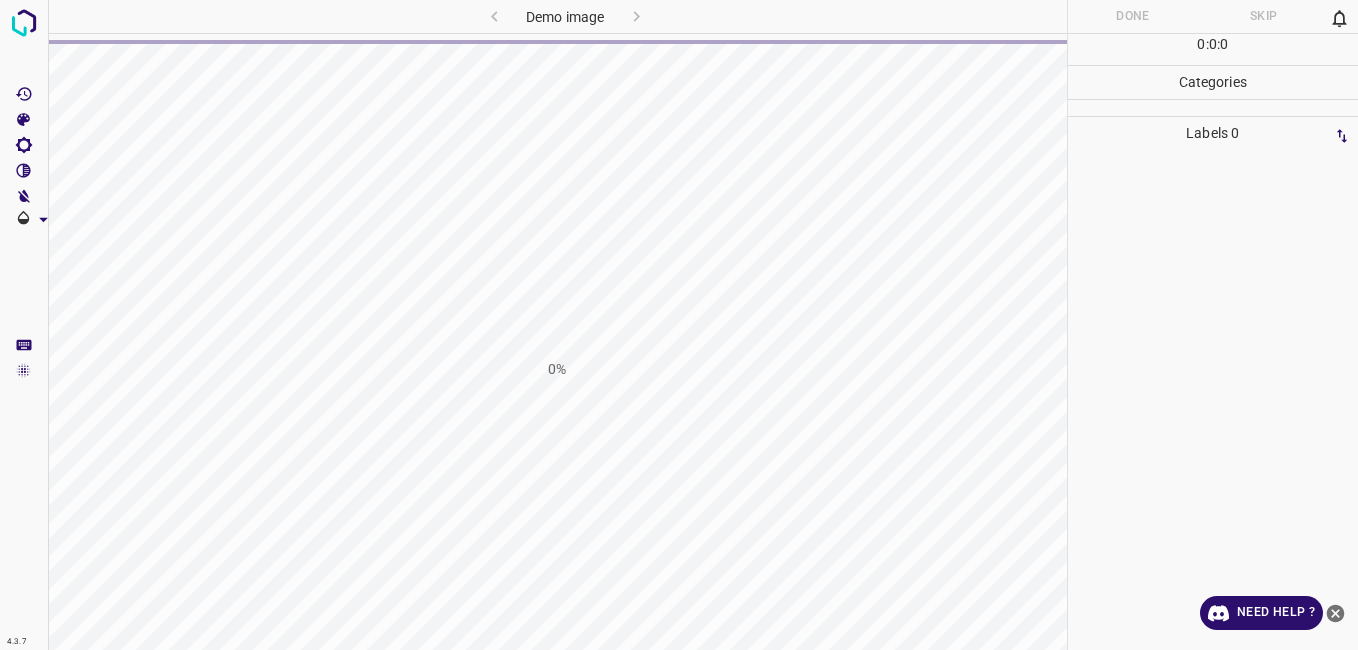 scroll, scrollTop: 0, scrollLeft: 0, axis: both 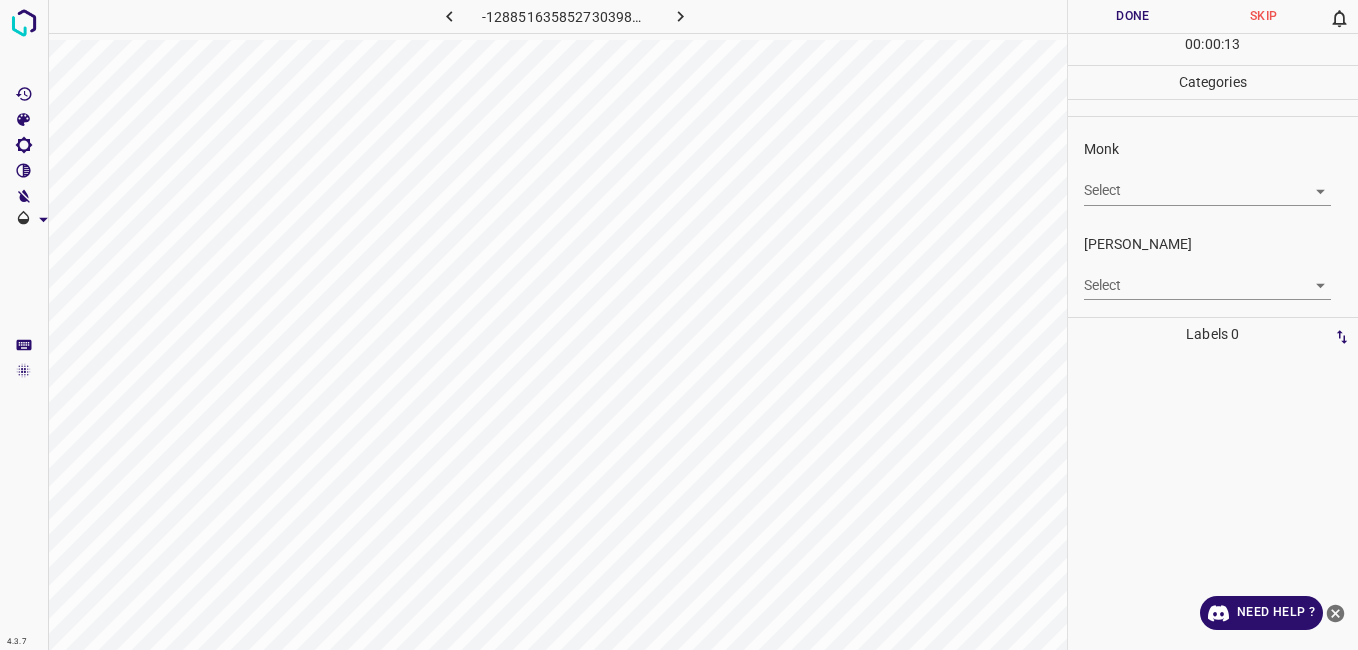 click on "4.3.7 -1288516358527303986.png Done Skip 0 00   : 00   : 13   Categories Monk   Select ​  Fitzpatrick   Select ​ Labels   0 Categories 1 Monk 2  Fitzpatrick Tools Space Change between modes (Draw & Edit) I Auto labeling R Restore zoom M Zoom in N Zoom out Delete Delete selecte label Filters Z Restore filters X Saturation filter C Brightness filter V Contrast filter B Gray scale filter General O Download Need Help ? - Text - Hide - Delete" at bounding box center (679, 325) 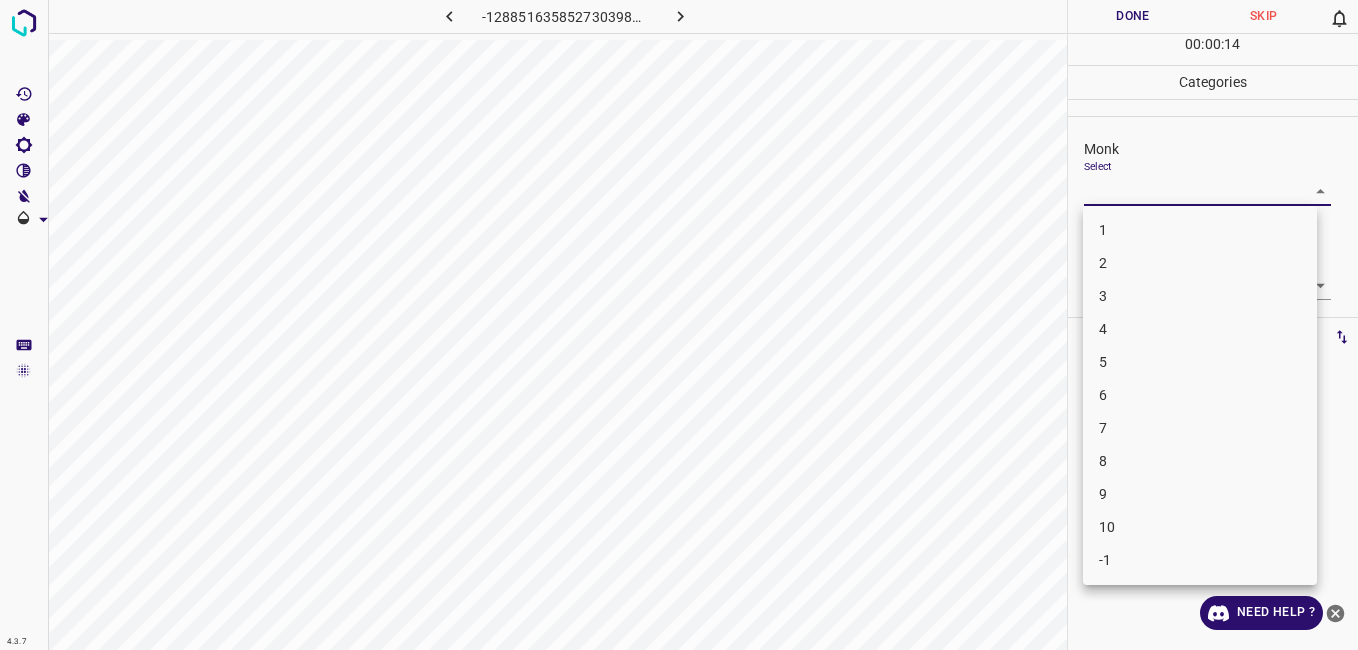click on "4" at bounding box center [1200, 329] 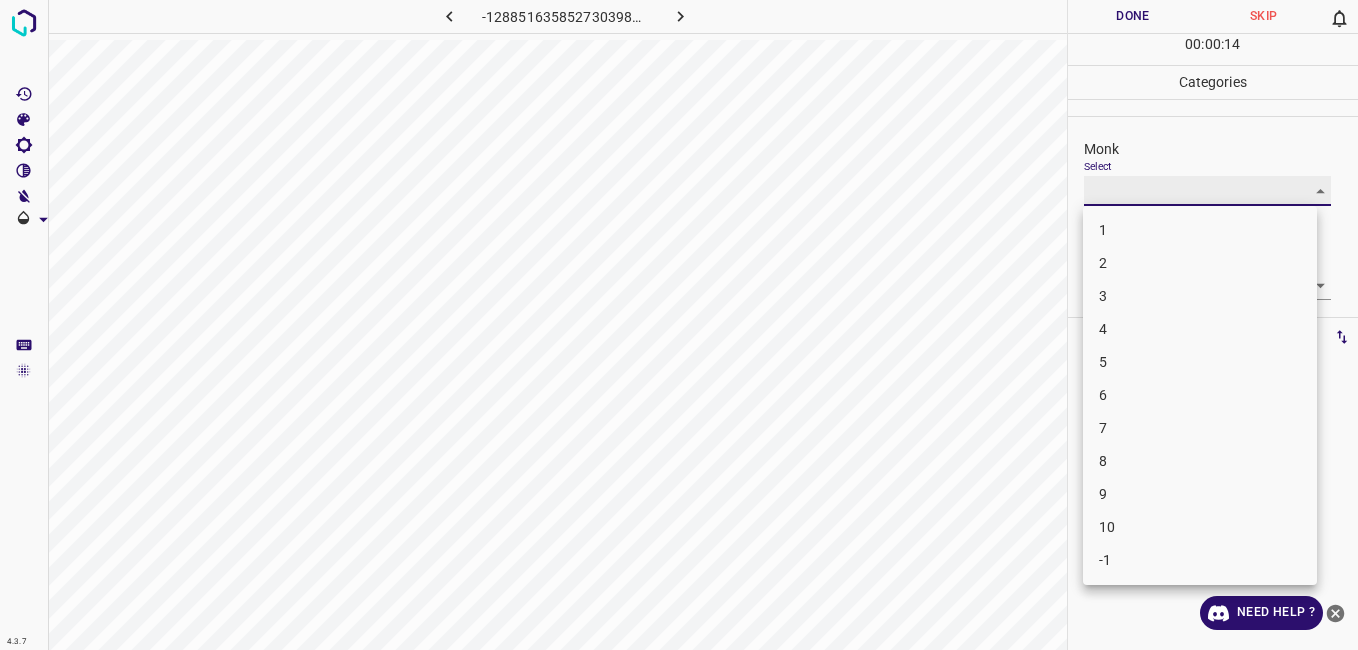 type on "4" 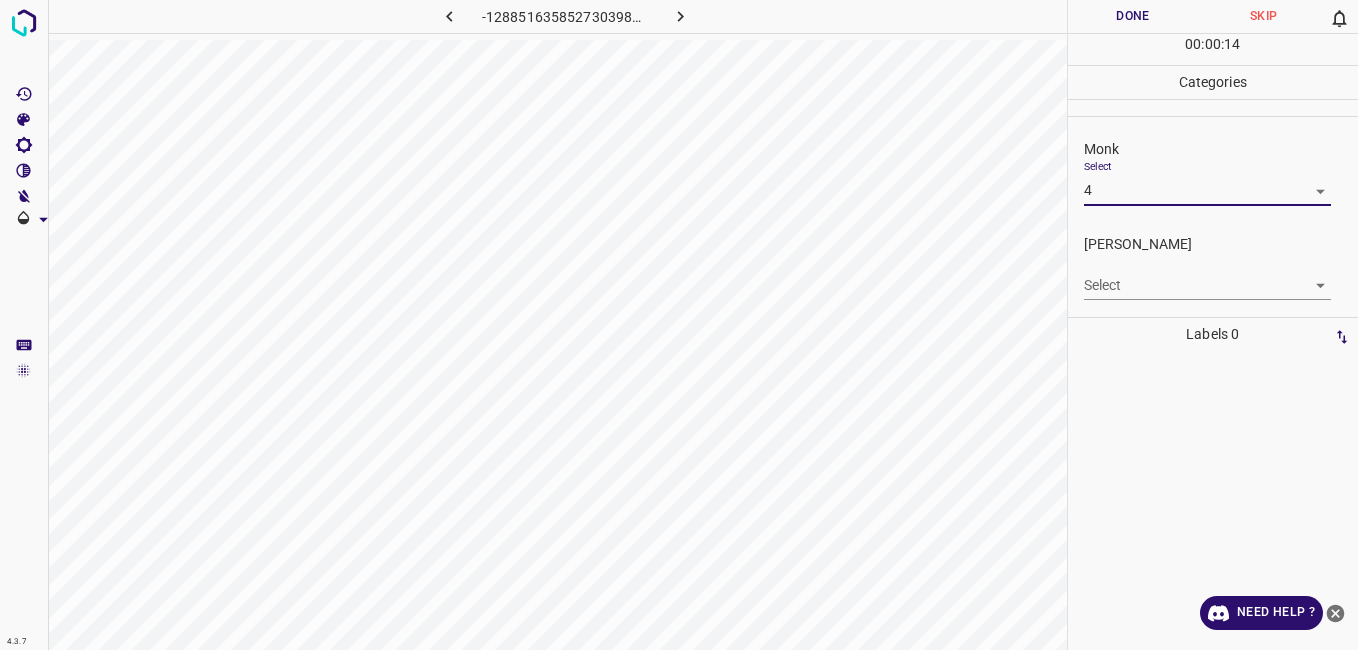 click on "4.3.7 -1288516358527303986.png Done Skip 0 00   : 00   : 14   Categories Monk   Select 4 4  Fitzpatrick   Select ​ Labels   0 Categories 1 Monk 2  Fitzpatrick Tools Space Change between modes (Draw & Edit) I Auto labeling R Restore zoom M Zoom in N Zoom out Delete Delete selecte label Filters Z Restore filters X Saturation filter C Brightness filter V Contrast filter B Gray scale filter General O Download Need Help ? - Text - Hide - Delete" at bounding box center (679, 325) 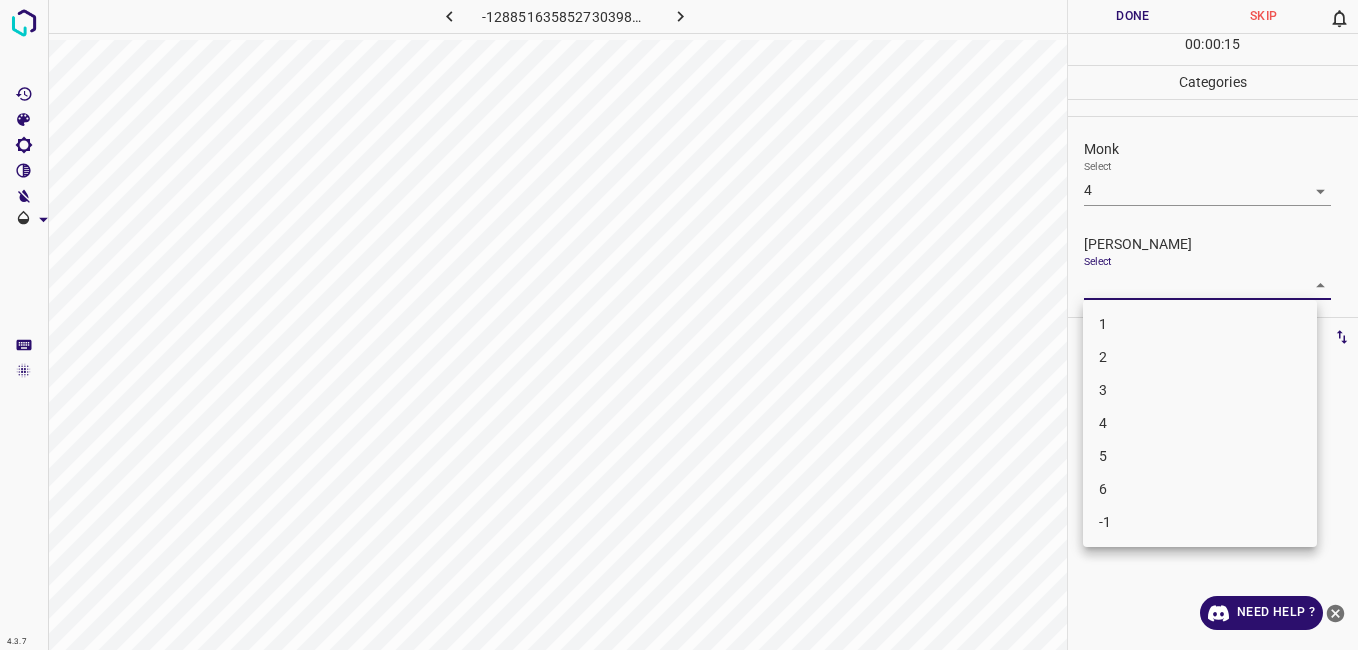 click on "3" at bounding box center [1200, 390] 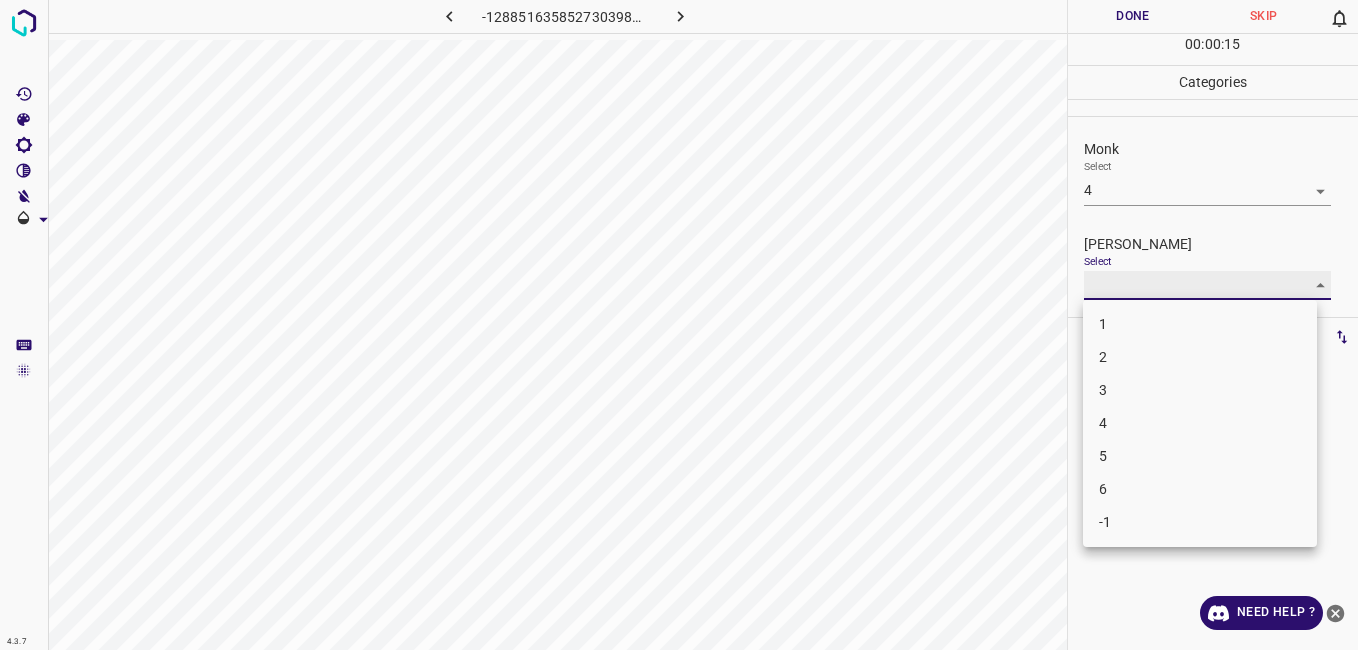 type on "3" 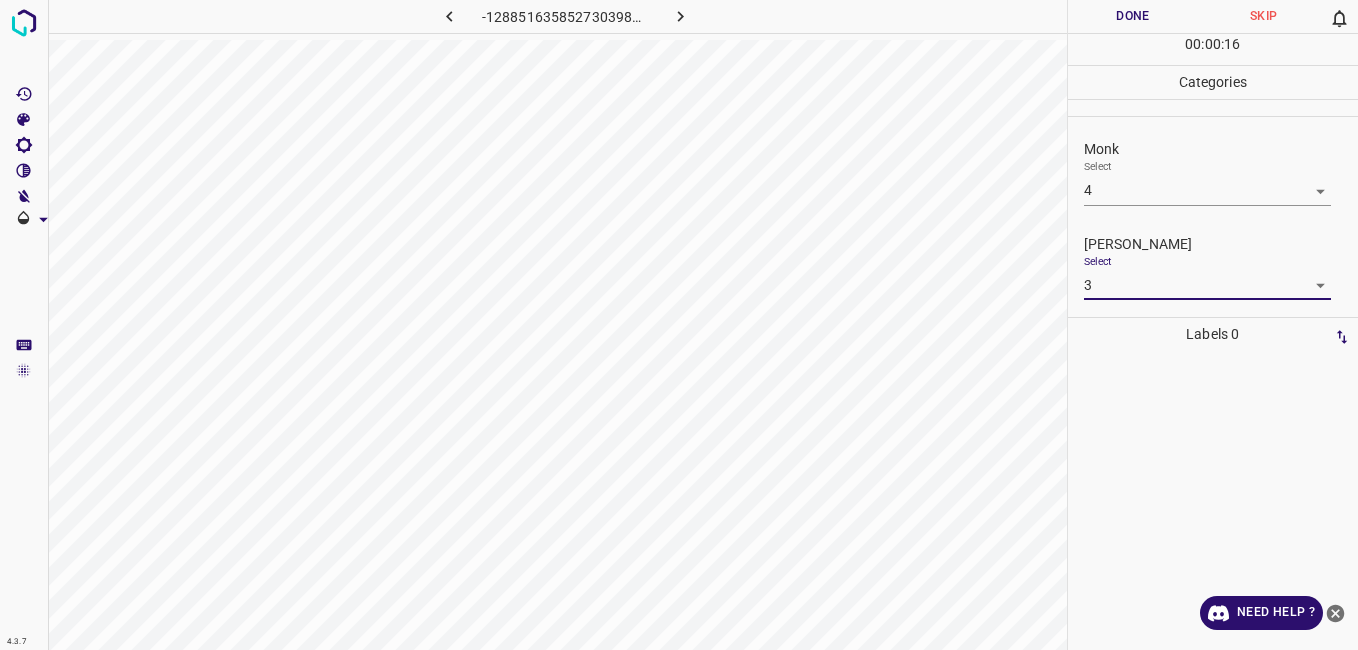 click on "Done" at bounding box center [1133, 16] 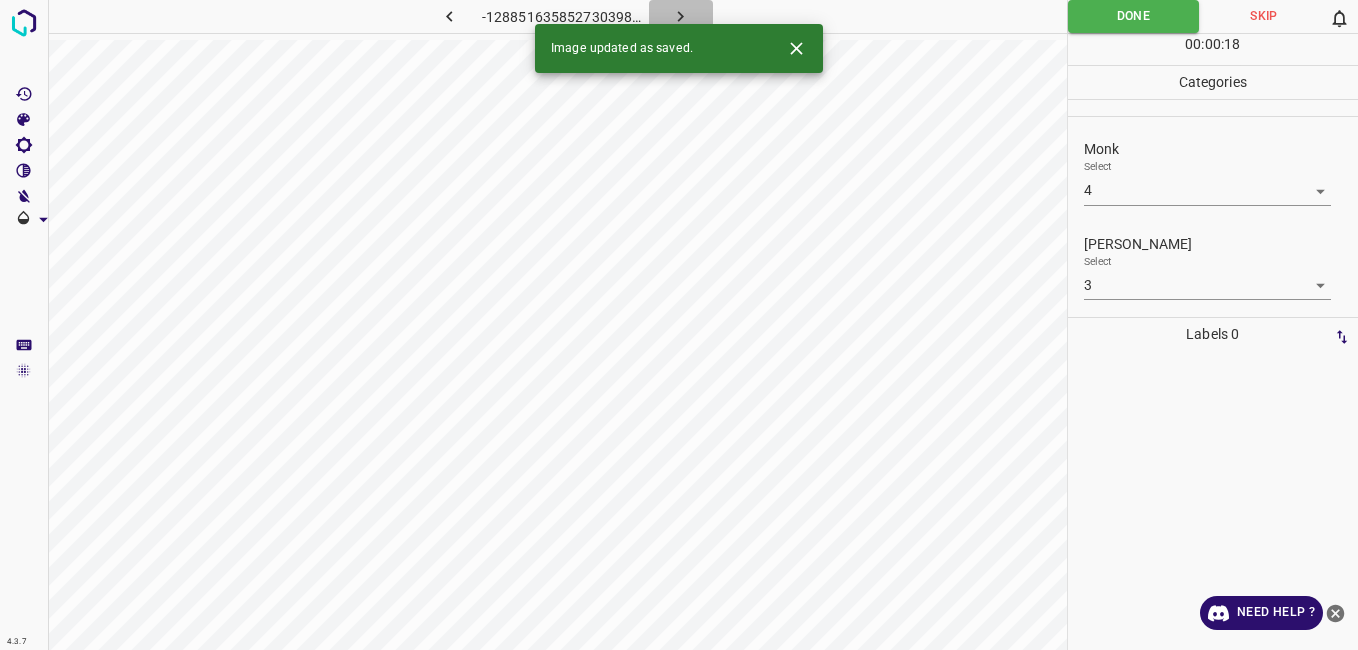 click 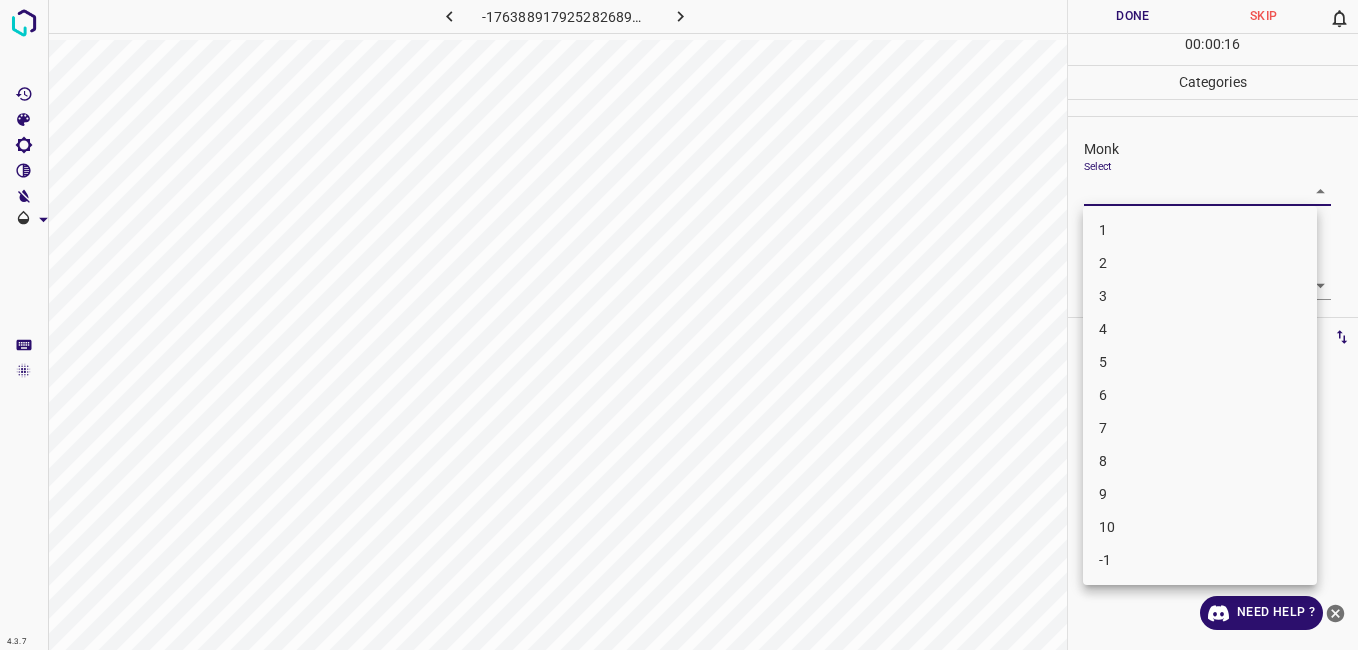 click on "4.3.7 -1763889179252826896.png Done Skip 0 00   : 00   : 16   Categories Monk   Select ​  Fitzpatrick   Select ​ Labels   0 Categories 1 Monk 2  Fitzpatrick Tools Space Change between modes (Draw & Edit) I Auto labeling R Restore zoom M Zoom in N Zoom out Delete Delete selecte label Filters Z Restore filters X Saturation filter C Brightness filter V Contrast filter B Gray scale filter General O Download Need Help ? - Text - Hide - Delete 1 2 3 4 5 6 7 8 9 10 -1" at bounding box center [679, 325] 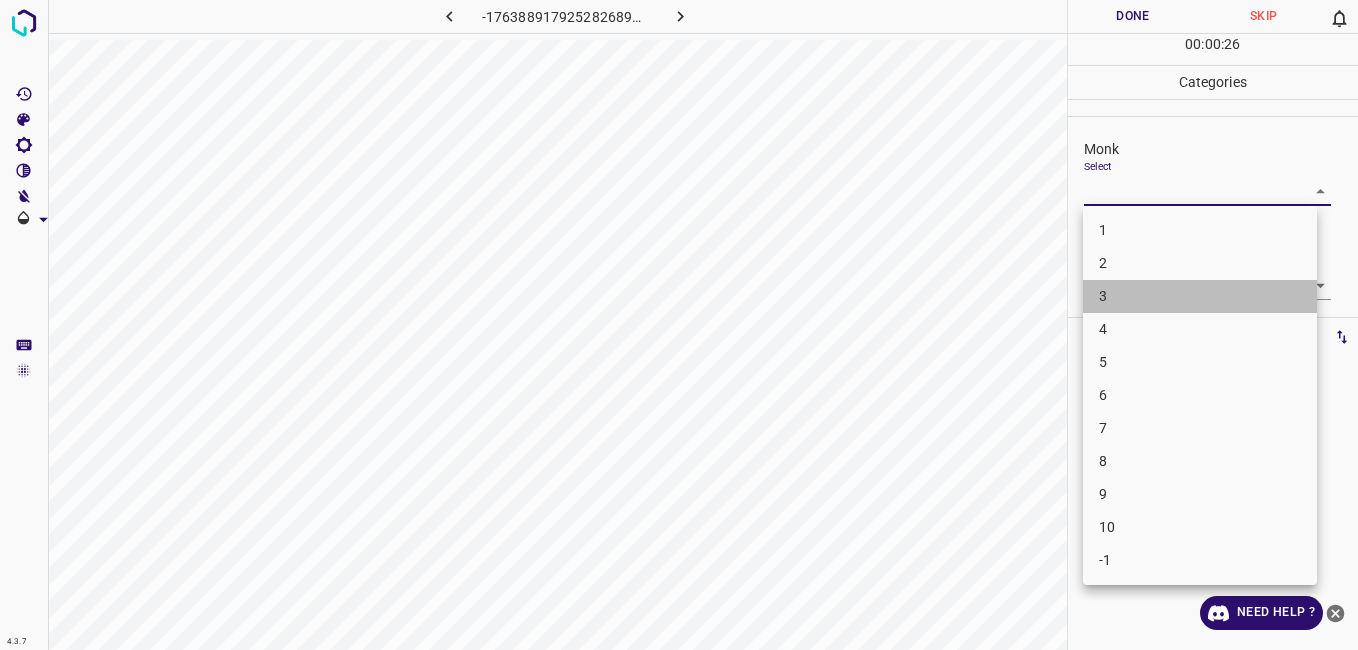 click on "3" at bounding box center [1200, 296] 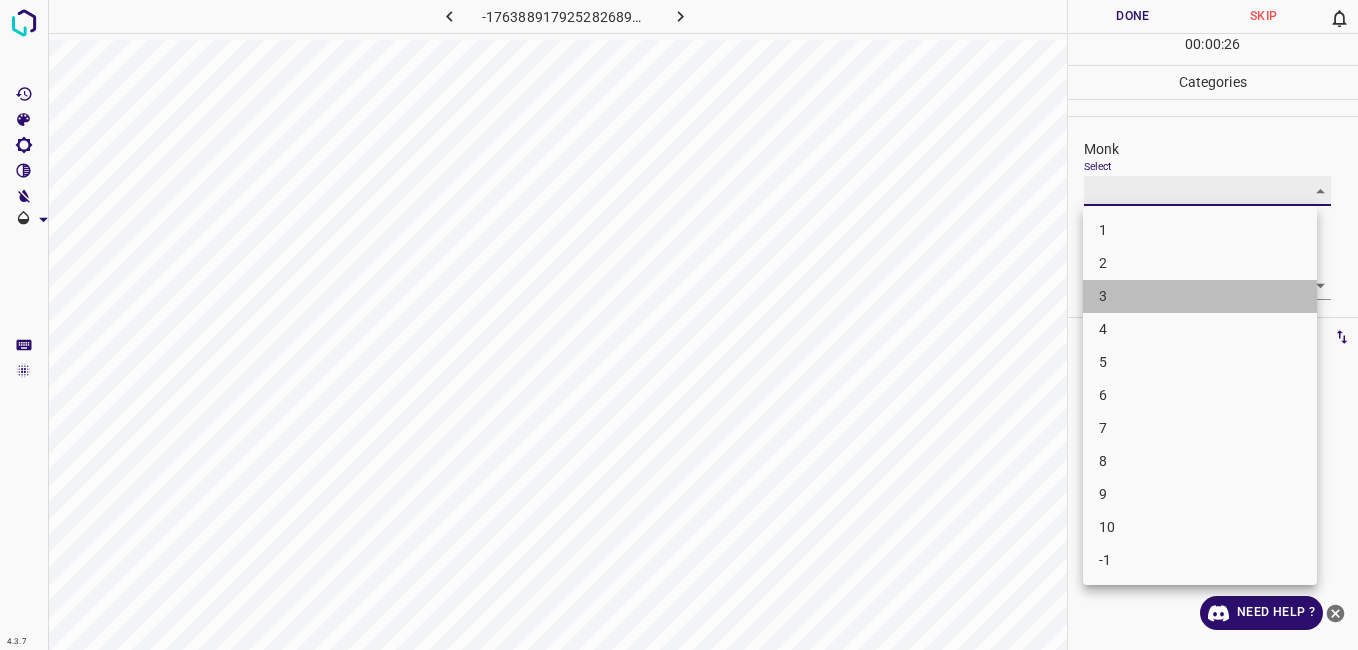 type on "3" 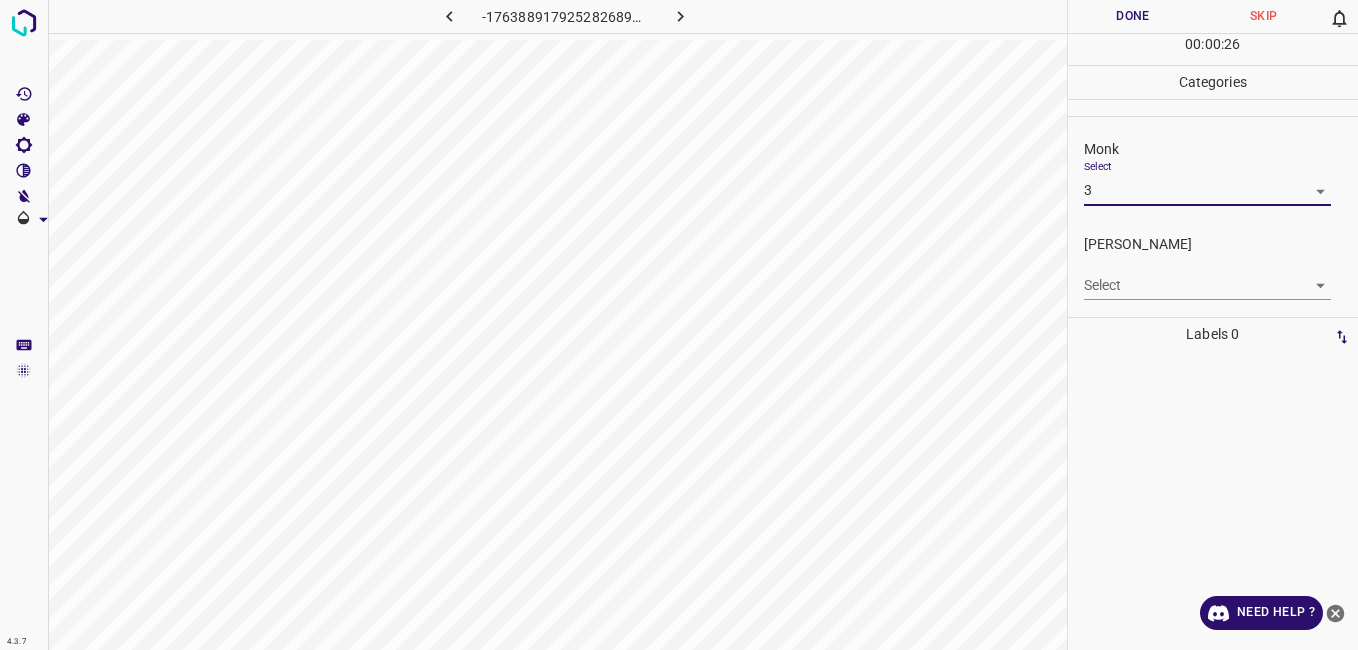click on "4.3.7 -1763889179252826896.png Done Skip 0 00   : 00   : 26   Categories Monk   Select 3 3  Fitzpatrick   Select ​ Labels   0 Categories 1 Monk 2  Fitzpatrick Tools Space Change between modes (Draw & Edit) I Auto labeling R Restore zoom M Zoom in N Zoom out Delete Delete selecte label Filters Z Restore filters X Saturation filter C Brightness filter V Contrast filter B Gray scale filter General O Download Need Help ? - Text - Hide - Delete" at bounding box center (679, 325) 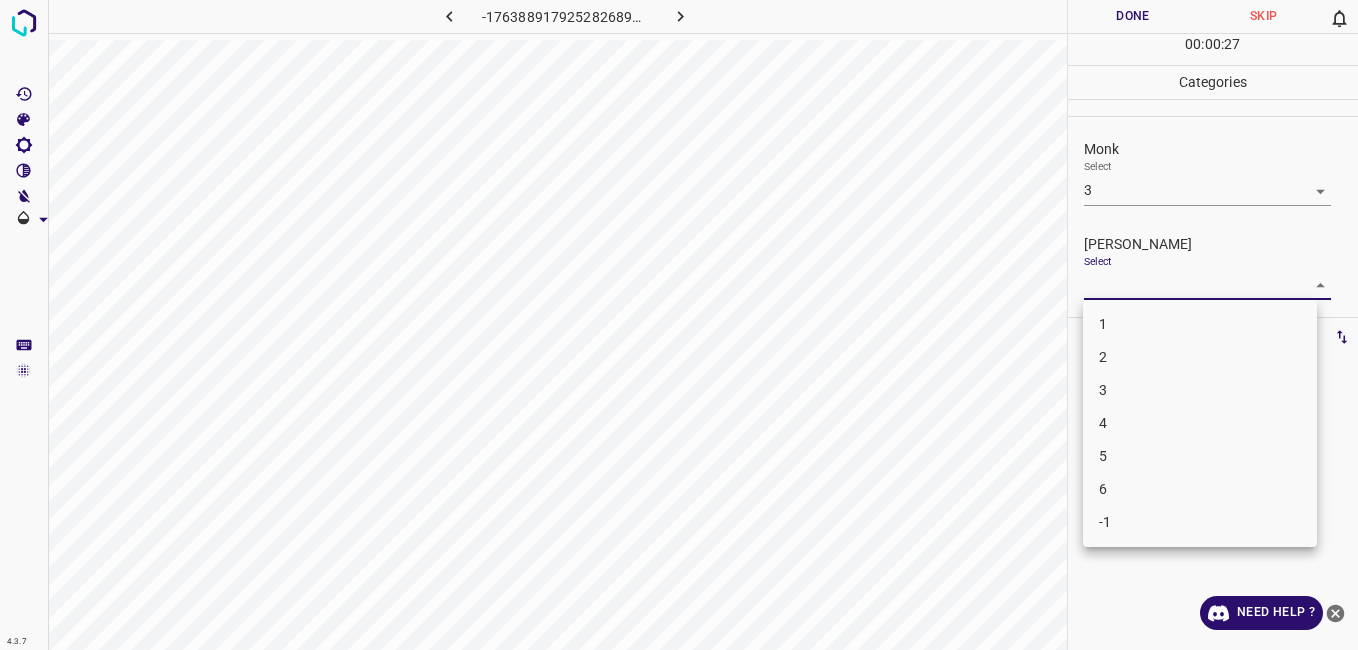 click on "2" at bounding box center (1200, 357) 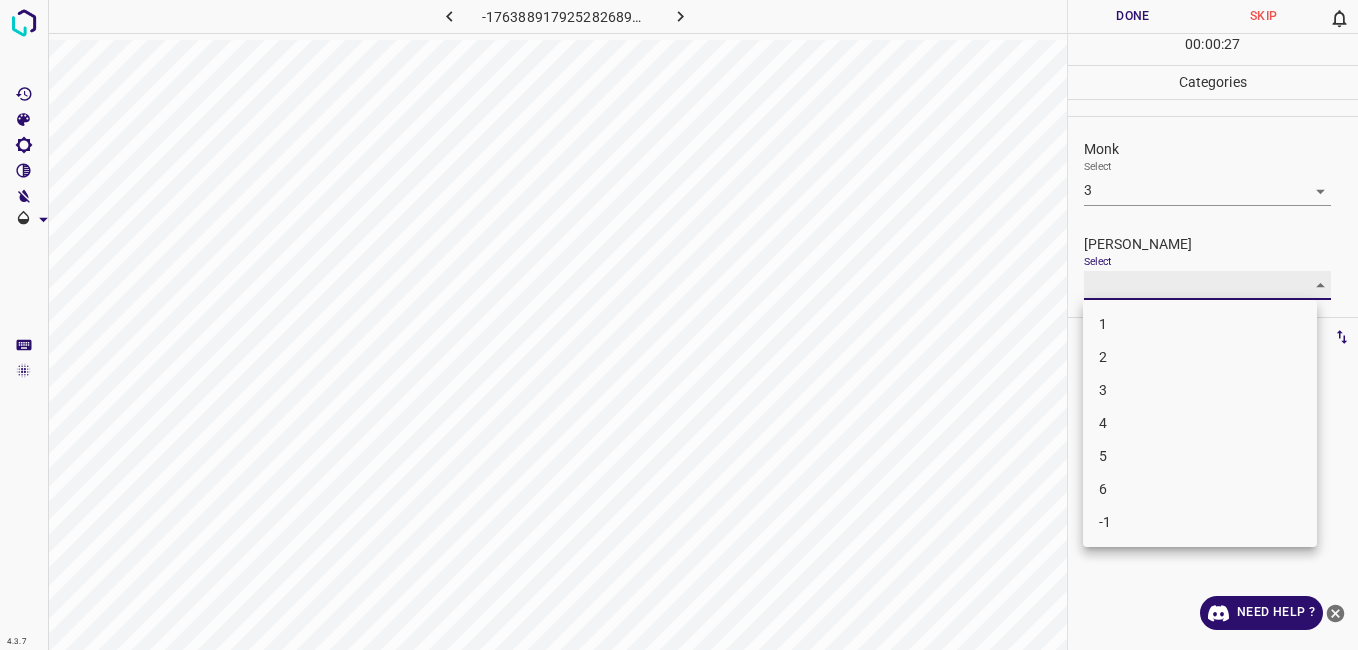 type on "2" 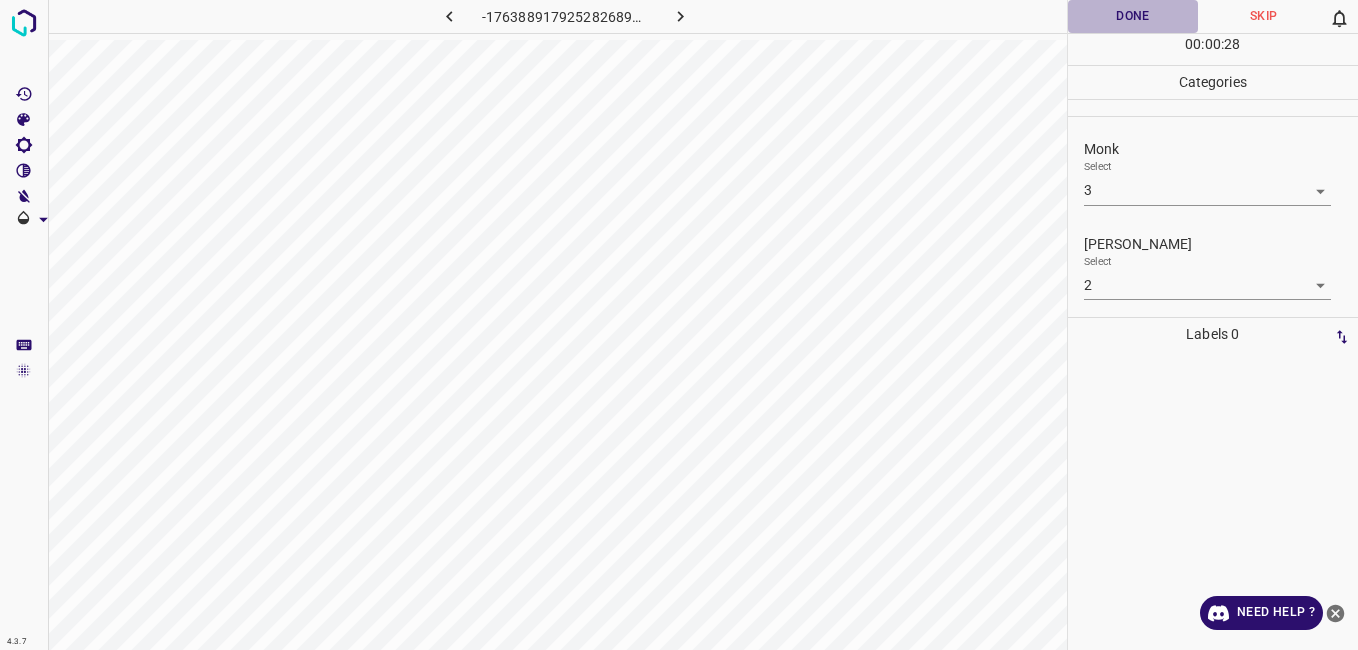 click on "Done" at bounding box center [1133, 16] 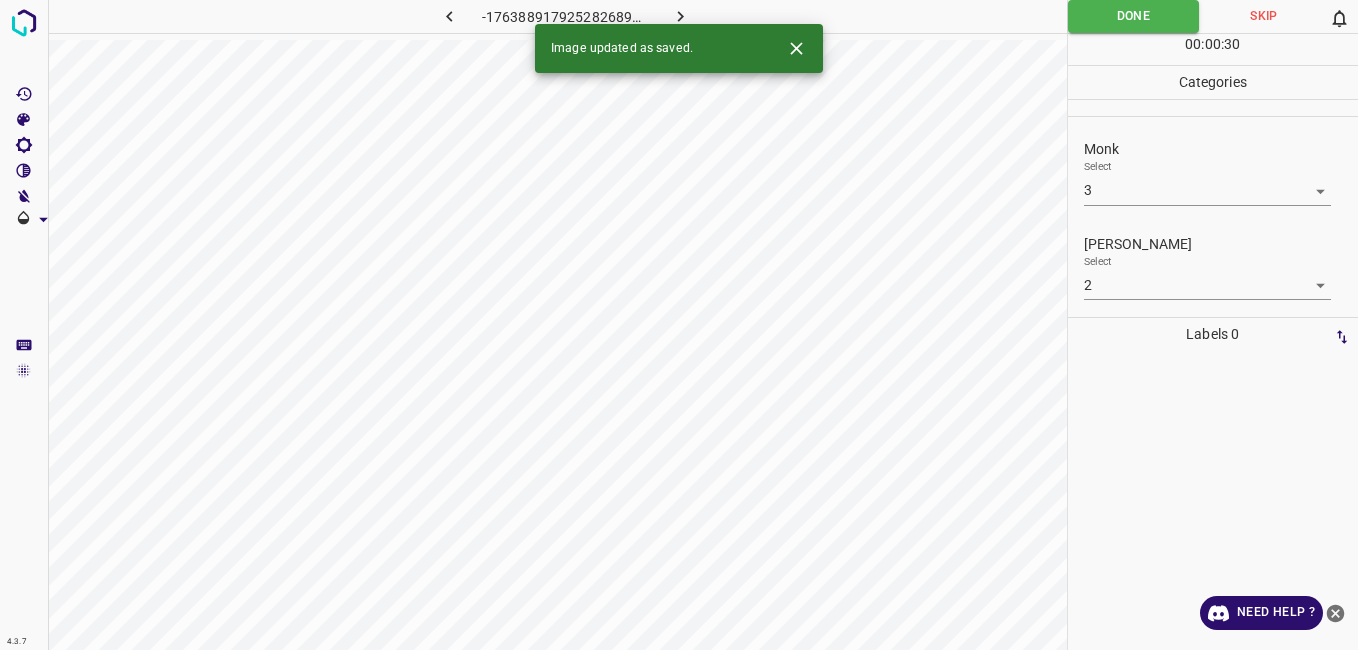 click 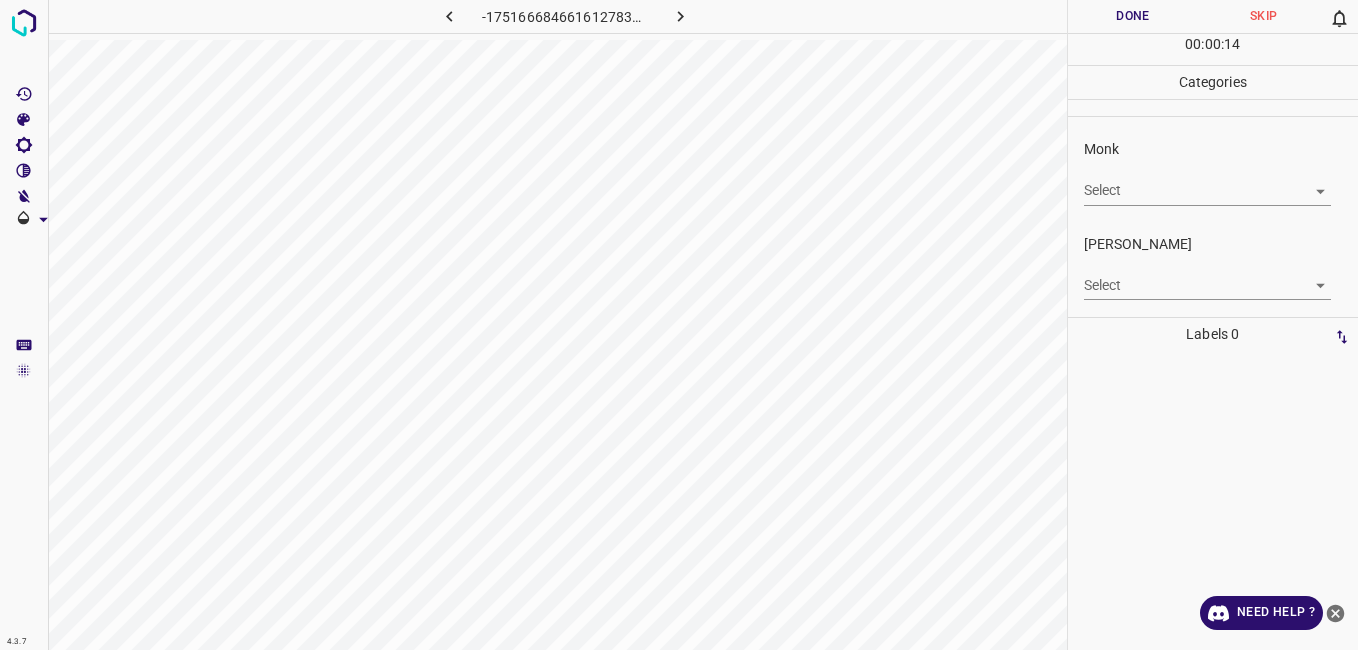 click on "4.3.7 -1751666846616127834.png Done Skip 0 00   : 00   : 14   Categories Monk   Select ​  Fitzpatrick   Select ​ Labels   0 Categories 1 Monk 2  Fitzpatrick Tools Space Change between modes (Draw & Edit) I Auto labeling R Restore zoom M Zoom in N Zoom out Delete Delete selecte label Filters Z Restore filters X Saturation filter C Brightness filter V Contrast filter B Gray scale filter General O Download Need Help ? - Text - Hide - Delete" at bounding box center [679, 325] 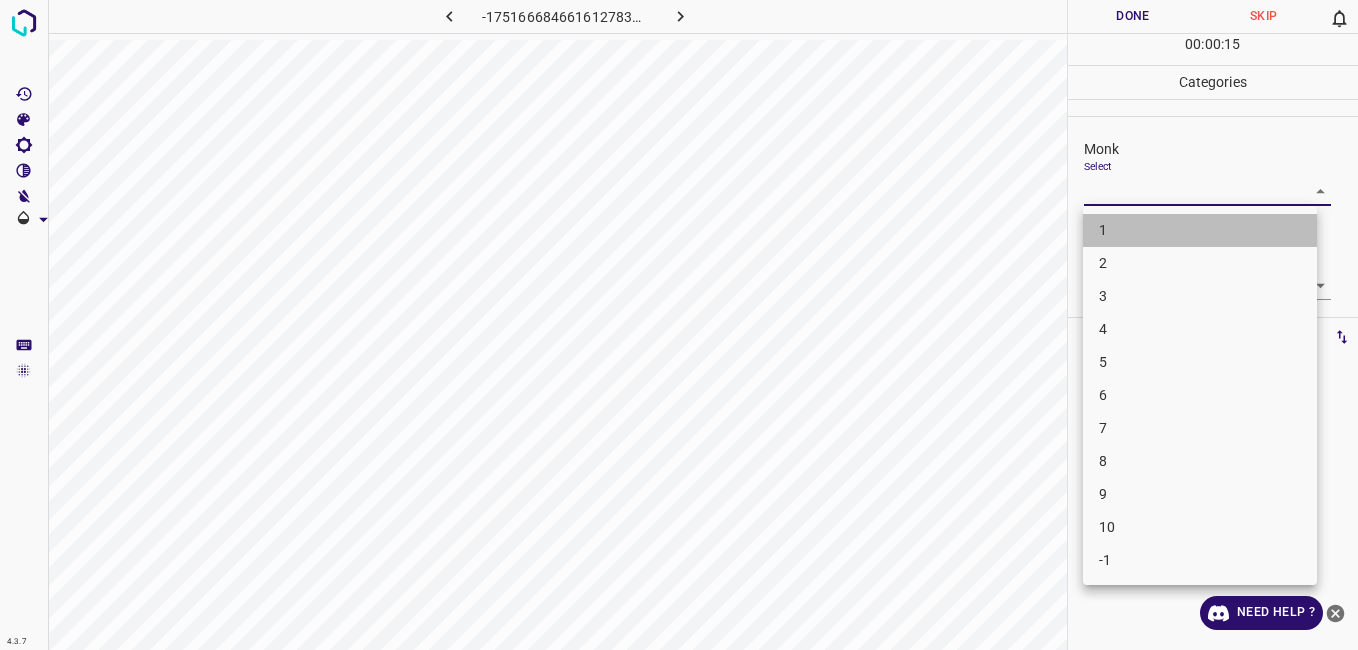 click on "1" at bounding box center [1200, 230] 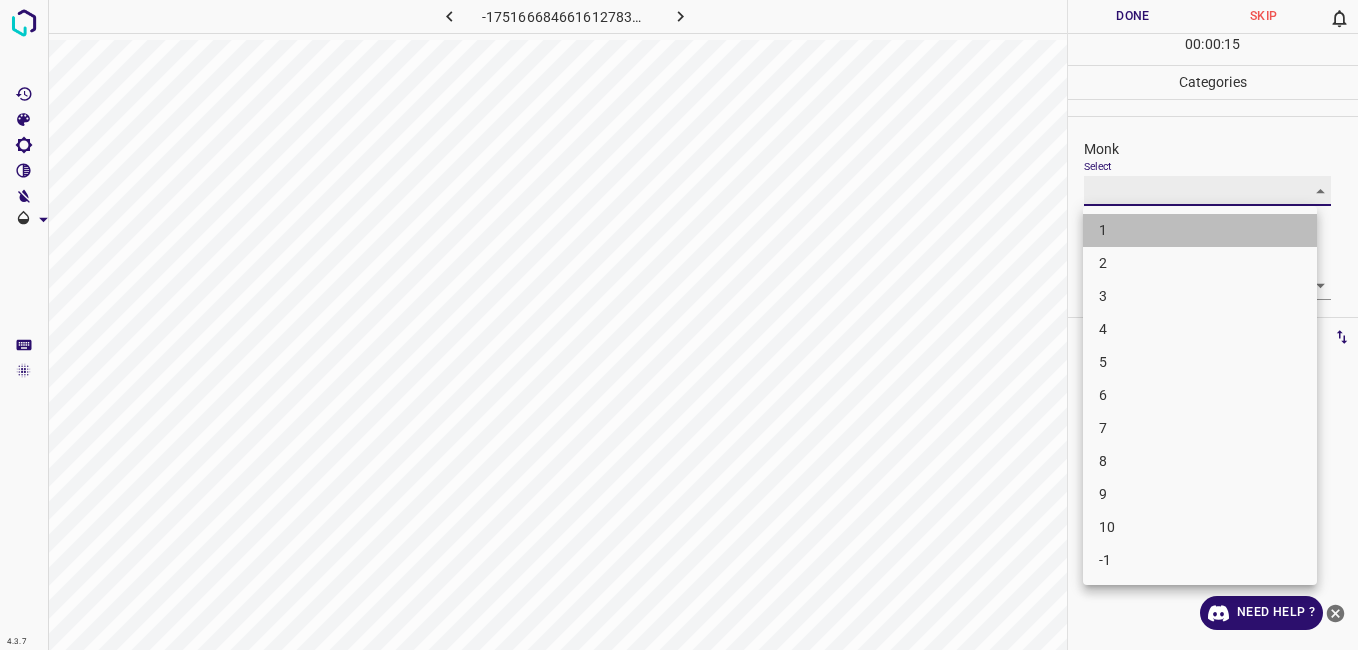 type on "1" 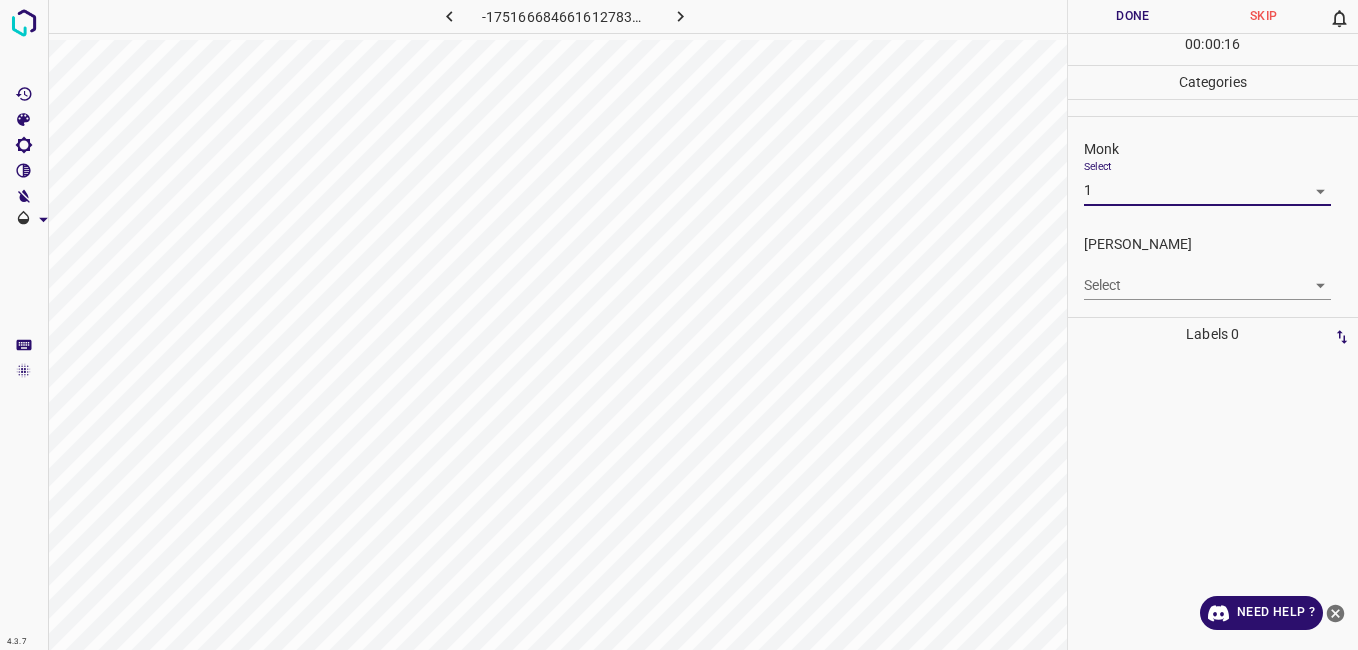 click on "Select ​" at bounding box center [1207, 277] 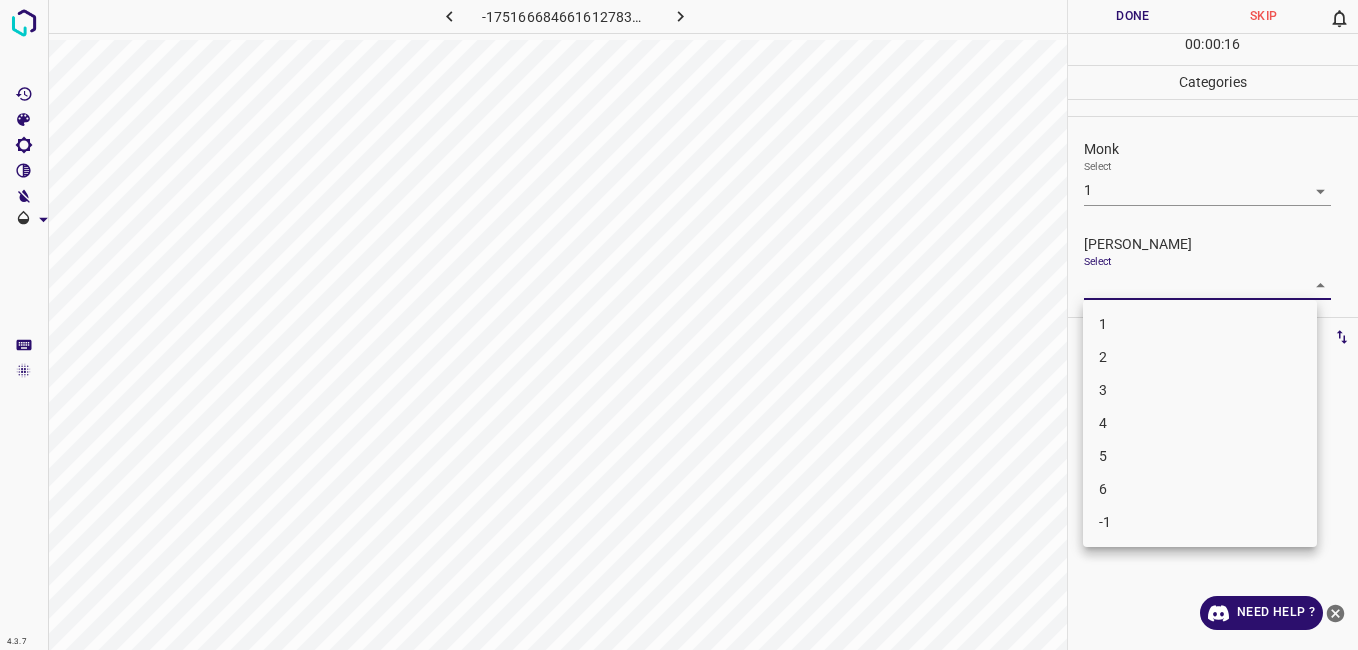 click on "4.3.7 -1751666846616127834.png Done Skip 0 00   : 00   : 16   Categories Monk   Select 1 1  Fitzpatrick   Select ​ Labels   0 Categories 1 Monk 2  Fitzpatrick Tools Space Change between modes (Draw & Edit) I Auto labeling R Restore zoom M Zoom in N Zoom out Delete Delete selecte label Filters Z Restore filters X Saturation filter C Brightness filter V Contrast filter B Gray scale filter General O Download Need Help ? - Text - Hide - Delete 1 2 3 4 5 6 -1" at bounding box center (679, 325) 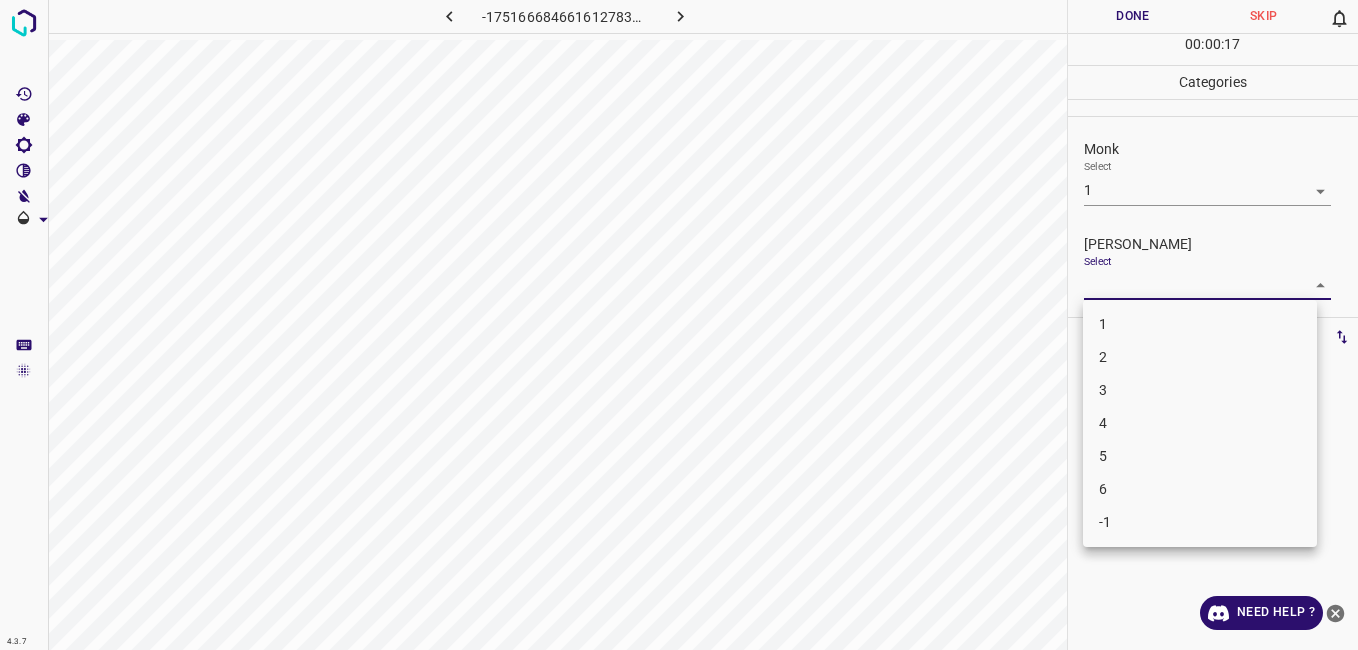 click on "1" at bounding box center (1200, 324) 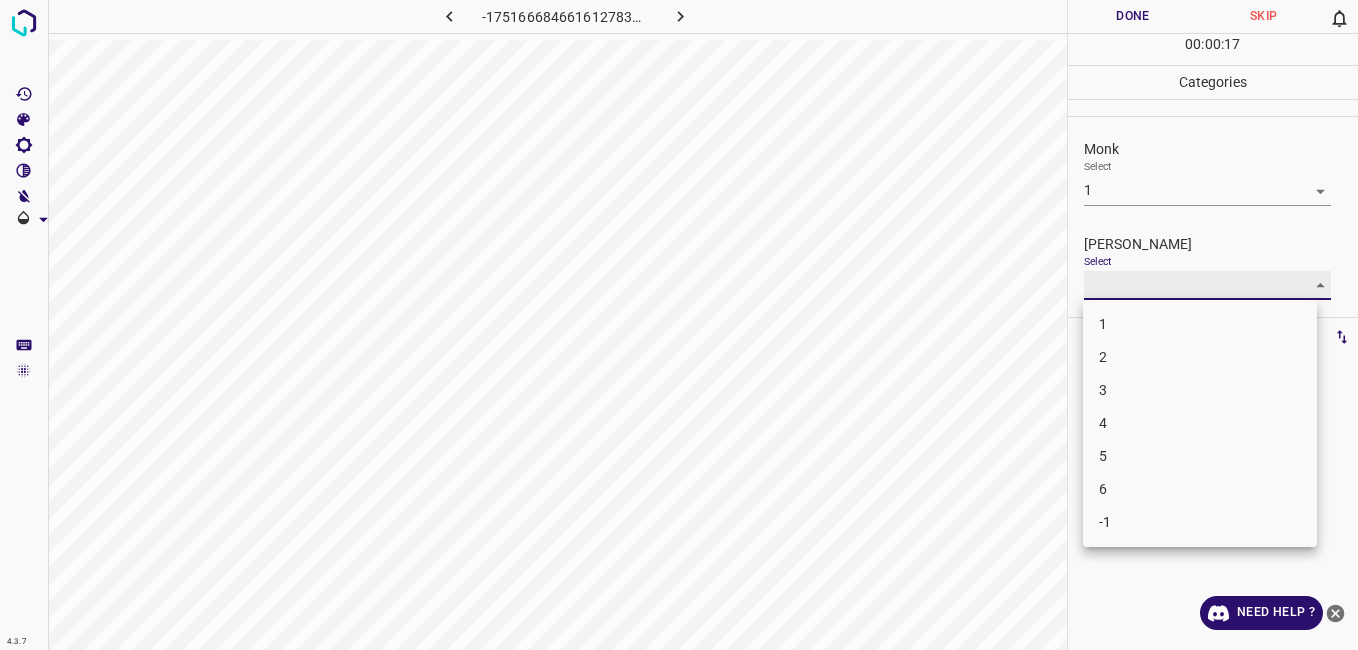 type on "1" 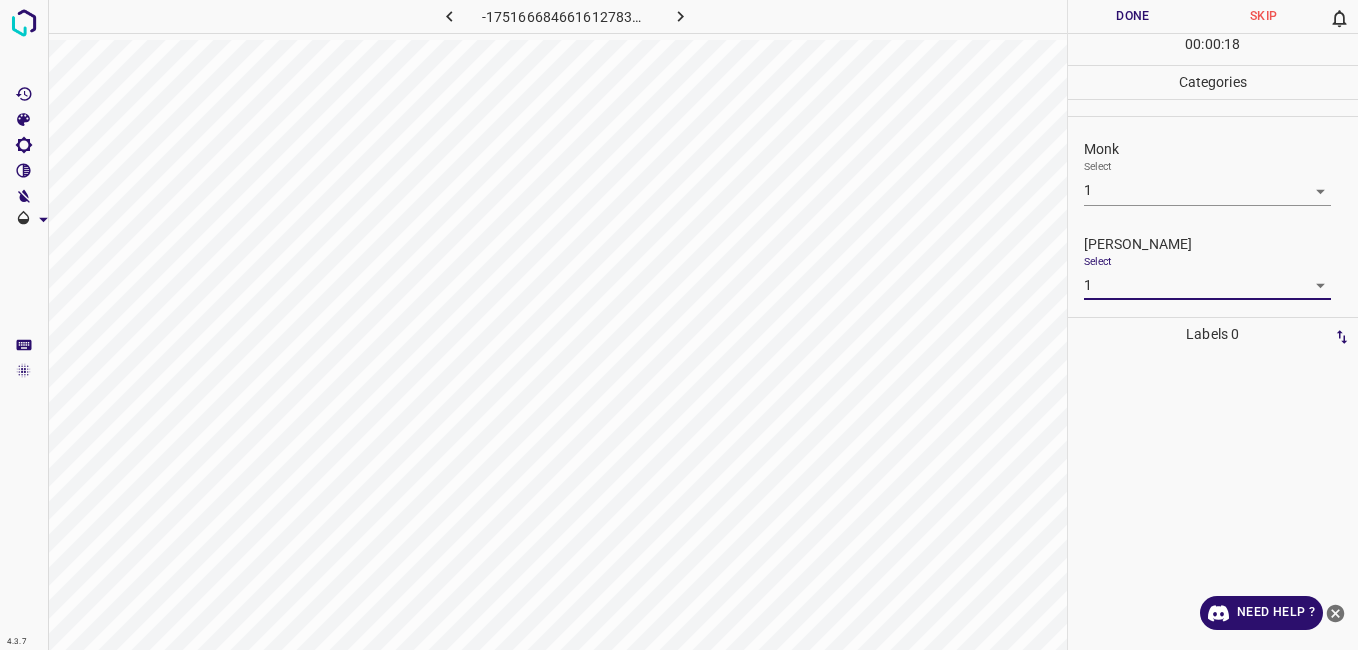 click on "Done" at bounding box center (1133, 16) 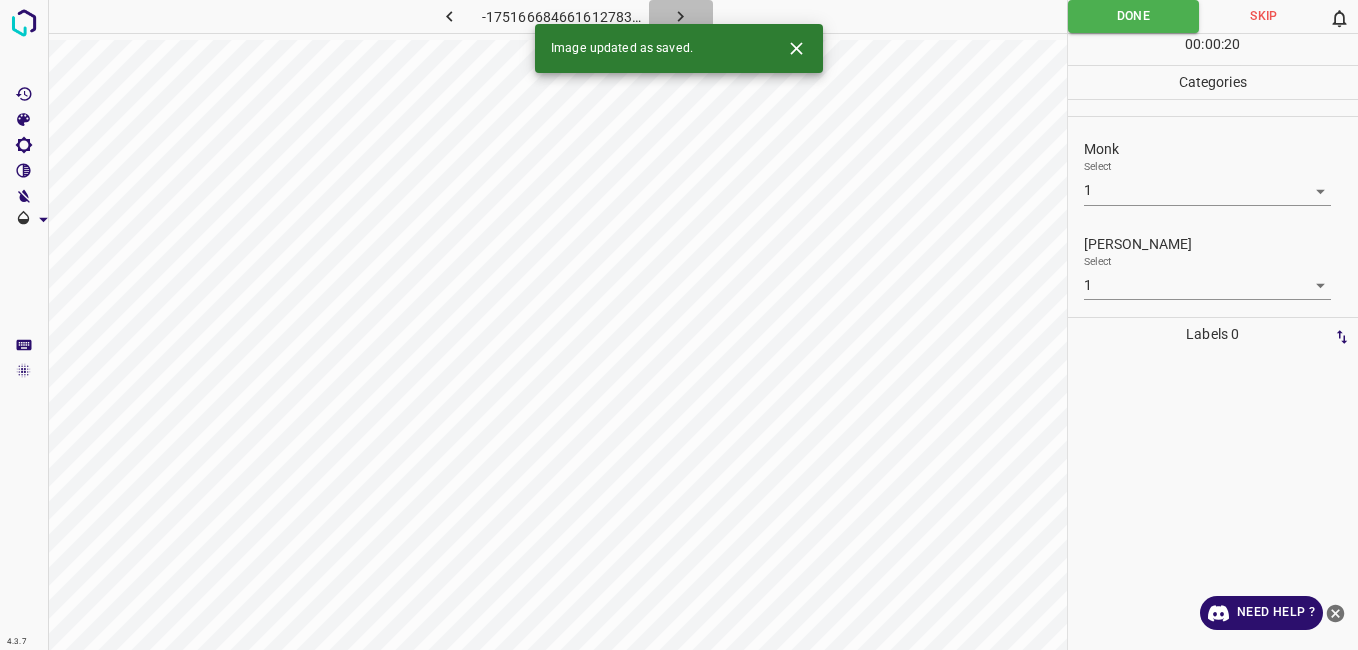 click 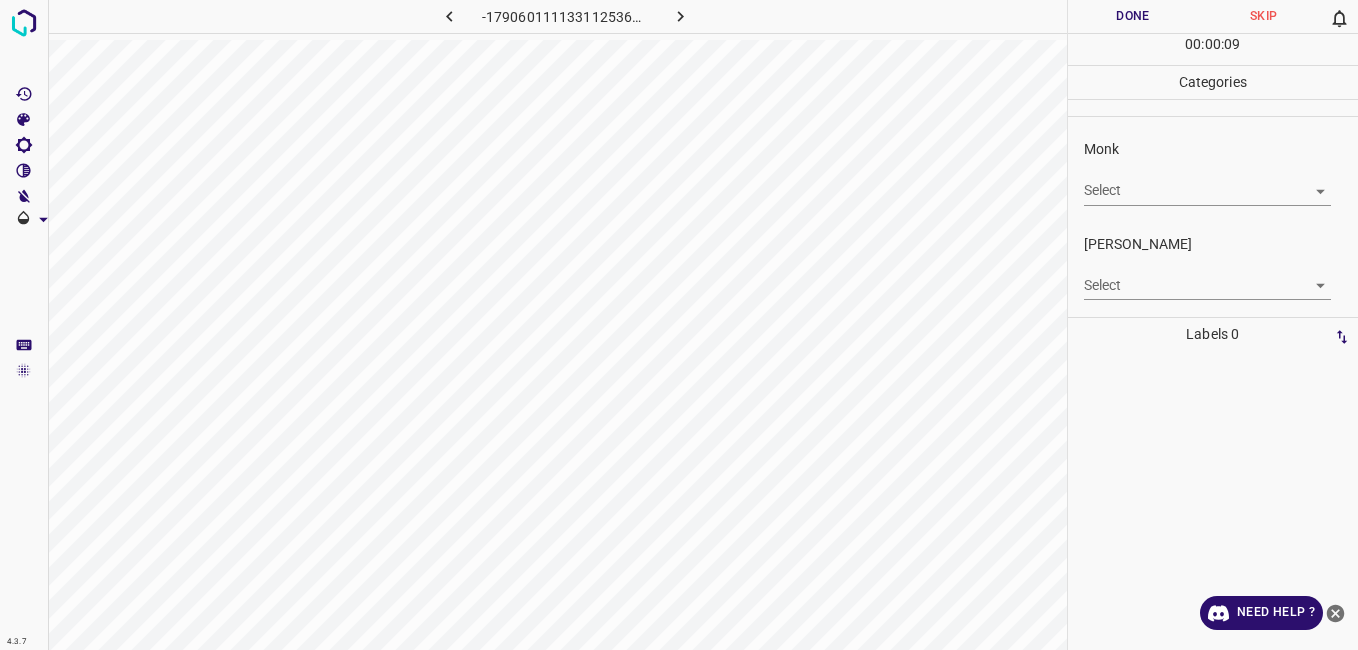 click on "4.3.7 -1790601111331125362.png Done Skip 0 00   : 00   : 09   Categories Monk   Select ​  Fitzpatrick   Select ​ Labels   0 Categories 1 Monk 2  Fitzpatrick Tools Space Change between modes (Draw & Edit) I Auto labeling R Restore zoom M Zoom in N Zoom out Delete Delete selecte label Filters Z Restore filters X Saturation filter C Brightness filter V Contrast filter B Gray scale filter General O Download Need Help ? - Text - Hide - Delete" at bounding box center (679, 325) 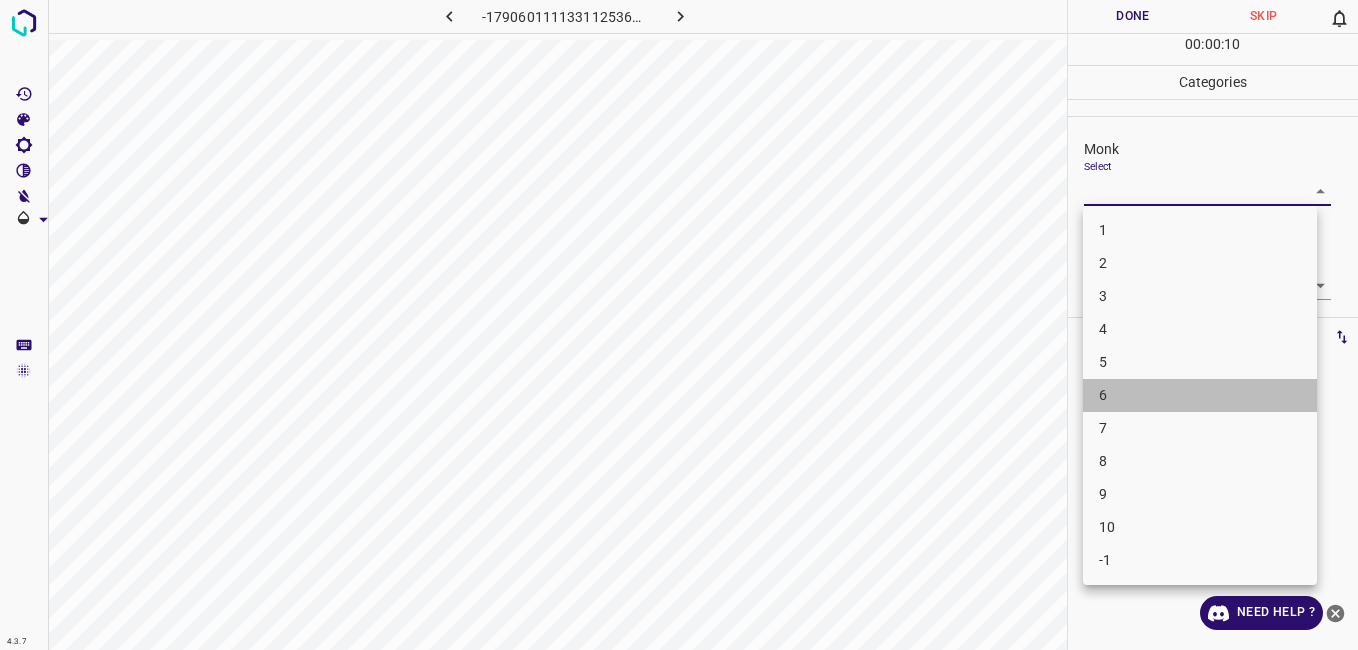 click on "6" at bounding box center [1200, 395] 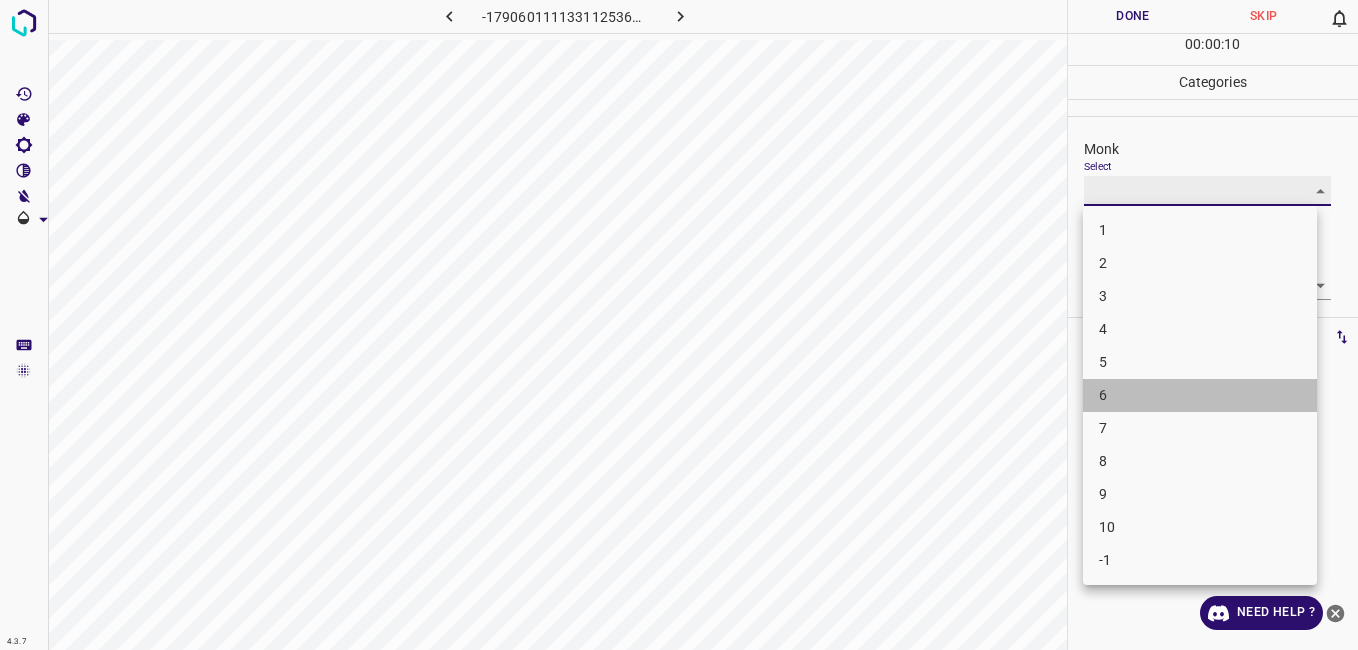 type on "6" 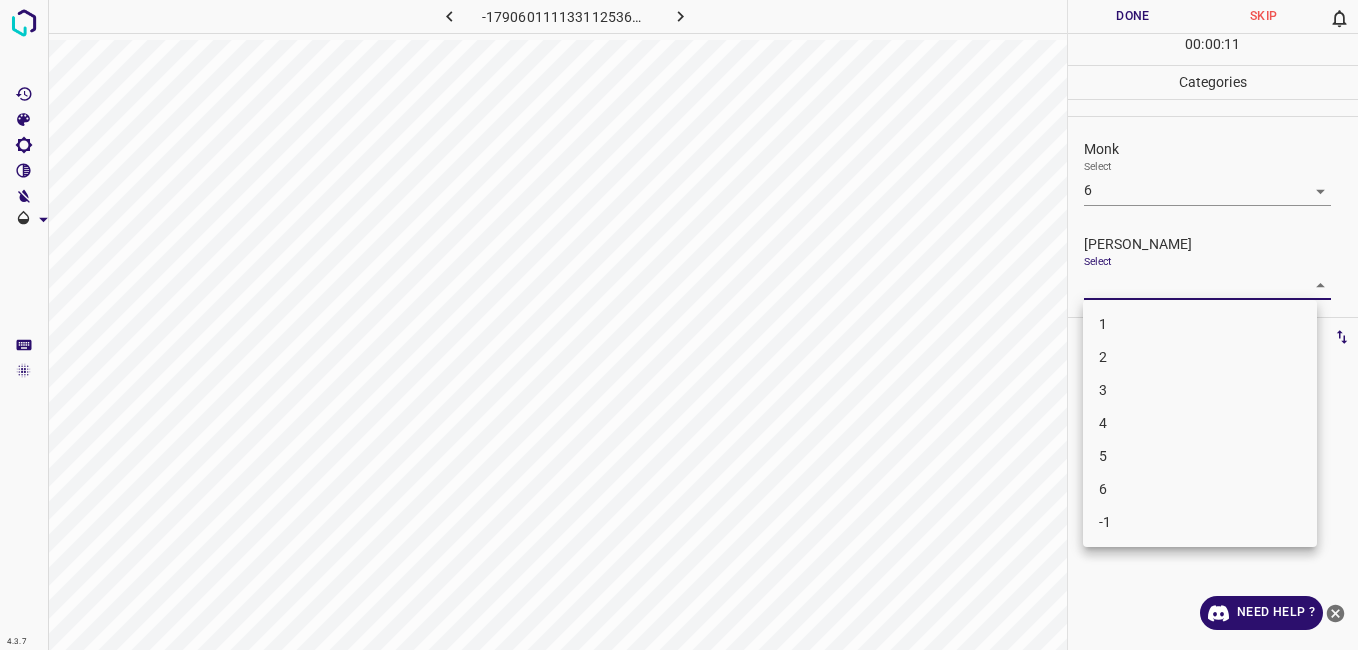 click on "4.3.7 -1790601111331125362.png Done Skip 0 00   : 00   : 11   Categories Monk   Select 6 6  Fitzpatrick   Select ​ Labels   0 Categories 1 Monk 2  Fitzpatrick Tools Space Change between modes (Draw & Edit) I Auto labeling R Restore zoom M Zoom in N Zoom out Delete Delete selecte label Filters Z Restore filters X Saturation filter C Brightness filter V Contrast filter B Gray scale filter General O Download Need Help ? - Text - Hide - Delete 1 2 3 4 5 6 -1" at bounding box center (679, 325) 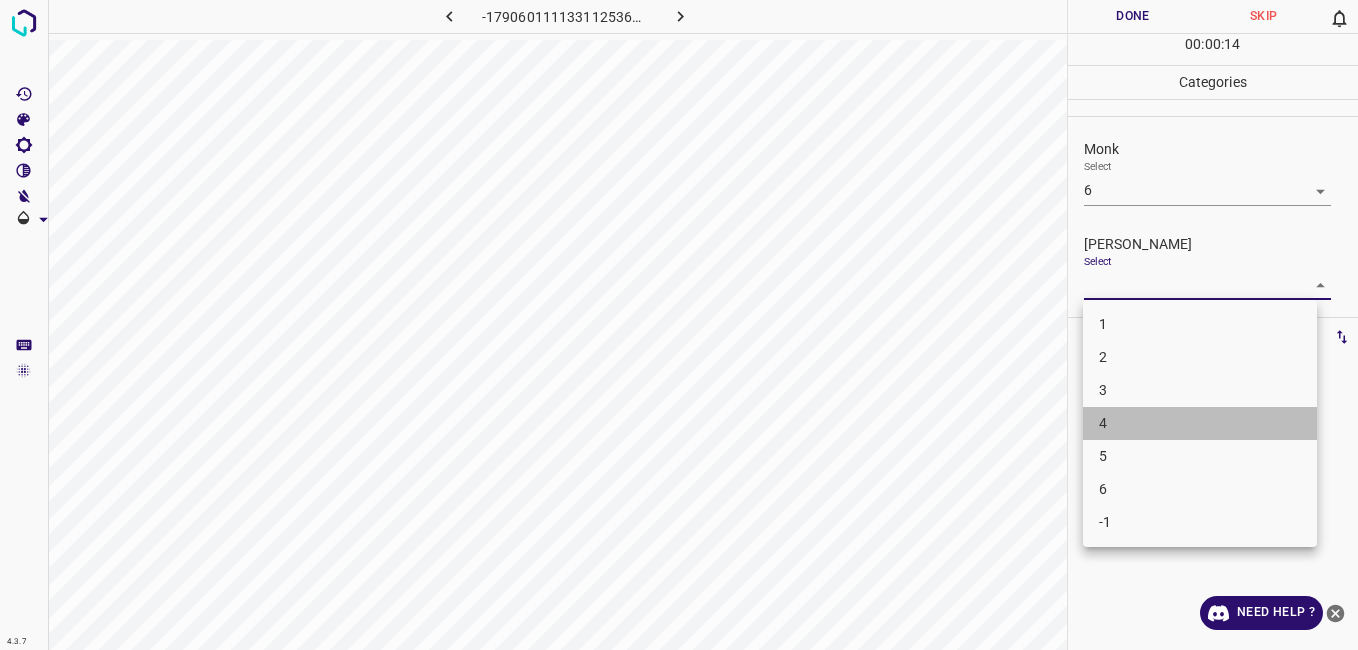 click on "4" at bounding box center (1200, 423) 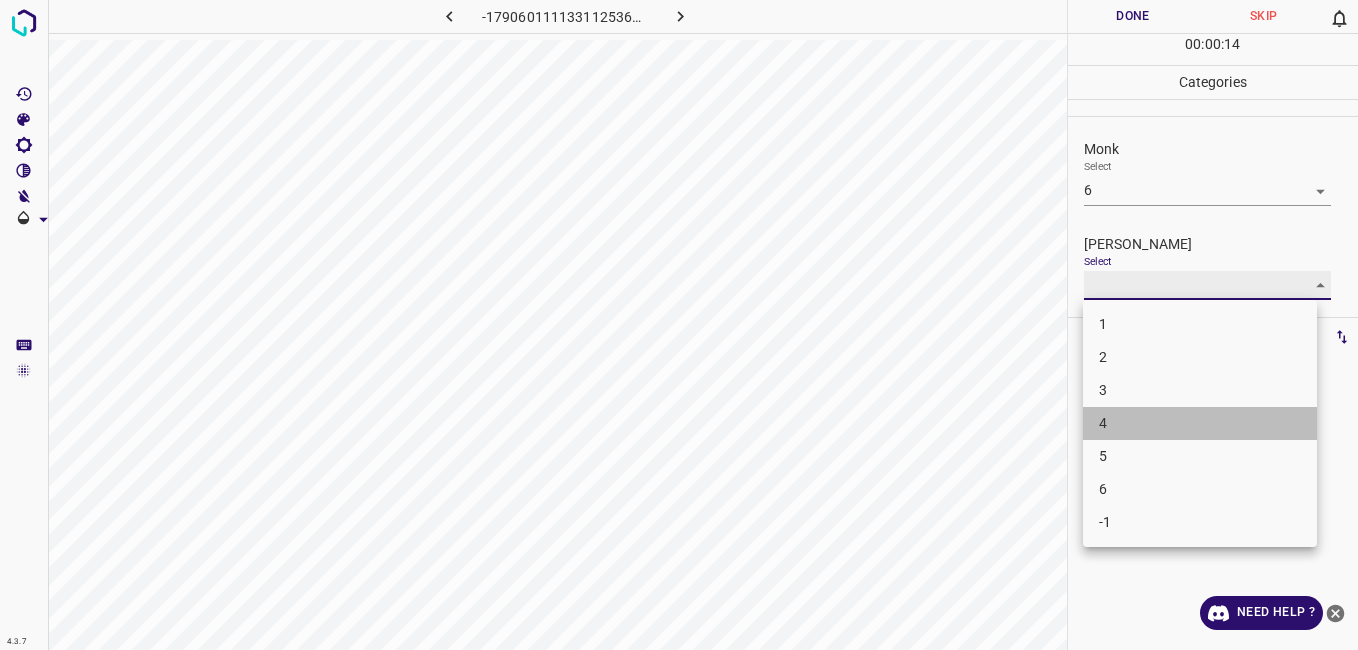 type on "4" 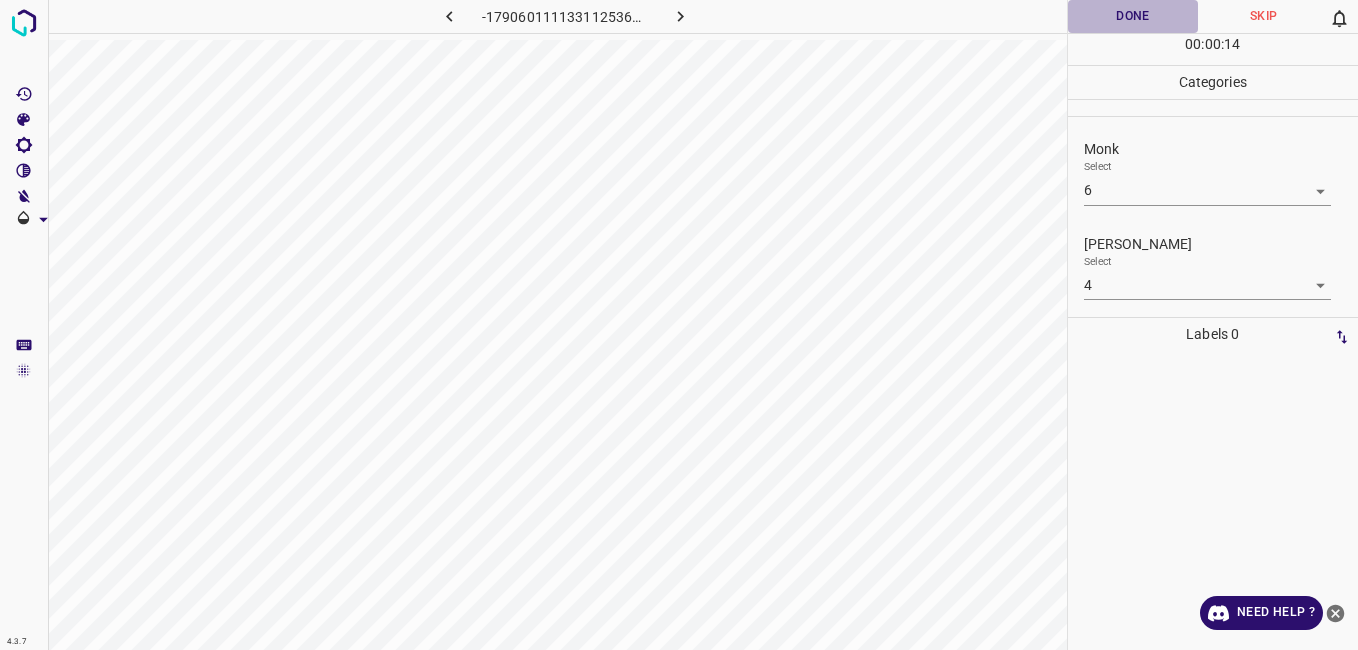 click on "Done" at bounding box center (1133, 16) 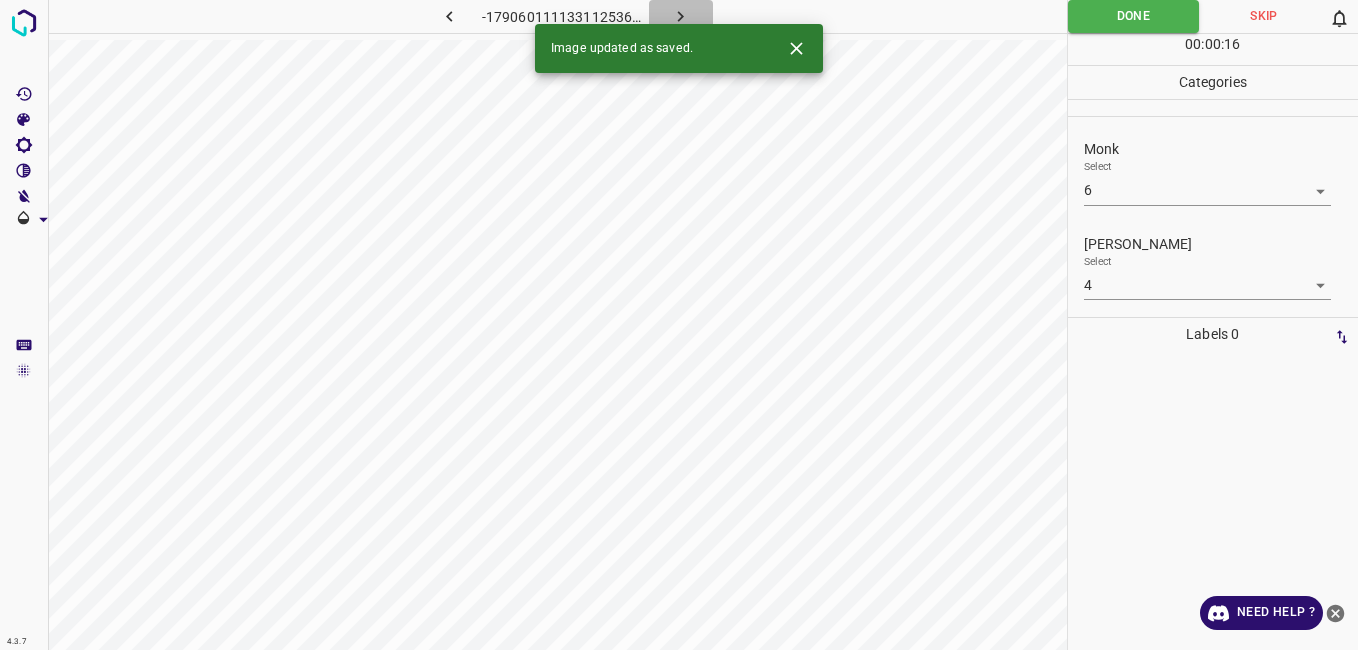 click 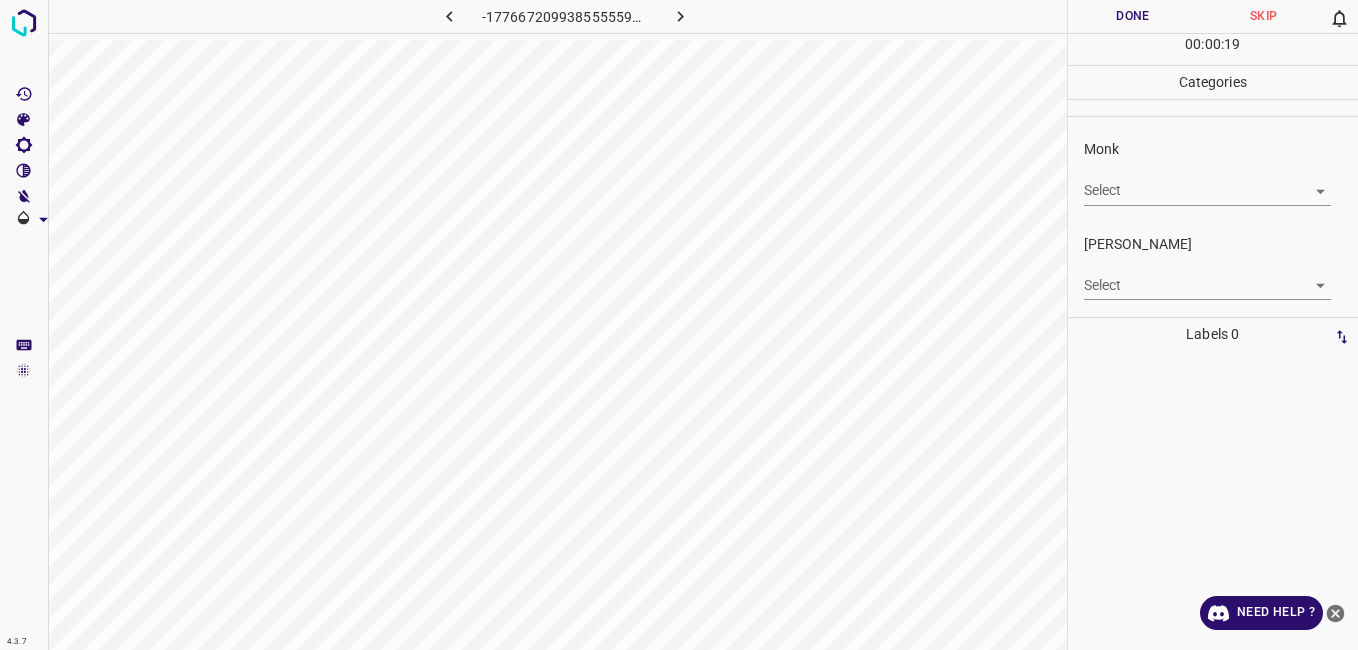 click on "4.3.7 -1776672099385555595.png Done Skip 0 00   : 00   : 19   Categories Monk   Select ​  Fitzpatrick   Select ​ Labels   0 Categories 1 Monk 2  Fitzpatrick Tools Space Change between modes (Draw & Edit) I Auto labeling R Restore zoom M Zoom in N Zoom out Delete Delete selecte label Filters Z Restore filters X Saturation filter C Brightness filter V Contrast filter B Gray scale filter General O Download Need Help ? - Text - Hide - Delete" at bounding box center (679, 325) 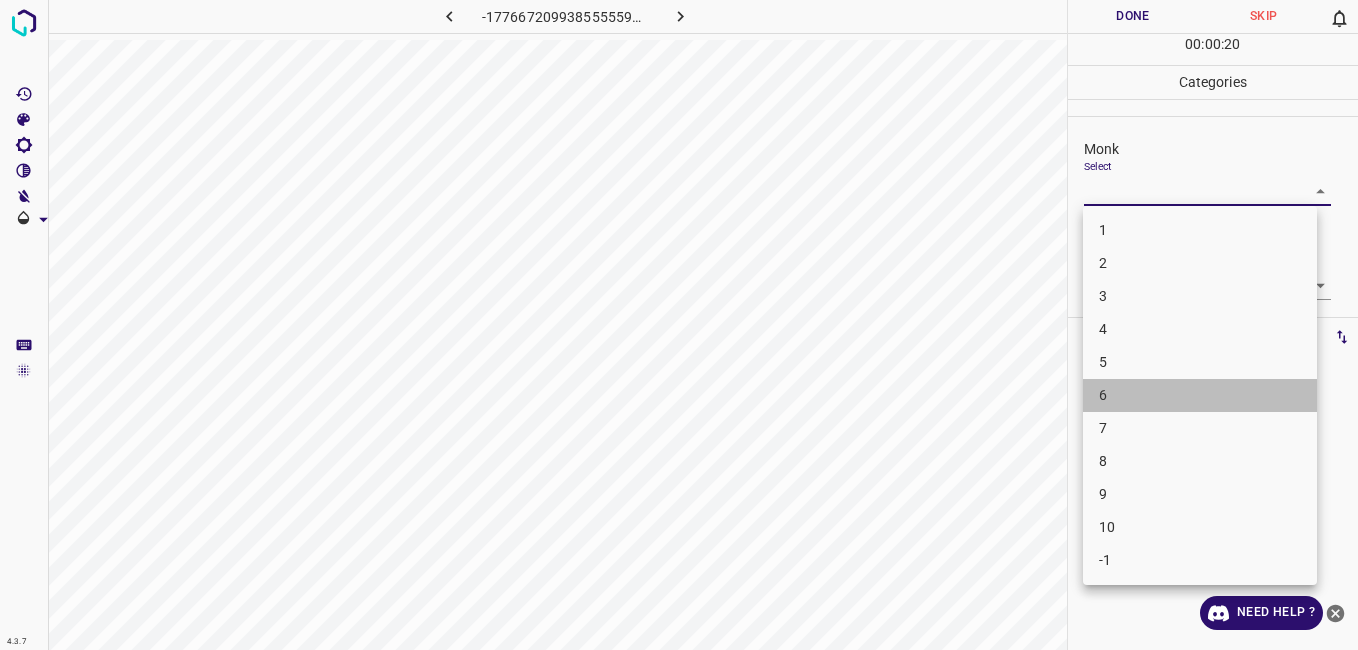 click on "6" at bounding box center [1200, 395] 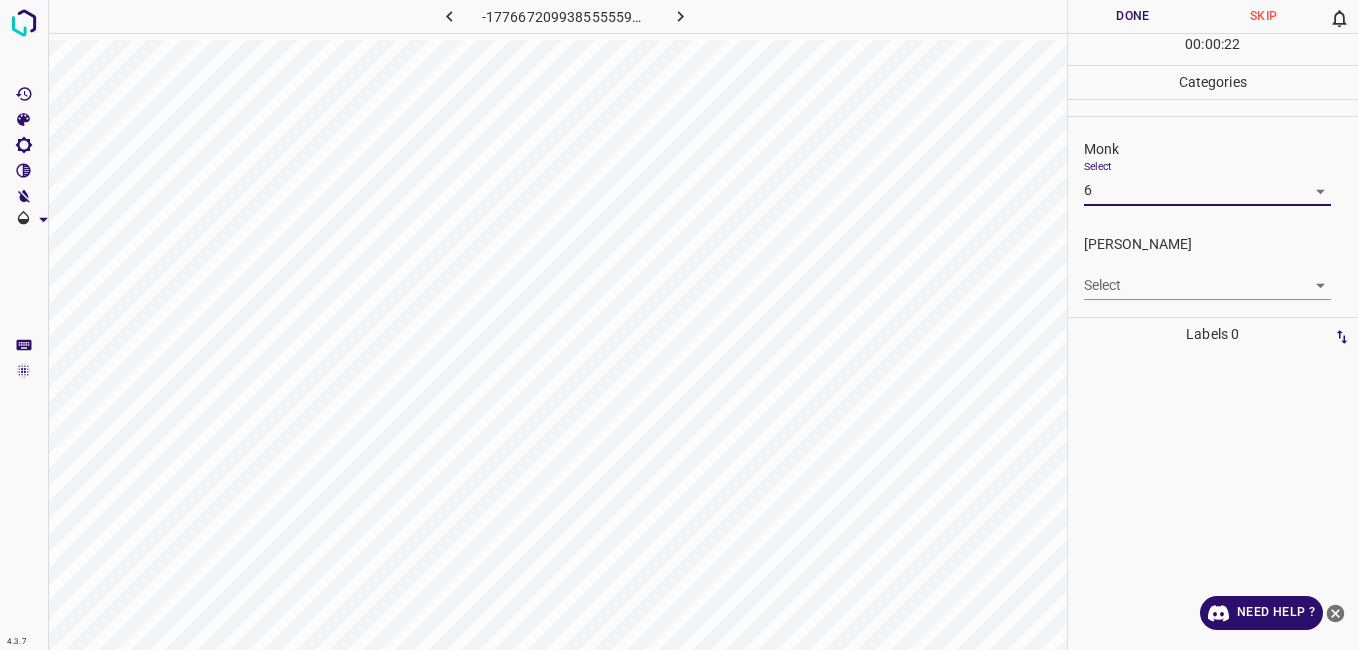 click on "4.3.7 -1776672099385555595.png Done Skip 0 00   : 00   : 22   Categories Monk   Select 6 6  Fitzpatrick   Select ​ Labels   0 Categories 1 Monk 2  Fitzpatrick Tools Space Change between modes (Draw & Edit) I Auto labeling R Restore zoom M Zoom in N Zoom out Delete Delete selecte label Filters Z Restore filters X Saturation filter C Brightness filter V Contrast filter B Gray scale filter General O Download Need Help ? - Text - Hide - Delete" at bounding box center [679, 325] 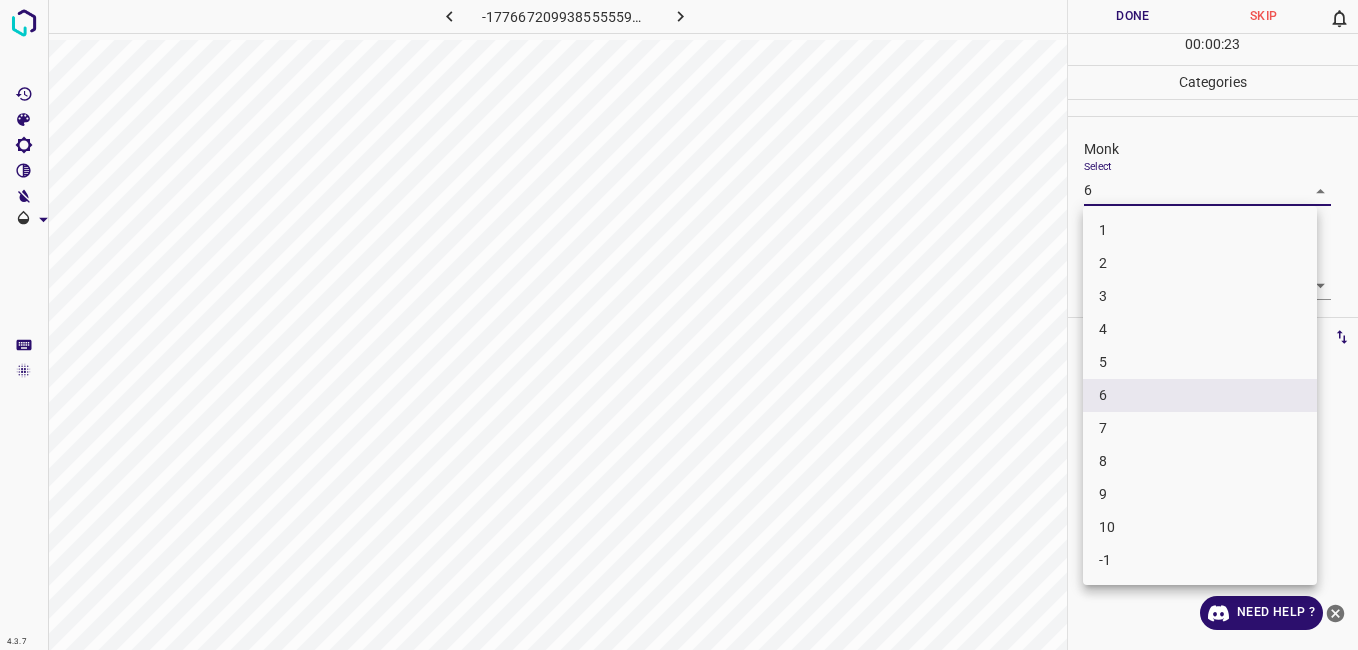 click on "7" at bounding box center [1200, 428] 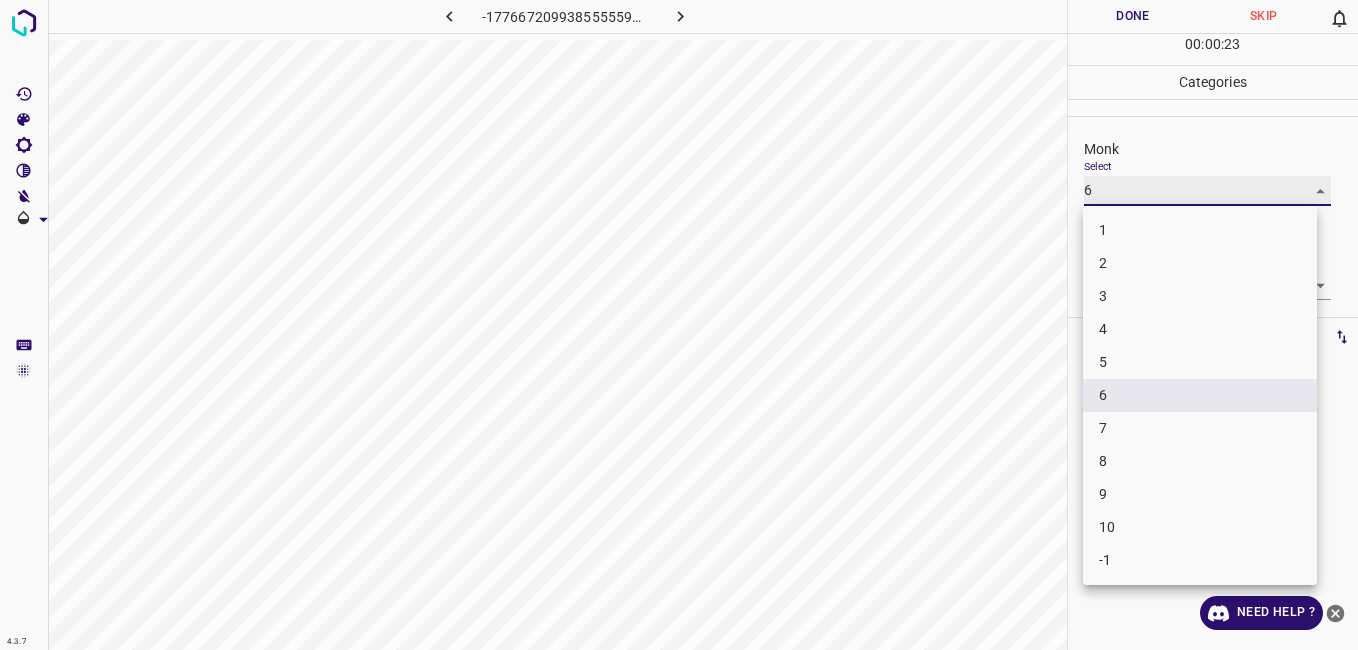 type on "7" 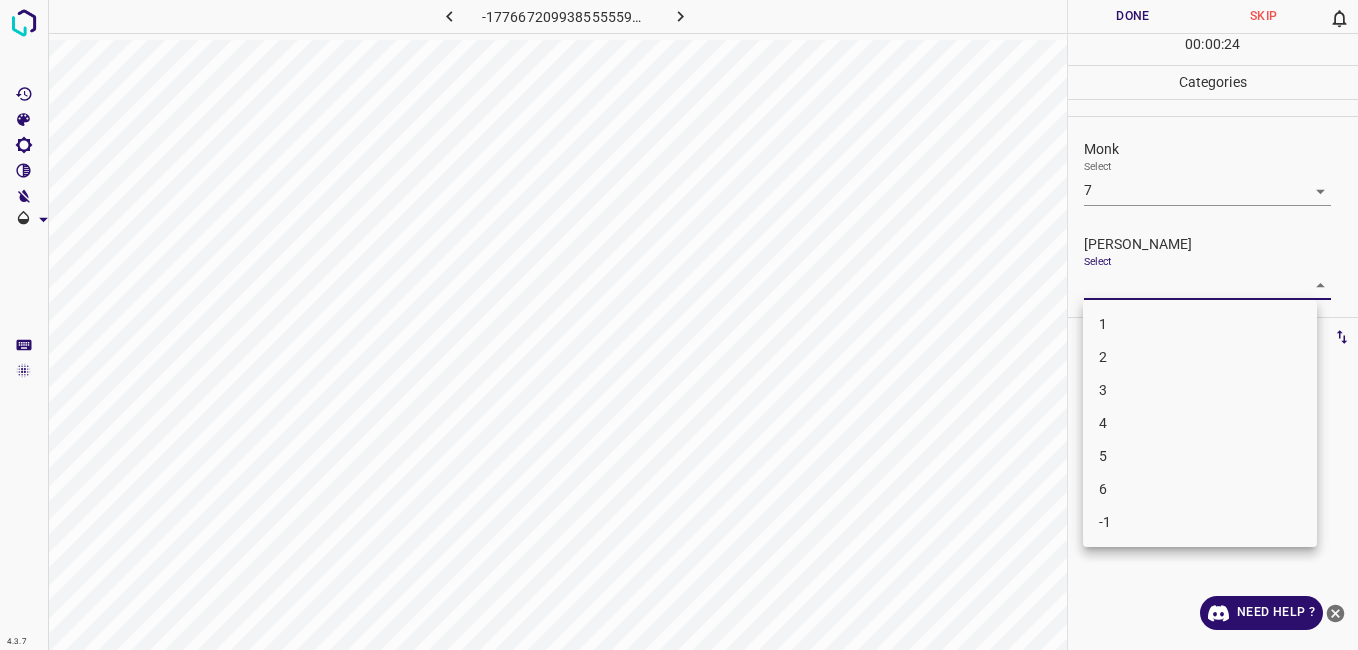 click on "4.3.7 -1776672099385555595.png Done Skip 0 00   : 00   : 24   Categories Monk   Select 7 7  Fitzpatrick   Select ​ Labels   0 Categories 1 Monk 2  Fitzpatrick Tools Space Change between modes (Draw & Edit) I Auto labeling R Restore zoom M Zoom in N Zoom out Delete Delete selecte label Filters Z Restore filters X Saturation filter C Brightness filter V Contrast filter B Gray scale filter General O Download Need Help ? - Text - Hide - Delete 1 2 3 4 5 6 -1" at bounding box center [679, 325] 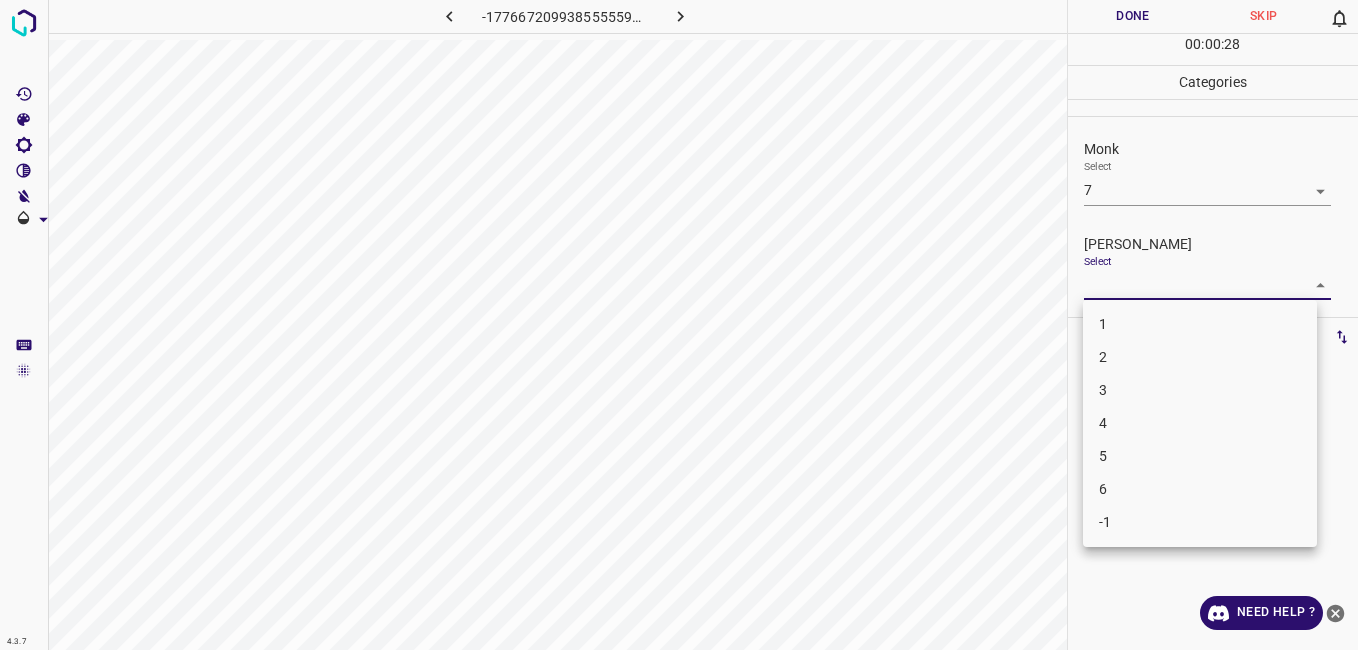 click on "4" at bounding box center (1200, 423) 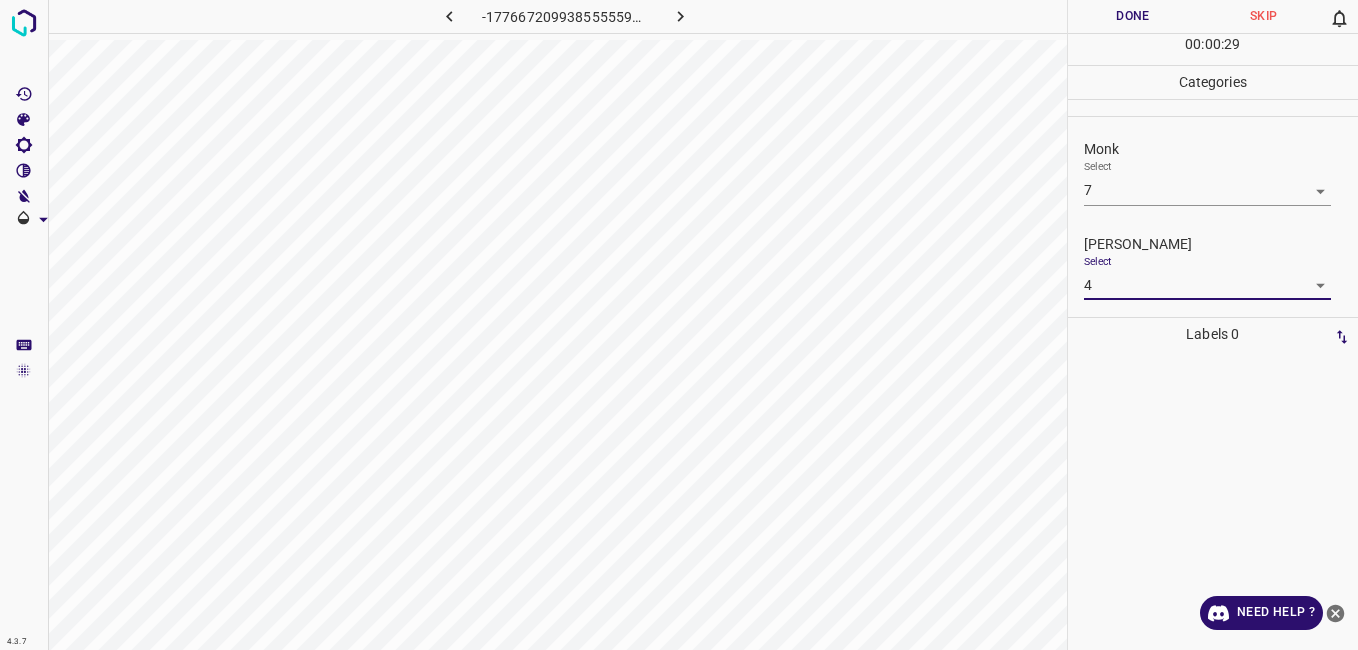 click on "4.3.7 -1776672099385555595.png Done Skip 0 00   : 00   : 29   Categories Monk   Select 7 7  Fitzpatrick   Select 4 4 Labels   0 Categories 1 Monk 2  Fitzpatrick Tools Space Change between modes (Draw & Edit) I Auto labeling R Restore zoom M Zoom in N Zoom out Delete Delete selecte label Filters Z Restore filters X Saturation filter C Brightness filter V Contrast filter B Gray scale filter General O Download Need Help ? - Text - Hide - Delete" at bounding box center (679, 325) 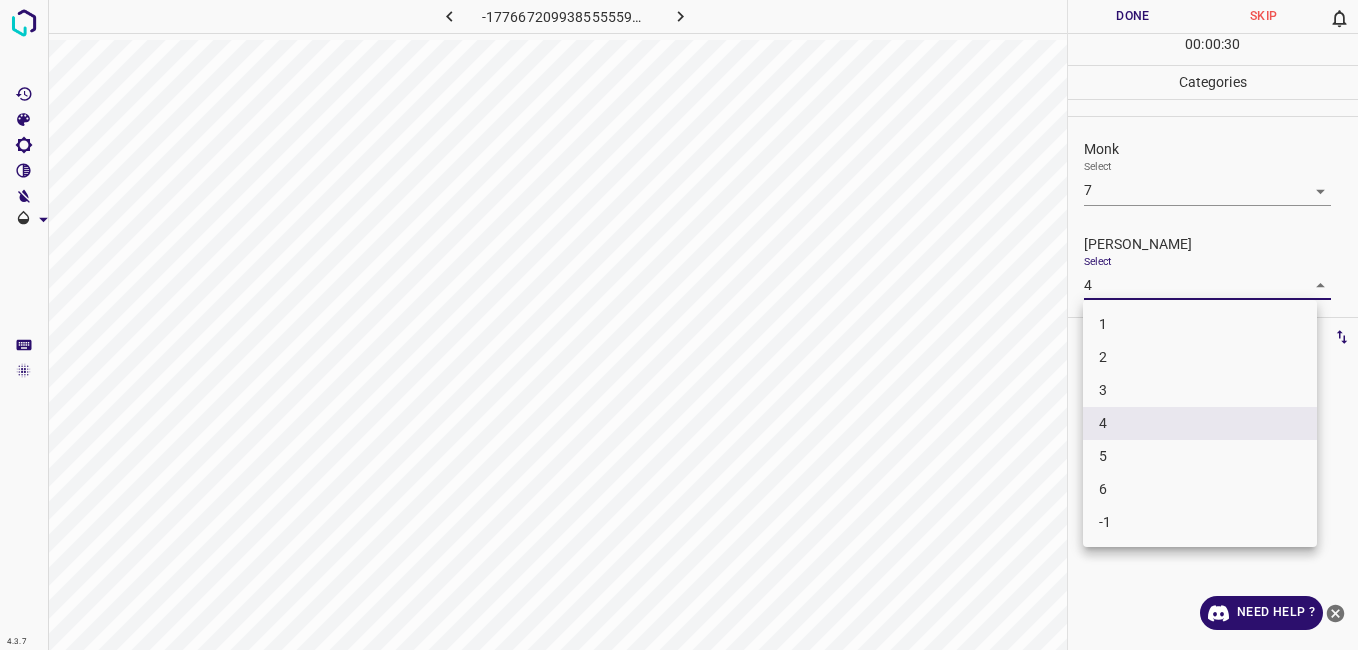 click on "5" at bounding box center (1200, 456) 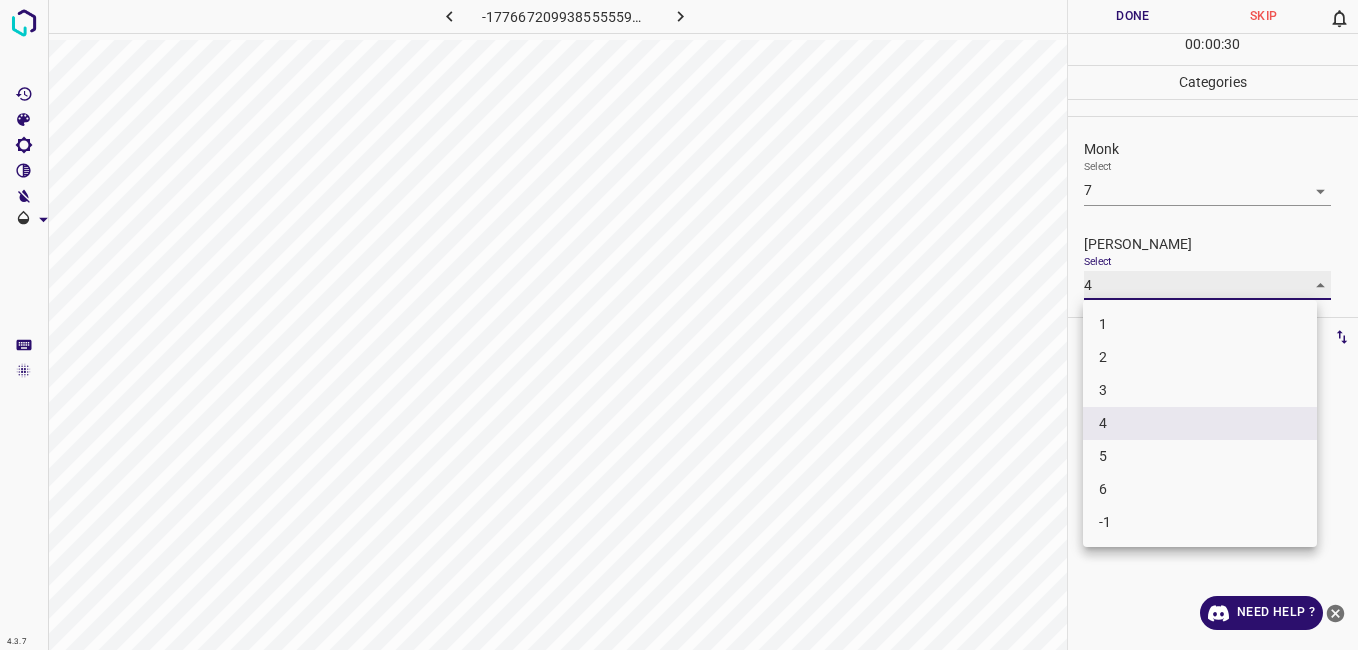 type on "5" 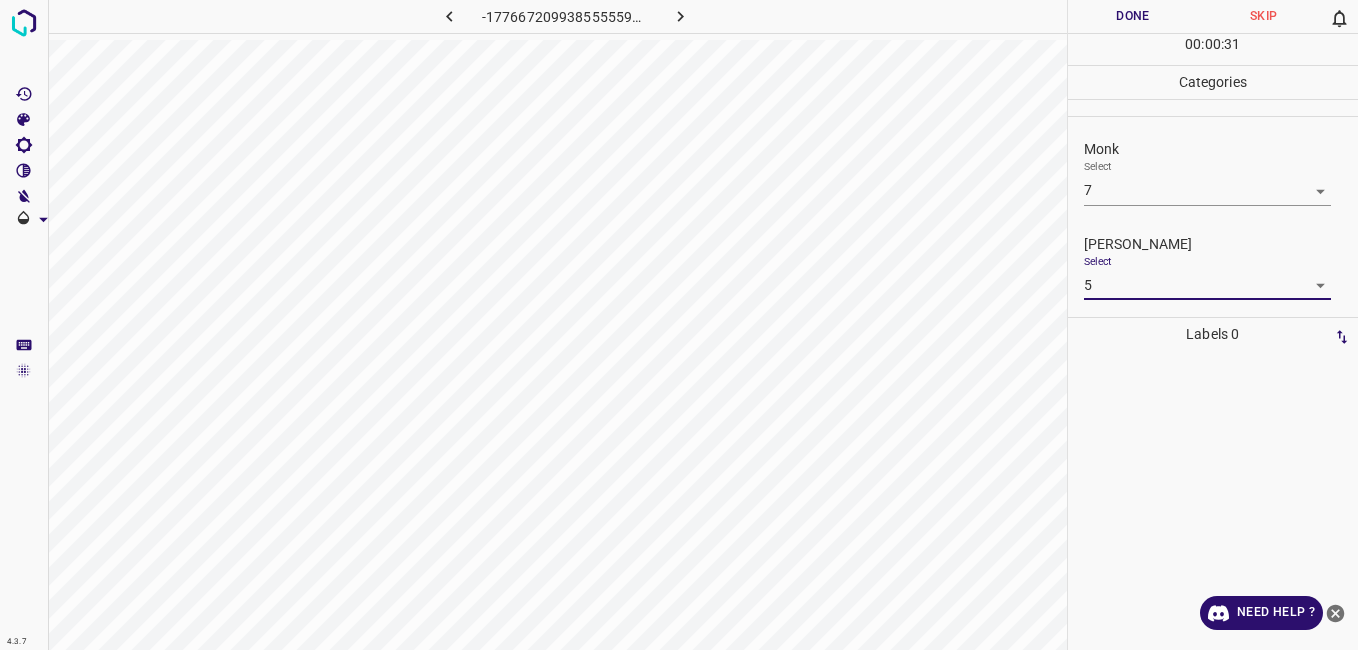 click on "00   : 00   : 31" at bounding box center (1213, 49) 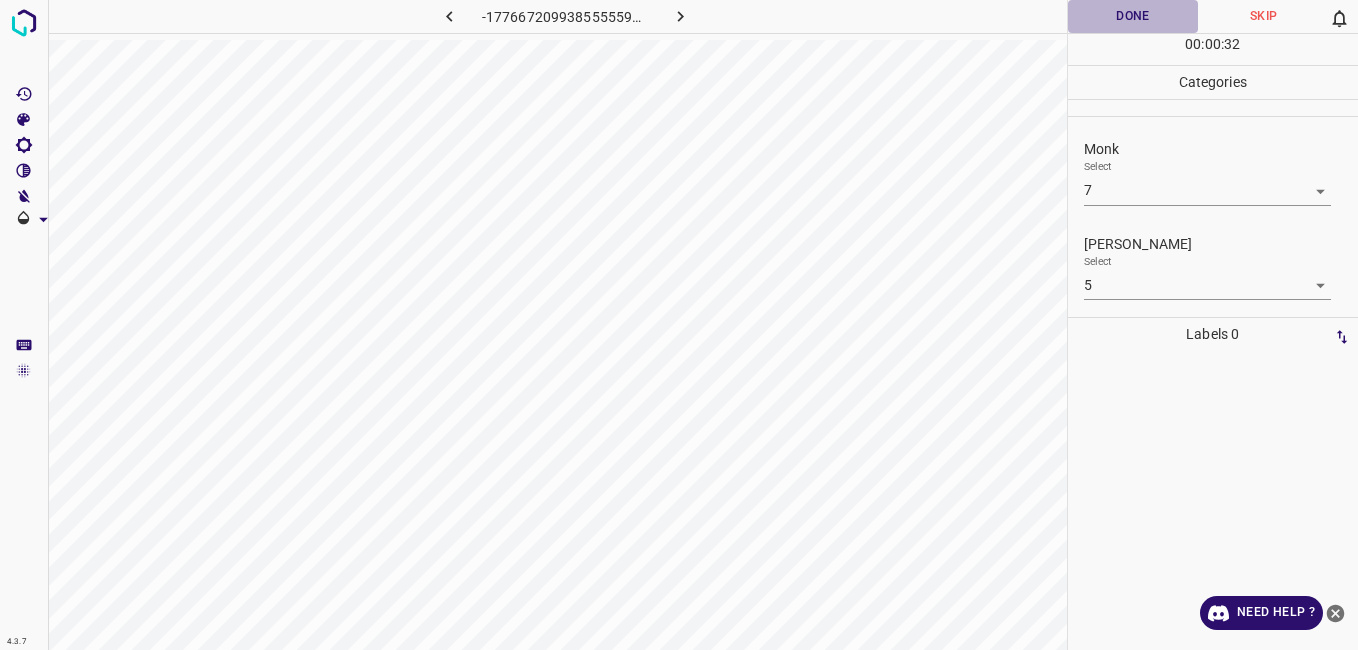 click on "Done" at bounding box center [1133, 16] 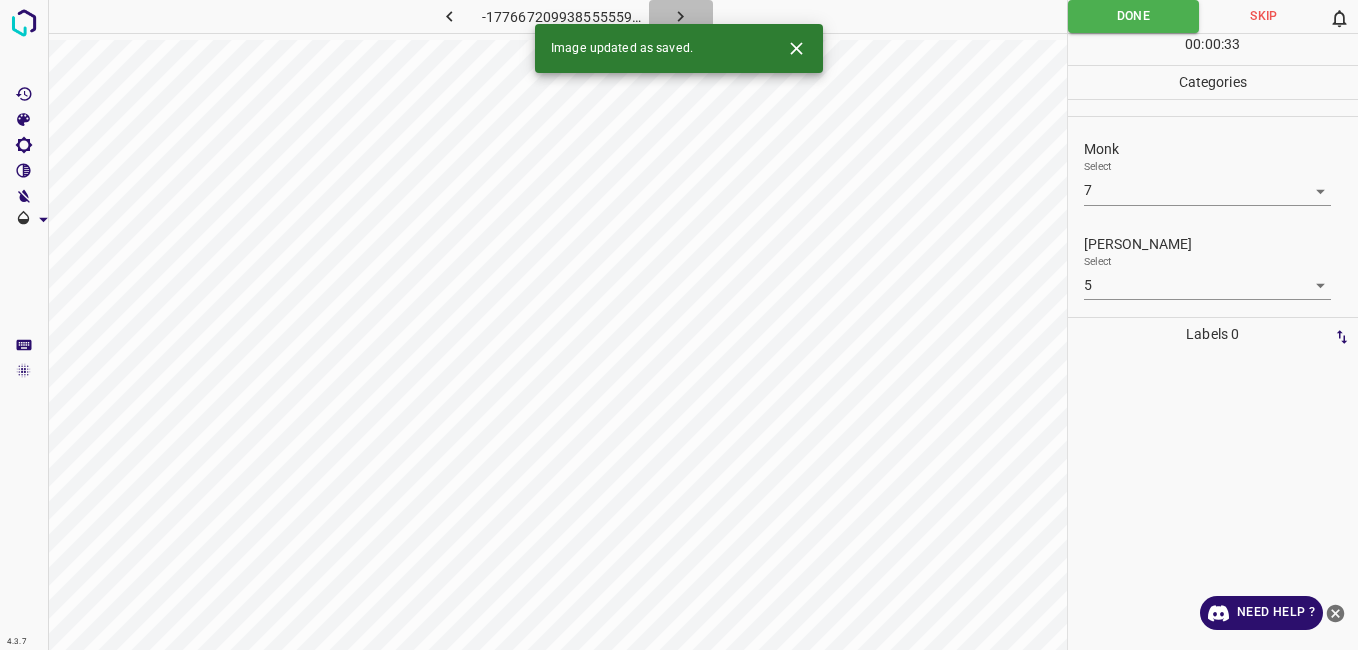 click 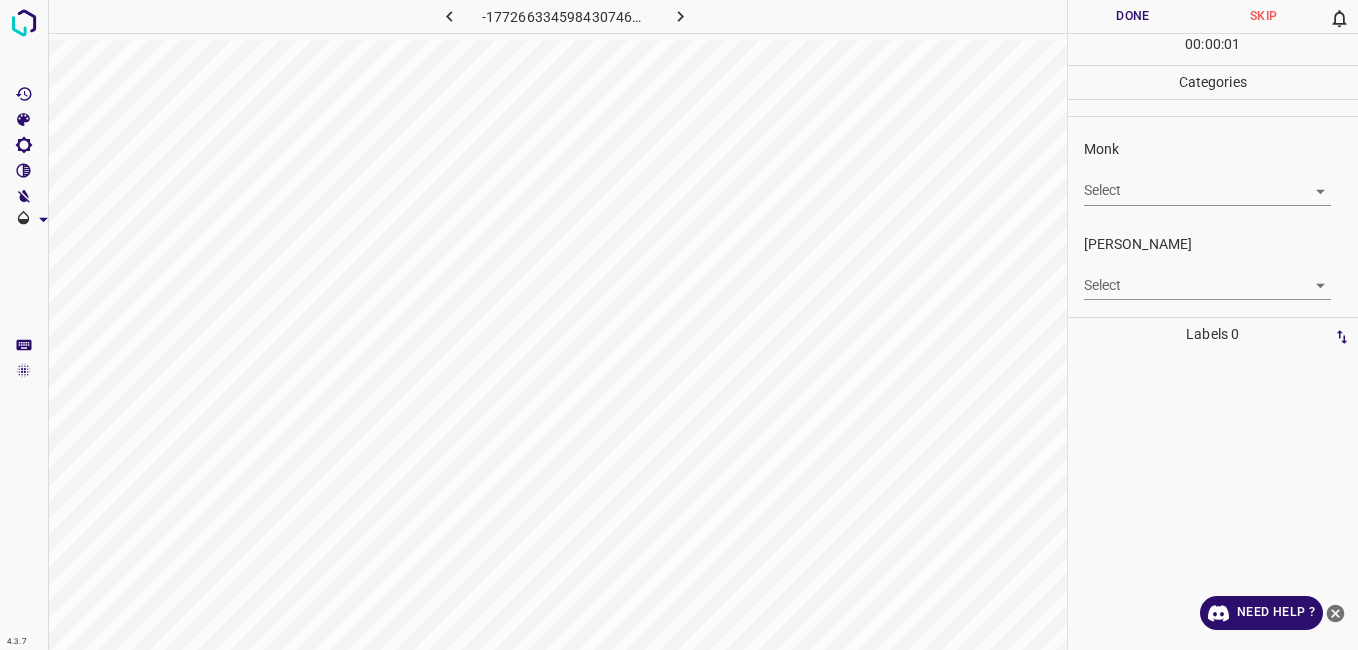 click on "4.3.7 -1772663345984307464.png Done Skip 0 00   : 00   : 01   Categories Monk   Select ​  Fitzpatrick   Select ​ Labels   0 Categories 1 Monk 2  Fitzpatrick Tools Space Change between modes (Draw & Edit) I Auto labeling R Restore zoom M Zoom in N Zoom out Delete Delete selecte label Filters Z Restore filters X Saturation filter C Brightness filter V Contrast filter B Gray scale filter General O Download Need Help ? - Text - Hide - Delete" at bounding box center [679, 325] 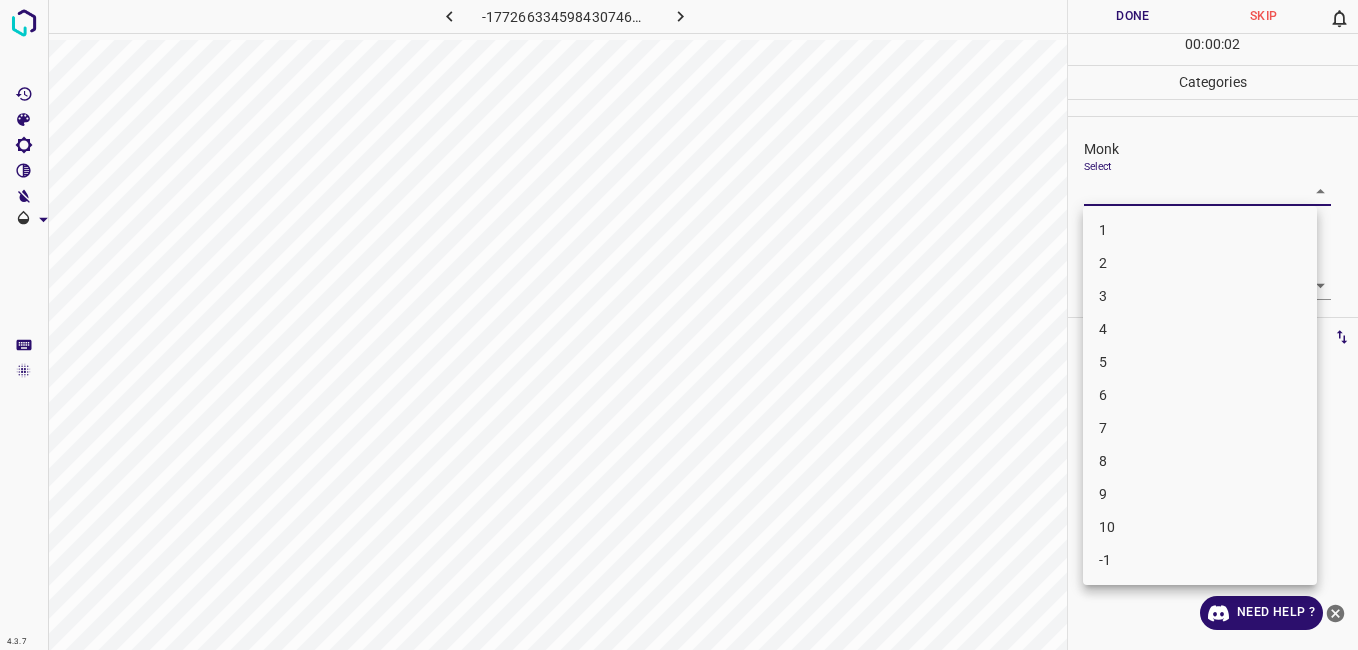 click on "1" at bounding box center (1200, 230) 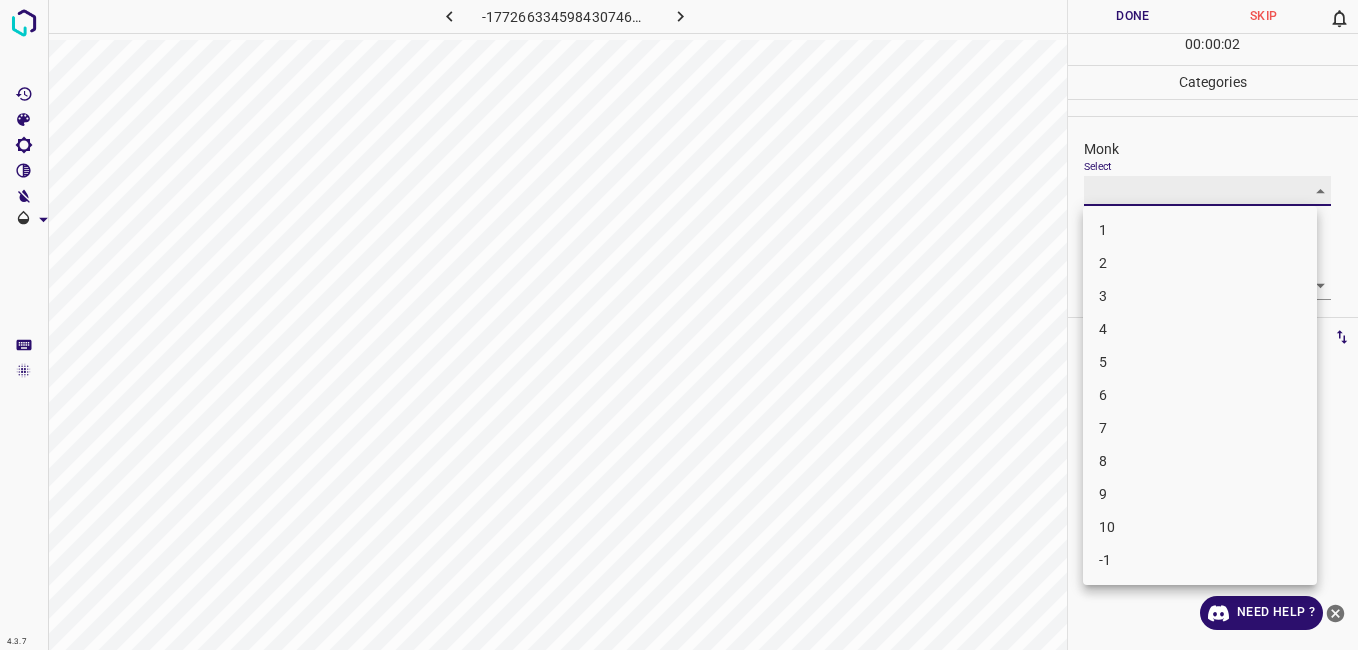type on "1" 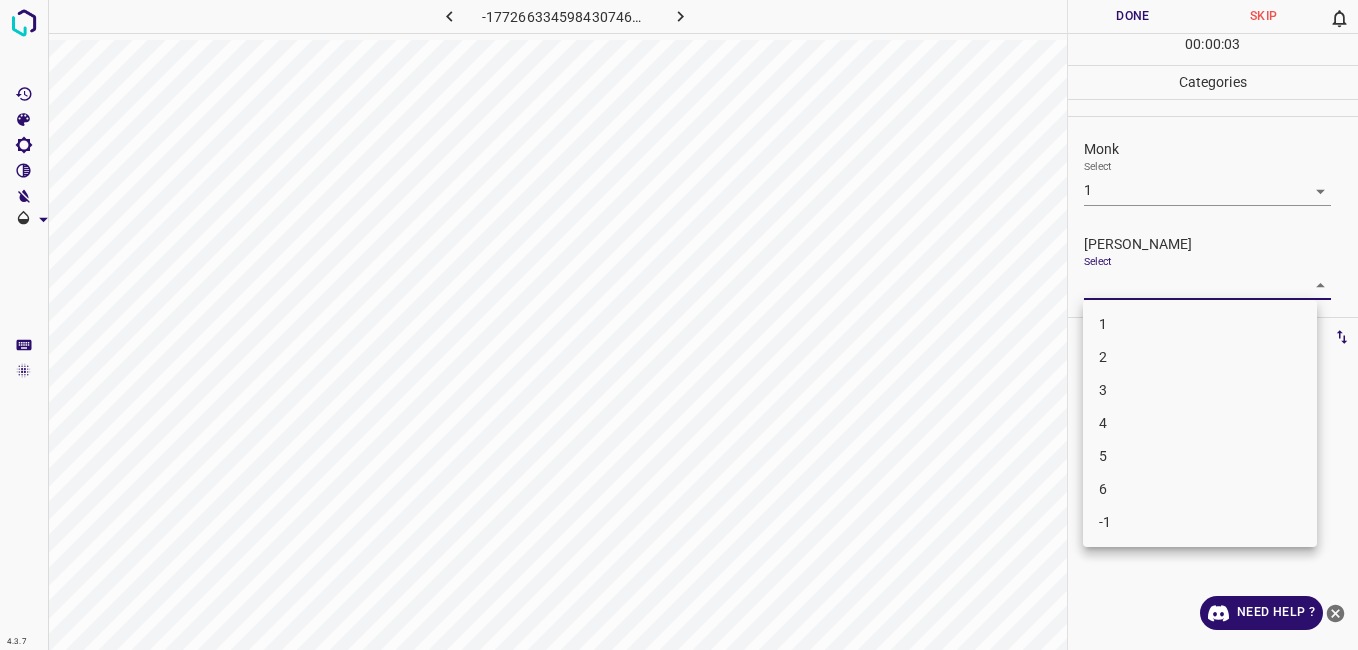 click on "4.3.7 -1772663345984307464.png Done Skip 0 00   : 00   : 03   Categories Monk   Select 1 1  Fitzpatrick   Select ​ Labels   0 Categories 1 Monk 2  Fitzpatrick Tools Space Change between modes (Draw & Edit) I Auto labeling R Restore zoom M Zoom in N Zoom out Delete Delete selecte label Filters Z Restore filters X Saturation filter C Brightness filter V Contrast filter B Gray scale filter General O Download Need Help ? - Text - Hide - Delete 1 2 3 4 5 6 -1" at bounding box center (679, 325) 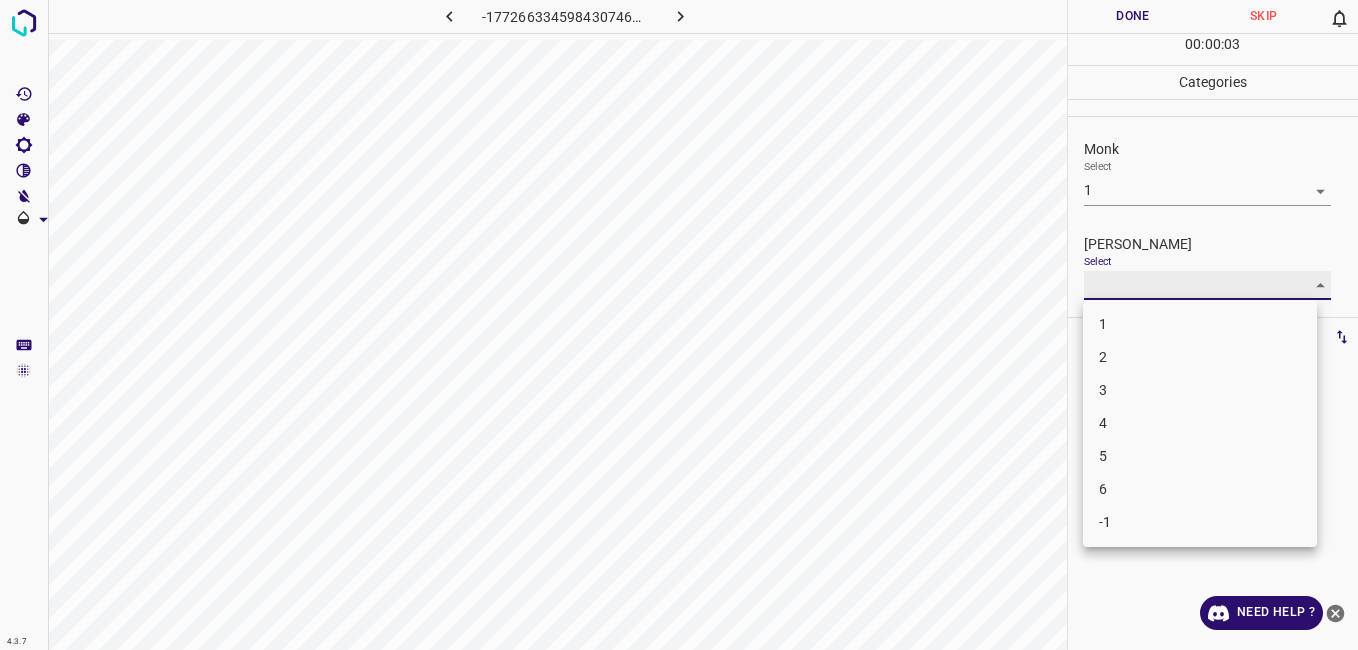 type on "1" 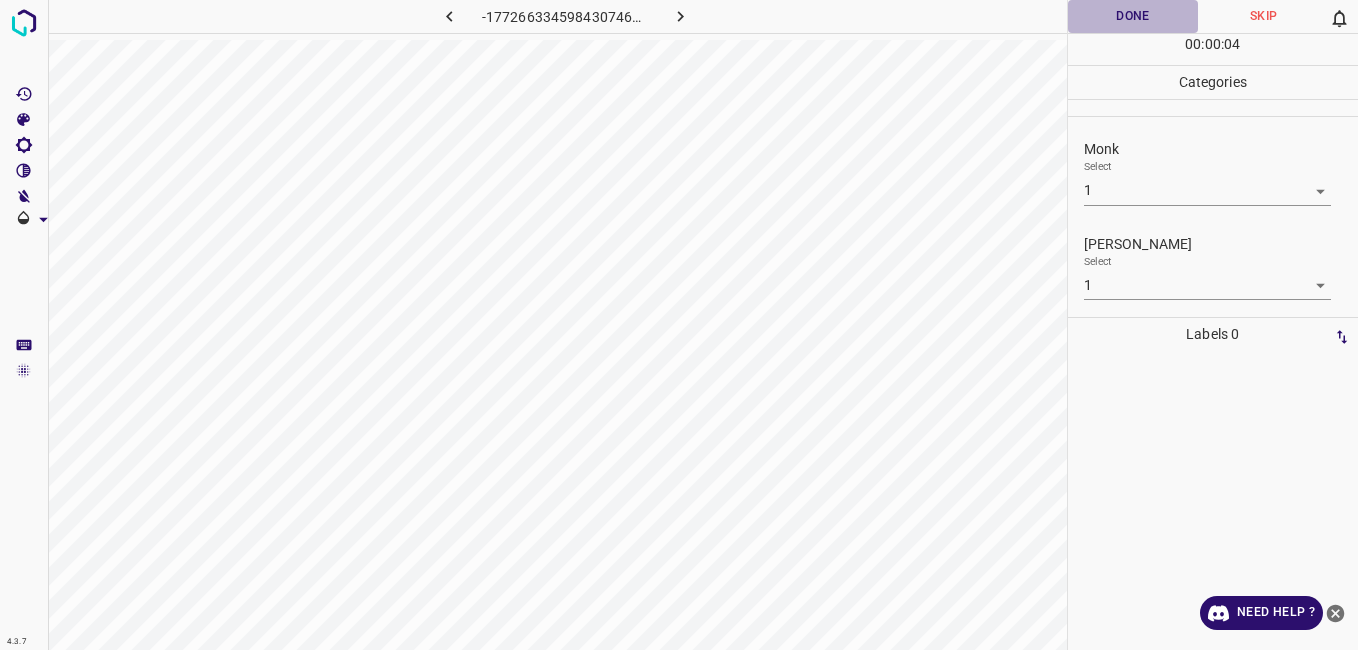 click on "Done" at bounding box center [1133, 16] 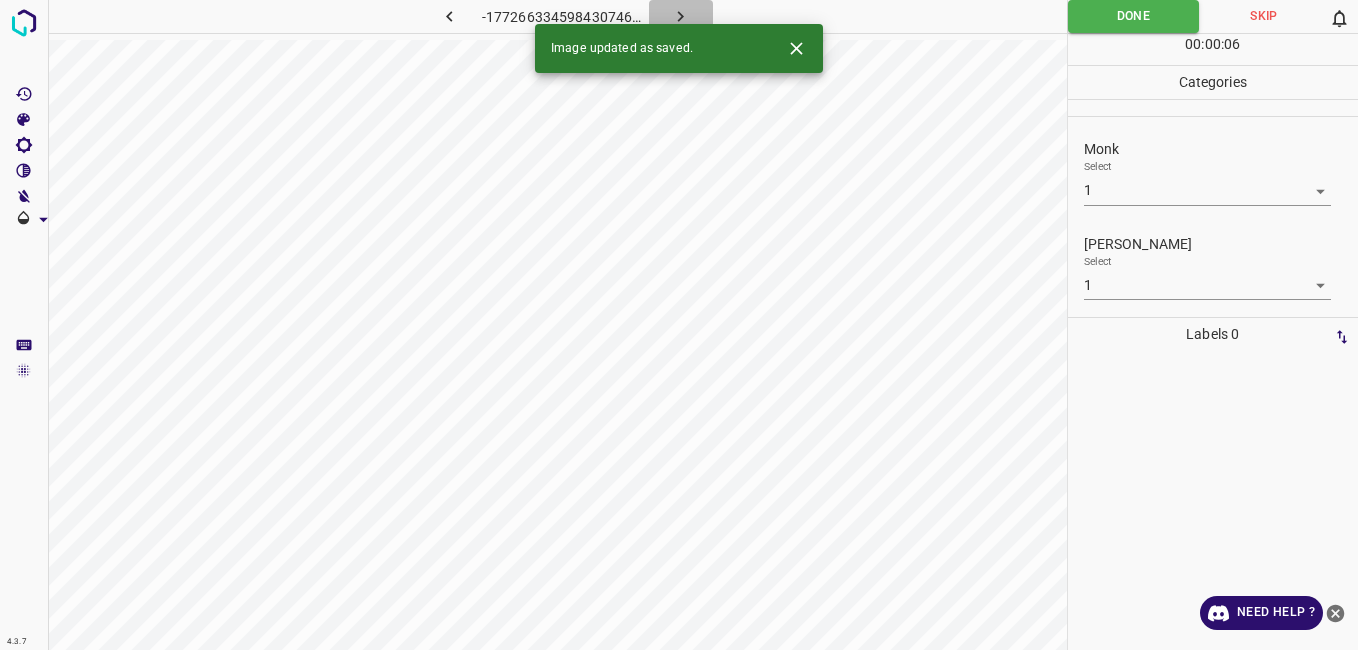 click 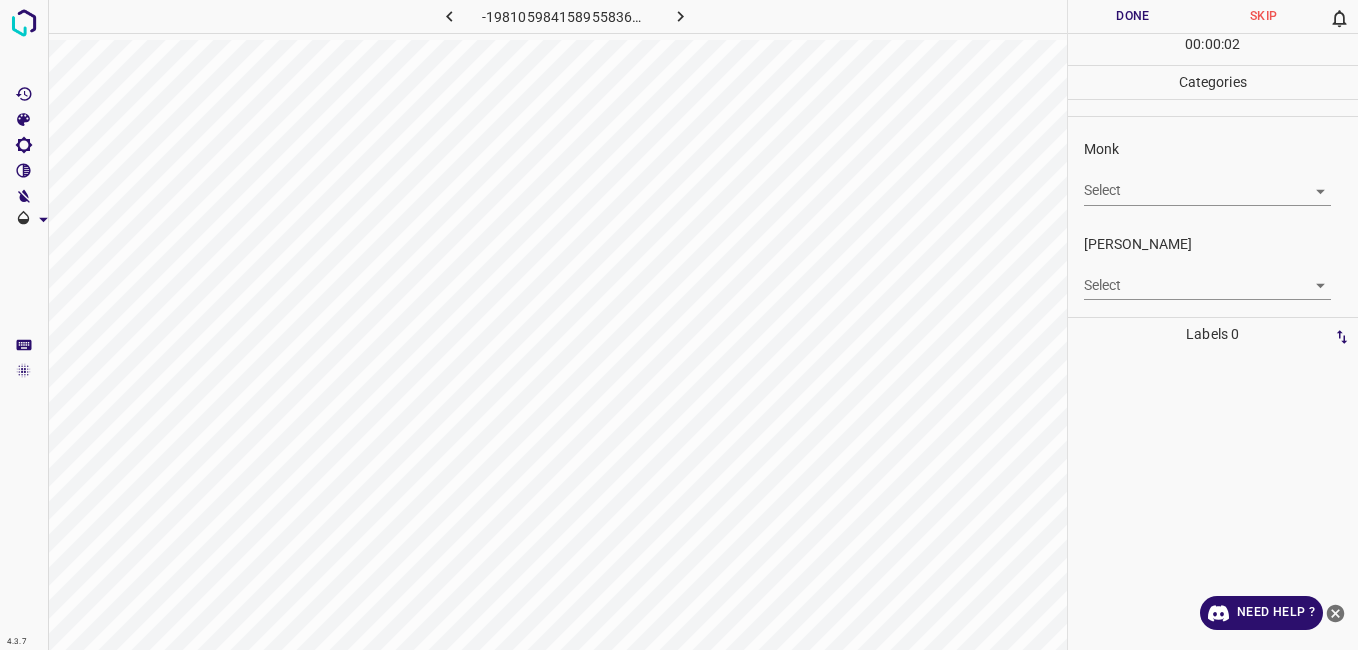 click on "4.3.7 -1981059841589558369.png Done Skip 0 00   : 00   : 02   Categories Monk   Select ​  Fitzpatrick   Select ​ Labels   0 Categories 1 Monk 2  Fitzpatrick Tools Space Change between modes (Draw & Edit) I Auto labeling R Restore zoom M Zoom in N Zoom out Delete Delete selecte label Filters Z Restore filters X Saturation filter C Brightness filter V Contrast filter B Gray scale filter General O Download Need Help ? - Text - Hide - Delete" at bounding box center [679, 325] 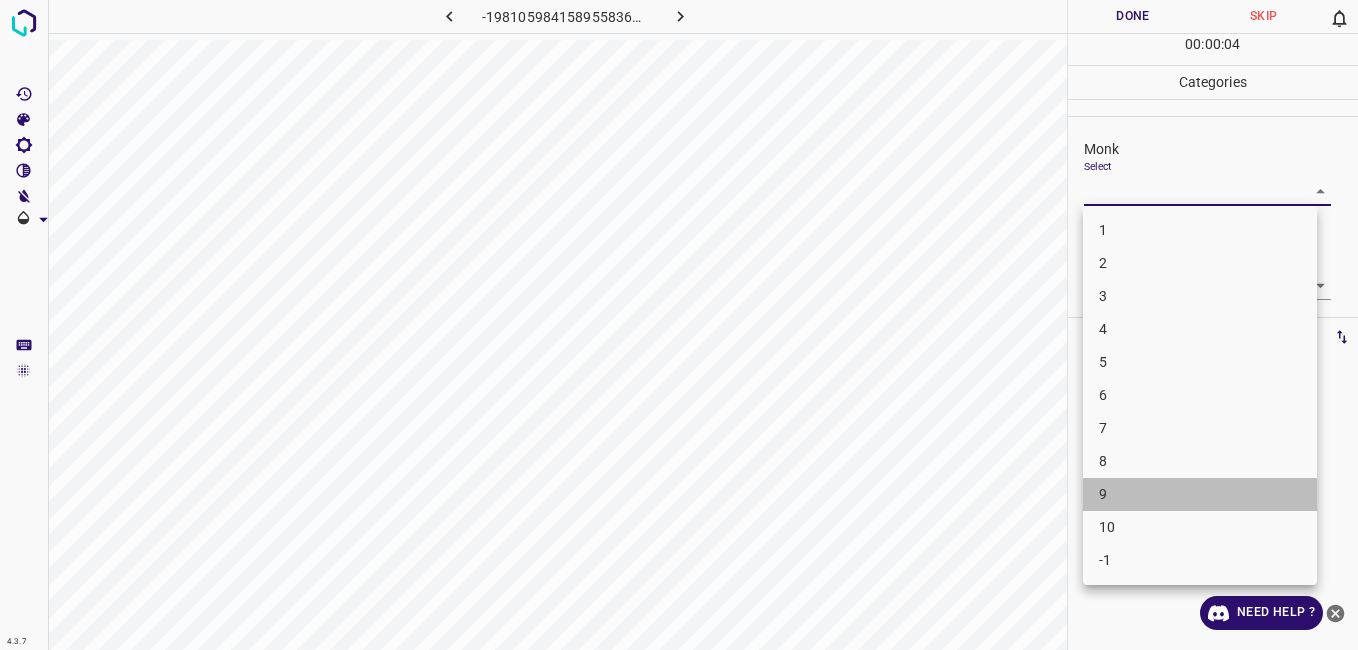 click on "9" at bounding box center (1200, 494) 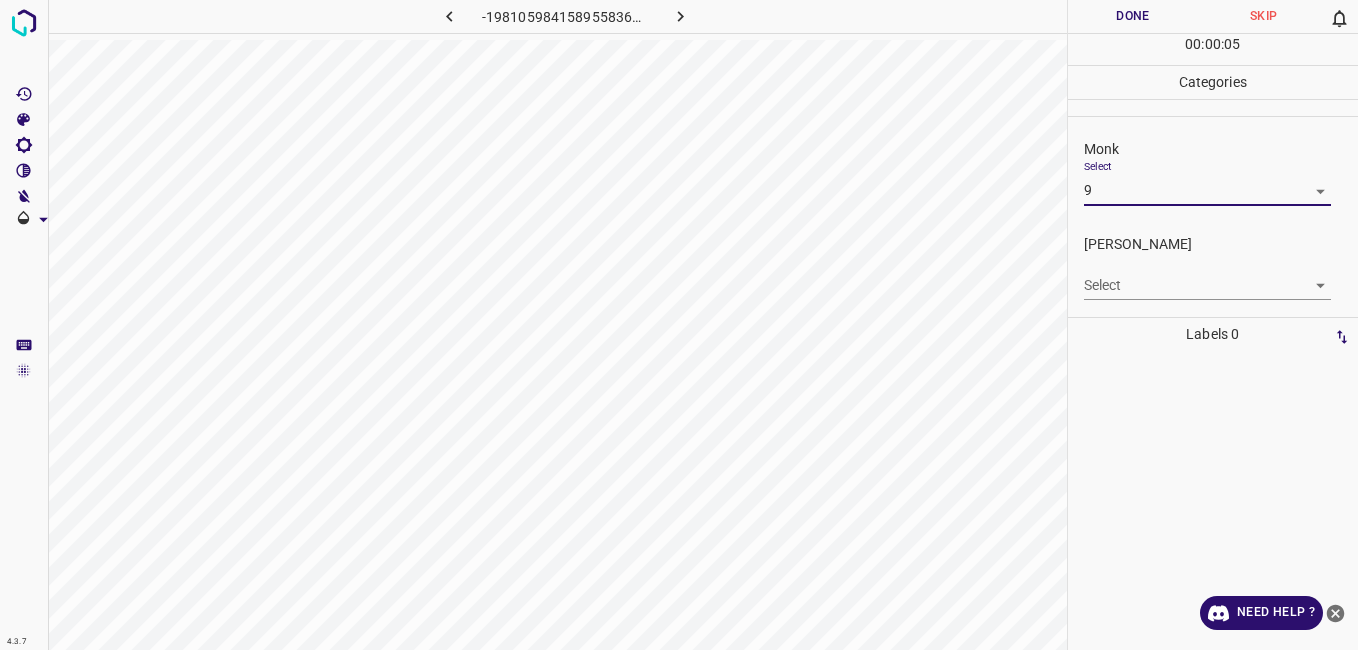 click on "4.3.7 -1981059841589558369.png Done Skip 0 00   : 00   : 05   Categories Monk   Select 9 9  Fitzpatrick   Select ​ Labels   0 Categories 1 Monk 2  Fitzpatrick Tools Space Change between modes (Draw & Edit) I Auto labeling R Restore zoom M Zoom in N Zoom out Delete Delete selecte label Filters Z Restore filters X Saturation filter C Brightness filter V Contrast filter B Gray scale filter General O Download Need Help ? - Text - Hide - Delete" at bounding box center (679, 325) 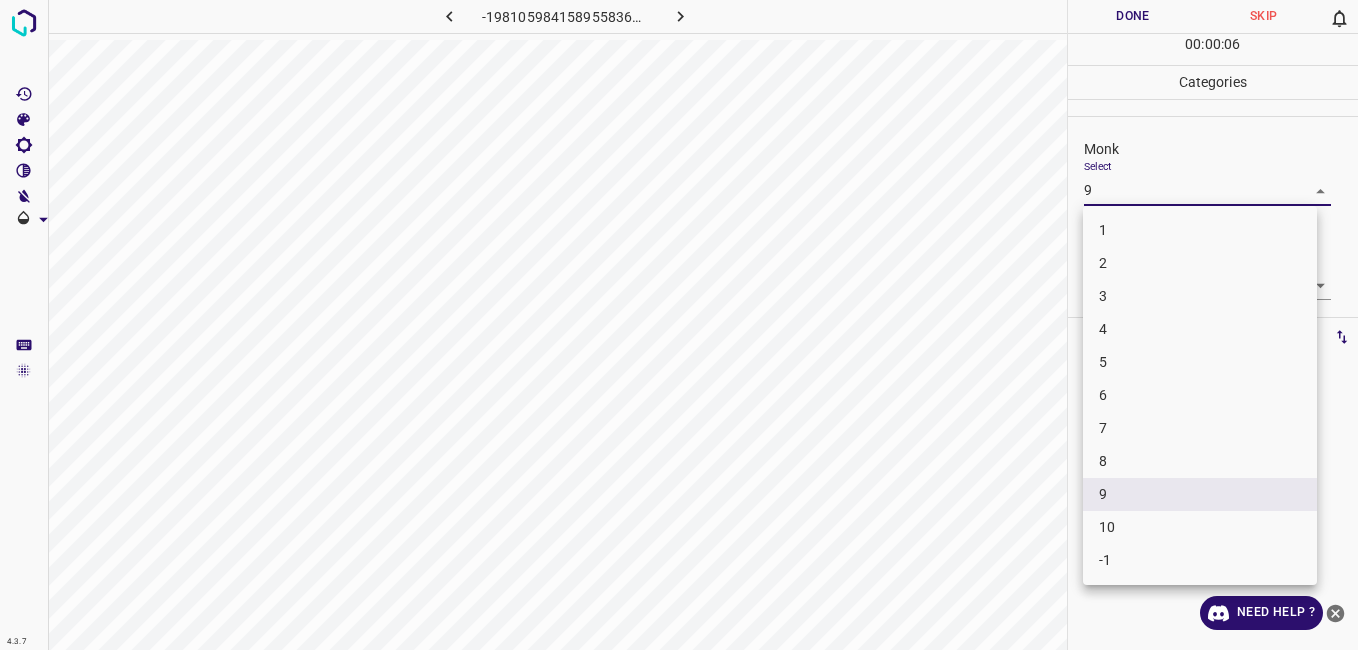 click on "8" at bounding box center [1200, 461] 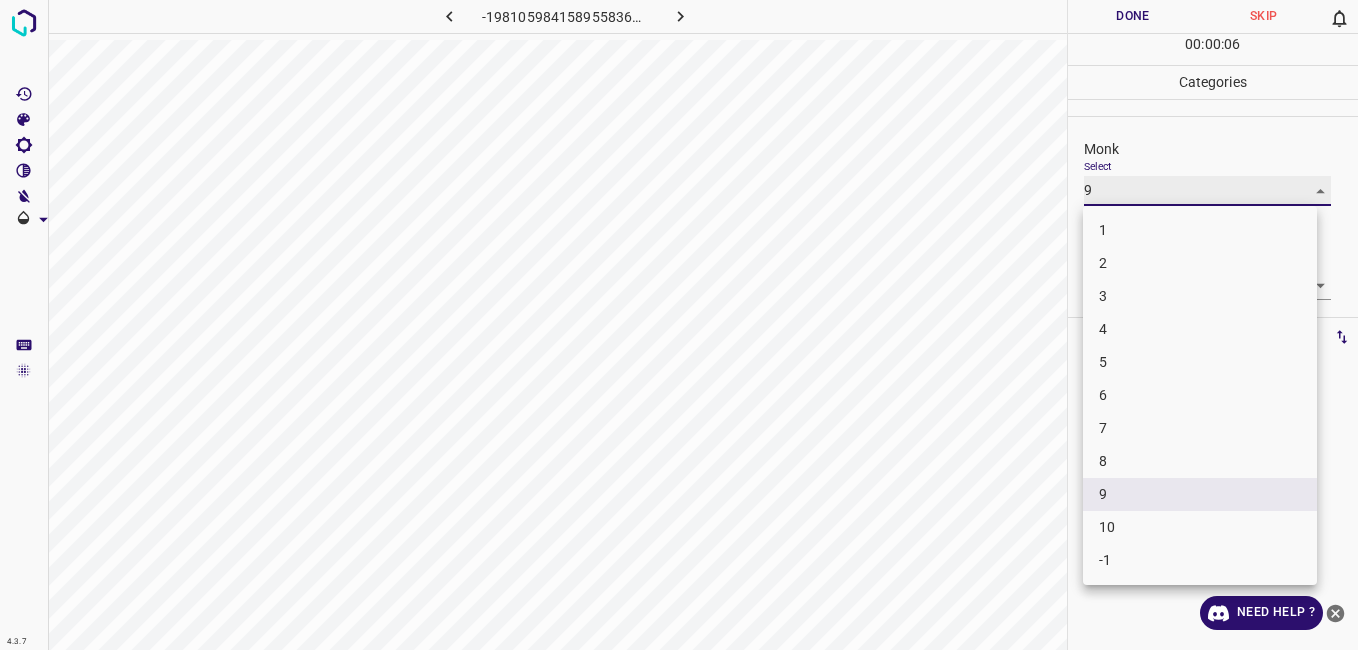 type on "8" 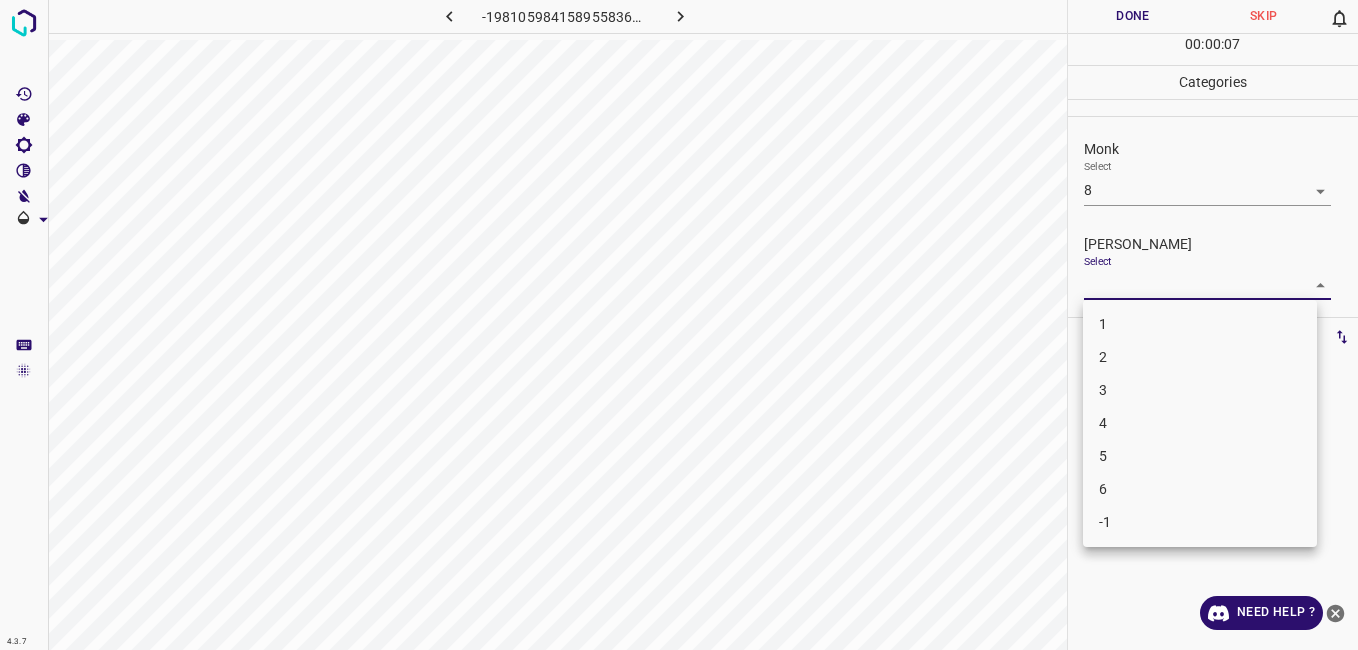 click on "4.3.7 -1981059841589558369.png Done Skip 0 00   : 00   : 07   Categories Monk   Select 8 8  Fitzpatrick   Select ​ Labels   0 Categories 1 Monk 2  Fitzpatrick Tools Space Change between modes (Draw & Edit) I Auto labeling R Restore zoom M Zoom in N Zoom out Delete Delete selecte label Filters Z Restore filters X Saturation filter C Brightness filter V Contrast filter B Gray scale filter General O Download Need Help ? - Text - Hide - Delete 1 2 3 4 5 6 -1" at bounding box center [679, 325] 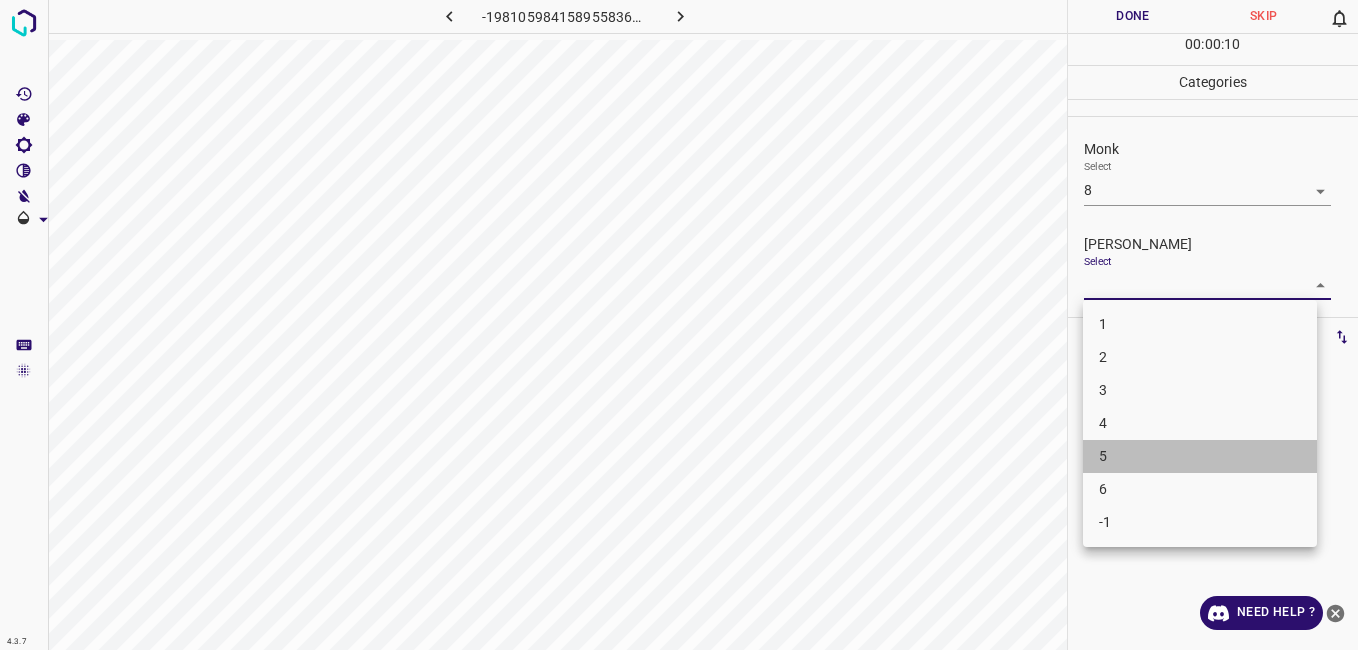 click on "5" at bounding box center (1200, 456) 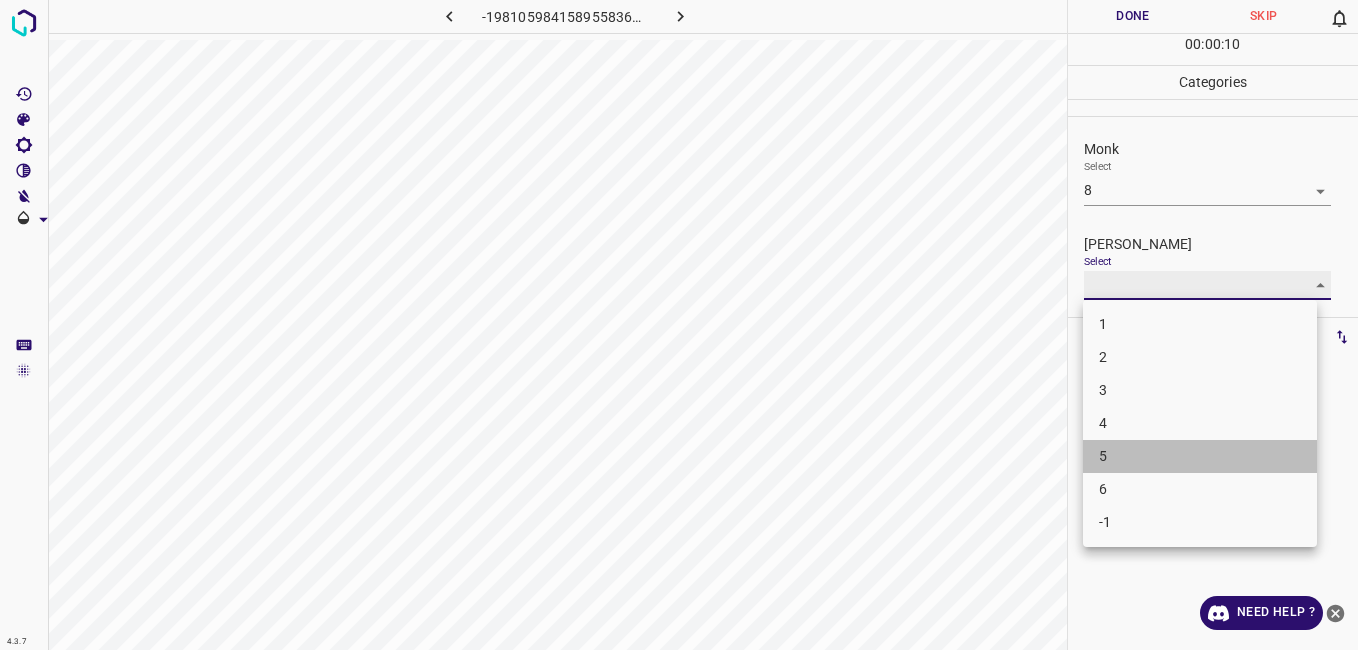 type on "5" 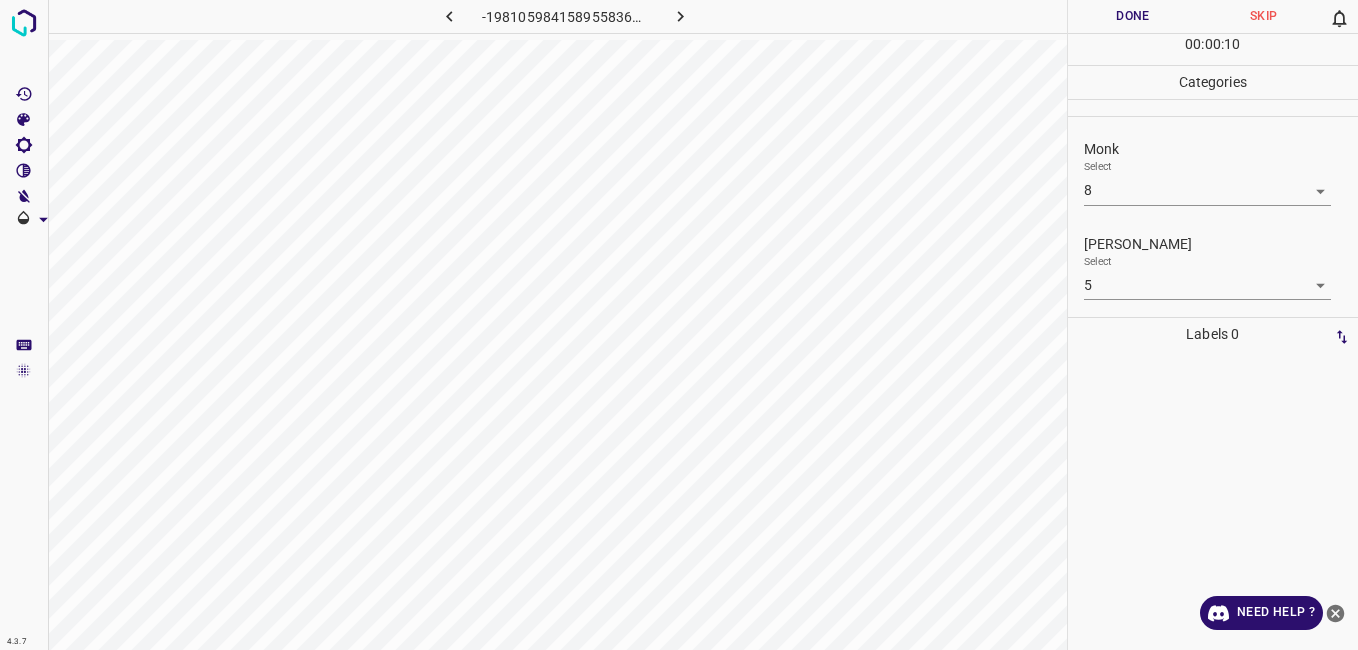 click on "00   : 00   : 10" at bounding box center (1213, 49) 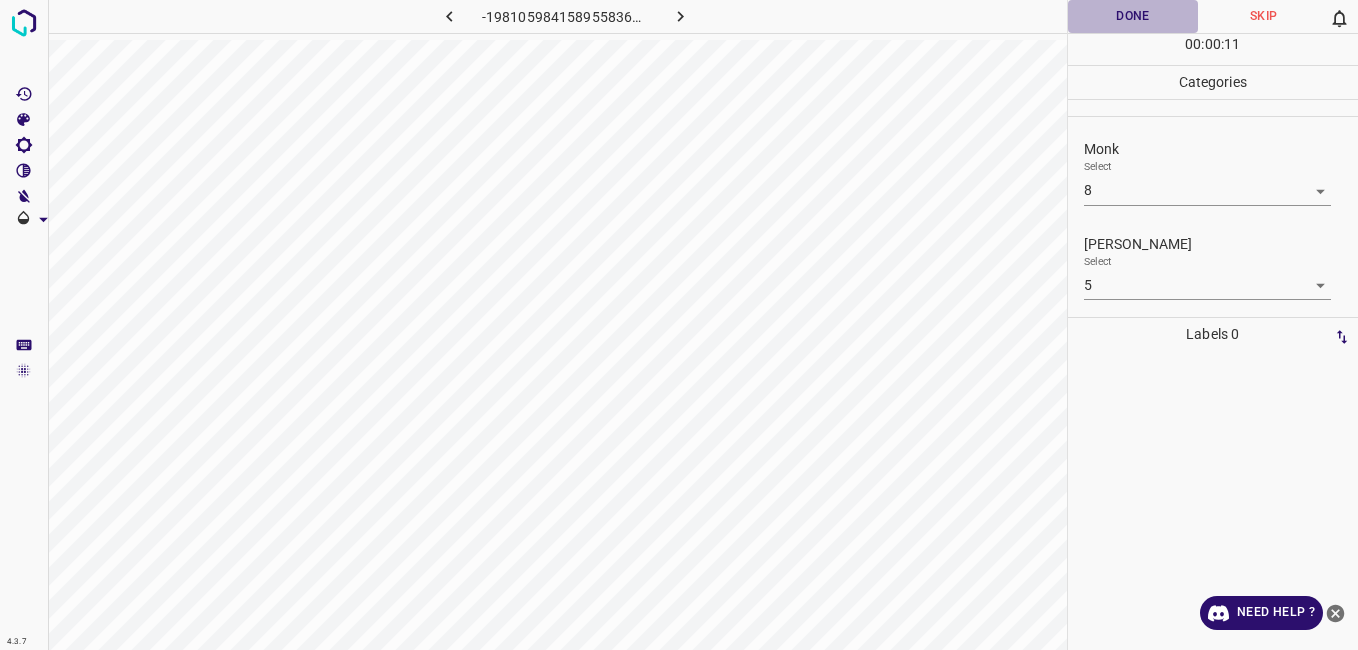 click on "Done" at bounding box center (1133, 16) 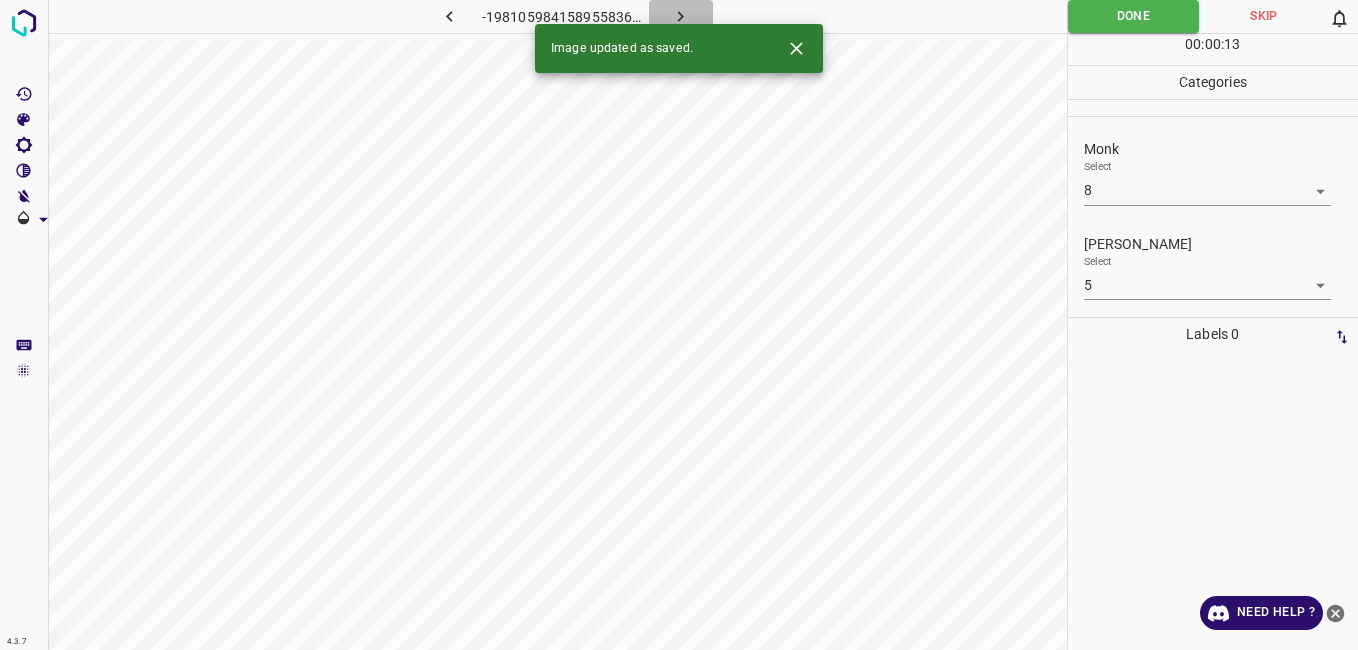 click 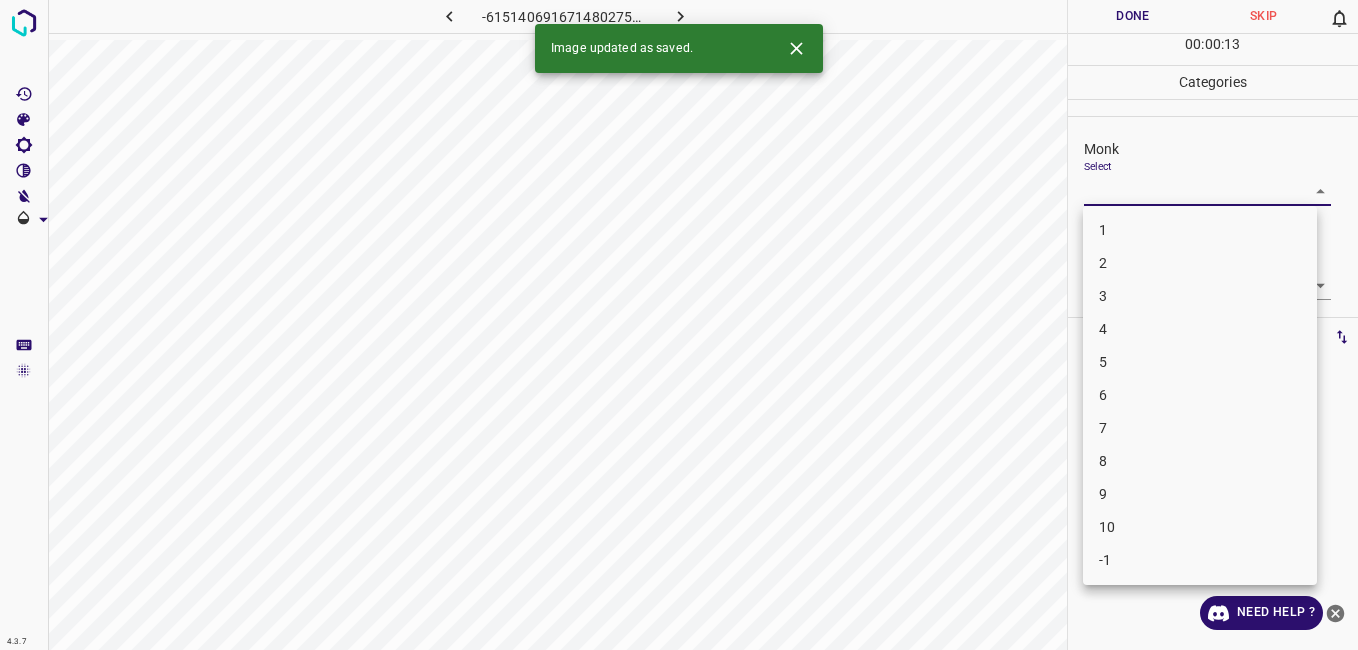 click on "4.3.7 -6151406916714802757.png Done Skip 0 00   : 00   : 13   Categories Monk   Select ​  Fitzpatrick   Select ​ Labels   0 Categories 1 Monk 2  Fitzpatrick Tools Space Change between modes (Draw & Edit) I Auto labeling R Restore zoom M Zoom in N Zoom out Delete Delete selecte label Filters Z Restore filters X Saturation filter C Brightness filter V Contrast filter B Gray scale filter General O Download Image updated as saved. Need Help ? - Text - Hide - Delete 1 2 3 4 5 6 7 8 9 10 -1" at bounding box center (679, 325) 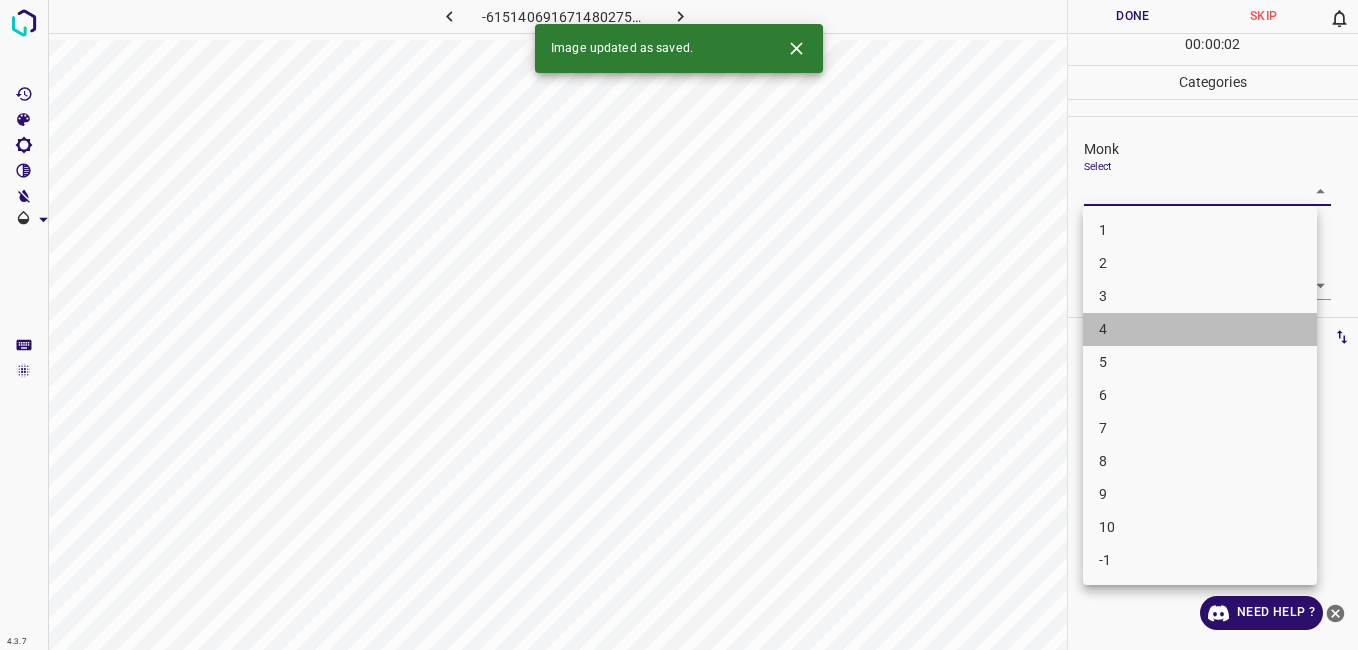 click on "4" at bounding box center [1200, 329] 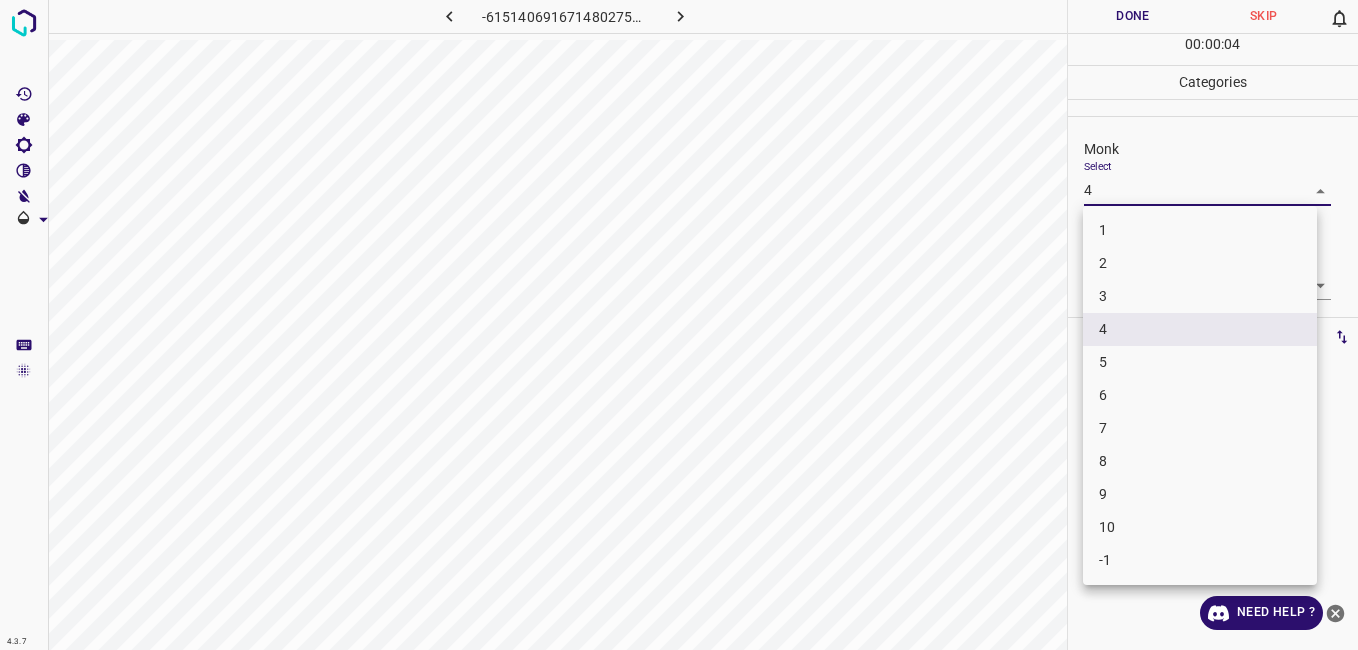 click on "4.3.7 -6151406916714802757.png Done Skip 0 00   : 00   : 04   Categories Monk   Select 4 4  Fitzpatrick   Select ​ Labels   0 Categories 1 Monk 2  Fitzpatrick Tools Space Change between modes (Draw & Edit) I Auto labeling R Restore zoom M Zoom in N Zoom out Delete Delete selecte label Filters Z Restore filters X Saturation filter C Brightness filter V Contrast filter B Gray scale filter General O Download Need Help ? - Text - Hide - Delete 1 2 3 4 5 6 7 8 9 10 -1" at bounding box center [679, 325] 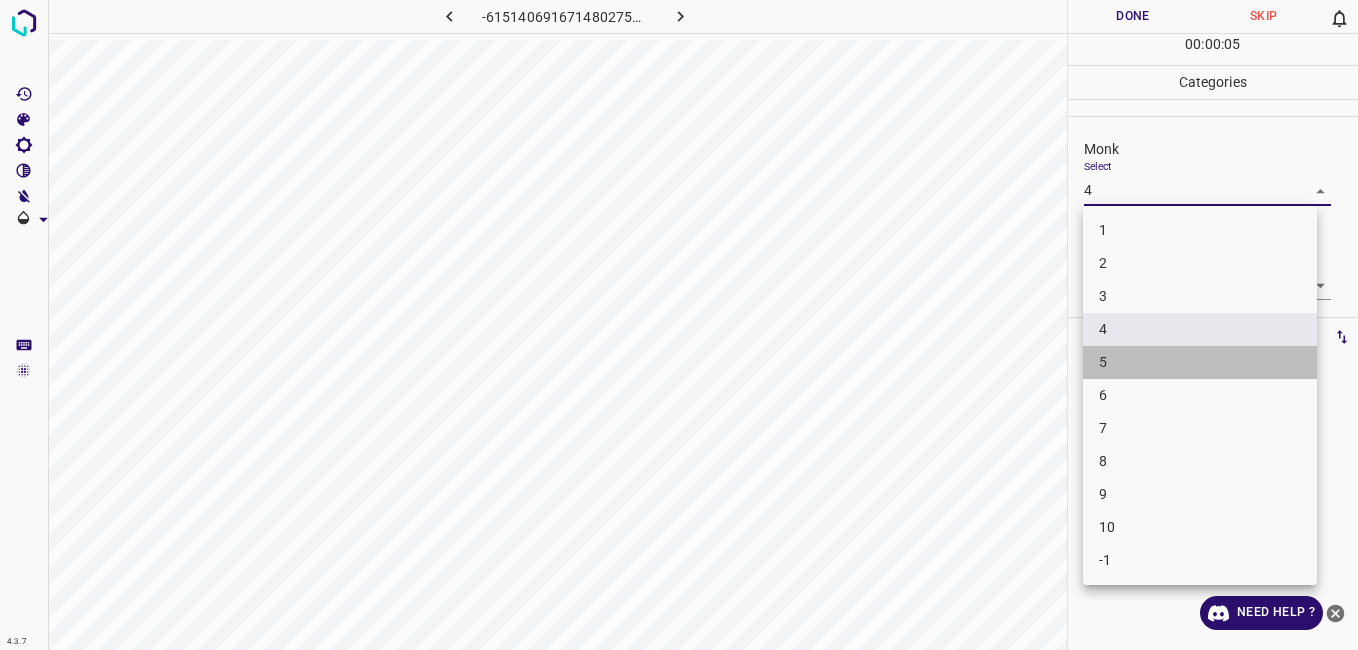 click on "5" at bounding box center (1200, 362) 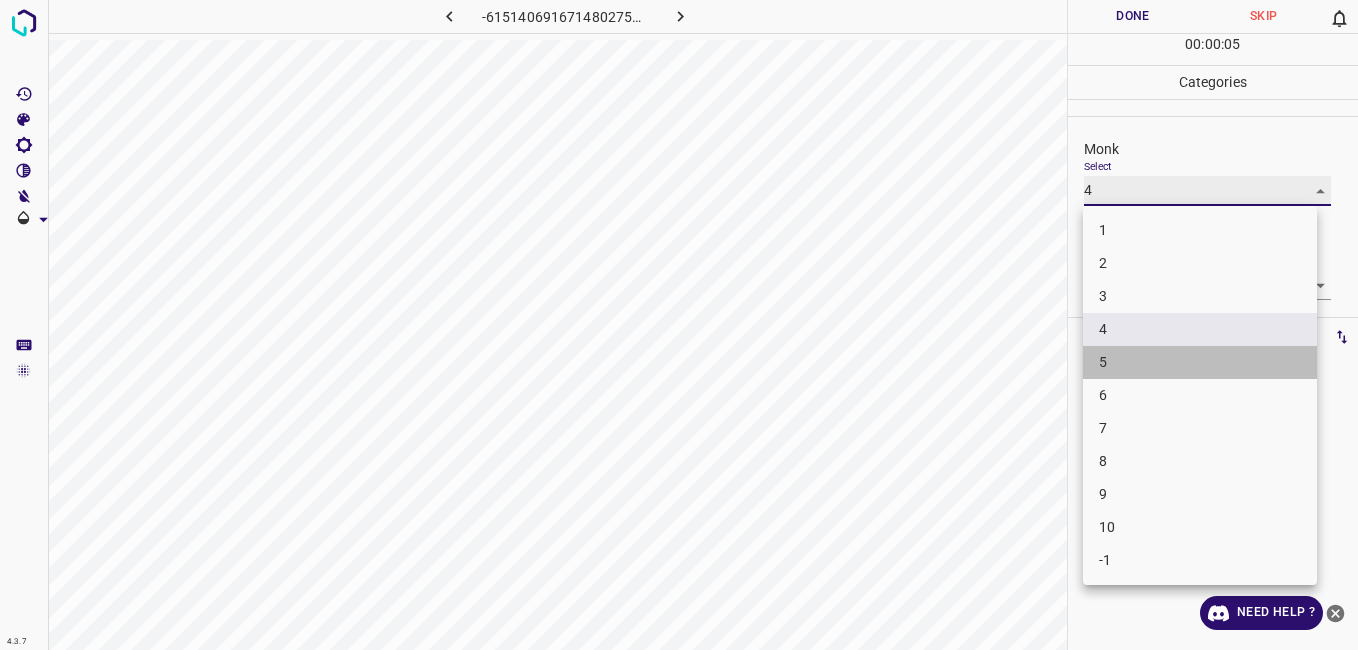type on "5" 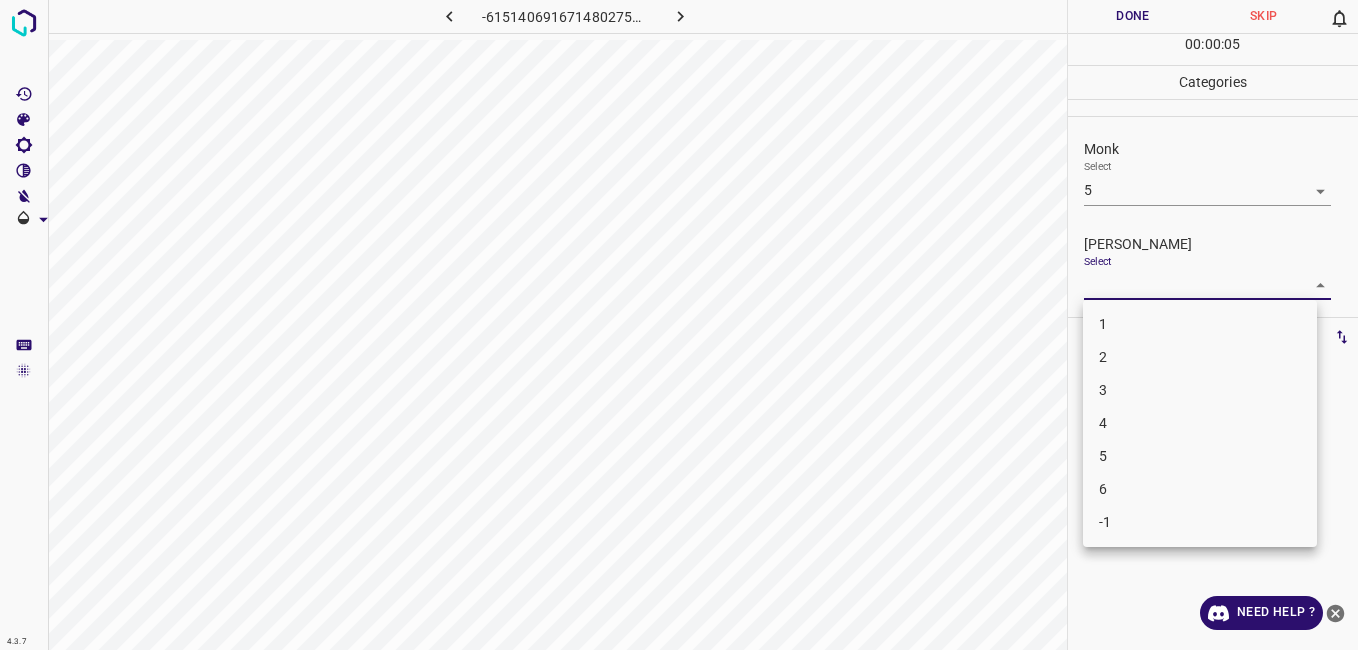 click on "4.3.7 -6151406916714802757.png Done Skip 0 00   : 00   : 05   Categories Monk   Select 5 5  Fitzpatrick   Select ​ Labels   0 Categories 1 Monk 2  Fitzpatrick Tools Space Change between modes (Draw & Edit) I Auto labeling R Restore zoom M Zoom in N Zoom out Delete Delete selecte label Filters Z Restore filters X Saturation filter C Brightness filter V Contrast filter B Gray scale filter General O Download Need Help ? - Text - Hide - Delete 1 2 3 4 5 6 -1" at bounding box center (679, 325) 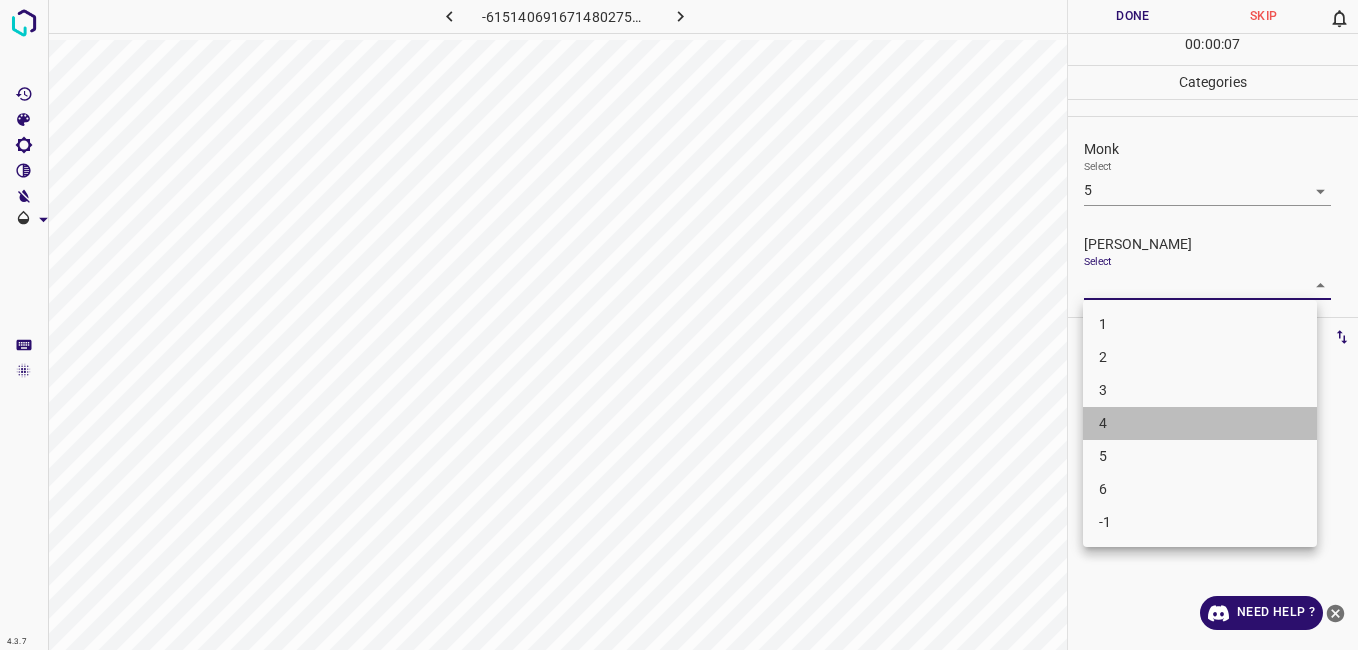 click on "4" at bounding box center [1200, 423] 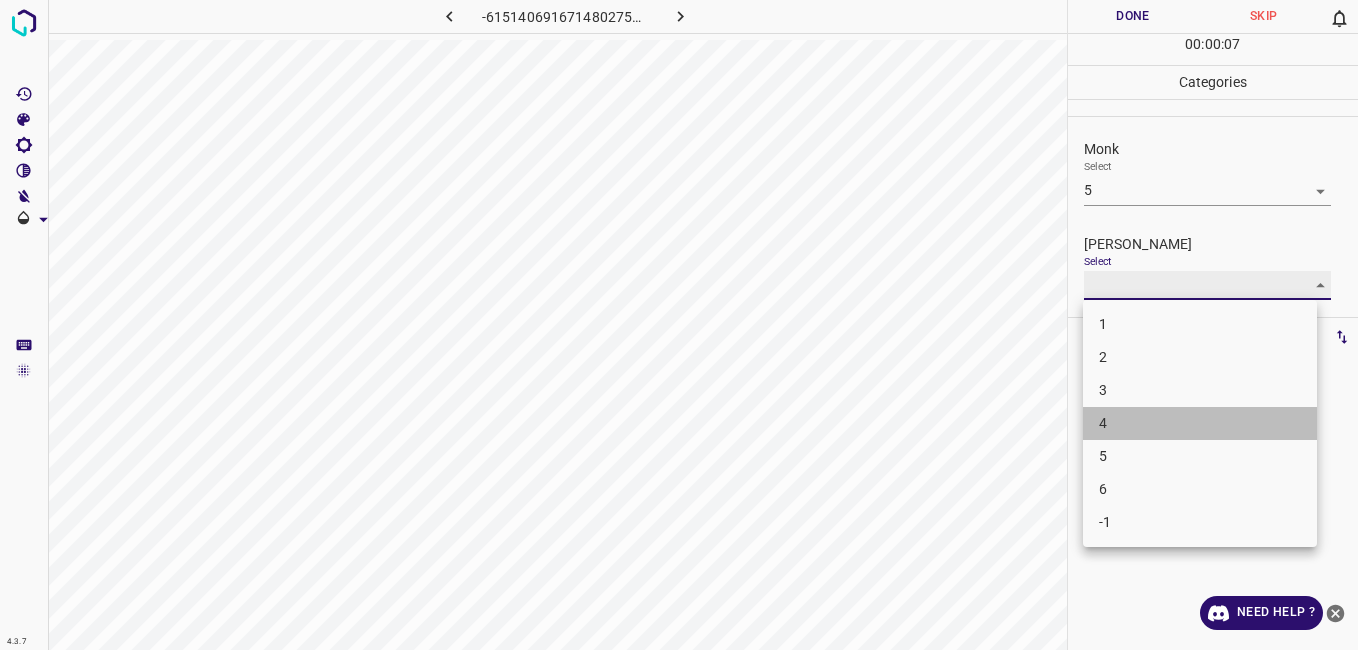type on "4" 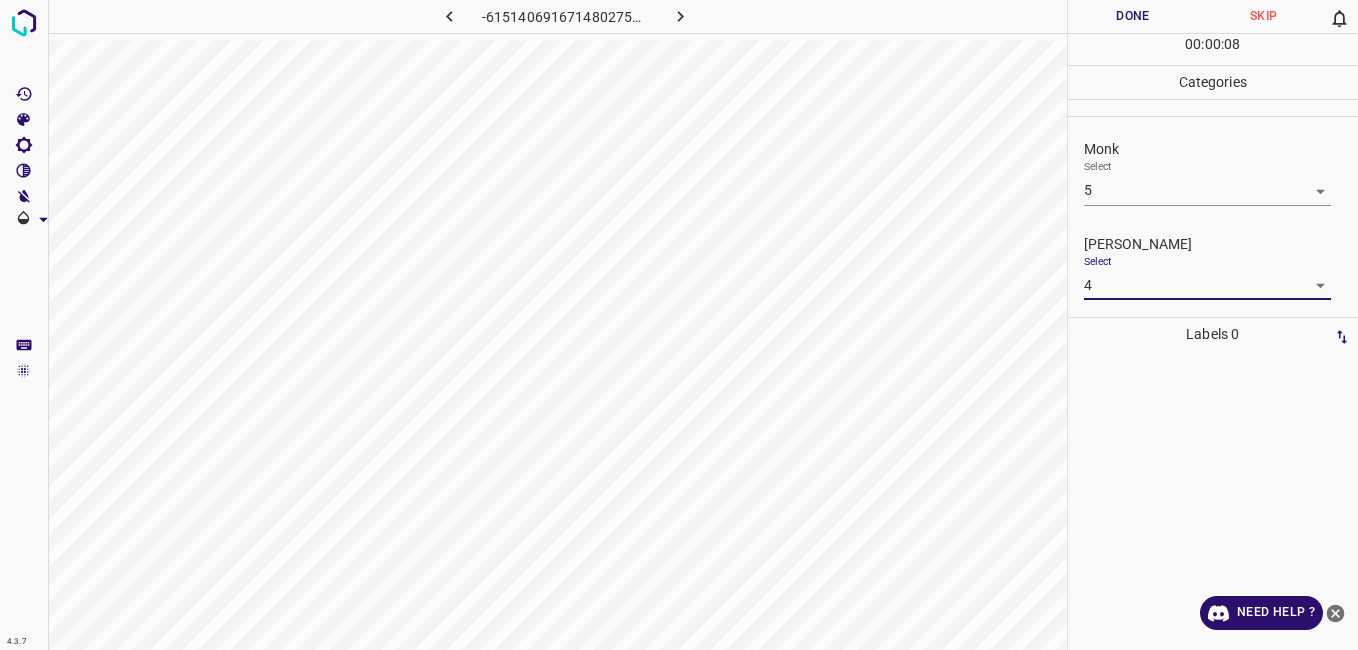 click on "Done" at bounding box center [1133, 16] 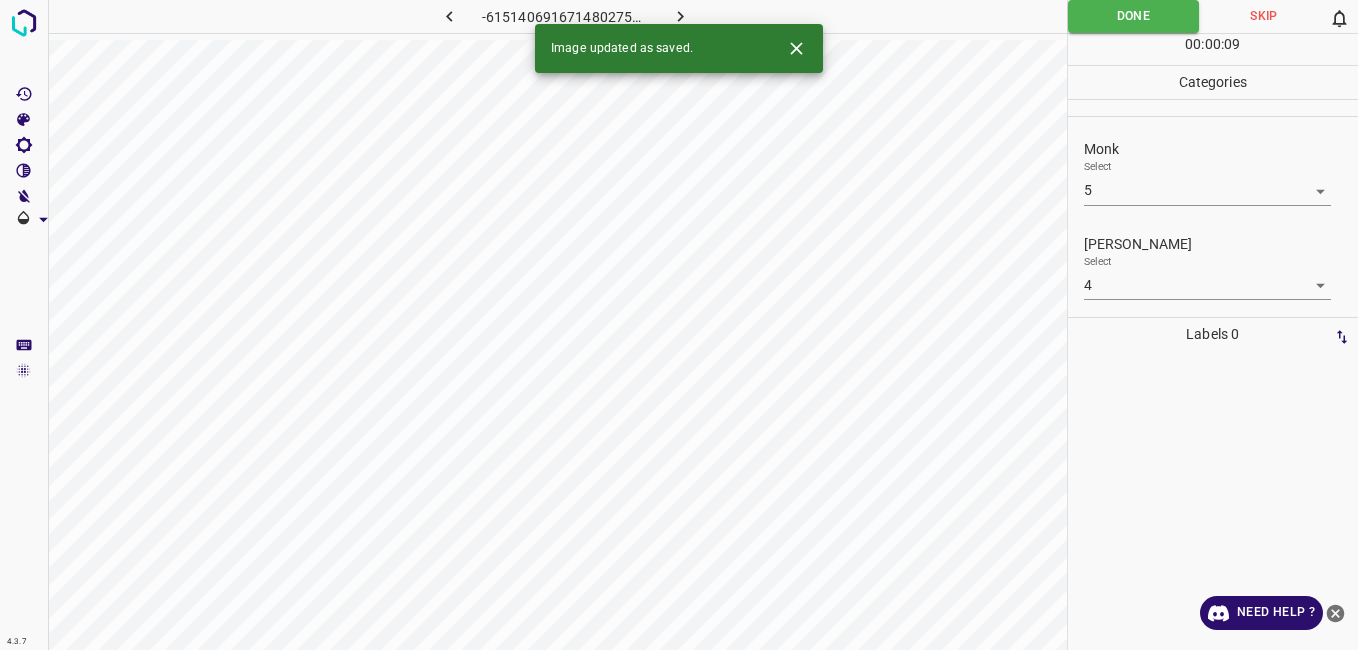 click 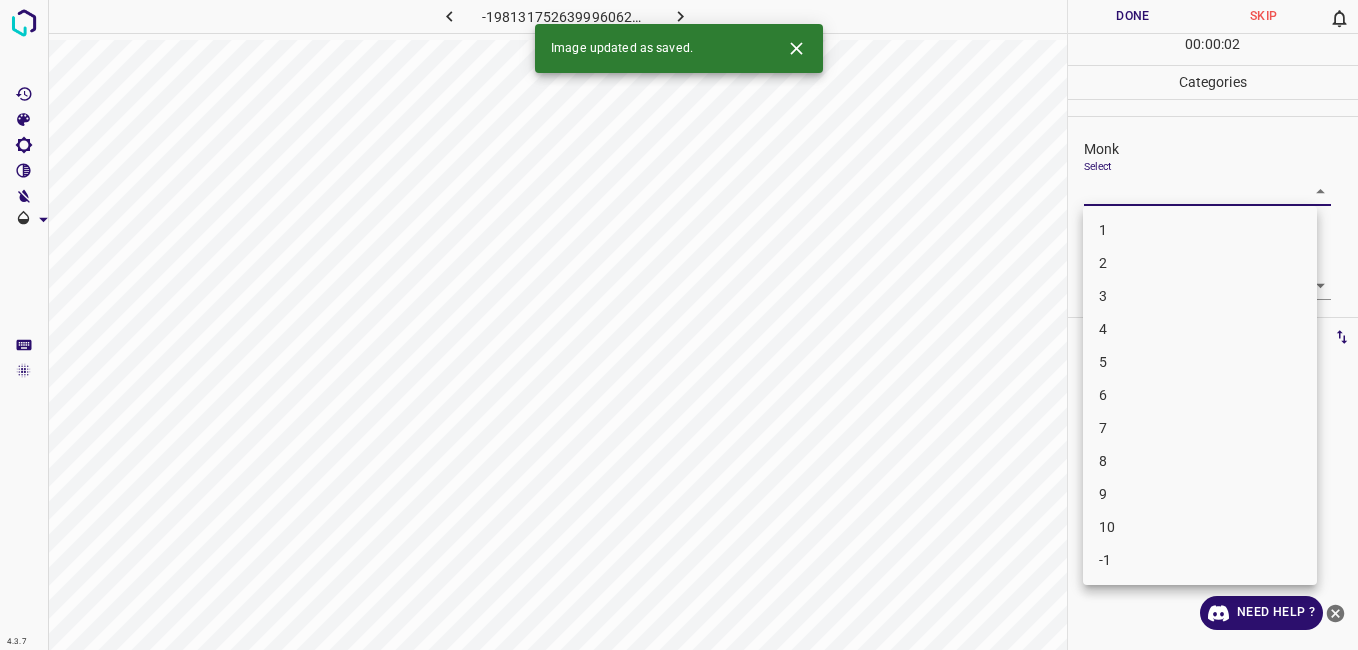 click on "4.3.7 -1981317526399960621.png Done Skip 0 00   : 00   : 02   Categories Monk   Select ​  Fitzpatrick   Select ​ Labels   0 Categories 1 Monk 2  Fitzpatrick Tools Space Change between modes (Draw & Edit) I Auto labeling R Restore zoom M Zoom in N Zoom out Delete Delete selecte label Filters Z Restore filters X Saturation filter C Brightness filter V Contrast filter B Gray scale filter General O Download Image updated as saved. Need Help ? - Text - Hide - Delete 1 2 3 4 5 6 7 8 9 10 -1" at bounding box center (679, 325) 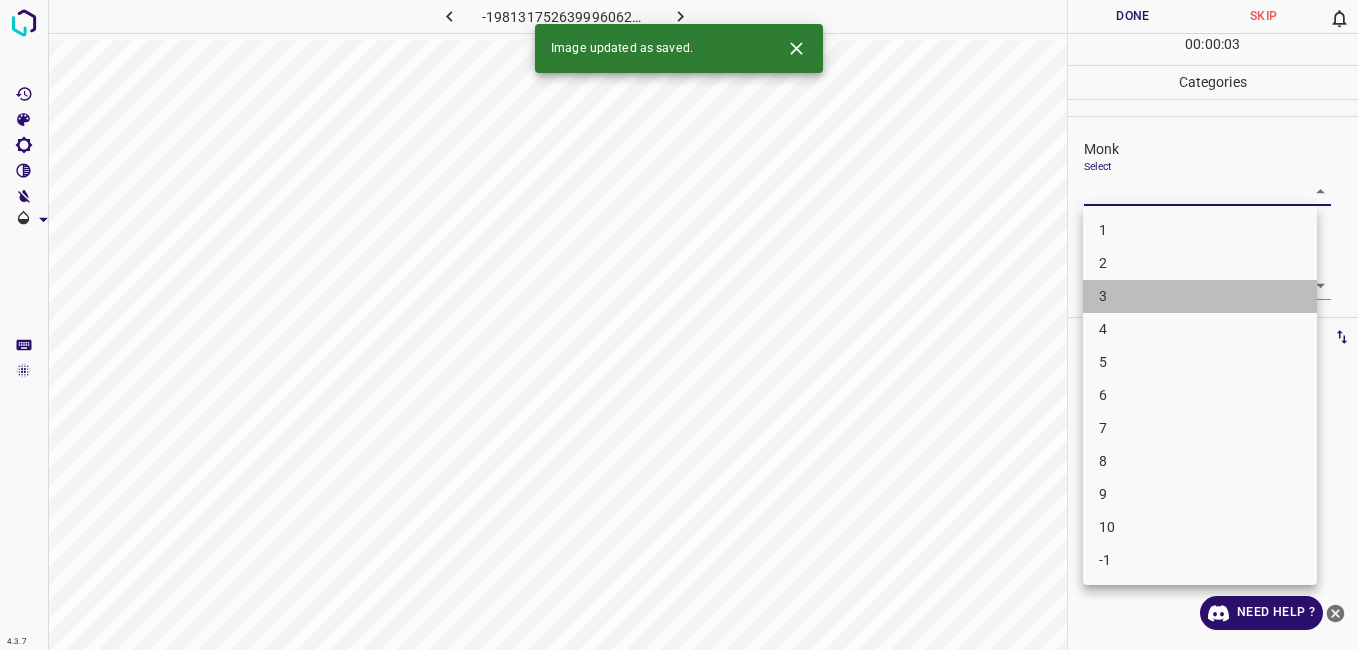 click on "3" at bounding box center [1200, 296] 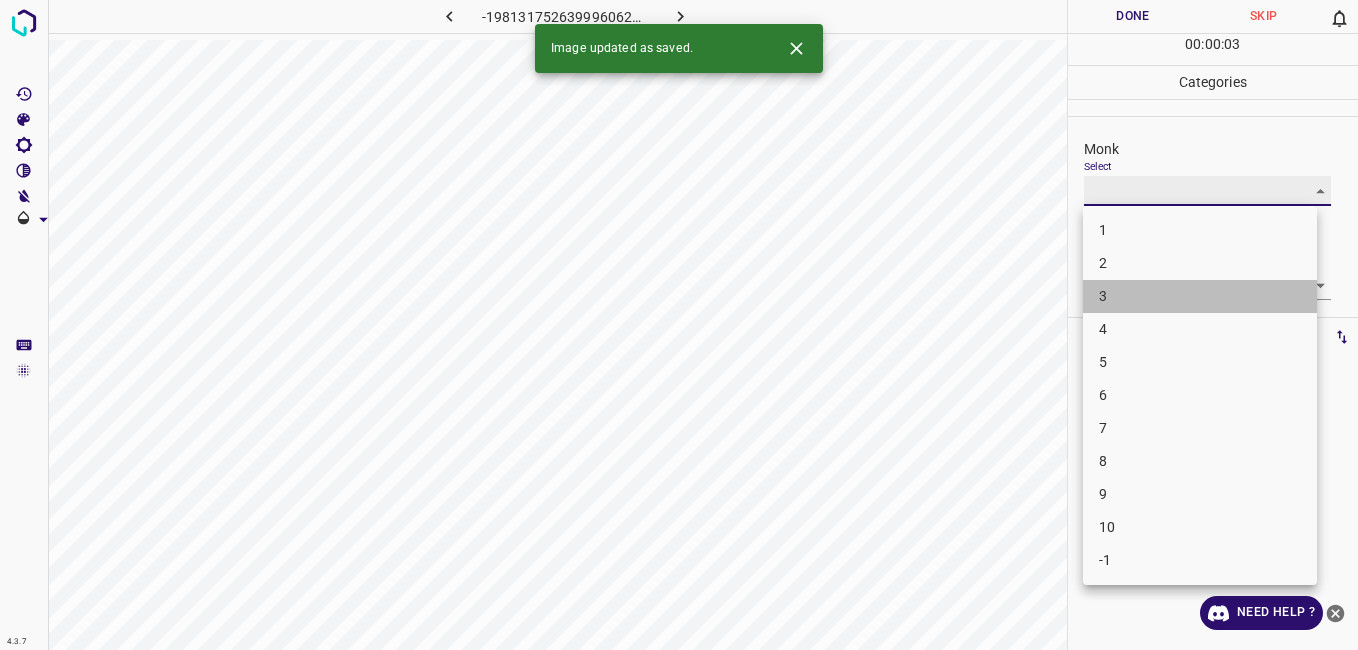 type on "3" 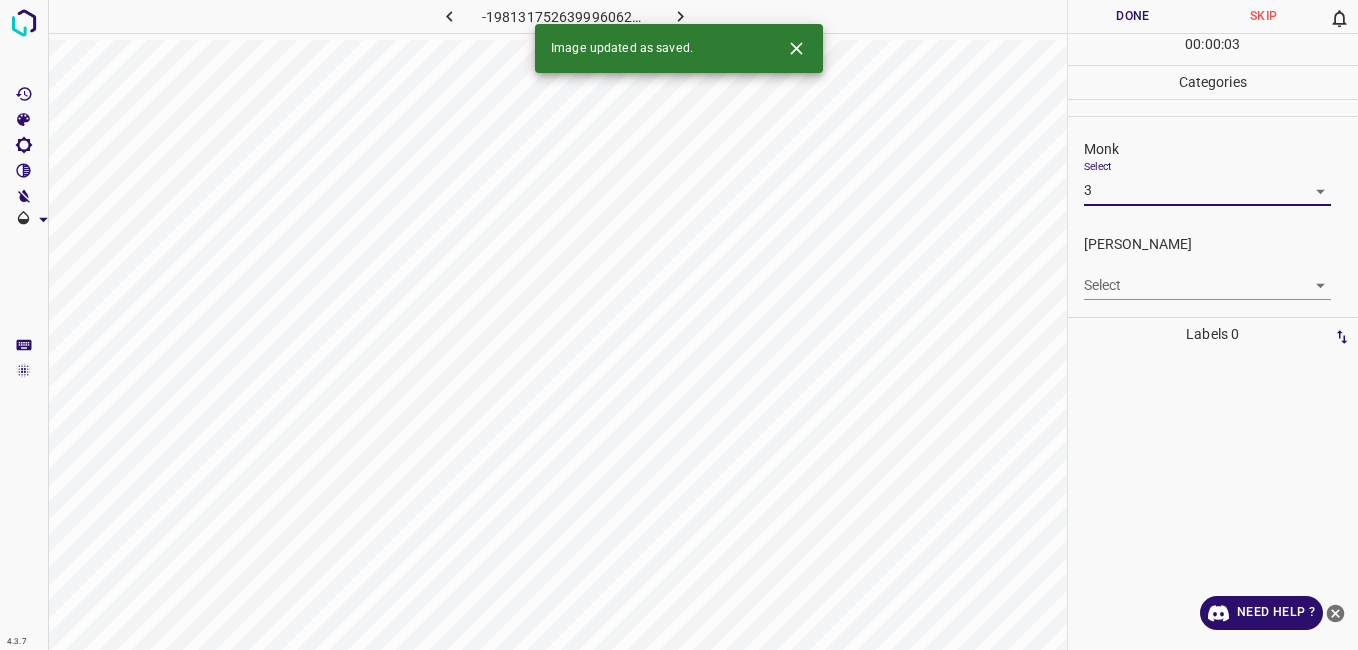 click on "4.3.7 -1981317526399960621.png Done Skip 0 00   : 00   : 03   Categories Monk   Select 3 3  Fitzpatrick   Select ​ Labels   0 Categories 1 Monk 2  Fitzpatrick Tools Space Change between modes (Draw & Edit) I Auto labeling R Restore zoom M Zoom in N Zoom out Delete Delete selecte label Filters Z Restore filters X Saturation filter C Brightness filter V Contrast filter B Gray scale filter General O Download Image updated as saved. Need Help ? - Text - Hide - Delete" at bounding box center (679, 325) 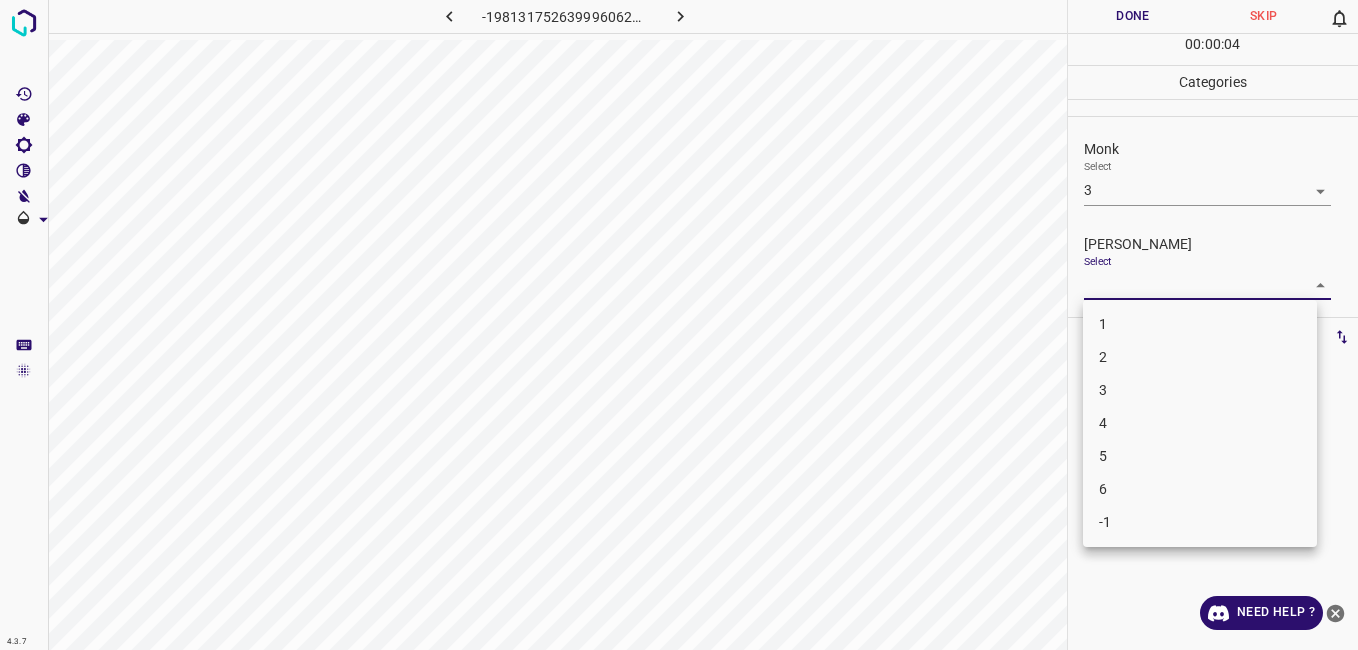 click on "2" at bounding box center [1200, 357] 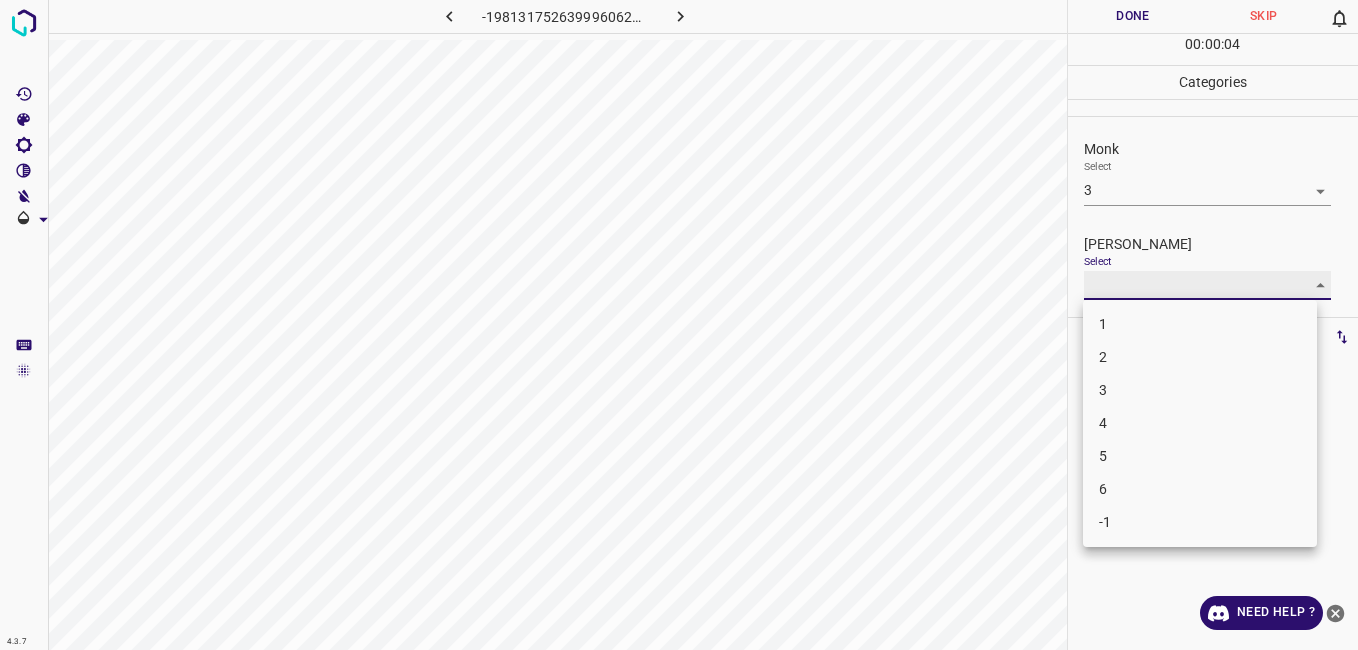 type on "2" 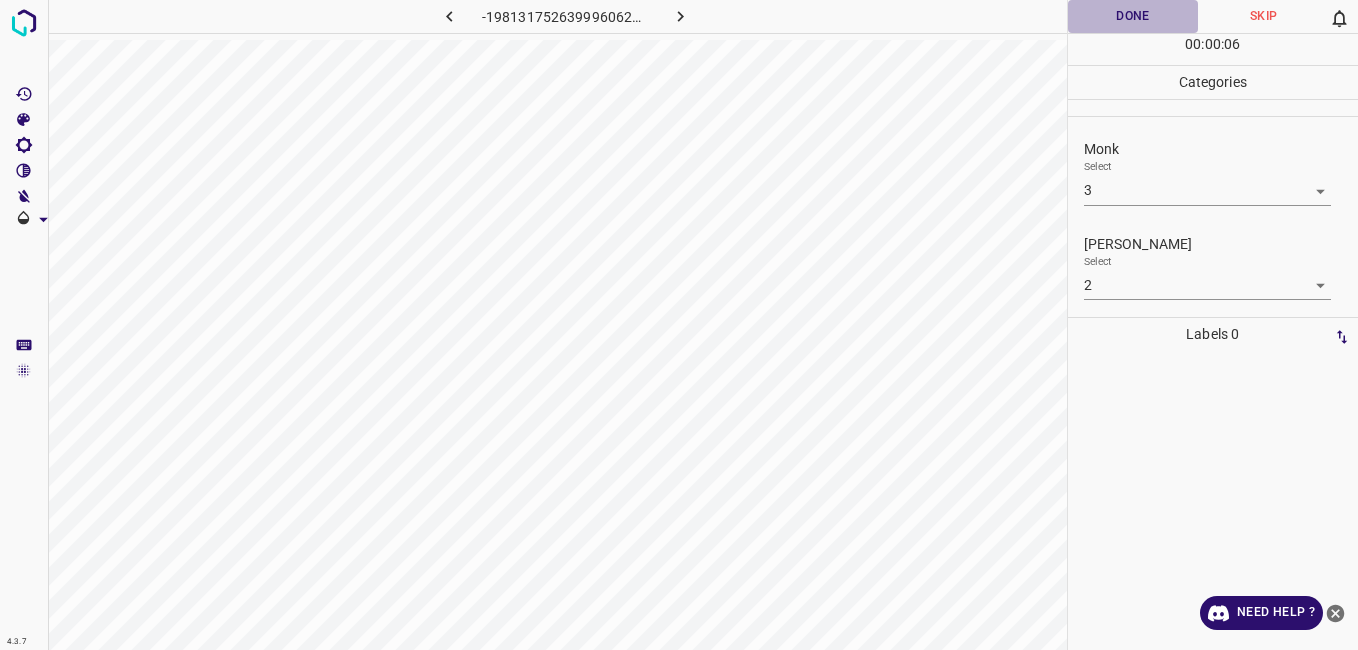 click on "Done" at bounding box center [1133, 16] 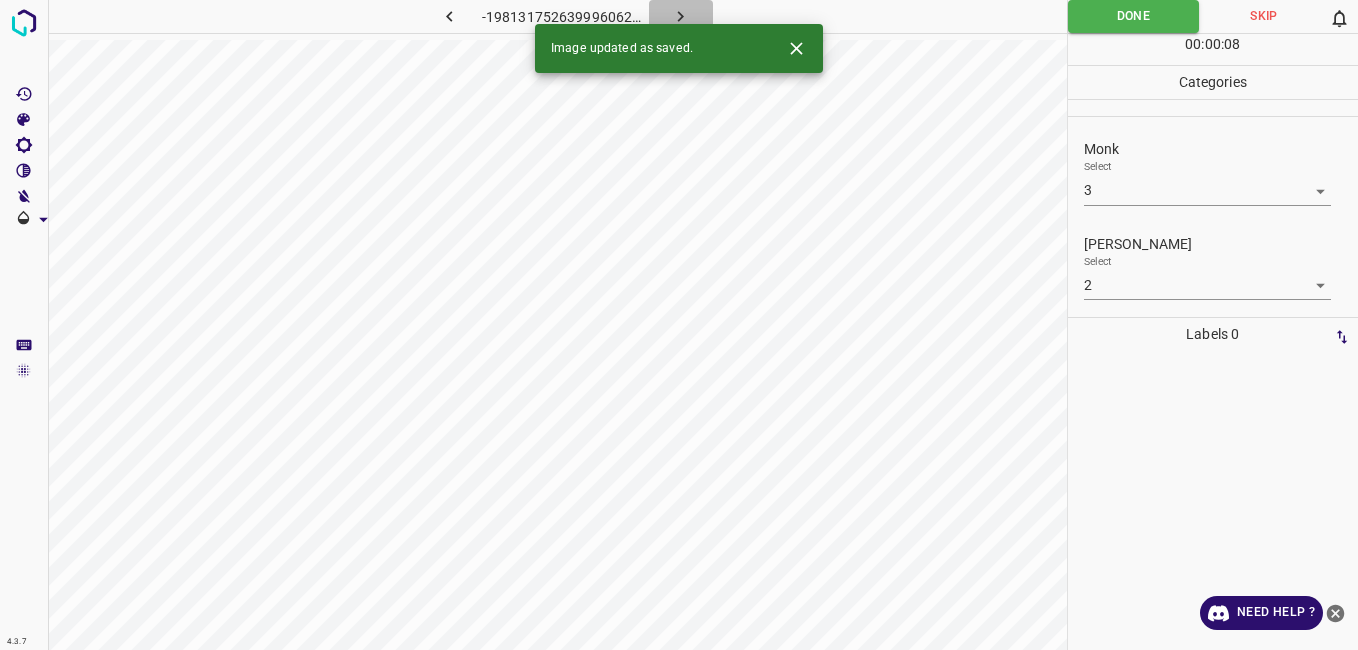 click 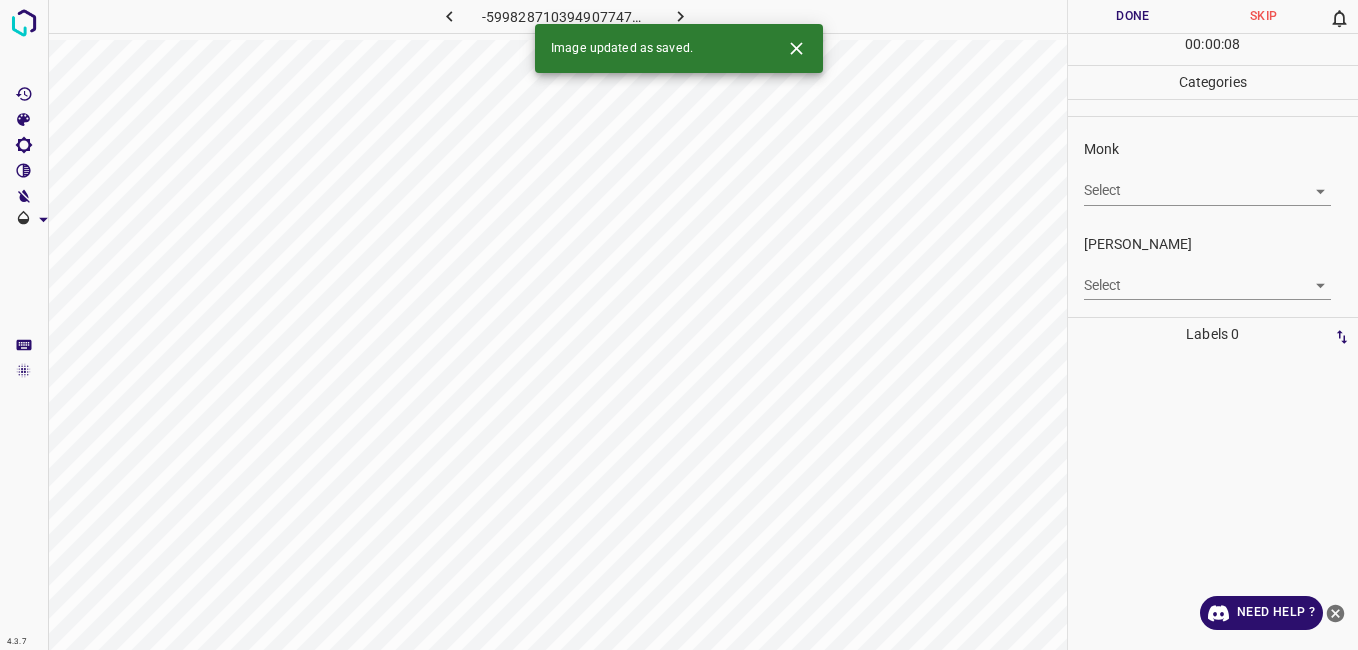 click on "4.3.7 -5998287103949077476.png Done Skip 0 00   : 00   : 08   Categories Monk   Select ​  Fitzpatrick   Select ​ Labels   0 Categories 1 Monk 2  Fitzpatrick Tools Space Change between modes (Draw & Edit) I Auto labeling R Restore zoom M Zoom in N Zoom out Delete Delete selecte label Filters Z Restore filters X Saturation filter C Brightness filter V Contrast filter B Gray scale filter General O Download Image updated as saved. Need Help ? - Text - Hide - Delete" at bounding box center (679, 325) 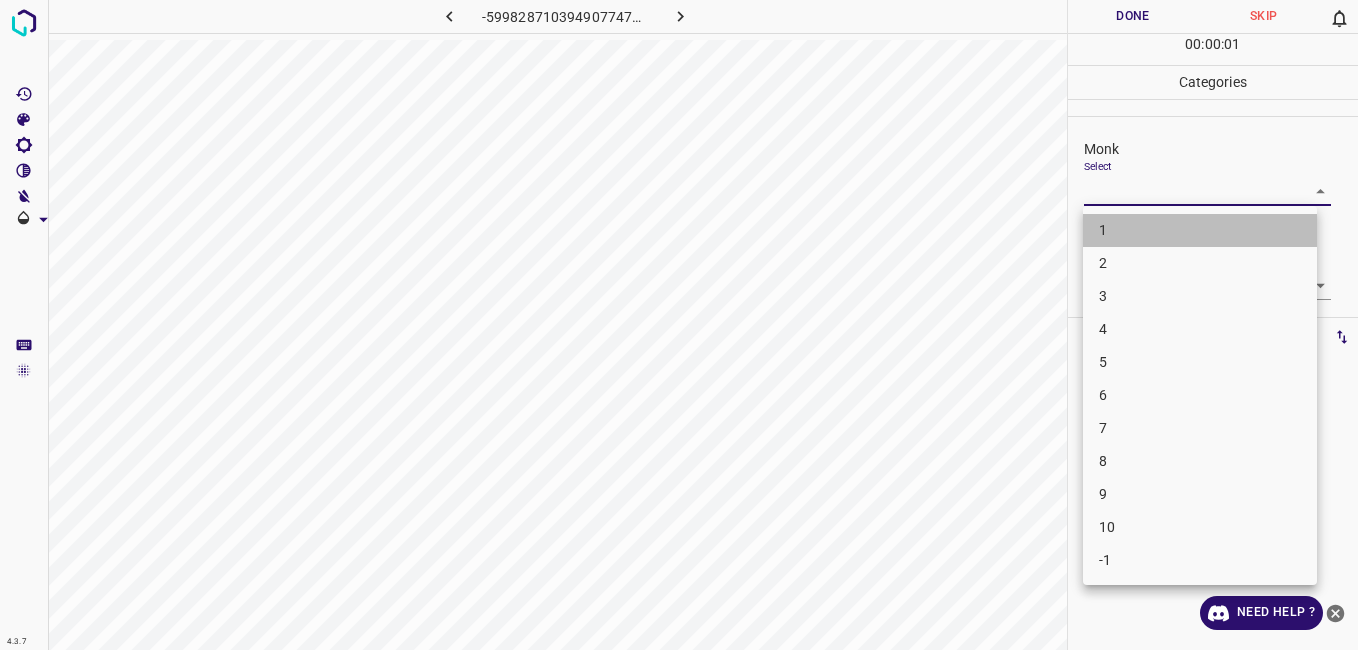 click on "1" at bounding box center [1200, 230] 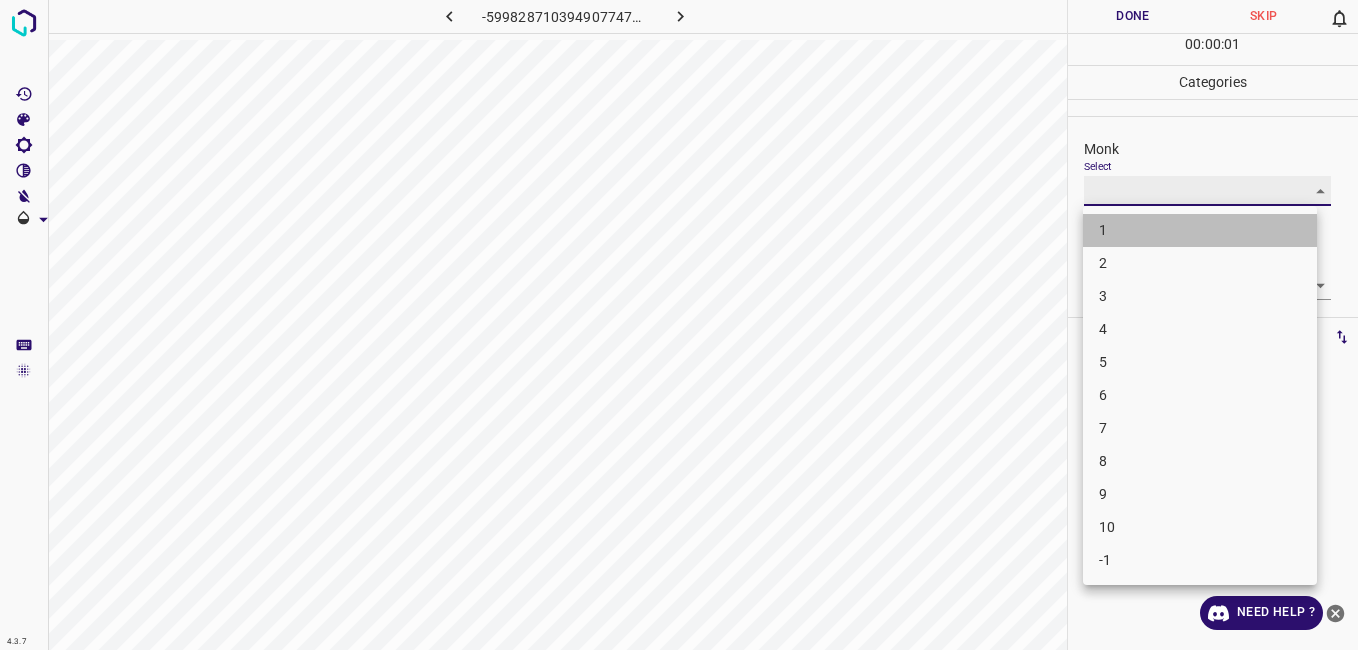type on "1" 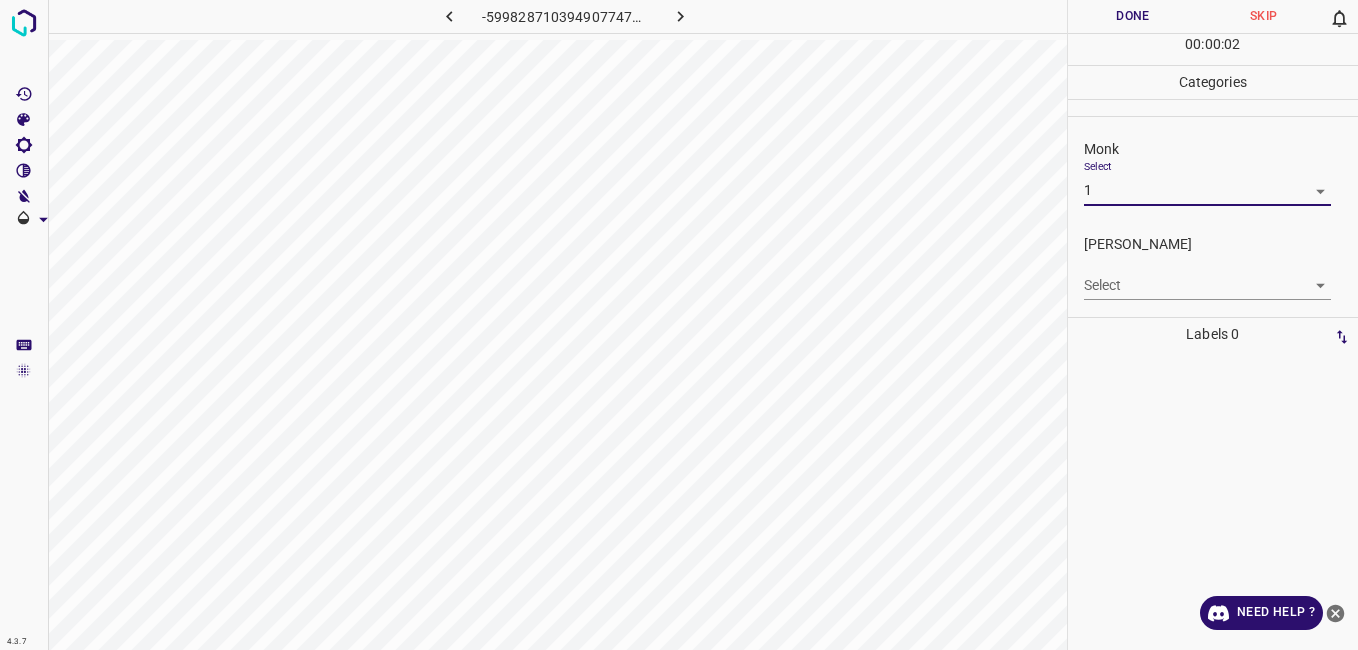 click on "4.3.7 -5998287103949077476.png Done Skip 0 00   : 00   : 02   Categories Monk   Select 1 1  Fitzpatrick   Select ​ Labels   0 Categories 1 Monk 2  Fitzpatrick Tools Space Change between modes (Draw & Edit) I Auto labeling R Restore zoom M Zoom in N Zoom out Delete Delete selecte label Filters Z Restore filters X Saturation filter C Brightness filter V Contrast filter B Gray scale filter General O Download Need Help ? - Text - Hide - Delete" at bounding box center [679, 325] 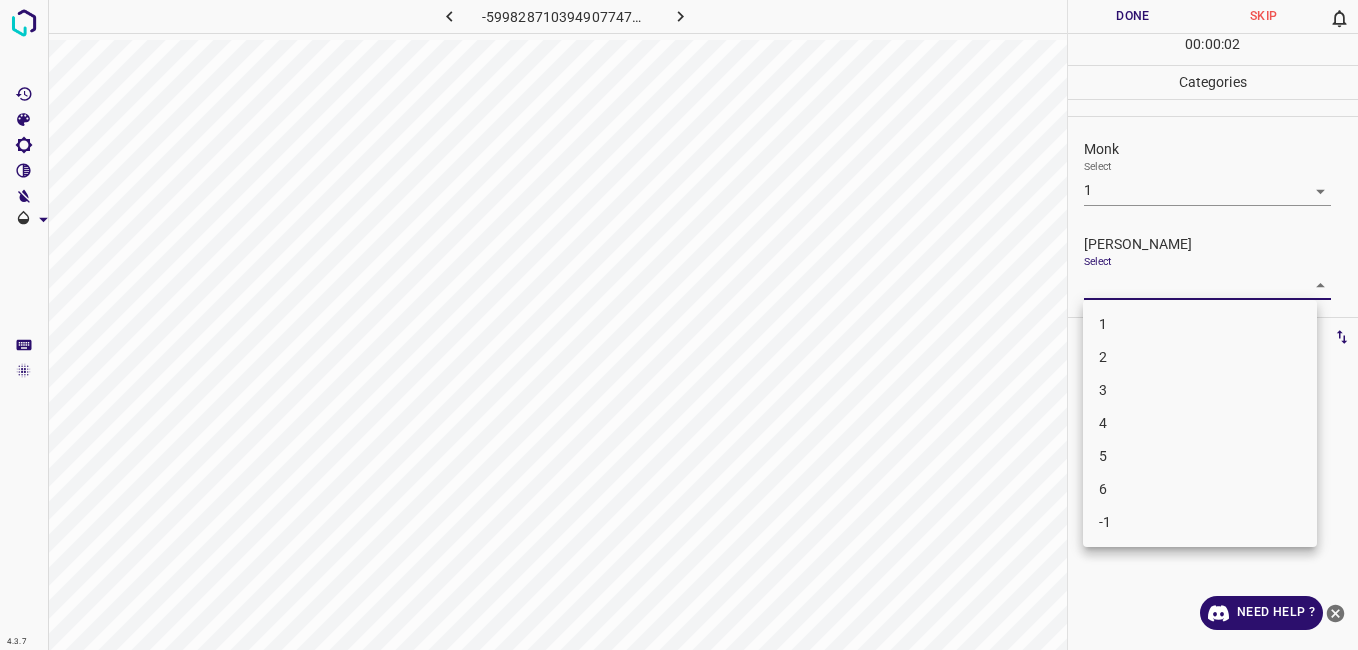click on "1" at bounding box center (1200, 324) 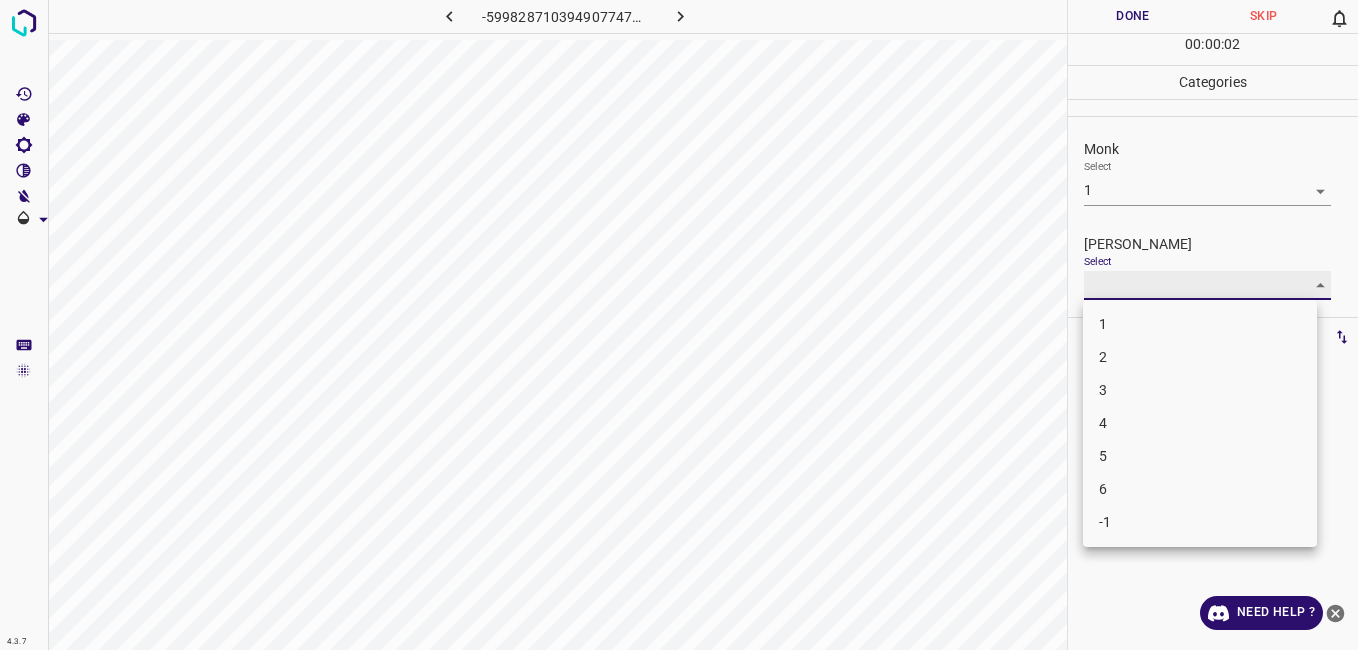 type on "1" 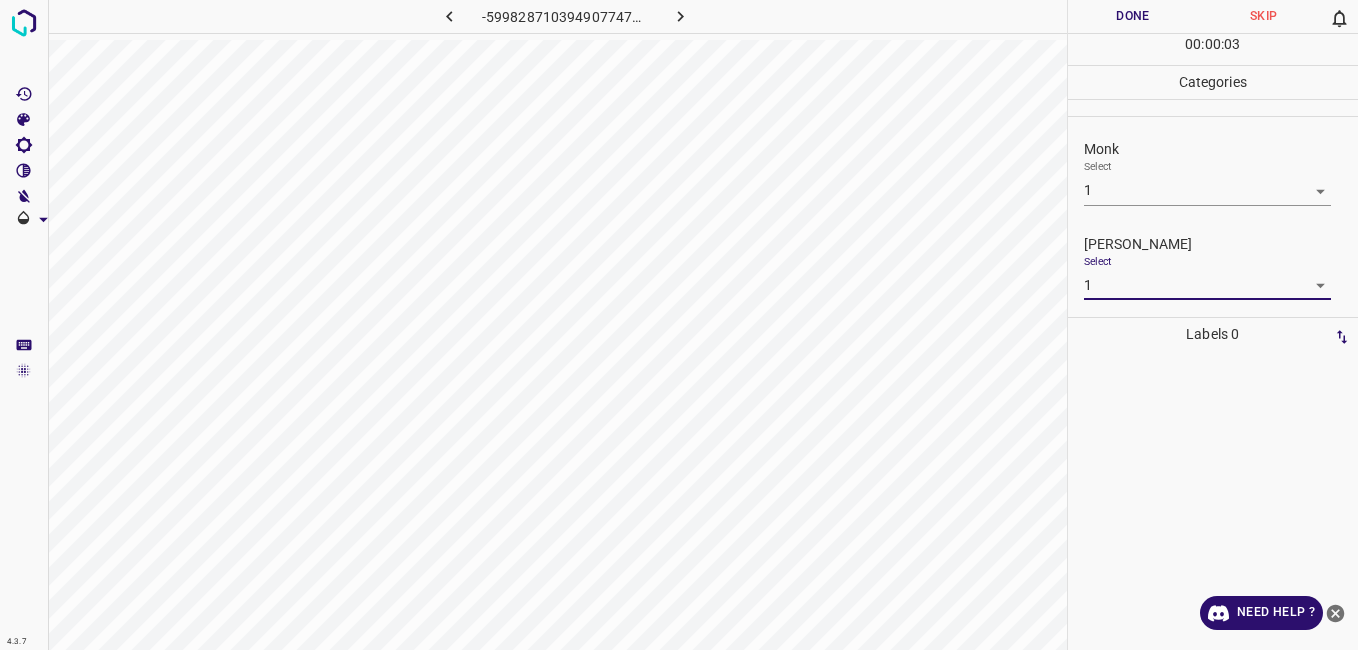 click on "Done" at bounding box center [1133, 16] 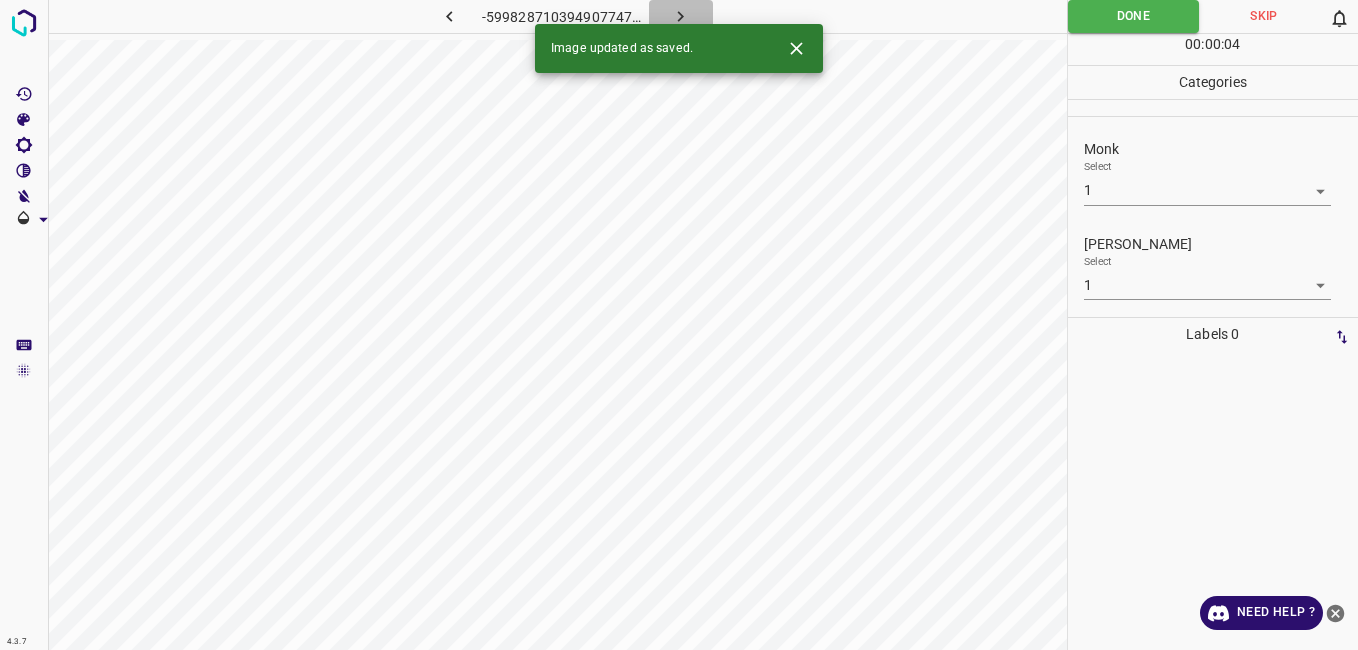 click 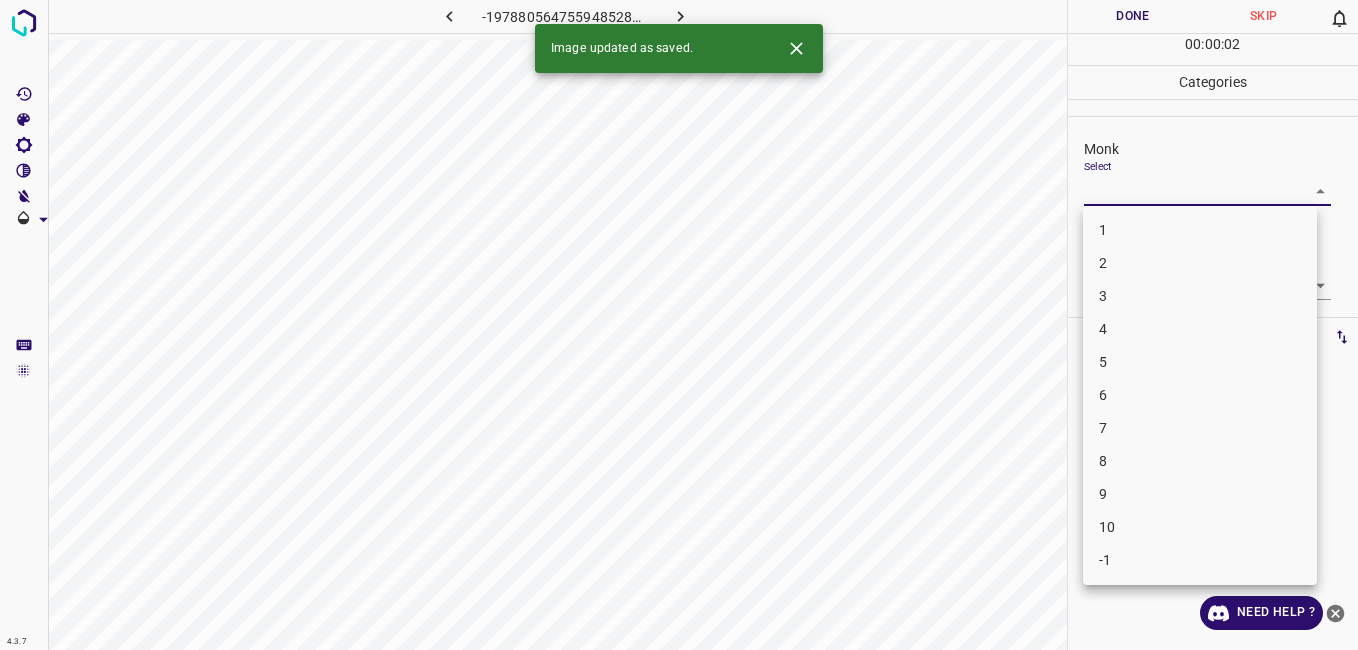 click on "4.3.7 -1978805647559485287.png Done Skip 0 00   : 00   : 02   Categories Monk   Select ​  Fitzpatrick   Select ​ Labels   0 Categories 1 Monk 2  Fitzpatrick Tools Space Change between modes (Draw & Edit) I Auto labeling R Restore zoom M Zoom in N Zoom out Delete Delete selecte label Filters Z Restore filters X Saturation filter C Brightness filter V Contrast filter B Gray scale filter General O Download Image updated as saved. Need Help ? - Text - Hide - Delete 1 2 3 4 5 6 7 8 9 10 -1" at bounding box center [679, 325] 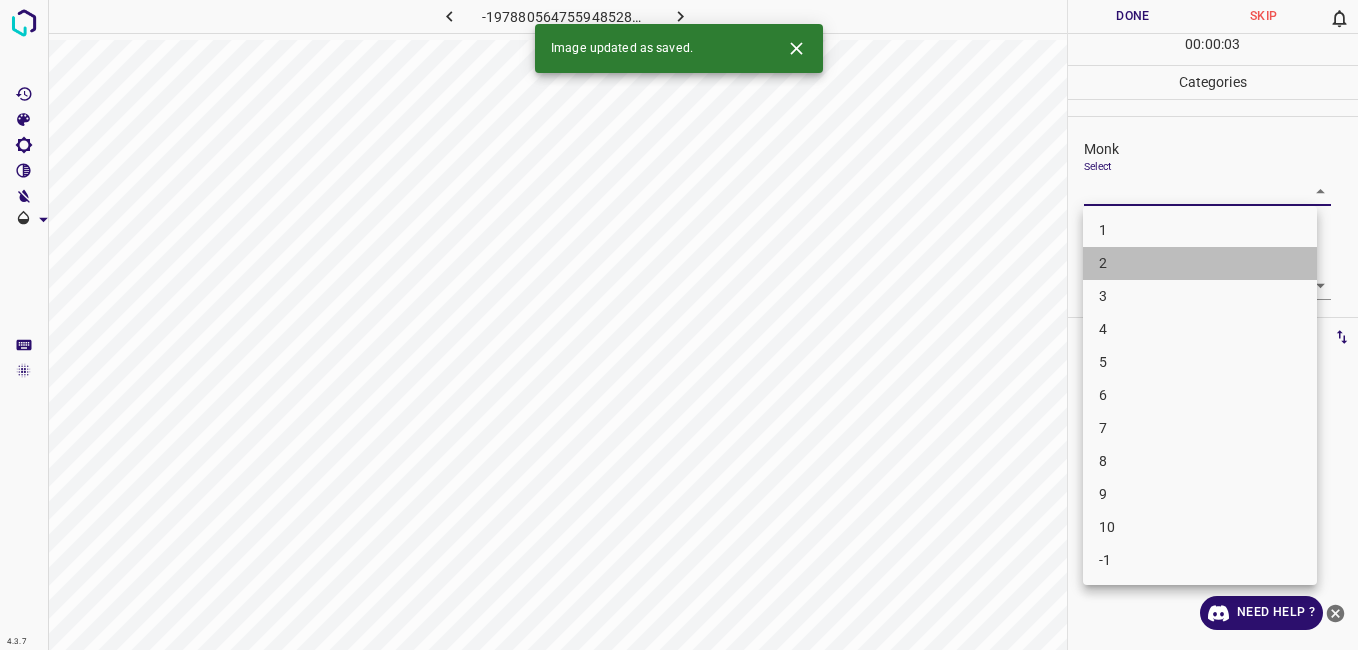 click on "2" at bounding box center (1200, 263) 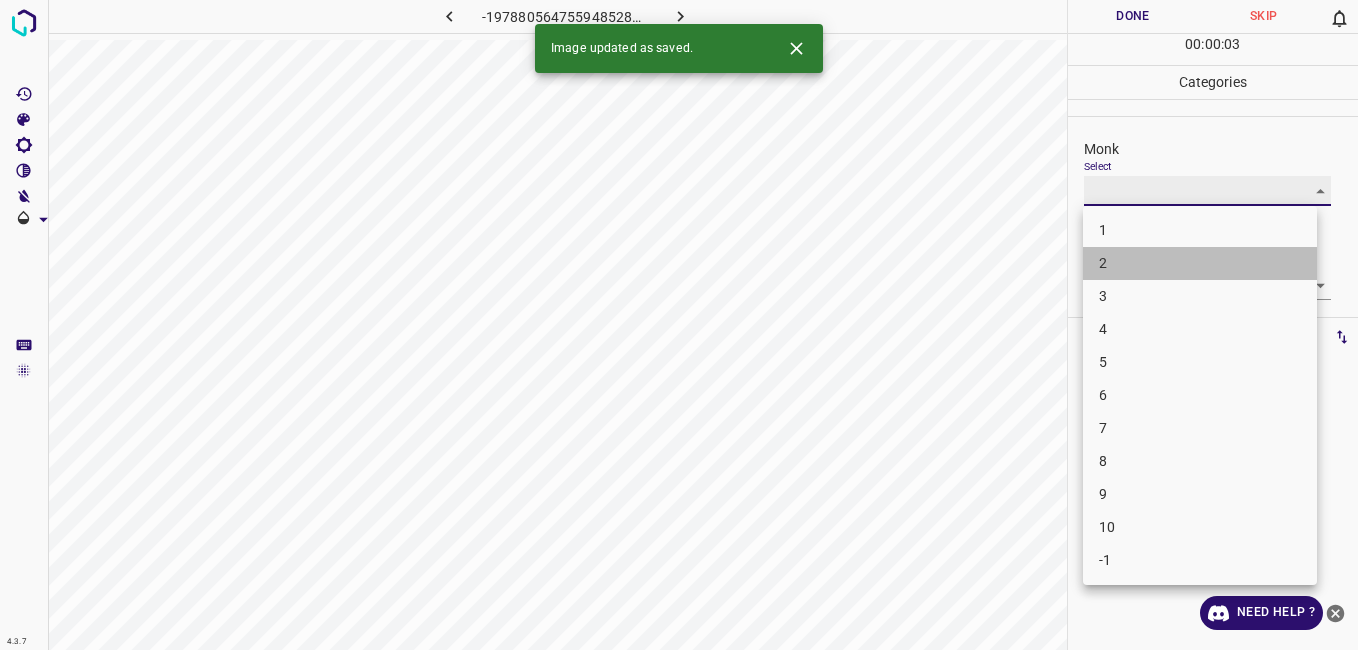 type on "2" 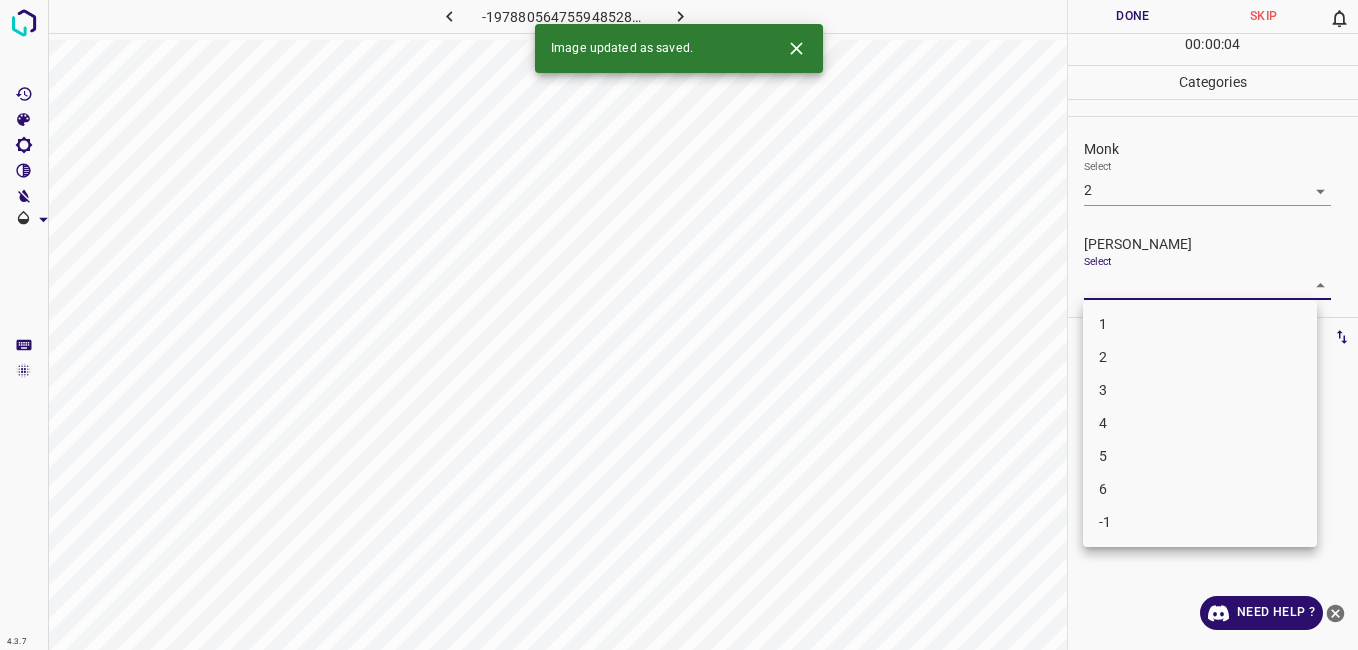 click on "4.3.7 -1978805647559485287.png Done Skip 0 00   : 00   : 04   Categories Monk   Select 2 2  Fitzpatrick   Select ​ Labels   0 Categories 1 Monk 2  Fitzpatrick Tools Space Change between modes (Draw & Edit) I Auto labeling R Restore zoom M Zoom in N Zoom out Delete Delete selecte label Filters Z Restore filters X Saturation filter C Brightness filter V Contrast filter B Gray scale filter General O Download Image updated as saved. Need Help ? - Text - Hide - Delete 1 2 3 4 5 6 -1" at bounding box center [679, 325] 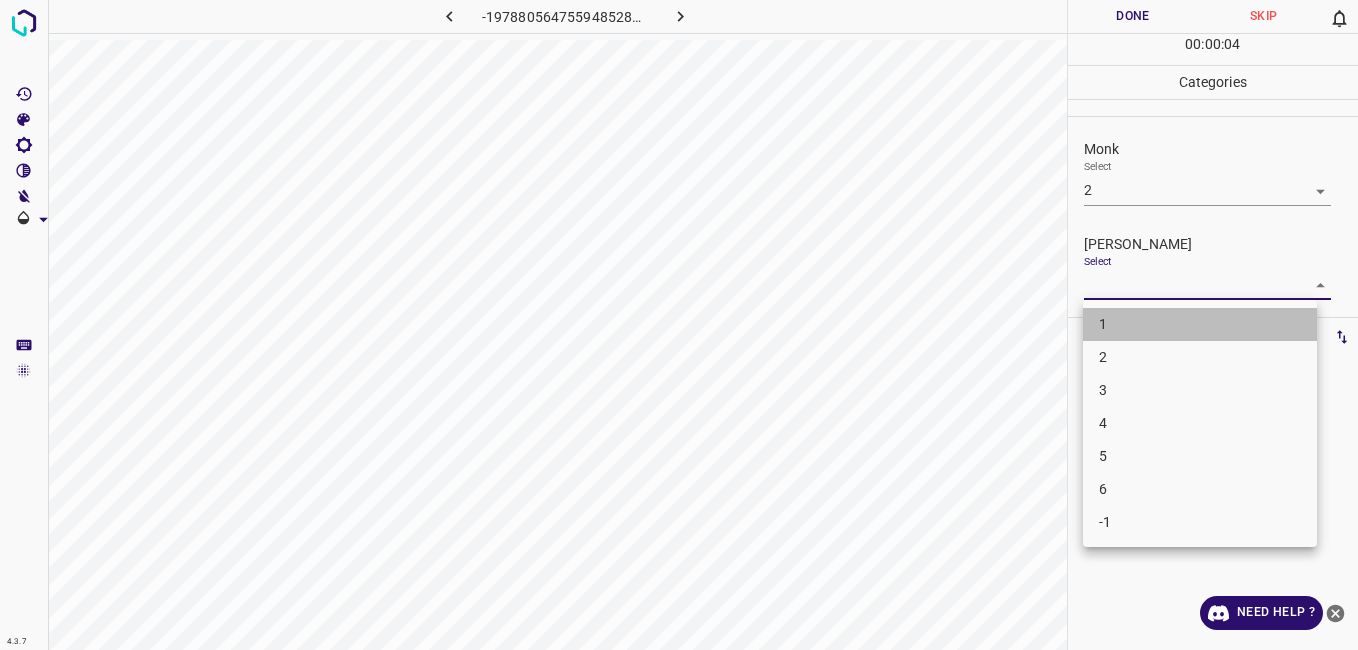 click on "1" at bounding box center (1200, 324) 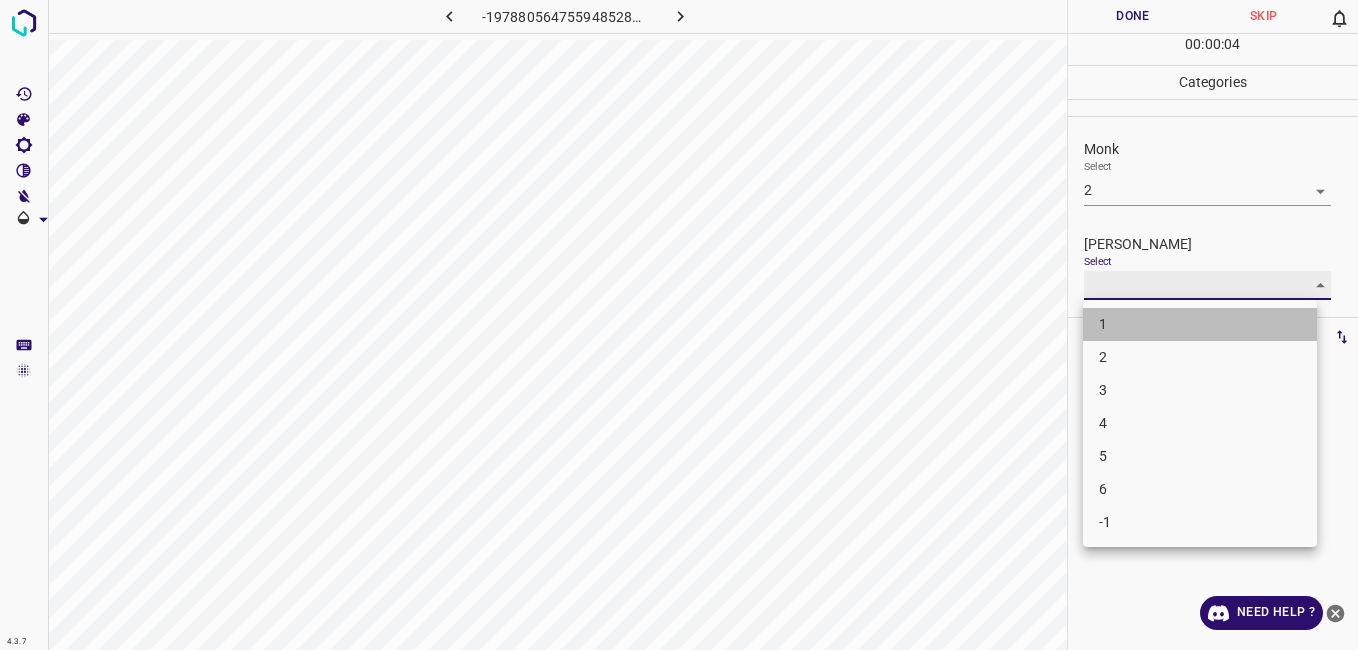 type on "1" 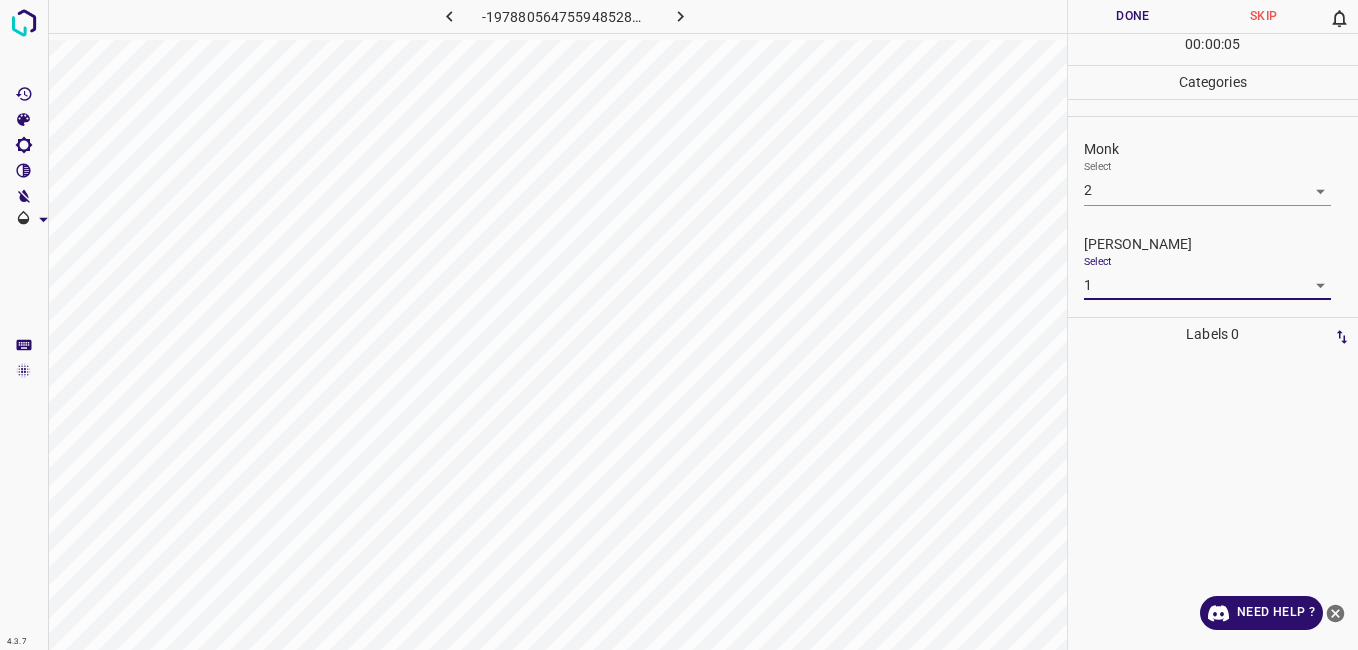 click on "Done" at bounding box center [1133, 16] 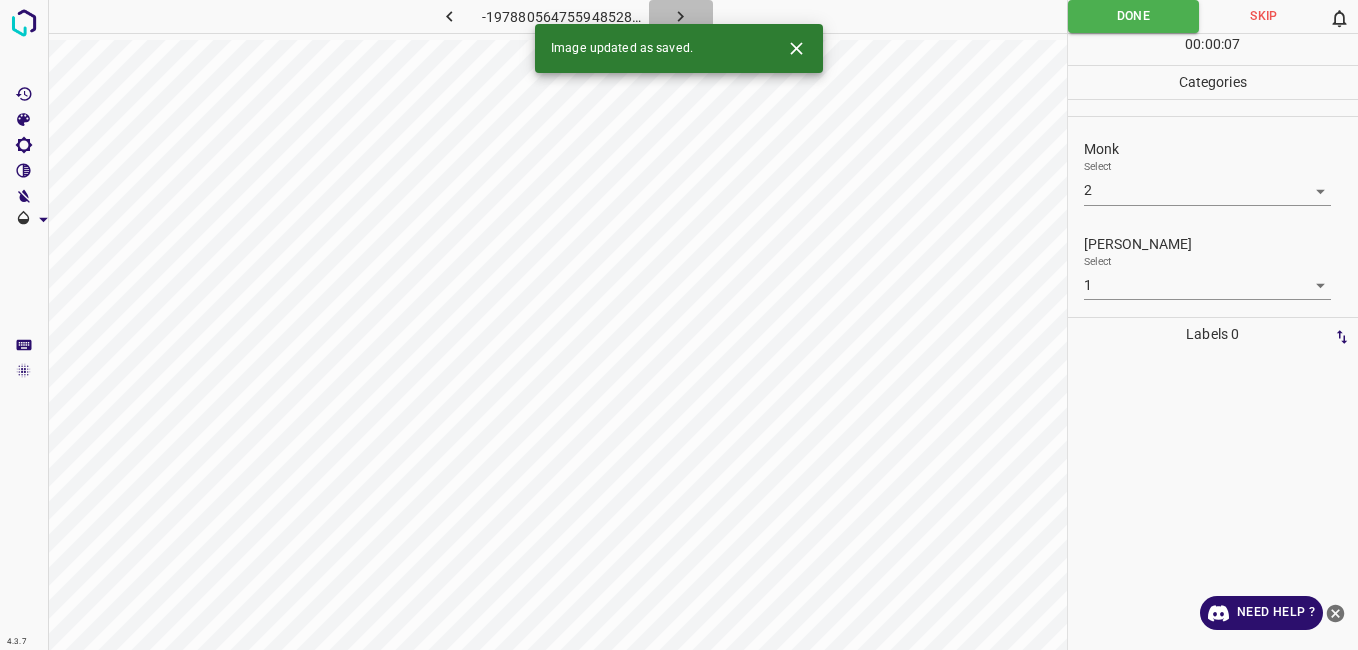 click 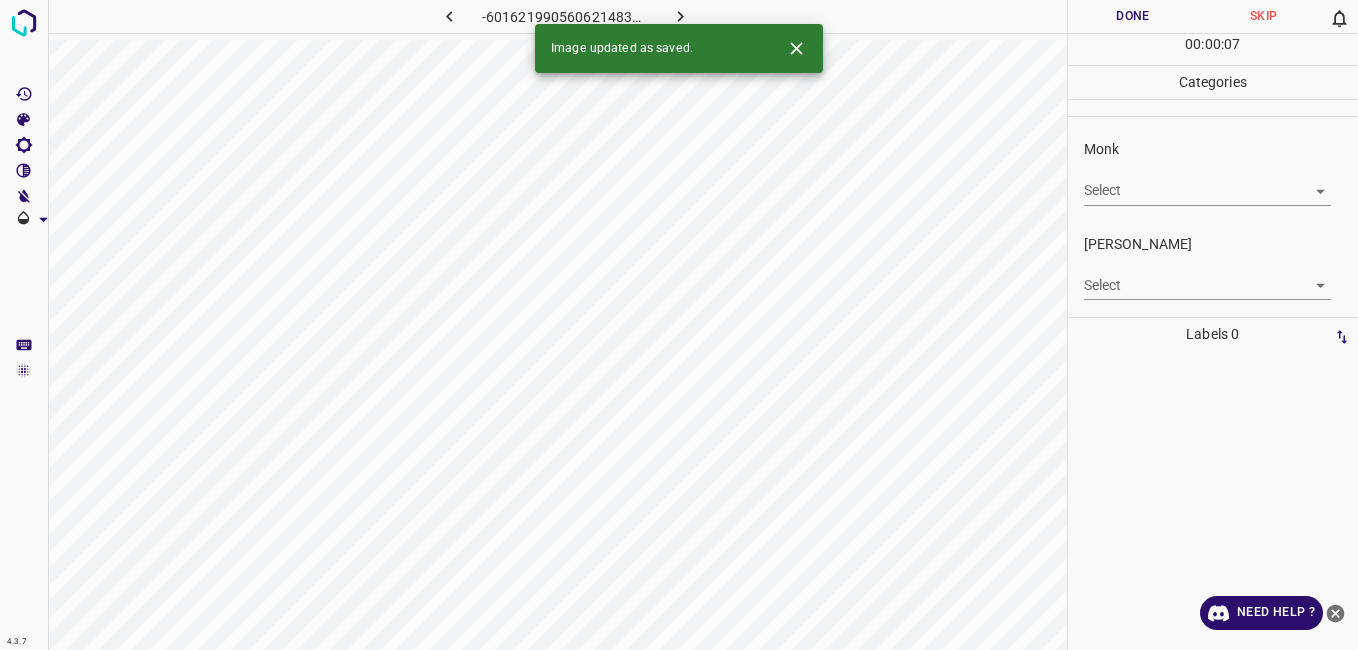 click on "4.3.7 -6016219905606214838.png Done Skip 0 00   : 00   : 07   Categories Monk   Select ​  Fitzpatrick   Select ​ Labels   0 Categories 1 Monk 2  Fitzpatrick Tools Space Change between modes (Draw & Edit) I Auto labeling R Restore zoom M Zoom in N Zoom out Delete Delete selecte label Filters Z Restore filters X Saturation filter C Brightness filter V Contrast filter B Gray scale filter General O Download Image updated as saved. Need Help ? - Text - Hide - Delete" at bounding box center [679, 325] 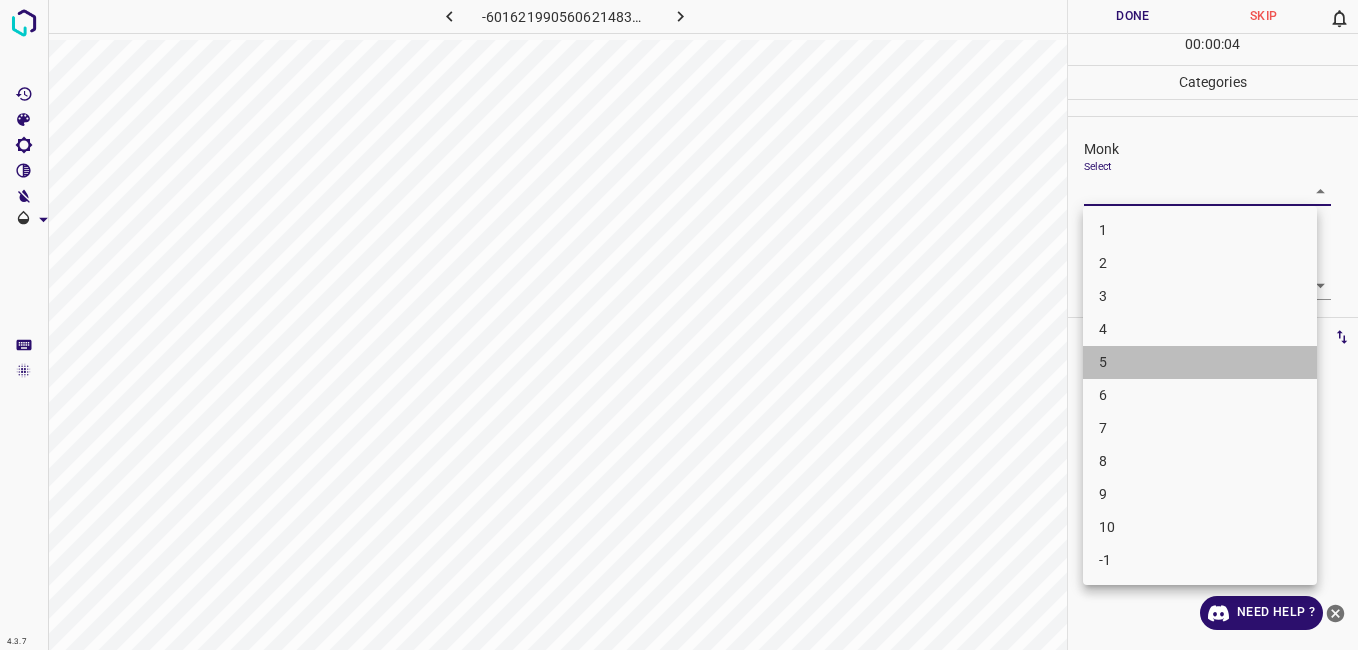 click on "5" at bounding box center (1200, 362) 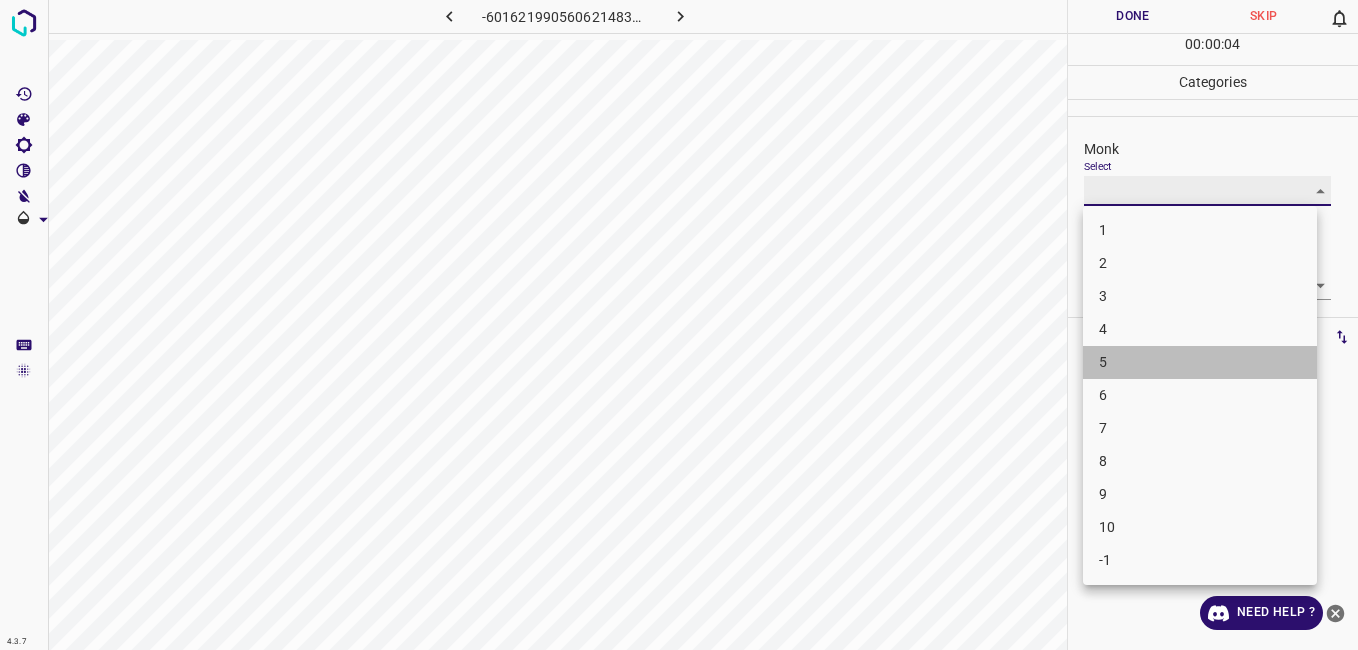 type on "5" 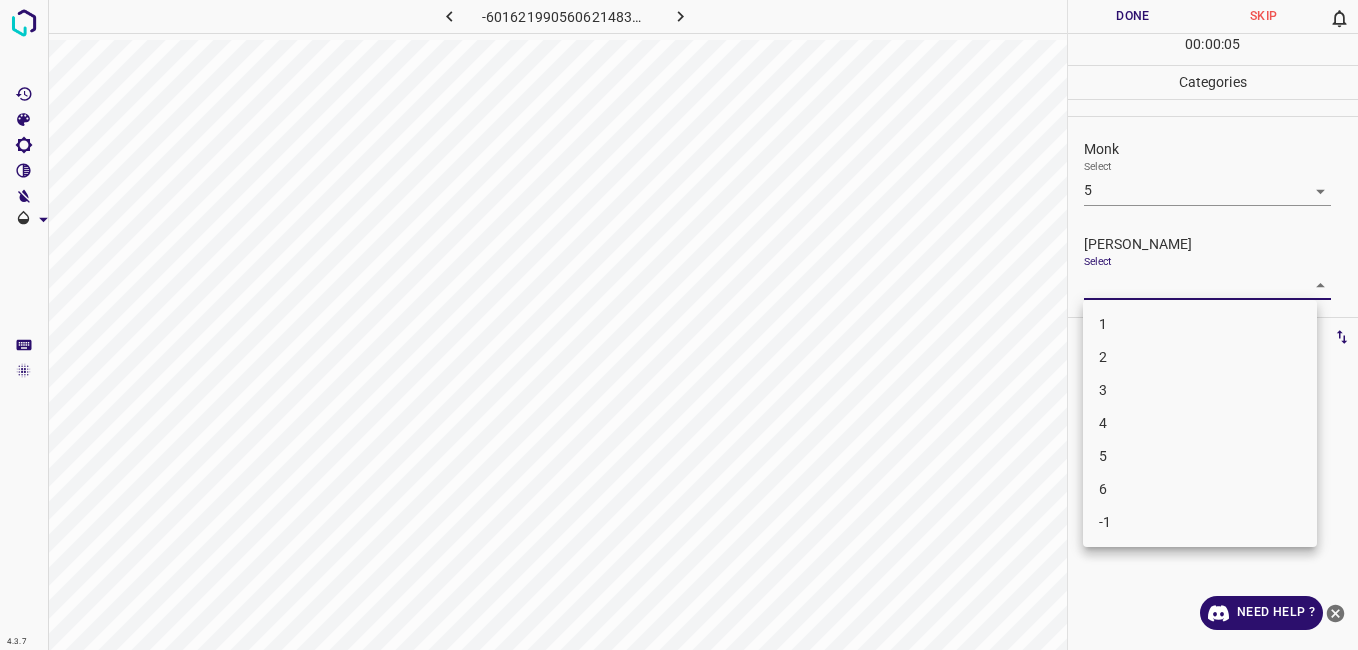 click on "4.3.7 -6016219905606214838.png Done Skip 0 00   : 00   : 05   Categories Monk   Select 5 5  Fitzpatrick   Select ​ Labels   0 Categories 1 Monk 2  Fitzpatrick Tools Space Change between modes (Draw & Edit) I Auto labeling R Restore zoom M Zoom in N Zoom out Delete Delete selecte label Filters Z Restore filters X Saturation filter C Brightness filter V Contrast filter B Gray scale filter General O Download Need Help ? - Text - Hide - Delete 1 2 3 4 5 6 -1" at bounding box center [679, 325] 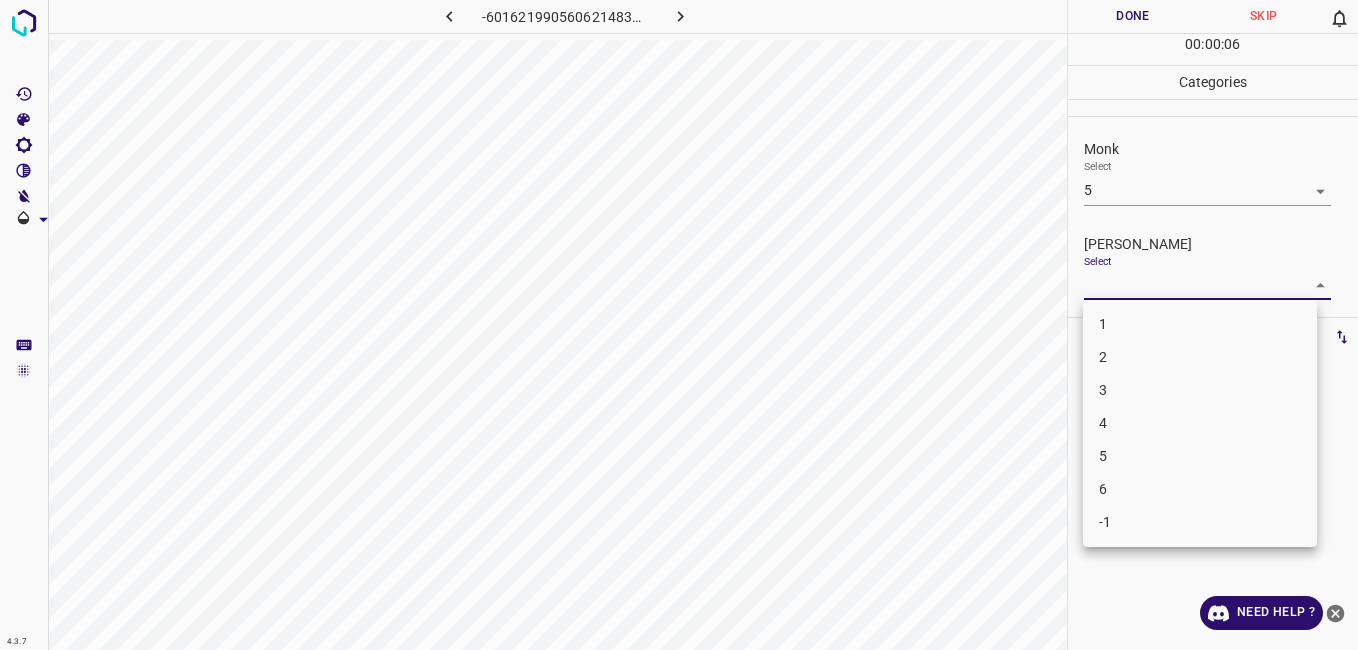 click at bounding box center [679, 325] 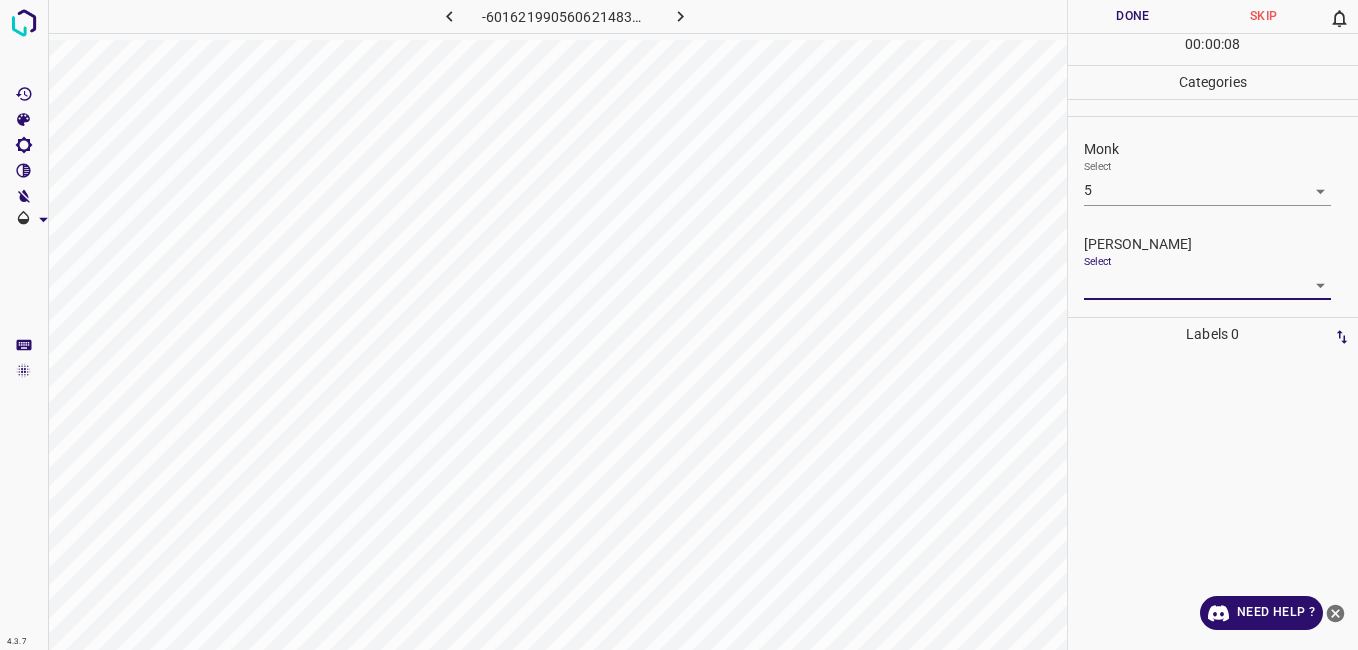 click on "4.3.7 -6016219905606214838.png Done Skip 0 00   : 00   : 08   Categories Monk   Select 5 5  Fitzpatrick   Select ​ Labels   0 Categories 1 Monk 2  Fitzpatrick Tools Space Change between modes (Draw & Edit) I Auto labeling R Restore zoom M Zoom in N Zoom out Delete Delete selecte label Filters Z Restore filters X Saturation filter C Brightness filter V Contrast filter B Gray scale filter General O Download Need Help ? - Text - Hide - Delete" at bounding box center (679, 325) 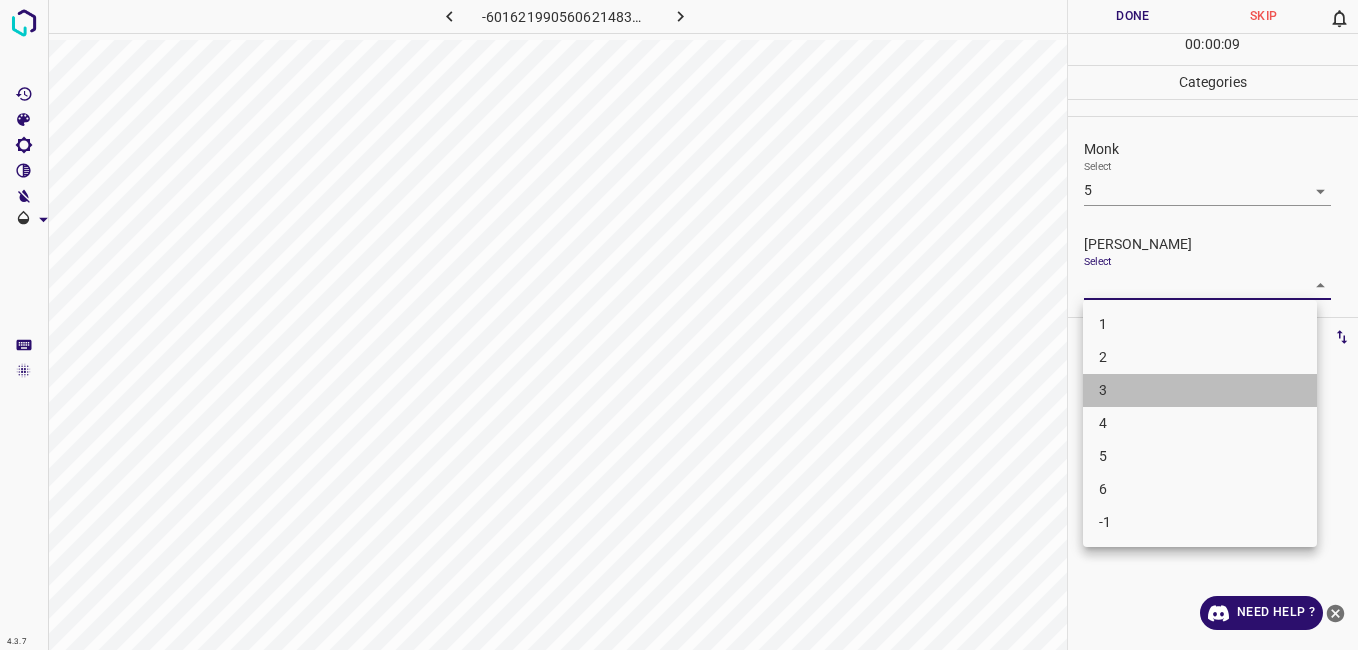 click on "3" at bounding box center (1200, 390) 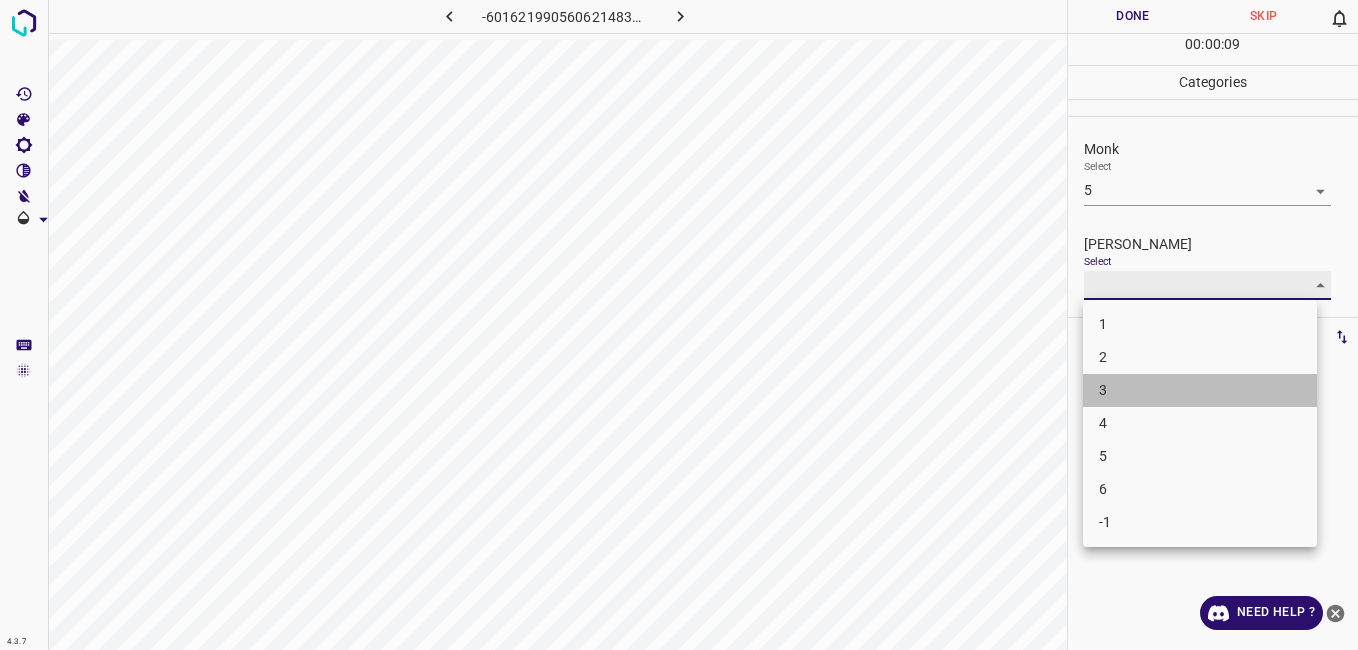 type on "3" 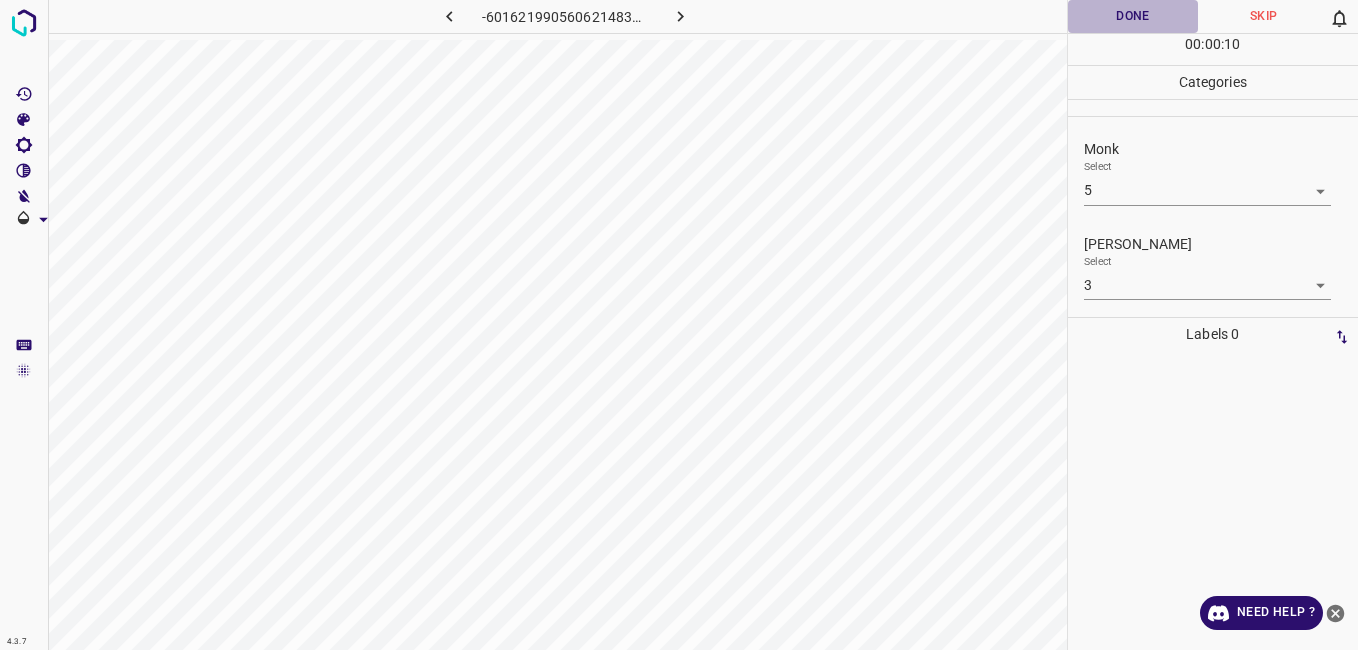 click on "Done" at bounding box center (1133, 16) 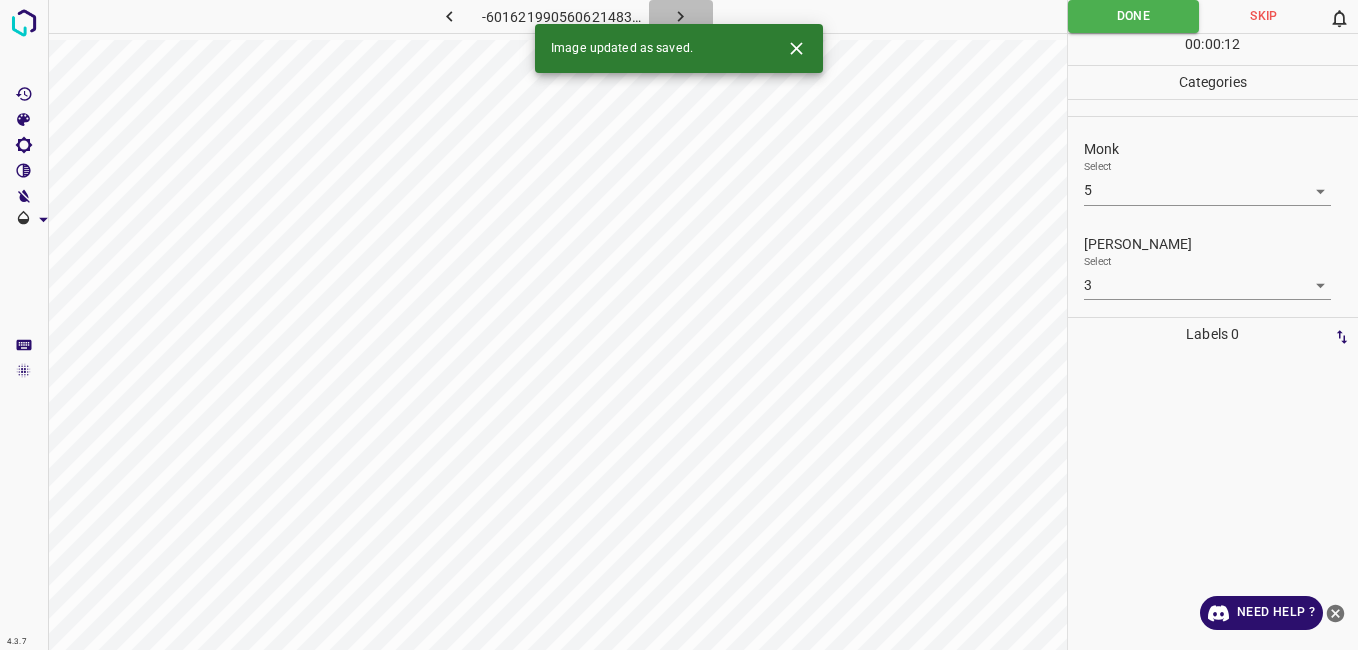click at bounding box center [681, 16] 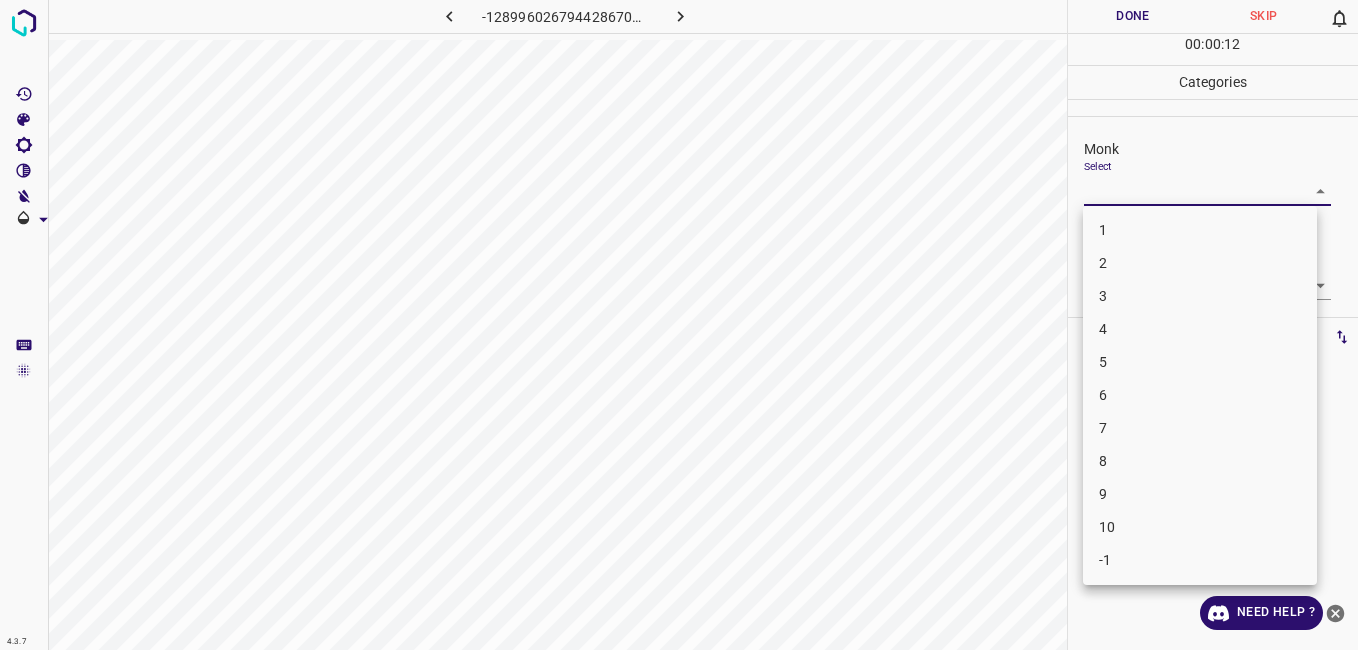 click on "4.3.7 -1289960267944286708.png Done Skip 0 00   : 00   : 12   Categories Monk   Select ​  Fitzpatrick   Select ​ Labels   0 Categories 1 Monk 2  Fitzpatrick Tools Space Change between modes (Draw & Edit) I Auto labeling R Restore zoom M Zoom in N Zoom out Delete Delete selecte label Filters Z Restore filters X Saturation filter C Brightness filter V Contrast filter B Gray scale filter General O Download Need Help ? - Text - Hide - Delete 1 2 3 4 5 6 7 8 9 10 -1" at bounding box center (679, 325) 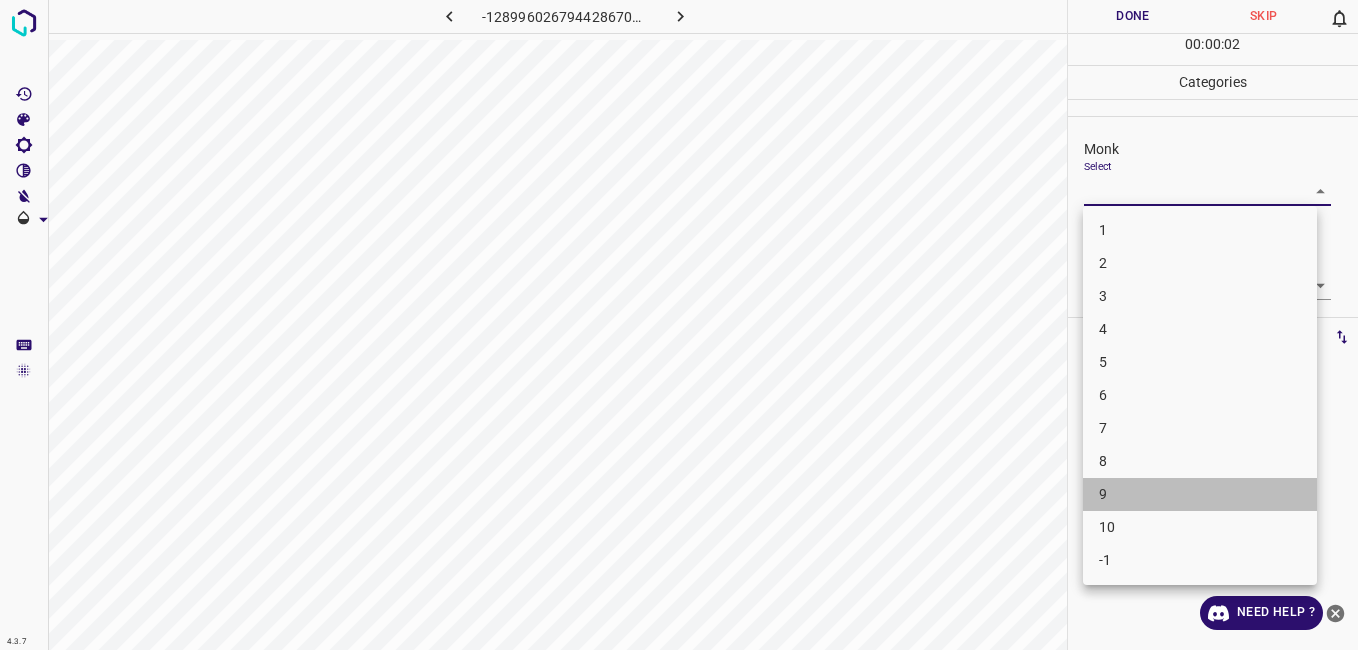 click on "9" at bounding box center (1200, 494) 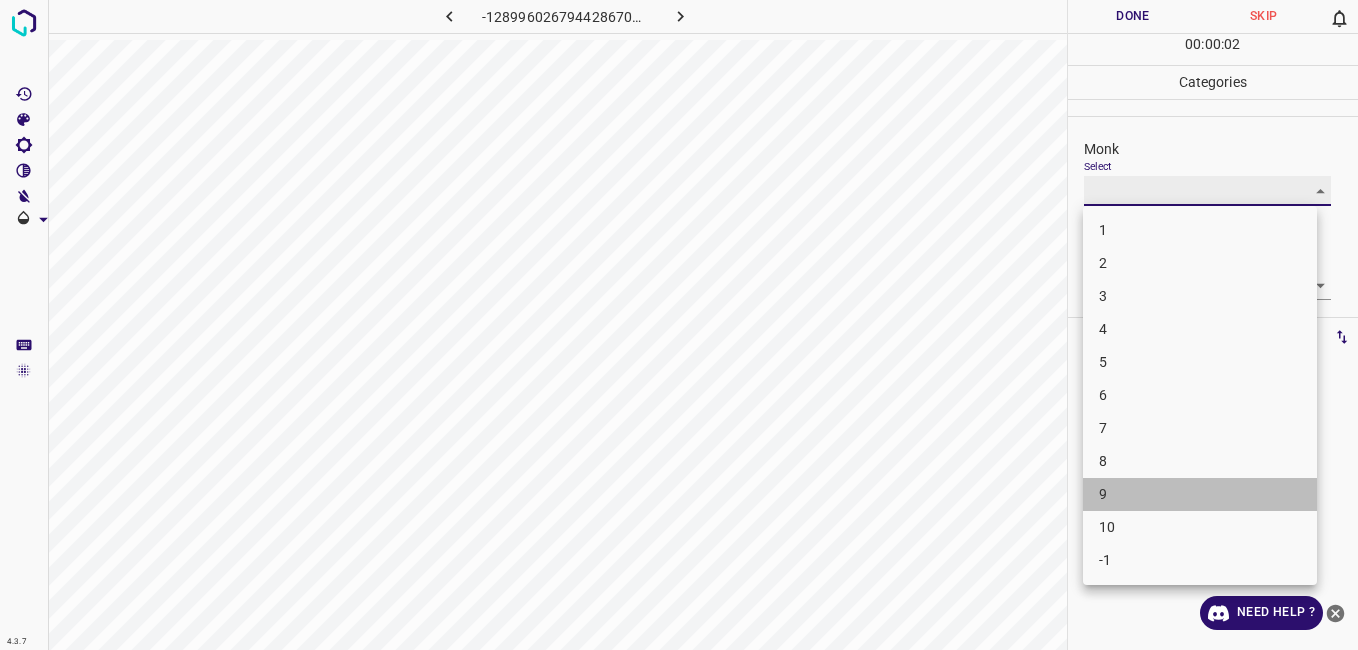 type on "9" 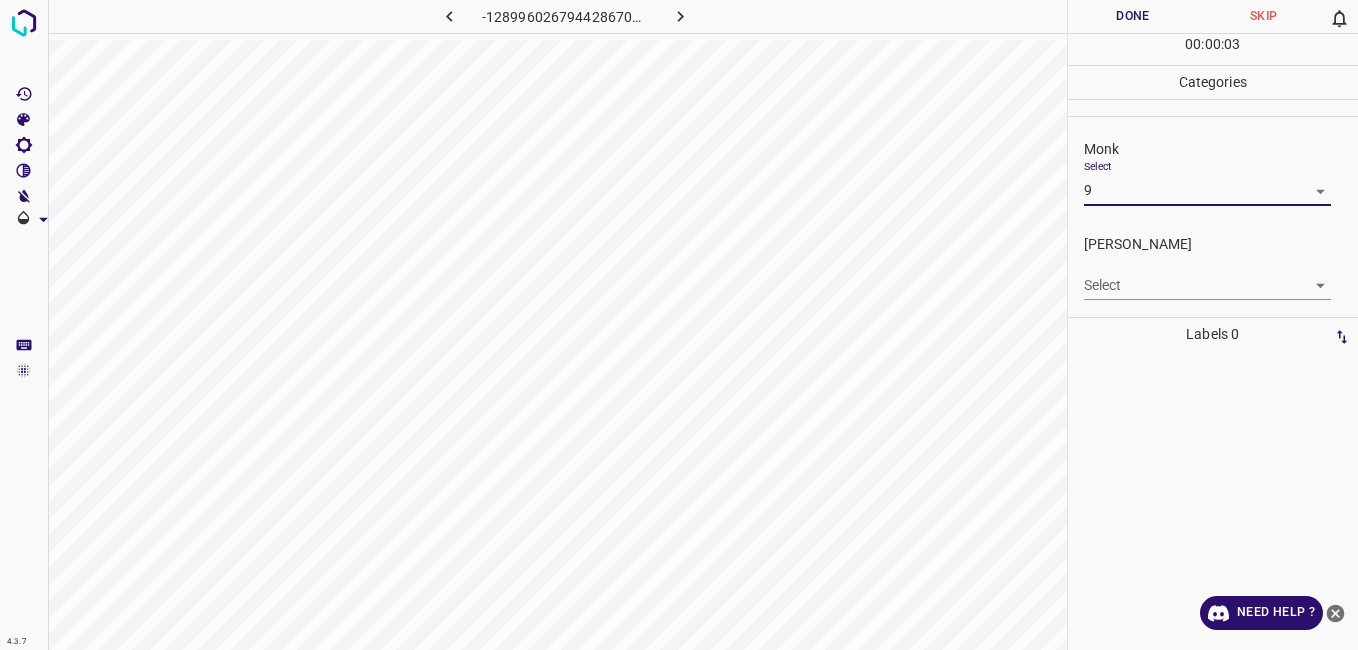 click on "4.3.7 -1289960267944286708.png Done Skip 0 00   : 00   : 03   Categories Monk   Select 9 9  Fitzpatrick   Select ​ Labels   0 Categories 1 Monk 2  Fitzpatrick Tools Space Change between modes (Draw & Edit) I Auto labeling R Restore zoom M Zoom in N Zoom out Delete Delete selecte label Filters Z Restore filters X Saturation filter C Brightness filter V Contrast filter B Gray scale filter General O Download Need Help ? - Text - Hide - Delete" at bounding box center (679, 325) 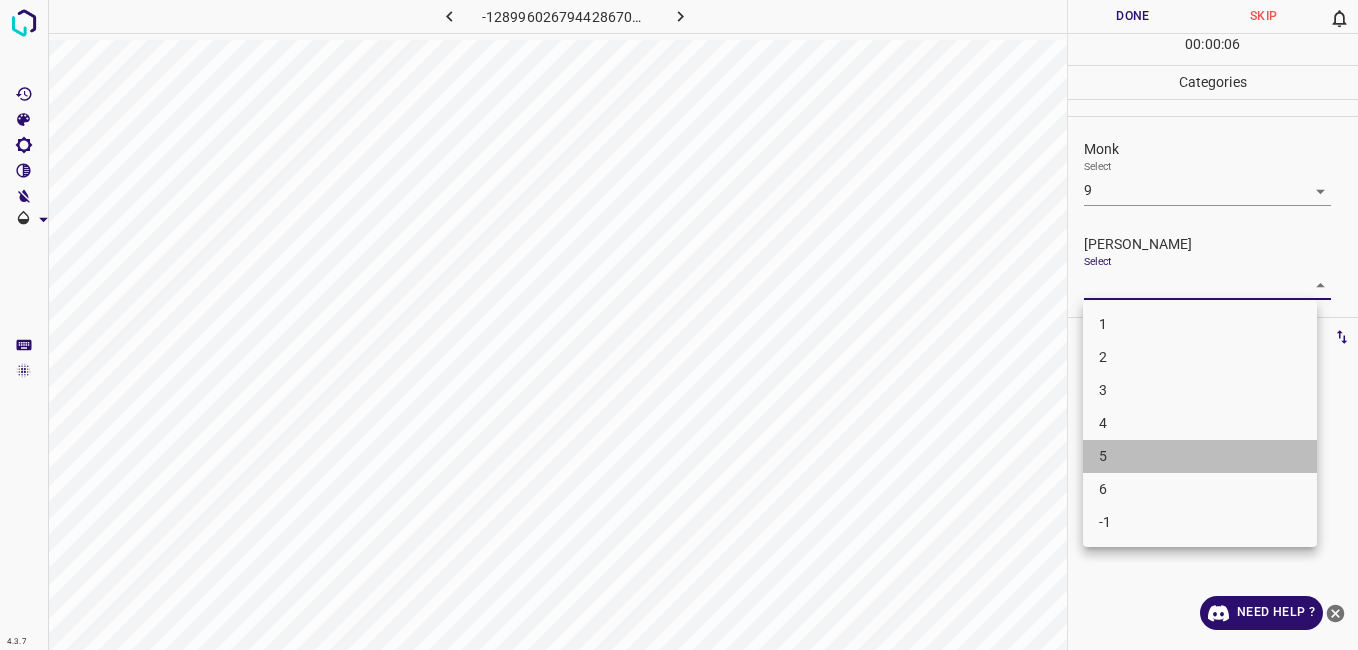click on "5" at bounding box center [1200, 456] 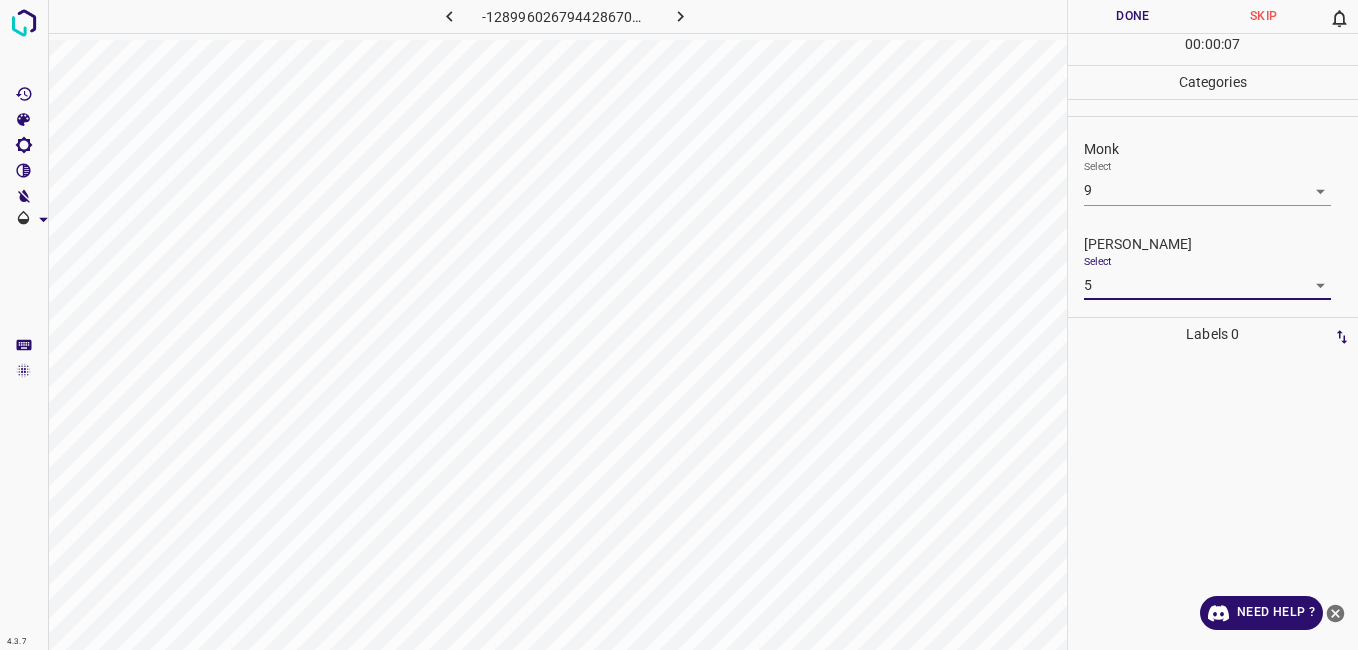 click on "4.3.7 -1289960267944286708.png Done Skip 0 00   : 00   : 07   Categories Monk   Select 9 9  Fitzpatrick   Select 5 5 Labels   0 Categories 1 Monk 2  Fitzpatrick Tools Space Change between modes (Draw & Edit) I Auto labeling R Restore zoom M Zoom in N Zoom out Delete Delete selecte label Filters Z Restore filters X Saturation filter C Brightness filter V Contrast filter B Gray scale filter General O Download Need Help ? - Text - Hide - Delete" at bounding box center [679, 325] 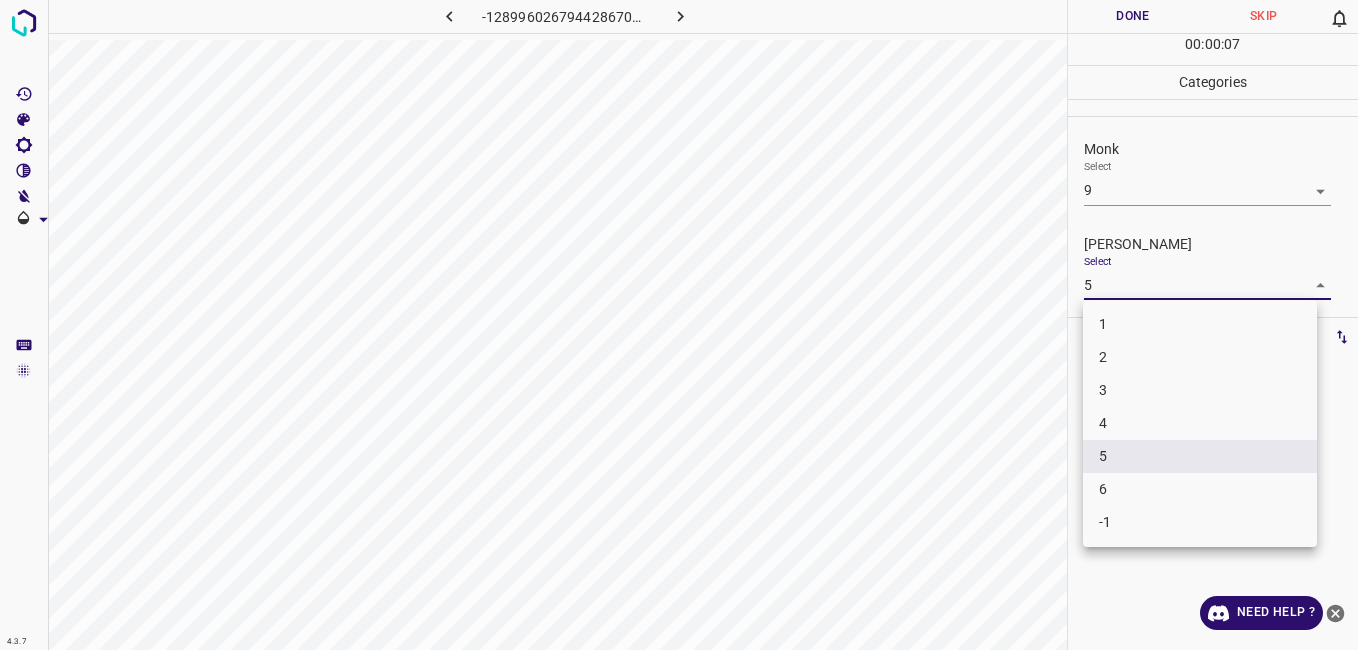 click on "6" at bounding box center [1200, 489] 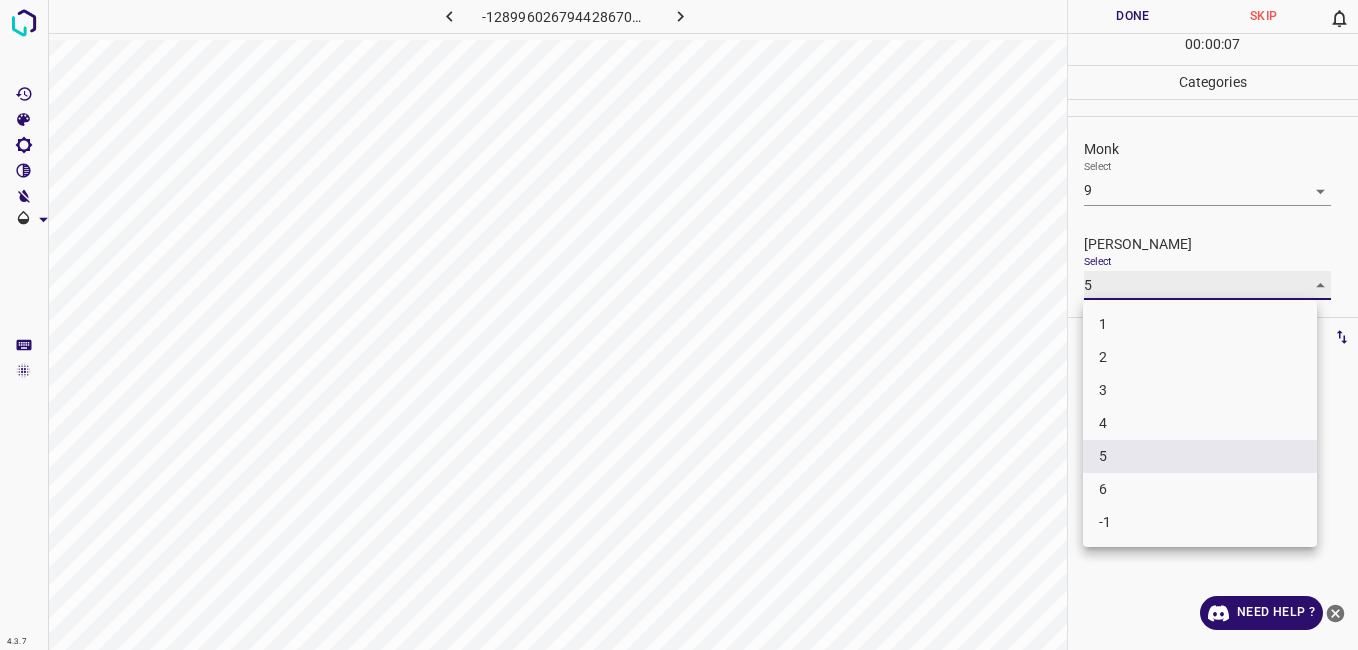 type on "6" 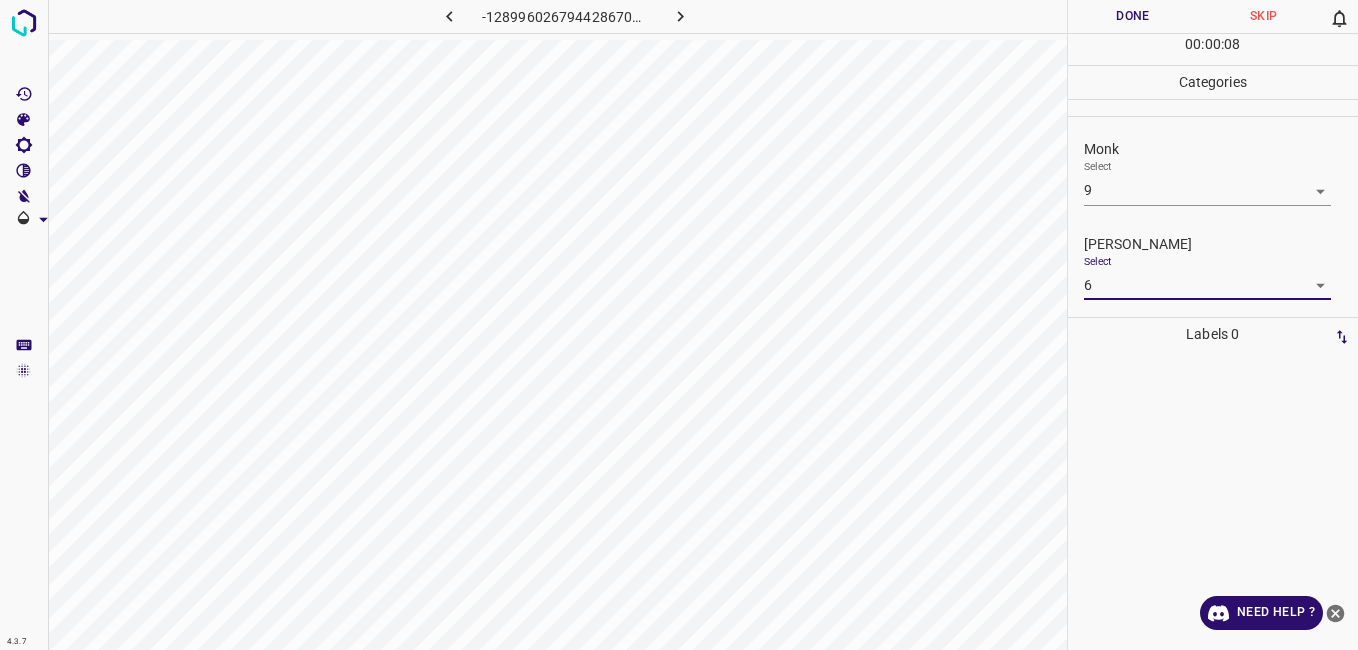 click on "Done" at bounding box center [1133, 16] 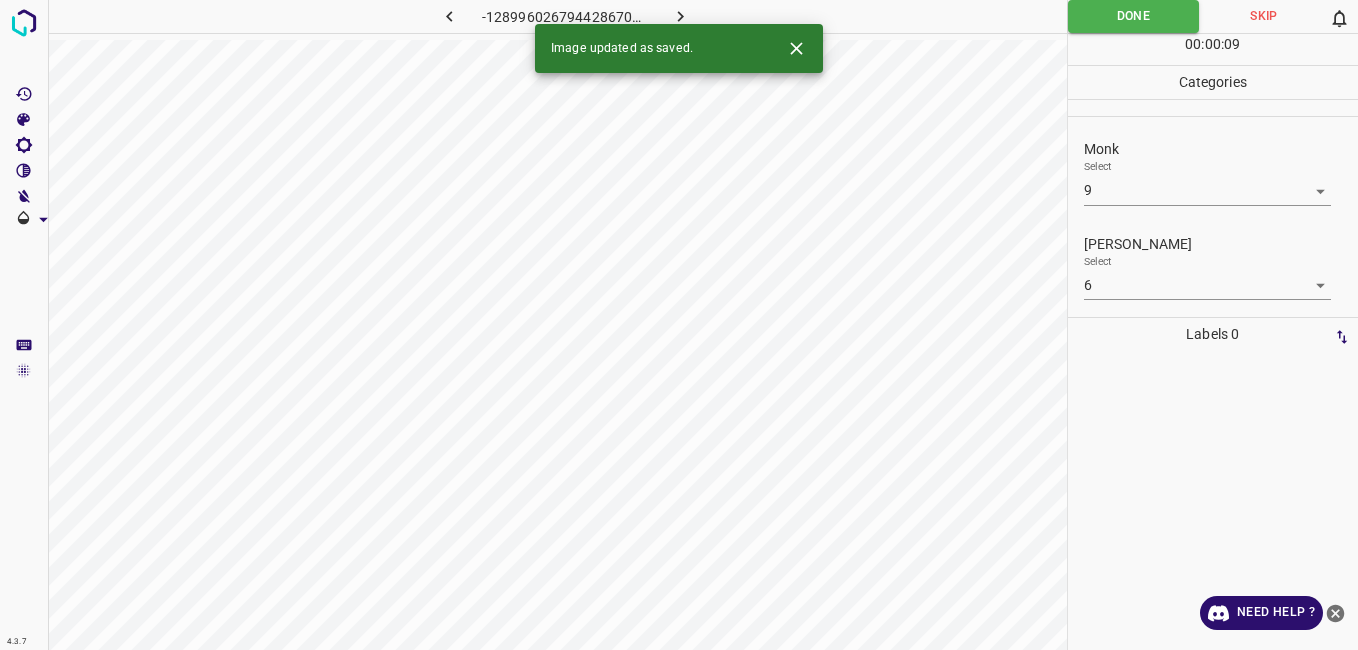 click 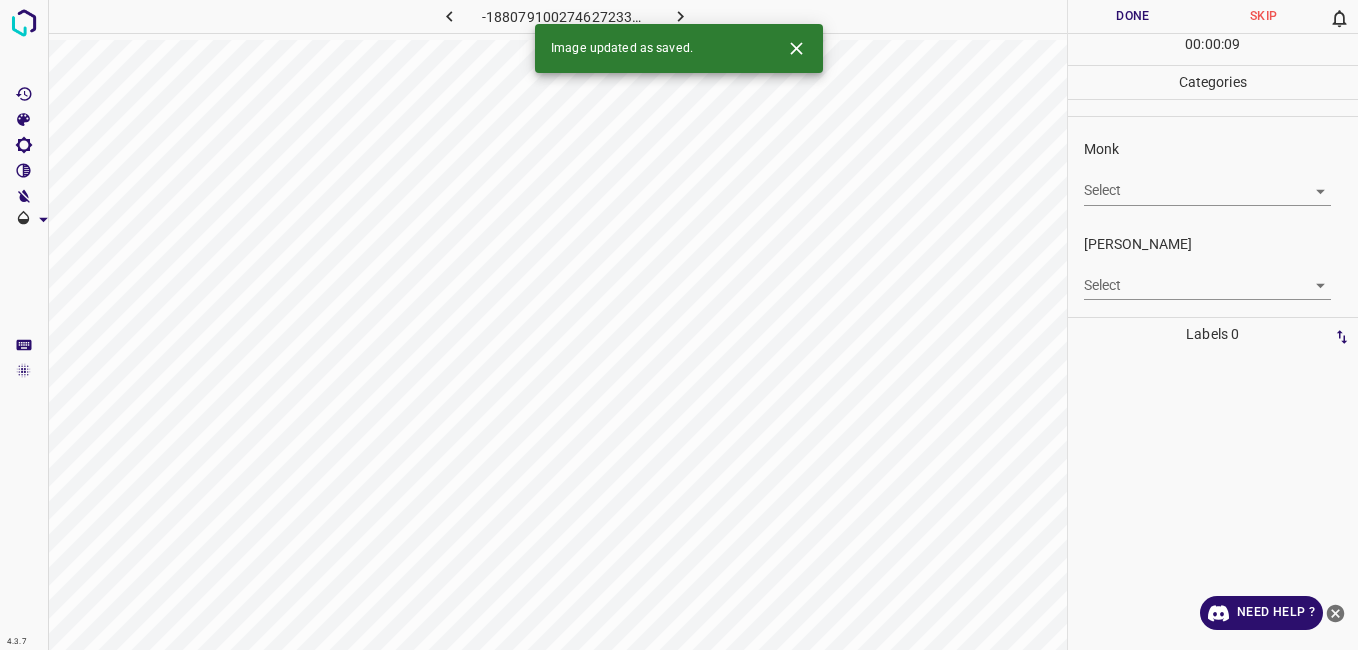 click on "4.3.7 -1880791002746272330.png Done Skip 0 00   : 00   : 09   Categories Monk   Select ​  Fitzpatrick   Select ​ Labels   0 Categories 1 Monk 2  Fitzpatrick Tools Space Change between modes (Draw & Edit) I Auto labeling R Restore zoom M Zoom in N Zoom out Delete Delete selecte label Filters Z Restore filters X Saturation filter C Brightness filter V Contrast filter B Gray scale filter General O Download Image updated as saved. Need Help ? - Text - Hide - Delete" at bounding box center [679, 325] 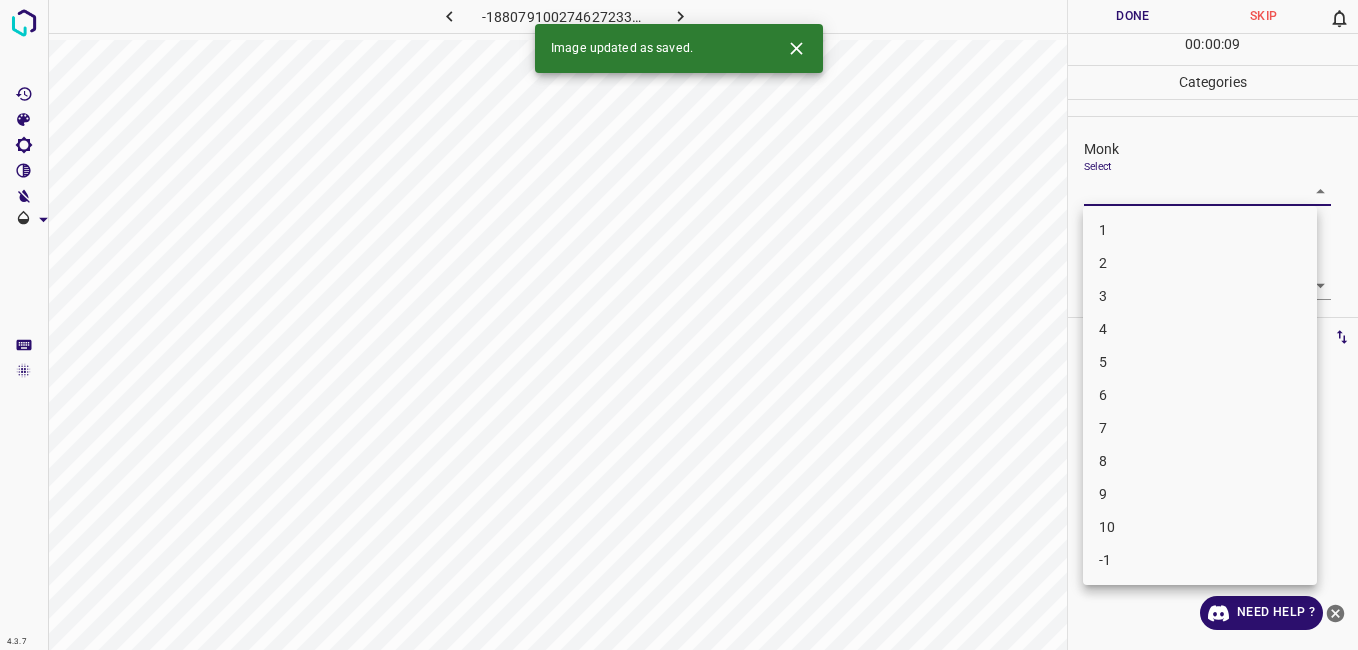 click on "1" at bounding box center (1200, 230) 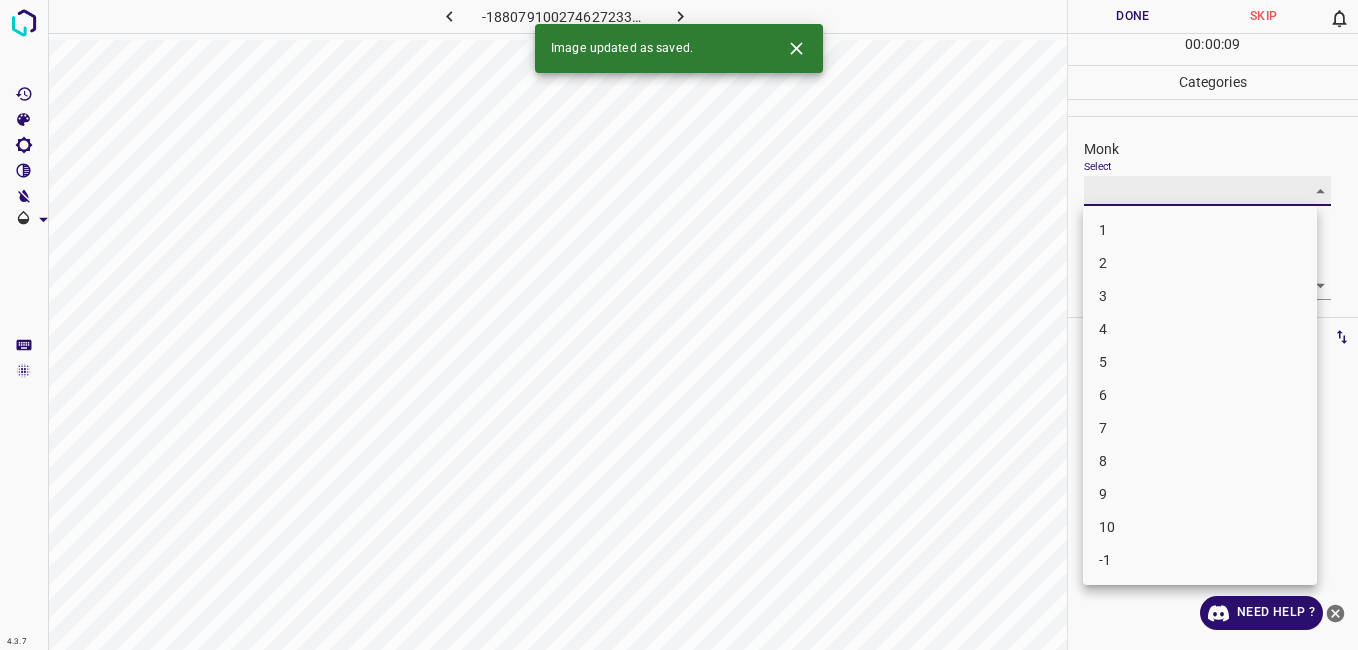 type on "1" 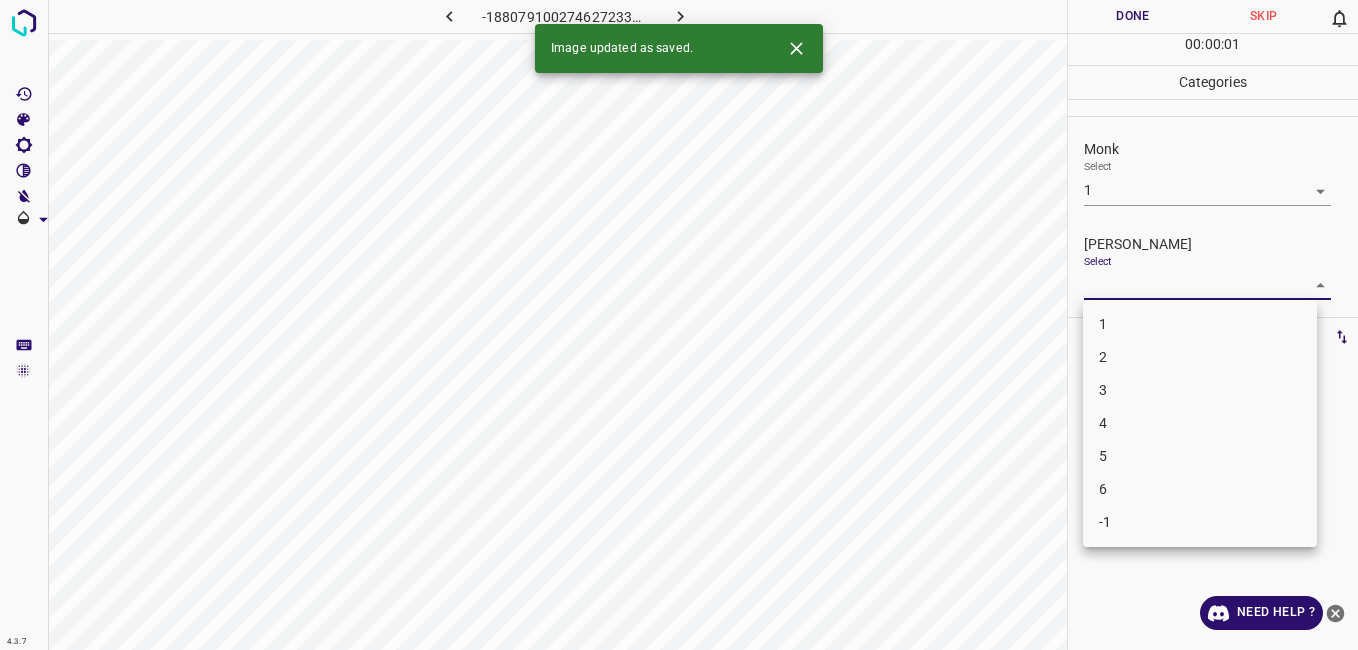 click on "4.3.7 -1880791002746272330.png Done Skip 0 00   : 00   : 01   Categories Monk   Select 1 1  Fitzpatrick   Select ​ Labels   0 Categories 1 Monk 2  Fitzpatrick Tools Space Change between modes (Draw & Edit) I Auto labeling R Restore zoom M Zoom in N Zoom out Delete Delete selecte label Filters Z Restore filters X Saturation filter C Brightness filter V Contrast filter B Gray scale filter General O Download Image updated as saved. Need Help ? - Text - Hide - Delete 1 2 3 4 5 6 -1" at bounding box center [679, 325] 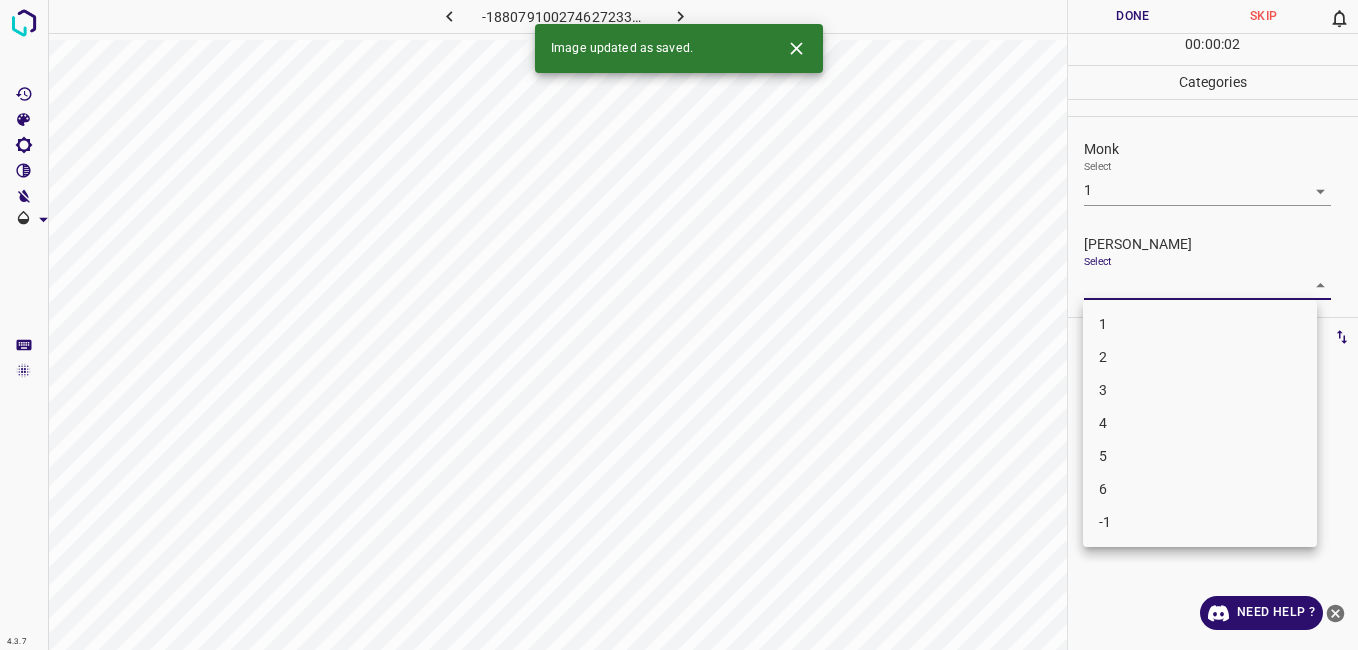 click on "1" at bounding box center (1200, 324) 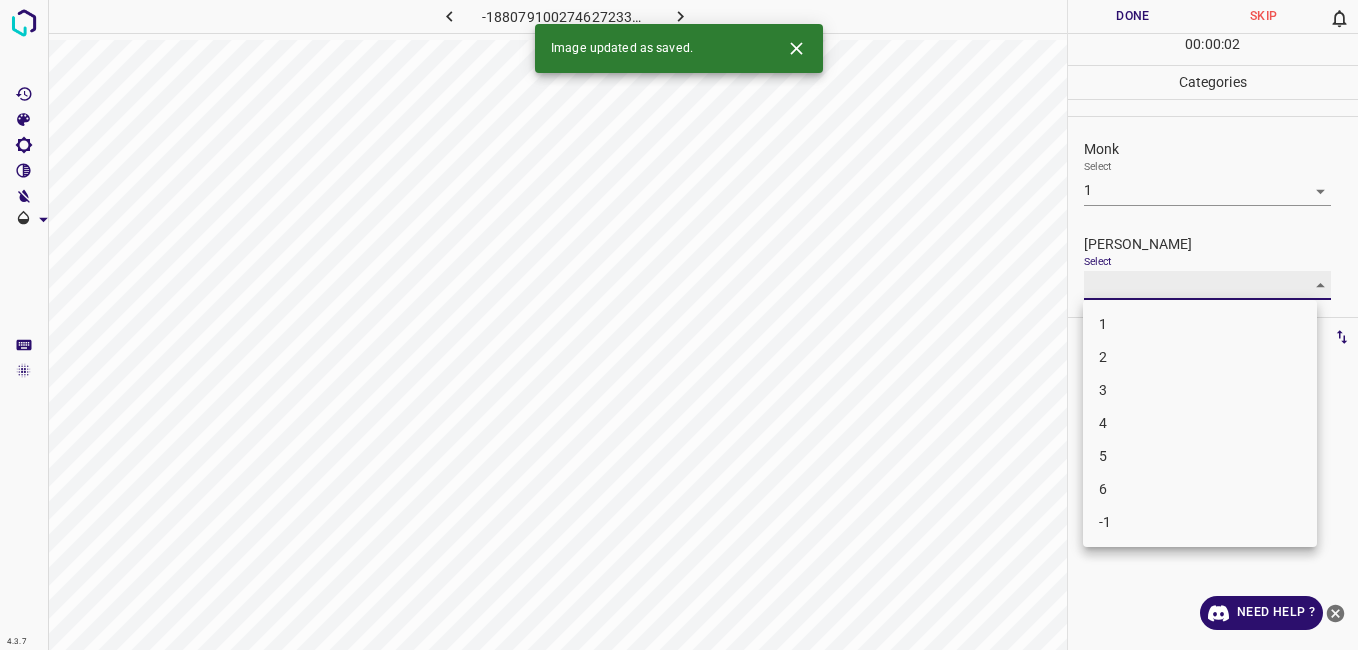 type on "1" 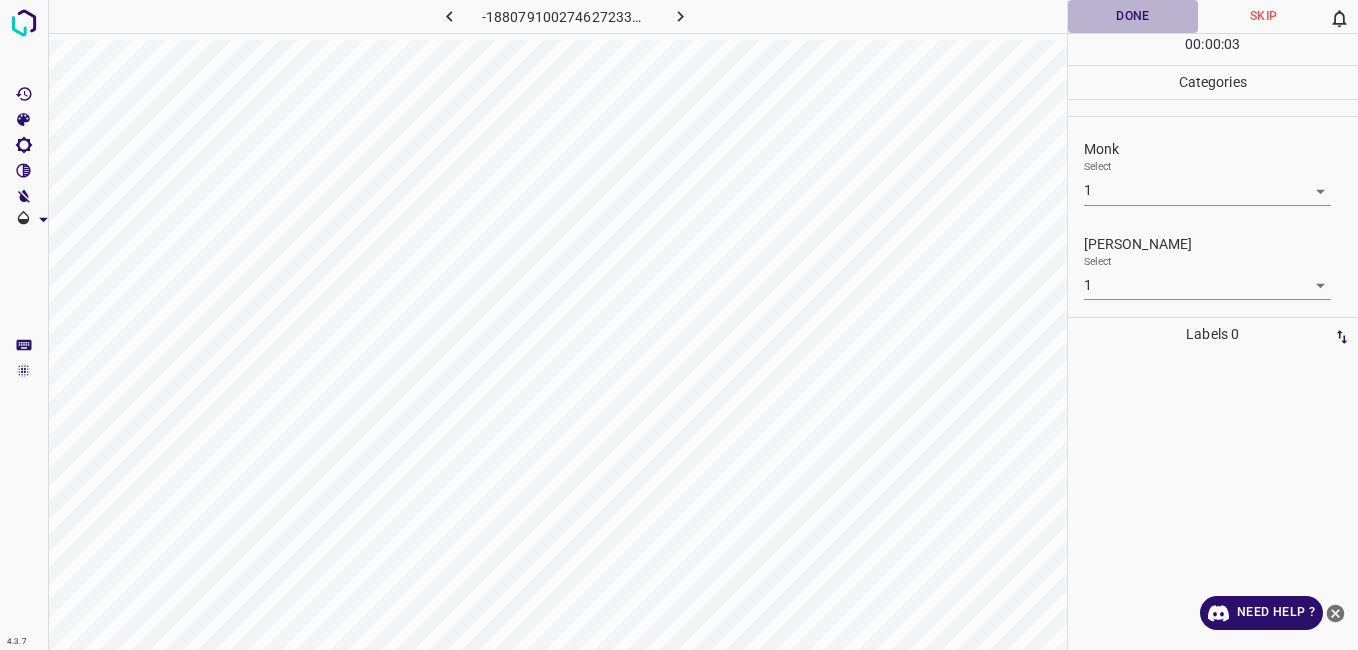 click on "Done" at bounding box center (1133, 16) 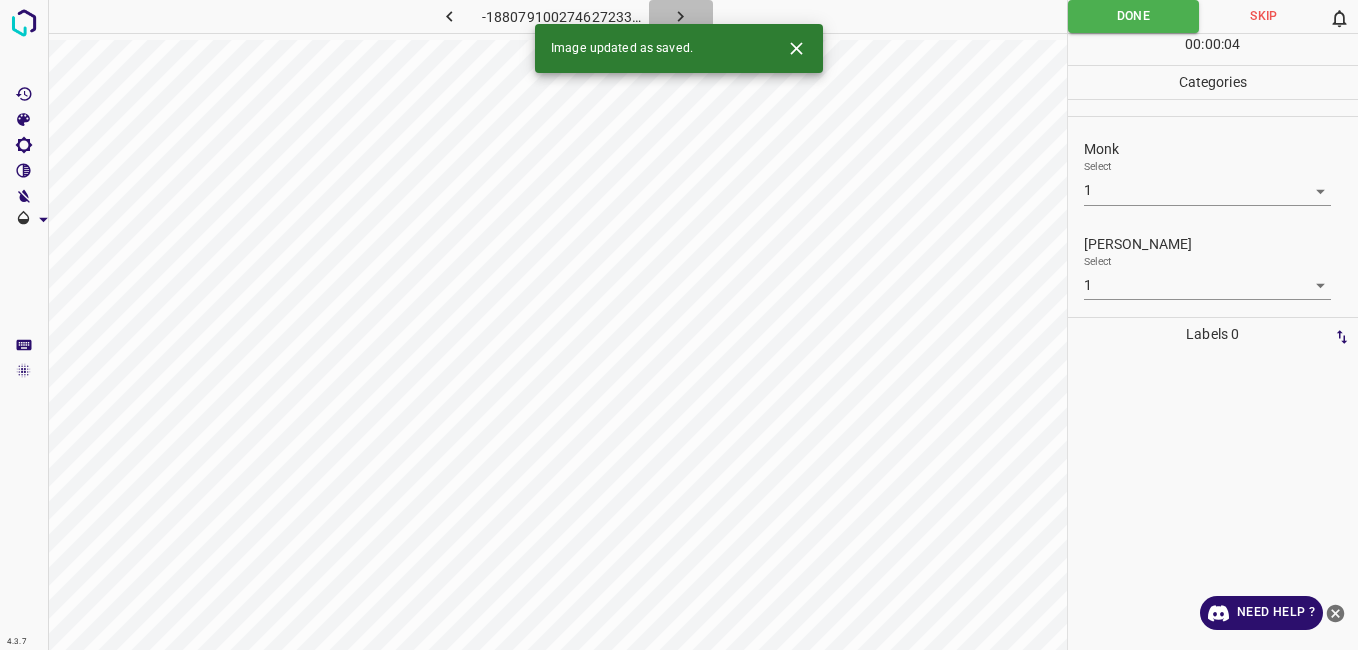click at bounding box center (681, 16) 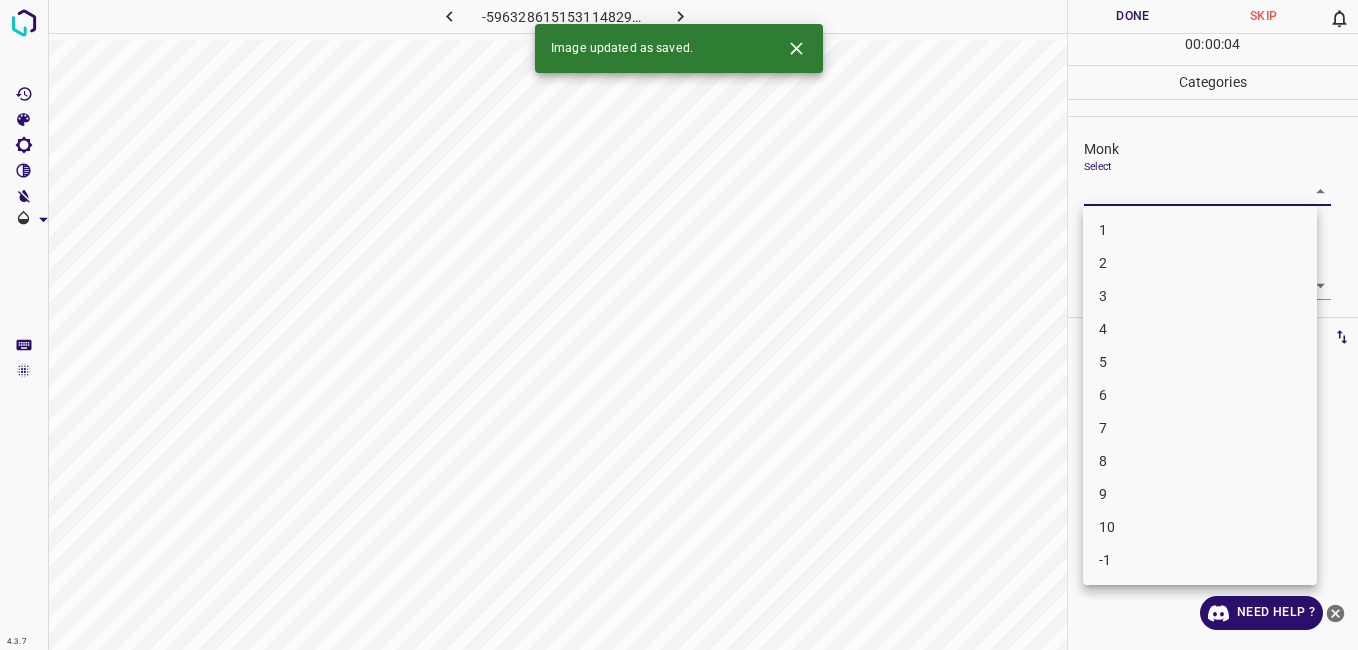 click on "4.3.7 -5963286151531148294.png Done Skip 0 00   : 00   : 04   Categories Monk   Select ​  Fitzpatrick   Select ​ Labels   0 Categories 1 Monk 2  Fitzpatrick Tools Space Change between modes (Draw & Edit) I Auto labeling R Restore zoom M Zoom in N Zoom out Delete Delete selecte label Filters Z Restore filters X Saturation filter C Brightness filter V Contrast filter B Gray scale filter General O Download Image updated as saved. Need Help ? - Text - Hide - Delete 1 2 3 4 5 6 7 8 9 10 -1" at bounding box center (679, 325) 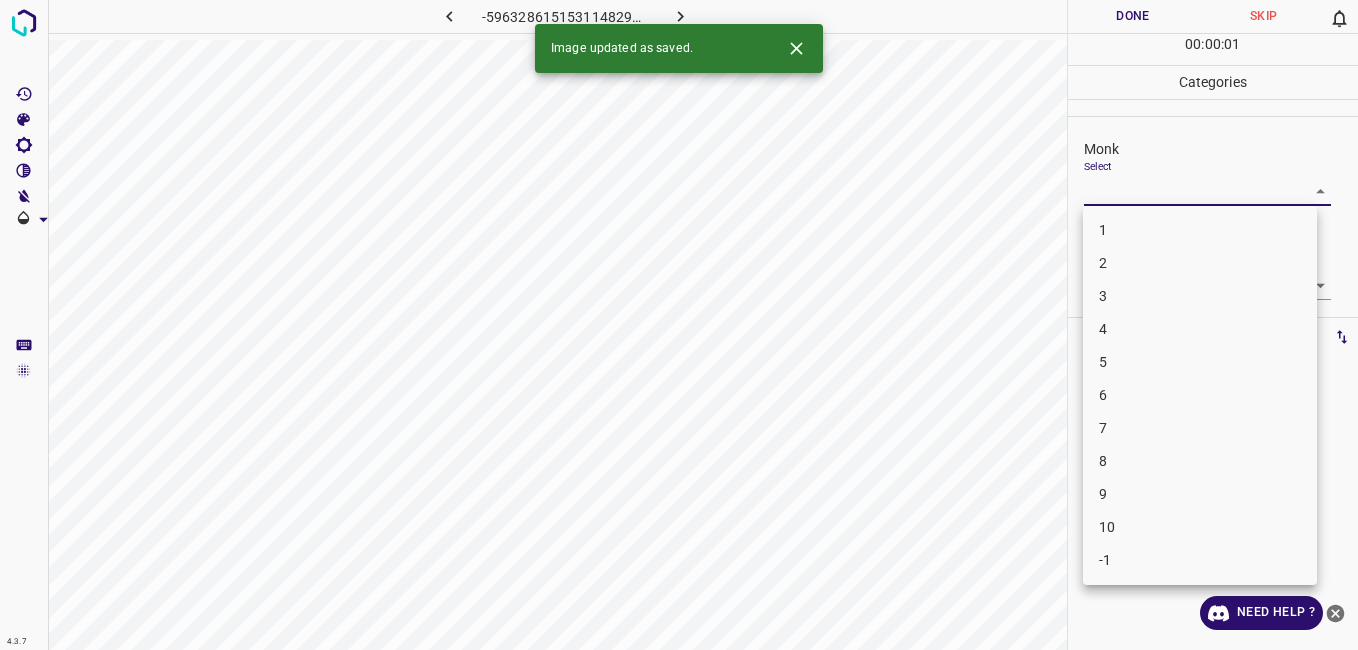 click on "4" at bounding box center (1200, 329) 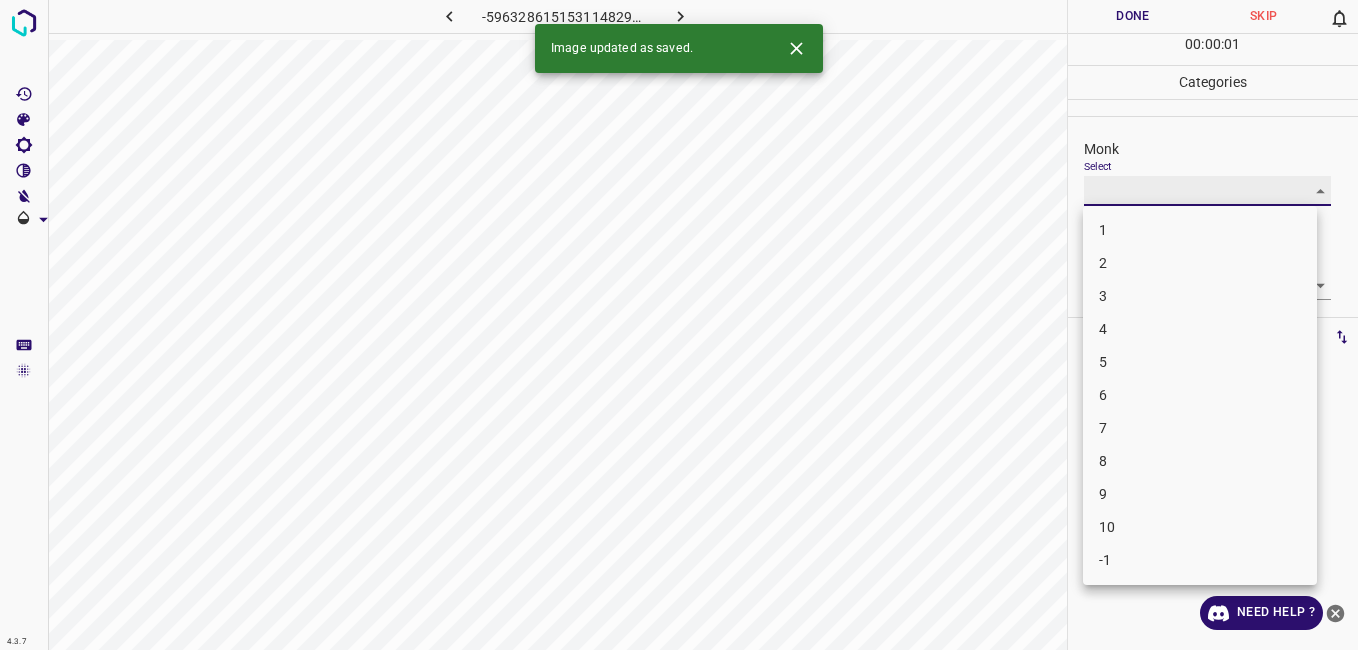 type on "4" 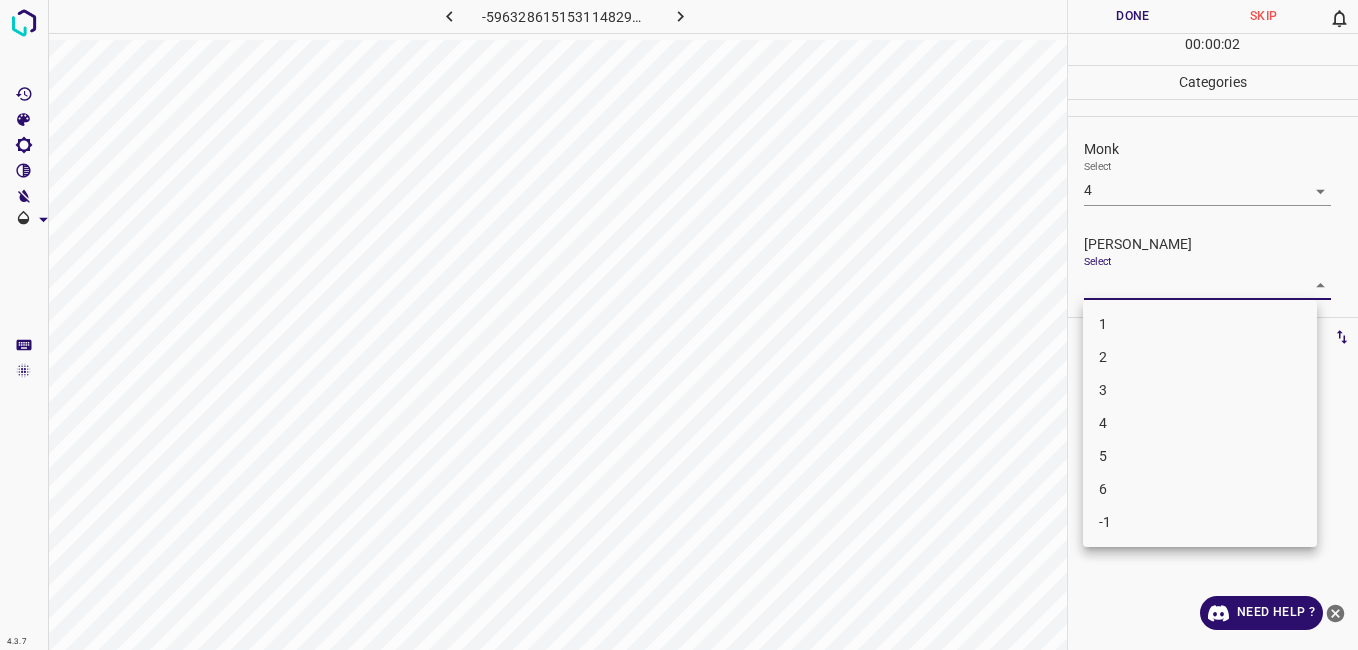 click on "4.3.7 -5963286151531148294.png Done Skip 0 00   : 00   : 02   Categories Monk   Select 4 4  Fitzpatrick   Select ​ Labels   0 Categories 1 Monk 2  Fitzpatrick Tools Space Change between modes (Draw & Edit) I Auto labeling R Restore zoom M Zoom in N Zoom out Delete Delete selecte label Filters Z Restore filters X Saturation filter C Brightness filter V Contrast filter B Gray scale filter General O Download Need Help ? - Text - Hide - Delete 1 2 3 4 5 6 -1" at bounding box center [679, 325] 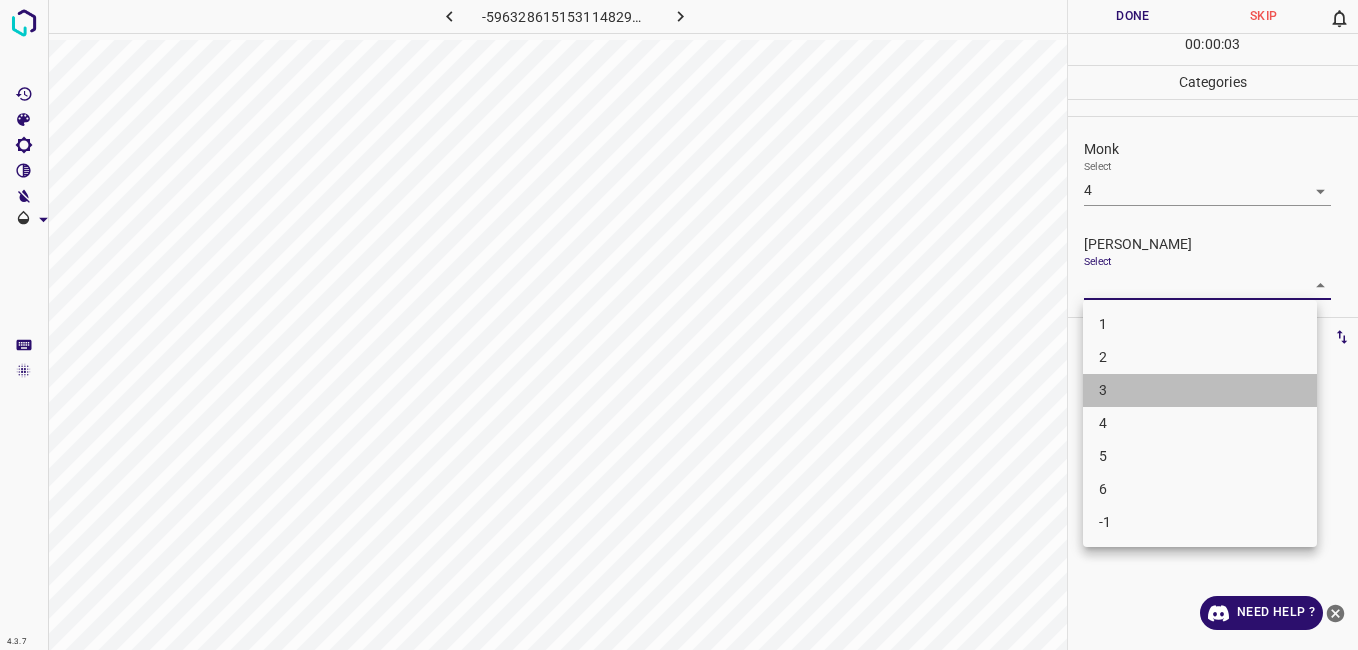 click on "3" at bounding box center (1200, 390) 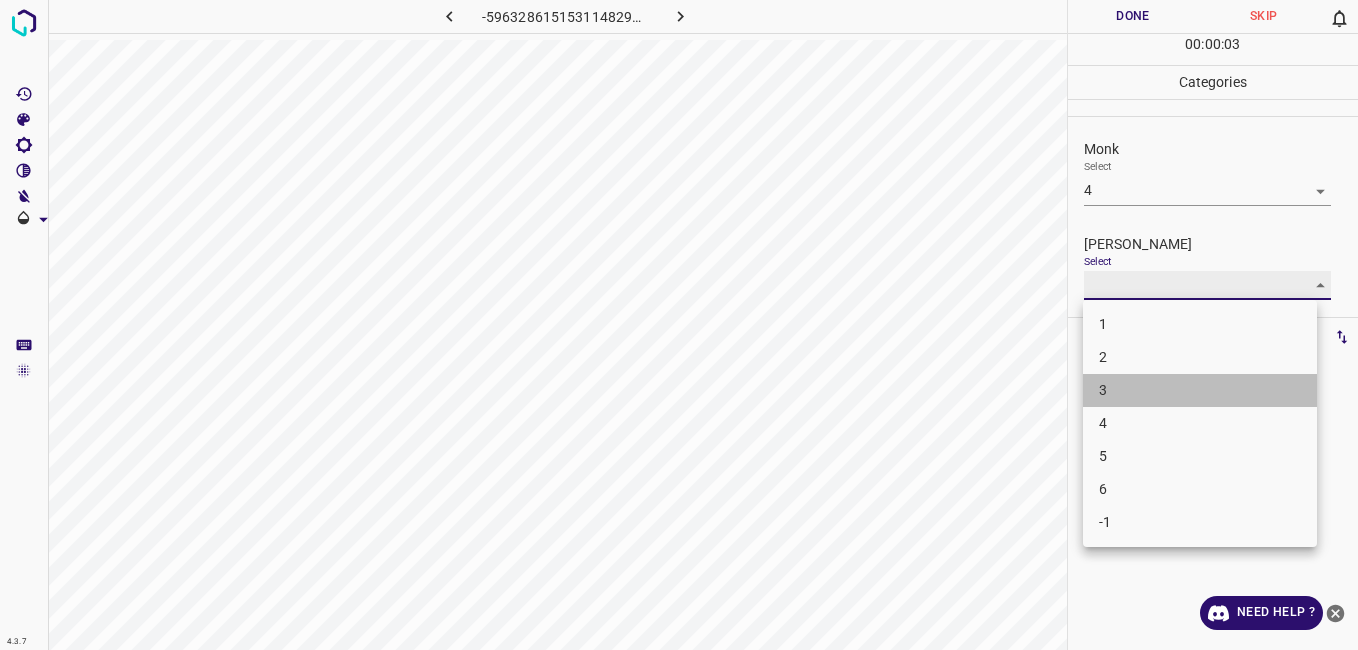 type on "3" 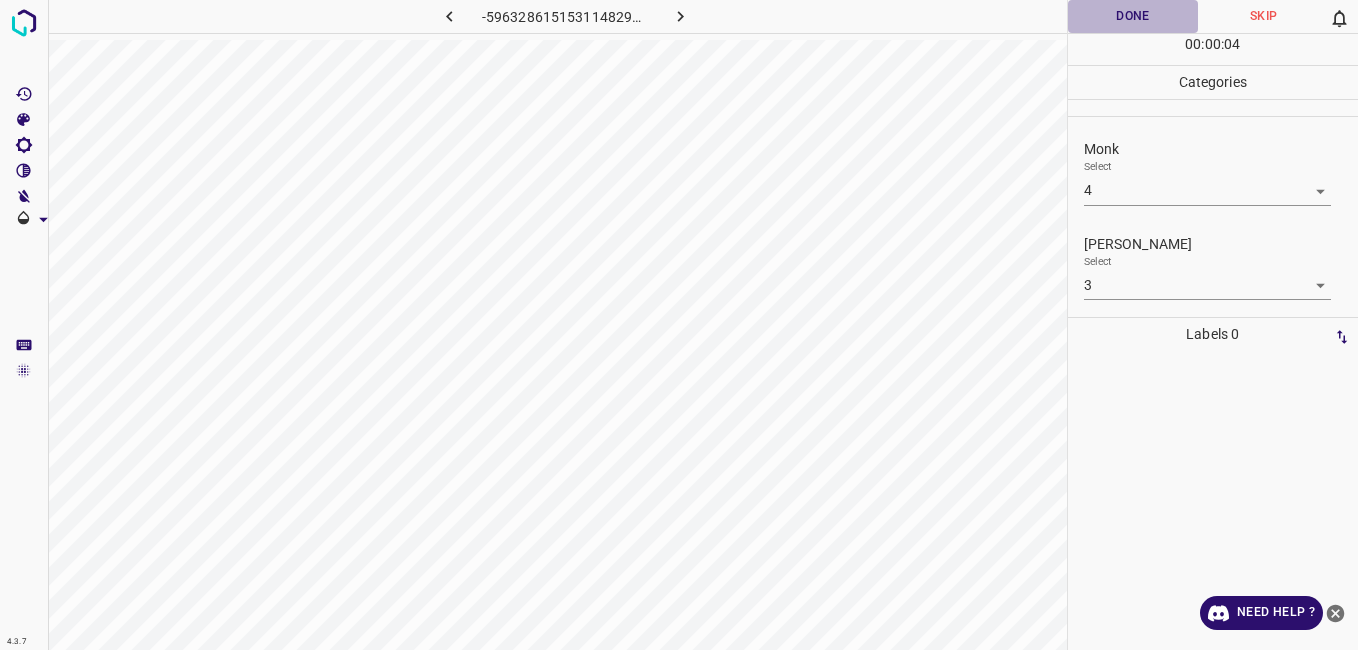 click on "Done" at bounding box center [1133, 16] 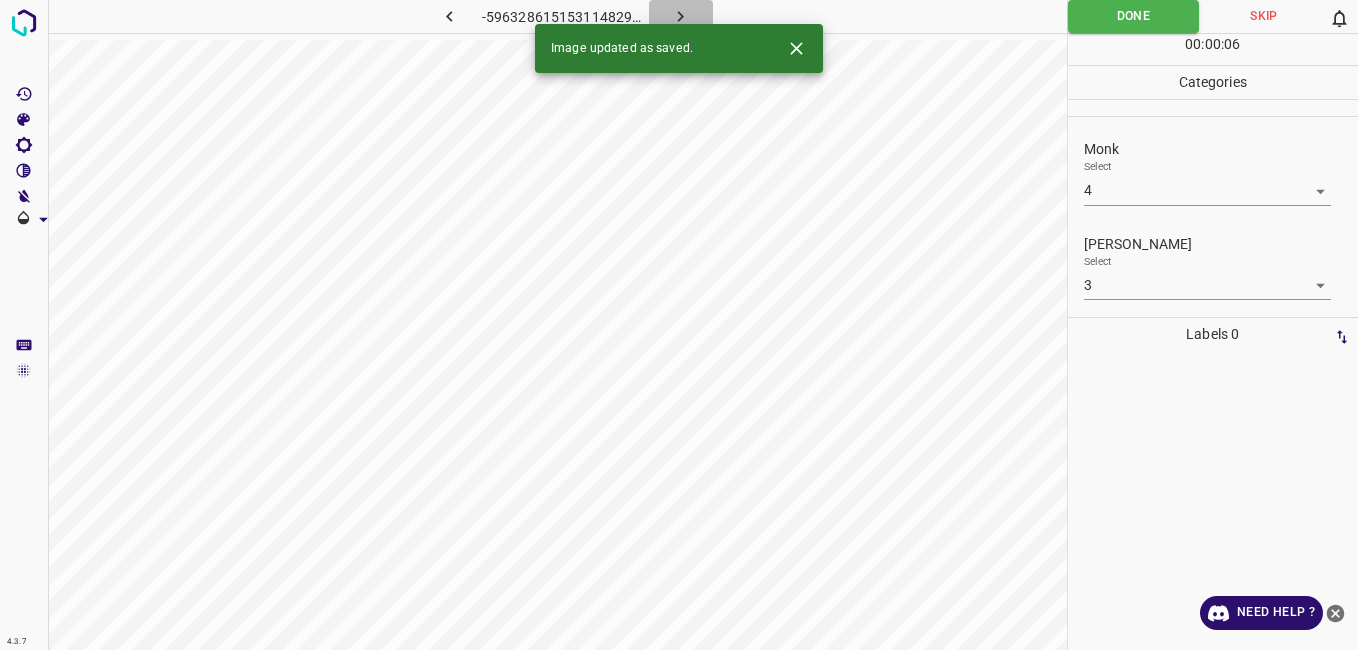 click 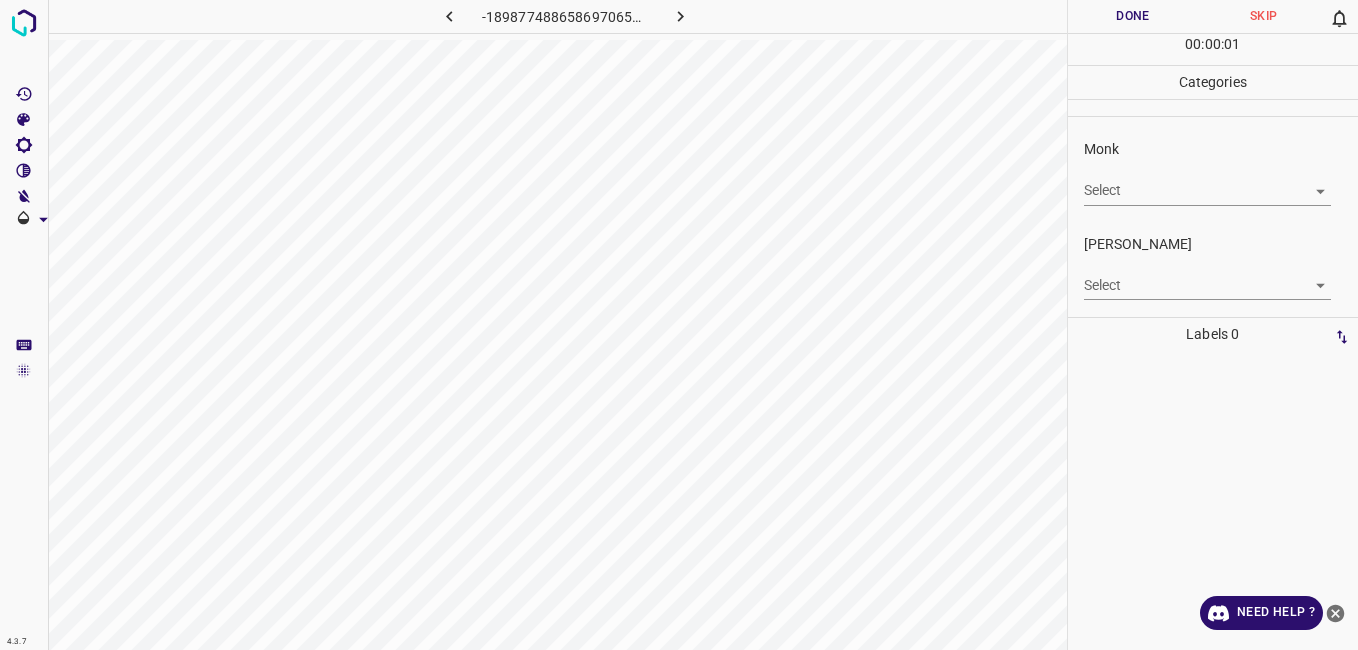 click on "4.3.7 -1898774886586970656.png Done Skip 0 00   : 00   : 01   Categories Monk   Select ​  Fitzpatrick   Select ​ Labels   0 Categories 1 Monk 2  Fitzpatrick Tools Space Change between modes (Draw & Edit) I Auto labeling R Restore zoom M Zoom in N Zoom out Delete Delete selecte label Filters Z Restore filters X Saturation filter C Brightness filter V Contrast filter B Gray scale filter General O Download Need Help ? - Text - Hide - Delete" at bounding box center (679, 325) 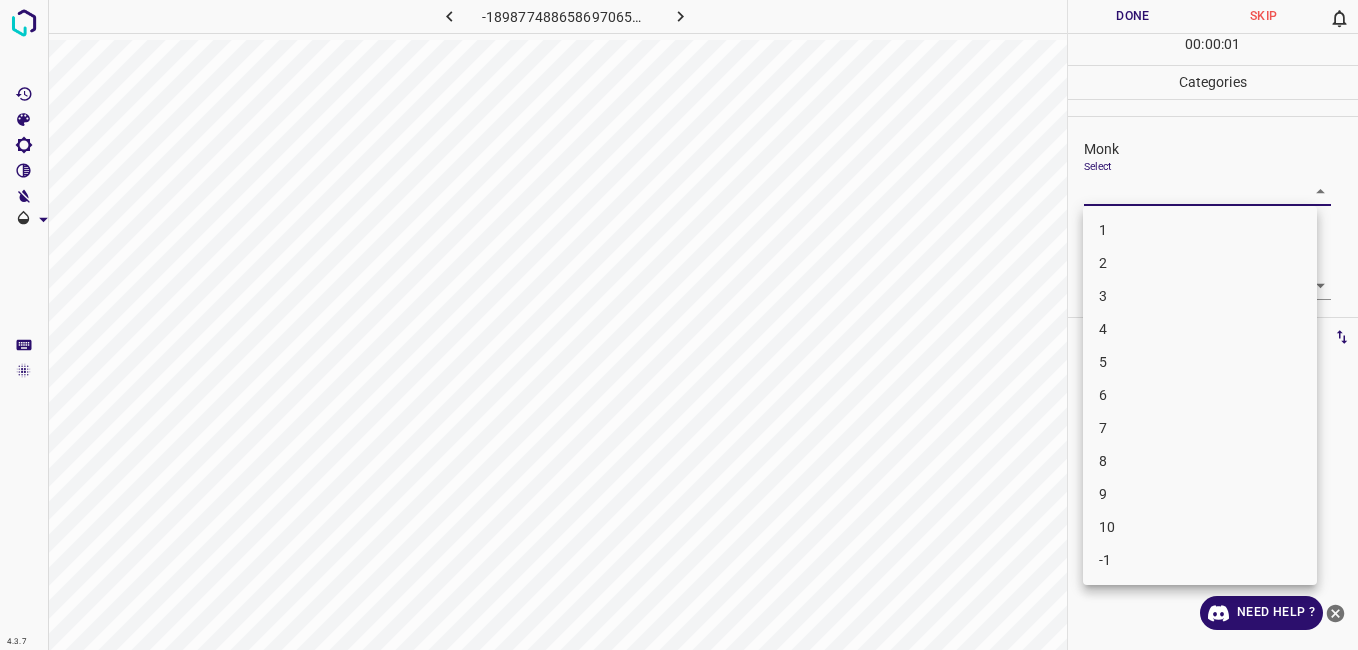 click on "1" at bounding box center [1200, 230] 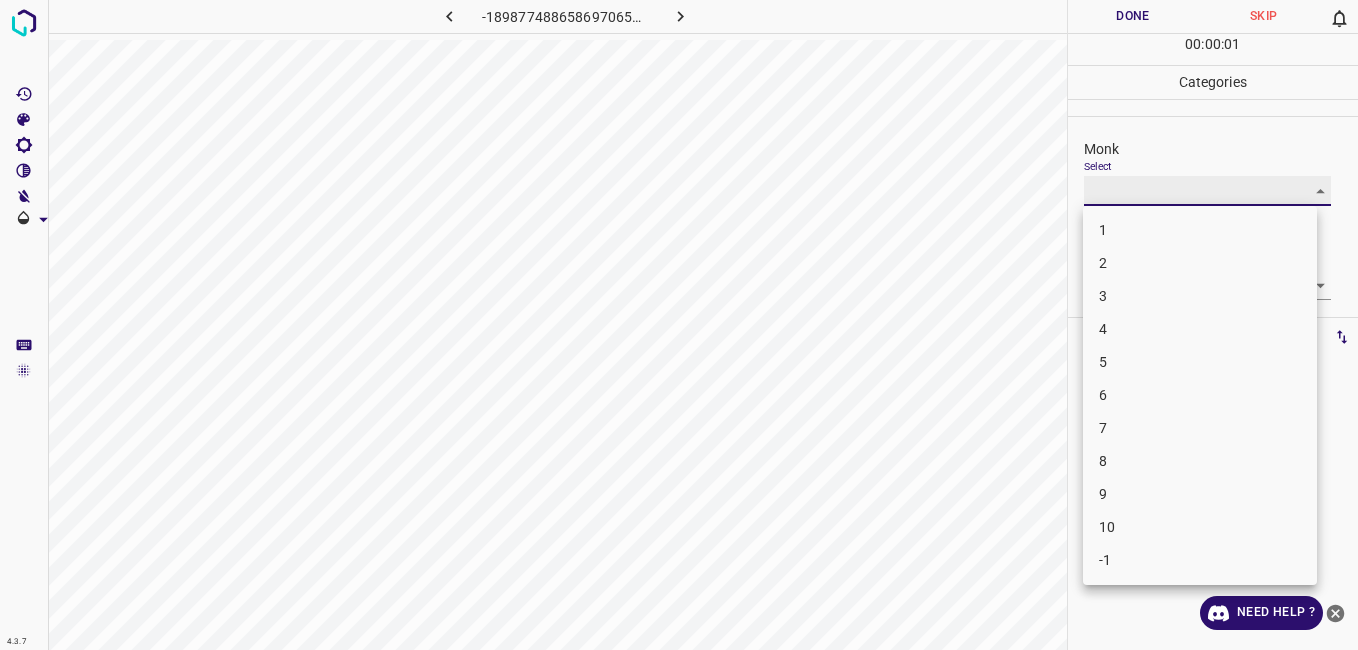 type on "1" 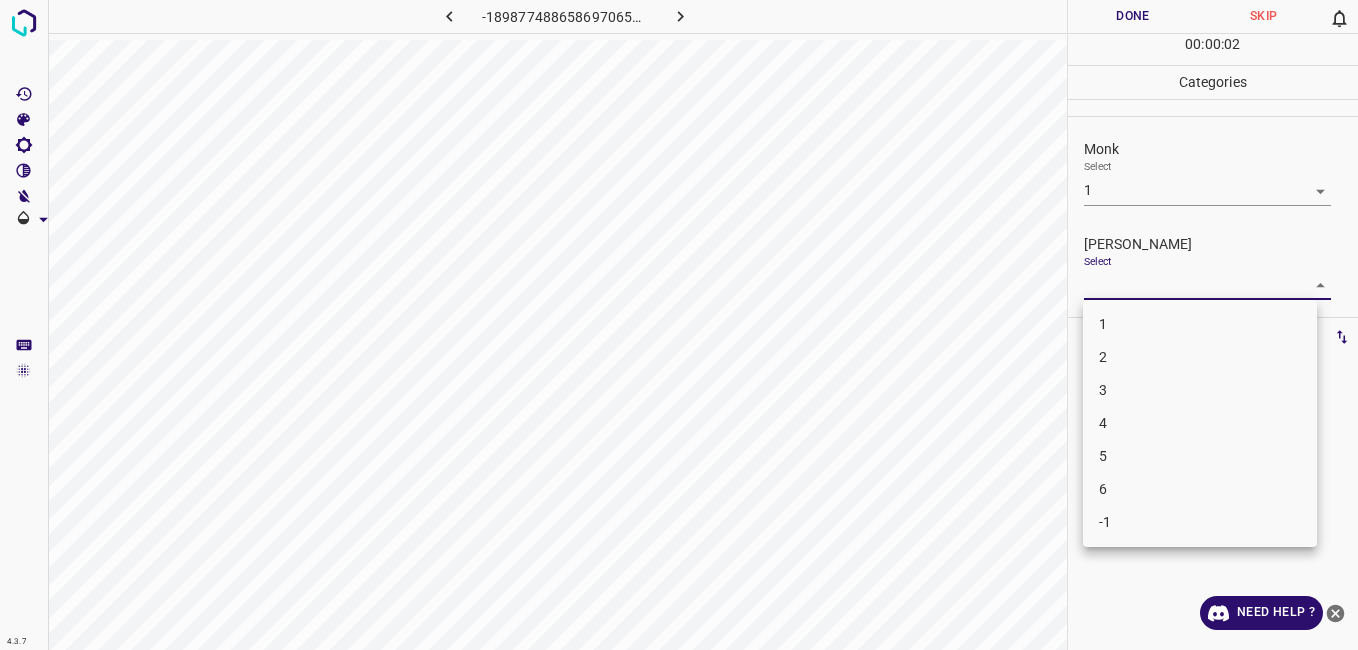 click on "4.3.7 -1898774886586970656.png Done Skip 0 00   : 00   : 02   Categories Monk   Select 1 1  Fitzpatrick   Select ​ Labels   0 Categories 1 Monk 2  Fitzpatrick Tools Space Change between modes (Draw & Edit) I Auto labeling R Restore zoom M Zoom in N Zoom out Delete Delete selecte label Filters Z Restore filters X Saturation filter C Brightness filter V Contrast filter B Gray scale filter General O Download Need Help ? - Text - Hide - Delete 1 2 3 4 5 6 -1" at bounding box center [679, 325] 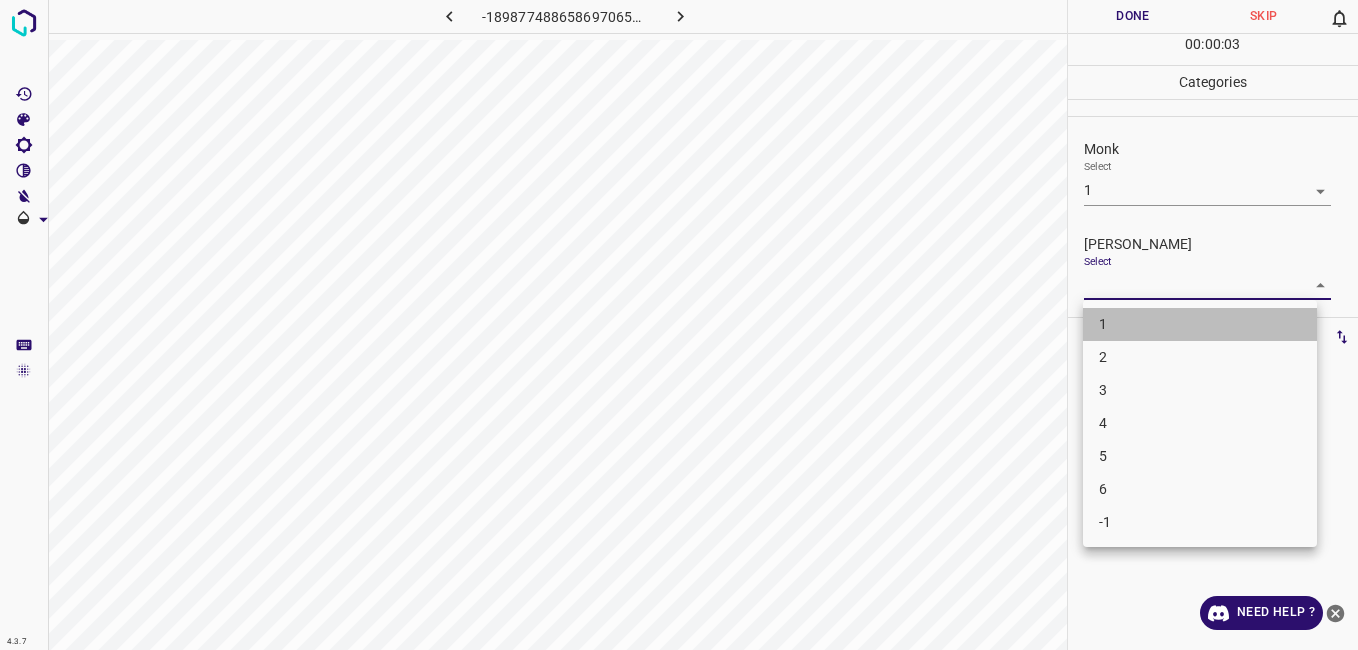 click on "1" at bounding box center (1200, 324) 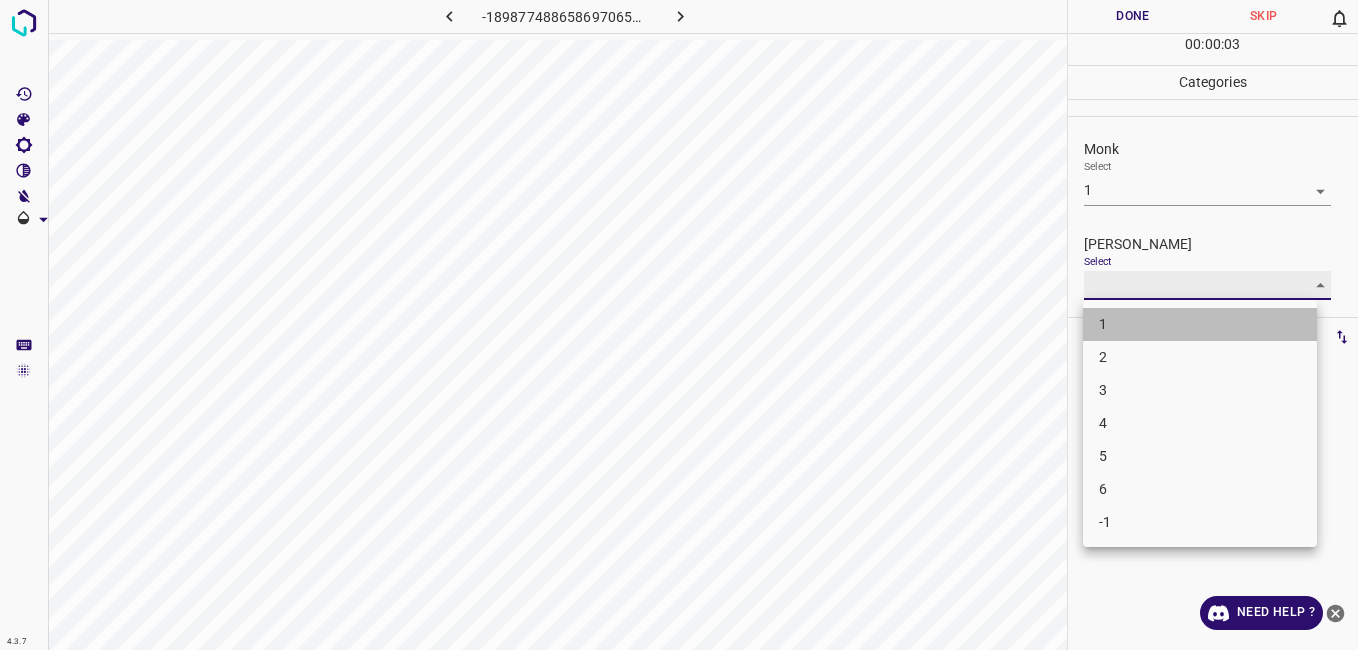type on "1" 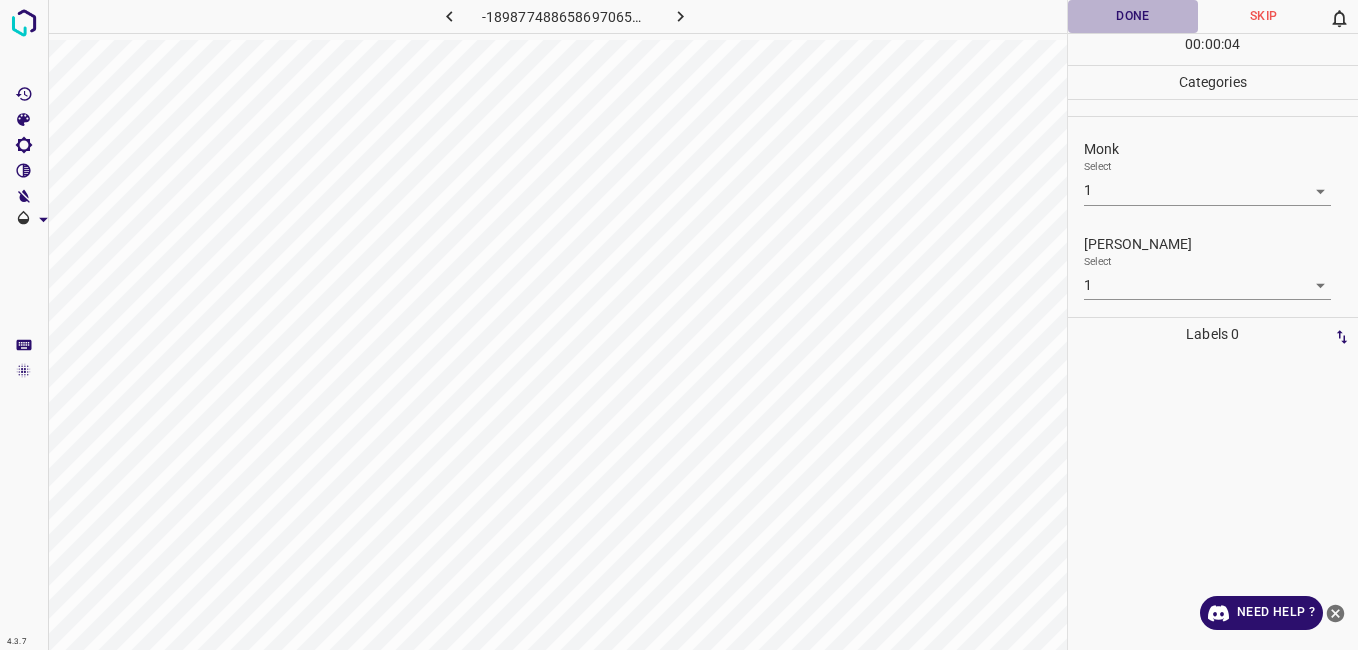 click on "Done" at bounding box center [1133, 16] 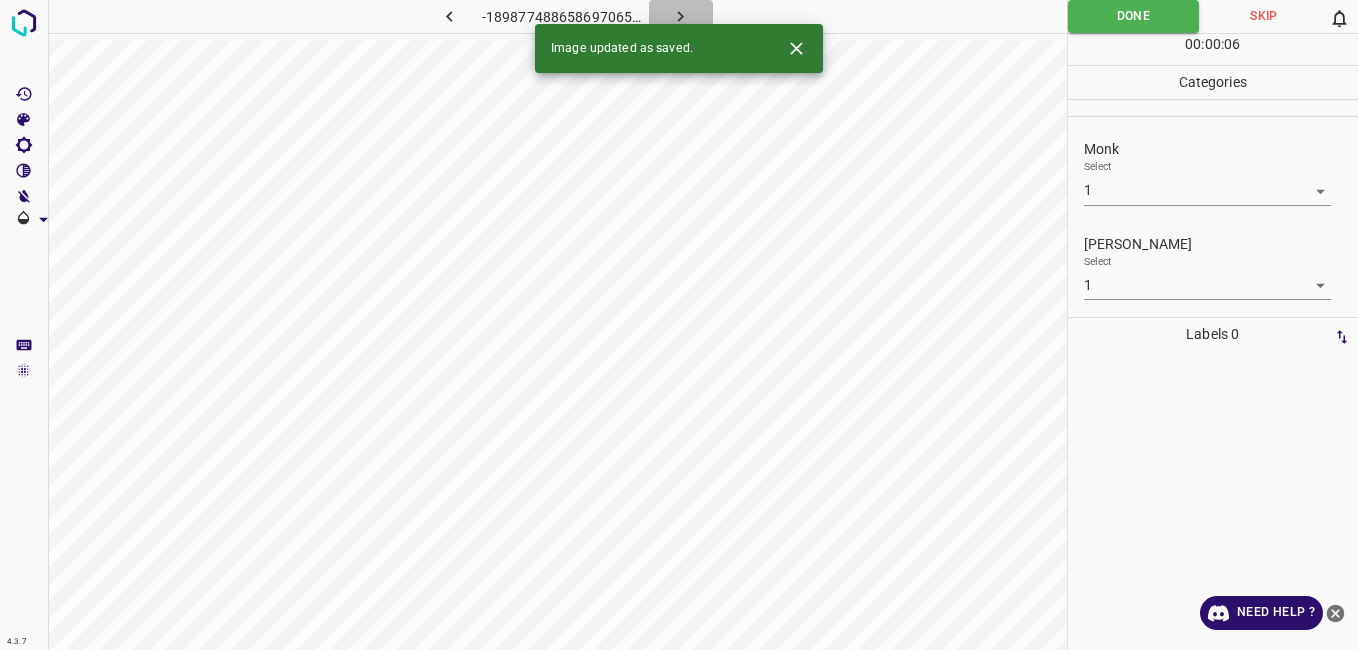 click at bounding box center [681, 16] 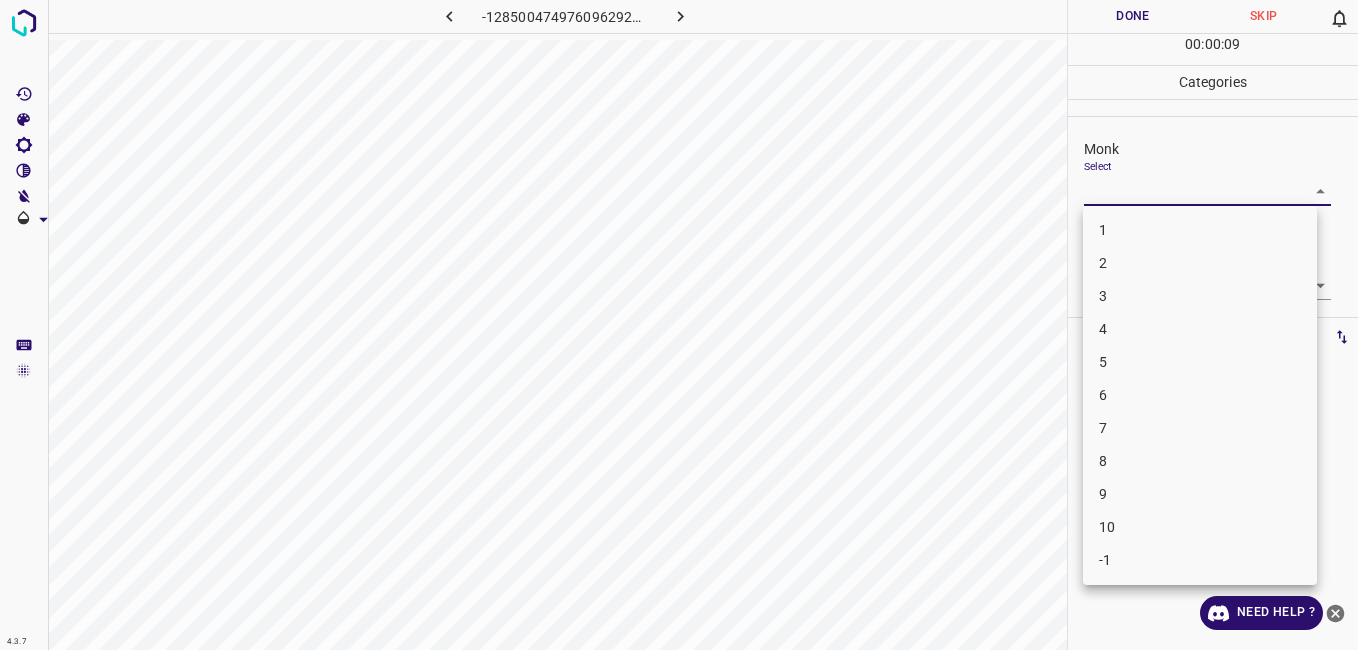 click on "4.3.7 -1285004749760962920.png Done Skip 0 00   : 00   : 09   Categories Monk   Select ​  Fitzpatrick   Select ​ Labels   0 Categories 1 Monk 2  Fitzpatrick Tools Space Change between modes (Draw & Edit) I Auto labeling R Restore zoom M Zoom in N Zoom out Delete Delete selecte label Filters Z Restore filters X Saturation filter C Brightness filter V Contrast filter B Gray scale filter General O Download Need Help ? - Text - Hide - Delete 1 2 3 4 5 6 7 8 9 10 -1" at bounding box center [679, 325] 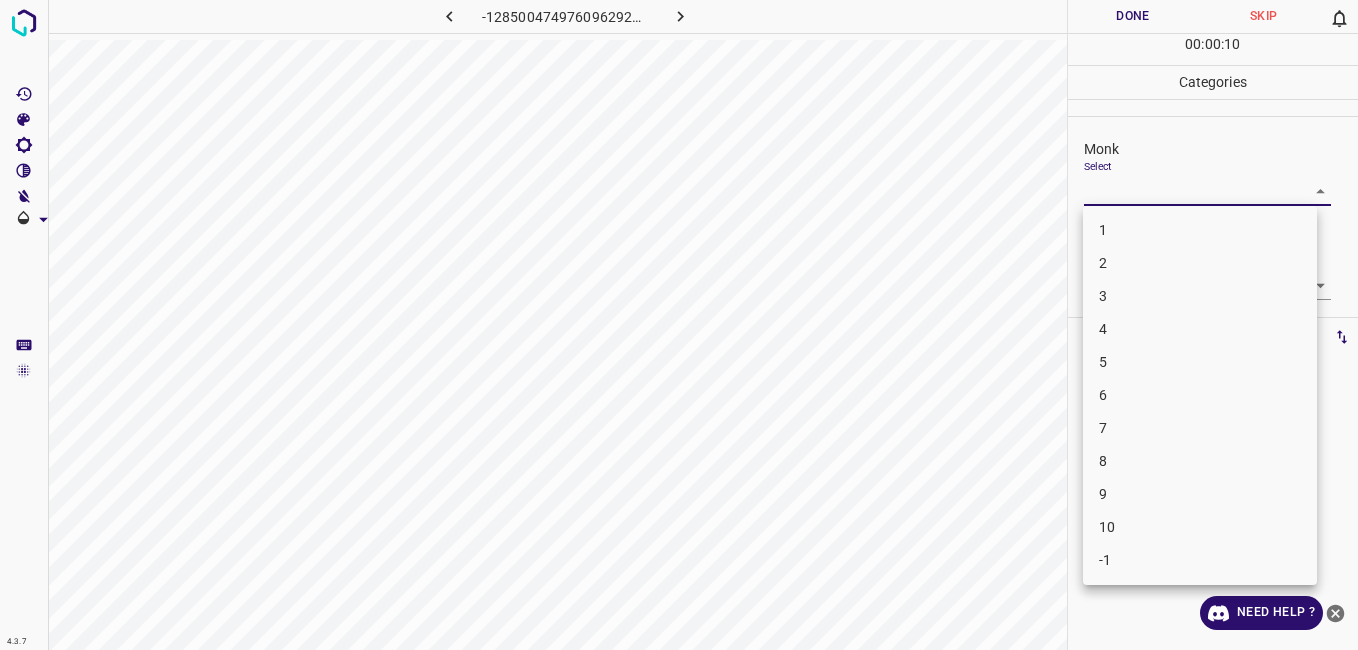 click on "3" at bounding box center (1200, 296) 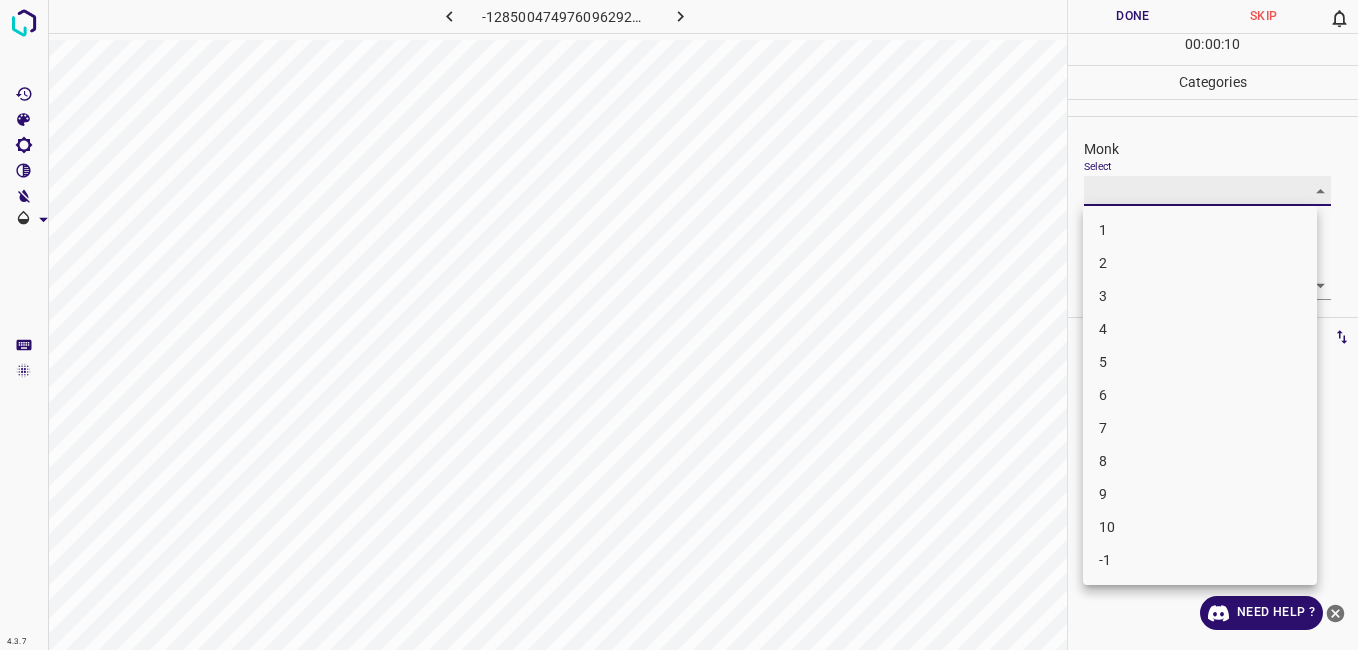 type on "3" 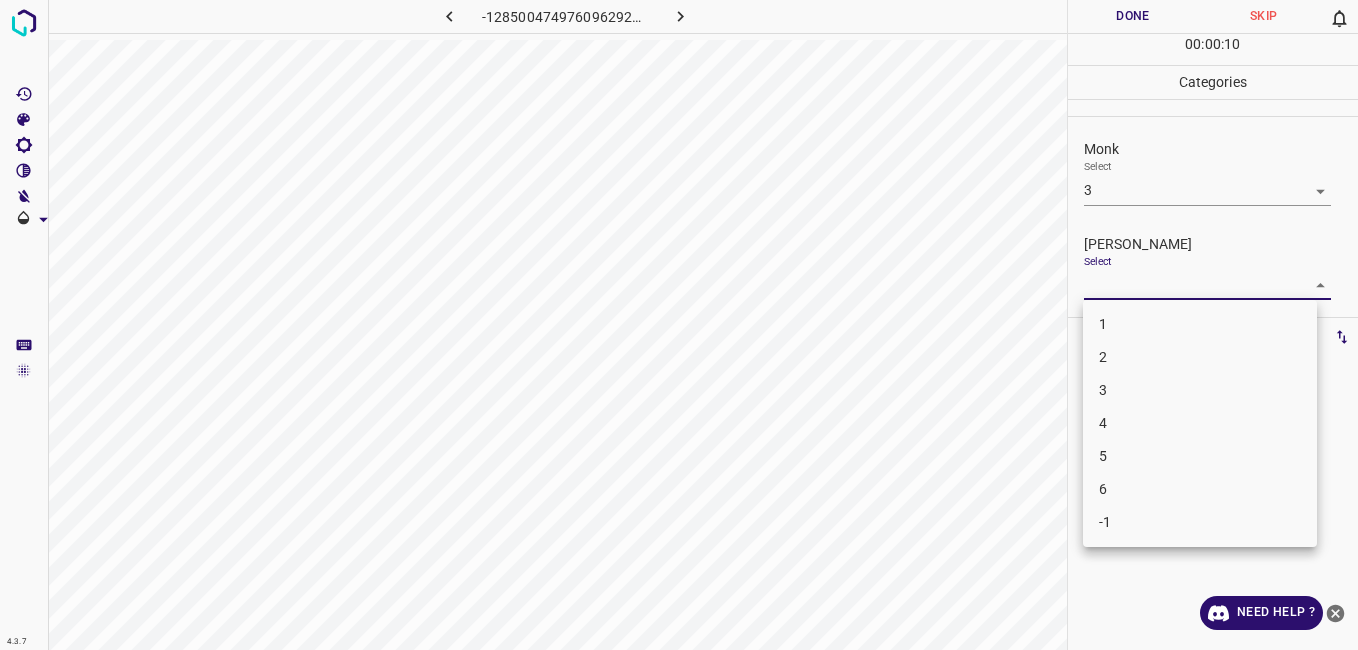 click on "4.3.7 -1285004749760962920.png Done Skip 0 00   : 00   : 10   Categories Monk   Select 3 3  Fitzpatrick   Select ​ Labels   0 Categories 1 Monk 2  Fitzpatrick Tools Space Change between modes (Draw & Edit) I Auto labeling R Restore zoom M Zoom in N Zoom out Delete Delete selecte label Filters Z Restore filters X Saturation filter C Brightness filter V Contrast filter B Gray scale filter General O Download Need Help ? - Text - Hide - Delete 1 2 3 4 5 6 -1" at bounding box center [679, 325] 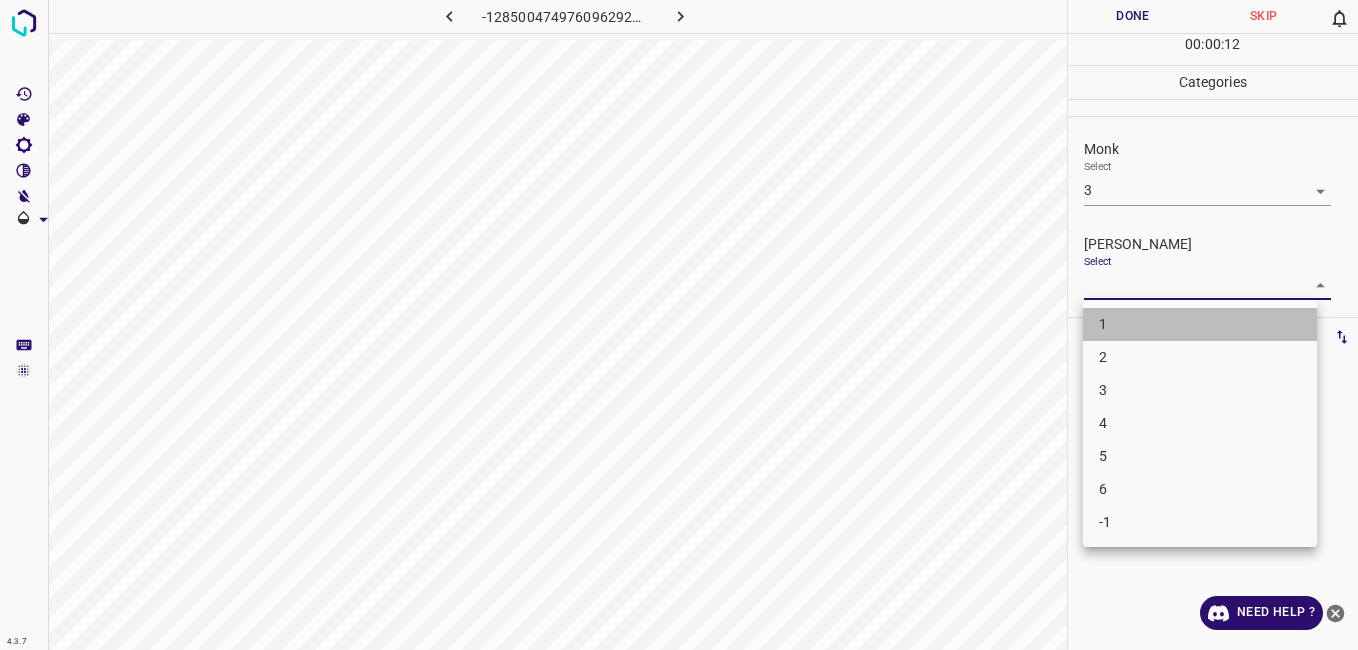 click on "1" at bounding box center (1200, 324) 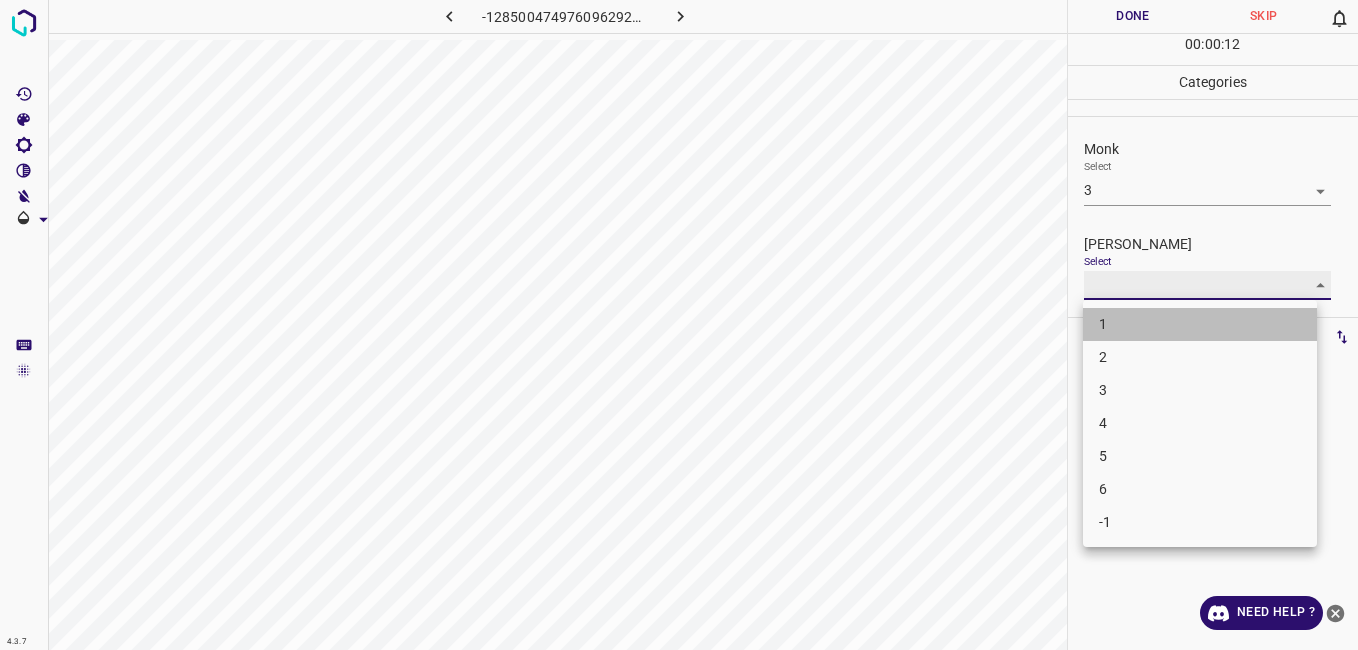 type on "1" 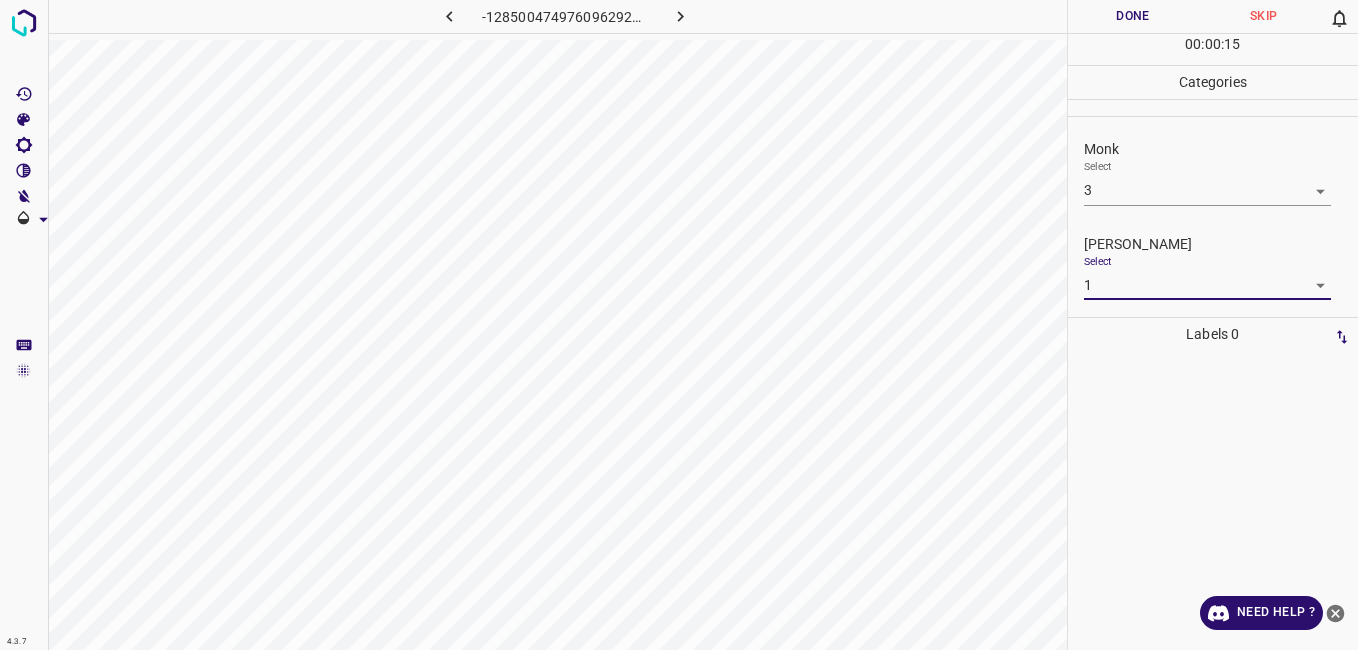 click on "Done" at bounding box center [1133, 16] 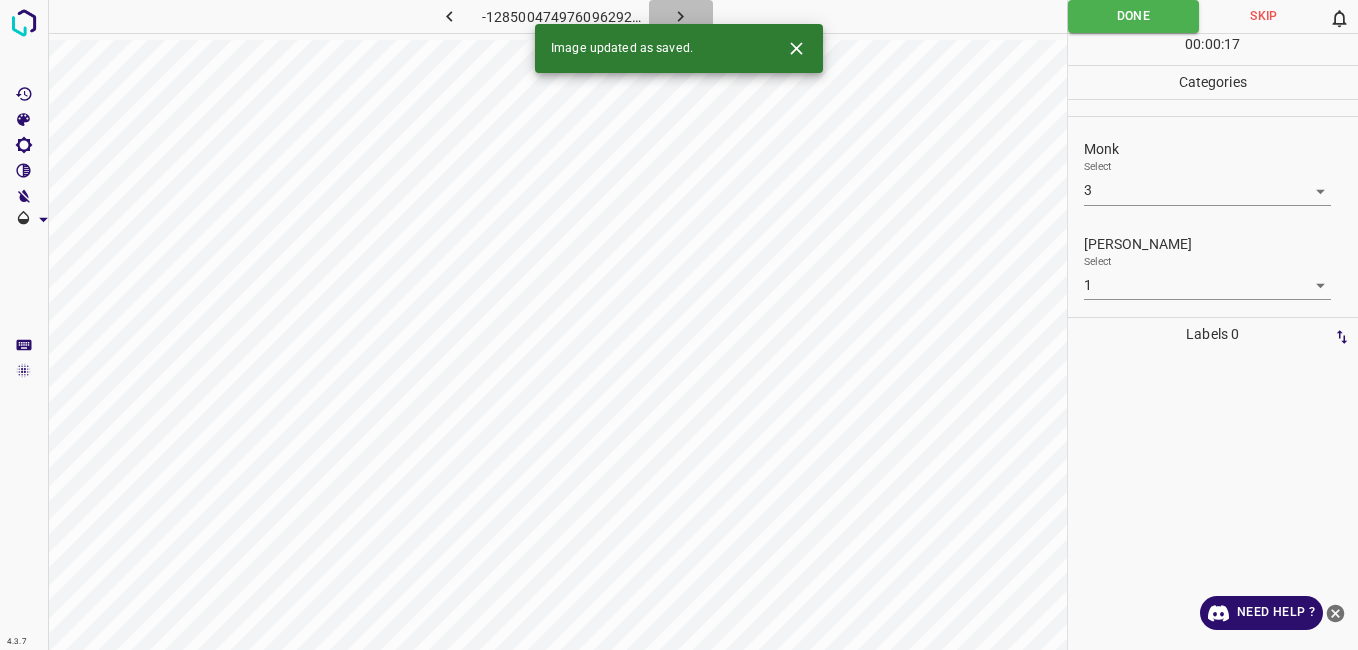 click 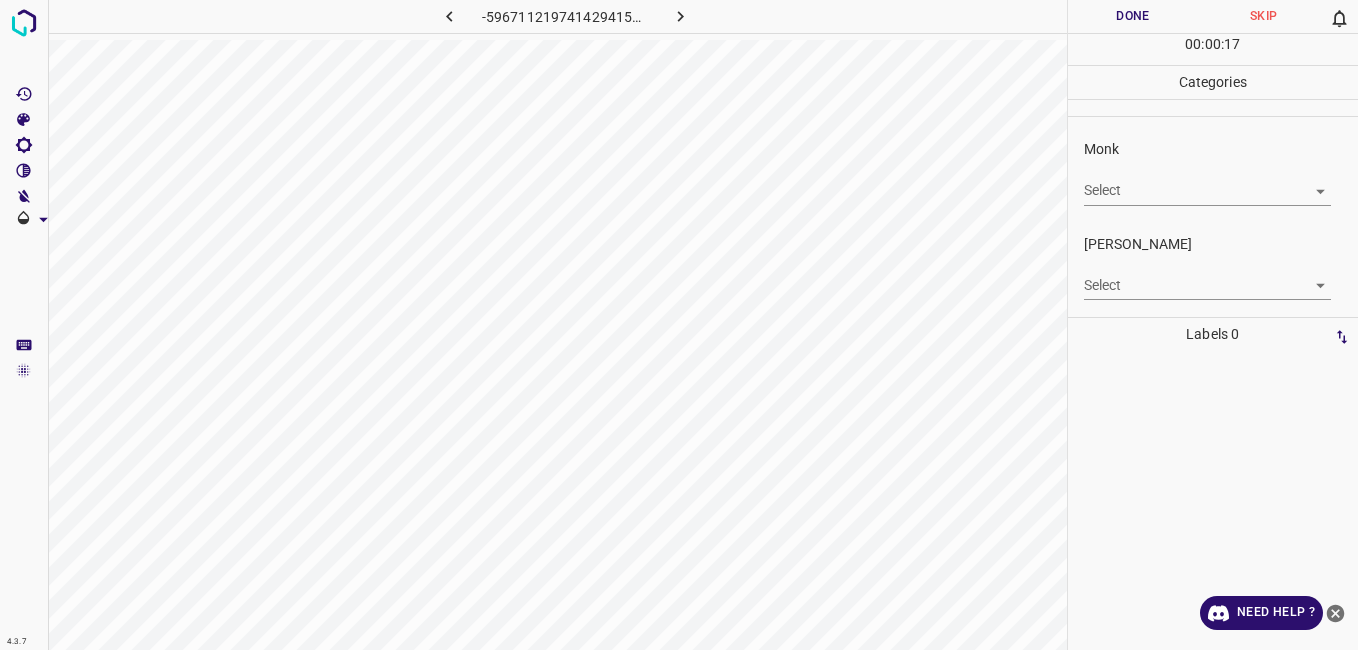 click on "4.3.7 -5967112197414294154.png Done Skip 0 00   : 00   : 17   Categories Monk   Select ​  Fitzpatrick   Select ​ Labels   0 Categories 1 Monk 2  Fitzpatrick Tools Space Change between modes (Draw & Edit) I Auto labeling R Restore zoom M Zoom in N Zoom out Delete Delete selecte label Filters Z Restore filters X Saturation filter C Brightness filter V Contrast filter B Gray scale filter General O Download Need Help ? - Text - Hide - Delete" at bounding box center (679, 325) 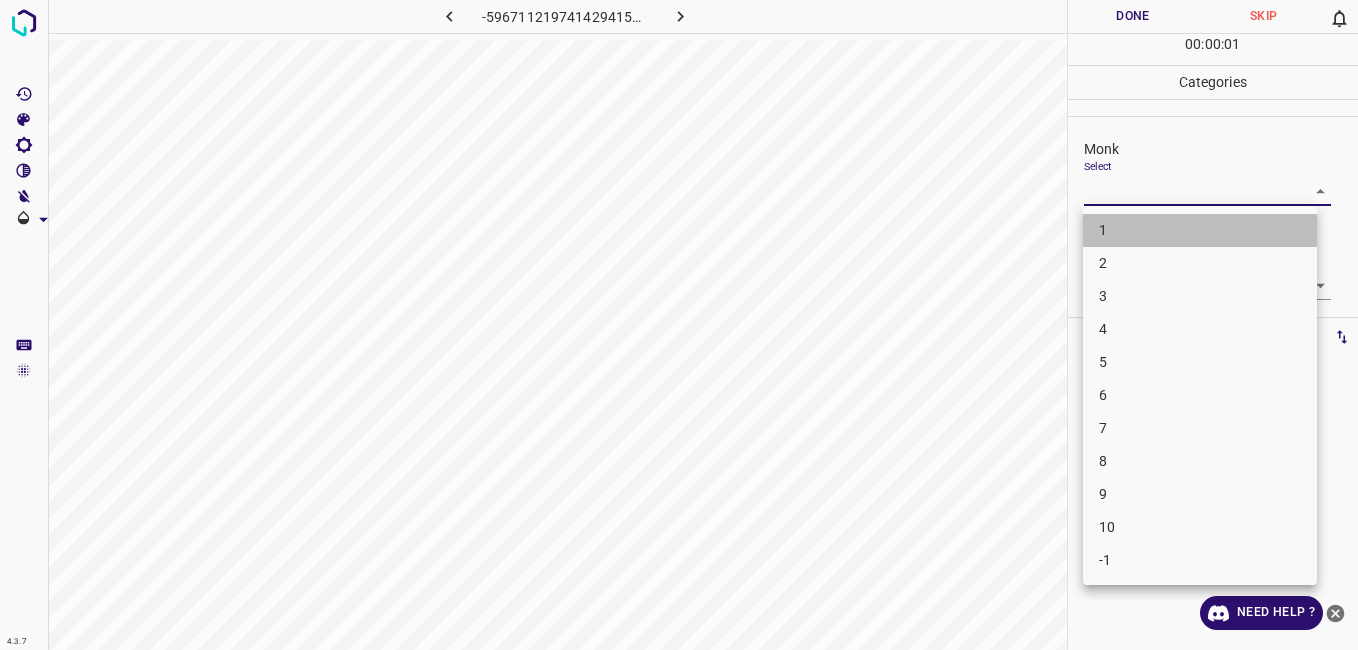 click on "1" at bounding box center [1200, 230] 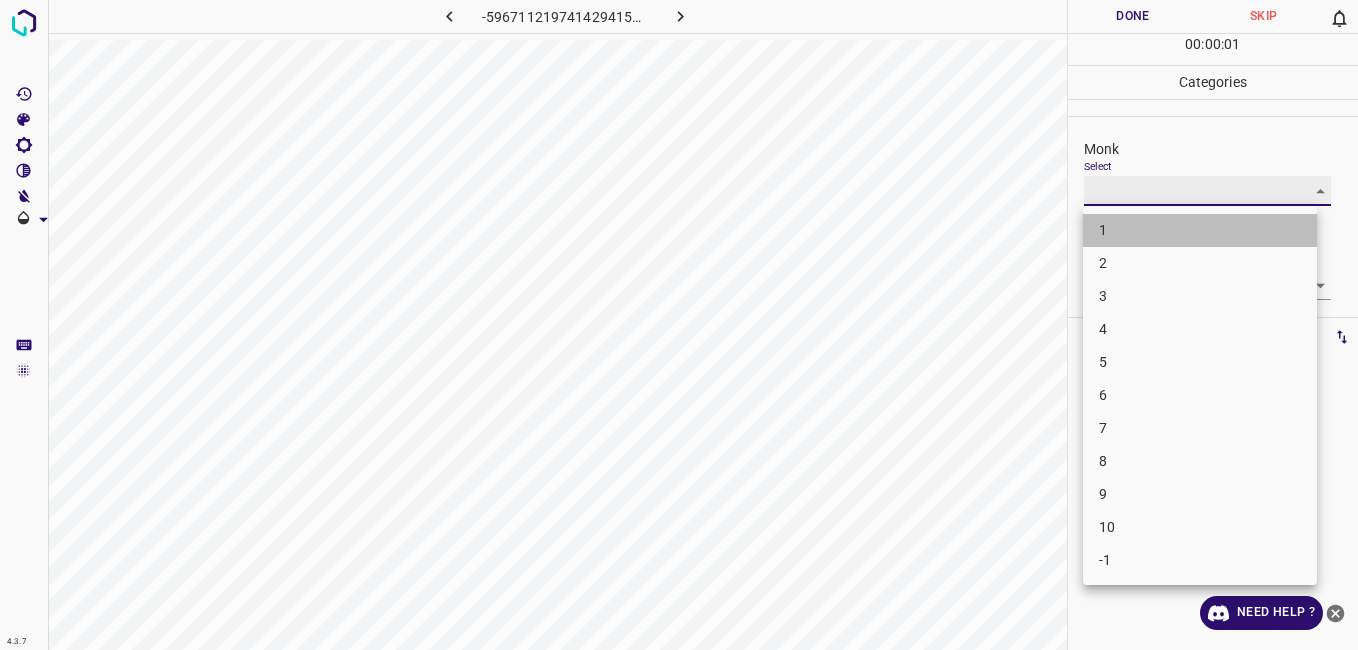 type on "1" 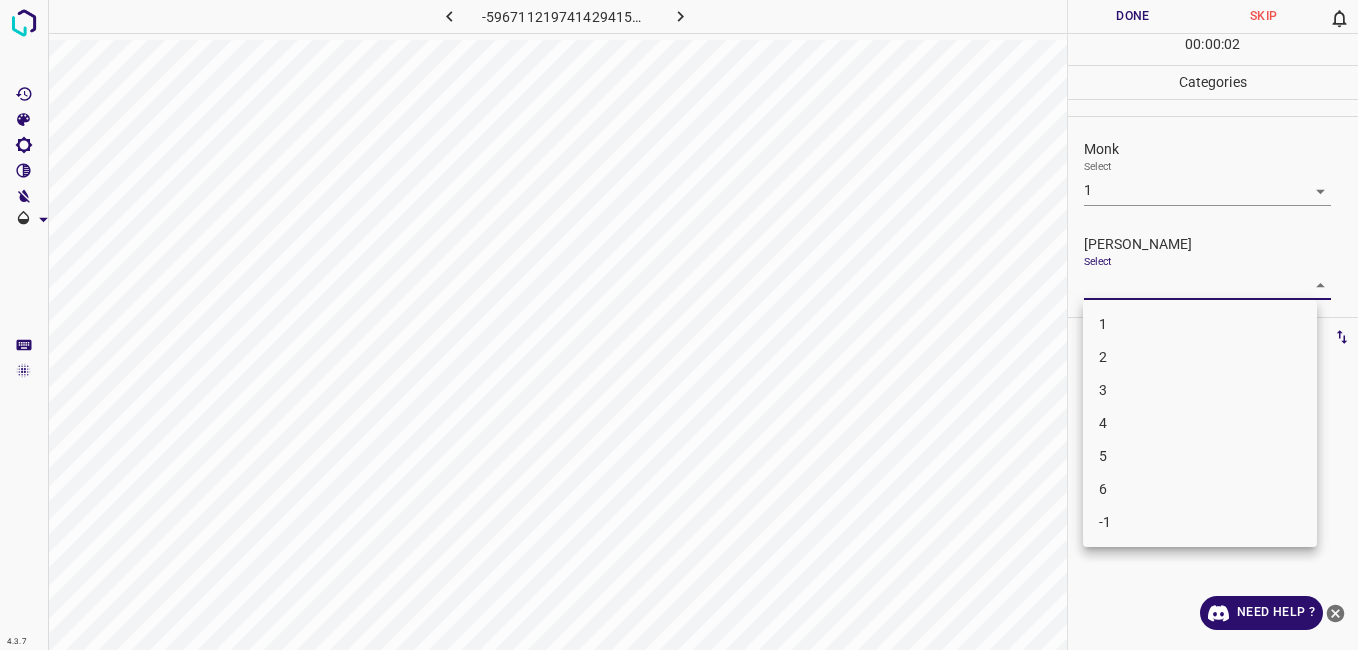 click on "4.3.7 -5967112197414294154.png Done Skip 0 00   : 00   : 02   Categories Monk   Select 1 1  Fitzpatrick   Select ​ Labels   0 Categories 1 Monk 2  Fitzpatrick Tools Space Change between modes (Draw & Edit) I Auto labeling R Restore zoom M Zoom in N Zoom out Delete Delete selecte label Filters Z Restore filters X Saturation filter C Brightness filter V Contrast filter B Gray scale filter General O Download Need Help ? - Text - Hide - Delete 1 2 3 4 5 6 -1" at bounding box center (679, 325) 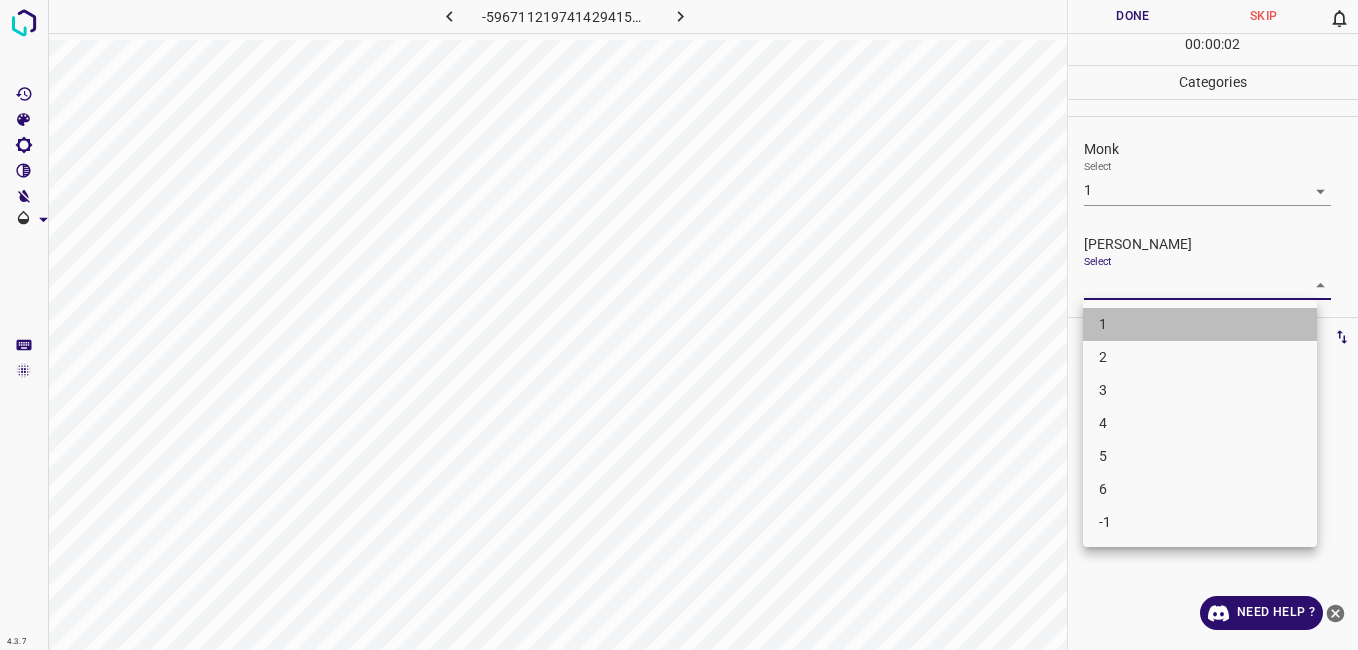 click on "1" at bounding box center (1200, 324) 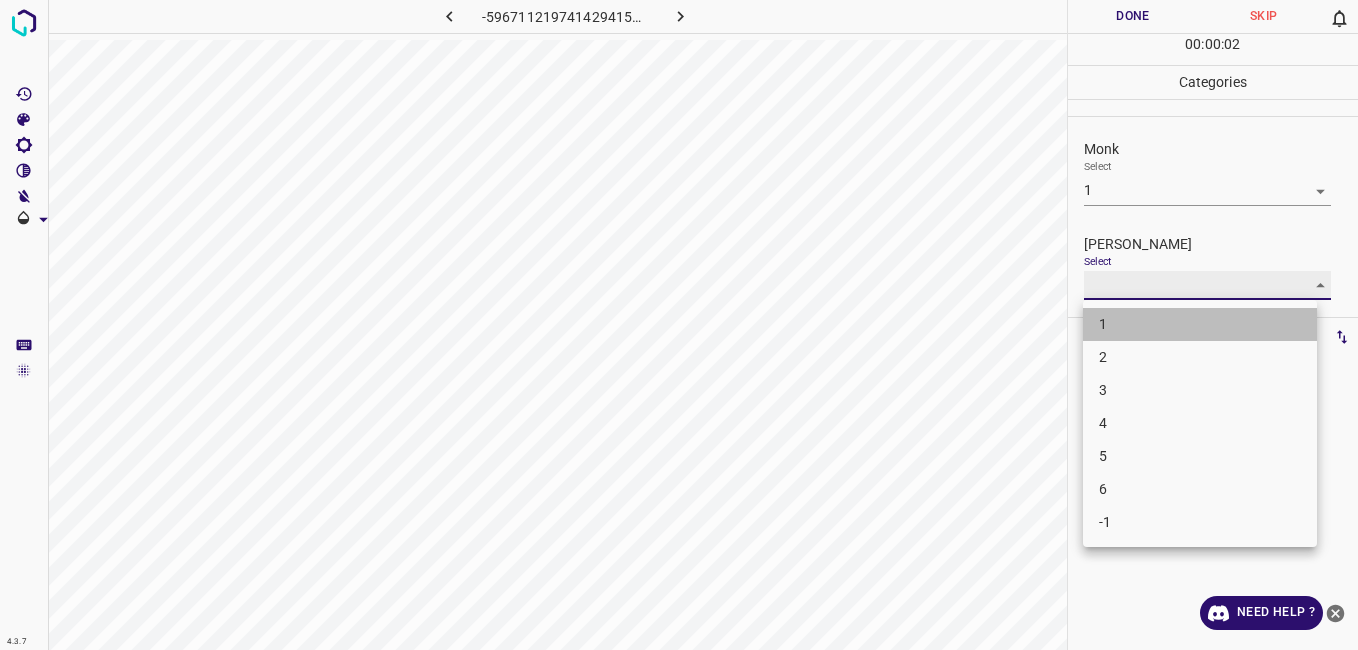 type on "1" 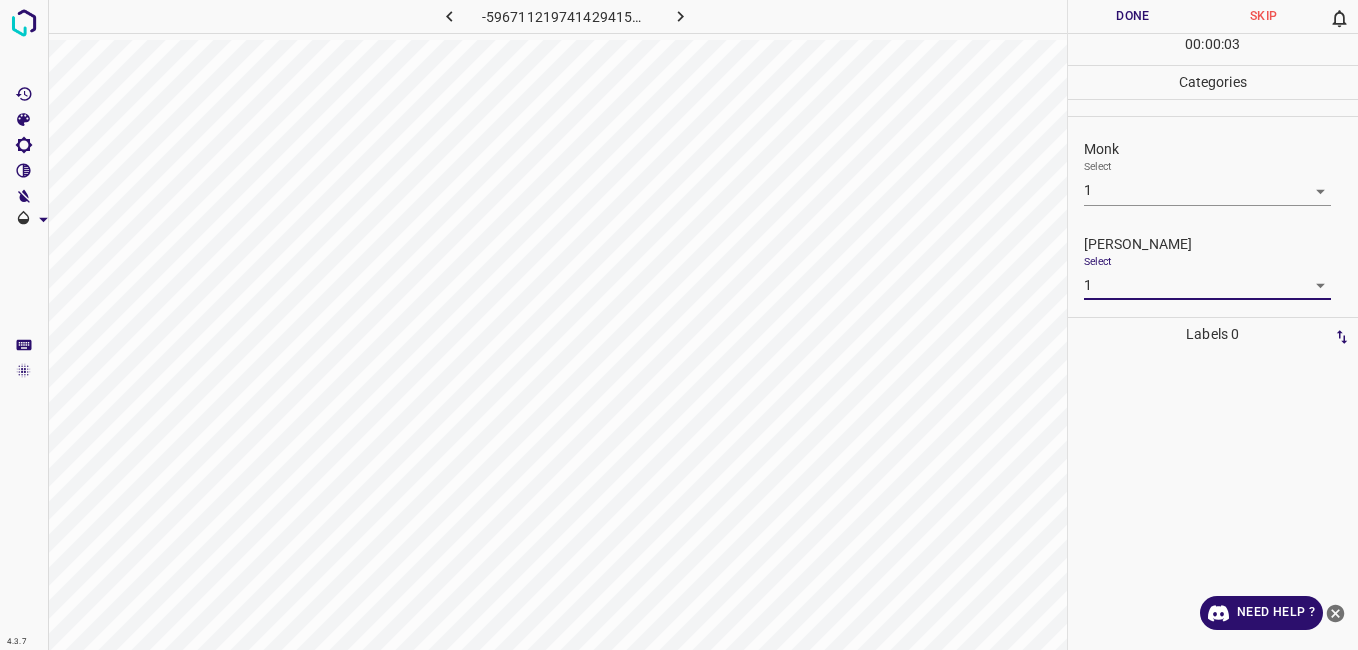 click on "Done" at bounding box center (1133, 16) 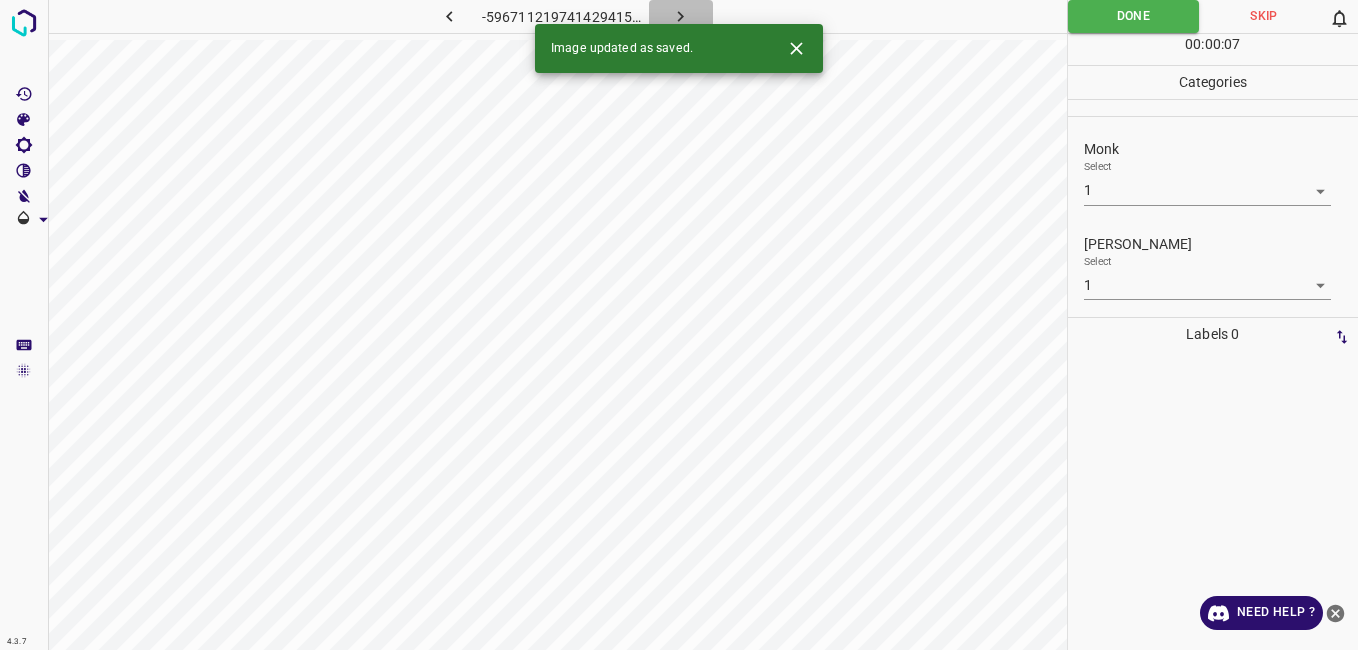 click 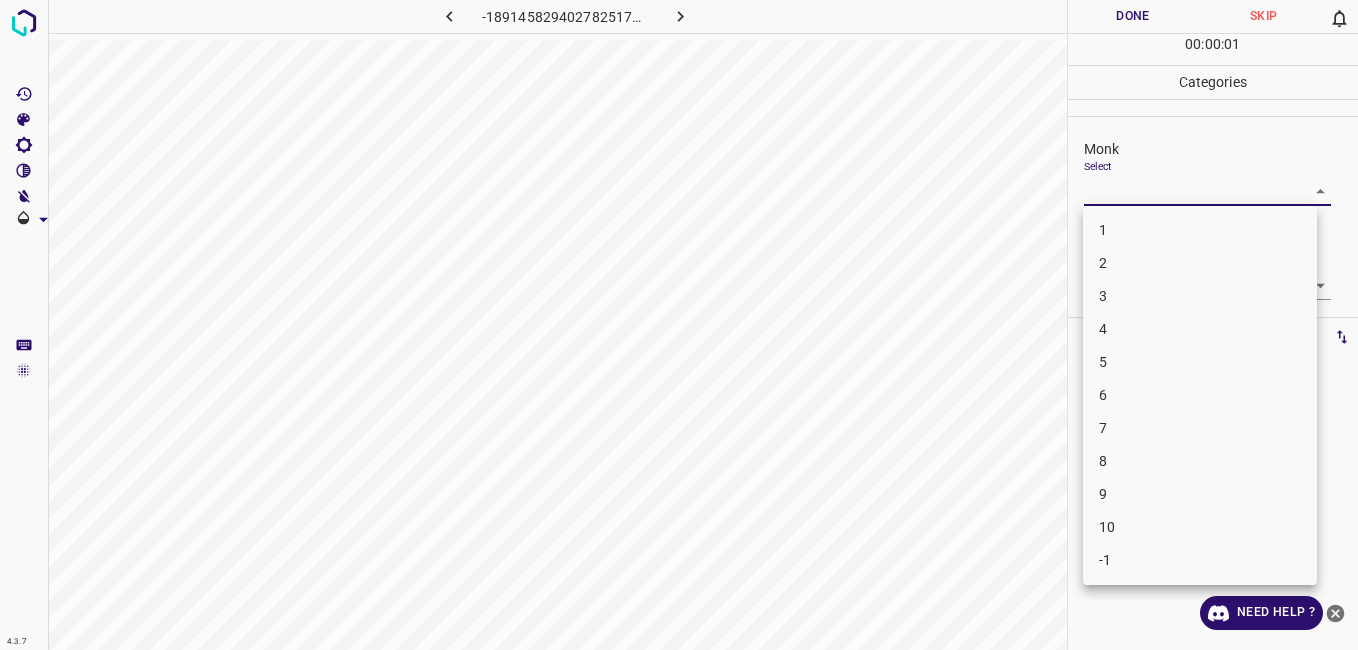 click on "4.3.7 -1891458294027825173.png Done Skip 0 00   : 00   : 01   Categories Monk   Select ​  Fitzpatrick   Select ​ Labels   0 Categories 1 Monk 2  Fitzpatrick Tools Space Change between modes (Draw & Edit) I Auto labeling R Restore zoom M Zoom in N Zoom out Delete Delete selecte label Filters Z Restore filters X Saturation filter C Brightness filter V Contrast filter B Gray scale filter General O Download Need Help ? - Text - Hide - Delete 1 2 3 4 5 6 7 8 9 10 -1" at bounding box center (679, 325) 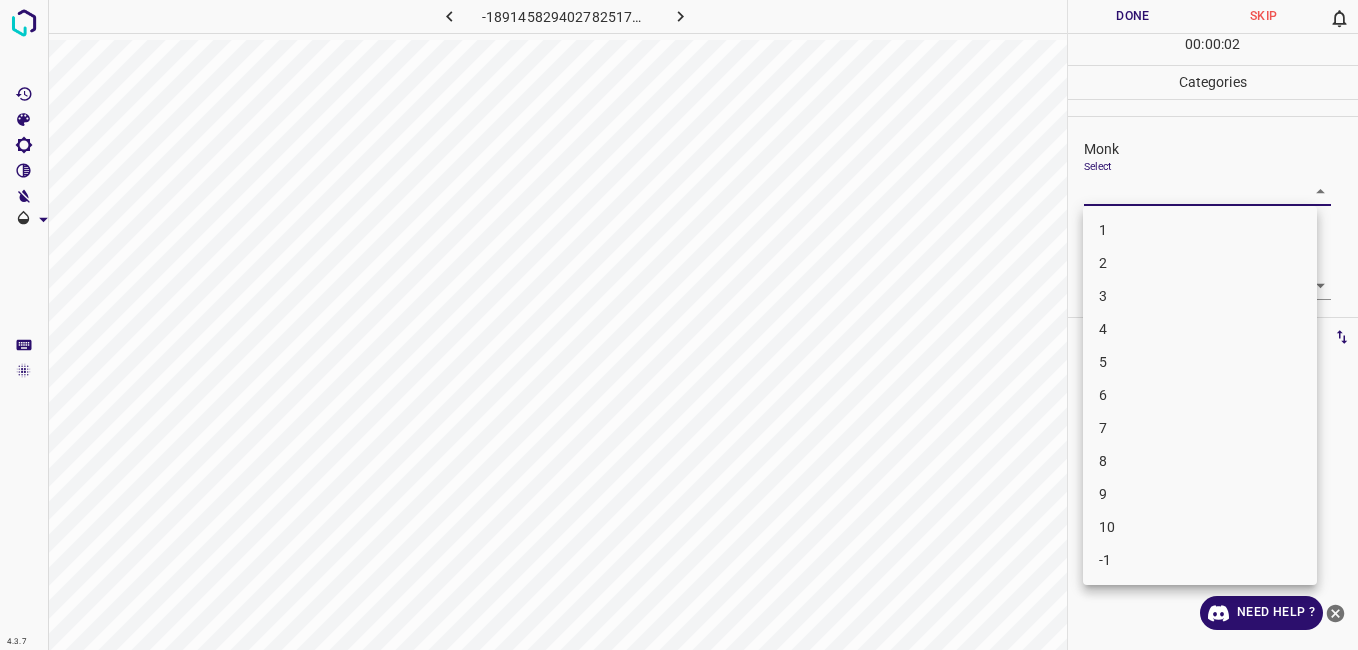 click on "4" at bounding box center [1200, 329] 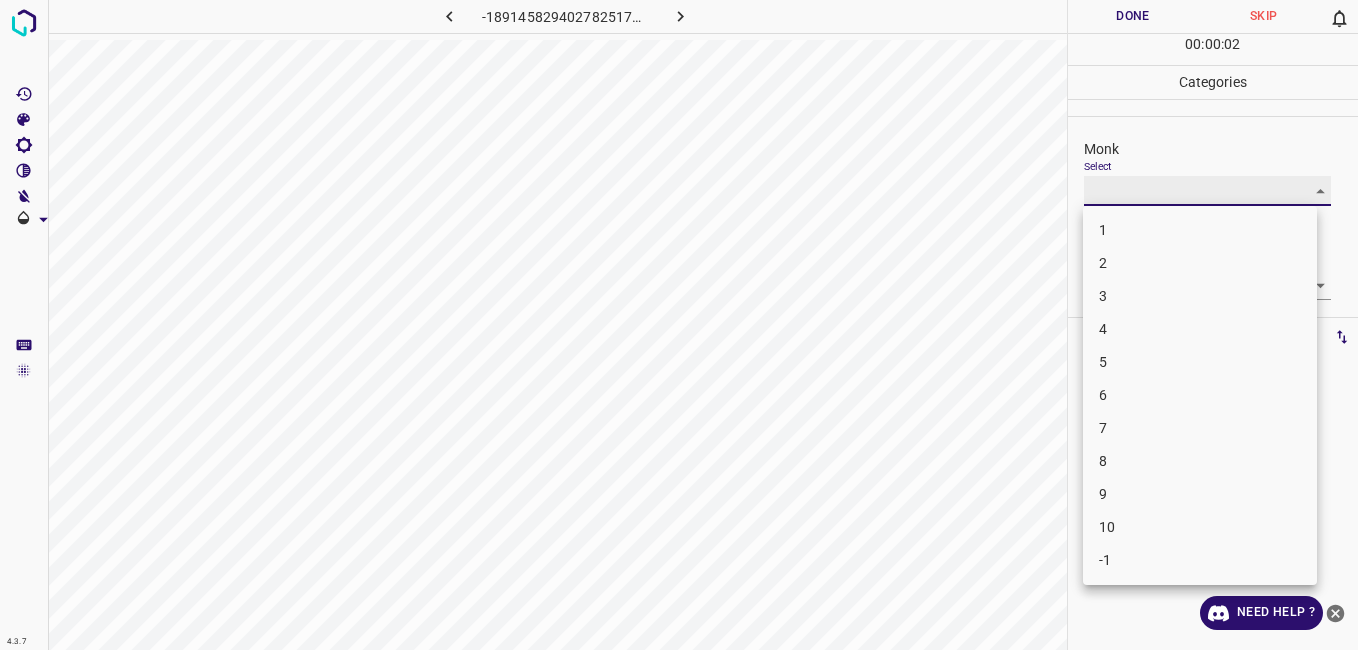 type on "4" 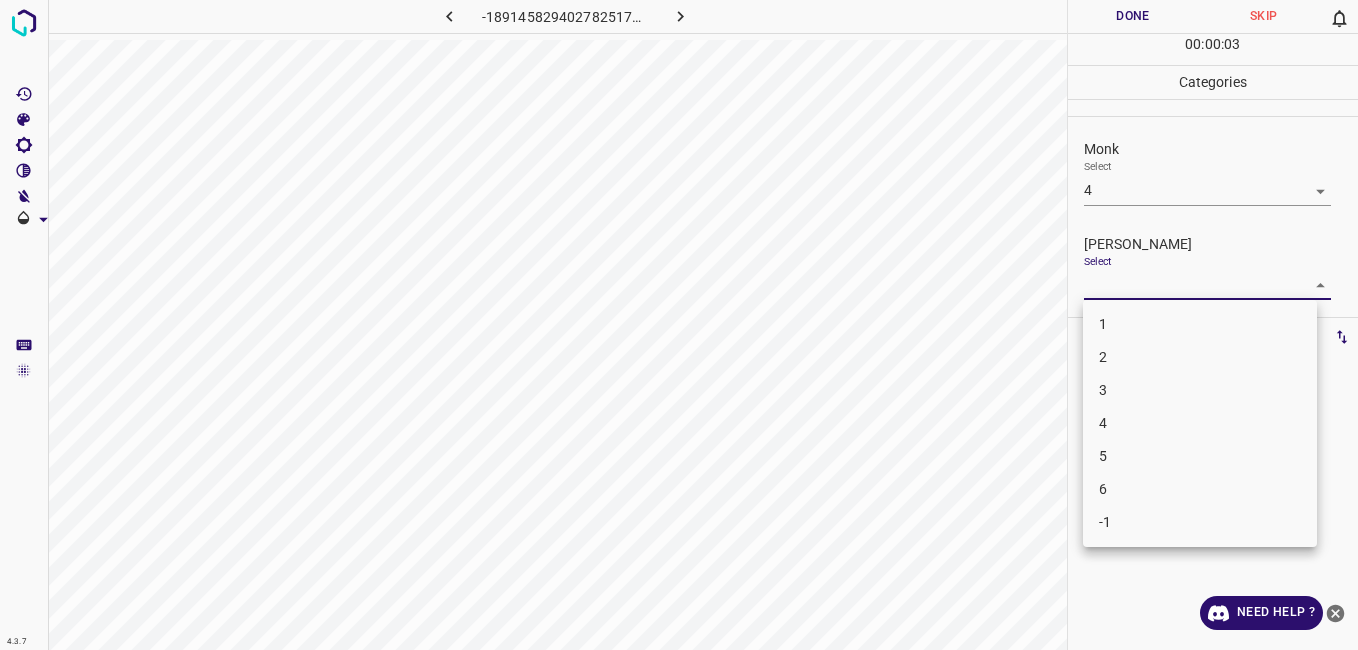 click on "4.3.7 -1891458294027825173.png Done Skip 0 00   : 00   : 03   Categories Monk   Select 4 4  Fitzpatrick   Select ​ Labels   0 Categories 1 Monk 2  Fitzpatrick Tools Space Change between modes (Draw & Edit) I Auto labeling R Restore zoom M Zoom in N Zoom out Delete Delete selecte label Filters Z Restore filters X Saturation filter C Brightness filter V Contrast filter B Gray scale filter General O Download Need Help ? - Text - Hide - Delete 1 2 3 4 5 6 -1" at bounding box center (679, 325) 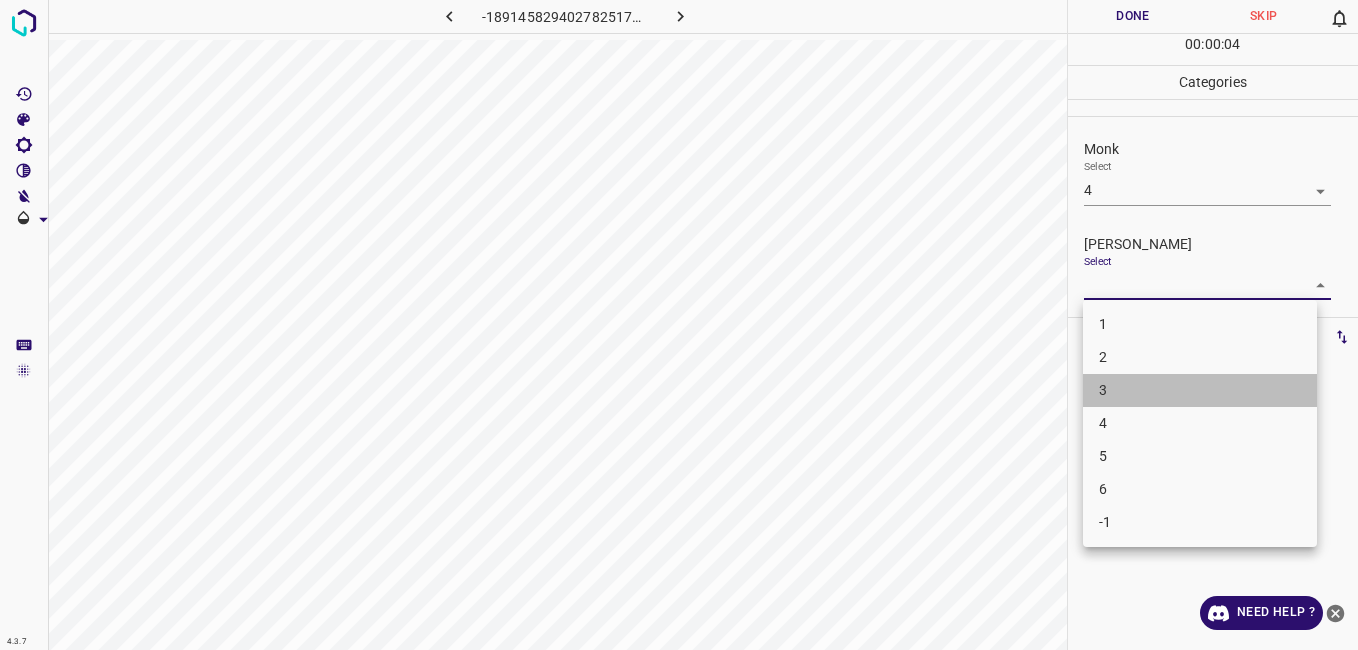 click on "3" at bounding box center [1200, 390] 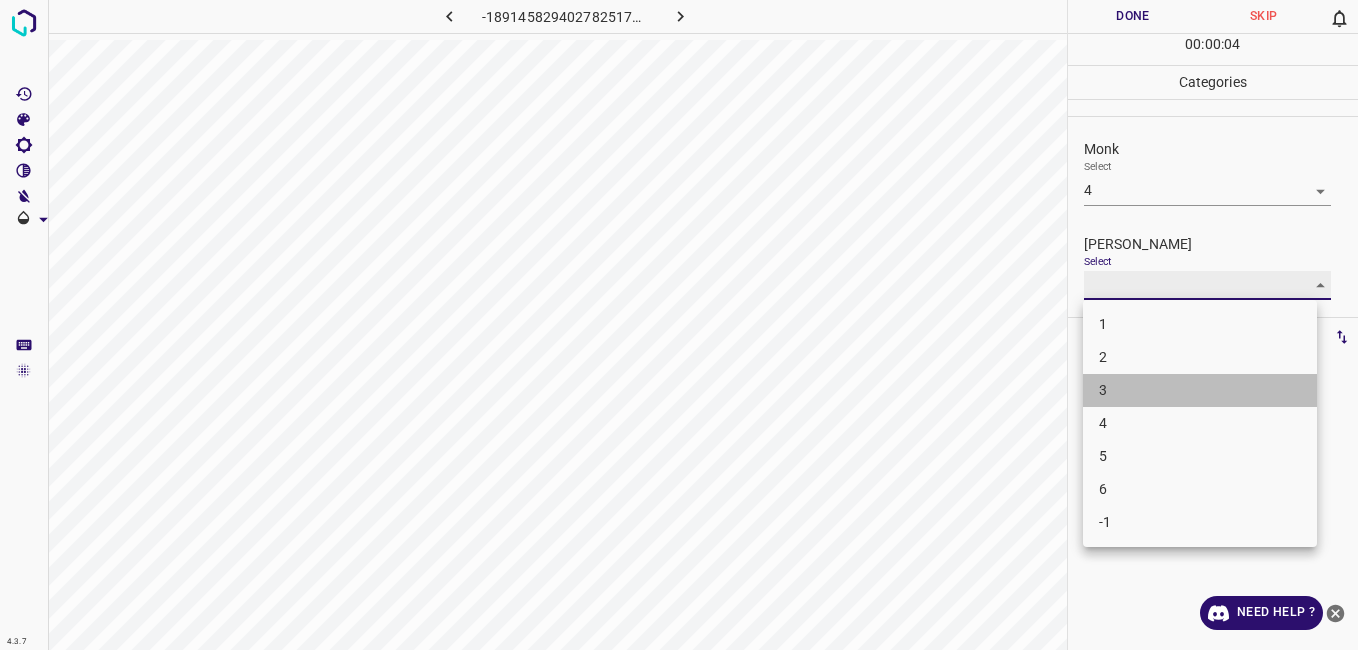 type on "3" 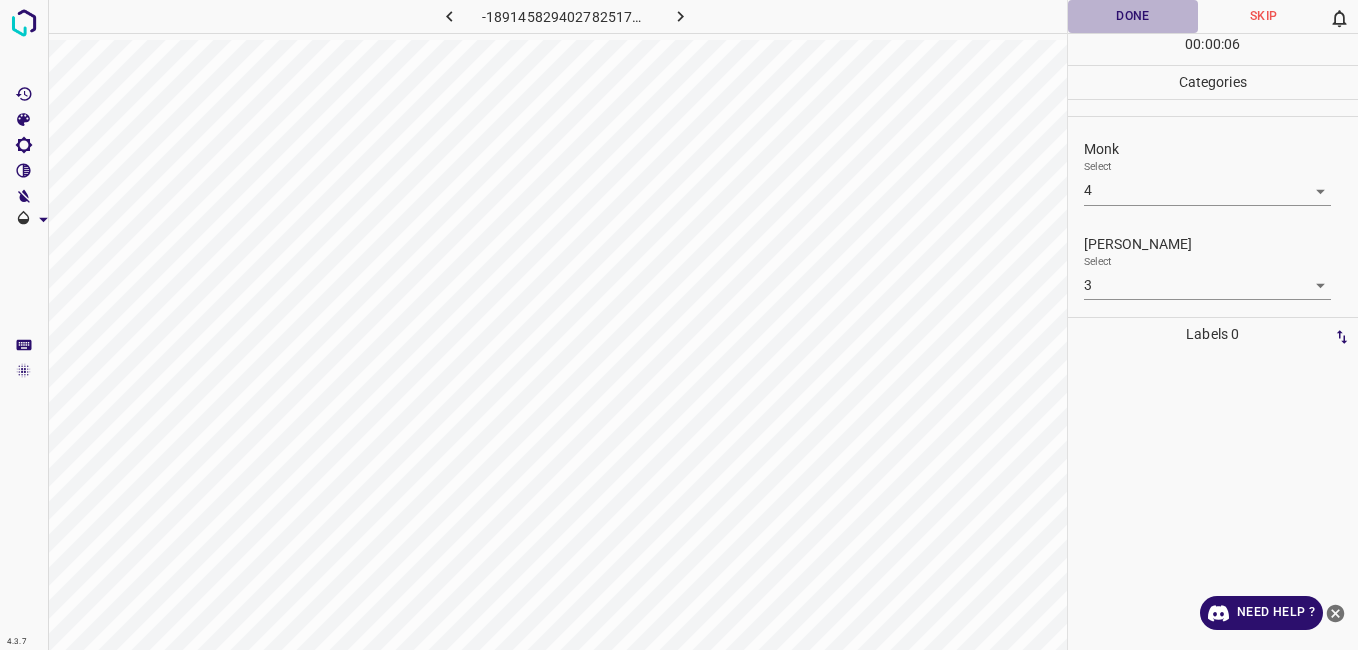 click on "Done" at bounding box center (1133, 16) 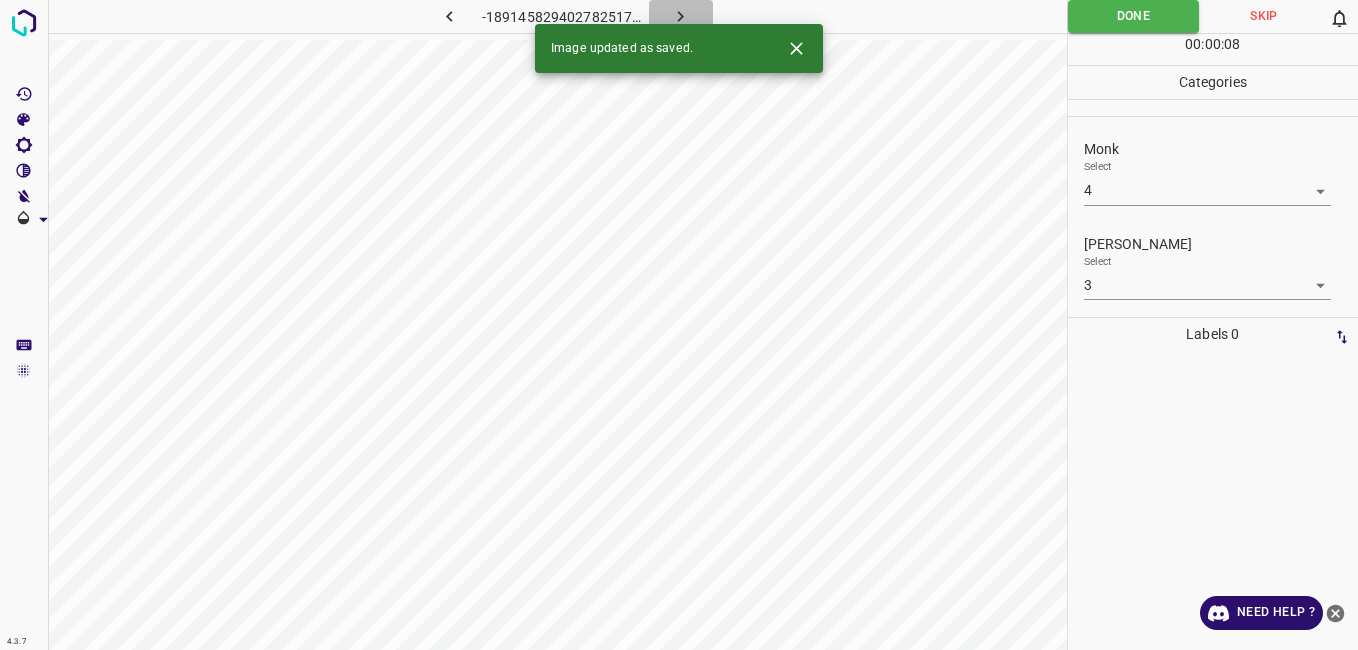 click 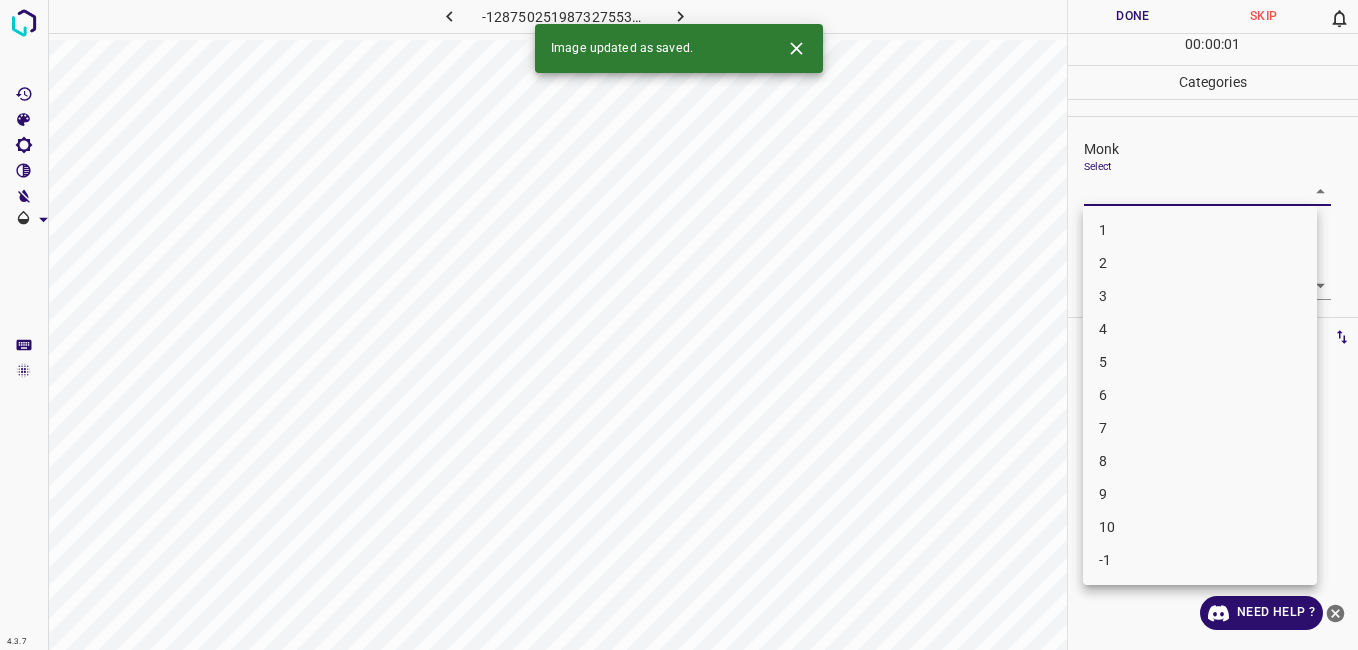 click on "4.3.7 -1287502519873275539.png Done Skip 0 00   : 00   : 01   Categories Monk   Select ​  Fitzpatrick   Select ​ Labels   0 Categories 1 Monk 2  Fitzpatrick Tools Space Change between modes (Draw & Edit) I Auto labeling R Restore zoom M Zoom in N Zoom out Delete Delete selecte label Filters Z Restore filters X Saturation filter C Brightness filter V Contrast filter B Gray scale filter General O Download Image updated as saved. Need Help ? - Text - Hide - Delete 1 2 3 4 5 6 7 8 9 10 -1" at bounding box center [679, 325] 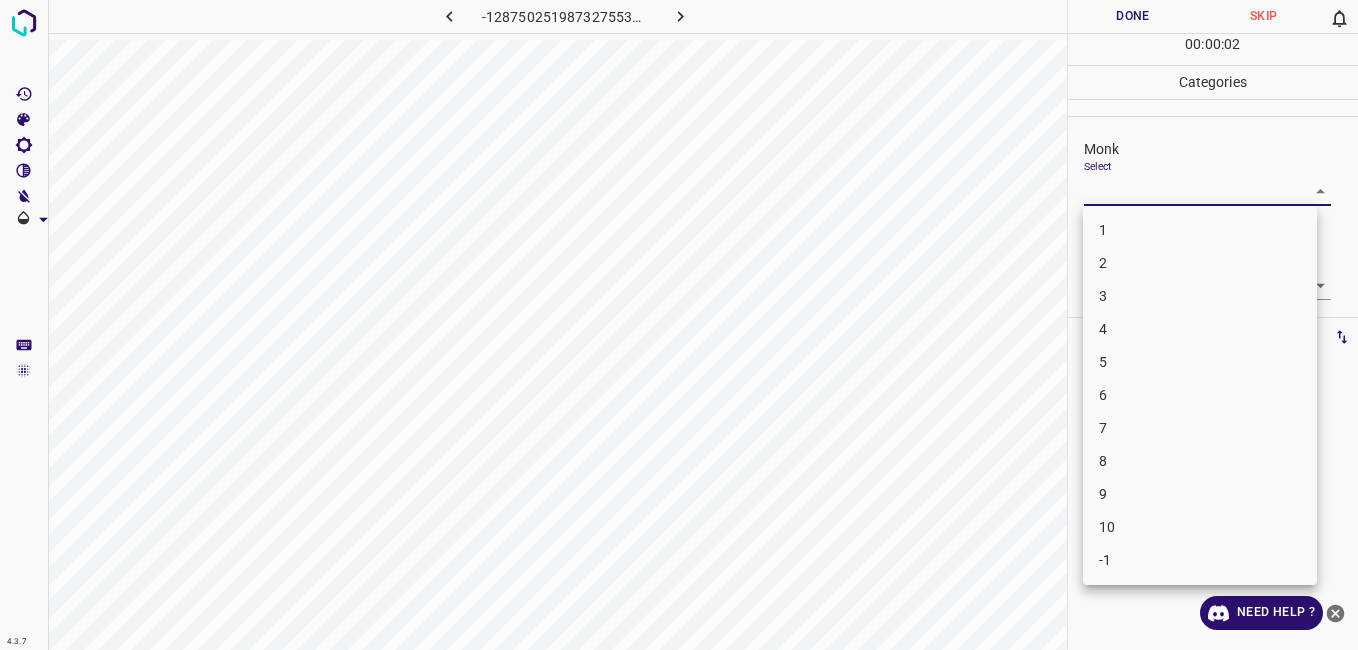 click on "3" at bounding box center [1200, 296] 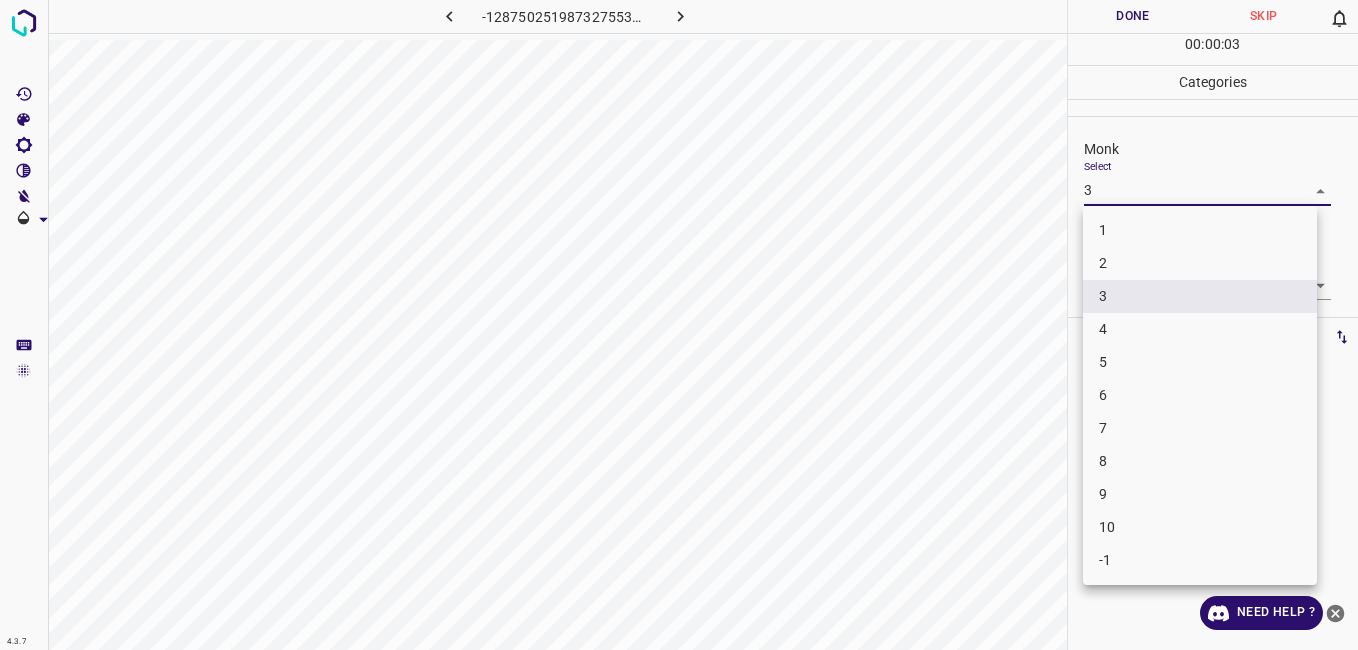 click on "4.3.7 -1287502519873275539.png Done Skip 0 00   : 00   : 03   Categories Monk   Select 3 3  Fitzpatrick   Select ​ Labels   0 Categories 1 Monk 2  Fitzpatrick Tools Space Change between modes (Draw & Edit) I Auto labeling R Restore zoom M Zoom in N Zoom out Delete Delete selecte label Filters Z Restore filters X Saturation filter C Brightness filter V Contrast filter B Gray scale filter General O Download Need Help ? - Text - Hide - Delete 1 2 3 4 5 6 7 8 9 10 -1" at bounding box center [679, 325] 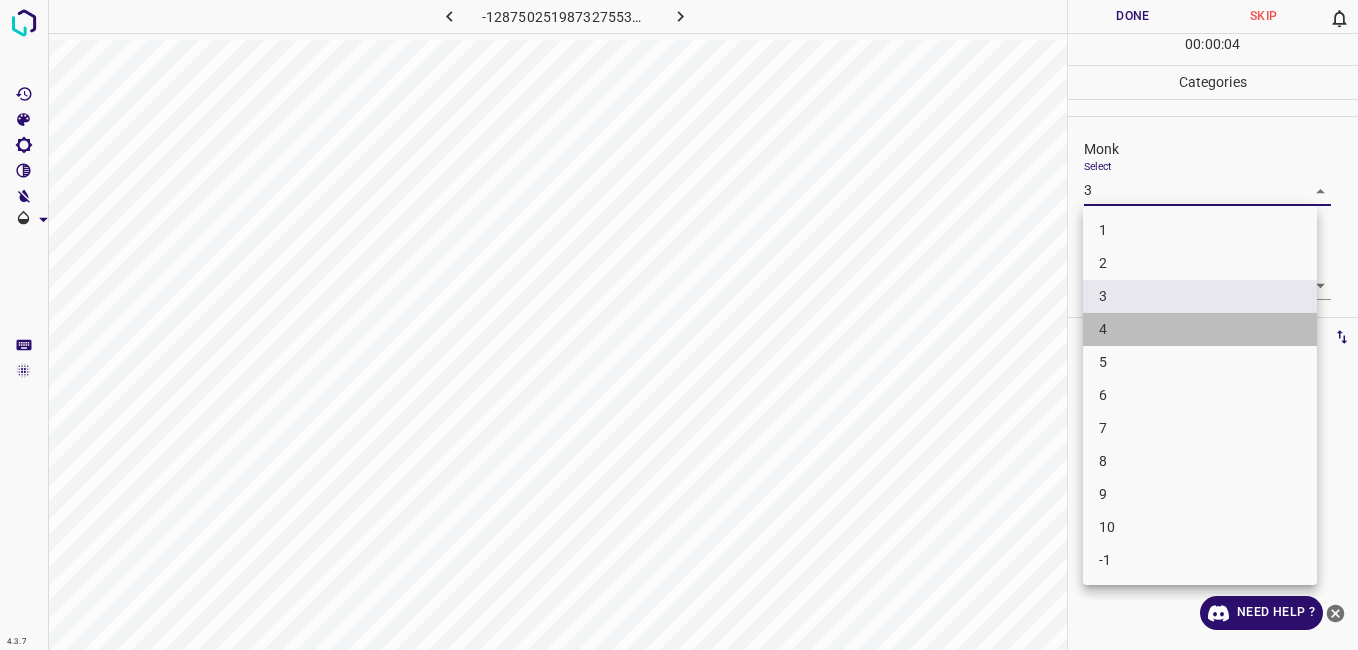 click on "4" at bounding box center [1200, 329] 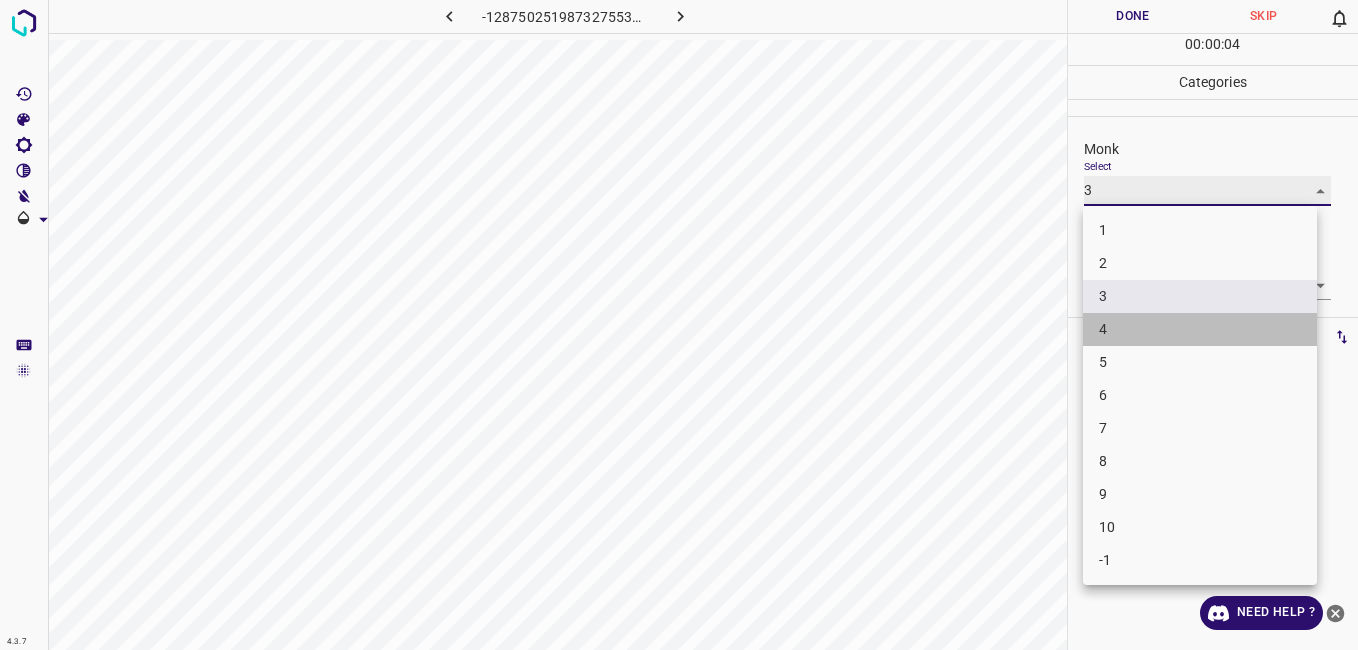 type on "4" 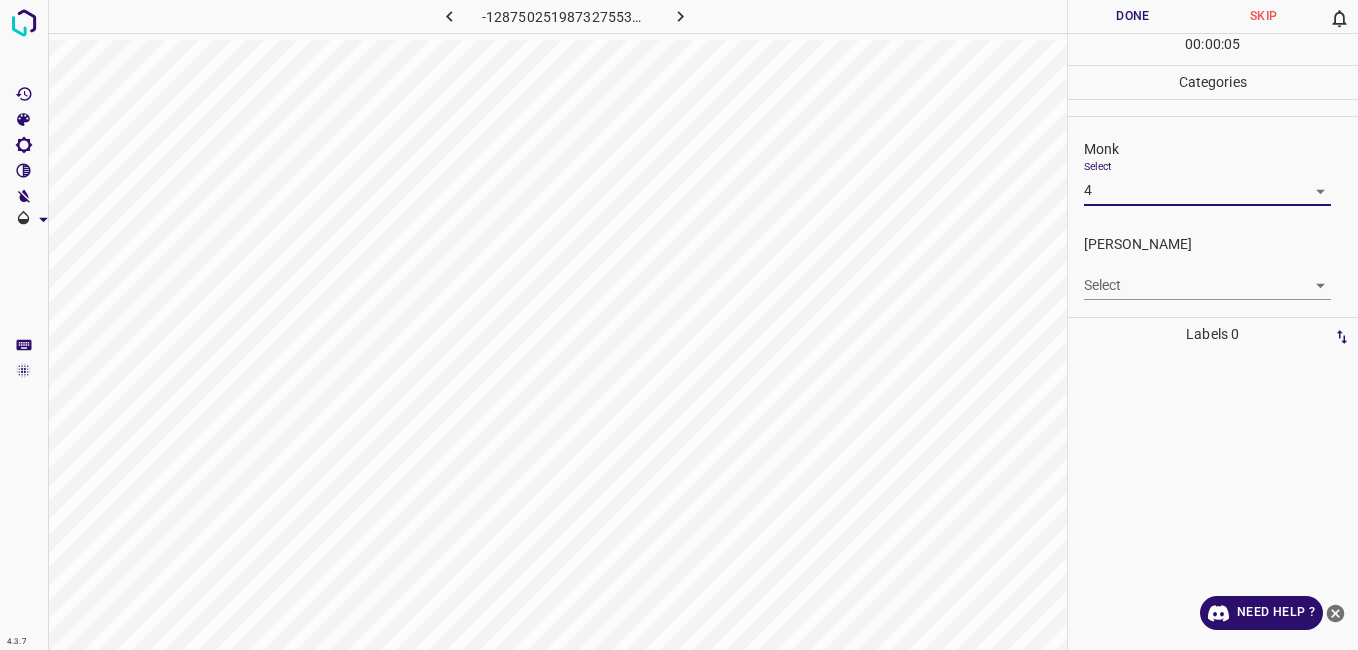 click on "4.3.7 -1287502519873275539.png Done Skip 0 00   : 00   : 05   Categories Monk   Select 4 4  Fitzpatrick   Select ​ Labels   0 Categories 1 Monk 2  Fitzpatrick Tools Space Change between modes (Draw & Edit) I Auto labeling R Restore zoom M Zoom in N Zoom out Delete Delete selecte label Filters Z Restore filters X Saturation filter C Brightness filter V Contrast filter B Gray scale filter General O Download Need Help ? - Text - Hide - Delete" at bounding box center [679, 325] 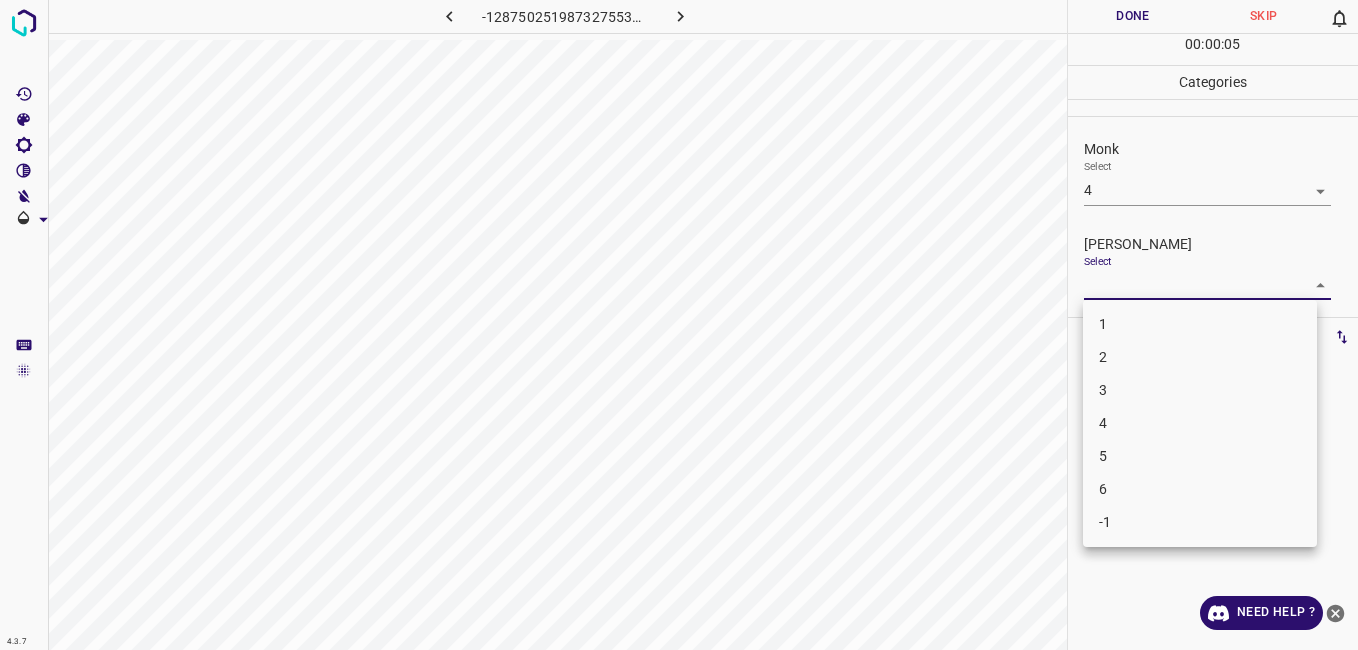 click on "2" at bounding box center (1200, 357) 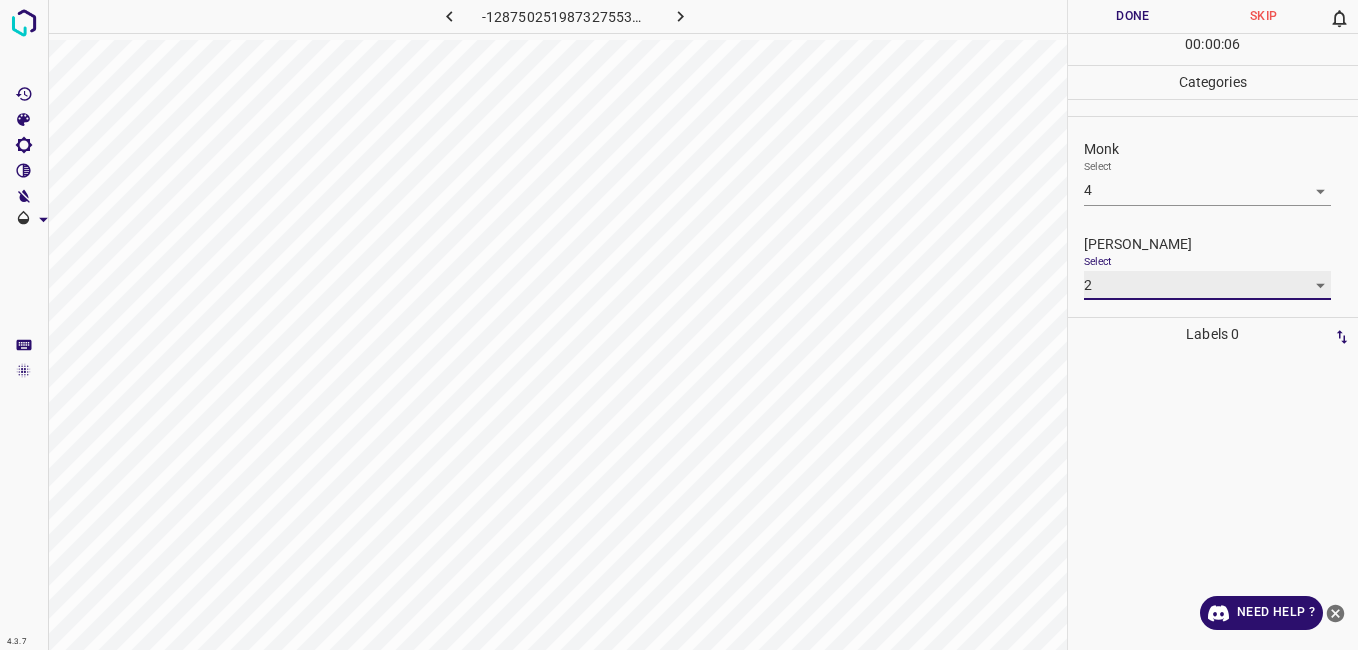 type on "2" 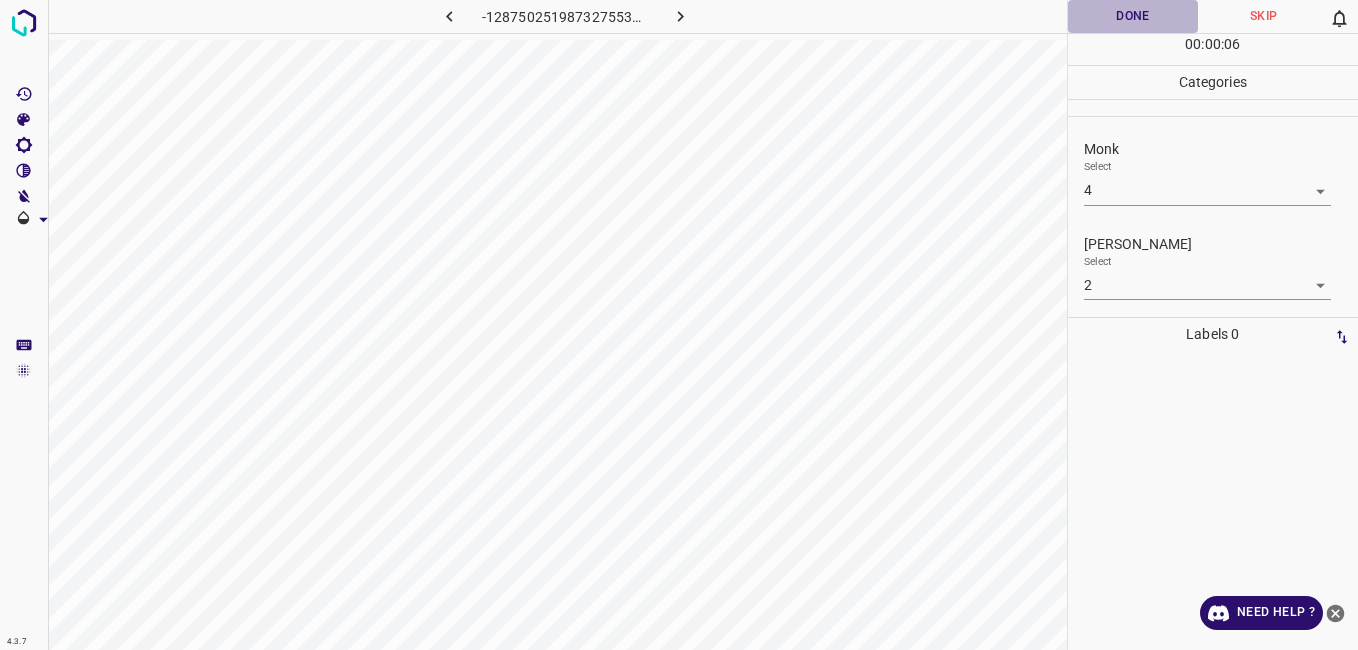 click on "Done" at bounding box center [1133, 16] 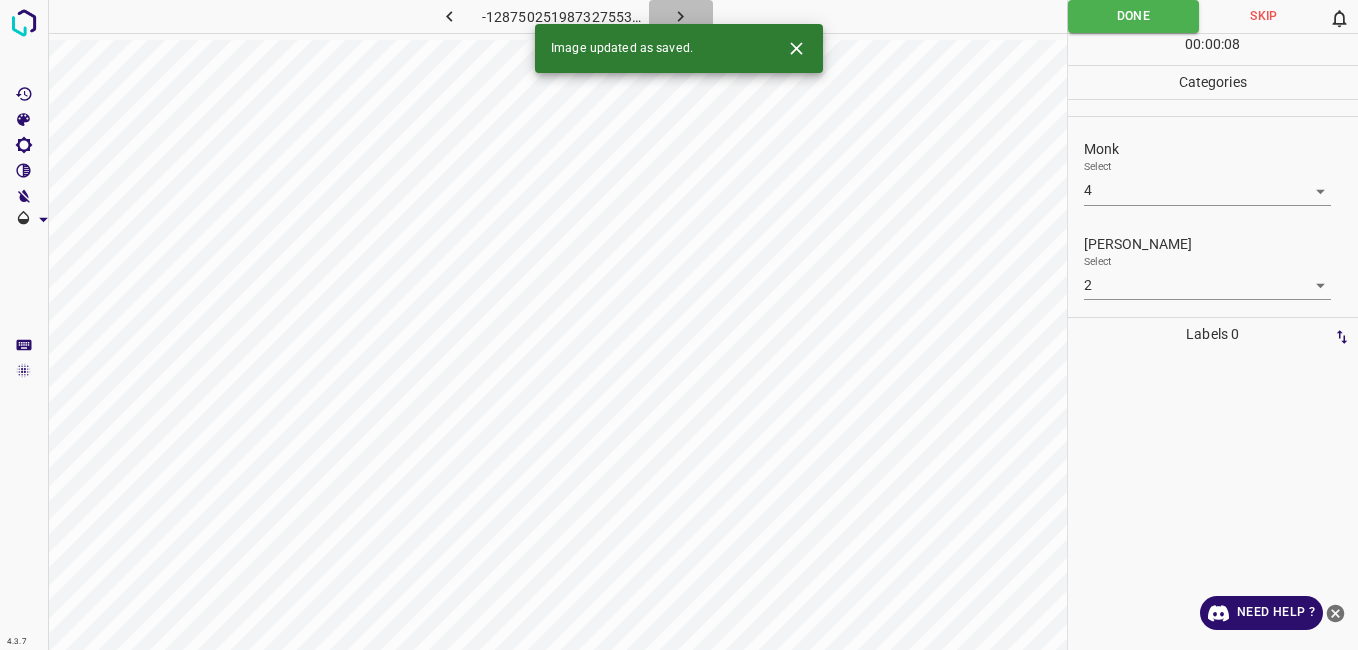click at bounding box center (681, 16) 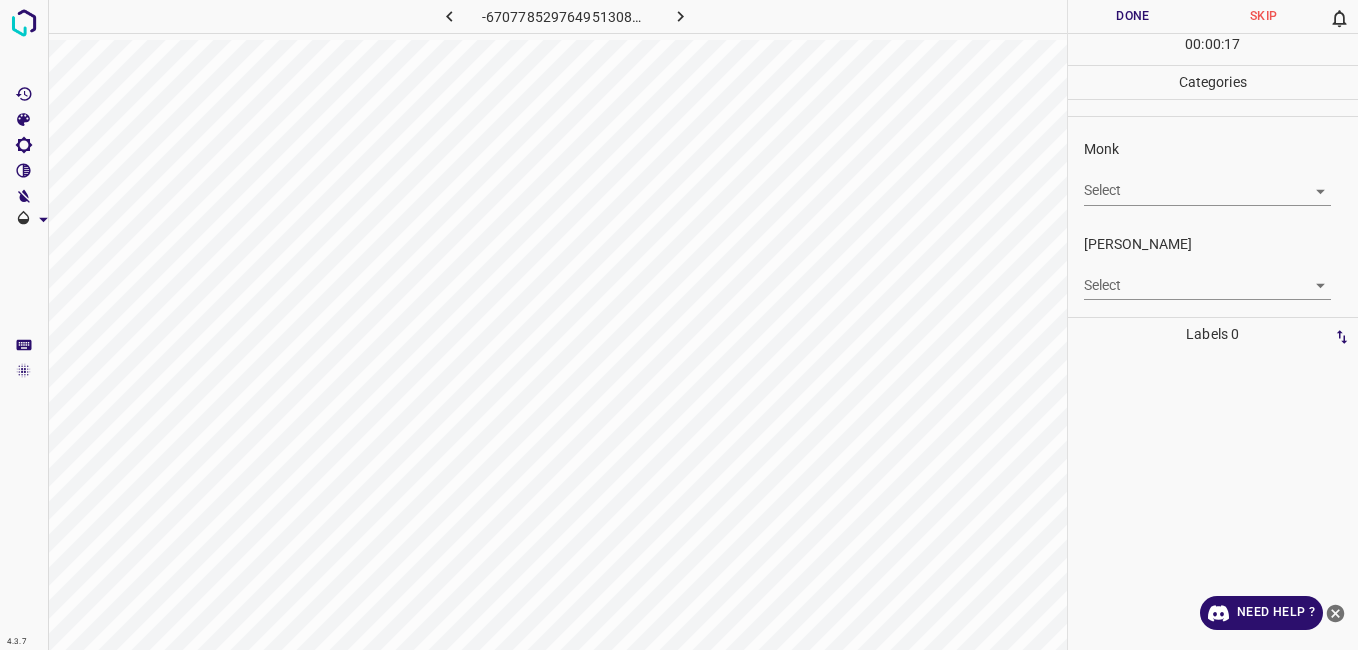 click on "4.3.7 -6707785297649513086.png Done Skip 0 00   : 00   : 17   Categories Monk   Select ​  Fitzpatrick   Select ​ Labels   0 Categories 1 Monk 2  Fitzpatrick Tools Space Change between modes (Draw & Edit) I Auto labeling R Restore zoom M Zoom in N Zoom out Delete Delete selecte label Filters Z Restore filters X Saturation filter C Brightness filter V Contrast filter B Gray scale filter General O Download Need Help ? - Text - Hide - Delete" at bounding box center [679, 325] 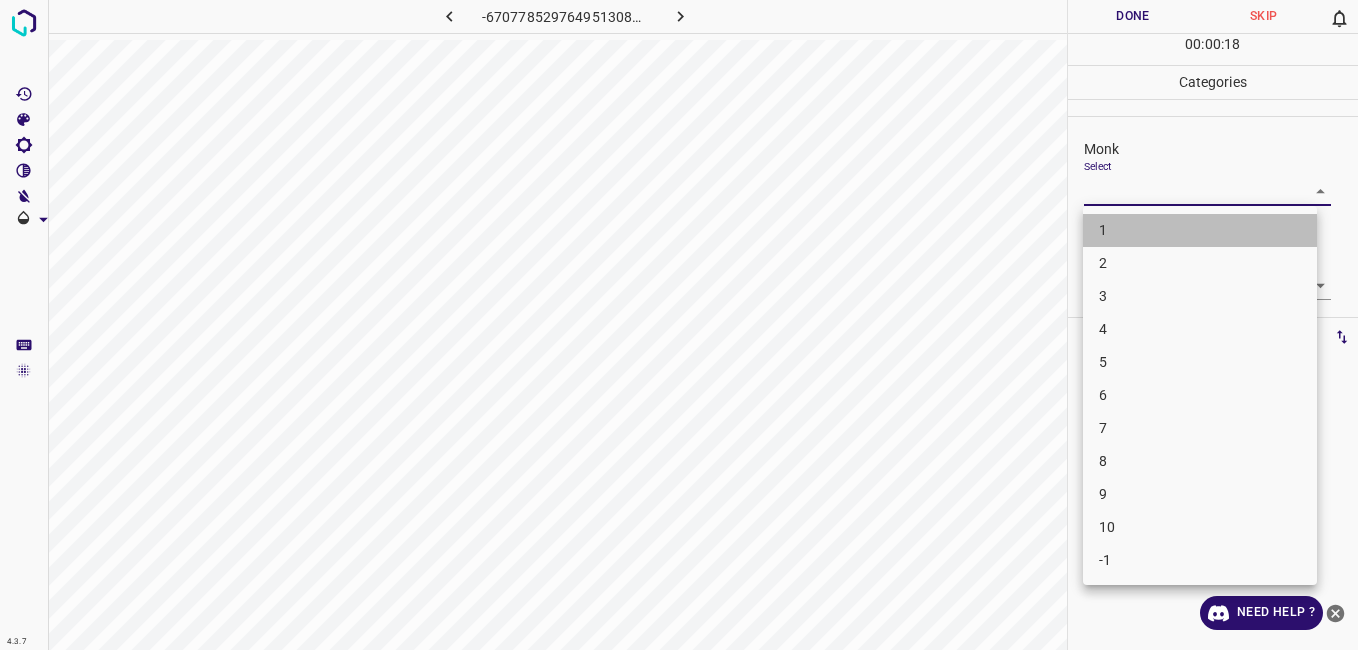 click on "1" at bounding box center [1200, 230] 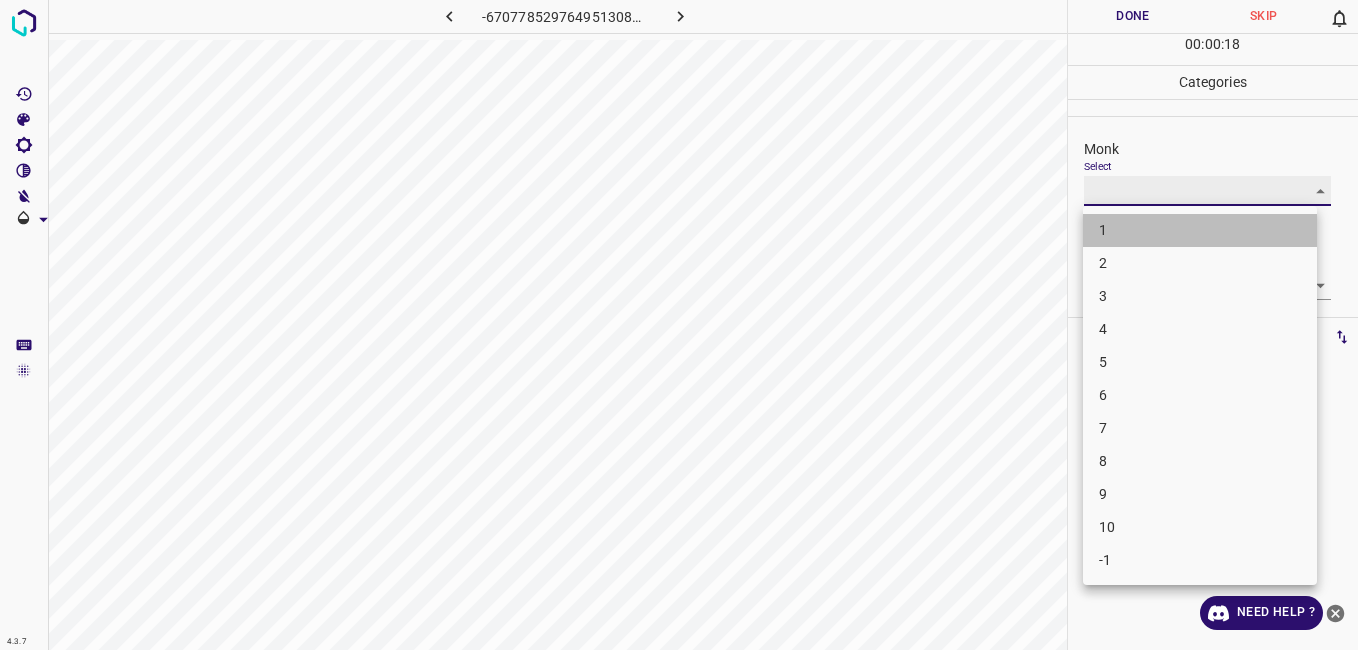 type on "1" 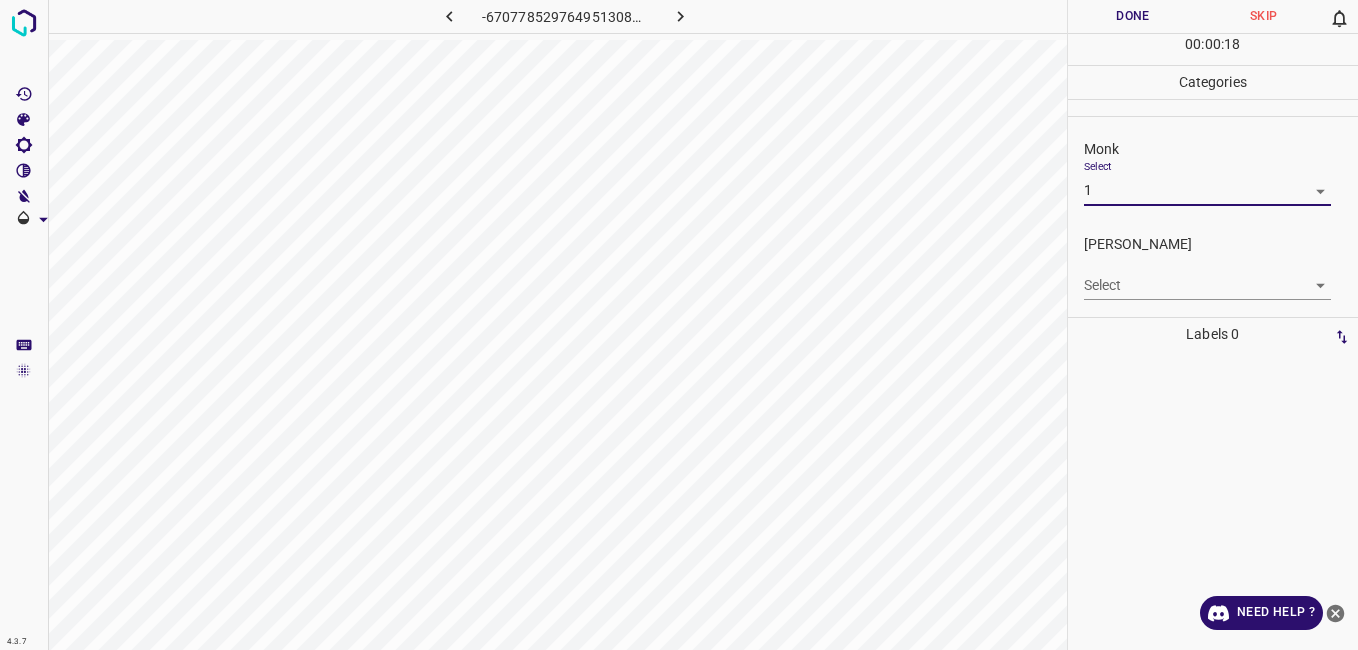 click on "4.3.7 -6707785297649513086.png Done Skip 0 00   : 00   : 18   Categories Monk   Select 1 1  Fitzpatrick   Select ​ Labels   0 Categories 1 Monk 2  Fitzpatrick Tools Space Change between modes (Draw & Edit) I Auto labeling R Restore zoom M Zoom in N Zoom out Delete Delete selecte label Filters Z Restore filters X Saturation filter C Brightness filter V Contrast filter B Gray scale filter General O Download Need Help ? - Text - Hide - Delete" at bounding box center (679, 325) 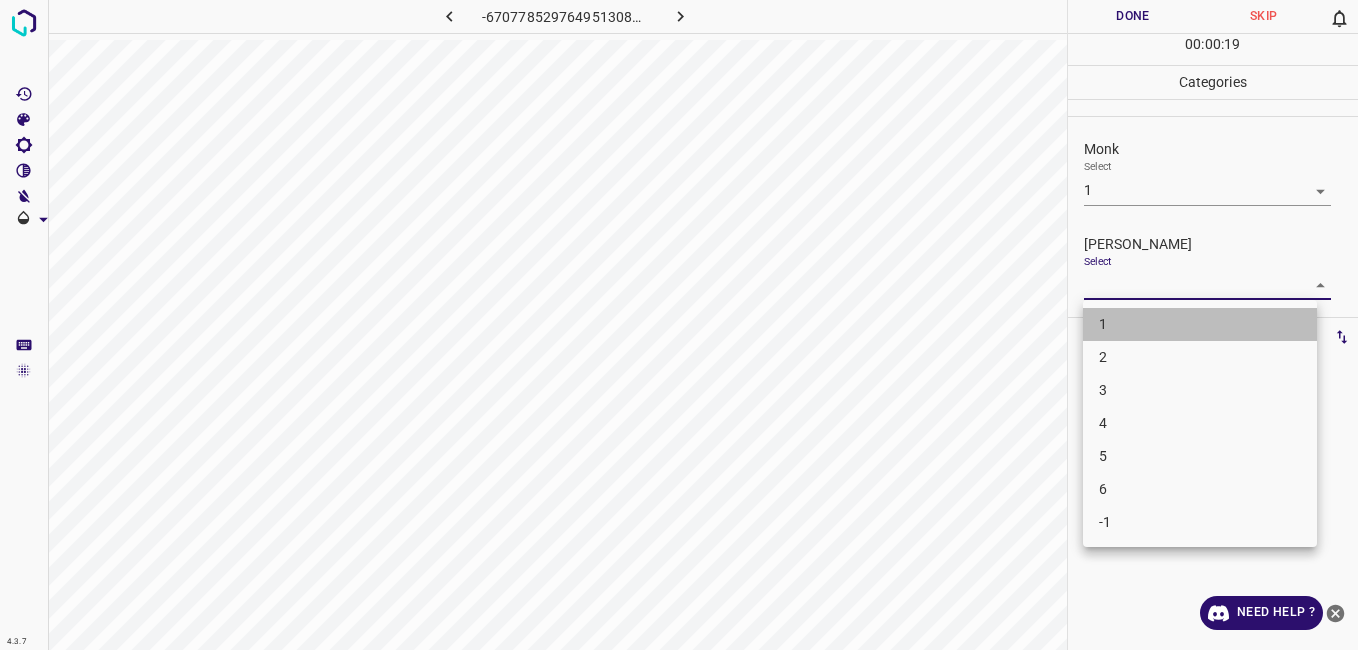 click on "1" at bounding box center (1200, 324) 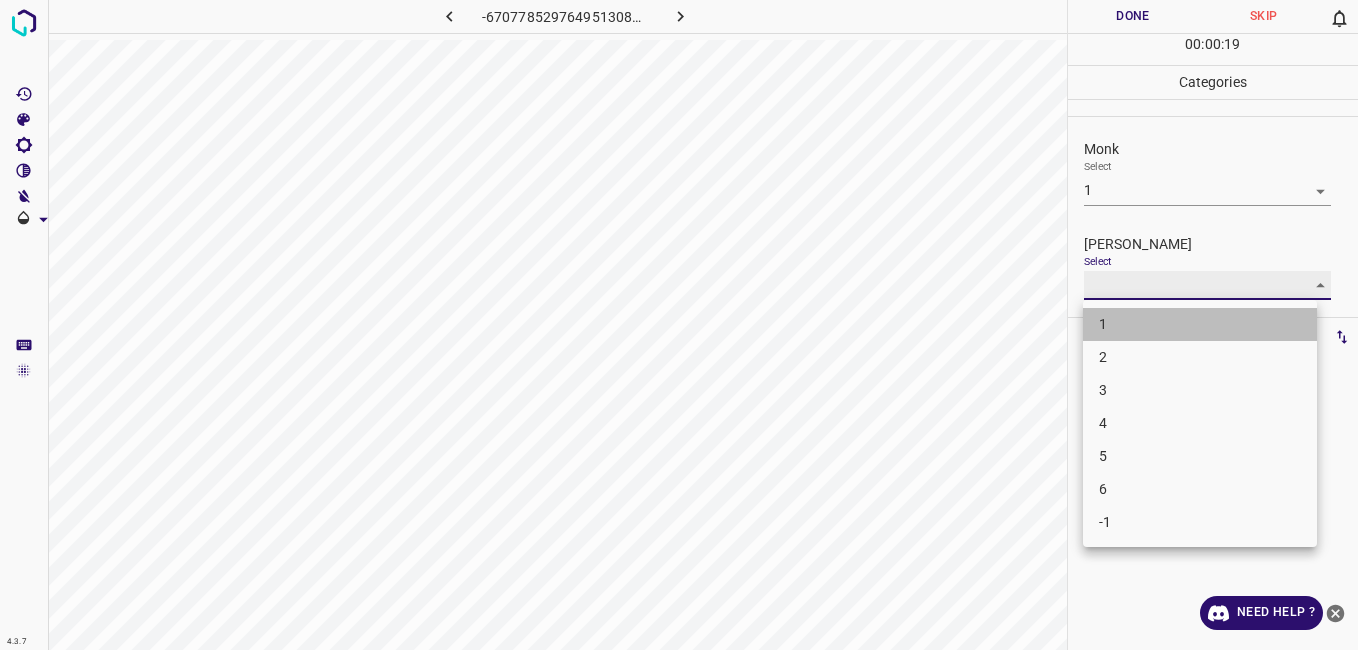 type on "1" 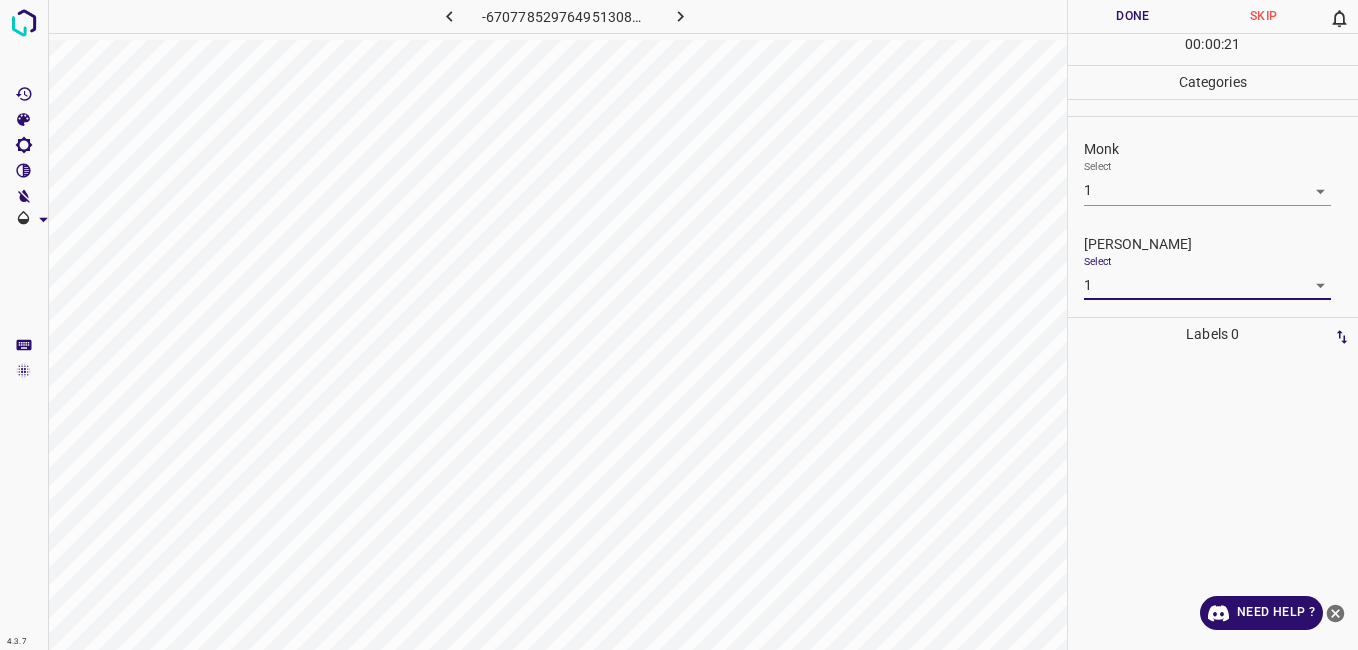 click on "Done" at bounding box center (1133, 16) 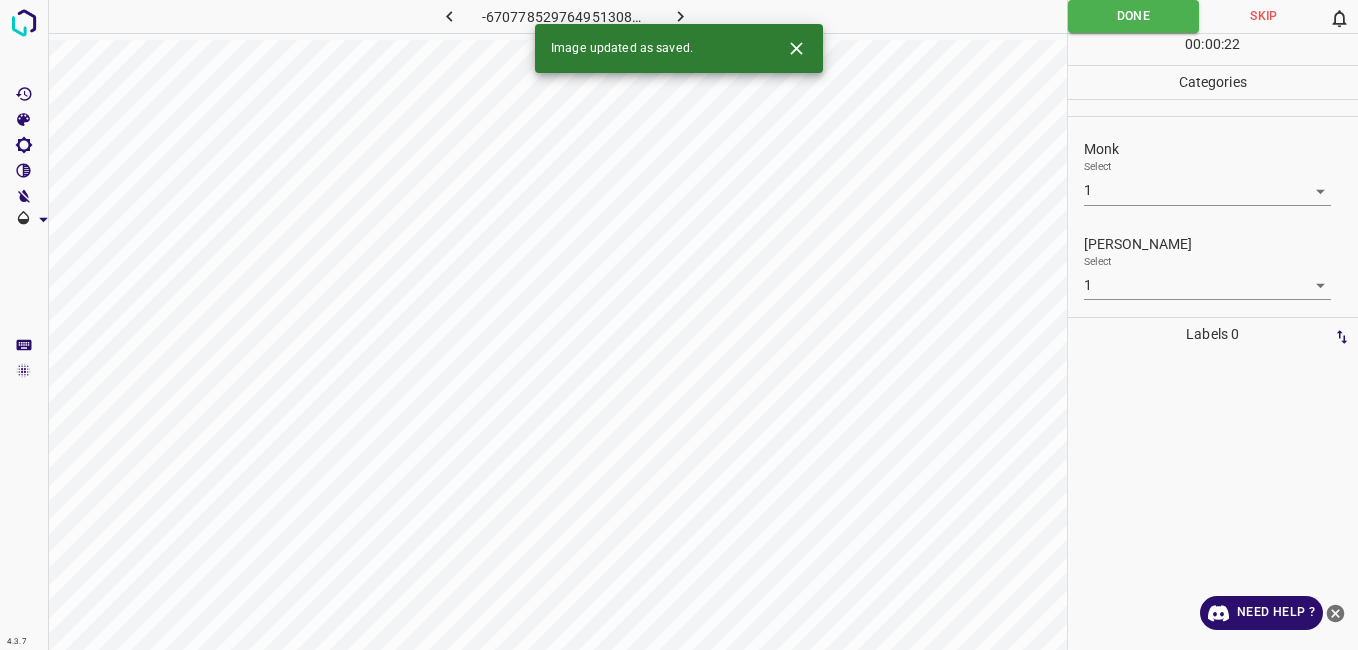 click 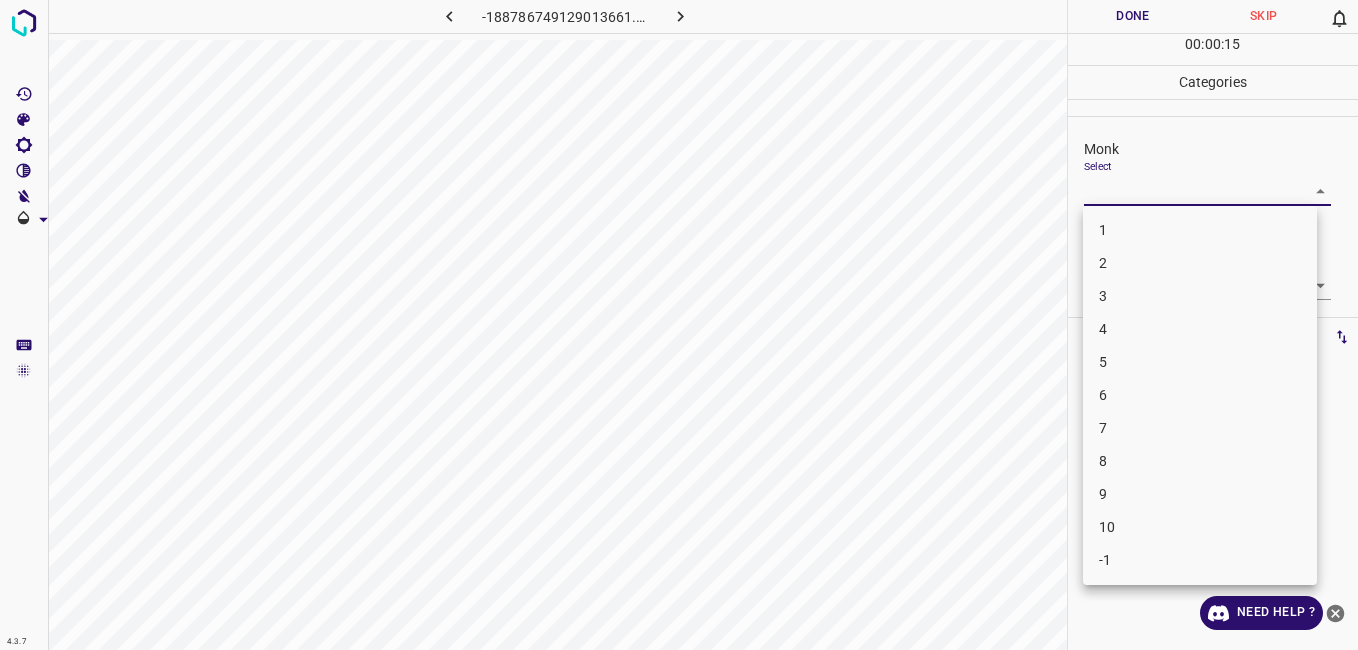 click on "4.3.7 -188786749129013661.png Done Skip 0 00   : 00   : 15   Categories Monk   Select ​  Fitzpatrick   Select ​ Labels   0 Categories 1 Monk 2  Fitzpatrick Tools Space Change between modes (Draw & Edit) I Auto labeling R Restore zoom M Zoom in N Zoom out Delete Delete selecte label Filters Z Restore filters X Saturation filter C Brightness filter V Contrast filter B Gray scale filter General O Download Need Help ? - Text - Hide - Delete 1 2 3 4 5 6 7 8 9 10 -1" at bounding box center (679, 325) 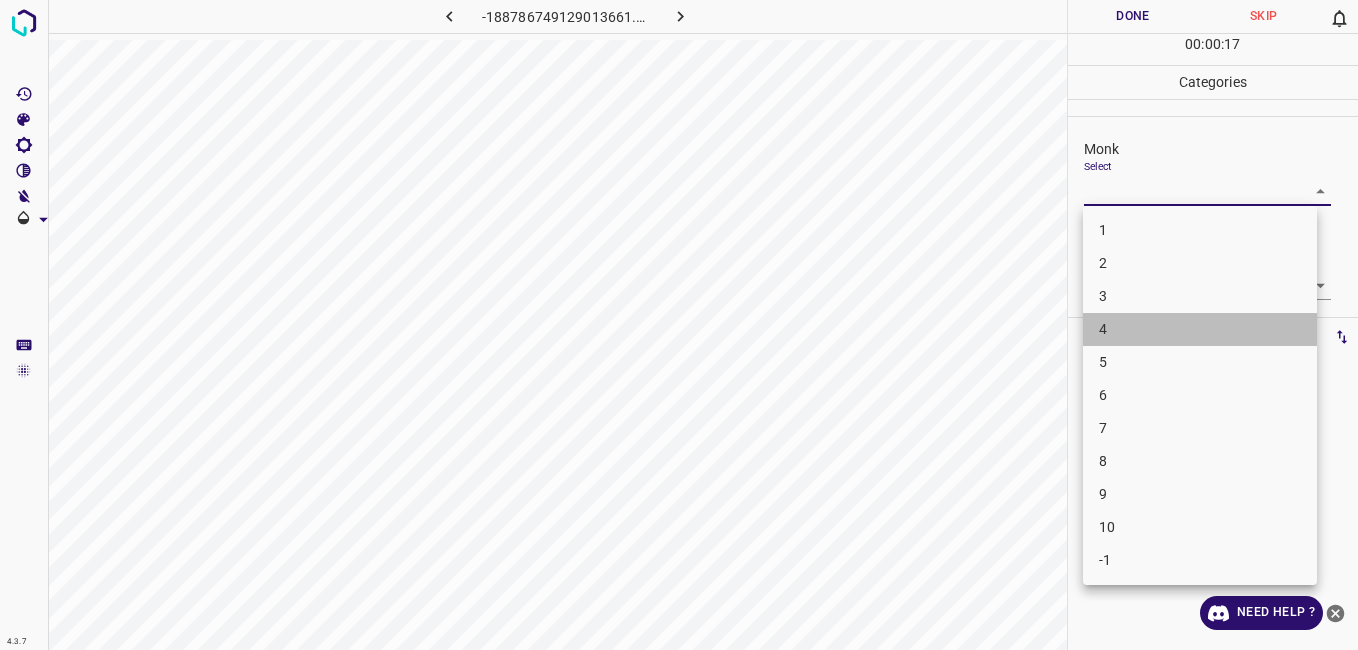 click on "4" at bounding box center (1200, 329) 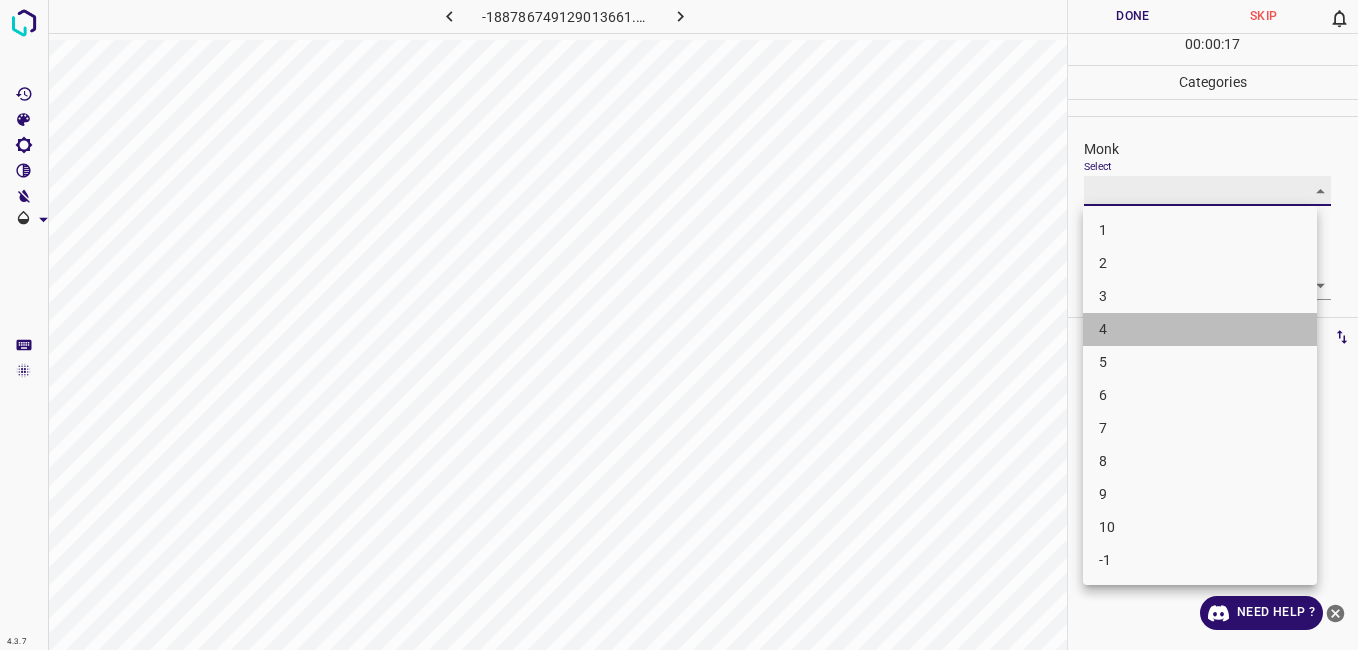 type on "4" 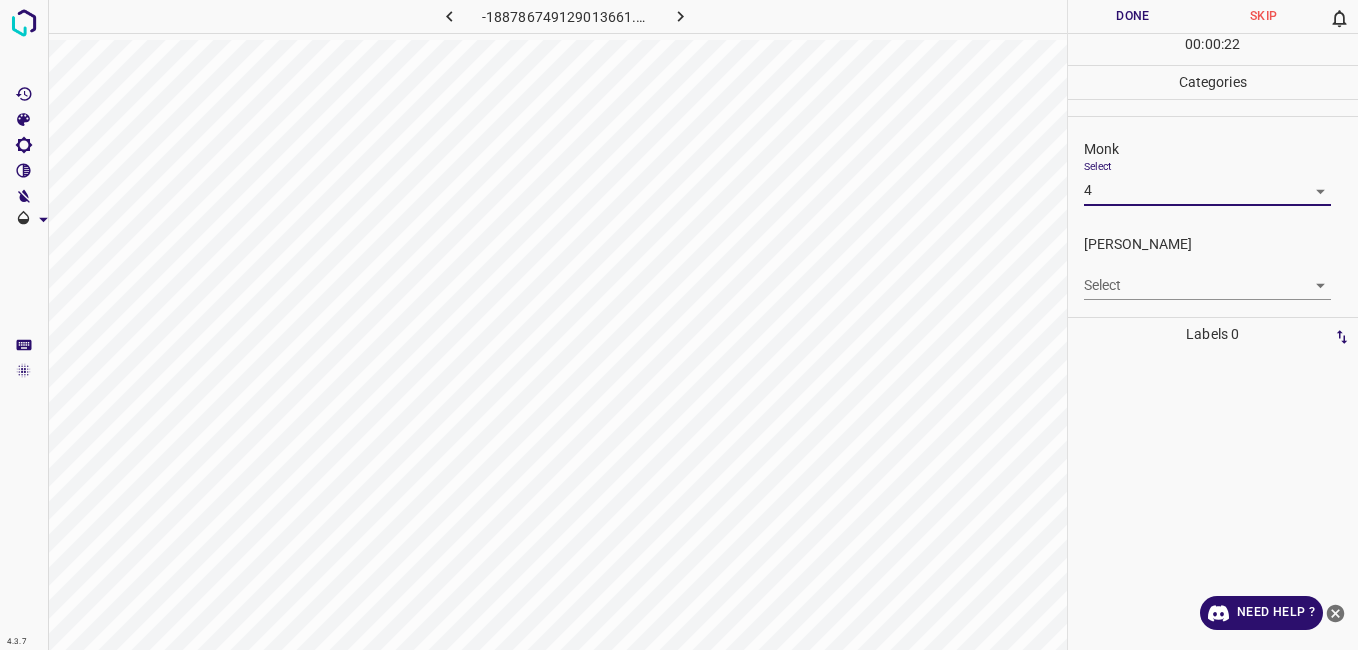 click on "4.3.7 -188786749129013661.png Done Skip 0 00   : 00   : 22   Categories Monk   Select 4 4  Fitzpatrick   Select ​ Labels   0 Categories 1 Monk 2  Fitzpatrick Tools Space Change between modes (Draw & Edit) I Auto labeling R Restore zoom M Zoom in N Zoom out Delete Delete selecte label Filters Z Restore filters X Saturation filter C Brightness filter V Contrast filter B Gray scale filter General O Download Need Help ? - Text - Hide - Delete" at bounding box center (679, 325) 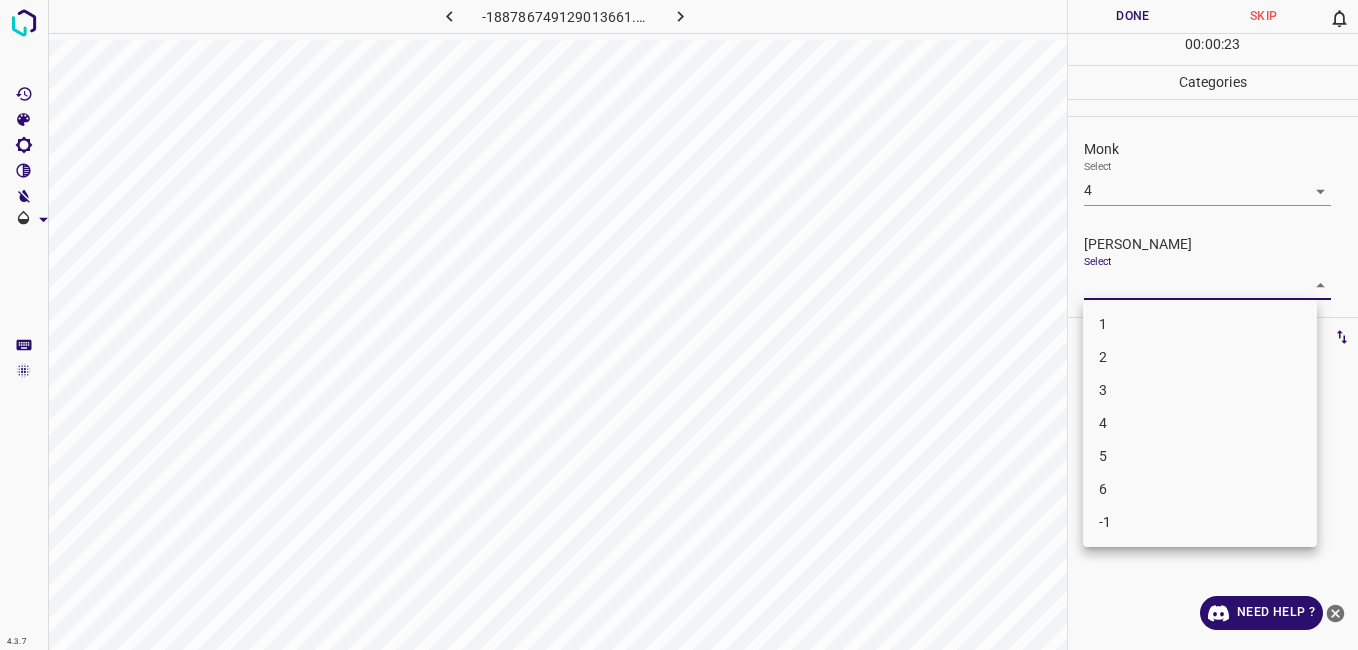 click on "3" at bounding box center (1200, 390) 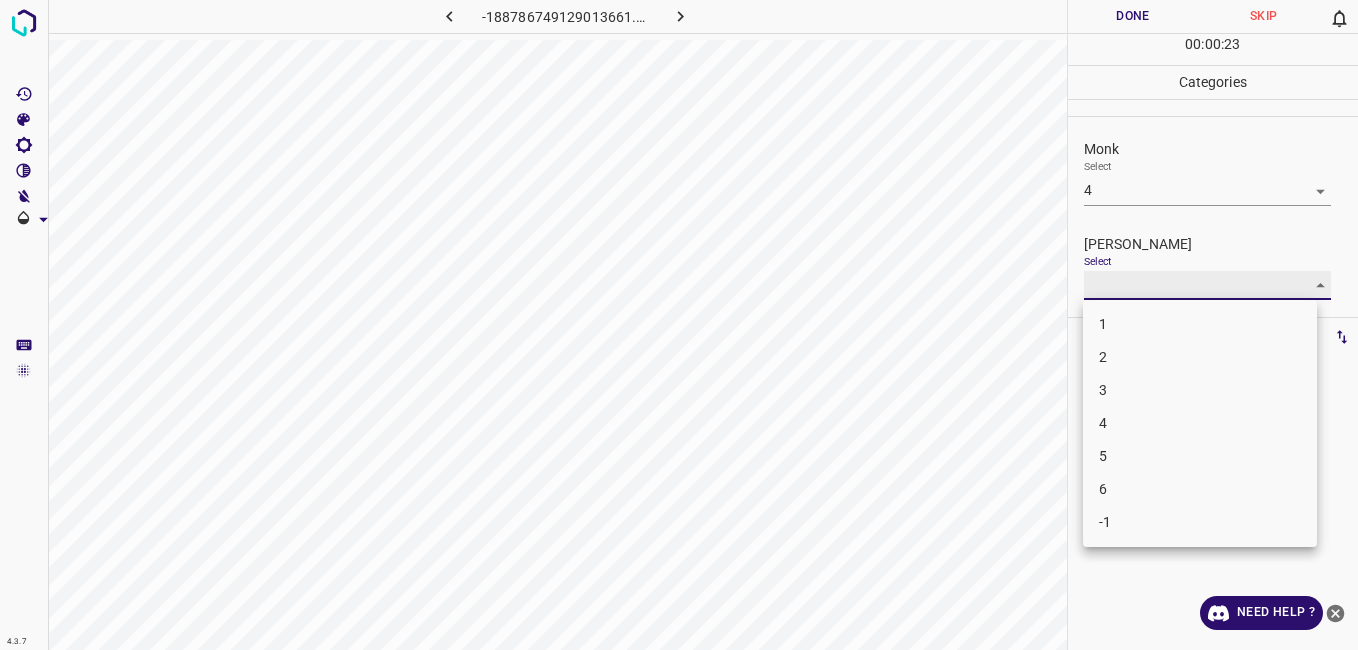 type on "3" 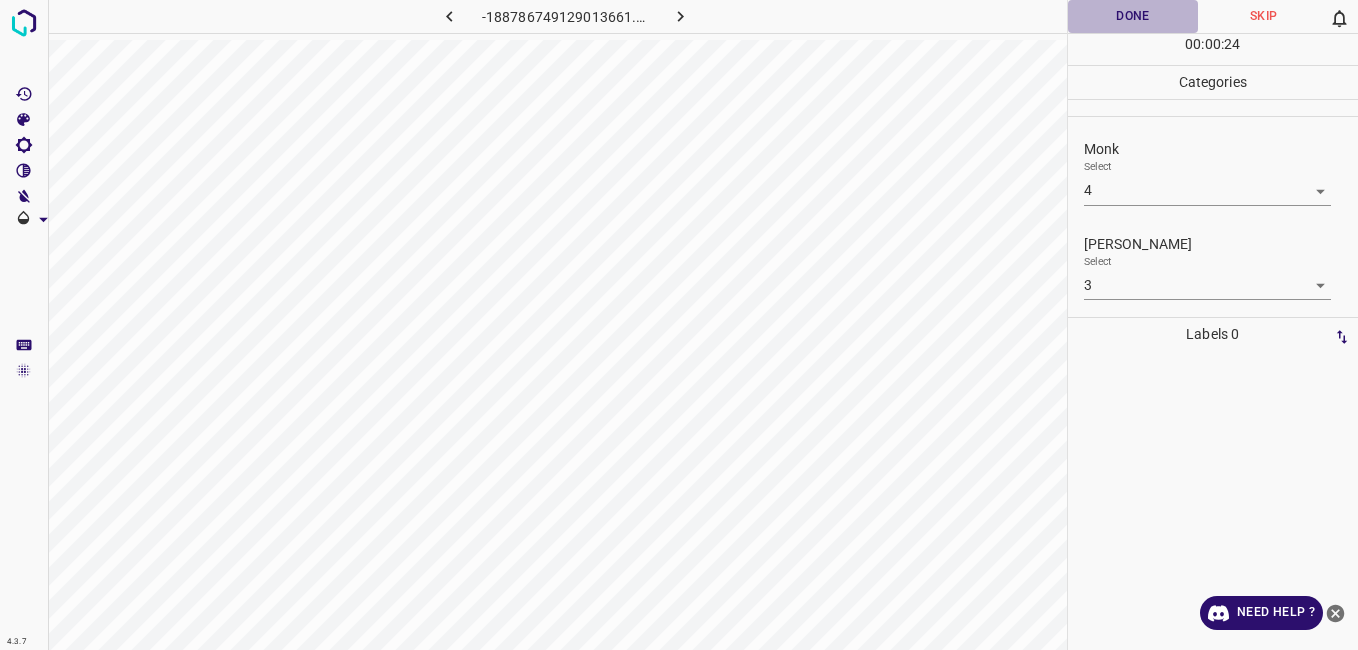 click on "Done" at bounding box center (1133, 16) 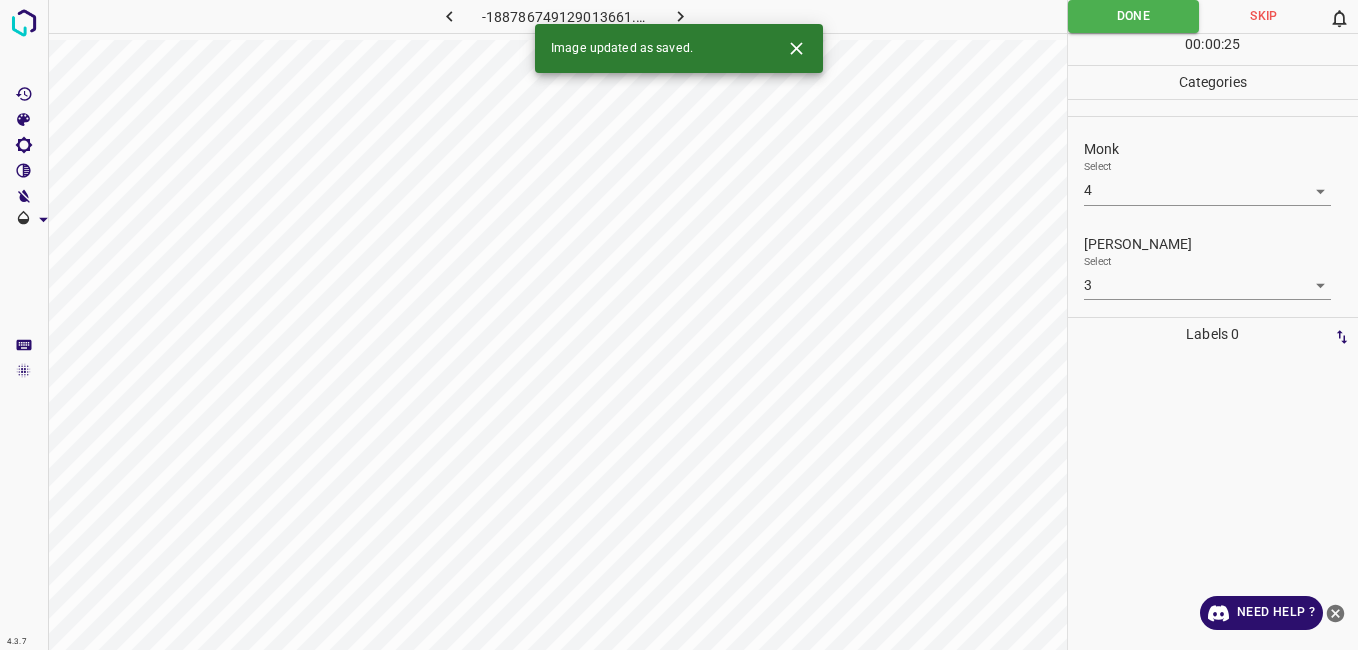 click 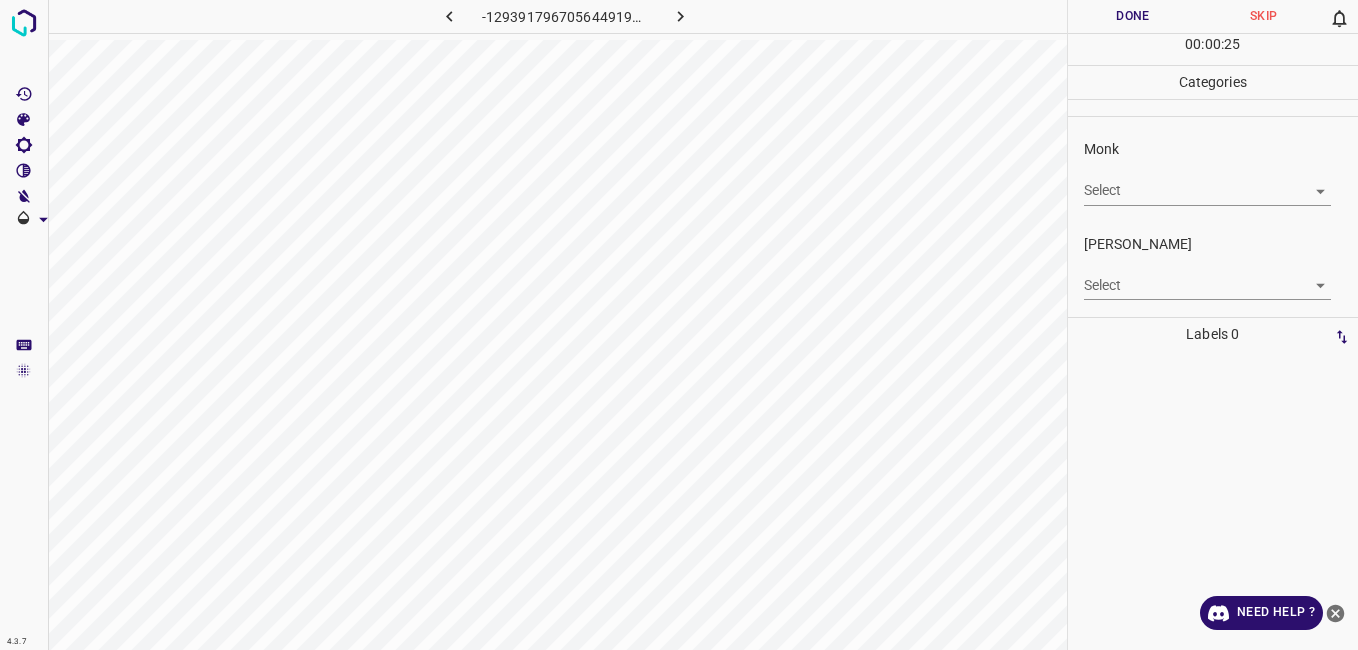 click on "4.3.7 -1293917967056449199.png Done Skip 0 00   : 00   : 25   Categories Monk   Select ​  Fitzpatrick   Select ​ Labels   0 Categories 1 Monk 2  Fitzpatrick Tools Space Change between modes (Draw & Edit) I Auto labeling R Restore zoom M Zoom in N Zoom out Delete Delete selecte label Filters Z Restore filters X Saturation filter C Brightness filter V Contrast filter B Gray scale filter General O Download Need Help ? - Text - Hide - Delete" at bounding box center [679, 325] 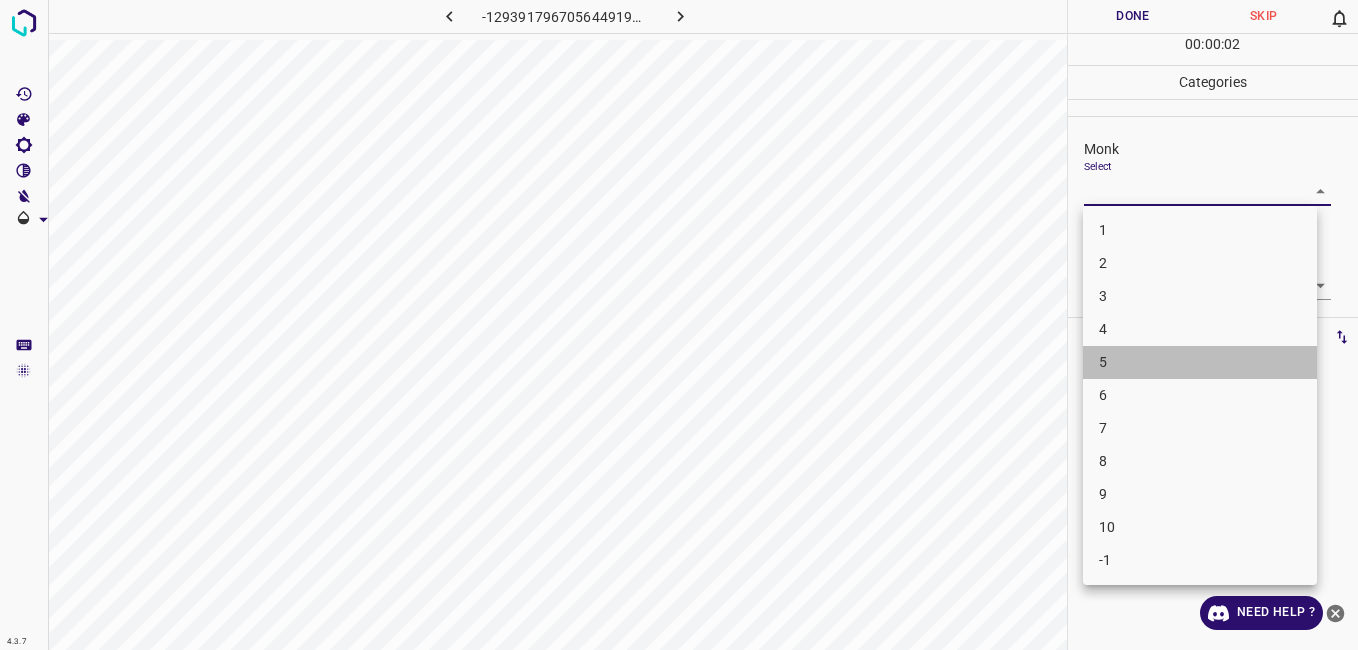click on "5" at bounding box center (1200, 362) 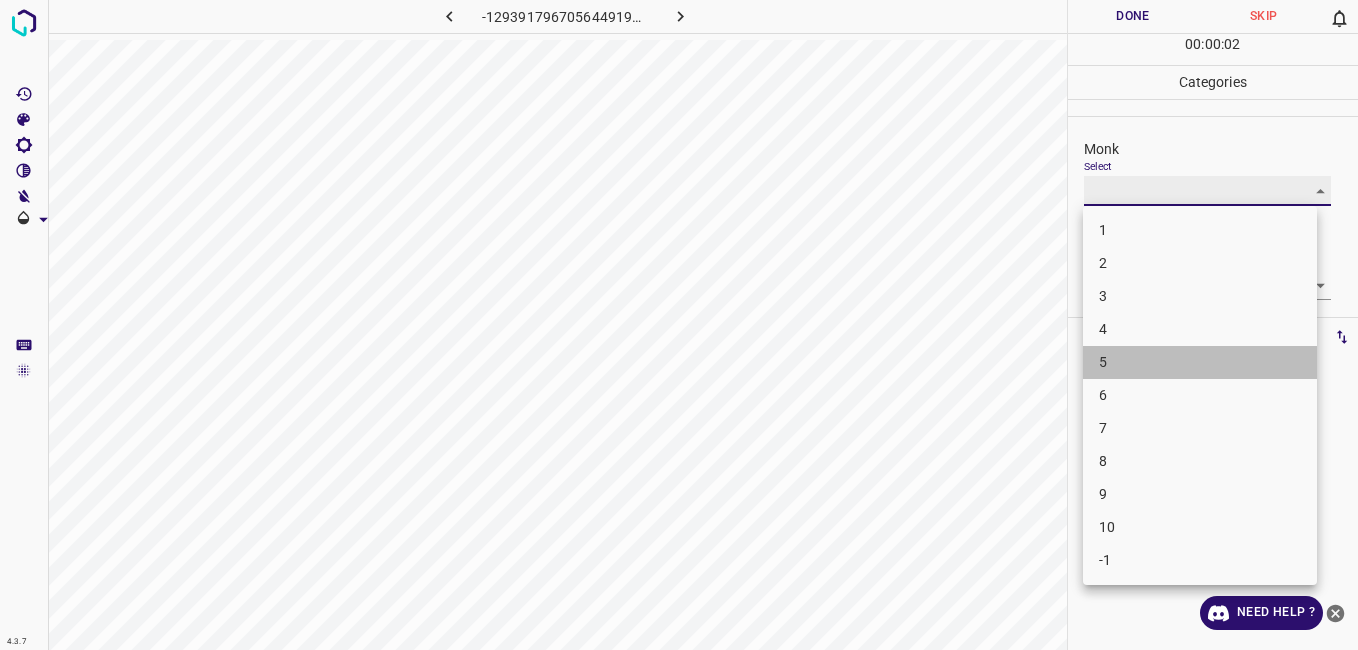 type on "5" 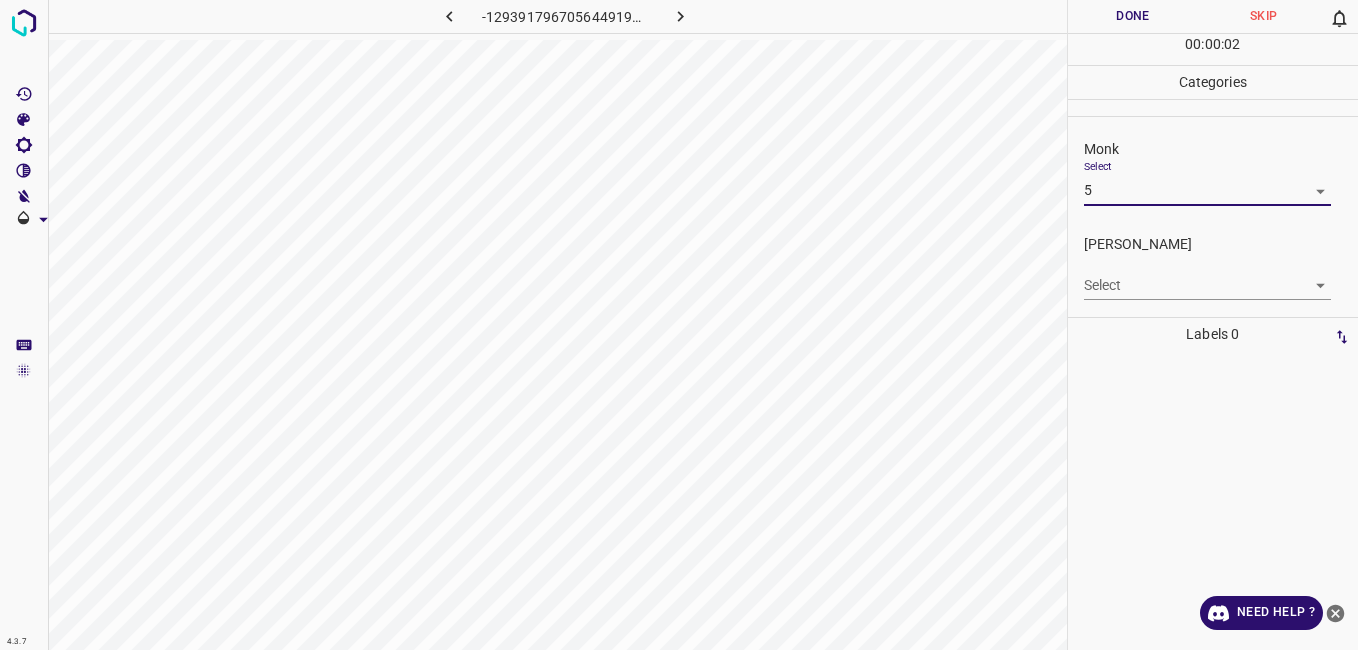 click on "4.3.7 -1293917967056449199.png Done Skip 0 00   : 00   : 02   Categories Monk   Select 5 5  Fitzpatrick   Select ​ Labels   0 Categories 1 Monk 2  Fitzpatrick Tools Space Change between modes (Draw & Edit) I Auto labeling R Restore zoom M Zoom in N Zoom out Delete Delete selecte label Filters Z Restore filters X Saturation filter C Brightness filter V Contrast filter B Gray scale filter General O Download Need Help ? - Text - Hide - Delete" at bounding box center (679, 325) 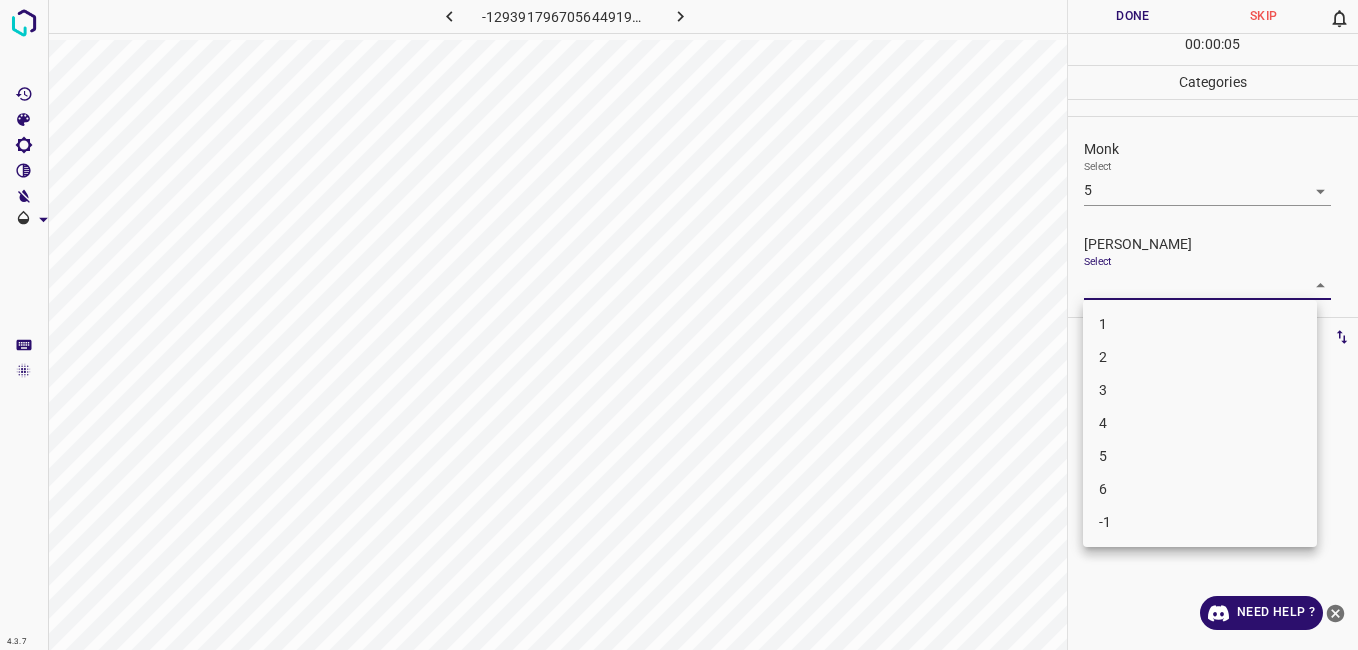 click on "3" at bounding box center (1200, 390) 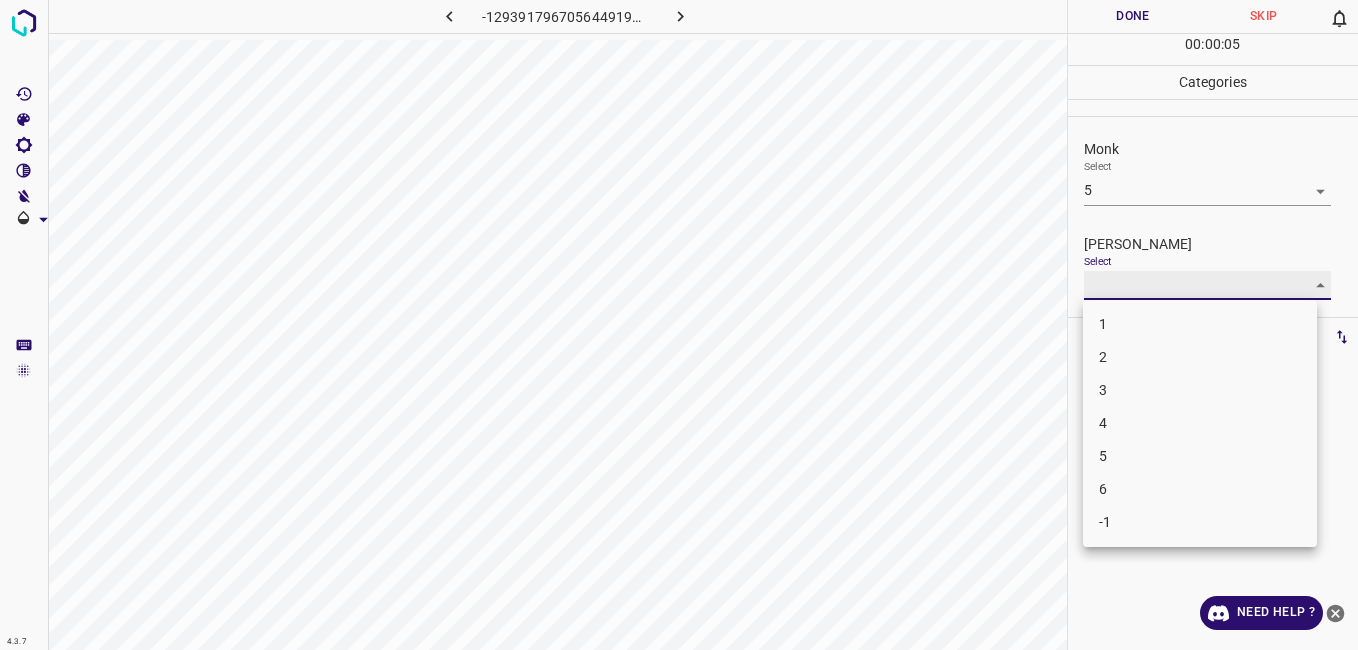 type on "3" 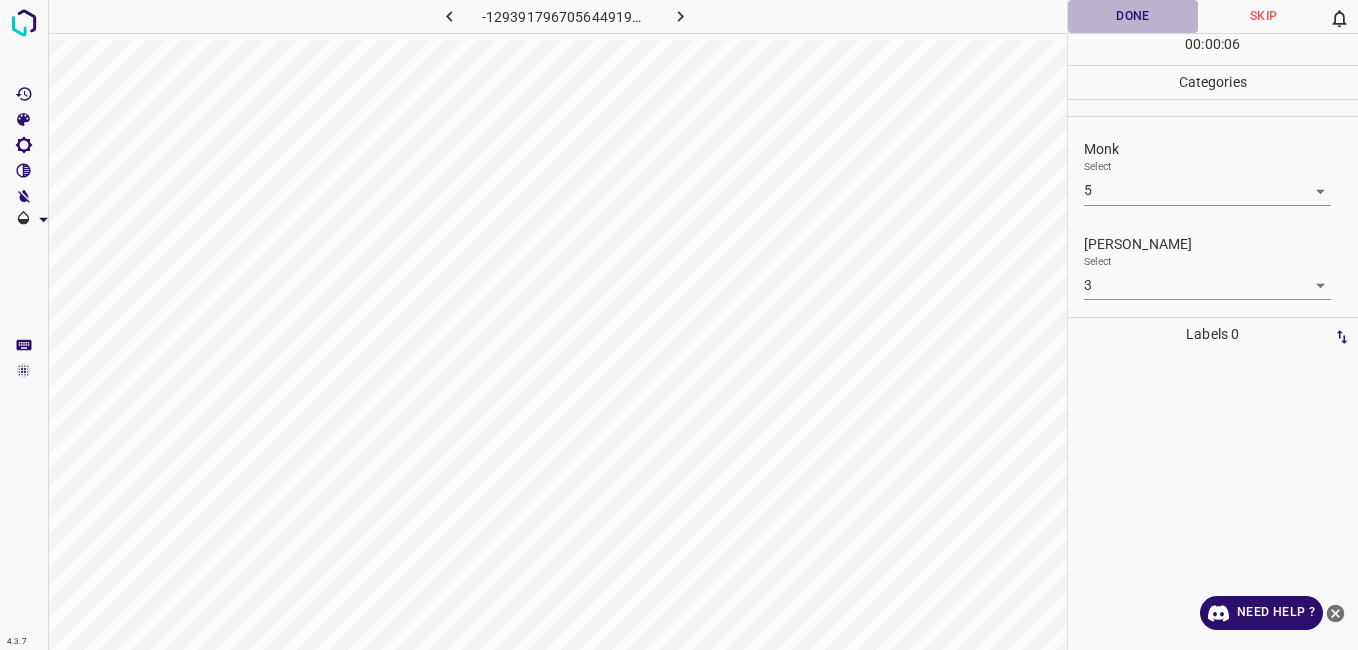 click on "Done" at bounding box center (1133, 16) 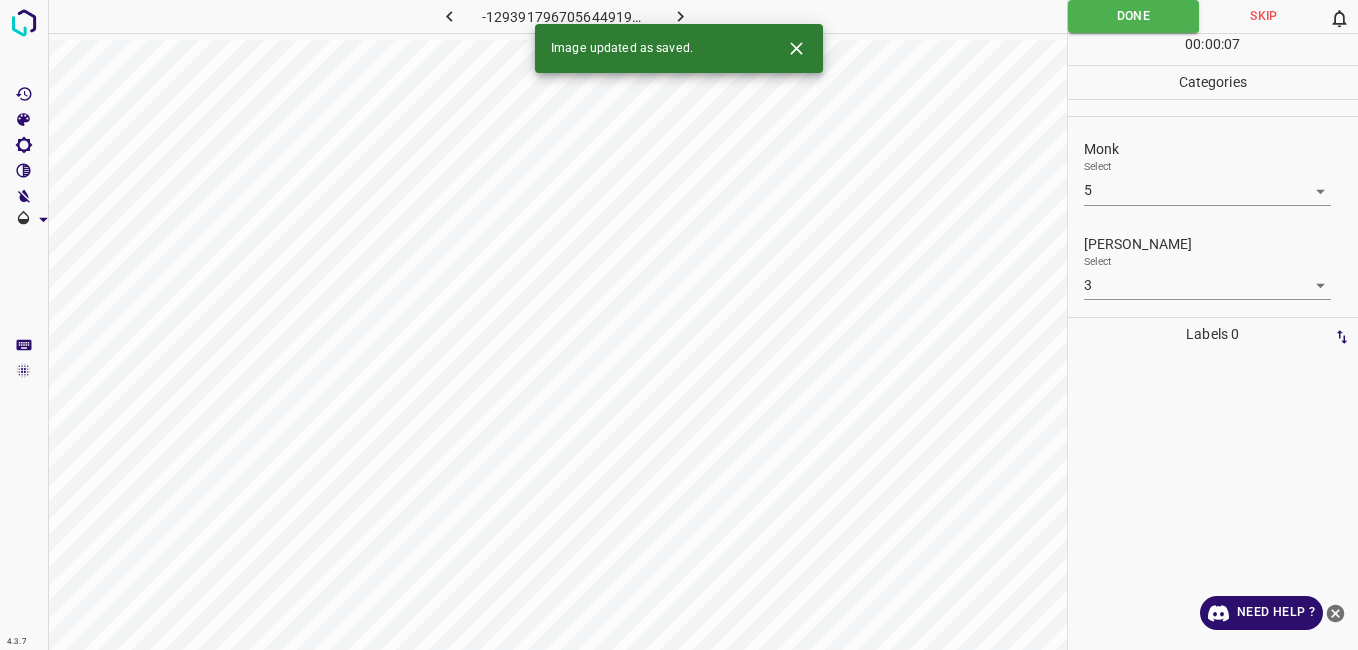 click 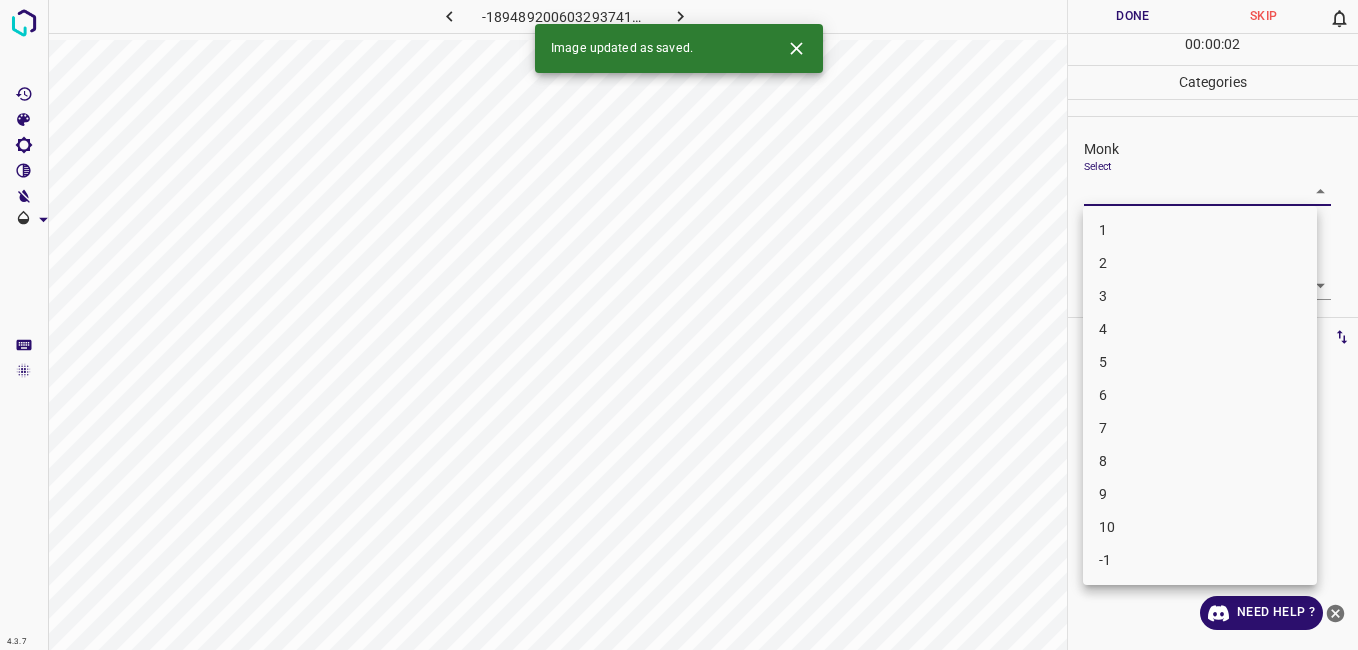 click on "4.3.7 -1894892006032937419.png Done Skip 0 00   : 00   : 02   Categories Monk   Select ​  Fitzpatrick   Select ​ Labels   0 Categories 1 Monk 2  Fitzpatrick Tools Space Change between modes (Draw & Edit) I Auto labeling R Restore zoom M Zoom in N Zoom out Delete Delete selecte label Filters Z Restore filters X Saturation filter C Brightness filter V Contrast filter B Gray scale filter General O Download Image updated as saved. Need Help ? - Text - Hide - Delete 1 2 3 4 5 6 7 8 9 10 -1" at bounding box center (679, 325) 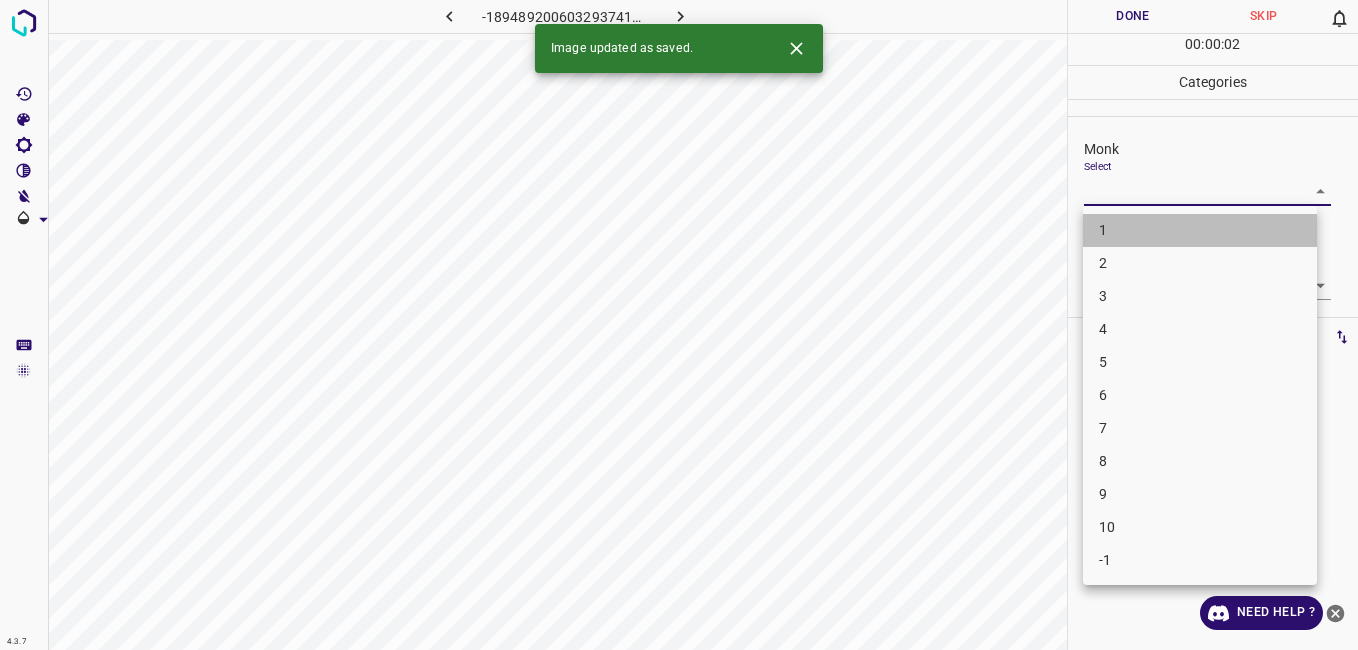click on "1" at bounding box center [1200, 230] 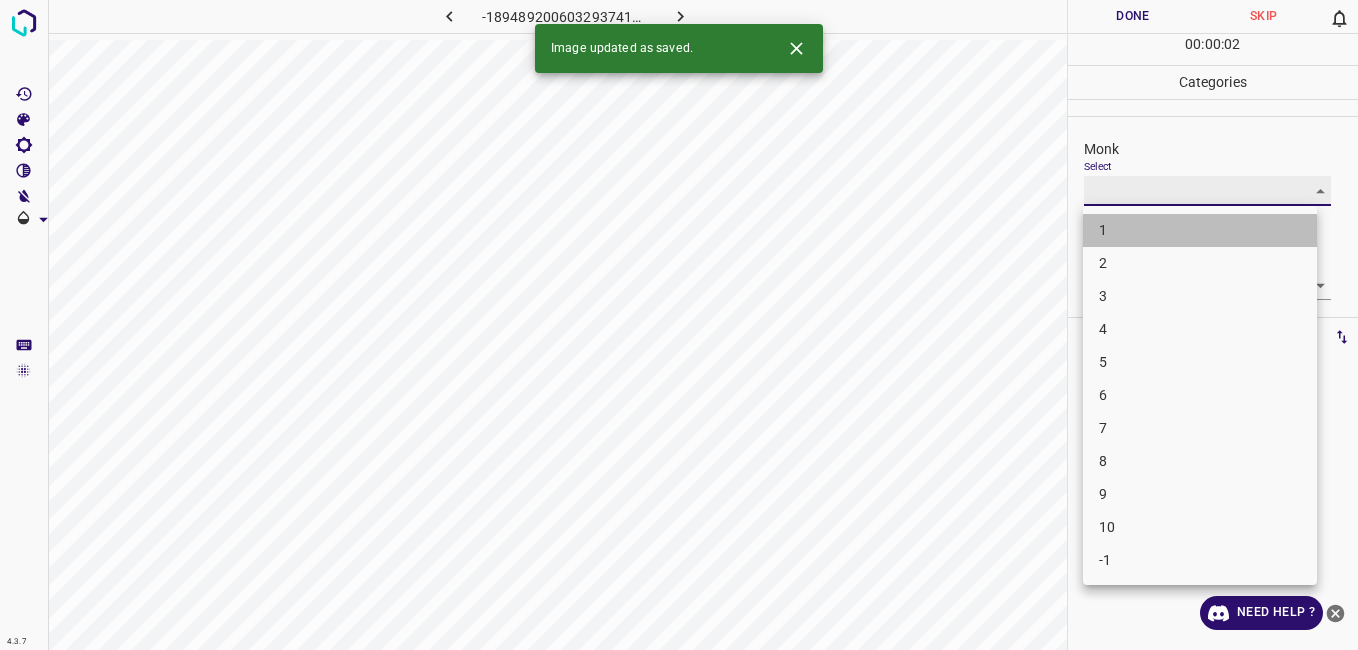 type on "1" 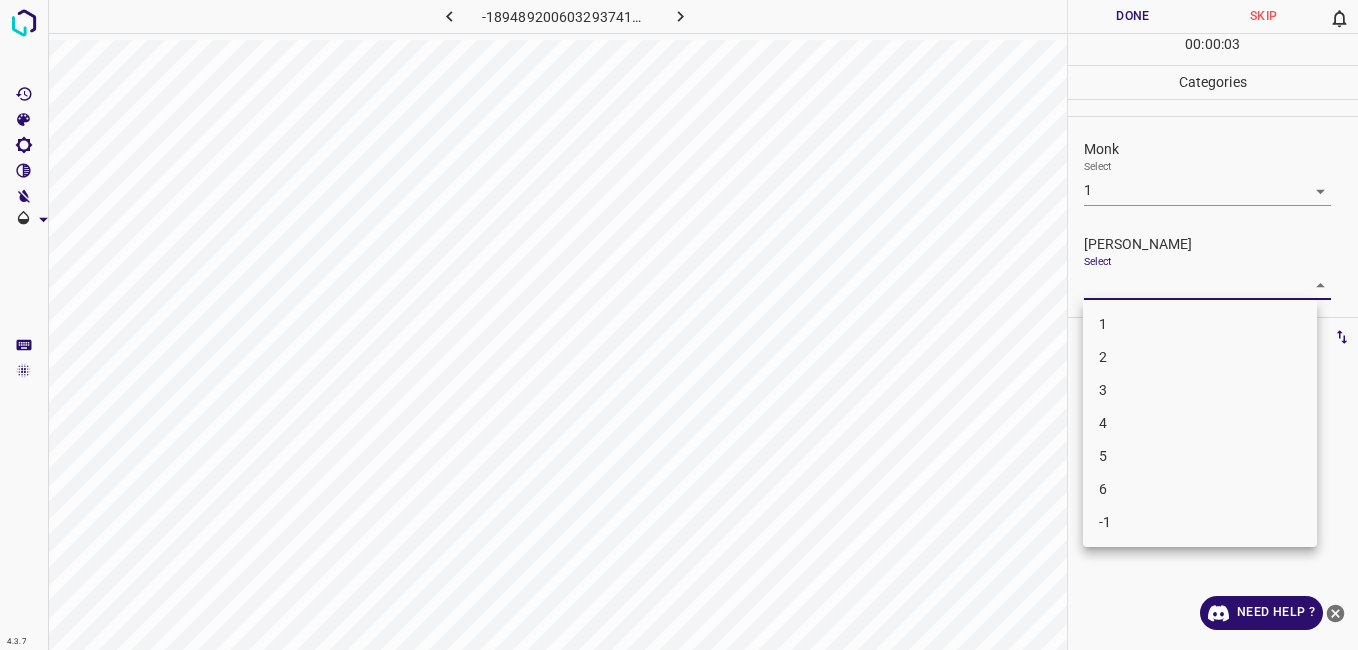 click on "4.3.7 -1894892006032937419.png Done Skip 0 00   : 00   : 03   Categories Monk   Select 1 1  Fitzpatrick   Select ​ Labels   0 Categories 1 Monk 2  Fitzpatrick Tools Space Change between modes (Draw & Edit) I Auto labeling R Restore zoom M Zoom in N Zoom out Delete Delete selecte label Filters Z Restore filters X Saturation filter C Brightness filter V Contrast filter B Gray scale filter General O Download Need Help ? - Text - Hide - Delete 1 2 3 4 5 6 -1" at bounding box center [679, 325] 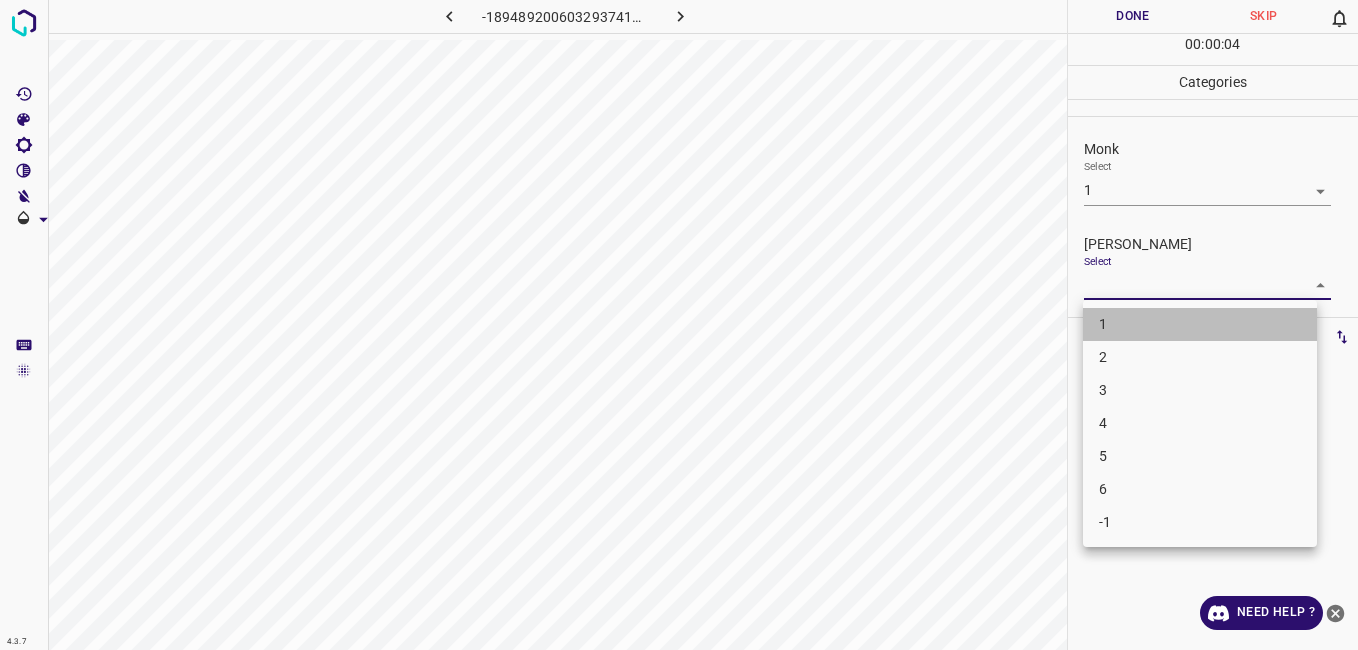 click on "1" at bounding box center [1200, 324] 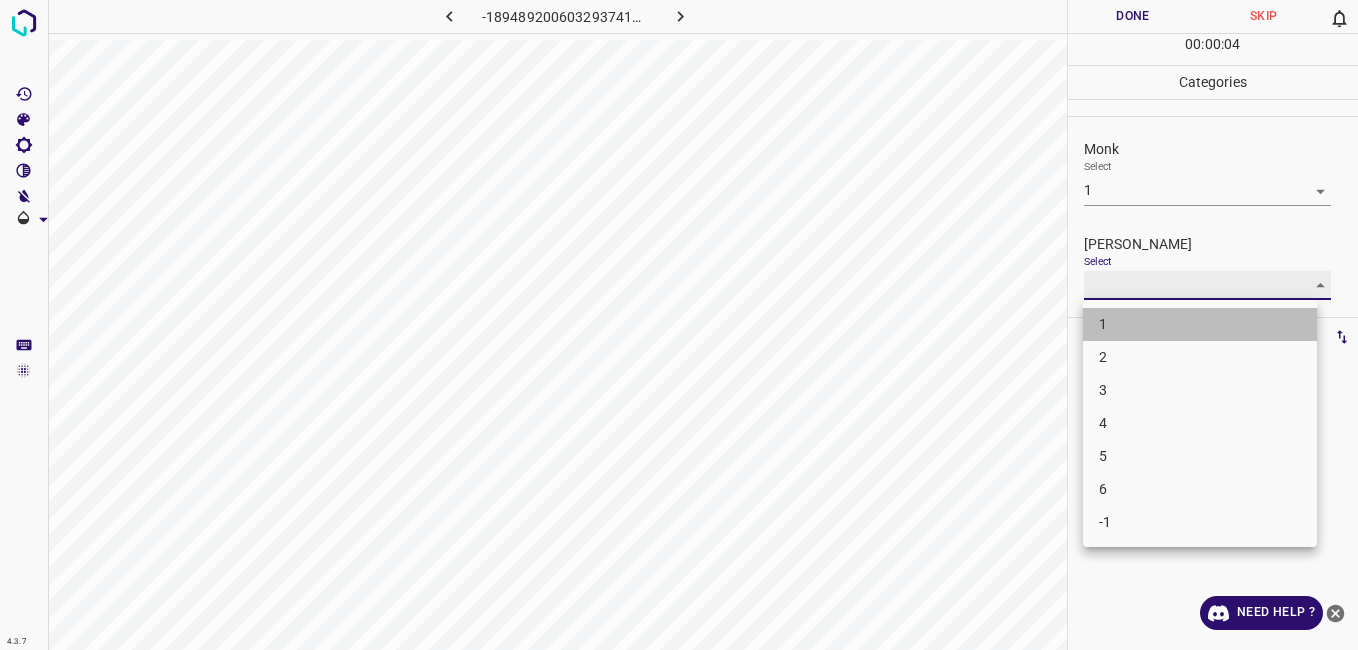type on "1" 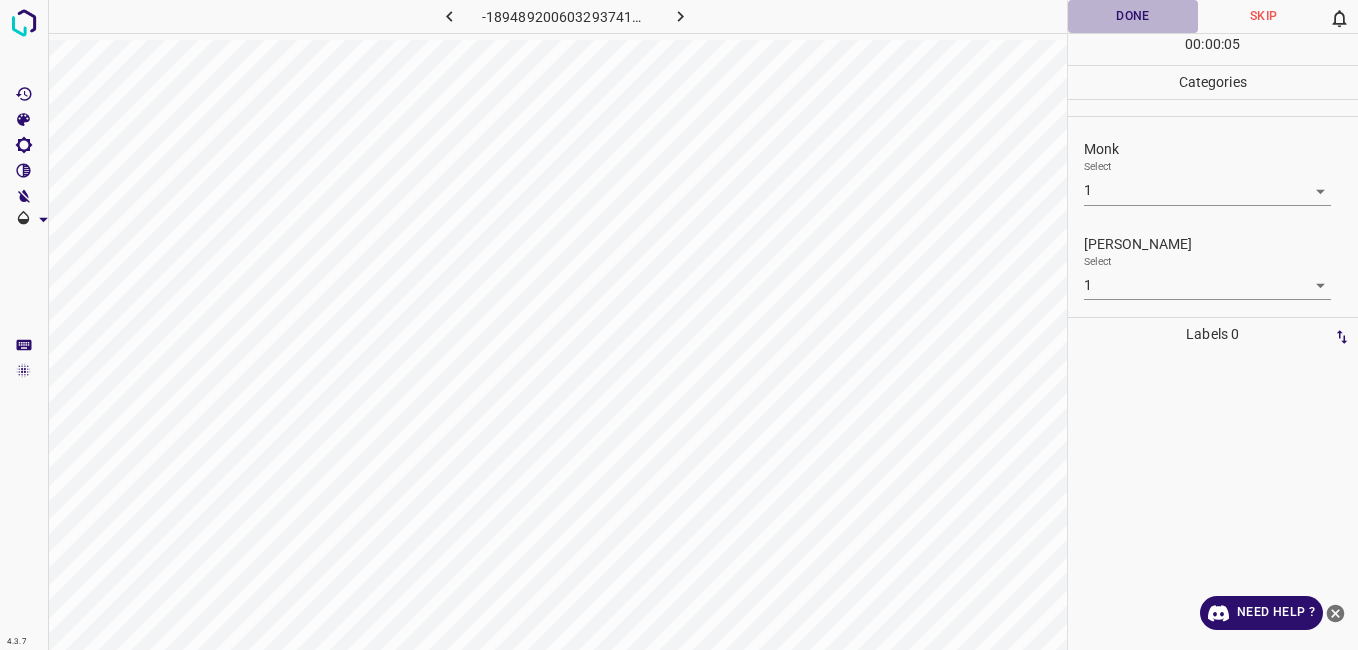 click on "Done" at bounding box center [1133, 16] 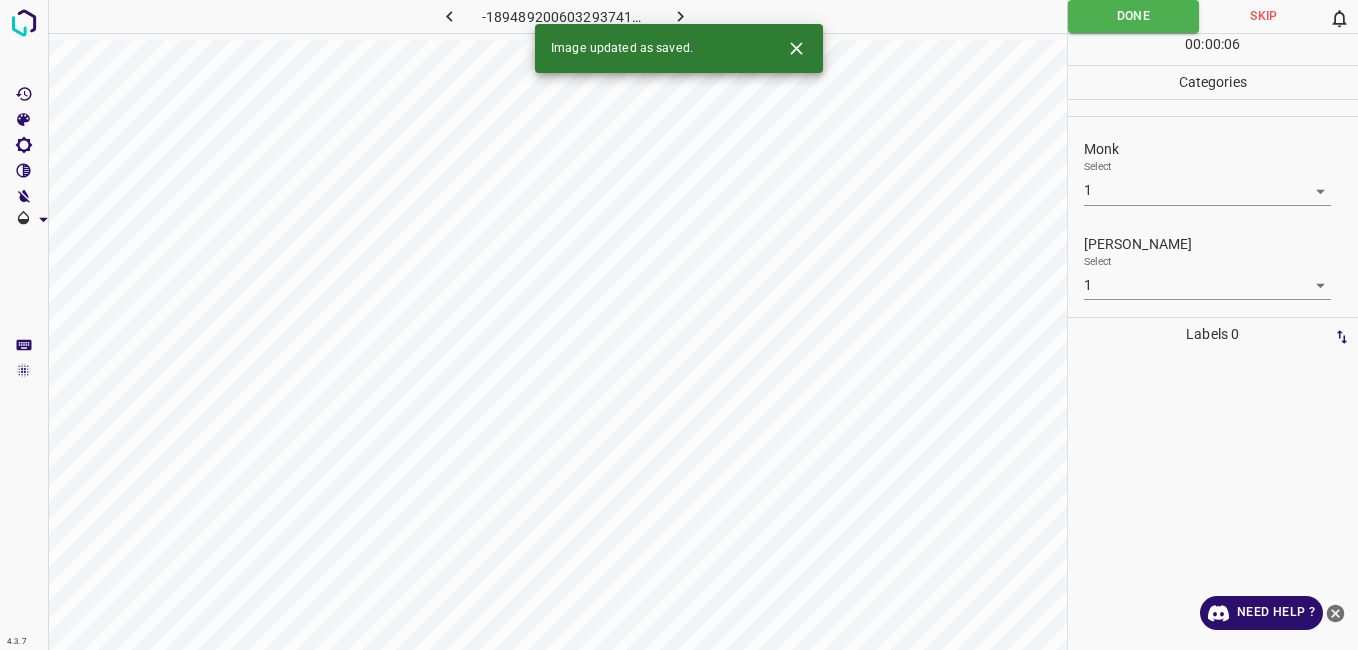 click 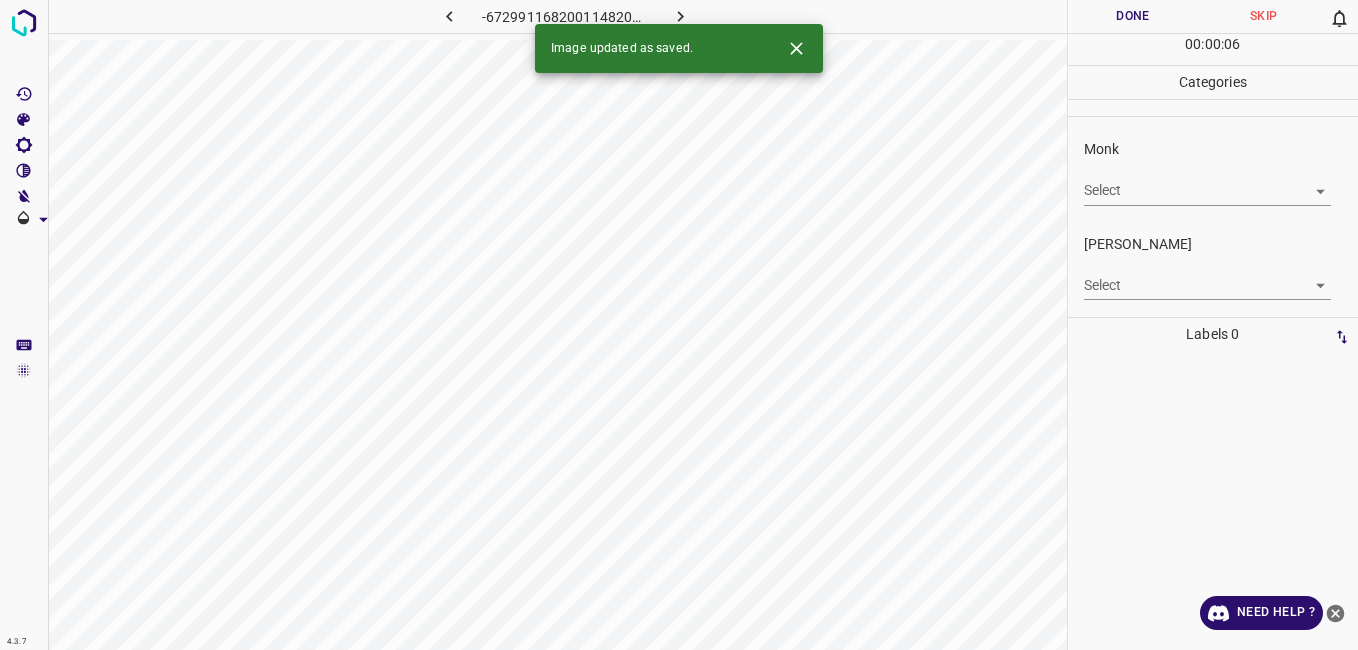 click on "4.3.7 -6729911682001148208.png Done Skip 0 00   : 00   : 06   Categories Monk   Select ​  Fitzpatrick   Select ​ Labels   0 Categories 1 Monk 2  Fitzpatrick Tools Space Change between modes (Draw & Edit) I Auto labeling R Restore zoom M Zoom in N Zoom out Delete Delete selecte label Filters Z Restore filters X Saturation filter C Brightness filter V Contrast filter B Gray scale filter General O Download Image updated as saved. Need Help ? - Text - Hide - Delete" at bounding box center (679, 325) 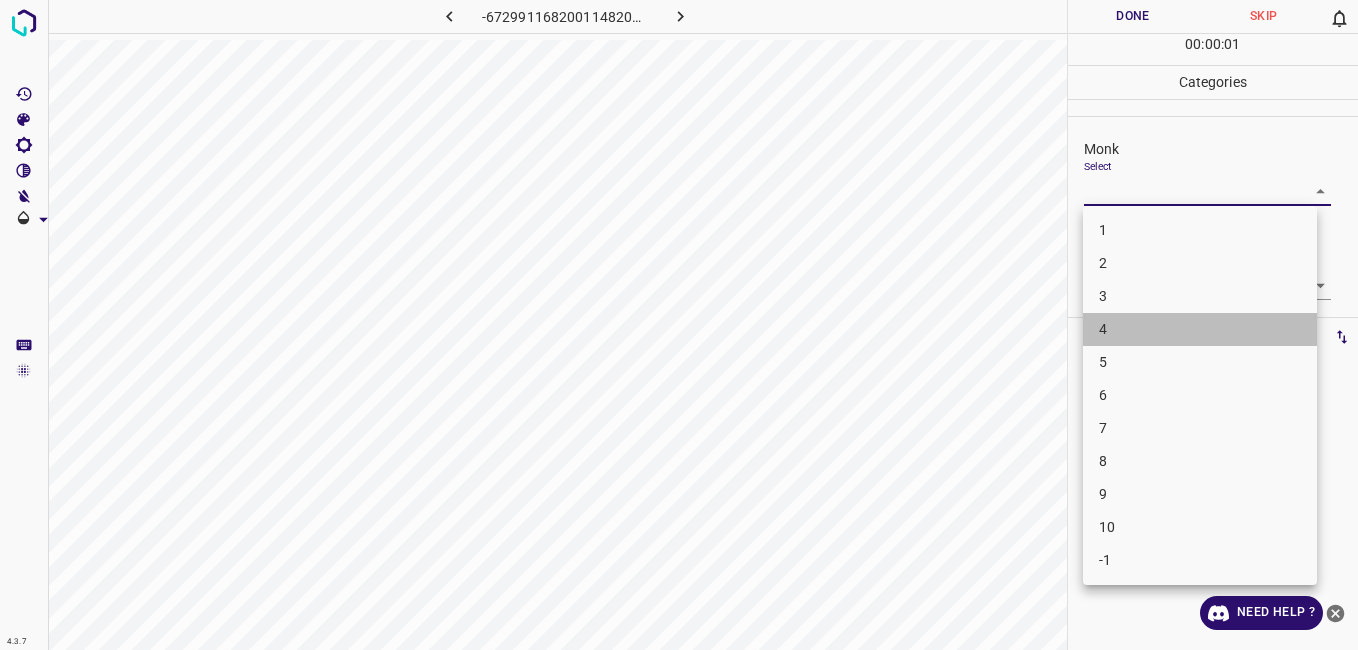 click on "4" at bounding box center [1200, 329] 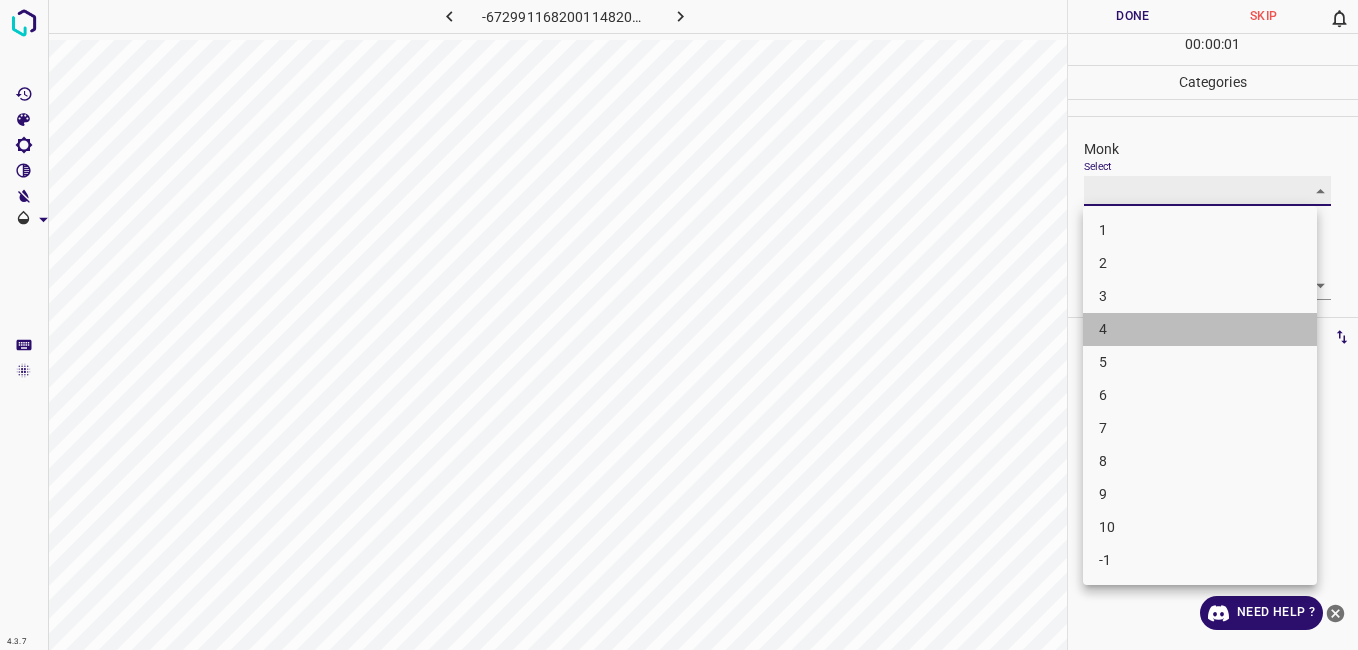 type on "4" 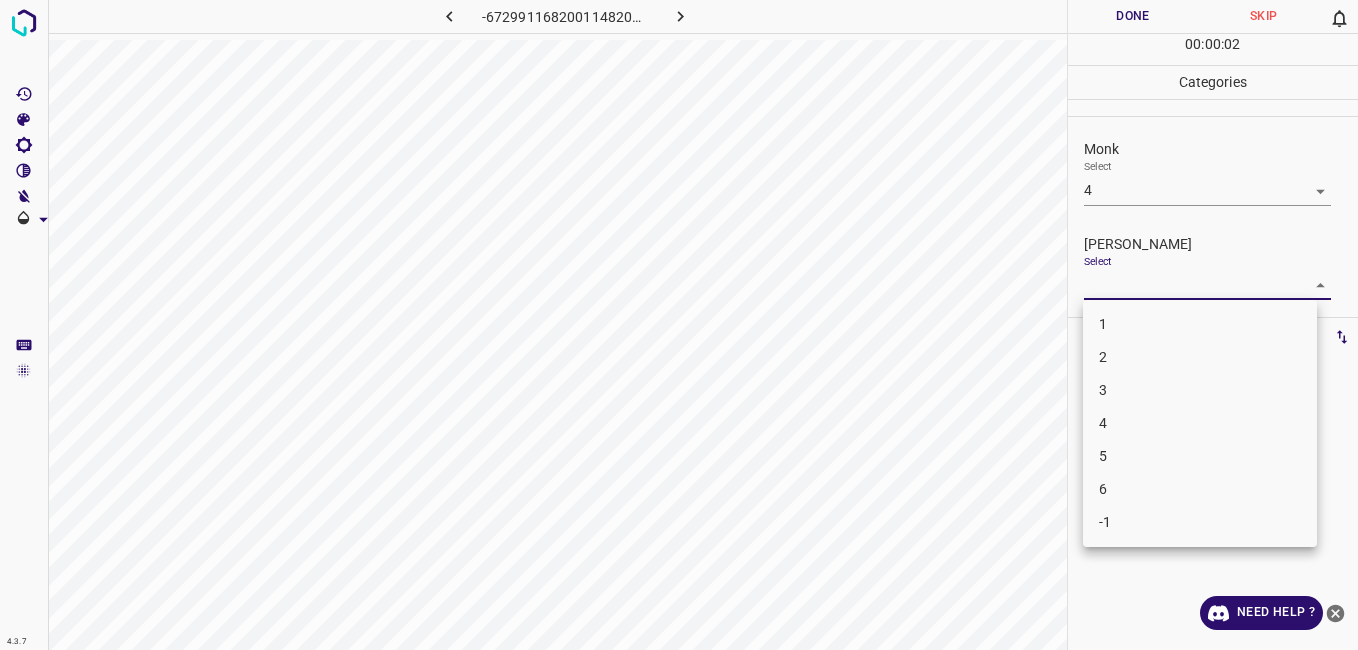 click on "4.3.7 -6729911682001148208.png Done Skip 0 00   : 00   : 02   Categories Monk   Select 4 4  Fitzpatrick   Select ​ Labels   0 Categories 1 Monk 2  Fitzpatrick Tools Space Change between modes (Draw & Edit) I Auto labeling R Restore zoom M Zoom in N Zoom out Delete Delete selecte label Filters Z Restore filters X Saturation filter C Brightness filter V Contrast filter B Gray scale filter General O Download Need Help ? - Text - Hide - Delete 1 2 3 4 5 6 -1" at bounding box center (679, 325) 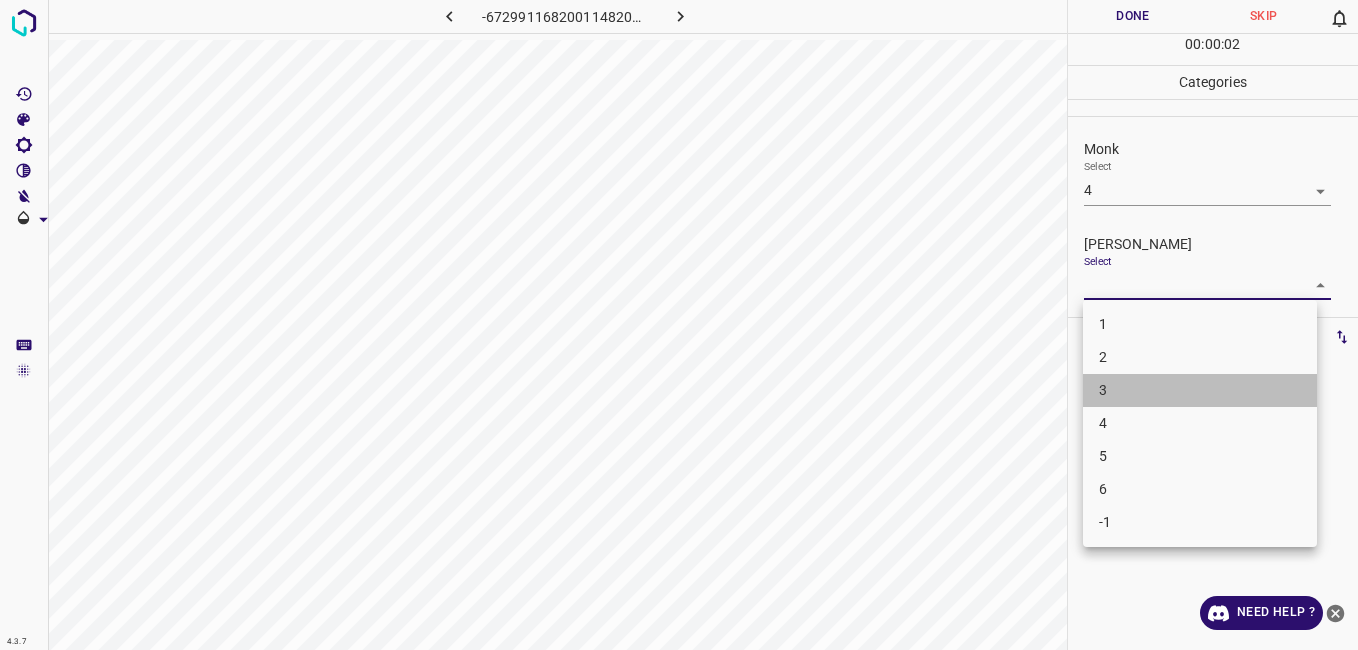 click on "3" at bounding box center [1200, 390] 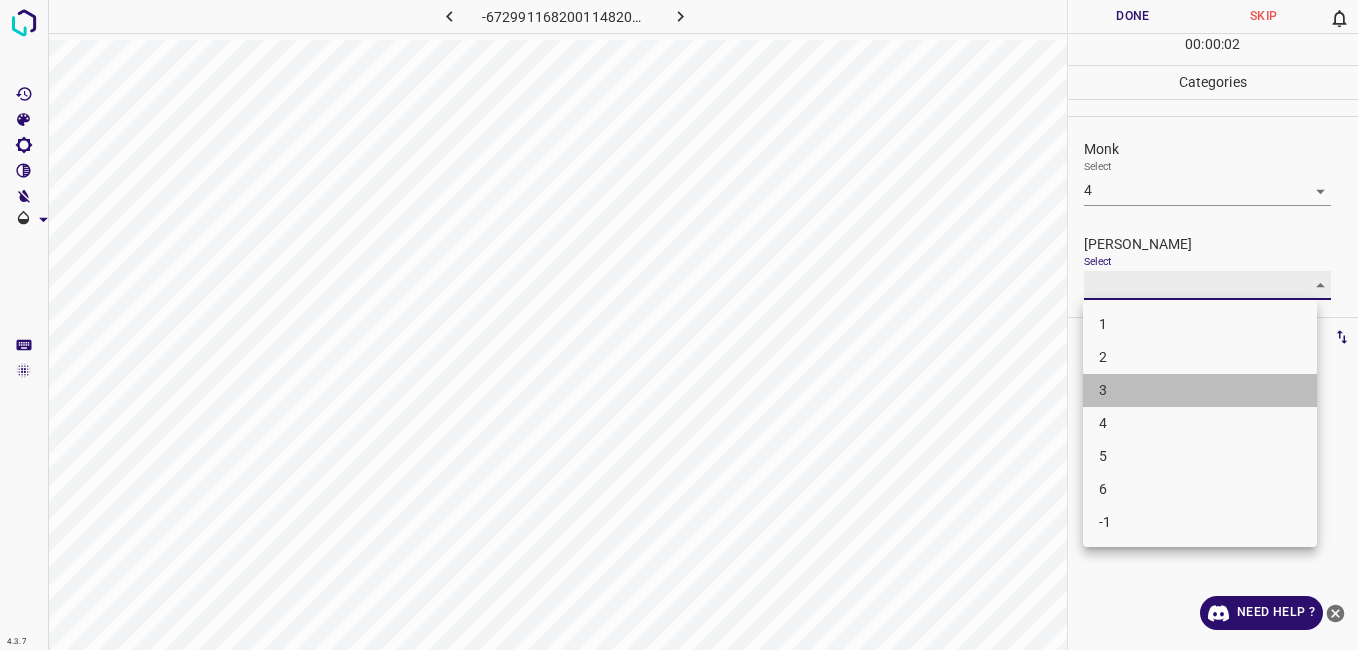 type on "3" 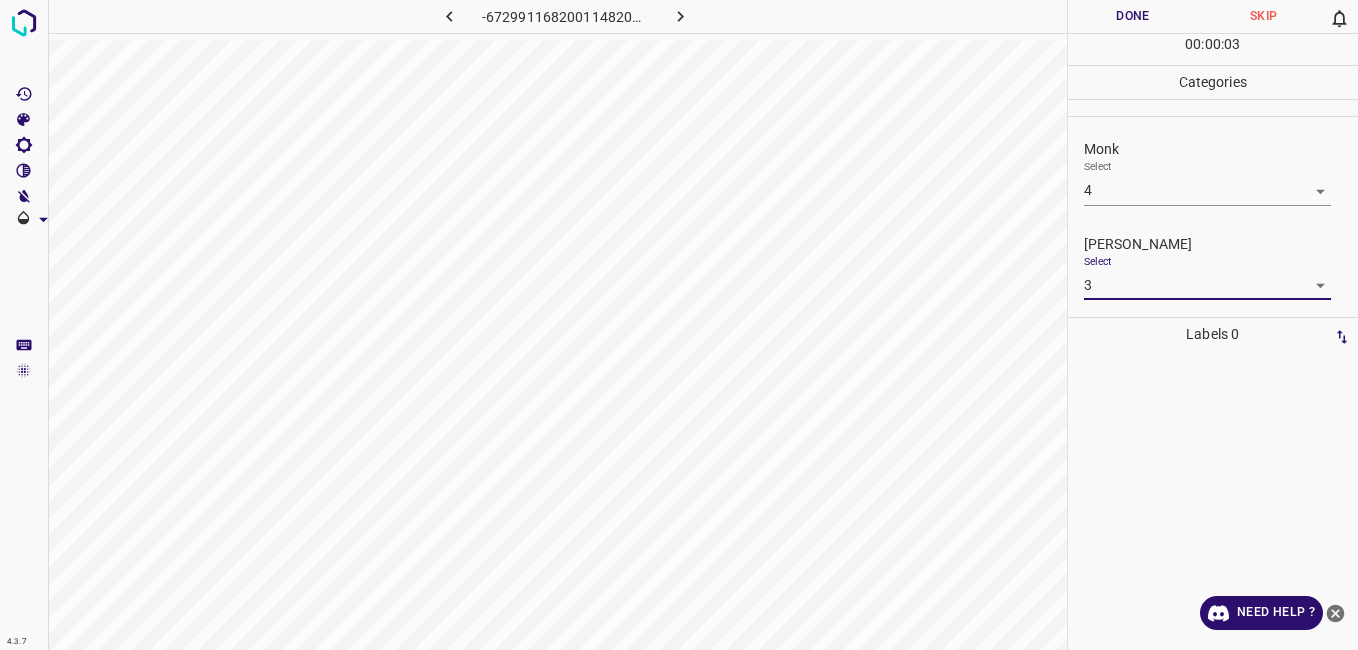 click on "Done" at bounding box center [1133, 16] 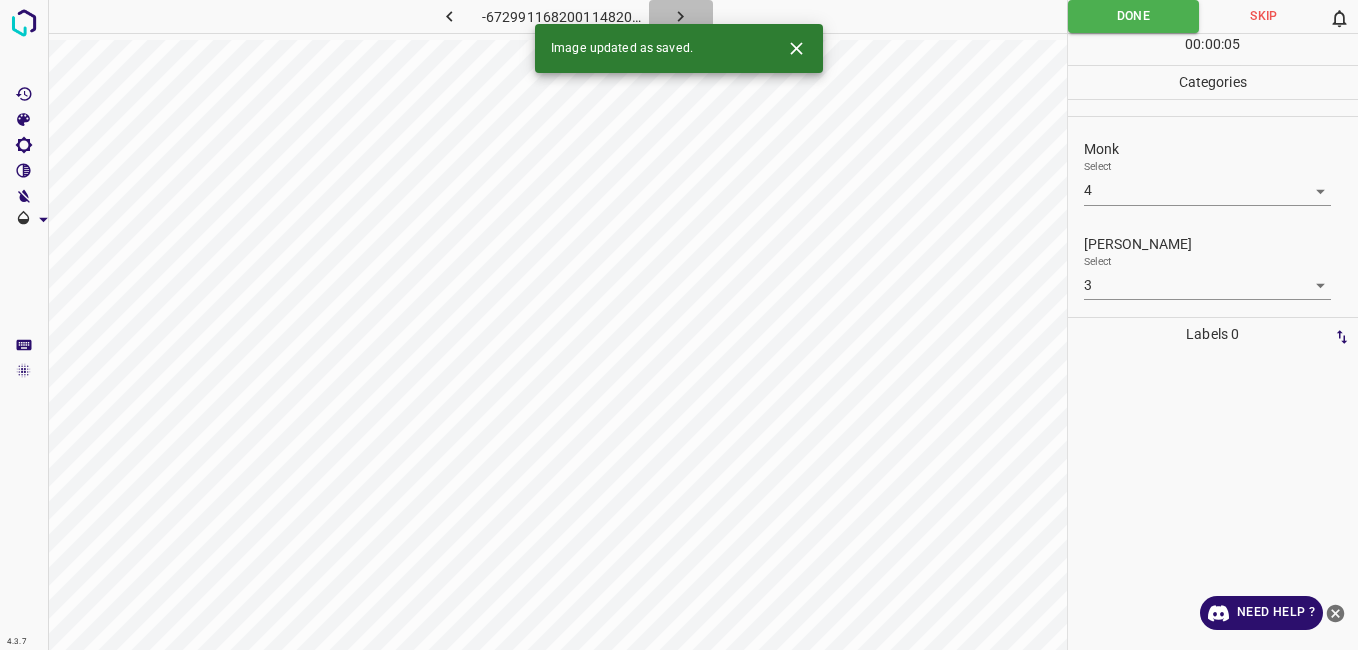 click at bounding box center [681, 16] 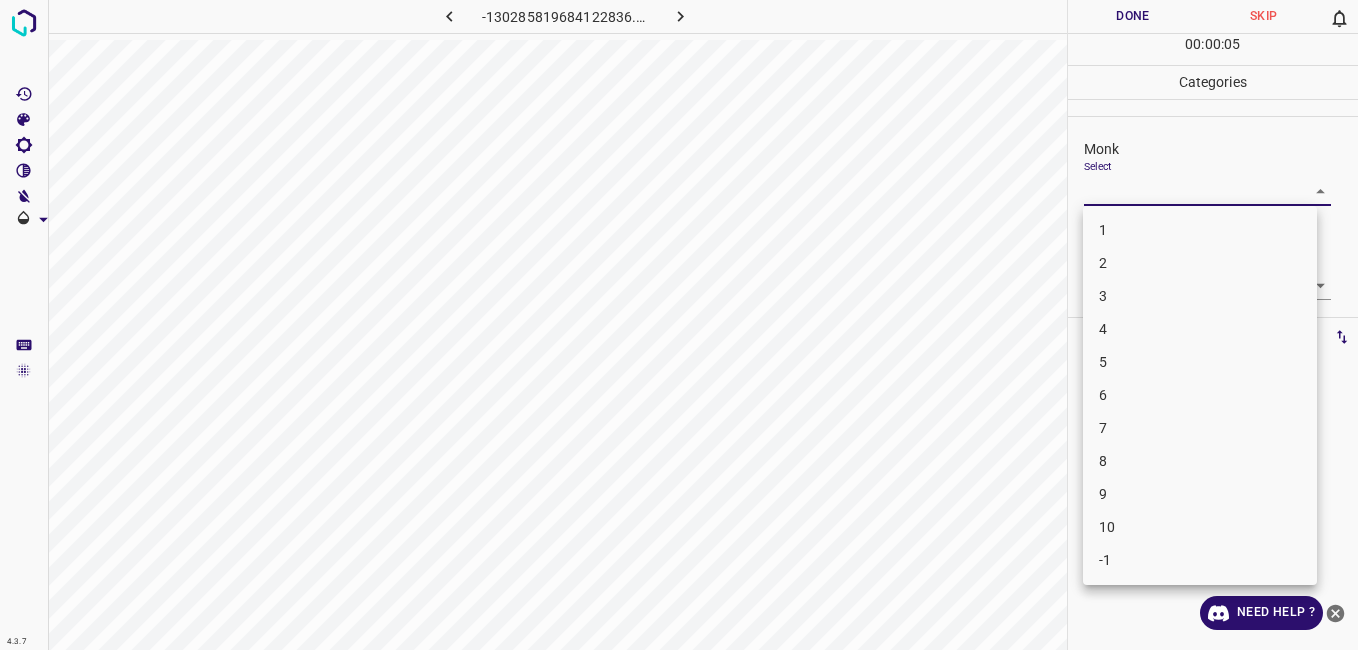 click on "4.3.7 -130285819684122836.png Done Skip 0 00   : 00   : 05   Categories Monk   Select ​  Fitzpatrick   Select ​ Labels   0 Categories 1 Monk 2  Fitzpatrick Tools Space Change between modes (Draw & Edit) I Auto labeling R Restore zoom M Zoom in N Zoom out Delete Delete selecte label Filters Z Restore filters X Saturation filter C Brightness filter V Contrast filter B Gray scale filter General O Download Need Help ? - Text - Hide - Delete 1 2 3 4 5 6 7 8 9 10 -1" at bounding box center [679, 325] 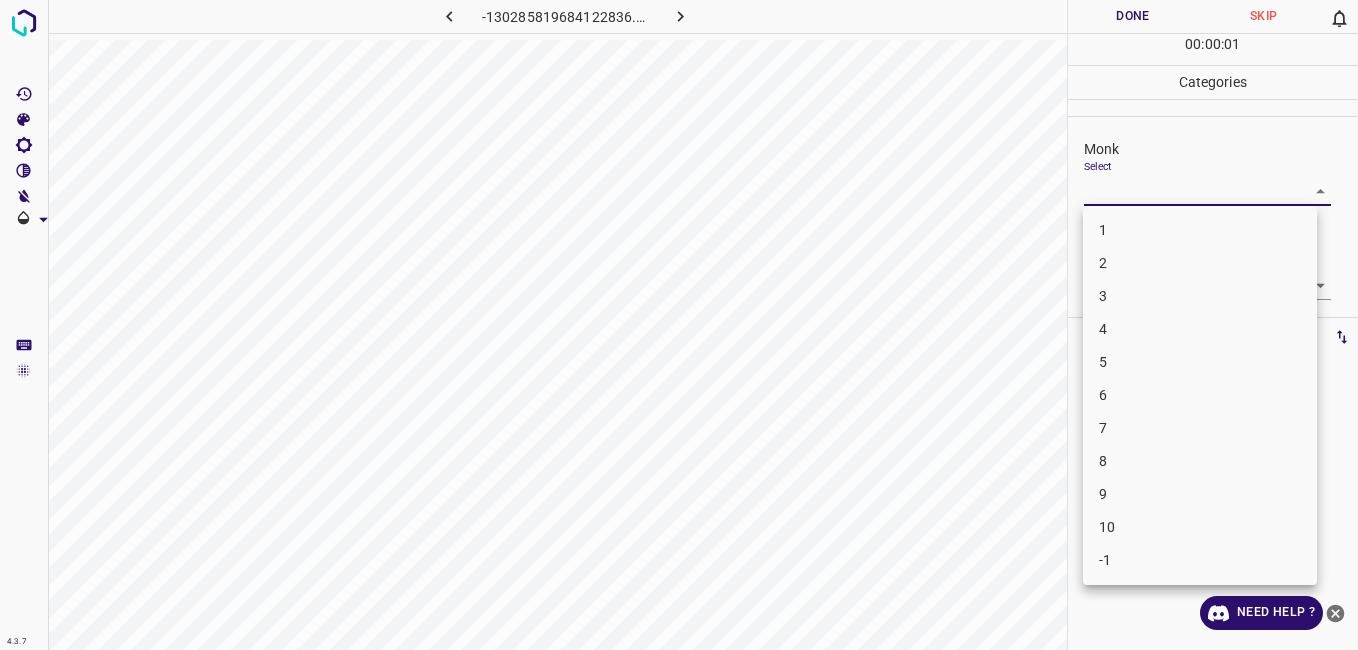 click on "4" at bounding box center (1200, 329) 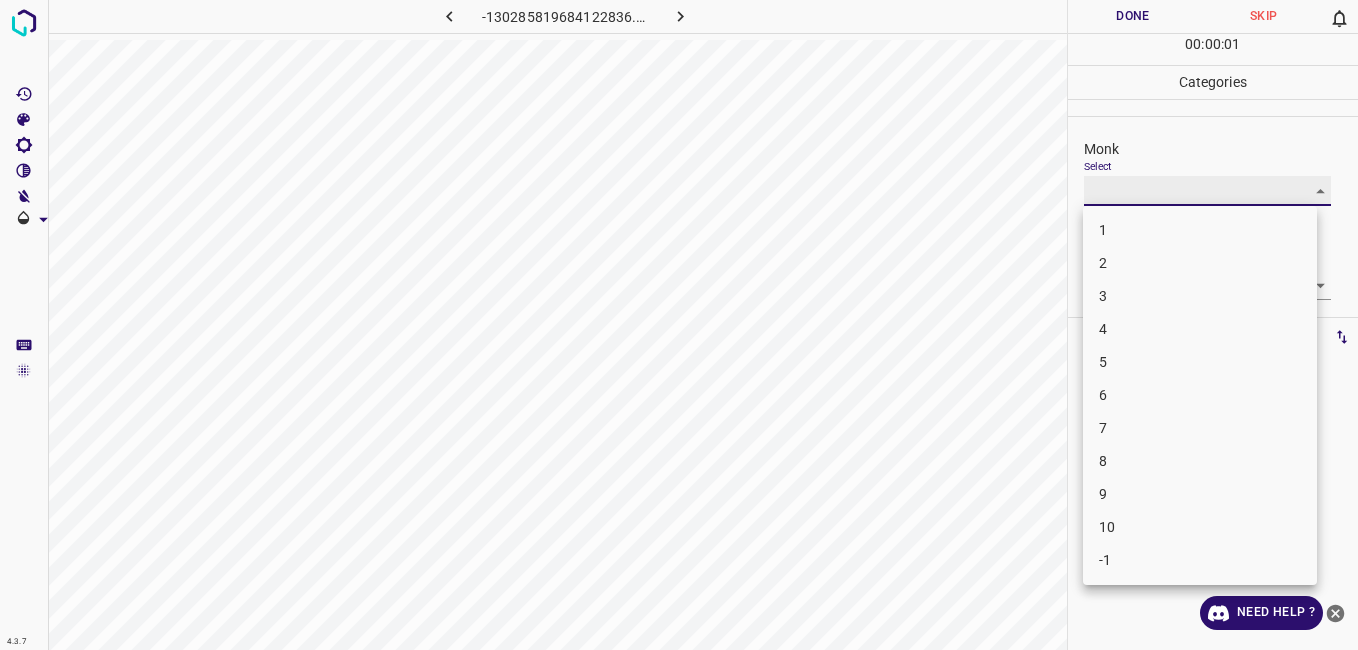 type on "4" 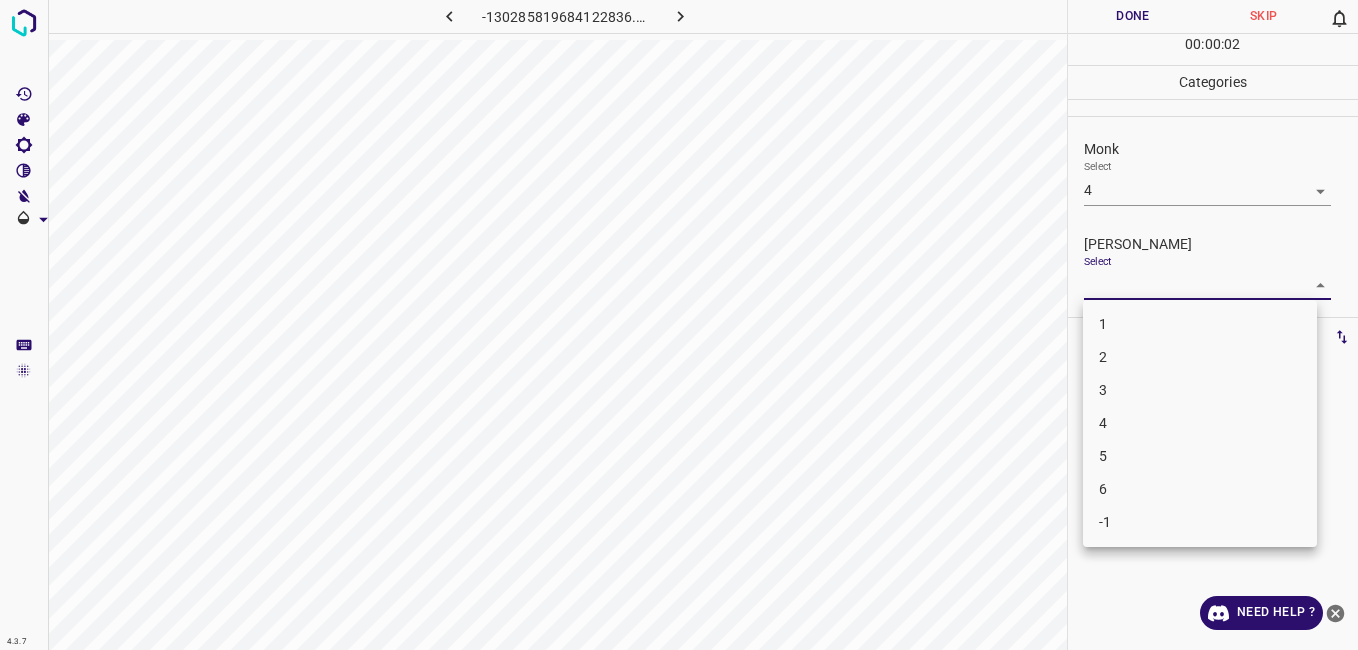 click on "4.3.7 -130285819684122836.png Done Skip 0 00   : 00   : 02   Categories Monk   Select 4 4  Fitzpatrick   Select ​ Labels   0 Categories 1 Monk 2  Fitzpatrick Tools Space Change between modes (Draw & Edit) I Auto labeling R Restore zoom M Zoom in N Zoom out Delete Delete selecte label Filters Z Restore filters X Saturation filter C Brightness filter V Contrast filter B Gray scale filter General O Download Need Help ? - Text - Hide - Delete 1 2 3 4 5 6 -1" at bounding box center (679, 325) 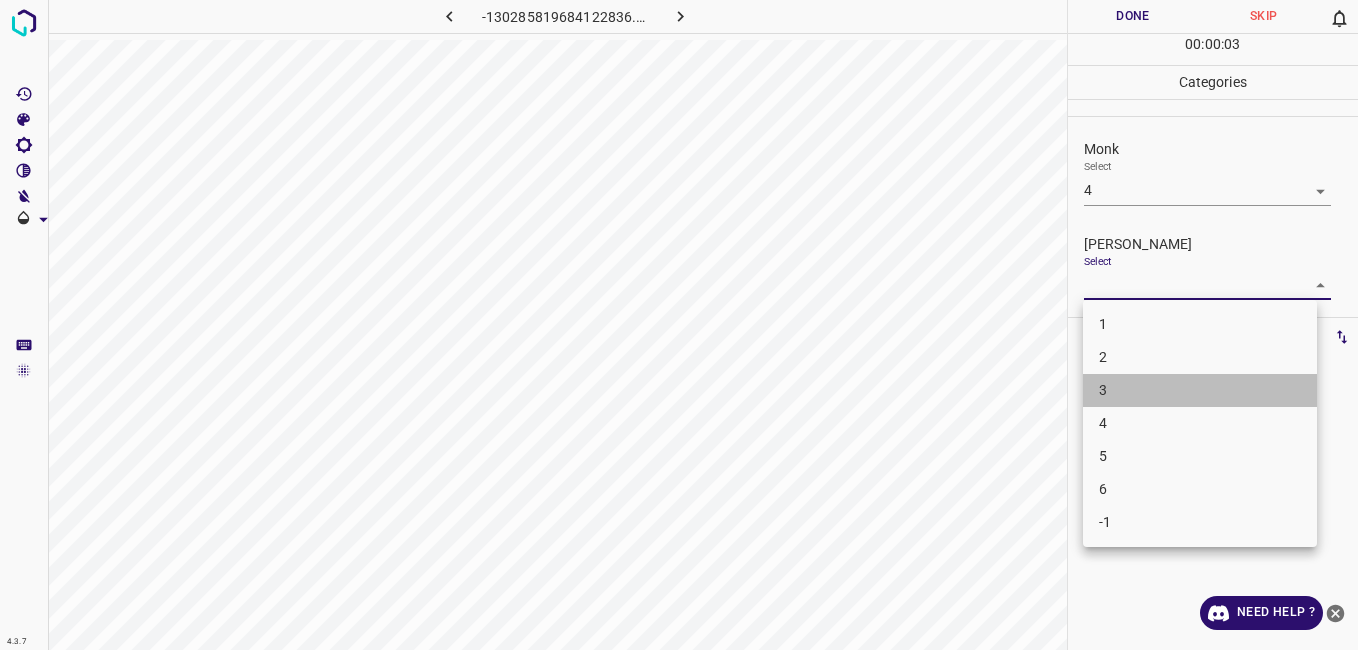 click on "3" at bounding box center [1200, 390] 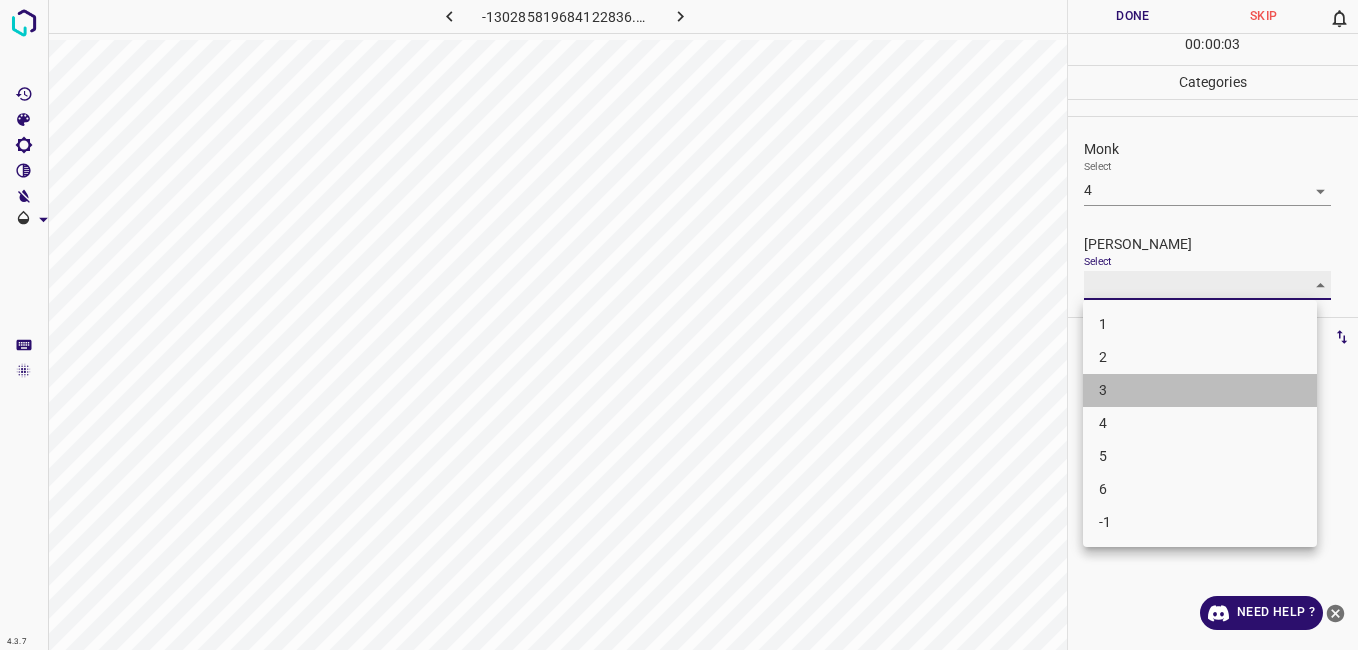 type on "3" 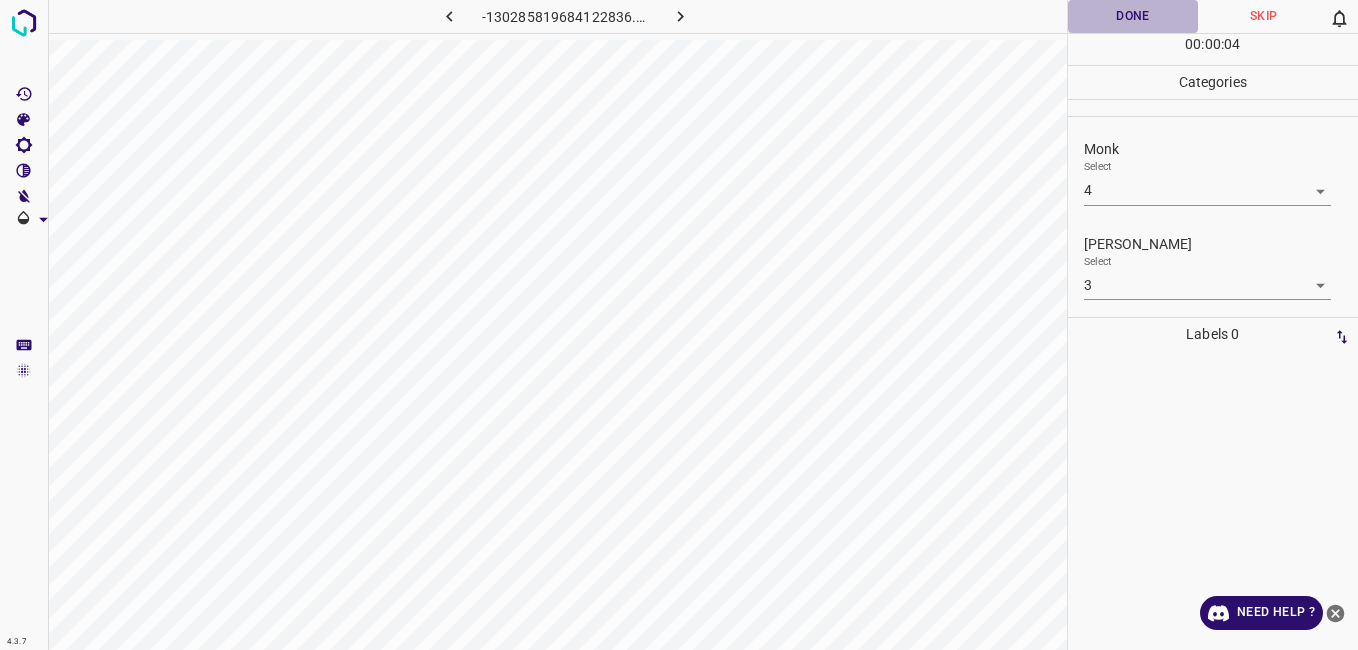 click on "Done" at bounding box center (1133, 16) 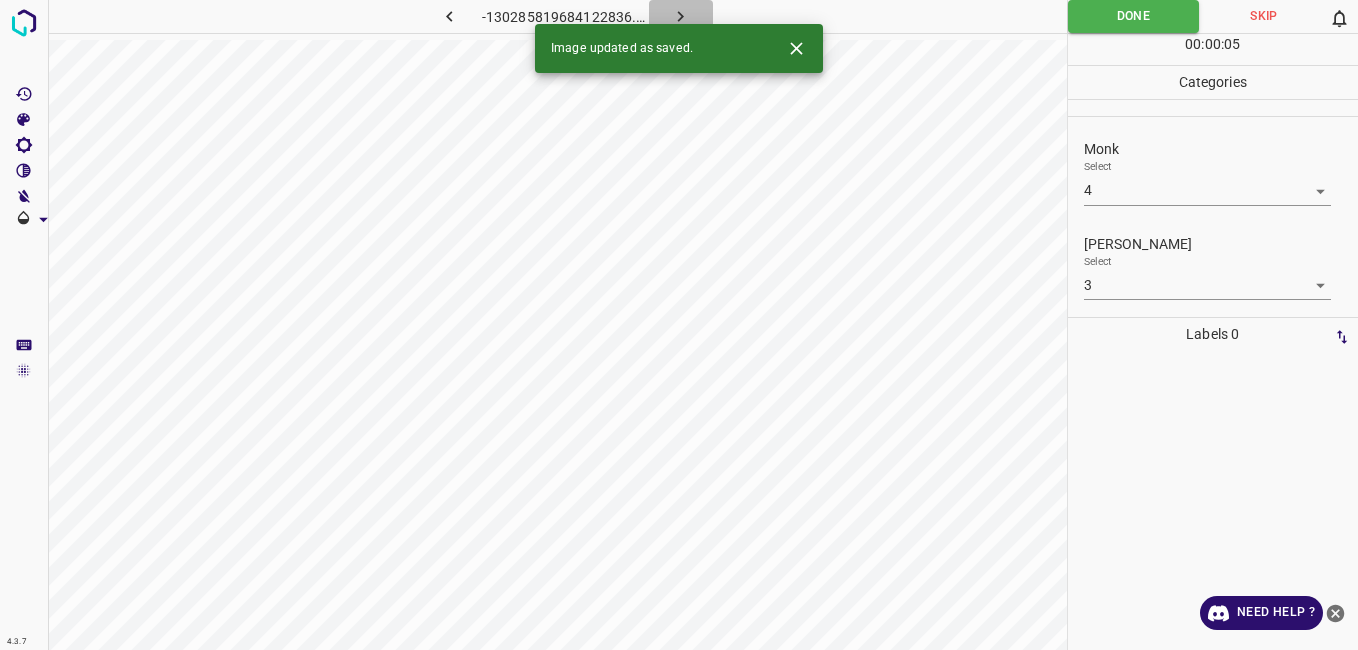 click 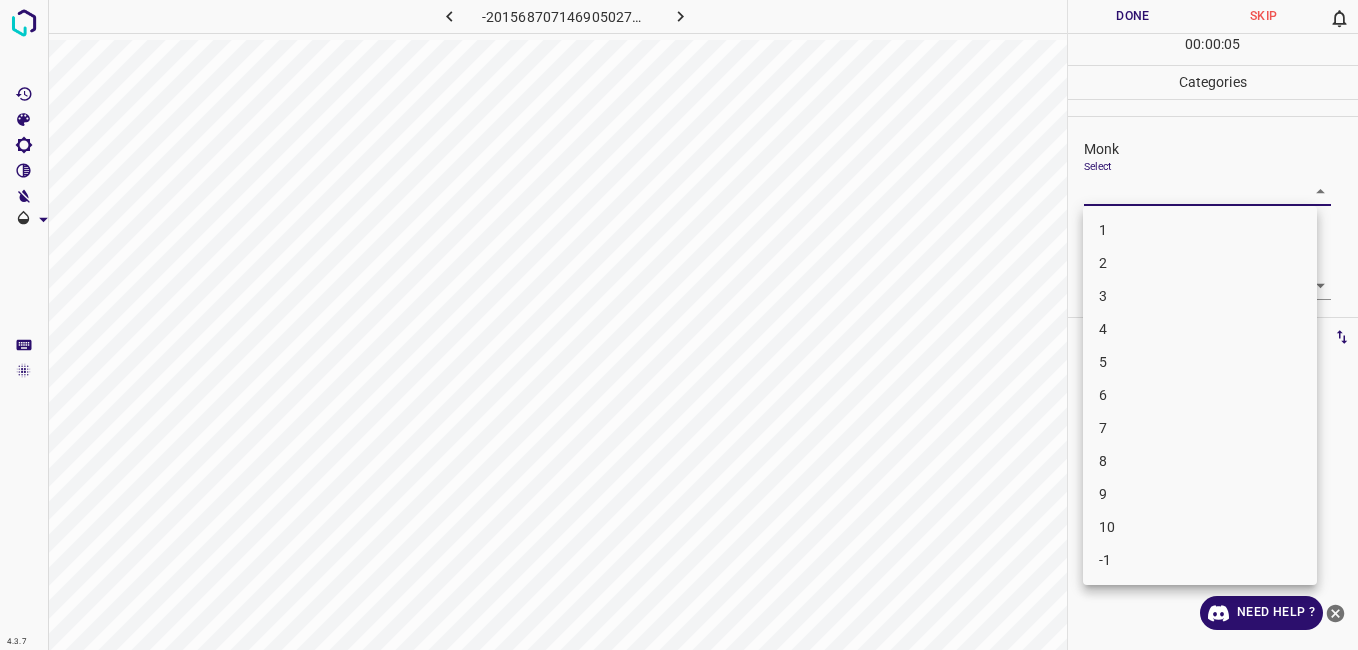 click on "4.3.7 -2015687071469050277.png Done Skip 0 00   : 00   : 05   Categories Monk   Select ​  Fitzpatrick   Select ​ Labels   0 Categories 1 Monk 2  Fitzpatrick Tools Space Change between modes (Draw & Edit) I Auto labeling R Restore zoom M Zoom in N Zoom out Delete Delete selecte label Filters Z Restore filters X Saturation filter C Brightness filter V Contrast filter B Gray scale filter General O Download Need Help ? - Text - Hide - Delete 1 2 3 4 5 6 7 8 9 10 -1" at bounding box center (679, 325) 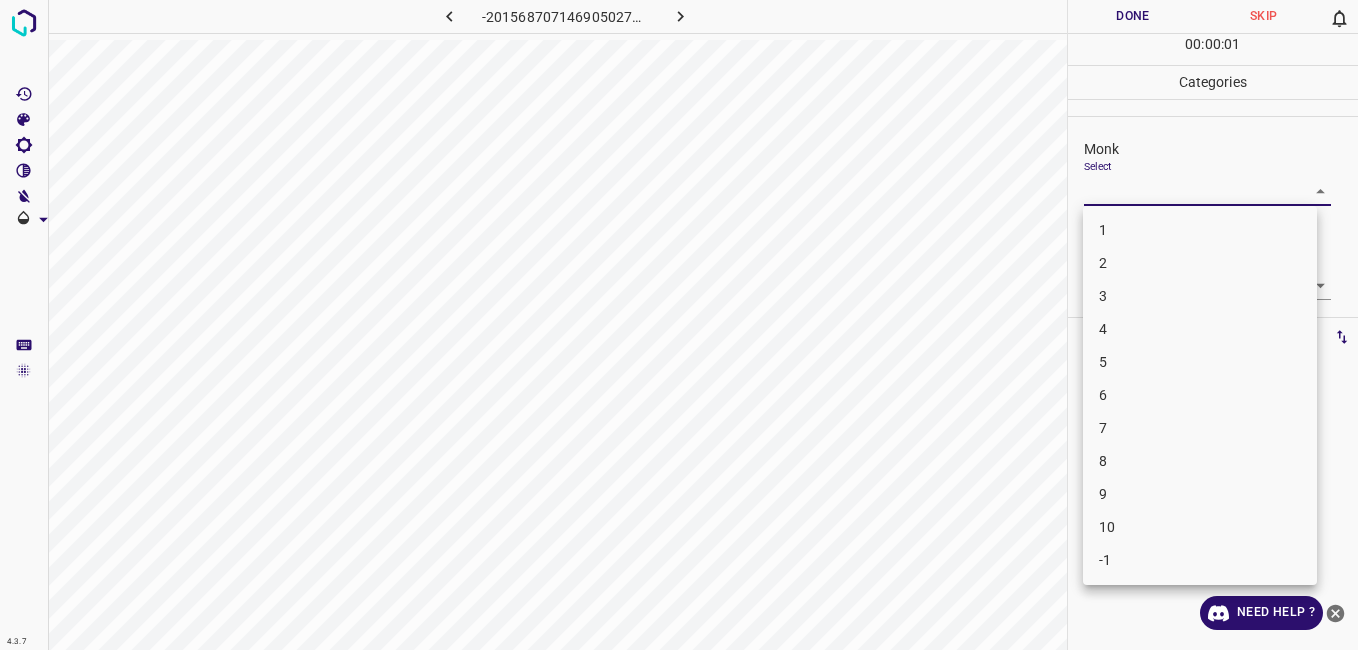 click on "1" at bounding box center (1200, 230) 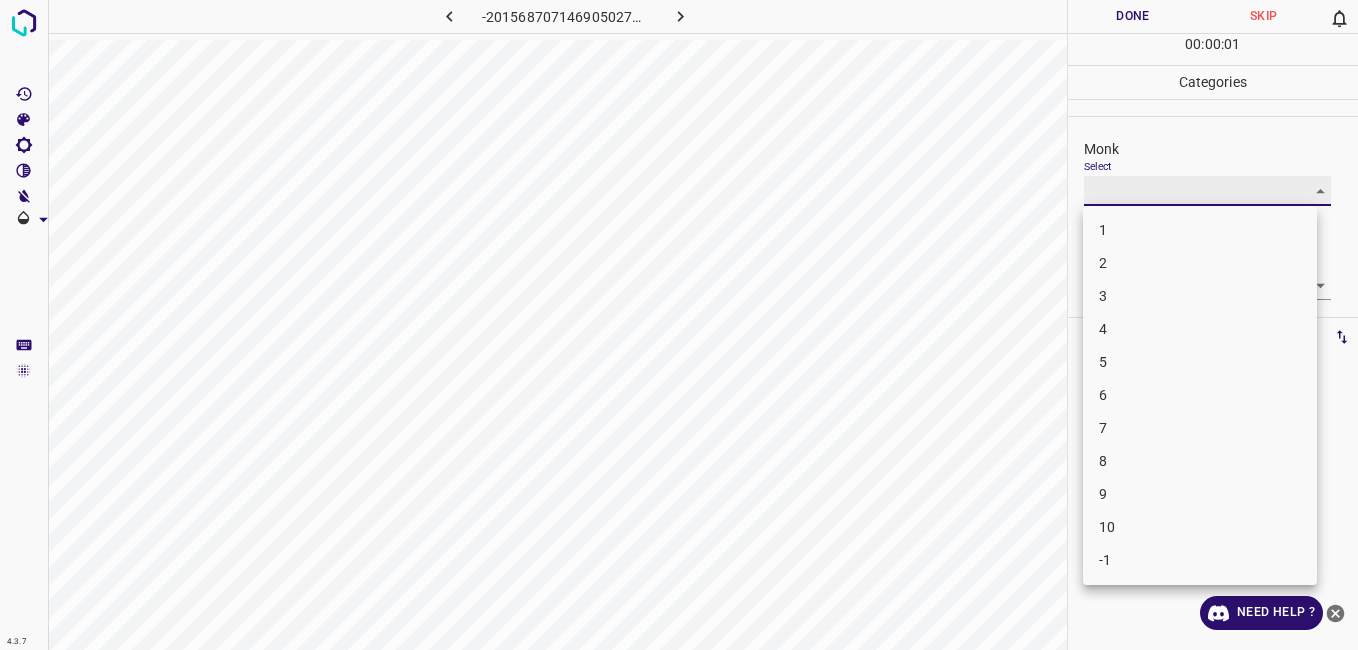 type on "1" 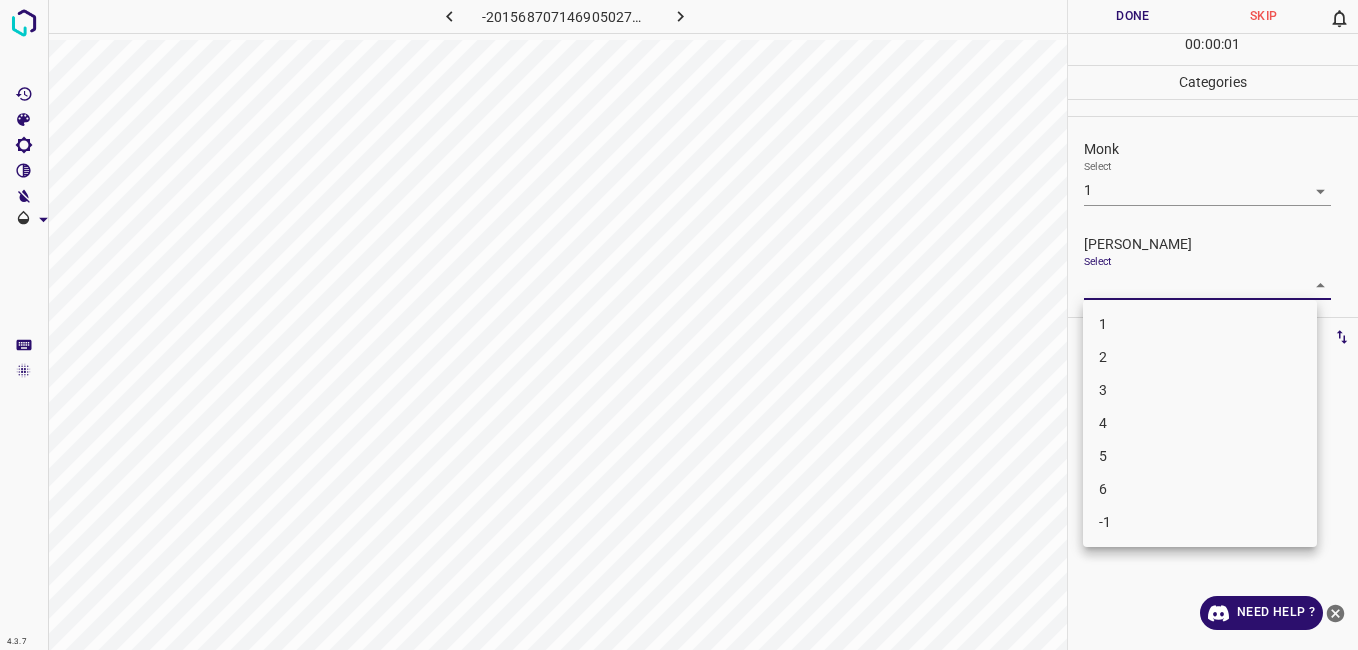 click on "4.3.7 -2015687071469050277.png Done Skip 0 00   : 00   : 01   Categories Monk   Select 1 1  Fitzpatrick   Select ​ Labels   0 Categories 1 Monk 2  Fitzpatrick Tools Space Change between modes (Draw & Edit) I Auto labeling R Restore zoom M Zoom in N Zoom out Delete Delete selecte label Filters Z Restore filters X Saturation filter C Brightness filter V Contrast filter B Gray scale filter General O Download Need Help ? - Text - Hide - Delete 1 2 3 4 5 6 -1" at bounding box center (679, 325) 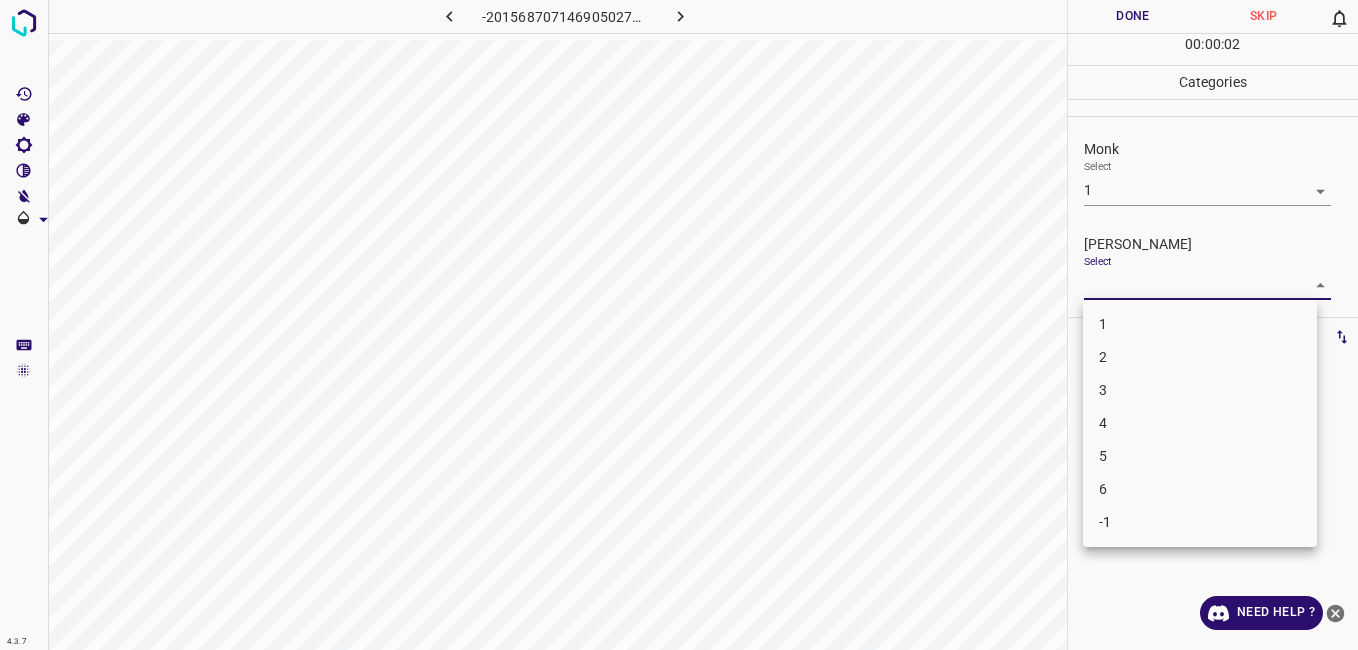 click on "1" at bounding box center (1200, 324) 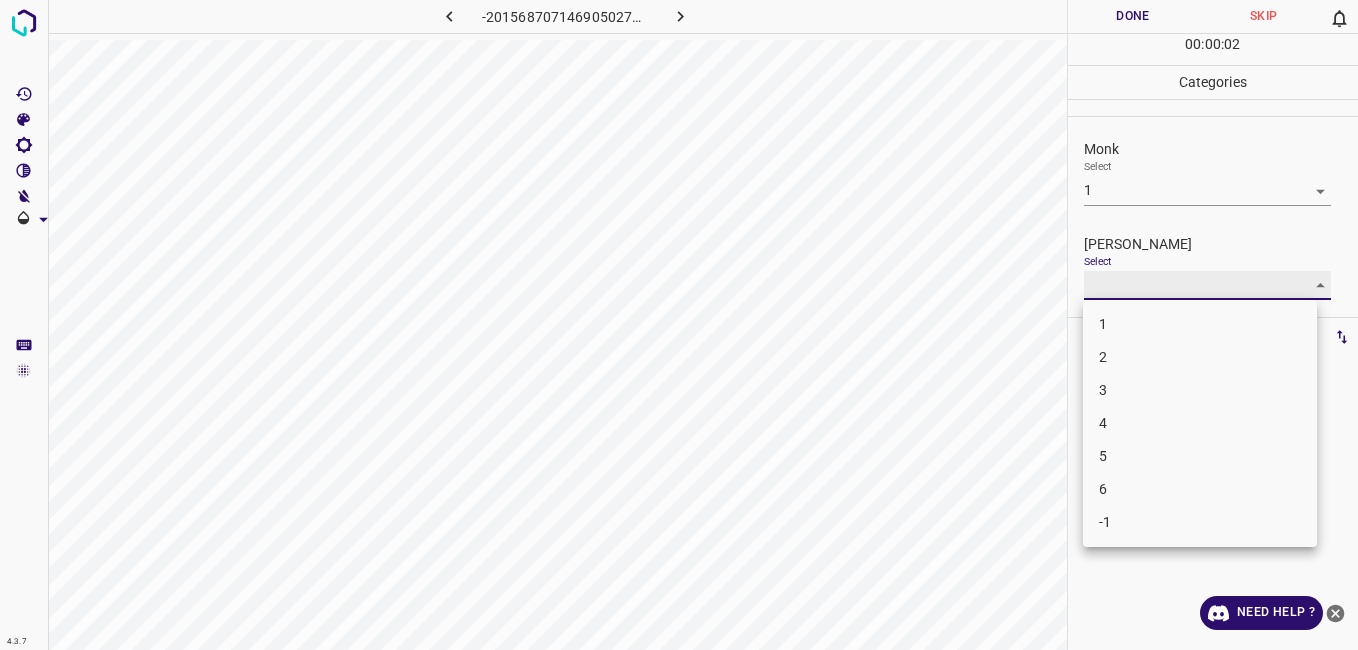 type on "1" 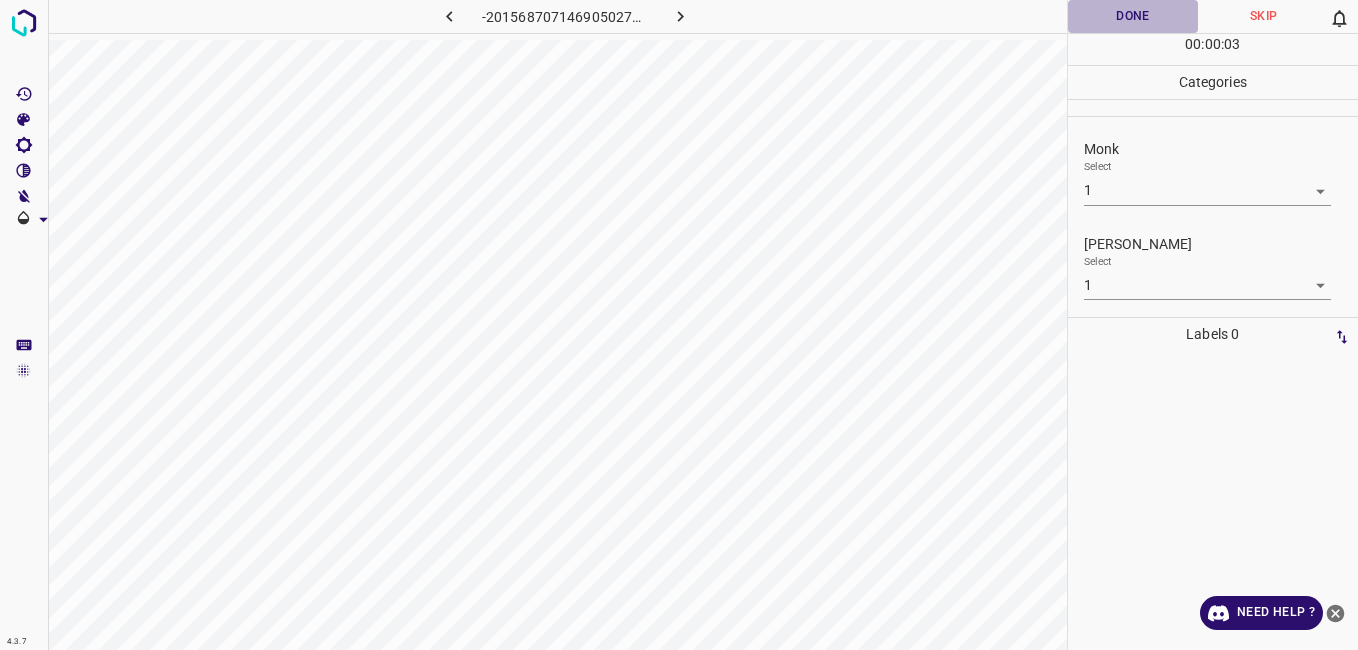 click on "Done" at bounding box center (1133, 16) 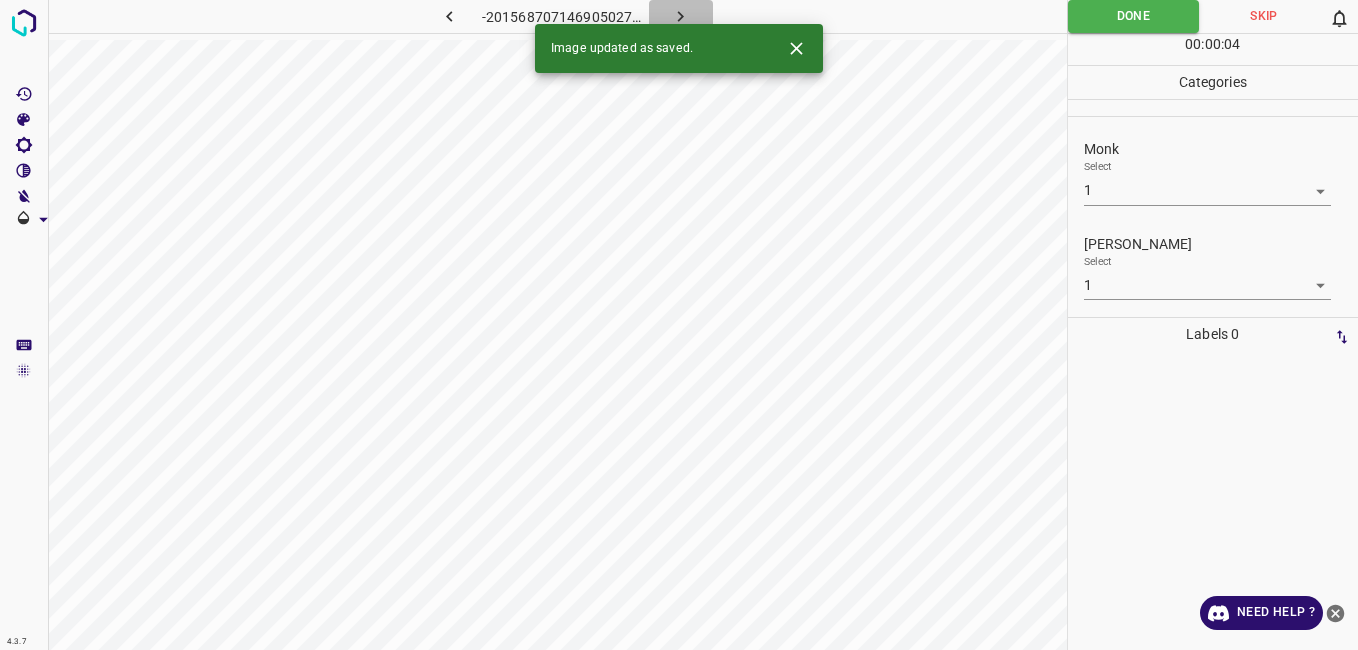 click at bounding box center [681, 16] 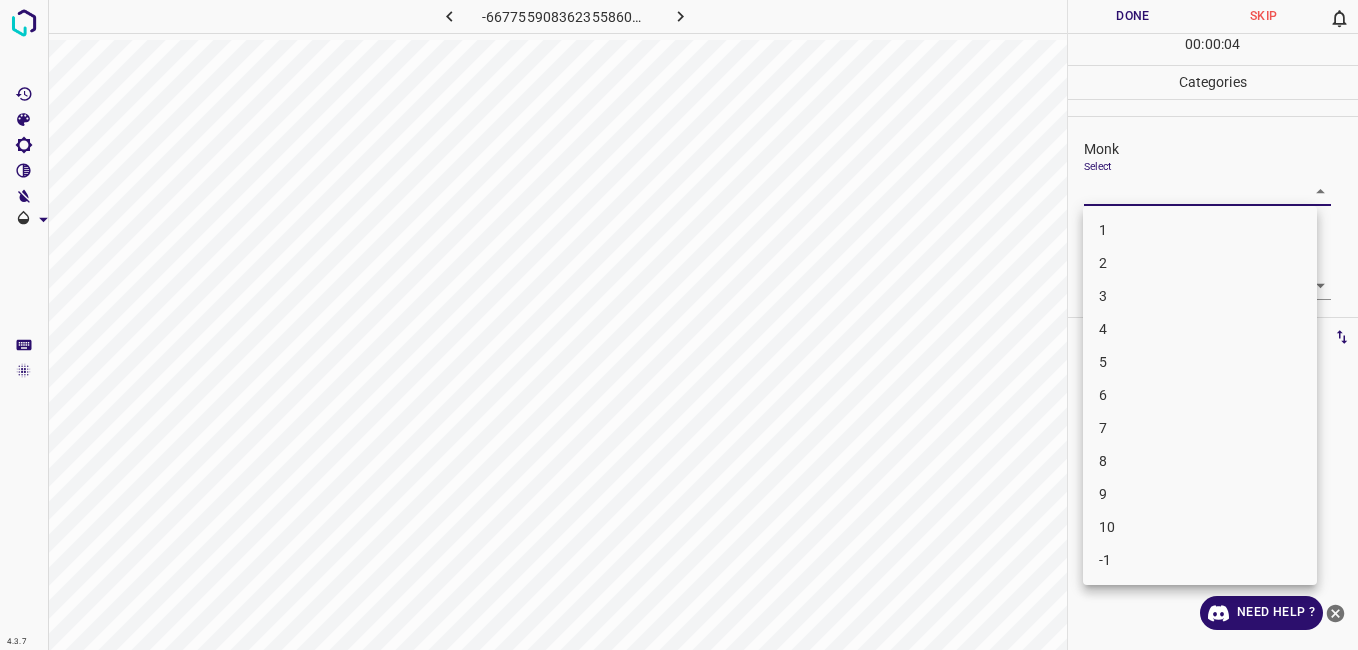 click on "4.3.7 -6677559083623558606.png Done Skip 0 00   : 00   : 04   Categories Monk   Select ​  Fitzpatrick   Select ​ Labels   0 Categories 1 Monk 2  Fitzpatrick Tools Space Change between modes (Draw & Edit) I Auto labeling R Restore zoom M Zoom in N Zoom out Delete Delete selecte label Filters Z Restore filters X Saturation filter C Brightness filter V Contrast filter B Gray scale filter General O Download Need Help ? - Text - Hide - Delete 1 2 3 4 5 6 7 8 9 10 -1" at bounding box center (679, 325) 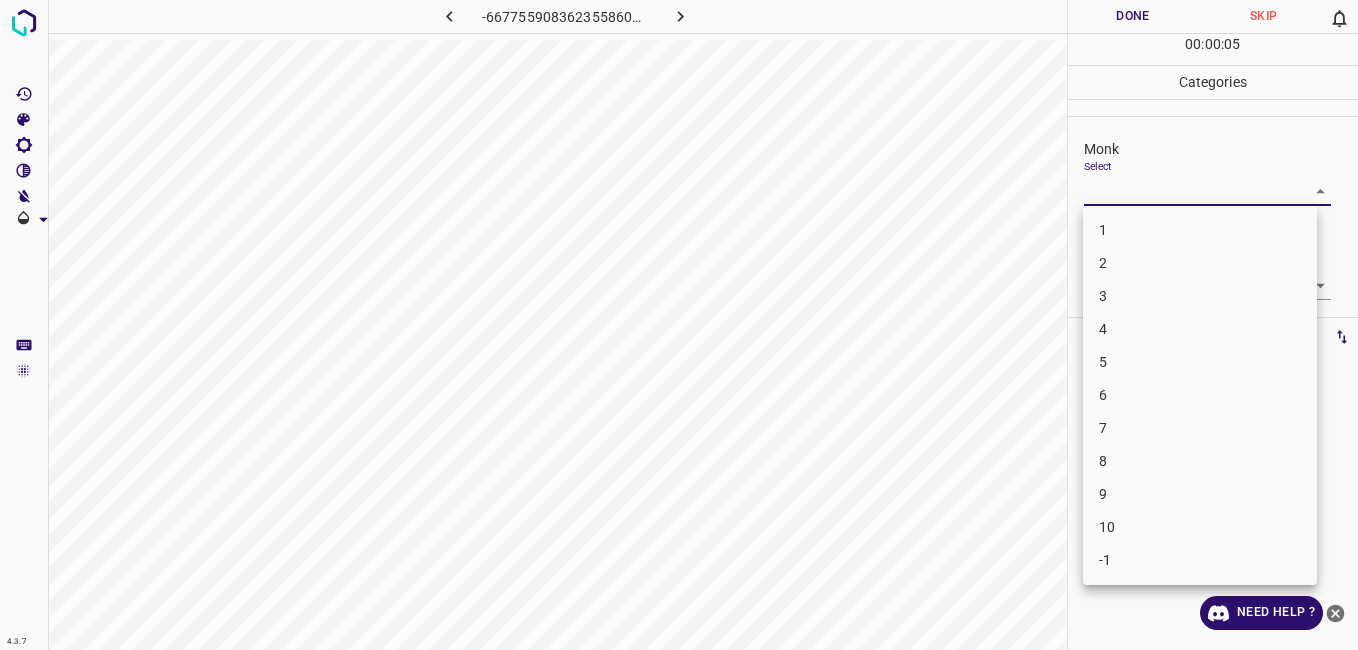 click on "5" at bounding box center [1200, 362] 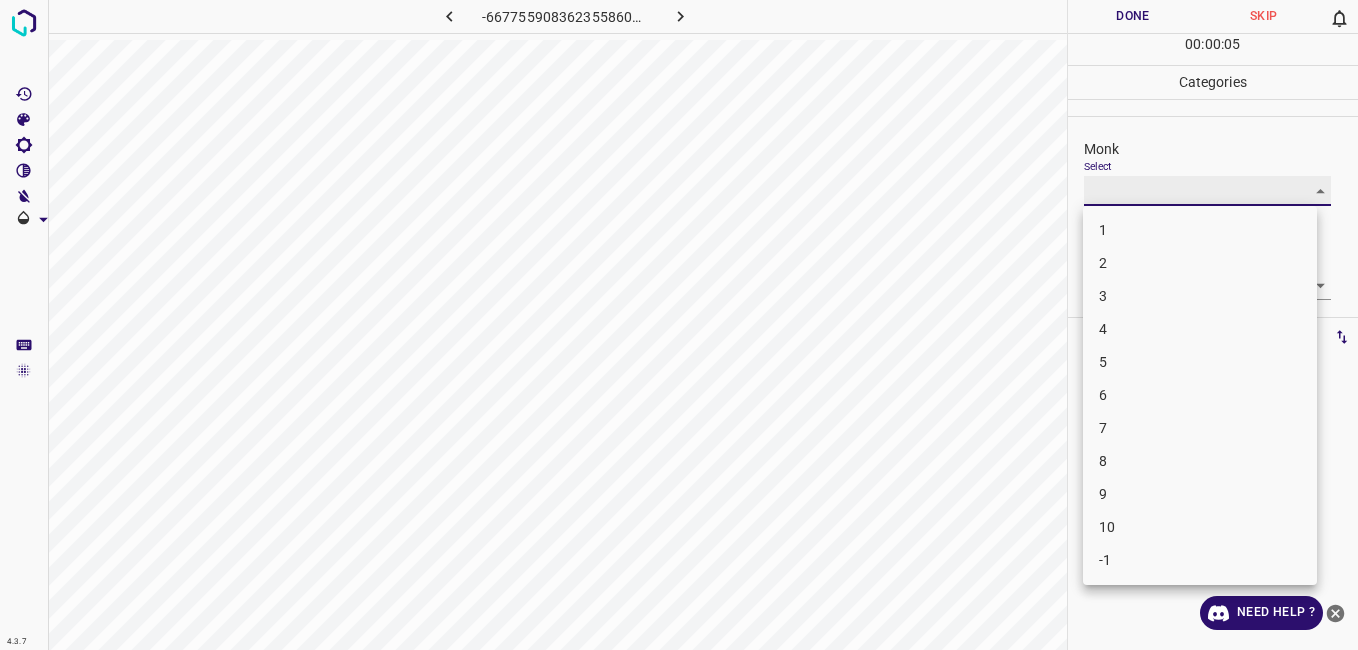 type on "5" 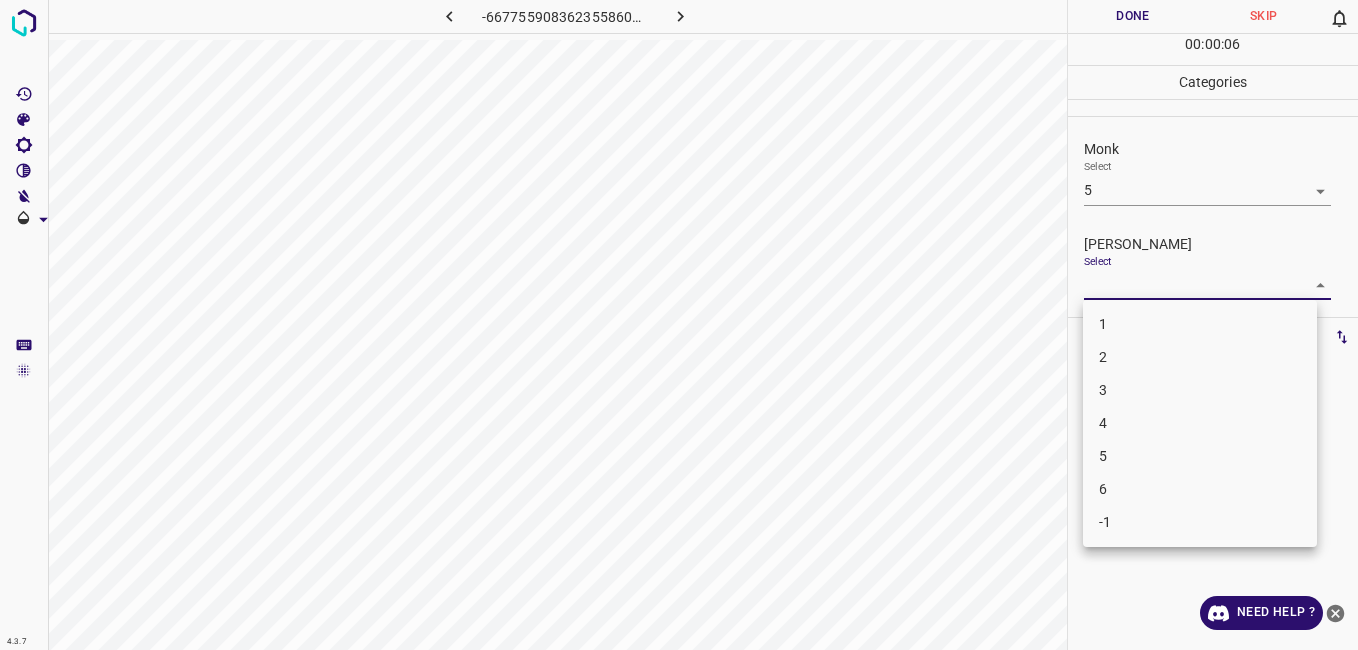click on "4.3.7 -6677559083623558606.png Done Skip 0 00   : 00   : 06   Categories Monk   Select 5 5  Fitzpatrick   Select ​ Labels   0 Categories 1 Monk 2  Fitzpatrick Tools Space Change between modes (Draw & Edit) I Auto labeling R Restore zoom M Zoom in N Zoom out Delete Delete selecte label Filters Z Restore filters X Saturation filter C Brightness filter V Contrast filter B Gray scale filter General O Download Need Help ? - Text - Hide - Delete 1 2 3 4 5 6 -1" at bounding box center (679, 325) 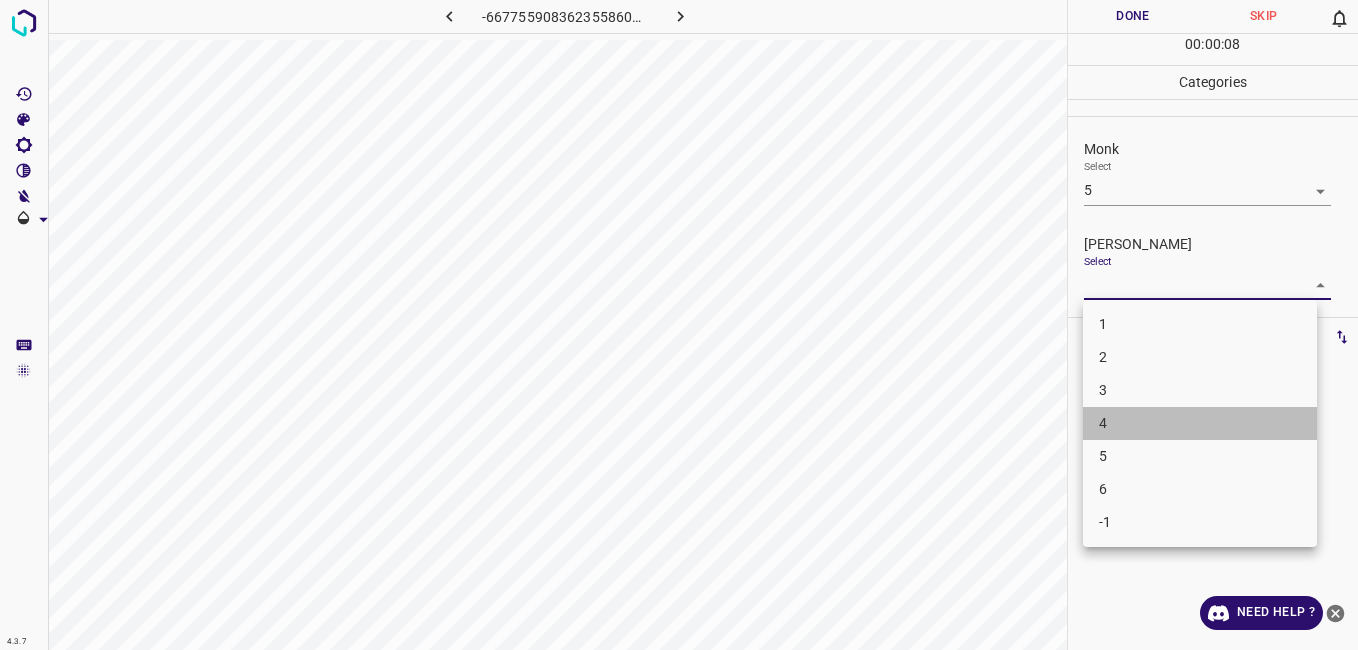 click on "4" at bounding box center (1200, 423) 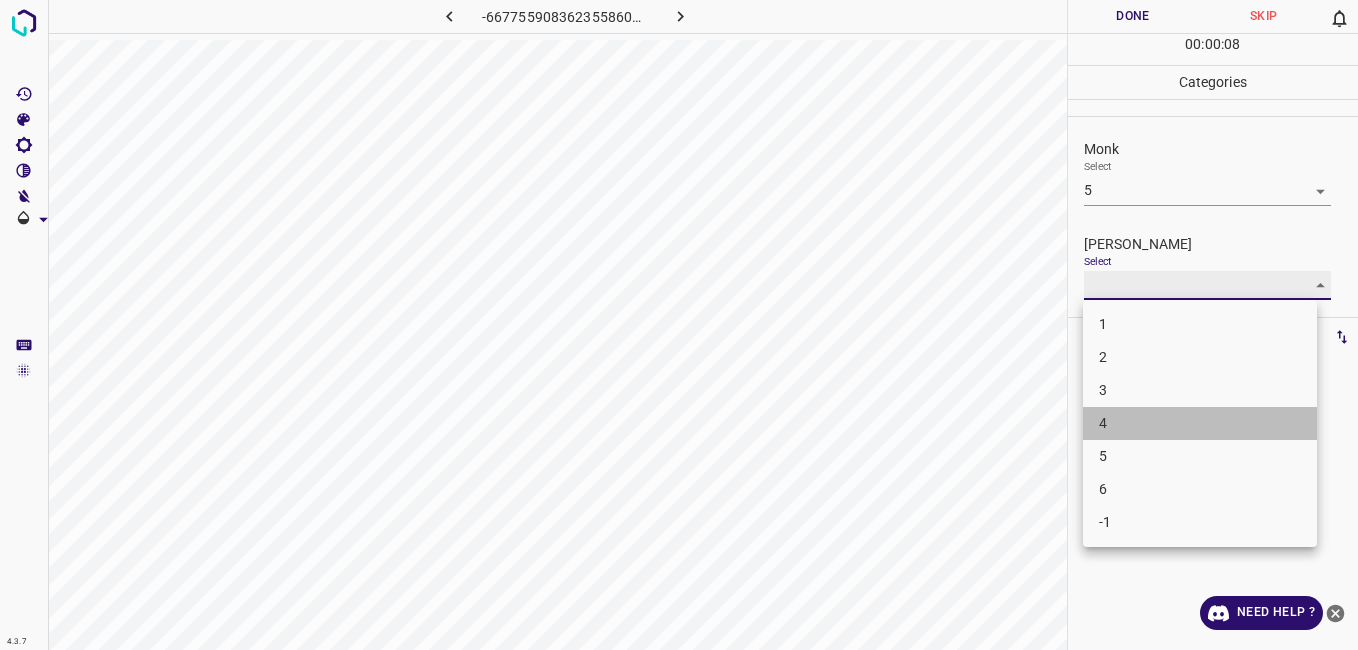 type on "4" 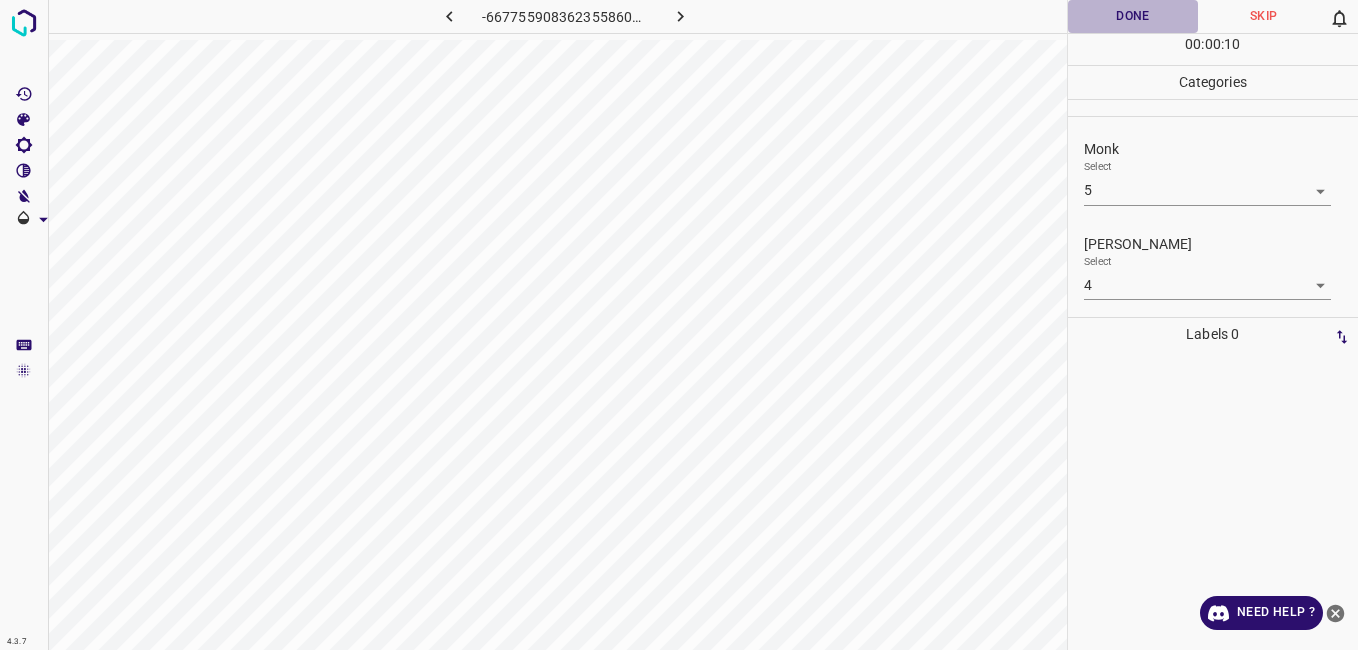 click on "Done" at bounding box center [1133, 16] 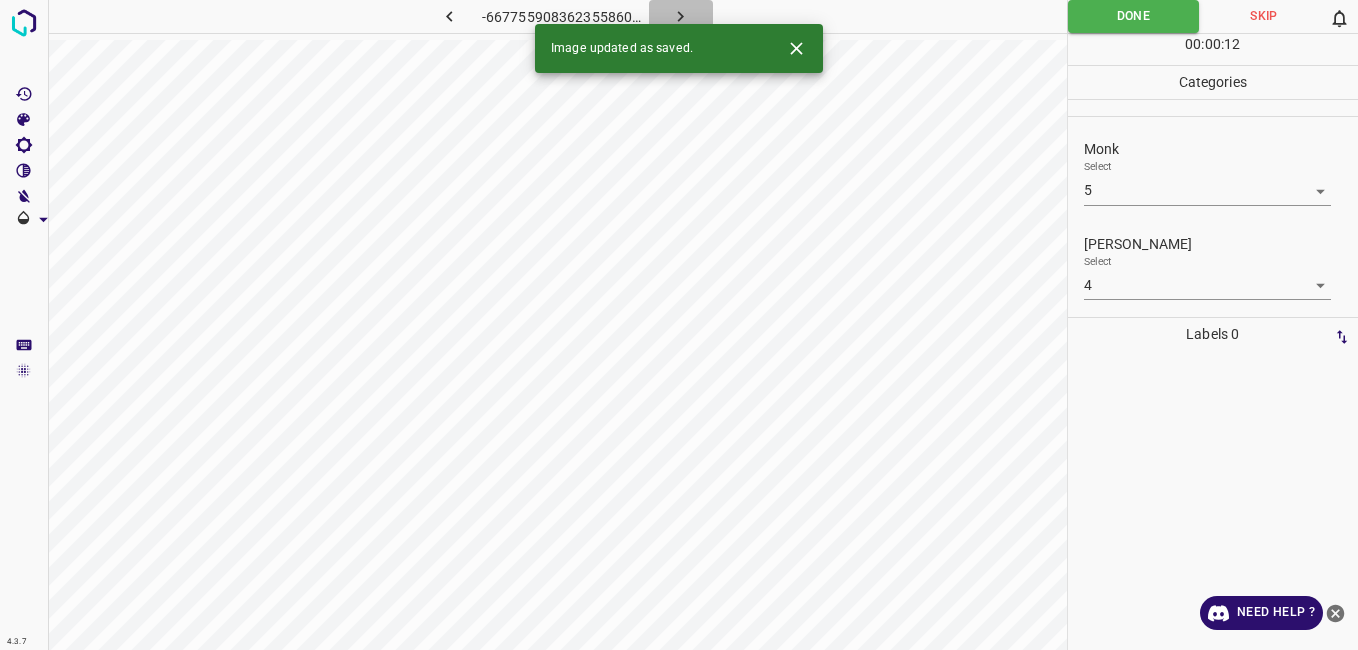 click 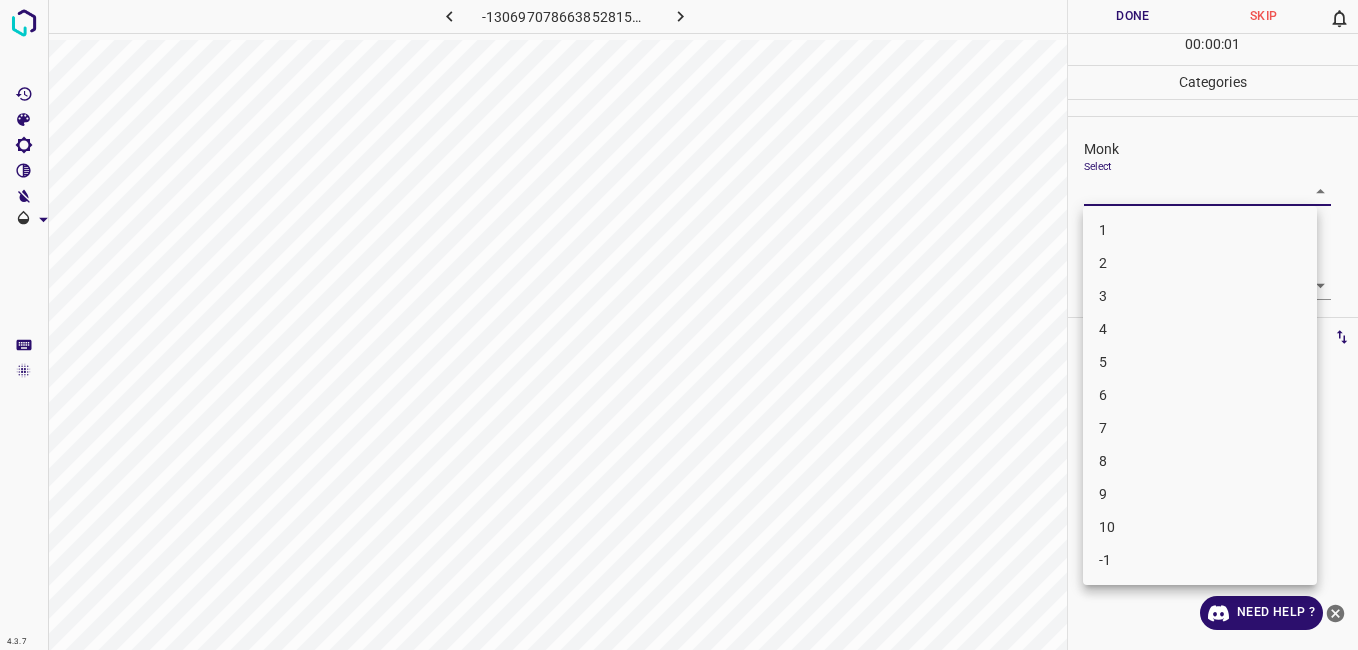 click on "4.3.7 -1306970786638528151.png Done Skip 0 00   : 00   : 01   Categories Monk   Select ​  Fitzpatrick   Select ​ Labels   0 Categories 1 Monk 2  Fitzpatrick Tools Space Change between modes (Draw & Edit) I Auto labeling R Restore zoom M Zoom in N Zoom out Delete Delete selecte label Filters Z Restore filters X Saturation filter C Brightness filter V Contrast filter B Gray scale filter General O Download Need Help ? - Text - Hide - Delete 1 2 3 4 5 6 7 8 9 10 -1" at bounding box center (679, 325) 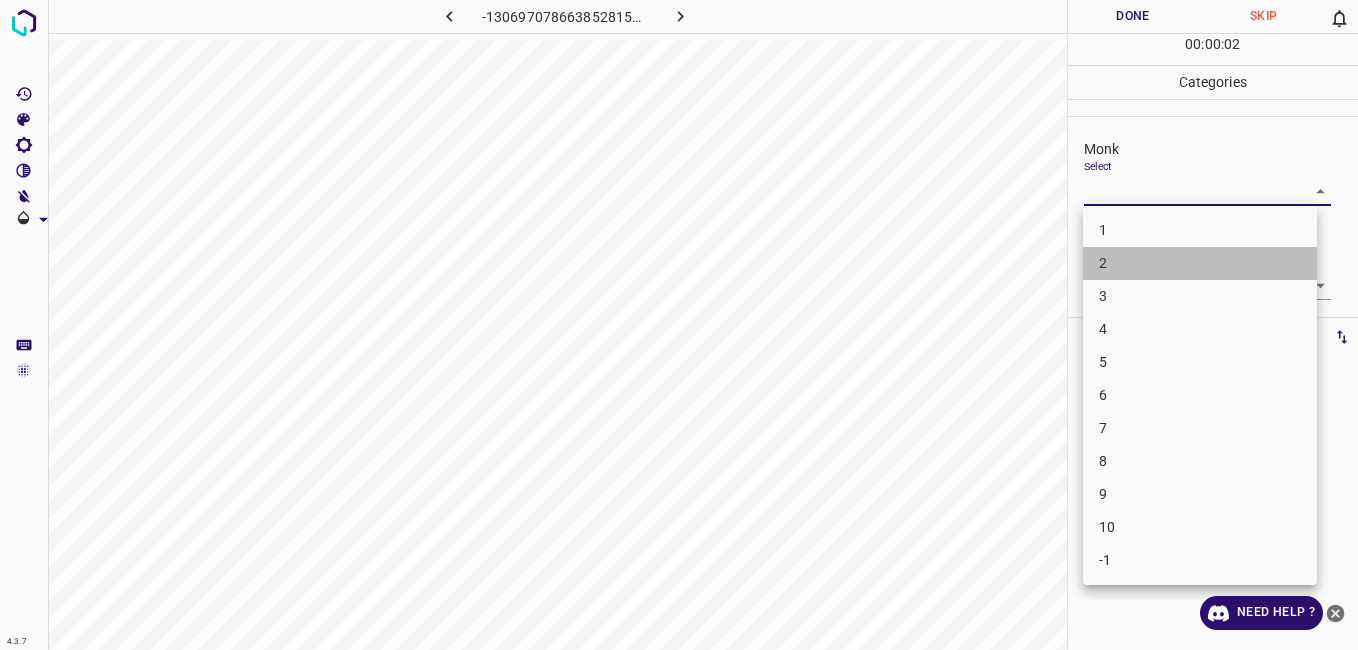 click on "2" at bounding box center [1200, 263] 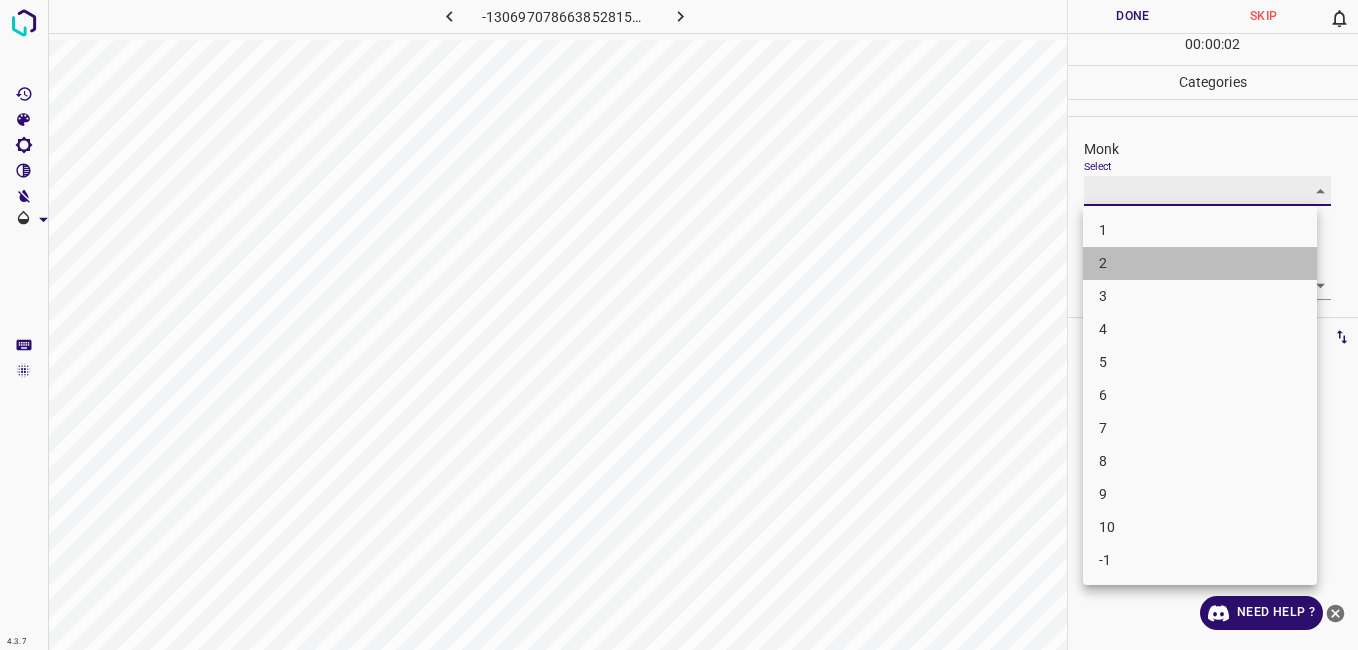 type on "2" 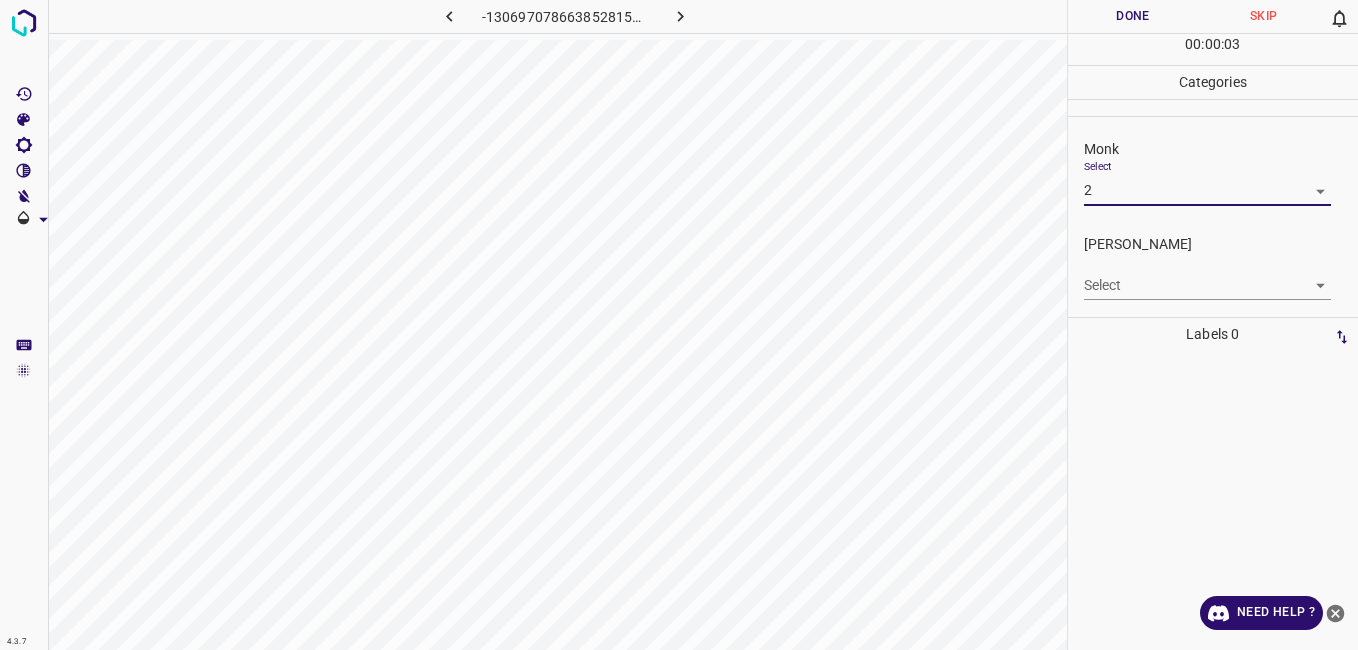 click on "4.3.7 -1306970786638528151.png Done Skip 0 00   : 00   : 03   Categories Monk   Select 2 2  Fitzpatrick   Select ​ Labels   0 Categories 1 Monk 2  Fitzpatrick Tools Space Change between modes (Draw & Edit) I Auto labeling R Restore zoom M Zoom in N Zoom out Delete Delete selecte label Filters Z Restore filters X Saturation filter C Brightness filter V Contrast filter B Gray scale filter General O Download Need Help ? - Text - Hide - Delete" at bounding box center (679, 325) 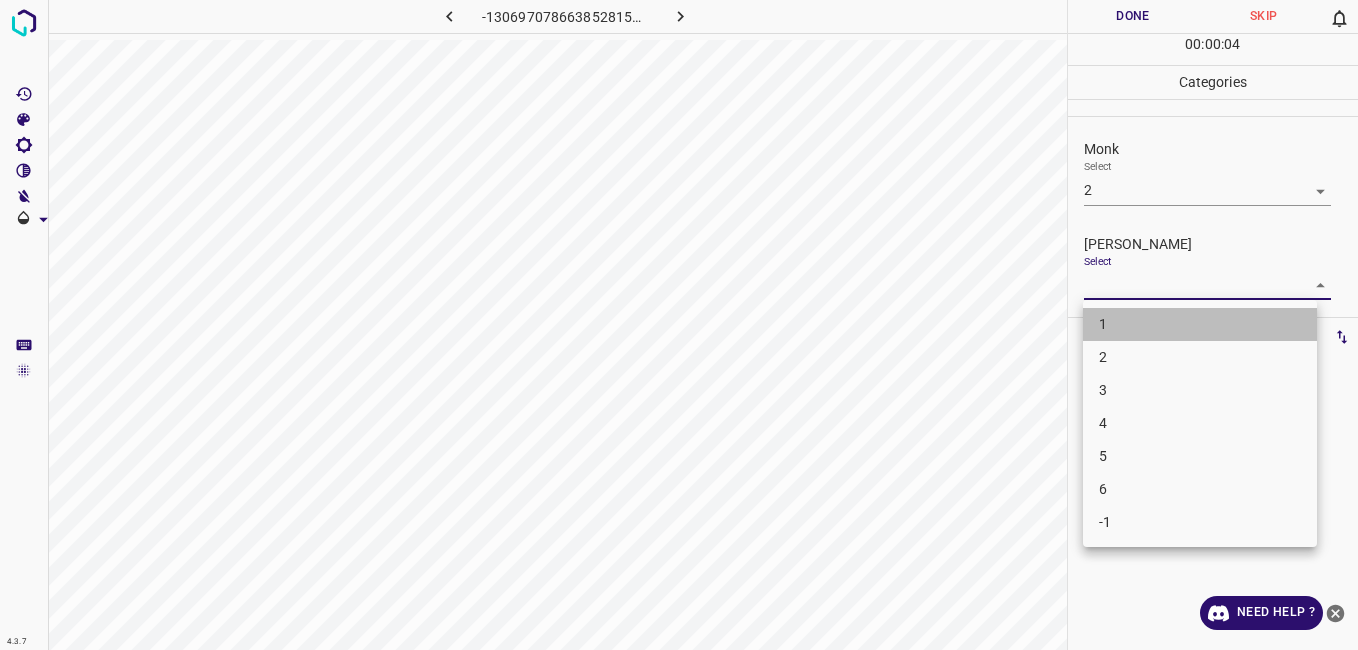 click on "1" at bounding box center [1200, 324] 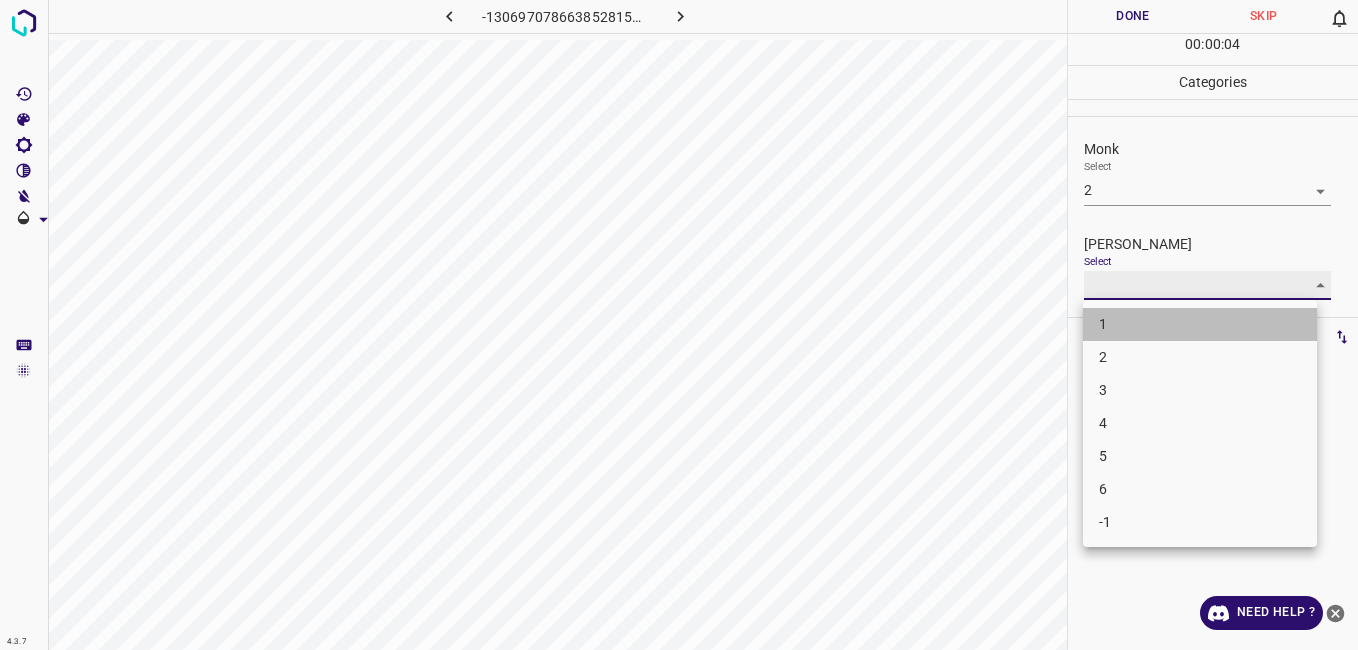 type on "1" 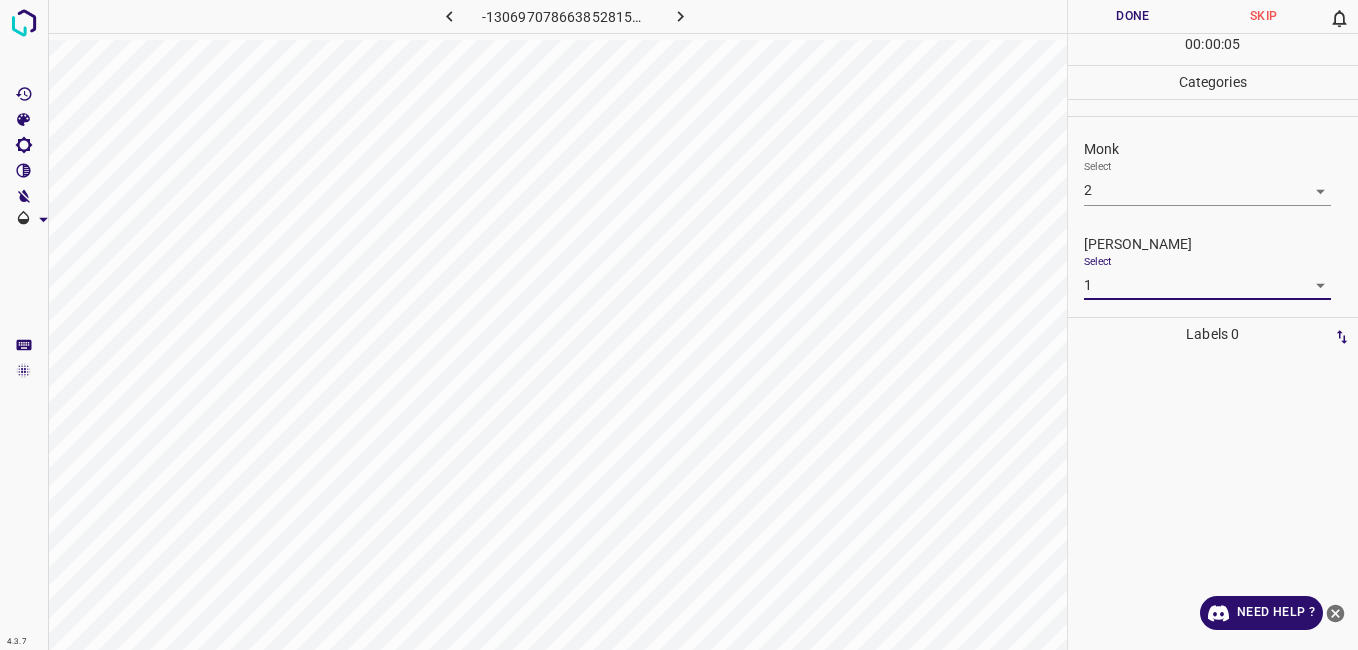 click on "Done" at bounding box center (1133, 16) 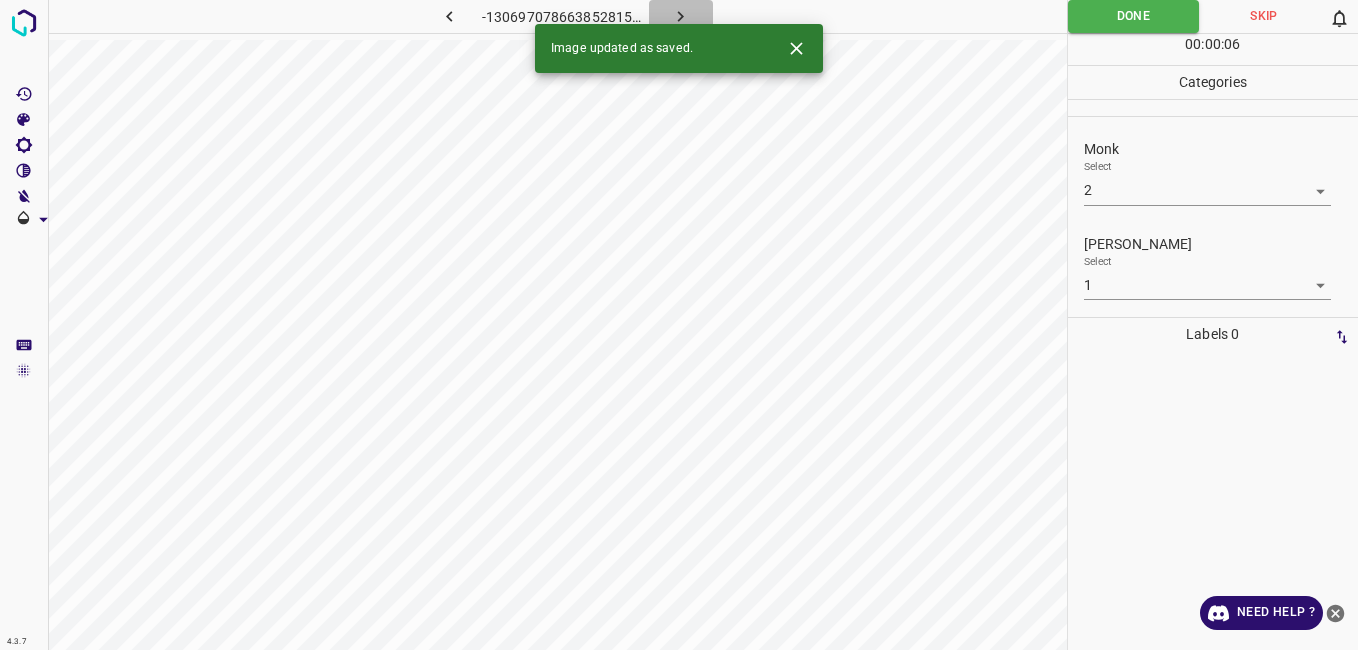 click 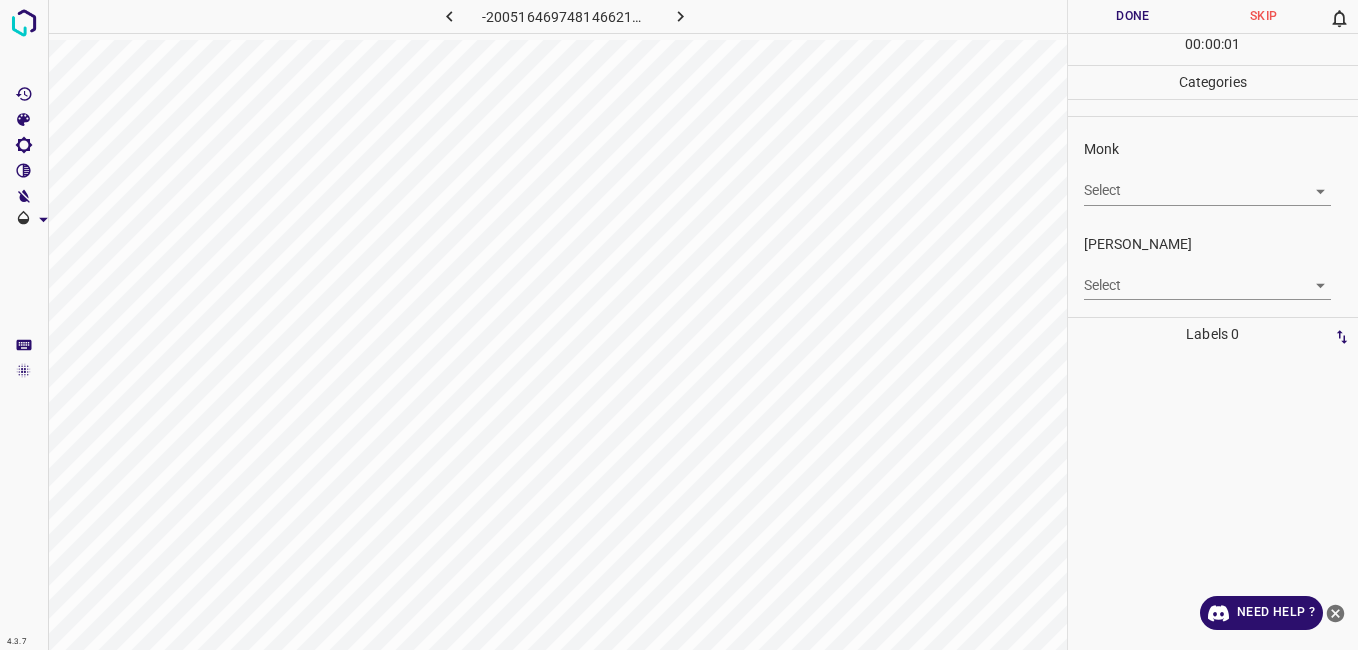 click on "4.3.7 -2005164697481466219.png Done Skip 0 00   : 00   : 01   Categories Monk   Select ​  Fitzpatrick   Select ​ Labels   0 Categories 1 Monk 2  Fitzpatrick Tools Space Change between modes (Draw & Edit) I Auto labeling R Restore zoom M Zoom in N Zoom out Delete Delete selecte label Filters Z Restore filters X Saturation filter C Brightness filter V Contrast filter B Gray scale filter General O Download Need Help ? - Text - Hide - Delete" at bounding box center [679, 325] 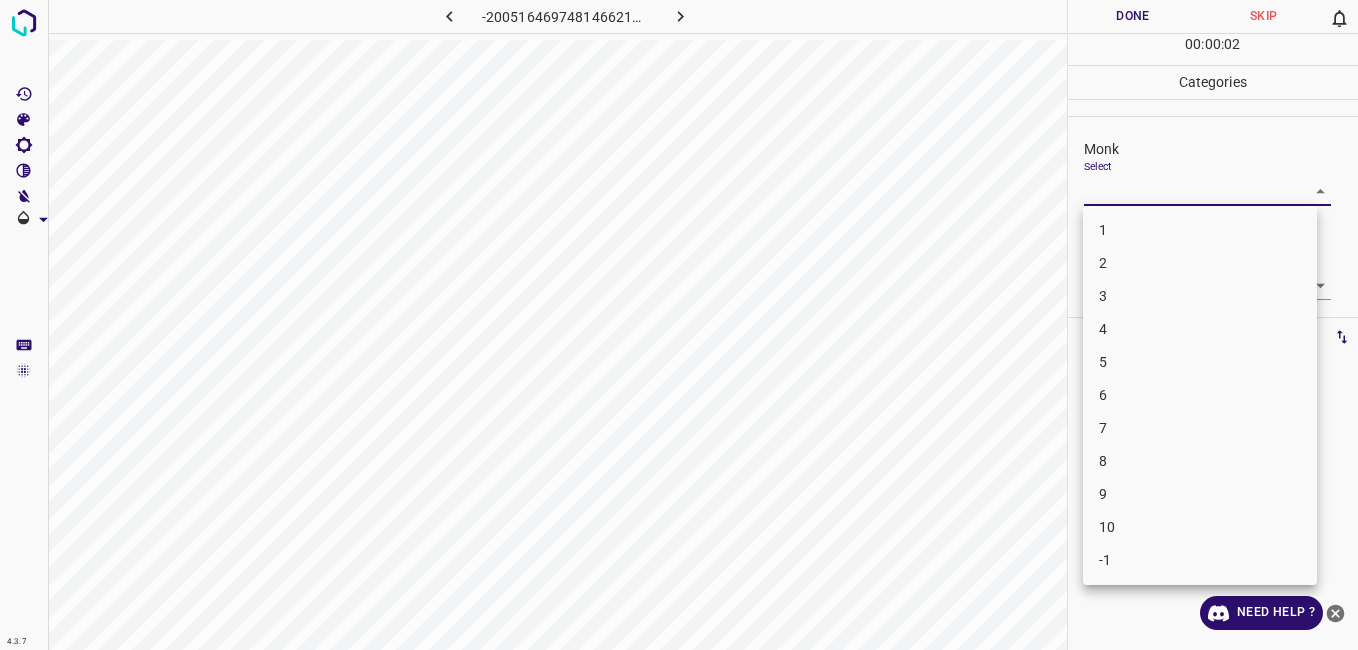 click on "5" at bounding box center [1200, 362] 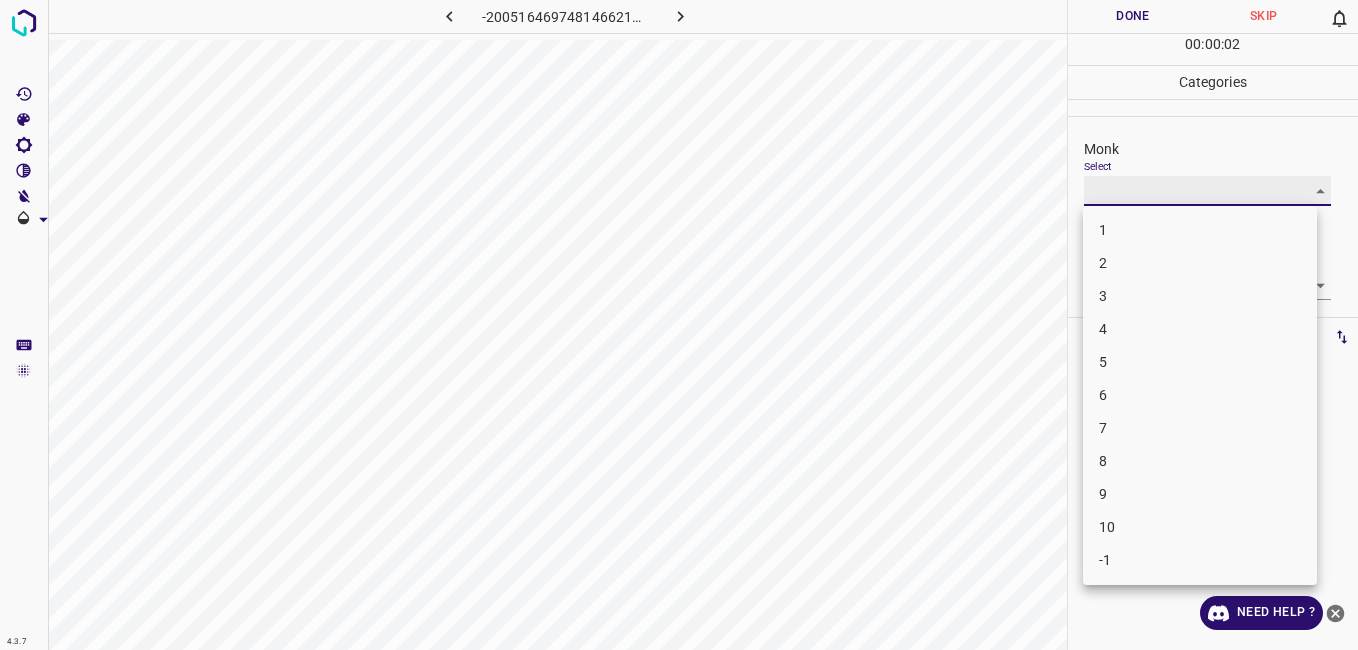 type on "5" 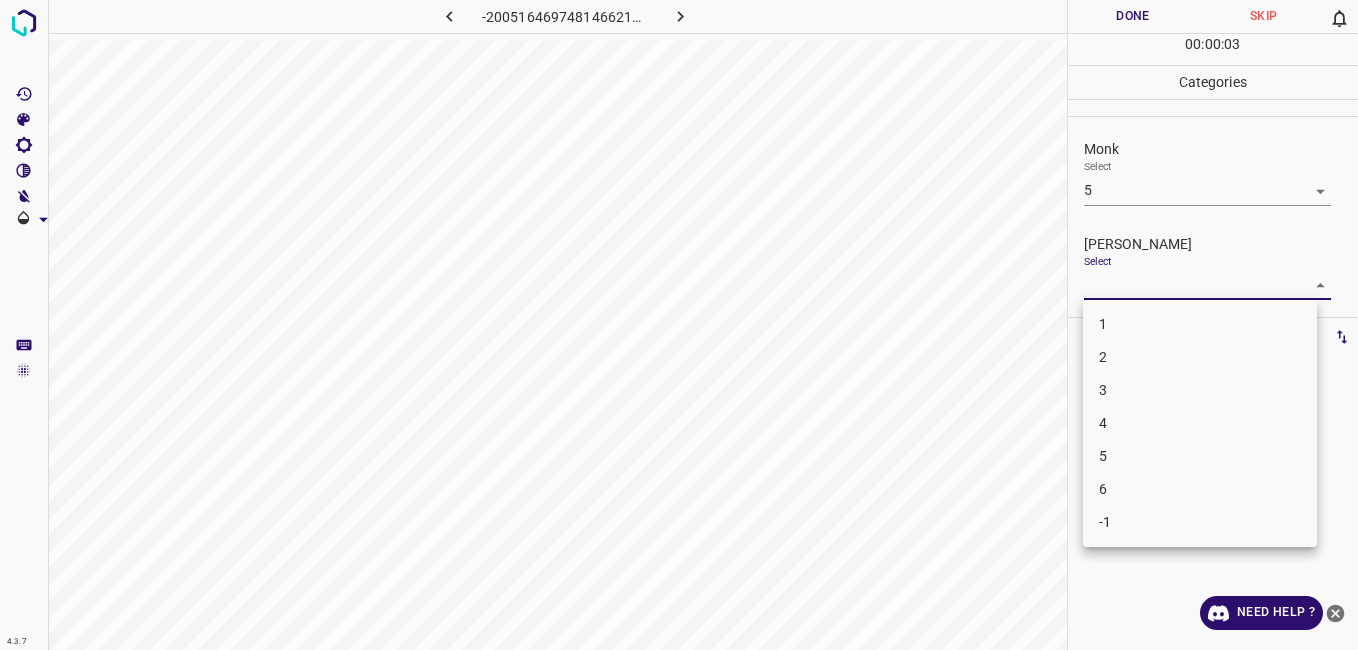 click on "4.3.7 -2005164697481466219.png Done Skip 0 00   : 00   : 03   Categories Monk   Select 5 5  Fitzpatrick   Select ​ Labels   0 Categories 1 Monk 2  Fitzpatrick Tools Space Change between modes (Draw & Edit) I Auto labeling R Restore zoom M Zoom in N Zoom out Delete Delete selecte label Filters Z Restore filters X Saturation filter C Brightness filter V Contrast filter B Gray scale filter General O Download Need Help ? - Text - Hide - Delete 1 2 3 4 5 6 -1" at bounding box center [679, 325] 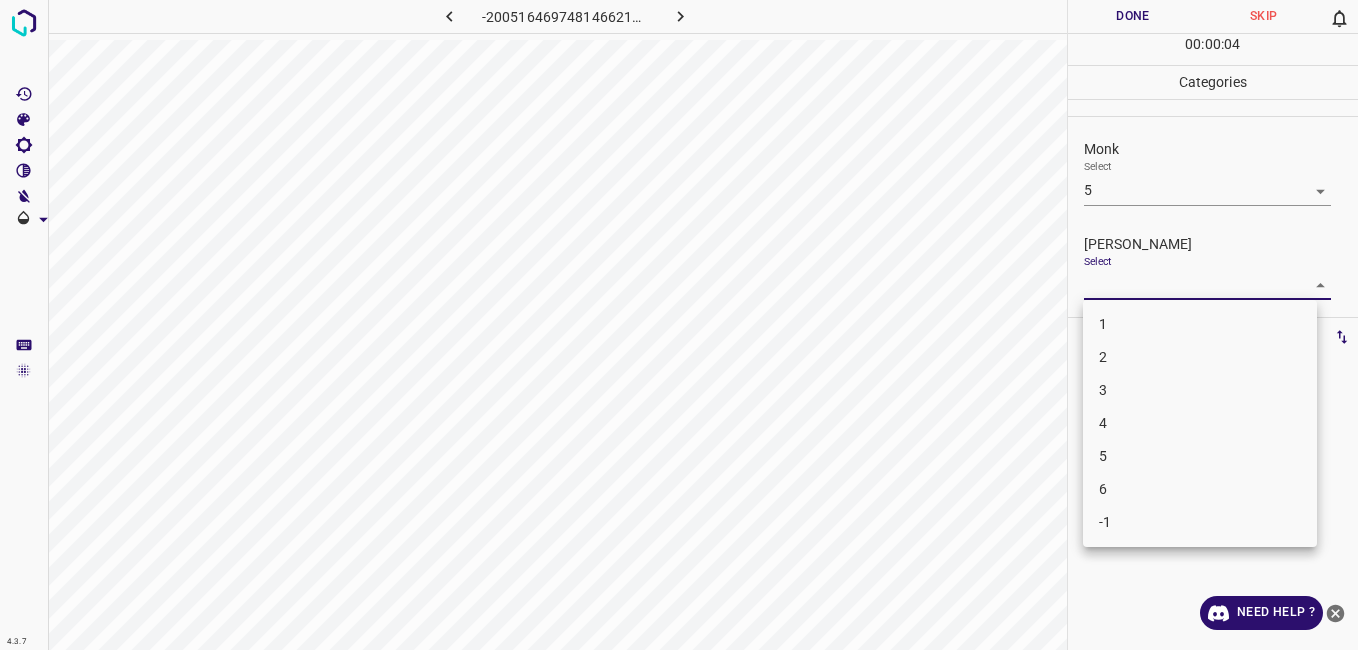 click on "3" at bounding box center [1200, 390] 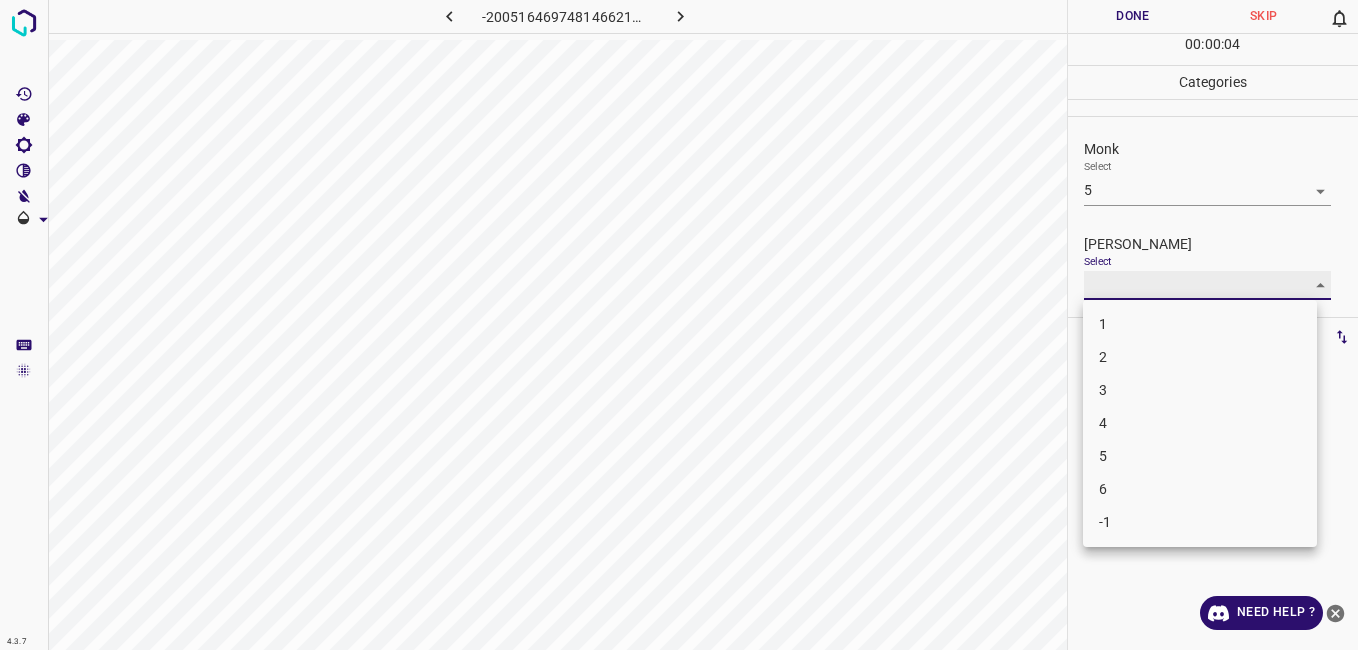 type on "3" 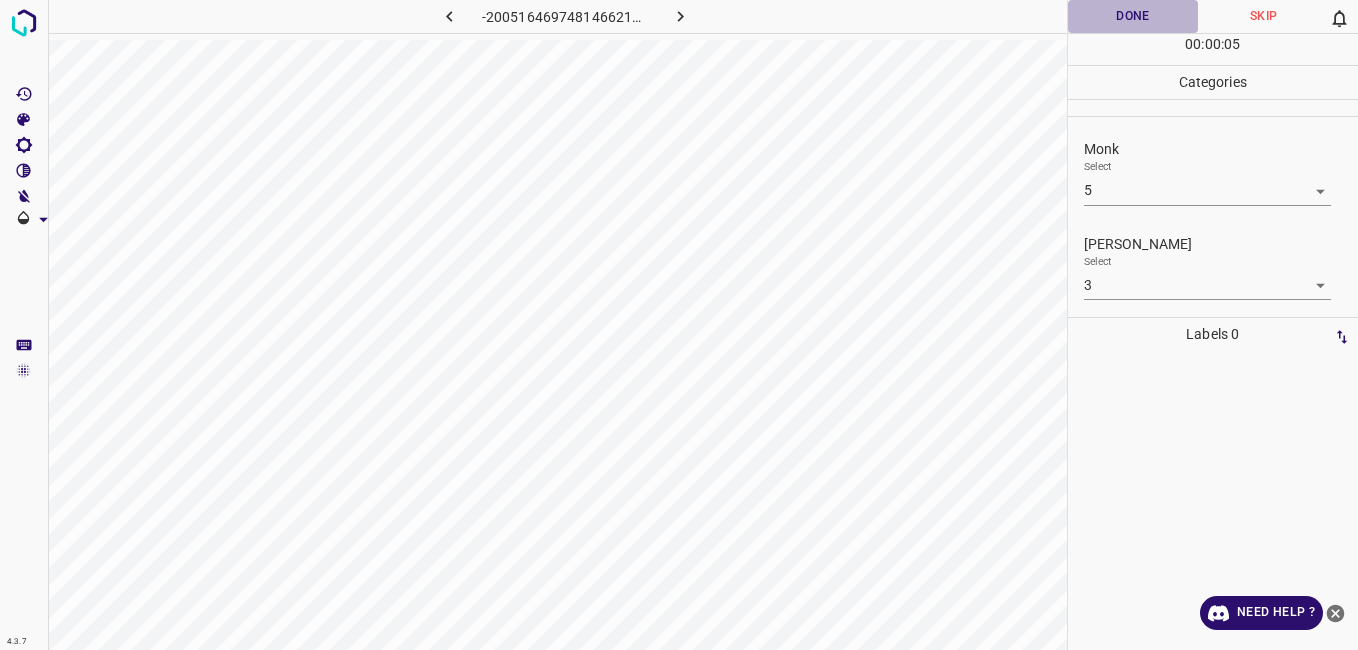 click on "Done" at bounding box center [1133, 16] 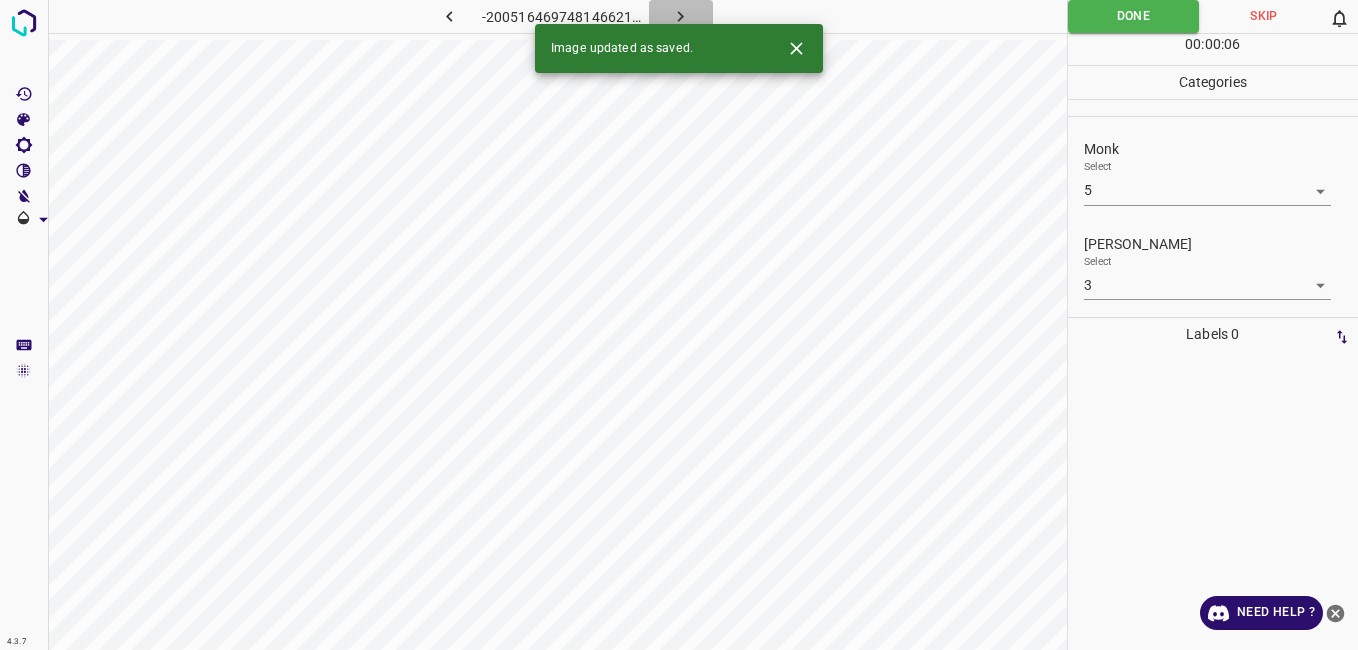 click 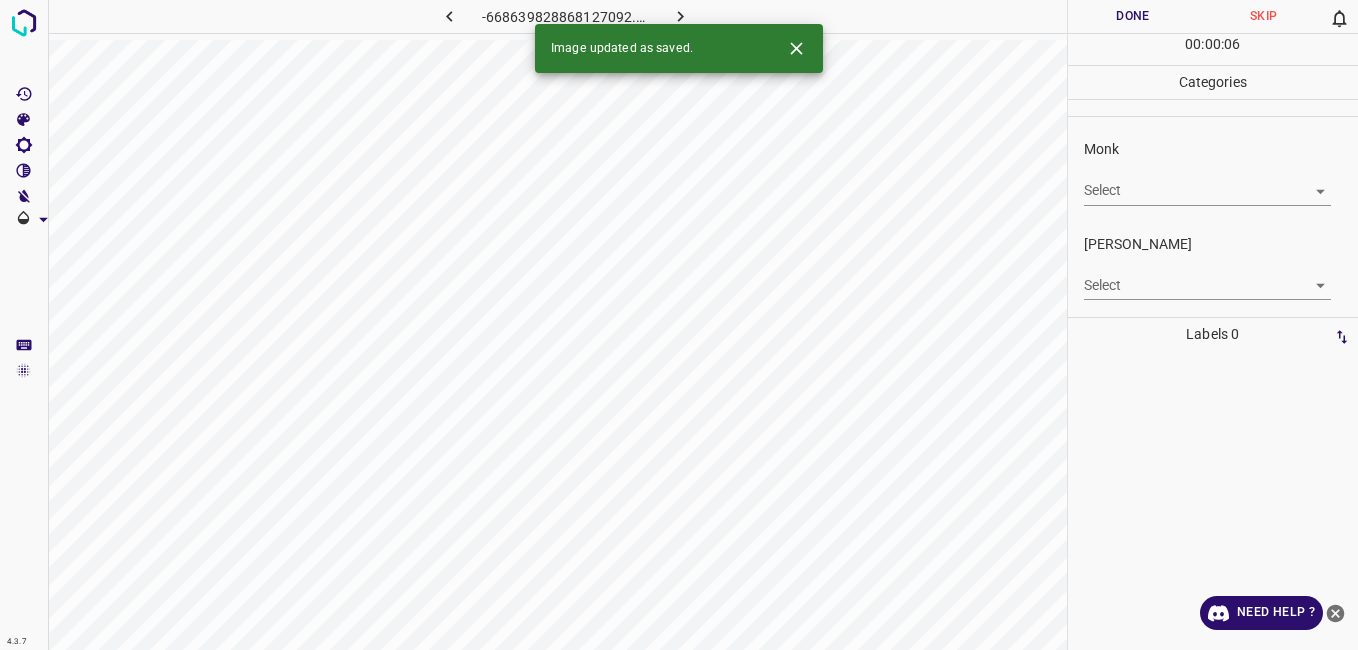 click on "4.3.7 -668639828868127092.png Done Skip 0 00   : 00   : 06   Categories Monk   Select ​  Fitzpatrick   Select ​ Labels   0 Categories 1 Monk 2  Fitzpatrick Tools Space Change between modes (Draw & Edit) I Auto labeling R Restore zoom M Zoom in N Zoom out Delete Delete selecte label Filters Z Restore filters X Saturation filter C Brightness filter V Contrast filter B Gray scale filter General O Download Image updated as saved. Need Help ? - Text - Hide - Delete" at bounding box center [679, 325] 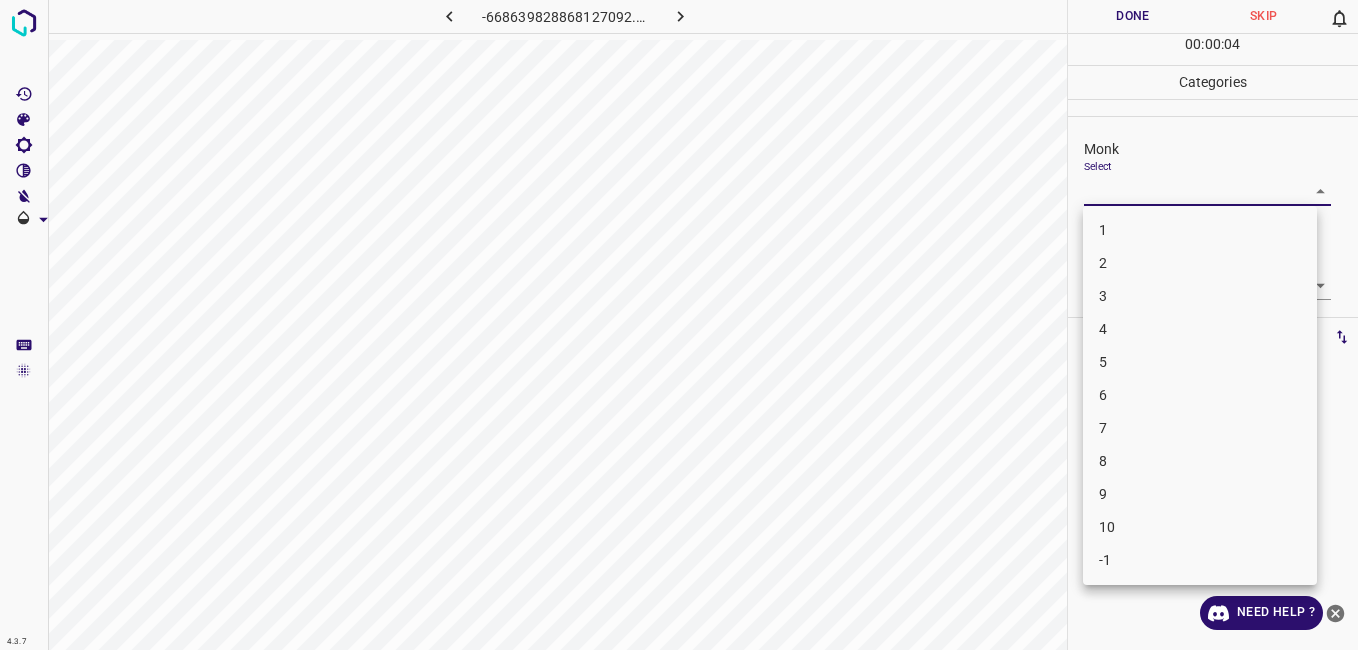 click on "6" at bounding box center [1200, 395] 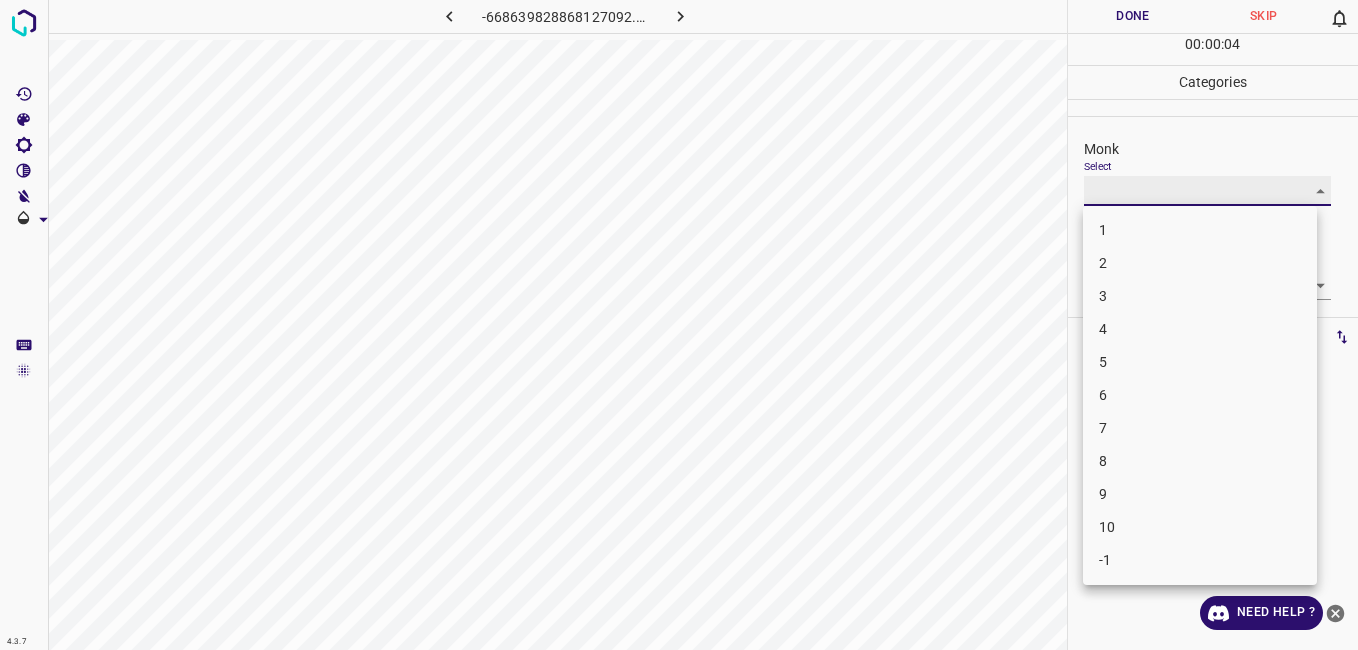 type on "6" 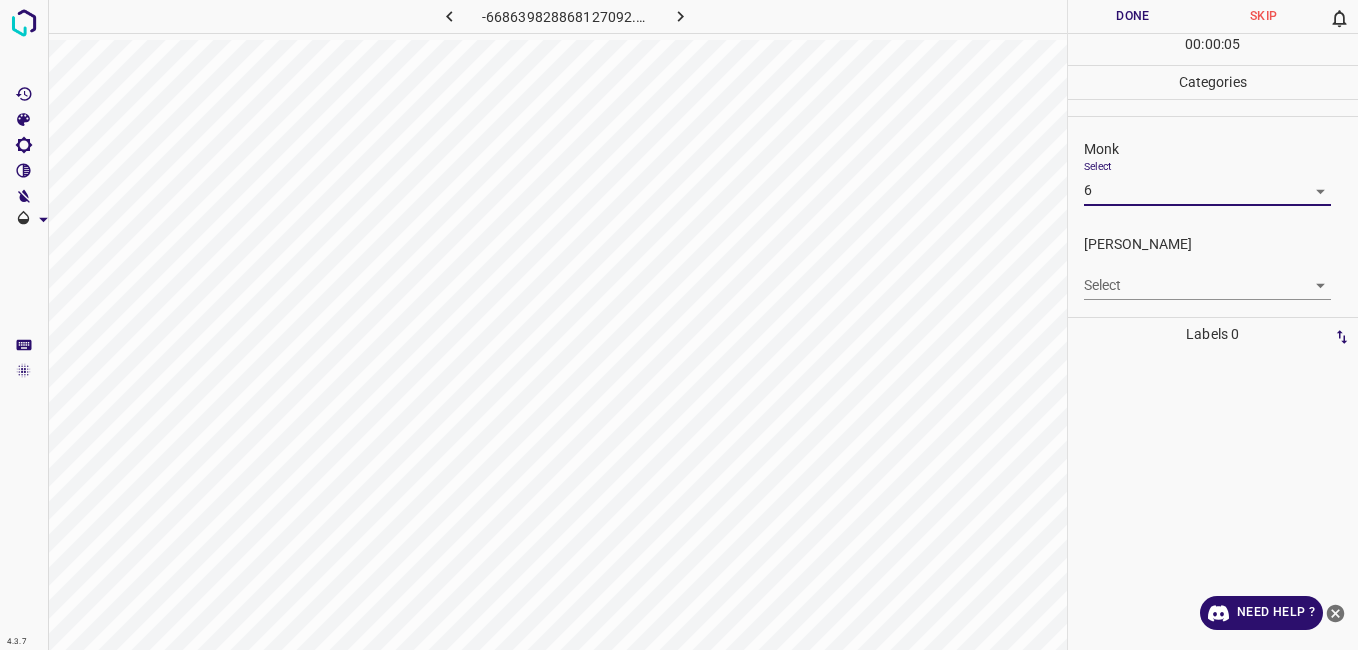click on "4.3.7 -668639828868127092.png Done Skip 0 00   : 00   : 05   Categories Monk   Select 6 6  Fitzpatrick   Select ​ Labels   0 Categories 1 Monk 2  Fitzpatrick Tools Space Change between modes (Draw & Edit) I Auto labeling R Restore zoom M Zoom in N Zoom out Delete Delete selecte label Filters Z Restore filters X Saturation filter C Brightness filter V Contrast filter B Gray scale filter General O Download Need Help ? - Text - Hide - Delete" at bounding box center [679, 325] 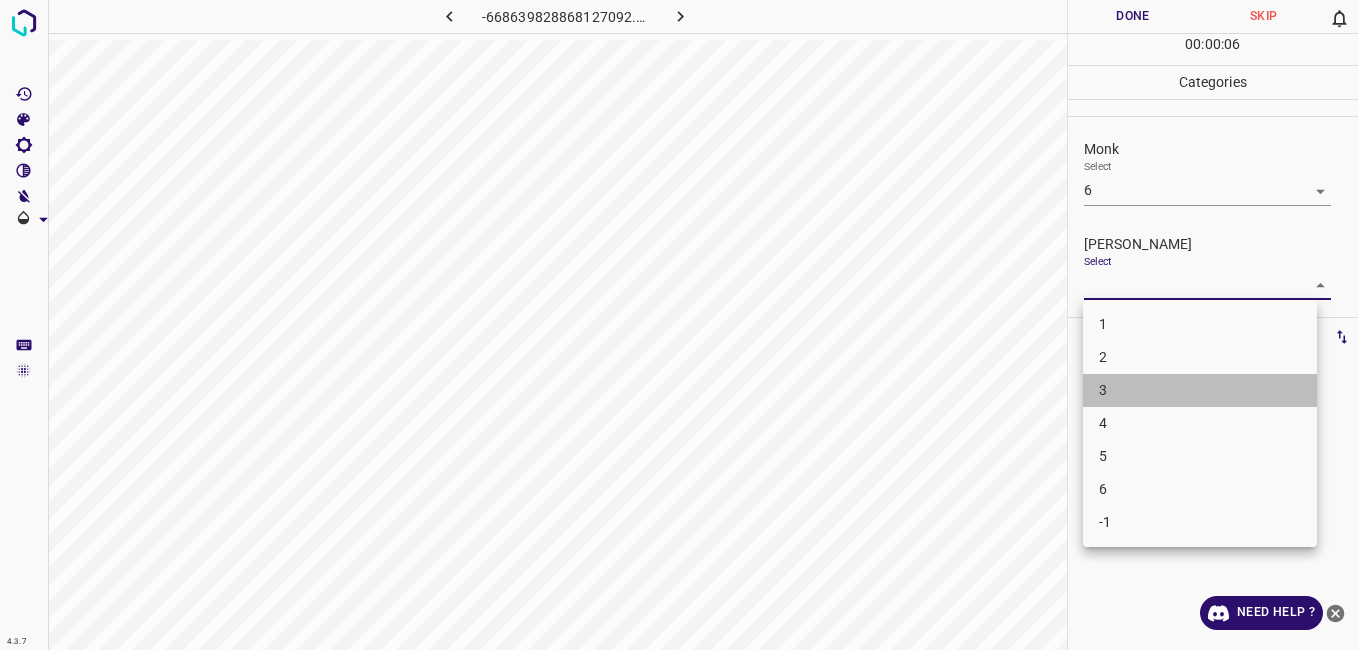 click on "3" at bounding box center (1200, 390) 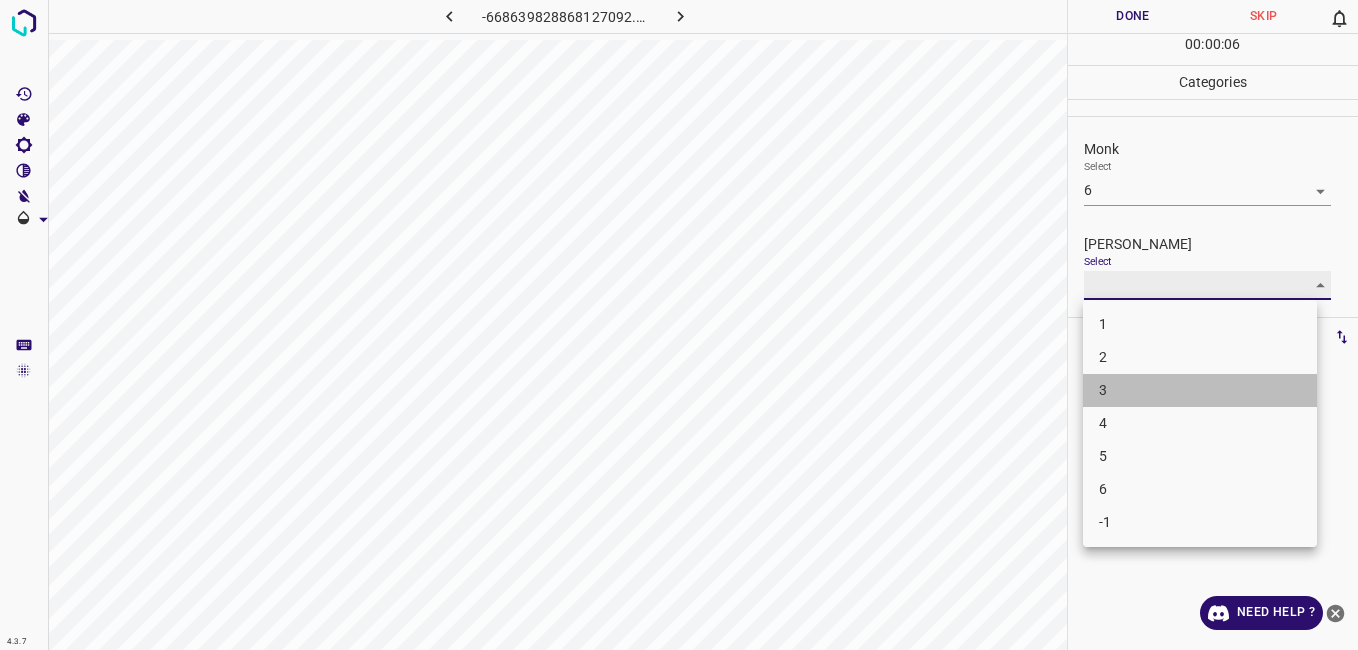 type on "3" 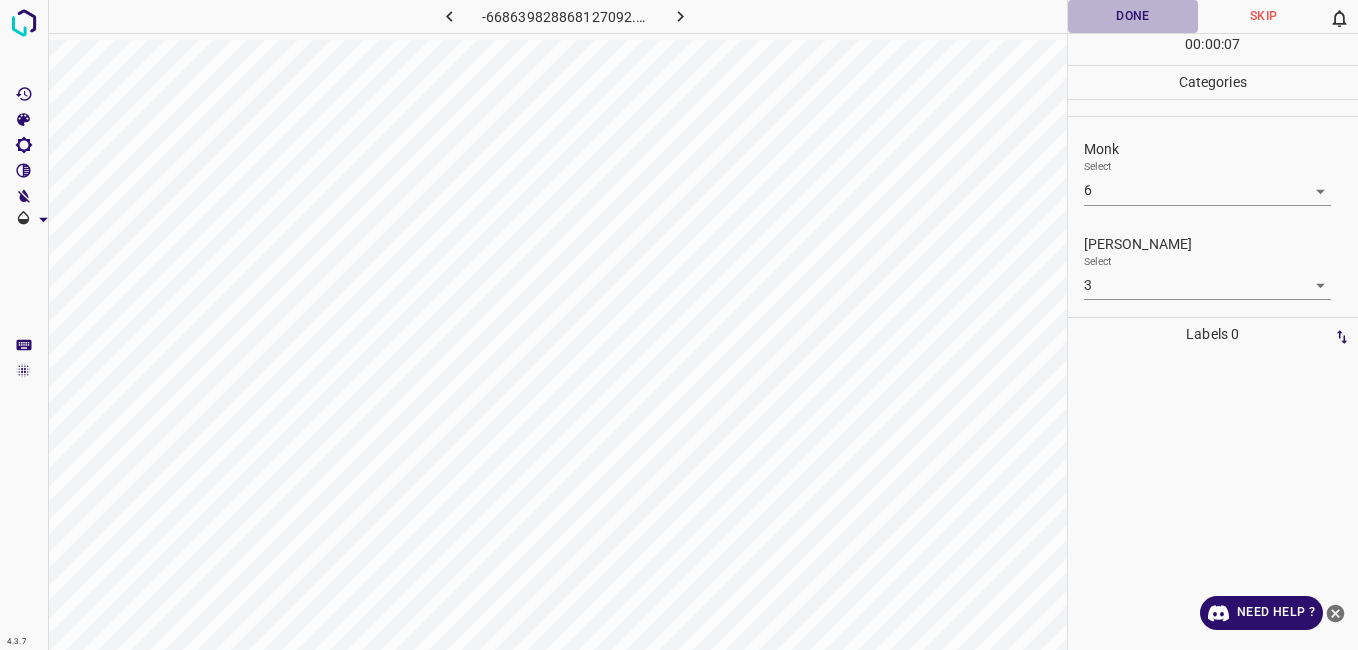 click on "Done" at bounding box center [1133, 16] 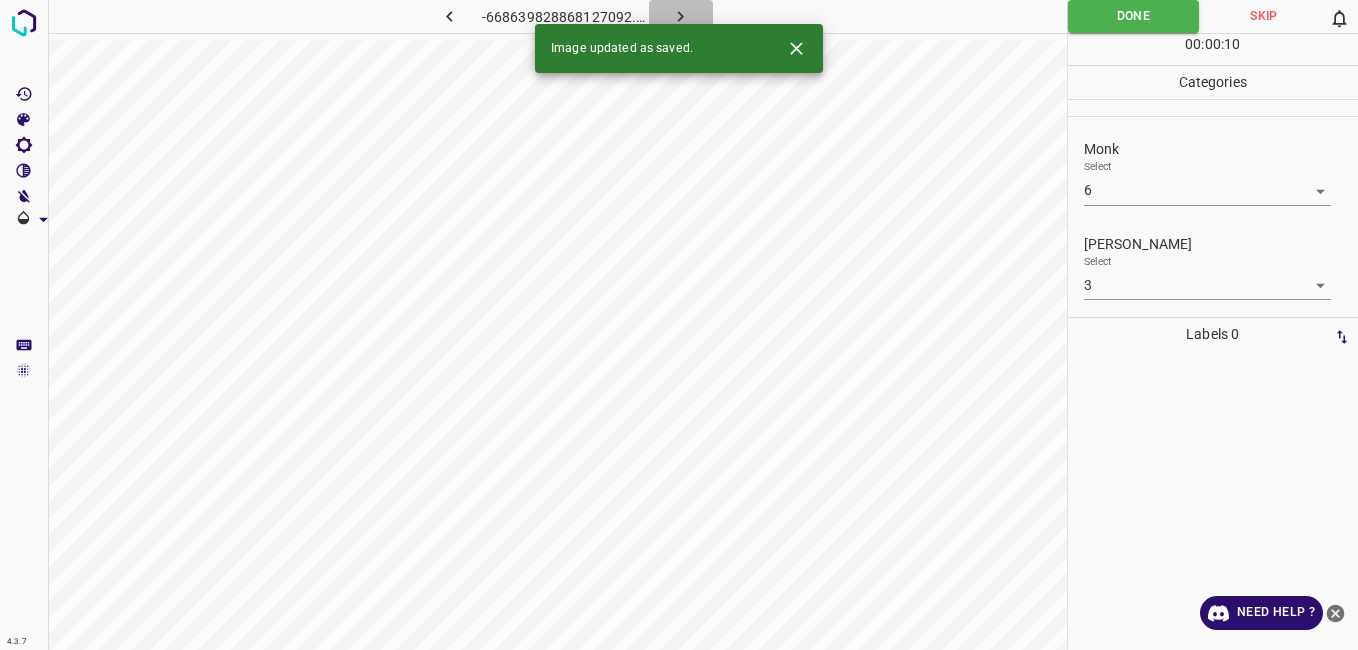 click at bounding box center (681, 16) 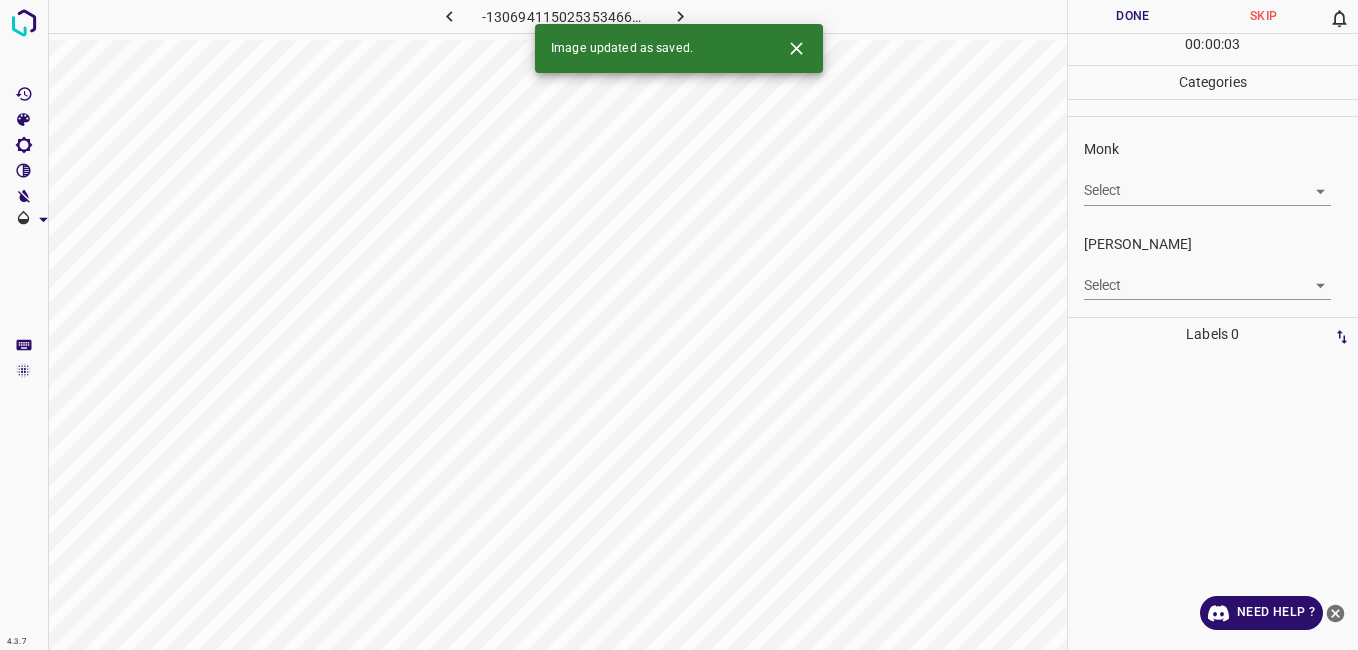 click on "4.3.7 -1306941150253534667.png Done Skip 0 00   : 00   : 03   Categories Monk   Select ​  Fitzpatrick   Select ​ Labels   0 Categories 1 Monk 2  Fitzpatrick Tools Space Change between modes (Draw & Edit) I Auto labeling R Restore zoom M Zoom in N Zoom out Delete Delete selecte label Filters Z Restore filters X Saturation filter C Brightness filter V Contrast filter B Gray scale filter General O Download Image updated as saved. Need Help ? - Text - Hide - Delete" at bounding box center (679, 325) 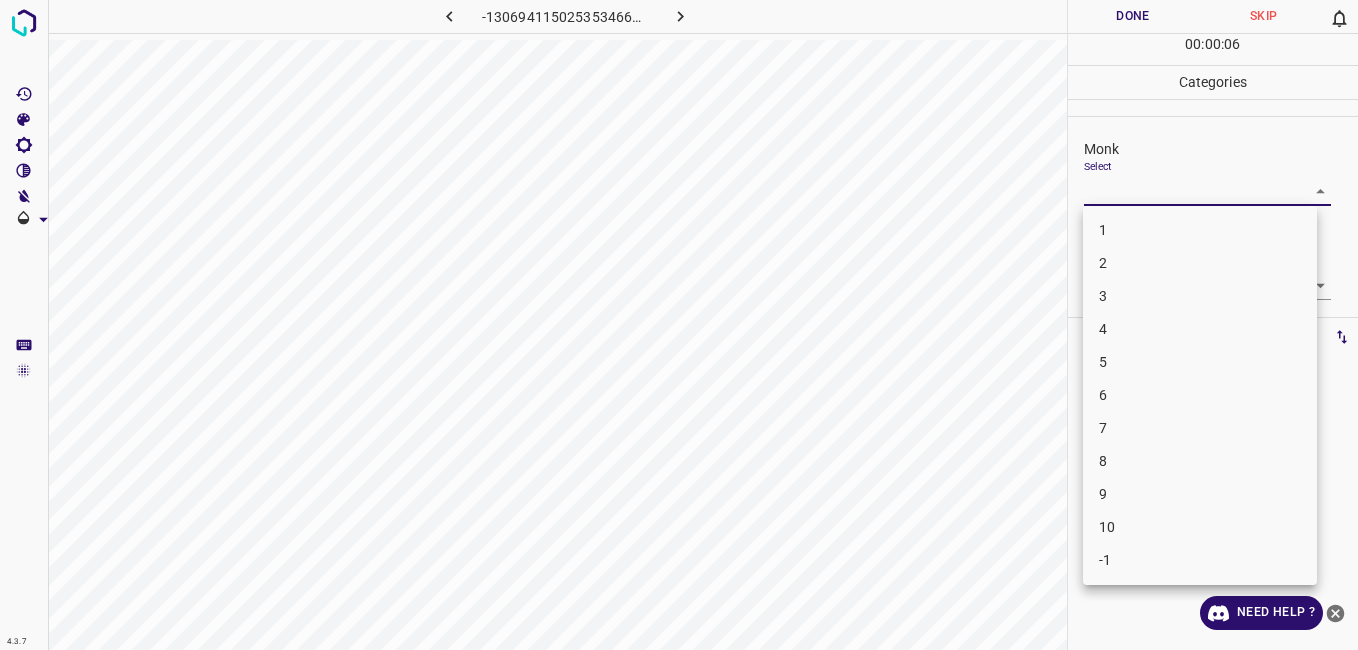 click on "8" at bounding box center [1200, 461] 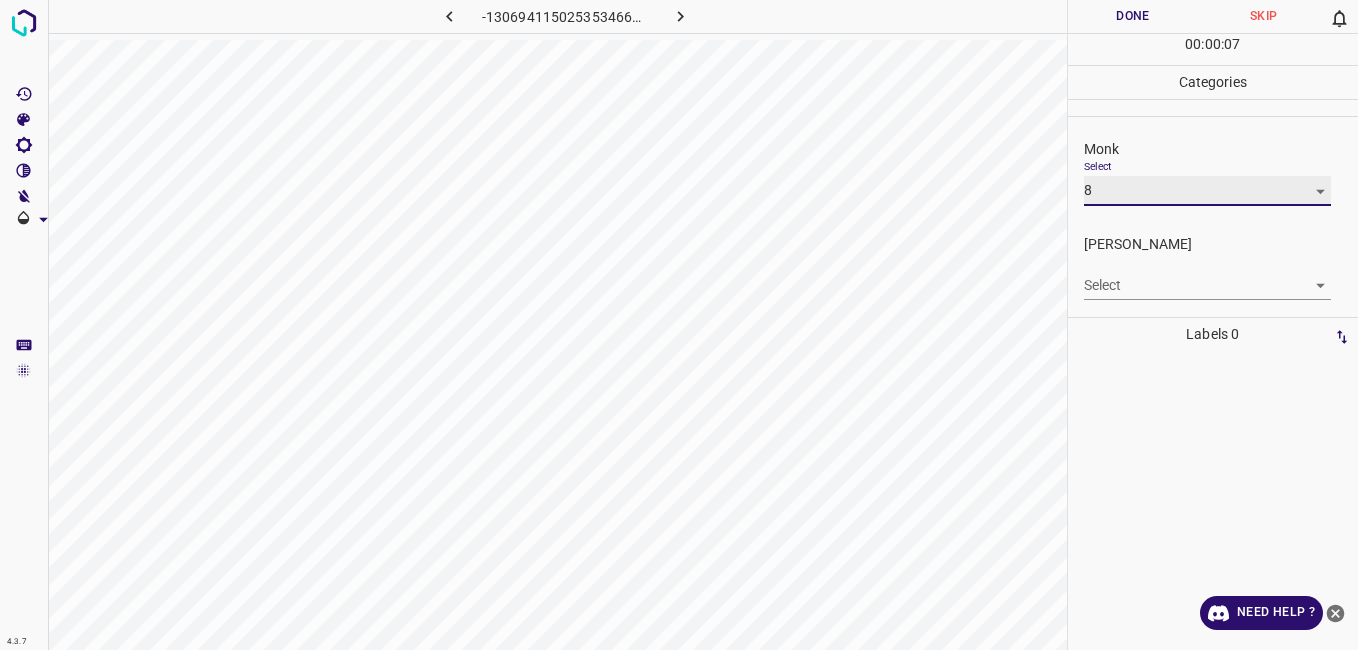 type on "8" 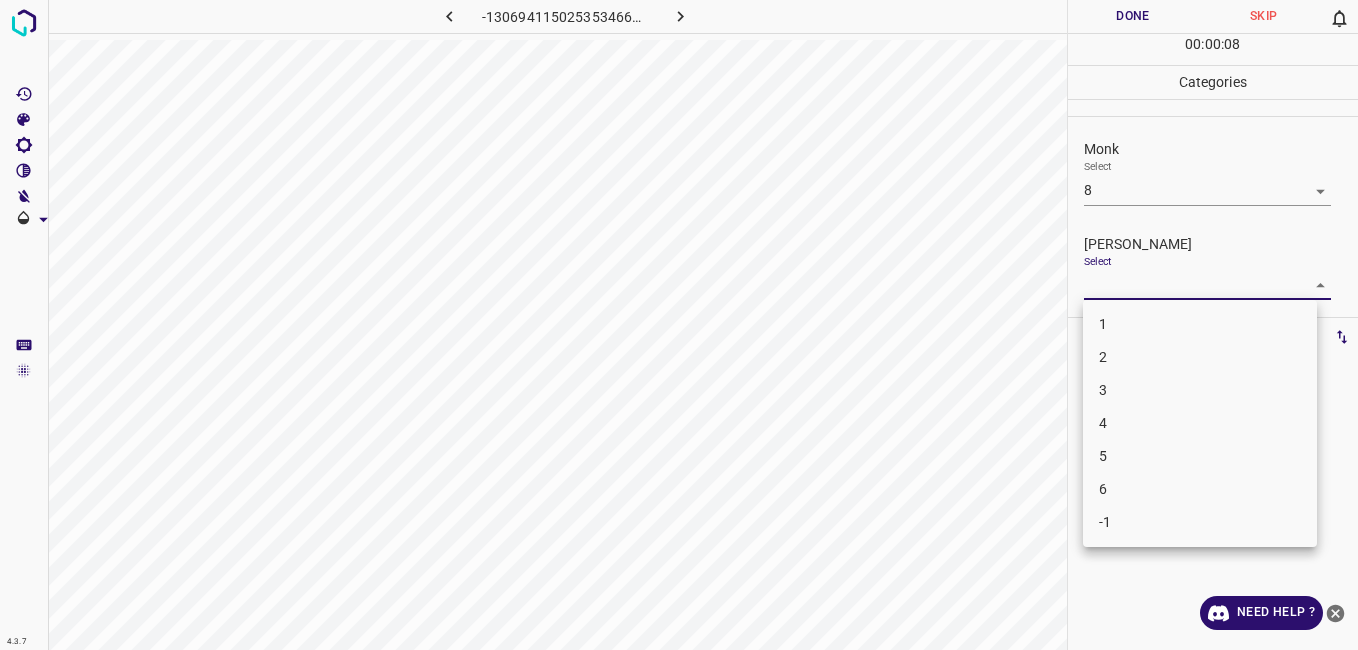 click on "4.3.7 -1306941150253534667.png Done Skip 0 00   : 00   : 08   Categories Monk   Select 8 8  Fitzpatrick   Select ​ Labels   0 Categories 1 Monk 2  Fitzpatrick Tools Space Change between modes (Draw & Edit) I Auto labeling R Restore zoom M Zoom in N Zoom out Delete Delete selecte label Filters Z Restore filters X Saturation filter C Brightness filter V Contrast filter B Gray scale filter General O Download Need Help ? - Text - Hide - Delete 1 2 3 4 5 6 -1" at bounding box center [679, 325] 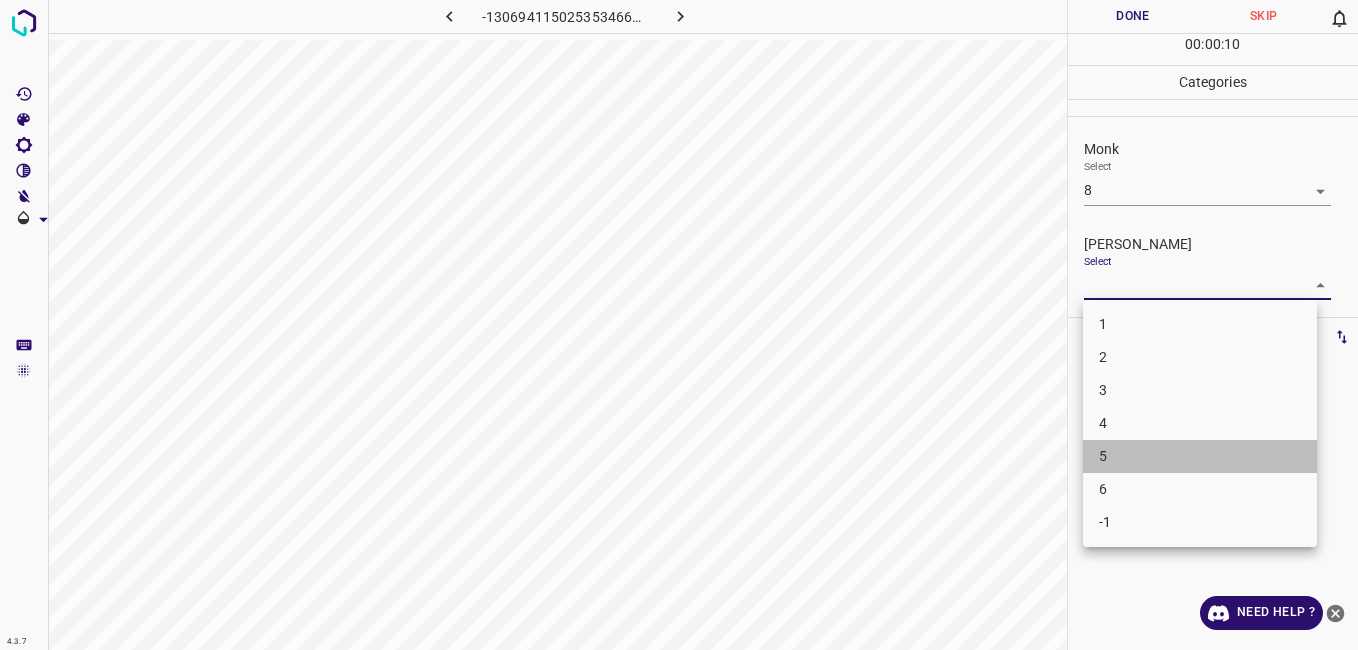 click on "5" at bounding box center [1200, 456] 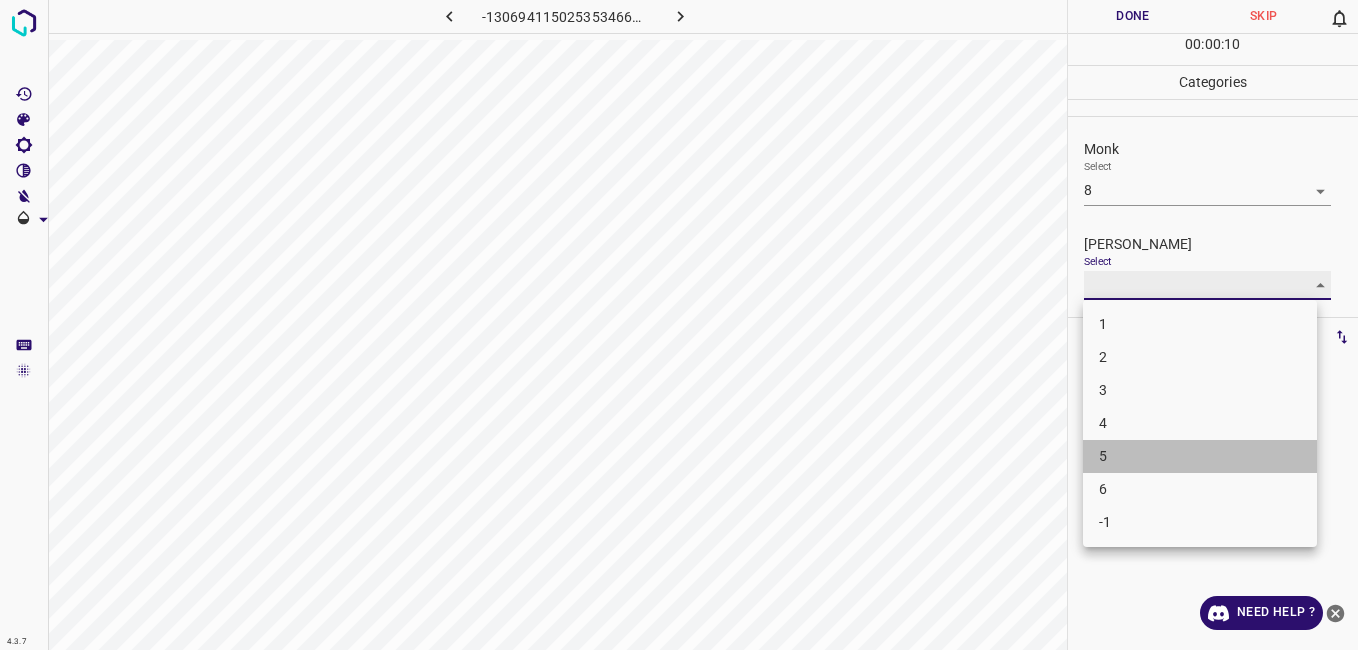 type on "5" 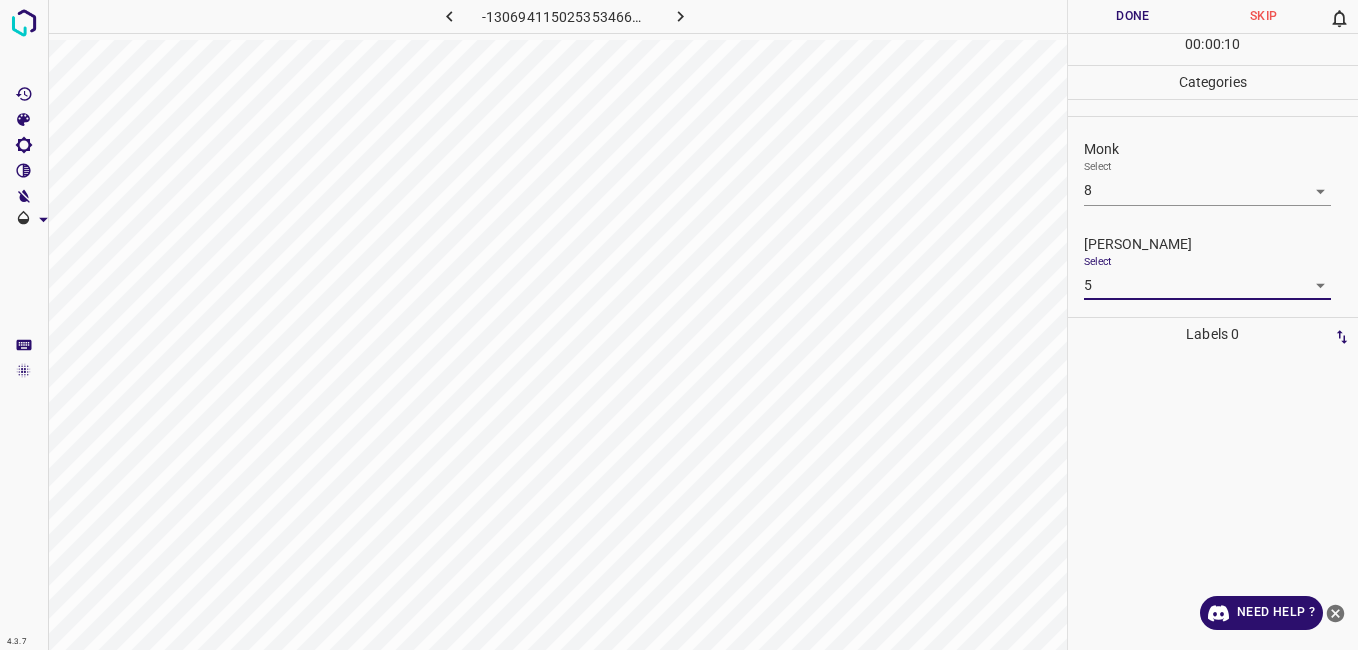 click on "Done" at bounding box center (1133, 16) 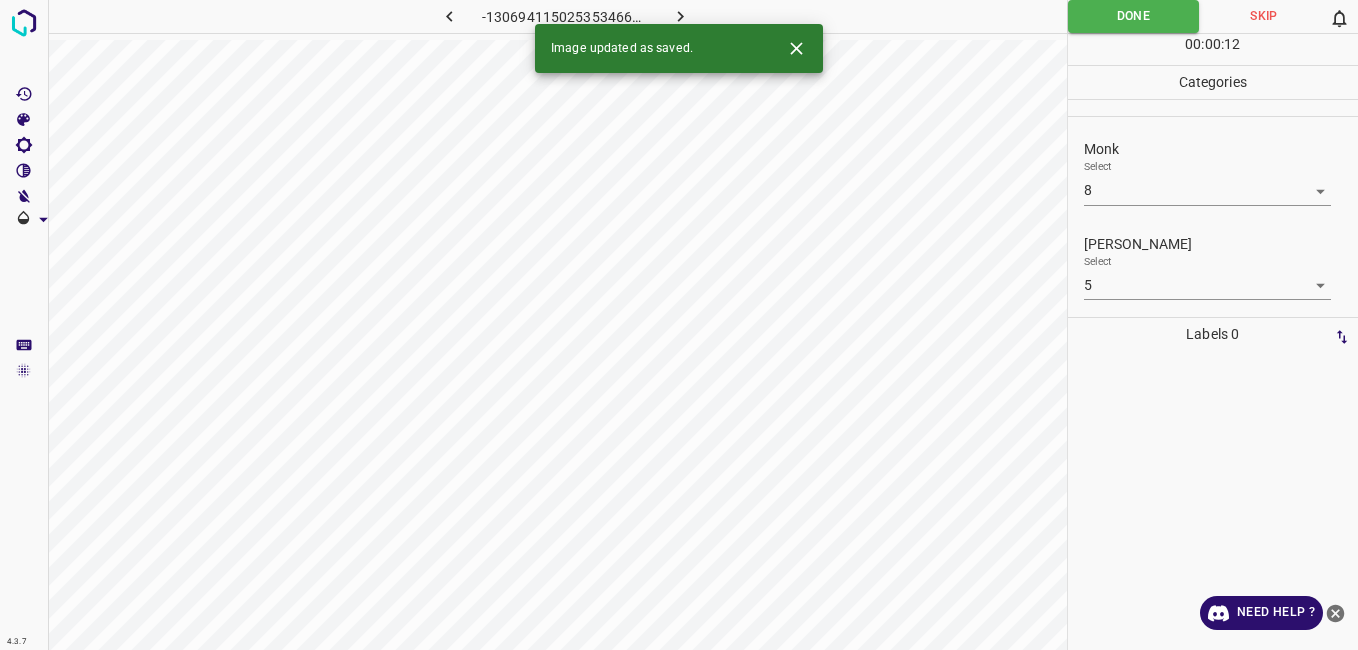 click at bounding box center (681, 16) 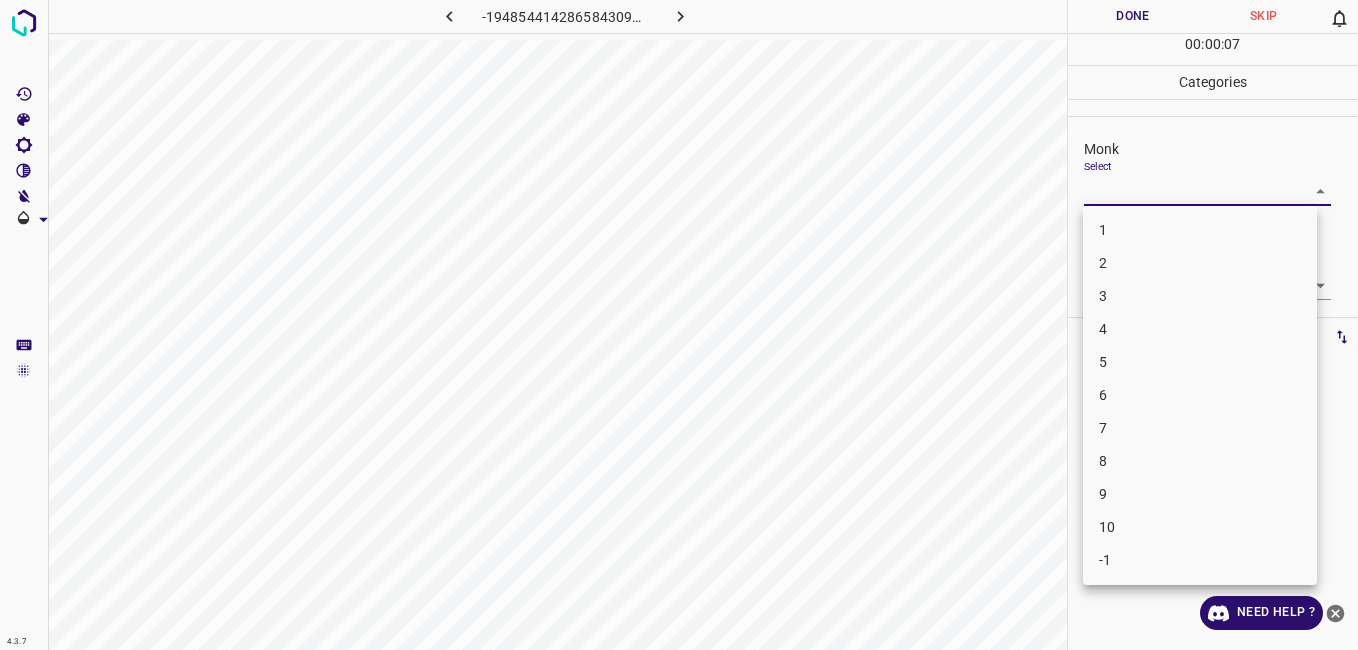 click on "4.3.7 -1948544142865843096.png Done Skip 0 00   : 00   : 07   Categories Monk   Select ​  Fitzpatrick   Select ​ Labels   0 Categories 1 Monk 2  Fitzpatrick Tools Space Change between modes (Draw & Edit) I Auto labeling R Restore zoom M Zoom in N Zoom out Delete Delete selecte label Filters Z Restore filters X Saturation filter C Brightness filter V Contrast filter B Gray scale filter General O Download Need Help ? - Text - Hide - Delete 1 2 3 4 5 6 7 8 9 10 -1" at bounding box center [679, 325] 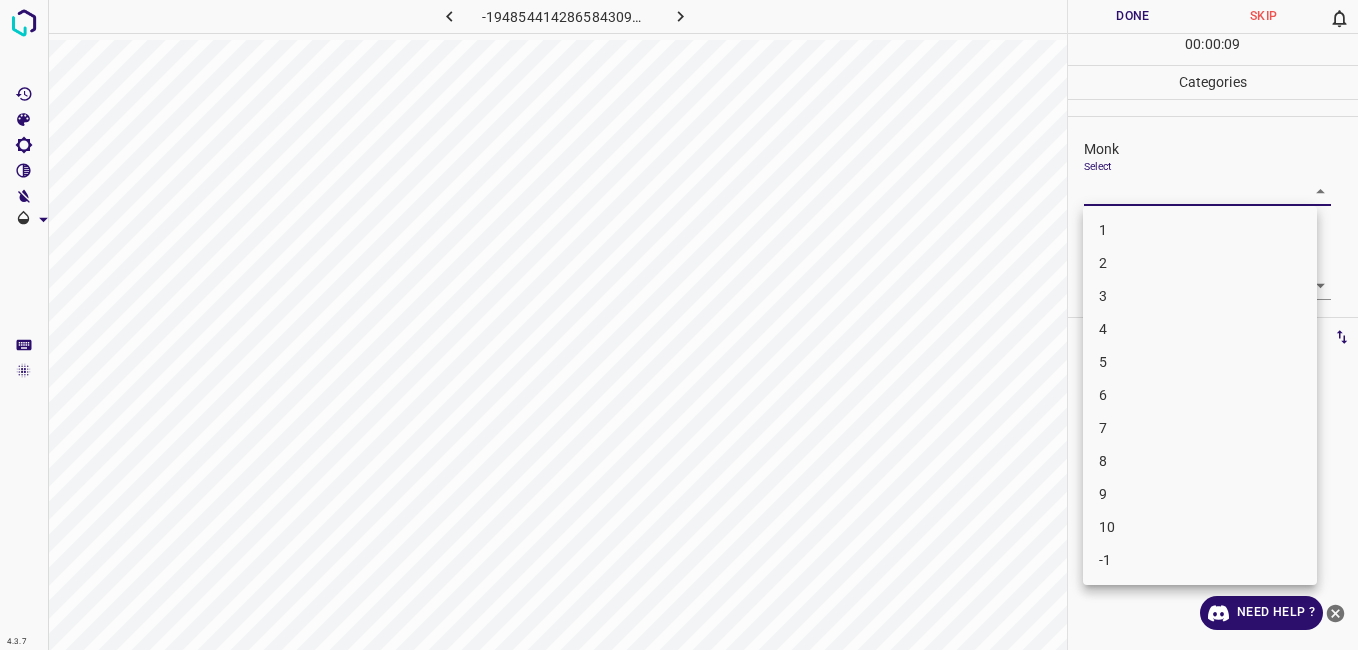 click on "3" at bounding box center (1200, 296) 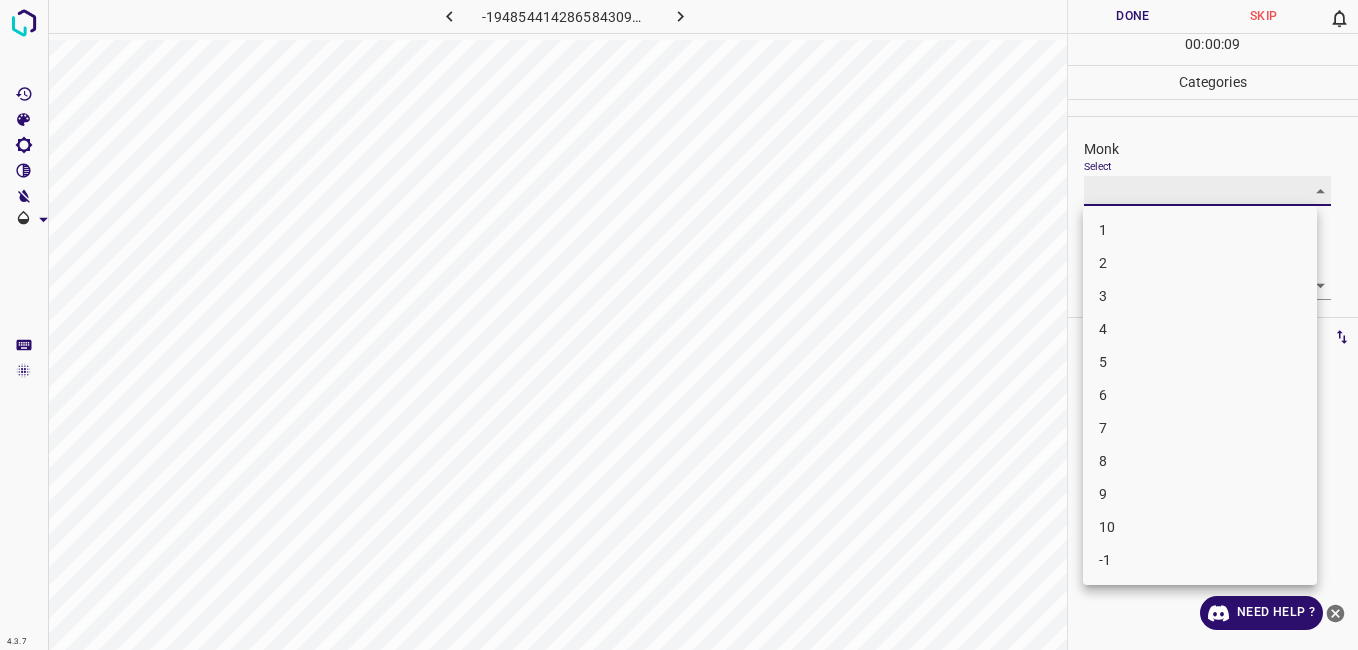 type on "3" 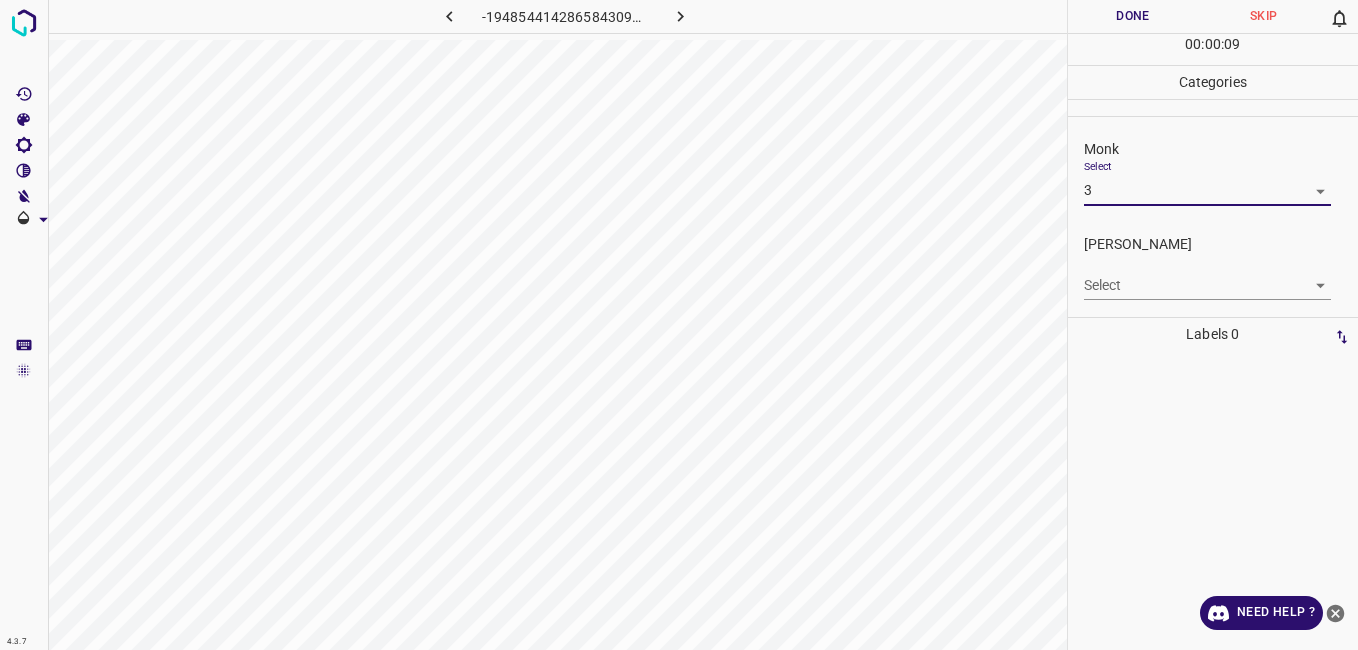click on "4.3.7 -1948544142865843096.png Done Skip 0 00   : 00   : 09   Categories Monk   Select 3 3  Fitzpatrick   Select ​ Labels   0 Categories 1 Monk 2  Fitzpatrick Tools Space Change between modes (Draw & Edit) I Auto labeling R Restore zoom M Zoom in N Zoom out Delete Delete selecte label Filters Z Restore filters X Saturation filter C Brightness filter V Contrast filter B Gray scale filter General O Download Need Help ? - Text - Hide - Delete 1 2 3 4 5 6 7 8 9 10 -1" at bounding box center (679, 325) 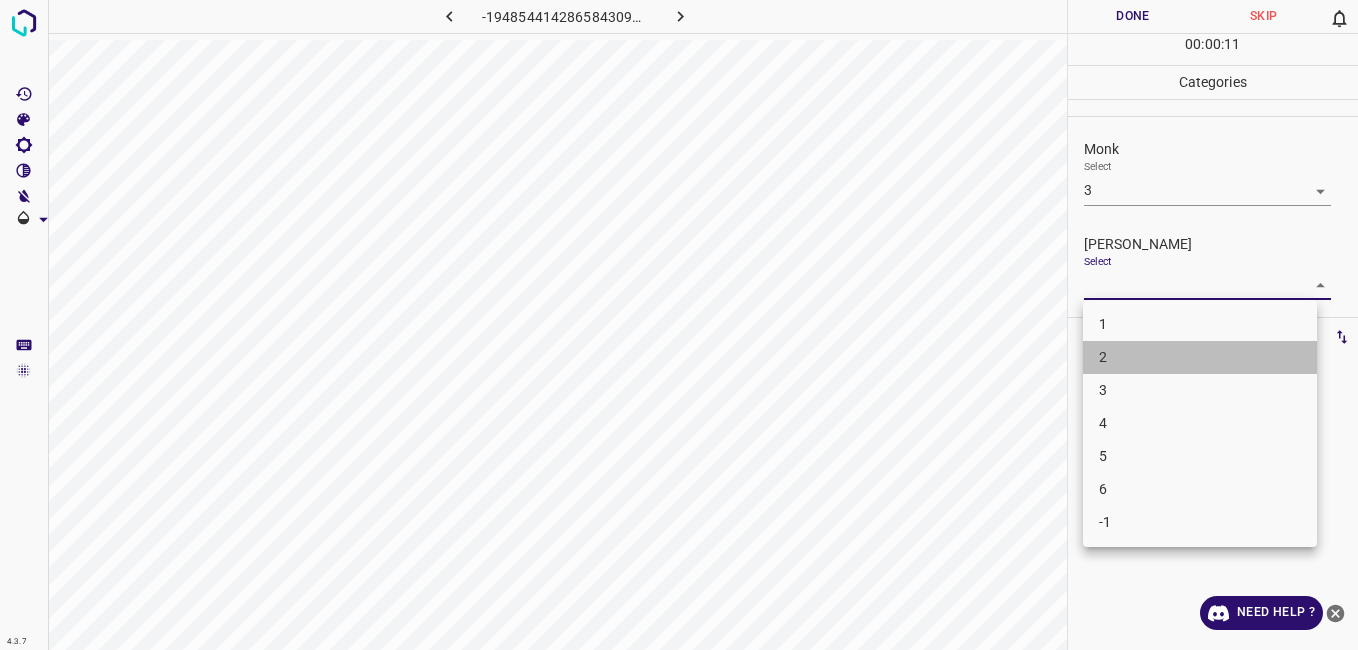 click on "2" at bounding box center [1200, 357] 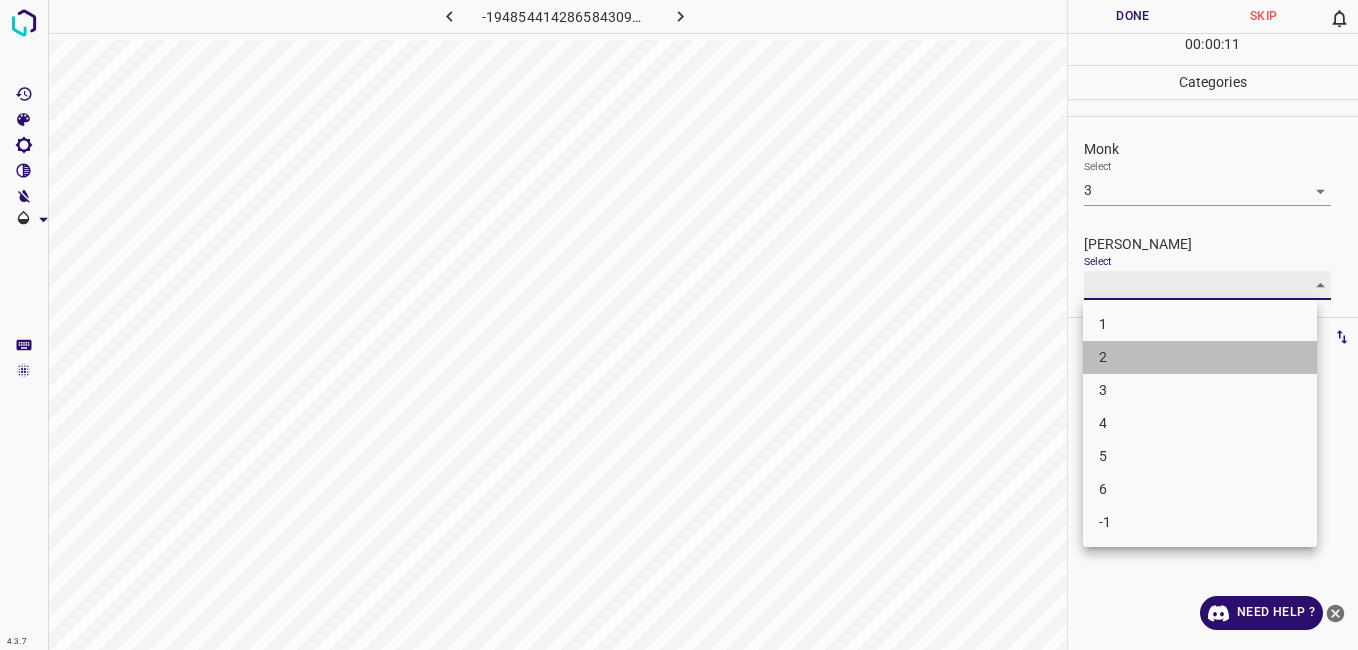 type on "2" 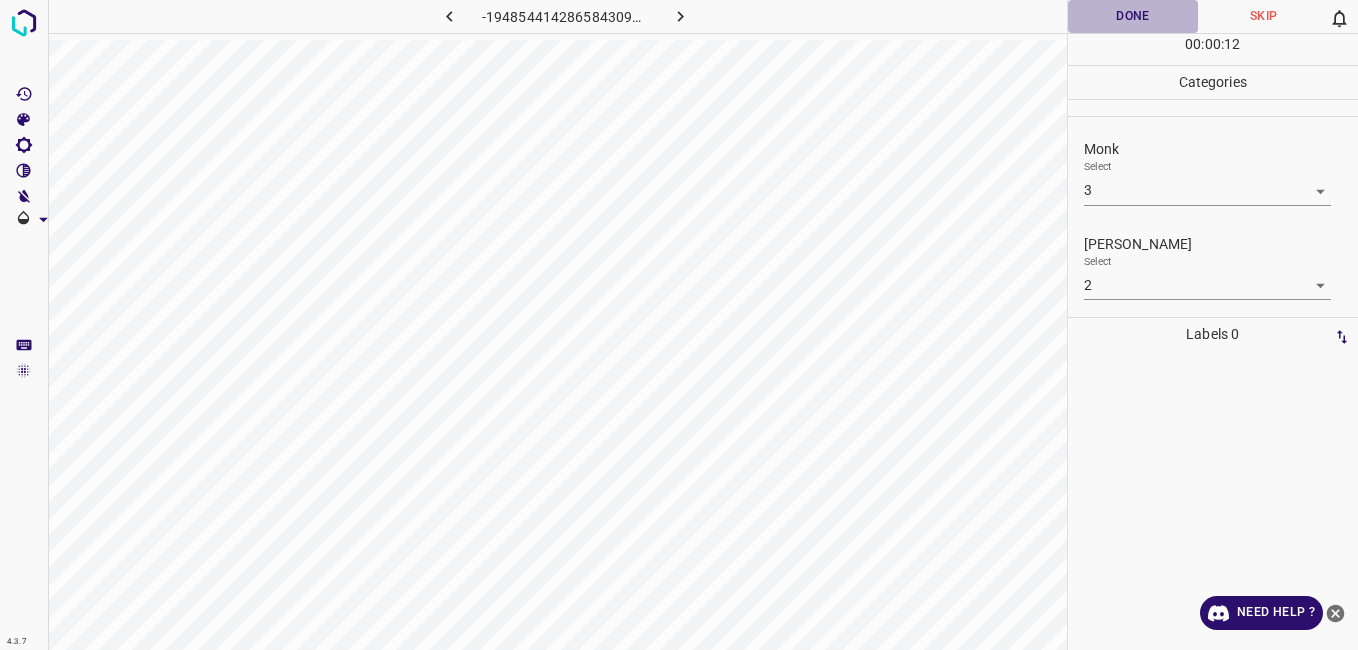 click on "Done" at bounding box center [1133, 16] 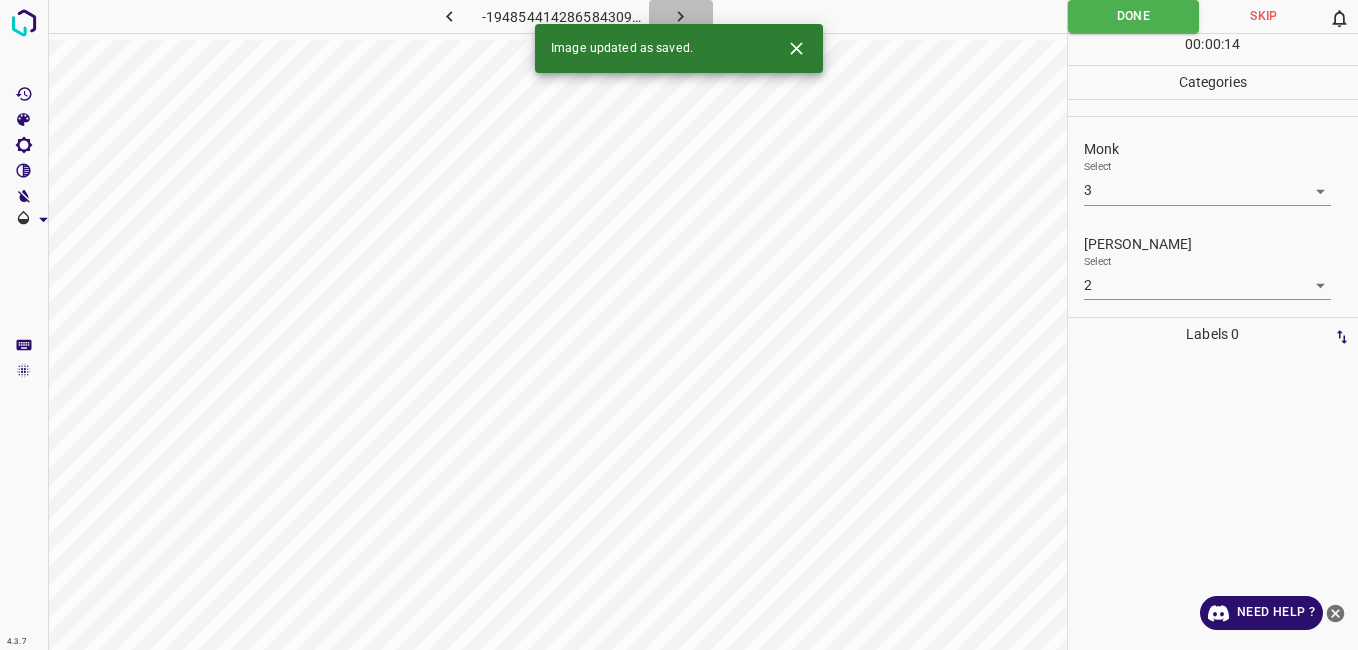 click 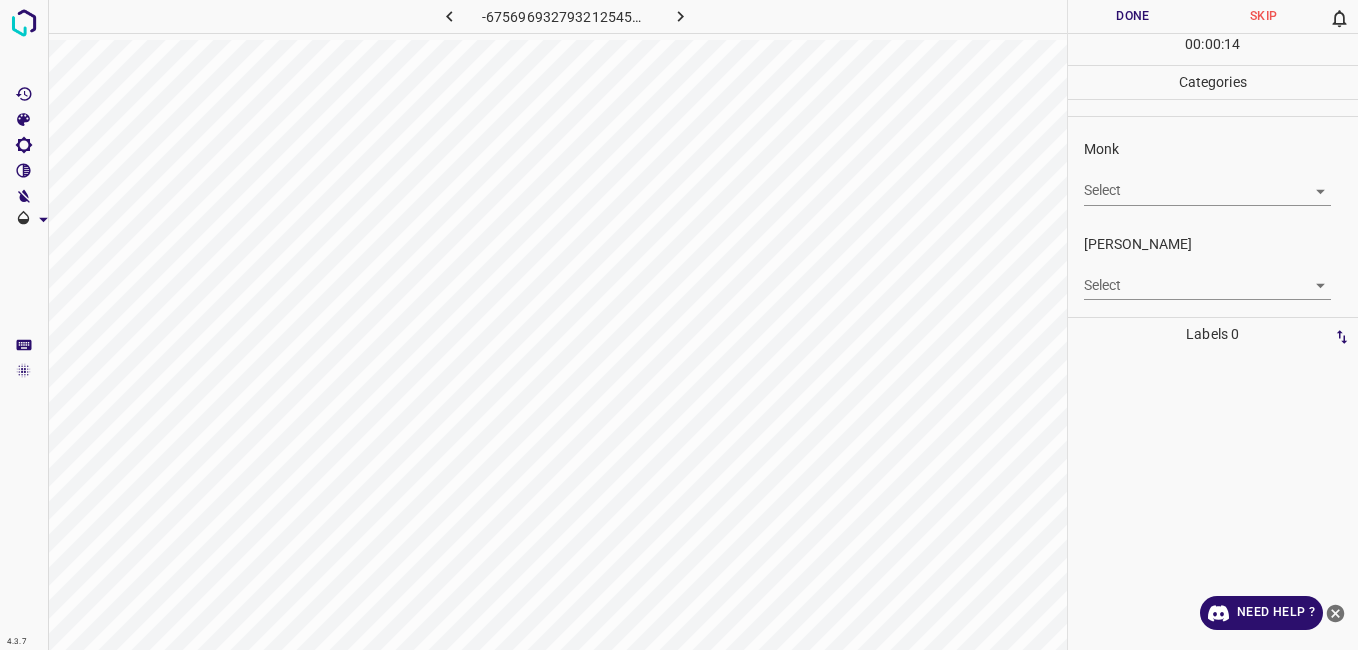 click on "4.3.7 -6756969327932125455.png Done Skip 0 00   : 00   : 14   Categories Monk   Select ​  Fitzpatrick   Select ​ Labels   0 Categories 1 Monk 2  Fitzpatrick Tools Space Change between modes (Draw & Edit) I Auto labeling R Restore zoom M Zoom in N Zoom out Delete Delete selecte label Filters Z Restore filters X Saturation filter C Brightness filter V Contrast filter B Gray scale filter General O Download Need Help ? - Text - Hide - Delete" at bounding box center (679, 325) 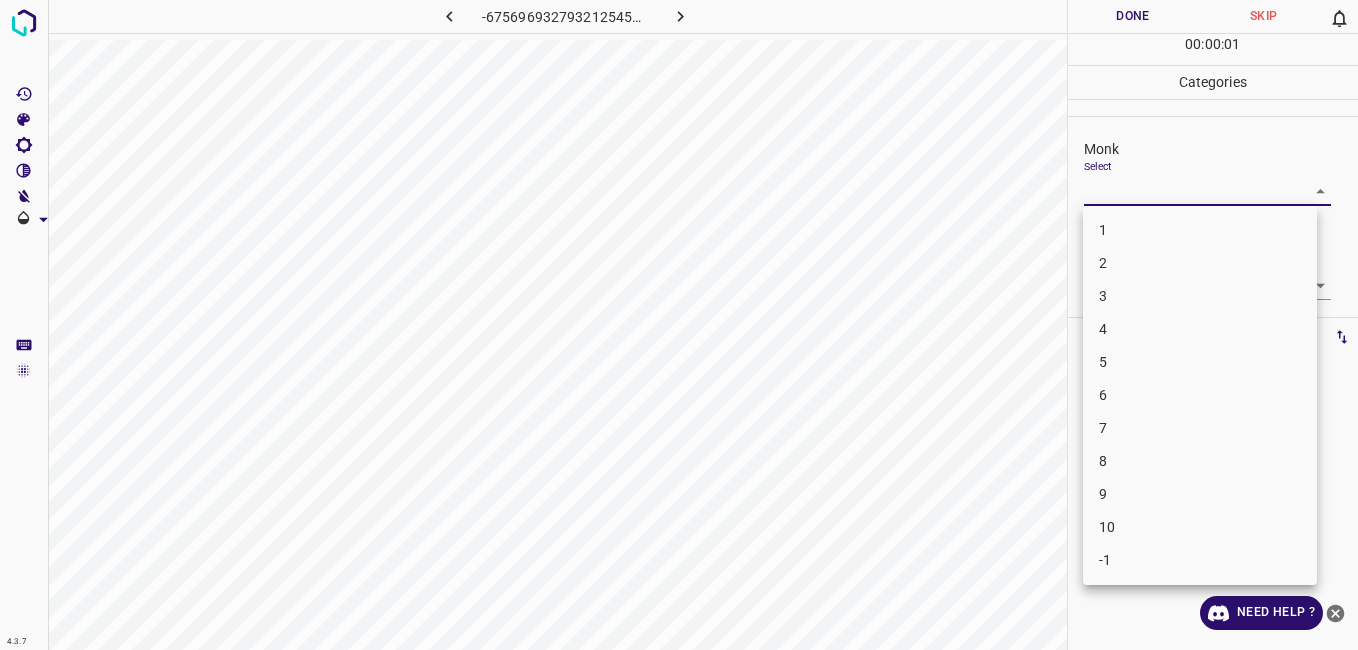 click on "4" at bounding box center [1200, 329] 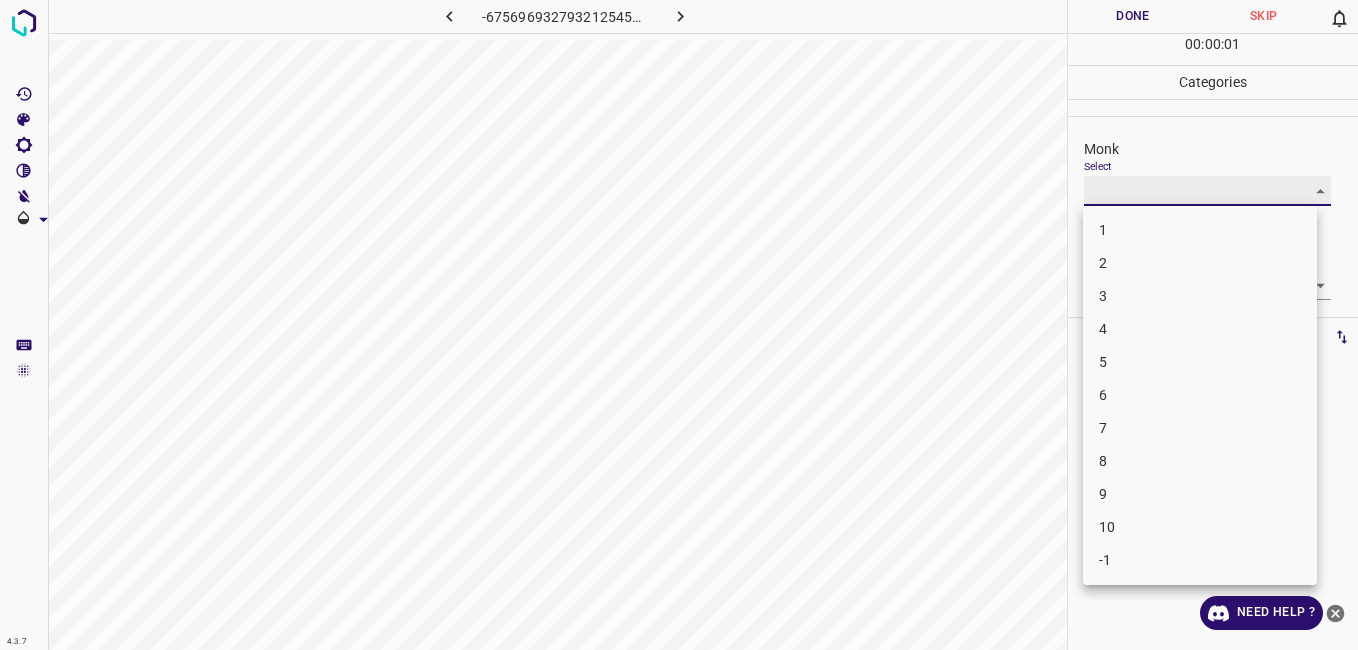type on "4" 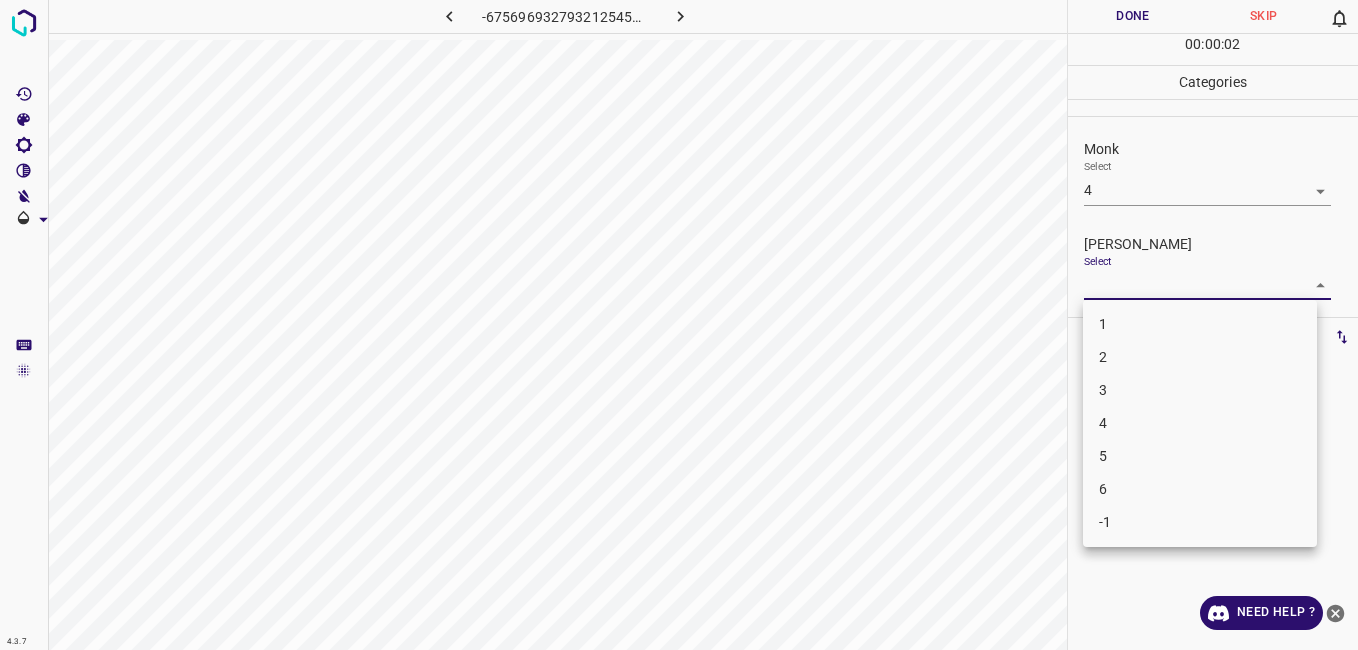 click on "4.3.7 -6756969327932125455.png Done Skip 0 00   : 00   : 02   Categories Monk   Select 4 4  Fitzpatrick   Select ​ Labels   0 Categories 1 Monk 2  Fitzpatrick Tools Space Change between modes (Draw & Edit) I Auto labeling R Restore zoom M Zoom in N Zoom out Delete Delete selecte label Filters Z Restore filters X Saturation filter C Brightness filter V Contrast filter B Gray scale filter General O Download Need Help ? - Text - Hide - Delete 1 2 3 4 5 6 -1" at bounding box center [679, 325] 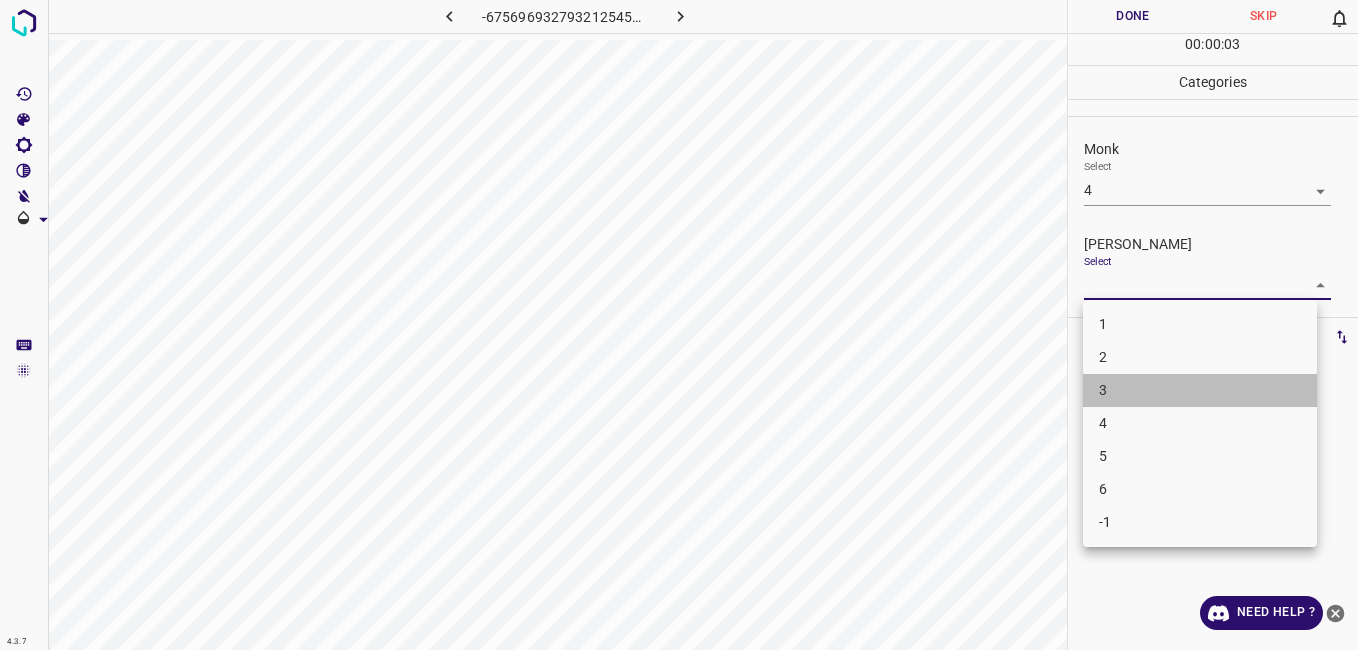 click on "3" at bounding box center (1200, 390) 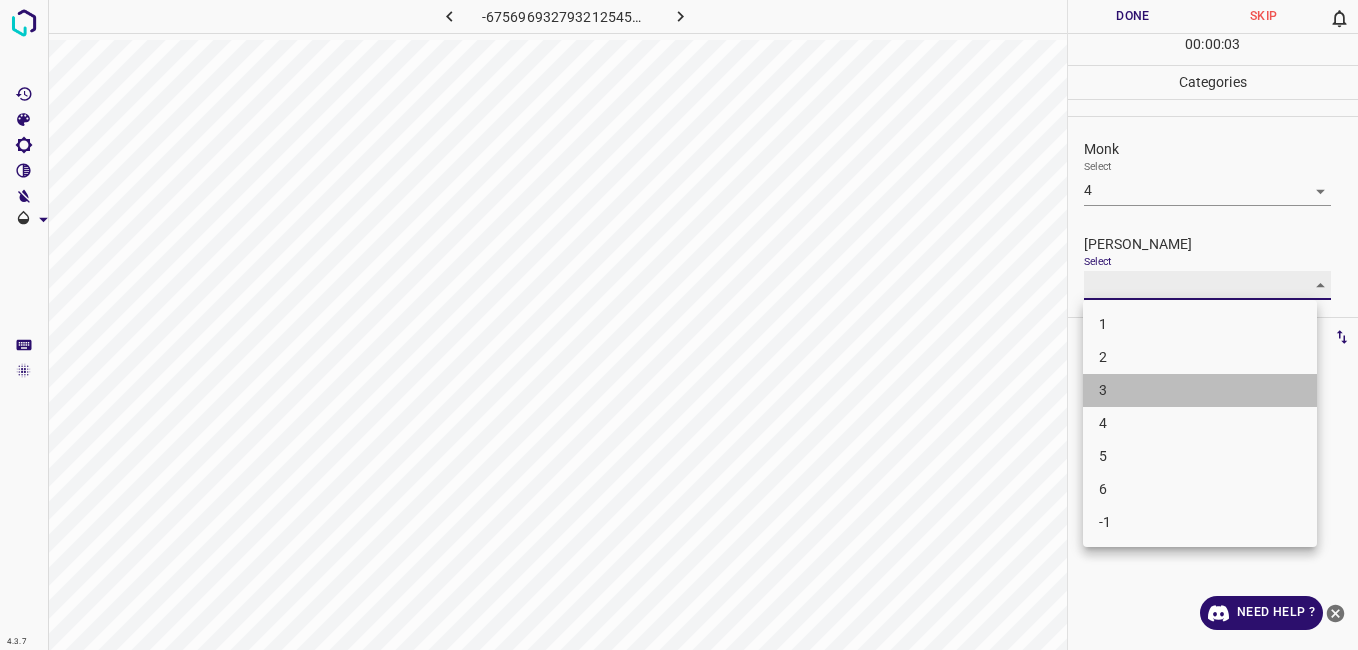 type on "3" 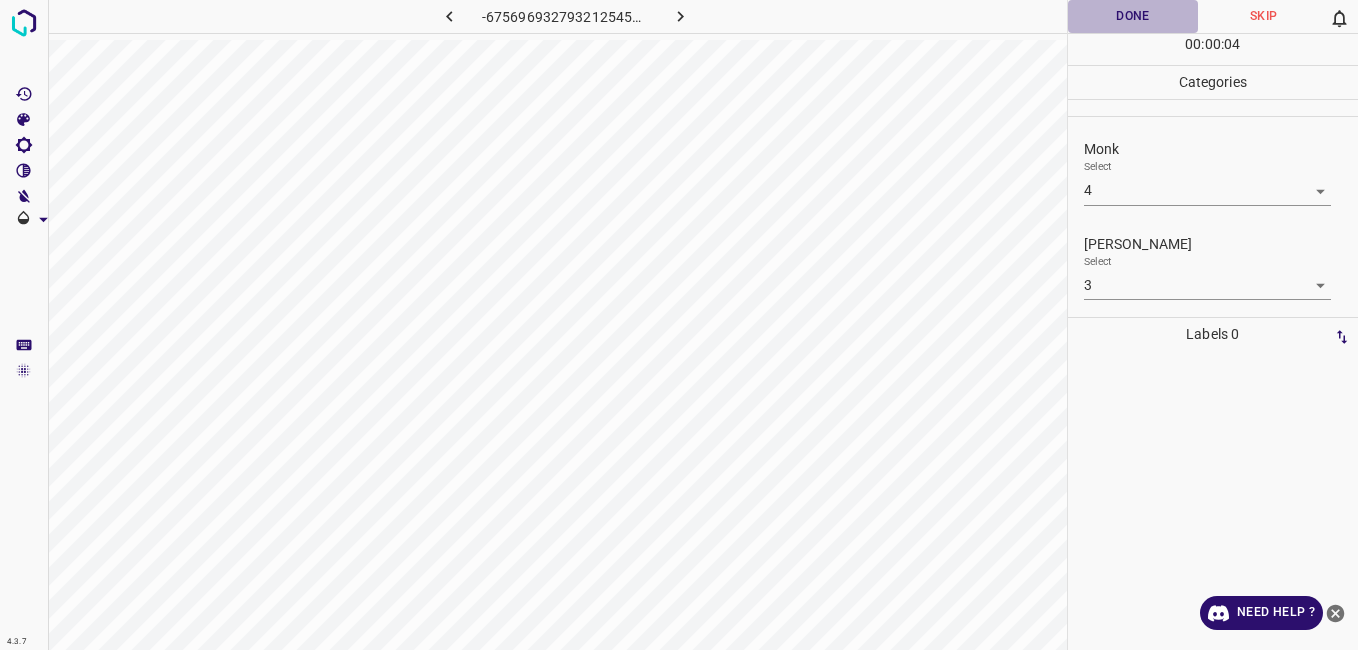 click on "Done" at bounding box center (1133, 16) 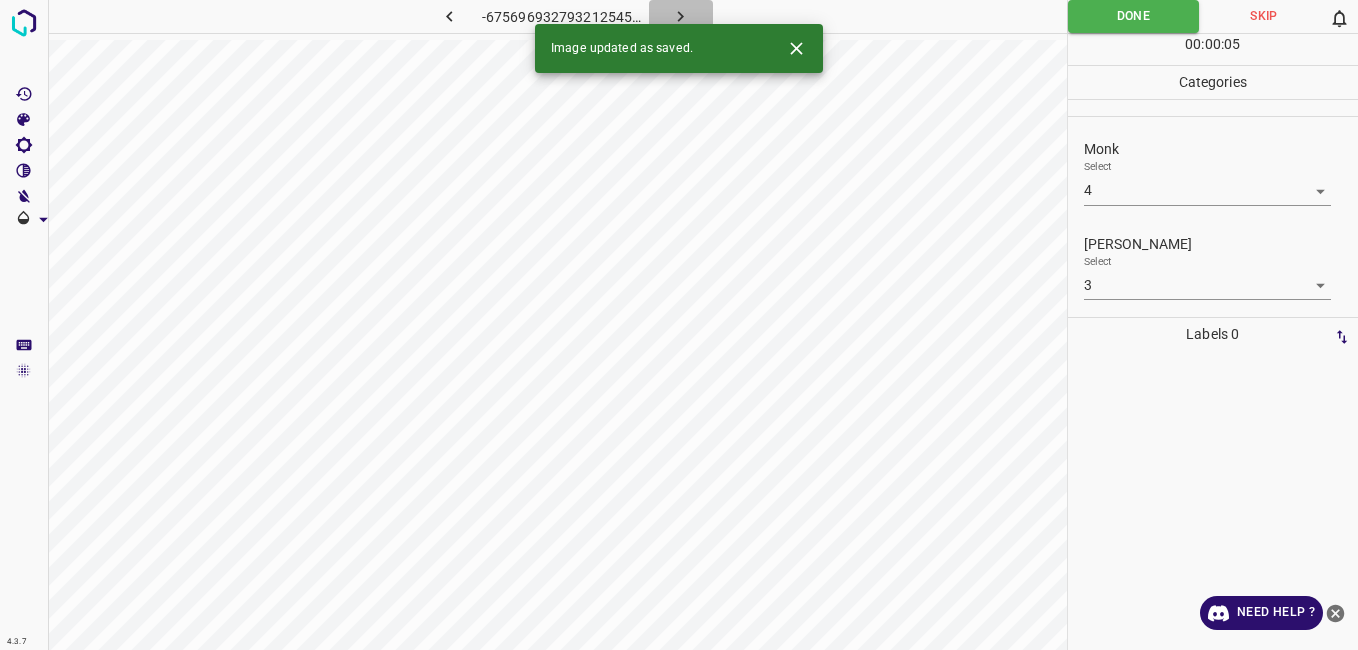click 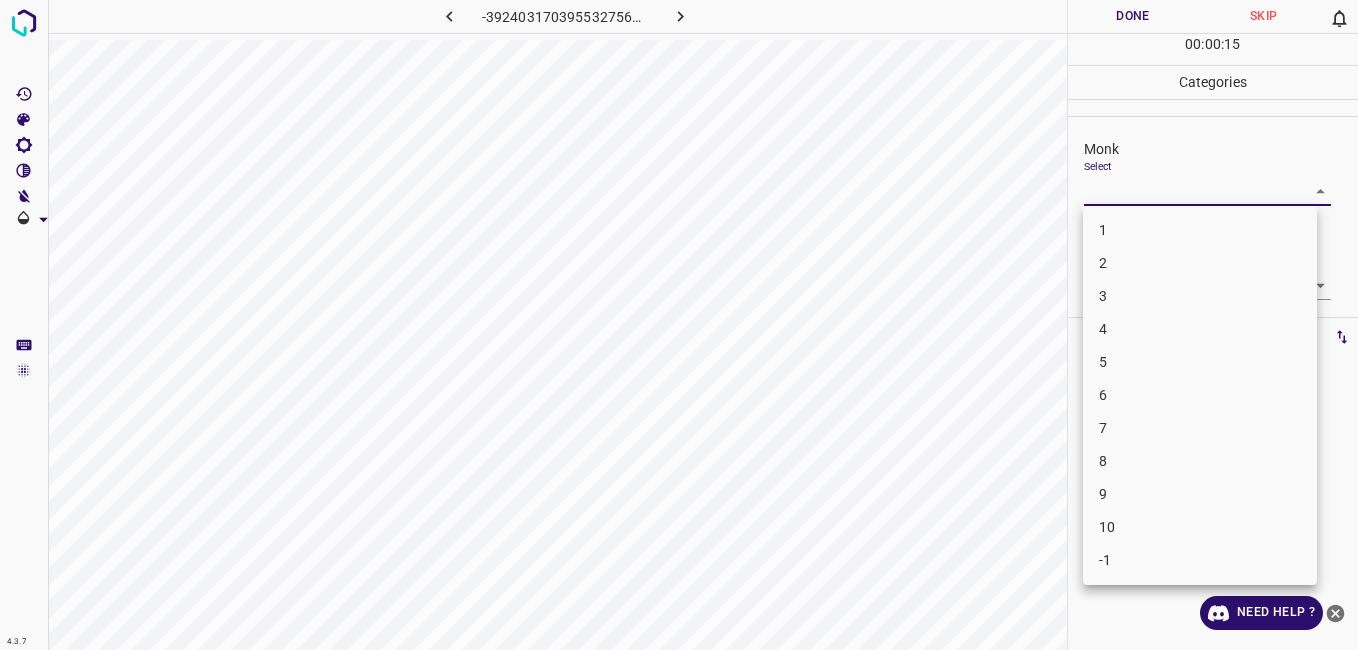 click on "4.3.7 -3924031703955327561.png Done Skip 0 00   : 00   : 15   Categories Monk   Select ​  Fitzpatrick   Select ​ Labels   0 Categories 1 Monk 2  Fitzpatrick Tools Space Change between modes (Draw & Edit) I Auto labeling R Restore zoom M Zoom in N Zoom out Delete Delete selecte label Filters Z Restore filters X Saturation filter C Brightness filter V Contrast filter B Gray scale filter General O Download Need Help ? - Text - Hide - Delete 1 2 3 4 5 6 7 8 9 10 -1" at bounding box center (679, 325) 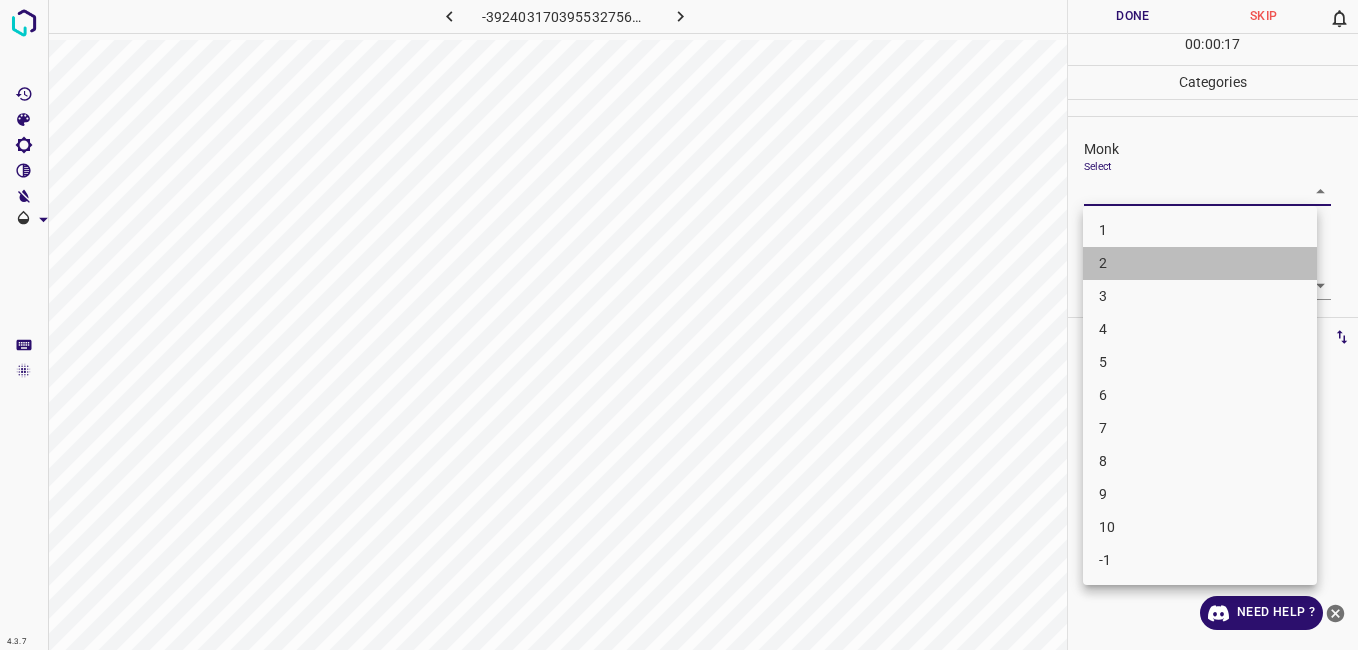 click on "2" at bounding box center (1200, 263) 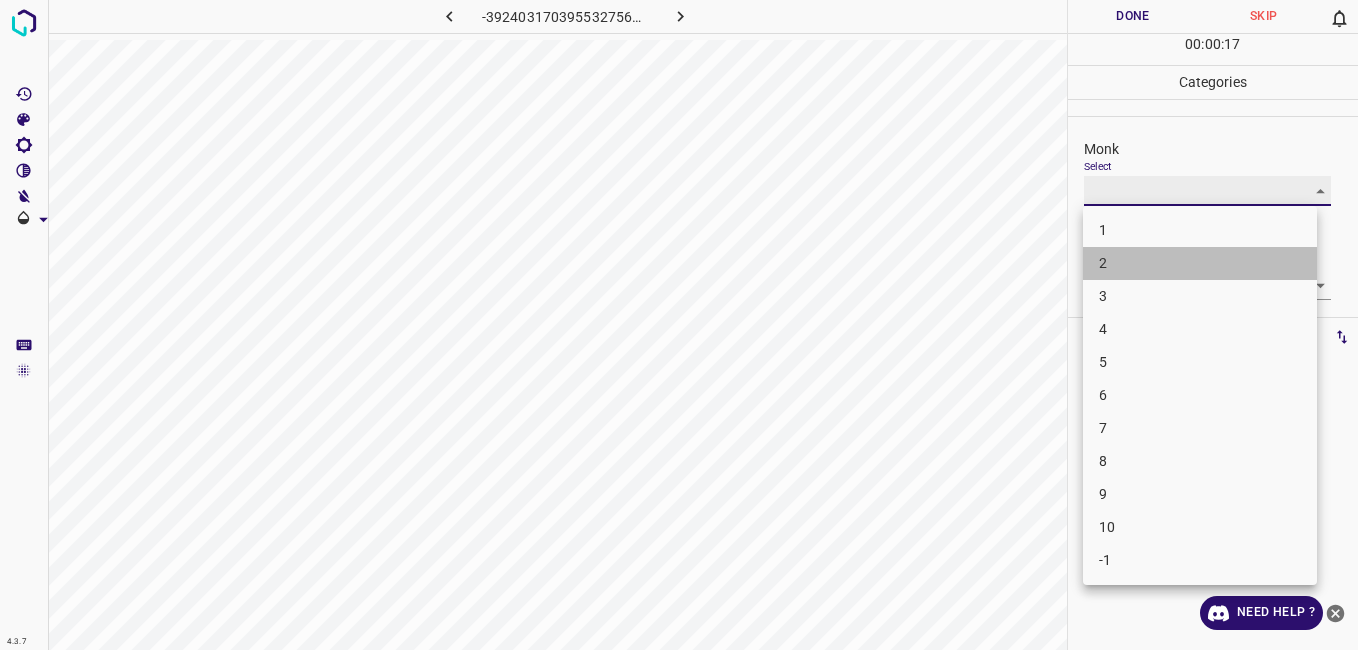 type on "2" 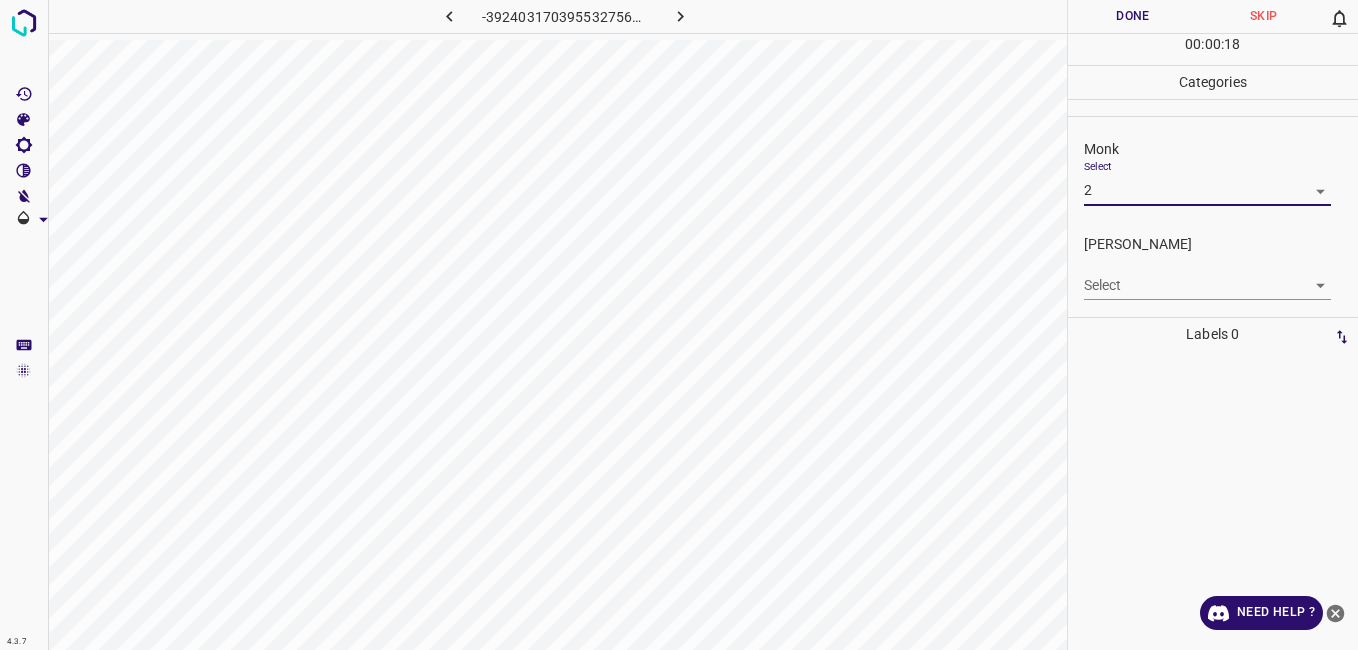 click on "4.3.7 -3924031703955327561.png Done Skip 0 00   : 00   : 18   Categories Monk   Select 2 2  Fitzpatrick   Select ​ Labels   0 Categories 1 Monk 2  Fitzpatrick Tools Space Change between modes (Draw & Edit) I Auto labeling R Restore zoom M Zoom in N Zoom out Delete Delete selecte label Filters Z Restore filters X Saturation filter C Brightness filter V Contrast filter B Gray scale filter General O Download Need Help ? - Text - Hide - Delete" at bounding box center [679, 325] 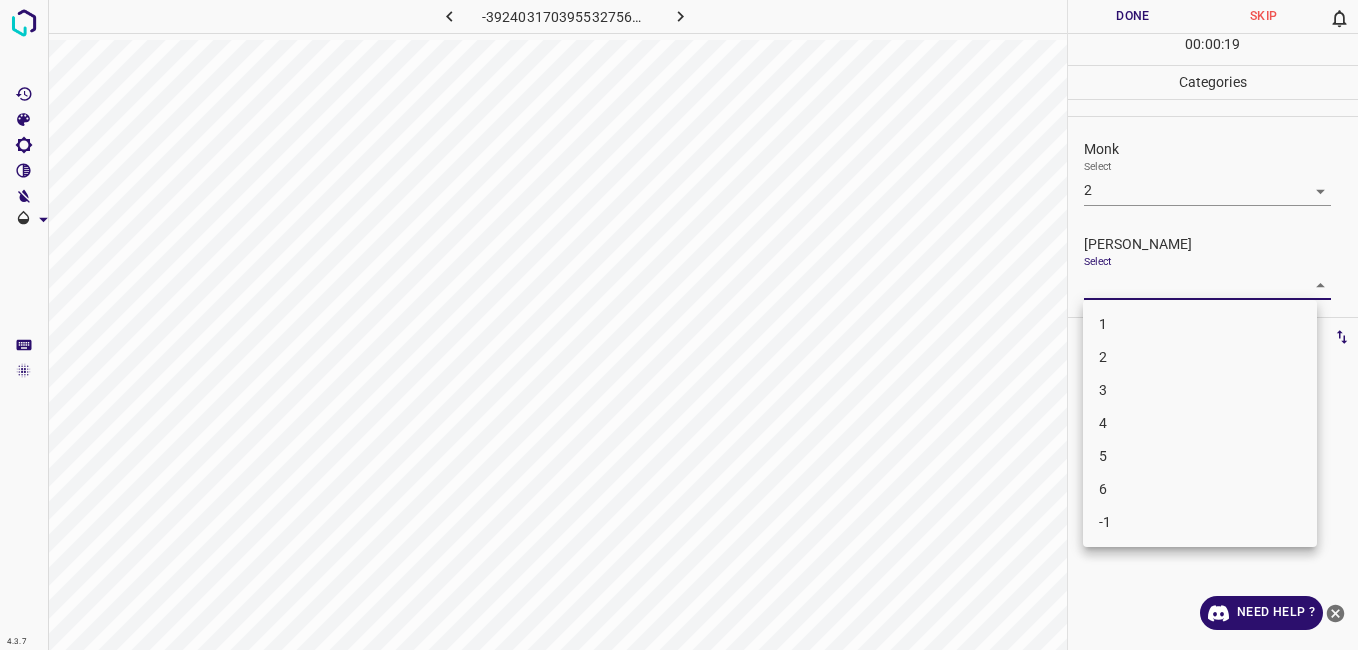 click on "1" at bounding box center [1200, 324] 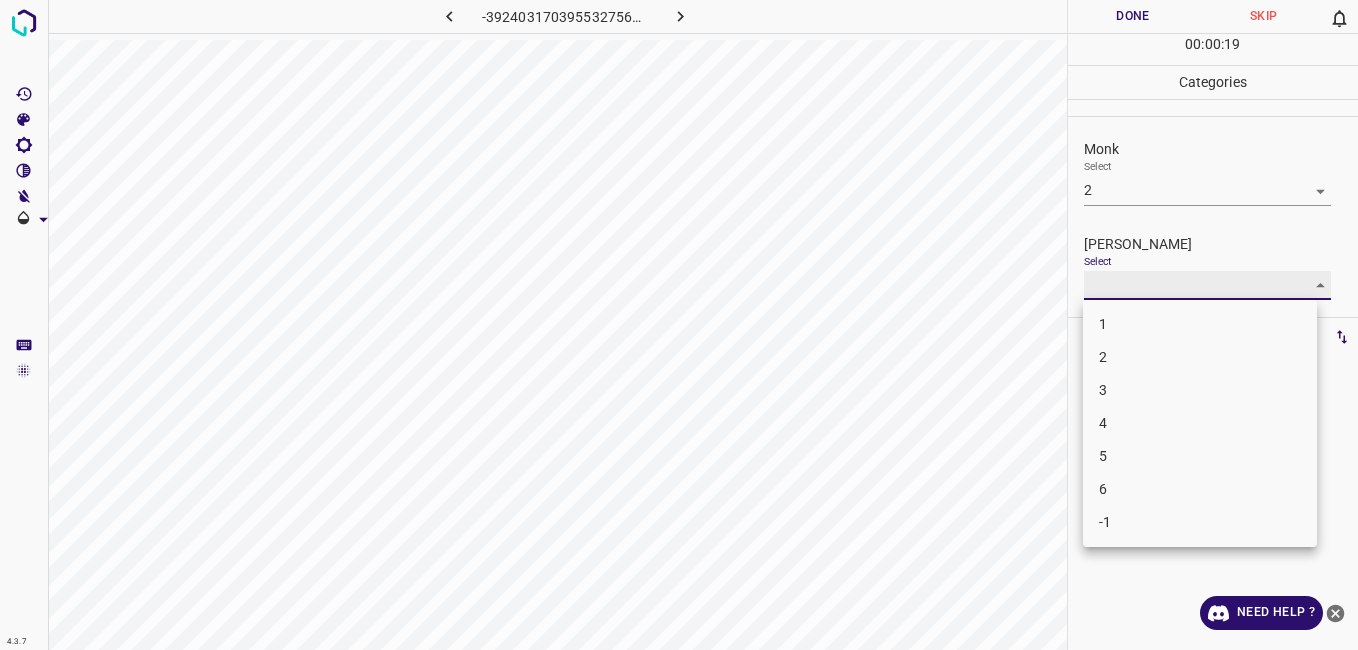 type on "1" 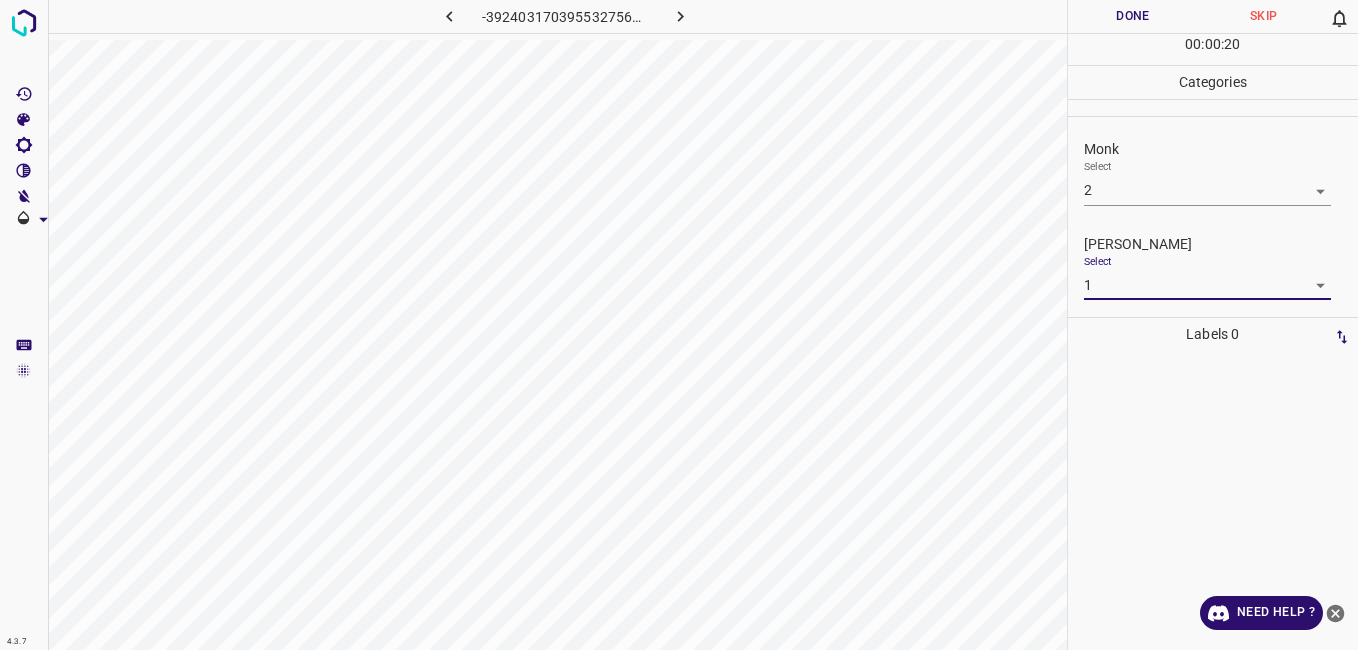 click on "Done" at bounding box center (1133, 16) 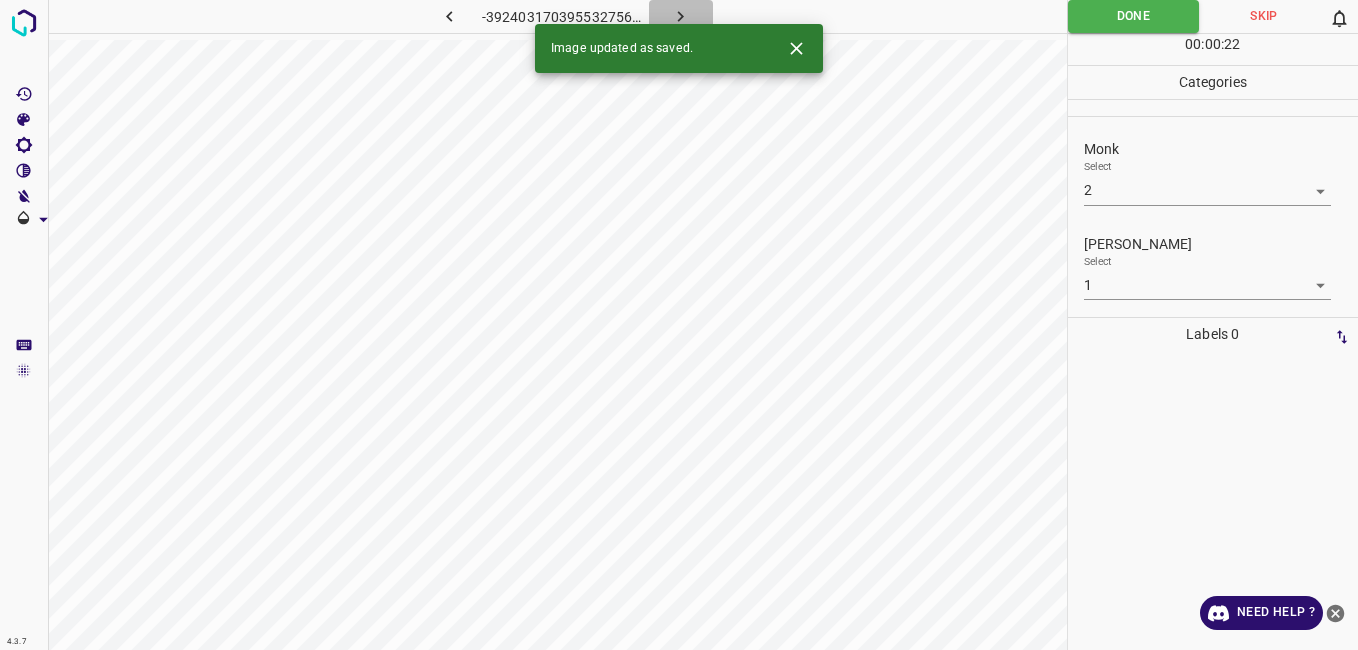 click 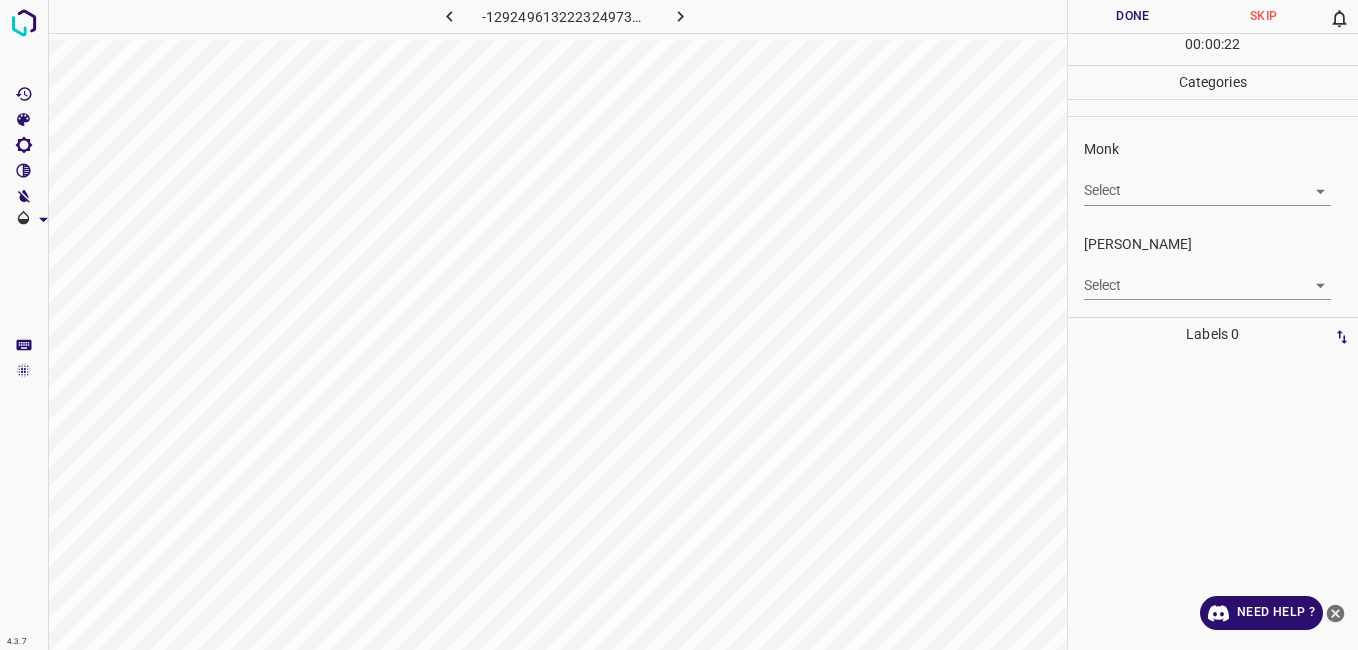 click on "4.3.7 -1292496132223249738.png Done Skip 0 00   : 00   : 22   Categories Monk   Select ​  Fitzpatrick   Select ​ Labels   0 Categories 1 Monk 2  Fitzpatrick Tools Space Change between modes (Draw & Edit) I Auto labeling R Restore zoom M Zoom in N Zoom out Delete Delete selecte label Filters Z Restore filters X Saturation filter C Brightness filter V Contrast filter B Gray scale filter General O Download Need Help ? - Text - Hide - Delete" at bounding box center (679, 325) 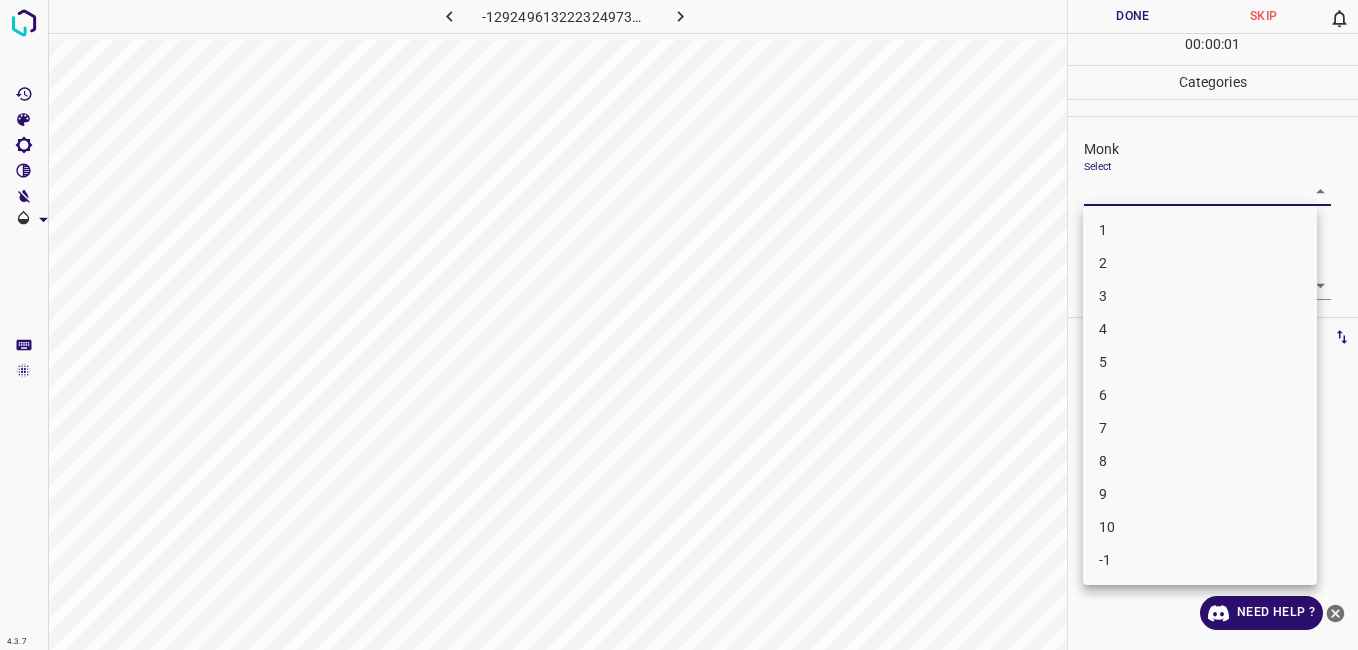 click on "1" at bounding box center [1200, 230] 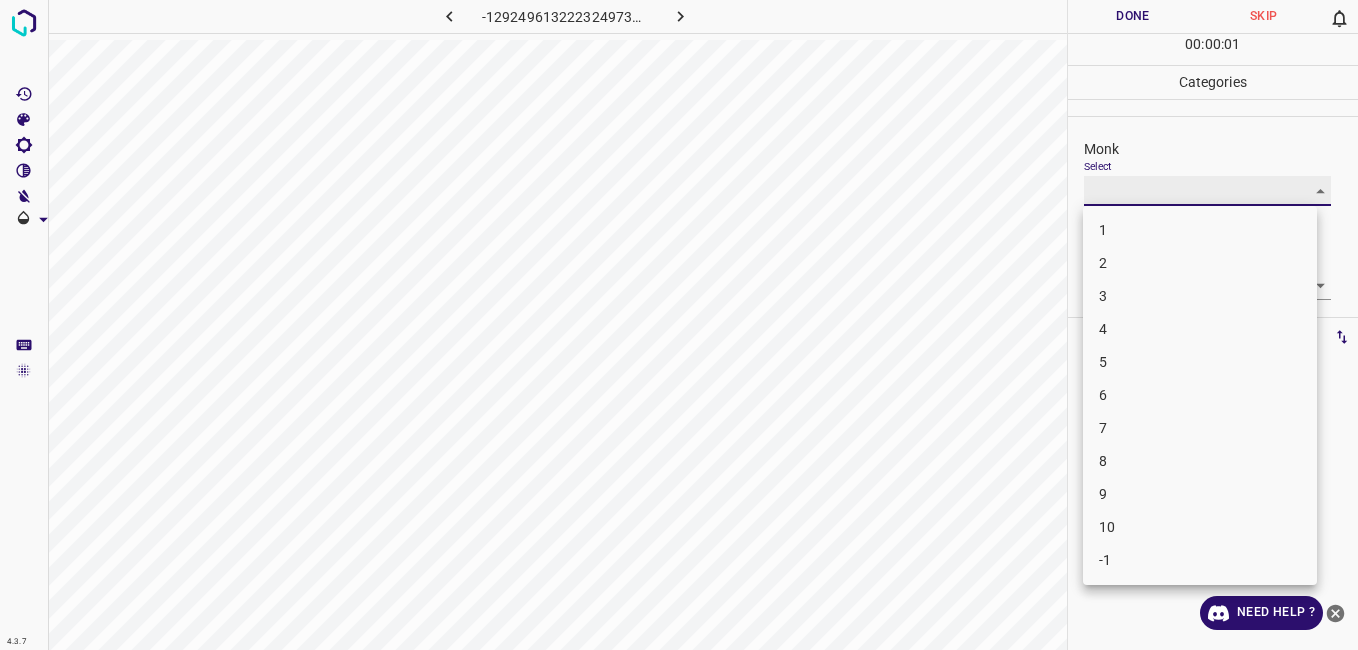 type on "1" 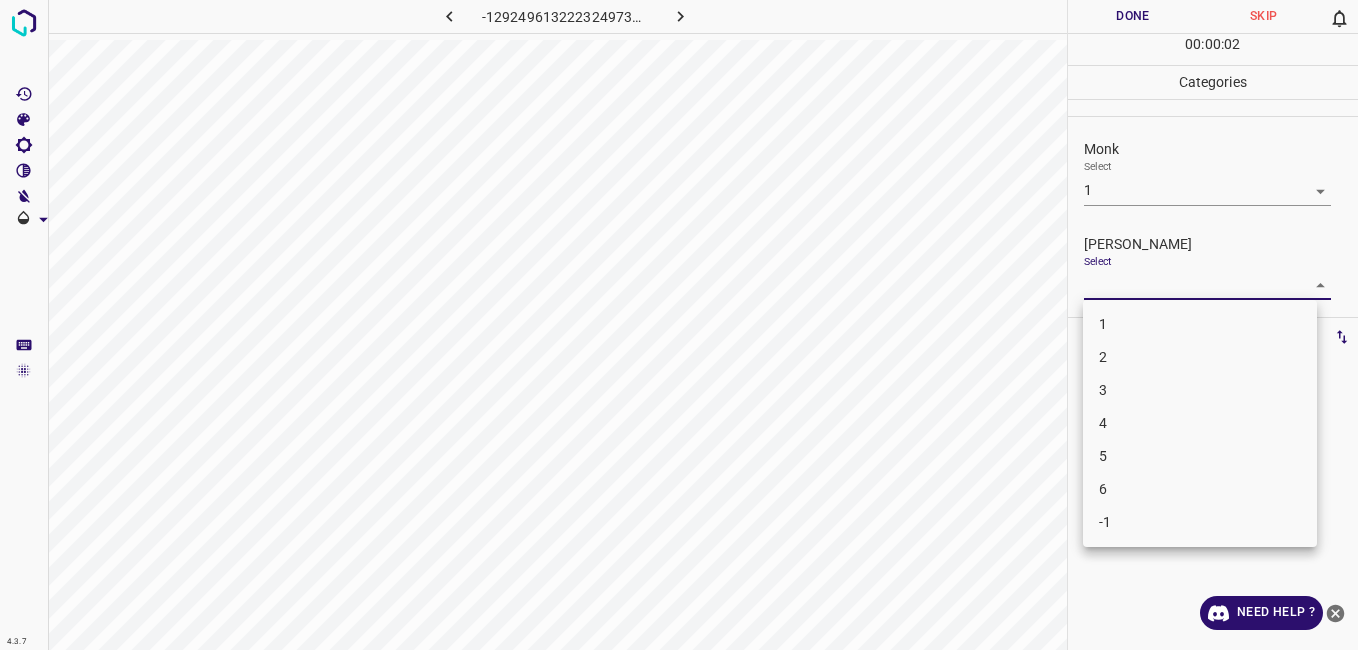 click on "4.3.7 -1292496132223249738.png Done Skip 0 00   : 00   : 02   Categories Monk   Select 1 1  Fitzpatrick   Select ​ Labels   0 Categories 1 Monk 2  Fitzpatrick Tools Space Change between modes (Draw & Edit) I Auto labeling R Restore zoom M Zoom in N Zoom out Delete Delete selecte label Filters Z Restore filters X Saturation filter C Brightness filter V Contrast filter B Gray scale filter General O Download Need Help ? - Text - Hide - Delete 1 2 3 4 5 6 -1" at bounding box center (679, 325) 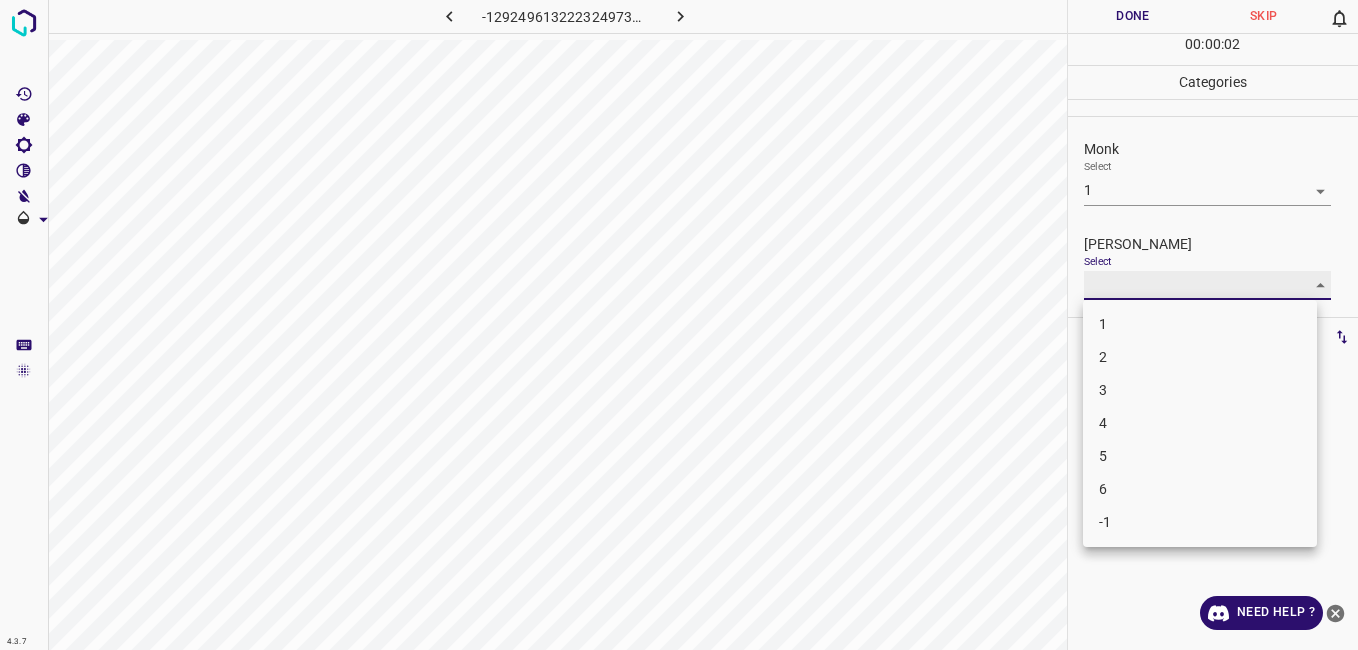 type on "1" 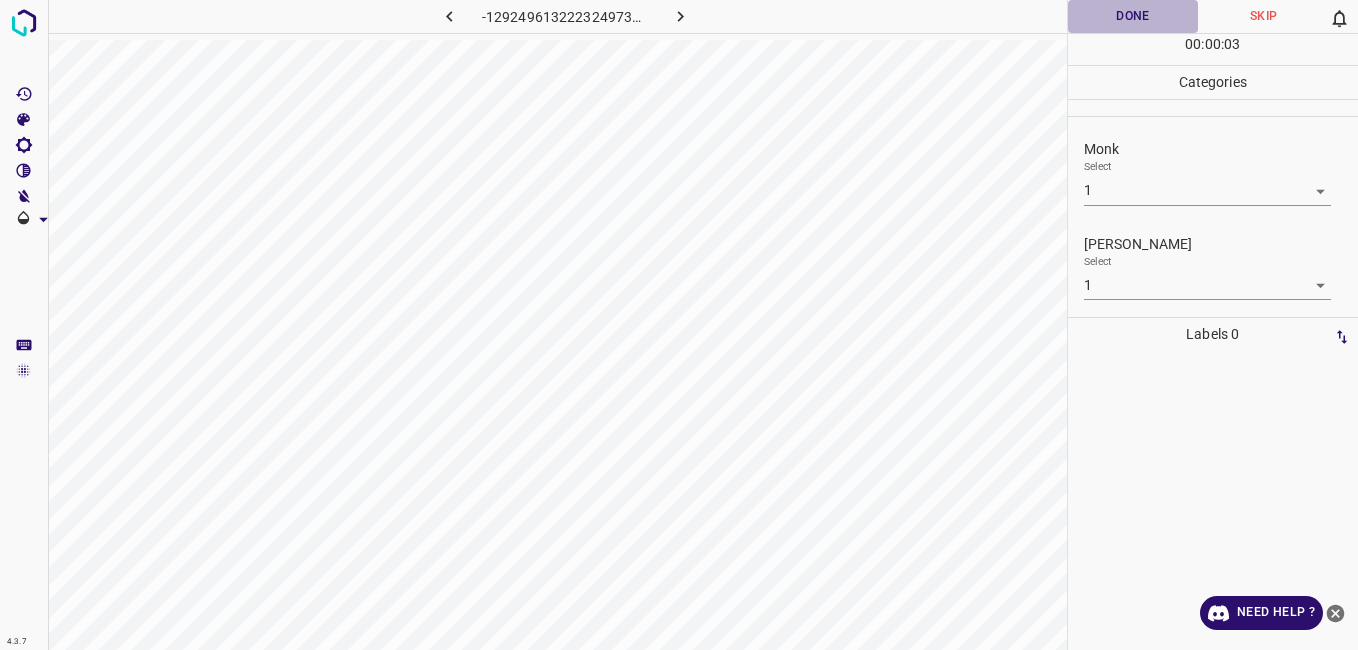 click on "Done" at bounding box center (1133, 16) 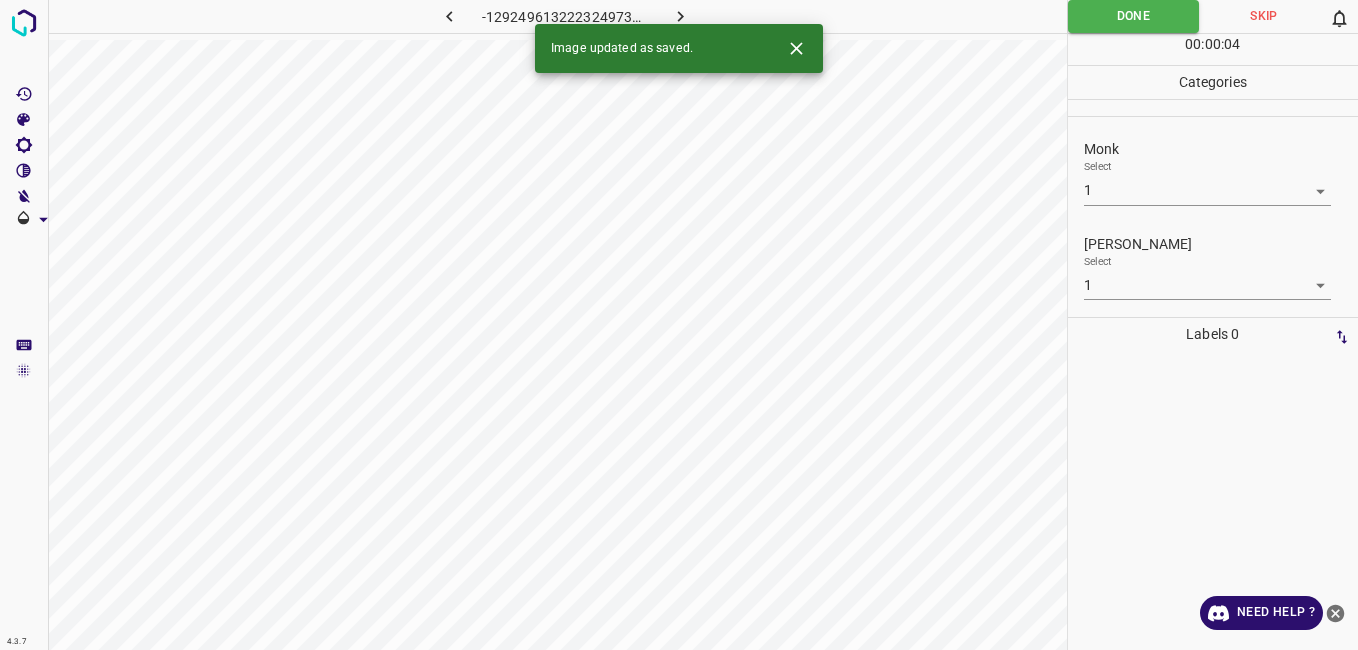 click on "Image updated as saved." at bounding box center [679, 48] 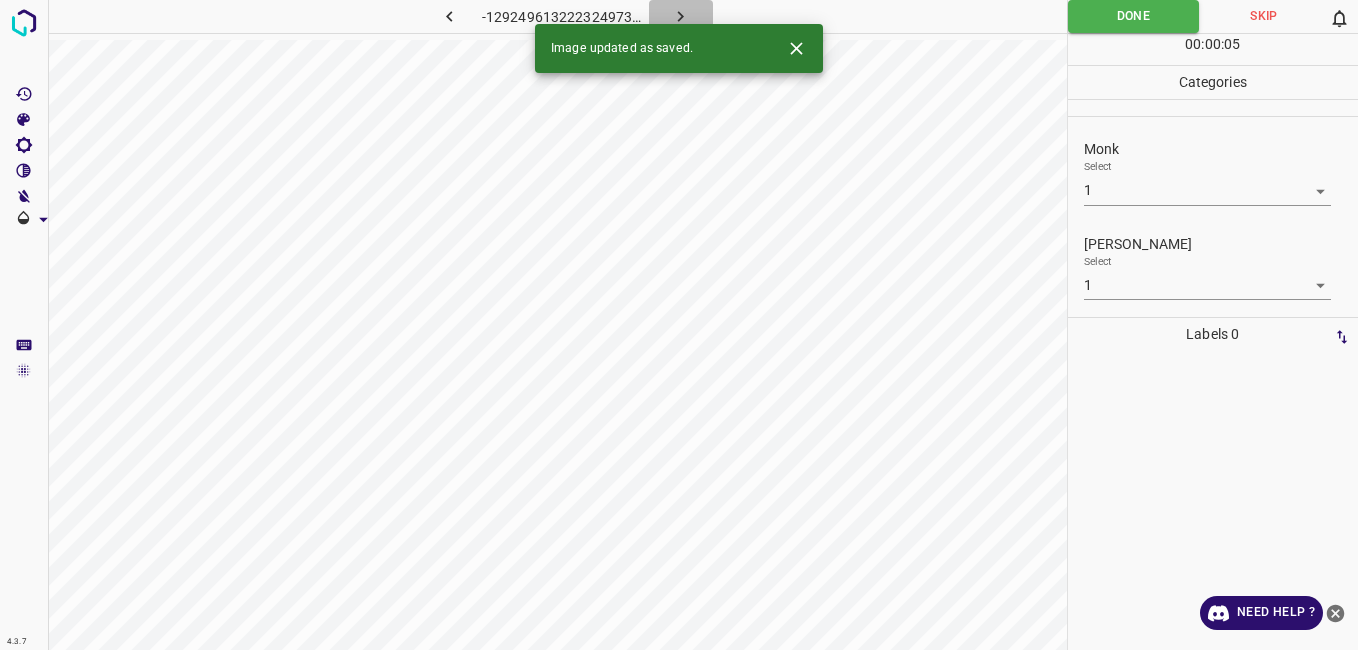 click 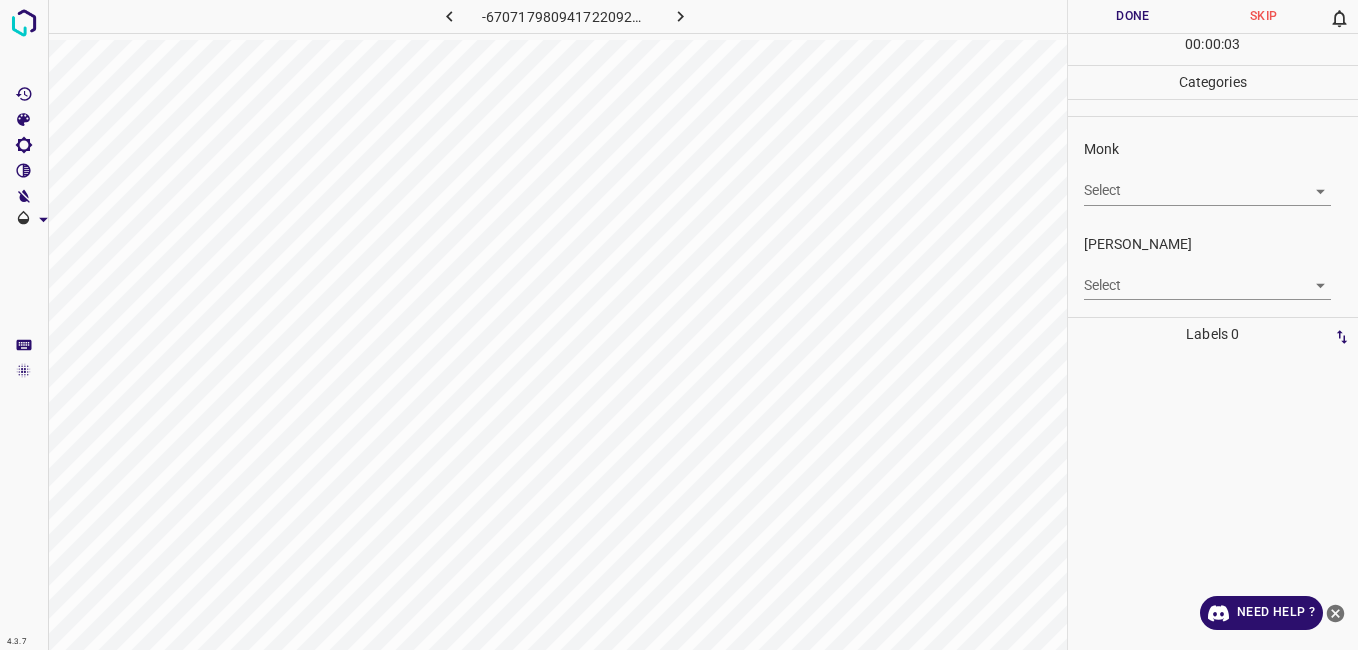 click on "4.3.7 -6707179809417220928.png Done Skip 0 00   : 00   : 03   Categories Monk   Select ​  Fitzpatrick   Select ​ Labels   0 Categories 1 Monk 2  Fitzpatrick Tools Space Change between modes (Draw & Edit) I Auto labeling R Restore zoom M Zoom in N Zoom out Delete Delete selecte label Filters Z Restore filters X Saturation filter C Brightness filter V Contrast filter B Gray scale filter General O Download Need Help ? - Text - Hide - Delete" at bounding box center [679, 325] 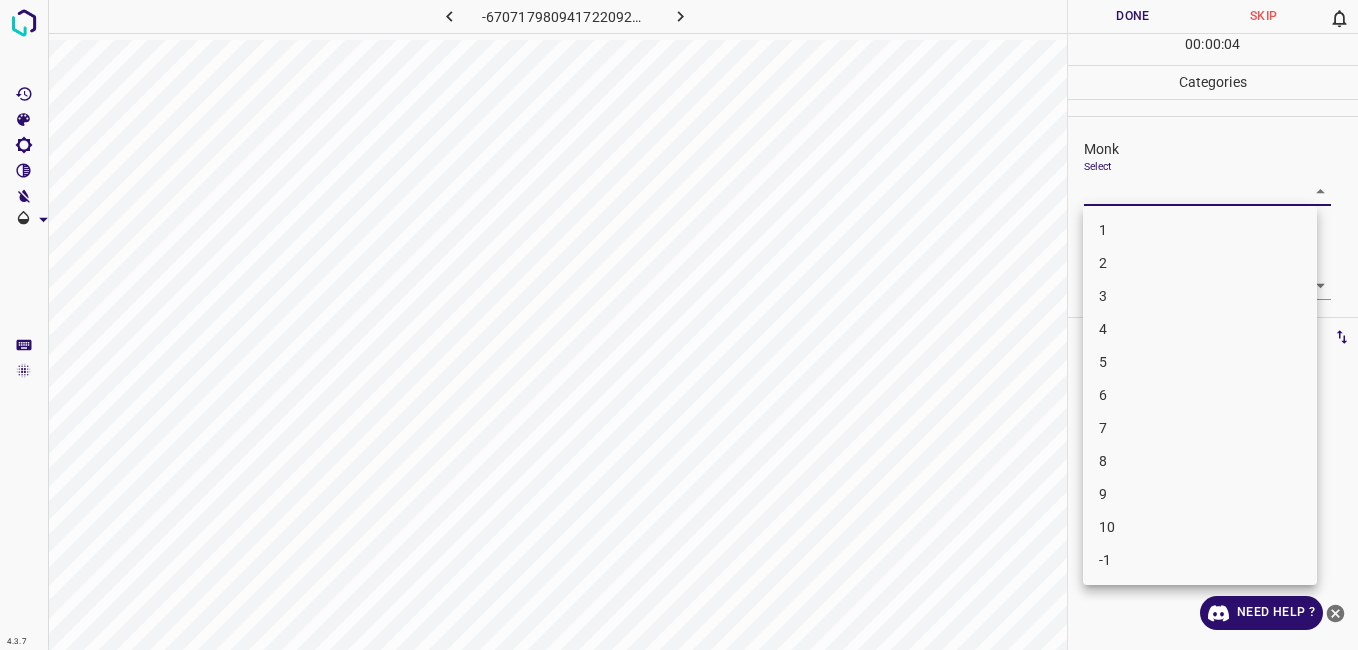 click on "1" at bounding box center [1200, 230] 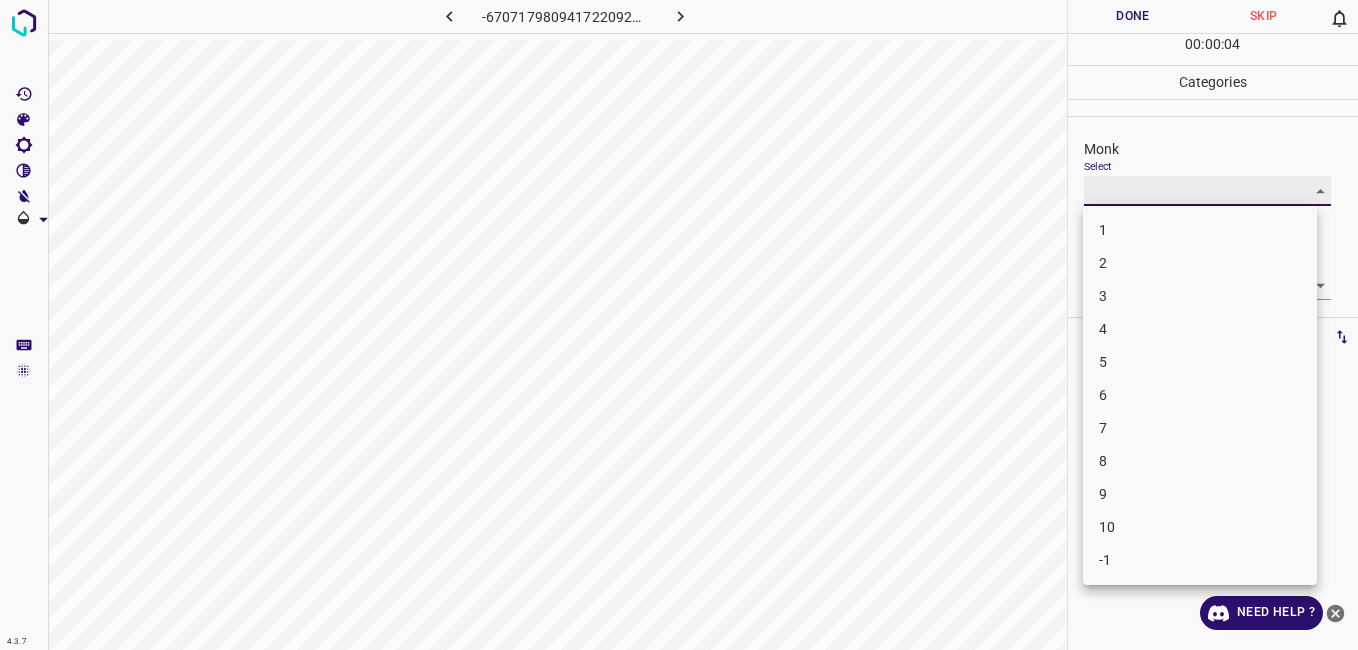 type on "1" 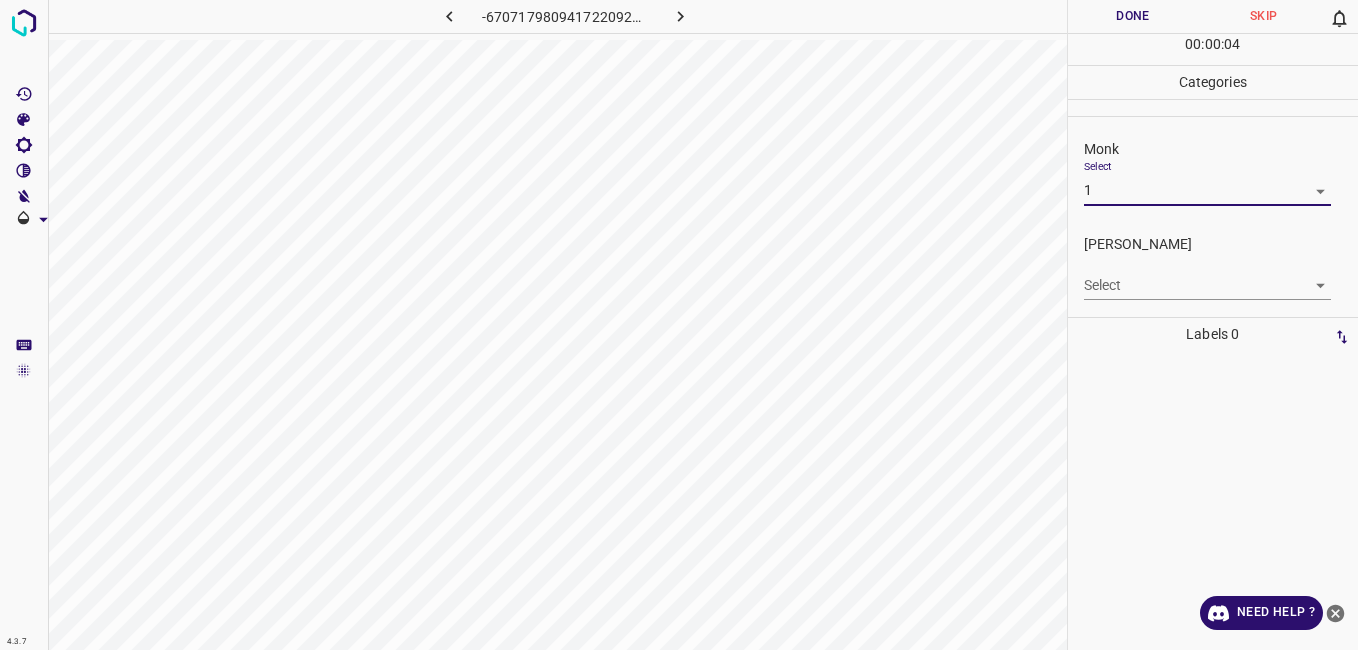 click on "4.3.7 -6707179809417220928.png Done Skip 0 00   : 00   : 04   Categories Monk   Select 1 1  Fitzpatrick   Select ​ Labels   0 Categories 1 Monk 2  Fitzpatrick Tools Space Change between modes (Draw & Edit) I Auto labeling R Restore zoom M Zoom in N Zoom out Delete Delete selecte label Filters Z Restore filters X Saturation filter C Brightness filter V Contrast filter B Gray scale filter General O Download Need Help ? - Text - Hide - Delete 1 2 3 4 5 6 7 8 9 10 -1" at bounding box center (679, 325) 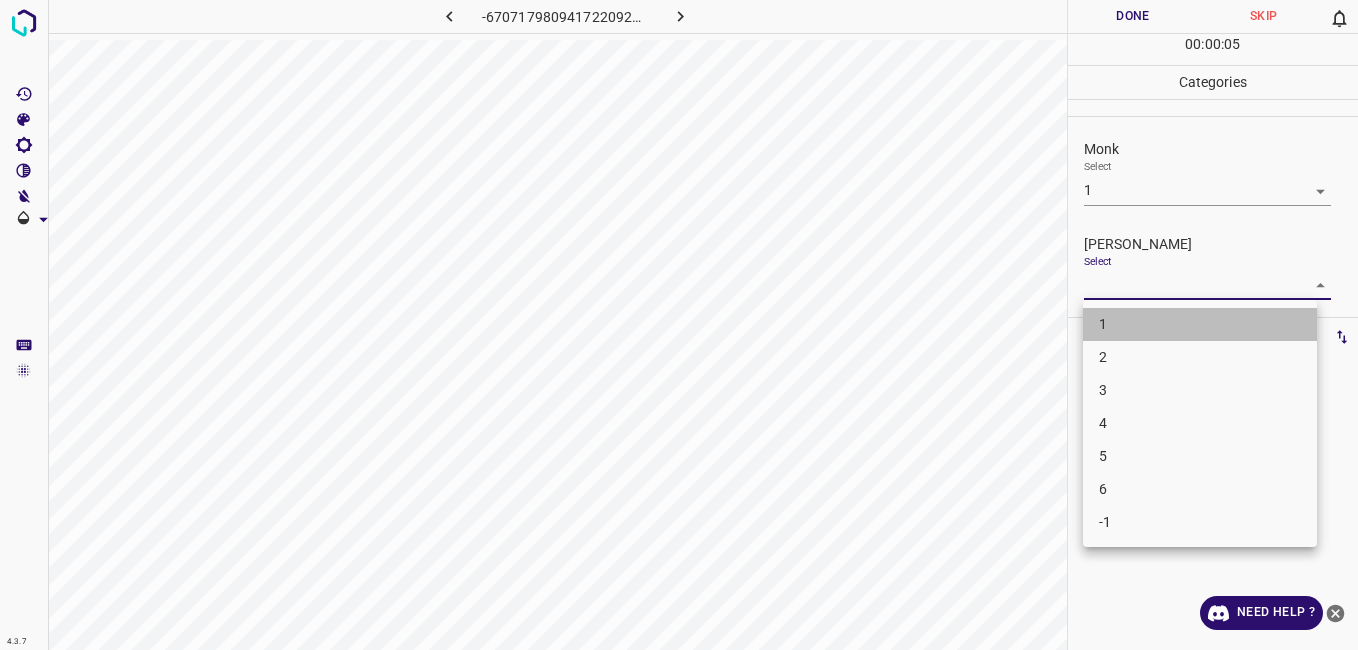 click on "1" at bounding box center (1200, 324) 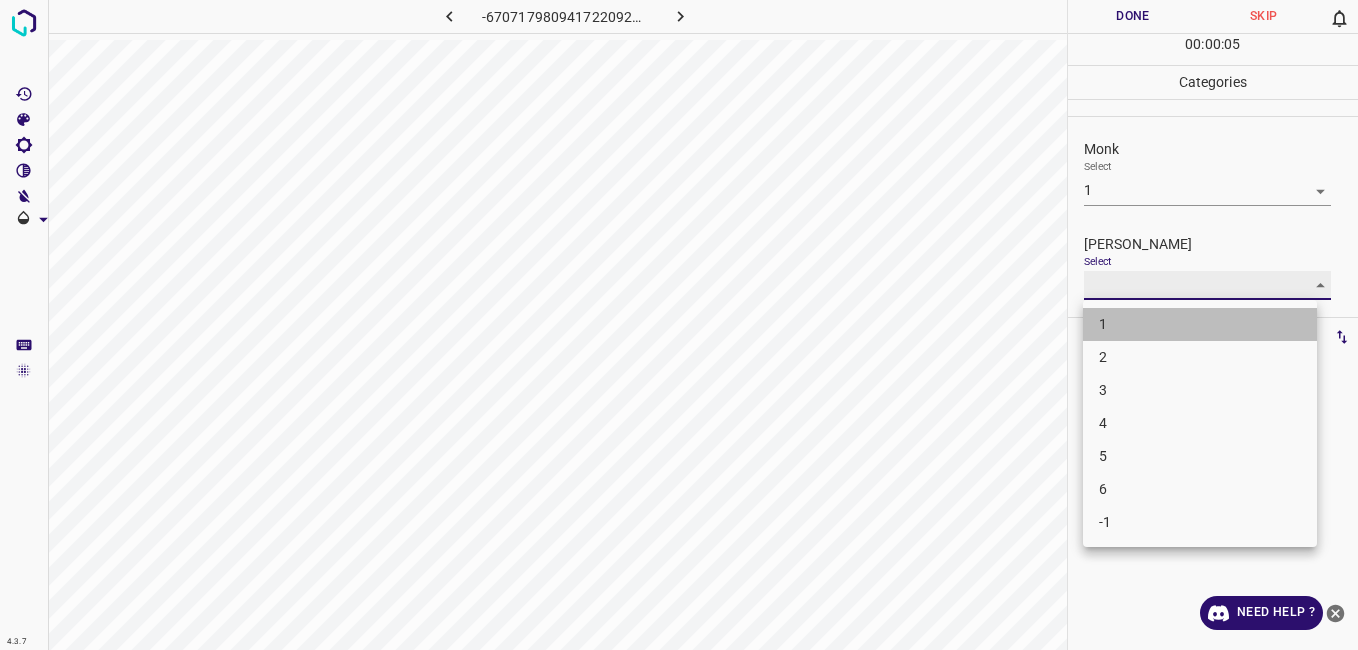 type on "1" 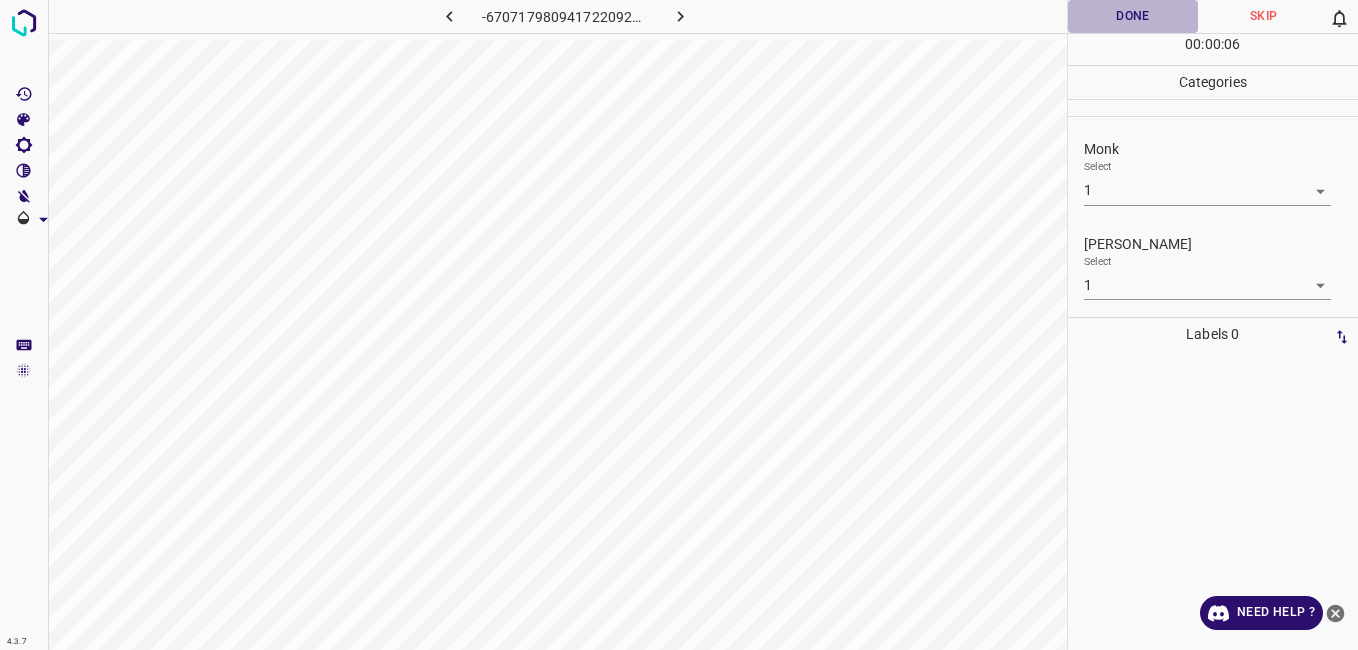 click on "Done" at bounding box center (1133, 16) 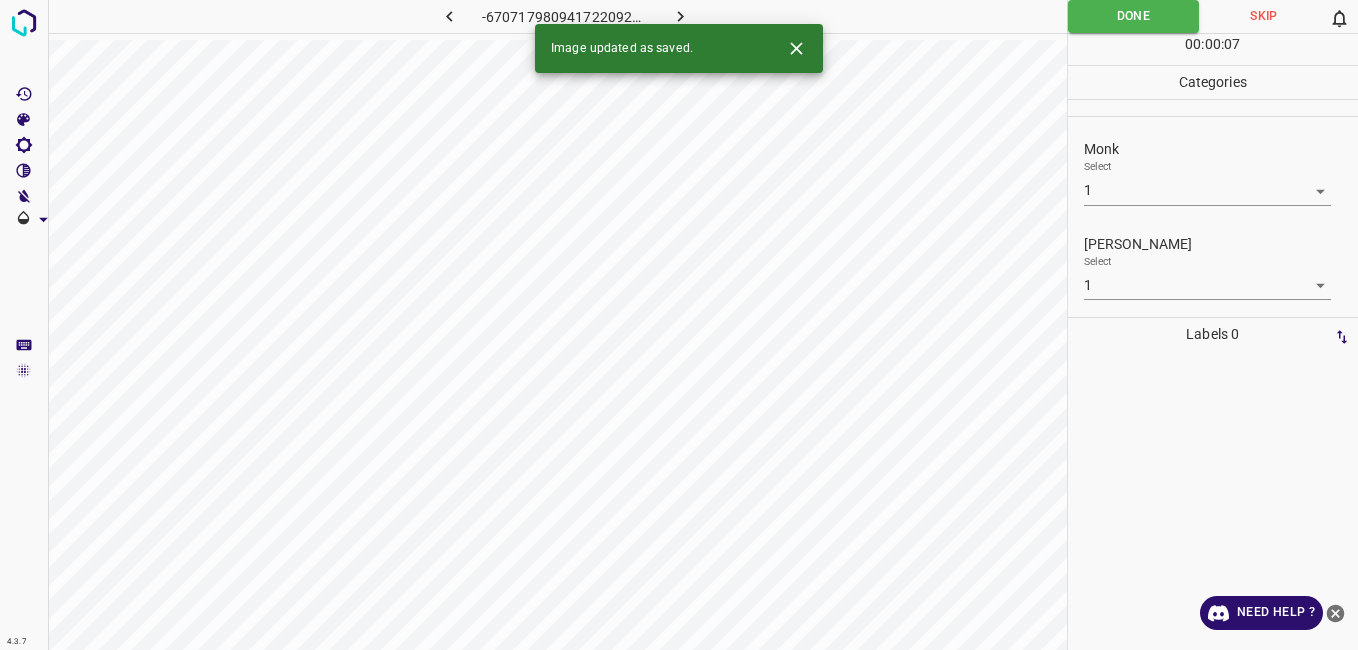 click 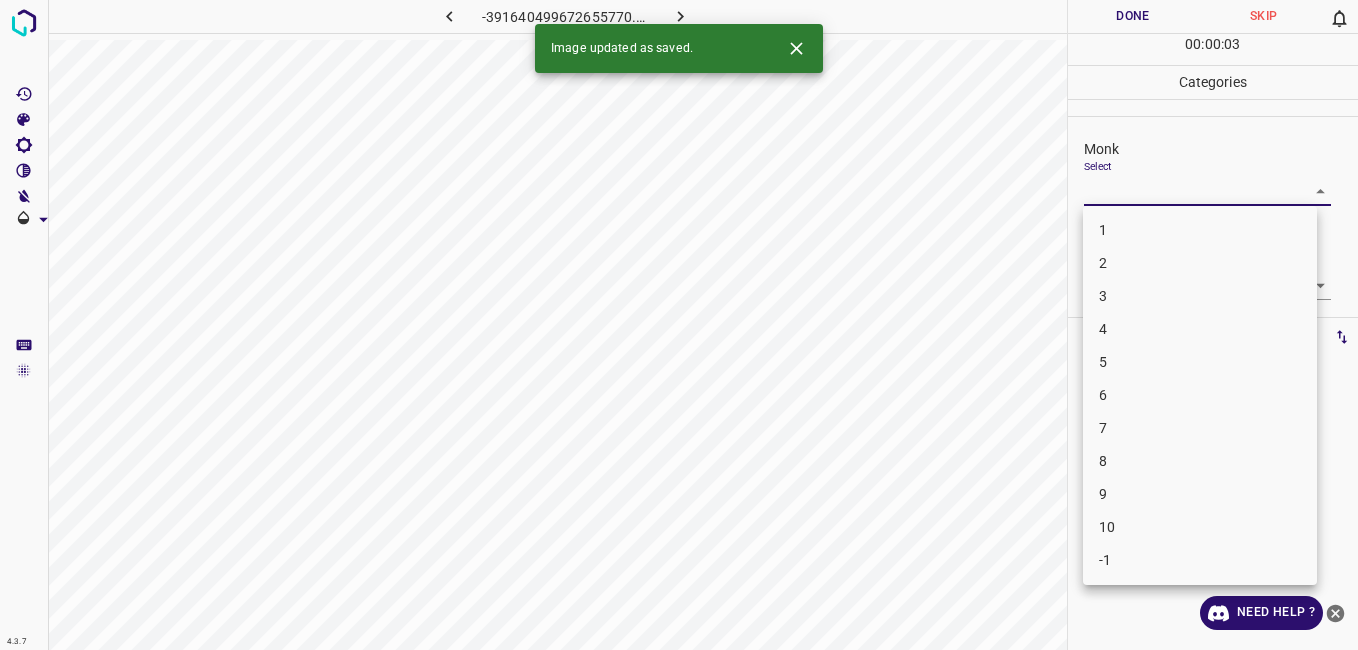 click on "4.3.7 -391640499672655770.png Done Skip 0 00   : 00   : 03   Categories Monk   Select ​  Fitzpatrick   Select ​ Labels   0 Categories 1 Monk 2  Fitzpatrick Tools Space Change between modes (Draw & Edit) I Auto labeling R Restore zoom M Zoom in N Zoom out Delete Delete selecte label Filters Z Restore filters X Saturation filter C Brightness filter V Contrast filter B Gray scale filter General O Download Image updated as saved. Need Help ? - Text - Hide - Delete 1 2 3 4 5 6 7 8 9 10 -1" at bounding box center (679, 325) 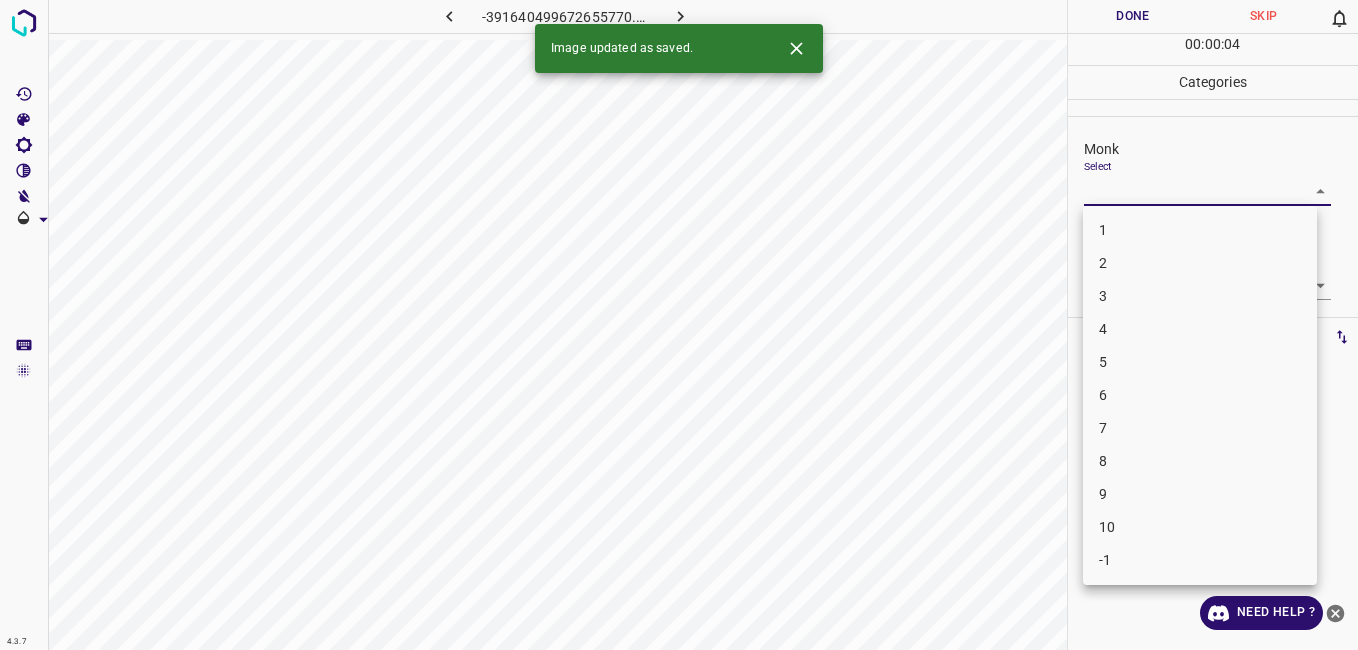 click on "3" at bounding box center [1200, 296] 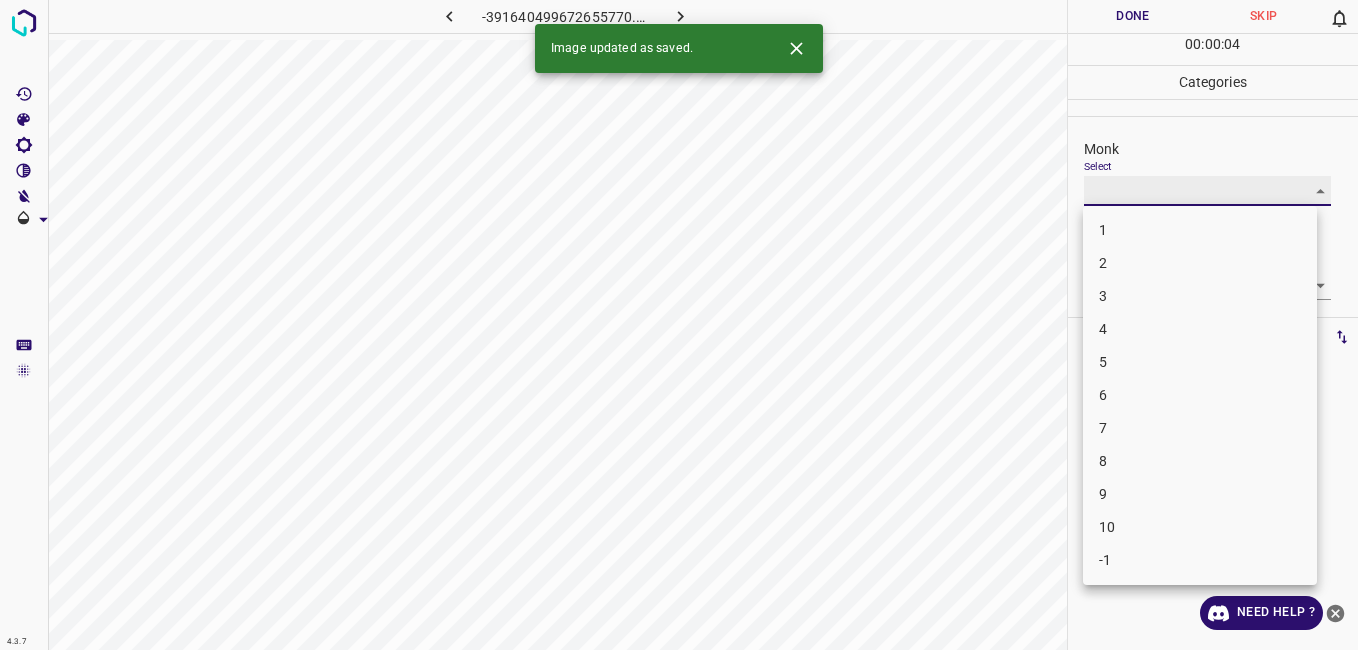 type on "3" 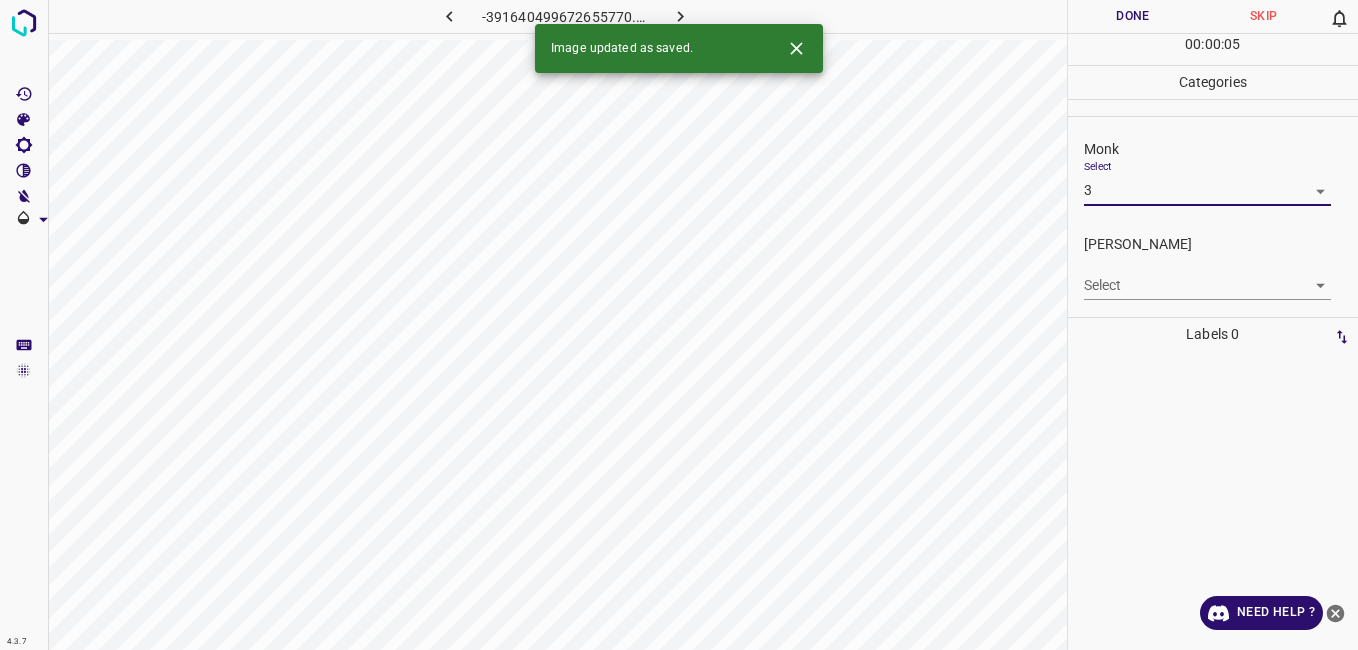 click on "4.3.7 -391640499672655770.png Done Skip 0 00   : 00   : 05   Categories Monk   Select 3 3  Fitzpatrick   Select ​ Labels   0 Categories 1 Monk 2  Fitzpatrick Tools Space Change between modes (Draw & Edit) I Auto labeling R Restore zoom M Zoom in N Zoom out Delete Delete selecte label Filters Z Restore filters X Saturation filter C Brightness filter V Contrast filter B Gray scale filter General O Download Image updated as saved. Need Help ? - Text - Hide - Delete" at bounding box center (679, 325) 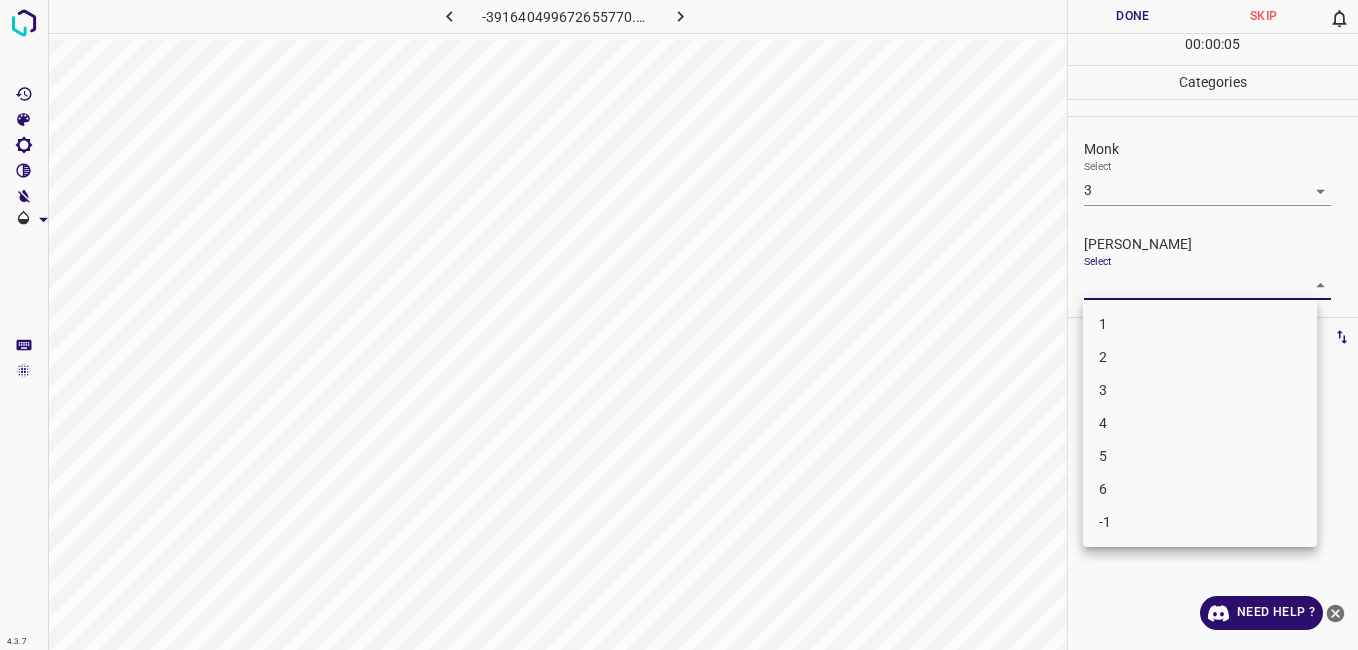 click on "2" at bounding box center (1200, 357) 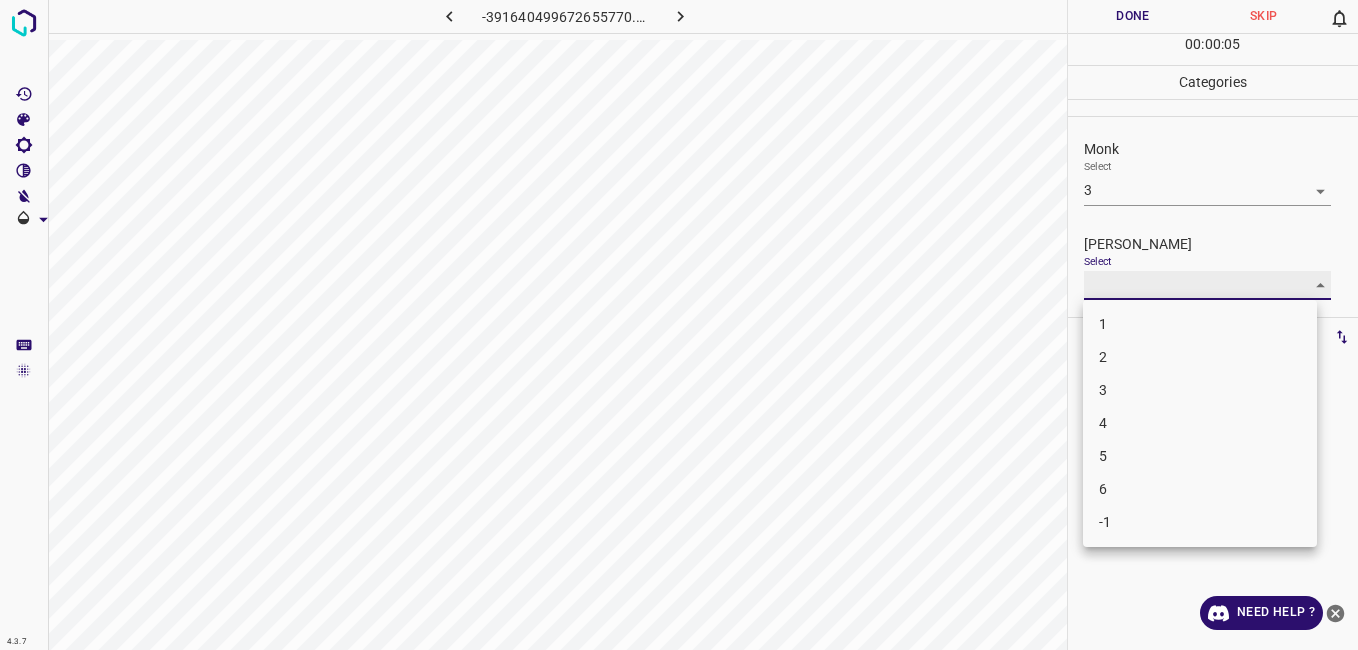 type on "2" 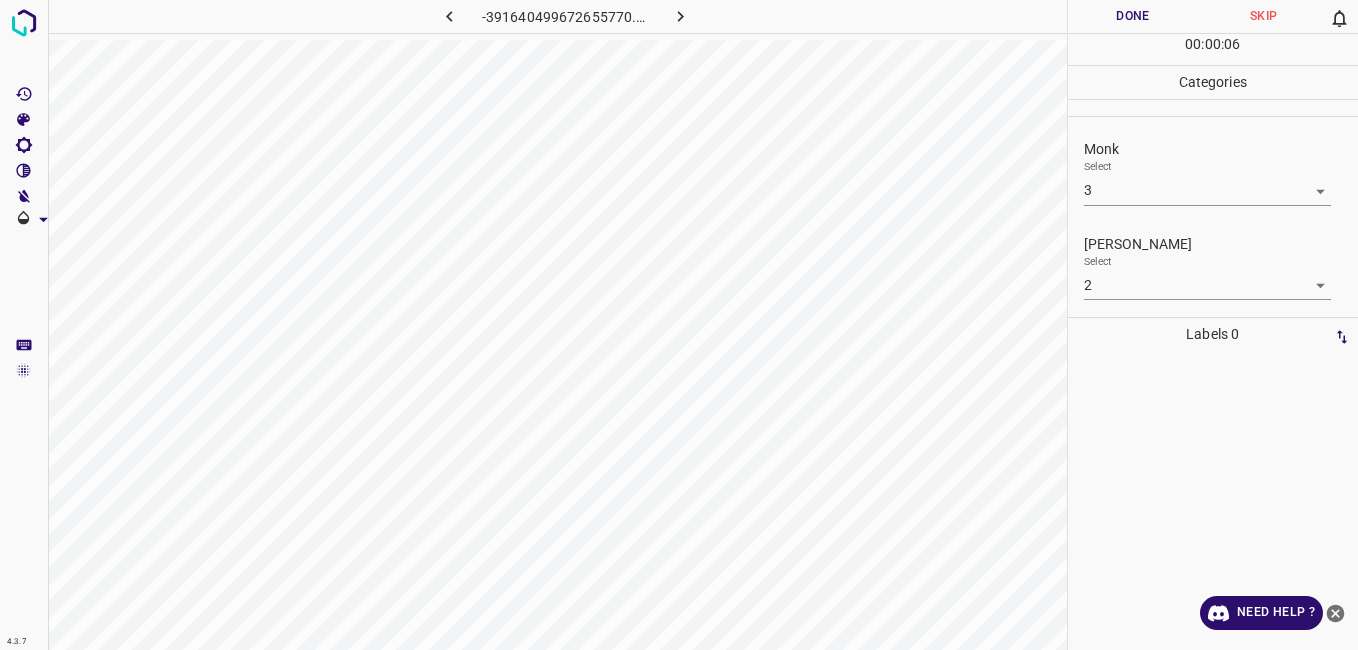 click on "00   : 00   : 06" at bounding box center [1213, 49] 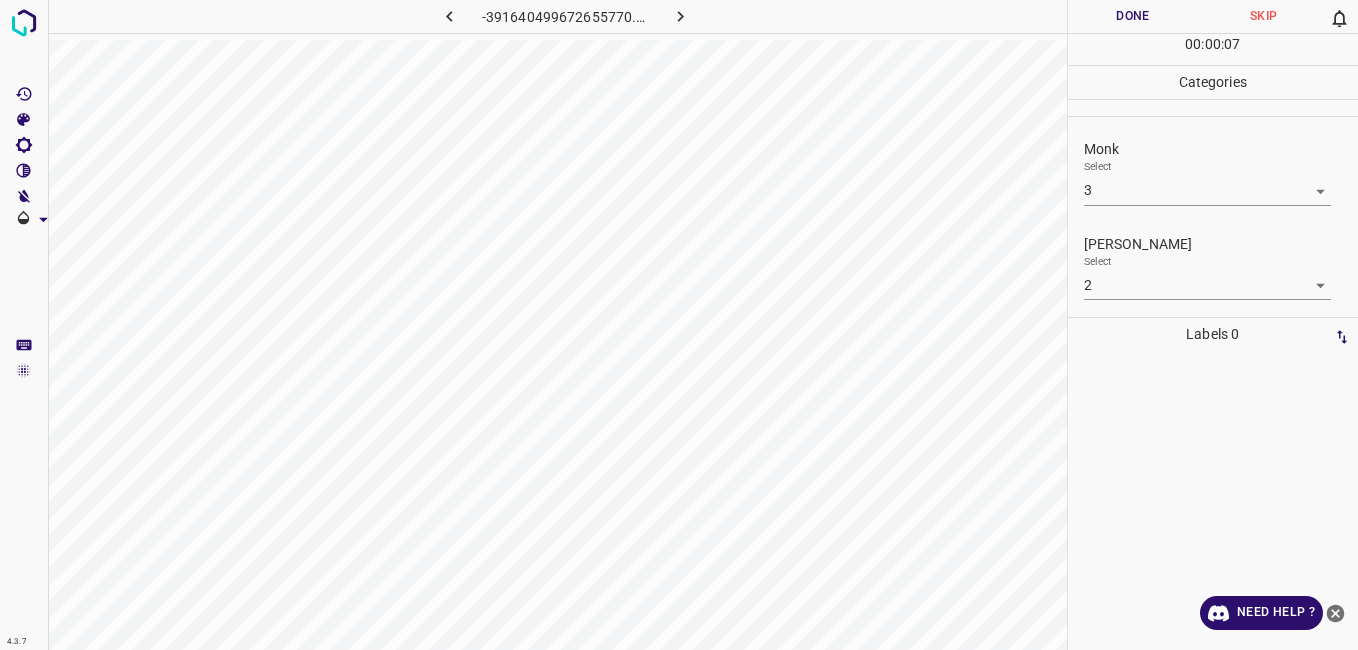click on "Done" at bounding box center [1133, 16] 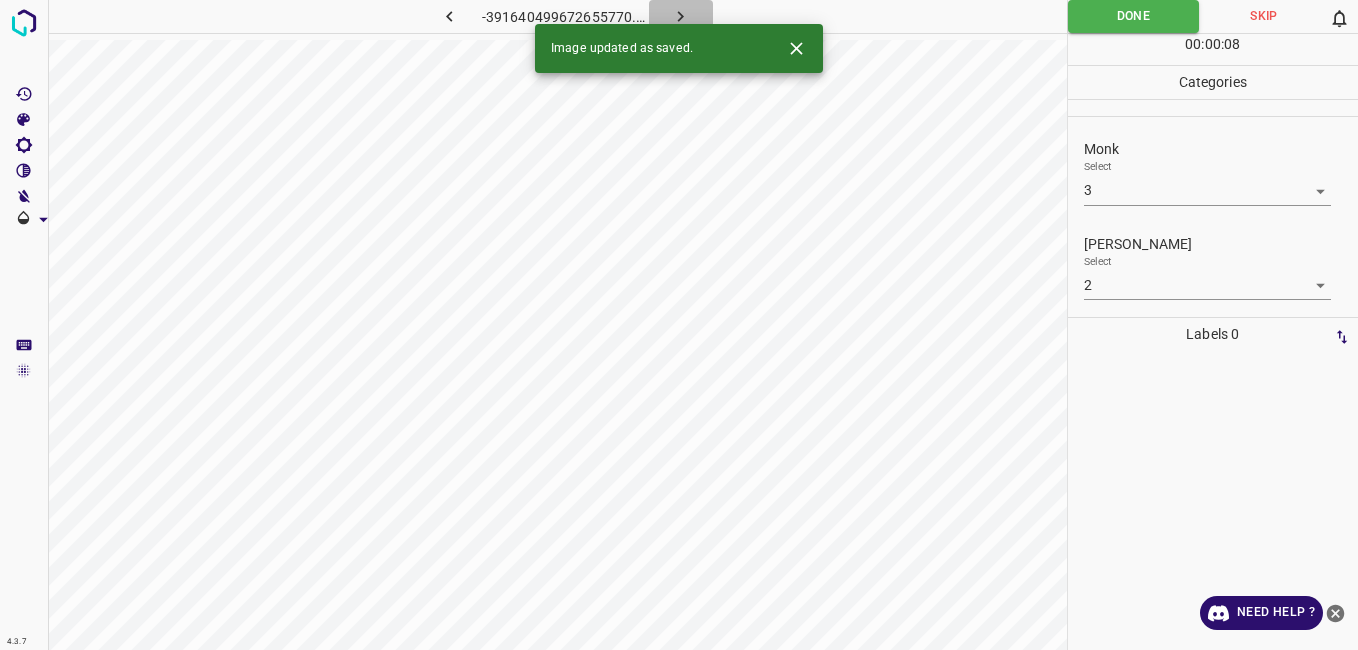 click 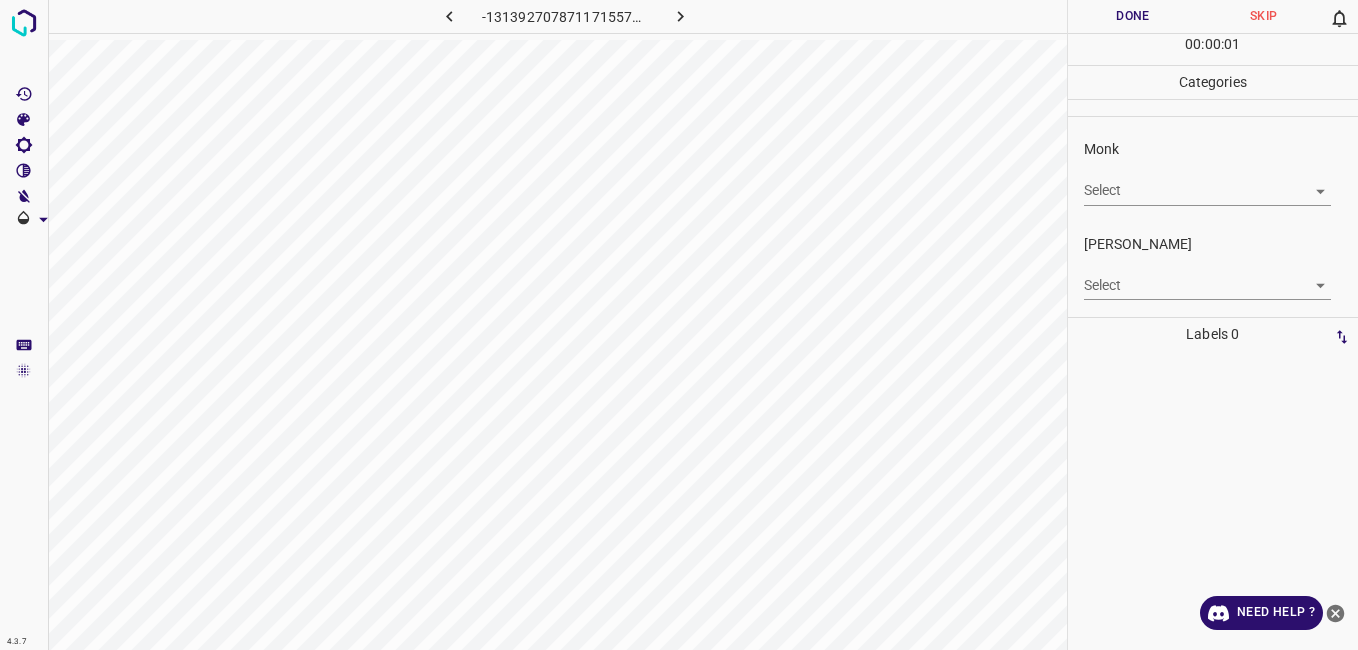 click on "4.3.7 -1313927078711715573.png Done Skip 0 00   : 00   : 01   Categories Monk   Select ​  Fitzpatrick   Select ​ Labels   0 Categories 1 Monk 2  Fitzpatrick Tools Space Change between modes (Draw & Edit) I Auto labeling R Restore zoom M Zoom in N Zoom out Delete Delete selecte label Filters Z Restore filters X Saturation filter C Brightness filter V Contrast filter B Gray scale filter General O Download Need Help ? - Text - Hide - Delete" at bounding box center (679, 325) 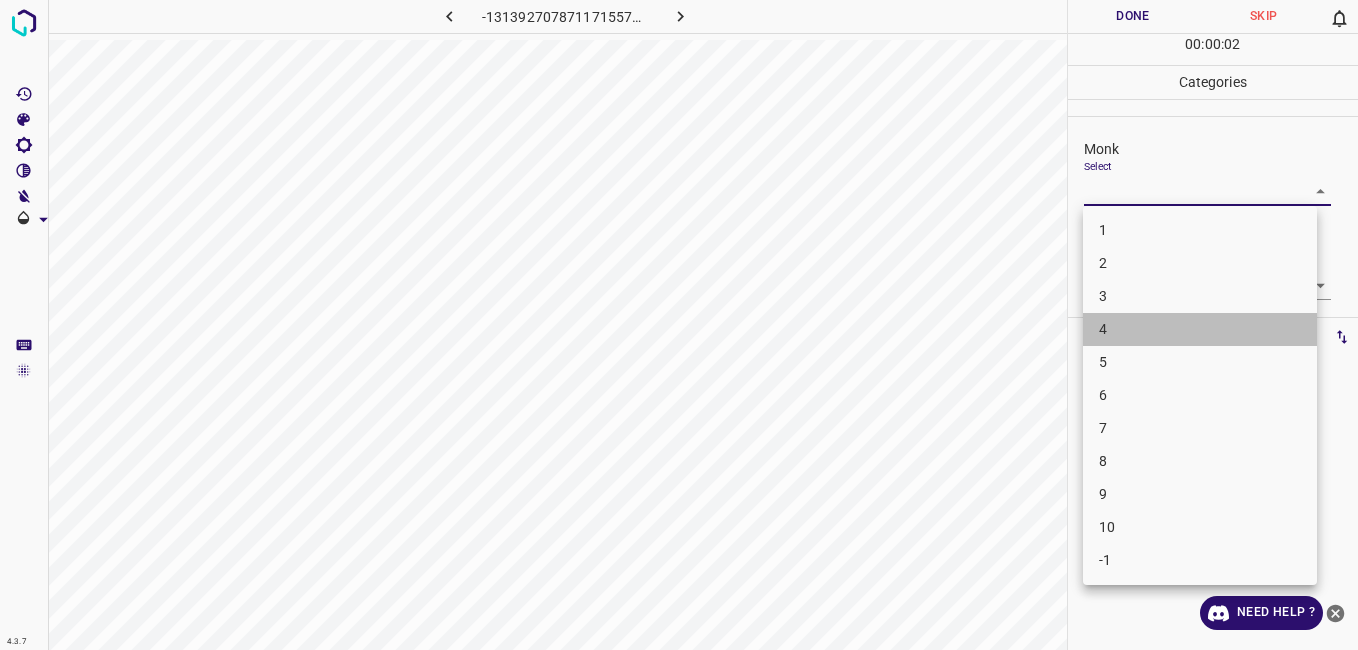 click on "4" at bounding box center [1200, 329] 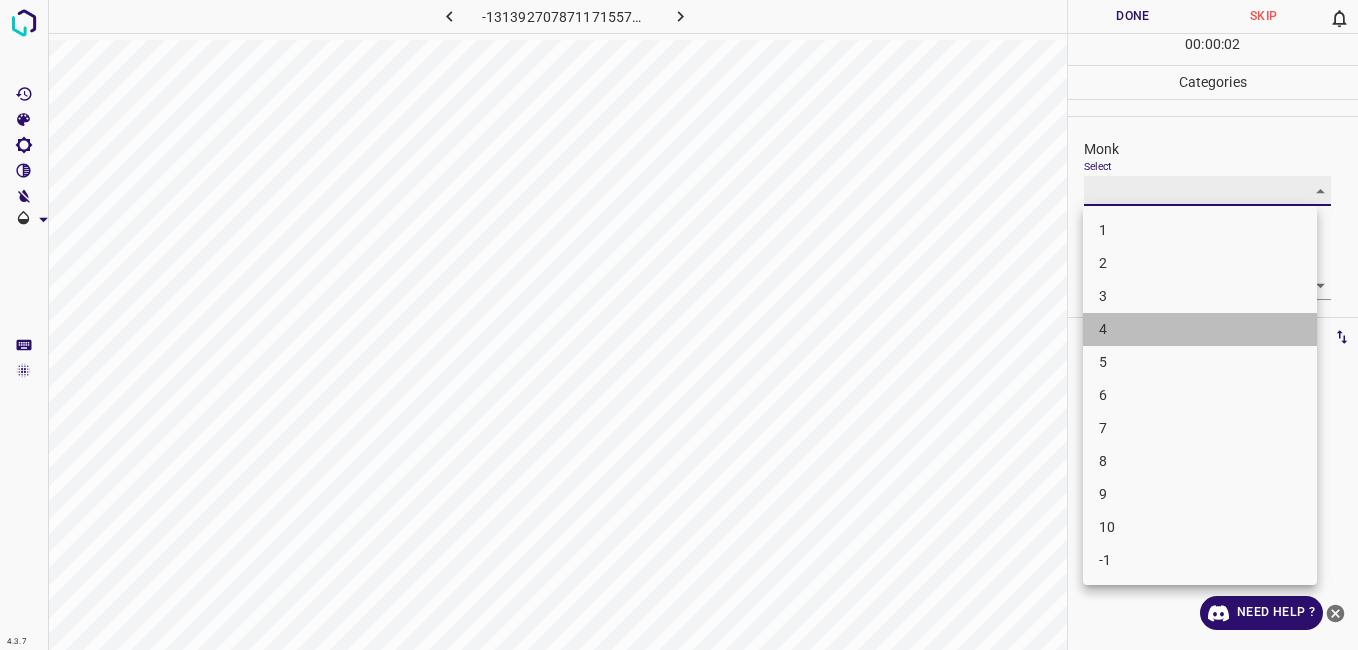 type on "4" 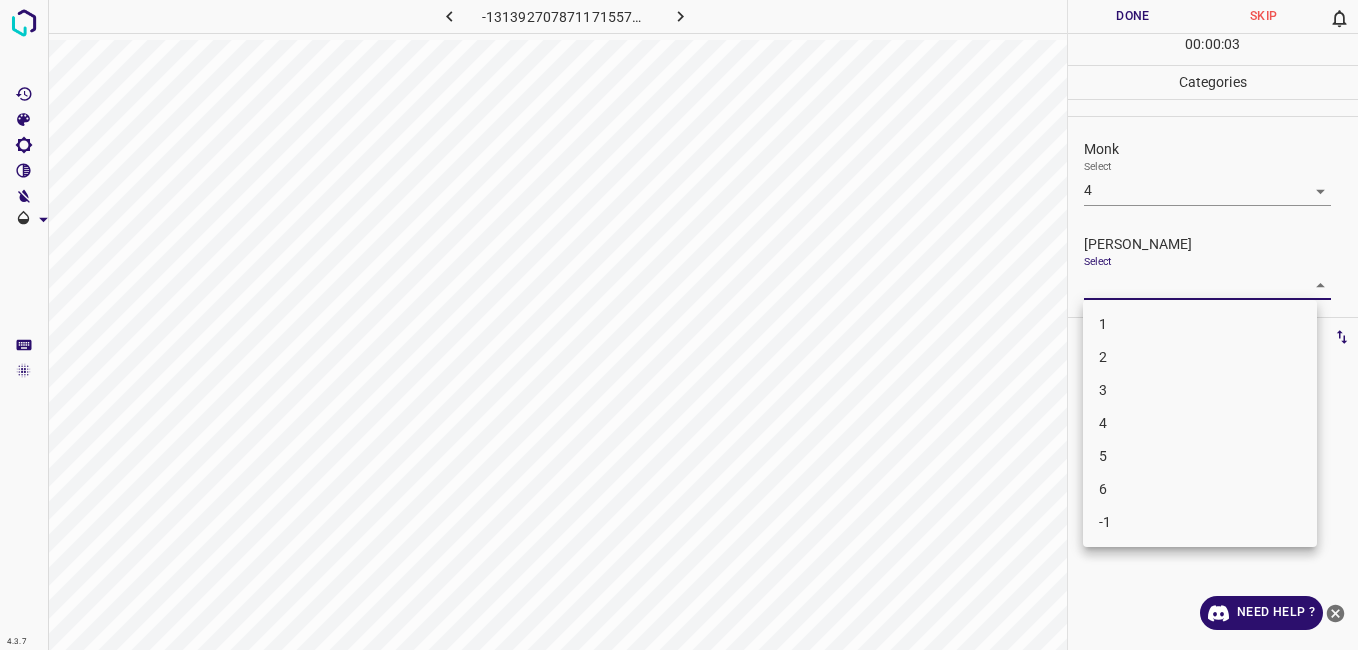 click on "4.3.7 -1313927078711715573.png Done Skip 0 00   : 00   : 03   Categories Monk   Select 4 4  Fitzpatrick   Select ​ Labels   0 Categories 1 Monk 2  Fitzpatrick Tools Space Change between modes (Draw & Edit) I Auto labeling R Restore zoom M Zoom in N Zoom out Delete Delete selecte label Filters Z Restore filters X Saturation filter C Brightness filter V Contrast filter B Gray scale filter General O Download Need Help ? - Text - Hide - Delete 1 2 3 4 5 6 -1" at bounding box center (679, 325) 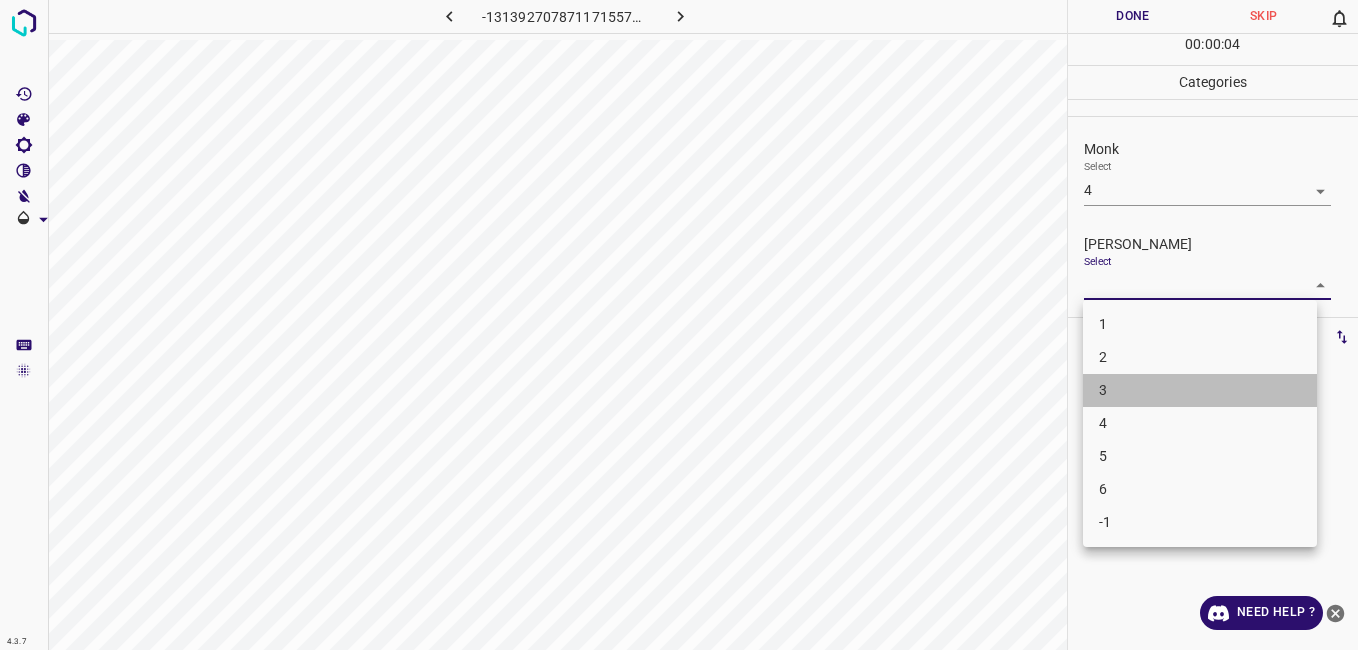 click on "3" at bounding box center (1200, 390) 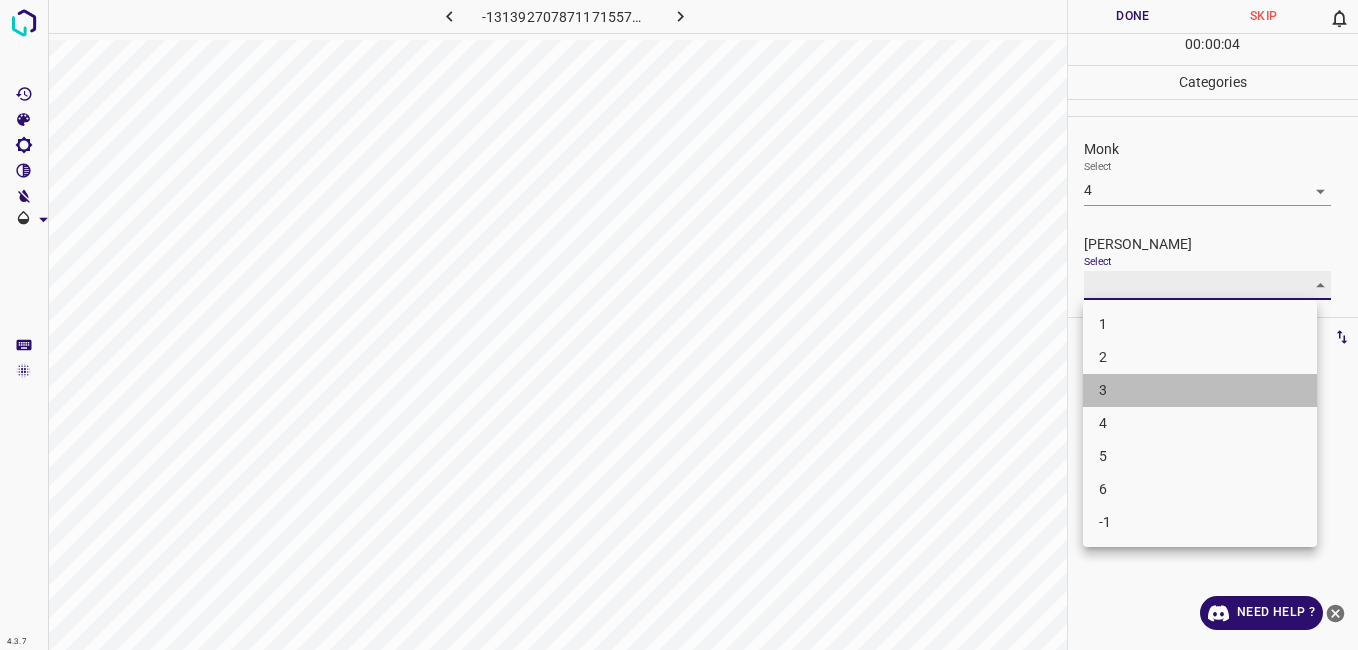 type on "3" 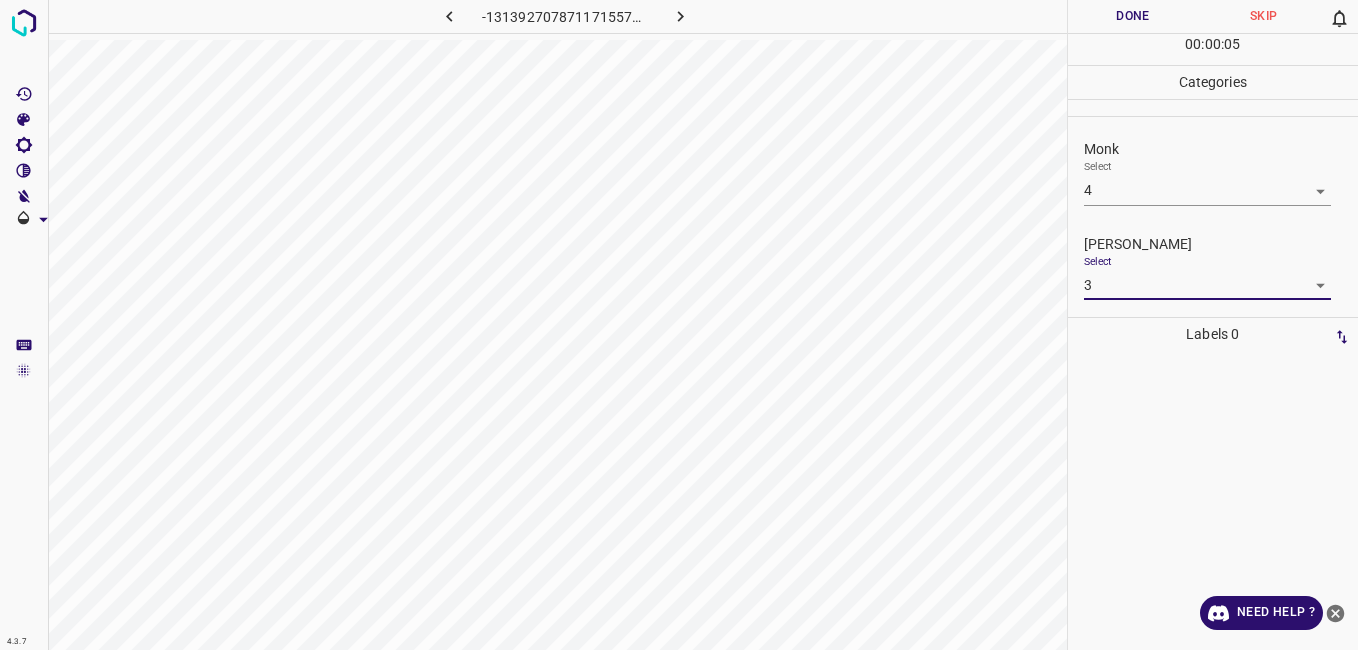 click on "Done" at bounding box center (1133, 16) 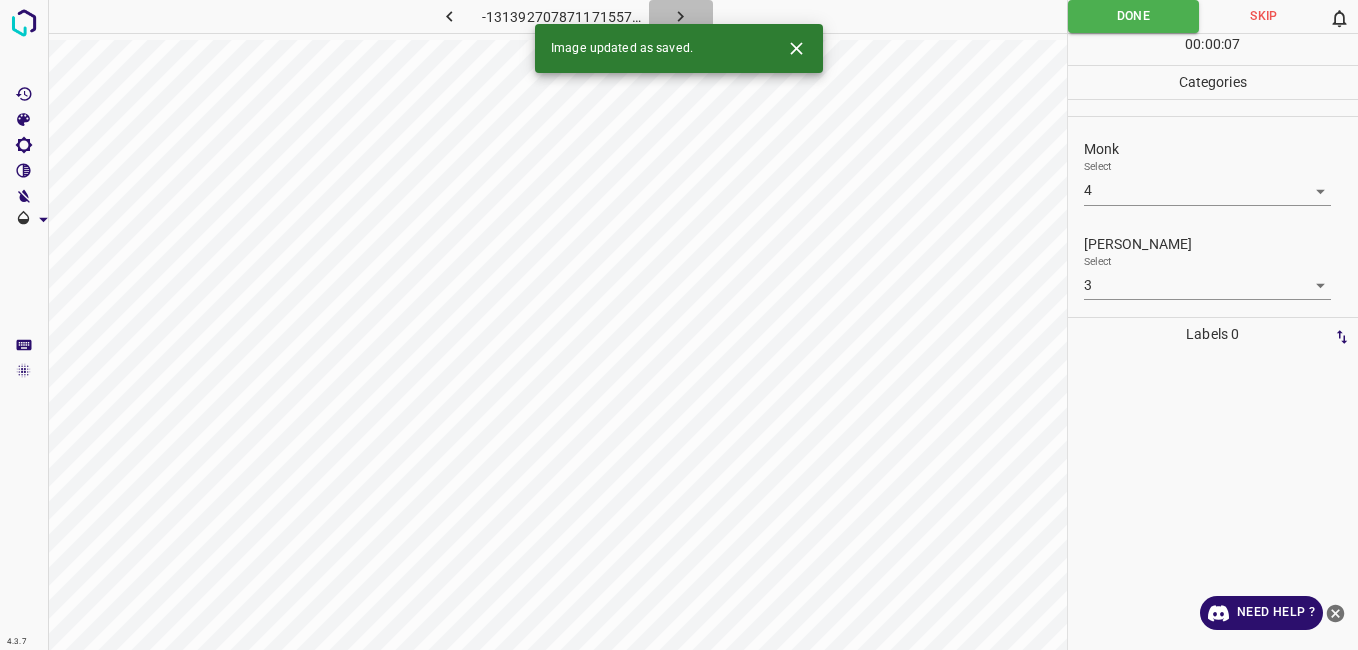 click 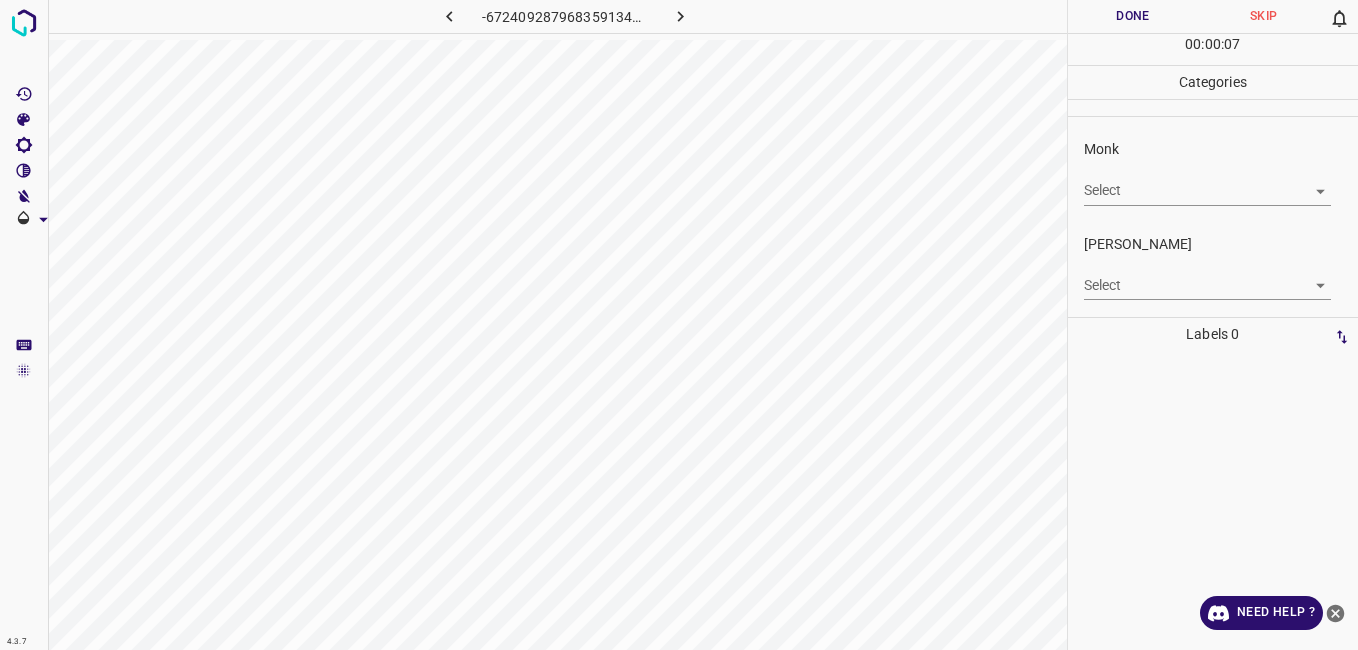 click on "4.3.7 -6724092879683591346.png Done Skip 0 00   : 00   : 07   Categories Monk   Select ​  Fitzpatrick   Select ​ Labels   0 Categories 1 Monk 2  Fitzpatrick Tools Space Change between modes (Draw & Edit) I Auto labeling R Restore zoom M Zoom in N Zoom out Delete Delete selecte label Filters Z Restore filters X Saturation filter C Brightness filter V Contrast filter B Gray scale filter General O Download Need Help ? - Text - Hide - Delete" at bounding box center (679, 325) 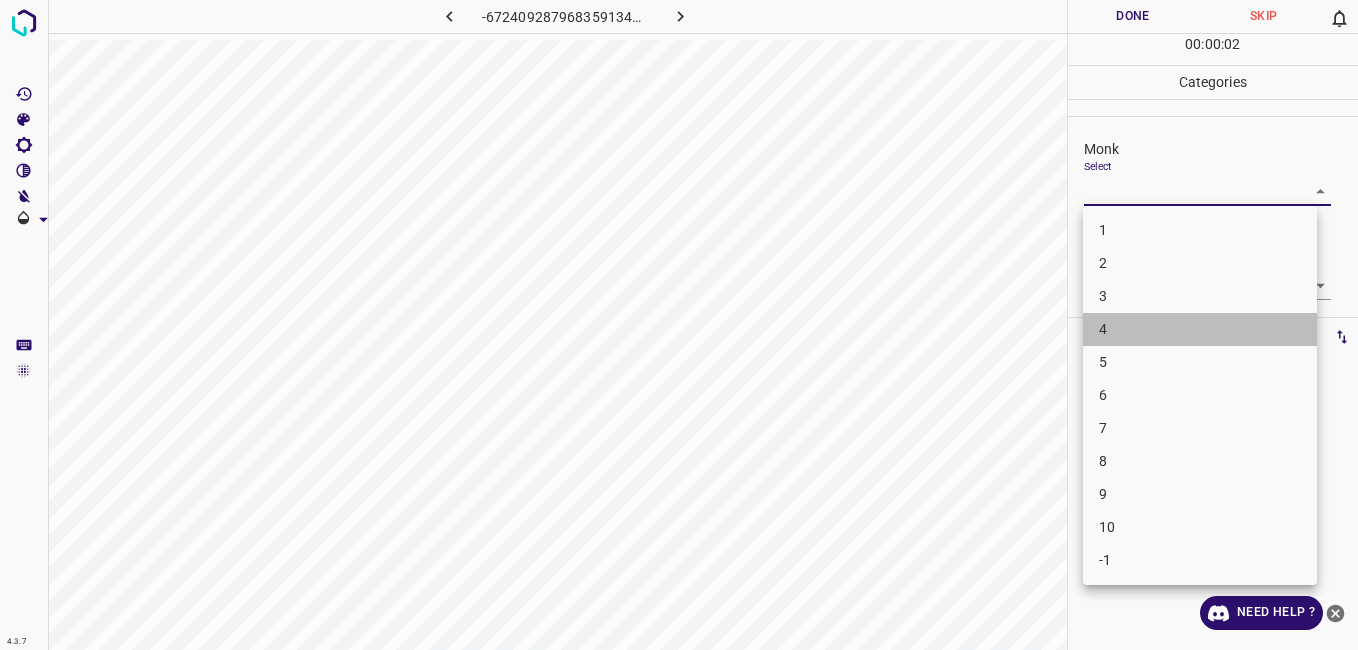 click on "4" at bounding box center (1200, 329) 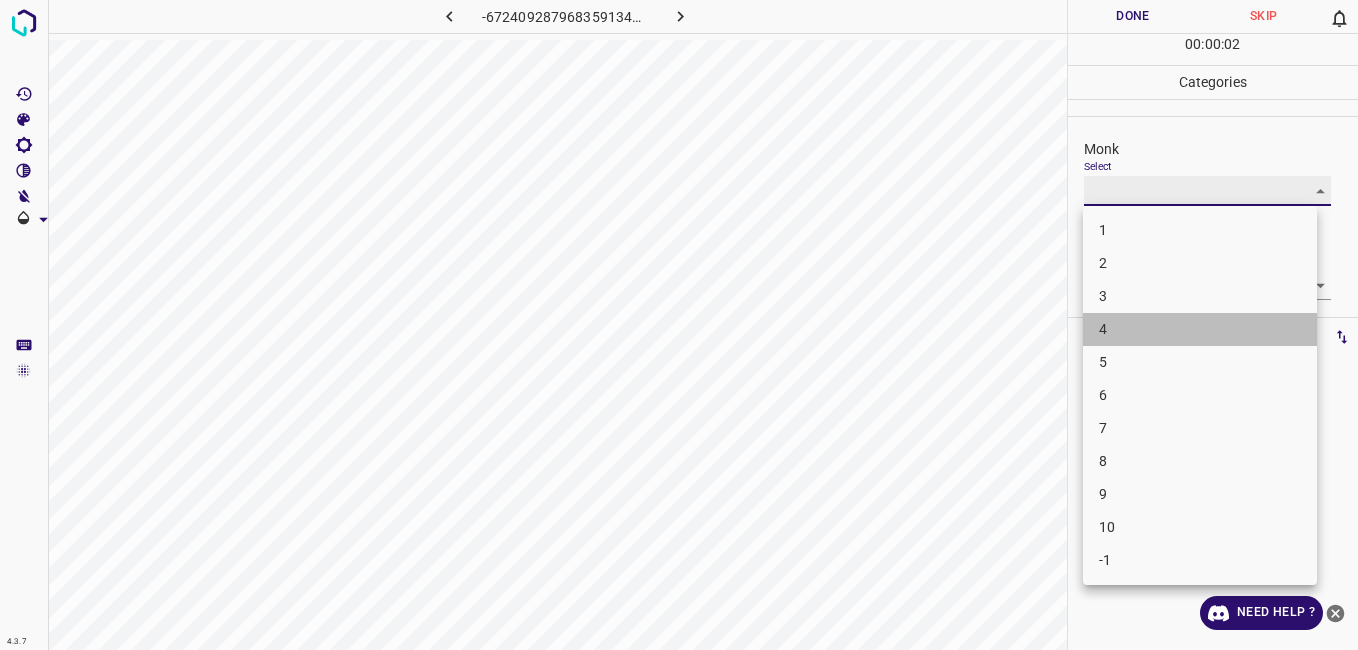 type on "4" 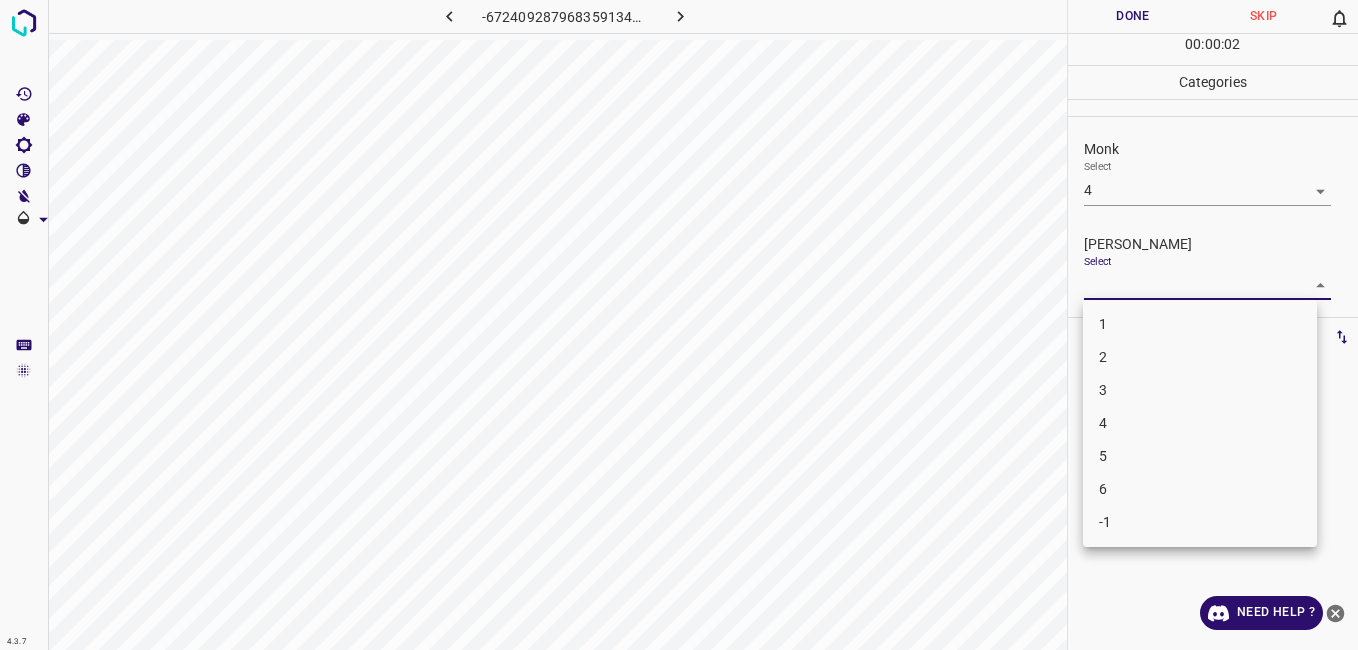 click on "4.3.7 -6724092879683591346.png Done Skip 0 00   : 00   : 02   Categories Monk   Select 4 4  Fitzpatrick   Select ​ Labels   0 Categories 1 Monk 2  Fitzpatrick Tools Space Change between modes (Draw & Edit) I Auto labeling R Restore zoom M Zoom in N Zoom out Delete Delete selecte label Filters Z Restore filters X Saturation filter C Brightness filter V Contrast filter B Gray scale filter General O Download Need Help ? - Text - Hide - Delete 1 2 3 4 5 6 -1" at bounding box center (679, 325) 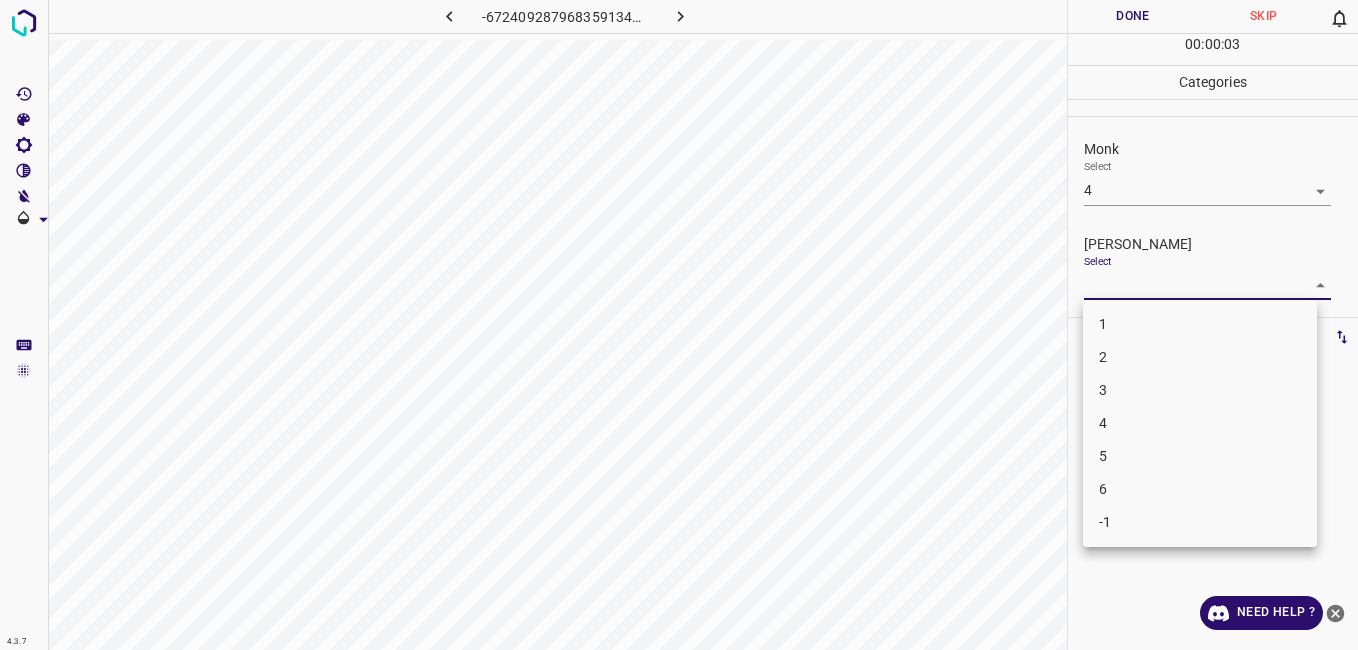 click on "2" at bounding box center (1200, 357) 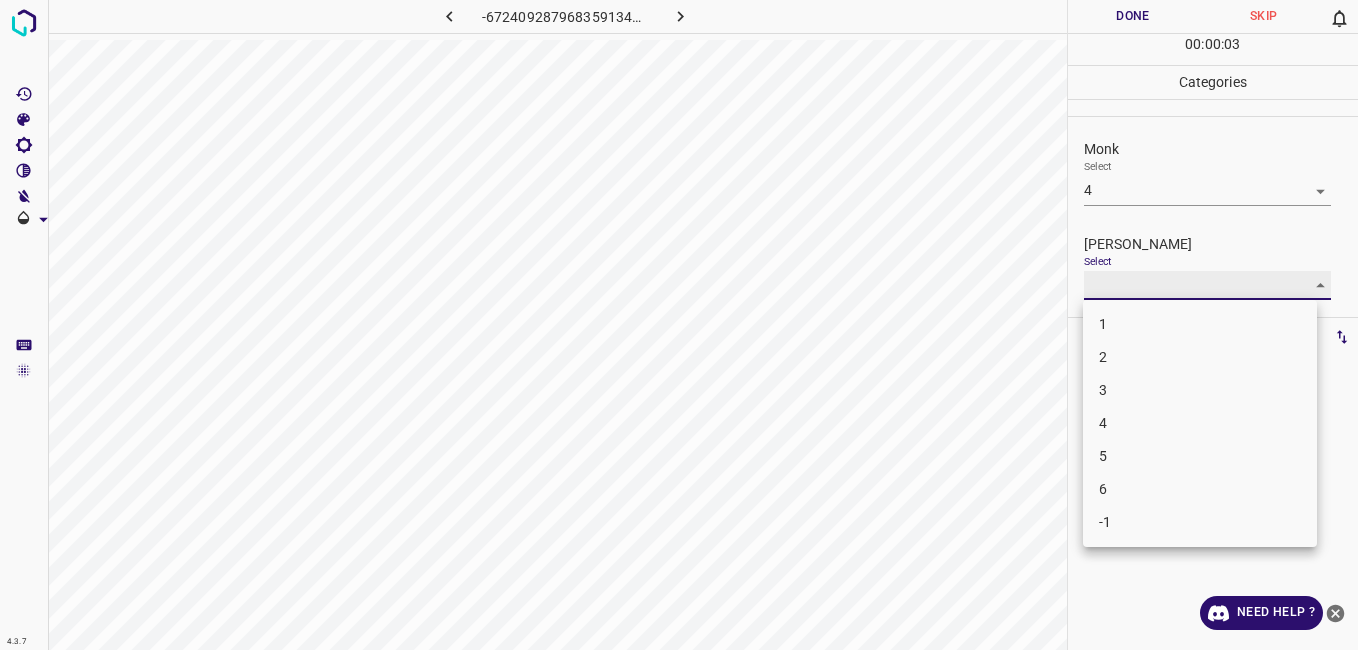 type on "2" 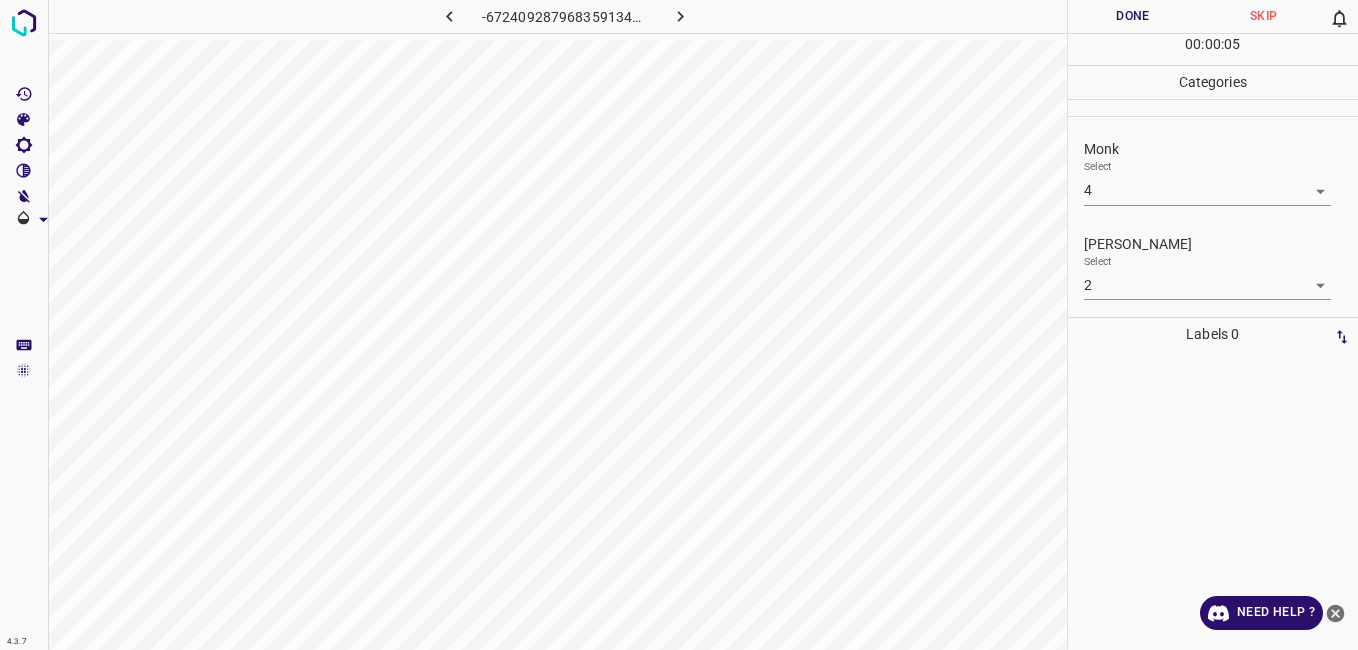 click at bounding box center (1213, 500) 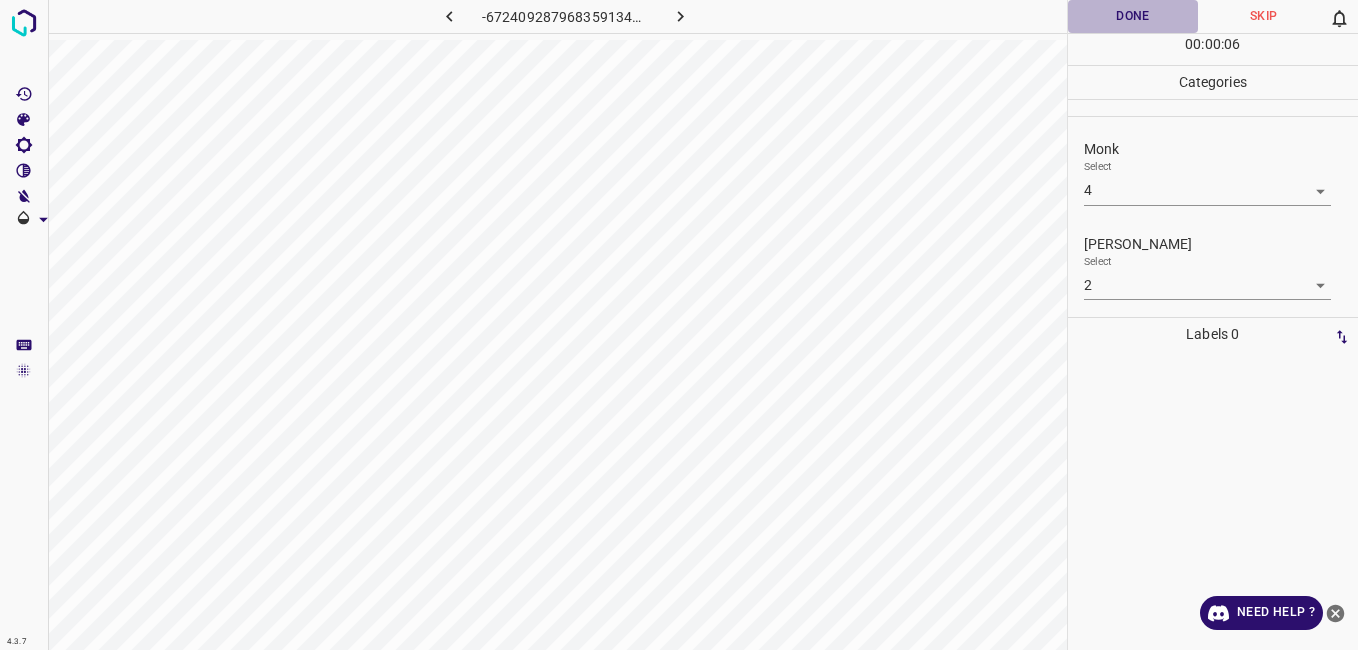 click on "Done" at bounding box center (1133, 16) 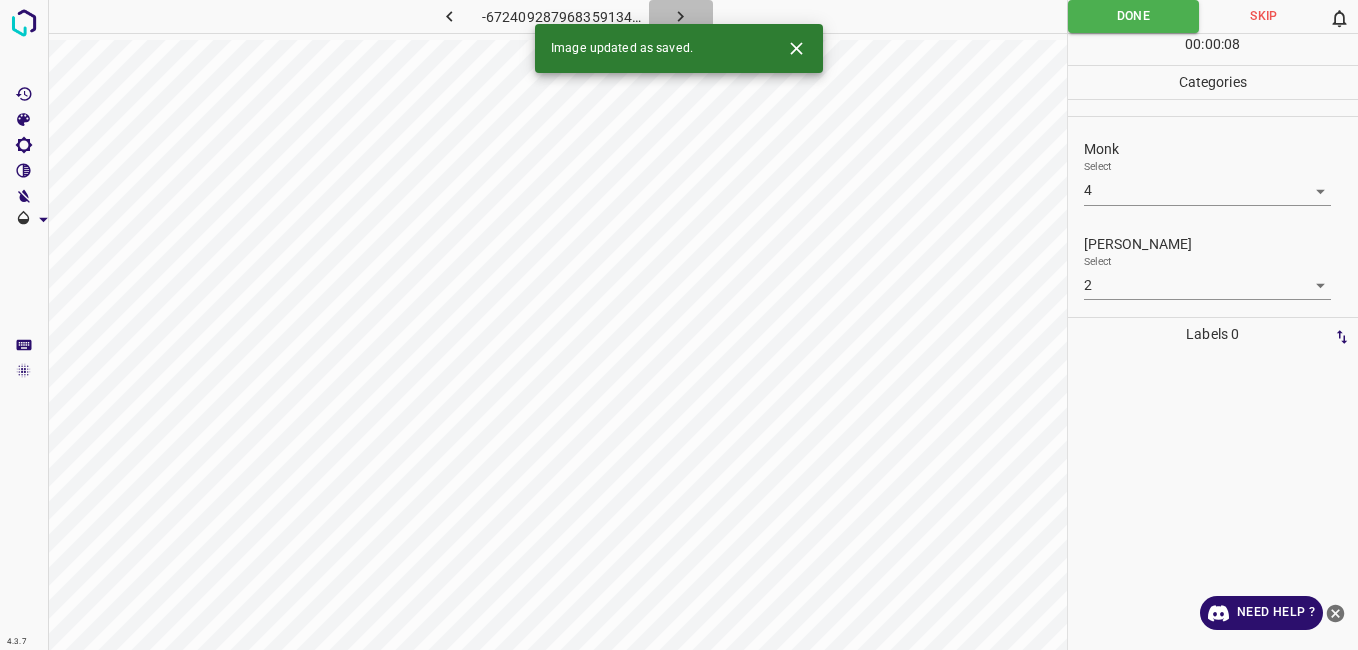 click at bounding box center [681, 16] 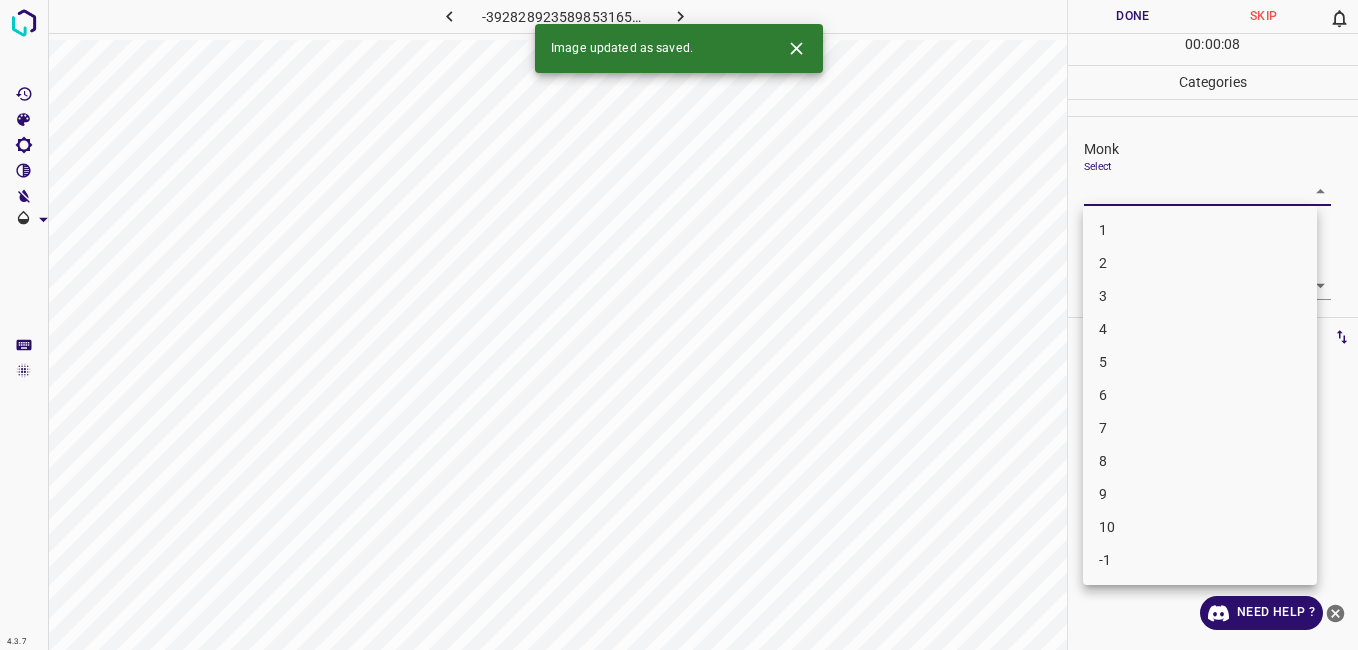 click on "4.3.7 -3928289235898531650.png Done Skip 0 00   : 00   : 08   Categories Monk   Select ​  Fitzpatrick   Select ​ Labels   0 Categories 1 Monk 2  Fitzpatrick Tools Space Change between modes (Draw & Edit) I Auto labeling R Restore zoom M Zoom in N Zoom out Delete Delete selecte label Filters Z Restore filters X Saturation filter C Brightness filter V Contrast filter B Gray scale filter General O Download Image updated as saved. Need Help ? - Text - Hide - Delete 1 2 3 4 5 6 7 8 9 10 -1" at bounding box center [679, 325] 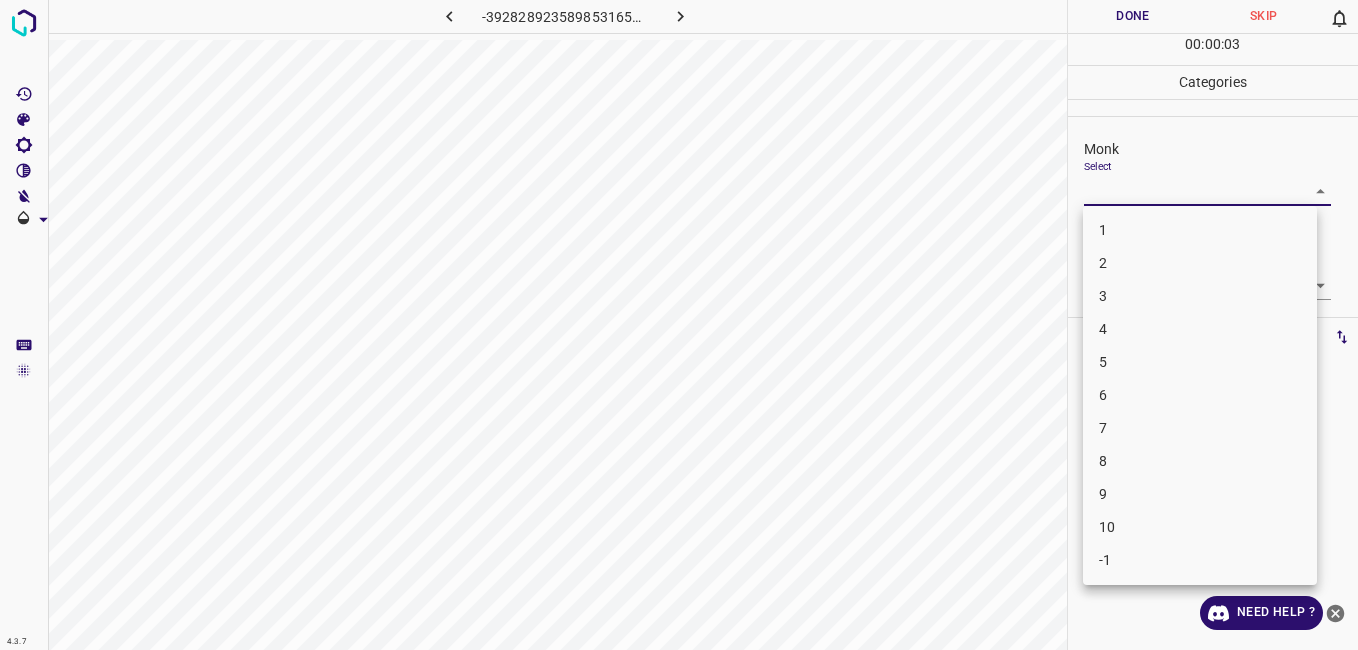 drag, startPoint x: 1124, startPoint y: 507, endPoint x: 1127, endPoint y: 475, distance: 32.140316 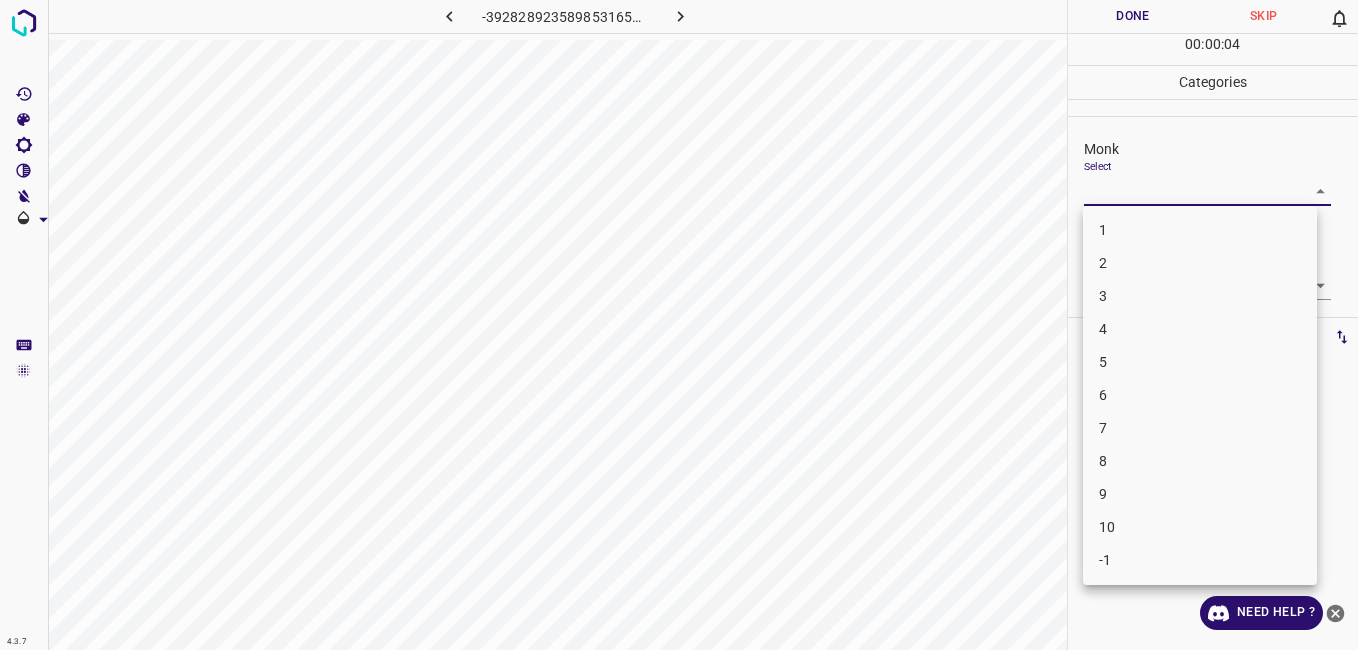 click on "8" at bounding box center (1200, 461) 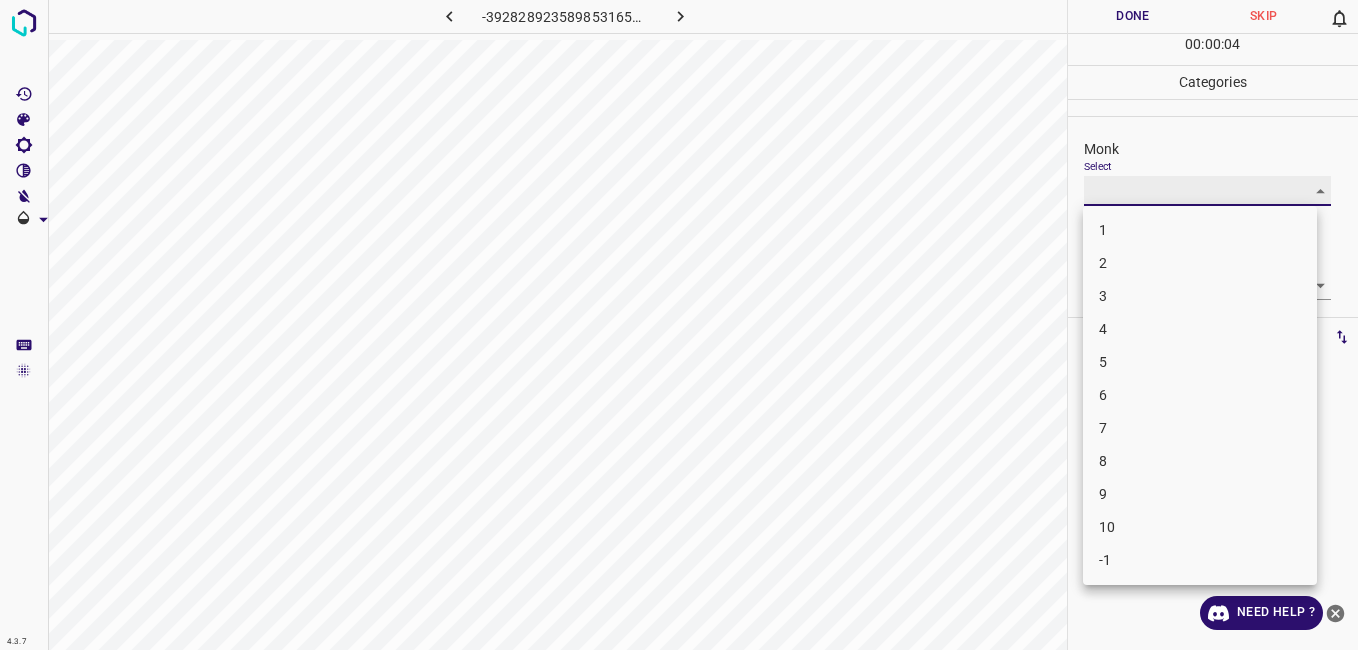 type on "8" 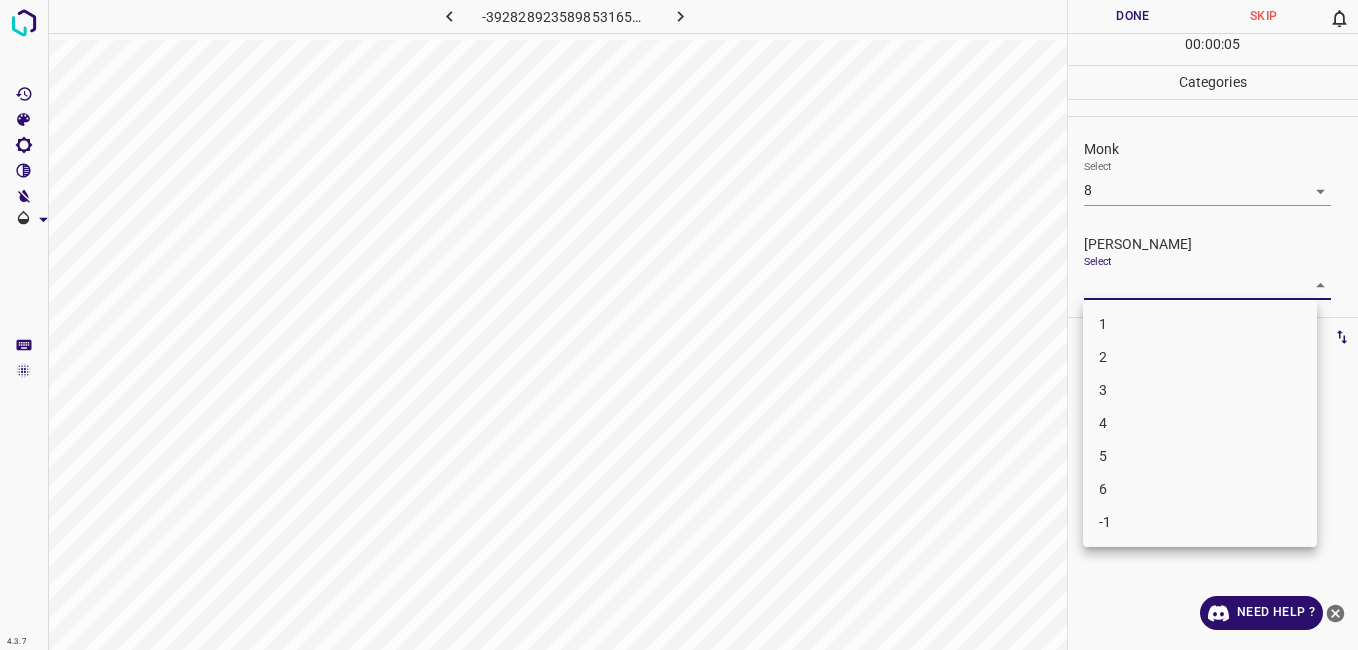 click on "4.3.7 -3928289235898531650.png Done Skip 0 00   : 00   : 05   Categories Monk   Select 8 8  Fitzpatrick   Select ​ Labels   0 Categories 1 Monk 2  Fitzpatrick Tools Space Change between modes (Draw & Edit) I Auto labeling R Restore zoom M Zoom in N Zoom out Delete Delete selecte label Filters Z Restore filters X Saturation filter C Brightness filter V Contrast filter B Gray scale filter General O Download Need Help ? - Text - Hide - Delete 1 2 3 4 5 6 -1" at bounding box center (679, 325) 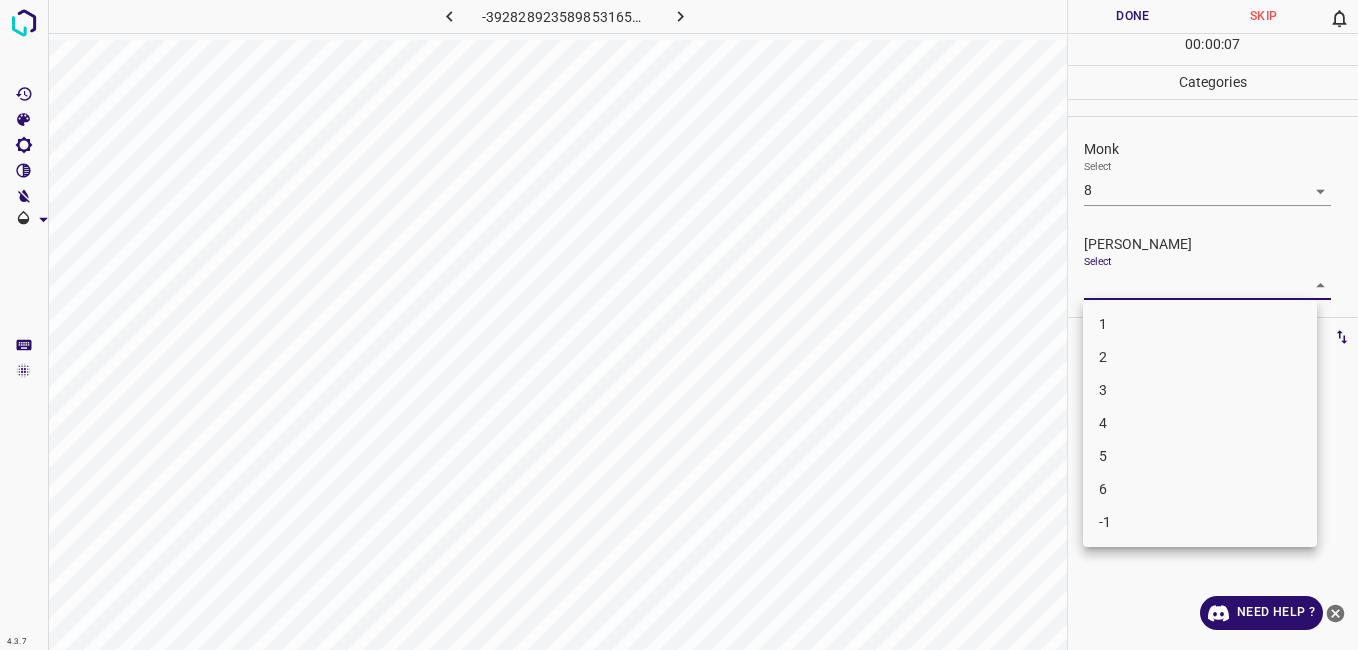 click on "5" at bounding box center (1200, 456) 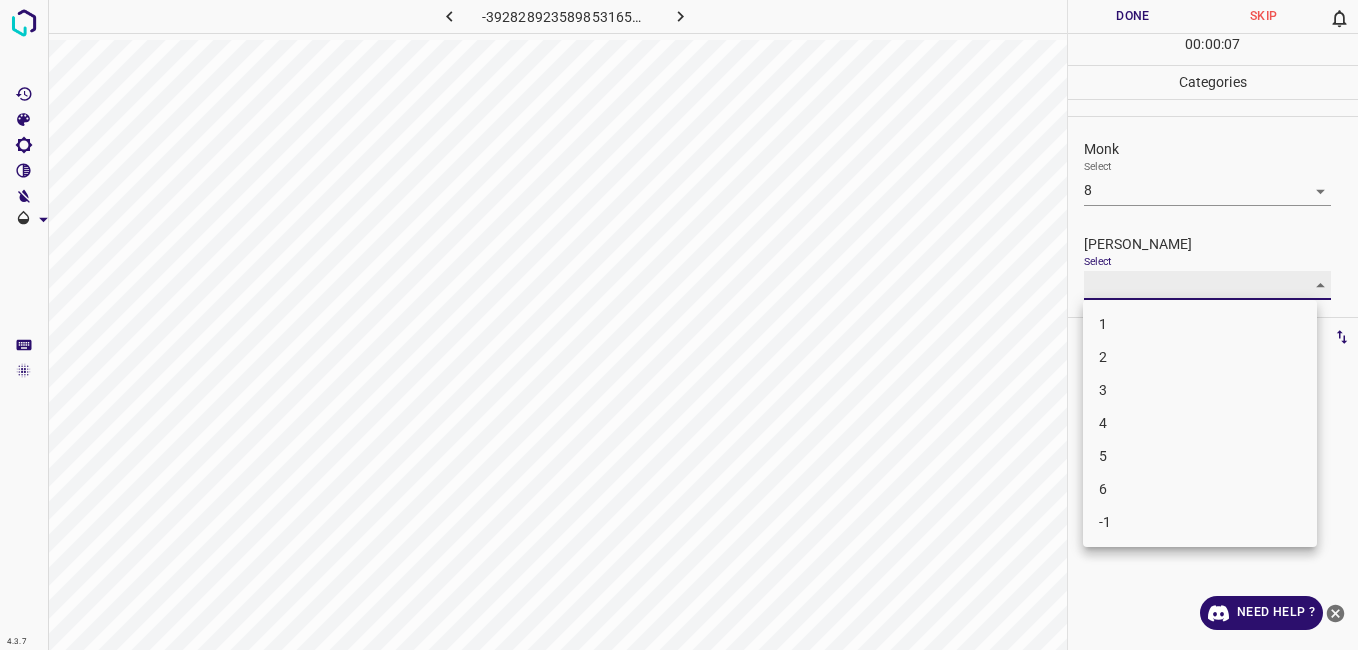 type on "5" 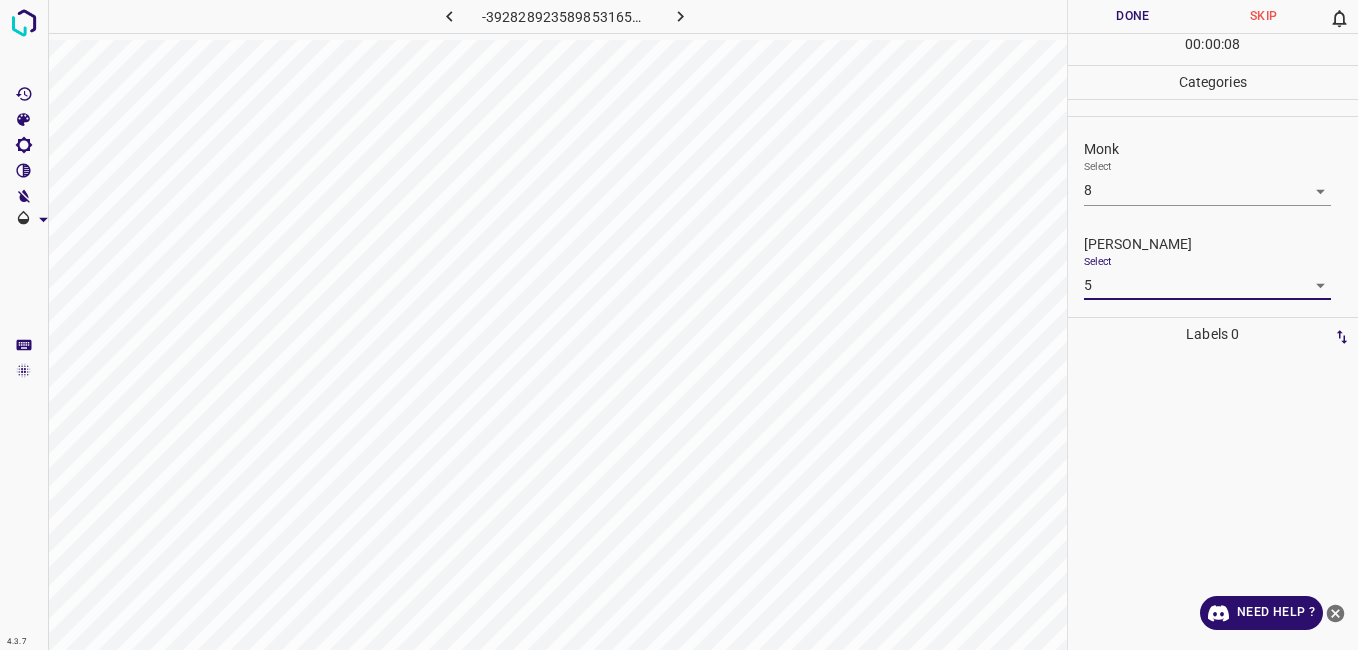 click on "Done" at bounding box center (1133, 16) 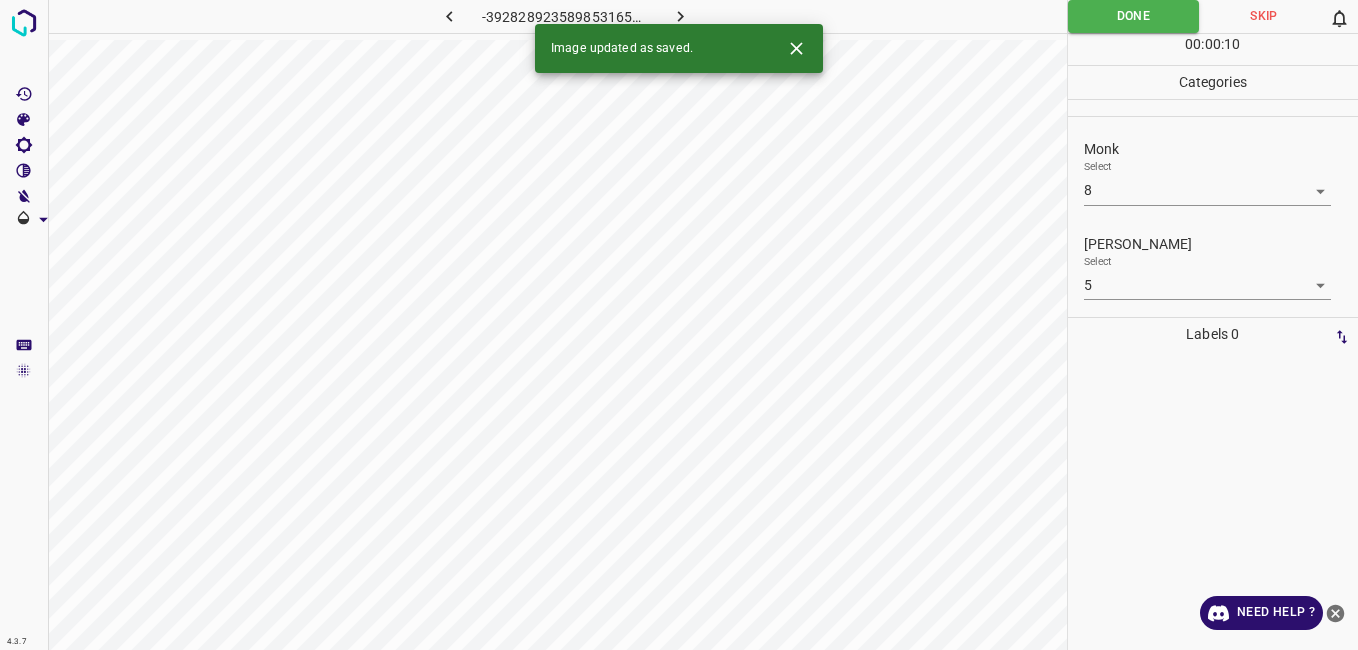 click at bounding box center [681, 16] 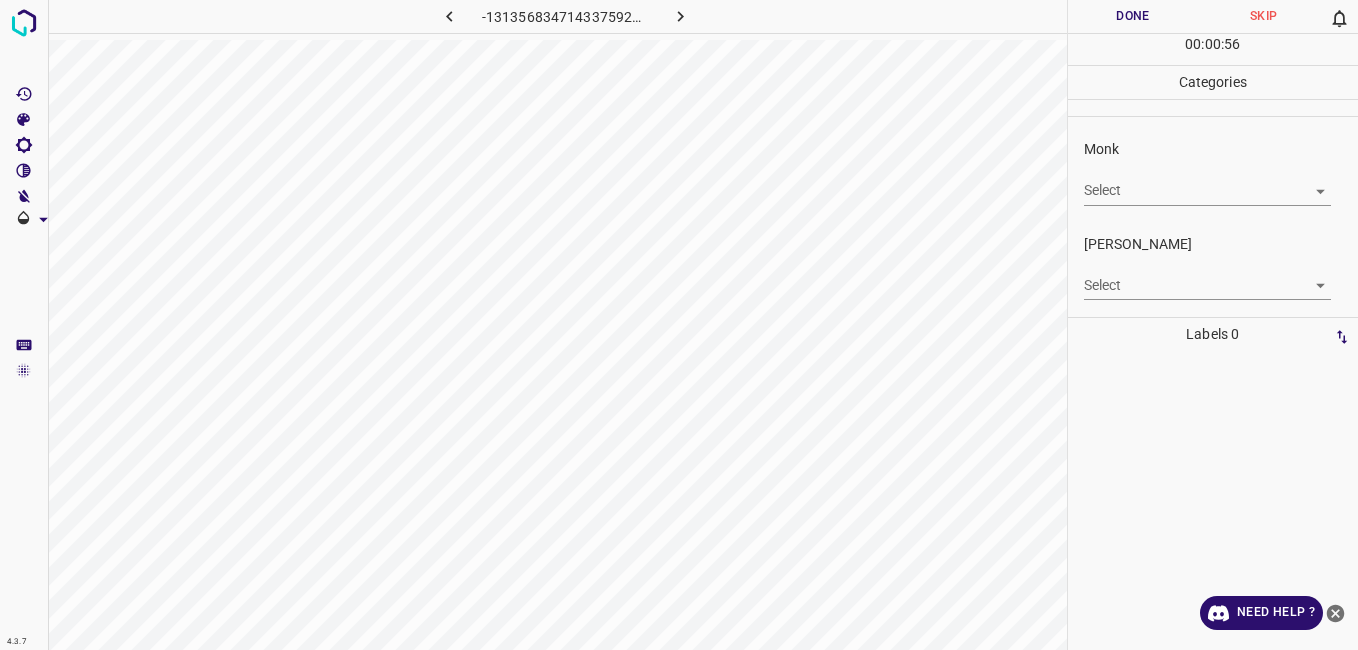 click on "4.3.7 -1313568347143375925.png Done Skip 0 00   : 00   : 56   Categories Monk   Select ​  Fitzpatrick   Select ​ Labels   0 Categories 1 Monk 2  Fitzpatrick Tools Space Change between modes (Draw & Edit) I Auto labeling R Restore zoom M Zoom in N Zoom out Delete Delete selecte label Filters Z Restore filters X Saturation filter C Brightness filter V Contrast filter B Gray scale filter General O Download Need Help ? - Text - Hide - Delete" at bounding box center (679, 325) 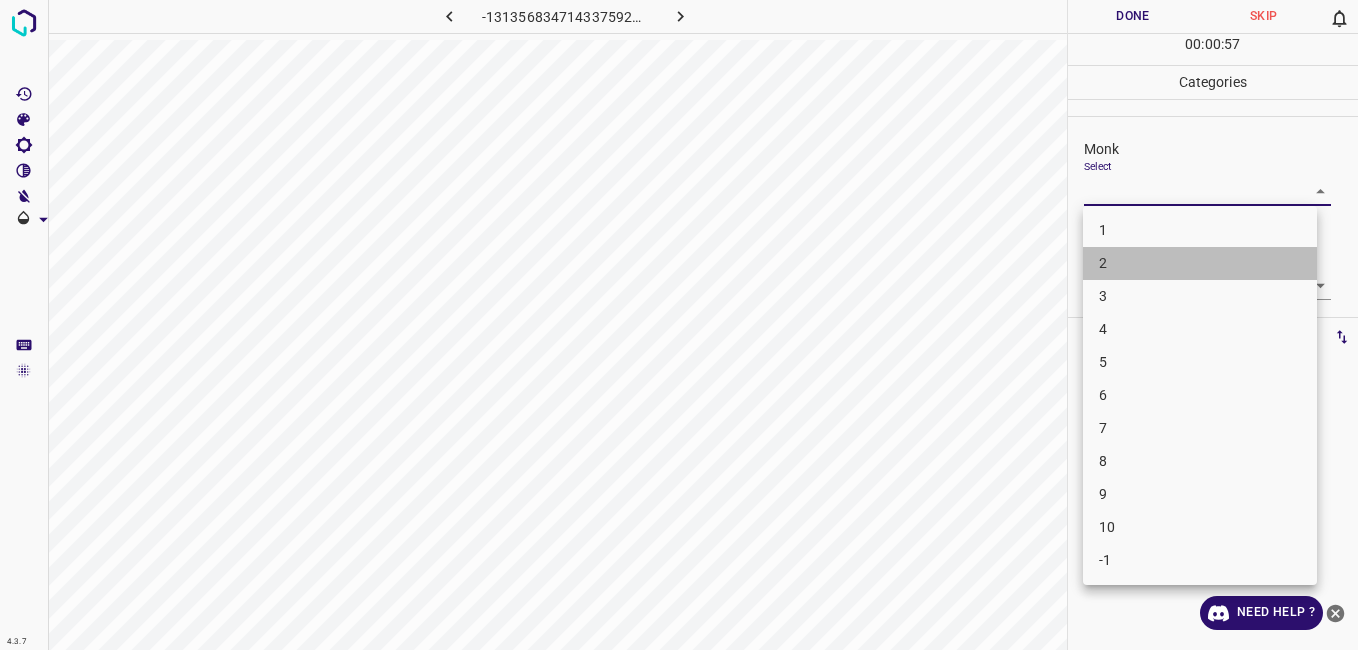 click on "2" at bounding box center [1200, 263] 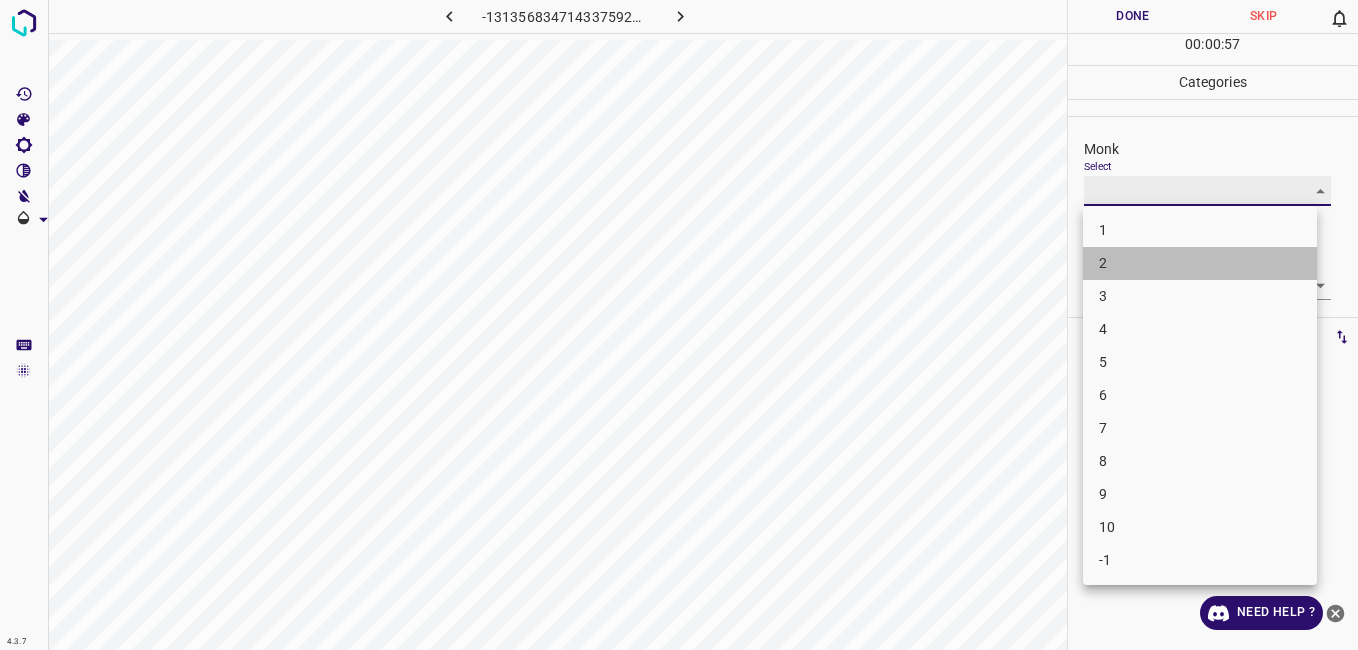 type on "2" 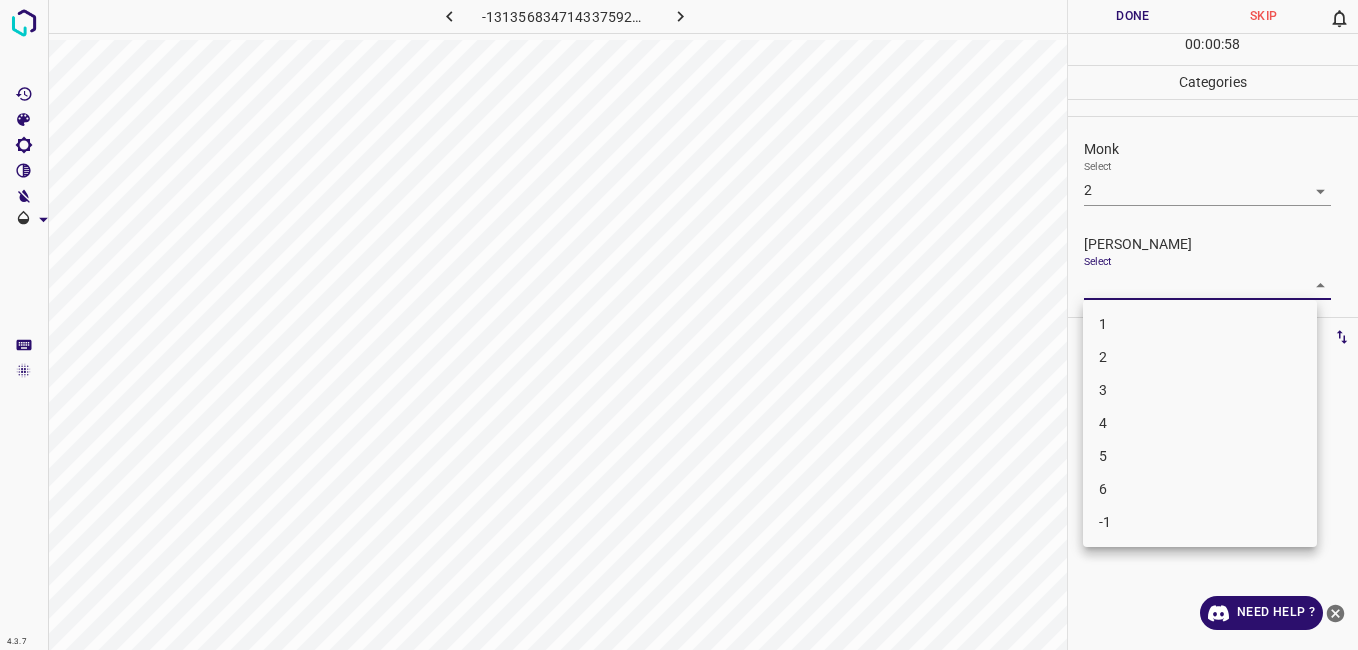 click on "4.3.7 -1313568347143375925.png Done Skip 0 00   : 00   : 58   Categories Monk   Select 2 2  Fitzpatrick   Select ​ Labels   0 Categories 1 Monk 2  Fitzpatrick Tools Space Change between modes (Draw & Edit) I Auto labeling R Restore zoom M Zoom in N Zoom out Delete Delete selecte label Filters Z Restore filters X Saturation filter C Brightness filter V Contrast filter B Gray scale filter General O Download Need Help ? - Text - Hide - Delete 1 2 3 4 5 6 -1" at bounding box center [679, 325] 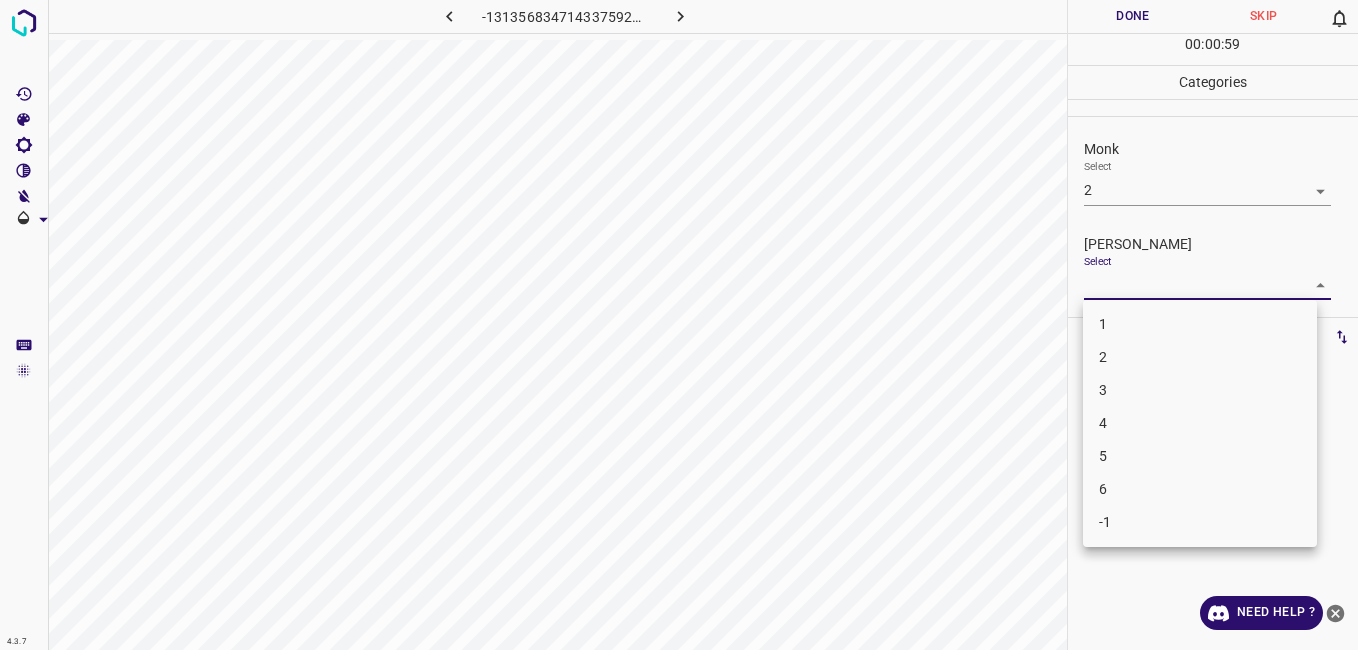 click on "1" at bounding box center [1200, 324] 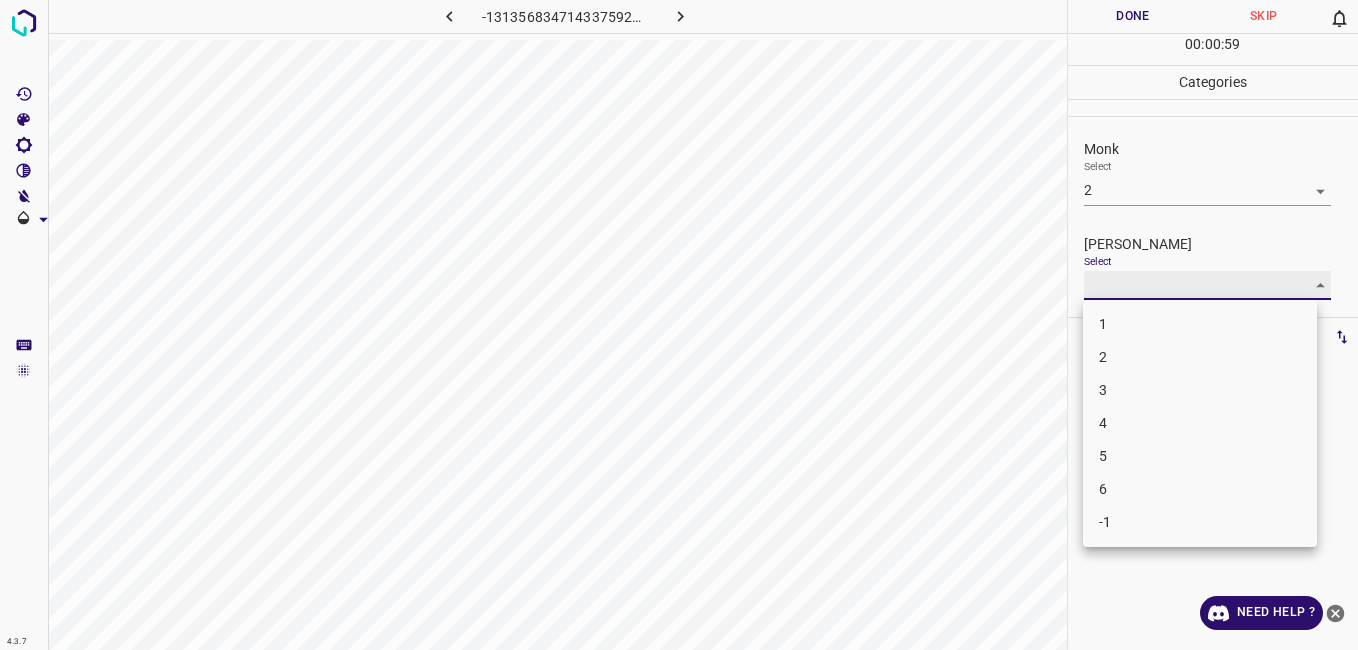 type on "1" 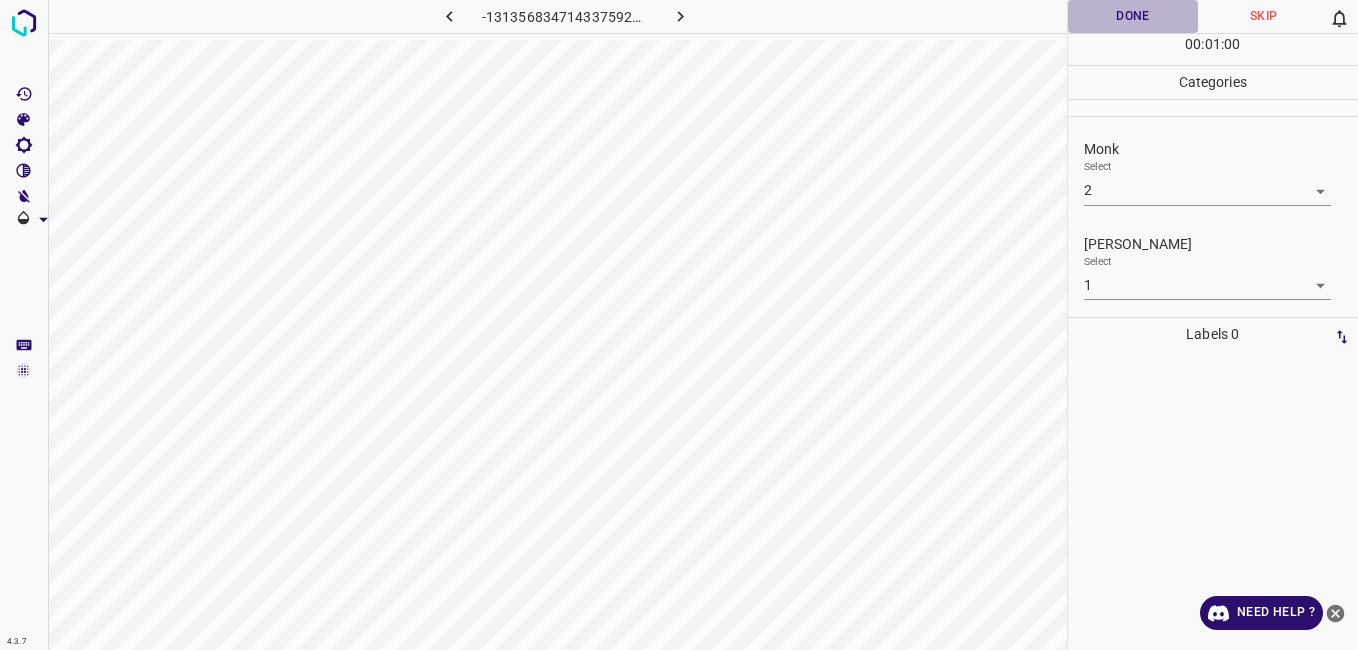 click on "Done" at bounding box center (1133, 16) 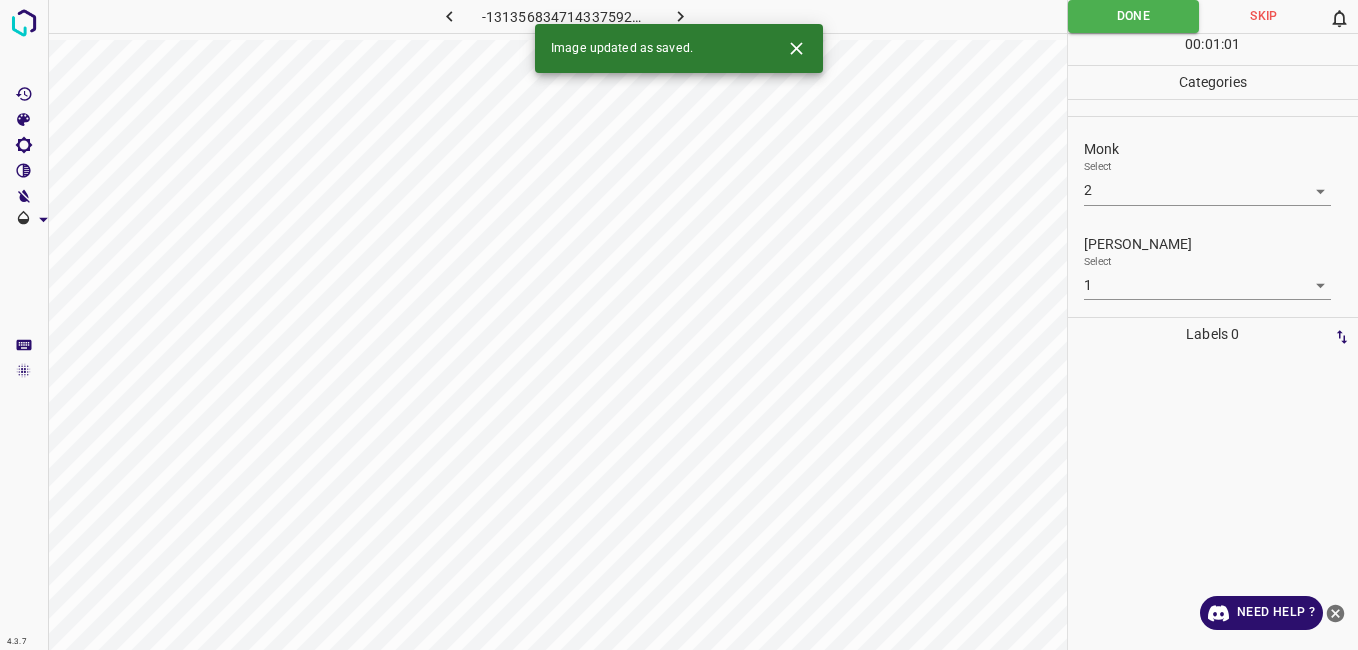 click 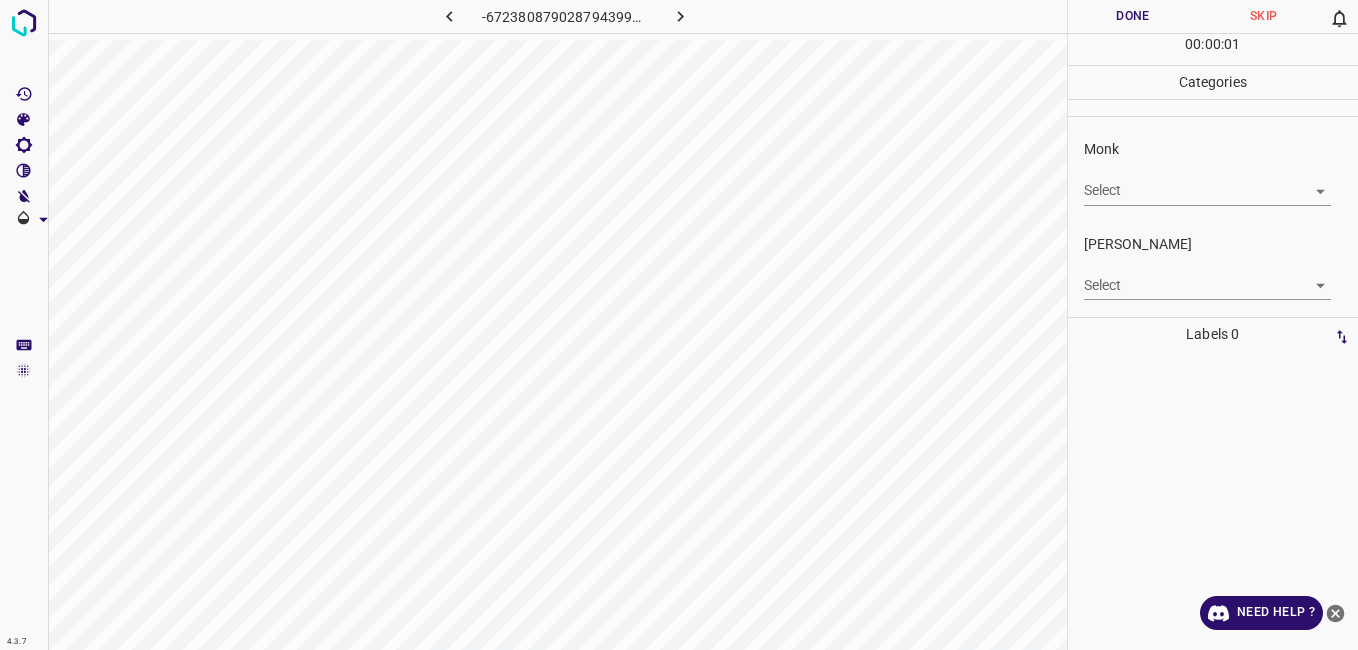 click on "4.3.7 -6723808790287943999.png Done Skip 0 00   : 00   : 01   Categories Monk   Select ​  Fitzpatrick   Select ​ Labels   0 Categories 1 Monk 2  Fitzpatrick Tools Space Change between modes (Draw & Edit) I Auto labeling R Restore zoom M Zoom in N Zoom out Delete Delete selecte label Filters Z Restore filters X Saturation filter C Brightness filter V Contrast filter B Gray scale filter General O Download Need Help ? - Text - Hide - Delete" at bounding box center [679, 325] 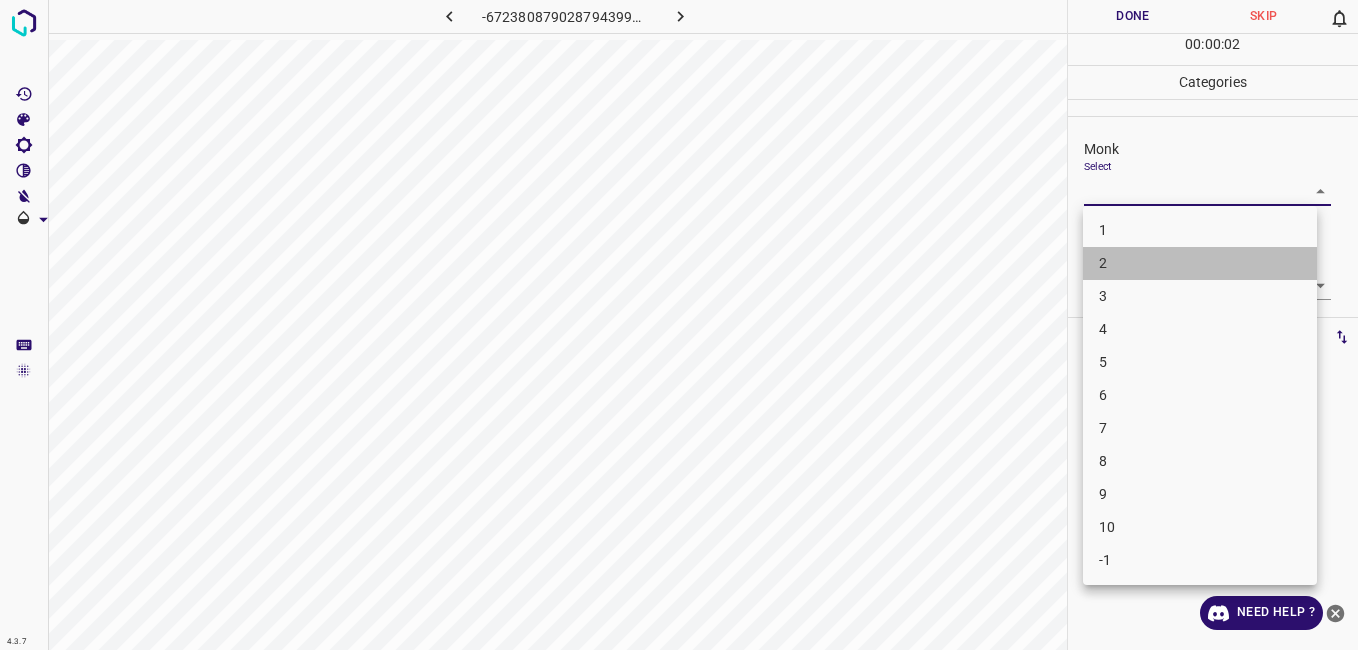 click on "2" at bounding box center (1200, 263) 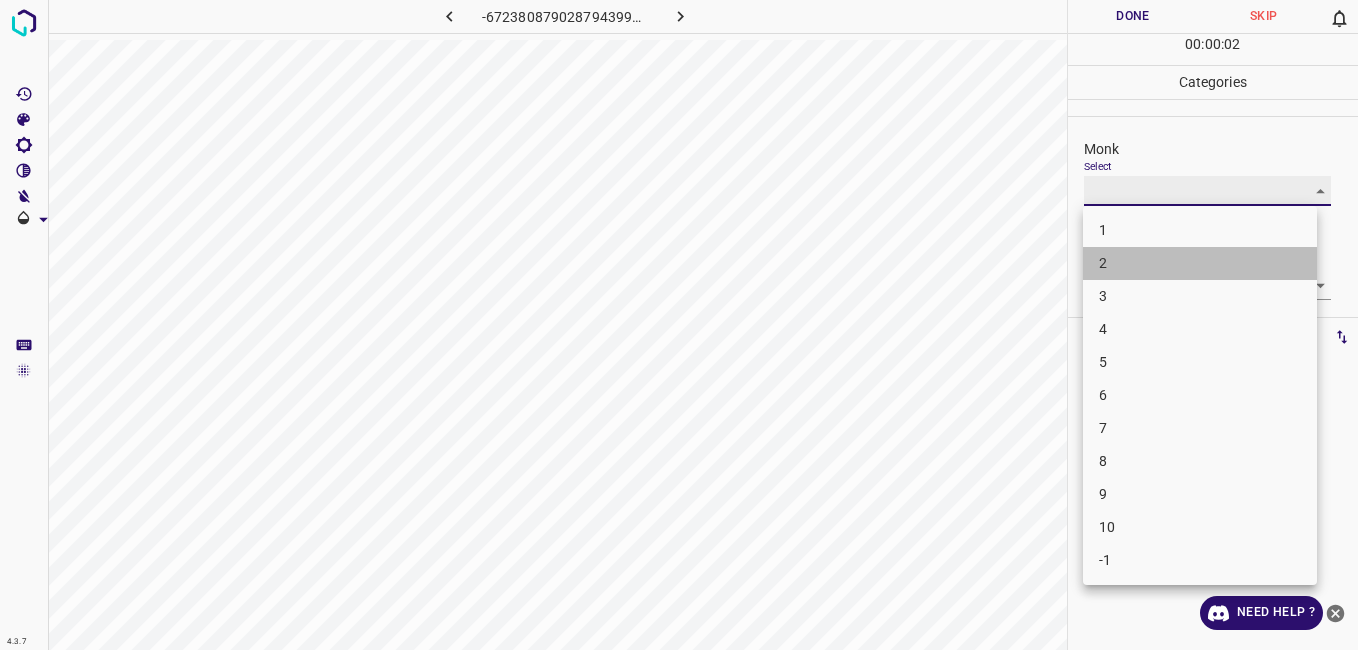 type on "2" 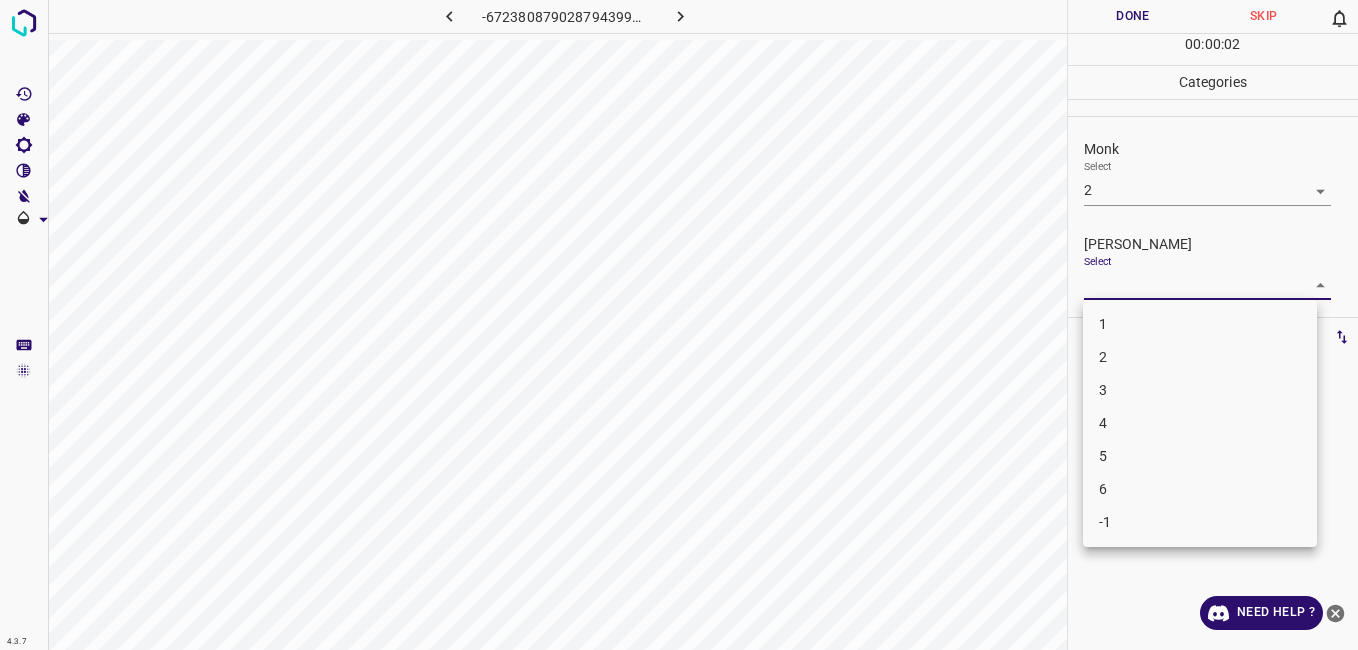 click on "4.3.7 -6723808790287943999.png Done Skip 0 00   : 00   : 02   Categories Monk   Select 2 2  Fitzpatrick   Select ​ Labels   0 Categories 1 Monk 2  Fitzpatrick Tools Space Change between modes (Draw & Edit) I Auto labeling R Restore zoom M Zoom in N Zoom out Delete Delete selecte label Filters Z Restore filters X Saturation filter C Brightness filter V Contrast filter B Gray scale filter General O Download Need Help ? - Text - Hide - Delete 1 2 3 4 5 6 -1" at bounding box center (679, 325) 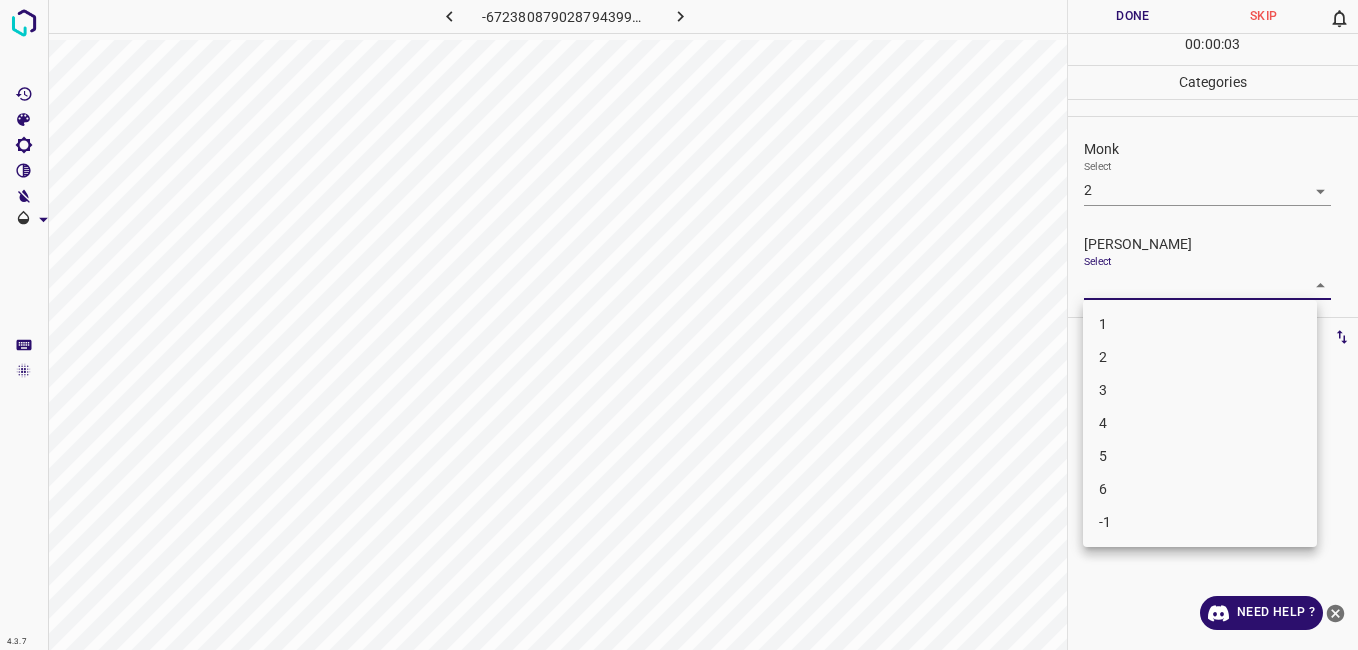click on "1" at bounding box center [1200, 324] 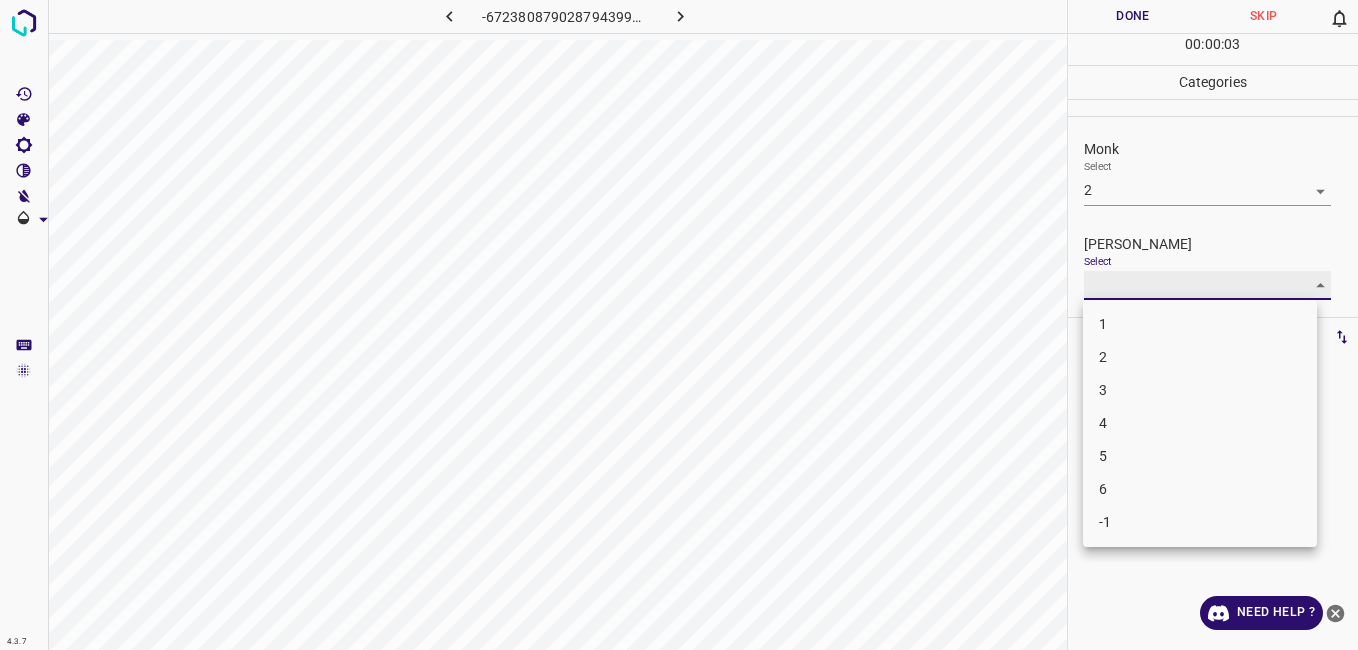 type on "1" 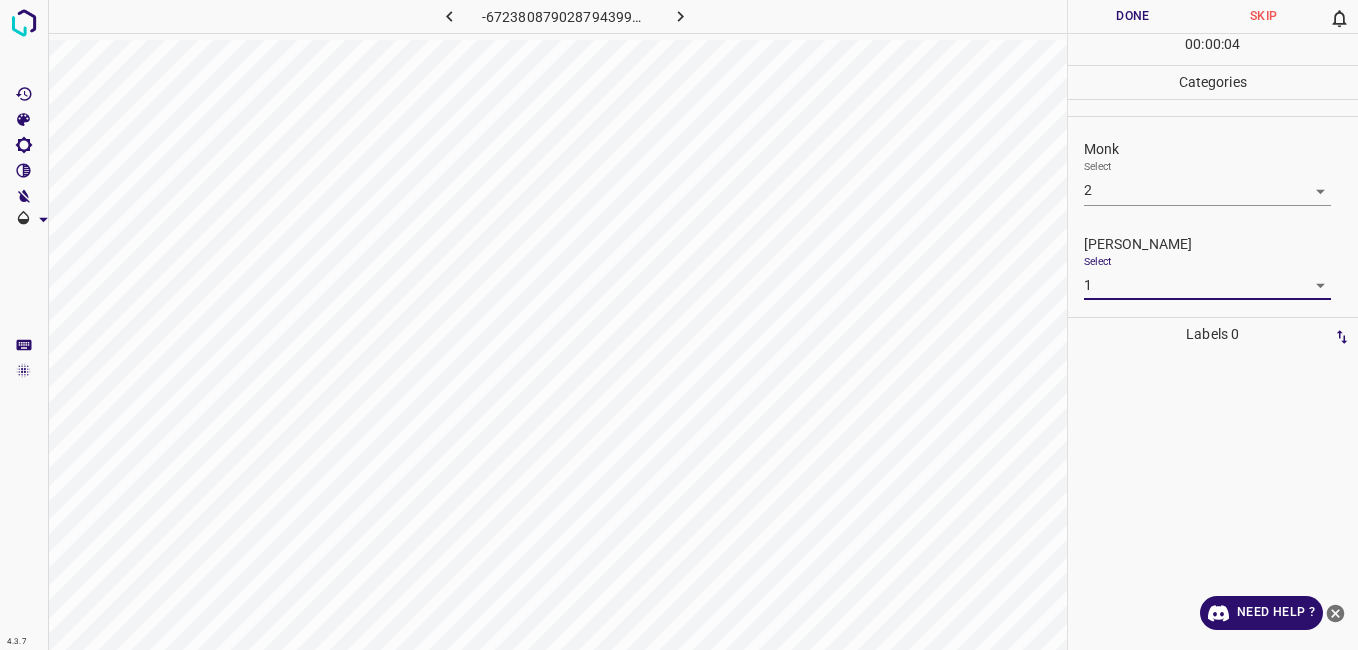 click on "Done" at bounding box center (1133, 16) 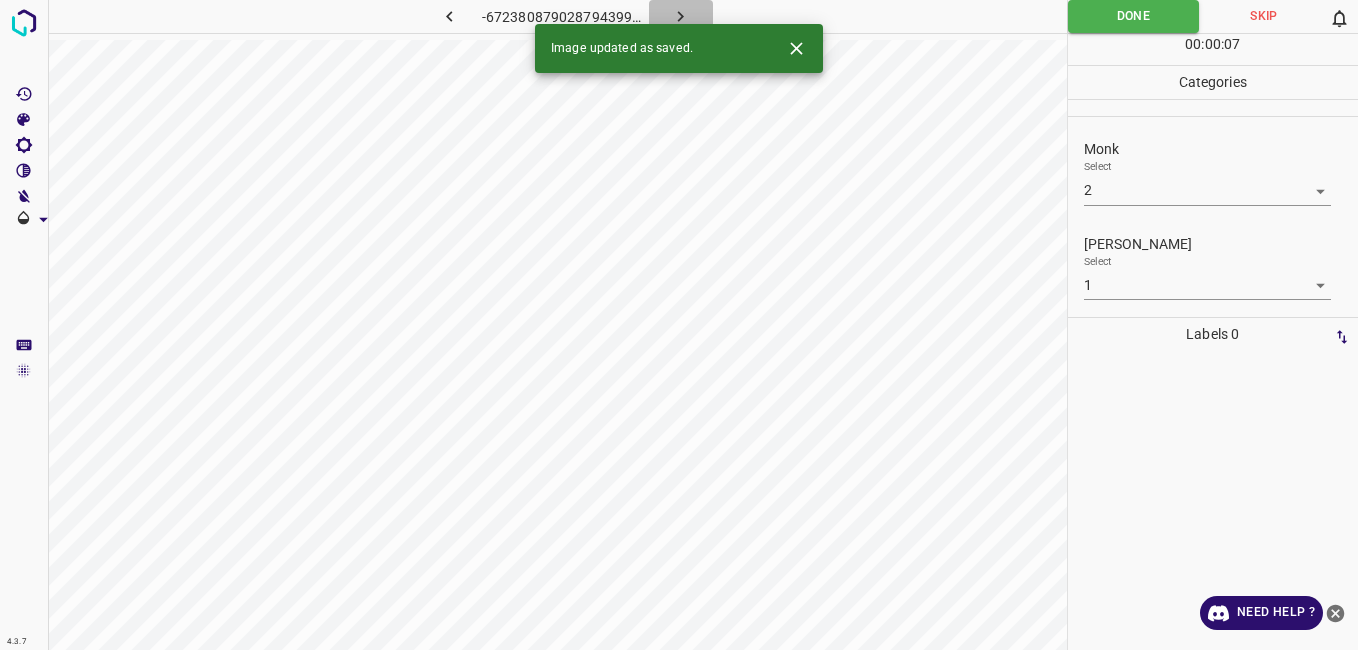 click 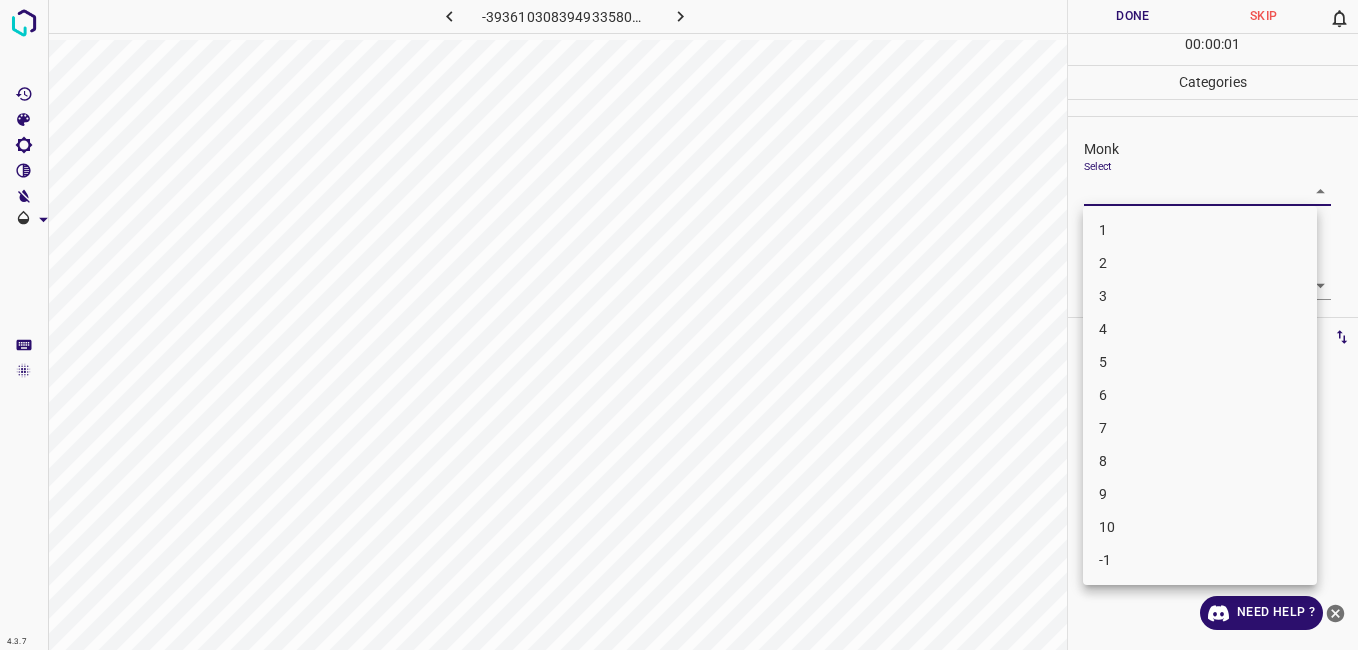 click on "4.3.7 -3936103083949335804.png Done Skip 0 00   : 00   : 01   Categories Monk   Select ​  Fitzpatrick   Select ​ Labels   0 Categories 1 Monk 2  Fitzpatrick Tools Space Change between modes (Draw & Edit) I Auto labeling R Restore zoom M Zoom in N Zoom out Delete Delete selecte label Filters Z Restore filters X Saturation filter C Brightness filter V Contrast filter B Gray scale filter General O Download Need Help ? - Text - Hide - Delete 1 2 3 4 5 6 7 8 9 10 -1" at bounding box center (679, 325) 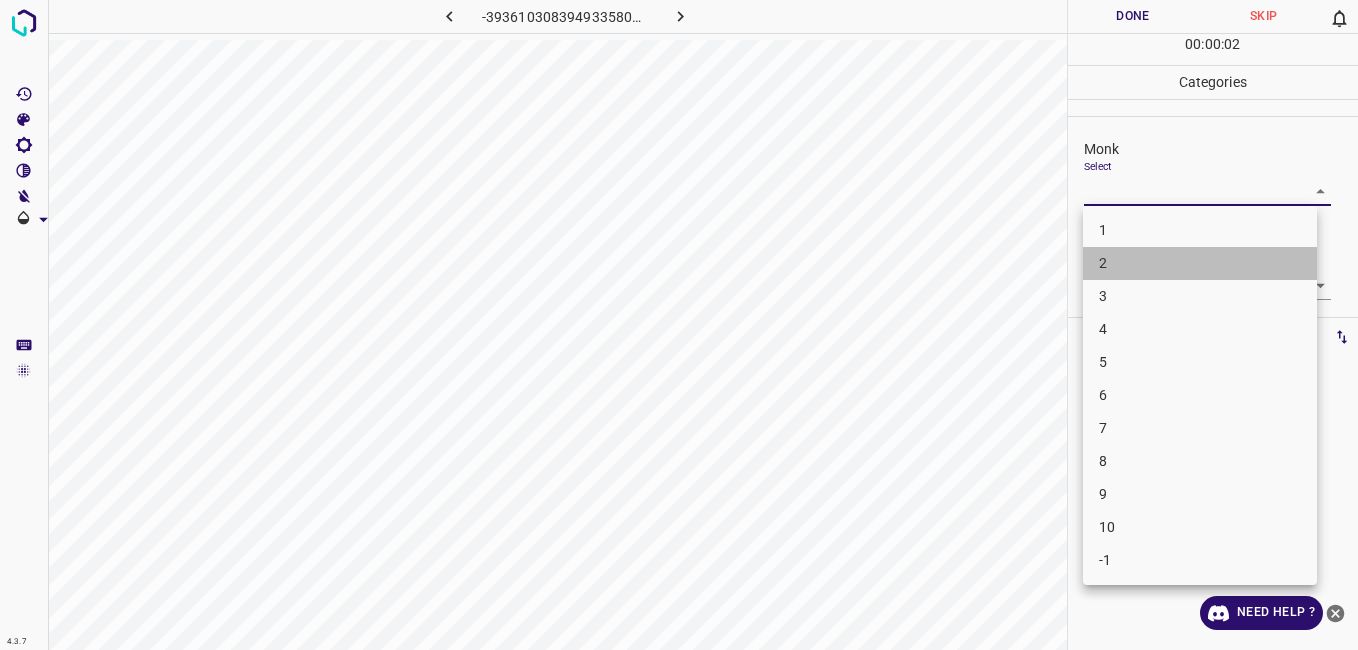 click on "2" at bounding box center [1200, 263] 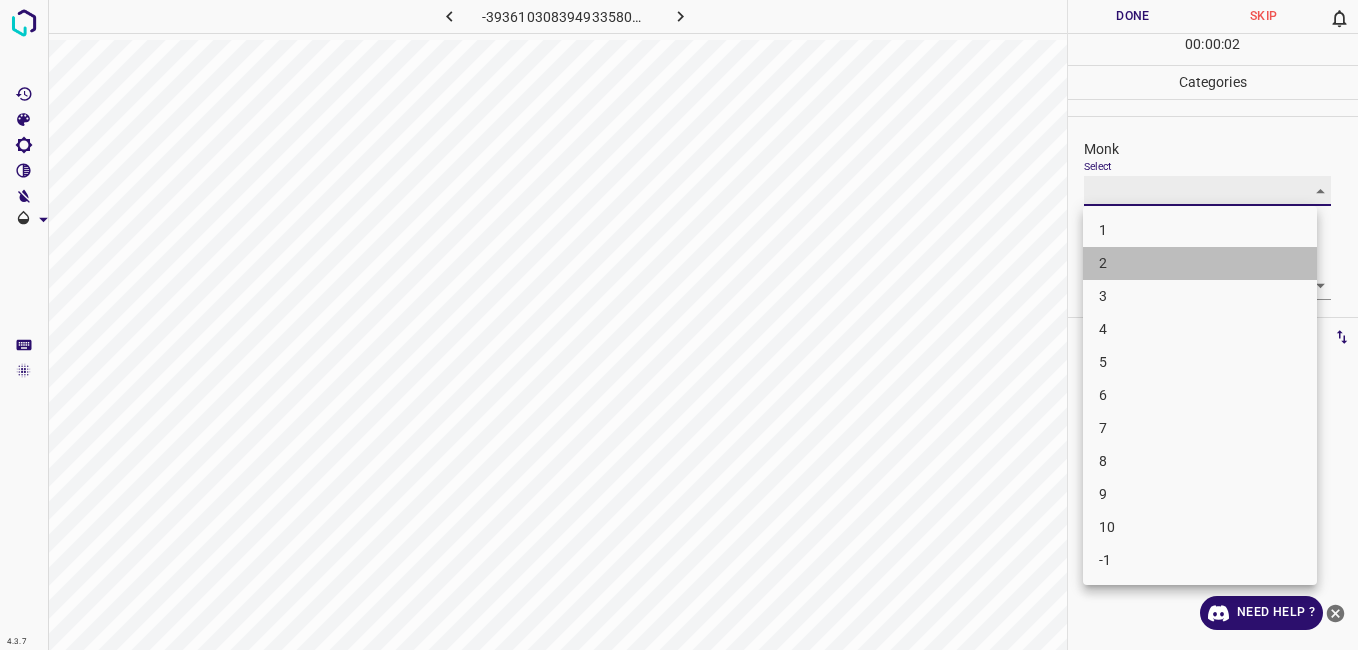 type on "2" 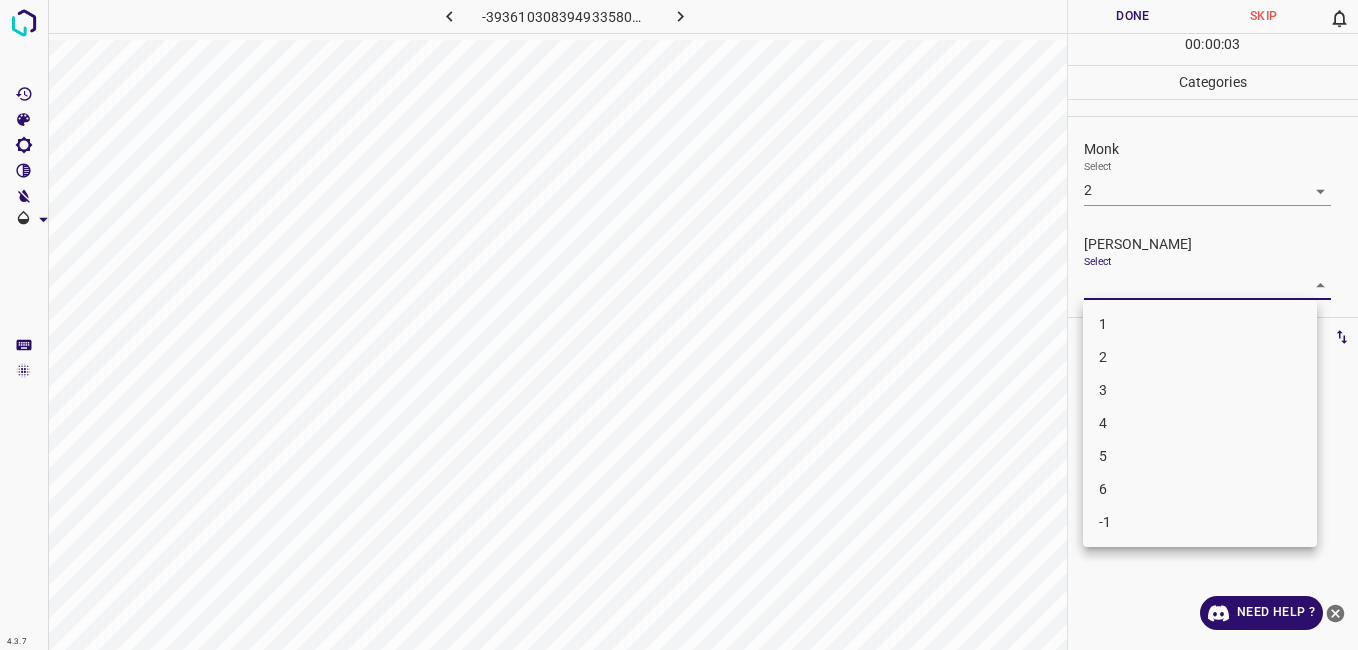 click on "4.3.7 -3936103083949335804.png Done Skip 0 00   : 00   : 03   Categories Monk   Select 2 2  Fitzpatrick   Select ​ Labels   0 Categories 1 Monk 2  Fitzpatrick Tools Space Change between modes (Draw & Edit) I Auto labeling R Restore zoom M Zoom in N Zoom out Delete Delete selecte label Filters Z Restore filters X Saturation filter C Brightness filter V Contrast filter B Gray scale filter General O Download Need Help ? - Text - Hide - Delete 1 2 3 4 5 6 -1" at bounding box center (679, 325) 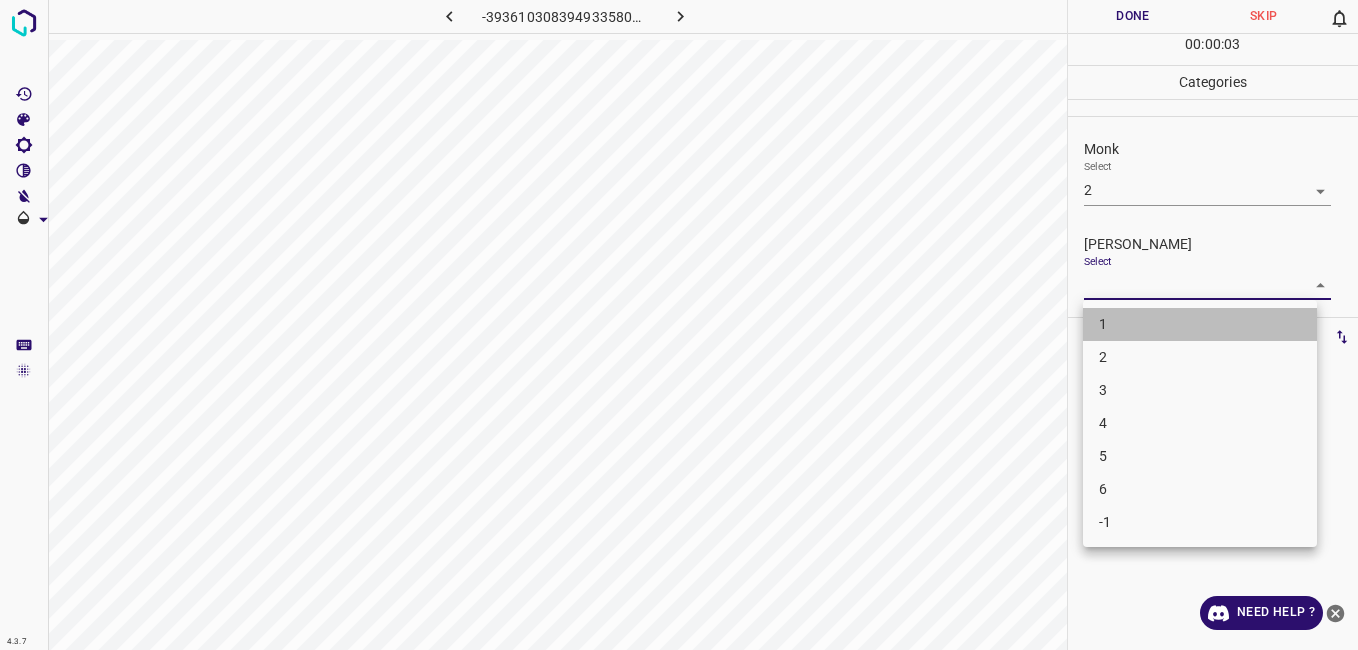 click on "1" at bounding box center (1200, 324) 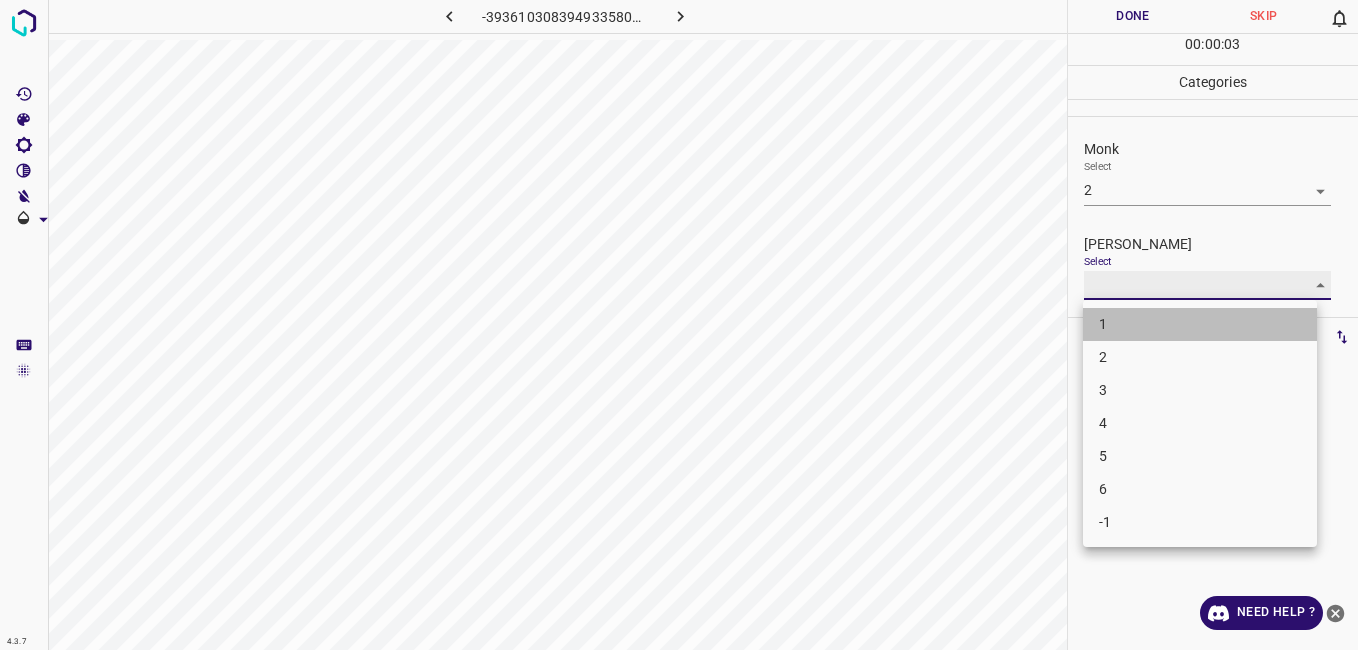 type on "1" 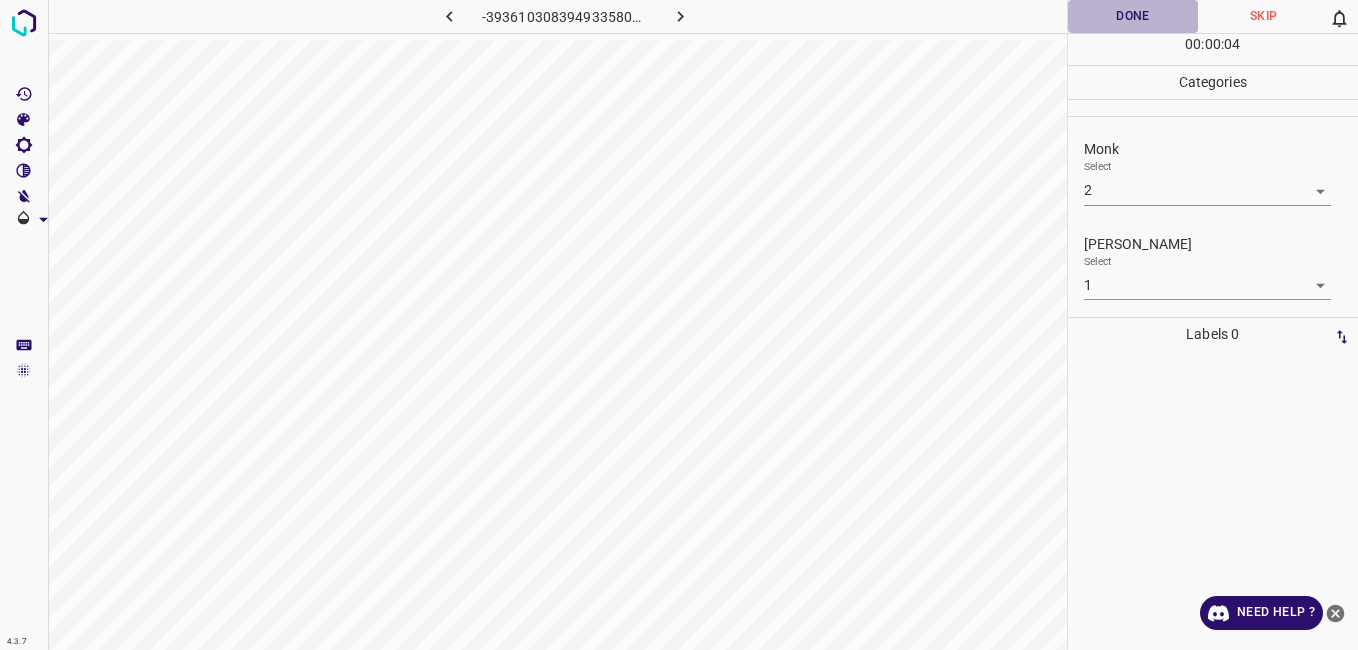 click on "Done" at bounding box center [1133, 16] 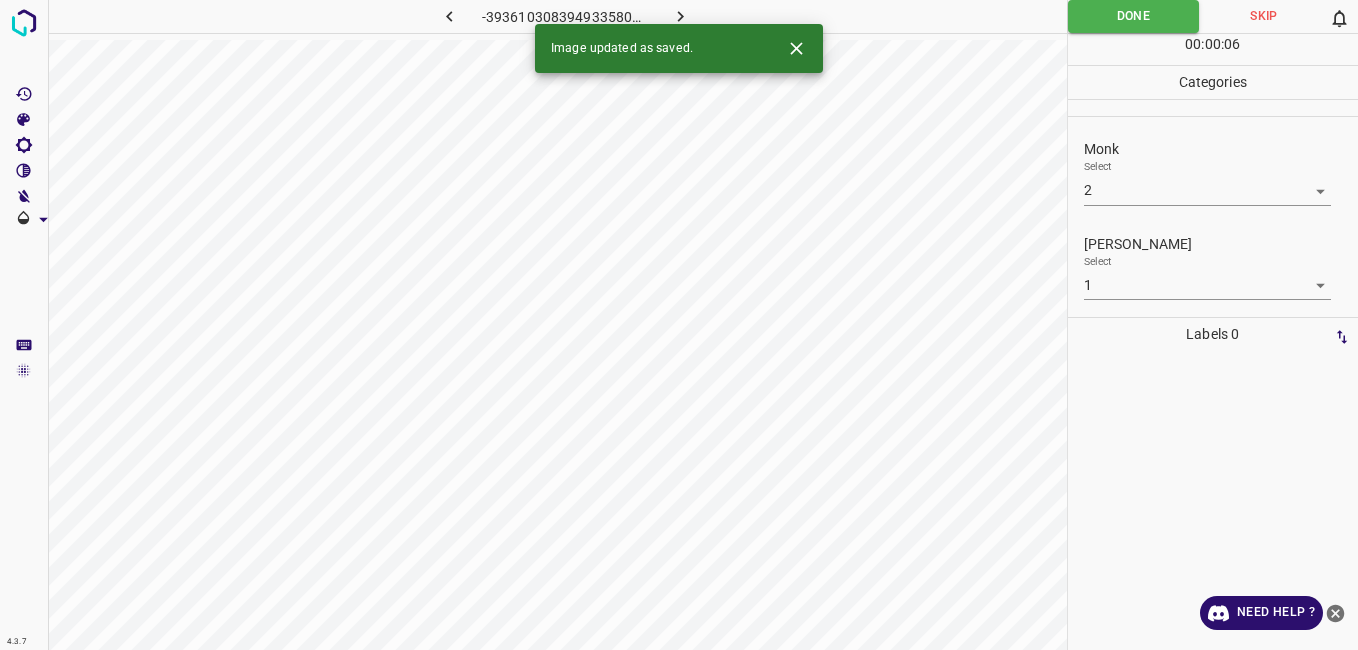 click at bounding box center (681, 16) 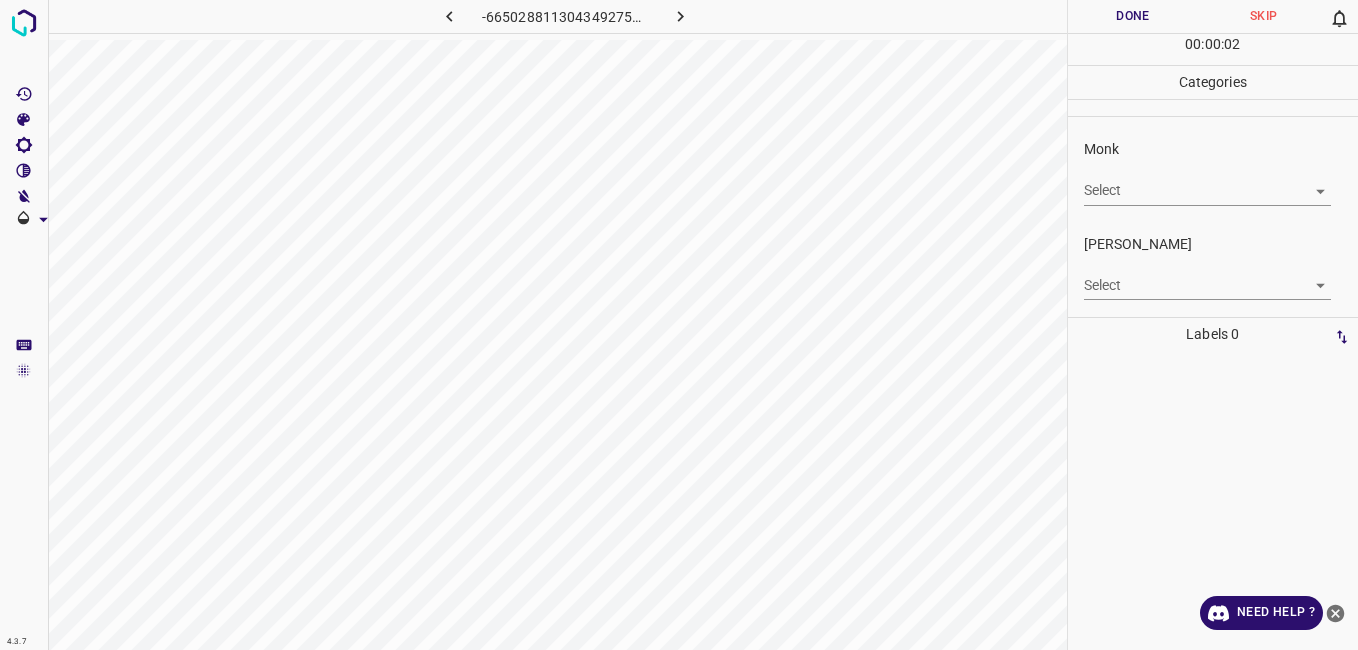 click on "4.3.7 -6650288113043492752.png Done Skip 0 00   : 00   : 02   Categories Monk   Select ​  Fitzpatrick   Select ​ Labels   0 Categories 1 Monk 2  Fitzpatrick Tools Space Change between modes (Draw & Edit) I Auto labeling R Restore zoom M Zoom in N Zoom out Delete Delete selecte label Filters Z Restore filters X Saturation filter C Brightness filter V Contrast filter B Gray scale filter General O Download Need Help ? - Text - Hide - Delete" at bounding box center (679, 325) 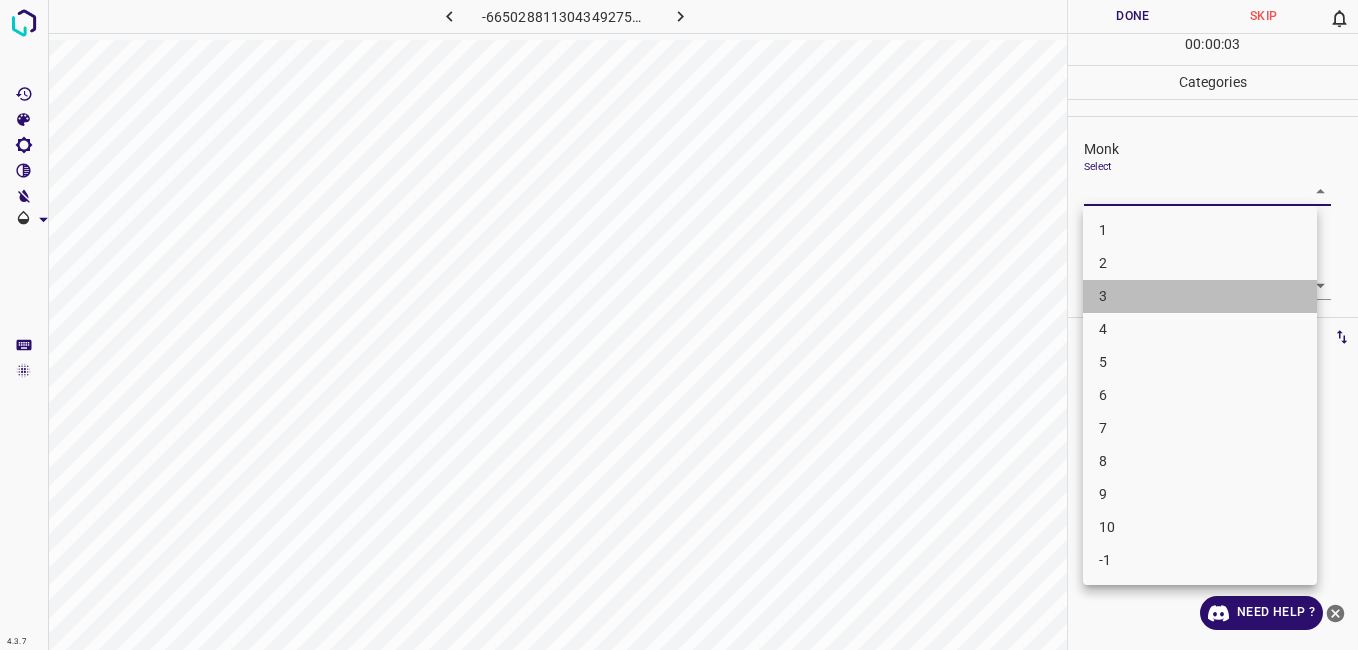 click on "3" at bounding box center (1200, 296) 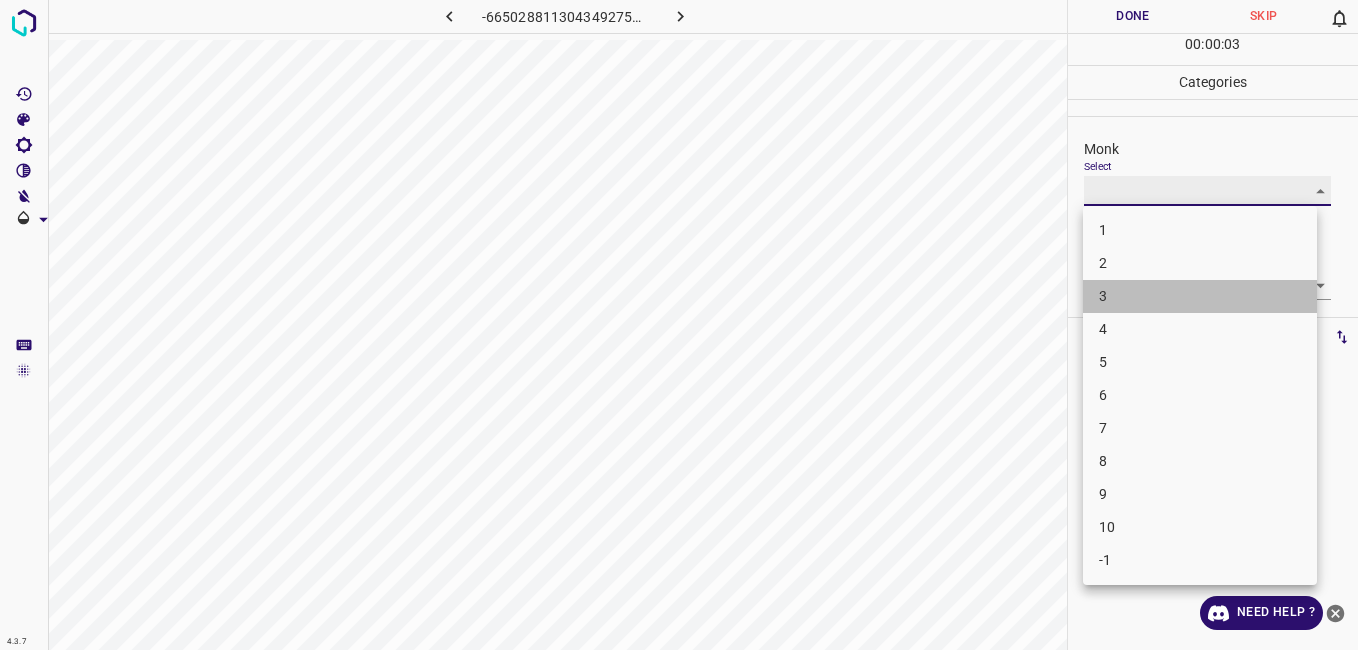 type on "3" 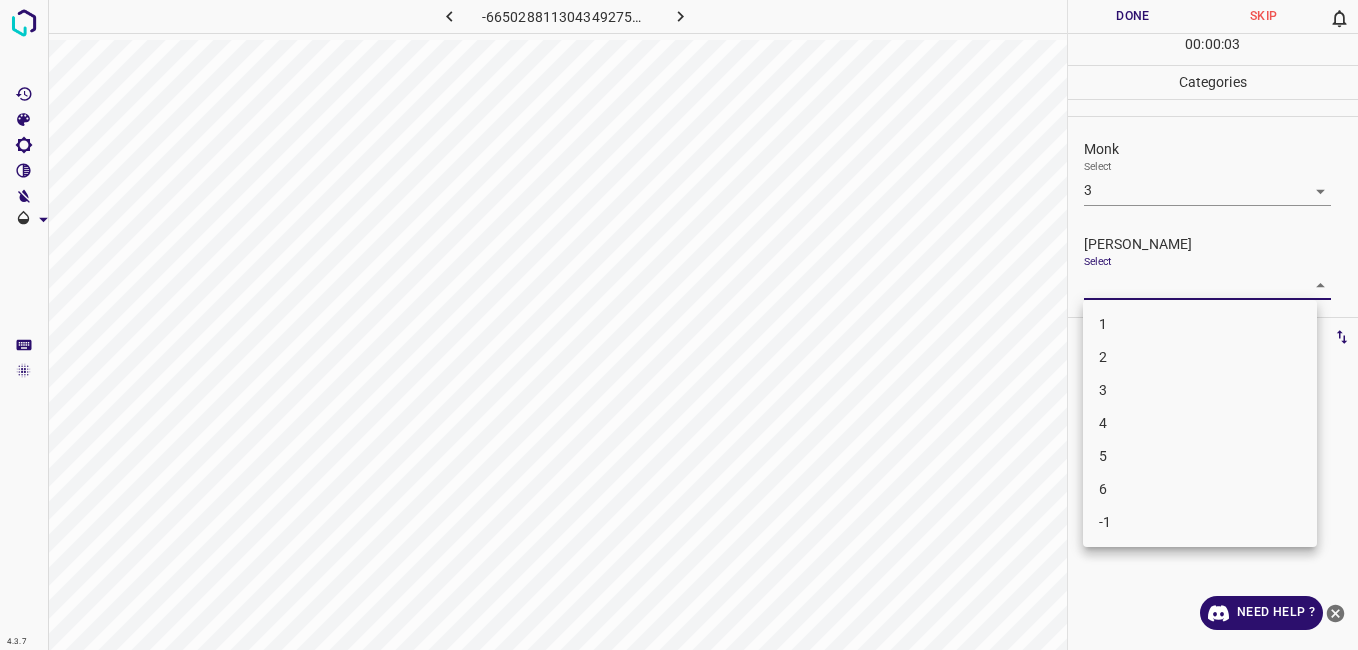 click on "4.3.7 -6650288113043492752.png Done Skip 0 00   : 00   : 03   Categories Monk   Select 3 3  Fitzpatrick   Select ​ Labels   0 Categories 1 Monk 2  Fitzpatrick Tools Space Change between modes (Draw & Edit) I Auto labeling R Restore zoom M Zoom in N Zoom out Delete Delete selecte label Filters Z Restore filters X Saturation filter C Brightness filter V Contrast filter B Gray scale filter General O Download Need Help ? - Text - Hide - Delete 1 2 3 4 5 6 -1" at bounding box center [679, 325] 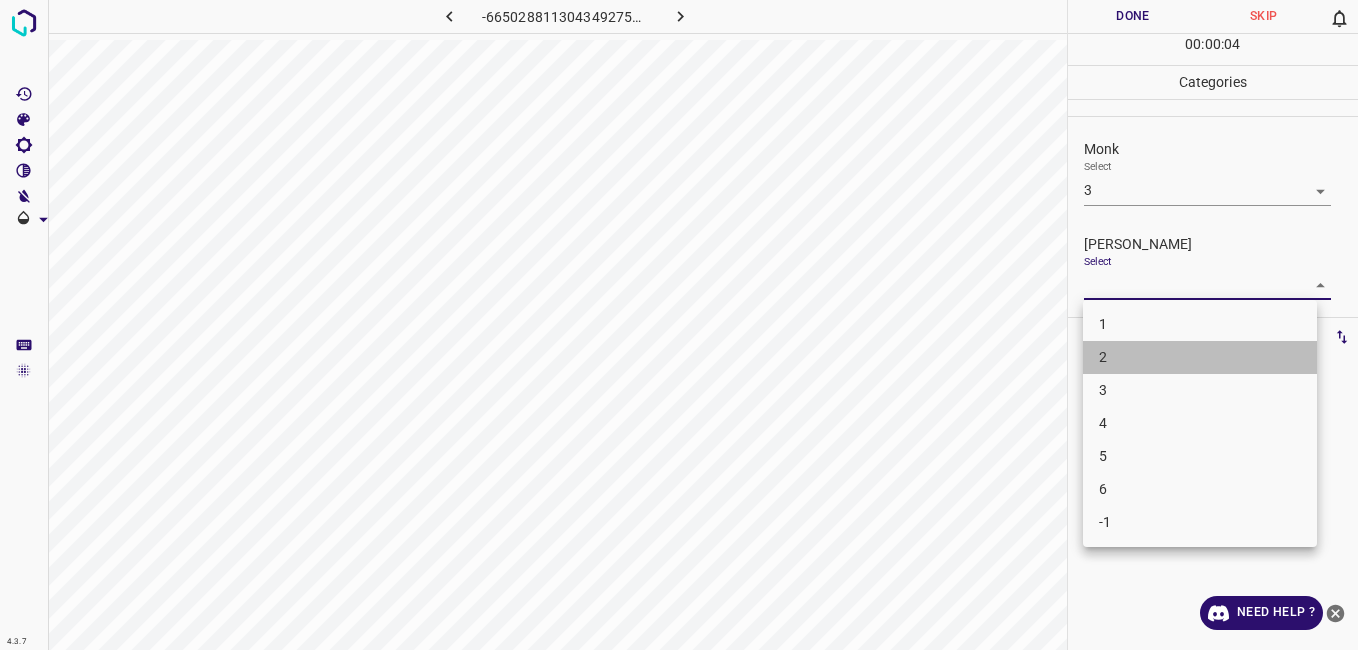 click on "2" at bounding box center [1200, 357] 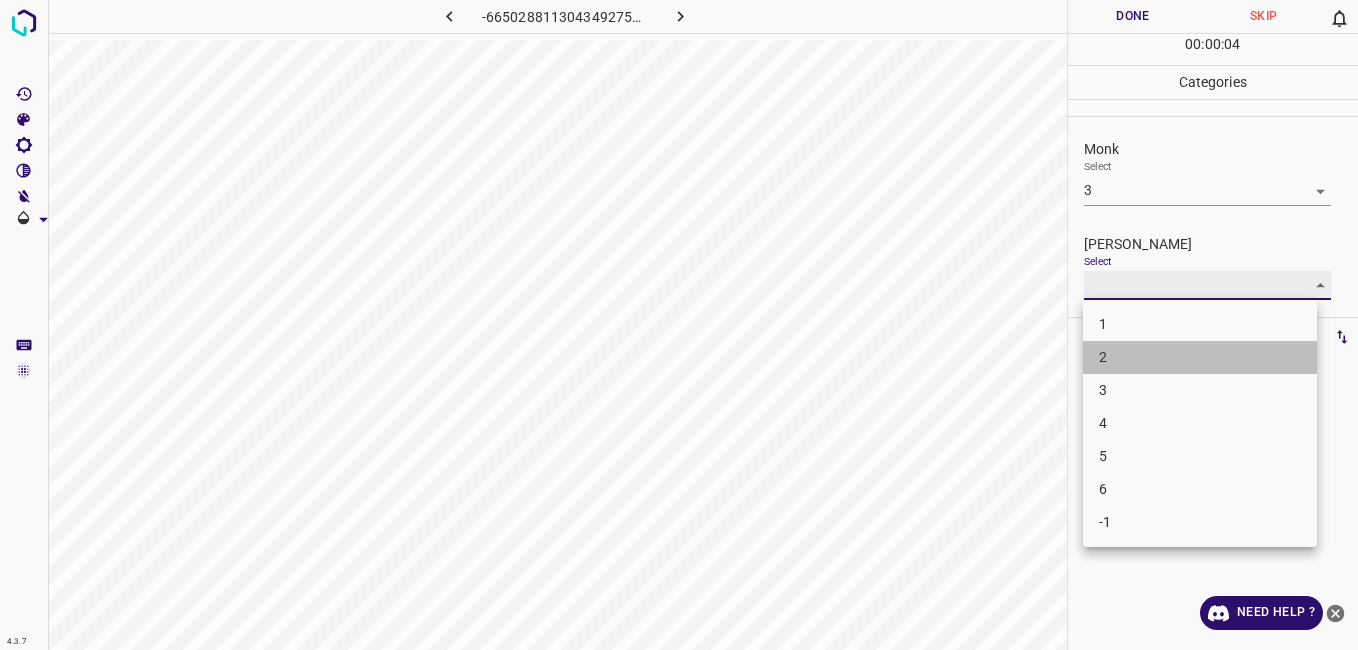 type on "2" 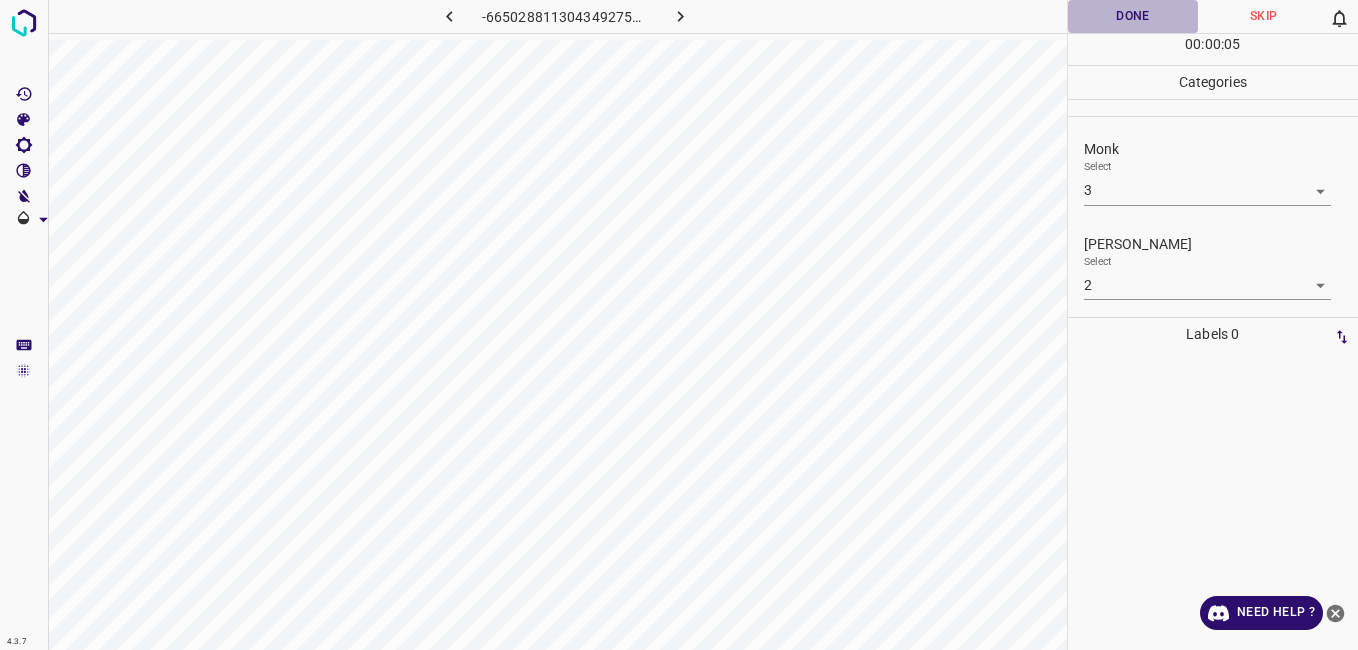 click on "Done" at bounding box center (1133, 16) 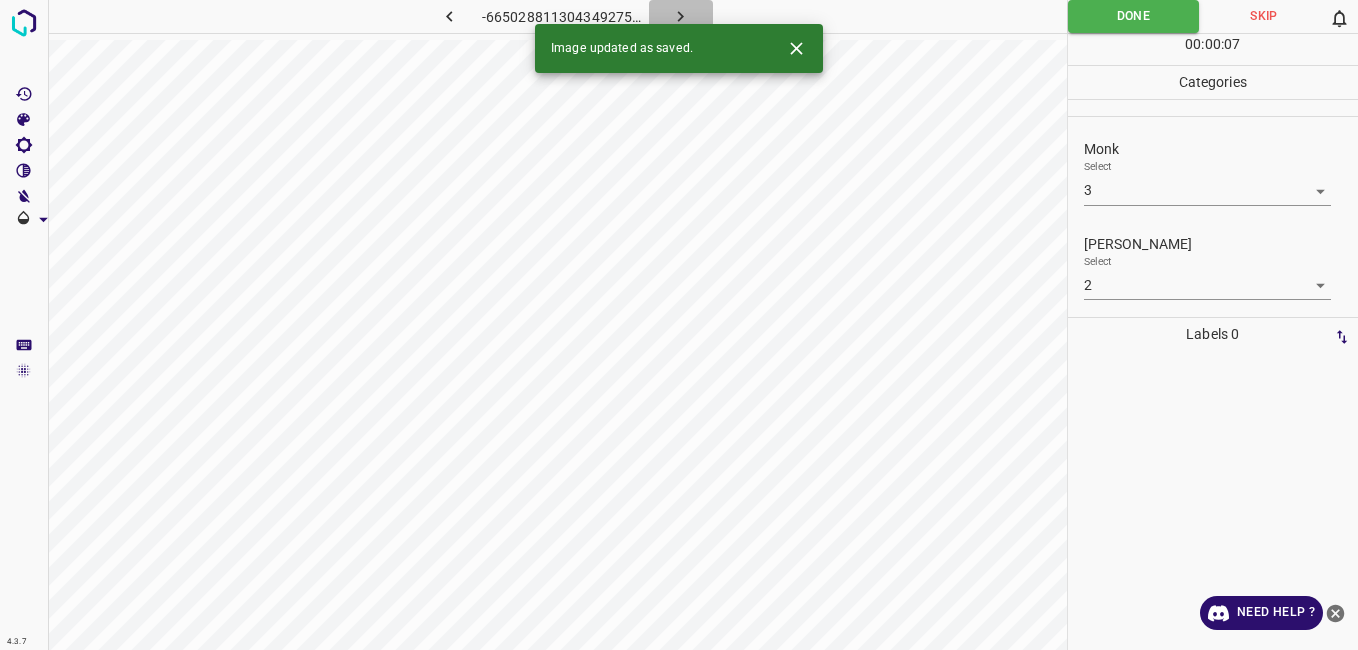 click 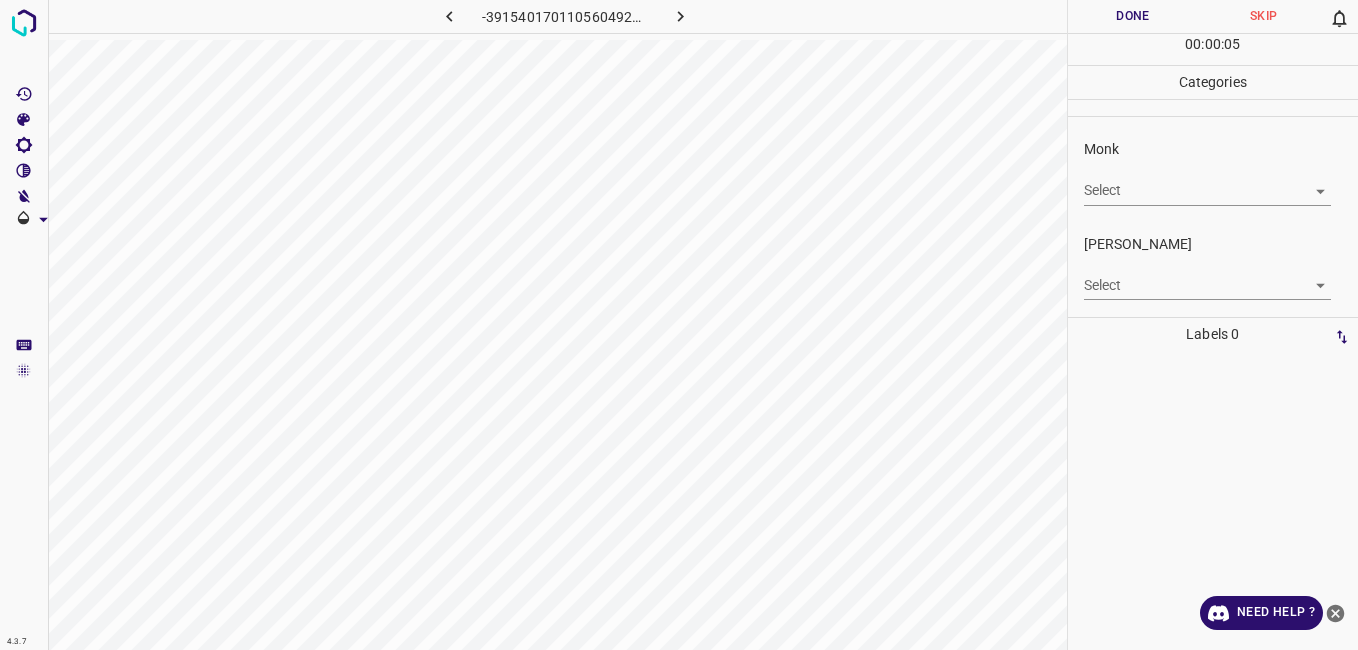 click on "4.3.7 -3915401701105604921.png Done Skip 0 00   : 00   : 05   Categories Monk   Select ​  Fitzpatrick   Select ​ Labels   0 Categories 1 Monk 2  Fitzpatrick Tools Space Change between modes (Draw & Edit) I Auto labeling R Restore zoom M Zoom in N Zoom out Delete Delete selecte label Filters Z Restore filters X Saturation filter C Brightness filter V Contrast filter B Gray scale filter General O Download Need Help ? - Text - Hide - Delete" at bounding box center (679, 325) 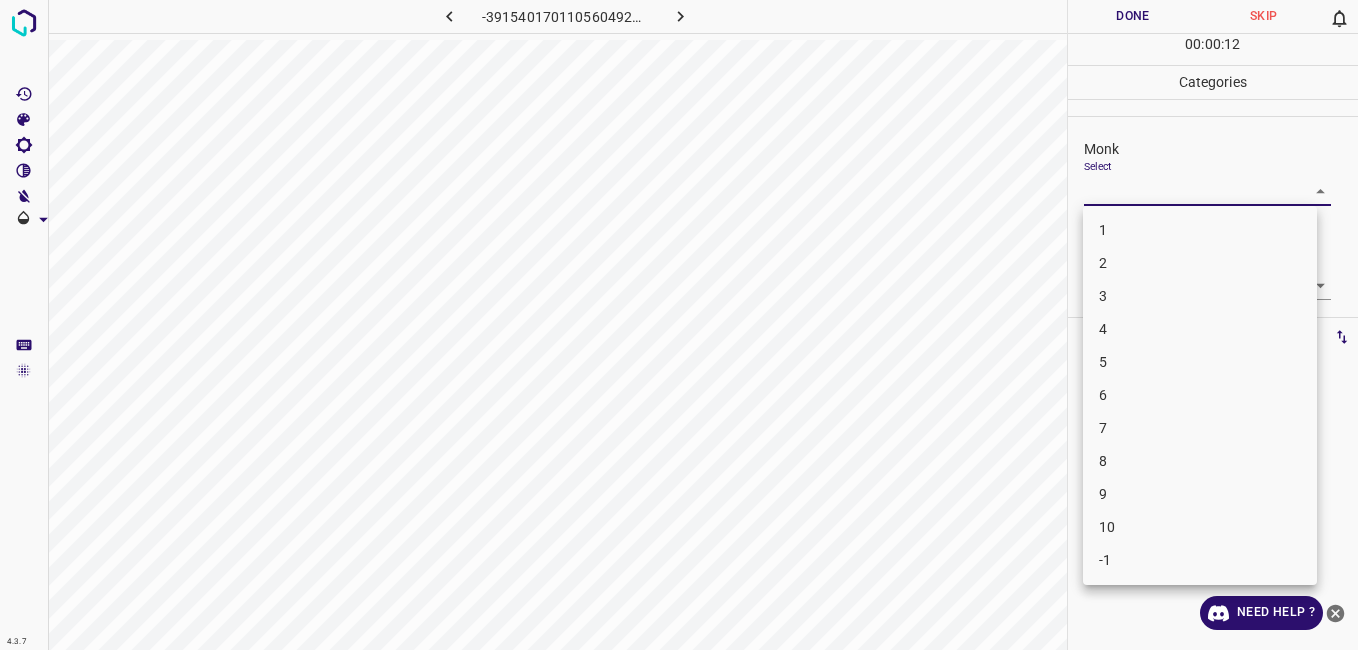 click on "8" at bounding box center (1200, 461) 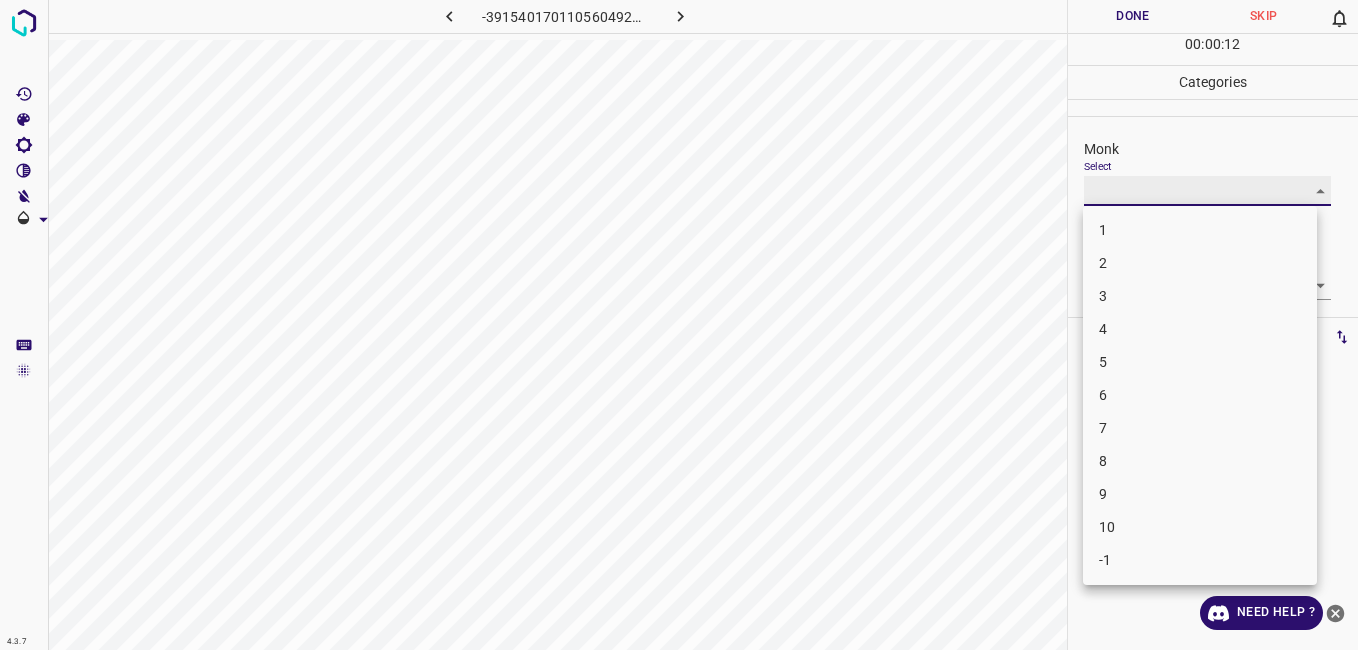 type on "8" 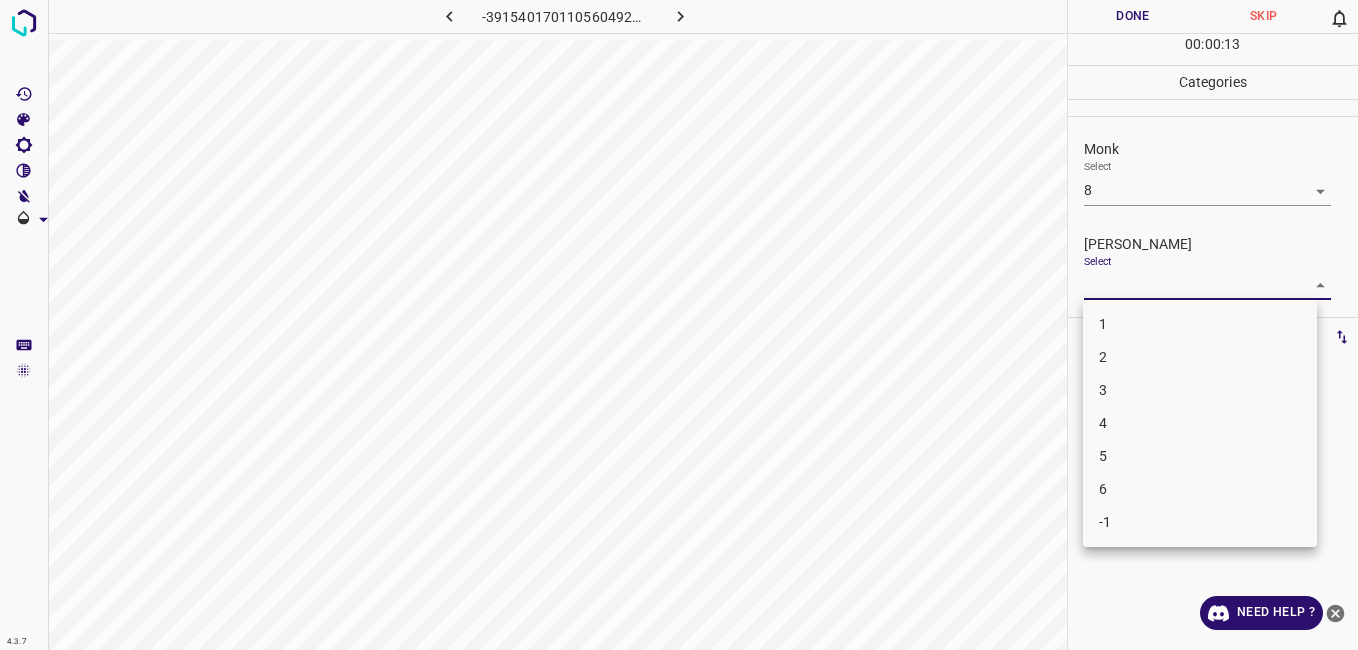 click on "4.3.7 -3915401701105604921.png Done Skip 0 00   : 00   : 13   Categories Monk   Select 8 8  Fitzpatrick   Select ​ Labels   0 Categories 1 Monk 2  Fitzpatrick Tools Space Change between modes (Draw & Edit) I Auto labeling R Restore zoom M Zoom in N Zoom out Delete Delete selecte label Filters Z Restore filters X Saturation filter C Brightness filter V Contrast filter B Gray scale filter General O Download Need Help ? - Text - Hide - Delete 1 2 3 4 5 6 -1" at bounding box center (679, 325) 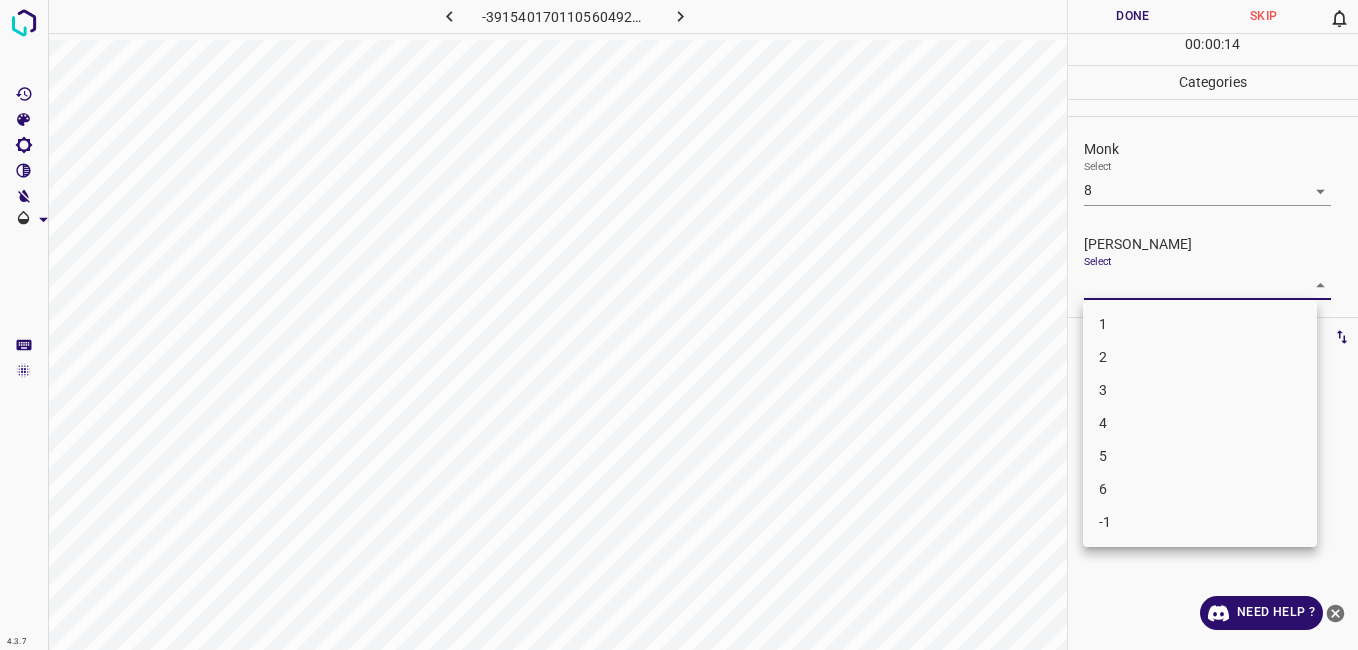 click on "5" at bounding box center [1200, 456] 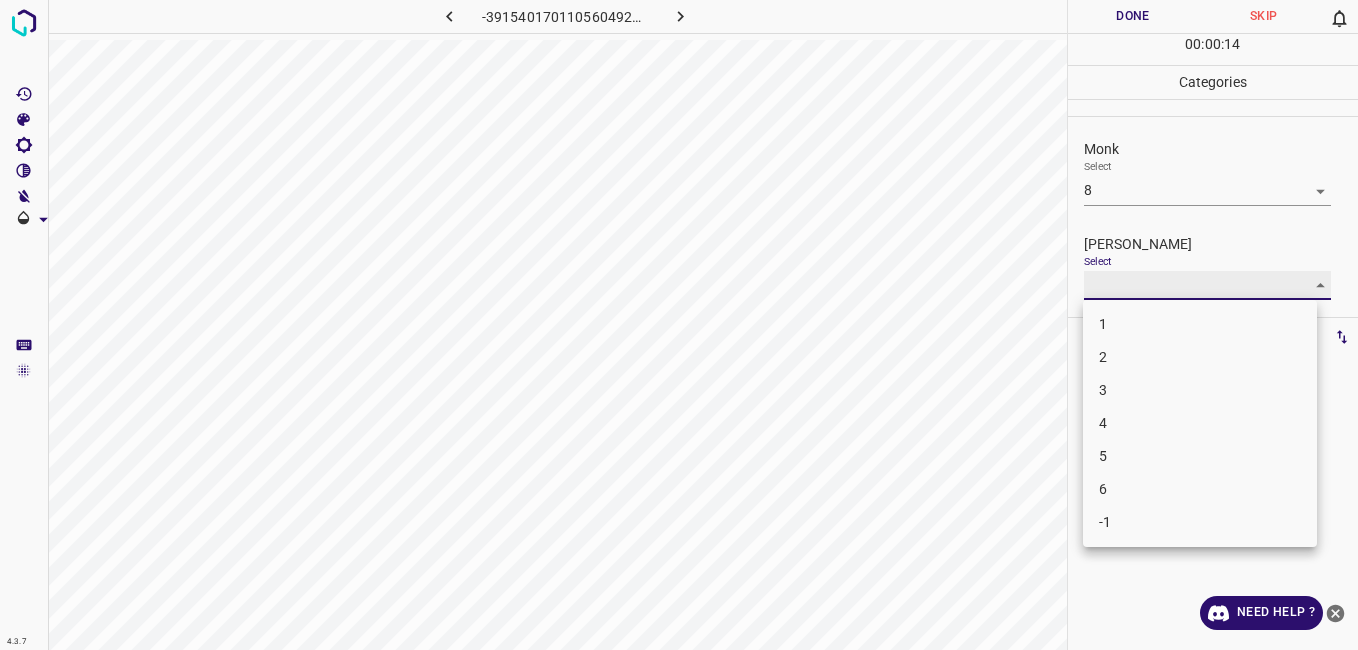 type on "5" 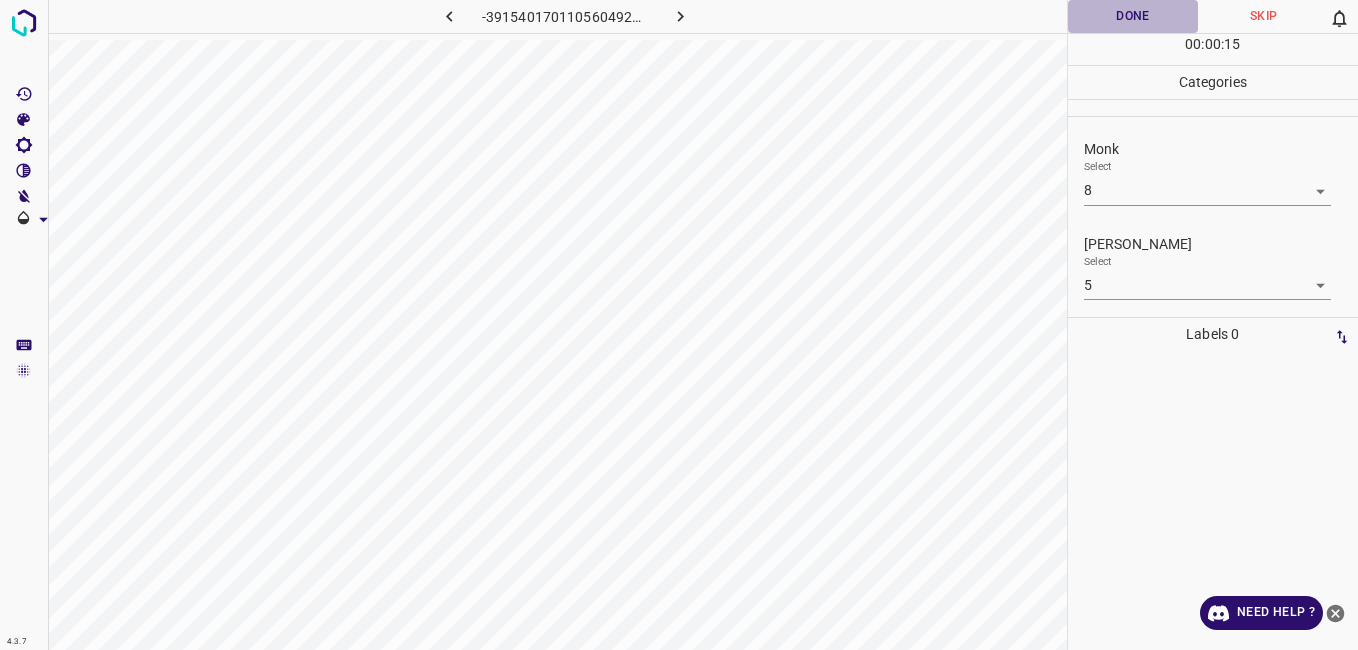 click on "Done" at bounding box center (1133, 16) 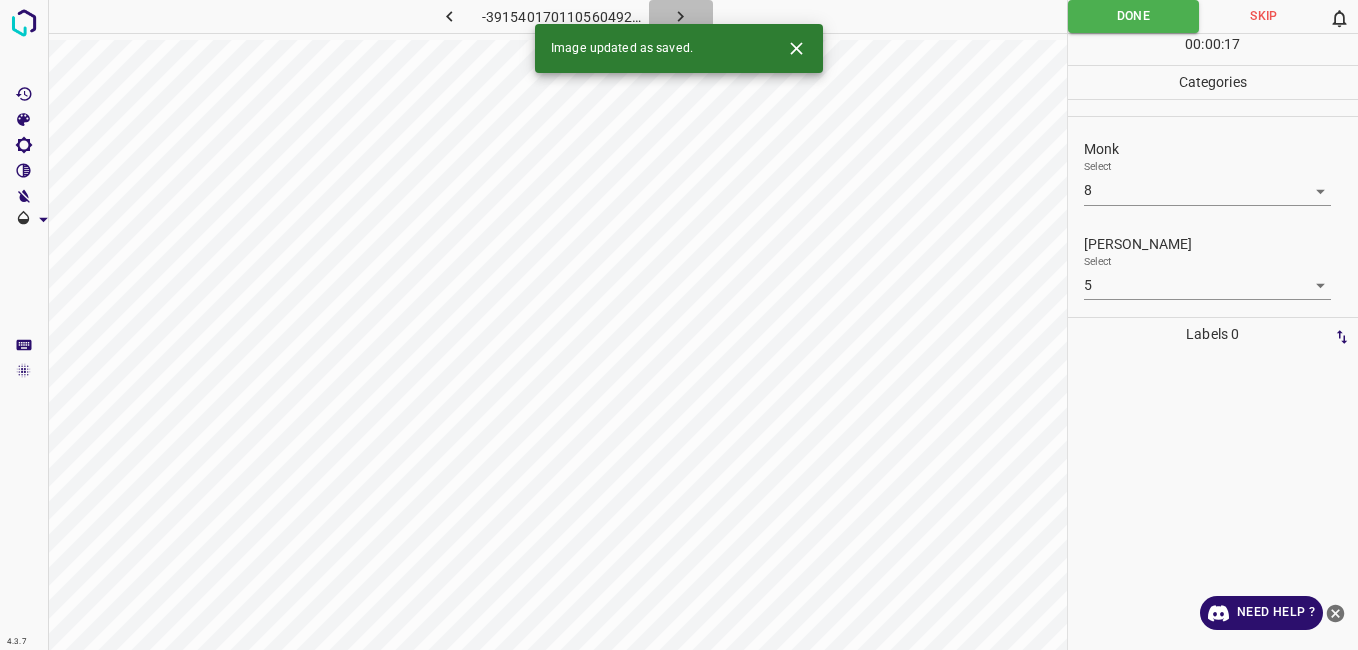 click at bounding box center [681, 16] 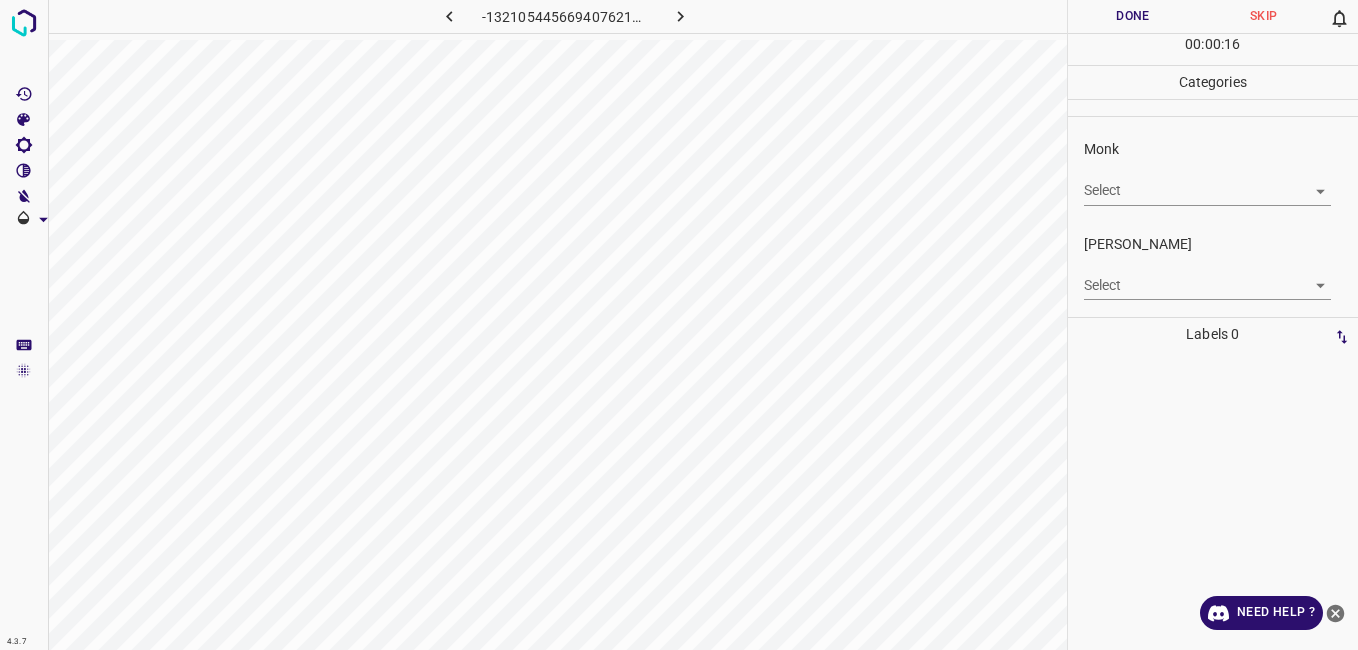click on "4.3.7 -1321054456694076216.png Done Skip 0 00   : 00   : 16   Categories Monk   Select ​  Fitzpatrick   Select ​ Labels   0 Categories 1 Monk 2  Fitzpatrick Tools Space Change between modes (Draw & Edit) I Auto labeling R Restore zoom M Zoom in N Zoom out Delete Delete selecte label Filters Z Restore filters X Saturation filter C Brightness filter V Contrast filter B Gray scale filter General O Download Need Help ? - Text - Hide - Delete" at bounding box center (679, 325) 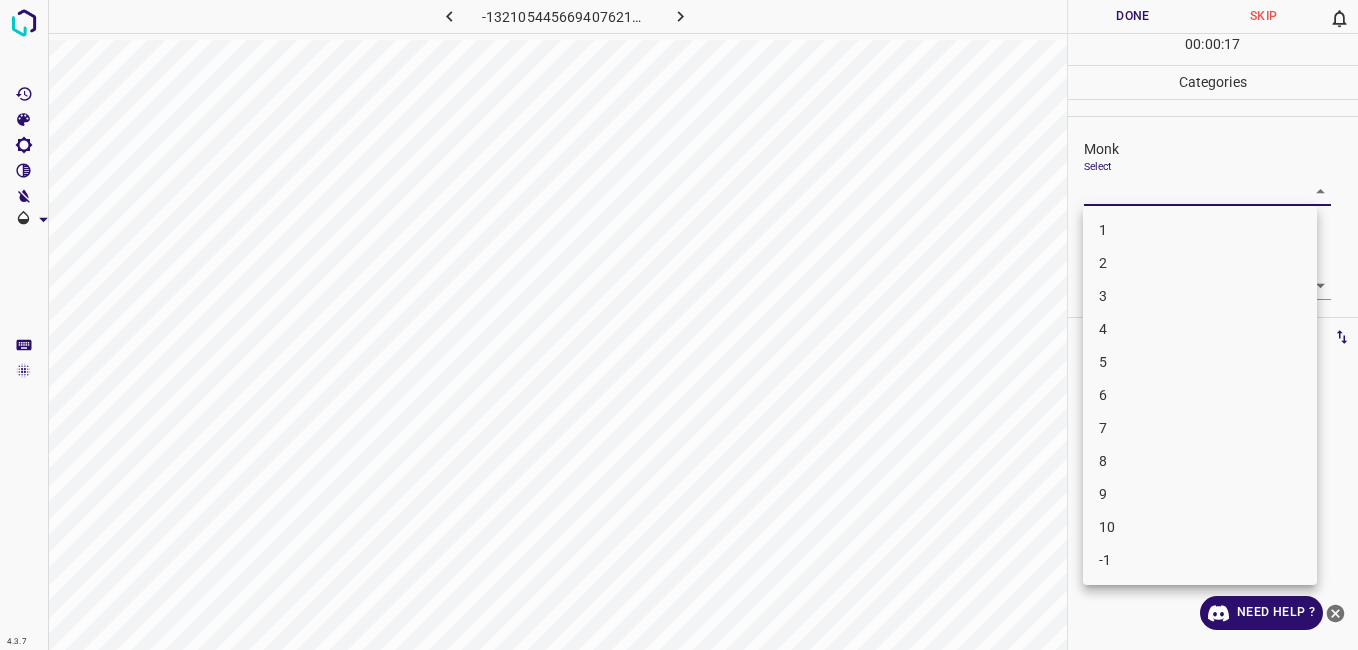 click on "3" at bounding box center [1200, 296] 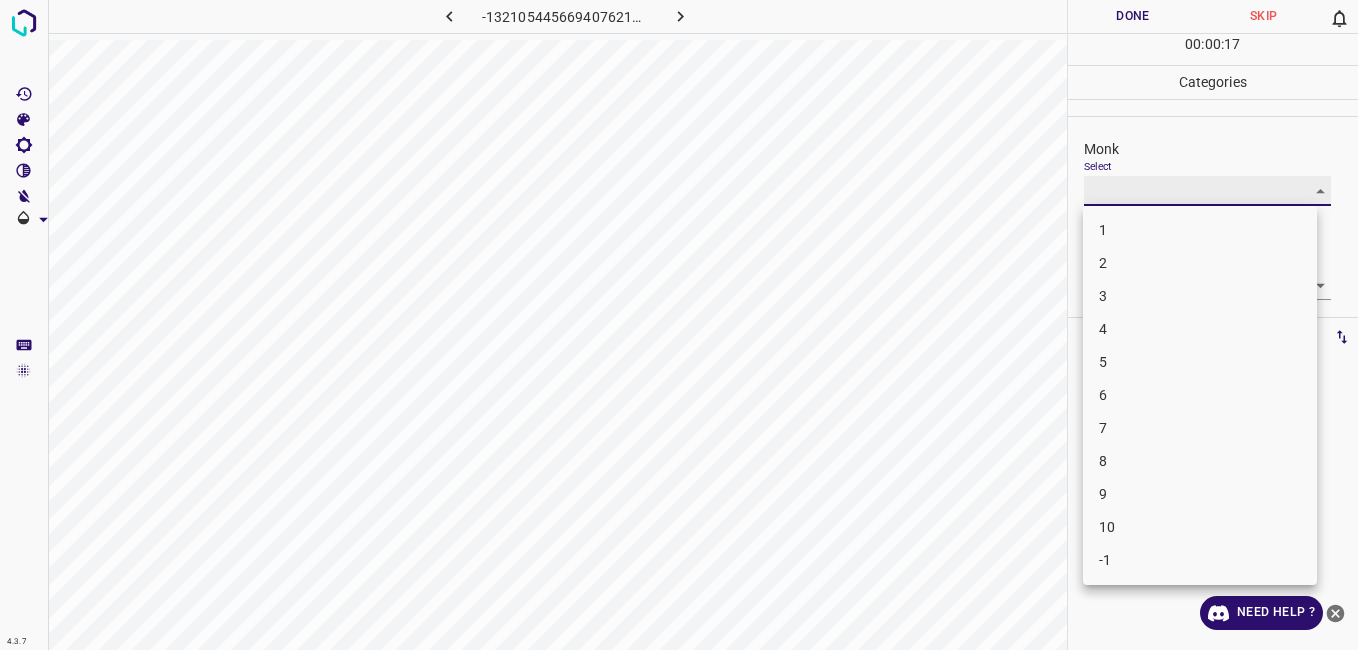 type on "3" 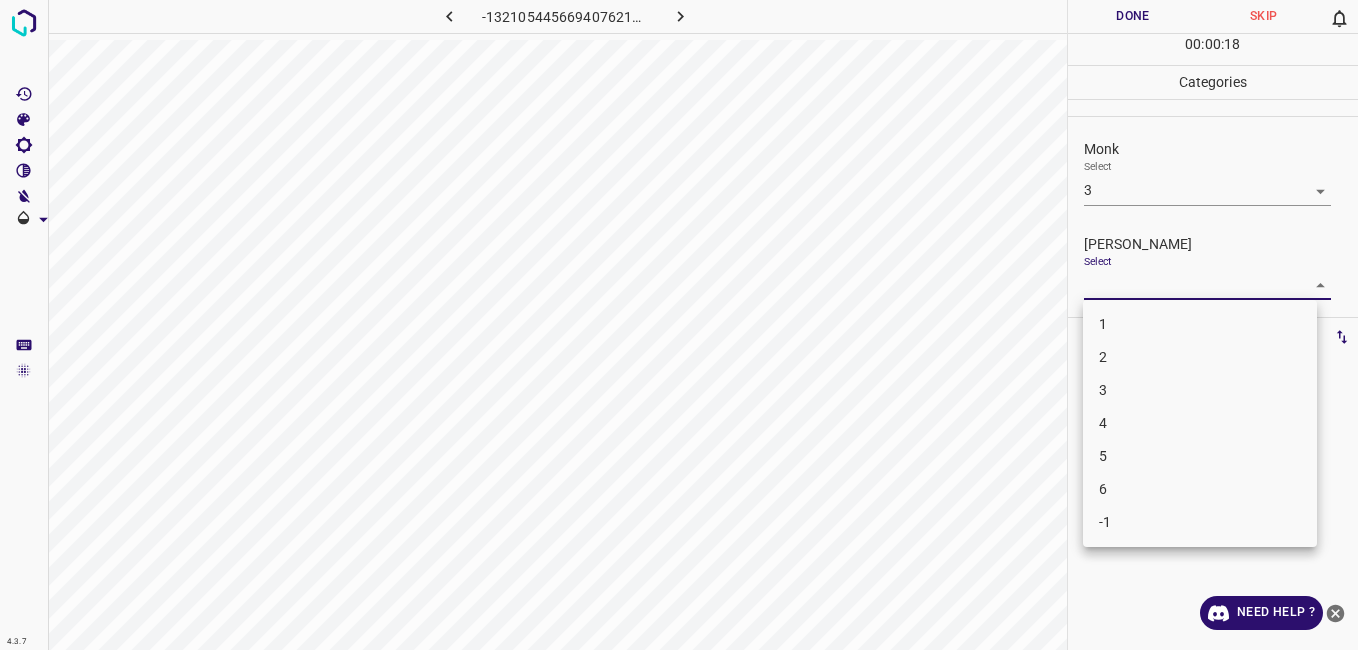 click on "4.3.7 -1321054456694076216.png Done Skip 0 00   : 00   : 18   Categories Monk   Select 3 3  Fitzpatrick   Select ​ Labels   0 Categories 1 Monk 2  Fitzpatrick Tools Space Change between modes (Draw & Edit) I Auto labeling R Restore zoom M Zoom in N Zoom out Delete Delete selecte label Filters Z Restore filters X Saturation filter C Brightness filter V Contrast filter B Gray scale filter General O Download Need Help ? - Text - Hide - Delete 1 2 3 4 5 6 -1" at bounding box center [679, 325] 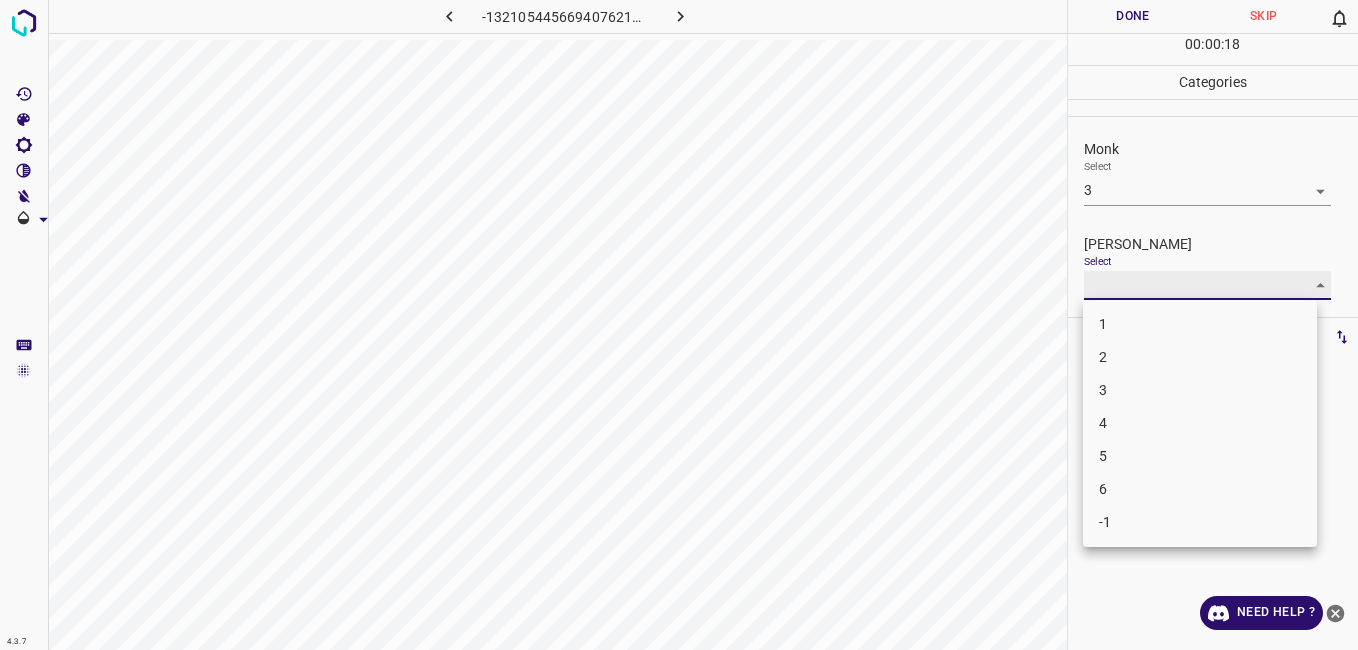 type on "2" 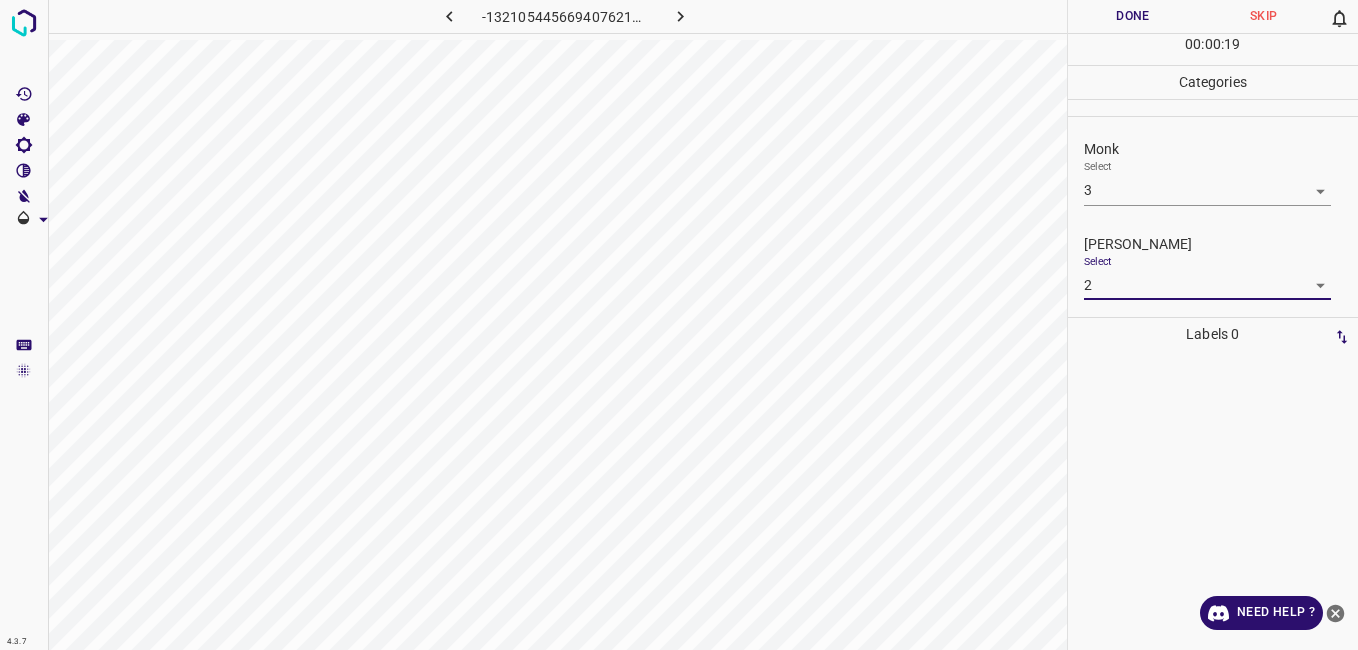 click on "Done" at bounding box center (1133, 16) 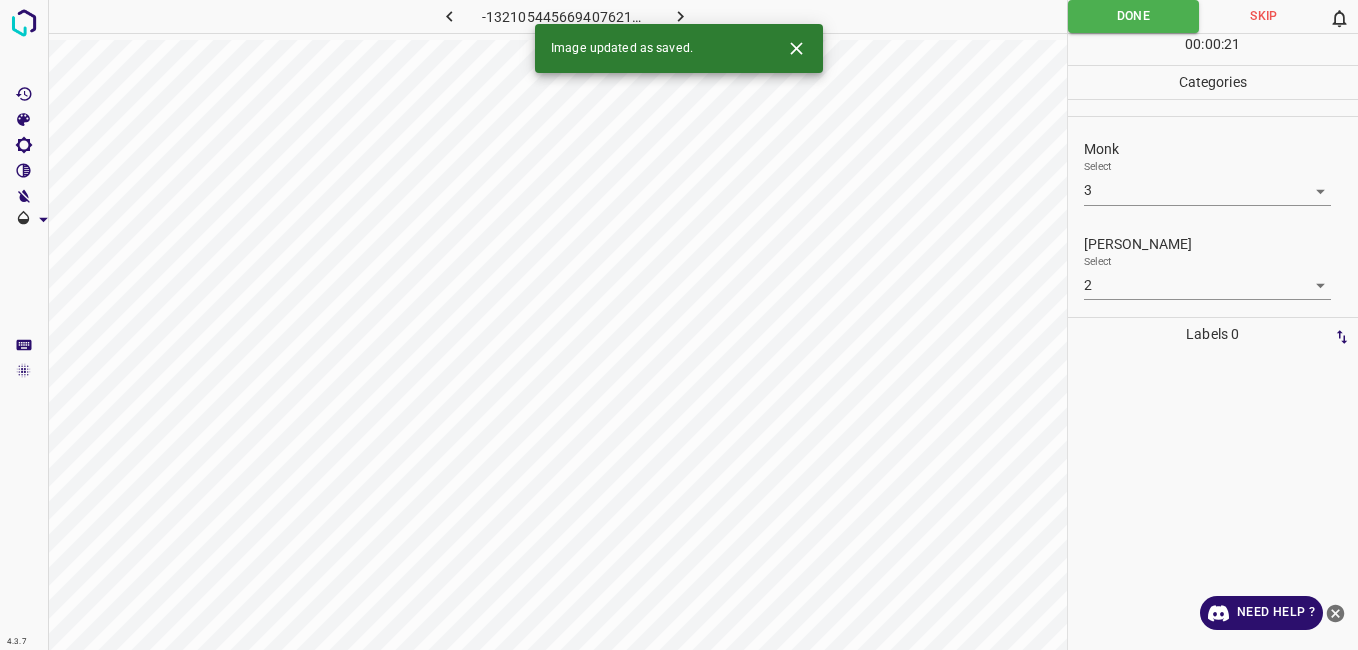click 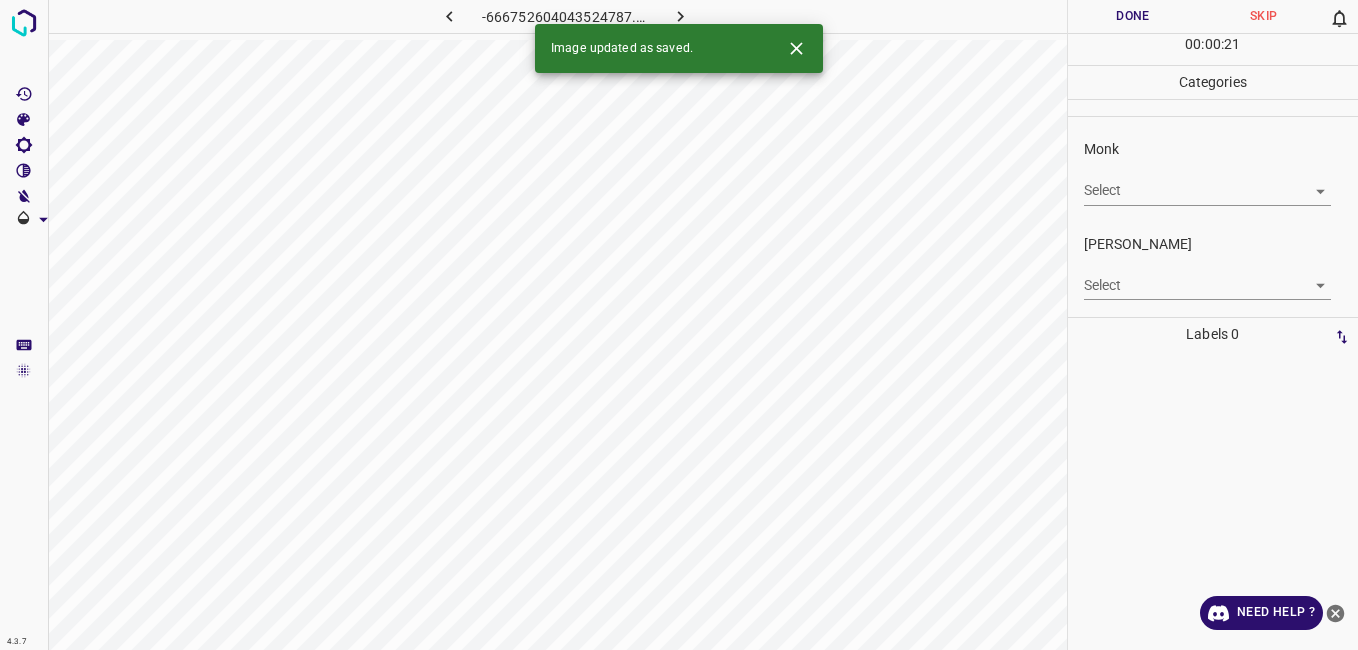 click on "4.3.7 -666752604043524787.png Done Skip 0 00   : 00   : 21   Categories Monk   Select ​  Fitzpatrick   Select ​ Labels   0 Categories 1 Monk 2  Fitzpatrick Tools Space Change between modes (Draw & Edit) I Auto labeling R Restore zoom M Zoom in N Zoom out Delete Delete selecte label Filters Z Restore filters X Saturation filter C Brightness filter V Contrast filter B Gray scale filter General O Download Image updated as saved. Need Help ? - Text - Hide - Delete" at bounding box center [679, 325] 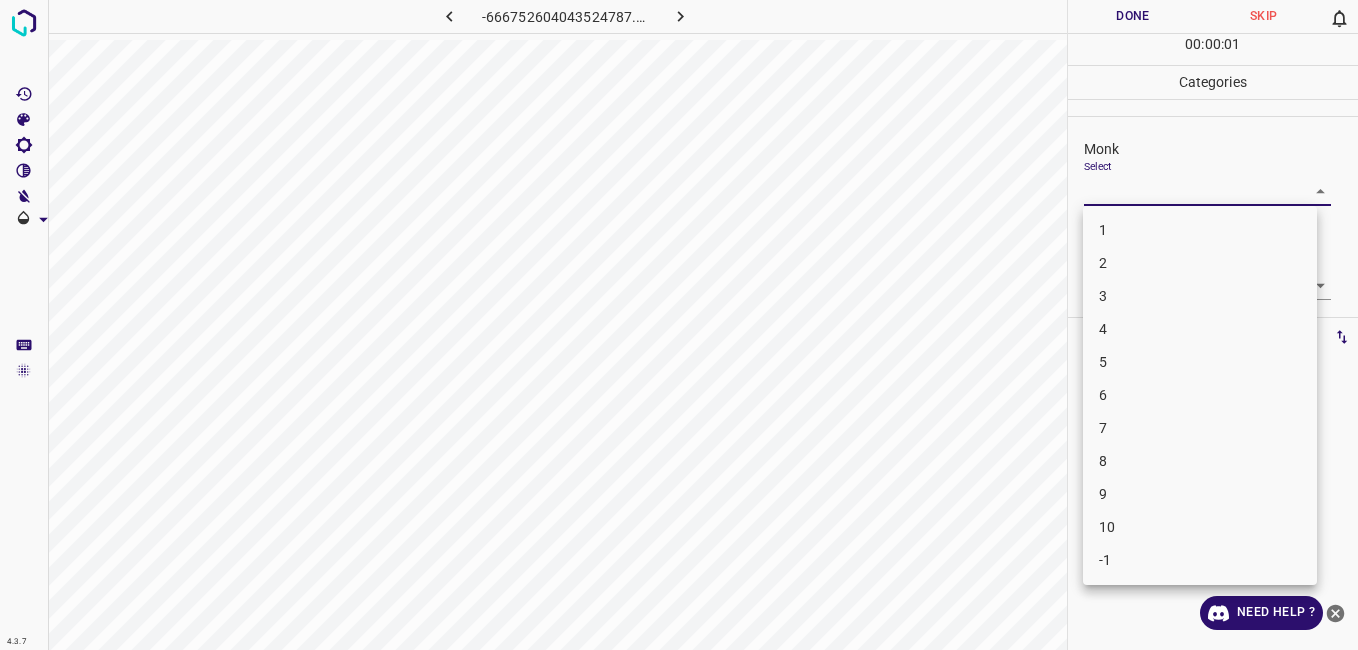 click on "3" at bounding box center [1200, 296] 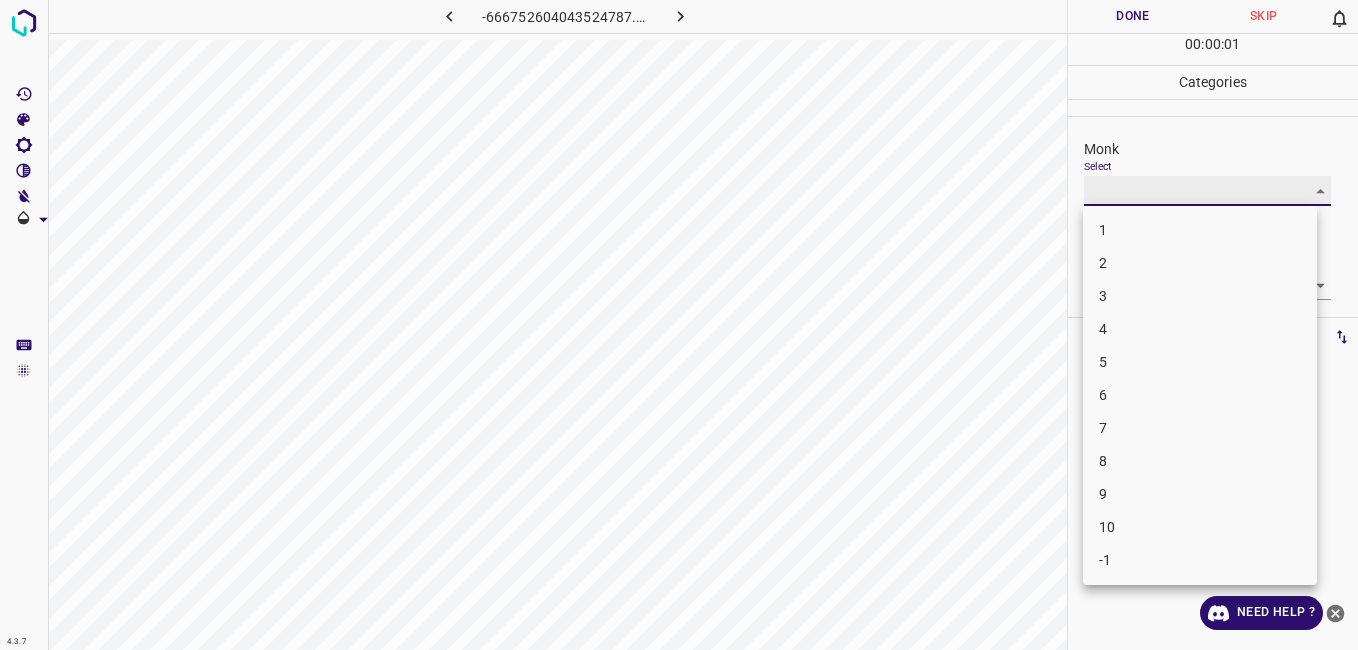 type on "3" 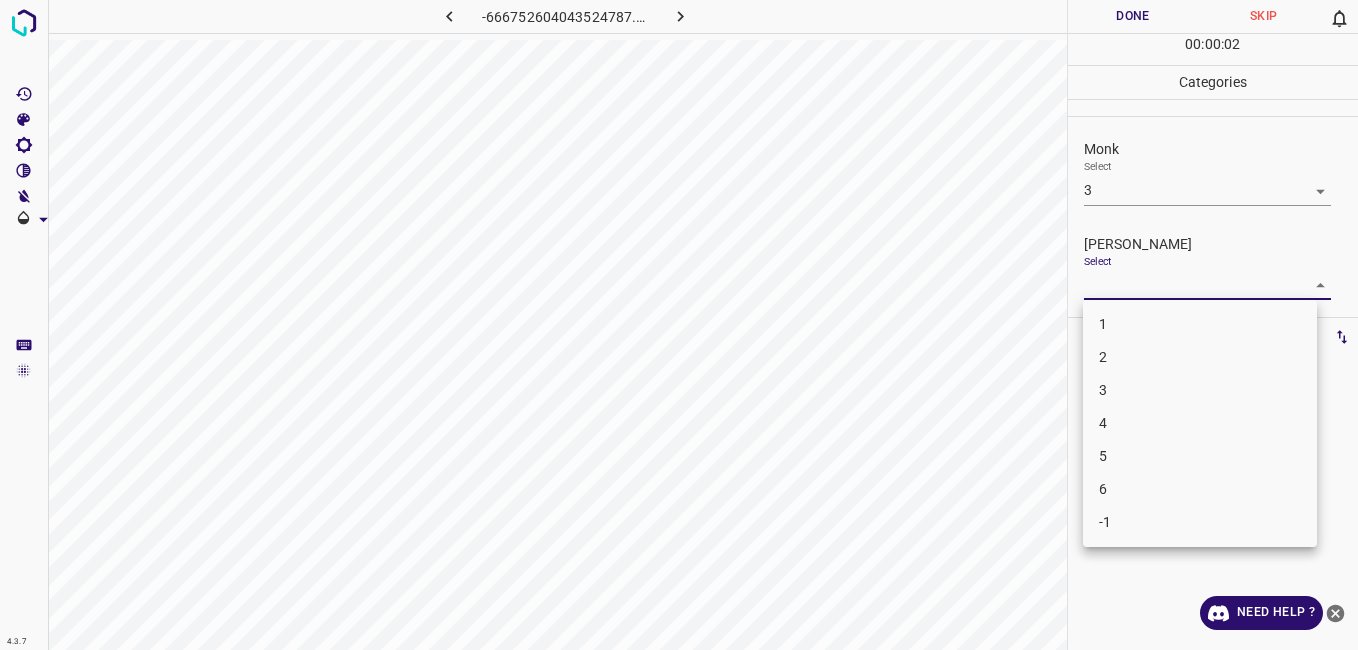 click on "4.3.7 -666752604043524787.png Done Skip 0 00   : 00   : 02   Categories Monk   Select 3 3  Fitzpatrick   Select ​ Labels   0 Categories 1 Monk 2  Fitzpatrick Tools Space Change between modes (Draw & Edit) I Auto labeling R Restore zoom M Zoom in N Zoom out Delete Delete selecte label Filters Z Restore filters X Saturation filter C Brightness filter V Contrast filter B Gray scale filter General O Download Need Help ? - Text - Hide - Delete 1 2 3 4 5 6 -1" at bounding box center [679, 325] 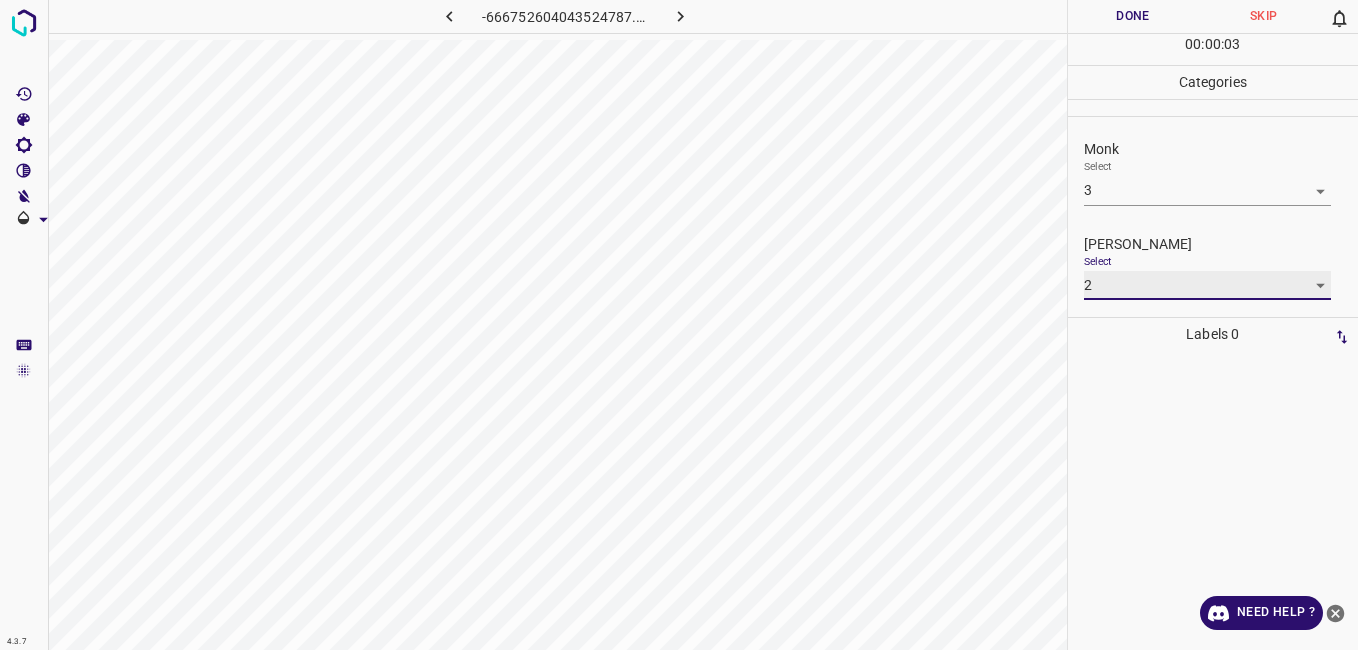 type on "2" 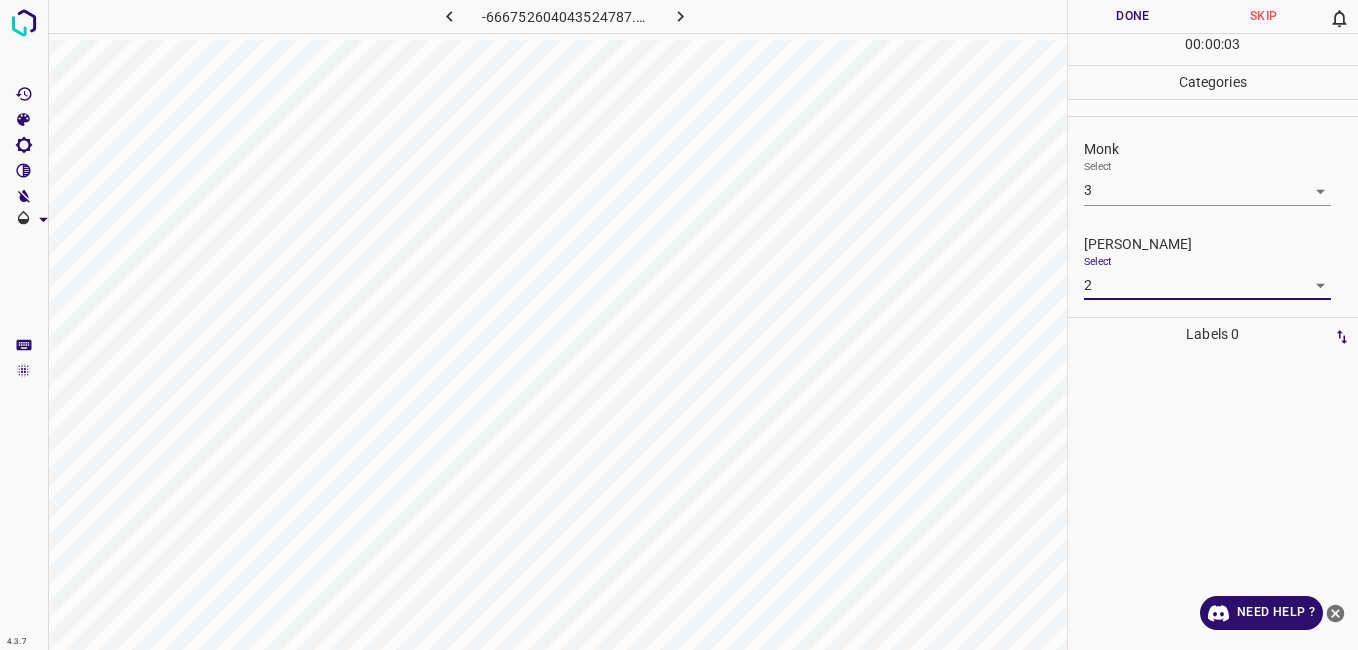 click on "Done" at bounding box center (1133, 16) 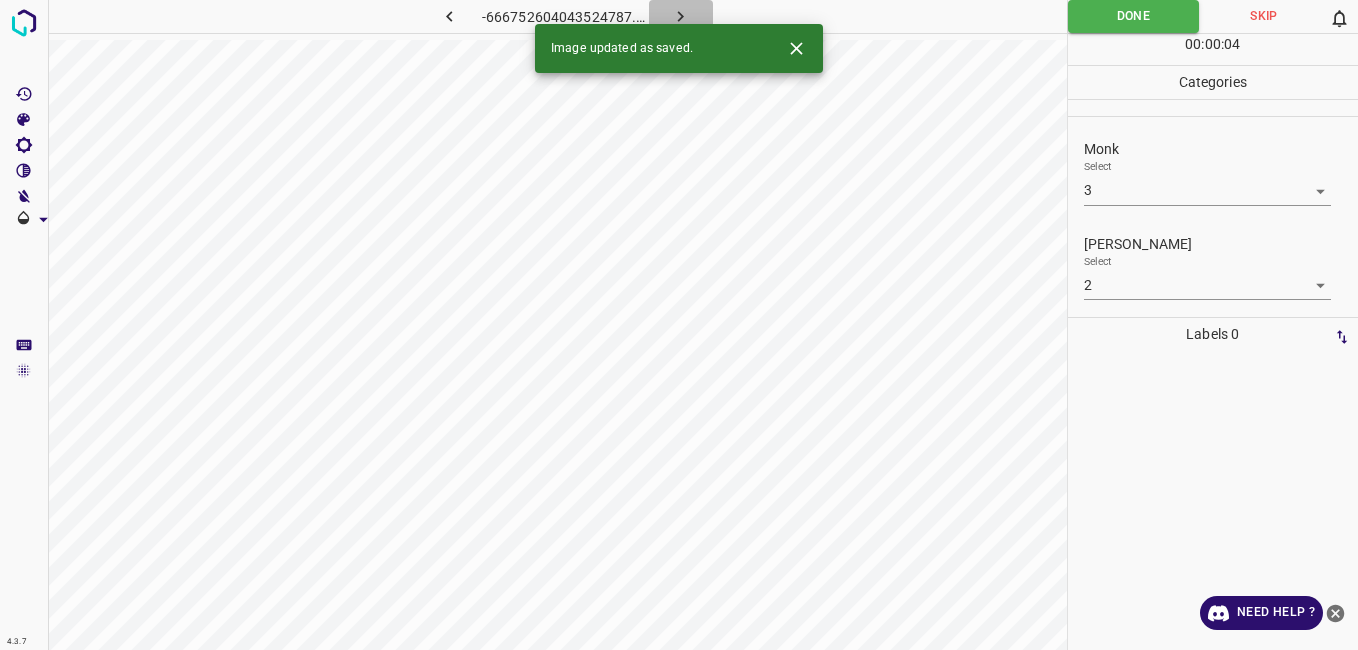 click at bounding box center [681, 16] 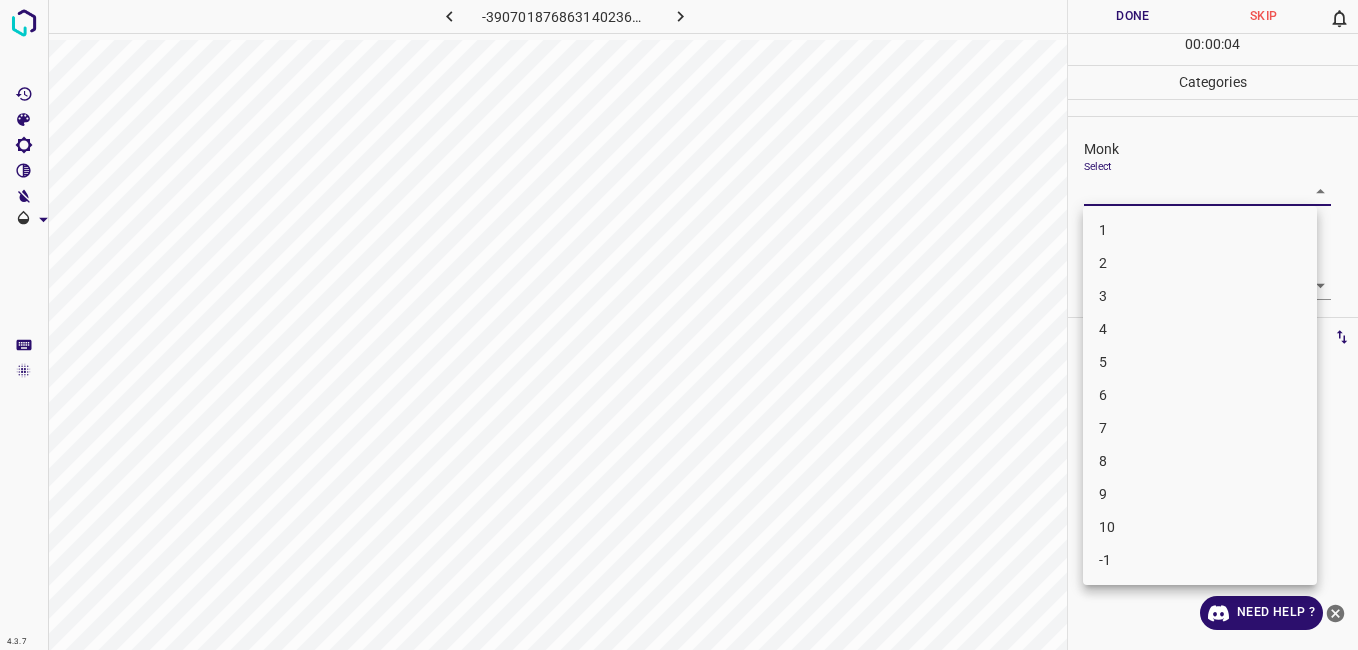 click on "4.3.7 -3907018768631402363.png Done Skip 0 00   : 00   : 04   Categories Monk   Select ​  Fitzpatrick   Select ​ Labels   0 Categories 1 Monk 2  Fitzpatrick Tools Space Change between modes (Draw & Edit) I Auto labeling R Restore zoom M Zoom in N Zoom out Delete Delete selecte label Filters Z Restore filters X Saturation filter C Brightness filter V Contrast filter B Gray scale filter General O Download Need Help ? - Text - Hide - Delete 1 2 3 4 5 6 7 8 9 10 -1" at bounding box center [679, 325] 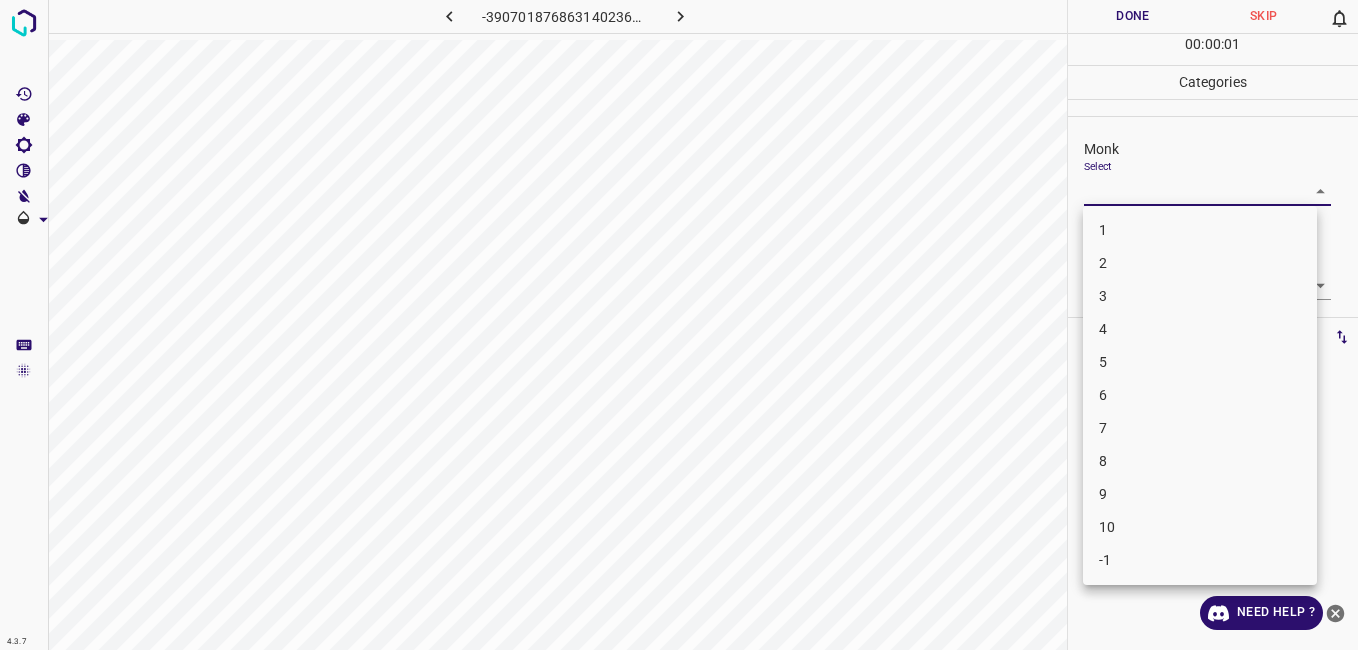 click on "2" at bounding box center (1200, 263) 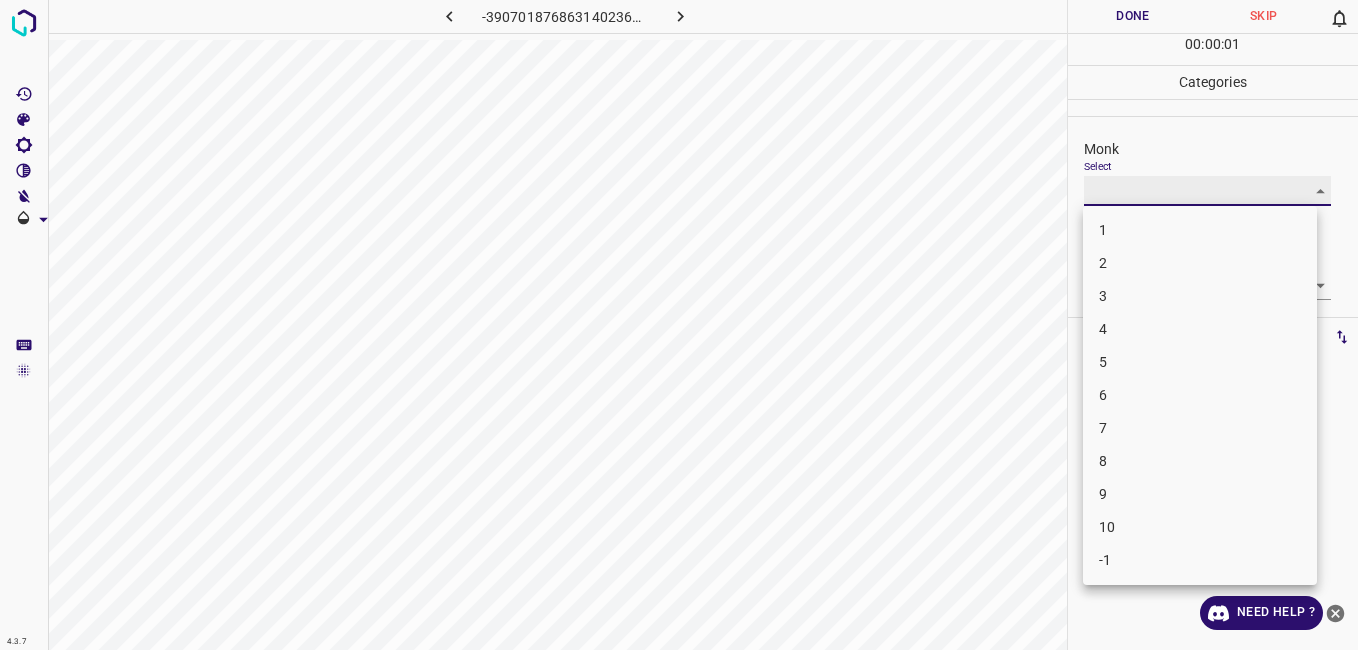 type on "2" 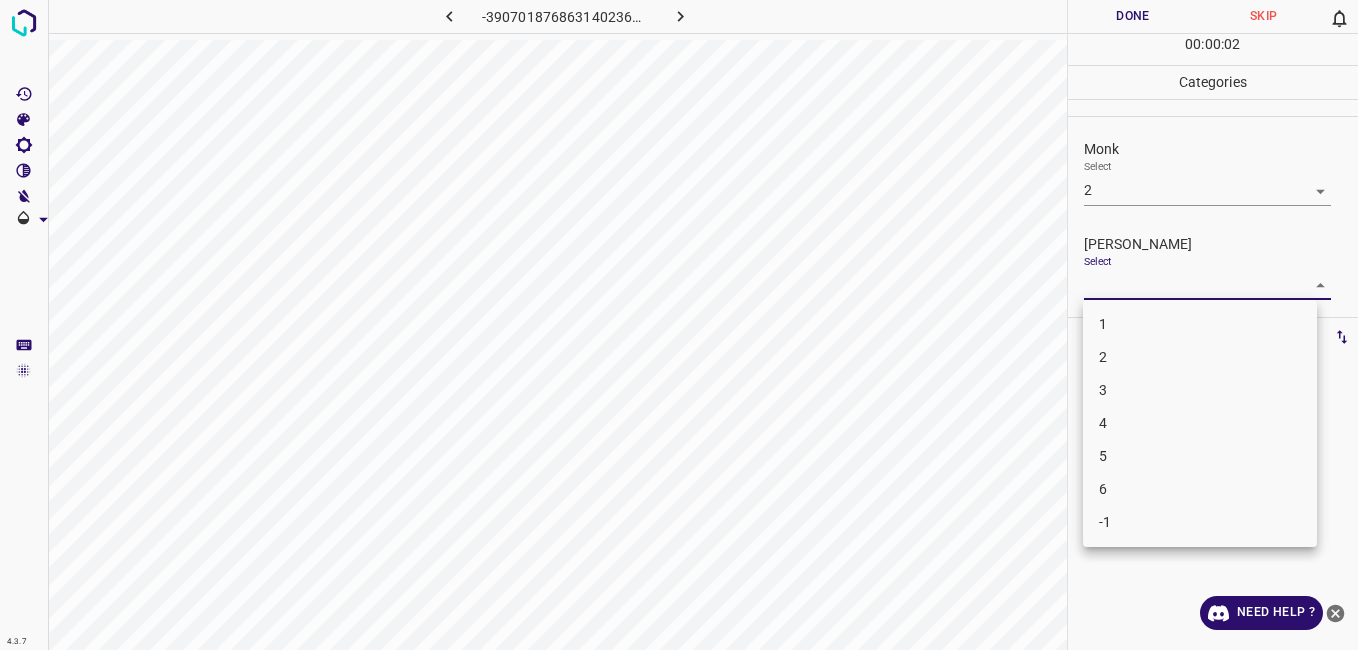 click on "4.3.7 -3907018768631402363.png Done Skip 0 00   : 00   : 02   Categories Monk   Select 2 2  Fitzpatrick   Select ​ Labels   0 Categories 1 Monk 2  Fitzpatrick Tools Space Change between modes (Draw & Edit) I Auto labeling R Restore zoom M Zoom in N Zoom out Delete Delete selecte label Filters Z Restore filters X Saturation filter C Brightness filter V Contrast filter B Gray scale filter General O Download Need Help ? - Text - Hide - Delete 1 2 3 4 5 6 -1" at bounding box center [679, 325] 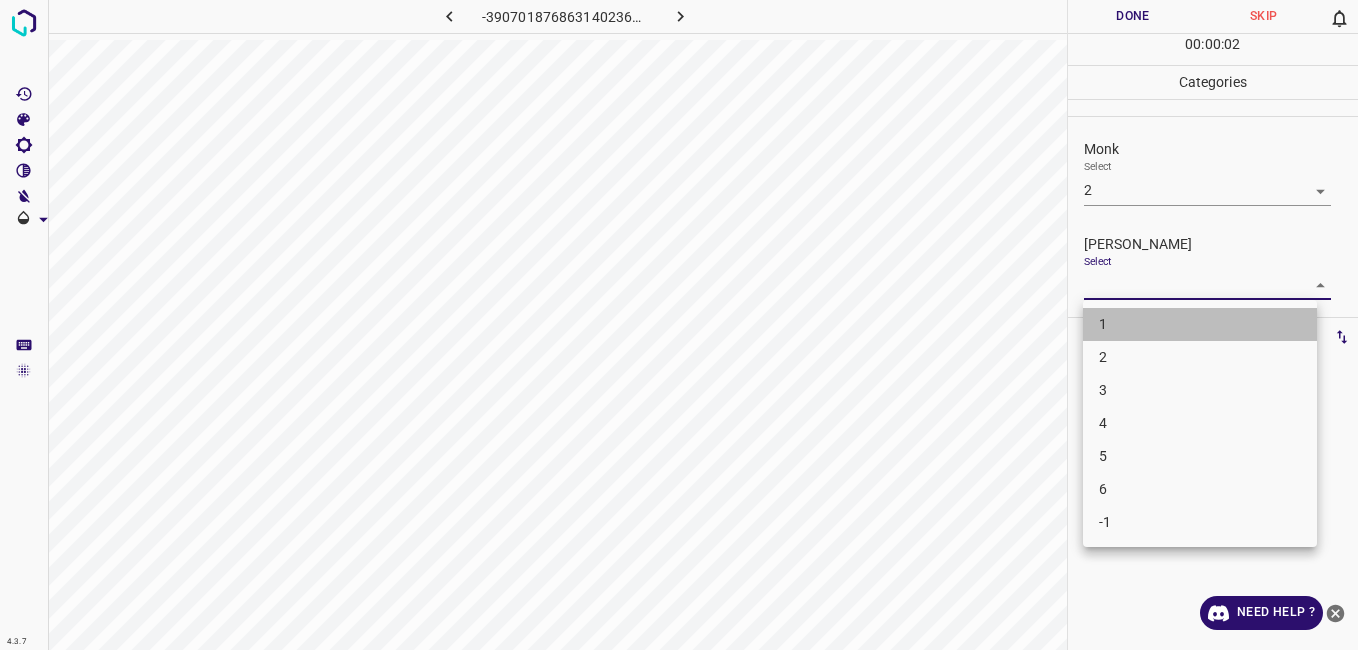click on "1" at bounding box center [1200, 324] 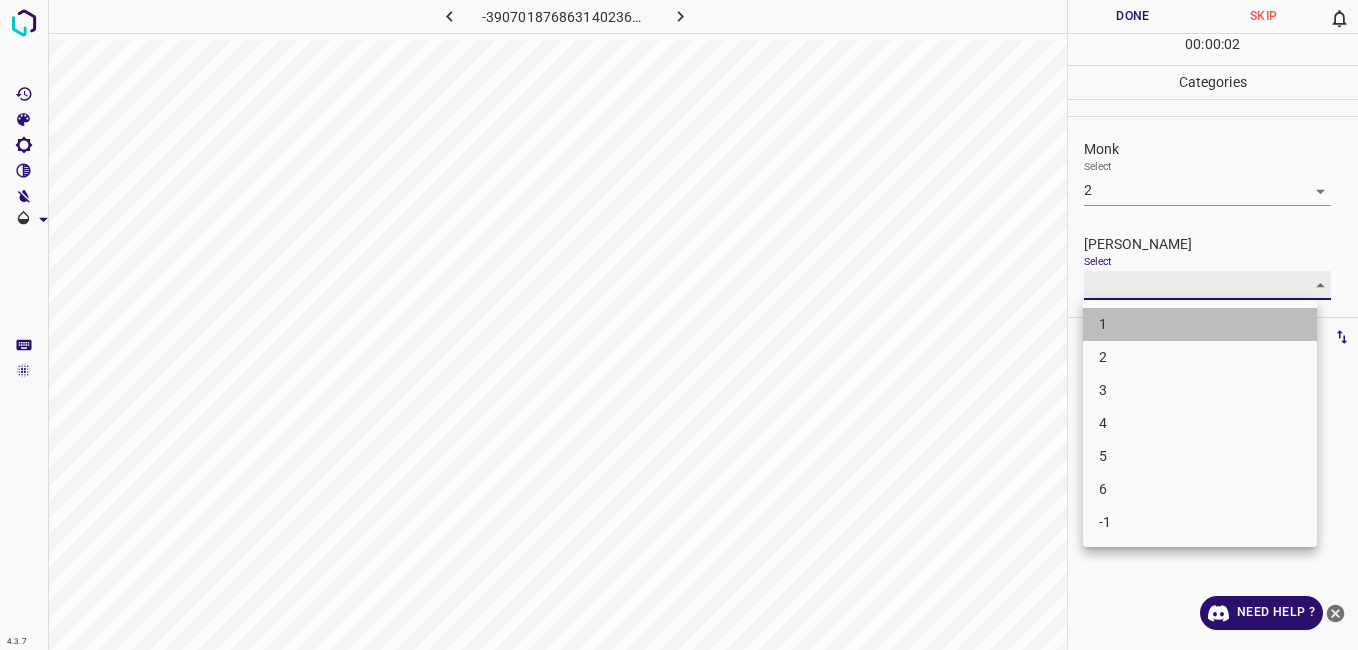 type on "1" 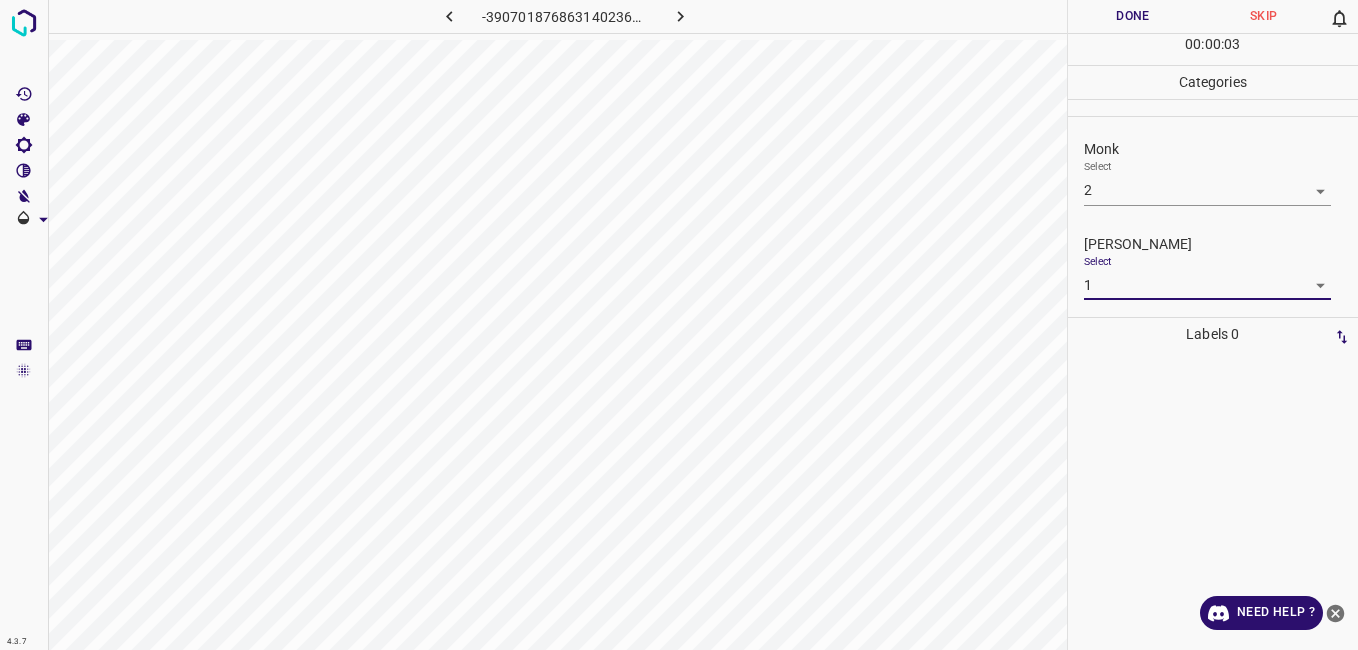 click on "Done" at bounding box center [1133, 16] 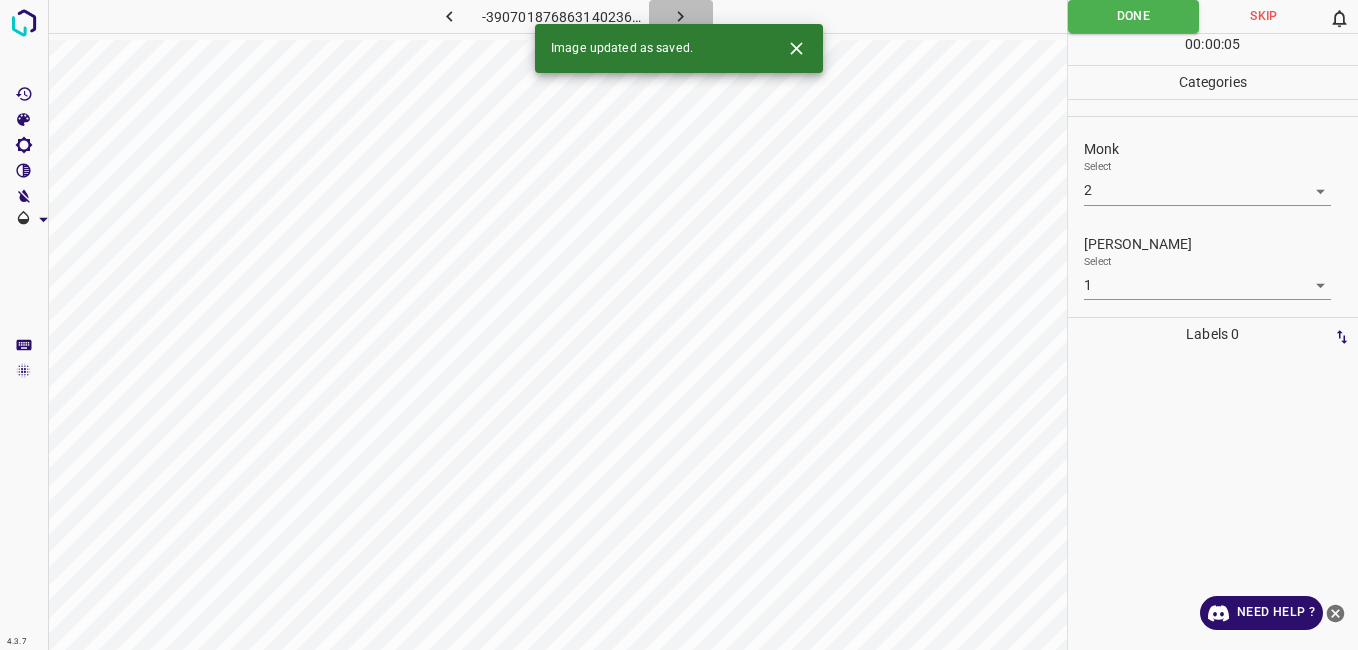 click at bounding box center (681, 16) 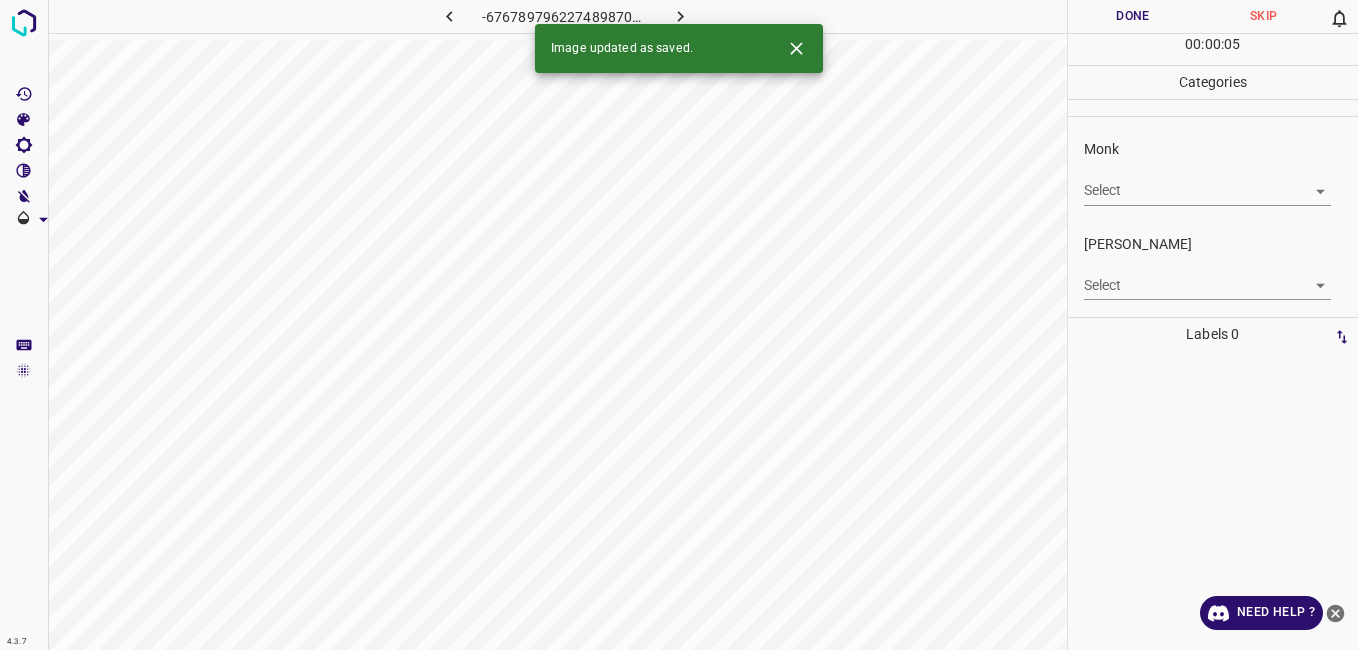click on "4.3.7 -6767897962274898700.png Done Skip 0 00   : 00   : 05   Categories Monk   Select ​  Fitzpatrick   Select ​ Labels   0 Categories 1 Monk 2  Fitzpatrick Tools Space Change between modes (Draw & Edit) I Auto labeling R Restore zoom M Zoom in N Zoom out Delete Delete selecte label Filters Z Restore filters X Saturation filter C Brightness filter V Contrast filter B Gray scale filter General O Download Image updated as saved. Need Help ? - Text - Hide - Delete" at bounding box center [679, 325] 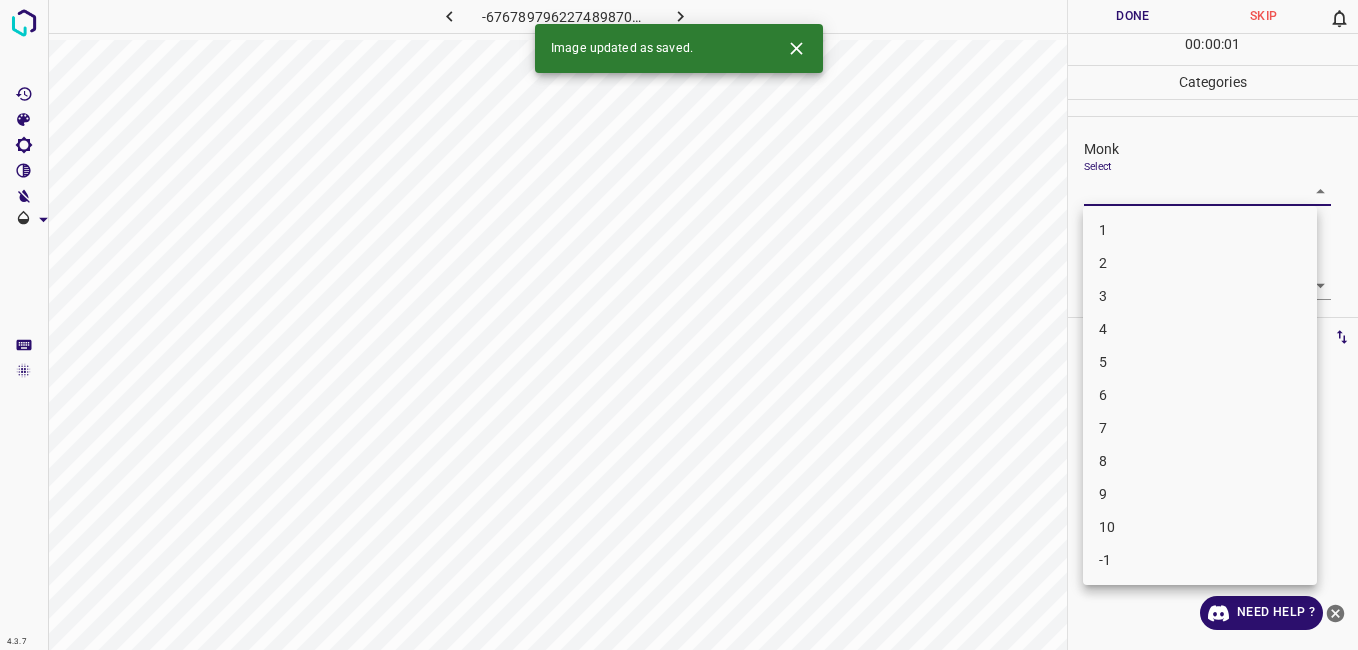 click on "3" at bounding box center (1200, 296) 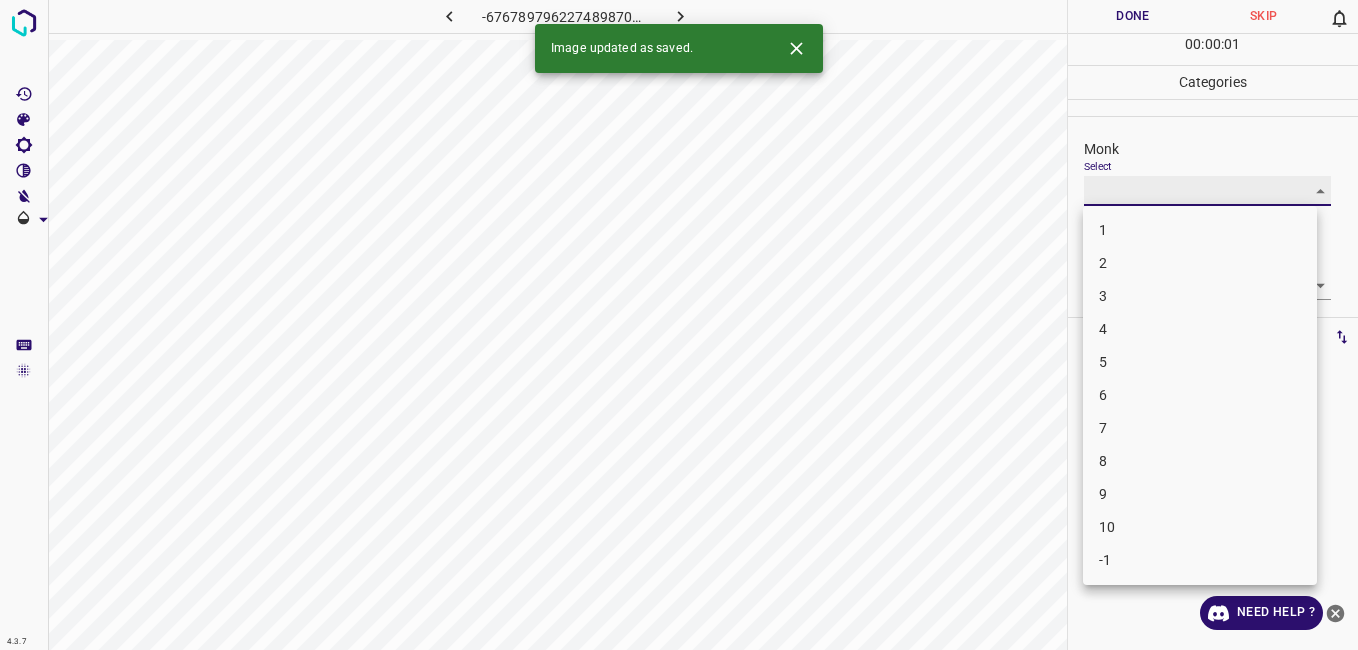 type on "3" 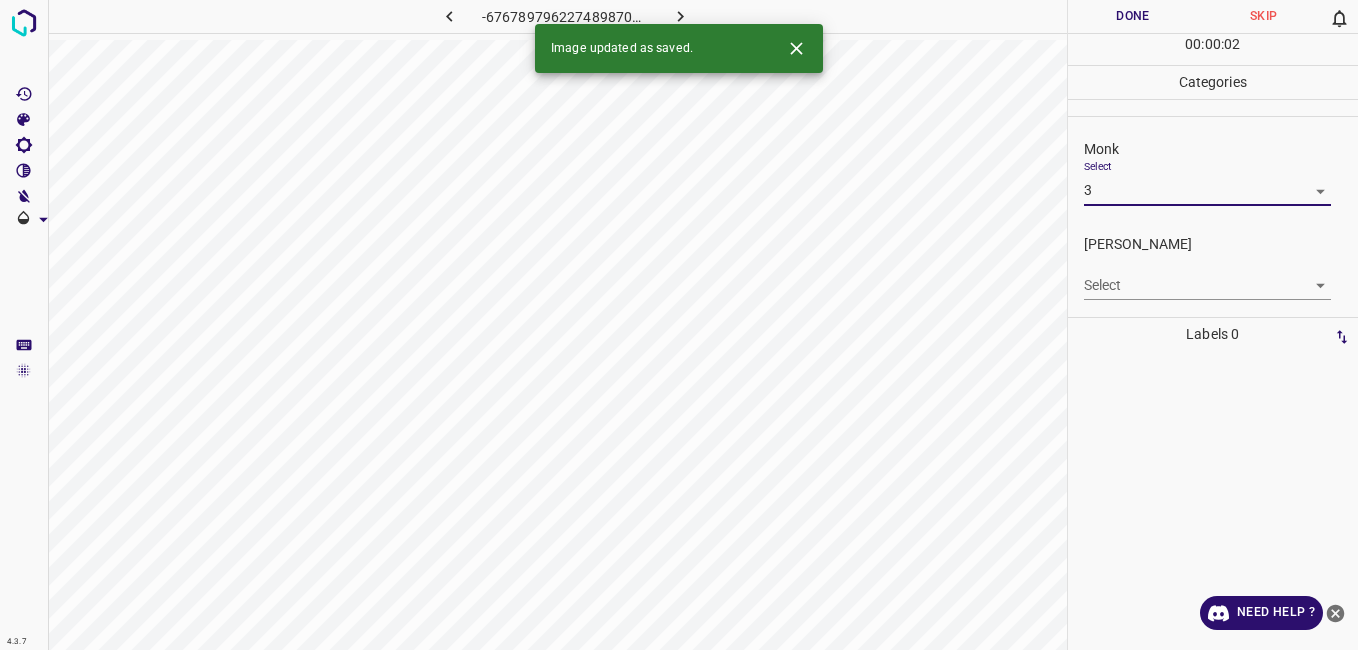 click on "Fitzpatrick   Select ​" at bounding box center [1213, 267] 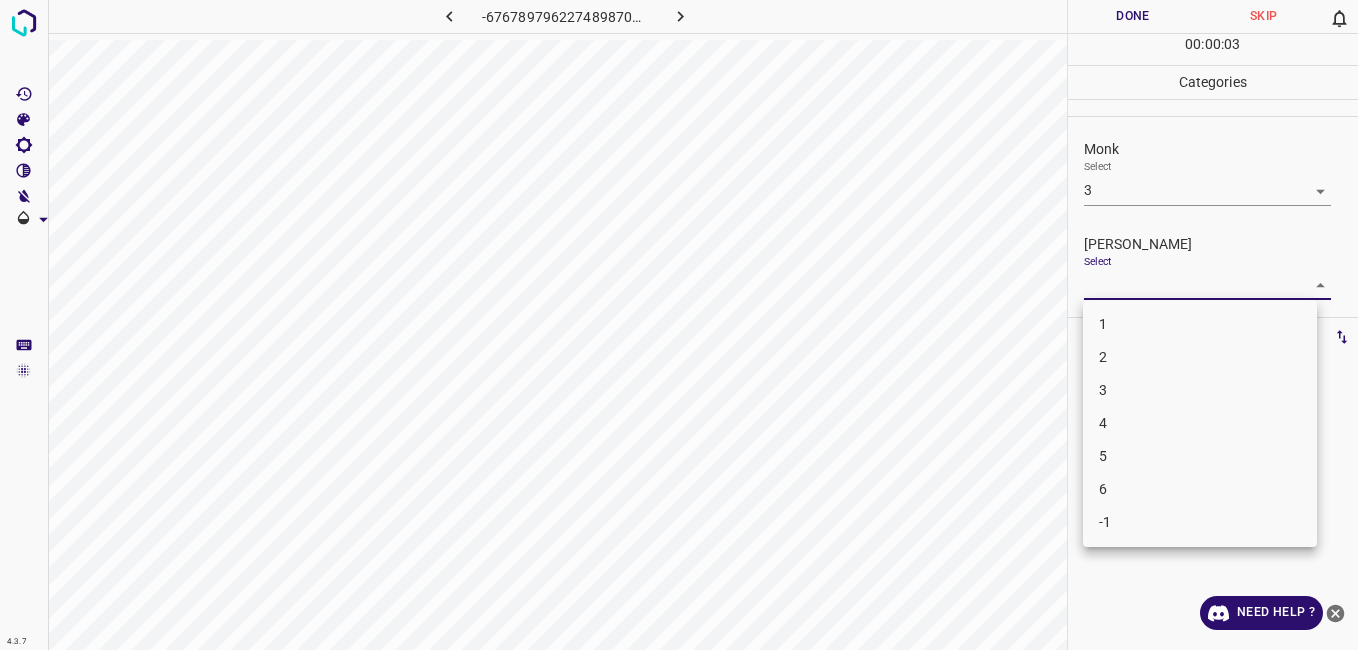 click on "4.3.7 -6767897962274898700.png Done Skip 0 00   : 00   : 03   Categories Monk   Select 3 3  Fitzpatrick   Select ​ Labels   0 Categories 1 Monk 2  Fitzpatrick Tools Space Change between modes (Draw & Edit) I Auto labeling R Restore zoom M Zoom in N Zoom out Delete Delete selecte label Filters Z Restore filters X Saturation filter C Brightness filter V Contrast filter B Gray scale filter General O Download Need Help ? - Text - Hide - Delete 1 2 3 4 5 6 -1" at bounding box center (679, 325) 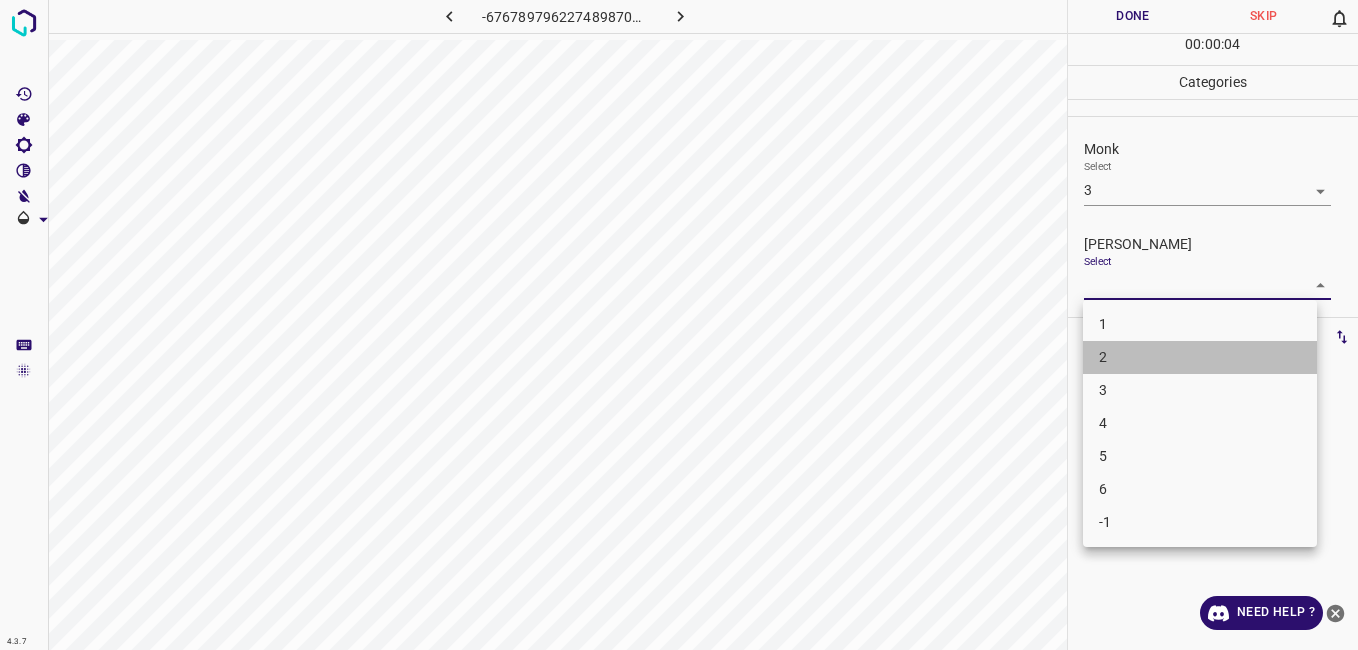 click on "2" at bounding box center [1200, 357] 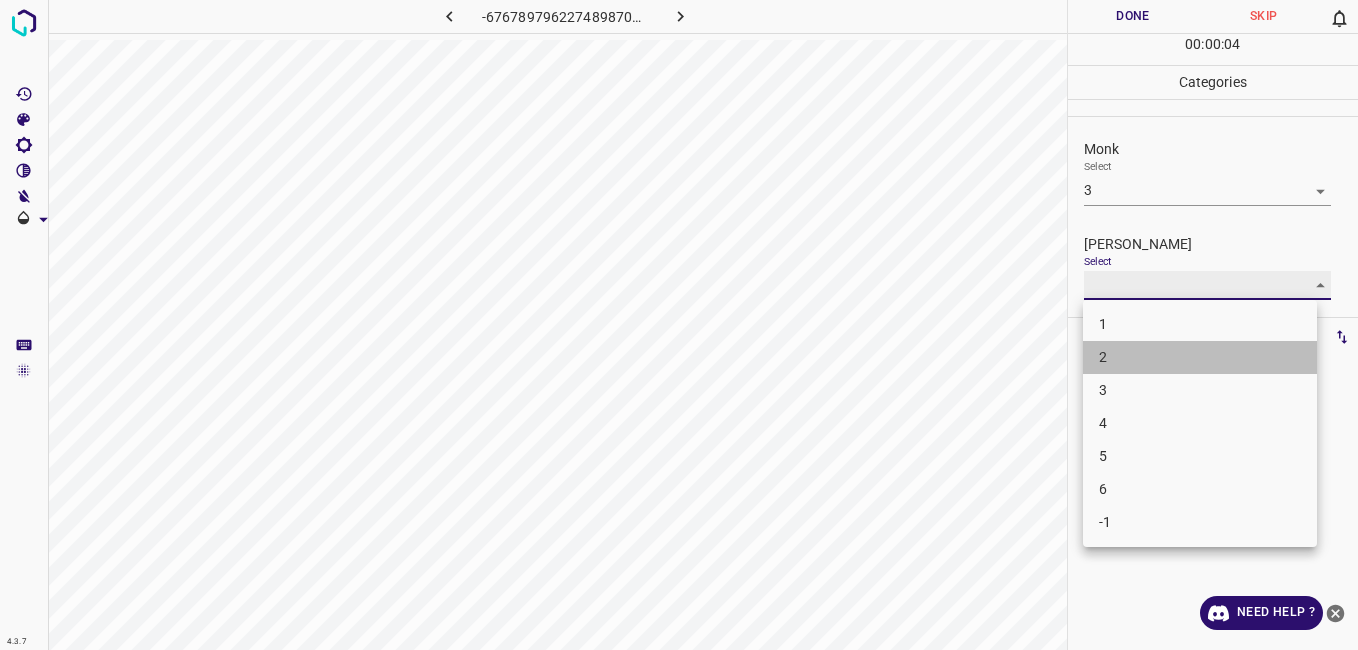 type on "2" 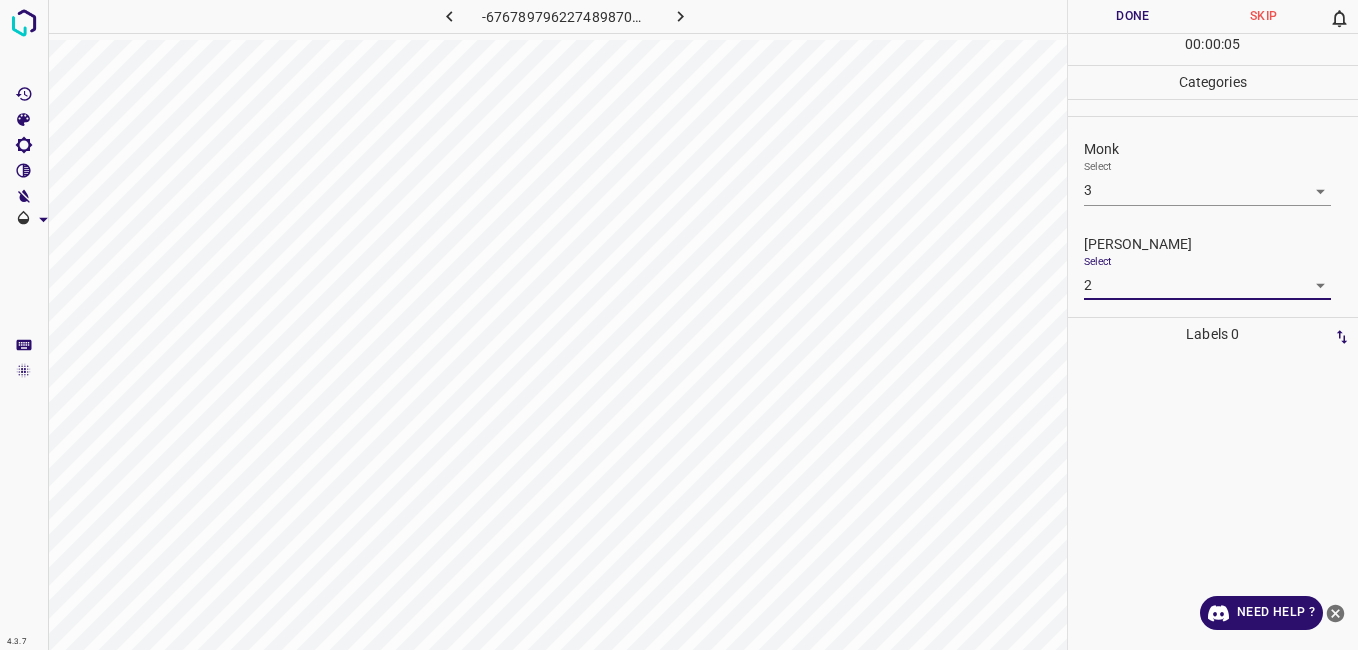 click on "Done" at bounding box center (1133, 16) 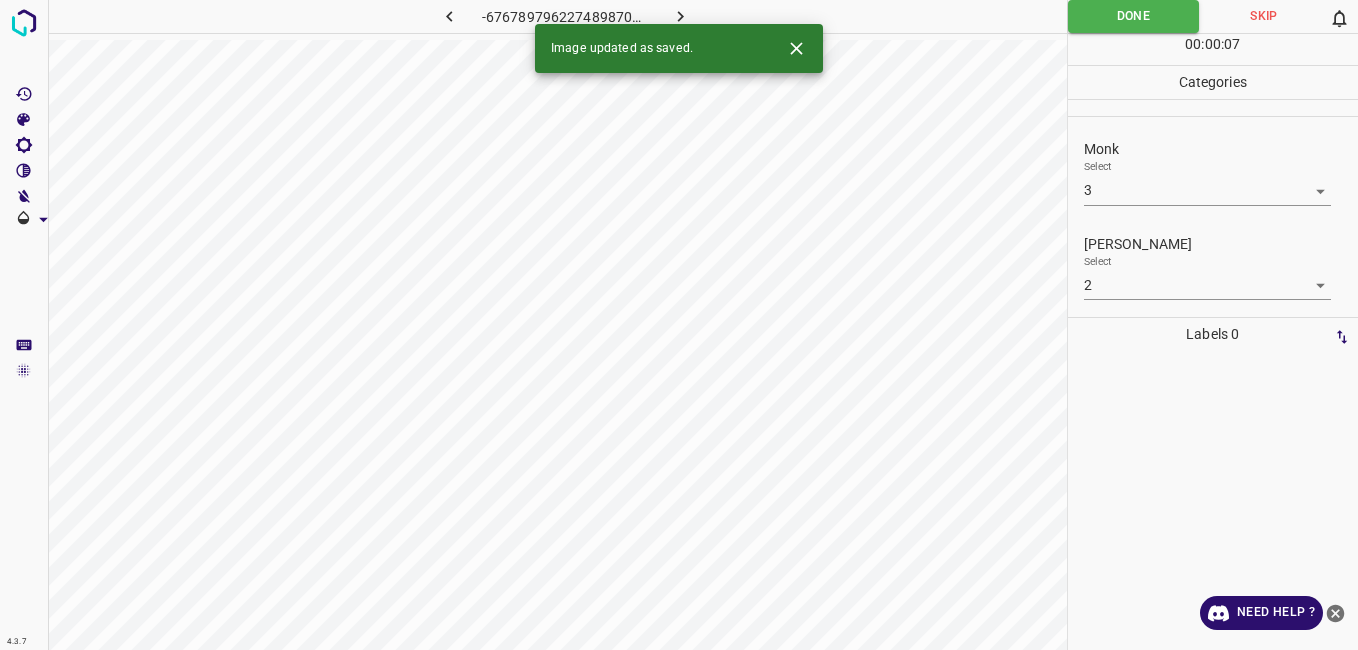 click 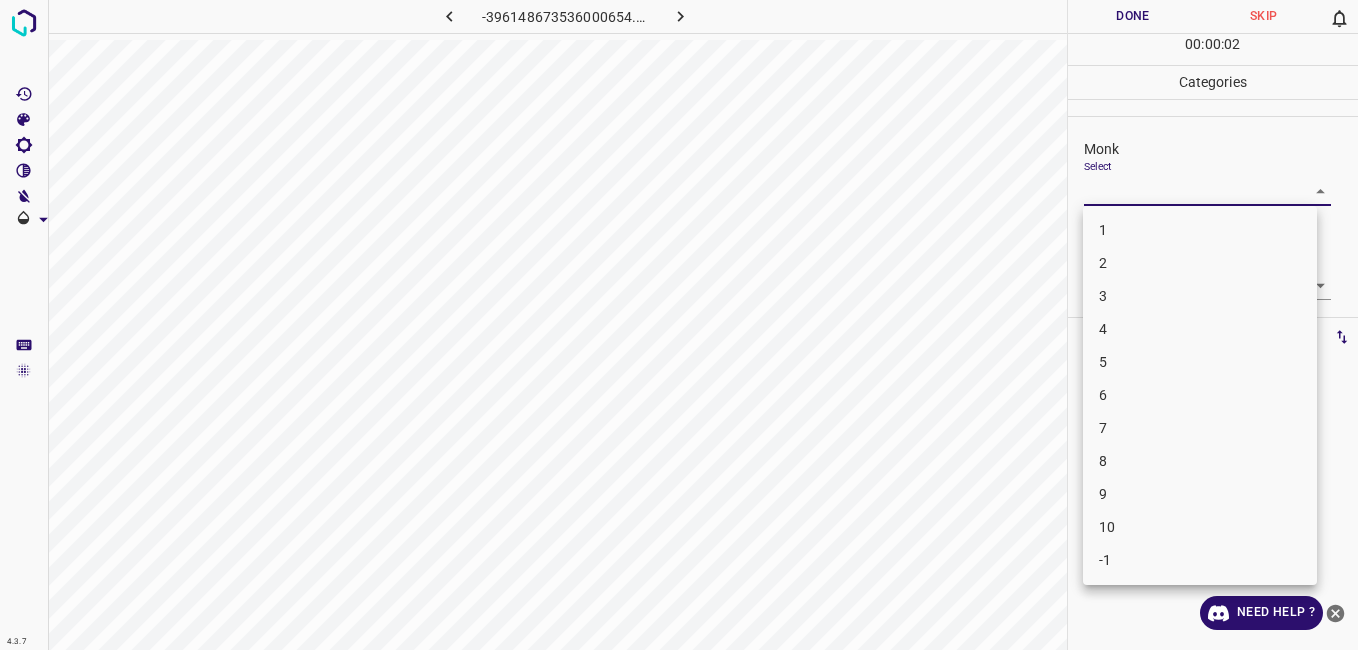 click on "4.3.7 -396148673536000654.png Done Skip 0 00   : 00   : 02   Categories Monk   Select ​  Fitzpatrick   Select ​ Labels   0 Categories 1 Monk 2  Fitzpatrick Tools Space Change between modes (Draw & Edit) I Auto labeling R Restore zoom M Zoom in N Zoom out Delete Delete selecte label Filters Z Restore filters X Saturation filter C Brightness filter V Contrast filter B Gray scale filter General O Download Need Help ? - Text - Hide - Delete 1 2 3 4 5 6 7 8 9 10 -1" at bounding box center [679, 325] 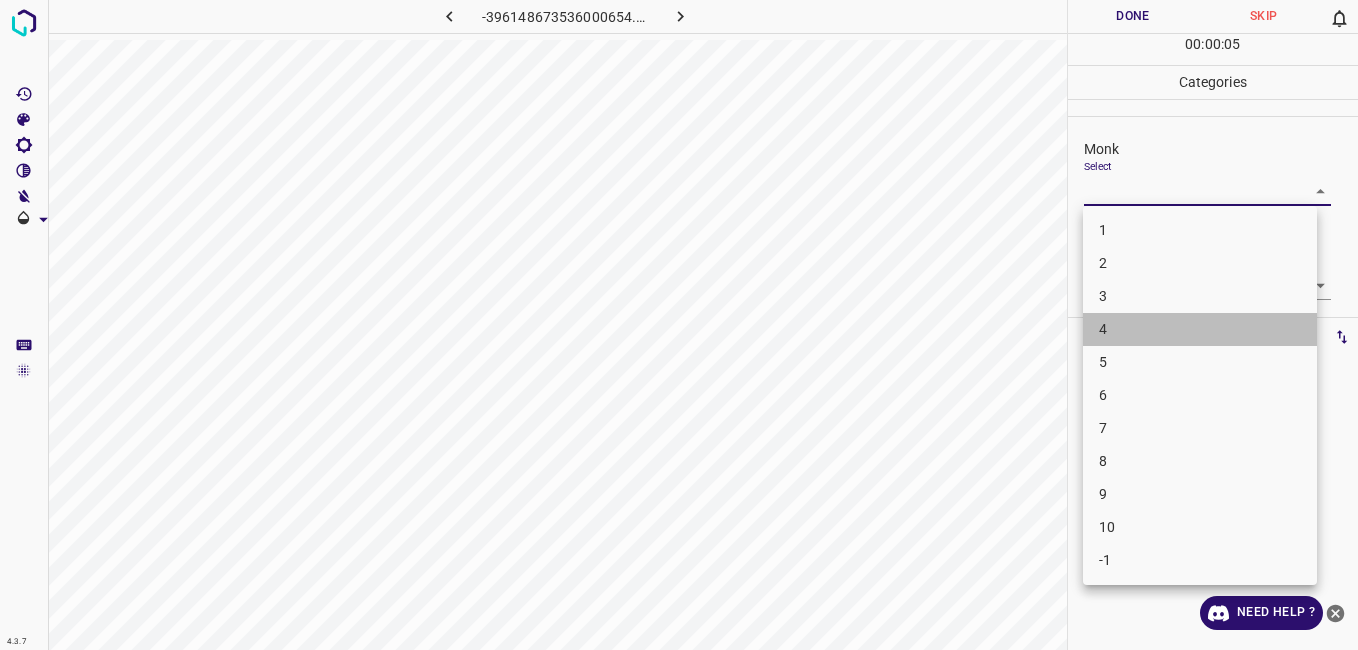 click on "4" at bounding box center (1200, 329) 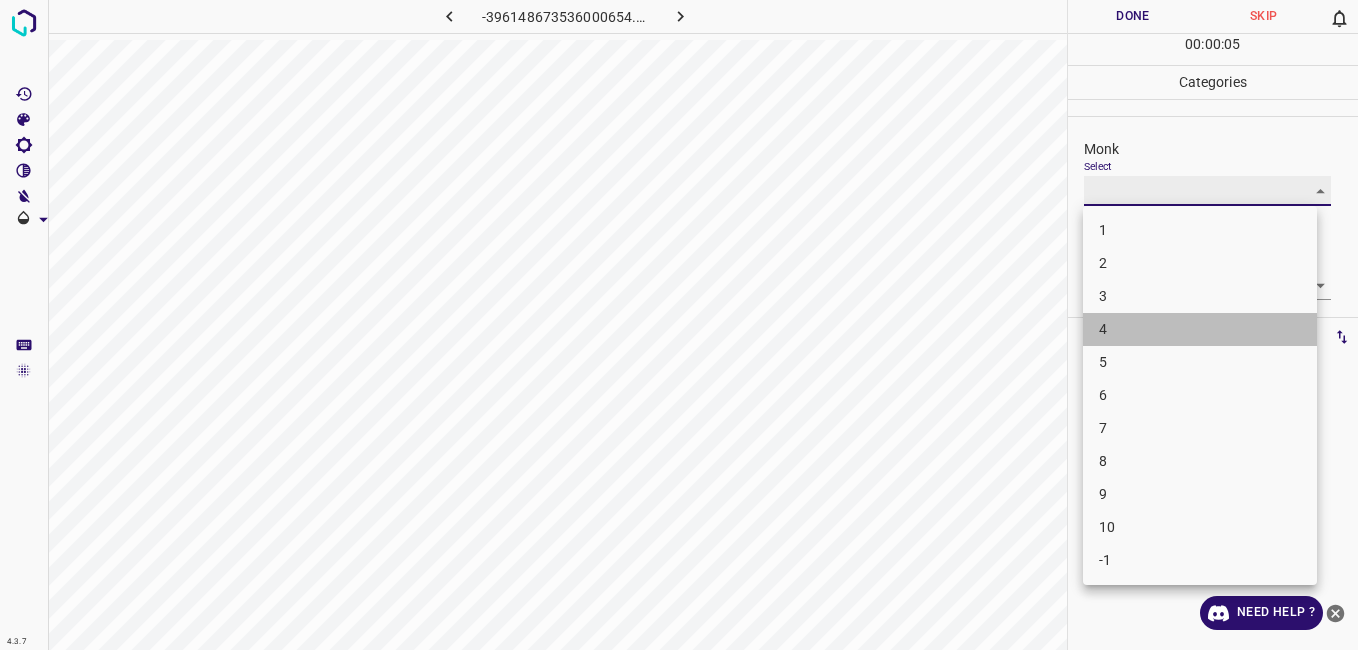 type on "4" 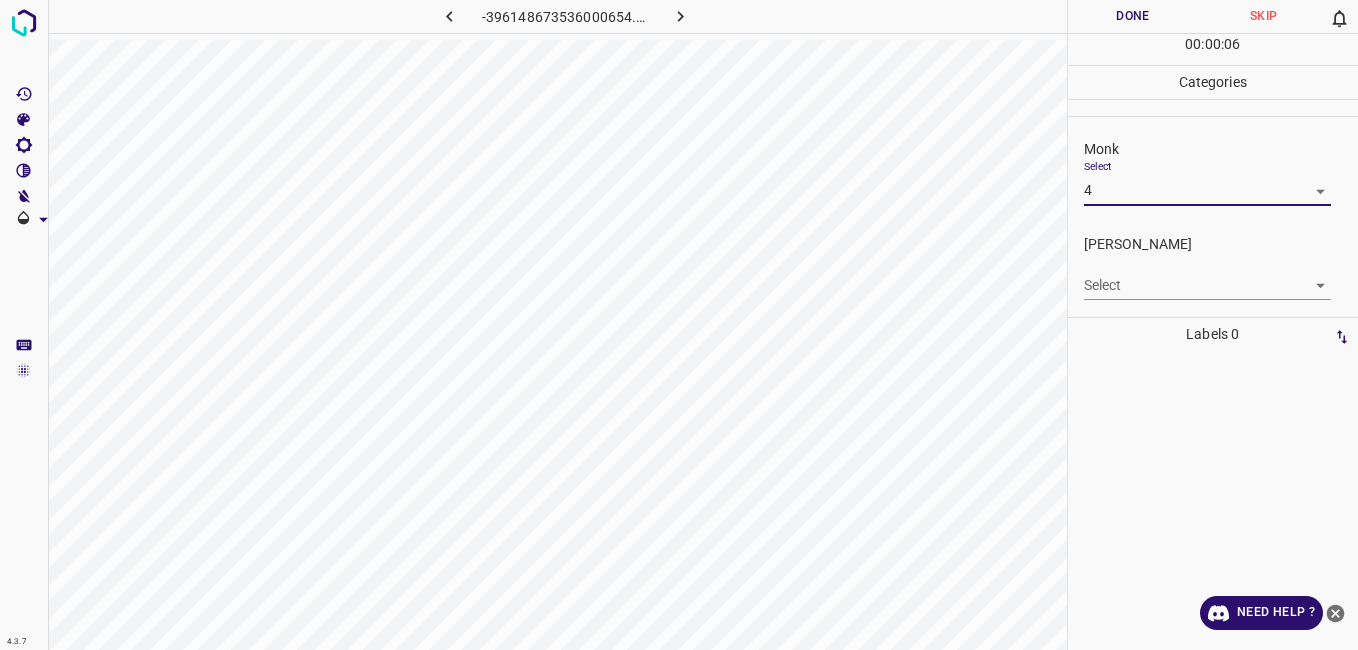 click on "4.3.7 -396148673536000654.png Done Skip 0 00   : 00   : 06   Categories Monk   Select 4 4  Fitzpatrick   Select ​ Labels   0 Categories 1 Monk 2  Fitzpatrick Tools Space Change between modes (Draw & Edit) I Auto labeling R Restore zoom M Zoom in N Zoom out Delete Delete selecte label Filters Z Restore filters X Saturation filter C Brightness filter V Contrast filter B Gray scale filter General O Download Need Help ? - Text - Hide - Delete" at bounding box center [679, 325] 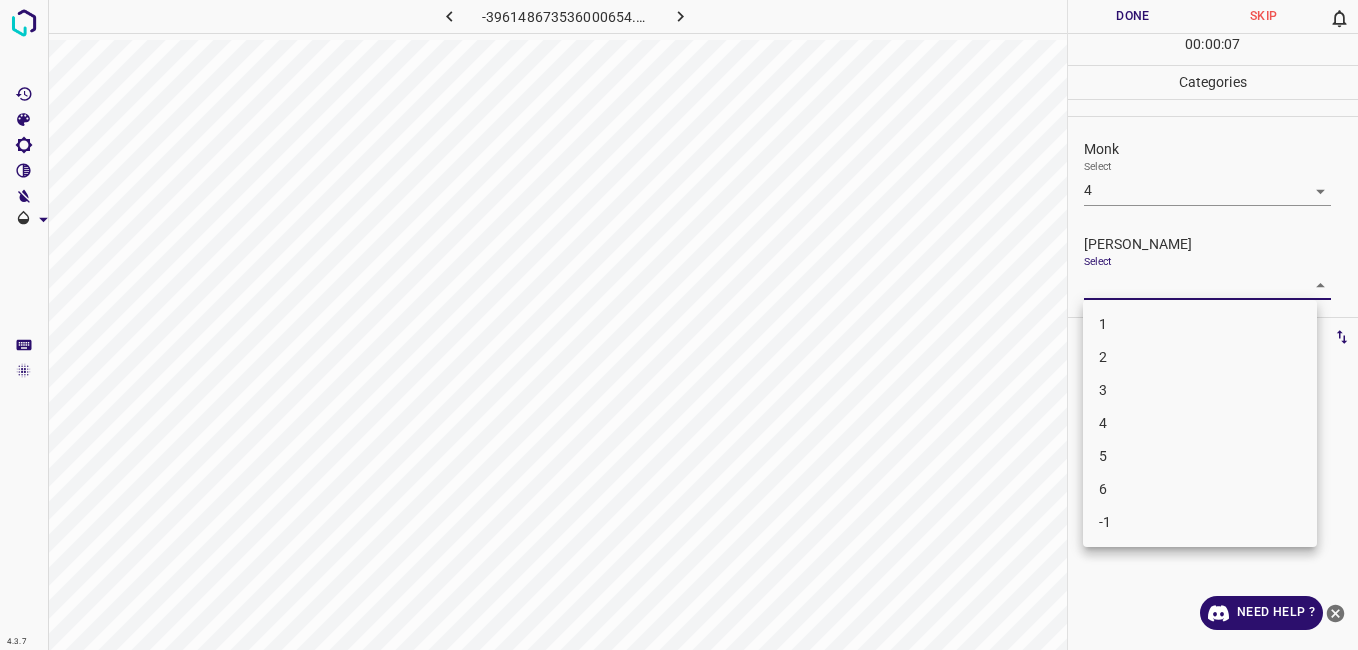 click on "2" at bounding box center [1200, 357] 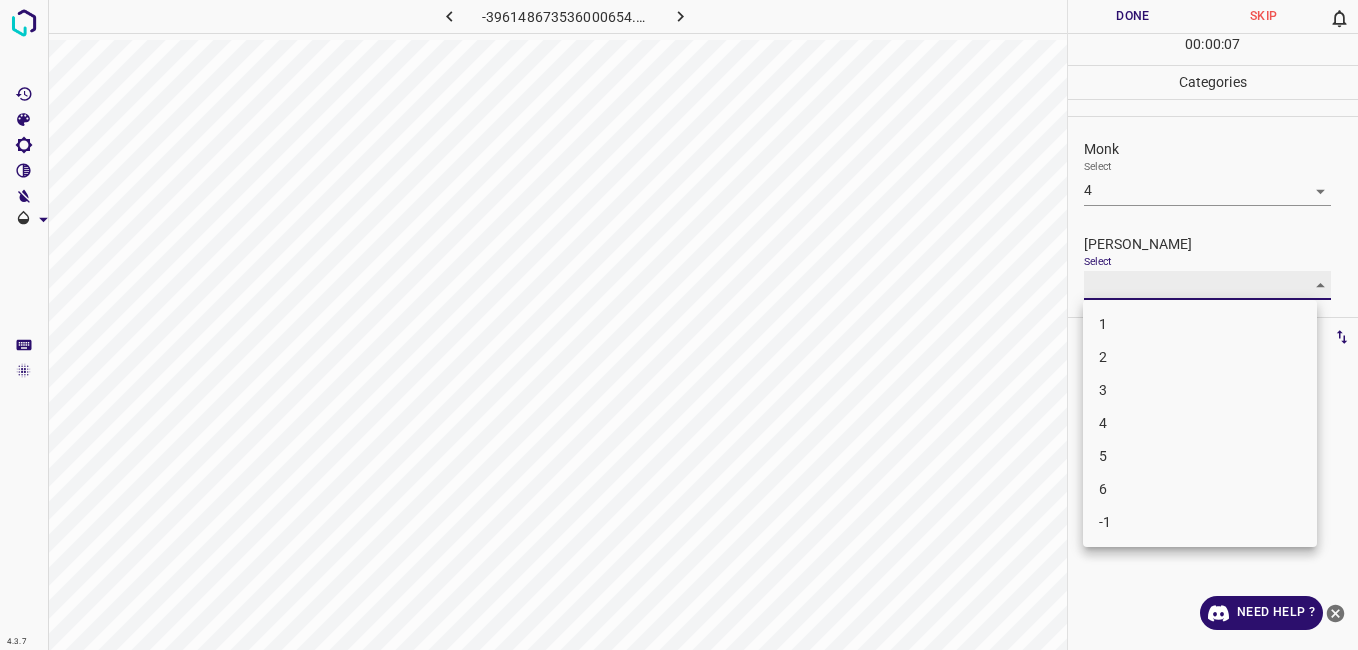 type on "2" 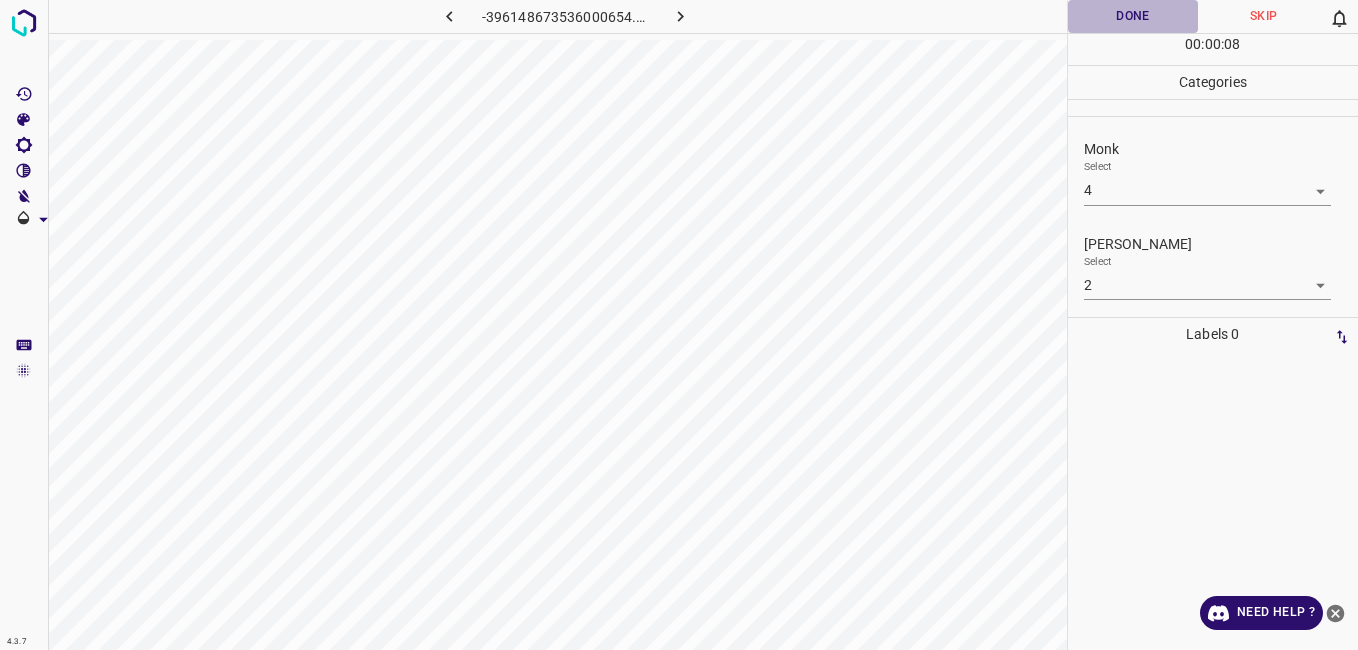 click on "Done" at bounding box center [1133, 16] 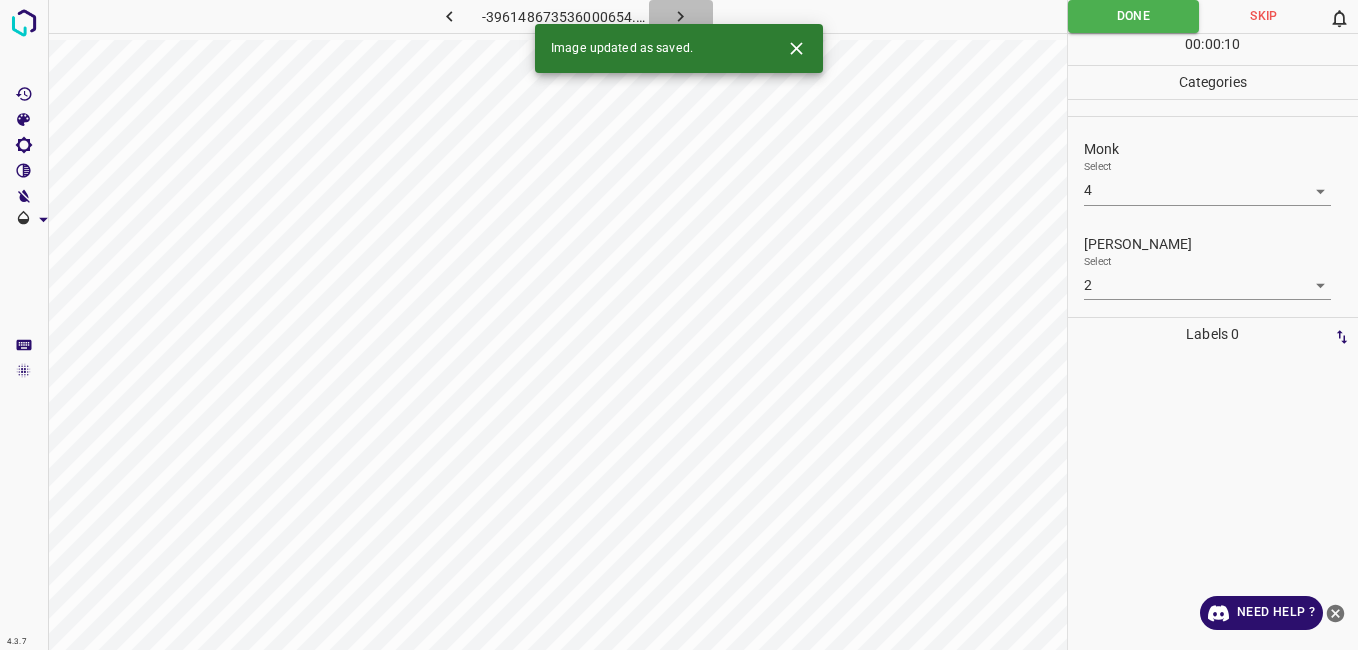 click at bounding box center (681, 16) 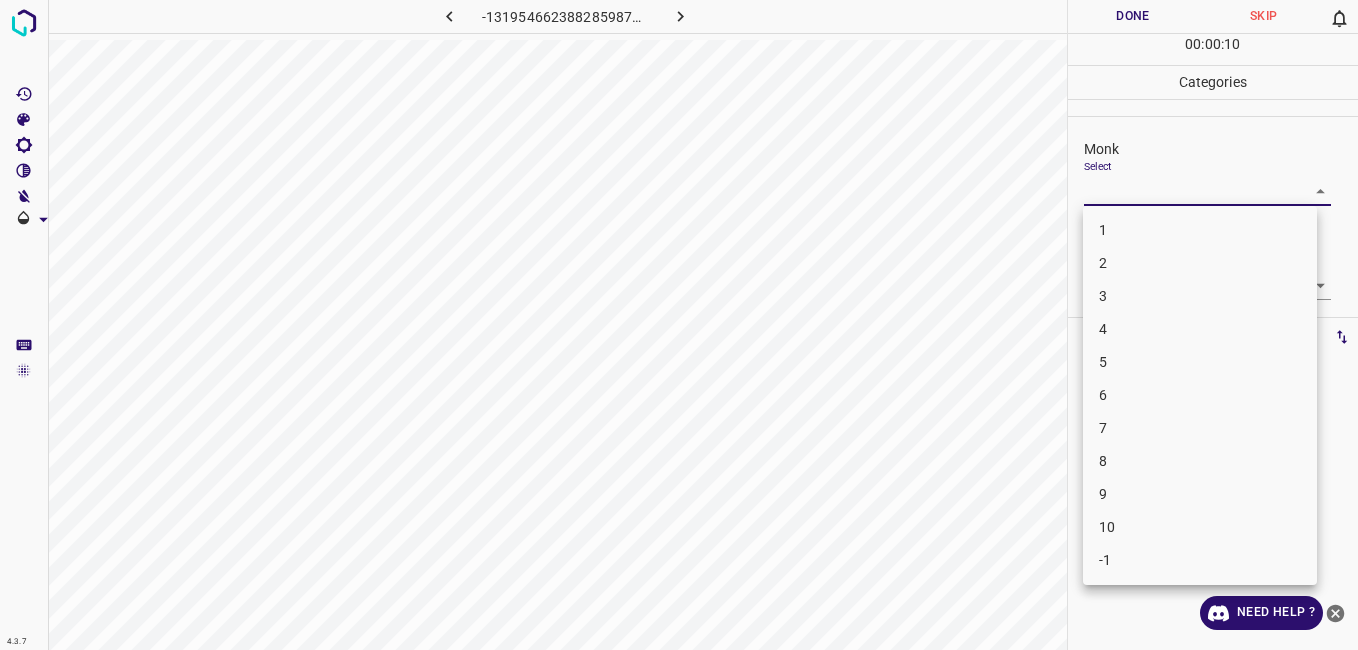 click on "4.3.7 -1319546623882859873.png Done Skip 0 00   : 00   : 10   Categories Monk   Select ​  Fitzpatrick   Select ​ Labels   0 Categories 1 Monk 2  Fitzpatrick Tools Space Change between modes (Draw & Edit) I Auto labeling R Restore zoom M Zoom in N Zoom out Delete Delete selecte label Filters Z Restore filters X Saturation filter C Brightness filter V Contrast filter B Gray scale filter General O Download Need Help ? - Text - Hide - Delete 1 2 3 4 5 6 7 8 9 10 -1" at bounding box center [679, 325] 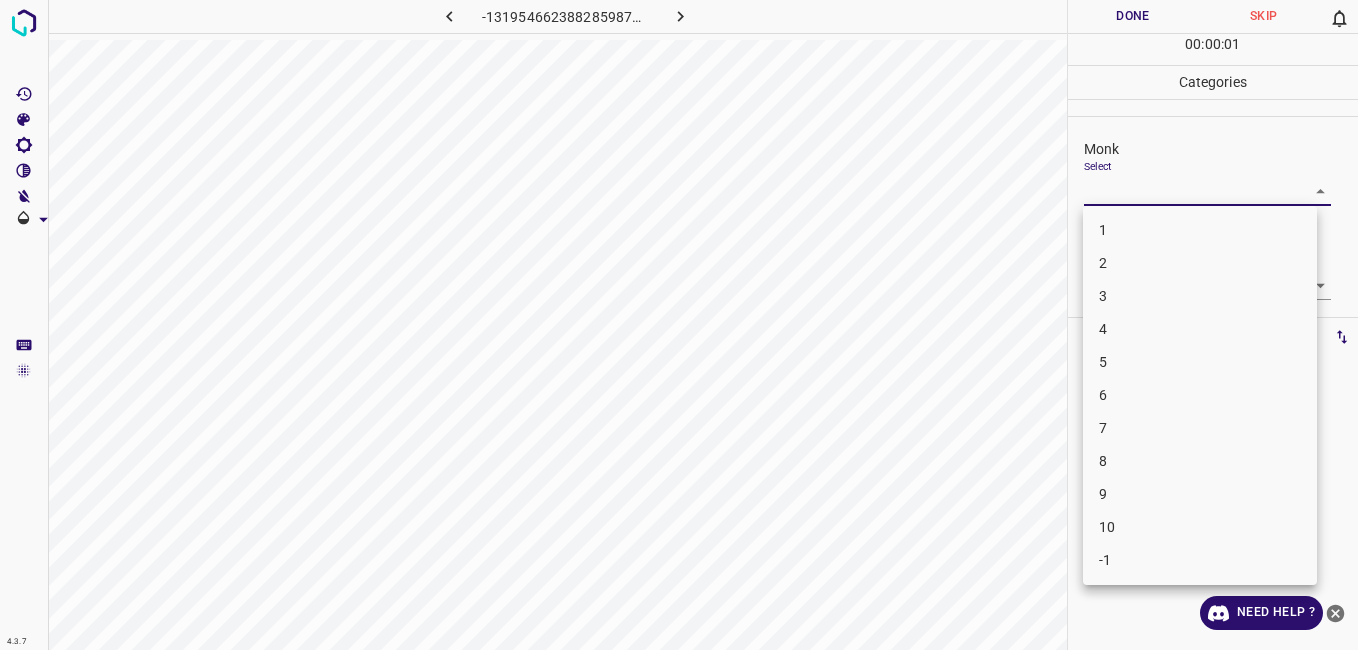 click on "4" at bounding box center [1200, 329] 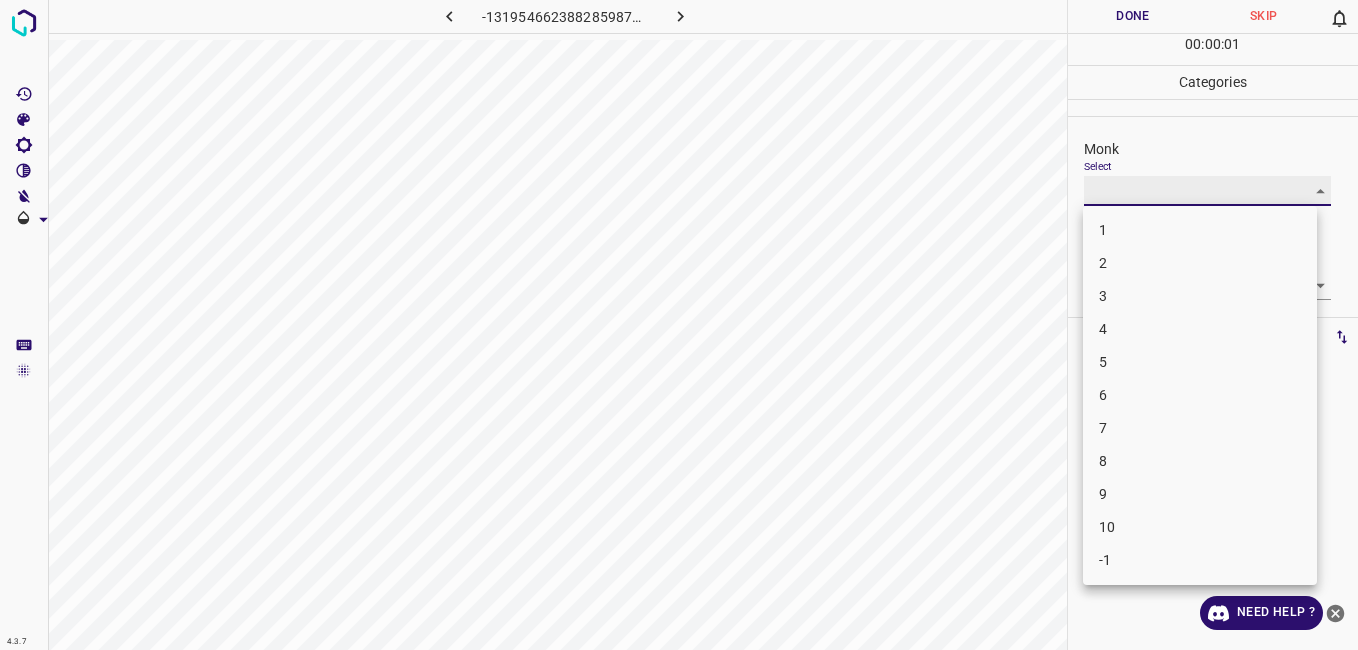 type on "4" 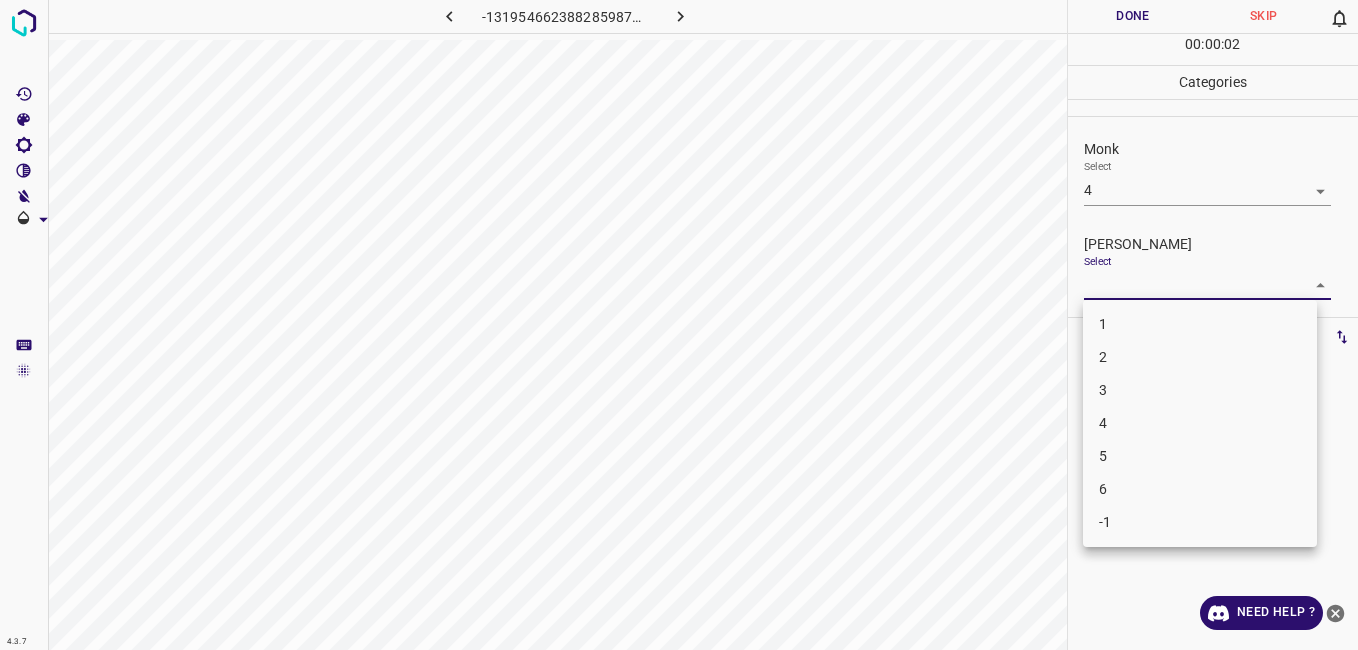 click on "4.3.7 -1319546623882859873.png Done Skip 0 00   : 00   : 02   Categories Monk   Select 4 4  Fitzpatrick   Select ​ Labels   0 Categories 1 Monk 2  Fitzpatrick Tools Space Change between modes (Draw & Edit) I Auto labeling R Restore zoom M Zoom in N Zoom out Delete Delete selecte label Filters Z Restore filters X Saturation filter C Brightness filter V Contrast filter B Gray scale filter General O Download Need Help ? - Text - Hide - Delete 1 2 3 4 5 6 -1" at bounding box center (679, 325) 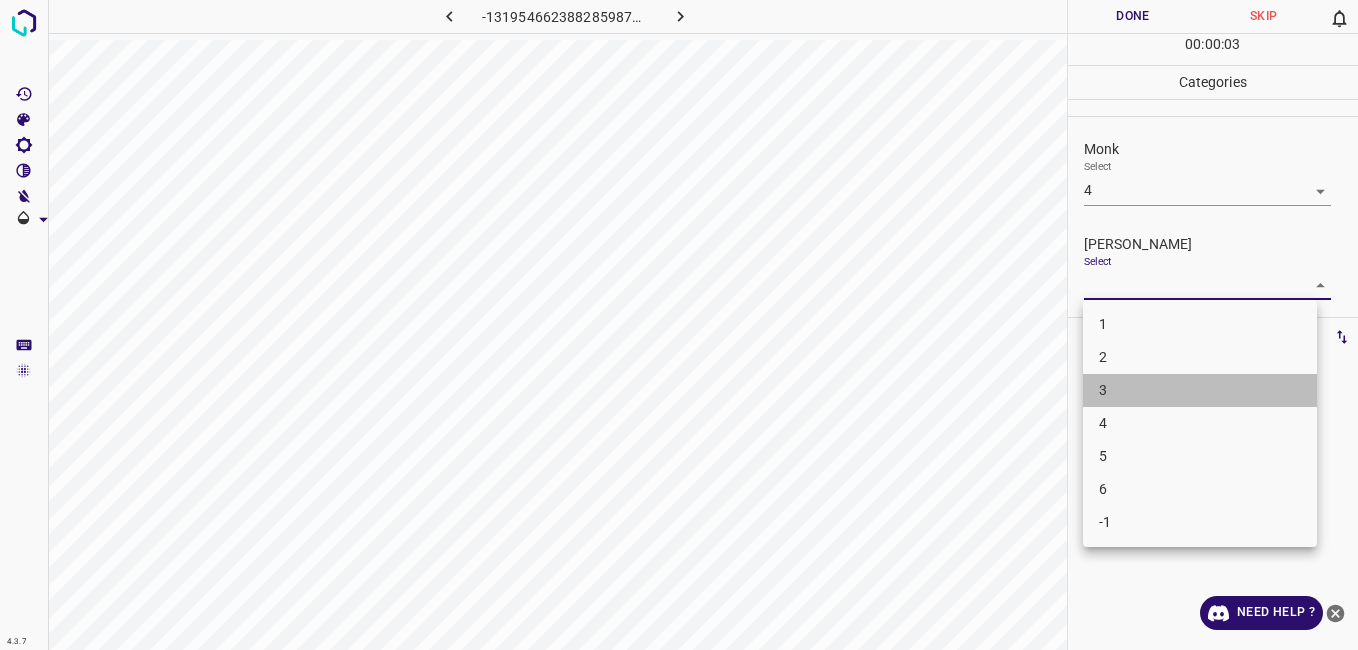 click on "3" at bounding box center (1200, 390) 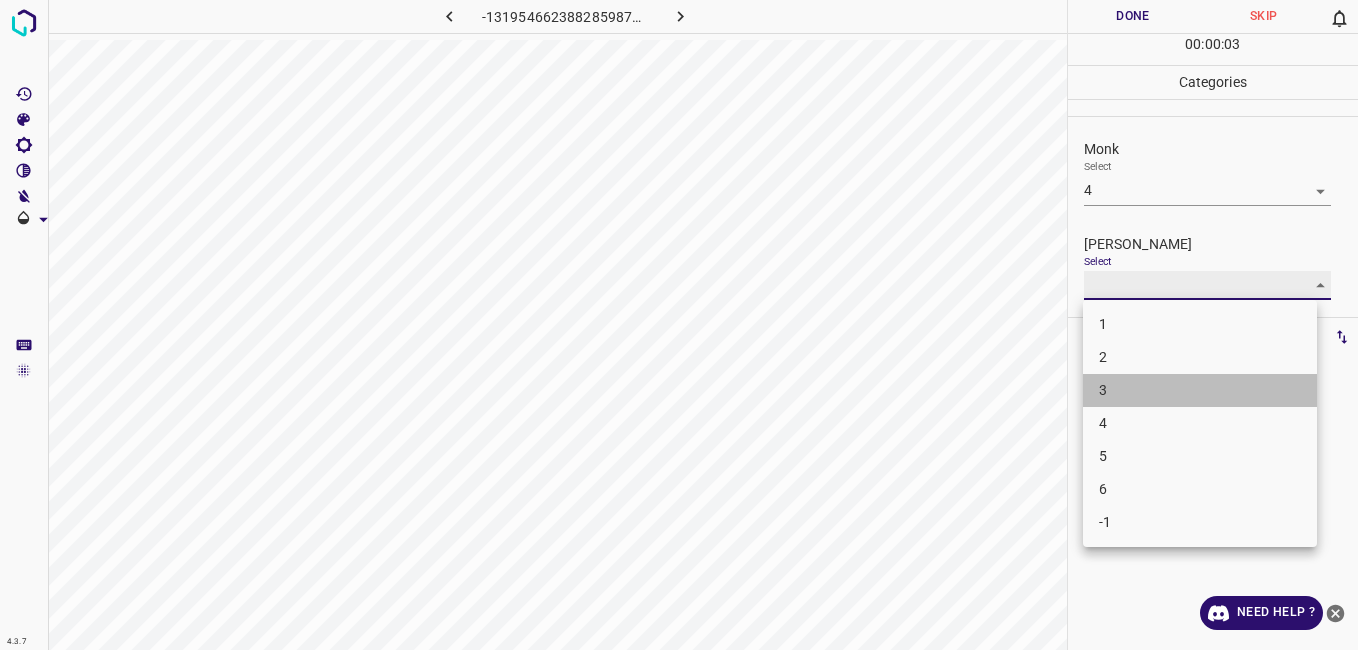 type on "3" 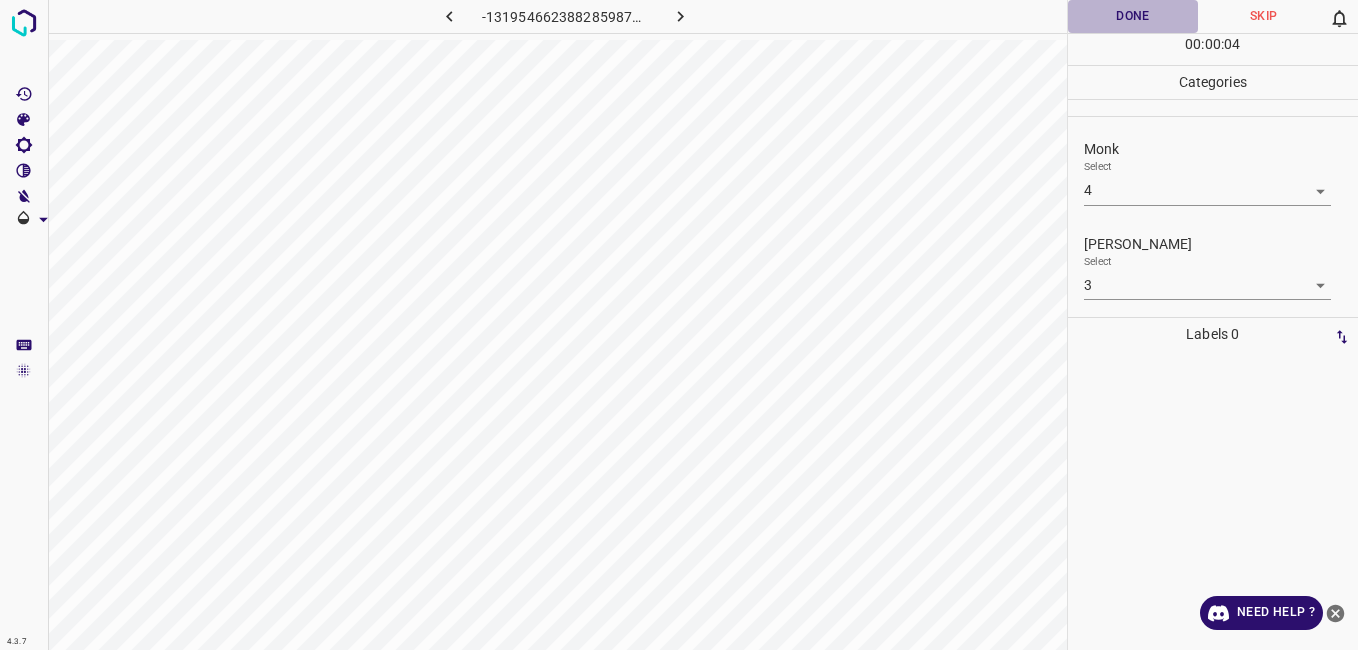 click on "Done" at bounding box center (1133, 16) 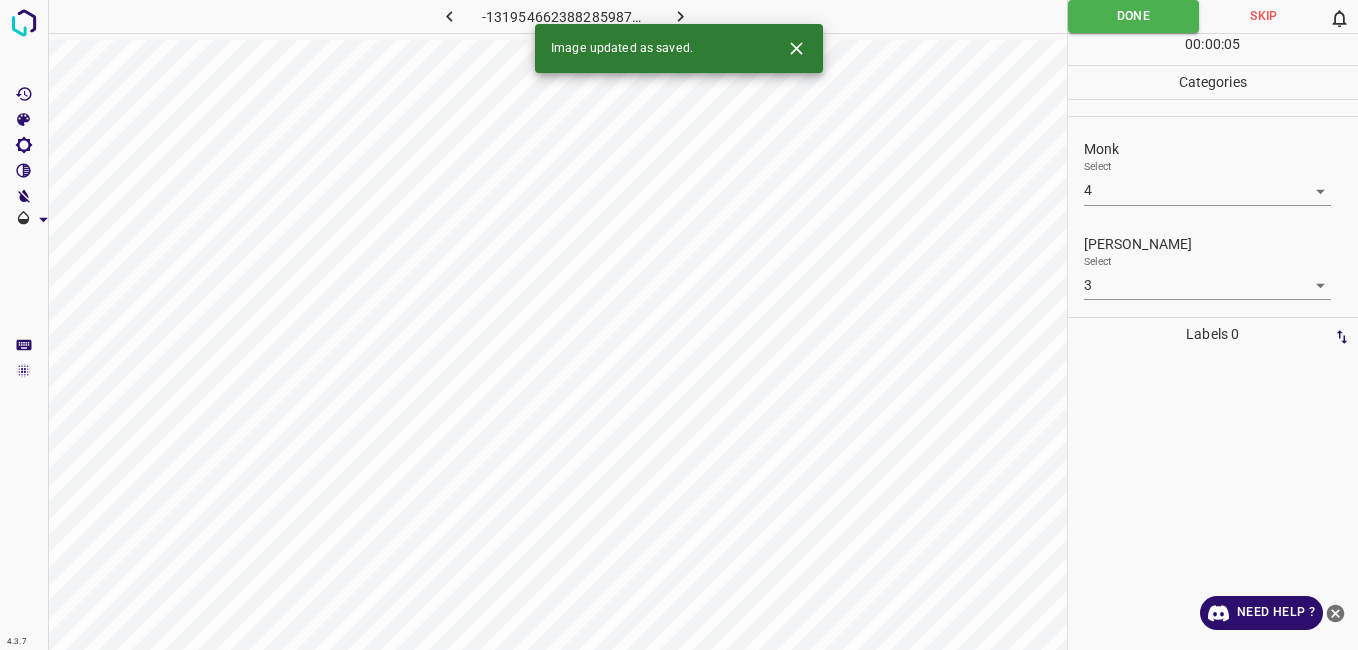 click 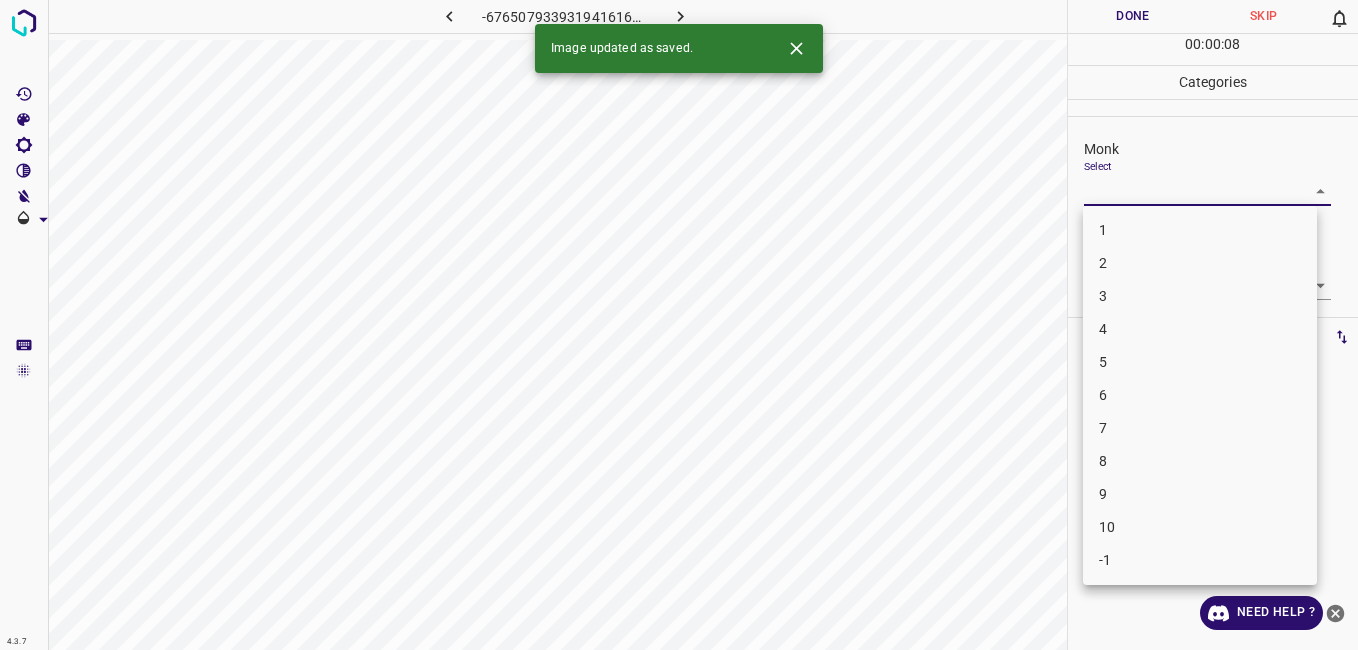 click on "4.3.7 -6765079339319416166.png Done Skip 0 00   : 00   : 08   Categories Monk   Select ​  Fitzpatrick   Select ​ Labels   0 Categories 1 Monk 2  Fitzpatrick Tools Space Change between modes (Draw & Edit) I Auto labeling R Restore zoom M Zoom in N Zoom out Delete Delete selecte label Filters Z Restore filters X Saturation filter C Brightness filter V Contrast filter B Gray scale filter General O Download Image updated as saved. Need Help ? - Text - Hide - Delete 1 2 3 4 5 6 7 8 9 10 -1" at bounding box center (679, 325) 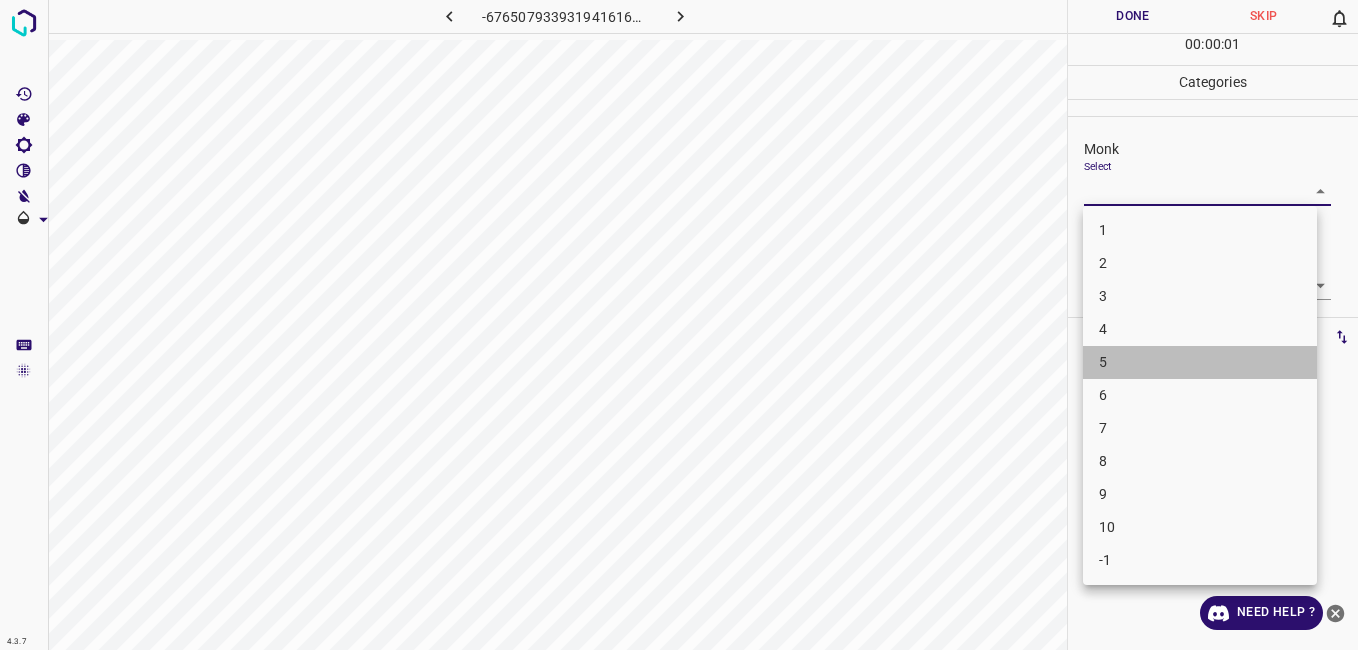 click on "5" at bounding box center [1200, 362] 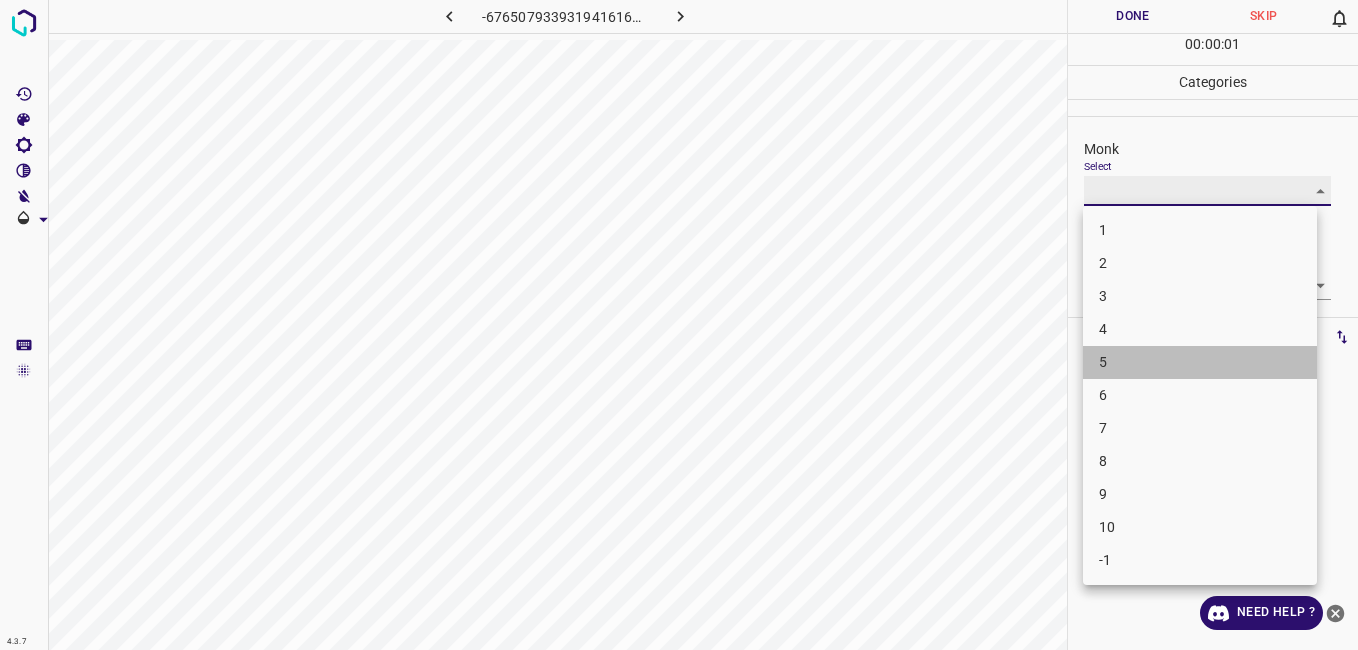 type on "5" 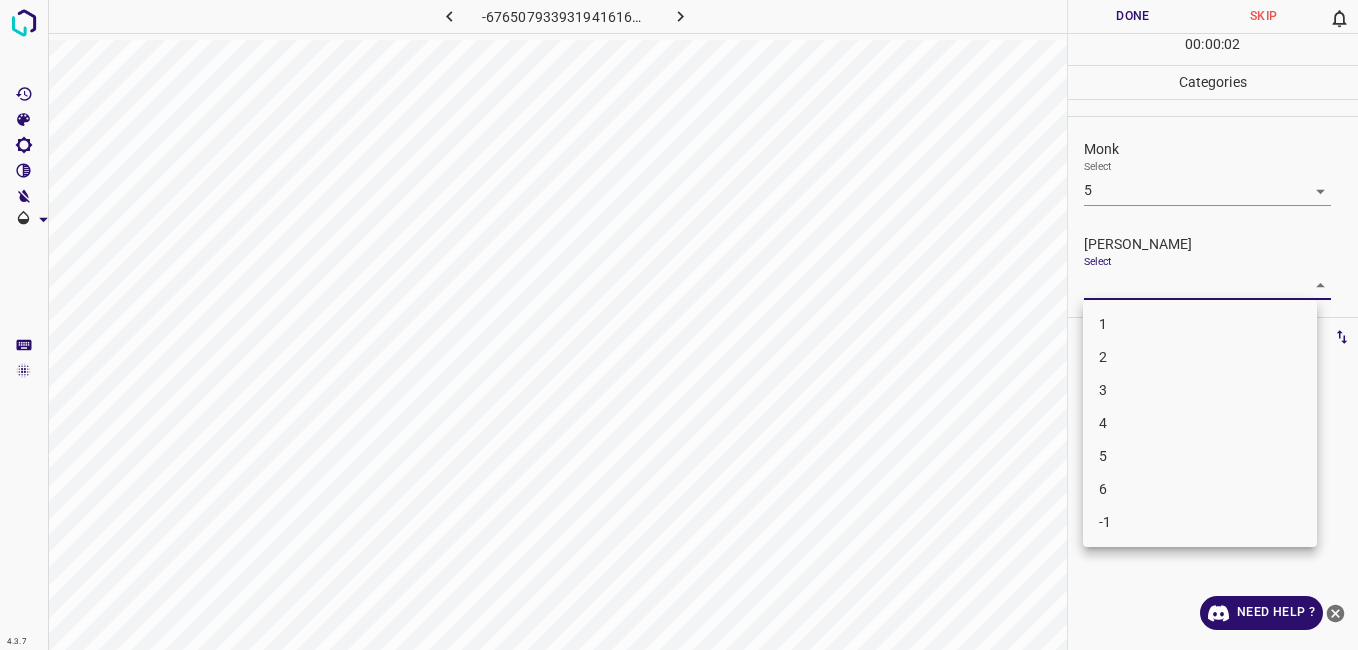 click on "4.3.7 -6765079339319416166.png Done Skip 0 00   : 00   : 02   Categories Monk   Select 5 5  Fitzpatrick   Select ​ Labels   0 Categories 1 Monk 2  Fitzpatrick Tools Space Change between modes (Draw & Edit) I Auto labeling R Restore zoom M Zoom in N Zoom out Delete Delete selecte label Filters Z Restore filters X Saturation filter C Brightness filter V Contrast filter B Gray scale filter General O Download Need Help ? - Text - Hide - Delete 1 2 3 4 5 6 -1" at bounding box center (679, 325) 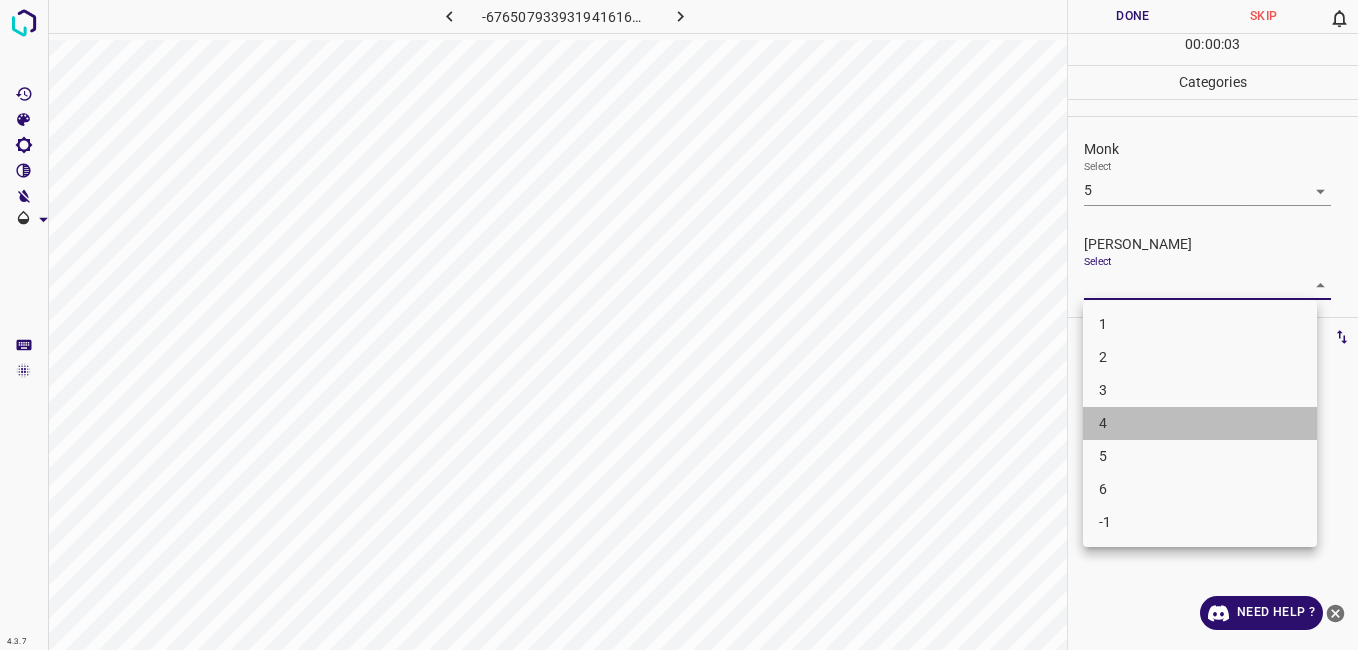 click on "4" at bounding box center [1200, 423] 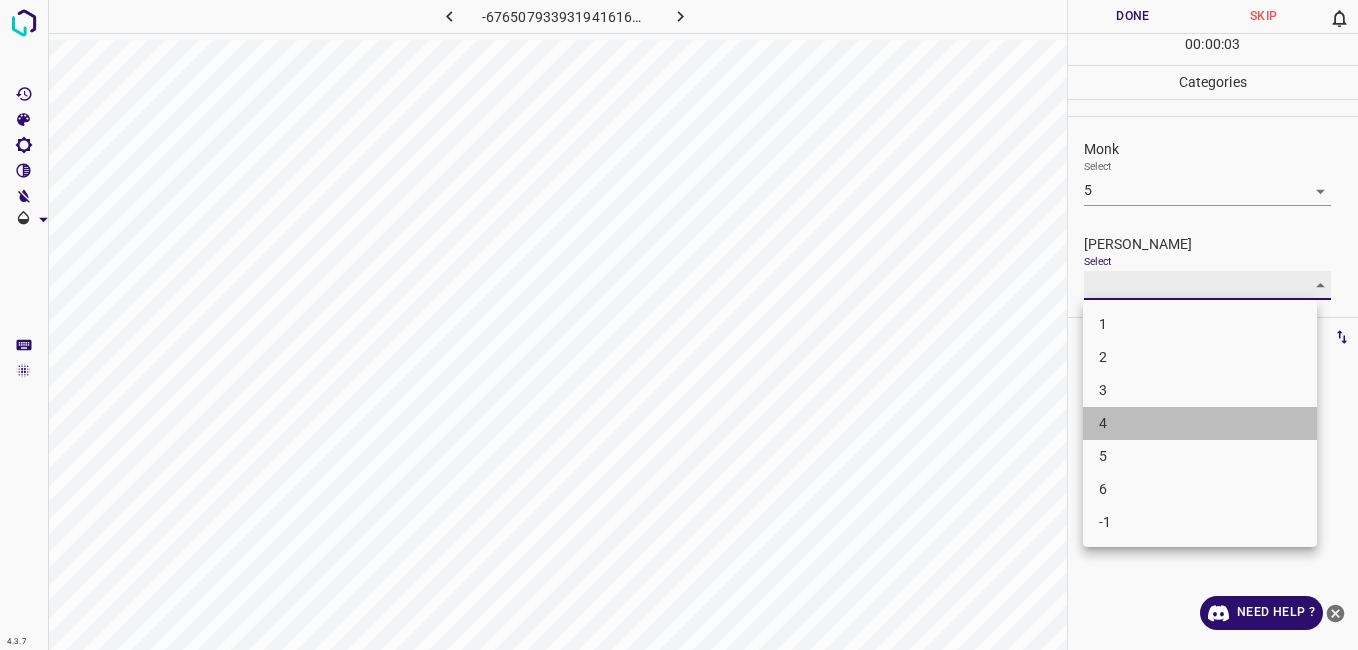 type on "4" 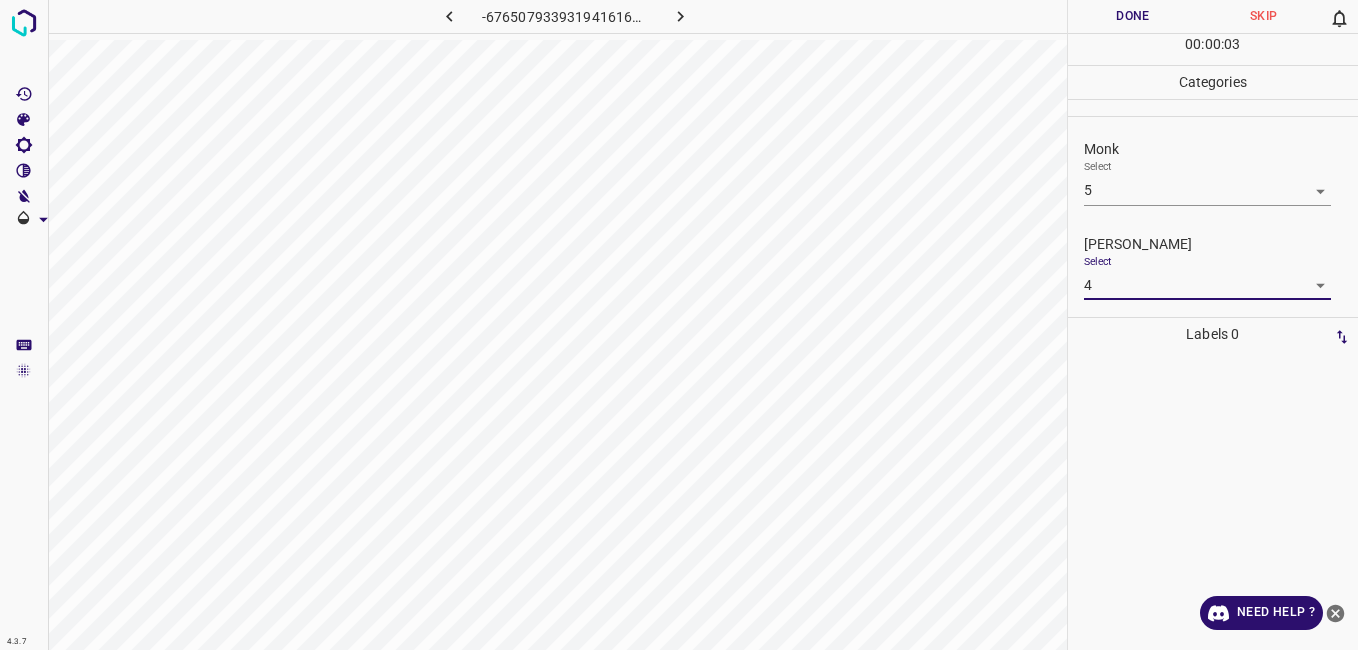 click on "Done" at bounding box center (1133, 16) 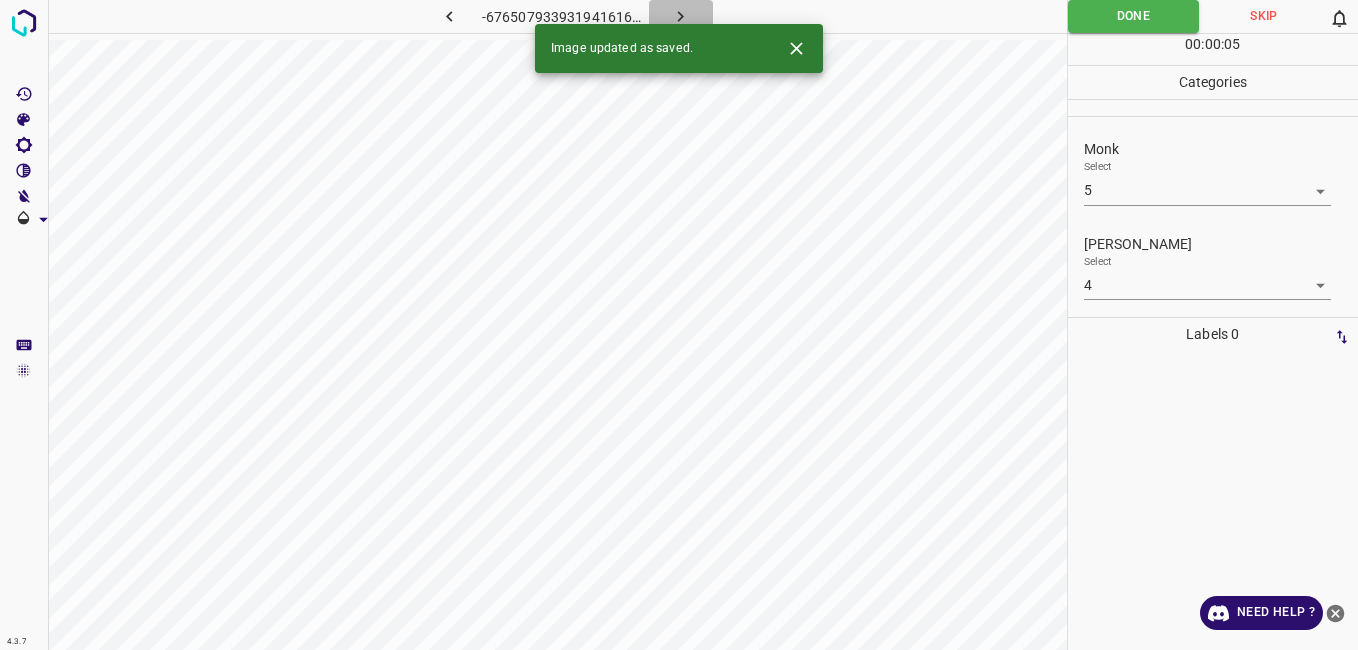 click at bounding box center (681, 16) 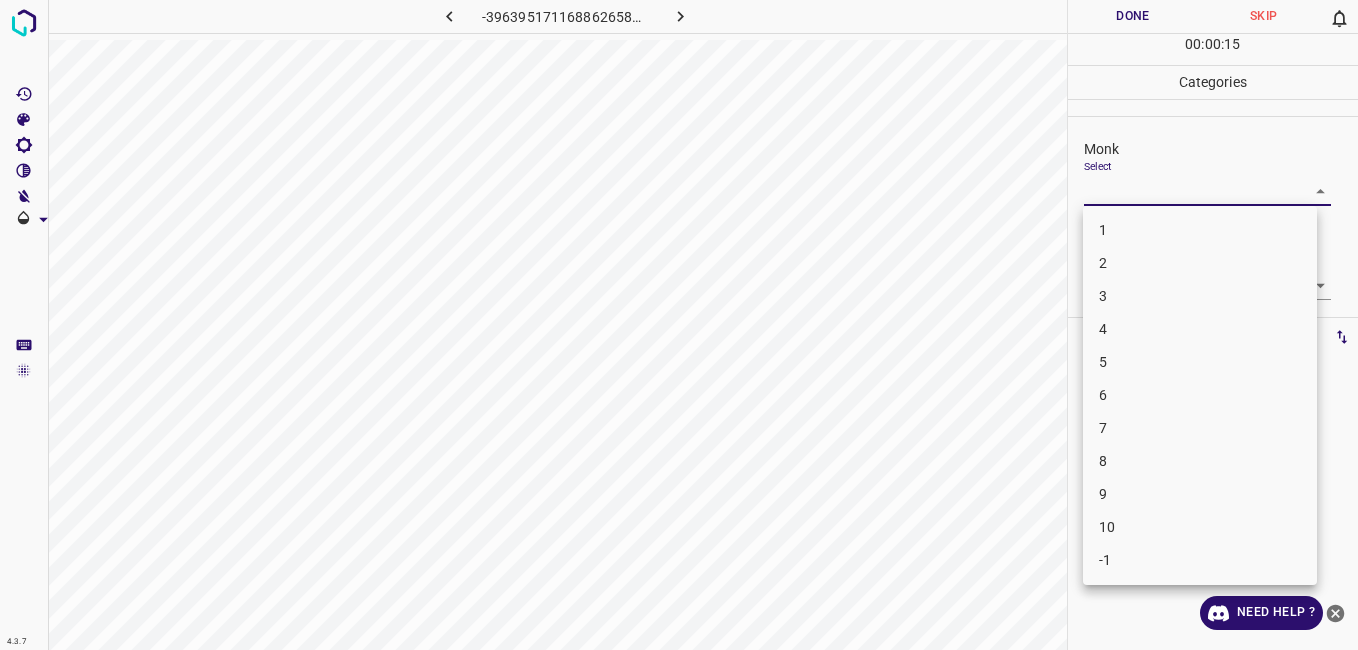 click on "4.3.7 -3963951711688626588.png Done Skip 0 00   : 00   : 15   Categories Monk   Select ​  Fitzpatrick   Select ​ Labels   0 Categories 1 Monk 2  Fitzpatrick Tools Space Change between modes (Draw & Edit) I Auto labeling R Restore zoom M Zoom in N Zoom out Delete Delete selecte label Filters Z Restore filters X Saturation filter C Brightness filter V Contrast filter B Gray scale filter General O Download Need Help ? - Text - Hide - Delete 1 2 3 4 5 6 7 8 9 10 -1" at bounding box center [679, 325] 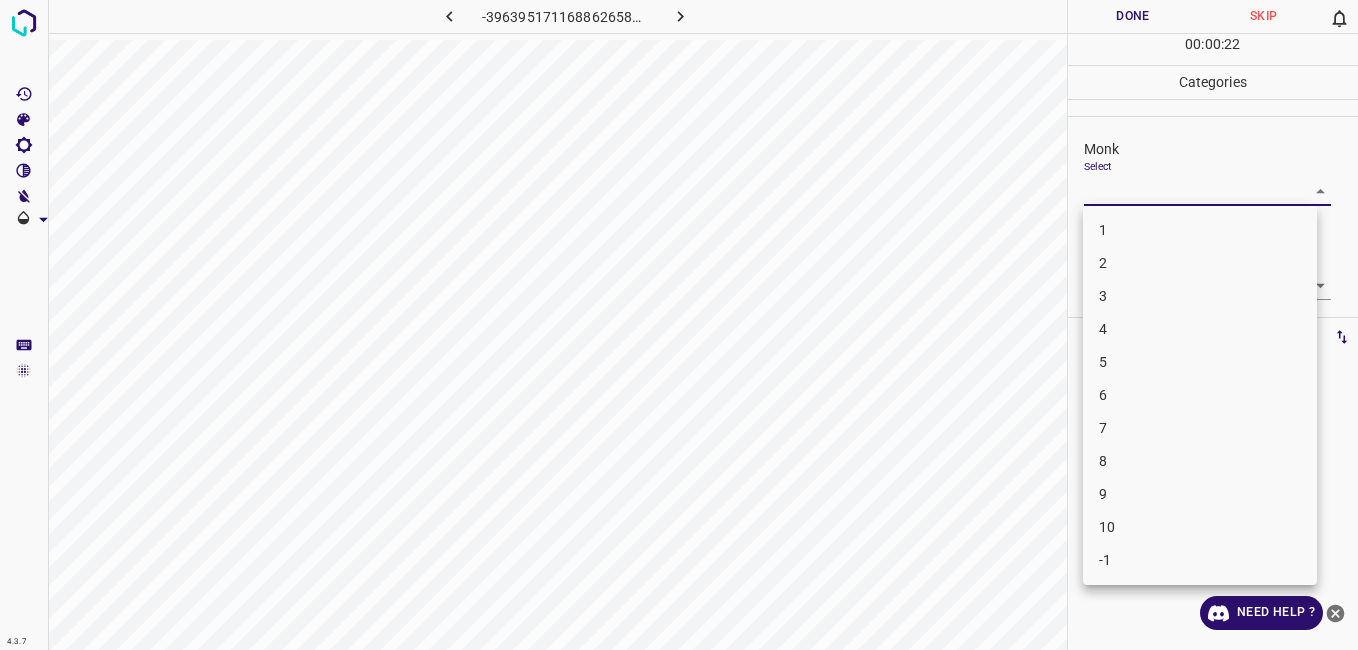 click on "3" at bounding box center [1200, 296] 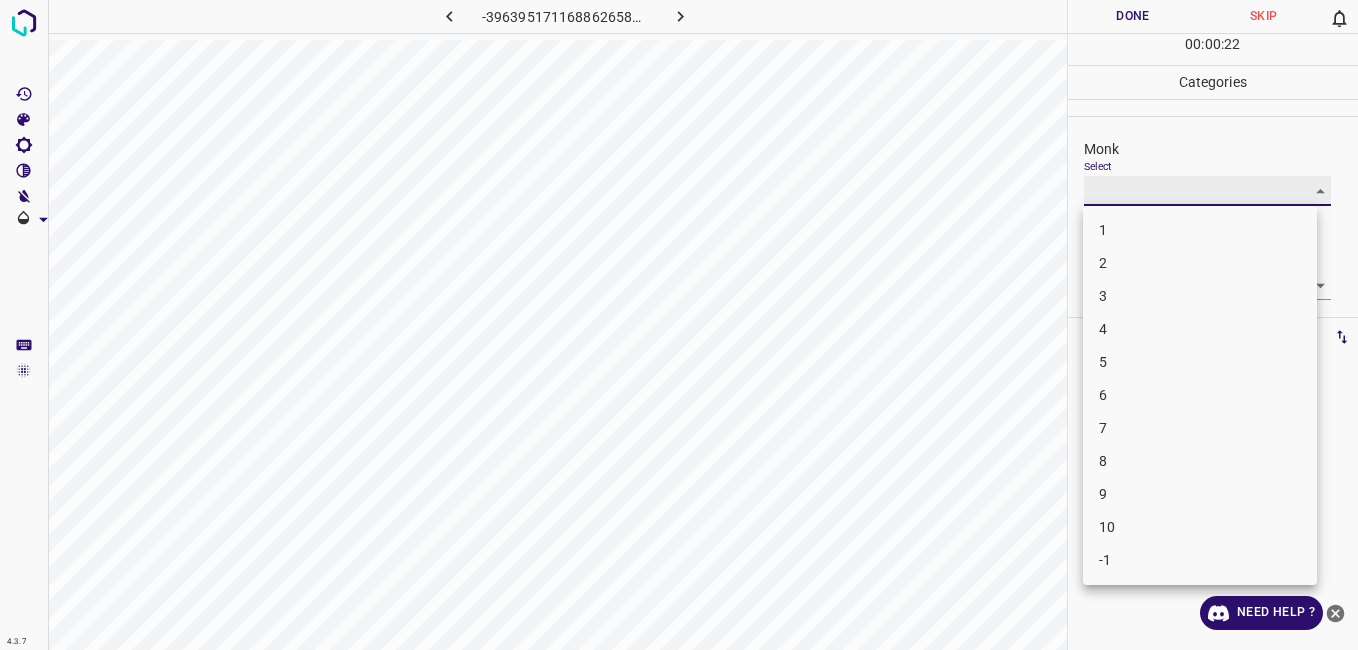 type on "3" 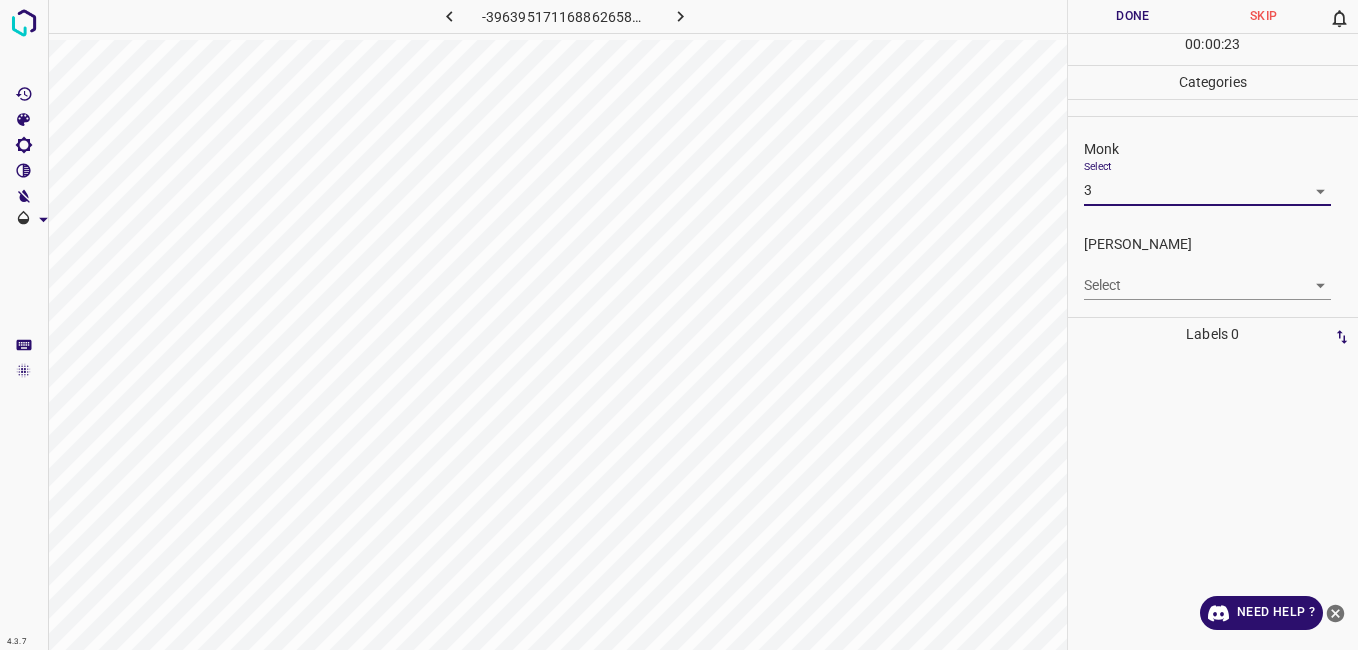 click on "4.3.7 -3963951711688626588.png Done Skip 0 00   : 00   : 23   Categories Monk   Select 3 3  Fitzpatrick   Select ​ Labels   0 Categories 1 Monk 2  Fitzpatrick Tools Space Change between modes (Draw & Edit) I Auto labeling R Restore zoom M Zoom in N Zoom out Delete Delete selecte label Filters Z Restore filters X Saturation filter C Brightness filter V Contrast filter B Gray scale filter General O Download Need Help ? - Text - Hide - Delete" at bounding box center (679, 325) 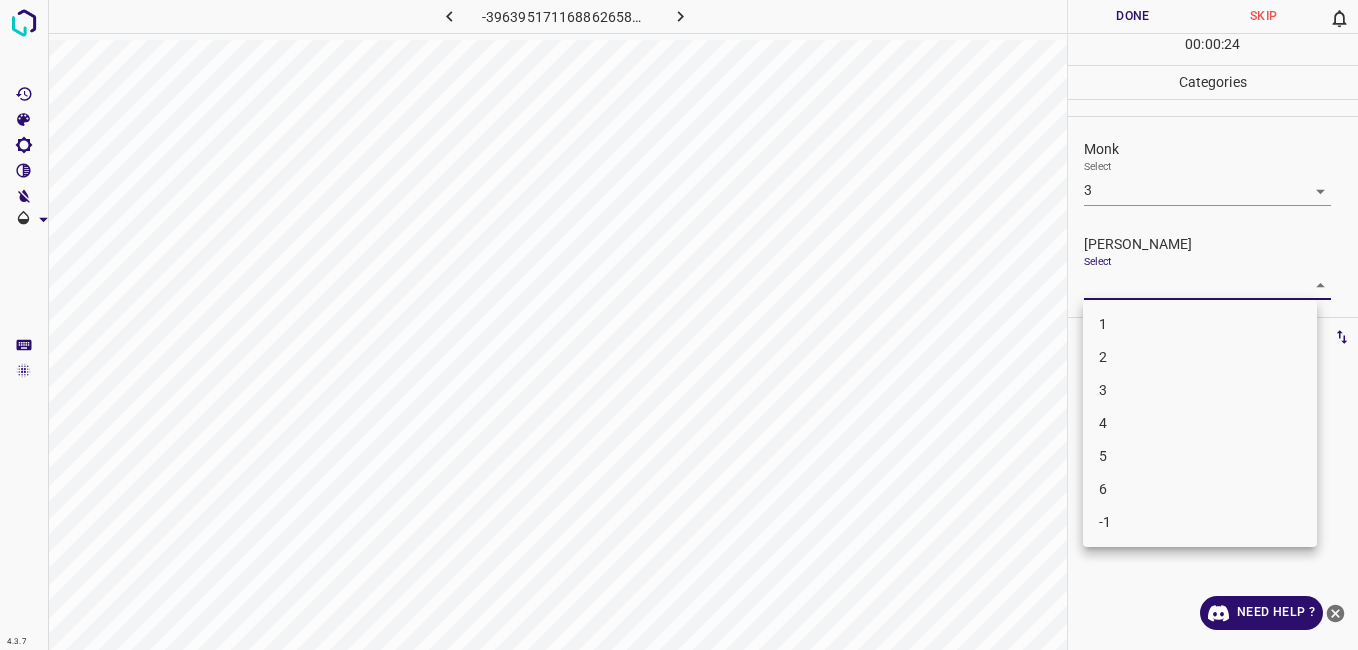 click on "2" at bounding box center (1200, 357) 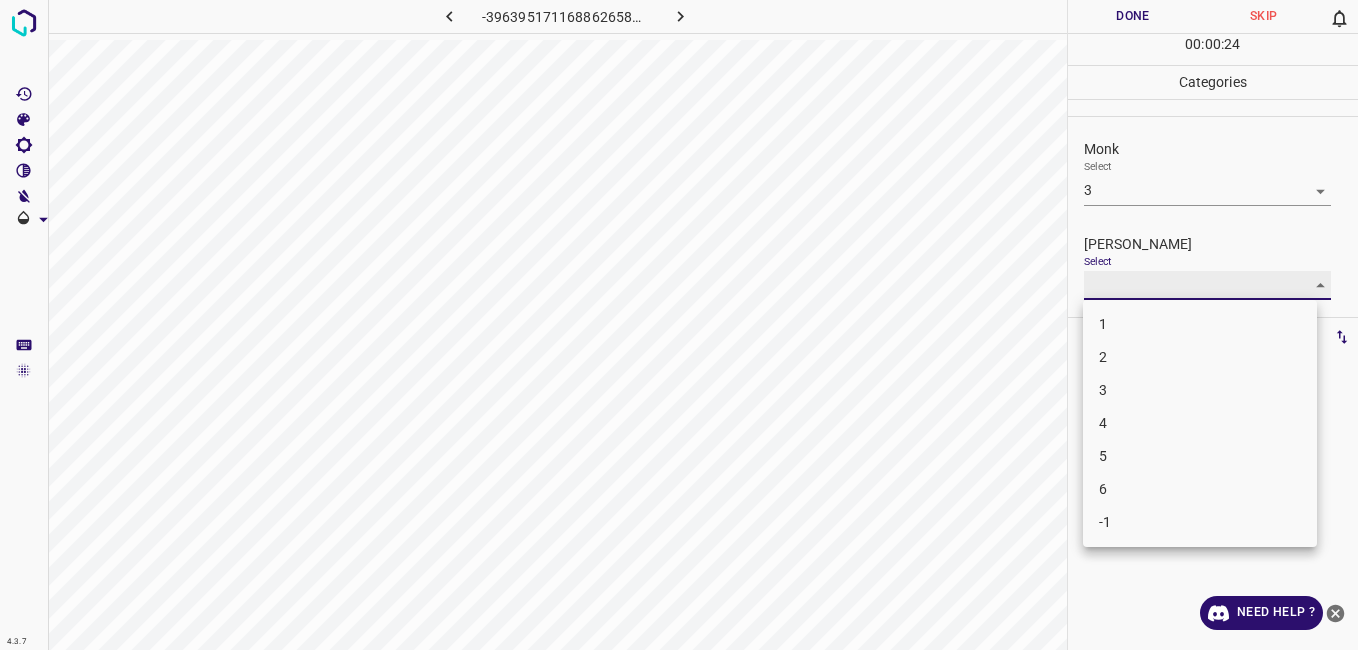 type on "2" 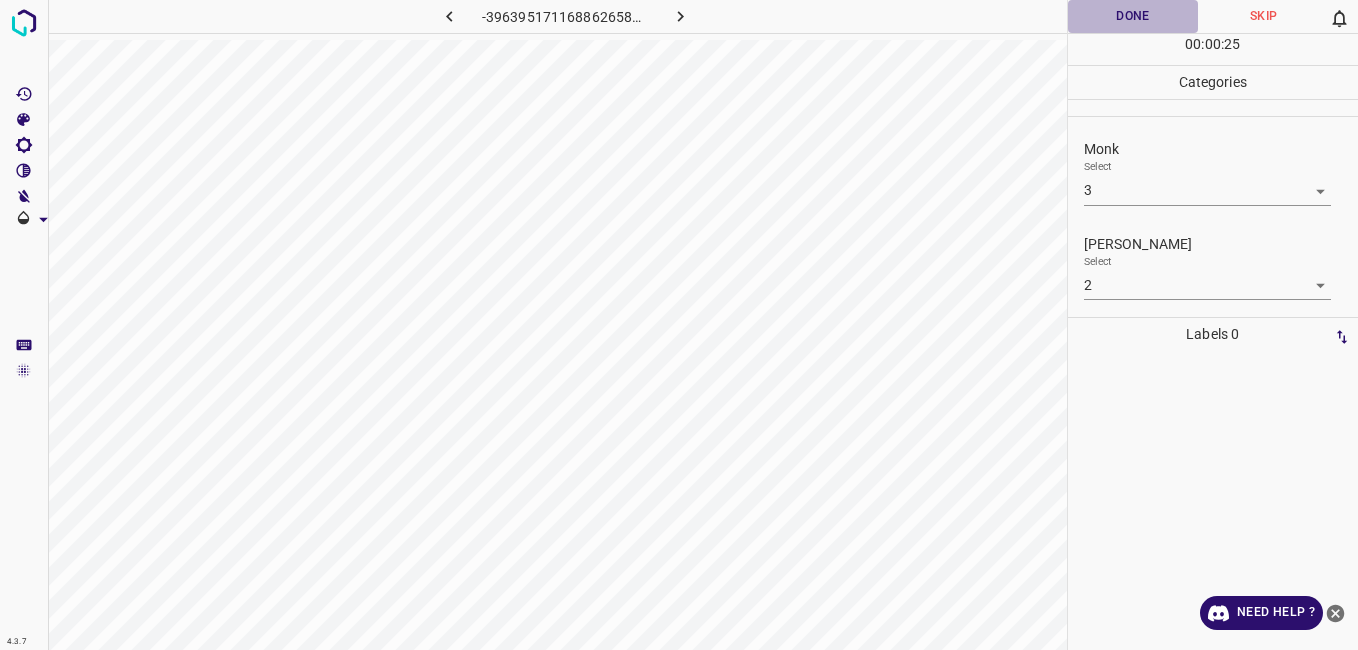 click on "Done" at bounding box center (1133, 16) 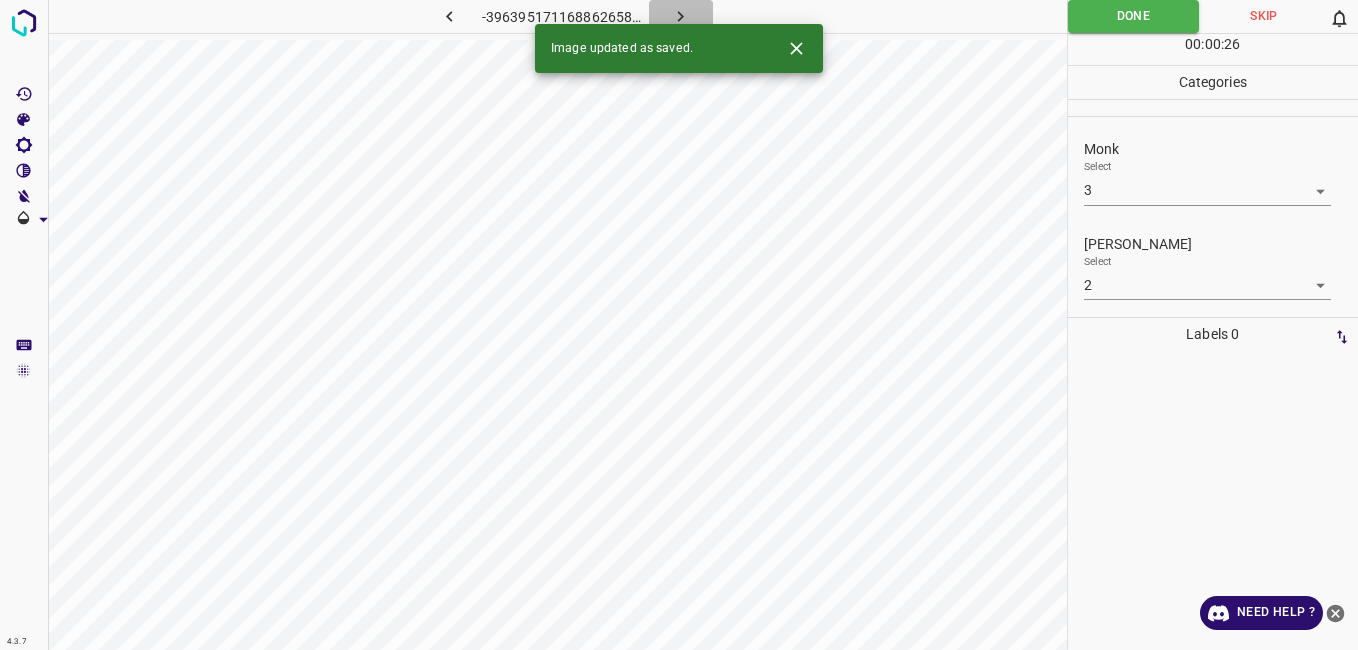 click 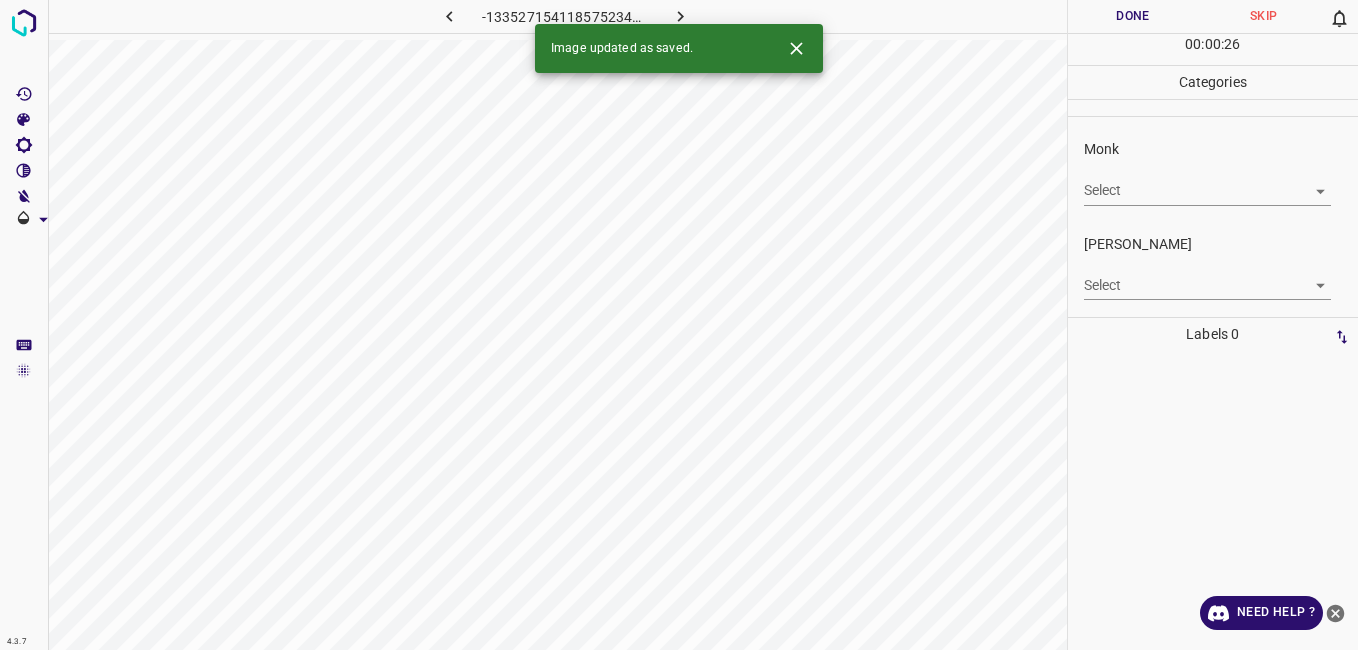 click on "4.3.7 -1335271541185752347.png Done Skip 0 00   : 00   : 26   Categories Monk   Select ​  Fitzpatrick   Select ​ Labels   0 Categories 1 Monk 2  Fitzpatrick Tools Space Change between modes (Draw & Edit) I Auto labeling R Restore zoom M Zoom in N Zoom out Delete Delete selecte label Filters Z Restore filters X Saturation filter C Brightness filter V Contrast filter B Gray scale filter General O Download Image updated as saved. Need Help ? - Text - Hide - Delete" at bounding box center [679, 325] 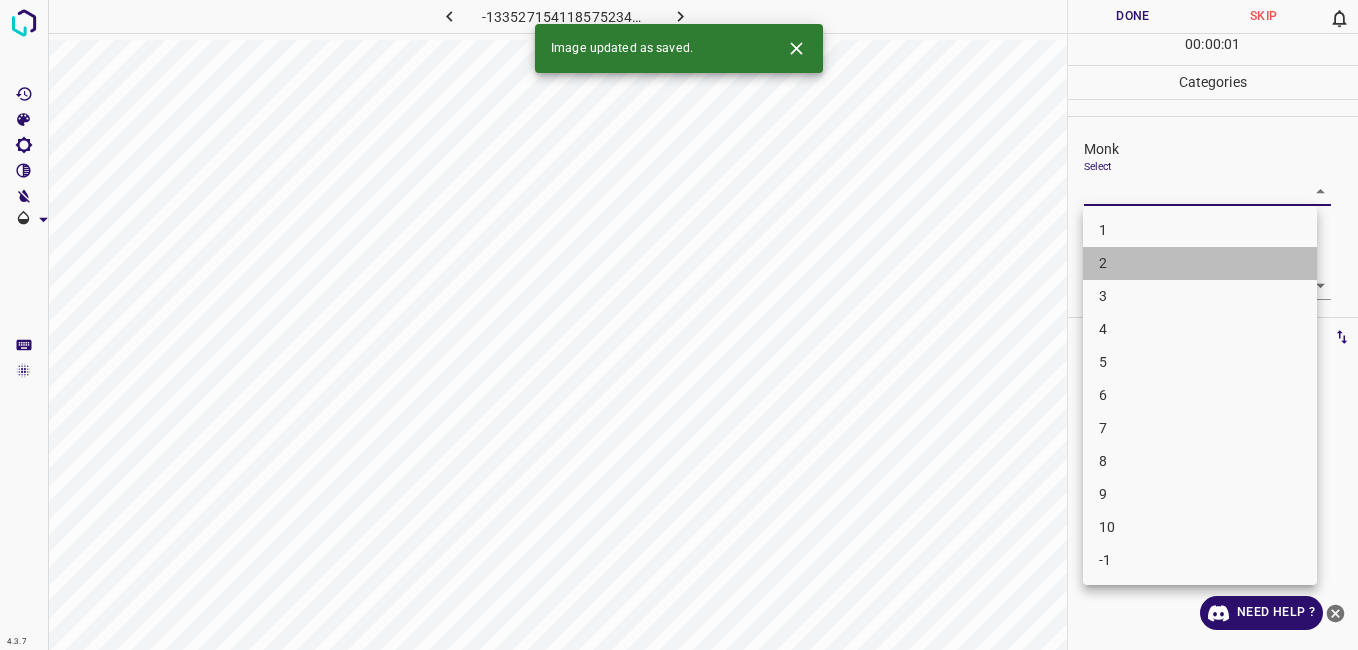 click on "2" at bounding box center (1200, 263) 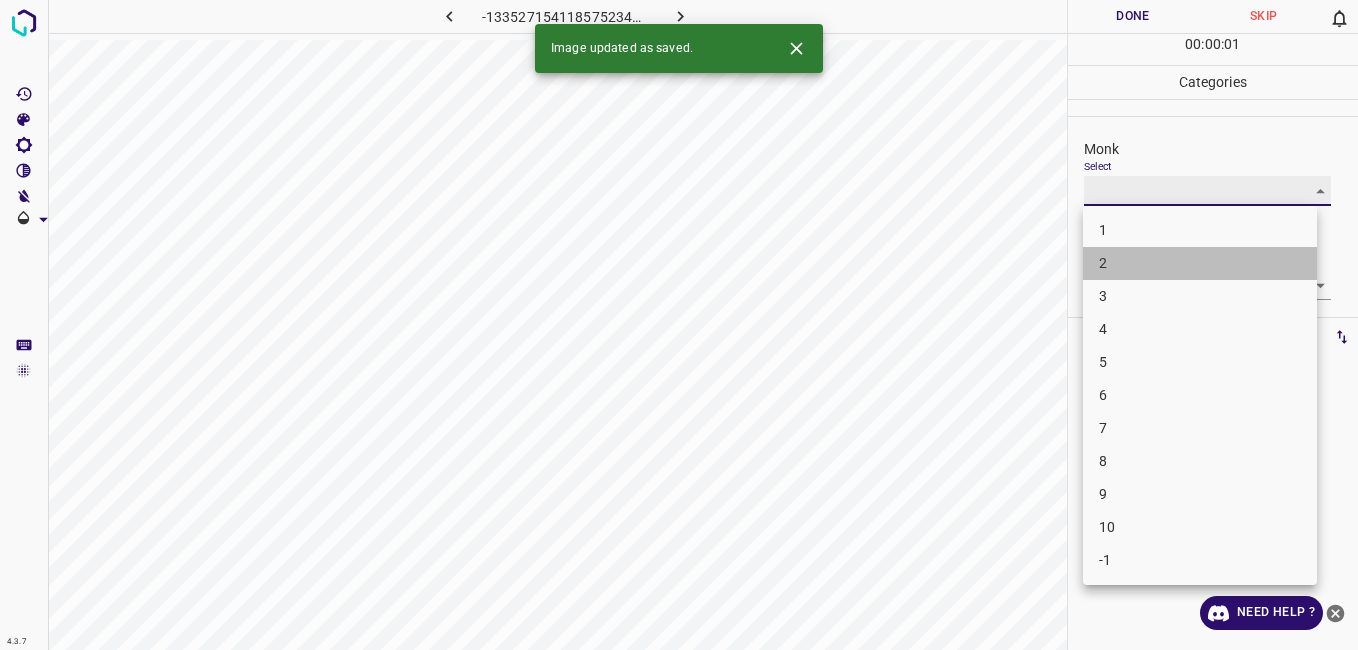 type on "2" 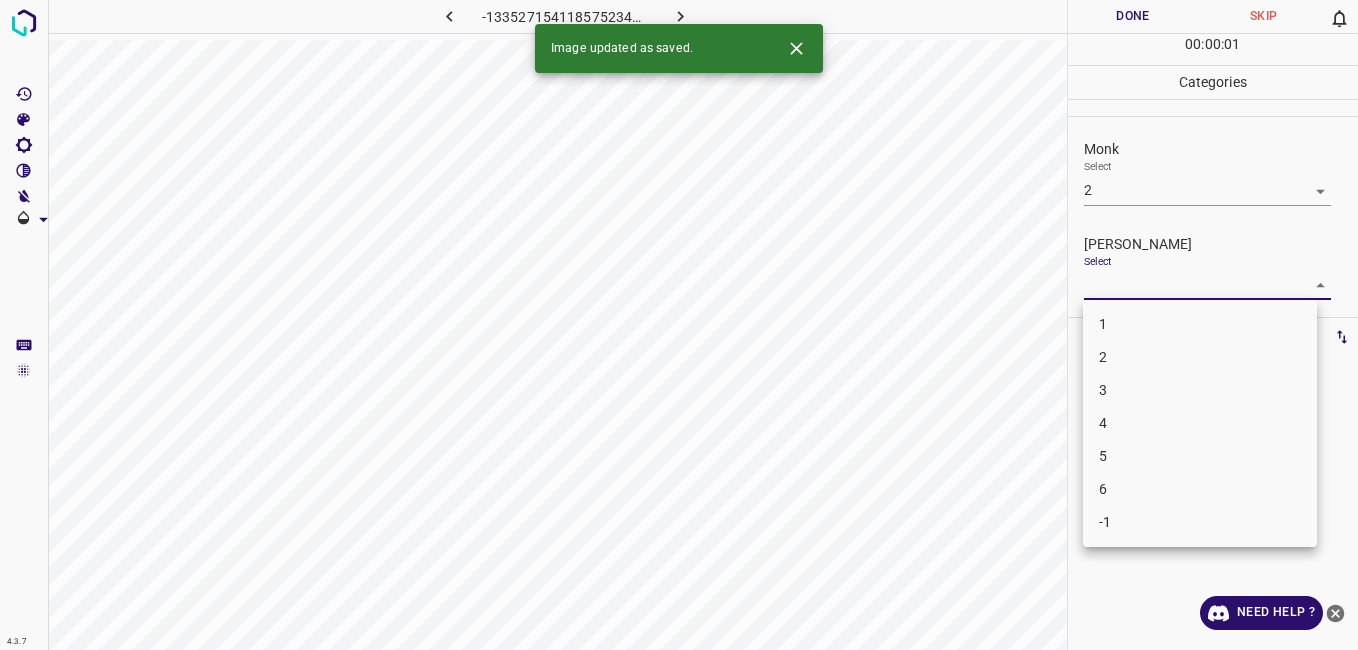 click on "4.3.7 -1335271541185752347.png Done Skip 0 00   : 00   : 01   Categories Monk   Select 2 2  Fitzpatrick   Select ​ Labels   0 Categories 1 Monk 2  Fitzpatrick Tools Space Change between modes (Draw & Edit) I Auto labeling R Restore zoom M Zoom in N Zoom out Delete Delete selecte label Filters Z Restore filters X Saturation filter C Brightness filter V Contrast filter B Gray scale filter General O Download Image updated as saved. Need Help ? - Text - Hide - Delete 1 2 3 4 5 6 -1" at bounding box center (679, 325) 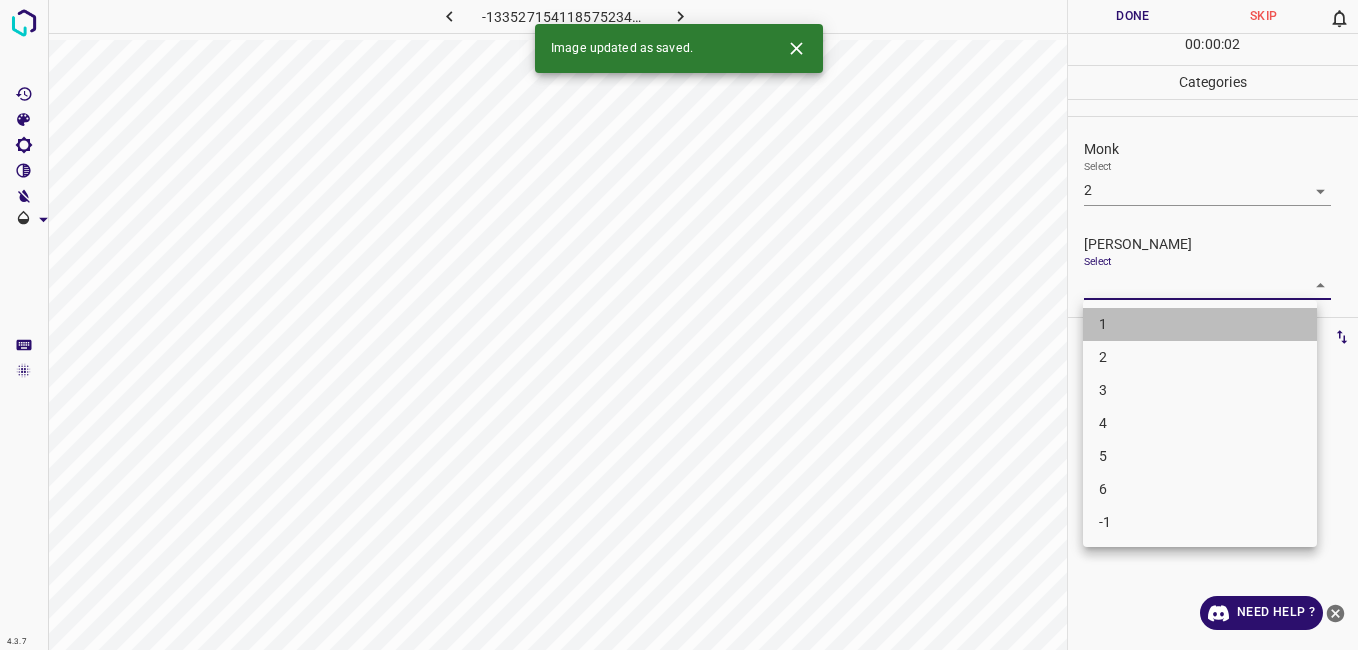 click on "1" at bounding box center [1200, 324] 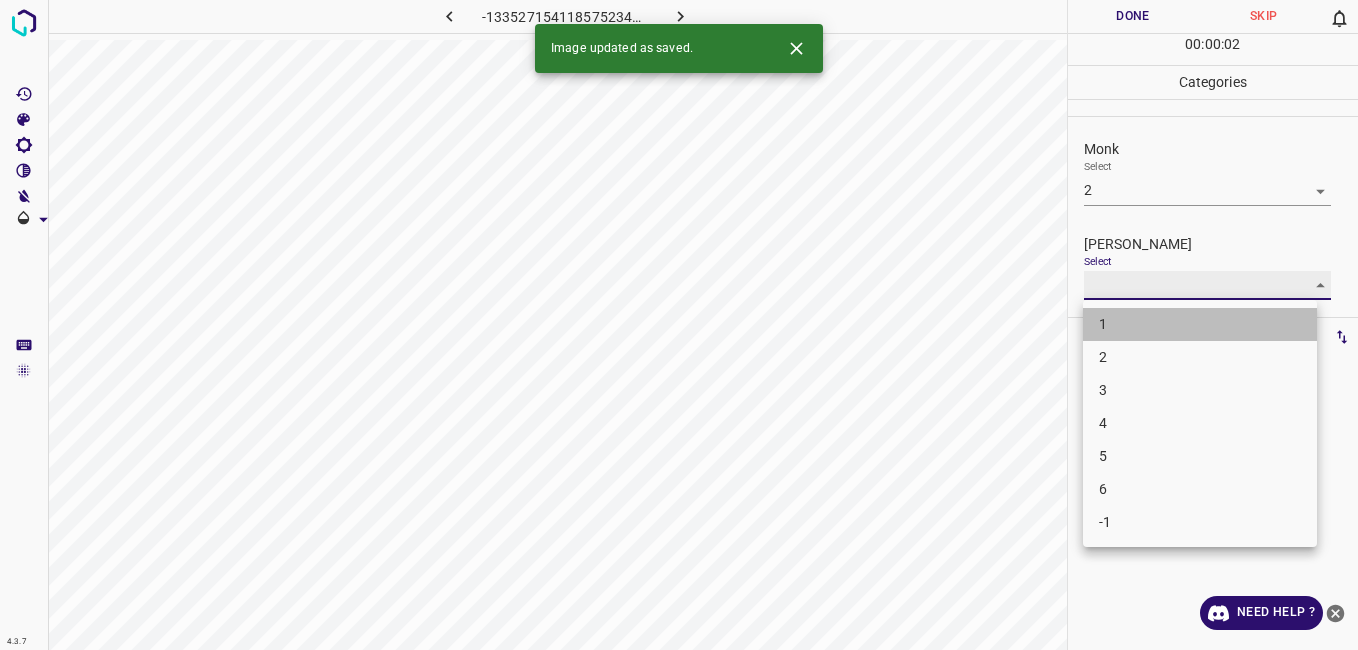 type on "1" 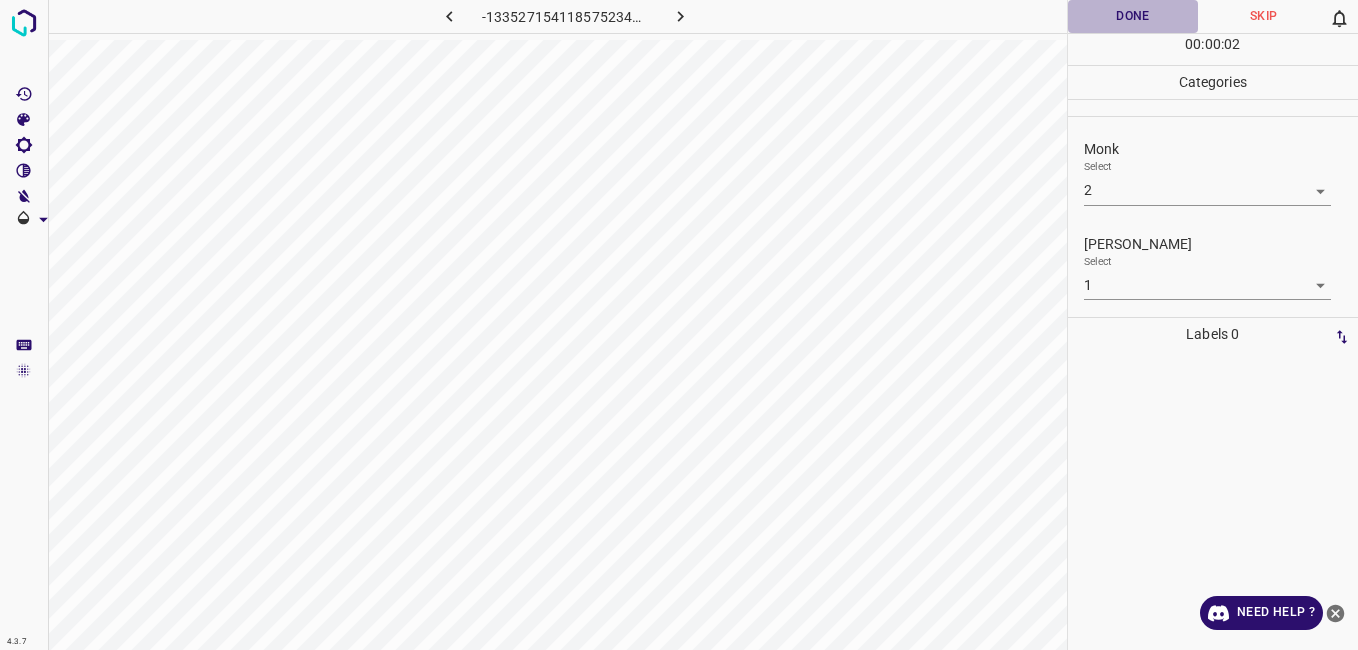 click on "Done" at bounding box center [1133, 16] 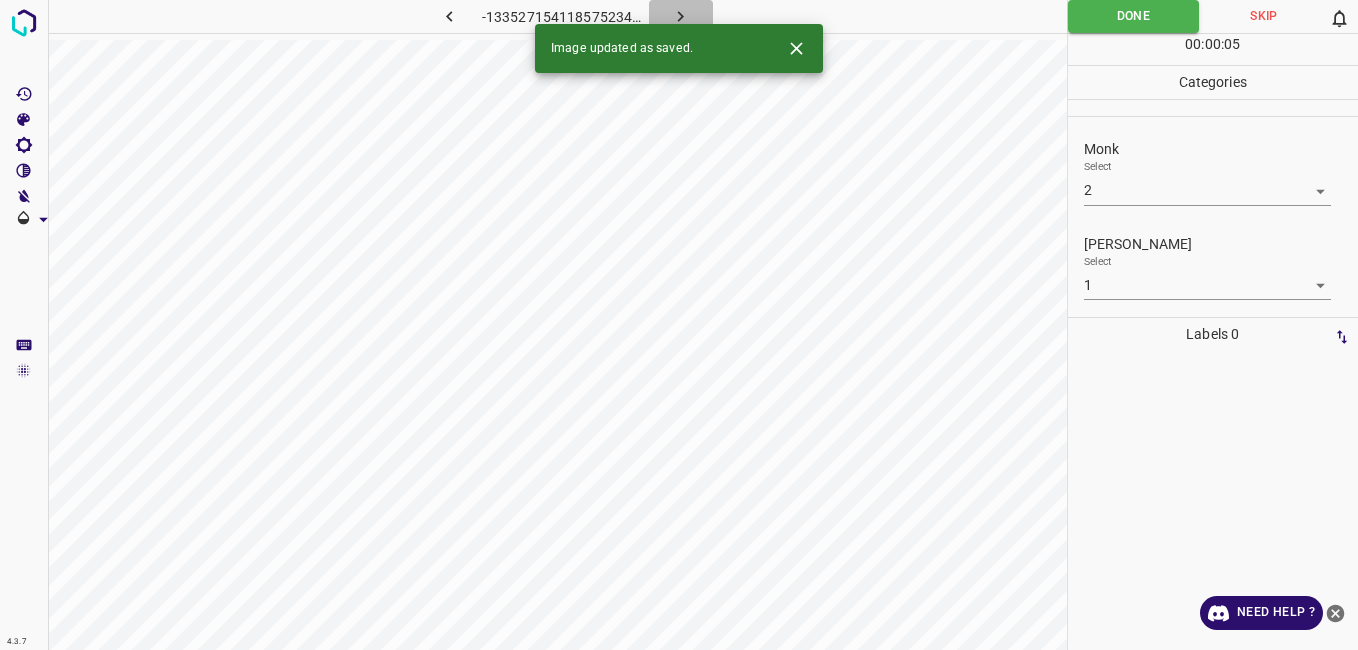 click 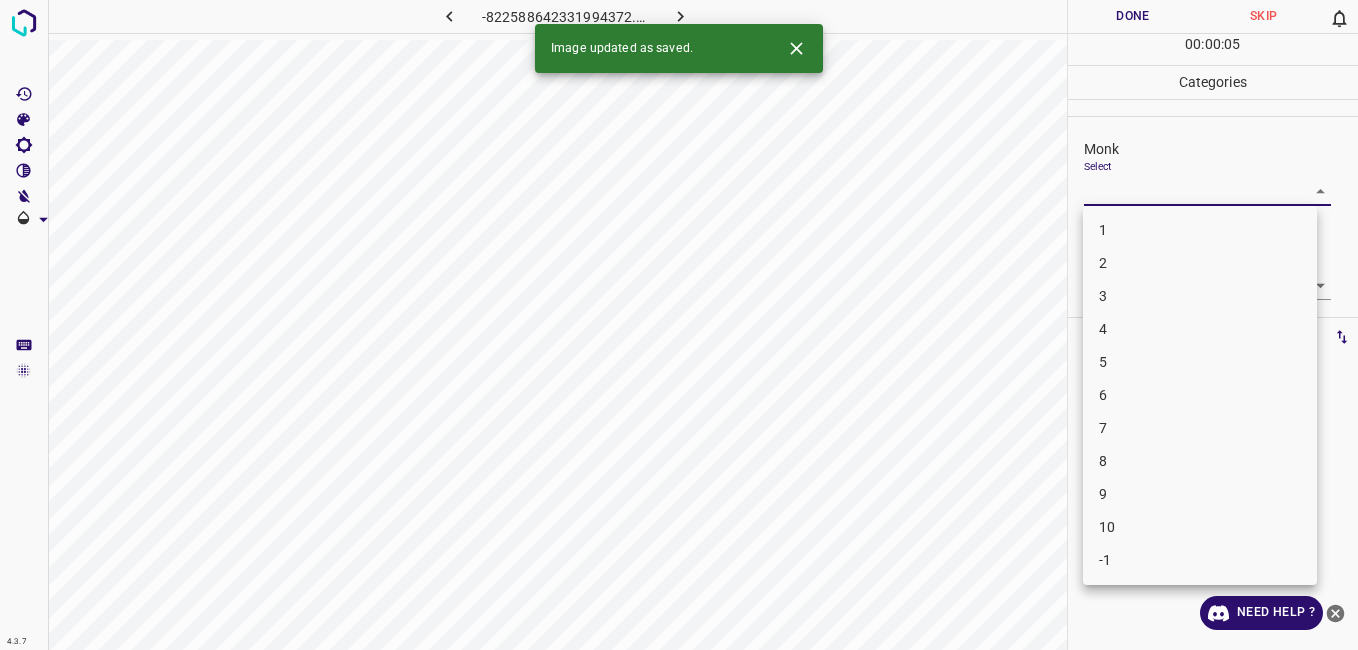 click on "4.3.7 -822588642331994372.png Done Skip 0 00   : 00   : 05   Categories Monk   Select ​  Fitzpatrick   Select ​ Labels   0 Categories 1 Monk 2  Fitzpatrick Tools Space Change between modes (Draw & Edit) I Auto labeling R Restore zoom M Zoom in N Zoom out Delete Delete selecte label Filters Z Restore filters X Saturation filter C Brightness filter V Contrast filter B Gray scale filter General O Download Image updated as saved. Need Help ? - Text - Hide - Delete 1 2 3 4 5 6 7 8 9 10 -1" at bounding box center (679, 325) 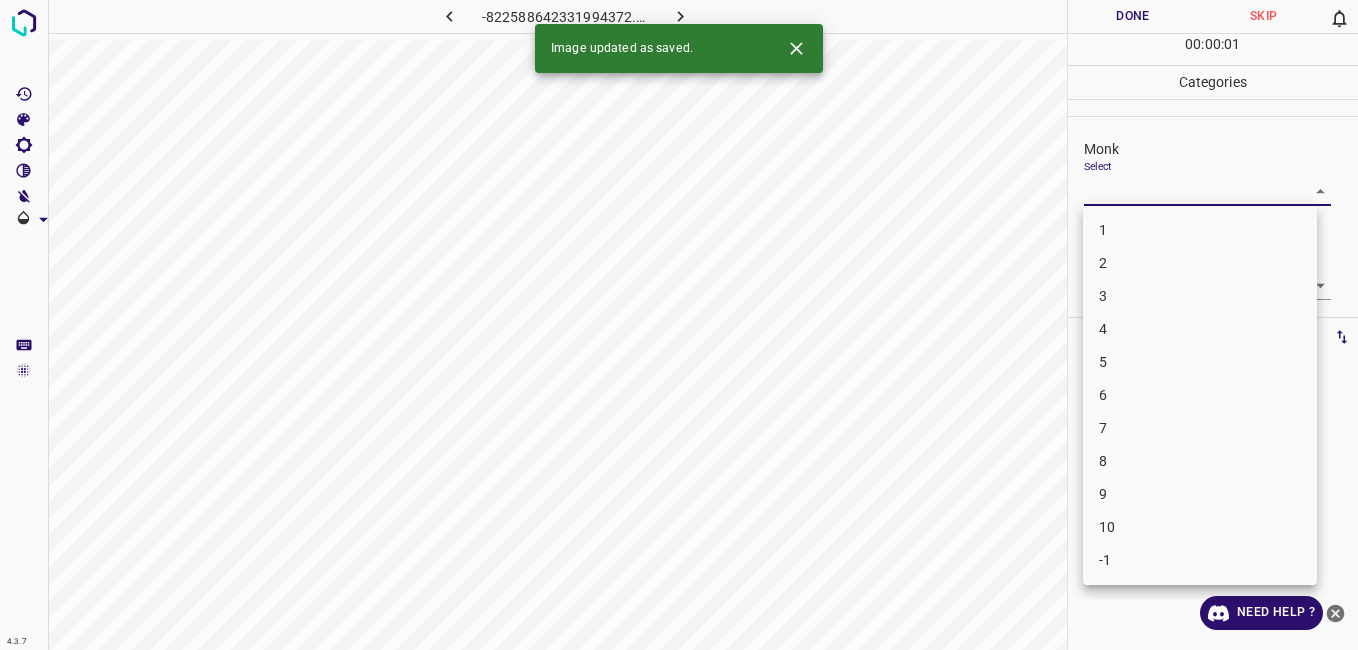 click on "4" at bounding box center (1200, 329) 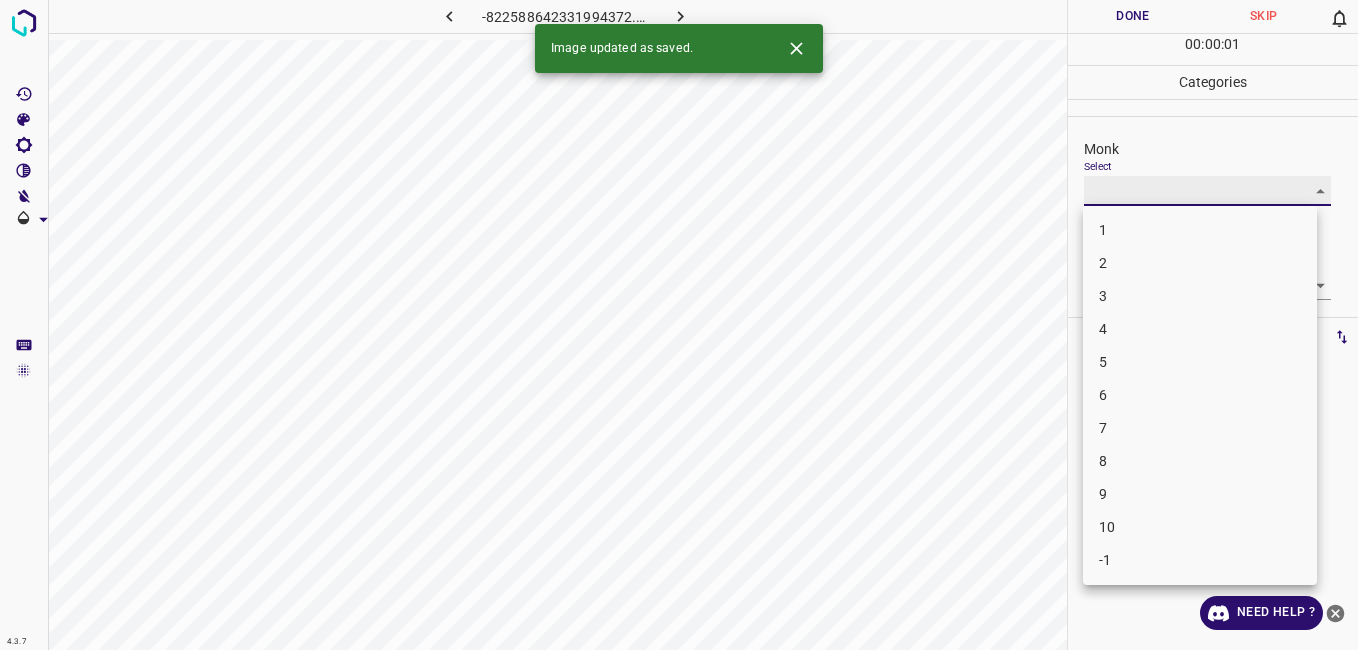 type on "4" 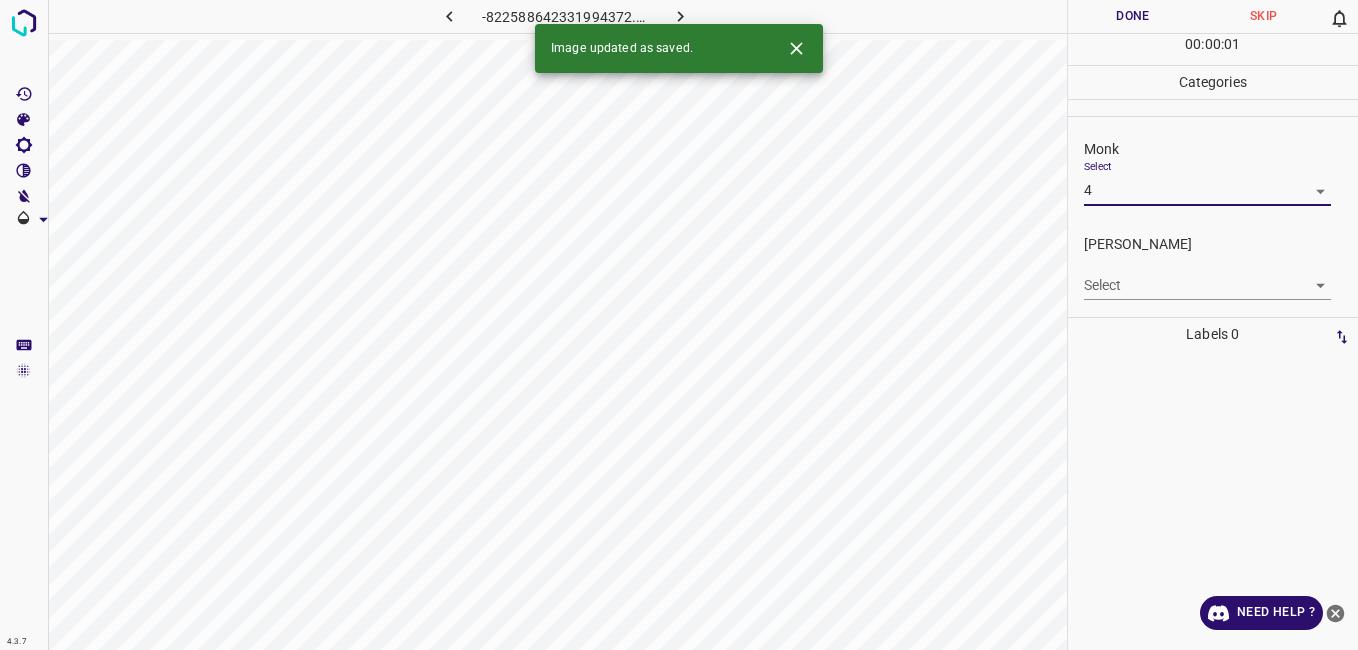 click on "4.3.7 -822588642331994372.png Done Skip 0 00   : 00   : 01   Categories Monk   Select 4 4  Fitzpatrick   Select ​ Labels   0 Categories 1 Monk 2  Fitzpatrick Tools Space Change between modes (Draw & Edit) I Auto labeling R Restore zoom M Zoom in N Zoom out Delete Delete selecte label Filters Z Restore filters X Saturation filter C Brightness filter V Contrast filter B Gray scale filter General O Download Image updated as saved. Need Help ? - Text - Hide - Delete" at bounding box center (679, 325) 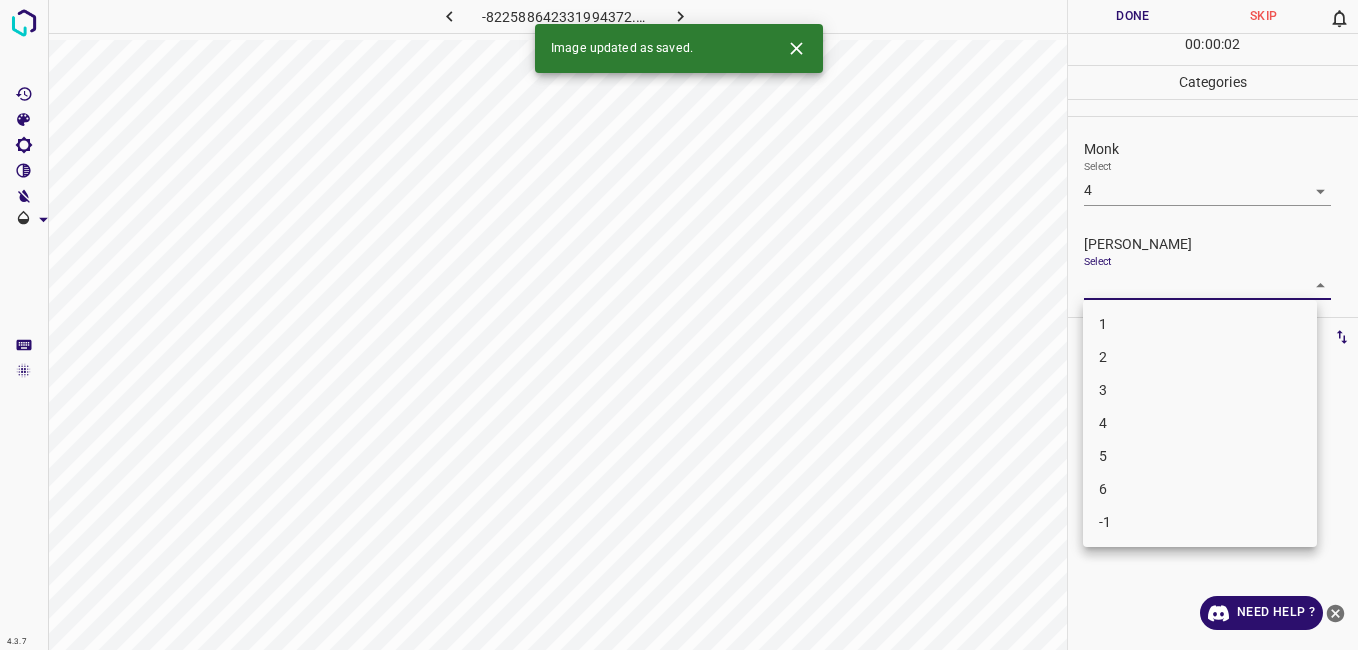click on "3" at bounding box center (1200, 390) 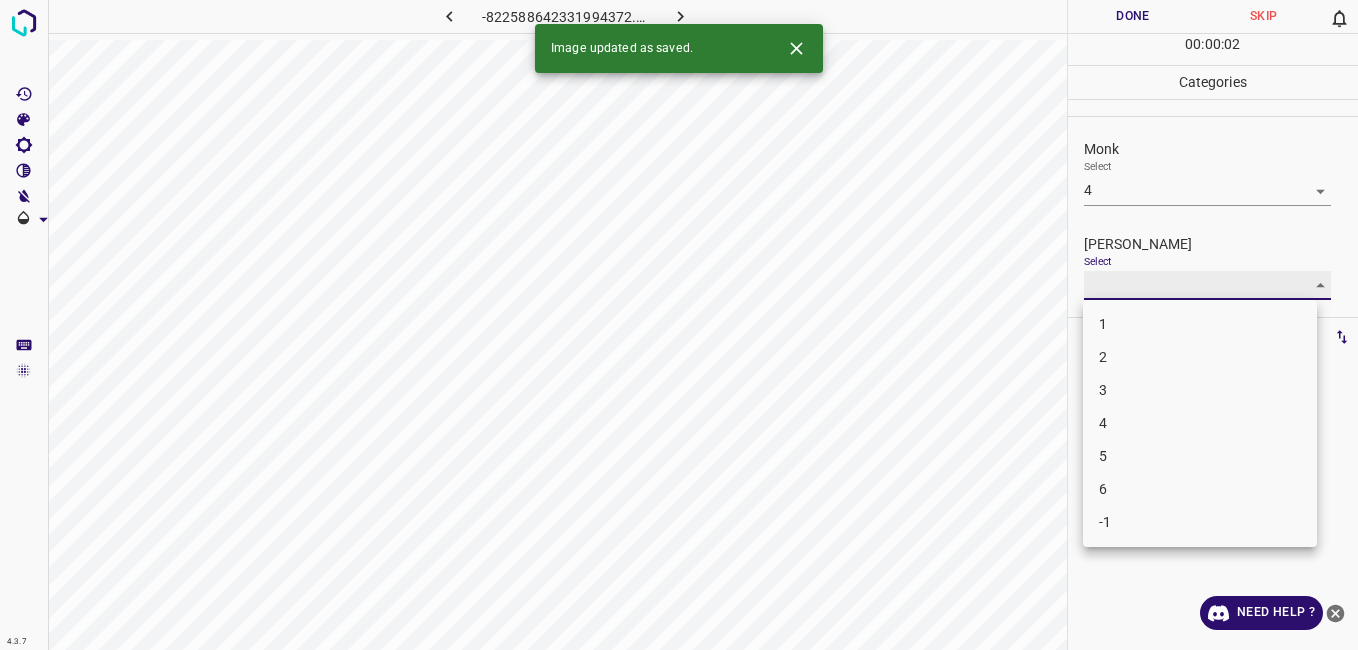 type on "3" 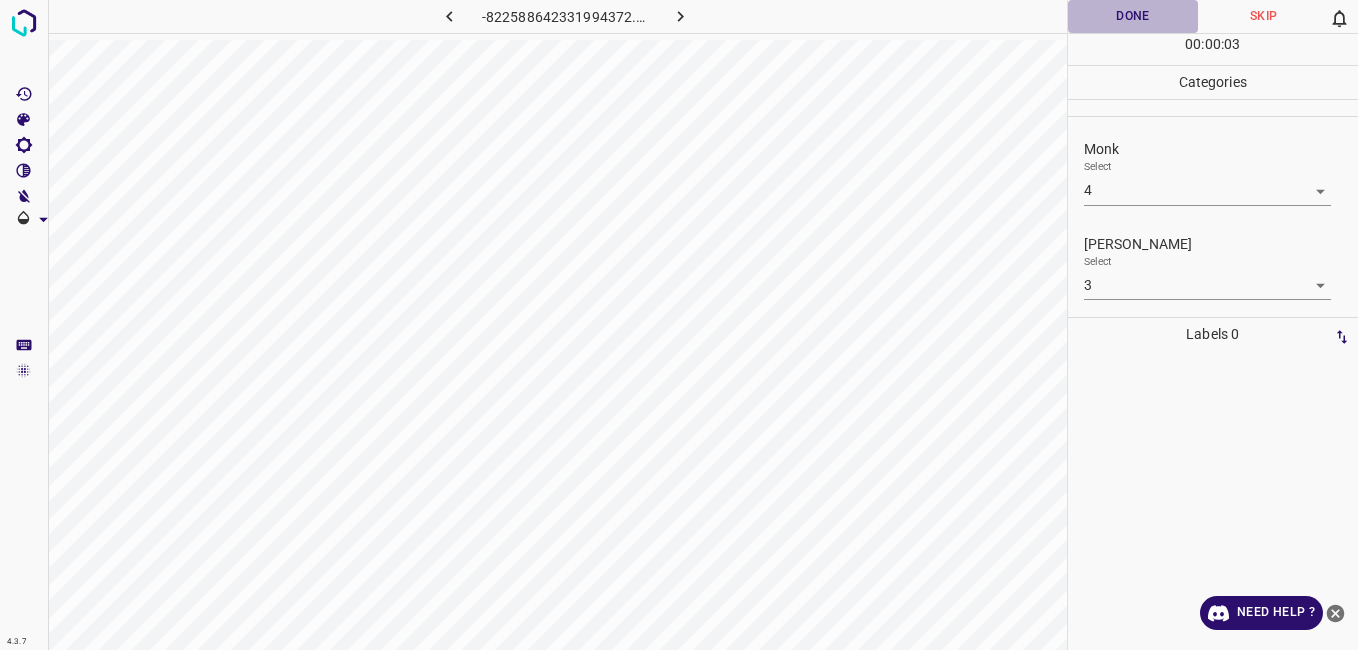 click on "Done" at bounding box center (1133, 16) 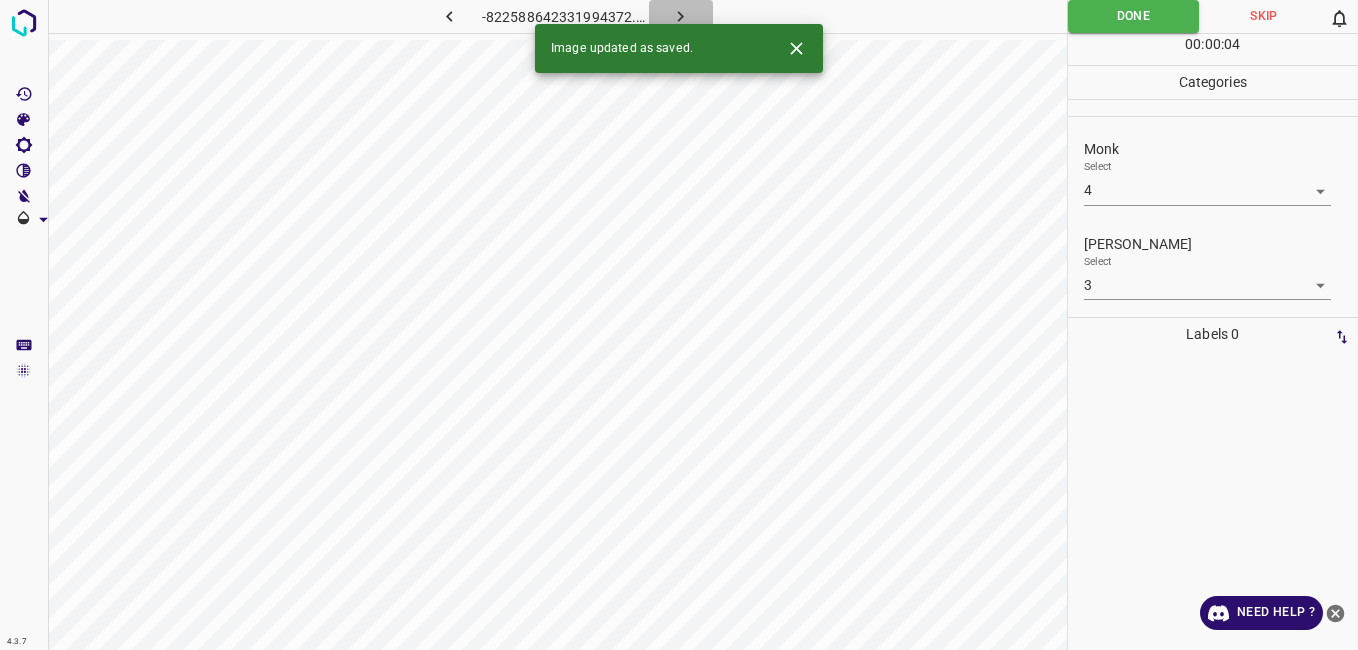 click 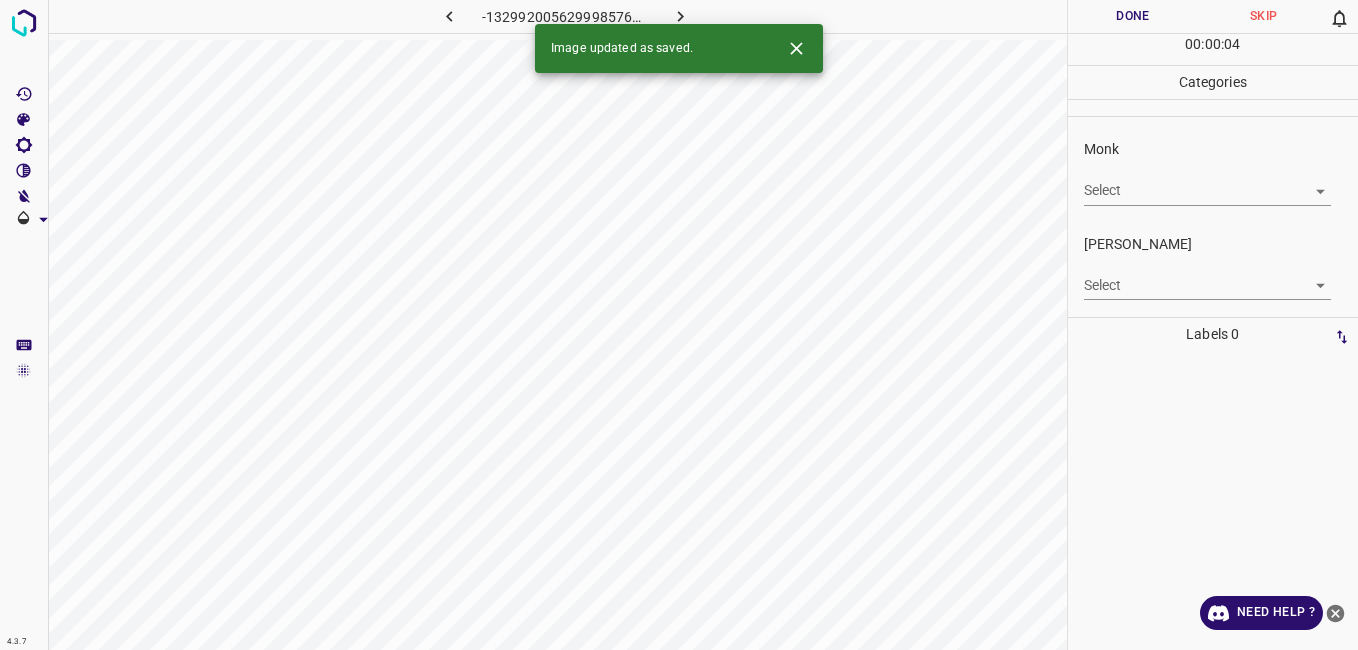 click on "4.3.7 -1329920056299985764.png Done Skip 0 00   : 00   : 04   Categories Monk   Select ​  Fitzpatrick   Select ​ Labels   0 Categories 1 Monk 2  Fitzpatrick Tools Space Change between modes (Draw & Edit) I Auto labeling R Restore zoom M Zoom in N Zoom out Delete Delete selecte label Filters Z Restore filters X Saturation filter C Brightness filter V Contrast filter B Gray scale filter General O Download Image updated as saved. Need Help ? - Text - Hide - Delete" at bounding box center (679, 325) 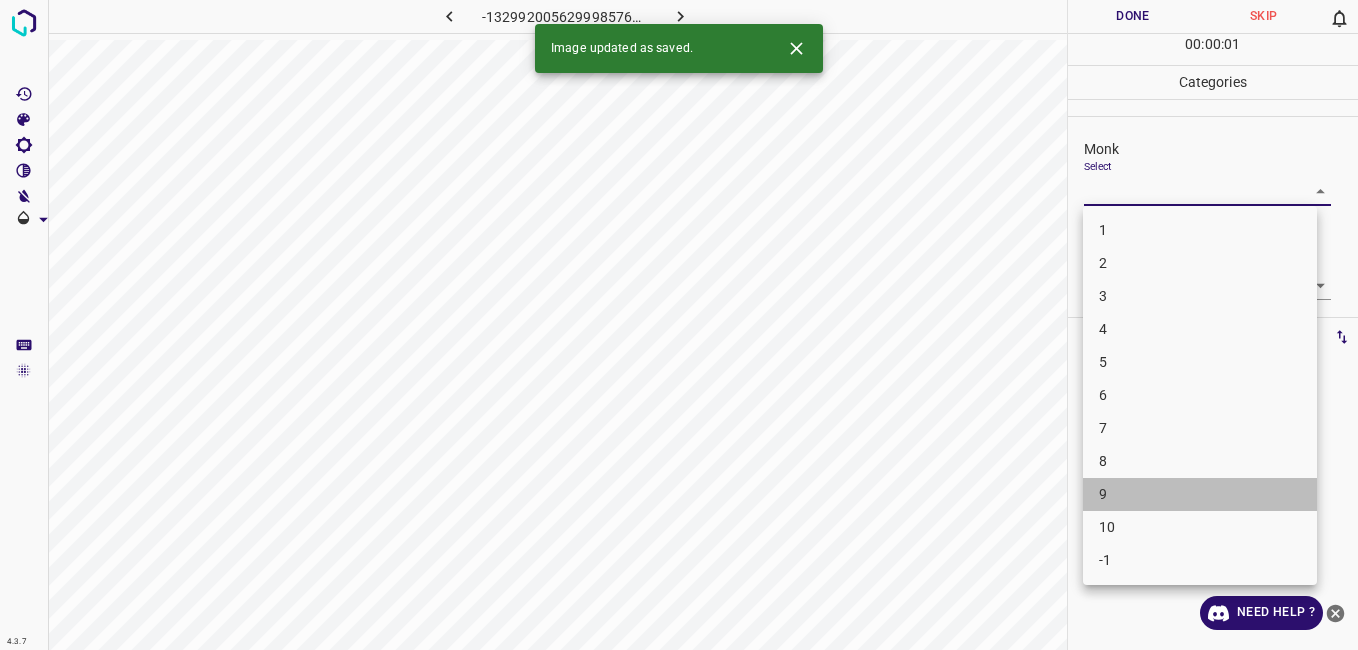 click on "9" at bounding box center (1200, 494) 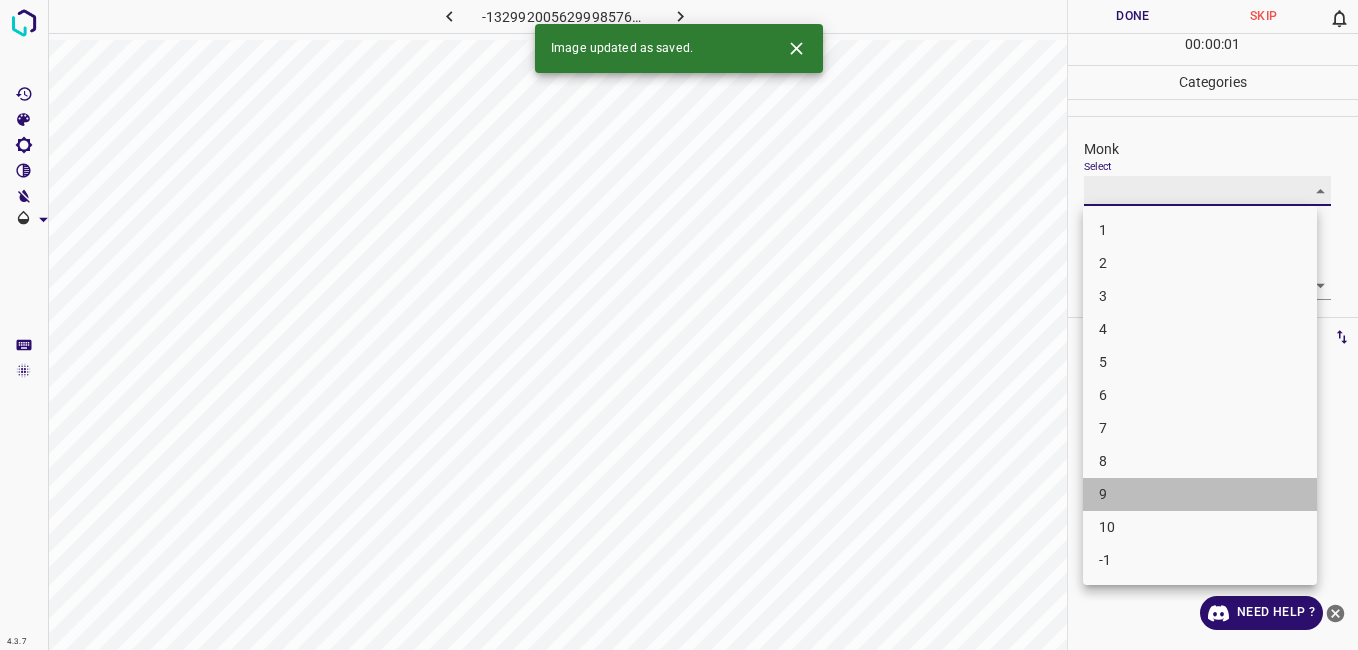 type on "9" 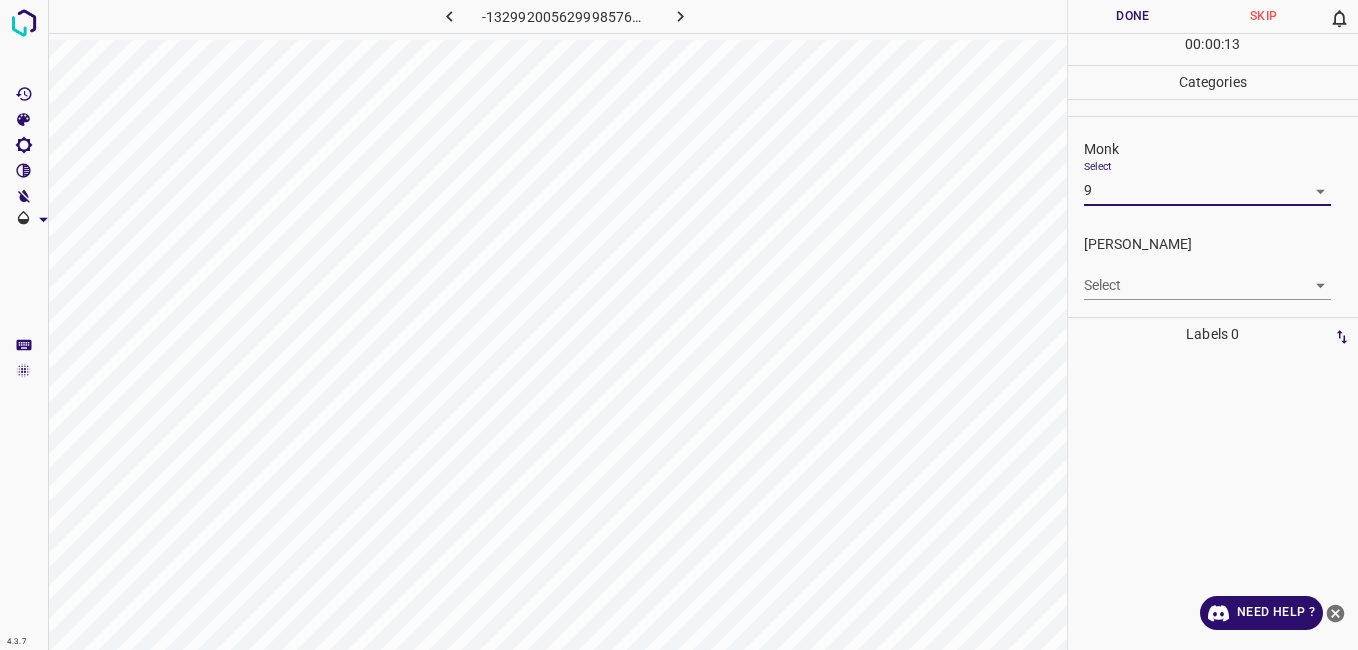 click on "4.3.7 -1329920056299985764.png Done Skip 0 00   : 00   : 13   Categories Monk   Select 9 9  Fitzpatrick   Select ​ Labels   0 Categories 1 Monk 2  Fitzpatrick Tools Space Change between modes (Draw & Edit) I Auto labeling R Restore zoom M Zoom in N Zoom out Delete Delete selecte label Filters Z Restore filters X Saturation filter C Brightness filter V Contrast filter B Gray scale filter General O Download Need Help ? - Text - Hide - Delete" at bounding box center [679, 325] 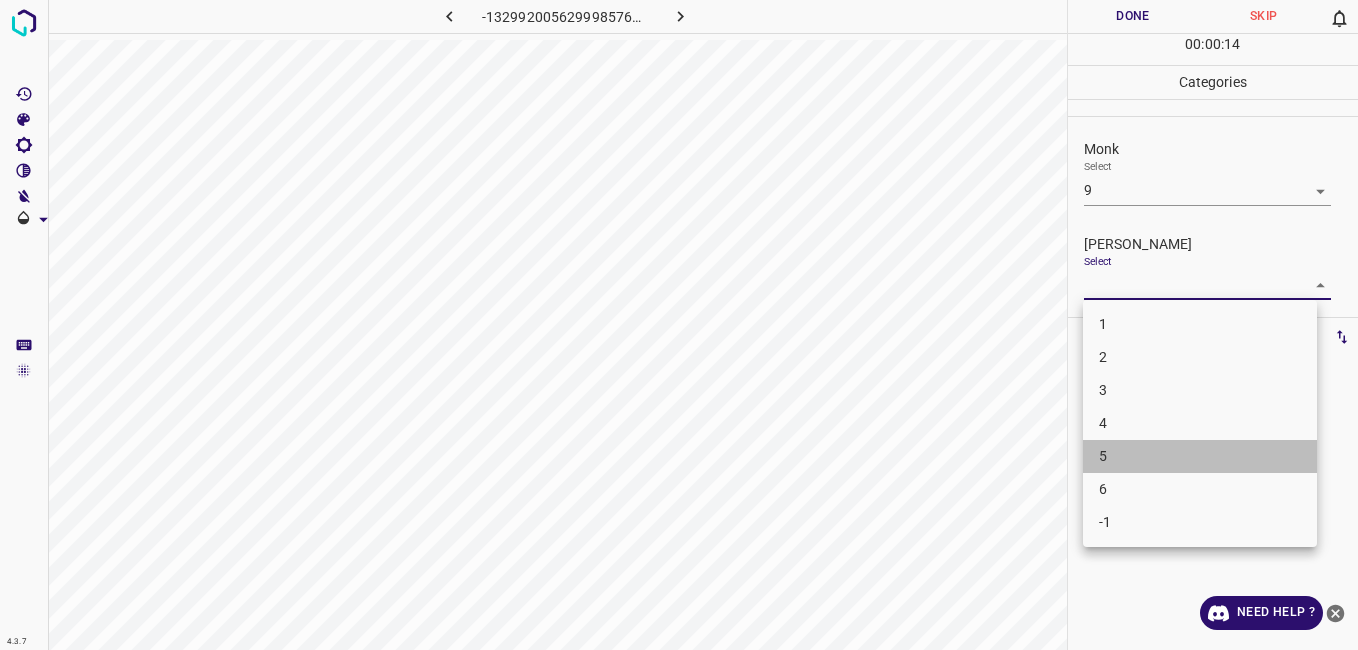 click on "5" at bounding box center (1200, 456) 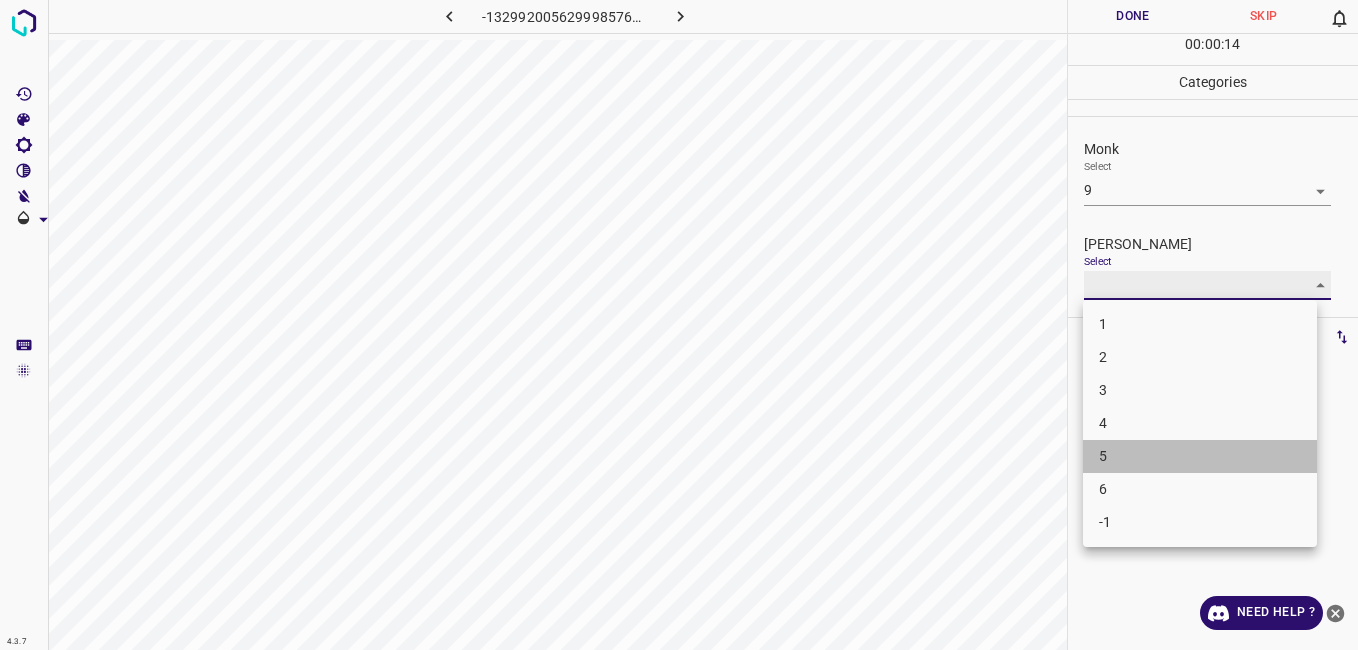 type on "5" 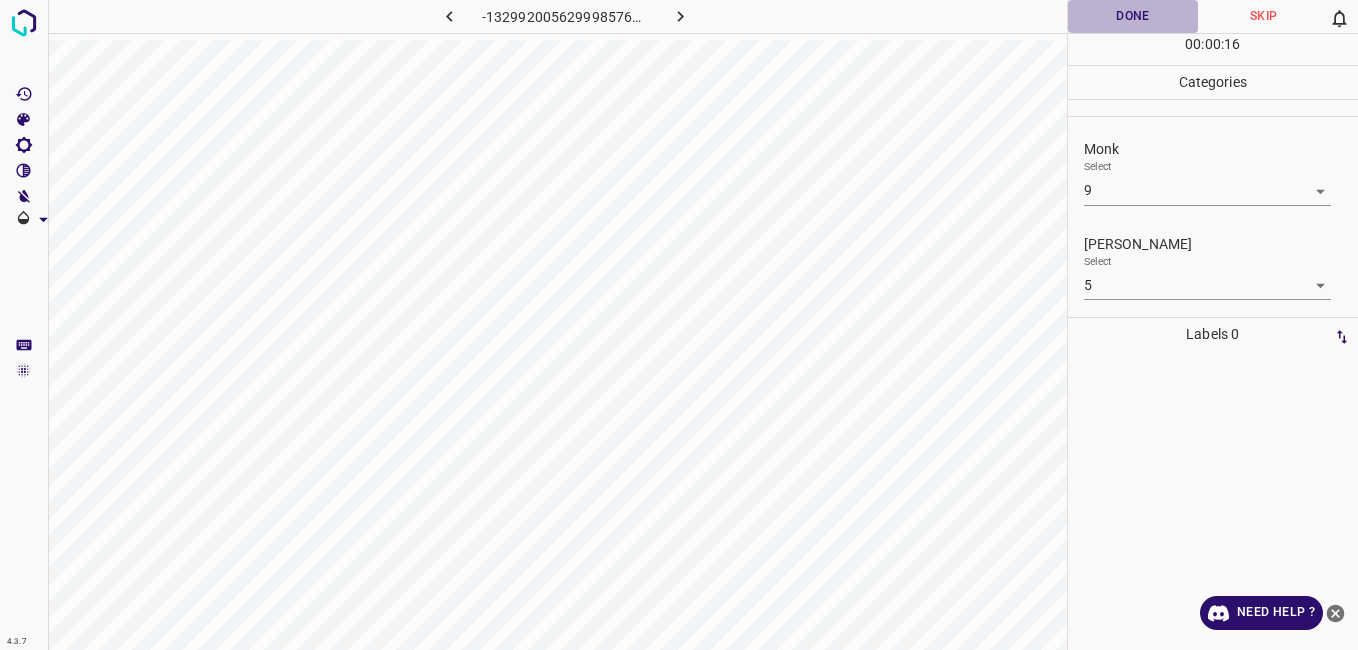 click on "Done" at bounding box center [1133, 16] 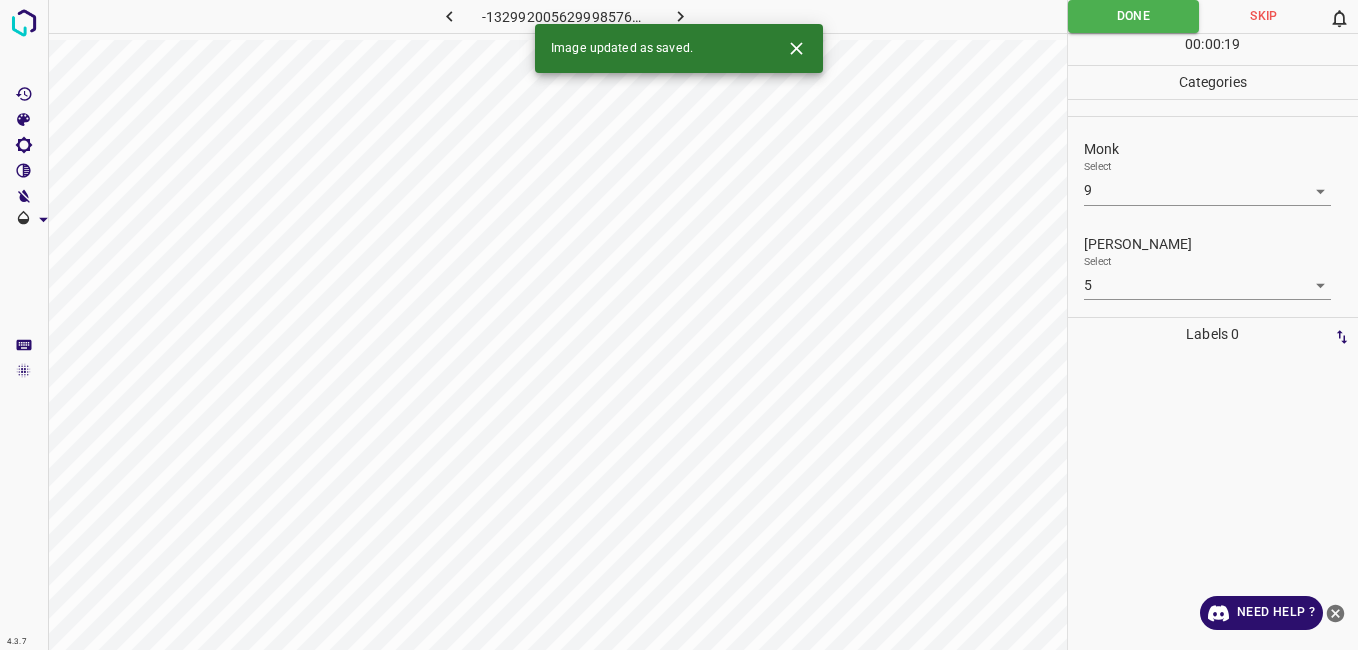click at bounding box center (681, 16) 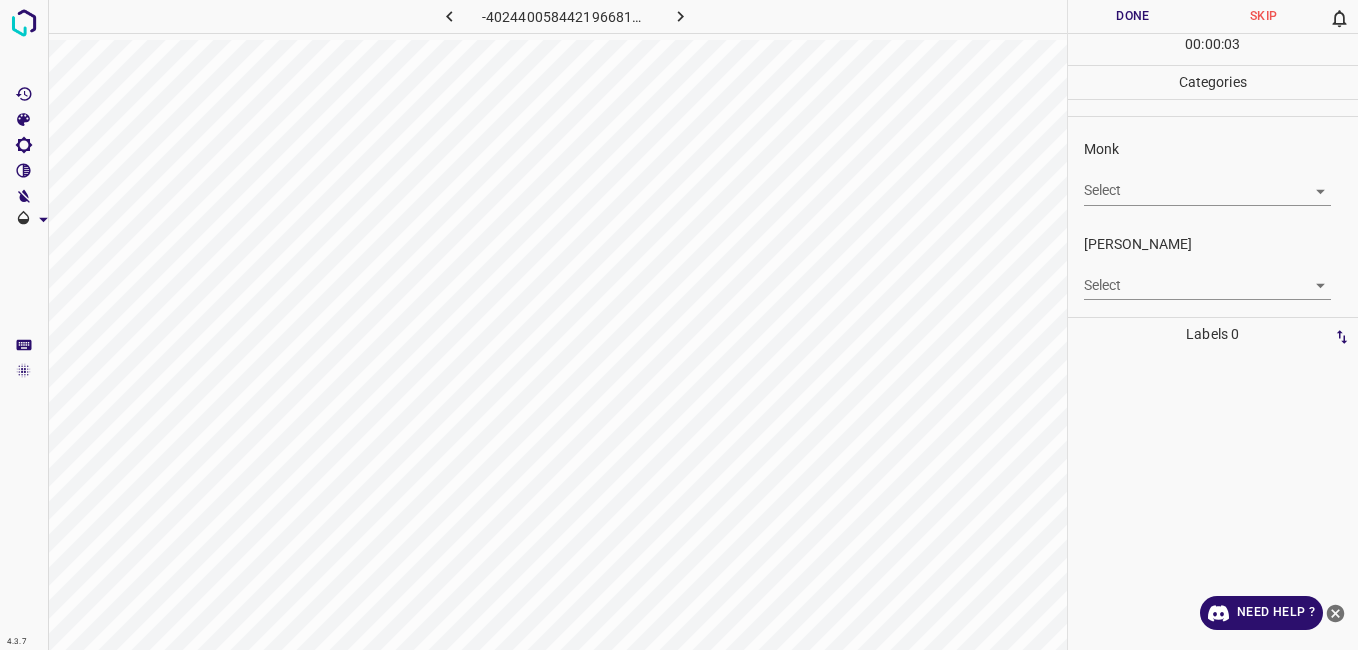 click on "4.3.7 -4024400584421966811.png Done Skip 0 00   : 00   : 03   Categories Monk   Select ​  Fitzpatrick   Select ​ Labels   0 Categories 1 Monk 2  Fitzpatrick Tools Space Change between modes (Draw & Edit) I Auto labeling R Restore zoom M Zoom in N Zoom out Delete Delete selecte label Filters Z Restore filters X Saturation filter C Brightness filter V Contrast filter B Gray scale filter General O Download Need Help ? - Text - Hide - Delete" at bounding box center (679, 325) 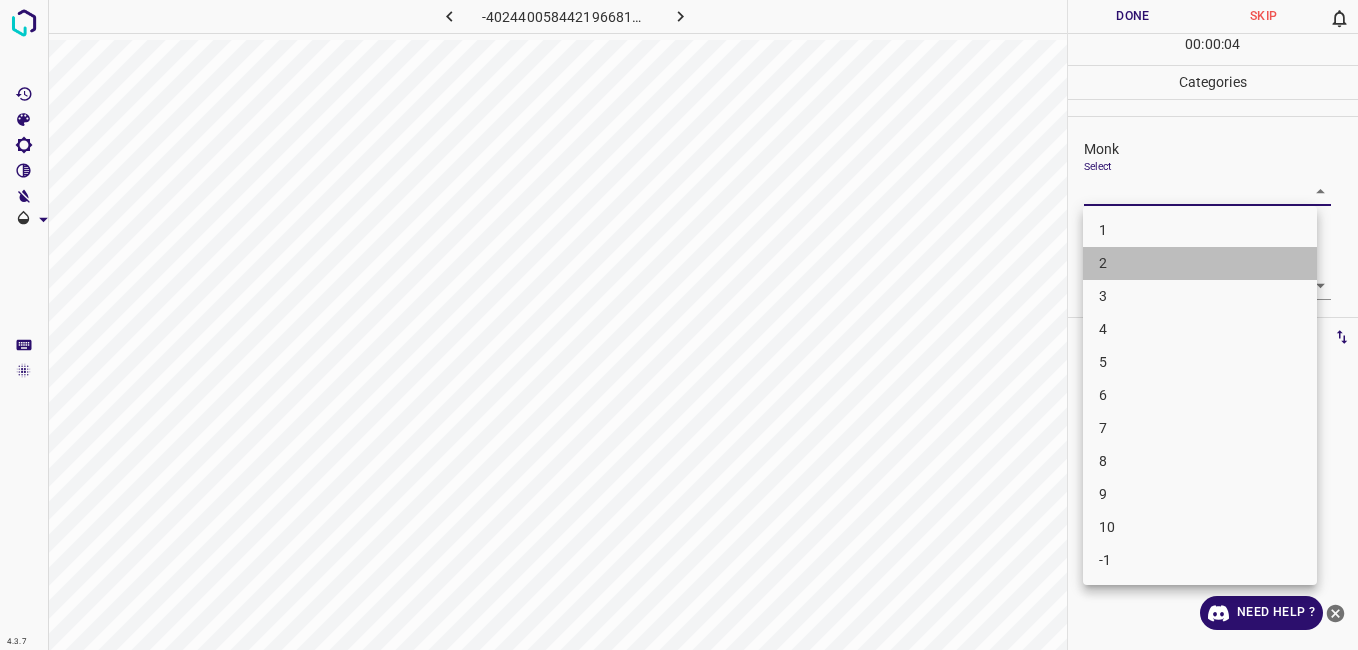 click on "2" at bounding box center (1200, 263) 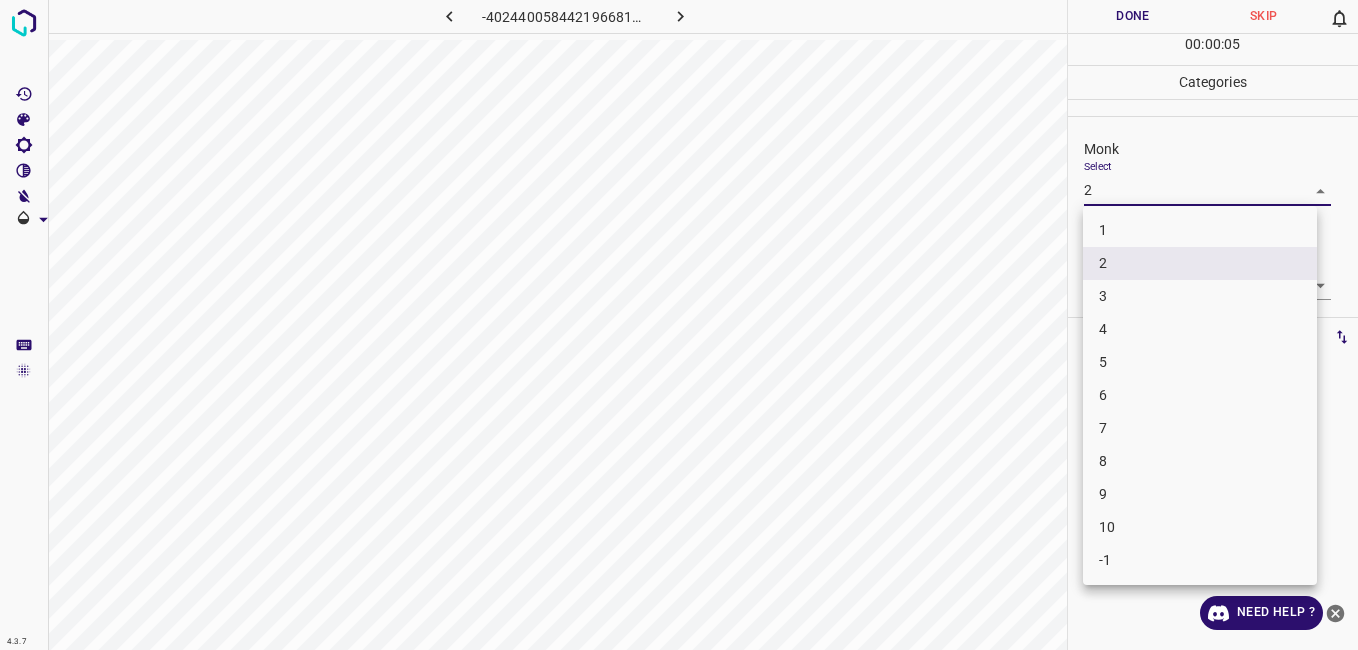 click on "4.3.7 -4024400584421966811.png Done Skip 0 00   : 00   : 05   Categories Monk   Select 2 2  Fitzpatrick   Select ​ Labels   0 Categories 1 Monk 2  Fitzpatrick Tools Space Change between modes (Draw & Edit) I Auto labeling R Restore zoom M Zoom in N Zoom out Delete Delete selecte label Filters Z Restore filters X Saturation filter C Brightness filter V Contrast filter B Gray scale filter General O Download Need Help ? - Text - Hide - Delete 1 2 3 4 5 6 7 8 9 10 -1" at bounding box center [679, 325] 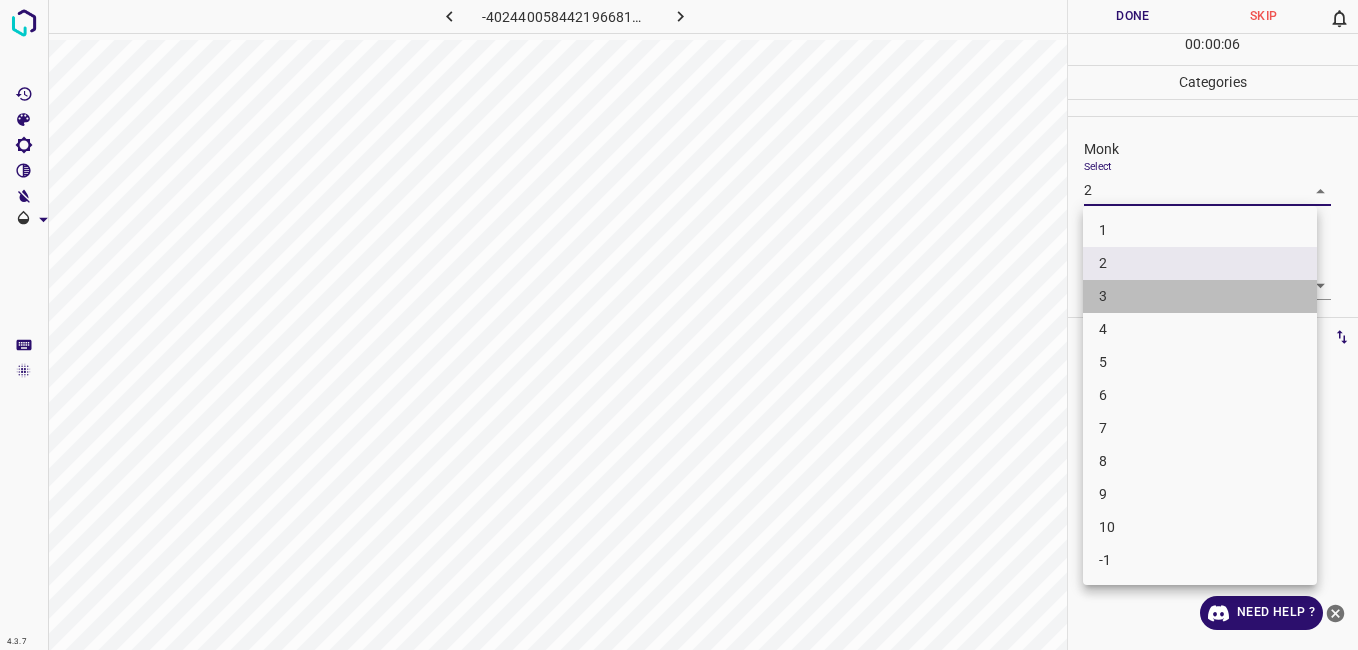 click on "3" at bounding box center (1200, 296) 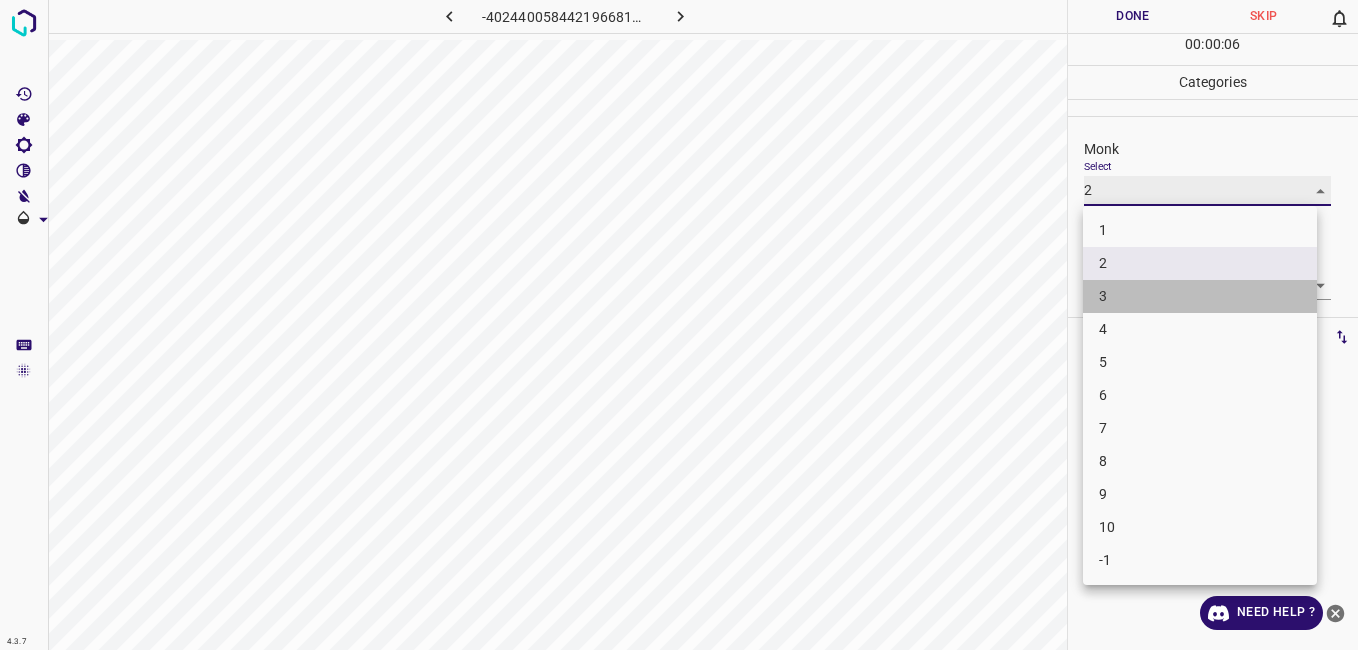 type on "3" 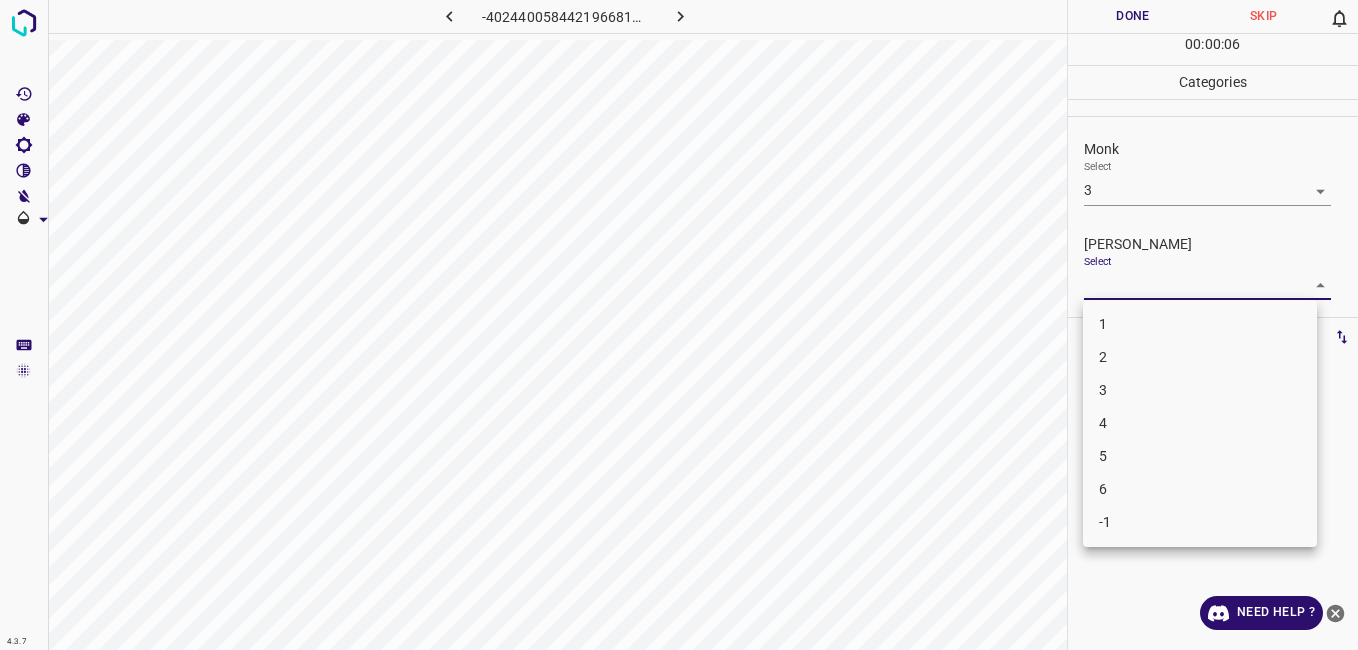 click on "4.3.7 -4024400584421966811.png Done Skip 0 00   : 00   : 06   Categories Monk   Select 3 3  Fitzpatrick   Select ​ Labels   0 Categories 1 Monk 2  Fitzpatrick Tools Space Change between modes (Draw & Edit) I Auto labeling R Restore zoom M Zoom in N Zoom out Delete Delete selecte label Filters Z Restore filters X Saturation filter C Brightness filter V Contrast filter B Gray scale filter General O Download Need Help ? - Text - Hide - Delete 1 2 3 4 5 6 -1" at bounding box center [679, 325] 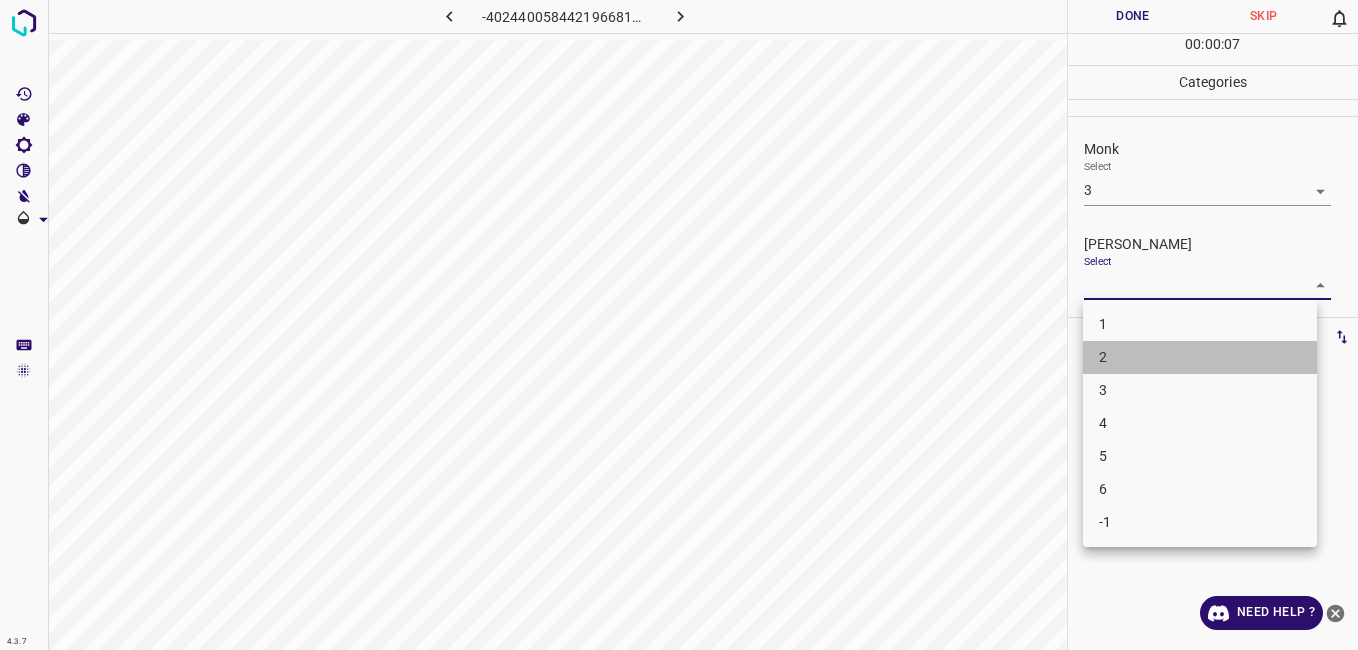 click on "2" at bounding box center [1200, 357] 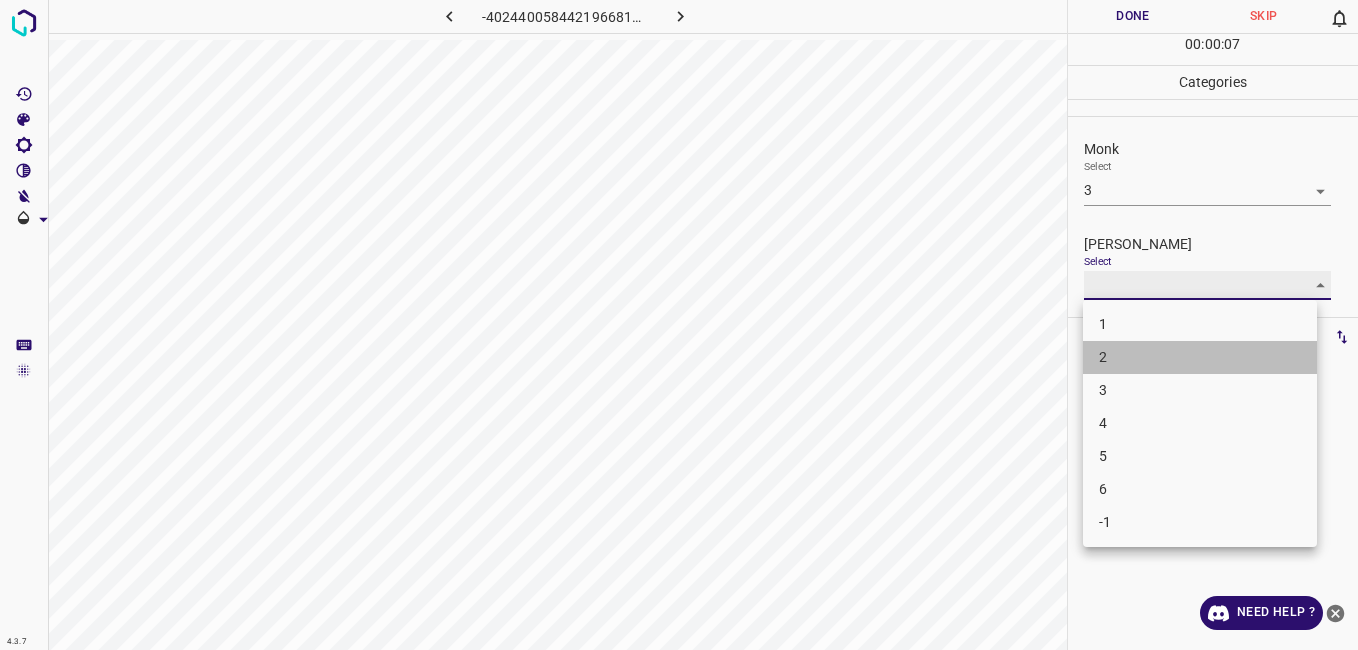type on "2" 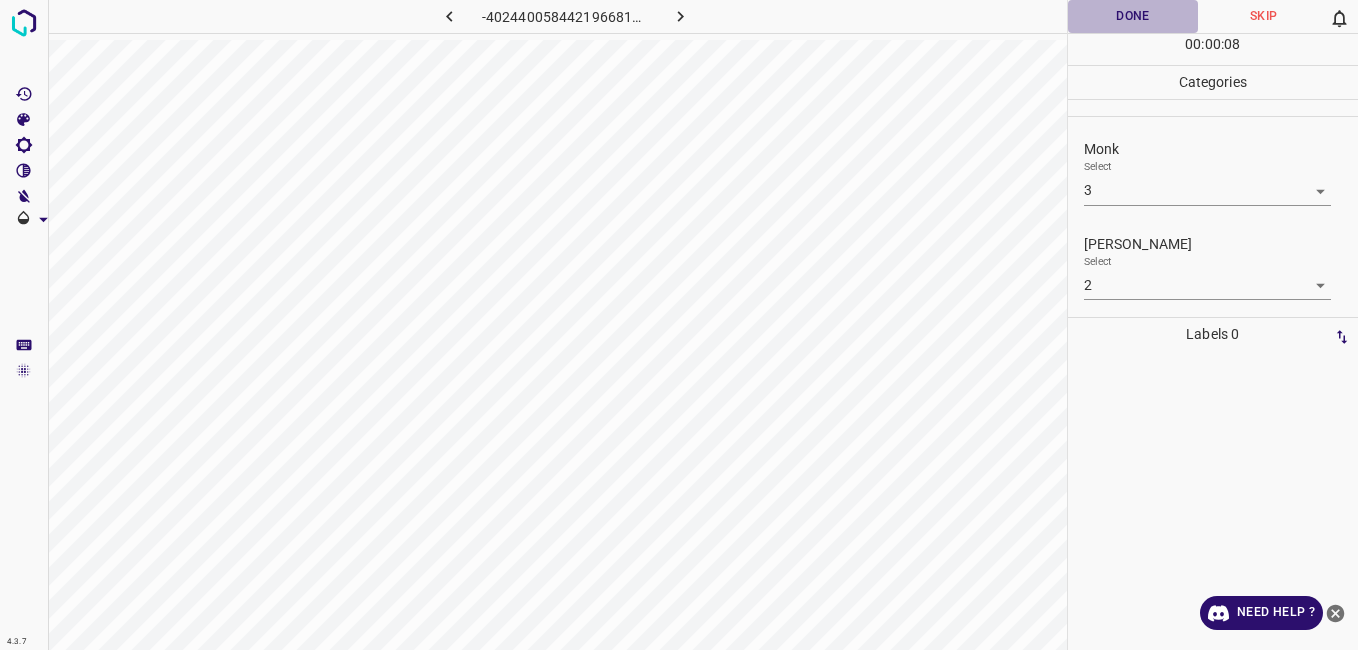 click on "Done" at bounding box center [1133, 16] 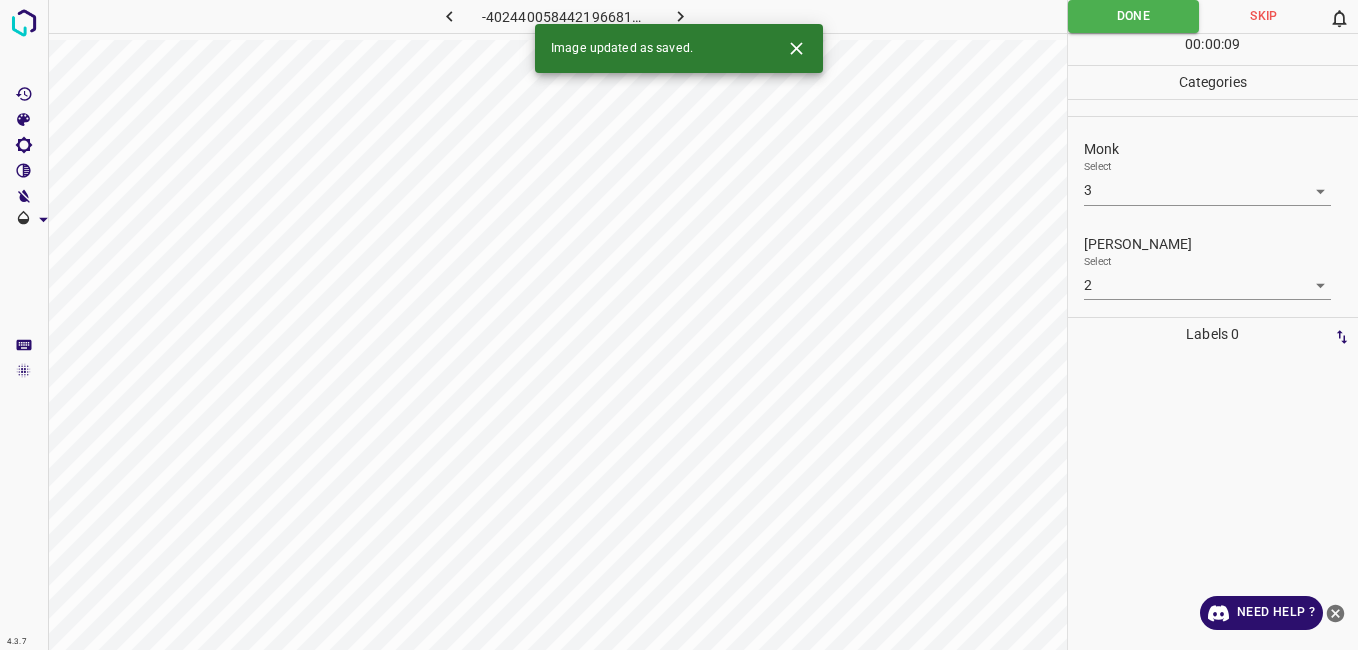 click 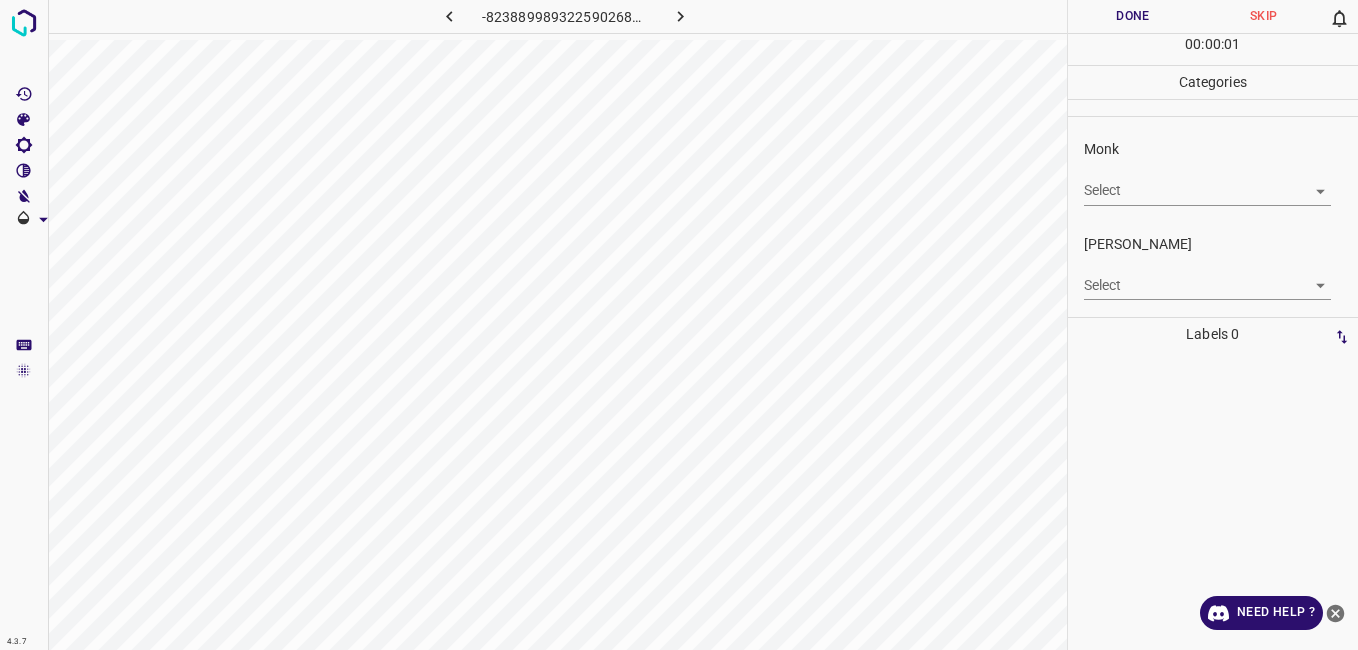click on "4.3.7 -8238899893225902686.png Done Skip 0 00   : 00   : 01   Categories Monk   Select ​  Fitzpatrick   Select ​ Labels   0 Categories 1 Monk 2  Fitzpatrick Tools Space Change between modes (Draw & Edit) I Auto labeling R Restore zoom M Zoom in N Zoom out Delete Delete selecte label Filters Z Restore filters X Saturation filter C Brightness filter V Contrast filter B Gray scale filter General O Download Need Help ? - Text - Hide - Delete" at bounding box center [679, 325] 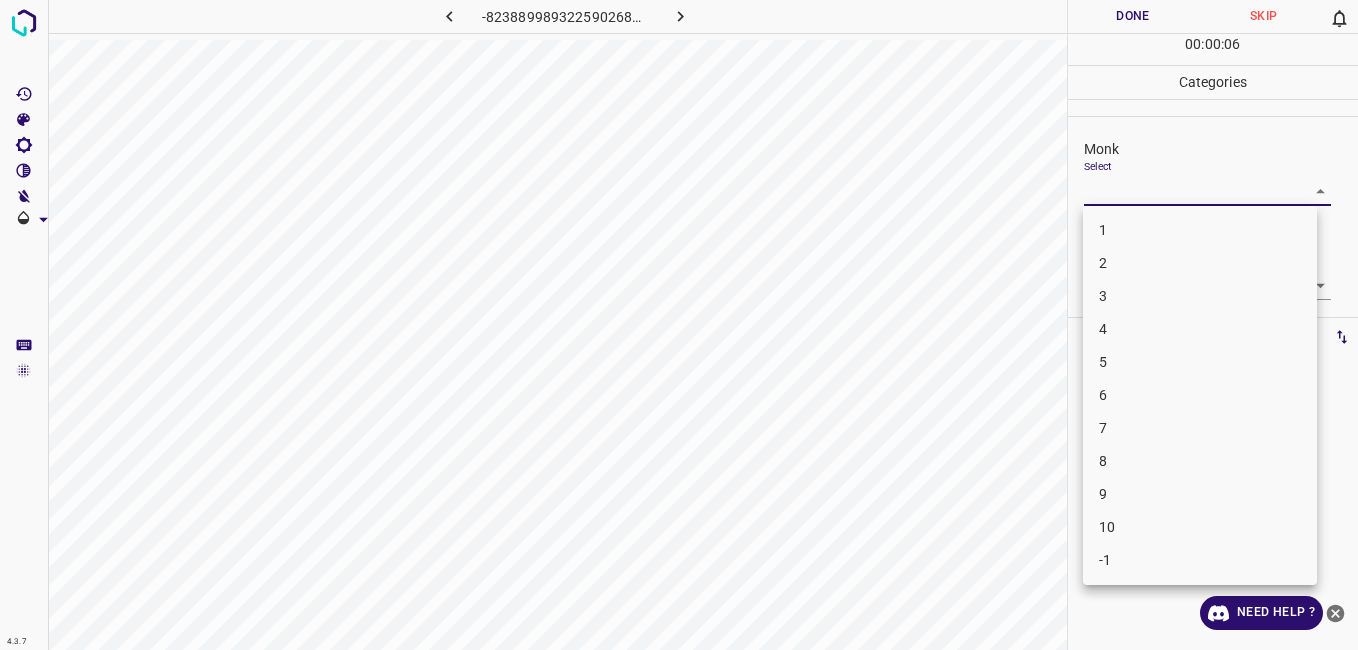 click on "8" at bounding box center [1200, 461] 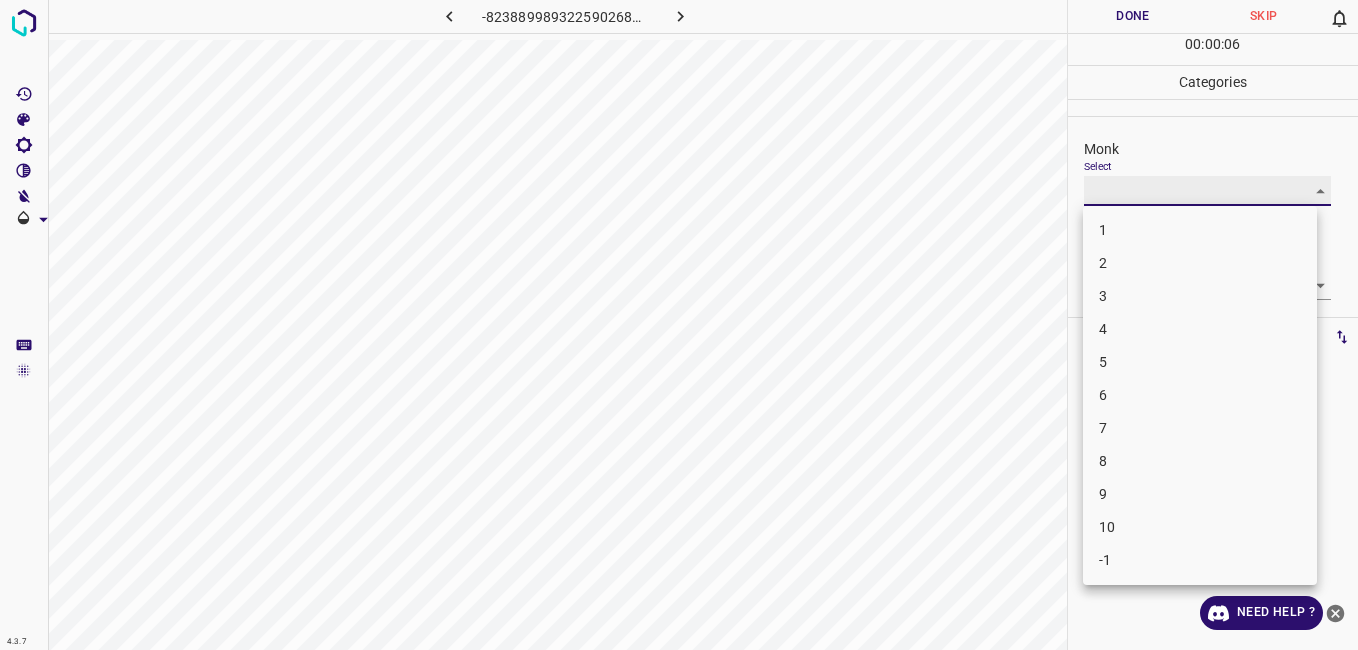 type on "8" 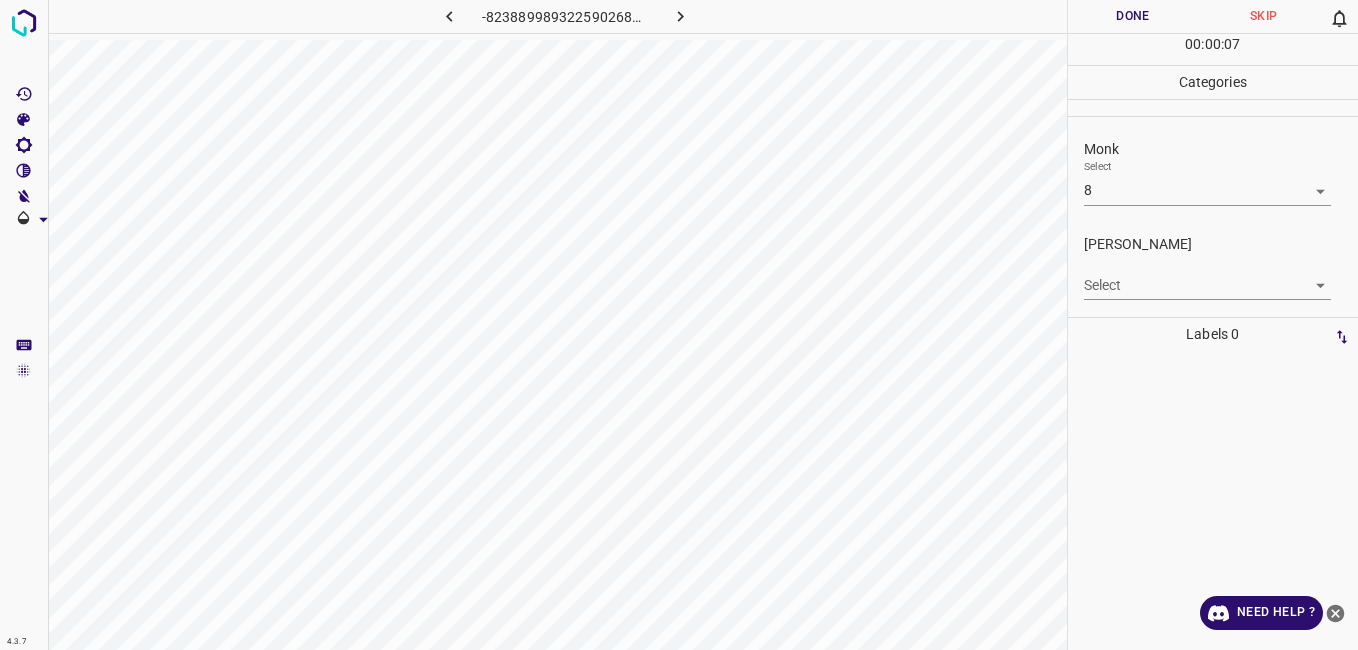 click on "Select ​" at bounding box center [1207, 277] 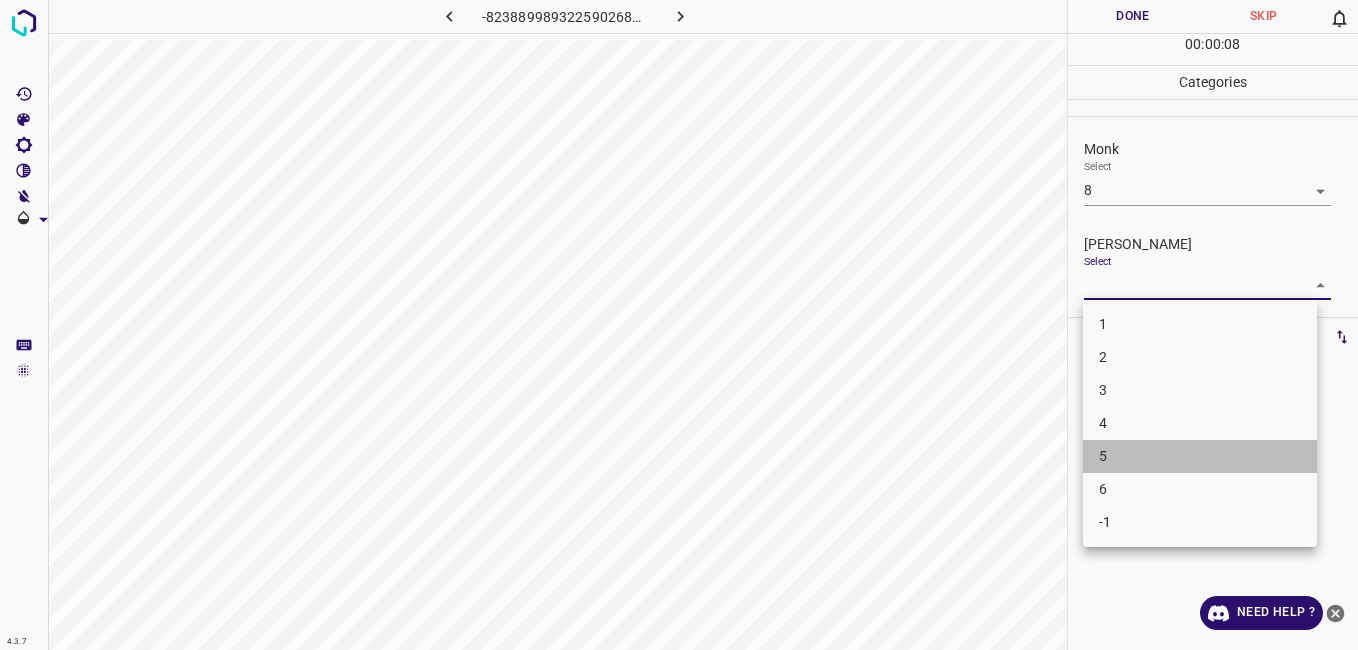 click on "5" at bounding box center [1200, 456] 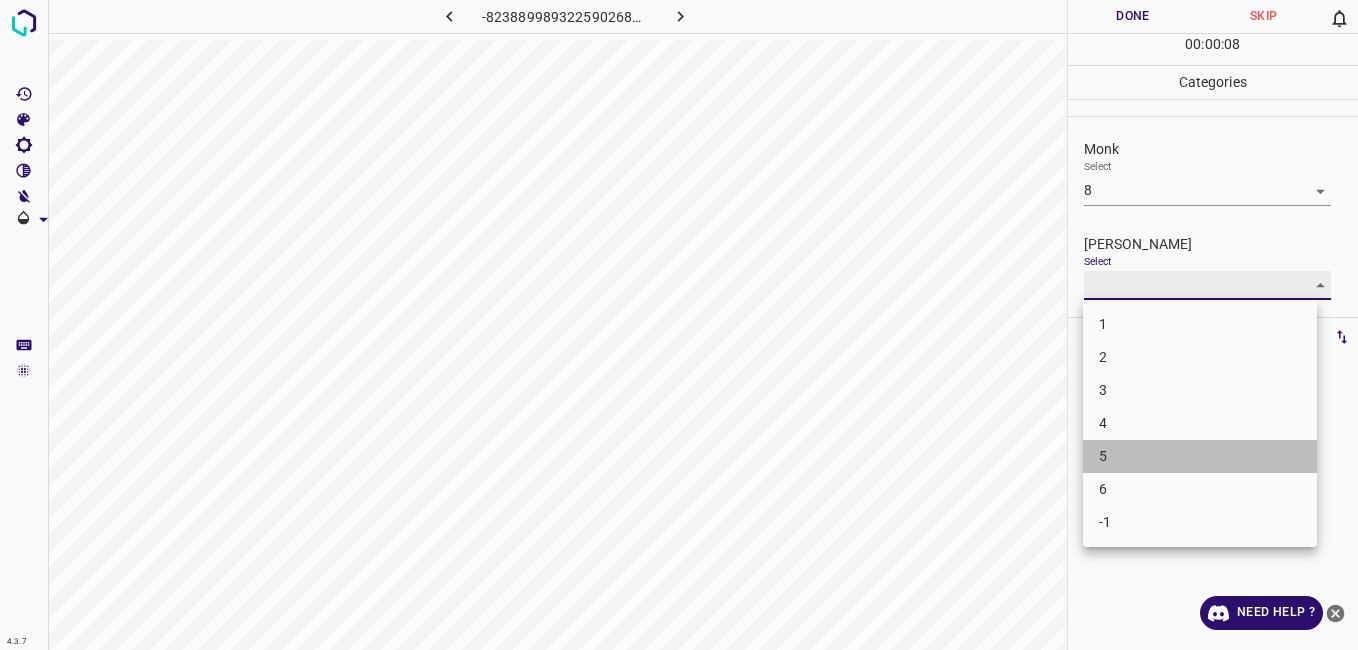 type on "5" 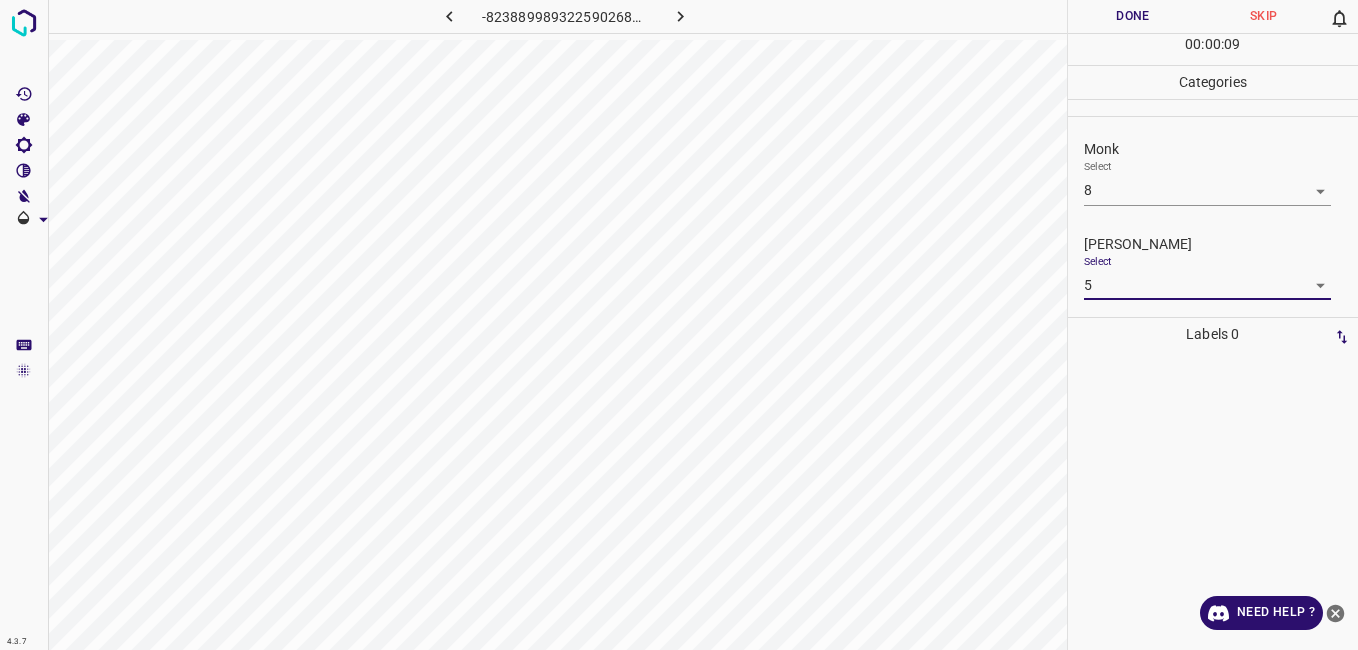 click on "Done" at bounding box center [1133, 16] 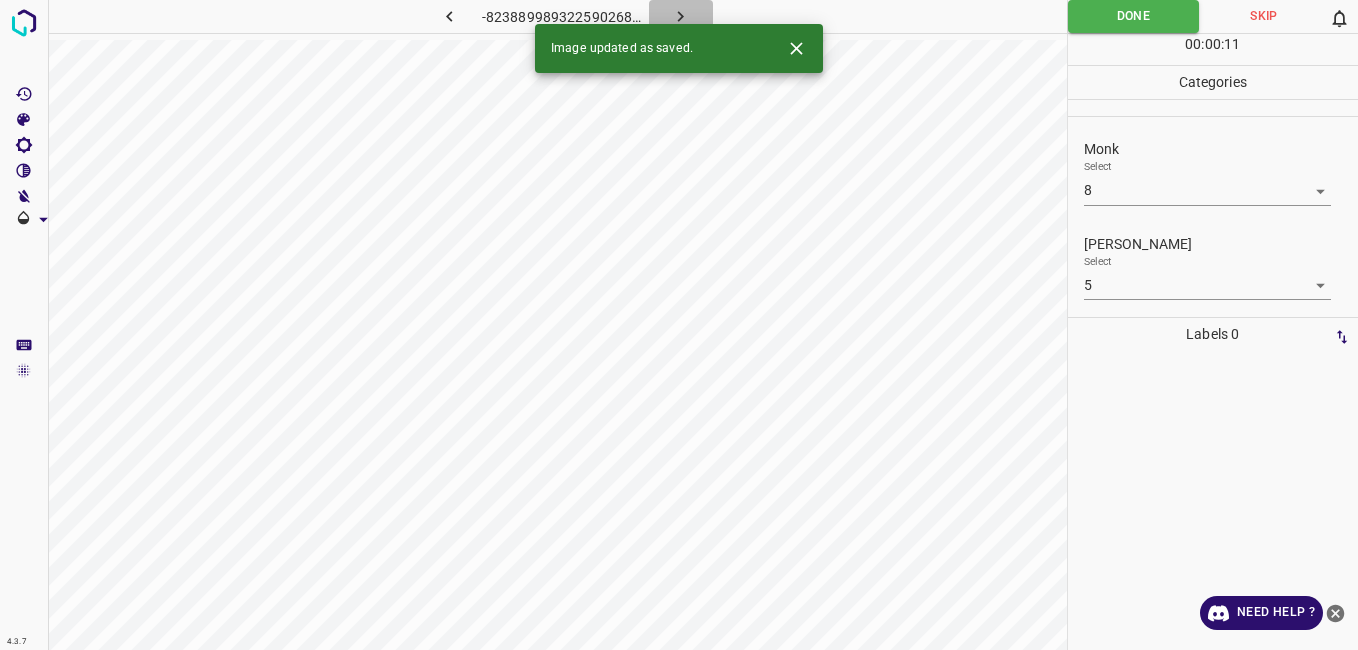 click 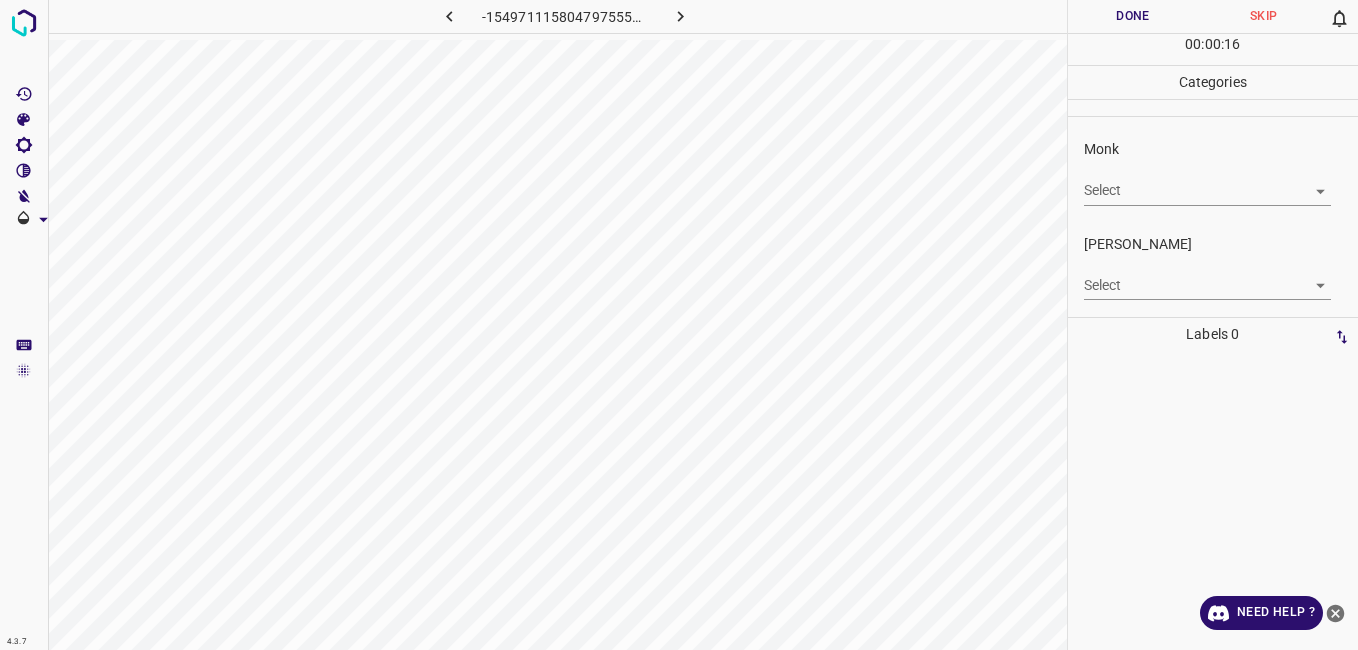click on "4.3.7 -1549711158047975551.png Done Skip 0 00   : 00   : 16   Categories Monk   Select ​  Fitzpatrick   Select ​ Labels   0 Categories 1 Monk 2  Fitzpatrick Tools Space Change between modes (Draw & Edit) I Auto labeling R Restore zoom M Zoom in N Zoom out Delete Delete selecte label Filters Z Restore filters X Saturation filter C Brightness filter V Contrast filter B Gray scale filter General O Download Need Help ? - Text - Hide - Delete" at bounding box center (679, 325) 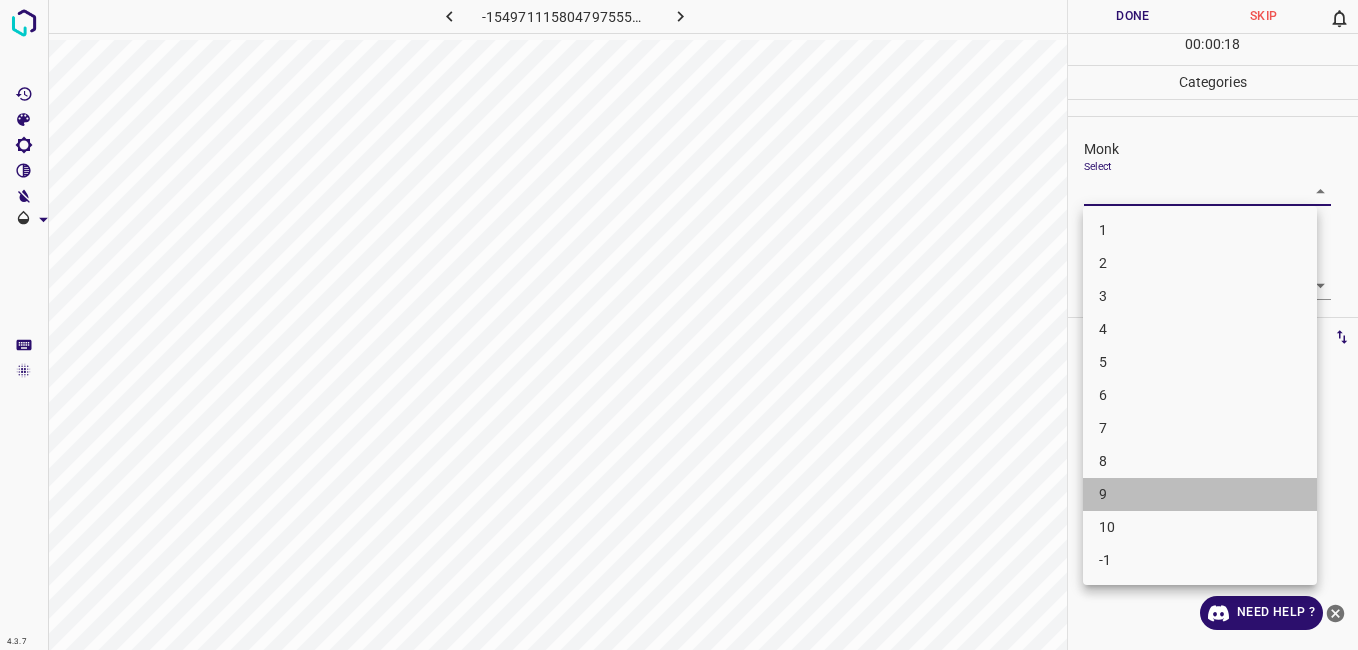 click on "9" at bounding box center (1200, 494) 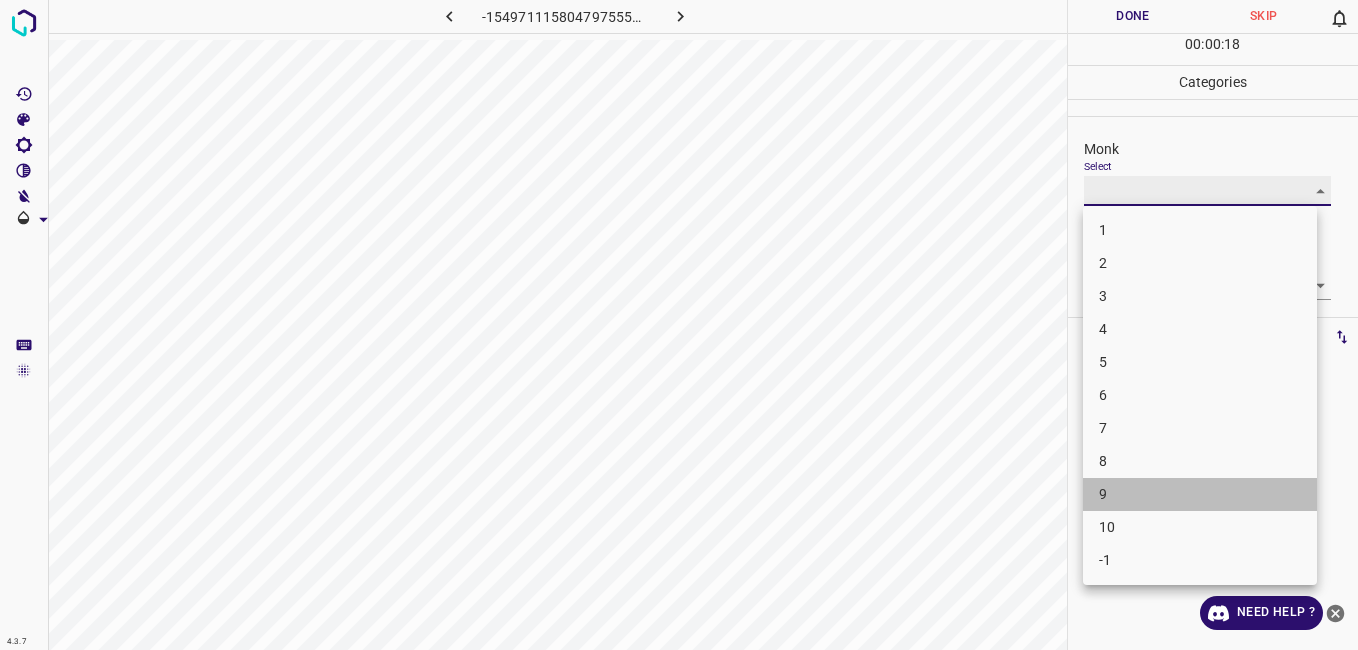 type on "9" 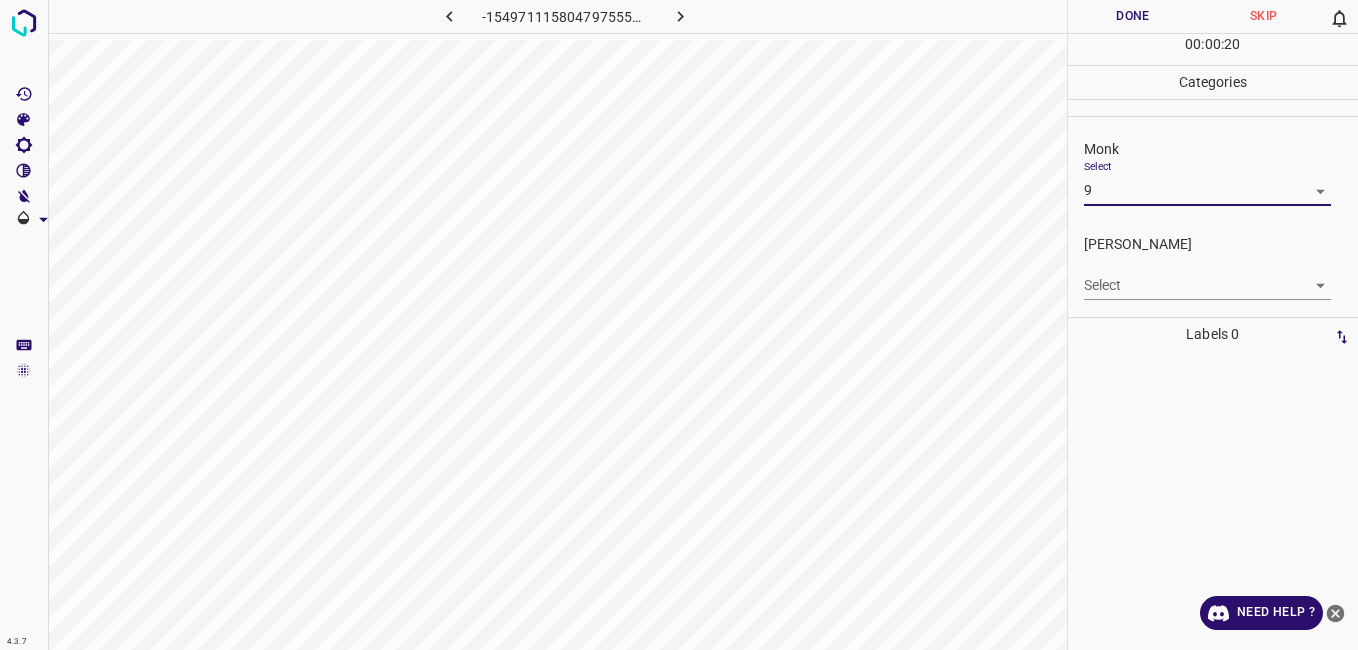 click on "4.3.7 -1549711158047975551.png Done Skip 0 00   : 00   : 20   Categories Monk   Select 9 9  Fitzpatrick   Select ​ Labels   0 Categories 1 Monk 2  Fitzpatrick Tools Space Change between modes (Draw & Edit) I Auto labeling R Restore zoom M Zoom in N Zoom out Delete Delete selecte label Filters Z Restore filters X Saturation filter C Brightness filter V Contrast filter B Gray scale filter General O Download Need Help ? - Text - Hide - Delete" at bounding box center [679, 325] 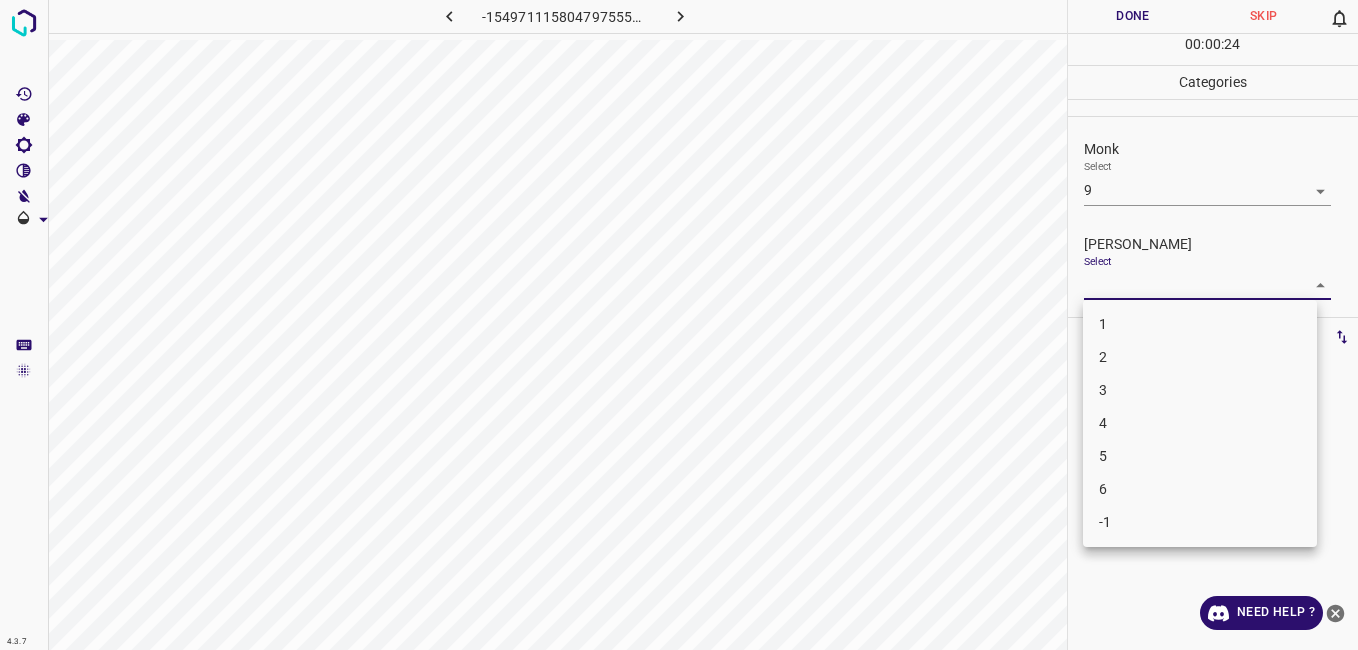 click on "5" at bounding box center (1200, 456) 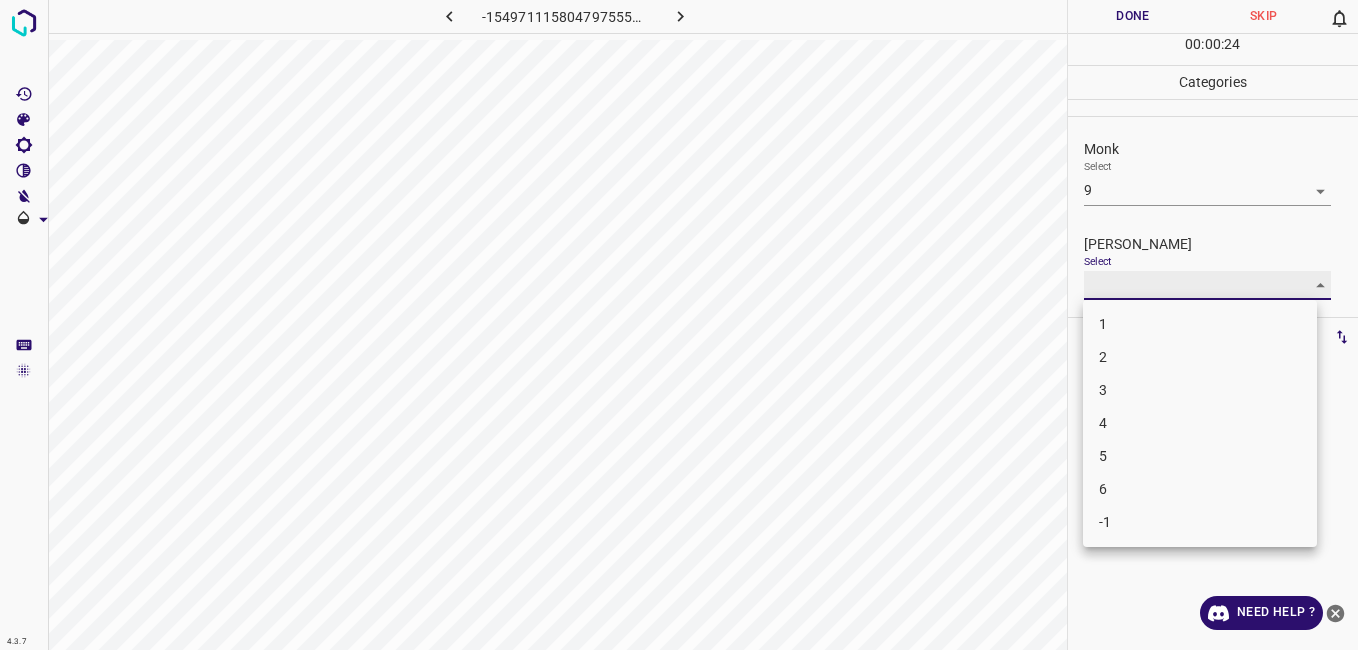 type on "5" 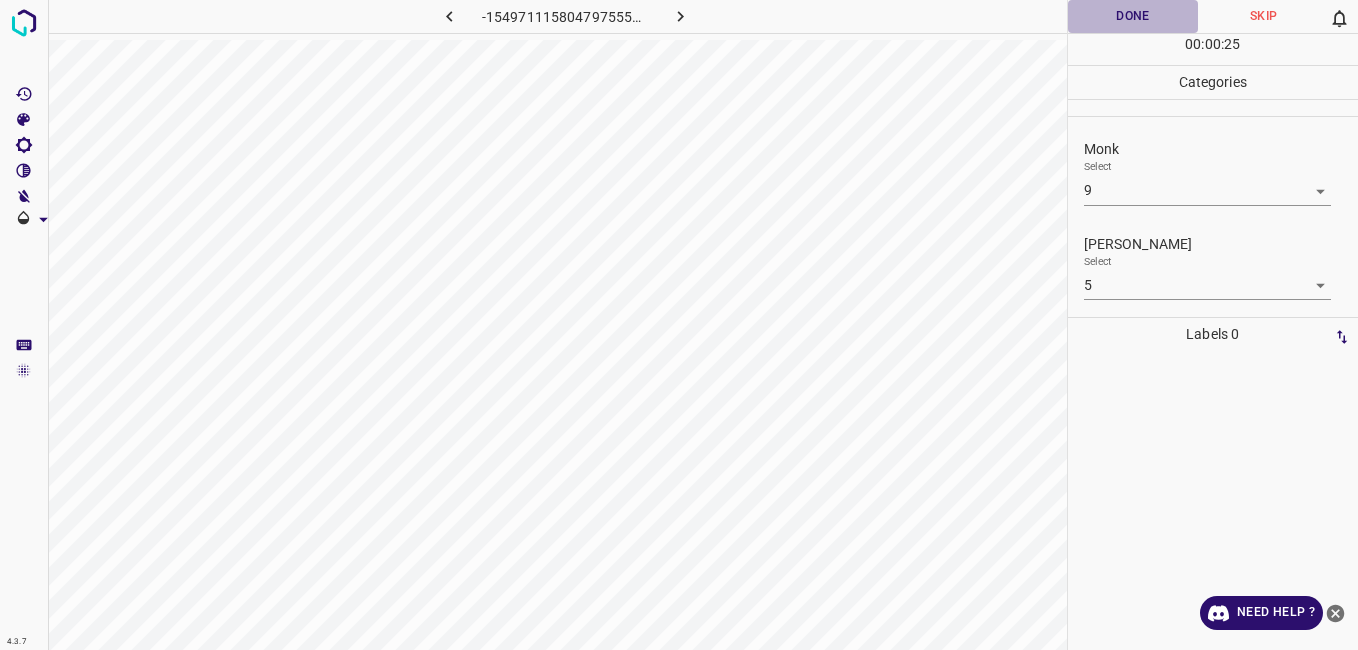 click on "Done" at bounding box center [1133, 16] 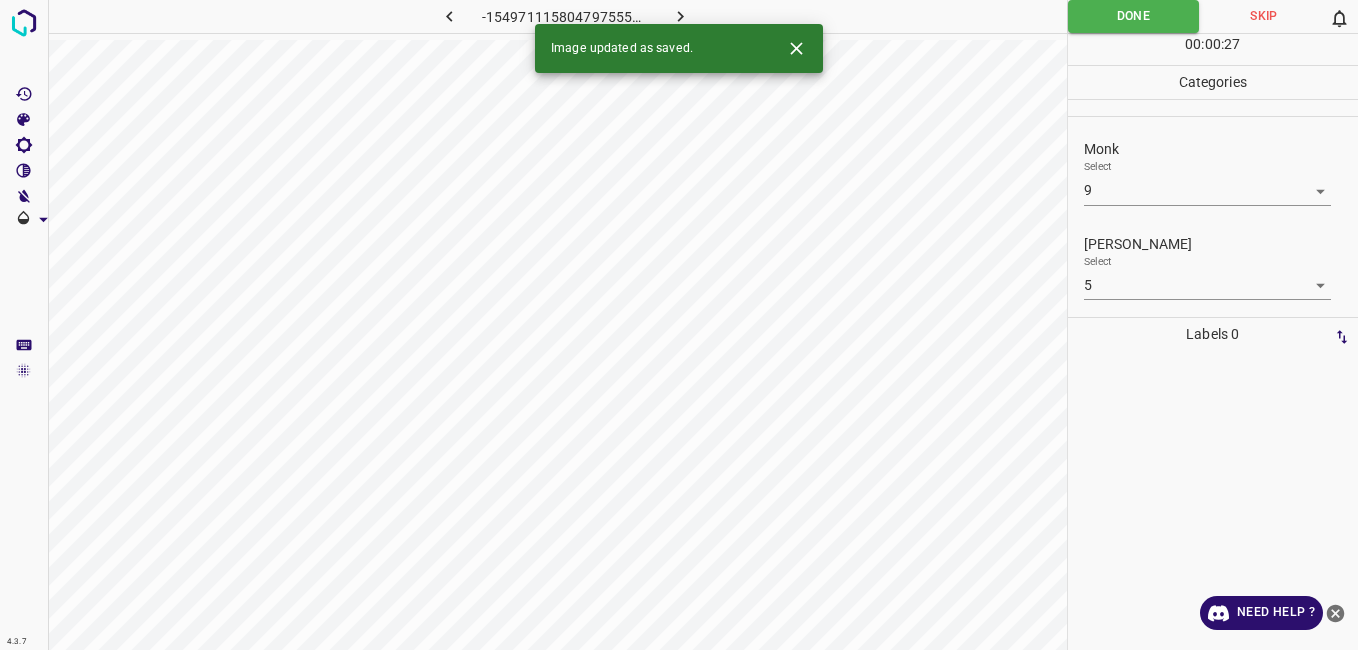 click 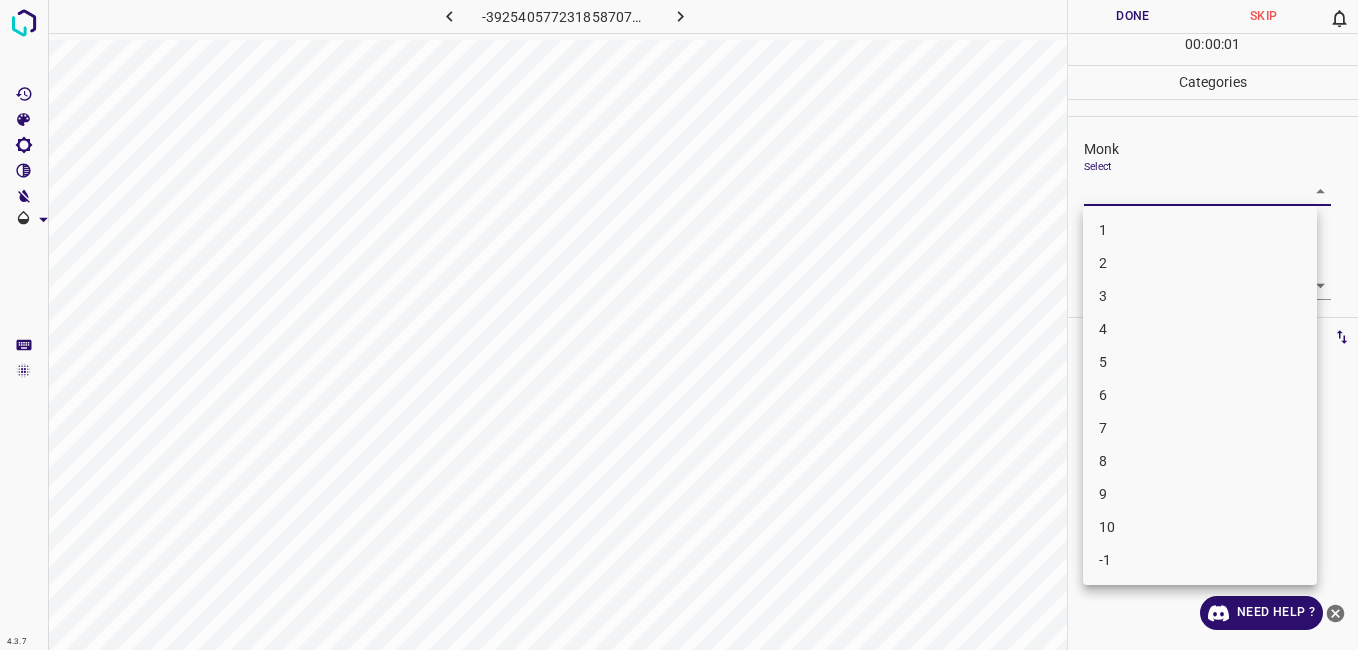 click on "4.3.7 -3925405772318587071.png Done Skip 0 00   : 00   : 01   Categories Monk   Select ​  Fitzpatrick   Select ​ Labels   0 Categories 1 Monk 2  Fitzpatrick Tools Space Change between modes (Draw & Edit) I Auto labeling R Restore zoom M Zoom in N Zoom out Delete Delete selecte label Filters Z Restore filters X Saturation filter C Brightness filter V Contrast filter B Gray scale filter General O Download Need Help ? - Text - Hide - Delete 1 2 3 4 5 6 7 8 9 10 -1" at bounding box center (679, 325) 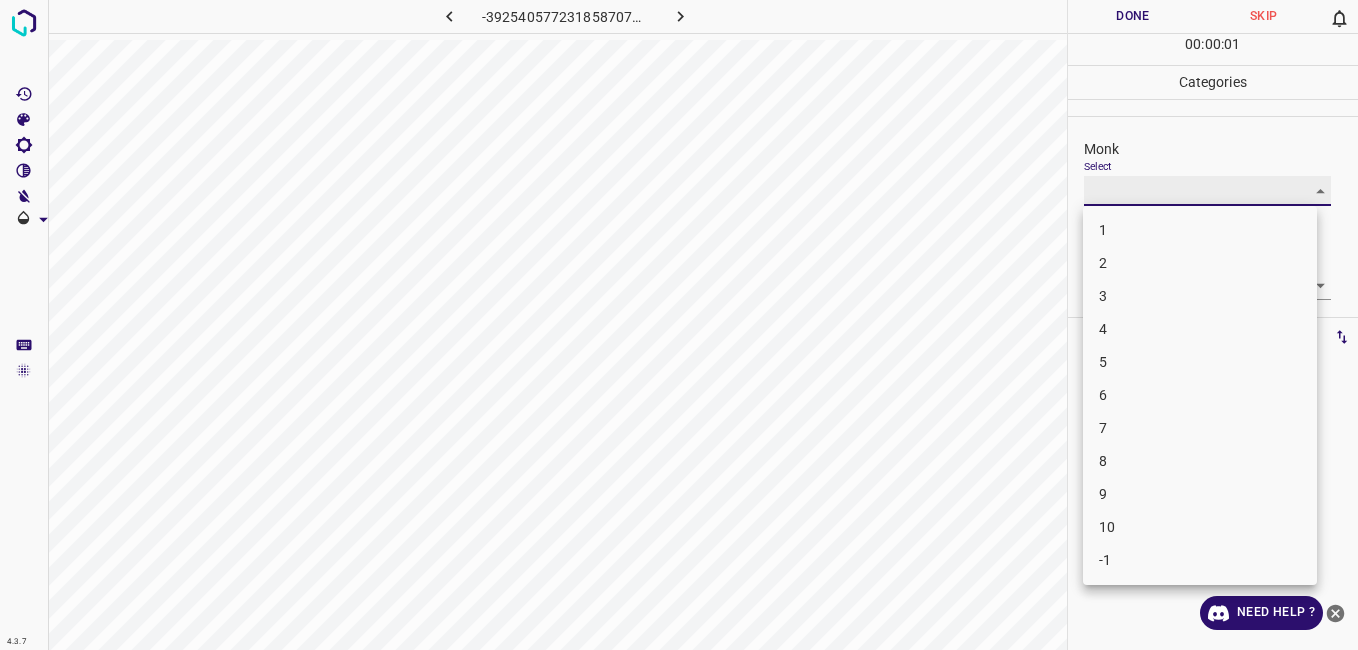 type on "3" 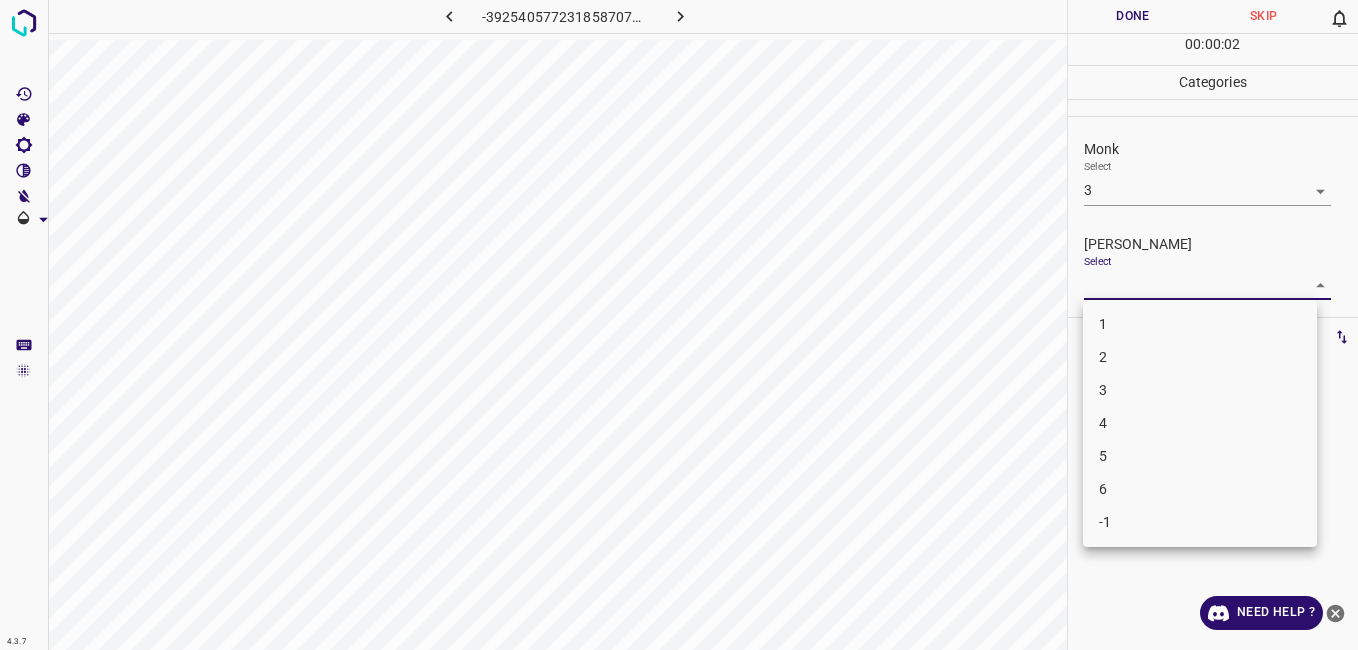 click on "4.3.7 -3925405772318587071.png Done Skip 0 00   : 00   : 02   Categories Monk   Select 3 3  Fitzpatrick   Select ​ Labels   0 Categories 1 Monk 2  Fitzpatrick Tools Space Change between modes (Draw & Edit) I Auto labeling R Restore zoom M Zoom in N Zoom out Delete Delete selecte label Filters Z Restore filters X Saturation filter C Brightness filter V Contrast filter B Gray scale filter General O Download Need Help ? - Text - Hide - Delete 1 2 3 4 5 6 -1" at bounding box center (679, 325) 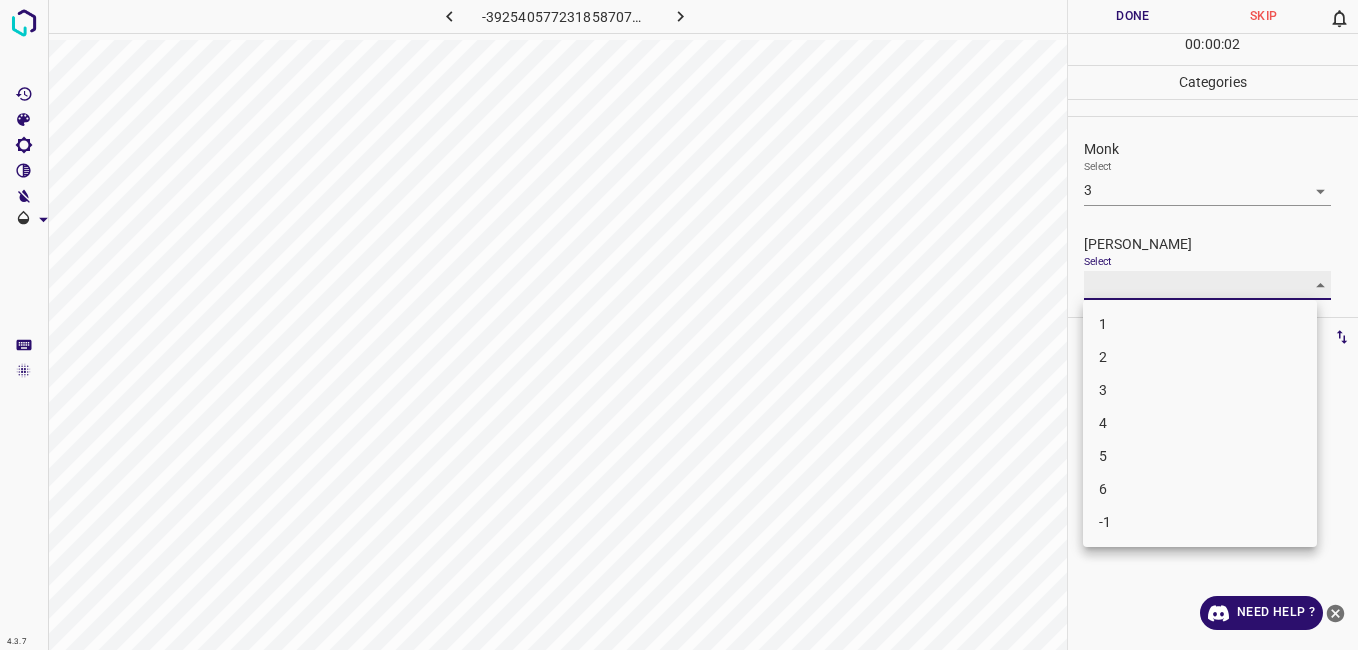 type on "2" 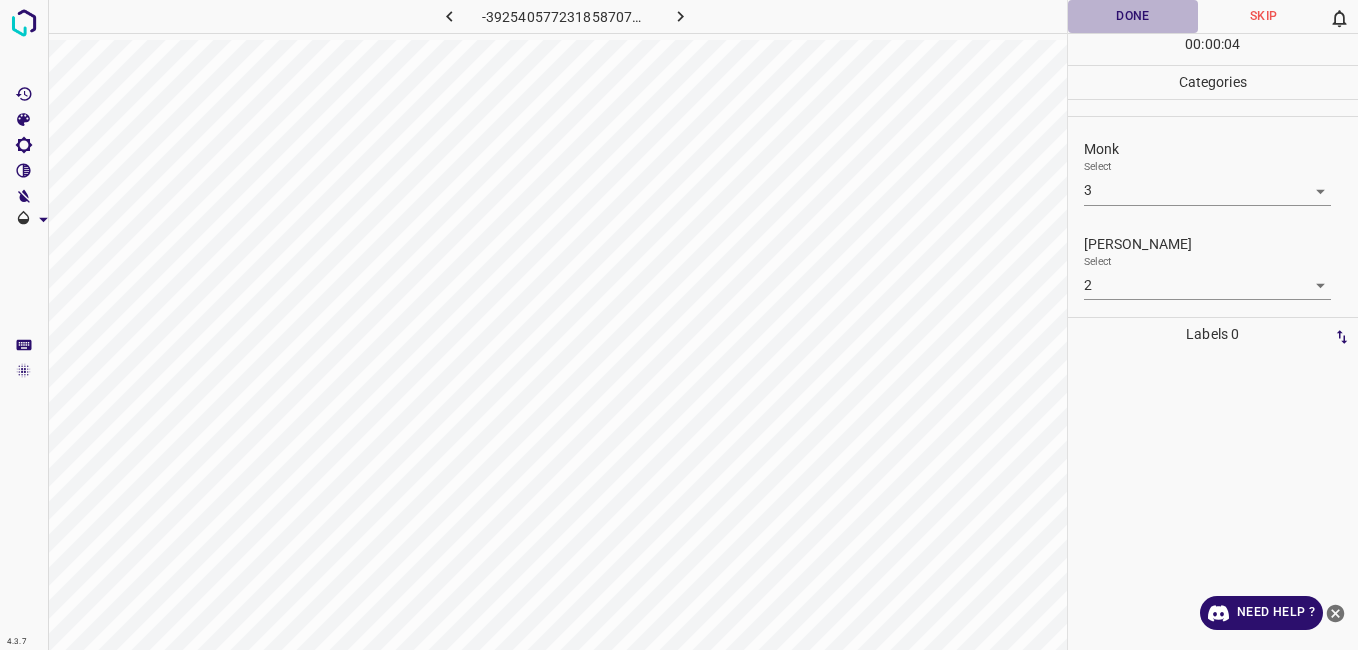 click on "Done" at bounding box center [1133, 16] 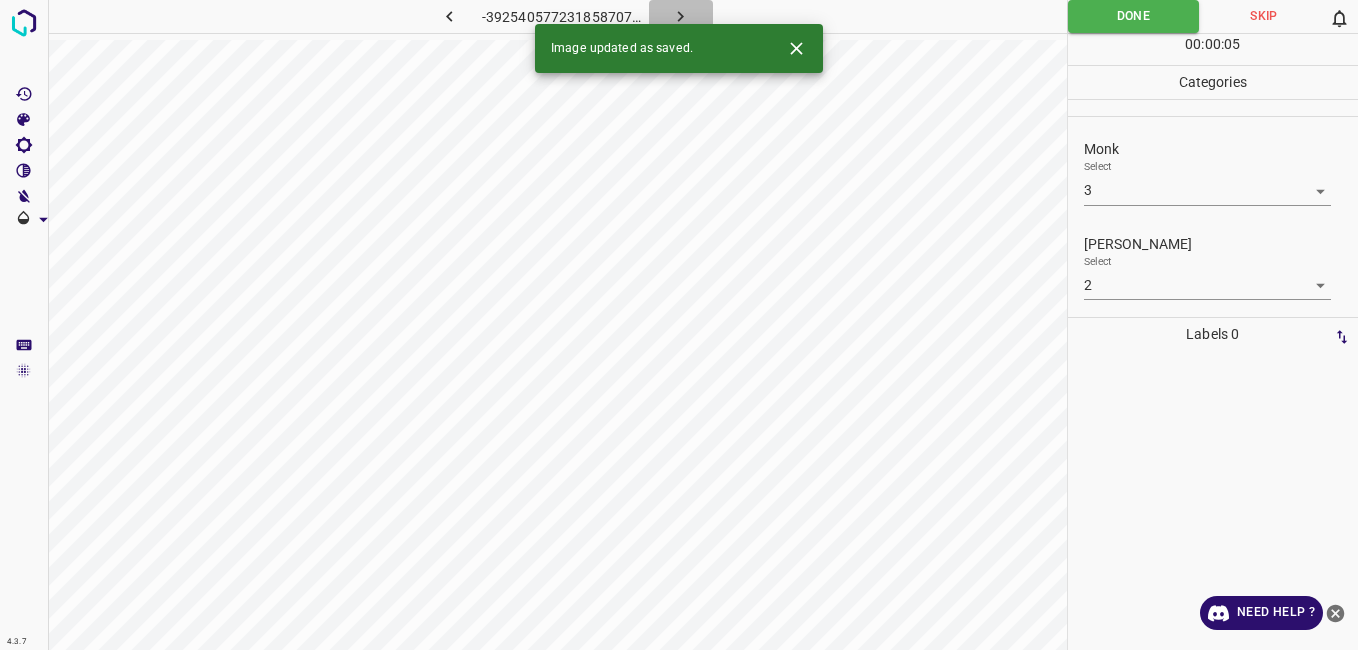 click at bounding box center (681, 16) 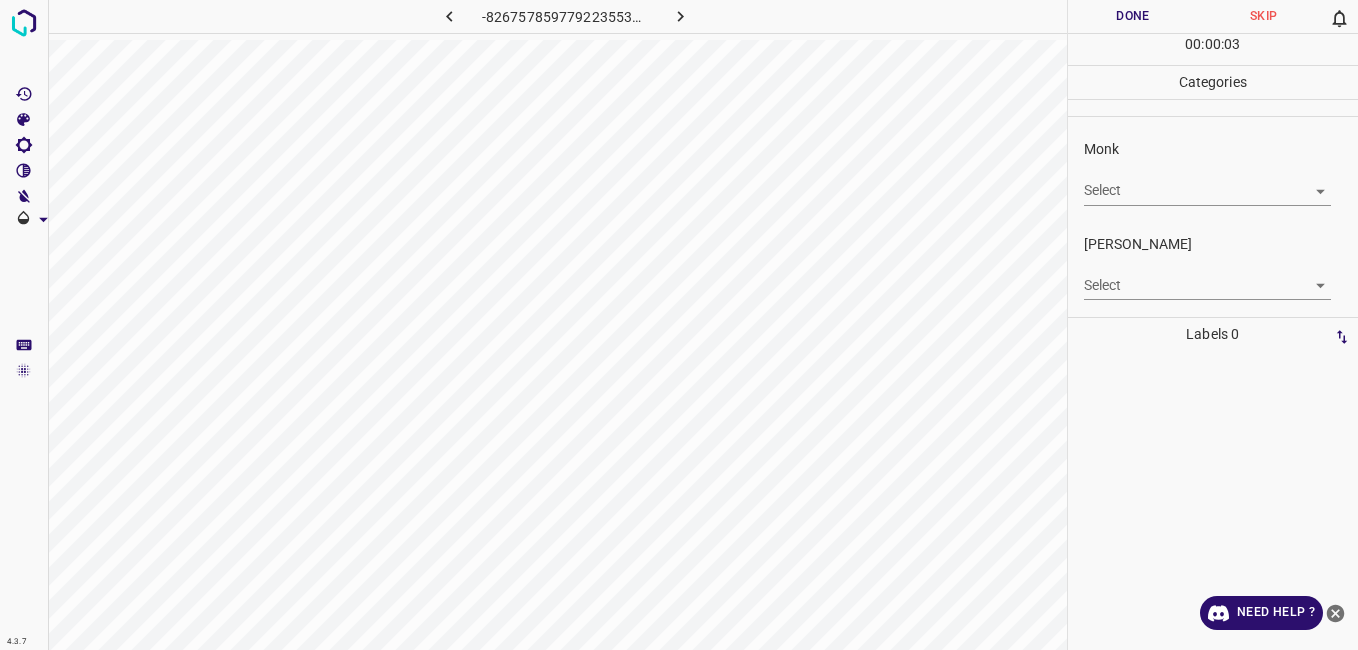 click on "4.3.7 -8267578597792235533.png Done Skip 0 00   : 00   : 03   Categories Monk   Select ​  Fitzpatrick   Select ​ Labels   0 Categories 1 Monk 2  Fitzpatrick Tools Space Change between modes (Draw & Edit) I Auto labeling R Restore zoom M Zoom in N Zoom out Delete Delete selecte label Filters Z Restore filters X Saturation filter C Brightness filter V Contrast filter B Gray scale filter General O Download Need Help ? - Text - Hide - Delete" at bounding box center (679, 325) 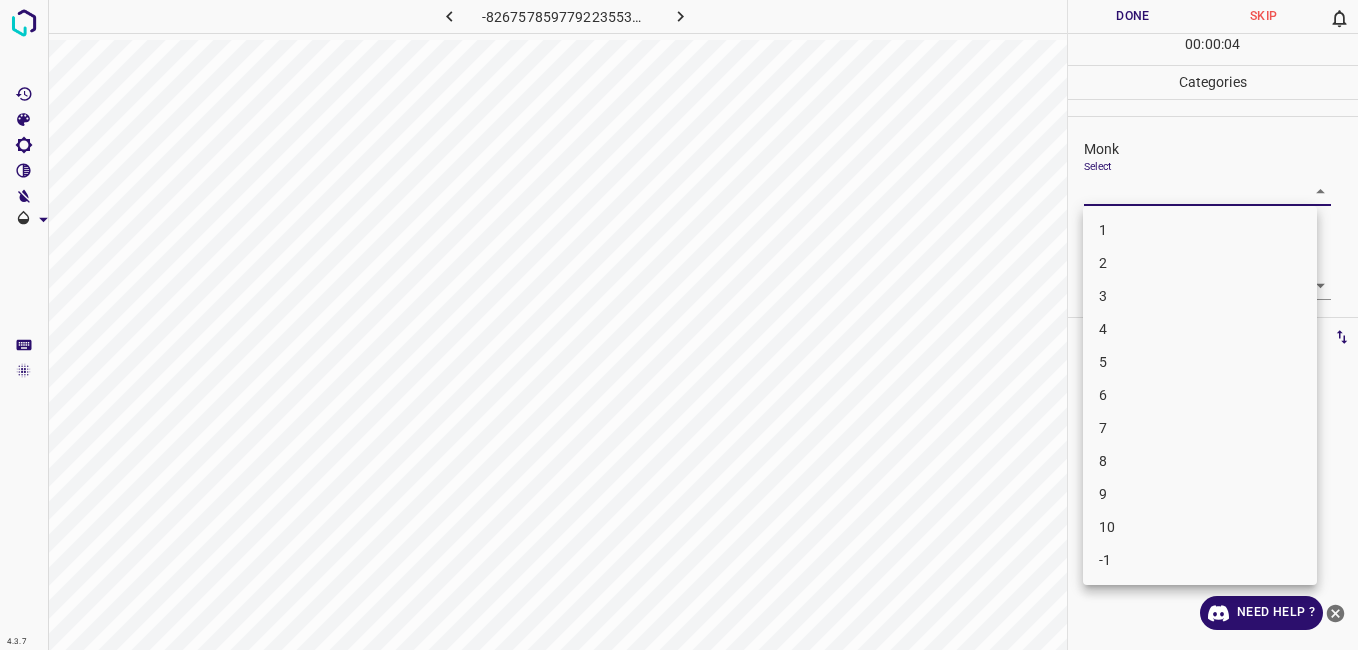 click on "3" at bounding box center (1200, 296) 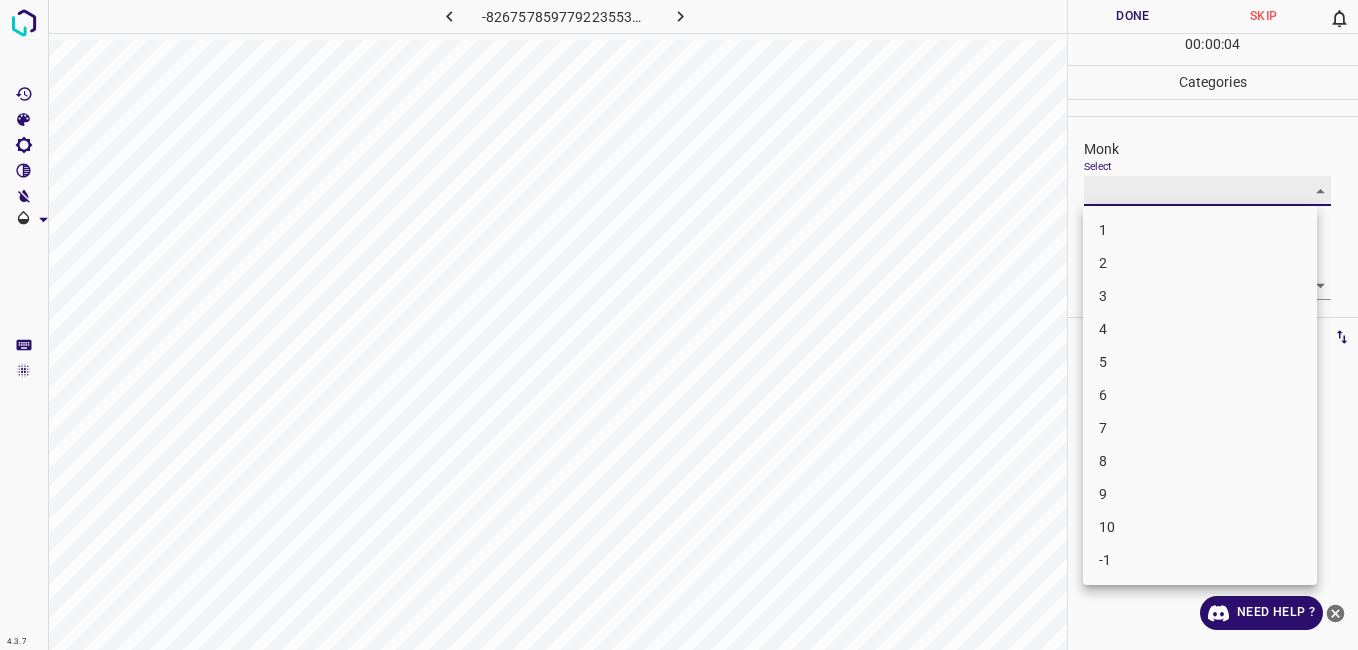 type on "3" 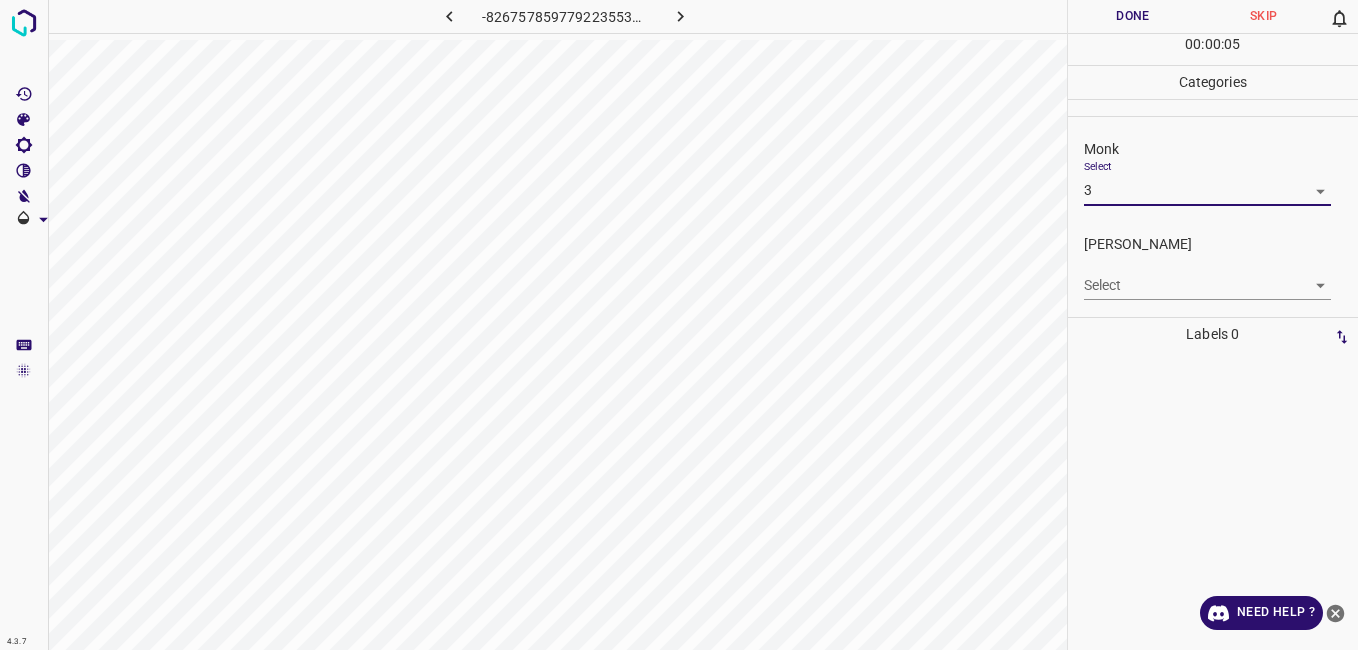 click on "4.3.7 -8267578597792235533.png Done Skip 0 00   : 00   : 05   Categories Monk   Select 3 3  Fitzpatrick   Select ​ Labels   0 Categories 1 Monk 2  Fitzpatrick Tools Space Change between modes (Draw & Edit) I Auto labeling R Restore zoom M Zoom in N Zoom out Delete Delete selecte label Filters Z Restore filters X Saturation filter C Brightness filter V Contrast filter B Gray scale filter General O Download Need Help ? - Text - Hide - Delete" at bounding box center (679, 325) 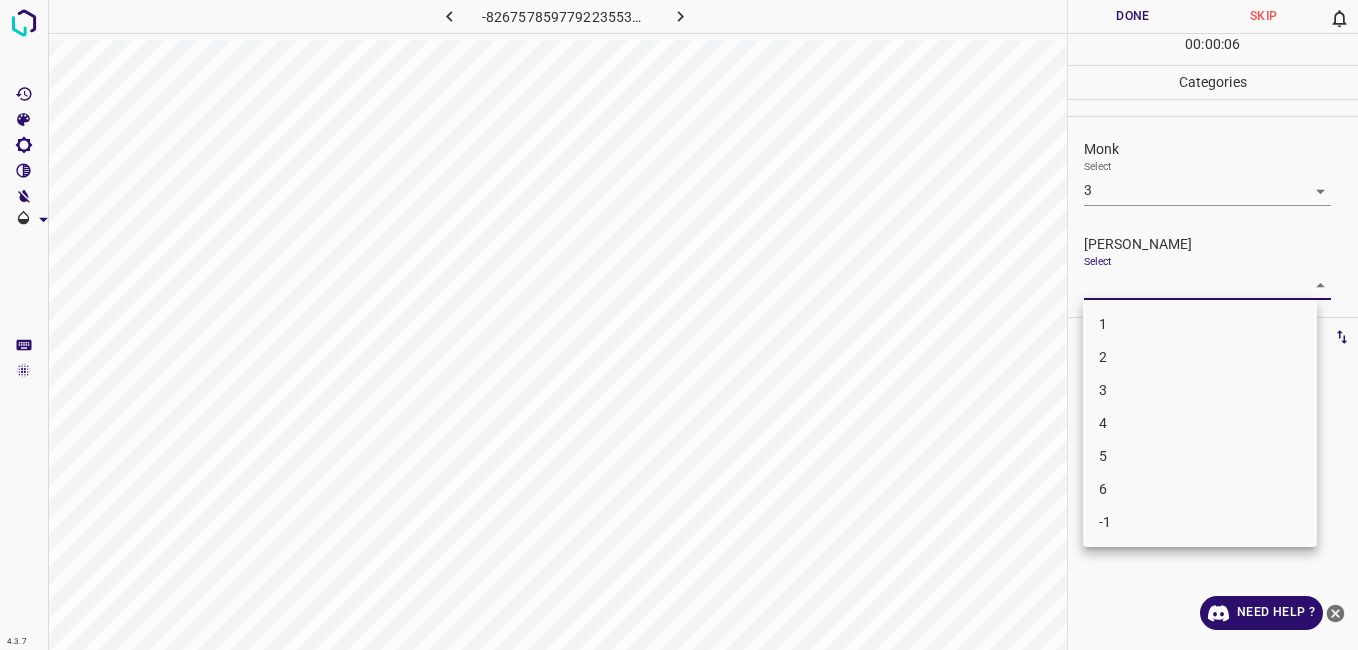 click on "2" at bounding box center (1200, 357) 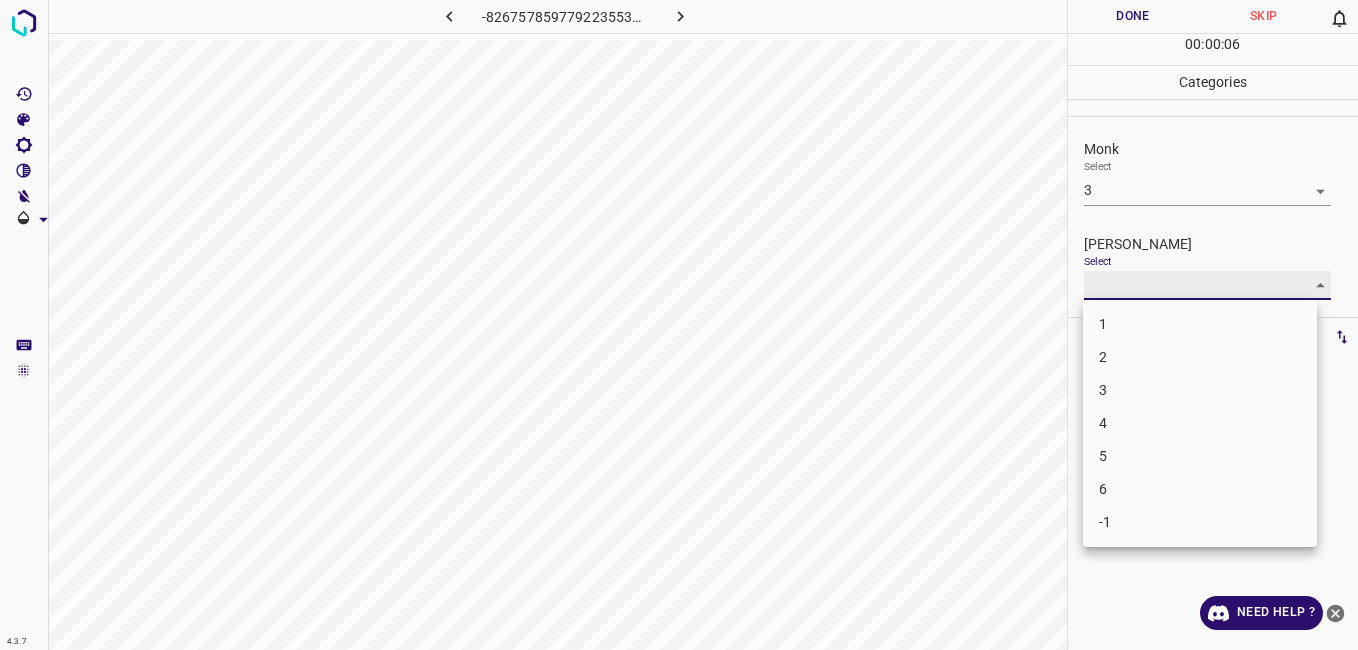 type on "2" 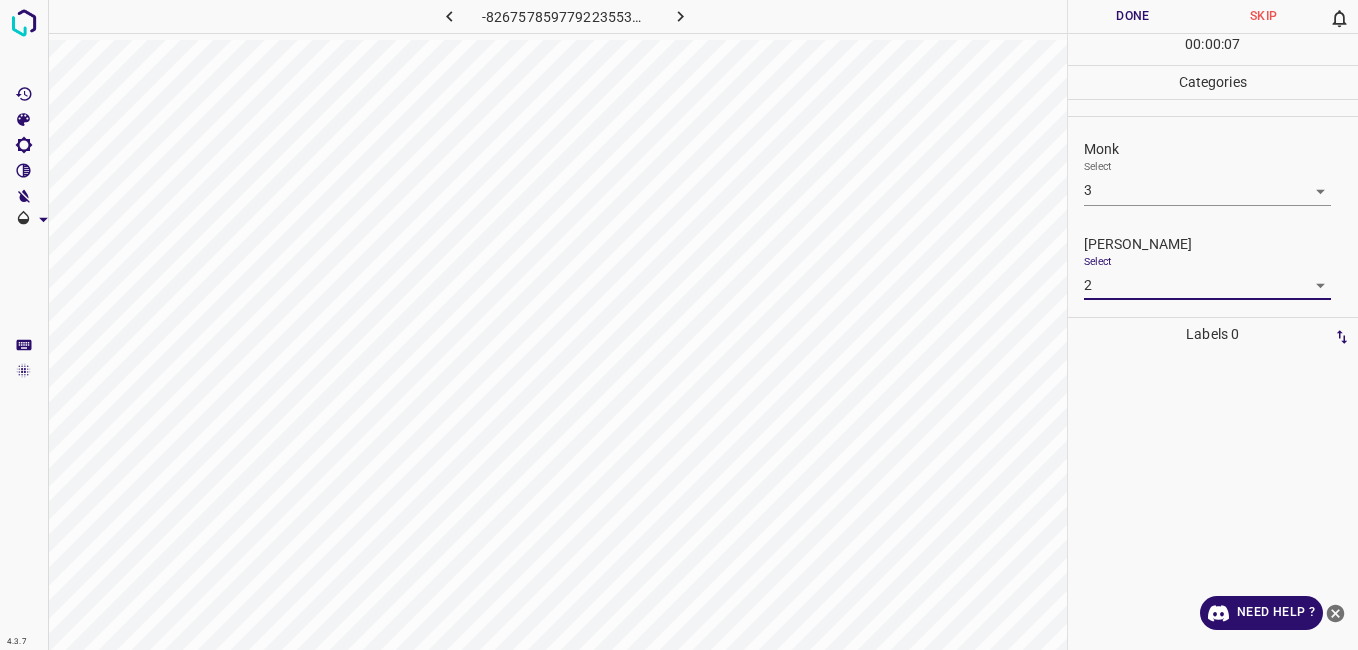 click on "Done" at bounding box center (1133, 16) 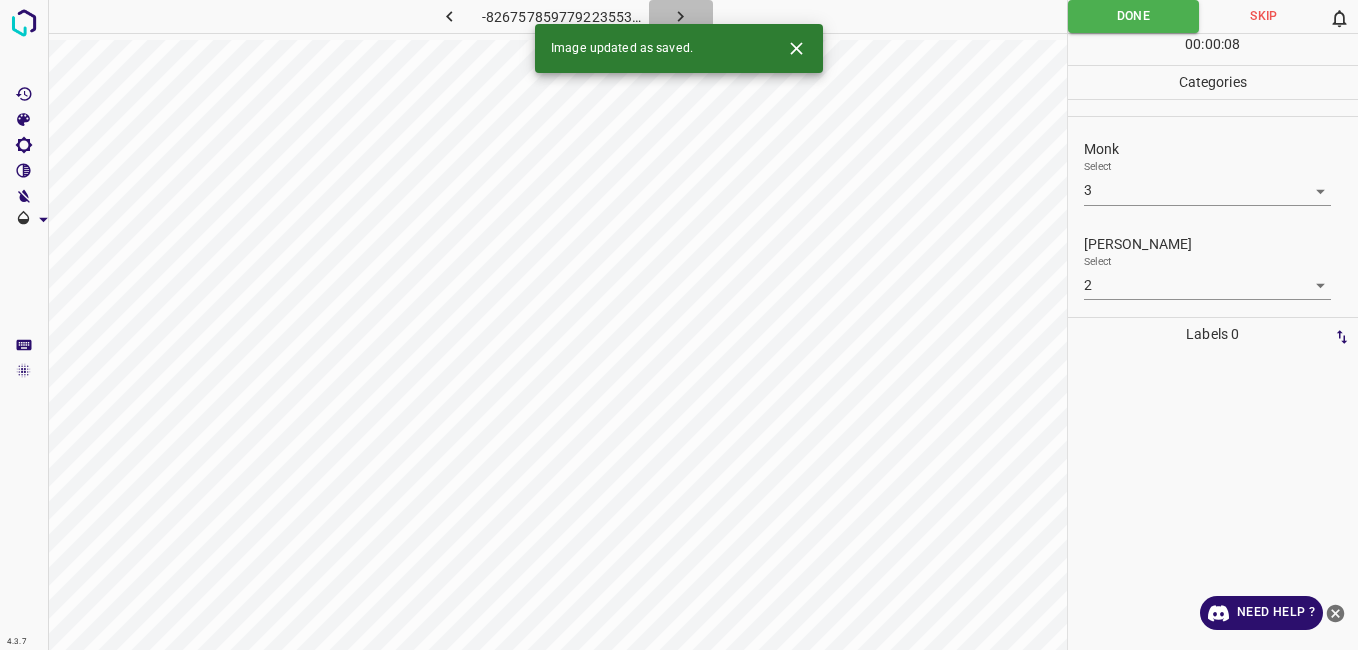click 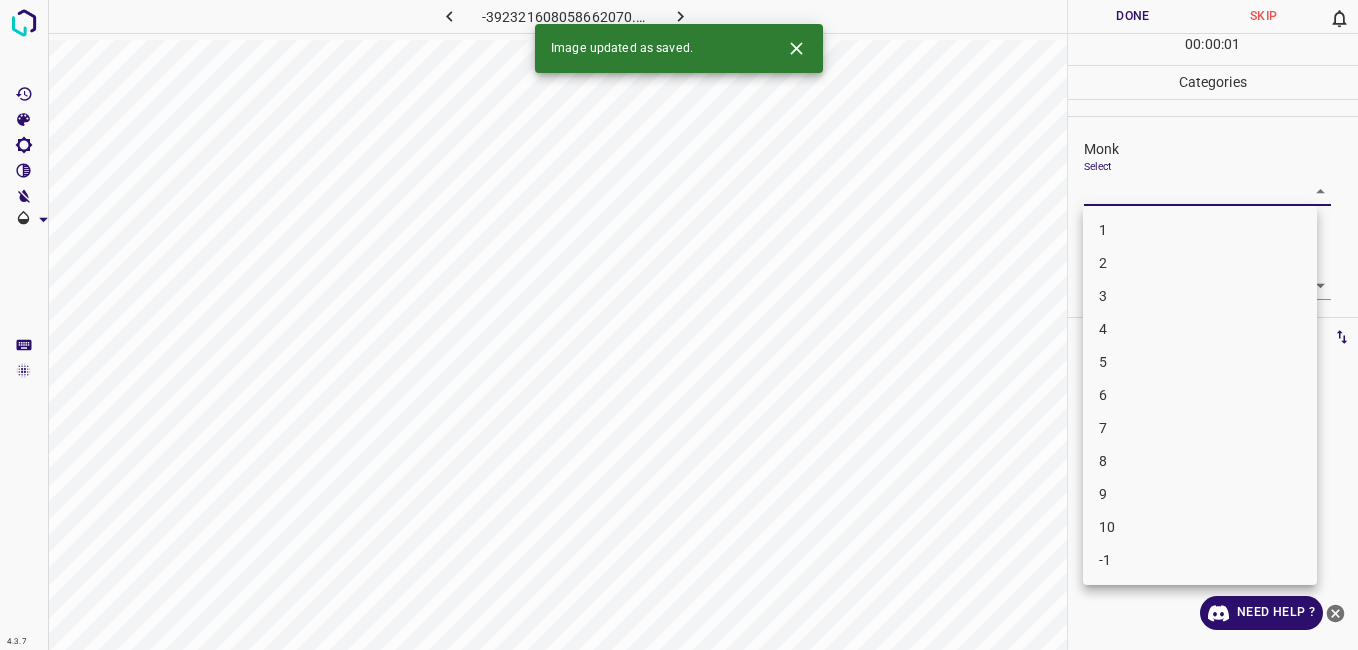 click on "4.3.7 -392321608058662070.png Done Skip 0 00   : 00   : 01   Categories Monk   Select ​  Fitzpatrick   Select ​ Labels   0 Categories 1 Monk 2  Fitzpatrick Tools Space Change between modes (Draw & Edit) I Auto labeling R Restore zoom M Zoom in N Zoom out Delete Delete selecte label Filters Z Restore filters X Saturation filter C Brightness filter V Contrast filter B Gray scale filter General O Download Image updated as saved. Need Help ? - Text - Hide - Delete 1 2 3 4 5 6 7 8 9 10 -1" at bounding box center [679, 325] 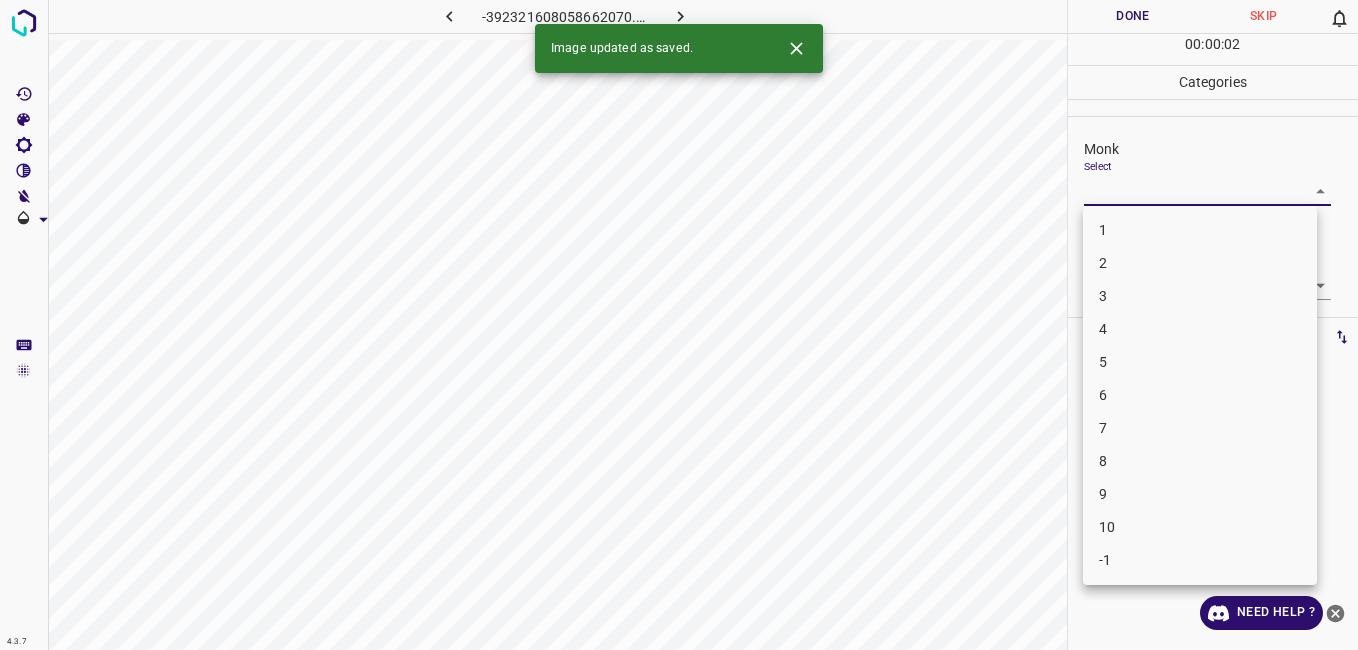 click on "4" at bounding box center [1200, 329] 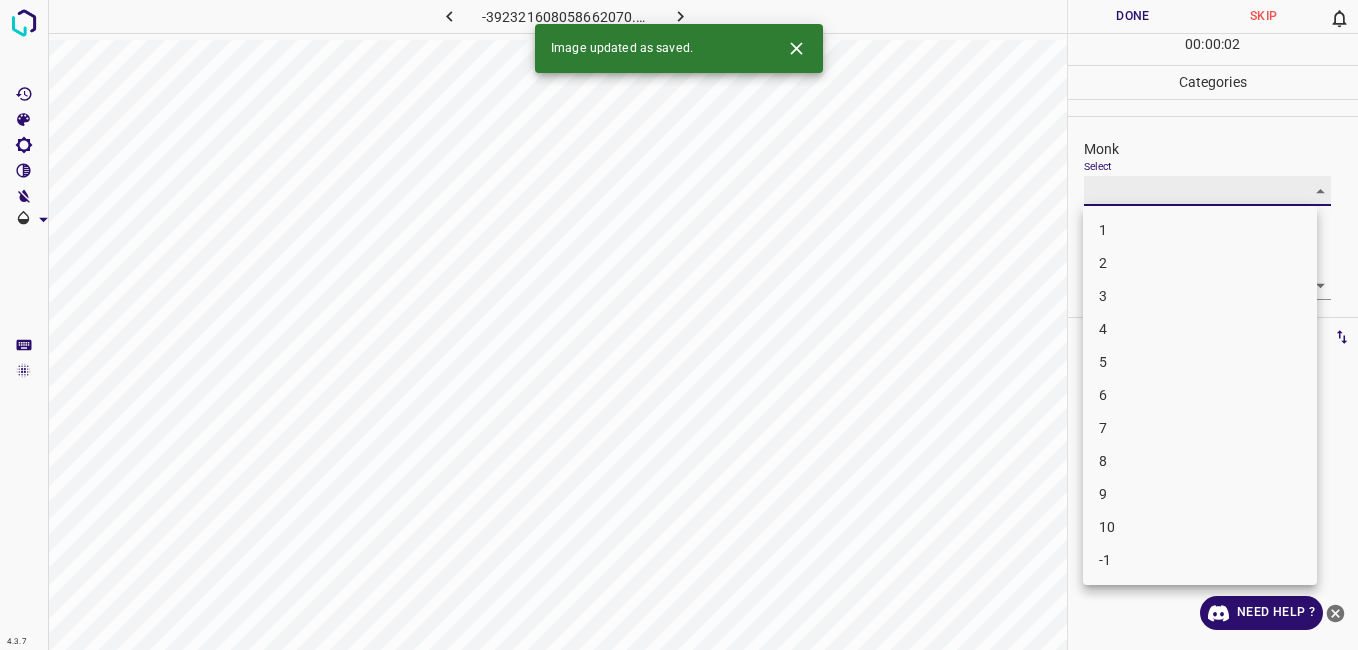 type on "4" 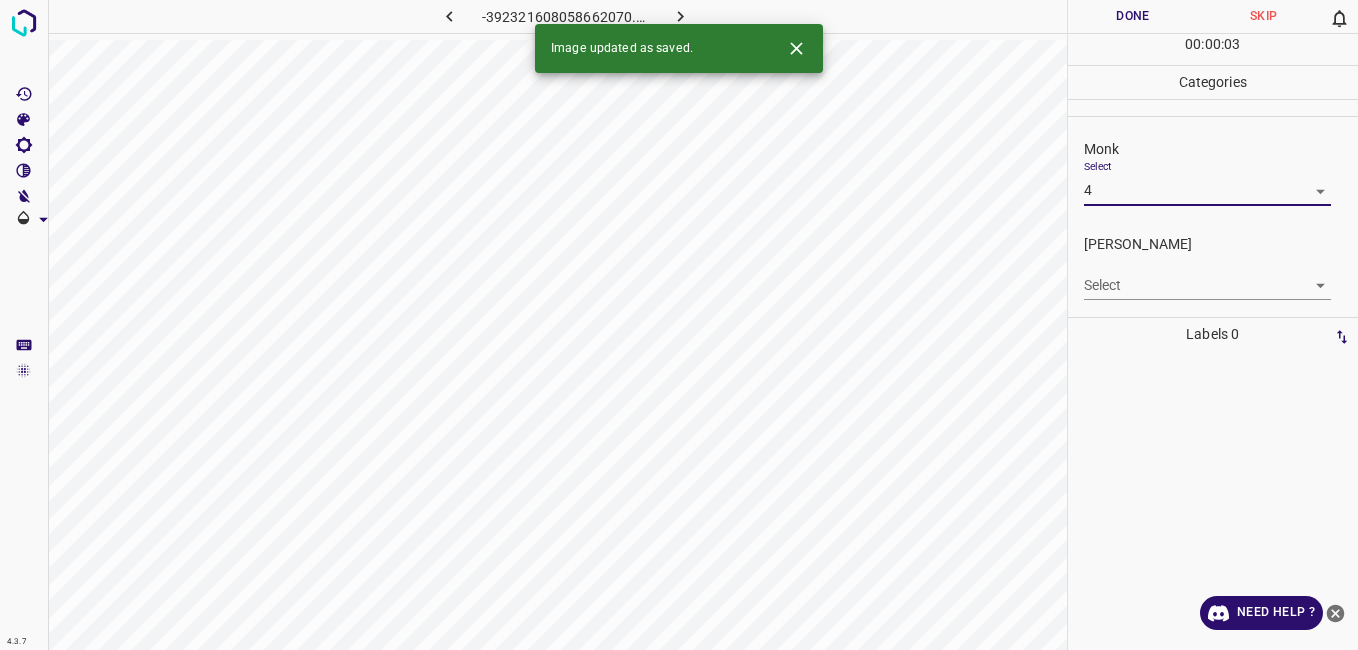 click on "4.3.7 -392321608058662070.png Done Skip 0 00   : 00   : 03   Categories Monk   Select 4 4  Fitzpatrick   Select ​ Labels   0 Categories 1 Monk 2  Fitzpatrick Tools Space Change between modes (Draw & Edit) I Auto labeling R Restore zoom M Zoom in N Zoom out Delete Delete selecte label Filters Z Restore filters X Saturation filter C Brightness filter V Contrast filter B Gray scale filter General O Download Image updated as saved. Need Help ? - Text - Hide - Delete" at bounding box center [679, 325] 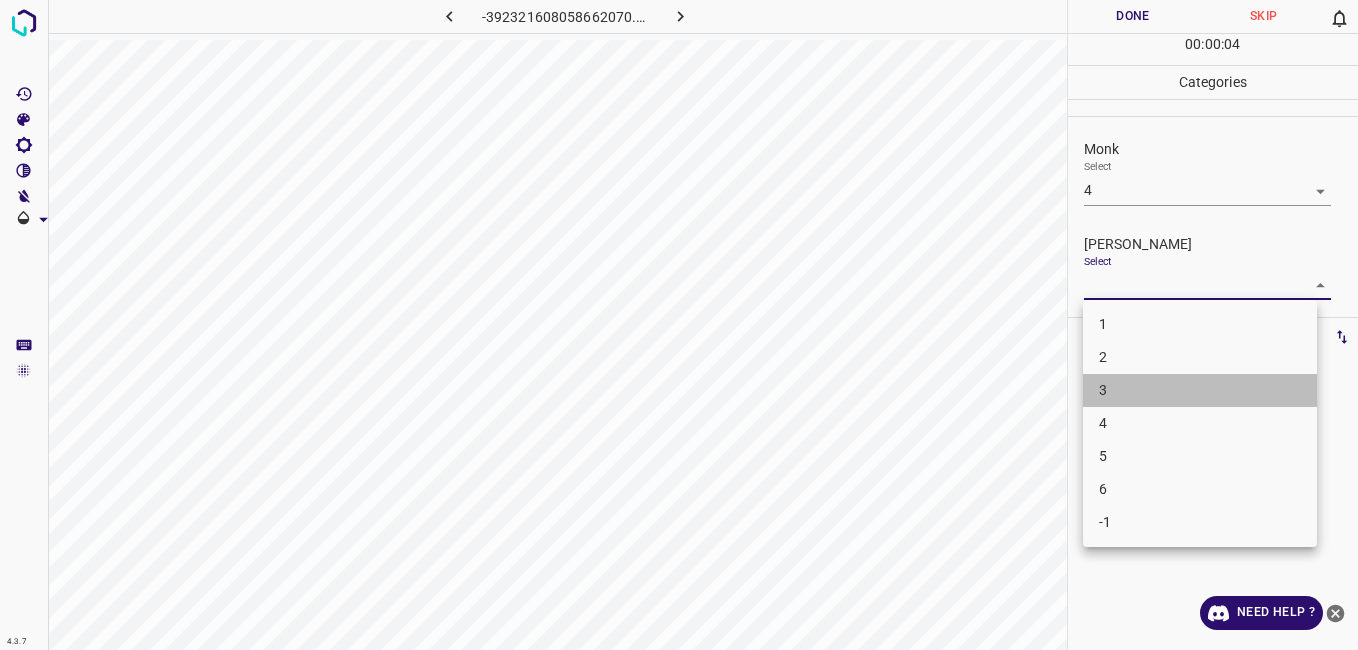 click on "3" at bounding box center [1200, 390] 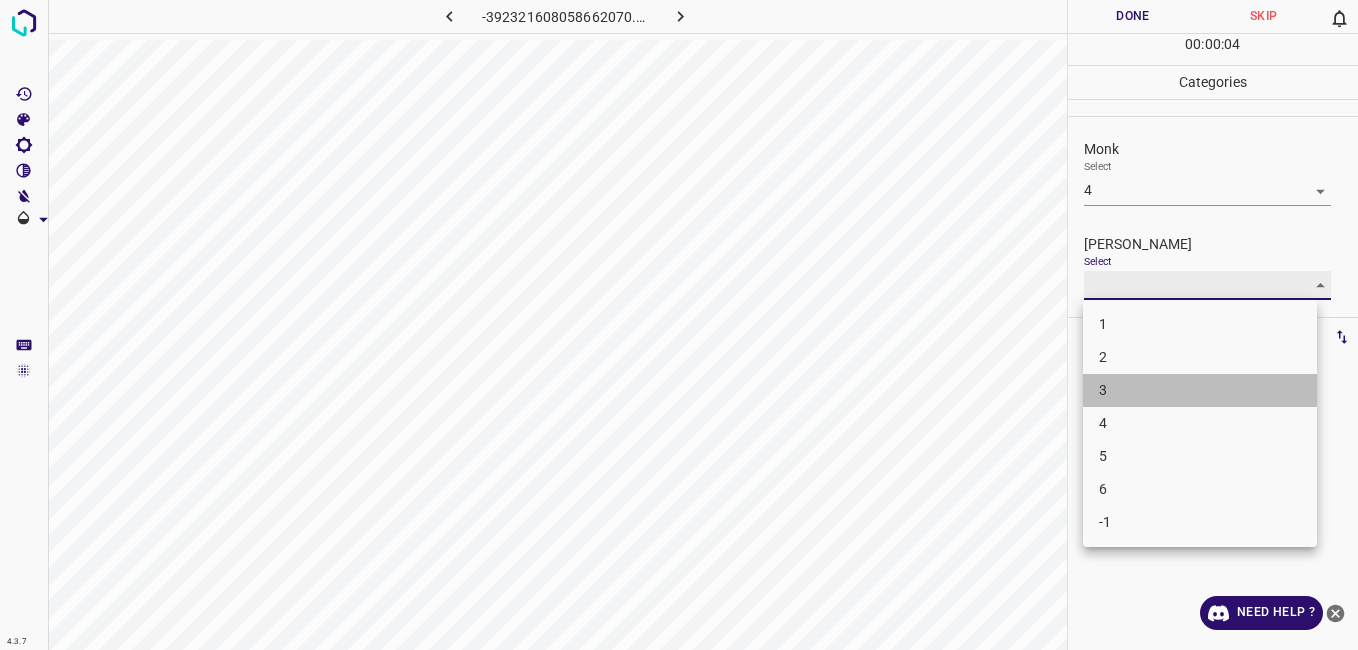 type on "3" 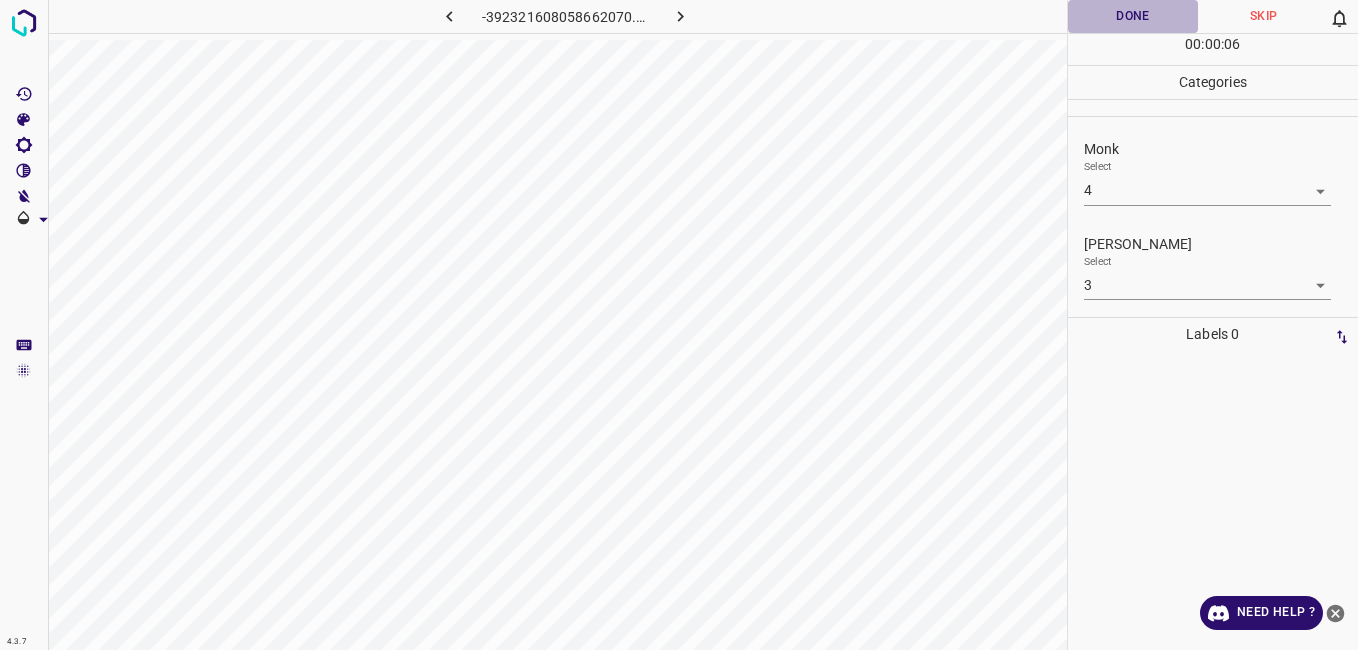 click on "Done" at bounding box center [1133, 16] 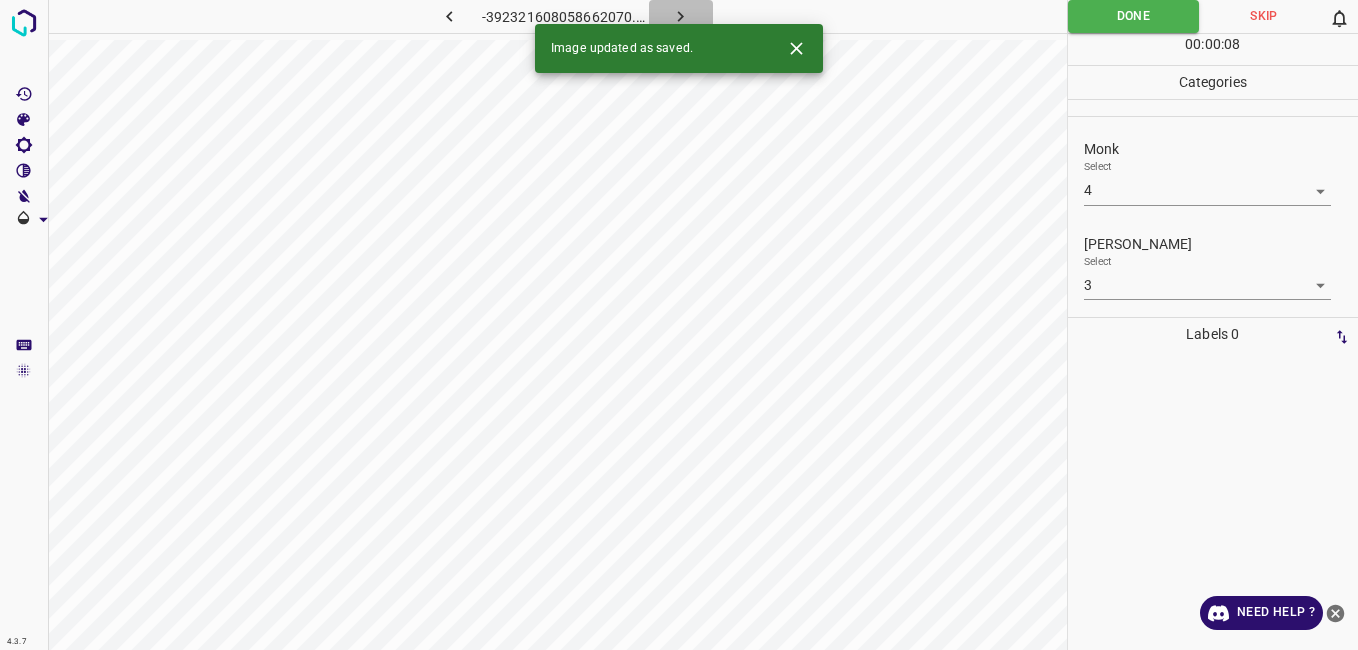 click 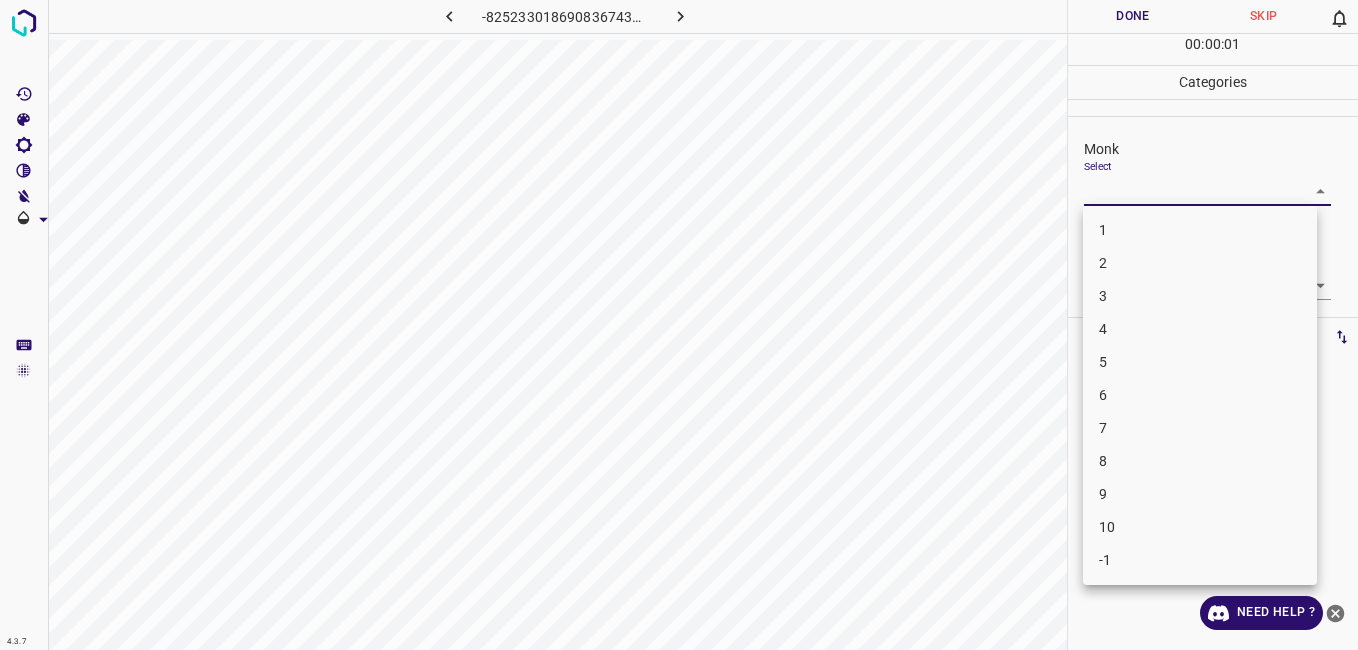 click on "4.3.7 -8252330186908367439.png Done Skip 0 00   : 00   : 01   Categories Monk   Select ​  Fitzpatrick   Select ​ Labels   0 Categories 1 Monk 2  Fitzpatrick Tools Space Change between modes (Draw & Edit) I Auto labeling R Restore zoom M Zoom in N Zoom out Delete Delete selecte label Filters Z Restore filters X Saturation filter C Brightness filter V Contrast filter B Gray scale filter General O Download Need Help ? - Text - Hide - Delete 1 2 3 4 5 6 7 8 9 10 -1" at bounding box center (679, 325) 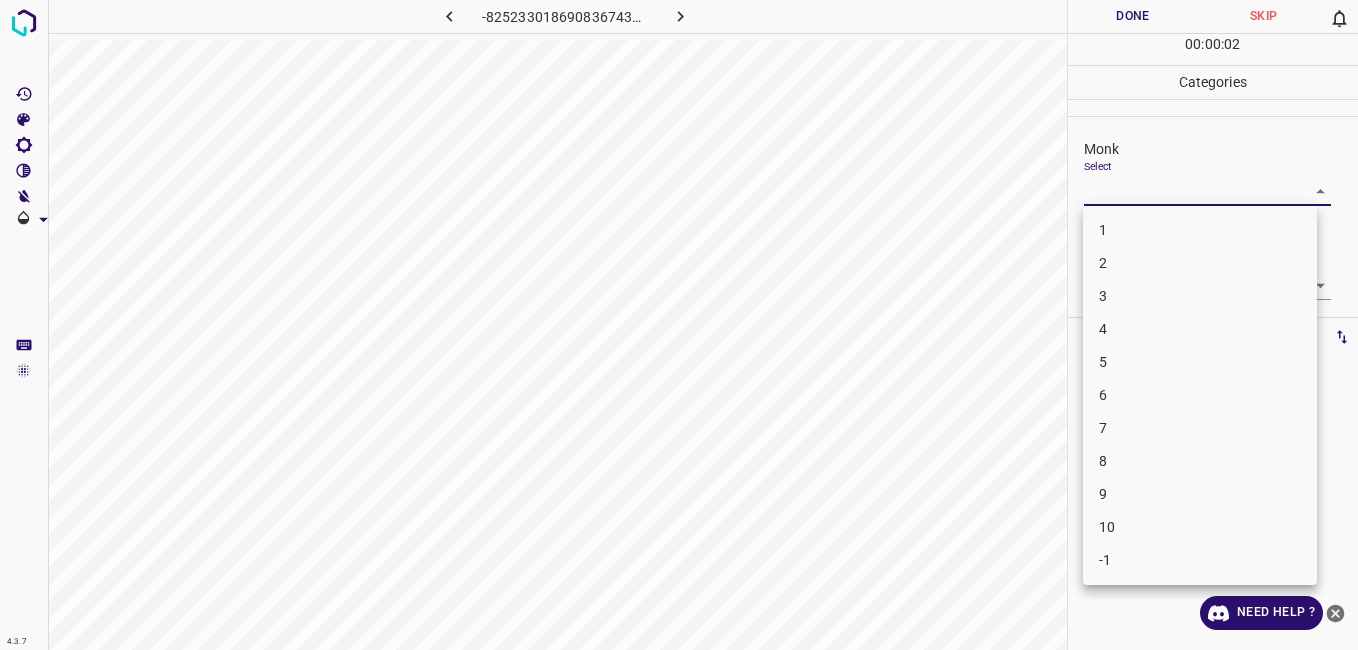 click on "5" at bounding box center (1200, 362) 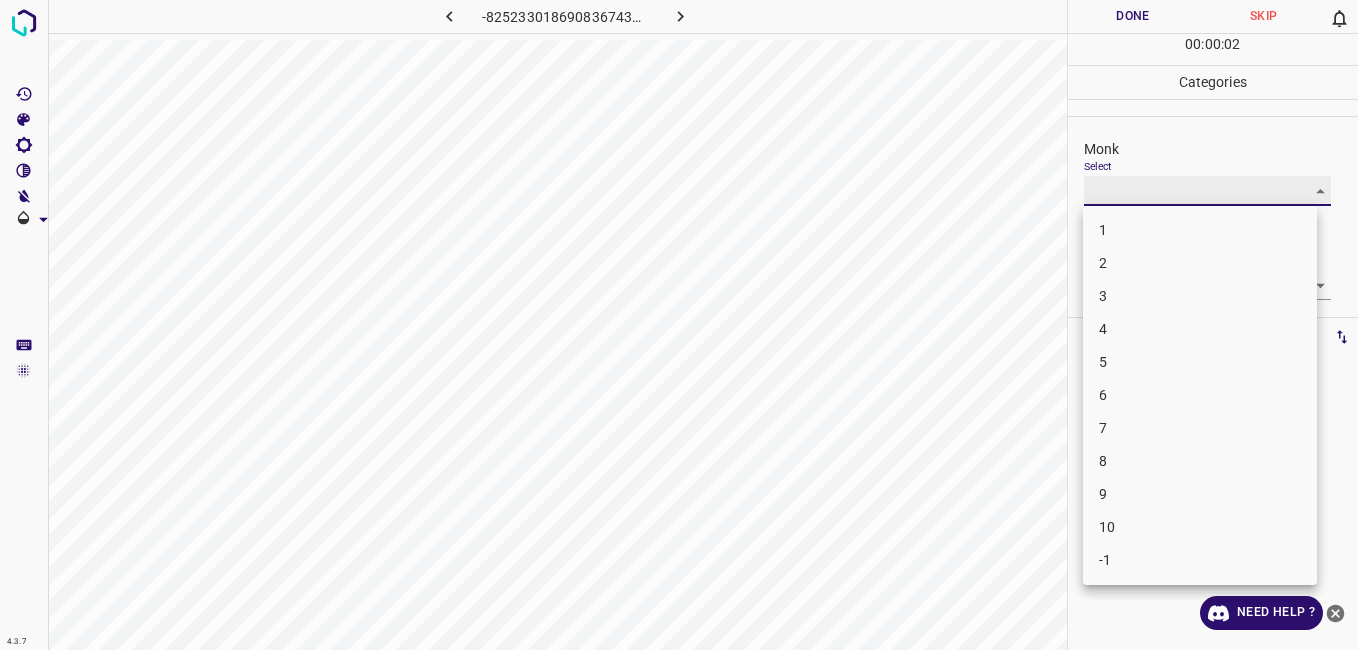 type on "5" 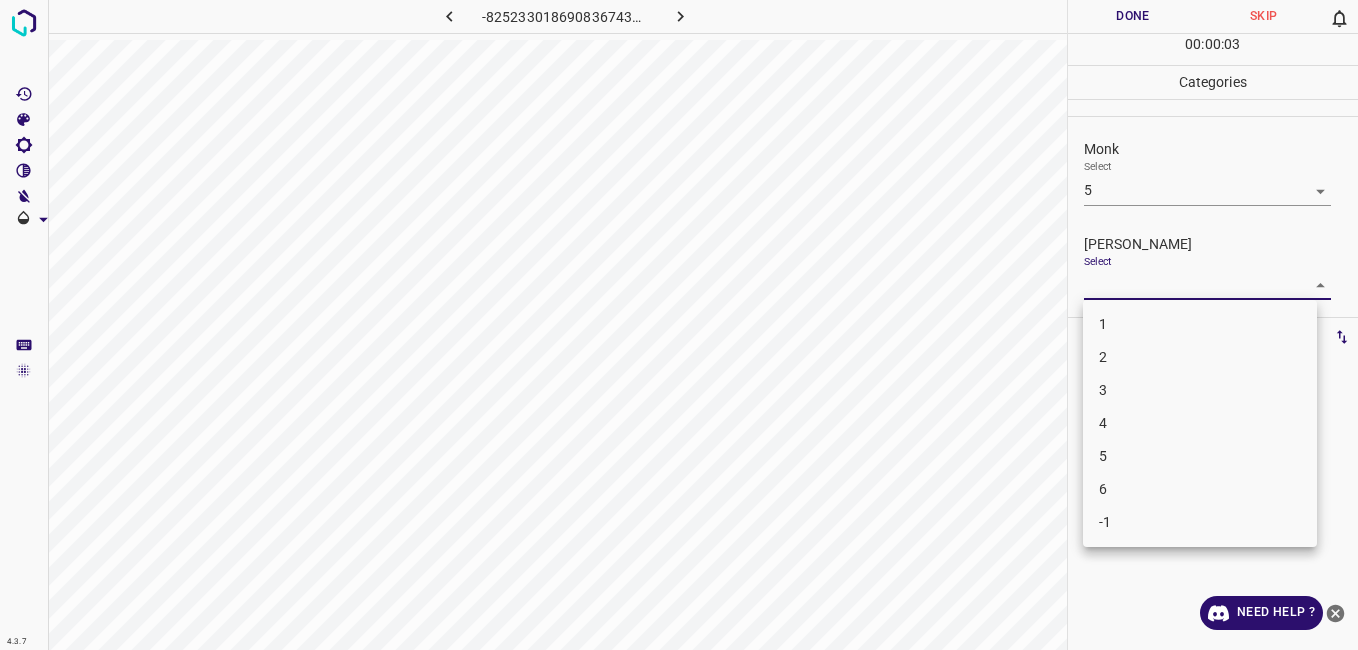 click on "4.3.7 -8252330186908367439.png Done Skip 0 00   : 00   : 03   Categories Monk   Select 5 5  Fitzpatrick   Select ​ Labels   0 Categories 1 Monk 2  Fitzpatrick Tools Space Change between modes (Draw & Edit) I Auto labeling R Restore zoom M Zoom in N Zoom out Delete Delete selecte label Filters Z Restore filters X Saturation filter C Brightness filter V Contrast filter B Gray scale filter General O Download Need Help ? - Text - Hide - Delete 1 2 3 4 5 6 -1" at bounding box center [679, 325] 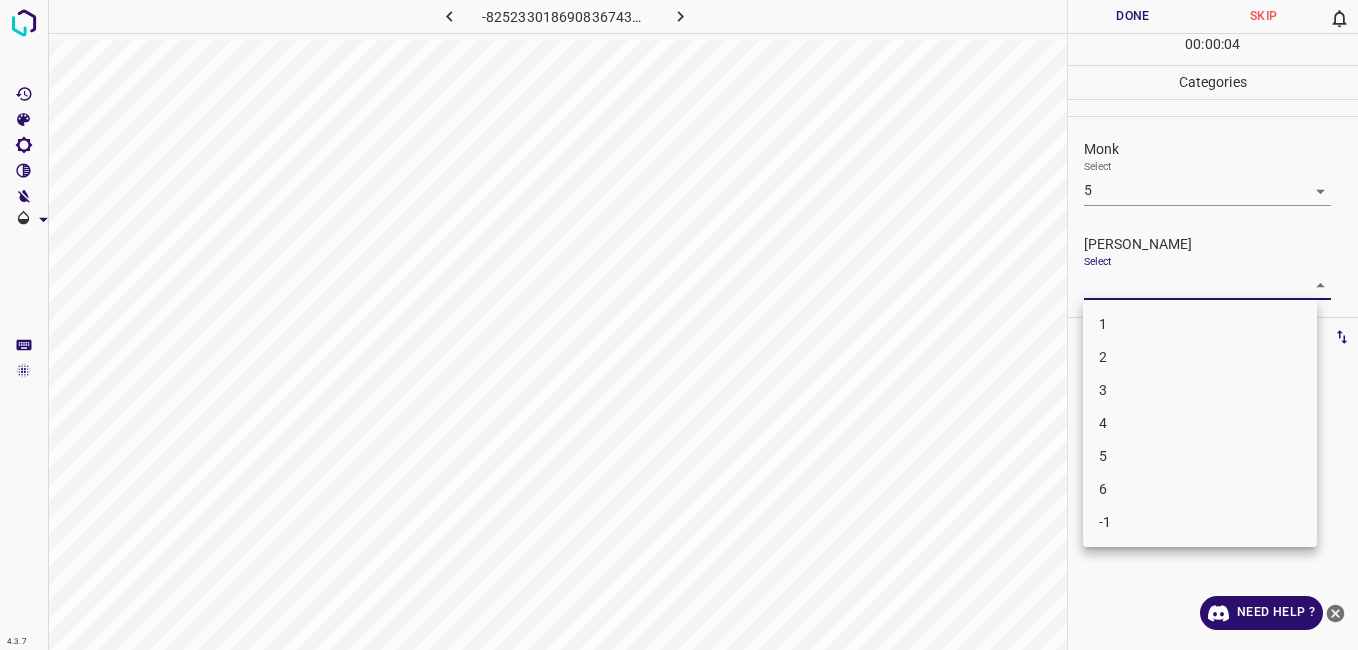 click on "4" at bounding box center (1200, 423) 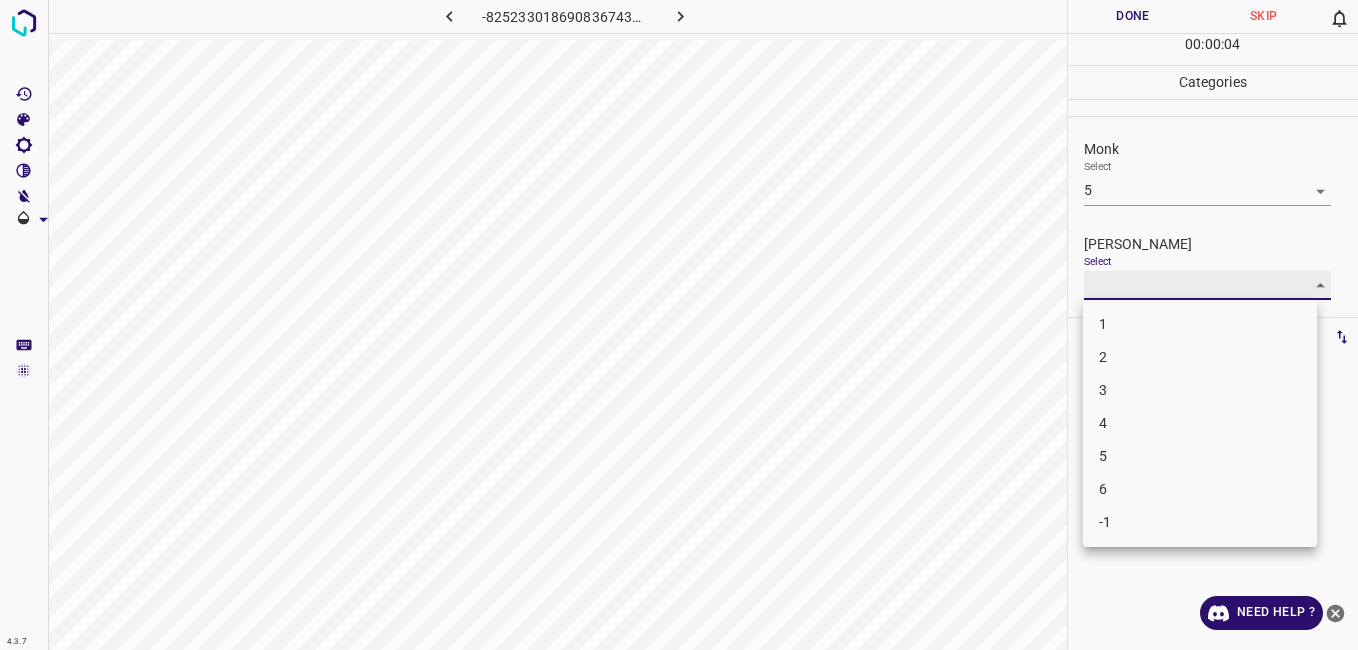type on "4" 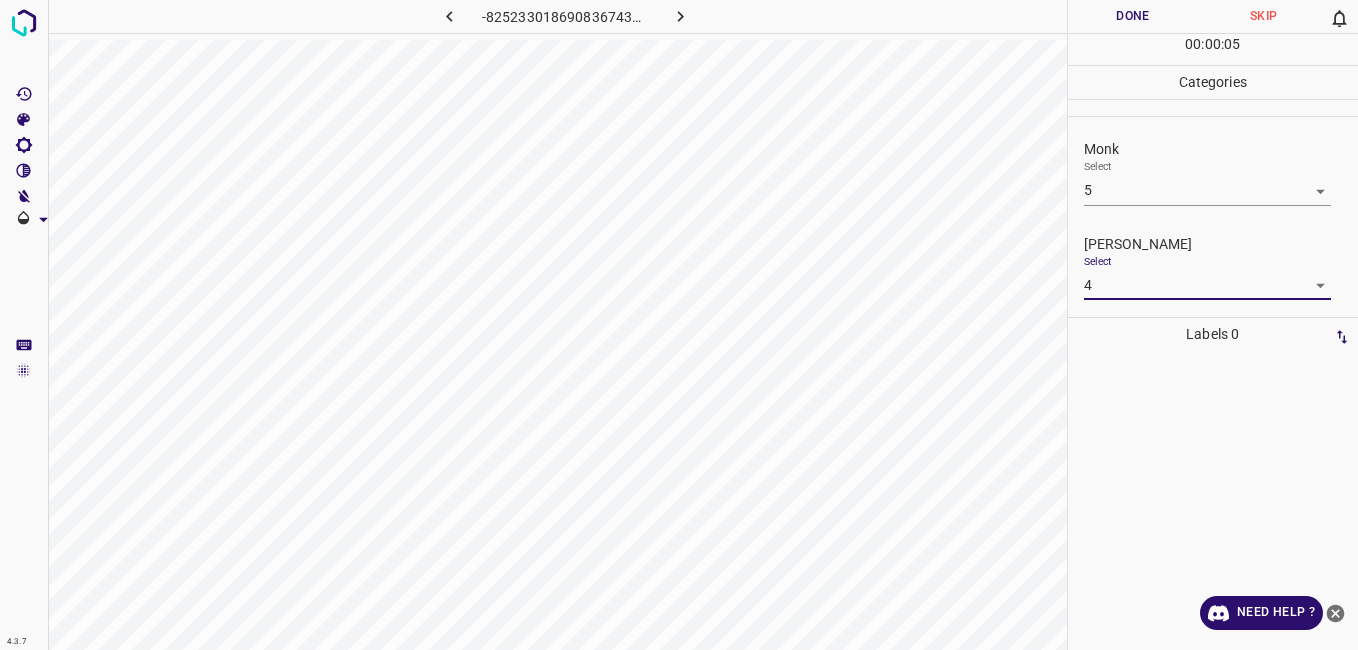 click on "Done" at bounding box center (1133, 16) 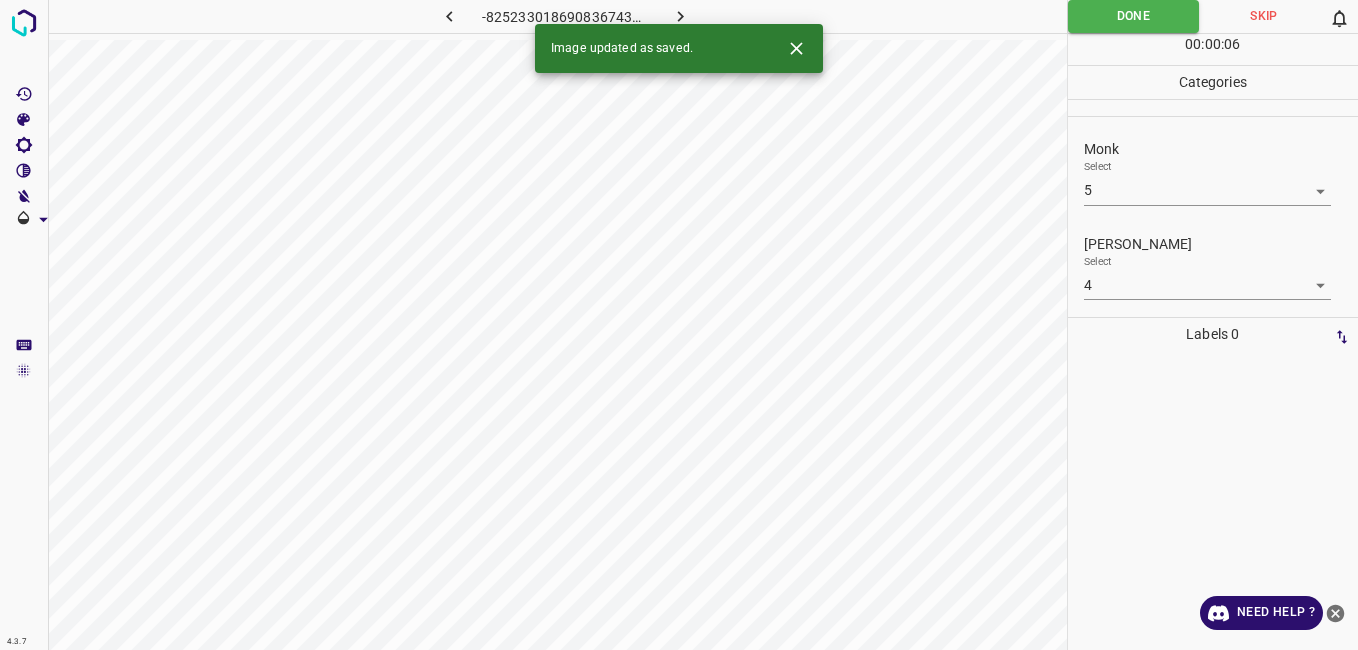 click 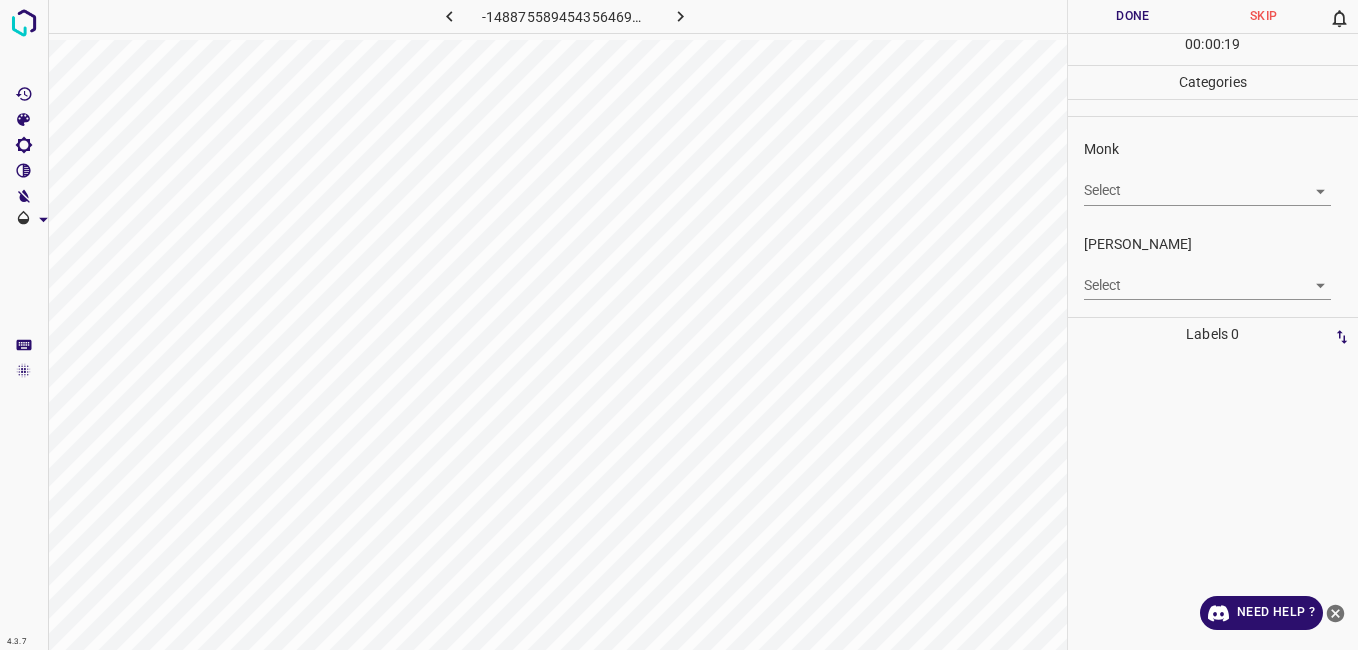 click on "4.3.7 -1488755894543564697.png Done Skip 0 00   : 00   : 19   Categories Monk   Select ​  Fitzpatrick   Select ​ Labels   0 Categories 1 Monk 2  Fitzpatrick Tools Space Change between modes (Draw & Edit) I Auto labeling R Restore zoom M Zoom in N Zoom out Delete Delete selecte label Filters Z Restore filters X Saturation filter C Brightness filter V Contrast filter B Gray scale filter General O Download Need Help ? - Text - Hide - Delete" at bounding box center [679, 325] 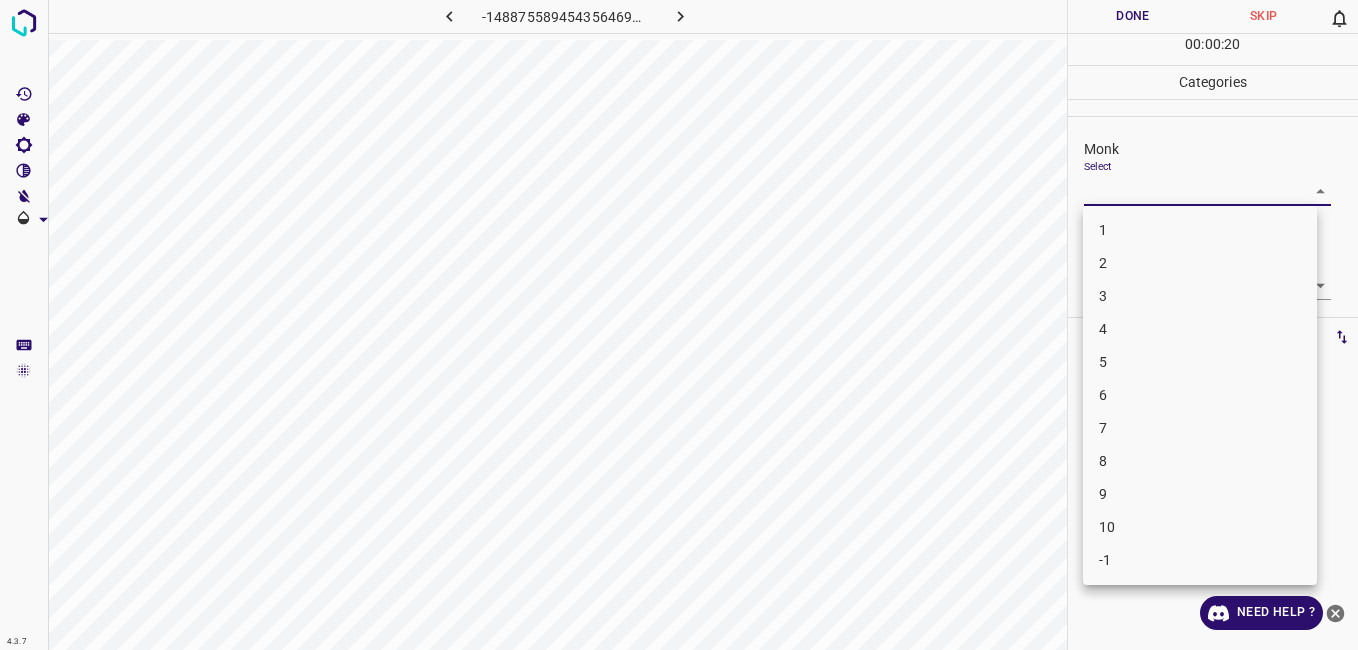 click on "3" at bounding box center (1200, 296) 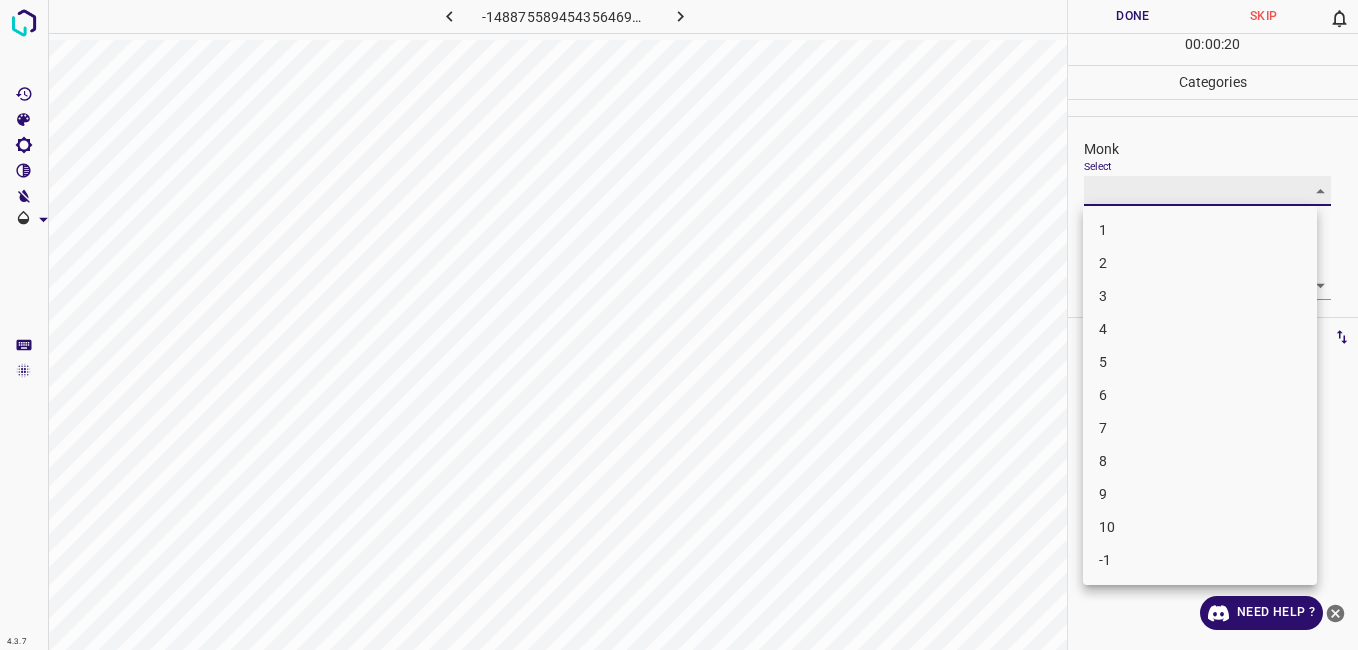 type on "3" 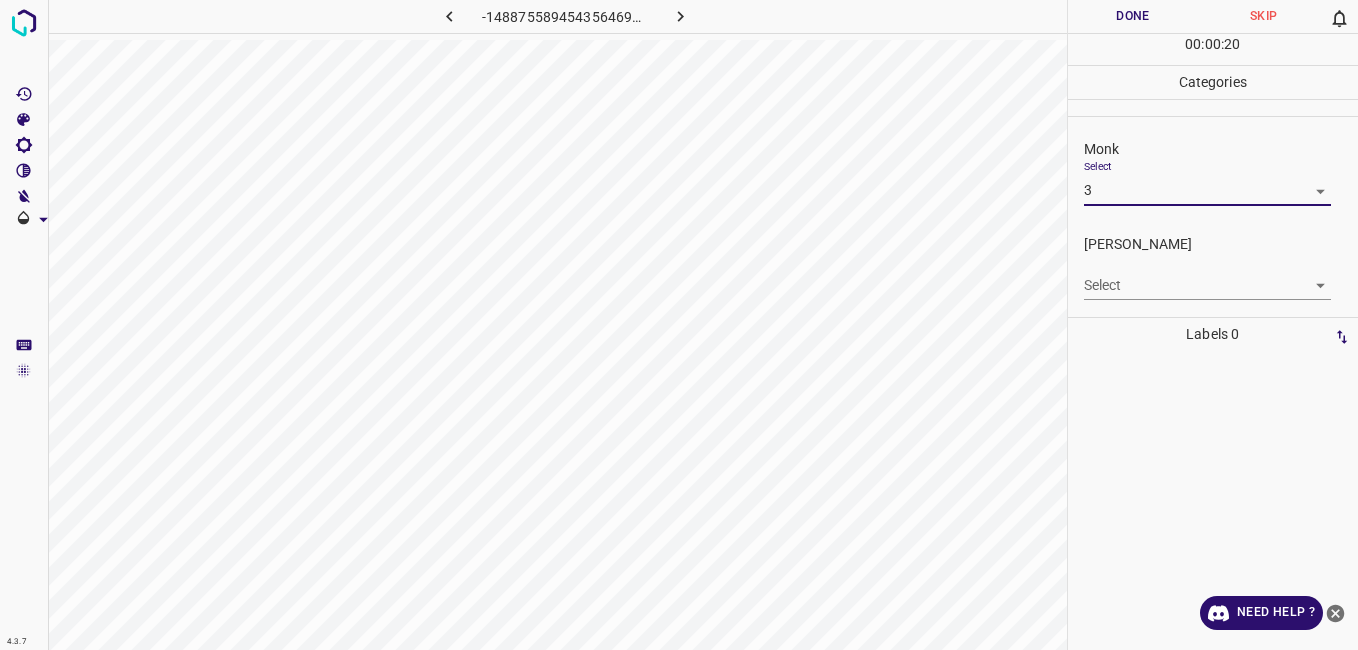 click on "Fitzpatrick   Select ​" at bounding box center [1213, 267] 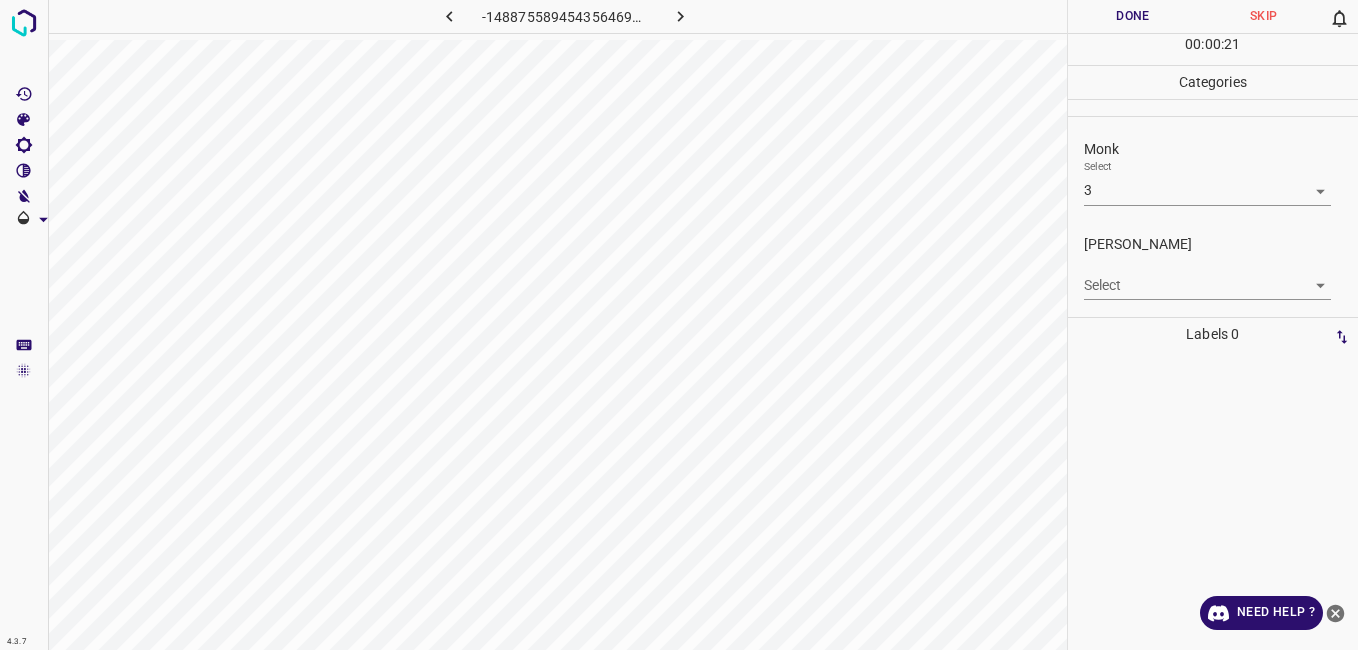 click on "4.3.7 -1488755894543564697.png Done Skip 0 00   : 00   : 21   Categories Monk   Select 3 3  Fitzpatrick   Select ​ Labels   0 Categories 1 Monk 2  Fitzpatrick Tools Space Change between modes (Draw & Edit) I Auto labeling R Restore zoom M Zoom in N Zoom out Delete Delete selecte label Filters Z Restore filters X Saturation filter C Brightness filter V Contrast filter B Gray scale filter General O Download Need Help ? - Text - Hide - Delete" at bounding box center (679, 325) 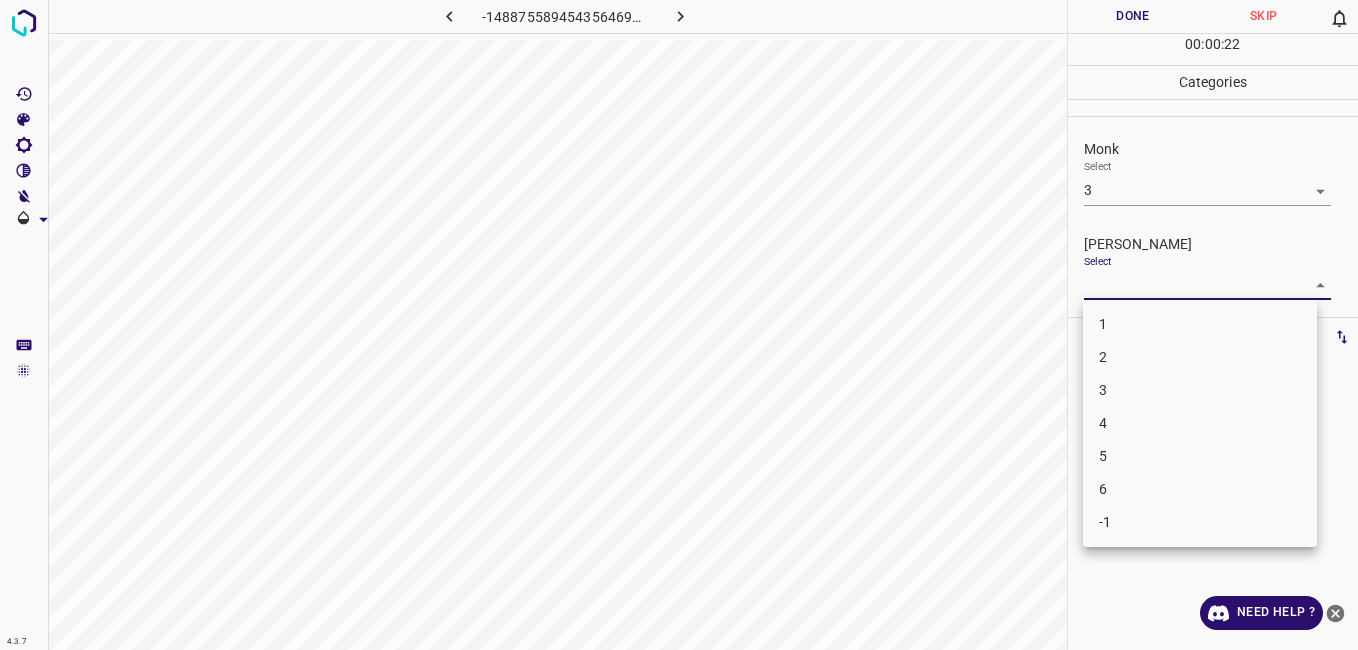 click on "2" at bounding box center [1200, 357] 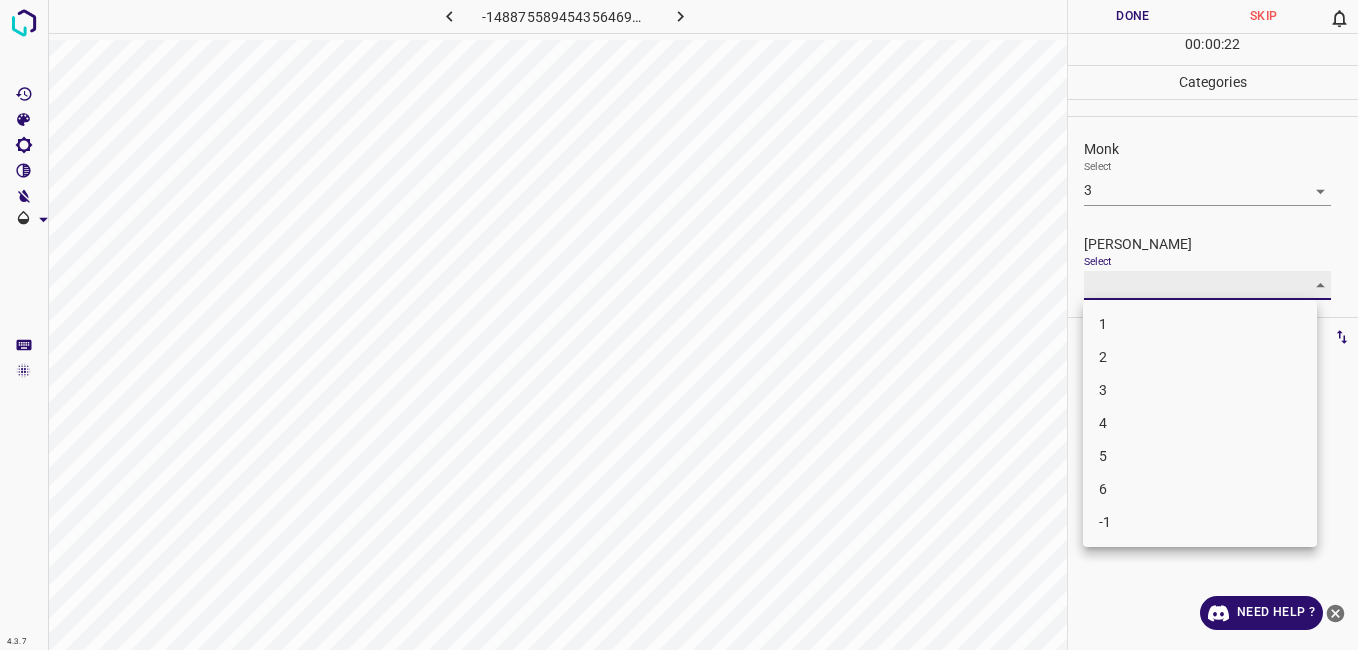 type on "2" 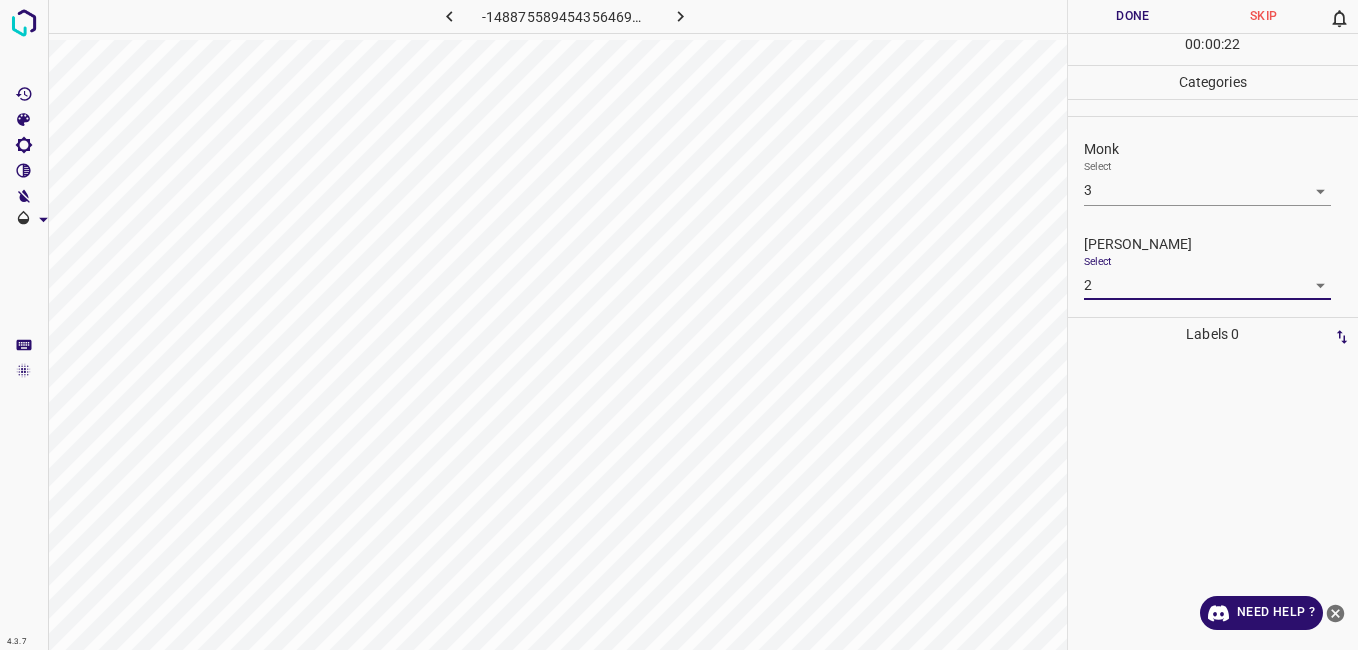 click on "Done" at bounding box center [1133, 16] 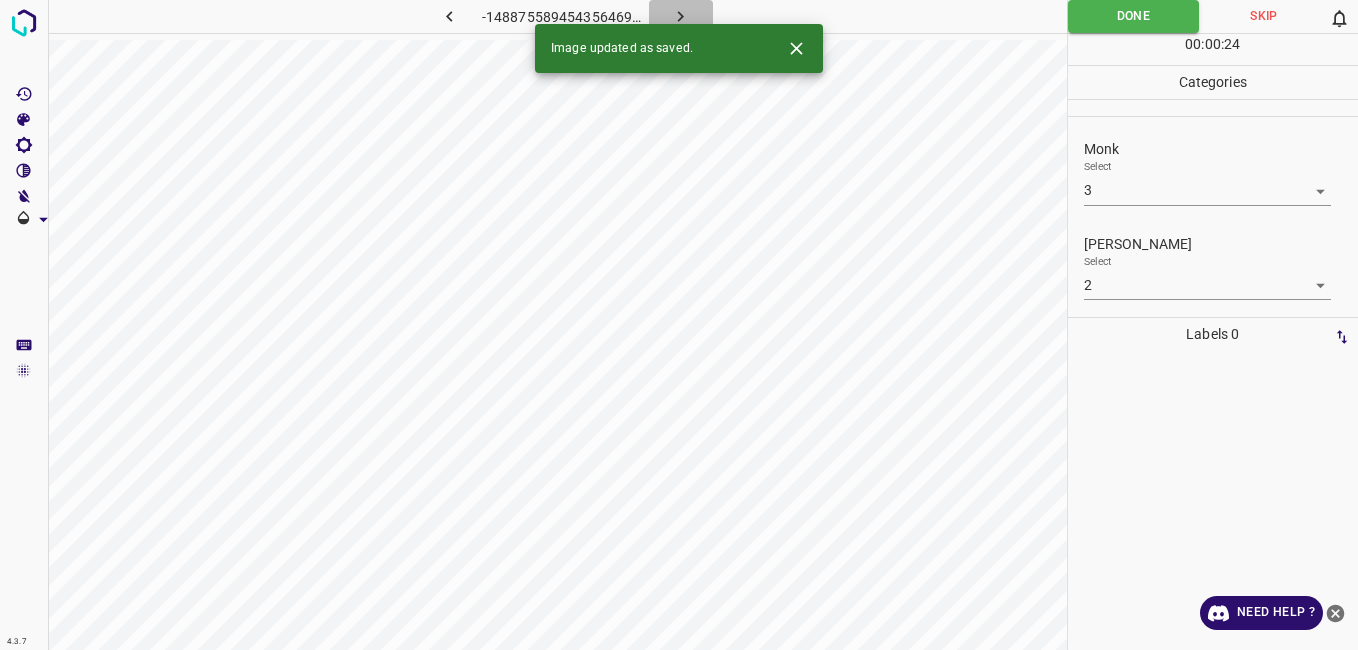 click 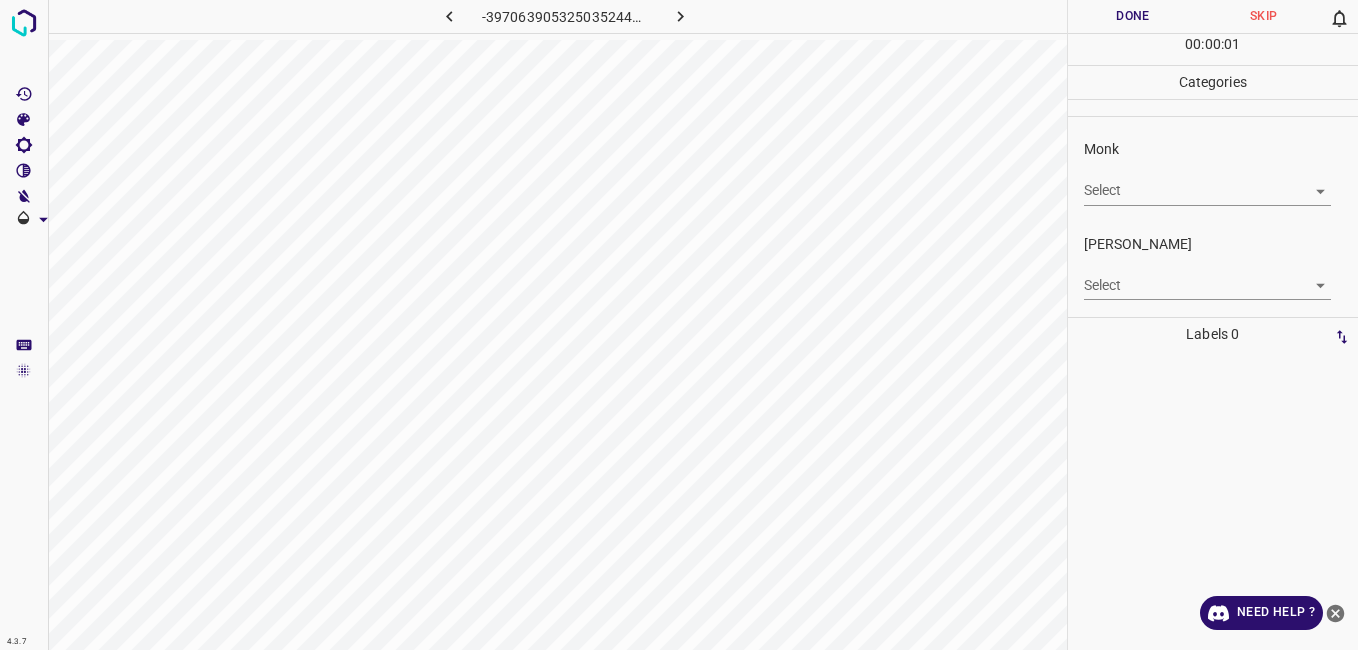 click on "4.3.7 -3970639053250352440.png Done Skip 0 00   : 00   : 01   Categories Monk   Select ​  Fitzpatrick   Select ​ Labels   0 Categories 1 Monk 2  Fitzpatrick Tools Space Change between modes (Draw & Edit) I Auto labeling R Restore zoom M Zoom in N Zoom out Delete Delete selecte label Filters Z Restore filters X Saturation filter C Brightness filter V Contrast filter B Gray scale filter General O Download Need Help ? - Text - Hide - Delete" at bounding box center (679, 325) 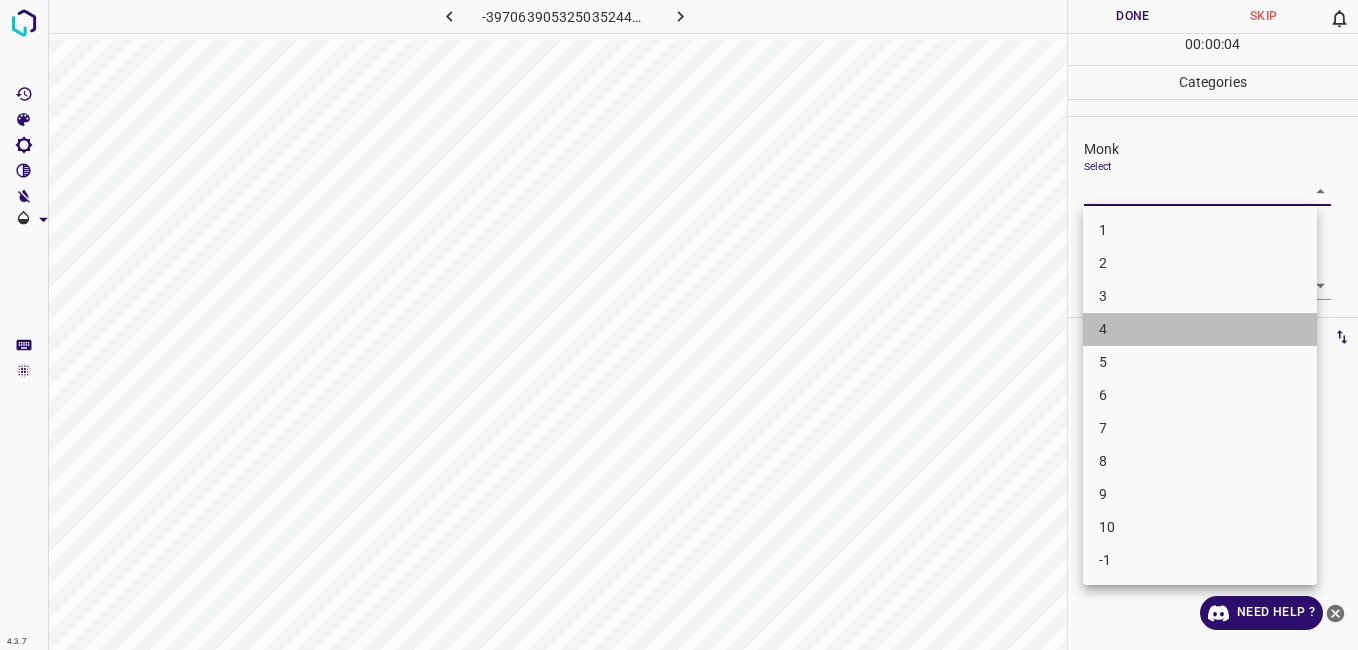 click on "4" at bounding box center [1200, 329] 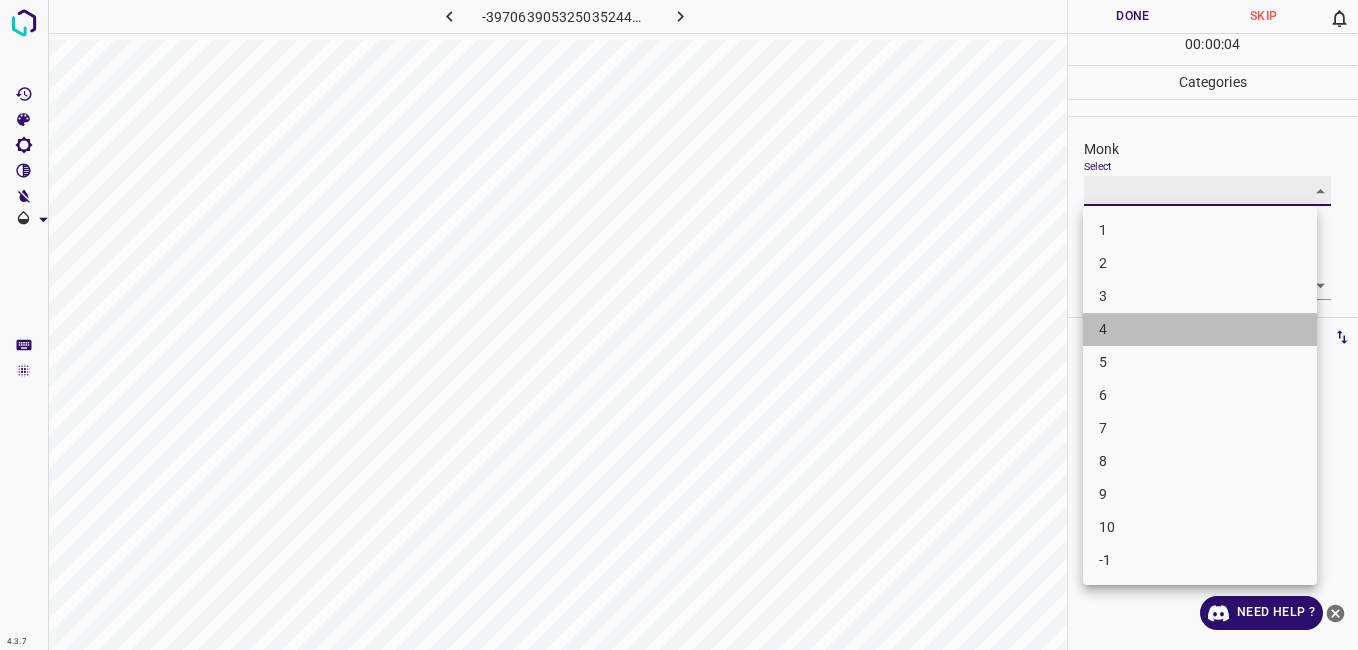 type on "4" 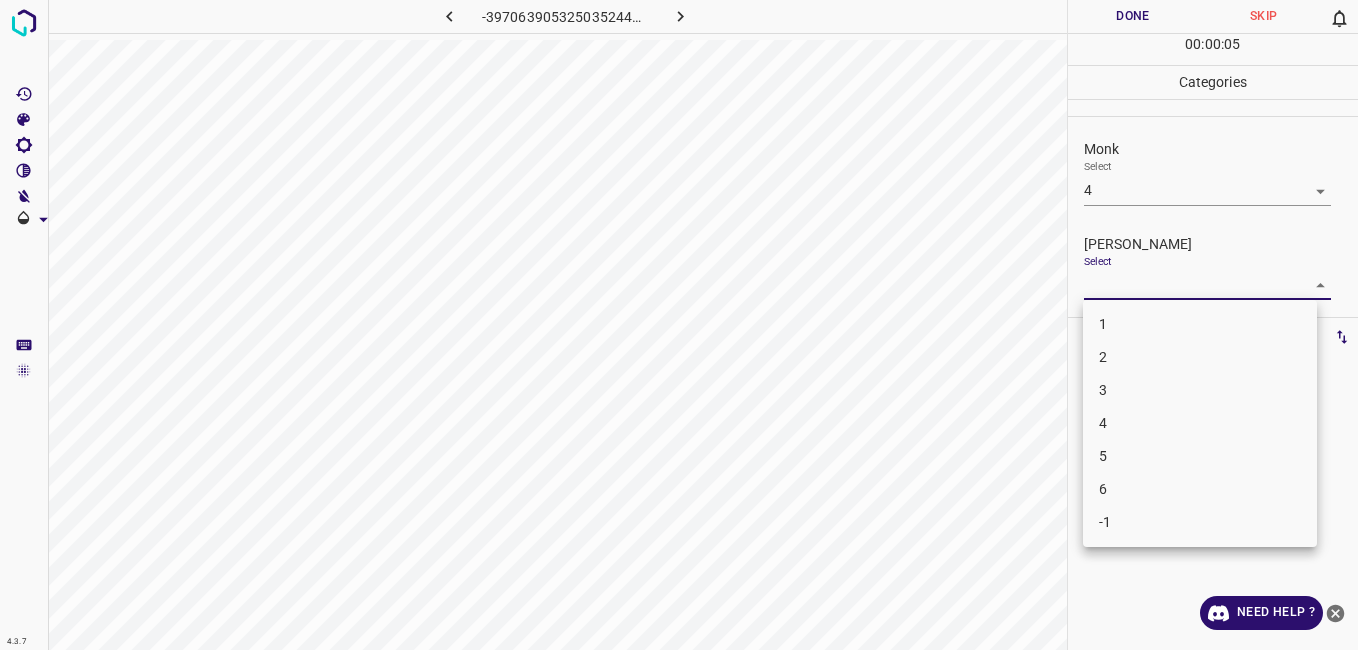 click on "4.3.7 -3970639053250352440.png Done Skip 0 00   : 00   : 05   Categories Monk   Select 4 4  Fitzpatrick   Select ​ Labels   0 Categories 1 Monk 2  Fitzpatrick Tools Space Change between modes (Draw & Edit) I Auto labeling R Restore zoom M Zoom in N Zoom out Delete Delete selecte label Filters Z Restore filters X Saturation filter C Brightness filter V Contrast filter B Gray scale filter General O Download Need Help ? - Text - Hide - Delete 1 2 3 4 5 6 -1" at bounding box center [679, 325] 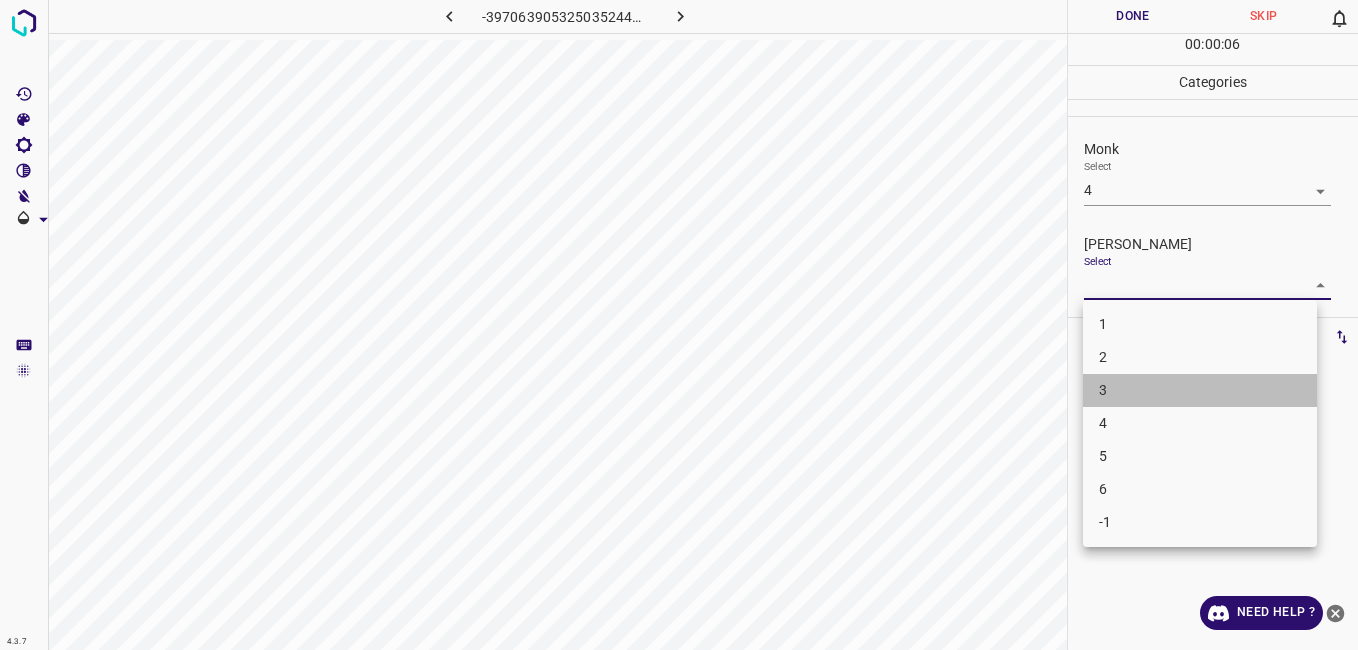 click on "3" at bounding box center (1200, 390) 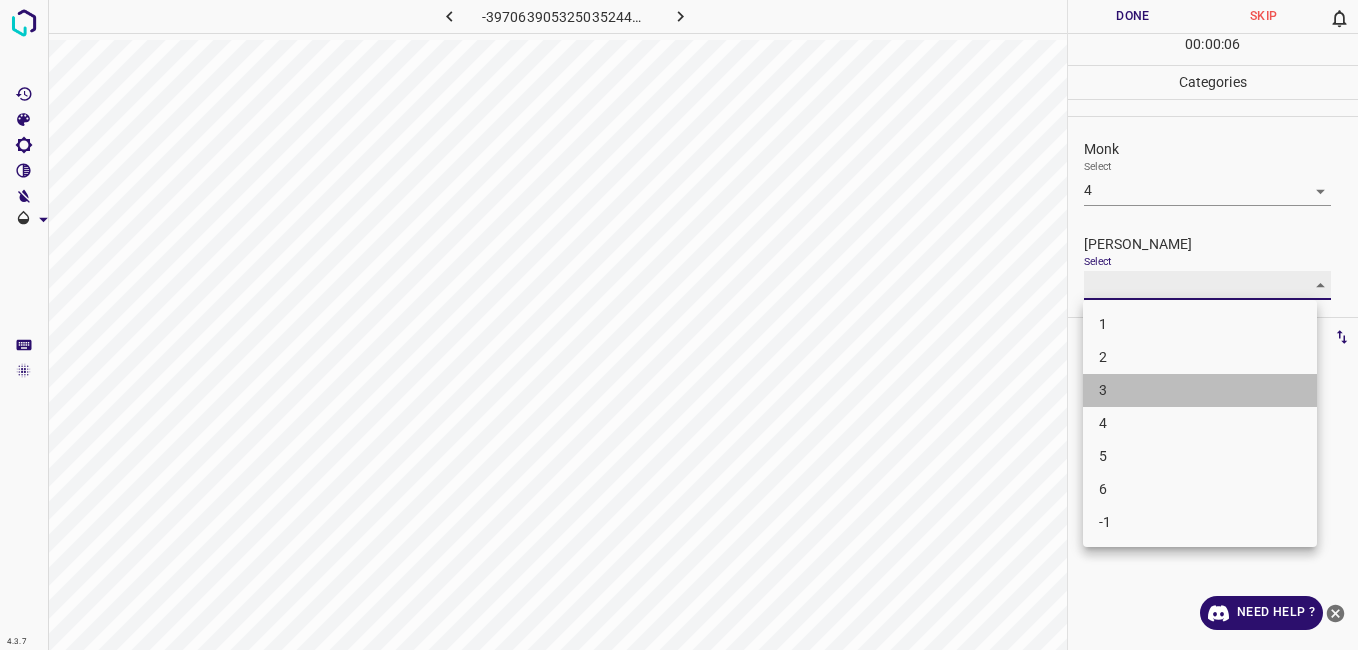 type on "3" 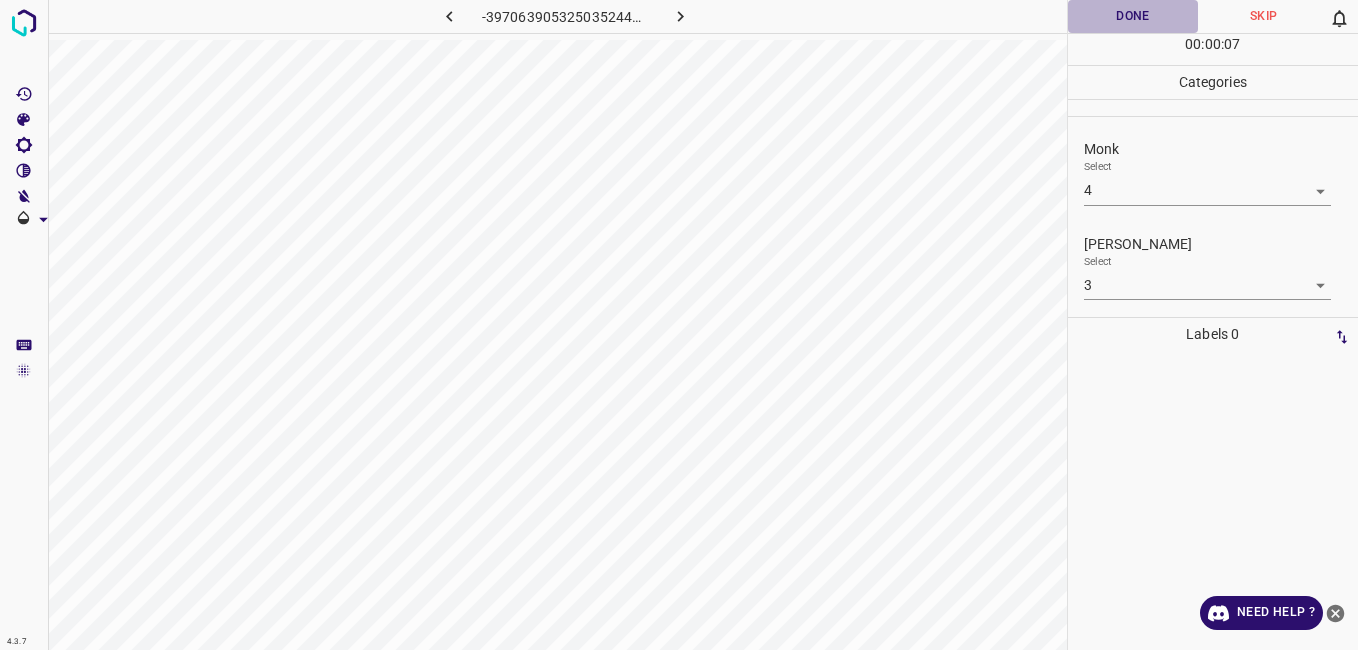 click on "Done" at bounding box center [1133, 16] 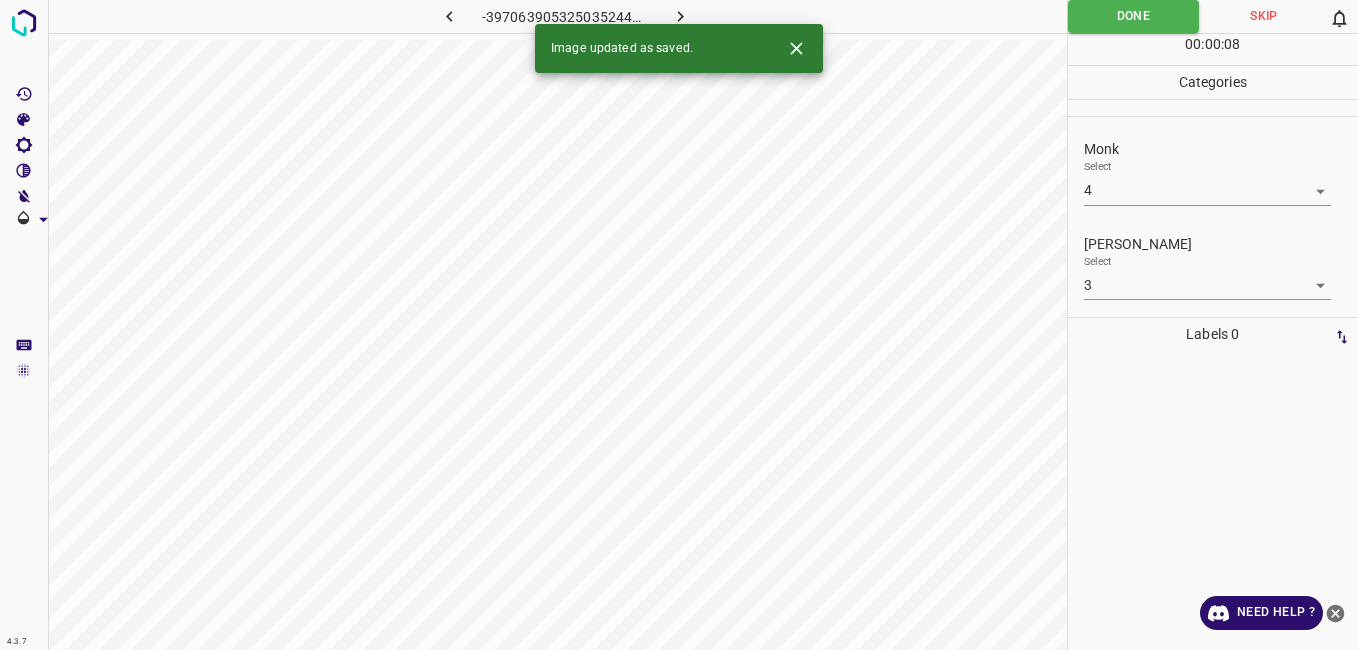 click 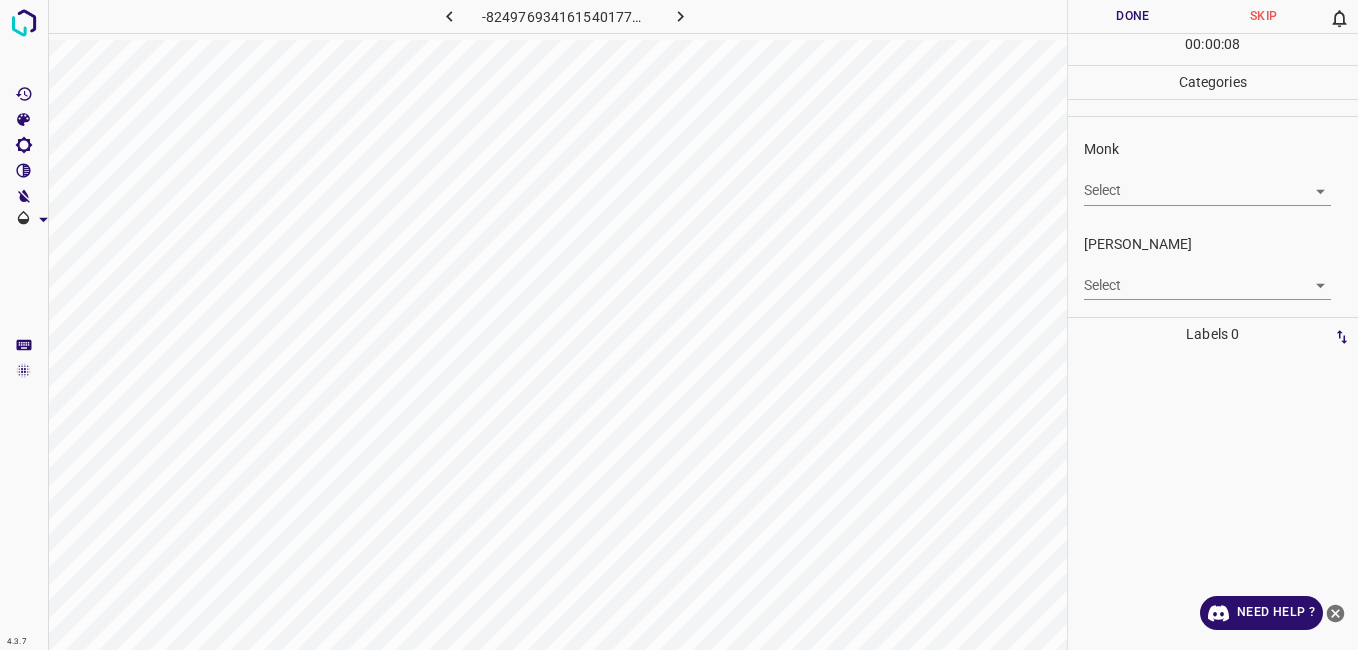 click on "Monk   Select ​" at bounding box center (1213, 172) 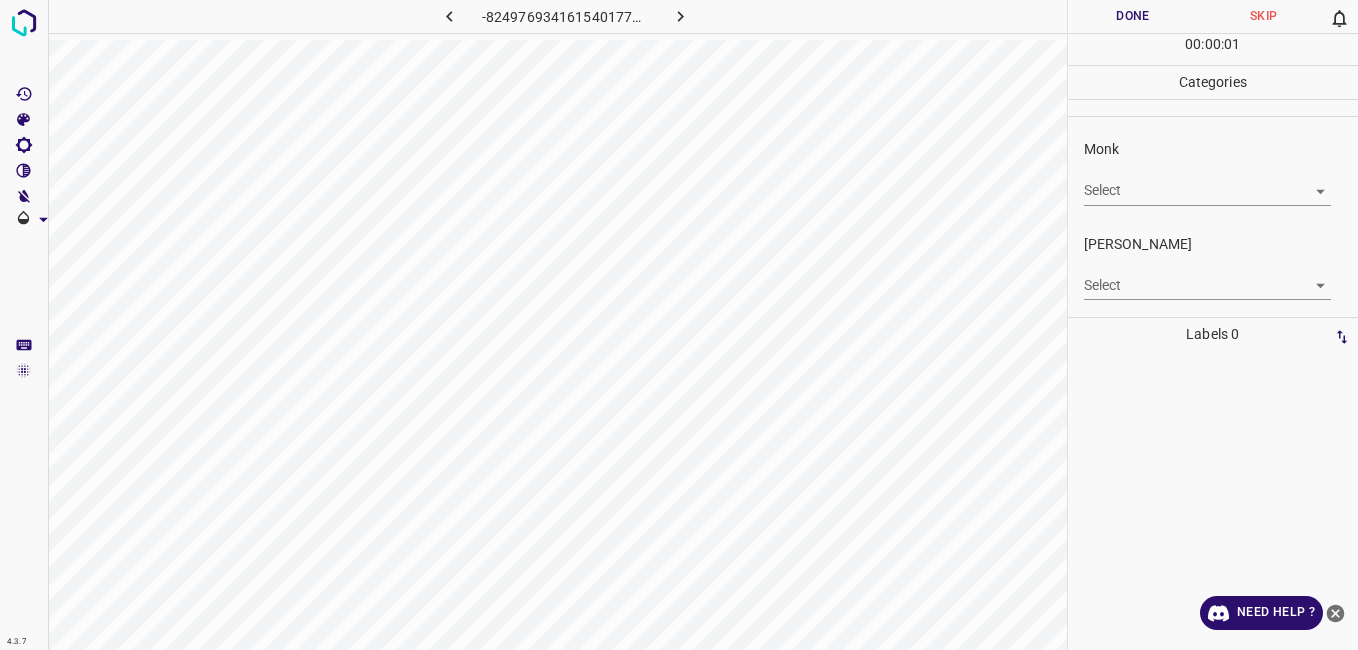 click on "4.3.7 -8249769341615401775.png Done Skip 0 00   : 00   : 01   Categories Monk   Select ​  Fitzpatrick   Select ​ Labels   0 Categories 1 Monk 2  Fitzpatrick Tools Space Change between modes (Draw & Edit) I Auto labeling R Restore zoom M Zoom in N Zoom out Delete Delete selecte label Filters Z Restore filters X Saturation filter C Brightness filter V Contrast filter B Gray scale filter General O Download Need Help ? - Text - Hide - Delete" at bounding box center (679, 325) 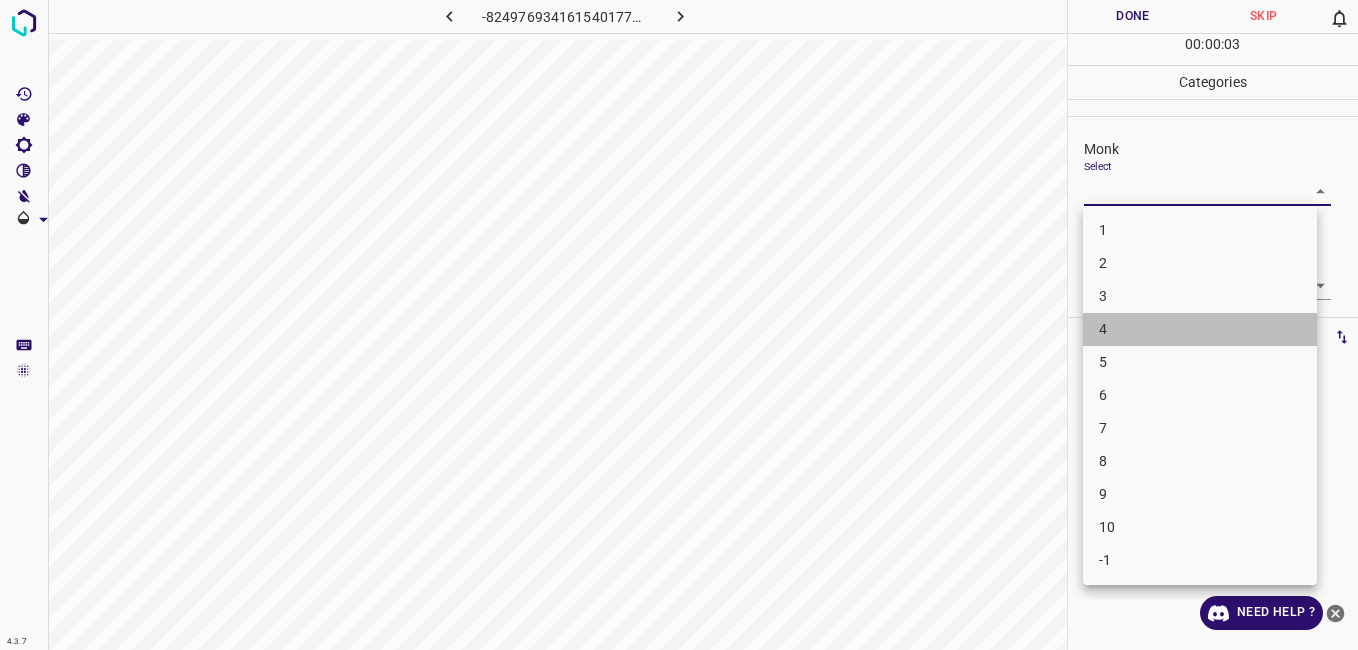 click on "4" at bounding box center (1200, 329) 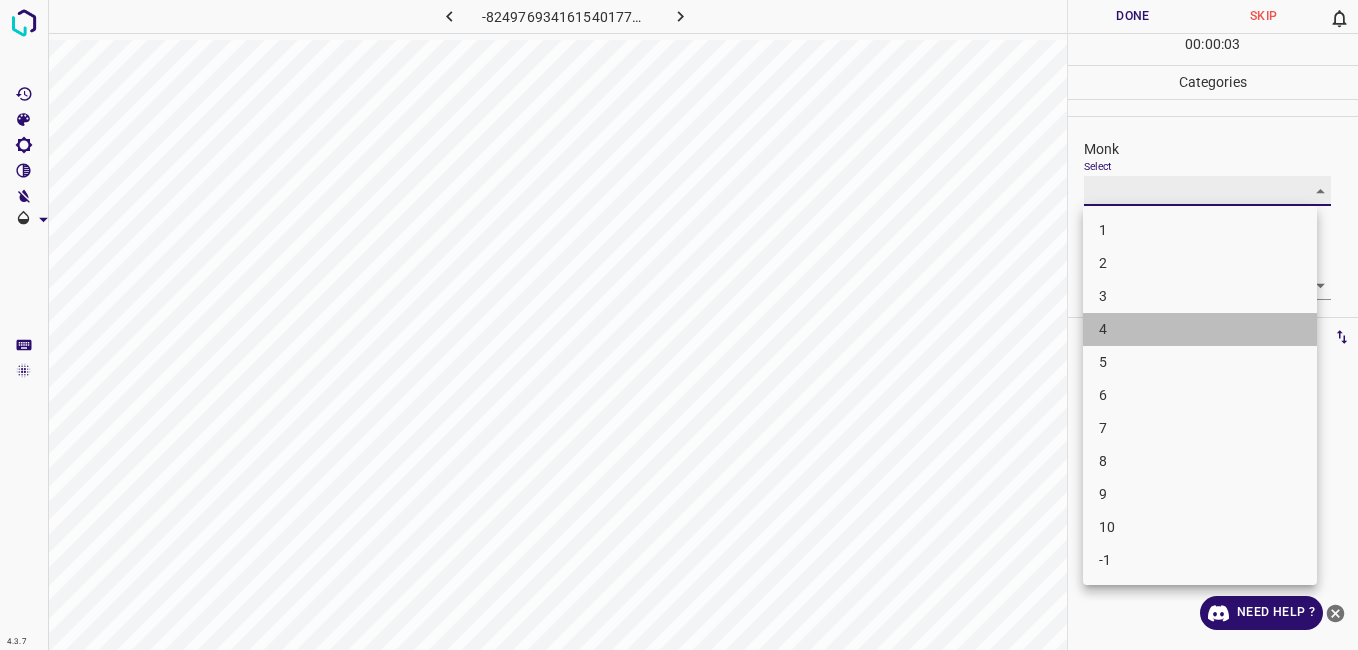 type on "4" 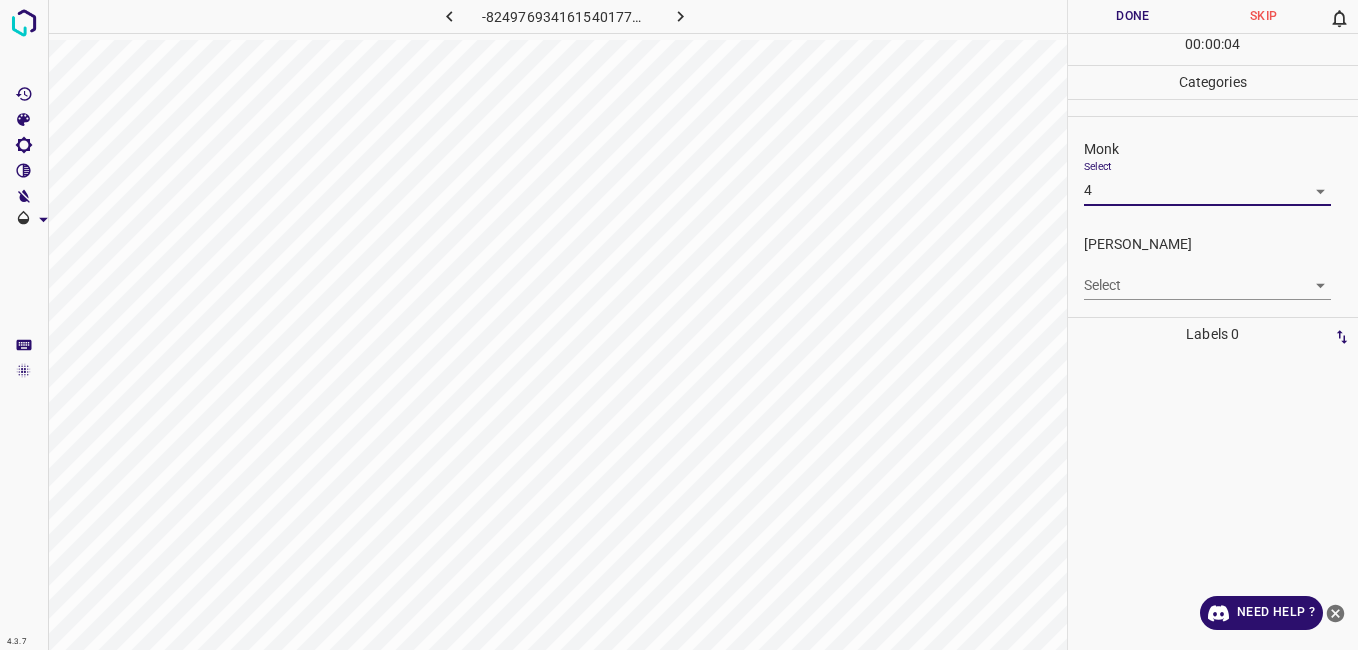 click on "4.3.7 -8249769341615401775.png Done Skip 0 00   : 00   : 04   Categories Monk   Select 4 4  Fitzpatrick   Select ​ Labels   0 Categories 1 Monk 2  Fitzpatrick Tools Space Change between modes (Draw & Edit) I Auto labeling R Restore zoom M Zoom in N Zoom out Delete Delete selecte label Filters Z Restore filters X Saturation filter C Brightness filter V Contrast filter B Gray scale filter General O Download Need Help ? - Text - Hide - Delete" at bounding box center (679, 325) 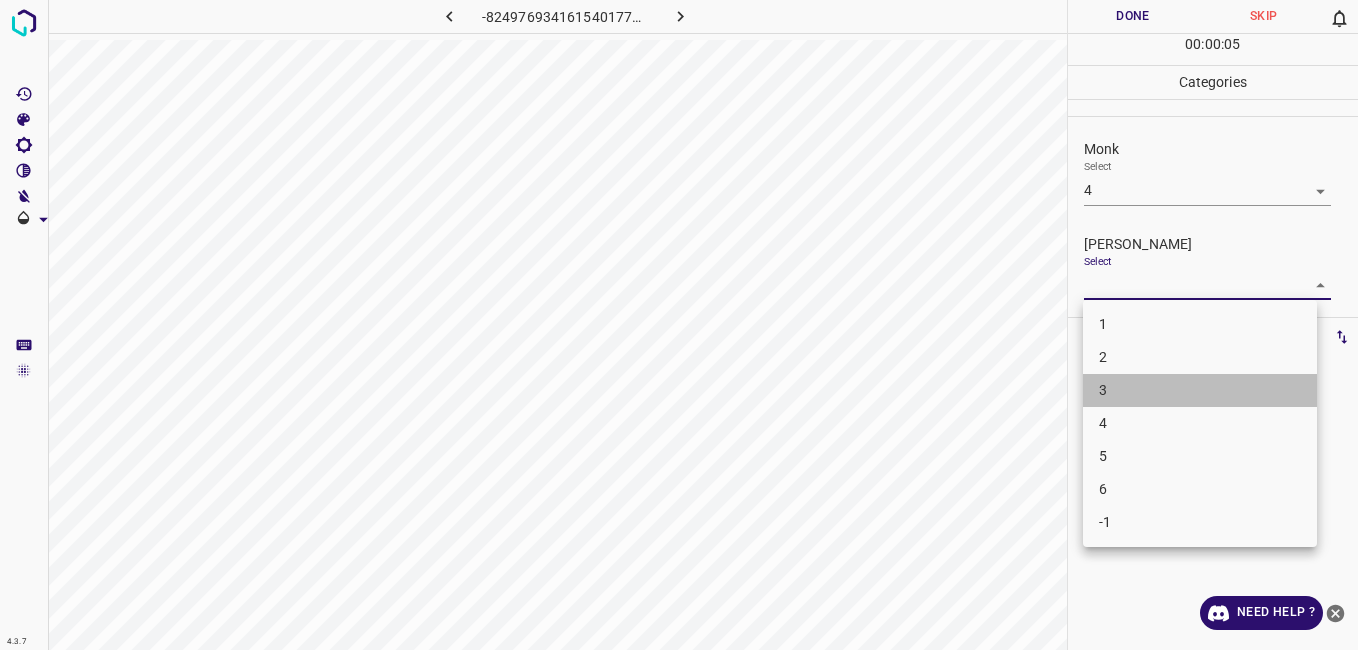 click on "3" at bounding box center (1200, 390) 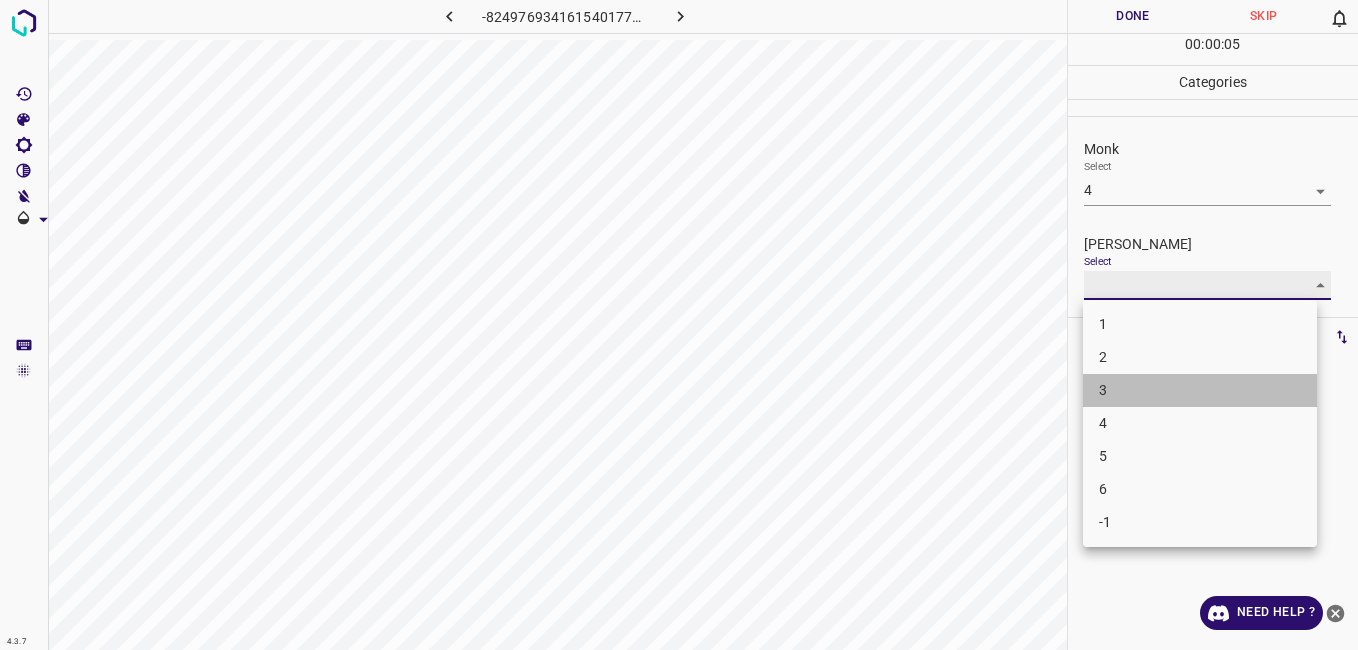 type on "3" 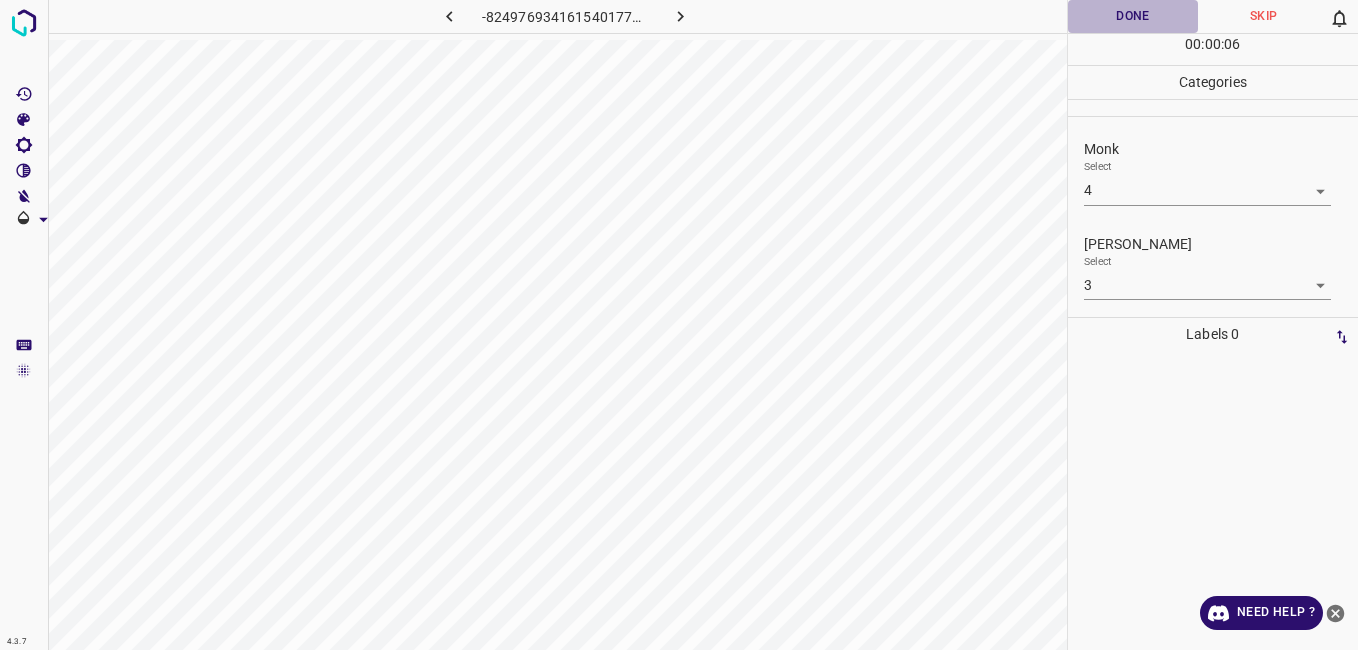 click on "Done" at bounding box center (1133, 16) 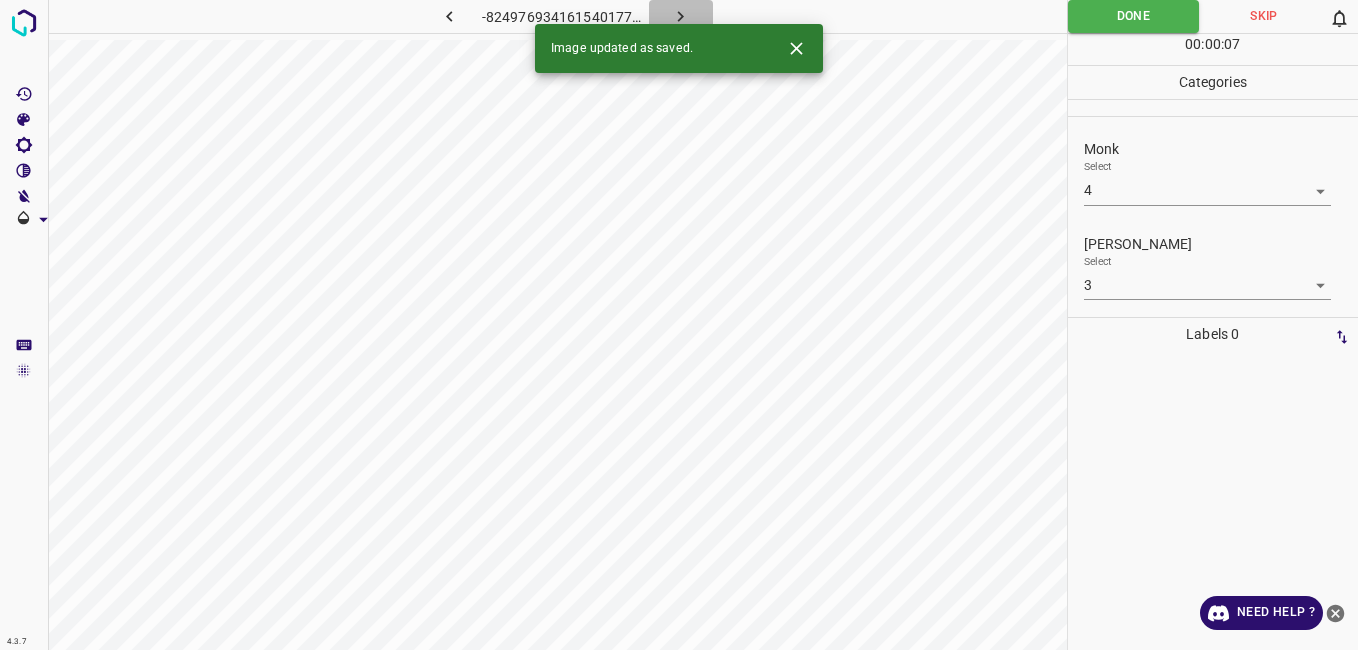 click 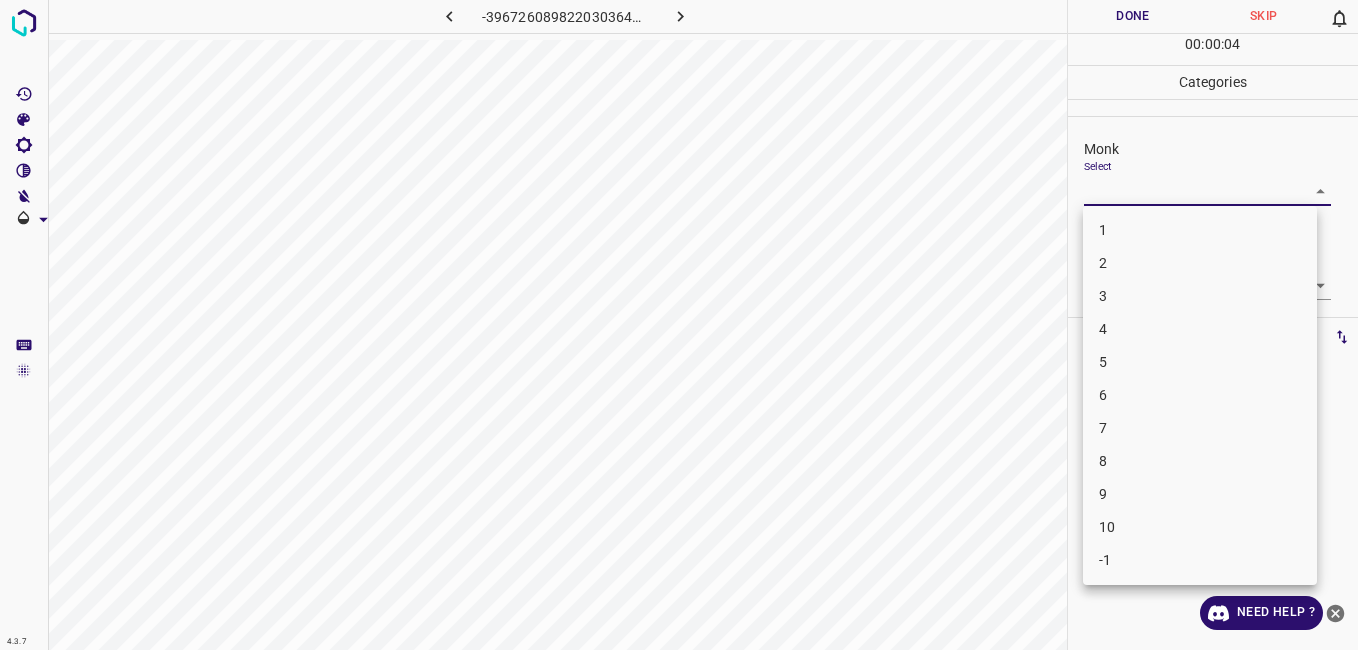 click on "4.3.7 -3967260898220303649.png Done Skip 0 00   : 00   : 04   Categories Monk   Select ​  Fitzpatrick   Select ​ Labels   0 Categories 1 Monk 2  Fitzpatrick Tools Space Change between modes (Draw & Edit) I Auto labeling R Restore zoom M Zoom in N Zoom out Delete Delete selecte label Filters Z Restore filters X Saturation filter C Brightness filter V Contrast filter B Gray scale filter General O Download Need Help ? - Text - Hide - Delete 1 2 3 4 5 6 7 8 9 10 -1" at bounding box center [679, 325] 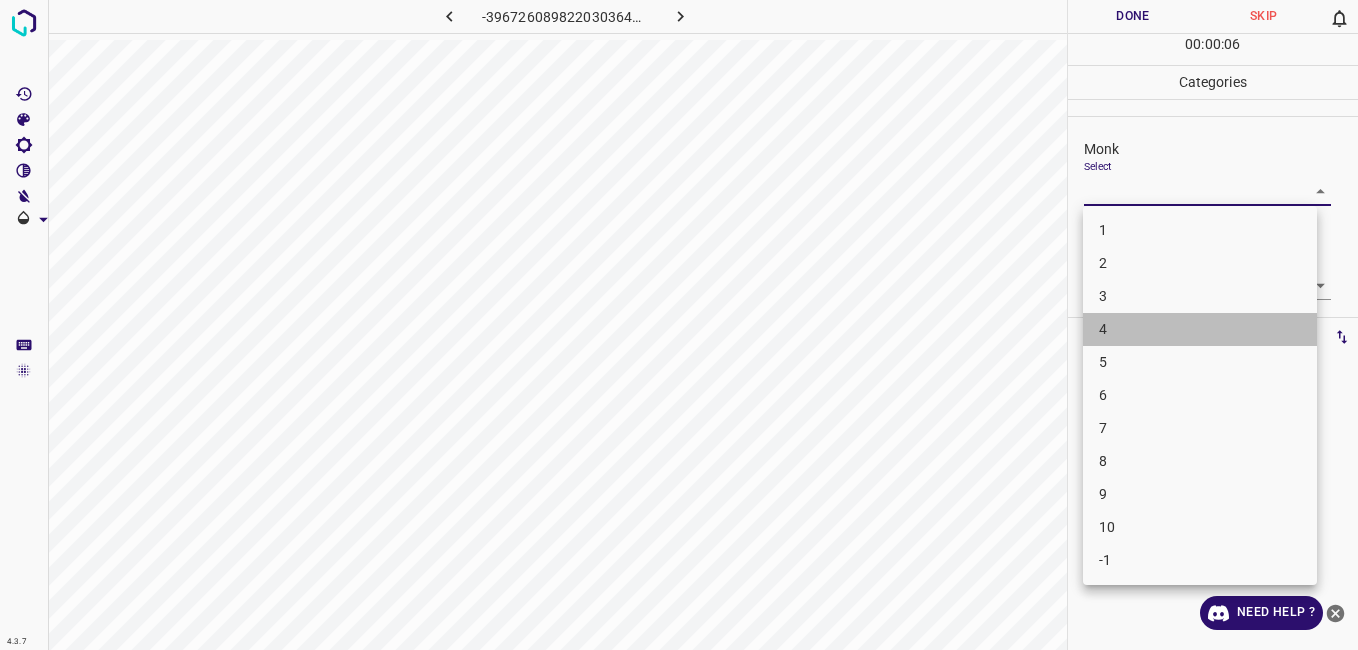 click on "4" at bounding box center (1200, 329) 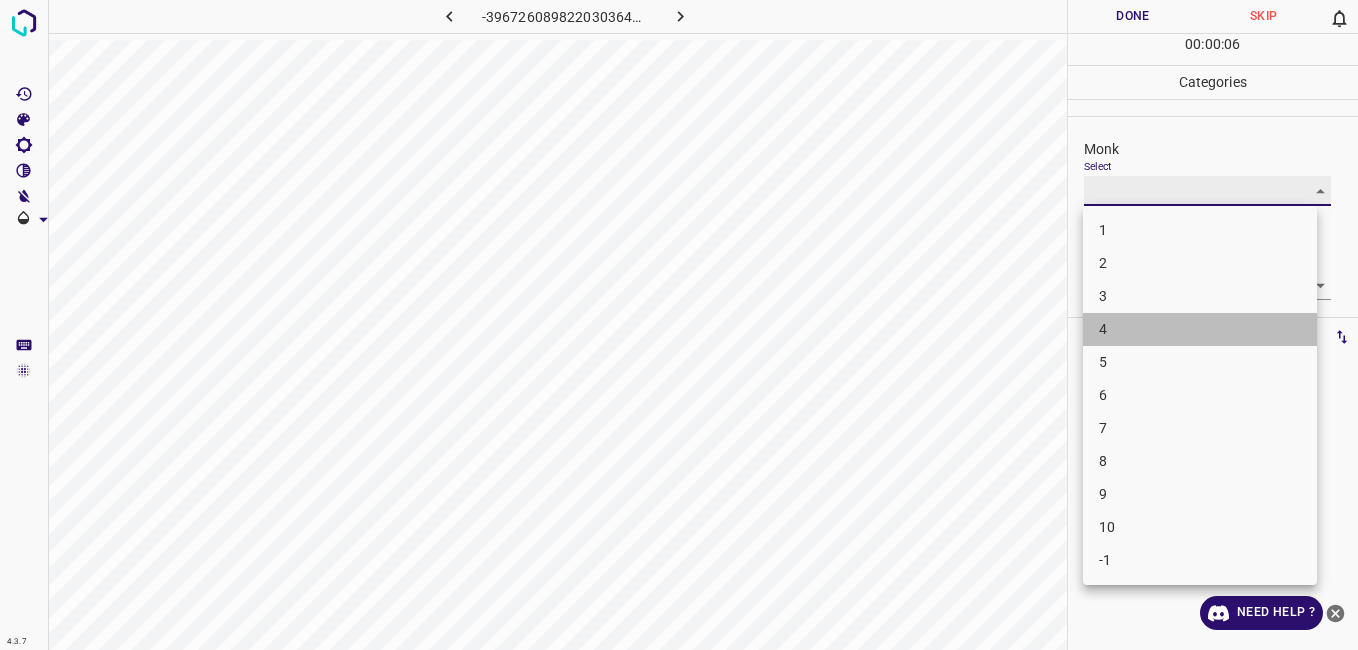 type on "4" 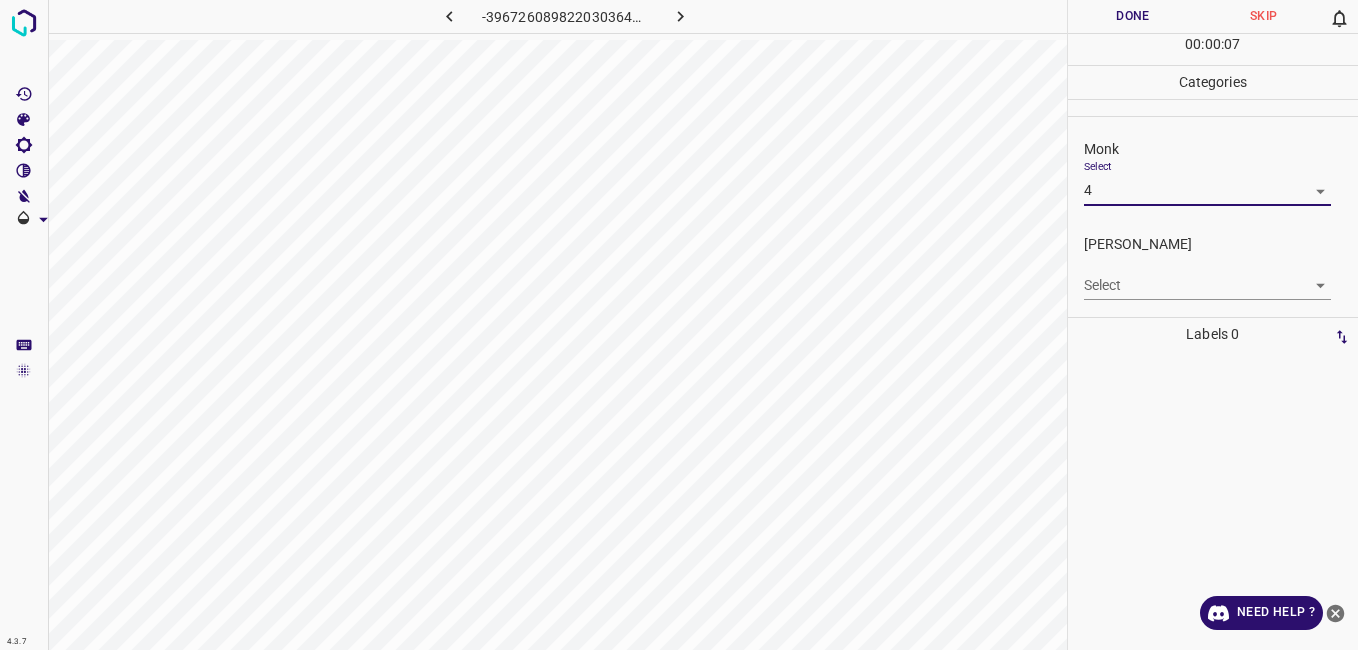 click on "4.3.7 -3967260898220303649.png Done Skip 0 00   : 00   : 07   Categories Monk   Select 4 4  Fitzpatrick   Select ​ Labels   0 Categories 1 Monk 2  Fitzpatrick Tools Space Change between modes (Draw & Edit) I Auto labeling R Restore zoom M Zoom in N Zoom out Delete Delete selecte label Filters Z Restore filters X Saturation filter C Brightness filter V Contrast filter B Gray scale filter General O Download Need Help ? - Text - Hide - Delete 1 2 3 4 5 6 7 8 9 10 -1" at bounding box center [679, 325] 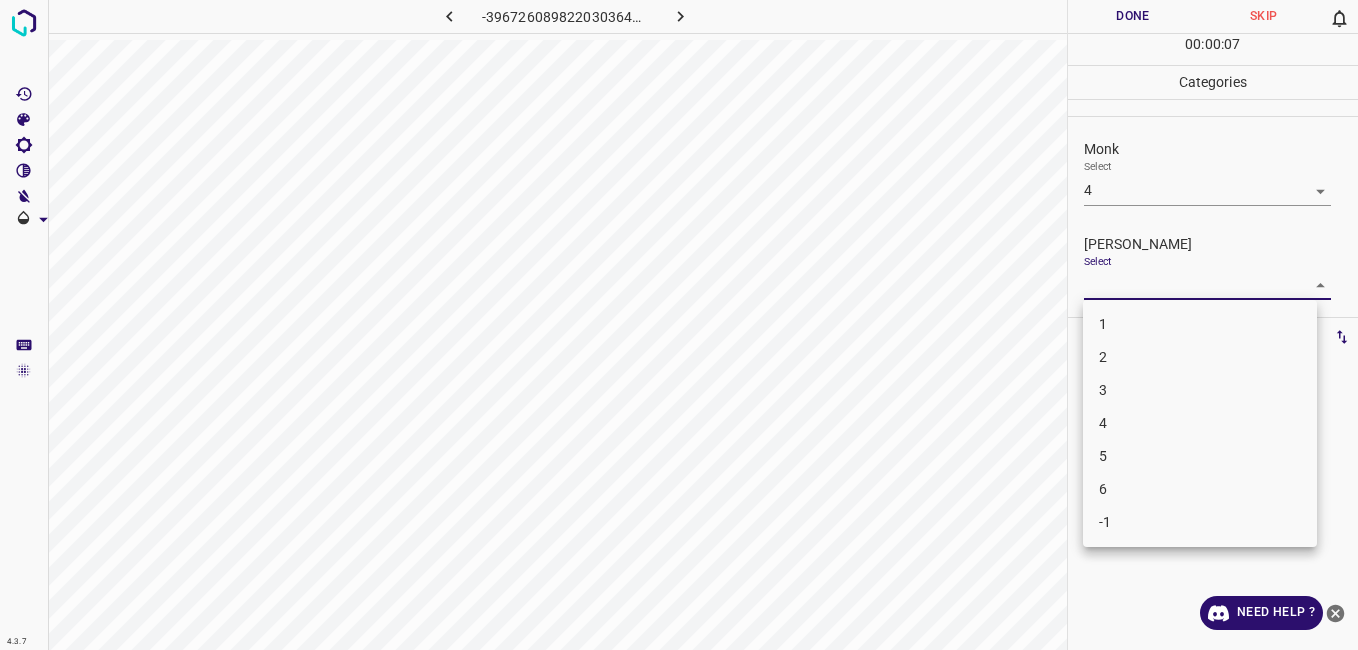 click on "3" at bounding box center [1200, 390] 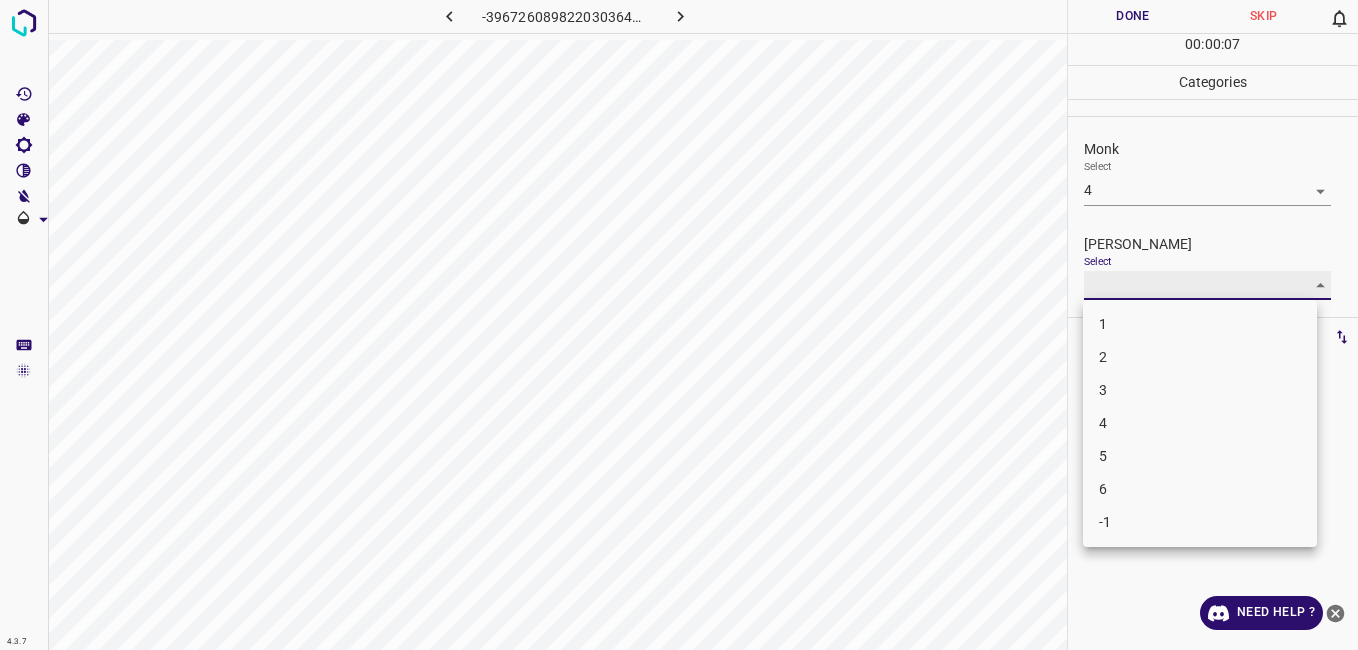 type on "3" 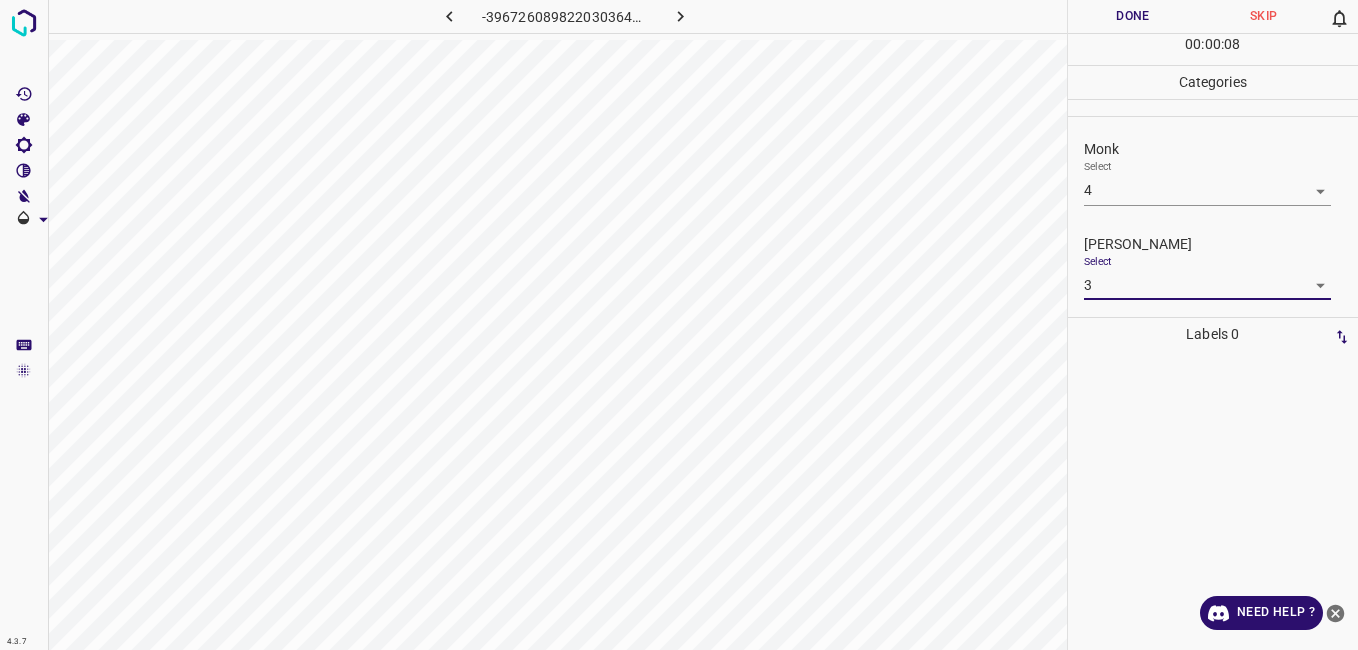 click on "Done" at bounding box center (1133, 16) 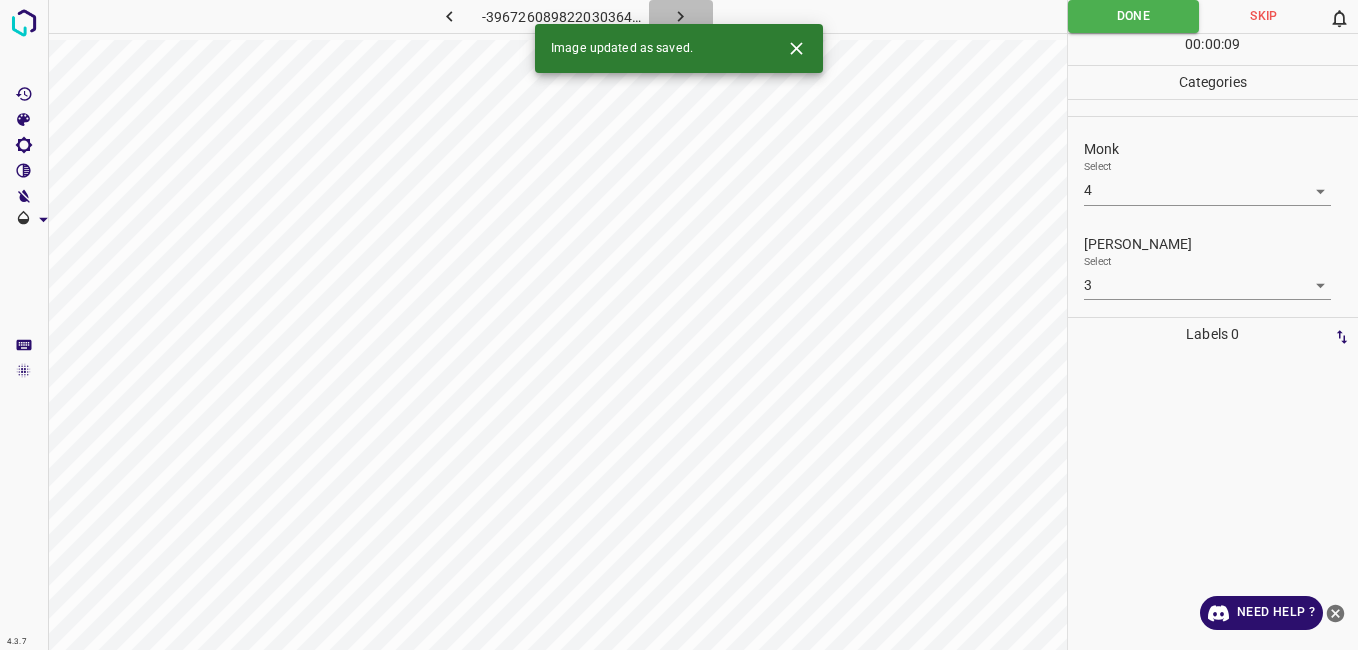 click 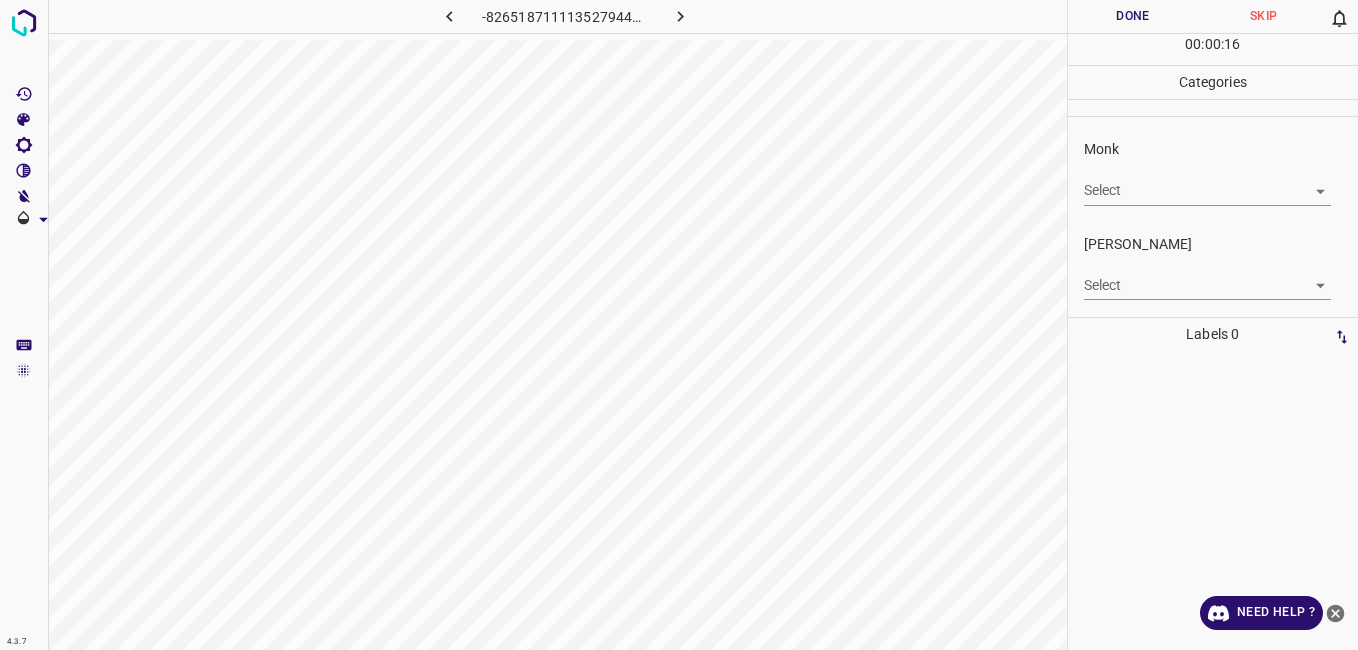 click on "4.3.7 -8265187111135279445.png Done Skip 0 00   : 00   : 16   Categories Monk   Select ​  Fitzpatrick   Select ​ Labels   0 Categories 1 Monk 2  Fitzpatrick Tools Space Change between modes (Draw & Edit) I Auto labeling R Restore zoom M Zoom in N Zoom out Delete Delete selecte label Filters Z Restore filters X Saturation filter C Brightness filter V Contrast filter B Gray scale filter General O Download Need Help ? - Text - Hide - Delete" at bounding box center (679, 325) 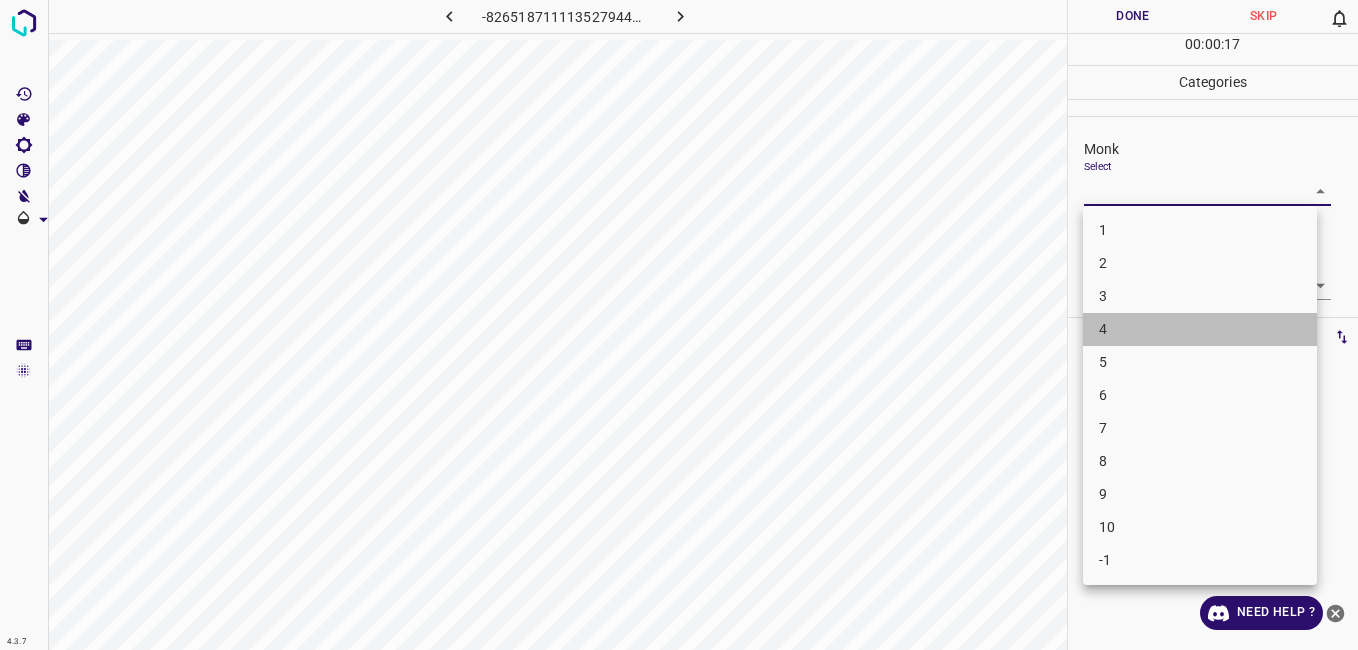 click on "4" at bounding box center (1200, 329) 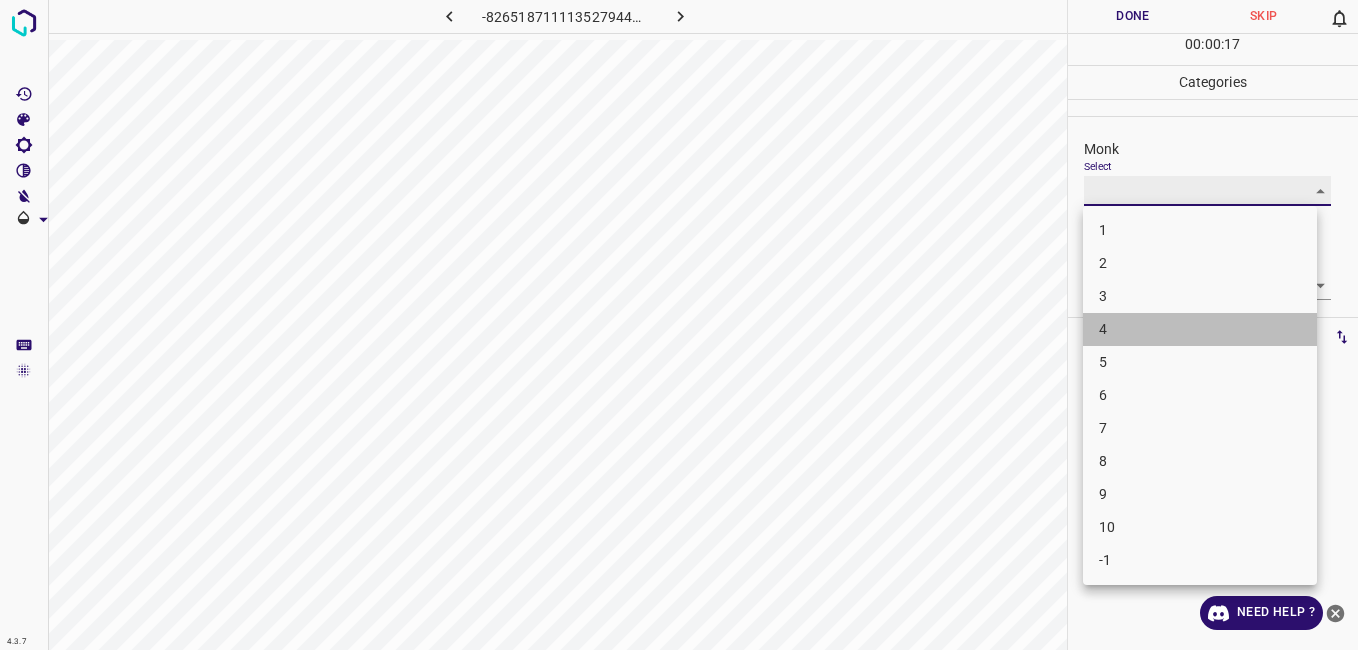 type on "4" 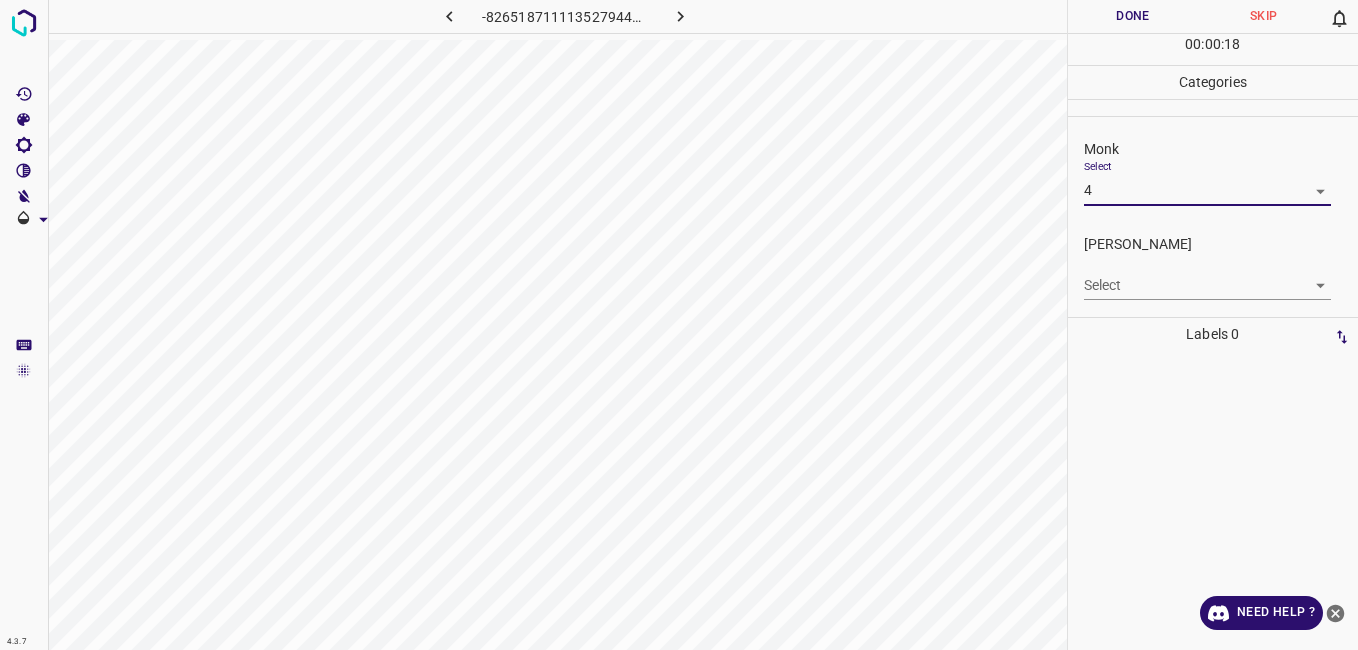 click on "4.3.7 -8265187111135279445.png Done Skip 0 00   : 00   : 18   Categories Monk   Select 4 4  Fitzpatrick   Select ​ Labels   0 Categories 1 Monk 2  Fitzpatrick Tools Space Change between modes (Draw & Edit) I Auto labeling R Restore zoom M Zoom in N Zoom out Delete Delete selecte label Filters Z Restore filters X Saturation filter C Brightness filter V Contrast filter B Gray scale filter General O Download Need Help ? - Text - Hide - Delete" at bounding box center [679, 325] 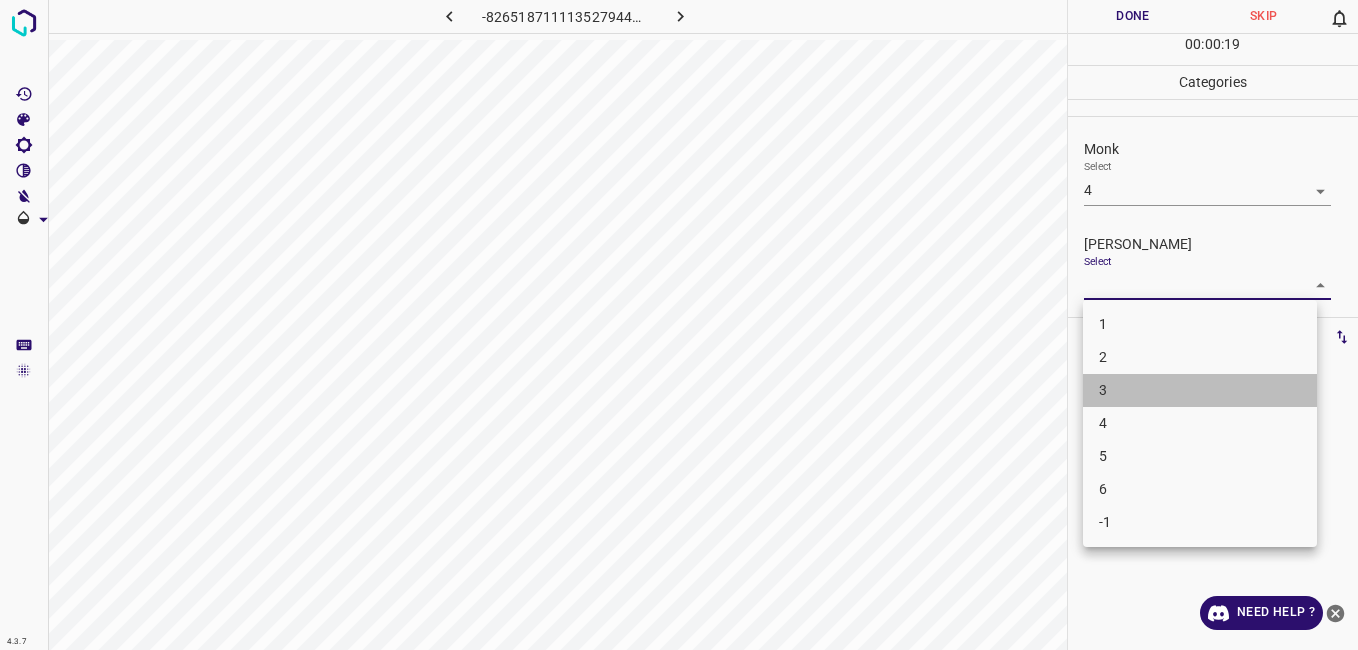 click on "3" at bounding box center (1200, 390) 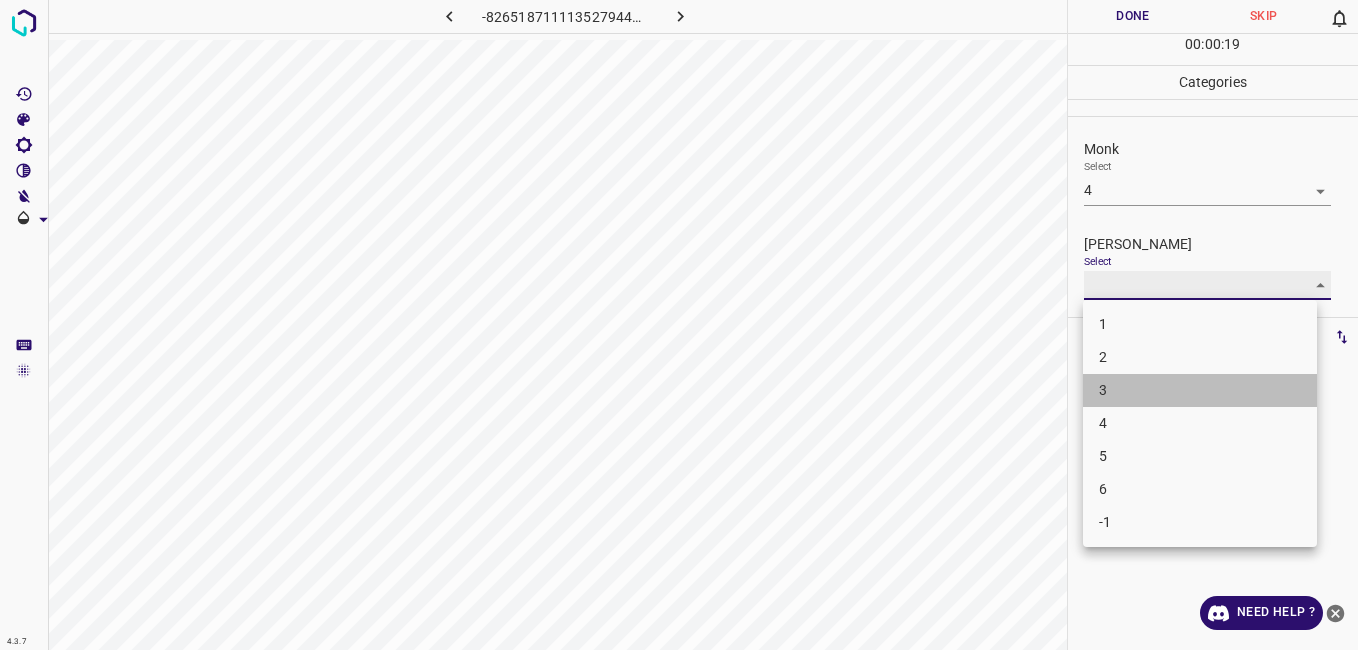 type on "3" 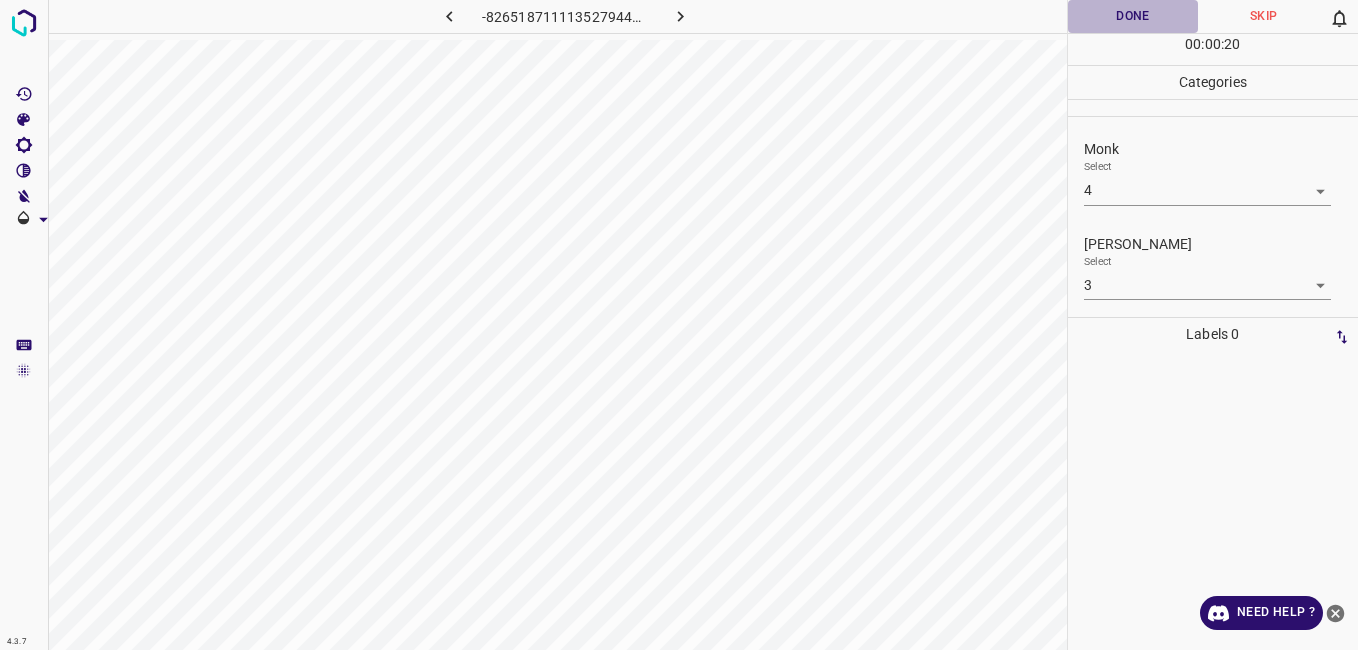 click on "Done" at bounding box center [1133, 16] 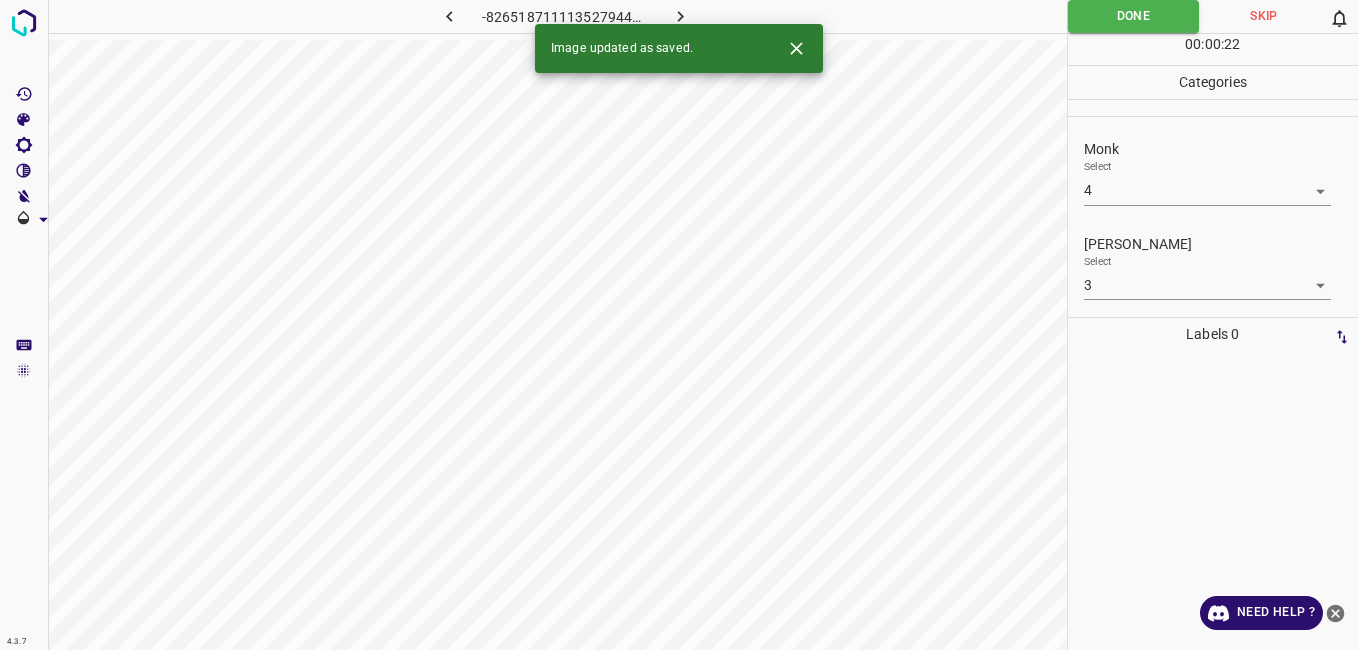 click at bounding box center [681, 16] 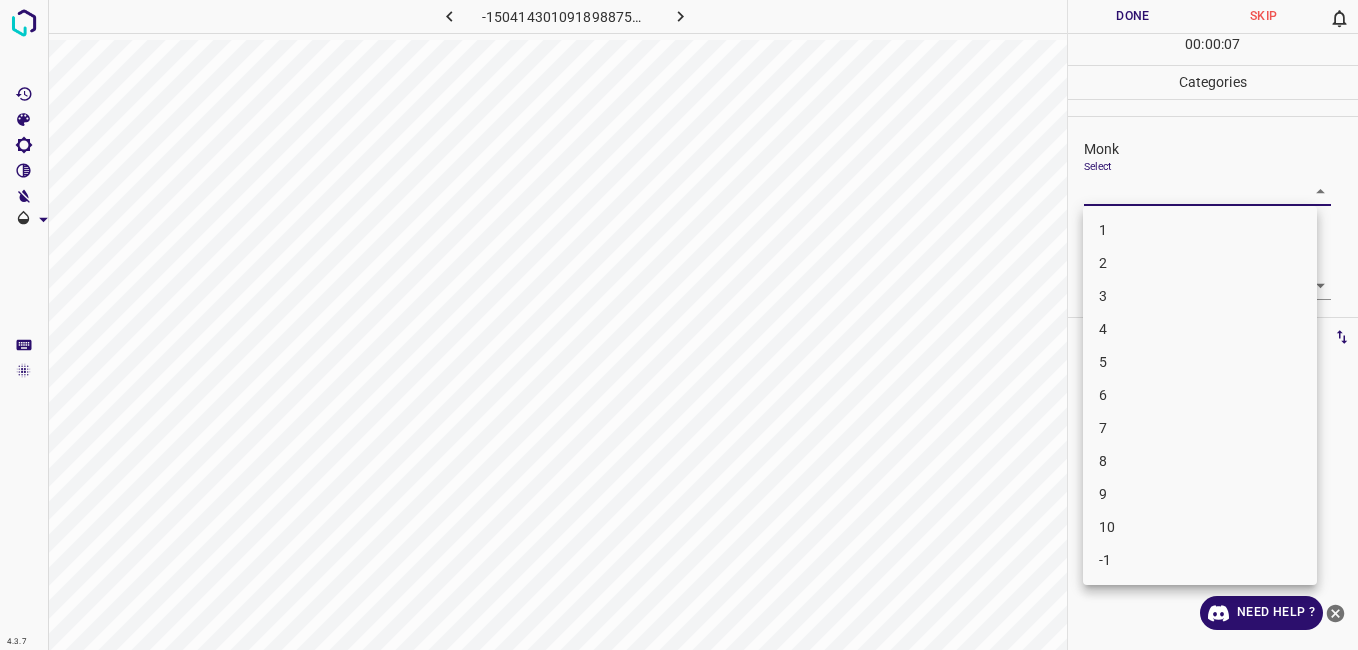 click on "4.3.7 -1504143010918988758.png Done Skip 0 00   : 00   : 07   Categories Monk   Select ​  Fitzpatrick   Select ​ Labels   0 Categories 1 Monk 2  Fitzpatrick Tools Space Change between modes (Draw & Edit) I Auto labeling R Restore zoom M Zoom in N Zoom out Delete Delete selecte label Filters Z Restore filters X Saturation filter C Brightness filter V Contrast filter B Gray scale filter General O Download Need Help ? - Text - Hide - Delete 1 2 3 4 5 6 7 8 9 10 -1" at bounding box center (679, 325) 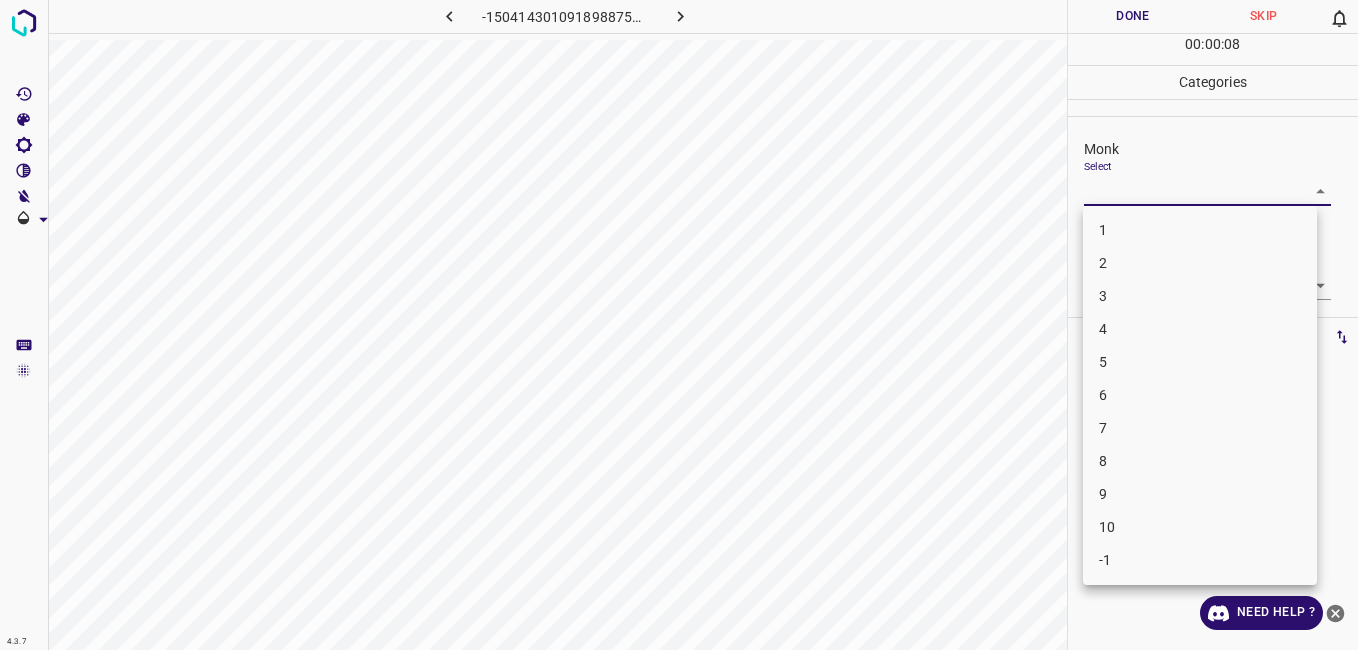 click on "8" at bounding box center (1200, 461) 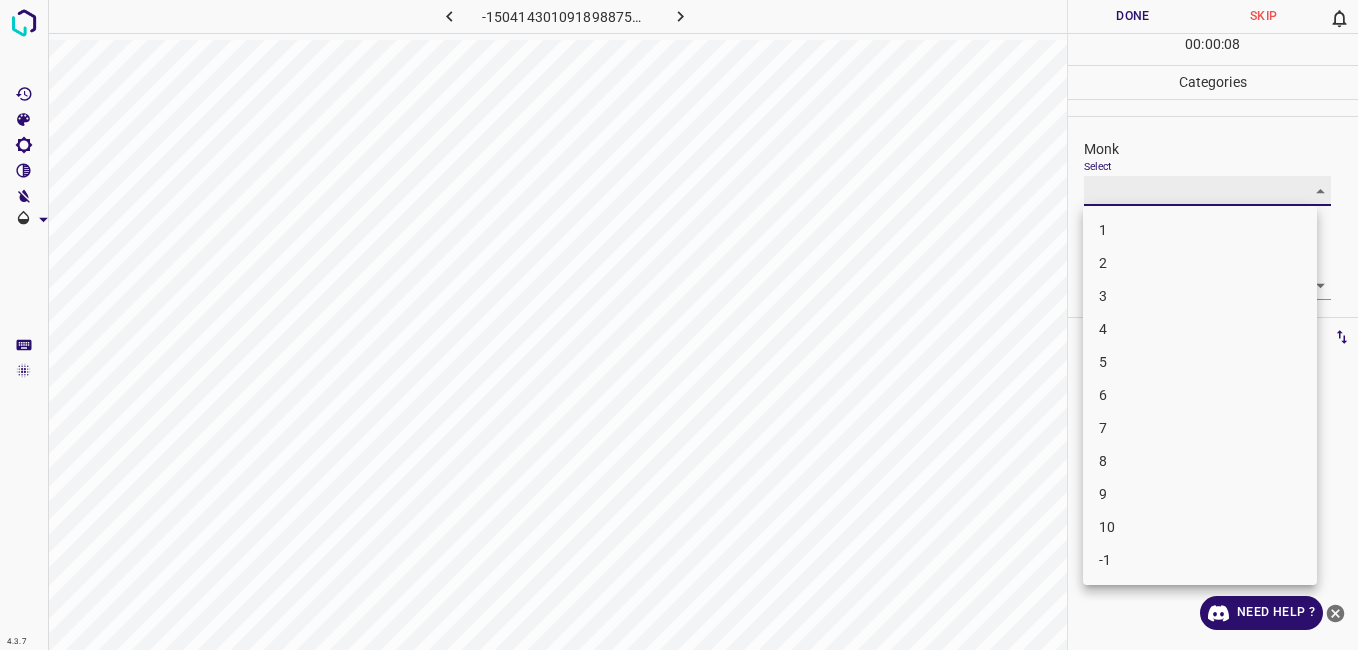 type on "8" 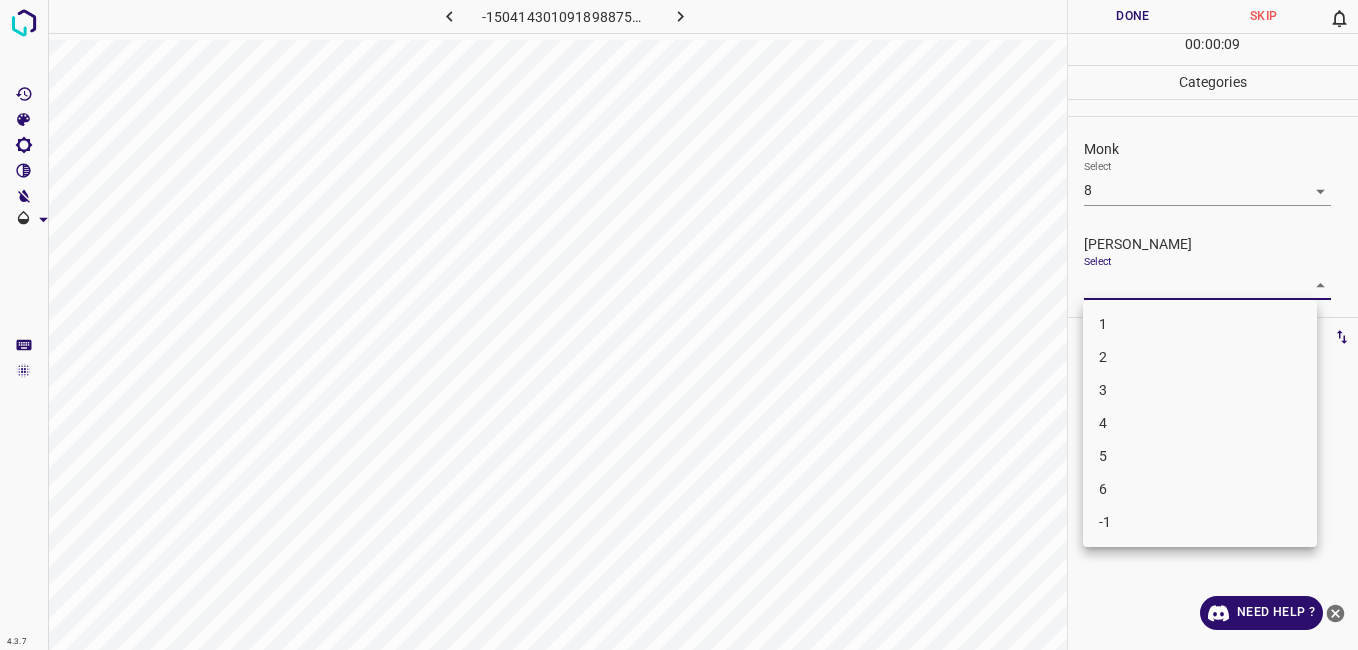 click on "4.3.7 -1504143010918988758.png Done Skip 0 00   : 00   : 09   Categories Monk   Select 8 8  Fitzpatrick   Select ​ Labels   0 Categories 1 Monk 2  Fitzpatrick Tools Space Change between modes (Draw & Edit) I Auto labeling R Restore zoom M Zoom in N Zoom out Delete Delete selecte label Filters Z Restore filters X Saturation filter C Brightness filter V Contrast filter B Gray scale filter General O Download Need Help ? - Text - Hide - Delete 1 2 3 4 5 6 -1" at bounding box center [679, 325] 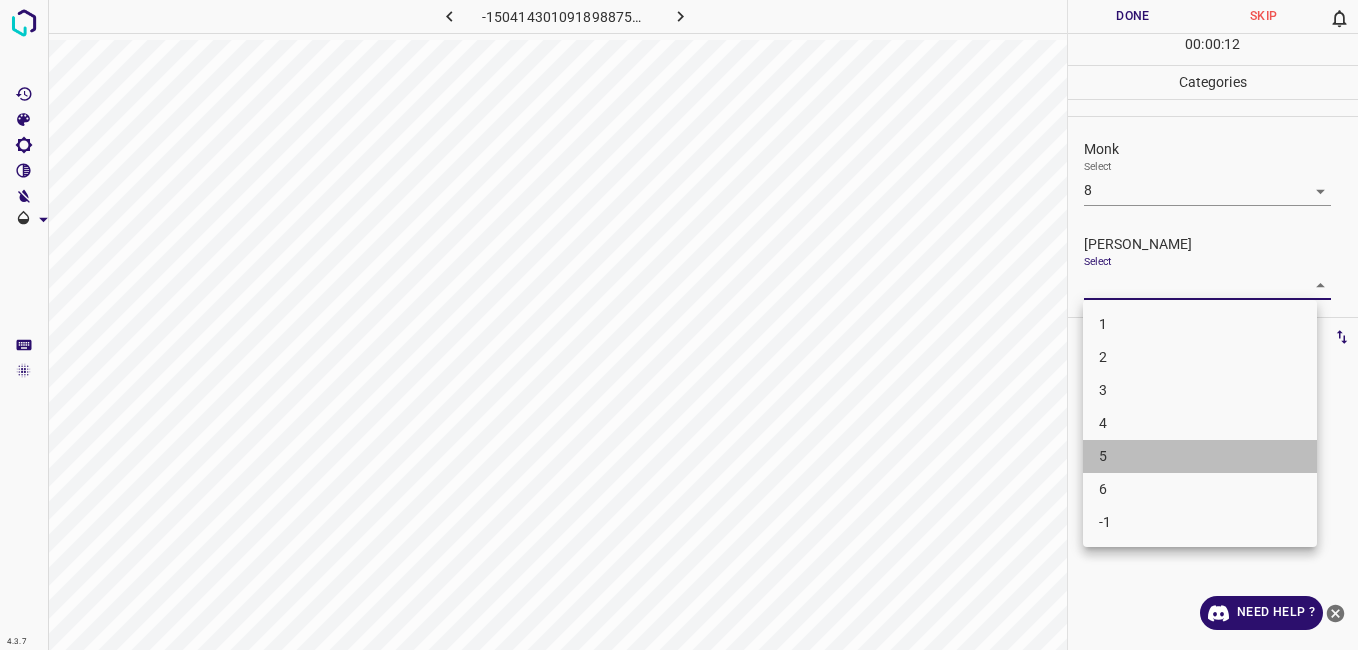 click on "5" at bounding box center (1200, 456) 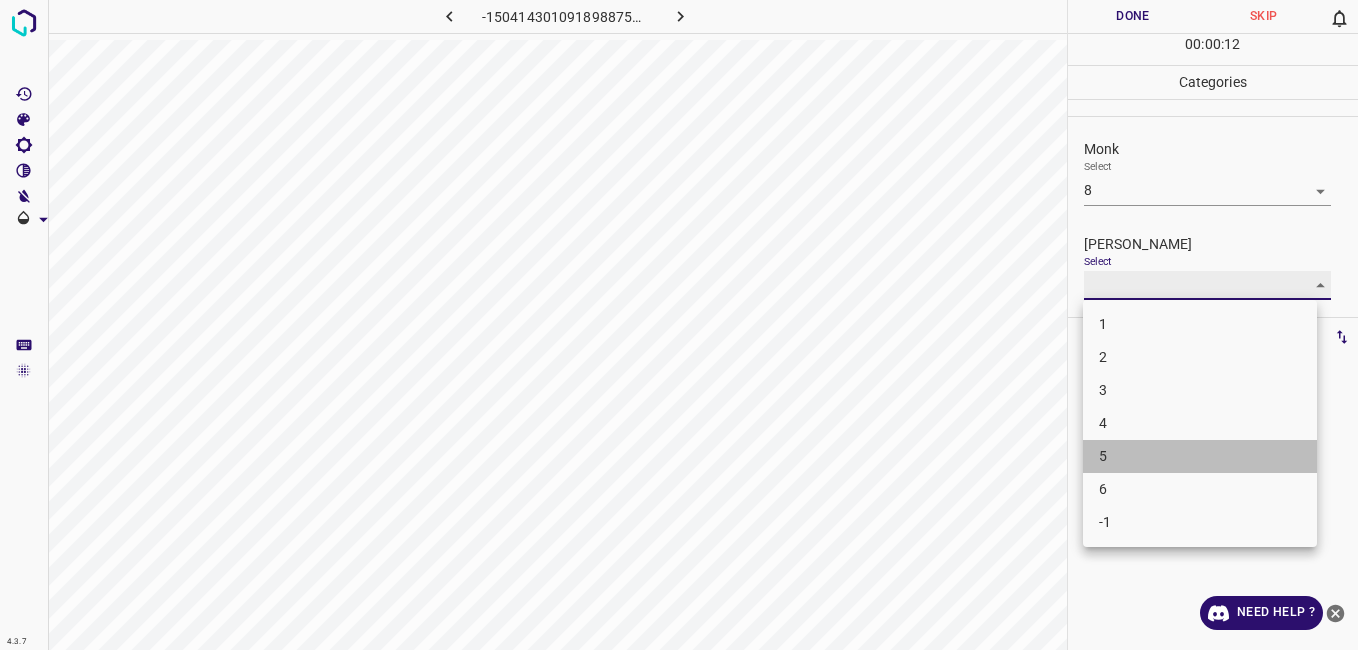 type on "5" 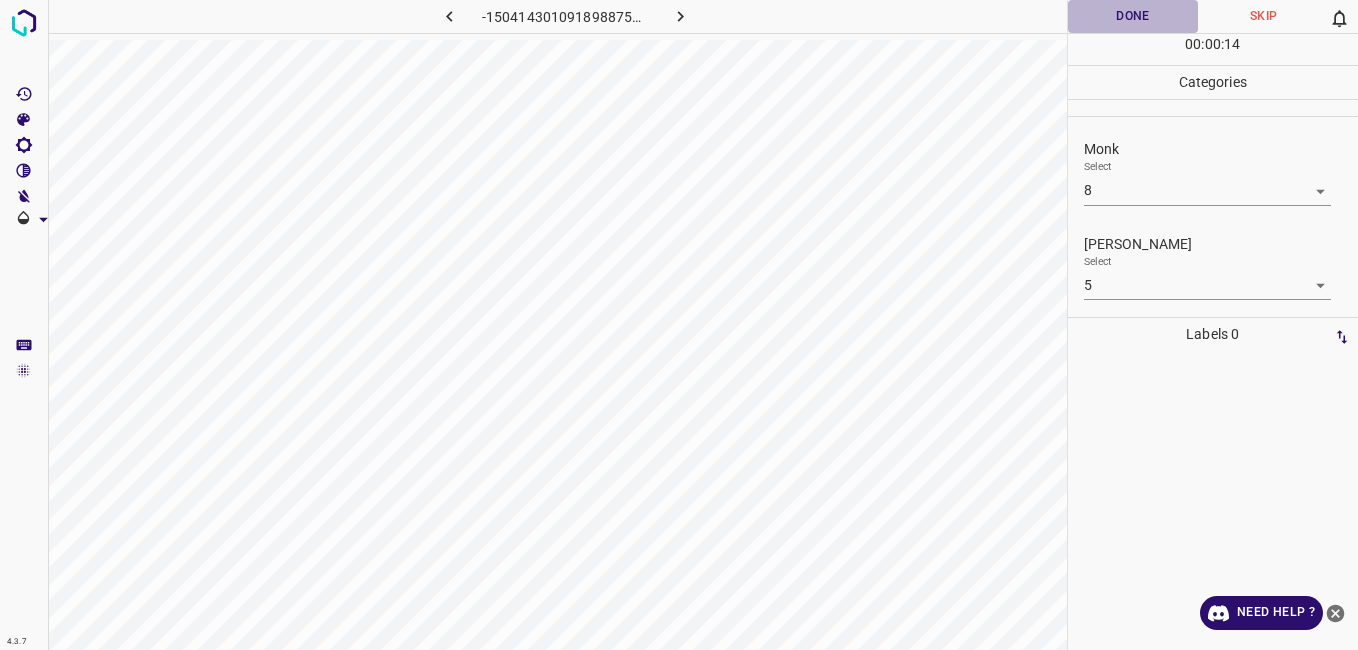 click on "Done" at bounding box center [1133, 16] 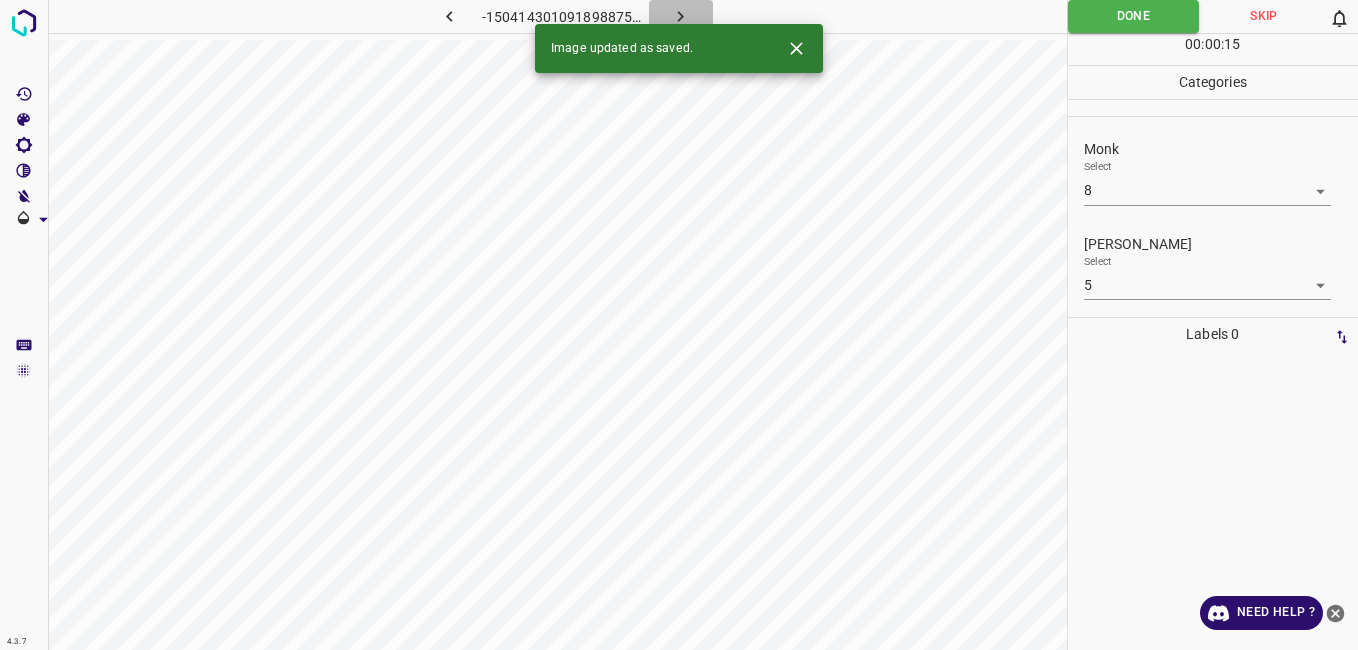 click at bounding box center [681, 16] 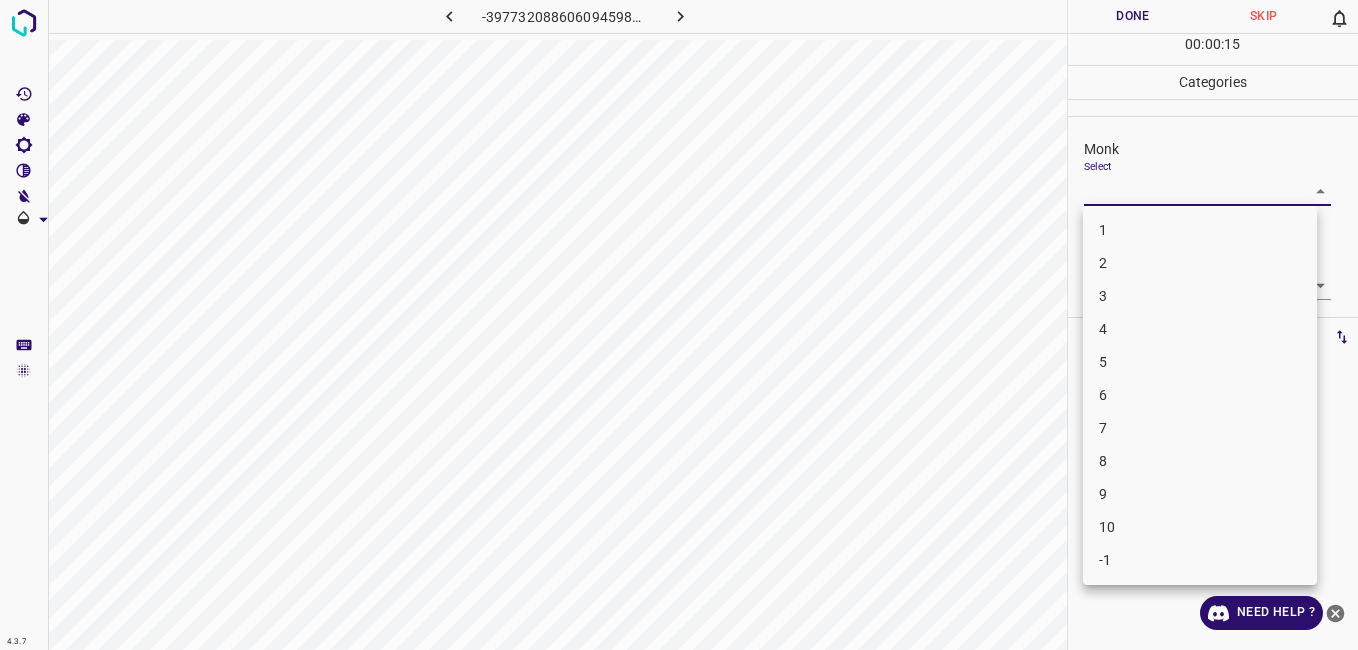 click on "4.3.7 -3977320886060945989.png Done Skip 0 00   : 00   : 15   Categories Monk   Select ​  Fitzpatrick   Select ​ Labels   0 Categories 1 Monk 2  Fitzpatrick Tools Space Change between modes (Draw & Edit) I Auto labeling R Restore zoom M Zoom in N Zoom out Delete Delete selecte label Filters Z Restore filters X Saturation filter C Brightness filter V Contrast filter B Gray scale filter General O Download Need Help ? - Text - Hide - Delete 1 2 3 4 5 6 7 8 9 10 -1" at bounding box center [679, 325] 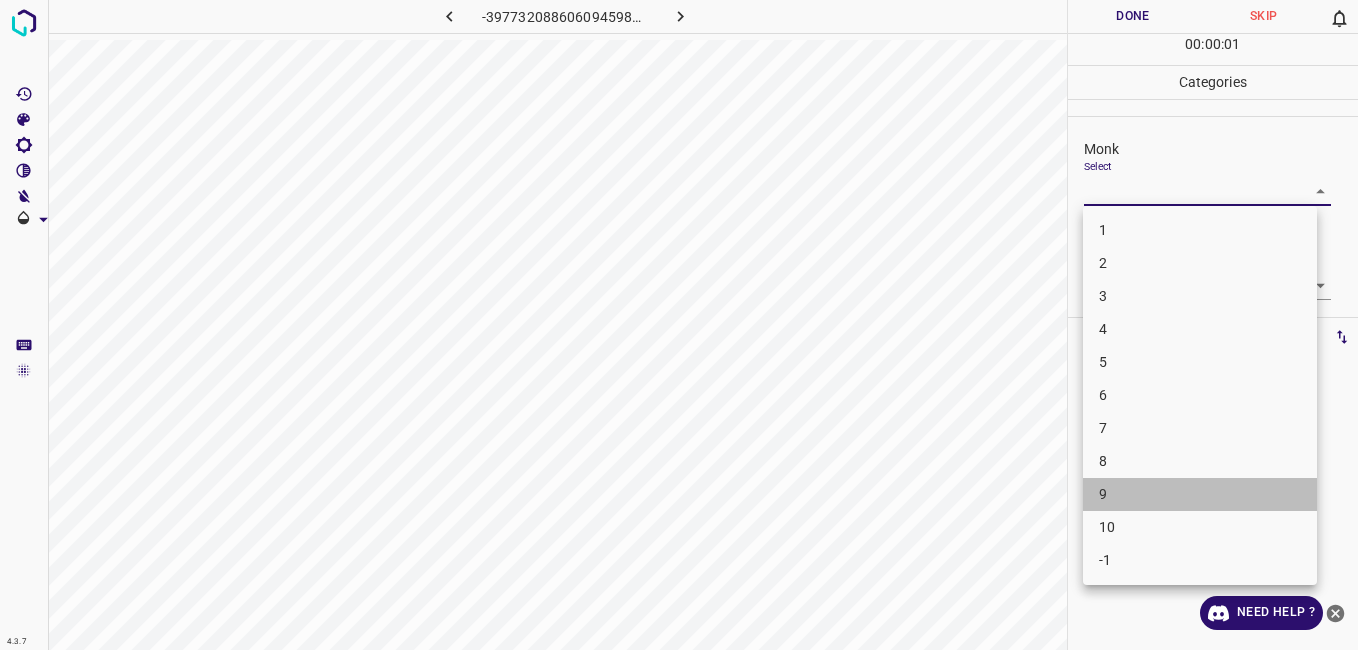 click on "9" at bounding box center [1200, 494] 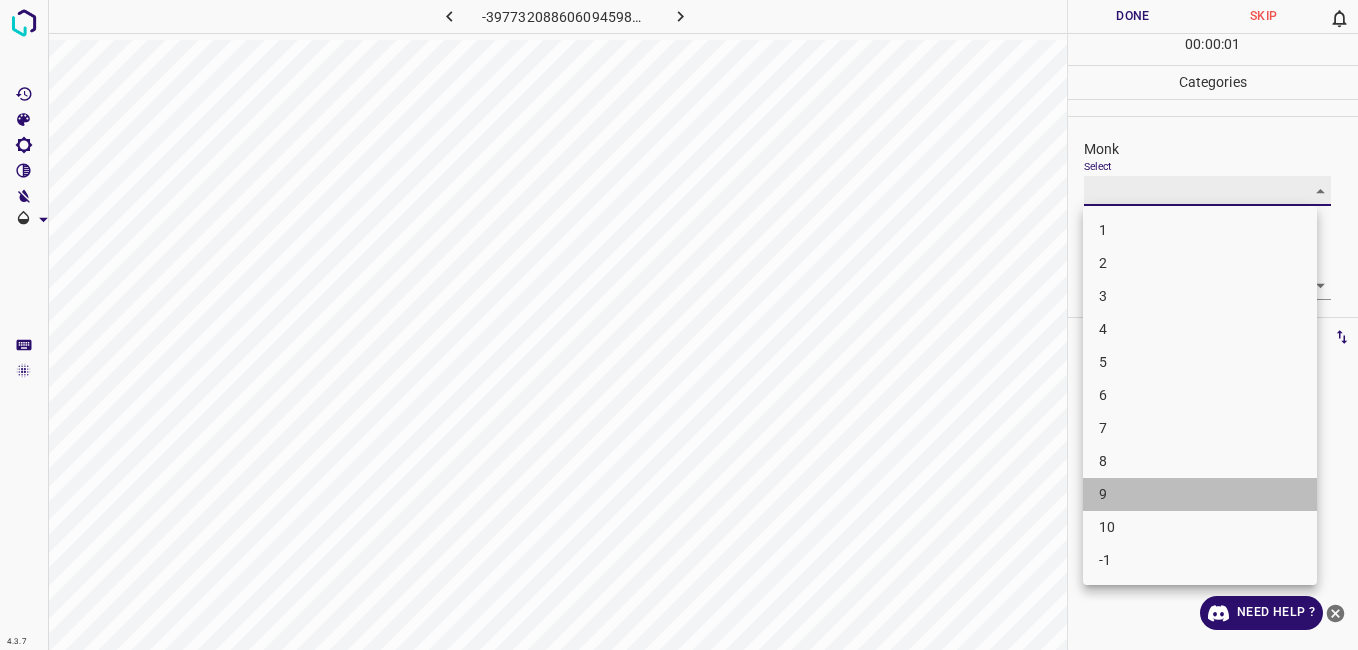 type on "9" 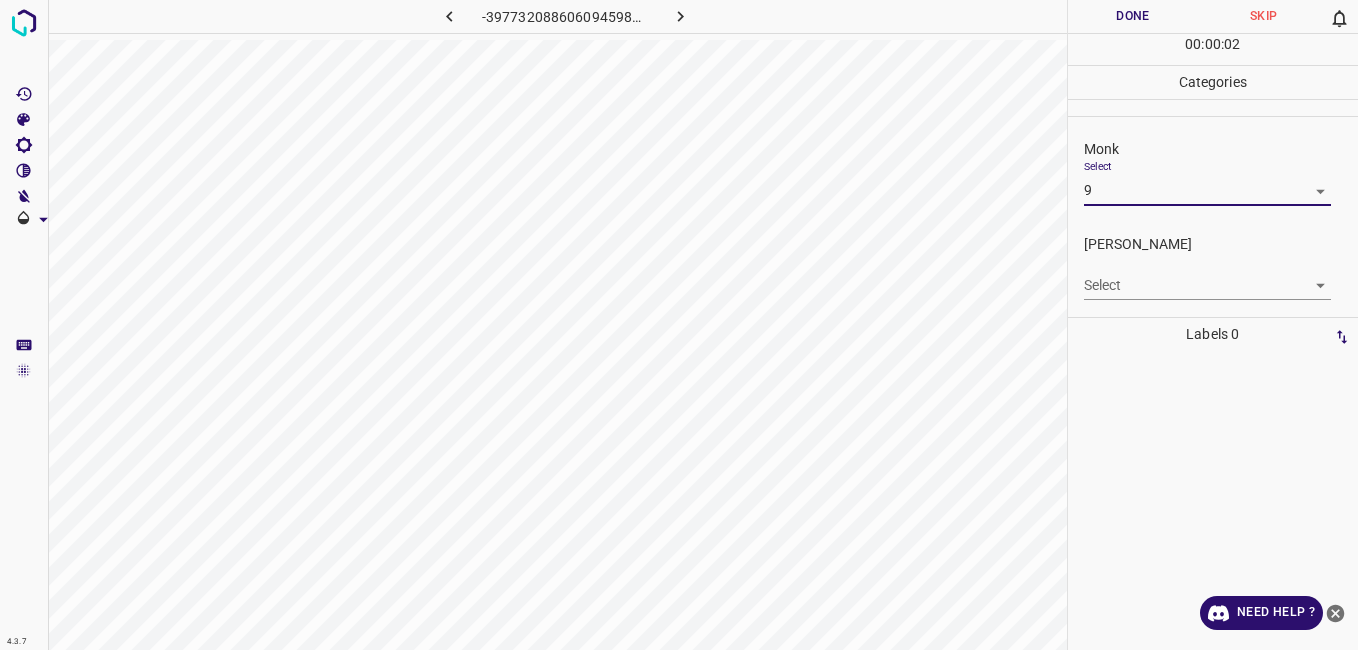 click on "4.3.7 -3977320886060945989.png Done Skip 0 00   : 00   : 02   Categories Monk   Select 9 9  Fitzpatrick   Select ​ Labels   0 Categories 1 Monk 2  Fitzpatrick Tools Space Change between modes (Draw & Edit) I Auto labeling R Restore zoom M Zoom in N Zoom out Delete Delete selecte label Filters Z Restore filters X Saturation filter C Brightness filter V Contrast filter B Gray scale filter General O Download Need Help ? - Text - Hide - Delete" at bounding box center (679, 325) 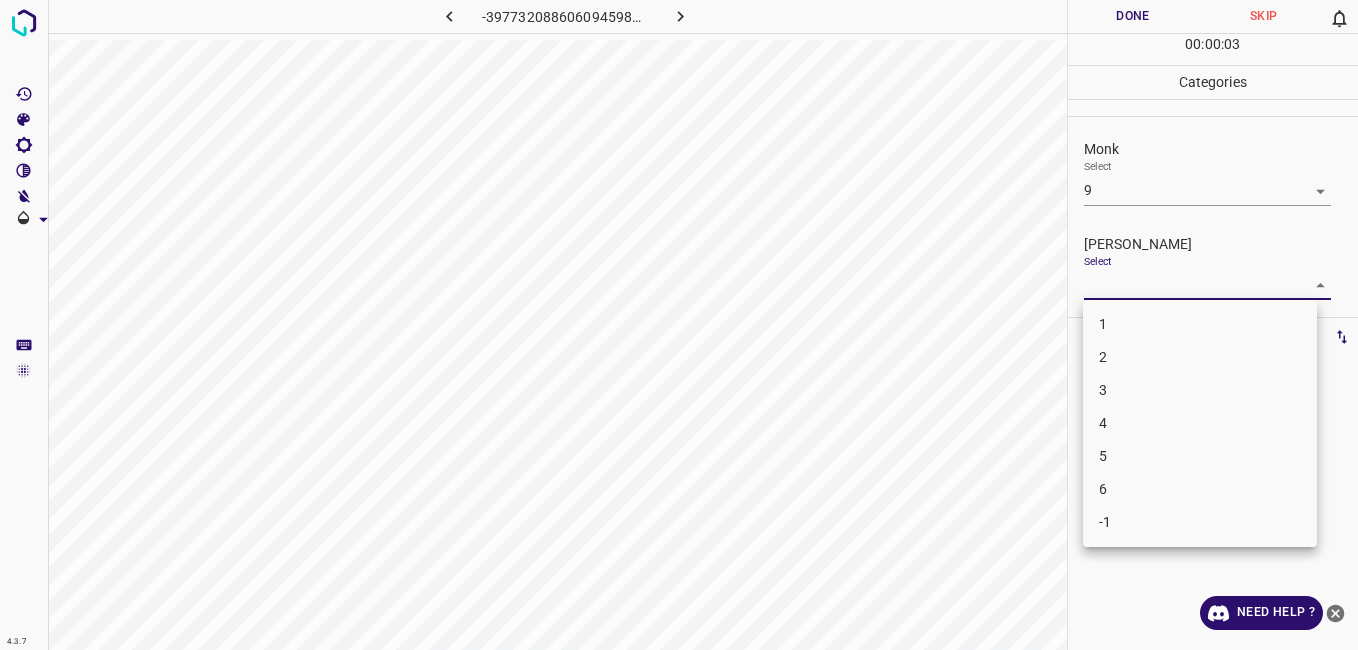 click on "5" at bounding box center (1200, 456) 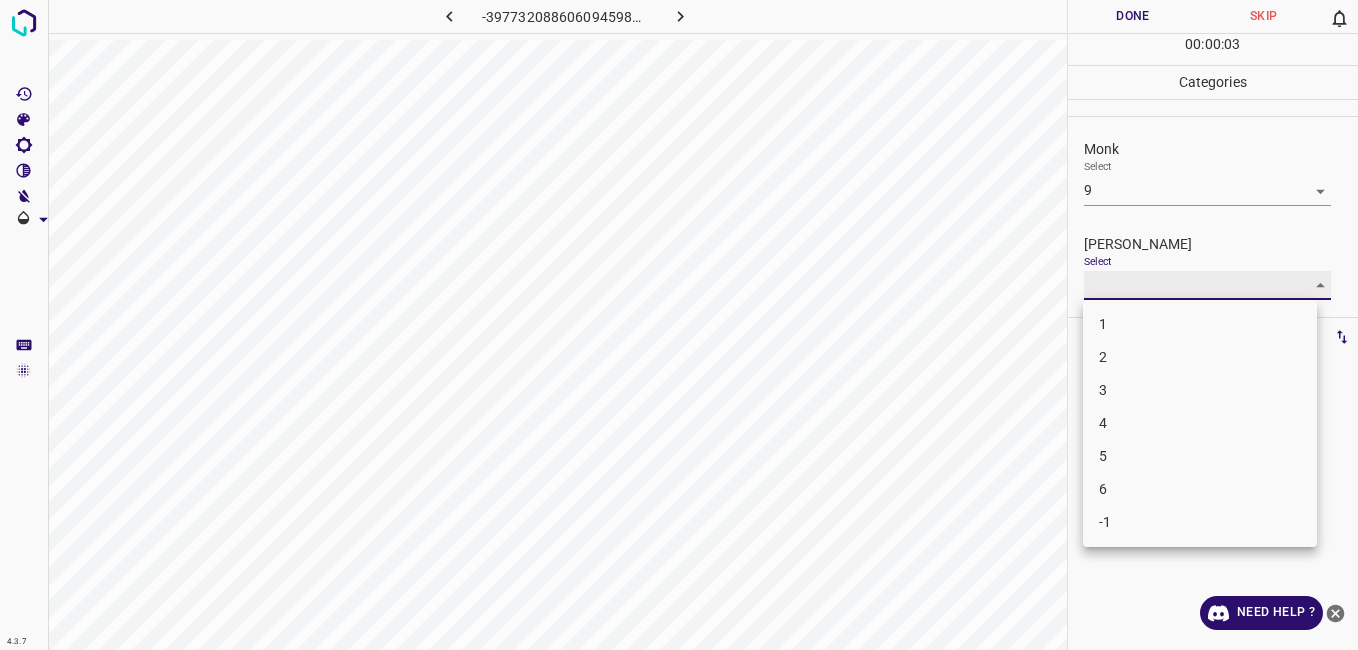 type on "5" 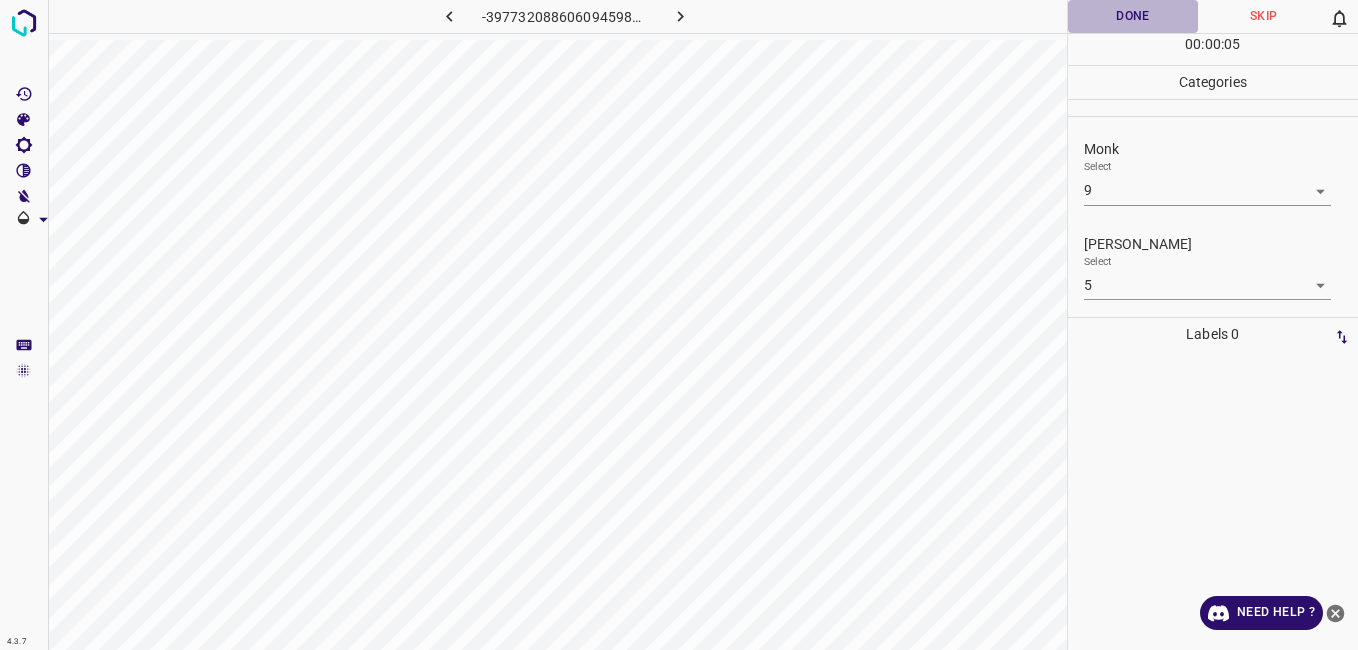 click on "Done" at bounding box center [1133, 16] 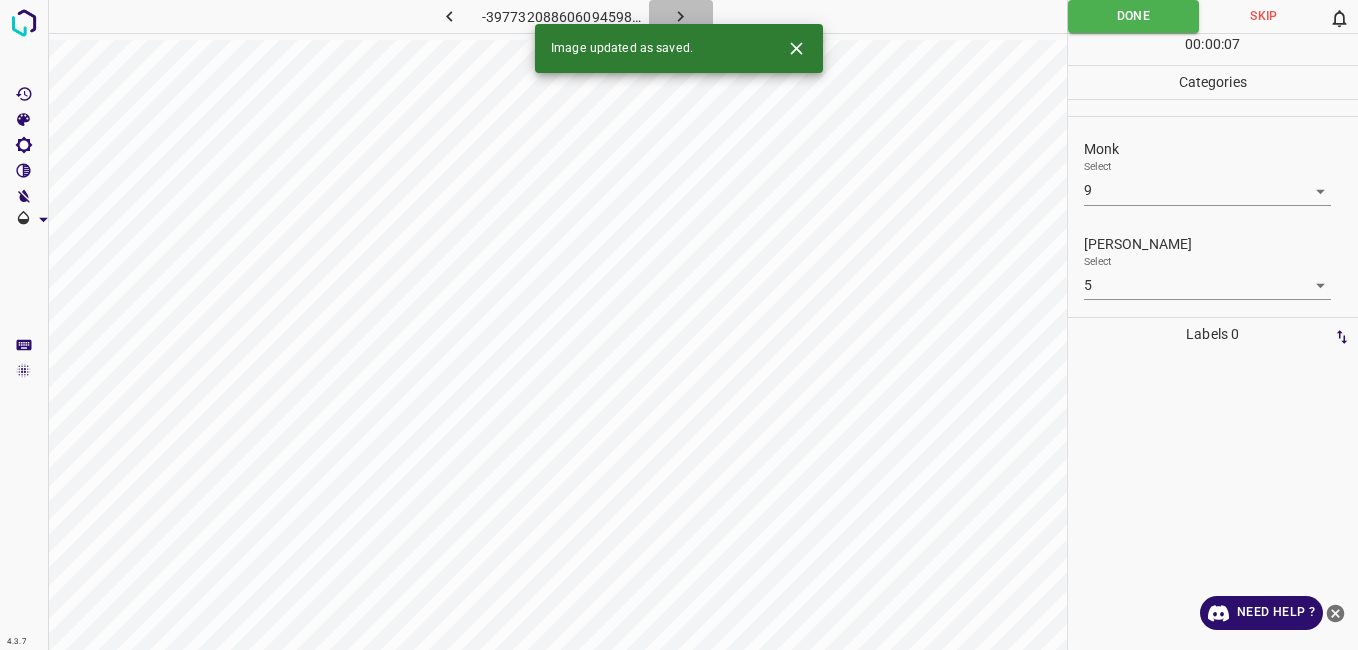 click 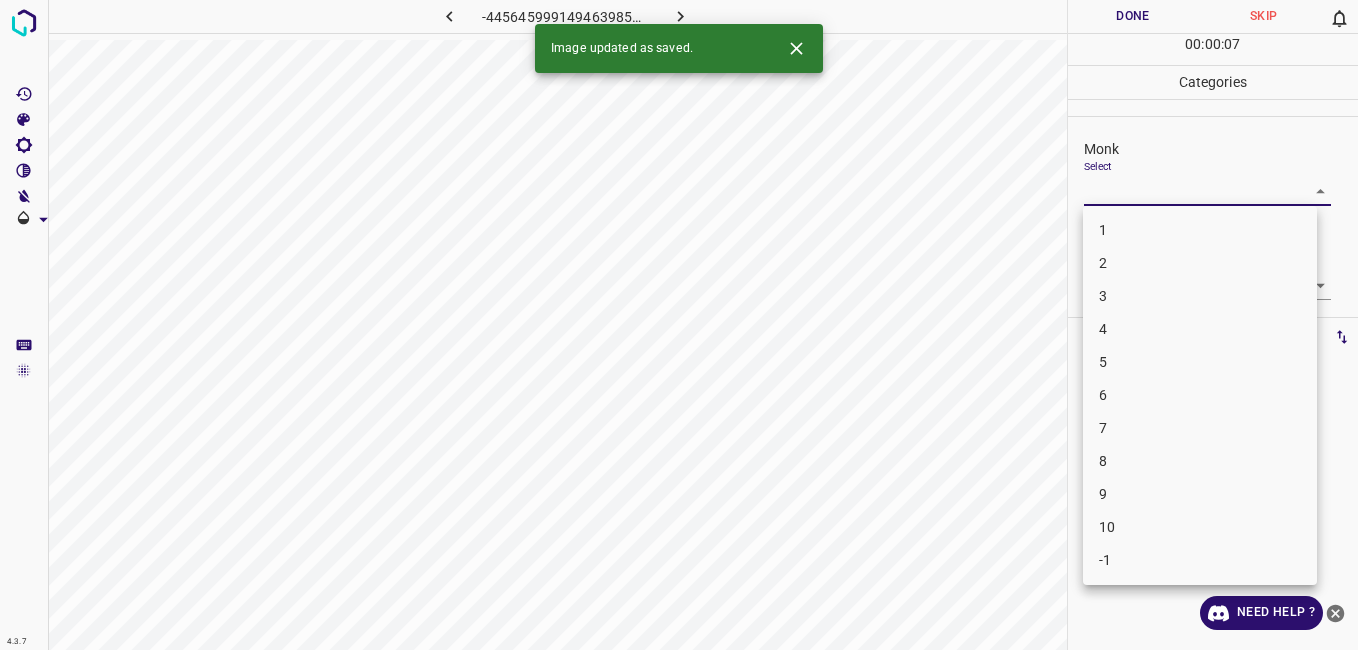 click on "4.3.7 -4456459991494639850.png Done Skip 0 00   : 00   : 07   Categories Monk   Select ​  Fitzpatrick   Select ​ Labels   0 Categories 1 Monk 2  Fitzpatrick Tools Space Change between modes (Draw & Edit) I Auto labeling R Restore zoom M Zoom in N Zoom out Delete Delete selecte label Filters Z Restore filters X Saturation filter C Brightness filter V Contrast filter B Gray scale filter General O Download Image updated as saved. Need Help ? - Text - Hide - Delete 1 2 3 4 5 6 7 8 9 10 -1" at bounding box center (679, 325) 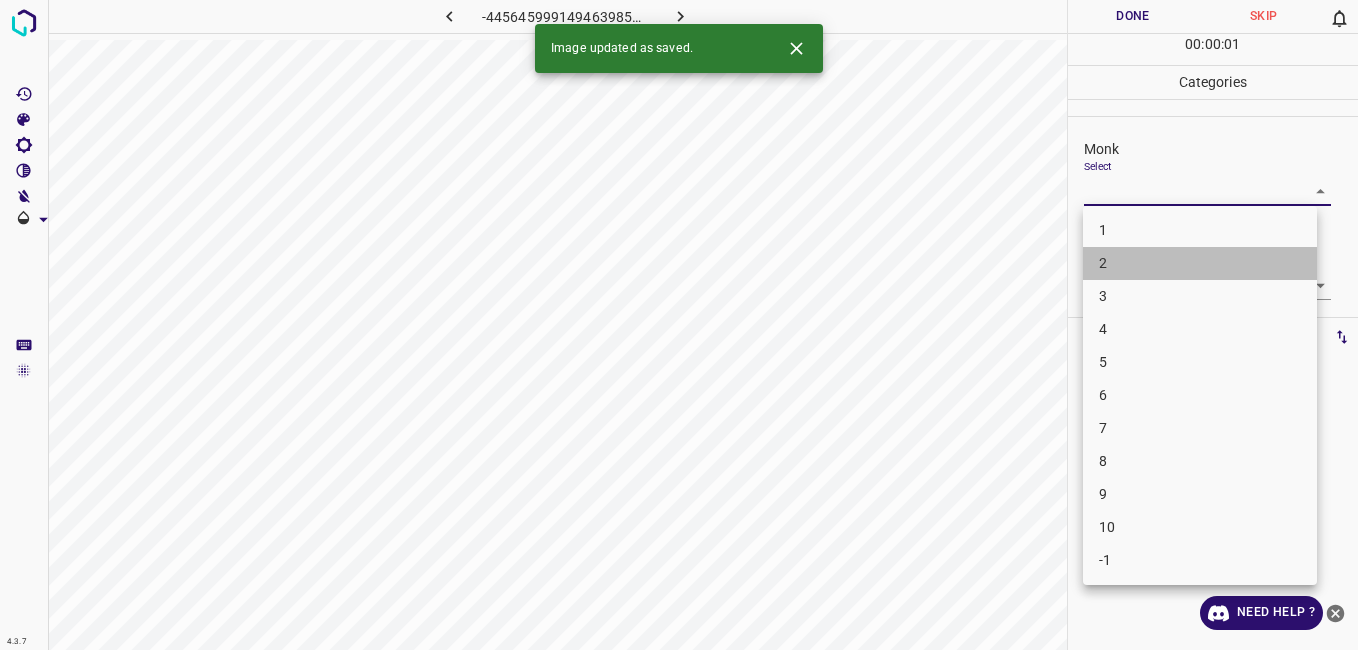 click on "2" at bounding box center [1200, 263] 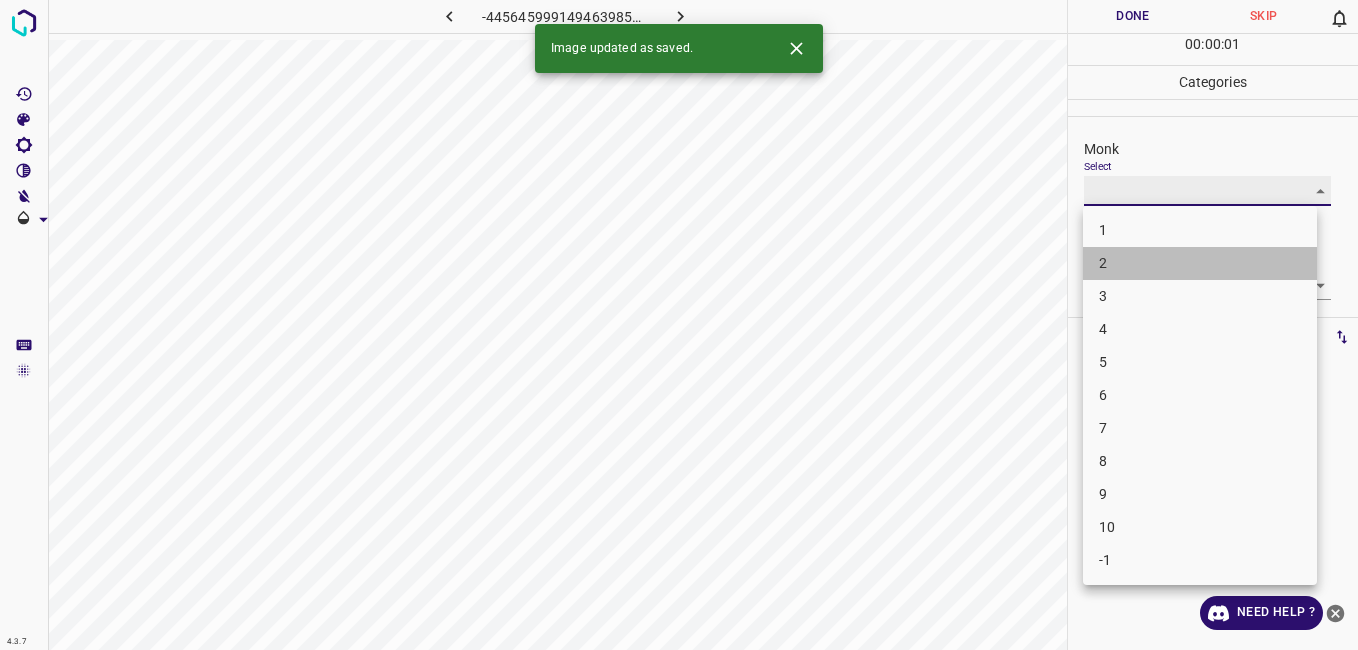 type on "2" 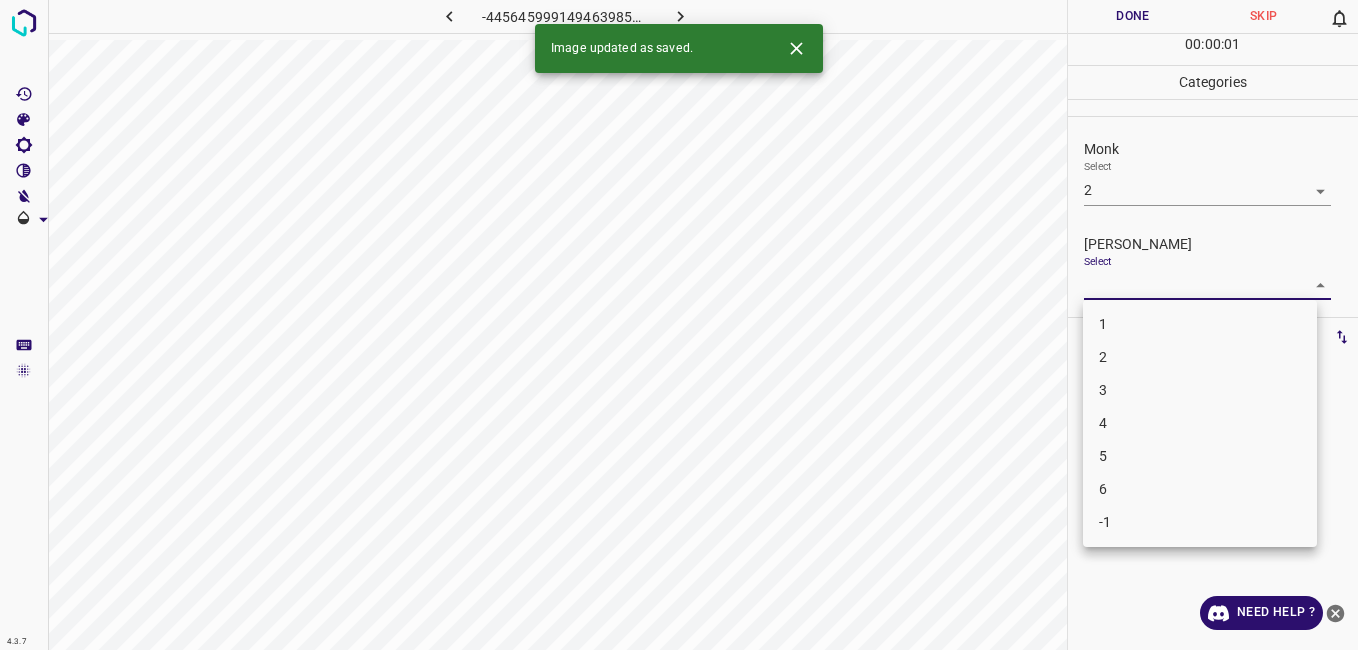 click on "4.3.7 -4456459991494639850.png Done Skip 0 00   : 00   : 01   Categories Monk   Select 2 2  Fitzpatrick   Select ​ Labels   0 Categories 1 Monk 2  Fitzpatrick Tools Space Change between modes (Draw & Edit) I Auto labeling R Restore zoom M Zoom in N Zoom out Delete Delete selecte label Filters Z Restore filters X Saturation filter C Brightness filter V Contrast filter B Gray scale filter General O Download Image updated as saved. Need Help ? - Text - Hide - Delete 1 2 3 4 5 6 -1" at bounding box center (679, 325) 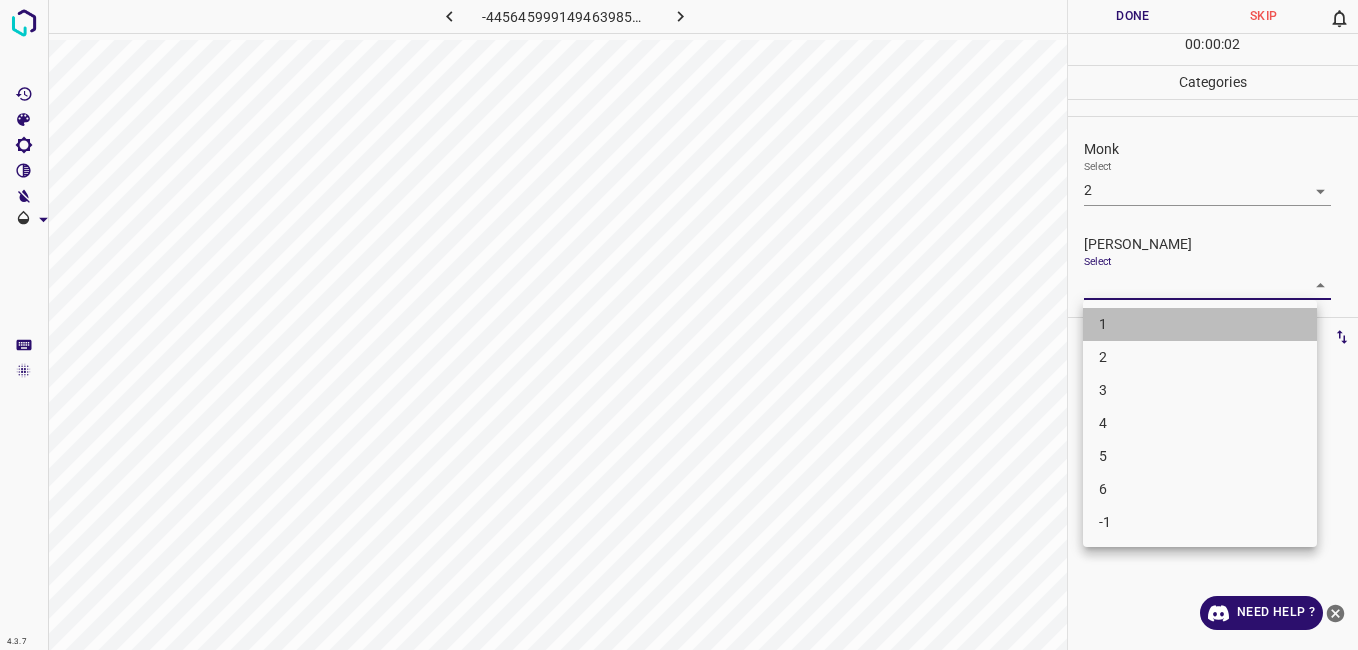click on "1" at bounding box center [1200, 324] 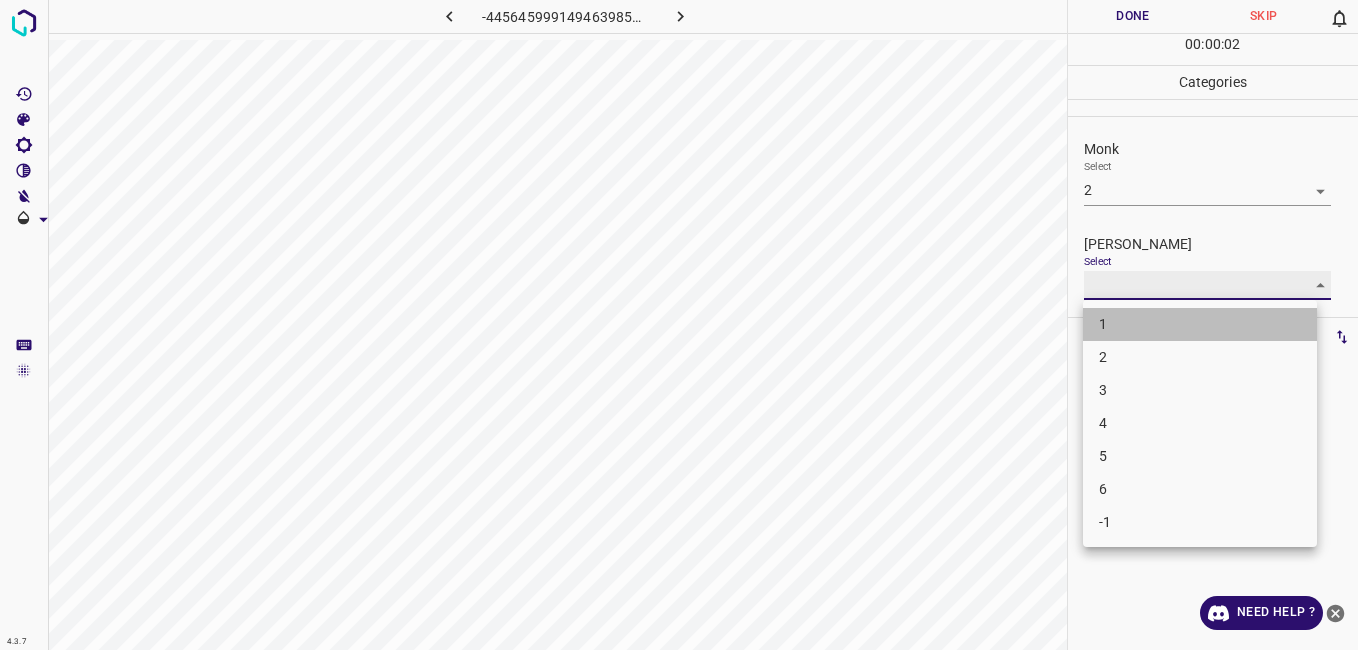 type on "1" 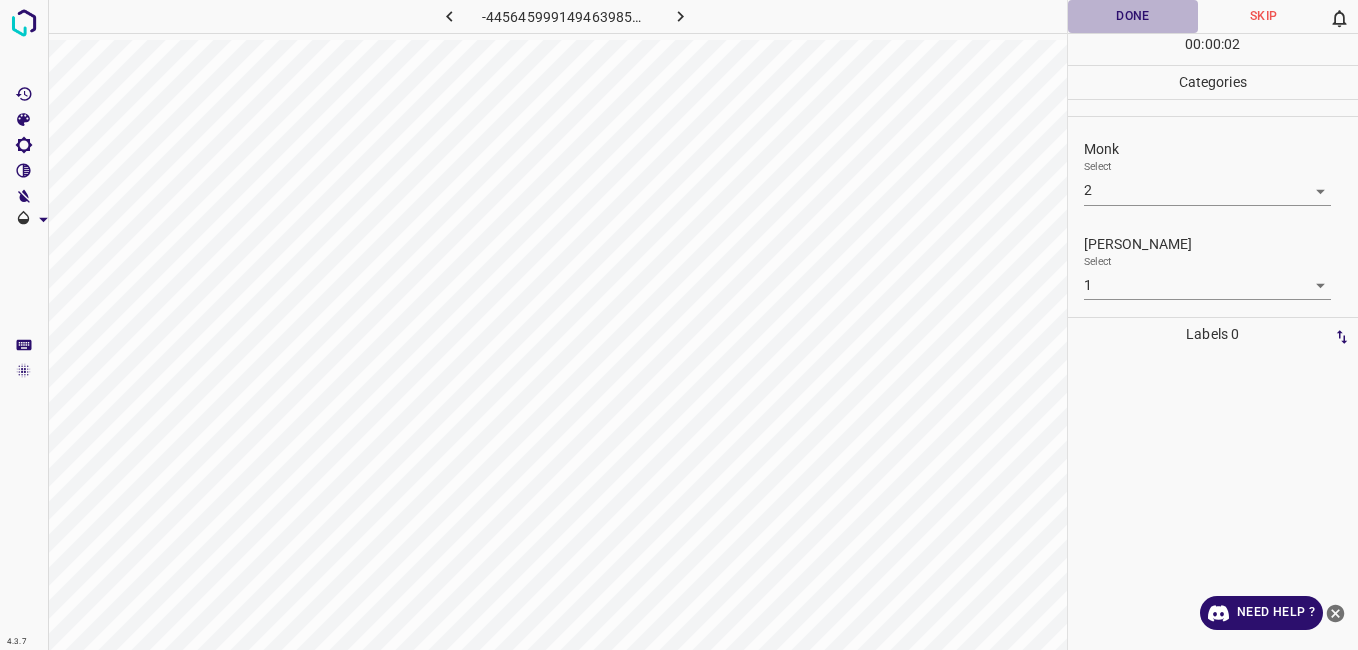 click on "Done" at bounding box center (1133, 16) 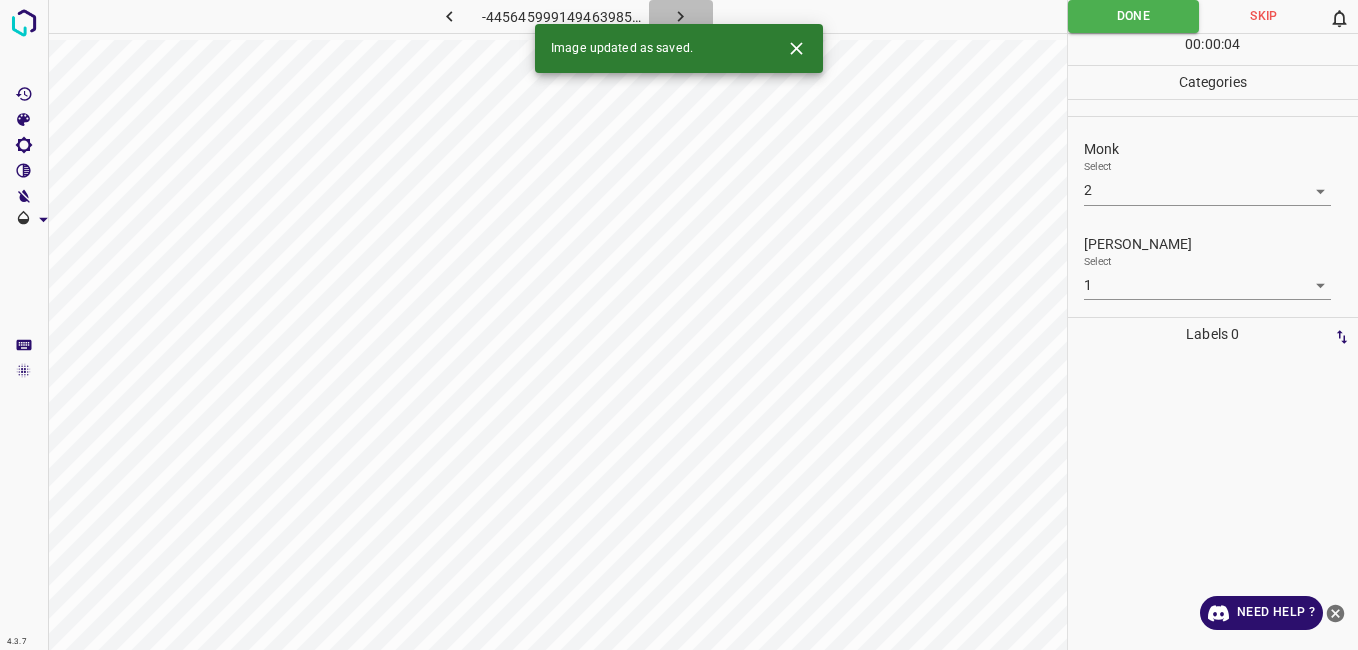 click 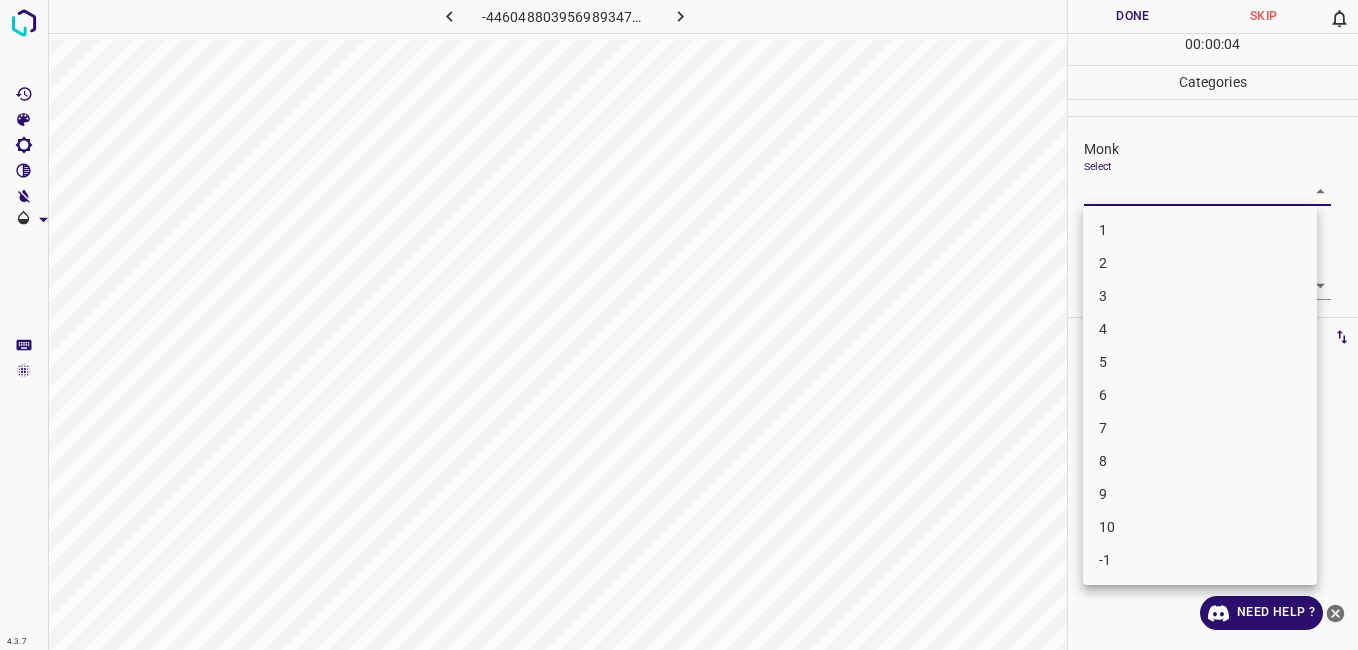 click on "4.3.7 -4460488039569893479.png Done Skip 0 00   : 00   : 04   Categories Monk   Select ​  Fitzpatrick   Select ​ Labels   0 Categories 1 Monk 2  Fitzpatrick Tools Space Change between modes (Draw & Edit) I Auto labeling R Restore zoom M Zoom in N Zoom out Delete Delete selecte label Filters Z Restore filters X Saturation filter C Brightness filter V Contrast filter B Gray scale filter General O Download Need Help ? - Text - Hide - Delete 1 2 3 4 5 6 7 8 9 10 -1" at bounding box center (679, 325) 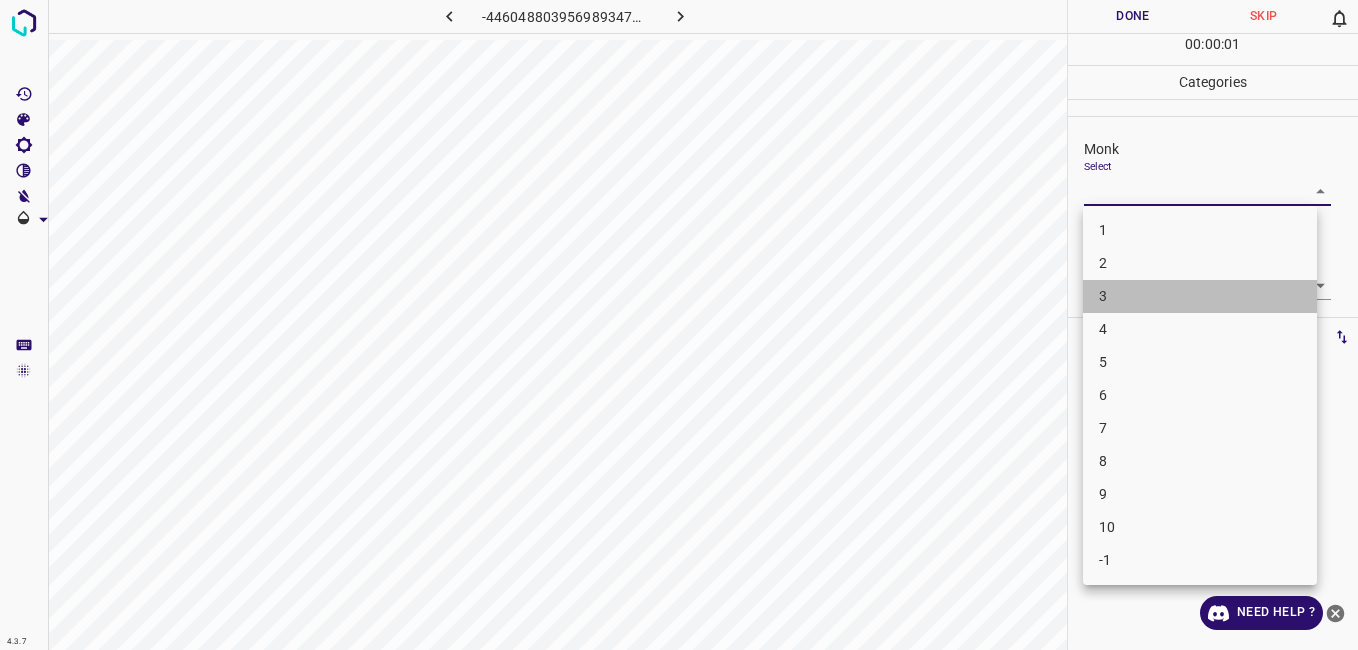 click on "3" at bounding box center (1200, 296) 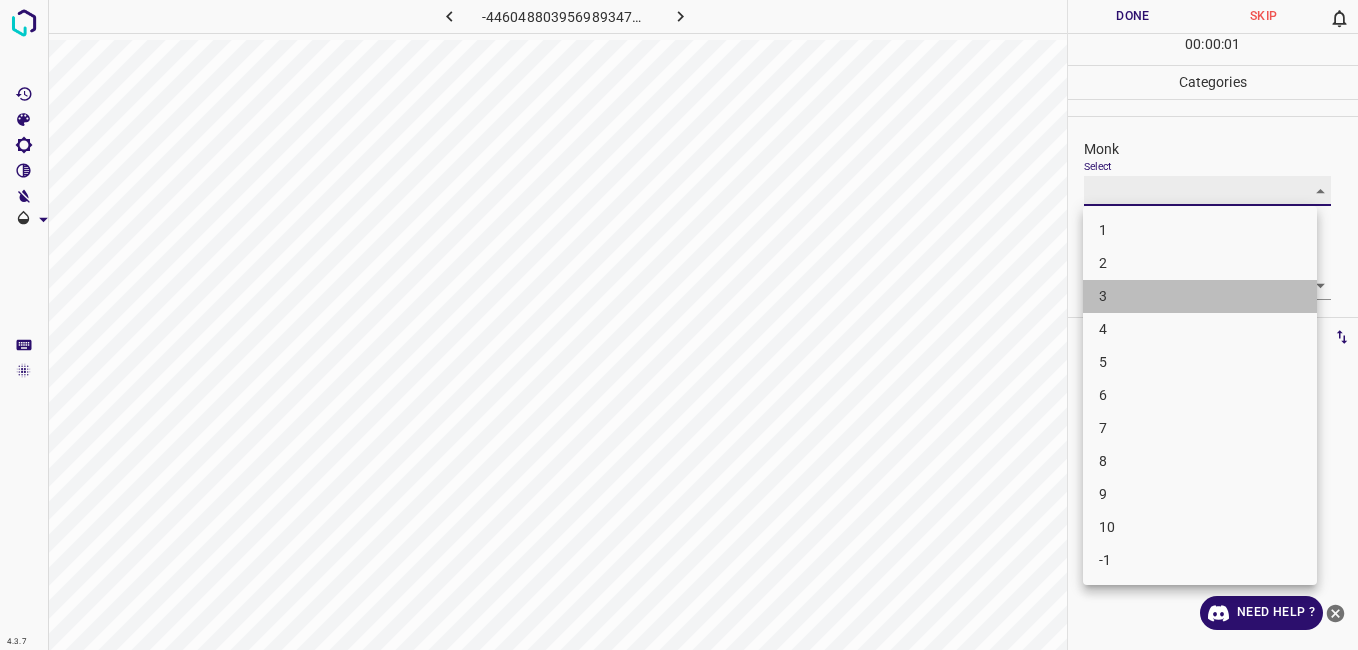 type on "3" 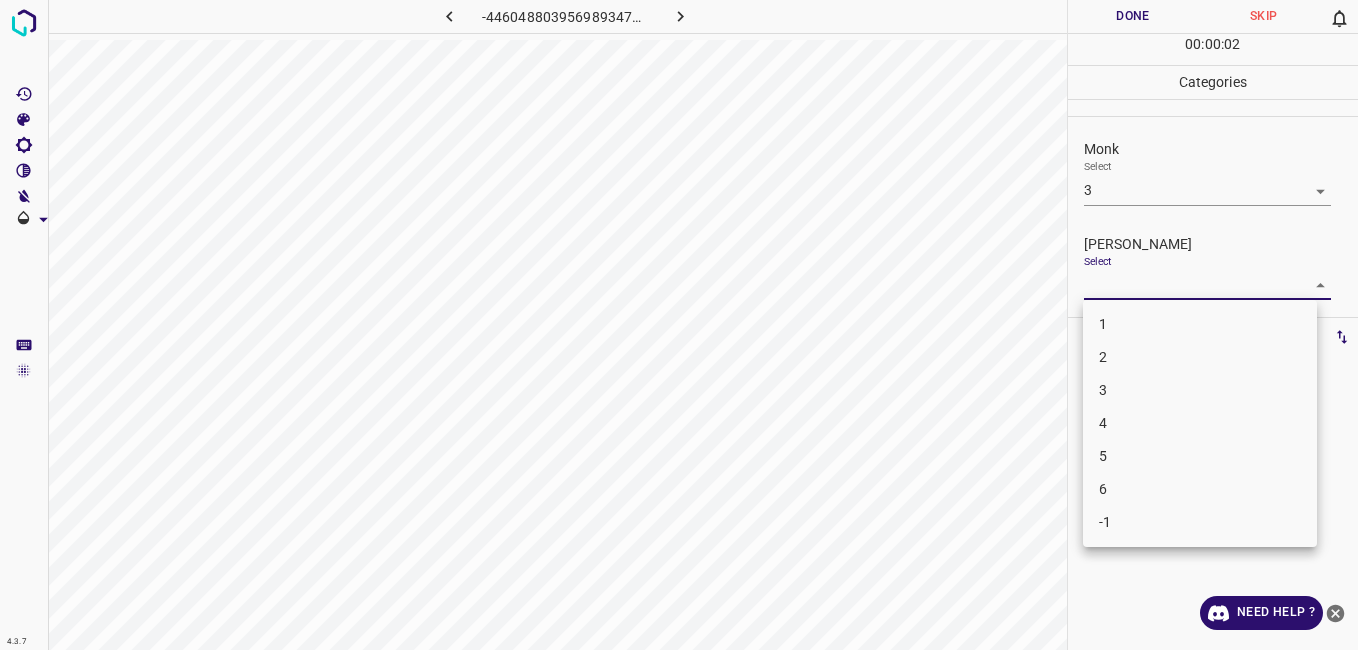 click on "4.3.7 -4460488039569893479.png Done Skip 0 00   : 00   : 02   Categories Monk   Select 3 3  Fitzpatrick   Select ​ Labels   0 Categories 1 Monk 2  Fitzpatrick Tools Space Change between modes (Draw & Edit) I Auto labeling R Restore zoom M Zoom in N Zoom out Delete Delete selecte label Filters Z Restore filters X Saturation filter C Brightness filter V Contrast filter B Gray scale filter General O Download Need Help ? - Text - Hide - Delete 1 2 3 4 5 6 -1" at bounding box center [679, 325] 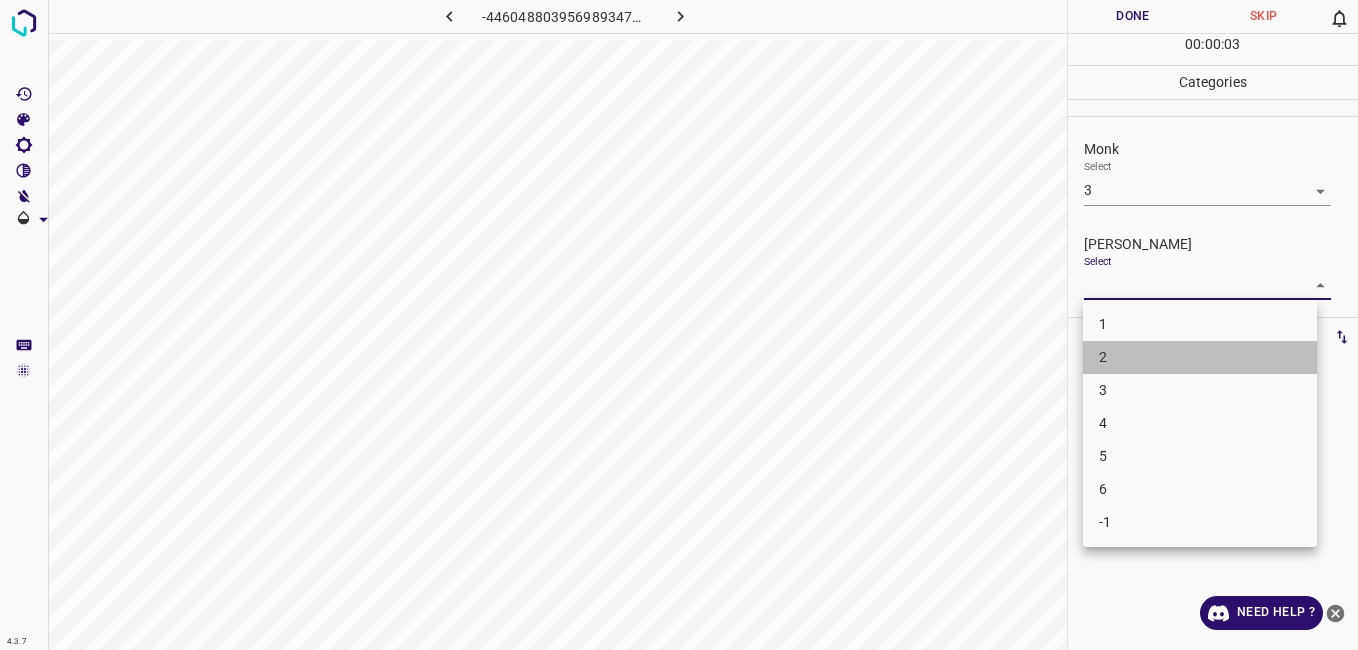 click on "2" at bounding box center [1200, 357] 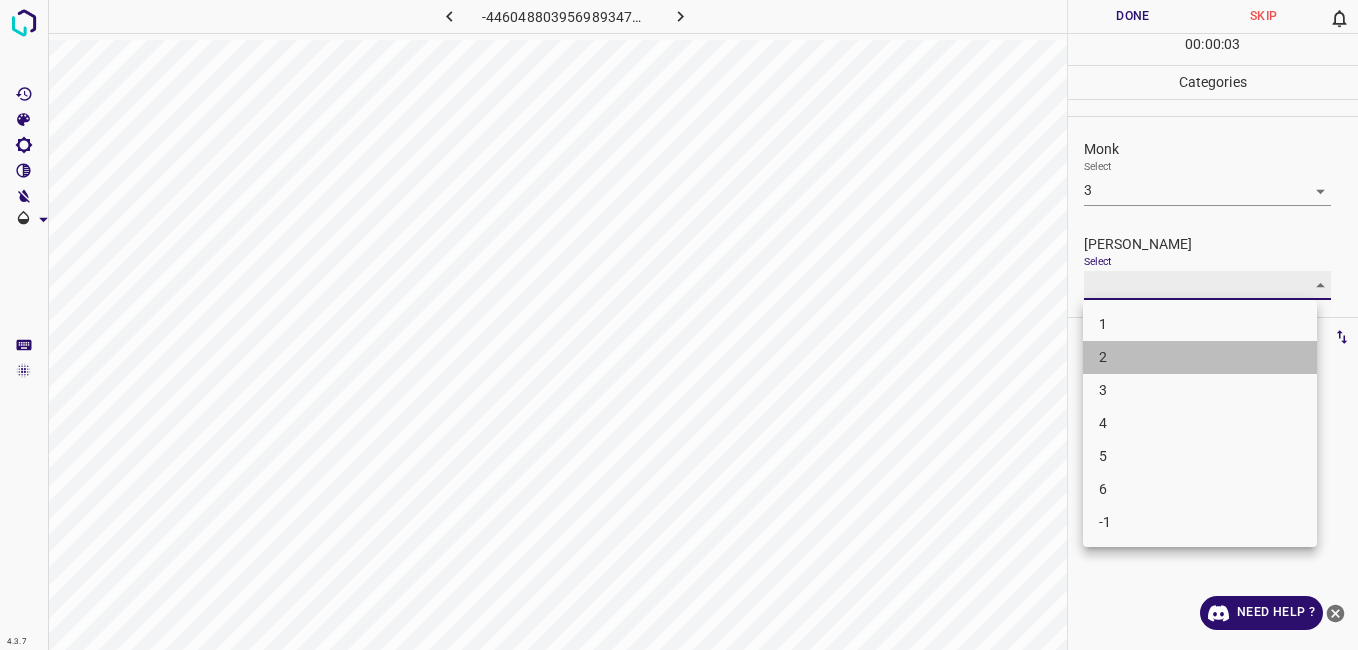 type on "2" 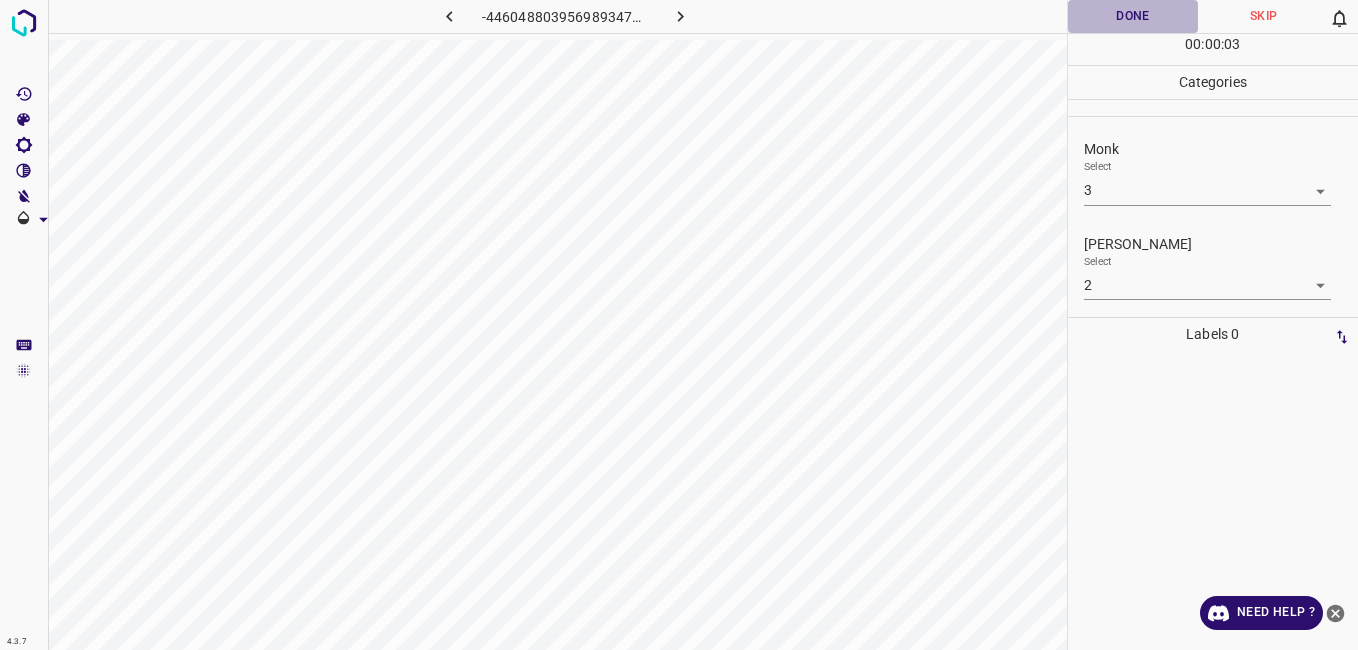 click on "Done" at bounding box center [1133, 16] 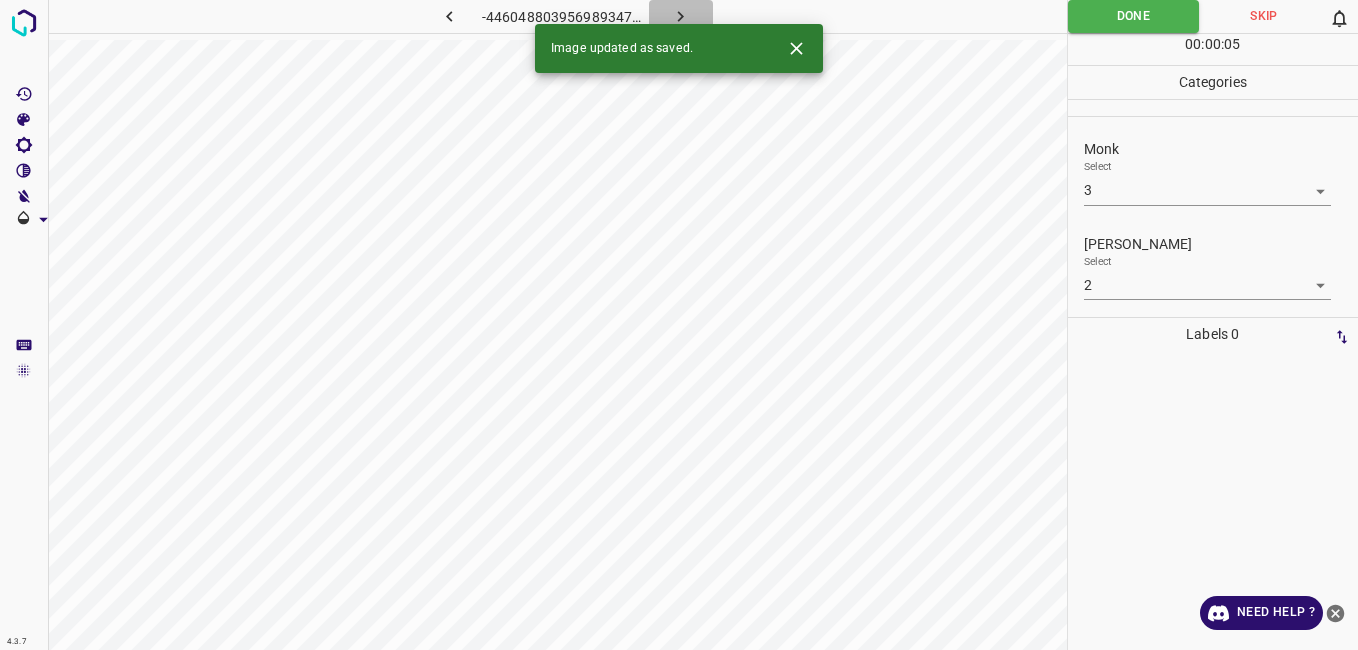 click 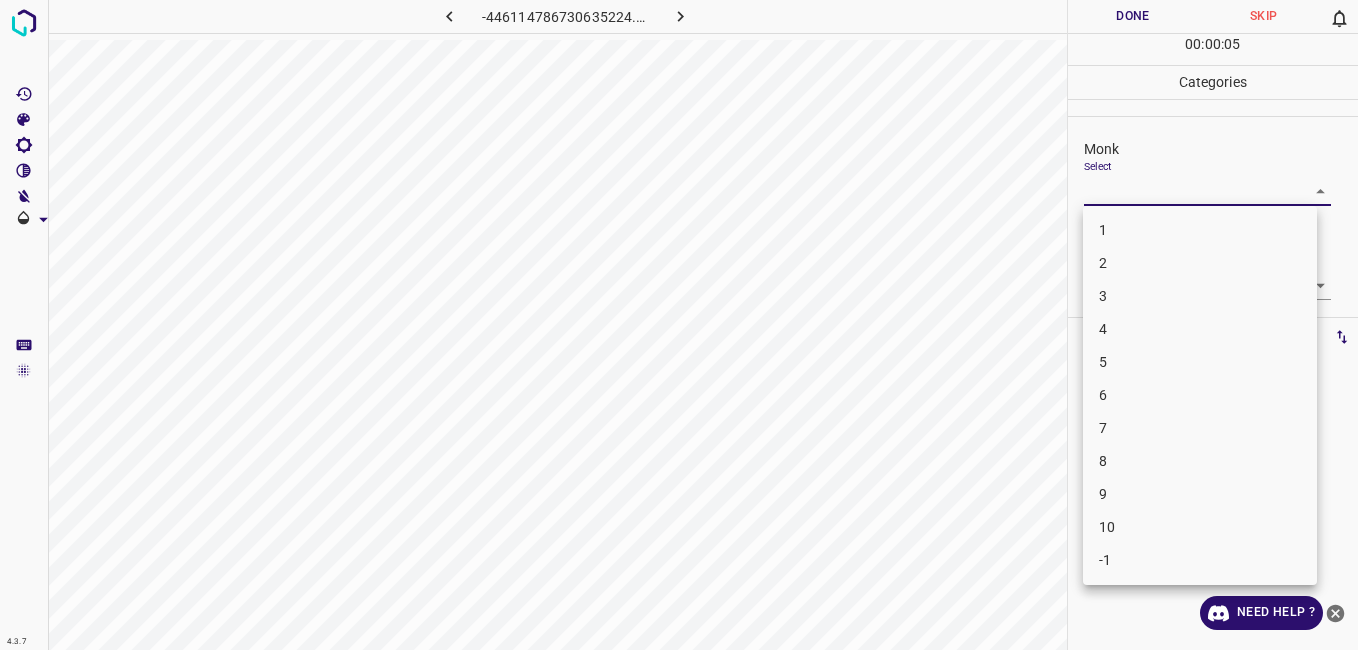 click on "4.3.7 -446114786730635224.png Done Skip 0 00   : 00   : 05   Categories Monk   Select ​  Fitzpatrick   Select ​ Labels   0 Categories 1 Monk 2  Fitzpatrick Tools Space Change between modes (Draw & Edit) I Auto labeling R Restore zoom M Zoom in N Zoom out Delete Delete selecte label Filters Z Restore filters X Saturation filter C Brightness filter V Contrast filter B Gray scale filter General O Download Need Help ? - Text - Hide - Delete 1 2 3 4 5 6 7 8 9 10 -1" at bounding box center (679, 325) 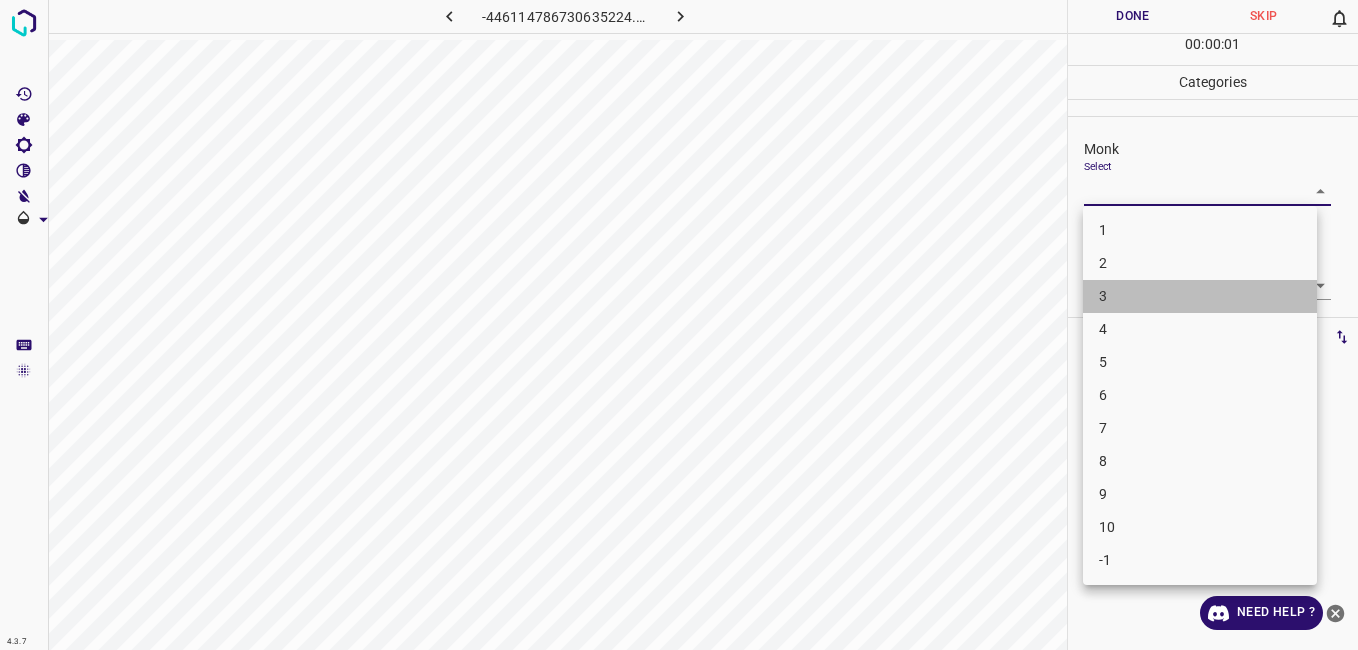click on "3" at bounding box center (1200, 296) 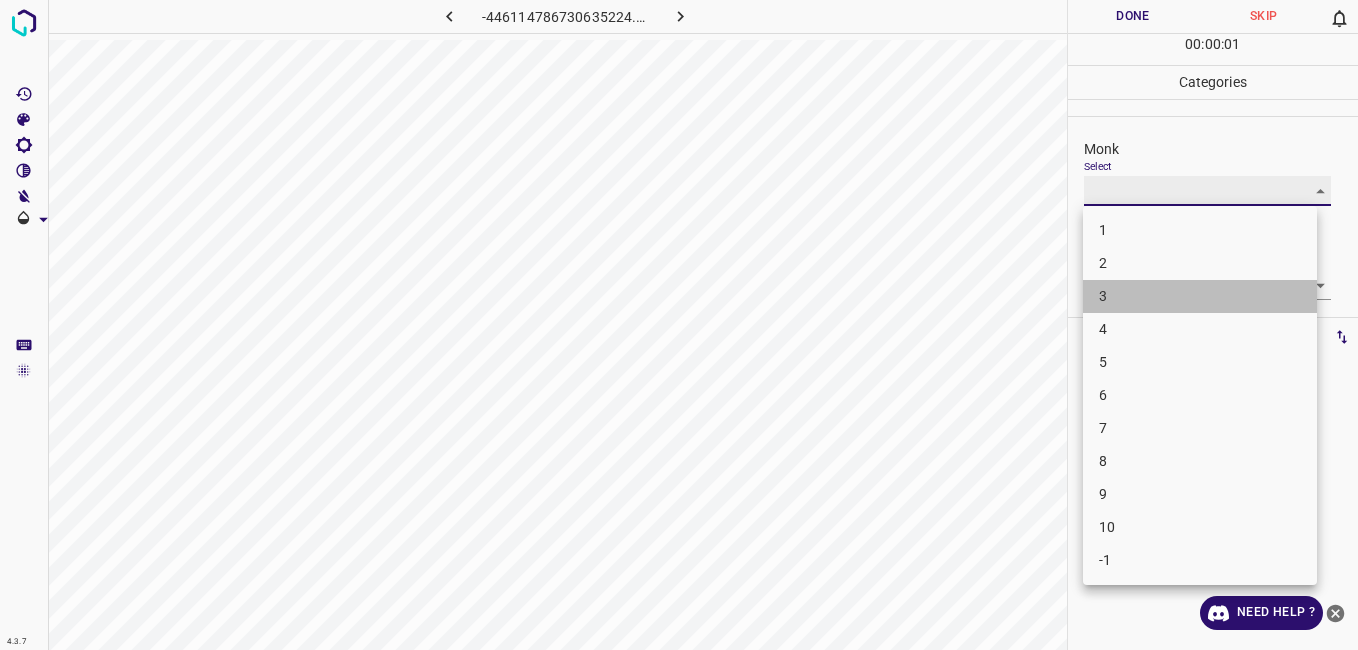 type on "3" 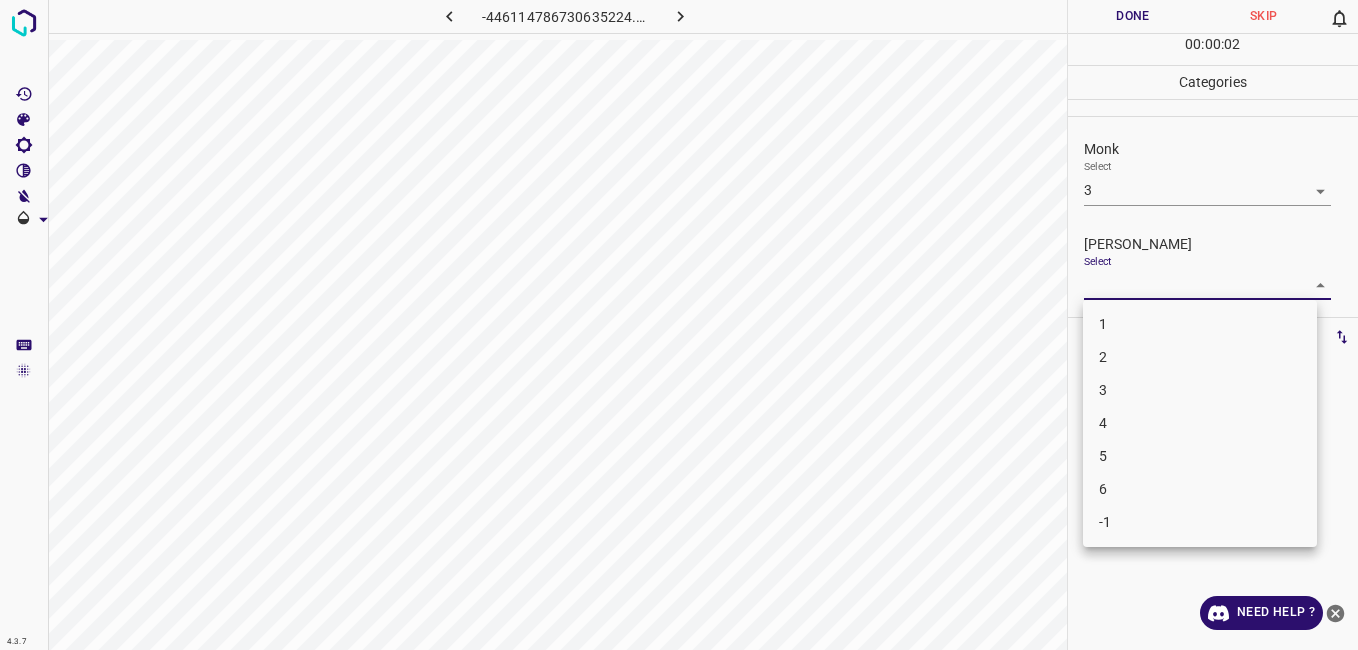 click on "4.3.7 -446114786730635224.png Done Skip 0 00   : 00   : 02   Categories Monk   Select 3 3  Fitzpatrick   Select ​ Labels   0 Categories 1 Monk 2  Fitzpatrick Tools Space Change between modes (Draw & Edit) I Auto labeling R Restore zoom M Zoom in N Zoom out Delete Delete selecte label Filters Z Restore filters X Saturation filter C Brightness filter V Contrast filter B Gray scale filter General O Download Need Help ? - Text - Hide - Delete 1 2 3 4 5 6 -1" at bounding box center (679, 325) 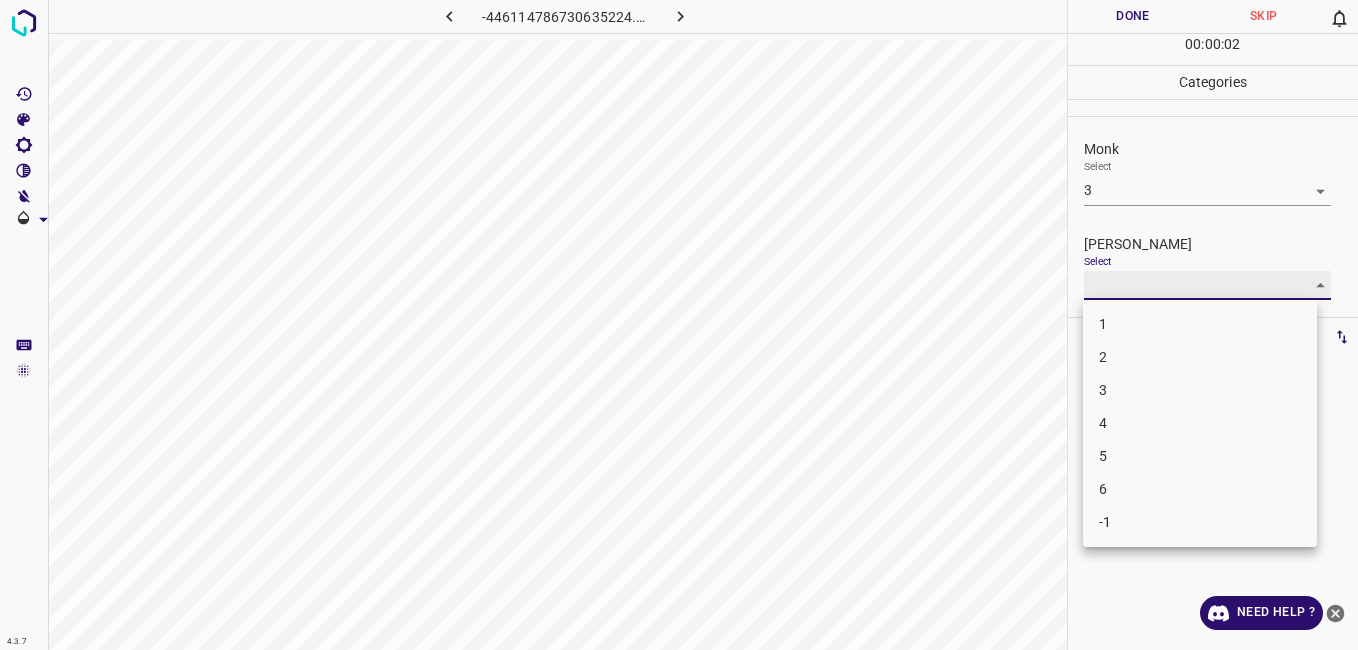 type on "2" 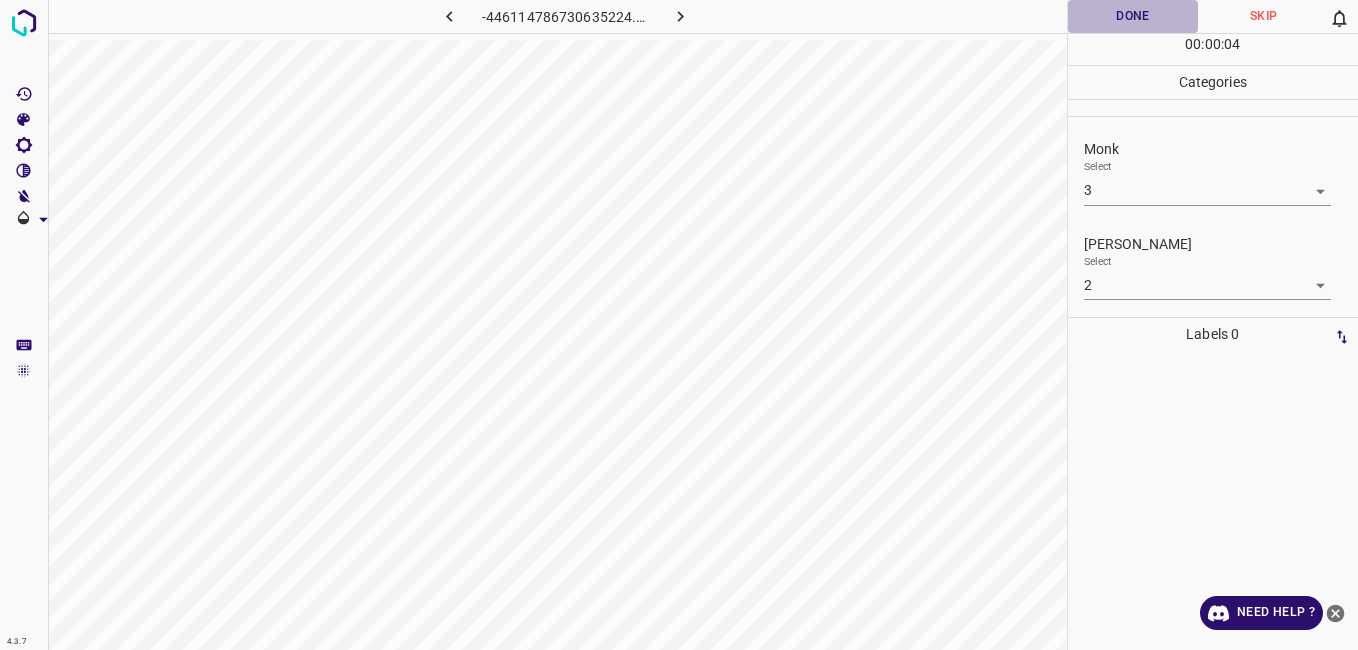 click on "Done" at bounding box center (1133, 16) 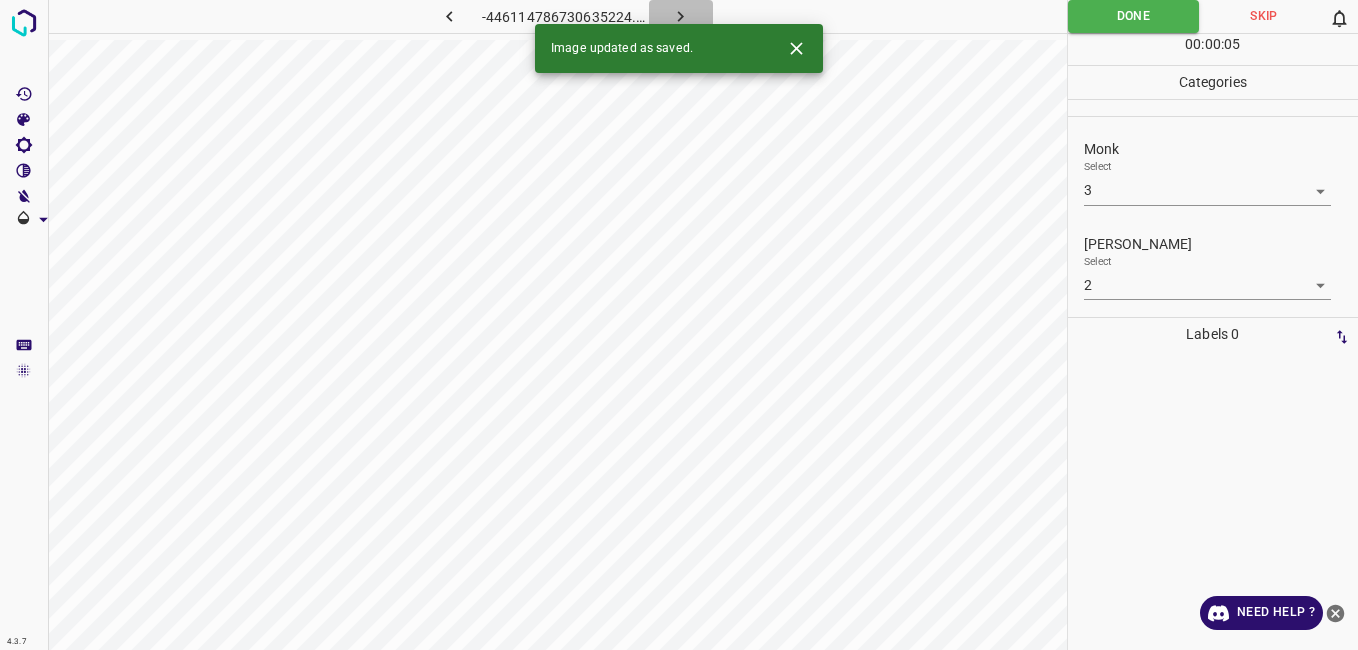 click 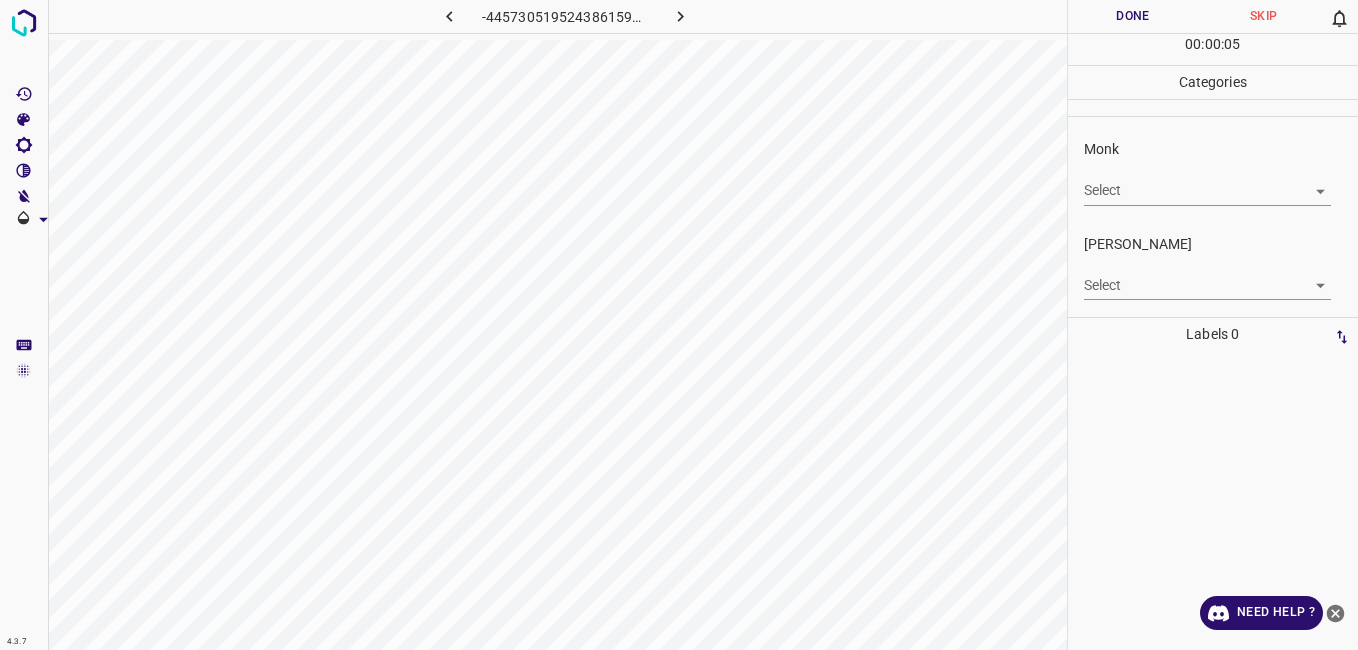 click on "4.3.7 -4457305195243861591.png Done Skip 0 00   : 00   : 05   Categories Monk   Select ​  Fitzpatrick   Select ​ Labels   0 Categories 1 Monk 2  Fitzpatrick Tools Space Change between modes (Draw & Edit) I Auto labeling R Restore zoom M Zoom in N Zoom out Delete Delete selecte label Filters Z Restore filters X Saturation filter C Brightness filter V Contrast filter B Gray scale filter General O Download Need Help ? - Text - Hide - Delete" at bounding box center (679, 325) 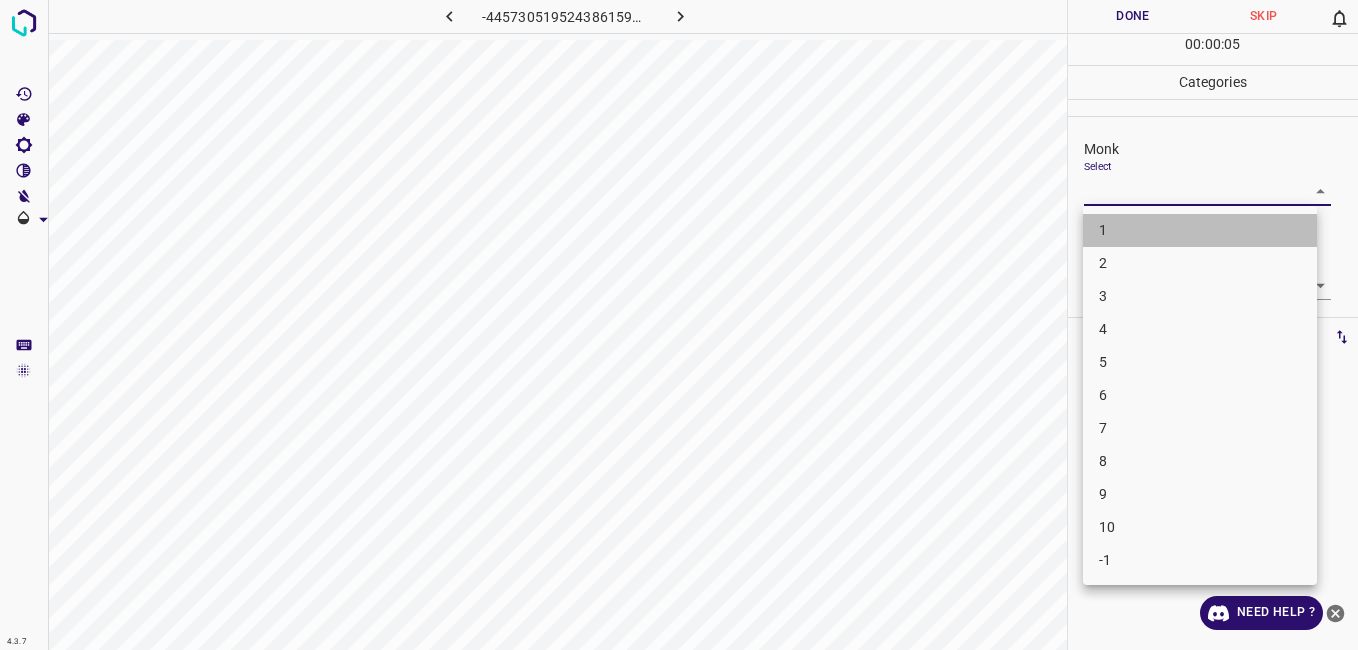 click on "1" at bounding box center [1200, 230] 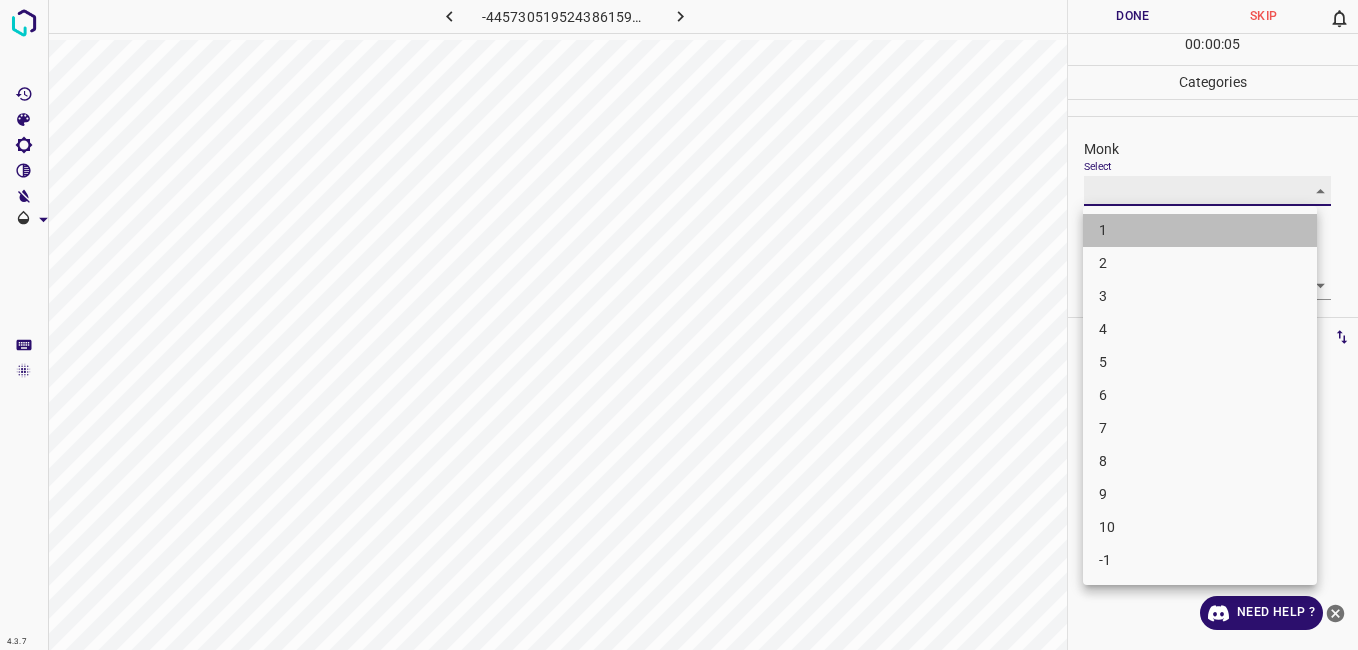 type on "1" 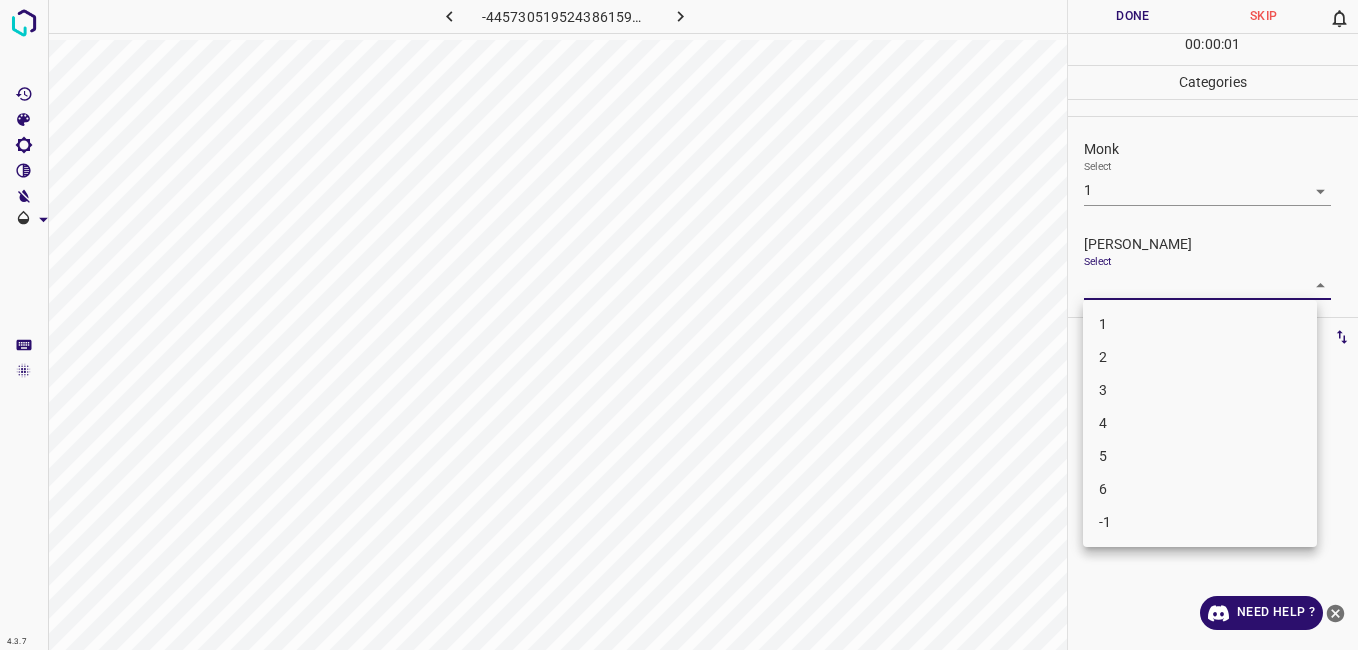 click on "4.3.7 -4457305195243861591.png Done Skip 0 00   : 00   : 01   Categories Monk   Select 1 1  Fitzpatrick   Select ​ Labels   0 Categories 1 Monk 2  Fitzpatrick Tools Space Change between modes (Draw & Edit) I Auto labeling R Restore zoom M Zoom in N Zoom out Delete Delete selecte label Filters Z Restore filters X Saturation filter C Brightness filter V Contrast filter B Gray scale filter General O Download Need Help ? - Text - Hide - Delete 1 2 3 4 5 6 -1" at bounding box center (679, 325) 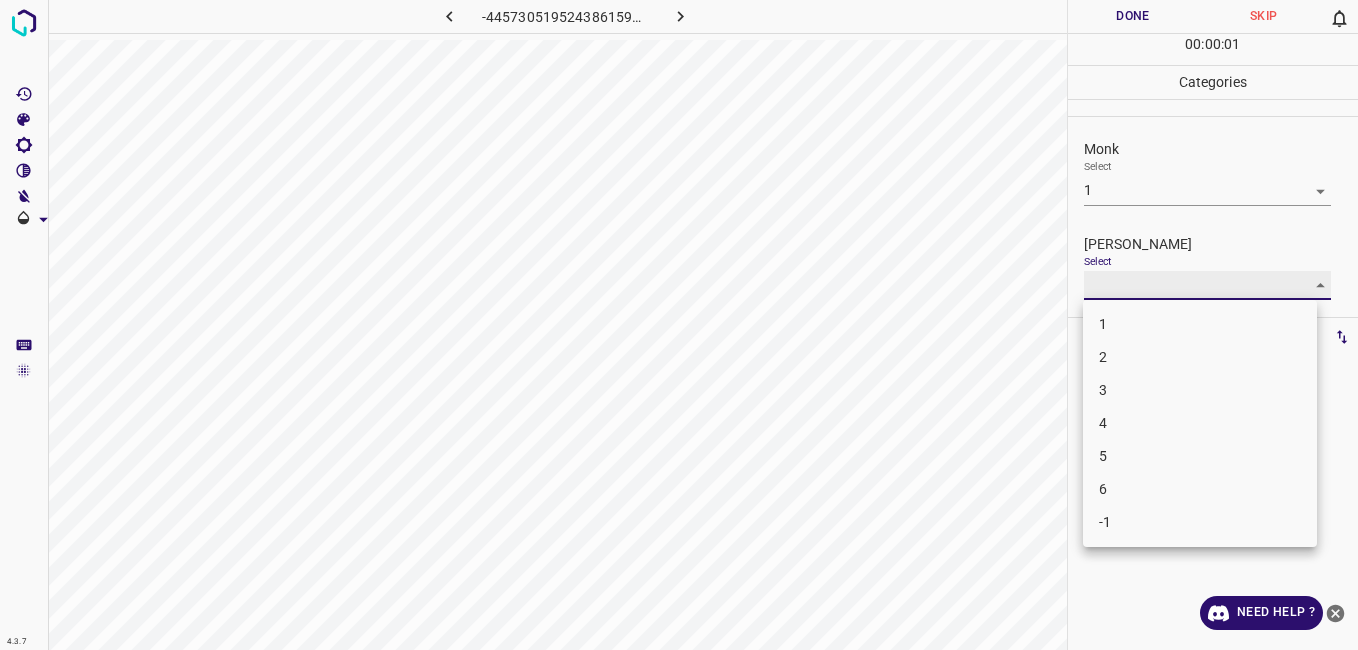 type on "1" 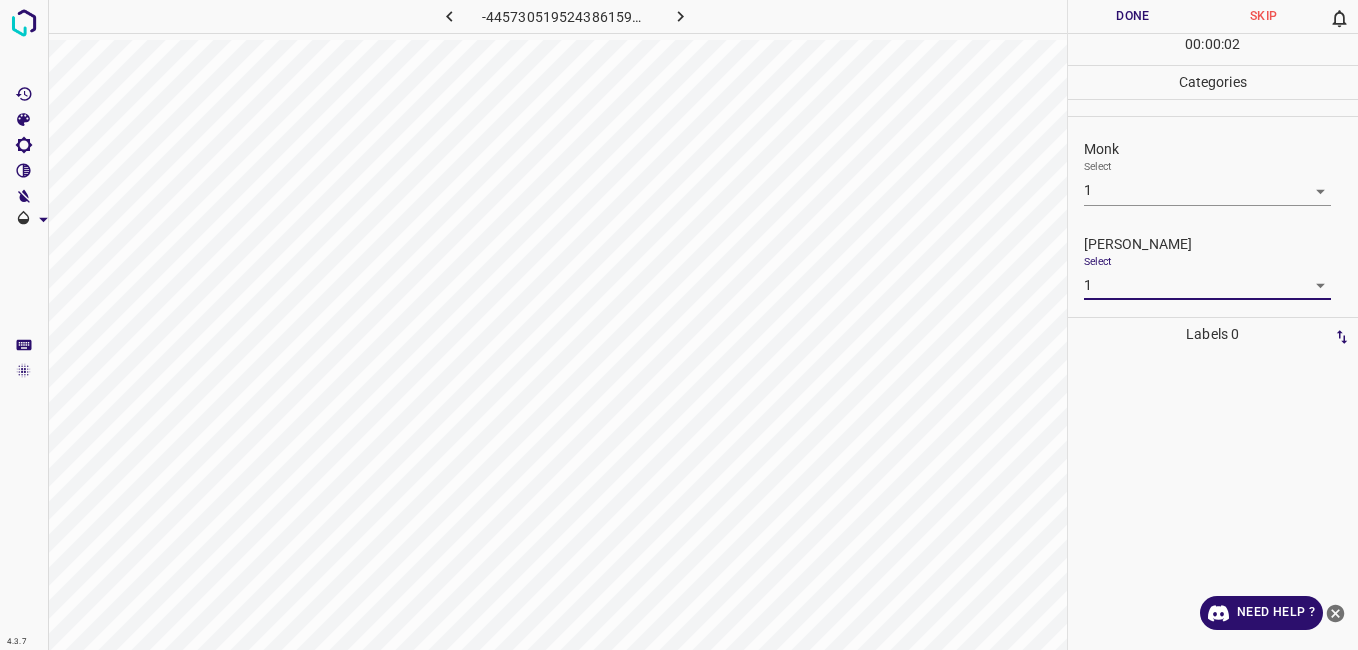 click on "Done" at bounding box center (1133, 16) 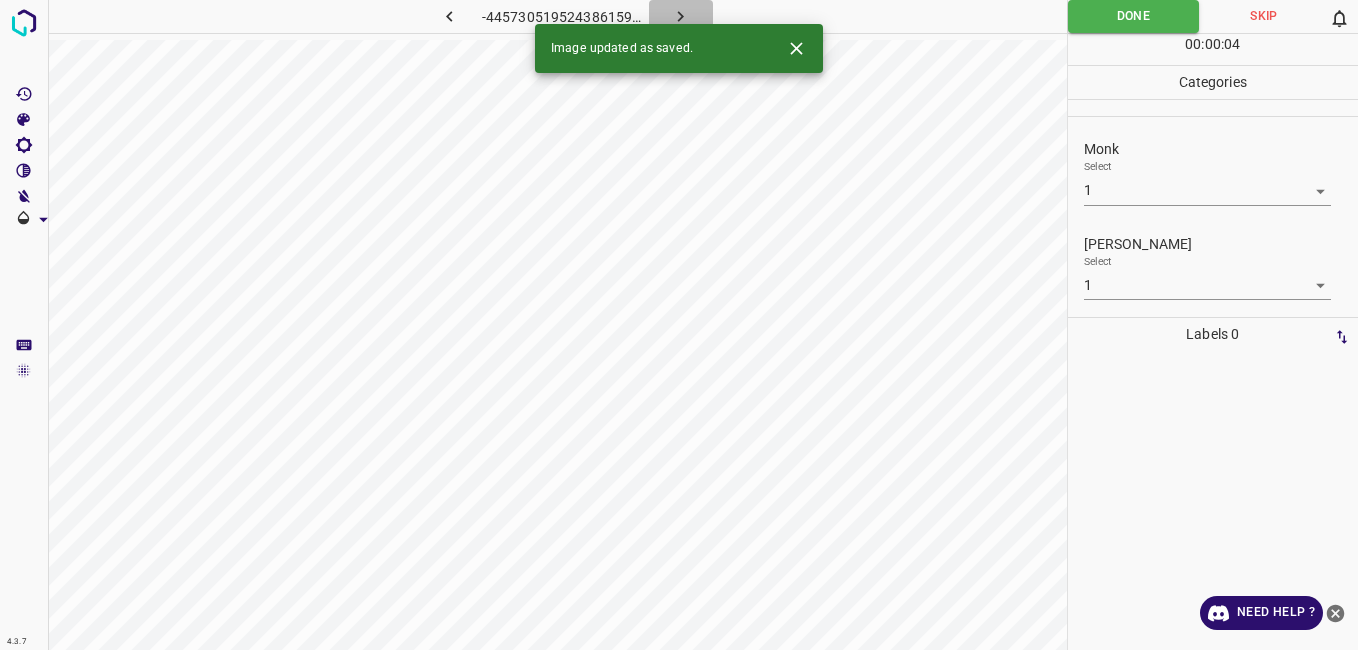 click 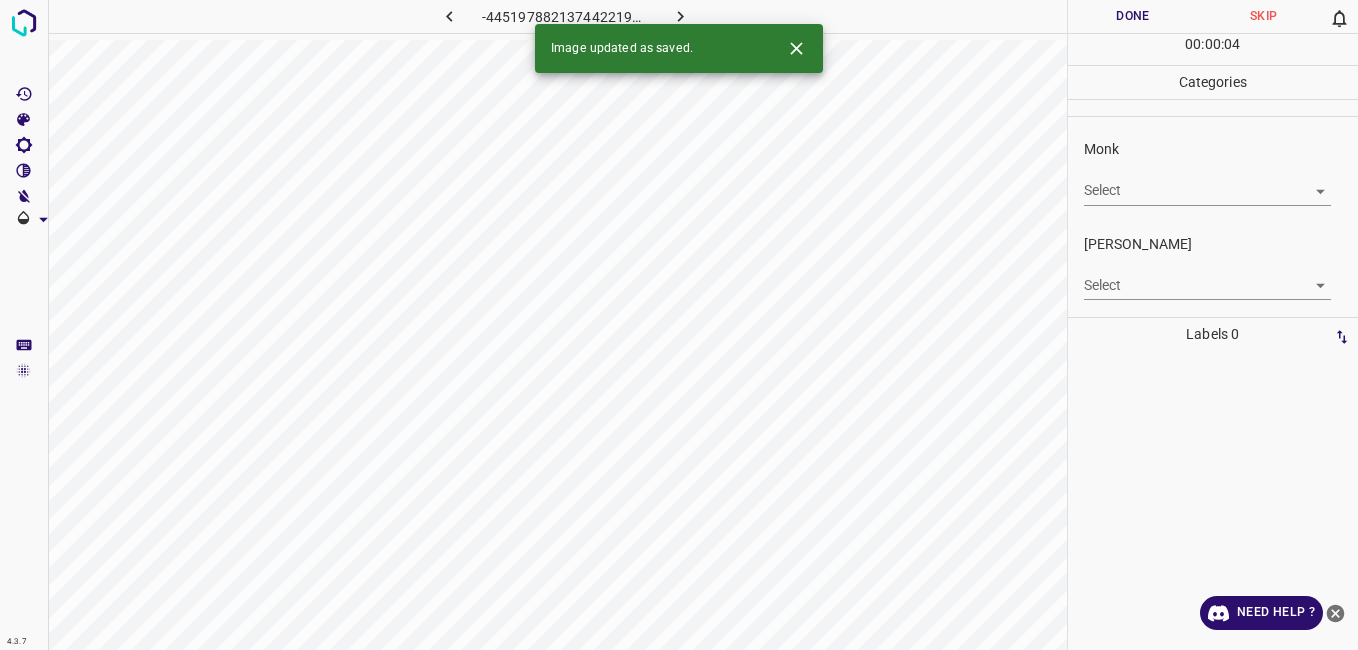 click on "4.3.7 -4451978821374422197.png Done Skip 0 00   : 00   : 04   Categories Monk   Select ​  Fitzpatrick   Select ​ Labels   0 Categories 1 Monk 2  Fitzpatrick Tools Space Change between modes (Draw & Edit) I Auto labeling R Restore zoom M Zoom in N Zoom out Delete Delete selecte label Filters Z Restore filters X Saturation filter C Brightness filter V Contrast filter B Gray scale filter General O Download Image updated as saved. Need Help ? - Text - Hide - Delete" at bounding box center (679, 325) 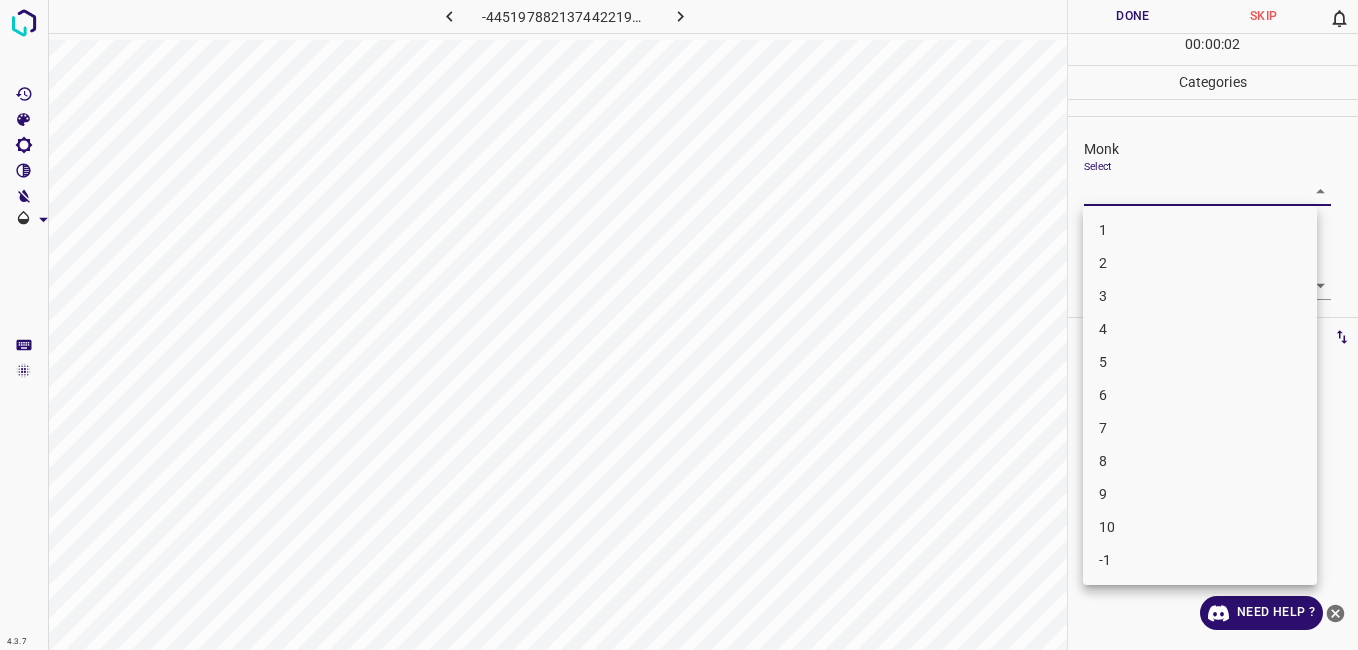 click on "8" at bounding box center [1200, 461] 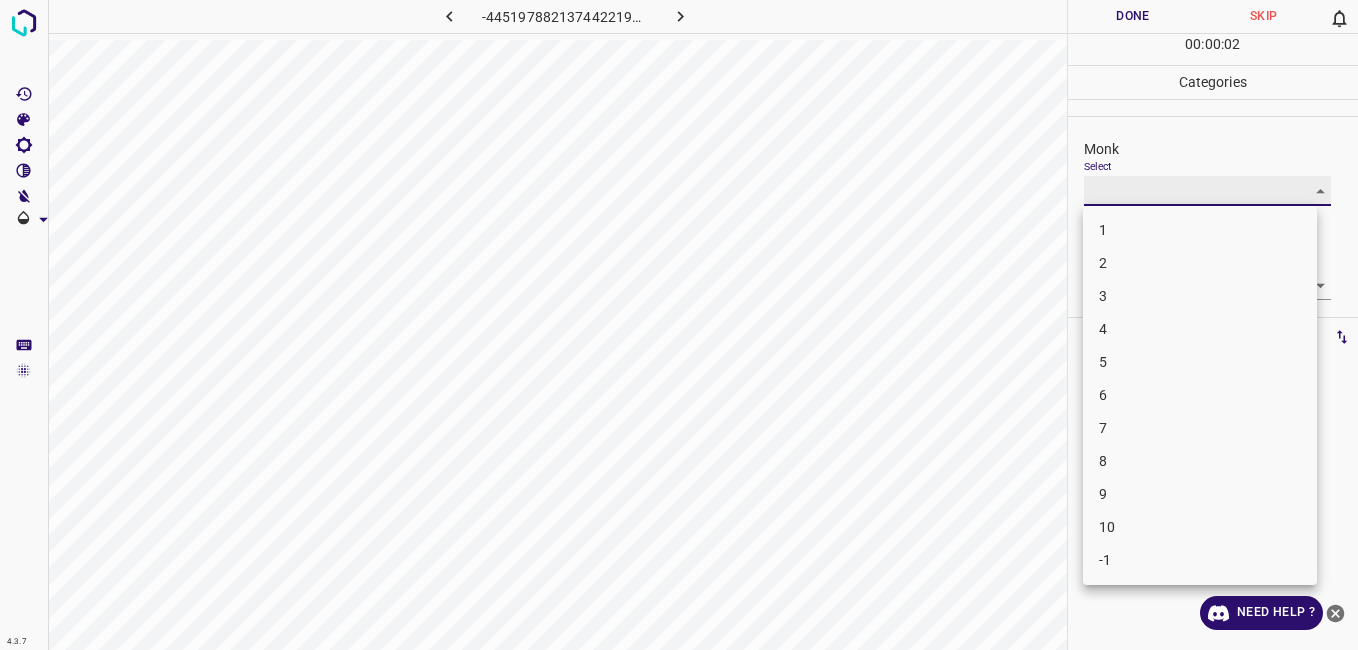 type on "8" 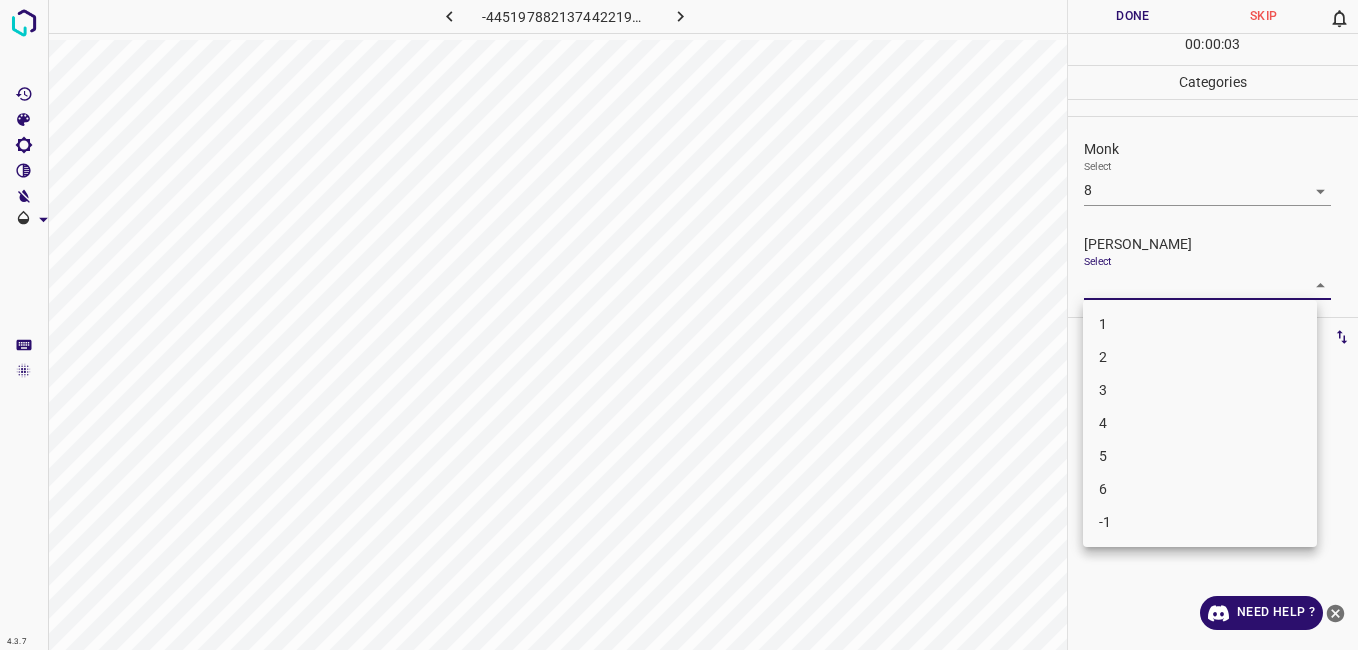 click on "4.3.7 -4451978821374422197.png Done Skip 0 00   : 00   : 03   Categories Monk   Select 8 8  Fitzpatrick   Select ​ Labels   0 Categories 1 Monk 2  Fitzpatrick Tools Space Change between modes (Draw & Edit) I Auto labeling R Restore zoom M Zoom in N Zoom out Delete Delete selecte label Filters Z Restore filters X Saturation filter C Brightness filter V Contrast filter B Gray scale filter General O Download Need Help ? - Text - Hide - Delete 1 2 3 4 5 6 -1" at bounding box center (679, 325) 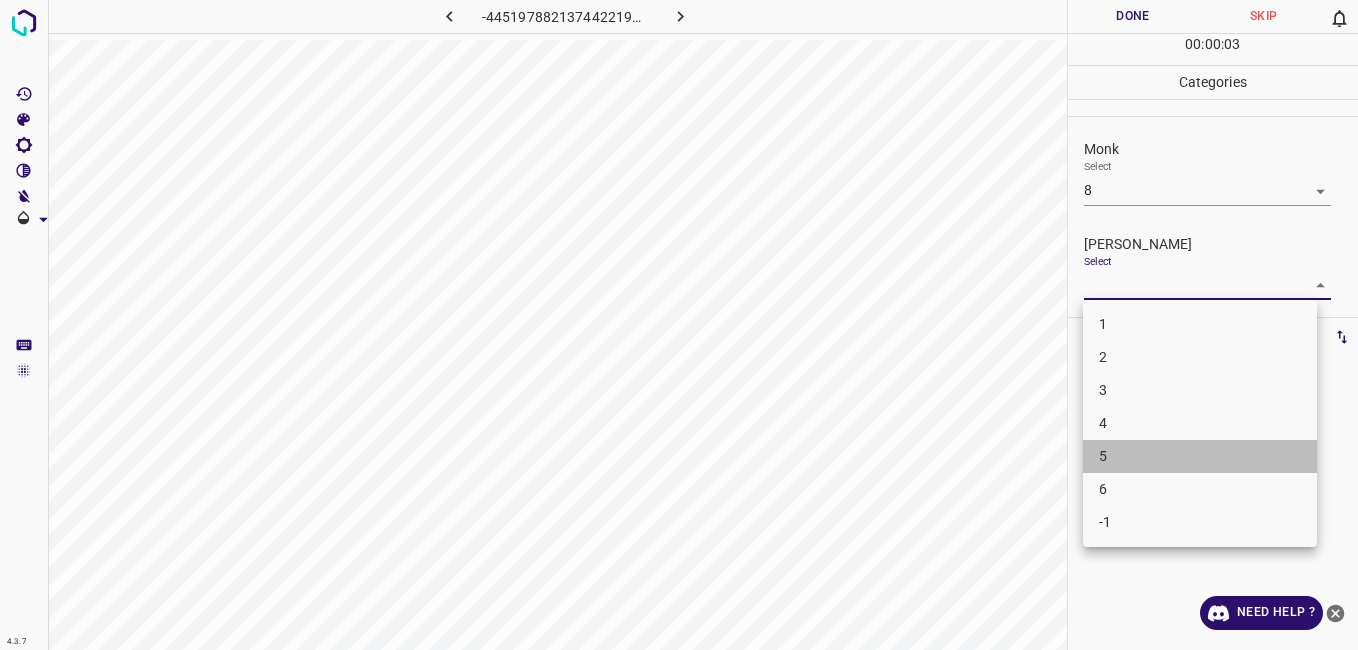 click on "5" at bounding box center (1200, 456) 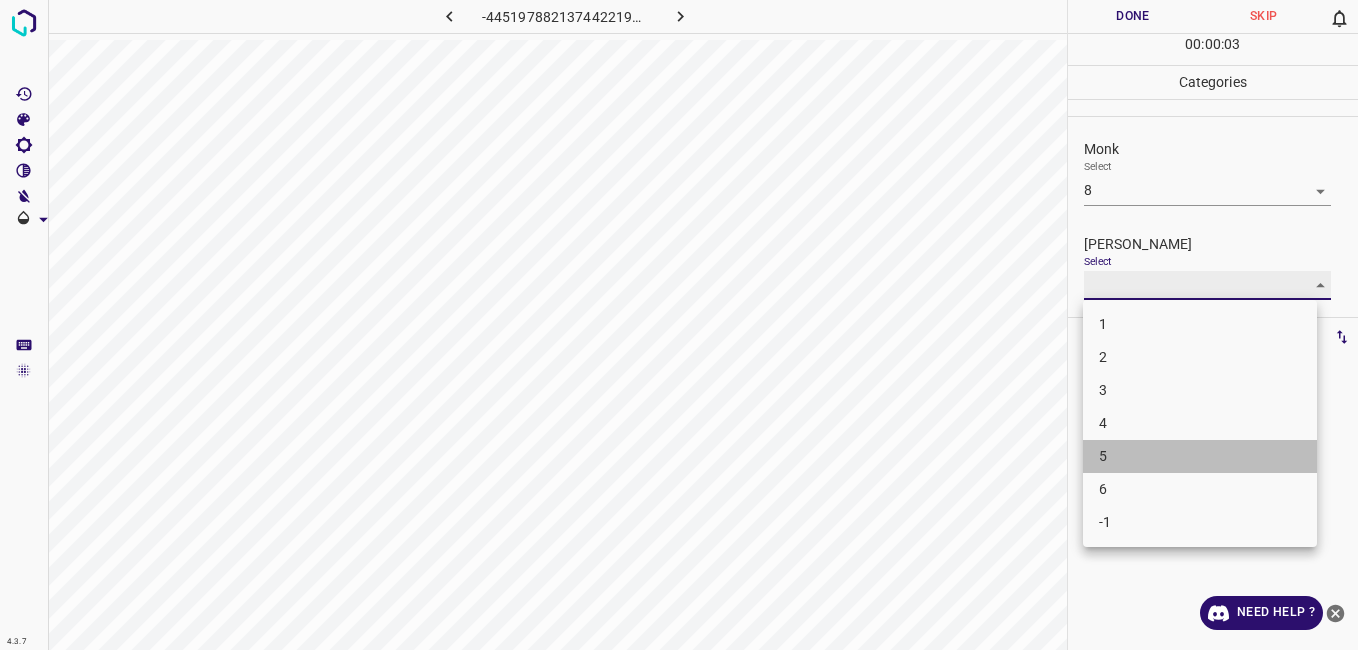 type on "5" 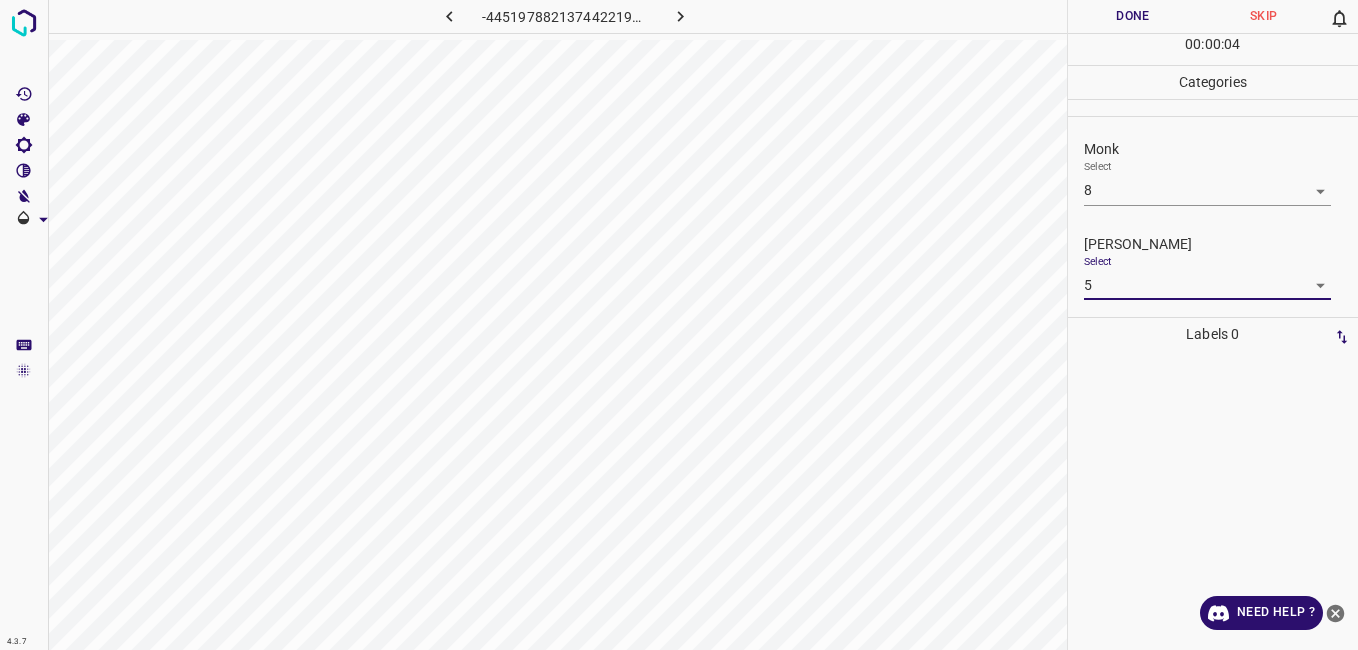 click on "Done" at bounding box center [1133, 16] 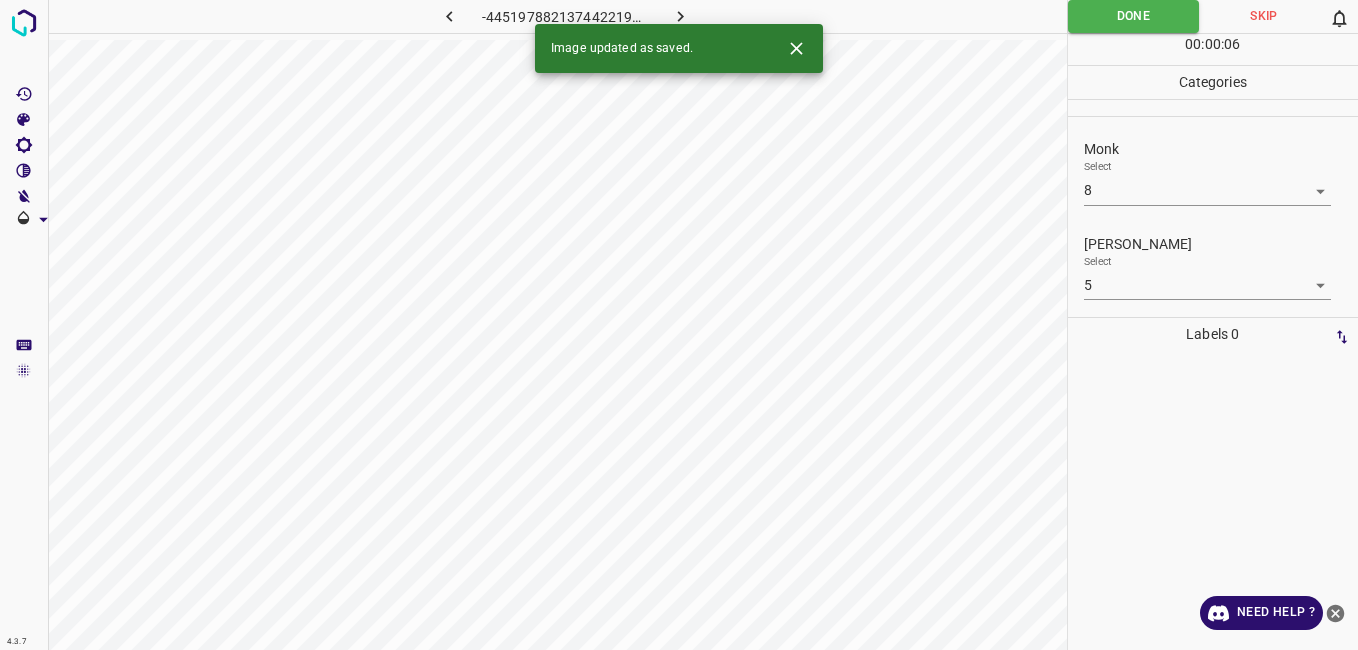 click 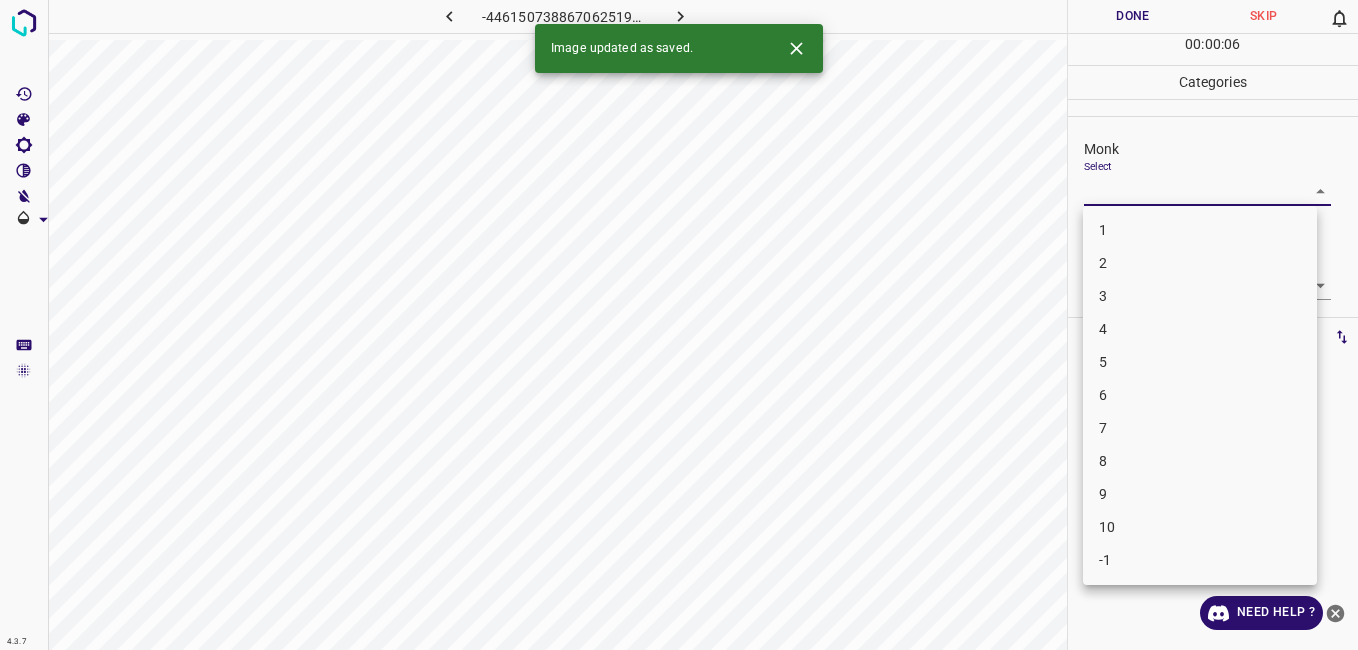 click on "4.3.7 -4461507388670625195.png Done Skip 0 00   : 00   : 06   Categories Monk   Select ​  Fitzpatrick   Select ​ Labels   0 Categories 1 Monk 2  Fitzpatrick Tools Space Change between modes (Draw & Edit) I Auto labeling R Restore zoom M Zoom in N Zoom out Delete Delete selecte label Filters Z Restore filters X Saturation filter C Brightness filter V Contrast filter B Gray scale filter General O Download Image updated as saved. Need Help ? - Text - Hide - Delete 1 2 3 4 5 6 7 8 9 10 -1" at bounding box center [679, 325] 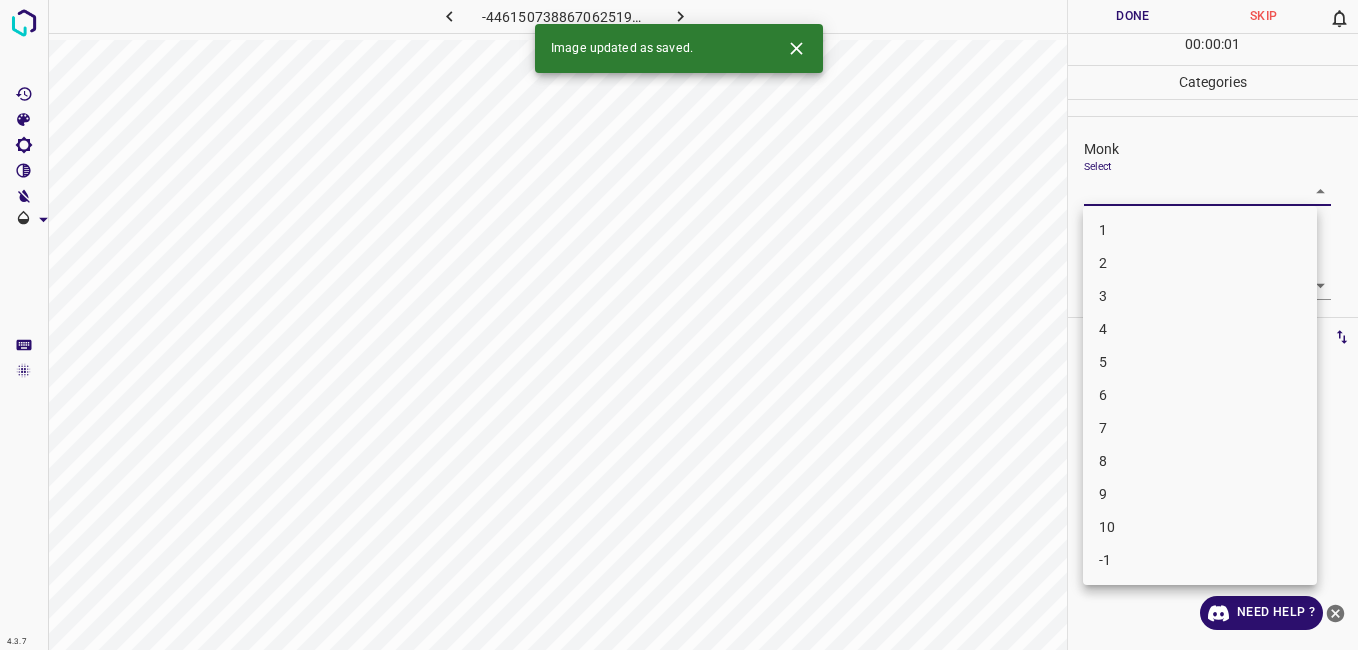 click on "4" at bounding box center [1200, 329] 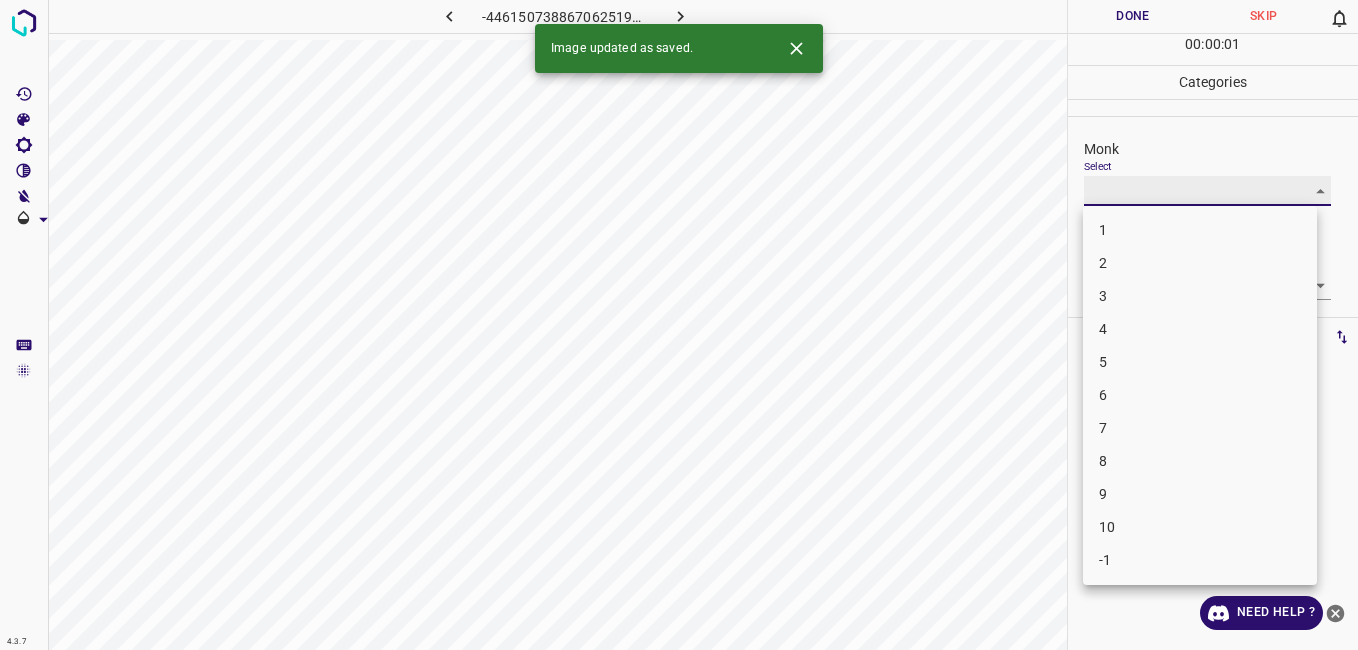 type on "4" 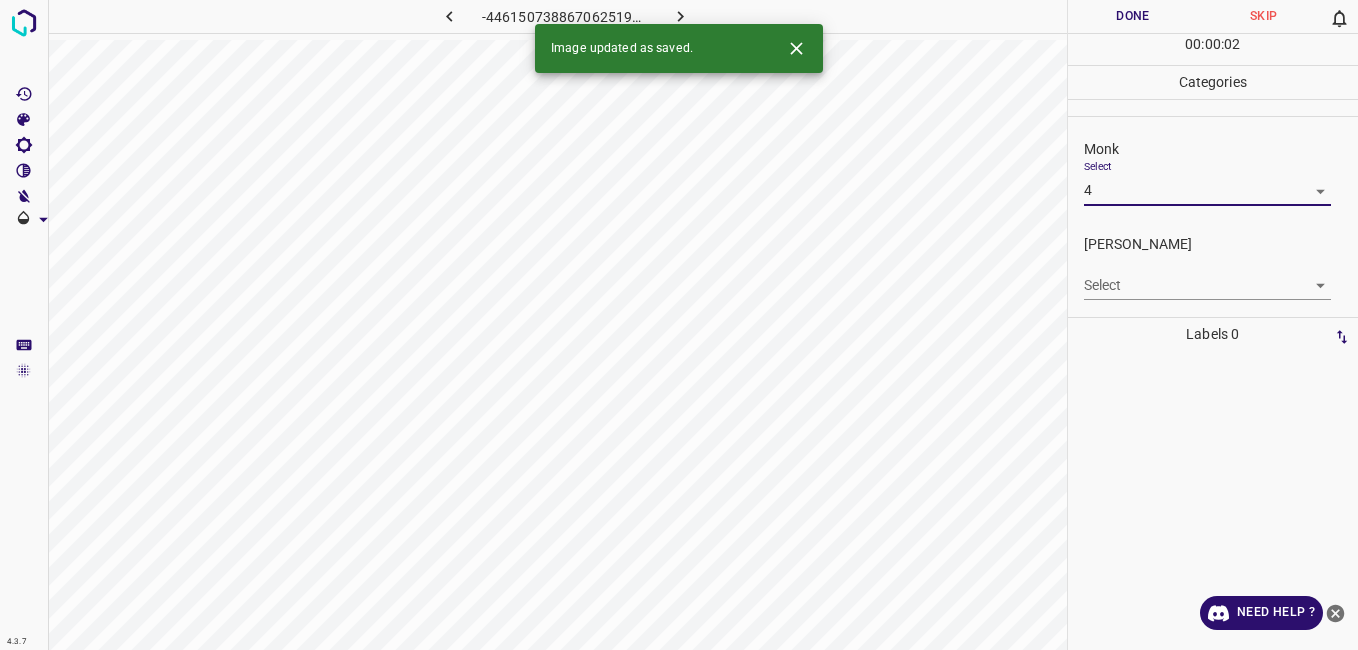 click on "4.3.7 -4461507388670625195.png Done Skip 0 00   : 00   : 02   Categories Monk   Select 4 4  Fitzpatrick   Select ​ Labels   0 Categories 1 Monk 2  Fitzpatrick Tools Space Change between modes (Draw & Edit) I Auto labeling R Restore zoom M Zoom in N Zoom out Delete Delete selecte label Filters Z Restore filters X Saturation filter C Brightness filter V Contrast filter B Gray scale filter General O Download Image updated as saved. Need Help ? - Text - Hide - Delete" at bounding box center [679, 325] 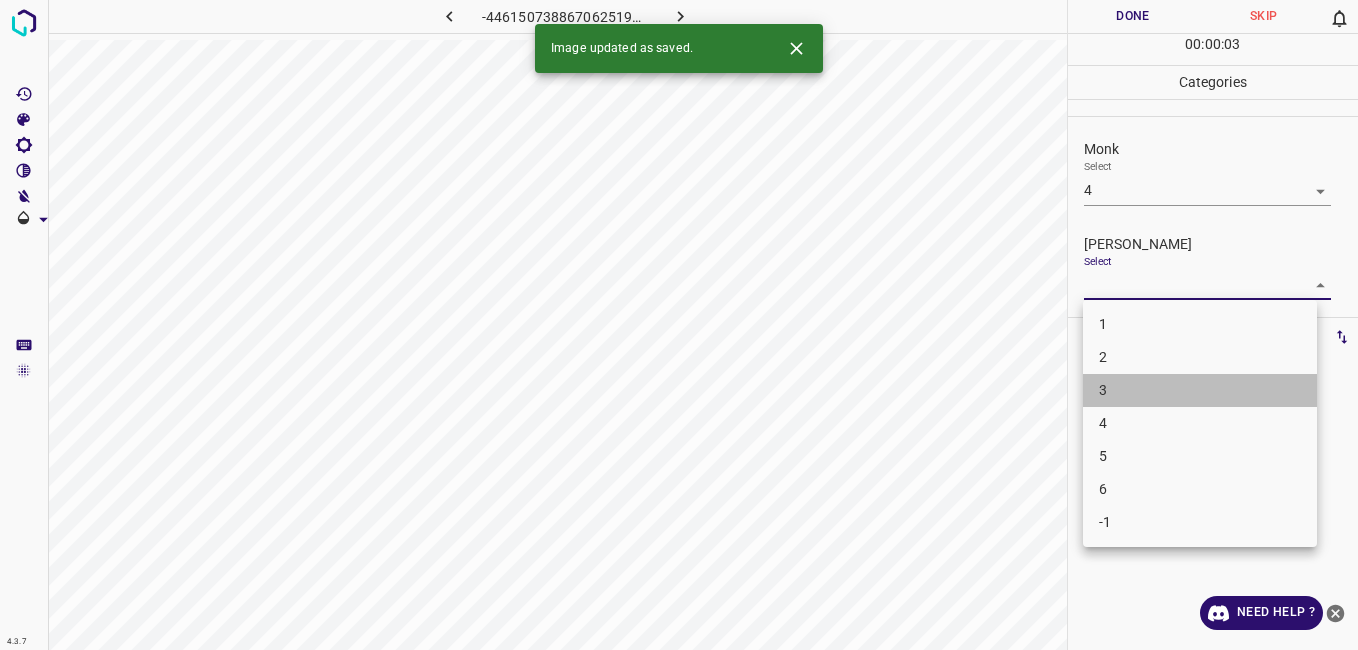 click on "3" at bounding box center (1200, 390) 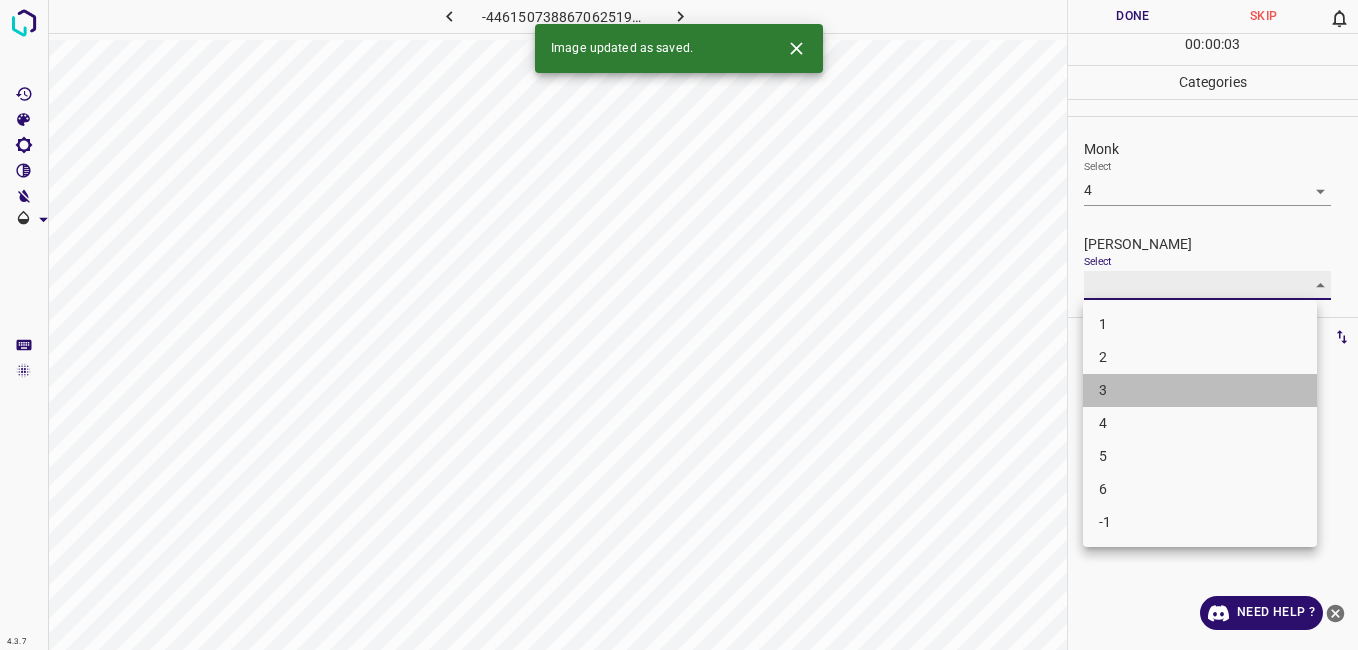 type on "3" 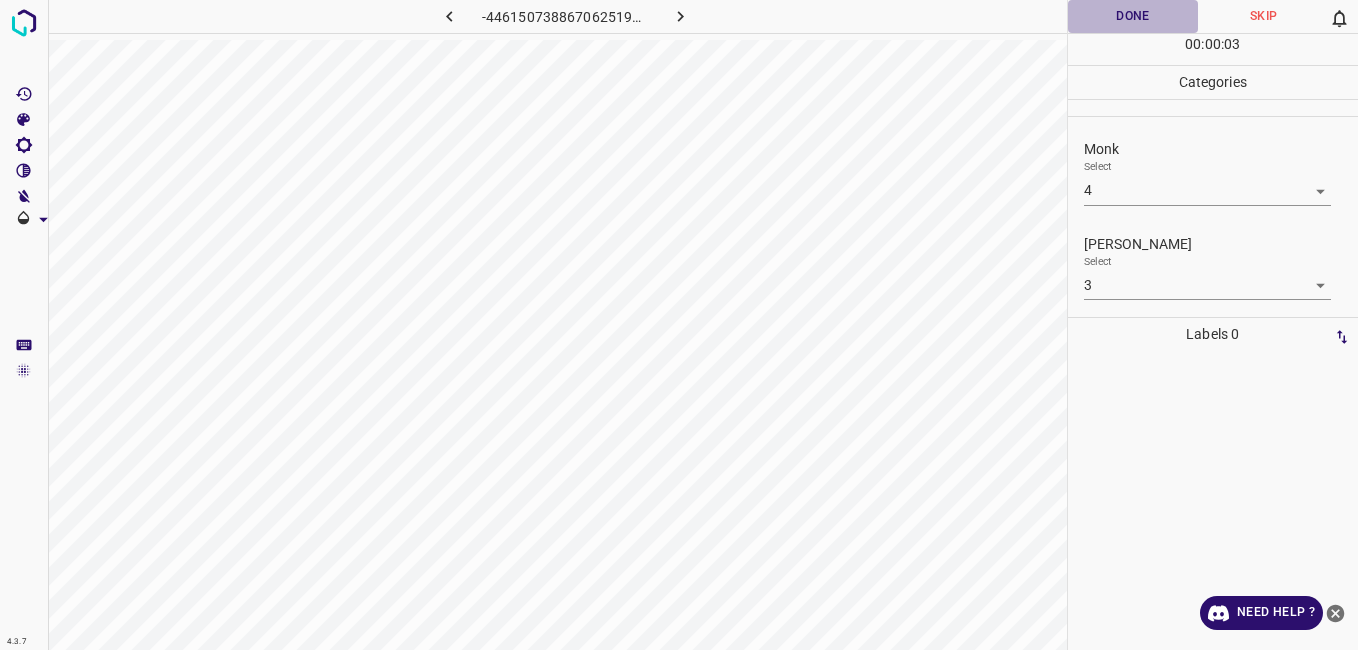 click on "Done" at bounding box center (1133, 16) 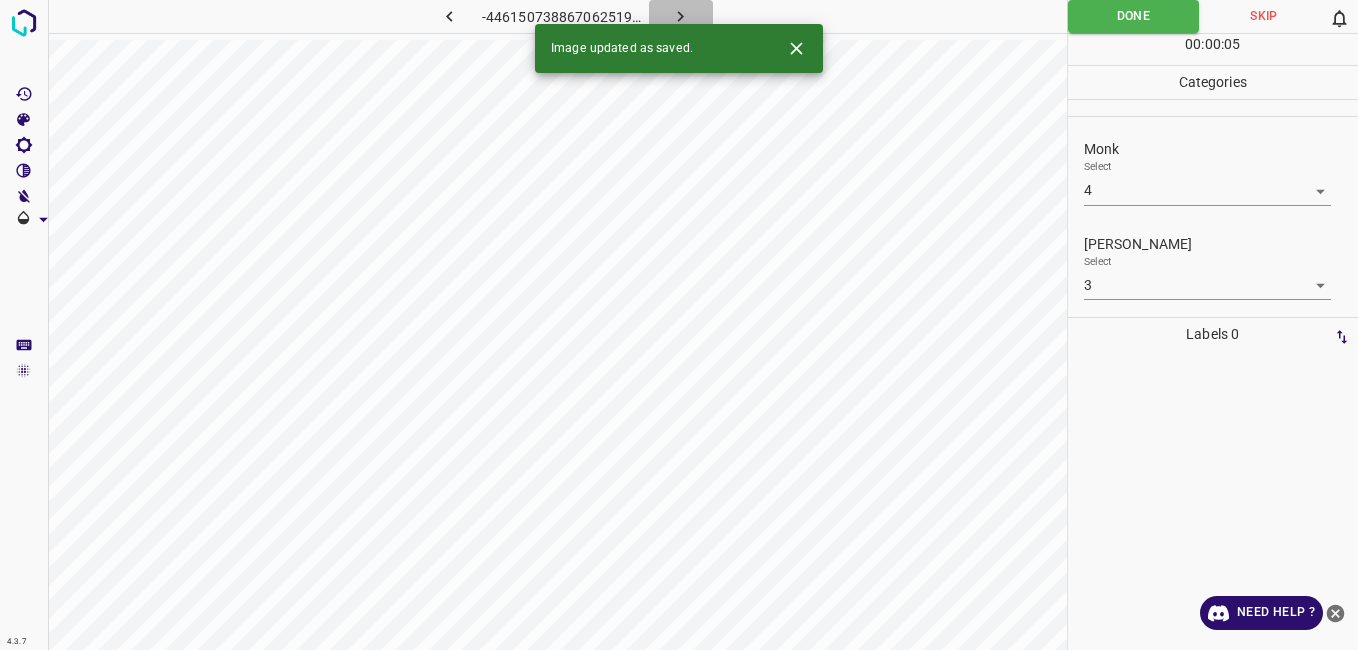 click 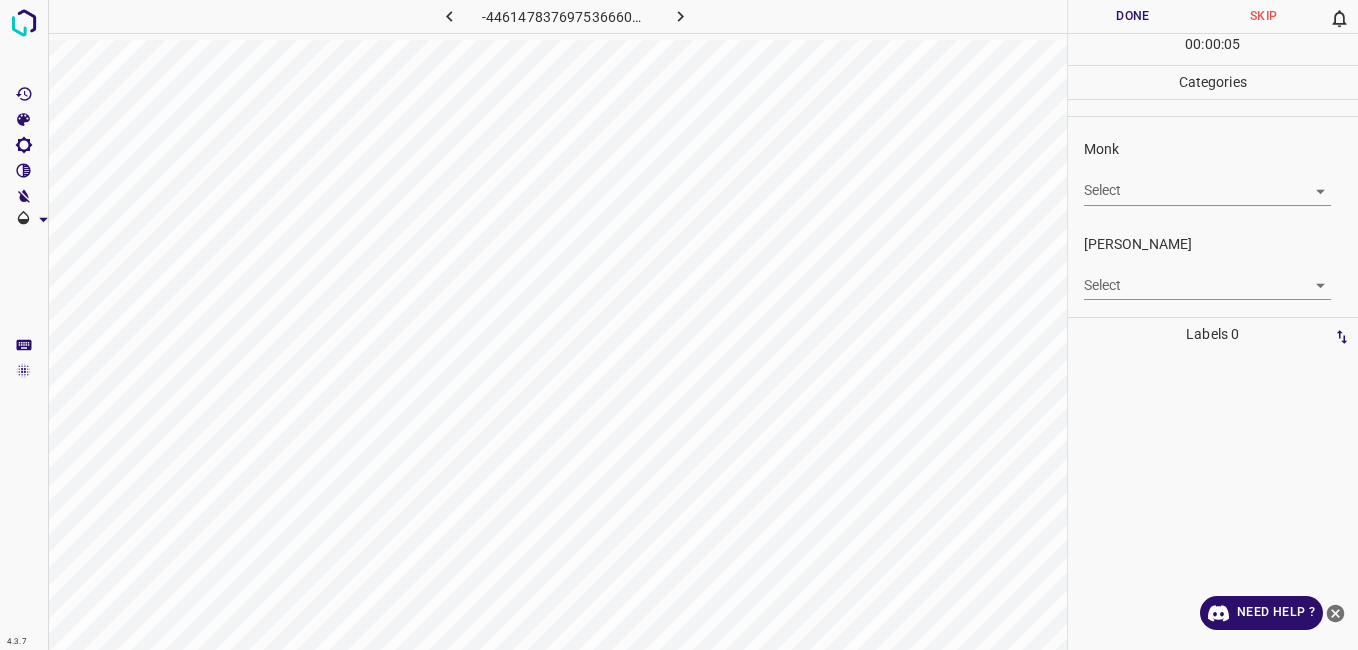 click on "4.3.7 -4461478376975366600.png Done Skip 0 00   : 00   : 05   Categories Monk   Select ​  Fitzpatrick   Select ​ Labels   0 Categories 1 Monk 2  Fitzpatrick Tools Space Change between modes (Draw & Edit) I Auto labeling R Restore zoom M Zoom in N Zoom out Delete Delete selecte label Filters Z Restore filters X Saturation filter C Brightness filter V Contrast filter B Gray scale filter General O Download Need Help ? - Text - Hide - Delete" at bounding box center [679, 325] 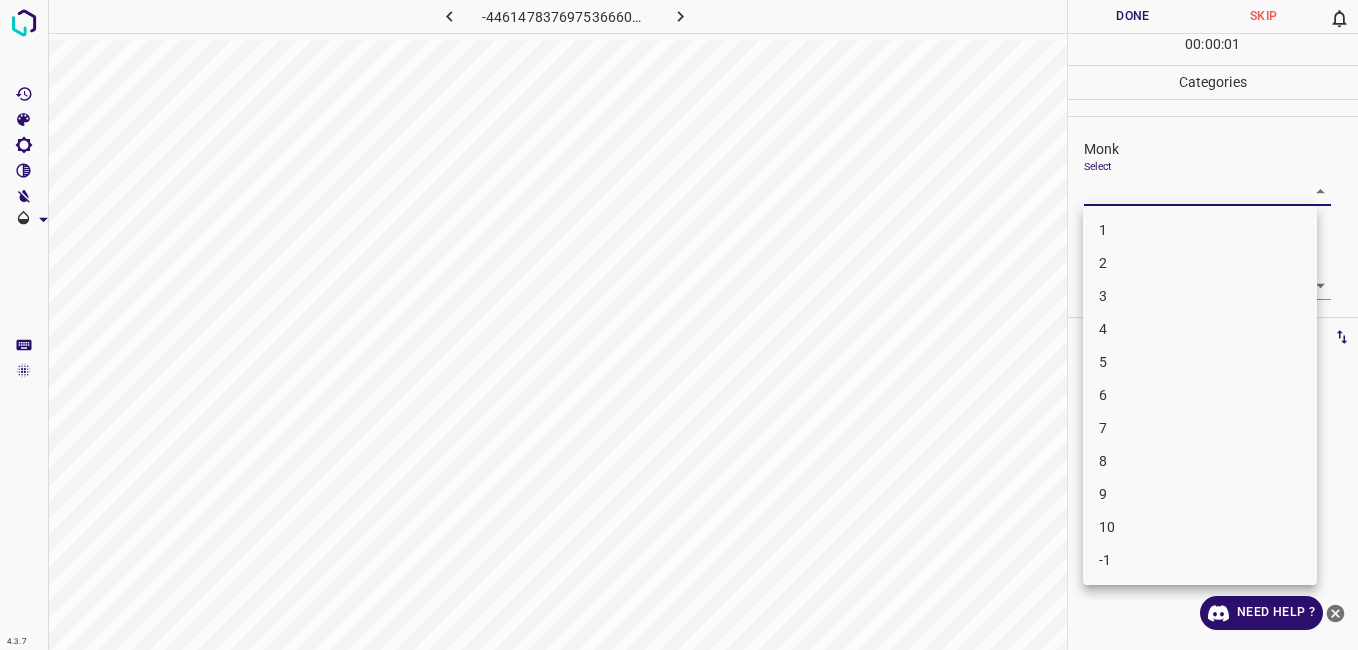 click on "2" at bounding box center (1200, 263) 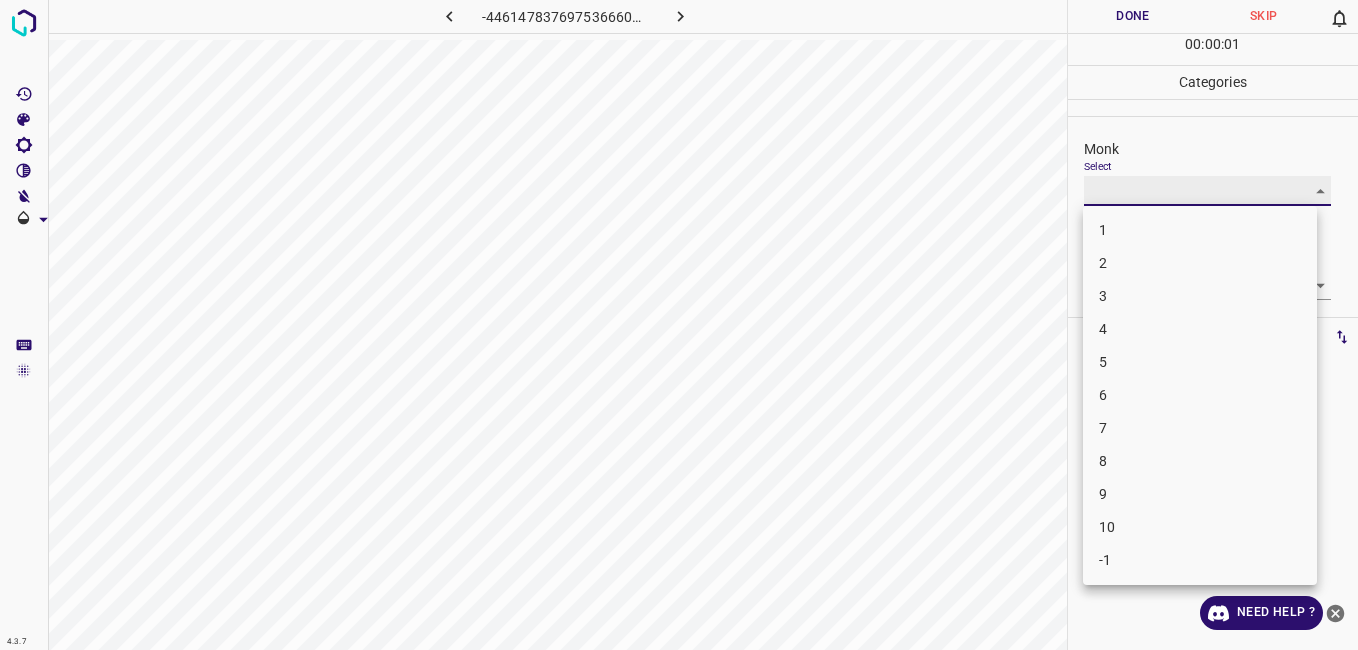 type on "2" 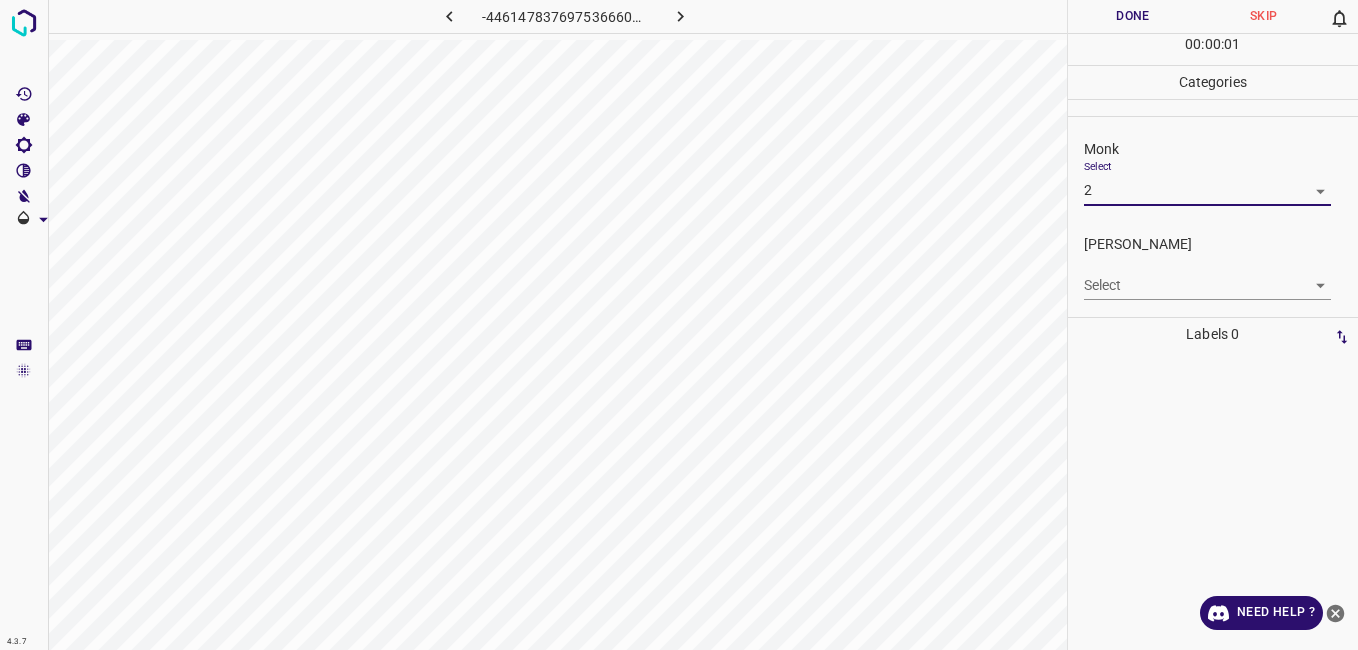 click on "Select ​" at bounding box center [1207, 277] 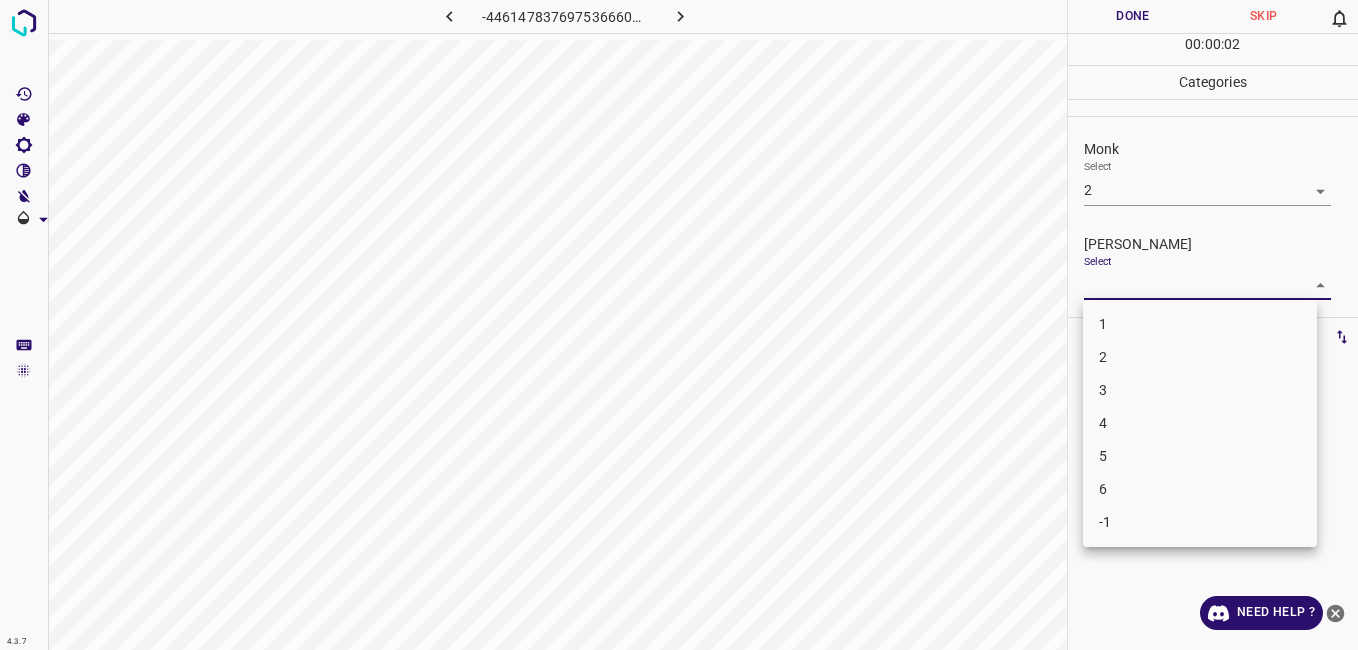 click on "4.3.7 -4461478376975366600.png Done Skip 0 00   : 00   : 02   Categories Monk   Select 2 2  Fitzpatrick   Select ​ Labels   0 Categories 1 Monk 2  Fitzpatrick Tools Space Change between modes (Draw & Edit) I Auto labeling R Restore zoom M Zoom in N Zoom out Delete Delete selecte label Filters Z Restore filters X Saturation filter C Brightness filter V Contrast filter B Gray scale filter General O Download Need Help ? - Text - Hide - Delete 1 2 3 4 5 6 -1" at bounding box center (679, 325) 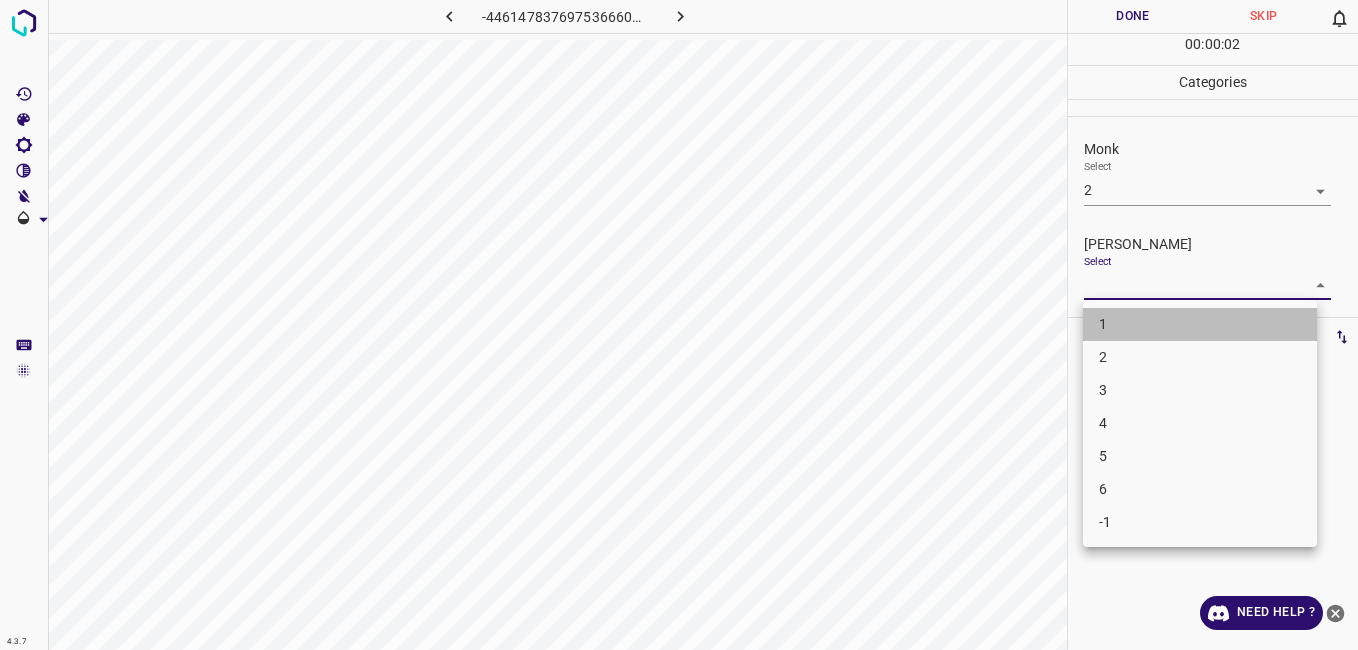 click on "1" at bounding box center [1200, 324] 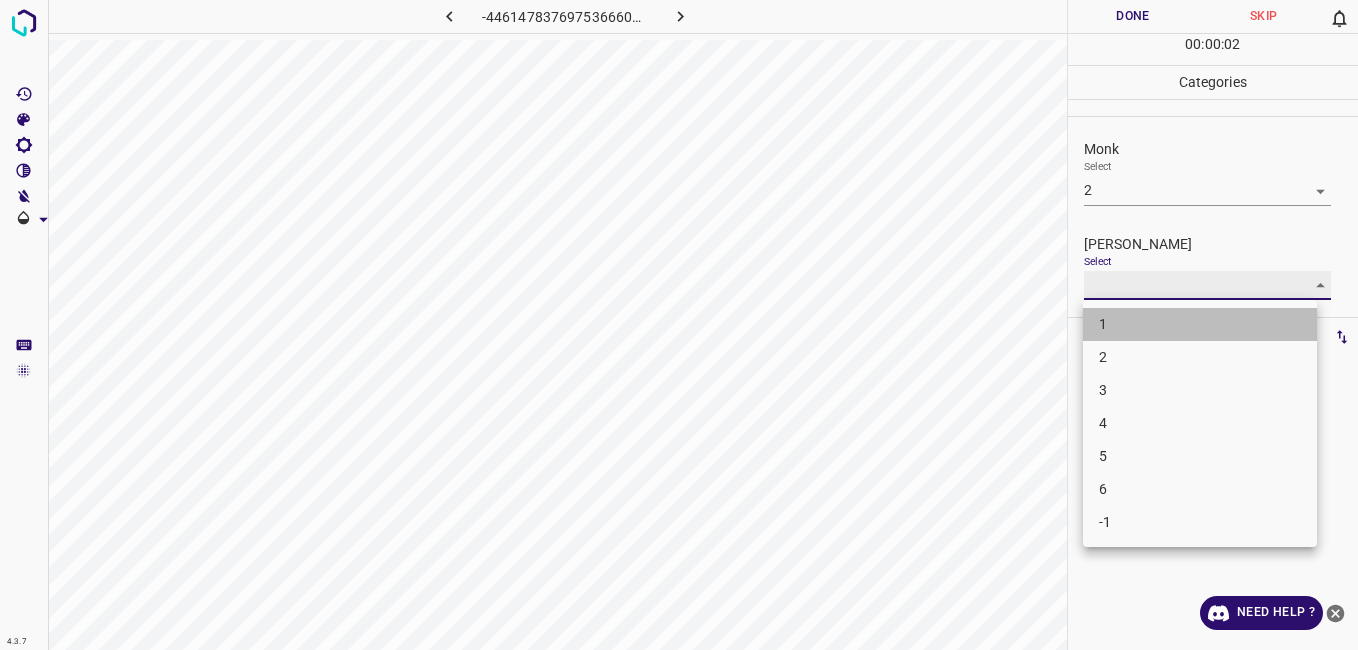 type on "1" 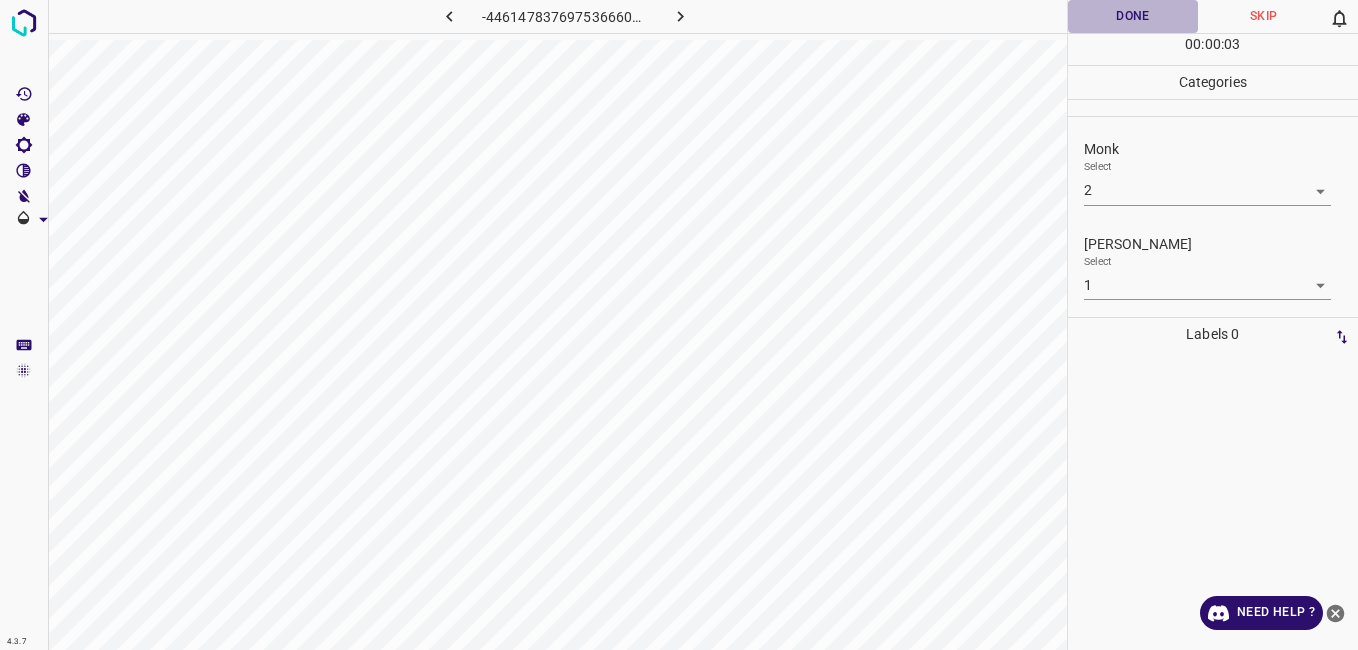 click on "Done" at bounding box center (1133, 16) 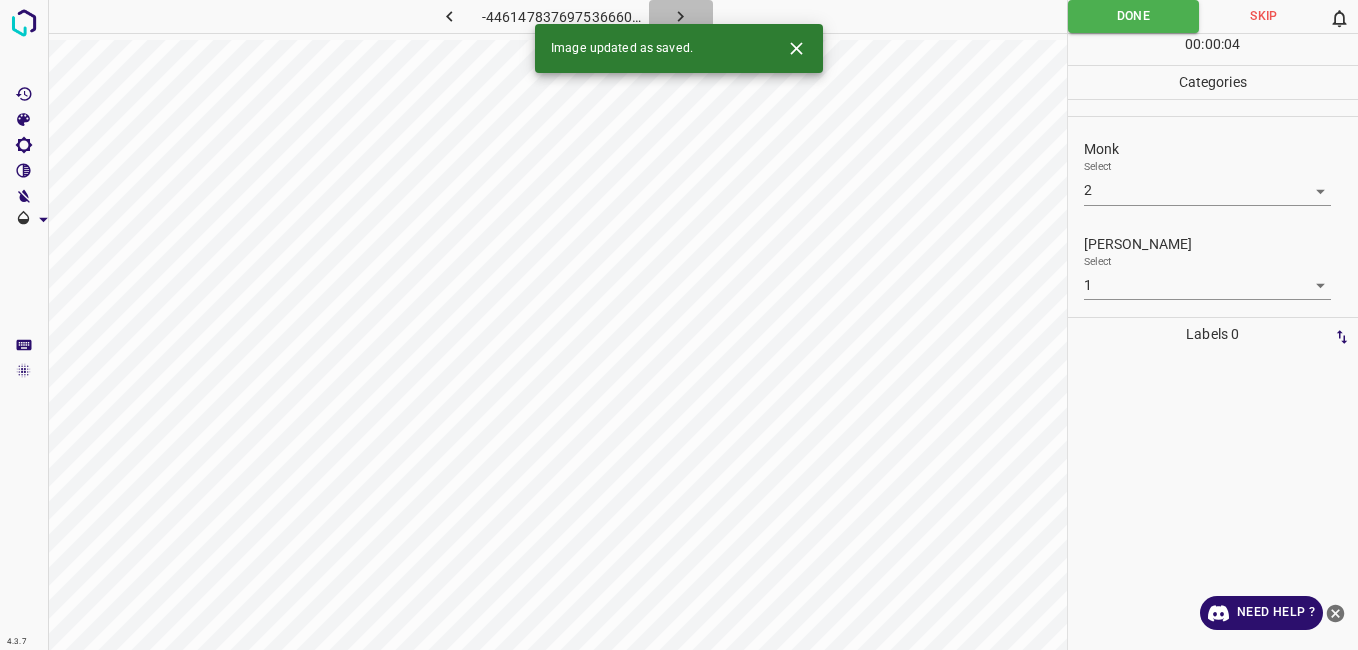 click at bounding box center (681, 16) 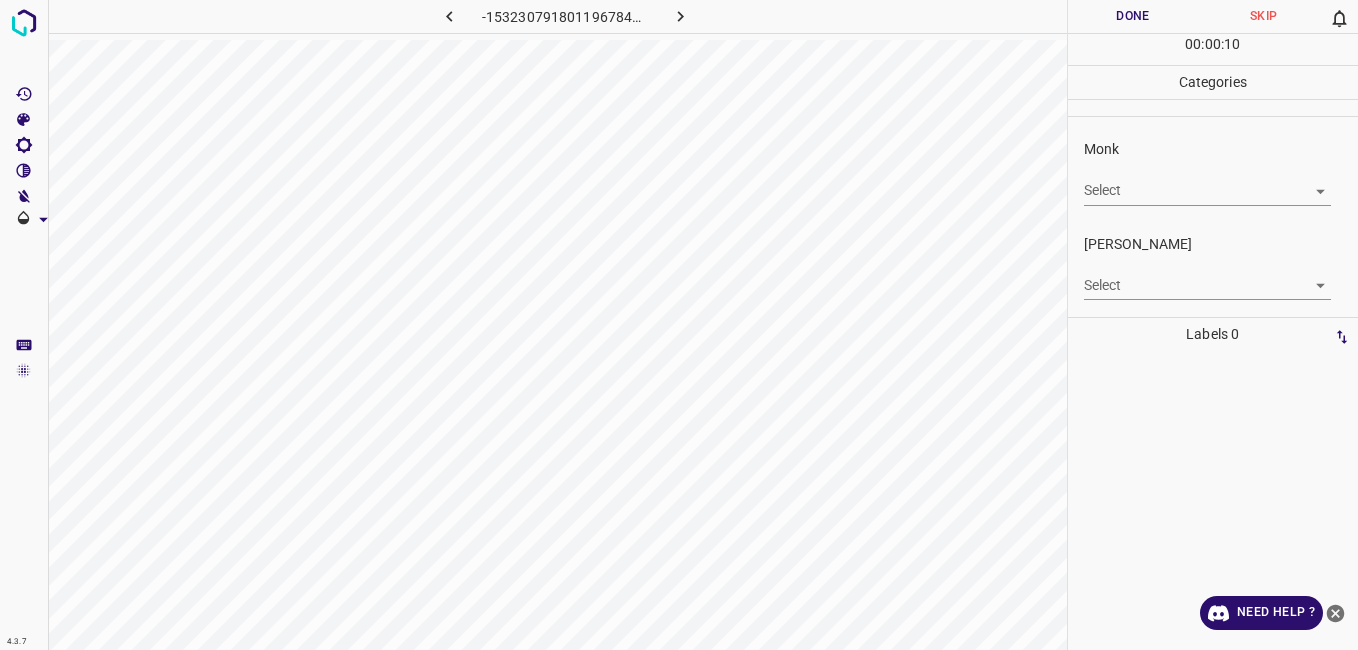 click on "4.3.7 -1532307918011967845.png Done Skip 0 00   : 00   : 10   Categories Monk   Select ​  Fitzpatrick   Select ​ Labels   0 Categories 1 Monk 2  Fitzpatrick Tools Space Change between modes (Draw & Edit) I Auto labeling R Restore zoom M Zoom in N Zoom out Delete Delete selecte label Filters Z Restore filters X Saturation filter C Brightness filter V Contrast filter B Gray scale filter General O Download Need Help ? - Text - Hide - Delete" at bounding box center [679, 325] 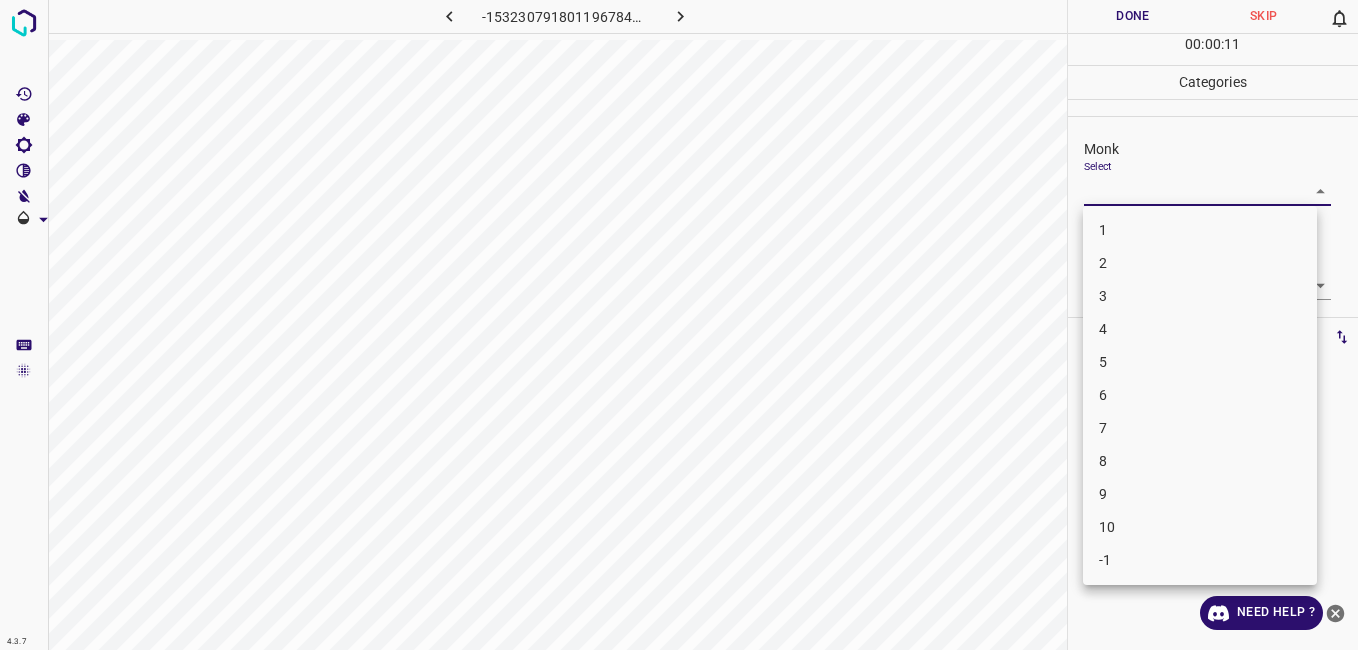 click on "3" at bounding box center (1200, 296) 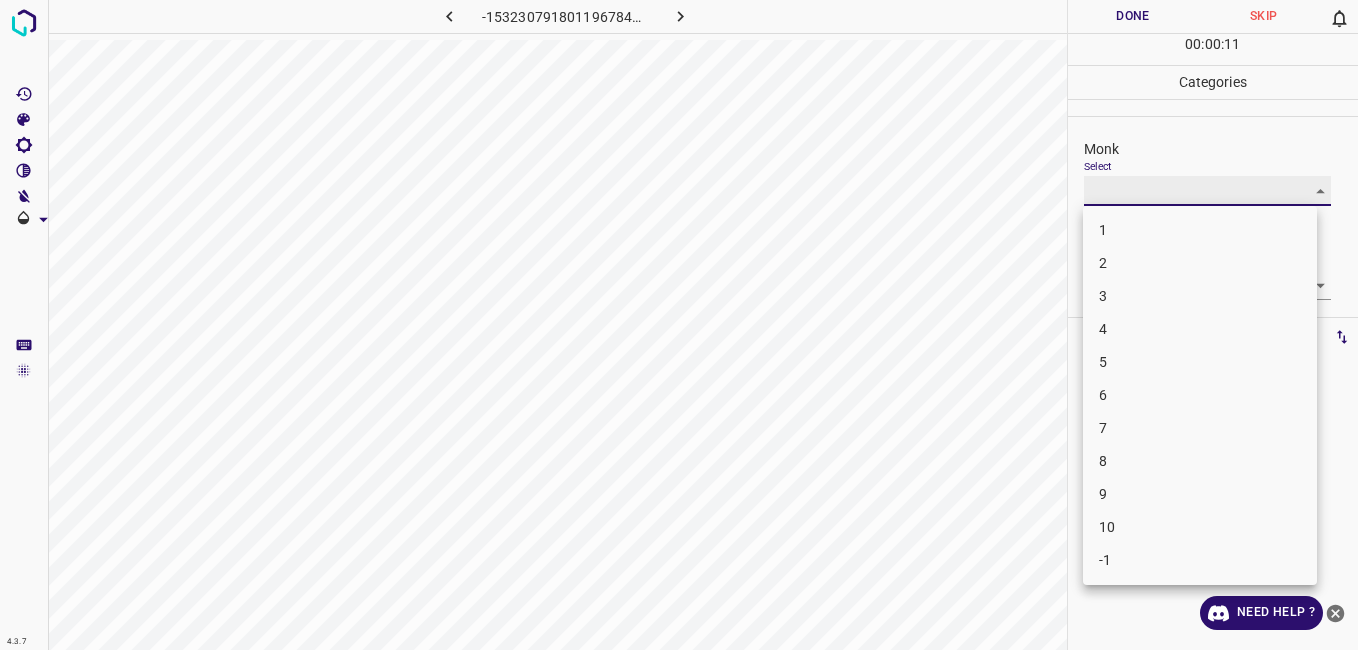type on "3" 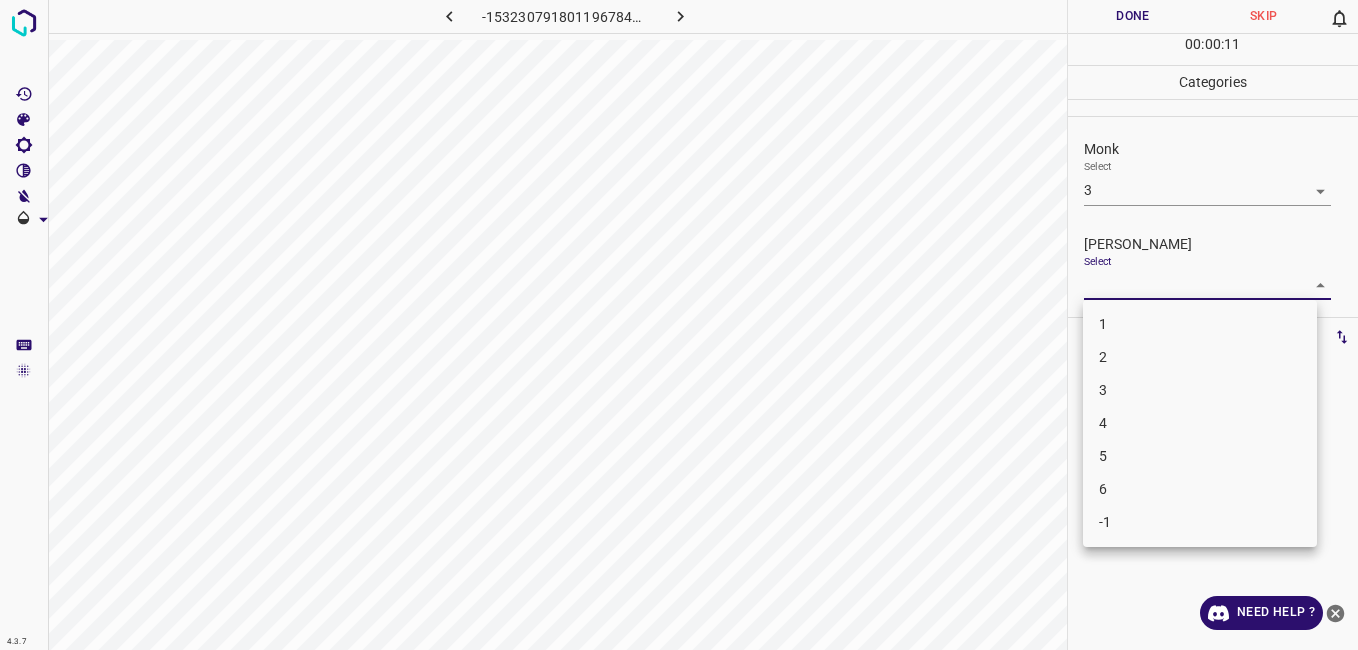 click on "4.3.7 -1532307918011967845.png Done Skip 0 00   : 00   : 11   Categories Monk   Select 3 3  Fitzpatrick   Select ​ Labels   0 Categories 1 Monk 2  Fitzpatrick Tools Space Change between modes (Draw & Edit) I Auto labeling R Restore zoom M Zoom in N Zoom out Delete Delete selecte label Filters Z Restore filters X Saturation filter C Brightness filter V Contrast filter B Gray scale filter General O Download Need Help ? - Text - Hide - Delete 1 2 3 4 5 6 -1" at bounding box center [679, 325] 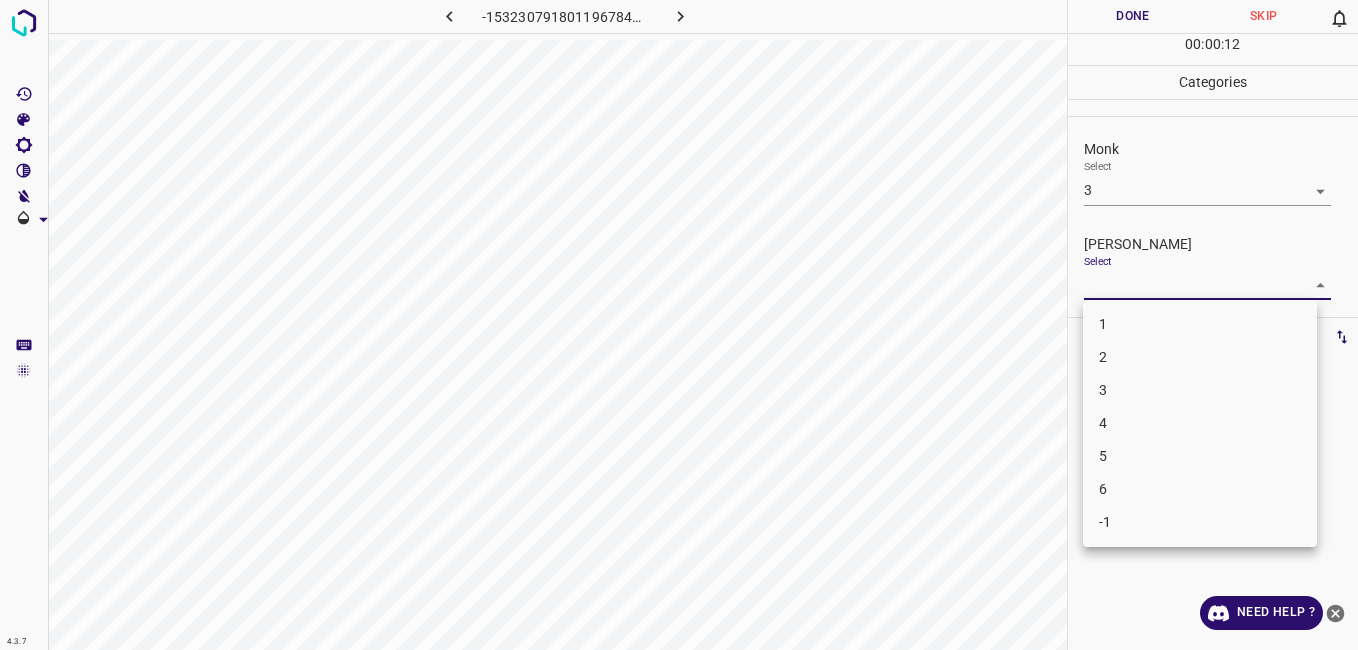click on "2" at bounding box center (1200, 357) 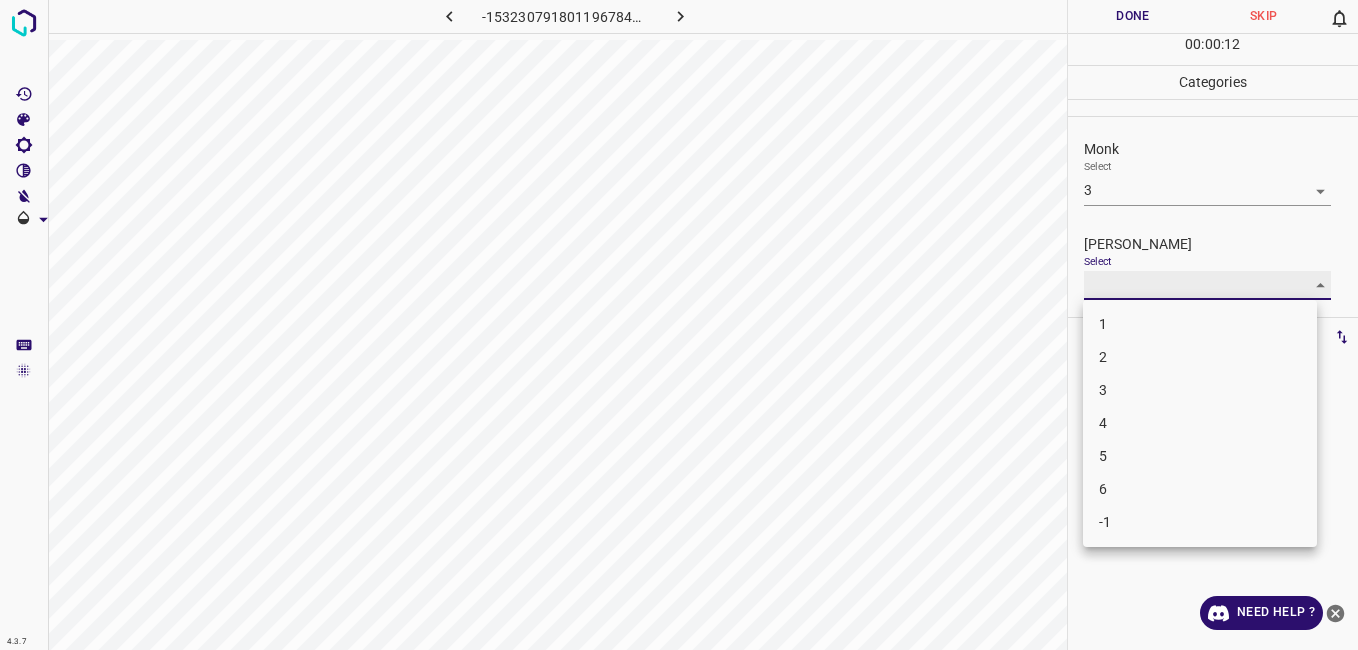 type on "2" 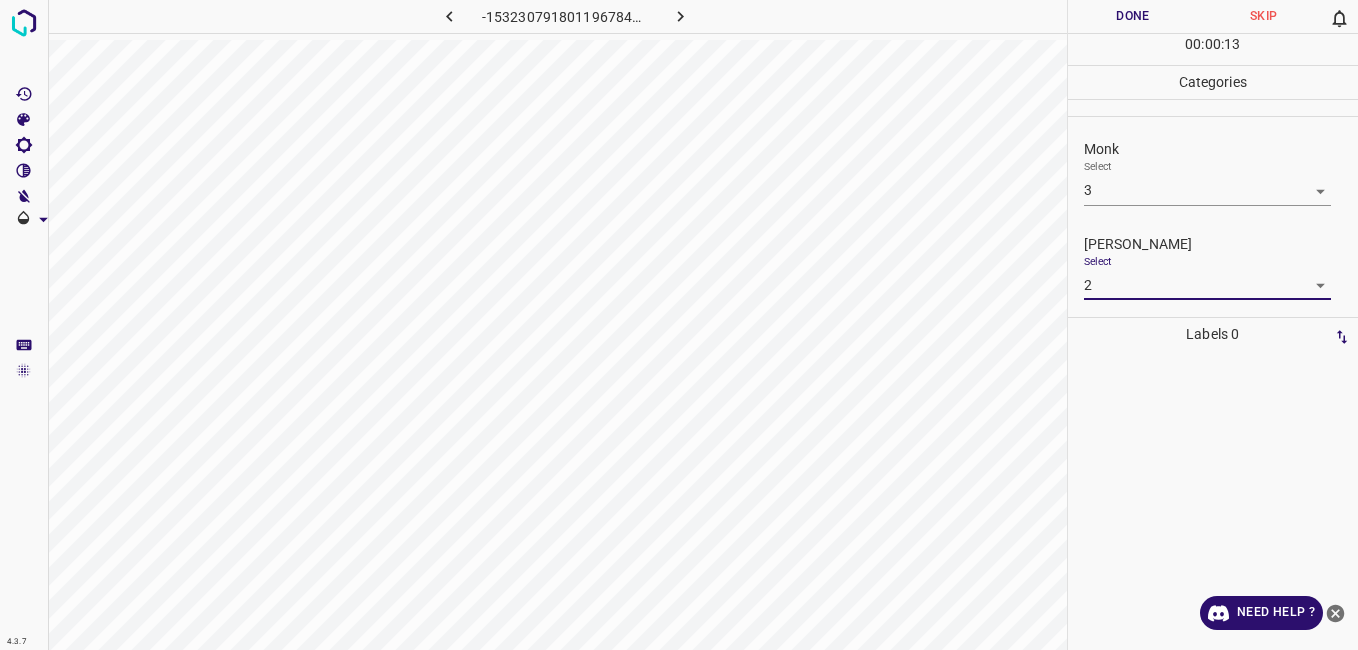 click on "Done" at bounding box center [1133, 16] 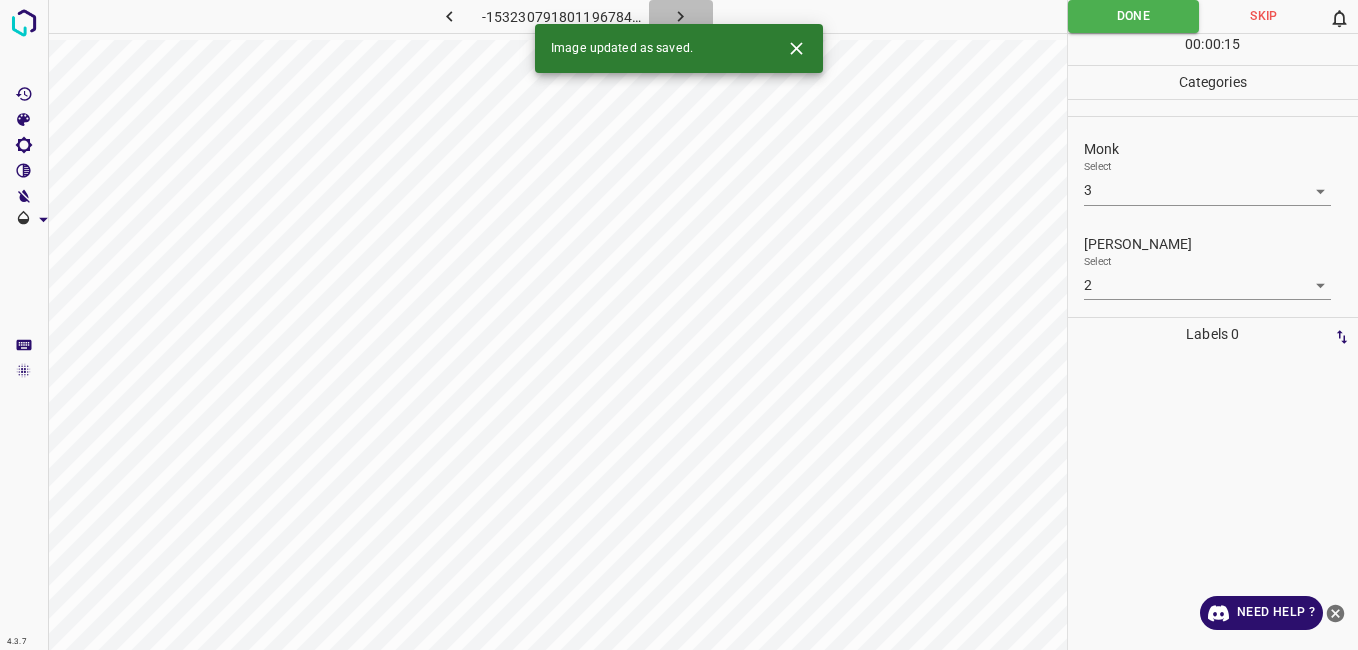 click at bounding box center [681, 16] 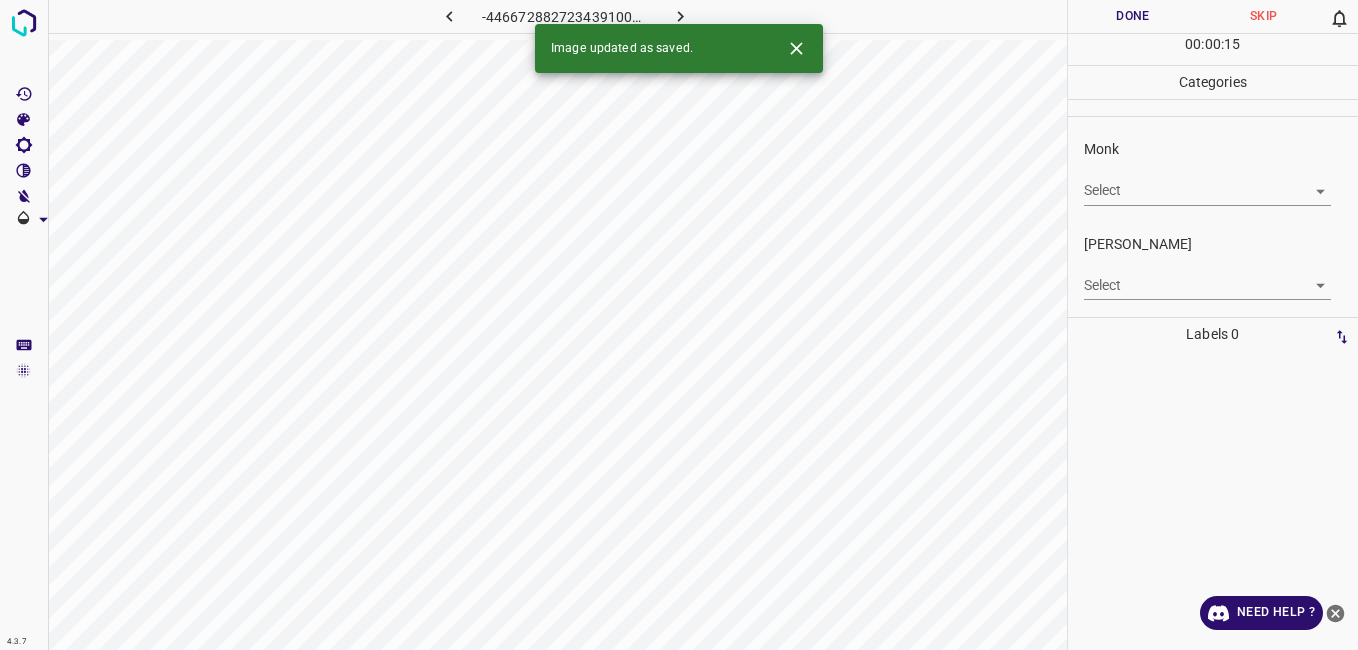 click on "4.3.7 -4466728827234391003.png Done Skip 0 00   : 00   : 15   Categories Monk   Select ​  Fitzpatrick   Select ​ Labels   0 Categories 1 Monk 2  Fitzpatrick Tools Space Change between modes (Draw & Edit) I Auto labeling R Restore zoom M Zoom in N Zoom out Delete Delete selecte label Filters Z Restore filters X Saturation filter C Brightness filter V Contrast filter B Gray scale filter General O Download Image updated as saved. Need Help ? - Text - Hide - Delete" at bounding box center [679, 325] 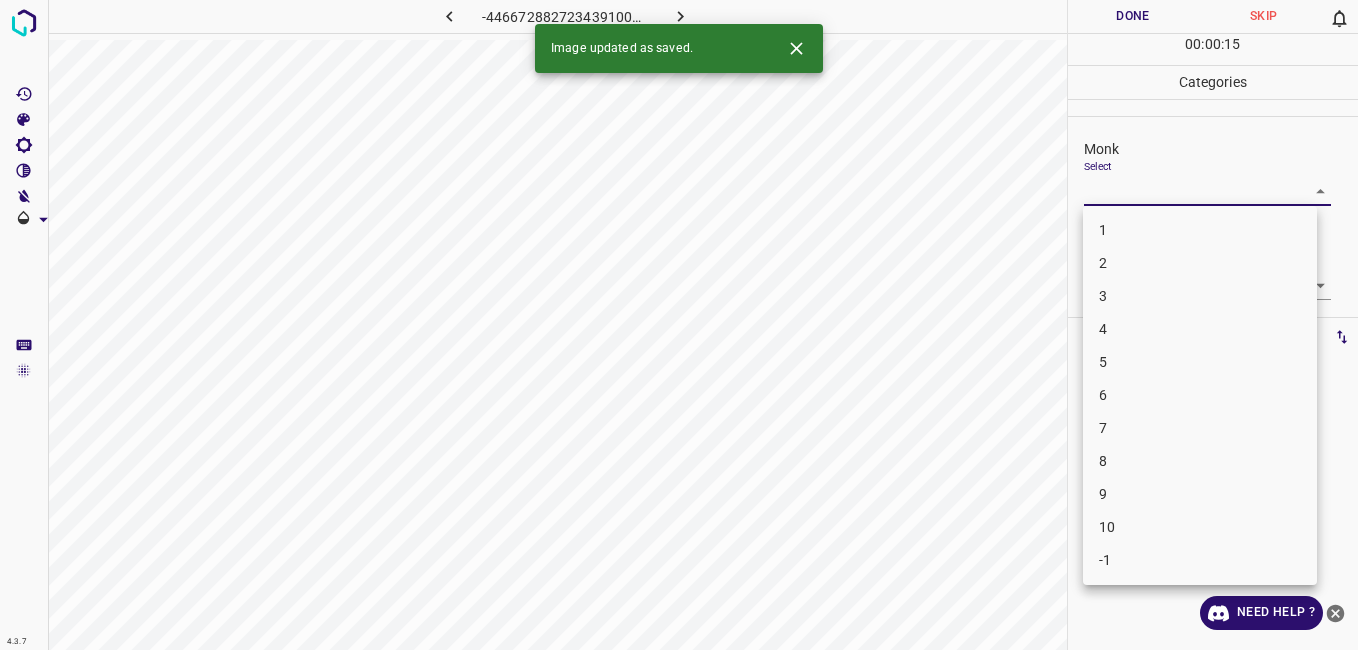 click on "2" at bounding box center (1200, 263) 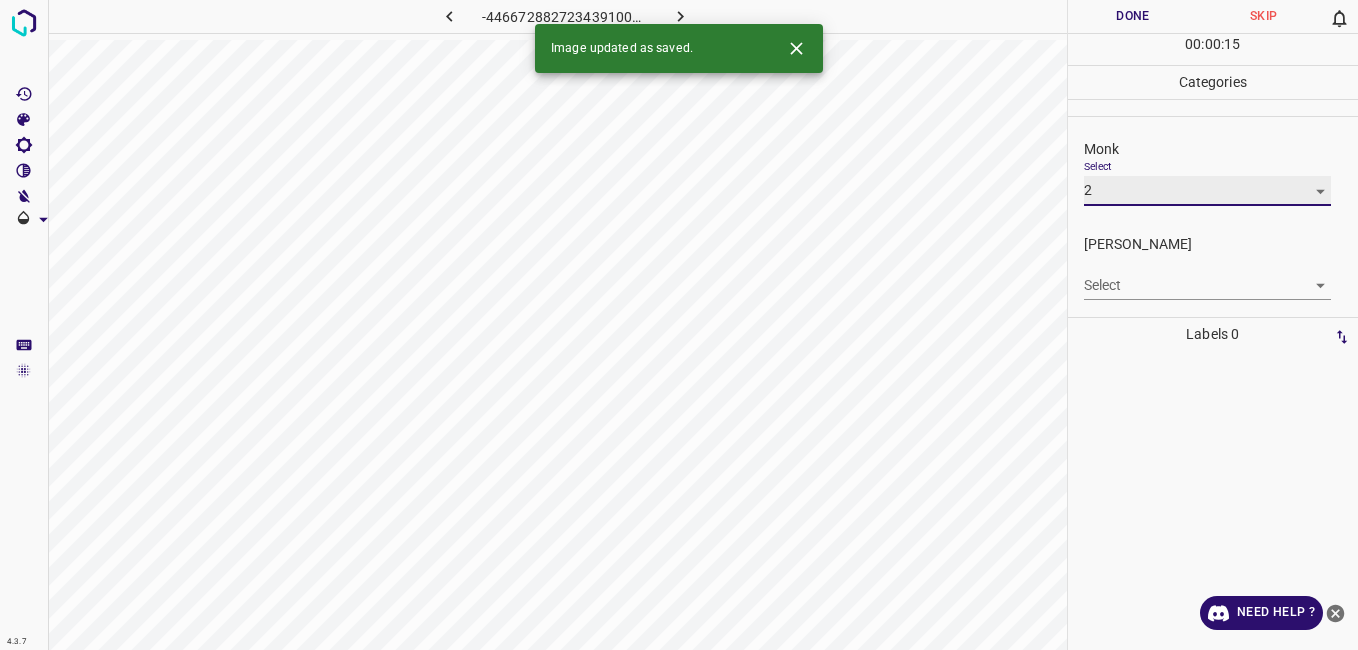 type on "2" 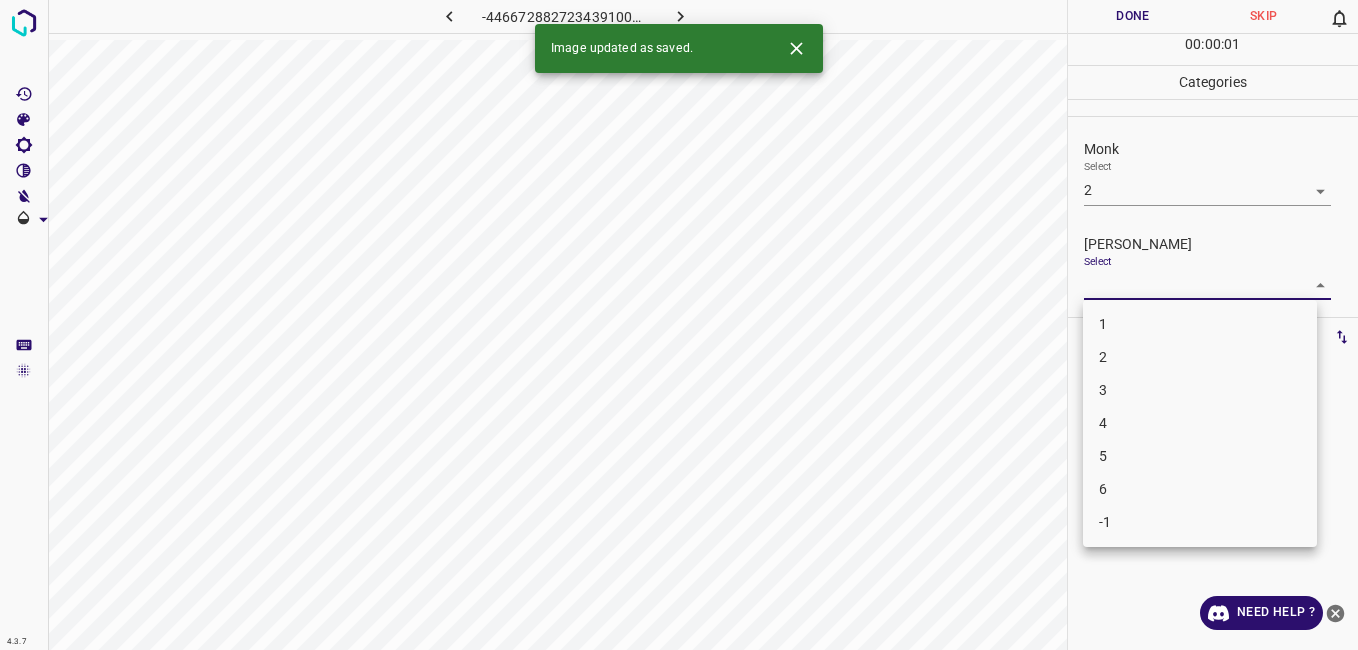 click on "4.3.7 -4466728827234391003.png Done Skip 0 00   : 00   : 01   Categories Monk   Select 2 2  Fitzpatrick   Select ​ Labels   0 Categories 1 Monk 2  Fitzpatrick Tools Space Change between modes (Draw & Edit) I Auto labeling R Restore zoom M Zoom in N Zoom out Delete Delete selecte label Filters Z Restore filters X Saturation filter C Brightness filter V Contrast filter B Gray scale filter General O Download Image updated as saved. Need Help ? - Text - Hide - Delete 1 2 3 4 5 6 -1" at bounding box center (679, 325) 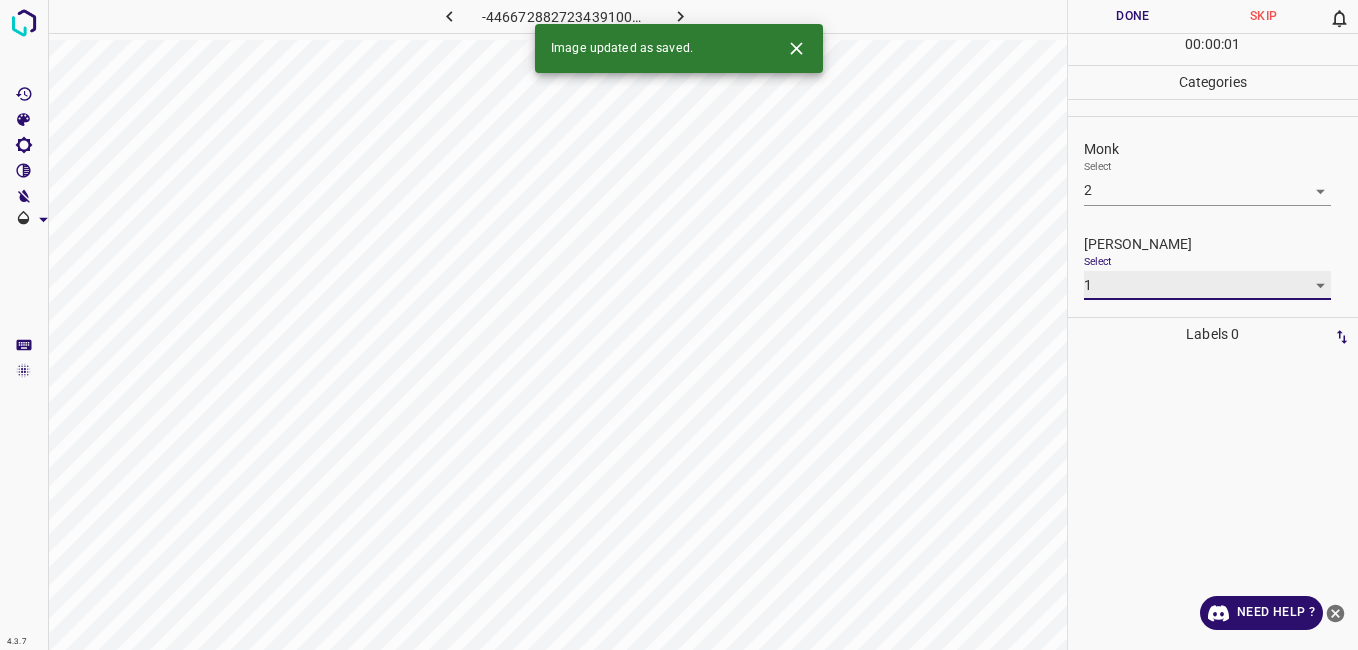 type on "1" 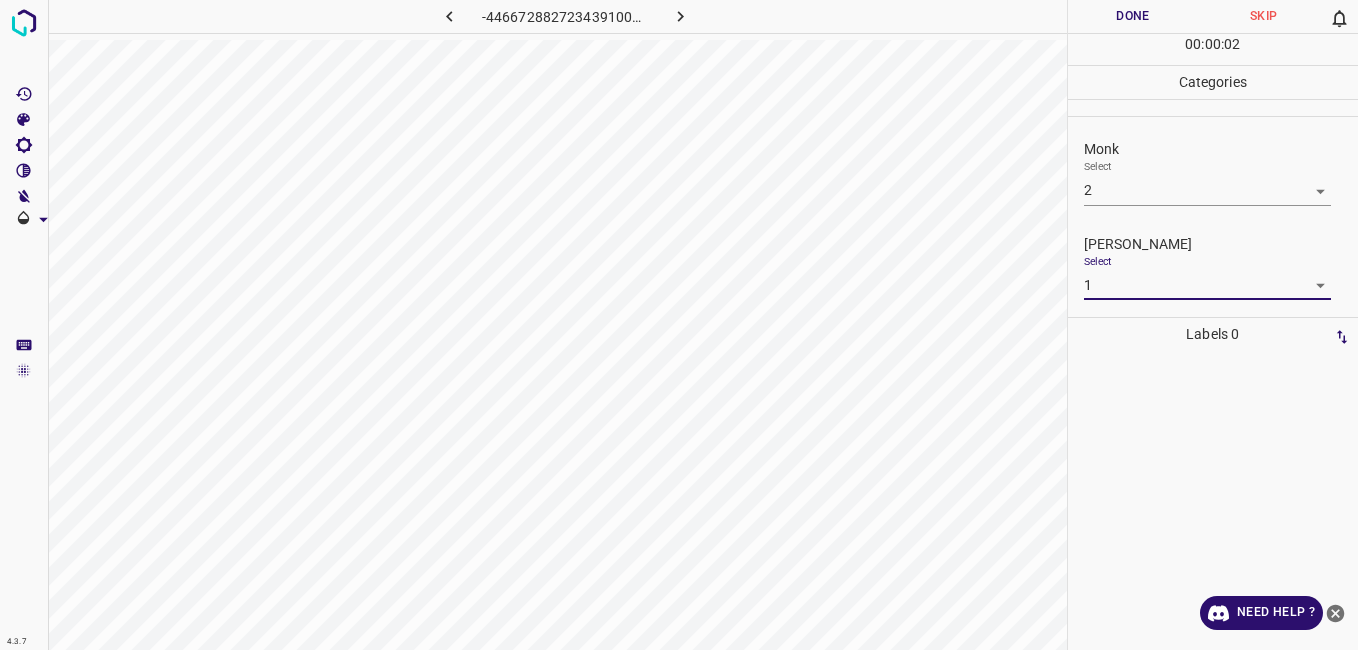 click on "Done" at bounding box center (1133, 16) 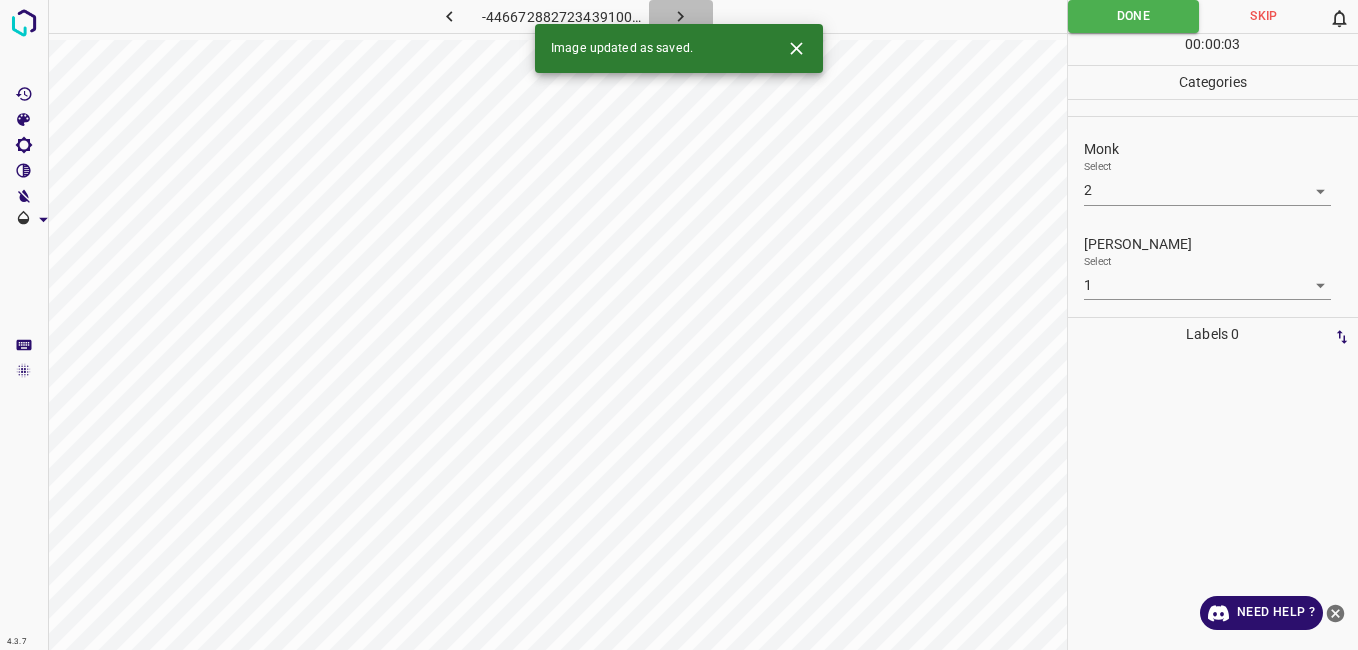 click 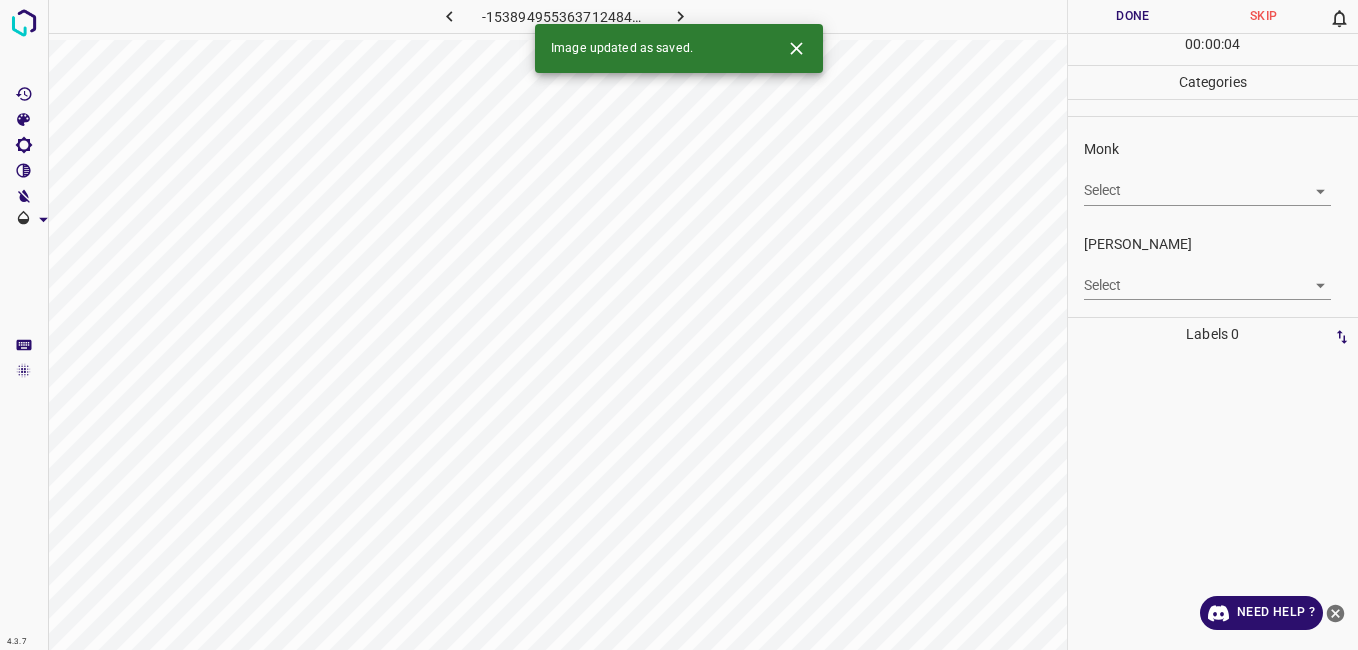 click on "4.3.7 -1538949553637124840.png Done Skip 0 00   : 00   : 04   Categories Monk   Select ​  Fitzpatrick   Select ​ Labels   0 Categories 1 Monk 2  Fitzpatrick Tools Space Change between modes (Draw & Edit) I Auto labeling R Restore zoom M Zoom in N Zoom out Delete Delete selecte label Filters Z Restore filters X Saturation filter C Brightness filter V Contrast filter B Gray scale filter General O Download Image updated as saved. Need Help ? - Text - Hide - Delete" at bounding box center [679, 325] 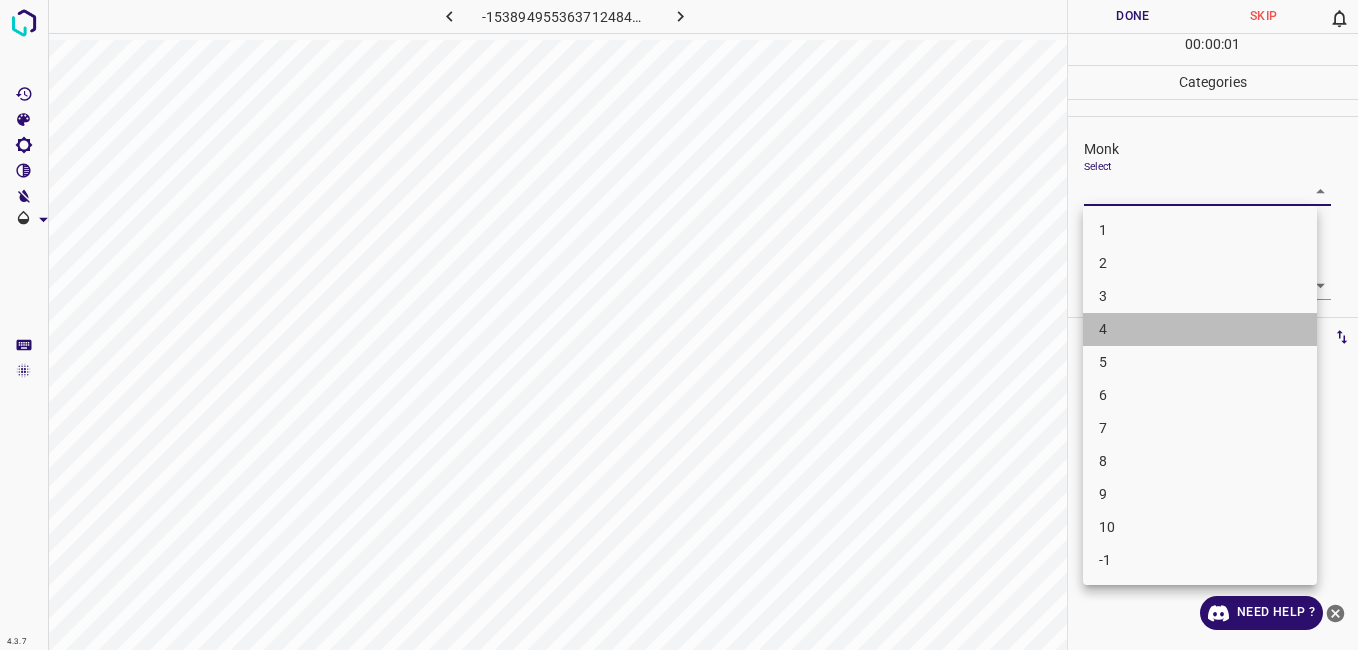 click on "4" at bounding box center (1200, 329) 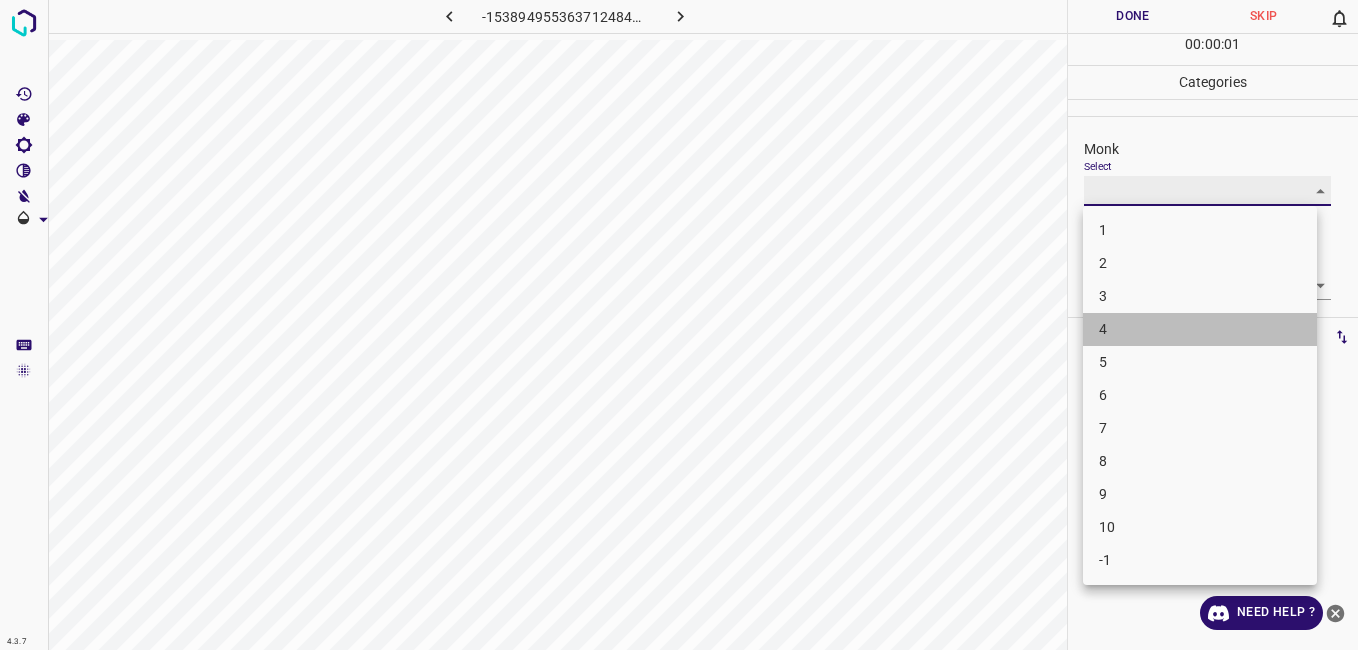 type on "4" 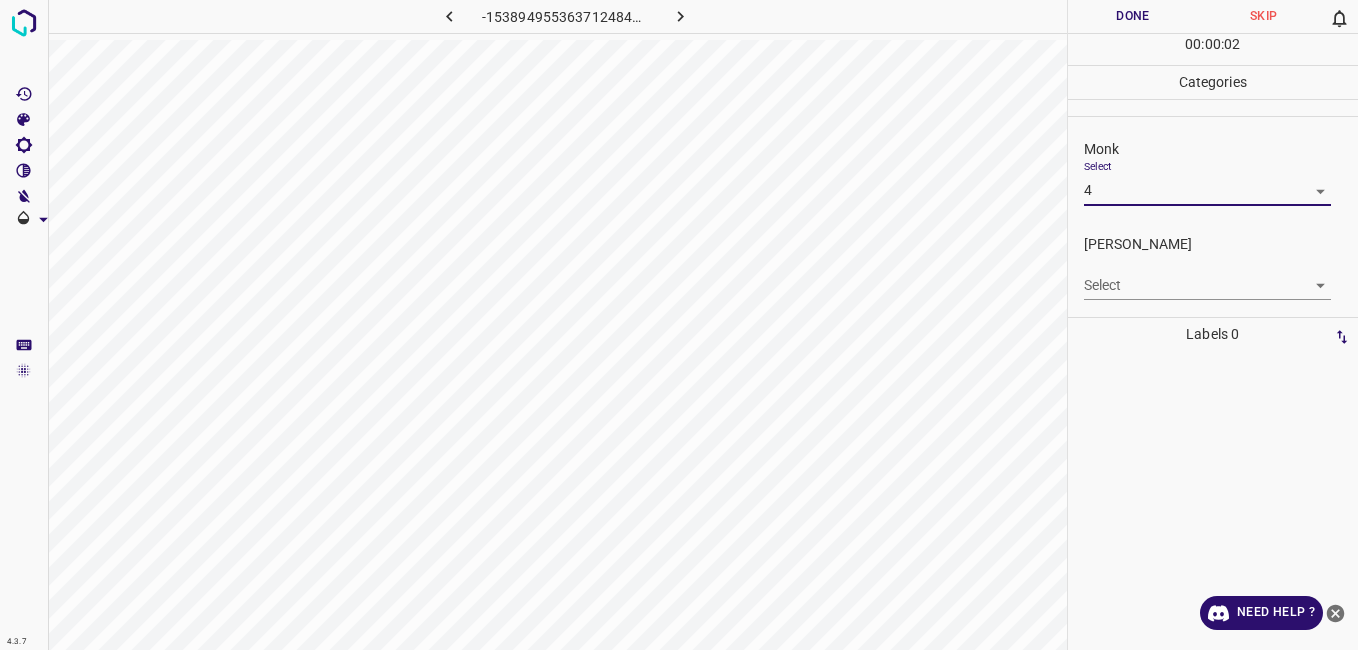 click on "4.3.7 -1538949553637124840.png Done Skip 0 00   : 00   : 02   Categories Monk   Select 4 4  Fitzpatrick   Select ​ Labels   0 Categories 1 Monk 2  Fitzpatrick Tools Space Change between modes (Draw & Edit) I Auto labeling R Restore zoom M Zoom in N Zoom out Delete Delete selecte label Filters Z Restore filters X Saturation filter C Brightness filter V Contrast filter B Gray scale filter General O Download Need Help ? - Text - Hide - Delete 1 2 3 4 5 6 7 8 9 10 -1" at bounding box center (679, 325) 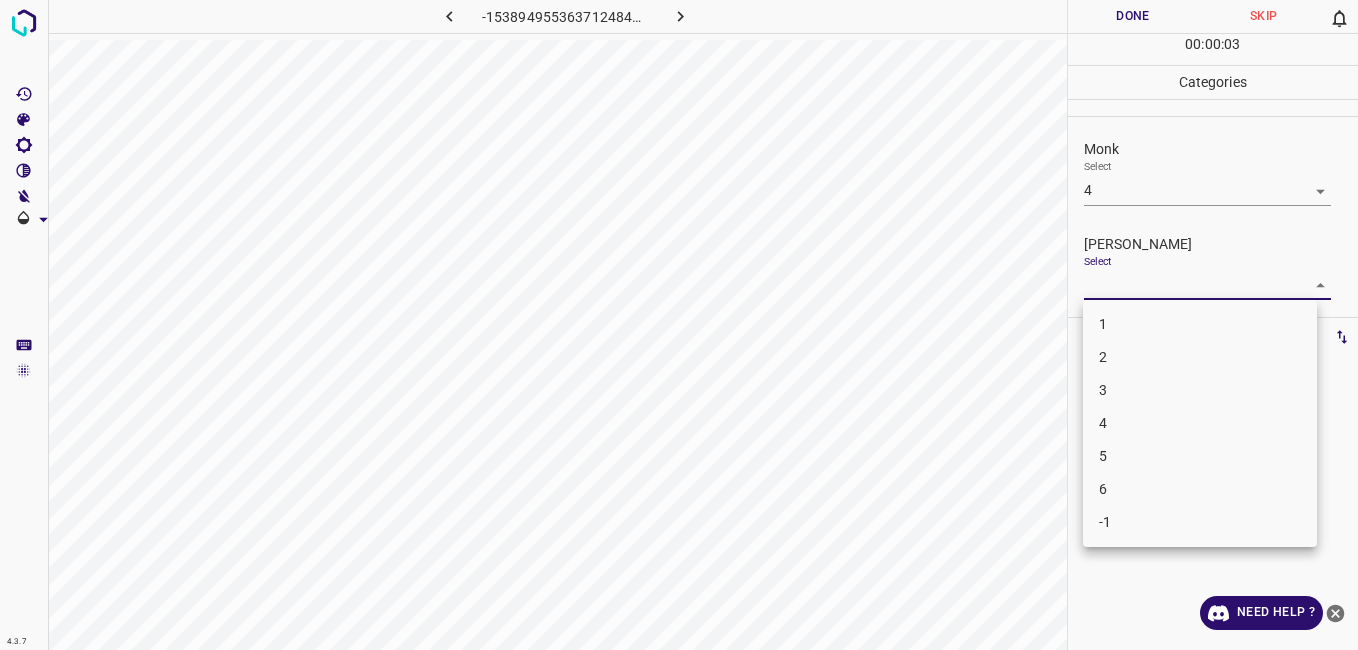 click on "3" at bounding box center (1200, 390) 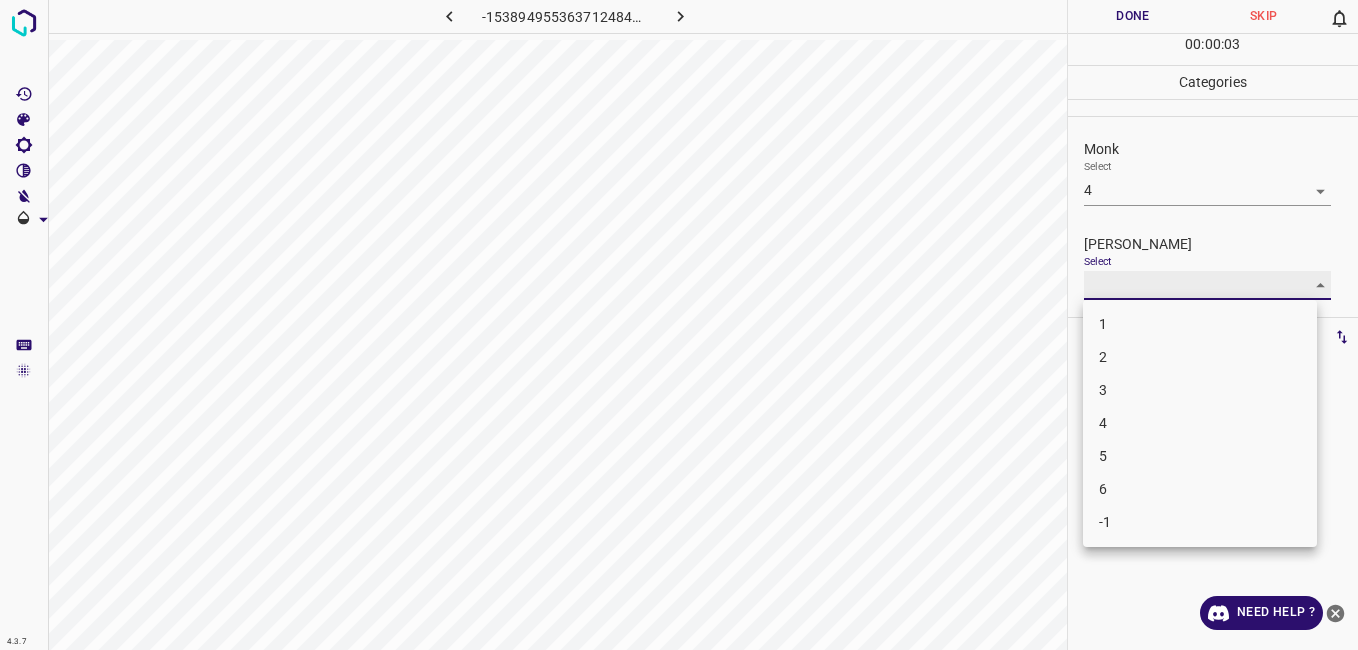 type on "3" 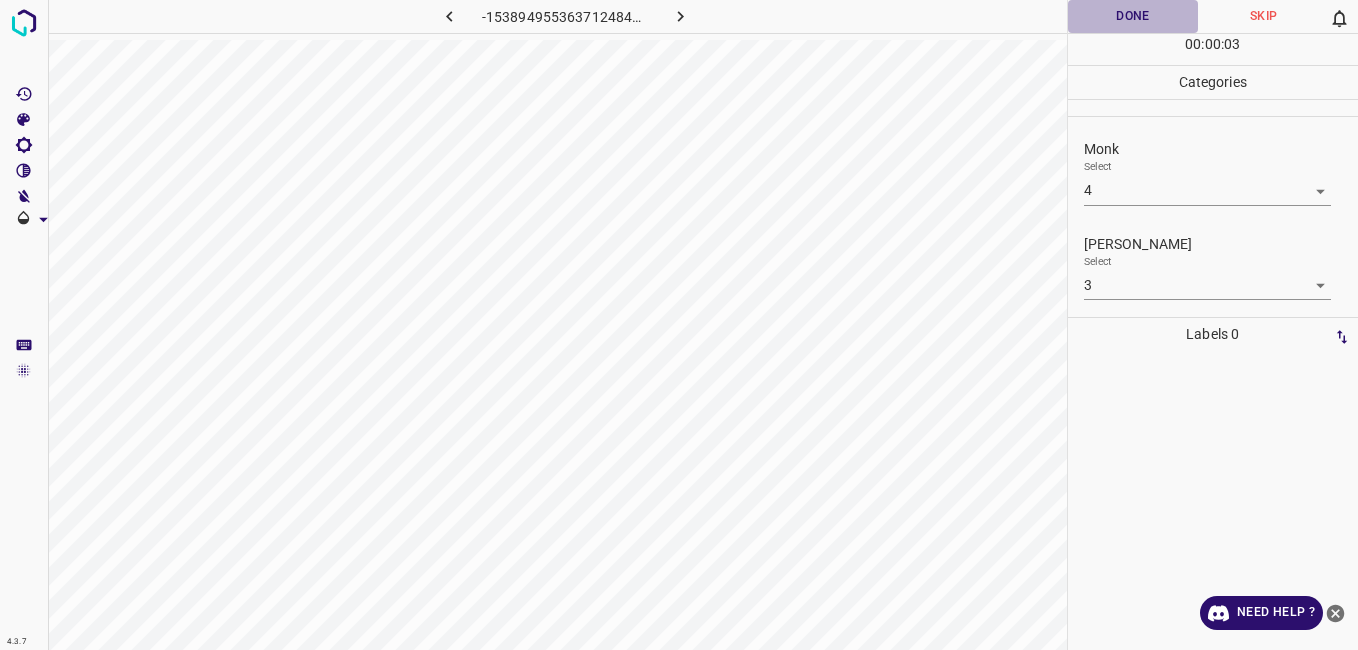 click on "Done" at bounding box center [1133, 16] 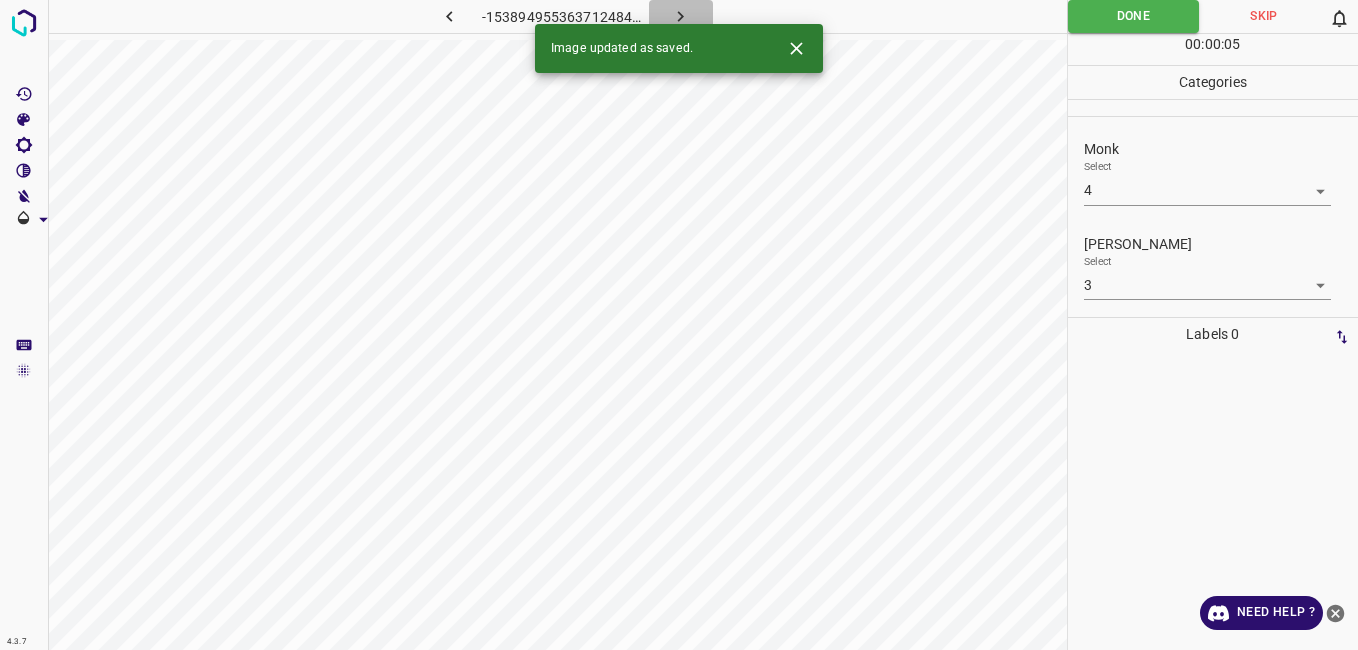 click at bounding box center (681, 16) 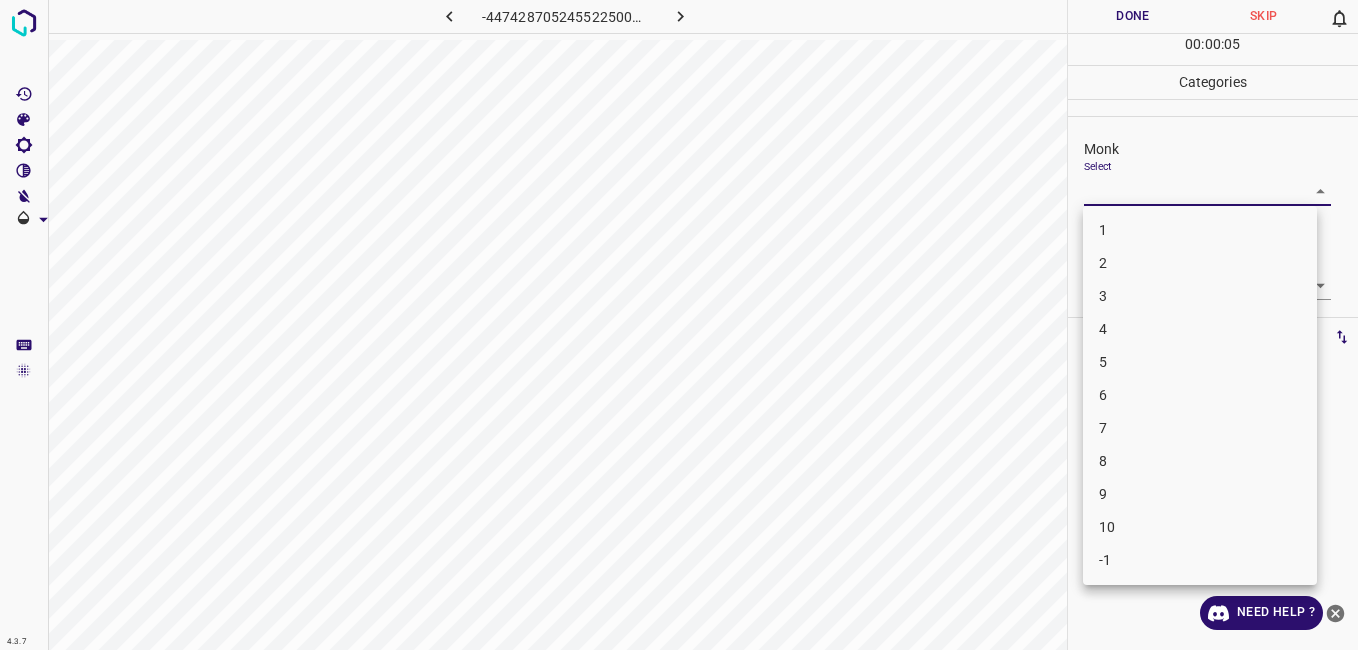 click on "4.3.7 -4474287052455225008.png Done Skip 0 00   : 00   : 05   Categories Monk   Select ​  Fitzpatrick   Select ​ Labels   0 Categories 1 Monk 2  Fitzpatrick Tools Space Change between modes (Draw & Edit) I Auto labeling R Restore zoom M Zoom in N Zoom out Delete Delete selecte label Filters Z Restore filters X Saturation filter C Brightness filter V Contrast filter B Gray scale filter General O Download Need Help ? - Text - Hide - Delete 1 2 3 4 5 6 7 8 9 10 -1" at bounding box center [679, 325] 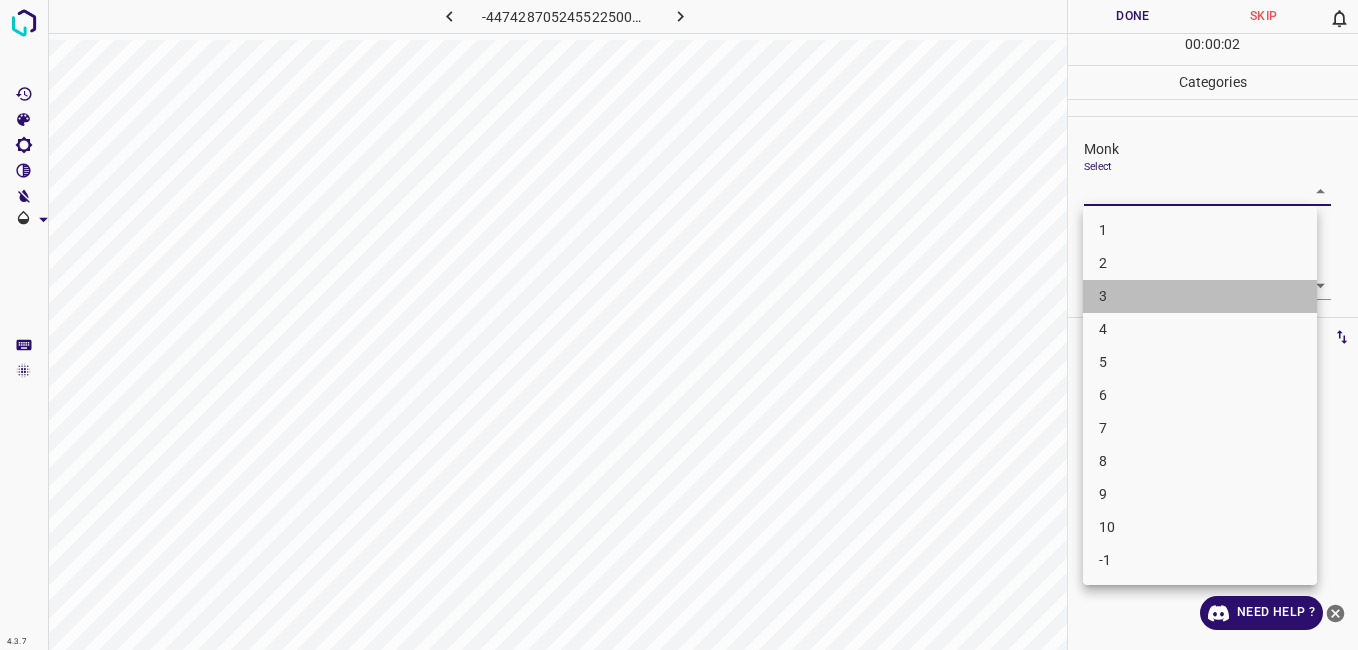 click on "3" at bounding box center (1200, 296) 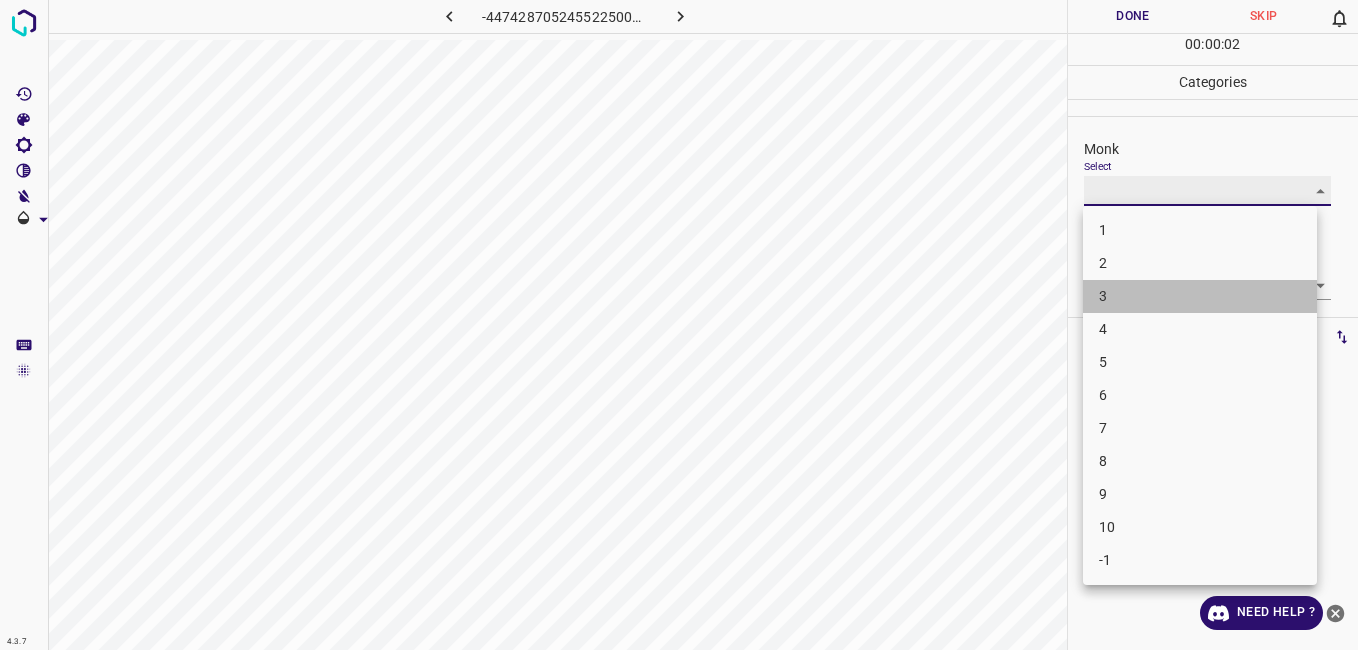 type on "3" 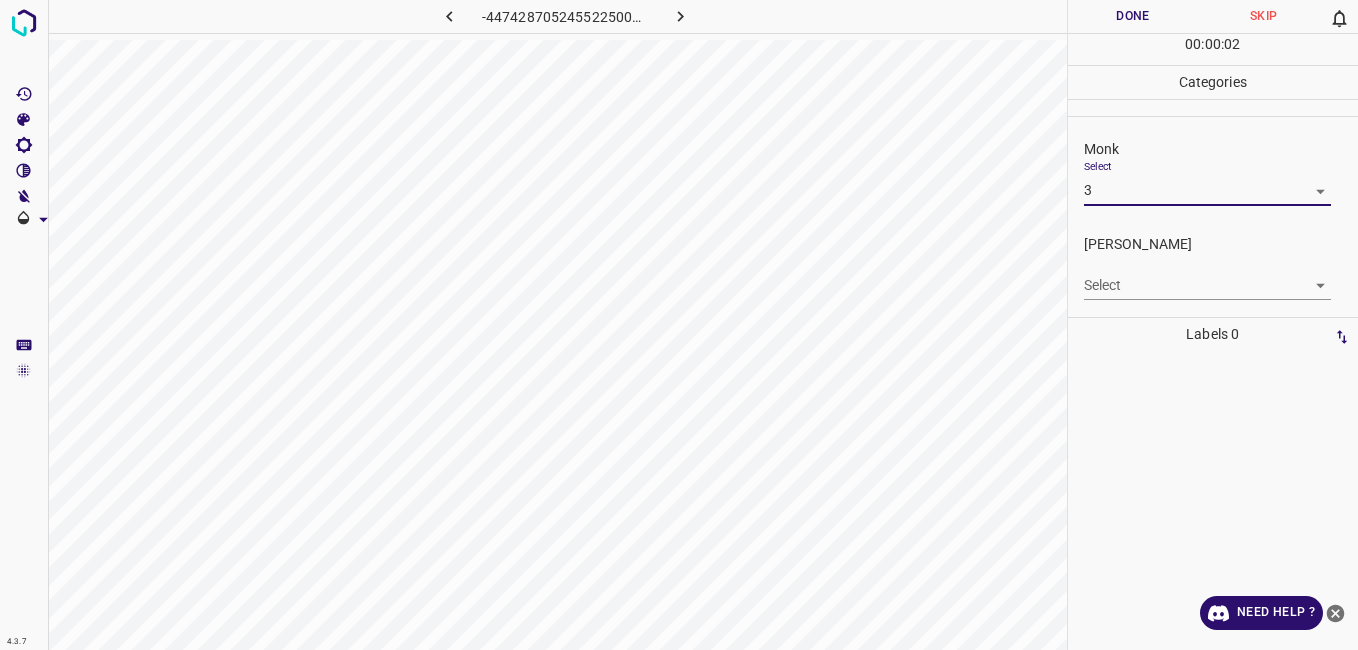 click on "4.3.7 -4474287052455225008.png Done Skip 0 00   : 00   : 02   Categories Monk   Select 3 3  Fitzpatrick   Select ​ Labels   0 Categories 1 Monk 2  Fitzpatrick Tools Space Change between modes (Draw & Edit) I Auto labeling R Restore zoom M Zoom in N Zoom out Delete Delete selecte label Filters Z Restore filters X Saturation filter C Brightness filter V Contrast filter B Gray scale filter General O Download Need Help ? - Text - Hide - Delete 1 2 3 4 5 6 7 8 9 10 -1" at bounding box center (679, 325) 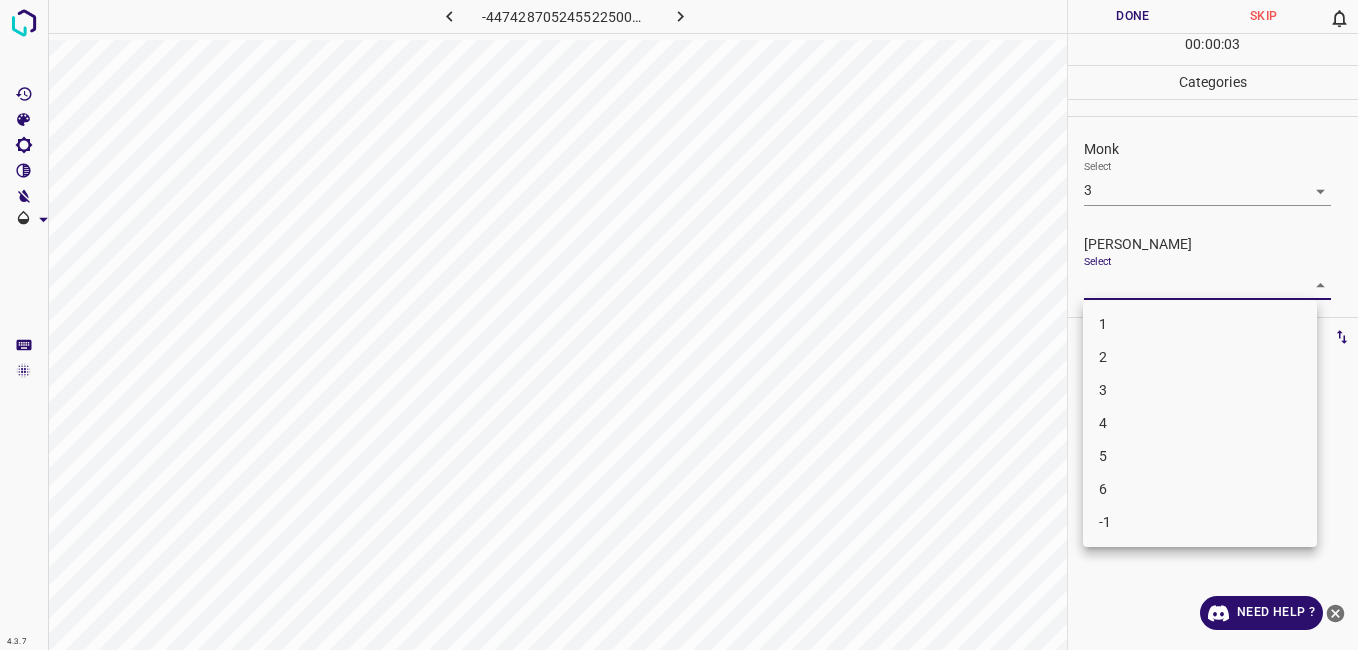 click on "2" at bounding box center [1200, 357] 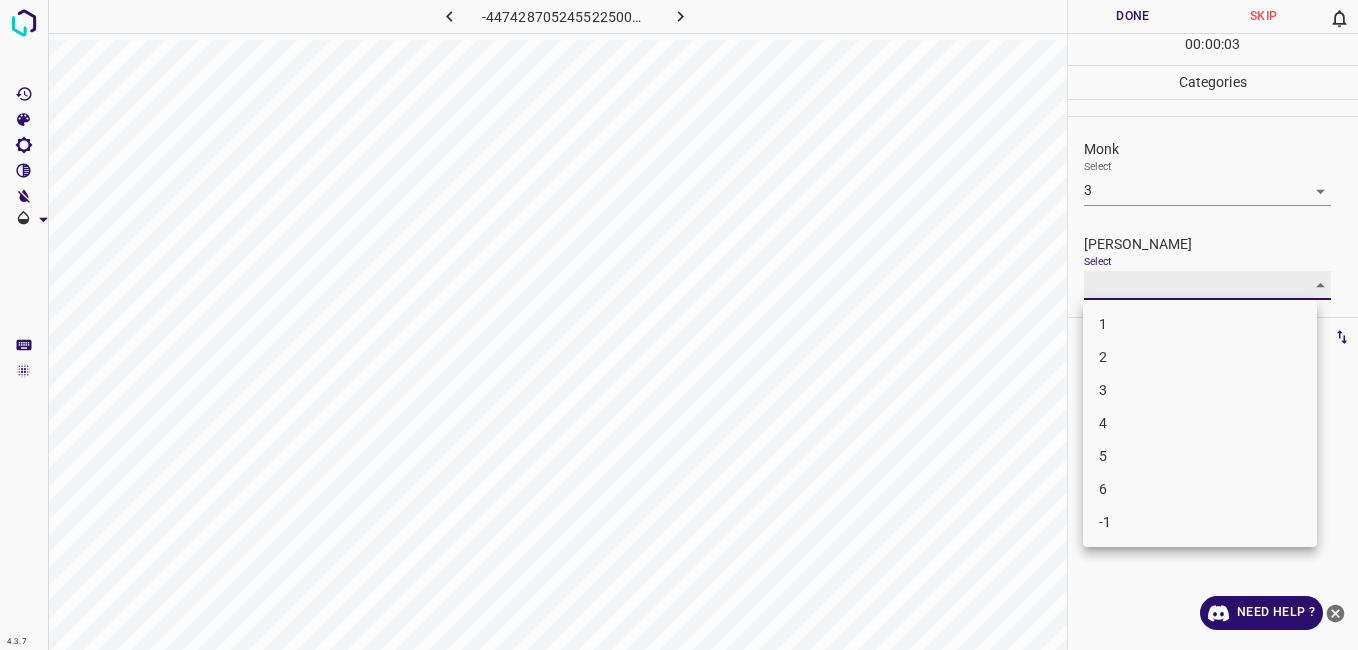 type on "2" 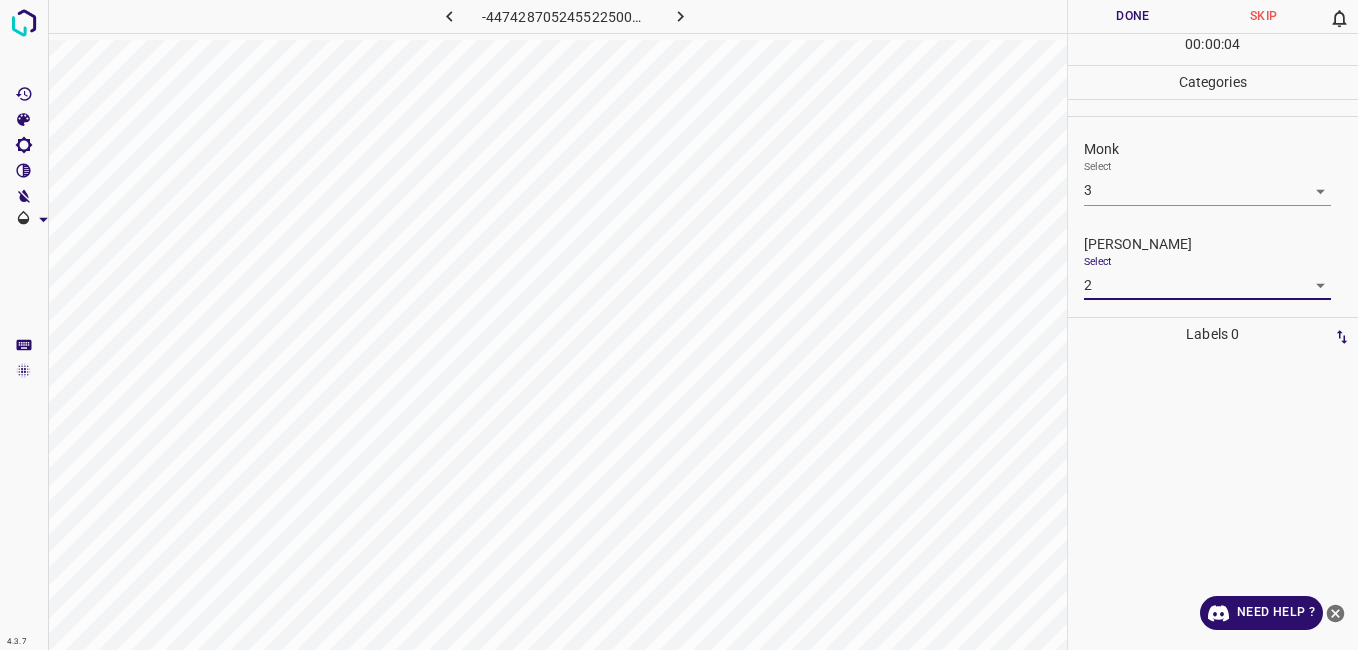 click on "Done" at bounding box center (1133, 16) 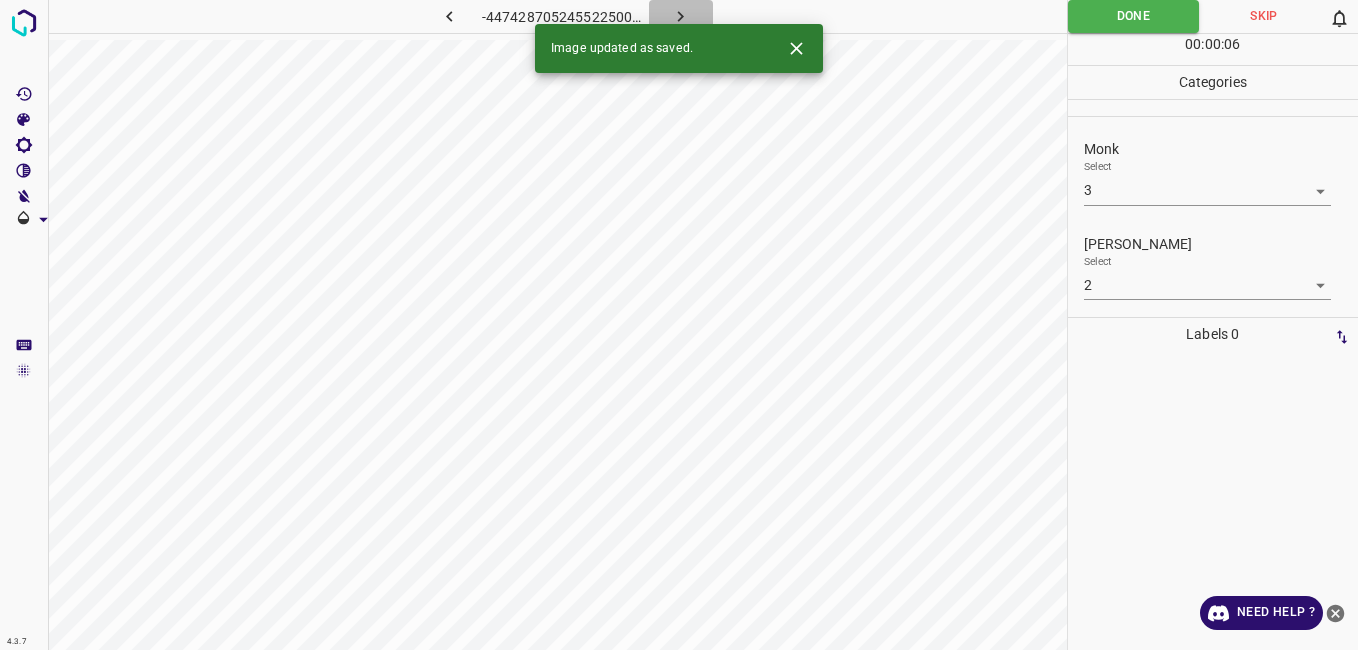 click 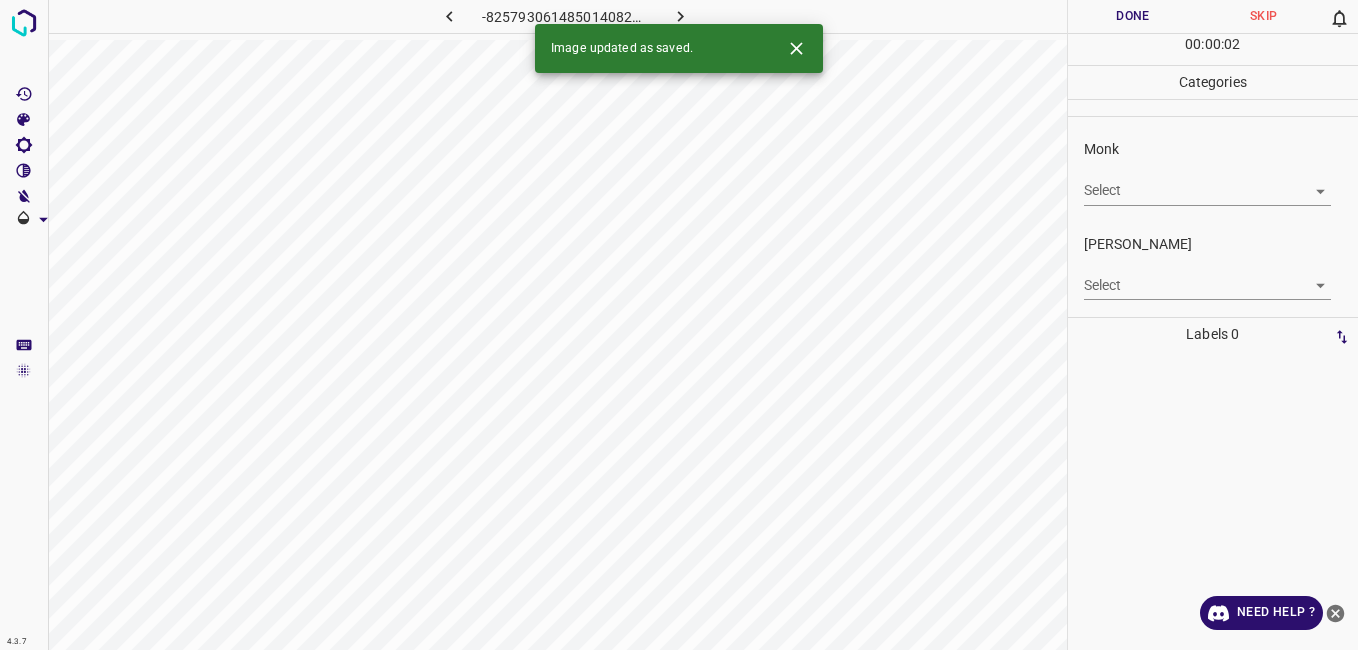 click on "Select ​" at bounding box center [1207, 182] 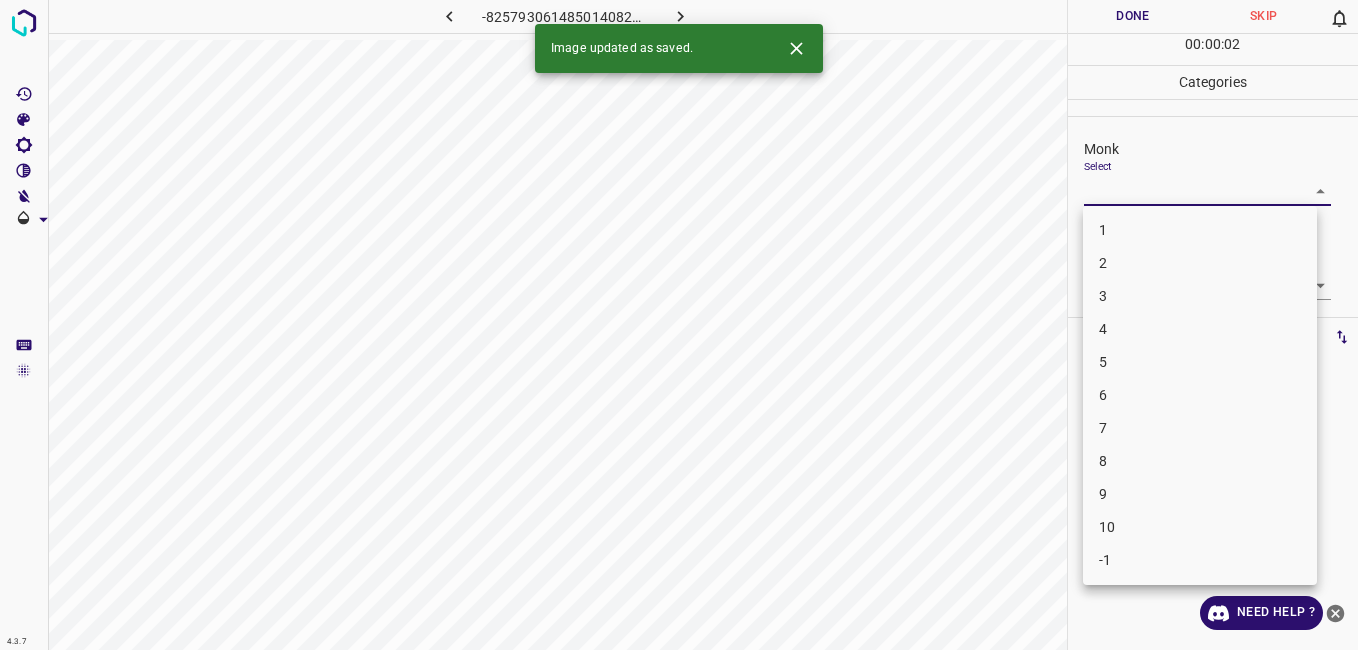 click on "4.3.7 -8257930614850140820.png Done Skip 0 00   : 00   : 02   Categories Monk   Select ​  Fitzpatrick   Select ​ Labels   0 Categories 1 Monk 2  Fitzpatrick Tools Space Change between modes (Draw & Edit) I Auto labeling R Restore zoom M Zoom in N Zoom out Delete Delete selecte label Filters Z Restore filters X Saturation filter C Brightness filter V Contrast filter B Gray scale filter General O Download Image updated as saved. Need Help ? - Text - Hide - Delete 1 2 3 4 5 6 7 8 9 10 -1" at bounding box center (679, 325) 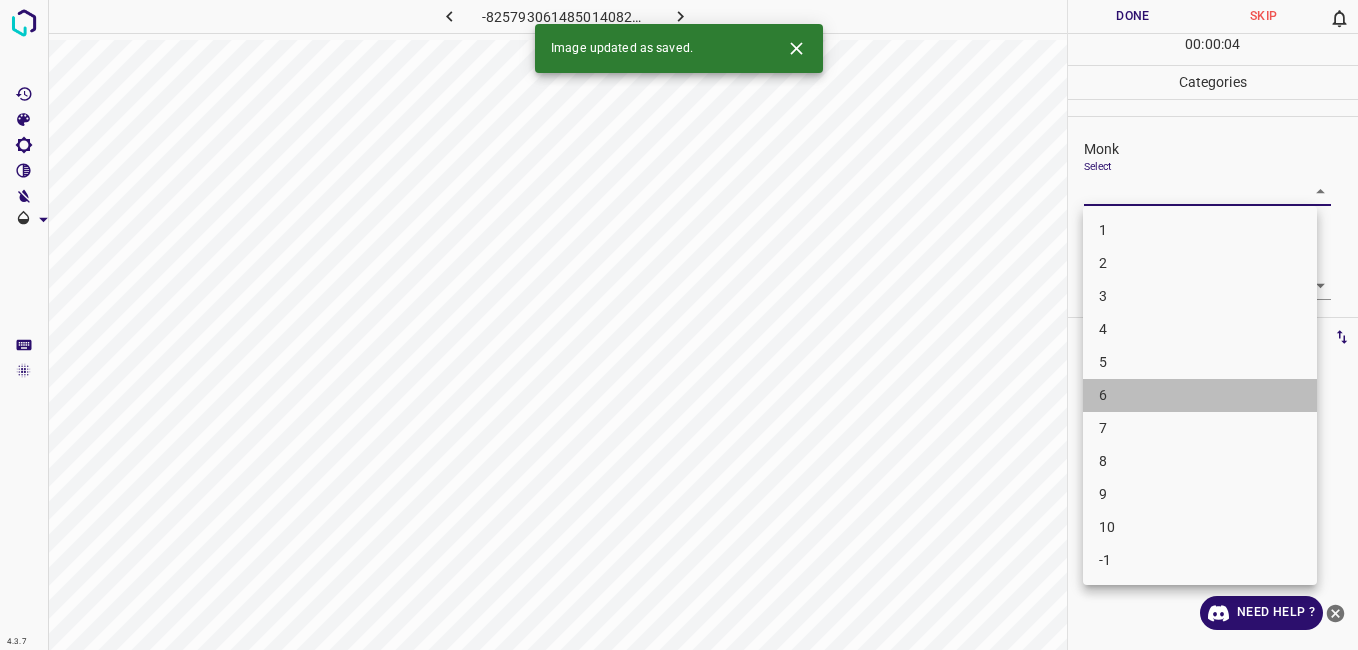 click on "6" at bounding box center (1200, 395) 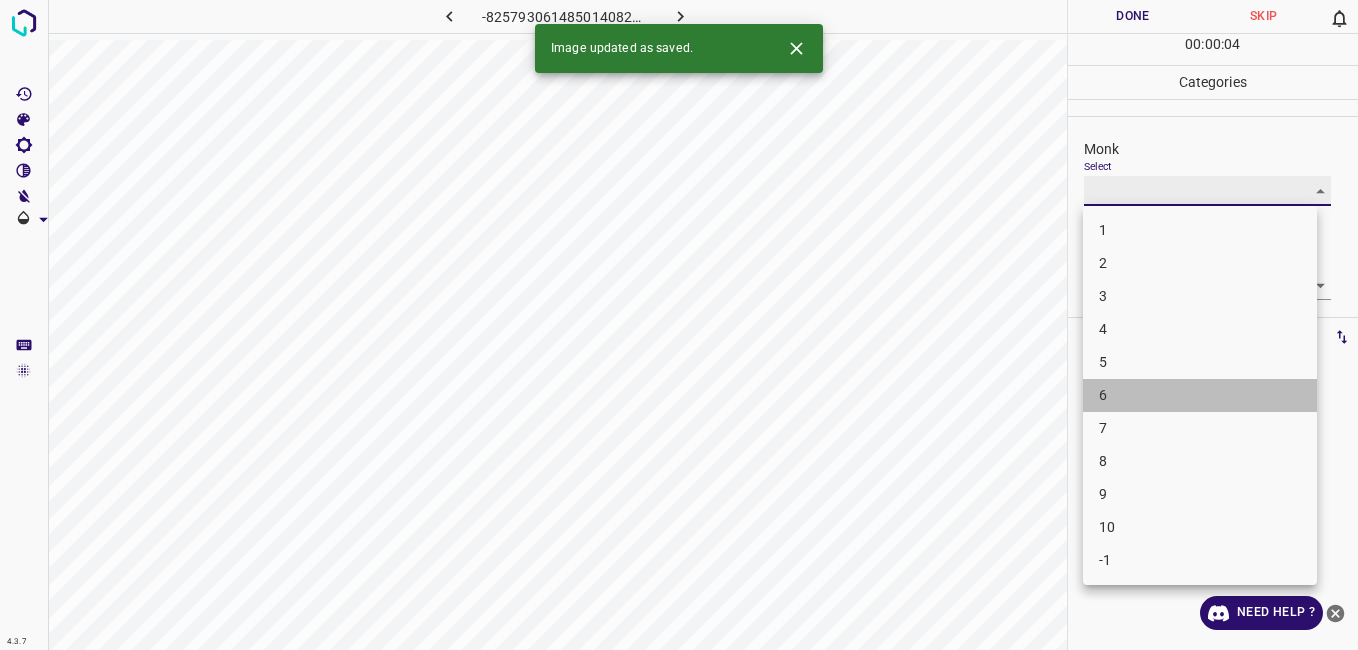 type on "6" 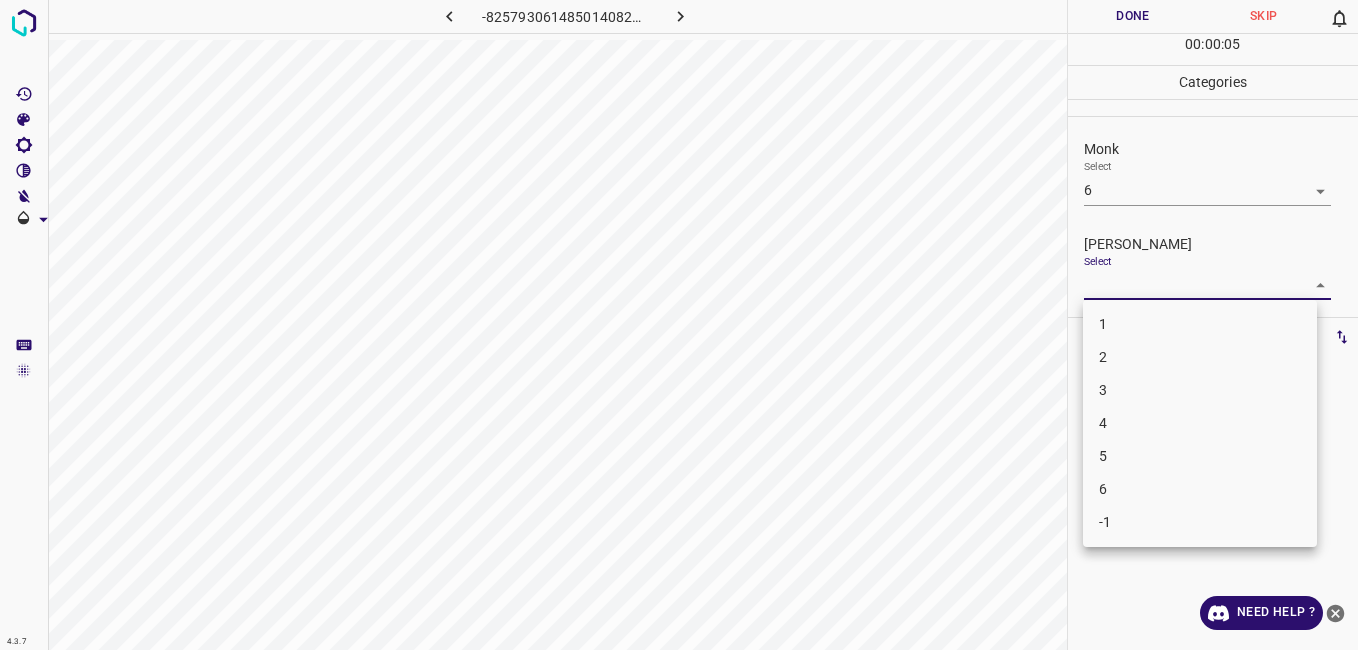 click on "4.3.7 -8257930614850140820.png Done Skip 0 00   : 00   : 05   Categories Monk   Select 6 6  Fitzpatrick   Select ​ Labels   0 Categories 1 Monk 2  Fitzpatrick Tools Space Change between modes (Draw & Edit) I Auto labeling R Restore zoom M Zoom in N Zoom out Delete Delete selecte label Filters Z Restore filters X Saturation filter C Brightness filter V Contrast filter B Gray scale filter General O Download Need Help ? - Text - Hide - Delete 1 2 3 4 5 6 -1" at bounding box center [679, 325] 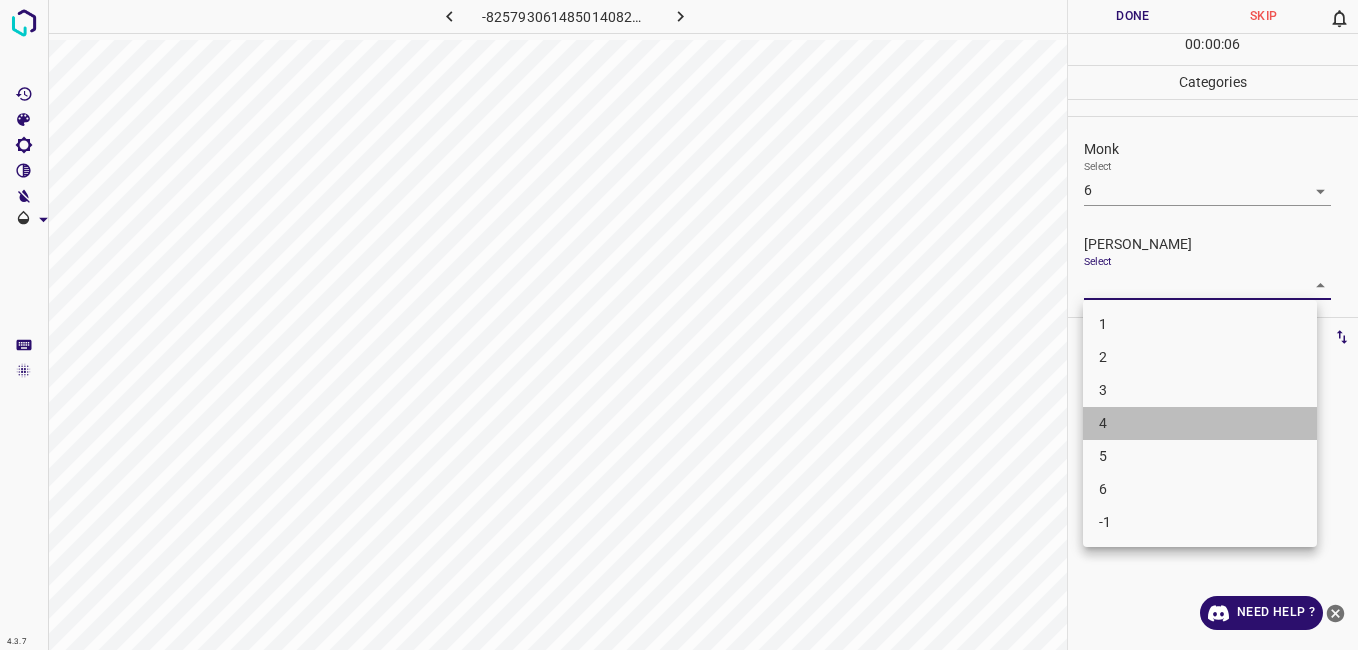 click on "4" at bounding box center [1200, 423] 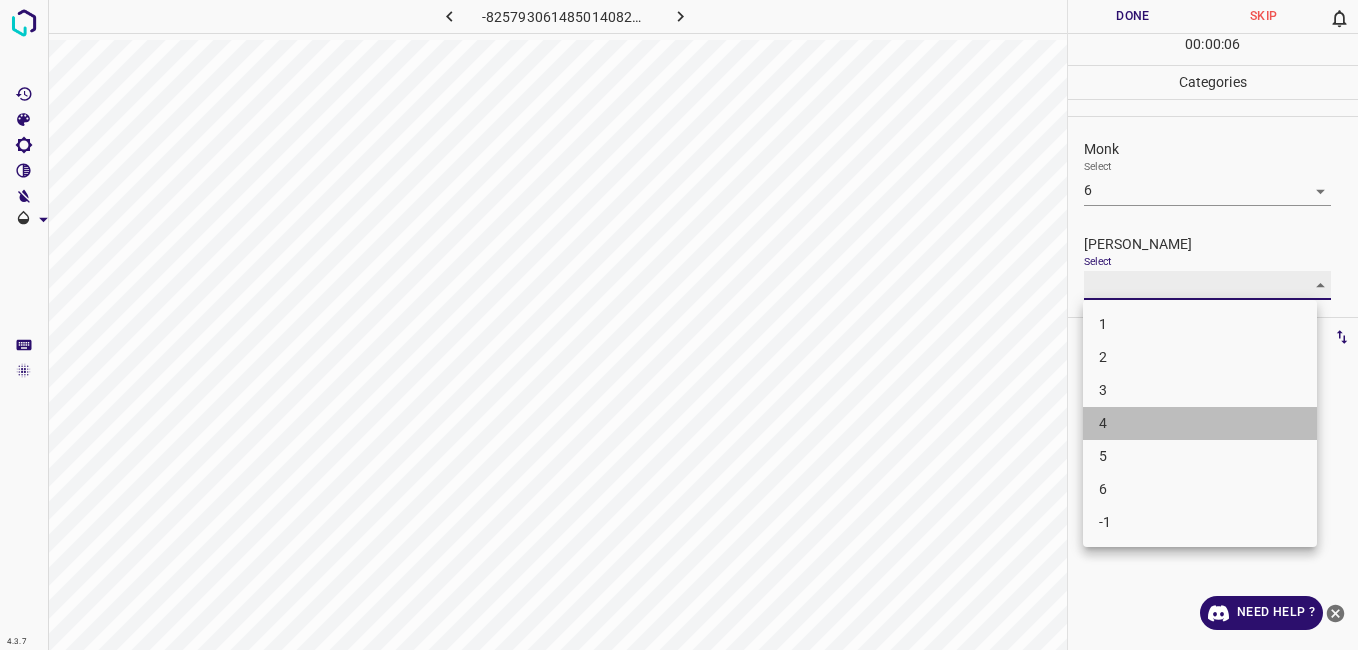 type on "4" 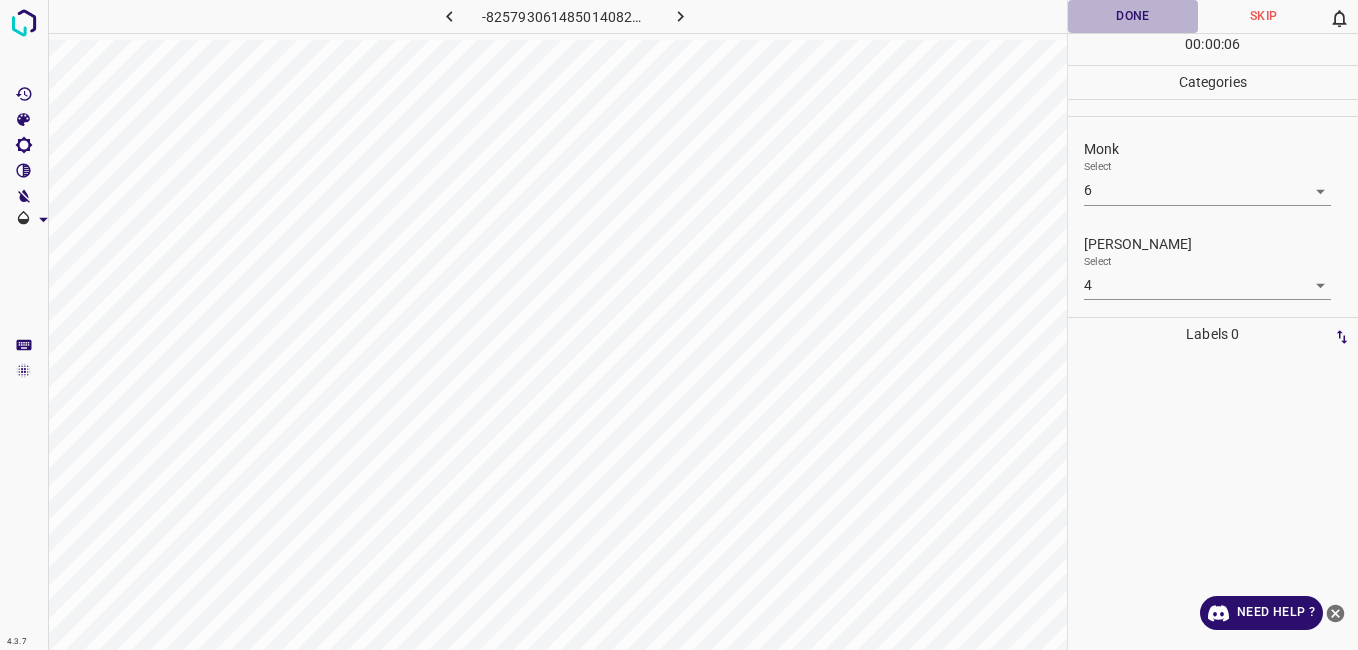 click on "Done" at bounding box center [1133, 16] 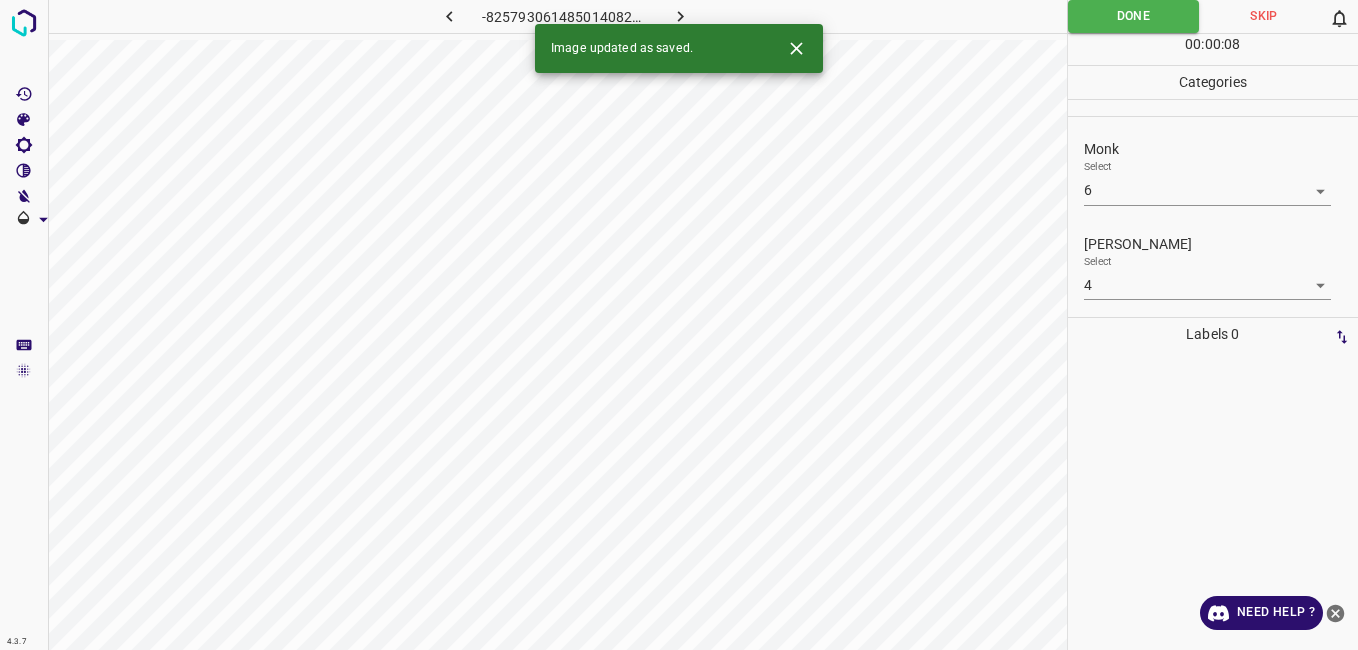 click at bounding box center (681, 16) 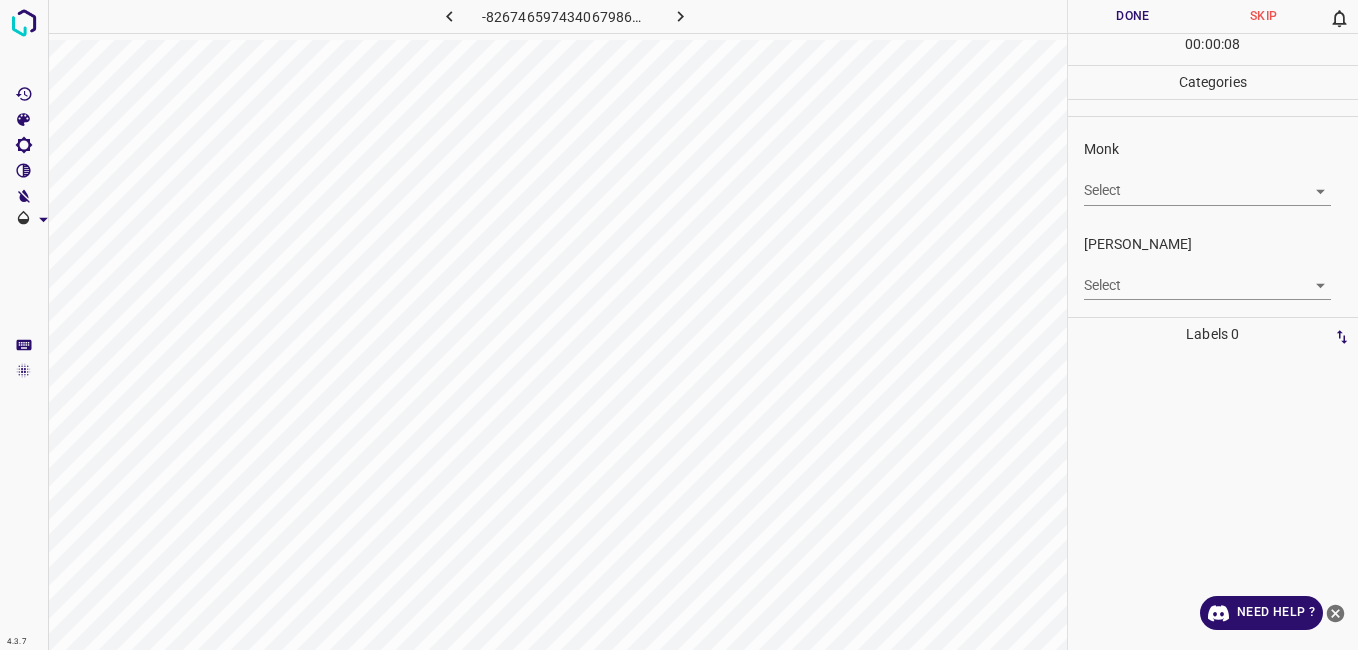 click on "4.3.7 -8267465974340679860.png Done Skip 0 00   : 00   : 08   Categories Monk   Select ​  Fitzpatrick   Select ​ Labels   0 Categories 1 Monk 2  Fitzpatrick Tools Space Change between modes (Draw & Edit) I Auto labeling R Restore zoom M Zoom in N Zoom out Delete Delete selecte label Filters Z Restore filters X Saturation filter C Brightness filter V Contrast filter B Gray scale filter General O Download Need Help ? - Text - Hide - Delete" at bounding box center [679, 325] 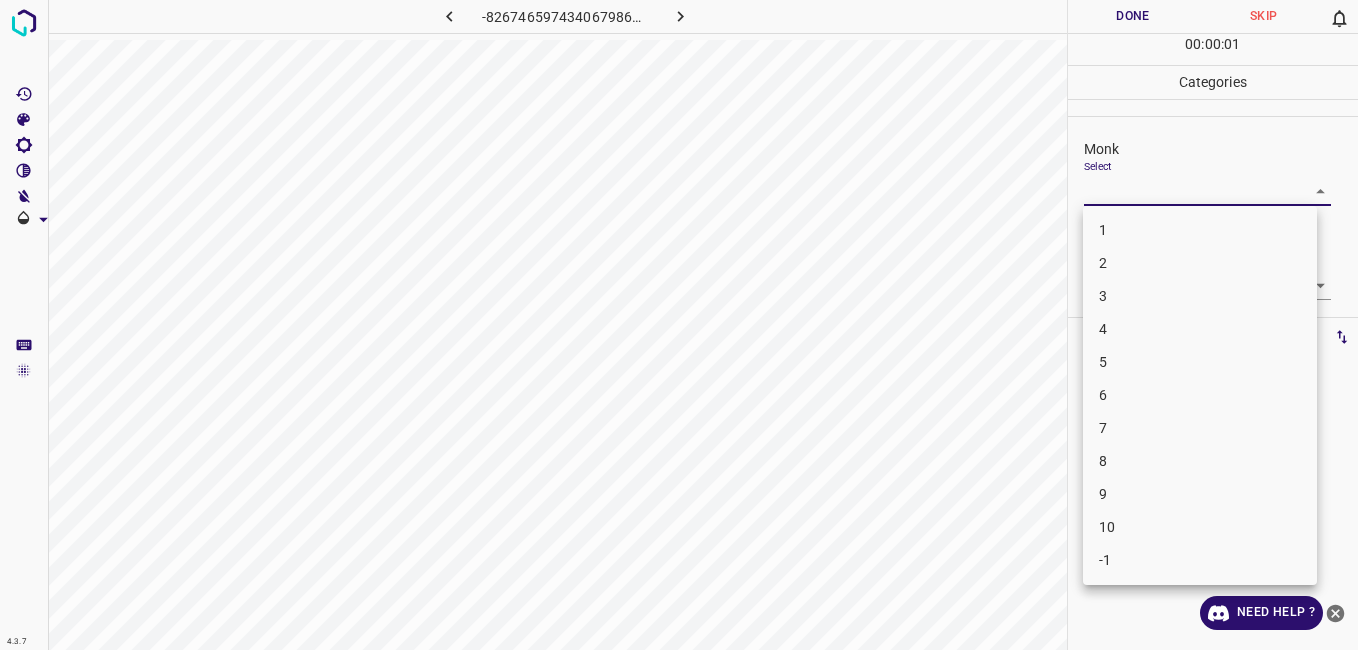 click on "3" at bounding box center [1200, 296] 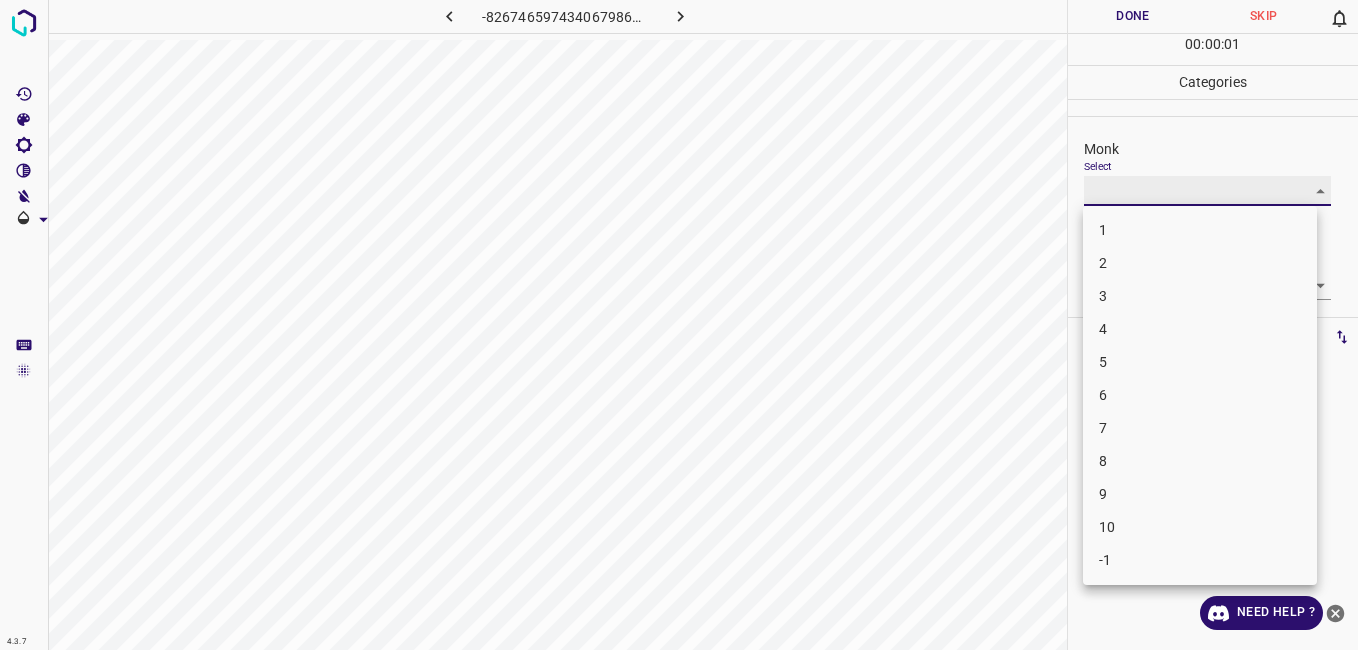 type on "3" 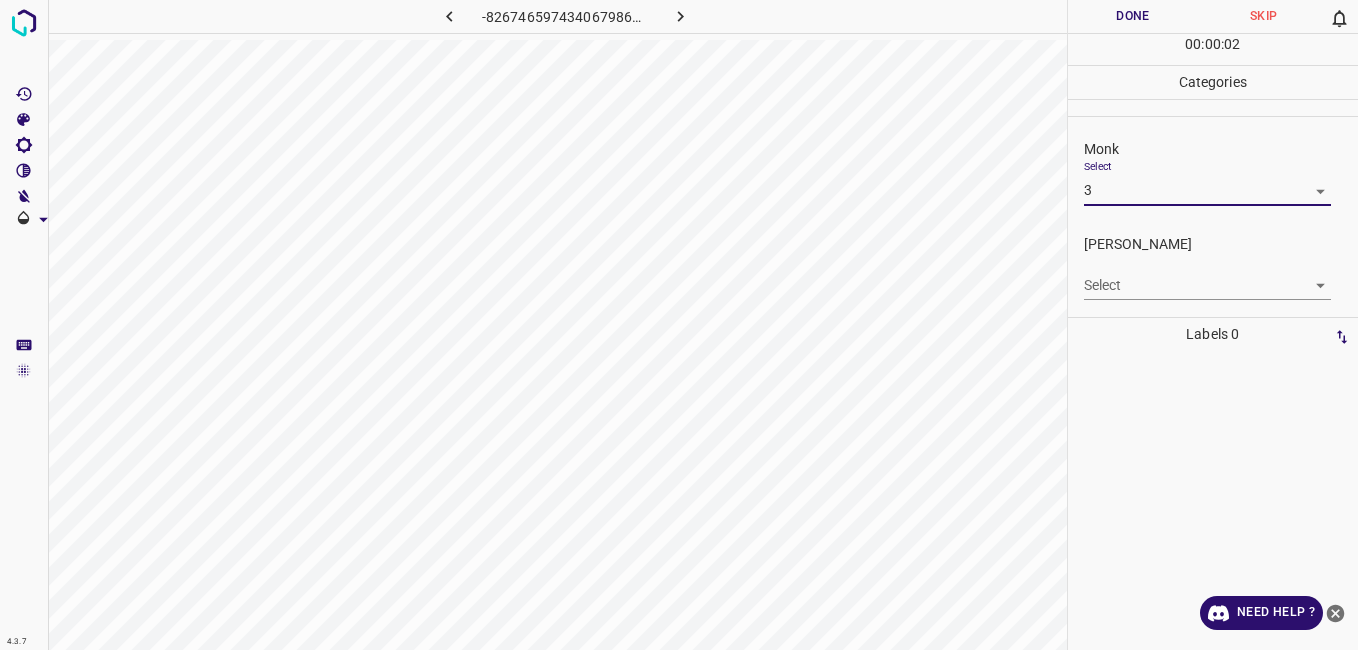 click on "4.3.7 -8267465974340679860.png Done Skip 0 00   : 00   : 02   Categories Monk   Select 3 3  Fitzpatrick   Select ​ Labels   0 Categories 1 Monk 2  Fitzpatrick Tools Space Change between modes (Draw & Edit) I Auto labeling R Restore zoom M Zoom in N Zoom out Delete Delete selecte label Filters Z Restore filters X Saturation filter C Brightness filter V Contrast filter B Gray scale filter General O Download Need Help ? - Text - Hide - Delete" at bounding box center (679, 325) 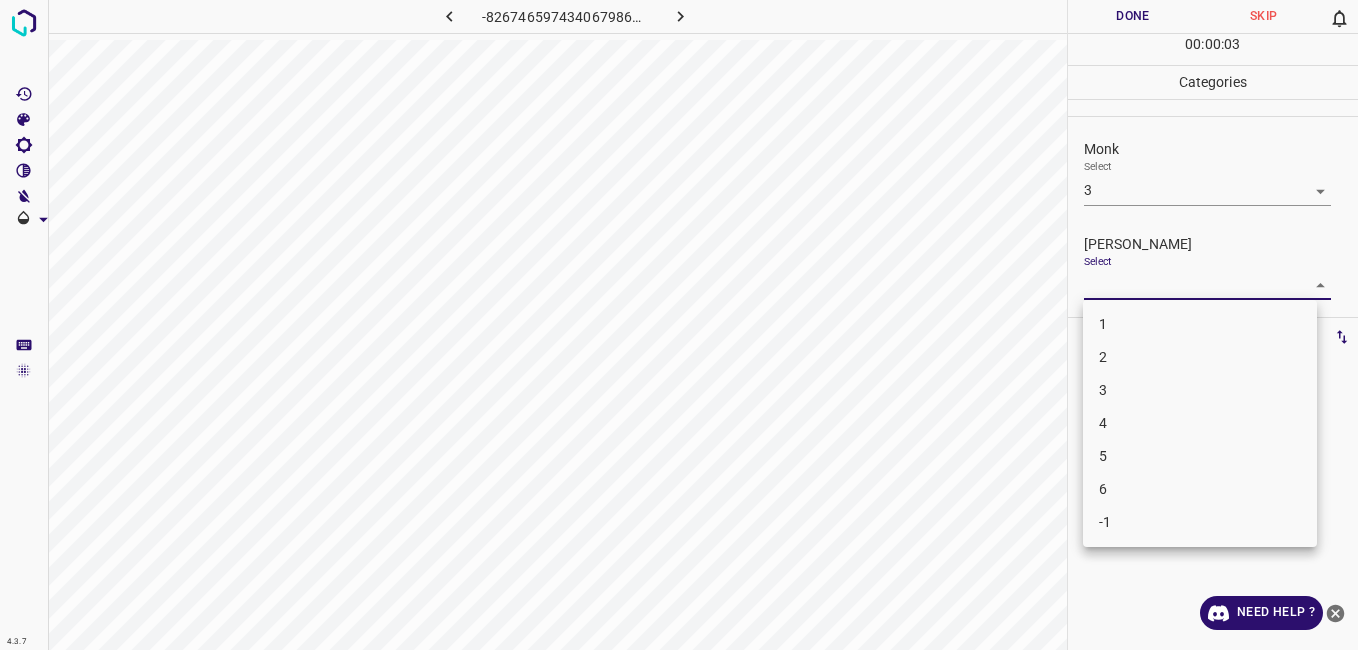 click on "2" at bounding box center [1200, 357] 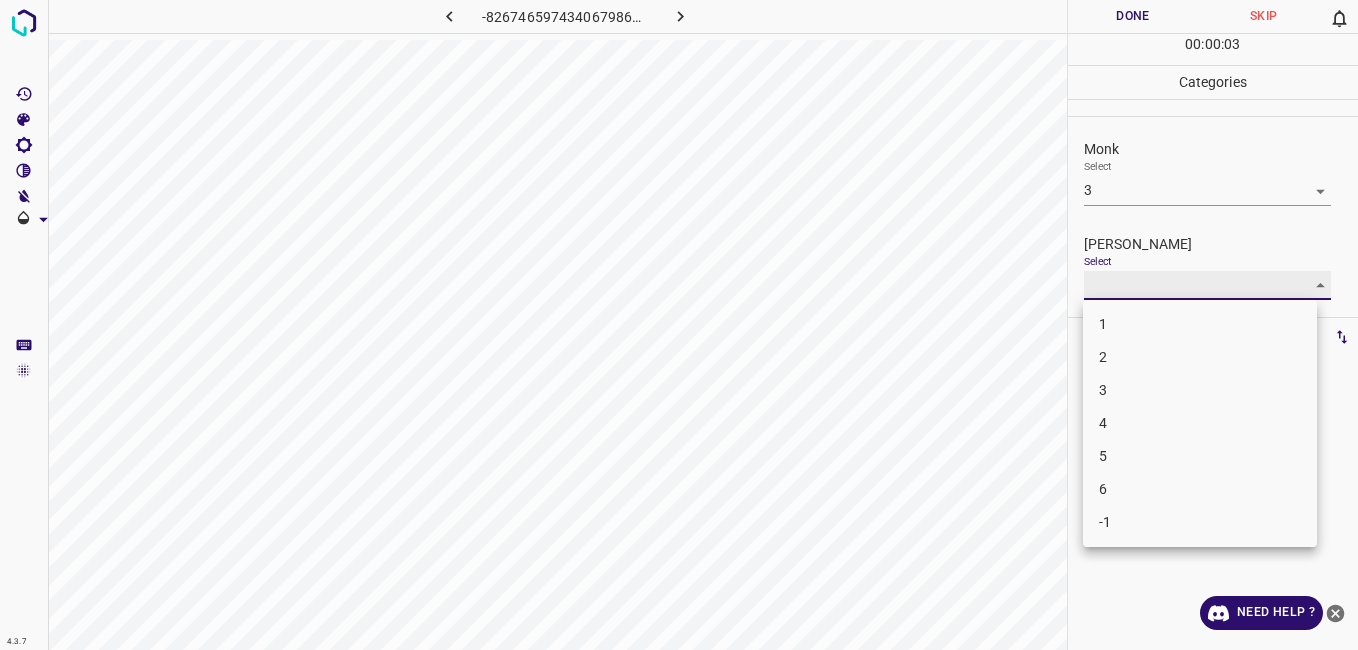 type on "2" 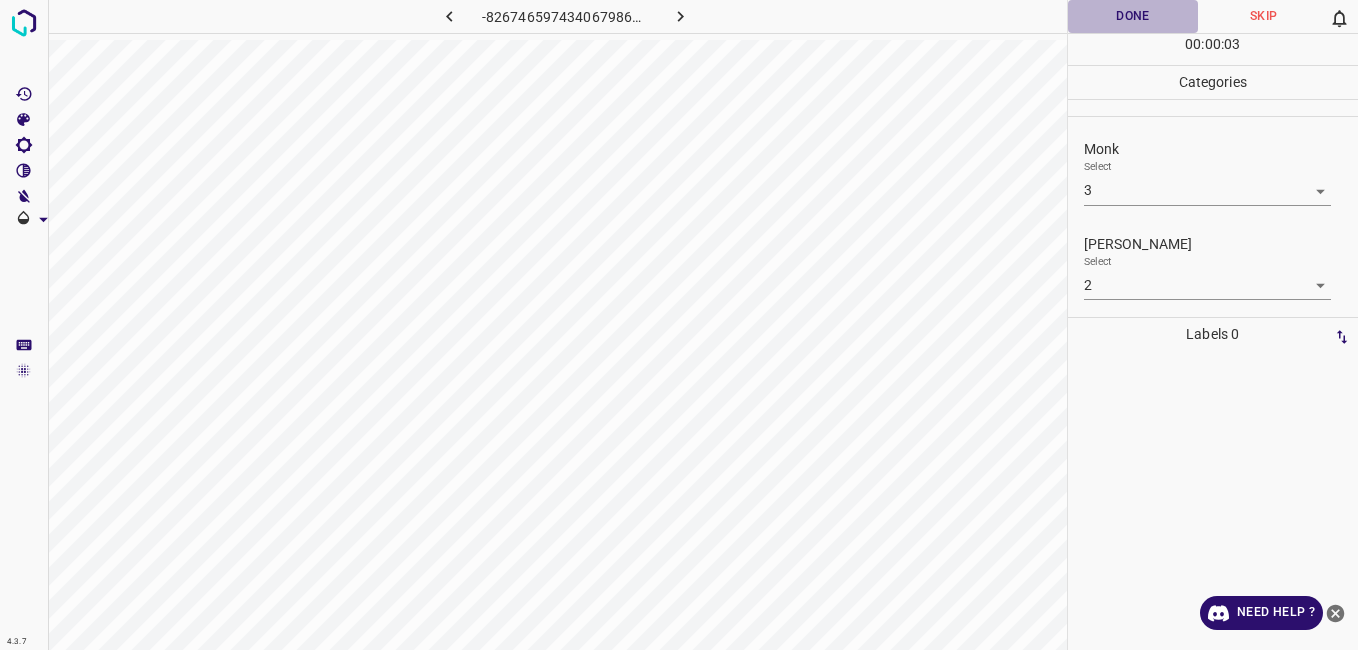 click on "Done" at bounding box center (1133, 16) 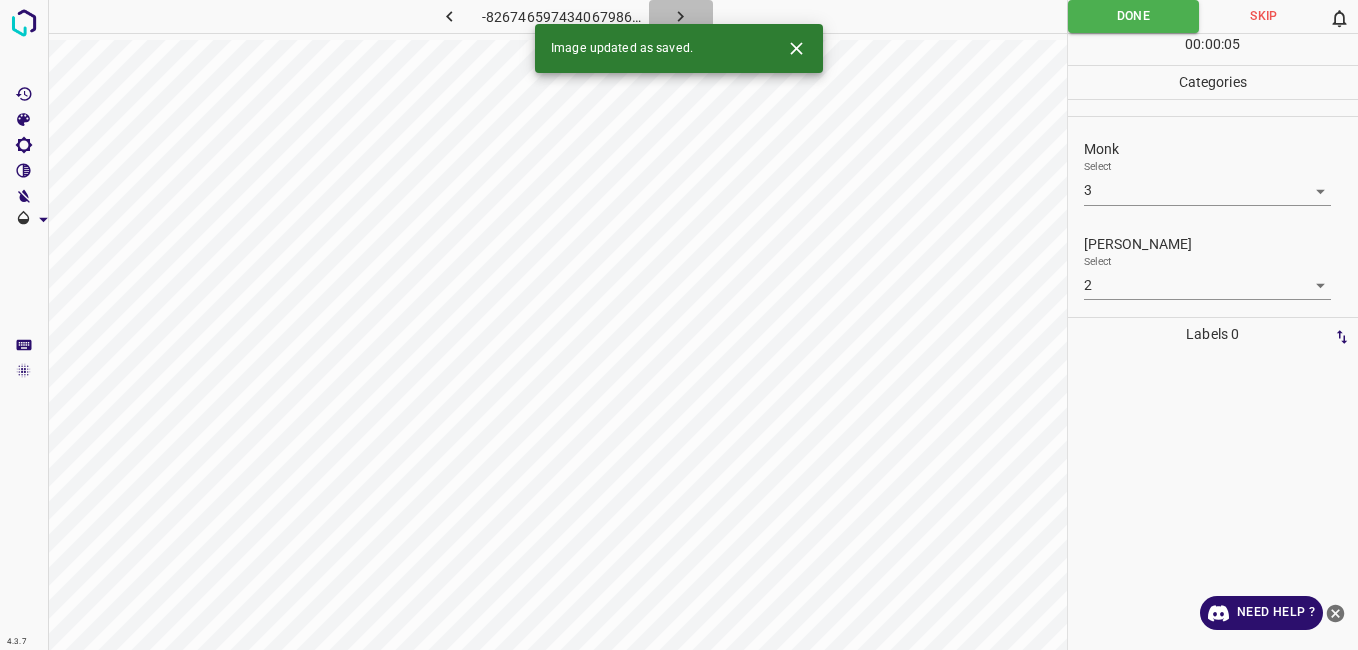 click 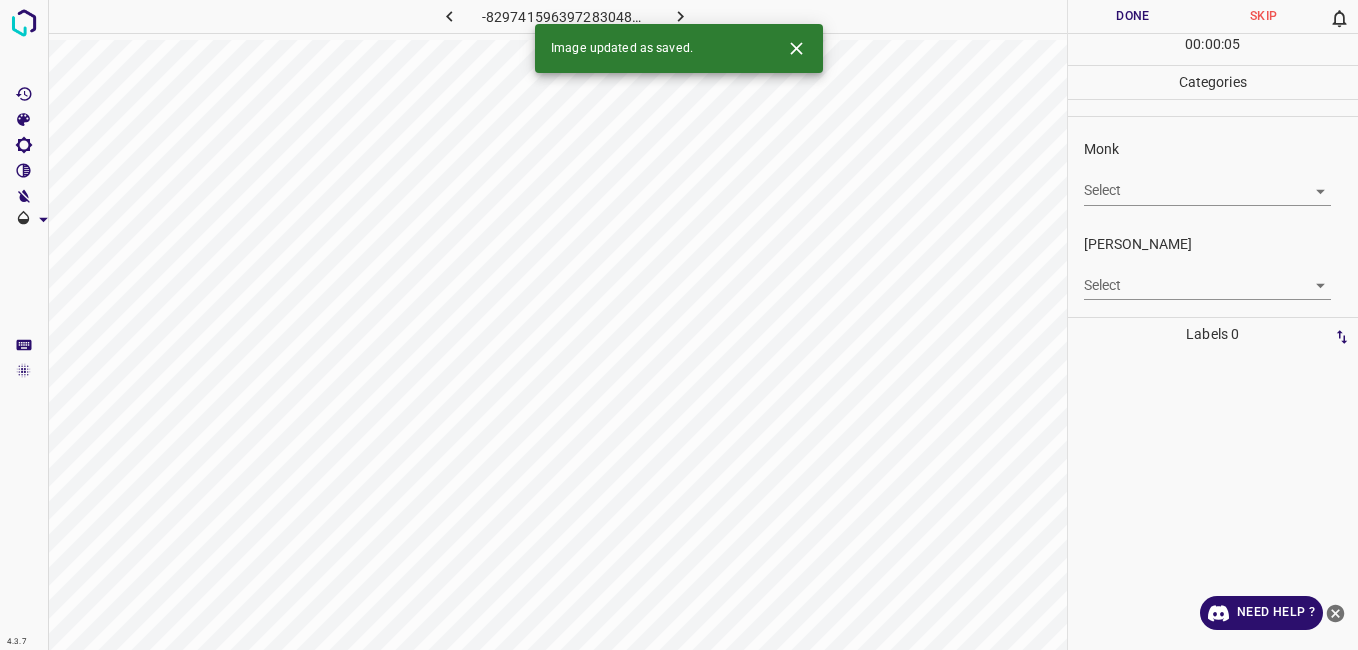 click on "4.3.7 -8297415963972830482.png Done Skip 0 00   : 00   : 05   Categories Monk   Select ​  Fitzpatrick   Select ​ Labels   0 Categories 1 Monk 2  Fitzpatrick Tools Space Change between modes (Draw & Edit) I Auto labeling R Restore zoom M Zoom in N Zoom out Delete Delete selecte label Filters Z Restore filters X Saturation filter C Brightness filter V Contrast filter B Gray scale filter General O Download Image updated as saved. Need Help ? - Text - Hide - Delete" at bounding box center [679, 325] 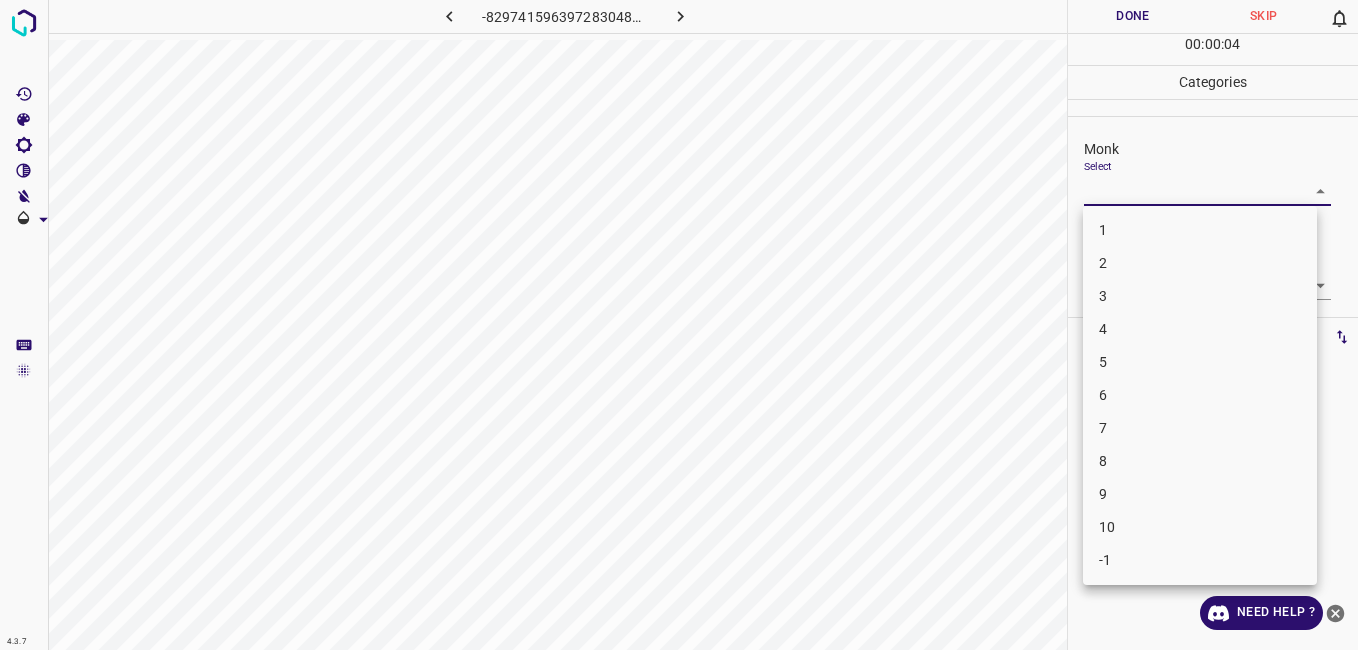click on "7" at bounding box center [1200, 428] 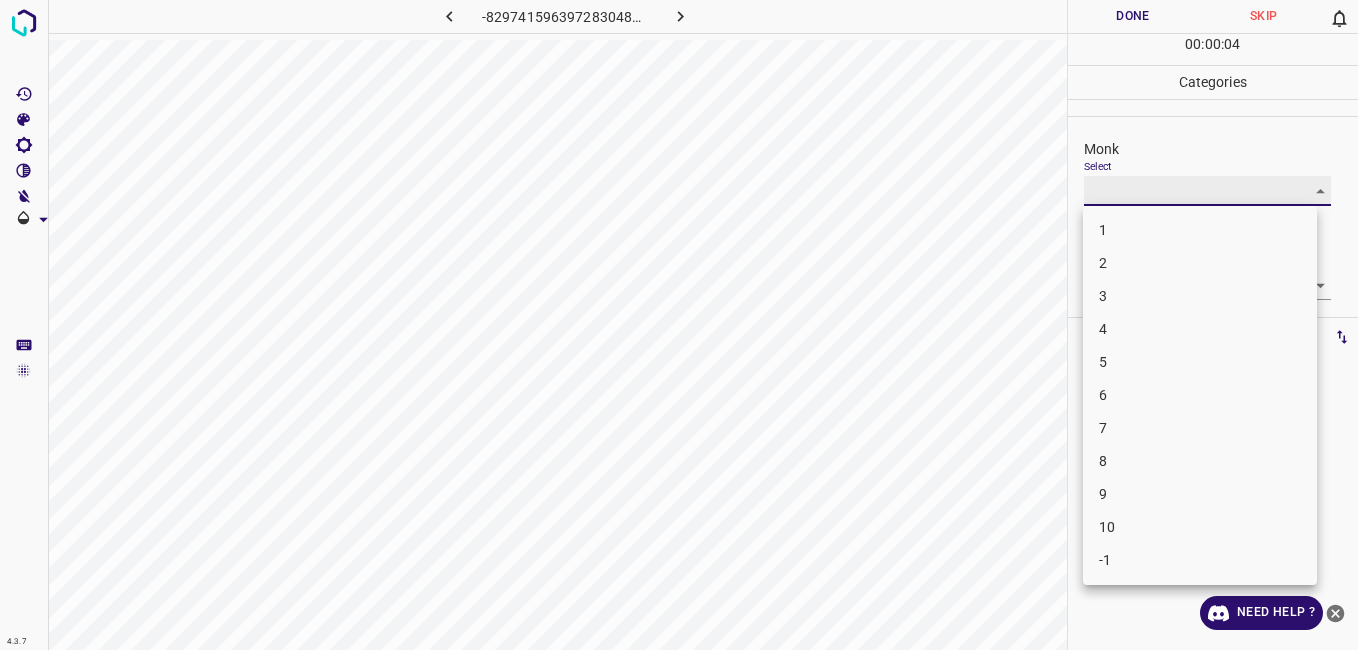 type on "7" 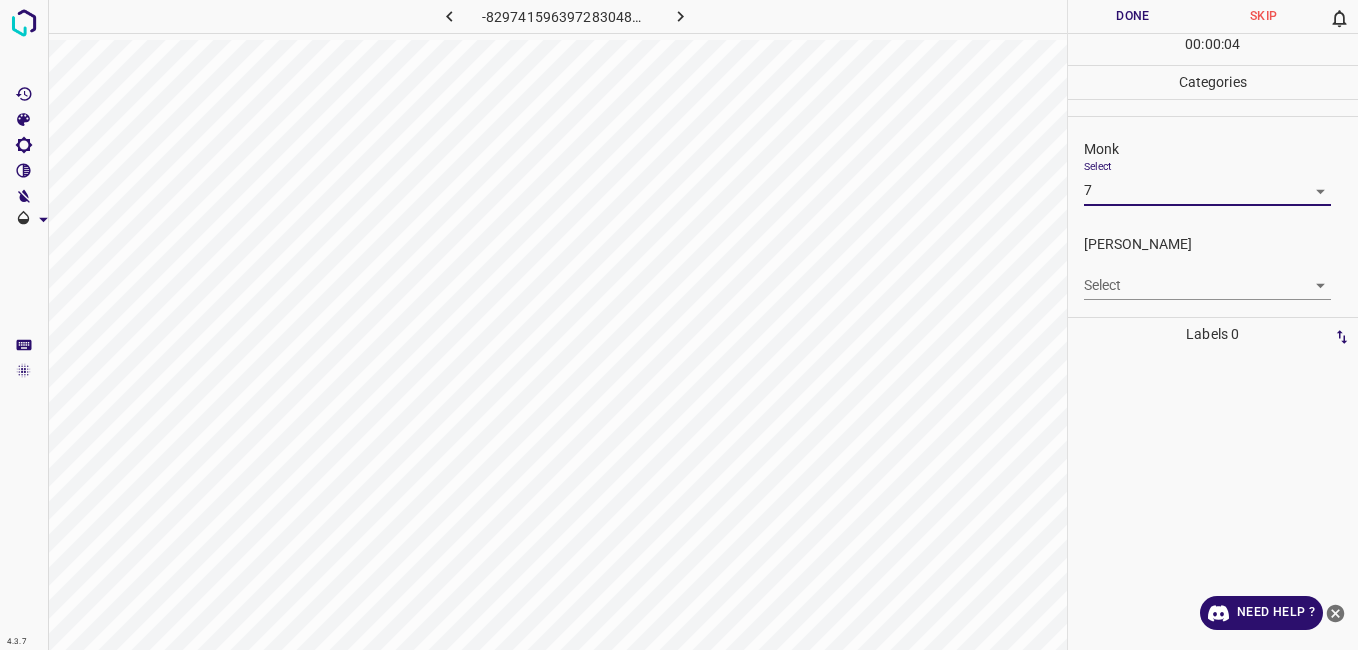 click on "4.3.7 -8297415963972830482.png Done Skip 0 00   : 00   : 04   Categories Monk   Select 7 7  Fitzpatrick   Select ​ Labels   0 Categories 1 Monk 2  Fitzpatrick Tools Space Change between modes (Draw & Edit) I Auto labeling R Restore zoom M Zoom in N Zoom out Delete Delete selecte label Filters Z Restore filters X Saturation filter C Brightness filter V Contrast filter B Gray scale filter General O Download Need Help ? - Text - Hide - Delete" at bounding box center (679, 325) 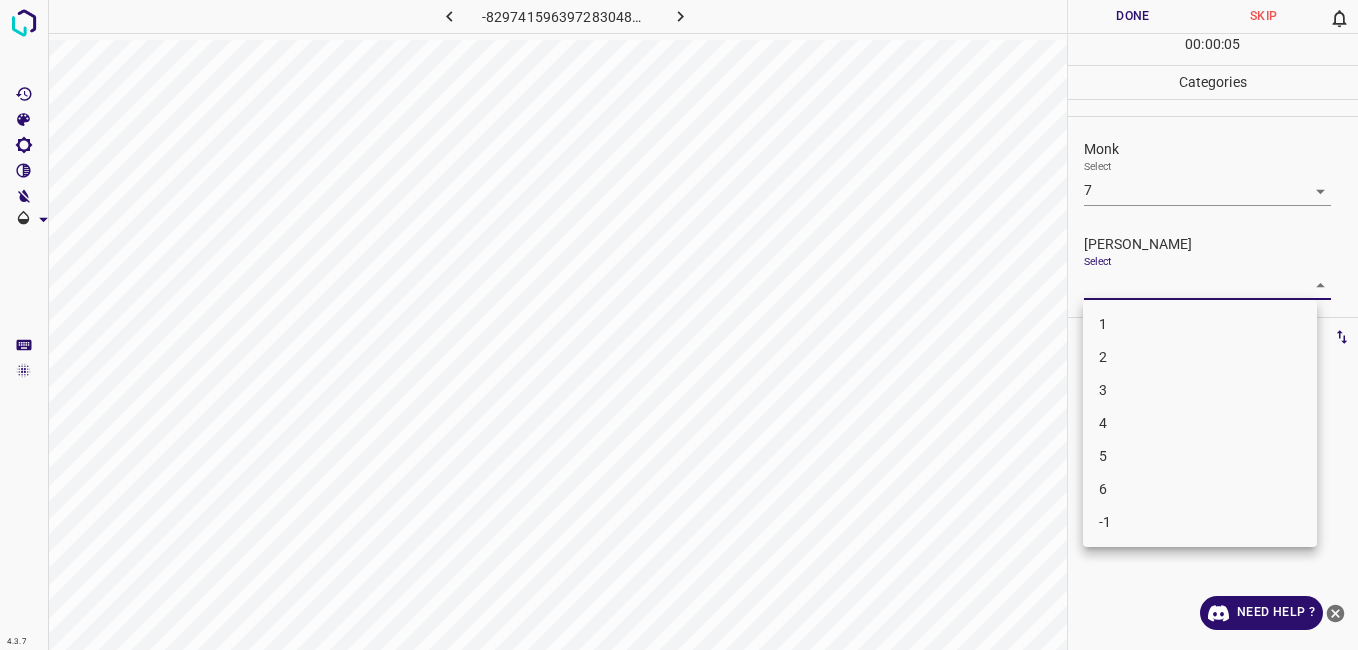 click on "5" at bounding box center (1200, 456) 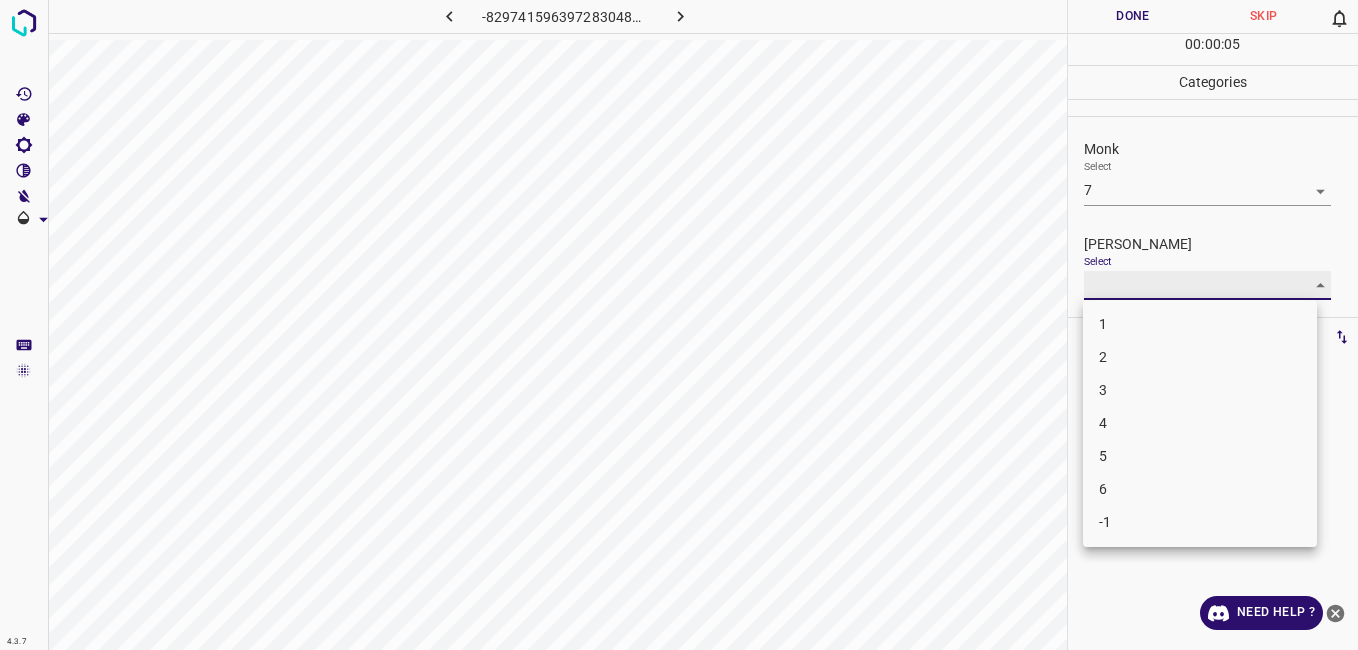 type on "5" 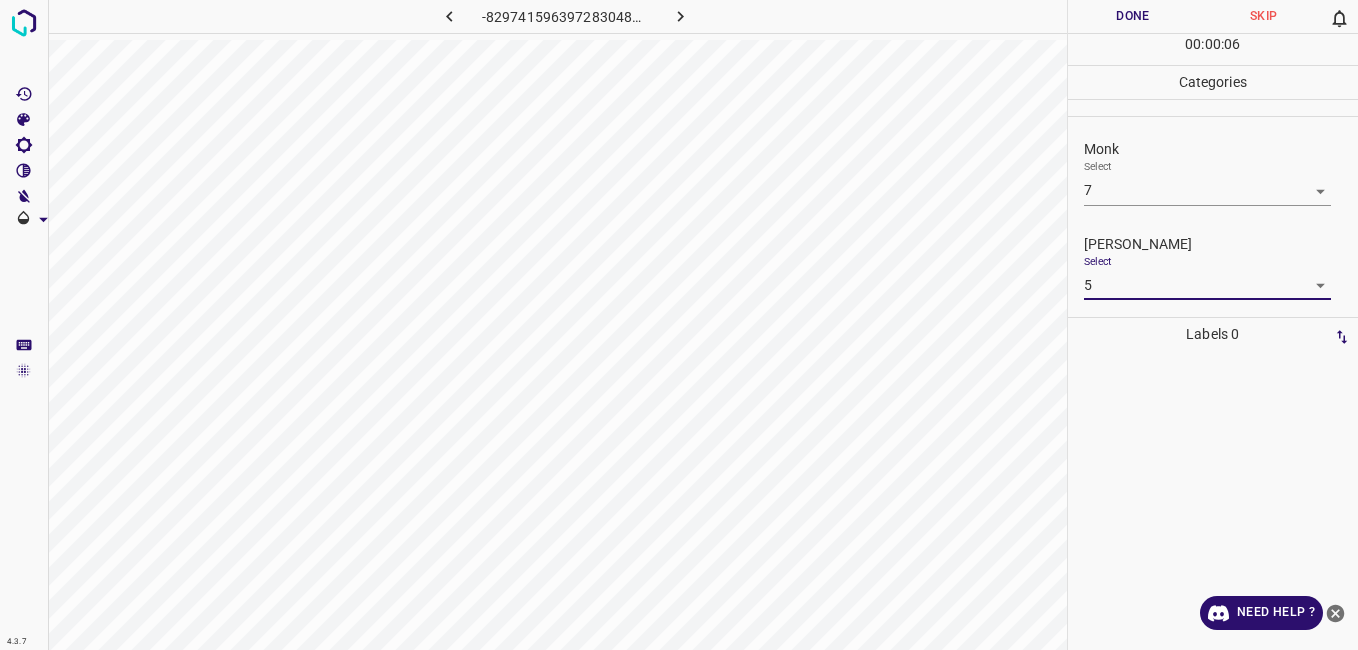 click on "Done" at bounding box center (1133, 16) 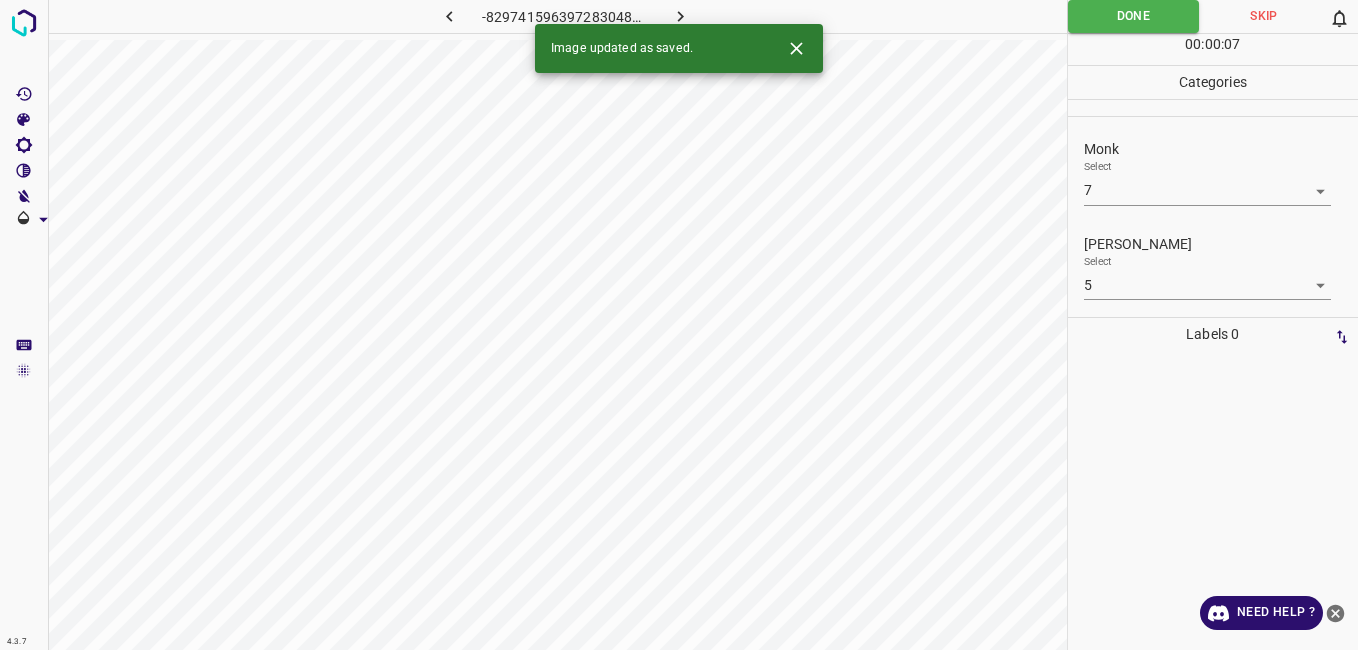 click 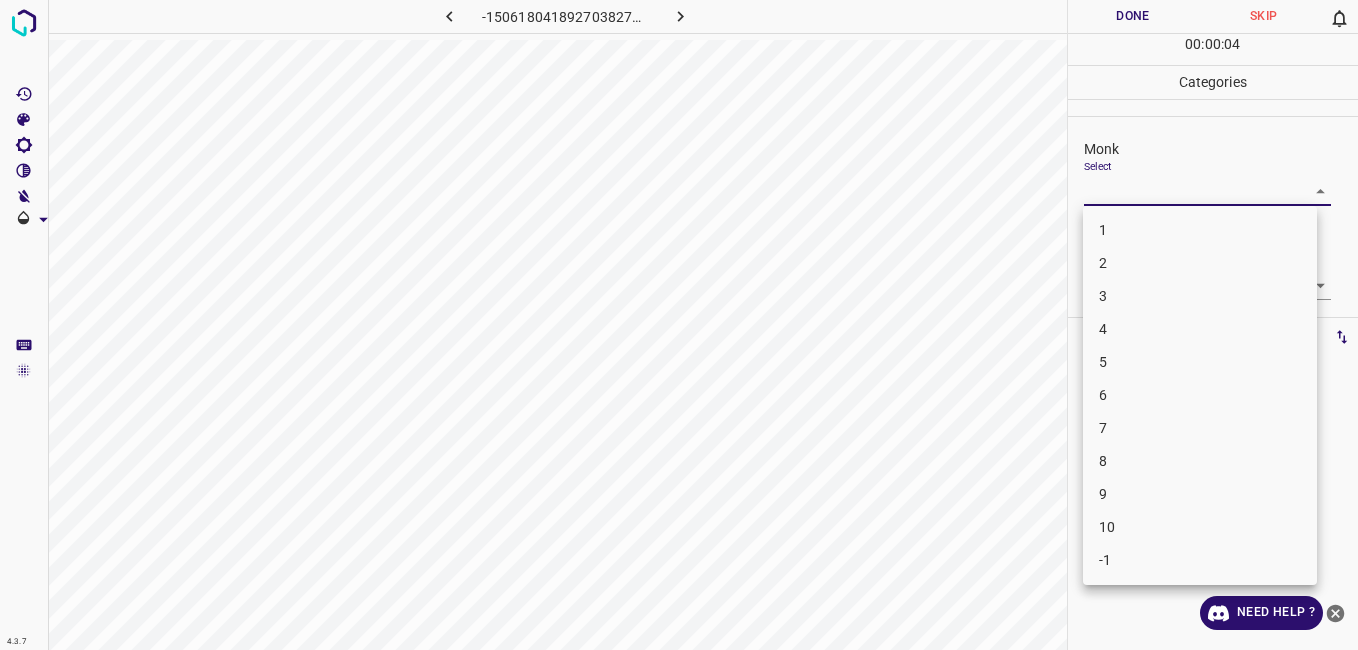 click on "4.3.7 -1506180418927038277.png Done Skip 0 00   : 00   : 04   Categories Monk   Select ​  Fitzpatrick   Select ​ Labels   0 Categories 1 Monk 2  Fitzpatrick Tools Space Change between modes (Draw & Edit) I Auto labeling R Restore zoom M Zoom in N Zoom out Delete Delete selecte label Filters Z Restore filters X Saturation filter C Brightness filter V Contrast filter B Gray scale filter General O Download Need Help ? - Text - Hide - Delete 1 2 3 4 5 6 7 8 9 10 -1" at bounding box center [679, 325] 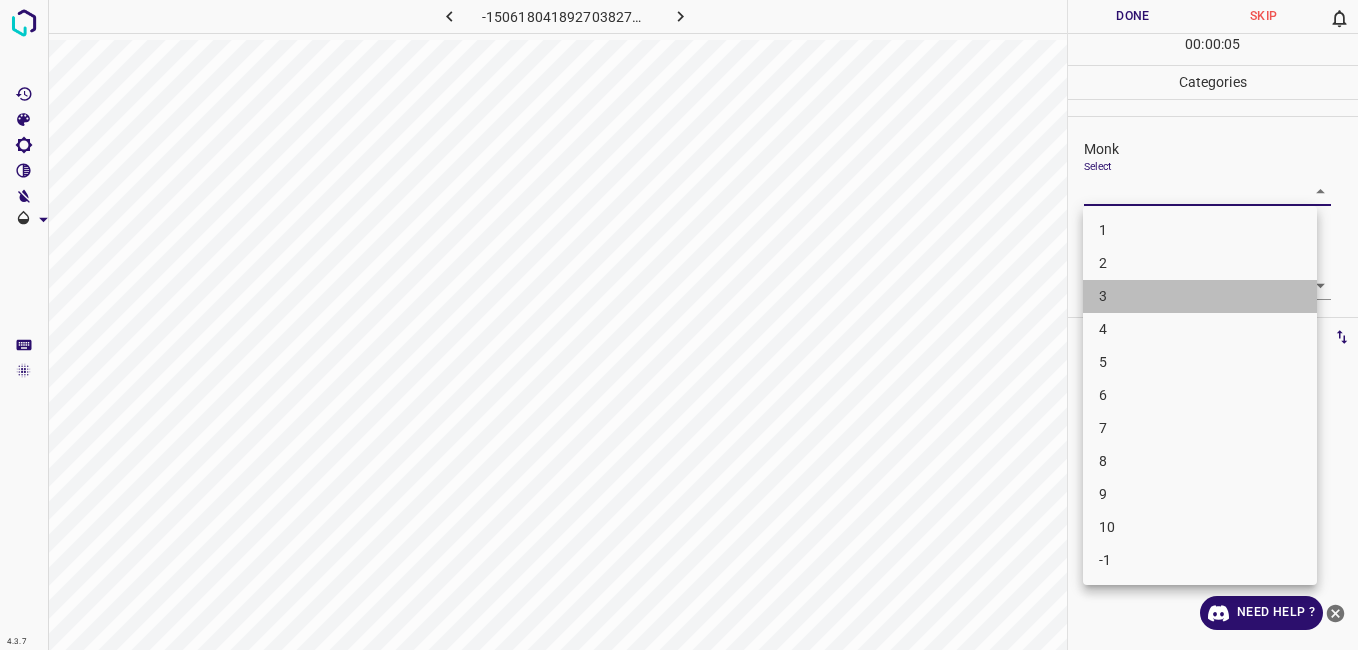 click on "3" at bounding box center [1200, 296] 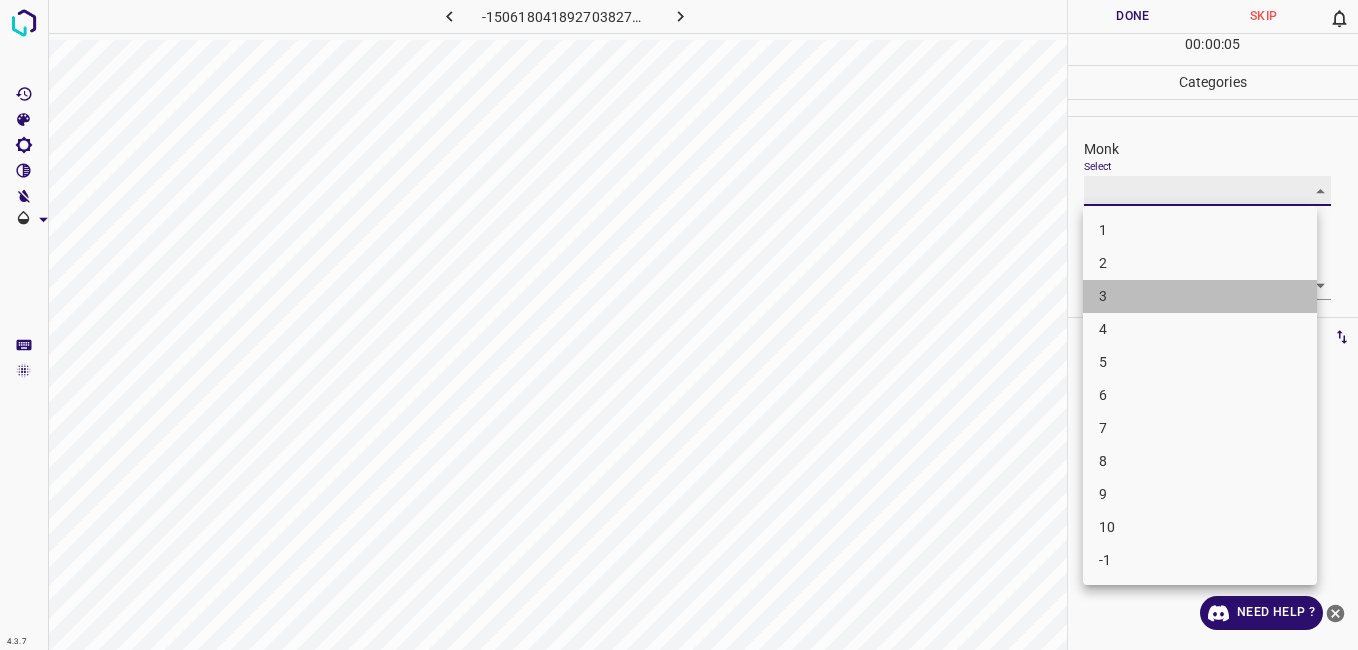 type on "3" 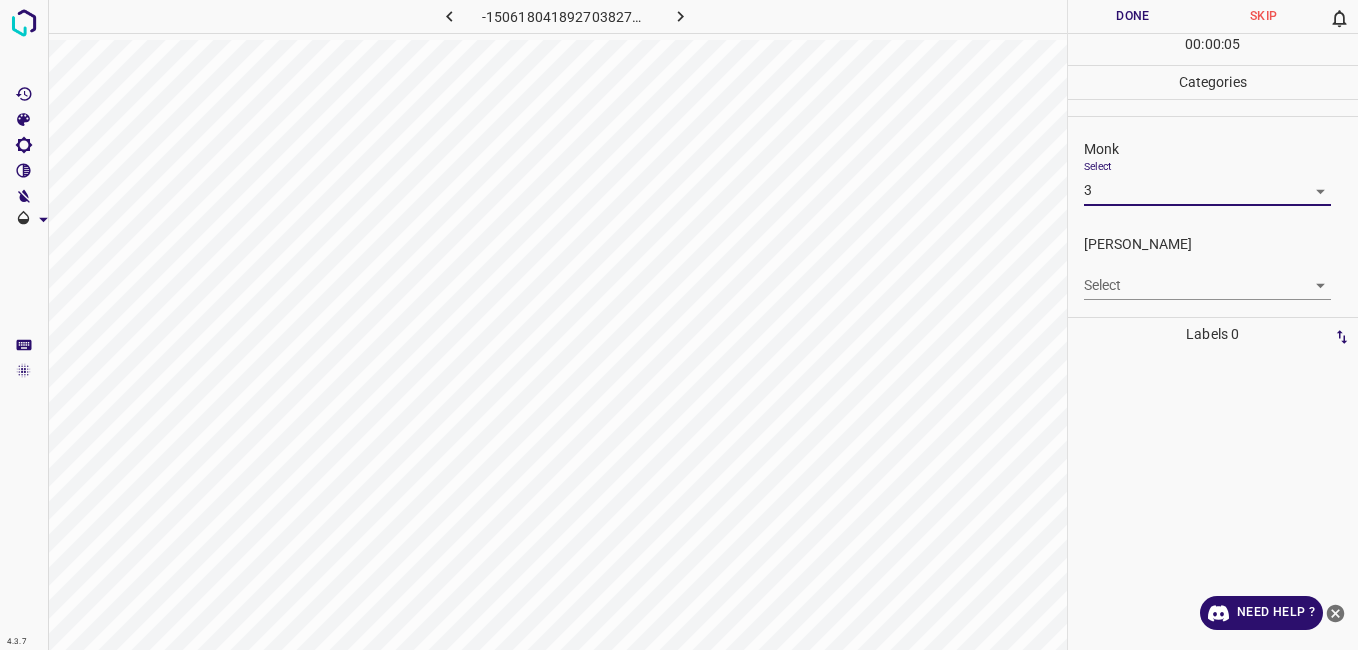 click on "4.3.7 -1506180418927038277.png Done Skip 0 00   : 00   : 05   Categories Monk   Select 3 3  Fitzpatrick   Select ​ Labels   0 Categories 1 Monk 2  Fitzpatrick Tools Space Change between modes (Draw & Edit) I Auto labeling R Restore zoom M Zoom in N Zoom out Delete Delete selecte label Filters Z Restore filters X Saturation filter C Brightness filter V Contrast filter B Gray scale filter General O Download Need Help ? - Text - Hide - Delete" at bounding box center (679, 325) 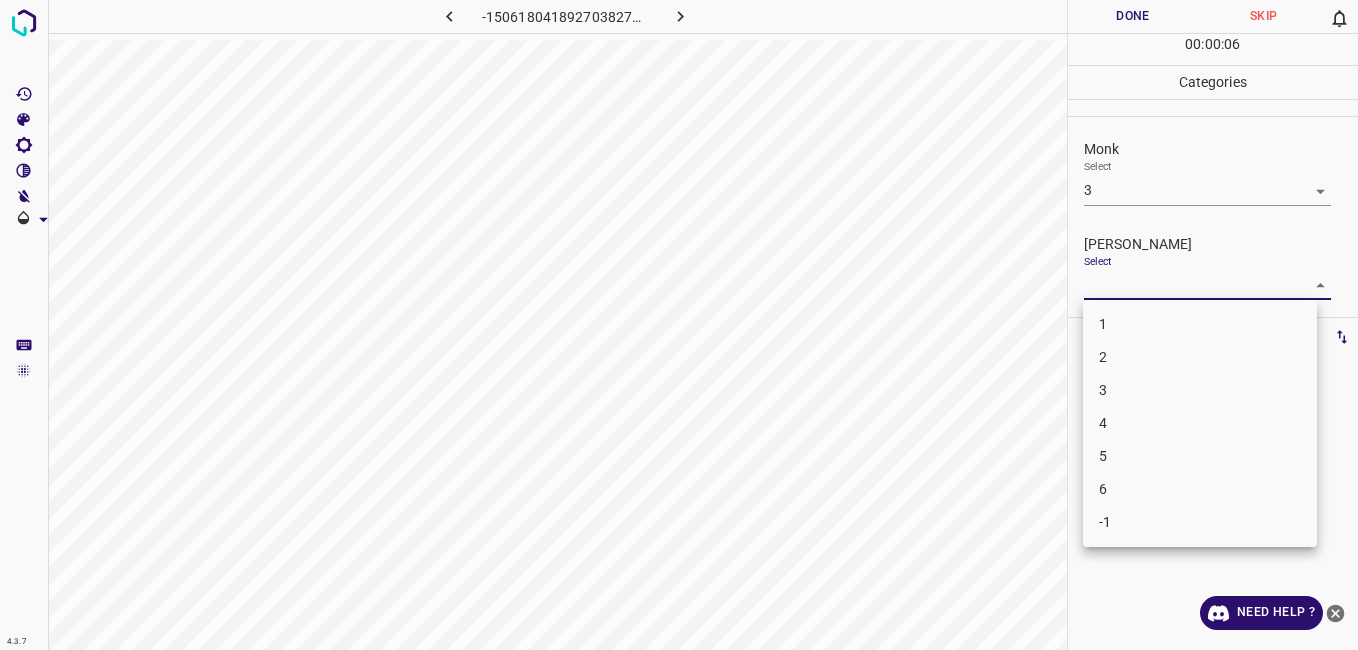 click on "2" at bounding box center (1200, 357) 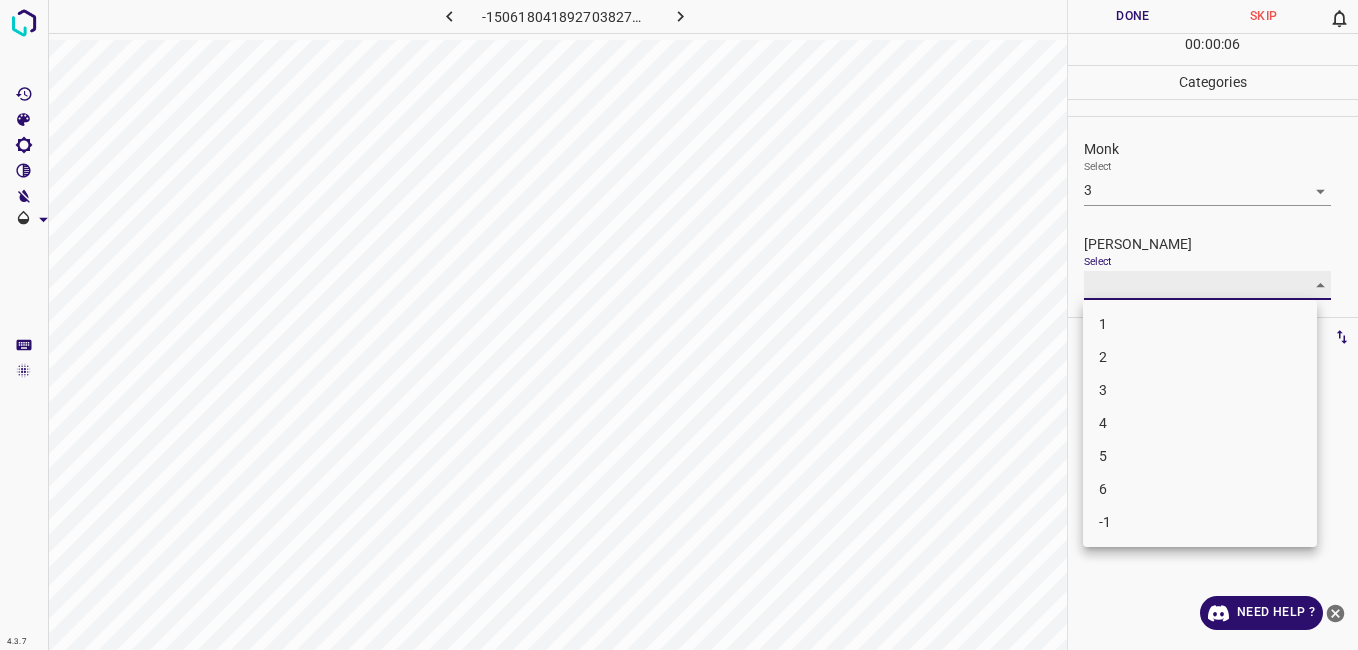 type on "2" 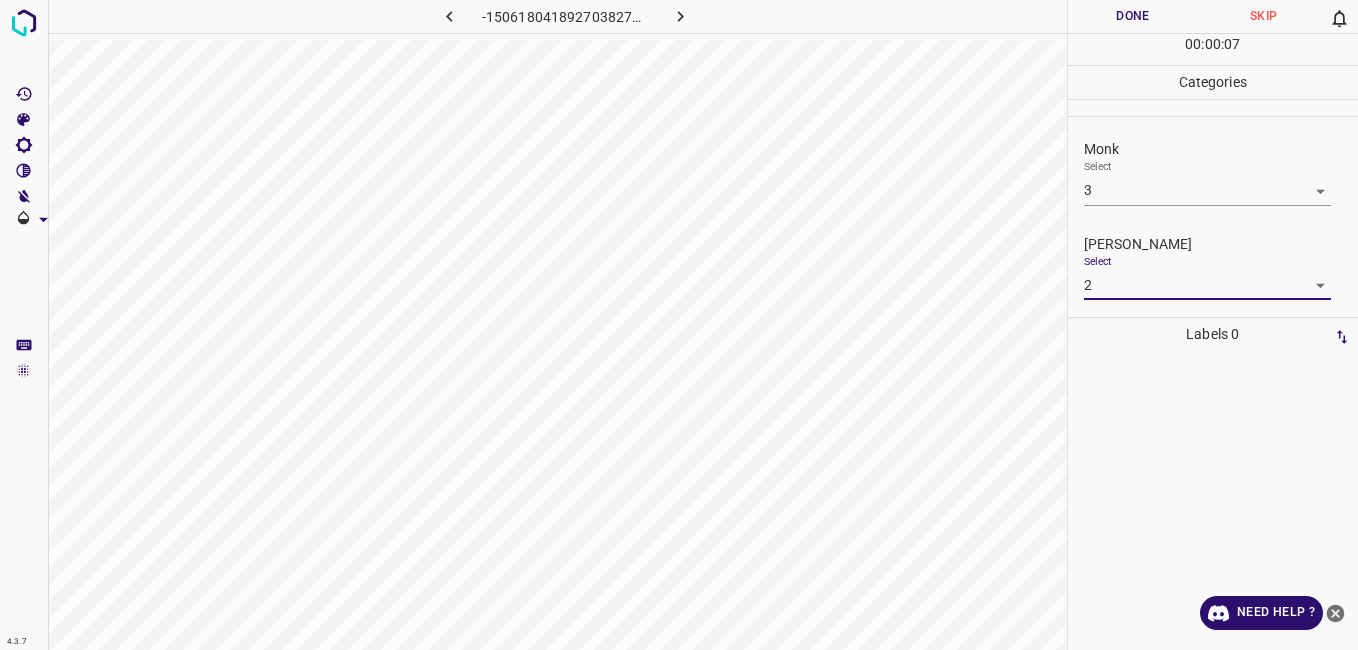 click on "Done" at bounding box center (1133, 16) 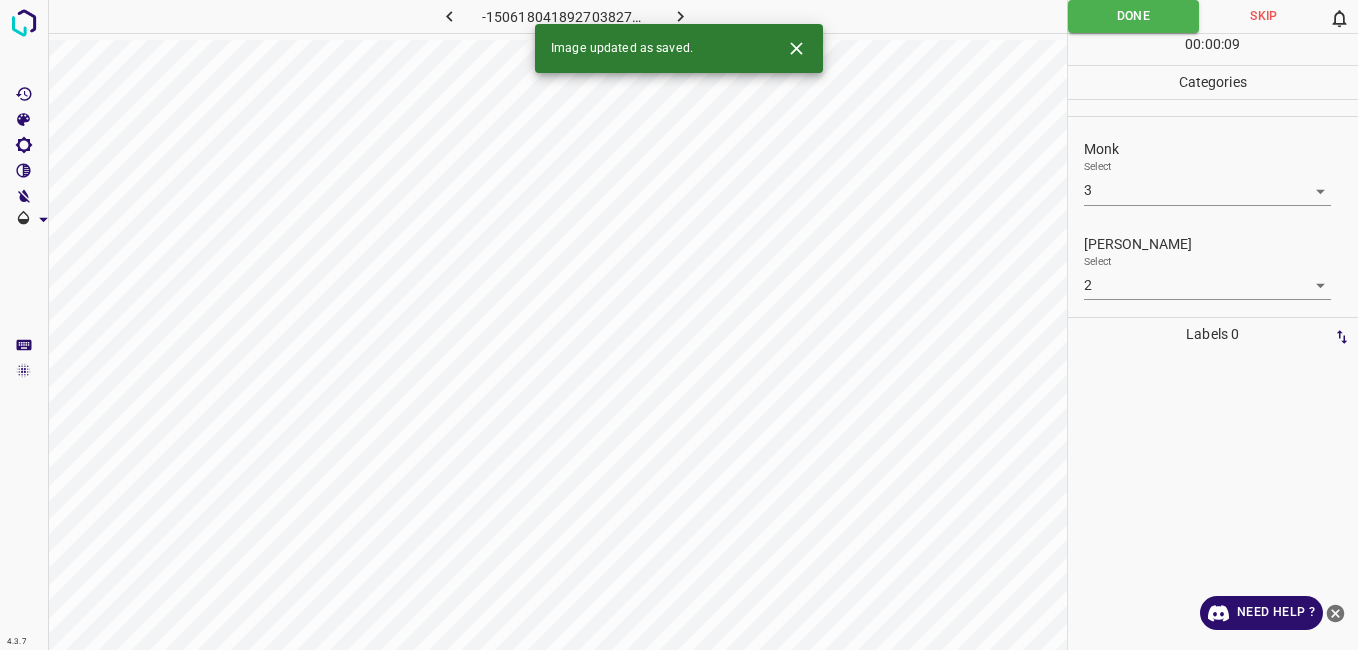 click at bounding box center [681, 16] 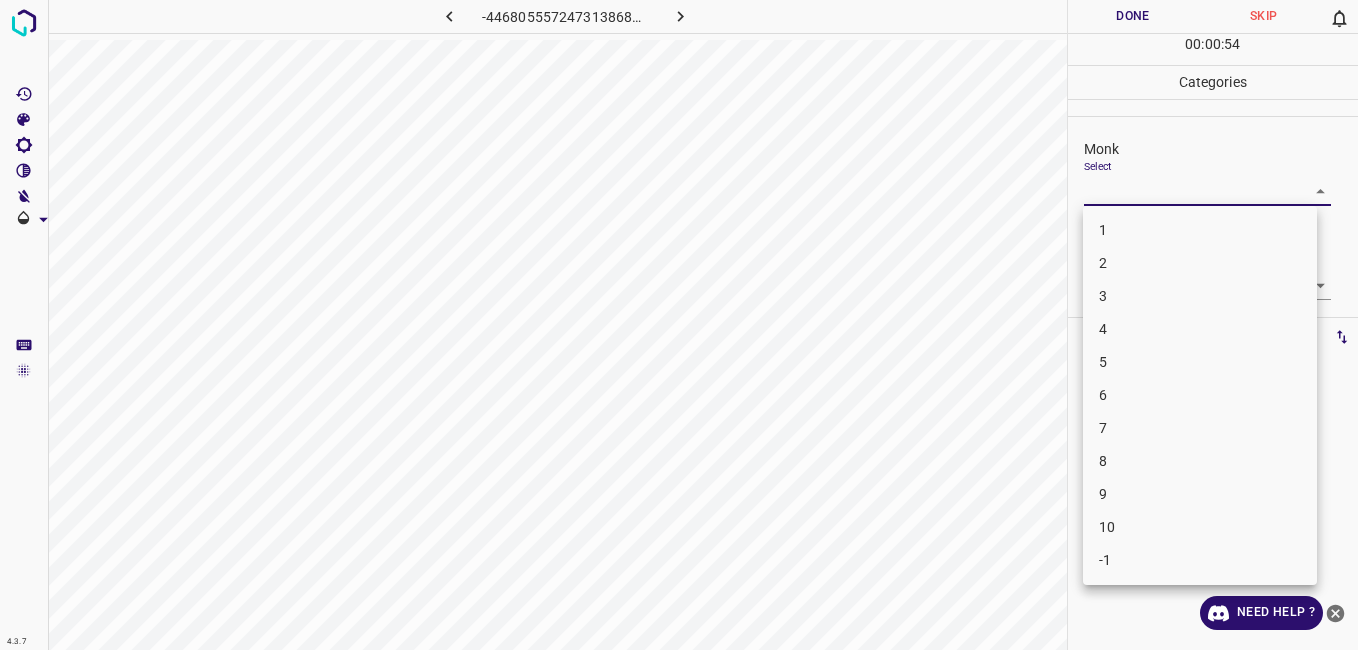 click on "4.3.7 -4468055572473138686.png Done Skip 0 00   : 00   : 54   Categories Monk   Select ​  Fitzpatrick   Select ​ Labels   0 Categories 1 Monk 2  Fitzpatrick Tools Space Change between modes (Draw & Edit) I Auto labeling R Restore zoom M Zoom in N Zoom out Delete Delete selecte label Filters Z Restore filters X Saturation filter C Brightness filter V Contrast filter B Gray scale filter General O Download Need Help ? - Text - Hide - Delete 1 2 3 4 5 6 7 8 9 10 -1" at bounding box center [679, 325] 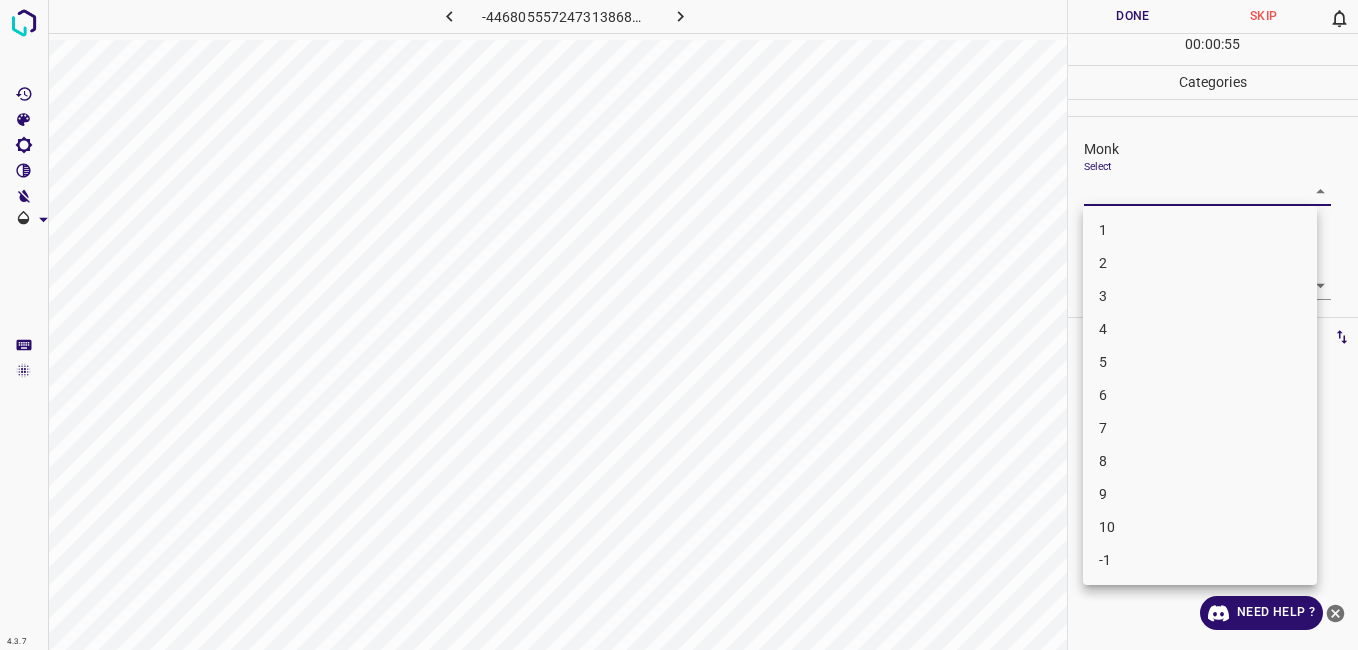 click on "4" at bounding box center [1200, 329] 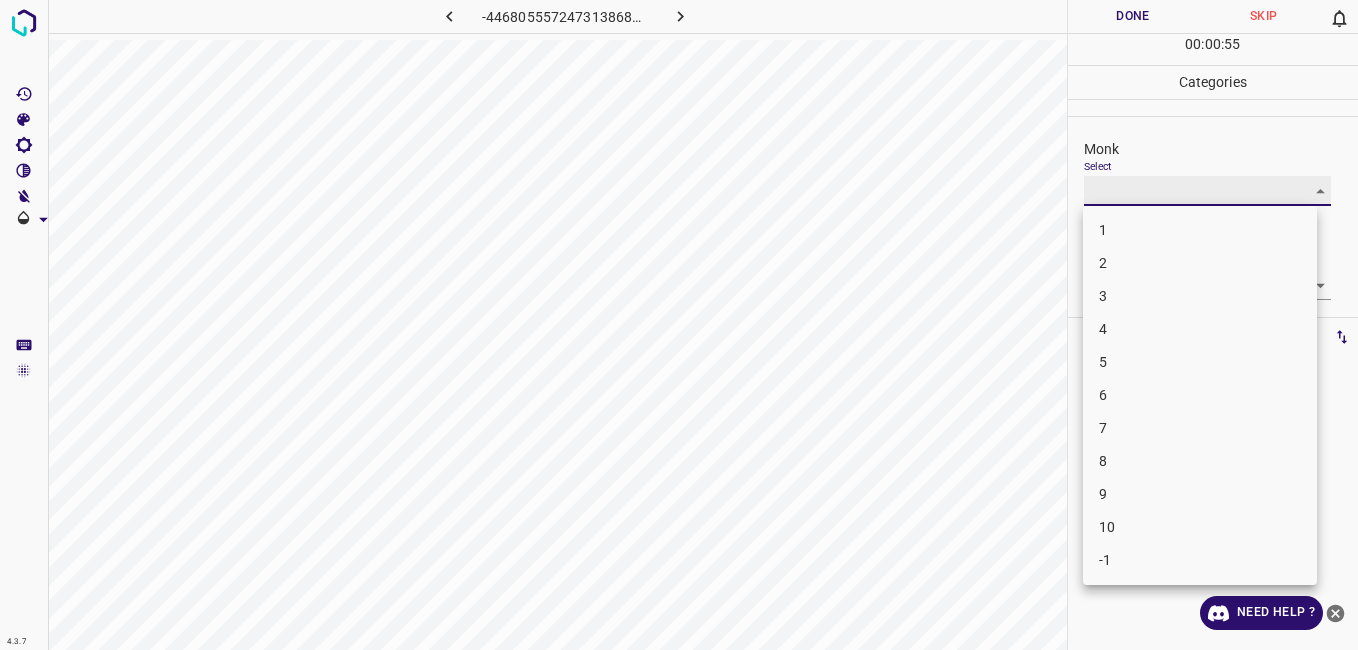 type on "4" 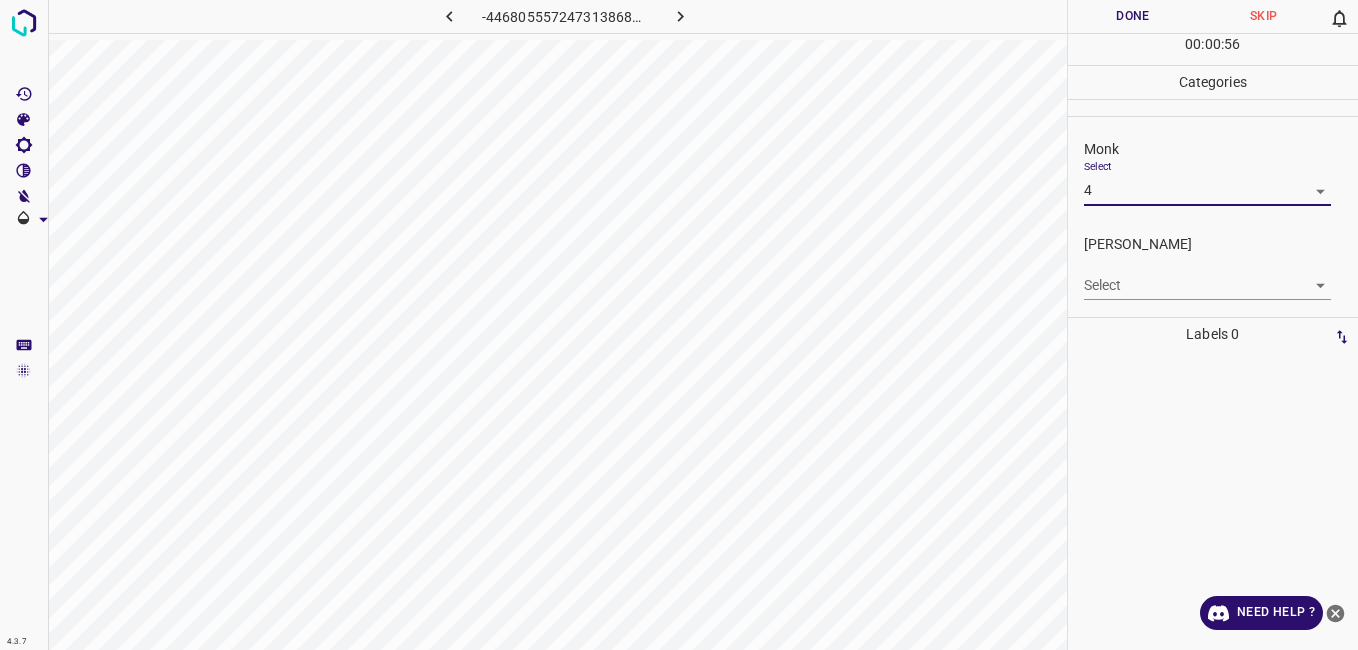 click on "4.3.7 -4468055572473138686.png Done Skip 0 00   : 00   : 56   Categories Monk   Select 4 4  Fitzpatrick   Select ​ Labels   0 Categories 1 Monk 2  Fitzpatrick Tools Space Change between modes (Draw & Edit) I Auto labeling R Restore zoom M Zoom in N Zoom out Delete Delete selecte label Filters Z Restore filters X Saturation filter C Brightness filter V Contrast filter B Gray scale filter General O Download Need Help ? - Text - Hide - Delete" at bounding box center [679, 325] 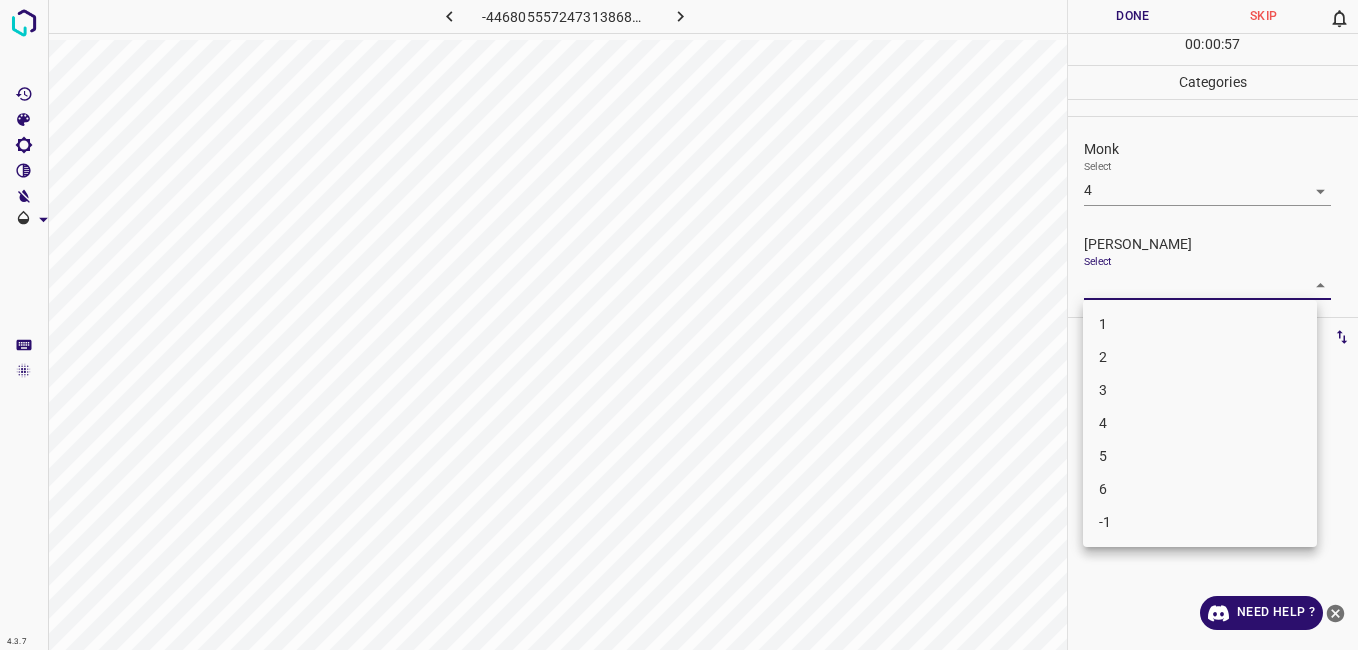 click on "3" at bounding box center [1200, 390] 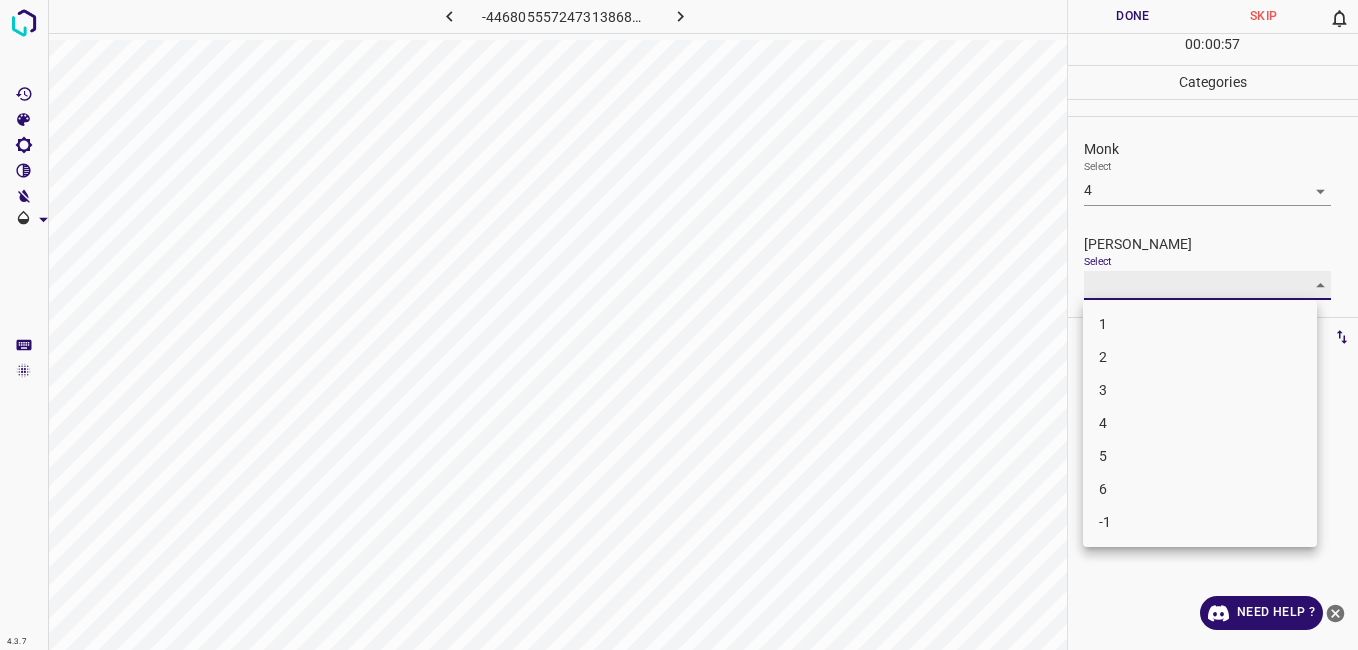 type on "3" 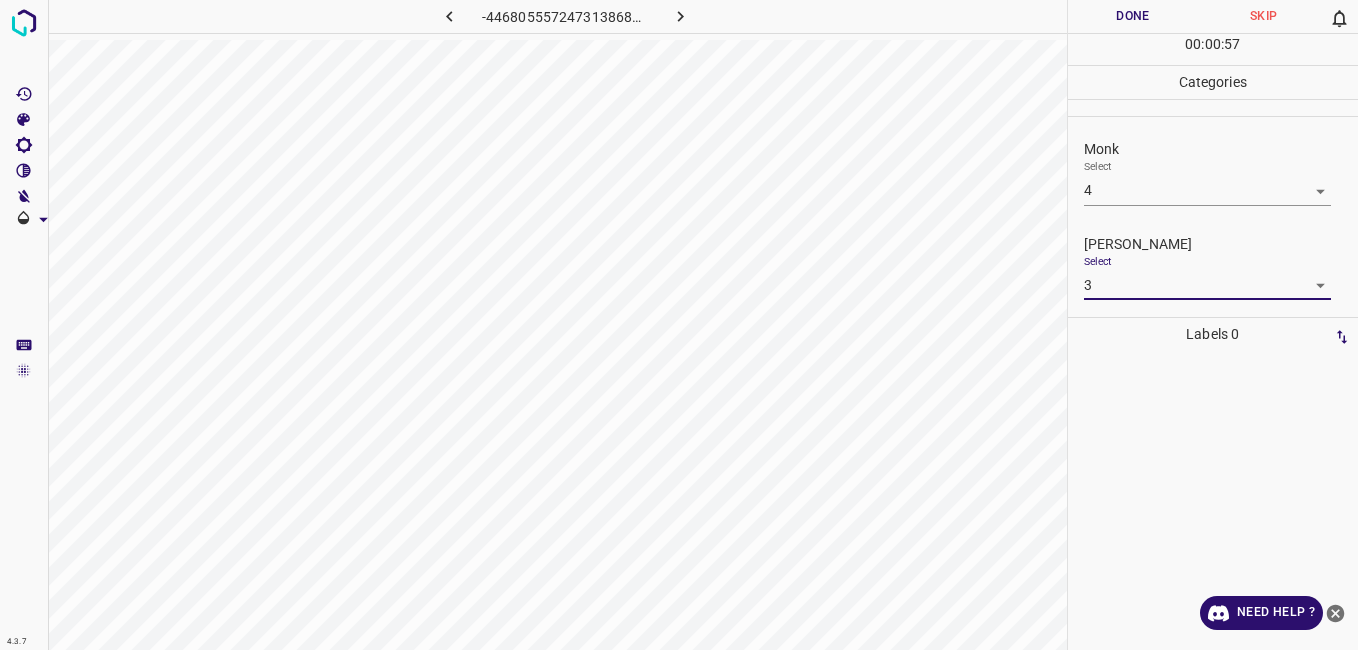 click on "Done" at bounding box center (1133, 16) 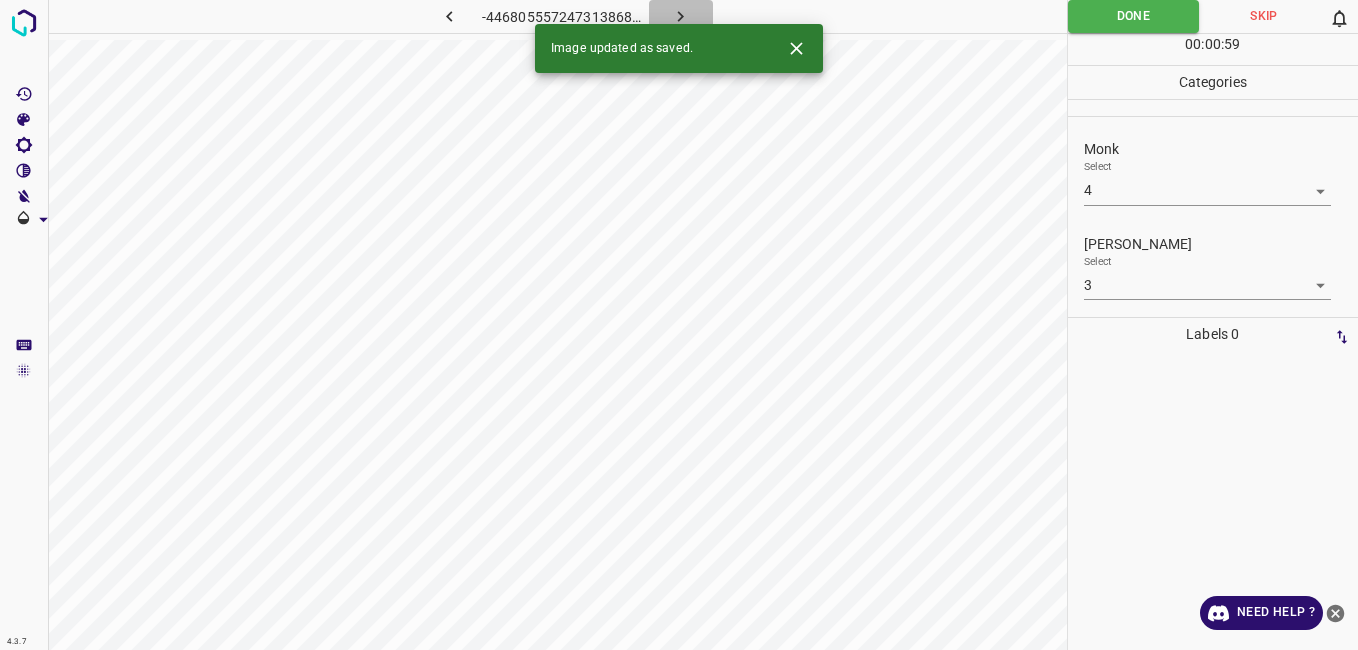 click 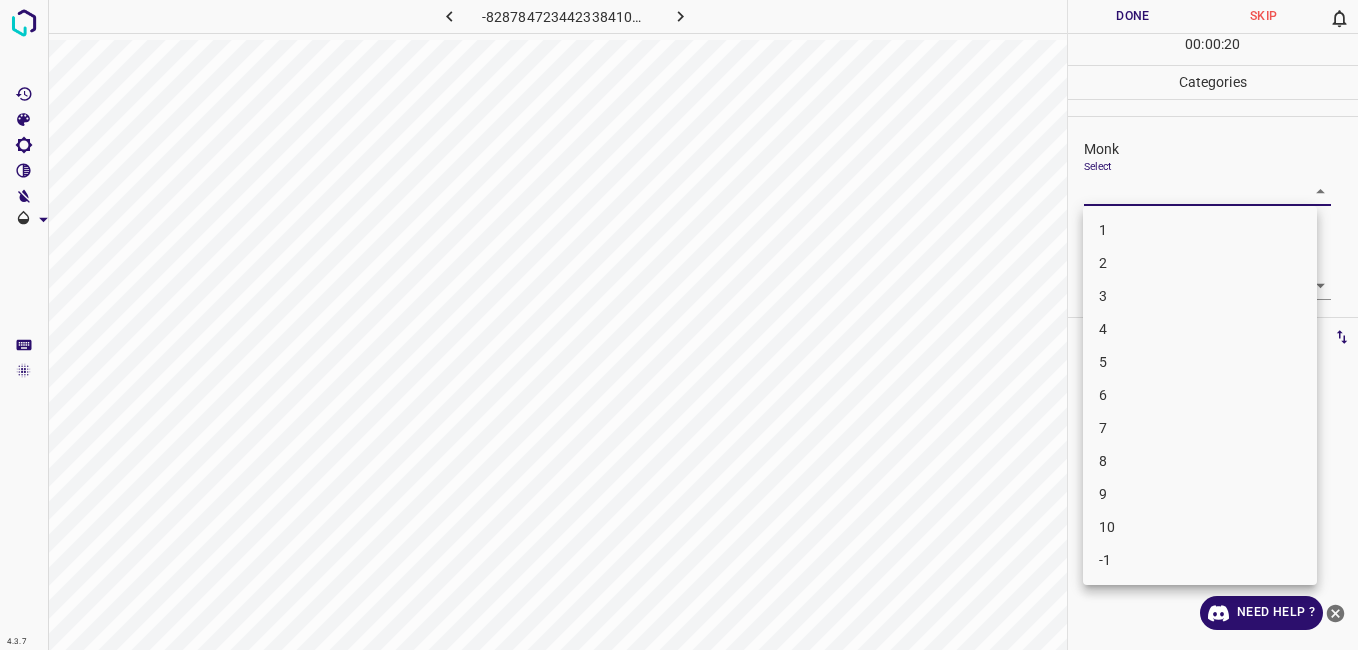 click on "4.3.7 -8287847234423384100.png Done Skip 0 00   : 00   : 20   Categories Monk   Select ​  Fitzpatrick   Select ​ Labels   0 Categories 1 Monk 2  Fitzpatrick Tools Space Change between modes (Draw & Edit) I Auto labeling R Restore zoom M Zoom in N Zoom out Delete Delete selecte label Filters Z Restore filters X Saturation filter C Brightness filter V Contrast filter B Gray scale filter General O Download Need Help ? - Text - Hide - Delete 1 2 3 4 5 6 7 8 9 10 -1" at bounding box center [679, 325] 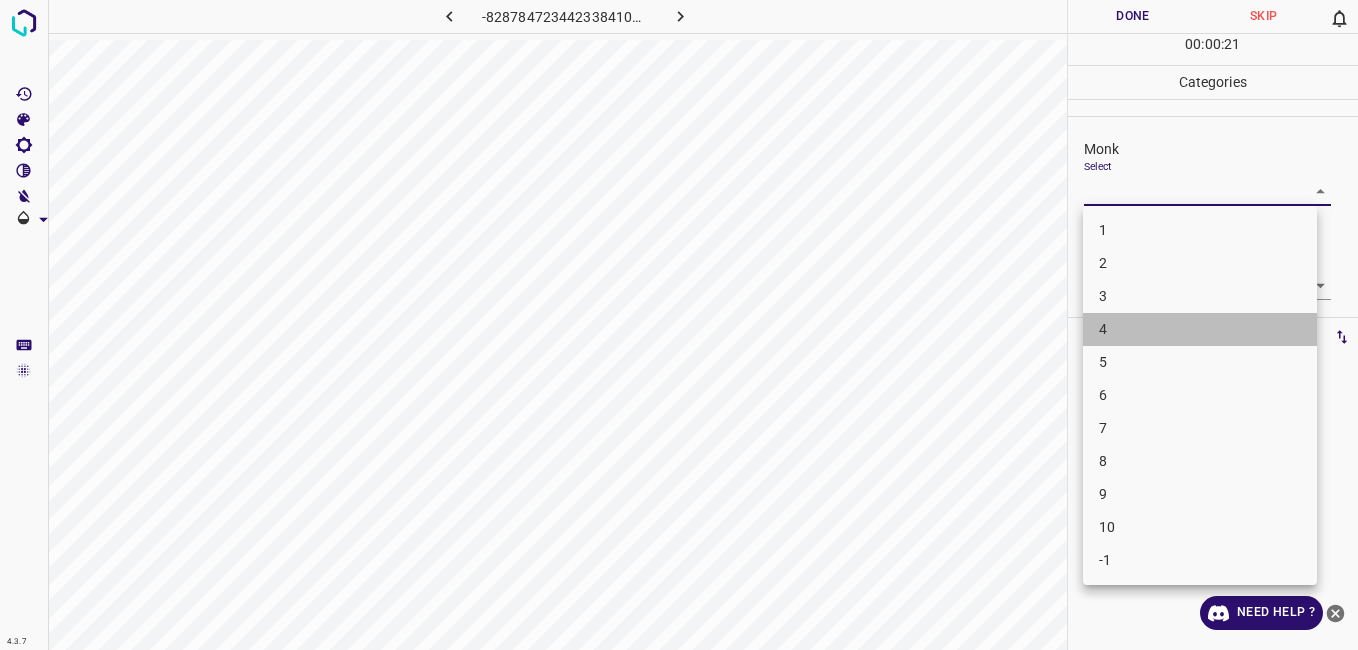 click on "4" at bounding box center [1200, 329] 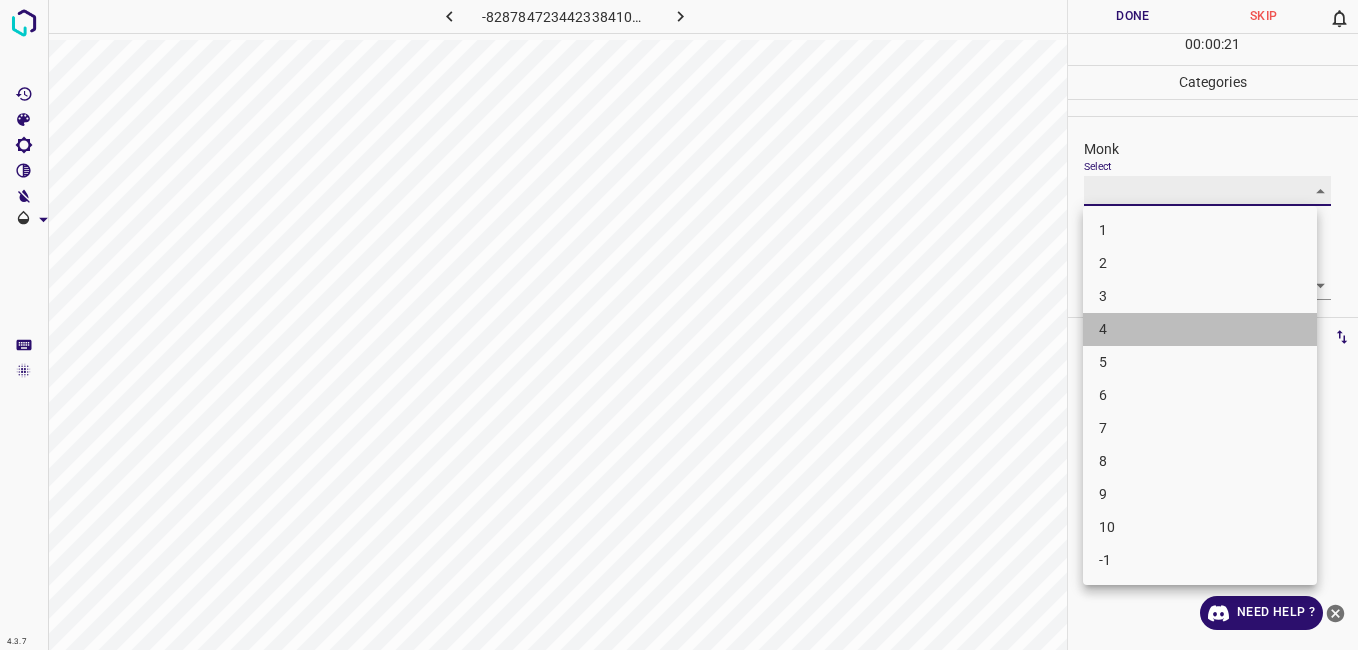 type on "4" 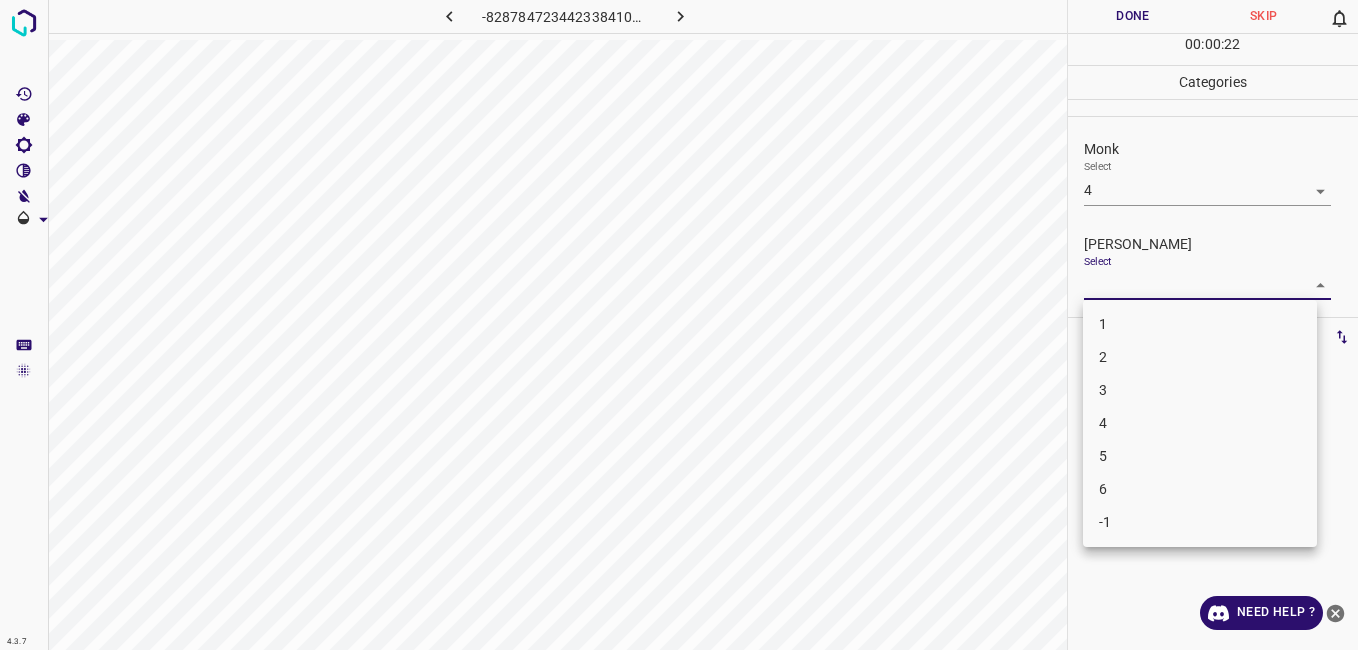 click on "4.3.7 -8287847234423384100.png Done Skip 0 00   : 00   : 22   Categories Monk   Select 4 4  Fitzpatrick   Select ​ Labels   0 Categories 1 Monk 2  Fitzpatrick Tools Space Change between modes (Draw & Edit) I Auto labeling R Restore zoom M Zoom in N Zoom out Delete Delete selecte label Filters Z Restore filters X Saturation filter C Brightness filter V Contrast filter B Gray scale filter General O Download Need Help ? - Text - Hide - Delete 1 2 3 4 5 6 -1" at bounding box center (679, 325) 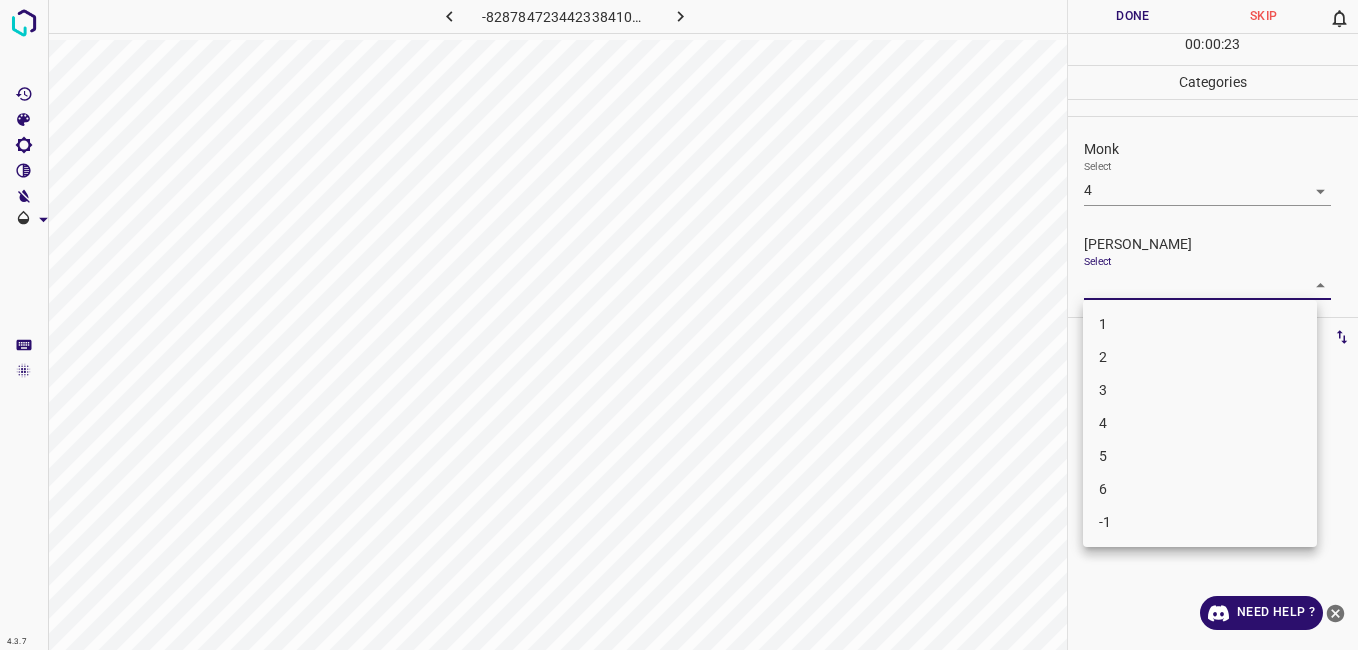 click on "3" at bounding box center (1200, 390) 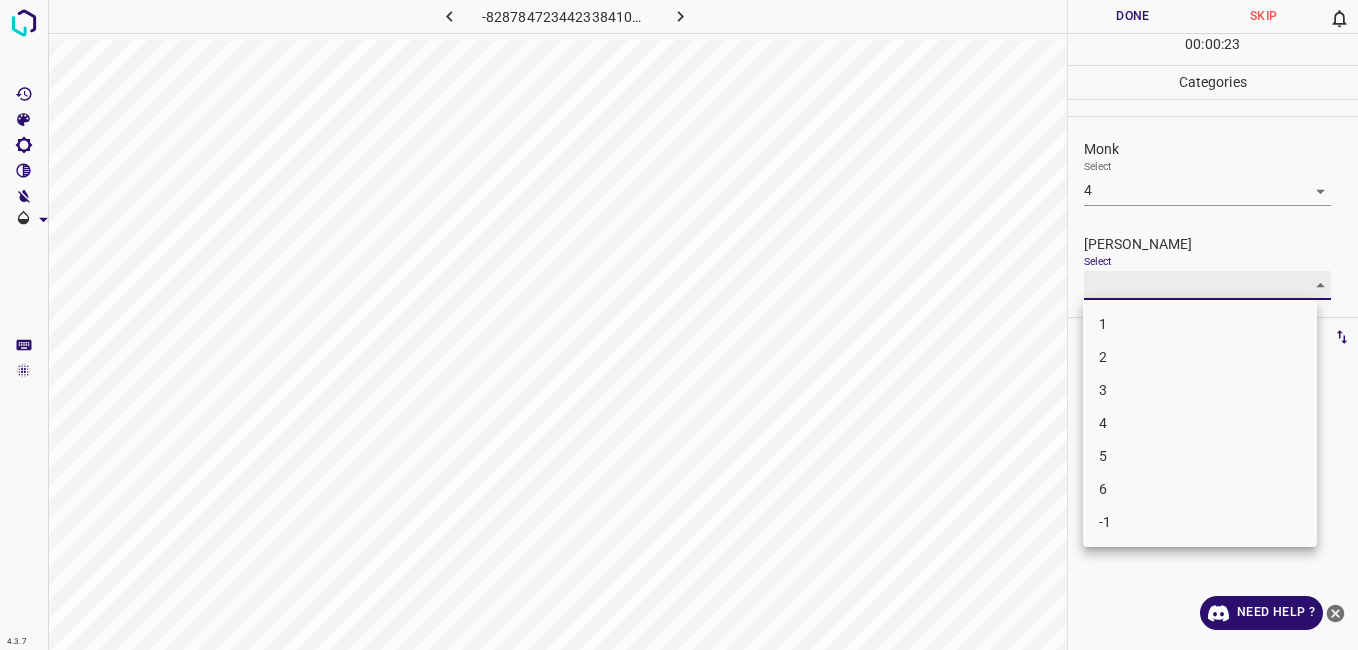 type on "3" 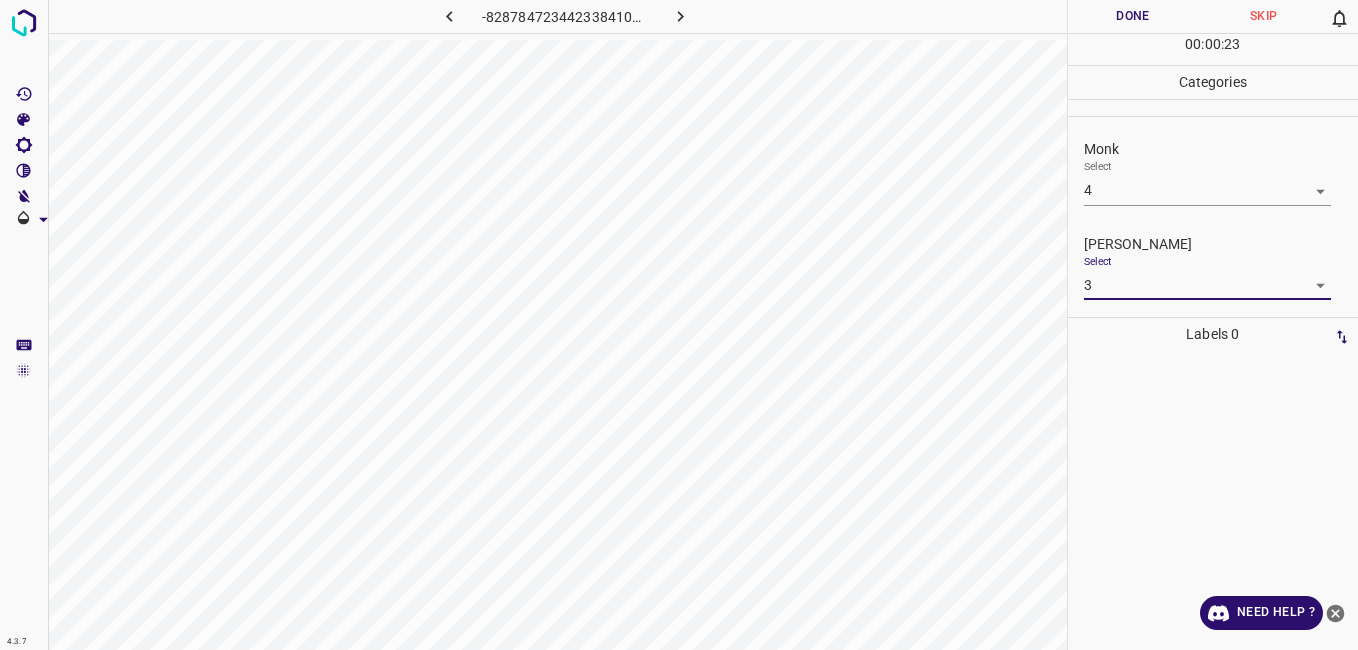 click on "Done" at bounding box center [1133, 16] 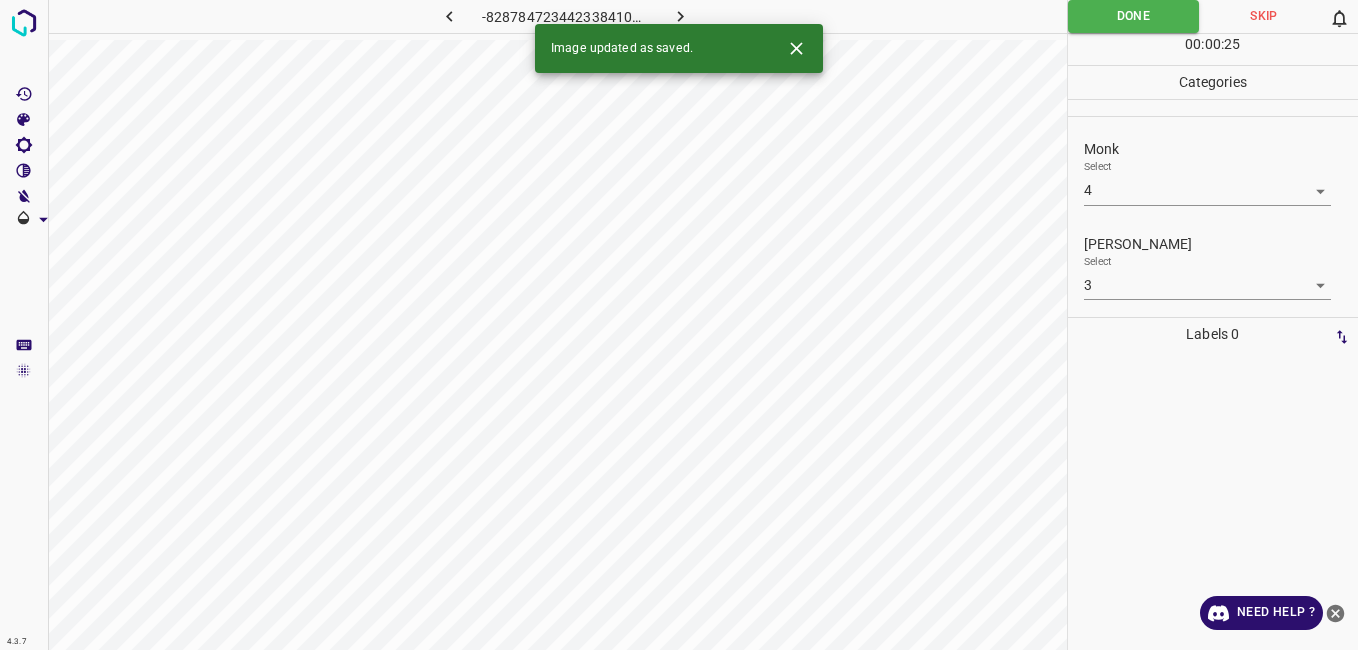 click on "Image updated as saved." at bounding box center (679, 48) 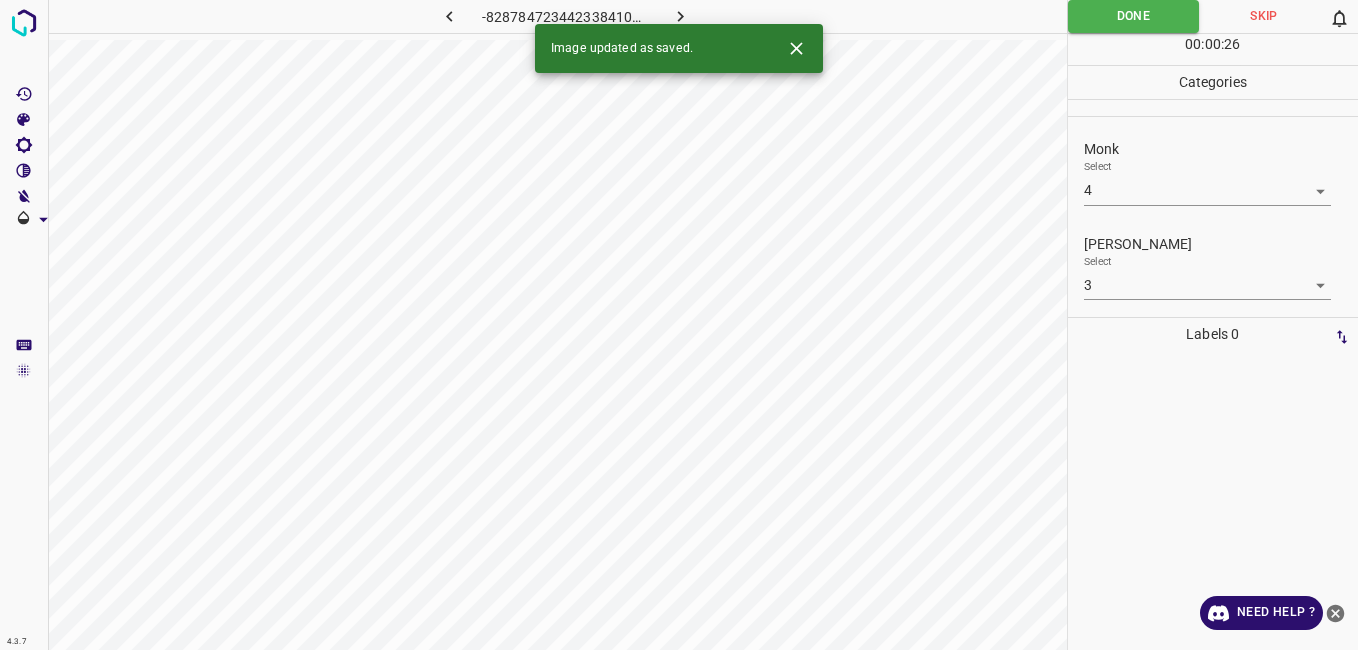 click 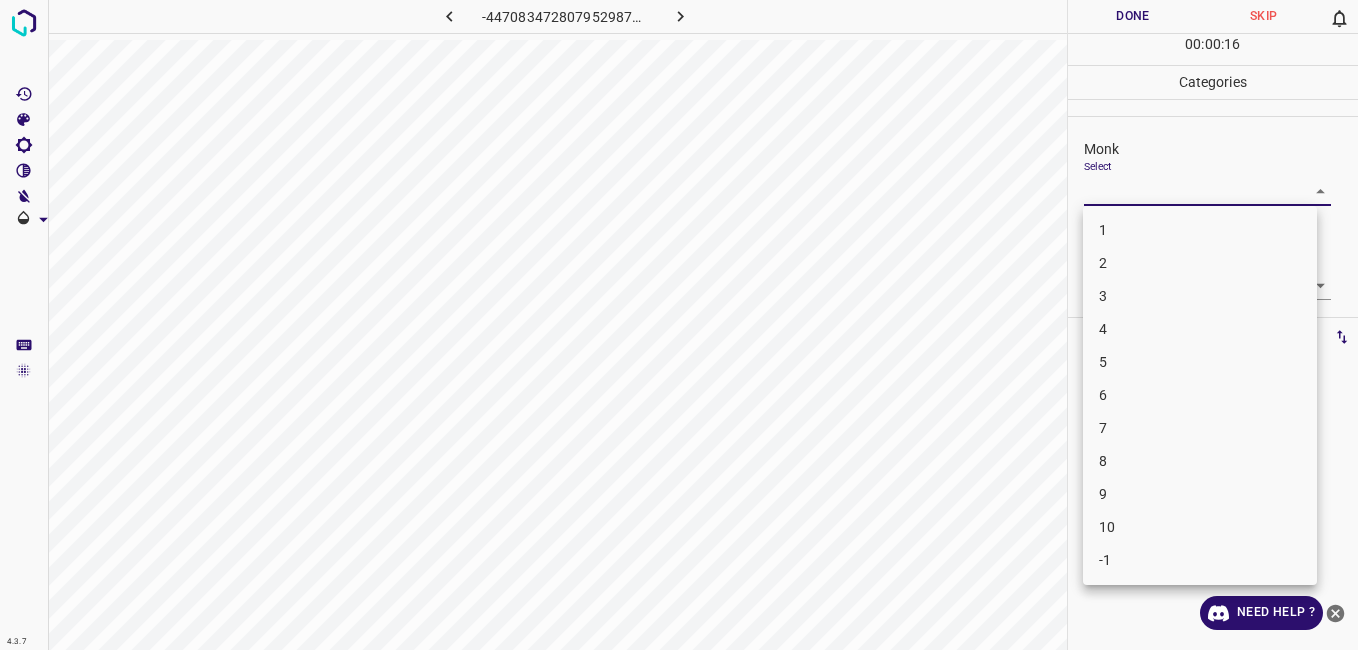 click on "4.3.7 -4470834728079529874.png Done Skip 0 00   : 00   : 16   Categories Monk   Select ​  Fitzpatrick   Select ​ Labels   0 Categories 1 Monk 2  Fitzpatrick Tools Space Change between modes (Draw & Edit) I Auto labeling R Restore zoom M Zoom in N Zoom out Delete Delete selecte label Filters Z Restore filters X Saturation filter C Brightness filter V Contrast filter B Gray scale filter General O Download Need Help ? - Text - Hide - Delete 1 2 3 4 5 6 7 8 9 10 -1" at bounding box center [679, 325] 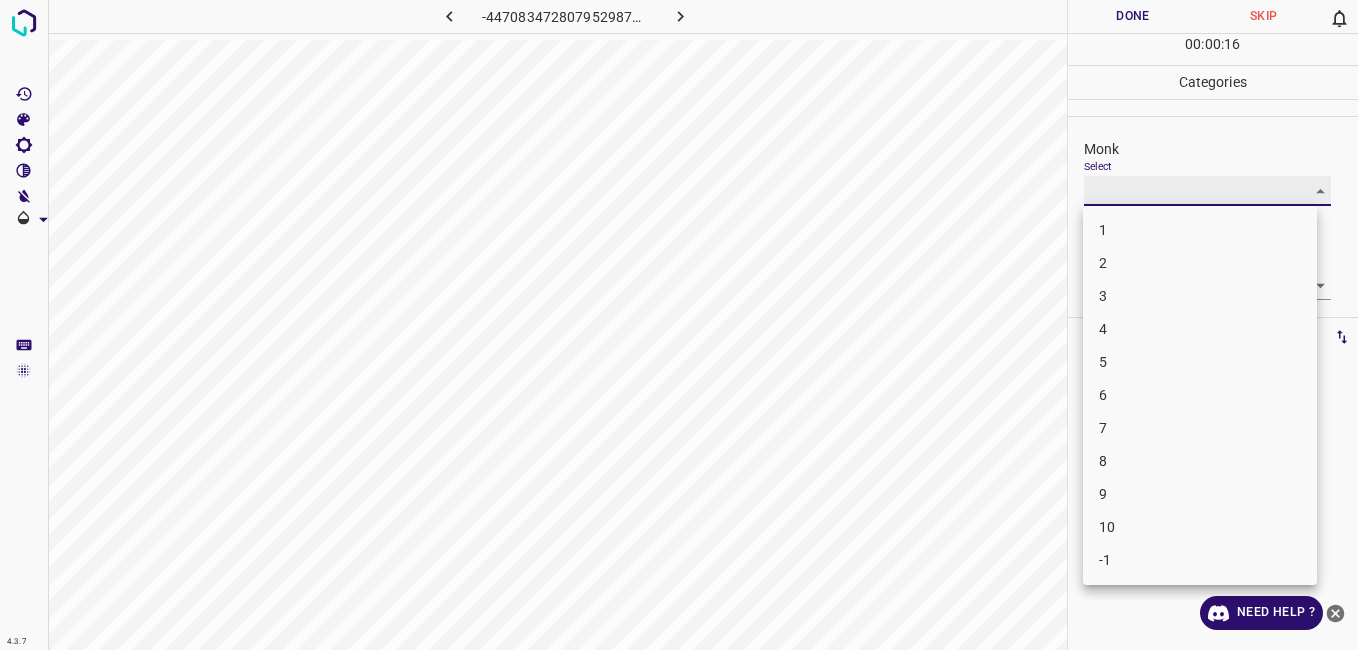 type on "2" 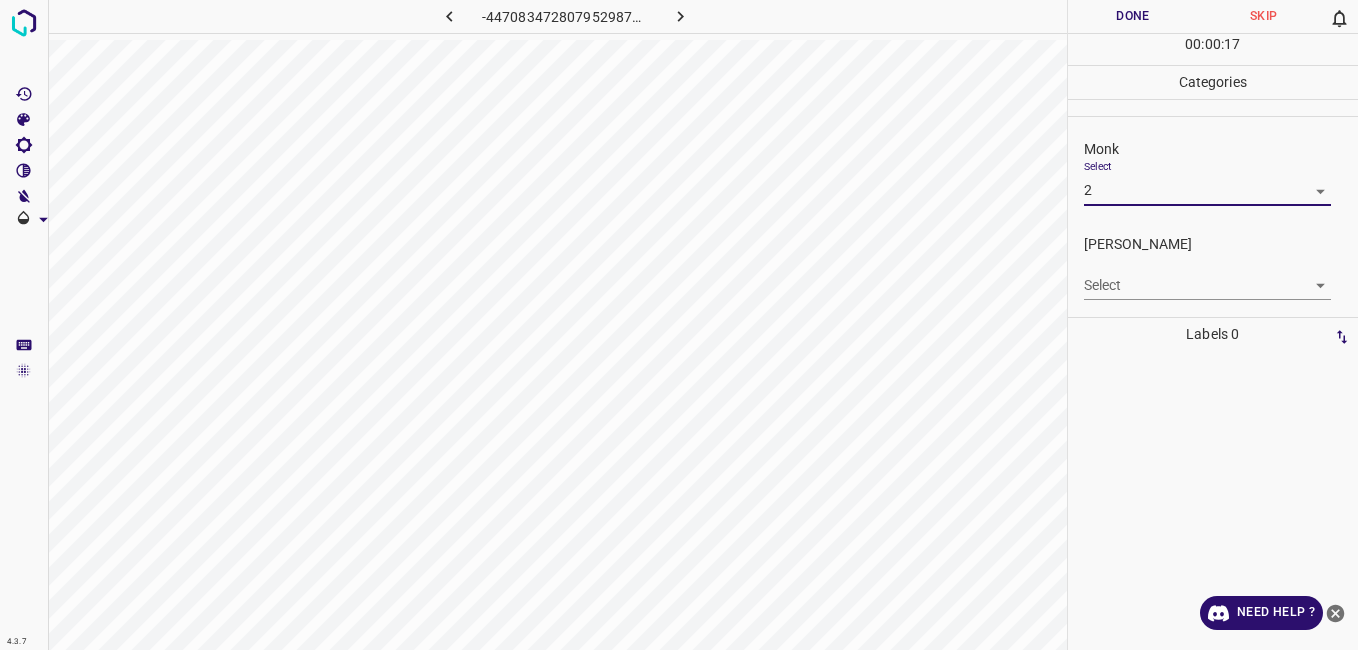 drag, startPoint x: 1116, startPoint y: 255, endPoint x: 1116, endPoint y: 280, distance: 25 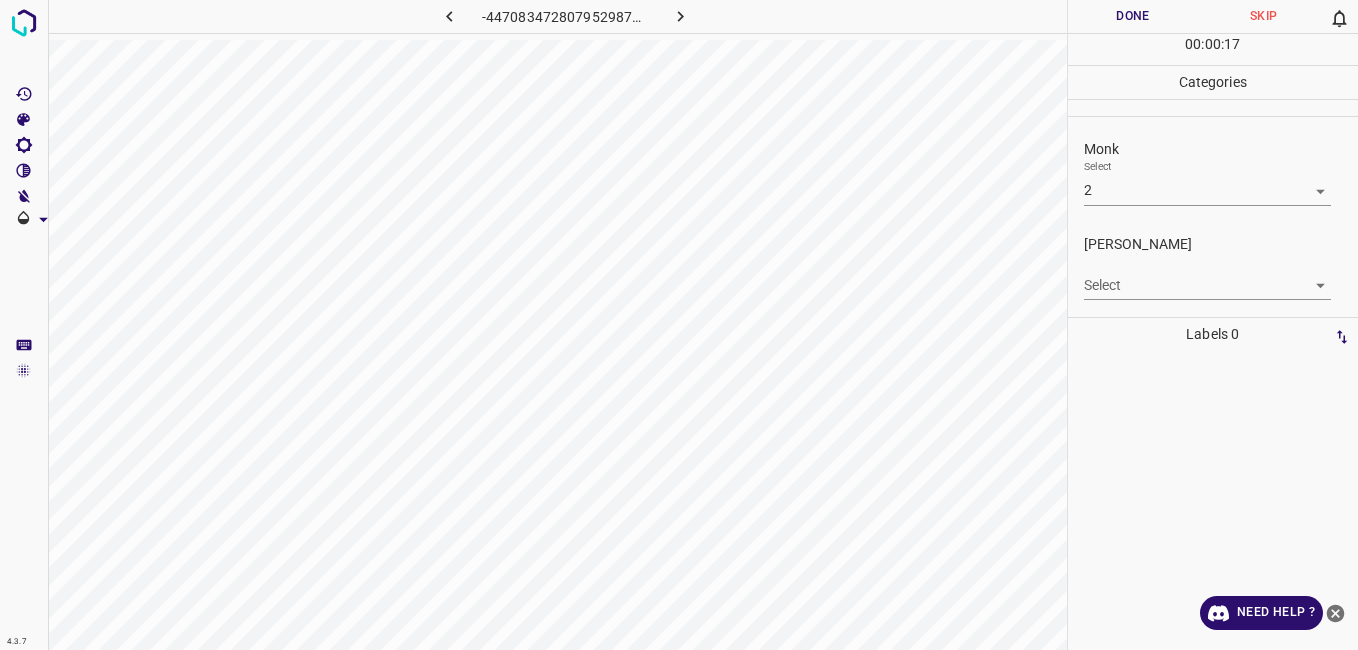 click on "4.3.7 -4470834728079529874.png Done Skip 0 00   : 00   : 17   Categories Monk   Select 2 2  Fitzpatrick   Select ​ Labels   0 Categories 1 Monk 2  Fitzpatrick Tools Space Change between modes (Draw & Edit) I Auto labeling R Restore zoom M Zoom in N Zoom out Delete Delete selecte label Filters Z Restore filters X Saturation filter C Brightness filter V Contrast filter B Gray scale filter General O Download Need Help ? - Text - Hide - Delete" at bounding box center (679, 325) 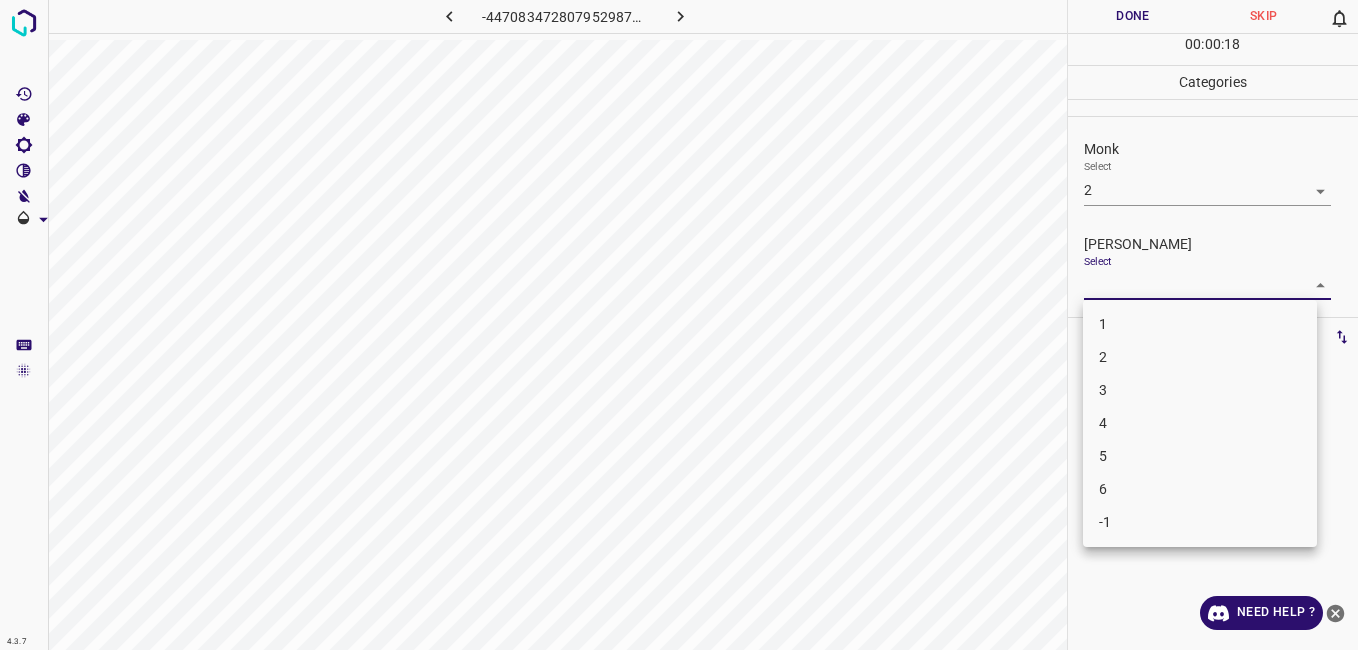 click on "1" at bounding box center (1200, 324) 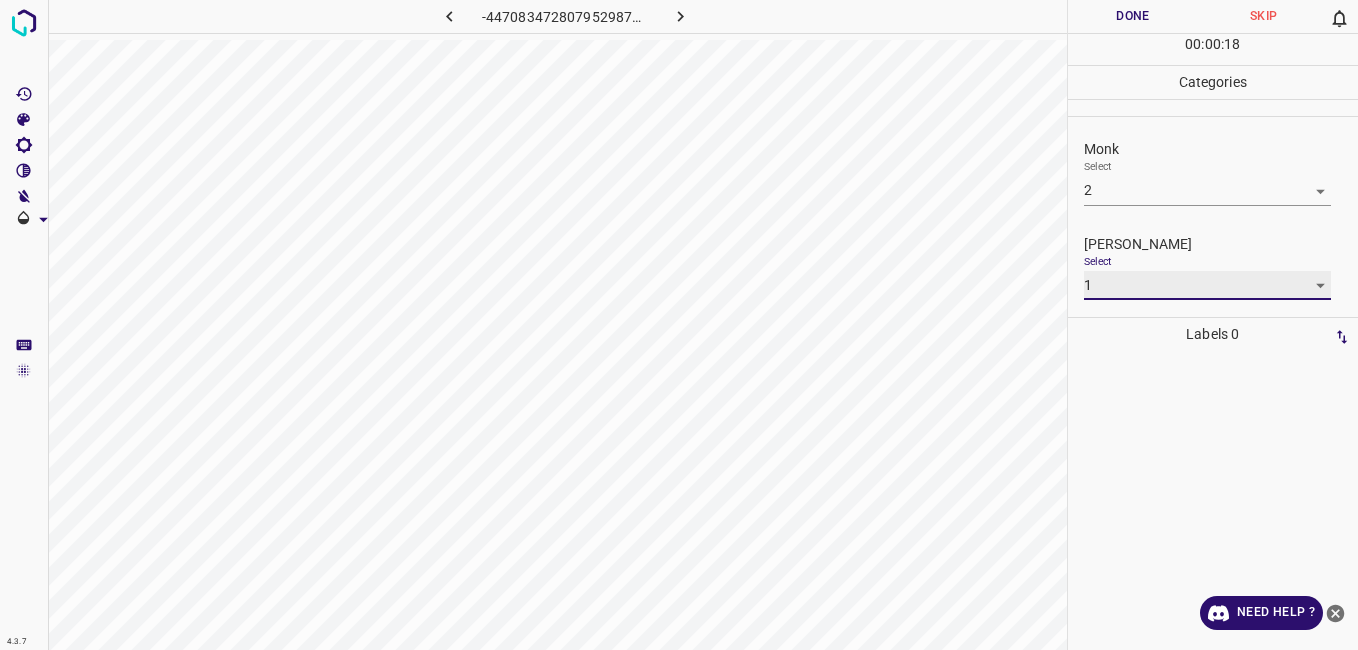 type on "1" 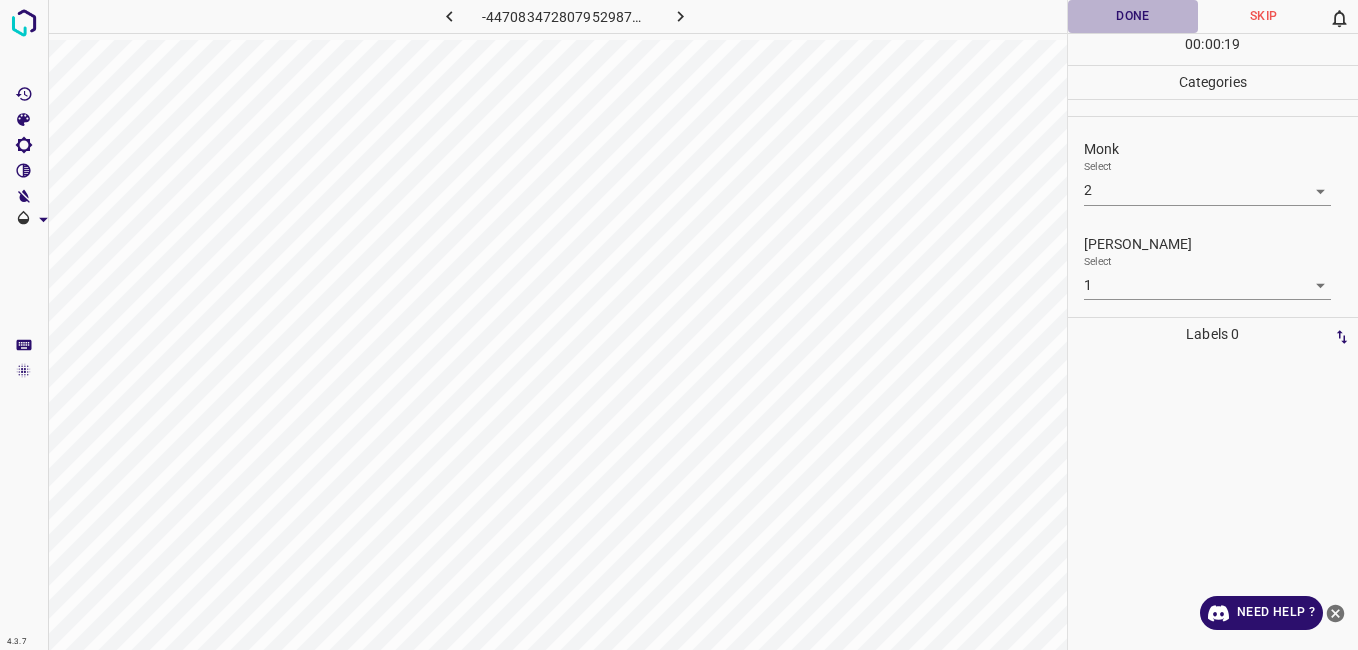 click on "Done" at bounding box center (1133, 16) 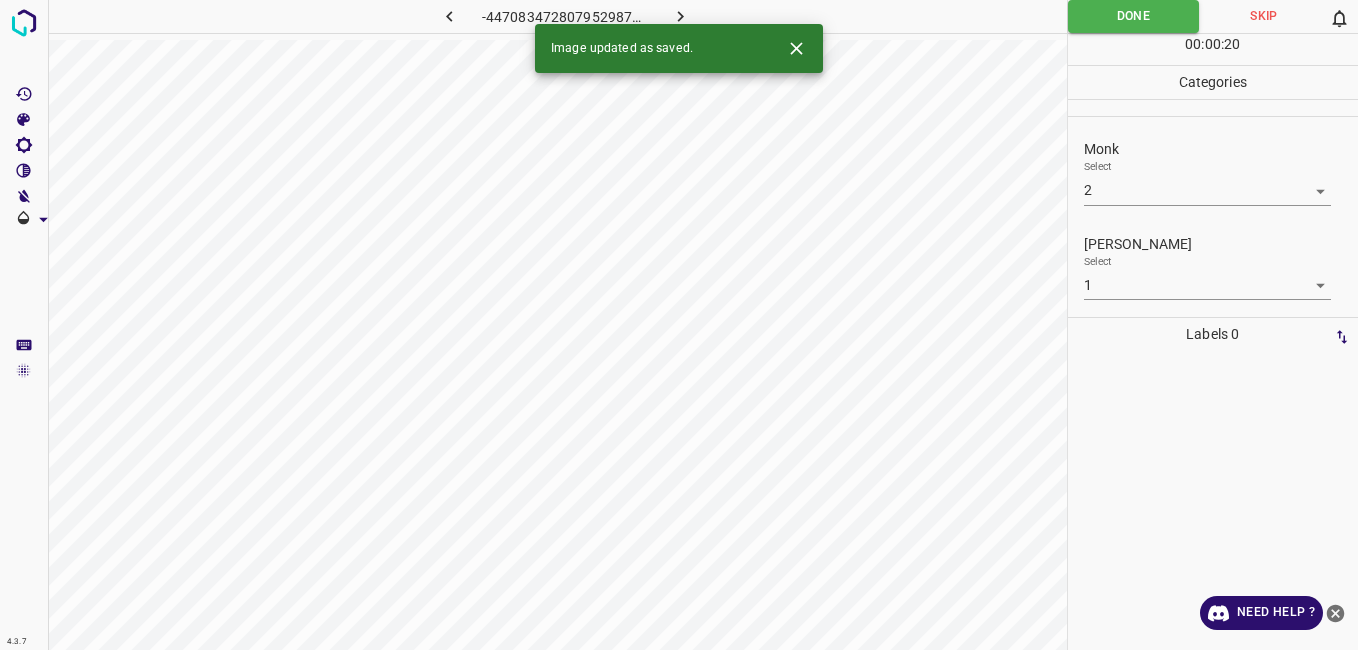 click 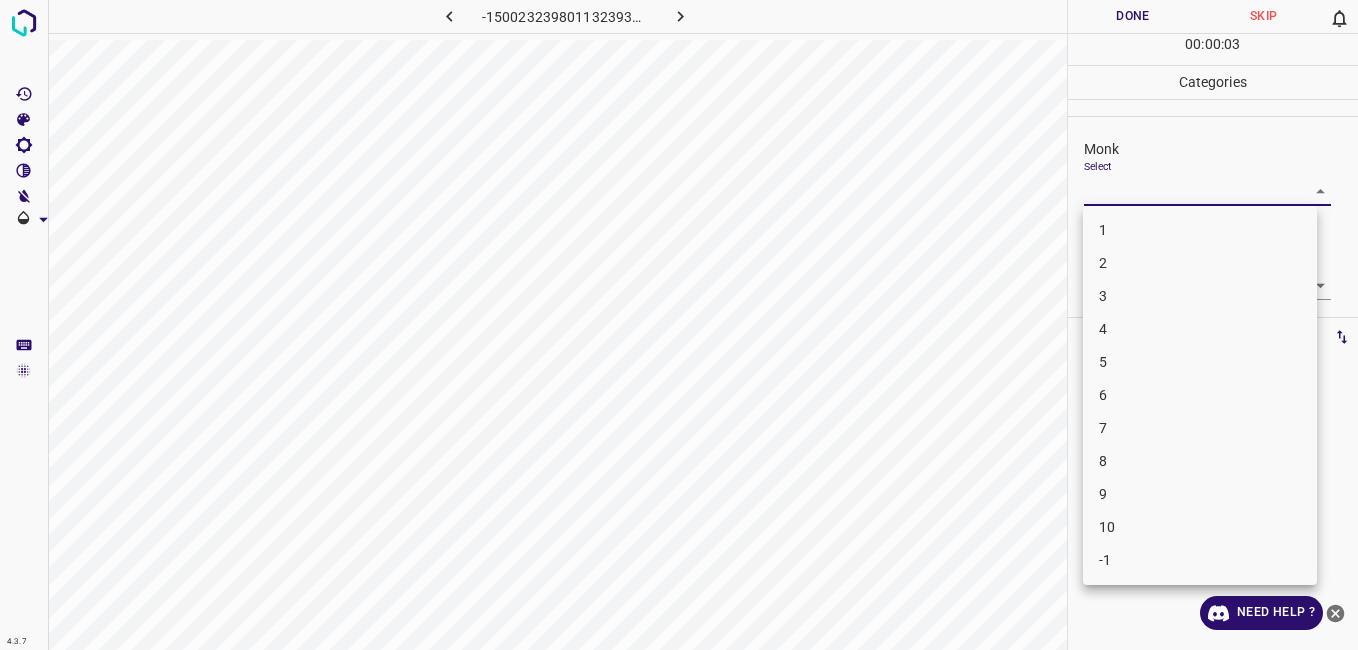 click on "4.3.7 -1500232398011323938.png Done Skip 0 00   : 00   : 03   Categories Monk   Select ​  Fitzpatrick   Select ​ Labels   0 Categories 1 Monk 2  Fitzpatrick Tools Space Change between modes (Draw & Edit) I Auto labeling R Restore zoom M Zoom in N Zoom out Delete Delete selecte label Filters Z Restore filters X Saturation filter C Brightness filter V Contrast filter B Gray scale filter General O Download Need Help ? - Text - Hide - Delete 1 2 3 4 5 6 7 8 9 10 -1" at bounding box center [679, 325] 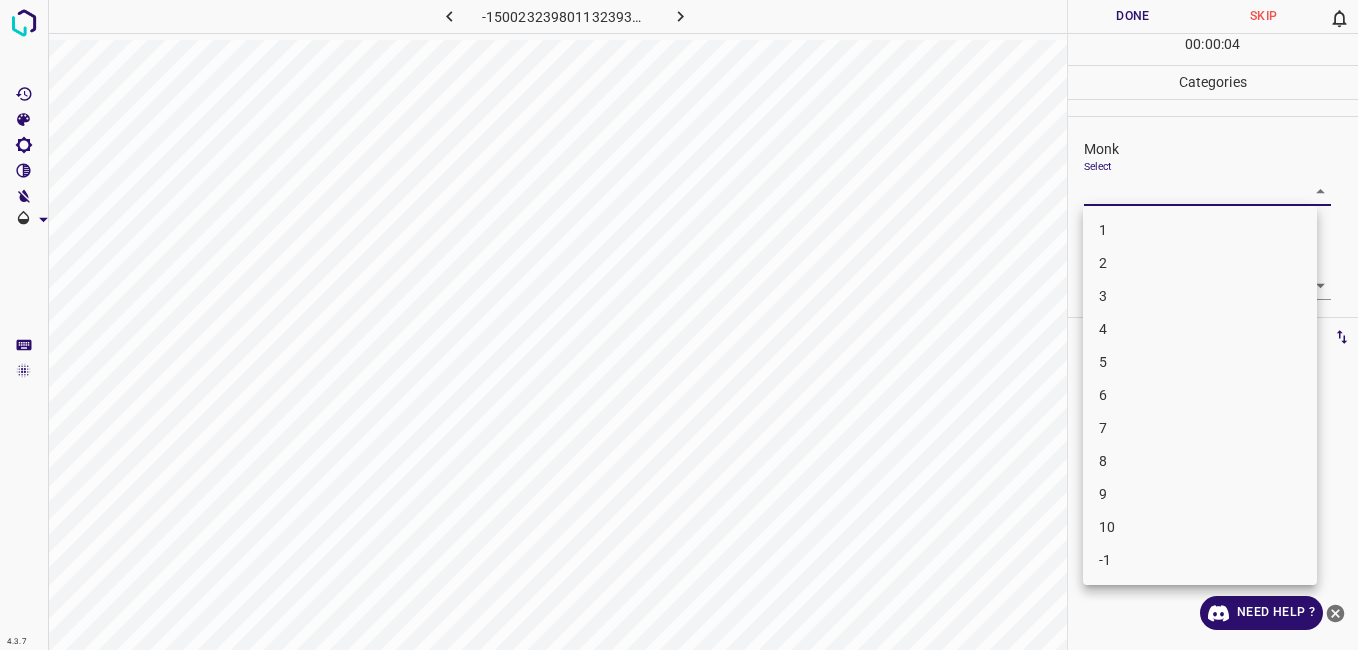 click on "1" at bounding box center (1200, 230) 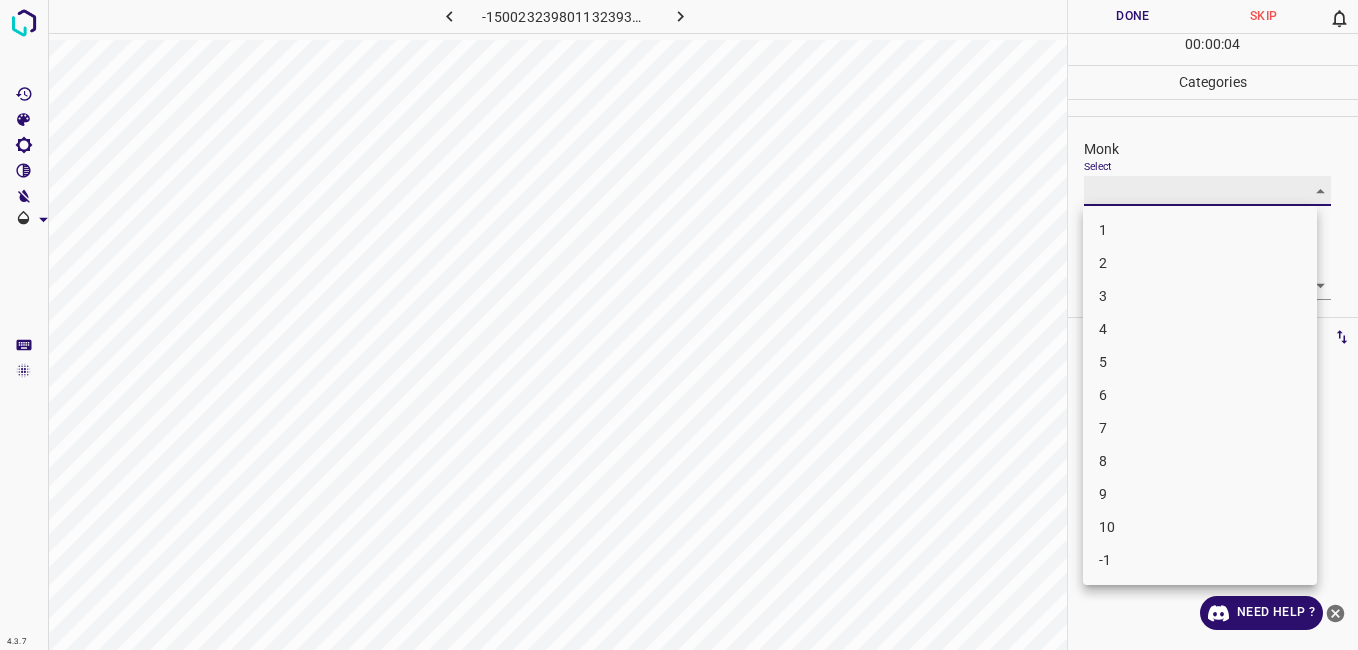 type on "1" 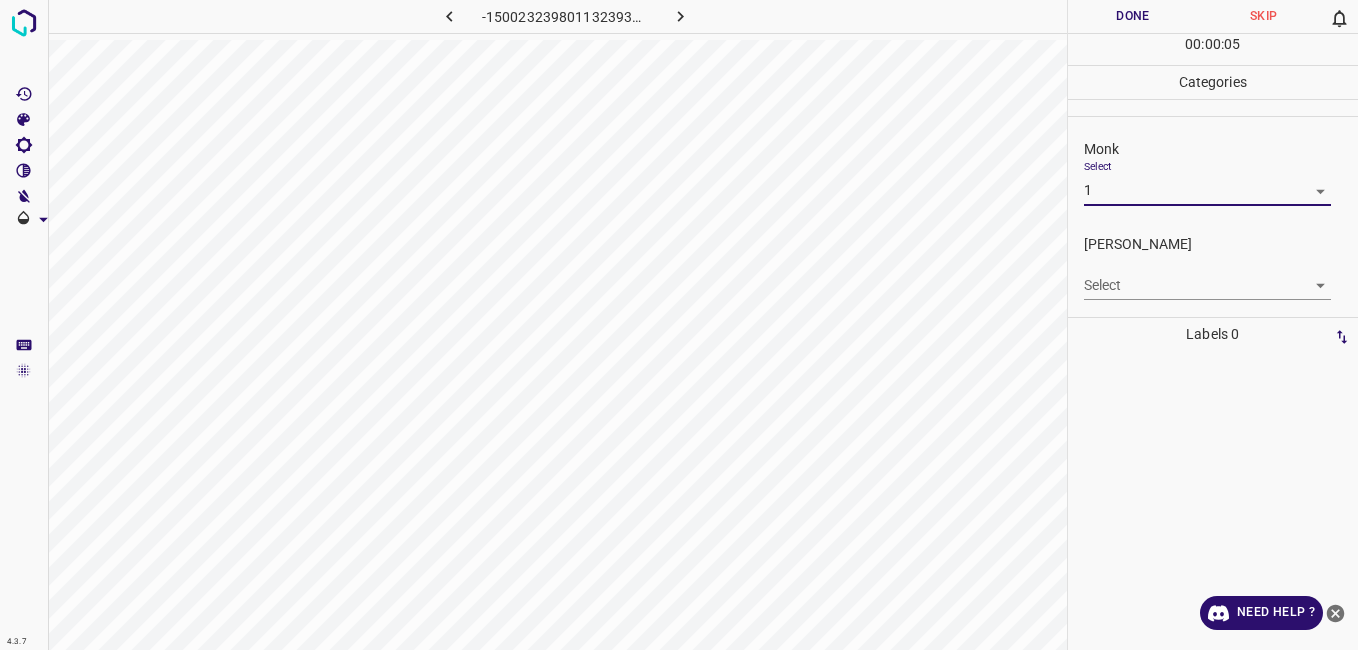 click on "4.3.7 -1500232398011323938.png Done Skip 0 00   : 00   : 05   Categories Monk   Select 1 1  Fitzpatrick   Select ​ Labels   0 Categories 1 Monk 2  Fitzpatrick Tools Space Change between modes (Draw & Edit) I Auto labeling R Restore zoom M Zoom in N Zoom out Delete Delete selecte label Filters Z Restore filters X Saturation filter C Brightness filter V Contrast filter B Gray scale filter General O Download Need Help ? - Text - Hide - Delete" at bounding box center (679, 325) 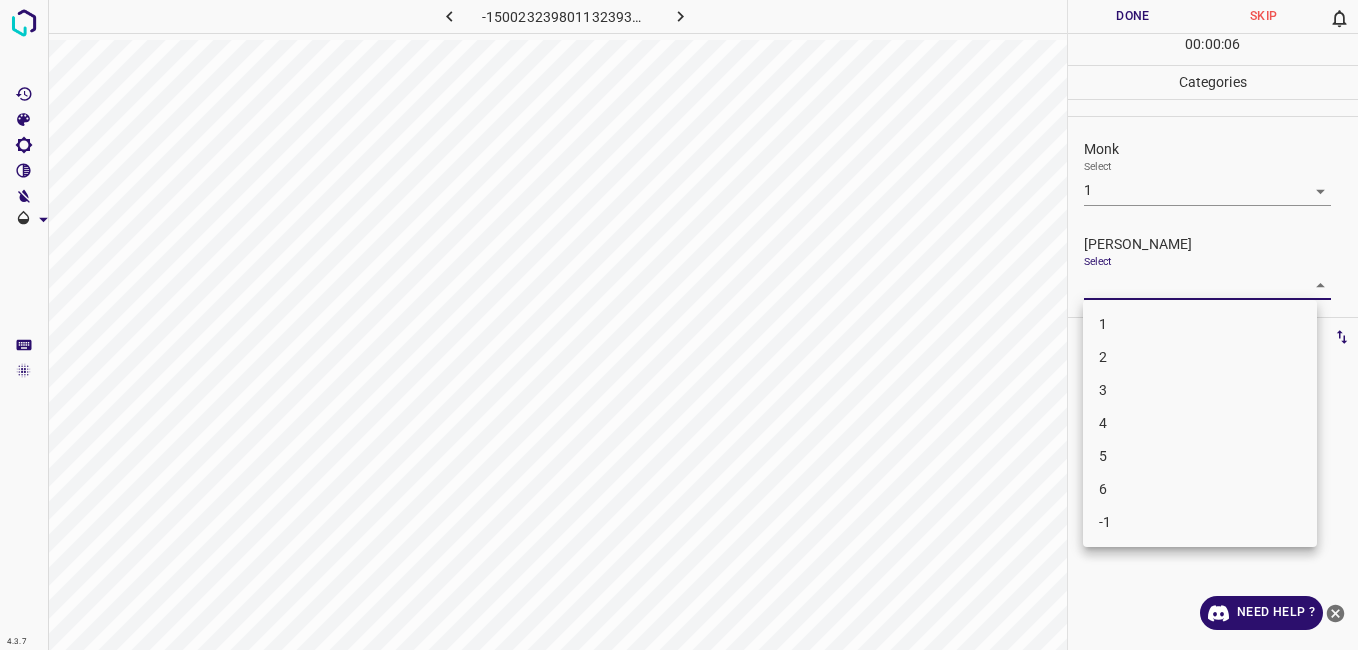 click on "1" at bounding box center (1200, 324) 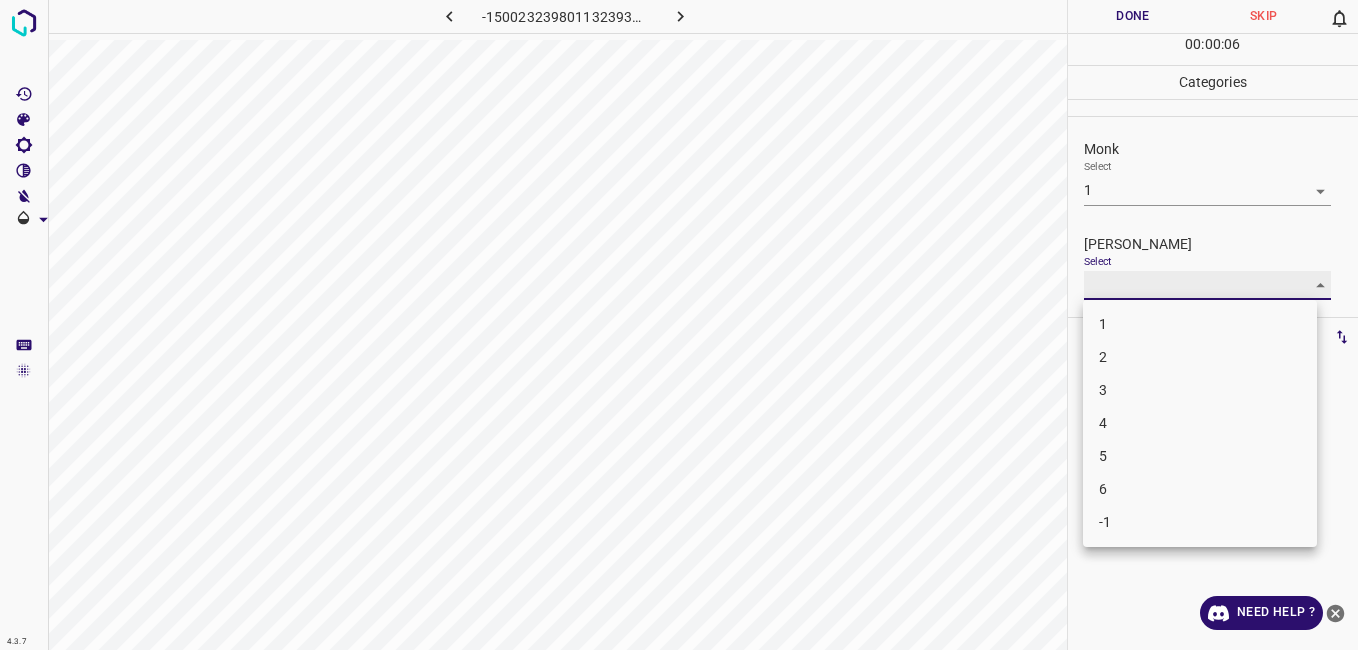 type on "1" 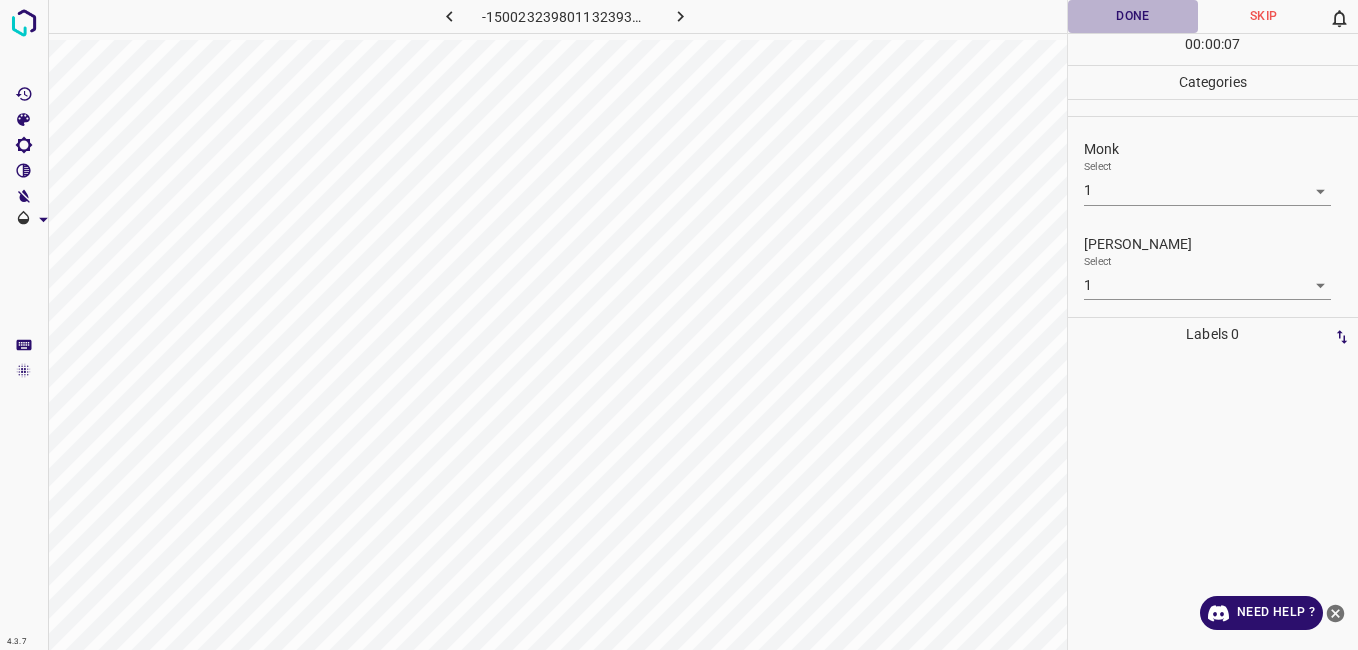 click on "Done" at bounding box center [1133, 16] 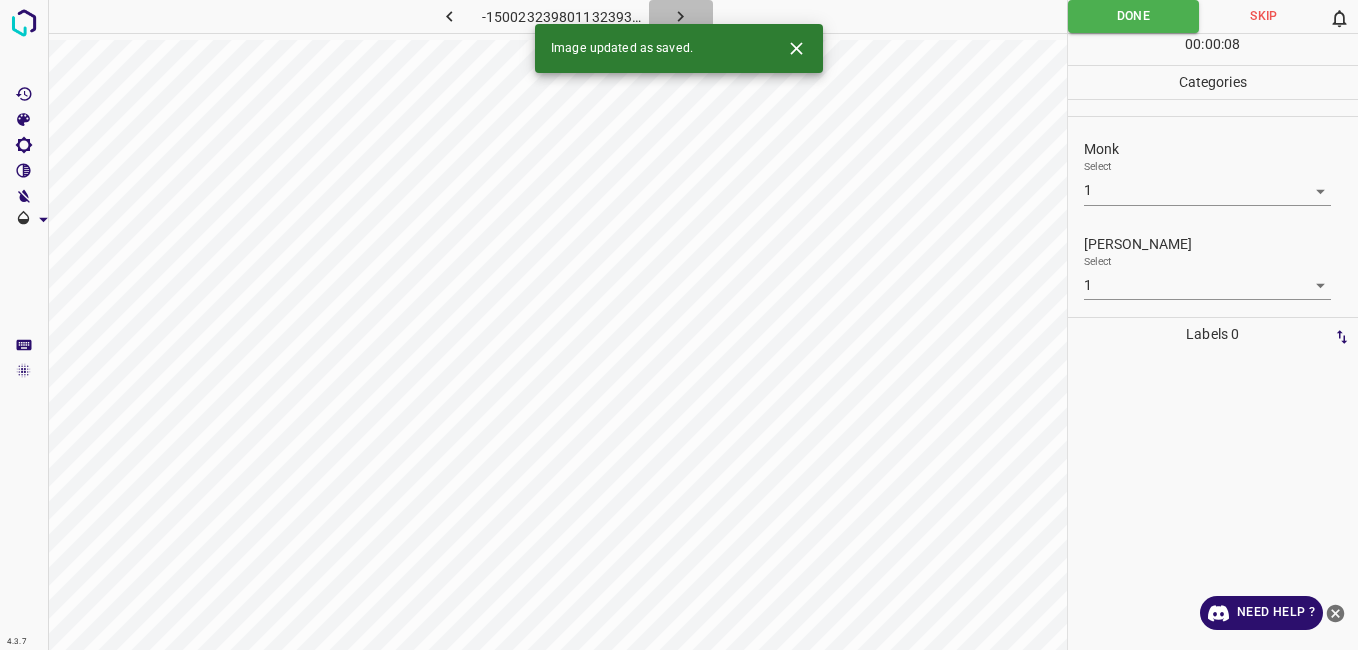 click 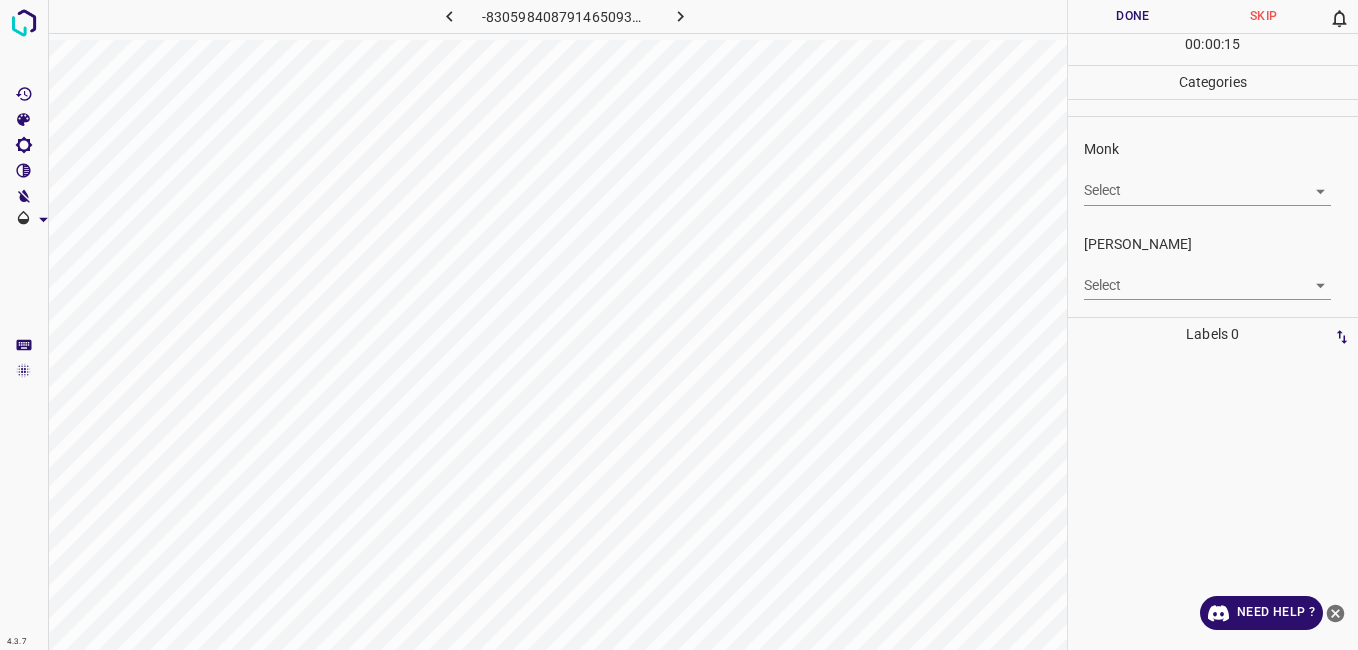 click on "4.3.7 -8305984087914650939.png Done Skip 0 00   : 00   : 15   Categories Monk   Select ​  Fitzpatrick   Select ​ Labels   0 Categories 1 Monk 2  Fitzpatrick Tools Space Change between modes (Draw & Edit) I Auto labeling R Restore zoom M Zoom in N Zoom out Delete Delete selecte label Filters Z Restore filters X Saturation filter C Brightness filter V Contrast filter B Gray scale filter General O Download Need Help ? - Text - Hide - Delete" at bounding box center (679, 325) 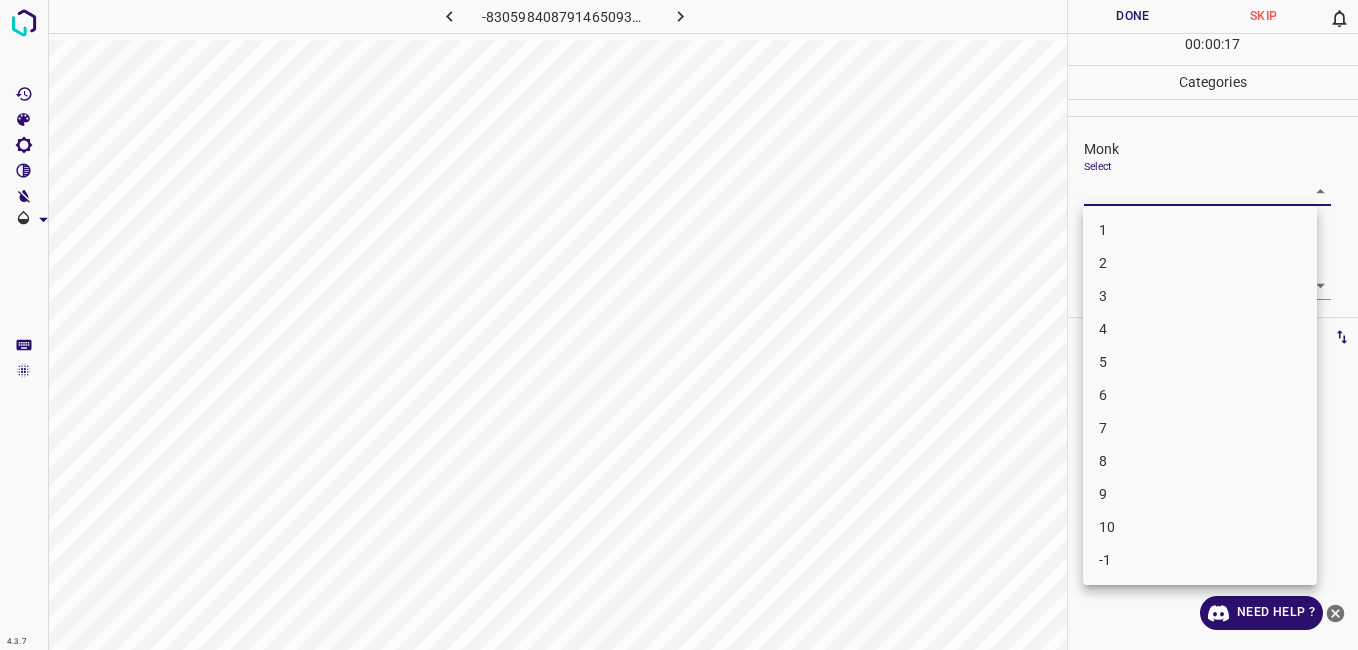 click on "4" at bounding box center (1200, 329) 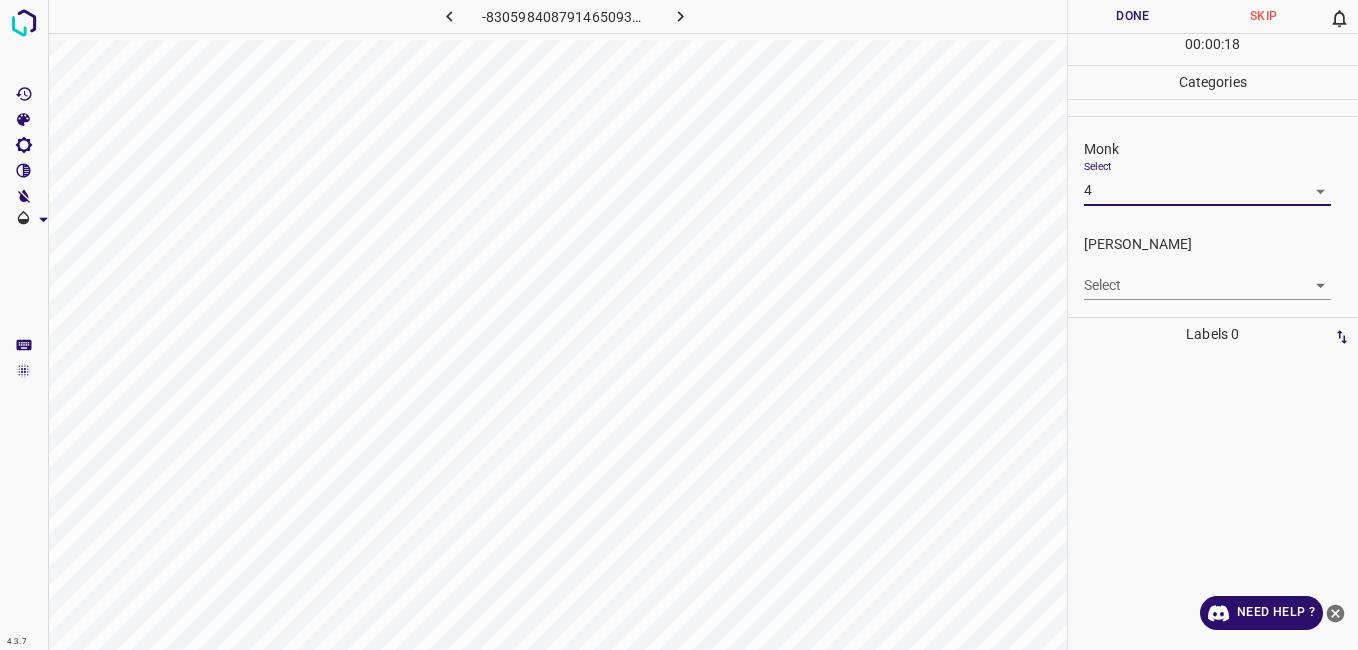 click on "4.3.7 -8305984087914650939.png Done Skip 0 00   : 00   : 18   Categories Monk   Select 4 4  Fitzpatrick   Select ​ Labels   0 Categories 1 Monk 2  Fitzpatrick Tools Space Change between modes (Draw & Edit) I Auto labeling R Restore zoom M Zoom in N Zoom out Delete Delete selecte label Filters Z Restore filters X Saturation filter C Brightness filter V Contrast filter B Gray scale filter General O Download Need Help ? - Text - Hide - Delete" at bounding box center (679, 325) 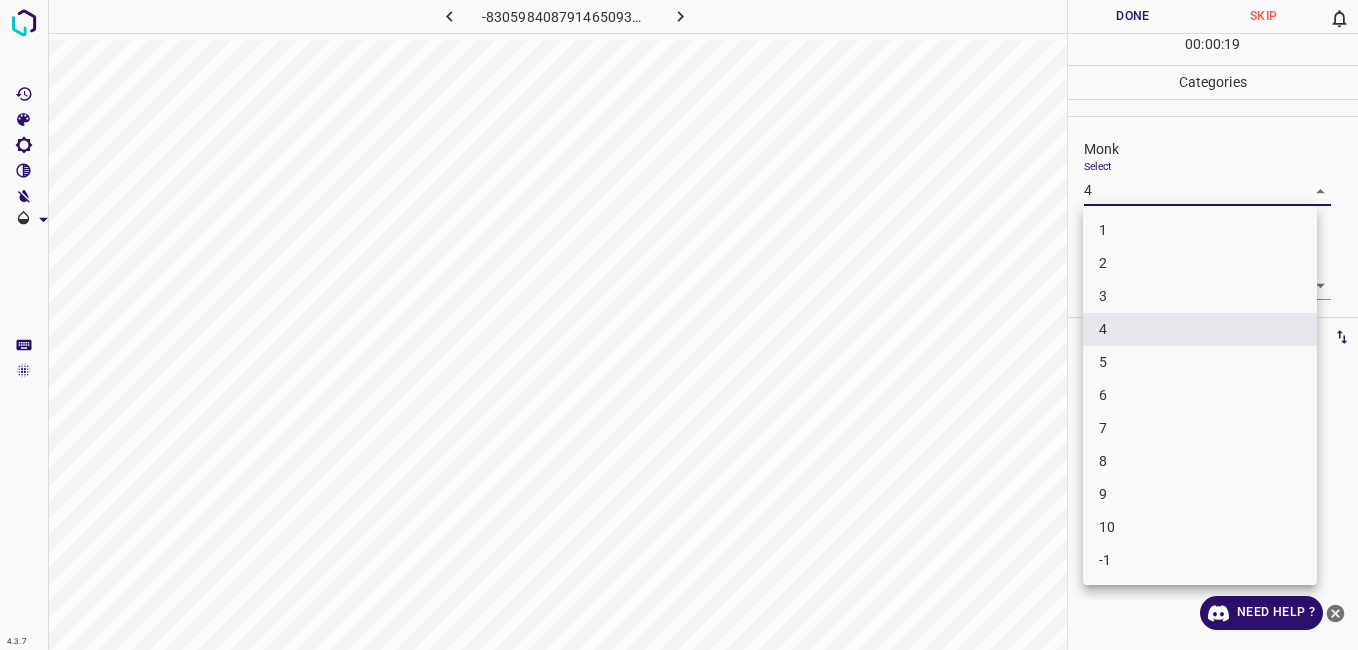 click on "5" at bounding box center [1200, 362] 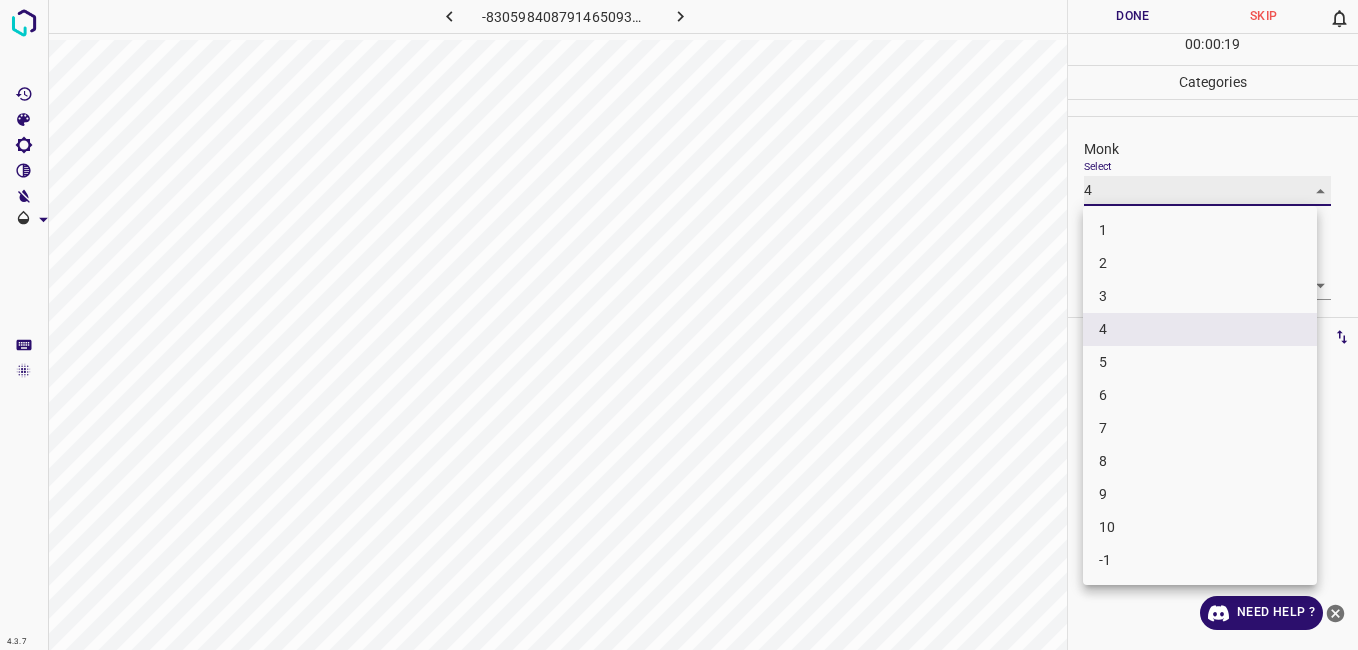 type on "5" 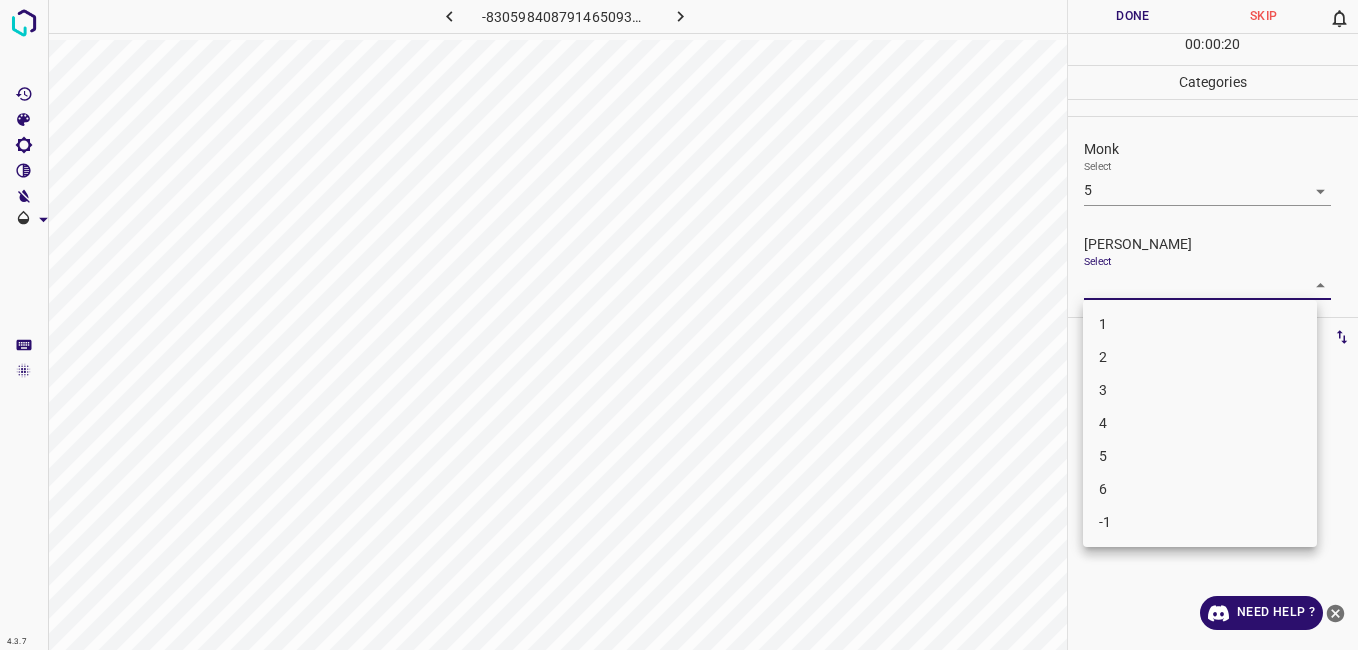 click on "4.3.7 -8305984087914650939.png Done Skip 0 00   : 00   : 20   Categories Monk   Select 5 5  Fitzpatrick   Select ​ Labels   0 Categories 1 Monk 2  Fitzpatrick Tools Space Change between modes (Draw & Edit) I Auto labeling R Restore zoom M Zoom in N Zoom out Delete Delete selecte label Filters Z Restore filters X Saturation filter C Brightness filter V Contrast filter B Gray scale filter General O Download Need Help ? - Text - Hide - Delete 1 2 3 4 5 6 -1" at bounding box center [679, 325] 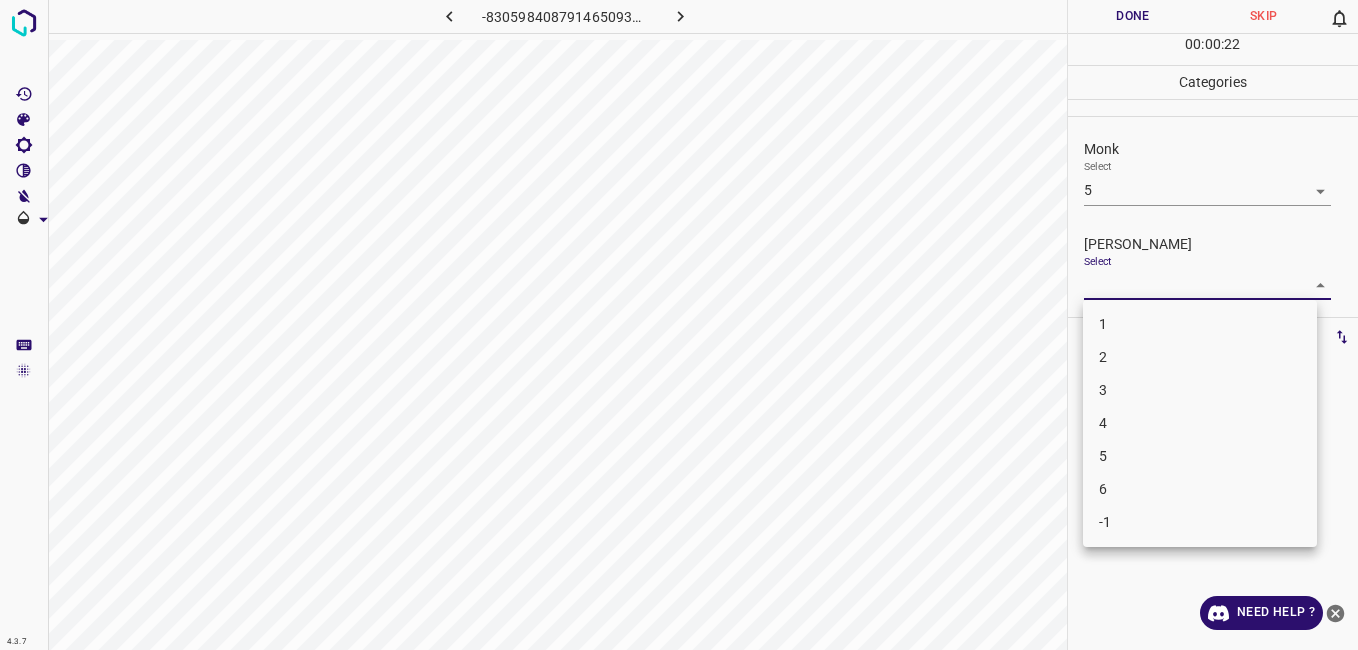 click on "4" at bounding box center (1200, 423) 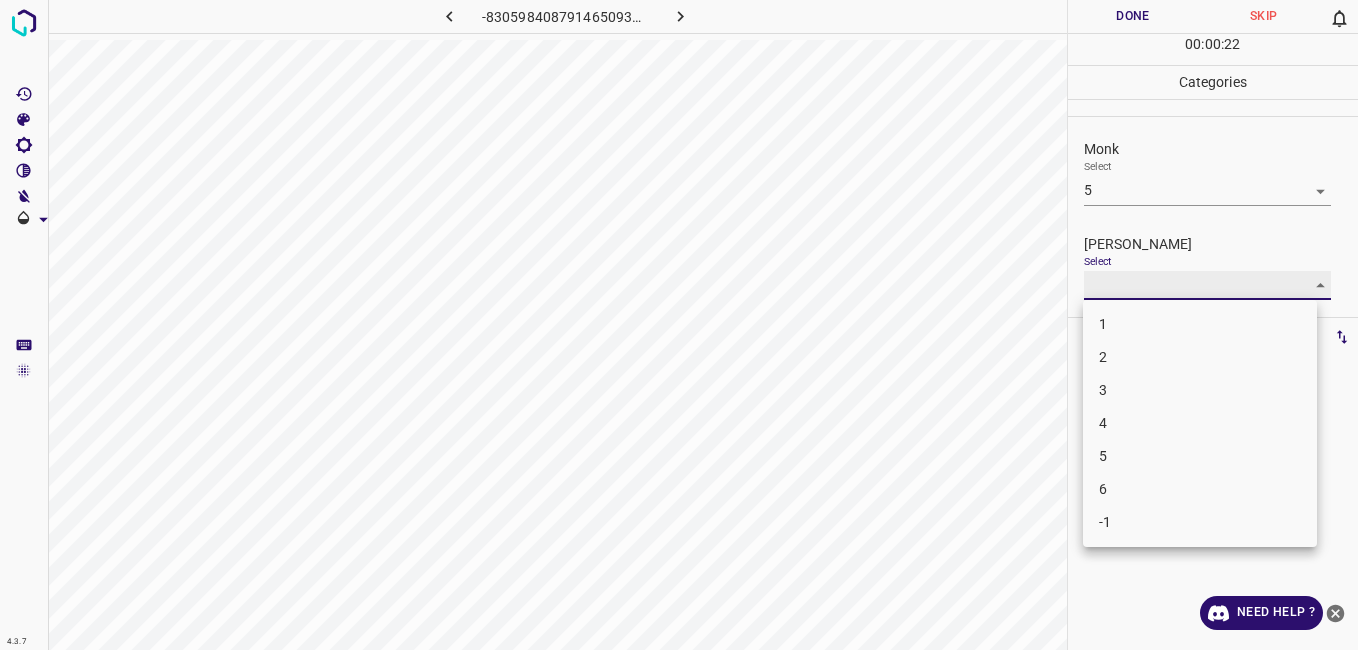 type on "4" 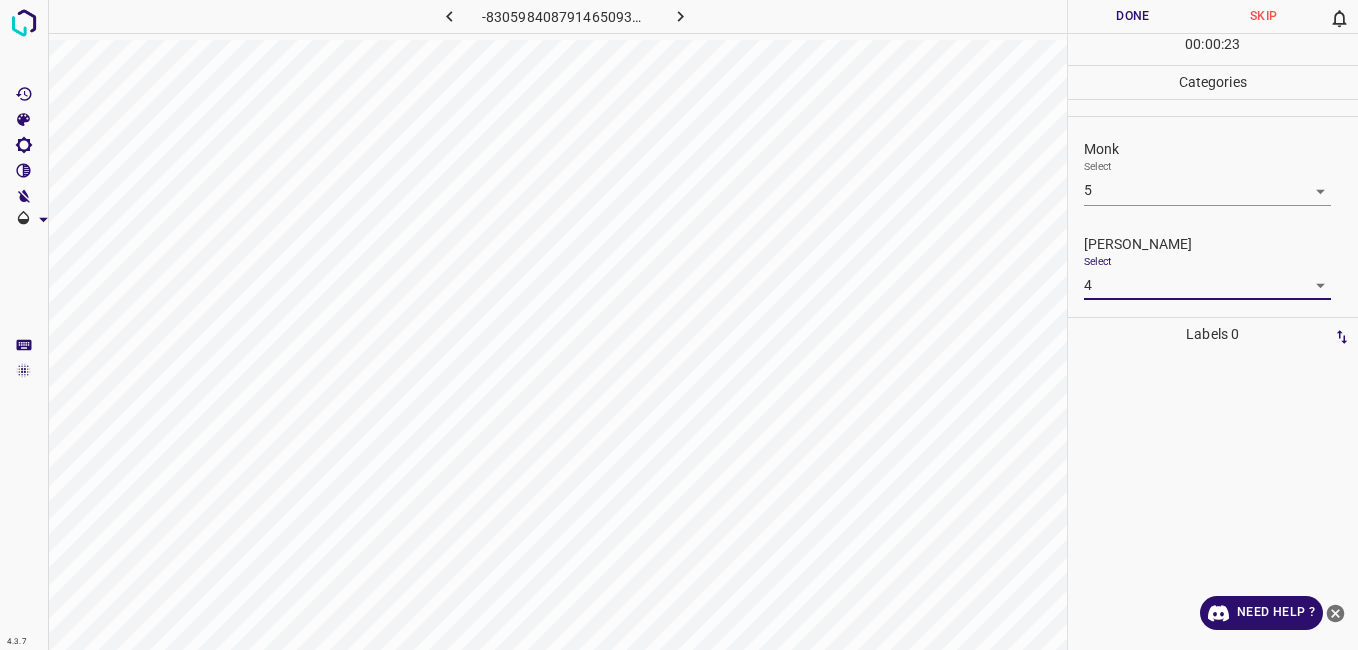 click on "Done" at bounding box center (1133, 16) 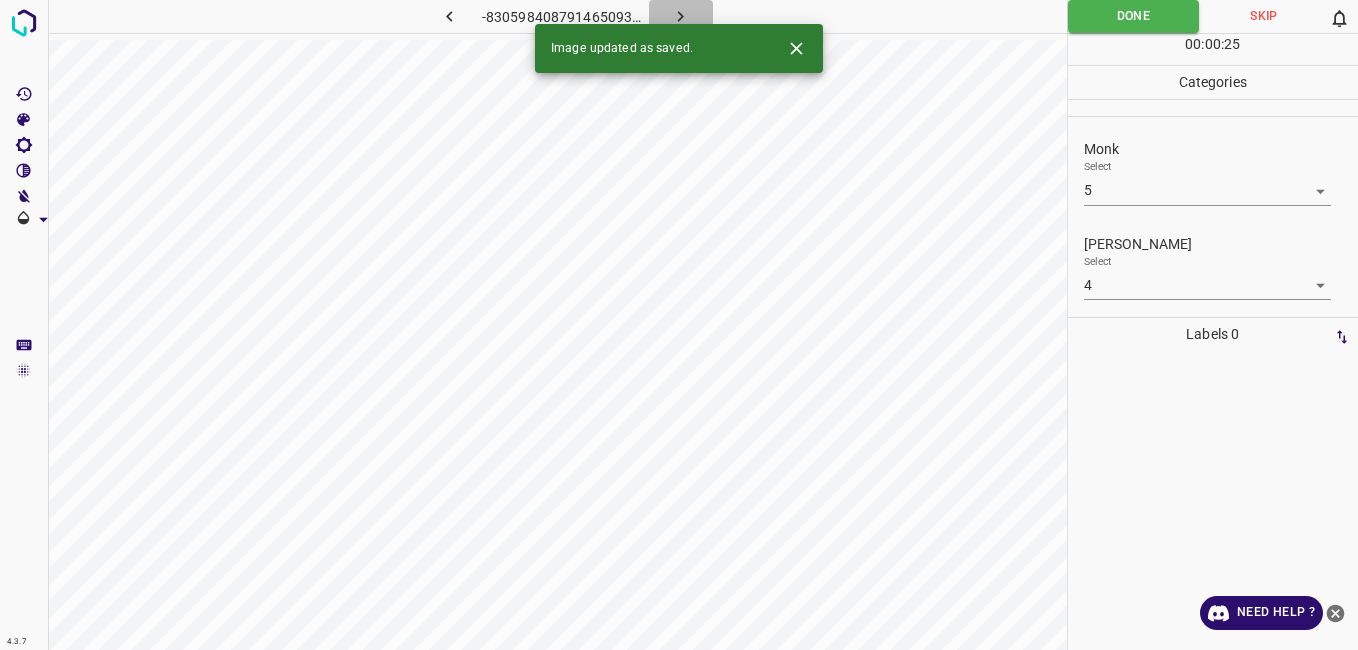 click 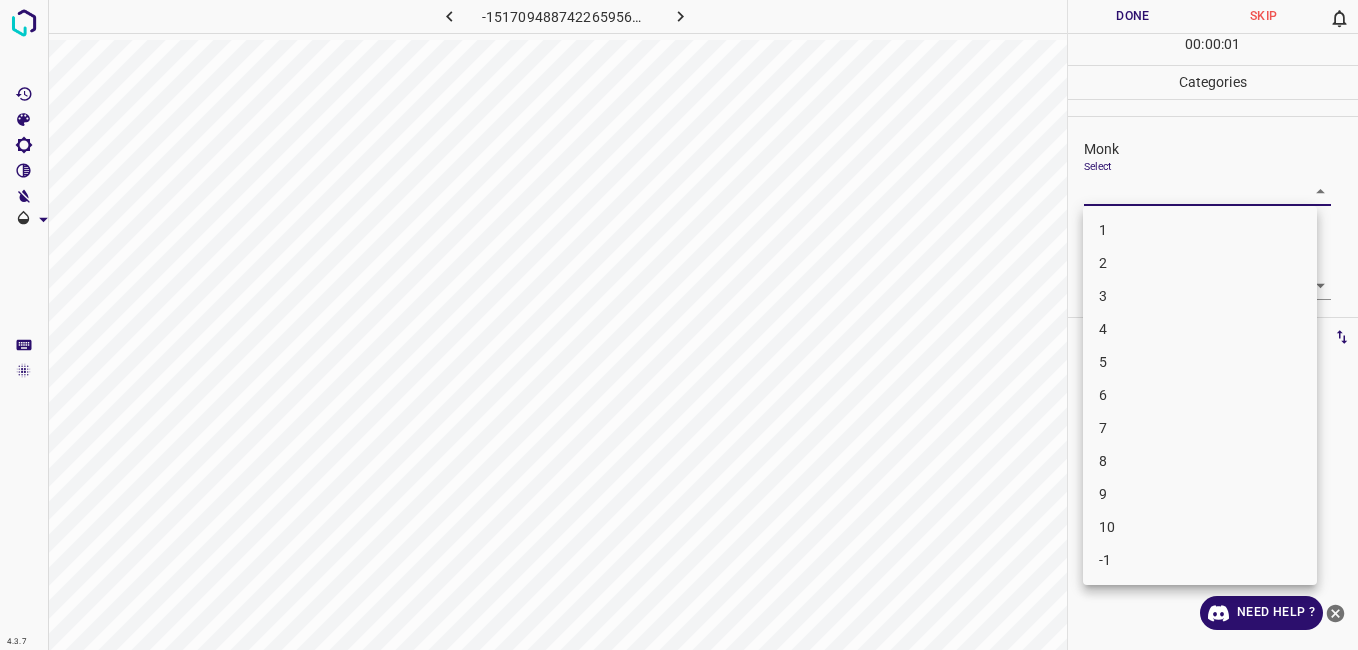 click on "4.3.7 -1517094887422659563.png Done Skip 0 00   : 00   : 01   Categories Monk   Select ​  Fitzpatrick   Select ​ Labels   0 Categories 1 Monk 2  Fitzpatrick Tools Space Change between modes (Draw & Edit) I Auto labeling R Restore zoom M Zoom in N Zoom out Delete Delete selecte label Filters Z Restore filters X Saturation filter C Brightness filter V Contrast filter B Gray scale filter General O Download Need Help ? - Text - Hide - Delete 1 2 3 4 5 6 7 8 9 10 -1" at bounding box center [679, 325] 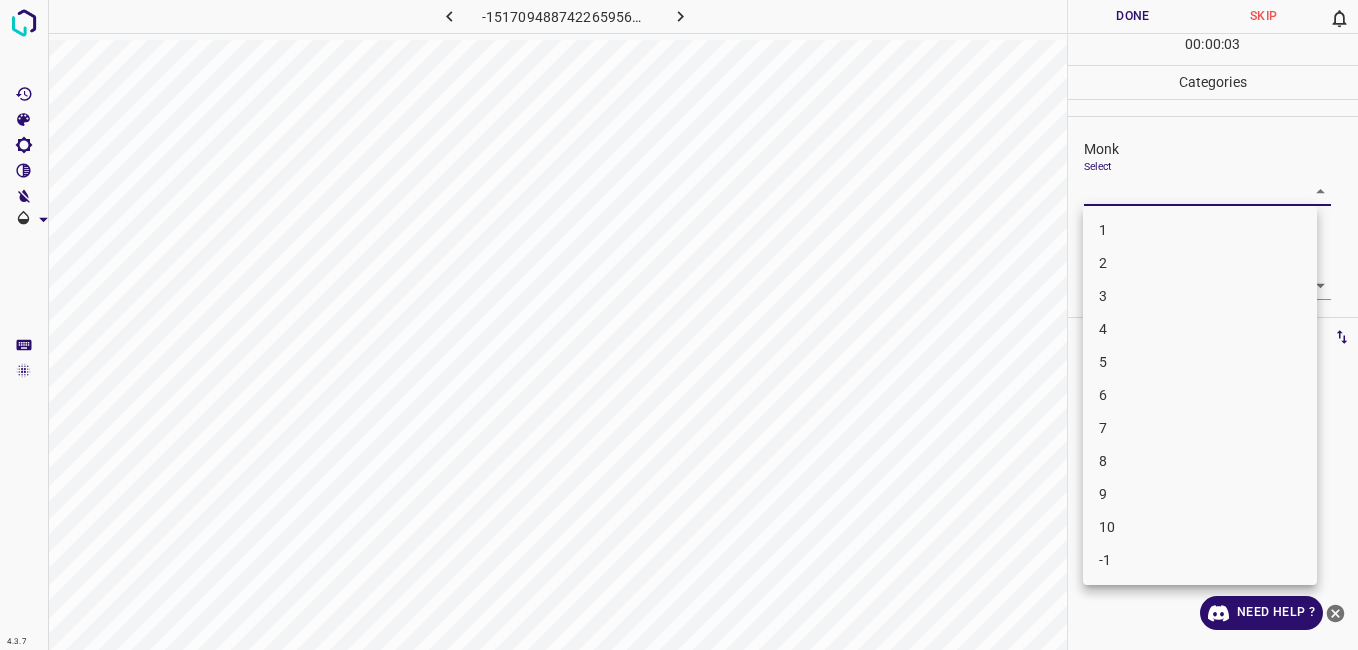 click on "3" at bounding box center (1200, 296) 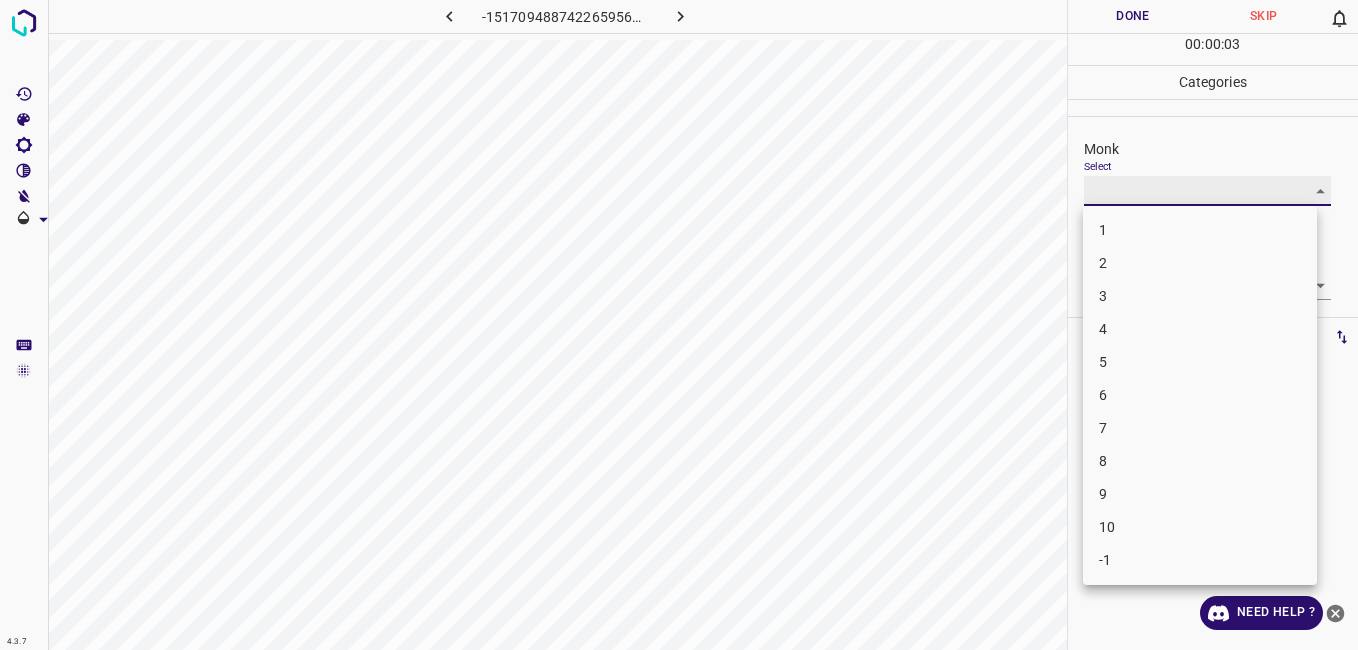 type on "3" 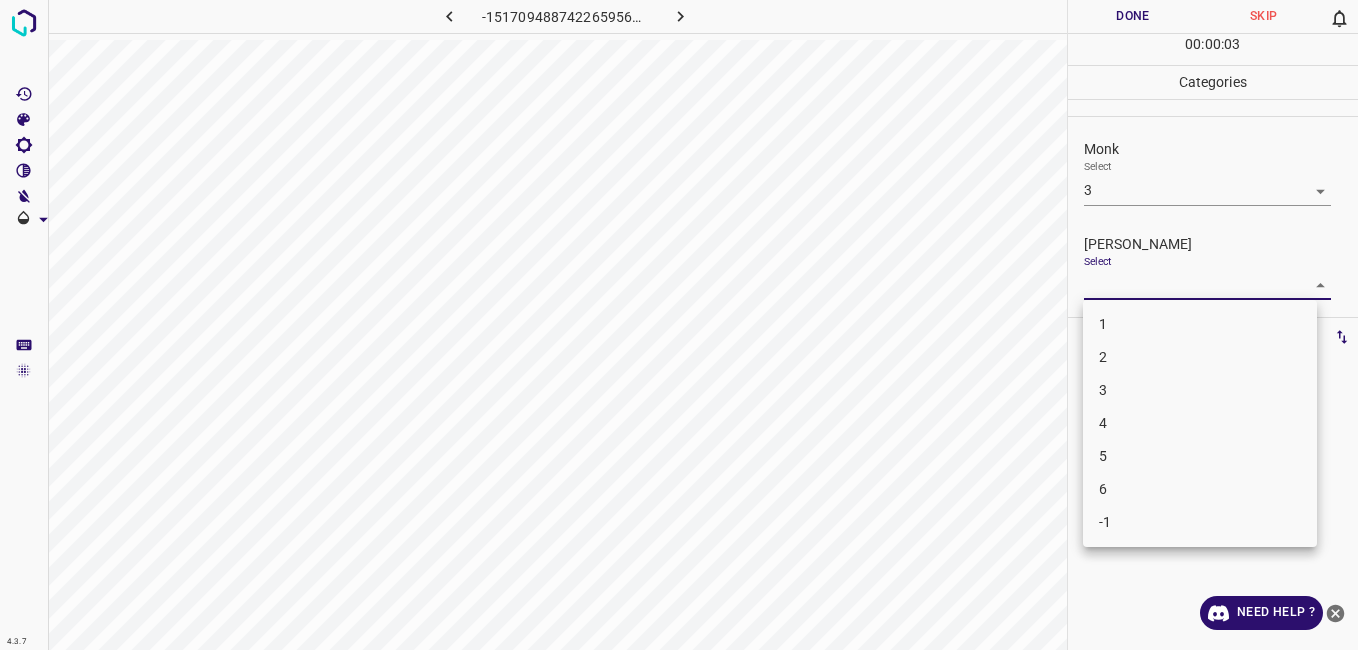 click on "4.3.7 -1517094887422659563.png Done Skip 0 00   : 00   : 03   Categories Monk   Select 3 3  Fitzpatrick   Select ​ Labels   0 Categories 1 Monk 2  Fitzpatrick Tools Space Change between modes (Draw & Edit) I Auto labeling R Restore zoom M Zoom in N Zoom out Delete Delete selecte label Filters Z Restore filters X Saturation filter C Brightness filter V Contrast filter B Gray scale filter General O Download Need Help ? - Text - Hide - Delete 1 2 3 4 5 6 -1" at bounding box center [679, 325] 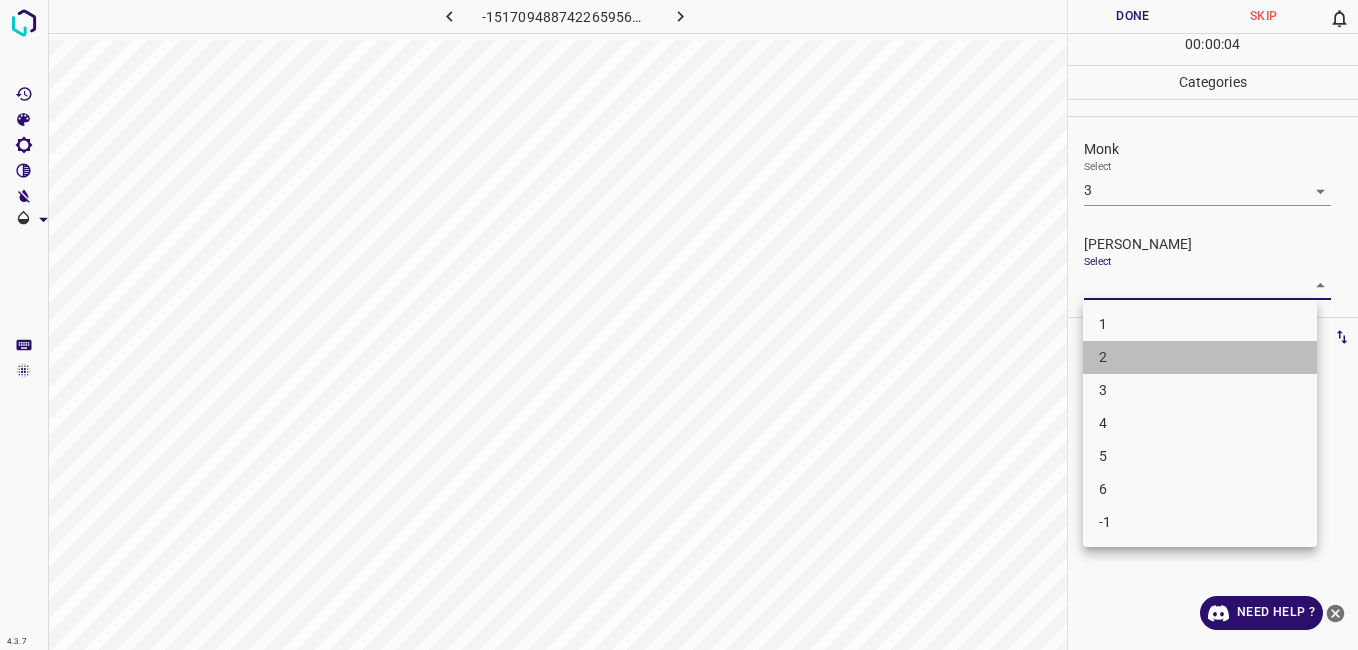 click on "2" at bounding box center (1200, 357) 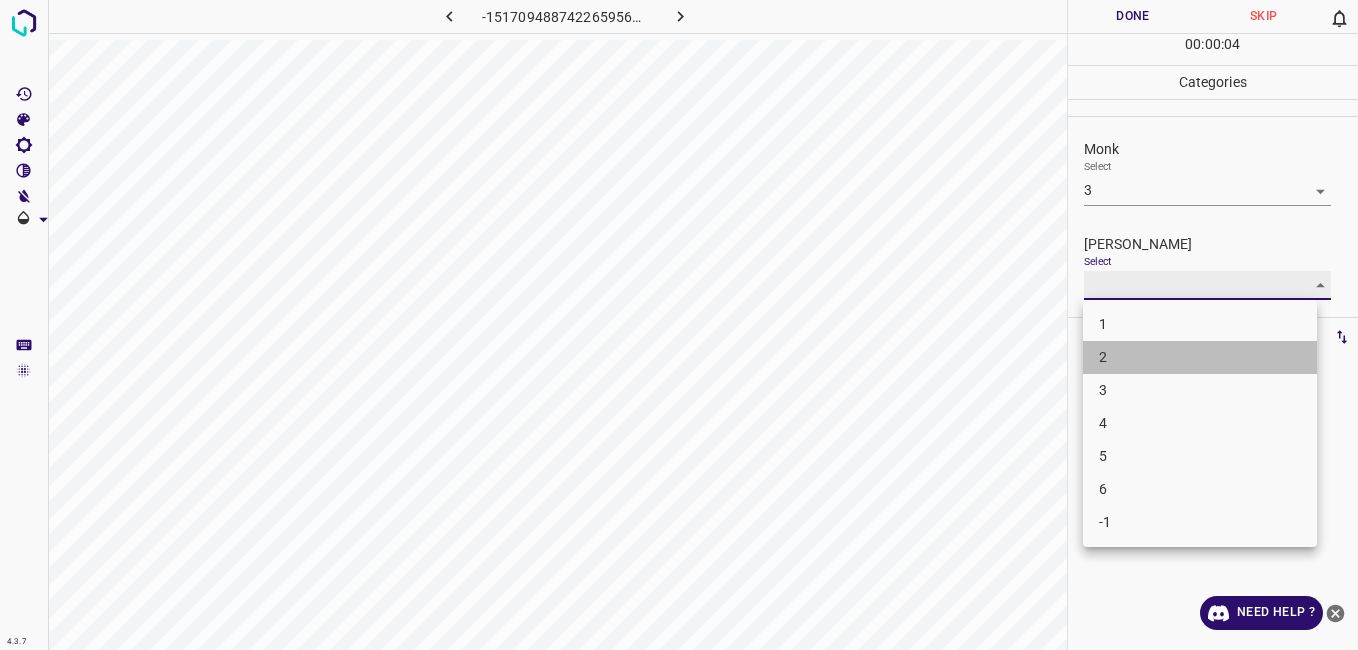 type on "2" 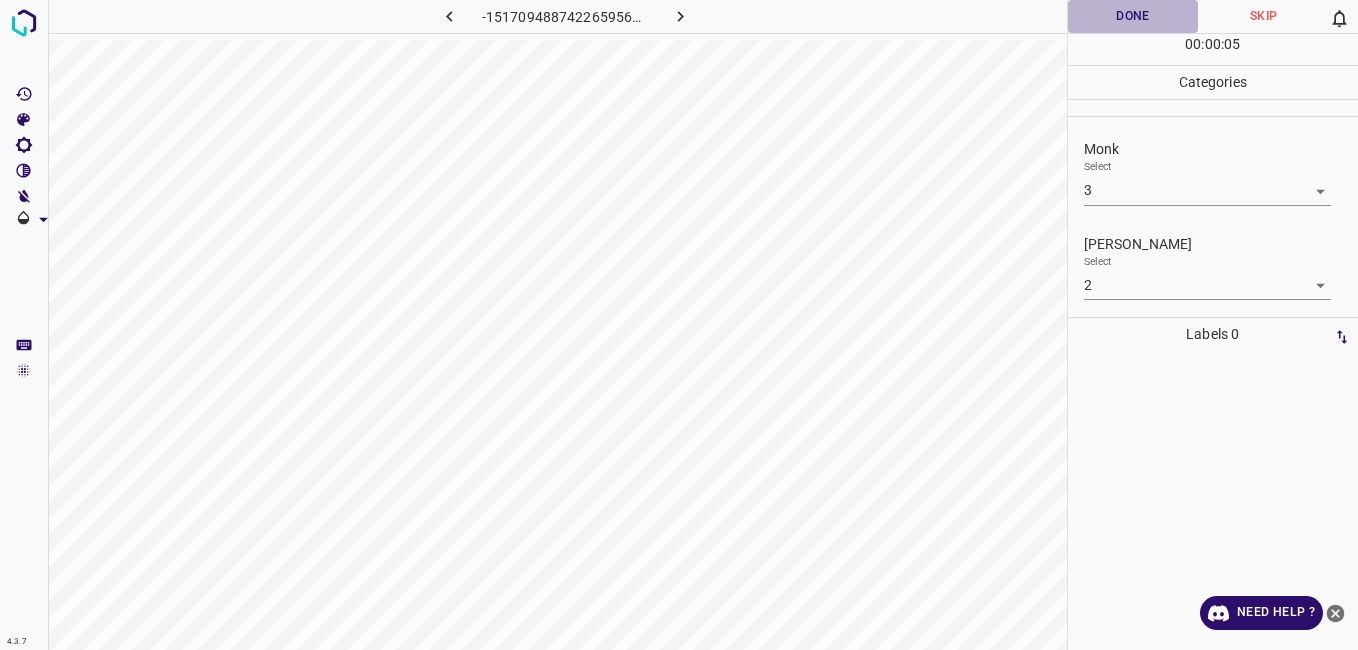 click on "Done" at bounding box center (1133, 16) 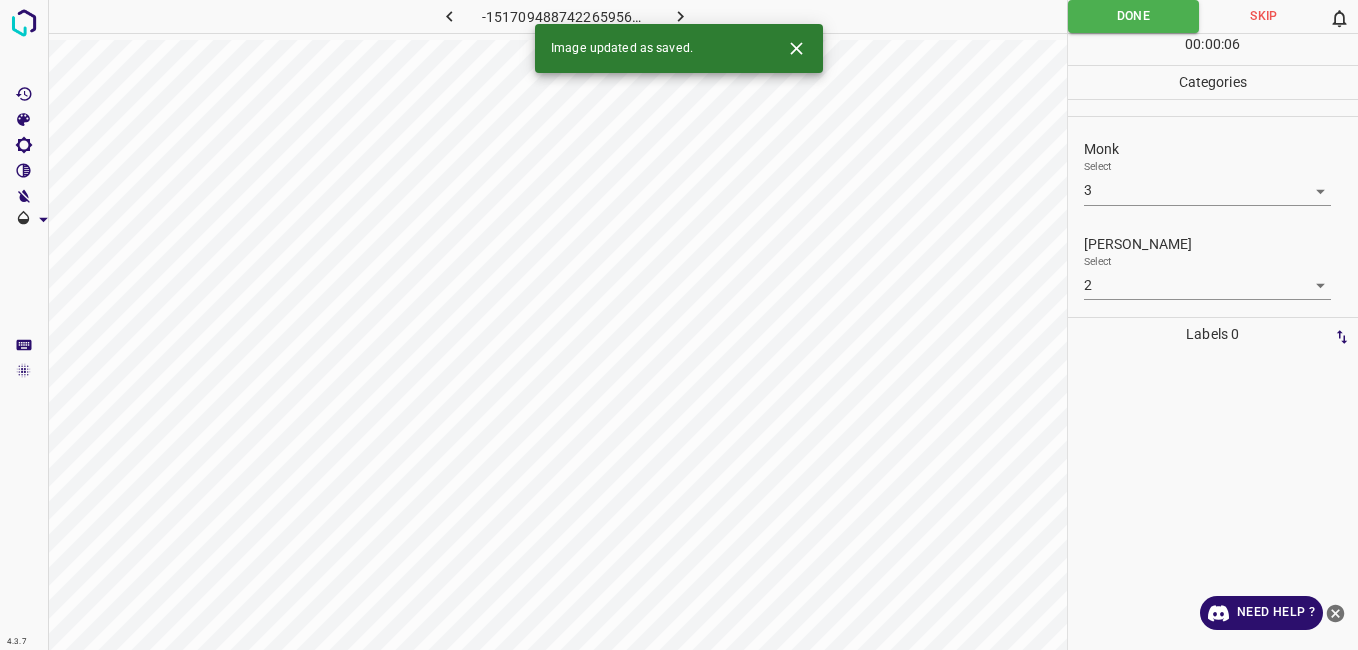 click 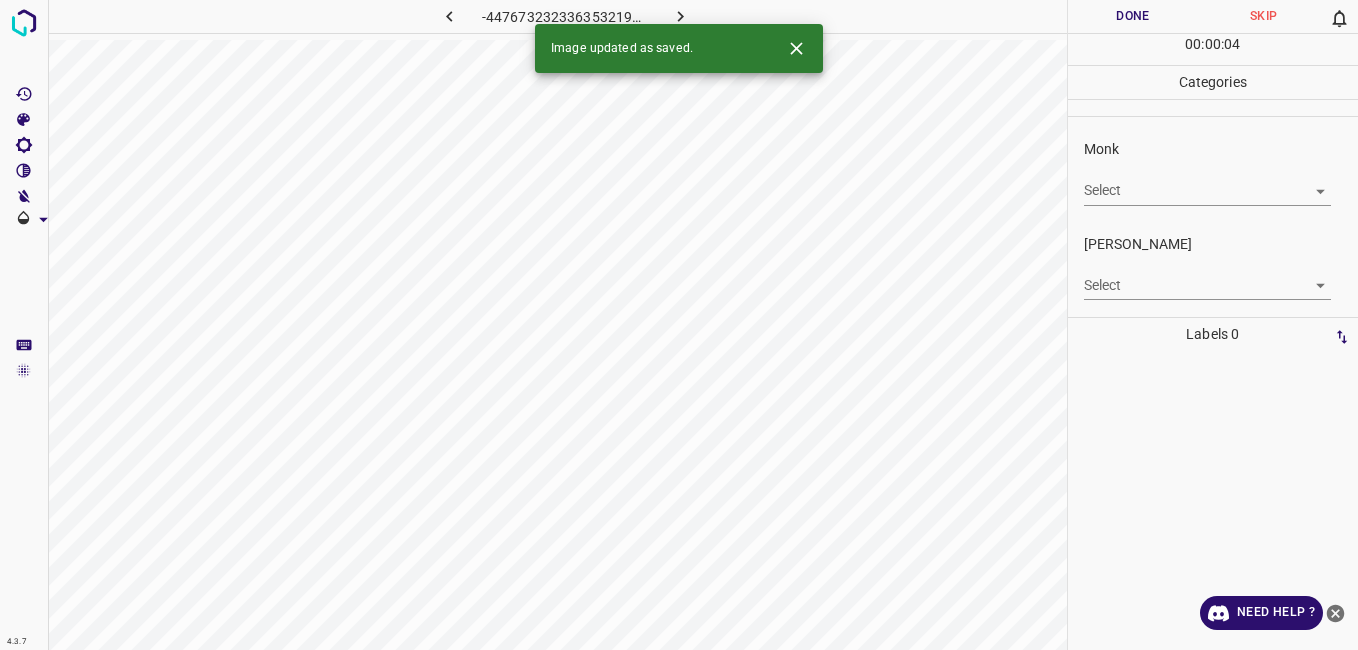 click on "Monk   Select ​" at bounding box center [1213, 172] 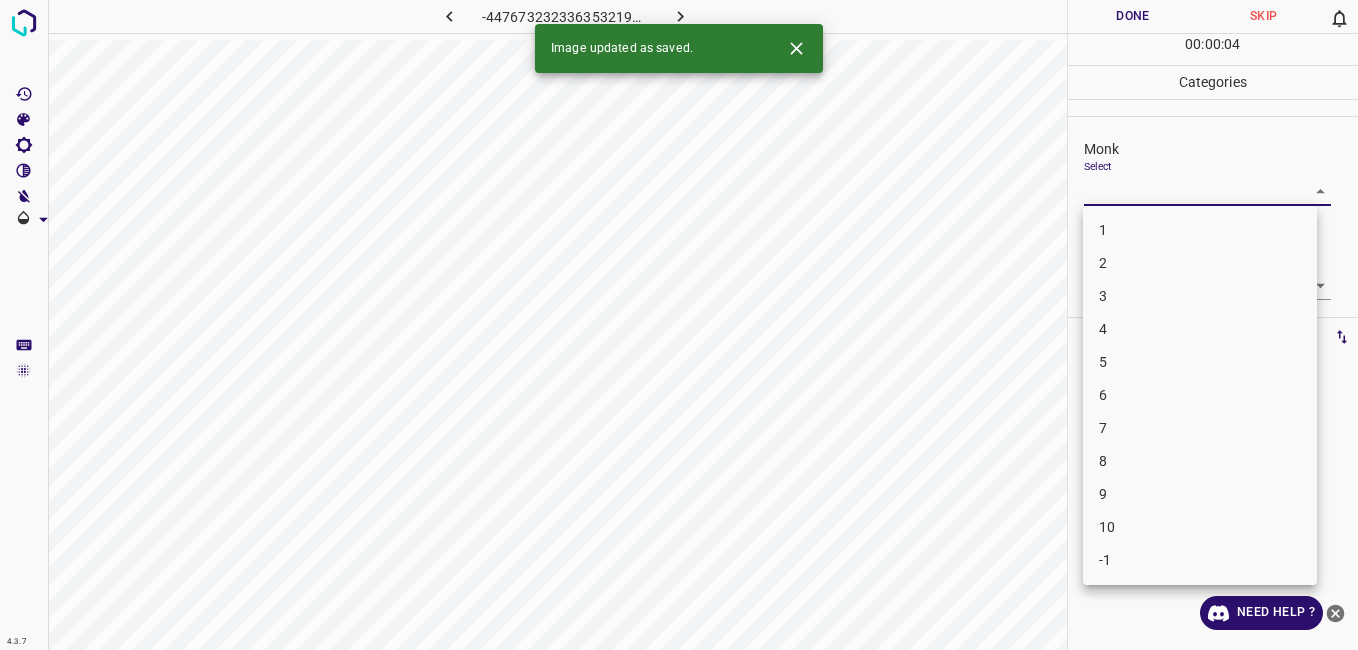 click on "4.3.7 -4476732323363532196.png Done Skip 0 00   : 00   : 04   Categories Monk   Select ​  Fitzpatrick   Select ​ Labels   0 Categories 1 Monk 2  Fitzpatrick Tools Space Change between modes (Draw & Edit) I Auto labeling R Restore zoom M Zoom in N Zoom out Delete Delete selecte label Filters Z Restore filters X Saturation filter C Brightness filter V Contrast filter B Gray scale filter General O Download Image updated as saved. Need Help ? - Text - Hide - Delete 1 2 3 4 5 6 7 8 9 10 -1" at bounding box center (679, 325) 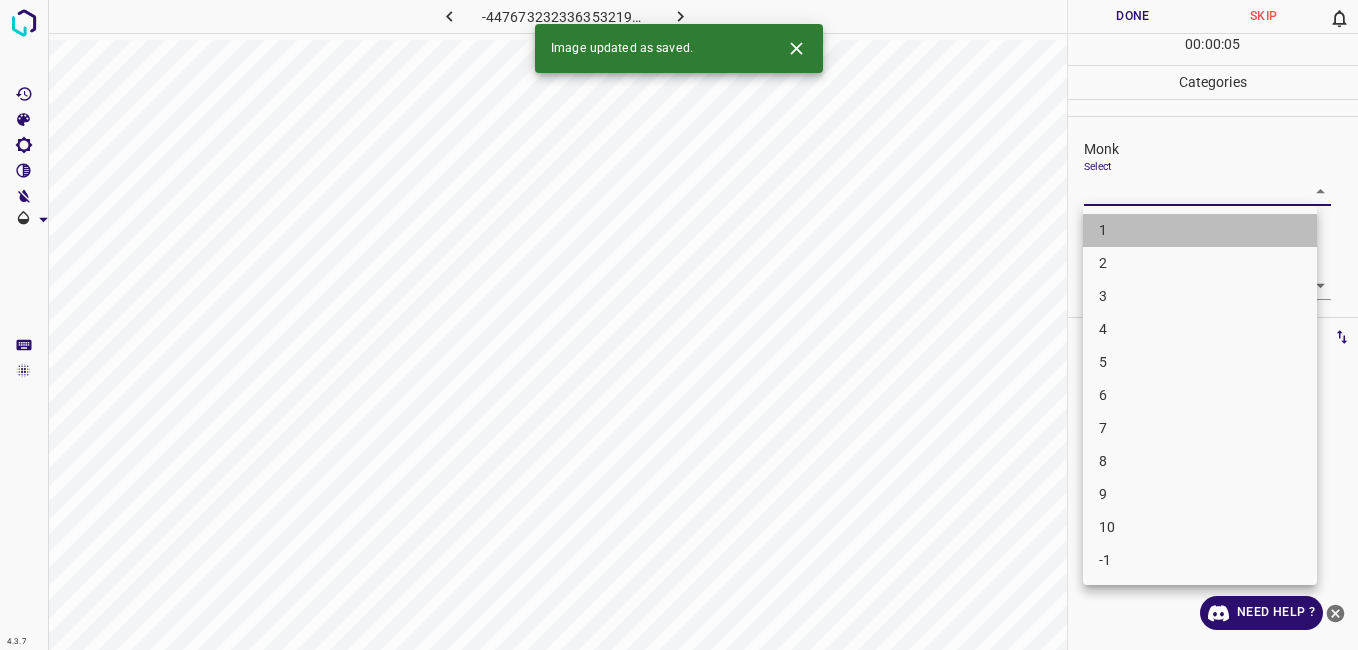 click on "1" at bounding box center [1200, 230] 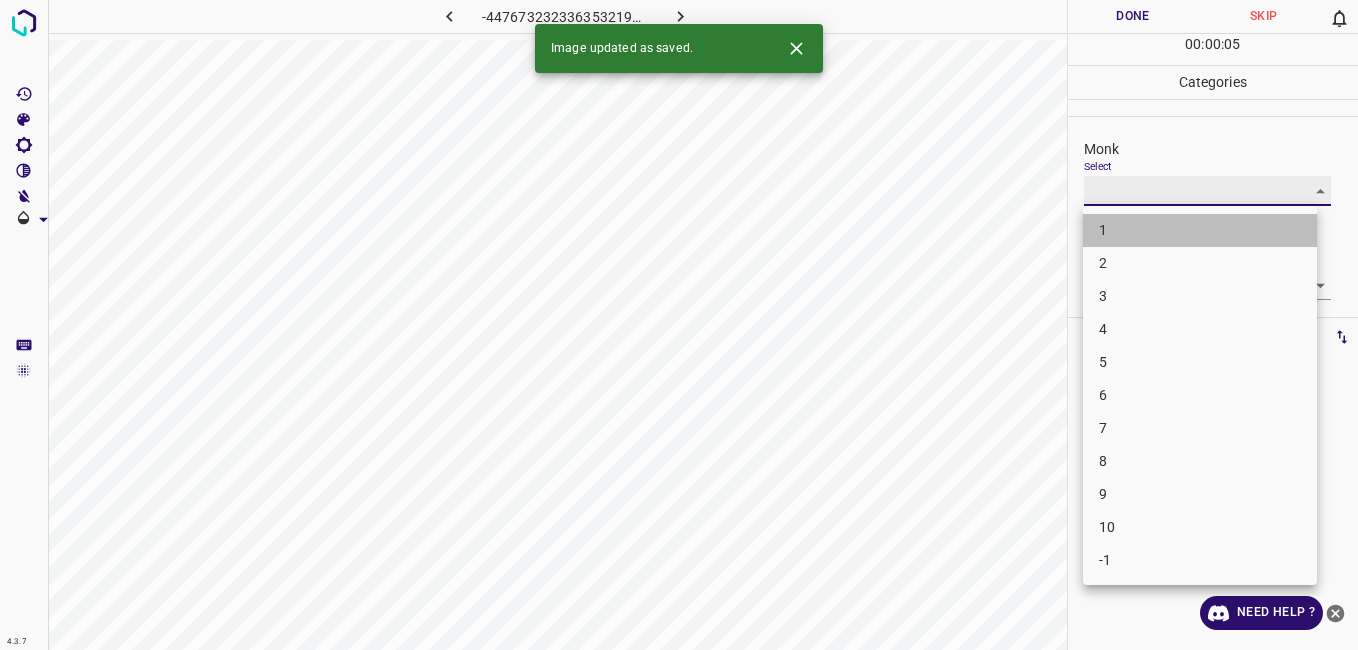 type on "1" 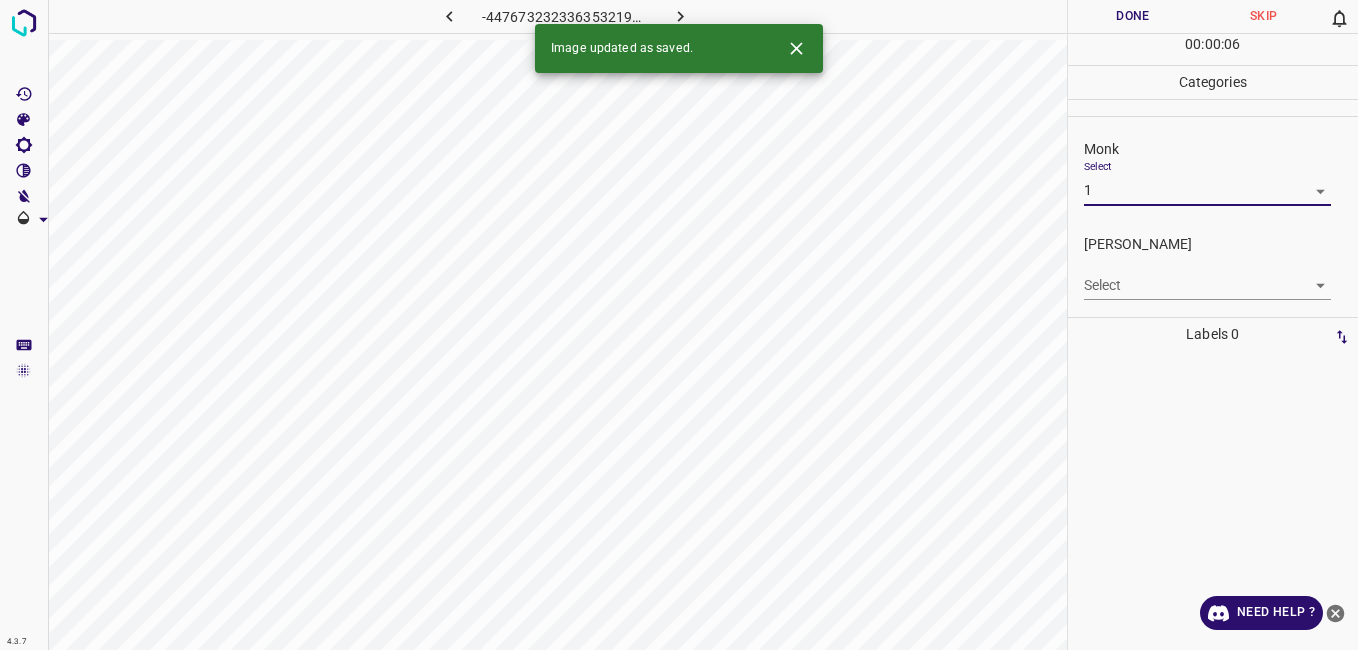 click on "4.3.7 -4476732323363532196.png Done Skip 0 00   : 00   : 06   Categories Monk   Select 1 1  Fitzpatrick   Select ​ Labels   0 Categories 1 Monk 2  Fitzpatrick Tools Space Change between modes (Draw & Edit) I Auto labeling R Restore zoom M Zoom in N Zoom out Delete Delete selecte label Filters Z Restore filters X Saturation filter C Brightness filter V Contrast filter B Gray scale filter General O Download Image updated as saved. Need Help ? - Text - Hide - Delete" at bounding box center [679, 325] 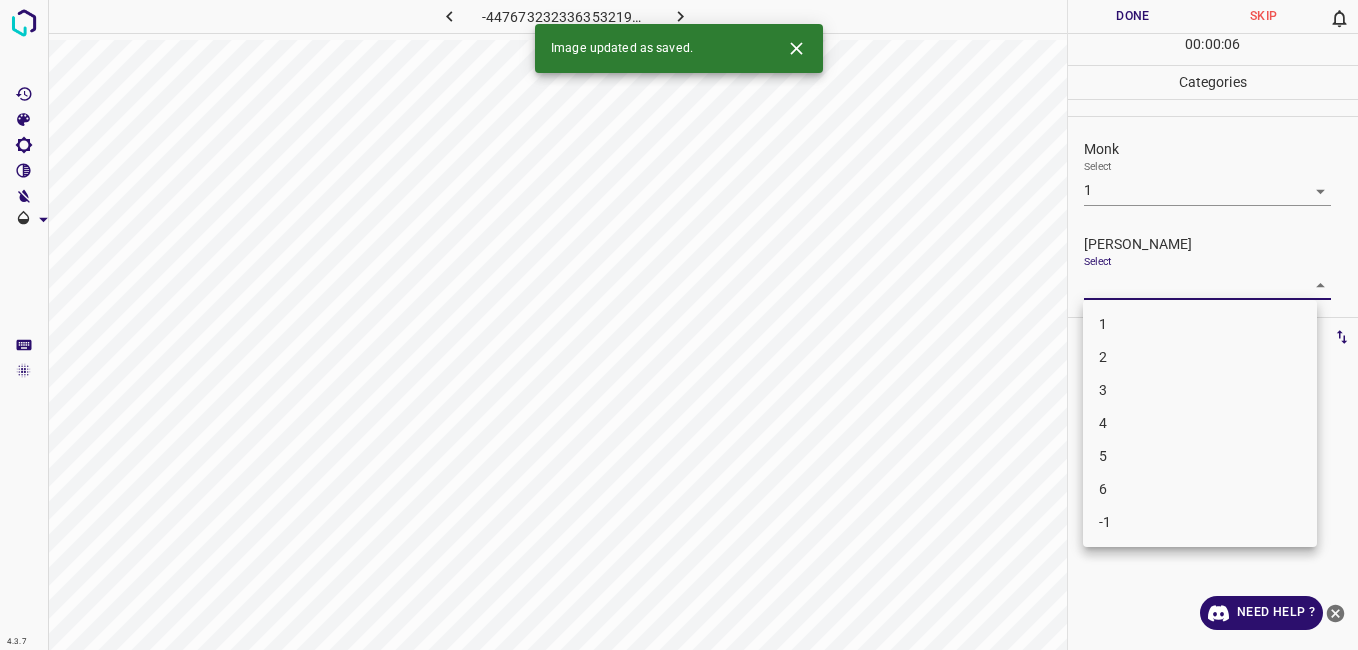 click on "1" at bounding box center (1200, 324) 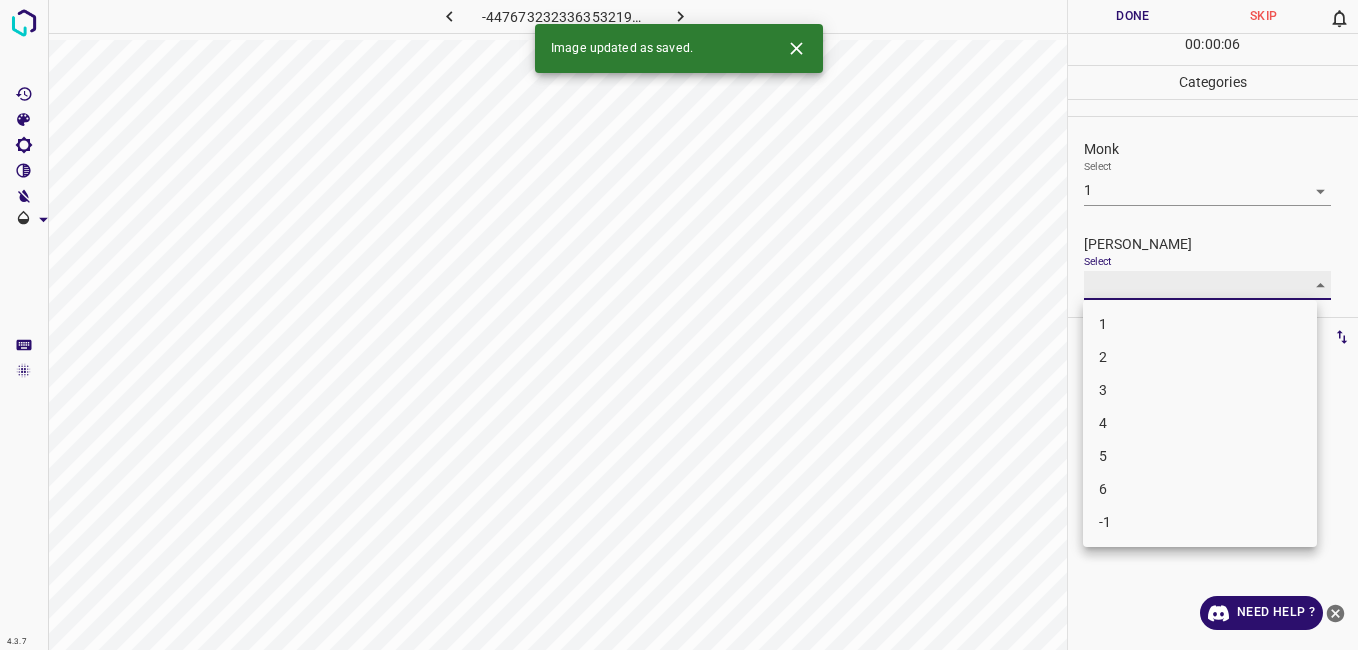 type on "1" 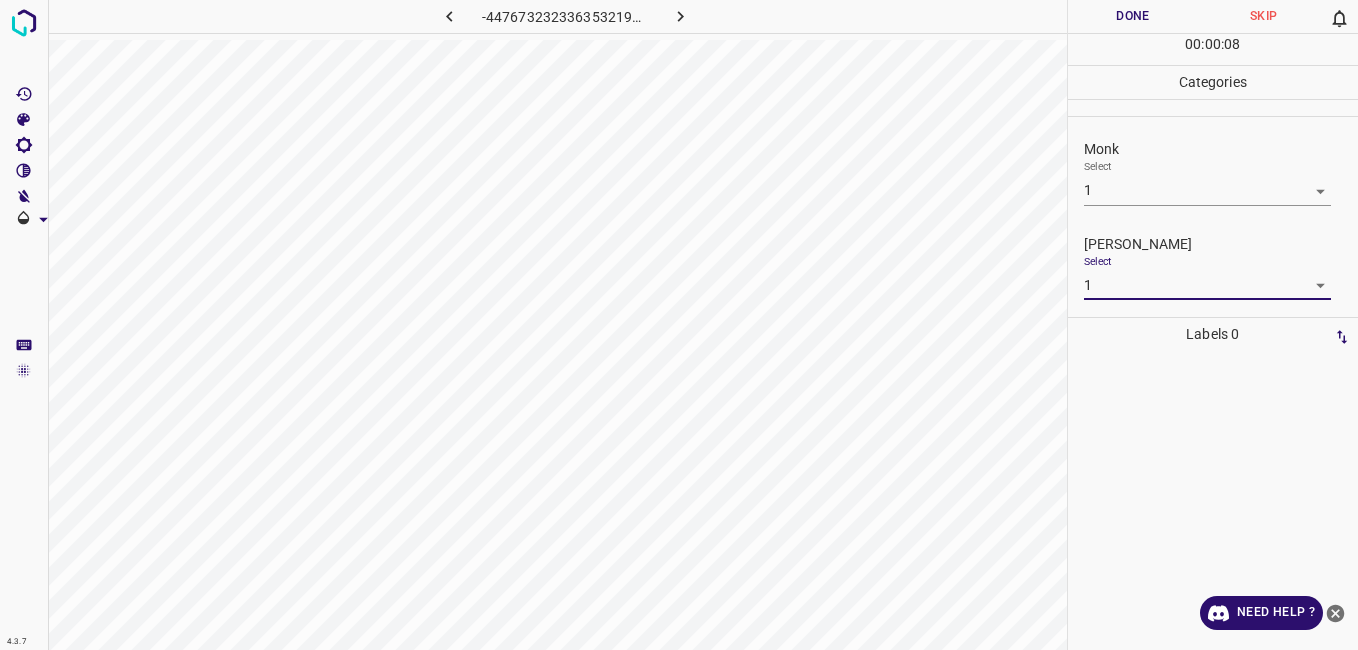 click on "Done" at bounding box center (1133, 16) 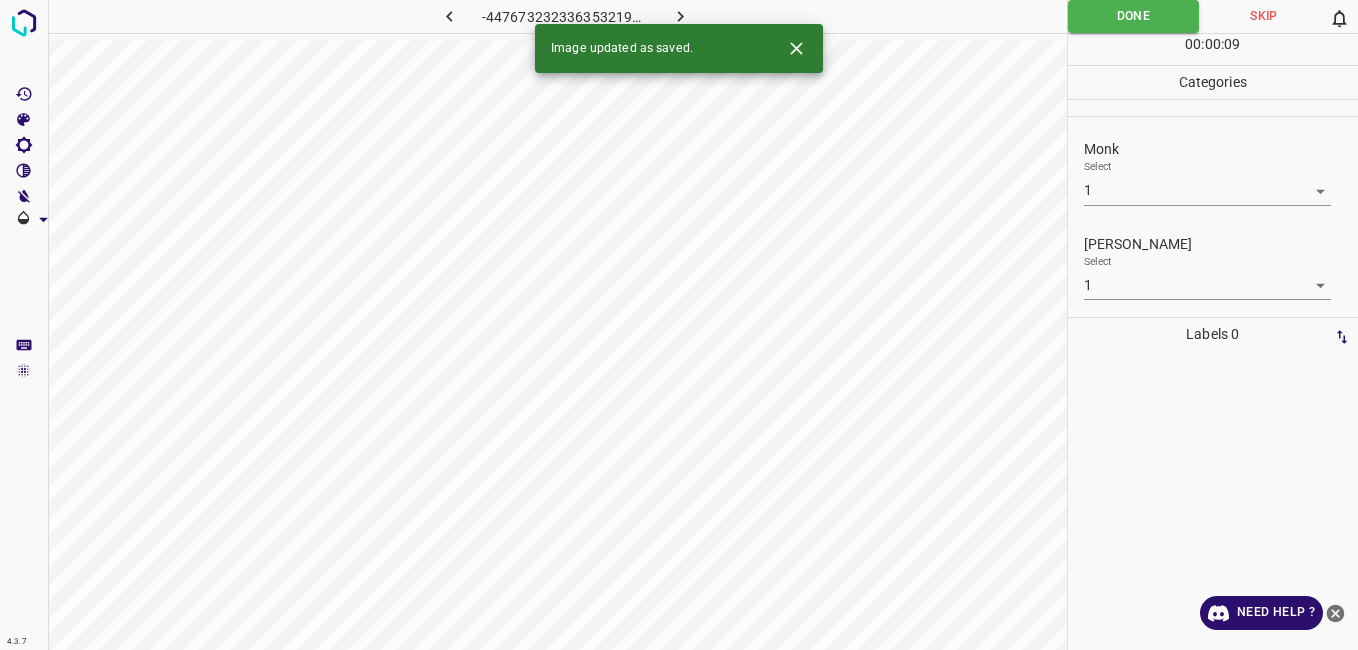 click 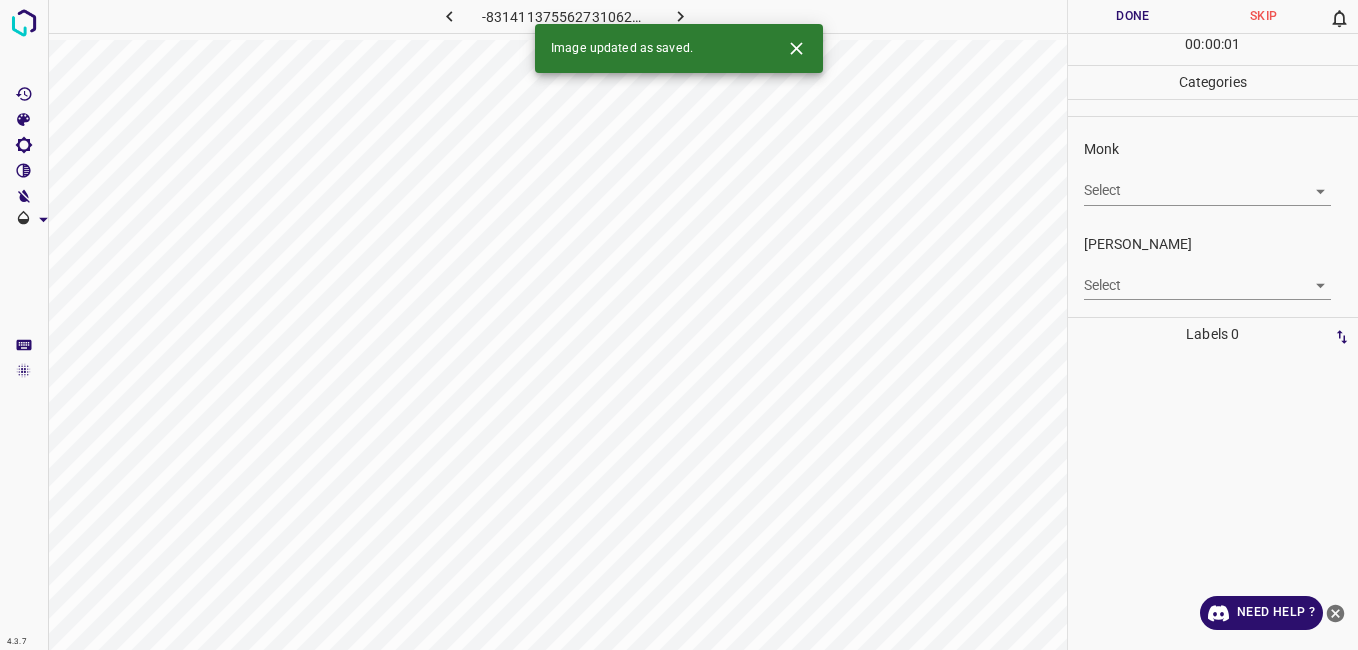 click on "4.3.7 -8314113755627310625.png Done Skip 0 00   : 00   : 01   Categories Monk   Select ​  Fitzpatrick   Select ​ Labels   0 Categories 1 Monk 2  Fitzpatrick Tools Space Change between modes (Draw & Edit) I Auto labeling R Restore zoom M Zoom in N Zoom out Delete Delete selecte label Filters Z Restore filters X Saturation filter C Brightness filter V Contrast filter B Gray scale filter General O Download Image updated as saved. Need Help ? - Text - Hide - Delete" at bounding box center (679, 325) 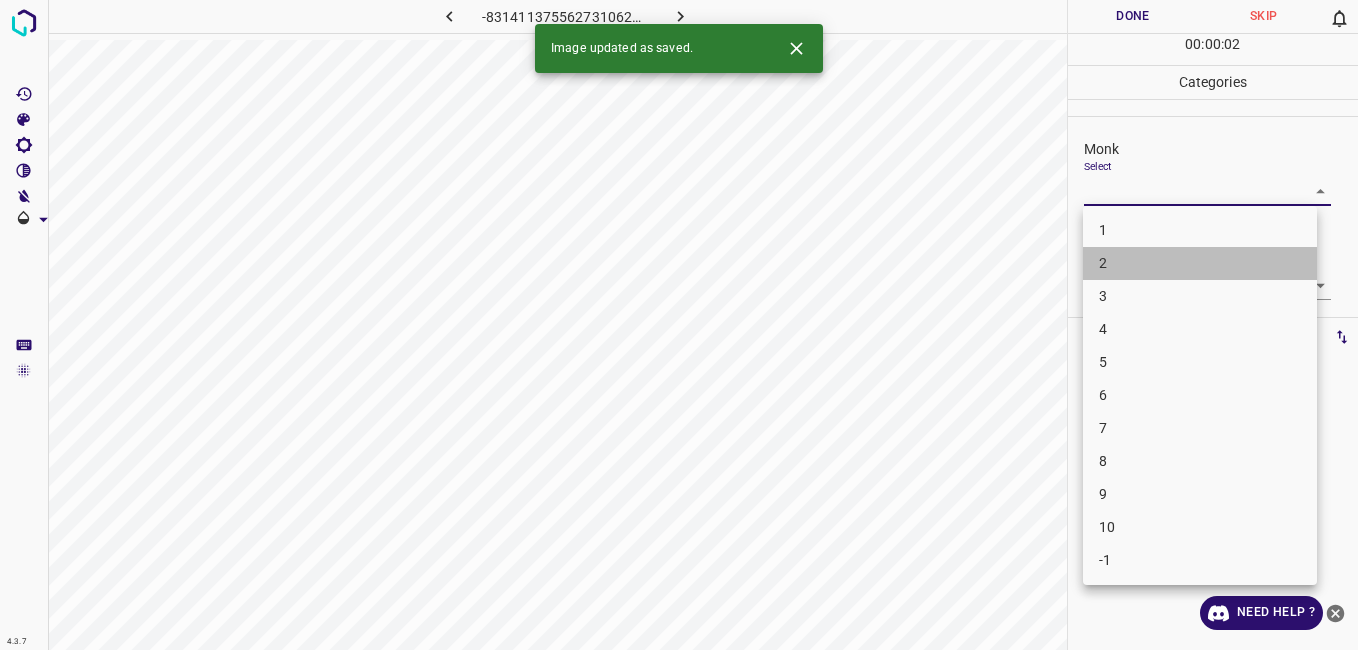 click on "2" at bounding box center (1200, 263) 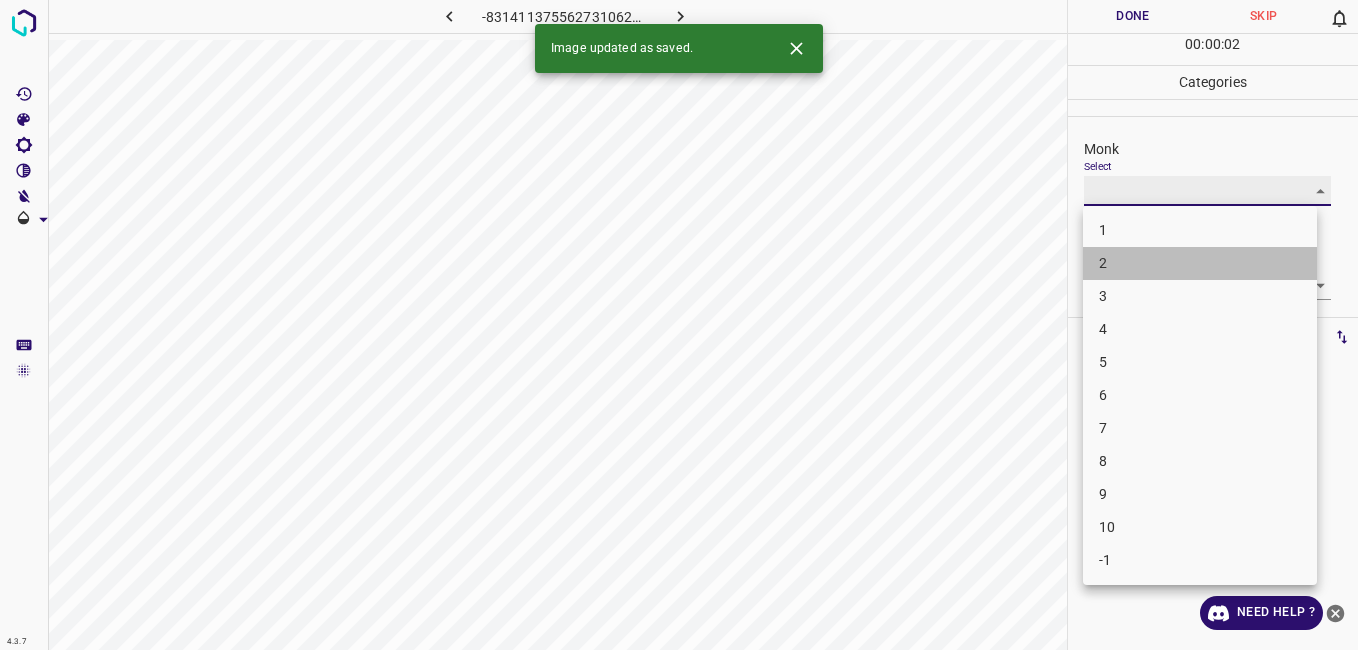 type on "2" 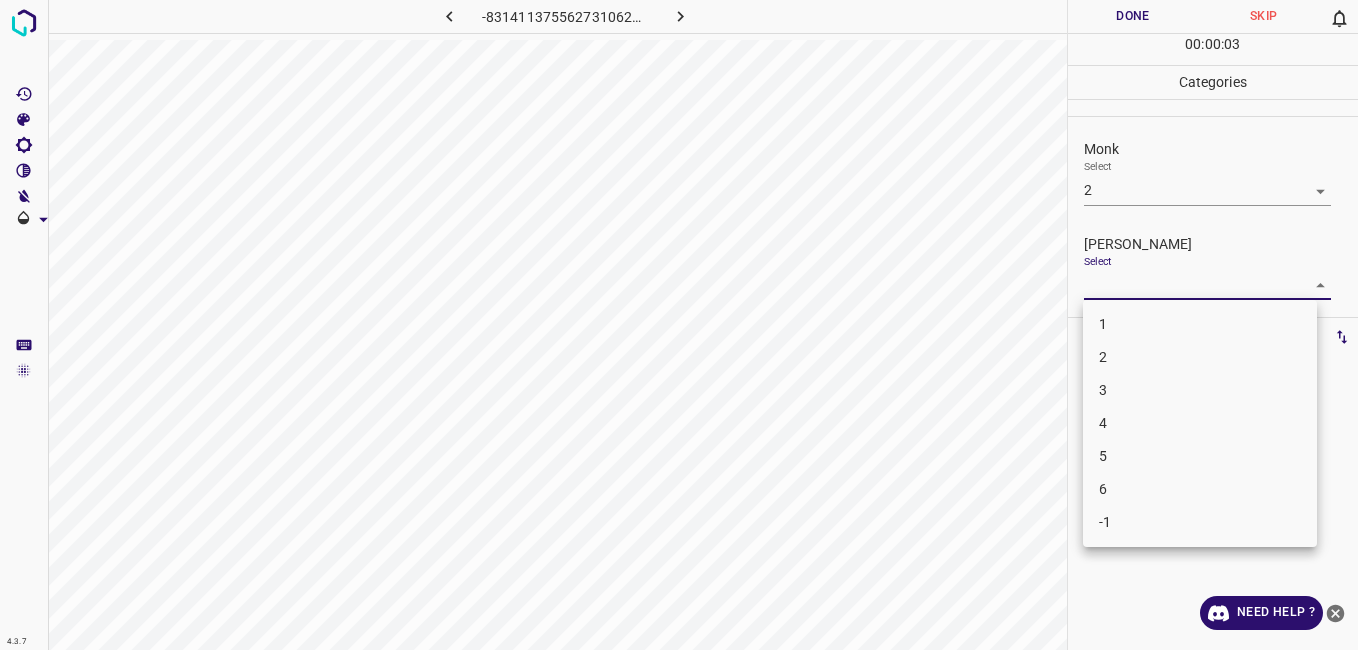 click on "4.3.7 -8314113755627310625.png Done Skip 0 00   : 00   : 03   Categories Monk   Select 2 2  Fitzpatrick   Select ​ Labels   0 Categories 1 Monk 2  Fitzpatrick Tools Space Change between modes (Draw & Edit) I Auto labeling R Restore zoom M Zoom in N Zoom out Delete Delete selecte label Filters Z Restore filters X Saturation filter C Brightness filter V Contrast filter B Gray scale filter General O Download Need Help ? - Text - Hide - Delete 1 2 3 4 5 6 -1" at bounding box center [679, 325] 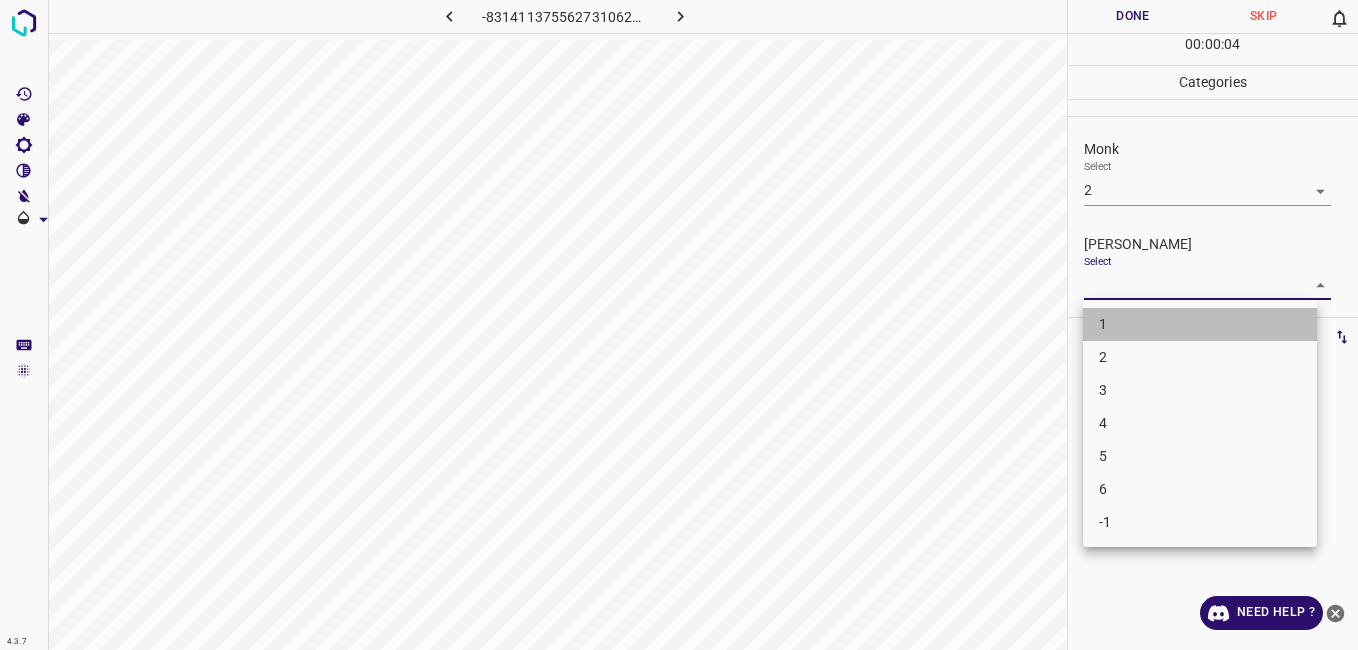 click on "1" at bounding box center (1200, 324) 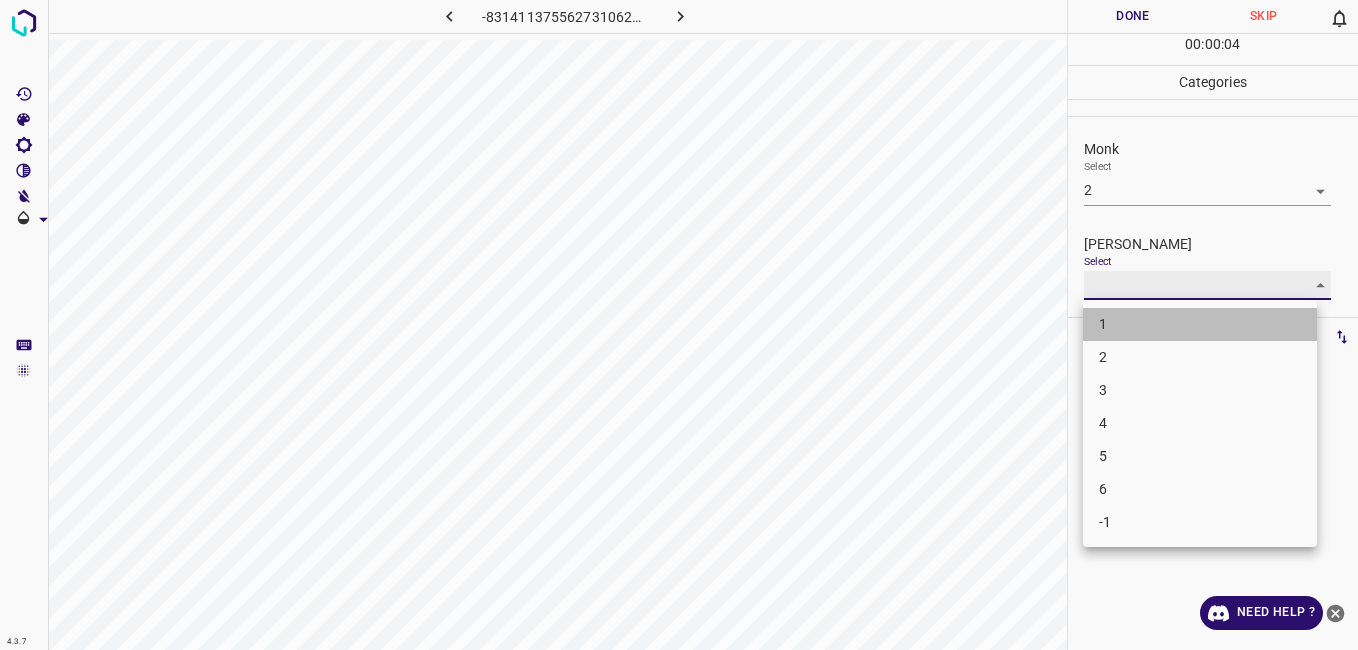 type on "1" 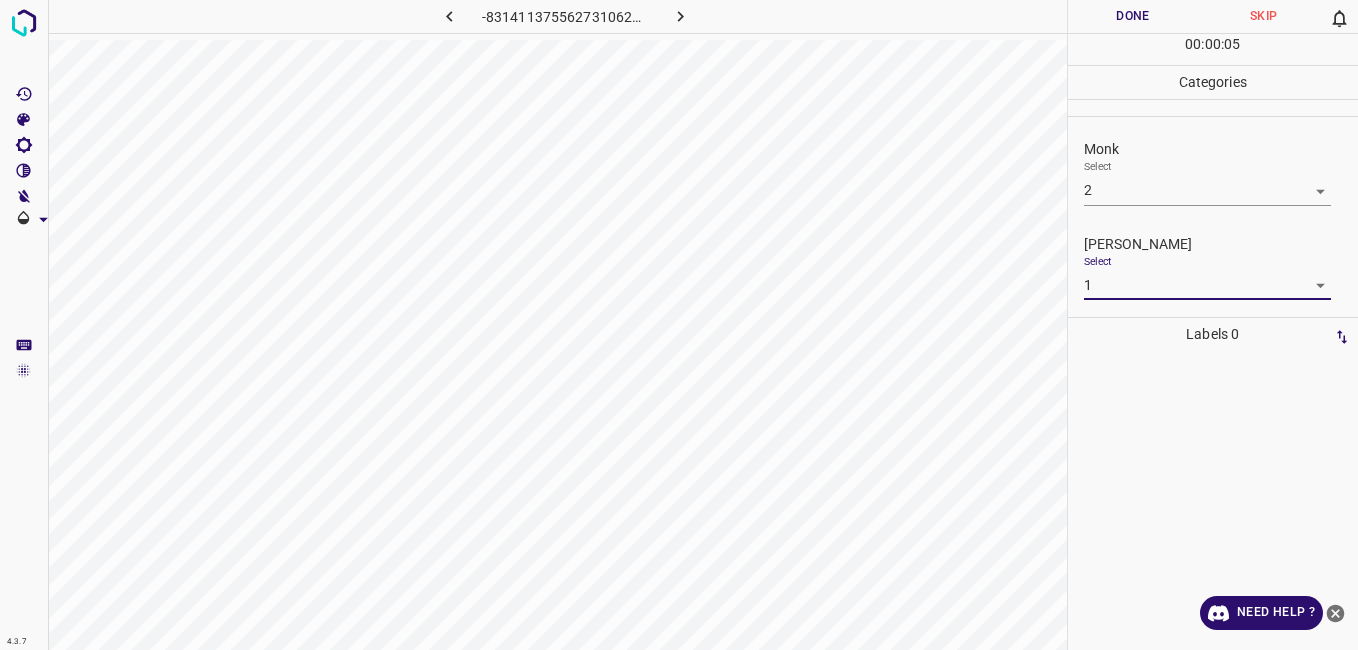 click on "4.3.7 -8314113755627310625.png Done Skip 0 00   : 00   : 05   Categories Monk   Select 2 2  Fitzpatrick   Select 1 1 Labels   0 Categories 1 Monk 2  Fitzpatrick Tools Space Change between modes (Draw & Edit) I Auto labeling R Restore zoom M Zoom in N Zoom out Delete Delete selecte label Filters Z Restore filters X Saturation filter C Brightness filter V Contrast filter B Gray scale filter General O Download Need Help ? - Text - Hide - Delete" at bounding box center [679, 325] 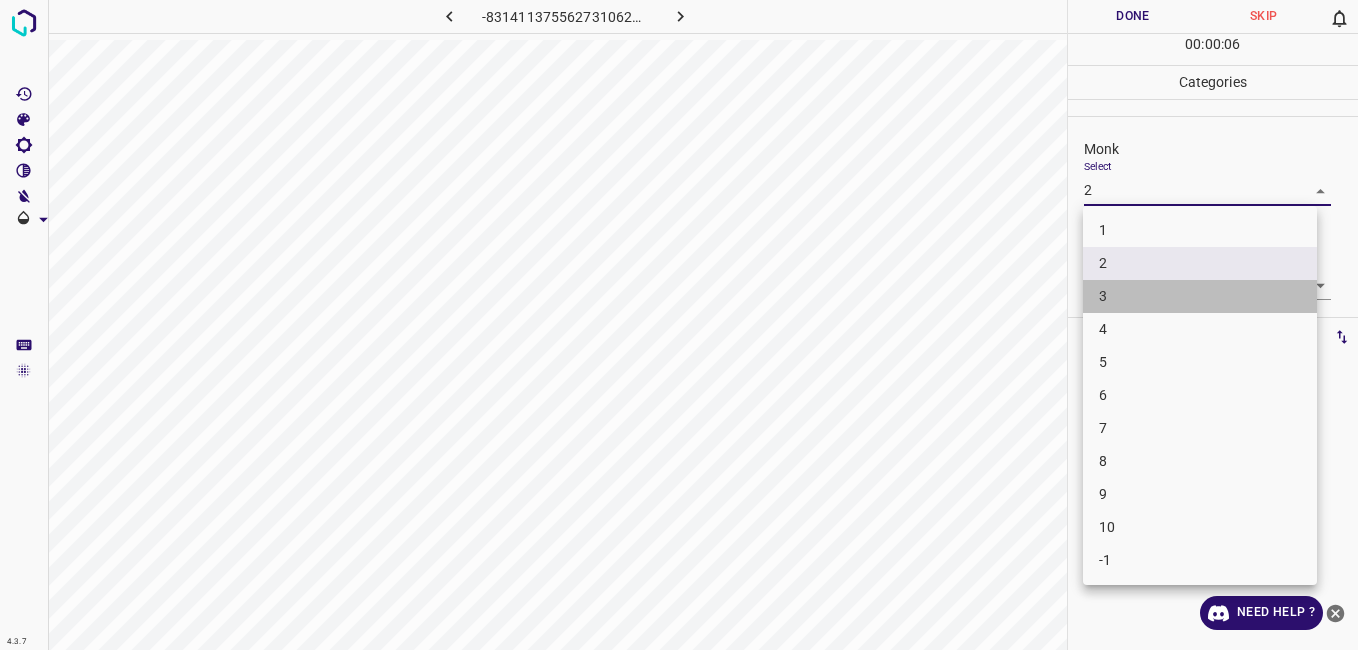 click on "3" at bounding box center (1200, 296) 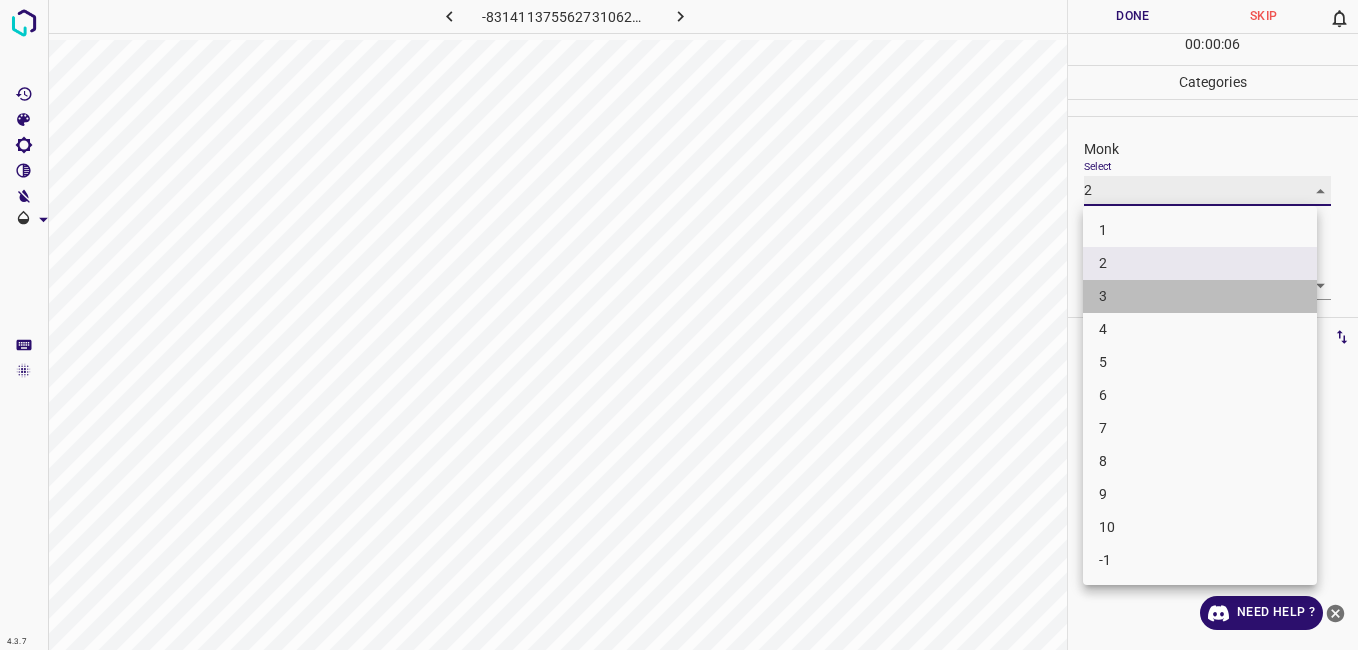 type on "3" 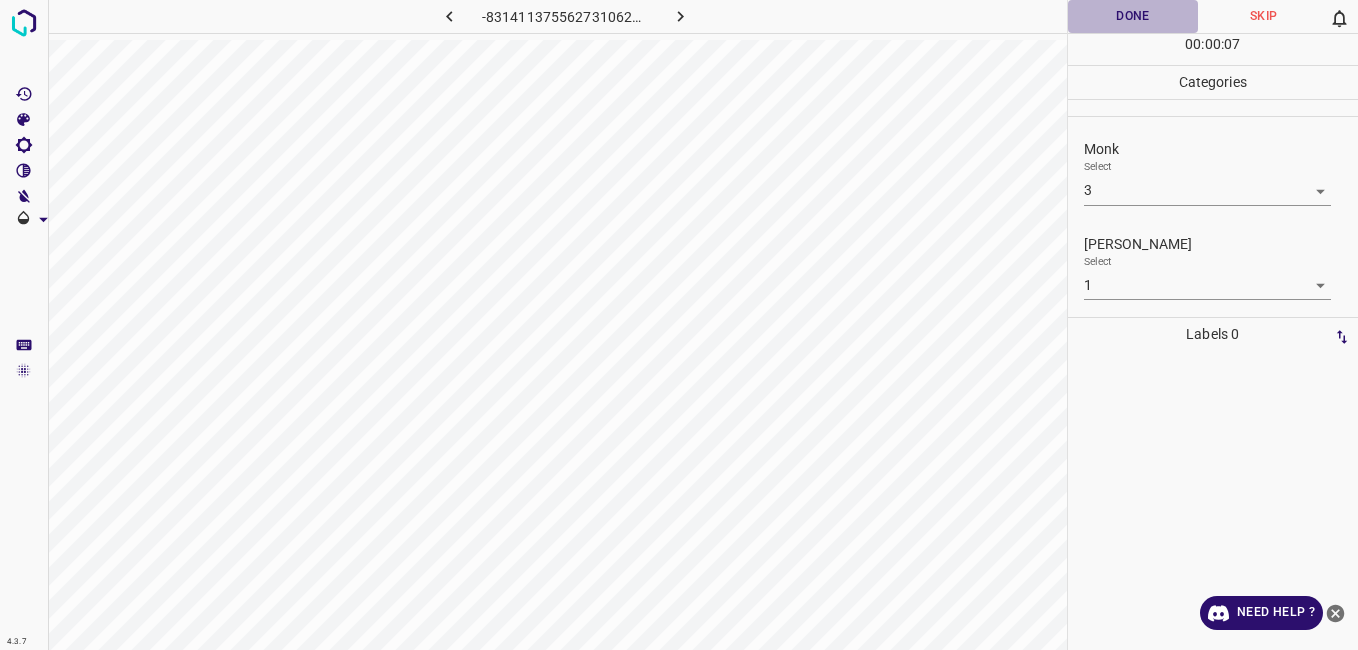 click on "Done" at bounding box center [1133, 16] 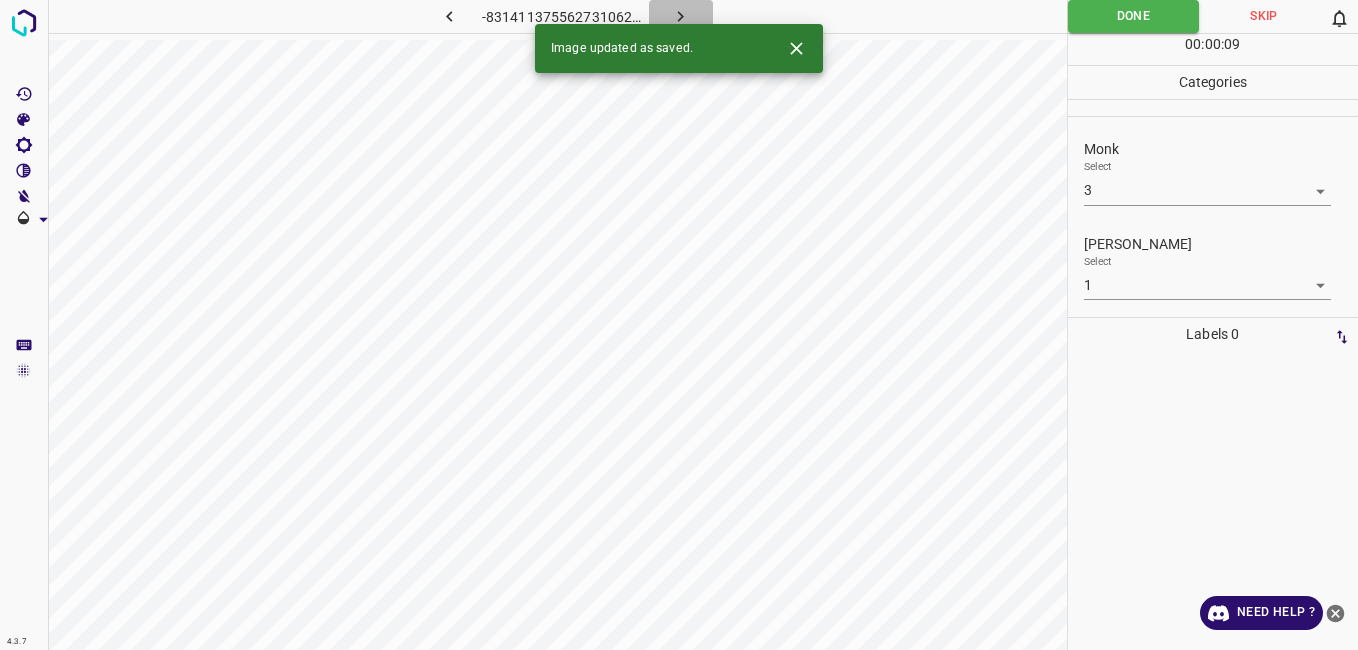 click 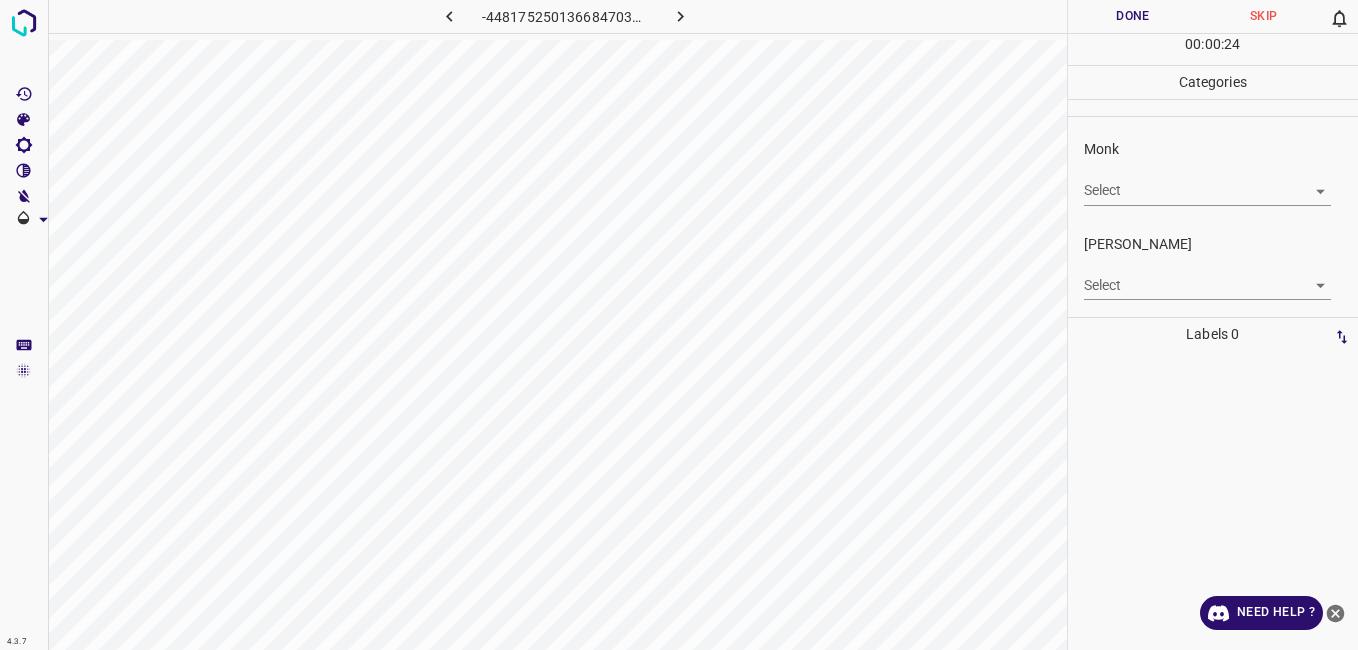 click on "4.3.7 -4481752501366847039.png Done Skip 0 00   : 00   : 24   Categories Monk   Select ​  Fitzpatrick   Select ​ Labels   0 Categories 1 Monk 2  Fitzpatrick Tools Space Change between modes (Draw & Edit) I Auto labeling R Restore zoom M Zoom in N Zoom out Delete Delete selecte label Filters Z Restore filters X Saturation filter C Brightness filter V Contrast filter B Gray scale filter General O Download Need Help ? - Text - Hide - Delete" at bounding box center (679, 325) 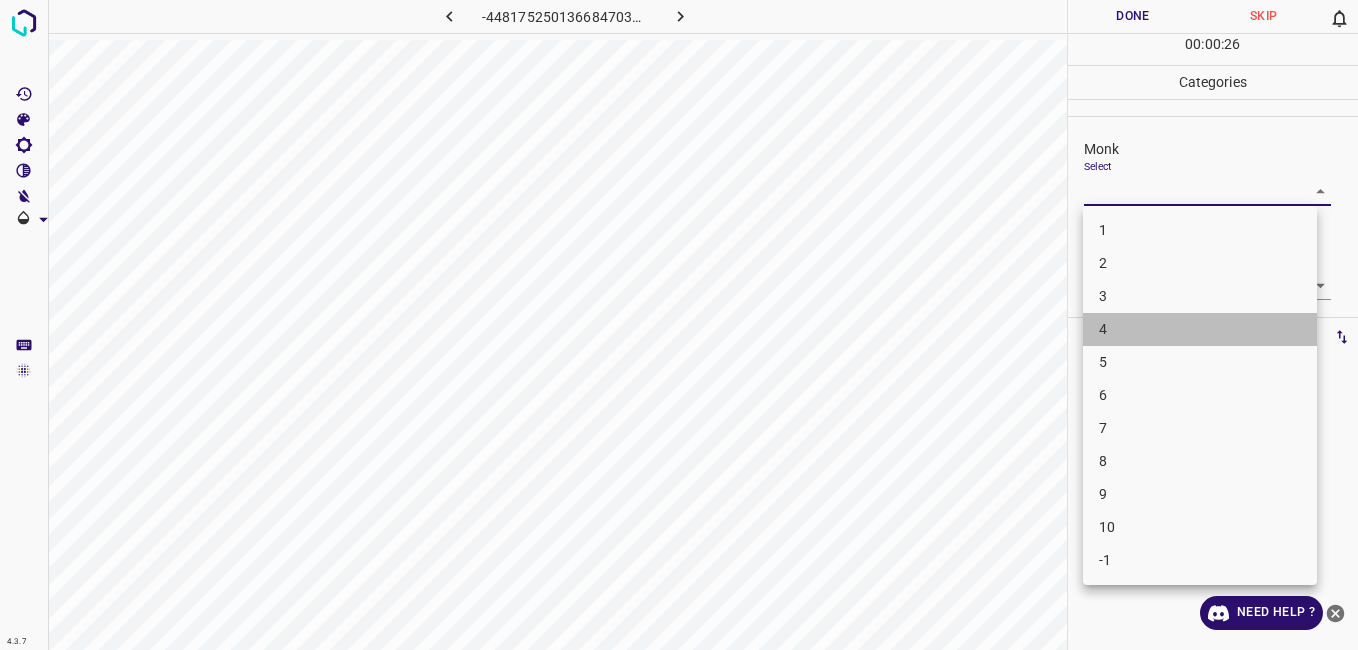 click on "4" at bounding box center [1200, 329] 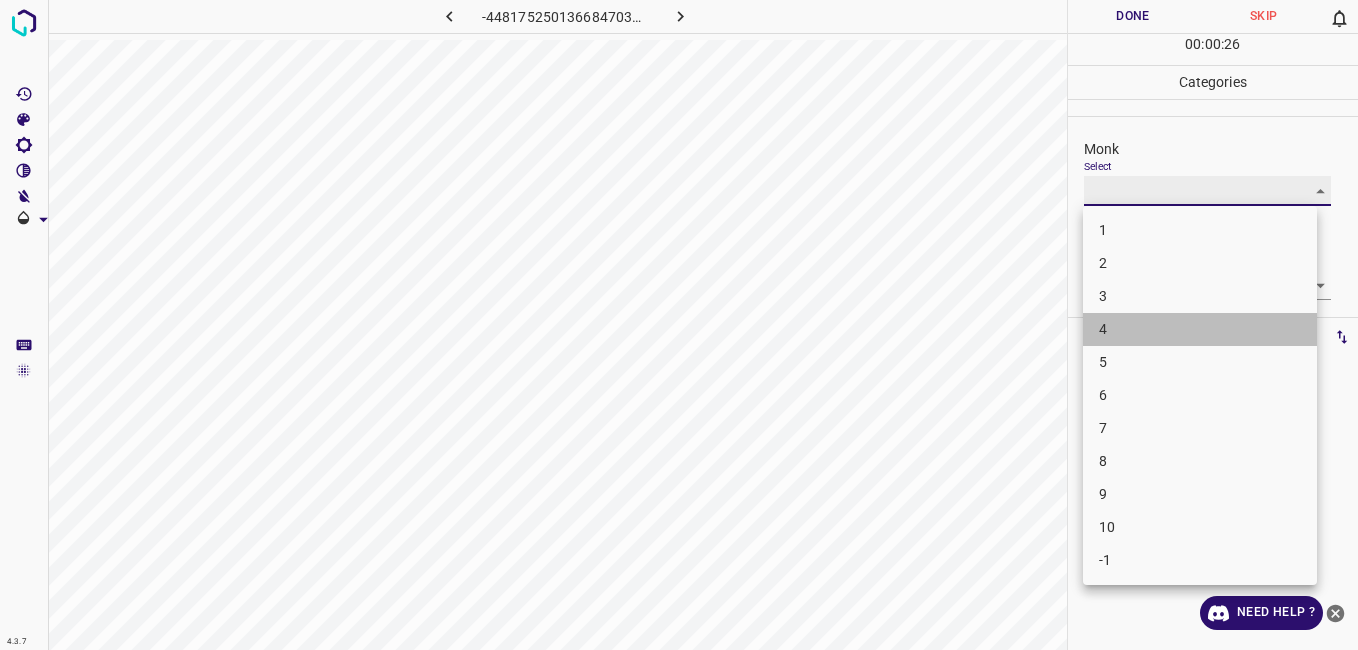 type on "4" 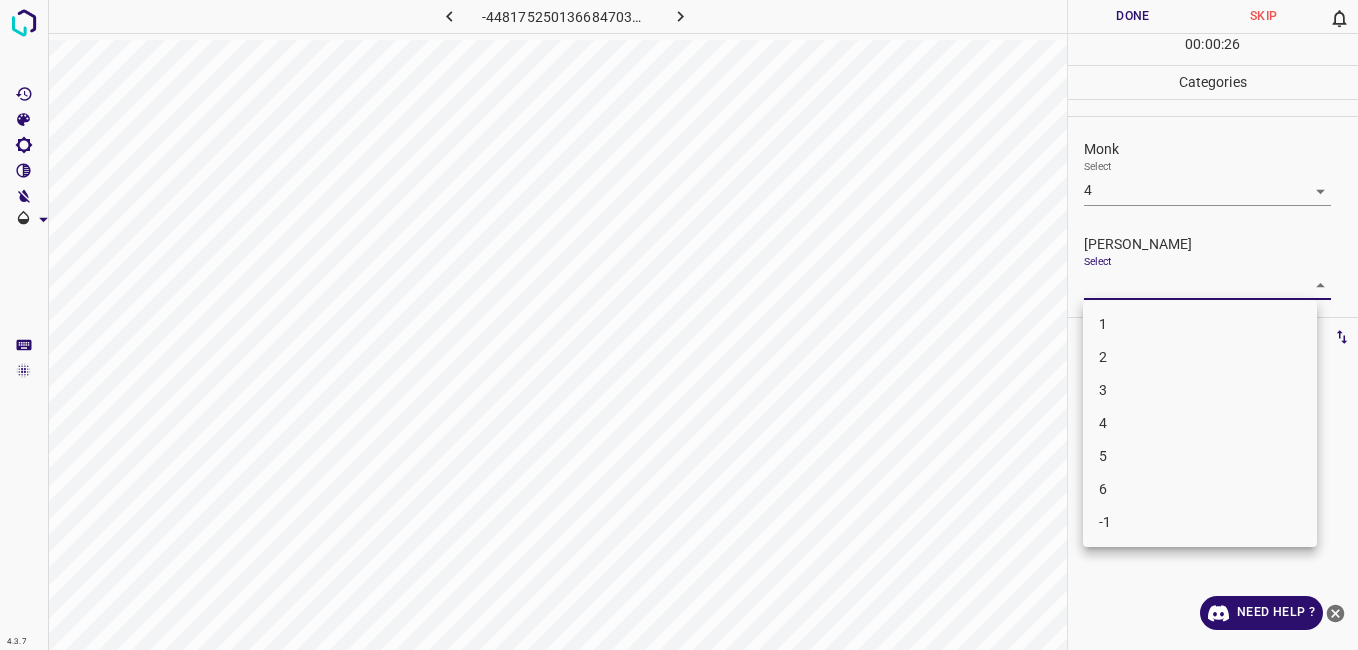 click on "4.3.7 -4481752501366847039.png Done Skip 0 00   : 00   : 26   Categories Monk   Select 4 4  Fitzpatrick   Select ​ Labels   0 Categories 1 Monk 2  Fitzpatrick Tools Space Change between modes (Draw & Edit) I Auto labeling R Restore zoom M Zoom in N Zoom out Delete Delete selecte label Filters Z Restore filters X Saturation filter C Brightness filter V Contrast filter B Gray scale filter General O Download Need Help ? - Text - Hide - Delete 1 2 3 4 5 6 -1" at bounding box center (679, 325) 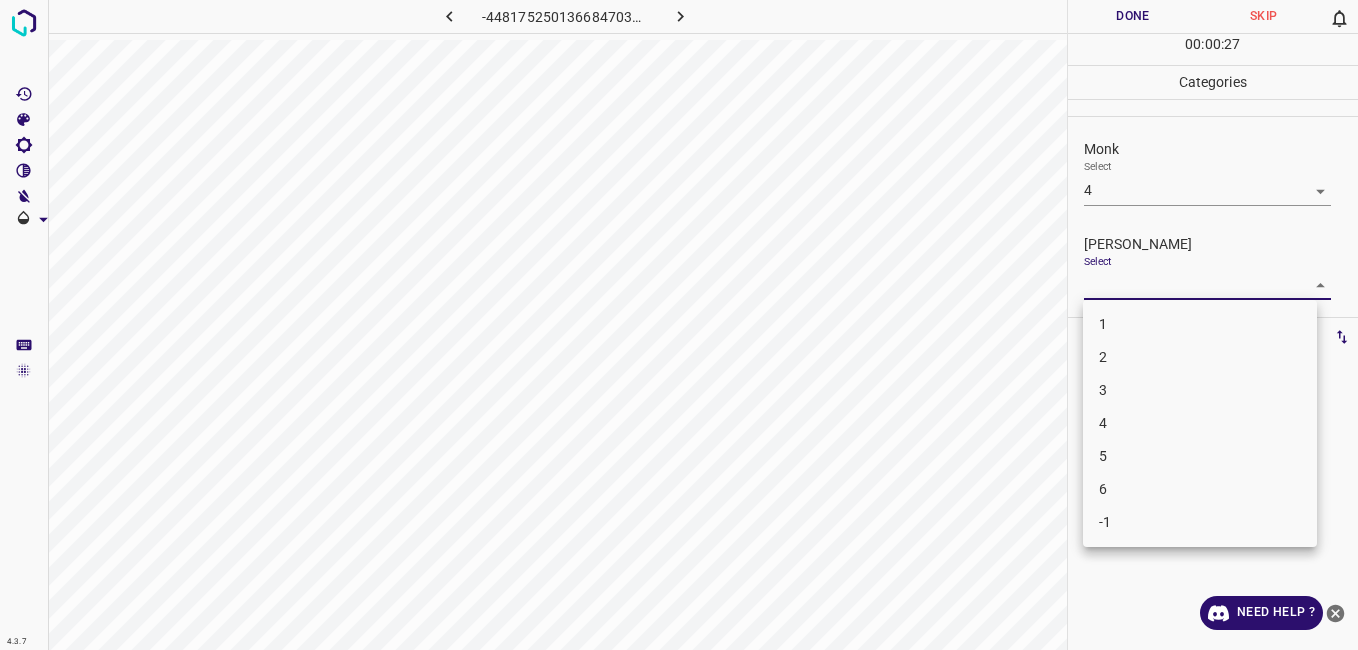 click on "2" at bounding box center [1200, 357] 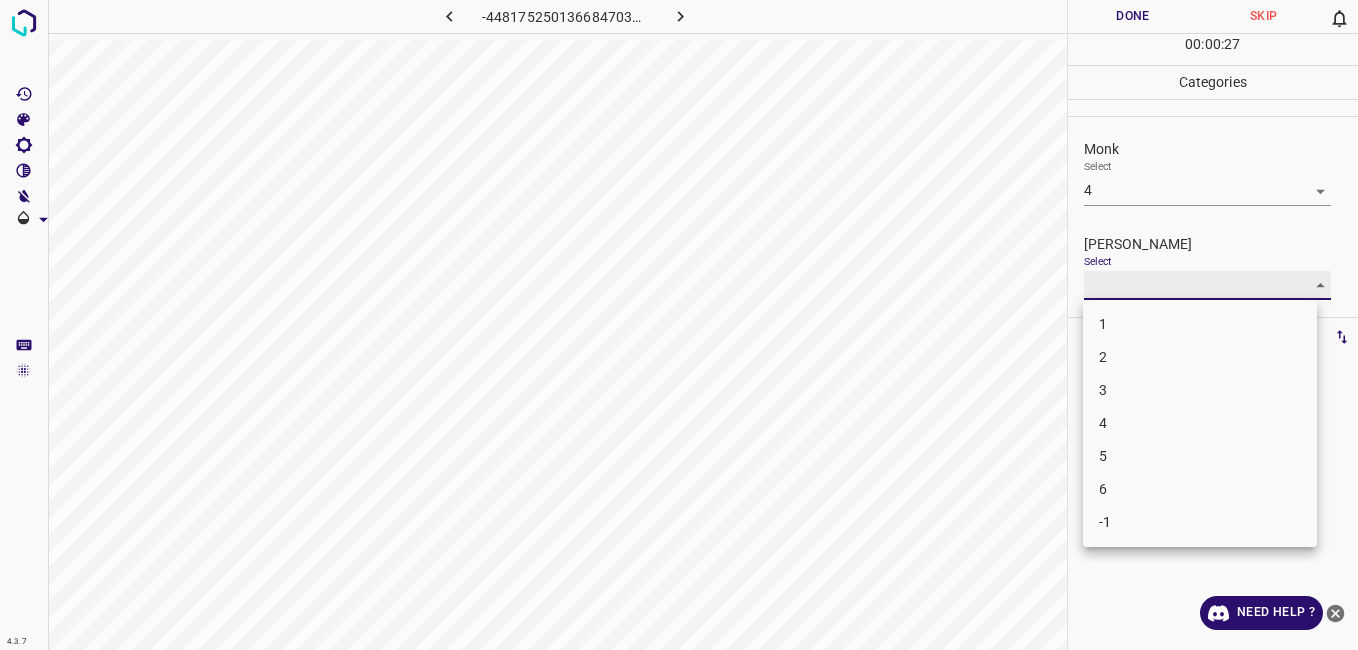 type on "2" 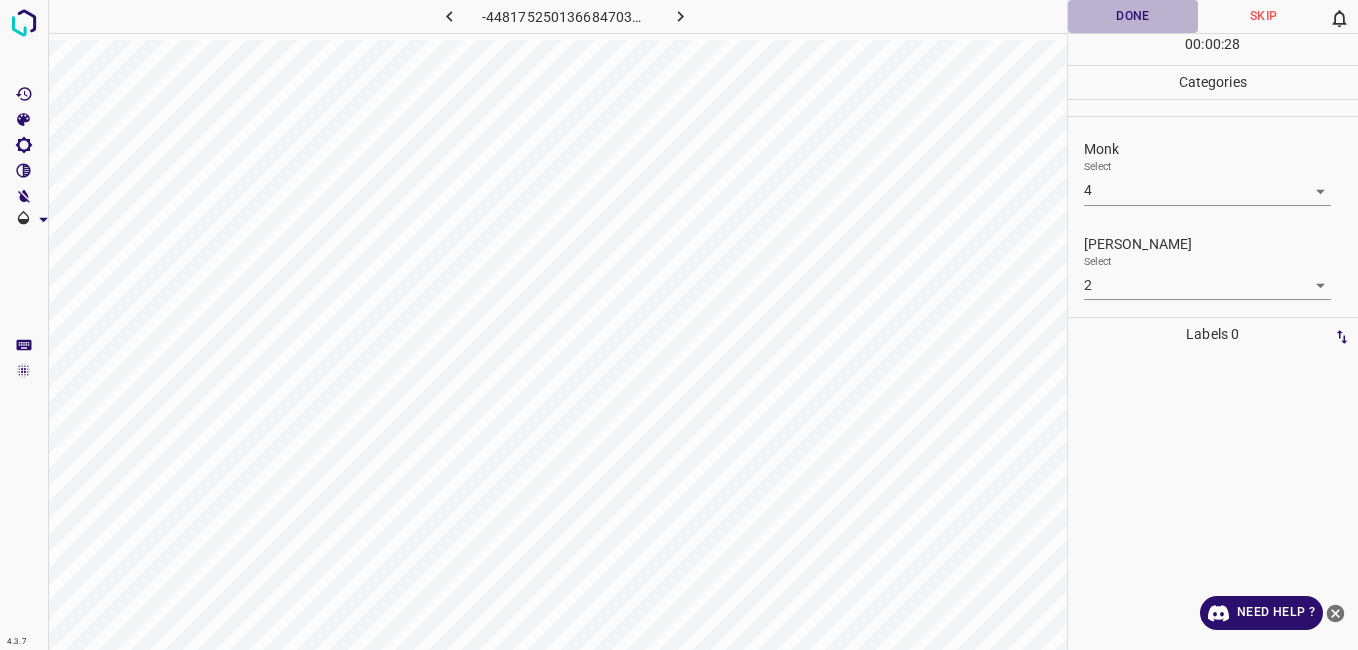 click on "Done" at bounding box center (1133, 16) 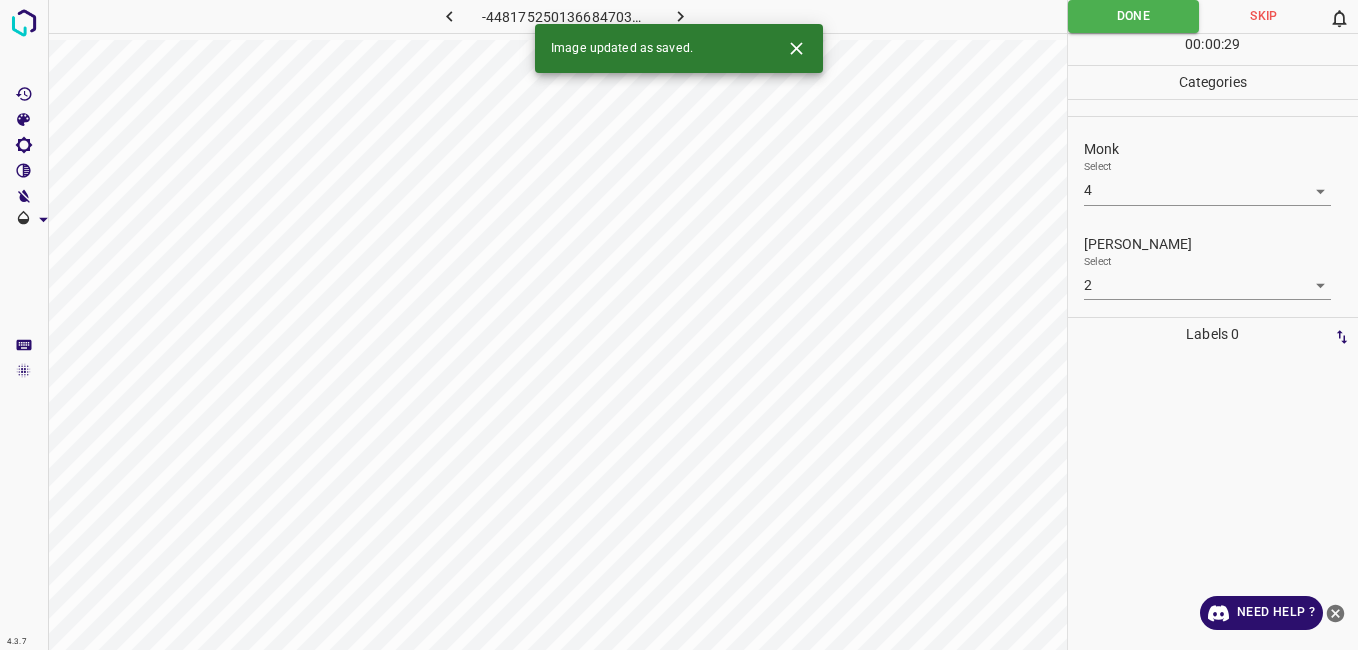 click 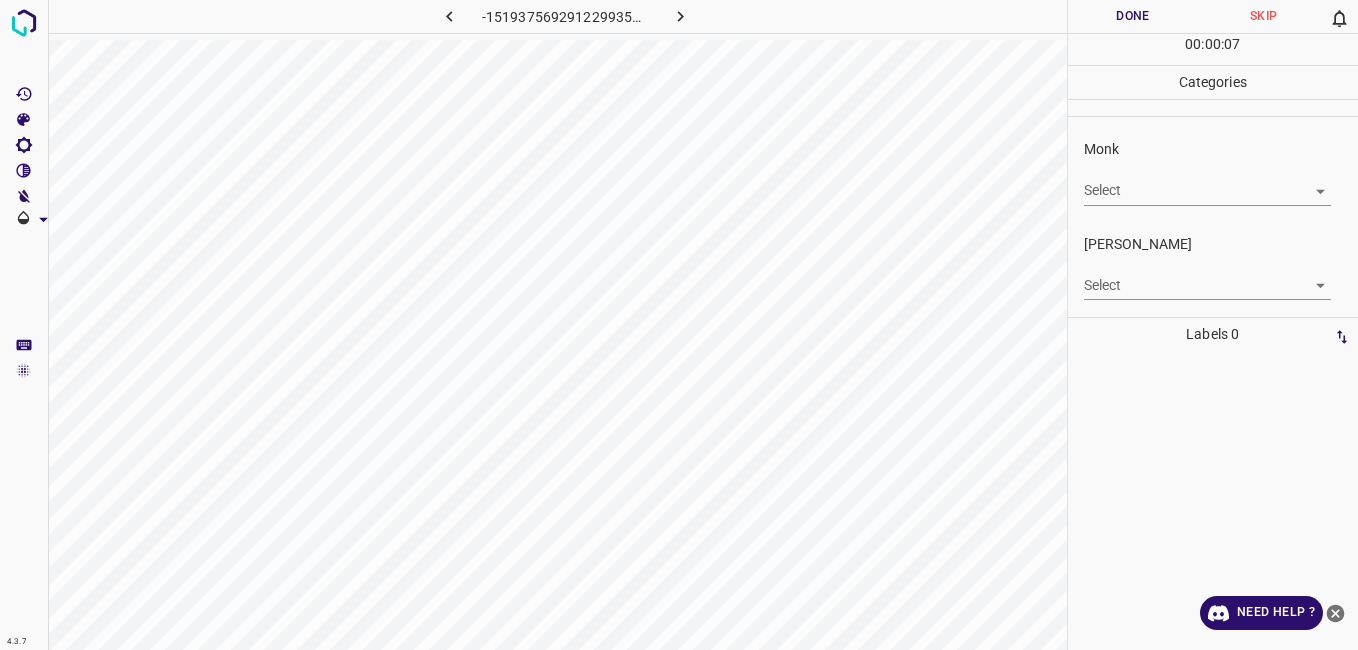 click on "Monk   Select ​" at bounding box center [1213, 172] 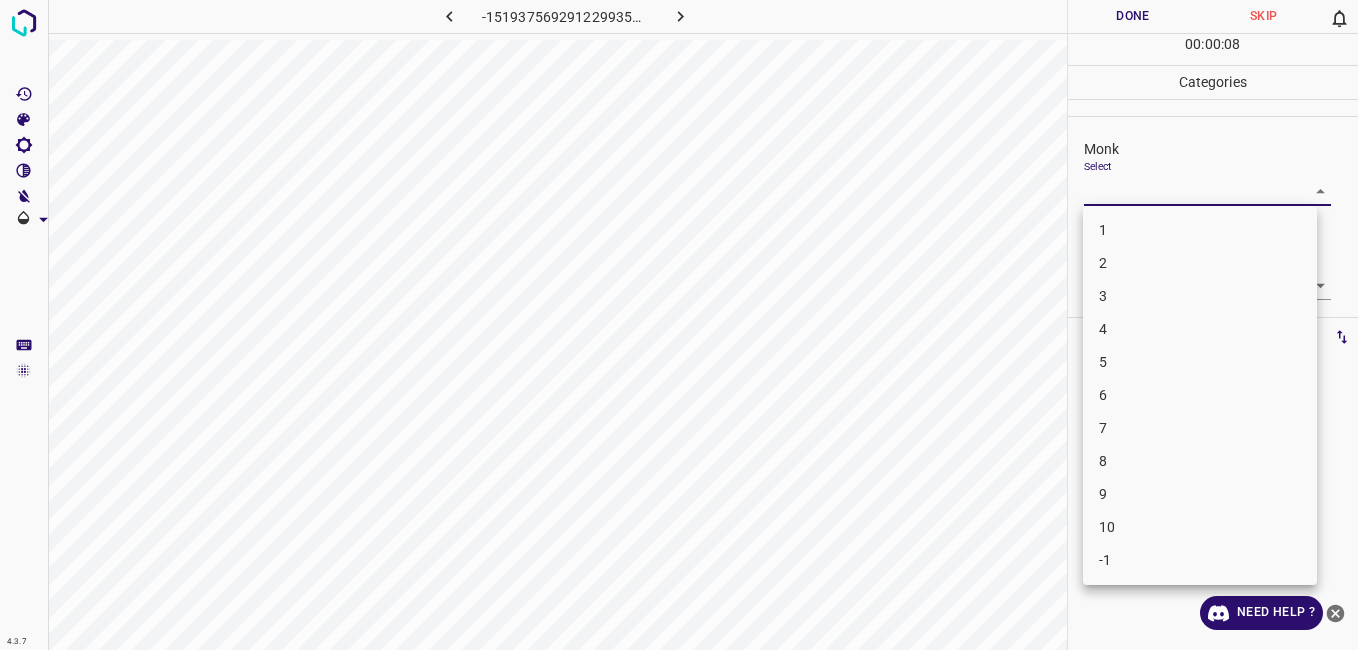 click on "4.3.7 -1519375692912299356.png Done Skip 0 00   : 00   : 08   Categories Monk   Select ​  Fitzpatrick   Select ​ Labels   0 Categories 1 Monk 2  Fitzpatrick Tools Space Change between modes (Draw & Edit) I Auto labeling R Restore zoom M Zoom in N Zoom out Delete Delete selecte label Filters Z Restore filters X Saturation filter C Brightness filter V Contrast filter B Gray scale filter General O Download Need Help ? - Text - Hide - Delete 1 2 3 4 5 6 7 8 9 10 -1" at bounding box center (679, 325) 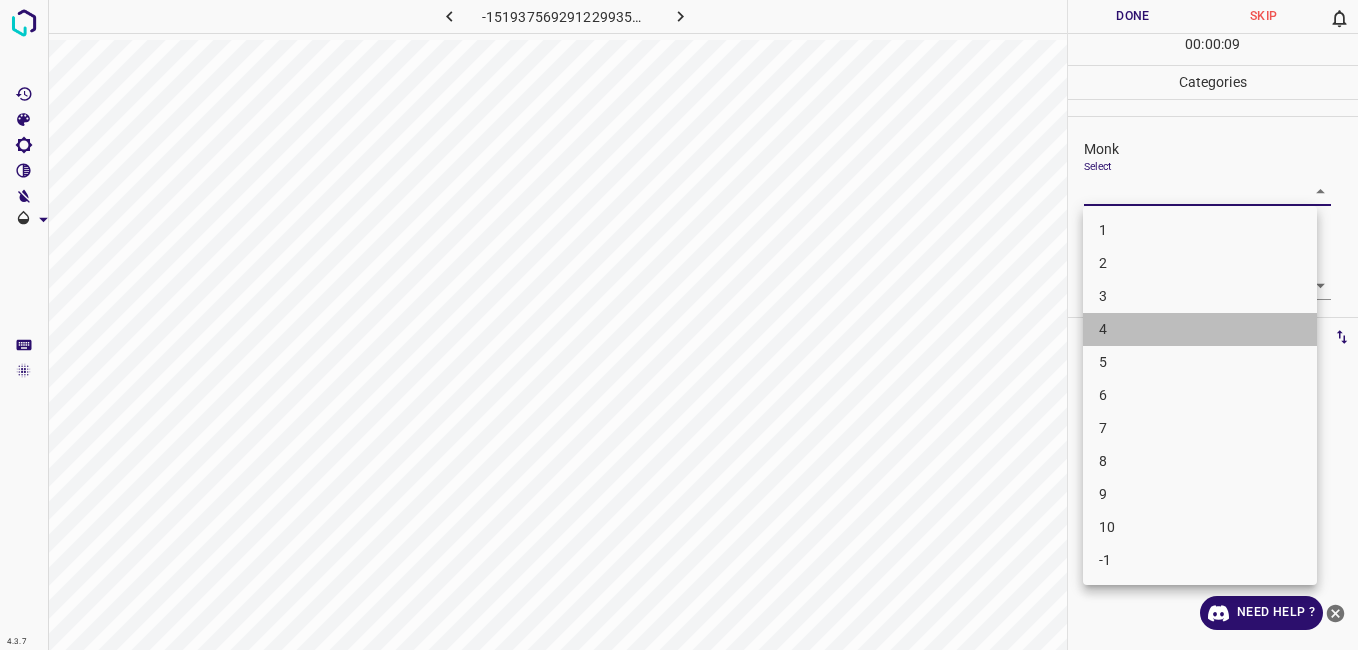 click on "4" at bounding box center [1200, 329] 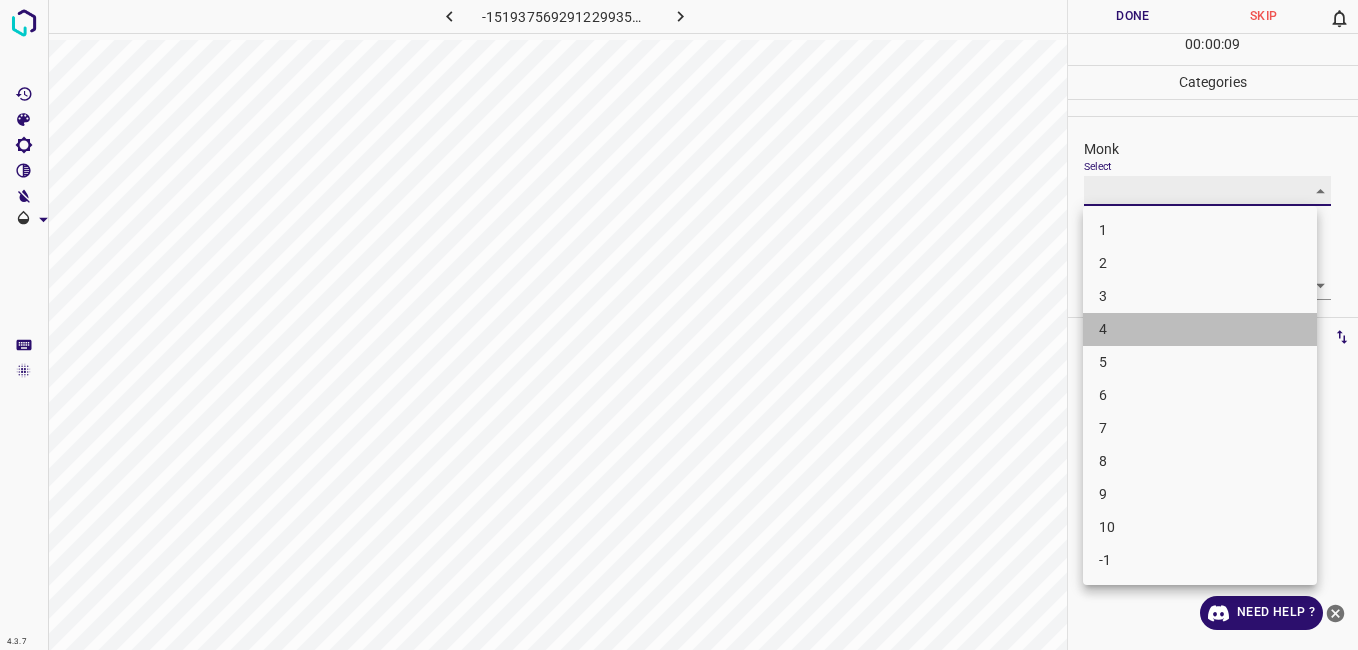 type on "4" 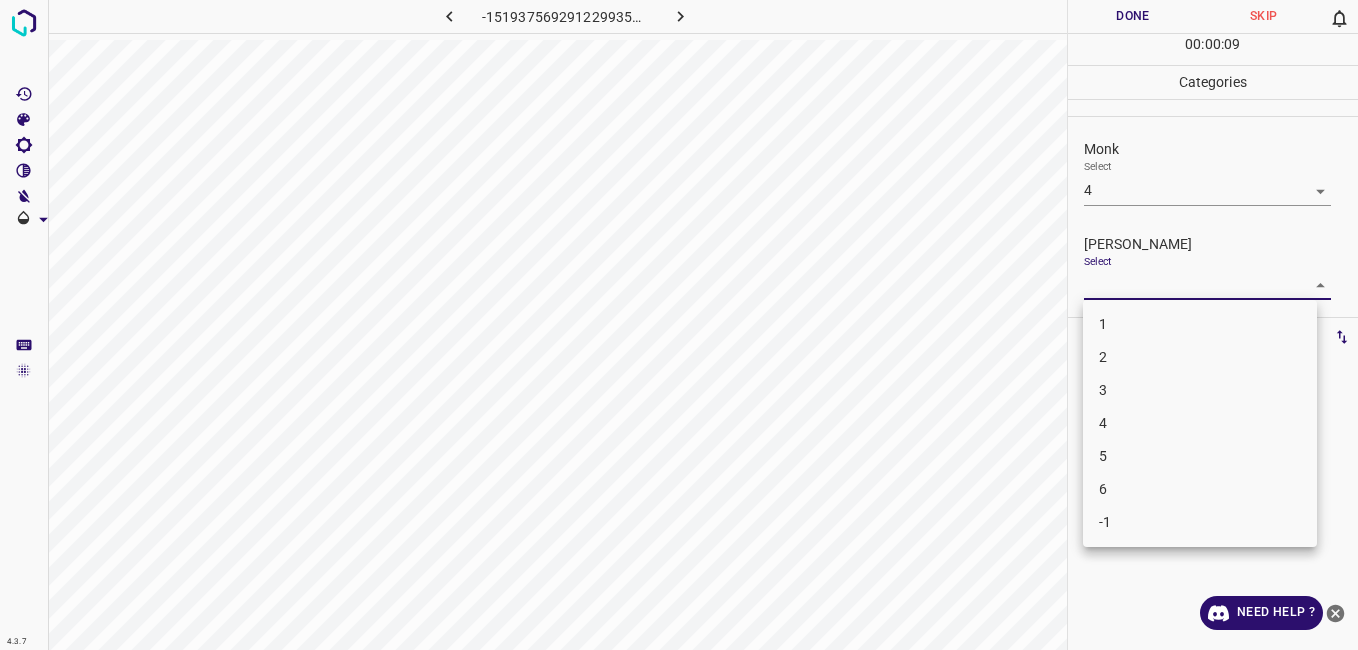 click on "4.3.7 -1519375692912299356.png Done Skip 0 00   : 00   : 09   Categories Monk   Select 4 4  Fitzpatrick   Select ​ Labels   0 Categories 1 Monk 2  Fitzpatrick Tools Space Change between modes (Draw & Edit) I Auto labeling R Restore zoom M Zoom in N Zoom out Delete Delete selecte label Filters Z Restore filters X Saturation filter C Brightness filter V Contrast filter B Gray scale filter General O Download Need Help ? - Text - Hide - Delete 1 2 3 4 5 6 -1" at bounding box center [679, 325] 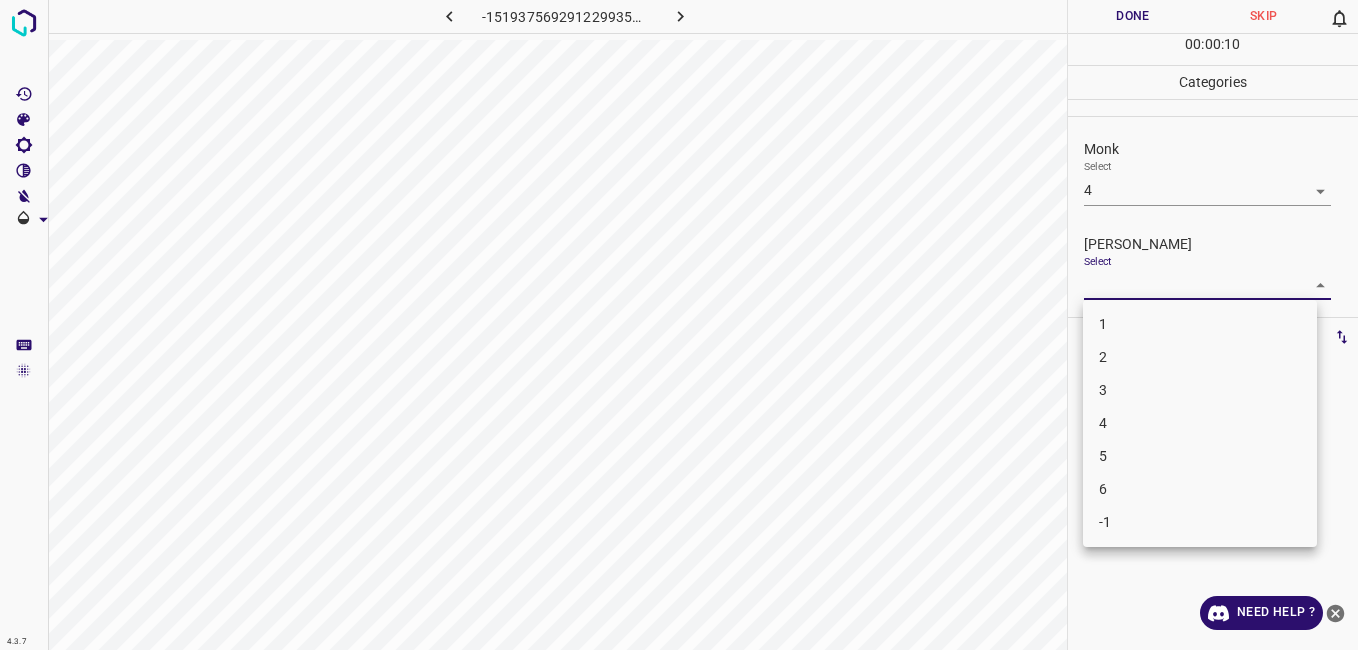 click on "3" at bounding box center [1200, 390] 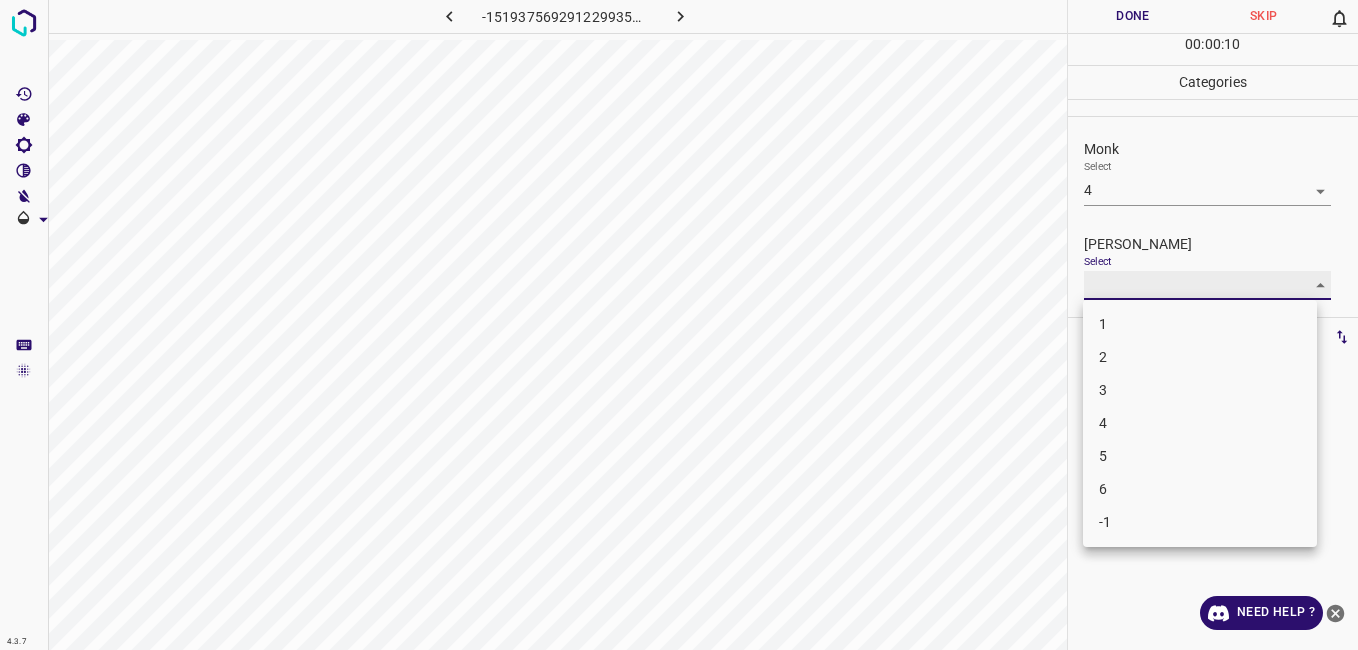 type on "3" 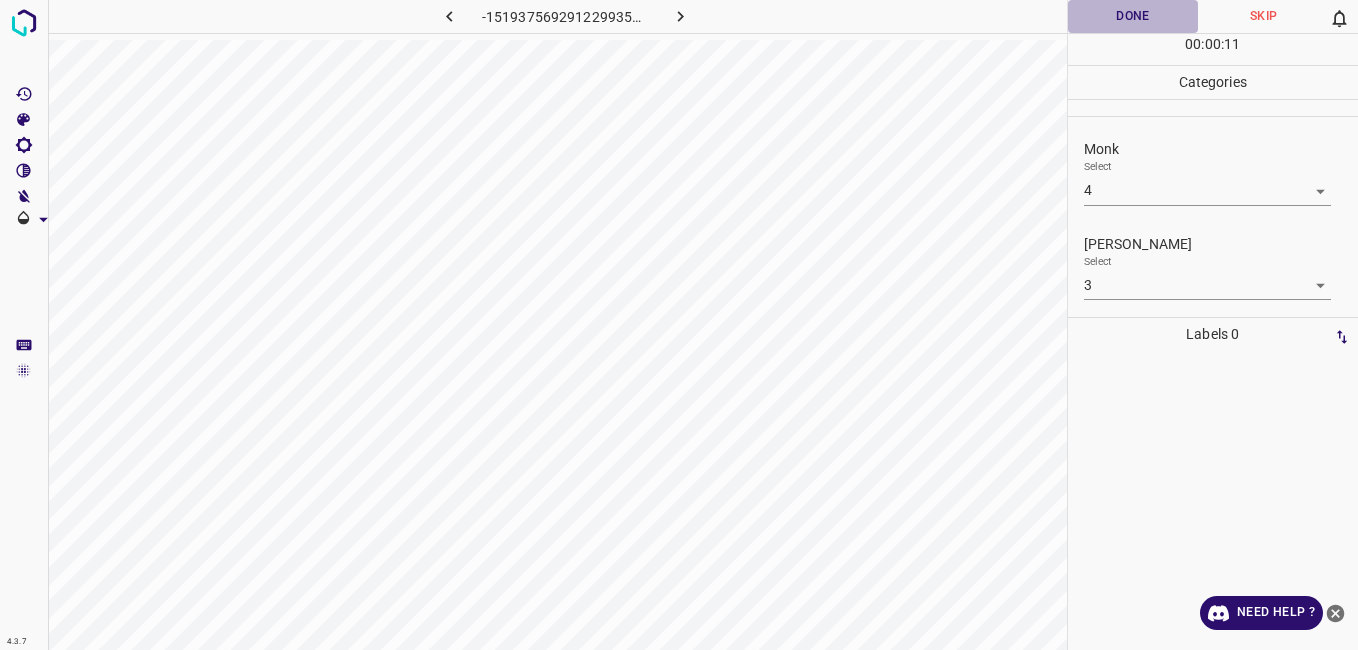 click on "Done" at bounding box center [1133, 16] 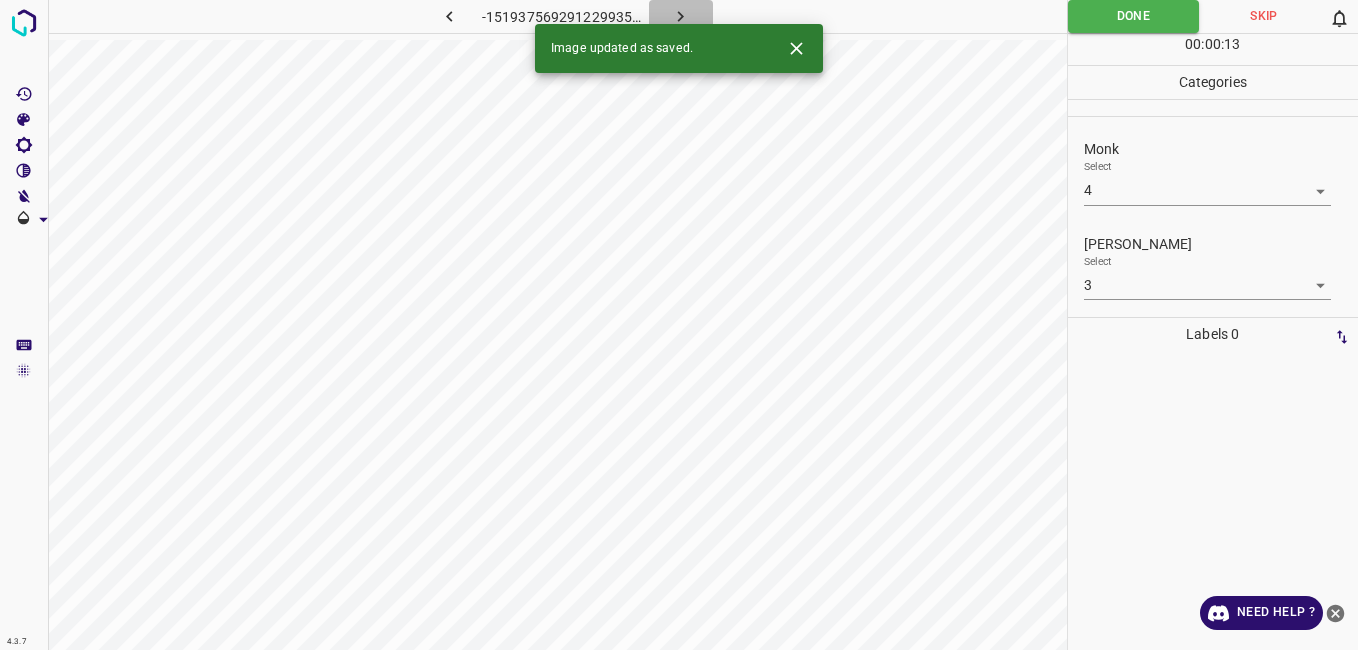click 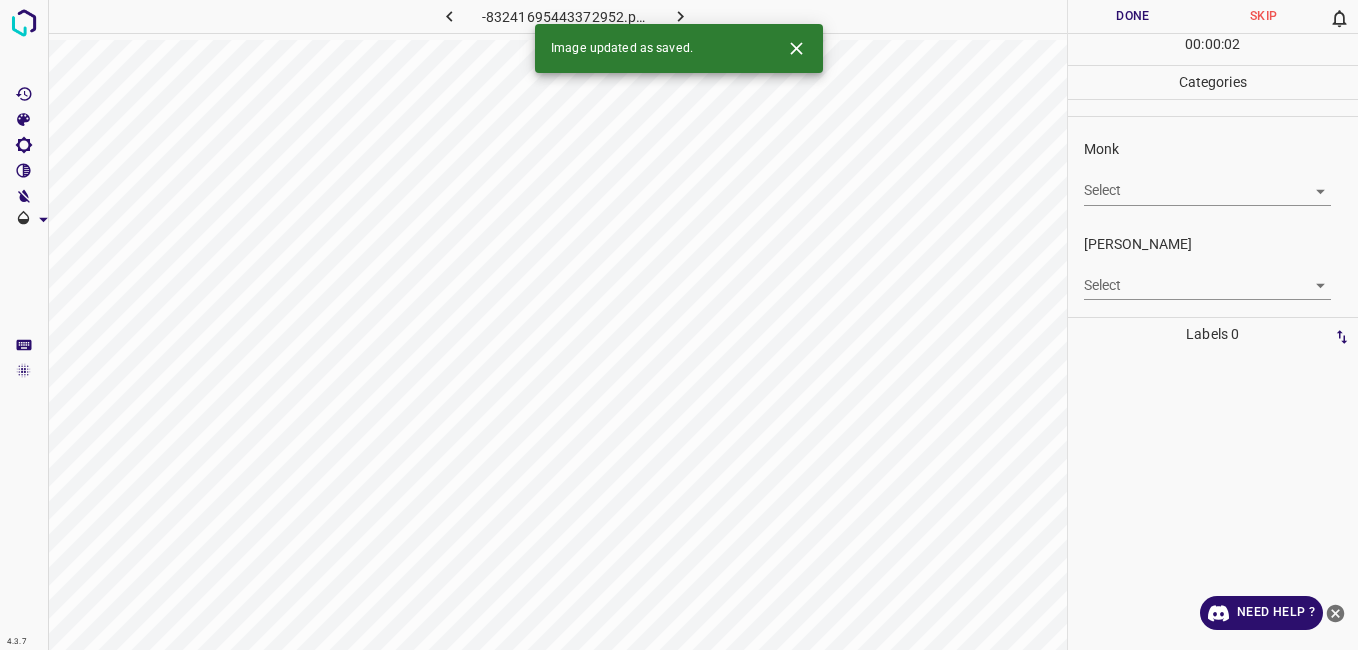 click on "4.3.7 -83241695443372952.png Done Skip 0 00   : 00   : 02   Categories Monk   Select ​  Fitzpatrick   Select ​ Labels   0 Categories 1 Monk 2  Fitzpatrick Tools Space Change between modes (Draw & Edit) I Auto labeling R Restore zoom M Zoom in N Zoom out Delete Delete selecte label Filters Z Restore filters X Saturation filter C Brightness filter V Contrast filter B Gray scale filter General O Download Image updated as saved. Need Help ? - Text - Hide - Delete" at bounding box center (679, 325) 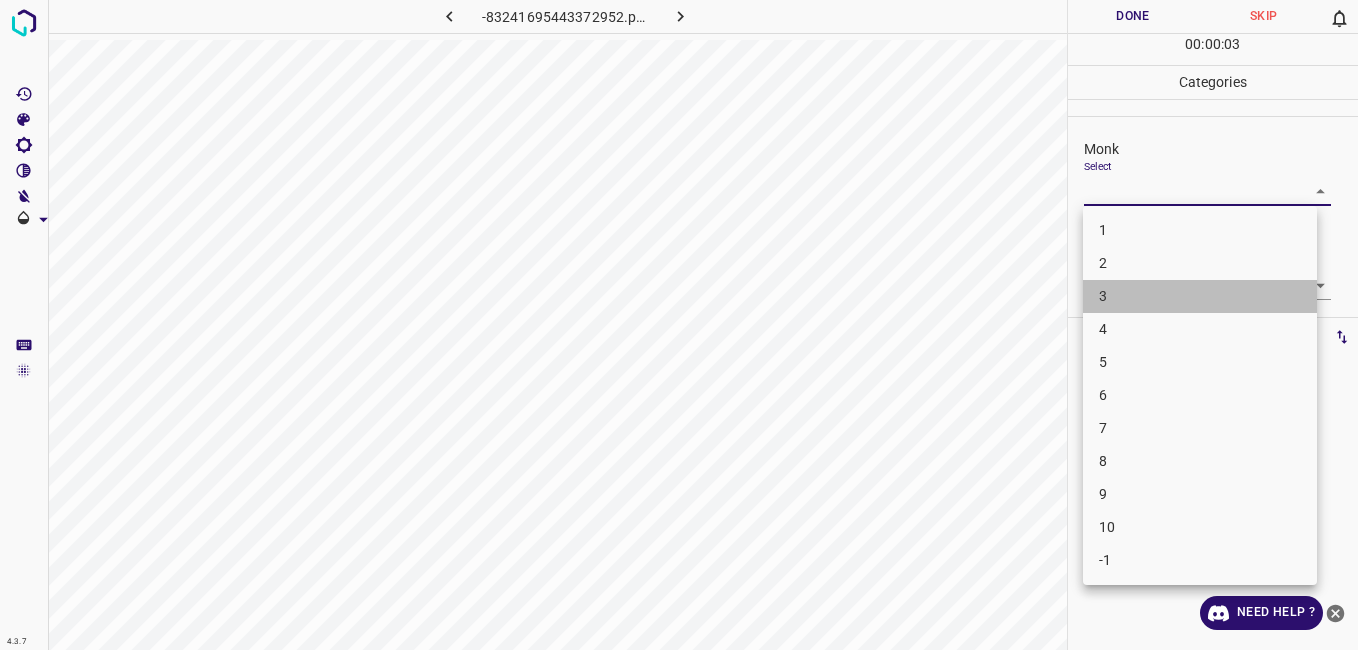 click on "3" at bounding box center [1200, 296] 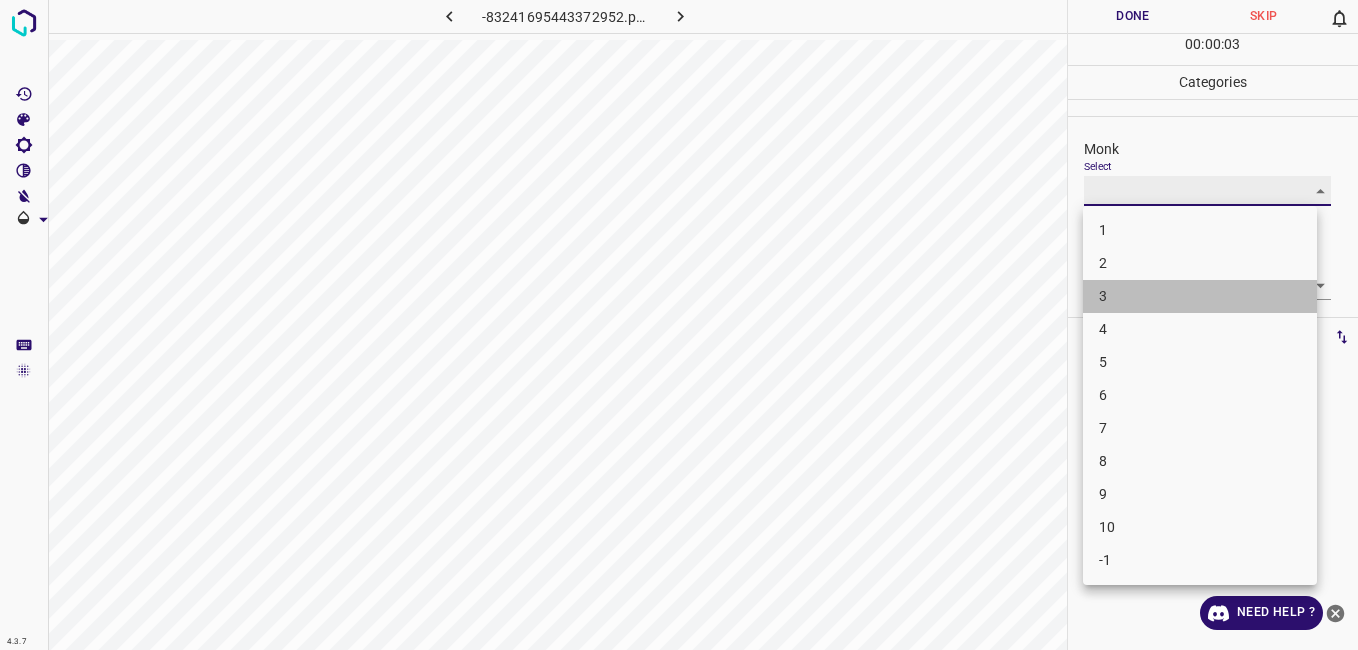 type on "3" 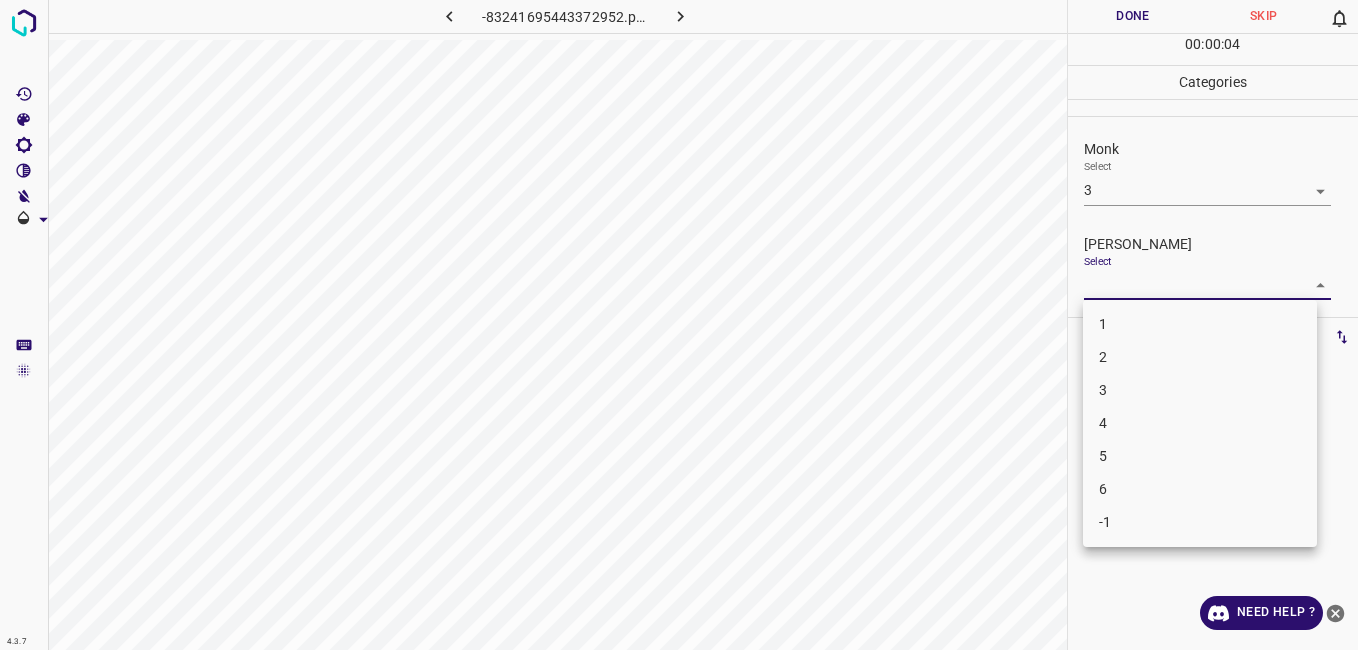 click on "4.3.7 -83241695443372952.png Done Skip 0 00   : 00   : 04   Categories Monk   Select 3 3  Fitzpatrick   Select ​ Labels   0 Categories 1 Monk 2  Fitzpatrick Tools Space Change between modes (Draw & Edit) I Auto labeling R Restore zoom M Zoom in N Zoom out Delete Delete selecte label Filters Z Restore filters X Saturation filter C Brightness filter V Contrast filter B Gray scale filter General O Download Need Help ? - Text - Hide - Delete 1 2 3 4 5 6 -1" at bounding box center [679, 325] 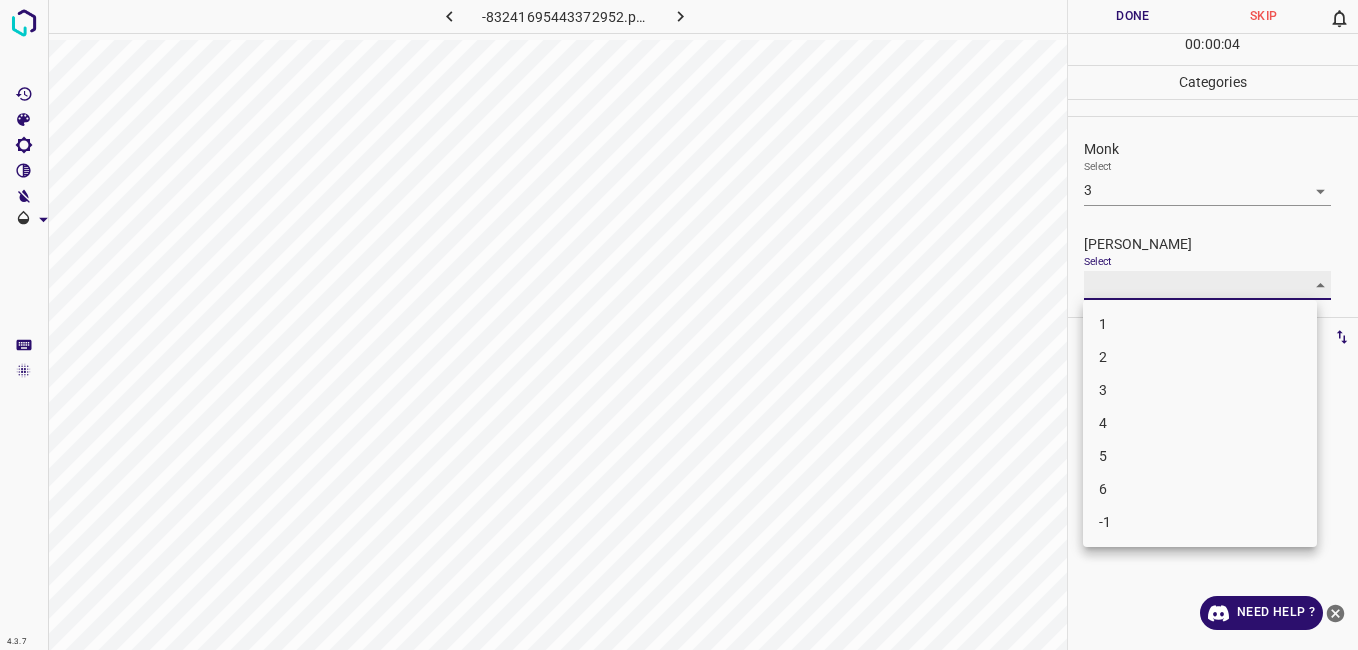 type on "2" 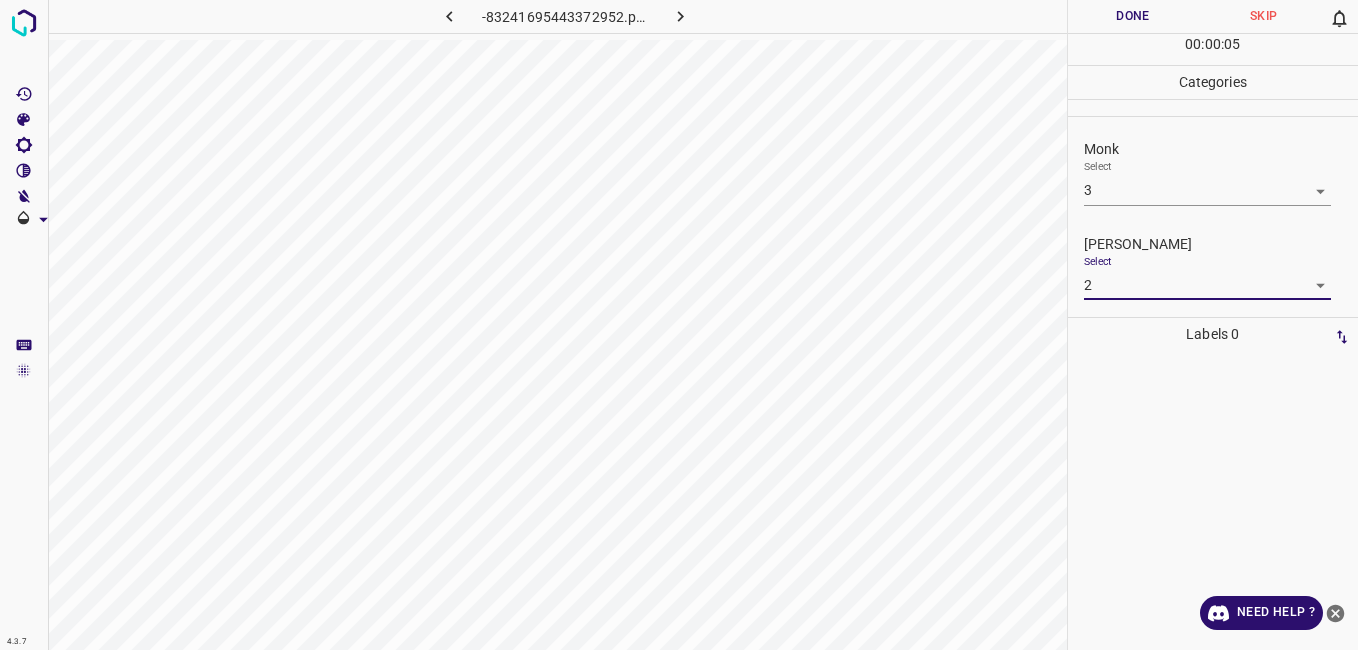 click on "Done" at bounding box center (1133, 16) 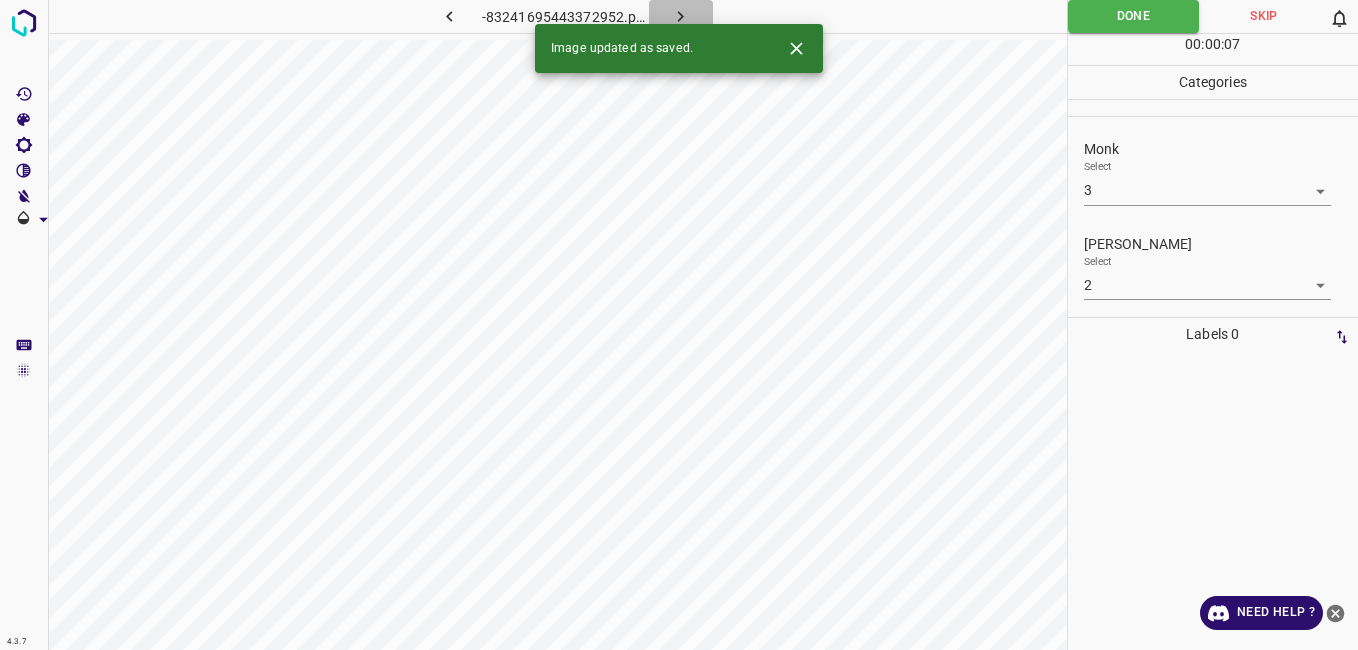click 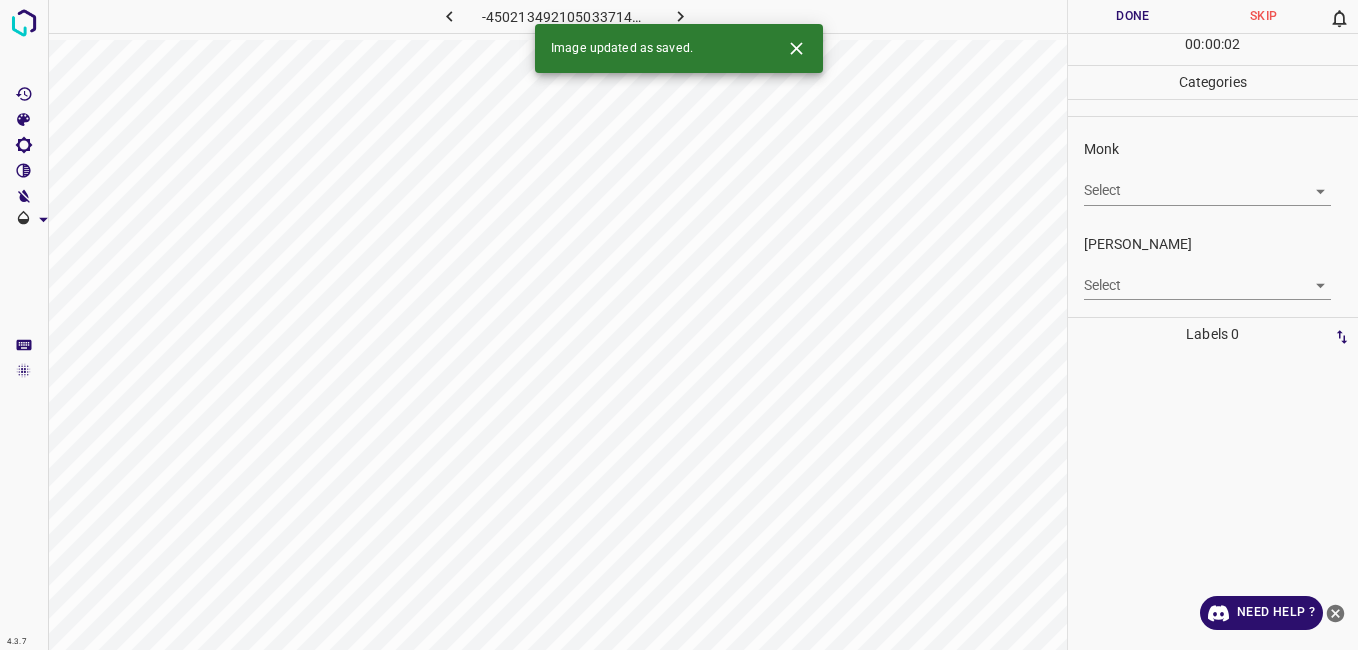 click on "Select ​" at bounding box center (1207, 182) 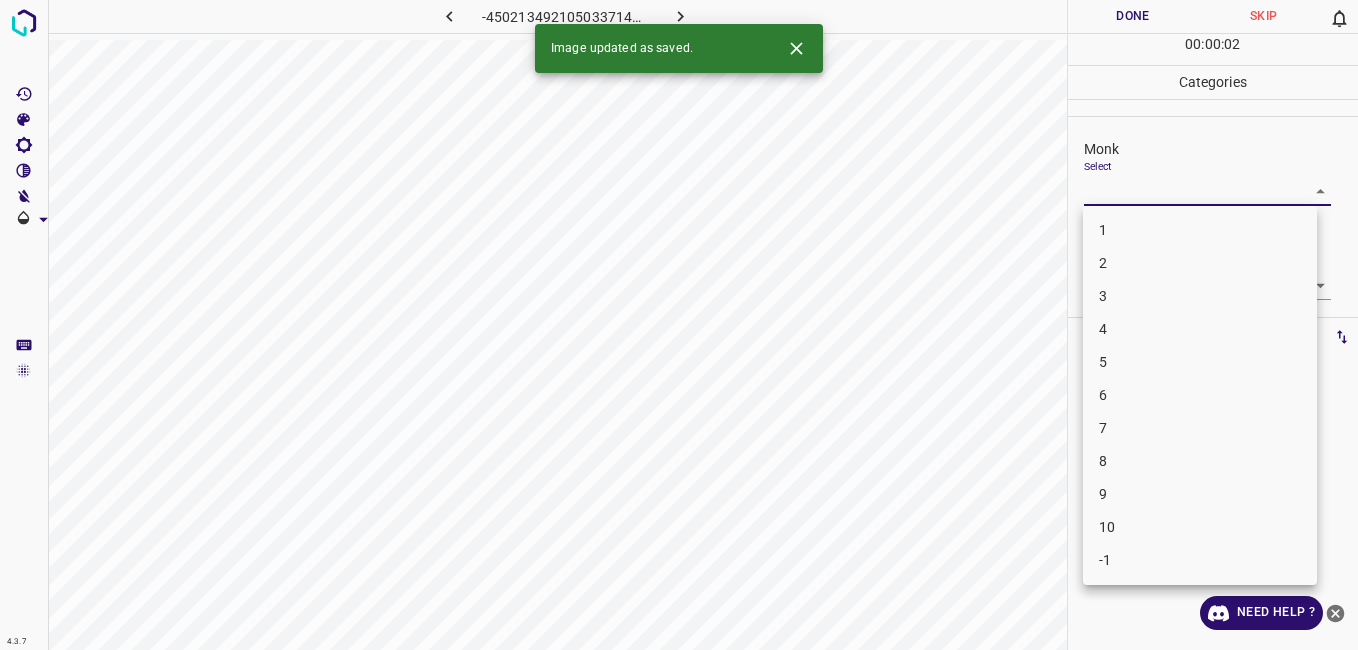 click on "4.3.7 -4502134921050337149.png Done Skip 0 00   : 00   : 02   Categories Monk   Select ​  Fitzpatrick   Select ​ Labels   0 Categories 1 Monk 2  Fitzpatrick Tools Space Change between modes (Draw & Edit) I Auto labeling R Restore zoom M Zoom in N Zoom out Delete Delete selecte label Filters Z Restore filters X Saturation filter C Brightness filter V Contrast filter B Gray scale filter General O Download Image updated as saved. Need Help ? - Text - Hide - Delete 1 2 3 4 5 6 7 8 9 10 -1" at bounding box center [679, 325] 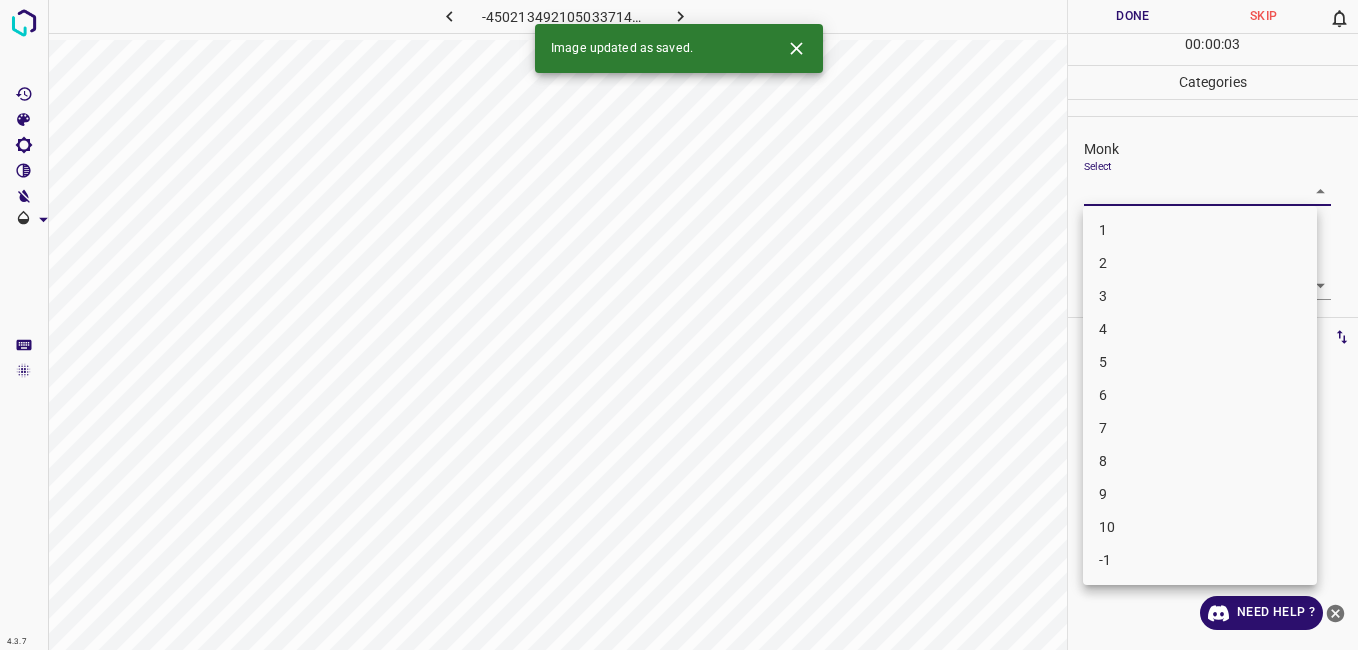 click on "4" at bounding box center (1200, 329) 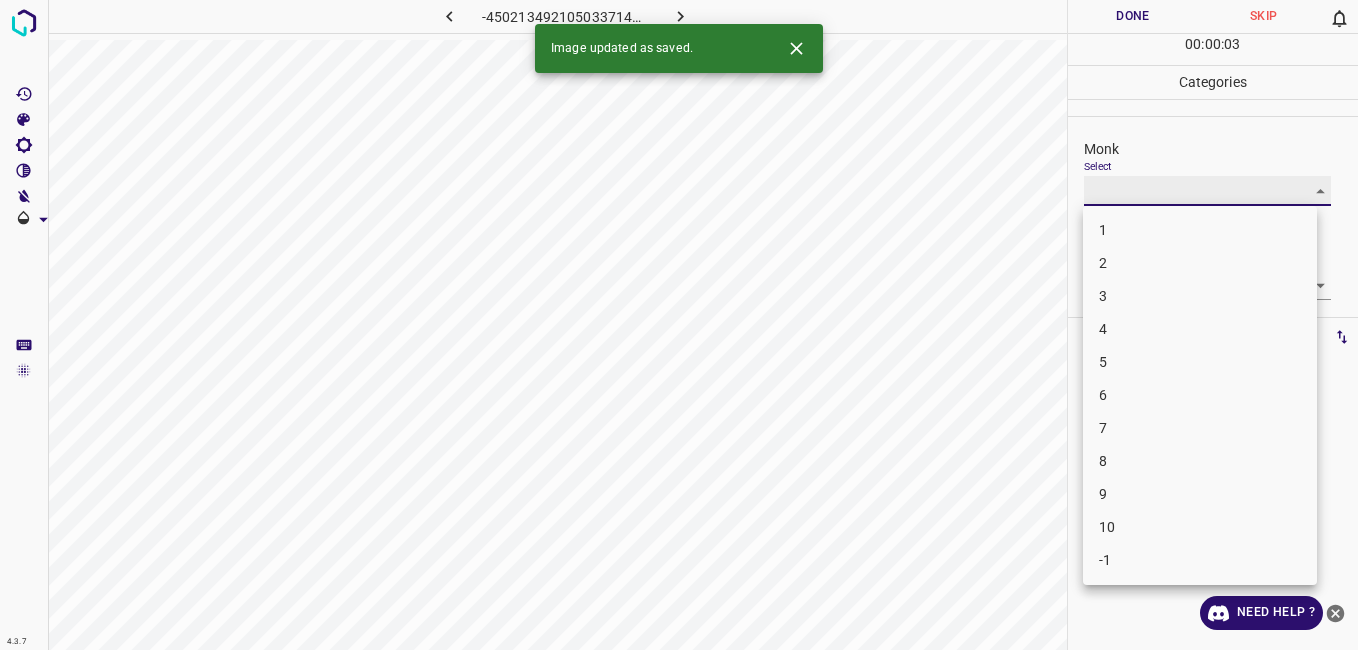 type on "4" 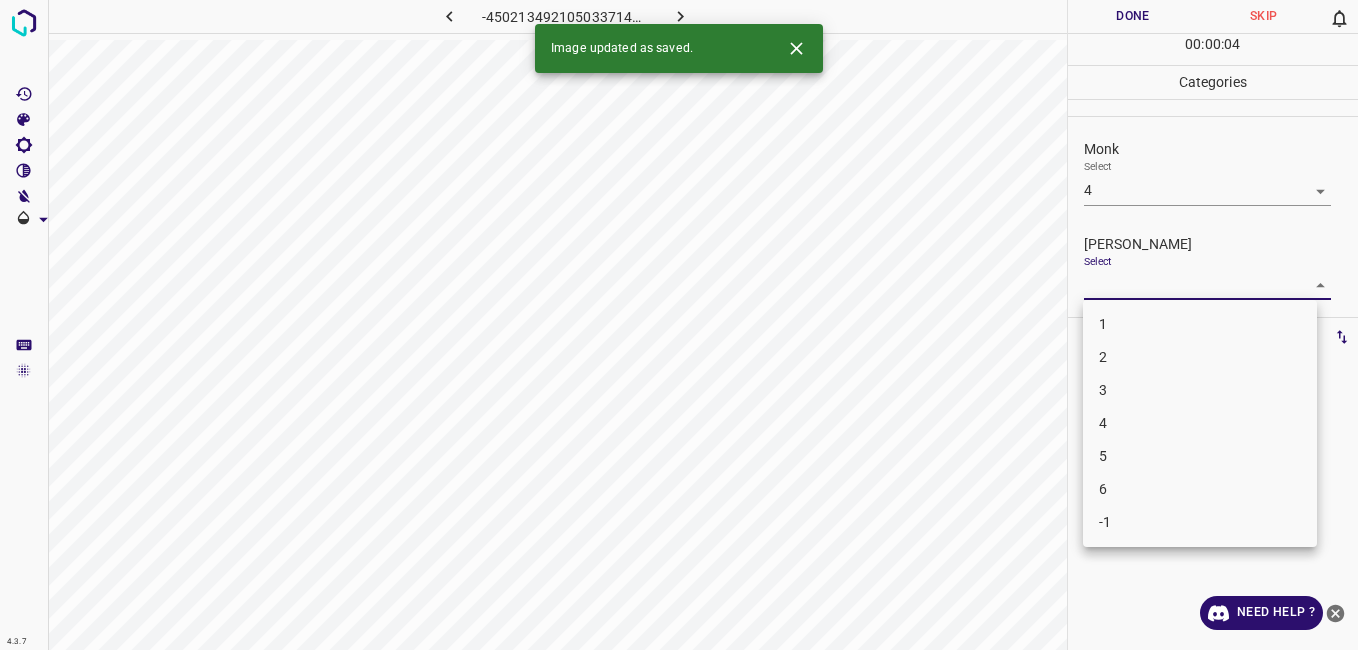 click on "4.3.7 -4502134921050337149.png Done Skip 0 00   : 00   : 04   Categories Monk   Select 4 4  Fitzpatrick   Select ​ Labels   0 Categories 1 Monk 2  Fitzpatrick Tools Space Change between modes (Draw & Edit) I Auto labeling R Restore zoom M Zoom in N Zoom out Delete Delete selecte label Filters Z Restore filters X Saturation filter C Brightness filter V Contrast filter B Gray scale filter General O Download Image updated as saved. Need Help ? - Text - Hide - Delete 1 2 3 4 5 6 -1" at bounding box center (679, 325) 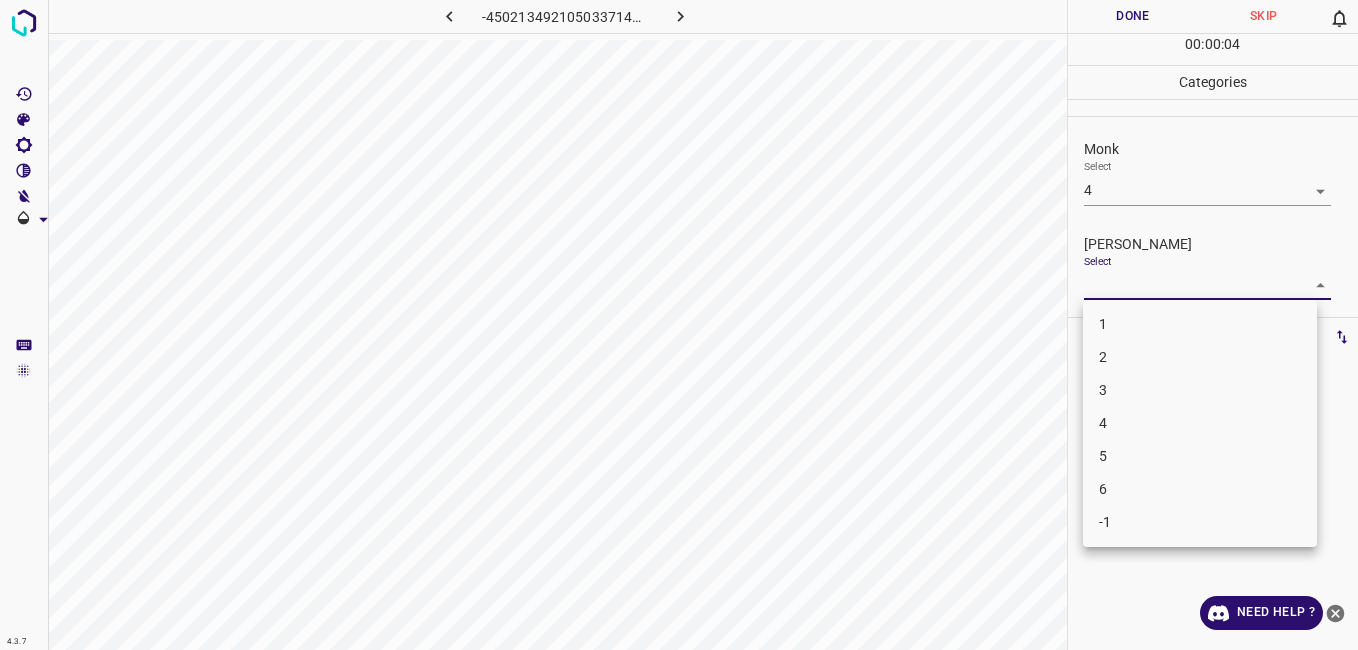 click on "3" at bounding box center (1200, 390) 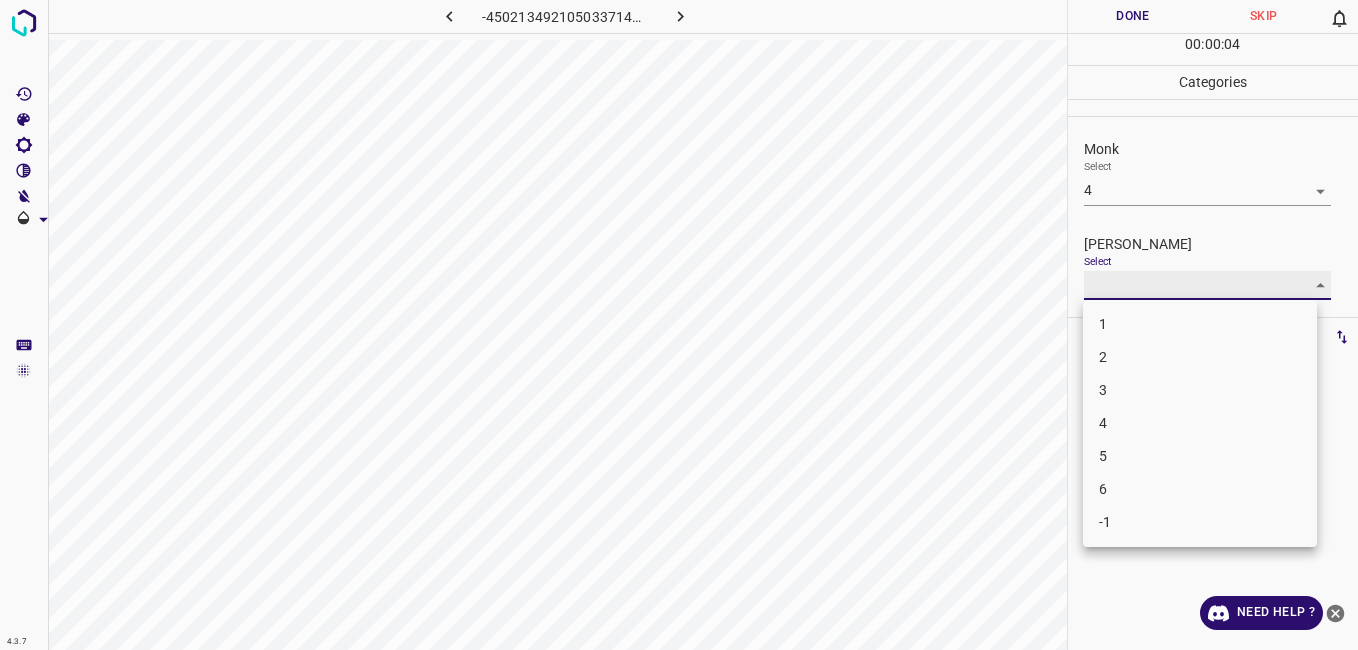 type on "3" 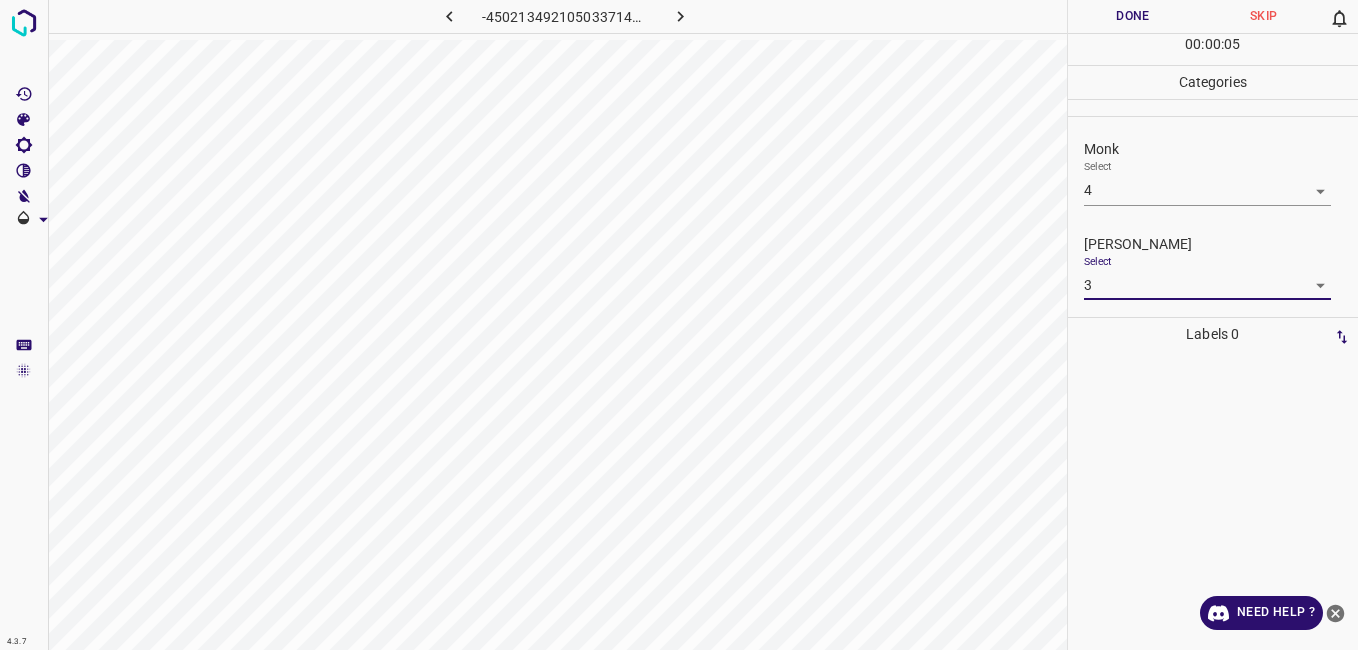 click on "Done" at bounding box center [1133, 16] 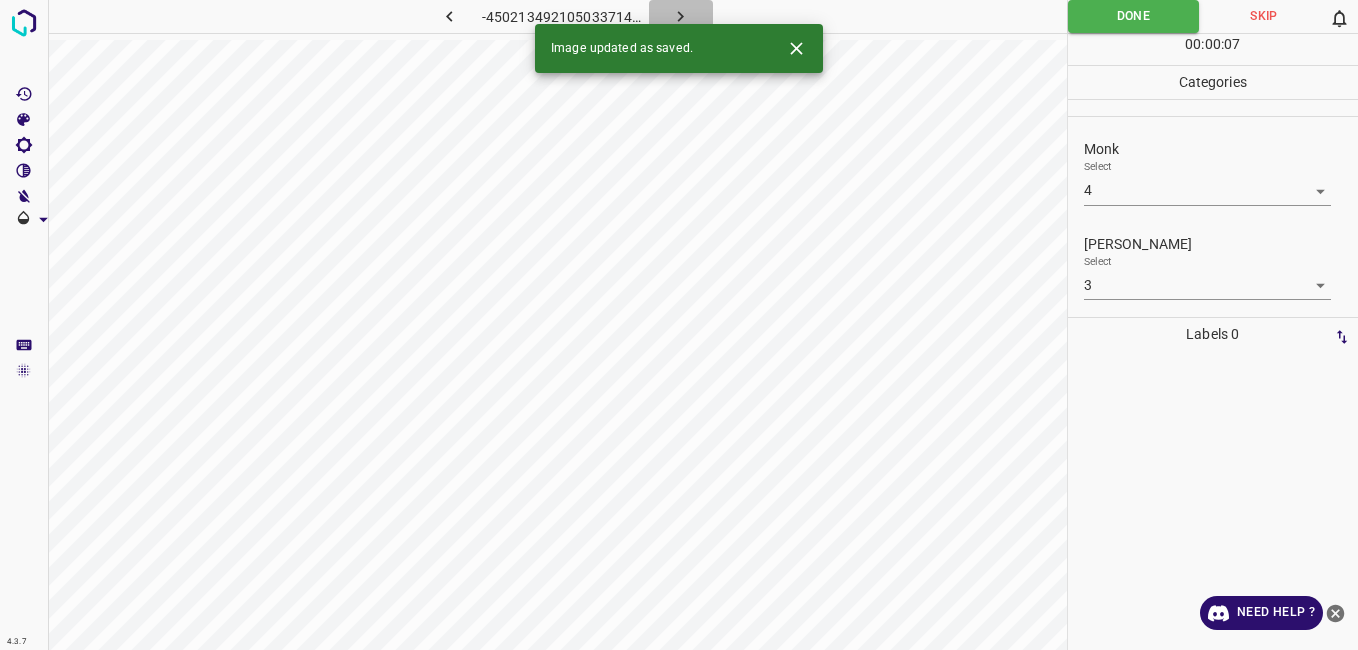 click 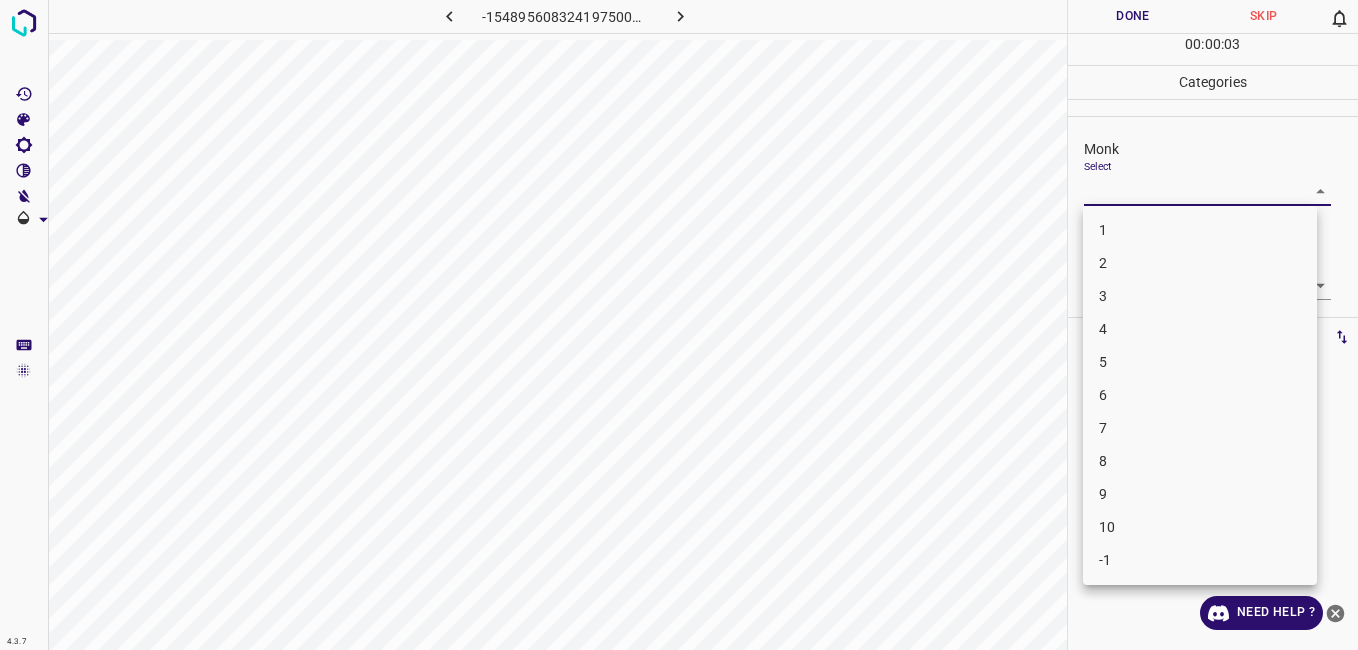 click on "4.3.7 -1548956083241975007.png Done Skip 0 00   : 00   : 03   Categories Monk   Select ​  Fitzpatrick   Select ​ Labels   0 Categories 1 Monk 2  Fitzpatrick Tools Space Change between modes (Draw & Edit) I Auto labeling R Restore zoom M Zoom in N Zoom out Delete Delete selecte label Filters Z Restore filters X Saturation filter C Brightness filter V Contrast filter B Gray scale filter General O Download Need Help ? - Text - Hide - Delete 1 2 3 4 5 6 7 8 9 10 -1" at bounding box center [679, 325] 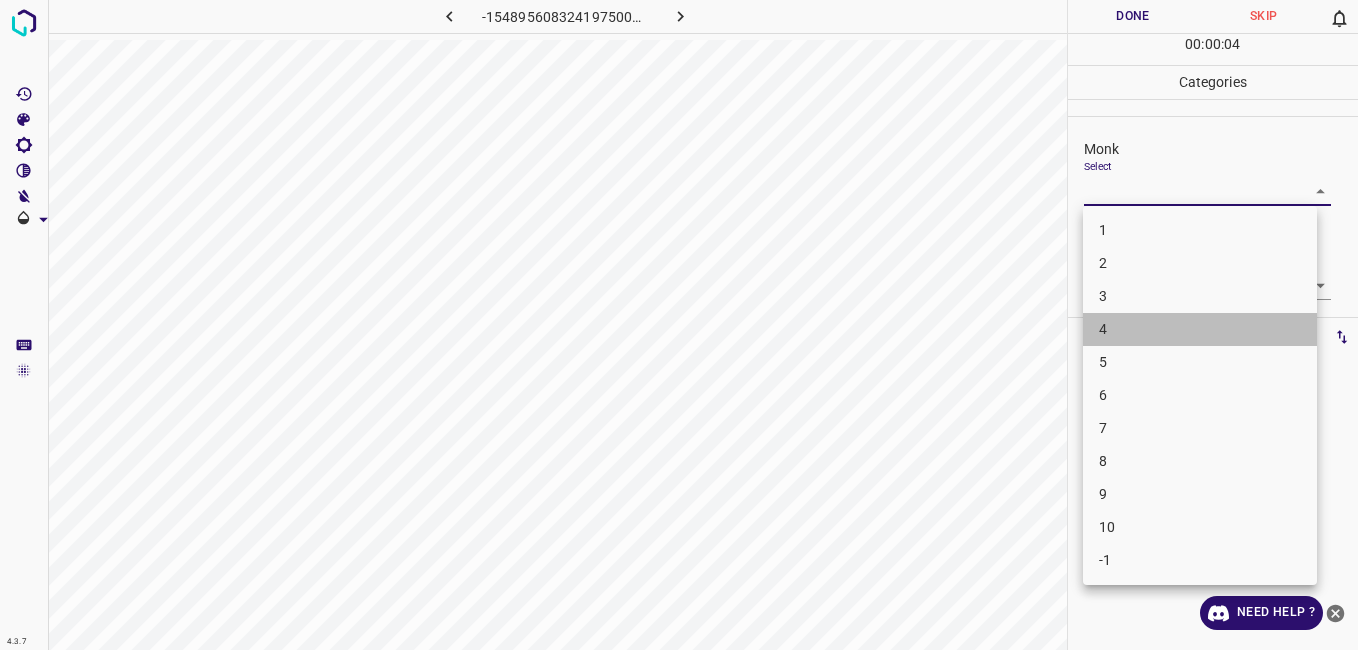 click on "4" at bounding box center (1200, 329) 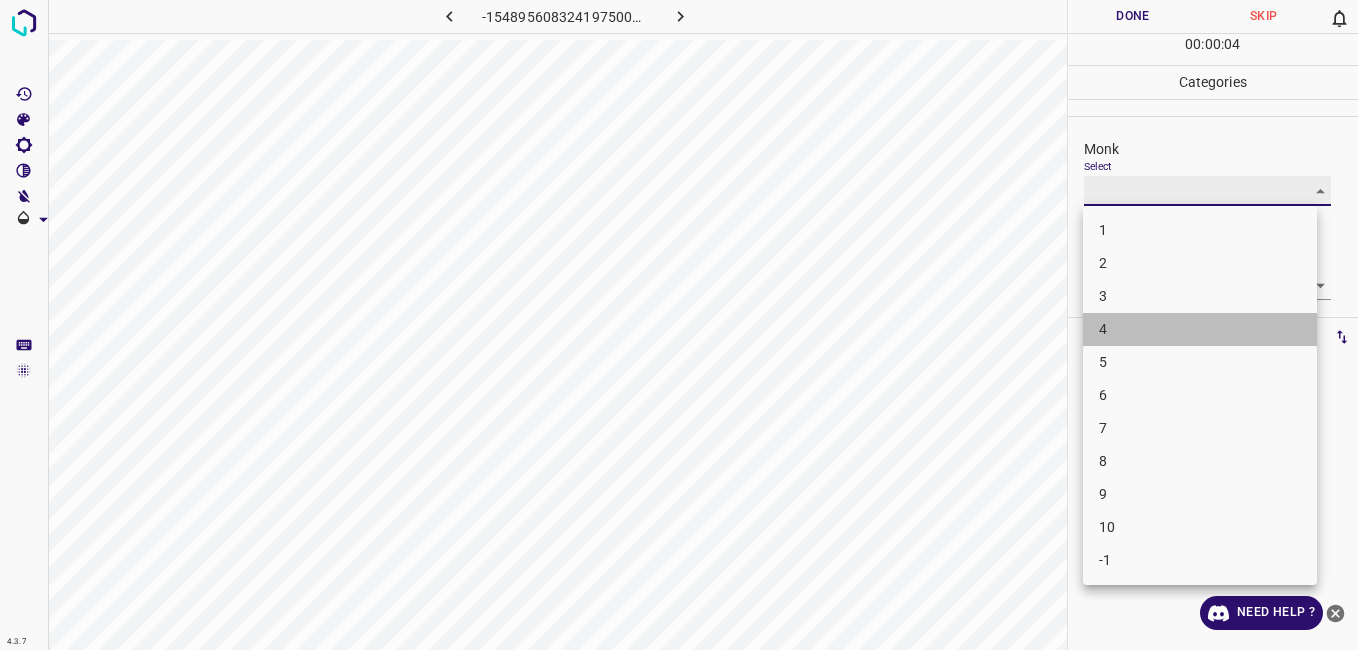 type on "4" 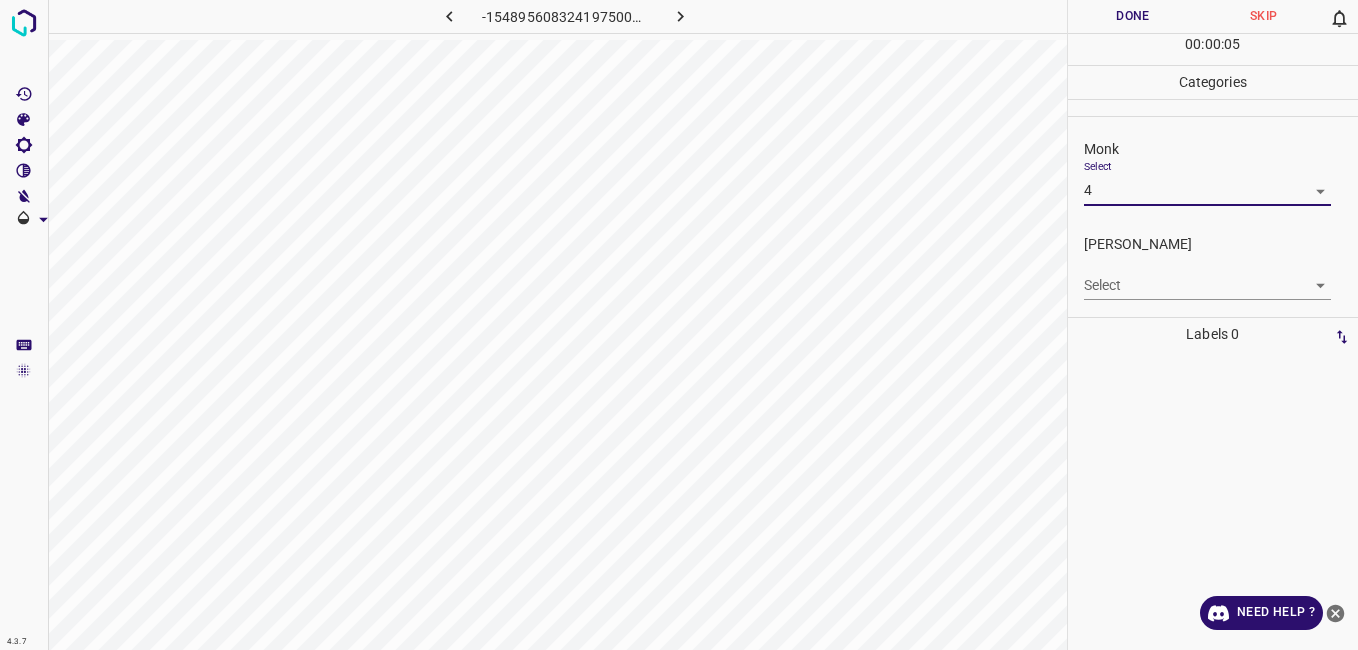 click on "4.3.7 -1548956083241975007.png Done Skip 0 00   : 00   : 05   Categories Monk   Select 4 4  Fitzpatrick   Select ​ Labels   0 Categories 1 Monk 2  Fitzpatrick Tools Space Change between modes (Draw & Edit) I Auto labeling R Restore zoom M Zoom in N Zoom out Delete Delete selecte label Filters Z Restore filters X Saturation filter C Brightness filter V Contrast filter B Gray scale filter General O Download Need Help ? - Text - Hide - Delete" at bounding box center (679, 325) 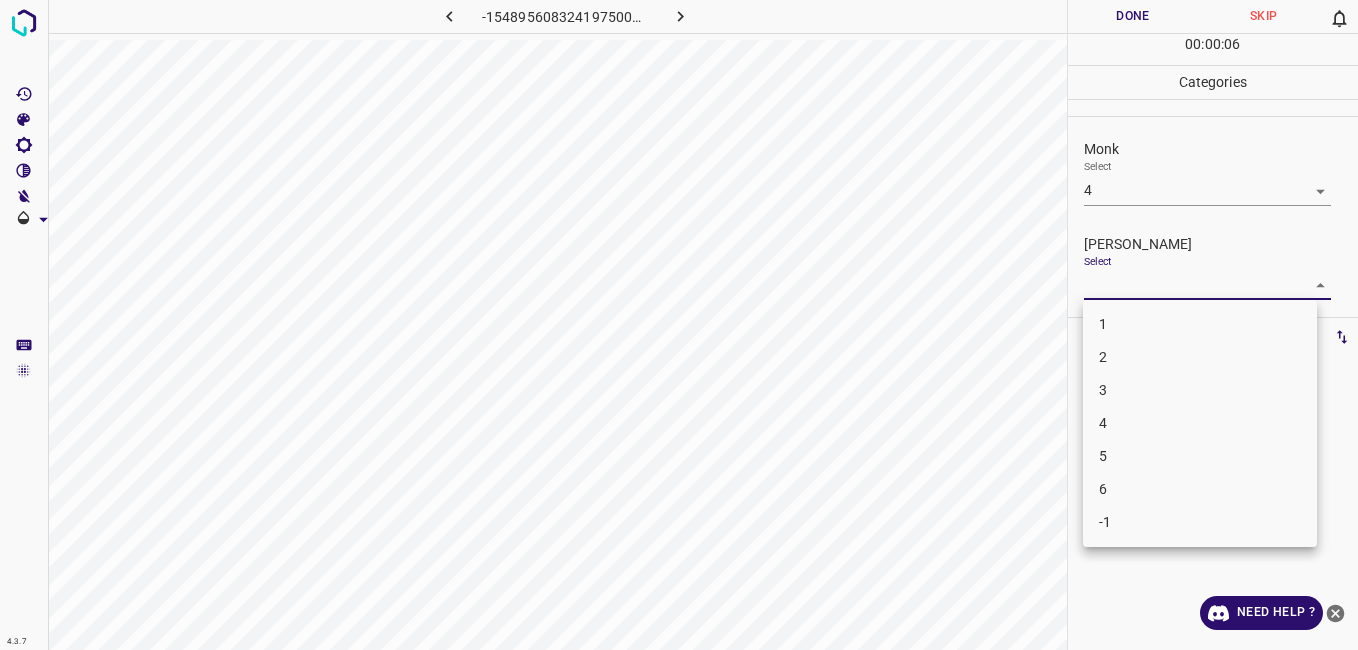 click on "3" at bounding box center (1200, 390) 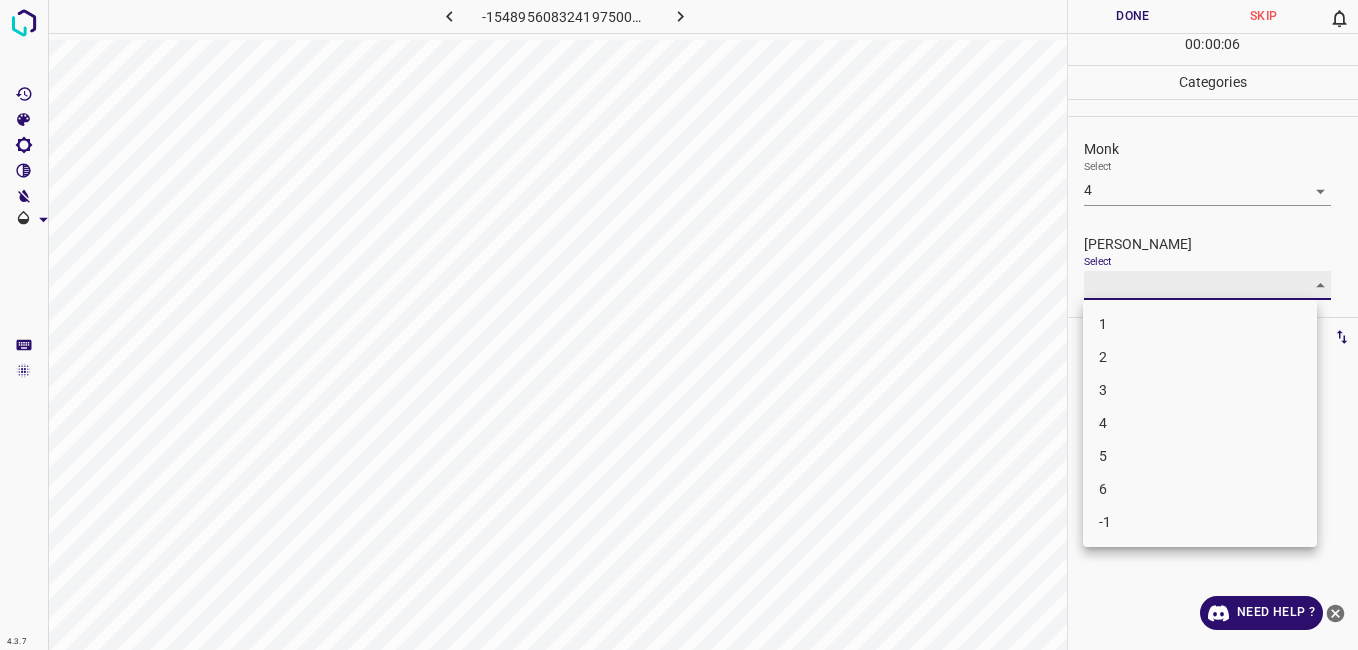 type on "3" 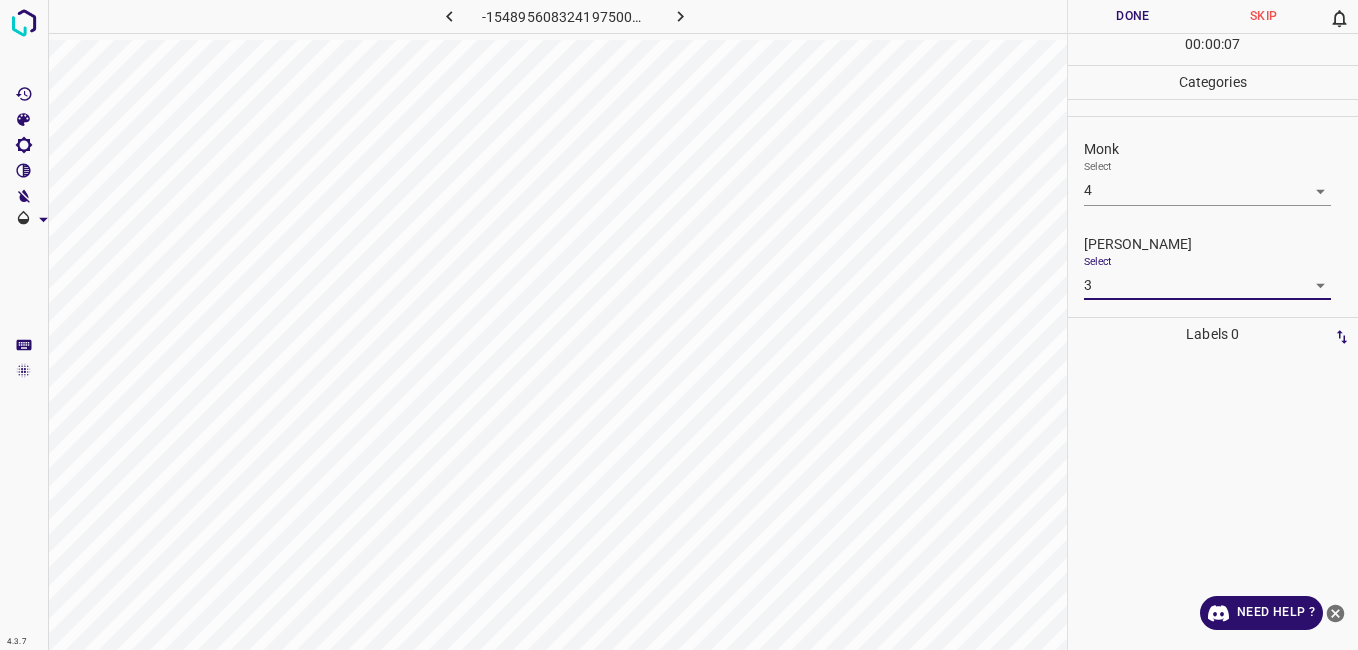 click on "Done" at bounding box center [1133, 16] 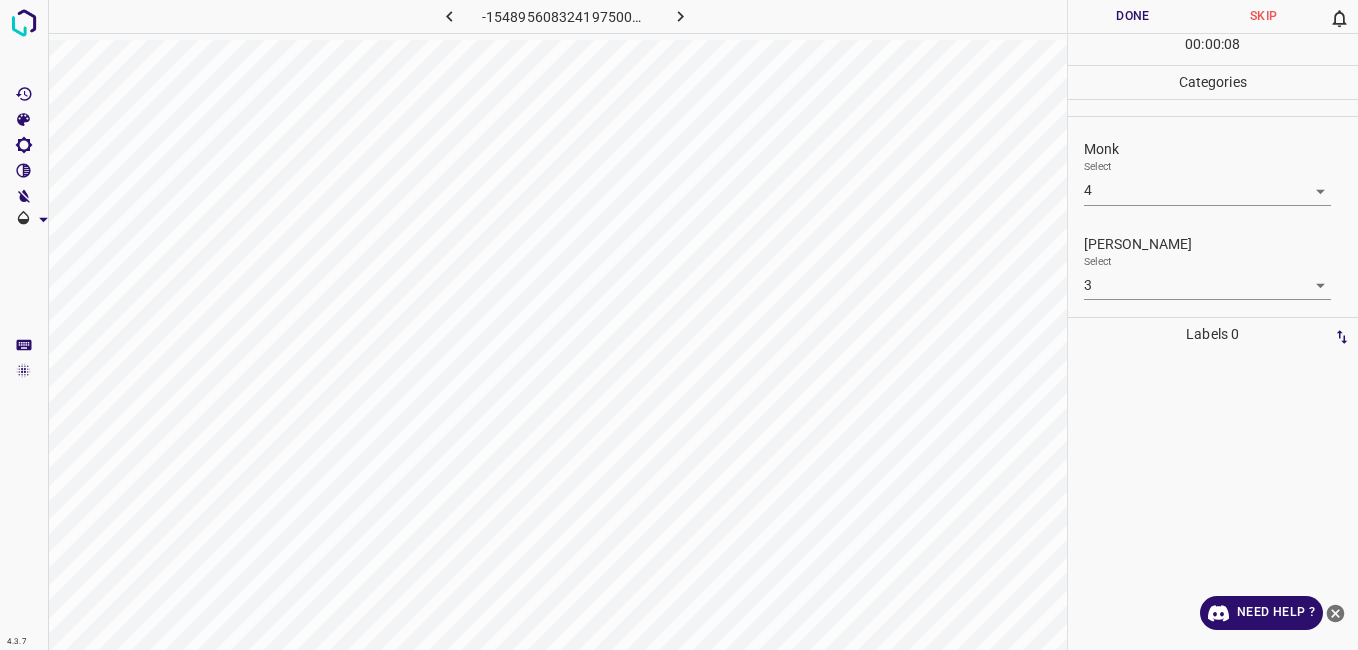 click 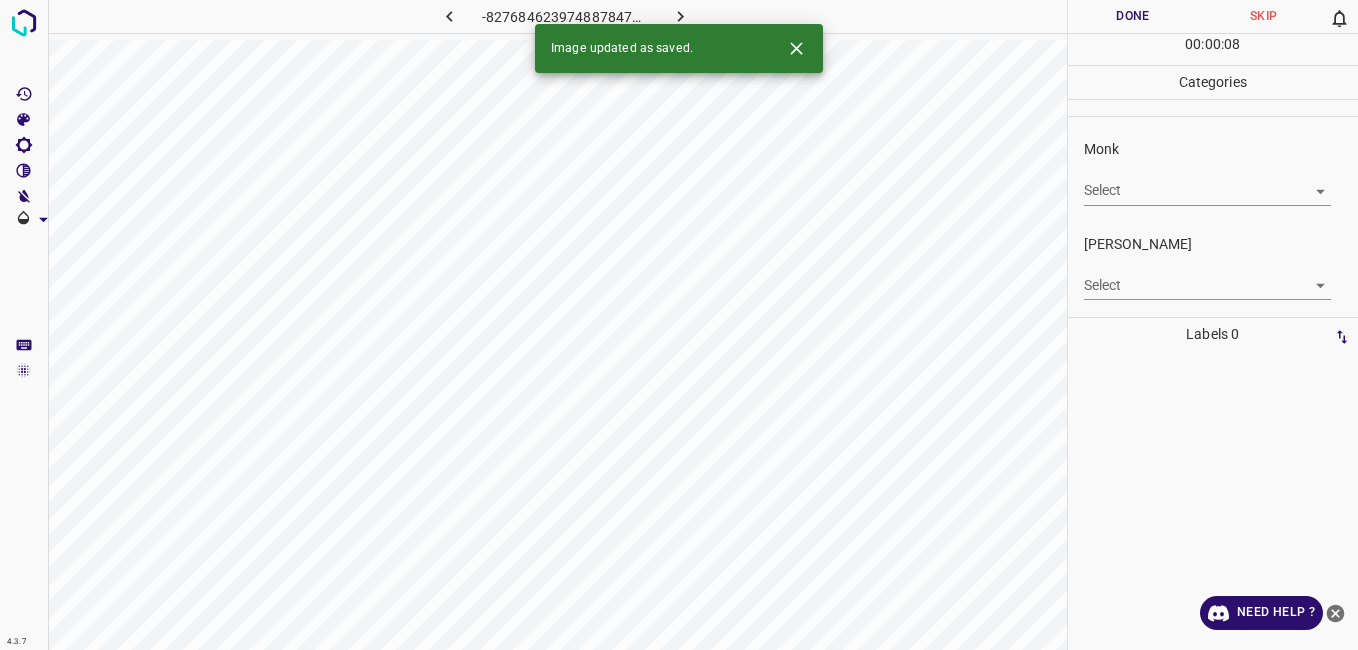 click on "4.3.7 -8276846239748878471.png Done Skip 0 00   : 00   : 08   Categories Monk   Select ​  Fitzpatrick   Select ​ Labels   0 Categories 1 Monk 2  Fitzpatrick Tools Space Change between modes (Draw & Edit) I Auto labeling R Restore zoom M Zoom in N Zoom out Delete Delete selecte label Filters Z Restore filters X Saturation filter C Brightness filter V Contrast filter B Gray scale filter General O Download Image updated as saved. Need Help ? - Text - Hide - Delete" at bounding box center [679, 325] 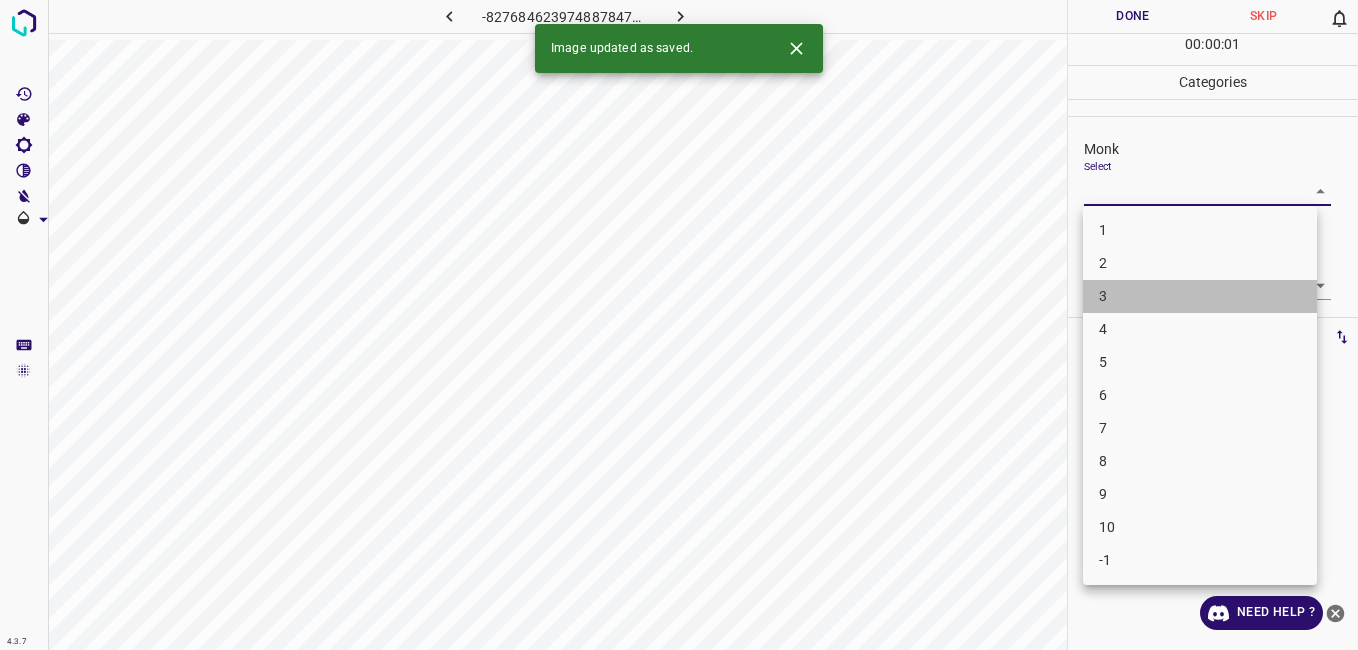 click on "3" at bounding box center (1200, 296) 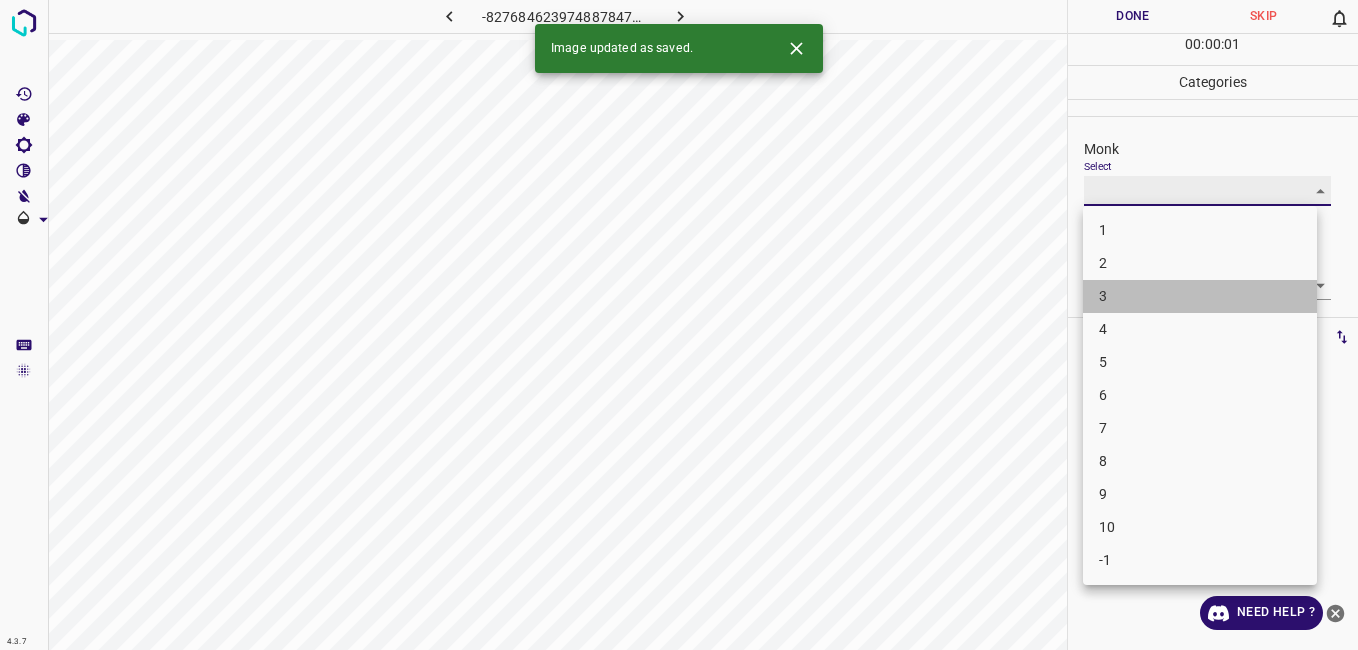 type on "3" 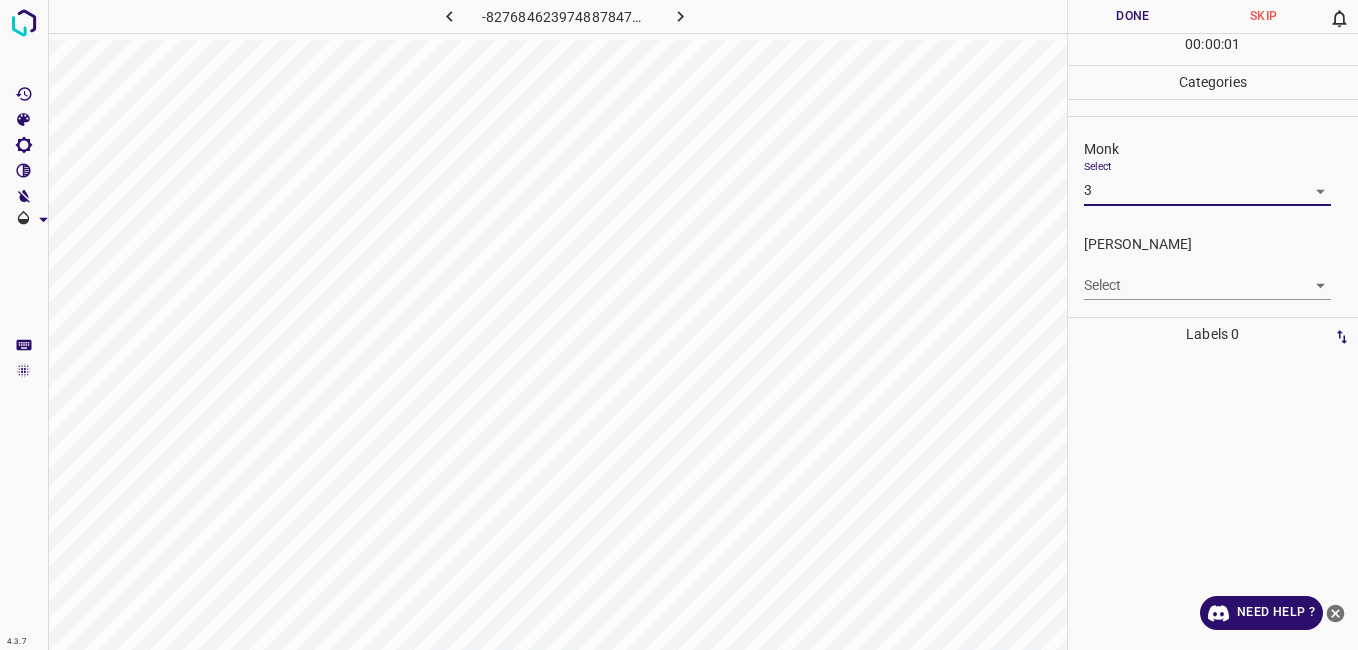 click on "4.3.7 -8276846239748878471.png Done Skip 0 00   : 00   : 01   Categories Monk   Select 3 3  Fitzpatrick   Select ​ Labels   0 Categories 1 Monk 2  Fitzpatrick Tools Space Change between modes (Draw & Edit) I Auto labeling R Restore zoom M Zoom in N Zoom out Delete Delete selecte label Filters Z Restore filters X Saturation filter C Brightness filter V Contrast filter B Gray scale filter General O Download Need Help ? - Text - Hide - Delete 1 2 3 4 5 6 7 8 9 10 -1" at bounding box center [679, 325] 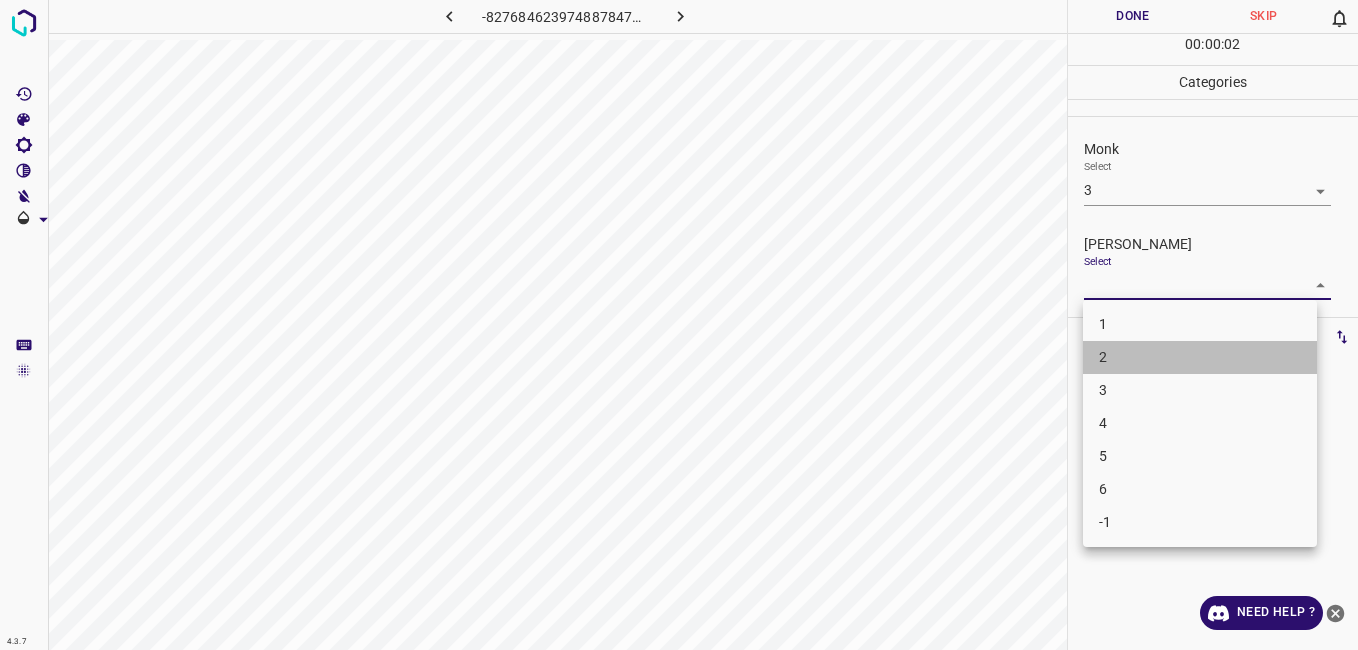 click on "2" at bounding box center [1200, 357] 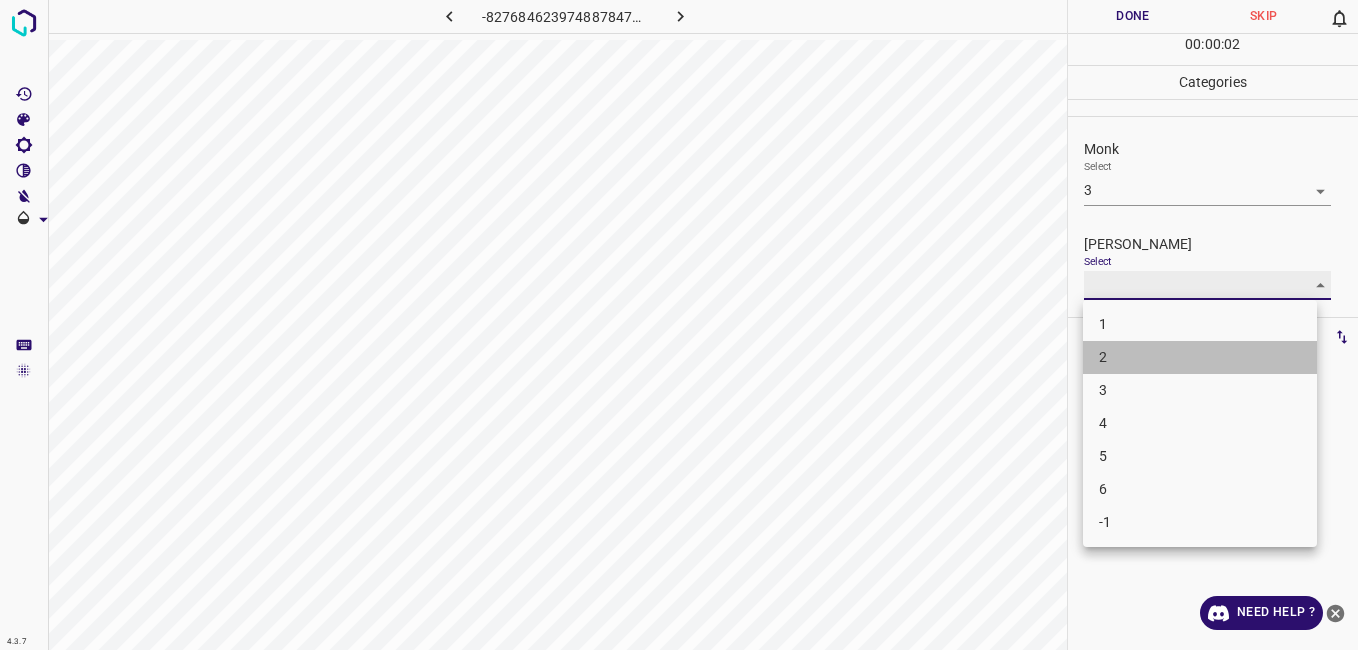 type 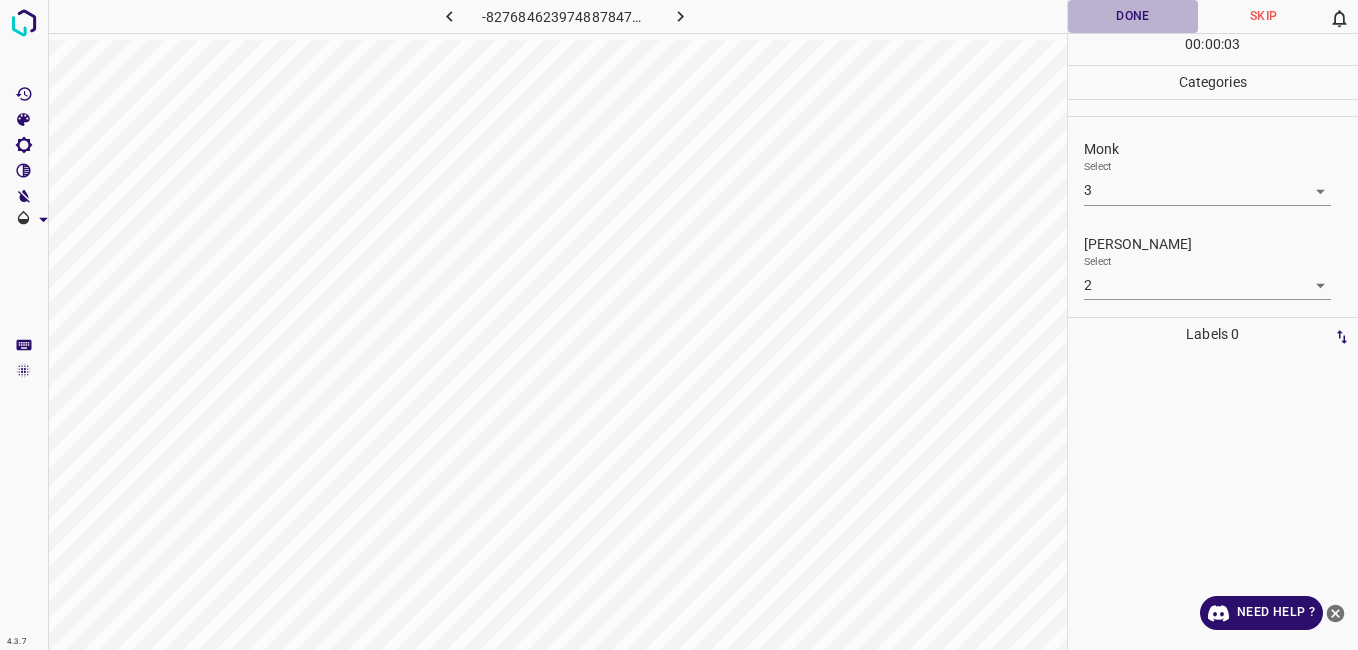 click on "Done" at bounding box center [1133, 16] 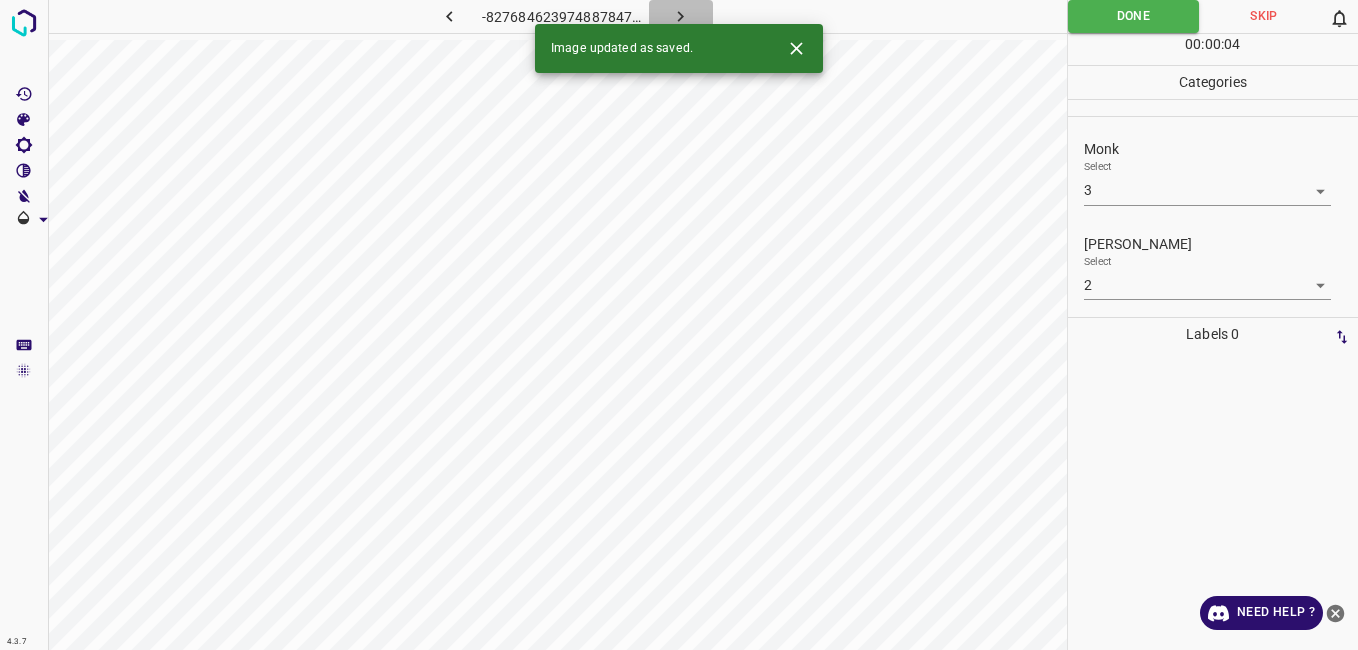click 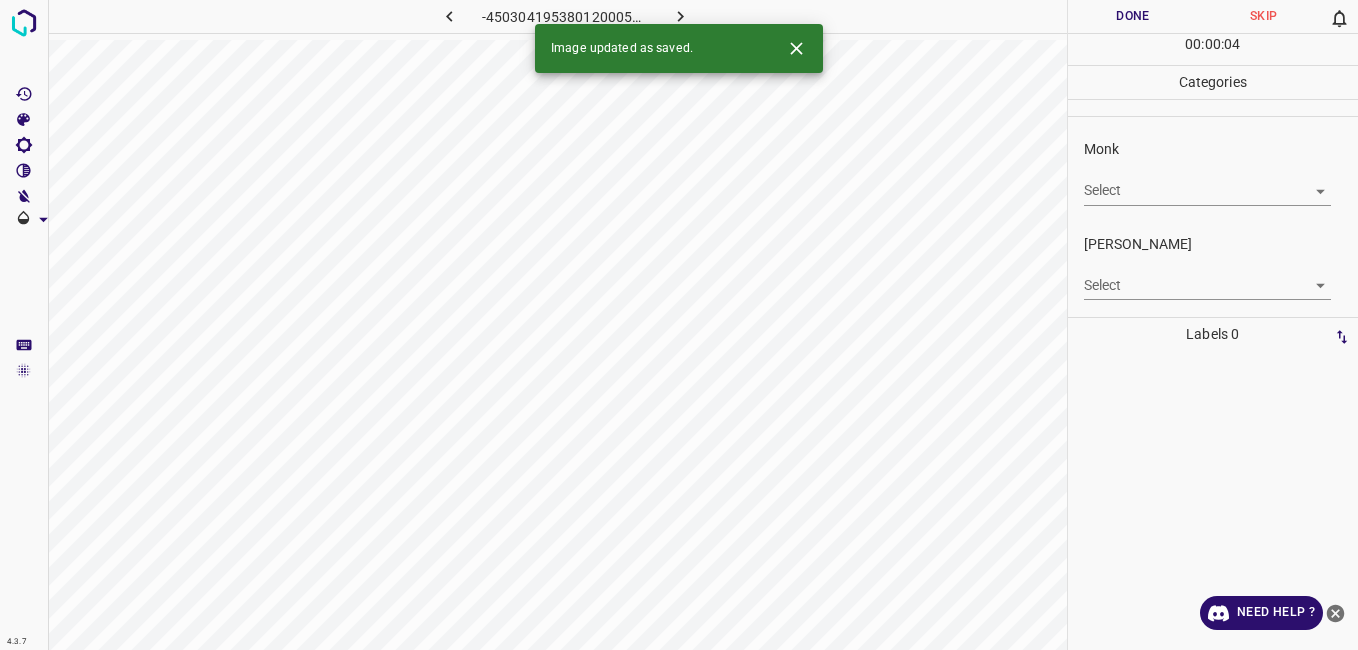 click on "4.3.7 -4503041953801200054.png Done Skip 0 00   : 00   : 04   Categories Monk   Select ​  Fitzpatrick   Select ​ Labels   0 Categories 1 Monk 2  Fitzpatrick Tools Space Change between modes (Draw & Edit) I Auto labeling R Restore zoom M Zoom in N Zoom out Delete Delete selecte label Filters Z Restore filters X Saturation filter C Brightness filter V Contrast filter B Gray scale filter General O Download Image updated as saved. Need Help ? - Text - Hide - Delete" at bounding box center (679, 325) 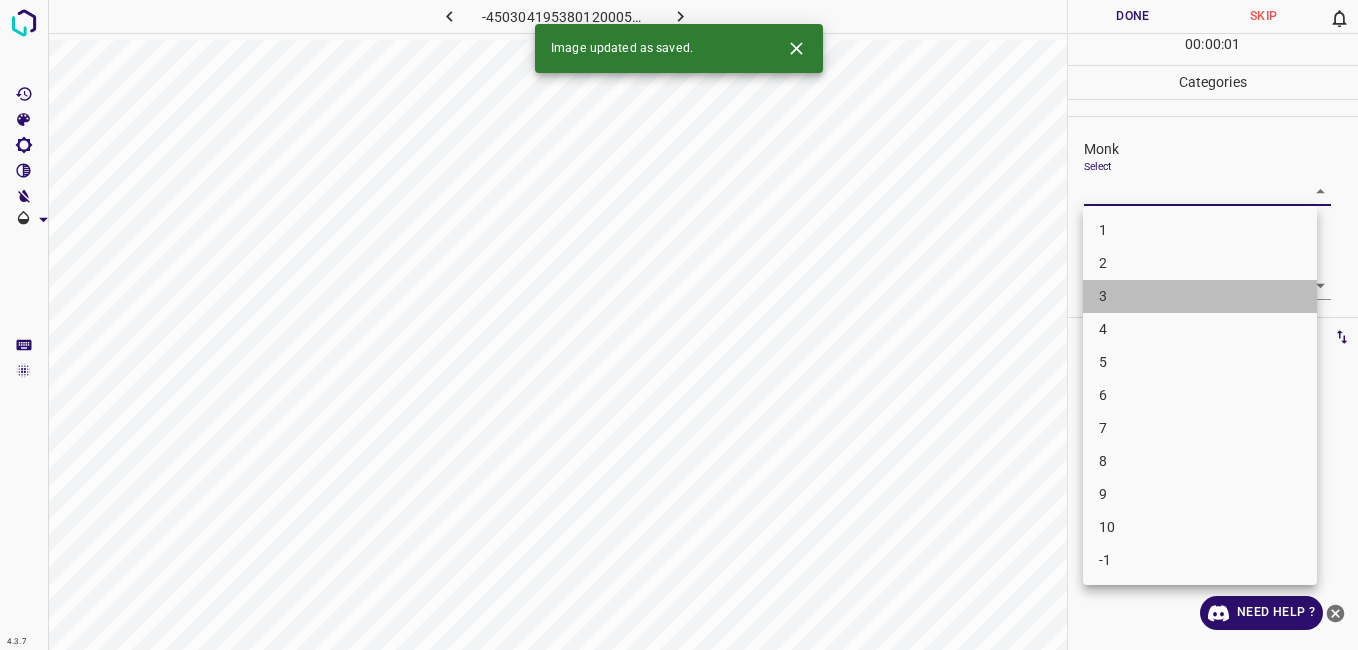 click on "3" at bounding box center (1200, 296) 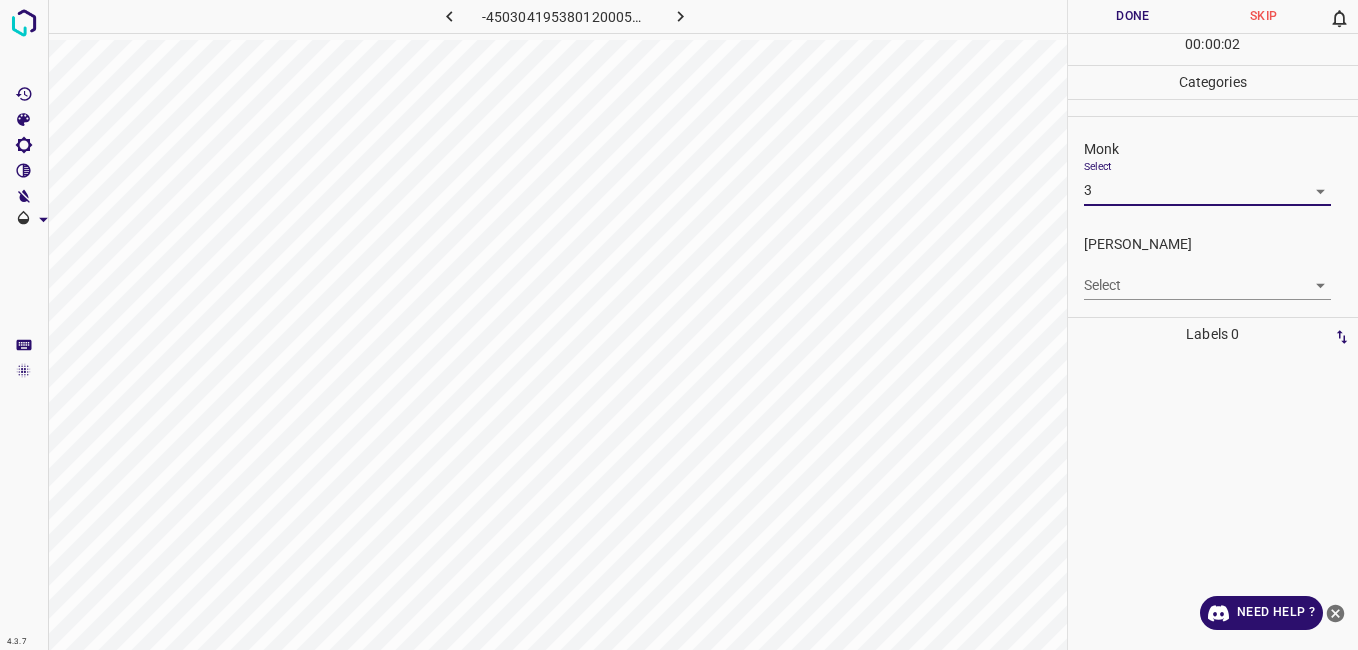 click on "4.3.7 -4503041953801200054.png Done Skip 0 00   : 00   : 02   Categories Monk   Select 3 3  Fitzpatrick   Select ​ Labels   0 Categories 1 Monk 2  Fitzpatrick Tools Space Change between modes (Draw & Edit) I Auto labeling R Restore zoom M Zoom in N Zoom out Delete Delete selecte label Filters Z Restore filters X Saturation filter C Brightness filter V Contrast filter B Gray scale filter General O Download Need Help ? - Text - Hide - Delete" at bounding box center [679, 325] 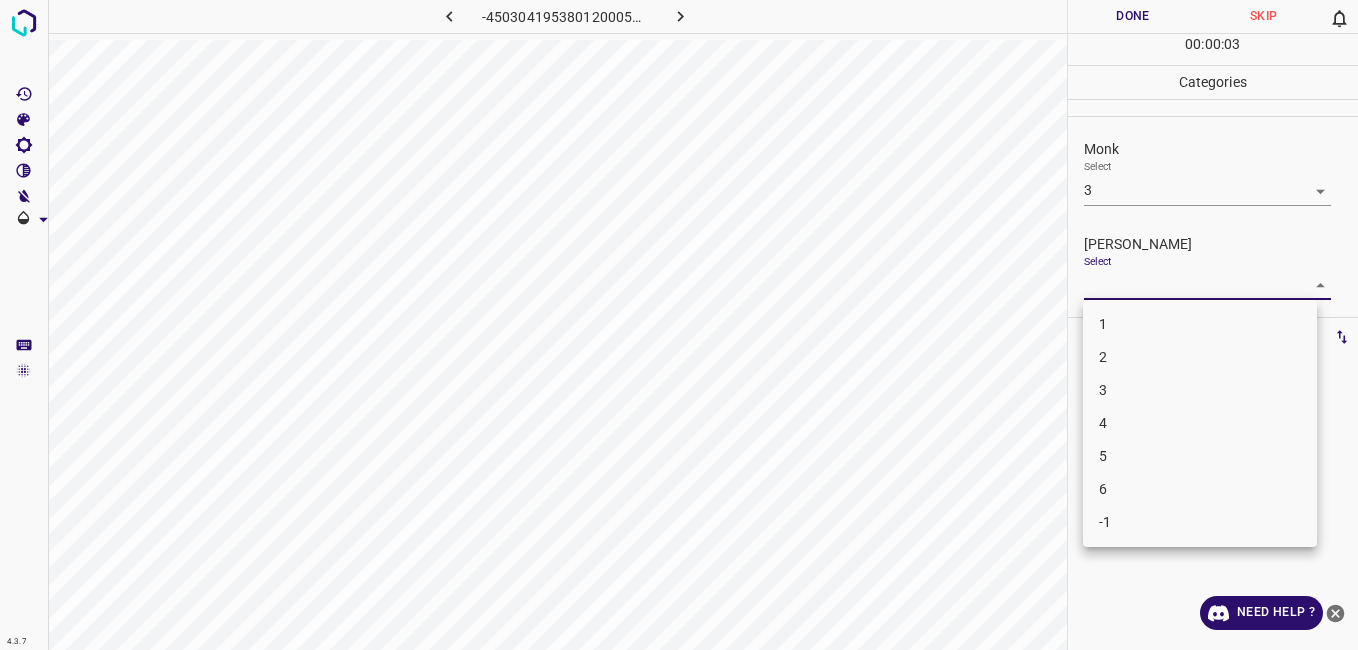 click on "2" at bounding box center (1200, 357) 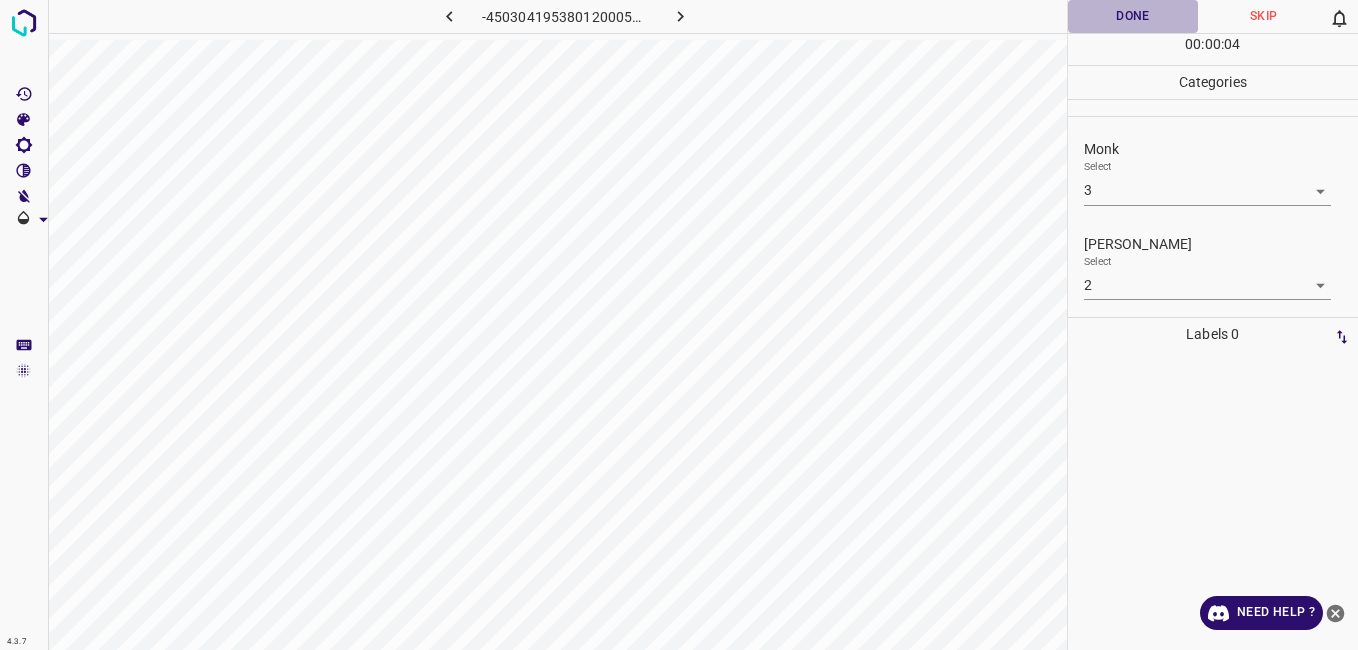 click on "Done" at bounding box center [1133, 16] 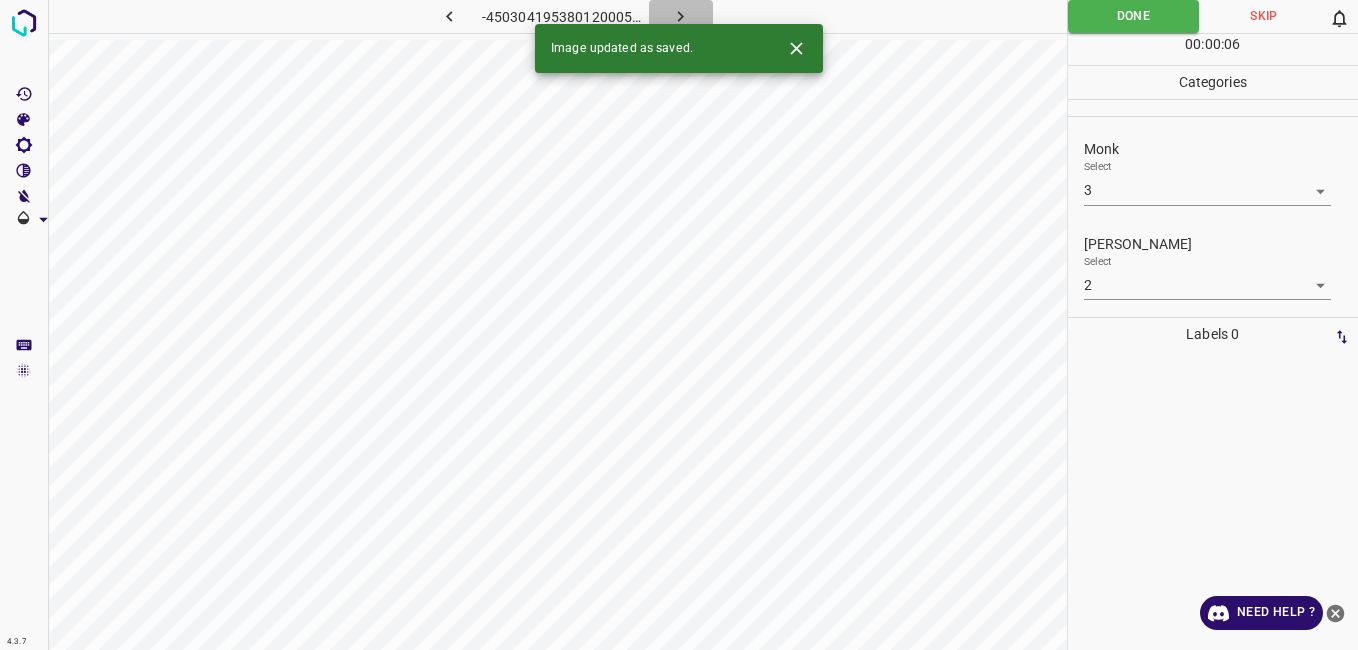 click 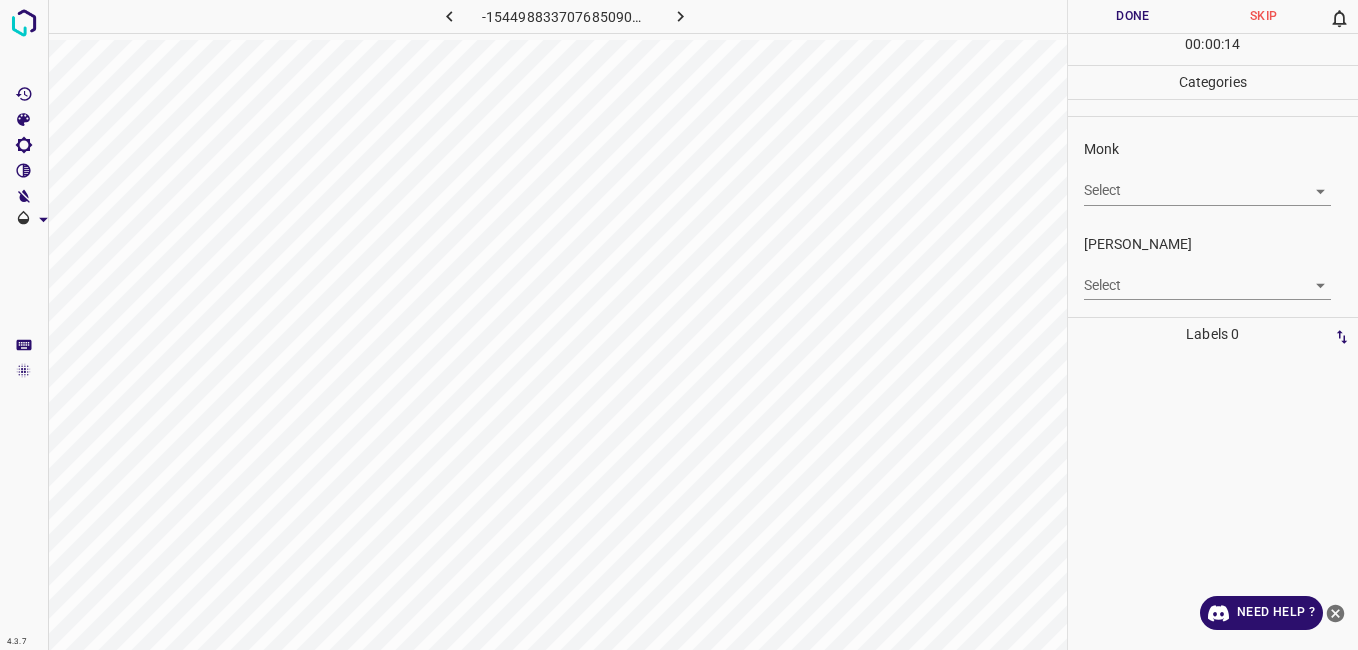 click on "Monk   Select ​" at bounding box center [1213, 172] 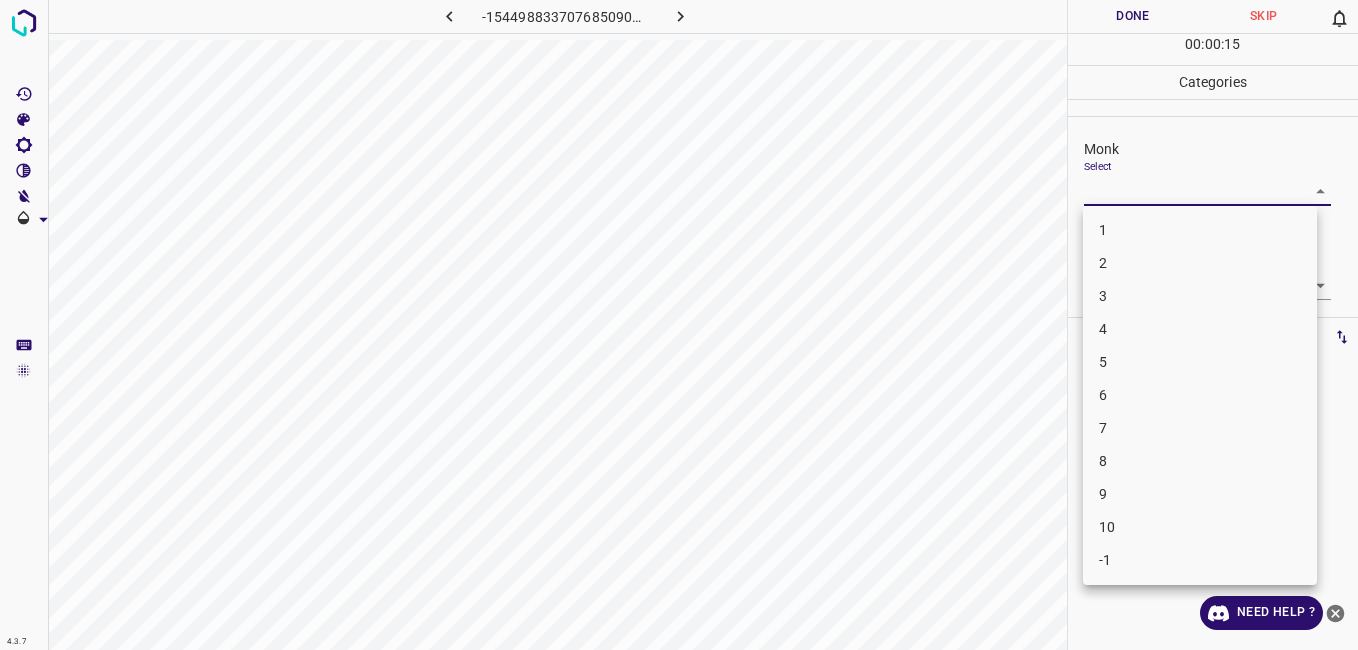 click on "4.3.7 -1544988337076850901.png Done Skip 0 00   : 00   : 15   Categories Monk   Select ​  Fitzpatrick   Select ​ Labels   0 Categories 1 Monk 2  Fitzpatrick Tools Space Change between modes (Draw & Edit) I Auto labeling R Restore zoom M Zoom in N Zoom out Delete Delete selecte label Filters Z Restore filters X Saturation filter C Brightness filter V Contrast filter B Gray scale filter General O Download Need Help ? - Text - Hide - Delete 1 2 3 4 5 6 7 8 9 10 -1" at bounding box center [679, 325] 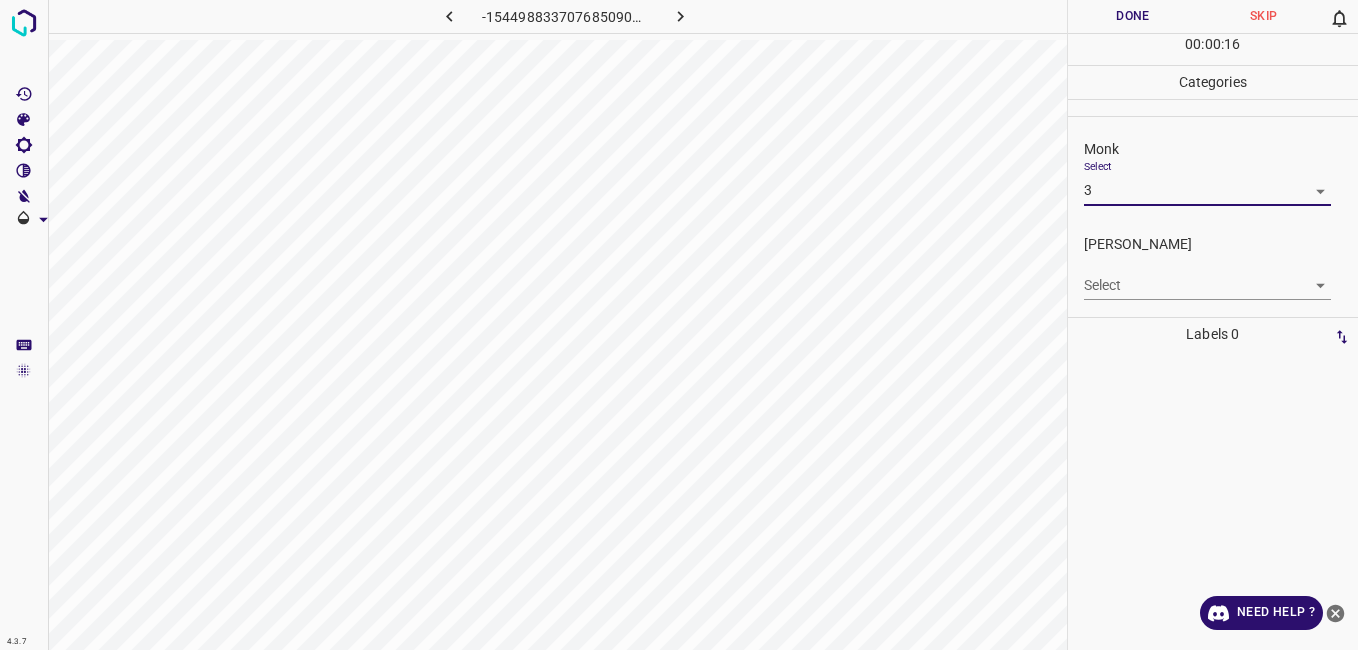 click on "4.3.7 -1544988337076850901.png Done Skip 0 00   : 00   : 16   Categories Monk   Select 3 3  Fitzpatrick   Select ​ Labels   0 Categories 1 Monk 2  Fitzpatrick Tools Space Change between modes (Draw & Edit) I Auto labeling R Restore zoom M Zoom in N Zoom out Delete Delete selecte label Filters Z Restore filters X Saturation filter C Brightness filter V Contrast filter B Gray scale filter General O Download Need Help ? - Text - Hide - Delete" at bounding box center (679, 325) 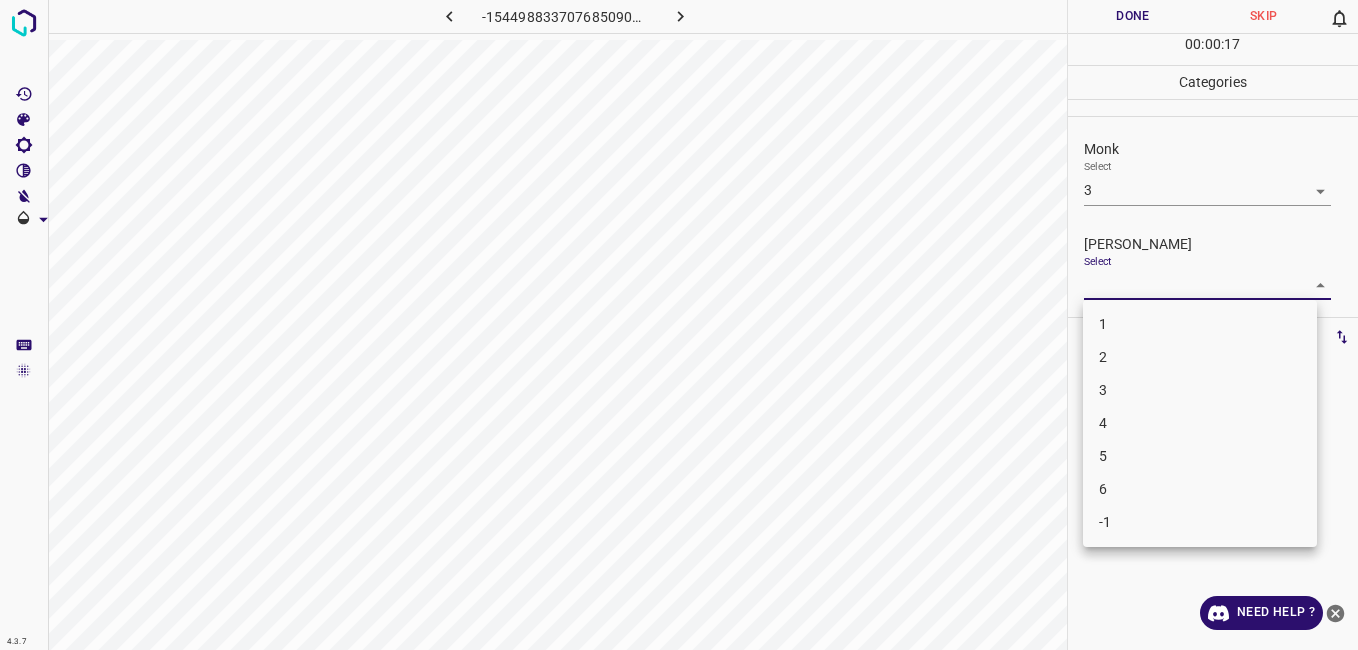 click on "2" at bounding box center (1200, 357) 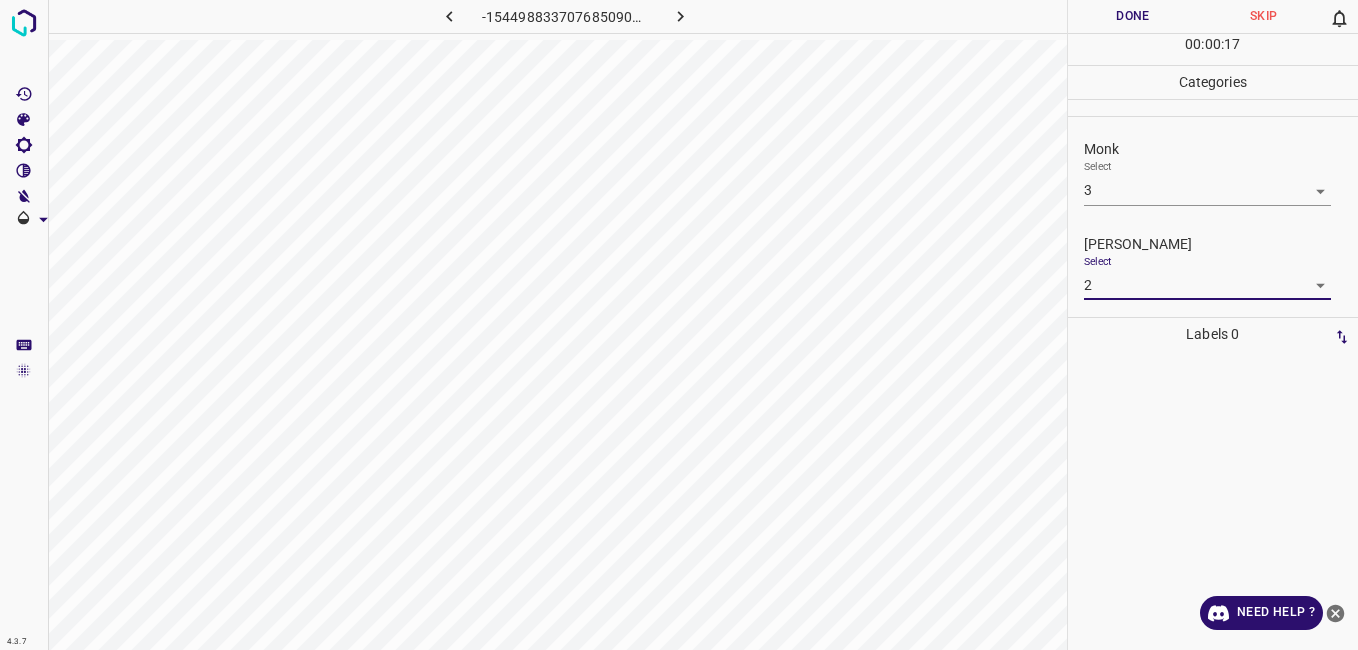 click on "Done" at bounding box center (1133, 16) 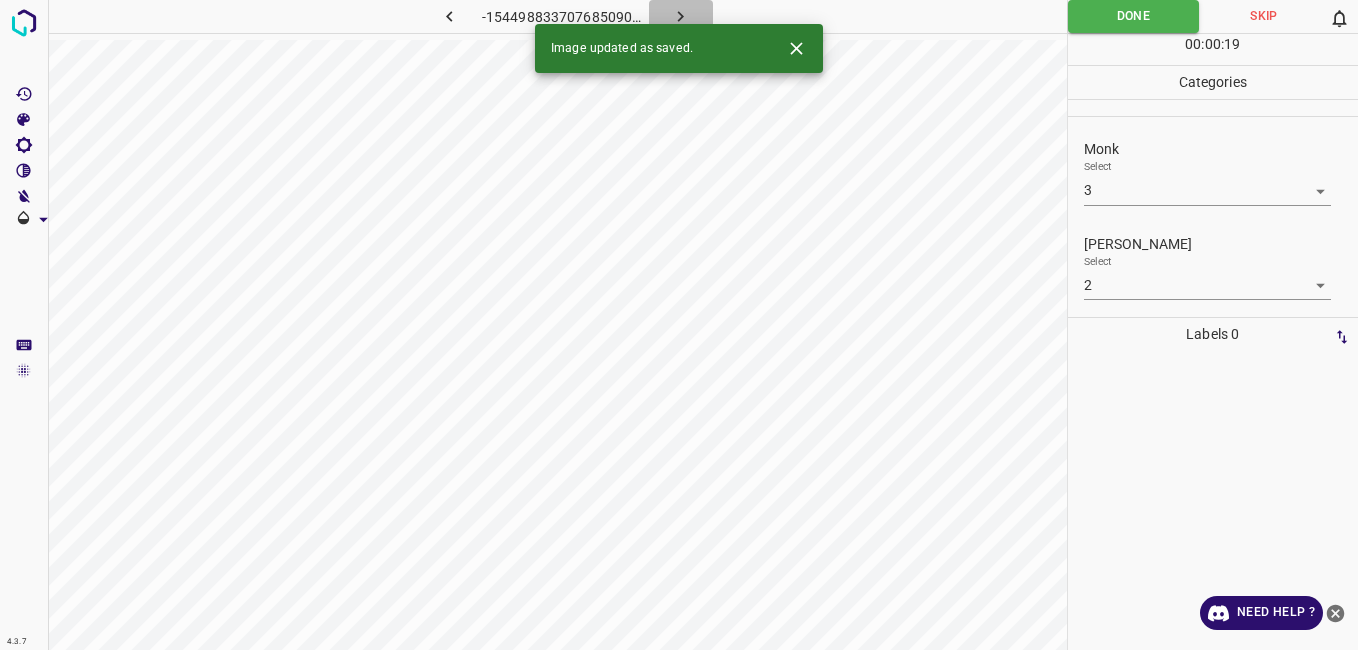 click 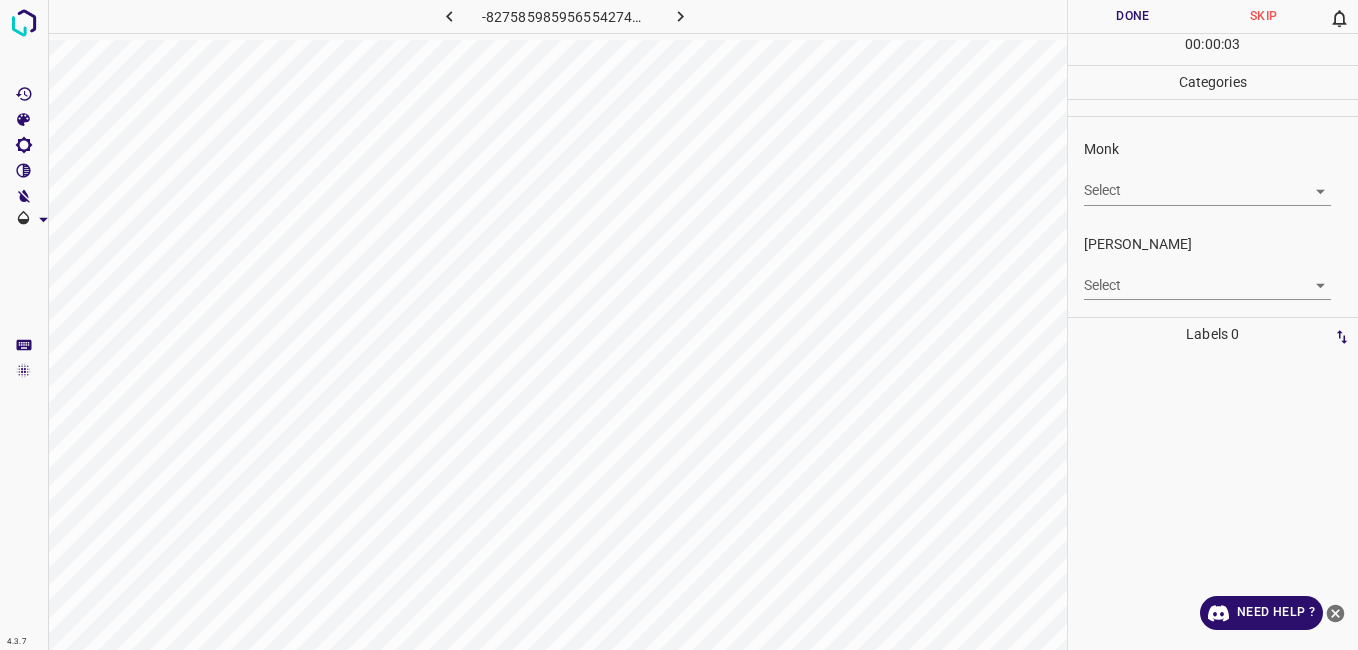 click on "4.3.7 -8275859859565542740.png Done Skip 0 00   : 00   : 03   Categories Monk   Select ​  Fitzpatrick   Select ​ Labels   0 Categories 1 Monk 2  Fitzpatrick Tools Space Change between modes (Draw & Edit) I Auto labeling R Restore zoom M Zoom in N Zoom out Delete Delete selecte label Filters Z Restore filters X Saturation filter C Brightness filter V Contrast filter B Gray scale filter General O Download Need Help ? - Text - Hide - Delete" at bounding box center [679, 325] 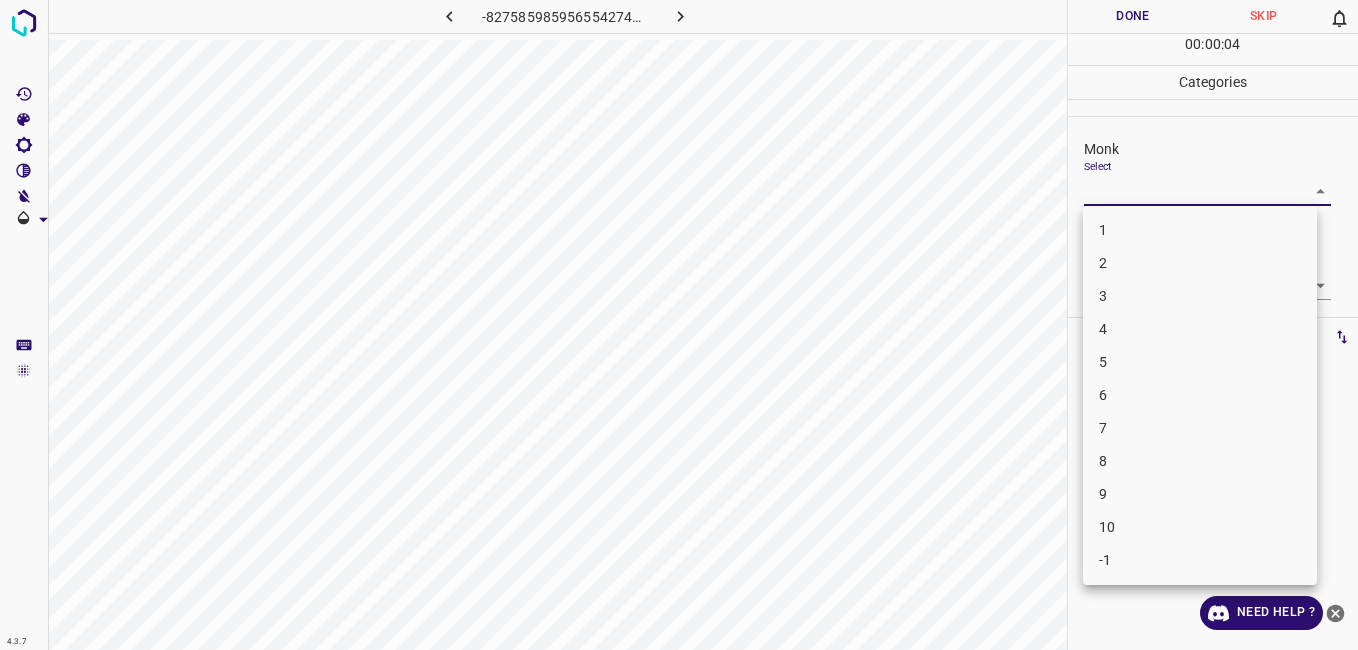 click on "3" at bounding box center (1200, 296) 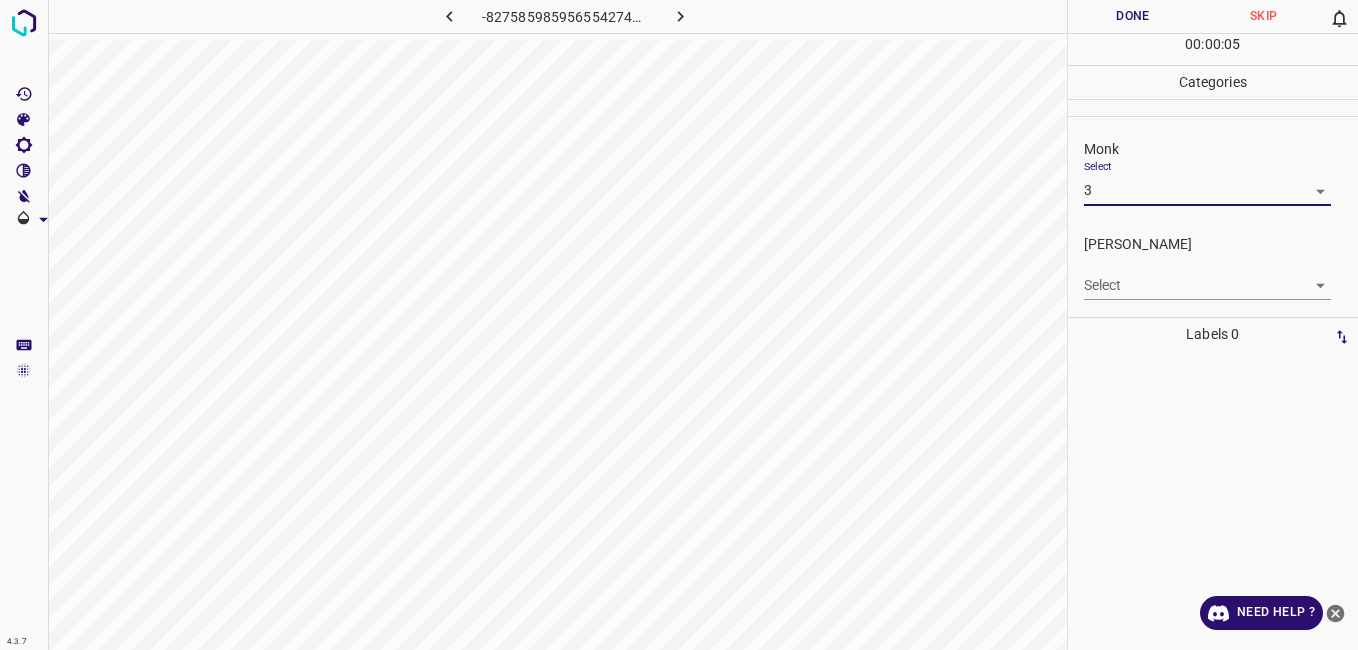 click on "4.3.7 -8275859859565542740.png Done Skip 0 00   : 00   : 05   Categories Monk   Select 3 3  Fitzpatrick   Select ​ Labels   0 Categories 1 Monk 2  Fitzpatrick Tools Space Change between modes (Draw & Edit) I Auto labeling R Restore zoom M Zoom in N Zoom out Delete Delete selecte label Filters Z Restore filters X Saturation filter C Brightness filter V Contrast filter B Gray scale filter General O Download Need Help ? - Text - Hide - Delete" at bounding box center [679, 325] 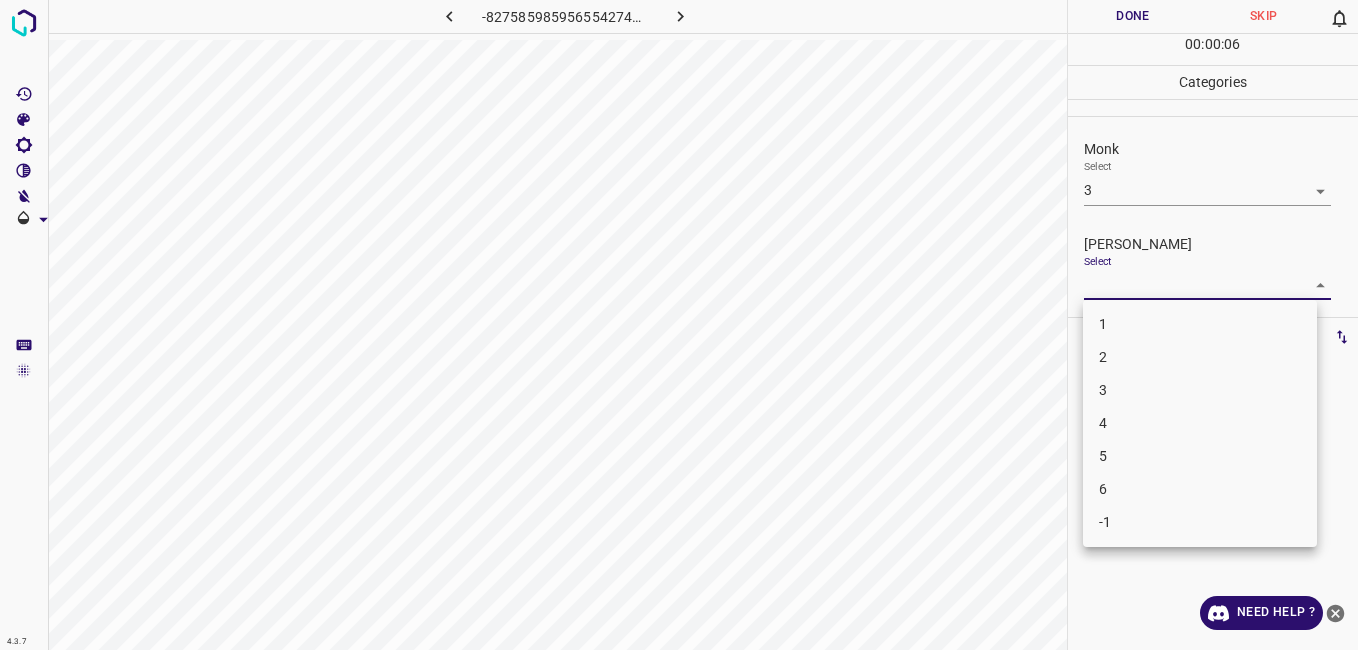 click on "2" at bounding box center (1200, 357) 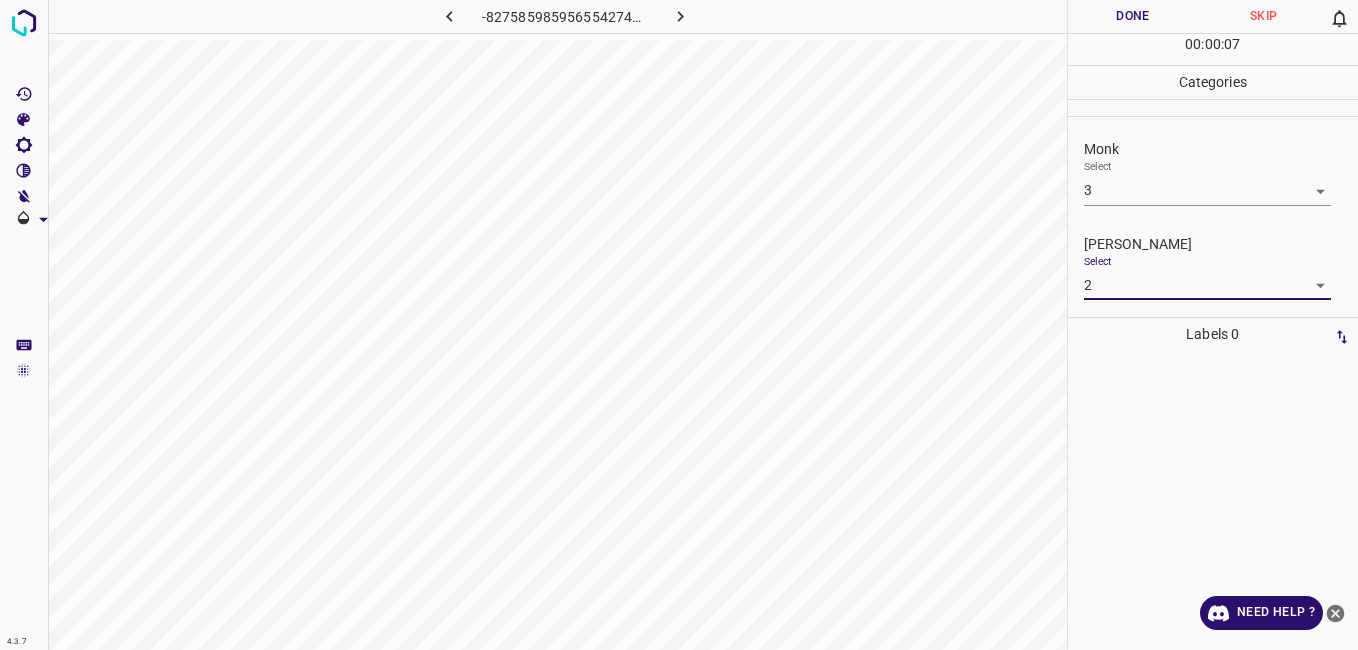 click on "Done" at bounding box center [1133, 16] 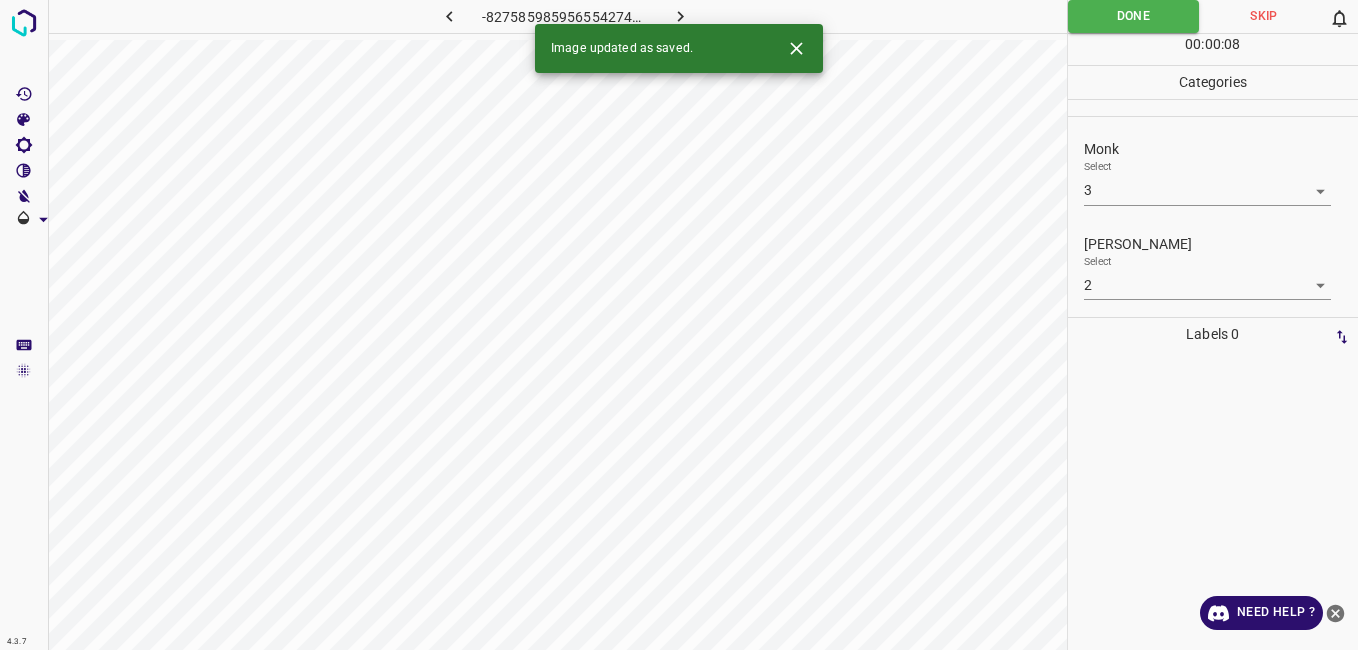 click 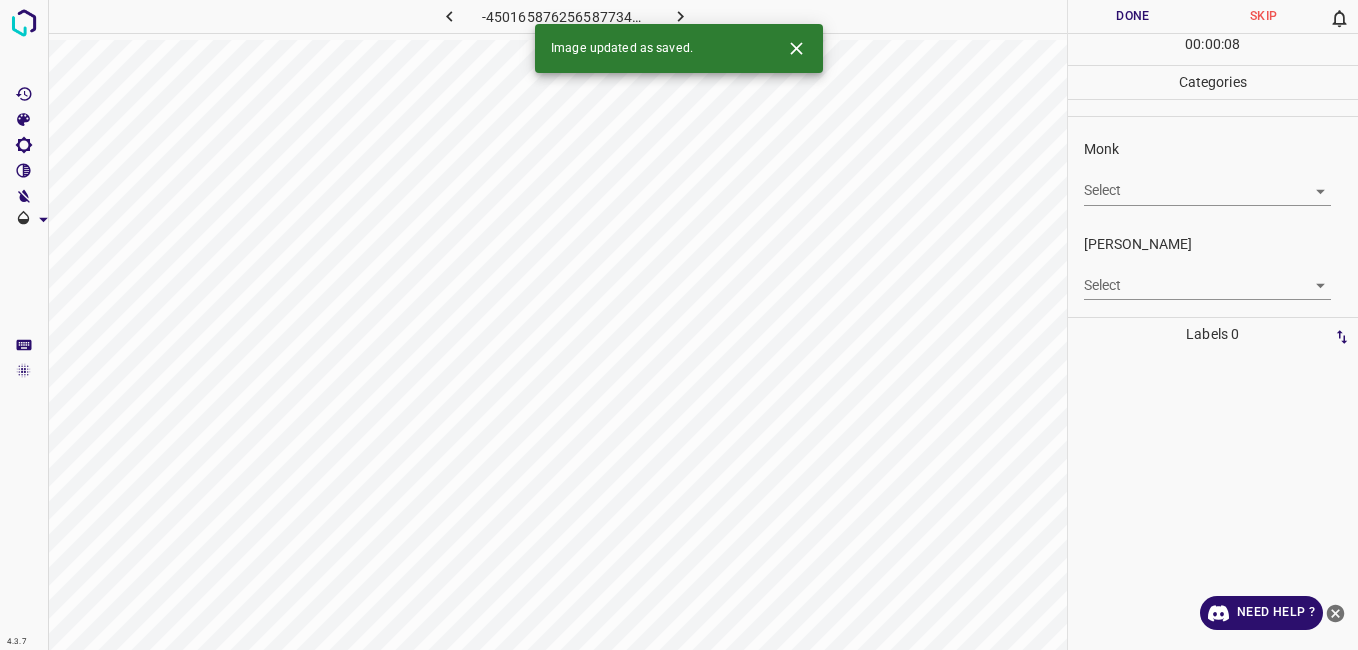 click on "4.3.7 -4501658762565877340.png Done Skip 0 00   : 00   : 08   Categories Monk   Select ​  Fitzpatrick   Select ​ Labels   0 Categories 1 Monk 2  Fitzpatrick Tools Space Change between modes (Draw & Edit) I Auto labeling R Restore zoom M Zoom in N Zoom out Delete Delete selecte label Filters Z Restore filters X Saturation filter C Brightness filter V Contrast filter B Gray scale filter General O Download Image updated as saved. Need Help ? - Text - Hide - Delete" at bounding box center [679, 325] 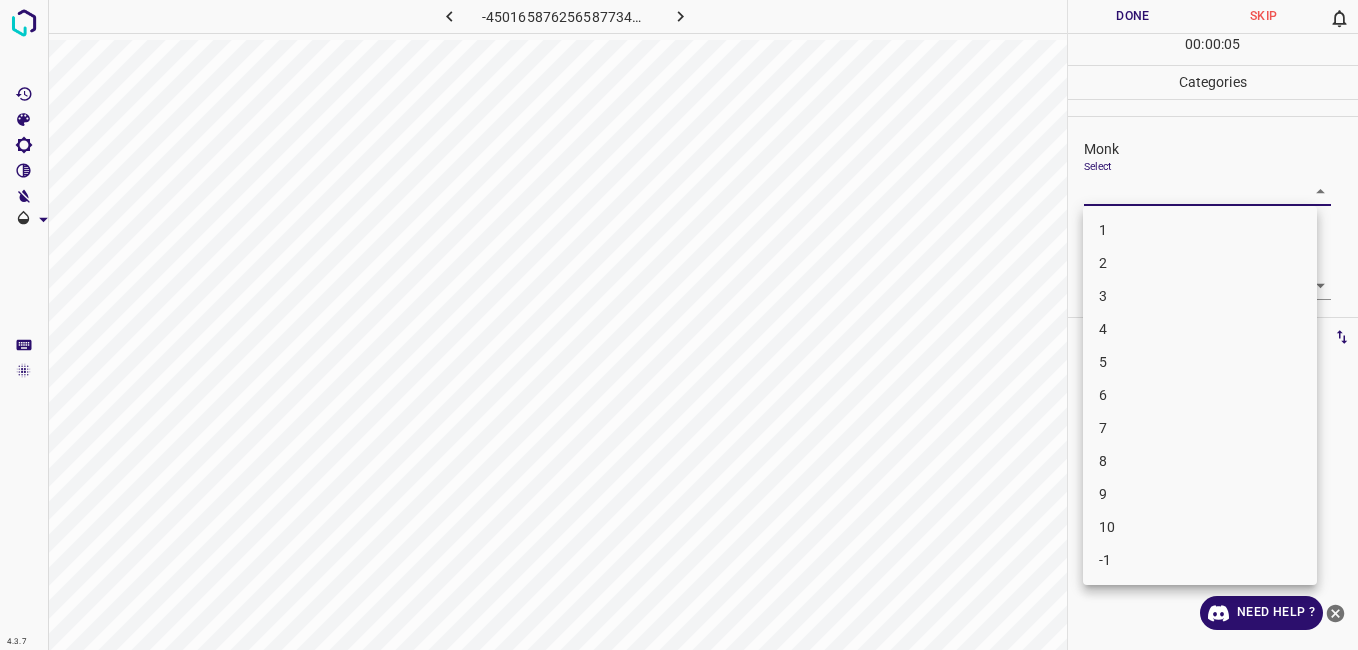 click on "9" at bounding box center [1200, 494] 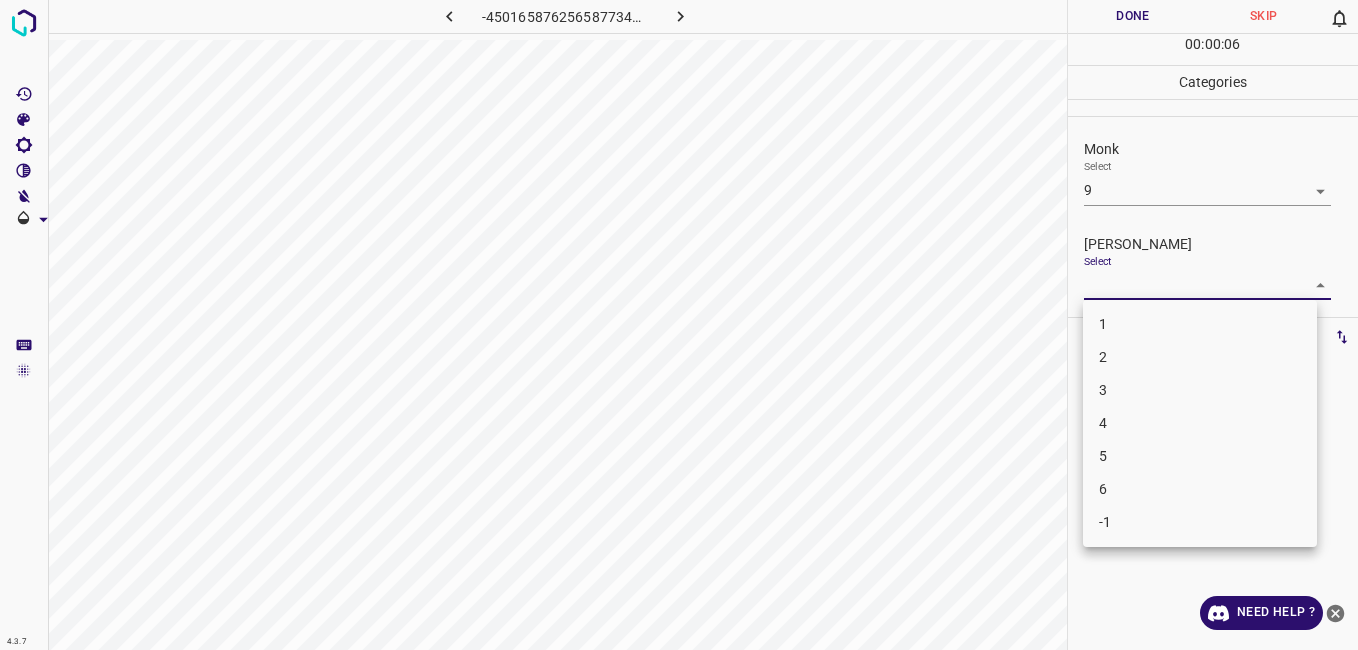 click on "4.3.7 -4501658762565877340.png Done Skip 0 00   : 00   : 06   Categories Monk   Select 9 9  Fitzpatrick   Select ​ Labels   0 Categories 1 Monk 2  Fitzpatrick Tools Space Change between modes (Draw & Edit) I Auto labeling R Restore zoom M Zoom in N Zoom out Delete Delete selecte label Filters Z Restore filters X Saturation filter C Brightness filter V Contrast filter B Gray scale filter General O Download Need Help ? - Text - Hide - Delete 1 2 3 4 5 6 -1" at bounding box center [679, 325] 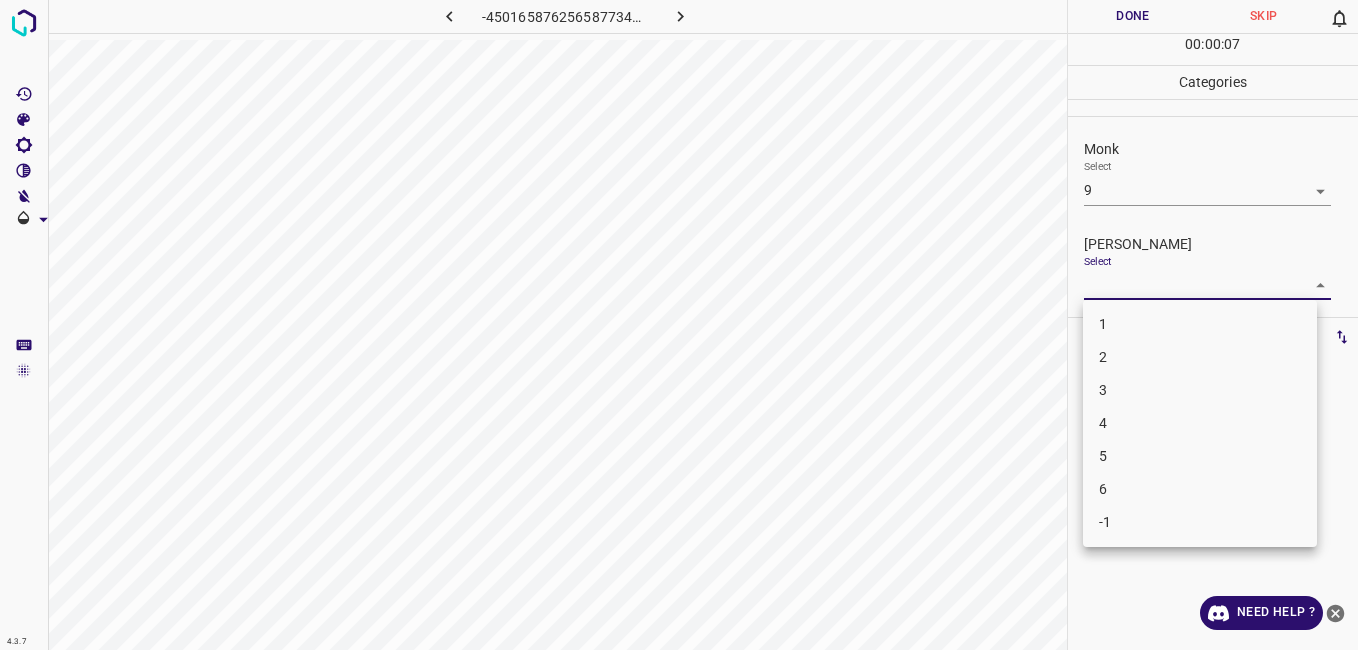 click on "5" at bounding box center [1200, 456] 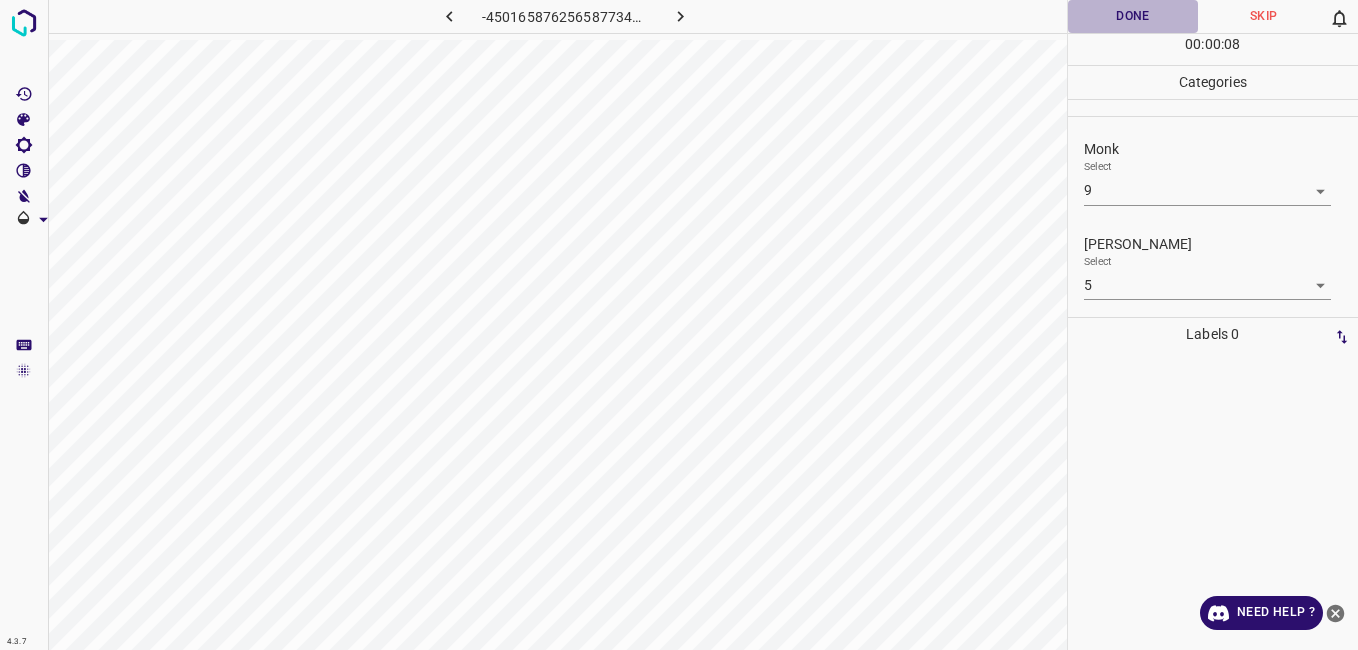 click on "Done" at bounding box center [1133, 16] 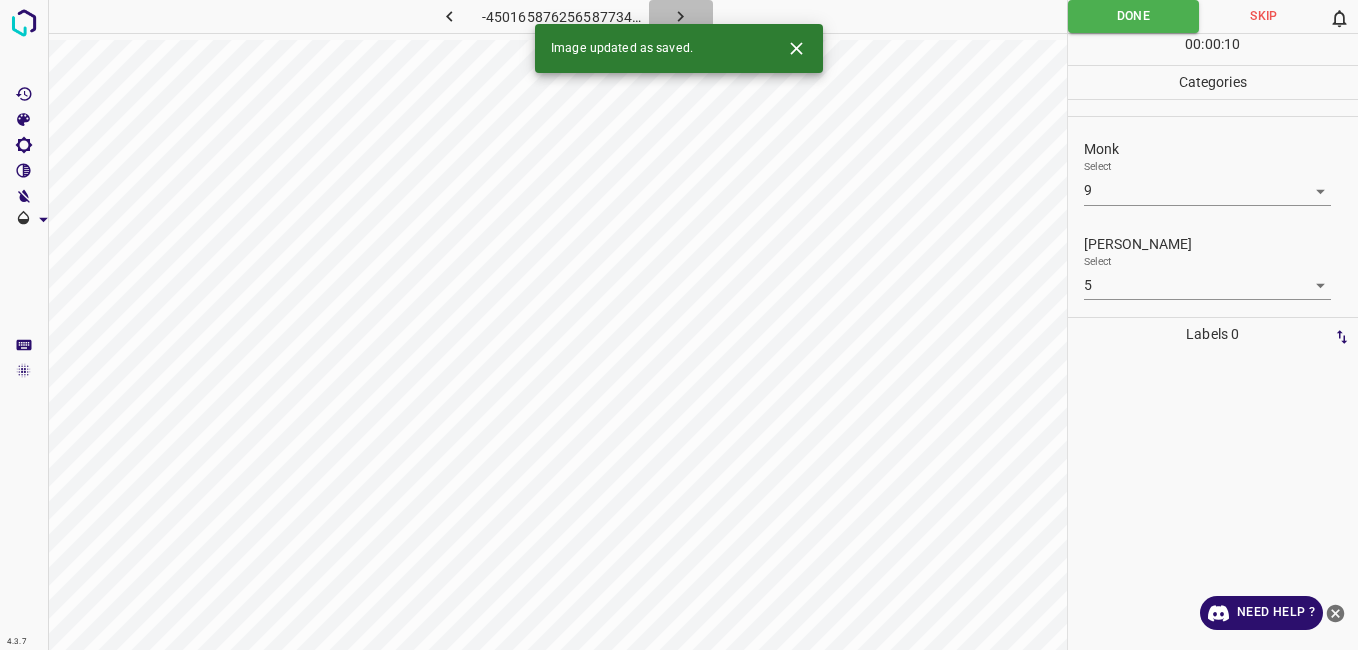 click 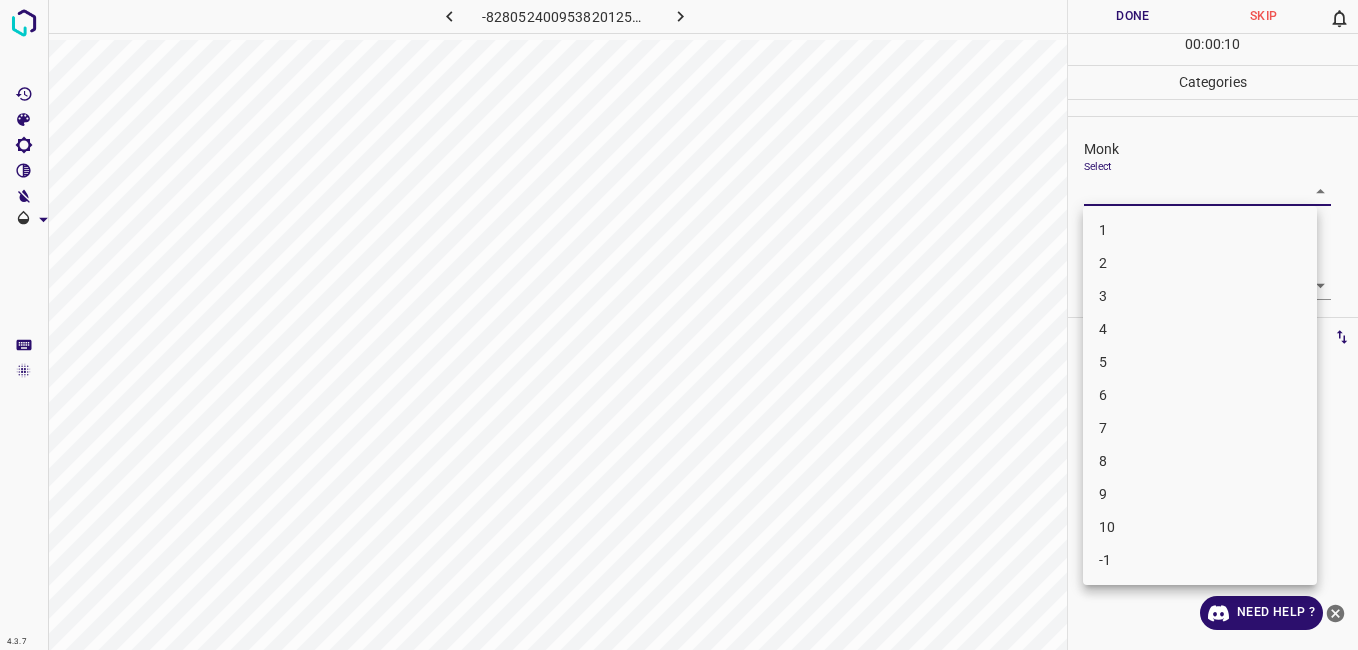 click on "4.3.7 -8280524009538201250.png Done Skip 0 00   : 00   : 10   Categories Monk   Select ​  Fitzpatrick   Select ​ Labels   0 Categories 1 Monk 2  Fitzpatrick Tools Space Change between modes (Draw & Edit) I Auto labeling R Restore zoom M Zoom in N Zoom out Delete Delete selecte label Filters Z Restore filters X Saturation filter C Brightness filter V Contrast filter B Gray scale filter General O Download Need Help ? - Text - Hide - Delete 1 2 3 4 5 6 7 8 9 10 -1" at bounding box center [679, 325] 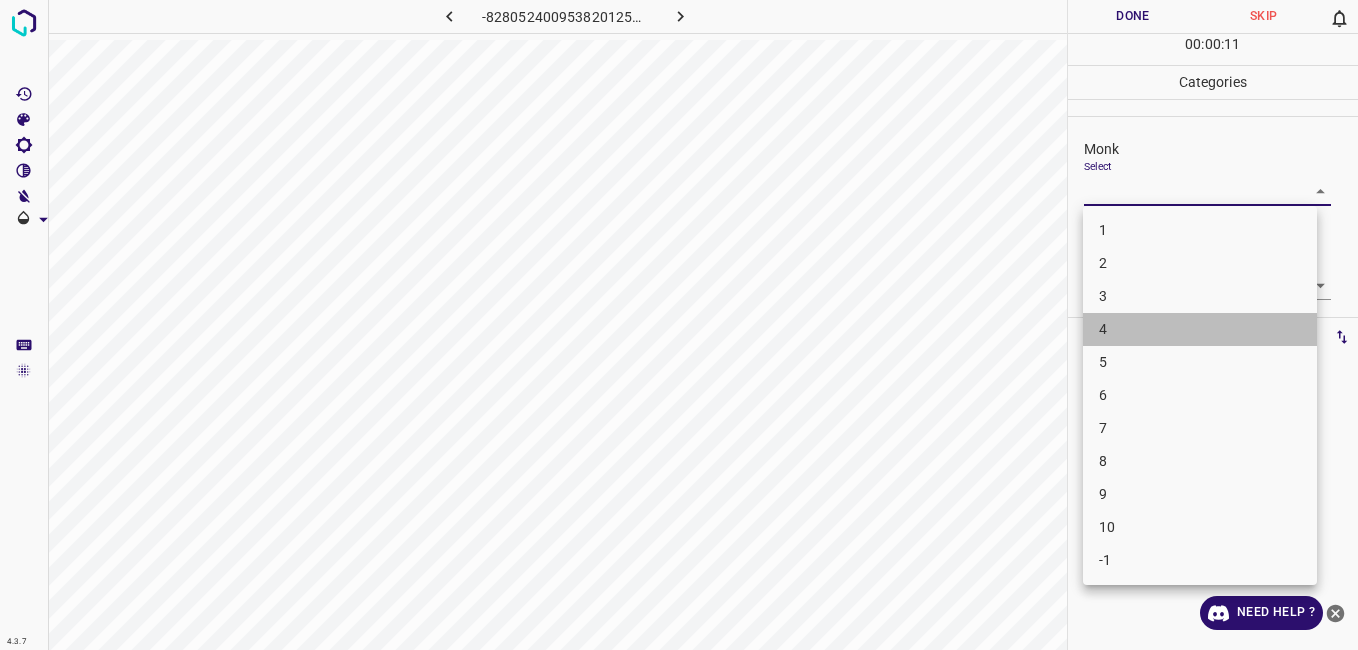 click on "4" at bounding box center (1200, 329) 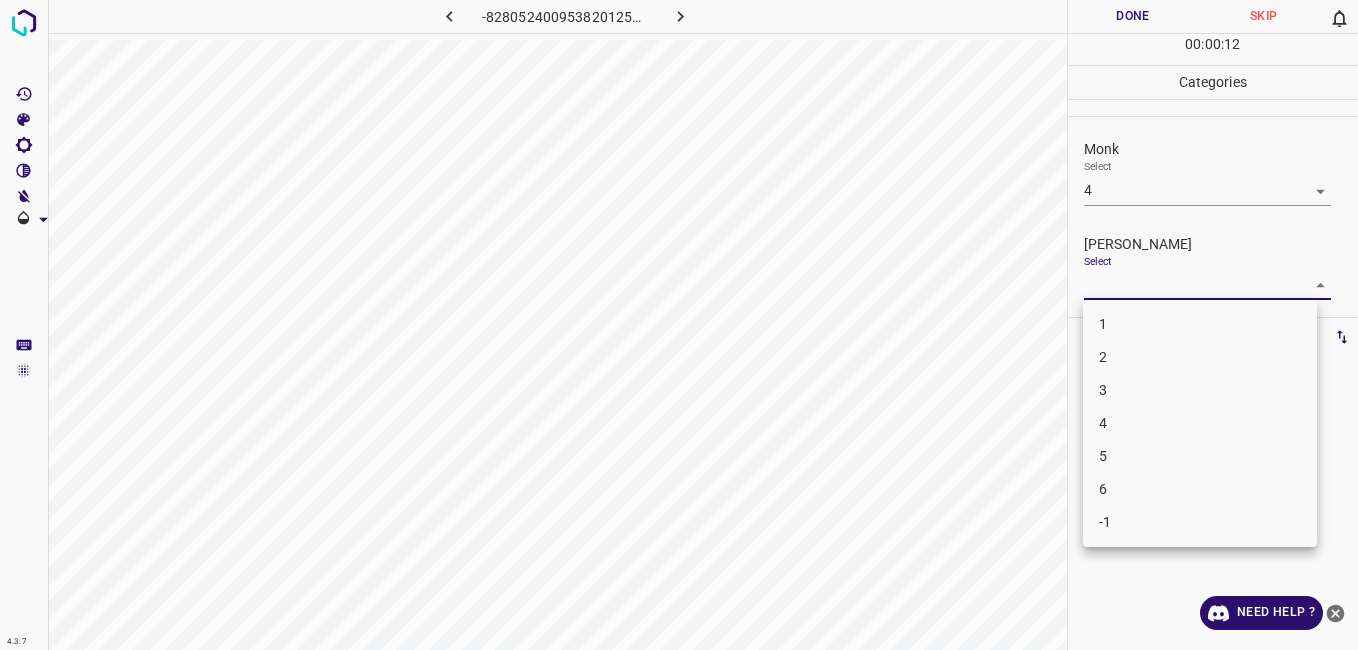 click on "4.3.7 -8280524009538201250.png Done Skip 0 00   : 00   : 12   Categories Monk   Select 4 4  Fitzpatrick   Select ​ Labels   0 Categories 1 Monk 2  Fitzpatrick Tools Space Change between modes (Draw & Edit) I Auto labeling R Restore zoom M Zoom in N Zoom out Delete Delete selecte label Filters Z Restore filters X Saturation filter C Brightness filter V Contrast filter B Gray scale filter General O Download Need Help ? - Text - Hide - Delete 1 2 3 4 5 6 -1" at bounding box center [679, 325] 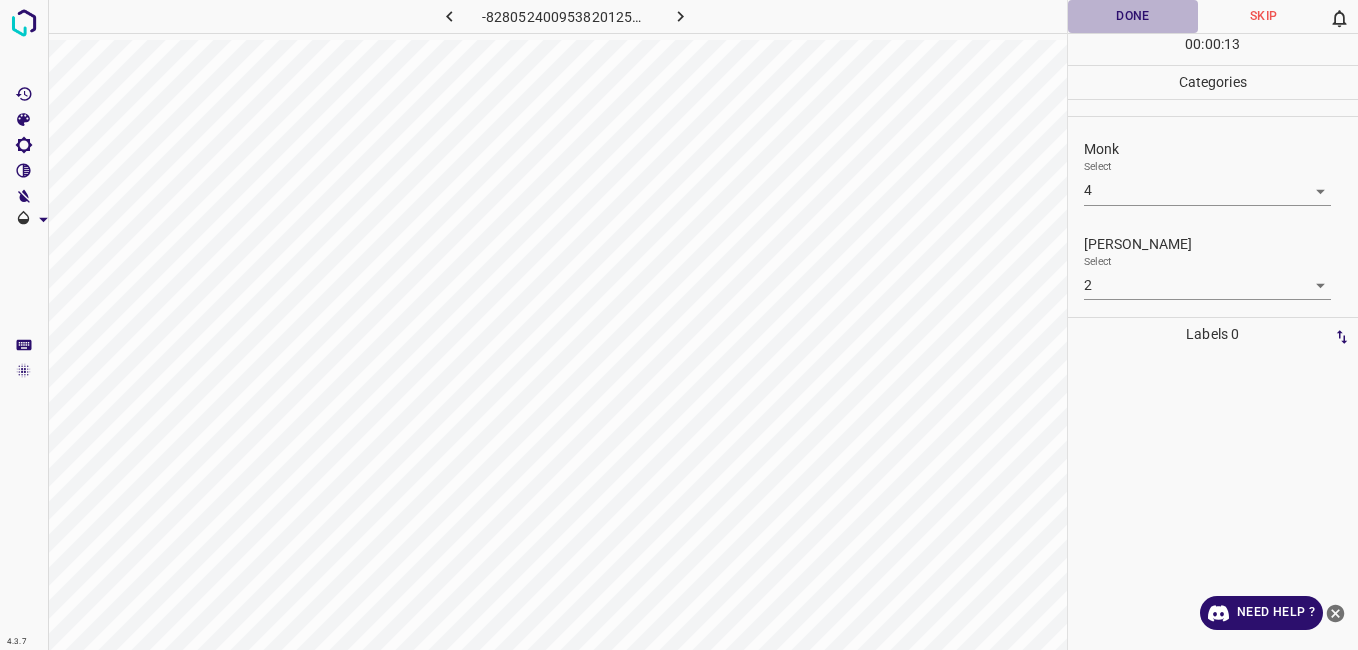 click on "Done" at bounding box center [1133, 16] 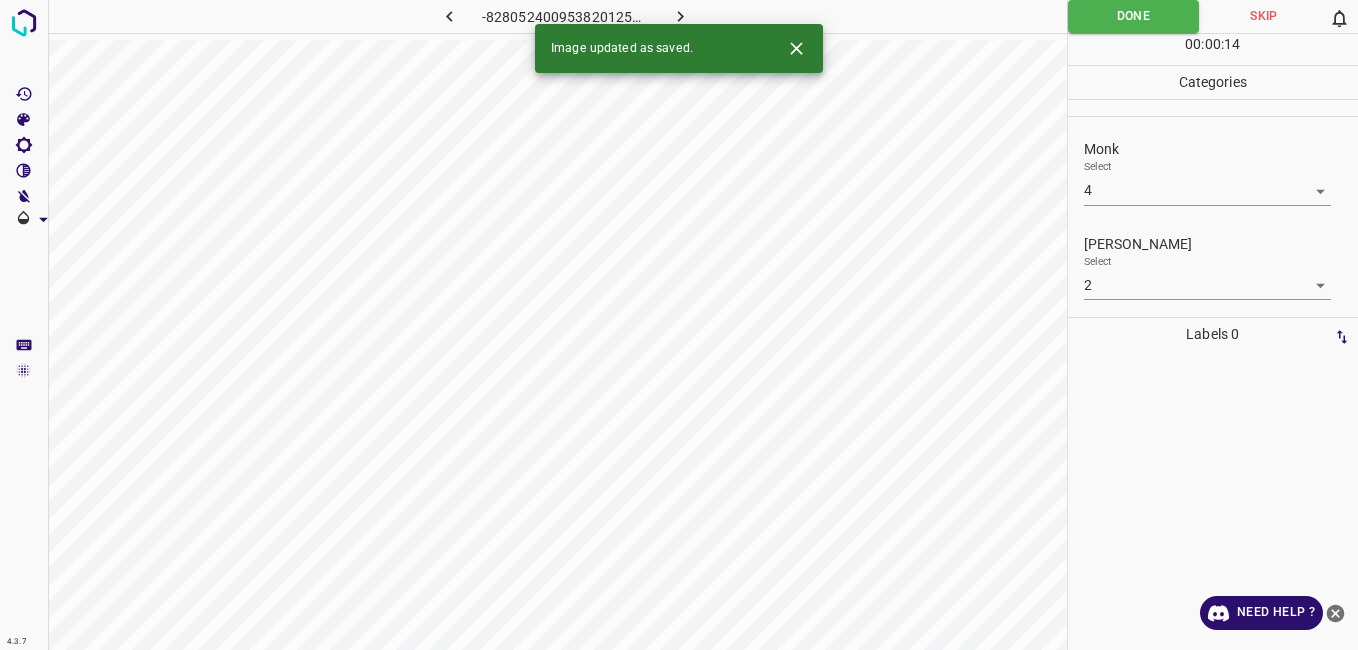 click 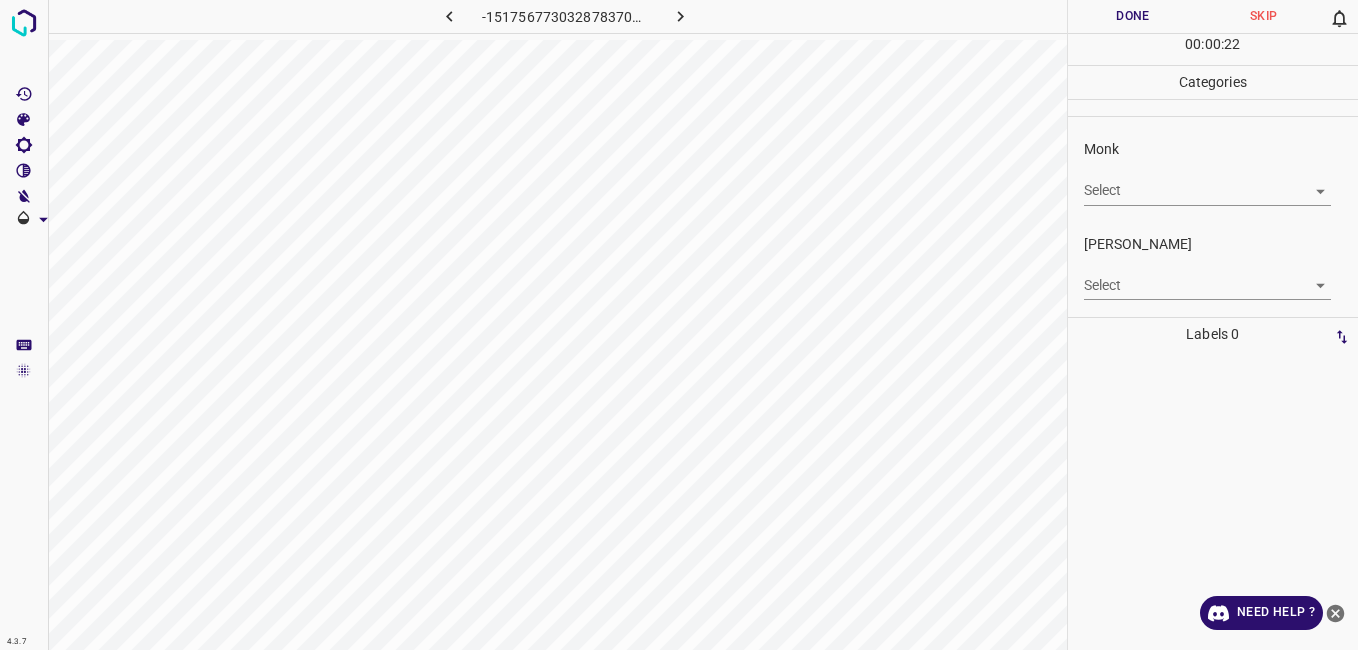 click on "4.3.7 -1517567730328783702.png Done Skip 0 00   : 00   : 22   Categories Monk   Select ​  Fitzpatrick   Select ​ Labels   0 Categories 1 Monk 2  Fitzpatrick Tools Space Change between modes (Draw & Edit) I Auto labeling R Restore zoom M Zoom in N Zoom out Delete Delete selecte label Filters Z Restore filters X Saturation filter C Brightness filter V Contrast filter B Gray scale filter General O Download Need Help ? - Text - Hide - Delete" at bounding box center (679, 325) 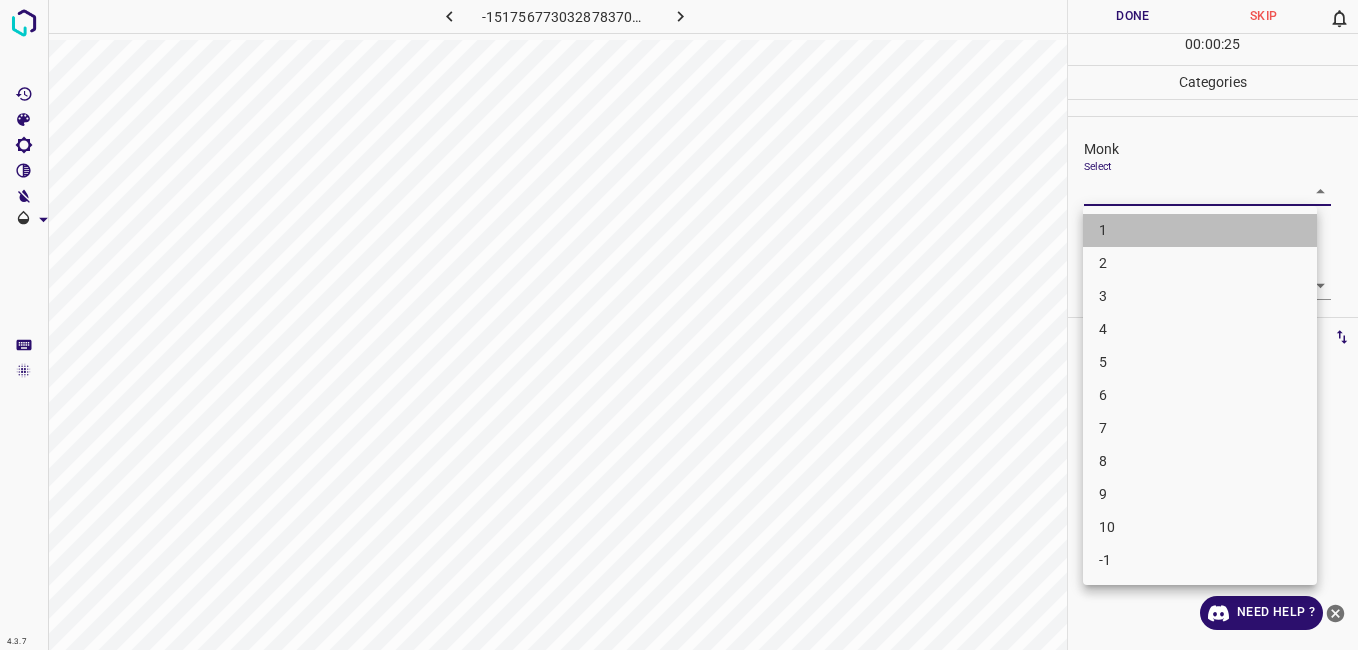 click on "1" at bounding box center (1200, 230) 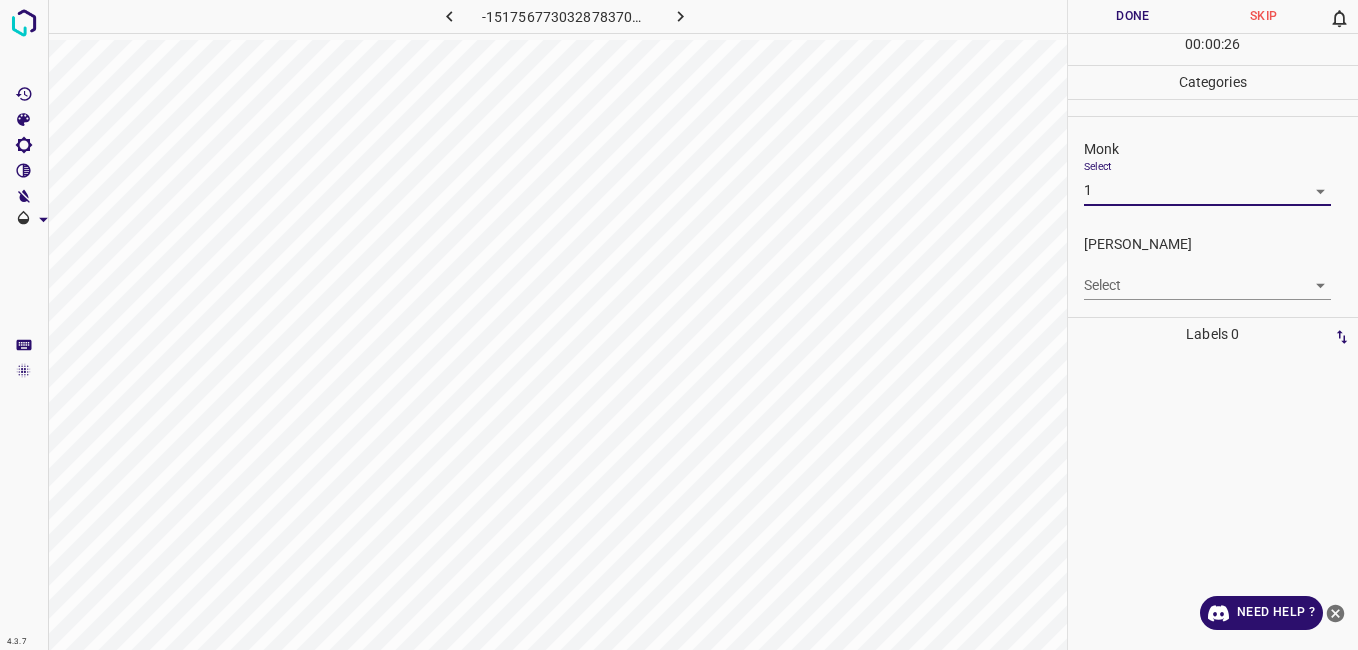 click on "4.3.7 -1517567730328783702.png Done Skip 0 00   : 00   : 26   Categories Monk   Select 1 1  Fitzpatrick   Select ​ Labels   0 Categories 1 Monk 2  Fitzpatrick Tools Space Change between modes (Draw & Edit) I Auto labeling R Restore zoom M Zoom in N Zoom out Delete Delete selecte label Filters Z Restore filters X Saturation filter C Brightness filter V Contrast filter B Gray scale filter General O Download Need Help ? - Text - Hide - Delete" at bounding box center (679, 325) 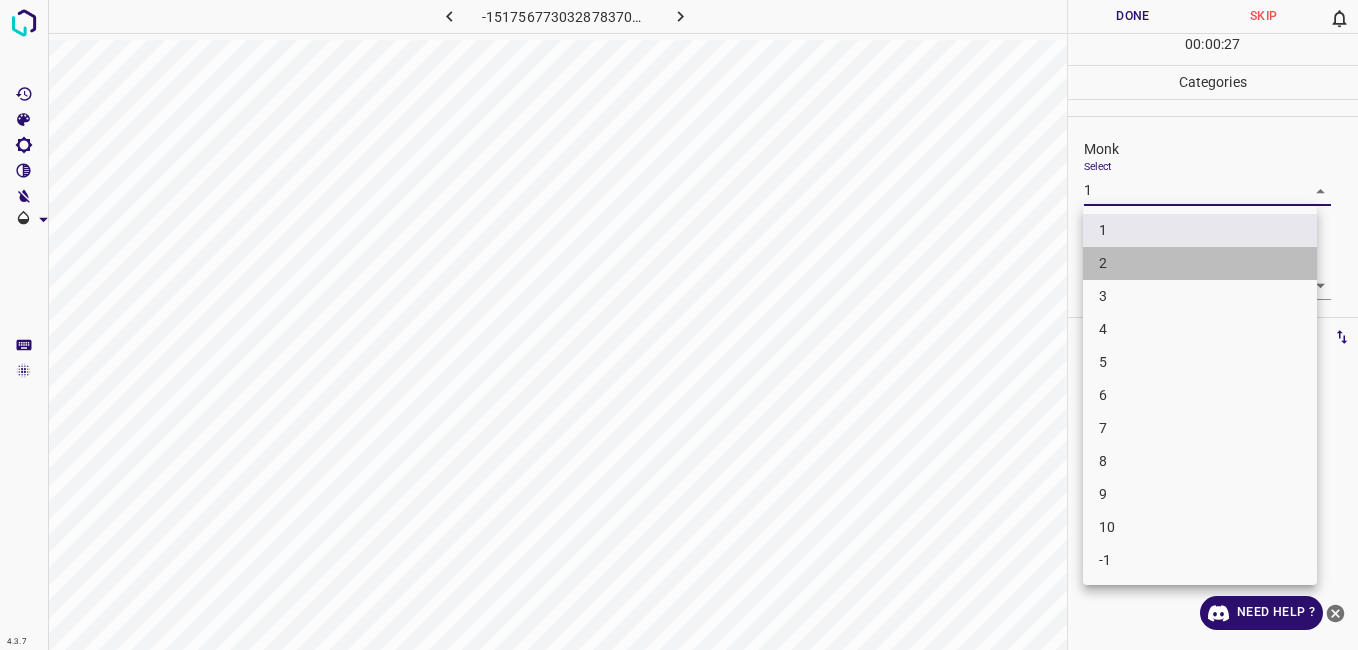 click on "2" at bounding box center (1200, 263) 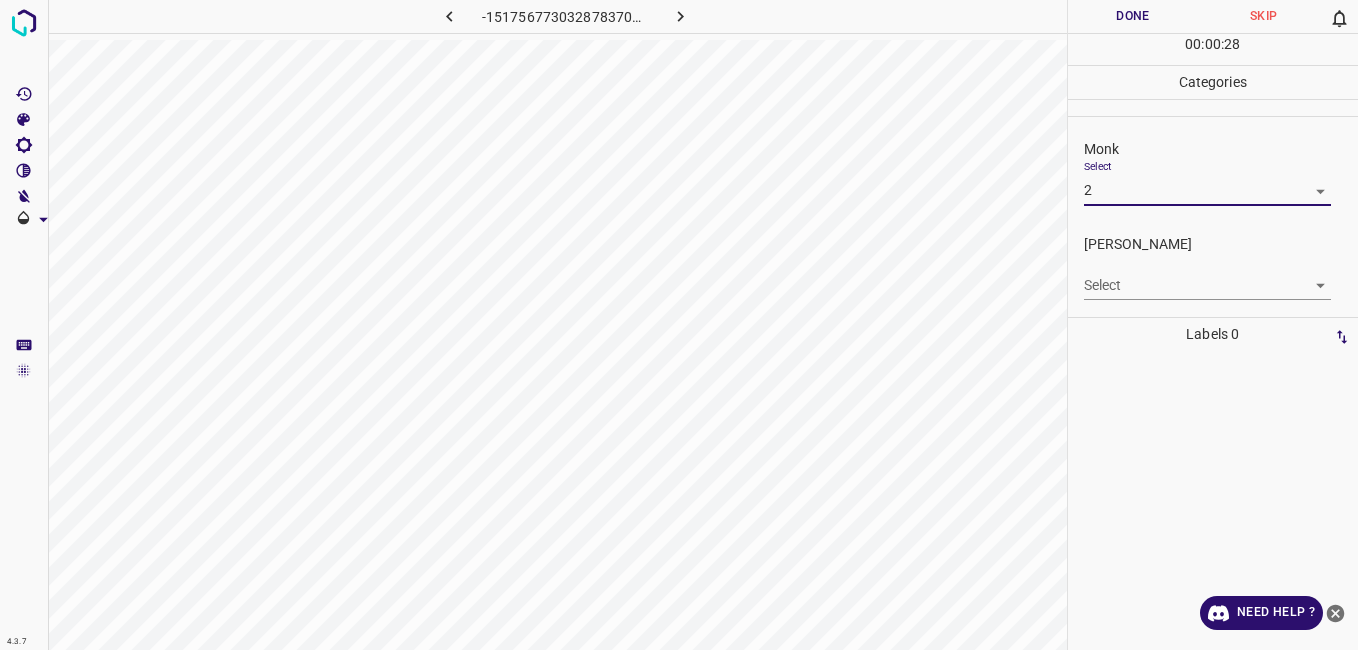 click on "Select ​" at bounding box center (1207, 277) 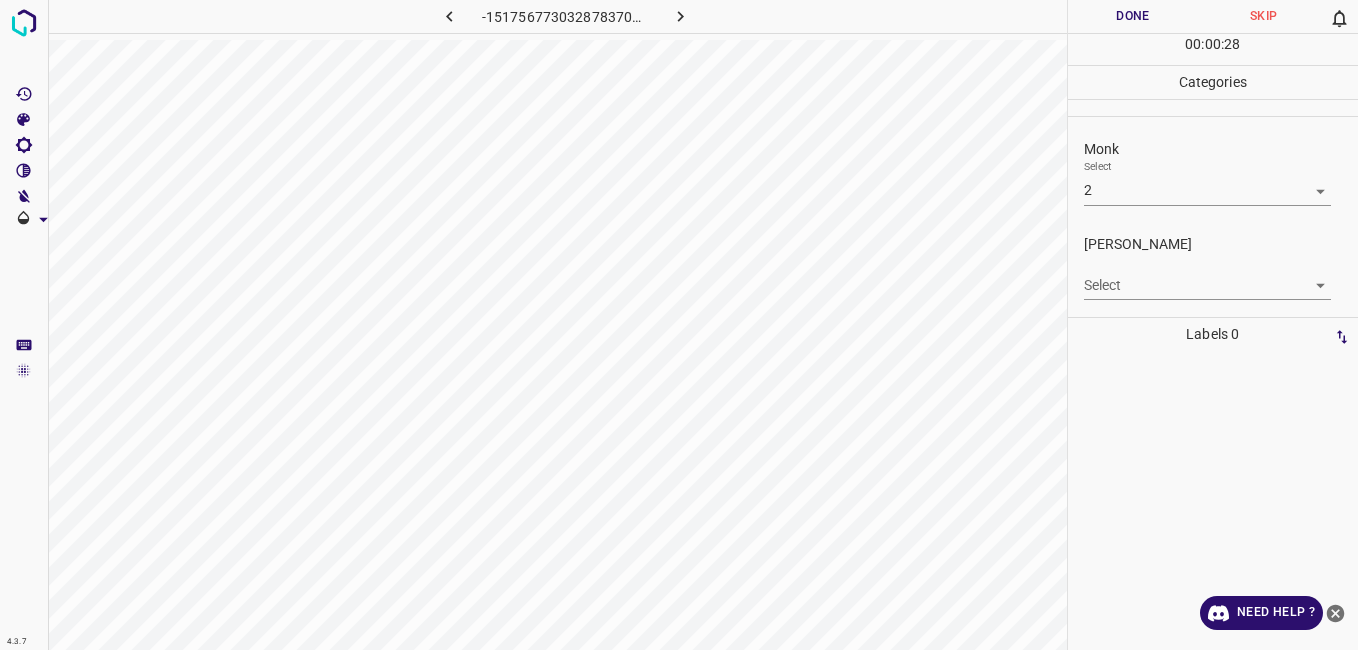 click on "4.3.7 -1517567730328783702.png Done Skip 0 00   : 00   : 28   Categories Monk   Select 2 2  Fitzpatrick   Select ​ Labels   0 Categories 1 Monk 2  Fitzpatrick Tools Space Change between modes (Draw & Edit) I Auto labeling R Restore zoom M Zoom in N Zoom out Delete Delete selecte label Filters Z Restore filters X Saturation filter C Brightness filter V Contrast filter B Gray scale filter General O Download Need Help ? - Text - Hide - Delete" at bounding box center [679, 325] 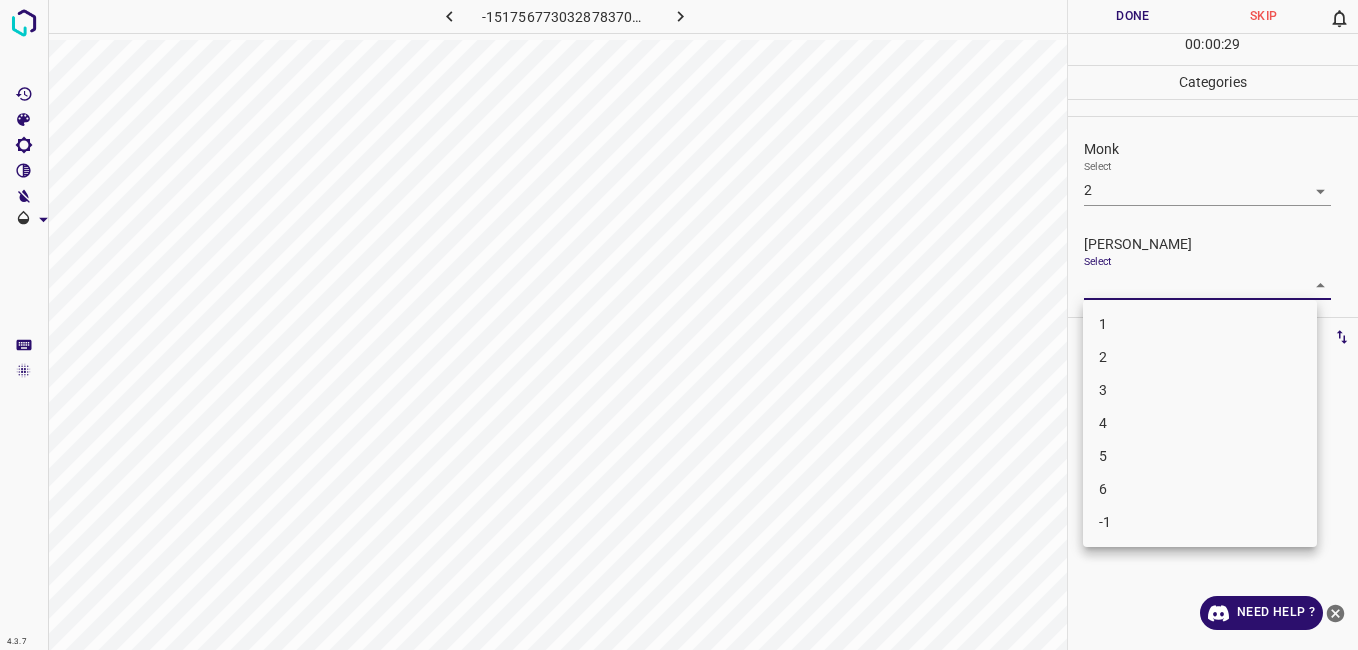 click on "1" at bounding box center (1200, 324) 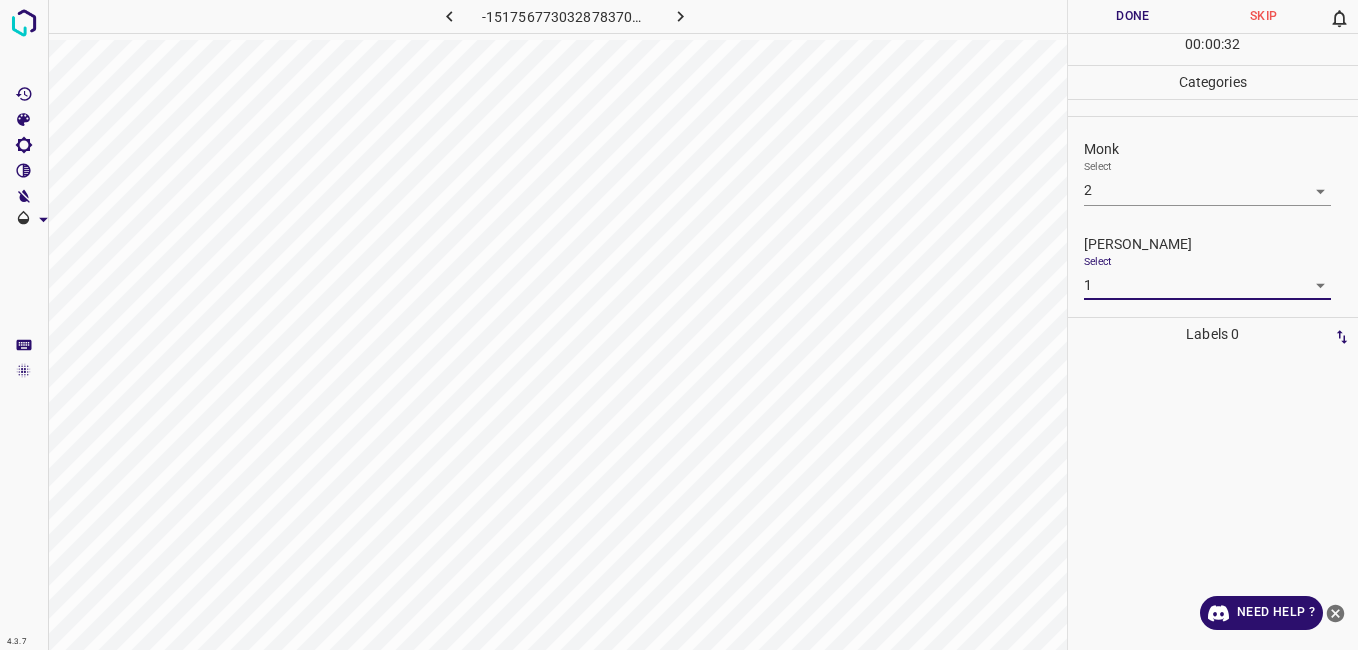 click on "Done" at bounding box center [1133, 16] 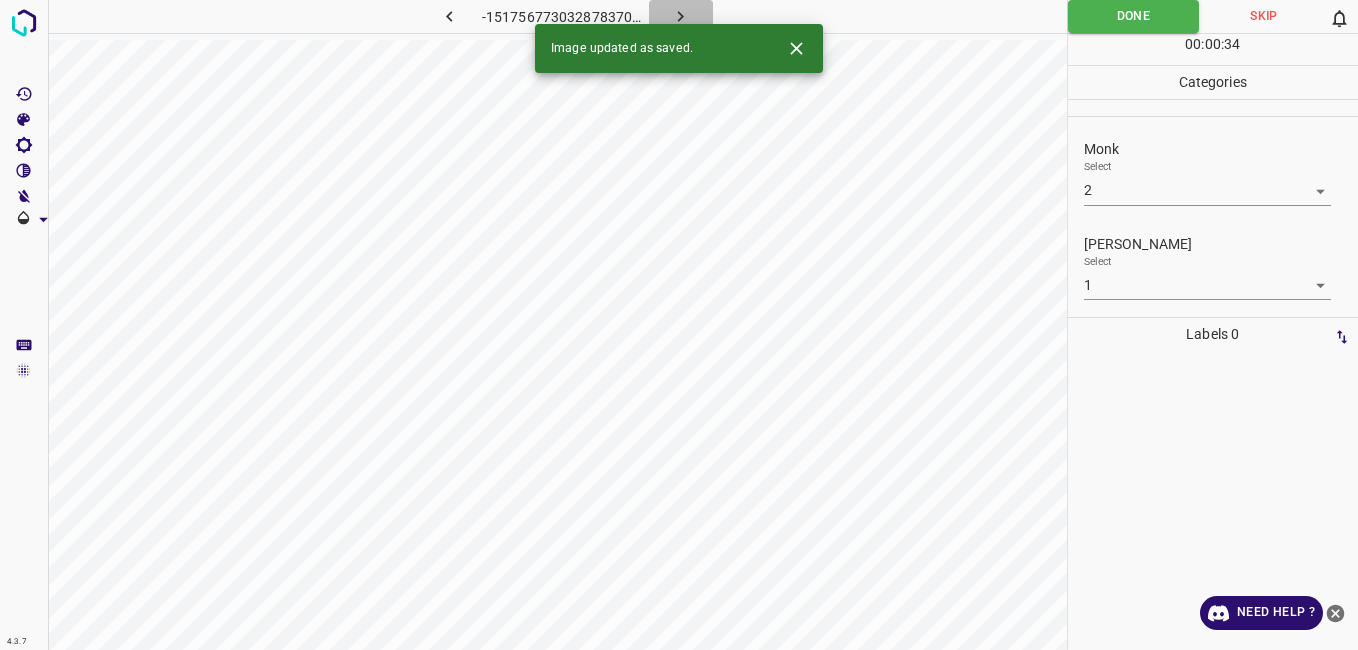 click 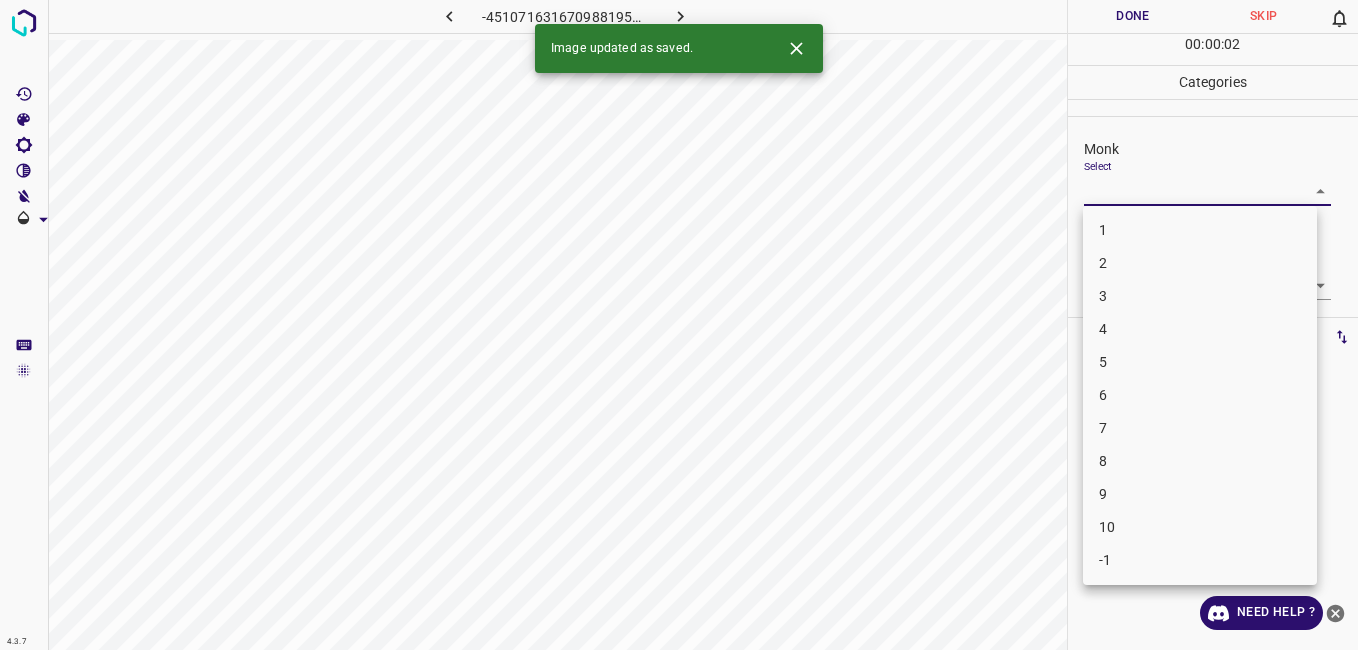 click on "4.3.7 -4510716316709881959.png Done Skip 0 00   : 00   : 02   Categories Monk   Select ​  Fitzpatrick   Select ​ Labels   0 Categories 1 Monk 2  Fitzpatrick Tools Space Change between modes (Draw & Edit) I Auto labeling R Restore zoom M Zoom in N Zoom out Delete Delete selecte label Filters Z Restore filters X Saturation filter C Brightness filter V Contrast filter B Gray scale filter General O Download Image updated as saved. Need Help ? - Text - Hide - Delete 1 2 3 4 5 6 7 8 9 10 -1" at bounding box center [679, 325] 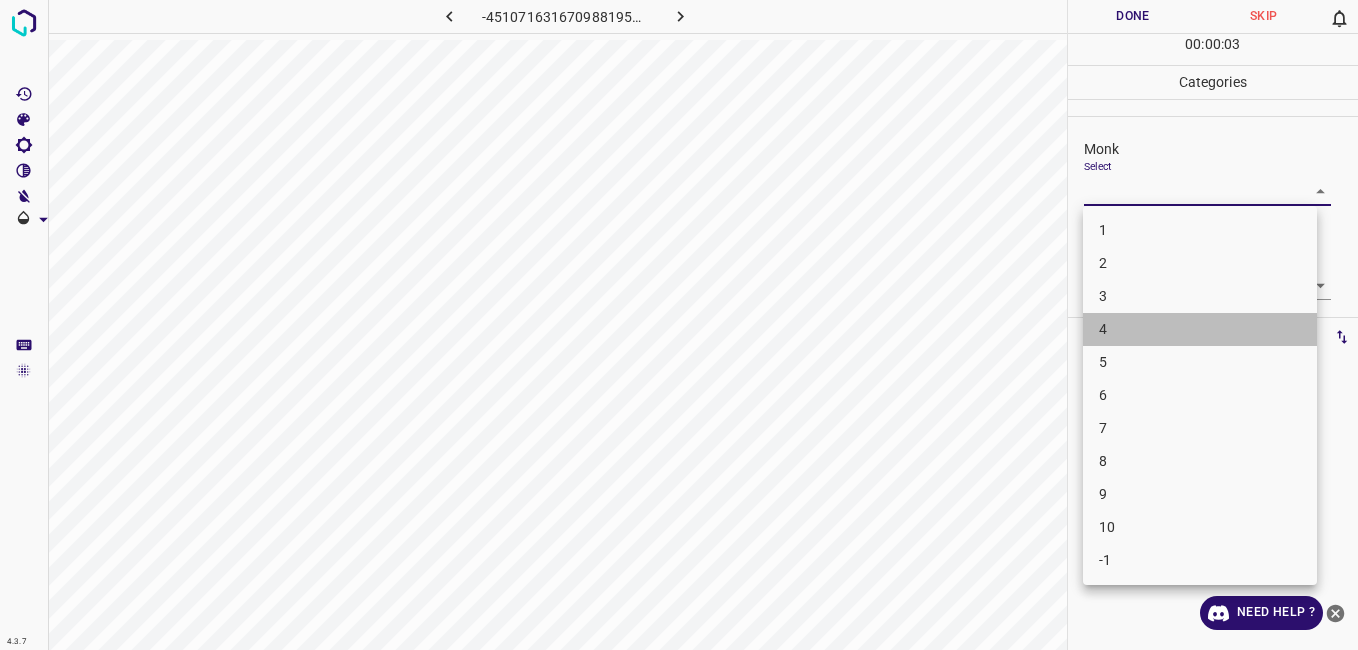 click on "4" at bounding box center (1200, 329) 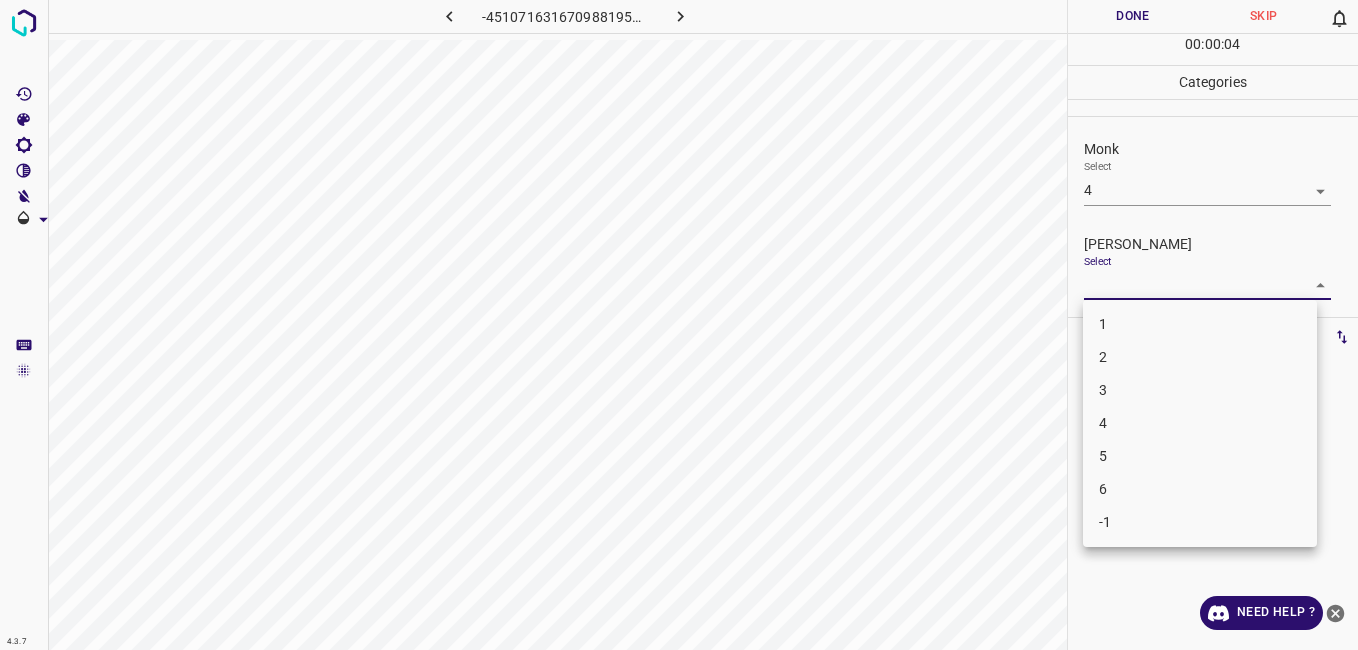 click on "4.3.7 -4510716316709881959.png Done Skip 0 00   : 00   : 04   Categories Monk   Select 4 4  Fitzpatrick   Select ​ Labels   0 Categories 1 Monk 2  Fitzpatrick Tools Space Change between modes (Draw & Edit) I Auto labeling R Restore zoom M Zoom in N Zoom out Delete Delete selecte label Filters Z Restore filters X Saturation filter C Brightness filter V Contrast filter B Gray scale filter General O Download Need Help ? - Text - Hide - Delete 1 2 3 4 5 6 -1" at bounding box center (679, 325) 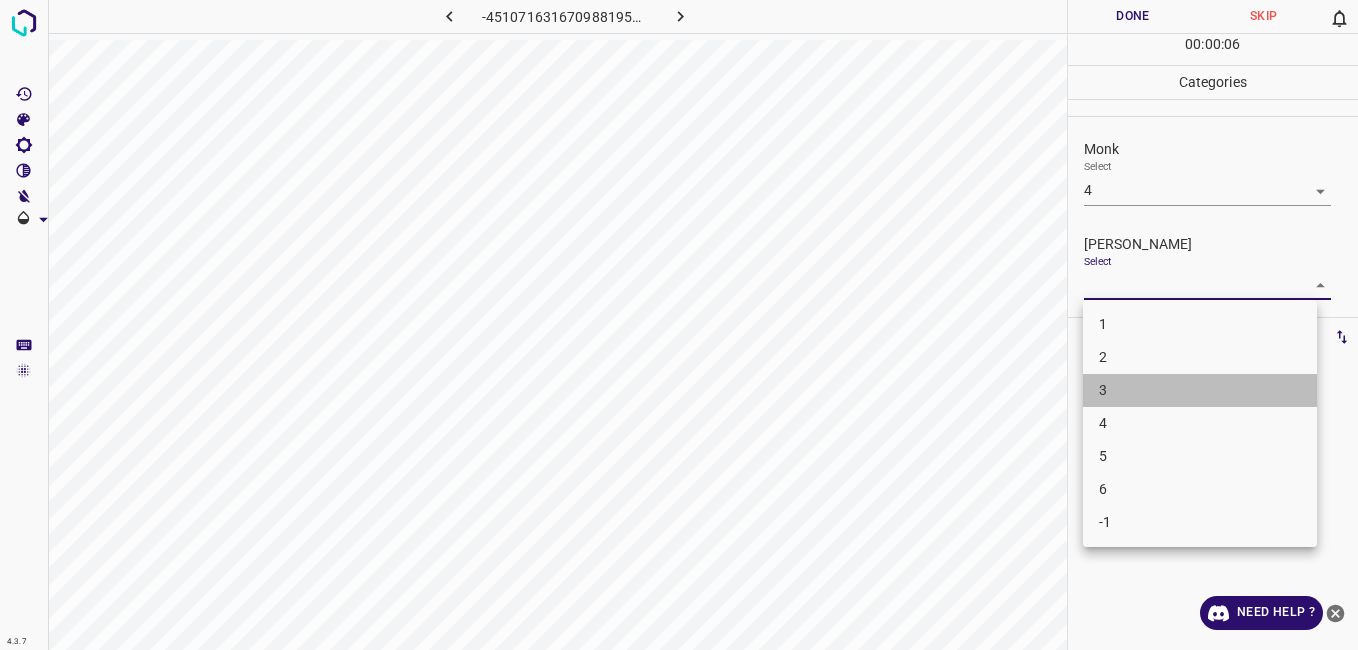 click on "3" at bounding box center (1200, 390) 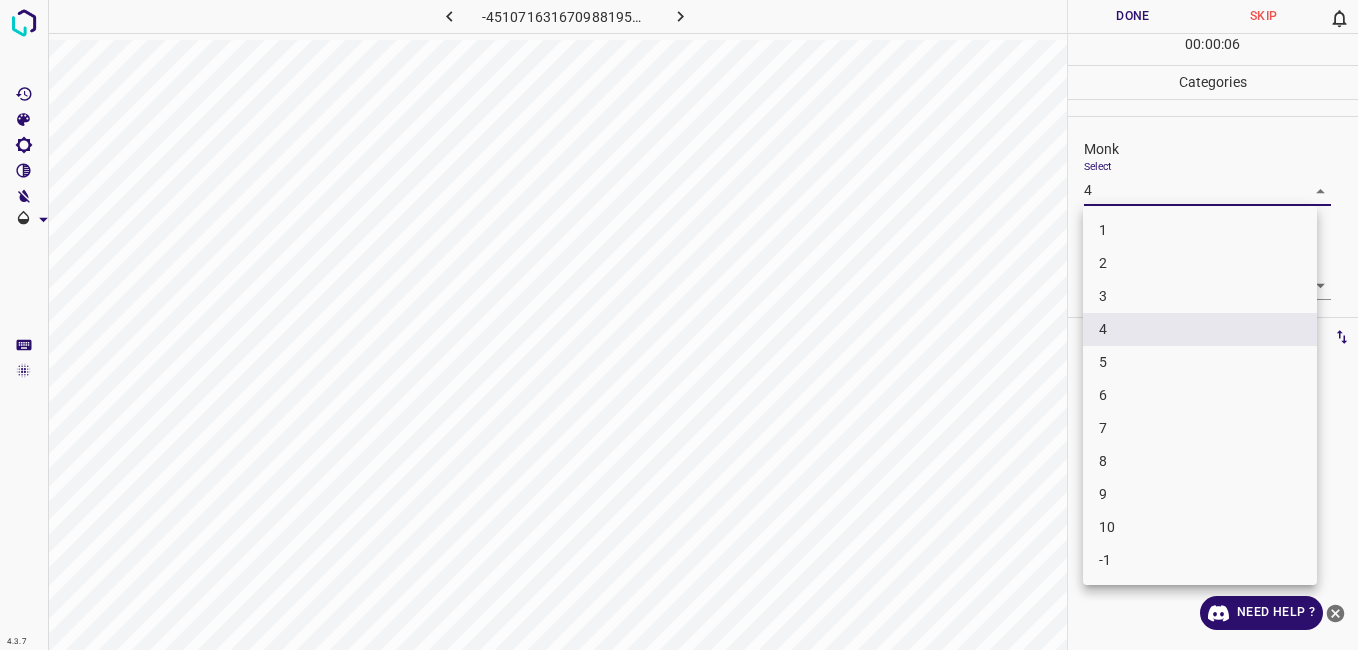 click on "4.3.7 -4510716316709881959.png Done Skip 0 00   : 00   : 06   Categories Monk   Select 4 4  Fitzpatrick   Select 3 3 Labels   0 Categories 1 Monk 2  Fitzpatrick Tools Space Change between modes (Draw & Edit) I Auto labeling R Restore zoom M Zoom in N Zoom out Delete Delete selecte label Filters Z Restore filters X Saturation filter C Brightness filter V Contrast filter B Gray scale filter General O Download Need Help ? - Text - Hide - Delete 1 2 3 4 5 6 7 8 9 10 -1" at bounding box center [679, 325] 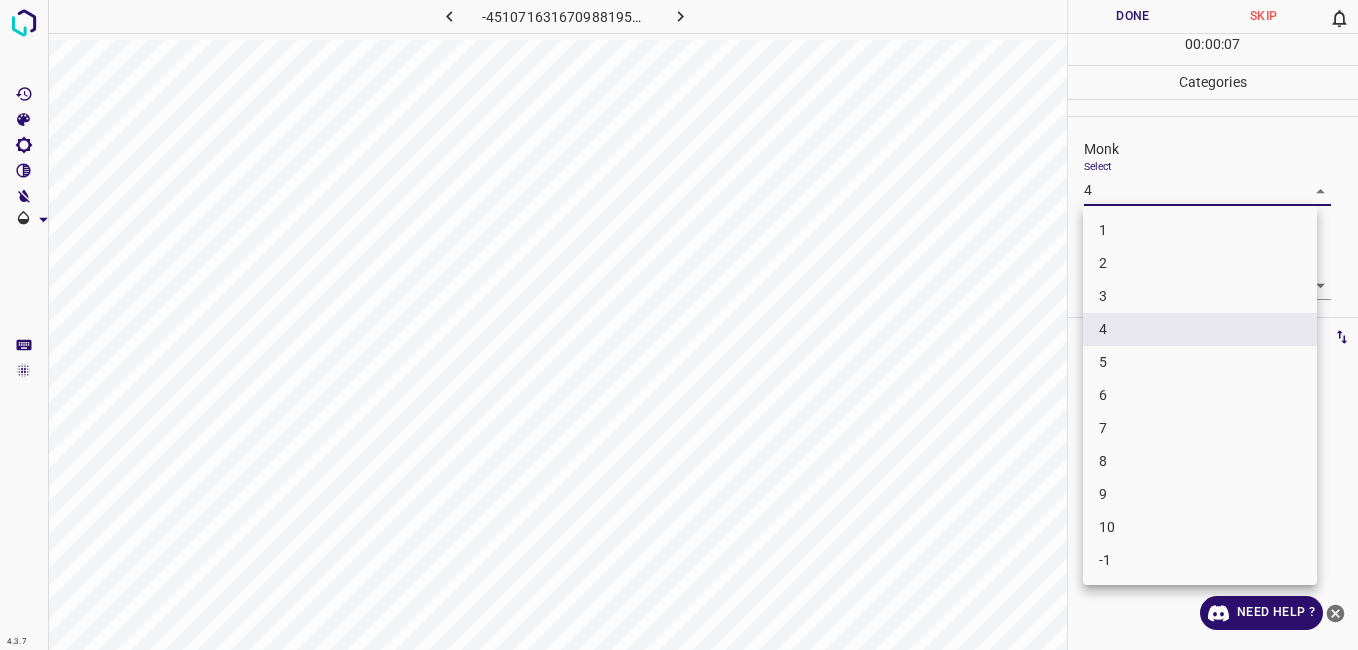 click on "5" at bounding box center (1200, 362) 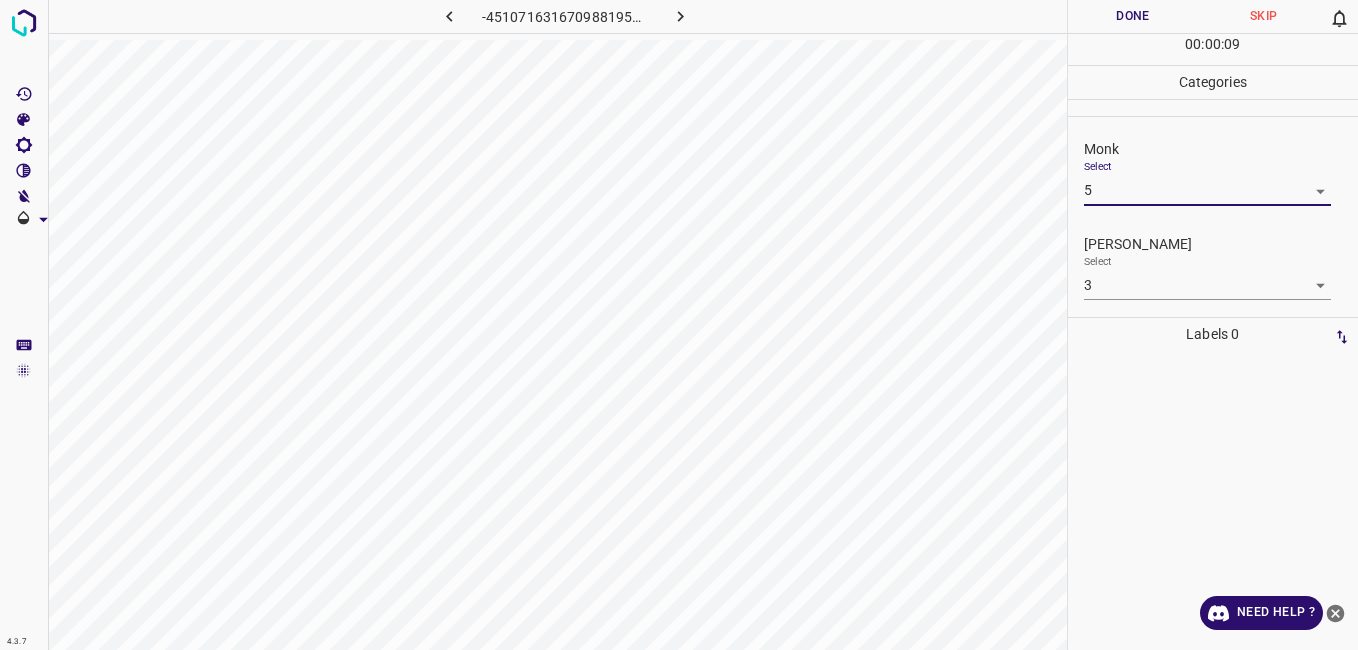 click on "Done" at bounding box center [1133, 16] 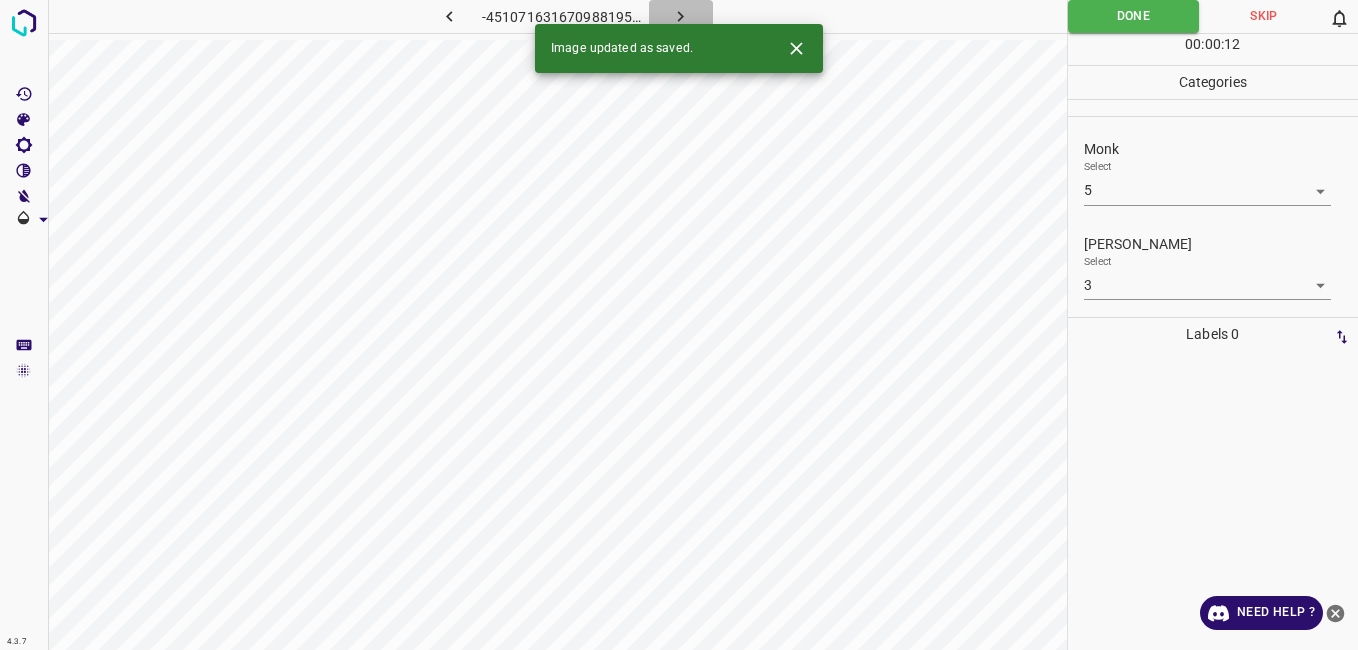 click 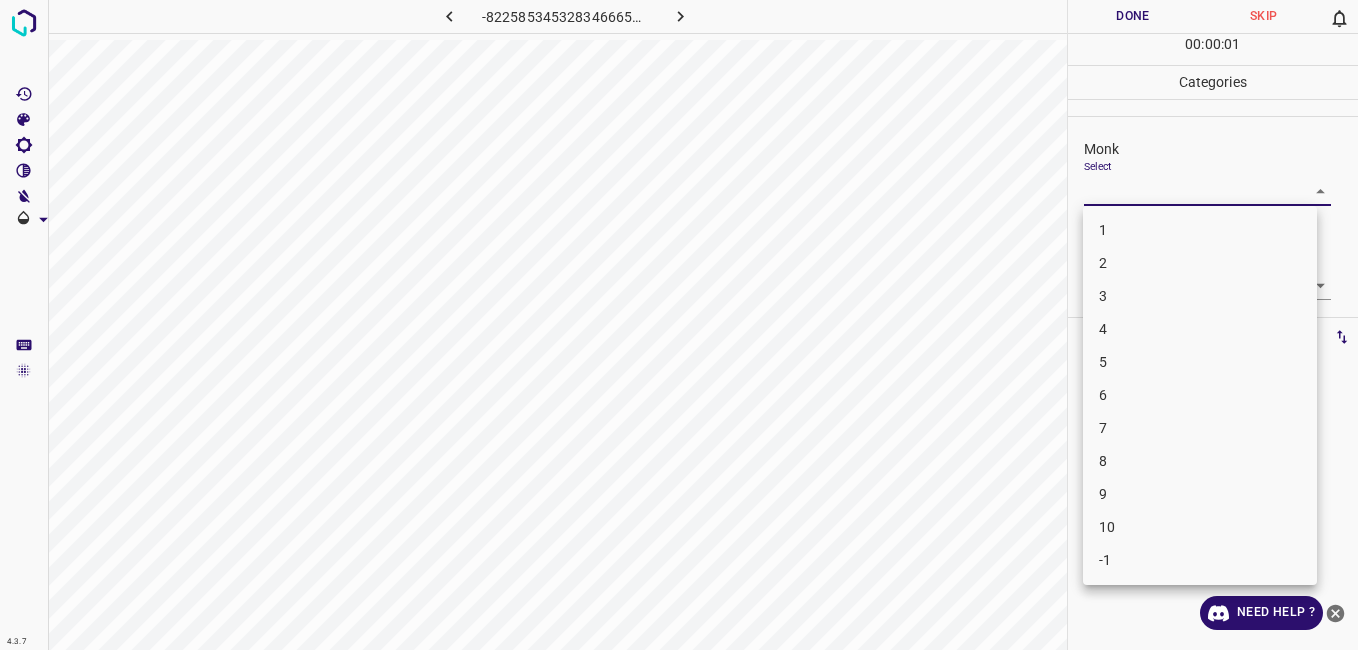 click on "4.3.7 -8225853453283466659.png Done Skip 0 00   : 00   : 01   Categories Monk   Select ​  Fitzpatrick   Select ​ Labels   0 Categories 1 Monk 2  Fitzpatrick Tools Space Change between modes (Draw & Edit) I Auto labeling R Restore zoom M Zoom in N Zoom out Delete Delete selecte label Filters Z Restore filters X Saturation filter C Brightness filter V Contrast filter B Gray scale filter General O Download Need Help ? - Text - Hide - Delete 1 2 3 4 5 6 7 8 9 10 -1" at bounding box center [679, 325] 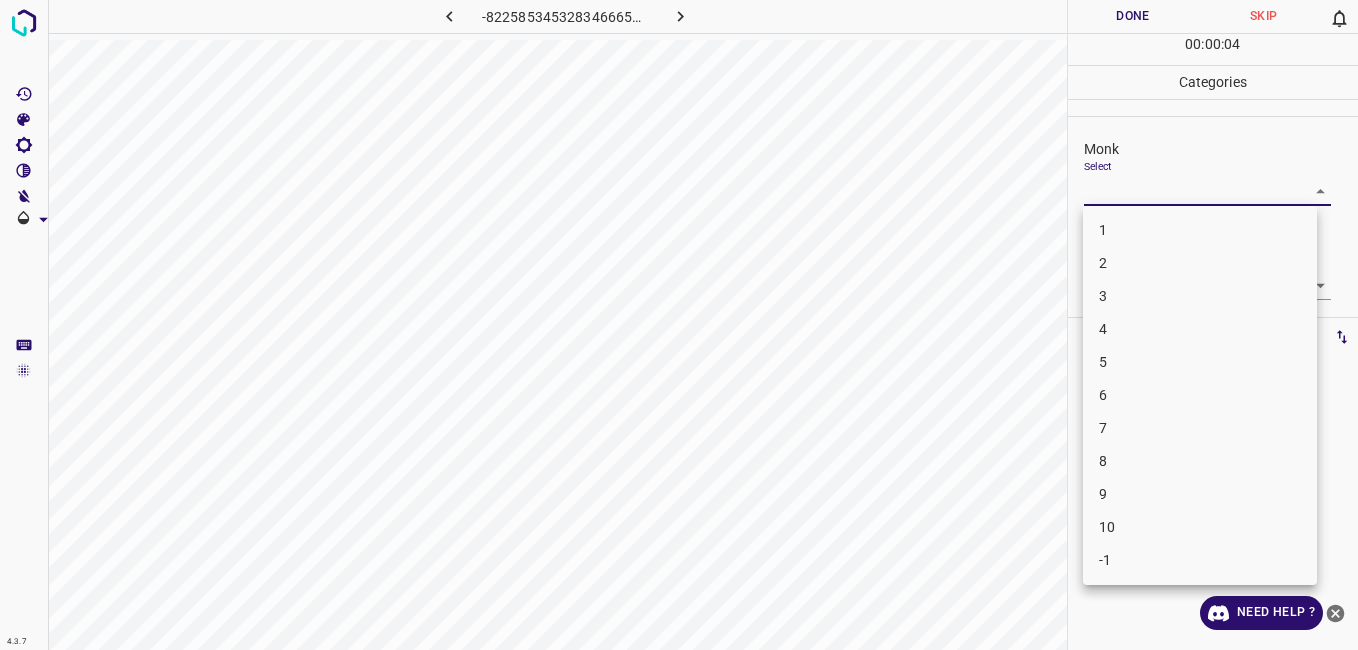 click on "2" at bounding box center [1200, 263] 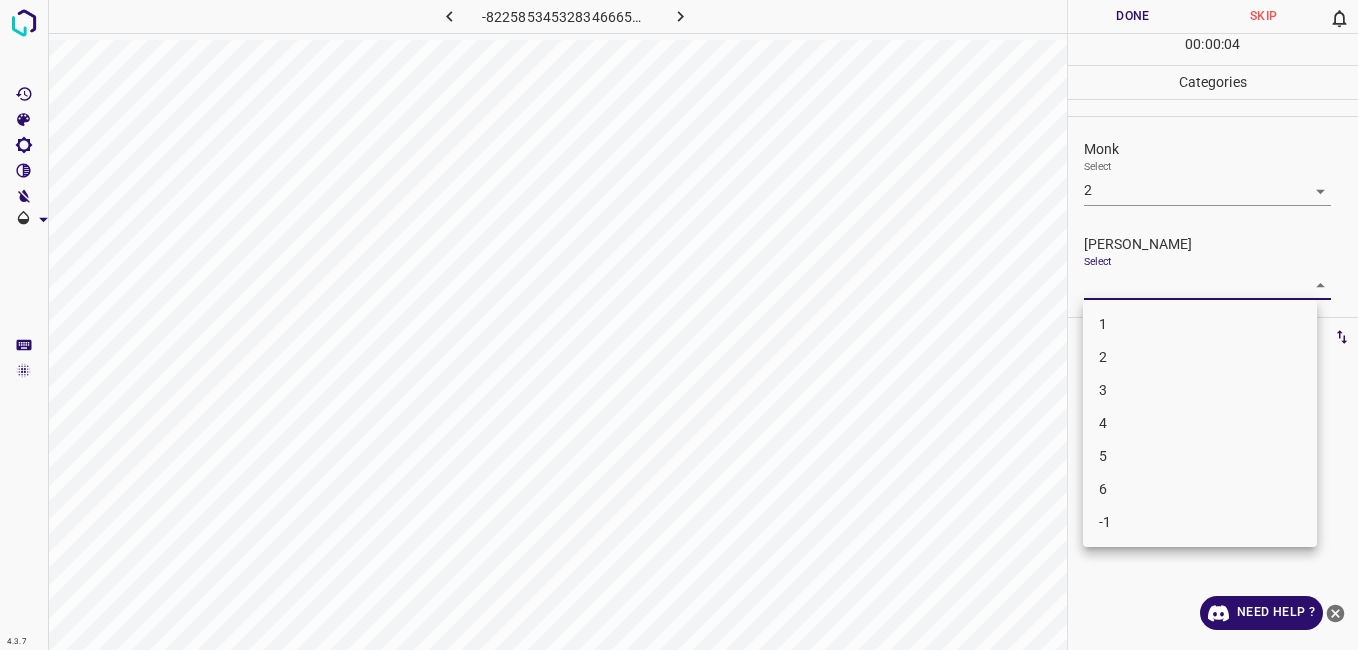 click on "4.3.7 -8225853453283466659.png Done Skip 0 00   : 00   : 04   Categories Monk   Select 2 2  Fitzpatrick   Select ​ Labels   0 Categories 1 Monk 2  Fitzpatrick Tools Space Change between modes (Draw & Edit) I Auto labeling R Restore zoom M Zoom in N Zoom out Delete Delete selecte label Filters Z Restore filters X Saturation filter C Brightness filter V Contrast filter B Gray scale filter General O Download Need Help ? - Text - Hide - Delete 1 2 3 4 5 6 -1" at bounding box center (679, 325) 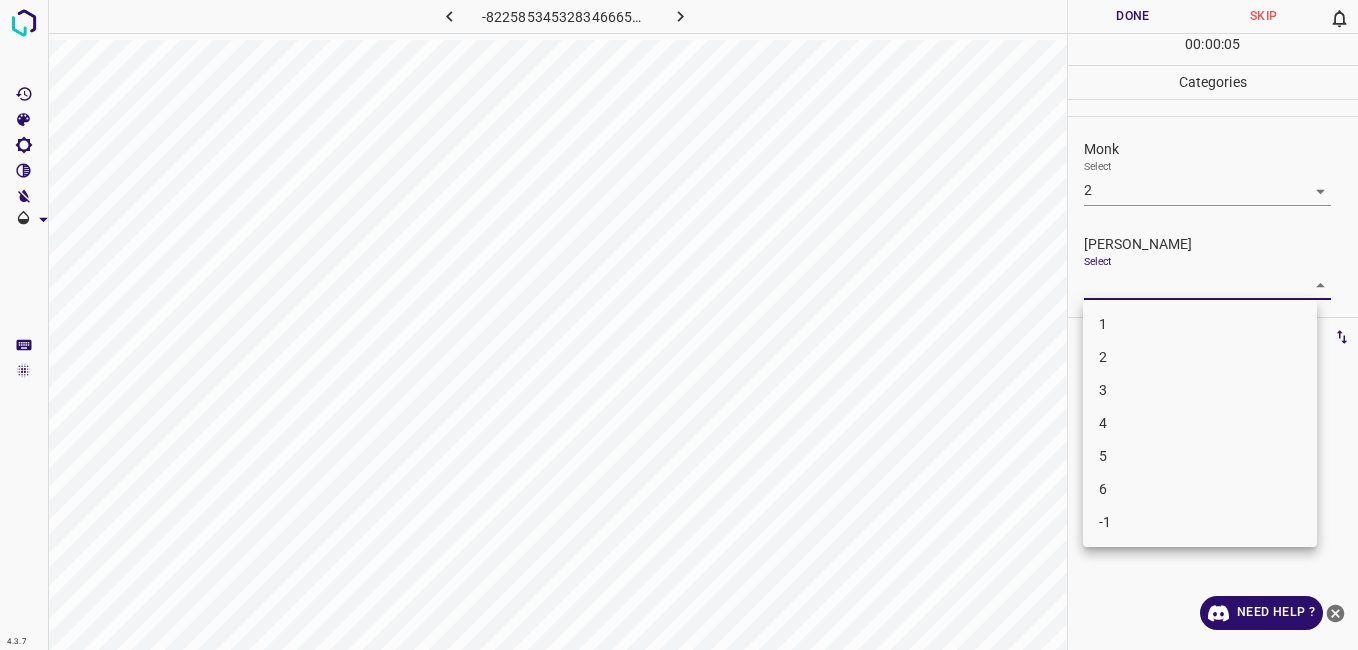 click on "1" at bounding box center [1200, 324] 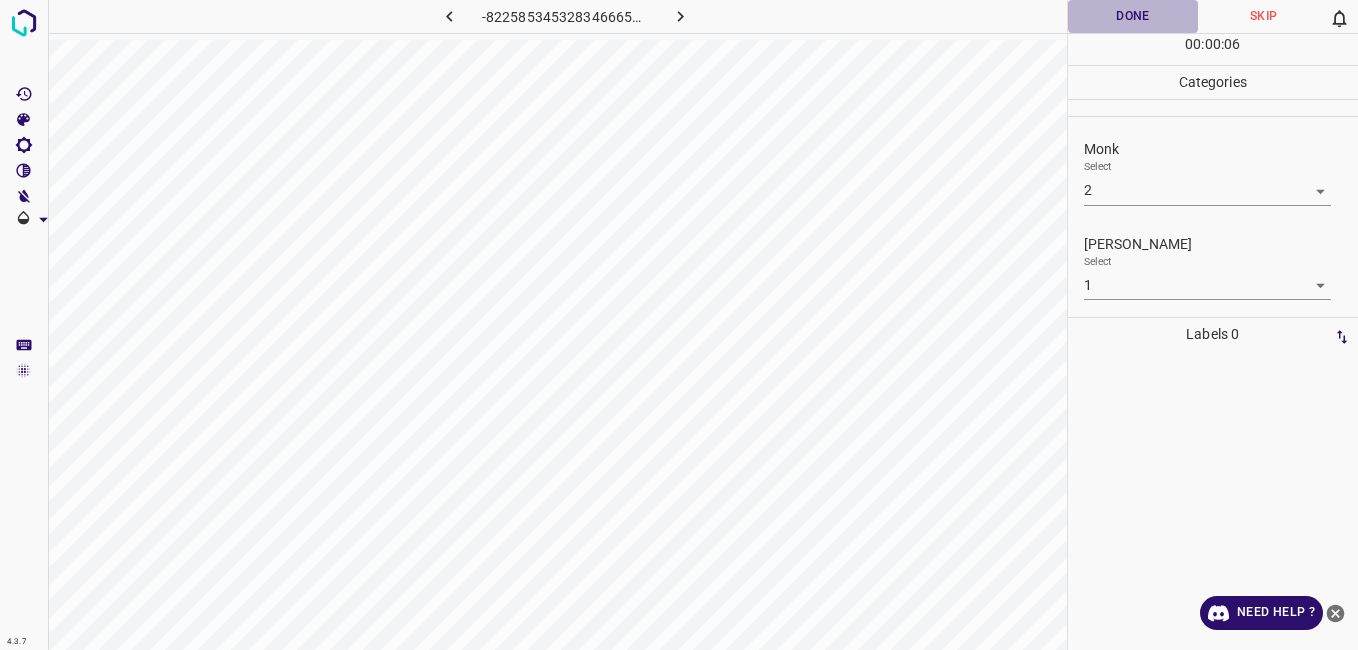 click on "Done" at bounding box center [1133, 16] 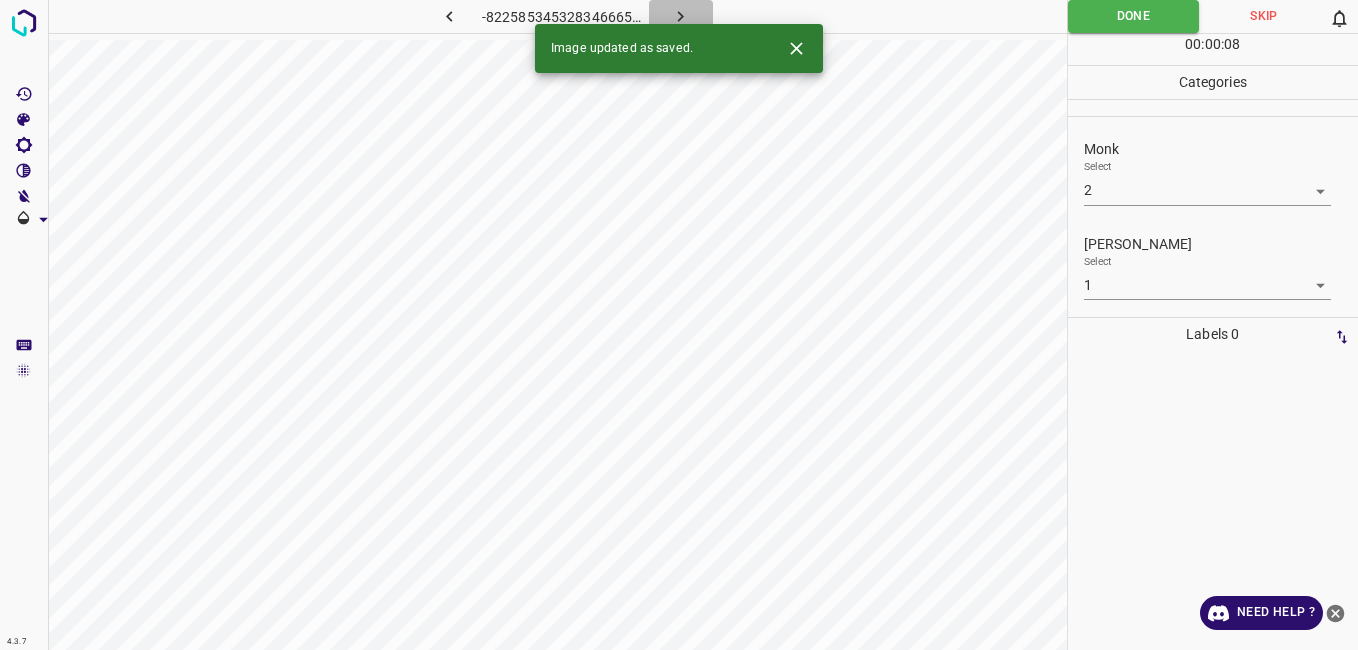 click 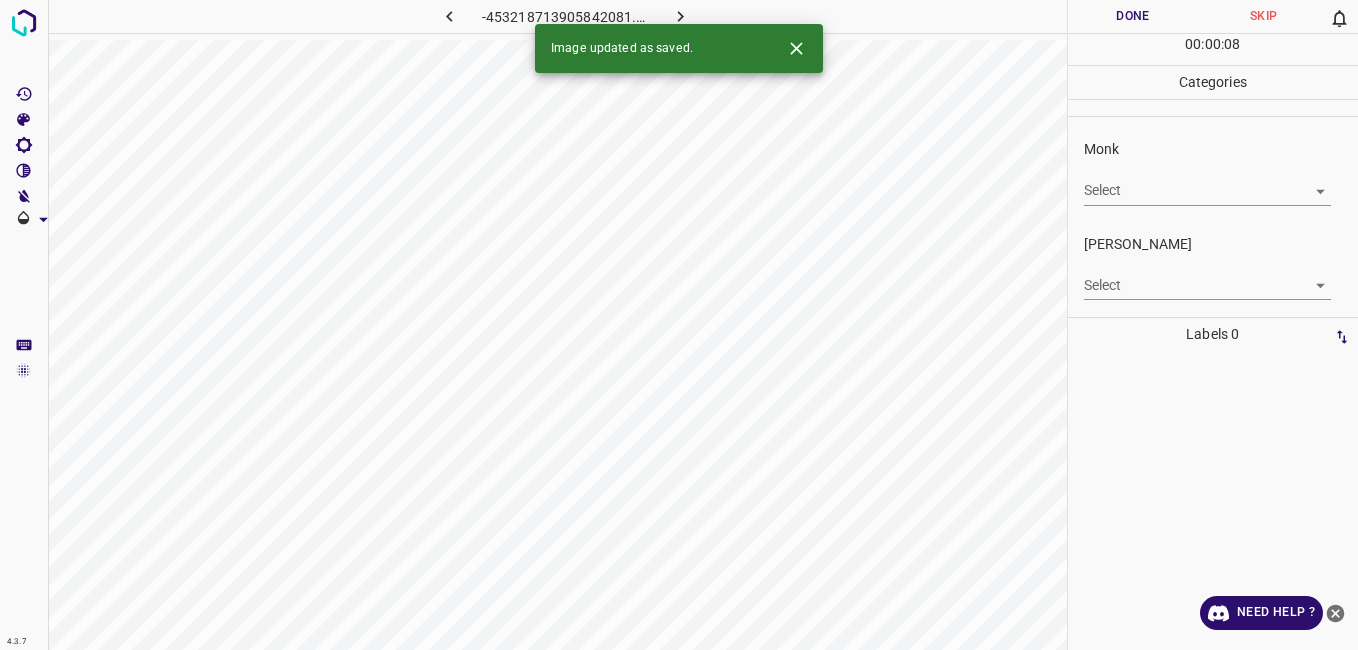 click on "4.3.7 -453218713905842081.png Done Skip 0 00   : 00   : 08   Categories Monk   Select ​  Fitzpatrick   Select ​ Labels   0 Categories 1 Monk 2  Fitzpatrick Tools Space Change between modes (Draw & Edit) I Auto labeling R Restore zoom M Zoom in N Zoom out Delete Delete selecte label Filters Z Restore filters X Saturation filter C Brightness filter V Contrast filter B Gray scale filter General O Download Image updated as saved. Need Help ? - Text - Hide - Delete" at bounding box center [679, 325] 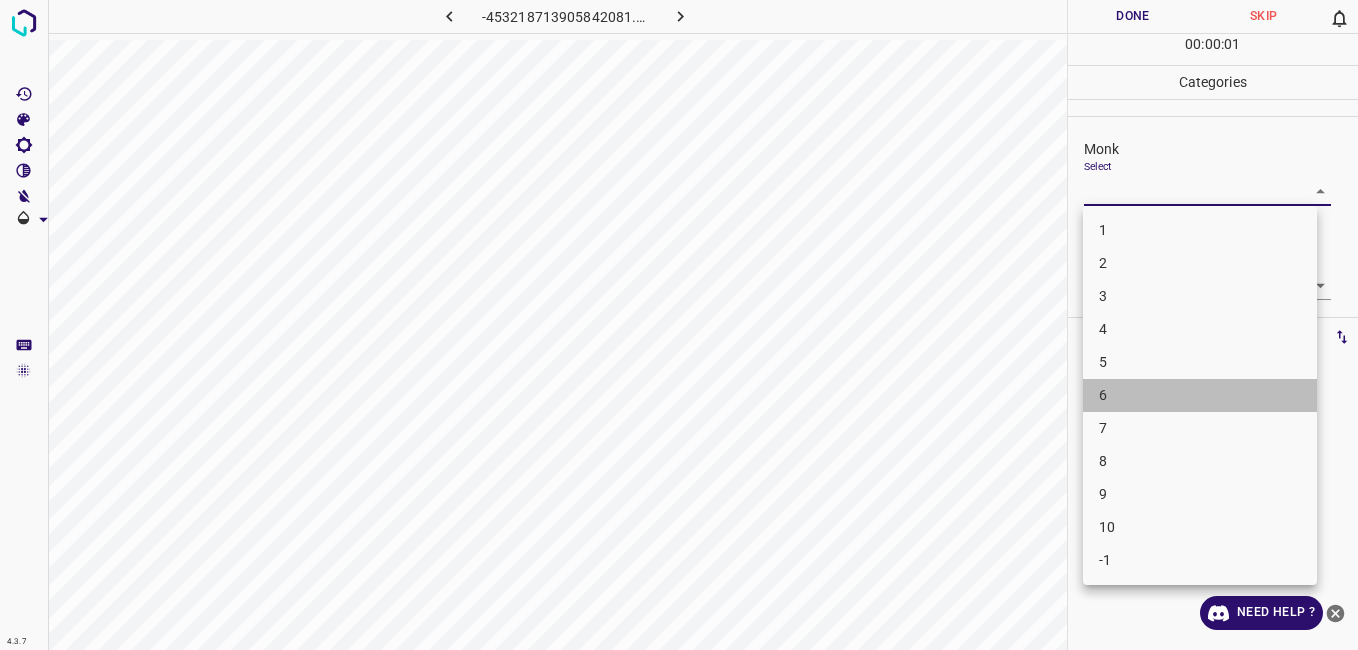 click on "6" at bounding box center [1200, 395] 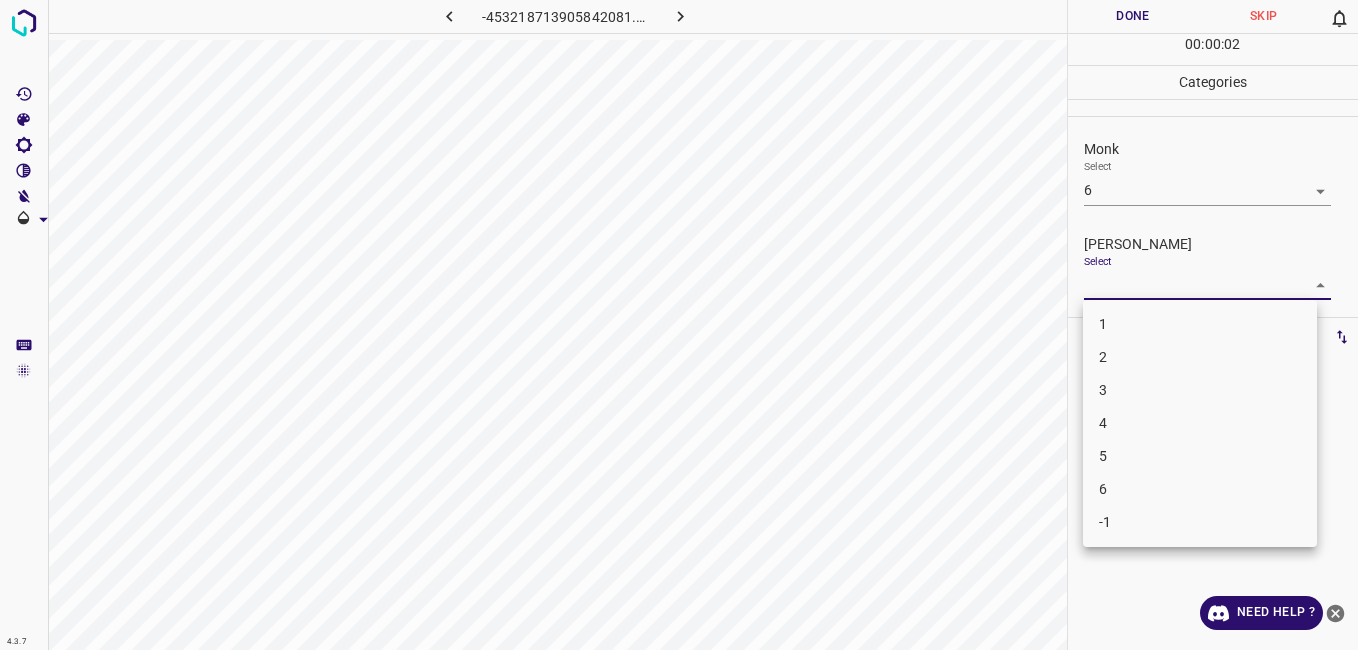 click on "4.3.7 -453218713905842081.png Done Skip 0 00   : 00   : 02   Categories Monk   Select 6 6  Fitzpatrick   Select ​ Labels   0 Categories 1 Monk 2  Fitzpatrick Tools Space Change between modes (Draw & Edit) I Auto labeling R Restore zoom M Zoom in N Zoom out Delete Delete selecte label Filters Z Restore filters X Saturation filter C Brightness filter V Contrast filter B Gray scale filter General O Download Need Help ? - Text - Hide - Delete 1 2 3 4 5 6 -1" at bounding box center (679, 325) 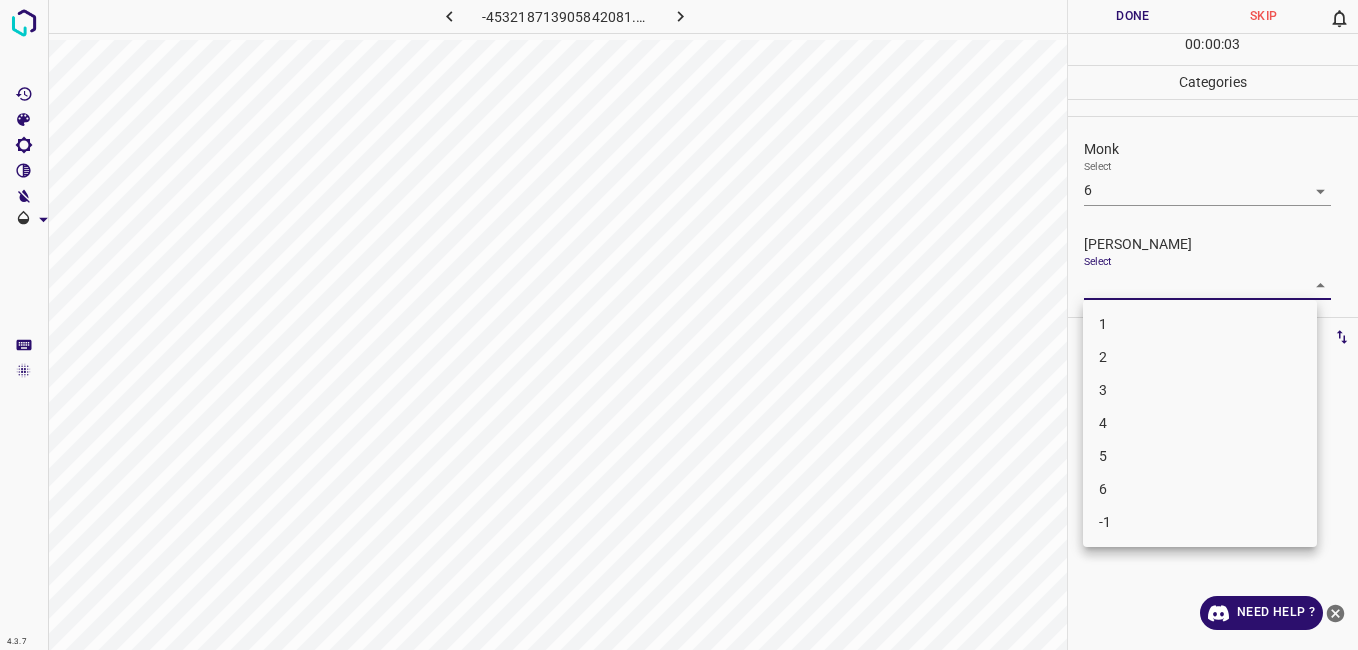 click on "4" at bounding box center [1200, 423] 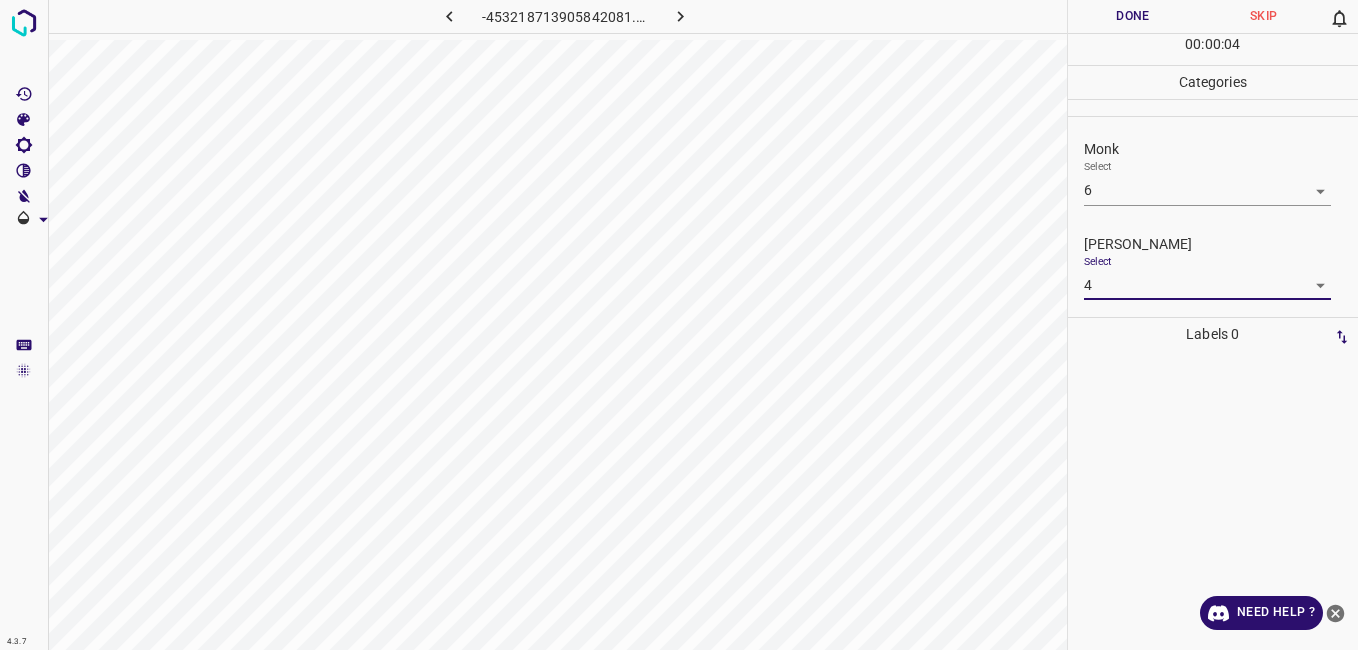 click on "Done" at bounding box center (1133, 16) 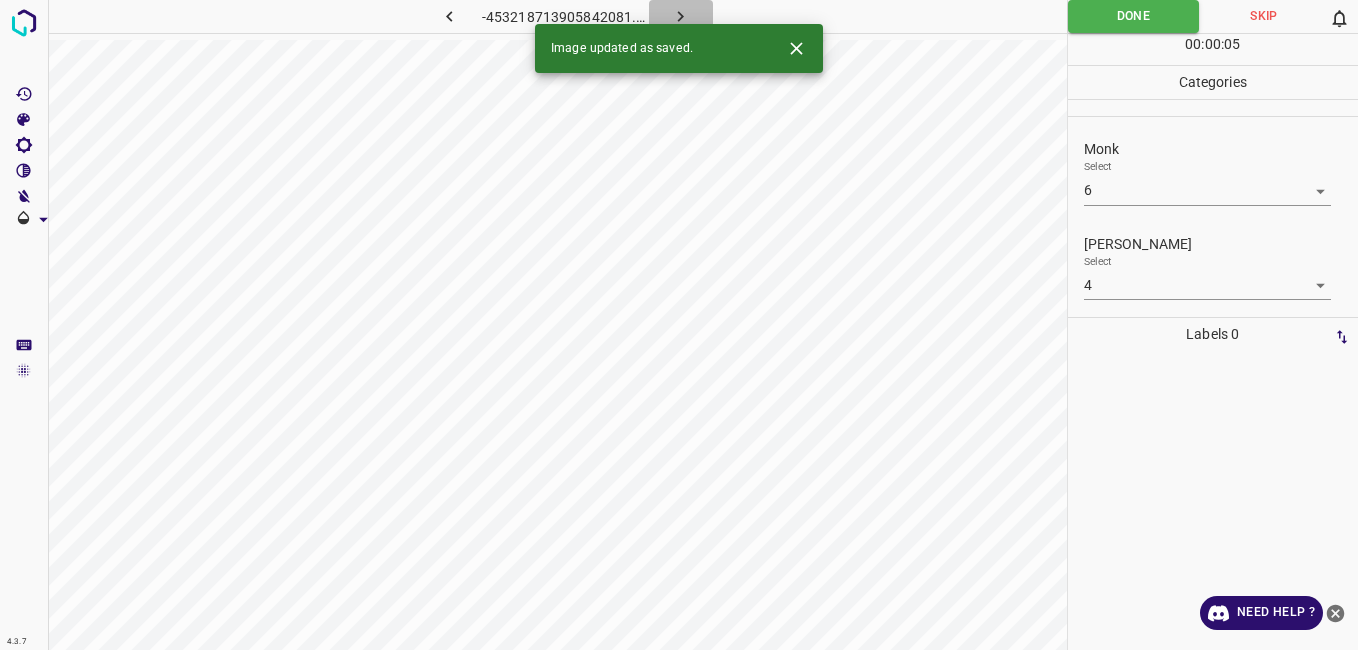click at bounding box center [681, 16] 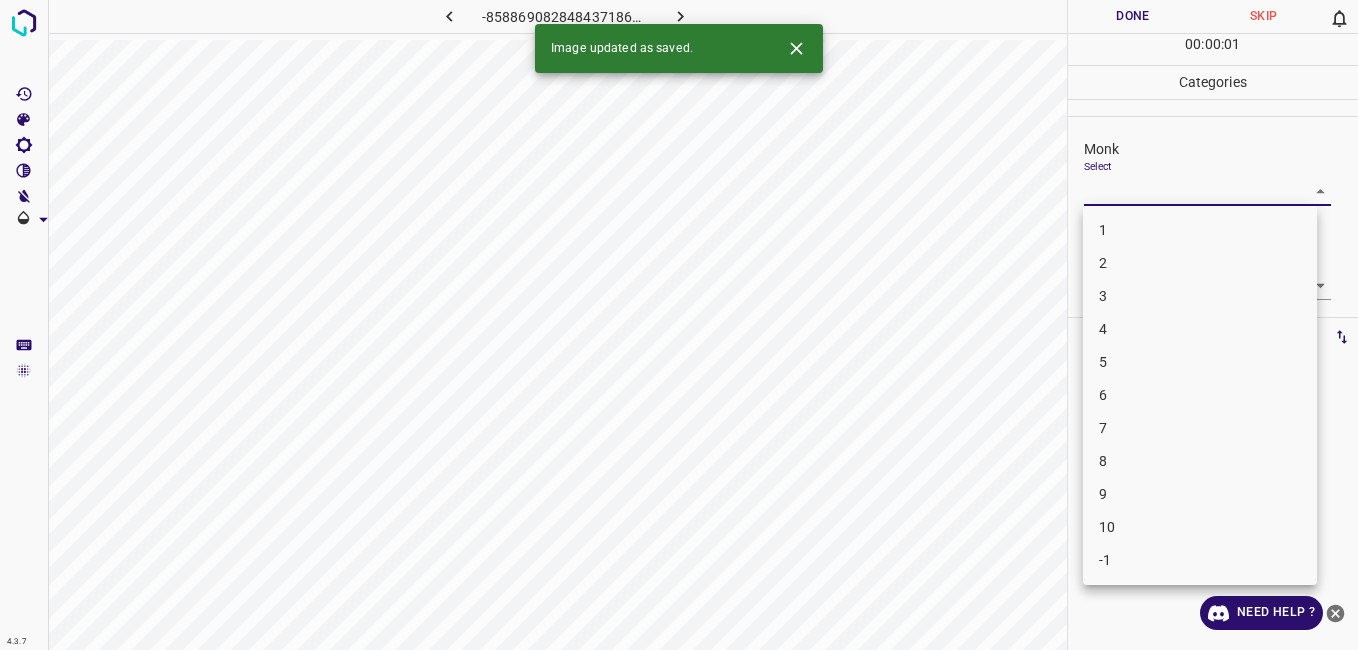 click on "4.3.7 -8588690828484371863.png Done Skip 0 00   : 00   : 01   Categories Monk   Select ​  Fitzpatrick   Select ​ Labels   0 Categories 1 Monk 2  Fitzpatrick Tools Space Change between modes (Draw & Edit) I Auto labeling R Restore zoom M Zoom in N Zoom out Delete Delete selecte label Filters Z Restore filters X Saturation filter C Brightness filter V Contrast filter B Gray scale filter General O Download Image updated as saved. Need Help ? - Text - Hide - Delete 1 2 3 4 5 6 7 8 9 10 -1" at bounding box center [679, 325] 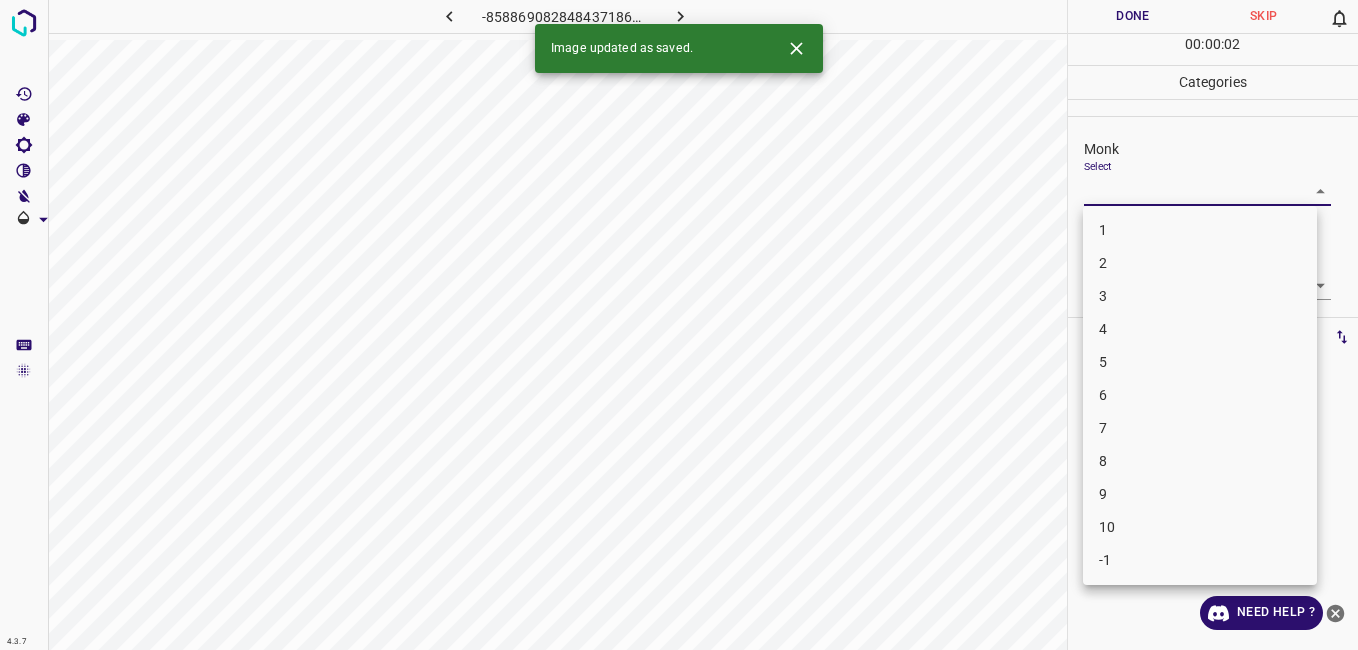 click on "1" at bounding box center (1200, 230) 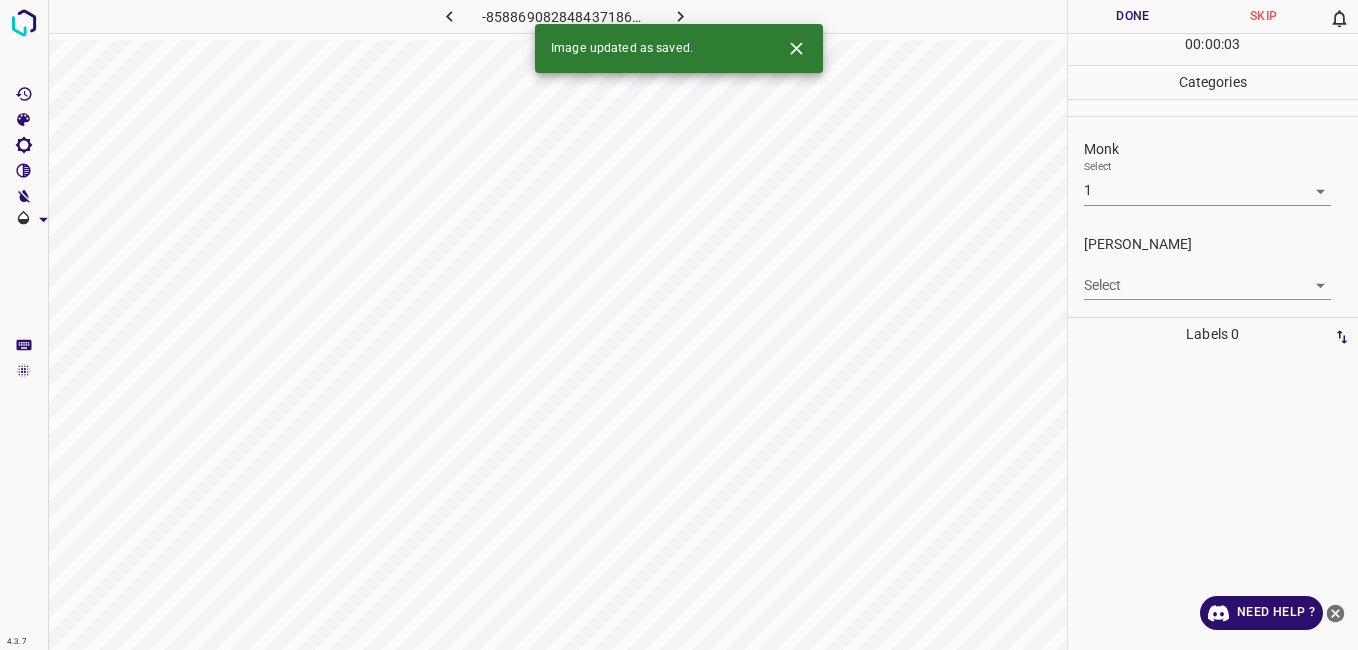 click on "Fitzpatrick   Select ​" at bounding box center (1213, 267) 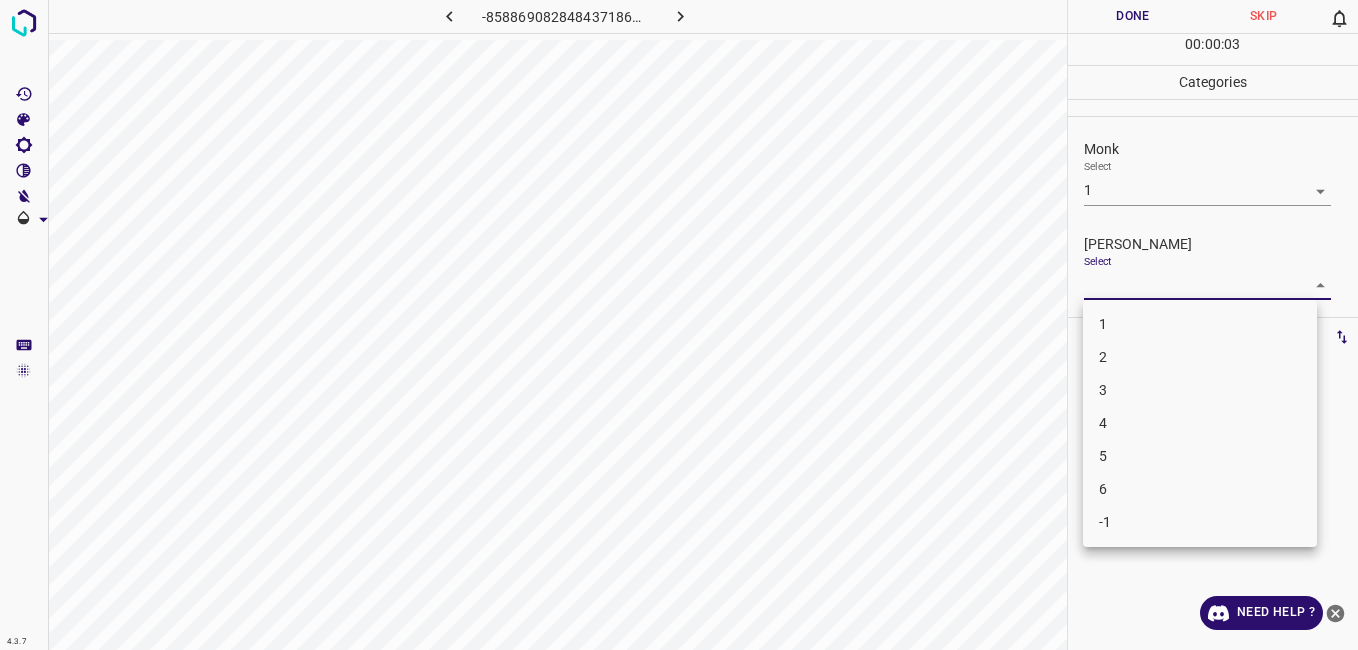 click on "4.3.7 -8588690828484371863.png Done Skip 0 00   : 00   : 03   Categories Monk   Select 1 1  Fitzpatrick   Select ​ Labels   0 Categories 1 Monk 2  Fitzpatrick Tools Space Change between modes (Draw & Edit) I Auto labeling R Restore zoom M Zoom in N Zoom out Delete Delete selecte label Filters Z Restore filters X Saturation filter C Brightness filter V Contrast filter B Gray scale filter General O Download Need Help ? - Text - Hide - Delete 1 2 3 4 5 6 -1" at bounding box center [679, 325] 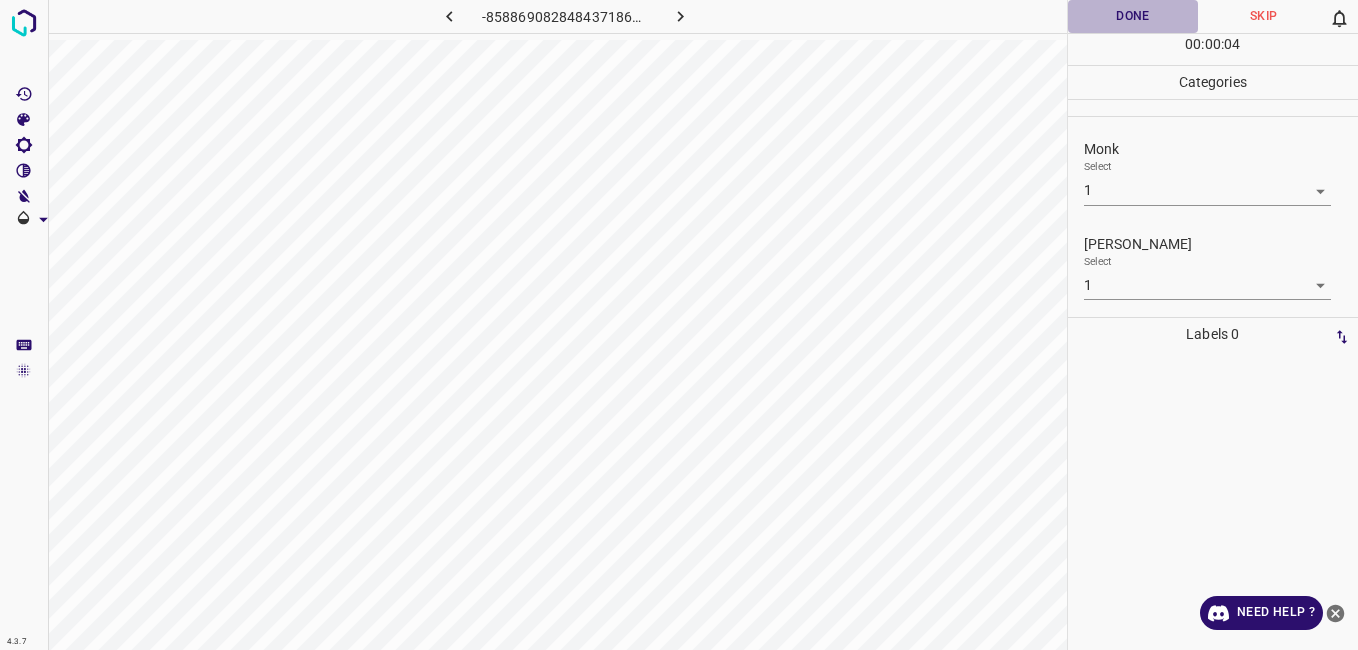 click on "Done" at bounding box center [1133, 16] 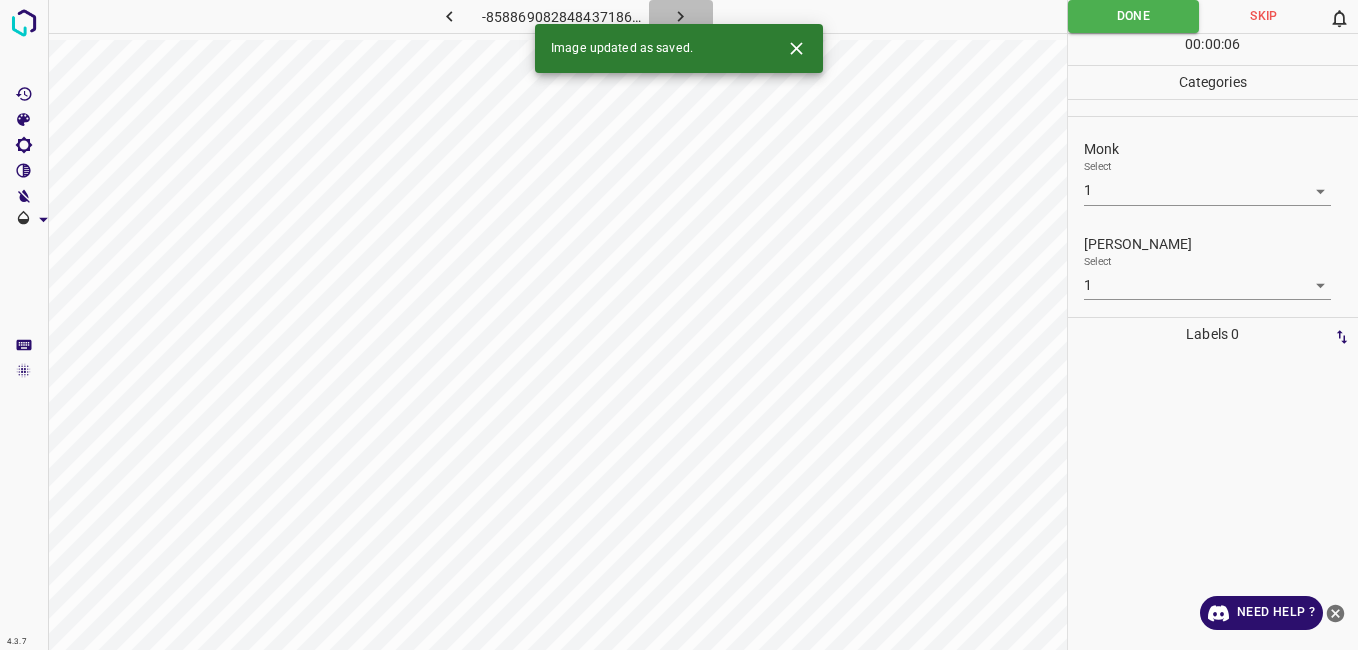 click 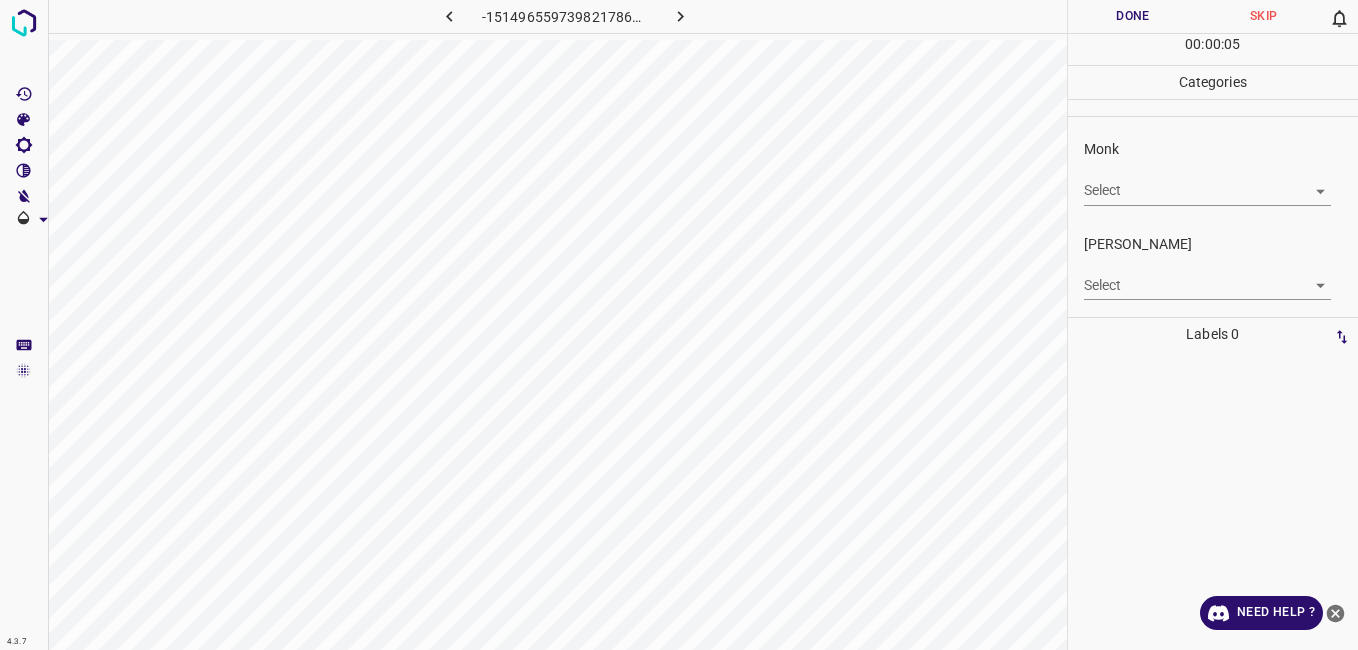 click on "4.3.7 -1514965597398217861.png Done Skip 0 00   : 00   : 05   Categories Monk   Select ​  Fitzpatrick   Select ​ Labels   0 Categories 1 Monk 2  Fitzpatrick Tools Space Change between modes (Draw & Edit) I Auto labeling R Restore zoom M Zoom in N Zoom out Delete Delete selecte label Filters Z Restore filters X Saturation filter C Brightness filter V Contrast filter B Gray scale filter General O Download Need Help ? - Text - Hide - Delete" at bounding box center (679, 325) 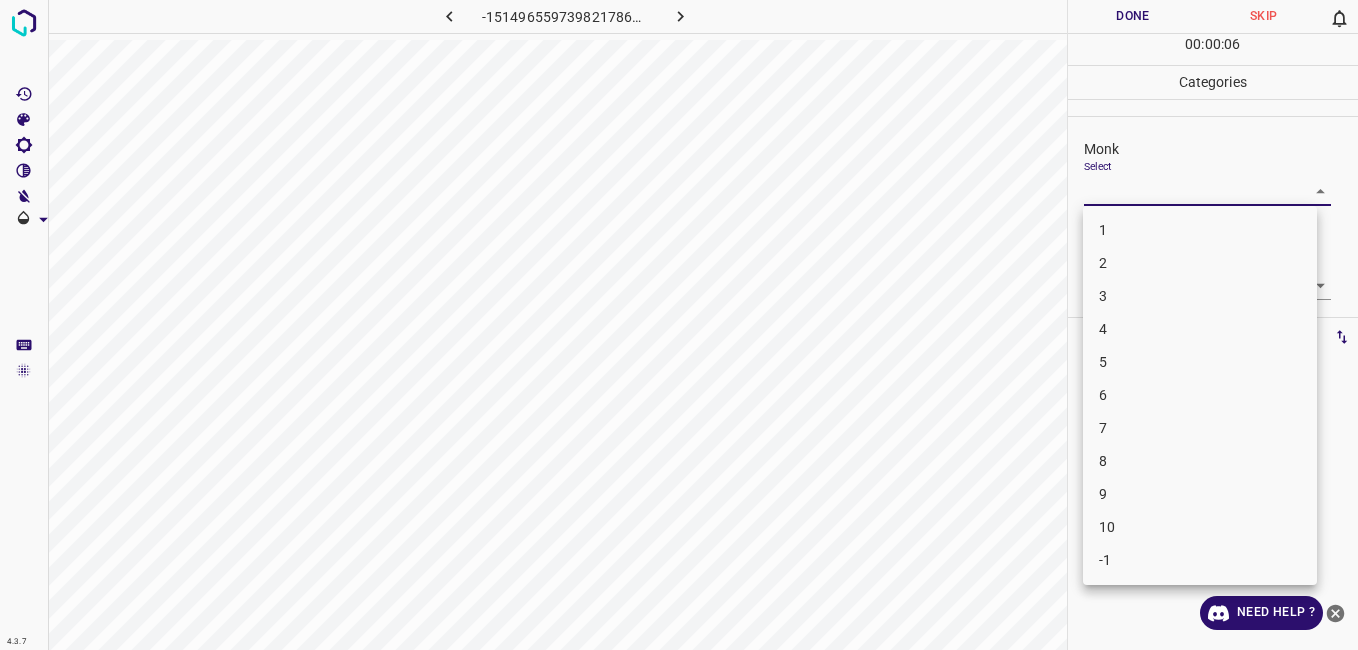click on "4" at bounding box center (1200, 329) 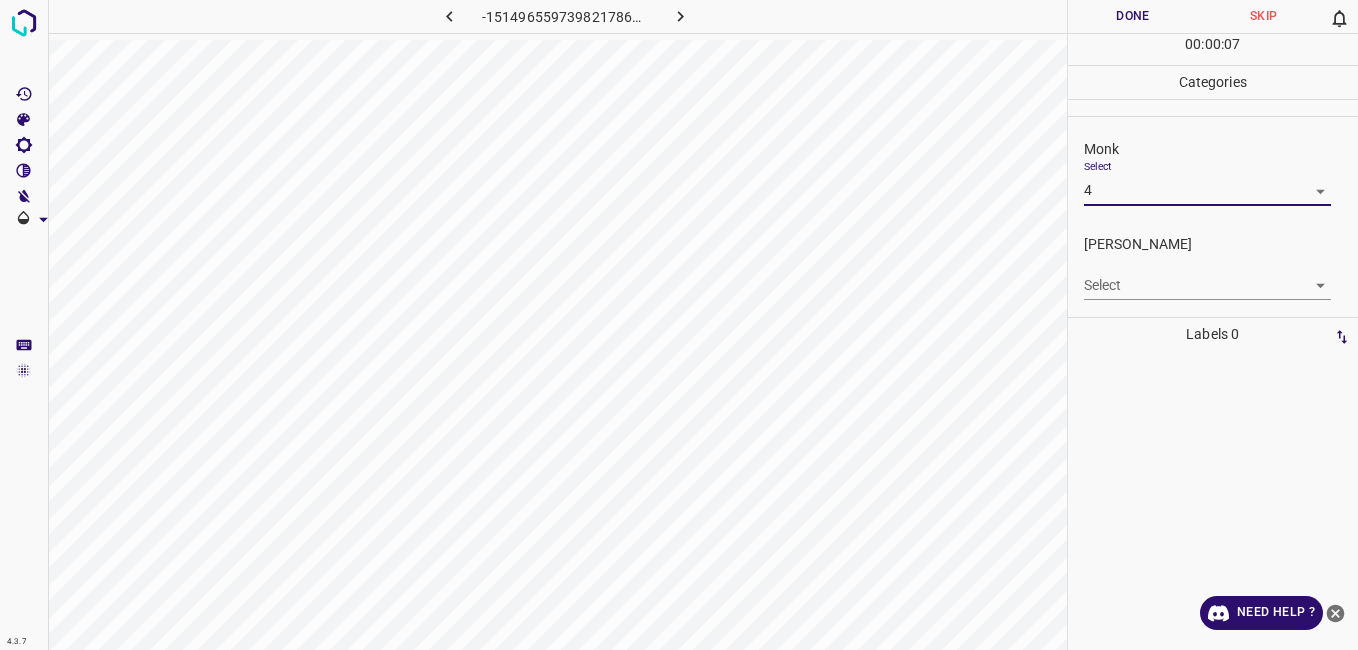 click on "4.3.7 -1514965597398217861.png Done Skip 0 00   : 00   : 07   Categories Monk   Select 4 4  Fitzpatrick   Select ​ Labels   0 Categories 1 Monk 2  Fitzpatrick Tools Space Change between modes (Draw & Edit) I Auto labeling R Restore zoom M Zoom in N Zoom out Delete Delete selecte label Filters Z Restore filters X Saturation filter C Brightness filter V Contrast filter B Gray scale filter General O Download Need Help ? - Text - Hide - Delete" at bounding box center [679, 325] 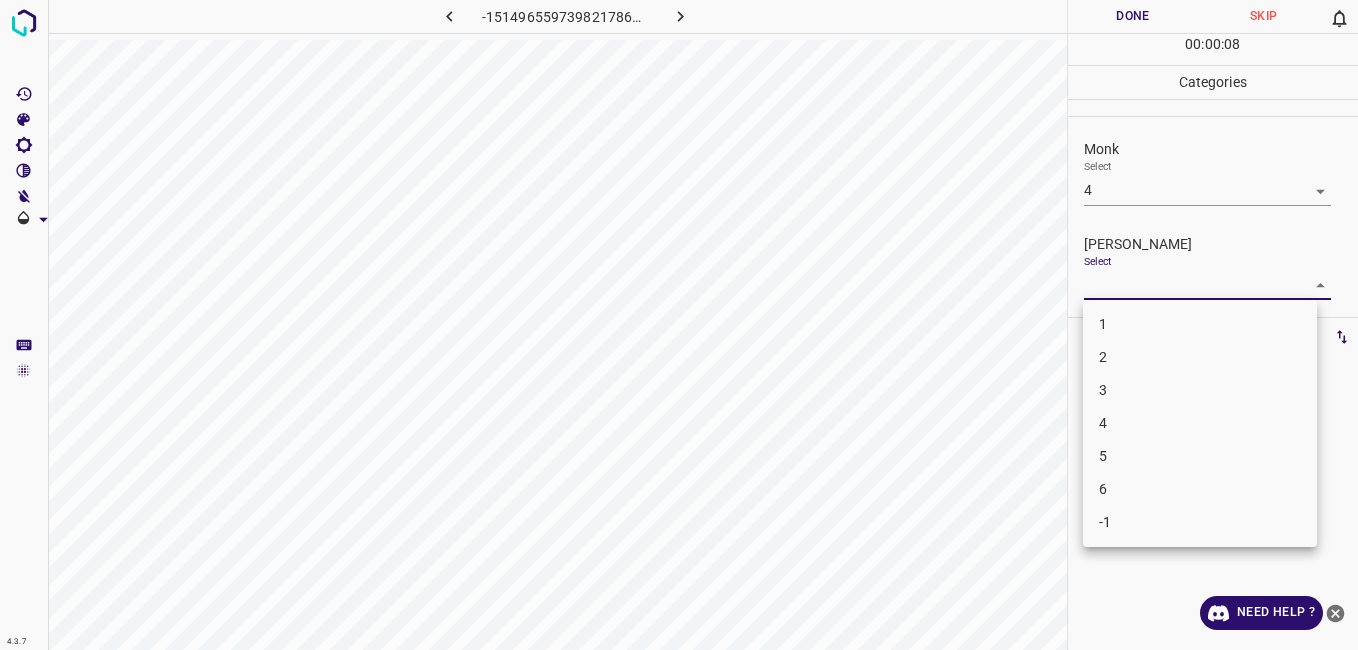 click on "3" at bounding box center (1200, 390) 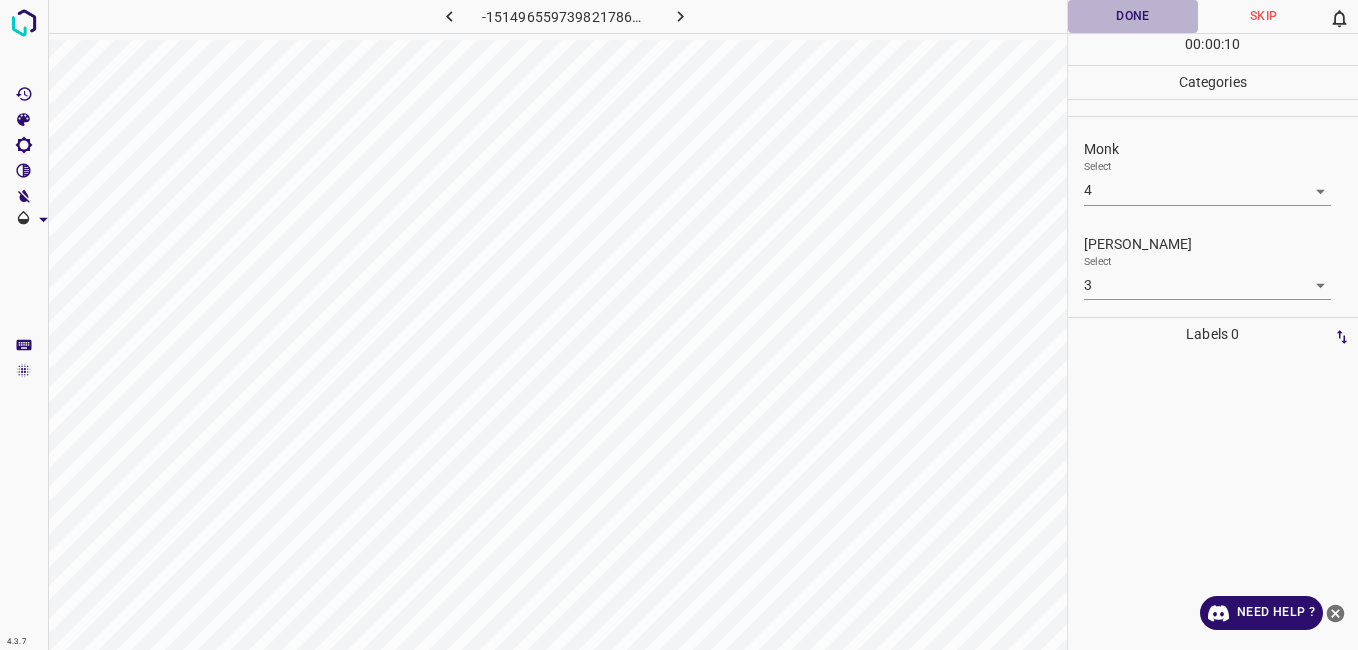 click on "Done" at bounding box center [1133, 16] 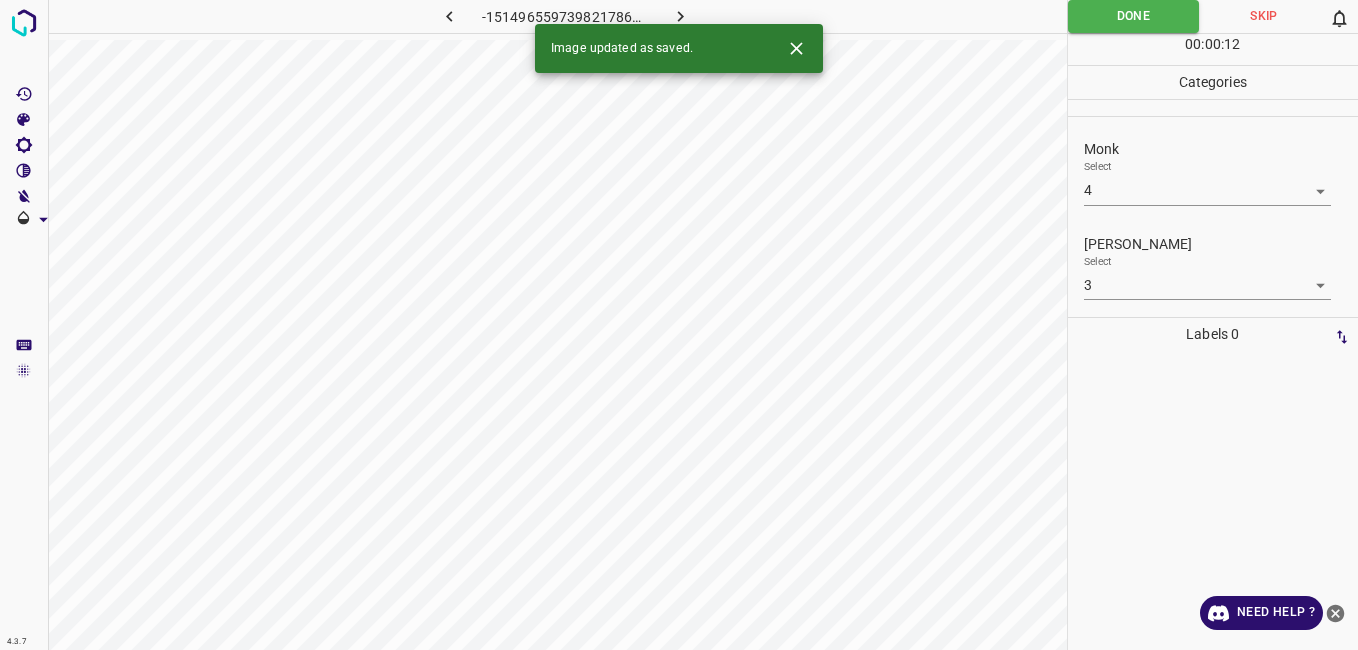 click 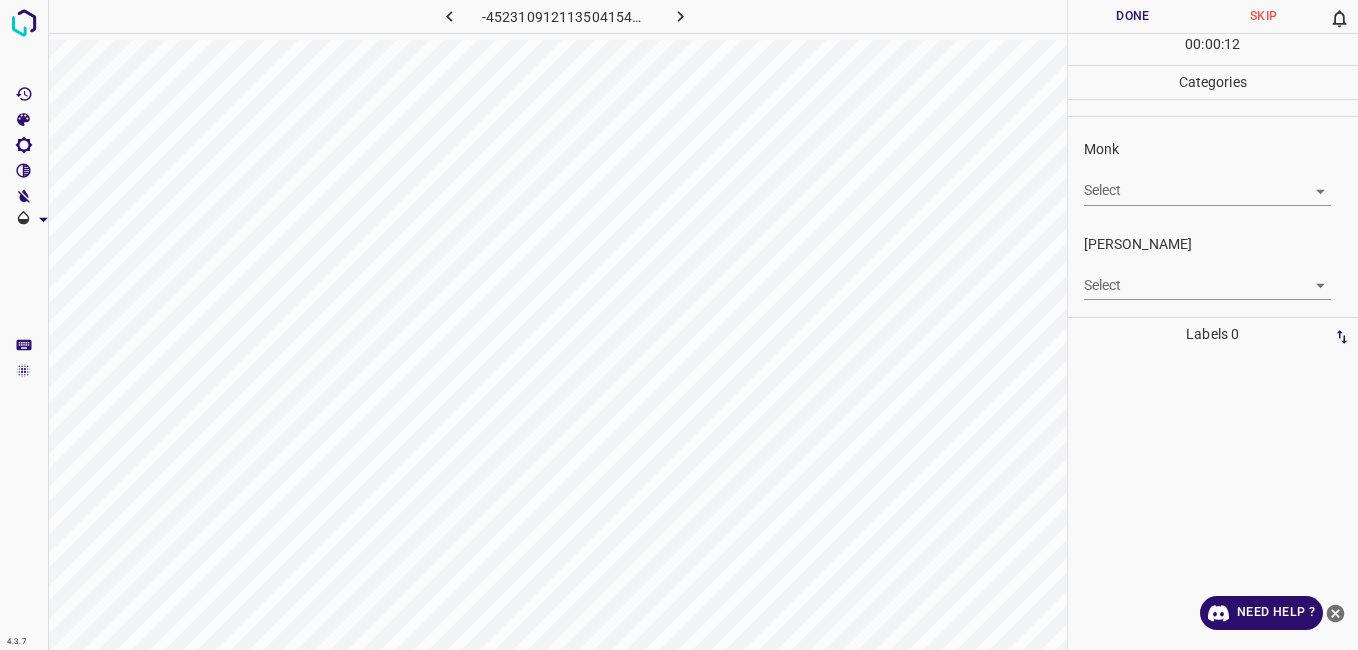 click on "4.3.7 -4523109121135041546.png Done Skip 0 00   : 00   : 12   Categories Monk   Select ​  Fitzpatrick   Select ​ Labels   0 Categories 1 Monk 2  Fitzpatrick Tools Space Change between modes (Draw & Edit) I Auto labeling R Restore zoom M Zoom in N Zoom out Delete Delete selecte label Filters Z Restore filters X Saturation filter C Brightness filter V Contrast filter B Gray scale filter General O Download Need Help ? - Text - Hide - Delete" at bounding box center (679, 325) 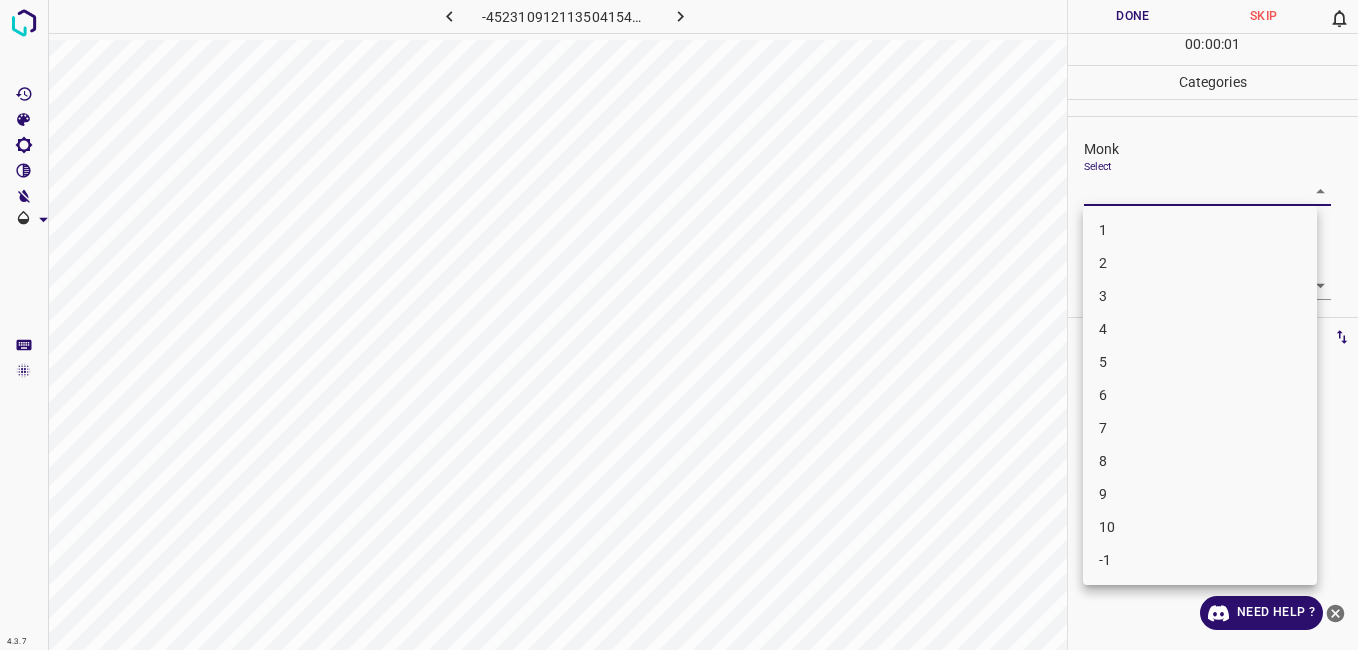 click on "1" at bounding box center (1200, 230) 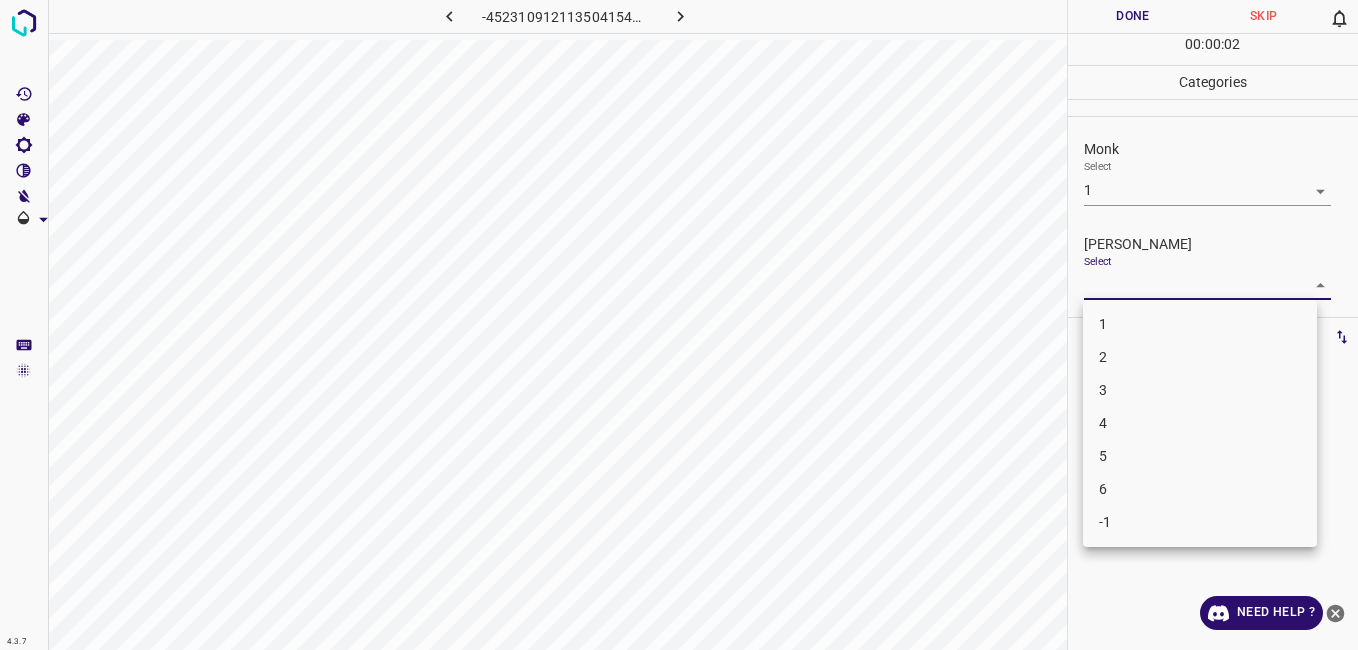 click on "4.3.7 -4523109121135041546.png Done Skip 0 00   : 00   : 02   Categories Monk   Select 1 1  Fitzpatrick   Select ​ Labels   0 Categories 1 Monk 2  Fitzpatrick Tools Space Change between modes (Draw & Edit) I Auto labeling R Restore zoom M Zoom in N Zoom out Delete Delete selecte label Filters Z Restore filters X Saturation filter C Brightness filter V Contrast filter B Gray scale filter General O Download Need Help ? - Text - Hide - Delete 1 2 3 4 5 6 -1" at bounding box center (679, 325) 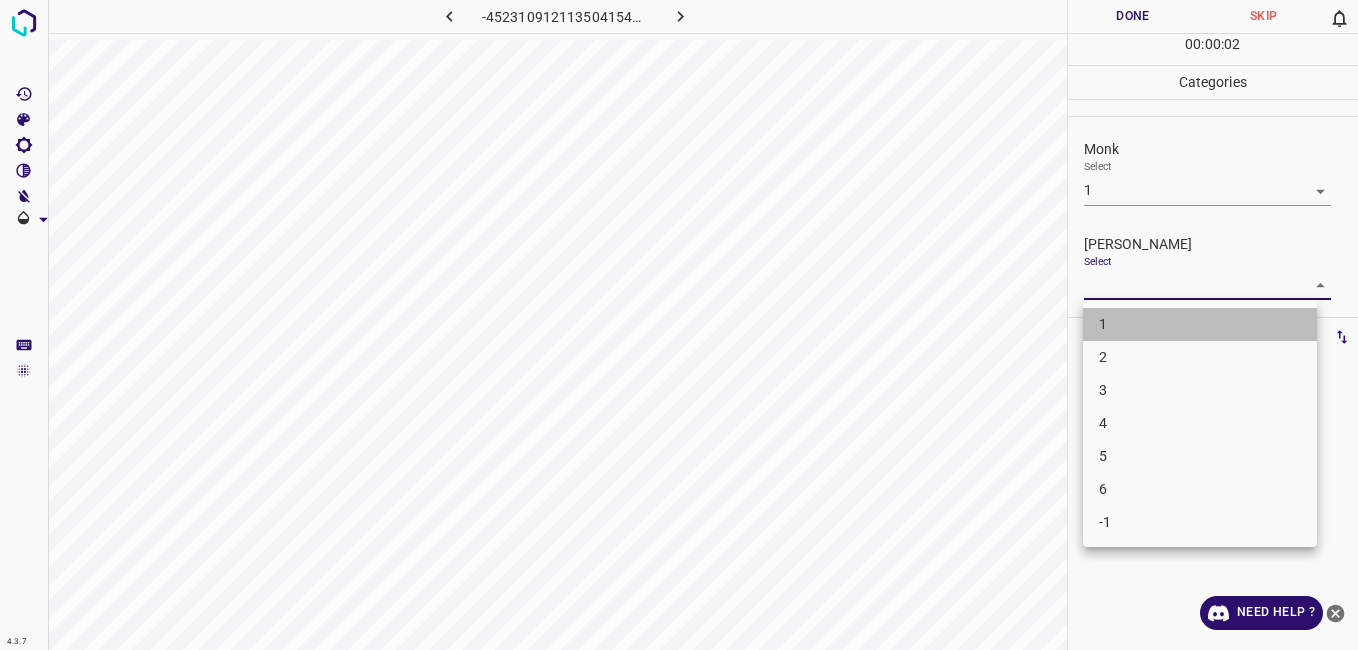 click on "1" at bounding box center (1200, 324) 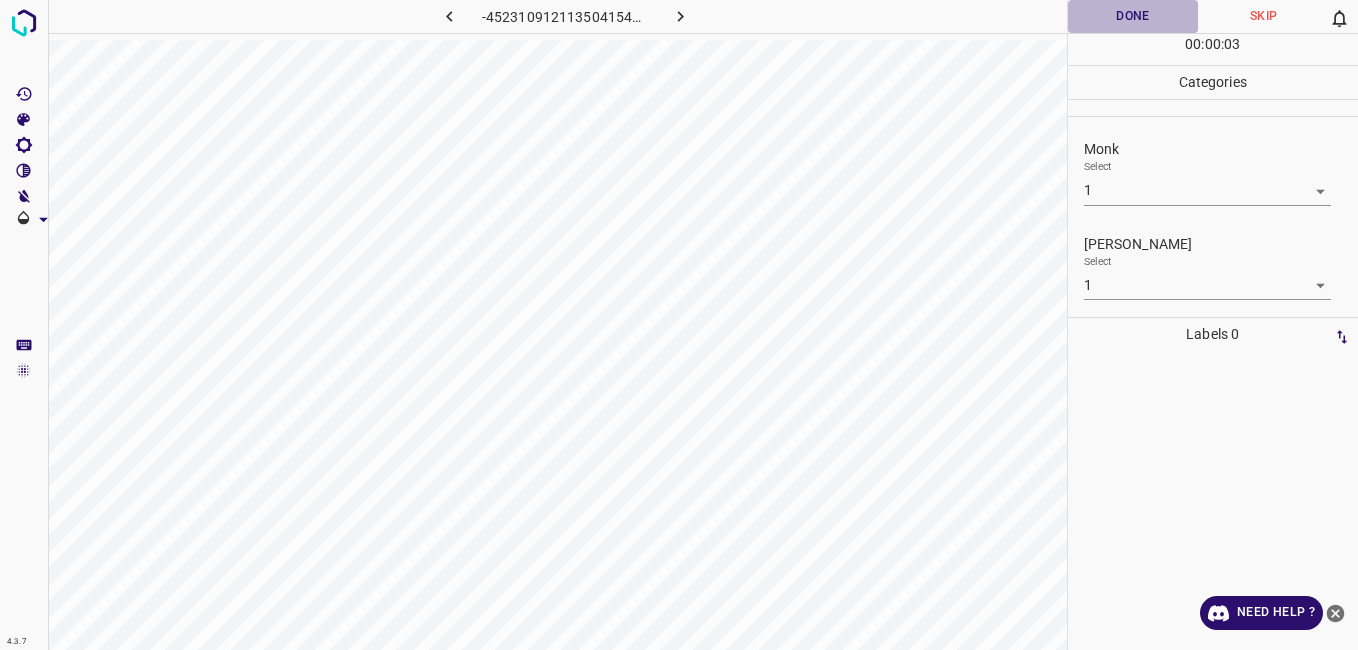 click on "Done" at bounding box center [1133, 16] 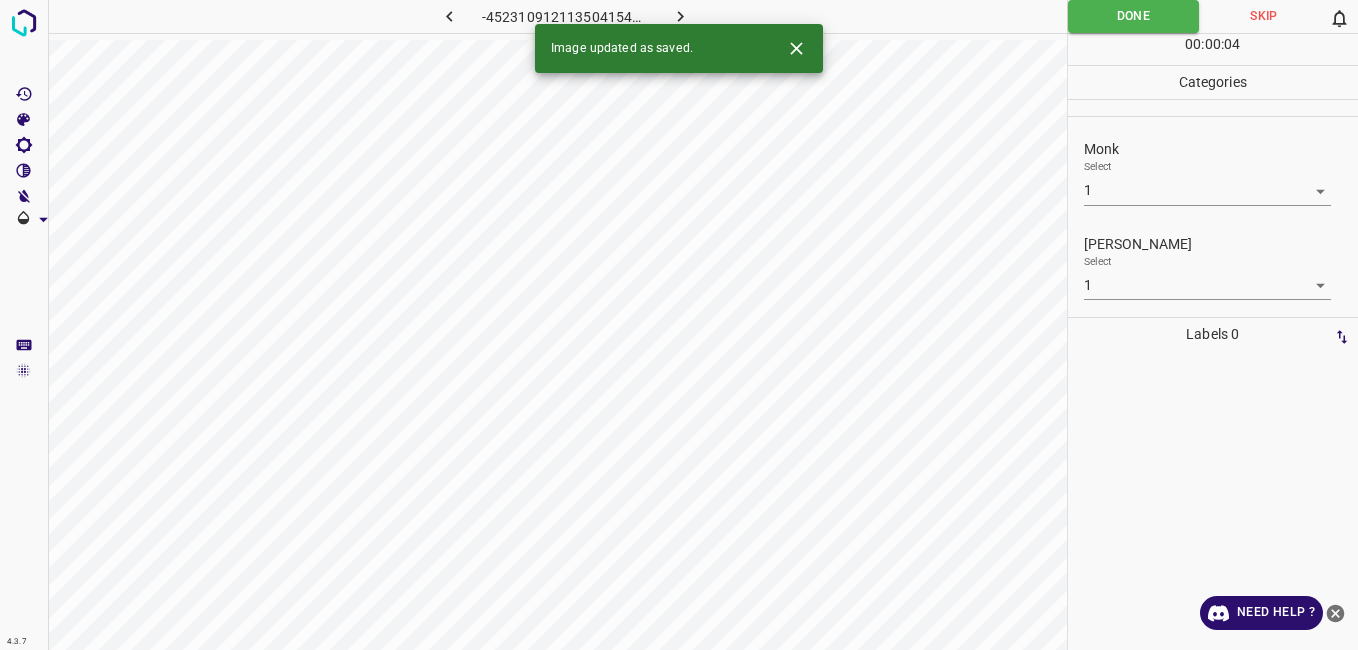 click 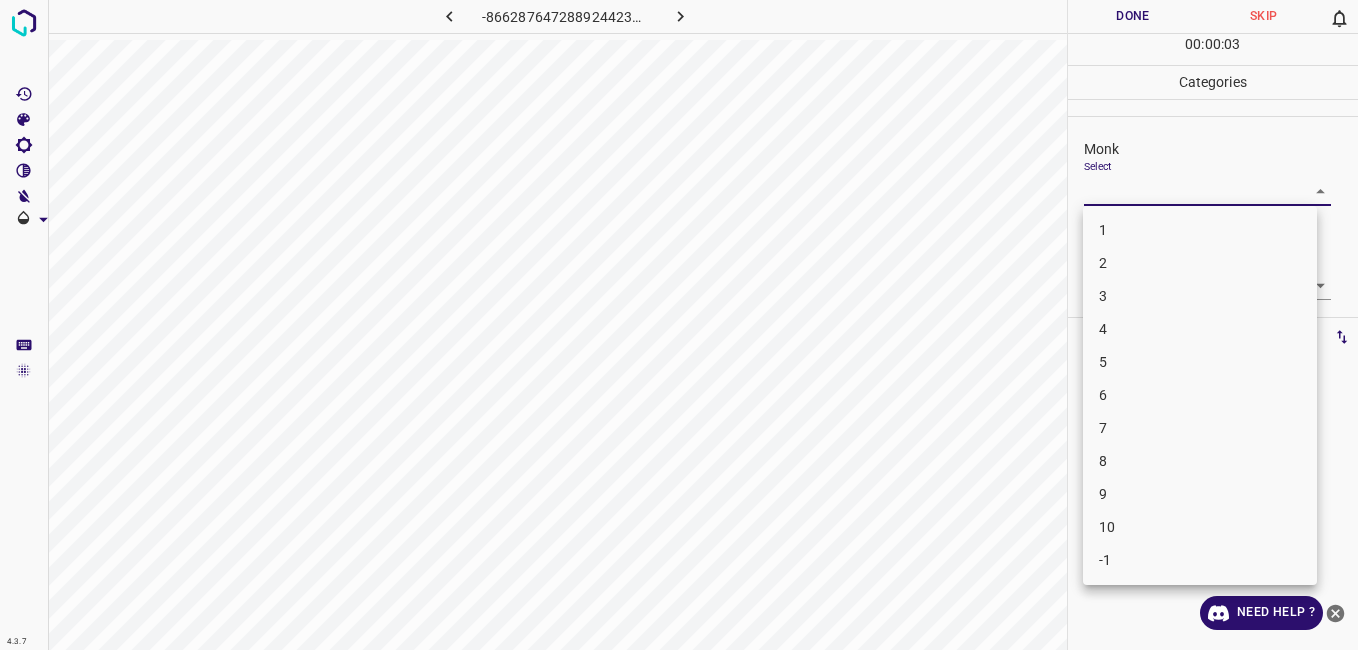 click on "4.3.7 -8662876472889244238.png Done Skip 0 00   : 00   : 03   Categories Monk   Select ​  Fitzpatrick   Select ​ Labels   0 Categories 1 Monk 2  Fitzpatrick Tools Space Change between modes (Draw & Edit) I Auto labeling R Restore zoom M Zoom in N Zoom out Delete Delete selecte label Filters Z Restore filters X Saturation filter C Brightness filter V Contrast filter B Gray scale filter General O Download Need Help ? - Text - Hide - Delete 1 2 3 4 5 6 7 8 9 10 -1" at bounding box center [679, 325] 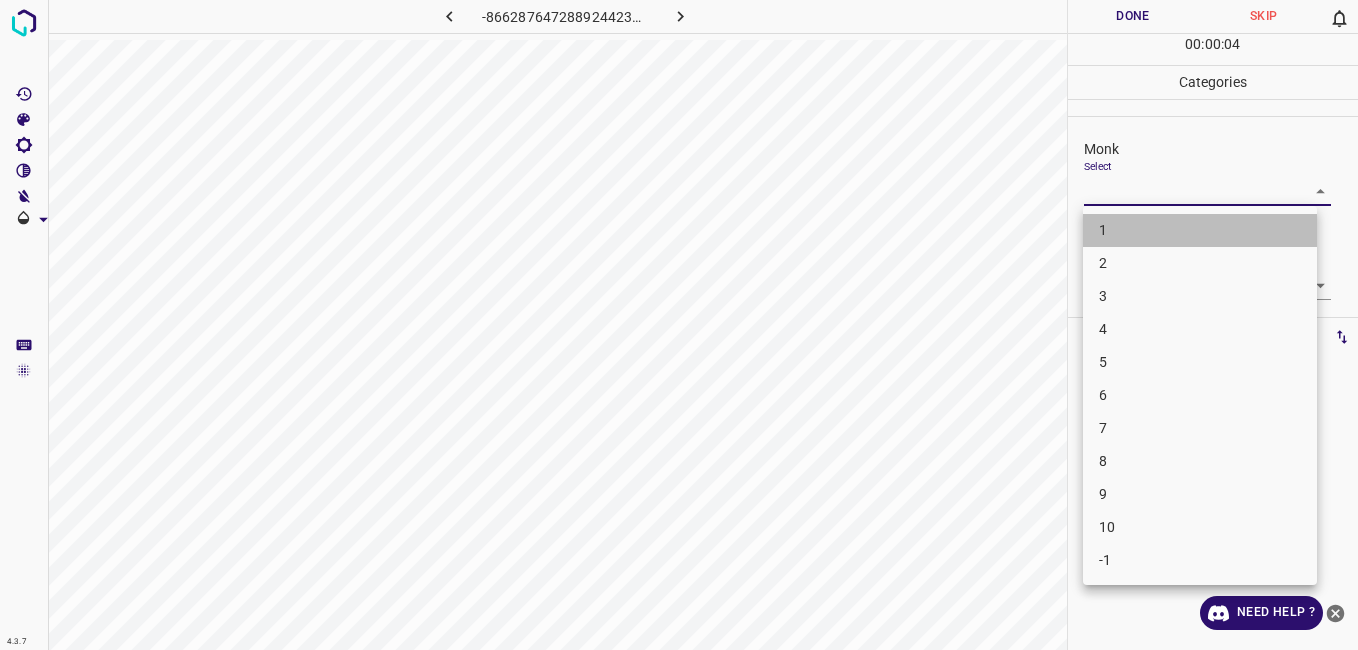 click on "1" at bounding box center (1200, 230) 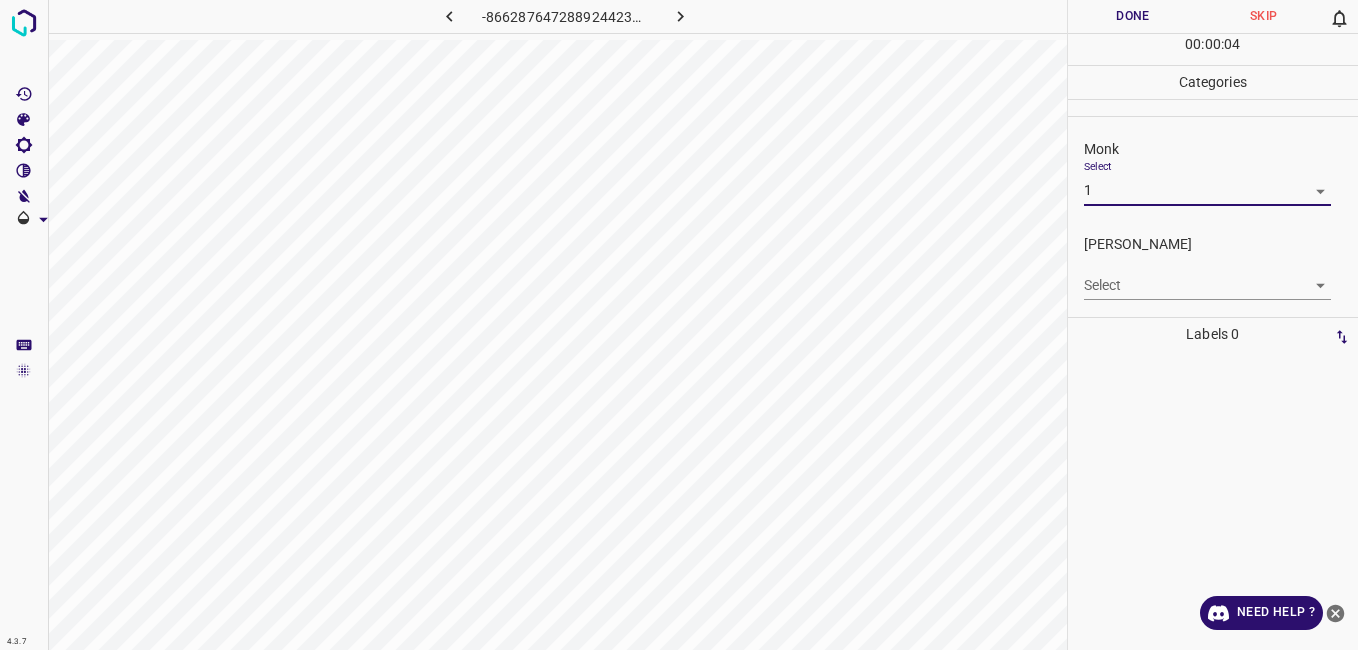 click on "Select ​" at bounding box center (1207, 277) 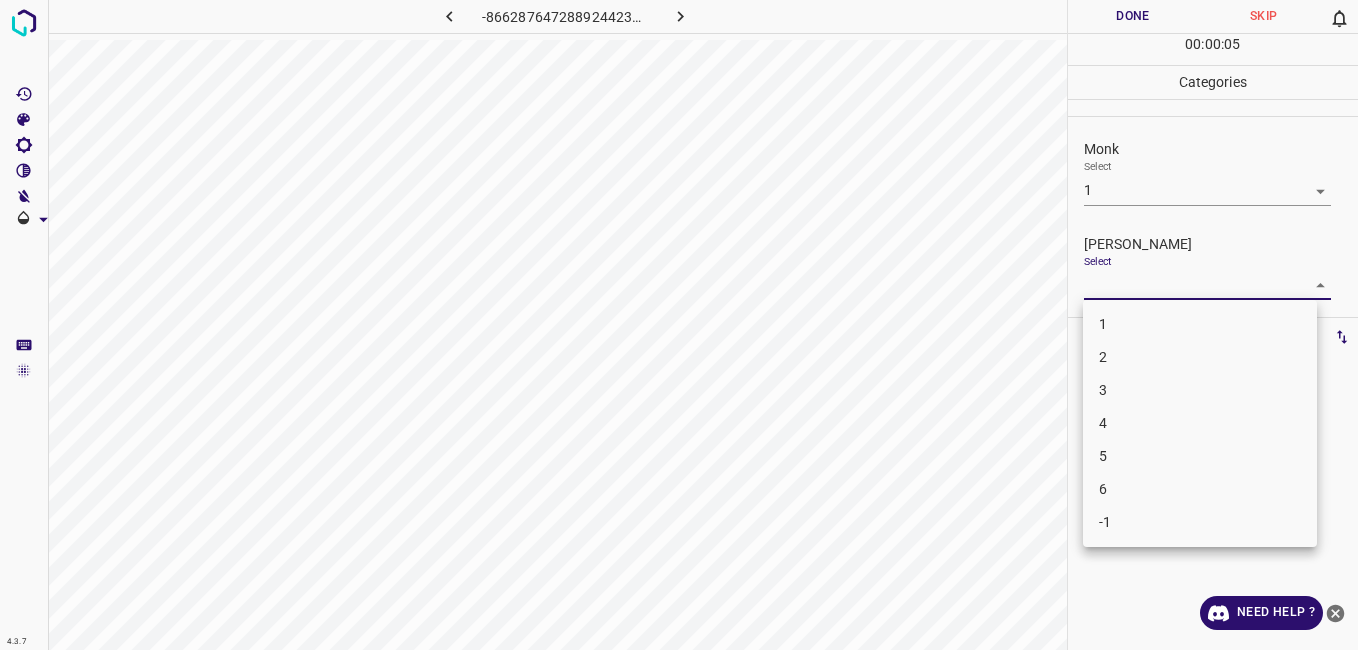 click on "4.3.7 -8662876472889244238.png Done Skip 0 00   : 00   : 05   Categories Monk   Select 1 1  Fitzpatrick   Select ​ Labels   0 Categories 1 Monk 2  Fitzpatrick Tools Space Change between modes (Draw & Edit) I Auto labeling R Restore zoom M Zoom in N Zoom out Delete Delete selecte label Filters Z Restore filters X Saturation filter C Brightness filter V Contrast filter B Gray scale filter General O Download Need Help ? - Text - Hide - Delete 1 2 3 4 5 6 -1" at bounding box center [679, 325] 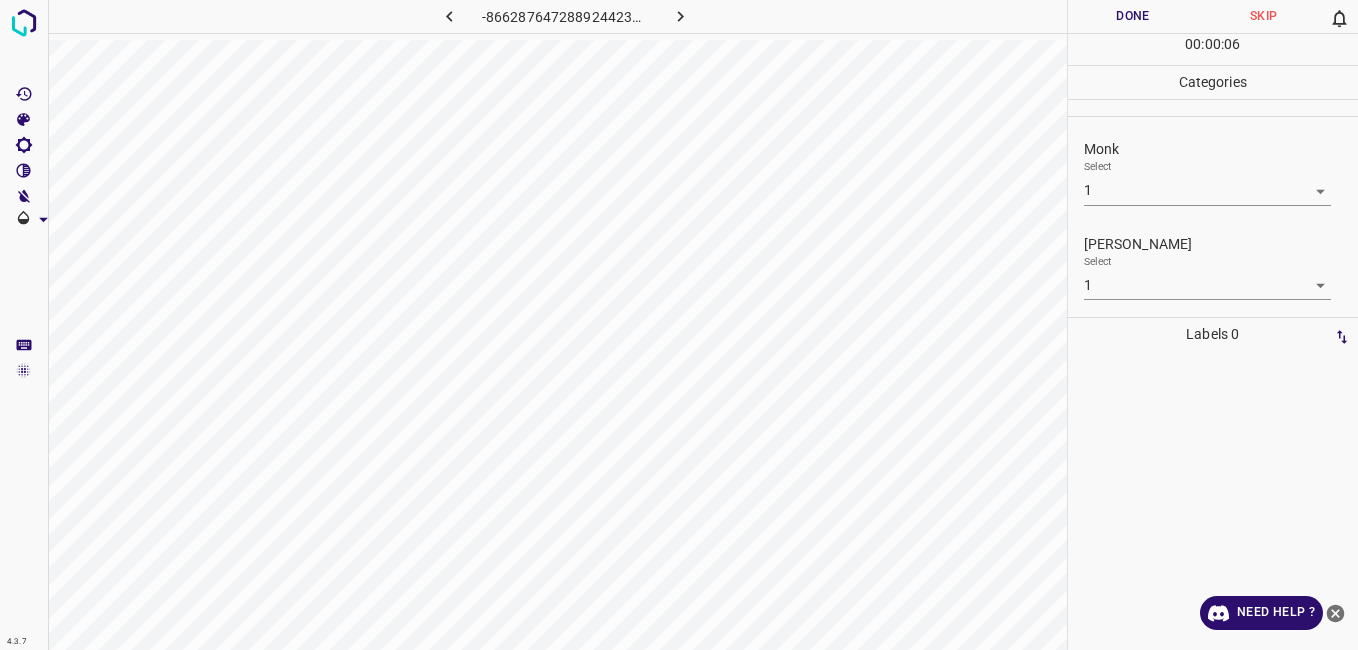 click on "00   : 00   : 06" at bounding box center (1213, 49) 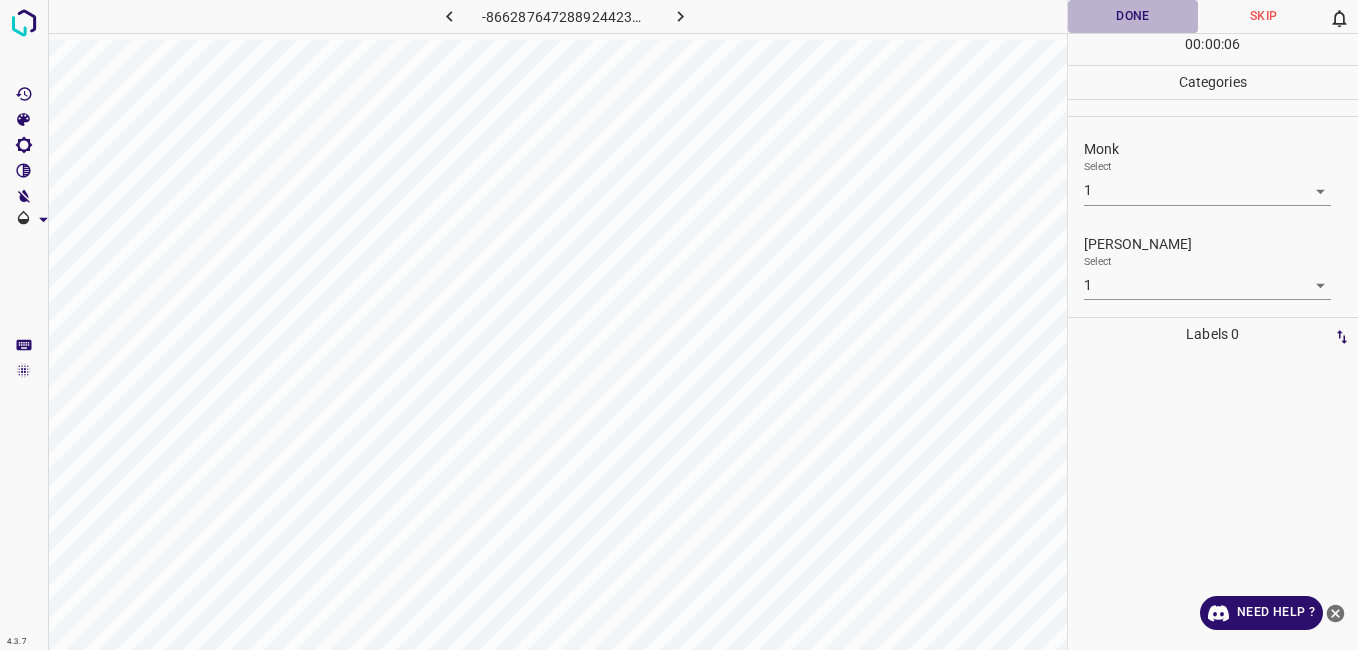 click on "Done" at bounding box center (1133, 16) 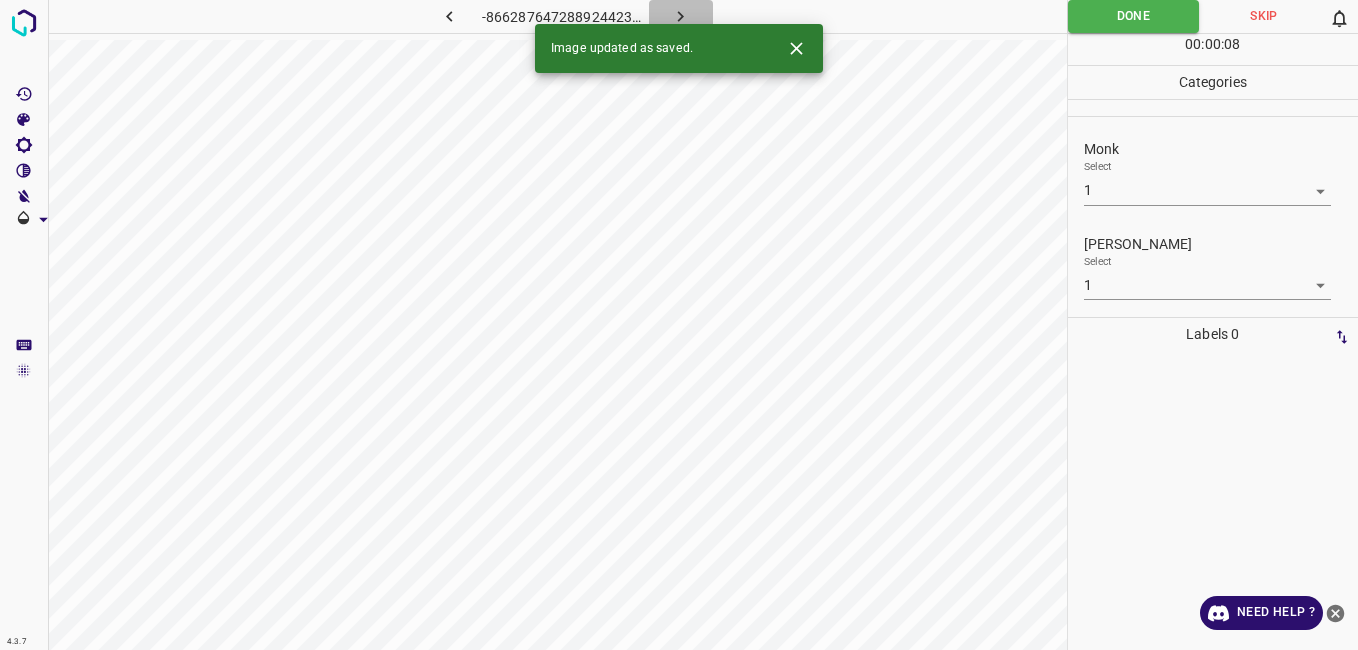 click 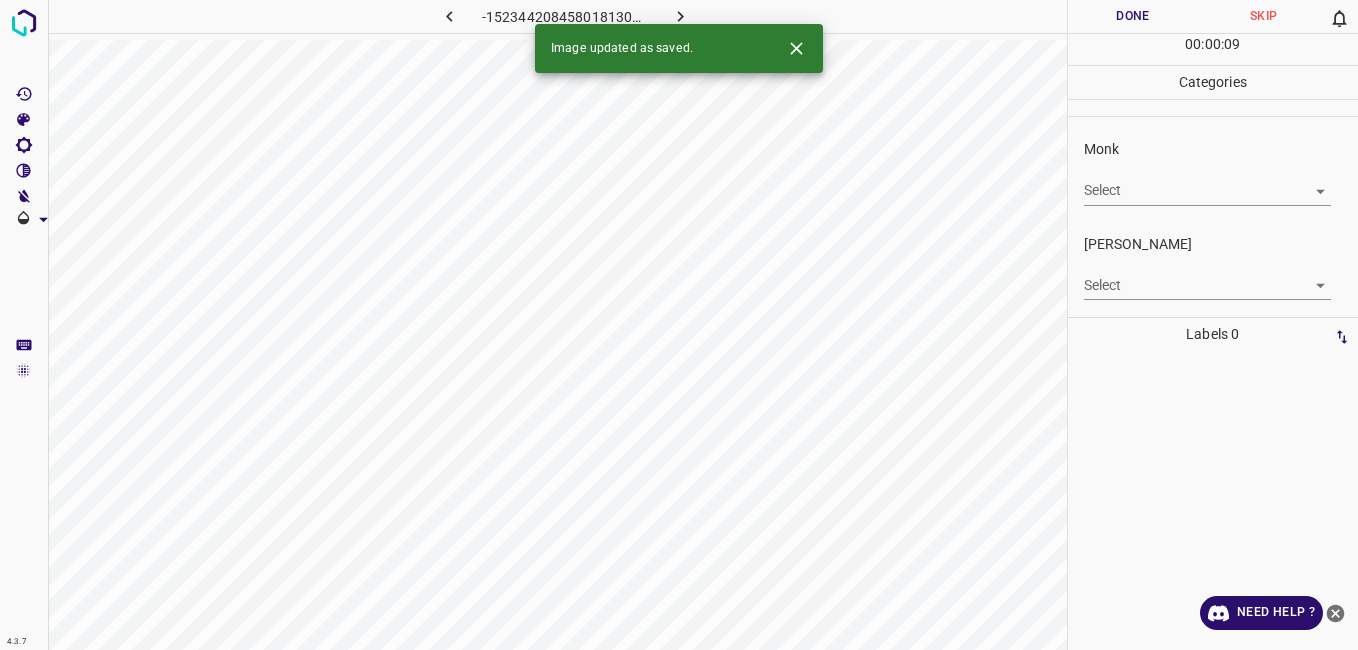 click on "4.3.7 -1523442084580181304.png Done Skip 0 00   : 00   : 09   Categories Monk   Select ​  Fitzpatrick   Select ​ Labels   0 Categories 1 Monk 2  Fitzpatrick Tools Space Change between modes (Draw & Edit) I Auto labeling R Restore zoom M Zoom in N Zoom out Delete Delete selecte label Filters Z Restore filters X Saturation filter C Brightness filter V Contrast filter B Gray scale filter General O Download Image updated as saved. Need Help ? - Text - Hide - Delete" at bounding box center [679, 325] 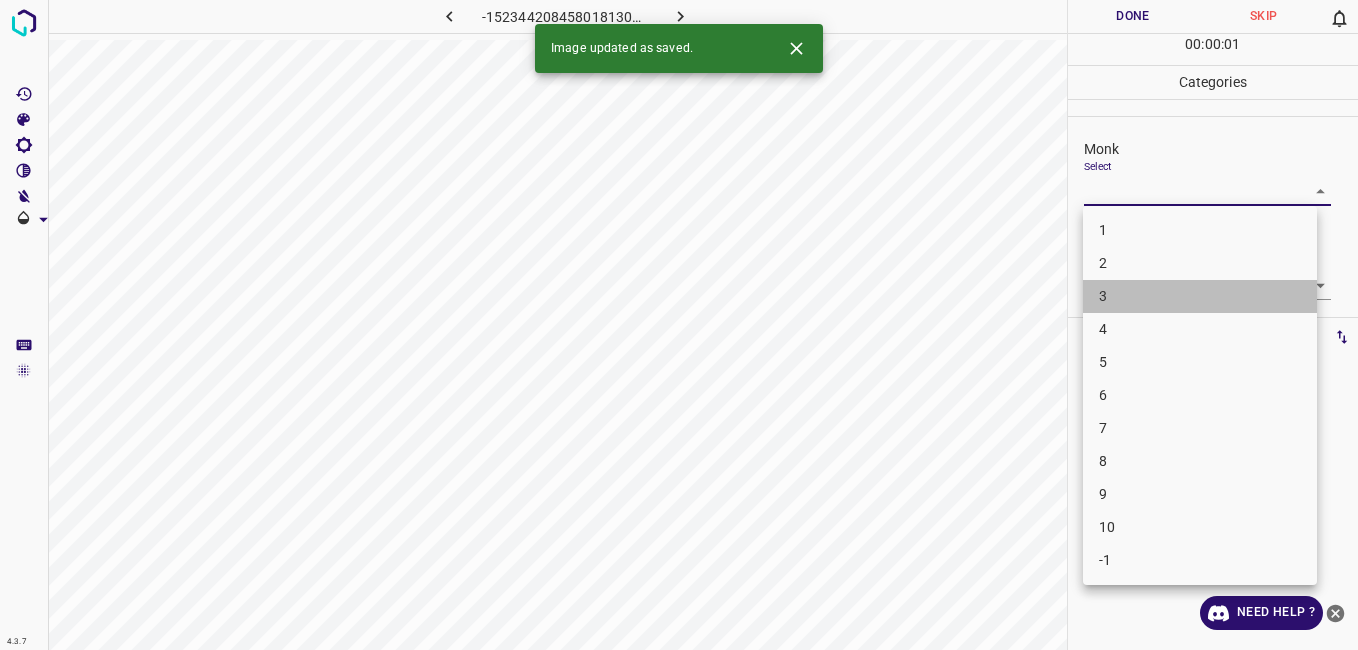 click on "3" at bounding box center (1200, 296) 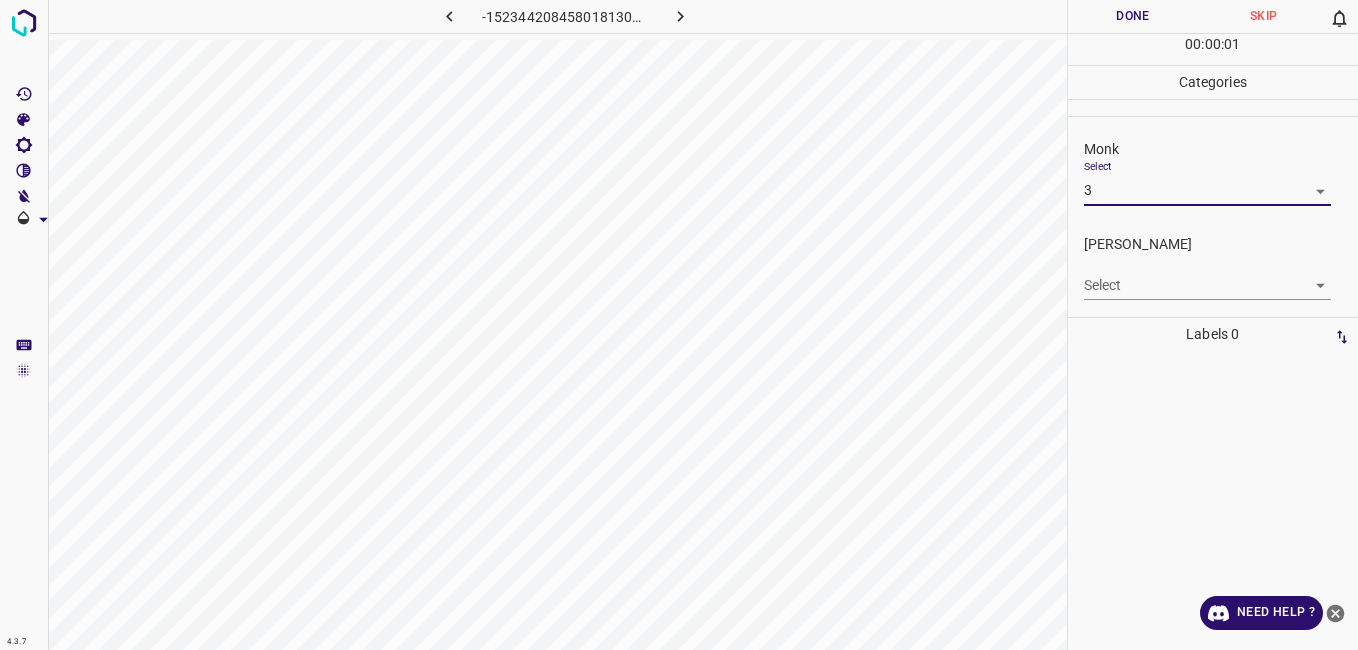 click on "4.3.7 -1523442084580181304.png Done Skip 0 00   : 00   : 01   Categories Monk   Select 3 3  Fitzpatrick   Select ​ Labels   0 Categories 1 Monk 2  Fitzpatrick Tools Space Change between modes (Draw & Edit) I Auto labeling R Restore zoom M Zoom in N Zoom out Delete Delete selecte label Filters Z Restore filters X Saturation filter C Brightness filter V Contrast filter B Gray scale filter General O Download Need Help ? - Text - Hide - Delete" at bounding box center [679, 325] 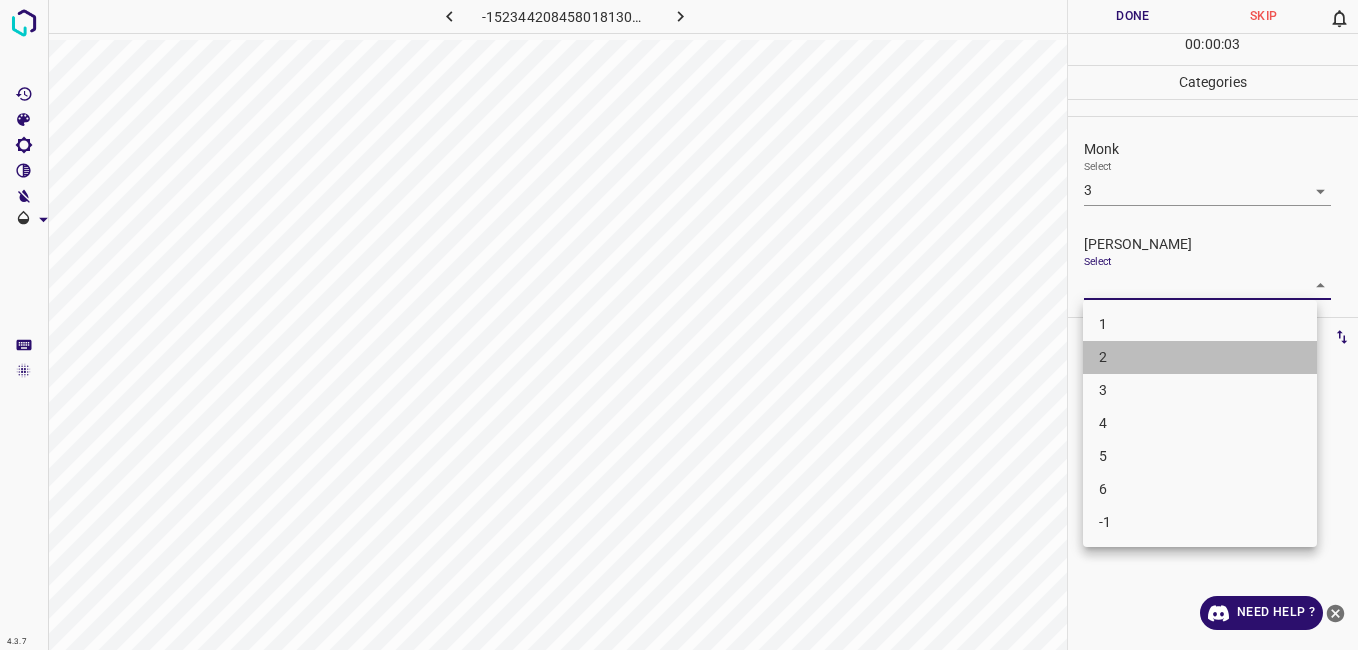 click on "2" at bounding box center [1200, 357] 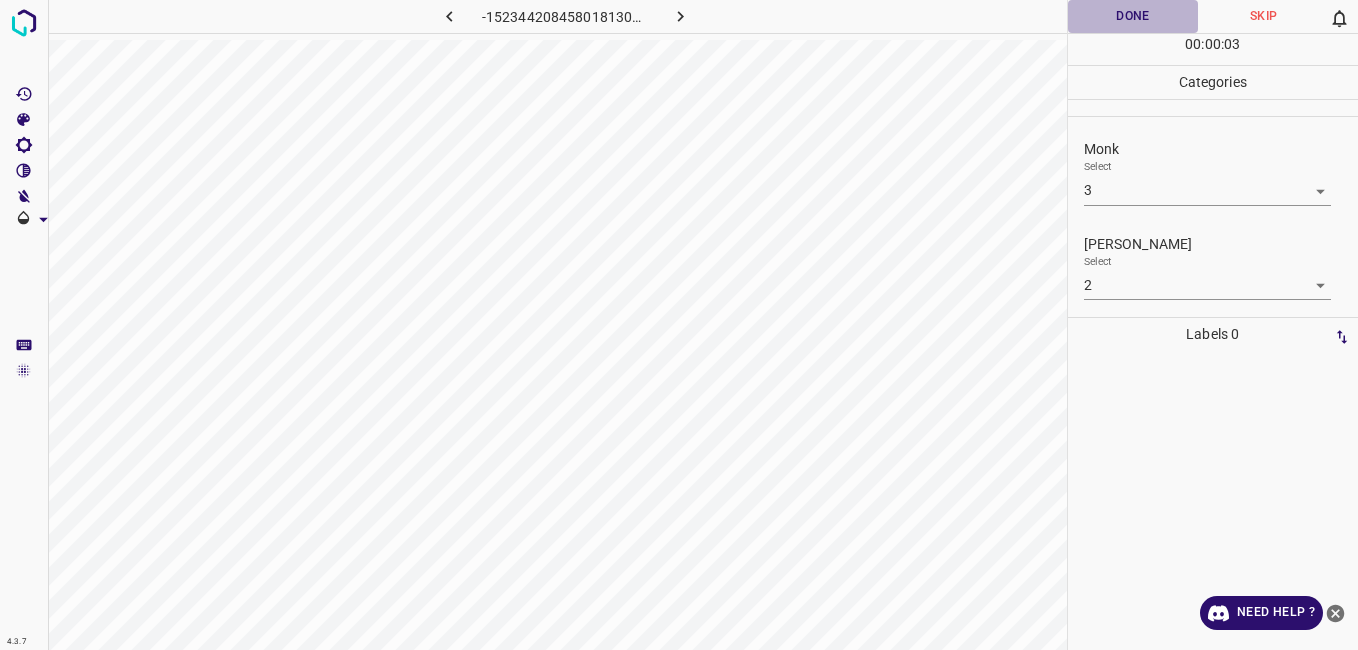 click on "Done" at bounding box center [1133, 16] 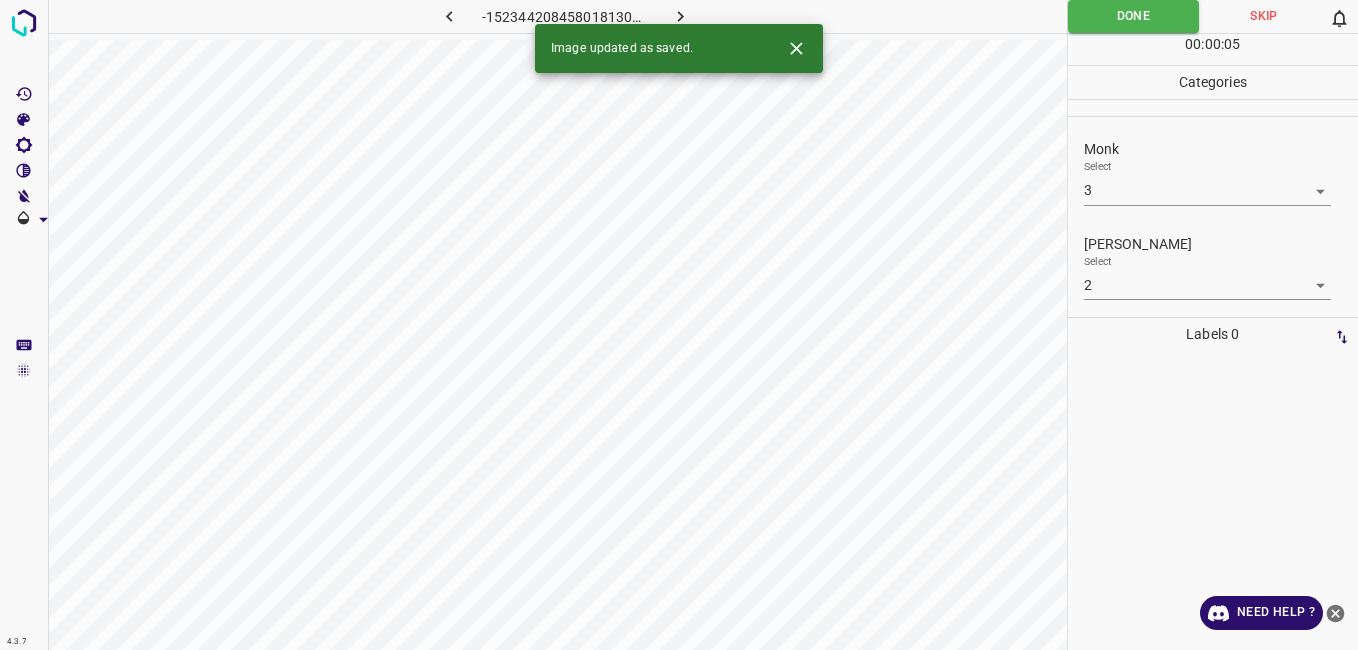 click 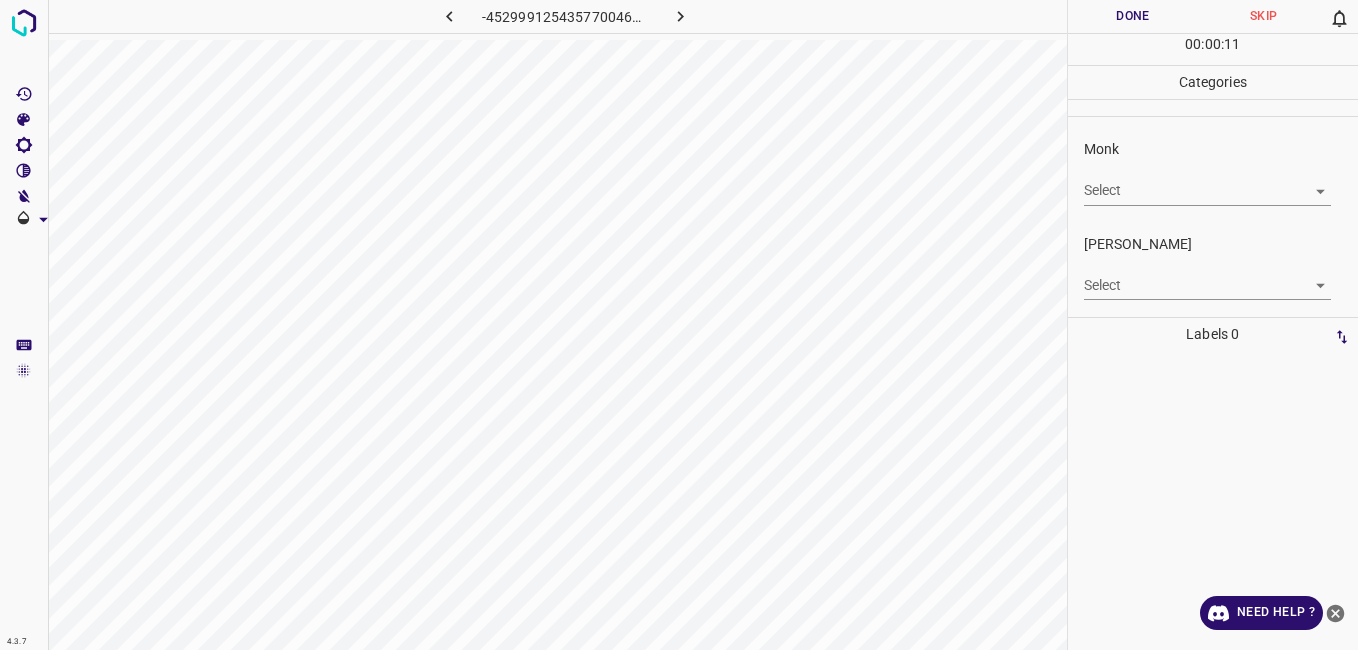 click on "4.3.7 -4529991254357700468.png Done Skip 0 00   : 00   : 11   Categories Monk   Select ​  Fitzpatrick   Select ​ Labels   0 Categories 1 Monk 2  Fitzpatrick Tools Space Change between modes (Draw & Edit) I Auto labeling R Restore zoom M Zoom in N Zoom out Delete Delete selecte label Filters Z Restore filters X Saturation filter C Brightness filter V Contrast filter B Gray scale filter General O Download Need Help ? - Text - Hide - Delete" at bounding box center [679, 325] 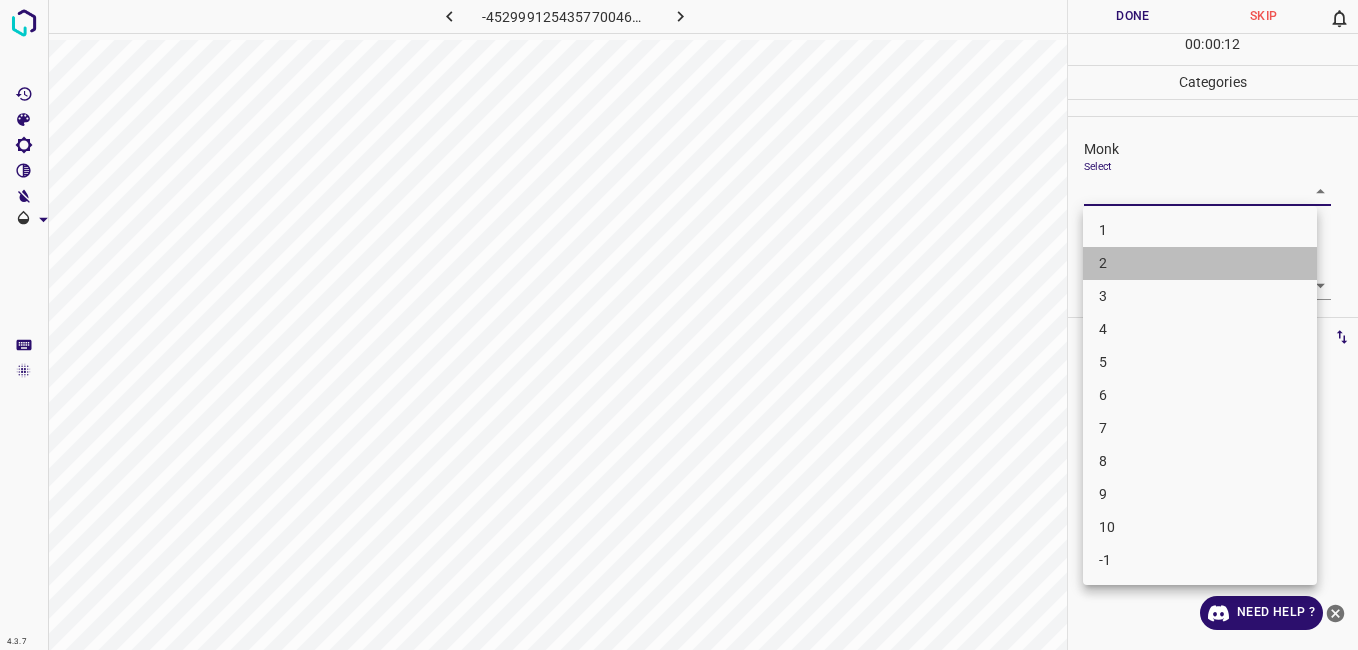click on "2" at bounding box center [1200, 263] 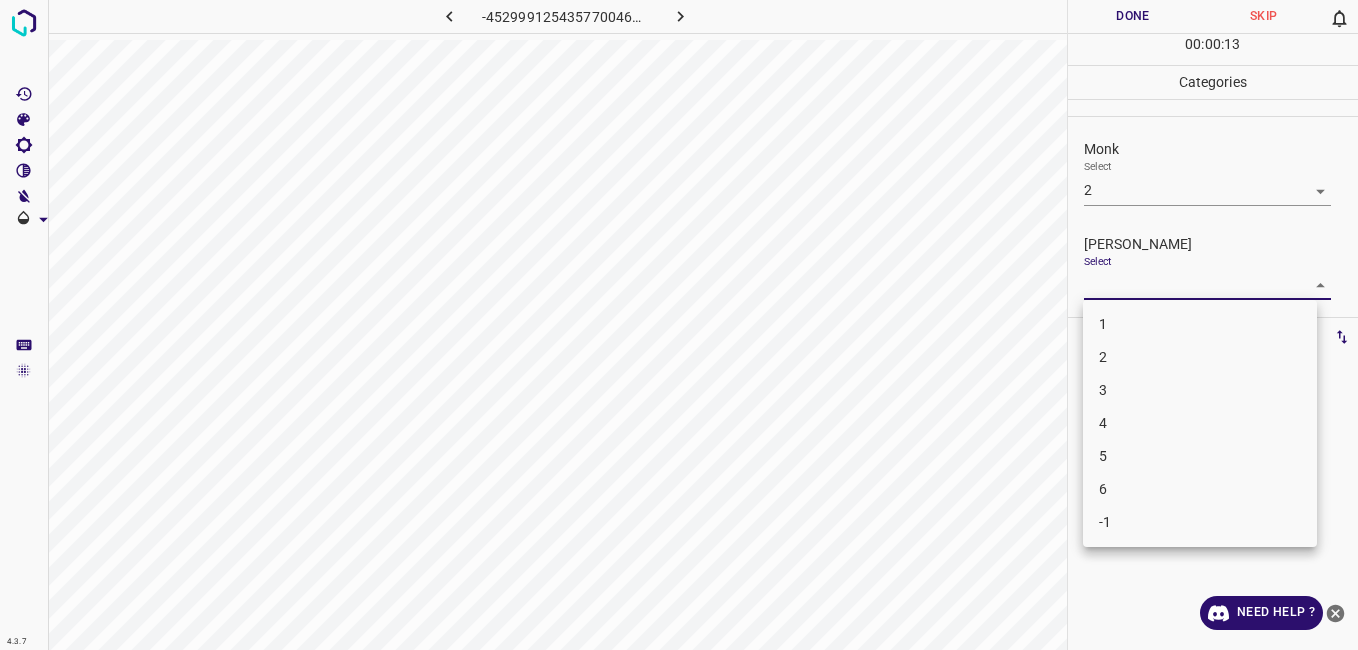 click on "4.3.7 -4529991254357700468.png Done Skip 0 00   : 00   : 13   Categories Monk   Select 2 2  Fitzpatrick   Select ​ Labels   0 Categories 1 Monk 2  Fitzpatrick Tools Space Change between modes (Draw & Edit) I Auto labeling R Restore zoom M Zoom in N Zoom out Delete Delete selecte label Filters Z Restore filters X Saturation filter C Brightness filter V Contrast filter B Gray scale filter General O Download Need Help ? - Text - Hide - Delete 1 2 3 4 5 6 -1" at bounding box center (679, 325) 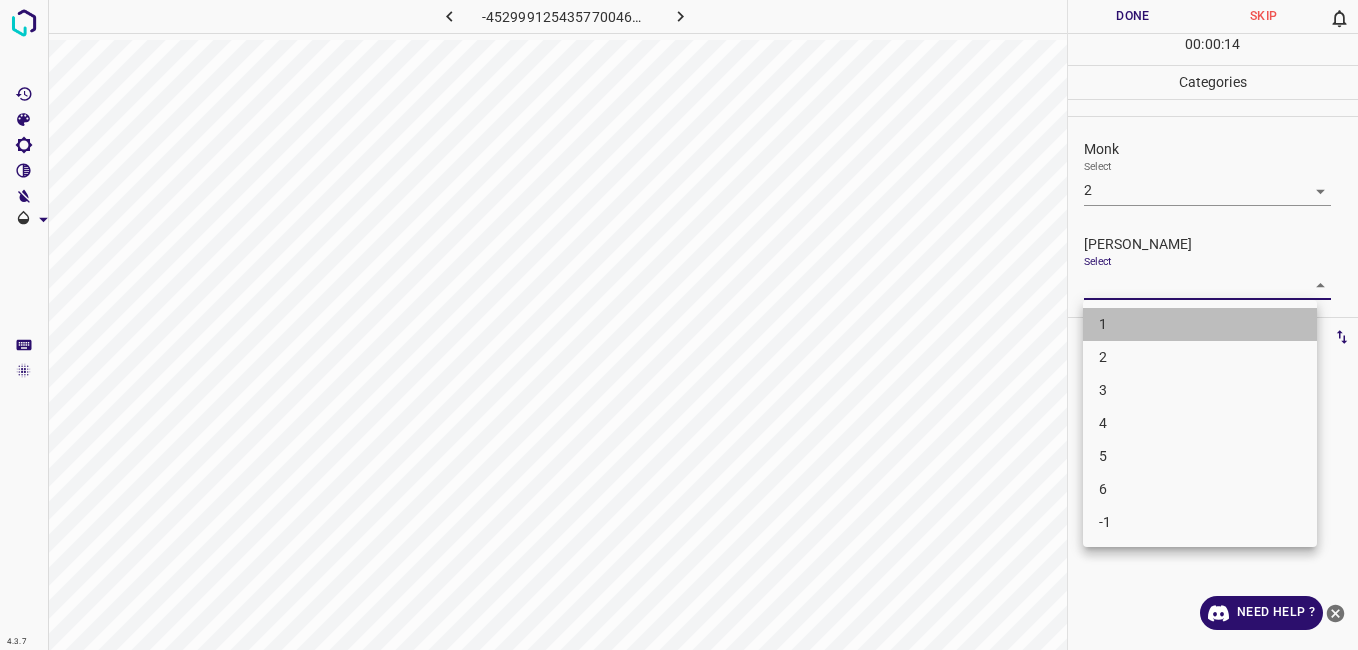 click on "1" at bounding box center (1200, 324) 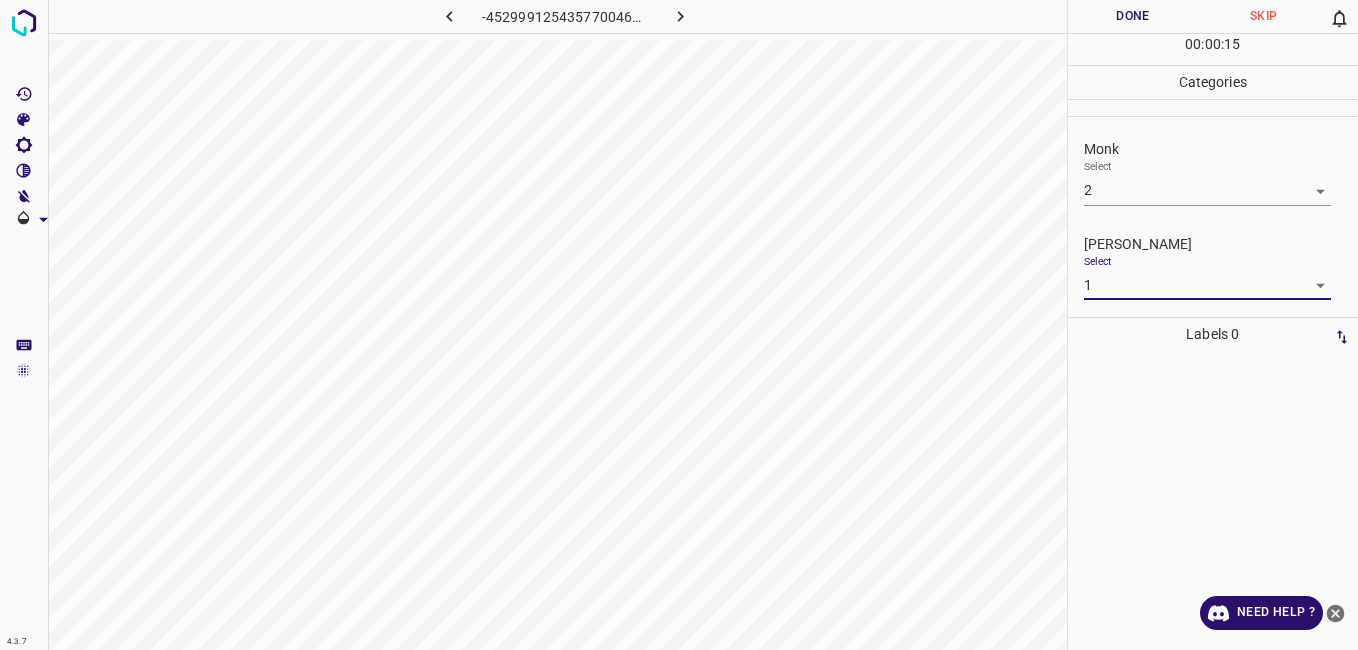 click on "Done" at bounding box center [1133, 16] 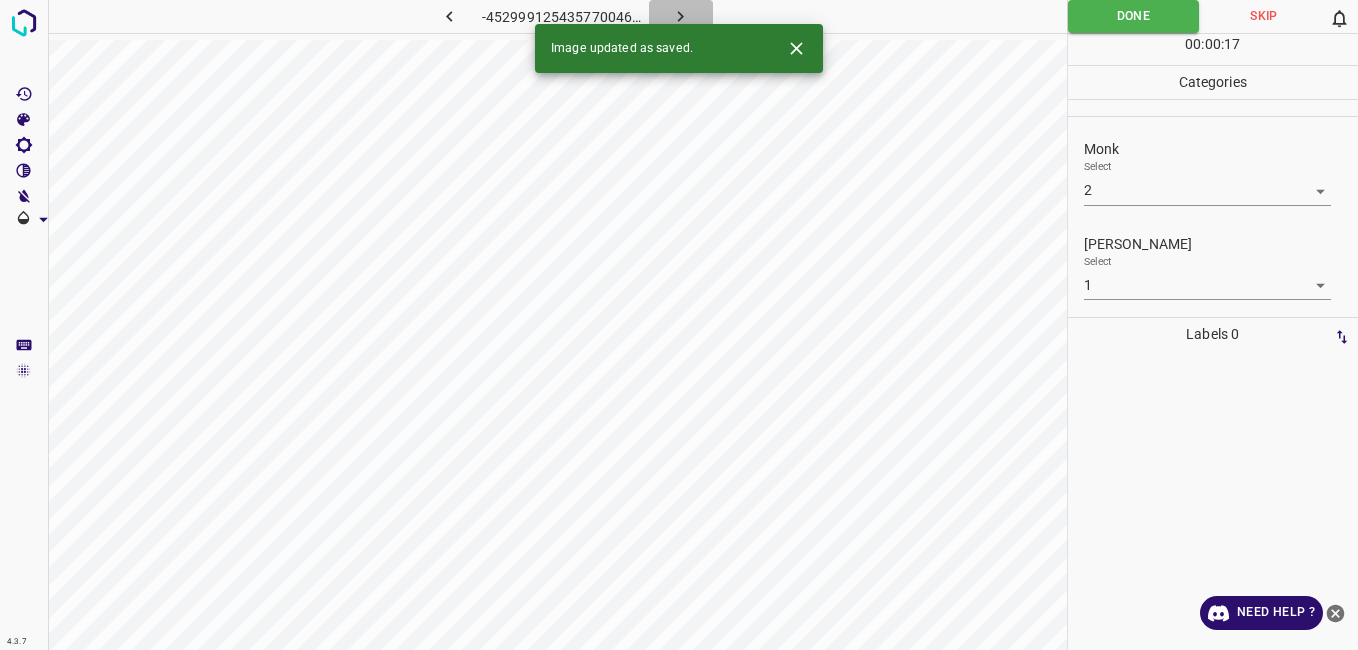 click 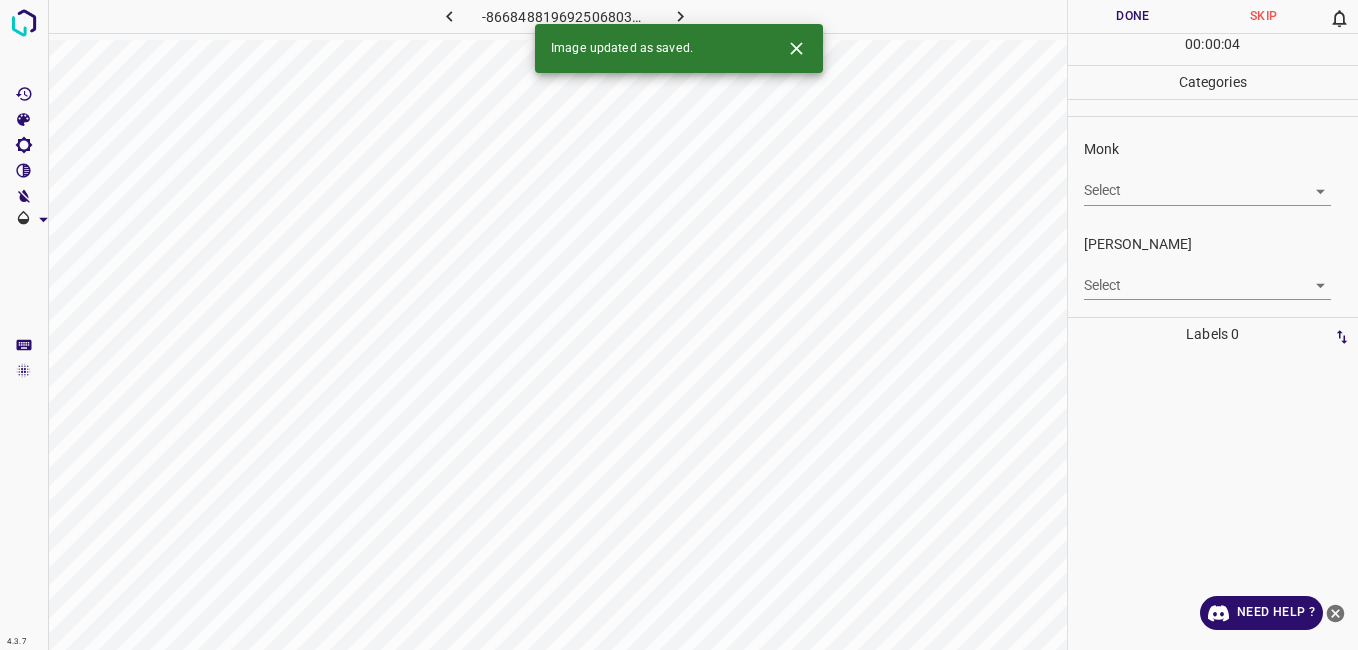 click on "4.3.7 -8668488196925068035.png Done Skip 0 00   : 00   : 04   Categories Monk   Select ​  Fitzpatrick   Select ​ Labels   0 Categories 1 Monk 2  Fitzpatrick Tools Space Change between modes (Draw & Edit) I Auto labeling R Restore zoom M Zoom in N Zoom out Delete Delete selecte label Filters Z Restore filters X Saturation filter C Brightness filter V Contrast filter B Gray scale filter General O Download Image updated as saved. Need Help ? - Text - Hide - Delete" at bounding box center [679, 325] 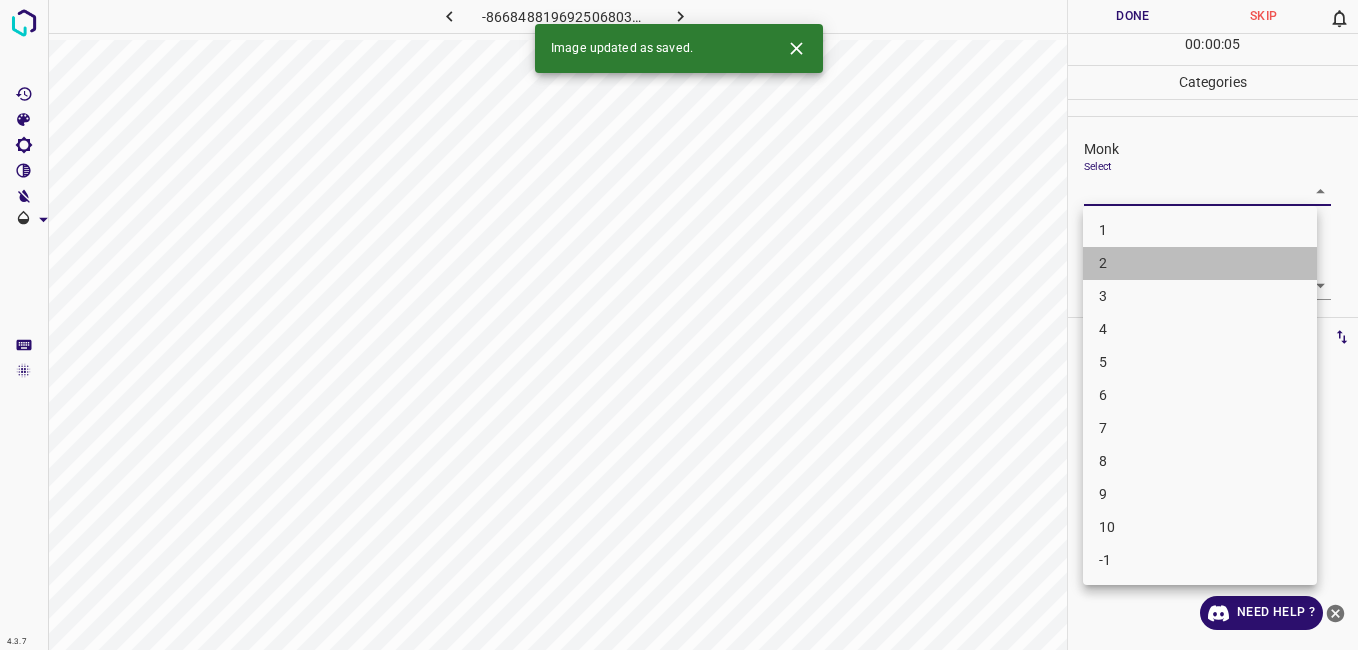 click on "2" at bounding box center (1200, 263) 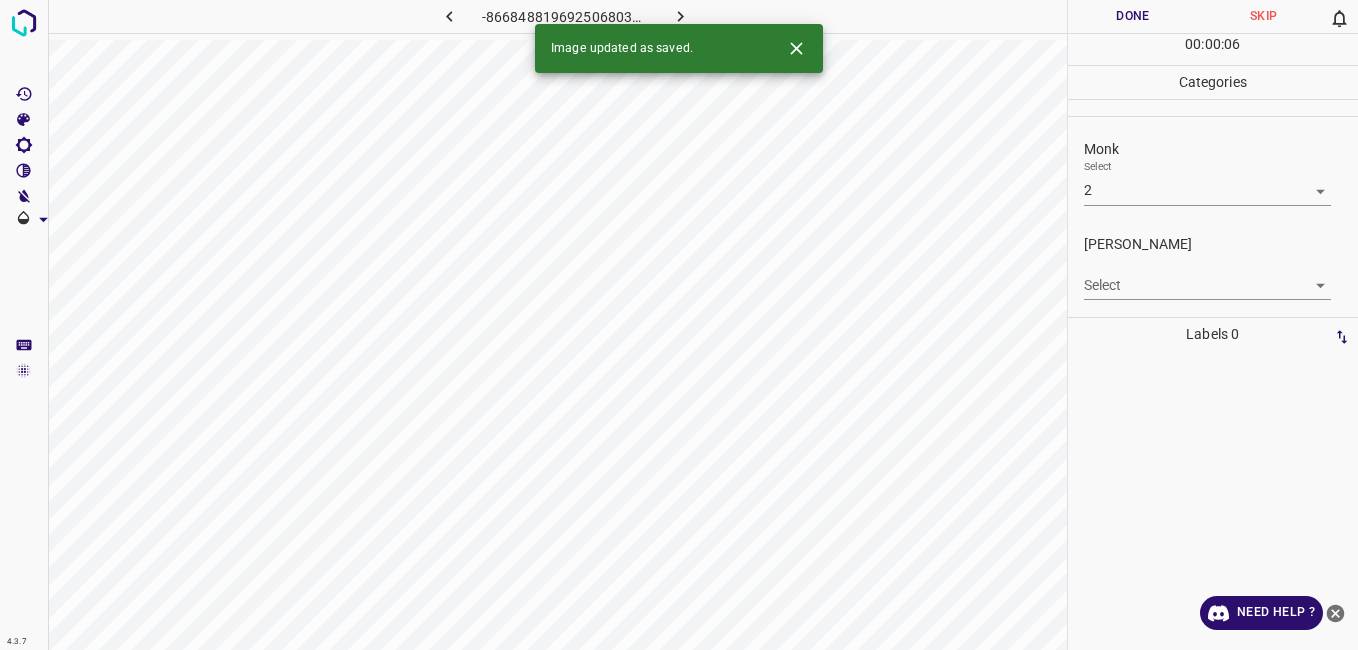click on "4.3.7 -8668488196925068035.png Done Skip 0 00   : 00   : 06   Categories Monk   Select 2 2  Fitzpatrick   Select ​ Labels   0 Categories 1 Monk 2  Fitzpatrick Tools Space Change between modes (Draw & Edit) I Auto labeling R Restore zoom M Zoom in N Zoom out Delete Delete selecte label Filters Z Restore filters X Saturation filter C Brightness filter V Contrast filter B Gray scale filter General O Download Image updated as saved. Need Help ? - Text - Hide - Delete" at bounding box center (679, 325) 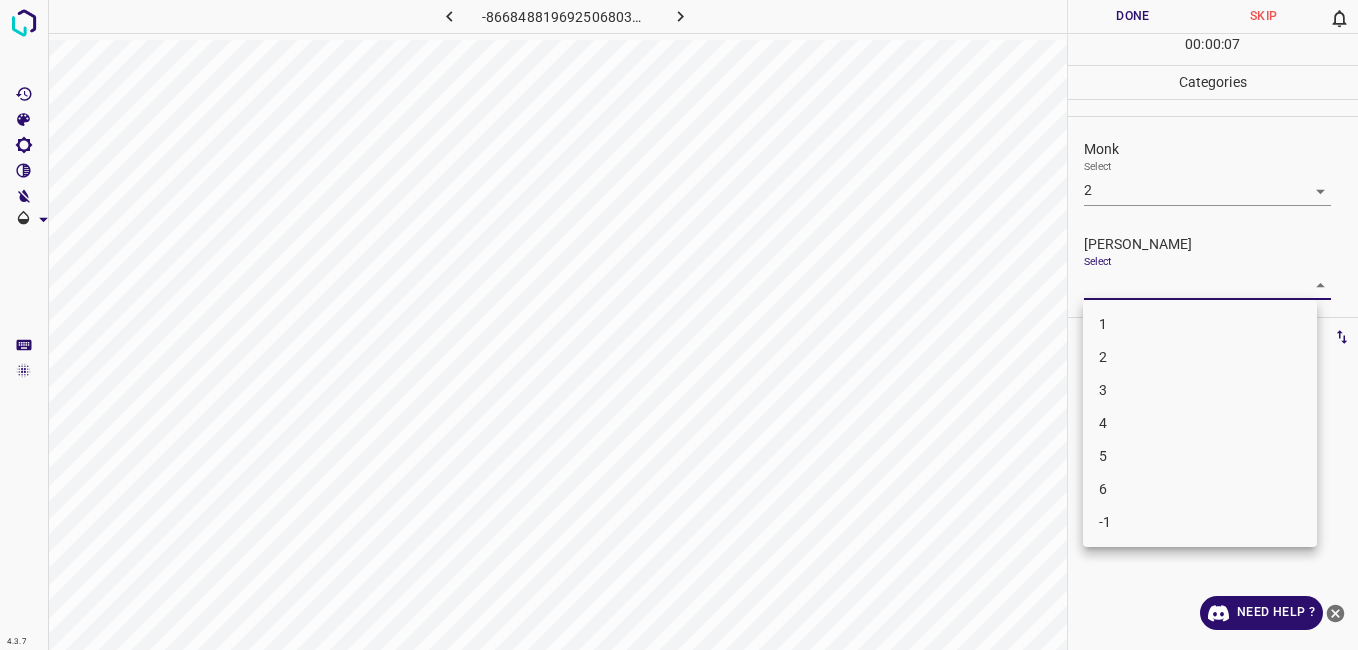 click on "1" at bounding box center [1200, 324] 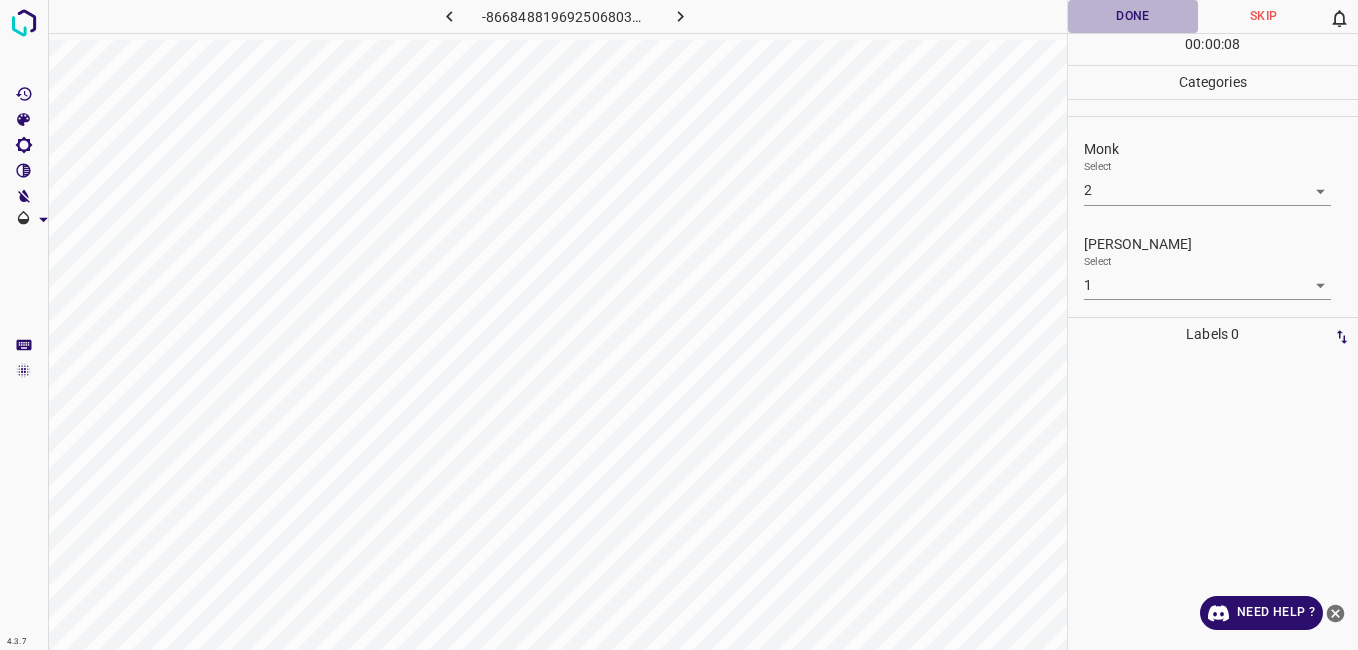 click on "Done" at bounding box center (1133, 16) 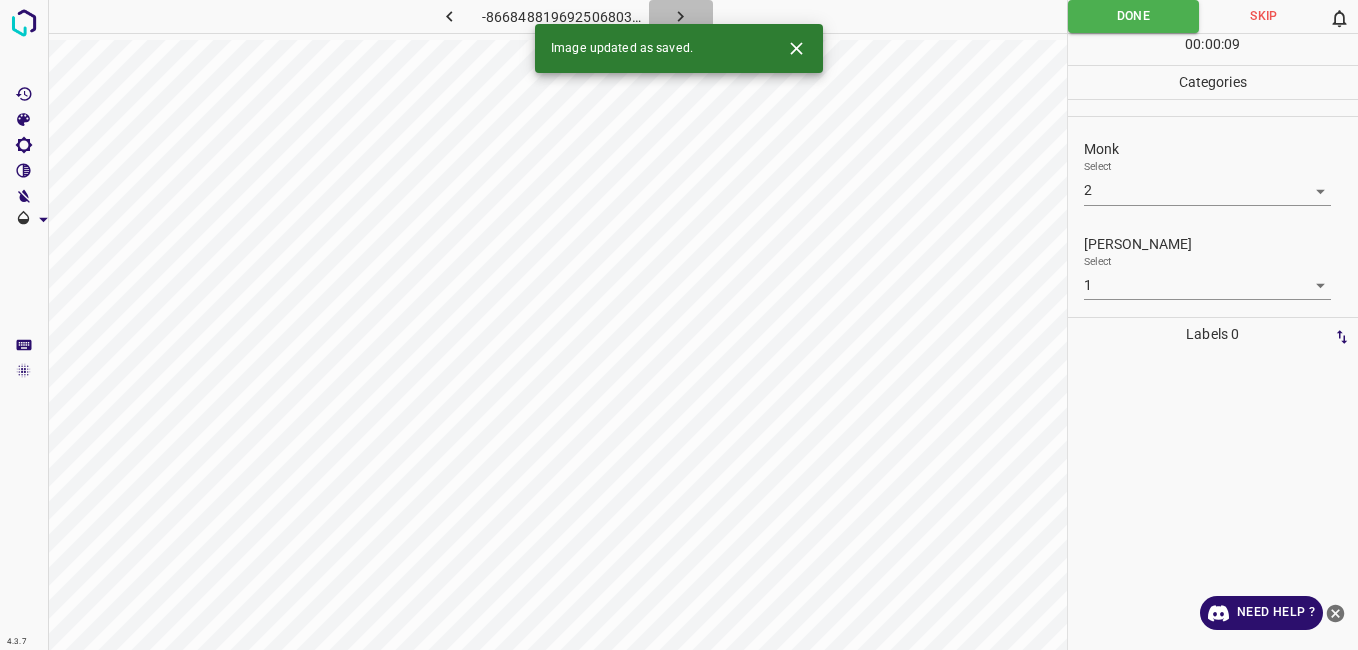 click 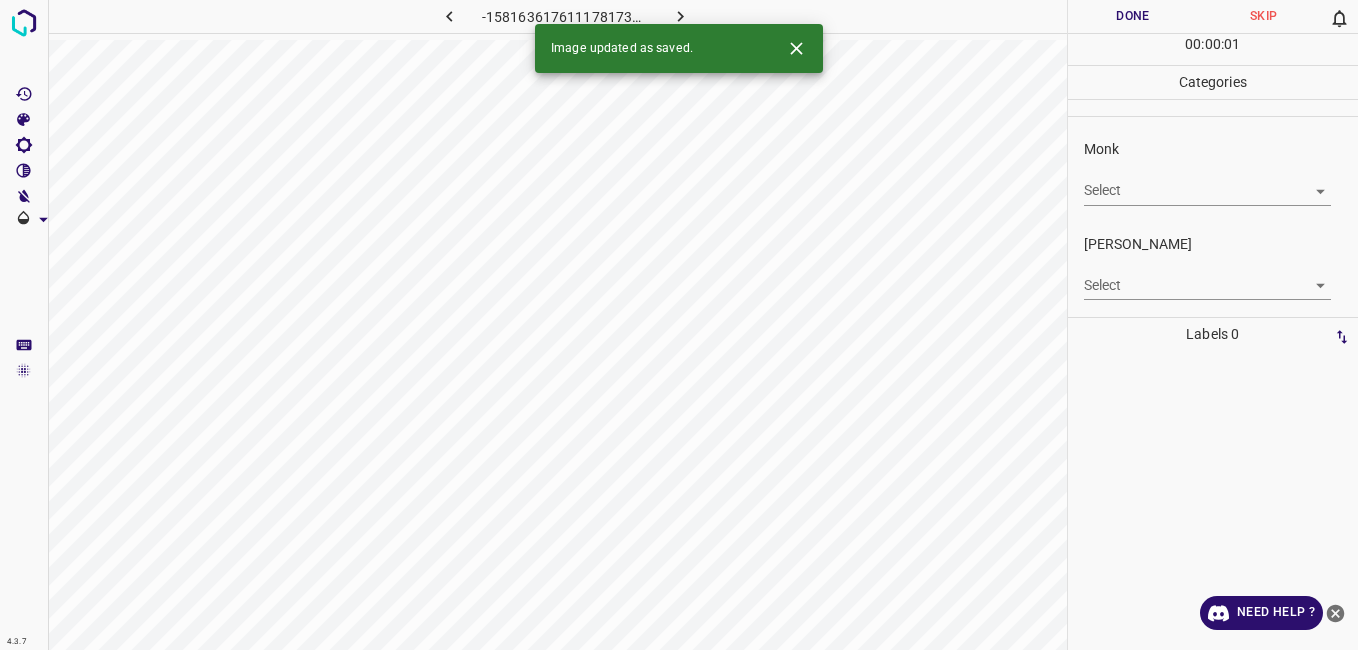 click on "4.3.7 -1581636176111781735.png Done Skip 0 00   : 00   : 01   Categories Monk   Select ​  Fitzpatrick   Select ​ Labels   0 Categories 1 Monk 2  Fitzpatrick Tools Space Change between modes (Draw & Edit) I Auto labeling R Restore zoom M Zoom in N Zoom out Delete Delete selecte label Filters Z Restore filters X Saturation filter C Brightness filter V Contrast filter B Gray scale filter General O Download Image updated as saved. Need Help ? - Text - Hide - Delete" at bounding box center [679, 325] 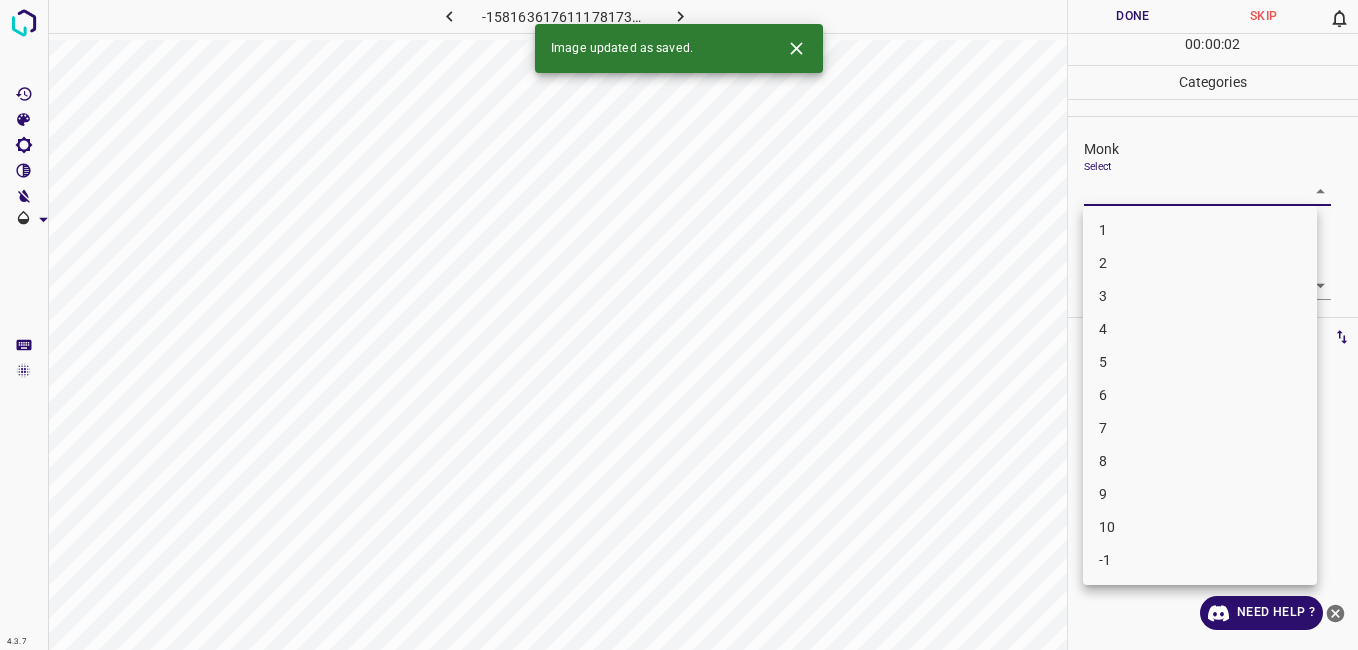 click on "6" at bounding box center [1200, 395] 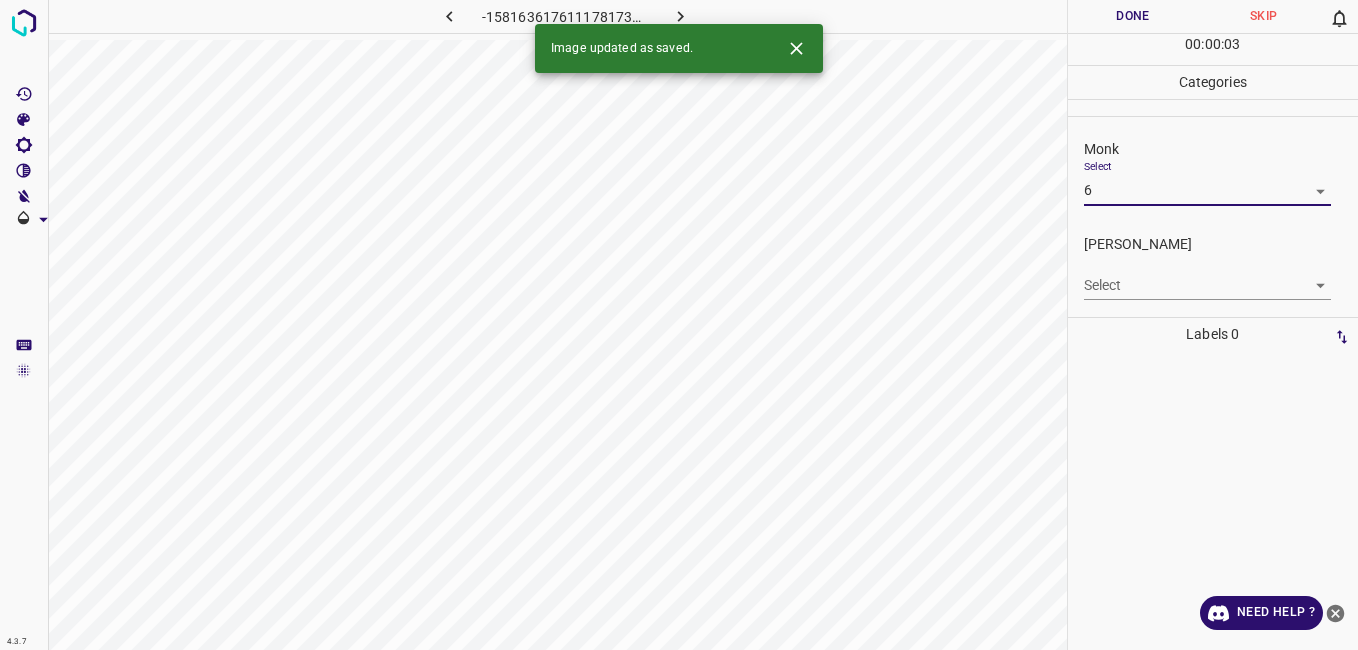 click on "4.3.7 -1581636176111781735.png Done Skip 0 00   : 00   : 03   Categories Monk   Select 6 6  Fitzpatrick   Select ​ Labels   0 Categories 1 Monk 2  Fitzpatrick Tools Space Change between modes (Draw & Edit) I Auto labeling R Restore zoom M Zoom in N Zoom out Delete Delete selecte label Filters Z Restore filters X Saturation filter C Brightness filter V Contrast filter B Gray scale filter General O Download Image updated as saved. Need Help ? - Text - Hide - Delete" at bounding box center (679, 325) 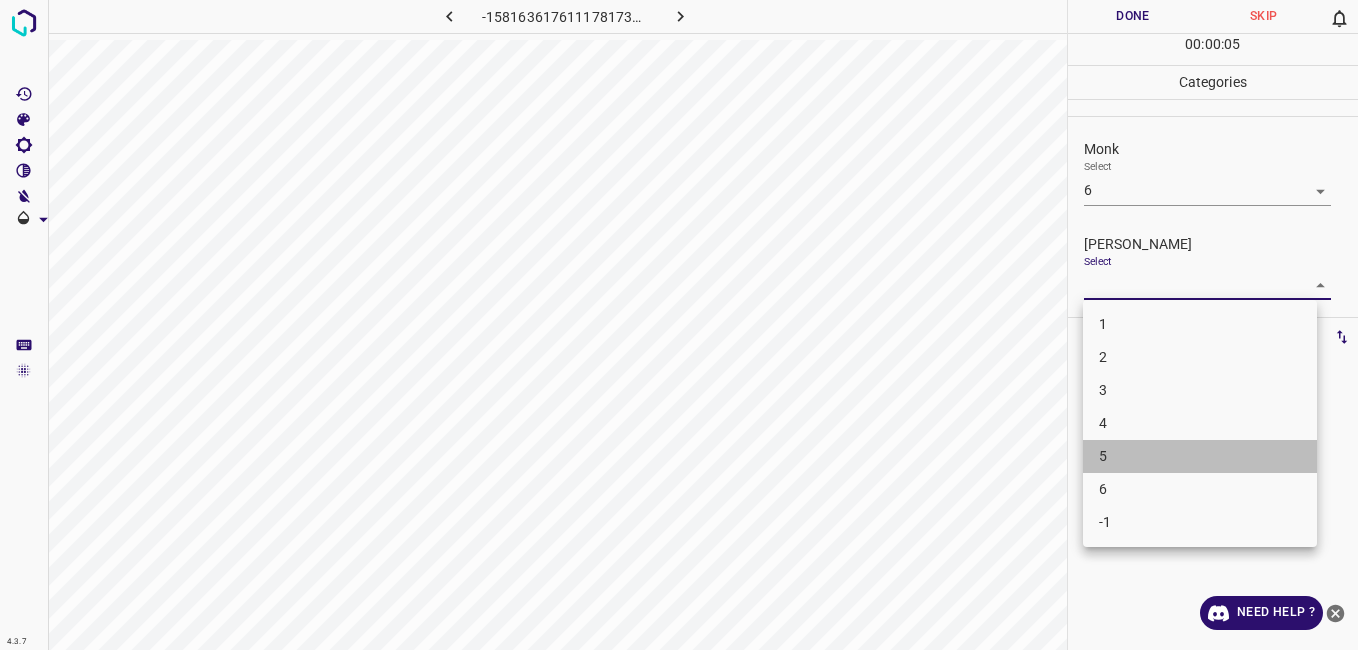 click on "5" at bounding box center [1200, 456] 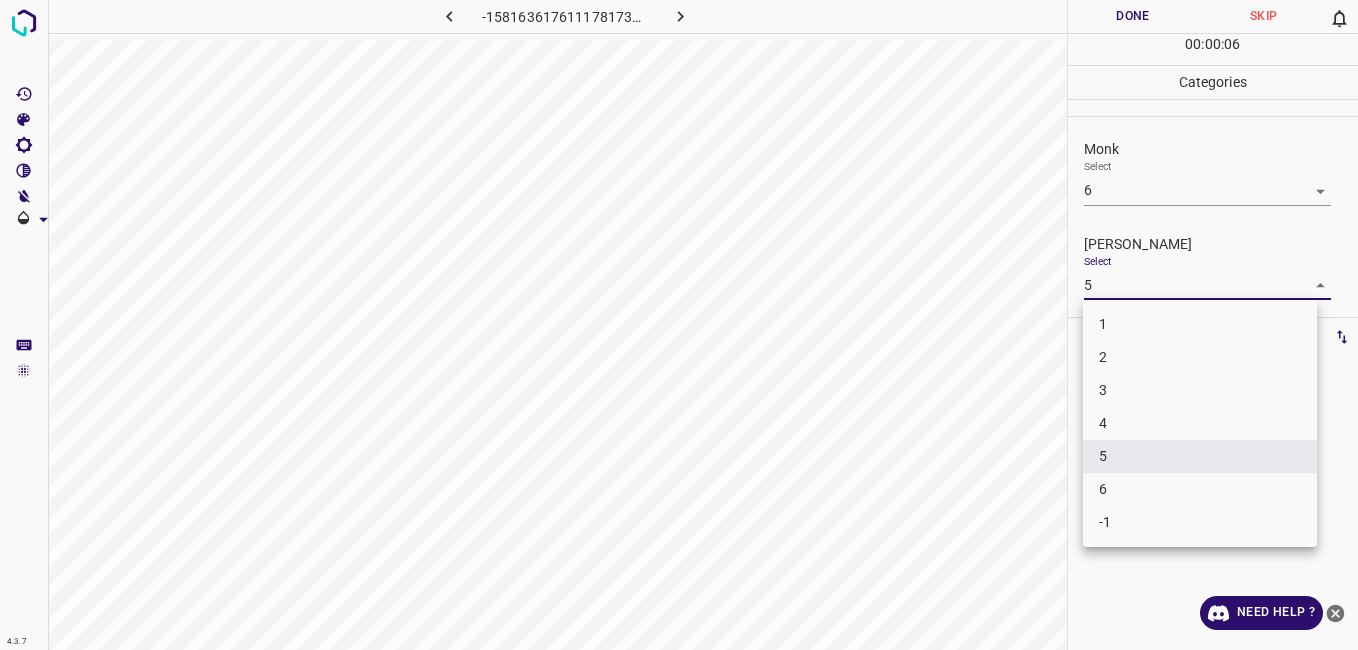 click on "4.3.7 -1581636176111781735.png Done Skip 0 00   : 00   : 06   Categories Monk   Select 6 6  Fitzpatrick   Select 5 5 Labels   0 Categories 1 Monk 2  Fitzpatrick Tools Space Change between modes (Draw & Edit) I Auto labeling R Restore zoom M Zoom in N Zoom out Delete Delete selecte label Filters Z Restore filters X Saturation filter C Brightness filter V Contrast filter B Gray scale filter General O Download Need Help ? - Text - Hide - Delete 1 2 3 4 5 6 -1" at bounding box center (679, 325) 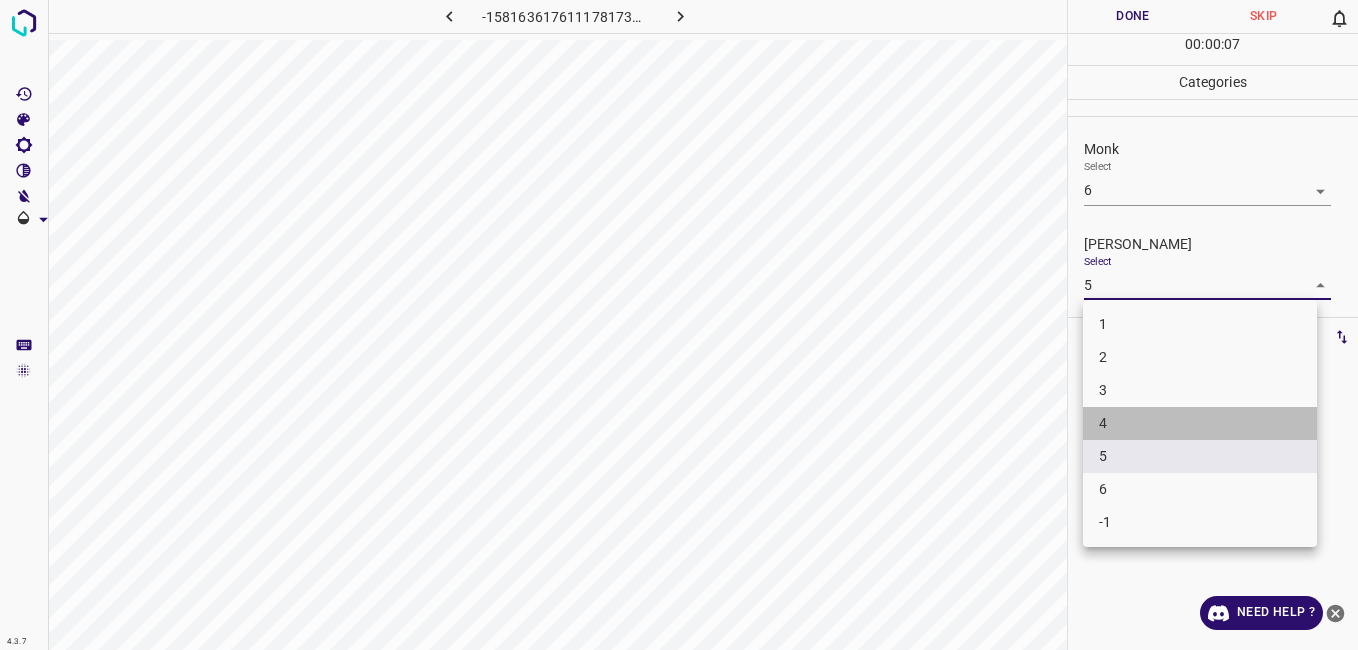 click on "4" at bounding box center [1200, 423] 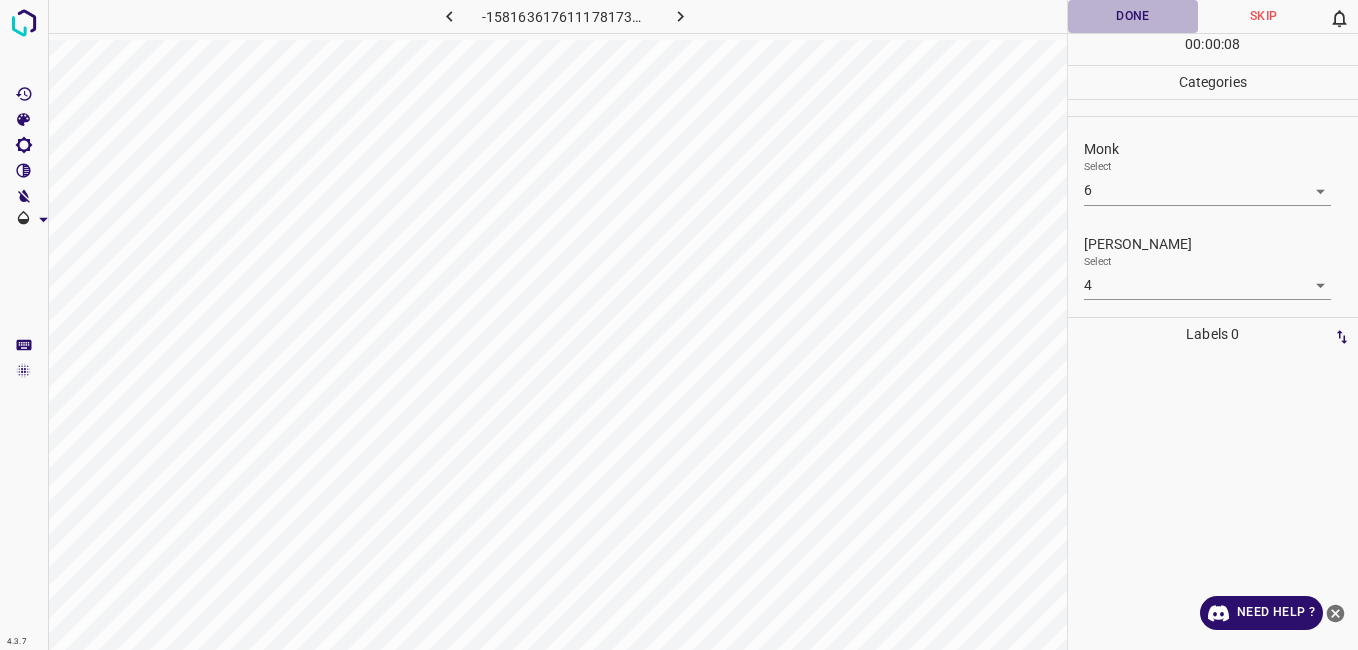 click on "Done" at bounding box center [1133, 16] 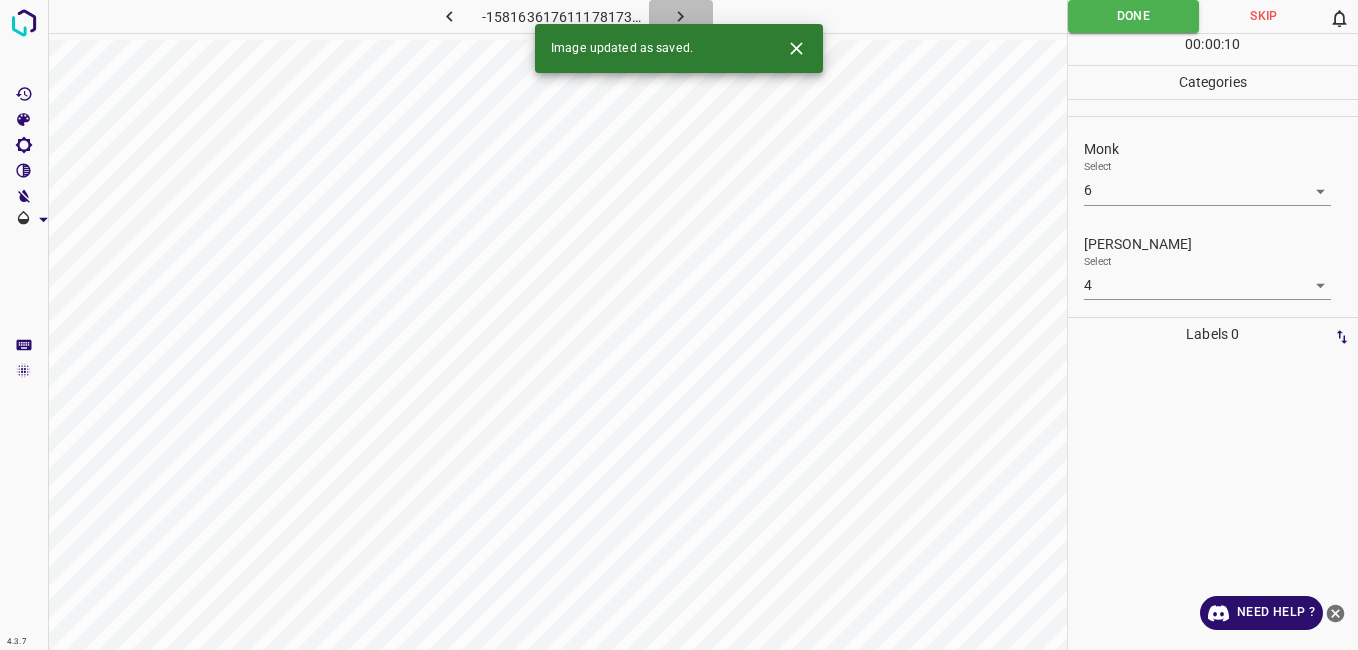 click 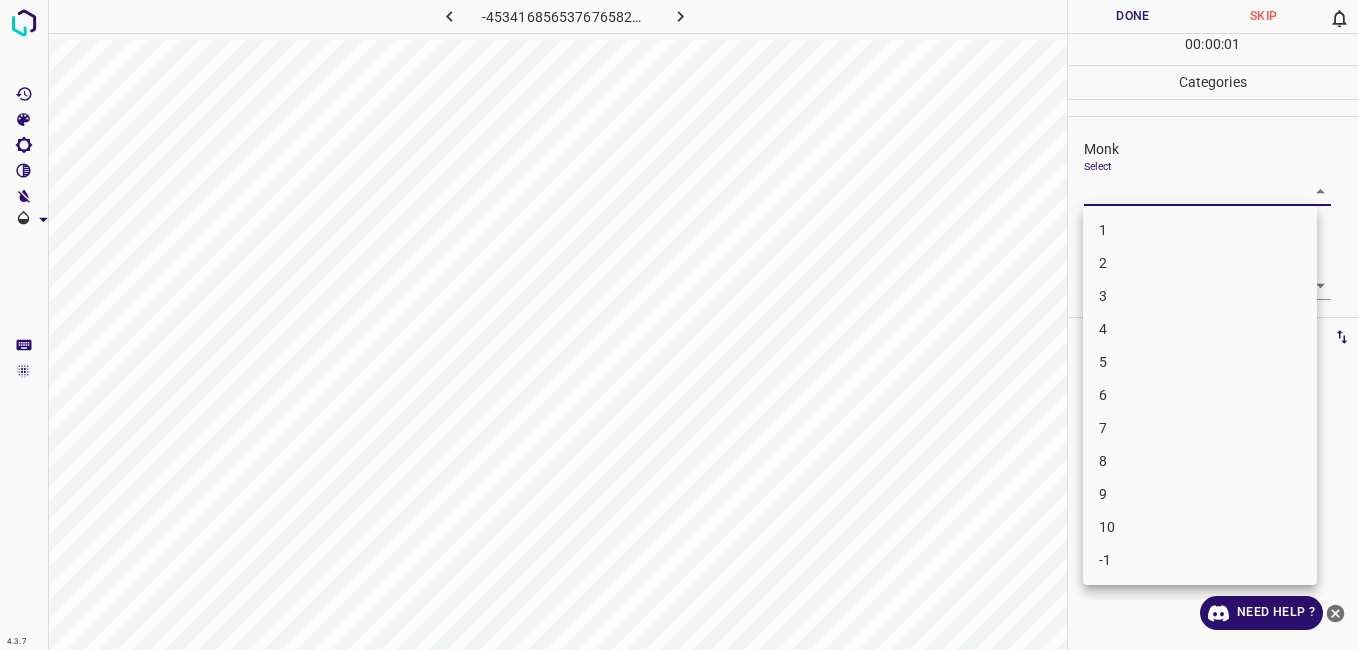 click on "4.3.7 -4534168565376765828.png Done Skip 0 00   : 00   : 01   Categories Monk   Select ​  Fitzpatrick   Select ​ Labels   0 Categories 1 Monk 2  Fitzpatrick Tools Space Change between modes (Draw & Edit) I Auto labeling R Restore zoom M Zoom in N Zoom out Delete Delete selecte label Filters Z Restore filters X Saturation filter C Brightness filter V Contrast filter B Gray scale filter General O Download Need Help ? - Text - Hide - Delete 1 2 3 4 5 6 7 8 9 10 -1" at bounding box center [679, 325] 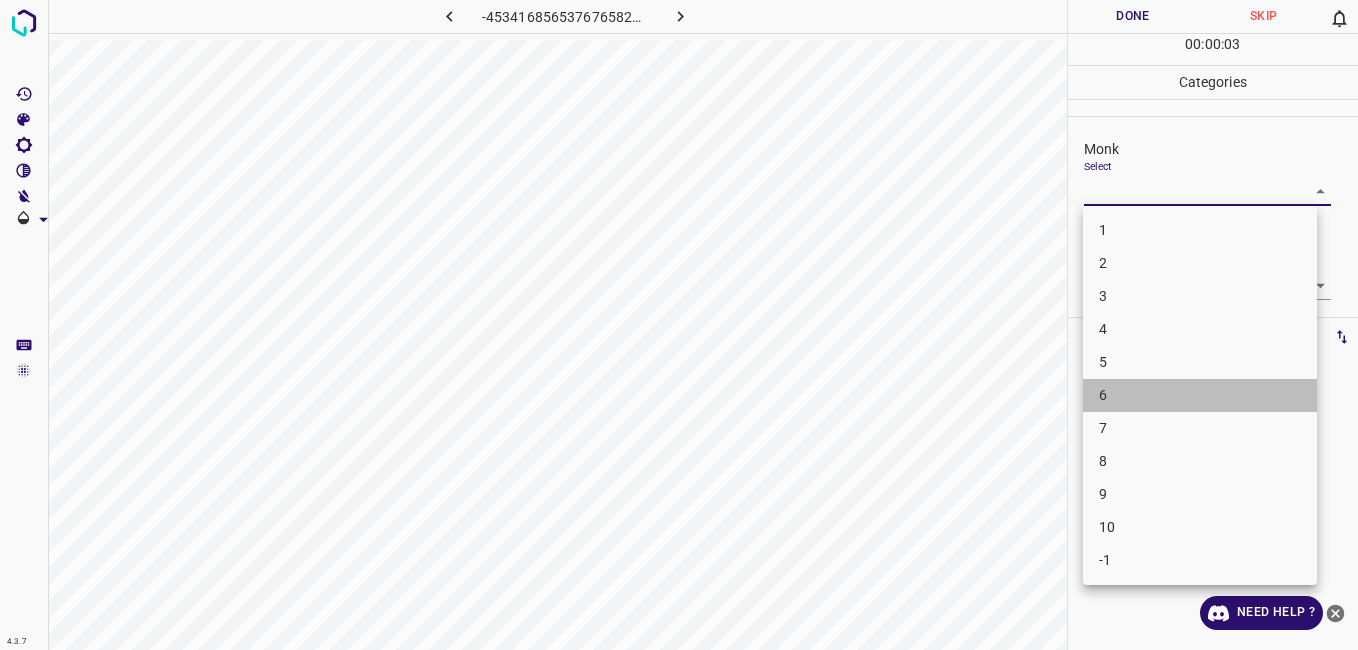 click on "6" at bounding box center [1200, 395] 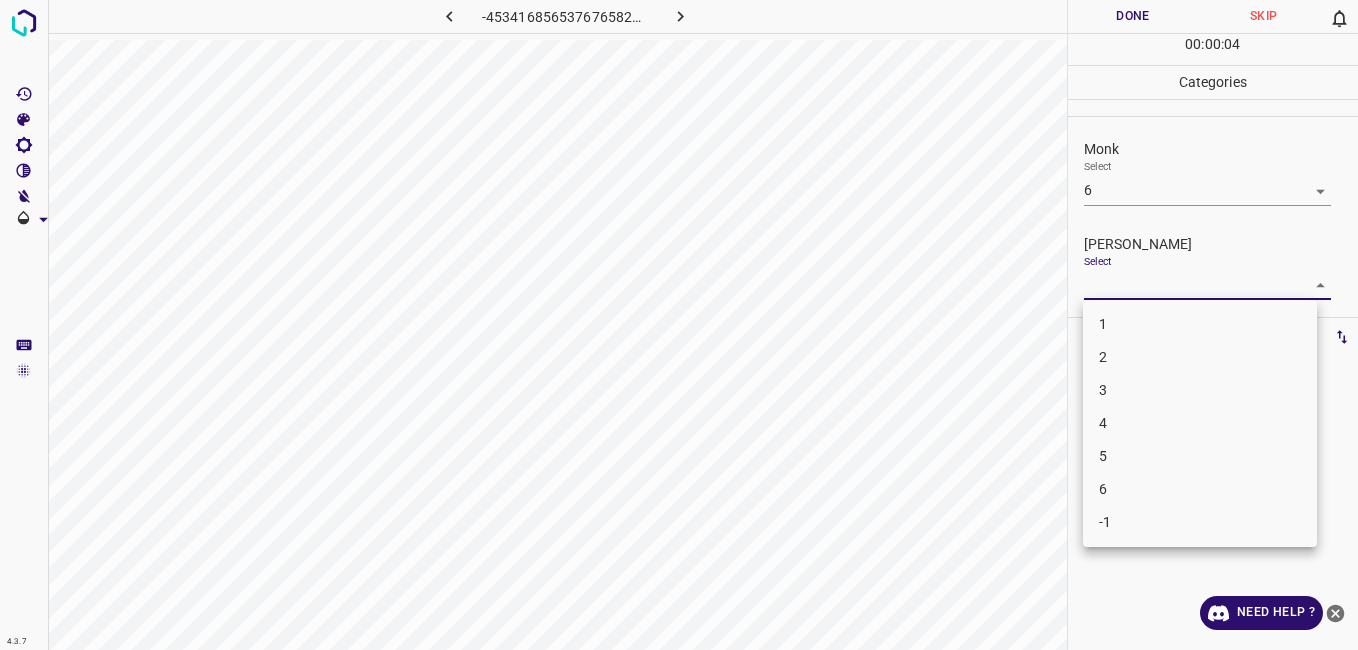 click on "4.3.7 -4534168565376765828.png Done Skip 0 00   : 00   : 04   Categories Monk   Select 6 6  Fitzpatrick   Select ​ Labels   0 Categories 1 Monk 2  Fitzpatrick Tools Space Change between modes (Draw & Edit) I Auto labeling R Restore zoom M Zoom in N Zoom out Delete Delete selecte label Filters Z Restore filters X Saturation filter C Brightness filter V Contrast filter B Gray scale filter General O Download Need Help ? - Text - Hide - Delete 1 2 3 4 5 6 -1" at bounding box center [679, 325] 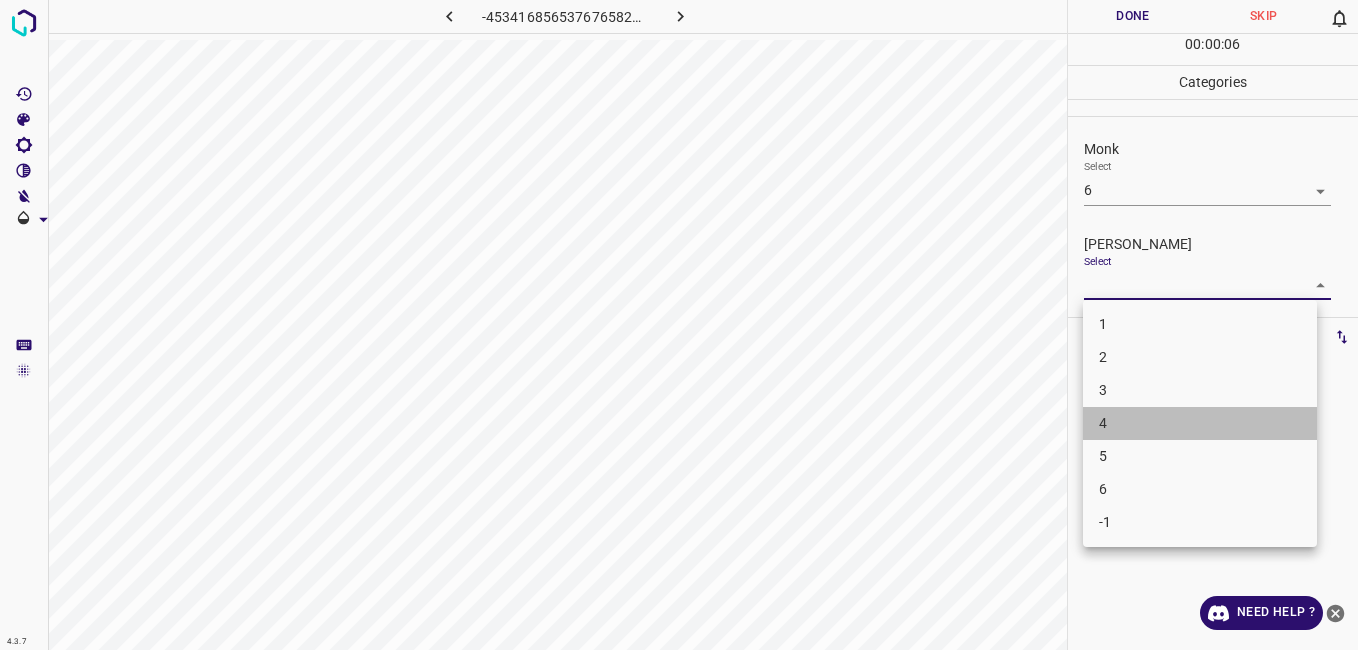 click on "4" at bounding box center (1200, 423) 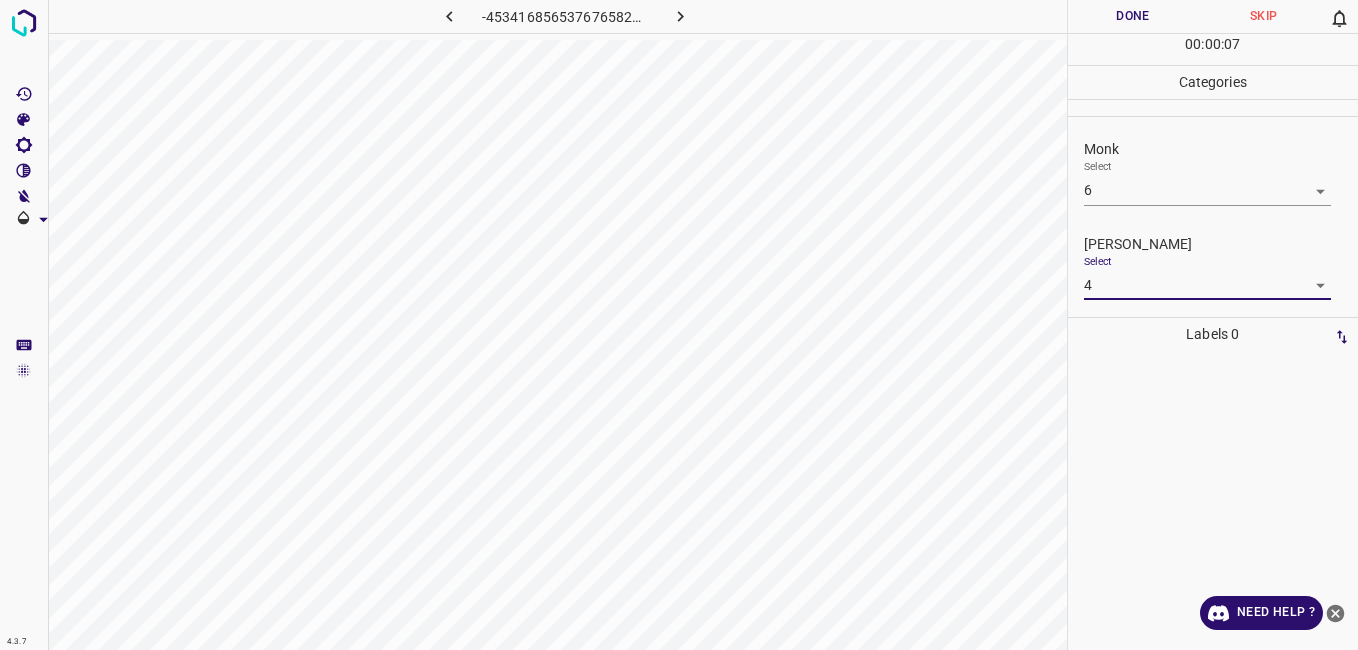 click on "Done" at bounding box center (1133, 16) 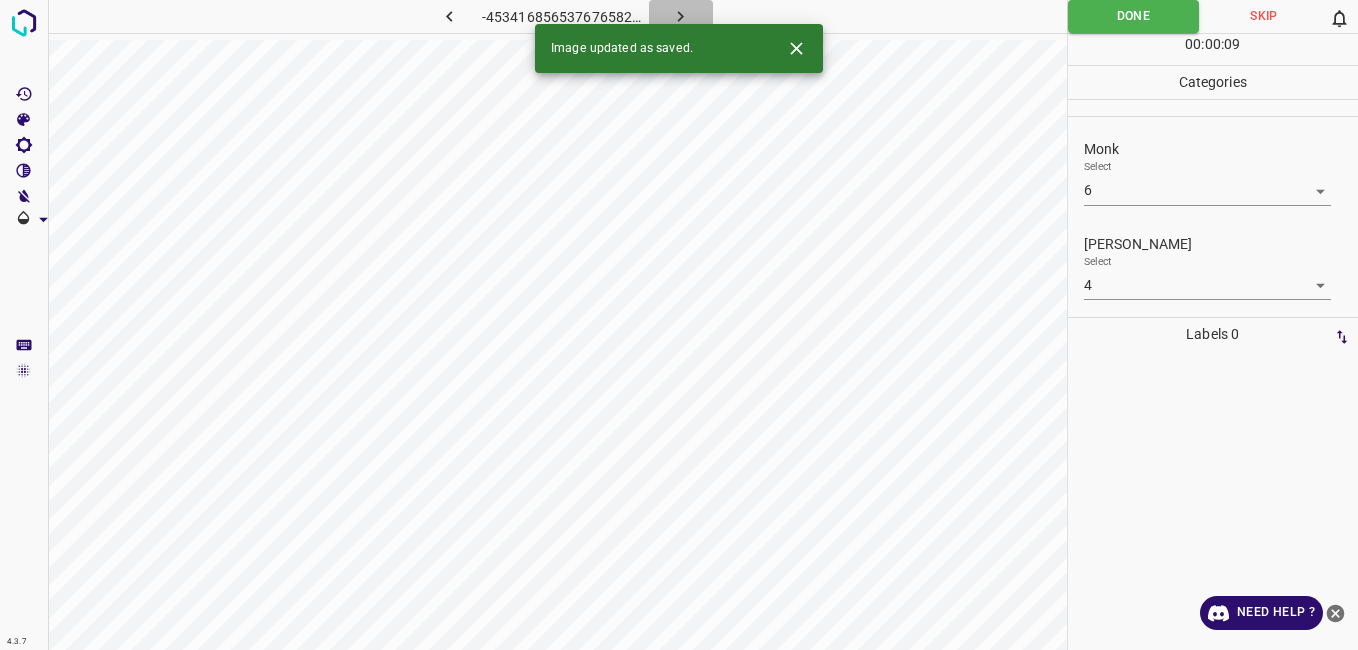 click 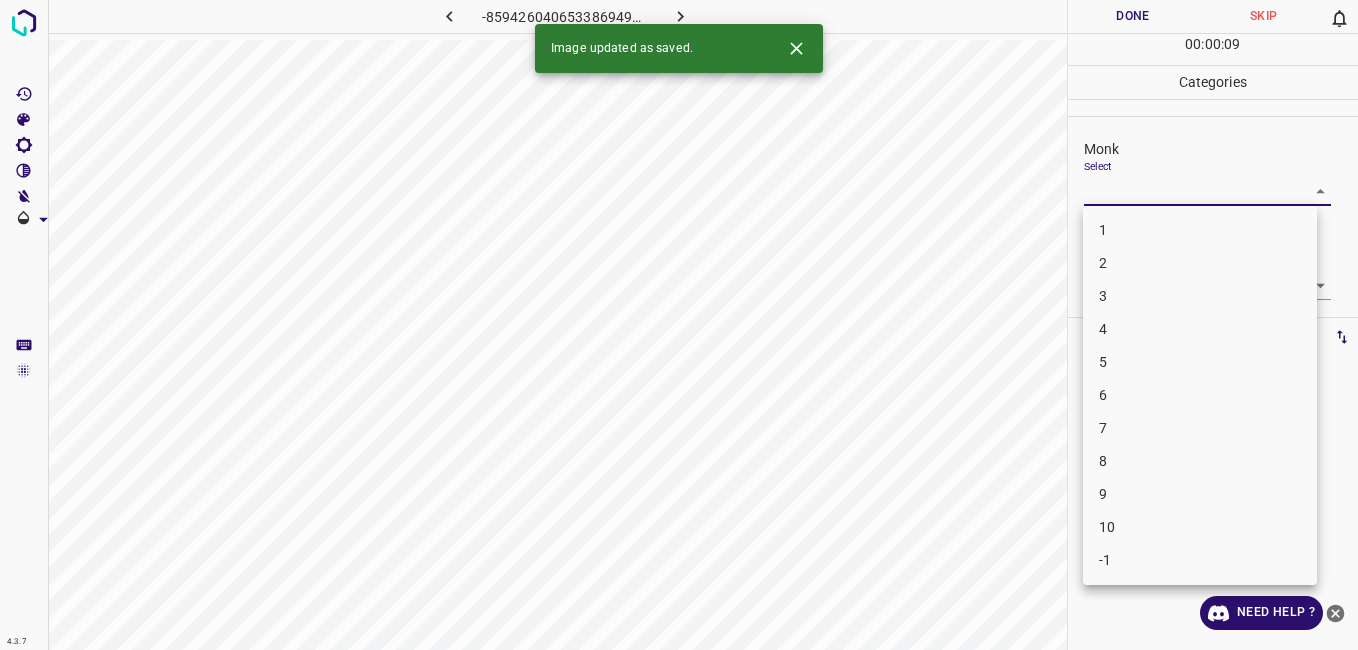 click on "4.3.7 -8594260406533869498.png Done Skip 0 00   : 00   : 09   Categories Monk   Select ​  Fitzpatrick   Select ​ Labels   0 Categories 1 Monk 2  Fitzpatrick Tools Space Change between modes (Draw & Edit) I Auto labeling R Restore zoom M Zoom in N Zoom out Delete Delete selecte label Filters Z Restore filters X Saturation filter C Brightness filter V Contrast filter B Gray scale filter General O Download Image updated as saved. Need Help ? - Text - Hide - Delete 1 2 3 4 5 6 7 8 9 10 -1" at bounding box center [679, 325] 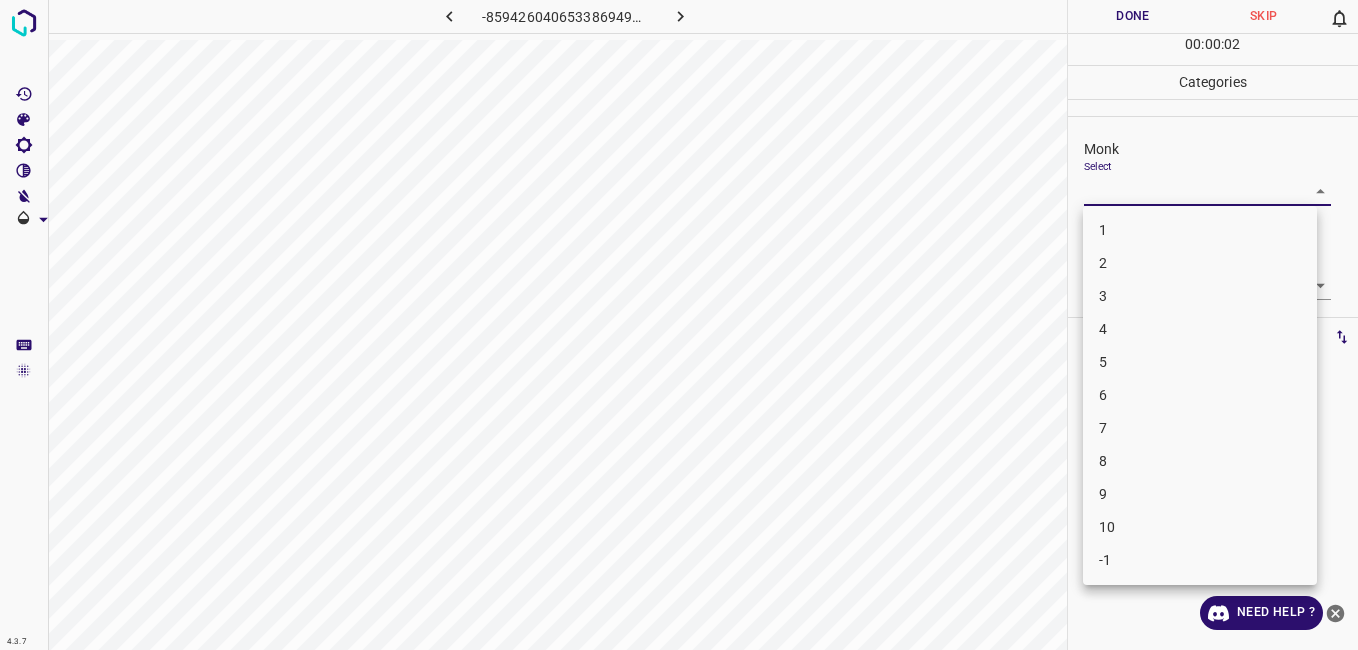 click on "7" at bounding box center [1200, 428] 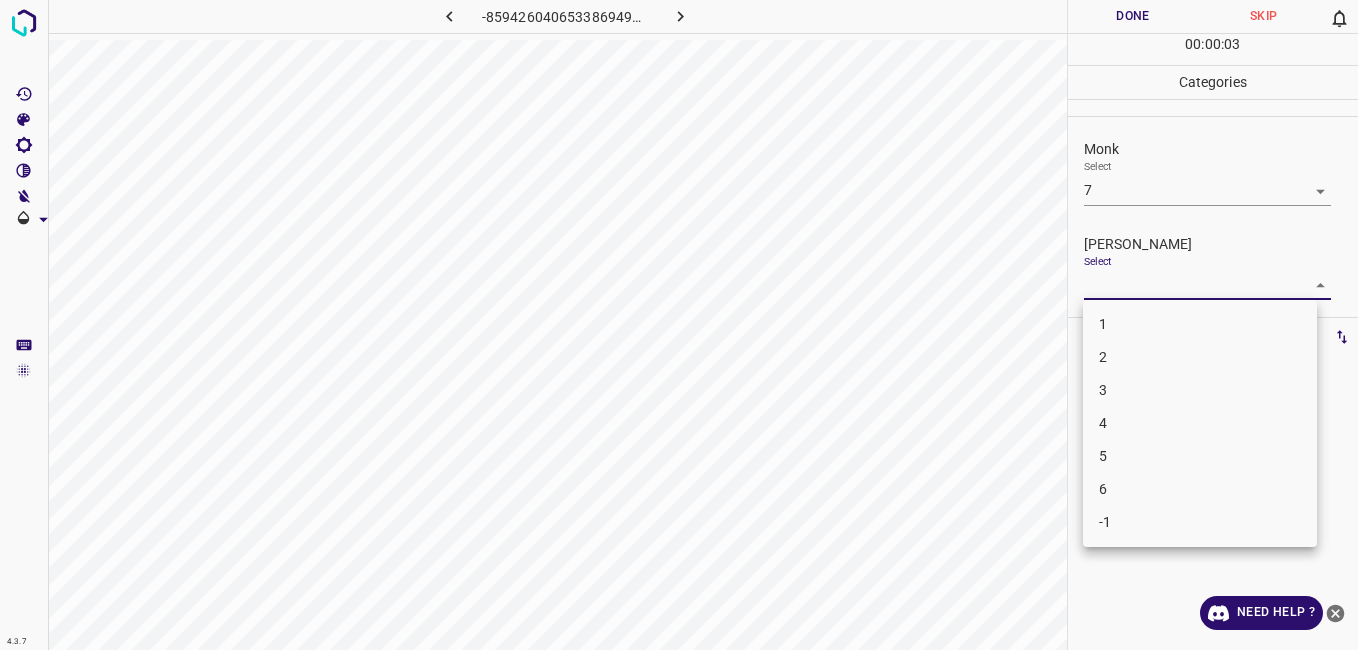 click on "4.3.7 -8594260406533869498.png Done Skip 0 00   : 00   : 03   Categories Monk   Select 7 7  Fitzpatrick   Select ​ Labels   0 Categories 1 Monk 2  Fitzpatrick Tools Space Change between modes (Draw & Edit) I Auto labeling R Restore zoom M Zoom in N Zoom out Delete Delete selecte label Filters Z Restore filters X Saturation filter C Brightness filter V Contrast filter B Gray scale filter General O Download Need Help ? - Text - Hide - Delete 1 2 3 4 5 6 -1" at bounding box center [679, 325] 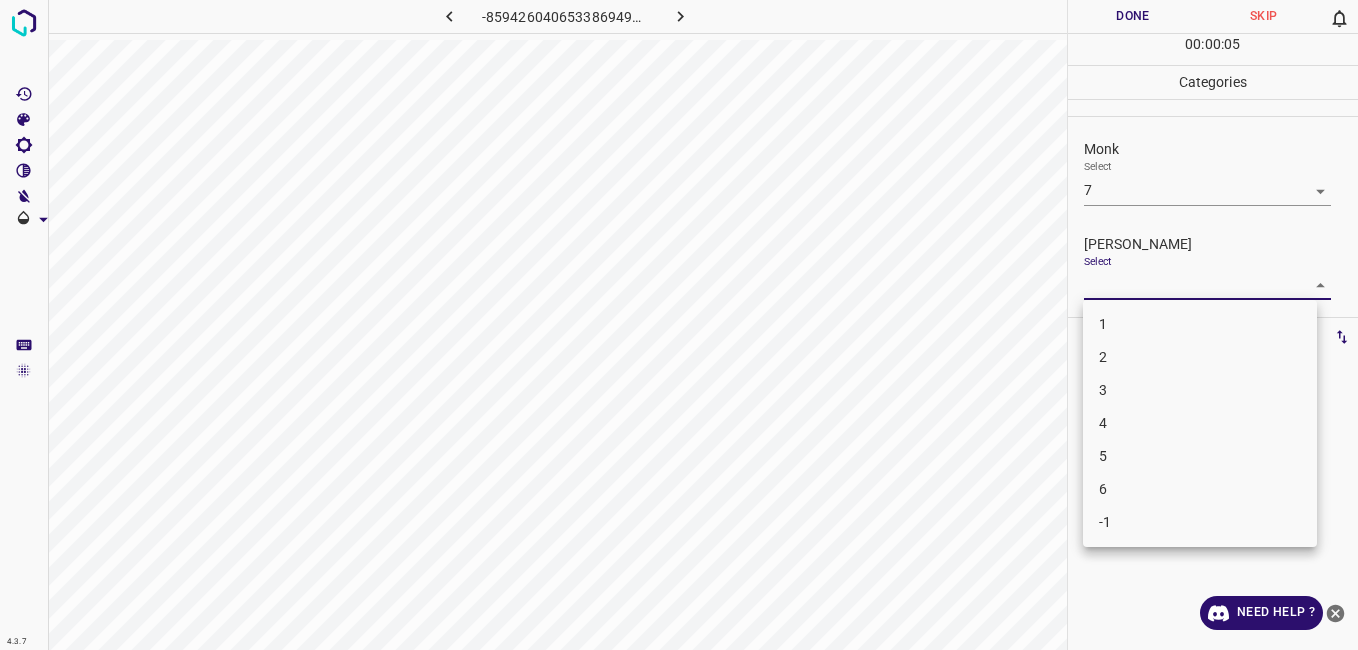 click on "5" at bounding box center (1200, 456) 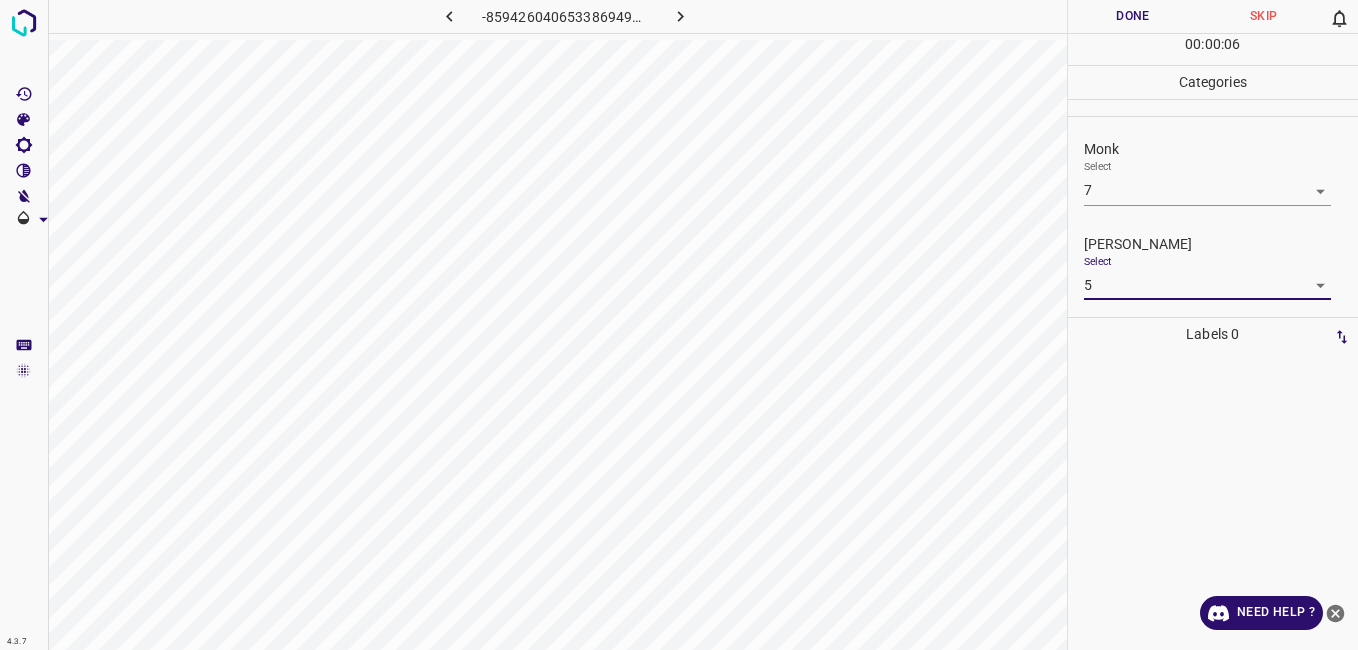 click on "Done" at bounding box center [1133, 16] 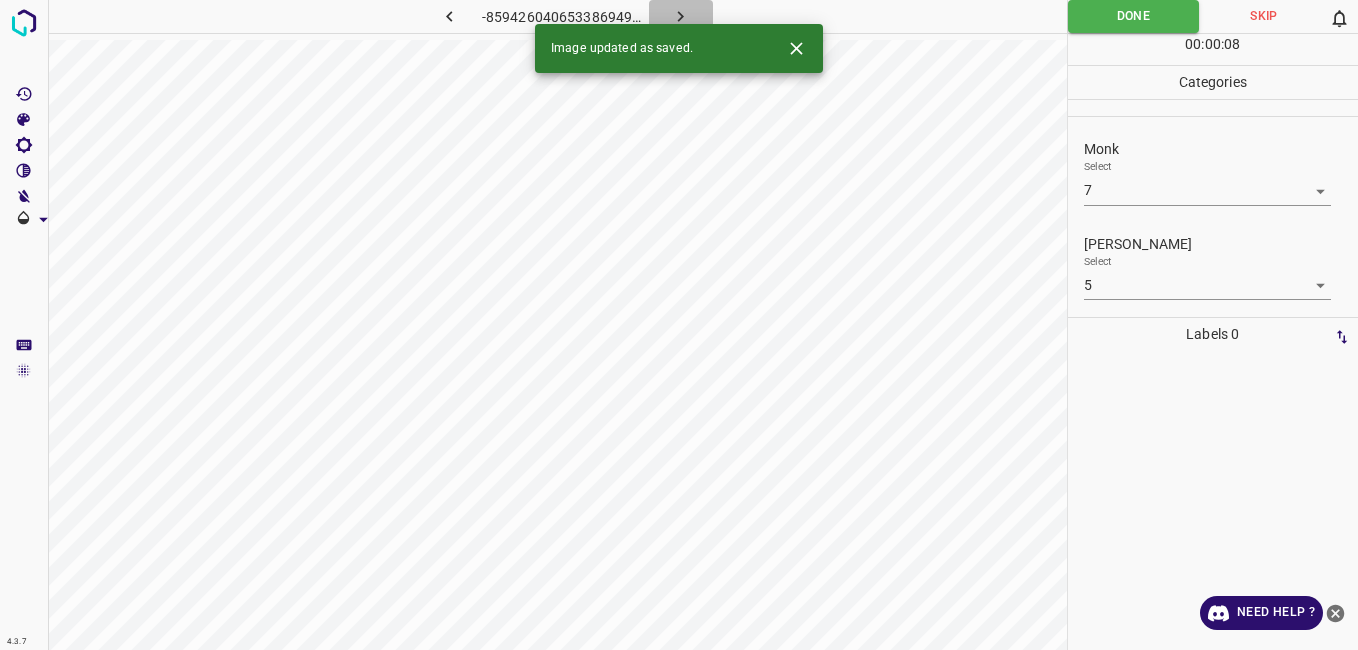 click 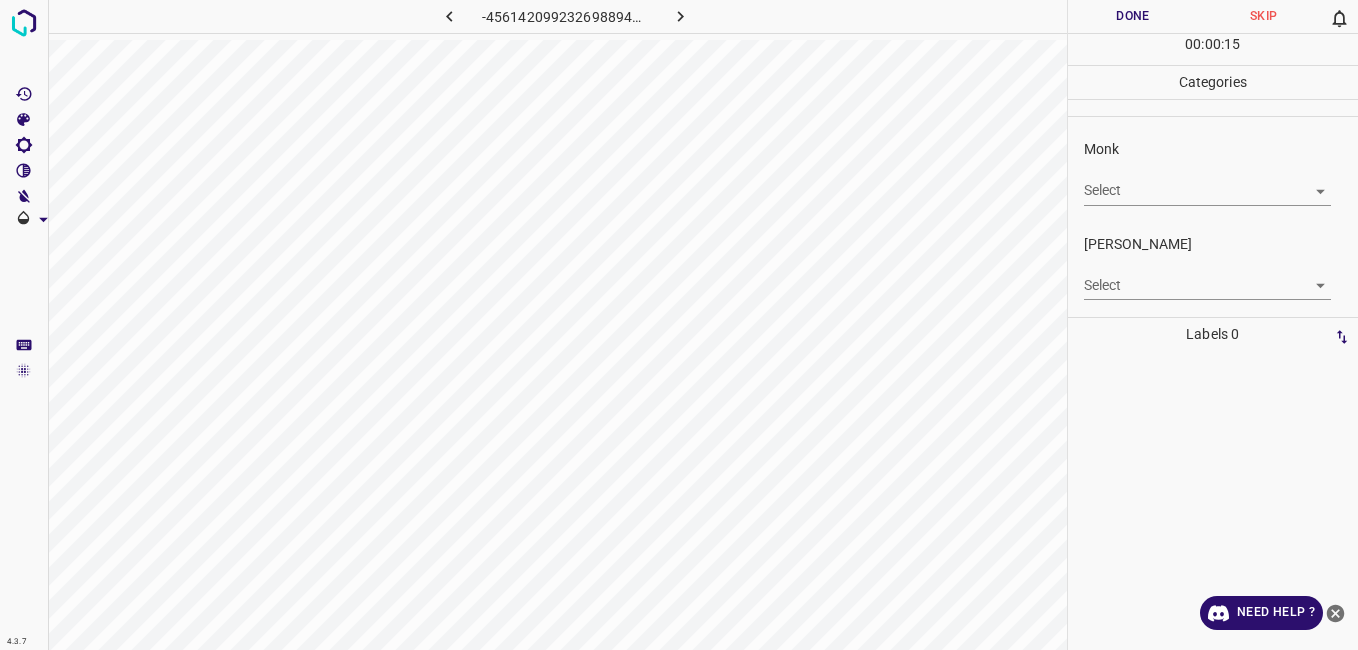 click on "4.3.7 -4561420992326988947.png Done Skip 0 00   : 00   : 15   Categories Monk   Select ​  Fitzpatrick   Select ​ Labels   0 Categories 1 Monk 2  Fitzpatrick Tools Space Change between modes (Draw & Edit) I Auto labeling R Restore zoom M Zoom in N Zoom out Delete Delete selecte label Filters Z Restore filters X Saturation filter C Brightness filter V Contrast filter B Gray scale filter General O Download Need Help ? - Text - Hide - Delete" at bounding box center [679, 325] 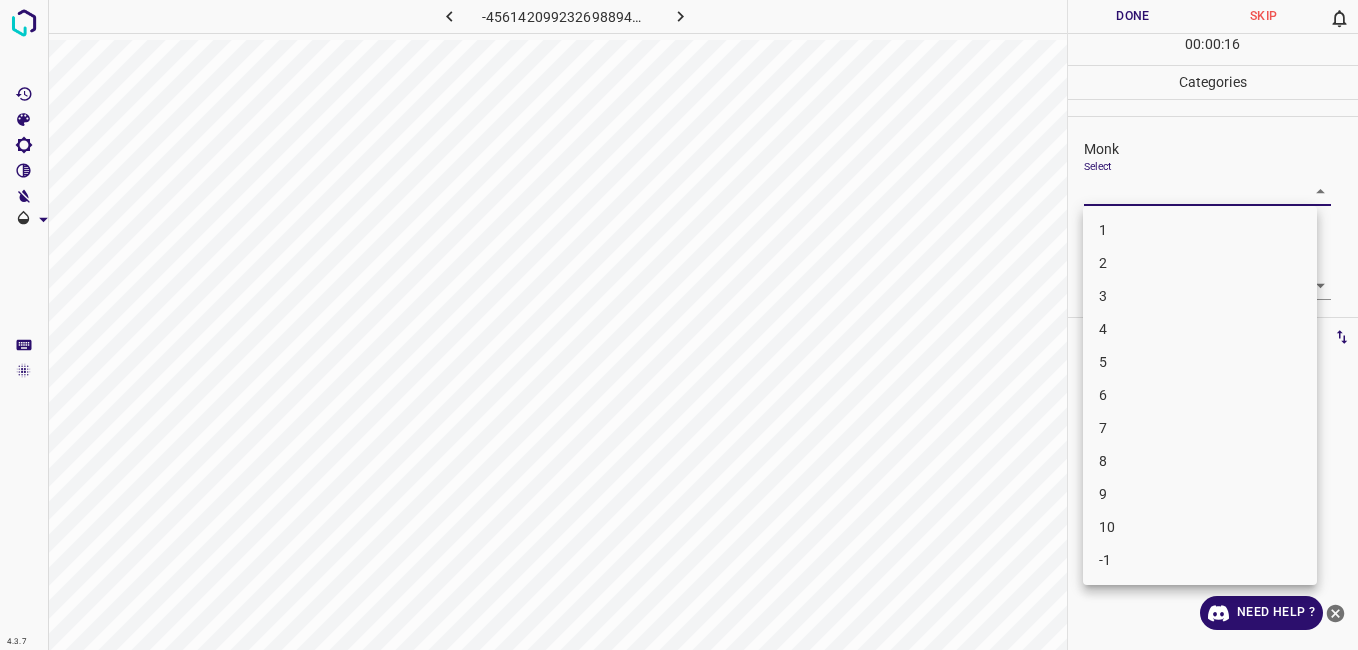 click on "2" at bounding box center (1200, 263) 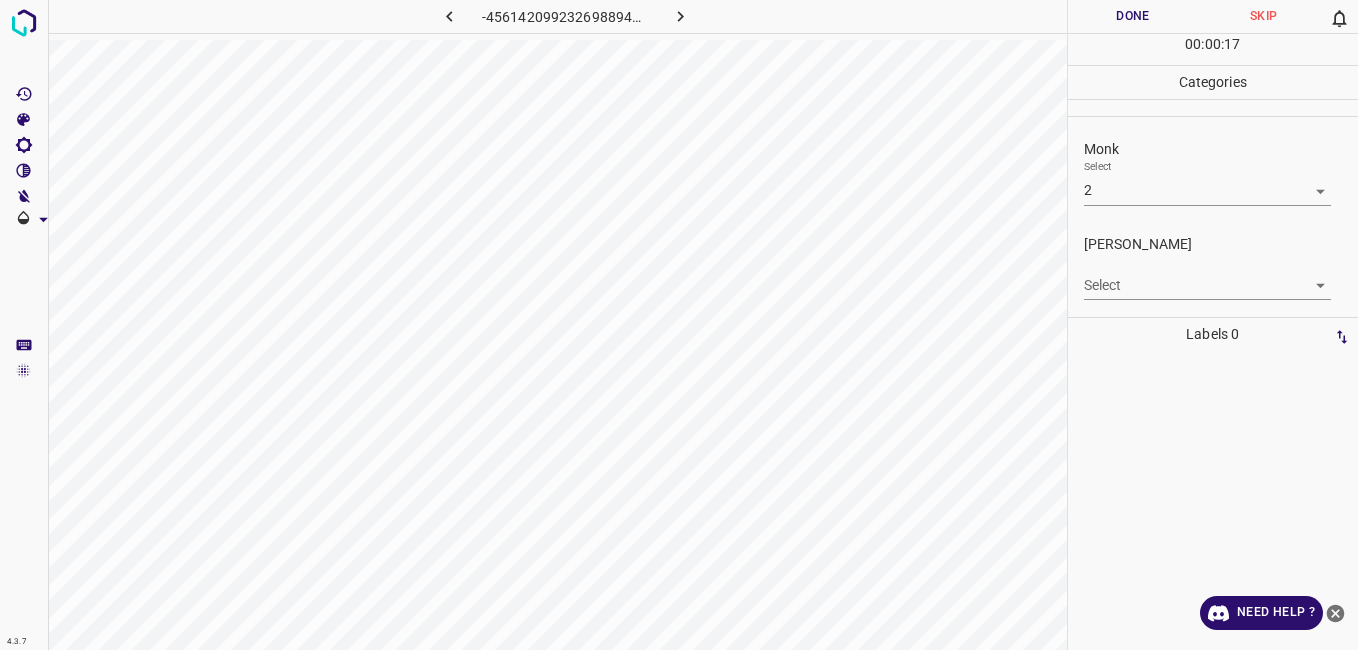 click on "Select ​" at bounding box center (1207, 277) 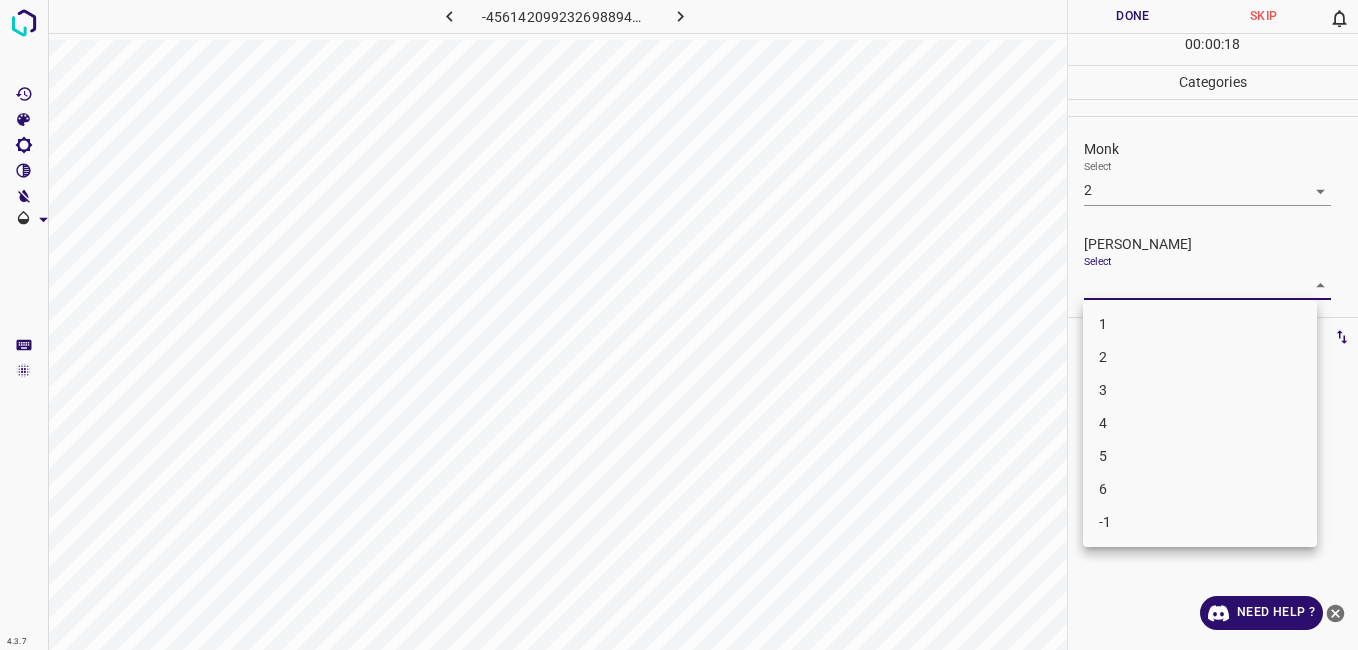 click on "1" at bounding box center (1200, 324) 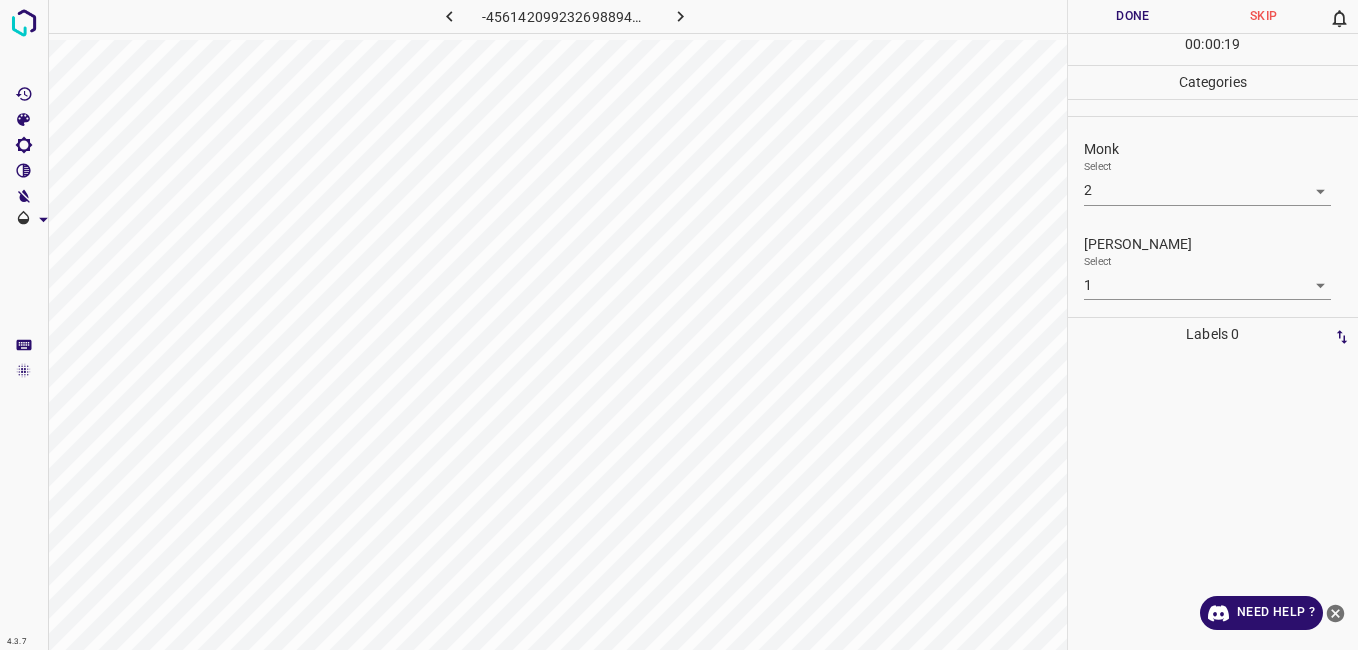 click on "00   : 00   : 19" at bounding box center (1213, 49) 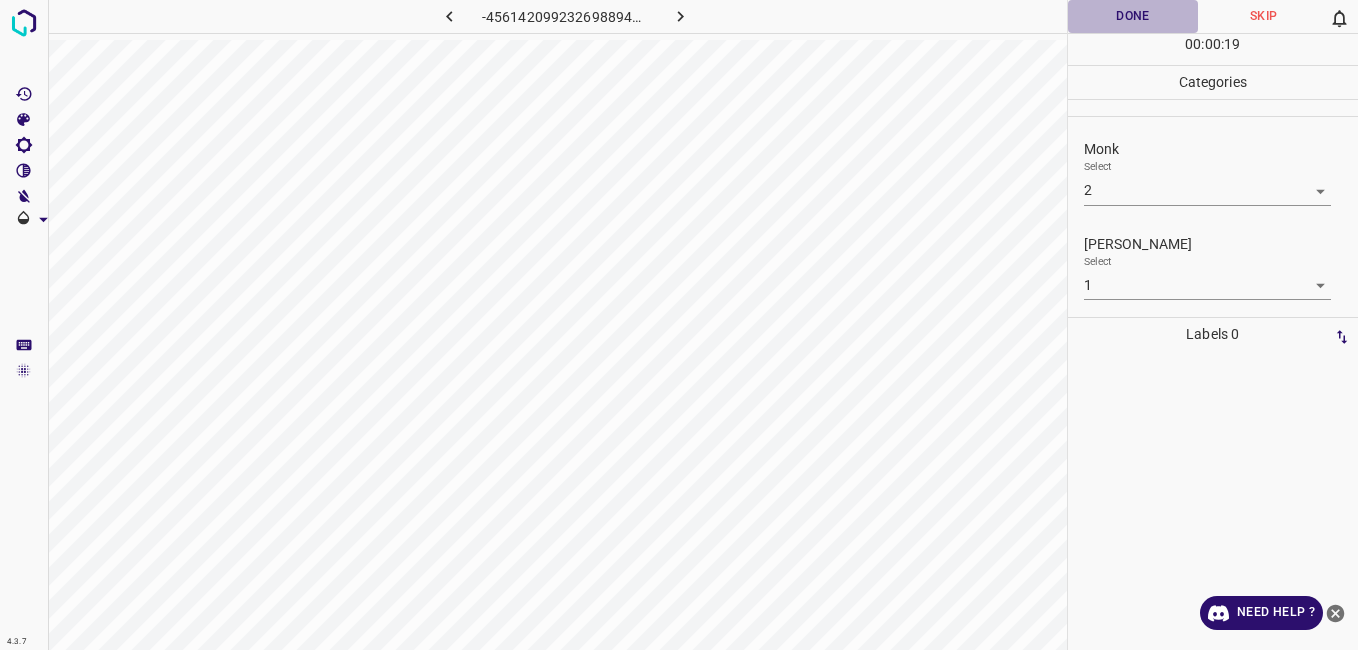 click on "Done" at bounding box center [1133, 16] 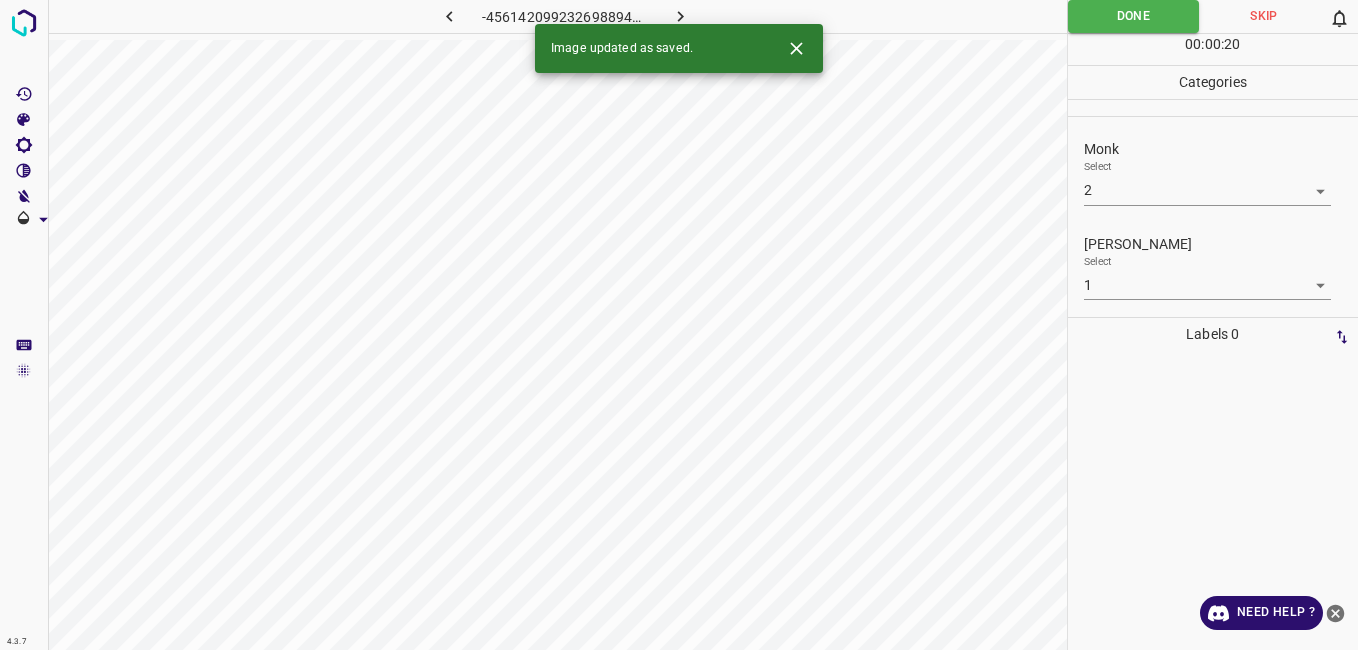 click 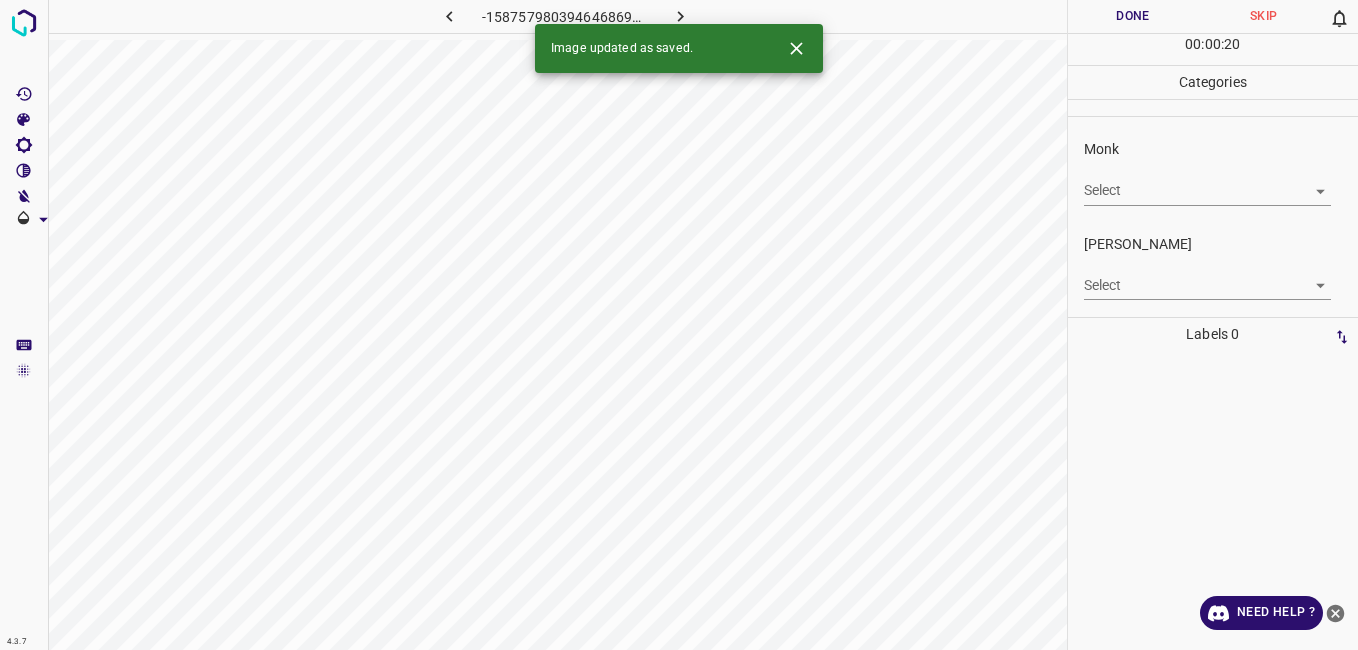 click on "-1587579803946468698.png Done Skip 0 00   : 00   : 20   Categories Monk   Select ​  Fitzpatrick   Select ​ Labels   0" at bounding box center (679, 325) 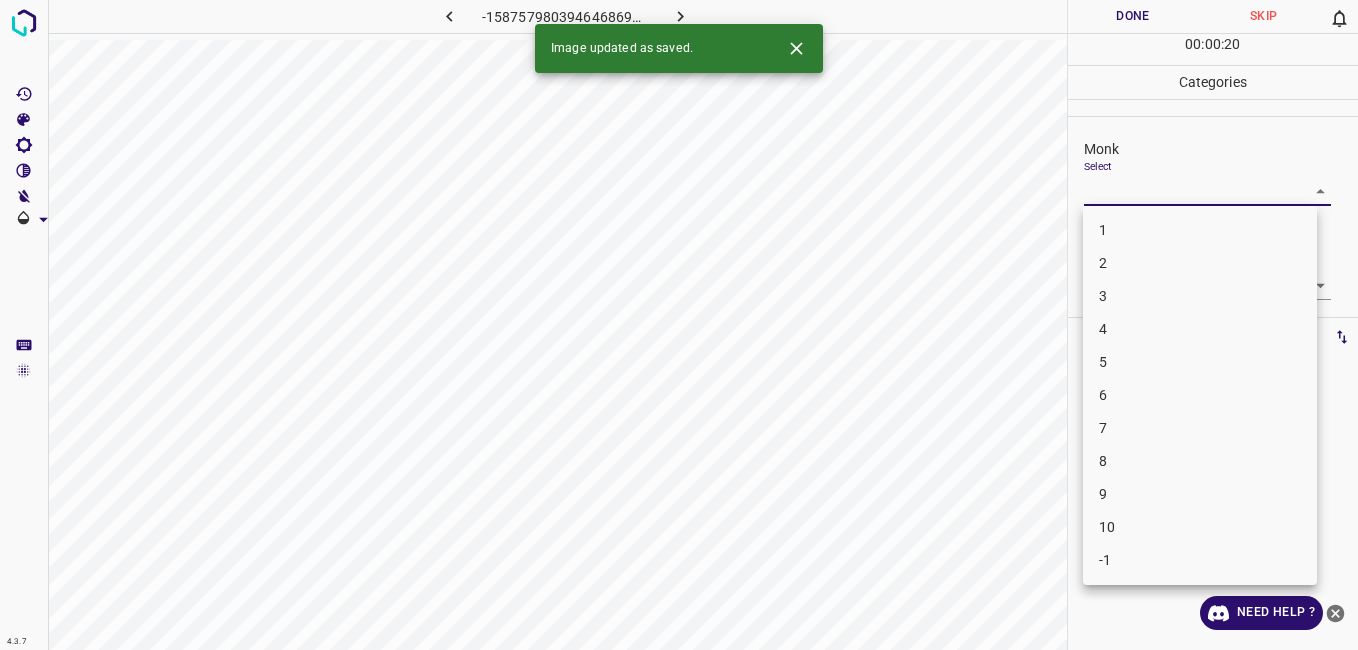 click on "4.3.7 -1587579803946468698.png Done Skip 0 00   : 00   : 20   Categories Monk   Select ​  Fitzpatrick   Select ​ Labels   0 Categories 1 Monk 2  Fitzpatrick Tools Space Change between modes (Draw & Edit) I Auto labeling R Restore zoom M Zoom in N Zoom out Delete Delete selecte label Filters Z Restore filters X Saturation filter C Brightness filter V Contrast filter B Gray scale filter General O Download Image updated as saved. Need Help ? - Text - Hide - Delete 1 2 3 4 5 6 7 8 9 10 -1" at bounding box center [679, 325] 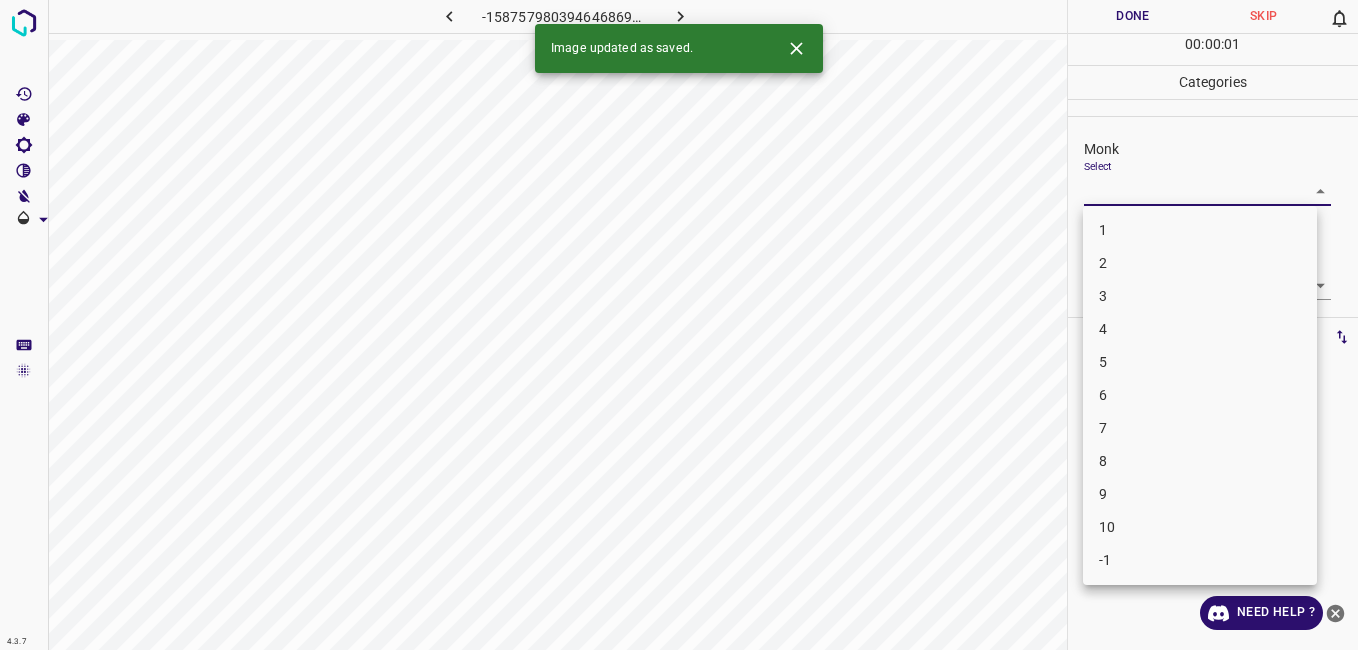 click on "2" at bounding box center [1200, 263] 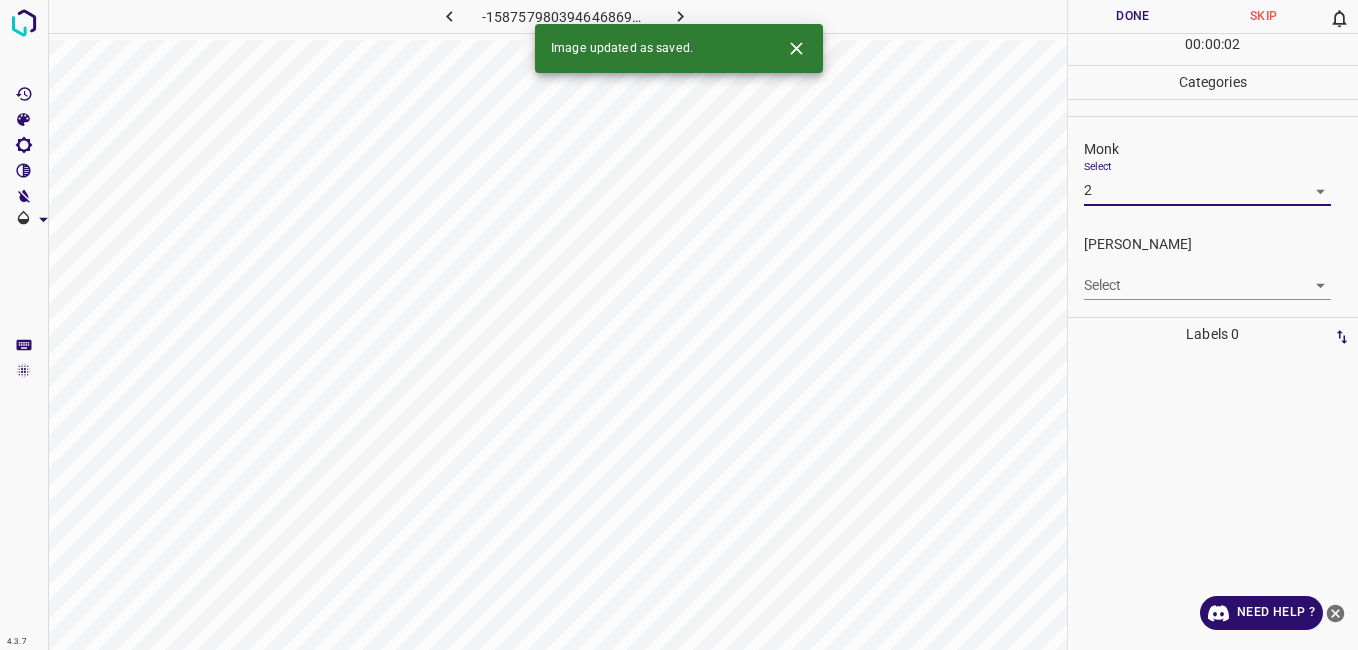 click on "4.3.7 -1587579803946468698.png Done Skip 0 00   : 00   : 02   Categories Monk   Select 2 2  Fitzpatrick   Select ​ Labels   0 Categories 1 Monk 2  Fitzpatrick Tools Space Change between modes (Draw & Edit) I Auto labeling R Restore zoom M Zoom in N Zoom out Delete Delete selecte label Filters Z Restore filters X Saturation filter C Brightness filter V Contrast filter B Gray scale filter General O Download Image updated as saved. Need Help ? - Text - Hide - Delete 1 2 3 4 5 6 7 8 9 10 -1" at bounding box center [679, 325] 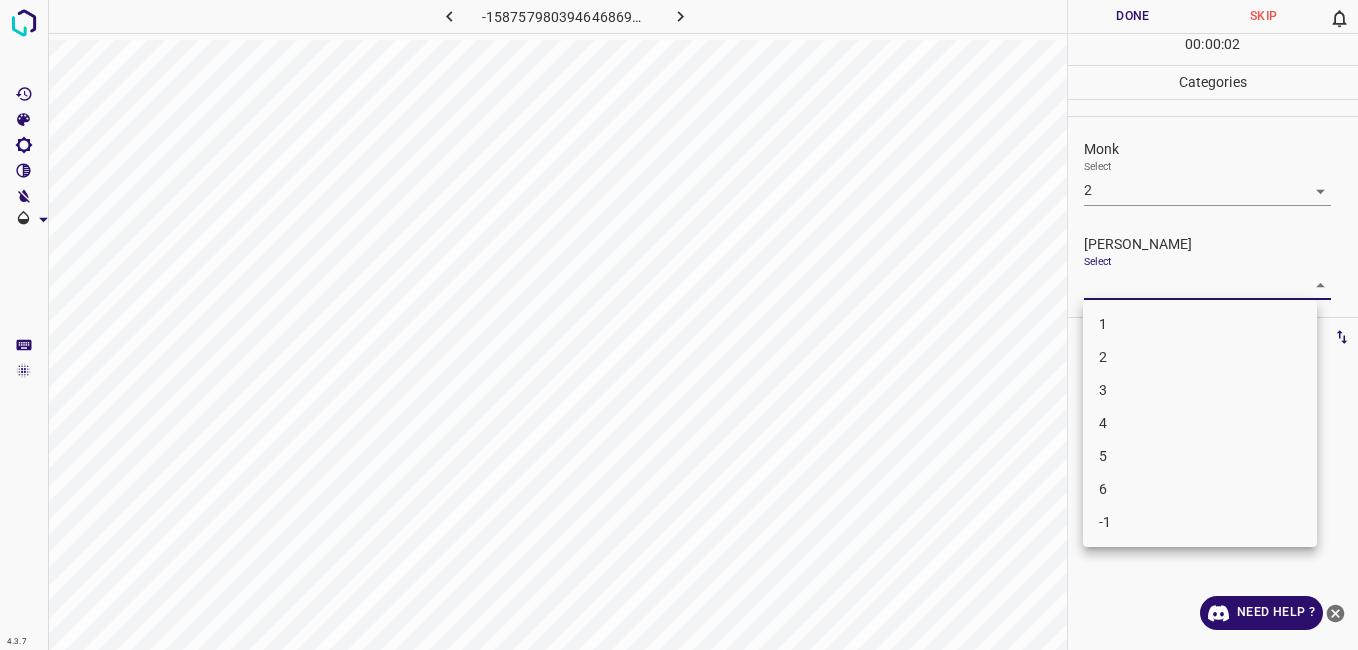 click on "1" at bounding box center (1200, 324) 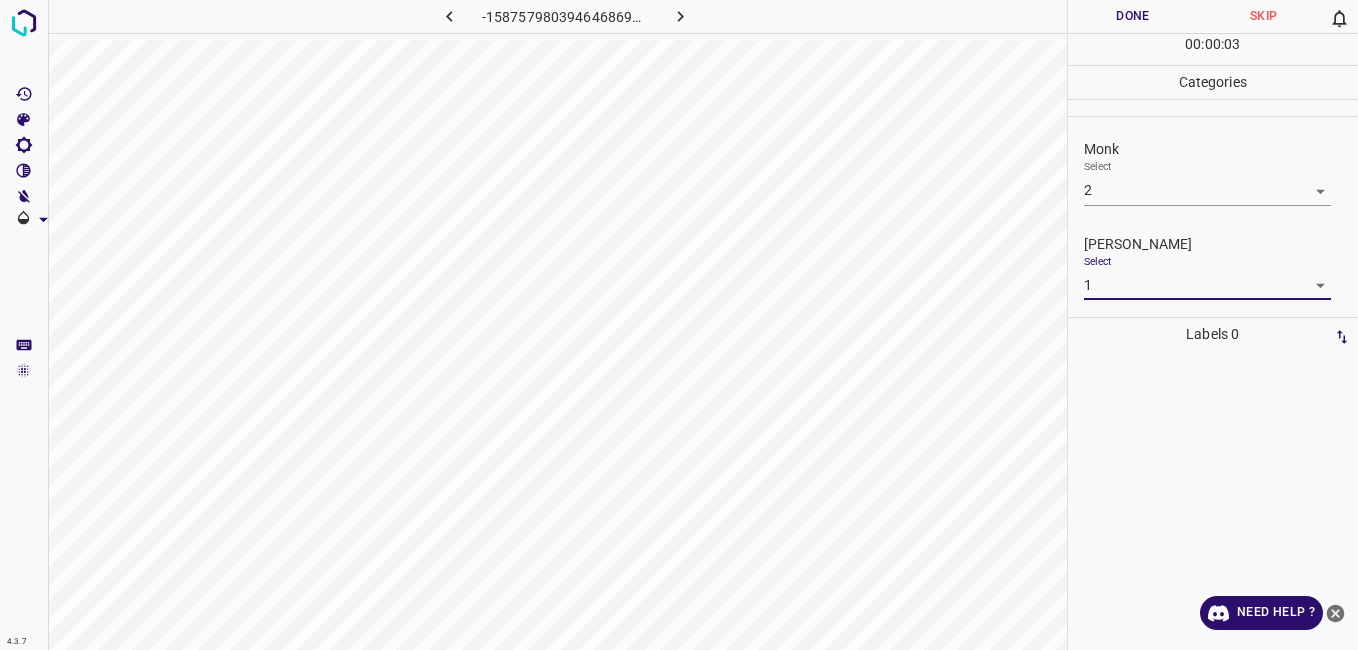 click on "Done" at bounding box center [1133, 16] 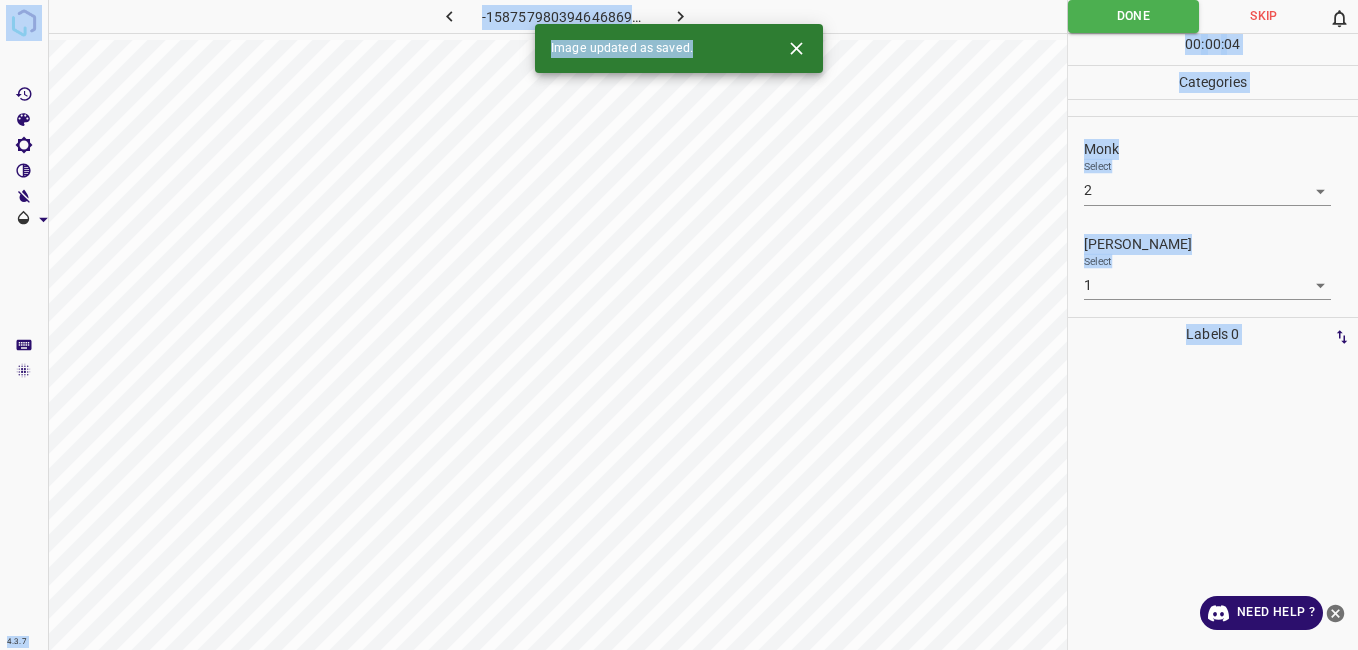 click on "Image updated as saved." at bounding box center (679, 48) 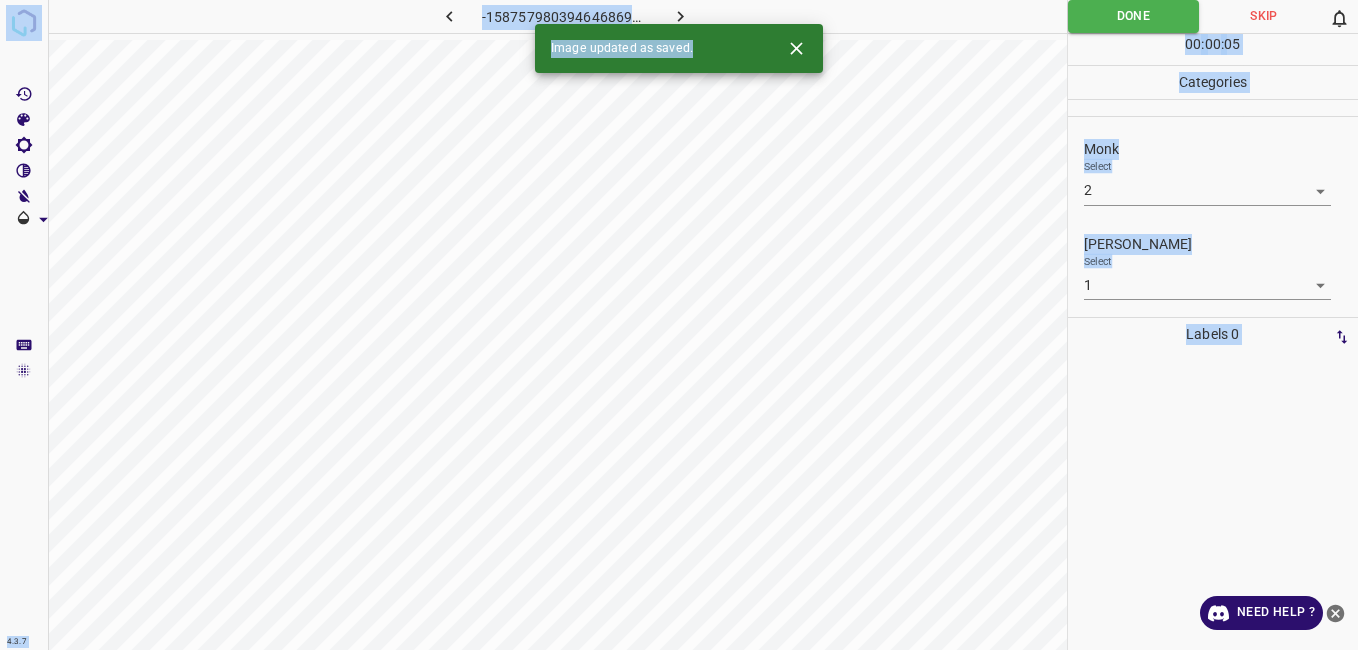 drag, startPoint x: 754, startPoint y: 33, endPoint x: 679, endPoint y: 20, distance: 76.11833 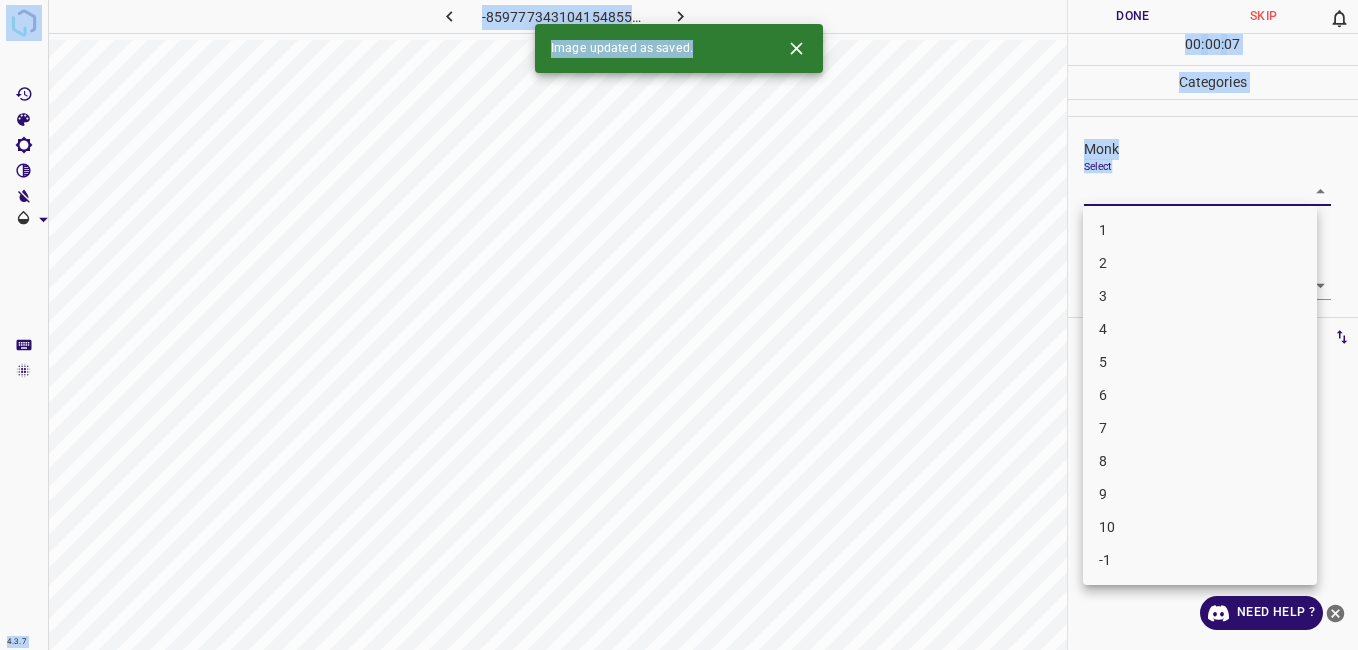 click on "4.3.7 -8597773431041548554.png Done Skip 0 00   : 00   : 07   Categories Monk   Select ​  Fitzpatrick   Select ​ Labels   0 Categories 1 Monk 2  Fitzpatrick Tools Space Change between modes (Draw & Edit) I Auto labeling R Restore zoom M Zoom in N Zoom out Delete Delete selecte label Filters Z Restore filters X Saturation filter C Brightness filter V Contrast filter B Gray scale filter General O Download Image updated as saved. Need Help ? - Text - Hide - Delete 1 2 3 4 5 6 7 8 9 10 -1" at bounding box center [679, 325] 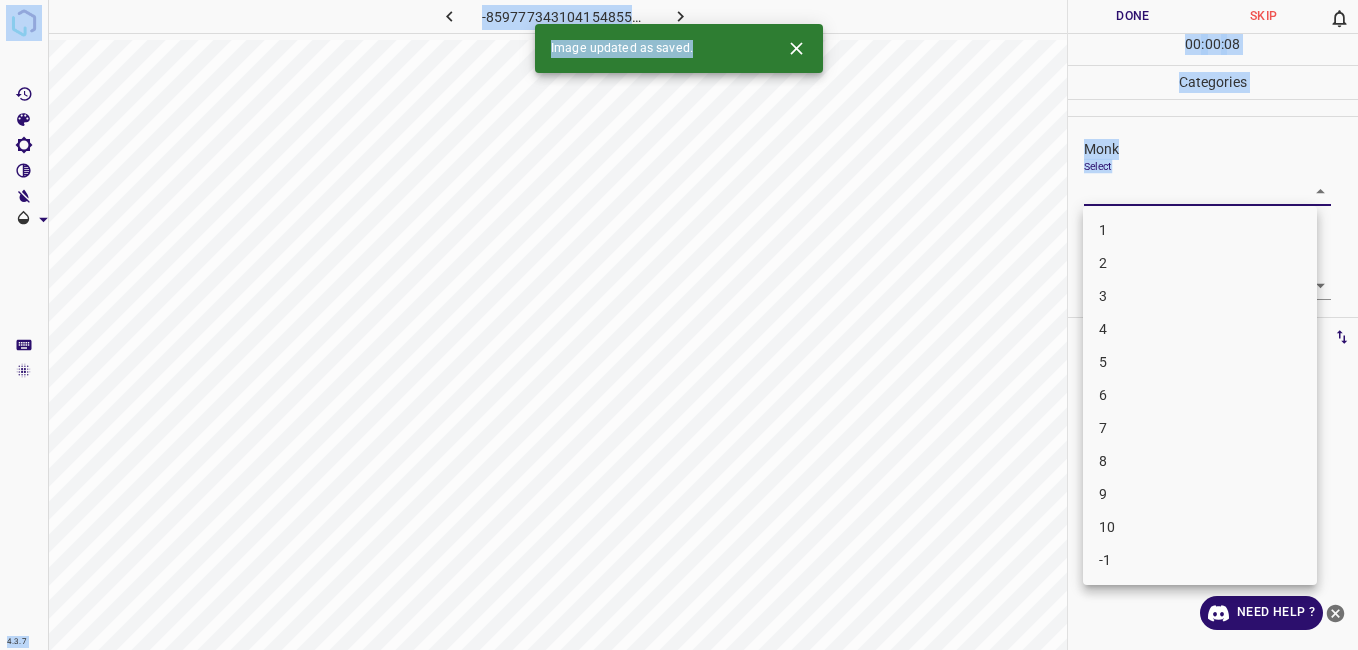 click on "4" at bounding box center [1200, 329] 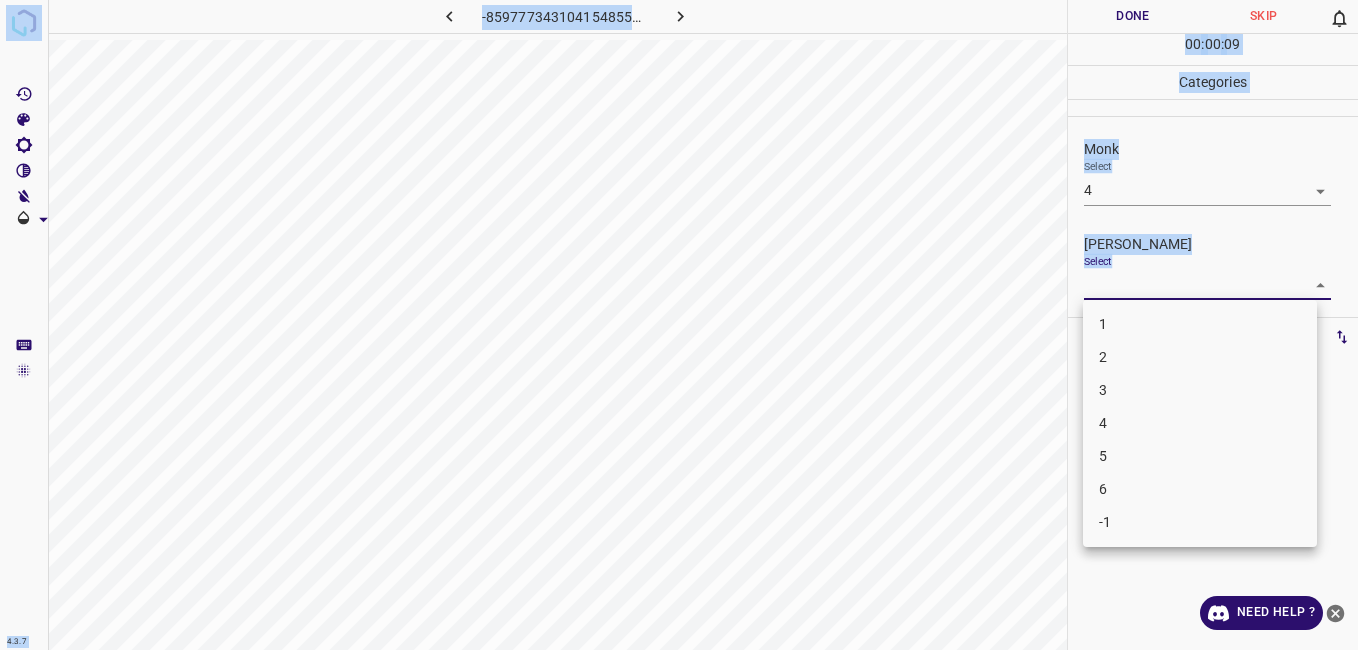 click on "4.3.7 -8597773431041548554.png Done Skip 0 00   : 00   : 09   Categories Monk   Select 4 4  Fitzpatrick   Select ​ Labels   0 Categories 1 Monk 2  Fitzpatrick Tools Space Change between modes (Draw & Edit) I Auto labeling R Restore zoom M Zoom in N Zoom out Delete Delete selecte label Filters Z Restore filters X Saturation filter C Brightness filter V Contrast filter B Gray scale filter General O Download Need Help ? - Text - Hide - Delete 1 2 3 4 5 6 -1" at bounding box center (679, 325) 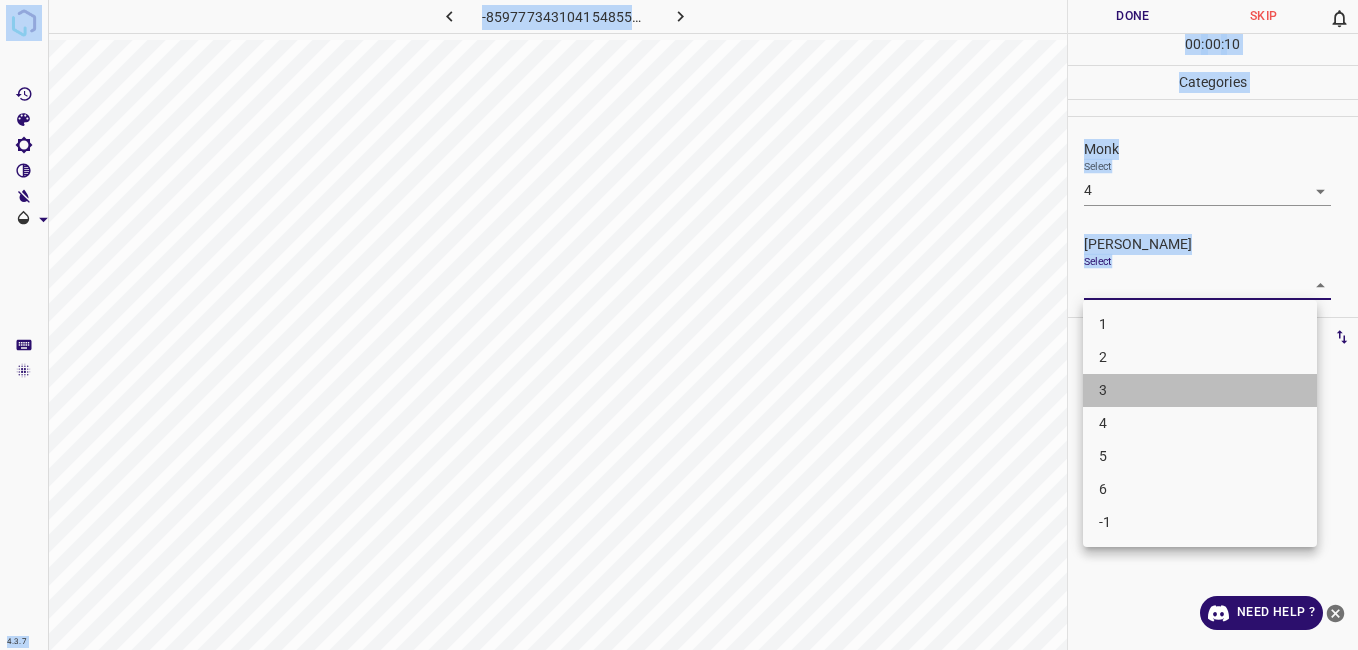 click on "3" at bounding box center [1200, 390] 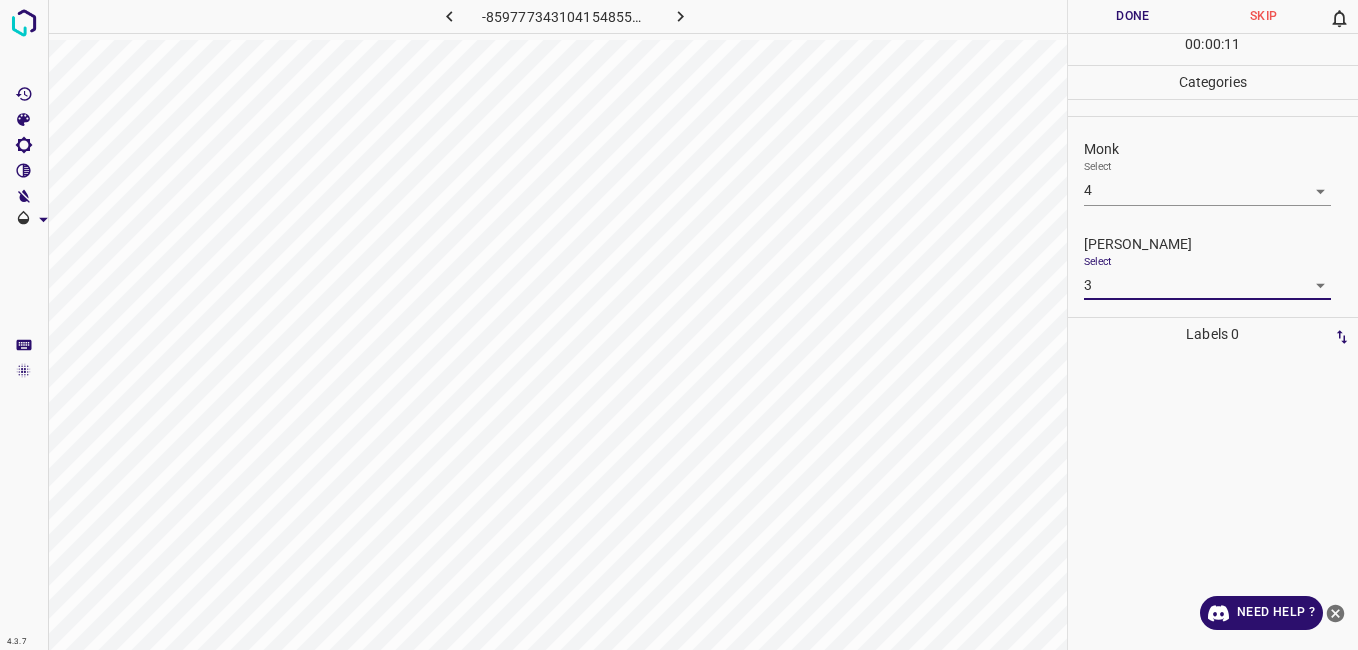 click on "Done" at bounding box center [1133, 16] 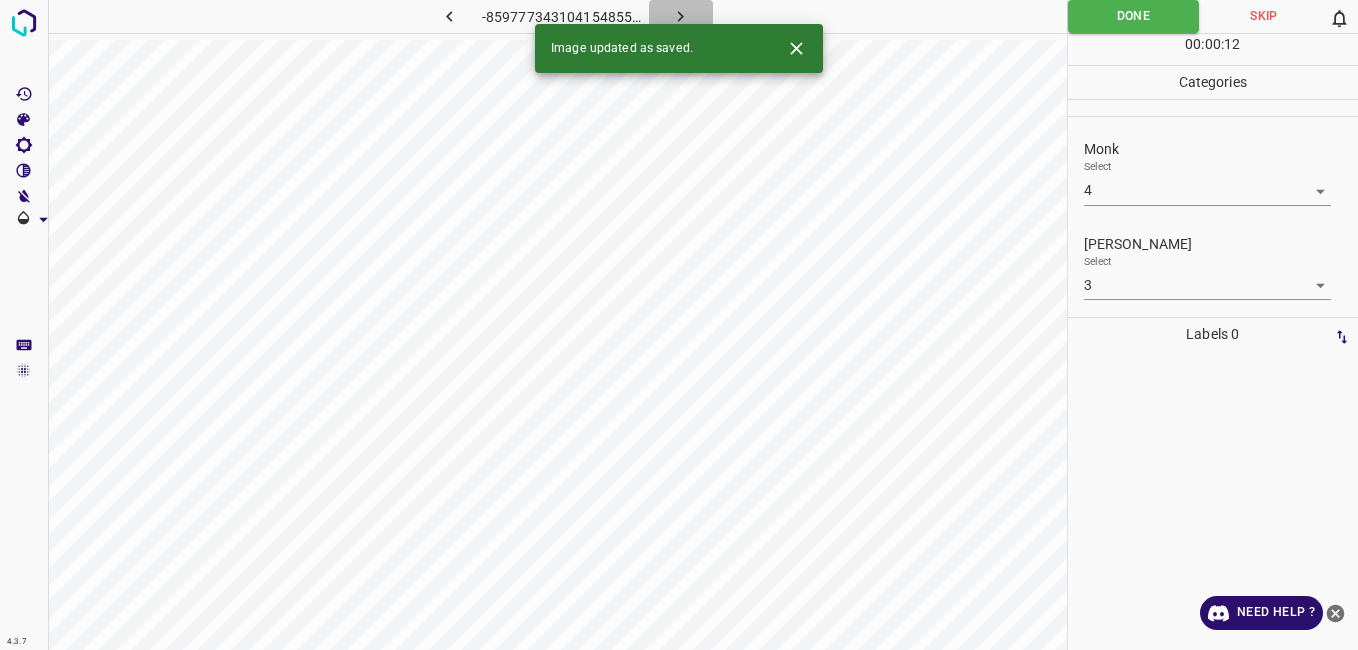 click 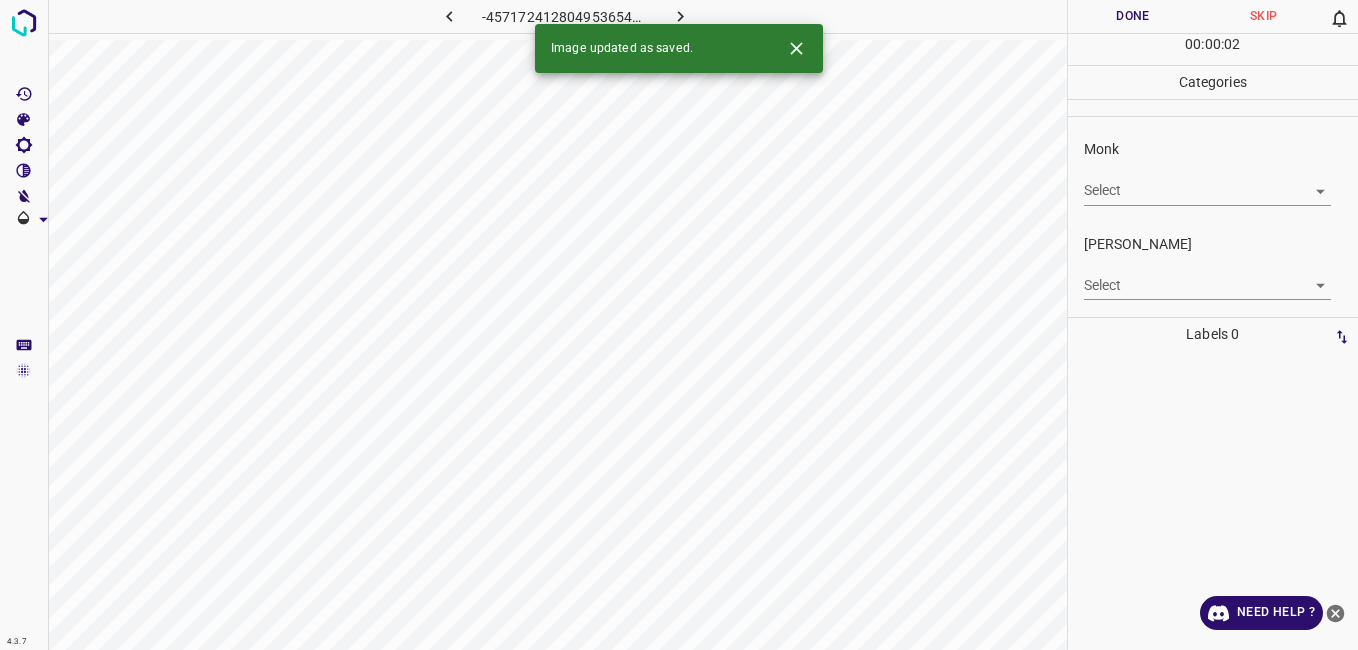 click on "4.3.7 -4571724128049536546.png Done Skip 0 00   : 00   : 02   Categories Monk   Select ​  Fitzpatrick   Select ​ Labels   0 Categories 1 Monk 2  Fitzpatrick Tools Space Change between modes (Draw & Edit) I Auto labeling R Restore zoom M Zoom in N Zoom out Delete Delete selecte label Filters Z Restore filters X Saturation filter C Brightness filter V Contrast filter B Gray scale filter General O Download Image updated as saved. Need Help ? - Text - Hide - Delete" at bounding box center (679, 325) 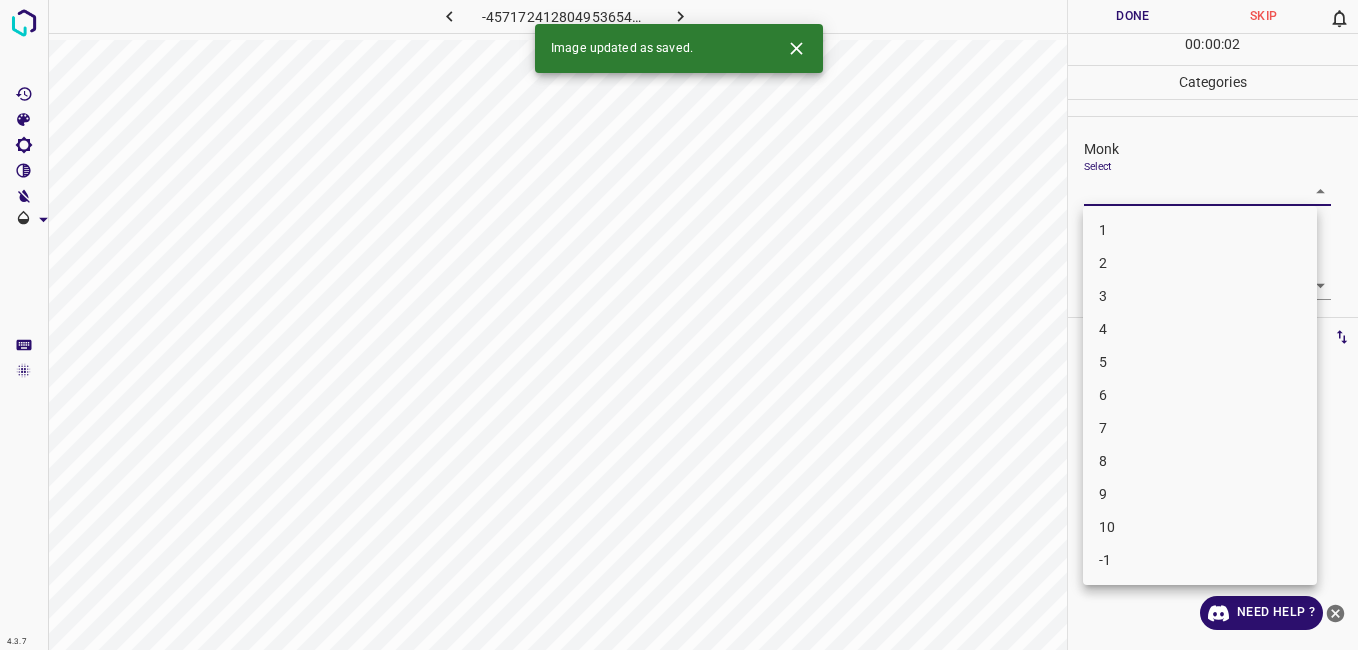 click on "1" at bounding box center (1200, 230) 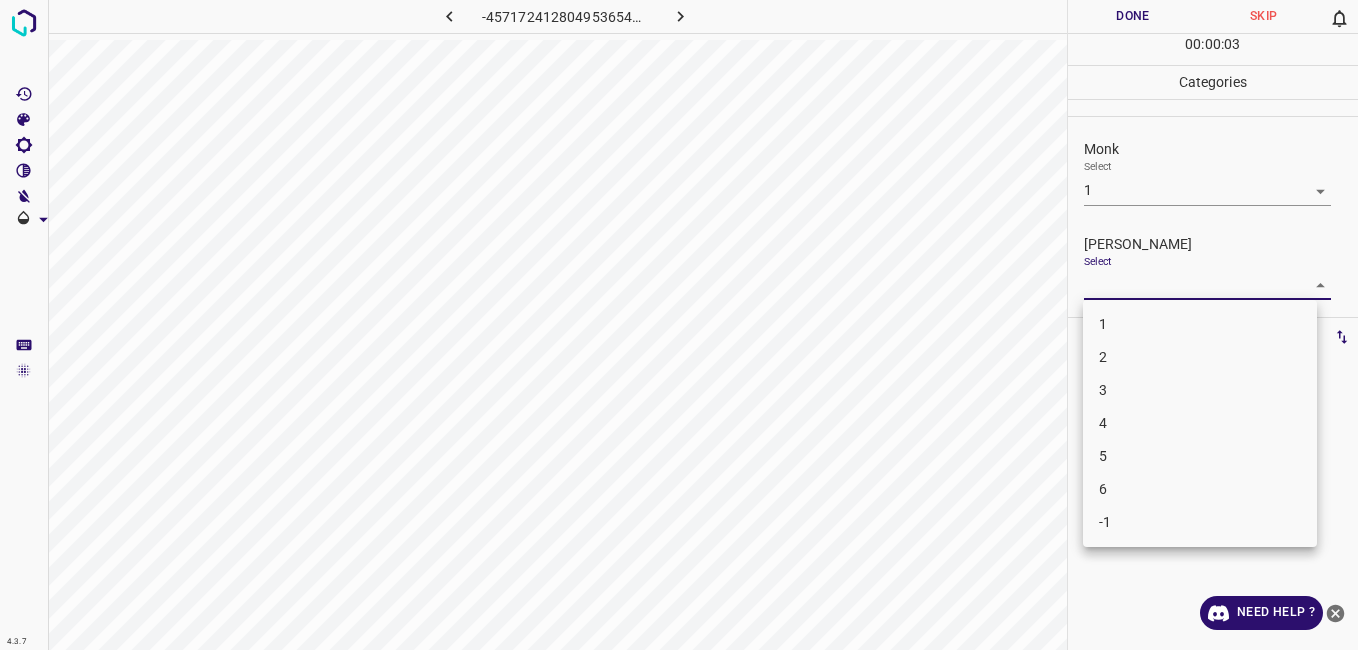 click on "4.3.7 -4571724128049536546.png Done Skip 0 00   : 00   : 03   Categories Monk   Select 1 1  Fitzpatrick   Select ​ Labels   0 Categories 1 Monk 2  Fitzpatrick Tools Space Change between modes (Draw & Edit) I Auto labeling R Restore zoom M Zoom in N Zoom out Delete Delete selecte label Filters Z Restore filters X Saturation filter C Brightness filter V Contrast filter B Gray scale filter General O Download Need Help ? - Text - Hide - Delete 1 2 3 4 5 6 -1" at bounding box center (679, 325) 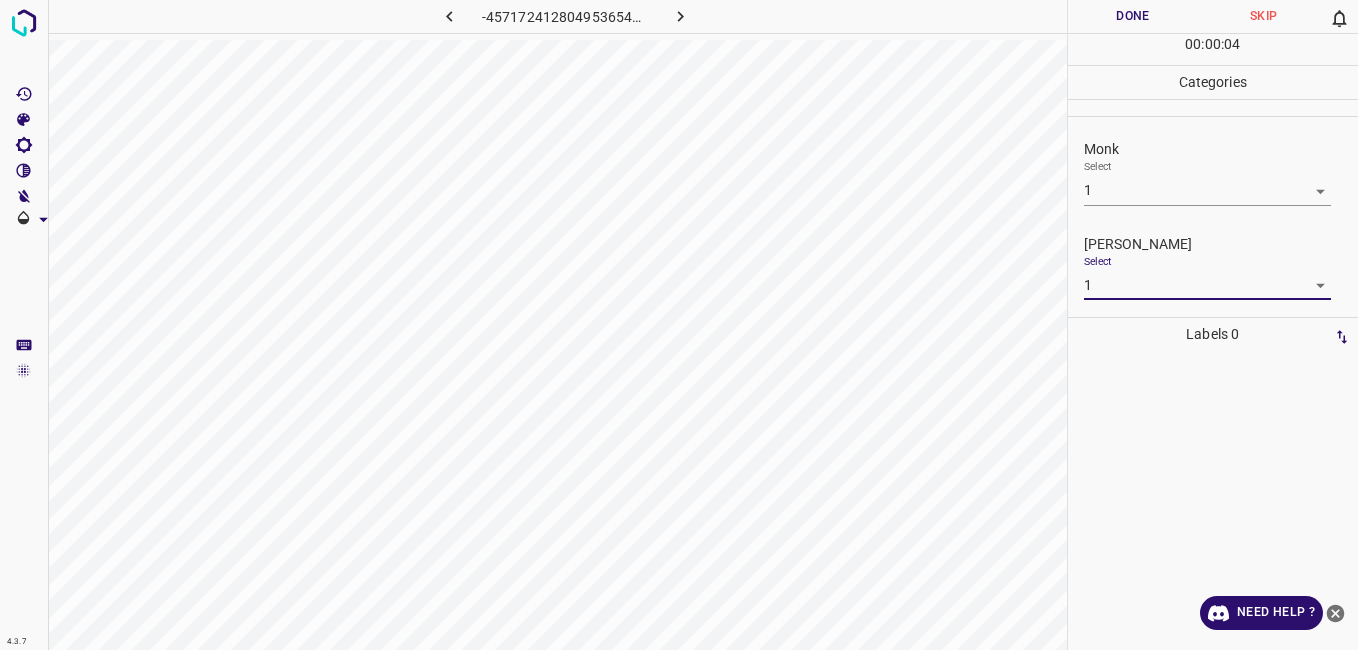 click on "Done" at bounding box center (1133, 16) 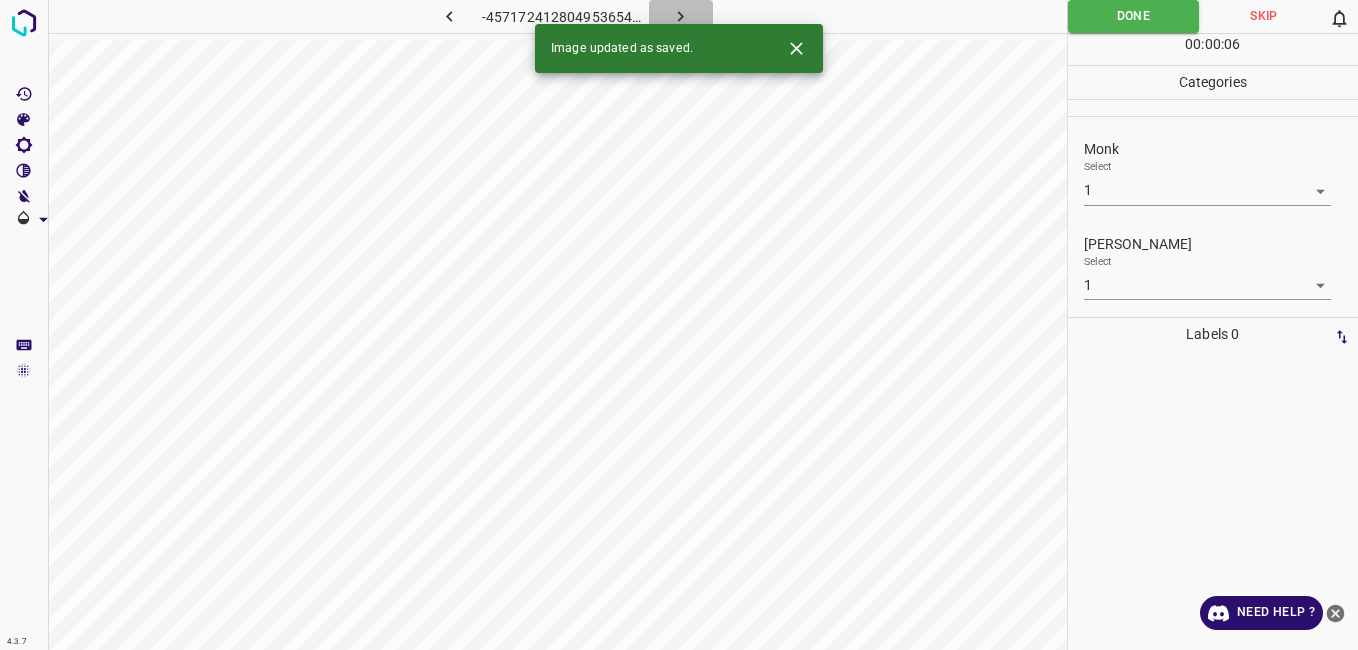 click 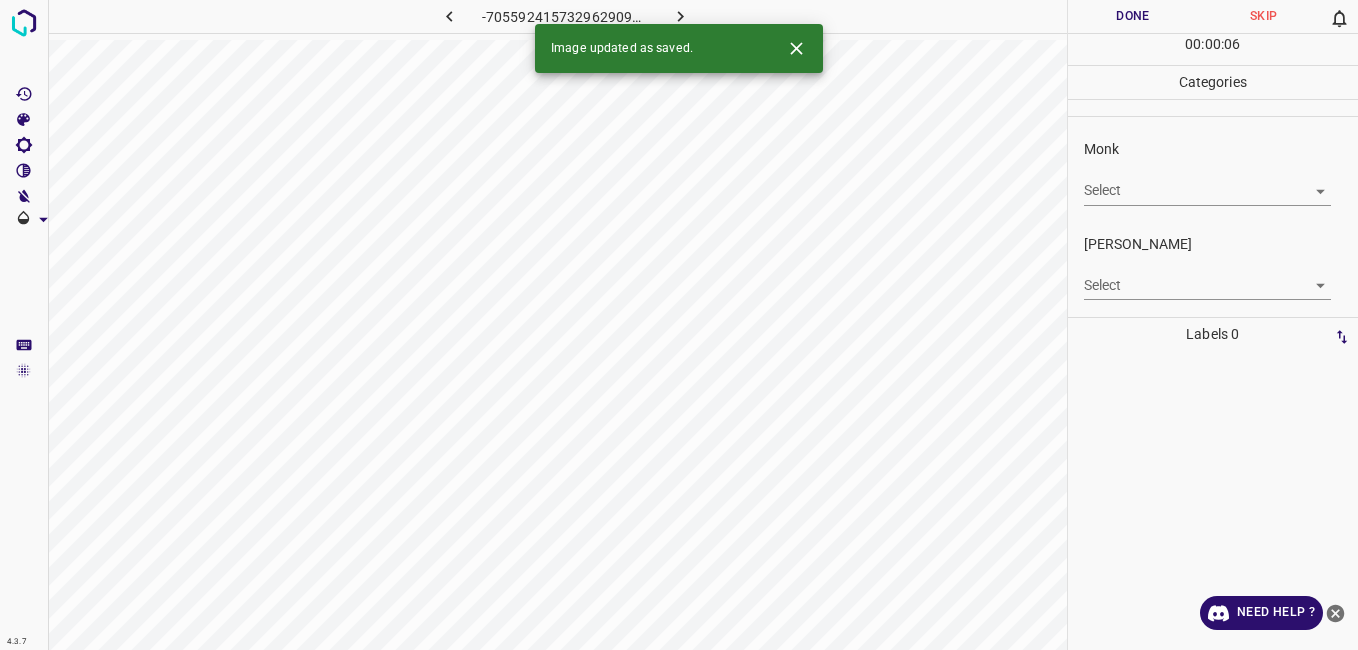 drag, startPoint x: 1102, startPoint y: 220, endPoint x: 1099, endPoint y: 185, distance: 35.128338 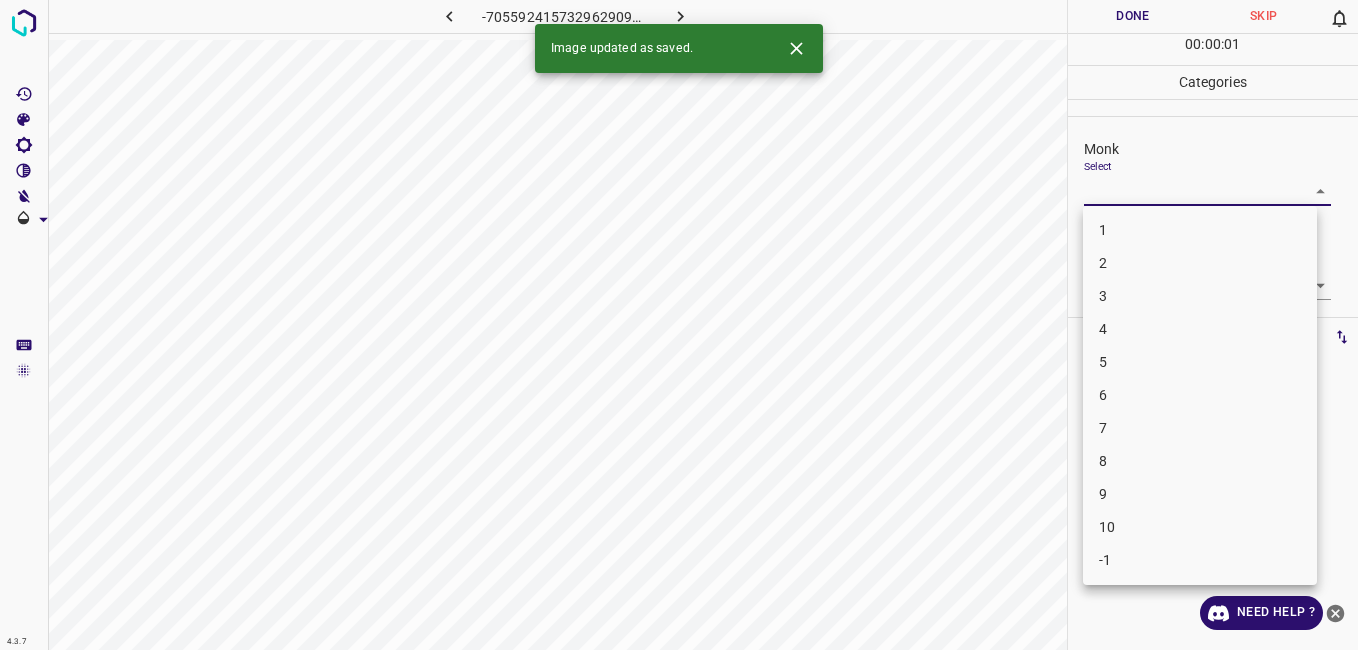 click on "4.3.7 -7055924157329629091.png Done Skip 0 00   : 00   : 01   Categories Monk   Select ​  Fitzpatrick   Select ​ Labels   0 Categories 1 Monk 2  Fitzpatrick Tools Space Change between modes (Draw & Edit) I Auto labeling R Restore zoom M Zoom in N Zoom out Delete Delete selecte label Filters Z Restore filters X Saturation filter C Brightness filter V Contrast filter B Gray scale filter General O Download Image updated as saved. Need Help ? - Text - Hide - Delete 1 2 3 4 5 6 7 8 9 10 -1" at bounding box center [679, 325] 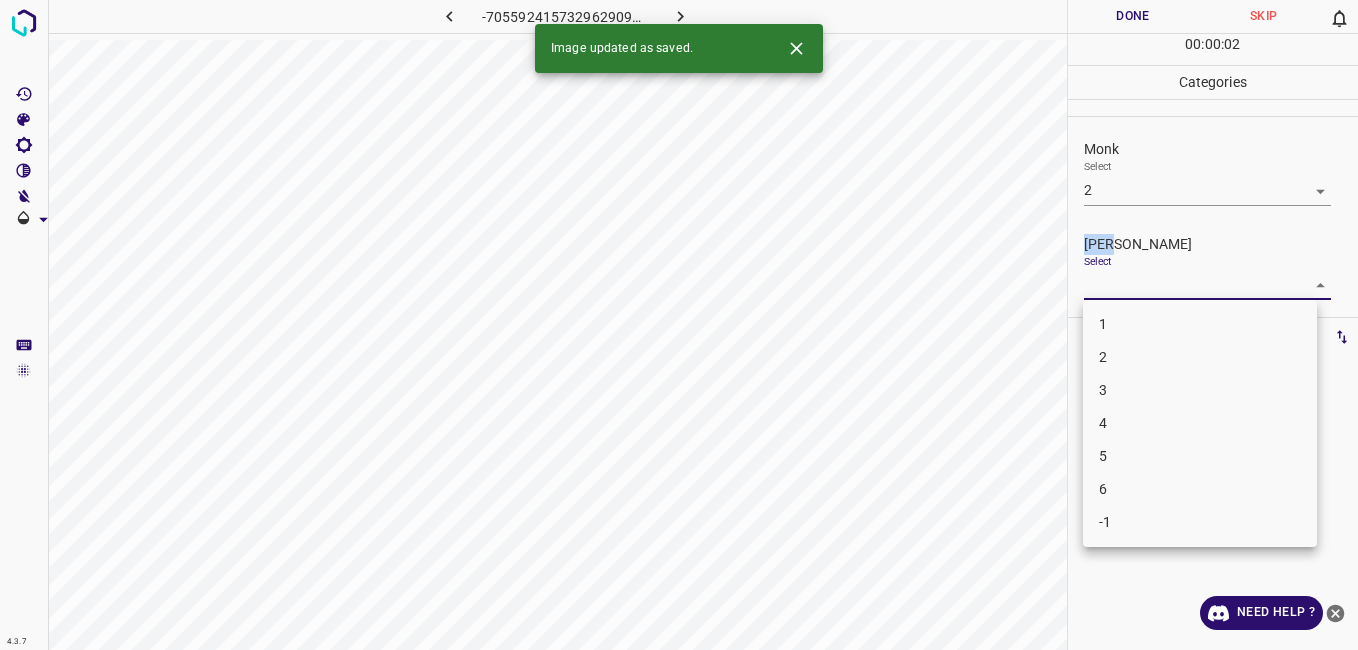 click on "4.3.7 -7055924157329629091.png Done Skip 0 00   : 00   : 02   Categories Monk   Select 2 2  Fitzpatrick   Select ​ Labels   0 Categories 1 Monk 2  Fitzpatrick Tools Space Change between modes (Draw & Edit) I Auto labeling R Restore zoom M Zoom in N Zoom out Delete Delete selecte label Filters Z Restore filters X Saturation filter C Brightness filter V Contrast filter B Gray scale filter General O Download Image updated as saved. Need Help ? - Text - Hide - Delete 1 2 3 4 5 6 -1" at bounding box center [679, 325] 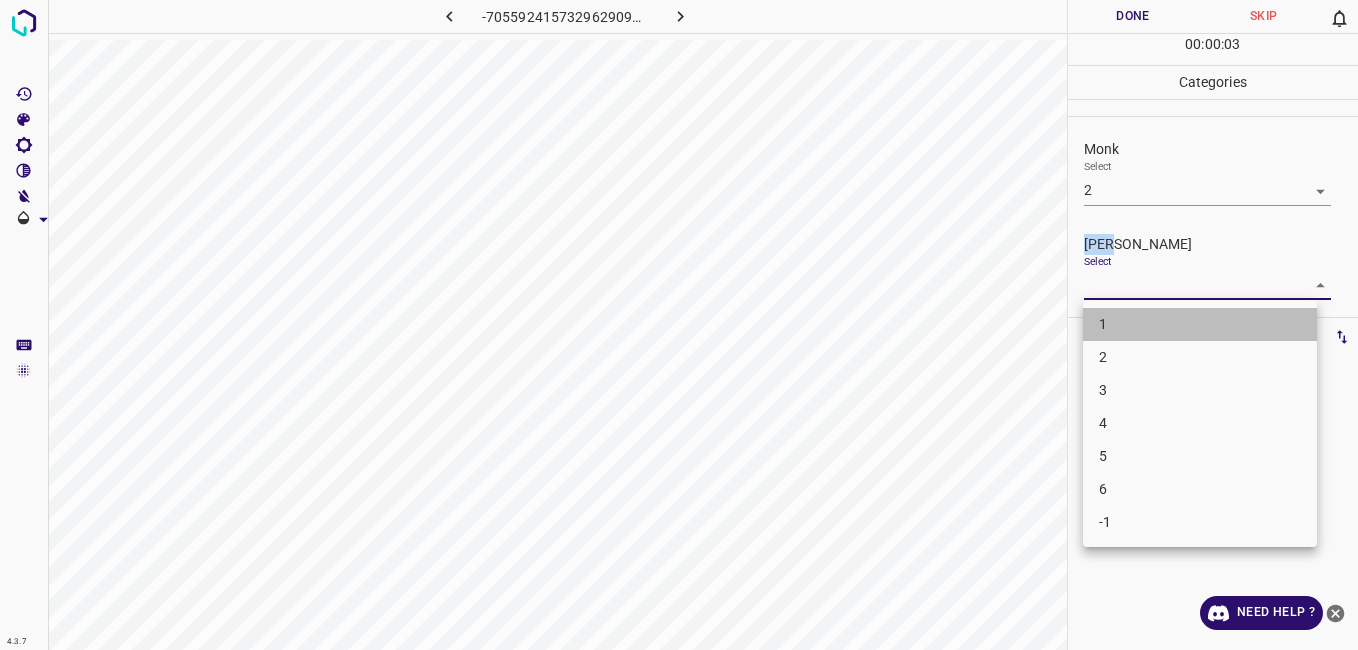 click on "1" at bounding box center (1200, 324) 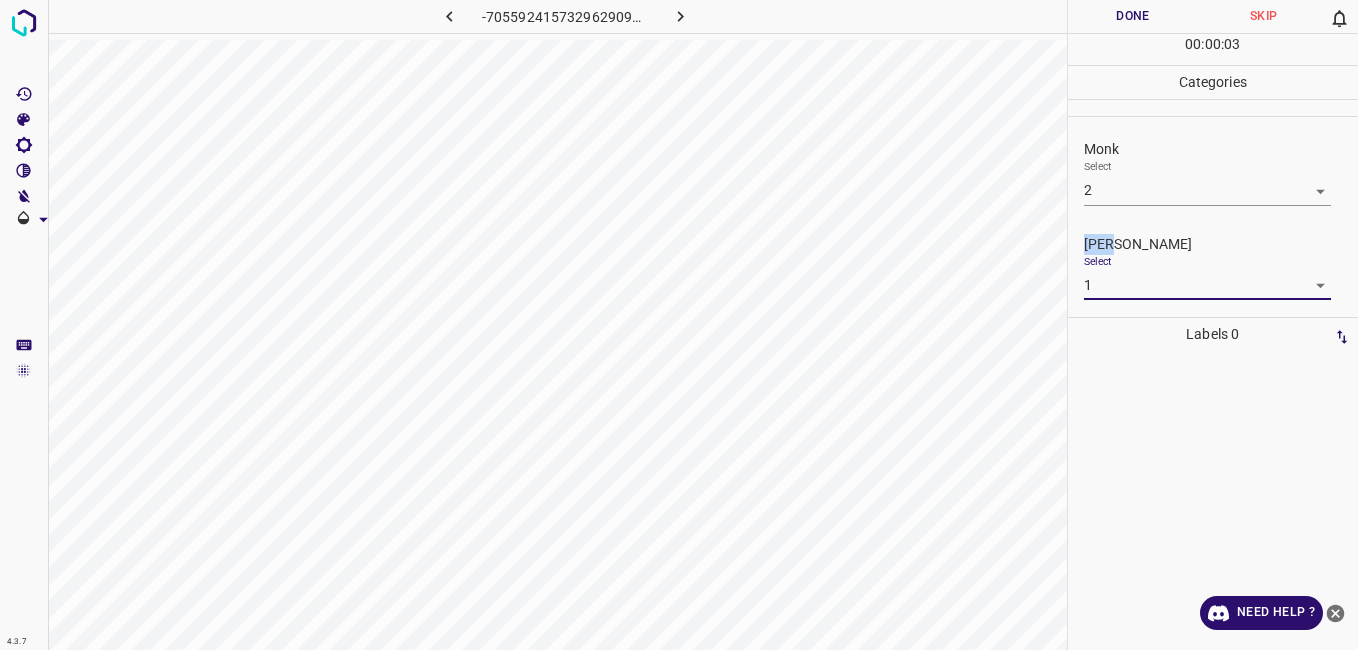click on "Done" at bounding box center [1133, 16] 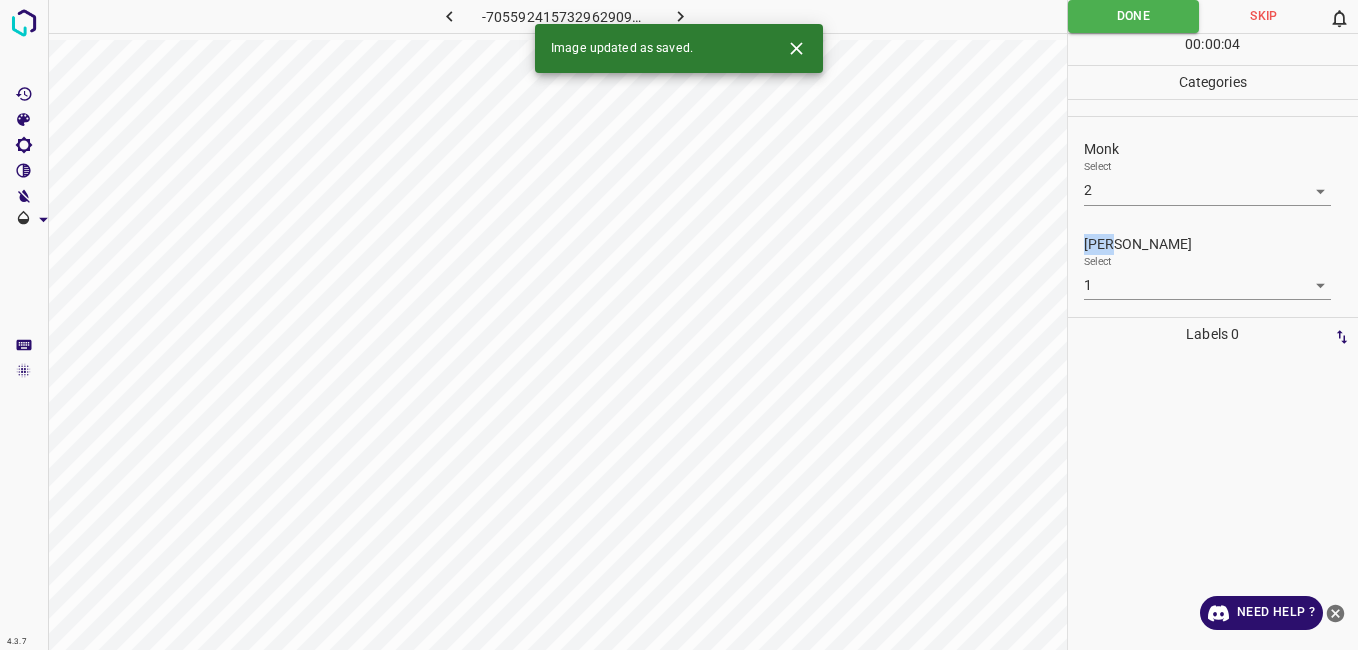 click 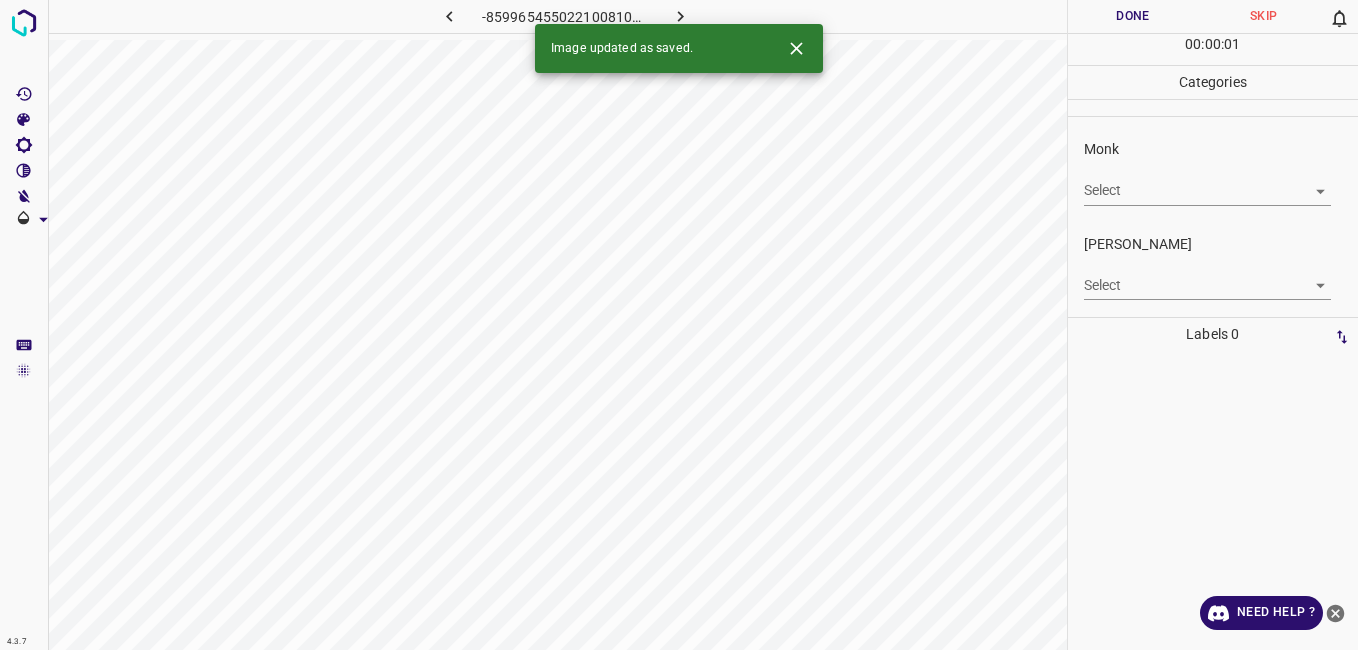 click on "4.3.7 -8599654550221008103.png Done Skip 0 00   : 00   : 01   Categories Monk   Select ​  Fitzpatrick   Select ​ Labels   0 Categories 1 Monk 2  Fitzpatrick Tools Space Change between modes (Draw & Edit) I Auto labeling R Restore zoom M Zoom in N Zoom out Delete Delete selecte label Filters Z Restore filters X Saturation filter C Brightness filter V Contrast filter B Gray scale filter General O Download Image updated as saved. Need Help ? - Text - Hide - Delete" at bounding box center [679, 325] 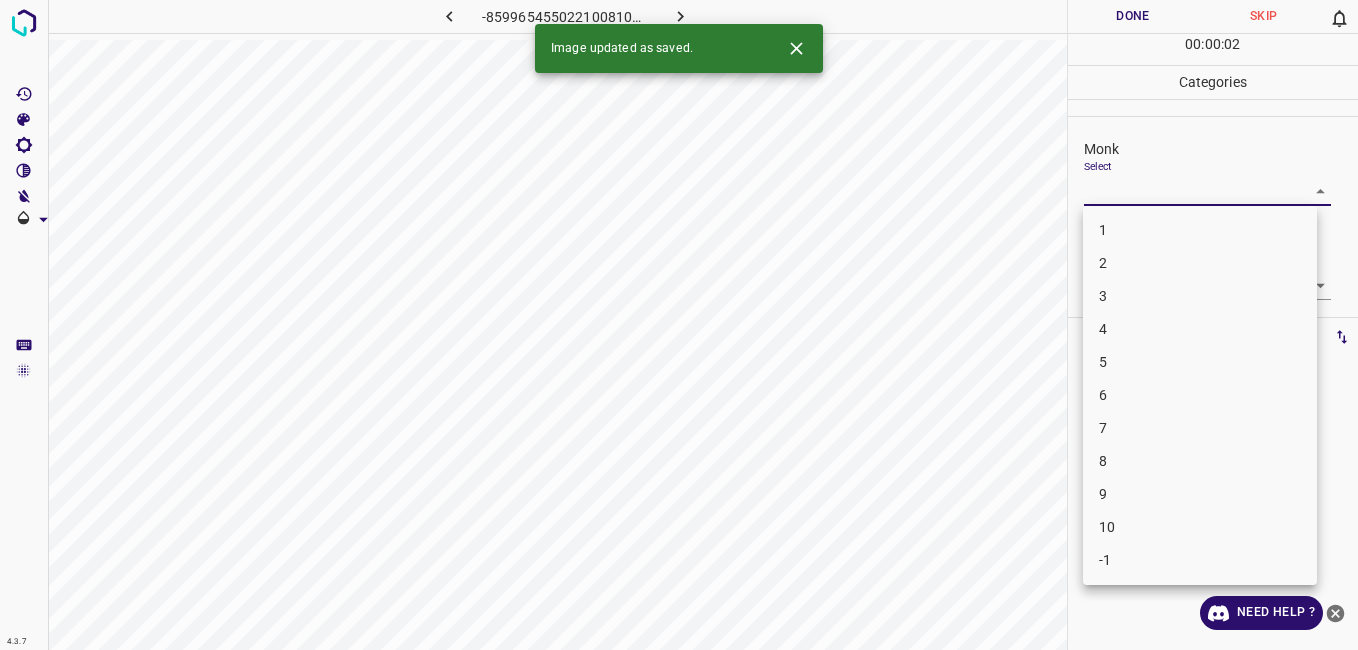 click on "3" at bounding box center [1200, 296] 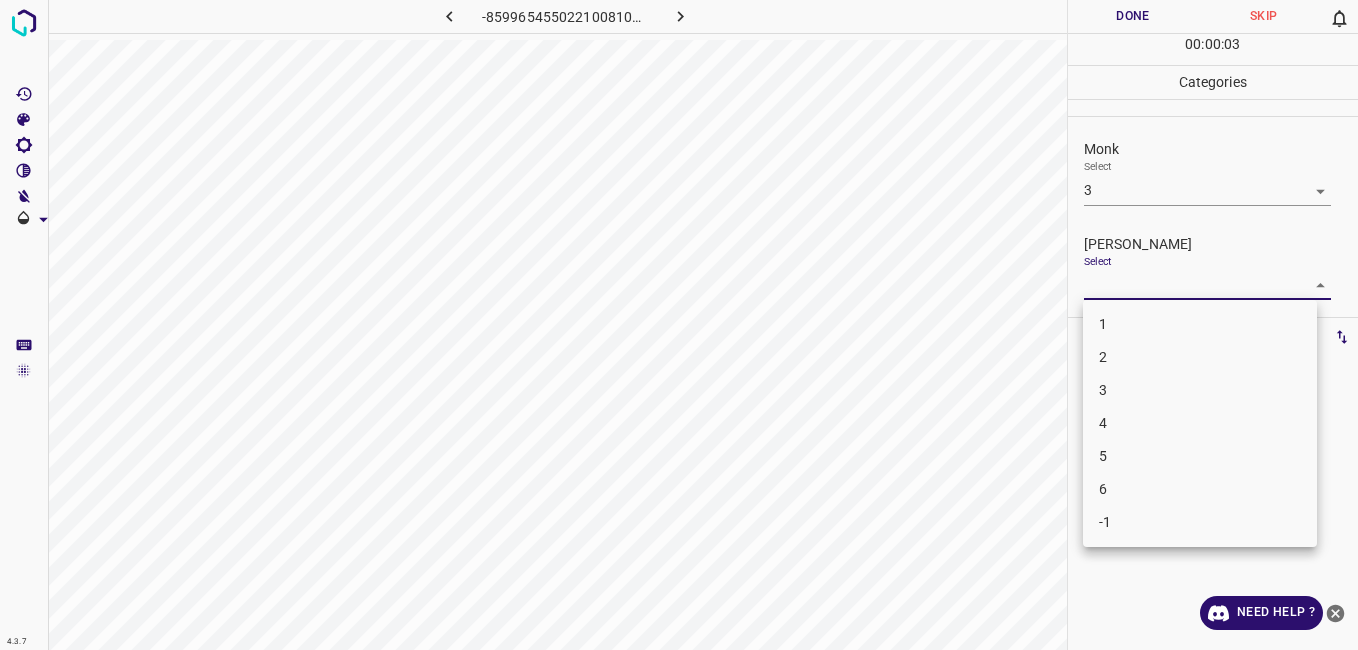 click on "4.3.7 -8599654550221008103.png Done Skip 0 00   : 00   : 03   Categories Monk   Select 3 3  Fitzpatrick   Select ​ Labels   0 Categories 1 Monk 2  Fitzpatrick Tools Space Change between modes (Draw & Edit) I Auto labeling R Restore zoom M Zoom in N Zoom out Delete Delete selecte label Filters Z Restore filters X Saturation filter C Brightness filter V Contrast filter B Gray scale filter General O Download Need Help ? - Text - Hide - Delete 1 2 3 4 5 6 -1" at bounding box center (679, 325) 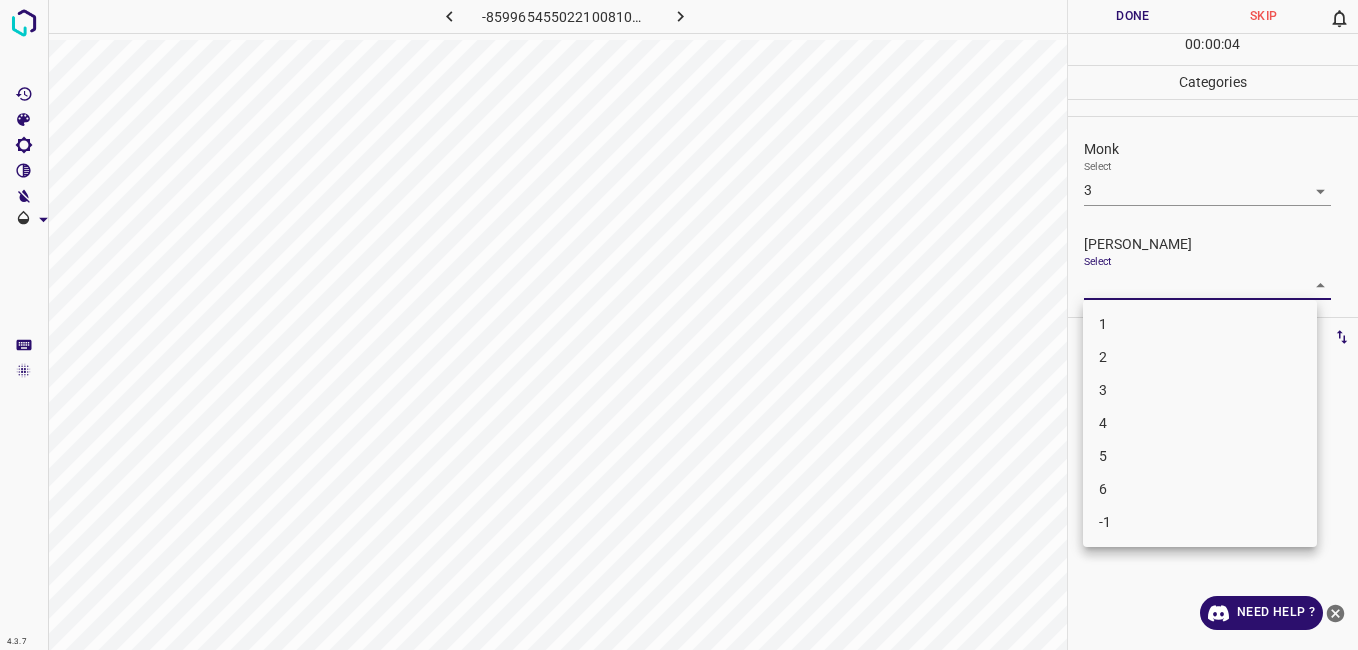 click on "2" at bounding box center [1200, 357] 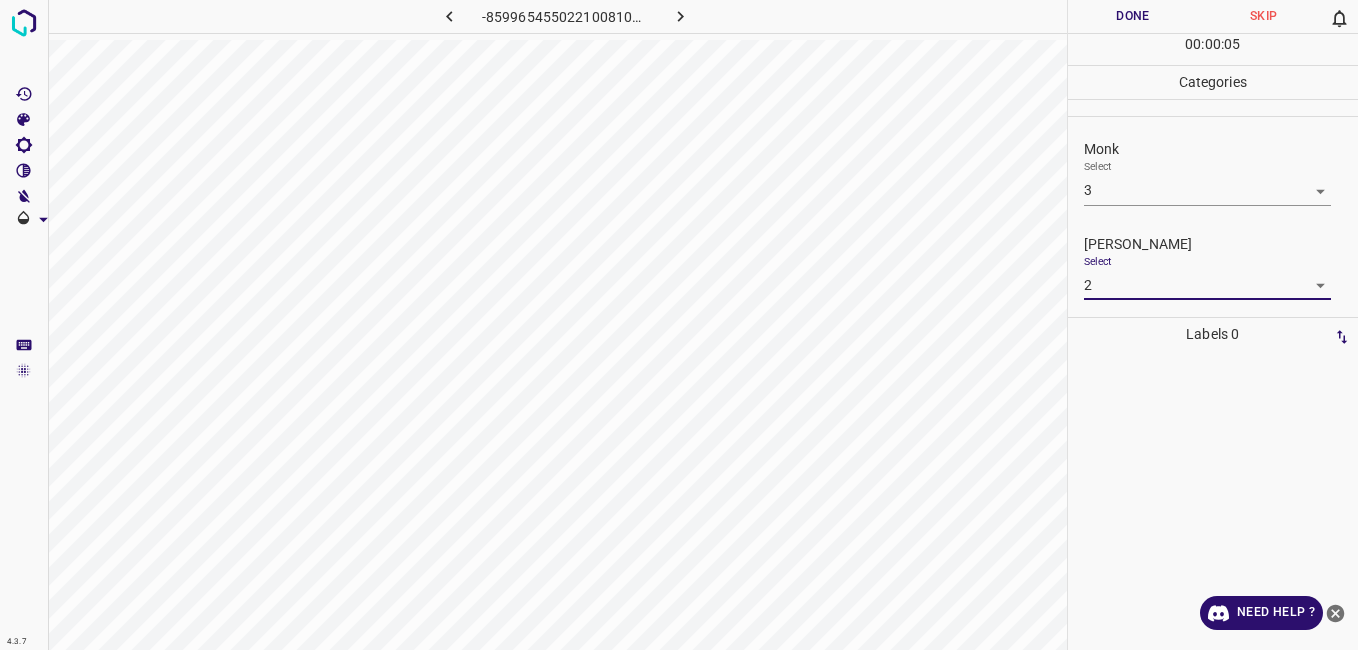 click on "00   : 00   : 05" at bounding box center [1213, 49] 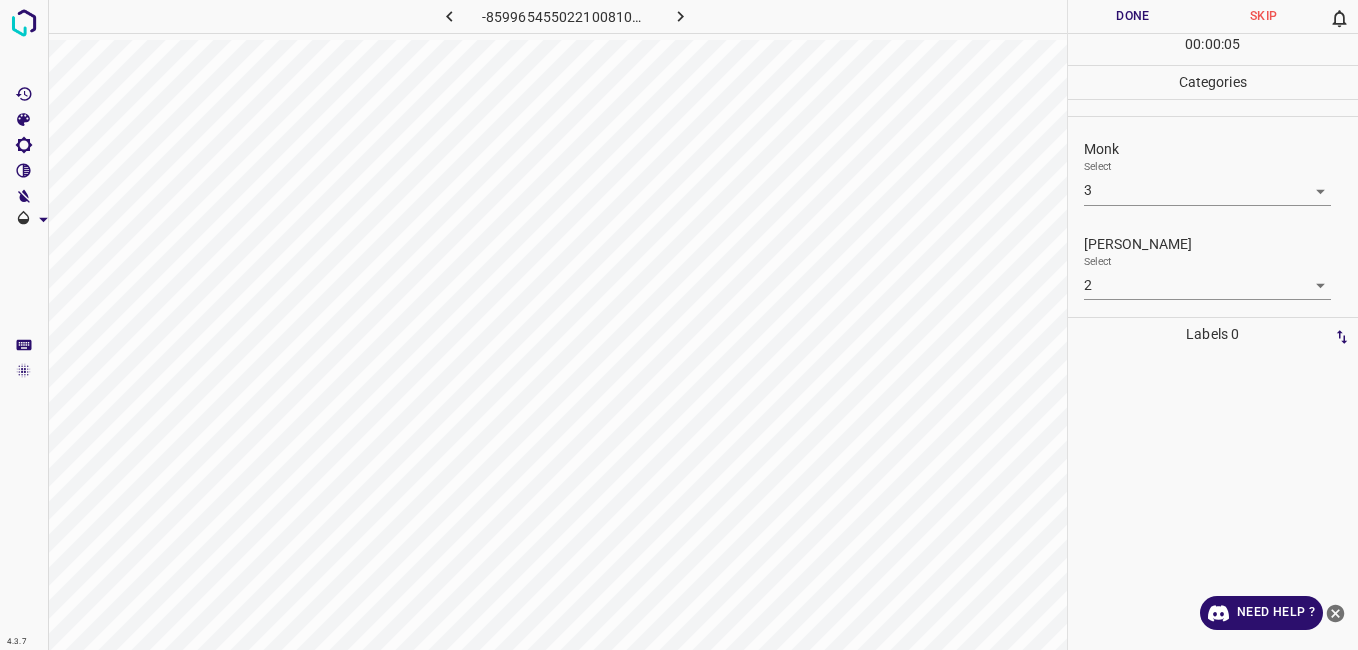 click on "Done" at bounding box center [1133, 16] 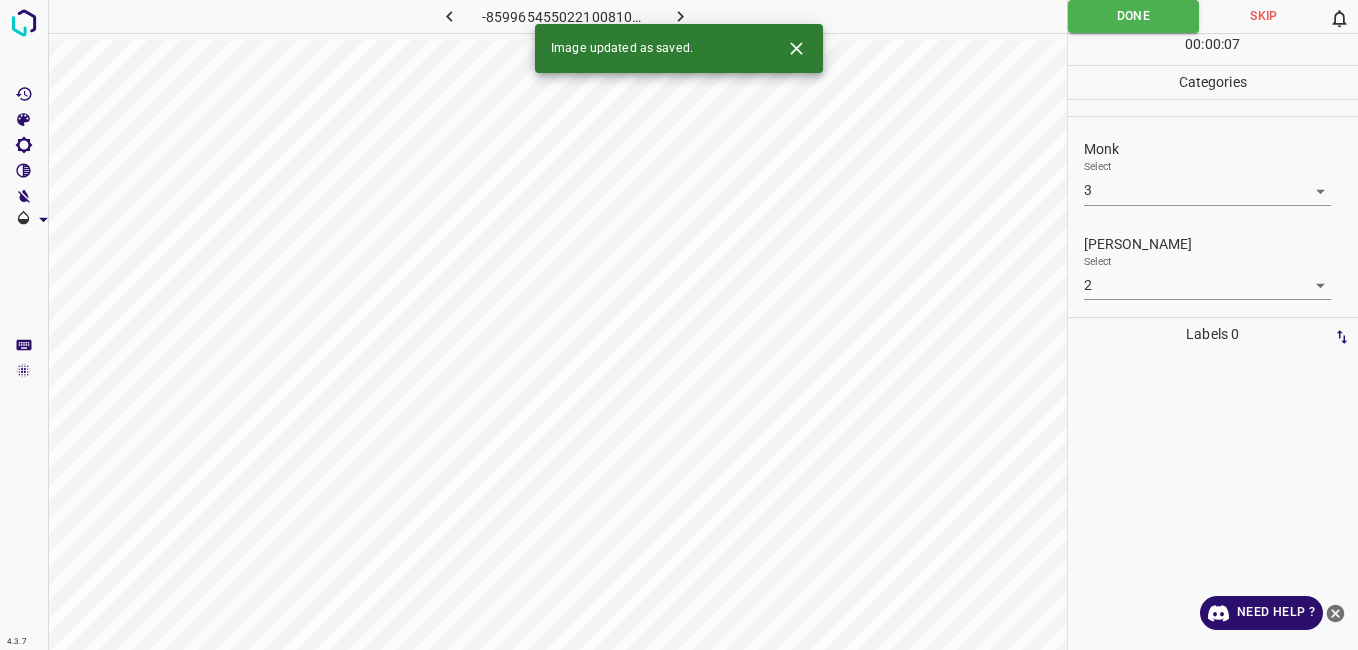 click 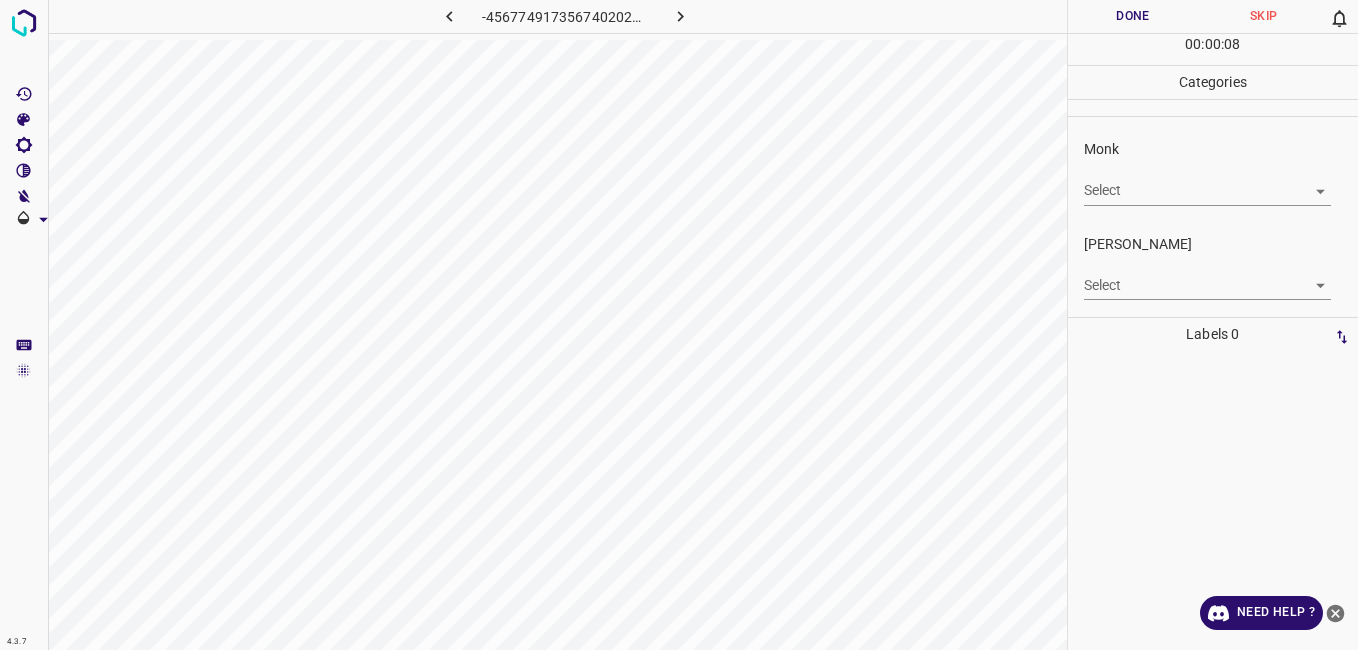 click on "4.3.7 -4567749173567402022.png Done Skip 0 00   : 00   : 08   Categories Monk   Select ​  Fitzpatrick   Select ​ Labels   0 Categories 1 Monk 2  Fitzpatrick Tools Space Change between modes (Draw & Edit) I Auto labeling R Restore zoom M Zoom in N Zoom out Delete Delete selecte label Filters Z Restore filters X Saturation filter C Brightness filter V Contrast filter B Gray scale filter General O Download Need Help ? - Text - Hide - Delete" at bounding box center [679, 325] 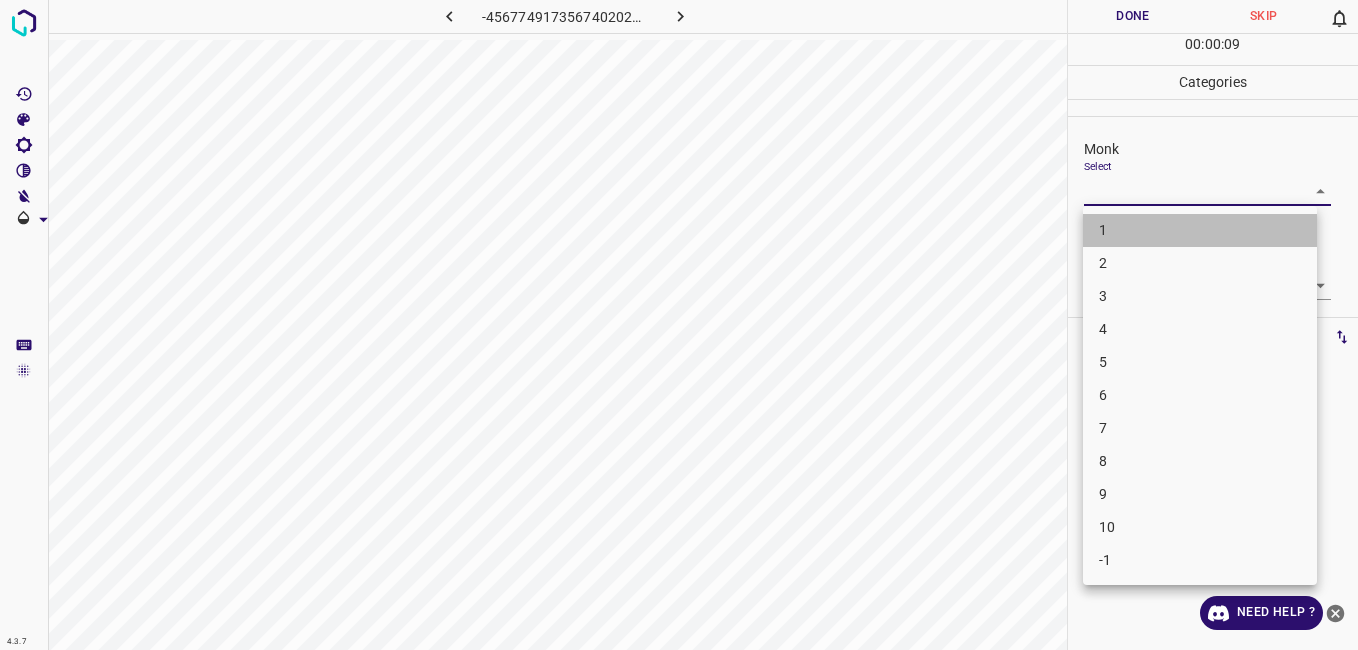 click on "1" at bounding box center [1200, 230] 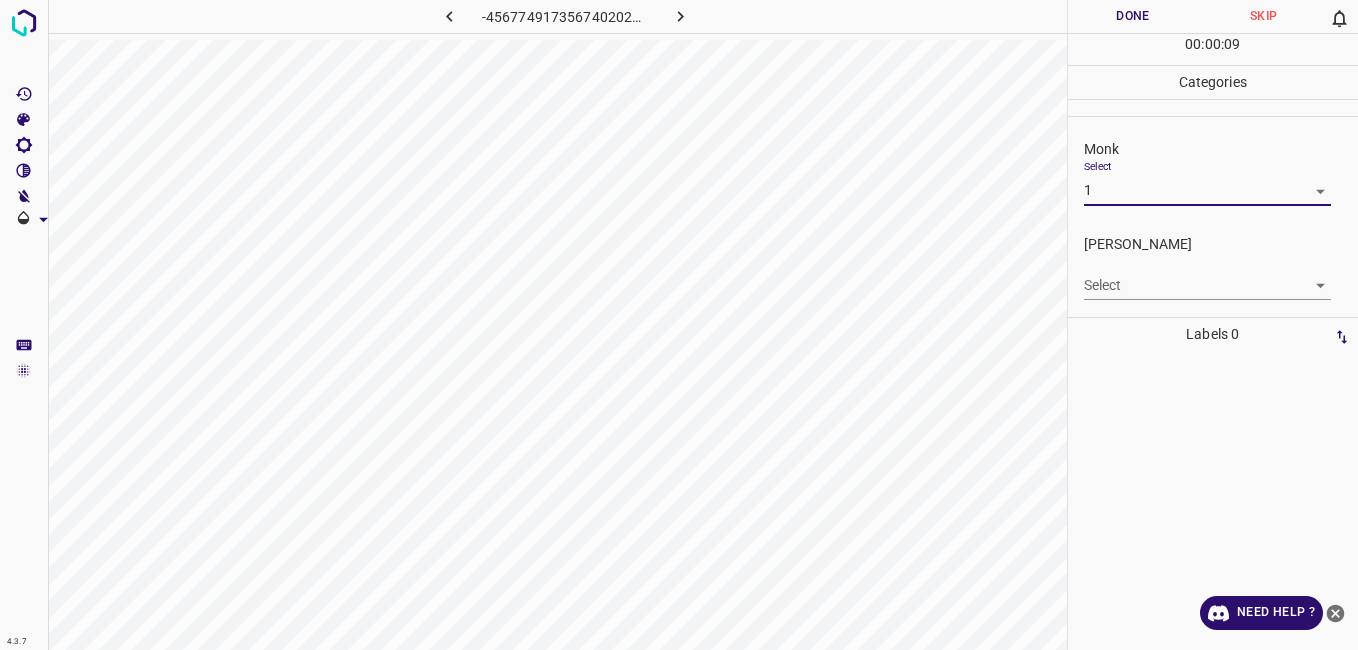 click on "4.3.7 -4567749173567402022.png Done Skip 0 00   : 00   : 09   Categories Monk   Select 1 1  Fitzpatrick   Select ​ Labels   0 Categories 1 Monk 2  Fitzpatrick Tools Space Change between modes (Draw & Edit) I Auto labeling R Restore zoom M Zoom in N Zoom out Delete Delete selecte label Filters Z Restore filters X Saturation filter C Brightness filter V Contrast filter B Gray scale filter General O Download Need Help ? - Text - Hide - Delete" at bounding box center (679, 325) 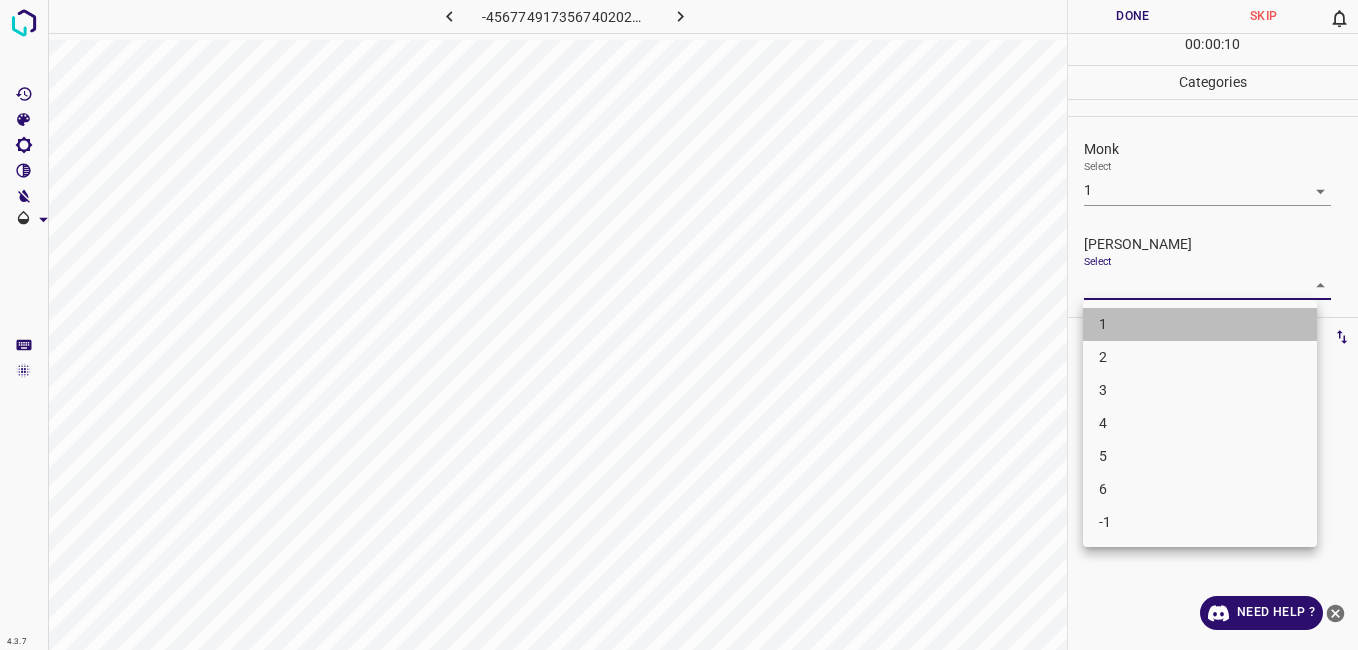 click on "1" at bounding box center (1200, 324) 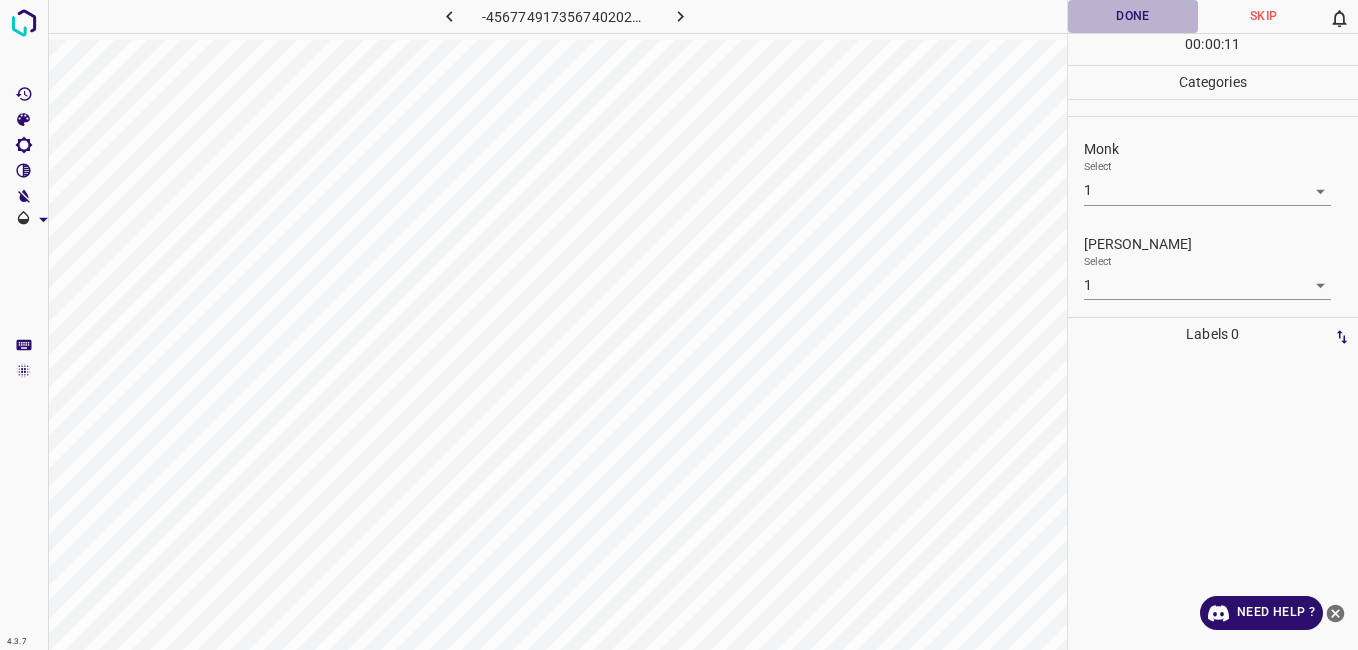 click on "Done" at bounding box center (1133, 16) 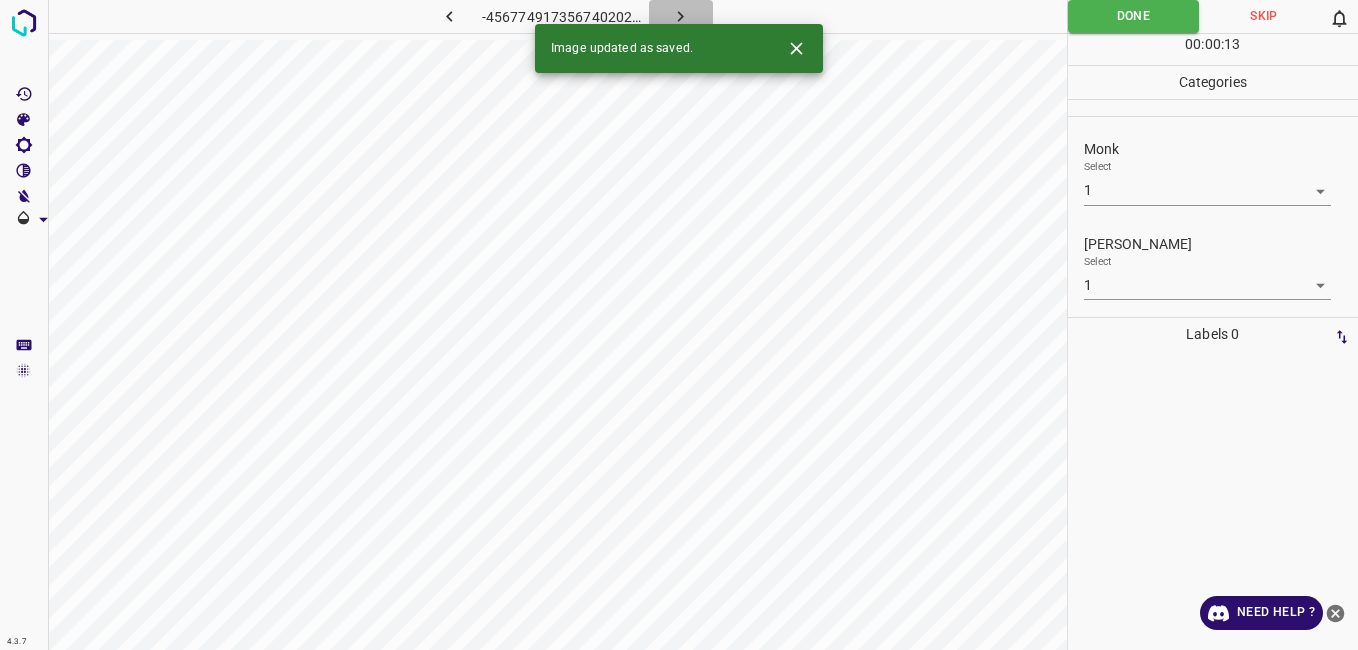 click at bounding box center (681, 16) 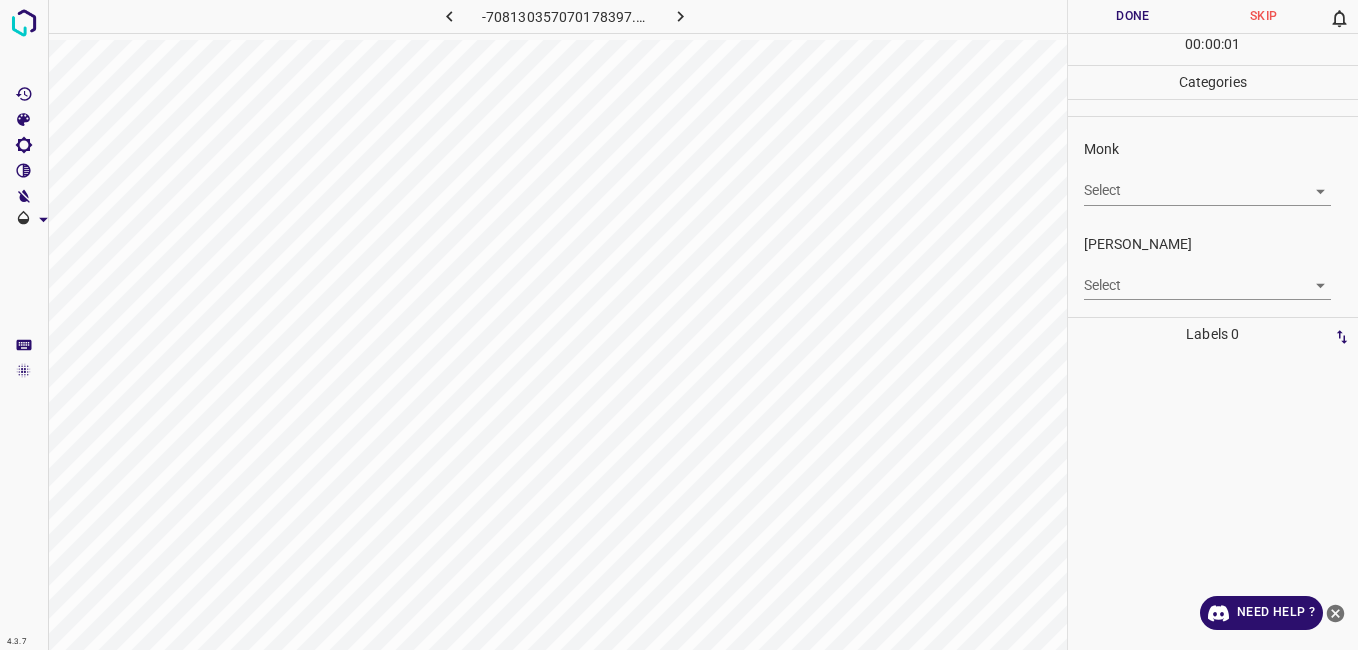 click on "4.3.7 -708130357070178397.png Done Skip 0 00   : 00   : 01   Categories Monk   Select ​  Fitzpatrick   Select ​ Labels   0 Categories 1 Monk 2  Fitzpatrick Tools Space Change between modes (Draw & Edit) I Auto labeling R Restore zoom M Zoom in N Zoom out Delete Delete selecte label Filters Z Restore filters X Saturation filter C Brightness filter V Contrast filter B Gray scale filter General O Download Need Help ? - Text - Hide - Delete" at bounding box center [679, 325] 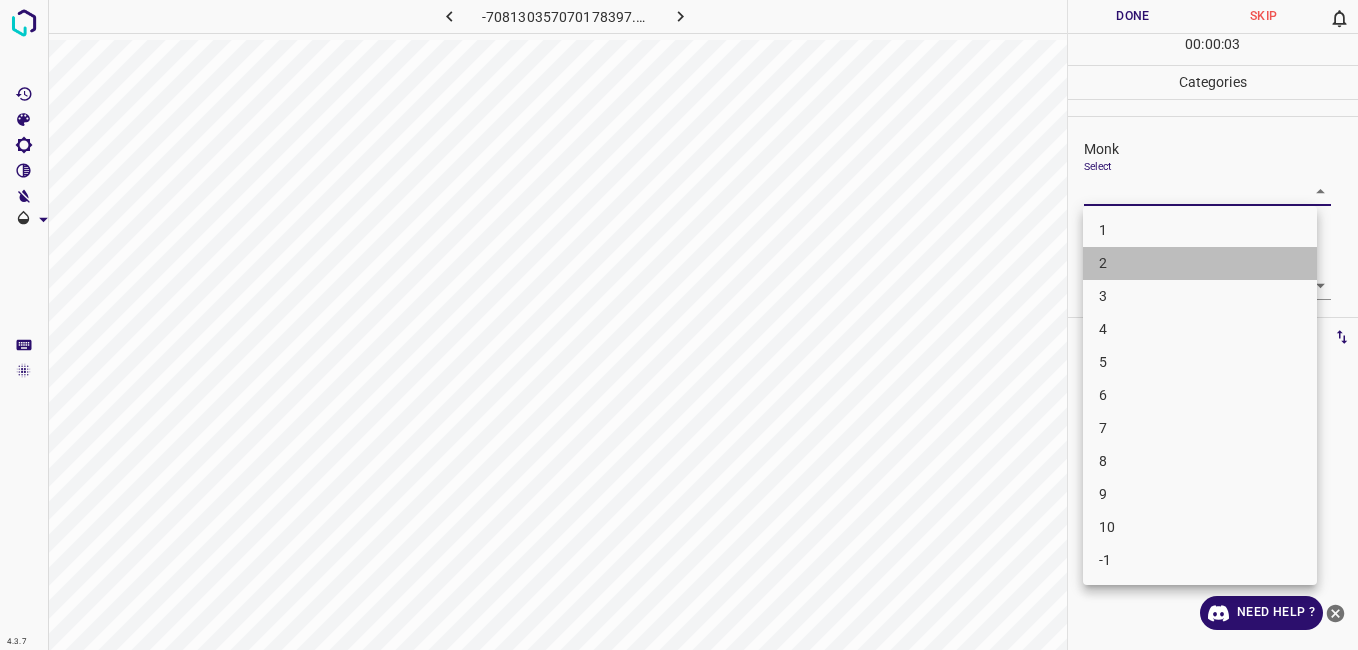 click on "2" at bounding box center (1200, 263) 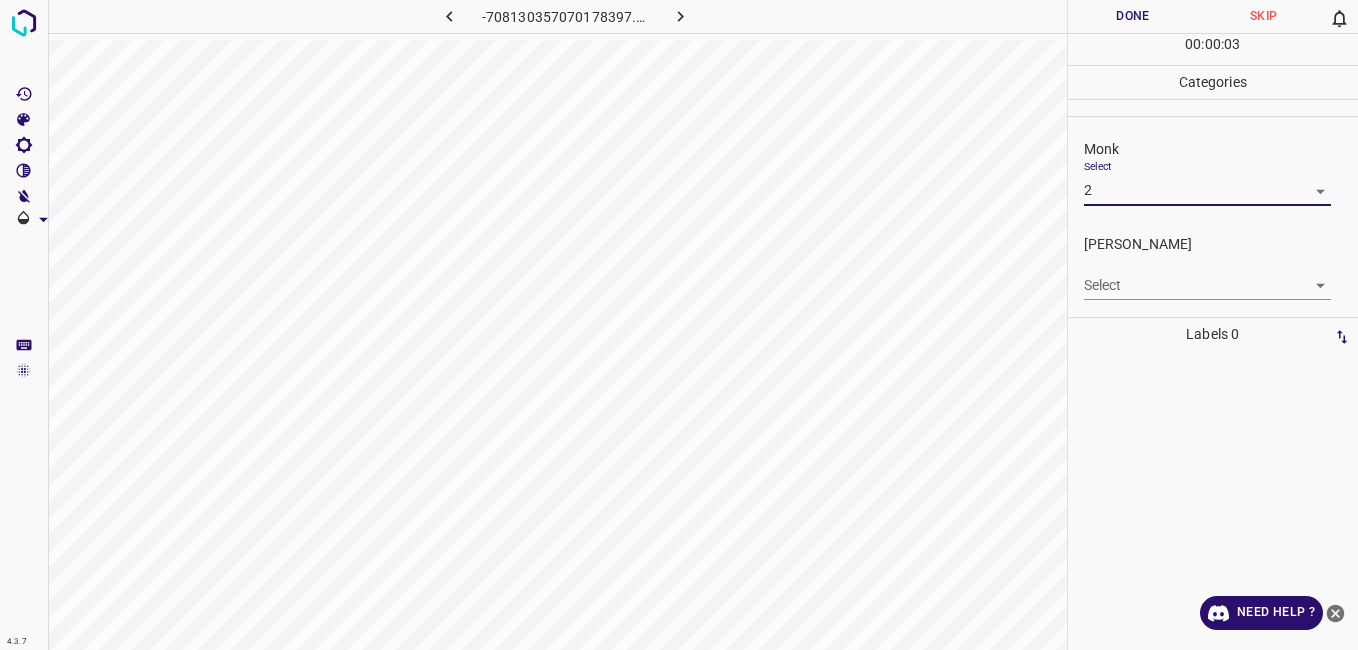 click on "4.3.7 -708130357070178397.png Done Skip 0 00   : 00   : 03   Categories Monk   Select 2 2  Fitzpatrick   Select ​ Labels   0 Categories 1 Monk 2  Fitzpatrick Tools Space Change between modes (Draw & Edit) I Auto labeling R Restore zoom M Zoom in N Zoom out Delete Delete selecte label Filters Z Restore filters X Saturation filter C Brightness filter V Contrast filter B Gray scale filter General O Download Need Help ? - Text - Hide - Delete" at bounding box center (679, 325) 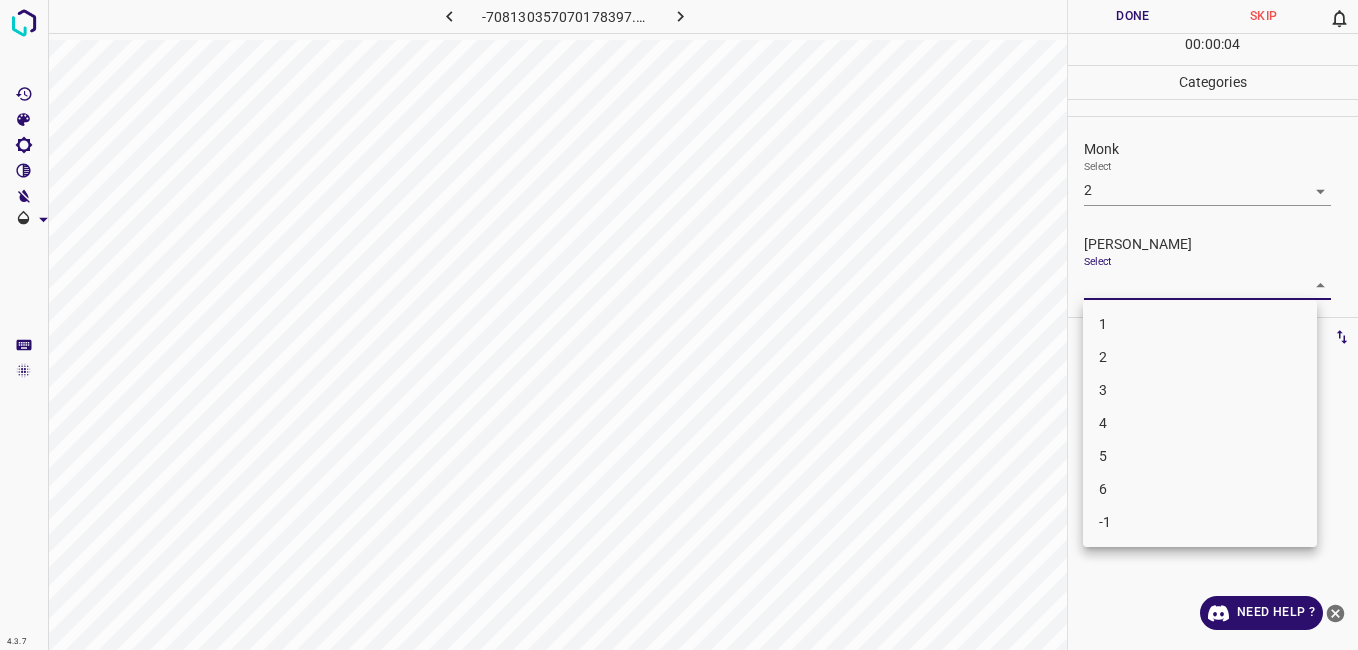 click on "1" at bounding box center [1200, 324] 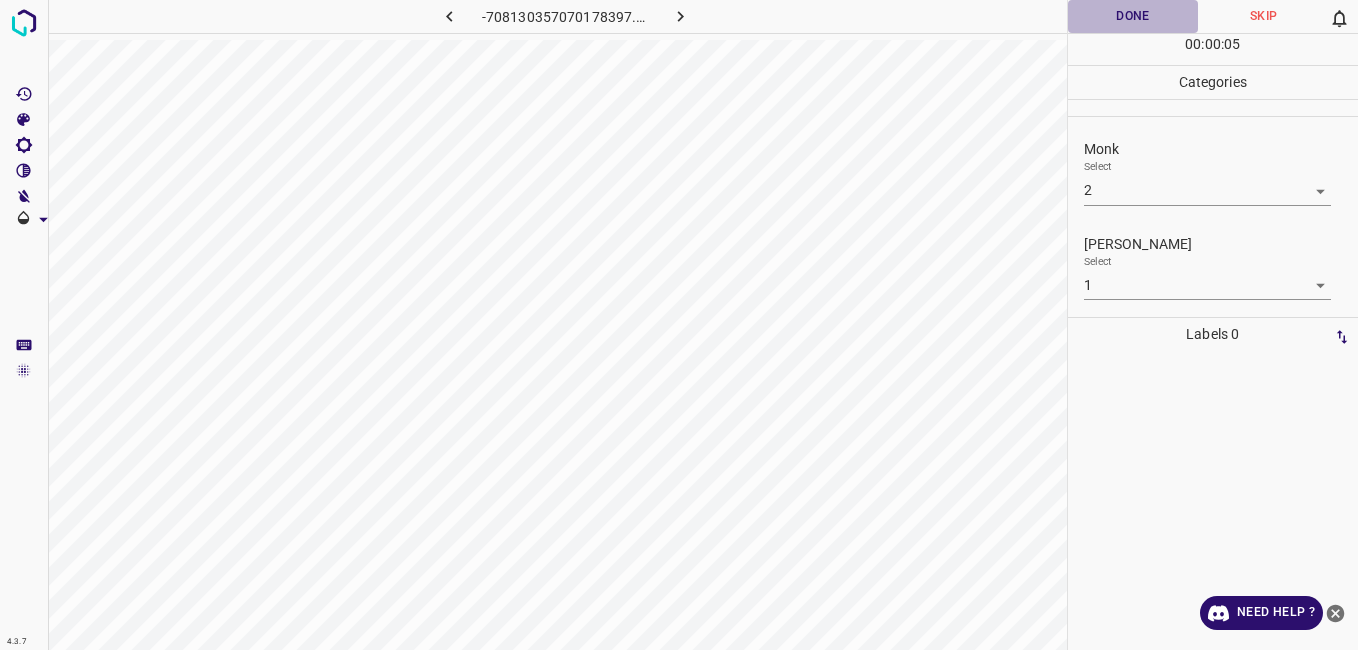 click on "Done" at bounding box center [1133, 16] 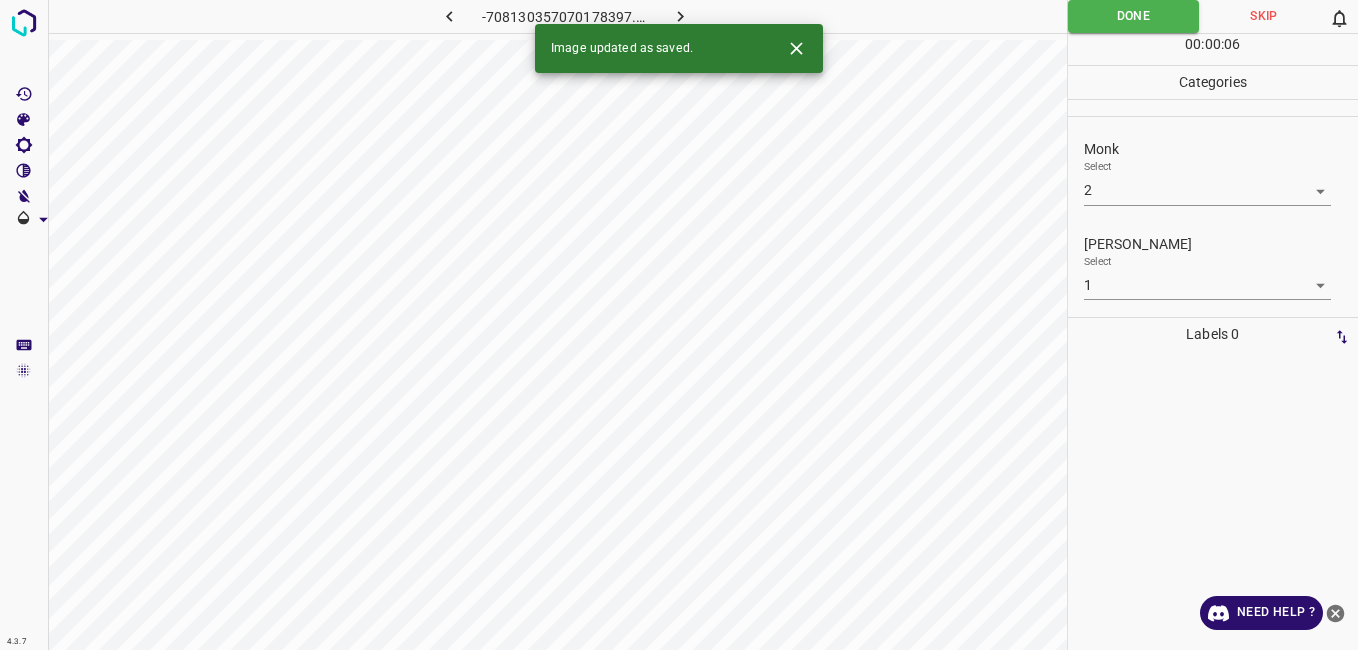 click 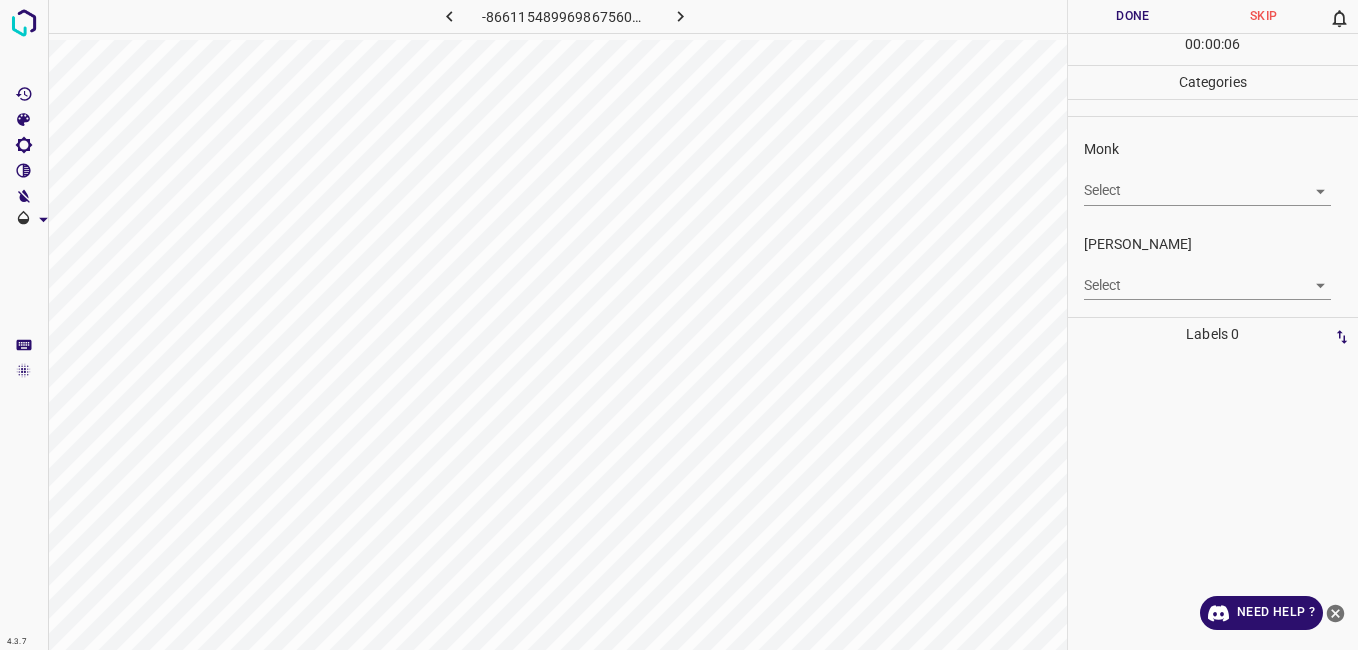 click on "4.3.7 -8661154899698675603.png Done Skip 0 00   : 00   : 06   Categories Monk   Select ​  Fitzpatrick   Select ​ Labels   0 Categories 1 Monk 2  Fitzpatrick Tools Space Change between modes (Draw & Edit) I Auto labeling R Restore zoom M Zoom in N Zoom out Delete Delete selecte label Filters Z Restore filters X Saturation filter C Brightness filter V Contrast filter B Gray scale filter General O Download Need Help ? - Text - Hide - Delete" at bounding box center (679, 325) 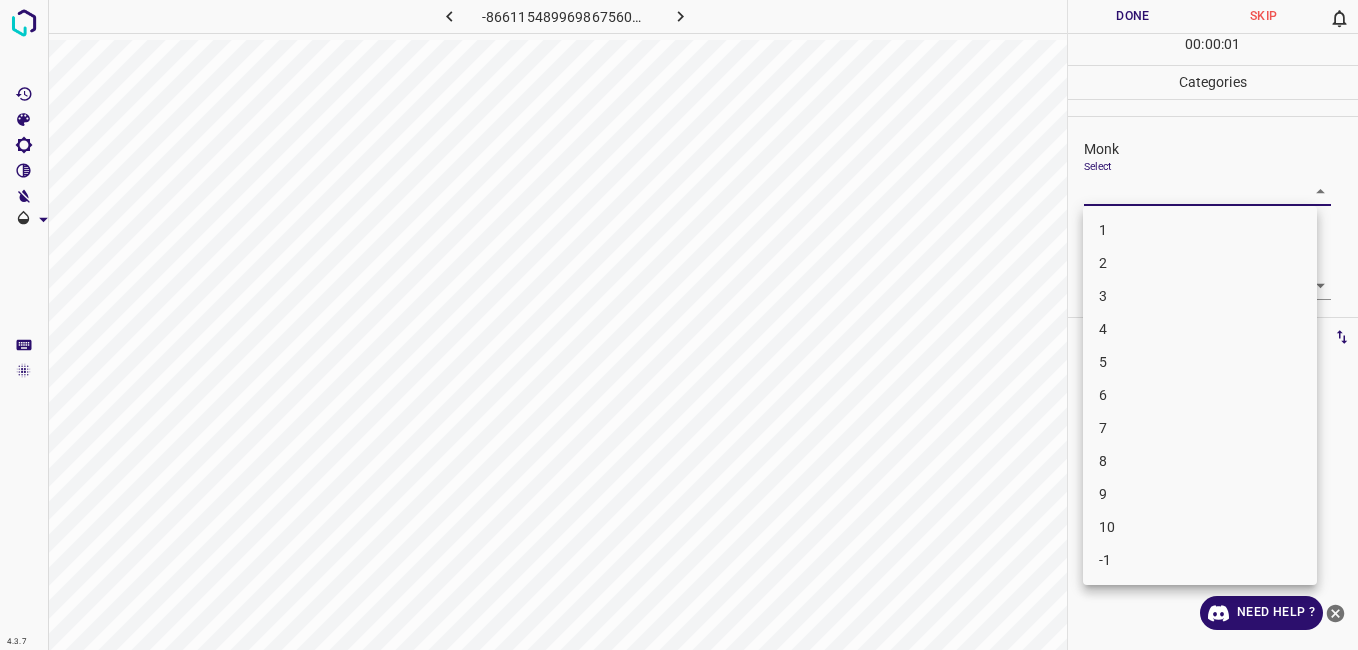click on "4" at bounding box center (1200, 329) 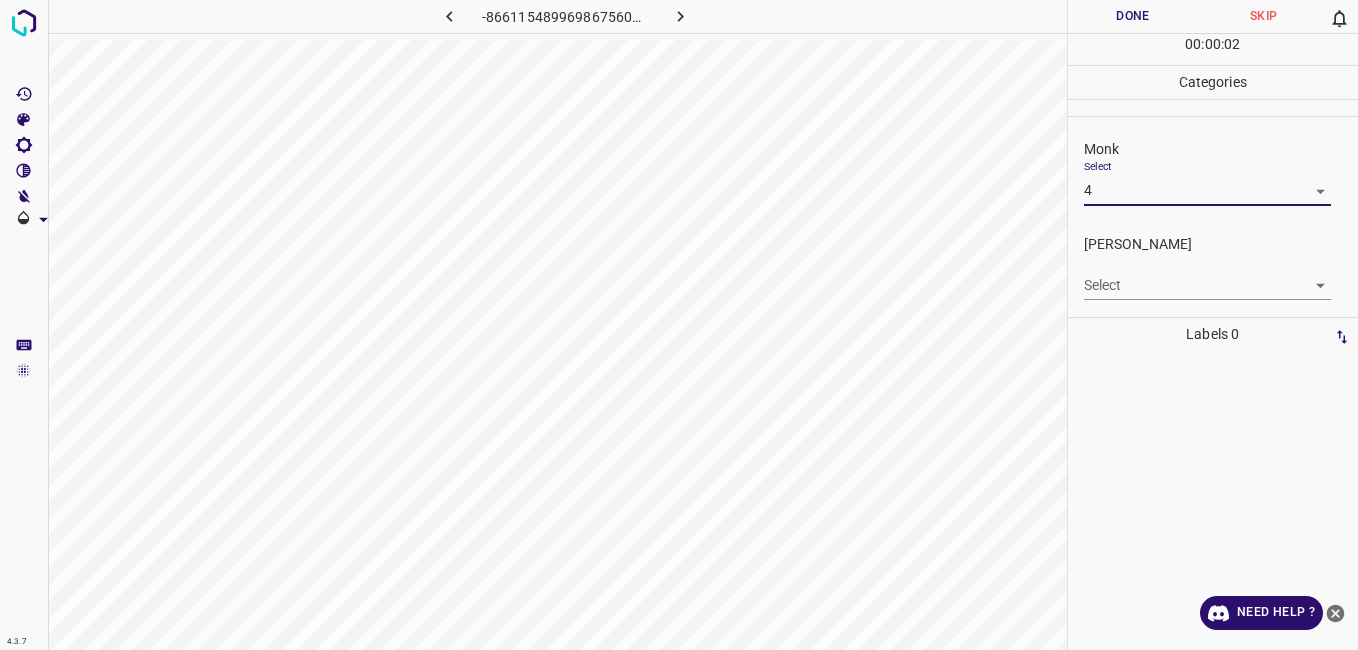 click on "Fitzpatrick   Select ​" at bounding box center (1213, 267) 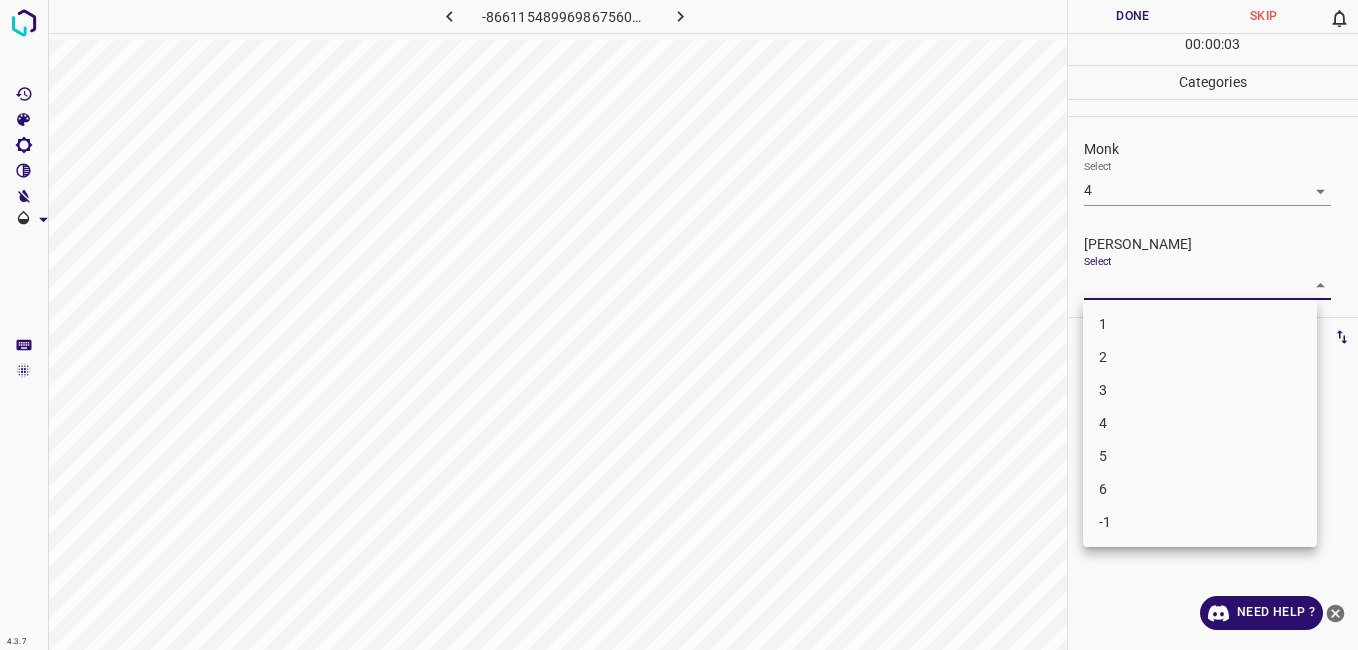 click on "4.3.7 -8661154899698675603.png Done Skip 0 00   : 00   : 03   Categories Monk   Select 4 4  Fitzpatrick   Select ​ Labels   0 Categories 1 Monk 2  Fitzpatrick Tools Space Change between modes (Draw & Edit) I Auto labeling R Restore zoom M Zoom in N Zoom out Delete Delete selecte label Filters Z Restore filters X Saturation filter C Brightness filter V Contrast filter B Gray scale filter General O Download Need Help ? - Text - Hide - Delete 1 2 3 4 5 6 -1" at bounding box center (679, 325) 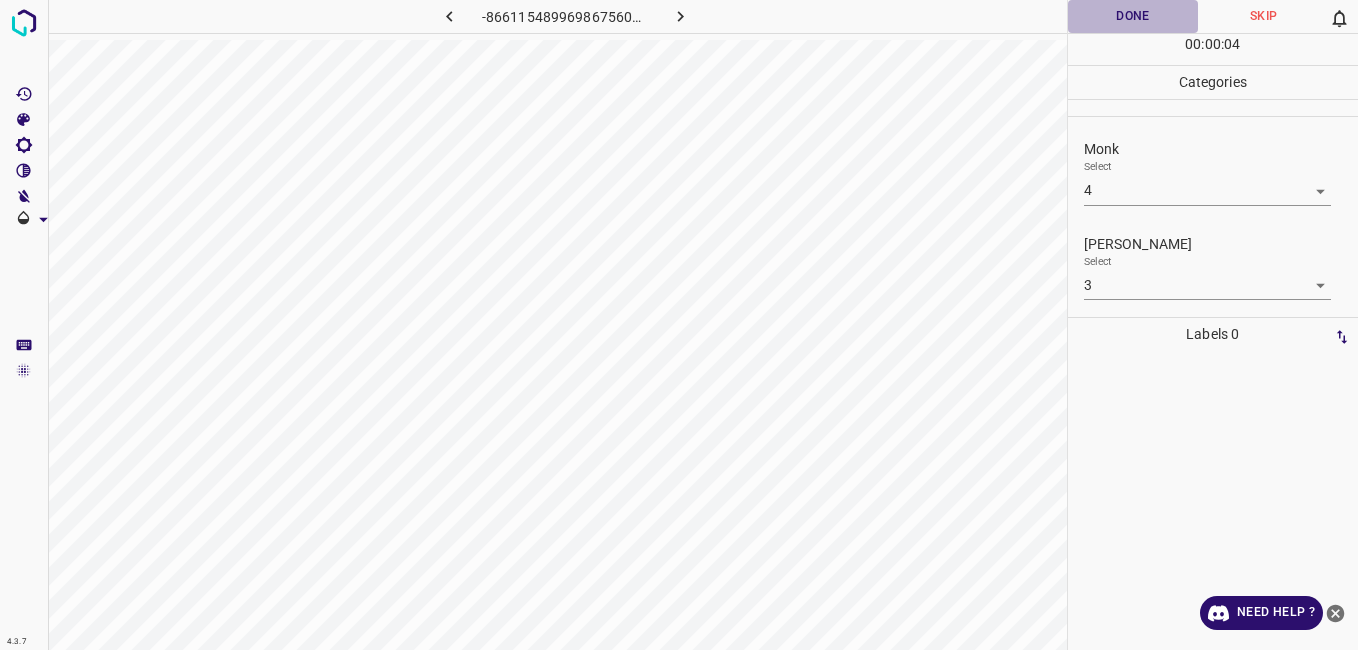 click on "Done" at bounding box center (1133, 16) 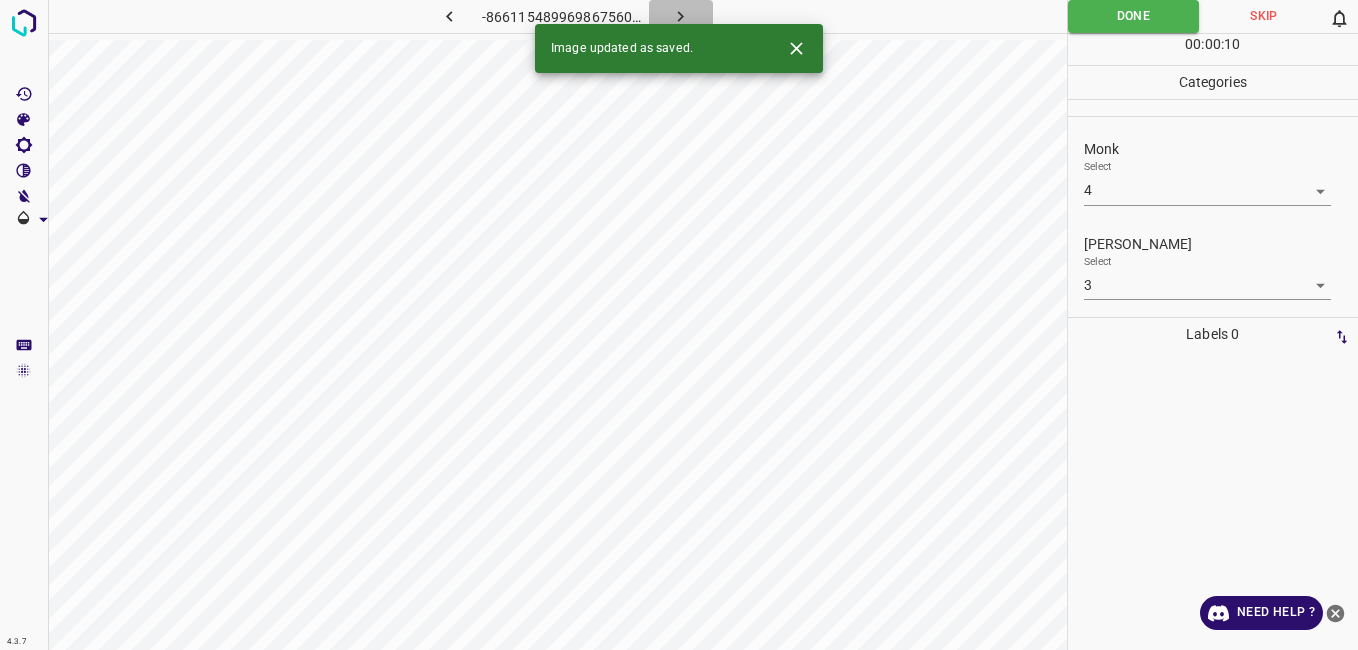 click 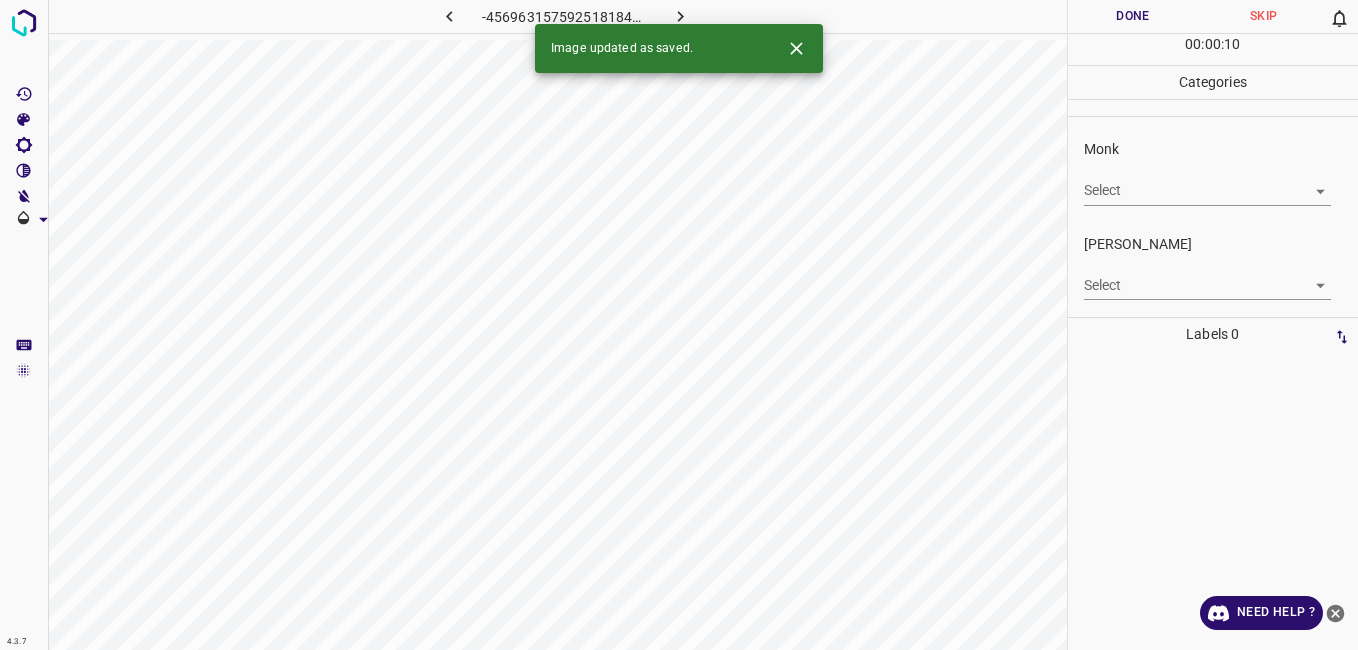 click on "Monk   Select ​" at bounding box center [1213, 172] 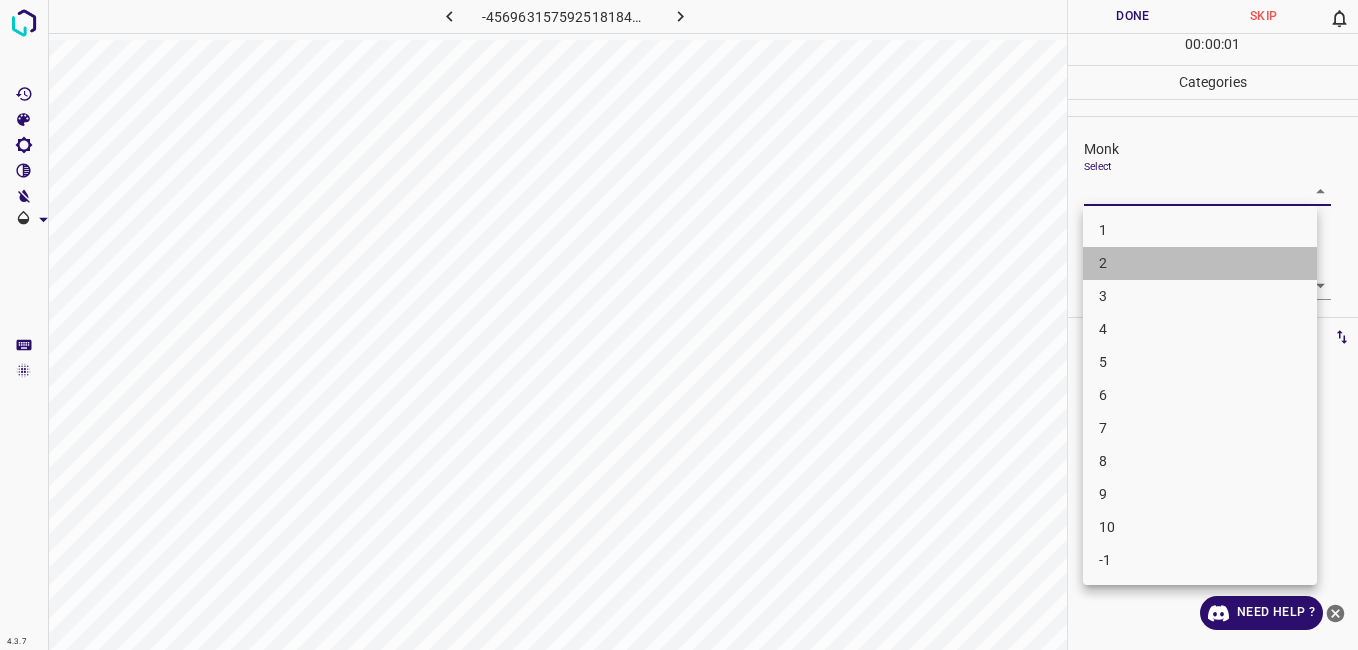 click on "2" at bounding box center (1200, 263) 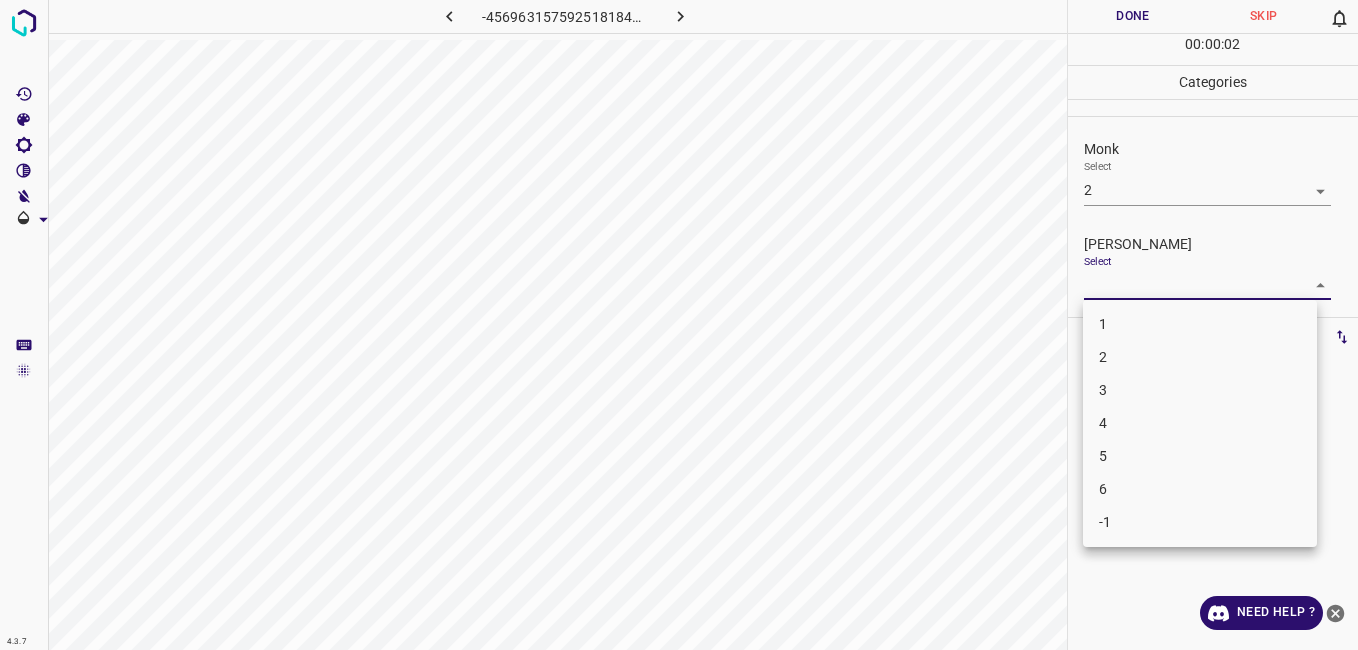 click on "4.3.7 -4569631575925181849.png Done Skip 0 00   : 00   : 02   Categories Monk   Select 2 2  Fitzpatrick   Select ​ Labels   0 Categories 1 Monk 2  Fitzpatrick Tools Space Change between modes (Draw & Edit) I Auto labeling R Restore zoom M Zoom in N Zoom out Delete Delete selecte label Filters Z Restore filters X Saturation filter C Brightness filter V Contrast filter B Gray scale filter General O Download Need Help ? - Text - Hide - Delete 1 2 3 4 5 6 -1" at bounding box center (679, 325) 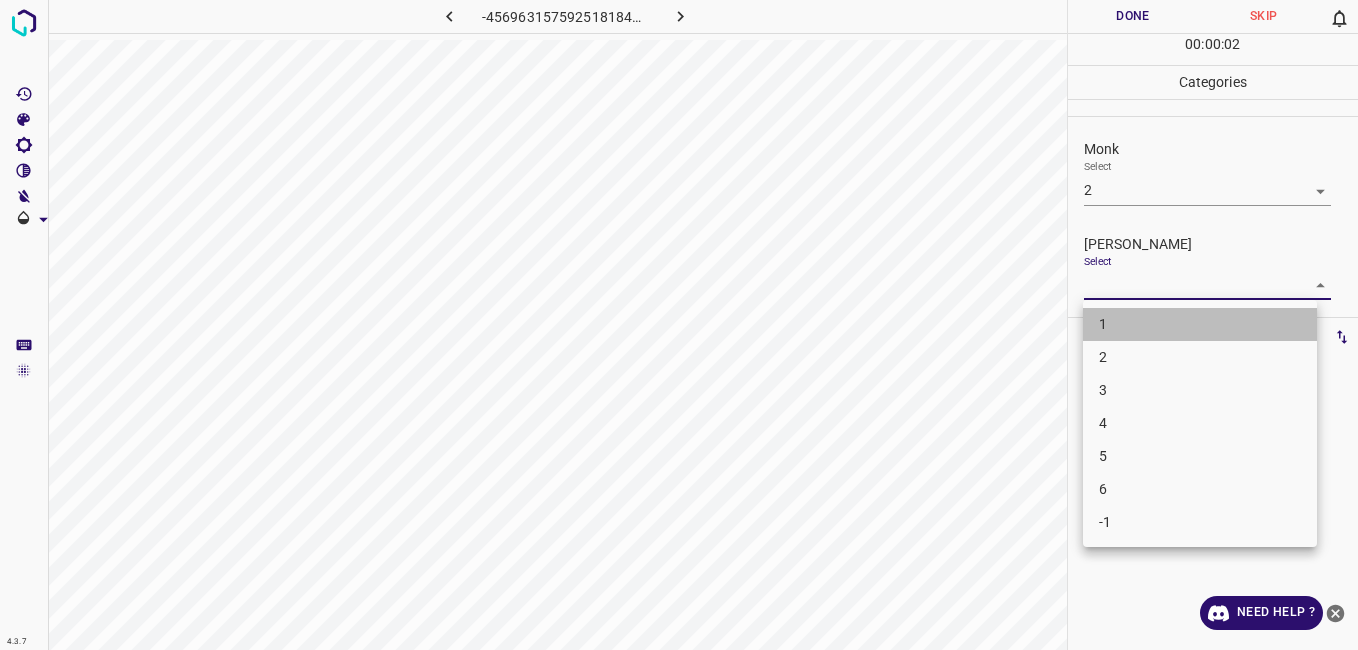 click on "1" at bounding box center [1200, 324] 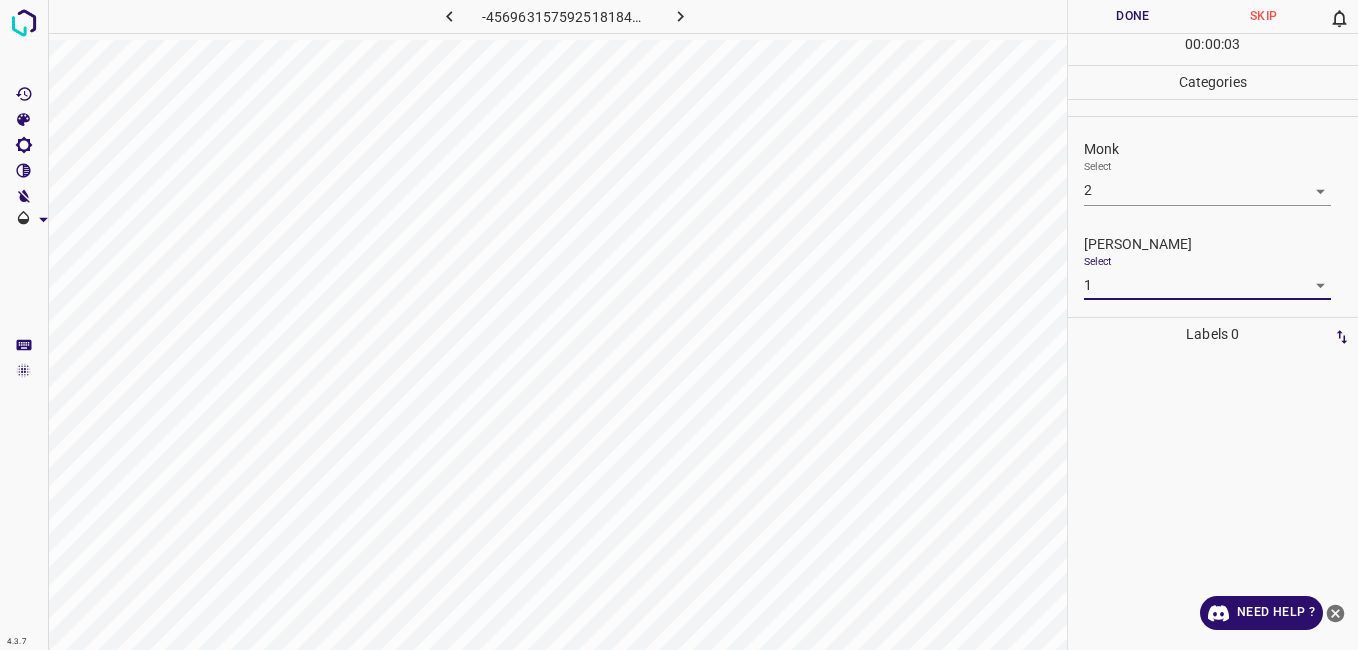click on "Done" at bounding box center [1133, 16] 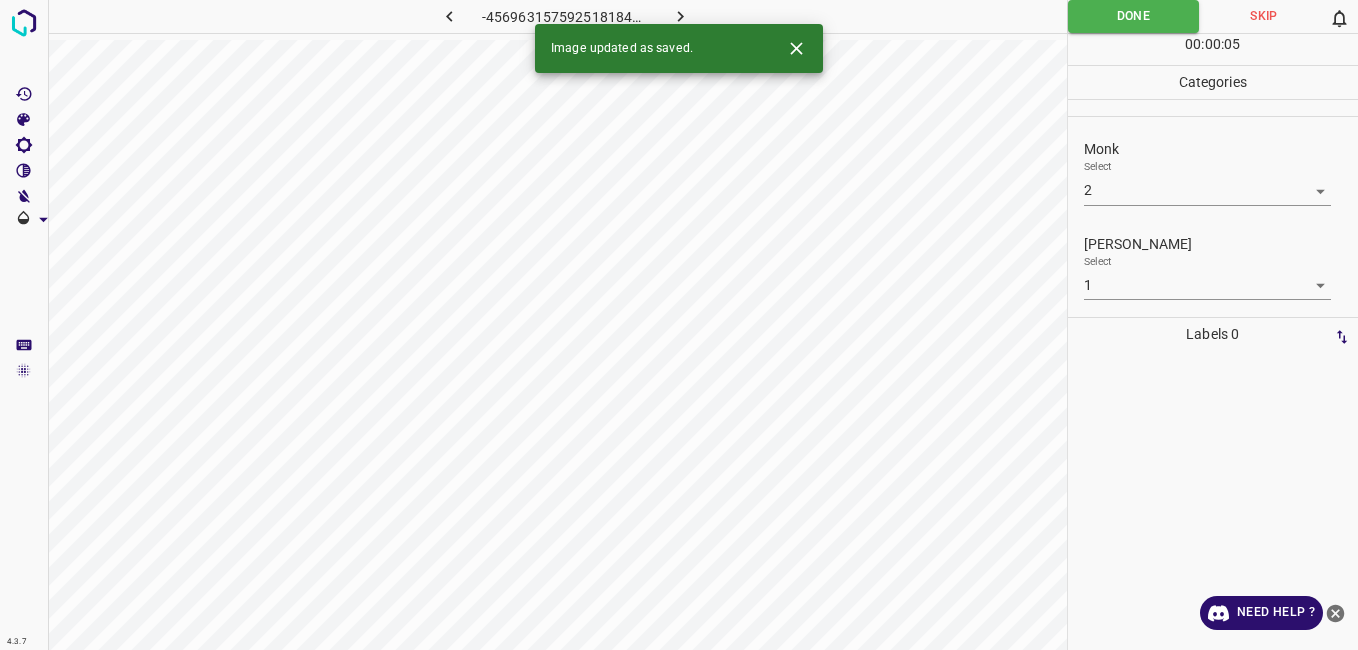 click at bounding box center (681, 16) 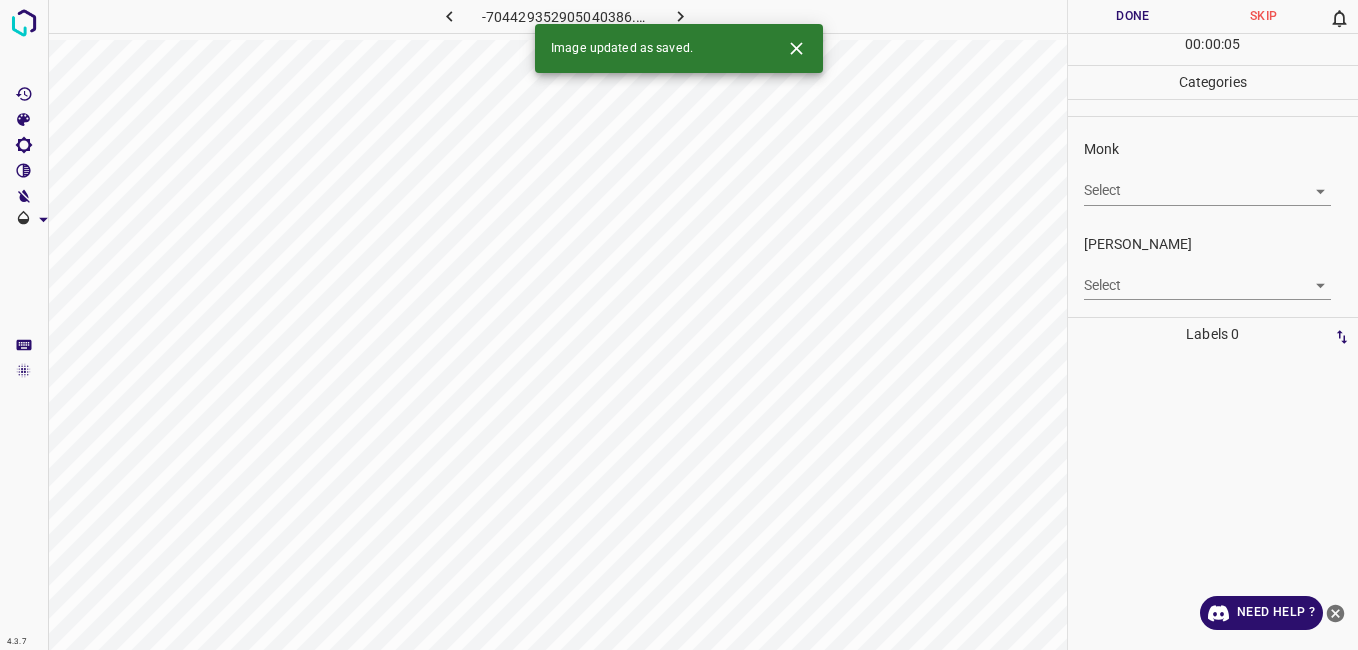 click on "4.3.7 -704429352905040386.png Done Skip 0 00   : 00   : 05   Categories Monk   Select ​  Fitzpatrick   Select ​ Labels   0 Categories 1 Monk 2  Fitzpatrick Tools Space Change between modes (Draw & Edit) I Auto labeling R Restore zoom M Zoom in N Zoom out Delete Delete selecte label Filters Z Restore filters X Saturation filter C Brightness filter V Contrast filter B Gray scale filter General O Download Image updated as saved. Need Help ? - Text - Hide - Delete" at bounding box center (679, 325) 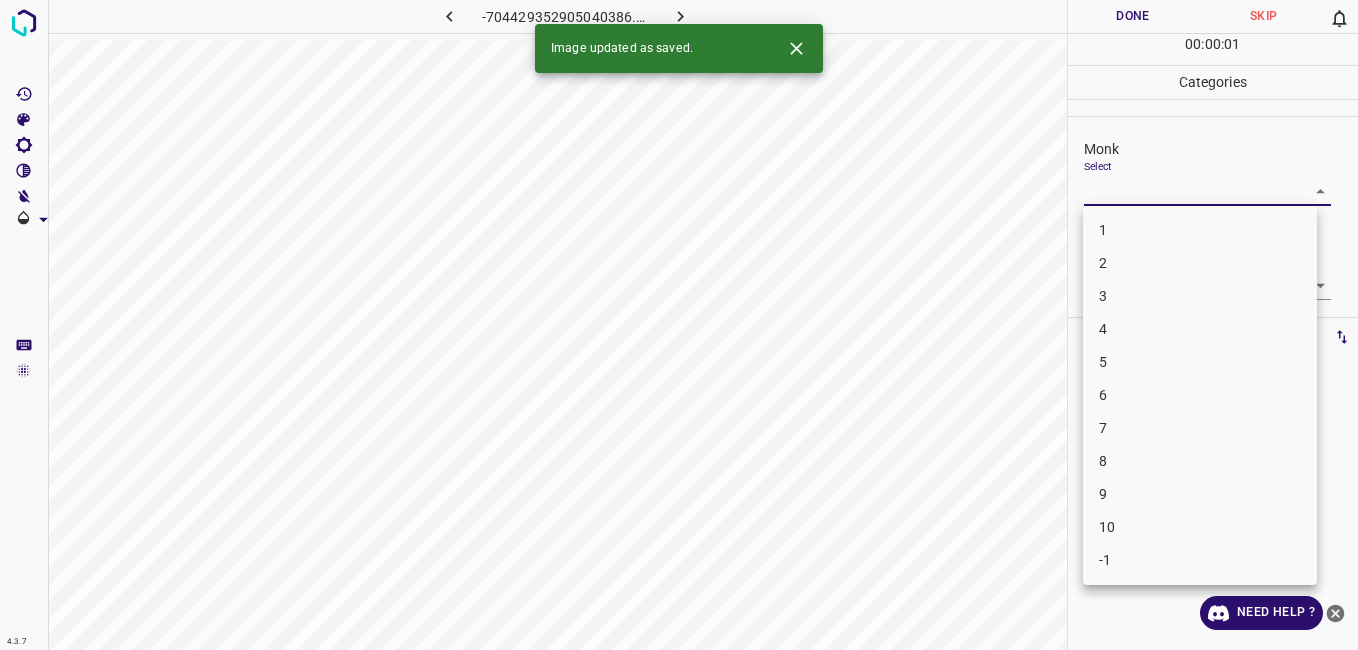 click on "1" at bounding box center (1200, 230) 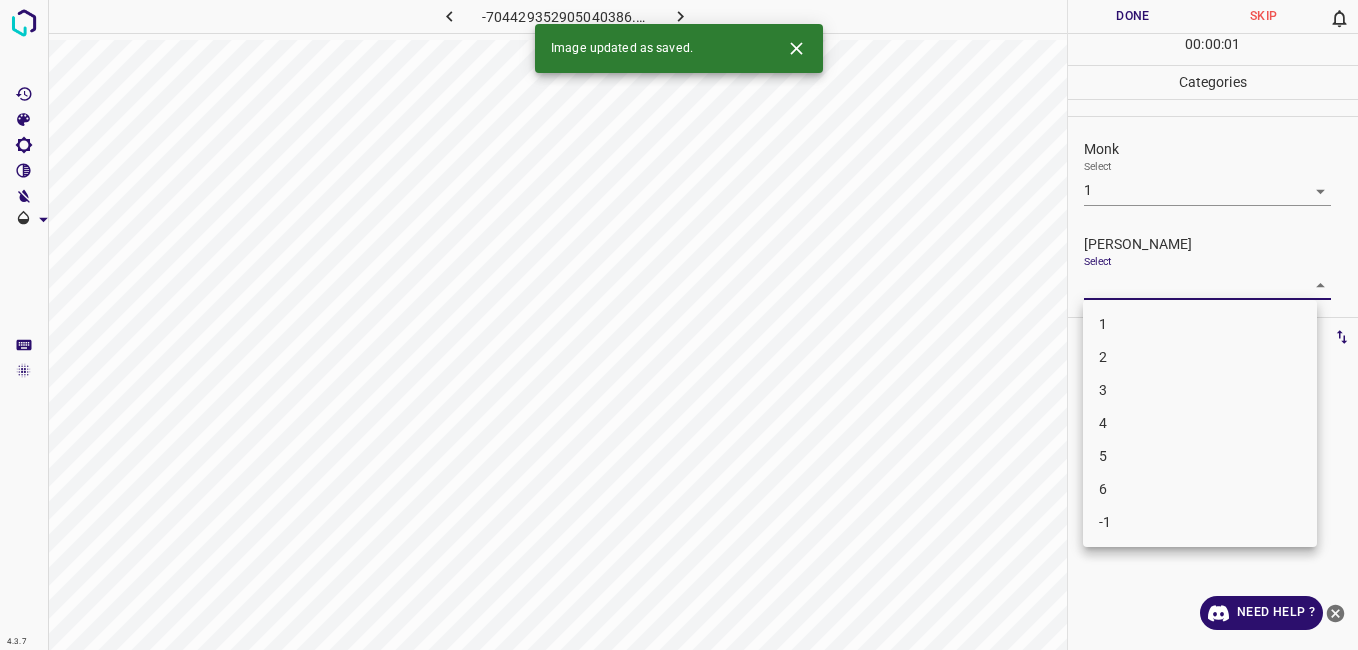 click on "4.3.7 -704429352905040386.png Done Skip 0 00   : 00   : 01   Categories Monk   Select 1 1  Fitzpatrick   Select ​ Labels   0 Categories 1 Monk 2  Fitzpatrick Tools Space Change between modes (Draw & Edit) I Auto labeling R Restore zoom M Zoom in N Zoom out Delete Delete selecte label Filters Z Restore filters X Saturation filter C Brightness filter V Contrast filter B Gray scale filter General O Download Image updated as saved. Need Help ? - Text - Hide - Delete 1 2 3 4 5 6 -1" at bounding box center (679, 325) 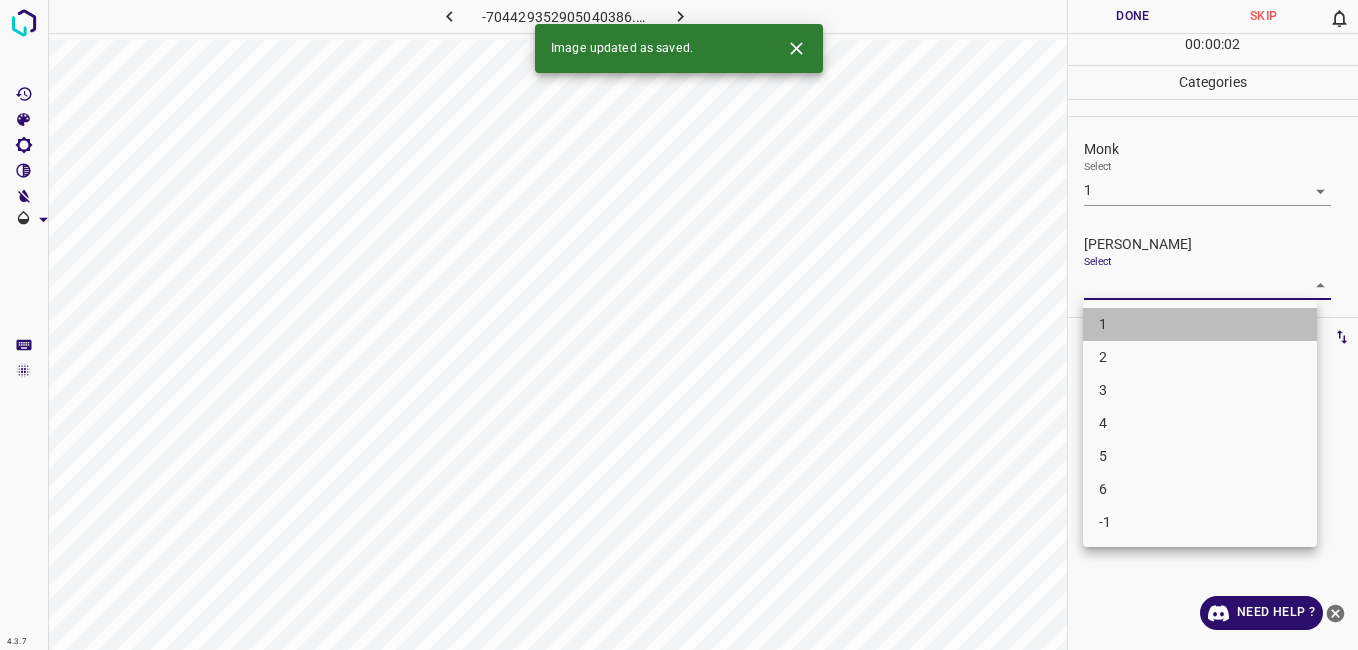 click on "1" at bounding box center (1200, 324) 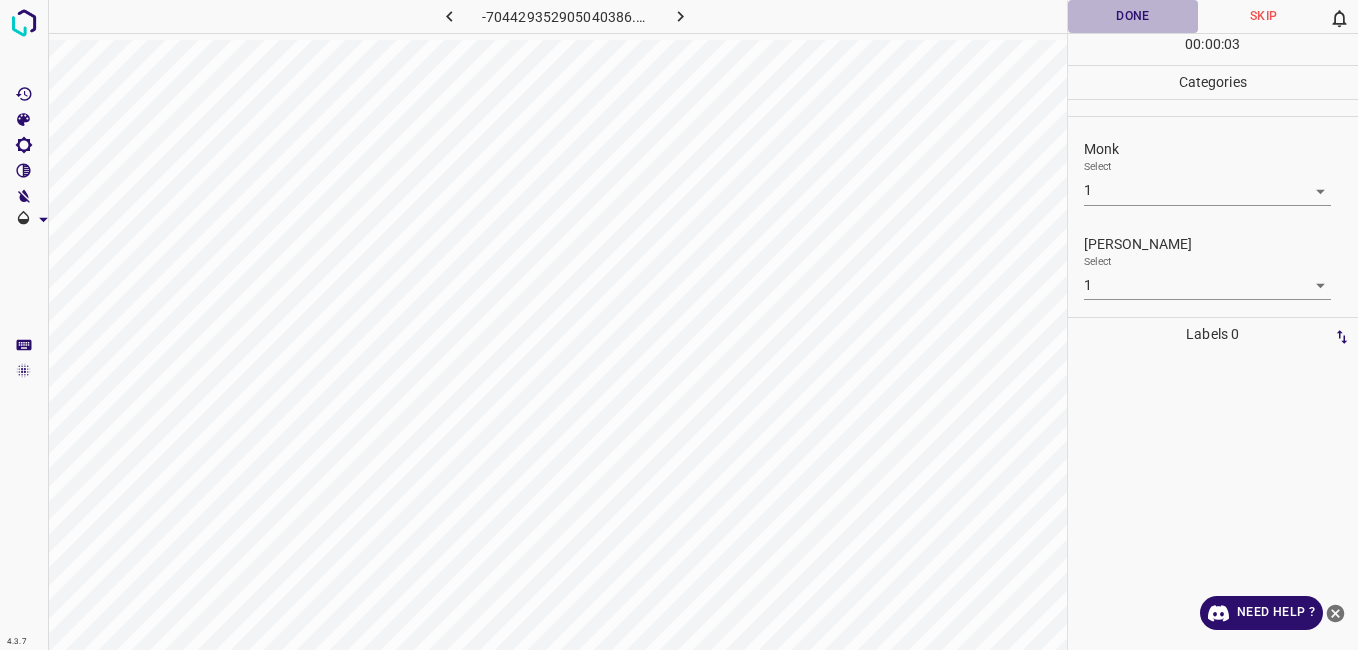 click on "Done" at bounding box center [1133, 16] 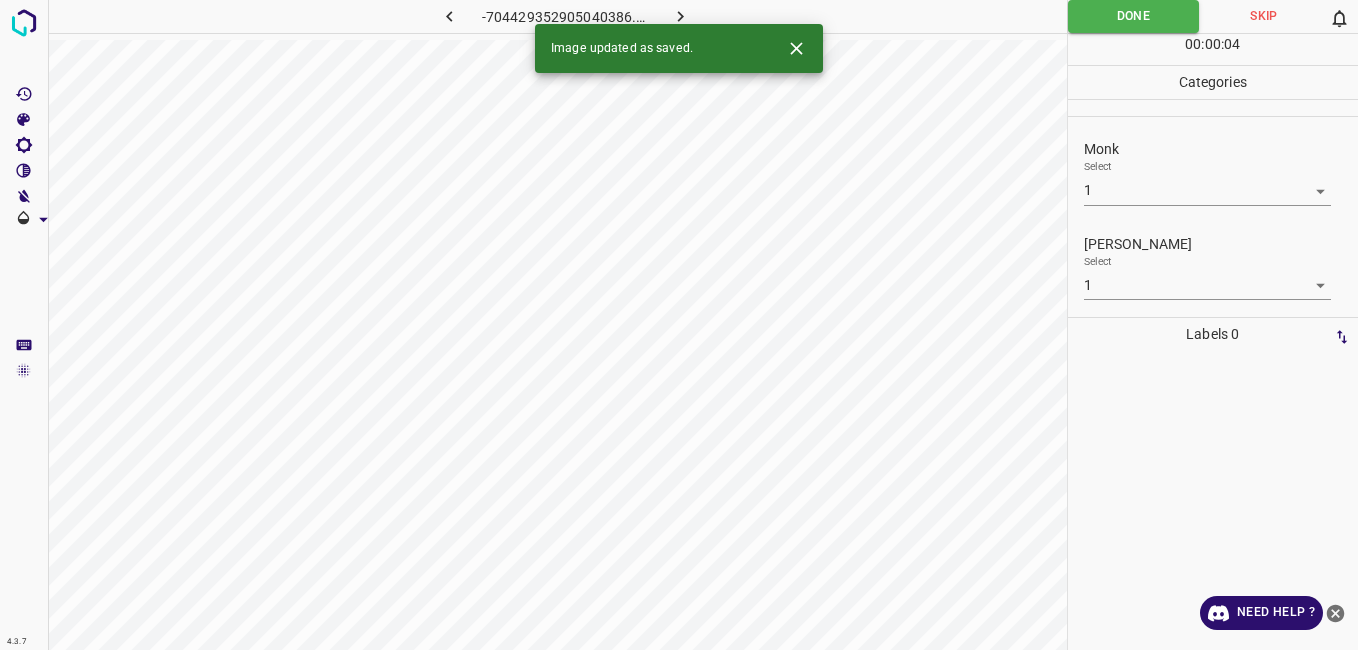 click 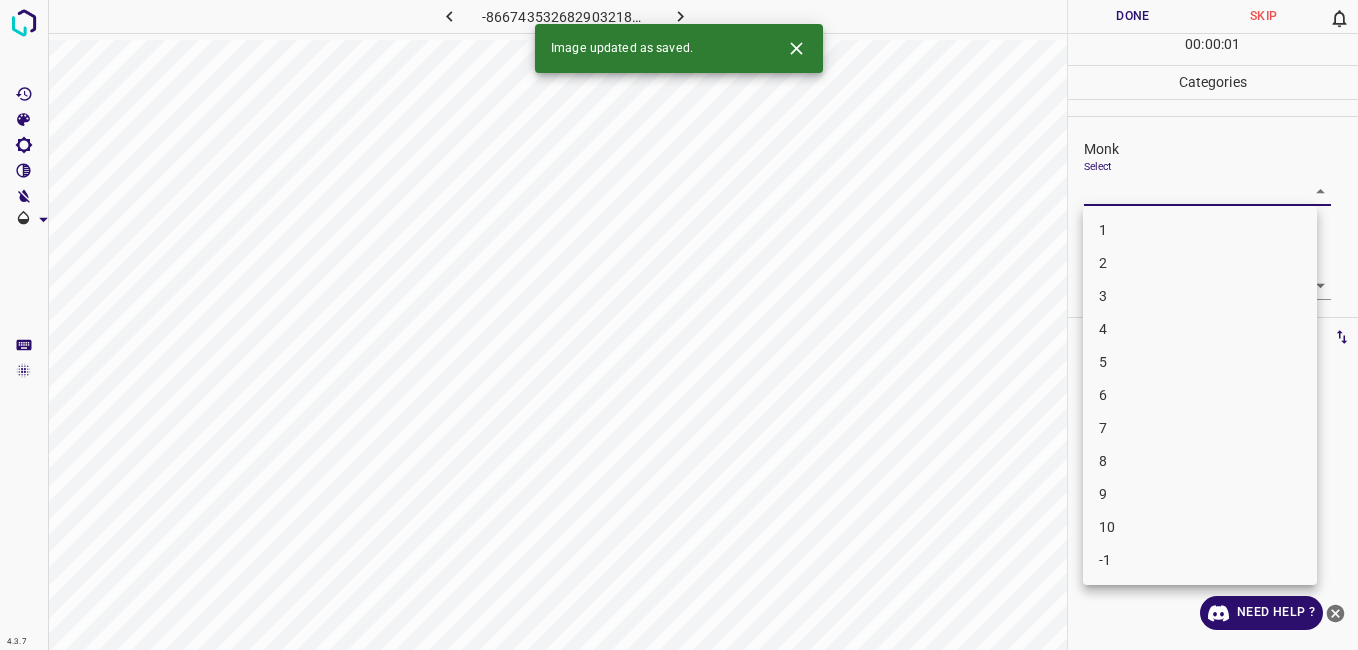 click on "4.3.7 -8667435326829032189.png Done Skip 0 00   : 00   : 01   Categories Monk   Select ​  Fitzpatrick   Select ​ Labels   0 Categories 1 Monk 2  Fitzpatrick Tools Space Change between modes (Draw & Edit) I Auto labeling R Restore zoom M Zoom in N Zoom out Delete Delete selecte label Filters Z Restore filters X Saturation filter C Brightness filter V Contrast filter B Gray scale filter General O Download Image updated as saved. Need Help ? - Text - Hide - Delete 1 2 3 4 5 6 7 8 9 10 -1" at bounding box center (679, 325) 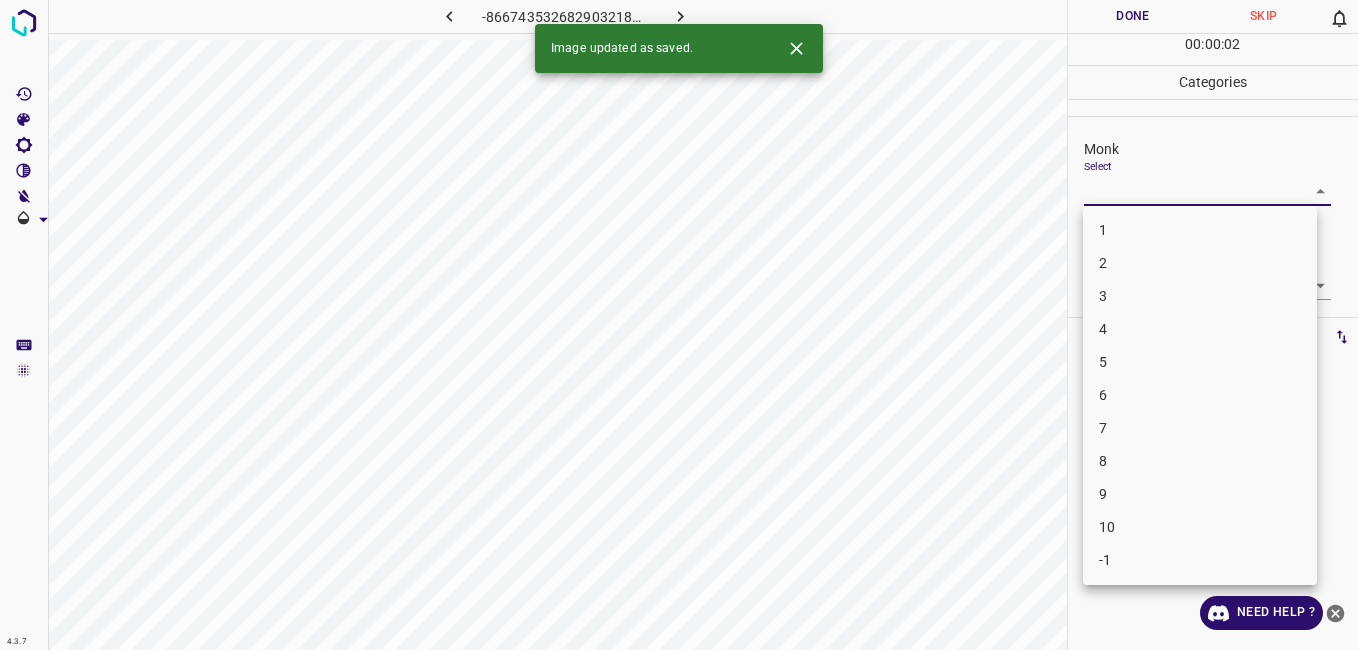 click on "4" at bounding box center [1200, 329] 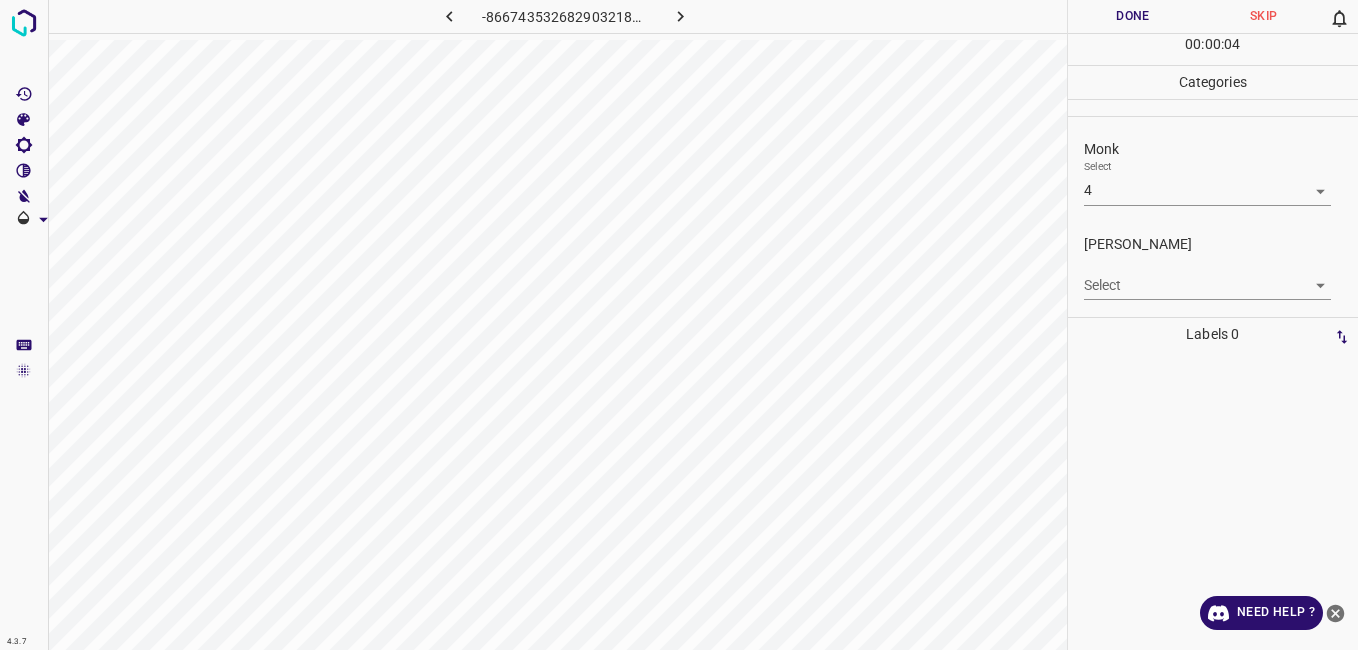 click on "Fitzpatrick   Select ​" at bounding box center [1213, 267] 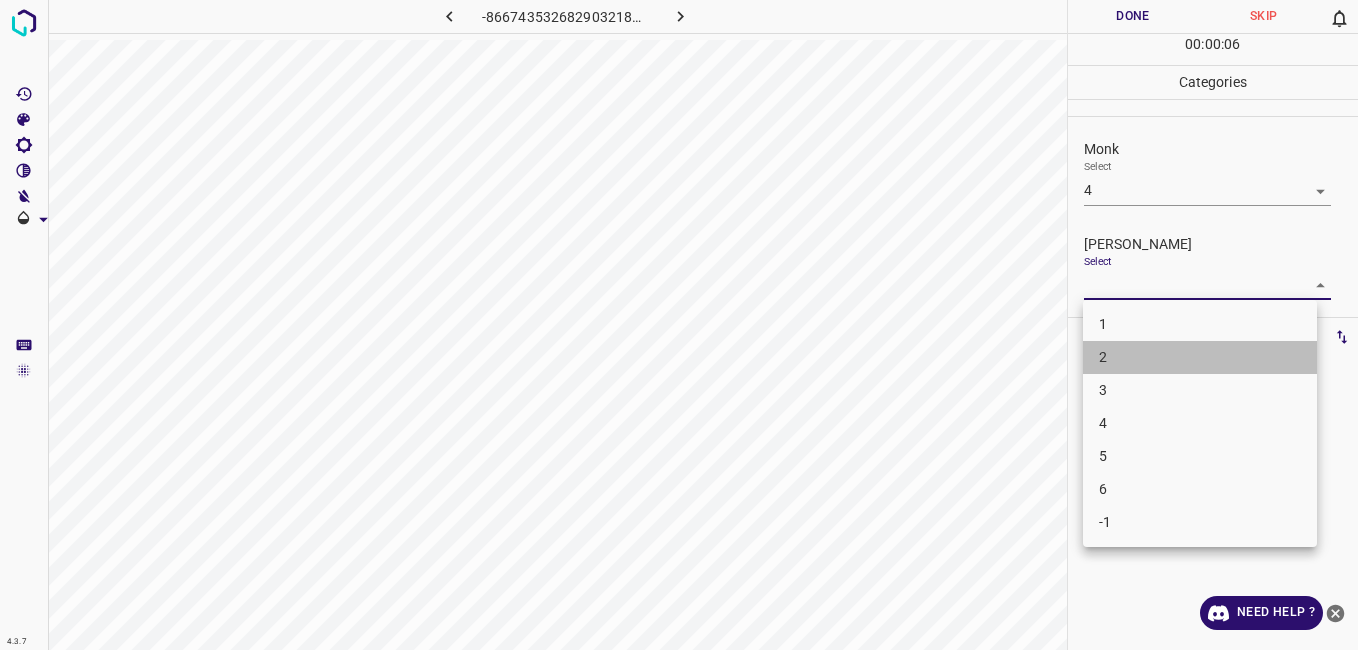 click on "2" at bounding box center (1200, 357) 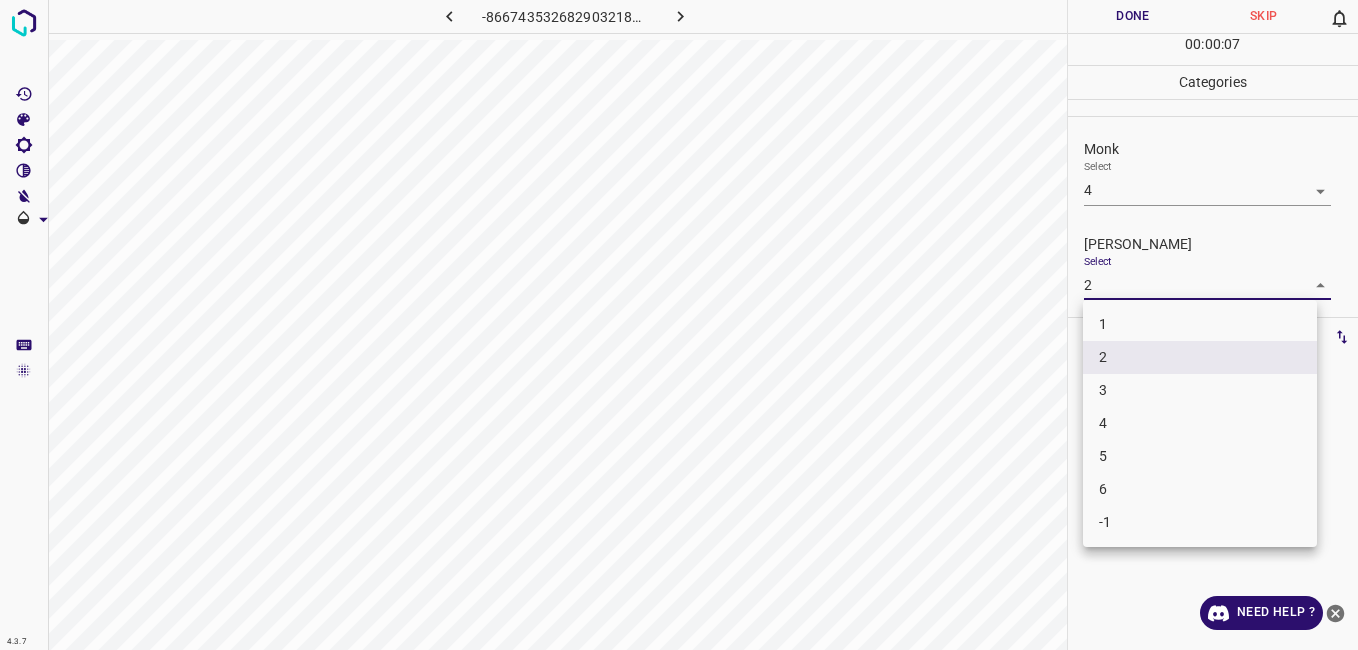 click on "4.3.7 -8667435326829032189.png Done Skip 0 00   : 00   : 07   Categories Monk   Select 4 4  Fitzpatrick   Select 2 2 Labels   0 Categories 1 Monk 2  Fitzpatrick Tools Space Change between modes (Draw & Edit) I Auto labeling R Restore zoom M Zoom in N Zoom out Delete Delete selecte label Filters Z Restore filters X Saturation filter C Brightness filter V Contrast filter B Gray scale filter General O Download Need Help ? - Text - Hide - Delete 1 2 3 4 5 6 -1" at bounding box center (679, 325) 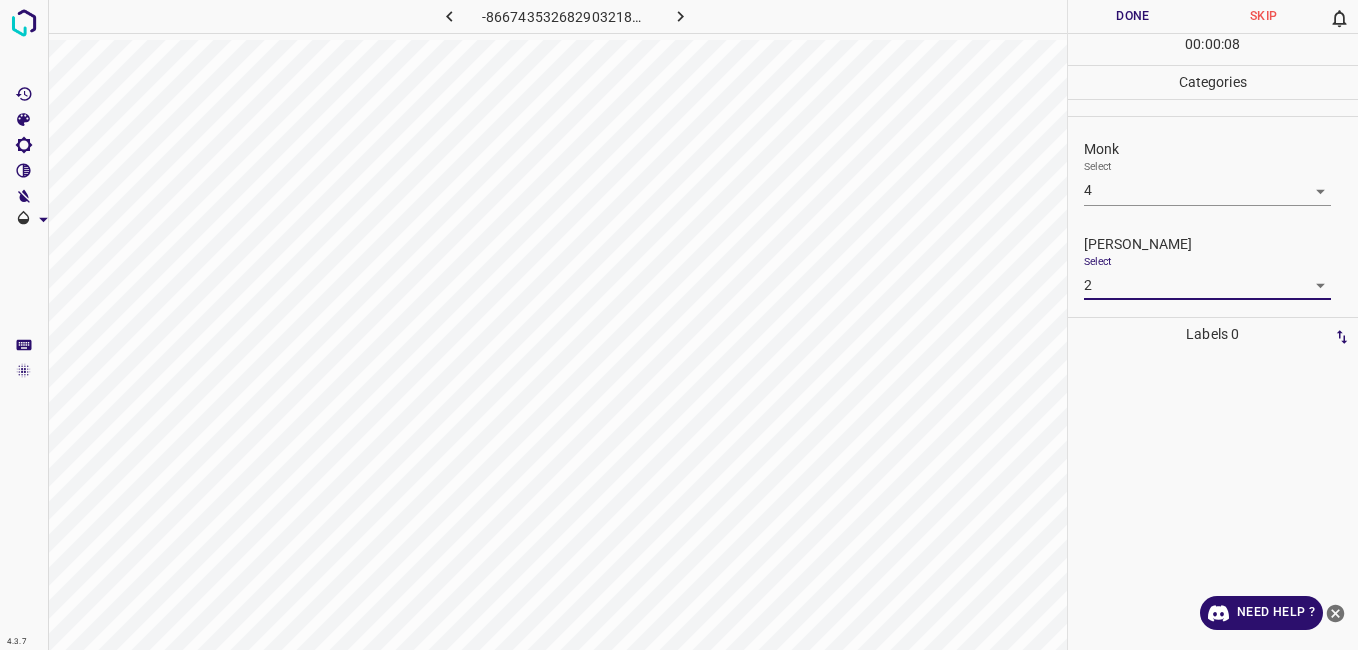 click on "4.3.7 -8667435326829032189.png Done Skip 0 00   : 00   : 08   Categories Monk   Select 4 4  Fitzpatrick   Select 2 2 Labels   0 Categories 1 Monk 2  Fitzpatrick Tools Space Change between modes (Draw & Edit) I Auto labeling R Restore zoom M Zoom in N Zoom out Delete Delete selecte label Filters Z Restore filters X Saturation filter C Brightness filter V Contrast filter B Gray scale filter General O Download Need Help ? - Text - Hide - Delete" at bounding box center [679, 325] 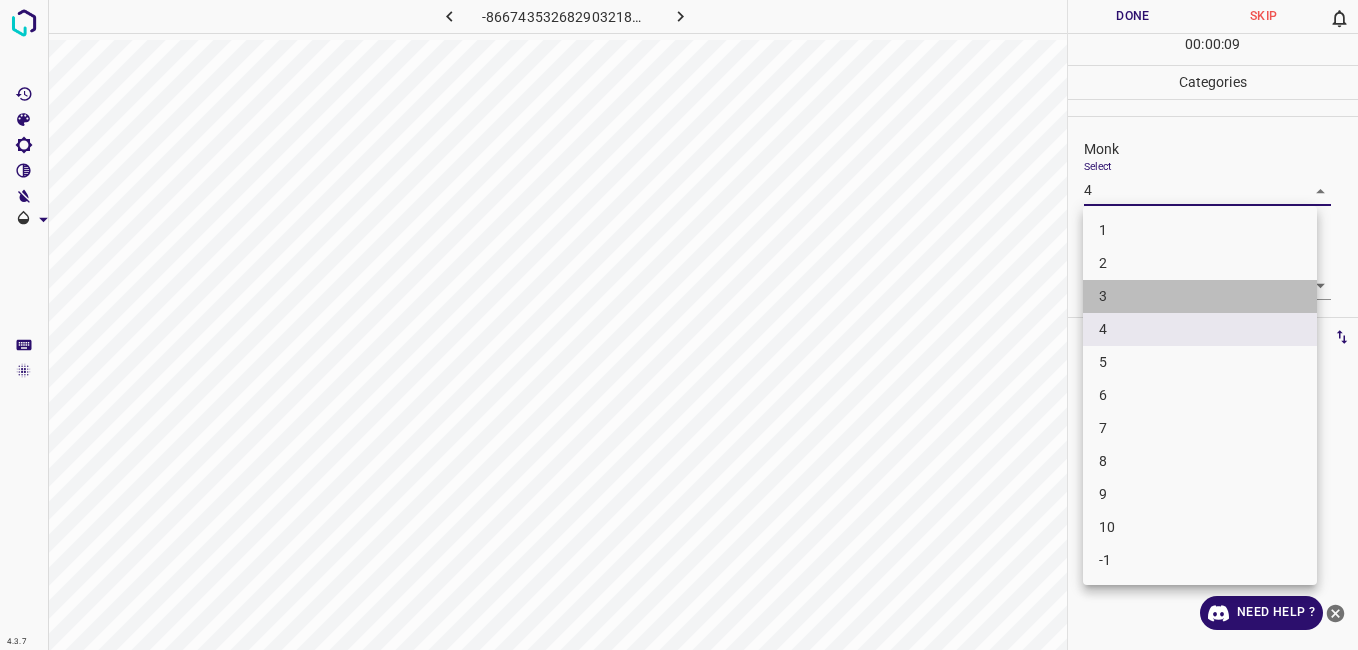 click on "3" at bounding box center (1200, 296) 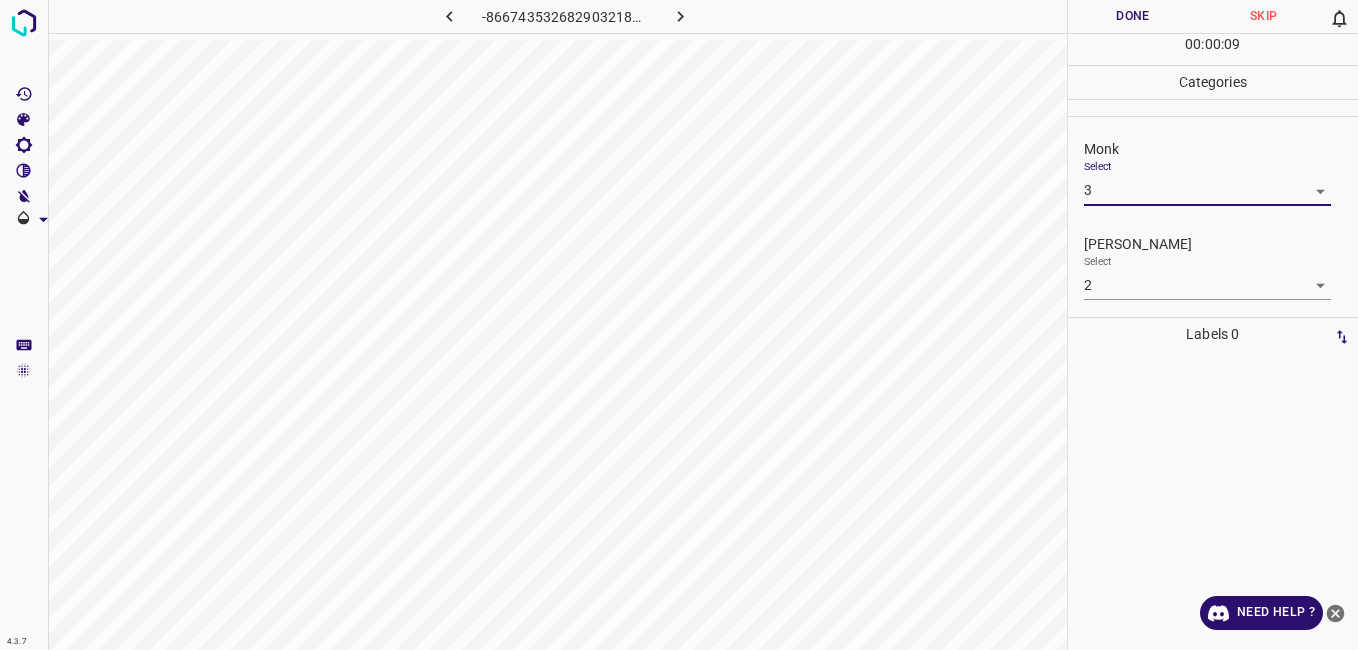 click on "Done" at bounding box center (1133, 16) 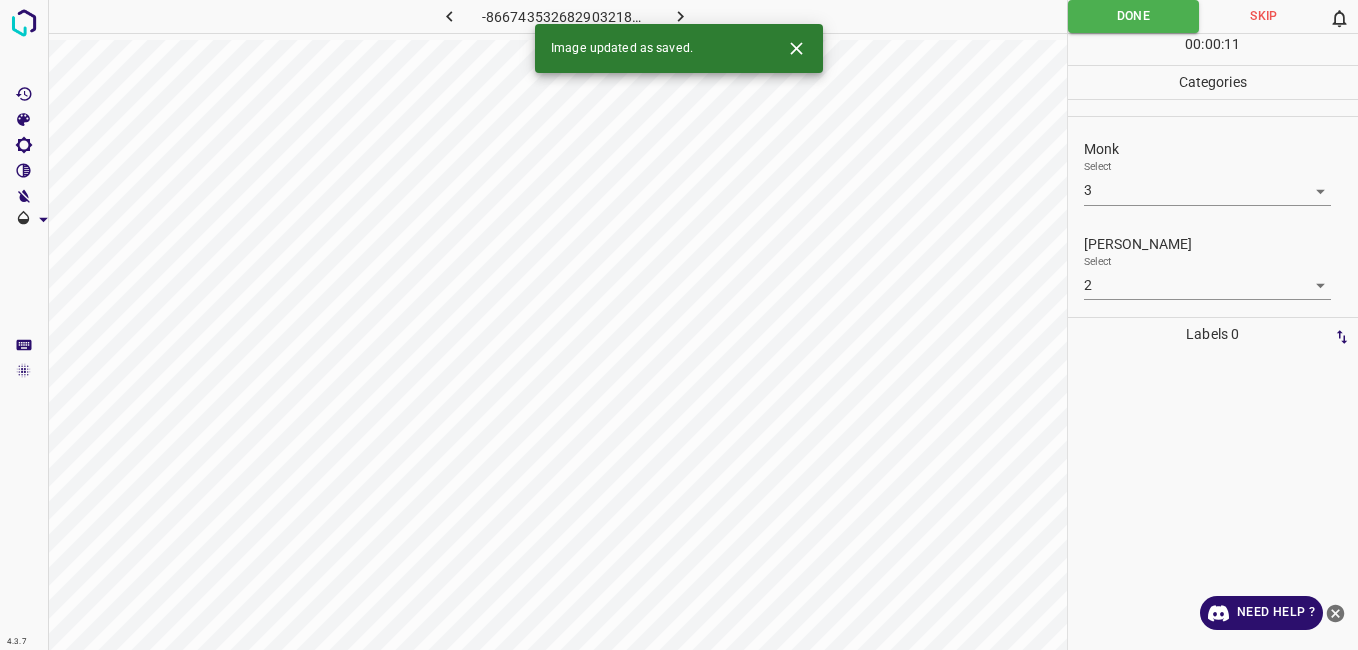 click 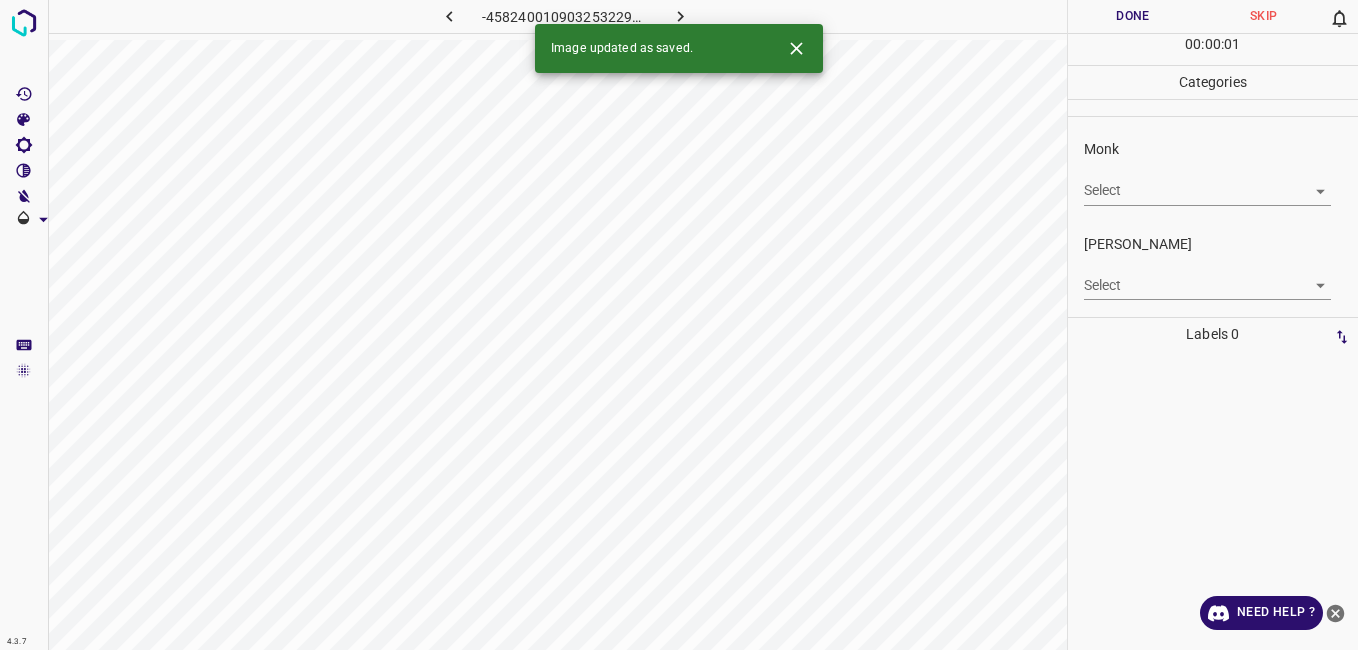 click on "4.3.7 -4582400109032532295.png Done Skip 0 00   : 00   : 01   Categories Monk   Select ​  Fitzpatrick   Select ​ Labels   0 Categories 1 Monk 2  Fitzpatrick Tools Space Change between modes (Draw & Edit) I Auto labeling R Restore zoom M Zoom in N Zoom out Delete Delete selecte label Filters Z Restore filters X Saturation filter C Brightness filter V Contrast filter B Gray scale filter General O Download Image updated as saved. Need Help ? - Text - Hide - Delete" at bounding box center (679, 325) 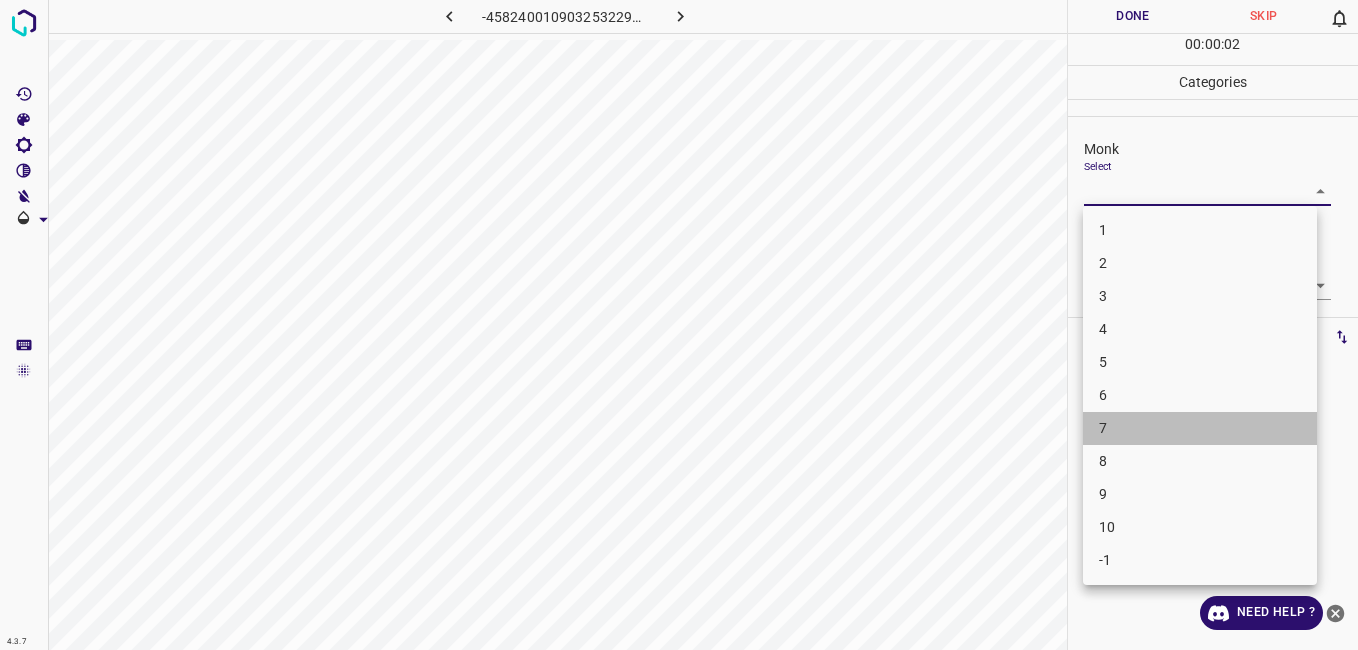 click on "7" at bounding box center (1200, 428) 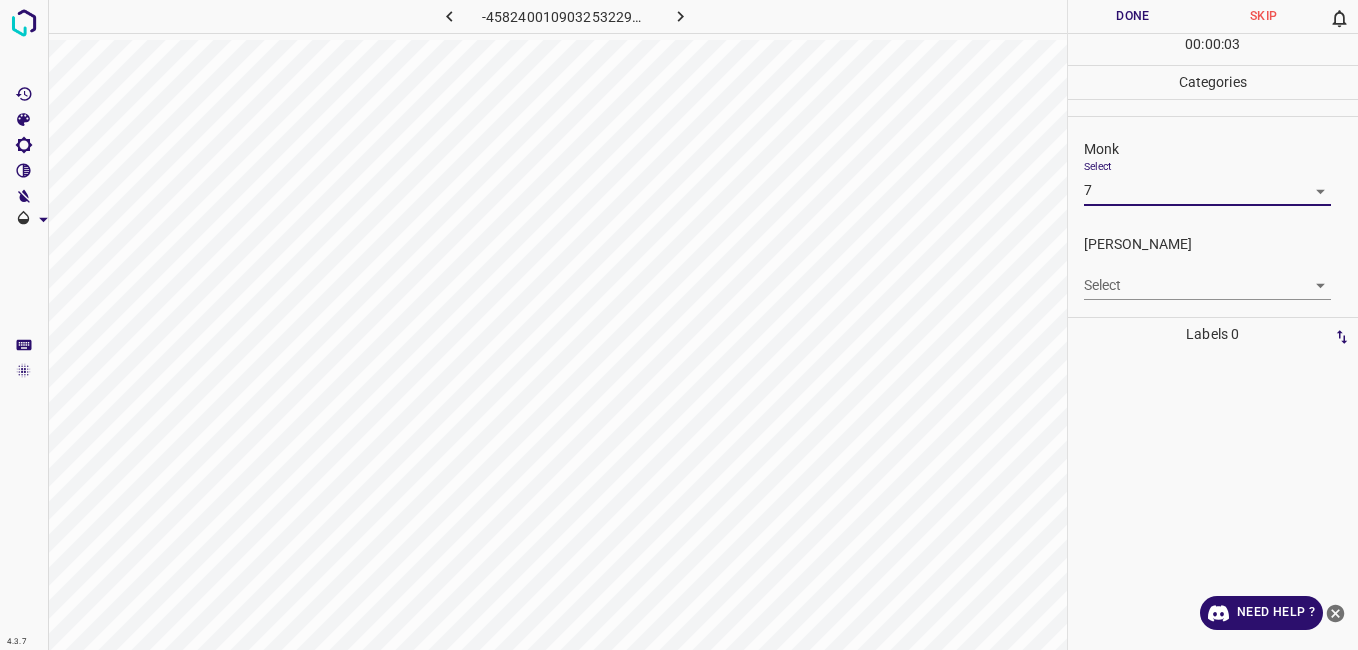 click on "4.3.7 -4582400109032532295.png Done Skip 0 00   : 00   : 03   Categories Monk   Select 7 7  Fitzpatrick   Select ​ Labels   0 Categories 1 Monk 2  Fitzpatrick Tools Space Change between modes (Draw & Edit) I Auto labeling R Restore zoom M Zoom in N Zoom out Delete Delete selecte label Filters Z Restore filters X Saturation filter C Brightness filter V Contrast filter B Gray scale filter General O Download Need Help ? - Text - Hide - Delete" at bounding box center (679, 325) 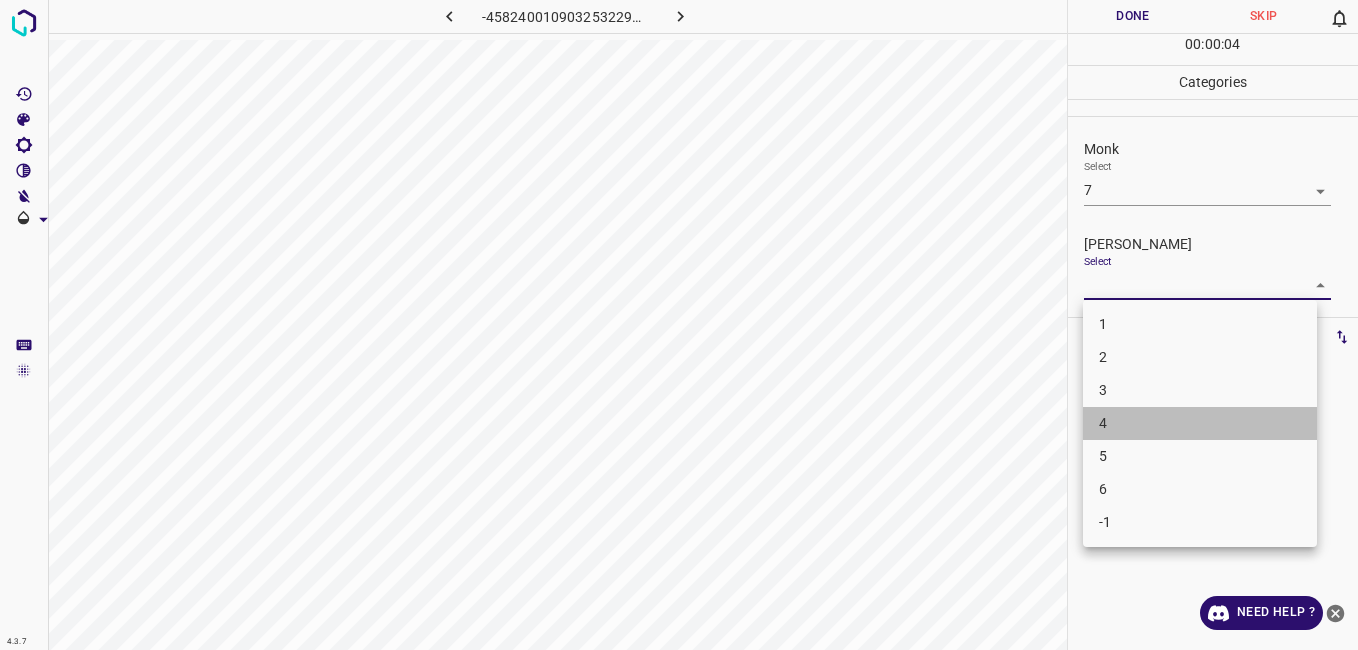 click on "4" at bounding box center [1200, 423] 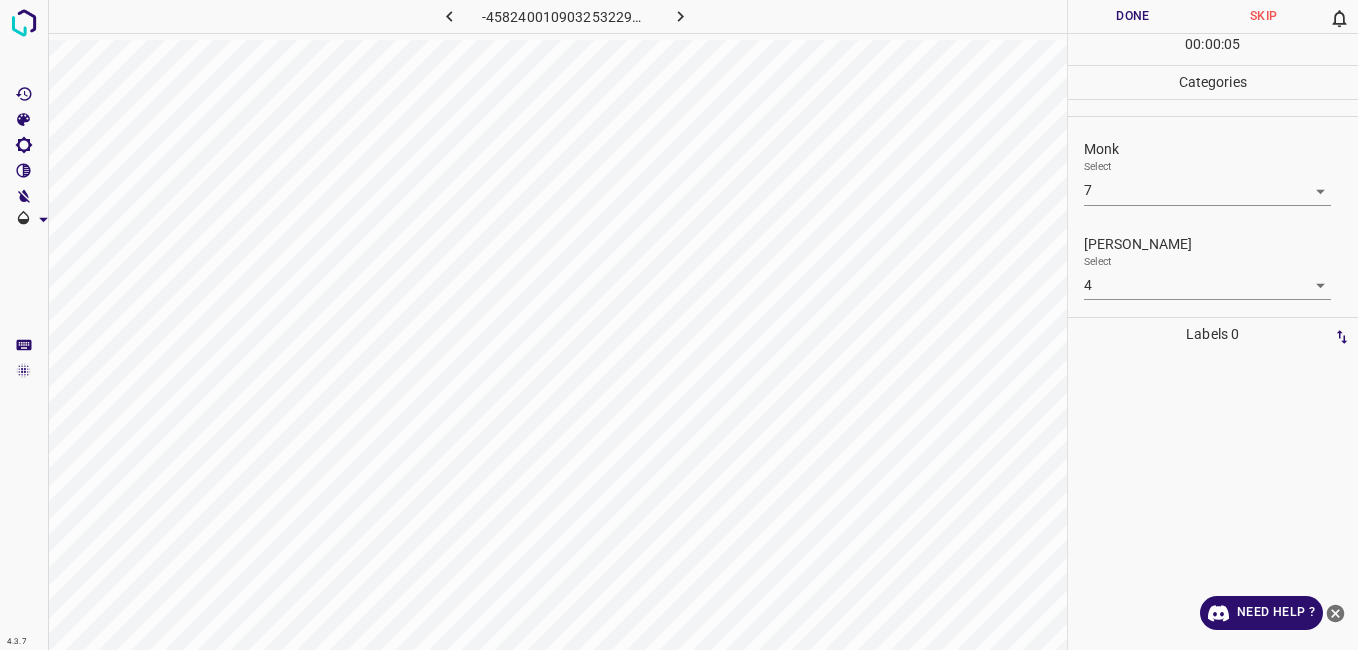 click on "00   : 00   : 05" at bounding box center [1213, 49] 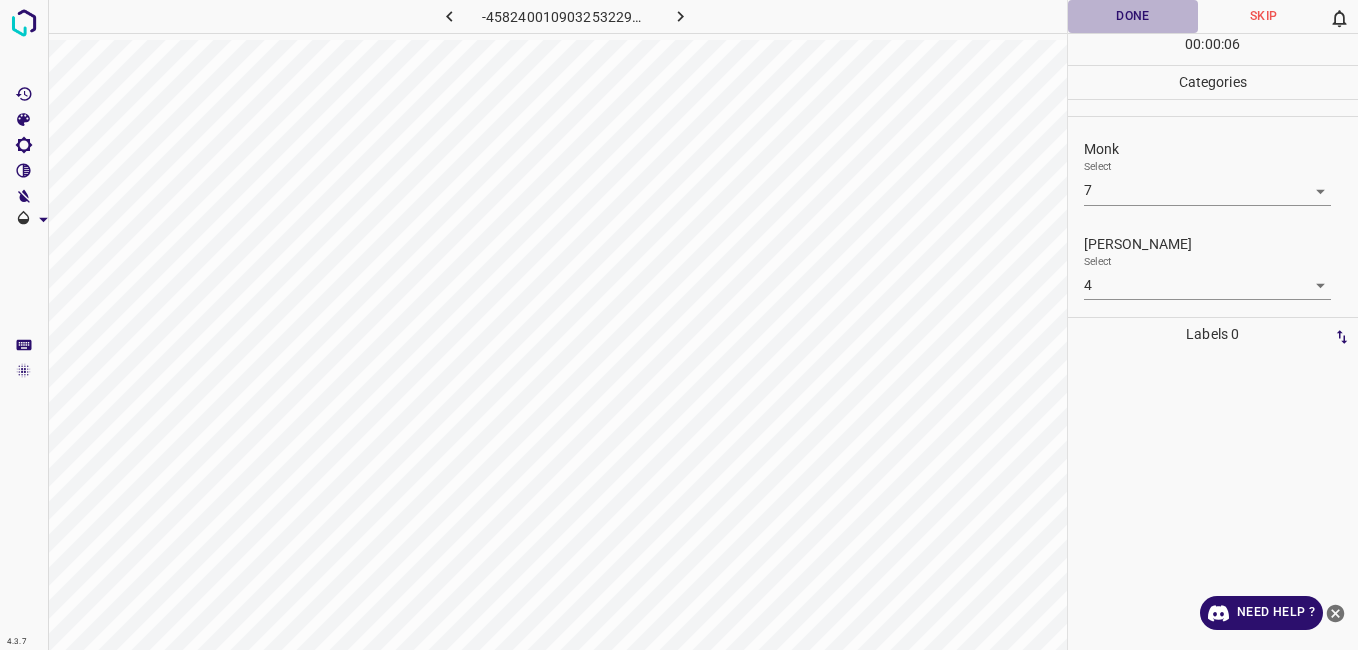 click on "Done" at bounding box center [1133, 16] 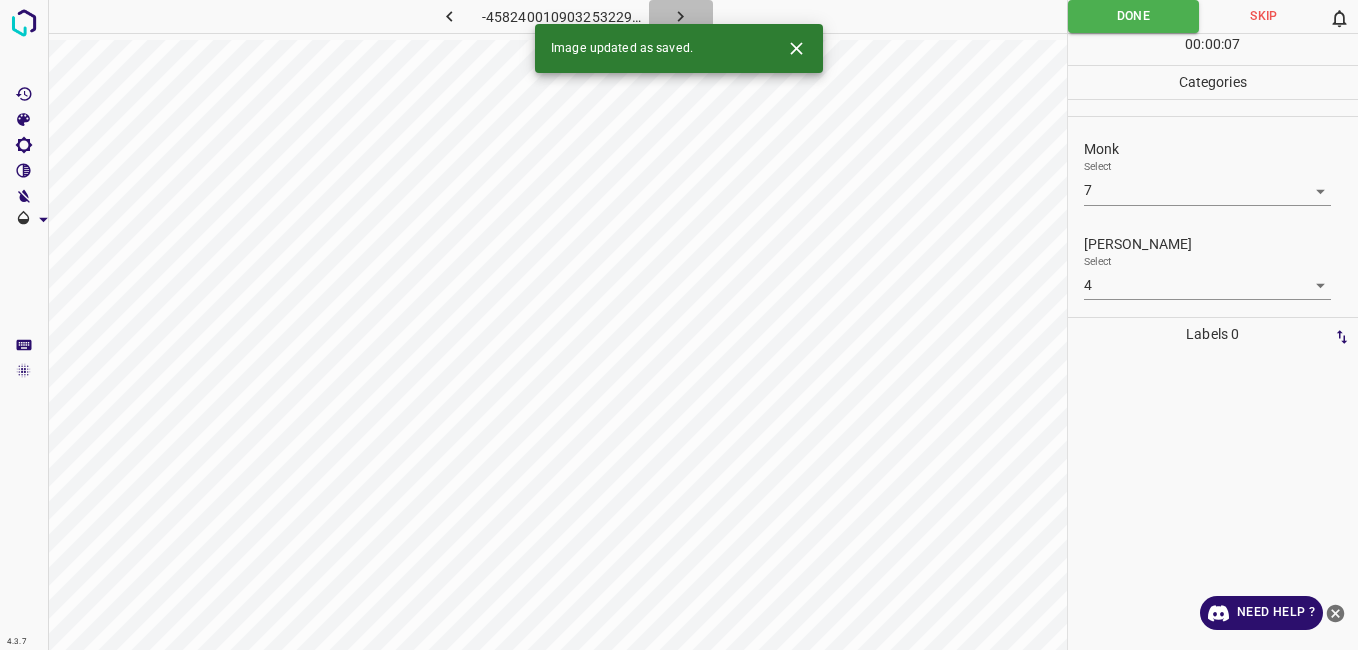click at bounding box center [681, 16] 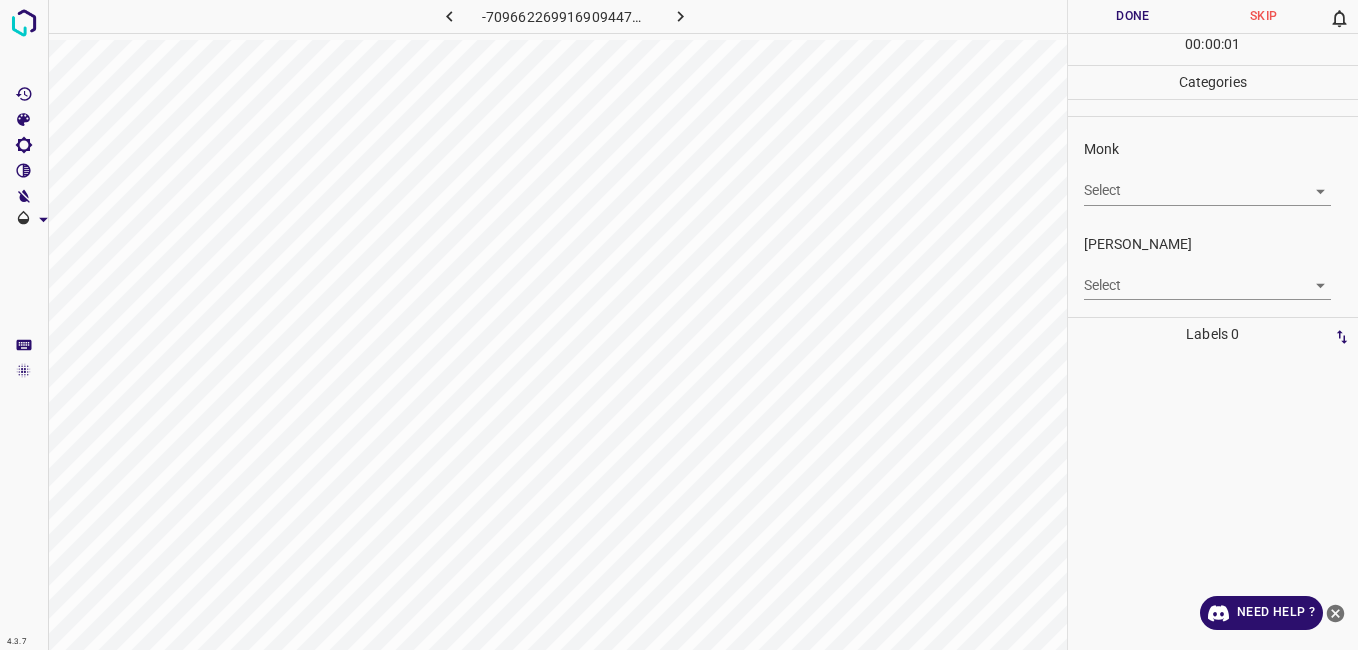 click on "Monk   Select ​" at bounding box center [1213, 172] 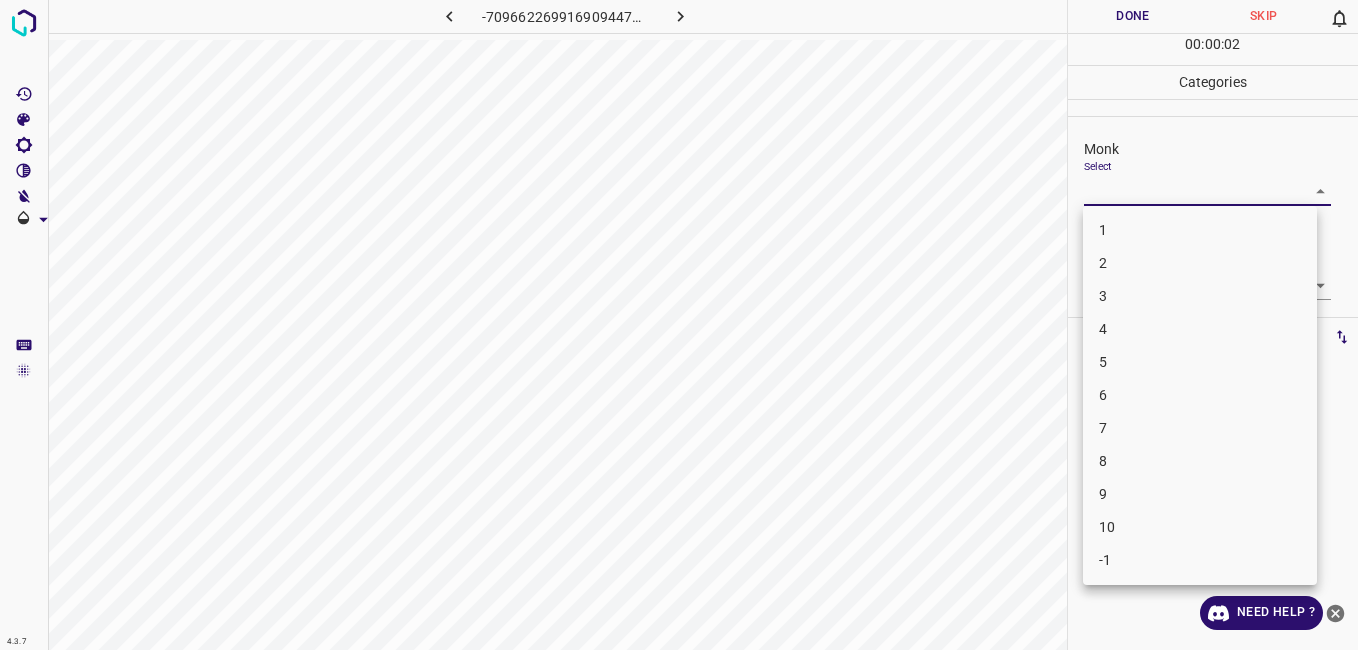 click on "6" at bounding box center [1200, 395] 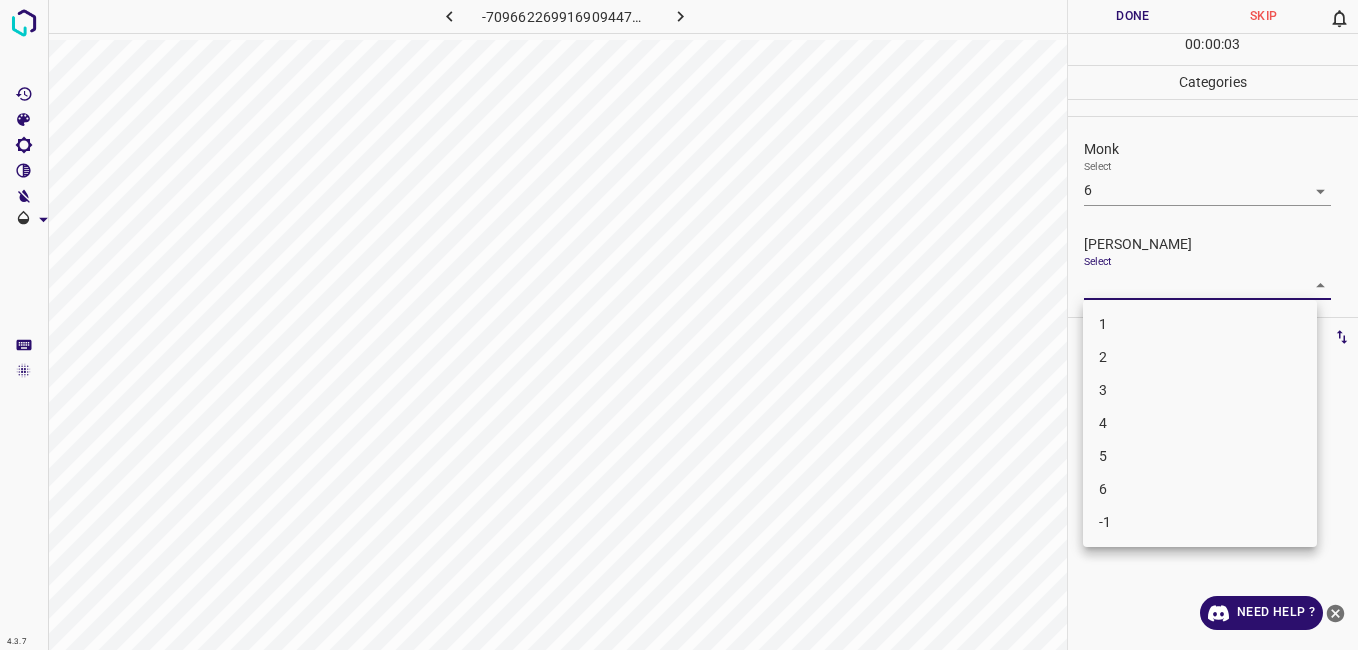 click on "4.3.7 -7096622699169094475.png Done Skip 0 00   : 00   : 03   Categories Monk   Select 6 6  Fitzpatrick   Select ​ Labels   0 Categories 1 Monk 2  Fitzpatrick Tools Space Change between modes (Draw & Edit) I Auto labeling R Restore zoom M Zoom in N Zoom out Delete Delete selecte label Filters Z Restore filters X Saturation filter C Brightness filter V Contrast filter B Gray scale filter General O Download Need Help ? - Text - Hide - Delete 1 2 3 4 5 6 -1" at bounding box center (679, 325) 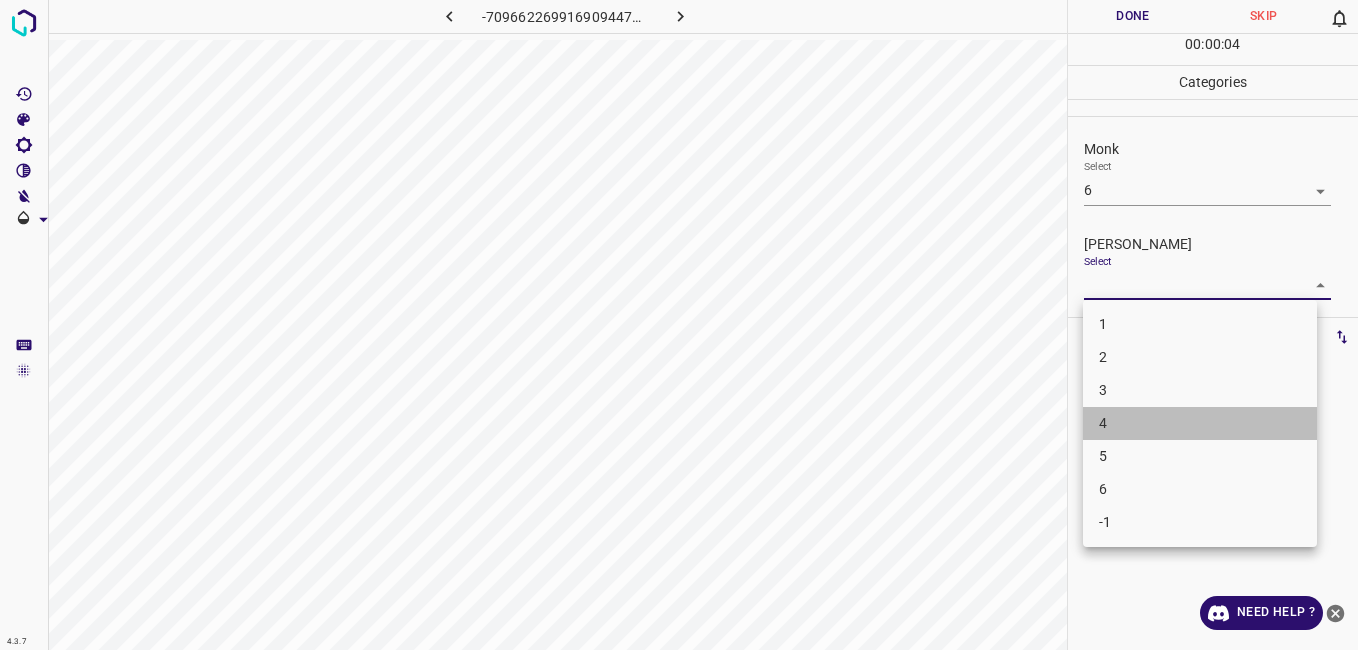 click on "4" at bounding box center (1200, 423) 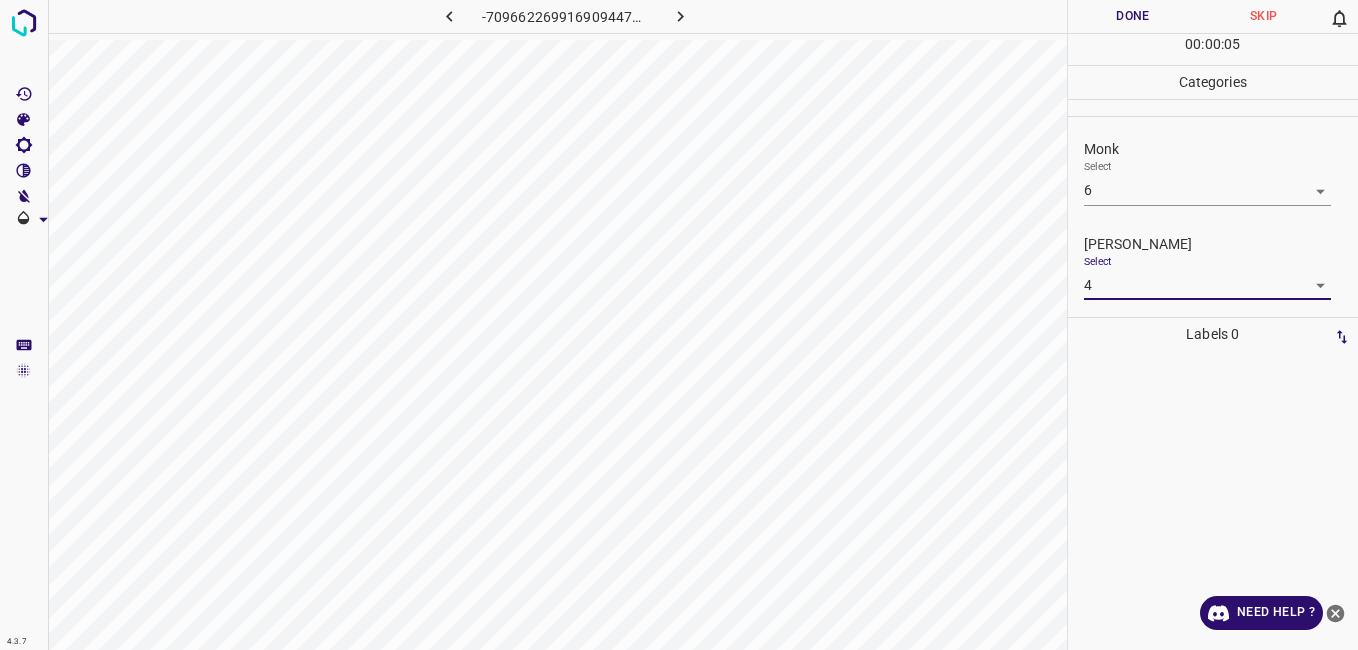 click on "Done" at bounding box center (1133, 16) 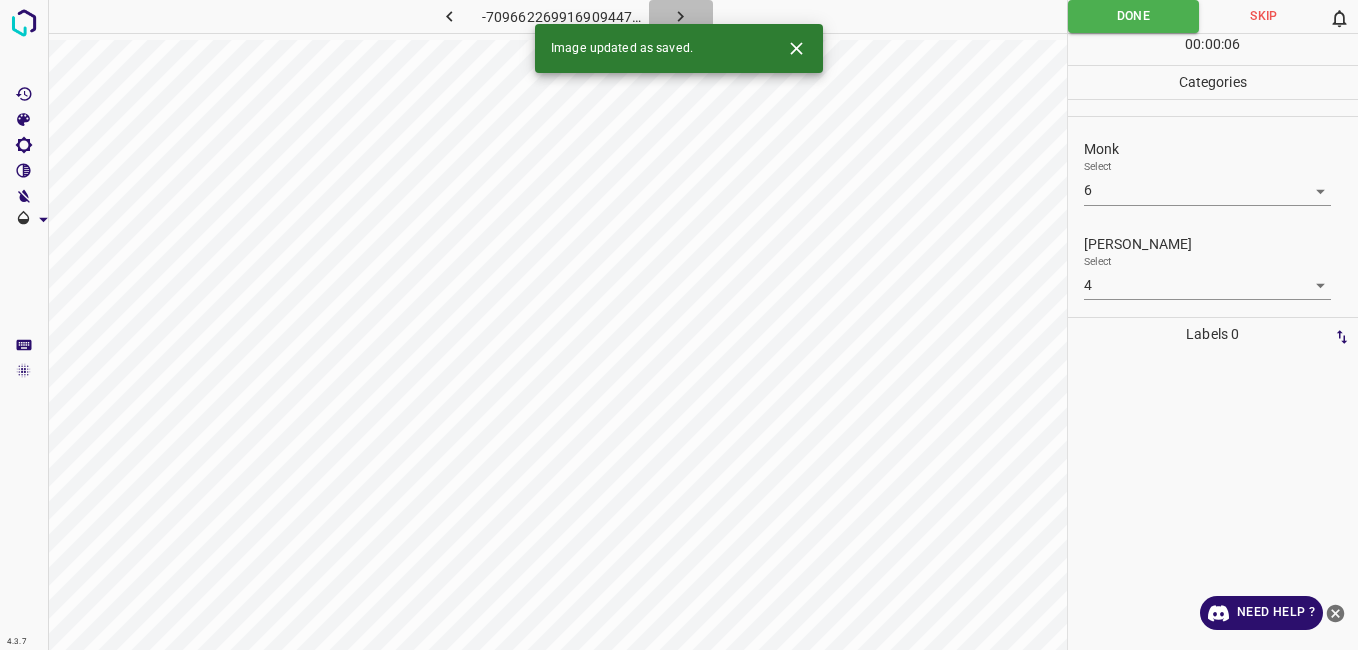 click 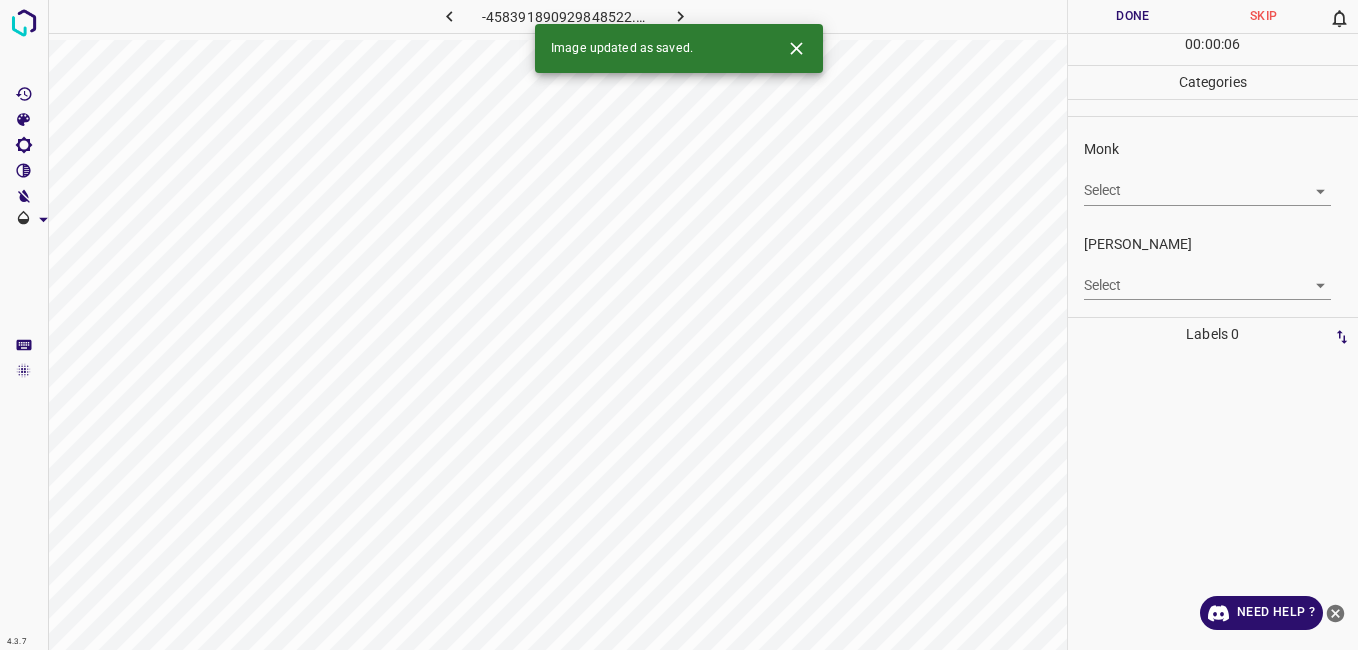 click on "4.3.7 -458391890929848522.png Done Skip 0 00   : 00   : 06   Categories Monk   Select ​  Fitzpatrick   Select ​ Labels   0 Categories 1 Monk 2  Fitzpatrick Tools Space Change between modes (Draw & Edit) I Auto labeling R Restore zoom M Zoom in N Zoom out Delete Delete selecte label Filters Z Restore filters X Saturation filter C Brightness filter V Contrast filter B Gray scale filter General O Download Image updated as saved. Need Help ? - Text - Hide - Delete" at bounding box center (679, 325) 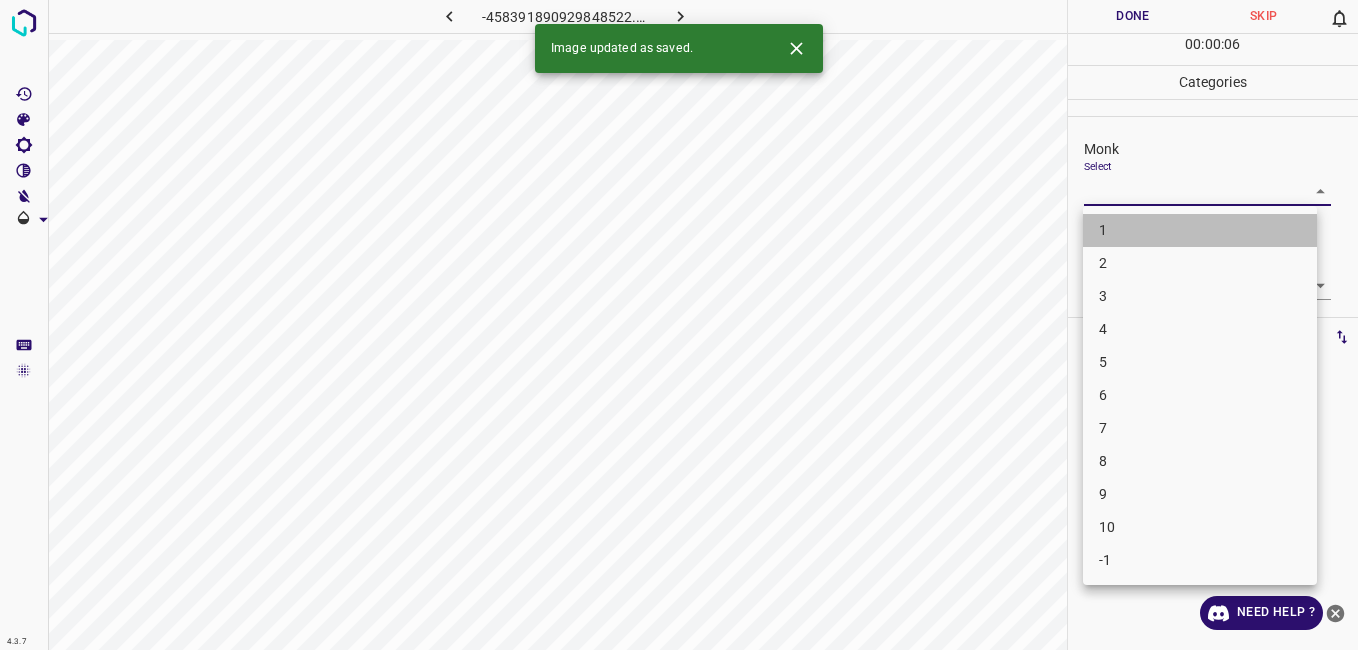 click on "1" at bounding box center [1200, 230] 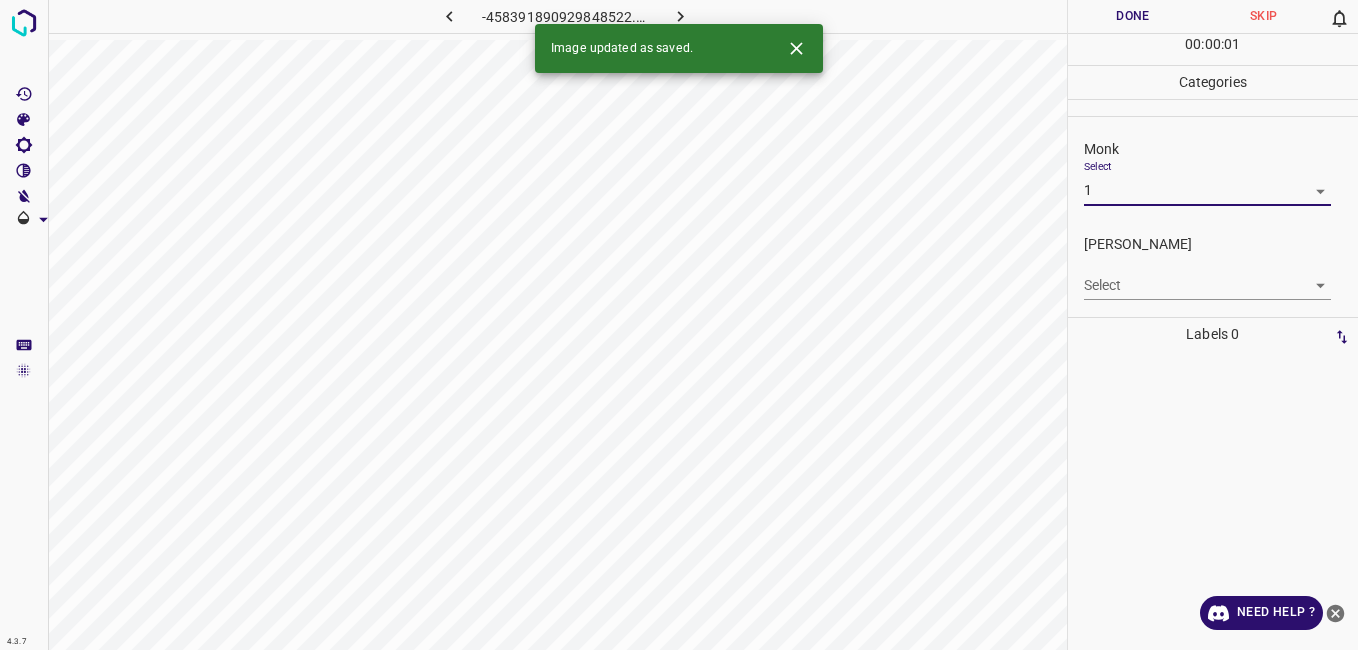 click on "4.3.7 -458391890929848522.png Done Skip 0 00   : 00   : 01   Categories Monk   Select 1 1  Fitzpatrick   Select ​ Labels   0 Categories 1 Monk 2  Fitzpatrick Tools Space Change between modes (Draw & Edit) I Auto labeling R Restore zoom M Zoom in N Zoom out Delete Delete selecte label Filters Z Restore filters X Saturation filter C Brightness filter V Contrast filter B Gray scale filter General O Download Image updated as saved. Need Help ? - Text - Hide - Delete" at bounding box center (679, 325) 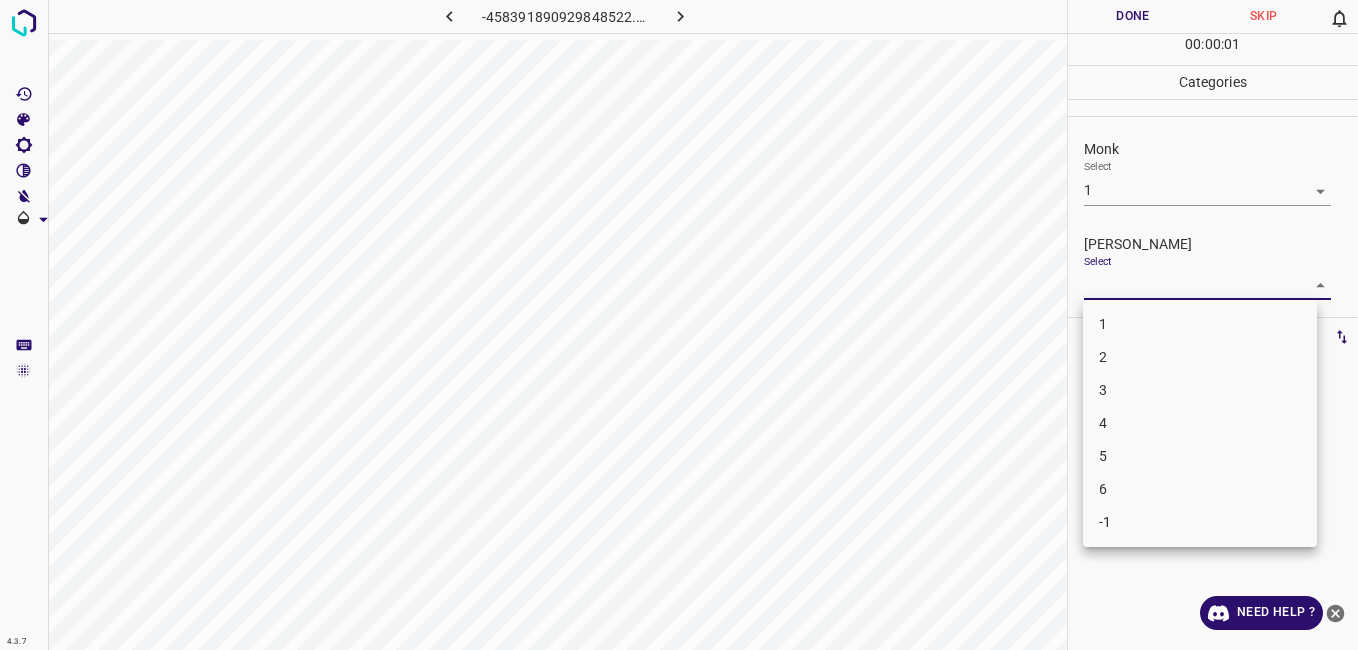 click on "2" at bounding box center (1200, 357) 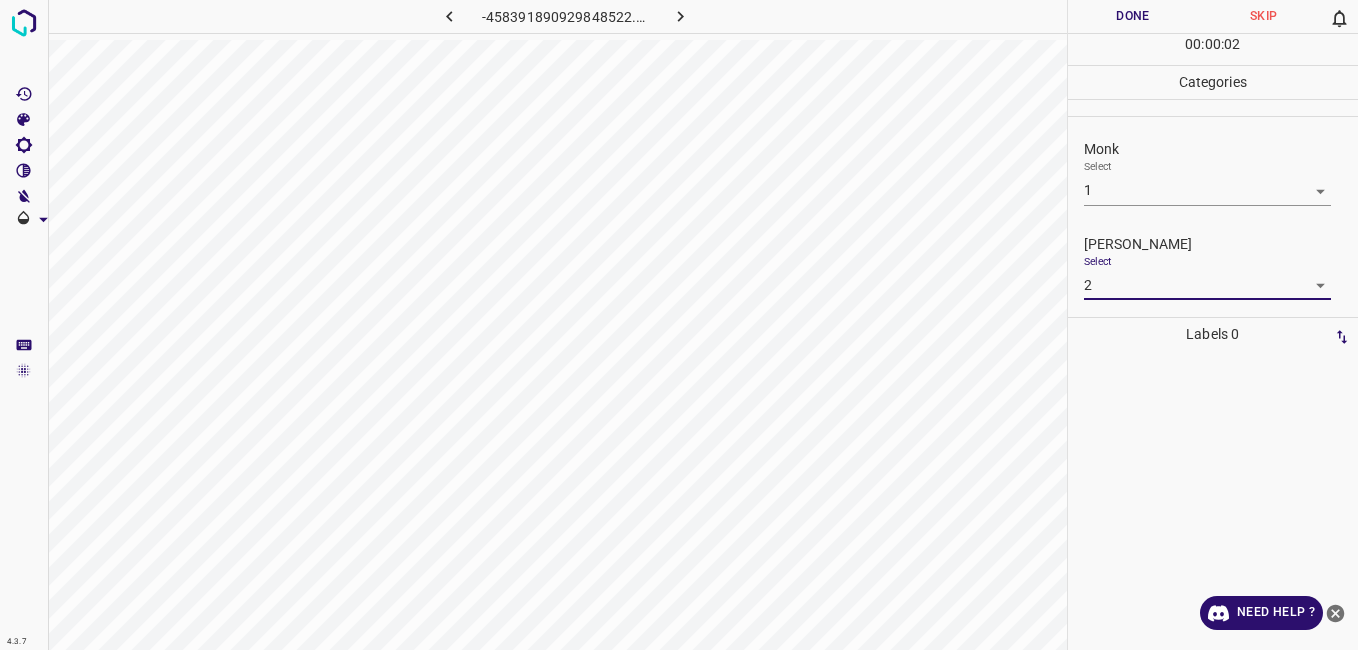 click on "00   : 00   : 02" at bounding box center (1213, 49) 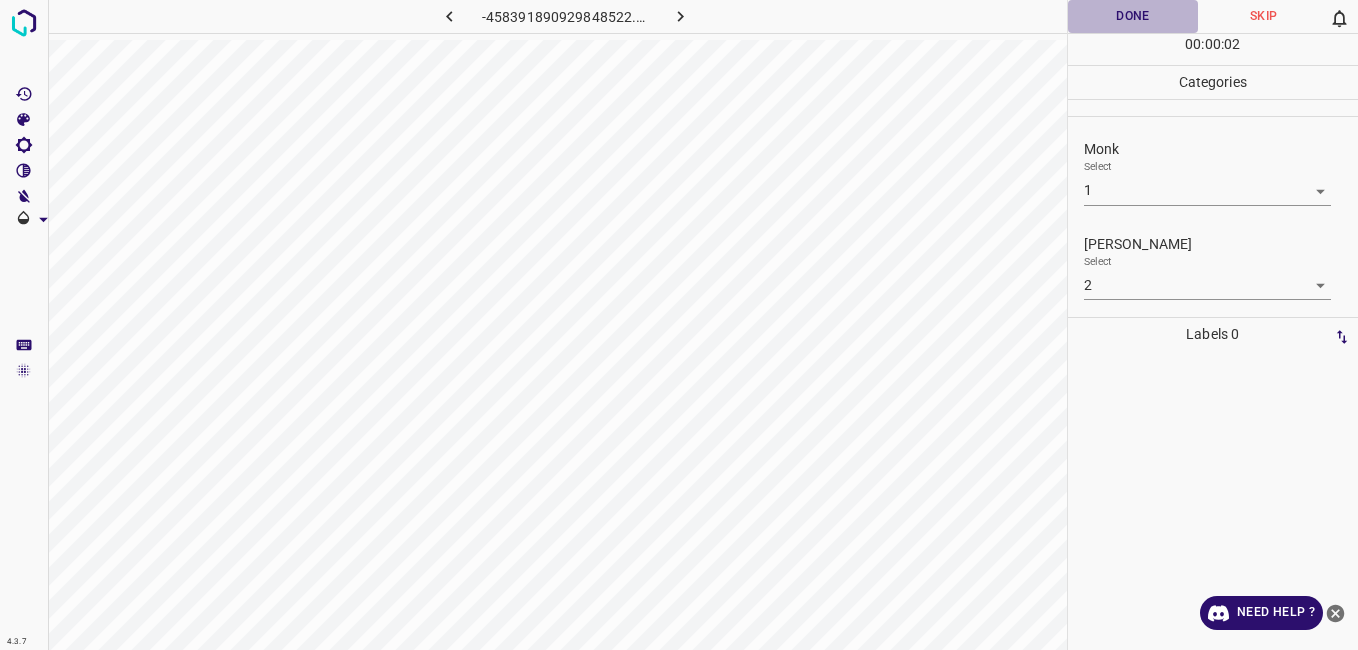 click on "Done" at bounding box center [1133, 16] 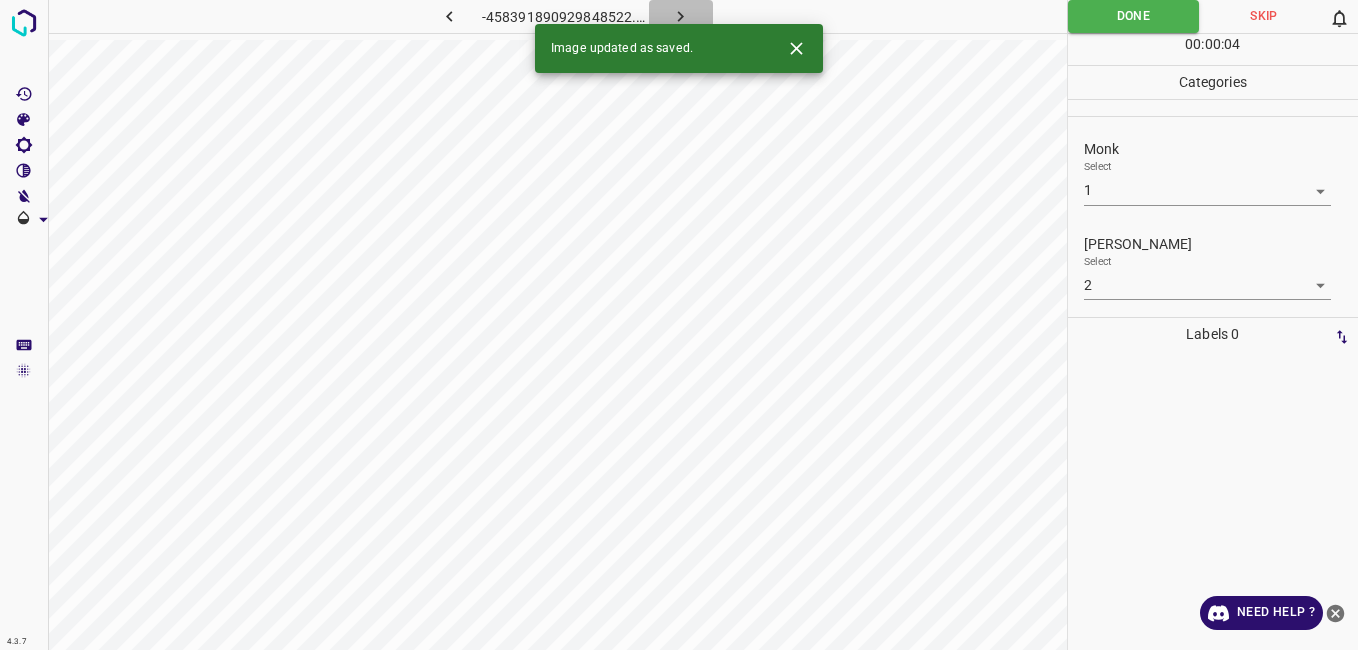 click at bounding box center (681, 16) 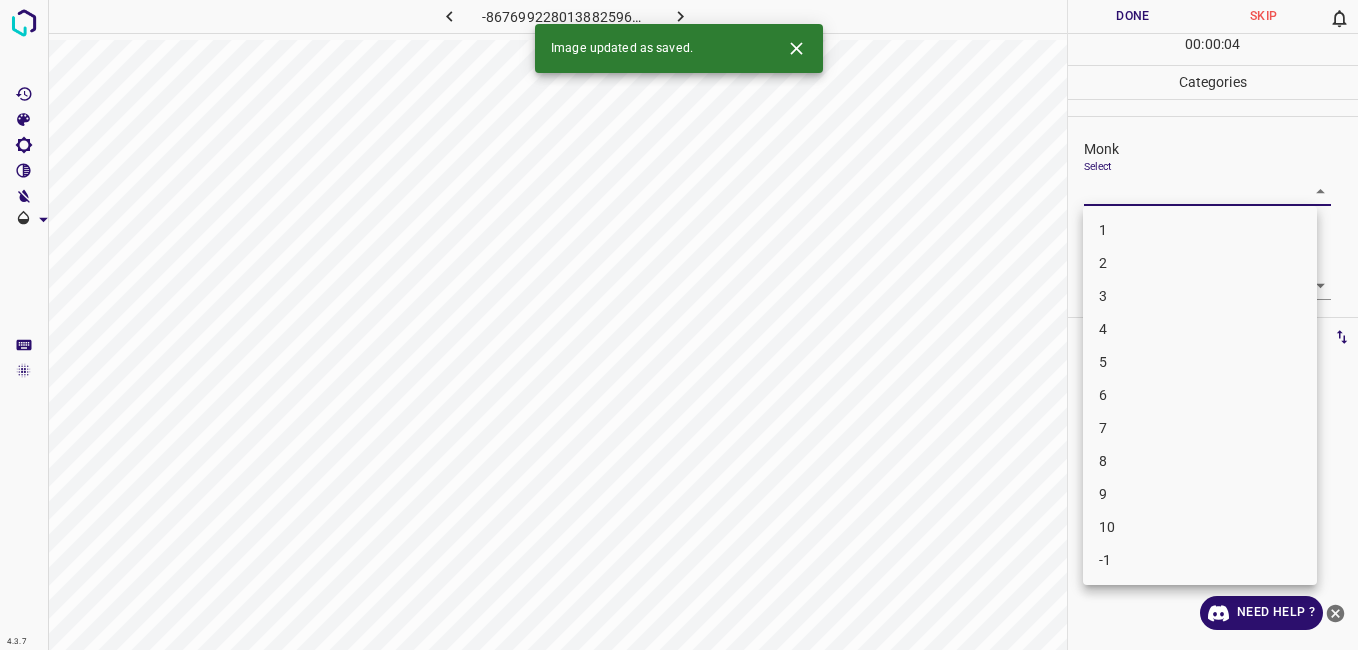 click on "4.3.7 -8676992280138825968.png Done Skip 0 00   : 00   : 04   Categories Monk   Select ​  Fitzpatrick   Select ​ Labels   0 Categories 1 Monk 2  Fitzpatrick Tools Space Change between modes (Draw & Edit) I Auto labeling R Restore zoom M Zoom in N Zoom out Delete Delete selecte label Filters Z Restore filters X Saturation filter C Brightness filter V Contrast filter B Gray scale filter General O Download Image updated as saved. Need Help ? - Text - Hide - Delete 1 2 3 4 5 6 7 8 9 10 -1" at bounding box center [679, 325] 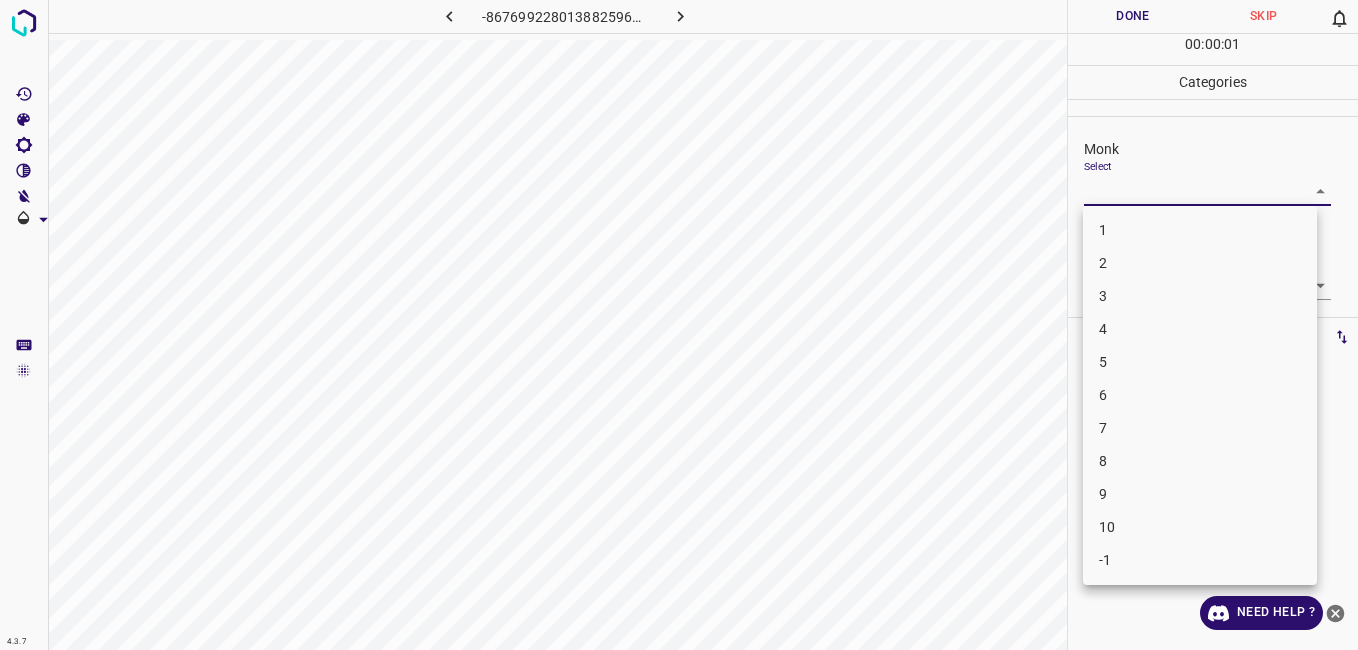 click on "3" at bounding box center (1200, 296) 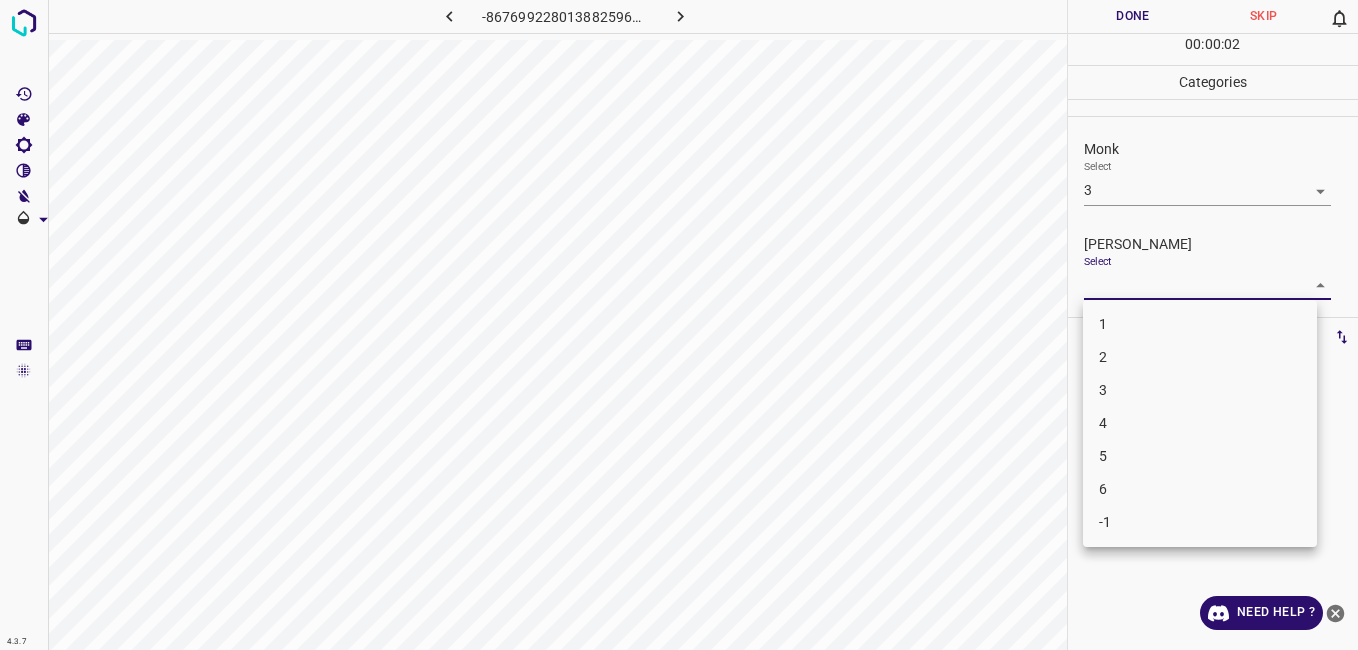 click on "4.3.7 -8676992280138825968.png Done Skip 0 00   : 00   : 02   Categories Monk   Select 3 3  Fitzpatrick   Select ​ Labels   0 Categories 1 Monk 2  Fitzpatrick Tools Space Change between modes (Draw & Edit) I Auto labeling R Restore zoom M Zoom in N Zoom out Delete Delete selecte label Filters Z Restore filters X Saturation filter C Brightness filter V Contrast filter B Gray scale filter General O Download Need Help ? - Text - Hide - Delete 1 2 3 4 5 6 -1" at bounding box center [679, 325] 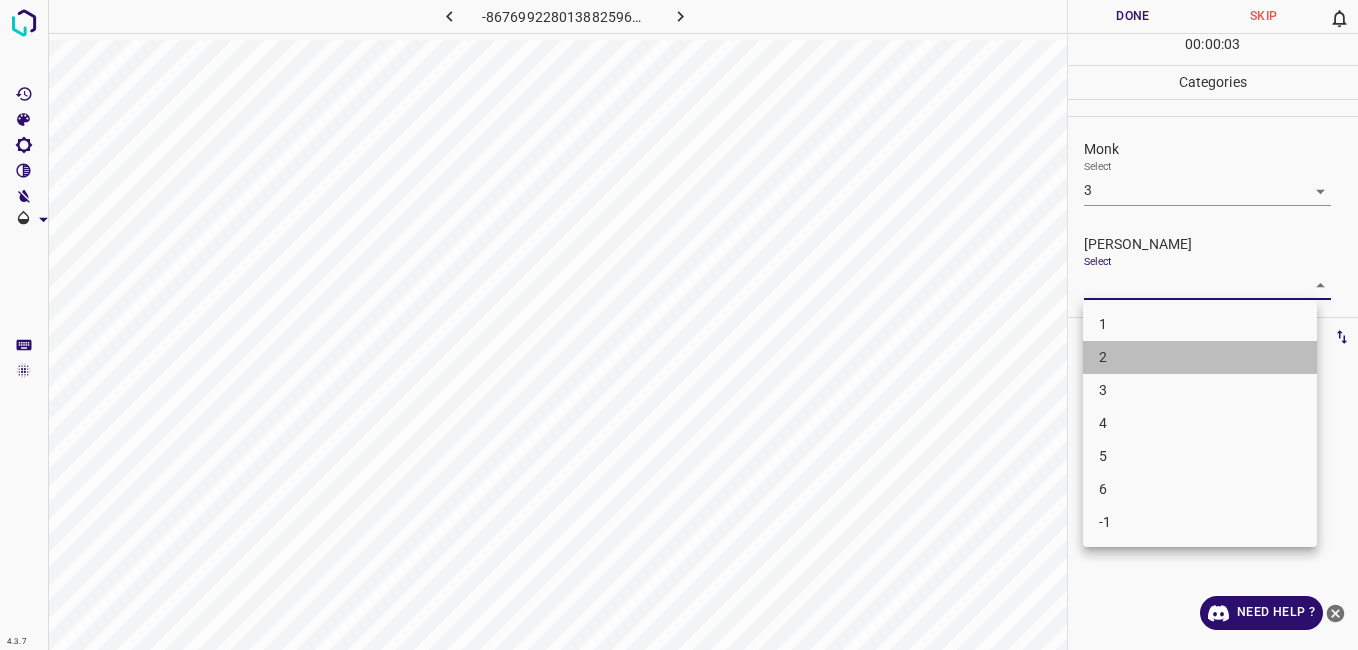 click on "2" at bounding box center [1200, 357] 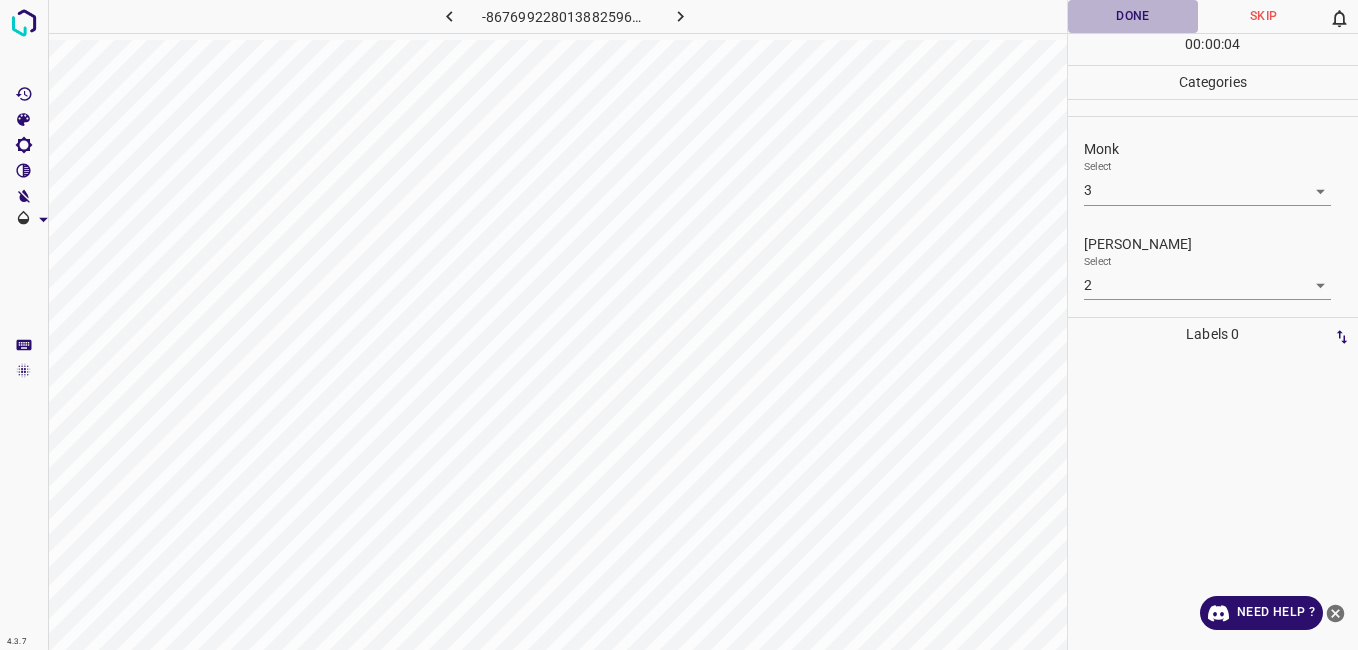 click on "Done" at bounding box center (1133, 16) 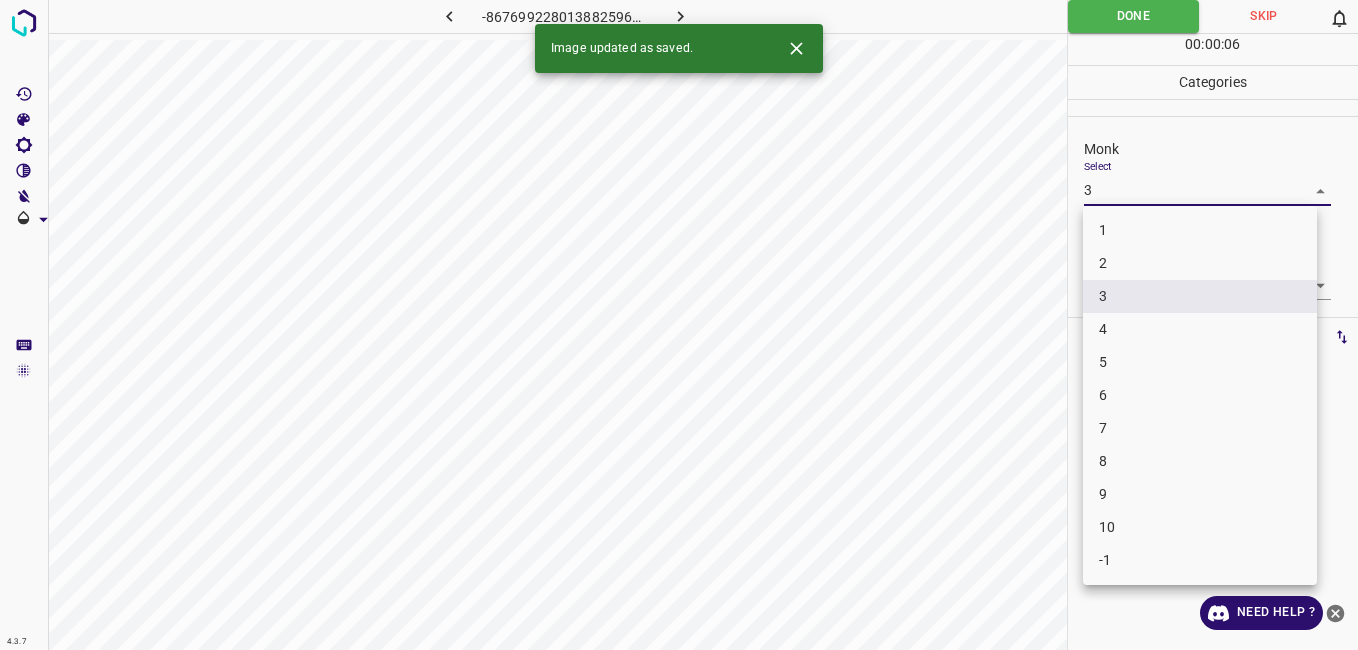 click on "4.3.7 -8676992280138825968.png Done Skip 0 00   : 00   : 06   Categories Monk   Select 3 3  Fitzpatrick   Select 2 2 Labels   0 Categories 1 Monk 2  Fitzpatrick Tools Space Change between modes (Draw & Edit) I Auto labeling R Restore zoom M Zoom in N Zoom out Delete Delete selecte label Filters Z Restore filters X Saturation filter C Brightness filter V Contrast filter B Gray scale filter General O Download Image updated as saved. Need Help ? - Text - Hide - Delete 1 2 3 4 5 6 7 8 9 10 -1" at bounding box center [679, 325] 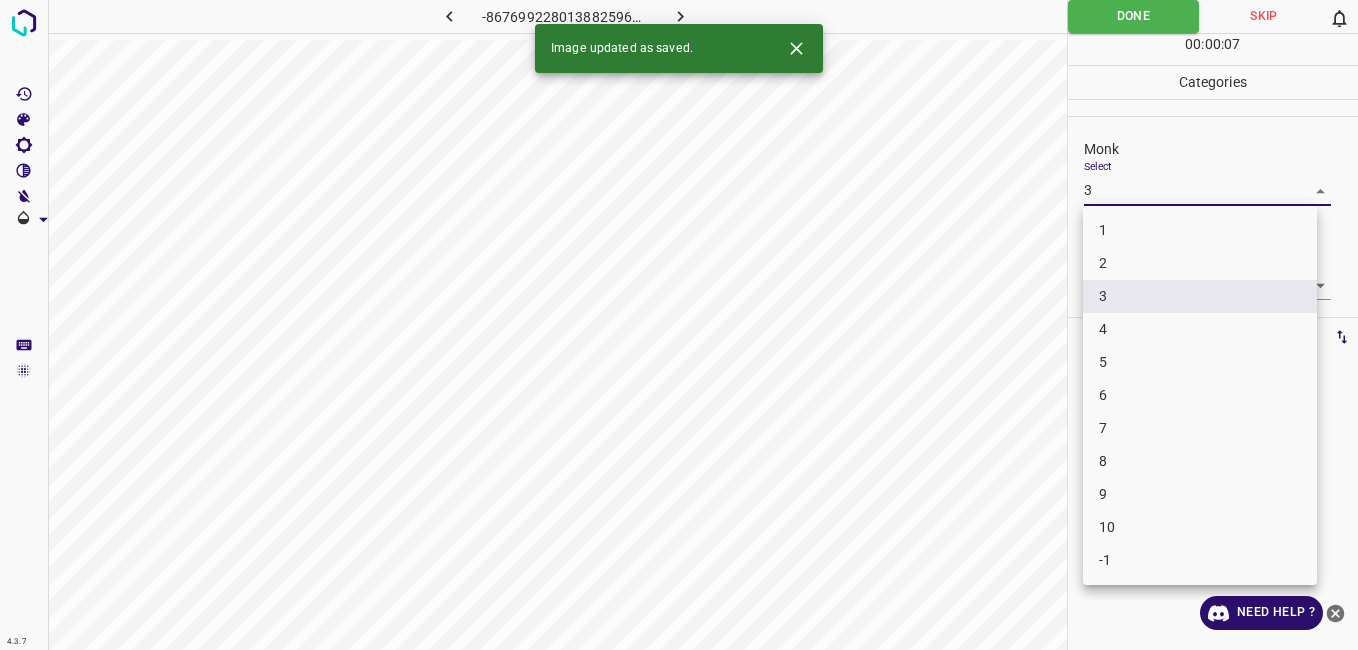 click on "4" at bounding box center [1200, 329] 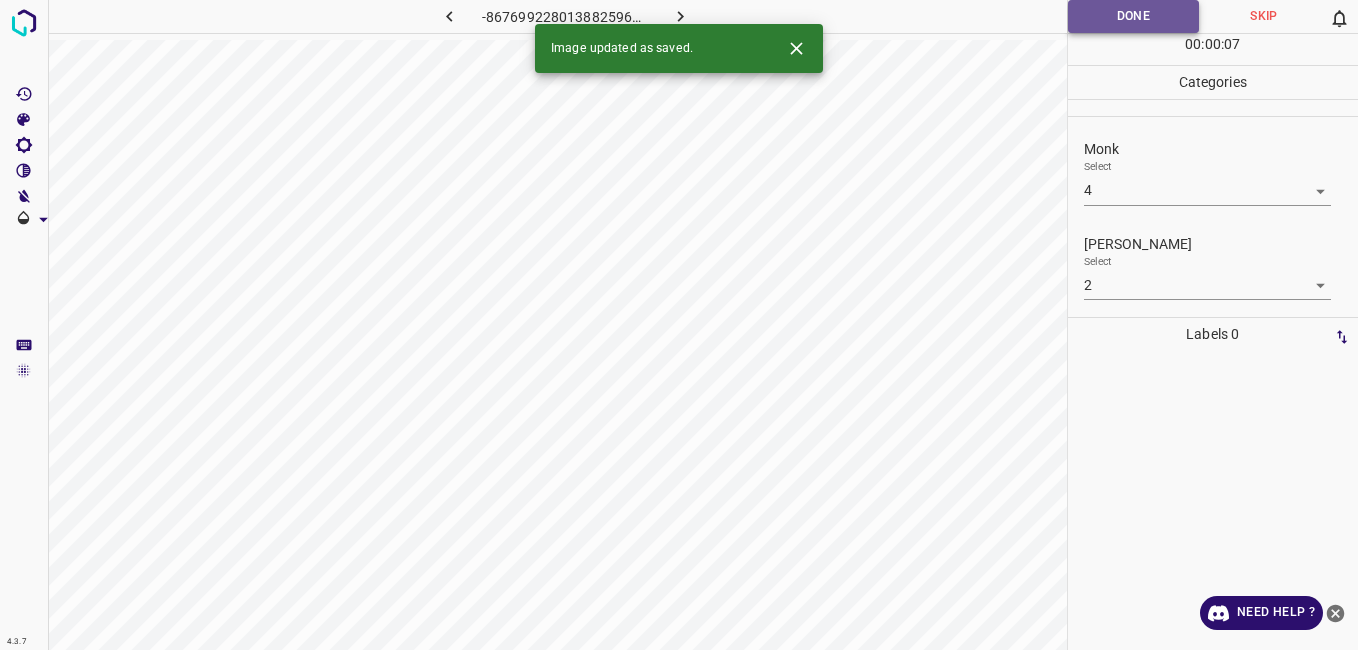 click on "Done" at bounding box center [1134, 16] 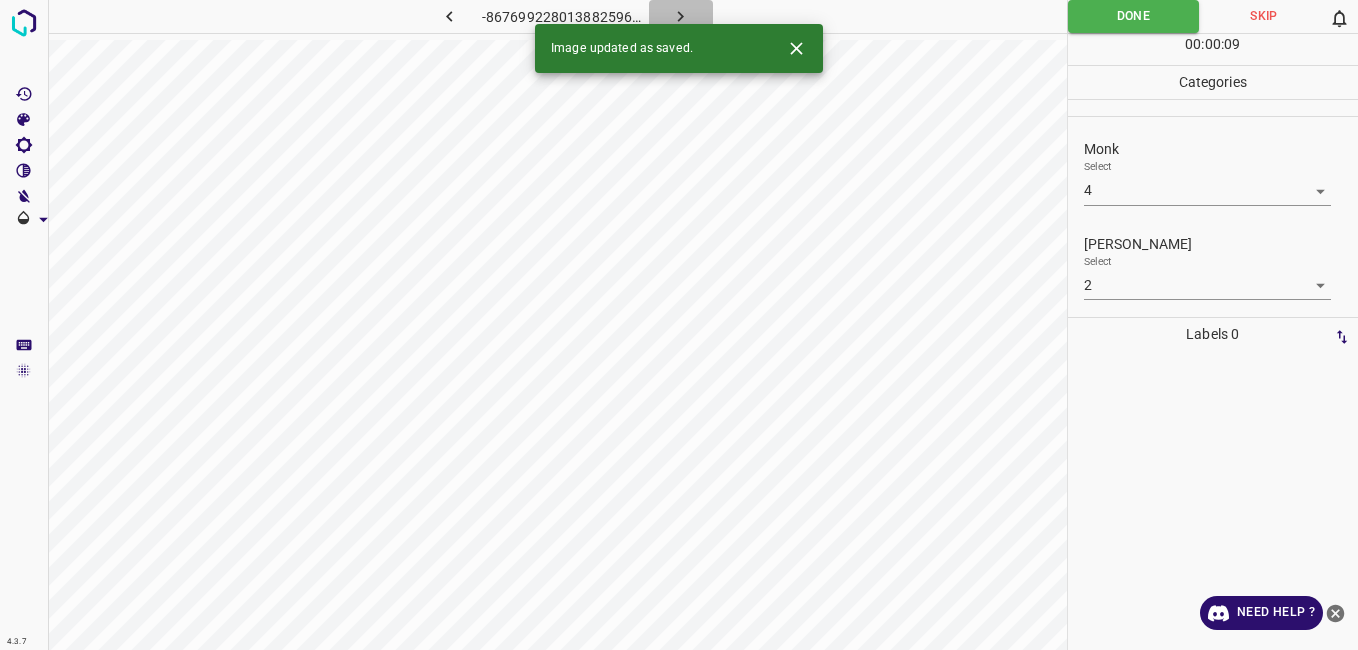 click 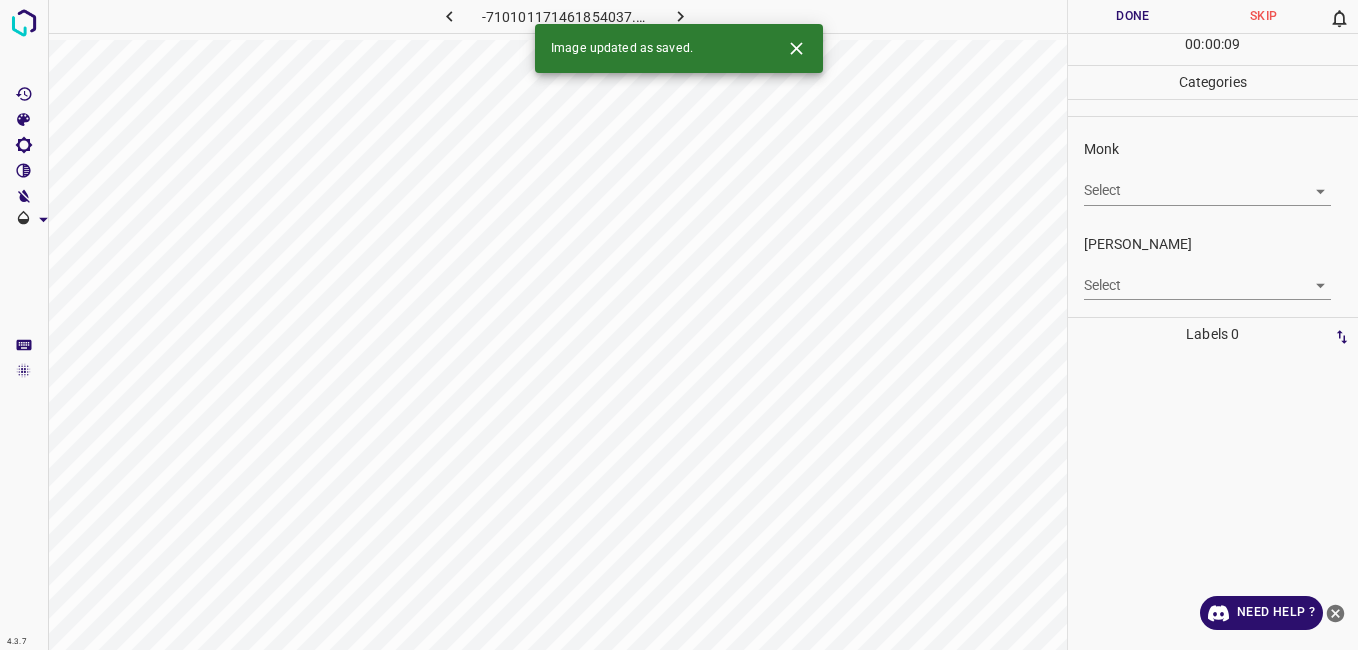 click on "4.3.7 -710101171461854037.png Done Skip 0 00   : 00   : 09   Categories Monk   Select ​  Fitzpatrick   Select ​ Labels   0 Categories 1 Monk 2  Fitzpatrick Tools Space Change between modes (Draw & Edit) I Auto labeling R Restore zoom M Zoom in N Zoom out Delete Delete selecte label Filters Z Restore filters X Saturation filter C Brightness filter V Contrast filter B Gray scale filter General O Download Image updated as saved. Need Help ? - Text - Hide - Delete" at bounding box center (679, 325) 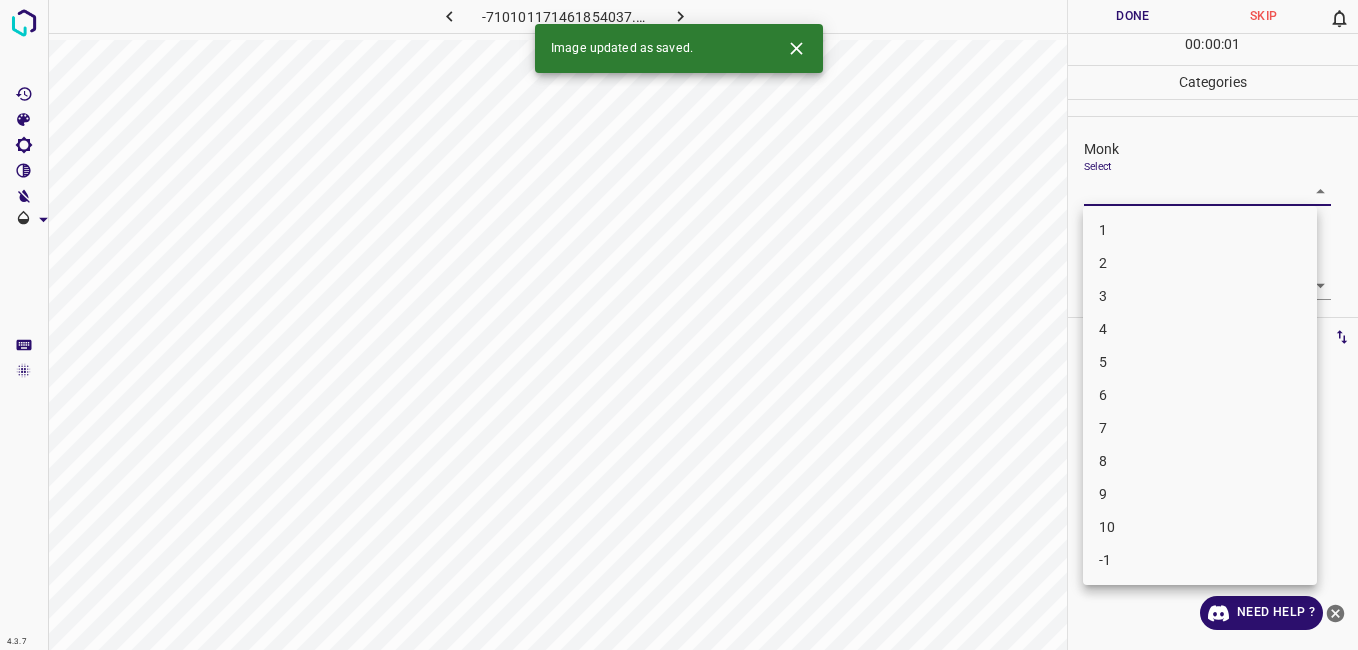 click on "6" at bounding box center (1200, 395) 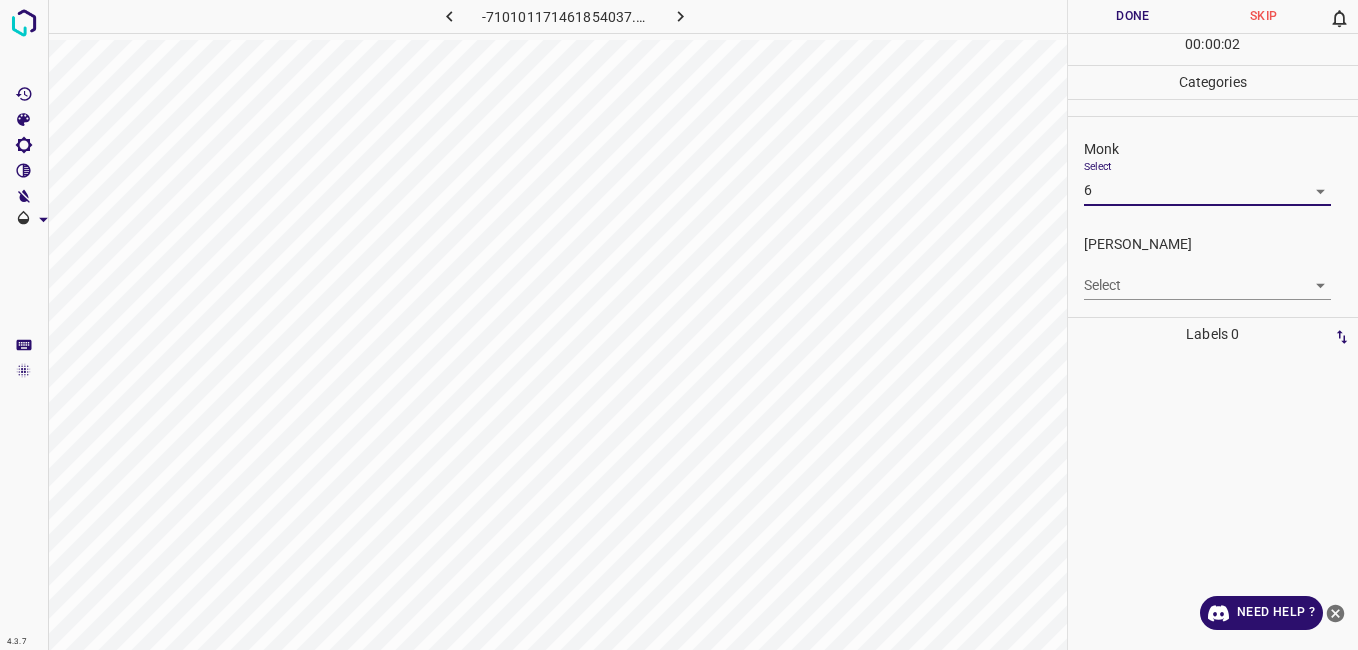 click on "4.3.7 -710101171461854037.png Done Skip 0 00   : 00   : 02   Categories Monk   Select 6 6  Fitzpatrick   Select ​ Labels   0 Categories 1 Monk 2  Fitzpatrick Tools Space Change between modes (Draw & Edit) I Auto labeling R Restore zoom M Zoom in N Zoom out Delete Delete selecte label Filters Z Restore filters X Saturation filter C Brightness filter V Contrast filter B Gray scale filter General O Download Need Help ? - Text - Hide - Delete" at bounding box center (679, 325) 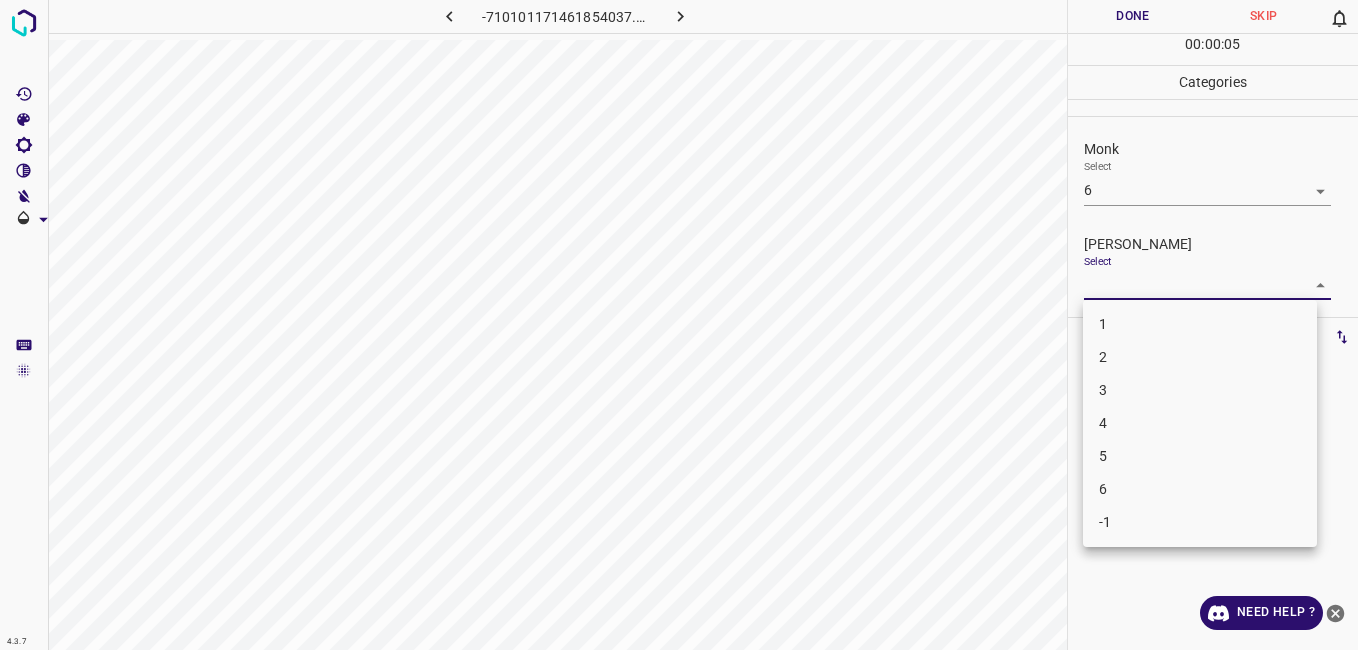 click on "4" at bounding box center (1200, 423) 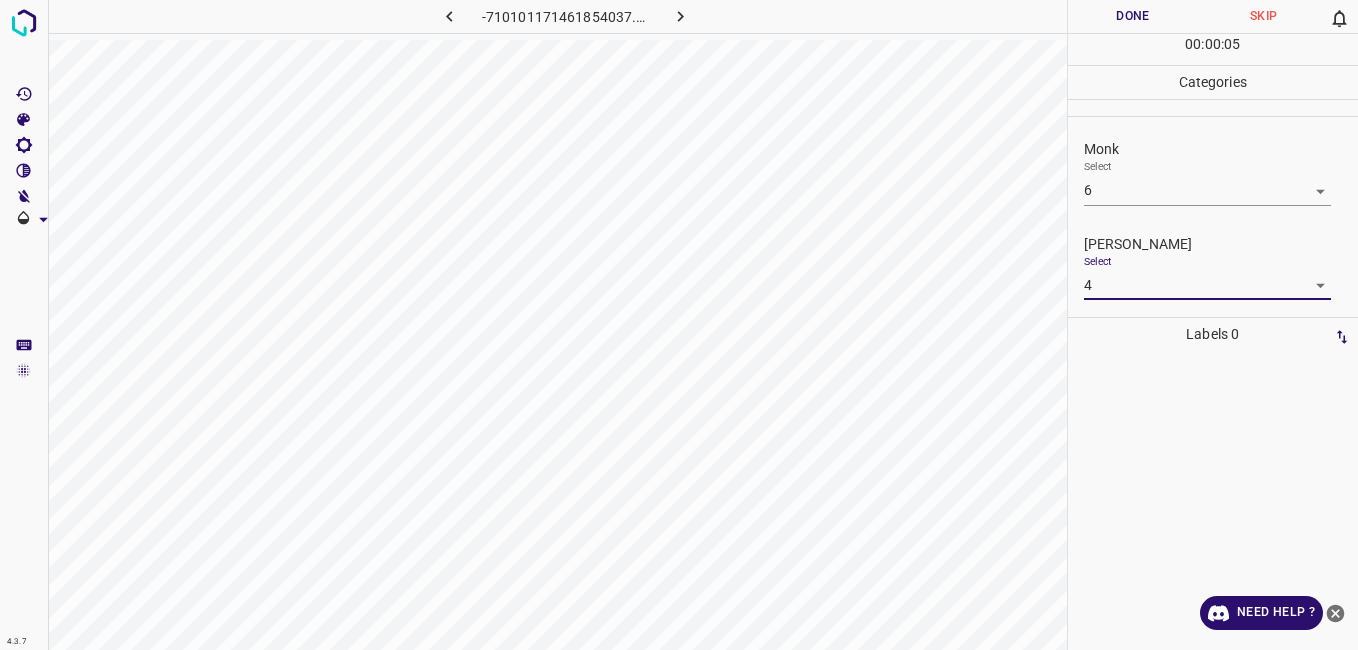 click on "Done" at bounding box center (1133, 16) 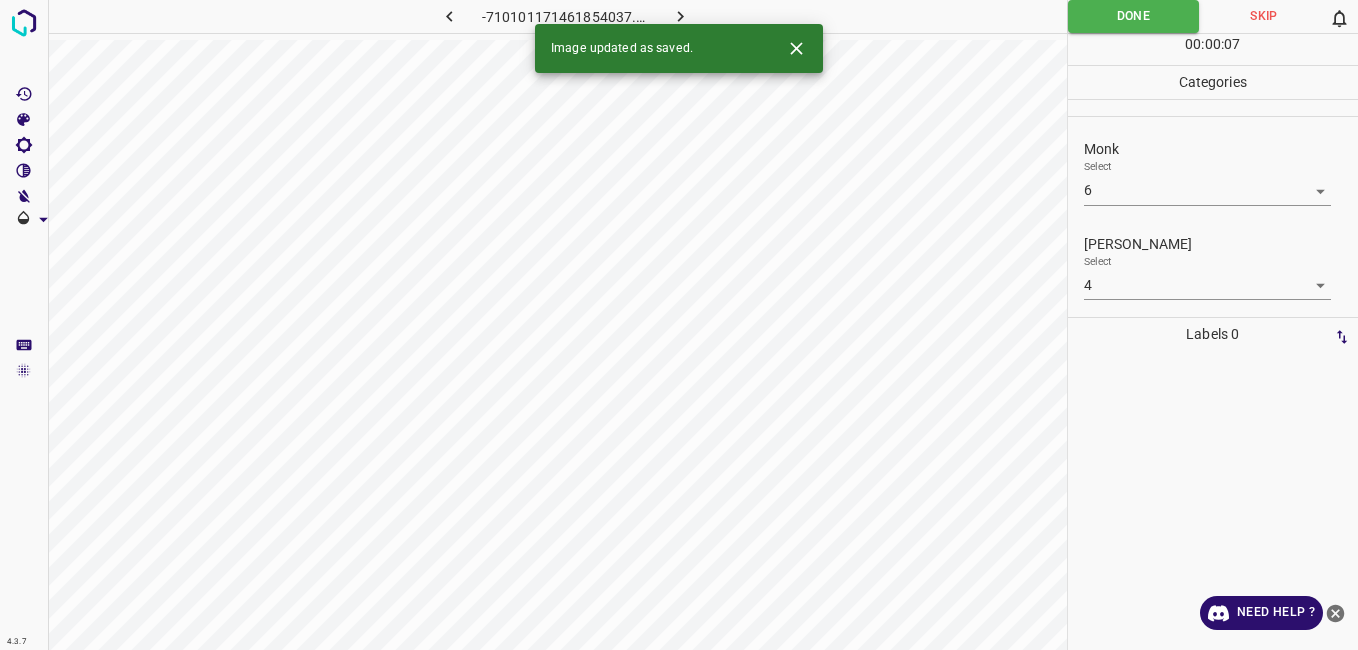 click 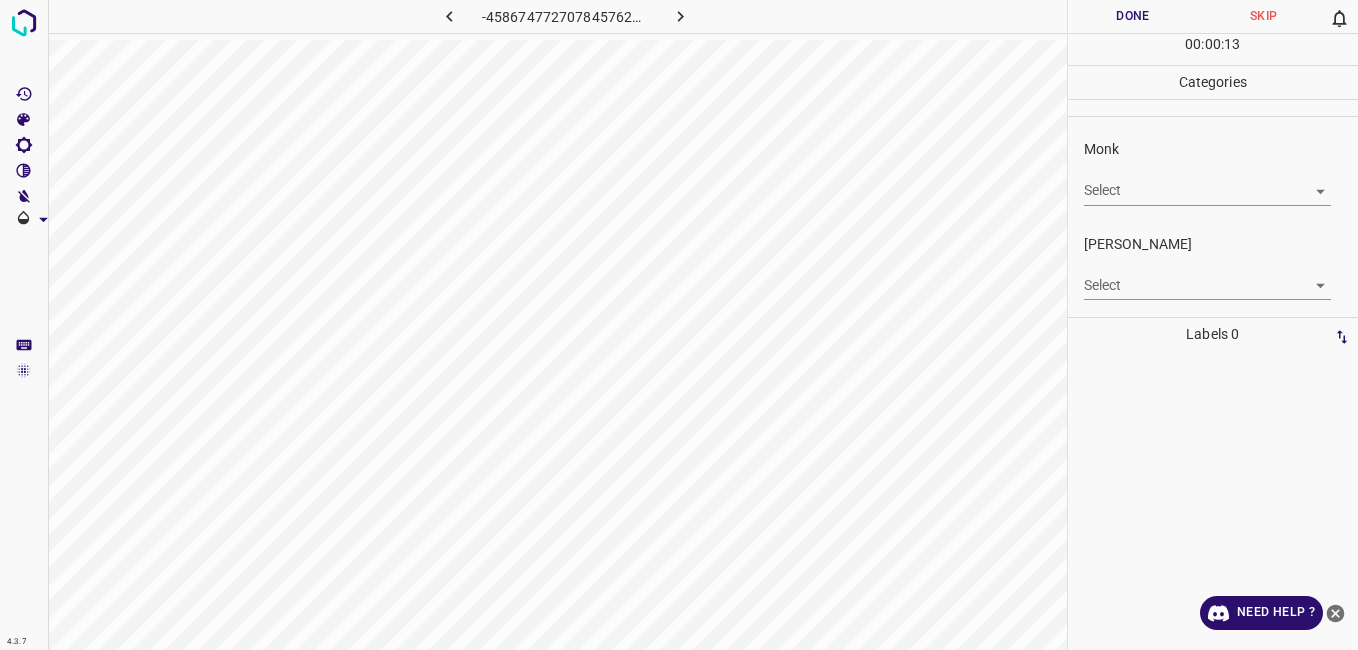 click on "4.3.7 -4586747727078457620.png Done Skip 0 00   : 00   : 13   Categories Monk   Select ​  Fitzpatrick   Select ​ Labels   0 Categories 1 Monk 2  Fitzpatrick Tools Space Change between modes (Draw & Edit) I Auto labeling R Restore zoom M Zoom in N Zoom out Delete Delete selecte label Filters Z Restore filters X Saturation filter C Brightness filter V Contrast filter B Gray scale filter General O Download Need Help ? - Text - Hide - Delete" at bounding box center (679, 325) 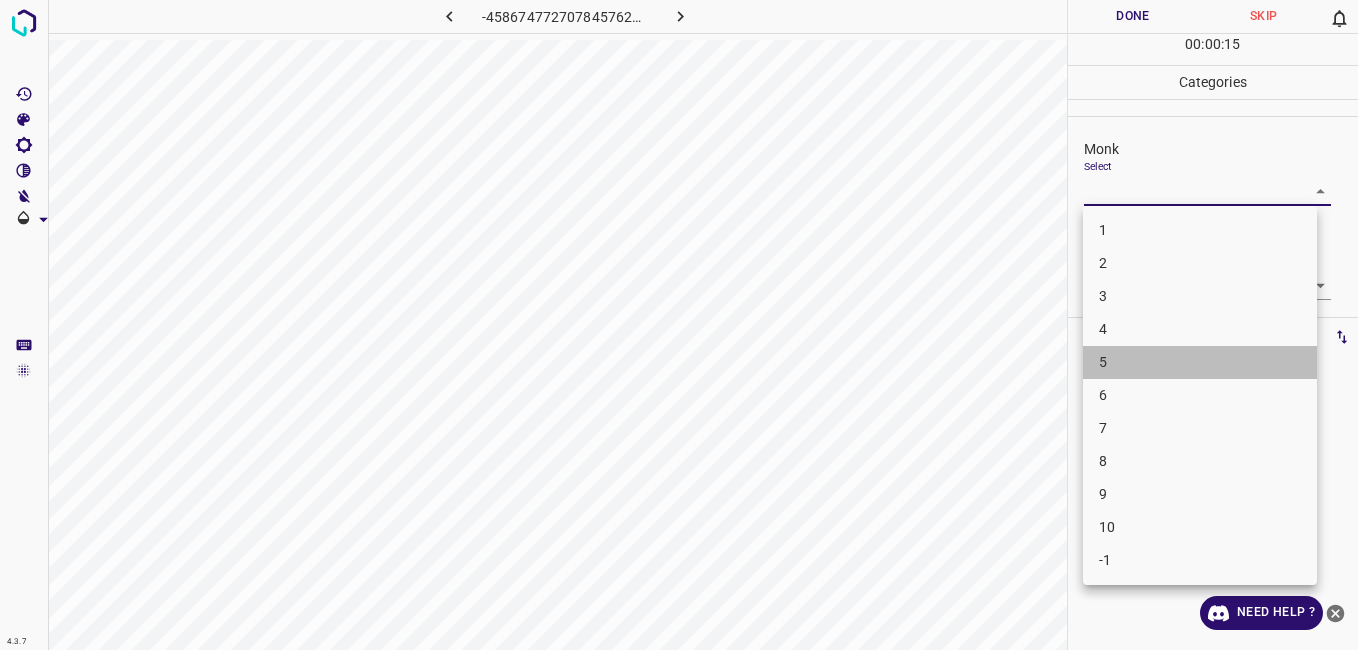 click on "5" at bounding box center [1200, 362] 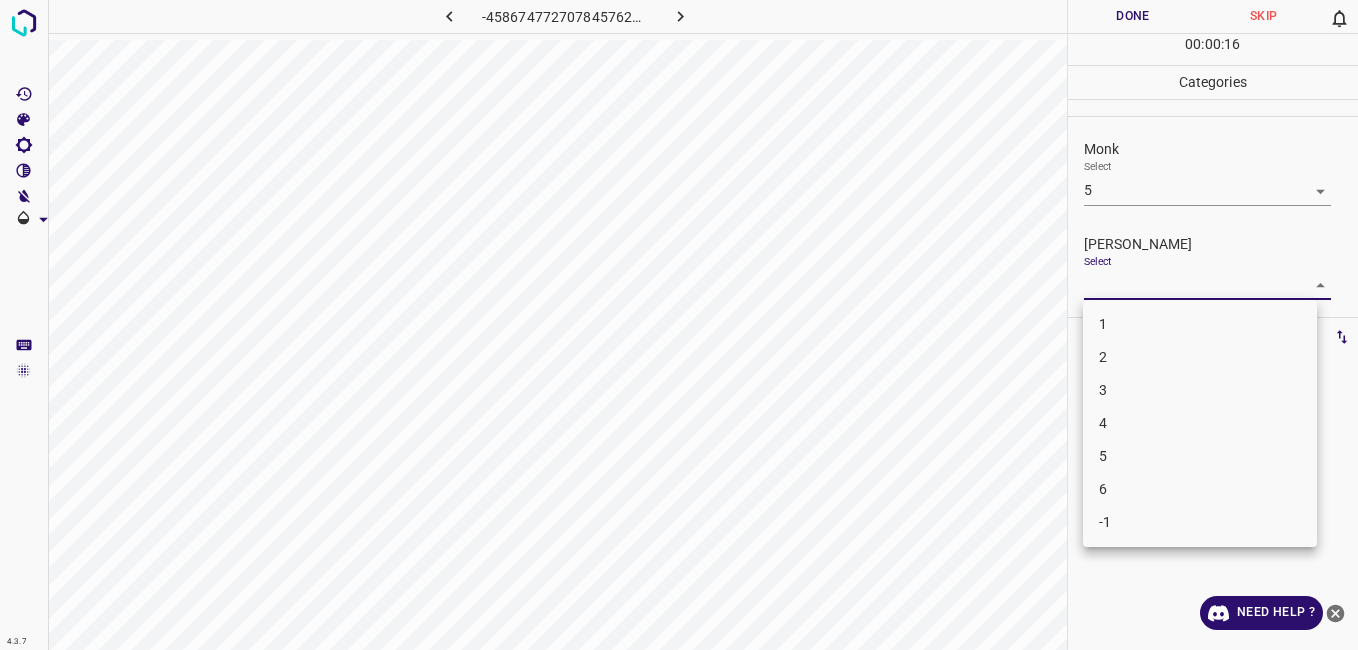 click on "4.3.7 -4586747727078457620.png Done Skip 0 00   : 00   : 16   Categories Monk   Select 5 5  Fitzpatrick   Select ​ Labels   0 Categories 1 Monk 2  Fitzpatrick Tools Space Change between modes (Draw & Edit) I Auto labeling R Restore zoom M Zoom in N Zoom out Delete Delete selecte label Filters Z Restore filters X Saturation filter C Brightness filter V Contrast filter B Gray scale filter General O Download Need Help ? - Text - Hide - Delete 1 2 3 4 5 6 -1" at bounding box center [679, 325] 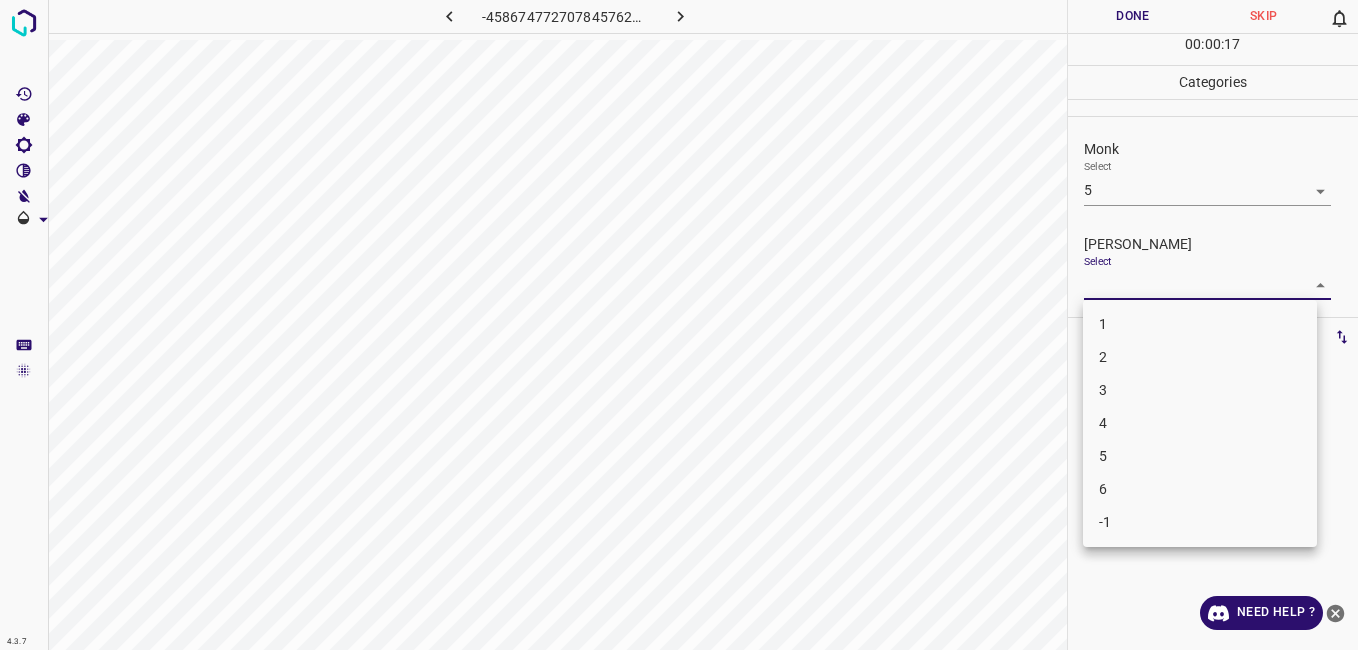click on "3" at bounding box center (1200, 390) 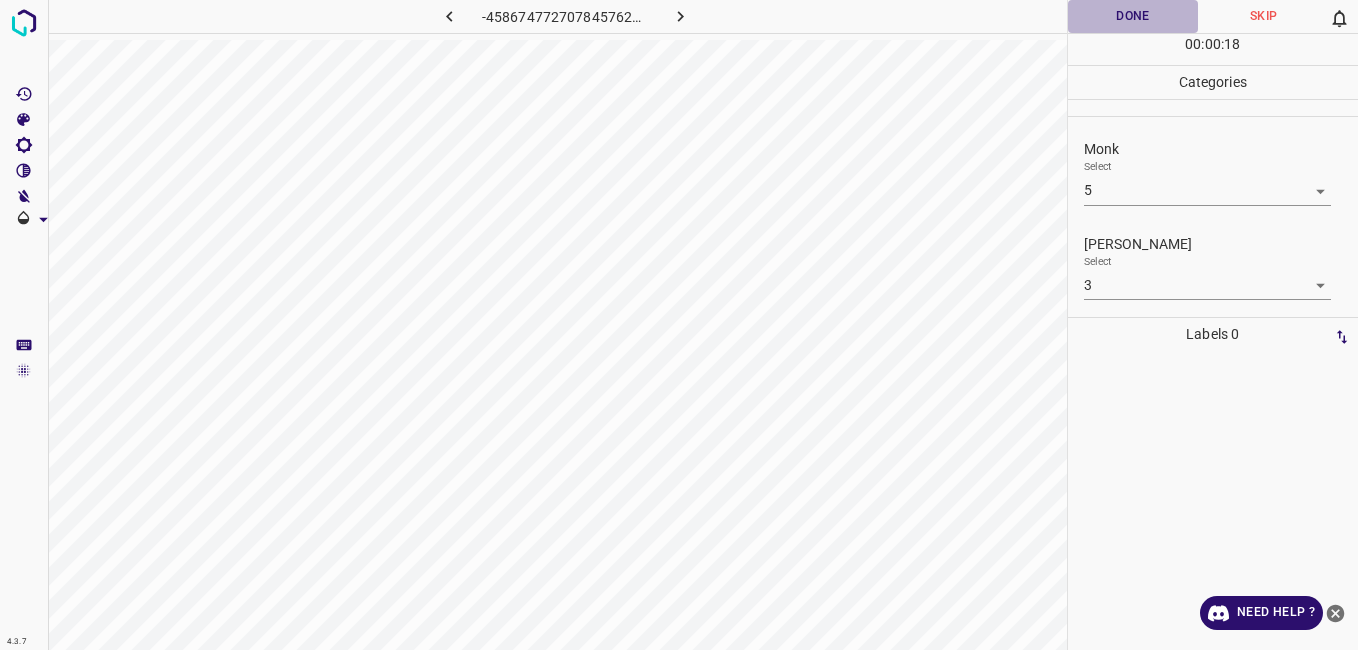 click on "Done" at bounding box center [1133, 16] 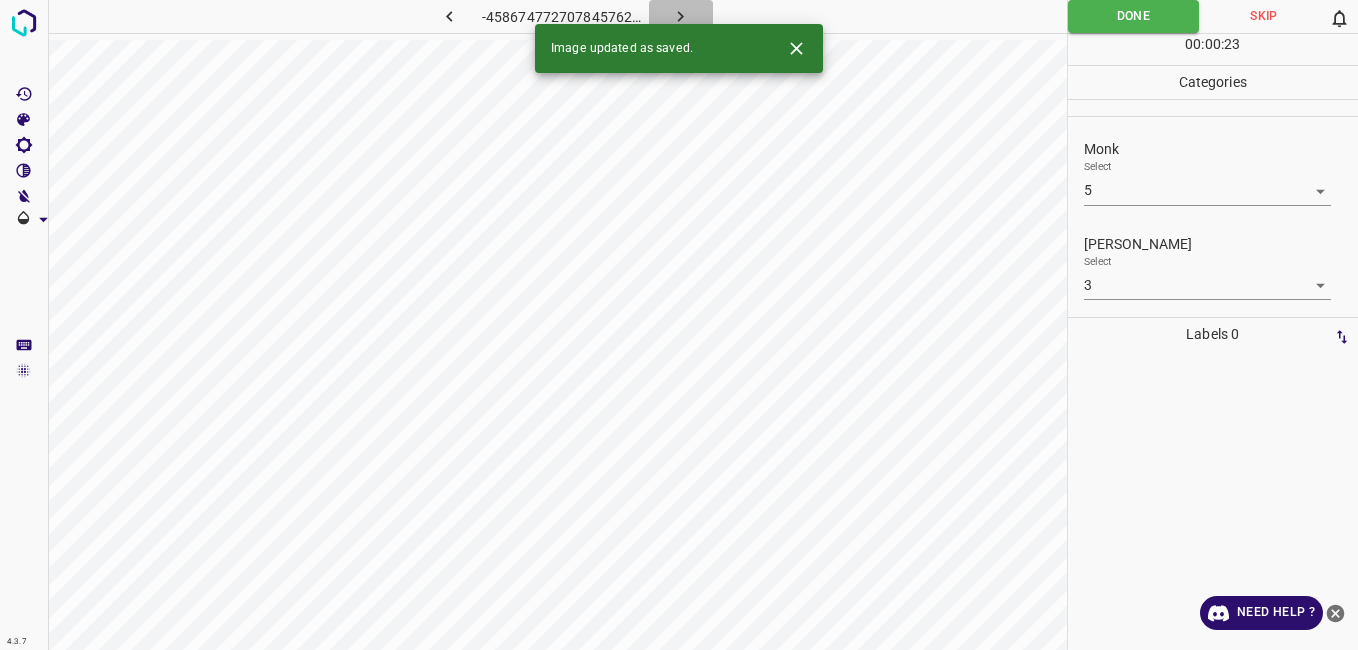 click 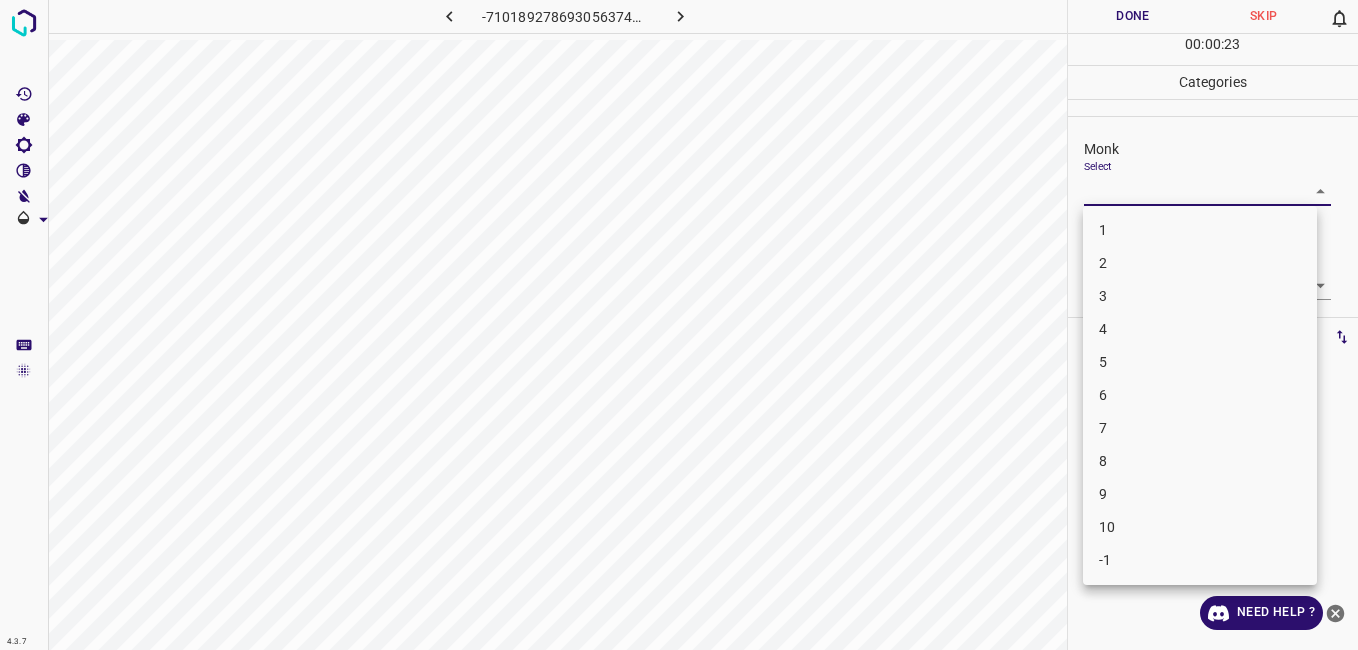 click on "4.3.7 -7101892786930563742.png Done Skip 0 00   : 00   : 23   Categories Monk   Select ​  Fitzpatrick   Select ​ Labels   0 Categories 1 Monk 2  Fitzpatrick Tools Space Change between modes (Draw & Edit) I Auto labeling R Restore zoom M Zoom in N Zoom out Delete Delete selecte label Filters Z Restore filters X Saturation filter C Brightness filter V Contrast filter B Gray scale filter General O Download Need Help ? - Text - Hide - Delete 1 2 3 4 5 6 7 8 9 10 -1" at bounding box center [679, 325] 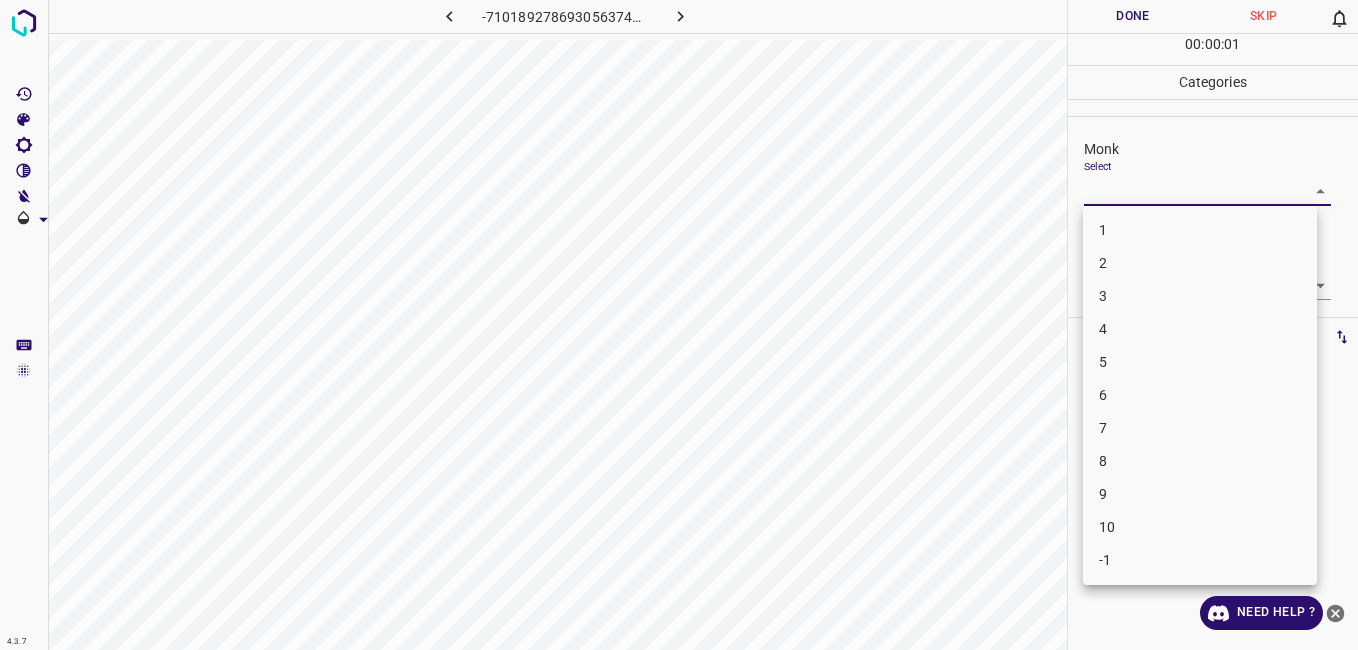 click on "4" at bounding box center [1200, 329] 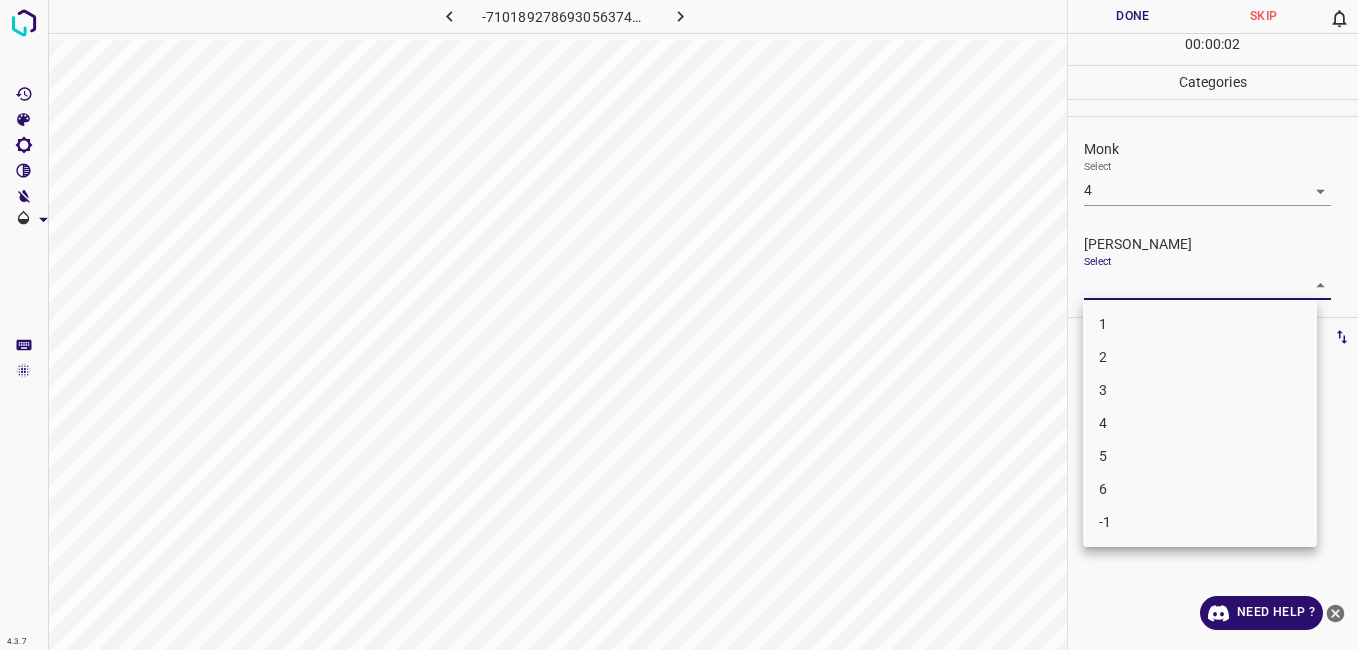 click on "4.3.7 -7101892786930563742.png Done Skip 0 00   : 00   : 02   Categories Monk   Select 4 4  Fitzpatrick   Select ​ Labels   0 Categories 1 Monk 2  Fitzpatrick Tools Space Change between modes (Draw & Edit) I Auto labeling R Restore zoom M Zoom in N Zoom out Delete Delete selecte label Filters Z Restore filters X Saturation filter C Brightness filter V Contrast filter B Gray scale filter General O Download Need Help ? - Text - Hide - Delete 1 2 3 4 5 6 -1" at bounding box center (679, 325) 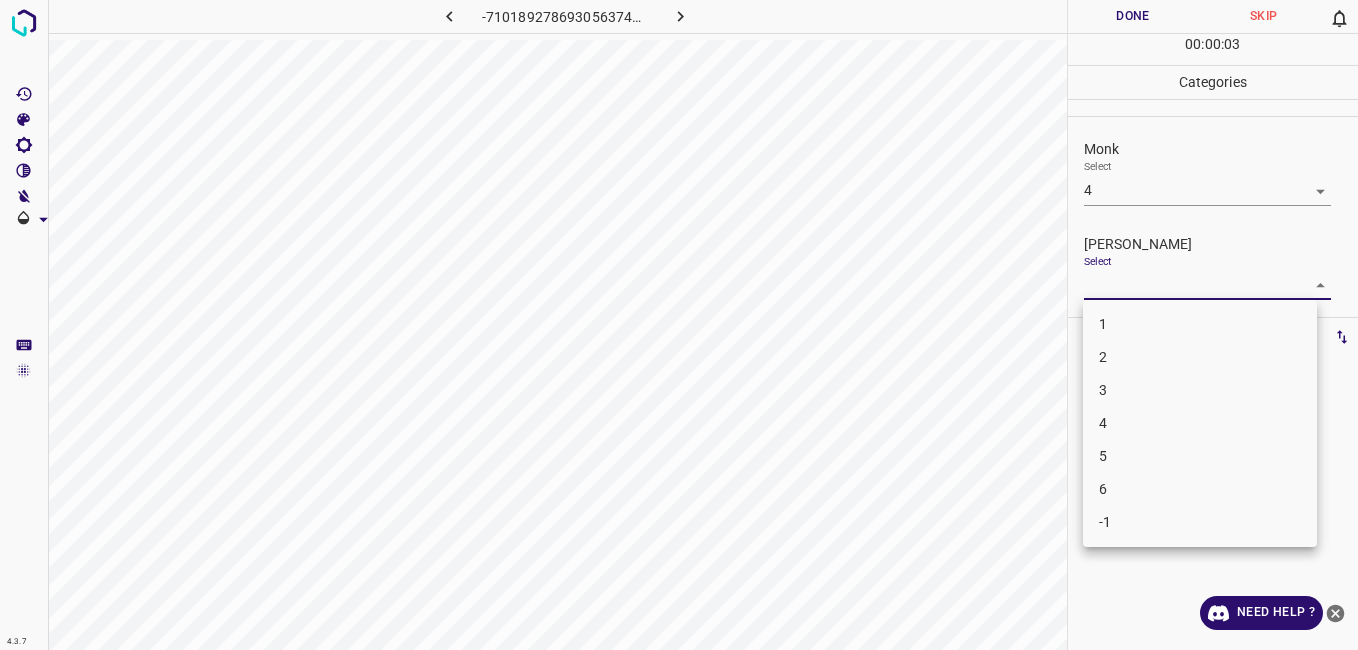 click on "3" at bounding box center [1200, 390] 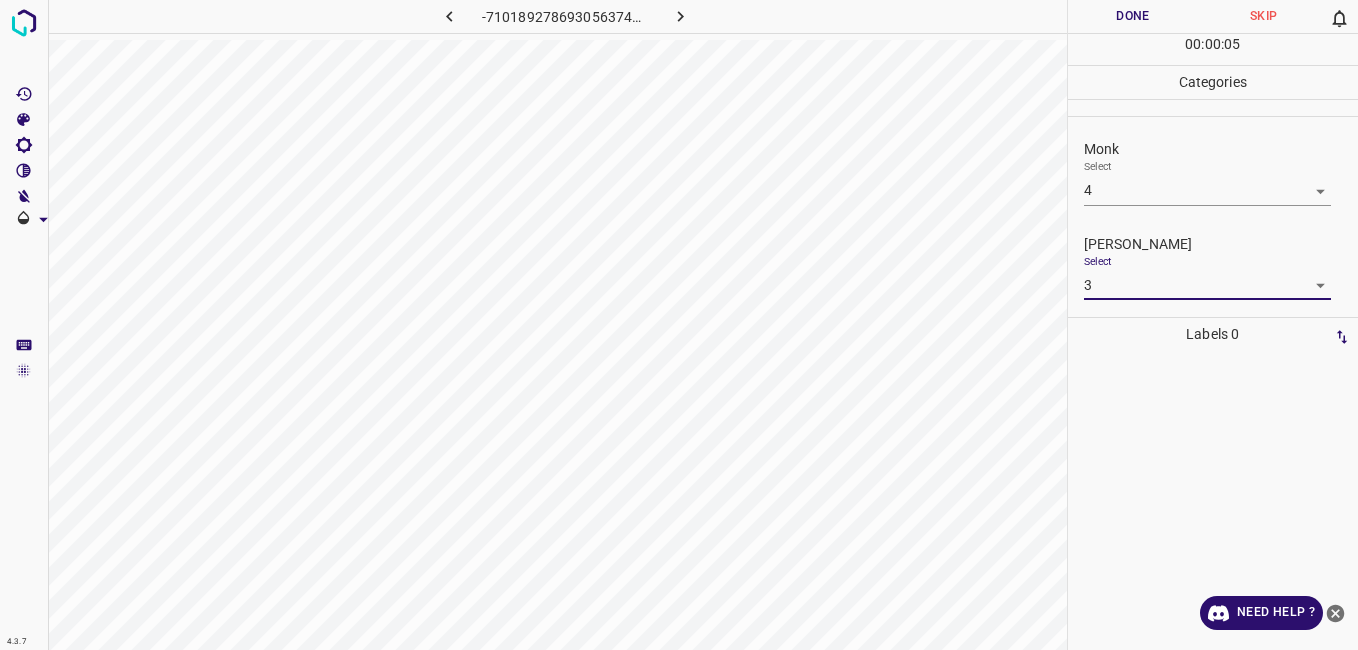 click on "Done" at bounding box center (1133, 16) 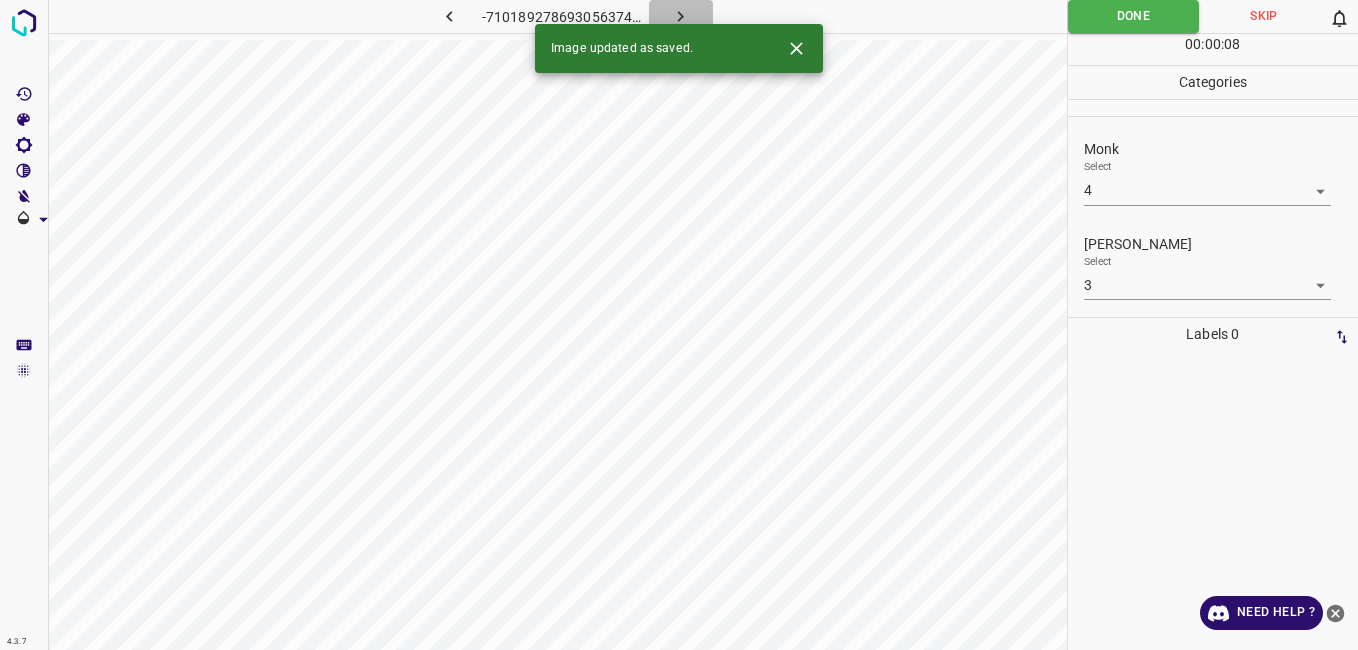 click 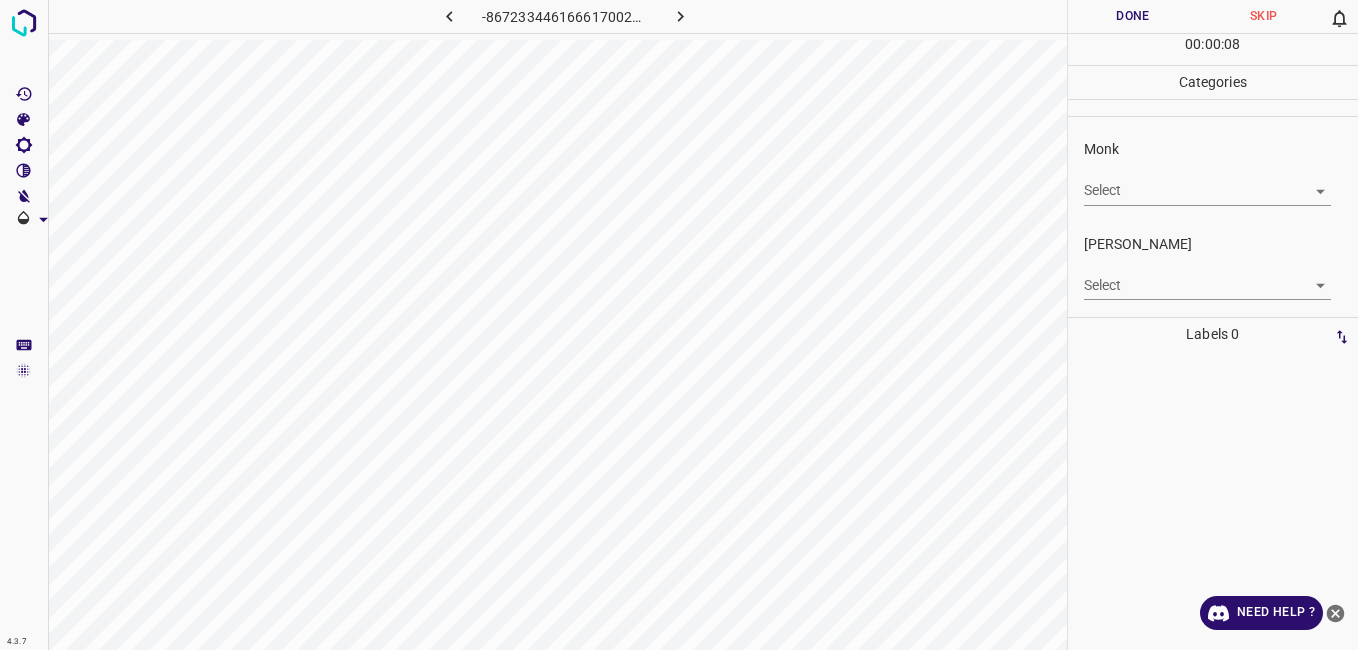 click on "4.3.7 -8672334461666170023.png Done Skip 0 00   : 00   : 08   Categories Monk   Select ​  Fitzpatrick   Select ​ Labels   0 Categories 1 Monk 2  Fitzpatrick Tools Space Change between modes (Draw & Edit) I Auto labeling R Restore zoom M Zoom in N Zoom out Delete Delete selecte label Filters Z Restore filters X Saturation filter C Brightness filter V Contrast filter B Gray scale filter General O Download Need Help ? - Text - Hide - Delete" at bounding box center [679, 325] 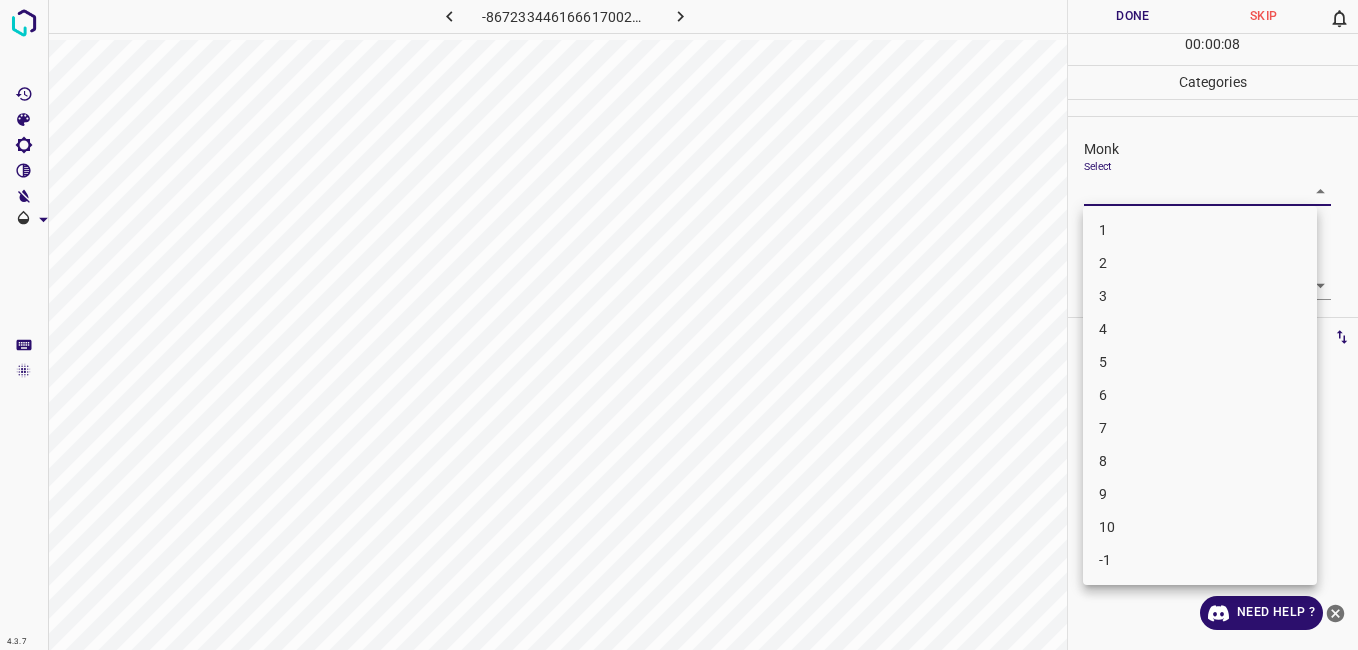 click on "1" at bounding box center (1200, 230) 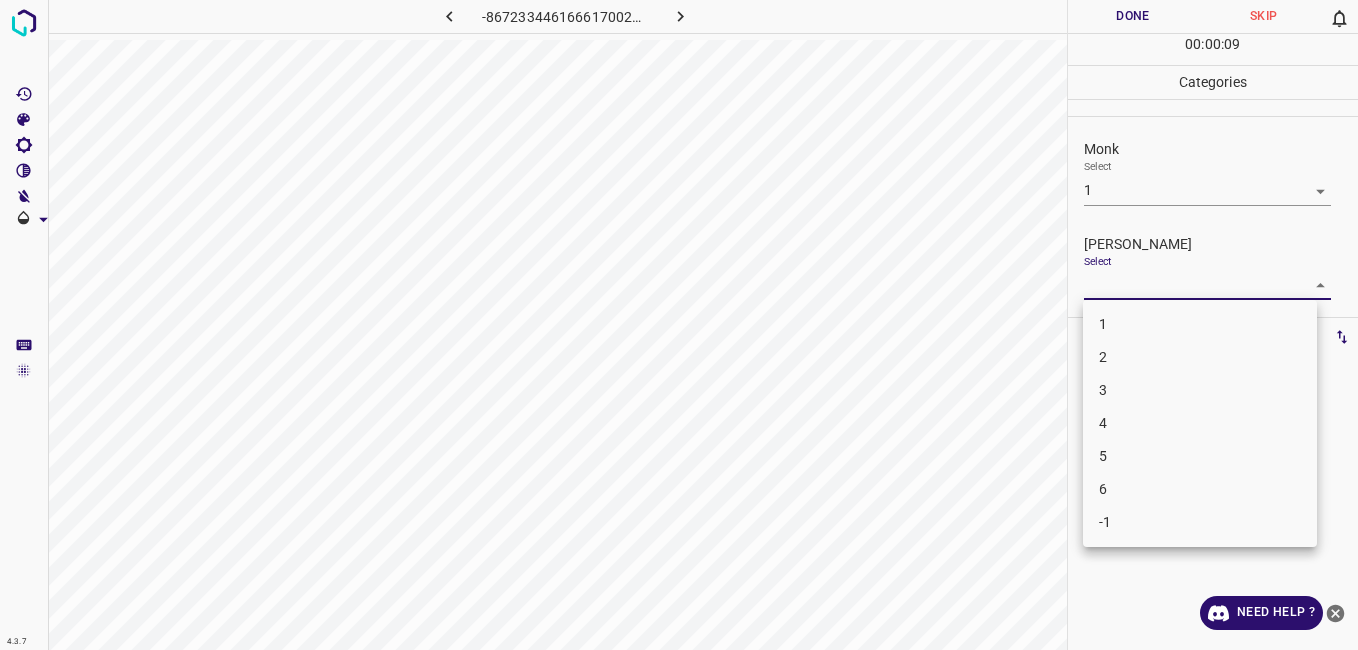 click on "4.3.7 -8672334461666170023.png Done Skip 0 00   : 00   : 09   Categories Monk   Select 1 1  Fitzpatrick   Select ​ Labels   0 Categories 1 Monk 2  Fitzpatrick Tools Space Change between modes (Draw & Edit) I Auto labeling R Restore zoom M Zoom in N Zoom out Delete Delete selecte label Filters Z Restore filters X Saturation filter C Brightness filter V Contrast filter B Gray scale filter General O Download Need Help ? - Text - Hide - Delete 1 2 3 4 5 6 -1" at bounding box center (679, 325) 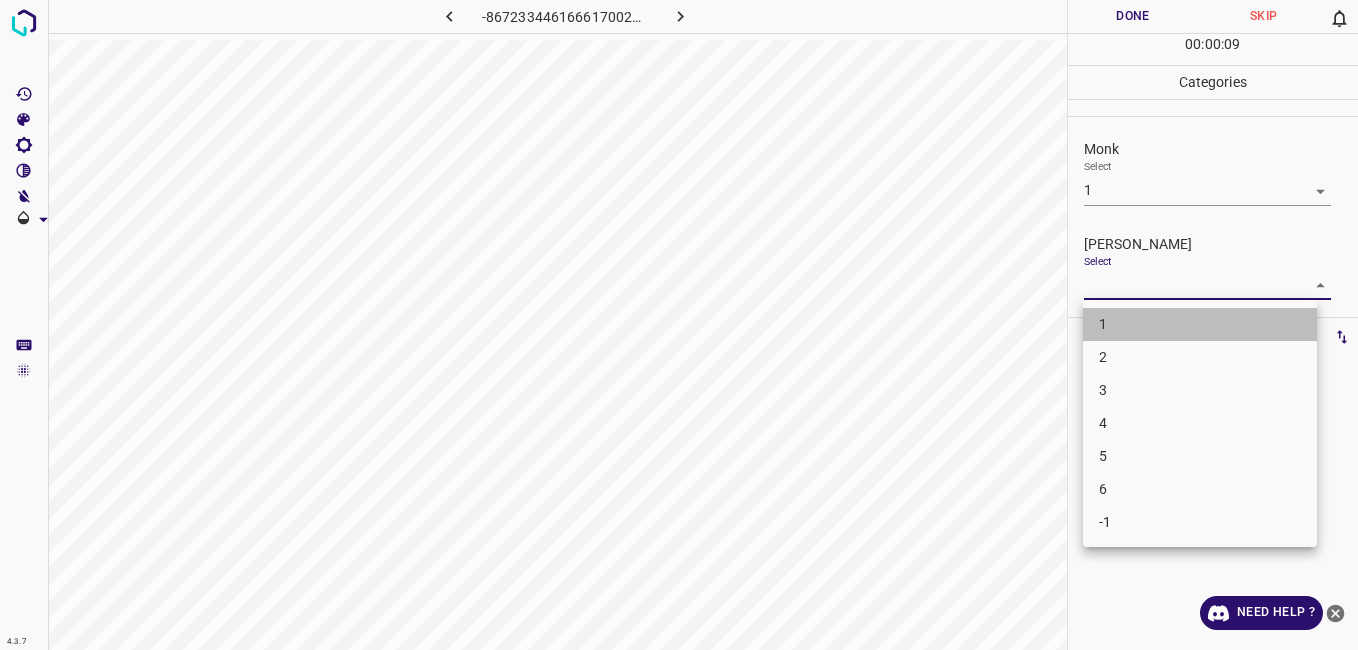 click on "1" at bounding box center (1200, 324) 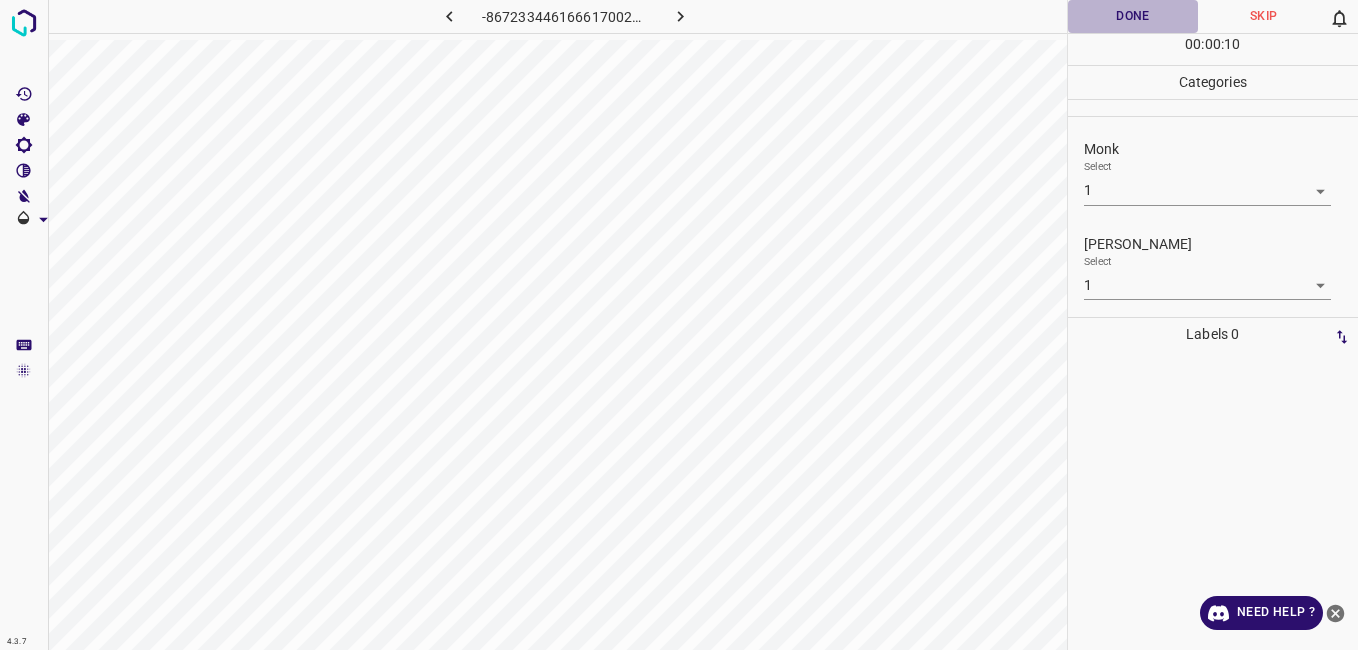 click on "Done" at bounding box center [1133, 16] 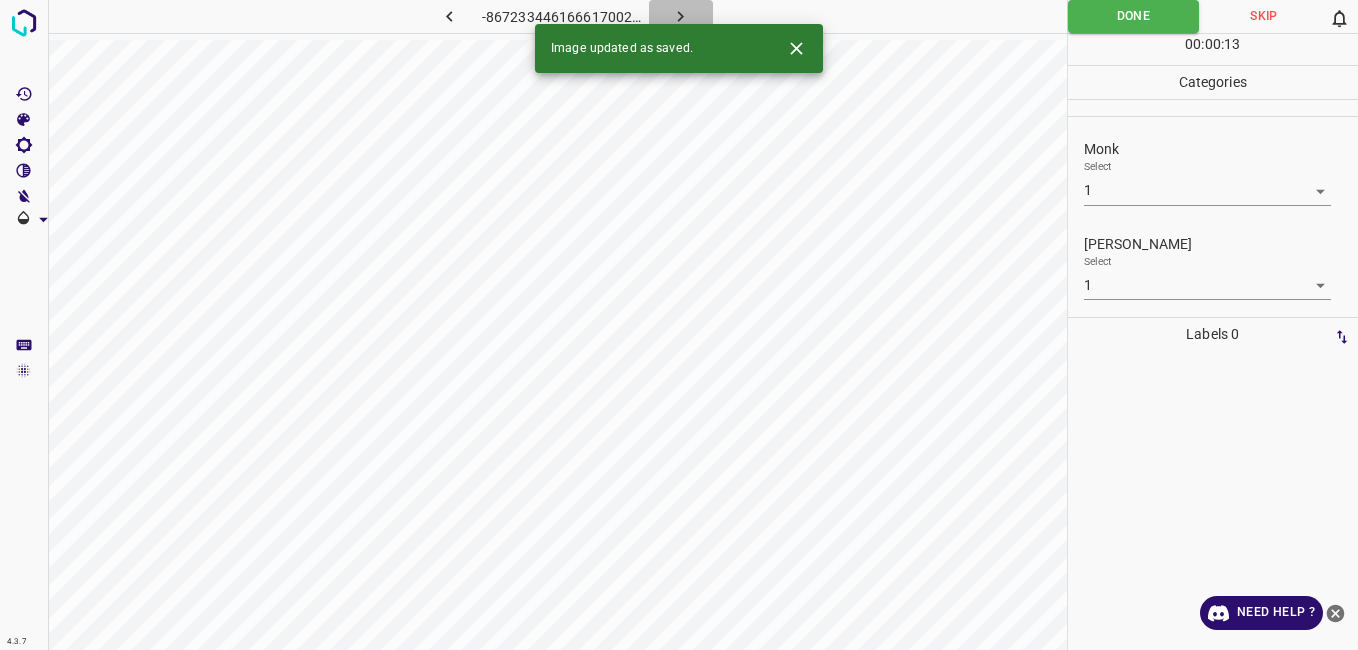 click 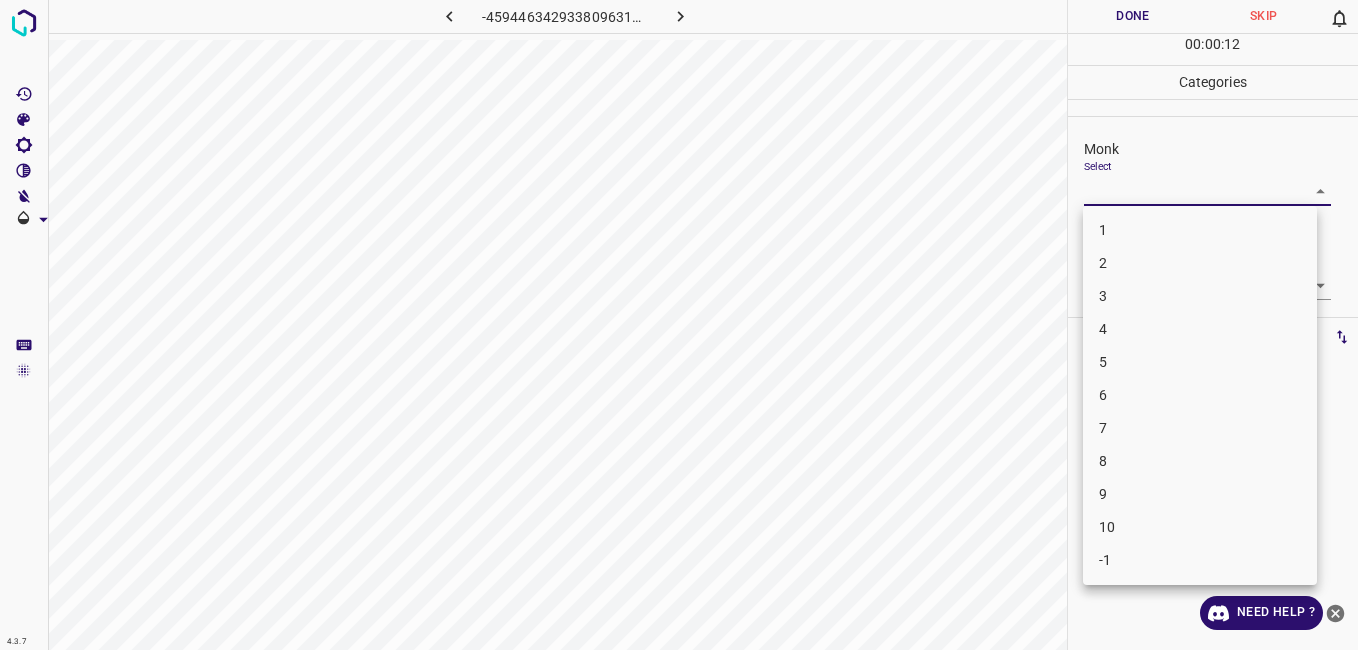 click on "4.3.7 -4594463429338096313.png Done Skip 0 00   : 00   : 12   Categories Monk   Select ​  Fitzpatrick   Select ​ Labels   0 Categories 1 Monk 2  Fitzpatrick Tools Space Change between modes (Draw & Edit) I Auto labeling R Restore zoom M Zoom in N Zoom out Delete Delete selecte label Filters Z Restore filters X Saturation filter C Brightness filter V Contrast filter B Gray scale filter General O Download Need Help ? - Text - Hide - Delete 1 2 3 4 5 6 7 8 9 10 -1" at bounding box center (679, 325) 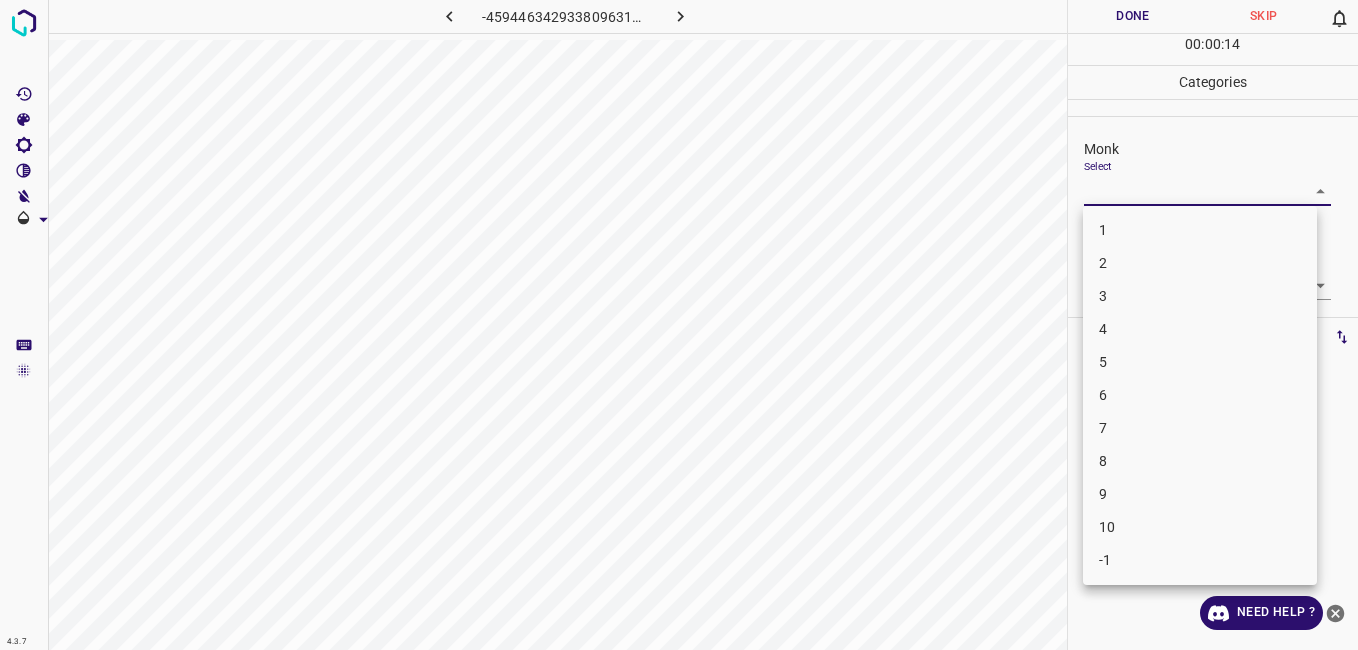 click on "8" at bounding box center (1200, 461) 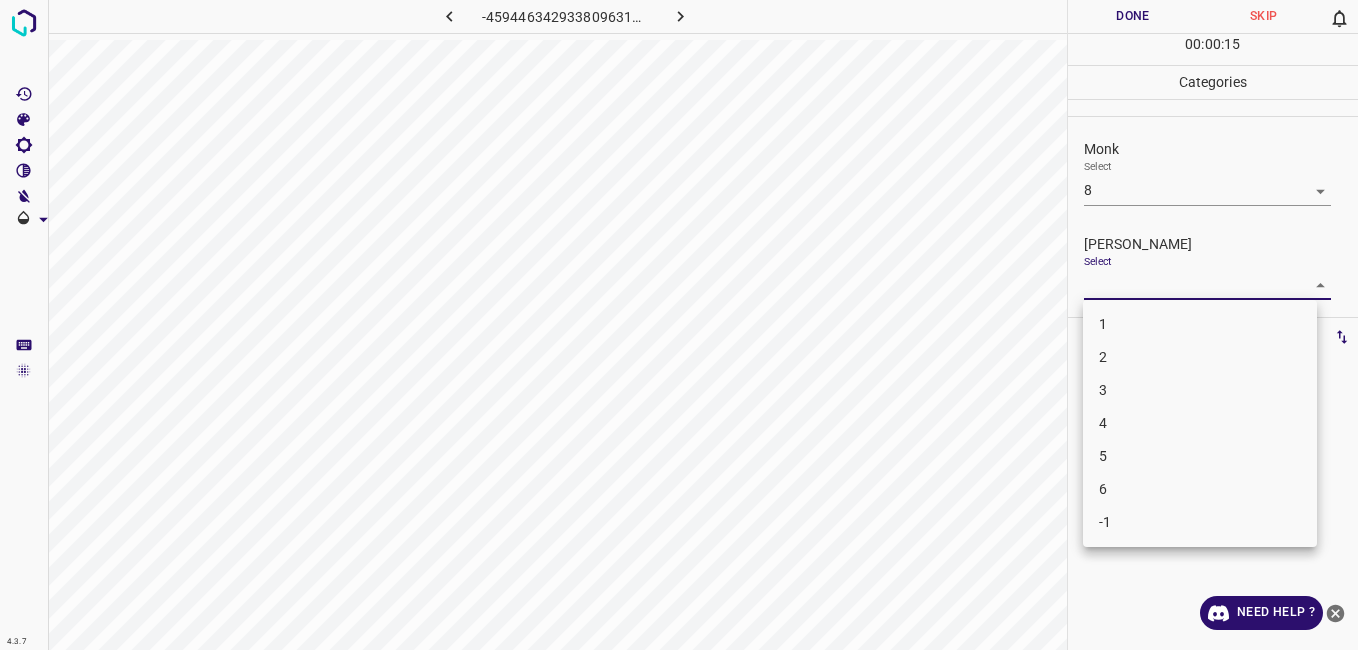 click on "4.3.7 -4594463429338096313.png Done Skip 0 00   : 00   : 15   Categories Monk   Select 8 8  Fitzpatrick   Select ​ Labels   0 Categories 1 Monk 2  Fitzpatrick Tools Space Change between modes (Draw & Edit) I Auto labeling R Restore zoom M Zoom in N Zoom out Delete Delete selecte label Filters Z Restore filters X Saturation filter C Brightness filter V Contrast filter B Gray scale filter General O Download Need Help ? - Text - Hide - Delete 1 2 3 4 5 6 -1" at bounding box center [679, 325] 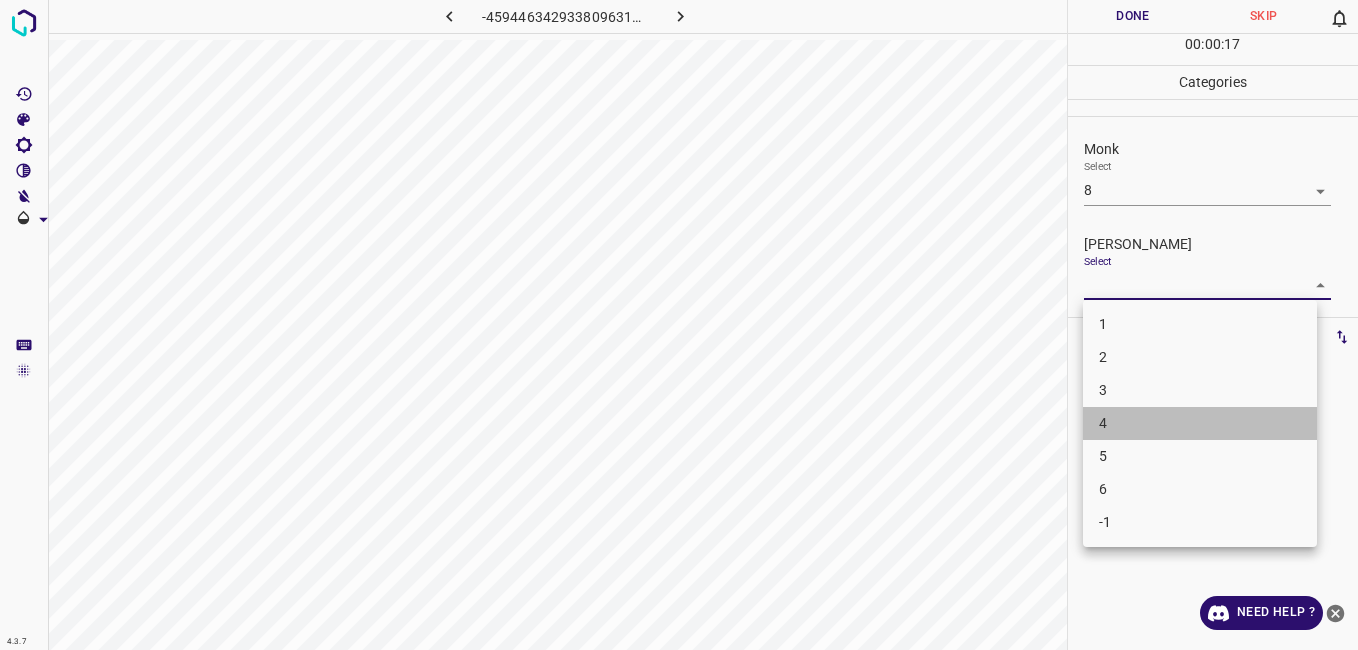 click on "4" at bounding box center (1200, 423) 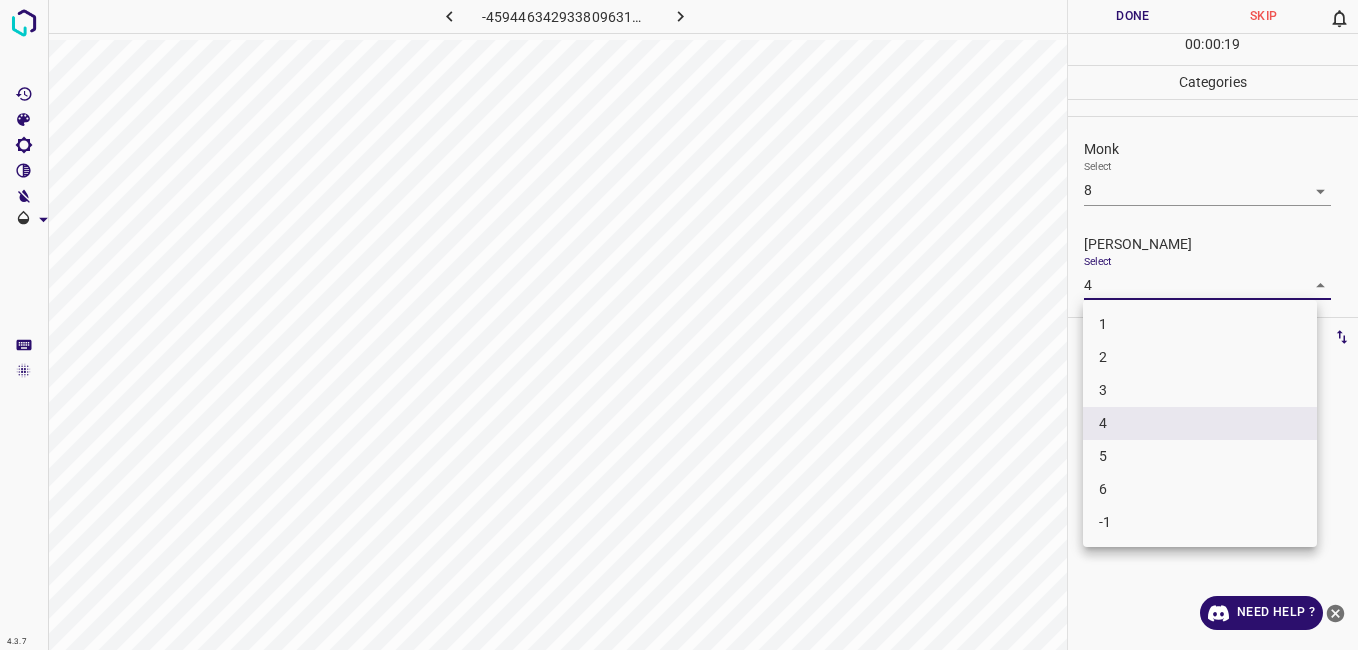 click on "4.3.7 -4594463429338096313.png Done Skip 0 00   : 00   : 19   Categories Monk   Select 8 8  Fitzpatrick   Select 4 4 Labels   0 Categories 1 Monk 2  Fitzpatrick Tools Space Change between modes (Draw & Edit) I Auto labeling R Restore zoom M Zoom in N Zoom out Delete Delete selecte label Filters Z Restore filters X Saturation filter C Brightness filter V Contrast filter B Gray scale filter General O Download Need Help ? - Text - Hide - Delete 1 2 3 4 5 6 -1" at bounding box center (679, 325) 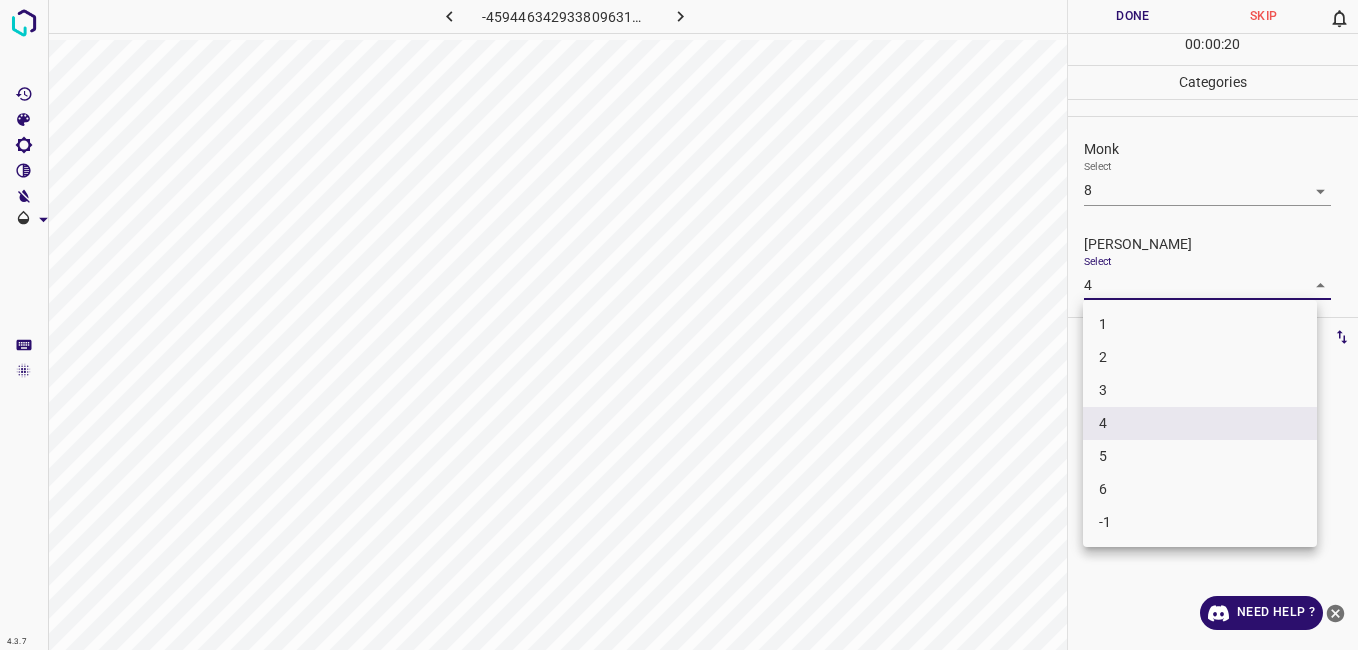 click at bounding box center (679, 325) 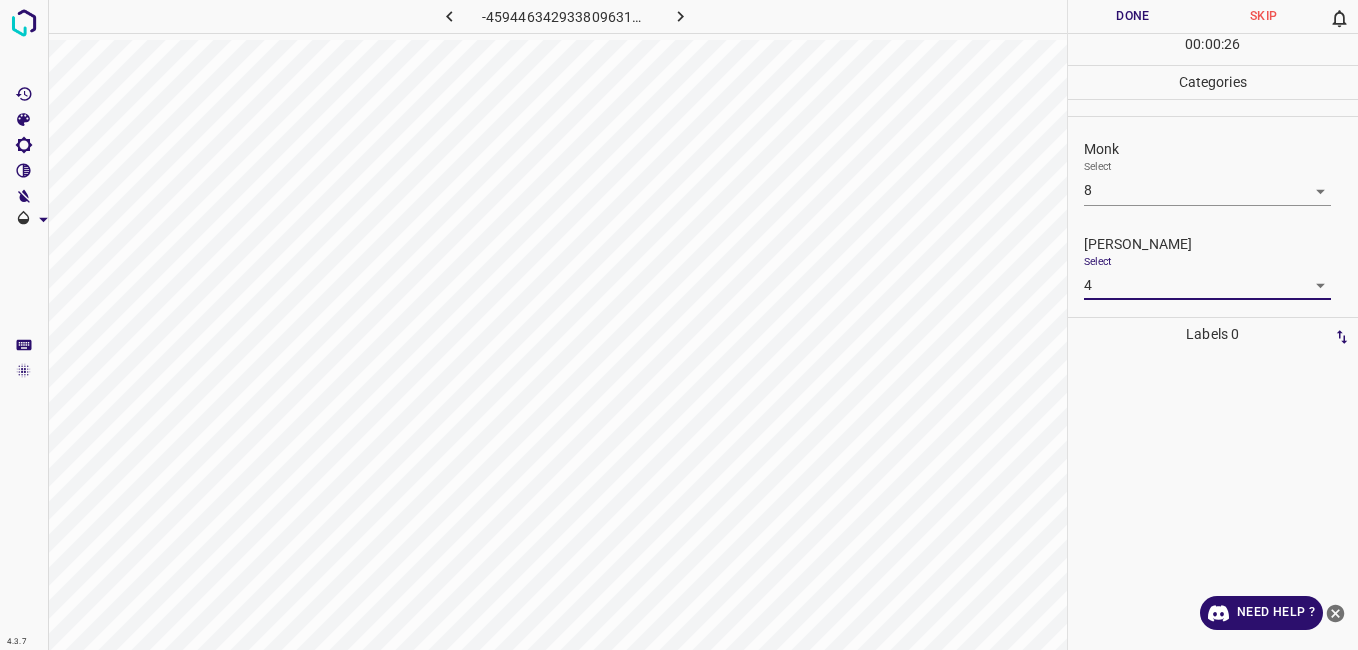click on "Done" at bounding box center (1133, 16) 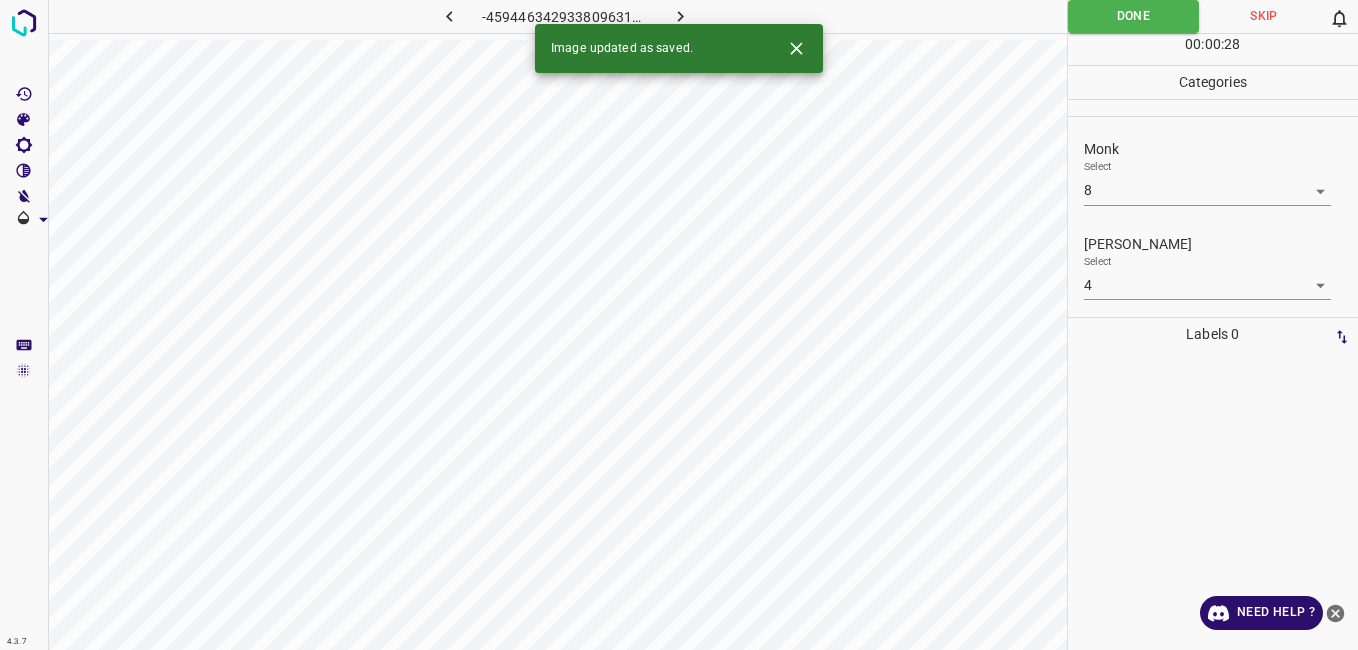 click 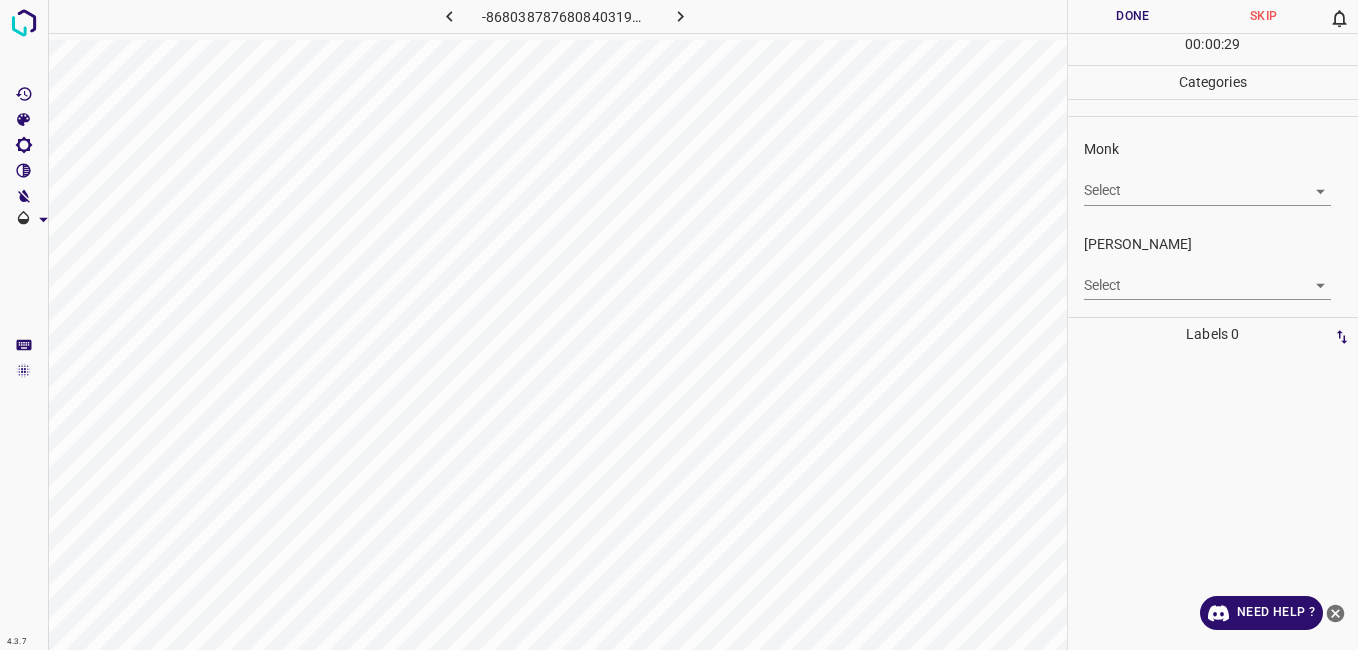 click on "4.3.7 -8680387876808403196.png Done Skip 0 00   : 00   : 29   Categories Monk   Select ​  Fitzpatrick   Select ​ Labels   0 Categories 1 Monk 2  Fitzpatrick Tools Space Change between modes (Draw & Edit) I Auto labeling R Restore zoom M Zoom in N Zoom out Delete Delete selecte label Filters Z Restore filters X Saturation filter C Brightness filter V Contrast filter B Gray scale filter General O Download Need Help ? - Text - Hide - Delete" at bounding box center [679, 325] 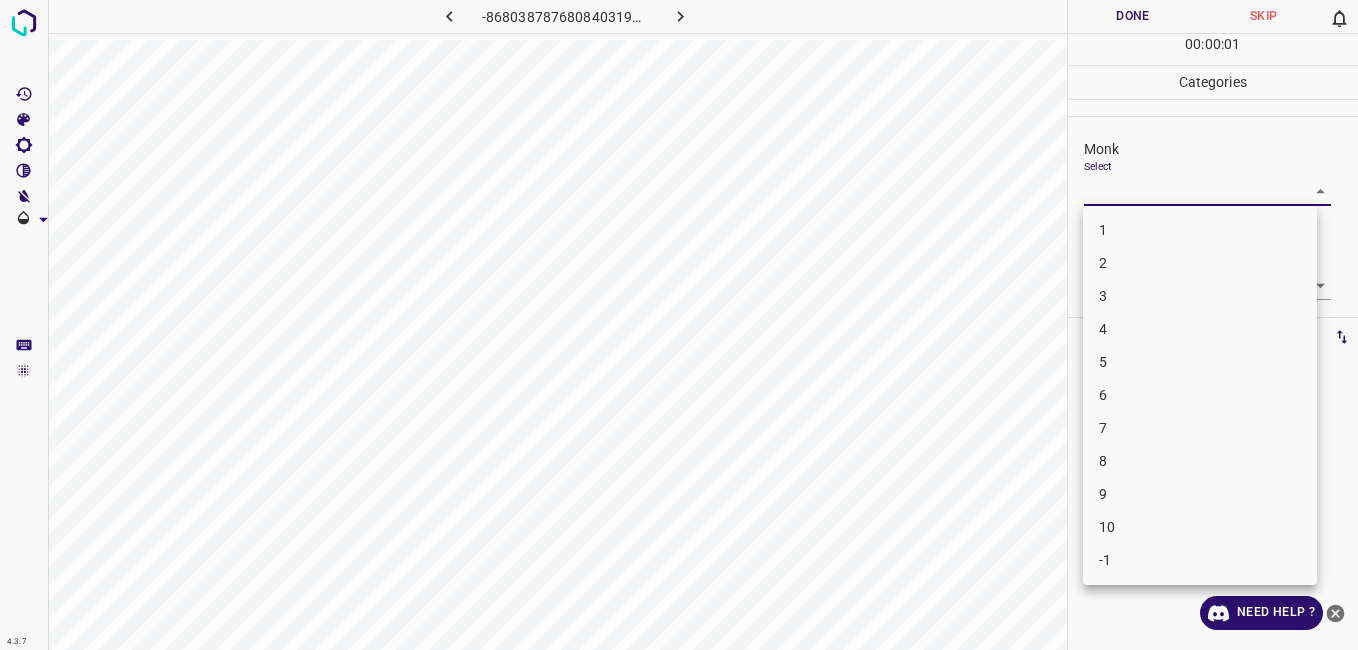 click on "3" at bounding box center [1200, 296] 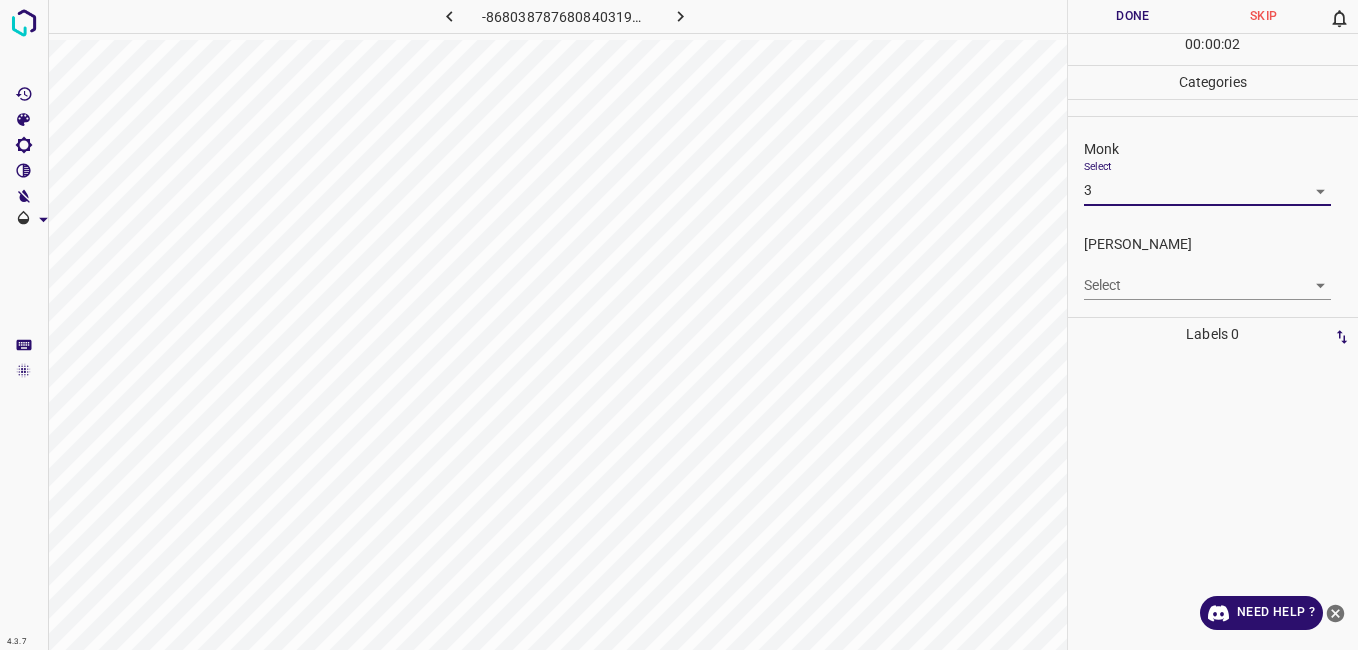 click on "4.3.7 -8680387876808403196.png Done Skip 0 00   : 00   : 02   Categories Monk   Select 3 3  Fitzpatrick   Select ​ Labels   0 Categories 1 Monk 2  Fitzpatrick Tools Space Change between modes (Draw & Edit) I Auto labeling R Restore zoom M Zoom in N Zoom out Delete Delete selecte label Filters Z Restore filters X Saturation filter C Brightness filter V Contrast filter B Gray scale filter General O Download Need Help ? - Text - Hide - Delete" at bounding box center [679, 325] 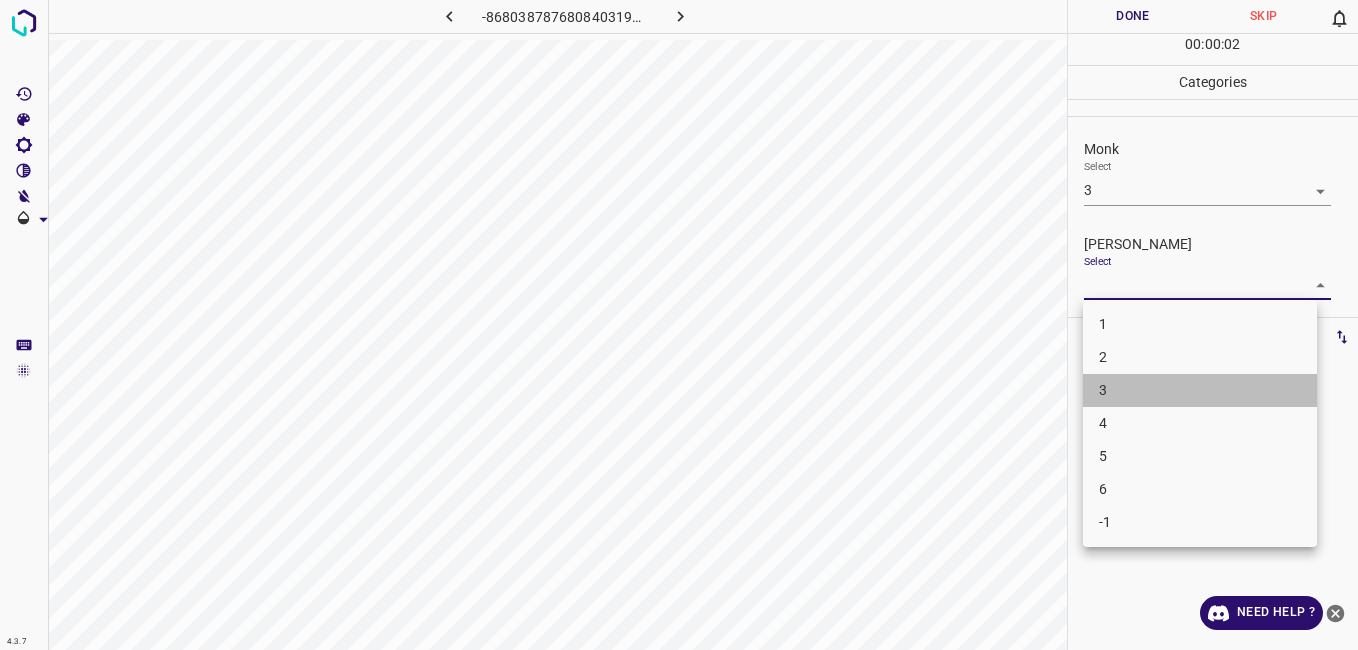 click on "3" at bounding box center [1200, 390] 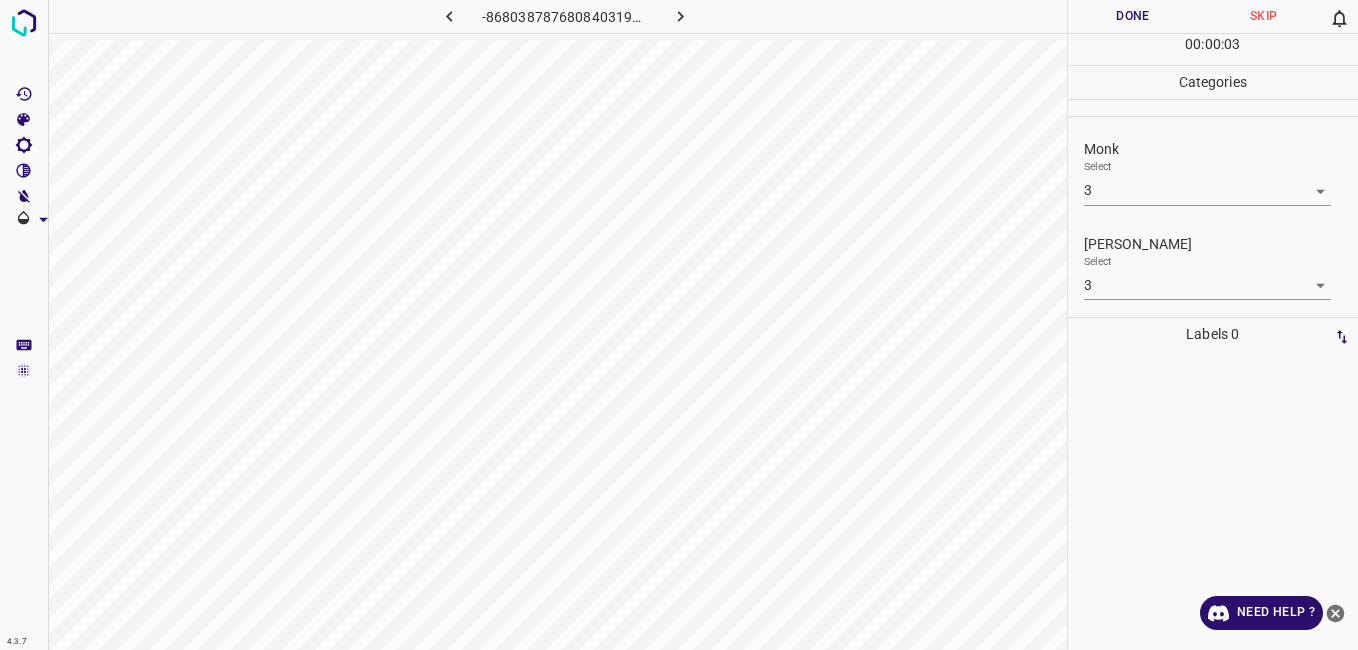 click on "Labels   0" at bounding box center (1213, 334) 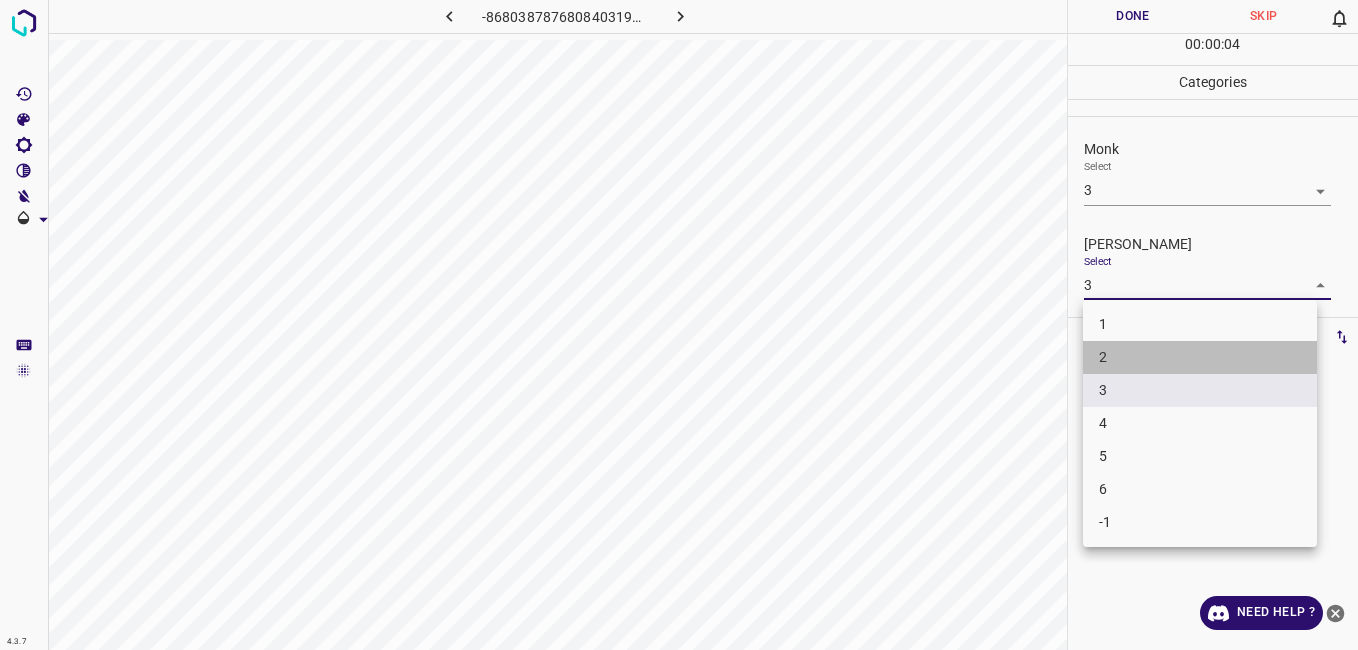 click on "2" at bounding box center [1200, 357] 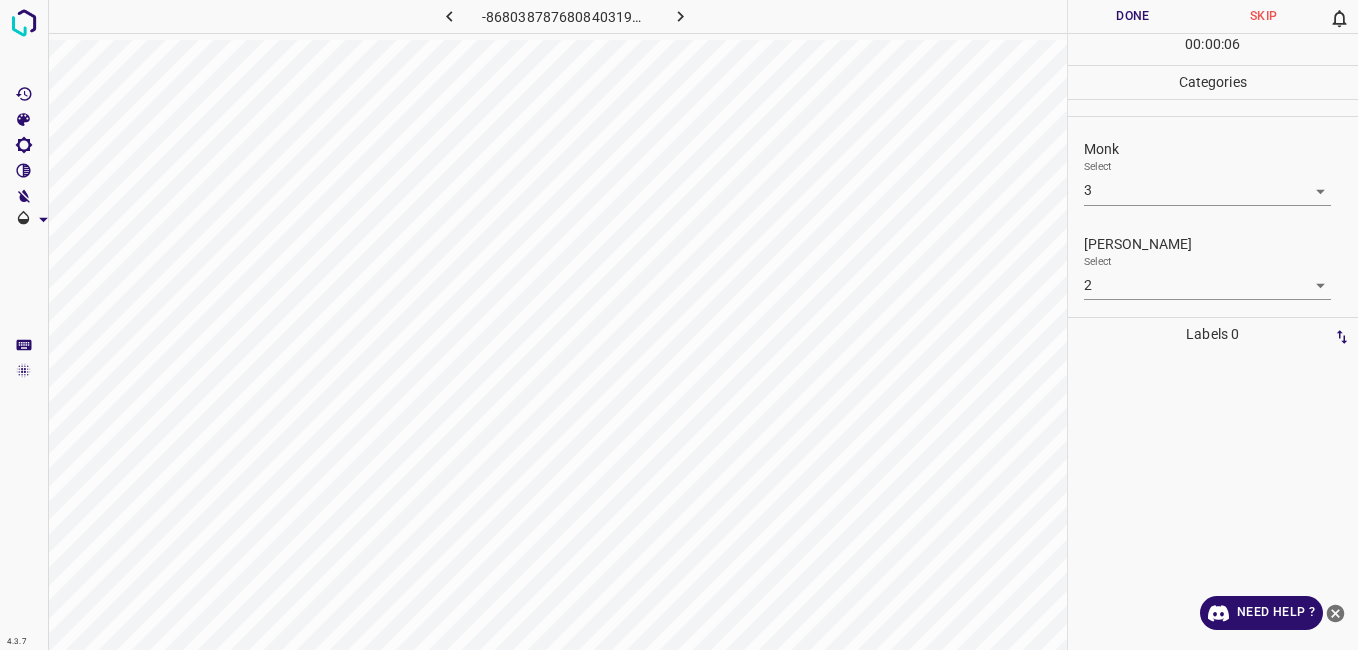 click on "Done" at bounding box center (1133, 16) 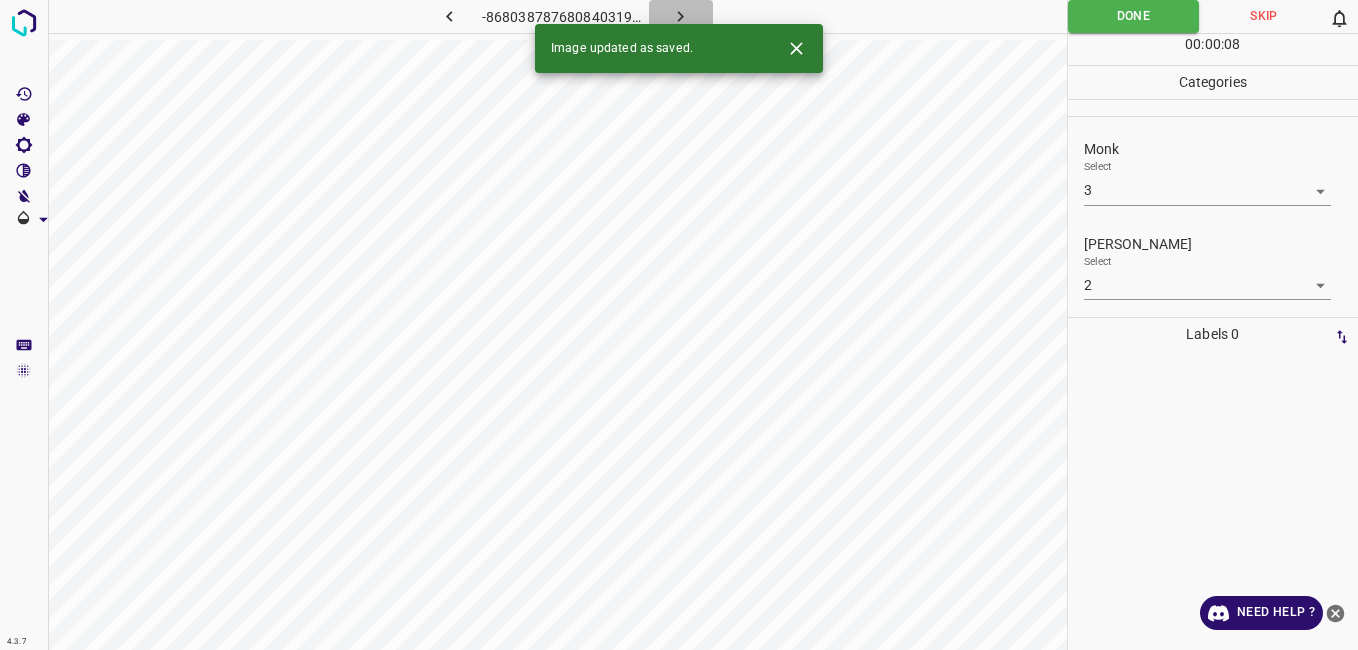 click 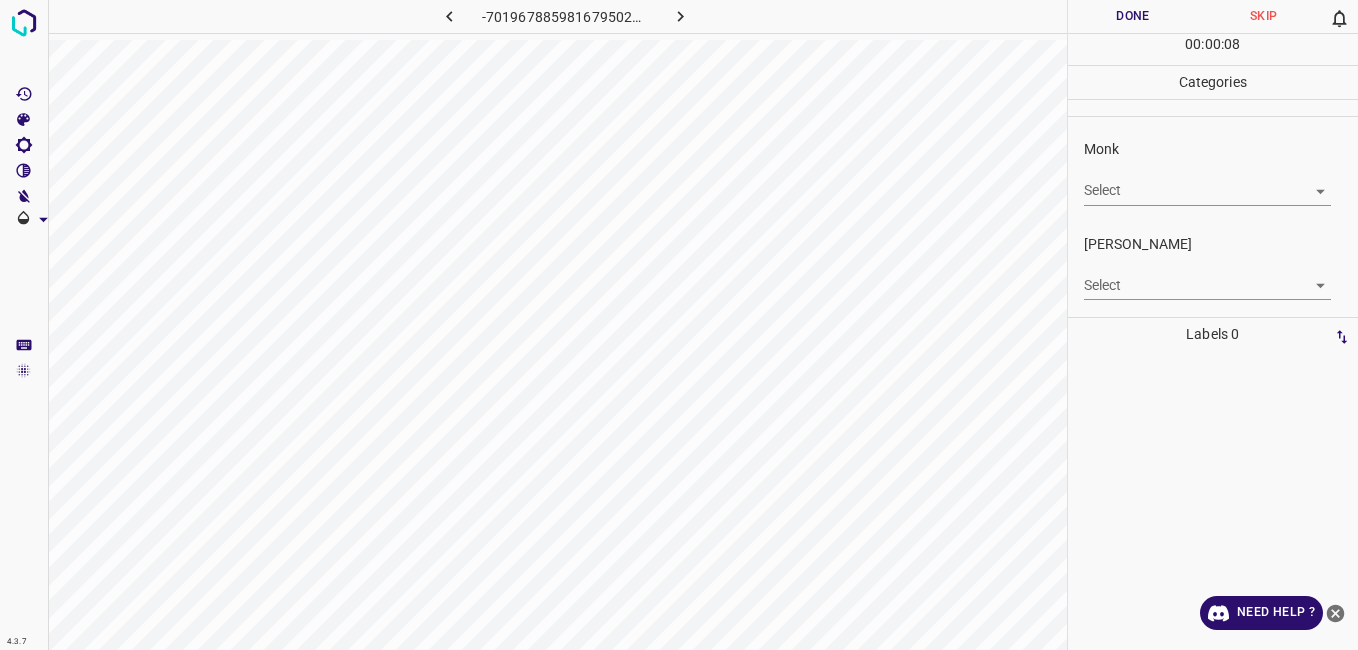 click on "Monk   Select ​" at bounding box center [1213, 172] 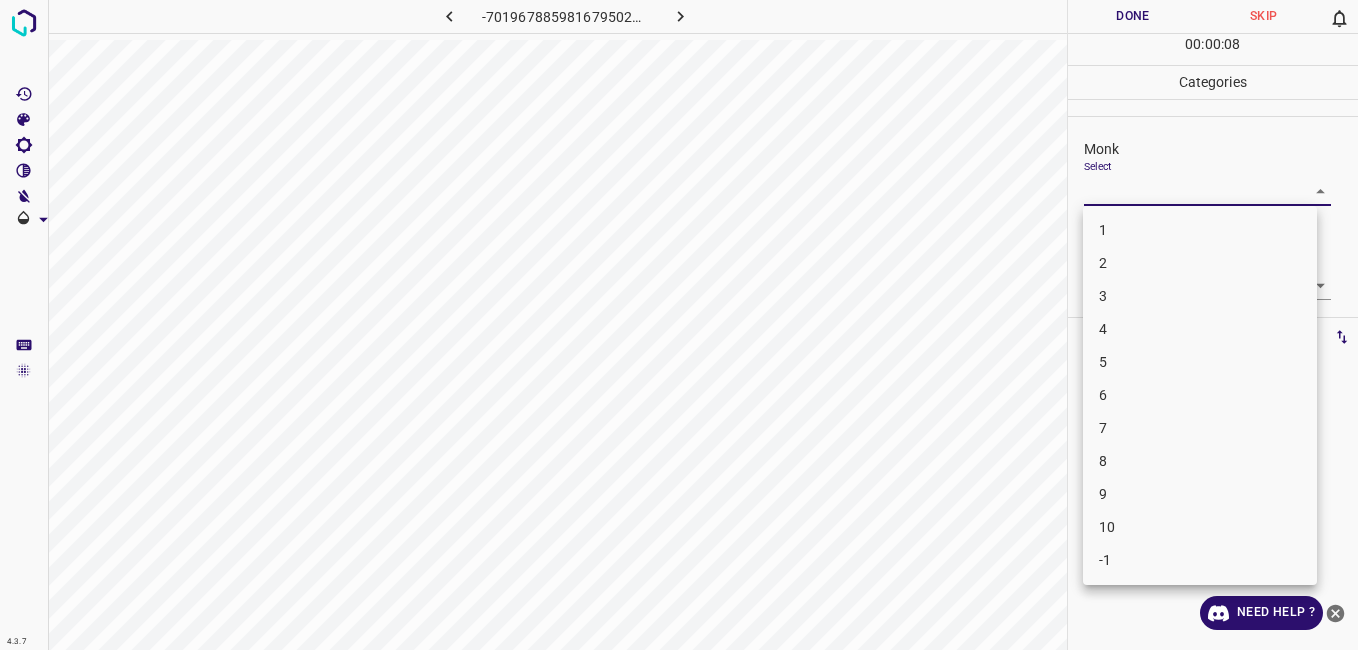 click on "4.3.7 -7019678859816795023.png Done Skip 0 00   : 00   : 08   Categories Monk   Select ​  Fitzpatrick   Select ​ Labels   0 Categories 1 Monk 2  Fitzpatrick Tools Space Change between modes (Draw & Edit) I Auto labeling R Restore zoom M Zoom in N Zoom out Delete Delete selecte label Filters Z Restore filters X Saturation filter C Brightness filter V Contrast filter B Gray scale filter General O Download Need Help ? - Text - Hide - Delete 1 2 3 4 5 6 7 8 9 10 -1" at bounding box center [679, 325] 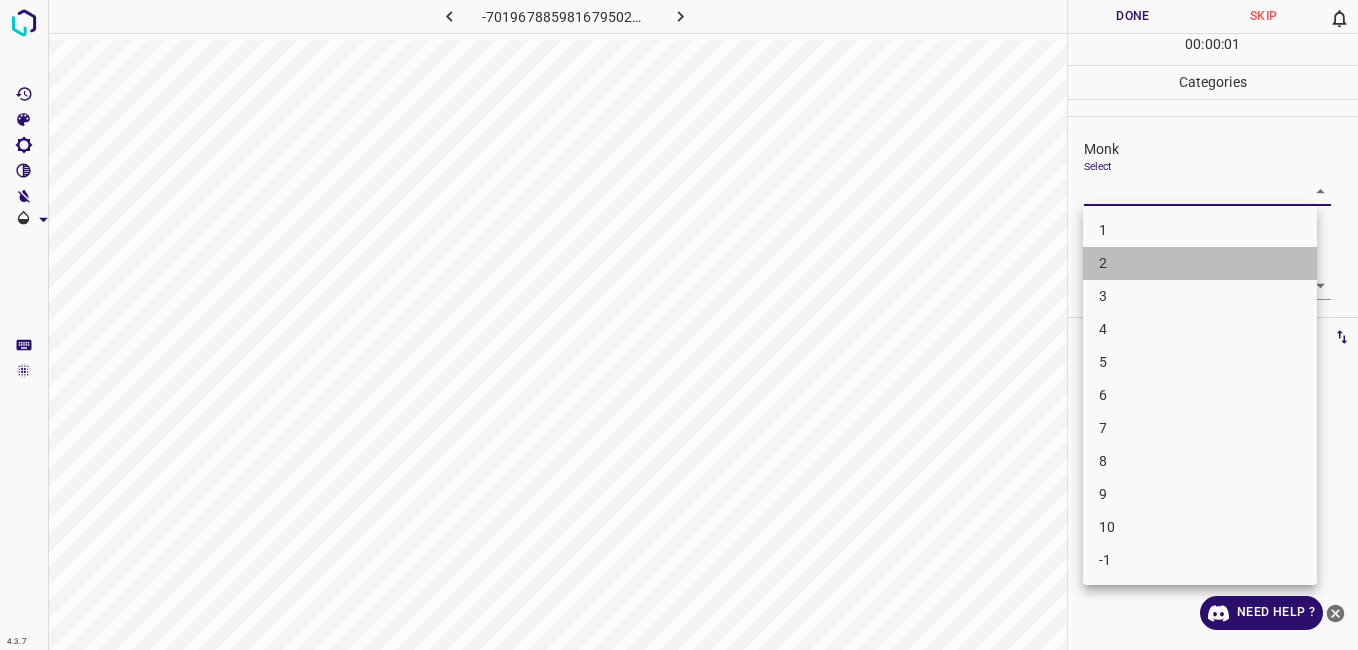 click on "2" at bounding box center [1200, 263] 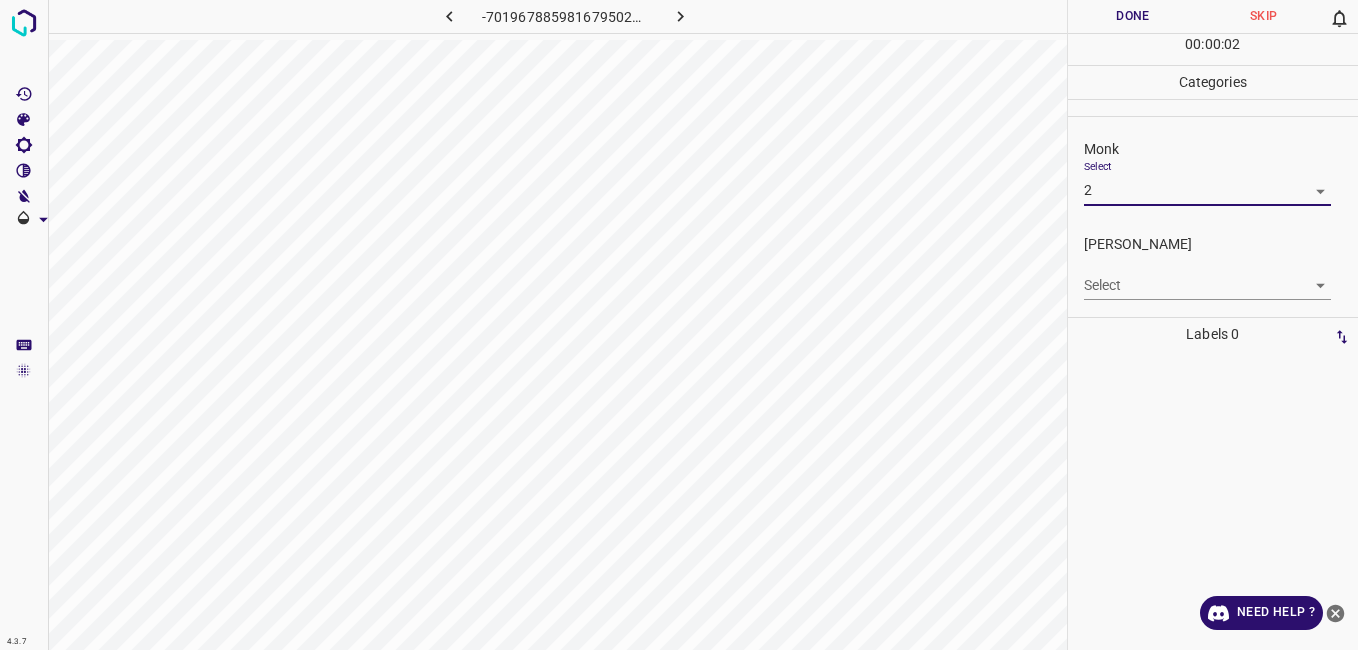 click on "4.3.7 -7019678859816795023.png Done Skip 0 00   : 00   : 02   Categories Monk   Select 2 2  Fitzpatrick   Select ​ Labels   0 Categories 1 Monk 2  Fitzpatrick Tools Space Change between modes (Draw & Edit) I Auto labeling R Restore zoom M Zoom in N Zoom out Delete Delete selecte label Filters Z Restore filters X Saturation filter C Brightness filter V Contrast filter B Gray scale filter General O Download Need Help ? - Text - Hide - Delete" at bounding box center (679, 325) 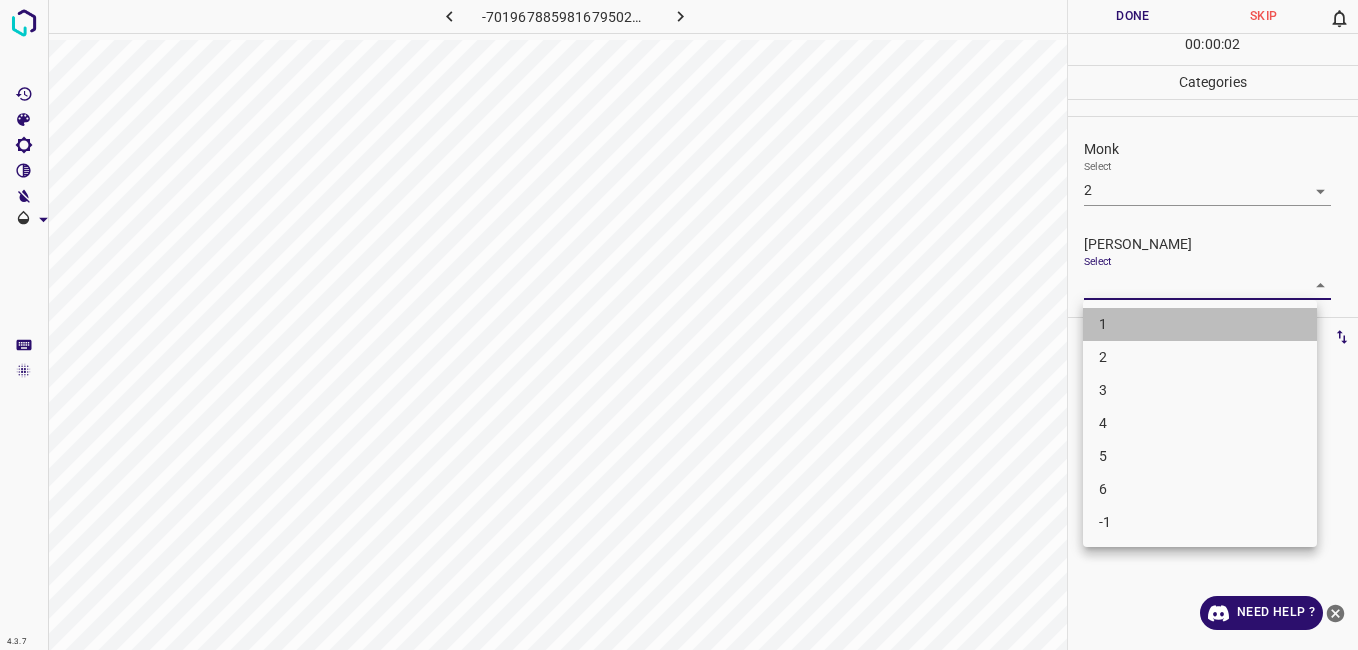 click on "1" at bounding box center [1200, 324] 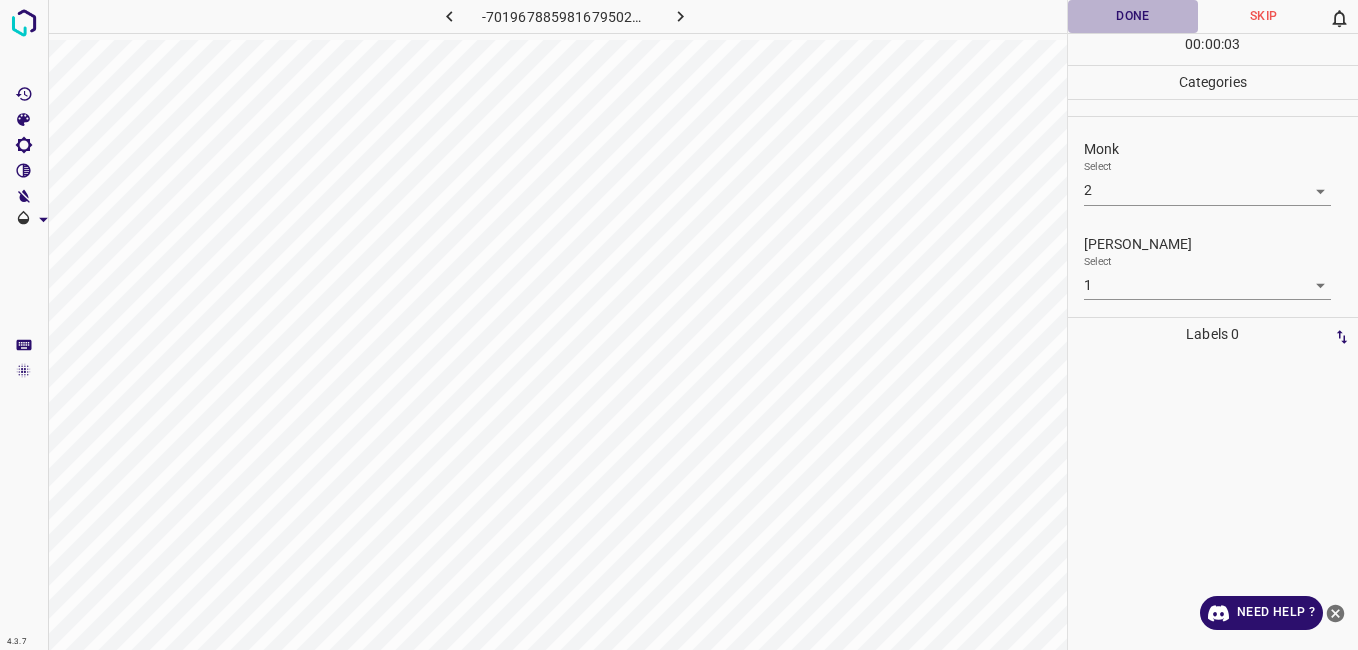 click on "Done" at bounding box center (1133, 16) 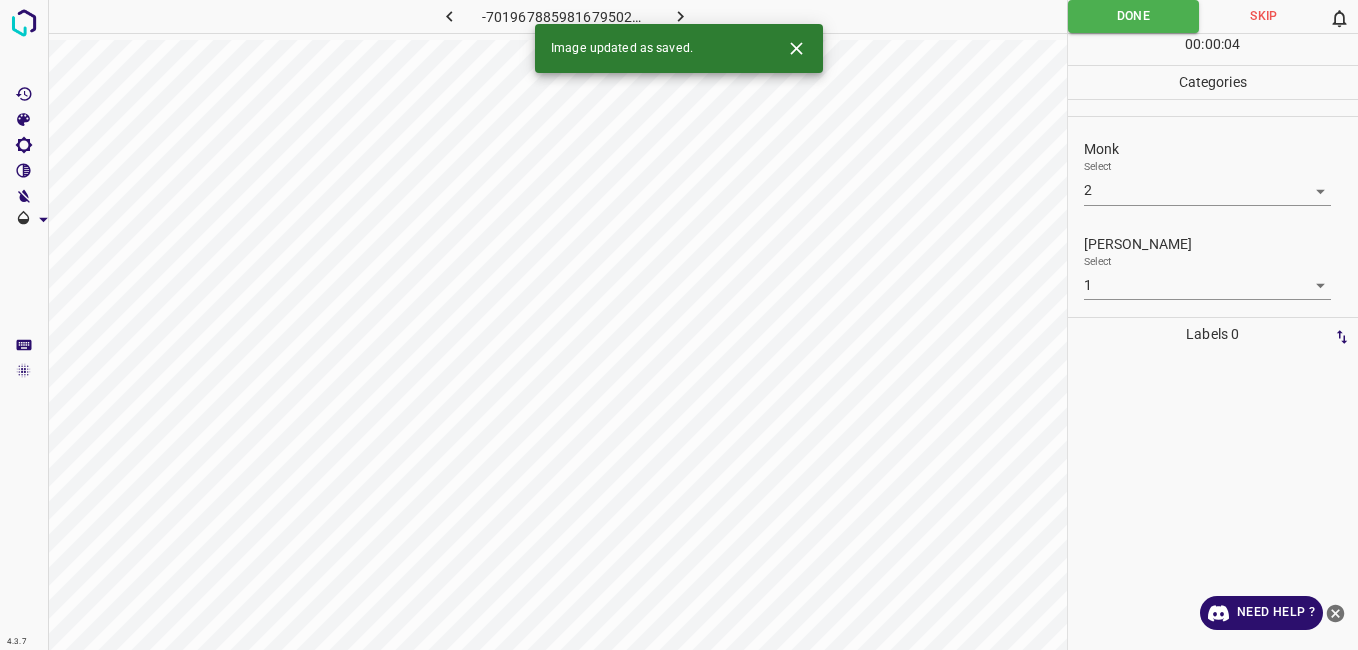 click 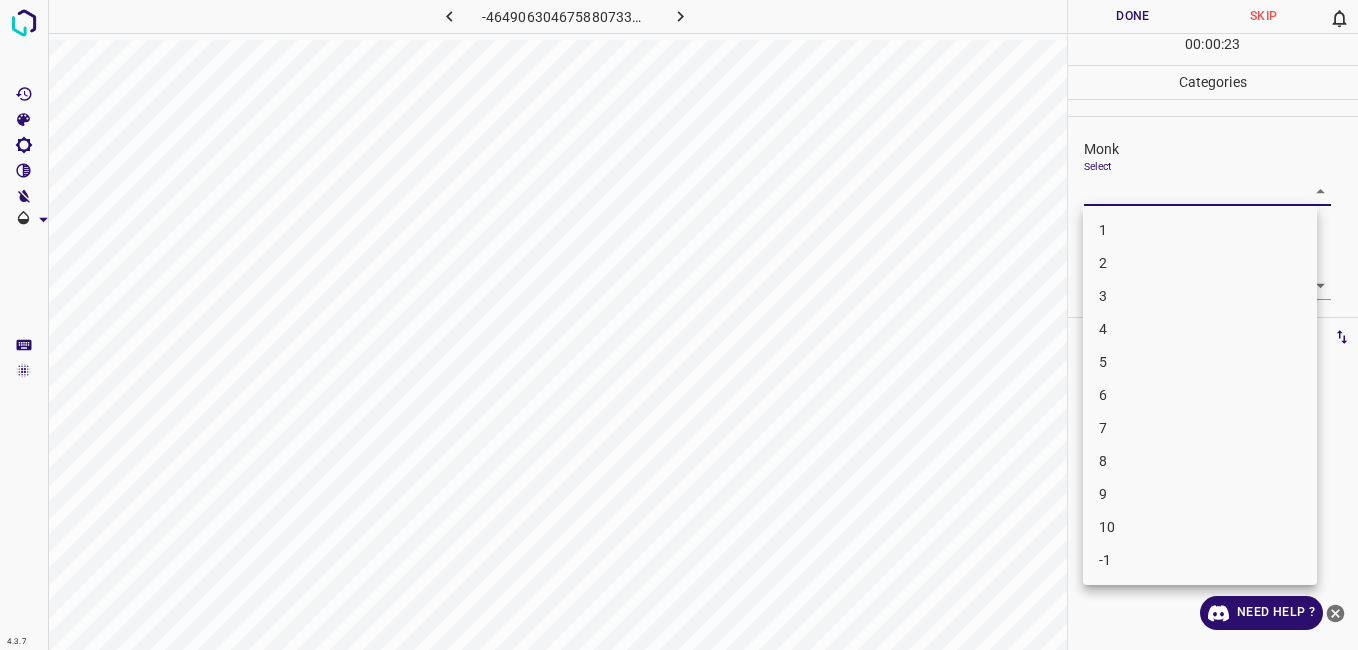 click on "4.3.7 -4649063046758807338.png Done Skip 0 00   : 00   : 23   Categories Monk   Select ​  Fitzpatrick   Select ​ Labels   0 Categories 1 Monk 2  Fitzpatrick Tools Space Change between modes (Draw & Edit) I Auto labeling R Restore zoom M Zoom in N Zoom out Delete Delete selecte label Filters Z Restore filters X Saturation filter C Brightness filter V Contrast filter B Gray scale filter General O Download Need Help ? - Text - Hide - Delete 1 2 3 4 5 6 7 8 9 10 -1" at bounding box center (679, 325) 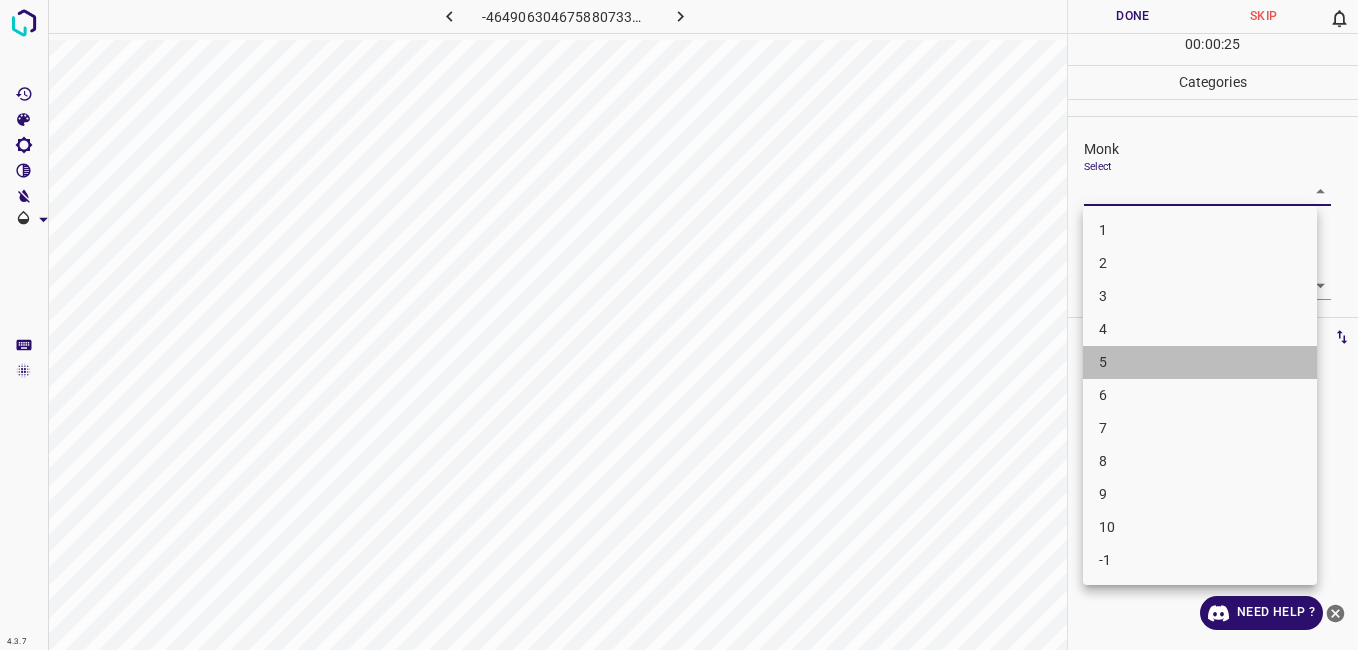 click on "5" at bounding box center [1200, 362] 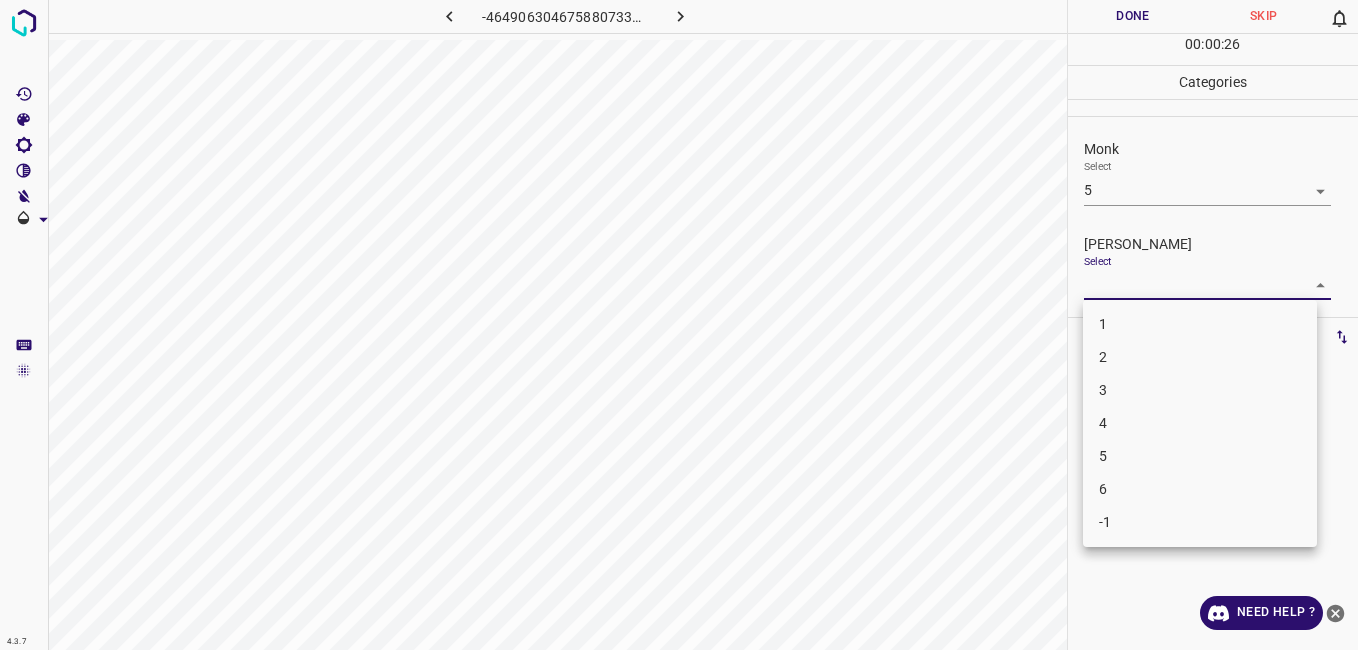 click on "4.3.7 -4649063046758807338.png Done Skip 0 00   : 00   : 26   Categories Monk   Select 5 5  Fitzpatrick   Select ​ Labels   0 Categories 1 Monk 2  Fitzpatrick Tools Space Change between modes (Draw & Edit) I Auto labeling R Restore zoom M Zoom in N Zoom out Delete Delete selecte label Filters Z Restore filters X Saturation filter C Brightness filter V Contrast filter B Gray scale filter General O Download Need Help ? - Text - Hide - Delete 1 2 3 4 5 6 -1" at bounding box center (679, 325) 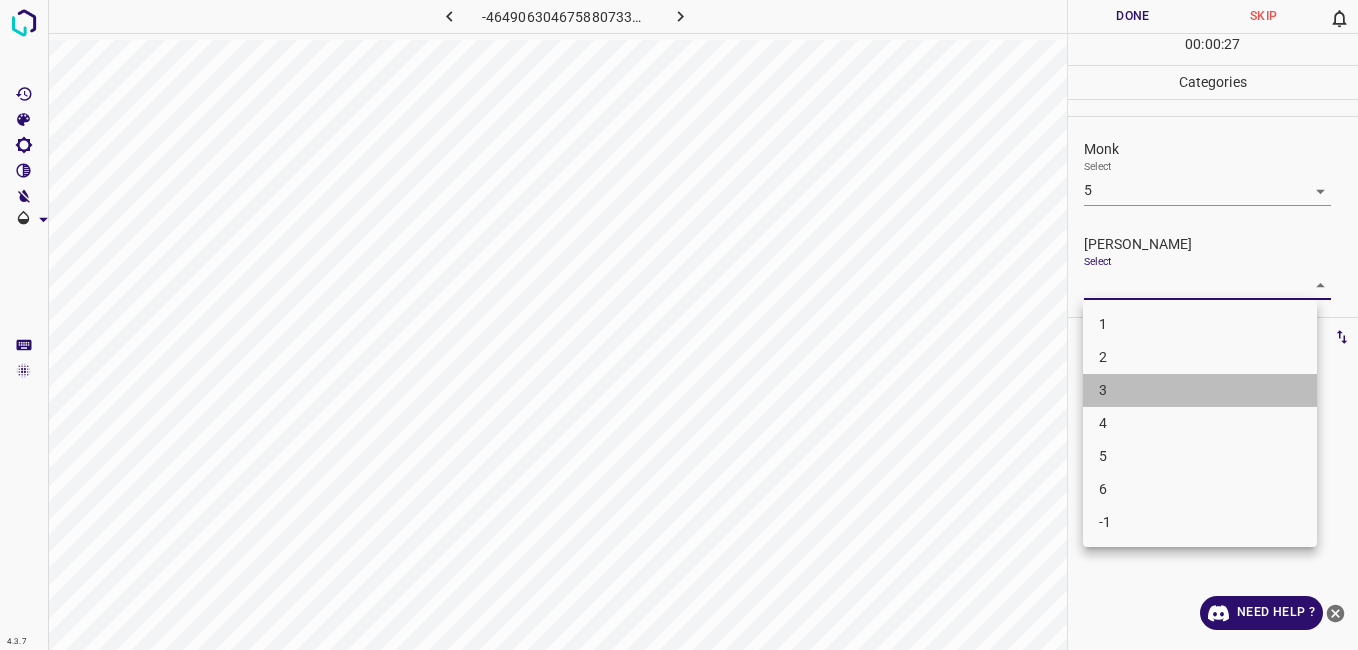 click on "3" at bounding box center (1200, 390) 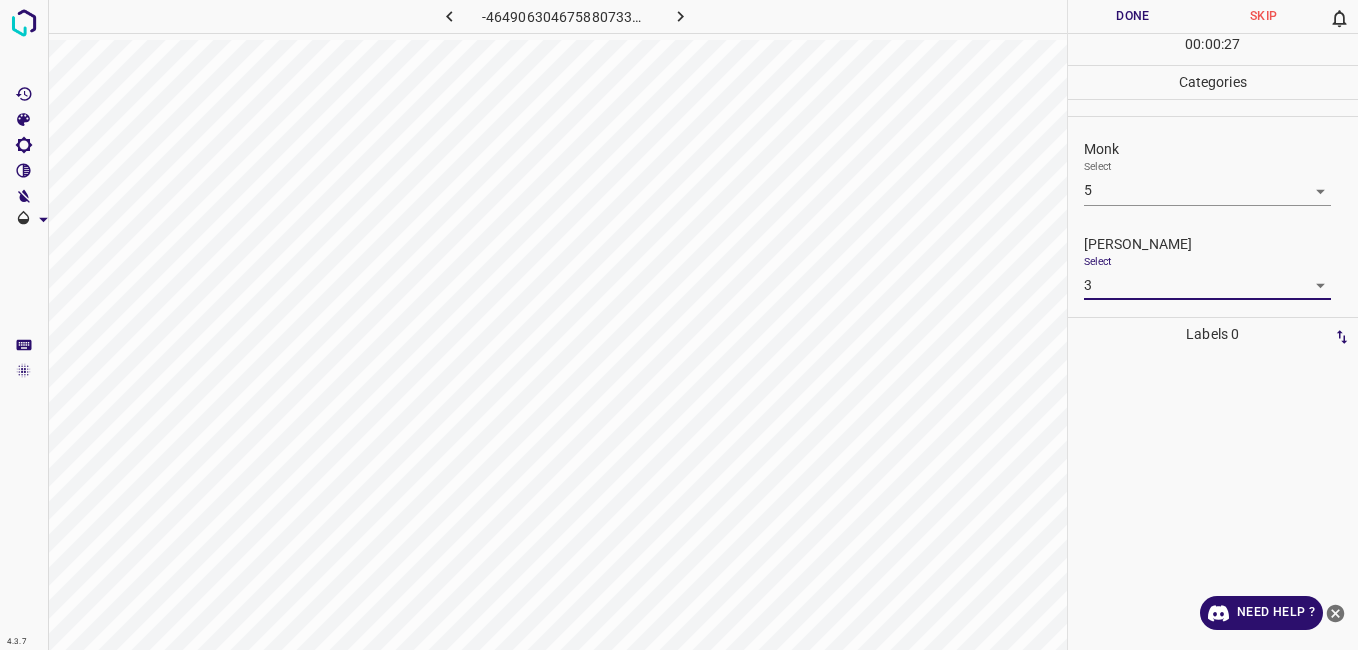 click on "Done" at bounding box center (1133, 16) 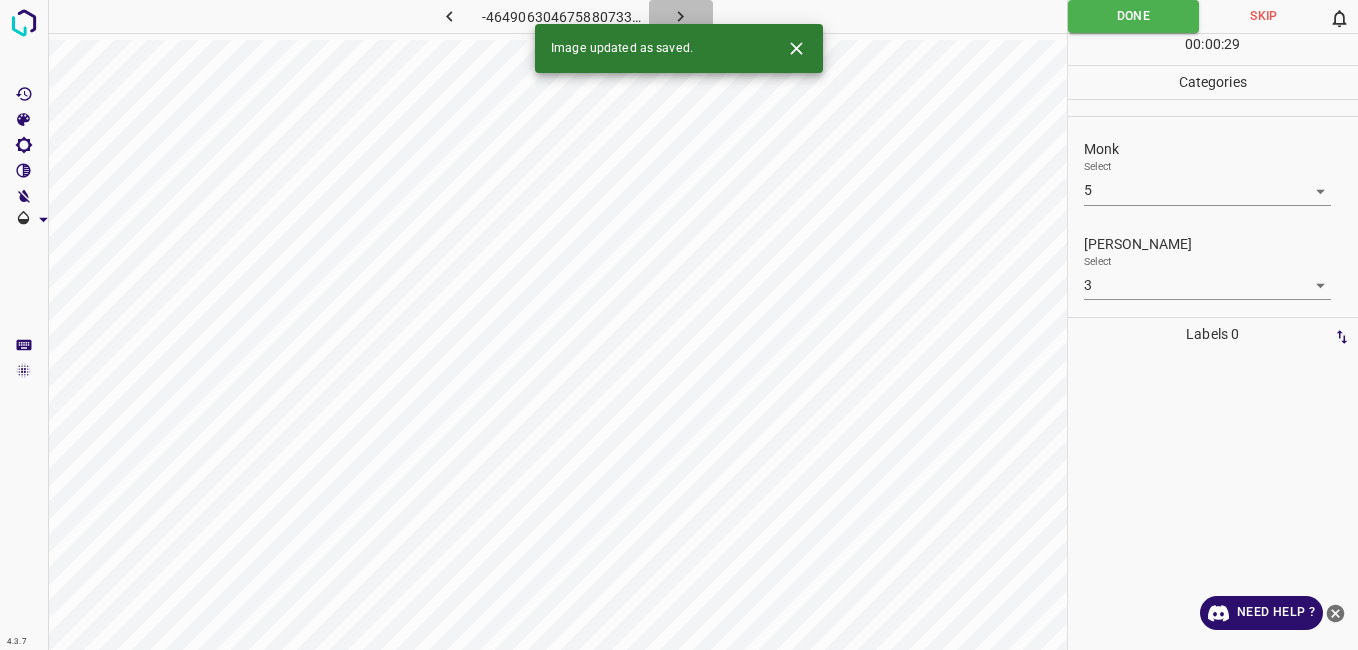 click 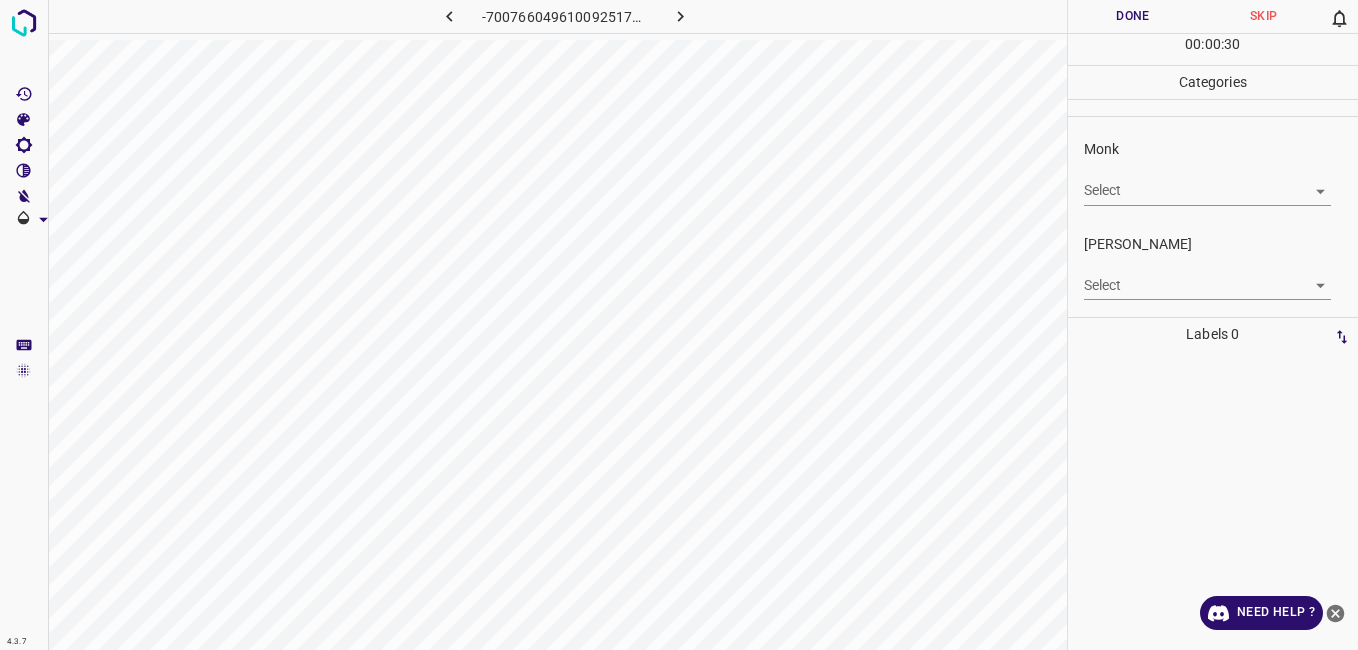 click on "4.3.7 -7007660496100925179.png Done Skip 0 00   : 00   : 30   Categories Monk   Select ​  Fitzpatrick   Select ​ Labels   0 Categories 1 Monk 2  Fitzpatrick Tools Space Change between modes (Draw & Edit) I Auto labeling R Restore zoom M Zoom in N Zoom out Delete Delete selecte label Filters Z Restore filters X Saturation filter C Brightness filter V Contrast filter B Gray scale filter General O Download Need Help ? - Text - Hide - Delete" at bounding box center (679, 325) 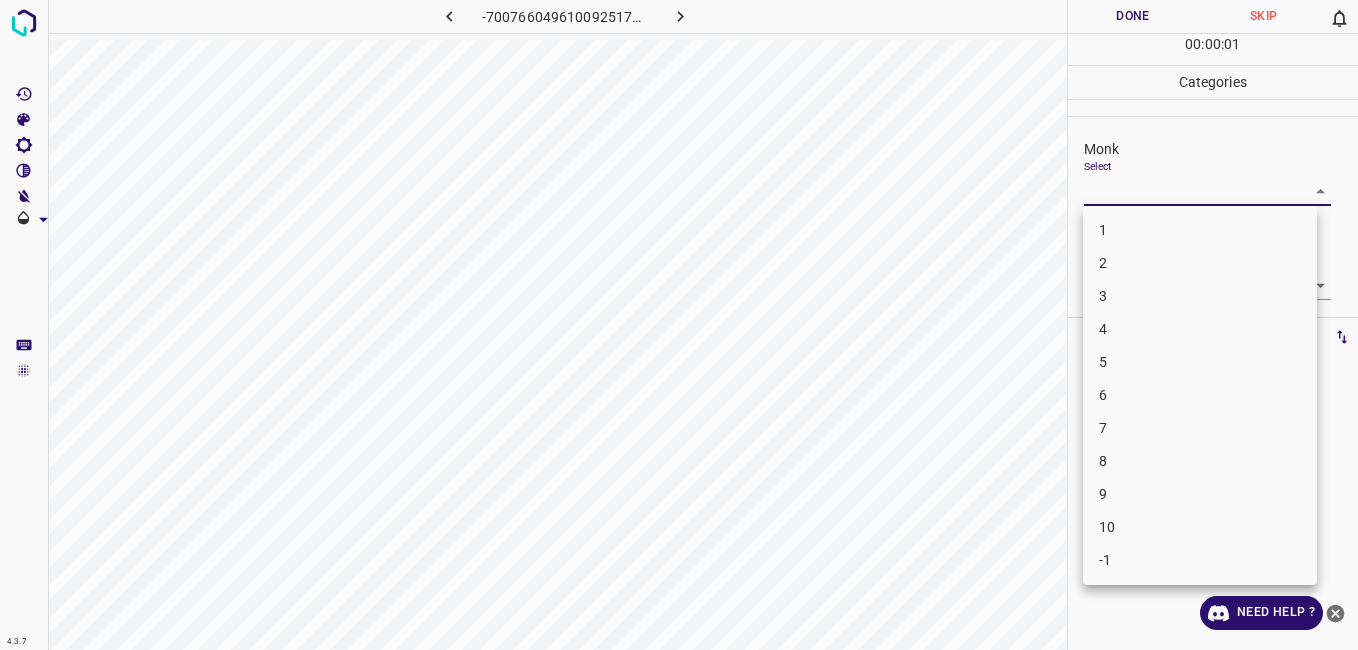 click on "1" at bounding box center (1200, 230) 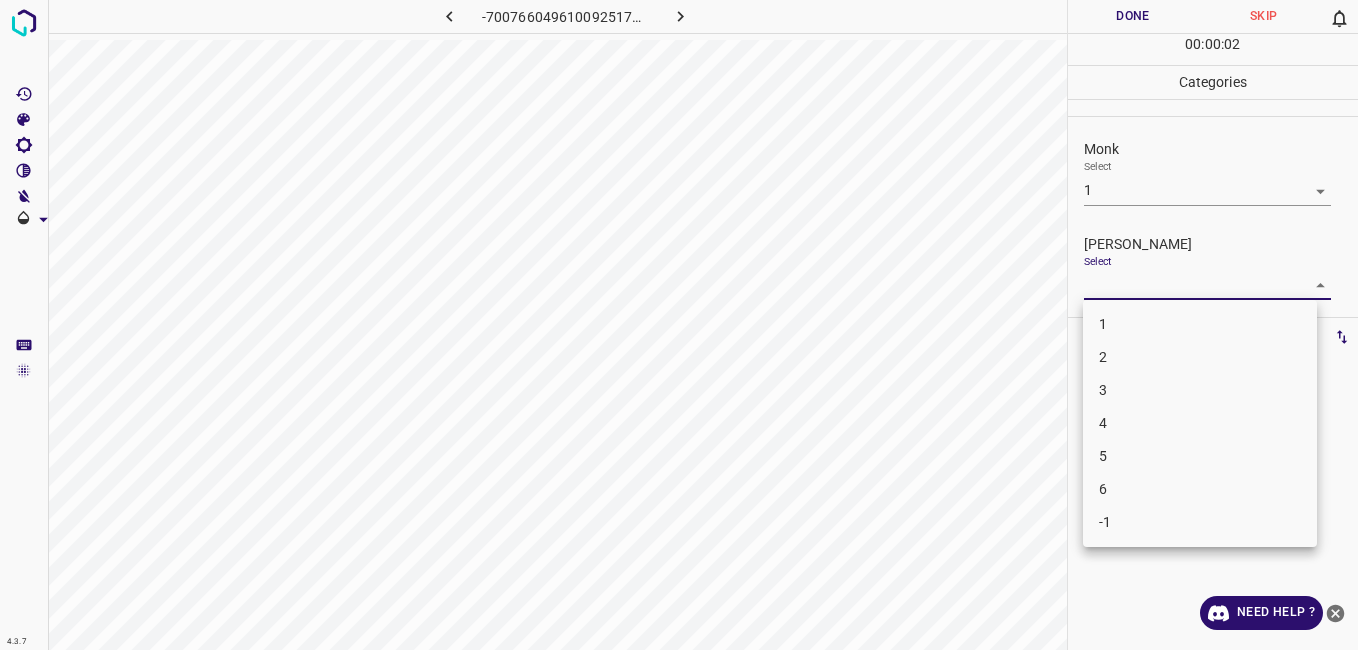 click on "4.3.7 -7007660496100925179.png Done Skip 0 00   : 00   : 02   Categories Monk   Select 1 1  Fitzpatrick   Select ​ Labels   0 Categories 1 Monk 2  Fitzpatrick Tools Space Change between modes (Draw & Edit) I Auto labeling R Restore zoom M Zoom in N Zoom out Delete Delete selecte label Filters Z Restore filters X Saturation filter C Brightness filter V Contrast filter B Gray scale filter General O Download Need Help ? - Text - Hide - Delete 1 2 3 4 5 6 -1" at bounding box center (679, 325) 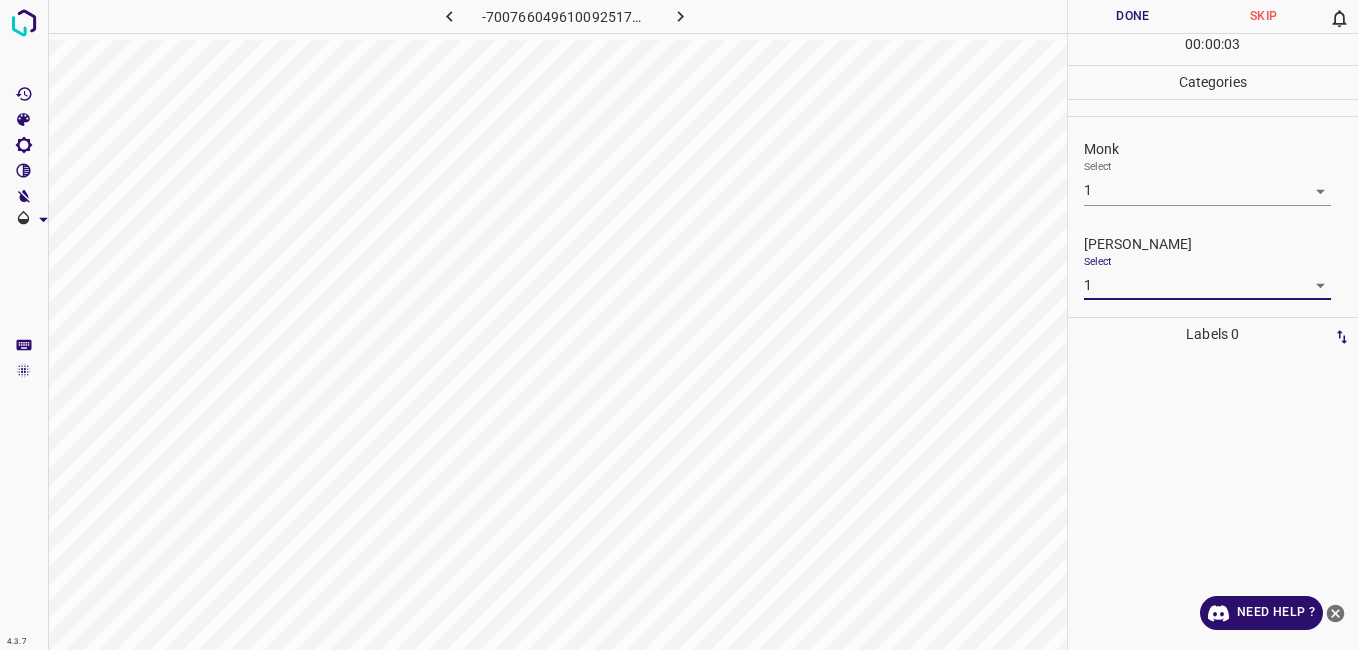 click on "Done" at bounding box center [1133, 16] 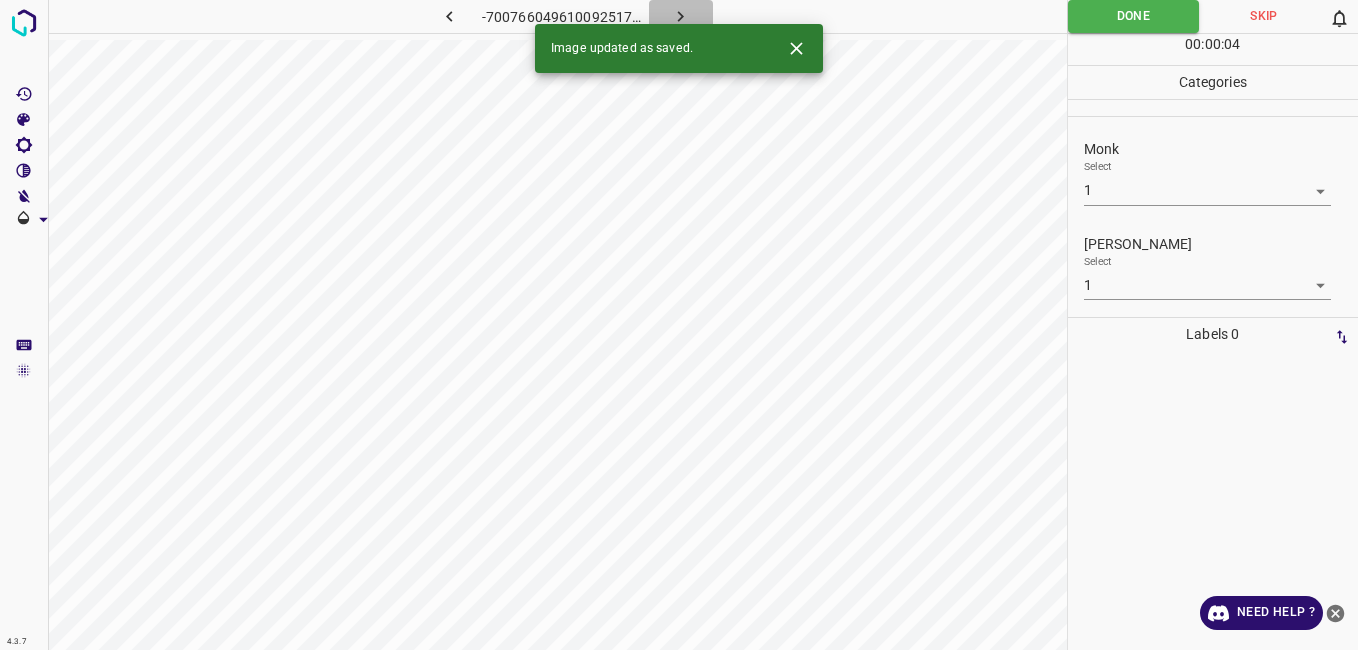 click 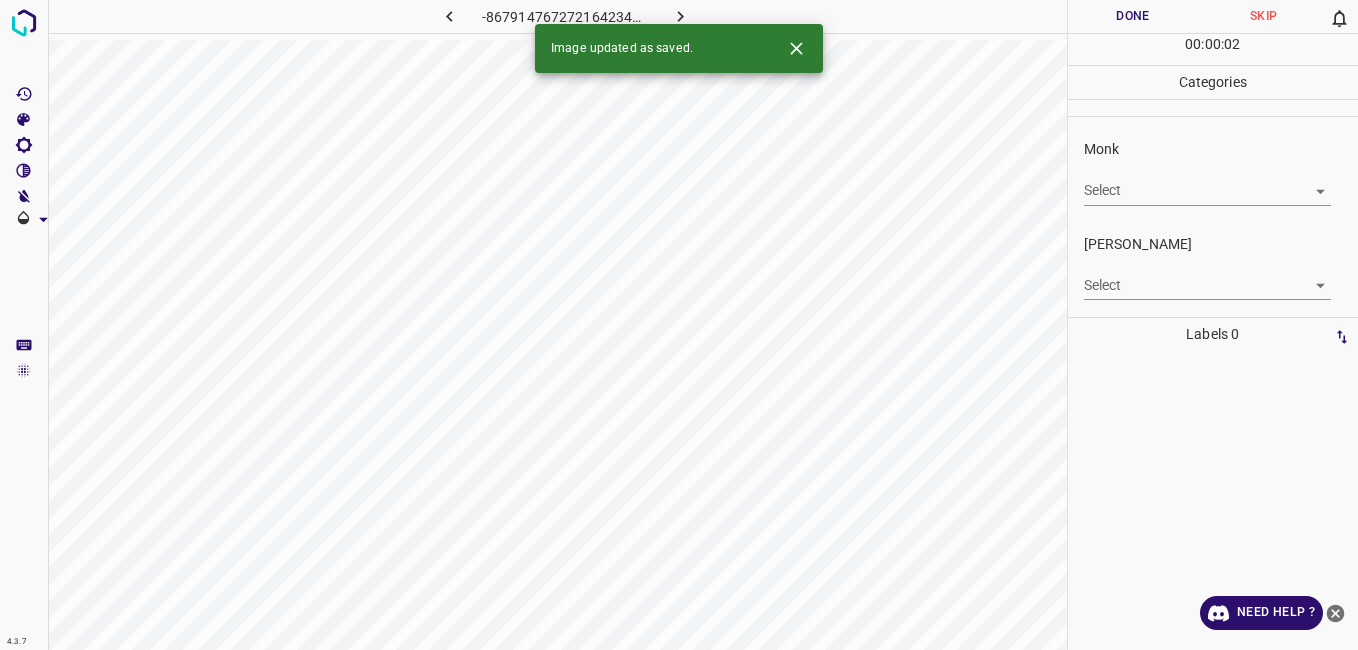 click on "4.3.7 -8679147672721642347.png Done Skip 0 00   : 00   : 02   Categories Monk   Select ​  Fitzpatrick   Select ​ Labels   0 Categories 1 Monk 2  Fitzpatrick Tools Space Change between modes (Draw & Edit) I Auto labeling R Restore zoom M Zoom in N Zoom out Delete Delete selecte label Filters Z Restore filters X Saturation filter C Brightness filter V Contrast filter B Gray scale filter General O Download Image updated as saved. Need Help ? - Text - Hide - Delete" at bounding box center [679, 325] 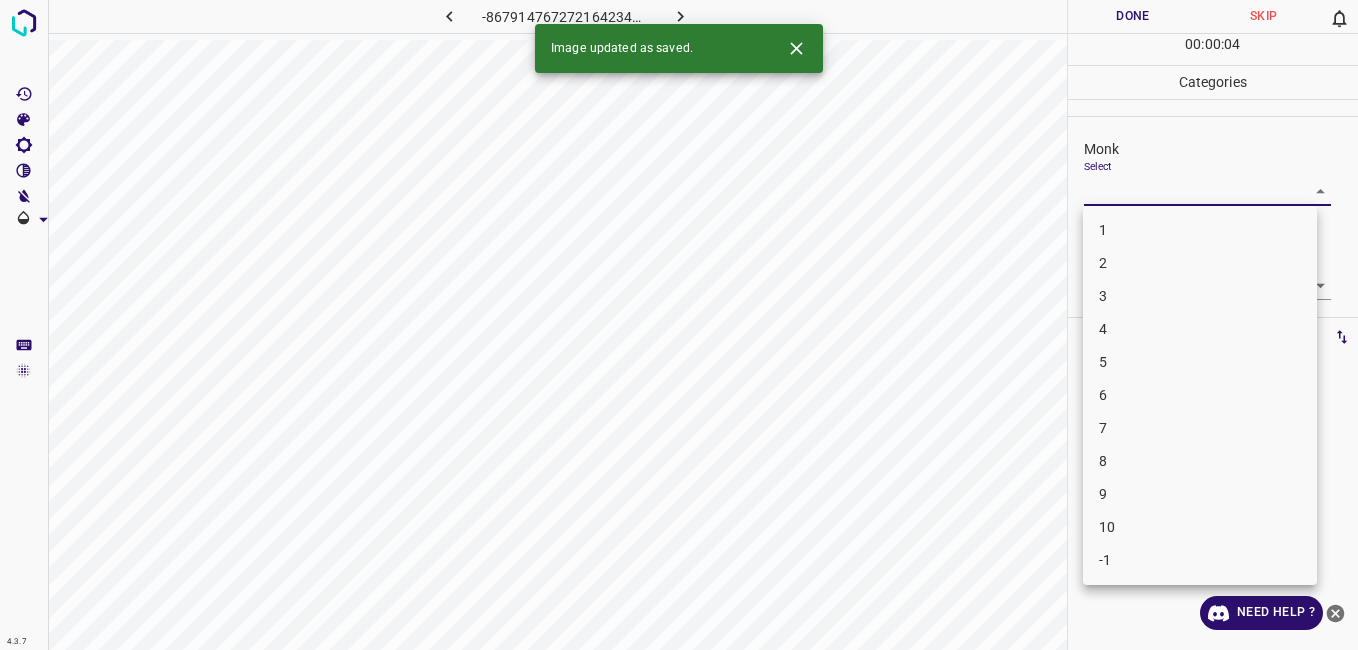 click on "4" at bounding box center [1200, 329] 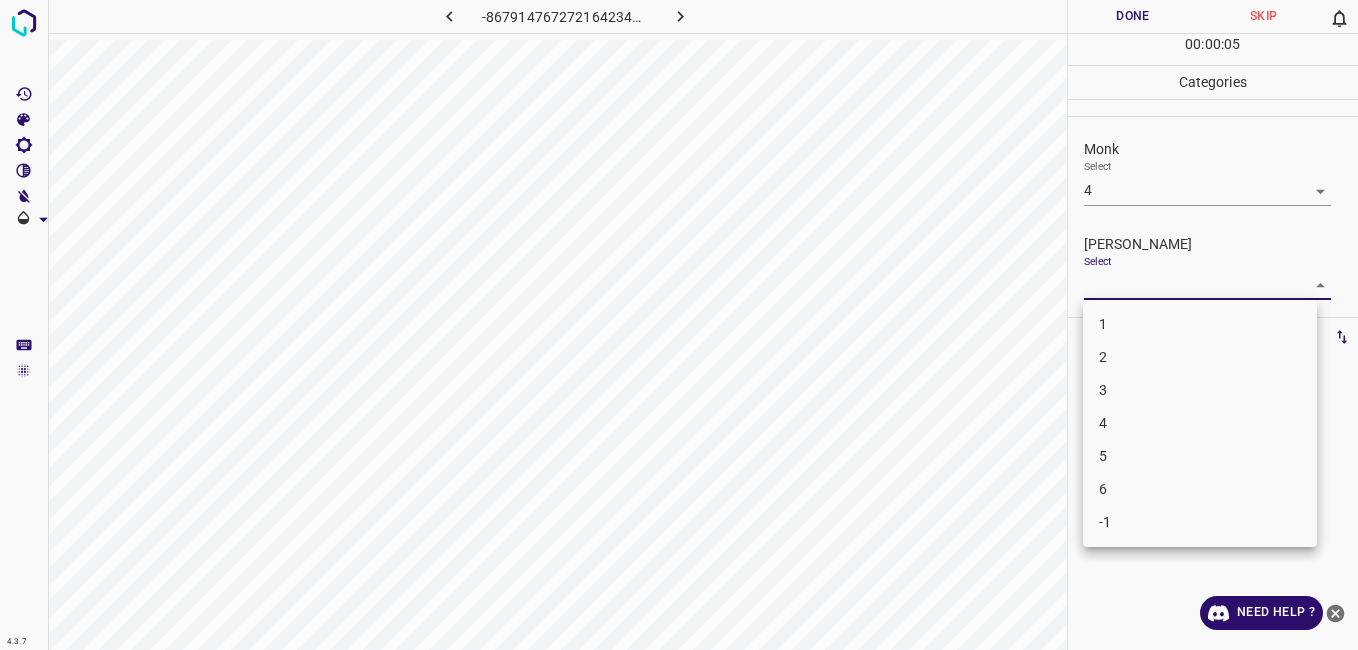 click on "4.3.7 -8679147672721642347.png Done Skip 0 00   : 00   : 05   Categories Monk   Select 4 4  Fitzpatrick   Select ​ Labels   0 Categories 1 Monk 2  Fitzpatrick Tools Space Change between modes (Draw & Edit) I Auto labeling R Restore zoom M Zoom in N Zoom out Delete Delete selecte label Filters Z Restore filters X Saturation filter C Brightness filter V Contrast filter B Gray scale filter General O Download Need Help ? - Text - Hide - Delete 1 2 3 4 5 6 -1" at bounding box center [679, 325] 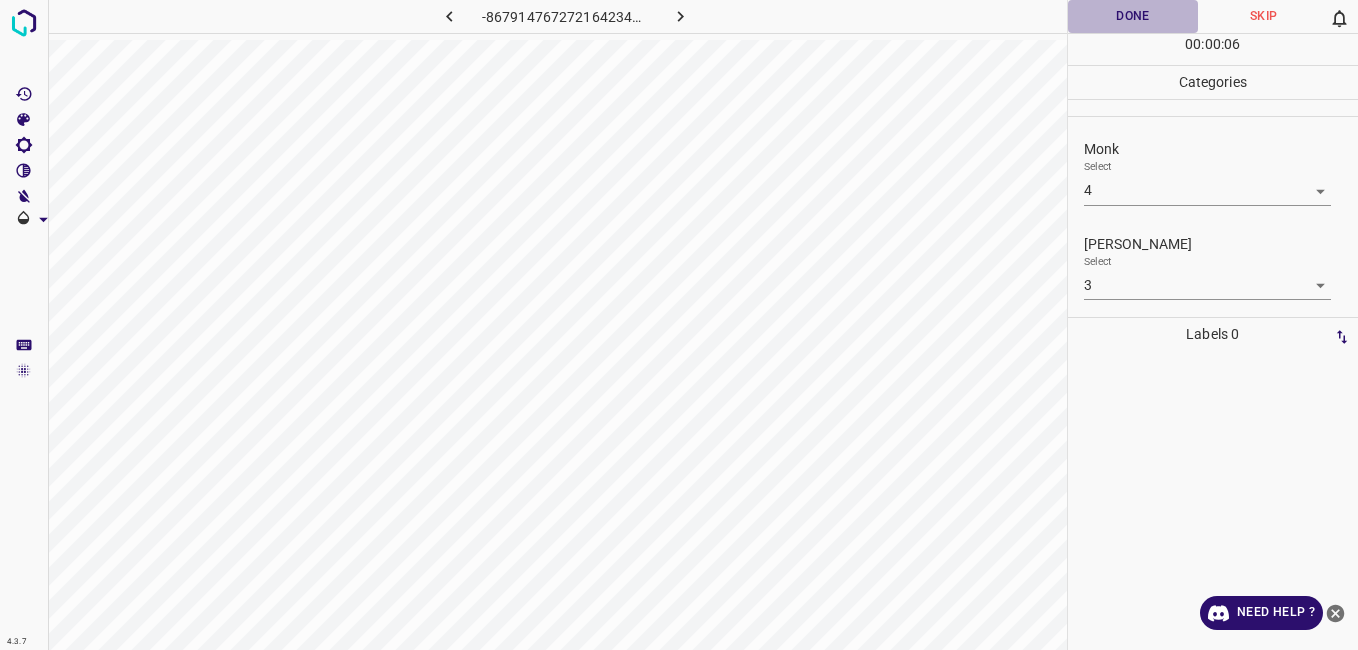 click on "Done" at bounding box center [1133, 16] 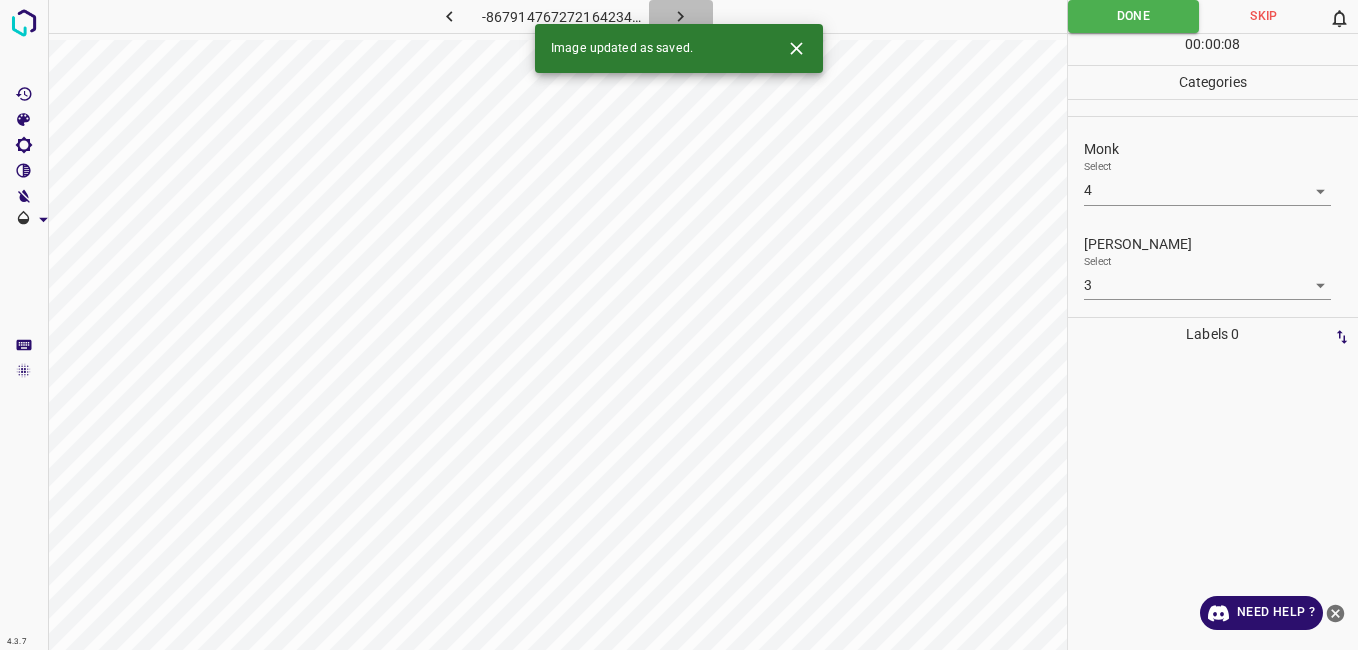 click 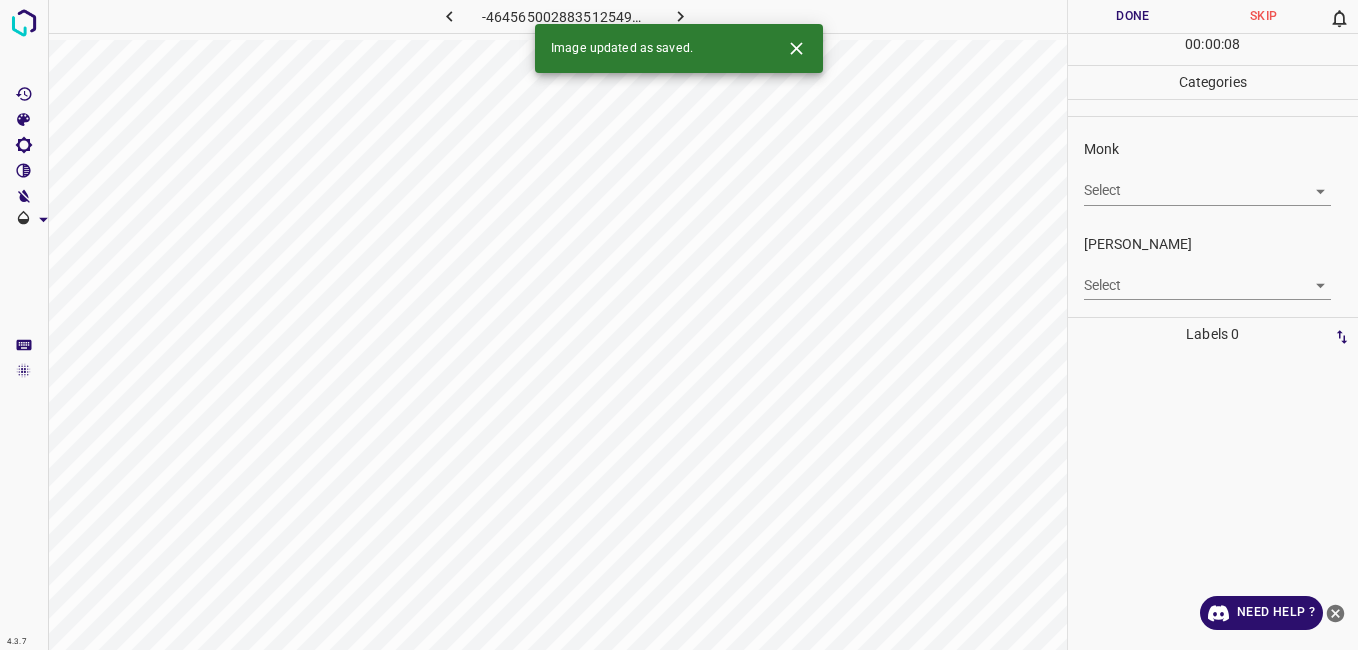 click on "Monk   Select ​" at bounding box center (1213, 172) 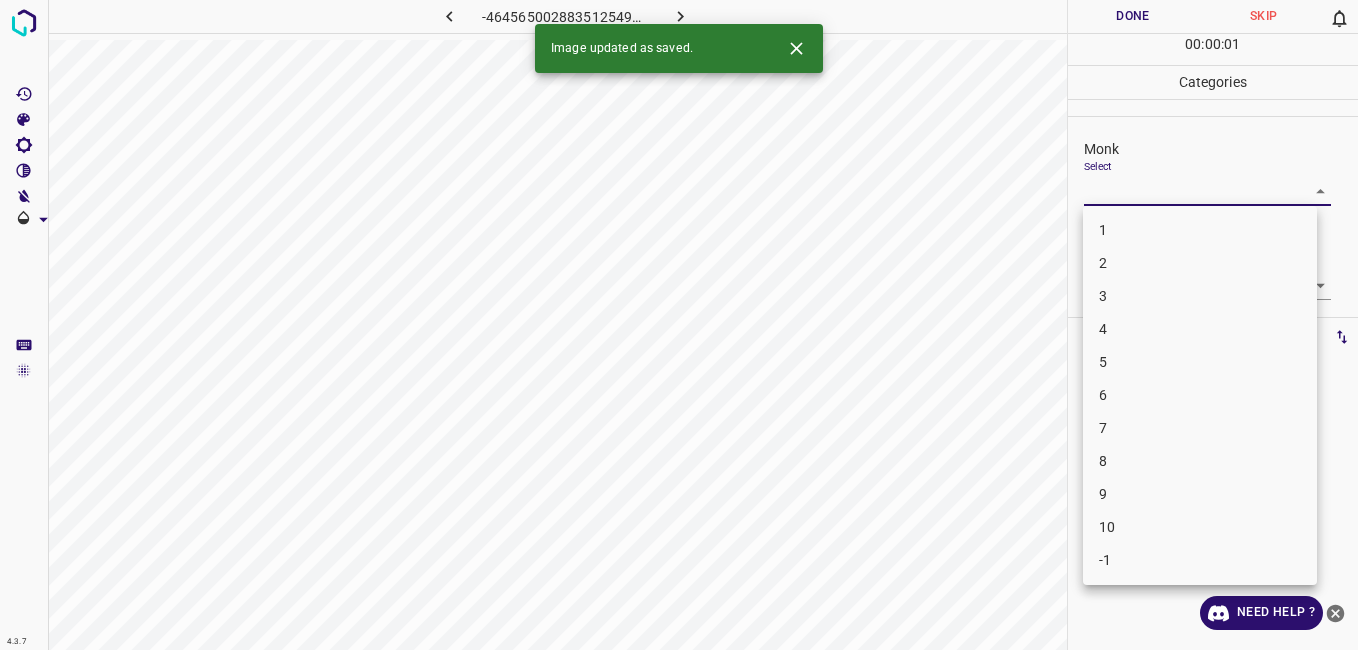 click on "4.3.7 -4645650028835125499.png Done Skip 0 00   : 00   : 01   Categories Monk   Select ​  Fitzpatrick   Select ​ Labels   0 Categories 1 Monk 2  Fitzpatrick Tools Space Change between modes (Draw & Edit) I Auto labeling R Restore zoom M Zoom in N Zoom out Delete Delete selecte label Filters Z Restore filters X Saturation filter C Brightness filter V Contrast filter B Gray scale filter General O Download Image updated as saved. Need Help ? - Text - Hide - Delete 1 2 3 4 5 6 7 8 9 10 -1" at bounding box center [679, 325] 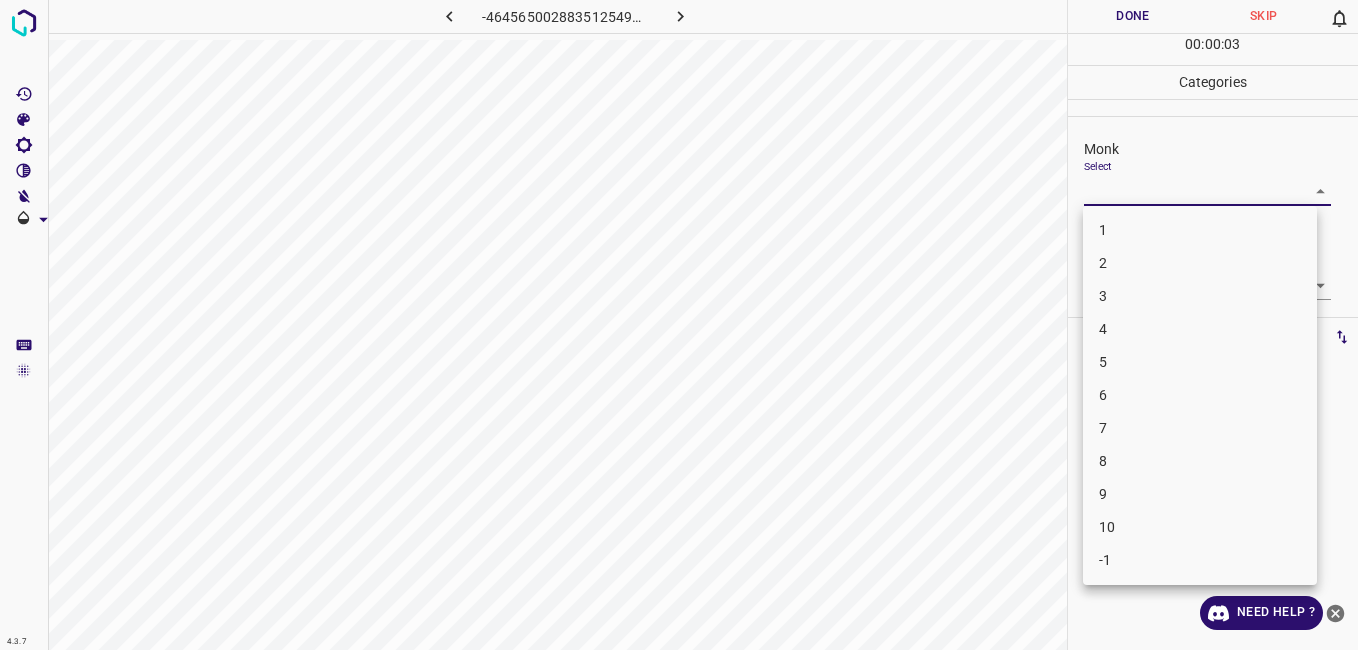 click on "4" at bounding box center [1200, 329] 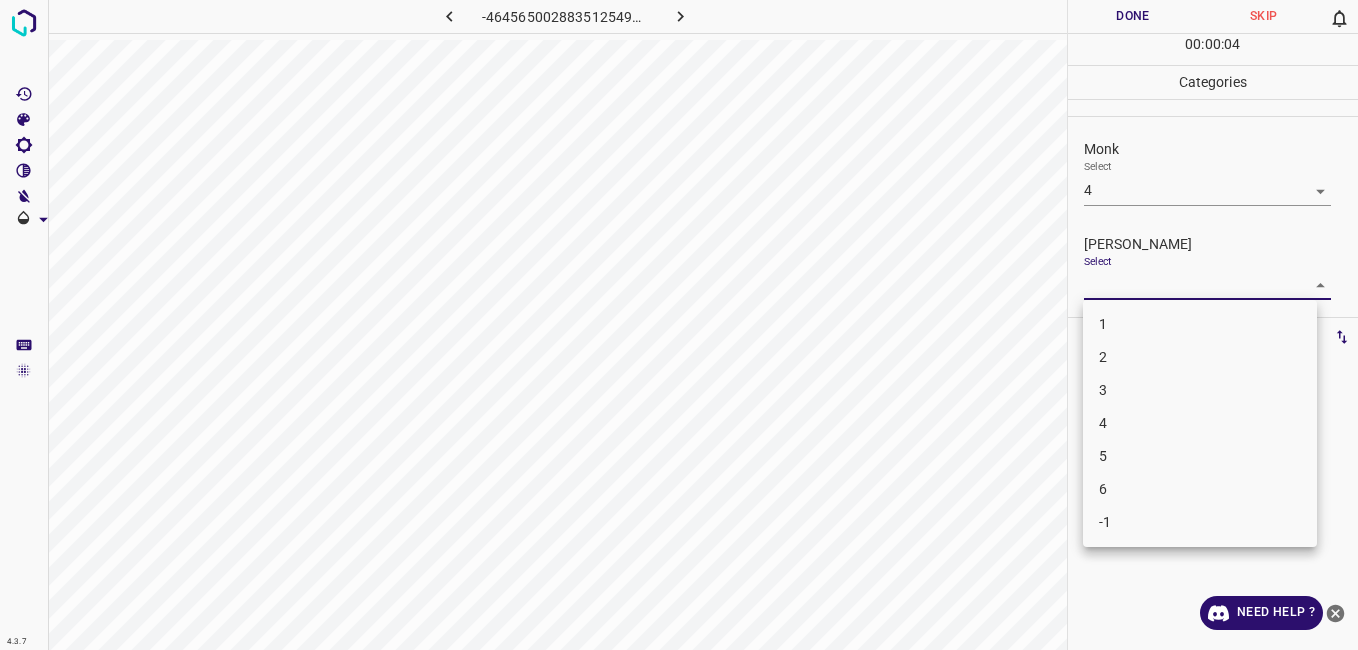 click on "4.3.7 -4645650028835125499.png Done Skip 0 00   : 00   : 04   Categories Monk   Select 4 4  Fitzpatrick   Select ​ Labels   0 Categories 1 Monk 2  Fitzpatrick Tools Space Change between modes (Draw & Edit) I Auto labeling R Restore zoom M Zoom in N Zoom out Delete Delete selecte label Filters Z Restore filters X Saturation filter C Brightness filter V Contrast filter B Gray scale filter General O Download Need Help ? - Text - Hide - Delete 1 2 3 4 5 6 -1" at bounding box center (679, 325) 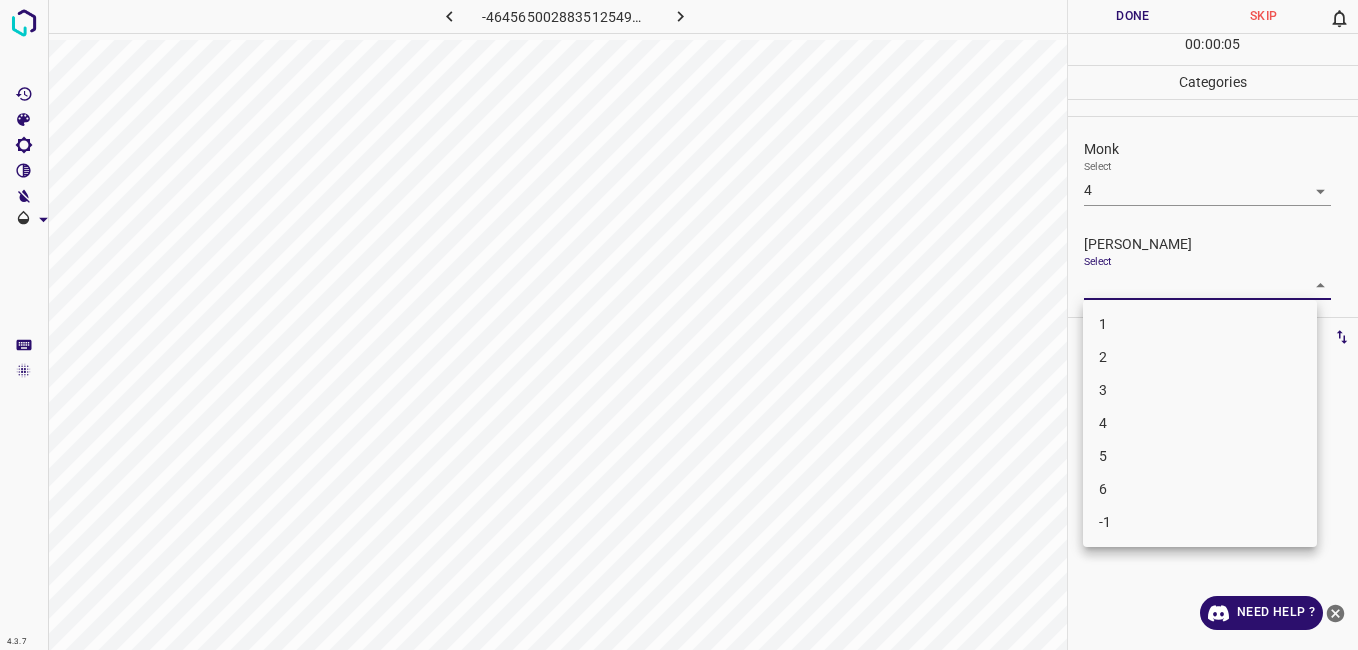 click on "3" at bounding box center [1200, 390] 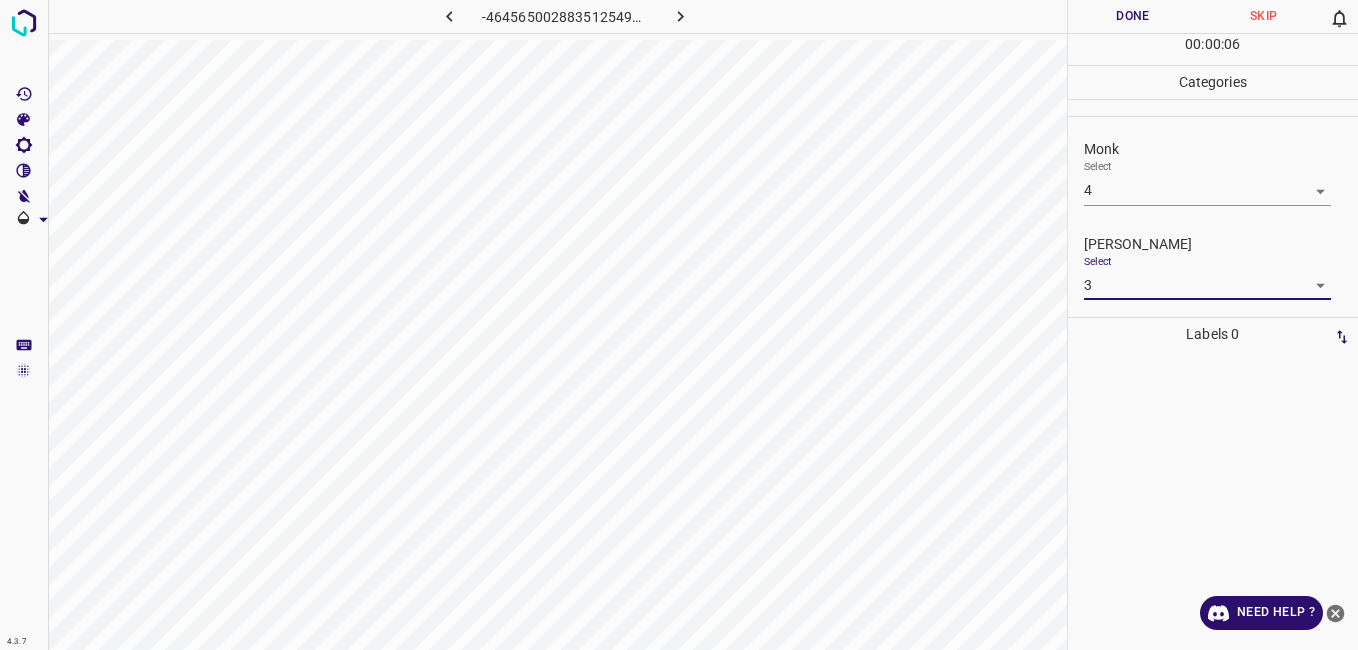 click on "Done" at bounding box center (1133, 16) 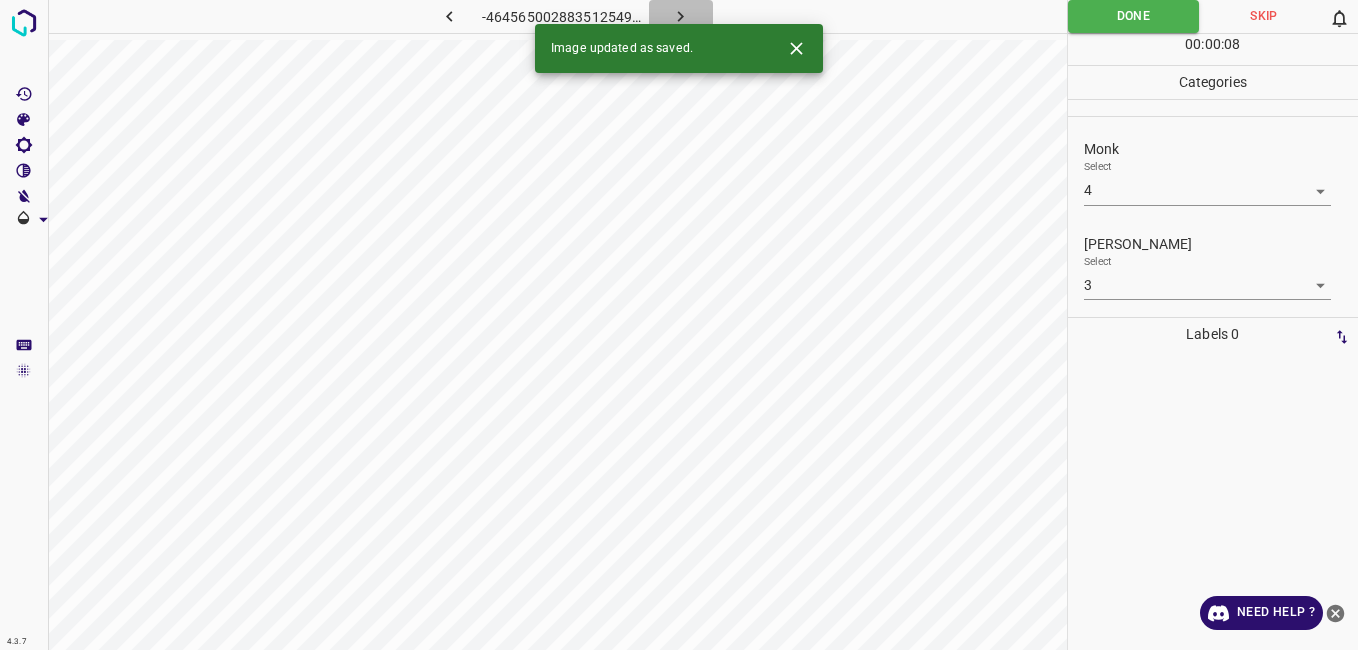 click at bounding box center (681, 16) 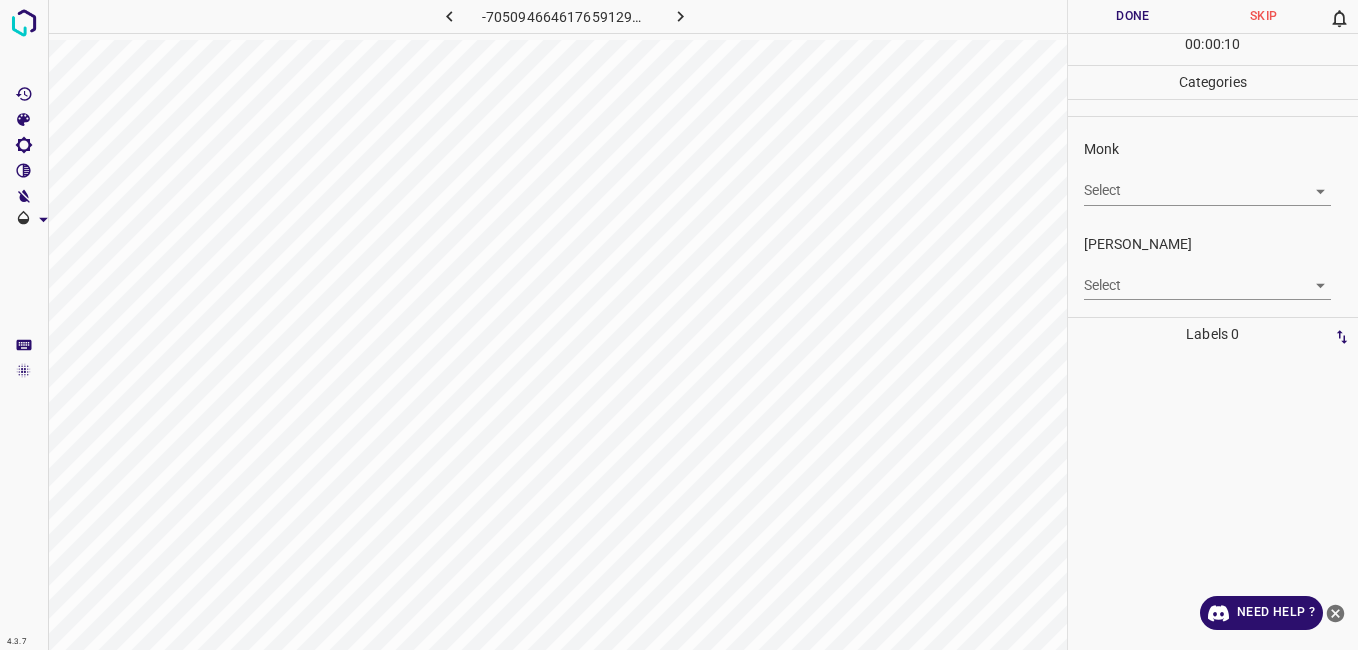 click on "Monk   Select ​" at bounding box center (1213, 172) 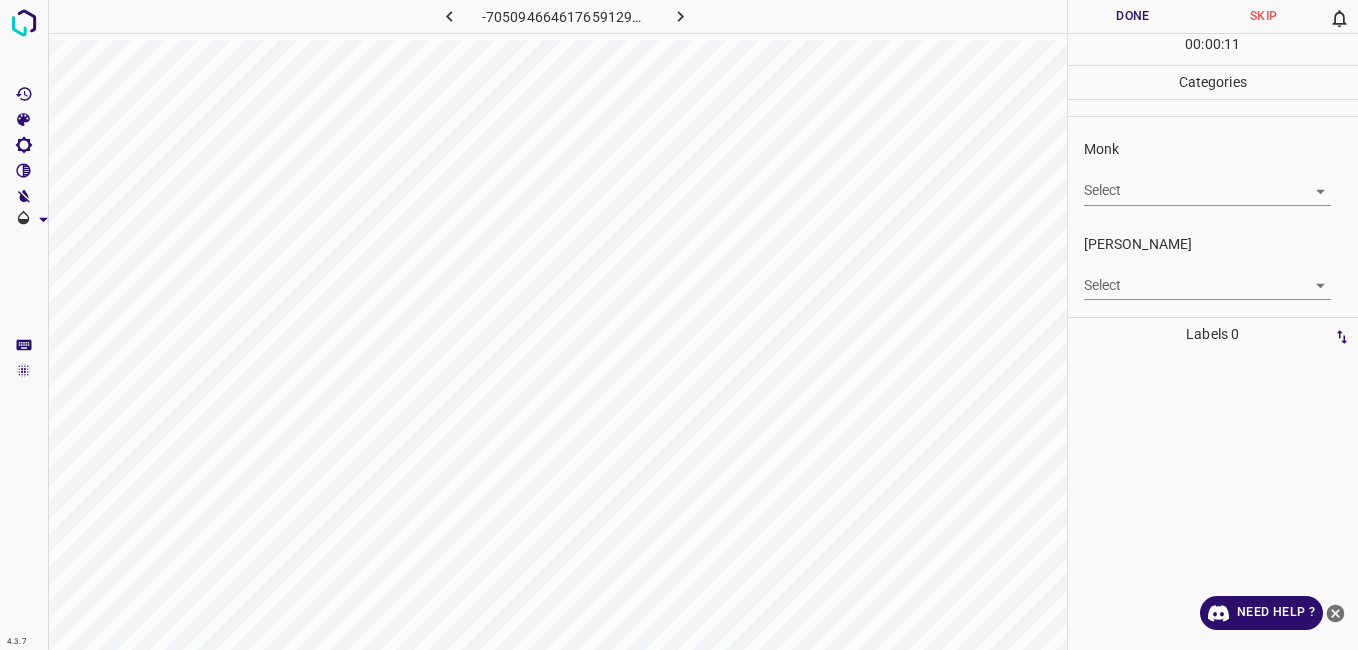 click on "4.3.7 -7050946646176591298.png Done Skip 0 00   : 00   : 11   Categories Monk   Select ​  Fitzpatrick   Select ​ Labels   0 Categories 1 Monk 2  Fitzpatrick Tools Space Change between modes (Draw & Edit) I Auto labeling R Restore zoom M Zoom in N Zoom out Delete Delete selecte label Filters Z Restore filters X Saturation filter C Brightness filter V Contrast filter B Gray scale filter General O Download Need Help ? - Text - Hide - Delete" at bounding box center [679, 325] 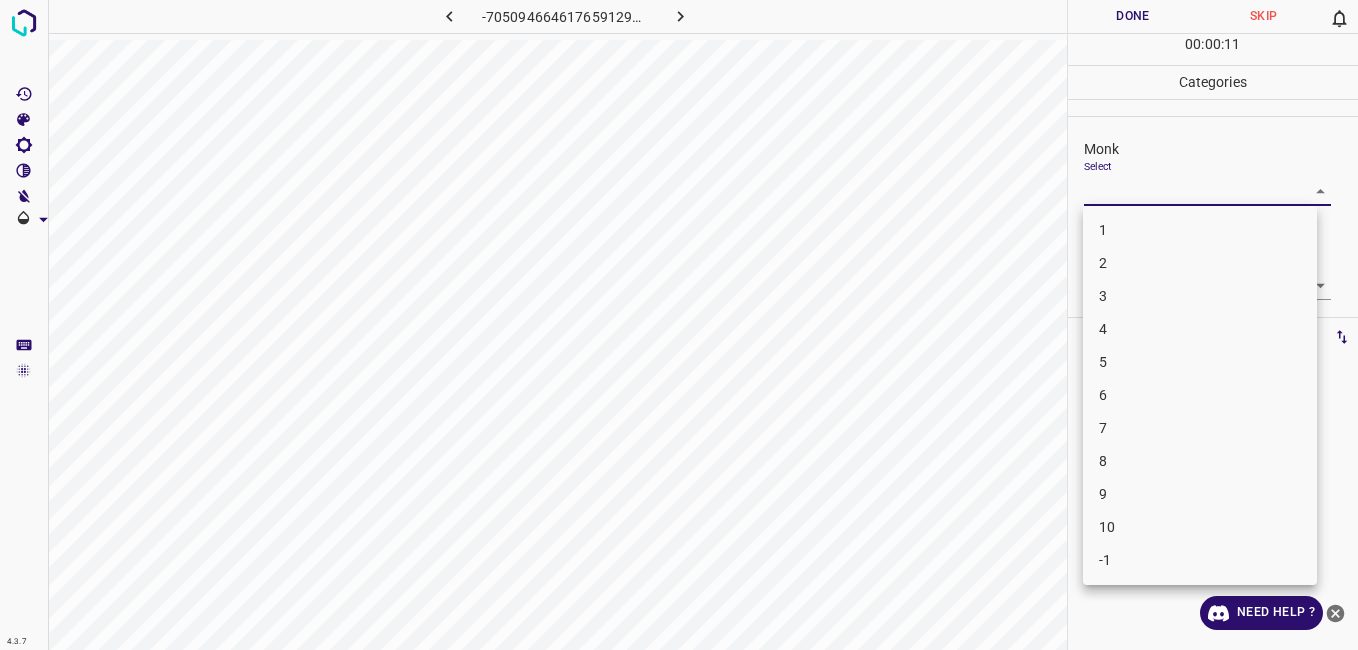 click on "1" at bounding box center (1200, 230) 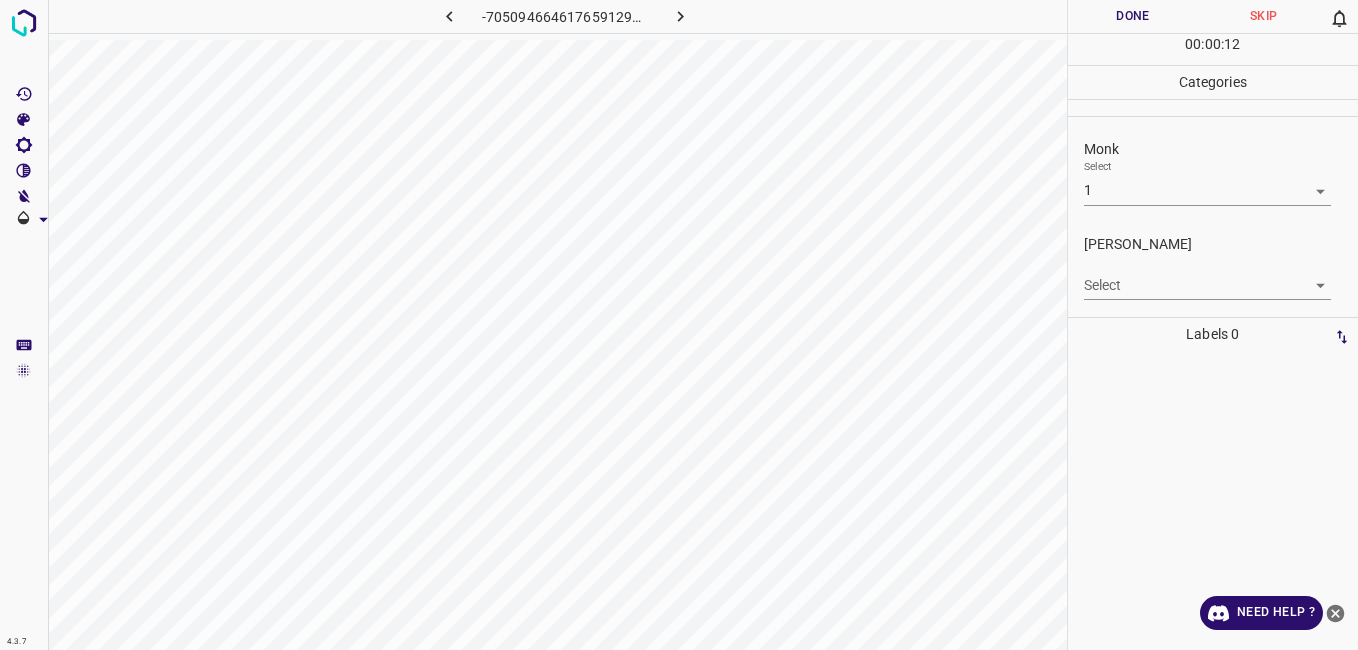 click on "Select ​" at bounding box center [1207, 277] 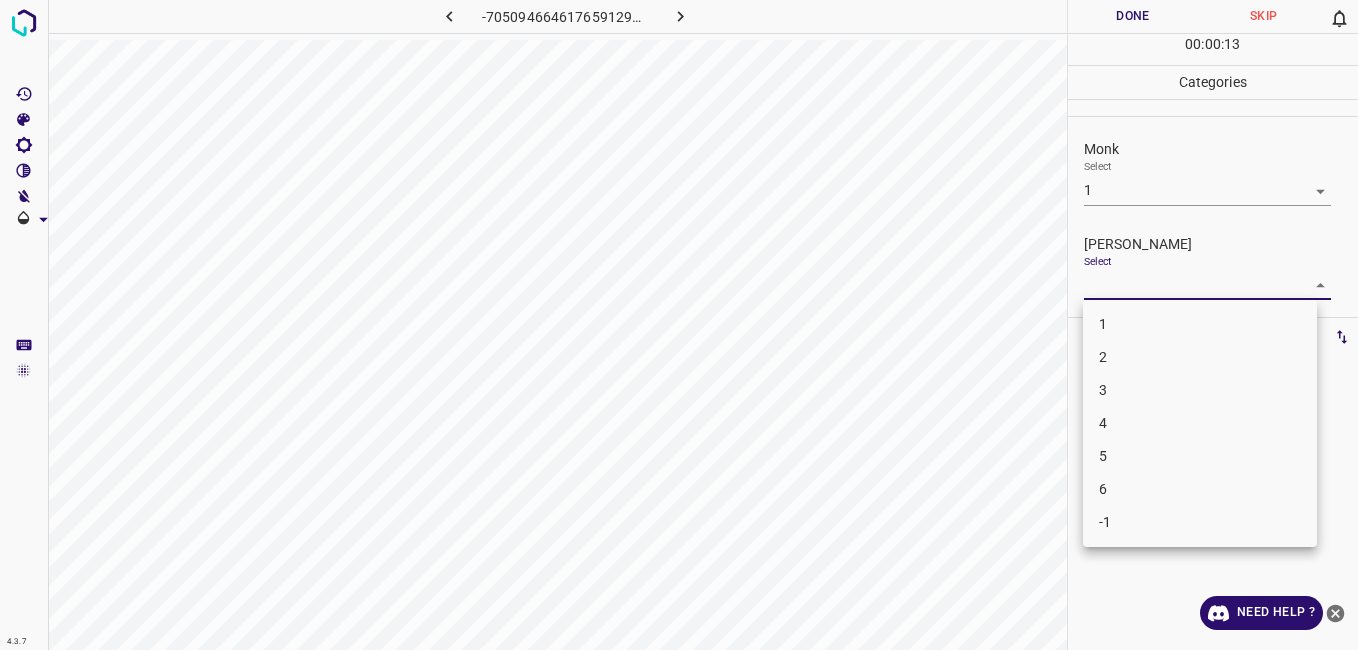 click on "1" at bounding box center (1200, 324) 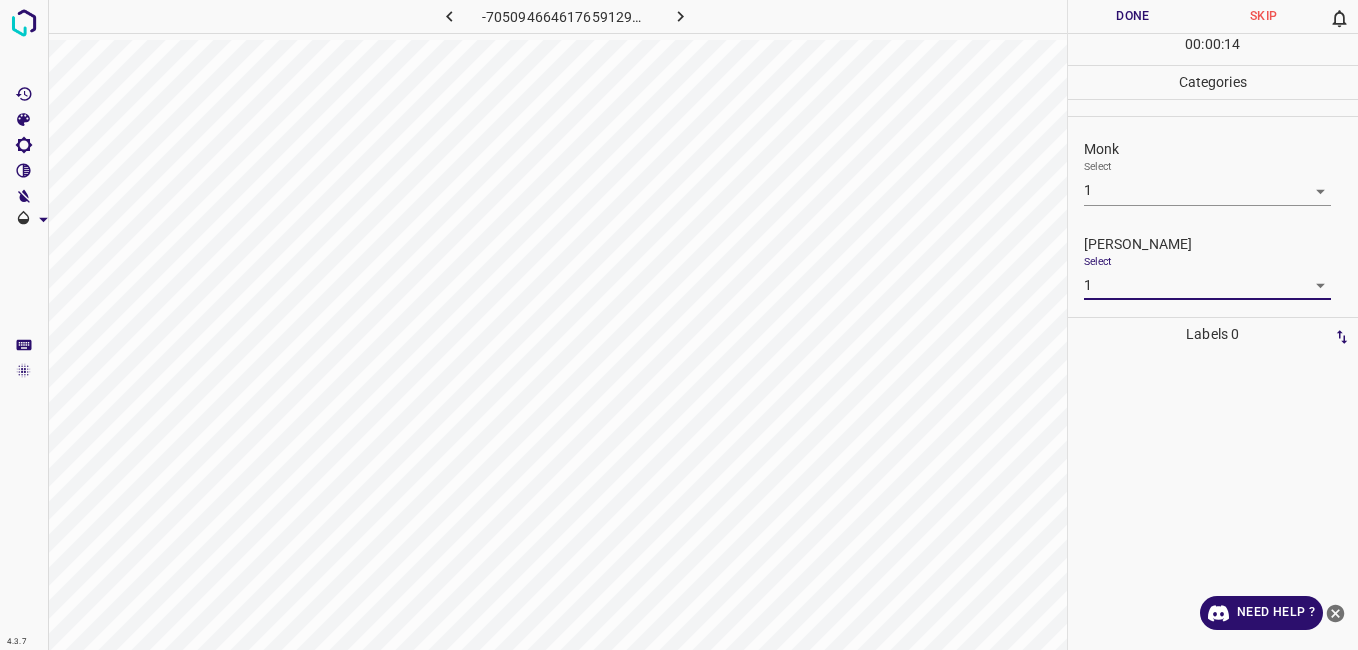 click on "Done" at bounding box center (1133, 16) 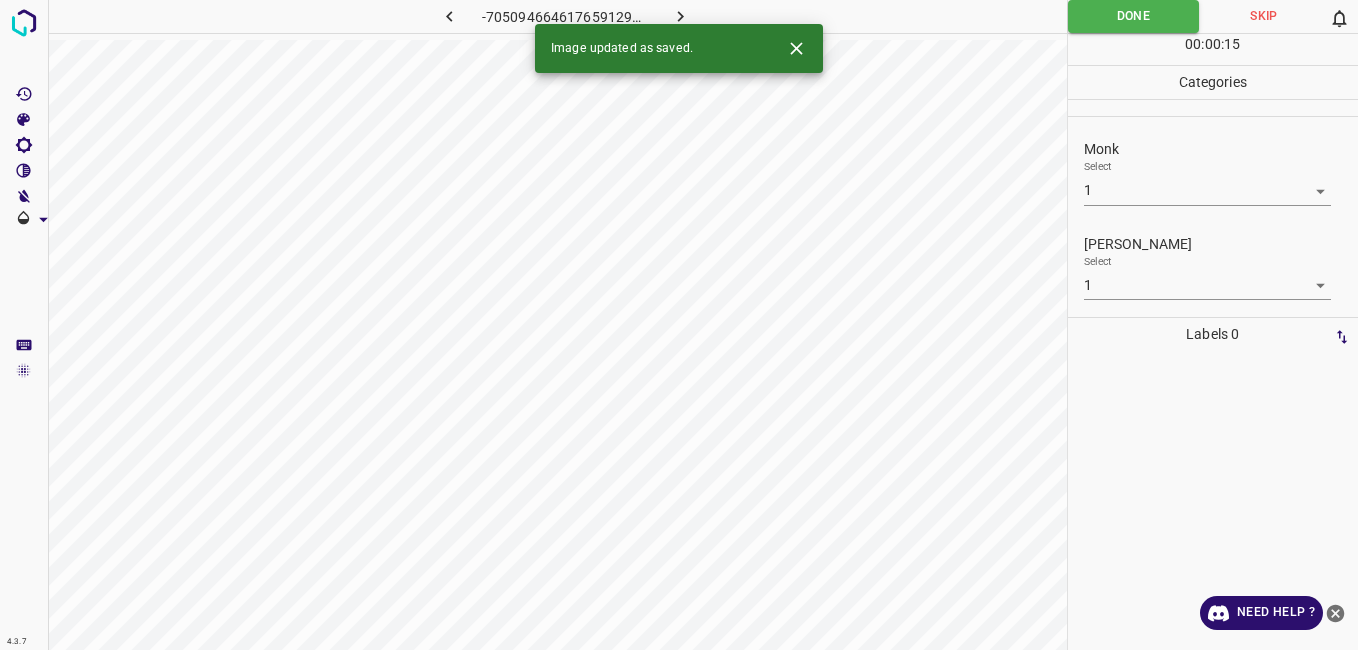 click 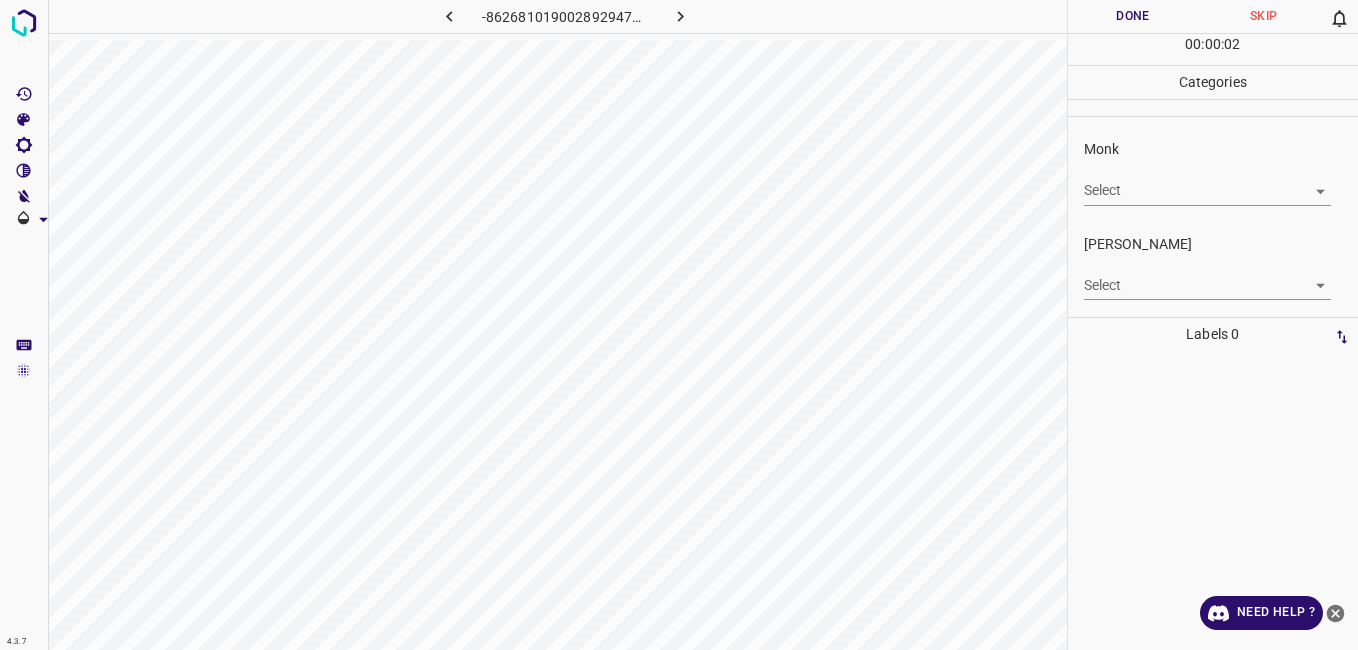 click on "4.3.7 -8626810190028929475.png Done Skip 0 00   : 00   : 02   Categories Monk   Select ​  Fitzpatrick   Select ​ Labels   0 Categories 1 Monk 2  Fitzpatrick Tools Space Change between modes (Draw & Edit) I Auto labeling R Restore zoom M Zoom in N Zoom out Delete Delete selecte label Filters Z Restore filters X Saturation filter C Brightness filter V Contrast filter B Gray scale filter General O Download Need Help ? - Text - Hide - Delete" at bounding box center (679, 325) 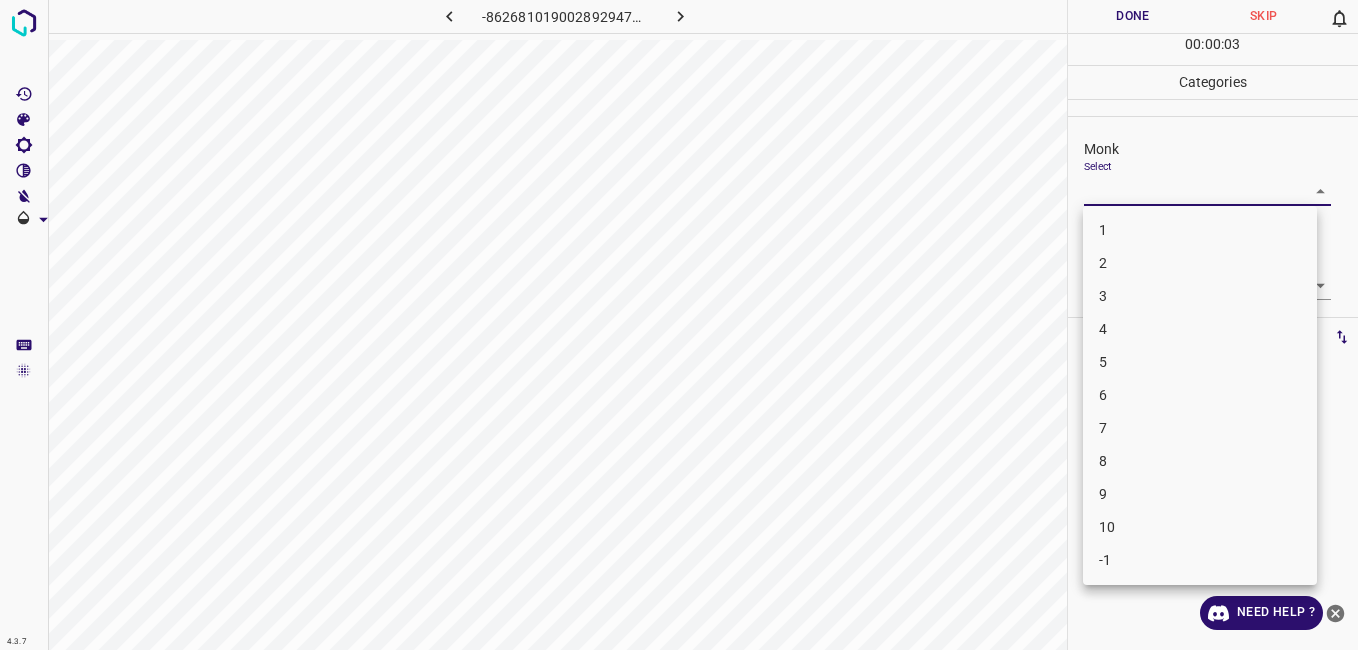 click on "4" at bounding box center [1200, 329] 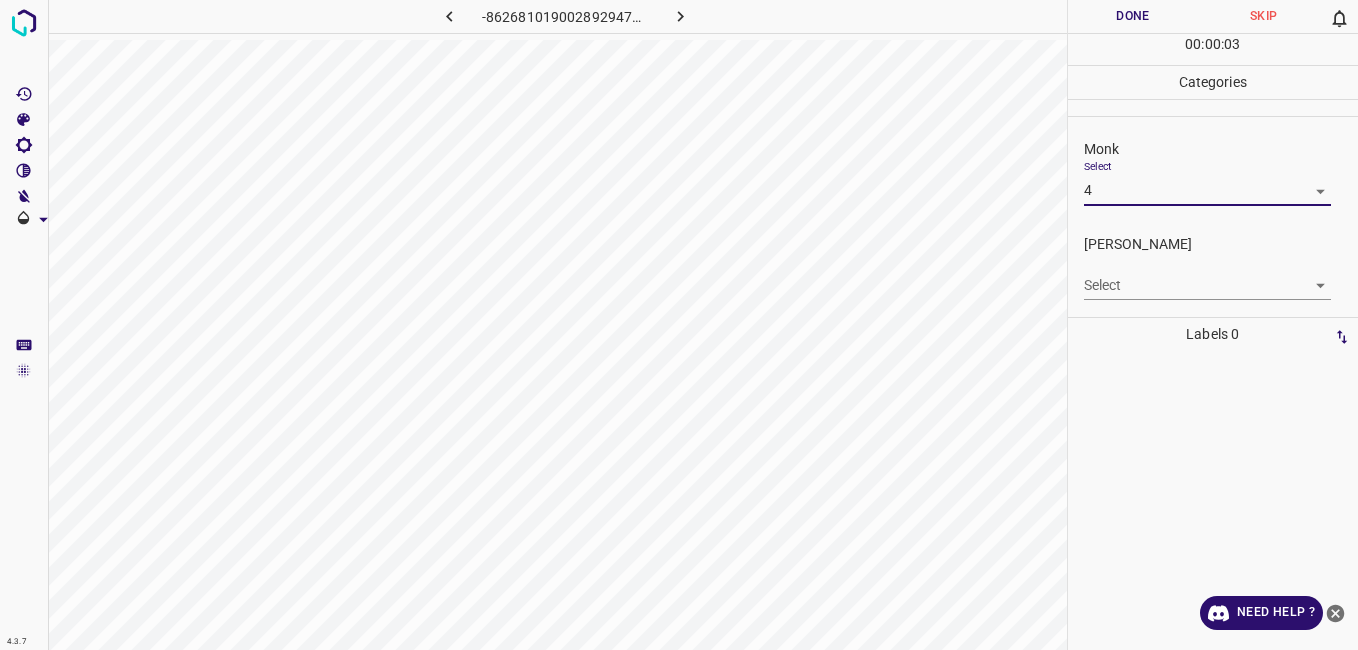 click on "4.3.7 -8626810190028929475.png Done Skip 0 00   : 00   : 03   Categories Monk   Select 4 4  Fitzpatrick   Select ​ Labels   0 Categories 1 Monk 2  Fitzpatrick Tools Space Change between modes (Draw & Edit) I Auto labeling R Restore zoom M Zoom in N Zoom out Delete Delete selecte label Filters Z Restore filters X Saturation filter C Brightness filter V Contrast filter B Gray scale filter General O Download Need Help ? - Text - Hide - Delete" at bounding box center [679, 325] 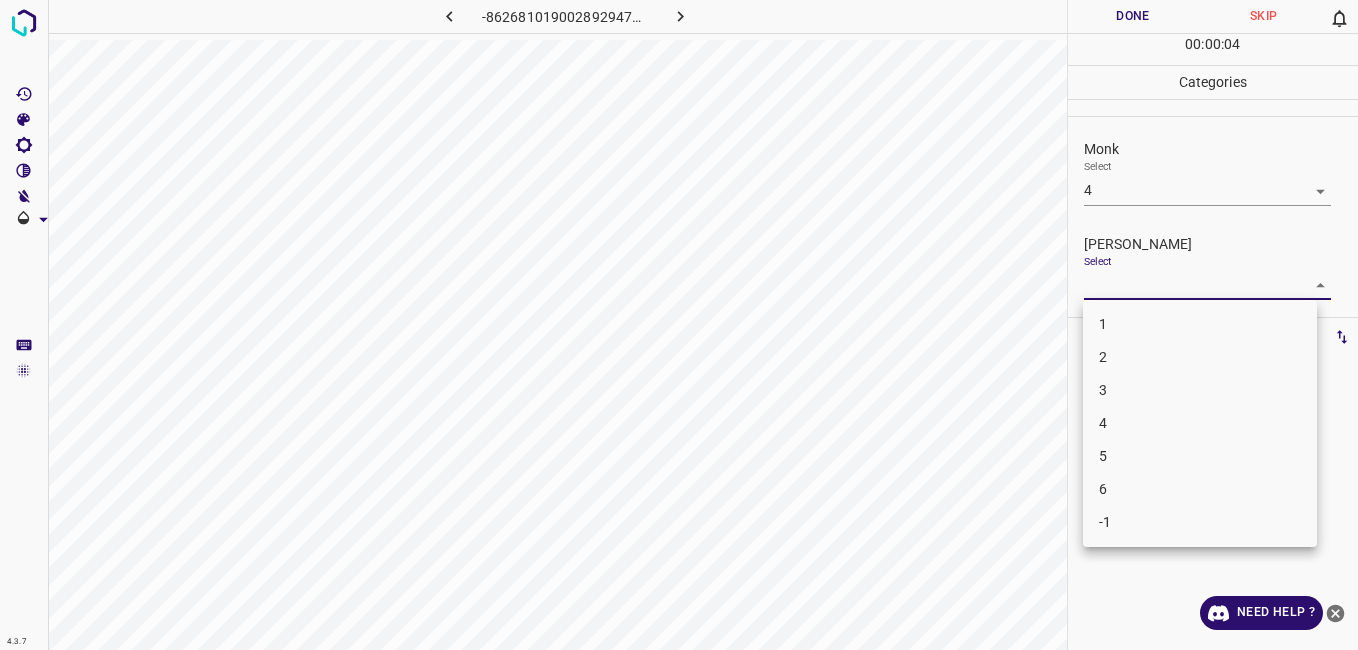 click on "3" at bounding box center (1200, 390) 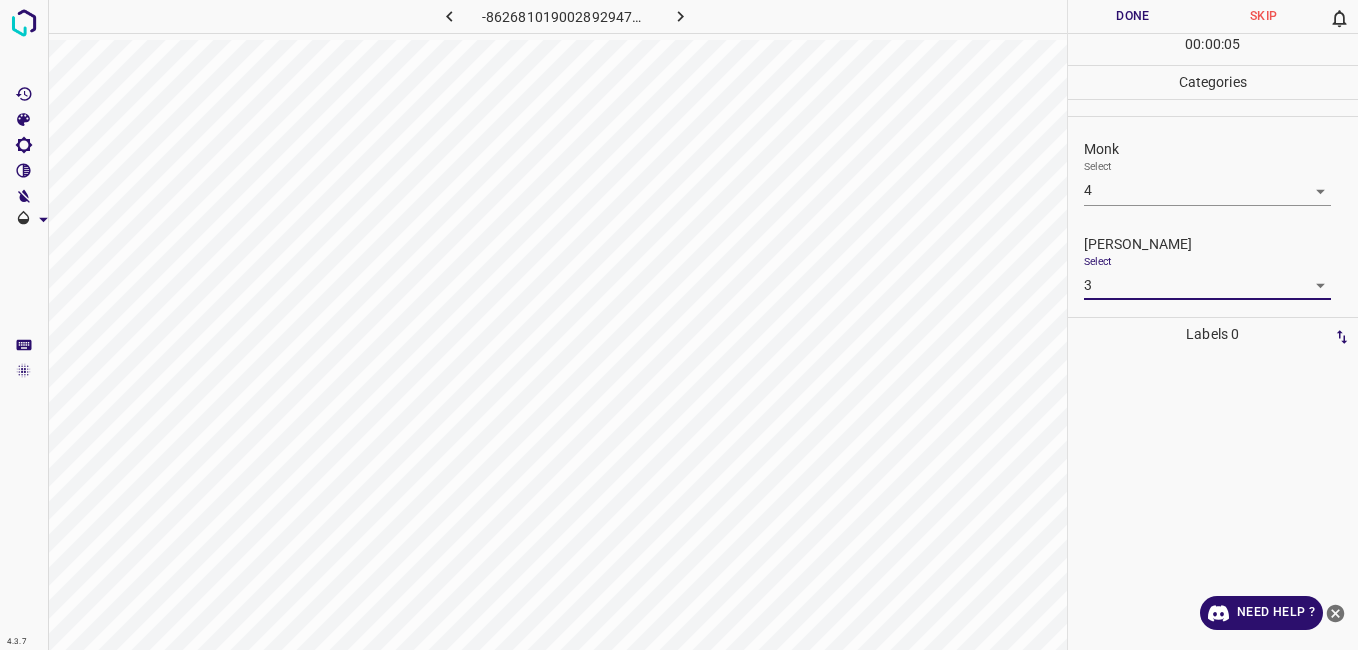 click on "Done" at bounding box center [1133, 16] 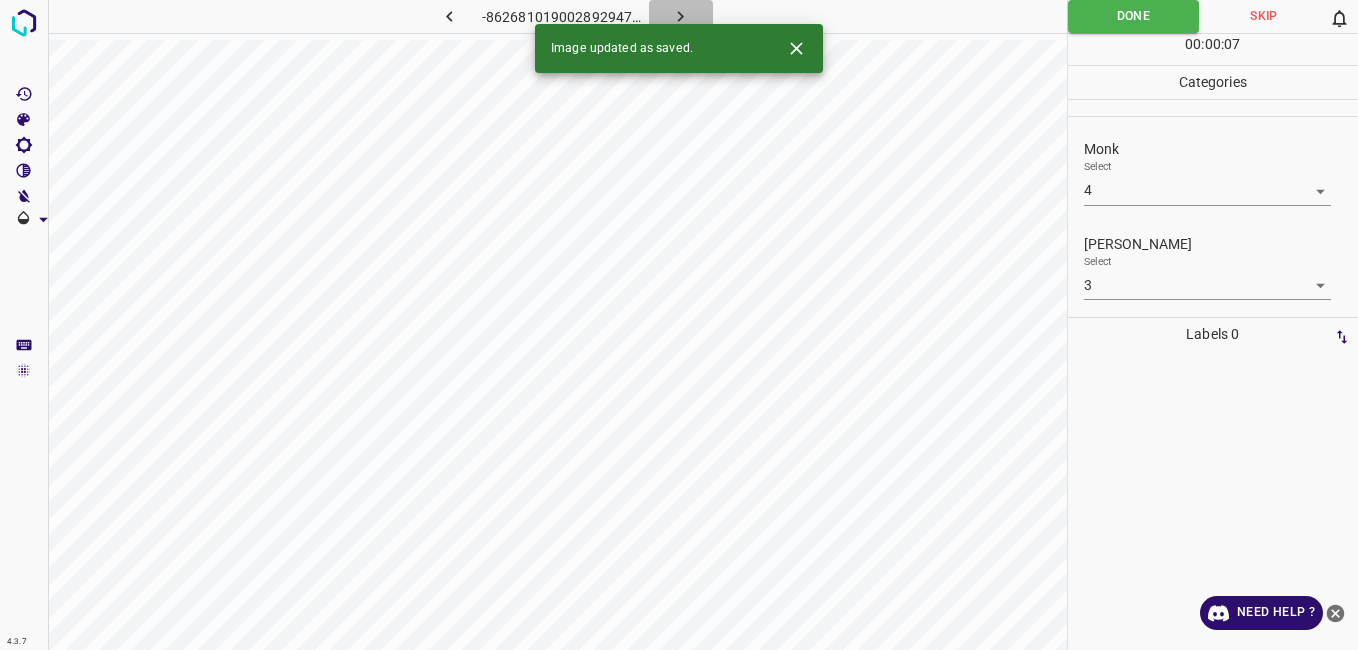click 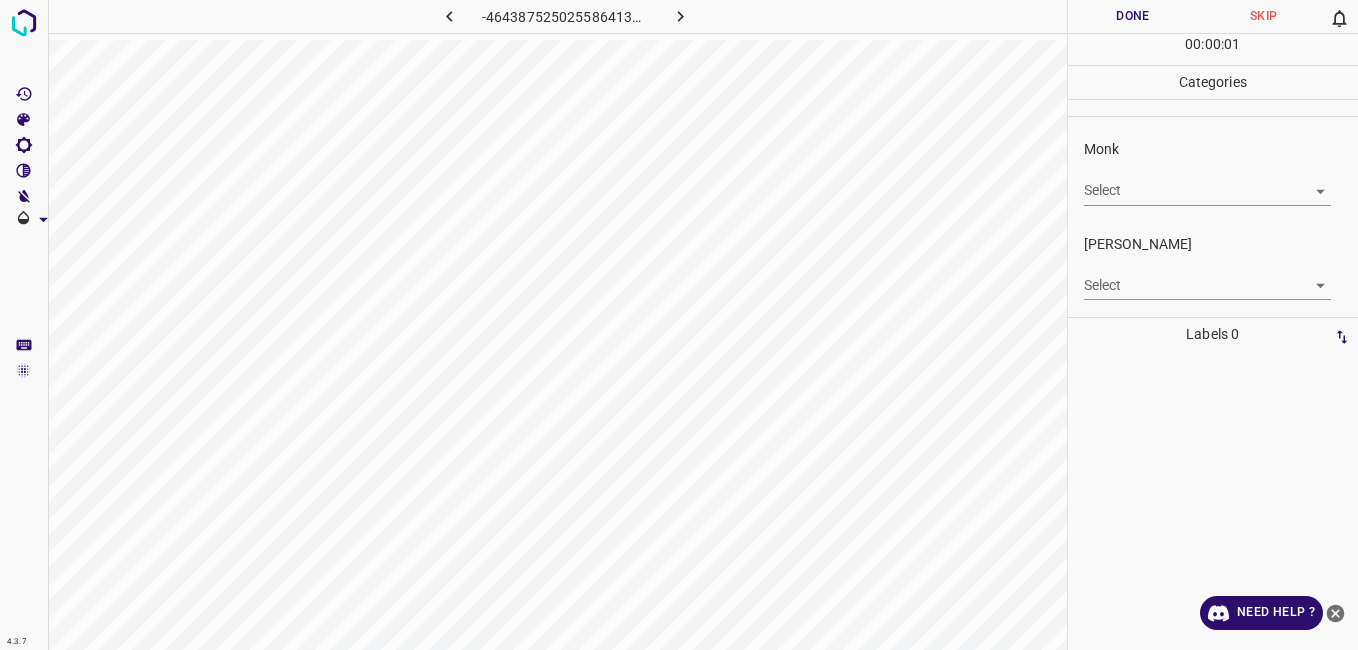 click on "4.3.7 -4643875250255864135.png Done Skip 0 00   : 00   : 01   Categories Monk   Select ​  Fitzpatrick   Select ​ Labels   0 Categories 1 Monk 2  Fitzpatrick Tools Space Change between modes (Draw & Edit) I Auto labeling R Restore zoom M Zoom in N Zoom out Delete Delete selecte label Filters Z Restore filters X Saturation filter C Brightness filter V Contrast filter B Gray scale filter General O Download Need Help ? - Text - Hide - Delete" at bounding box center (679, 325) 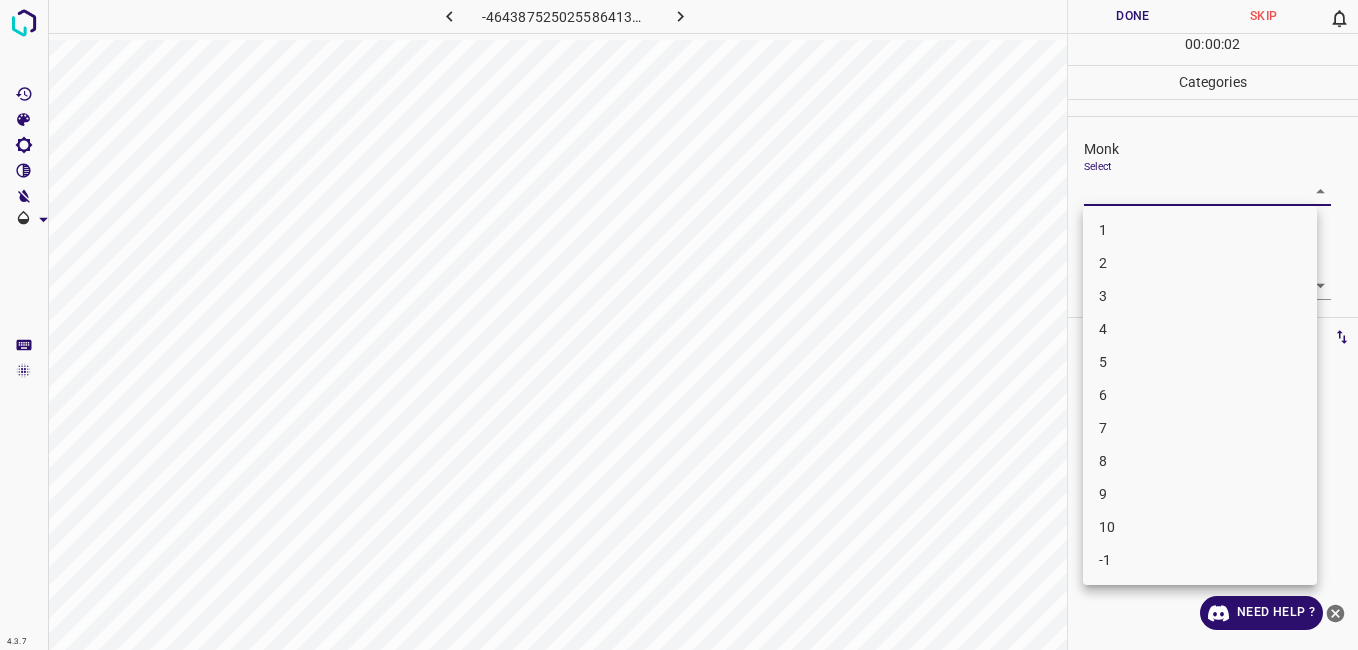 click on "4" at bounding box center [1200, 329] 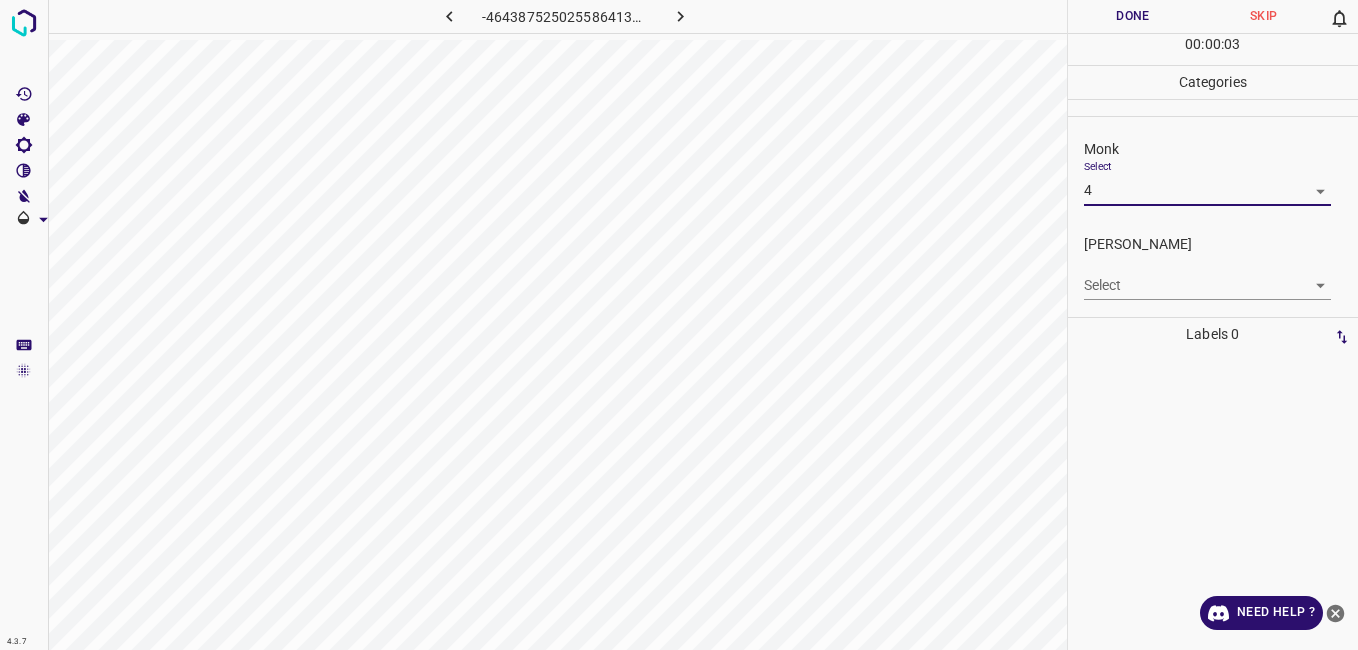 click on "Fitzpatrick   Select ​" at bounding box center [1213, 267] 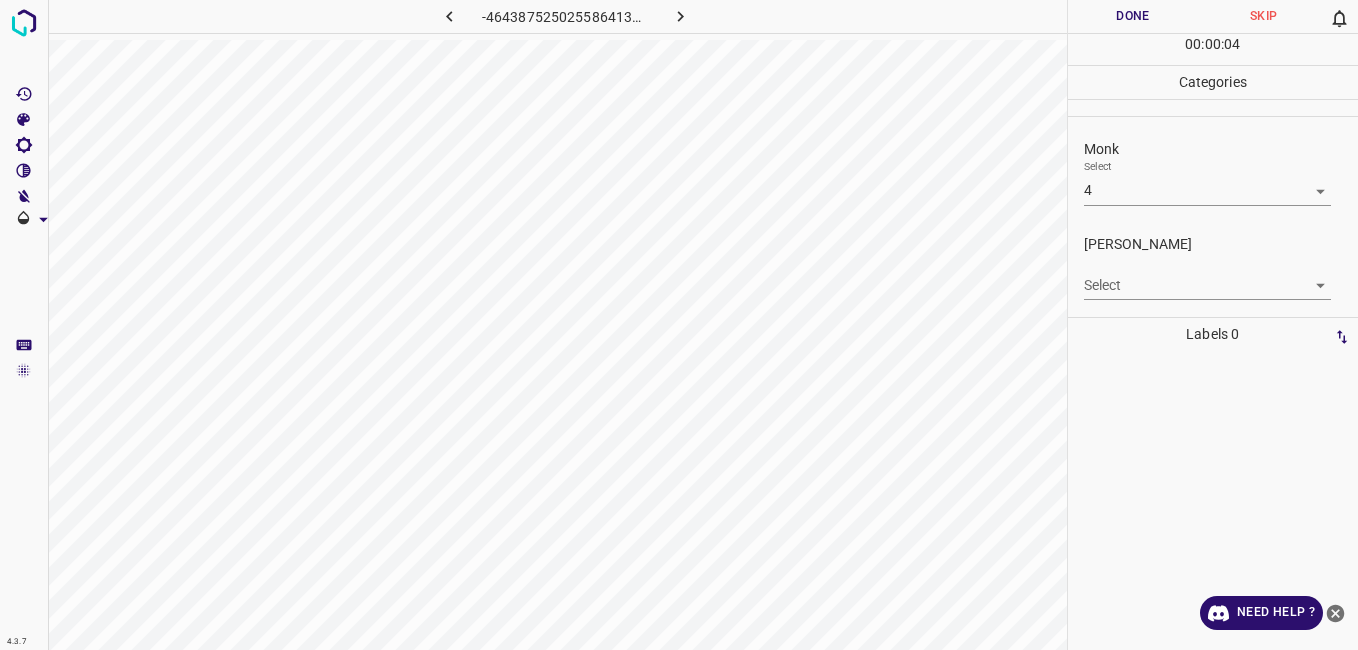 click on "4.3.7 -4643875250255864135.png Done Skip 0 00   : 00   : 04   Categories Monk   Select 4 4  Fitzpatrick   Select ​ Labels   0 Categories 1 Monk 2  Fitzpatrick Tools Space Change between modes (Draw & Edit) I Auto labeling R Restore zoom M Zoom in N Zoom out Delete Delete selecte label Filters Z Restore filters X Saturation filter C Brightness filter V Contrast filter B Gray scale filter General O Download Need Help ? - Text - Hide - Delete" at bounding box center [679, 325] 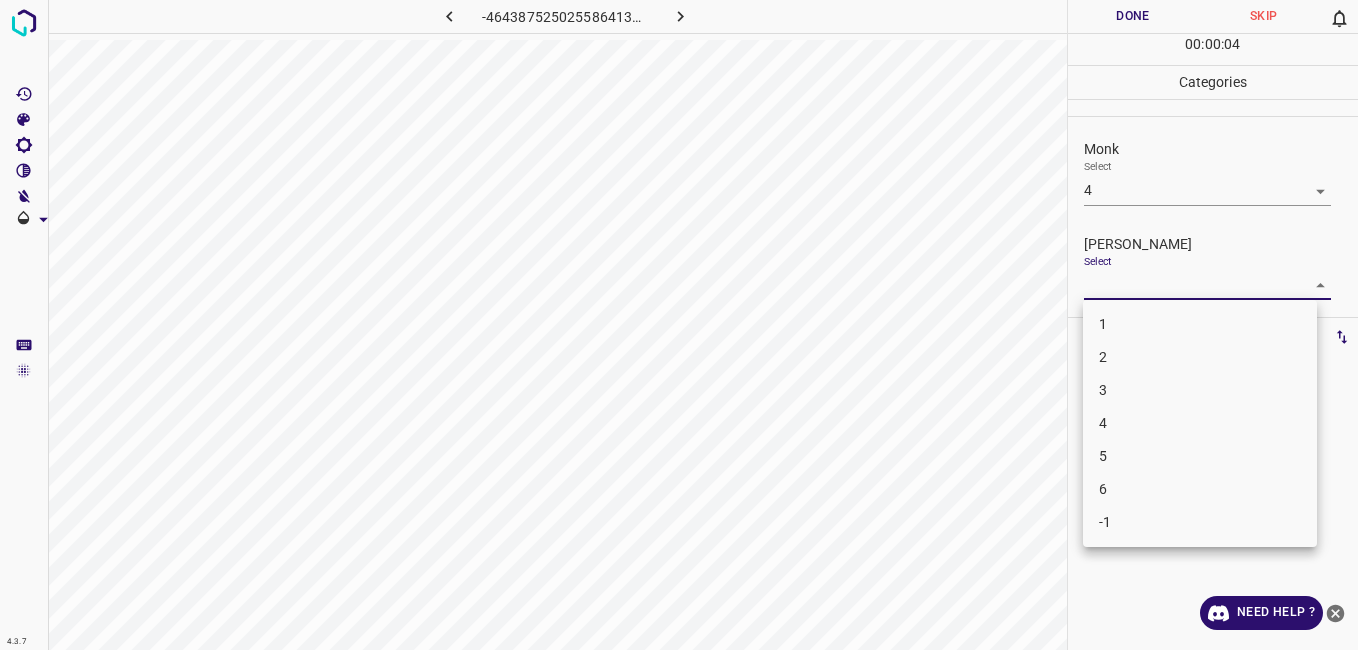 click on "3" at bounding box center [1200, 390] 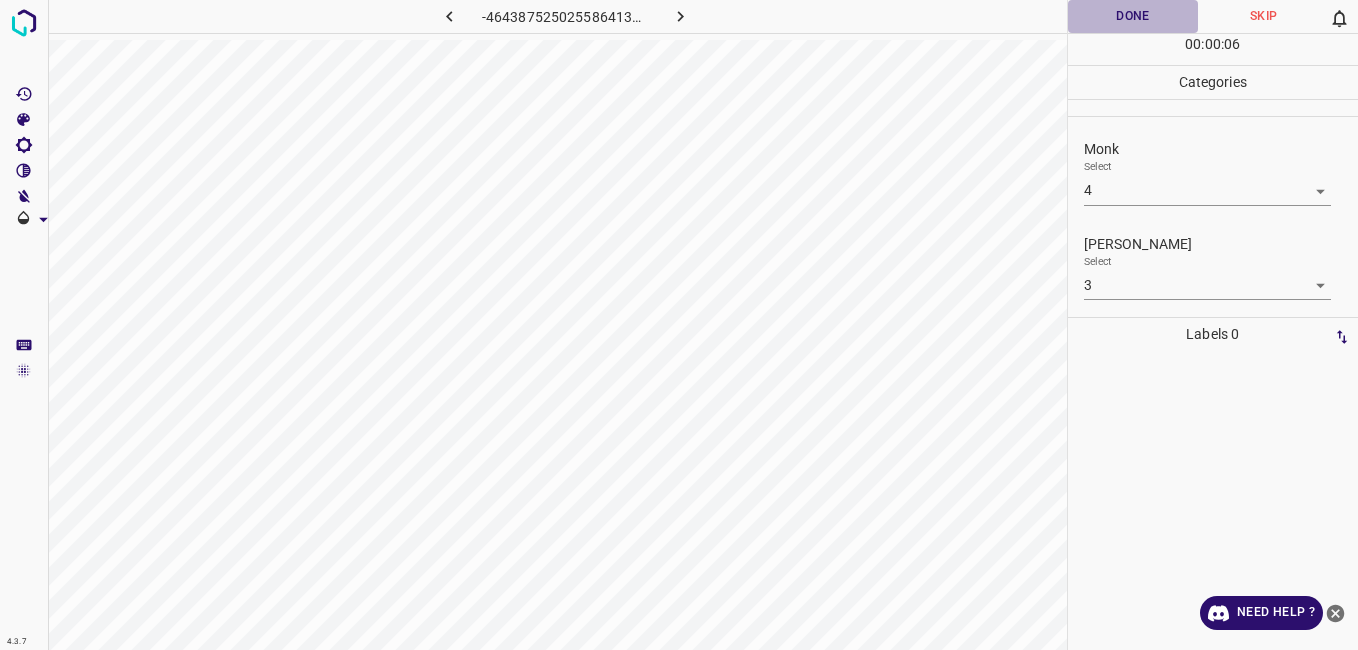 click on "Done" at bounding box center (1133, 16) 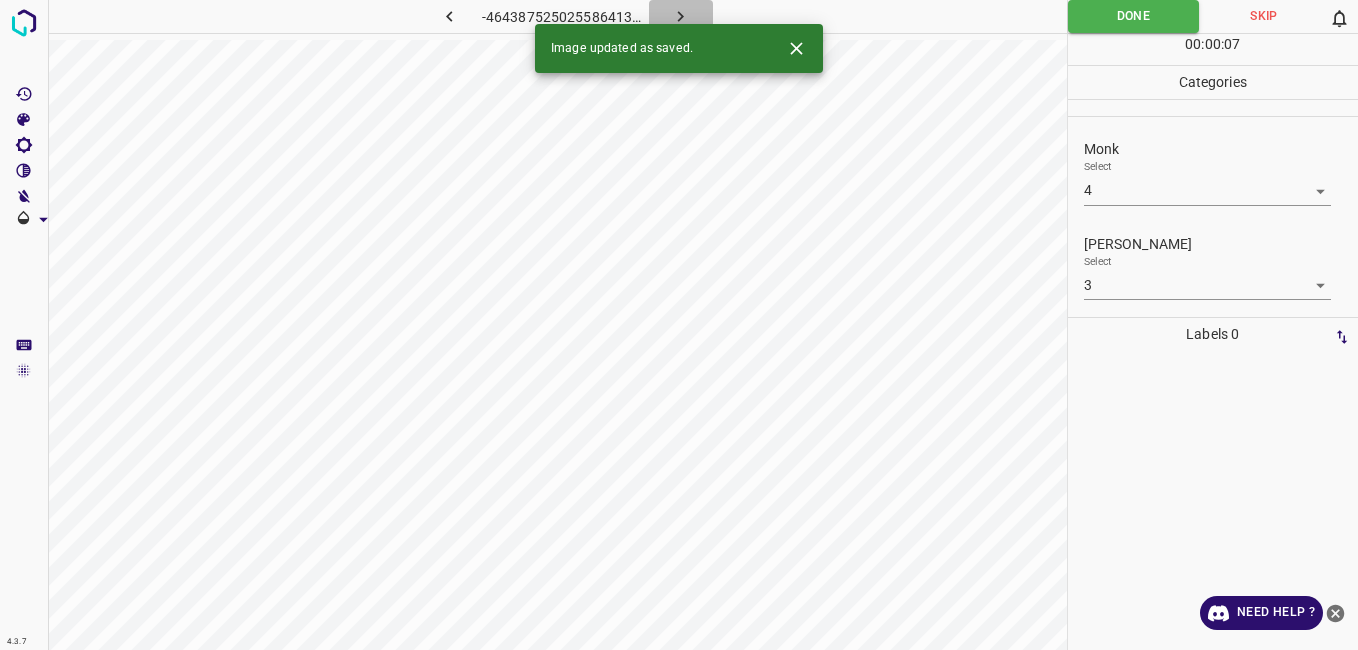 click 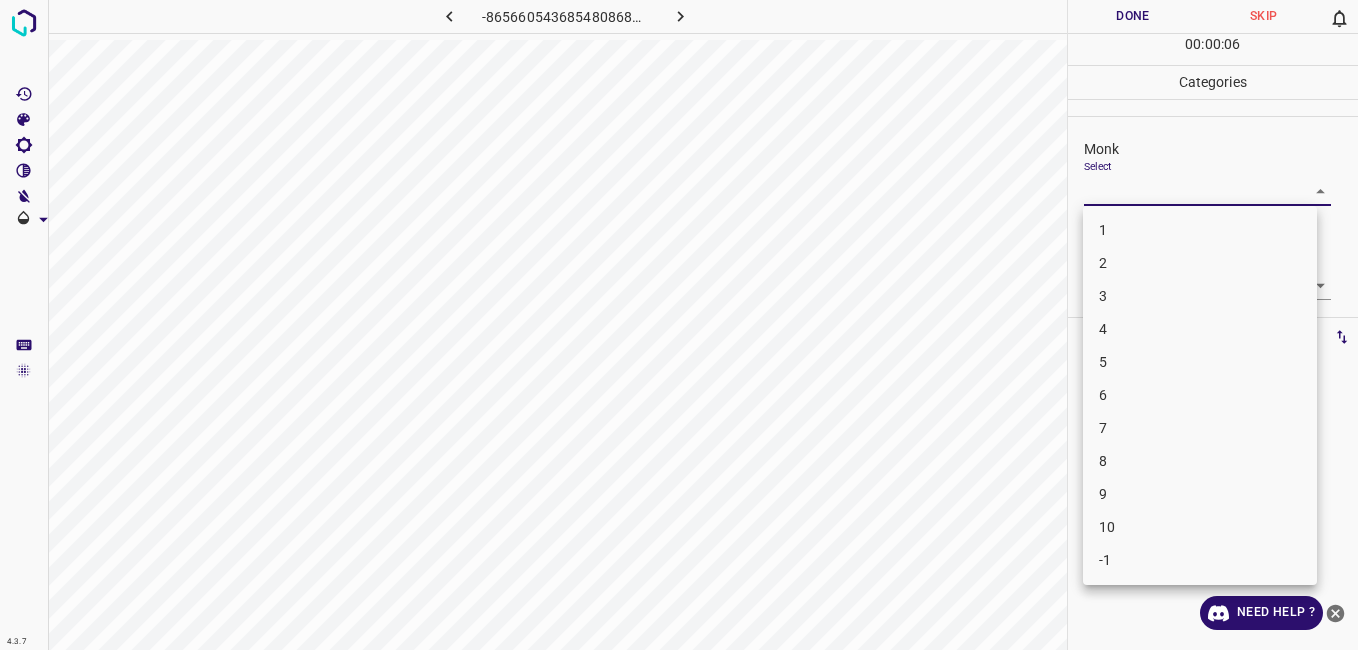click on "4.3.7 -8656605436854808685.png Done Skip 0 00   : 00   : 06   Categories Monk   Select ​  Fitzpatrick   Select ​ Labels   0 Categories 1 Monk 2  Fitzpatrick Tools Space Change between modes (Draw & Edit) I Auto labeling R Restore zoom M Zoom in N Zoom out Delete Delete selecte label Filters Z Restore filters X Saturation filter C Brightness filter V Contrast filter B Gray scale filter General O Download Need Help ? - Text - Hide - Delete 1 2 3 4 5 6 7 8 9 10 -1" at bounding box center (679, 325) 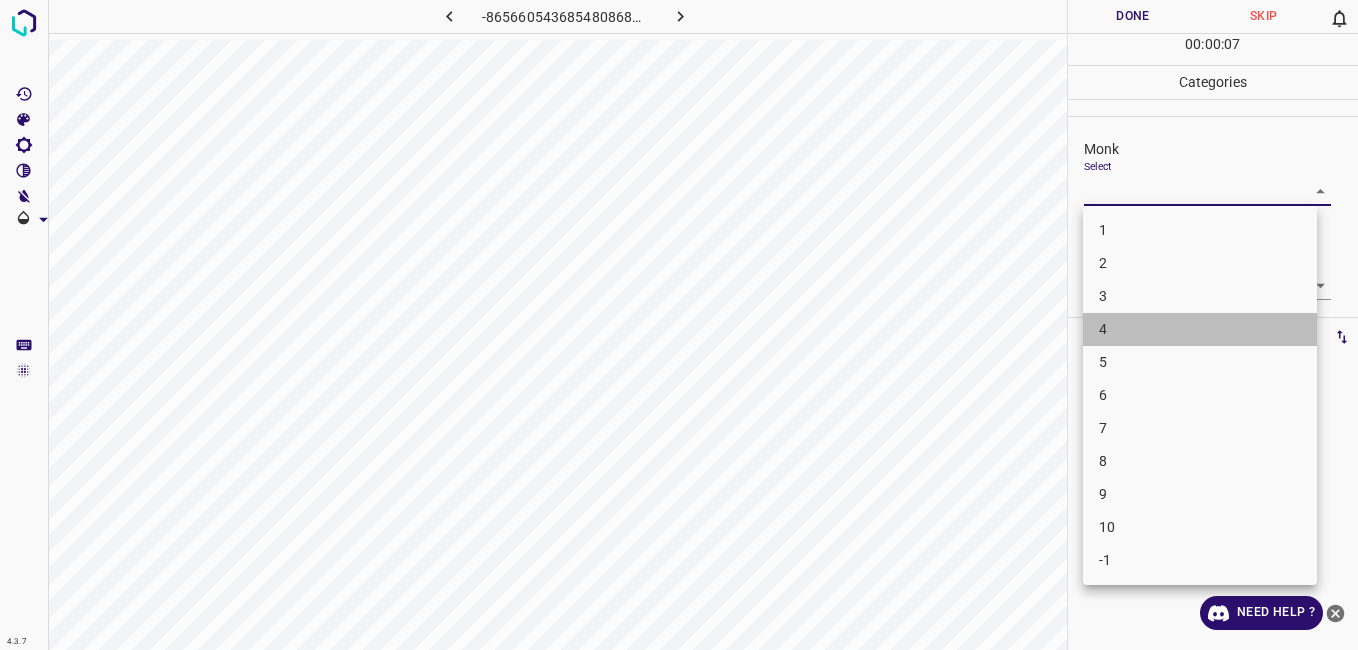 click on "4" at bounding box center (1200, 329) 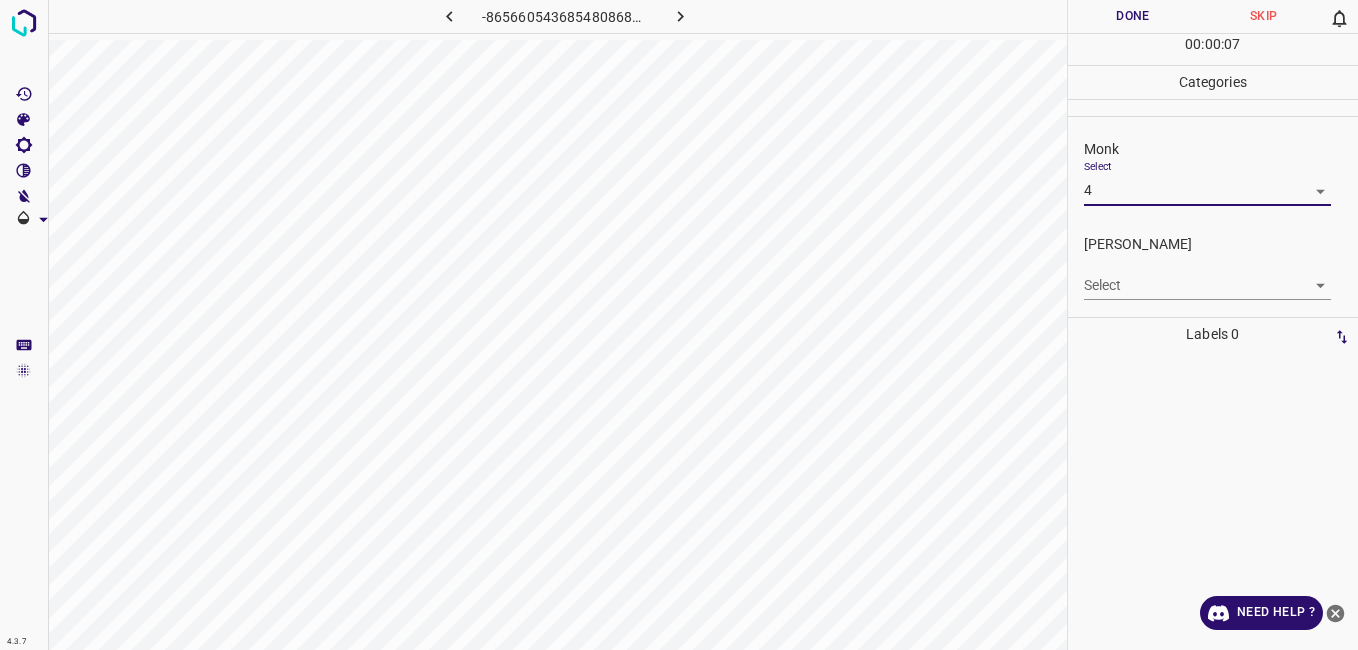 click on "Fitzpatrick   Select ​" at bounding box center (1213, 267) 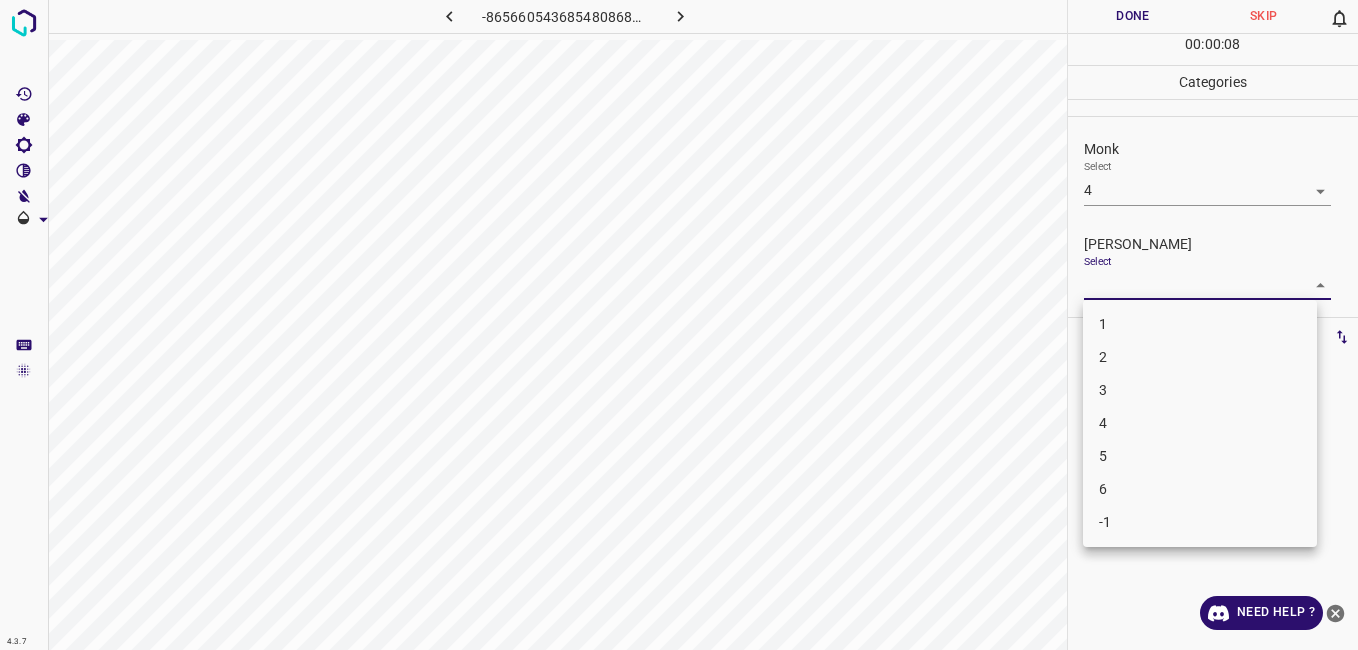 click on "4.3.7 -8656605436854808685.png Done Skip 0 00   : 00   : 08   Categories Monk   Select 4 4  Fitzpatrick   Select ​ Labels   0 Categories 1 Monk 2  Fitzpatrick Tools Space Change between modes (Draw & Edit) I Auto labeling R Restore zoom M Zoom in N Zoom out Delete Delete selecte label Filters Z Restore filters X Saturation filter C Brightness filter V Contrast filter B Gray scale filter General O Download Need Help ? - Text - Hide - Delete 1 2 3 4 5 6 -1" at bounding box center [679, 325] 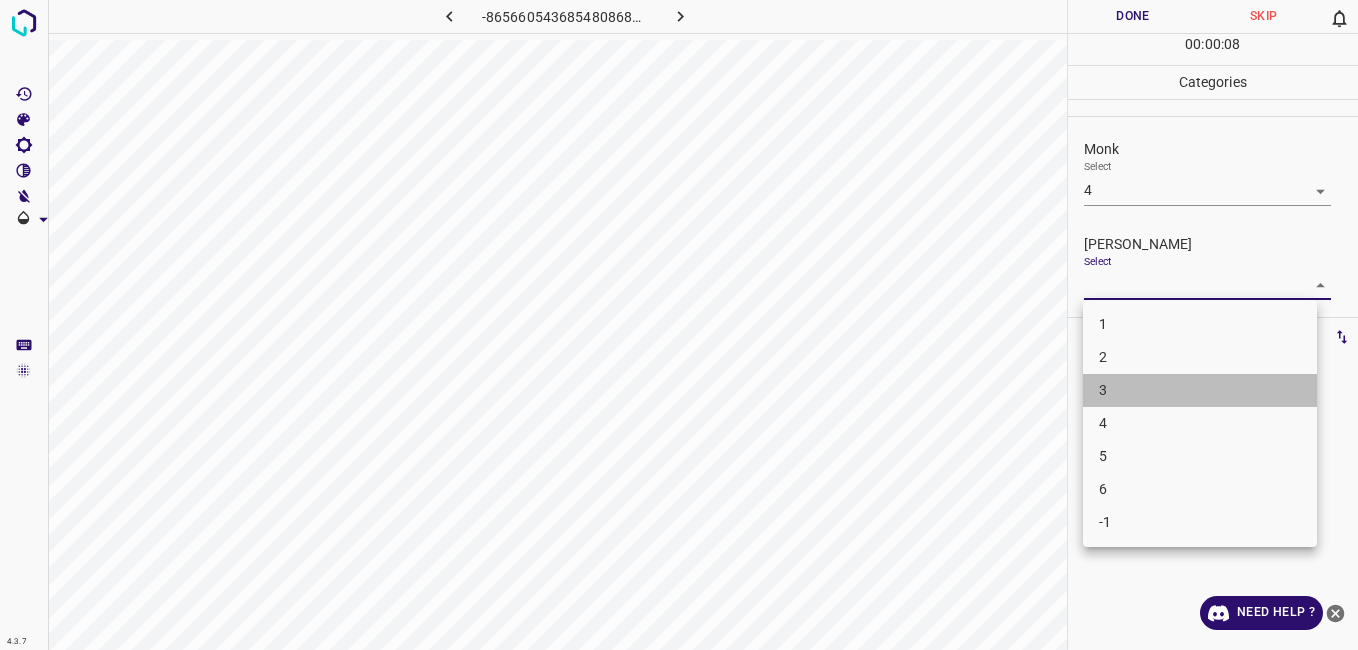 click on "3" at bounding box center (1200, 390) 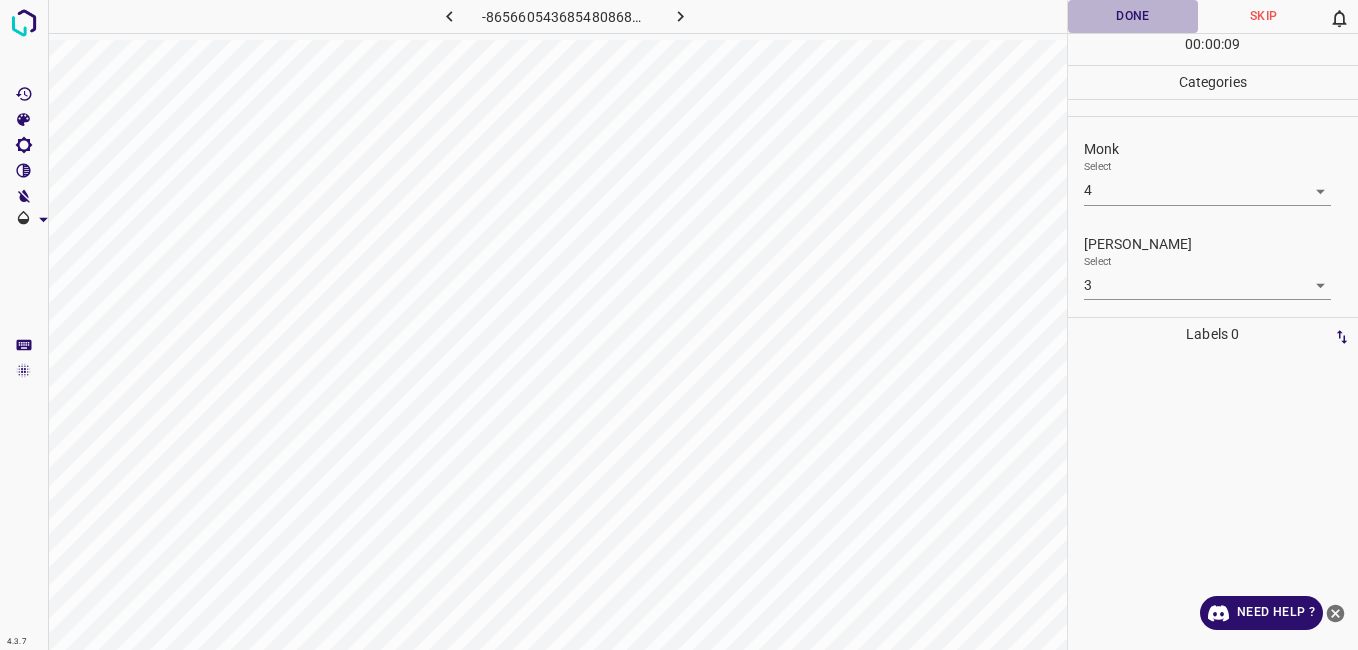 click on "Done" at bounding box center (1133, 16) 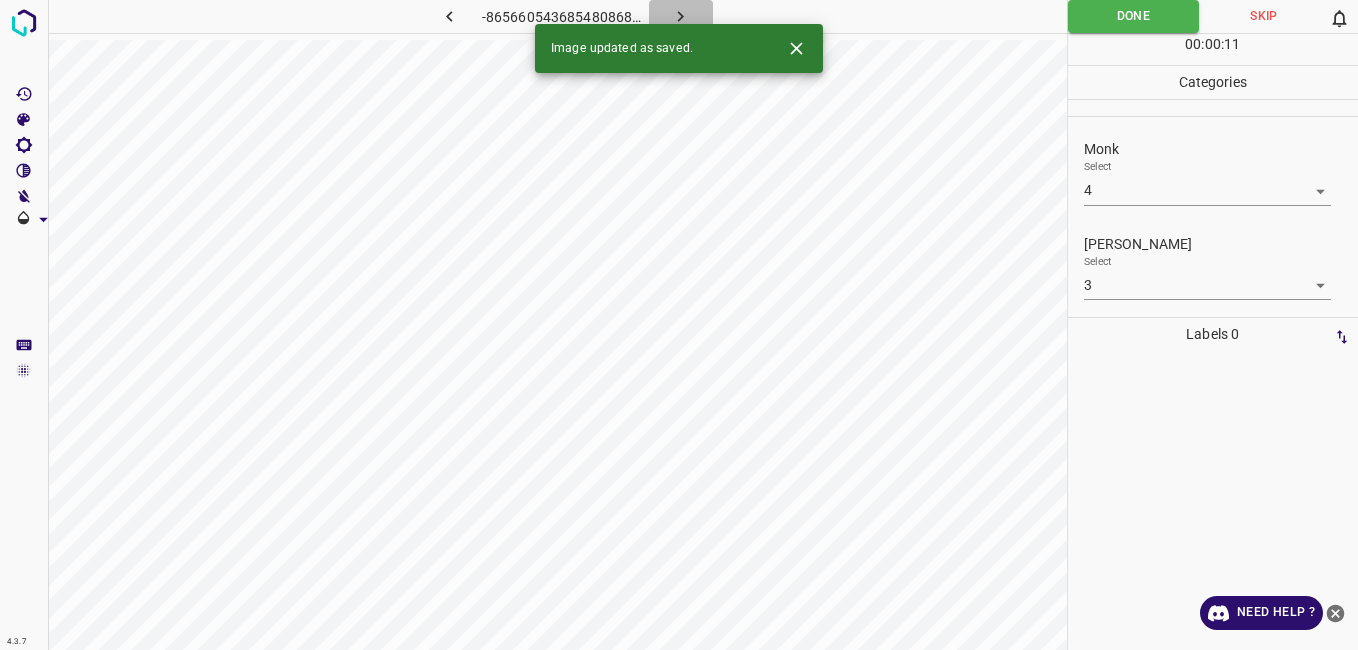 click 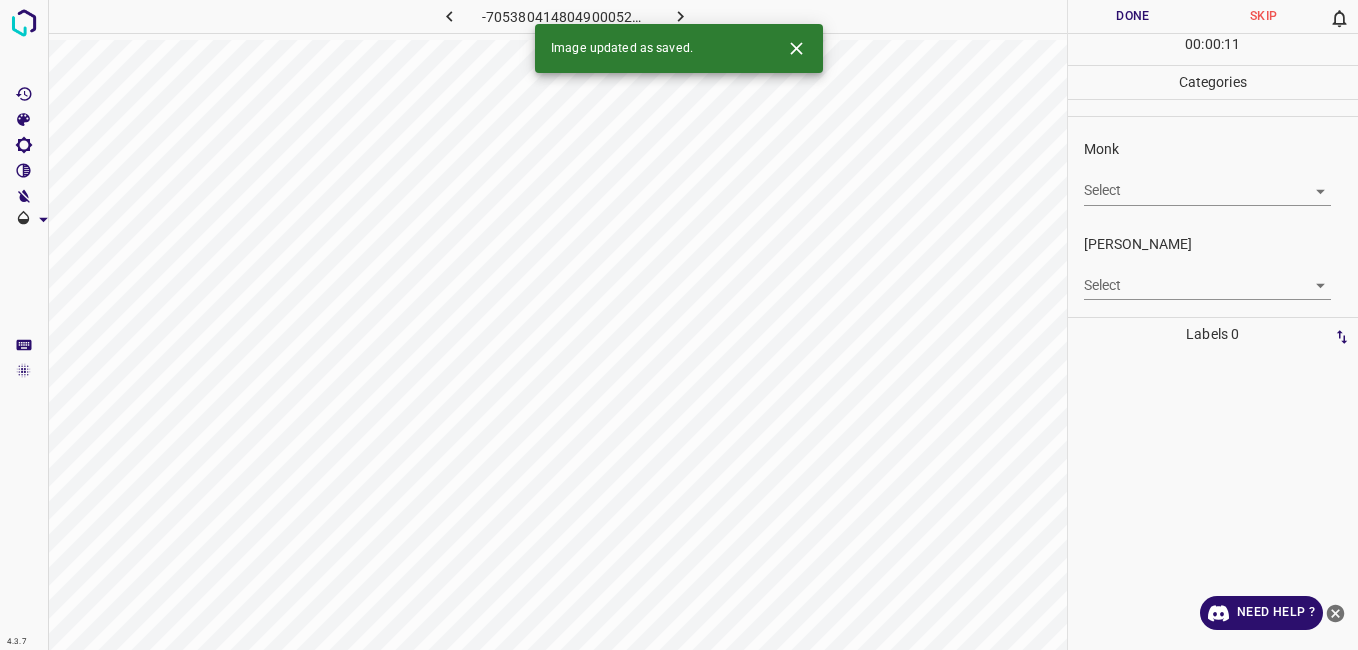 click on "Select ​" at bounding box center (1207, 182) 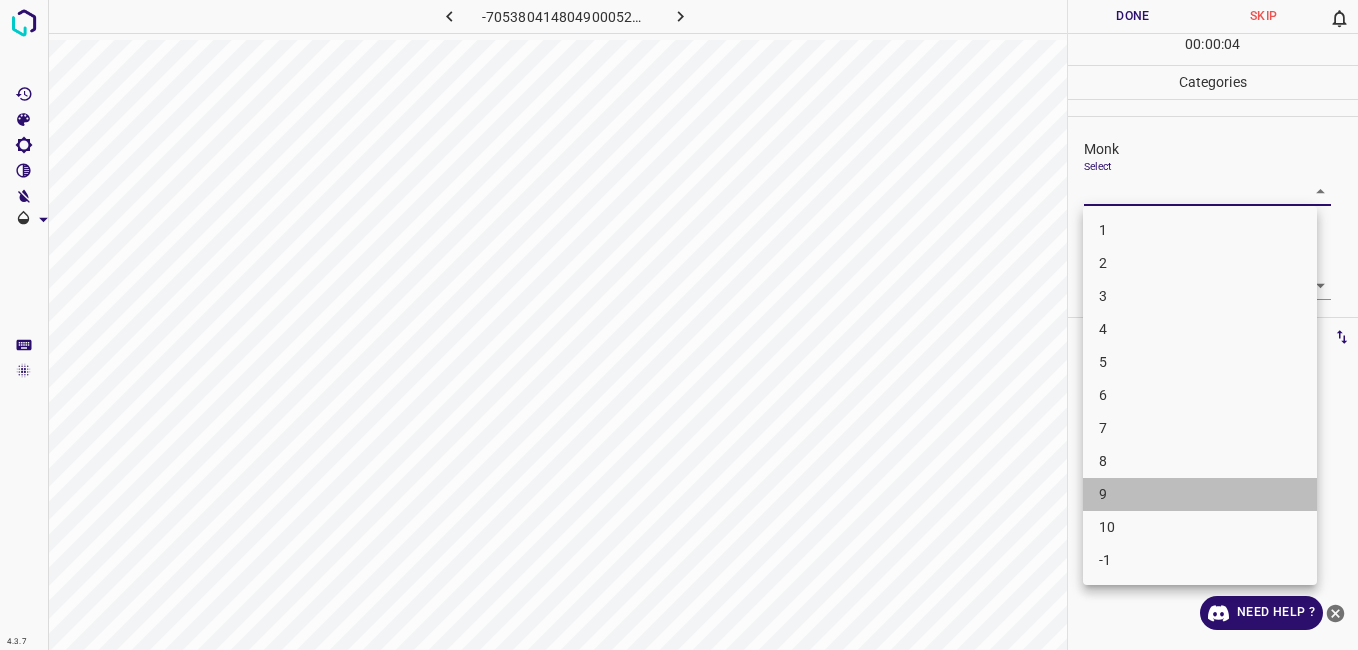 click on "9" at bounding box center (1200, 494) 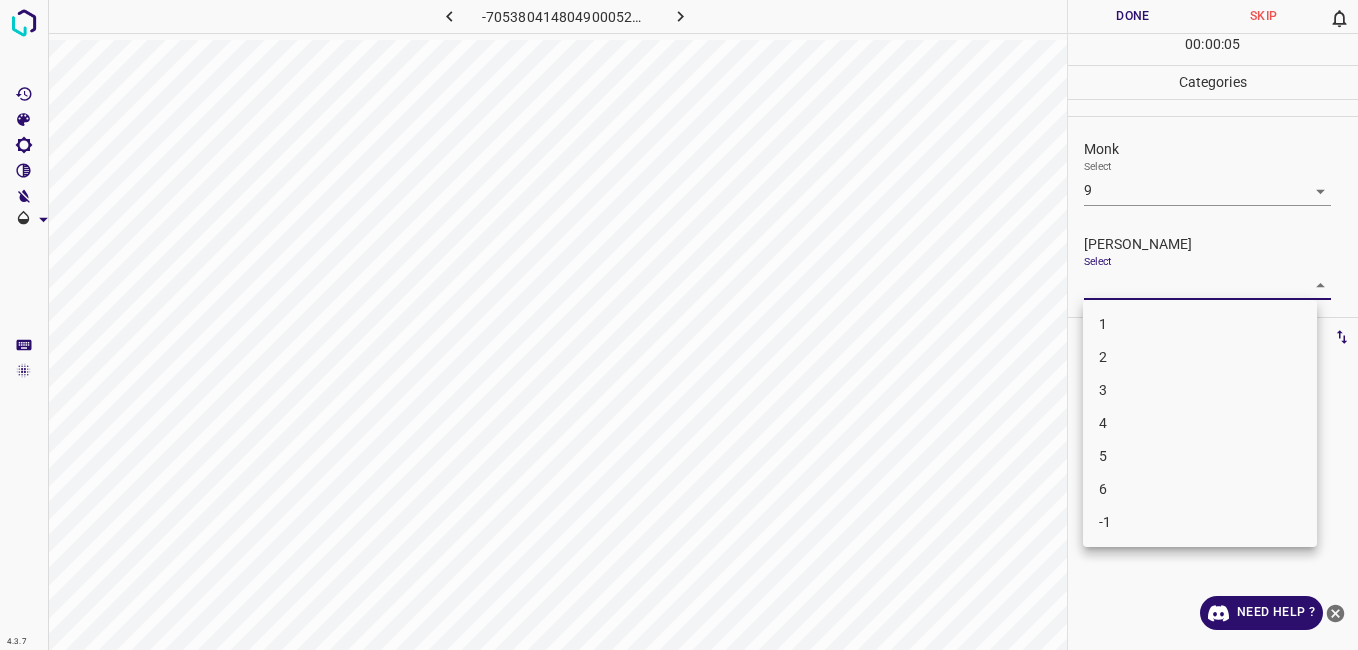 click on "4.3.7 -7053804148049000520.png Done Skip 0 00   : 00   : 05   Categories Monk   Select 9 9  Fitzpatrick   Select ​ Labels   0 Categories 1 Monk 2  Fitzpatrick Tools Space Change between modes (Draw & Edit) I Auto labeling R Restore zoom M Zoom in N Zoom out Delete Delete selecte label Filters Z Restore filters X Saturation filter C Brightness filter V Contrast filter B Gray scale filter General O Download Need Help ? - Text - Hide - Delete 1 2 3 4 5 6 -1" at bounding box center [679, 325] 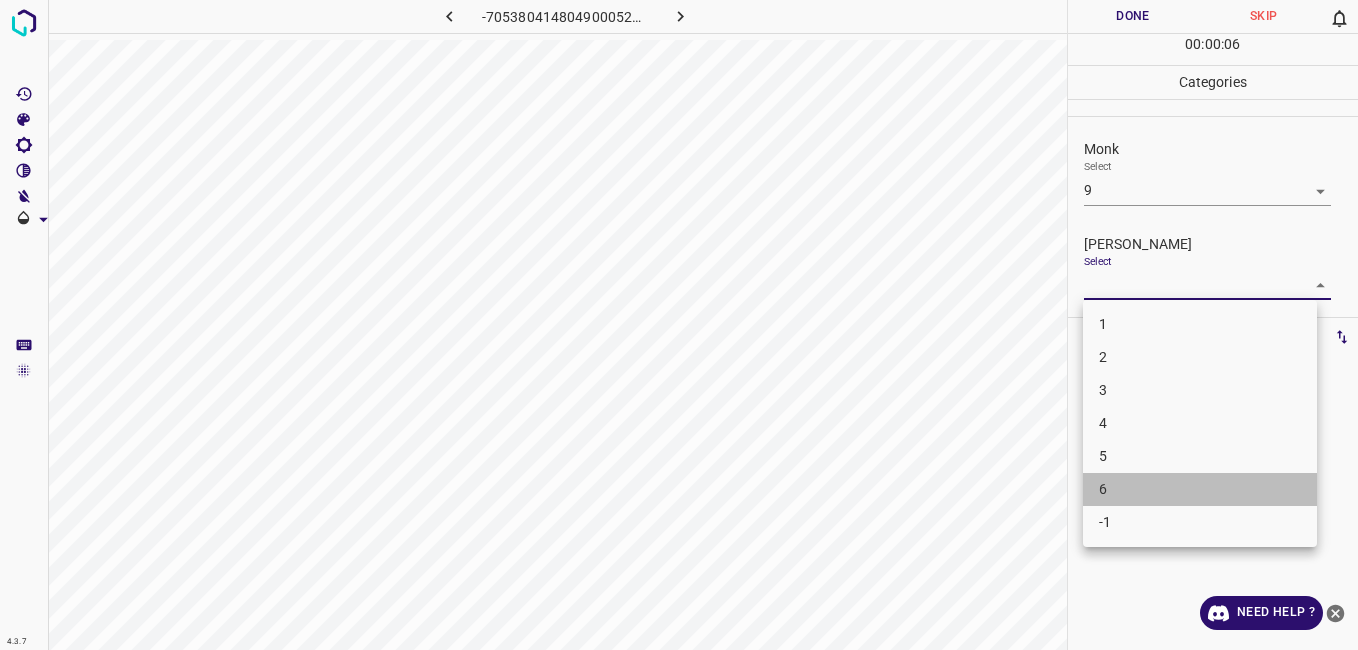 click on "6" at bounding box center [1200, 489] 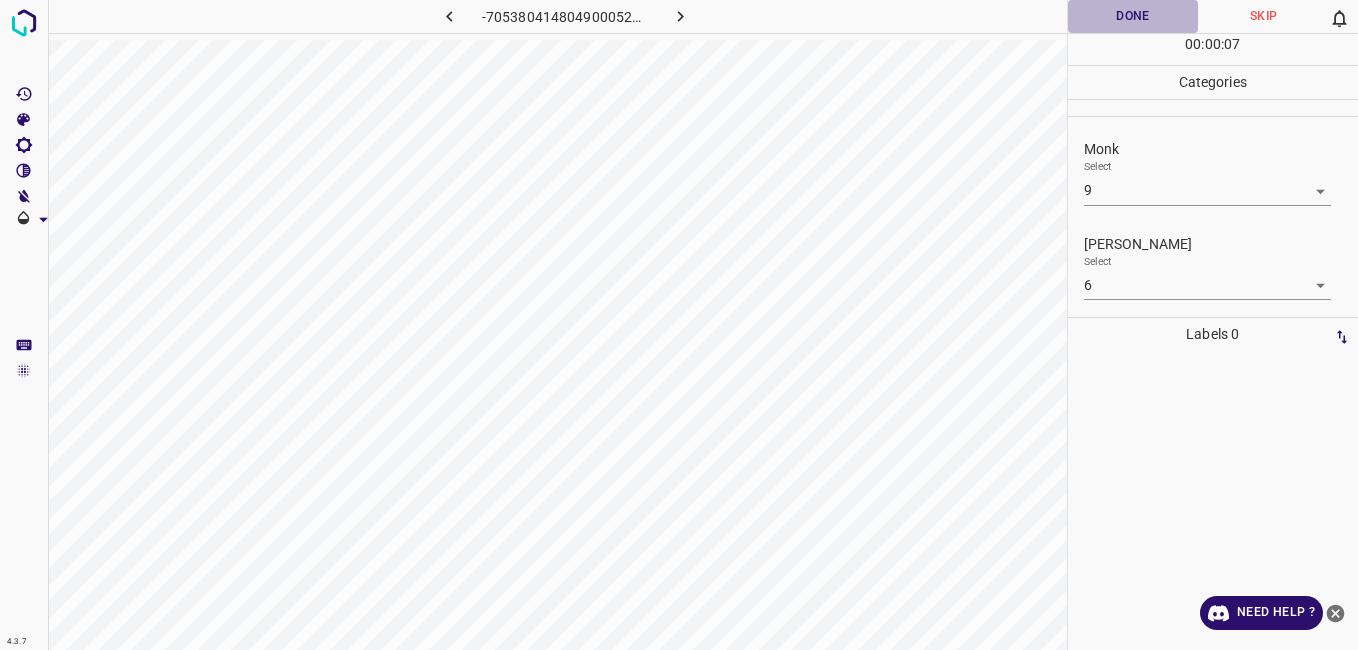 click on "Done" at bounding box center [1133, 16] 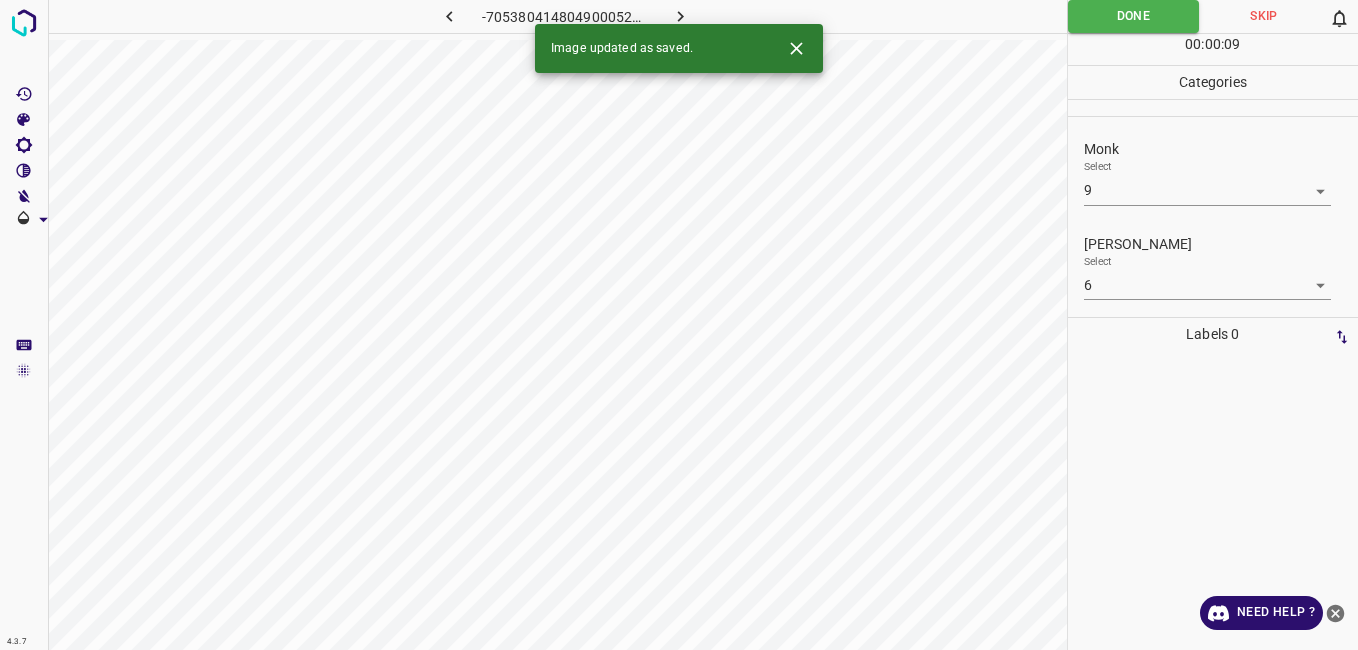click 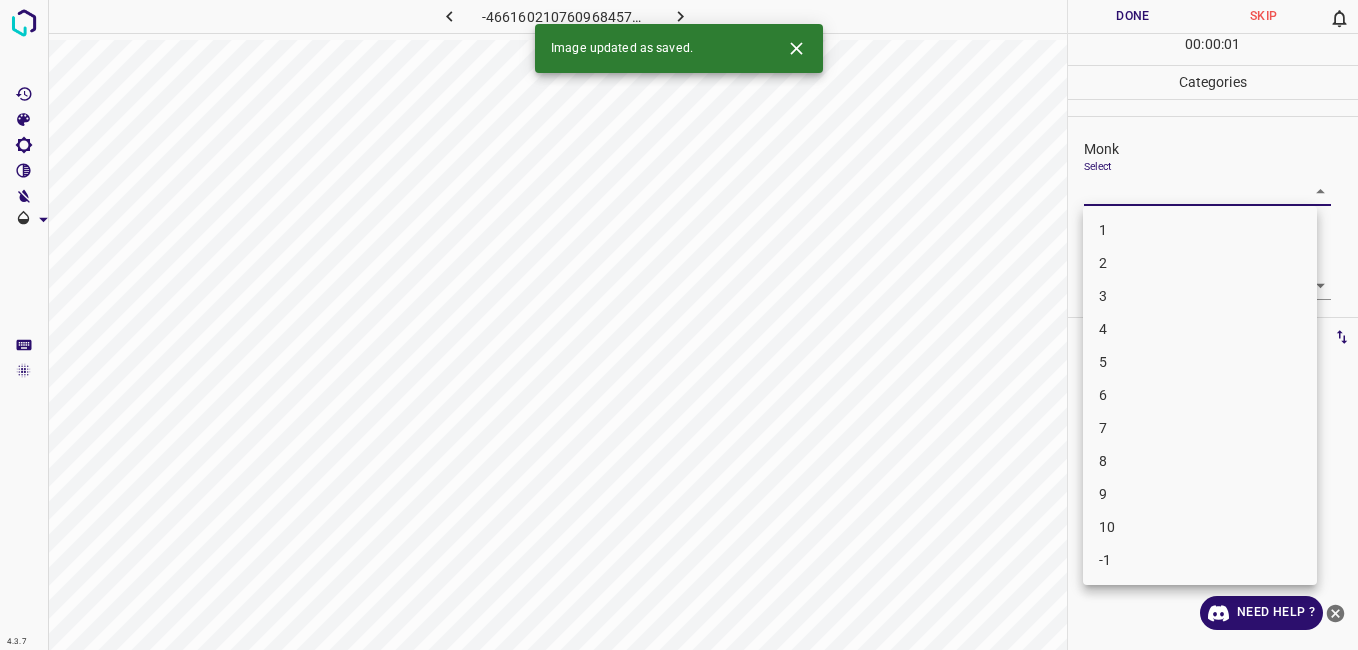 click on "4.3.7 -4661602107609684575.png Done Skip 0 00   : 00   : 01   Categories Monk   Select ​  Fitzpatrick   Select ​ Labels   0 Categories 1 Monk 2  Fitzpatrick Tools Space Change between modes (Draw & Edit) I Auto labeling R Restore zoom M Zoom in N Zoom out Delete Delete selecte label Filters Z Restore filters X Saturation filter C Brightness filter V Contrast filter B Gray scale filter General O Download Image updated as saved. Need Help ? - Text - Hide - Delete 1 2 3 4 5 6 7 8 9 10 -1" at bounding box center [679, 325] 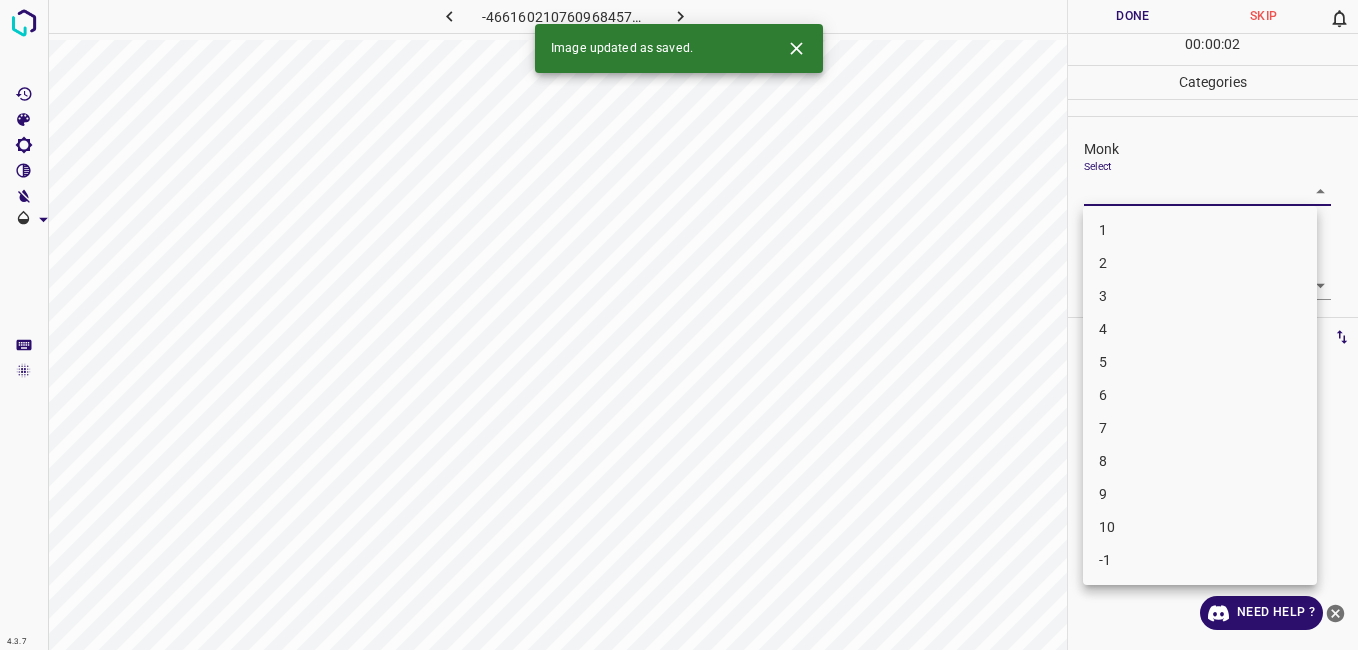 click on "2" at bounding box center [1200, 263] 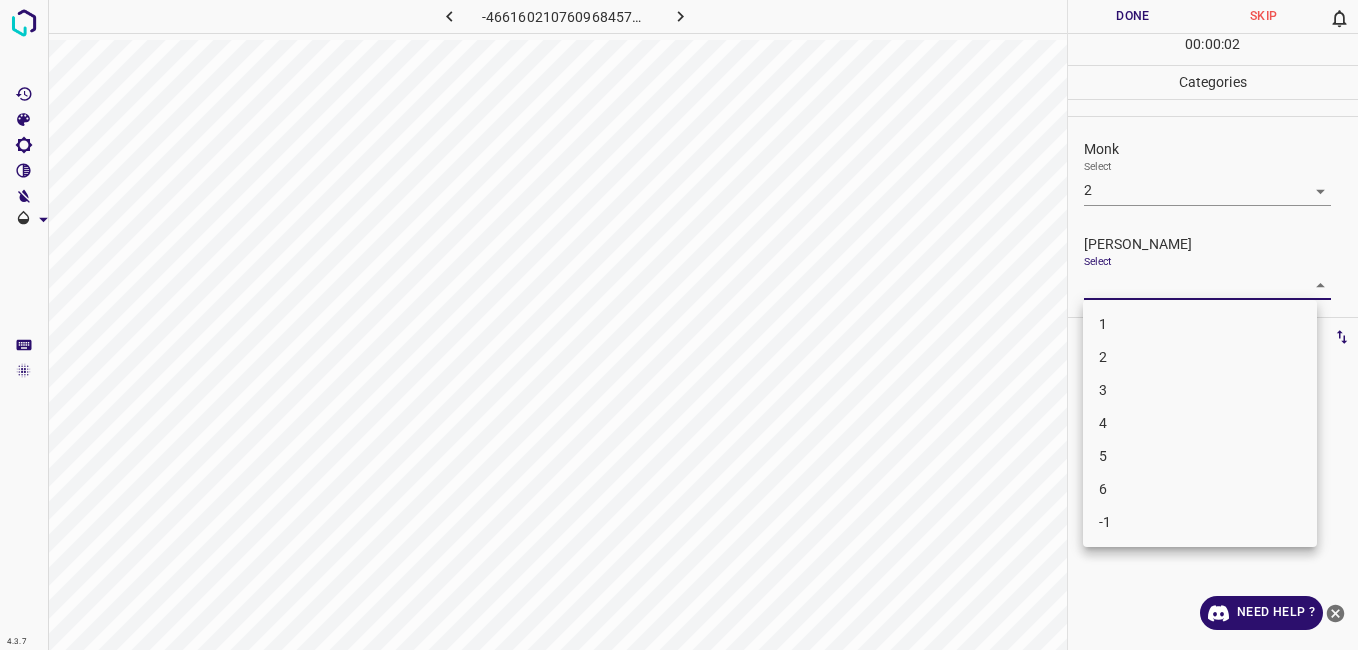 click on "4.3.7 -4661602107609684575.png Done Skip 0 00   : 00   : 02   Categories Monk   Select 2 2  Fitzpatrick   Select ​ Labels   0 Categories 1 Monk 2  Fitzpatrick Tools Space Change between modes (Draw & Edit) I Auto labeling R Restore zoom M Zoom in N Zoom out Delete Delete selecte label Filters Z Restore filters X Saturation filter C Brightness filter V Contrast filter B Gray scale filter General O Download Need Help ? - Text - Hide - Delete 1 2 3 4 5 6 -1" at bounding box center (679, 325) 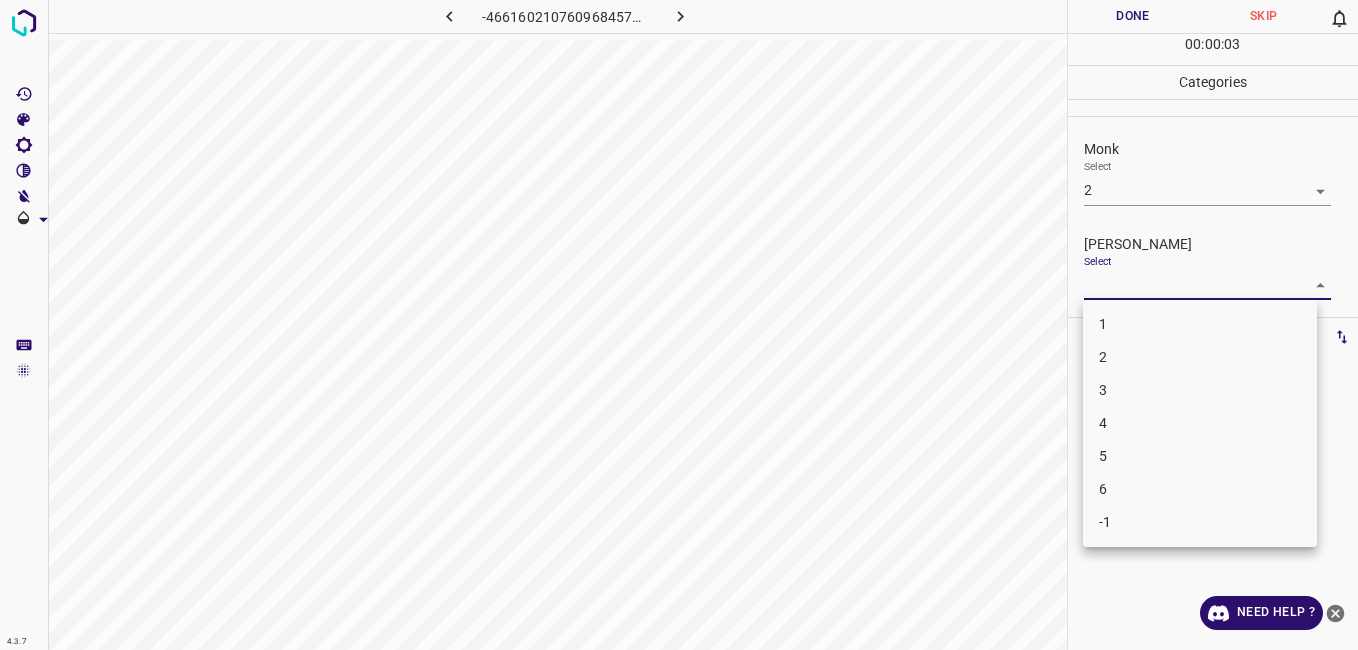click on "1" at bounding box center (1200, 324) 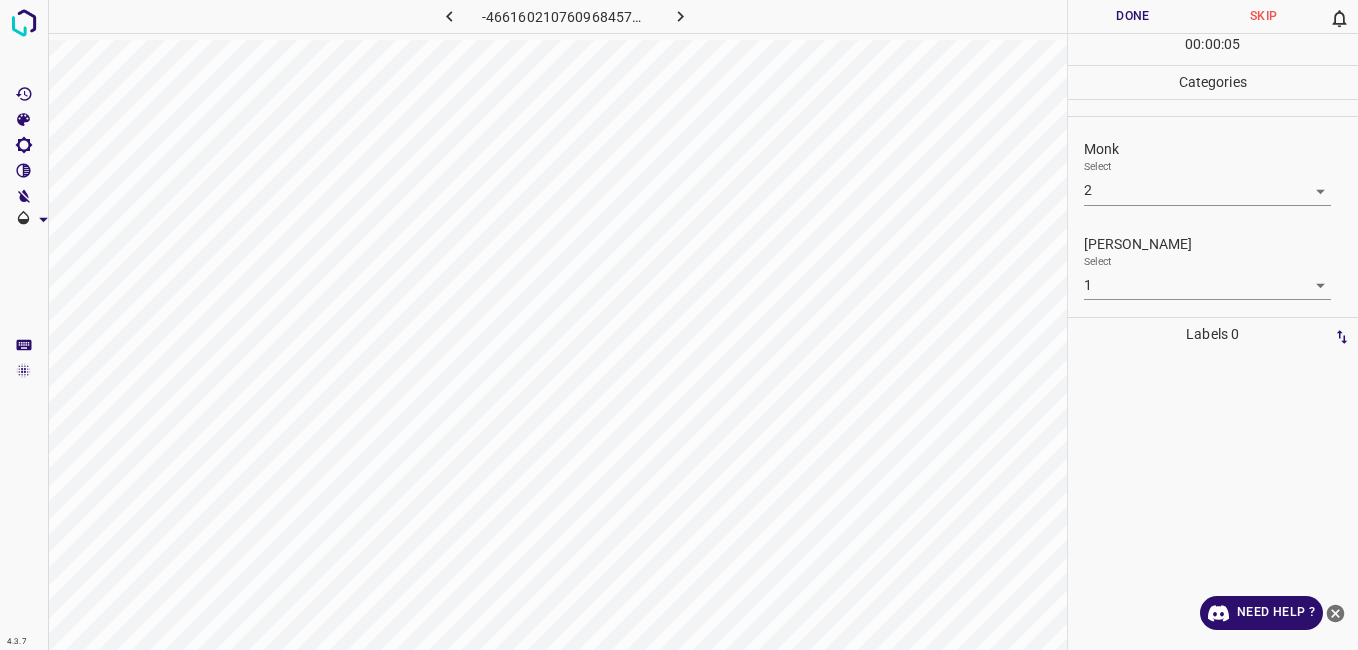 click on "Done" at bounding box center [1133, 16] 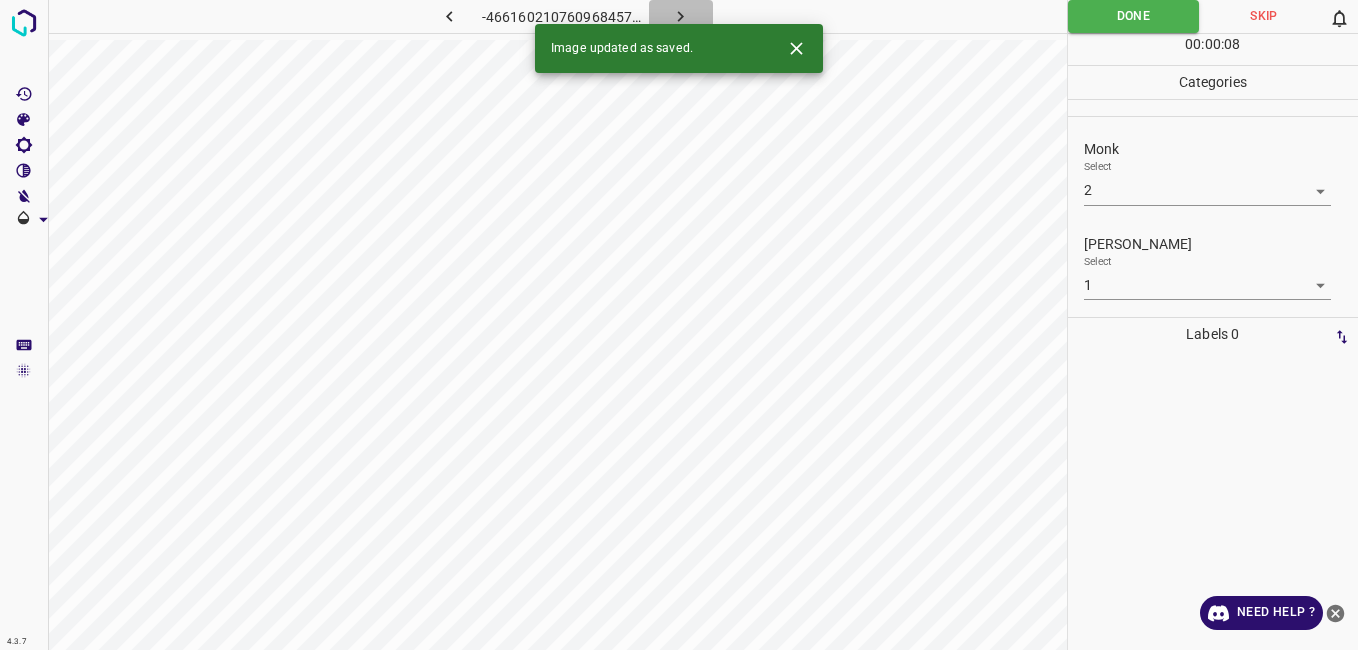 click at bounding box center (681, 16) 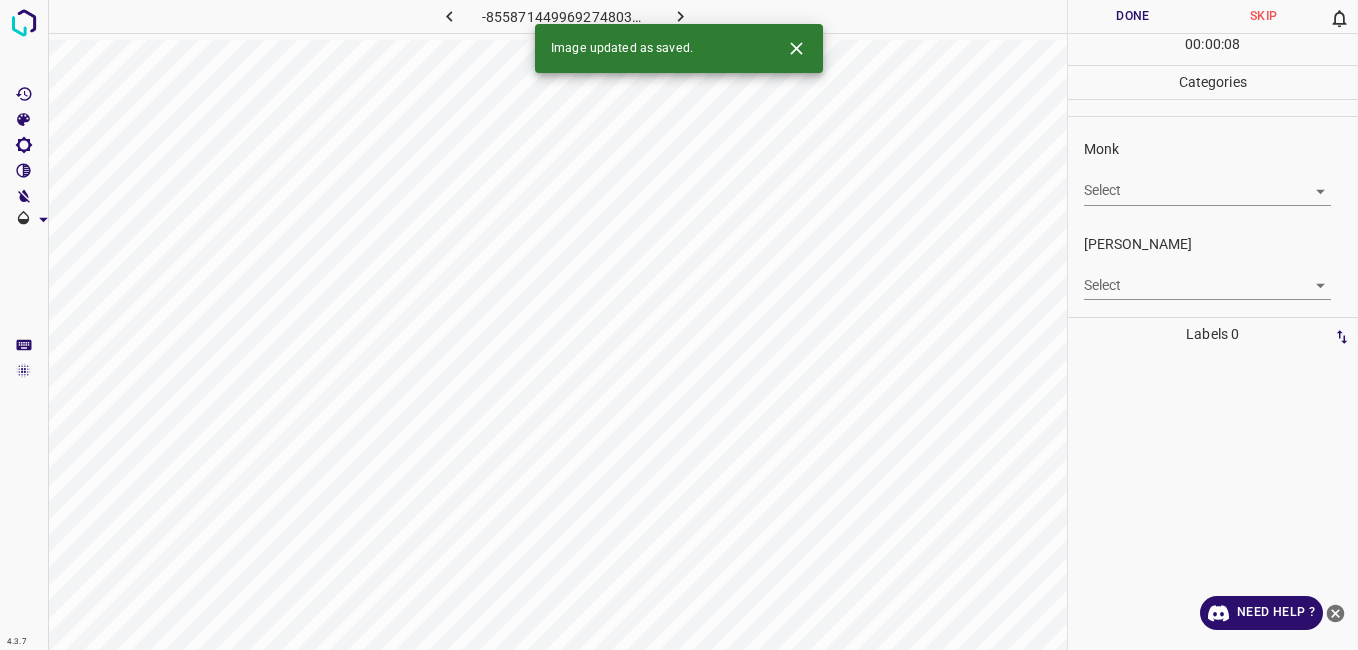click on "Monk   Select ​" at bounding box center (1213, 172) 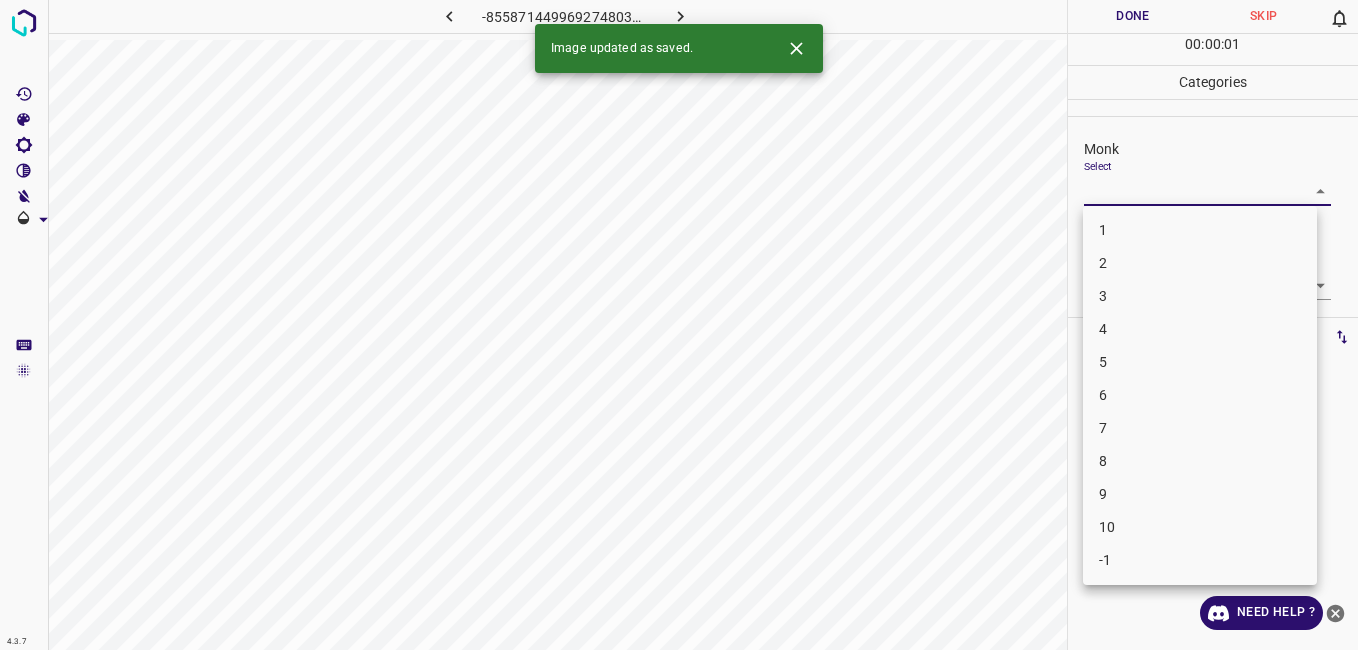 click on "4.3.7 -8558714499692748030.png Done Skip 0 00   : 00   : 01   Categories Monk   Select ​  Fitzpatrick   Select ​ Labels   0 Categories 1 Monk 2  Fitzpatrick Tools Space Change between modes (Draw & Edit) I Auto labeling R Restore zoom M Zoom in N Zoom out Delete Delete selecte label Filters Z Restore filters X Saturation filter C Brightness filter V Contrast filter B Gray scale filter General O Download Image updated as saved. Need Help ? - Text - Hide - Delete 1 2 3 4 5 6 7 8 9 10 -1" at bounding box center [679, 325] 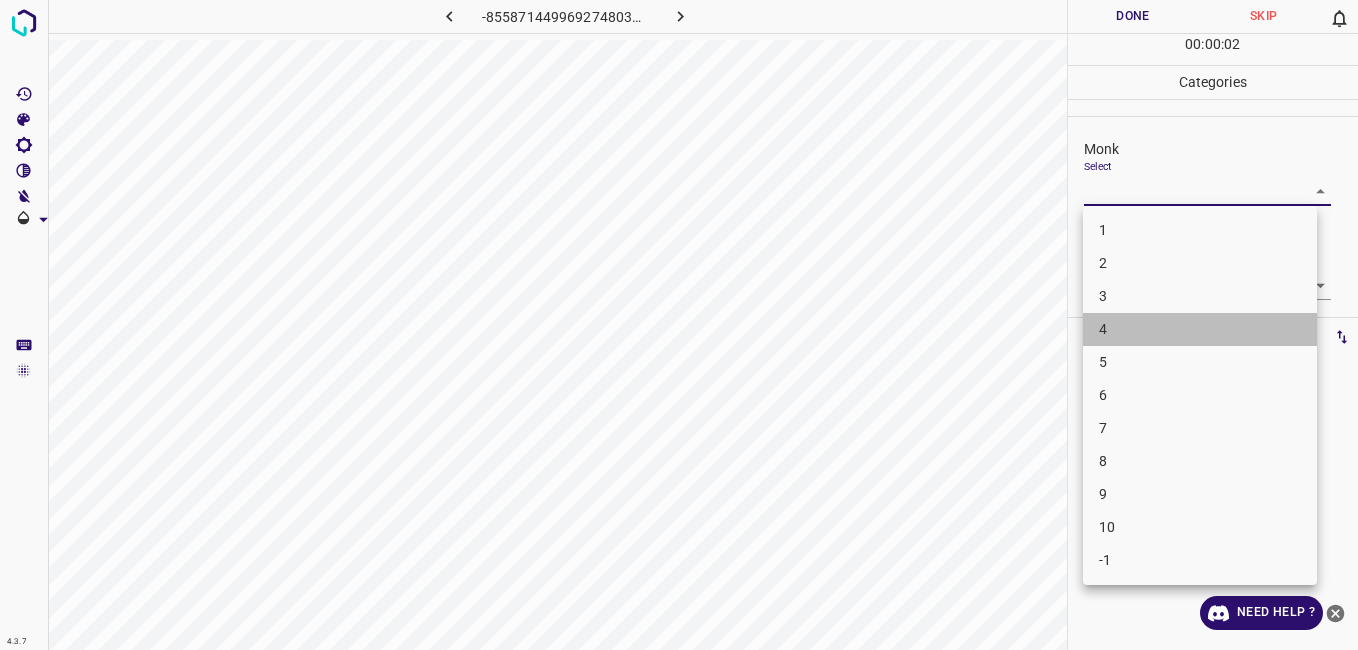 click on "4" at bounding box center [1200, 329] 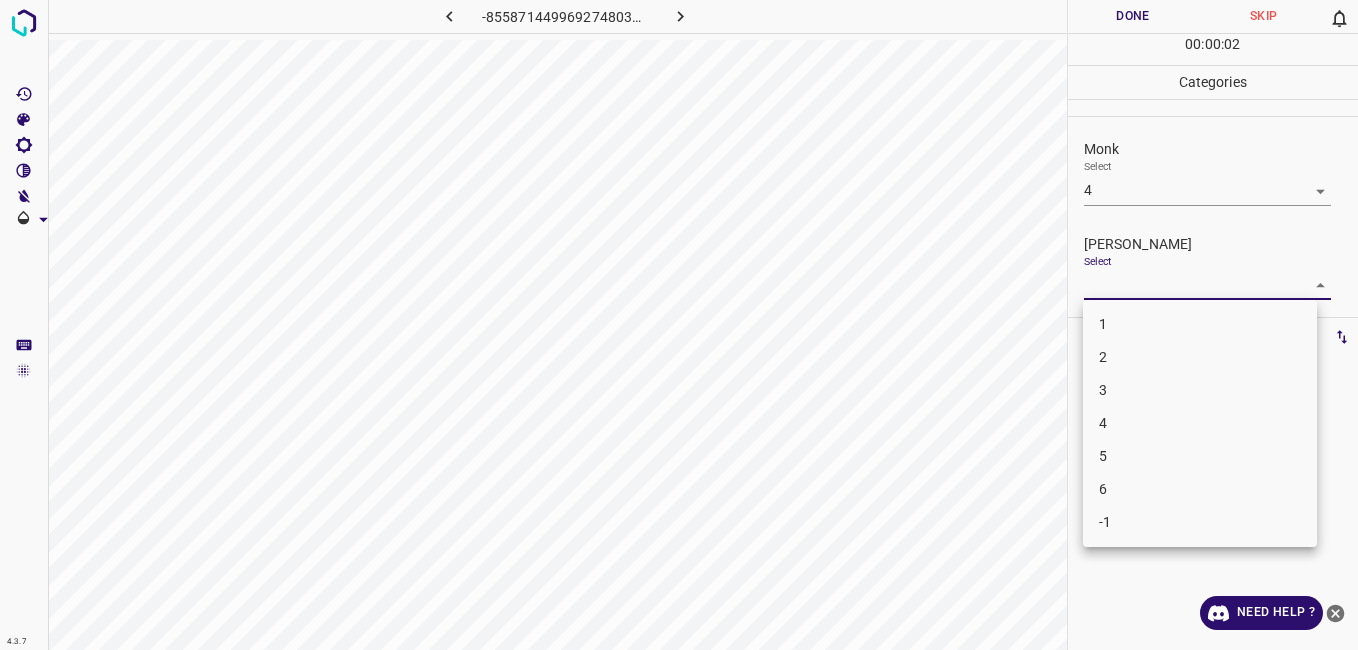 click on "4.3.7 -8558714499692748030.png Done Skip 0 00   : 00   : 02   Categories Monk   Select 4 4  Fitzpatrick   Select ​ Labels   0 Categories 1 Monk 2  Fitzpatrick Tools Space Change between modes (Draw & Edit) I Auto labeling R Restore zoom M Zoom in N Zoom out Delete Delete selecte label Filters Z Restore filters X Saturation filter C Brightness filter V Contrast filter B Gray scale filter General O Download Need Help ? - Text - Hide - Delete 1 2 3 4 5 6 -1" at bounding box center (679, 325) 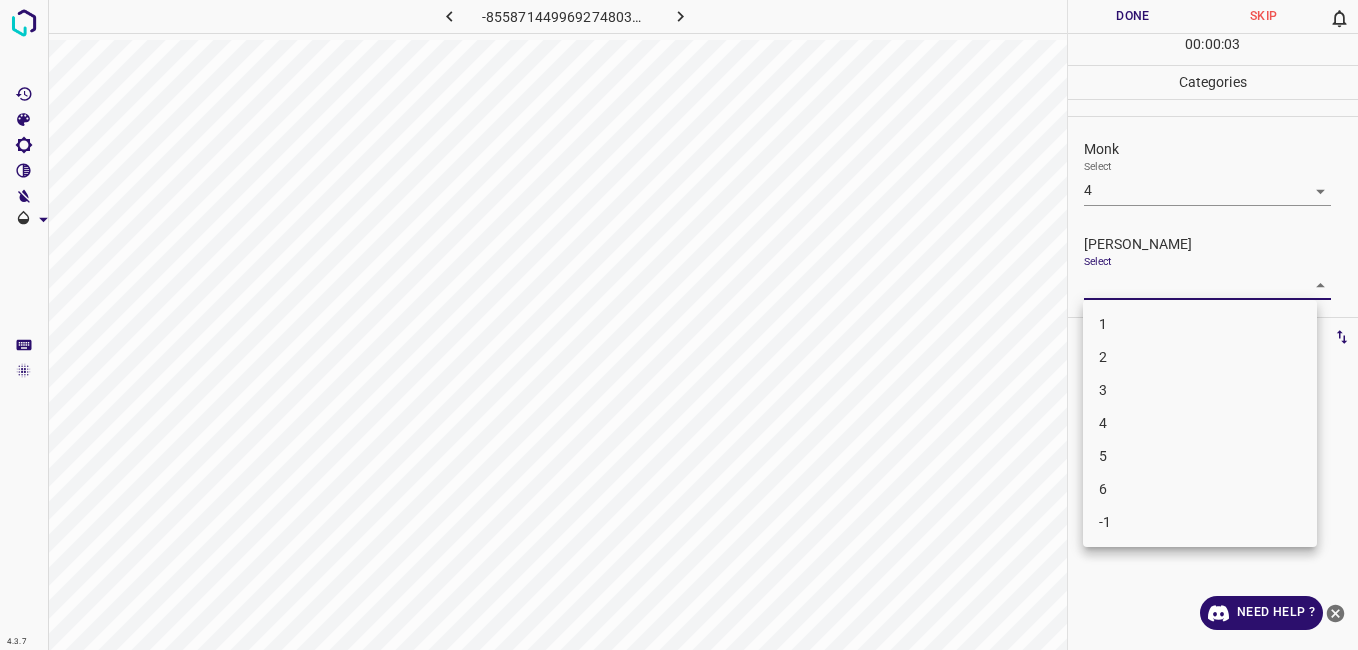 click on "3" at bounding box center [1200, 390] 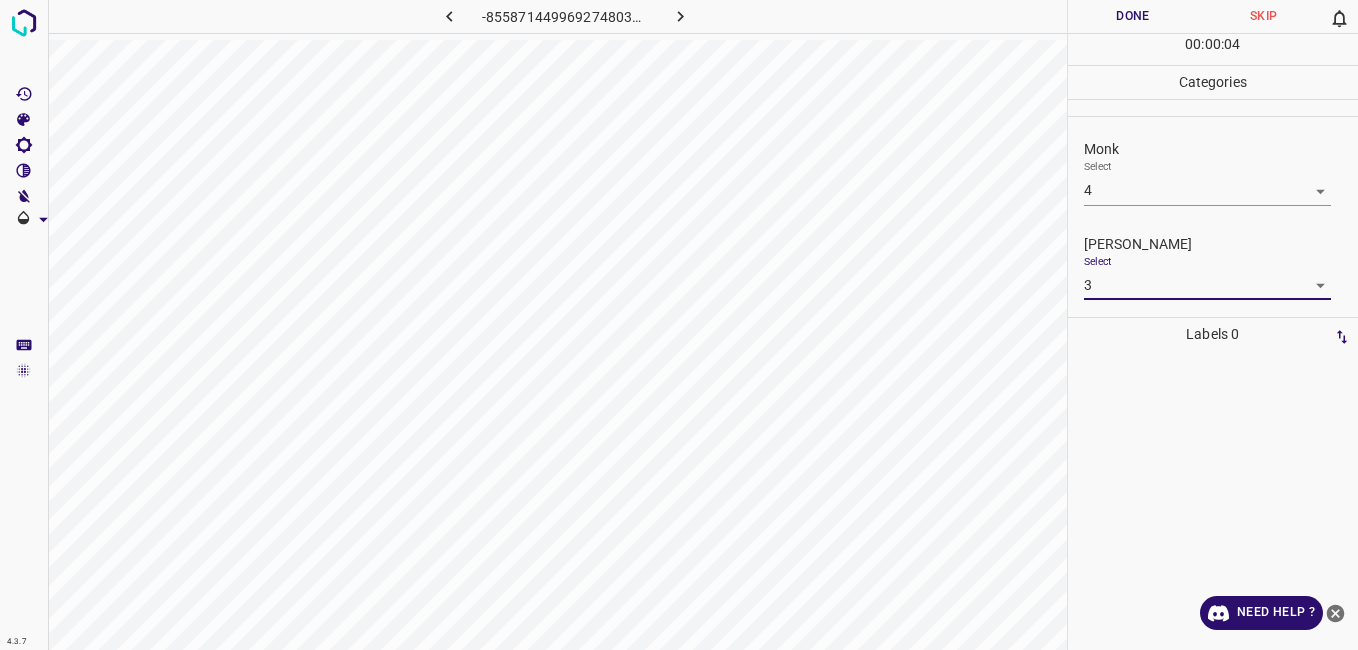 click on "Done" at bounding box center [1133, 16] 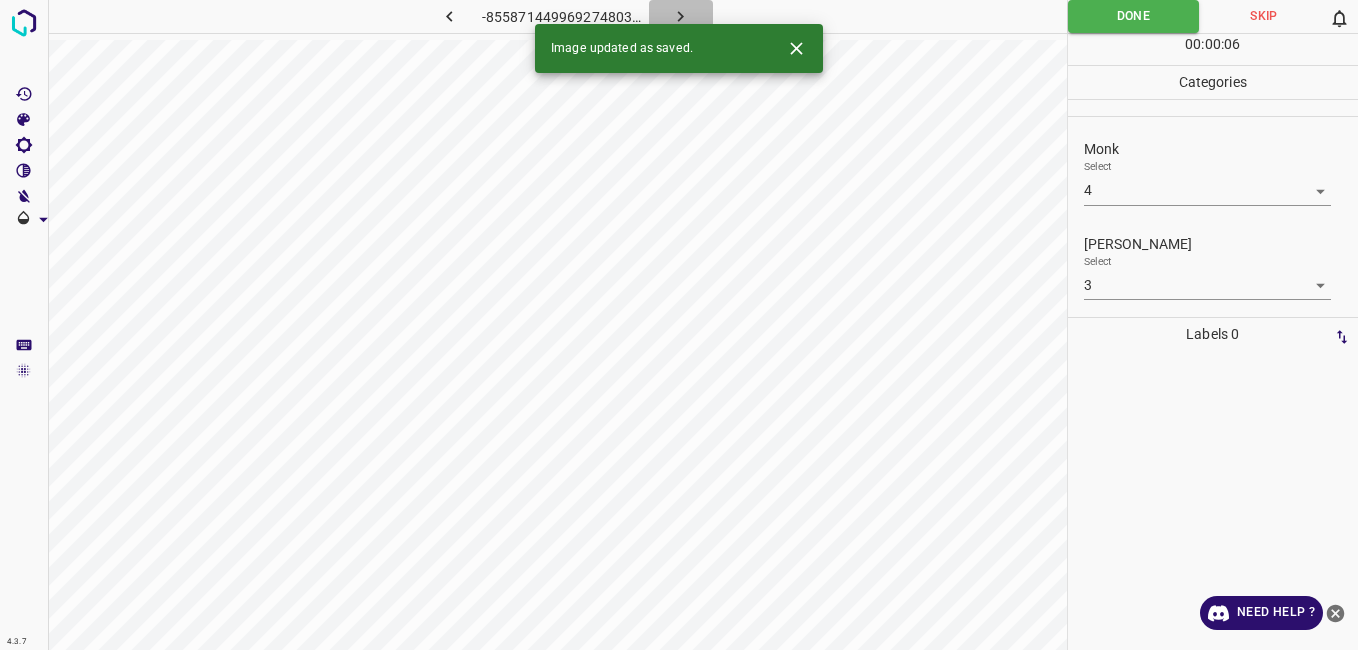 click 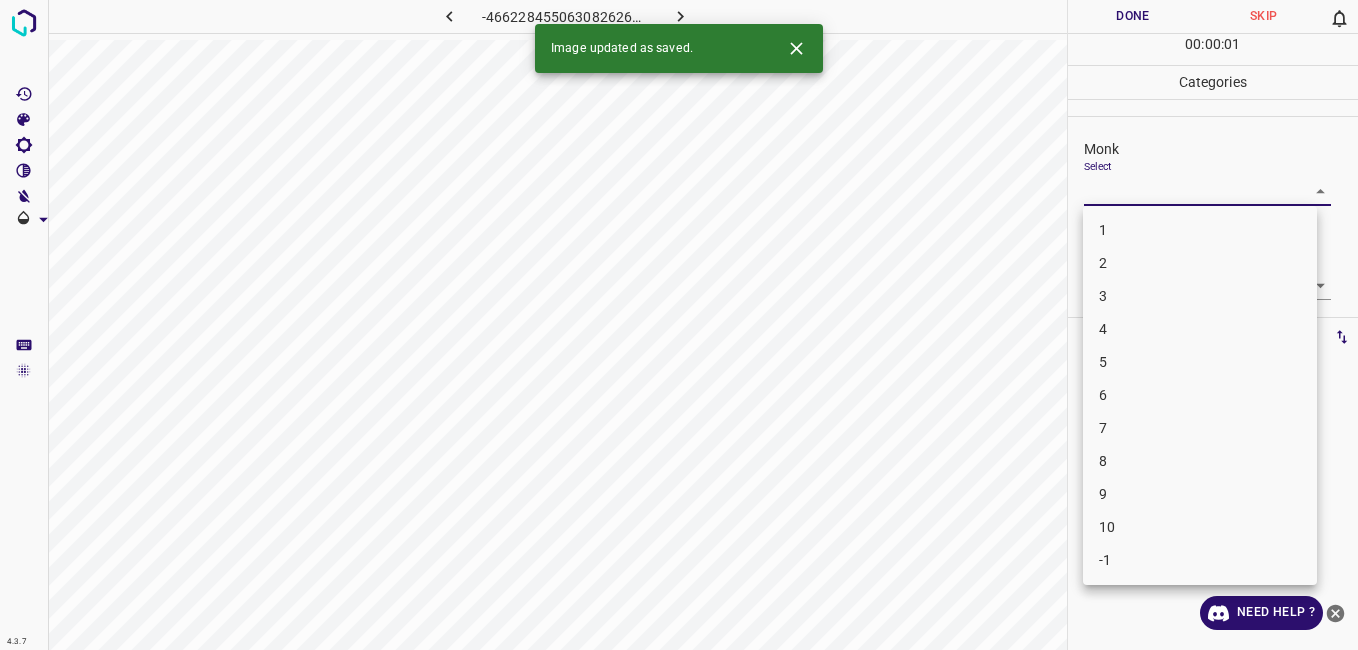click on "4.3.7 -4662284550630826269.png Done Skip 0 00   : 00   : 01   Categories Monk   Select ​  Fitzpatrick   Select ​ Labels   0 Categories 1 Monk 2  Fitzpatrick Tools Space Change between modes (Draw & Edit) I Auto labeling R Restore zoom M Zoom in N Zoom out Delete Delete selecte label Filters Z Restore filters X Saturation filter C Brightness filter V Contrast filter B Gray scale filter General O Download Image updated as saved. Need Help ? - Text - Hide - Delete 1 2 3 4 5 6 7 8 9 10 -1" at bounding box center [679, 325] 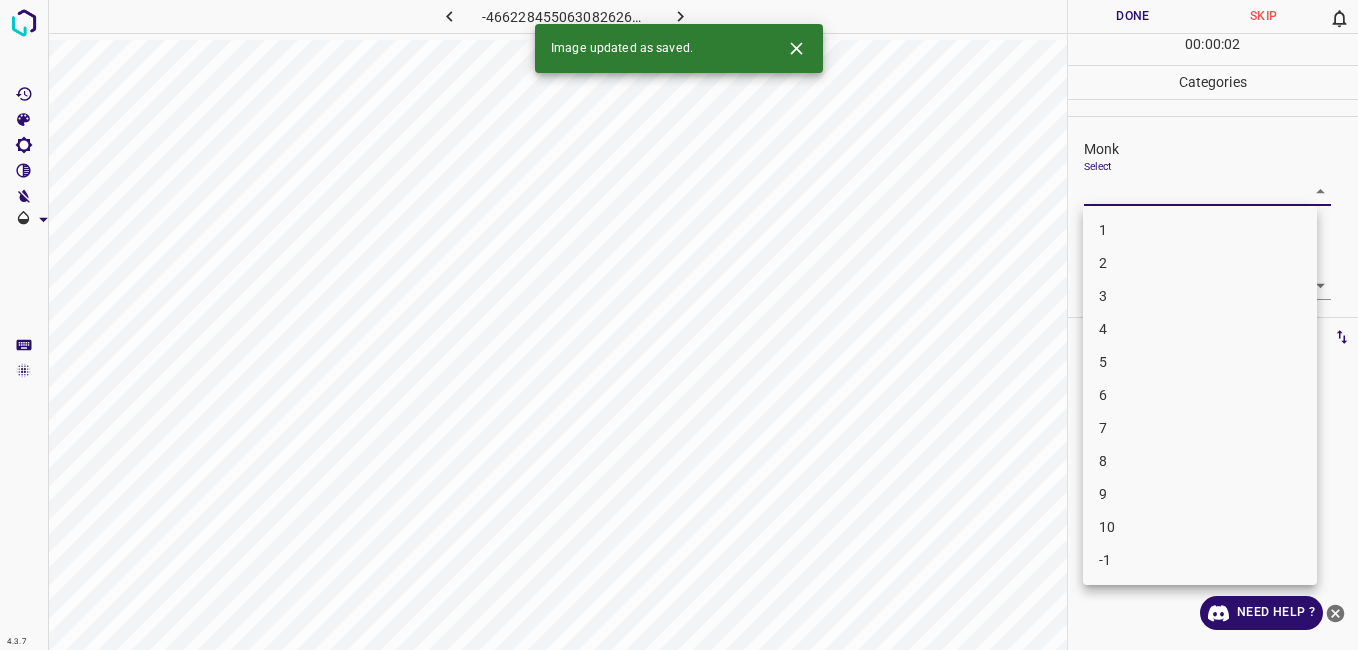 click on "2" at bounding box center (1200, 263) 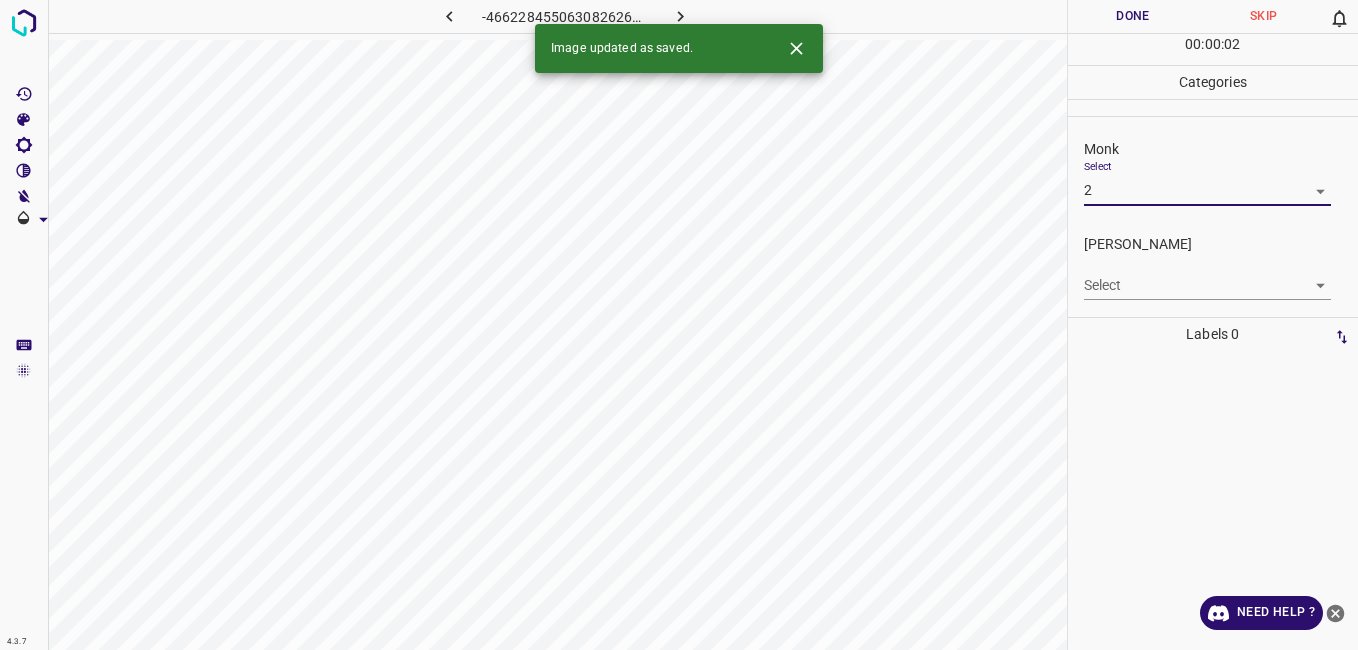 click on "4.3.7 -4662284550630826269.png Done Skip 0 00   : 00   : 02   Categories Monk   Select 2 2  Fitzpatrick   Select ​ Labels   0 Categories 1 Monk 2  Fitzpatrick Tools Space Change between modes (Draw & Edit) I Auto labeling R Restore zoom M Zoom in N Zoom out Delete Delete selecte label Filters Z Restore filters X Saturation filter C Brightness filter V Contrast filter B Gray scale filter General O Download Image updated as saved. Need Help ? - Text - Hide - Delete" at bounding box center [679, 325] 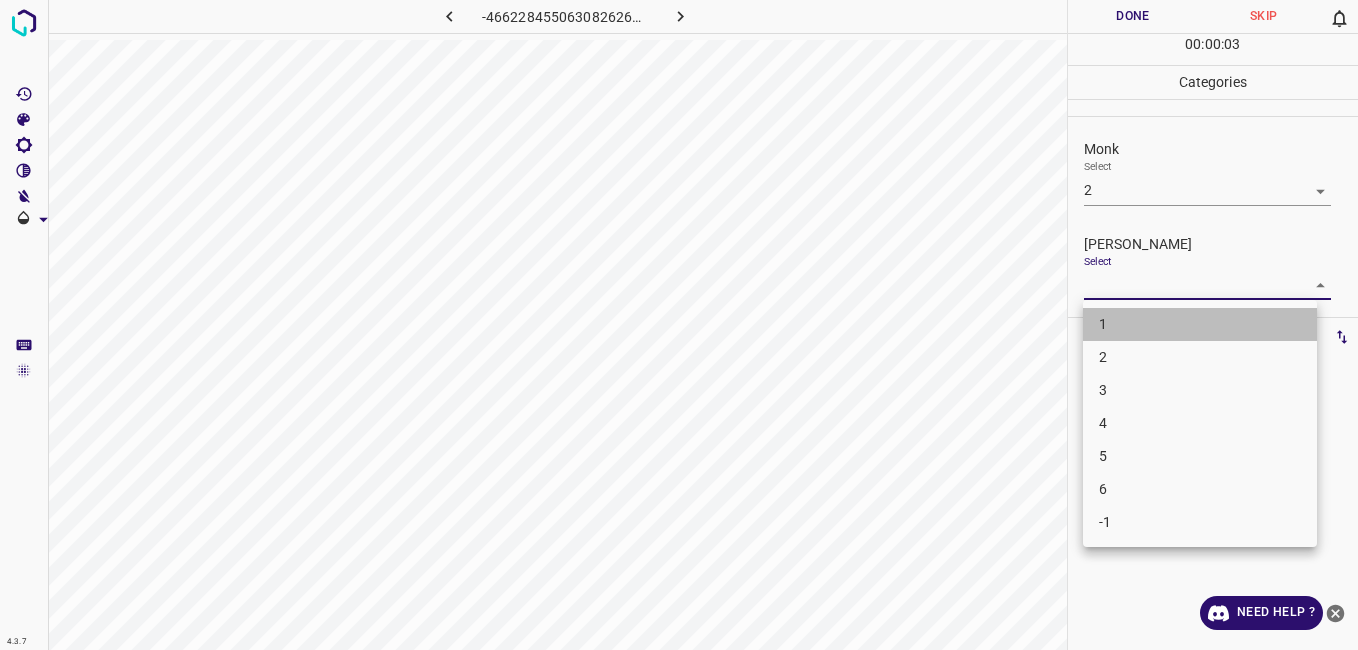 click on "1" at bounding box center [1200, 324] 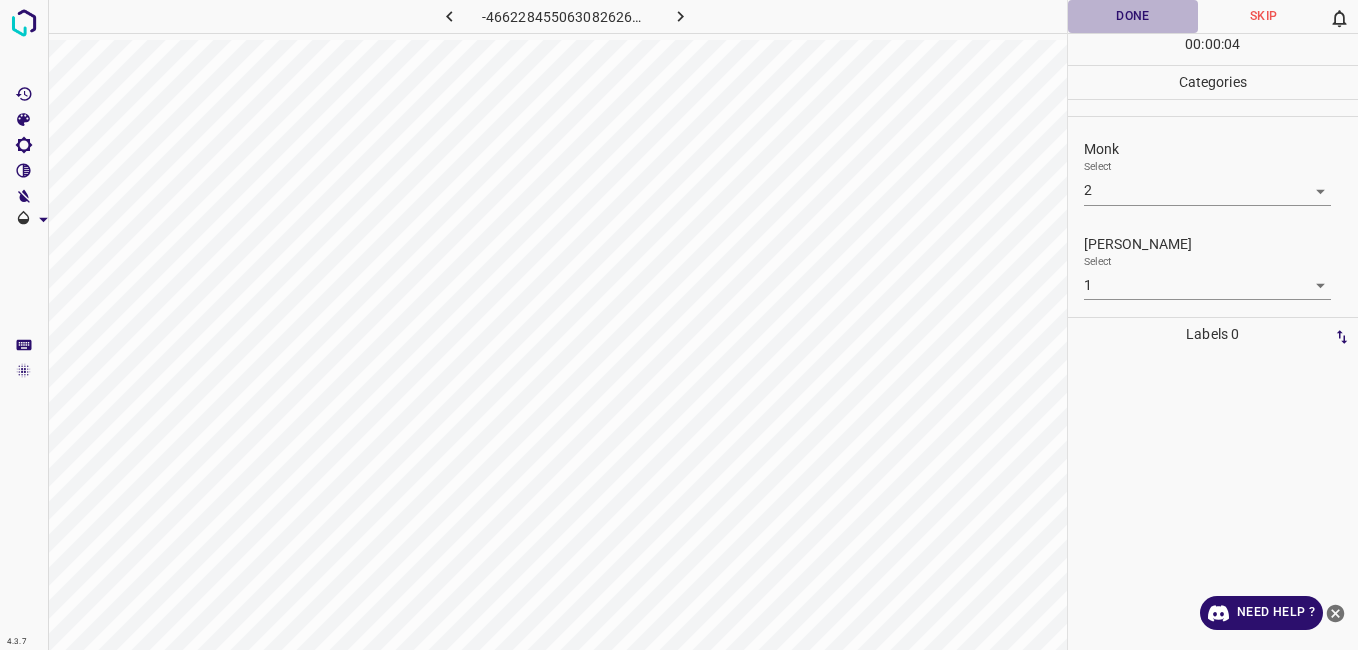 click on "Done" at bounding box center (1133, 16) 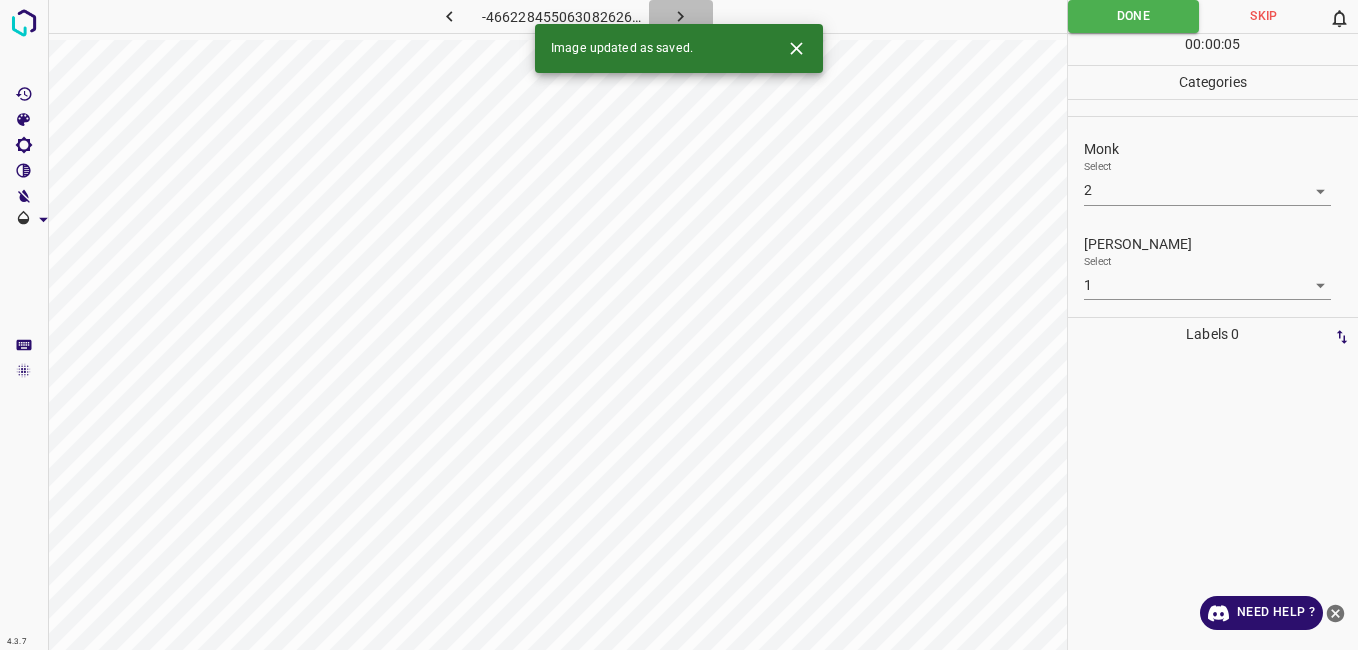click 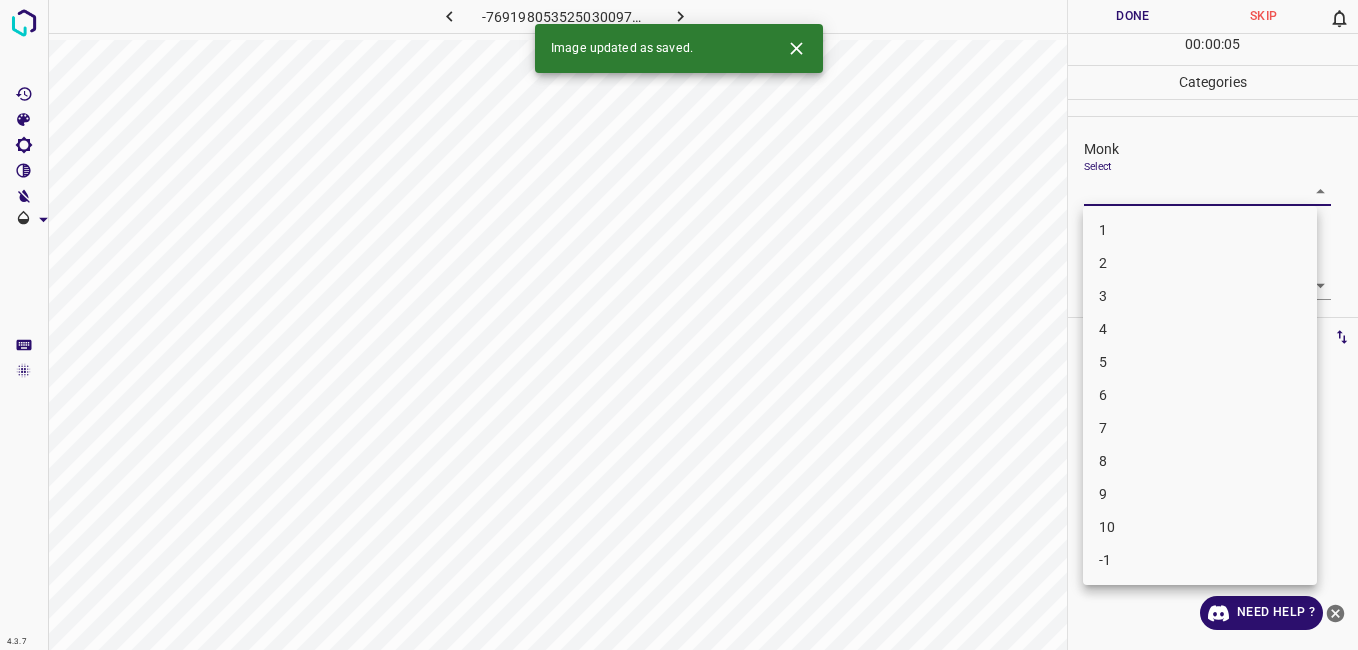 click on "4.3.7 -7691980535250300976.png Done Skip 0 00   : 00   : 05   Categories Monk   Select ​  Fitzpatrick   Select ​ Labels   0 Categories 1 Monk 2  Fitzpatrick Tools Space Change between modes (Draw & Edit) I Auto labeling R Restore zoom M Zoom in N Zoom out Delete Delete selecte label Filters Z Restore filters X Saturation filter C Brightness filter V Contrast filter B Gray scale filter General O Download Image updated as saved. Need Help ? - Text - Hide - Delete 1 2 3 4 5 6 7 8 9 10 -1" at bounding box center (679, 325) 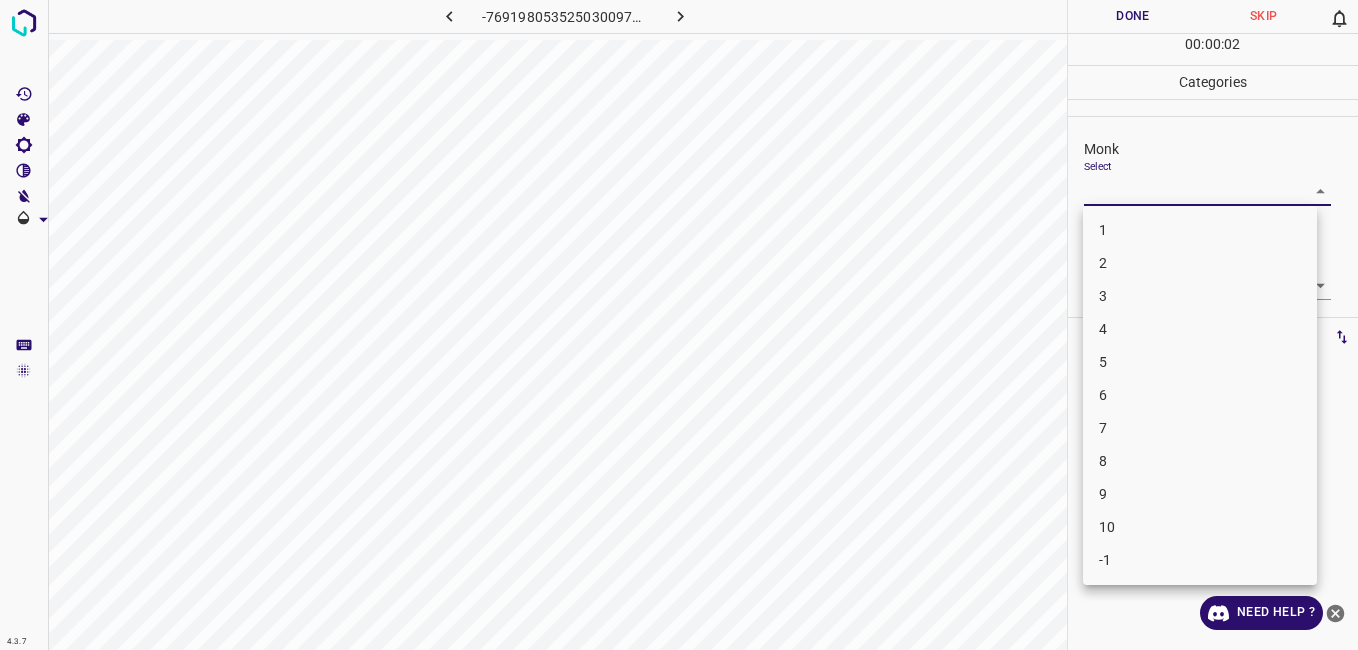 click on "4" at bounding box center (1200, 329) 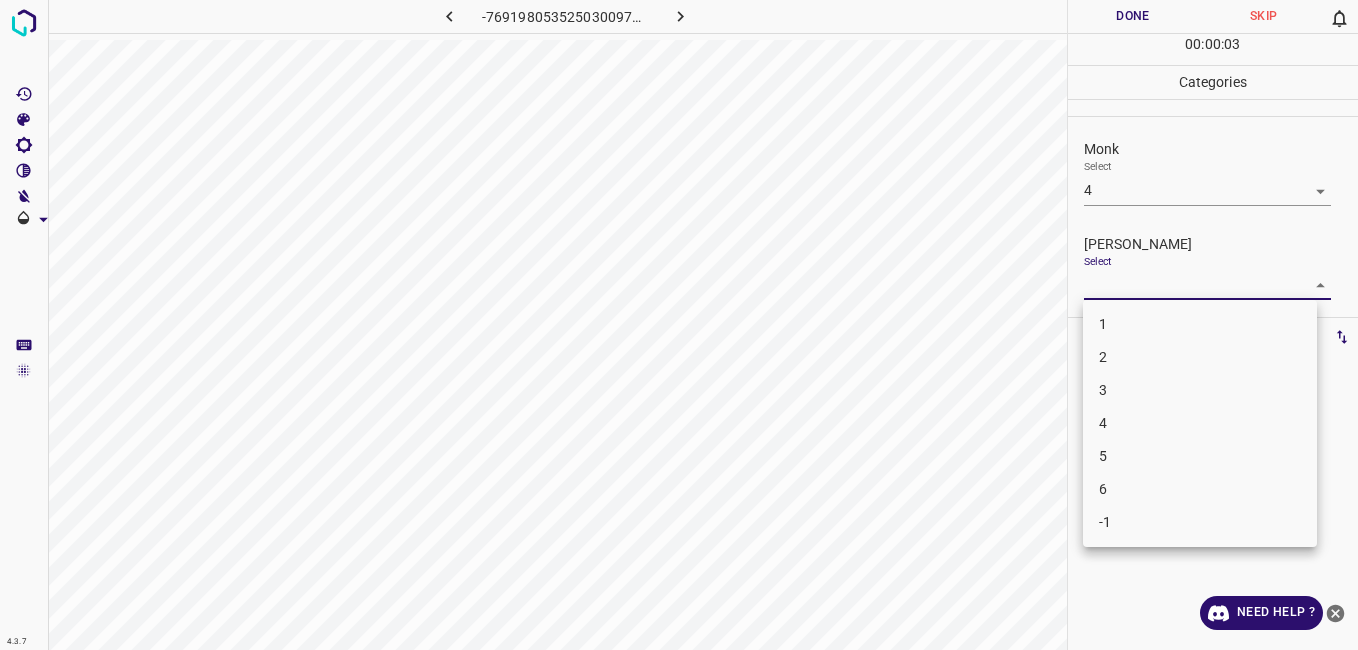 click on "4.3.7 -7691980535250300976.png Done Skip 0 00   : 00   : 03   Categories Monk   Select 4 4  Fitzpatrick   Select ​ Labels   0 Categories 1 Monk 2  Fitzpatrick Tools Space Change between modes (Draw & Edit) I Auto labeling R Restore zoom M Zoom in N Zoom out Delete Delete selecte label Filters Z Restore filters X Saturation filter C Brightness filter V Contrast filter B Gray scale filter General O Download Need Help ? - Text - Hide - Delete 1 2 3 4 5 6 -1" at bounding box center [679, 325] 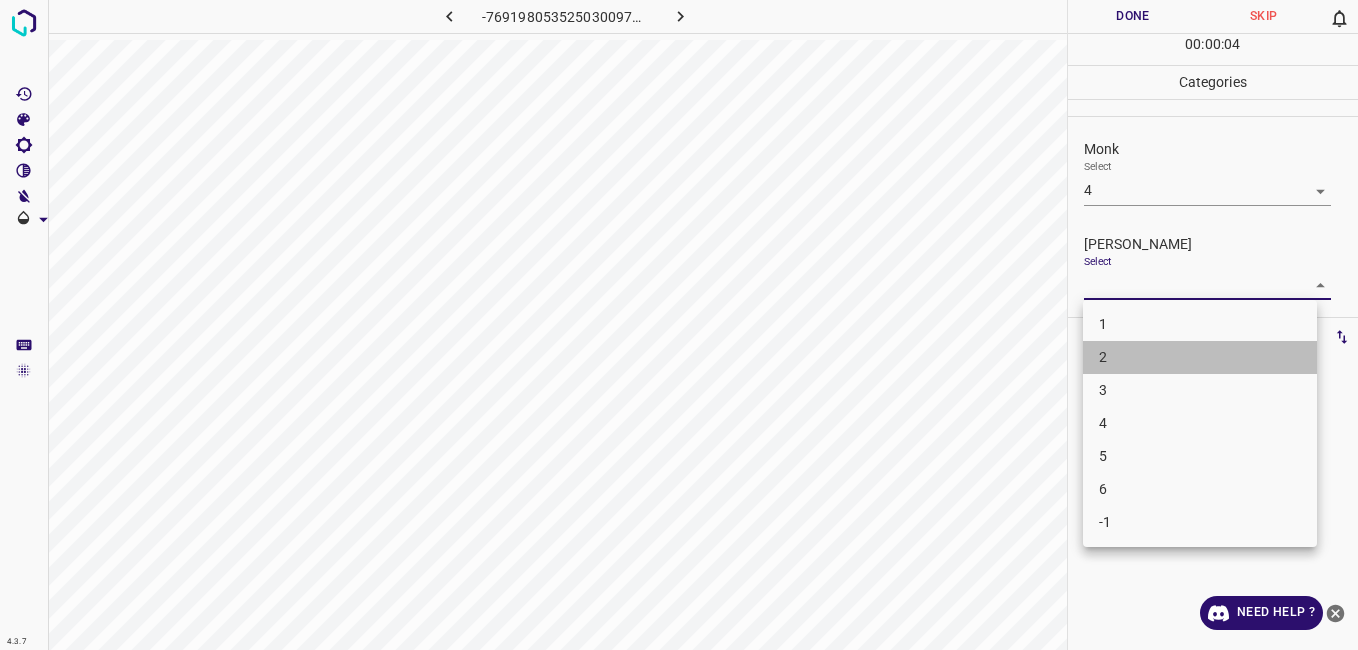 click on "2" at bounding box center [1200, 357] 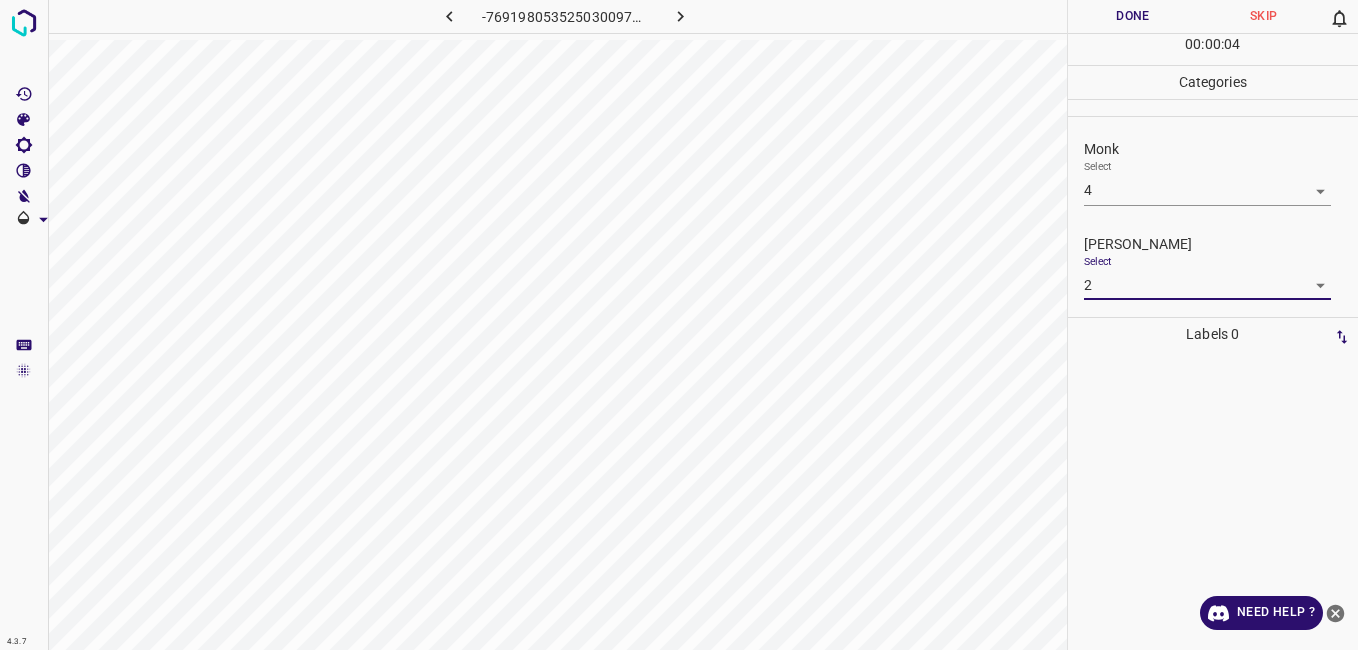 click on "Done" at bounding box center [1133, 16] 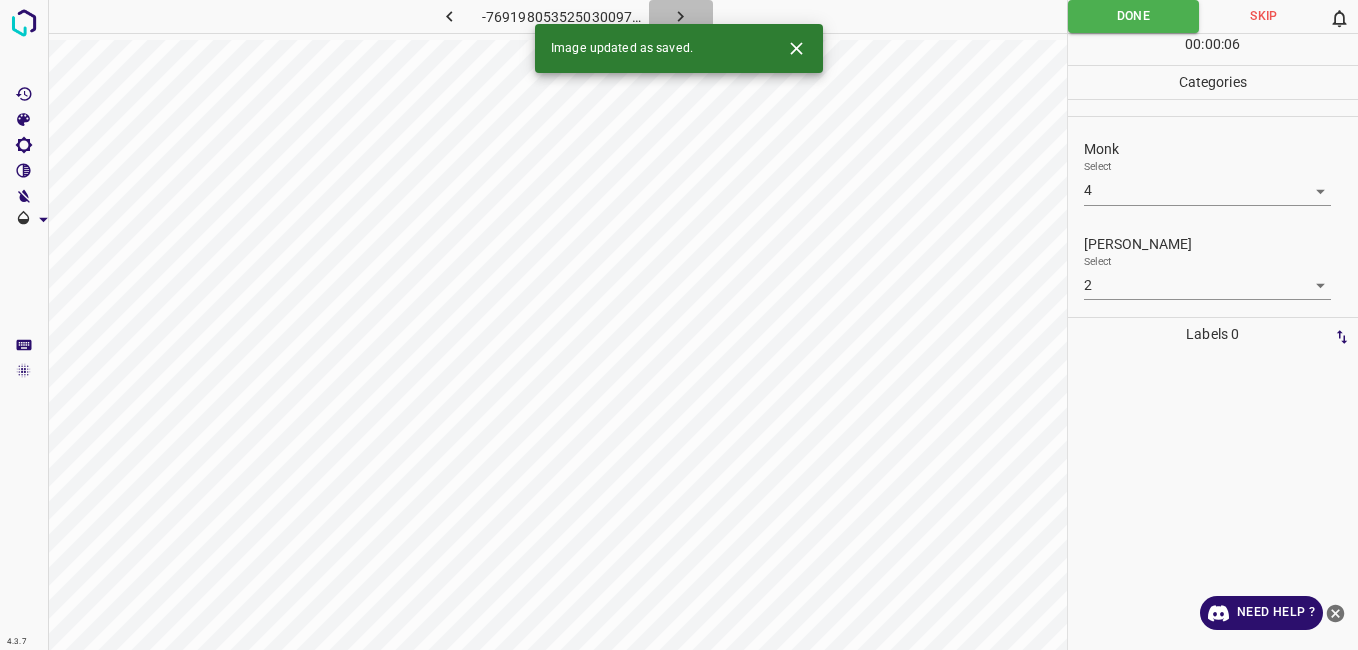 click 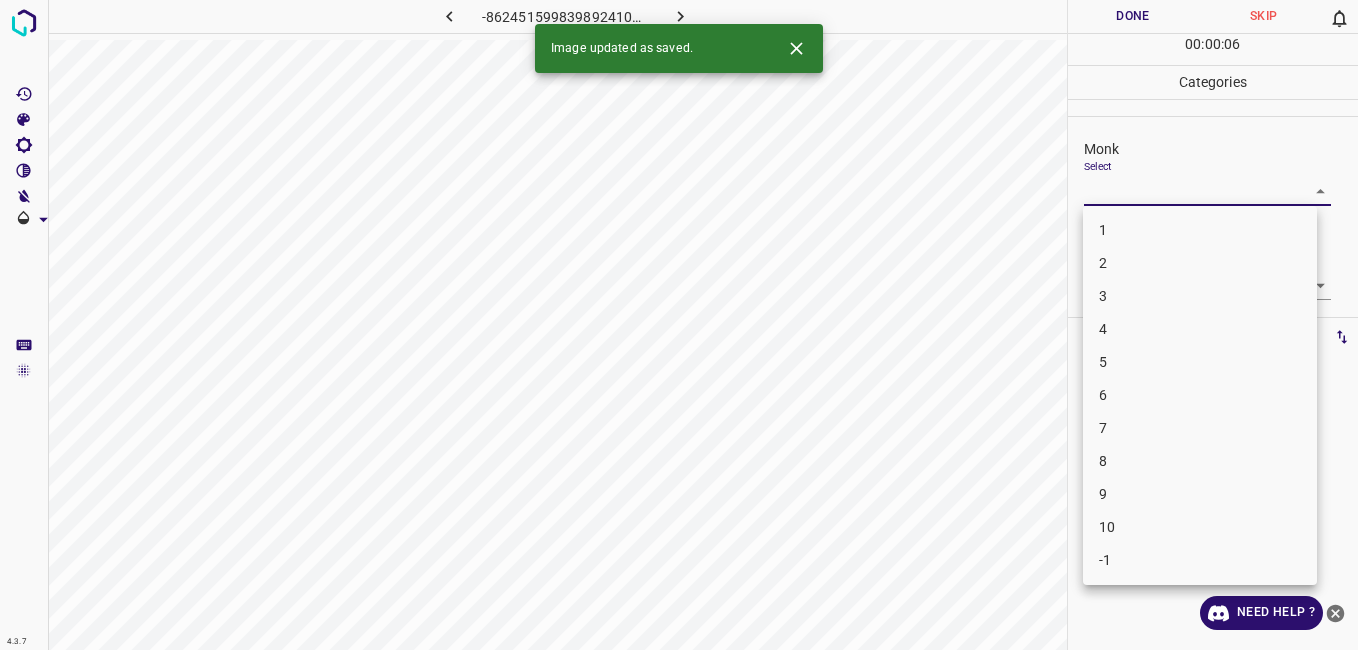 click on "4.3.7 -8624515998398924102.png Done Skip 0 00   : 00   : 06   Categories Monk   Select ​  Fitzpatrick   Select ​ Labels   0 Categories 1 Monk 2  Fitzpatrick Tools Space Change between modes (Draw & Edit) I Auto labeling R Restore zoom M Zoom in N Zoom out Delete Delete selecte label Filters Z Restore filters X Saturation filter C Brightness filter V Contrast filter B Gray scale filter General O Download Image updated as saved. Need Help ? - Text - Hide - Delete 1 2 3 4 5 6 7 8 9 10 -1" at bounding box center (679, 325) 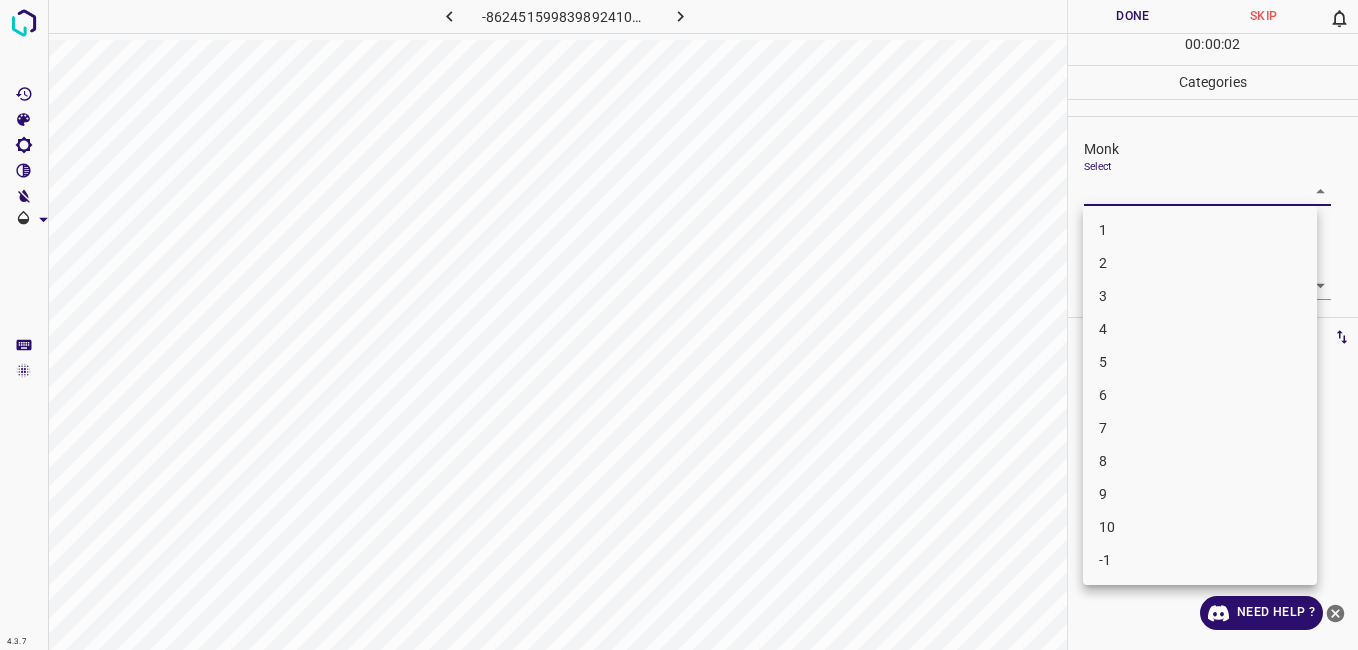 click on "7" at bounding box center [1200, 428] 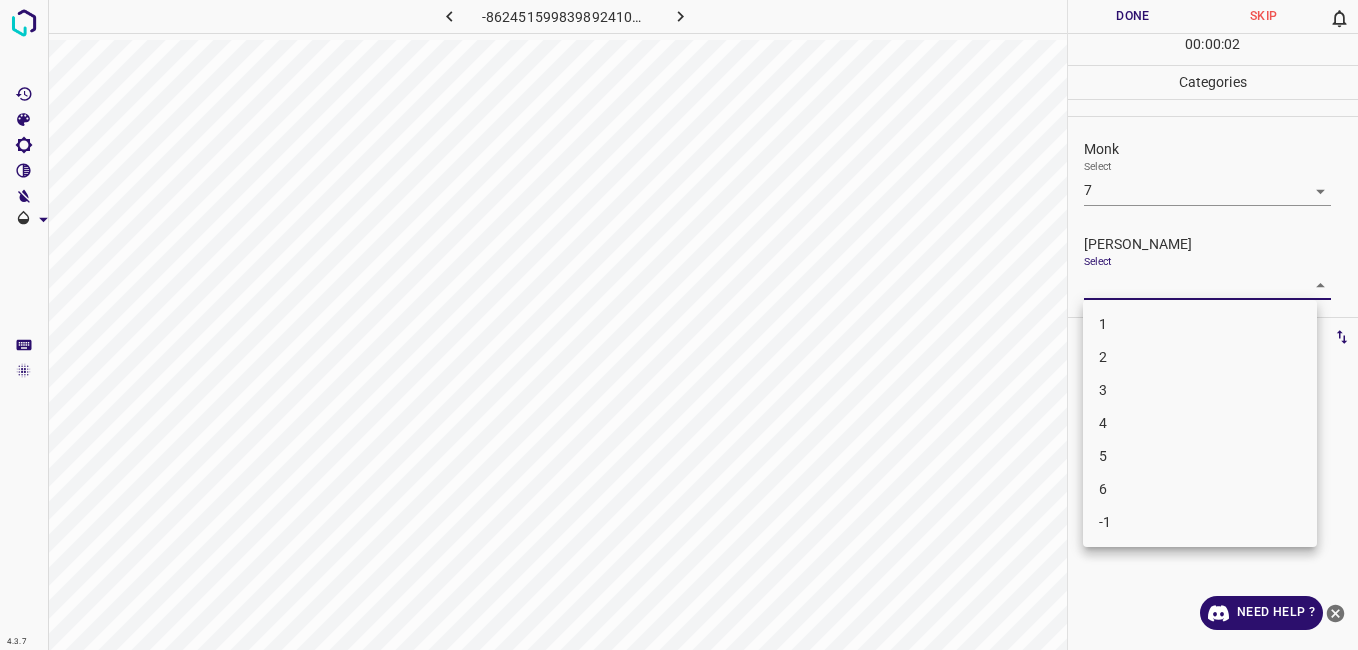 click on "4.3.7 -8624515998398924102.png Done Skip 0 00   : 00   : 02   Categories Monk   Select 7 7  Fitzpatrick   Select ​ Labels   0 Categories 1 Monk 2  Fitzpatrick Tools Space Change between modes (Draw & Edit) I Auto labeling R Restore zoom M Zoom in N Zoom out Delete Delete selecte label Filters Z Restore filters X Saturation filter C Brightness filter V Contrast filter B Gray scale filter General O Download Need Help ? - Text - Hide - Delete 1 2 3 4 5 6 -1" at bounding box center (679, 325) 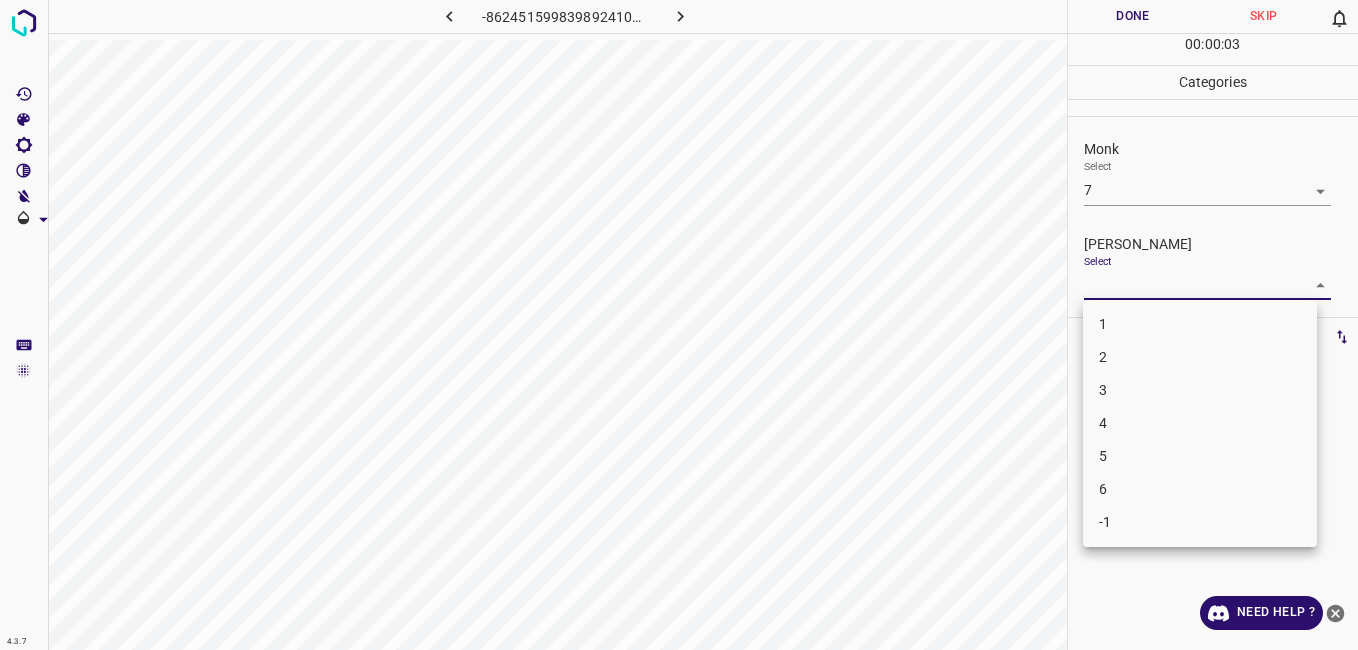 click on "4" at bounding box center (1200, 423) 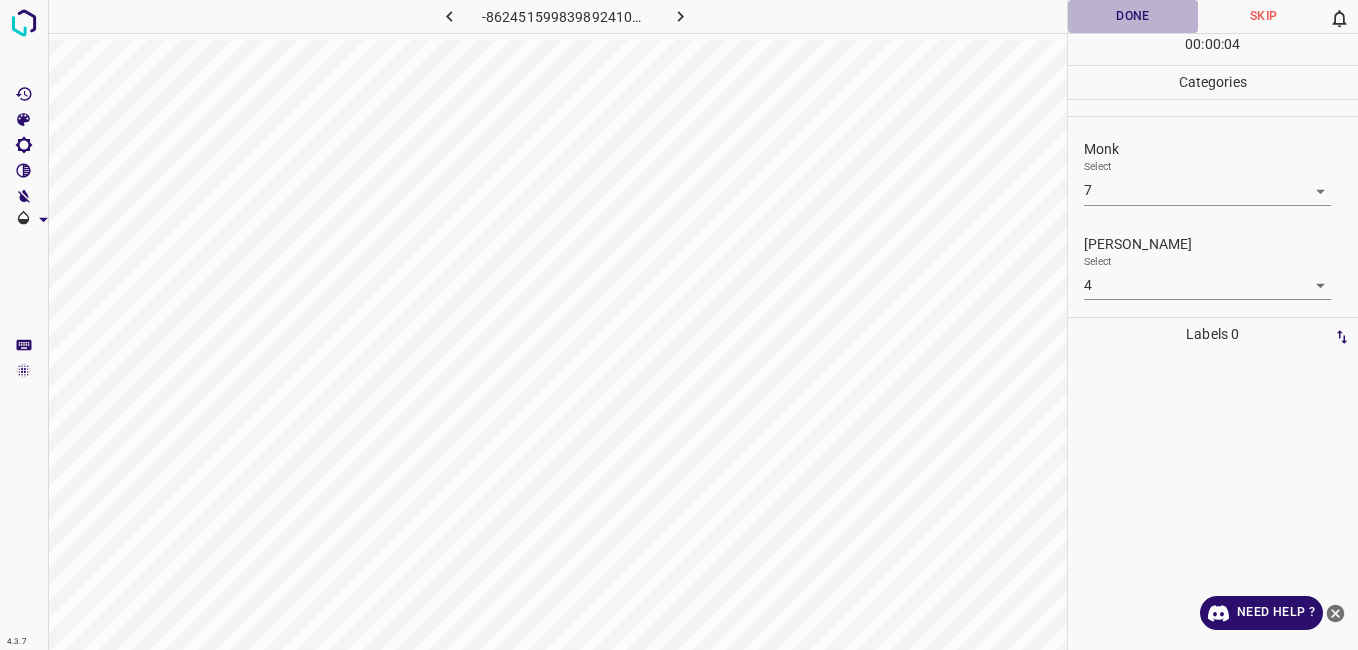 click on "Done" at bounding box center [1133, 16] 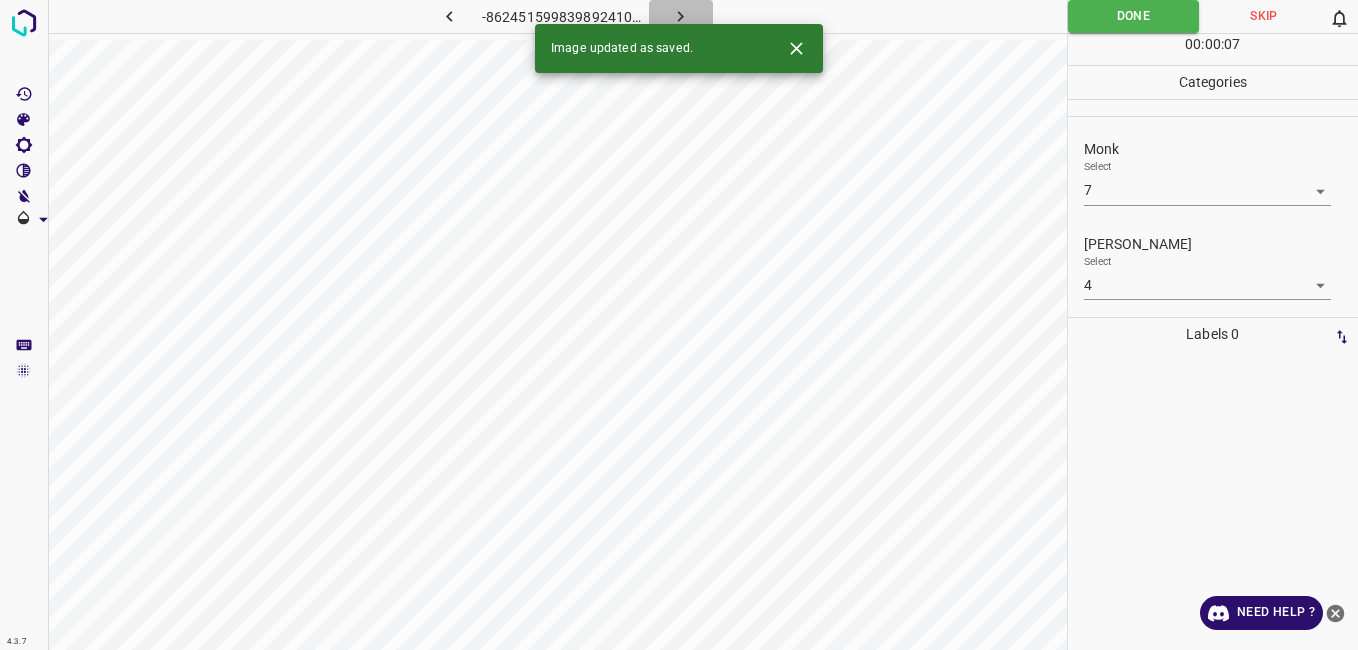 click at bounding box center (681, 16) 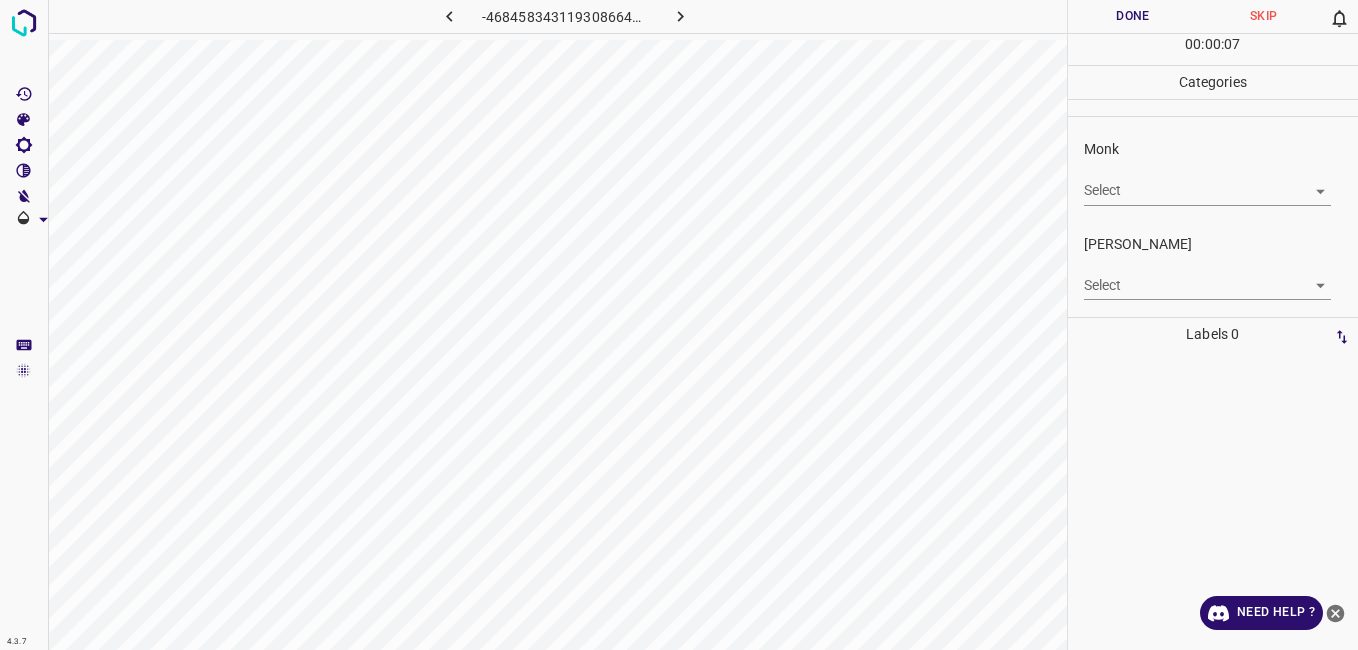 click on "4.3.7 -4684583431193086641.png Done Skip 0 00   : 00   : 07   Categories Monk   Select ​  Fitzpatrick   Select ​ Labels   0 Categories 1 Monk 2  Fitzpatrick Tools Space Change between modes (Draw & Edit) I Auto labeling R Restore zoom M Zoom in N Zoom out Delete Delete selecte label Filters Z Restore filters X Saturation filter C Brightness filter V Contrast filter B Gray scale filter General O Download Need Help ? - Text - Hide - Delete" at bounding box center [679, 325] 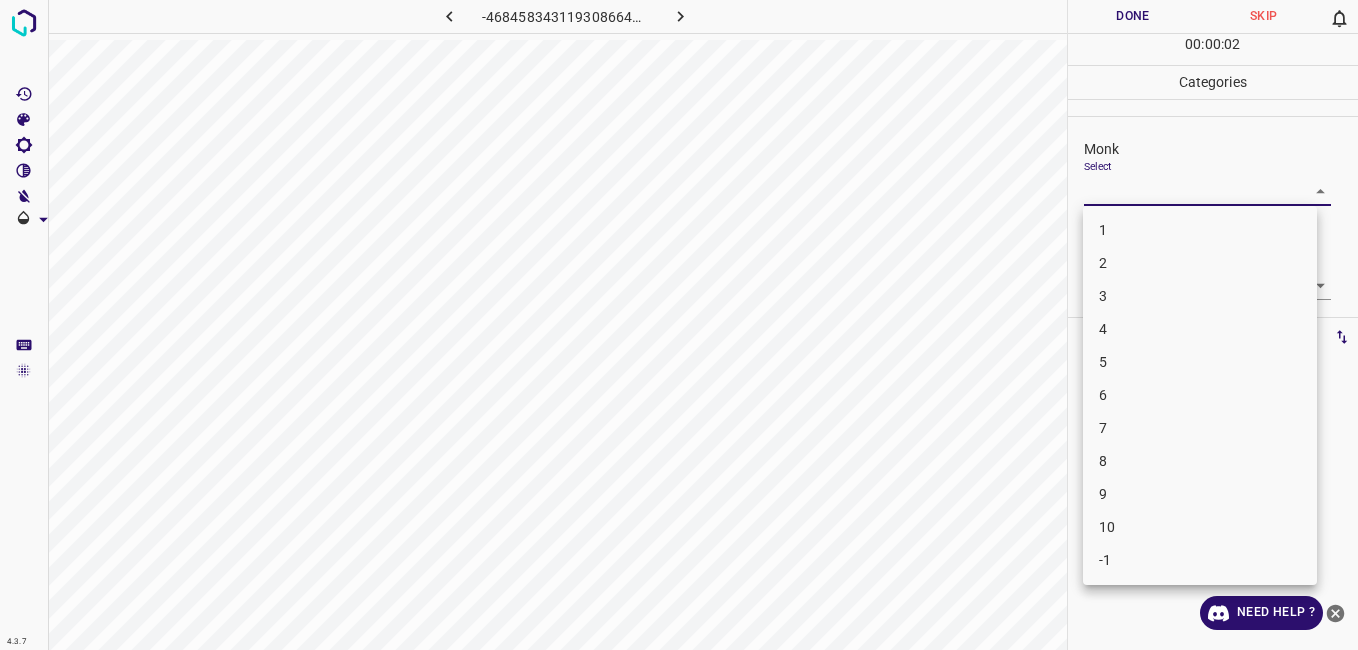 click on "4" at bounding box center [1200, 329] 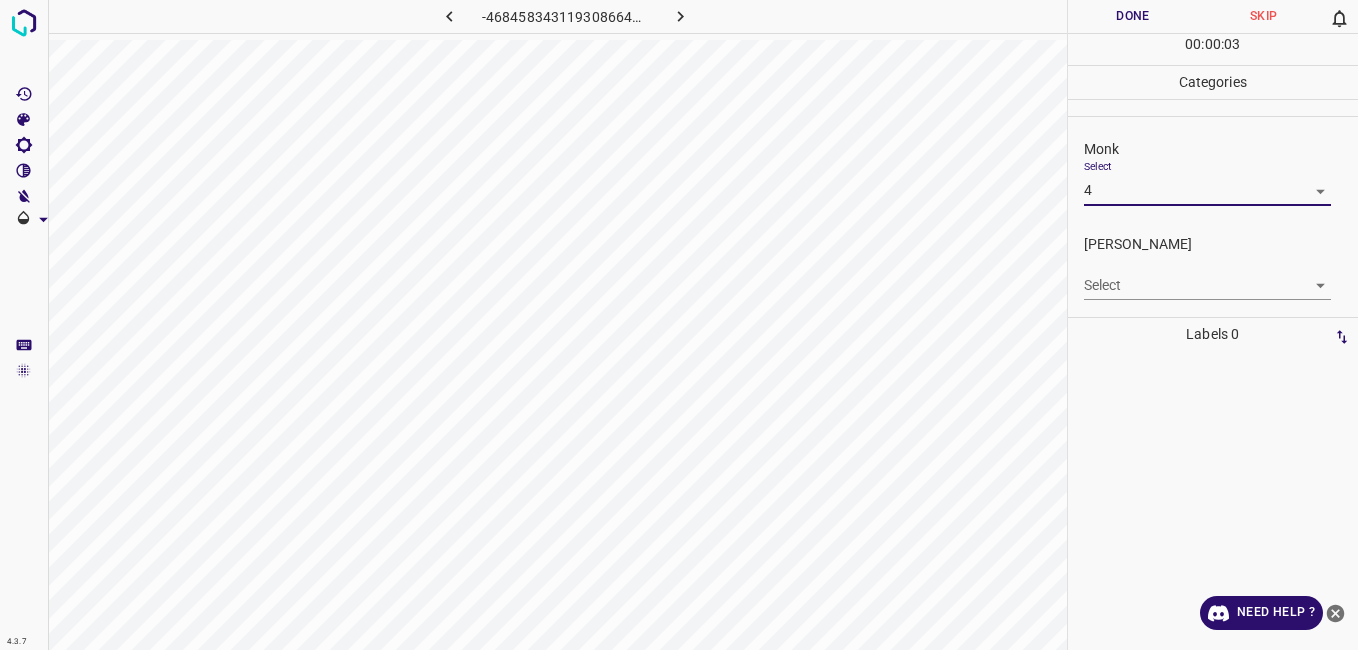 click on "4.3.7 -4684583431193086641.png Done Skip 0 00   : 00   : 03   Categories Monk   Select 4 4  Fitzpatrick   Select ​ Labels   0 Categories 1 Monk 2  Fitzpatrick Tools Space Change between modes (Draw & Edit) I Auto labeling R Restore zoom M Zoom in N Zoom out Delete Delete selecte label Filters Z Restore filters X Saturation filter C Brightness filter V Contrast filter B Gray scale filter General O Download Need Help ? - Text - Hide - Delete" at bounding box center (679, 325) 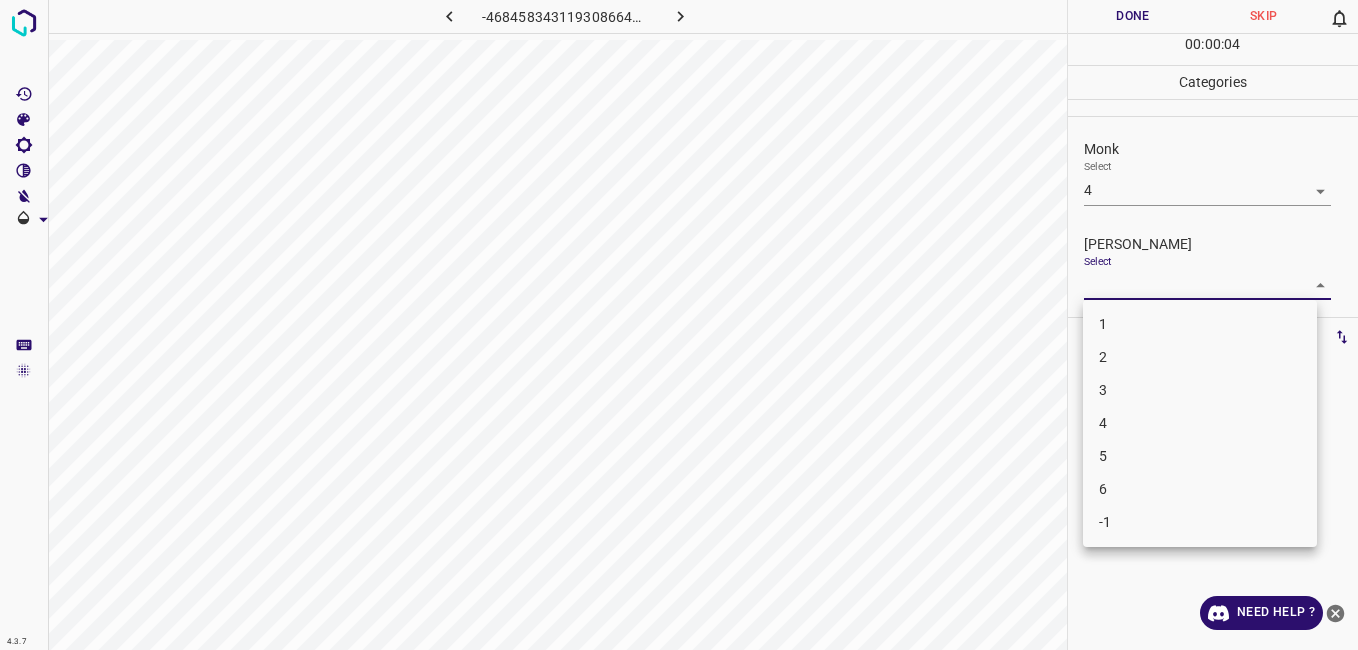 click on "3" at bounding box center [1200, 390] 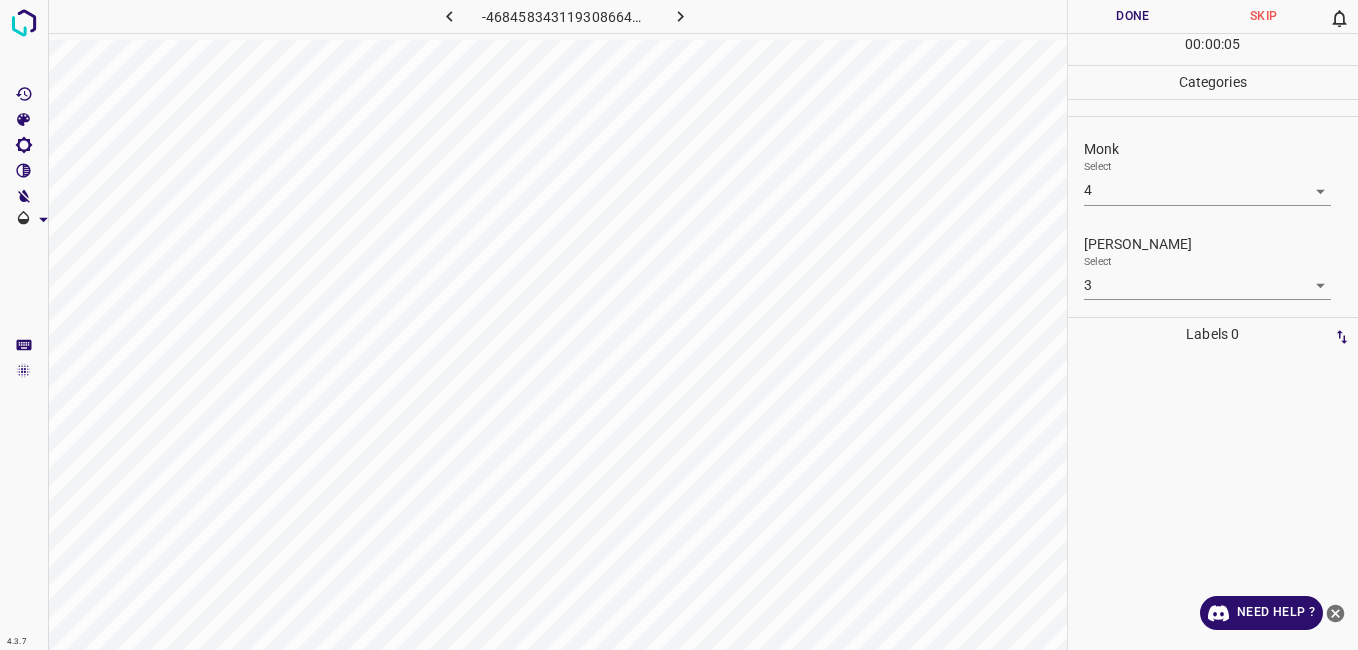 click on "00   : 00   : 05" at bounding box center [1213, 49] 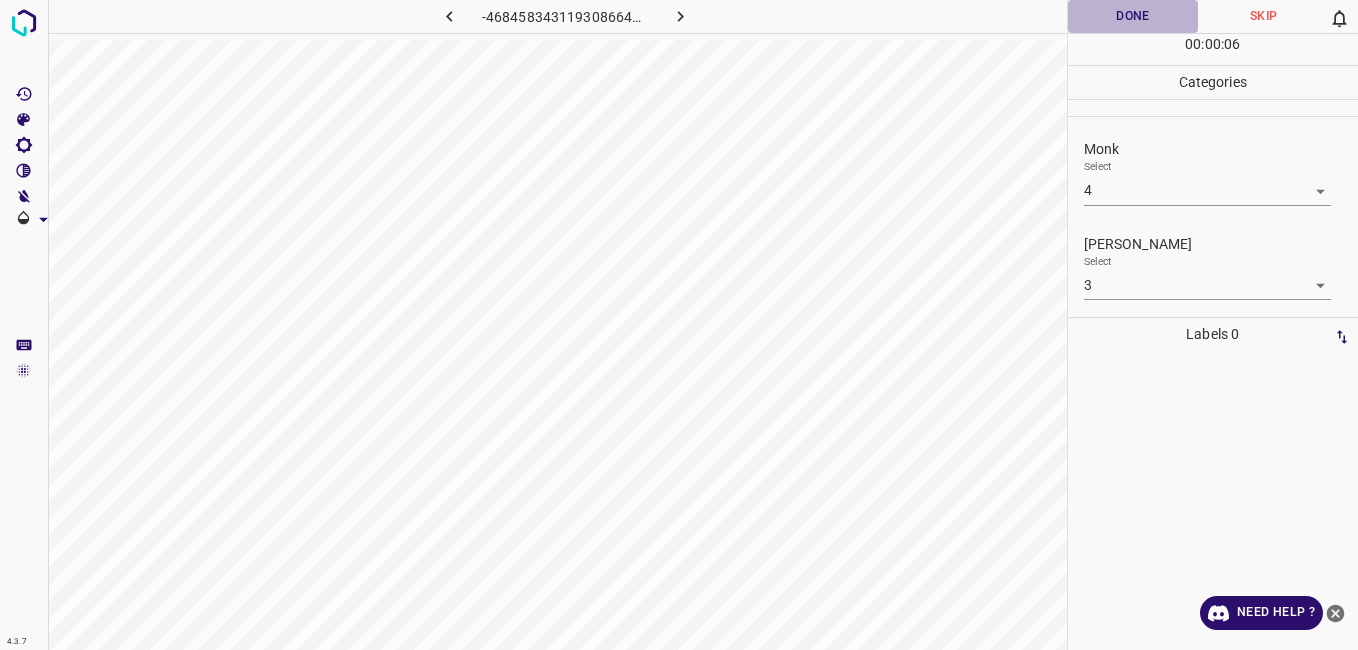click on "Done" at bounding box center [1133, 16] 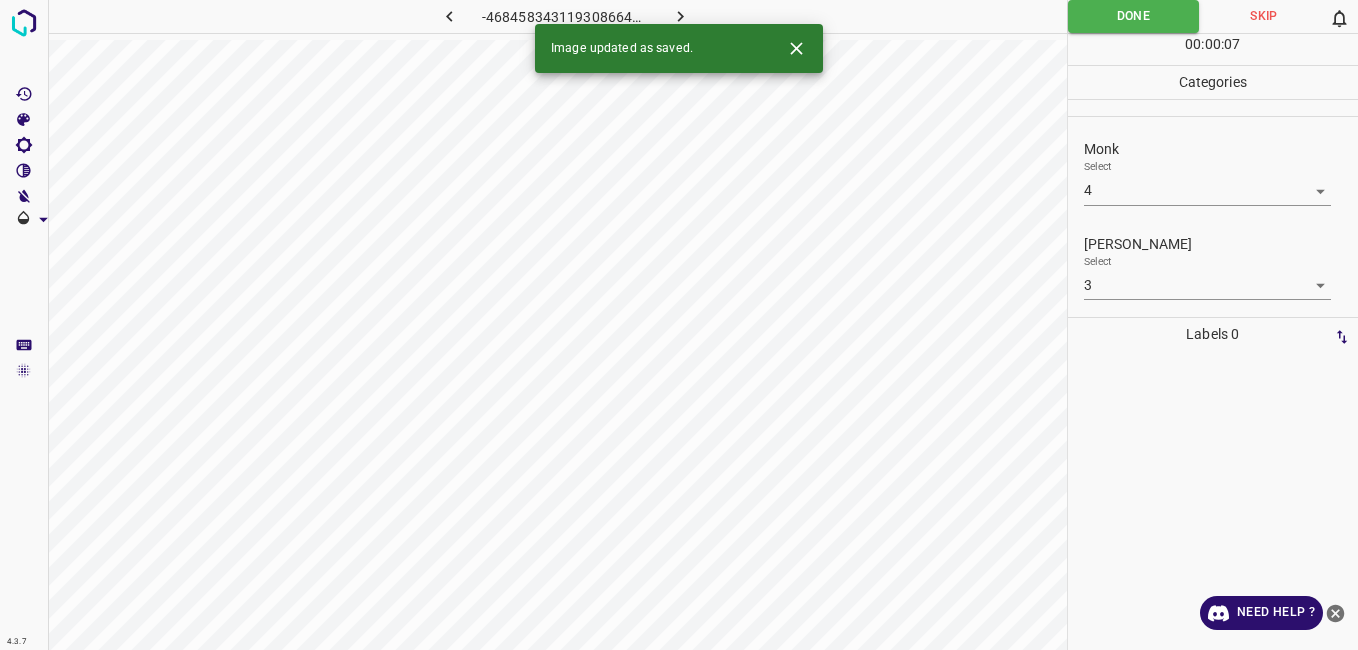 click 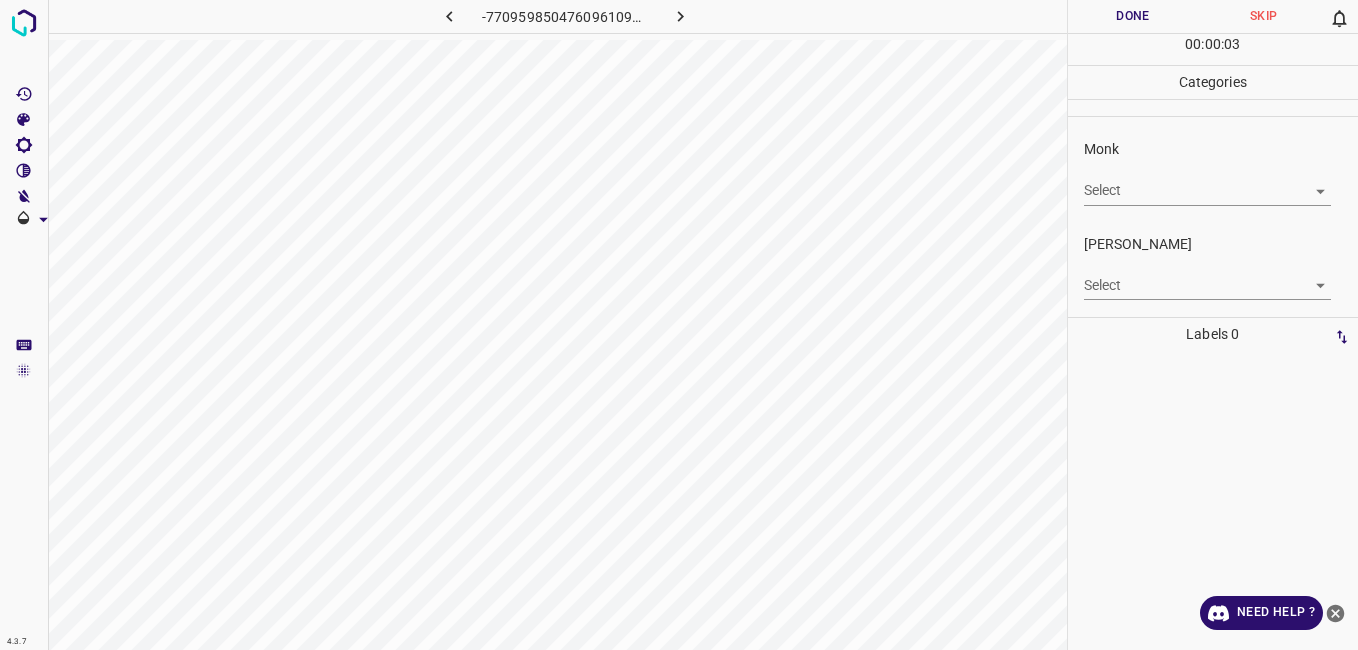 click on "4.3.7 -7709598504760961091.png Done Skip 0 00   : 00   : 03   Categories Monk   Select ​  Fitzpatrick   Select ​ Labels   0 Categories 1 Monk 2  Fitzpatrick Tools Space Change between modes (Draw & Edit) I Auto labeling R Restore zoom M Zoom in N Zoom out Delete Delete selecte label Filters Z Restore filters X Saturation filter C Brightness filter V Contrast filter B Gray scale filter General O Download Need Help ? - Text - Hide - Delete" at bounding box center (679, 325) 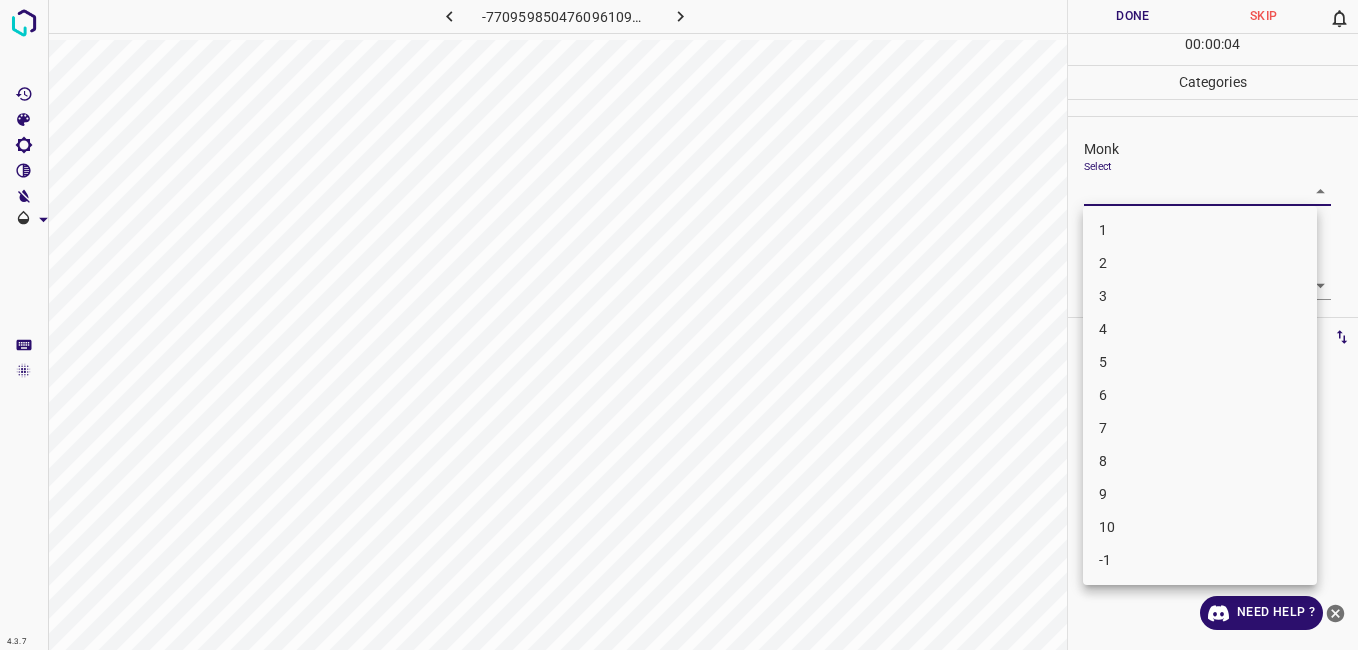 click on "5" at bounding box center (1200, 362) 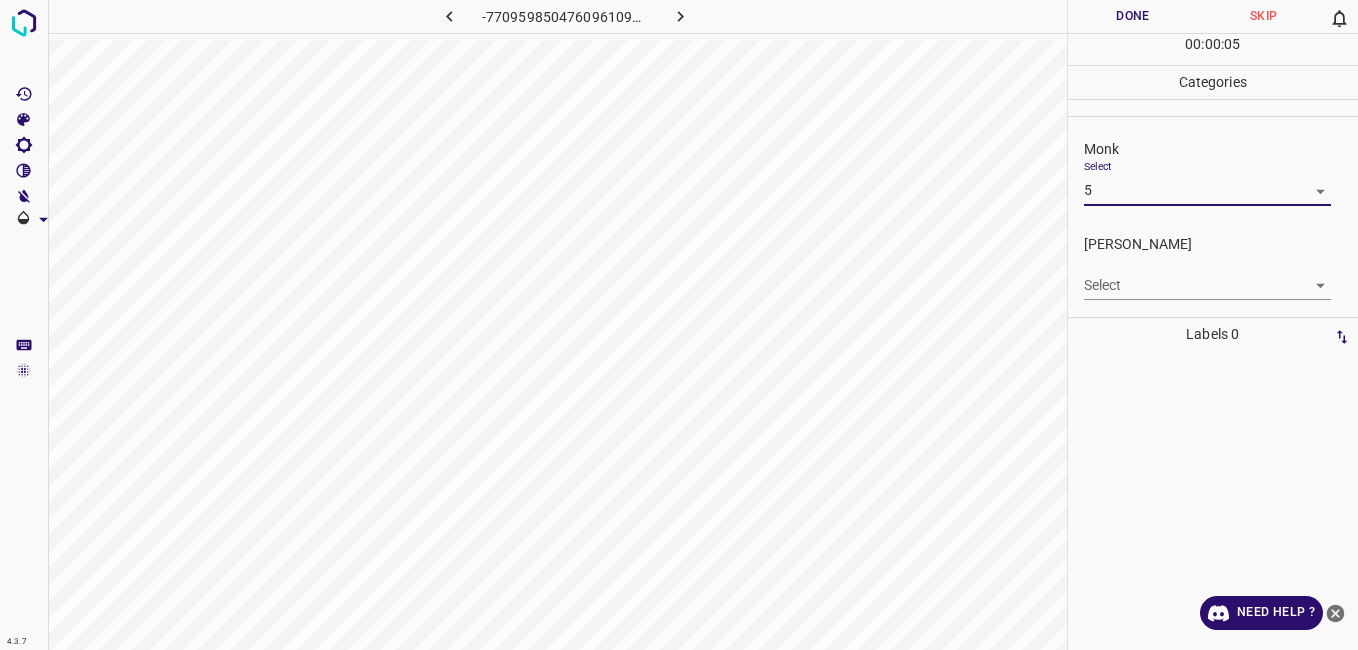 click on "4.3.7 -7709598504760961091.png Done Skip 0 00   : 00   : 05   Categories Monk   Select 5 5  Fitzpatrick   Select ​ Labels   0 Categories 1 Monk 2  Fitzpatrick Tools Space Change between modes (Draw & Edit) I Auto labeling R Restore zoom M Zoom in N Zoom out Delete Delete selecte label Filters Z Restore filters X Saturation filter C Brightness filter V Contrast filter B Gray scale filter General O Download Need Help ? - Text - Hide - Delete" at bounding box center [679, 325] 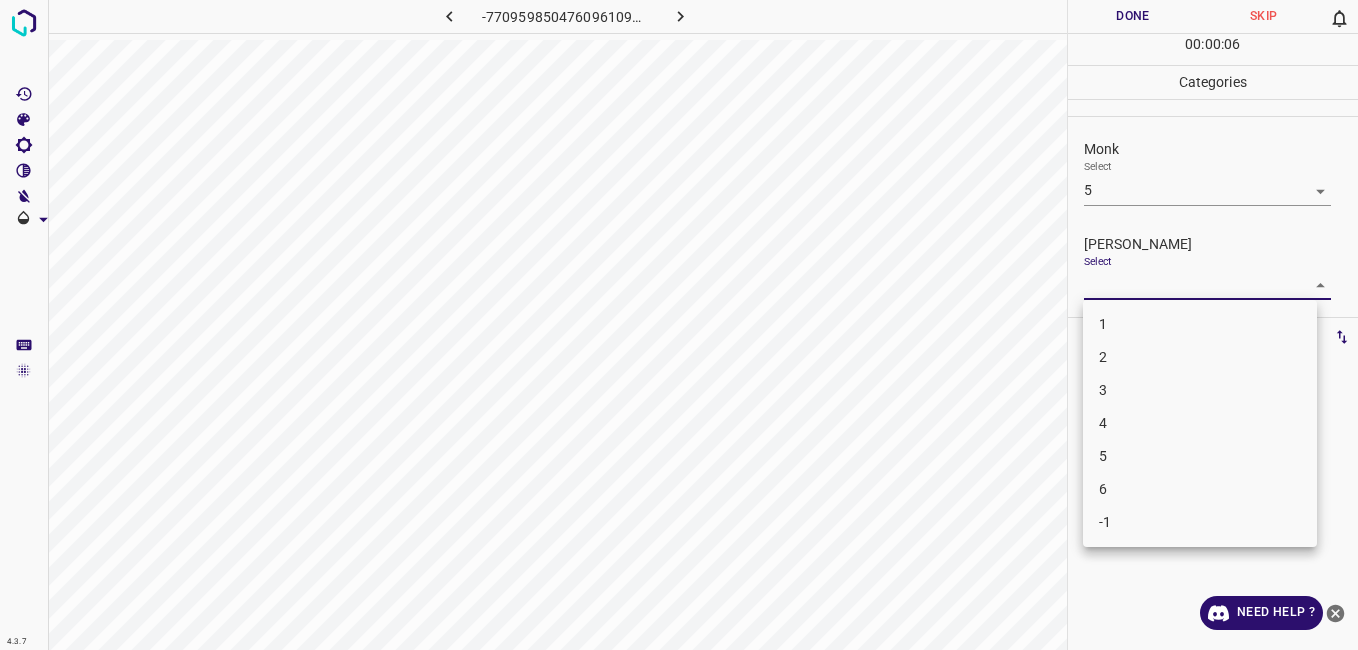 click on "3" at bounding box center (1200, 390) 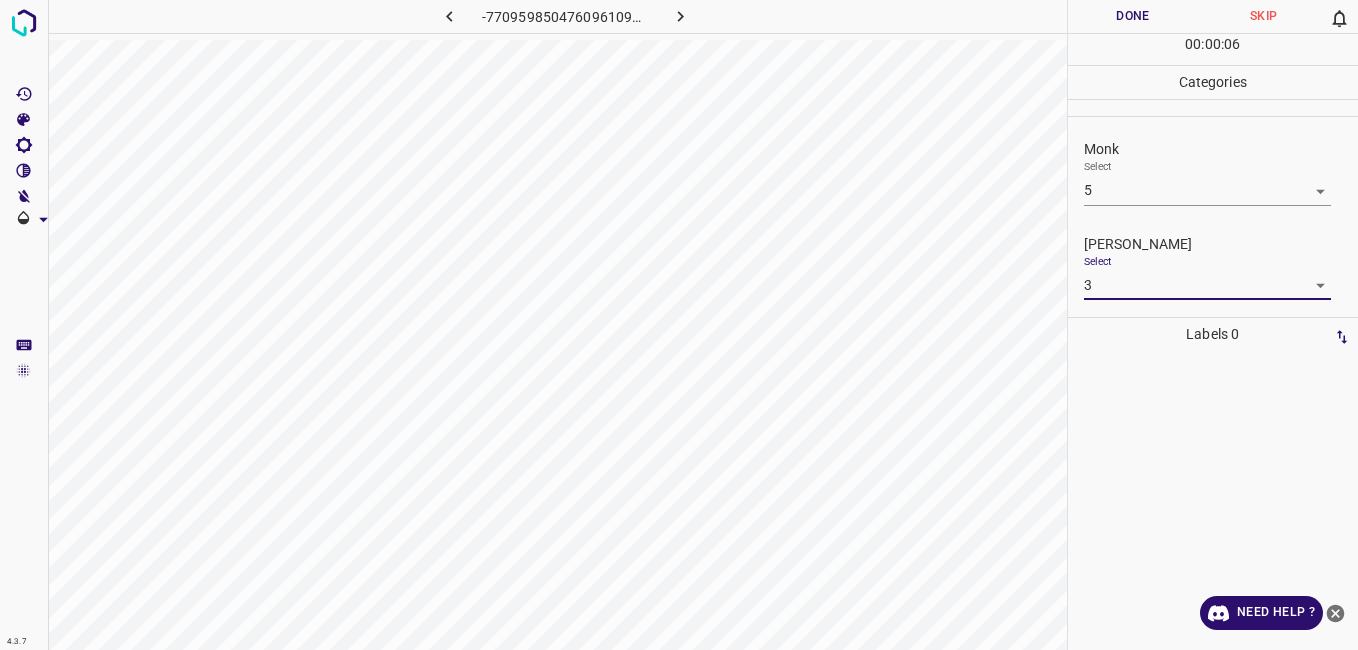 click on "Done" at bounding box center [1133, 16] 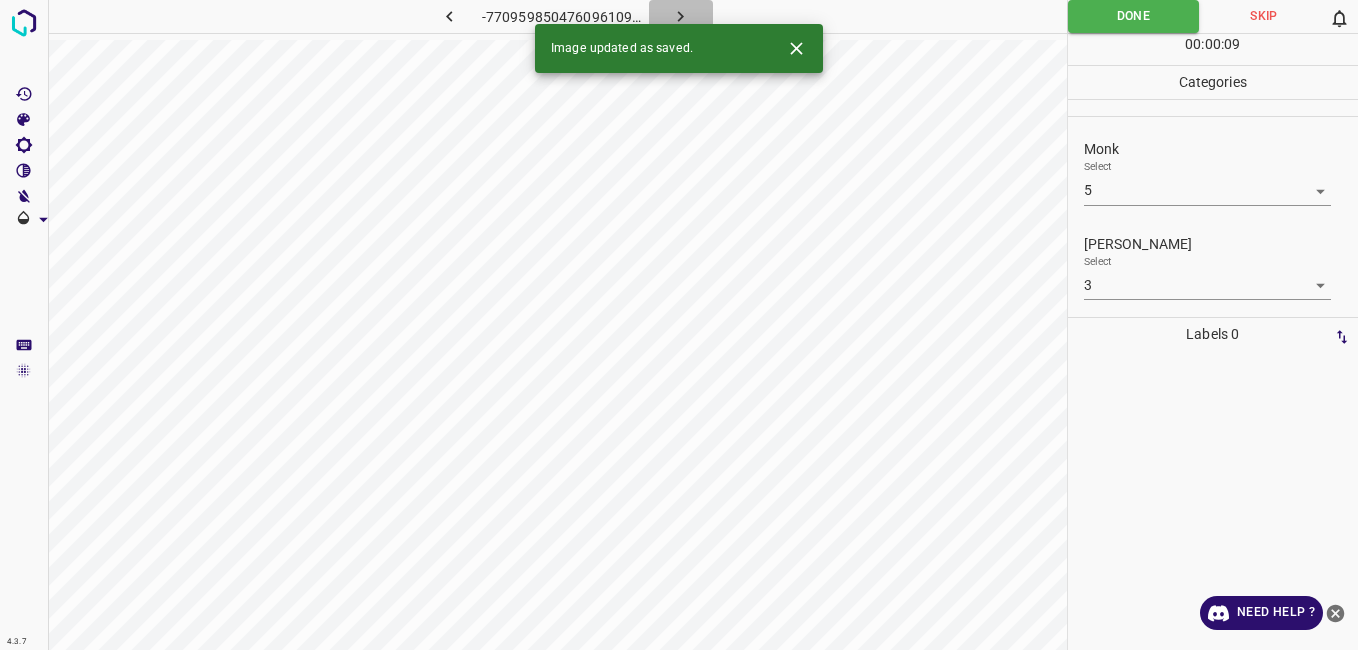 click 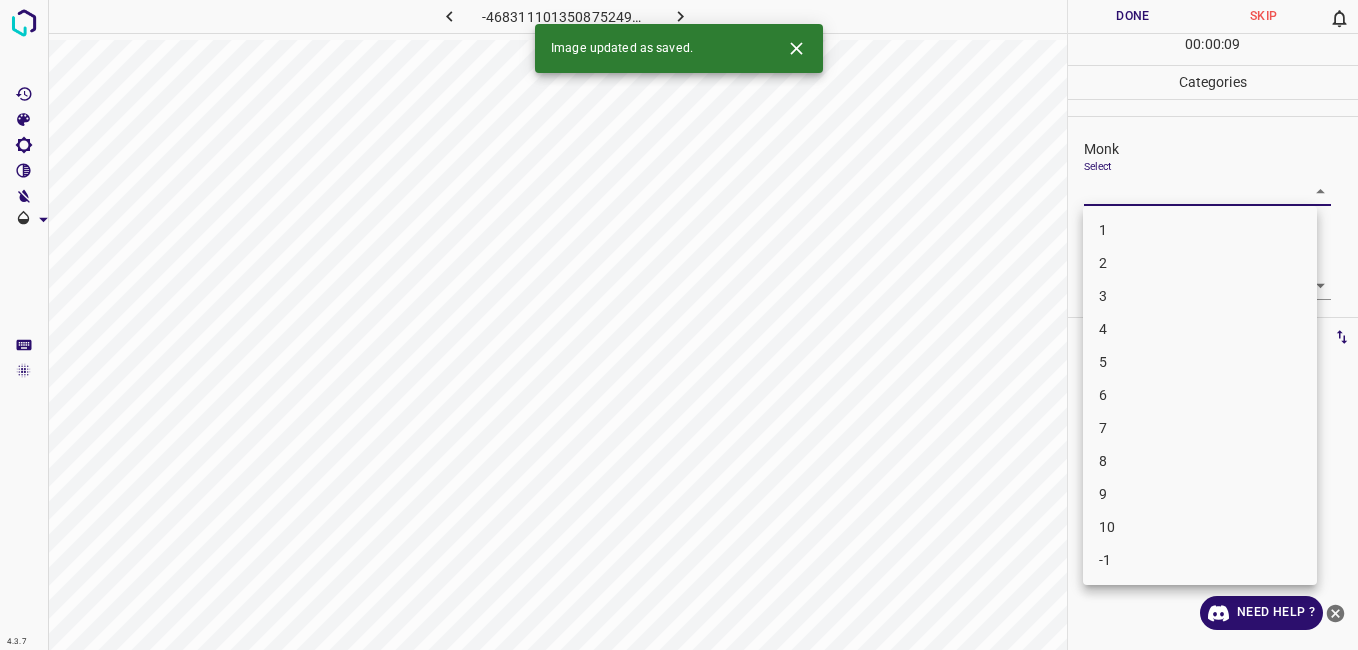 click on "4.3.7 -4683111013508752496.png Done Skip 0 00   : 00   : 09   Categories Monk   Select ​  Fitzpatrick   Select ​ Labels   0 Categories 1 Monk 2  Fitzpatrick Tools Space Change between modes (Draw & Edit) I Auto labeling R Restore zoom M Zoom in N Zoom out Delete Delete selecte label Filters Z Restore filters X Saturation filter C Brightness filter V Contrast filter B Gray scale filter General O Download Image updated as saved. Need Help ? - Text - Hide - Delete 1 2 3 4 5 6 7 8 9 10 -1" at bounding box center [679, 325] 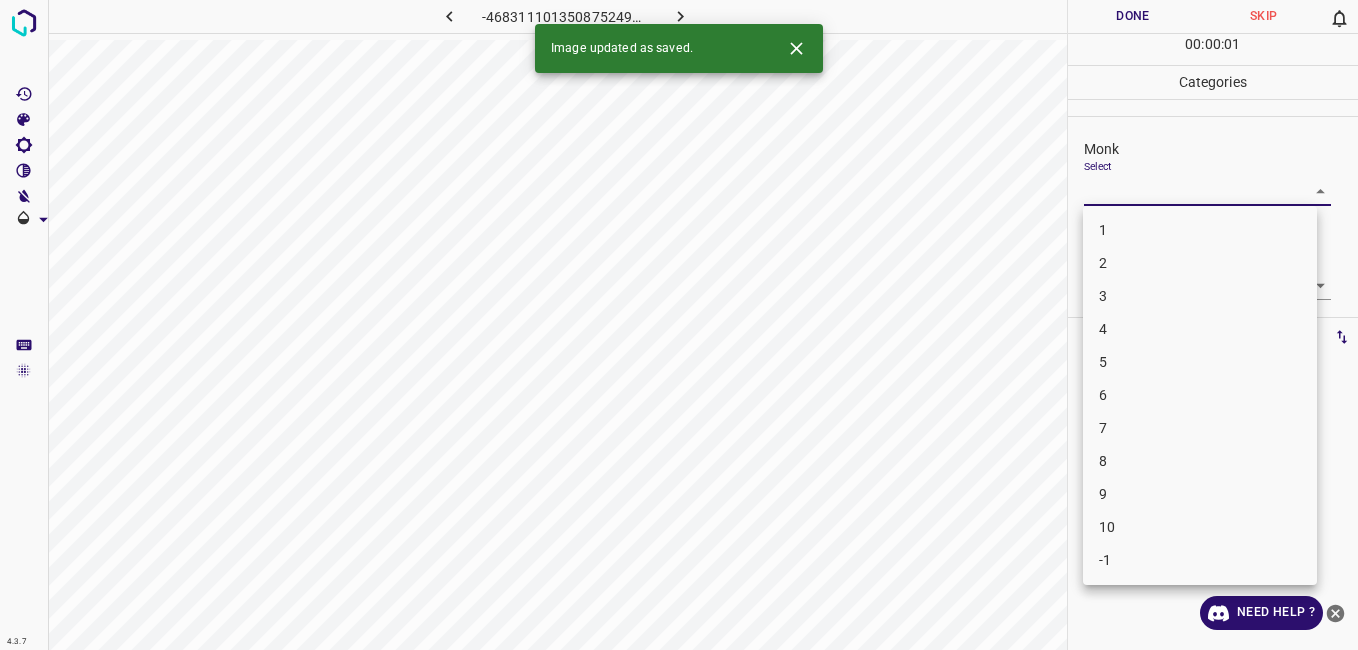 click on "4" at bounding box center [1200, 329] 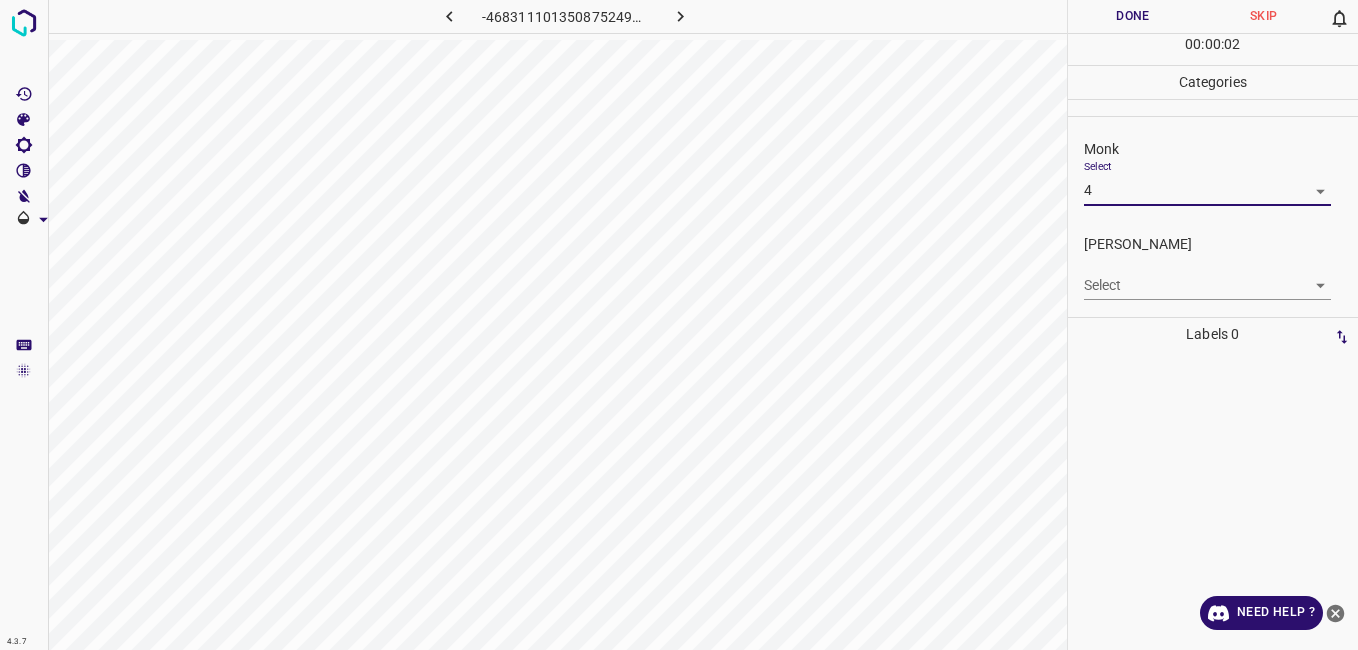 click on "4.3.7 -4683111013508752496.png Done Skip 0 00   : 00   : 02   Categories Monk   Select 4 4  Fitzpatrick   Select ​ Labels   0 Categories 1 Monk 2  Fitzpatrick Tools Space Change between modes (Draw & Edit) I Auto labeling R Restore zoom M Zoom in N Zoom out Delete Delete selecte label Filters Z Restore filters X Saturation filter C Brightness filter V Contrast filter B Gray scale filter General O Download Need Help ? - Text - Hide - Delete" at bounding box center (679, 325) 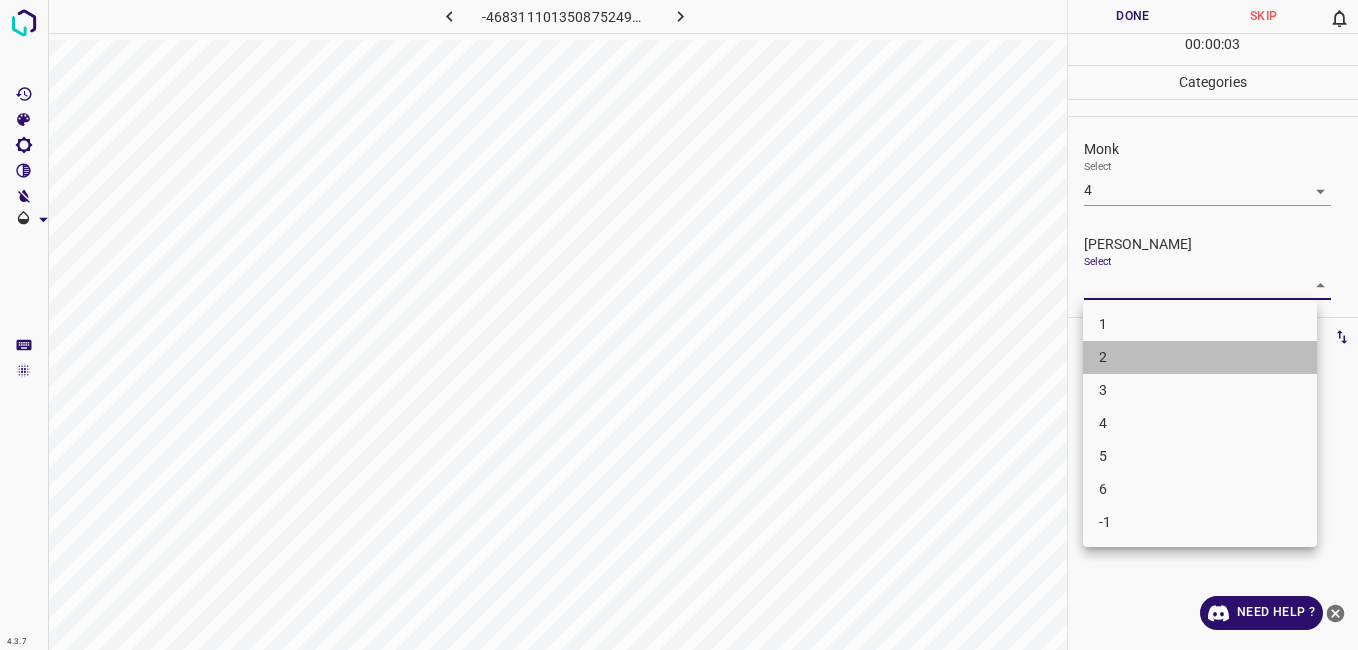click on "2" at bounding box center [1200, 357] 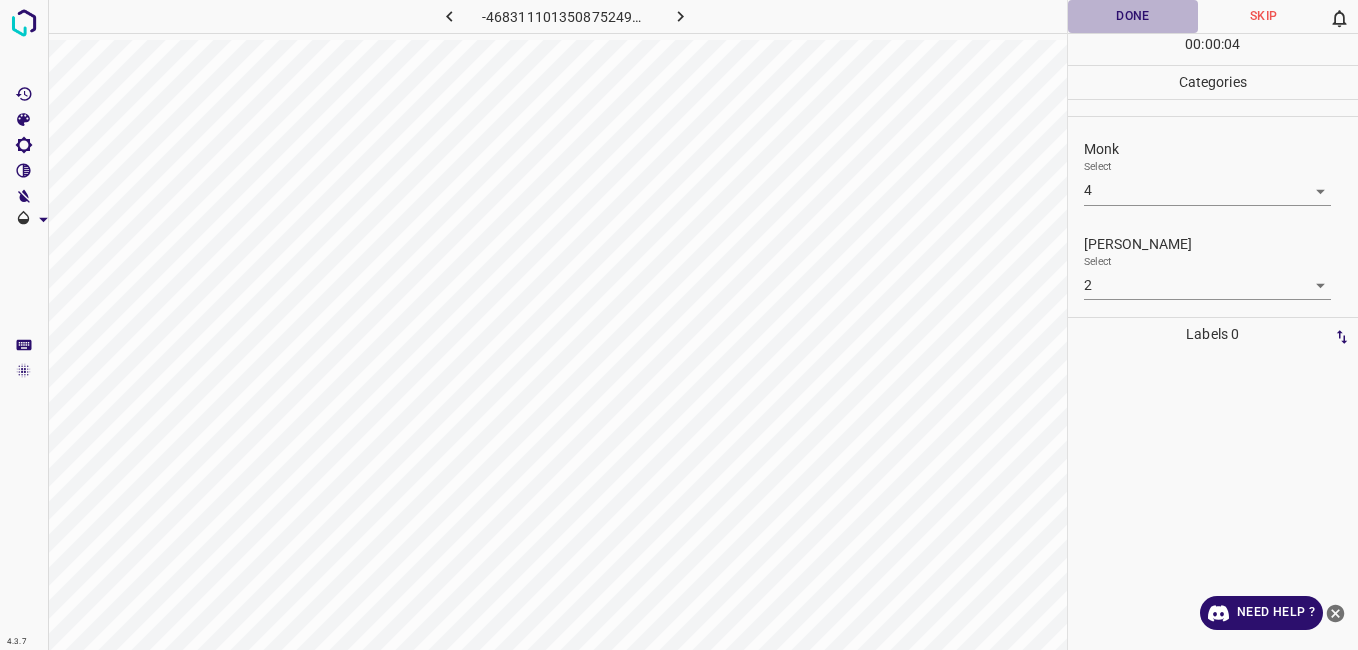 click on "Done" at bounding box center [1133, 16] 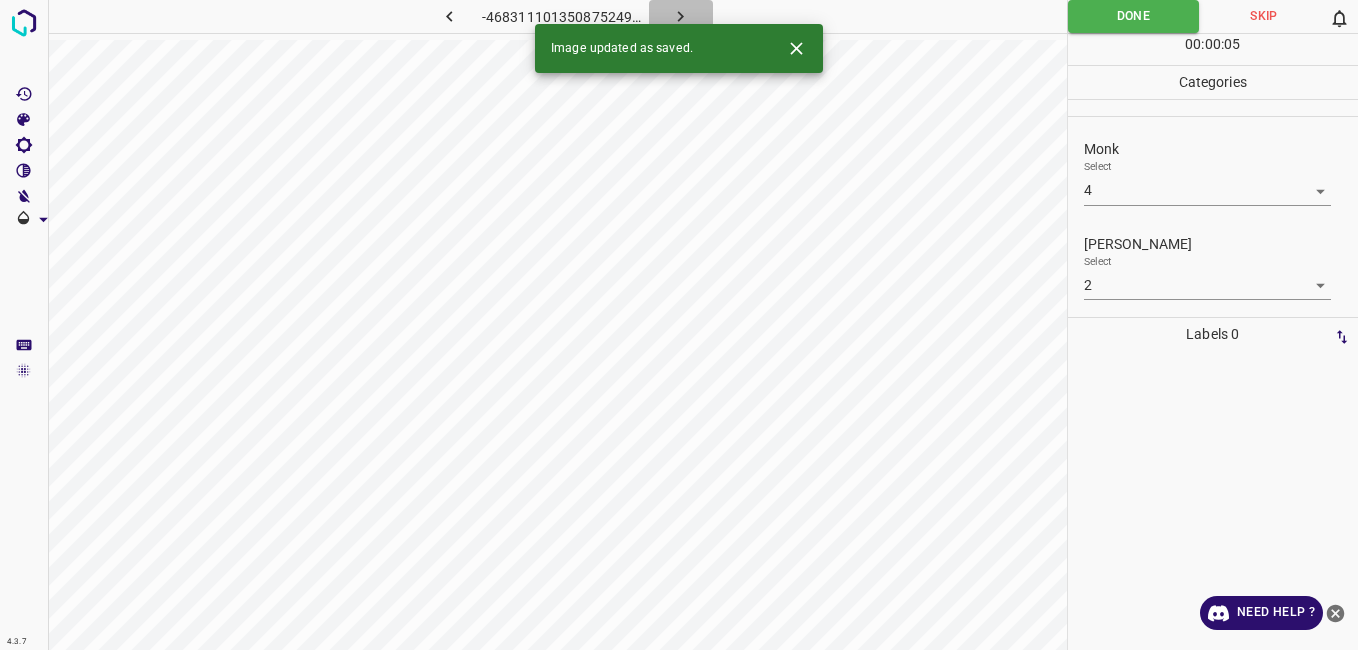 click 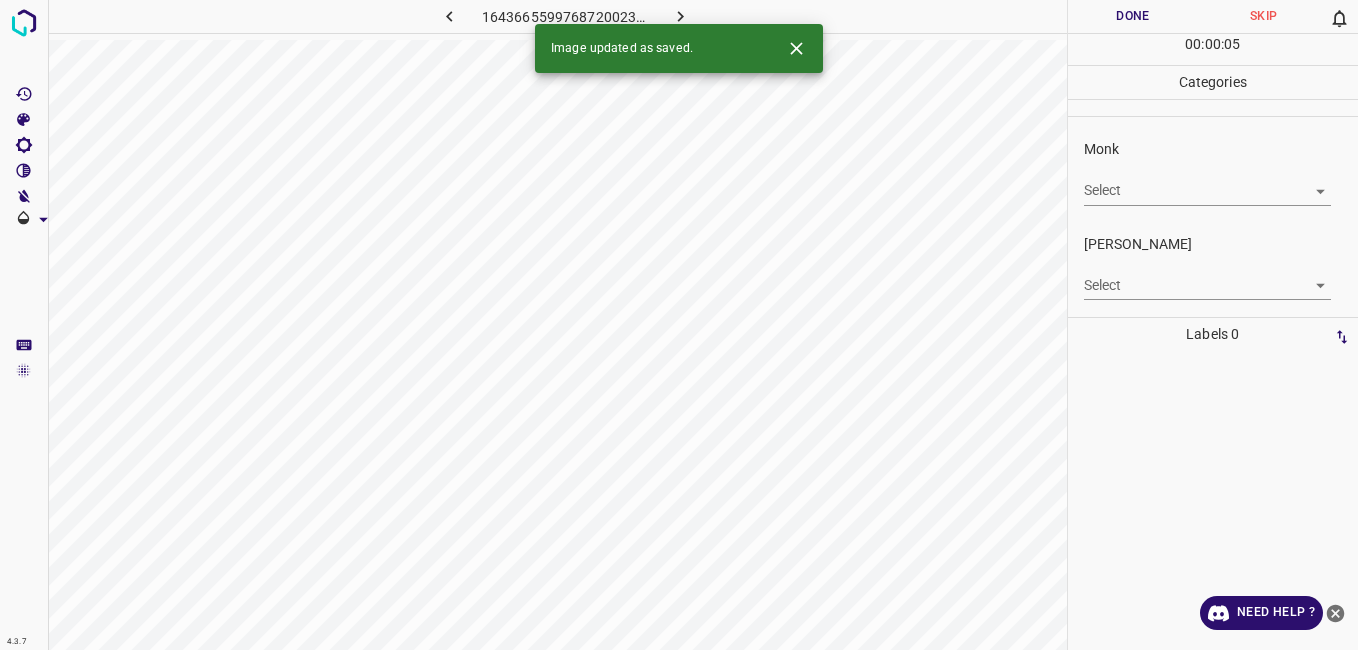 click on "4.3.7 1643665599768720023.png Done Skip 0 00   : 00   : 05   Categories Monk   Select ​  Fitzpatrick   Select ​ Labels   0 Categories 1 Monk 2  Fitzpatrick Tools Space Change between modes (Draw & Edit) I Auto labeling R Restore zoom M Zoom in N Zoom out Delete Delete selecte label Filters Z Restore filters X Saturation filter C Brightness filter V Contrast filter B Gray scale filter General O Download Image updated as saved. Need Help ? - Text - Hide - Delete" at bounding box center [679, 325] 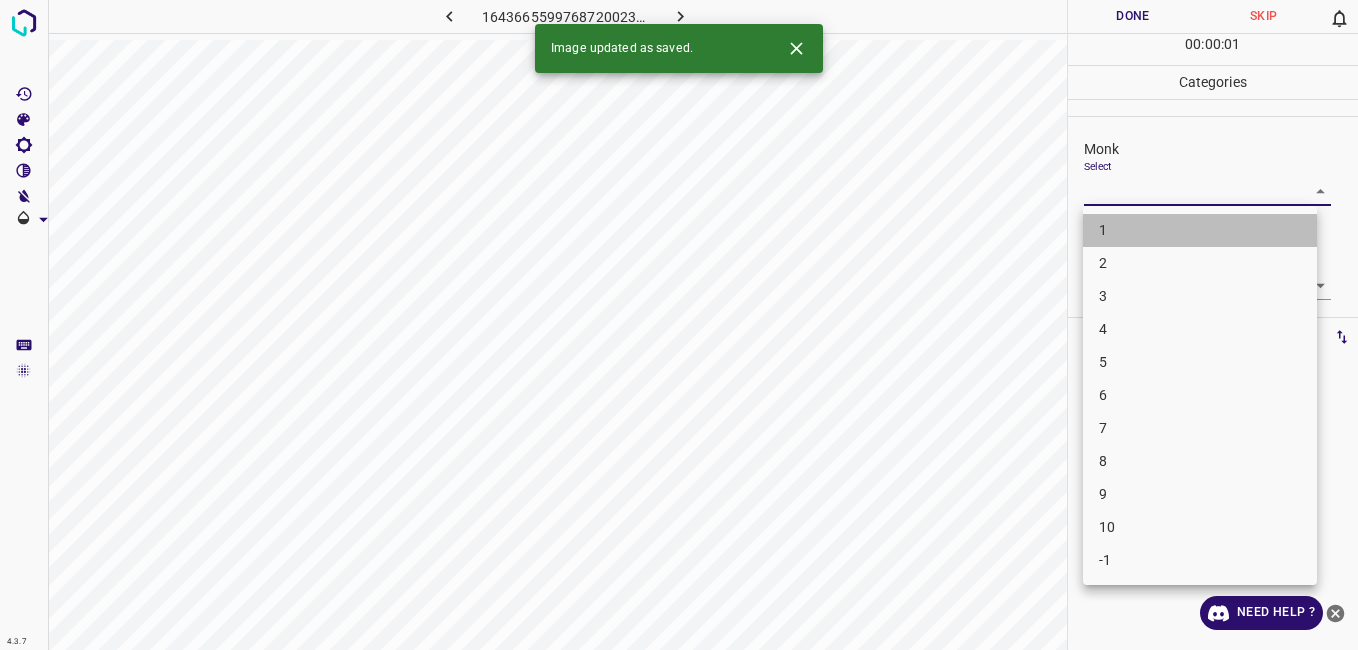 click on "1" at bounding box center [1200, 230] 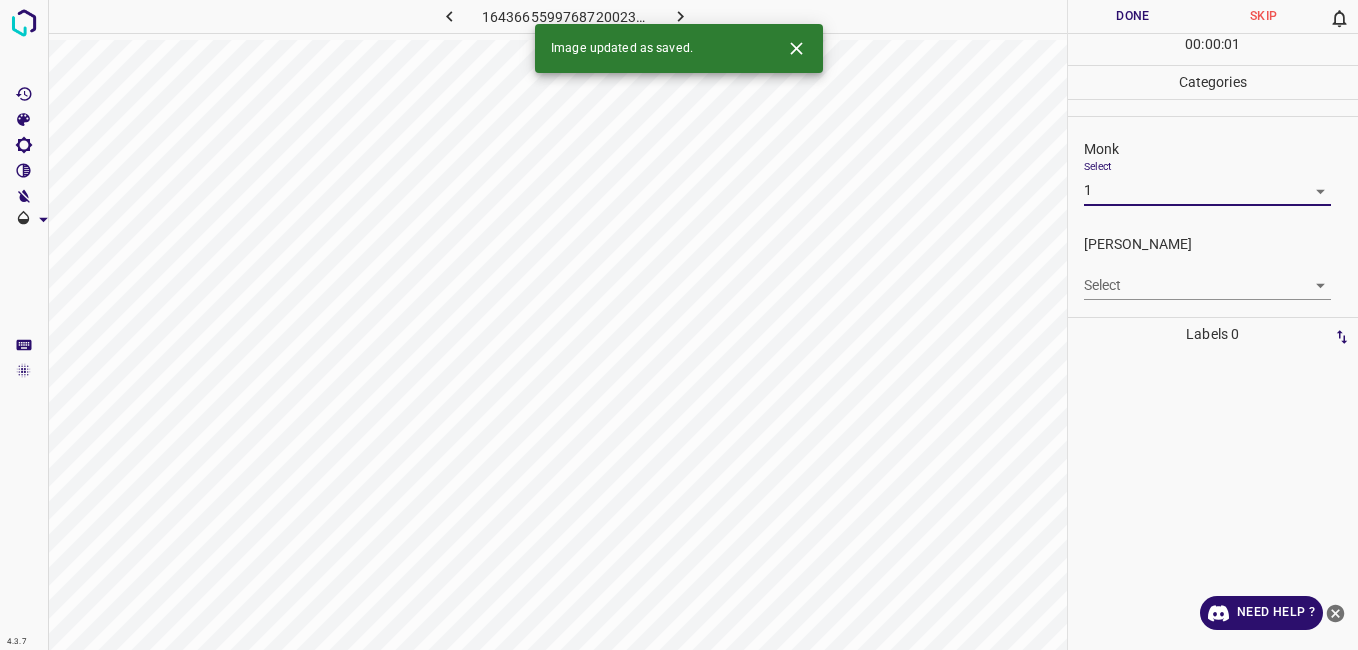 click on "4.3.7 1643665599768720023.png Done Skip 0 00   : 00   : 01   Categories Monk   Select 1 1  Fitzpatrick   Select ​ Labels   0 Categories 1 Monk 2  Fitzpatrick Tools Space Change between modes (Draw & Edit) I Auto labeling R Restore zoom M Zoom in N Zoom out Delete Delete selecte label Filters Z Restore filters X Saturation filter C Brightness filter V Contrast filter B Gray scale filter General O Download Image updated as saved. Need Help ? - Text - Hide - Delete" at bounding box center (679, 325) 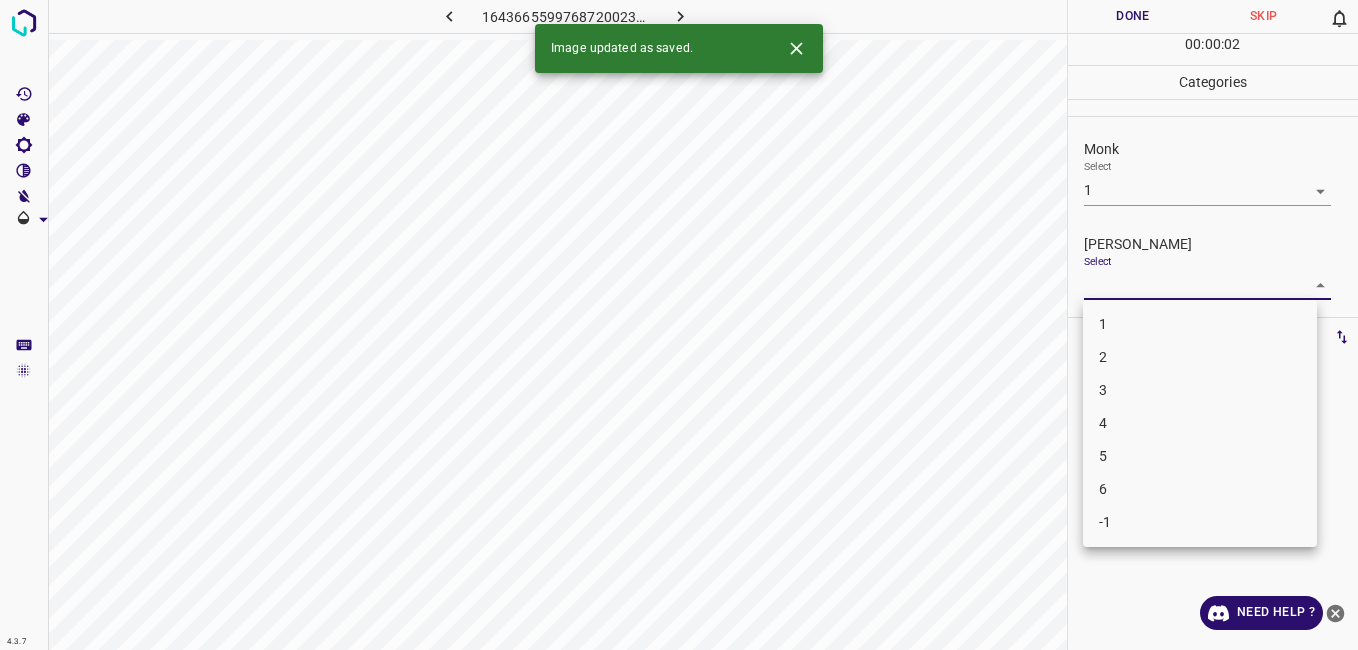 click on "1" at bounding box center (1200, 324) 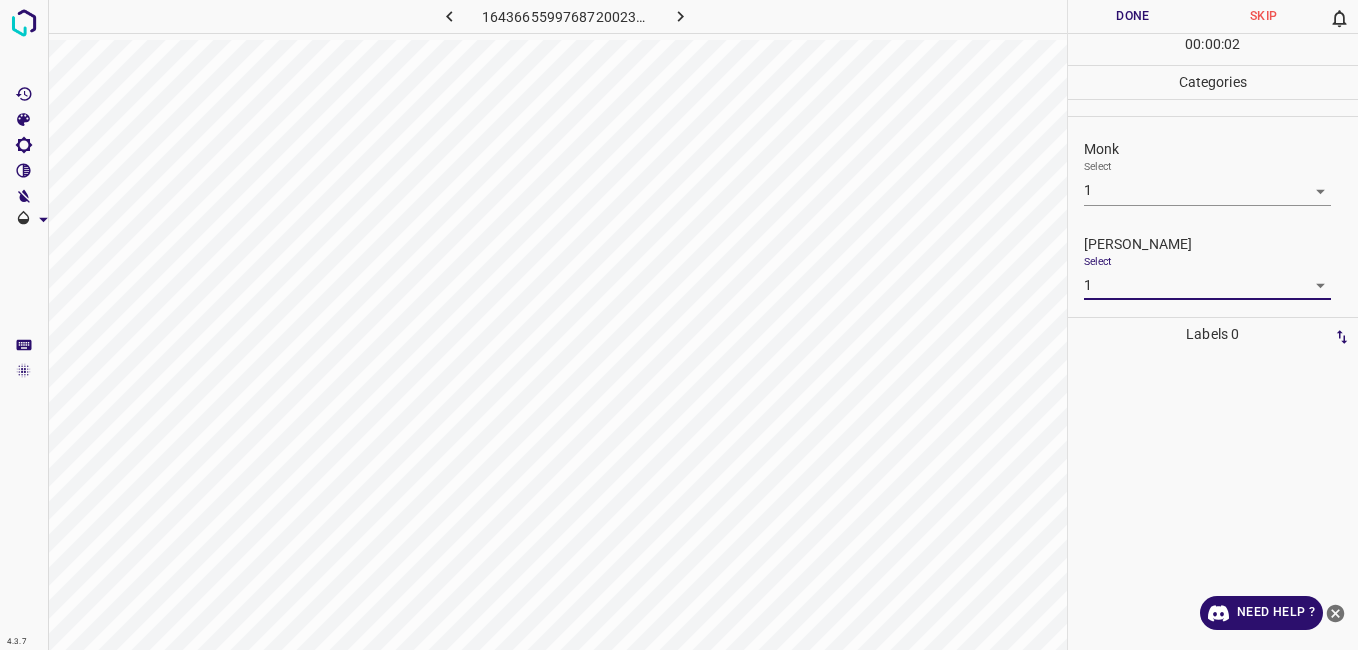 click on "Done" at bounding box center (1133, 16) 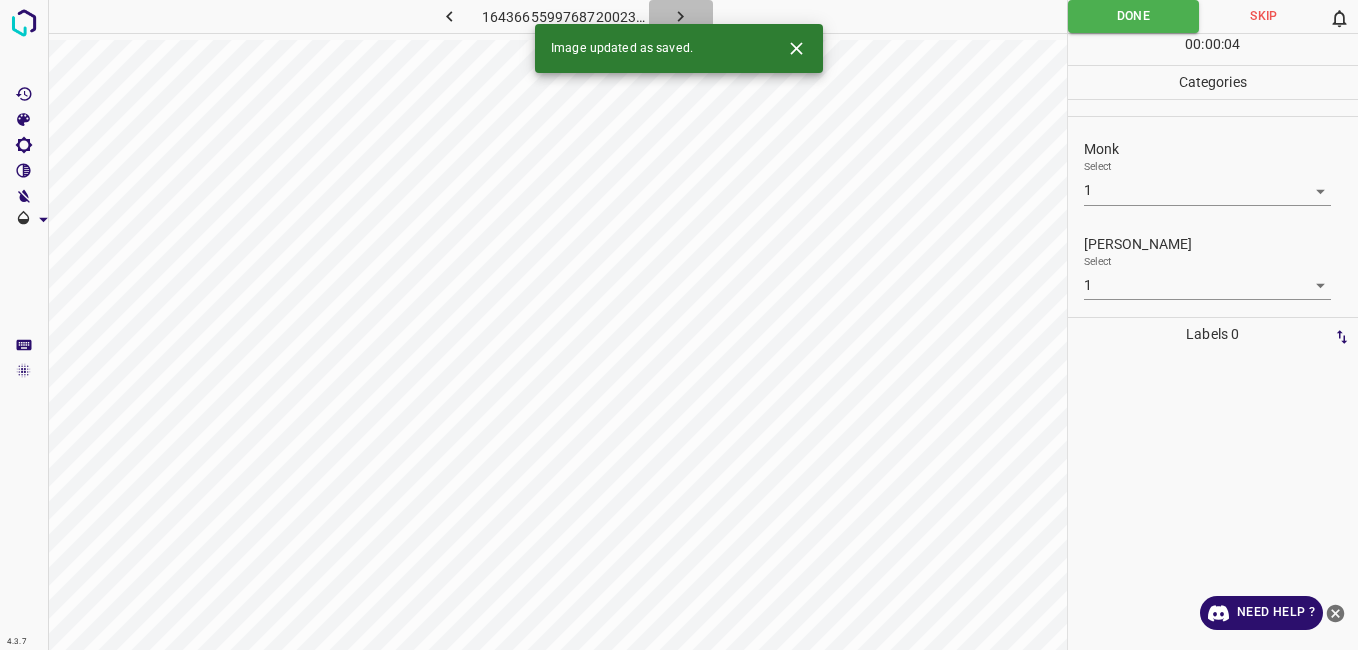 click 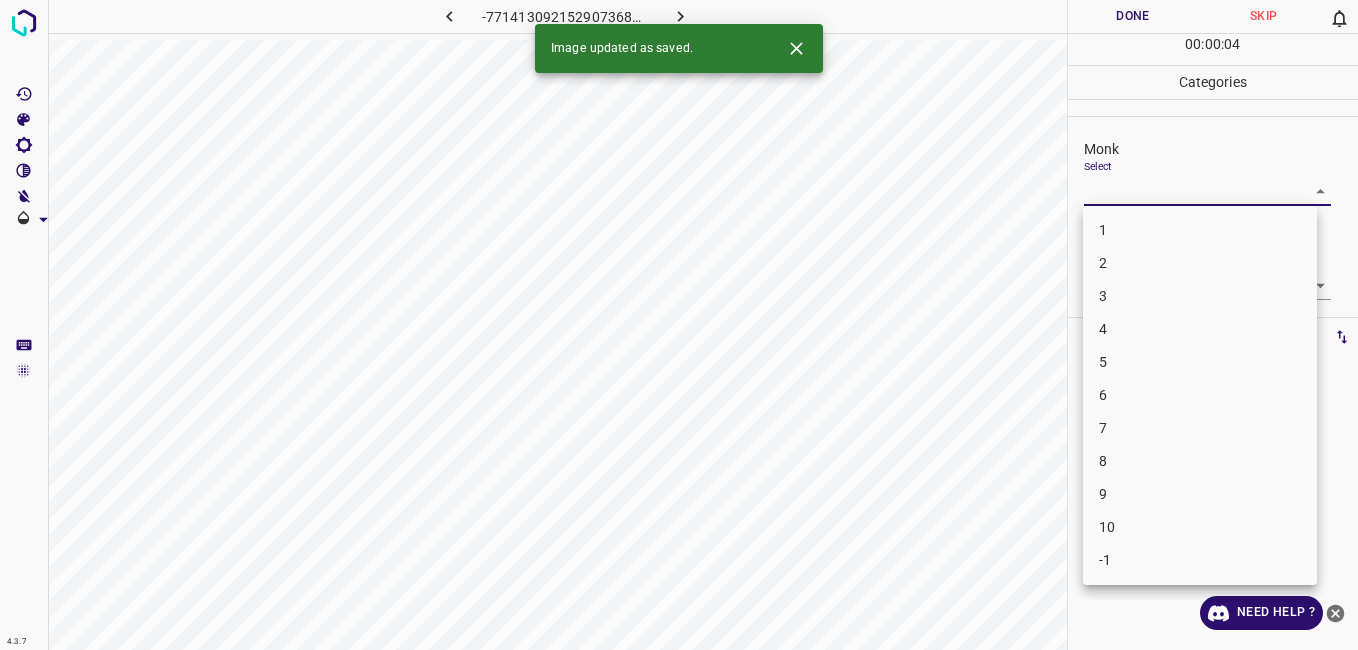 click on "4.3.7 -7714130921529073683.png Done Skip 0 00   : 00   : 04   Categories Monk   Select ​  Fitzpatrick   Select ​ Labels   0 Categories 1 Monk 2  Fitzpatrick Tools Space Change between modes (Draw & Edit) I Auto labeling R Restore zoom M Zoom in N Zoom out Delete Delete selecte label Filters Z Restore filters X Saturation filter C Brightness filter V Contrast filter B Gray scale filter General O Download Image updated as saved. Need Help ? - Text - Hide - Delete 1 2 3 4 5 6 7 8 9 10 -1" at bounding box center (679, 325) 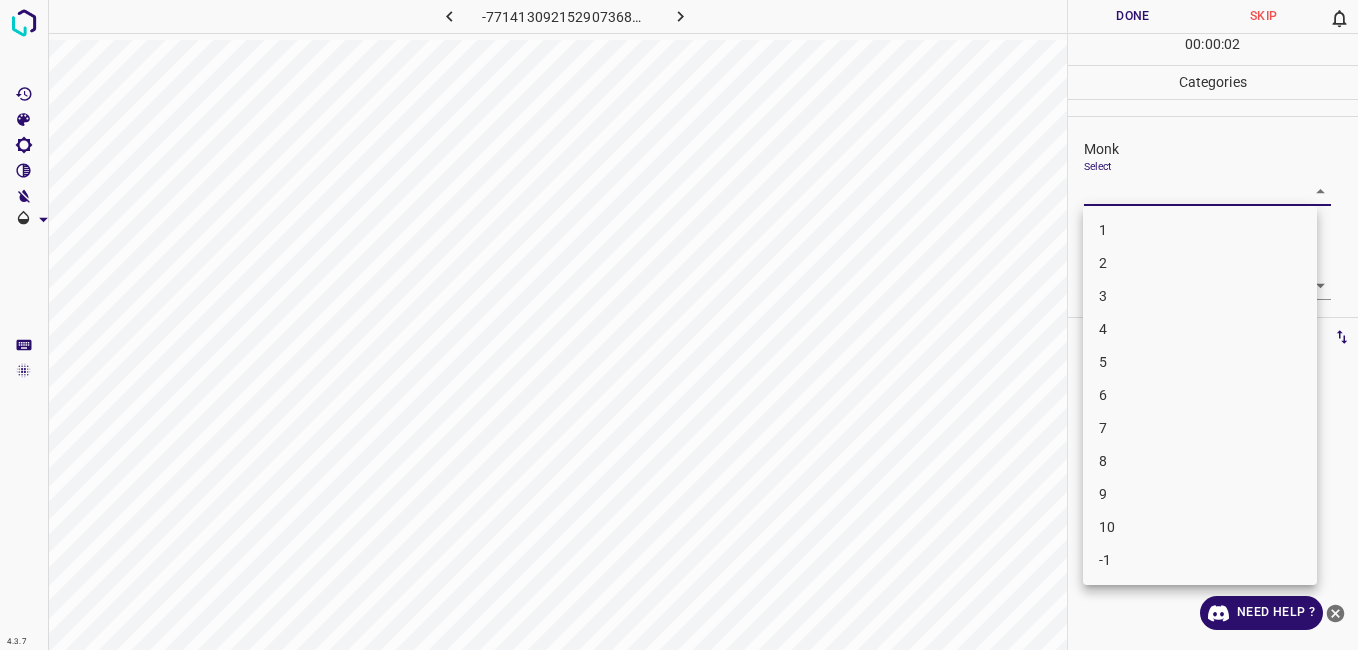 click on "8" at bounding box center [1200, 461] 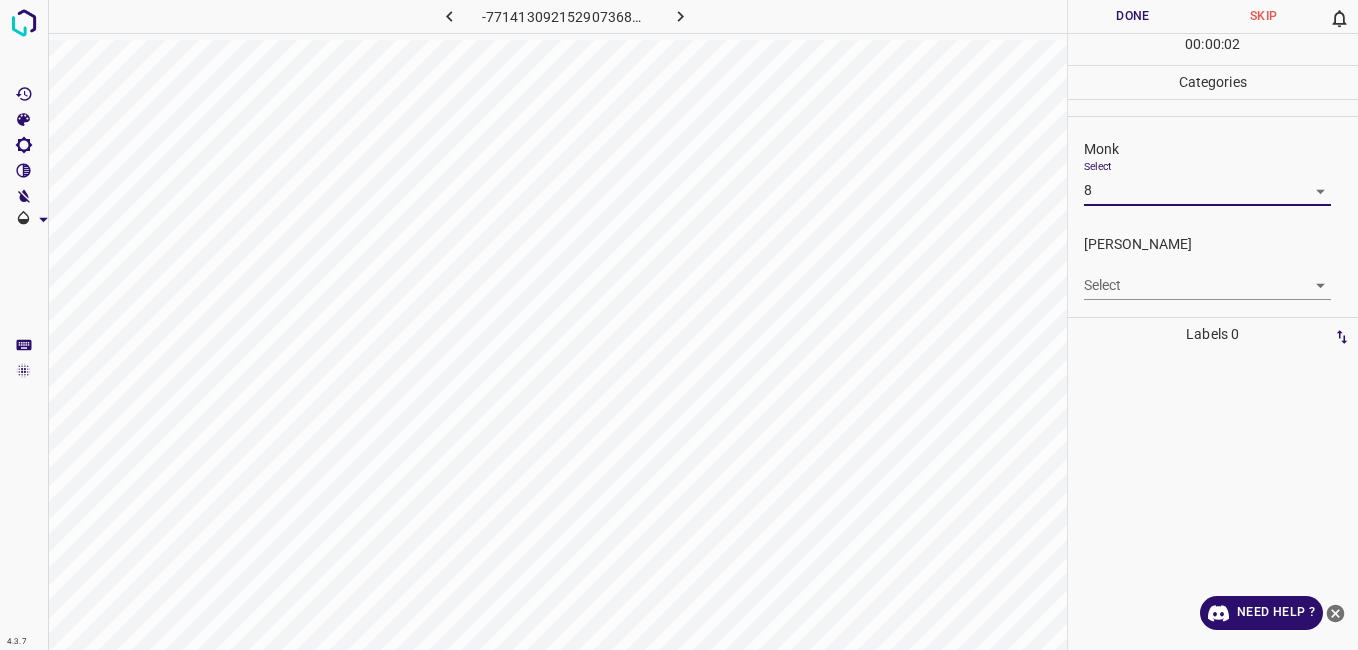 click on "4.3.7 -7714130921529073683.png Done Skip 0 00   : 00   : 02   Categories Monk   Select 8 8  Fitzpatrick   Select ​ Labels   0 Categories 1 Monk 2  Fitzpatrick Tools Space Change between modes (Draw & Edit) I Auto labeling R Restore zoom M Zoom in N Zoom out Delete Delete selecte label Filters Z Restore filters X Saturation filter C Brightness filter V Contrast filter B Gray scale filter General O Download Need Help ? - Text - Hide - Delete" at bounding box center (679, 325) 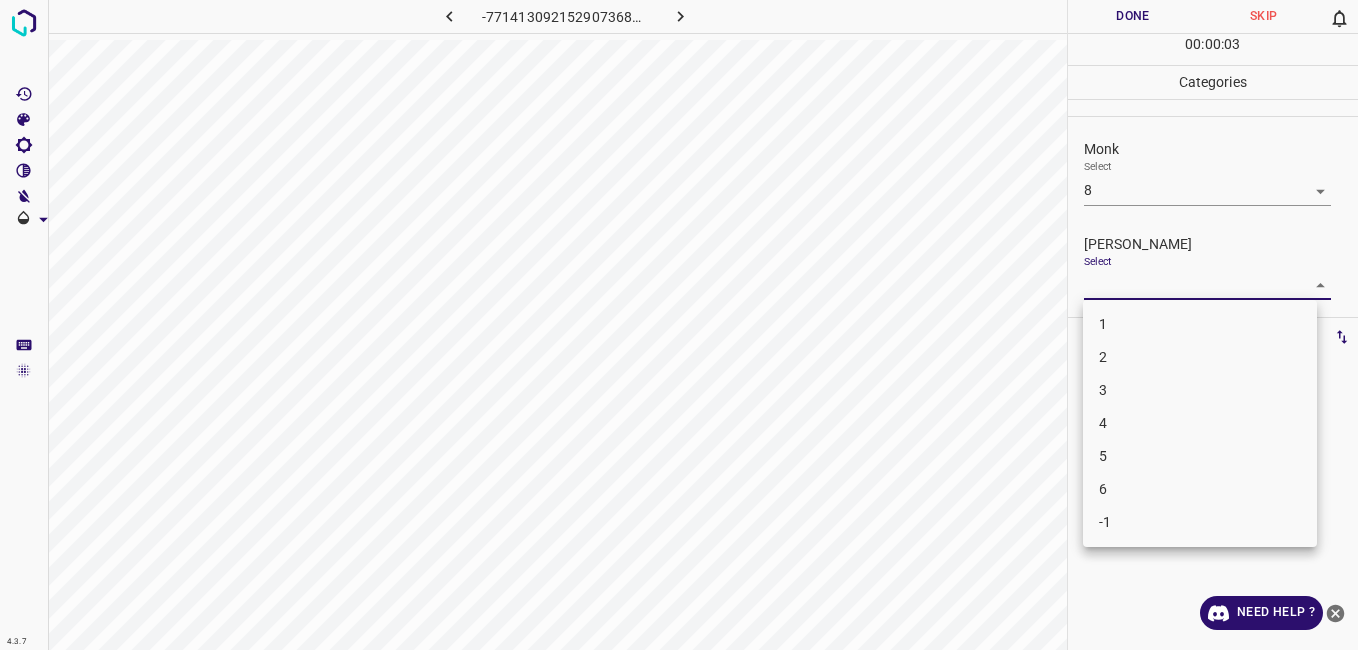 click at bounding box center [679, 325] 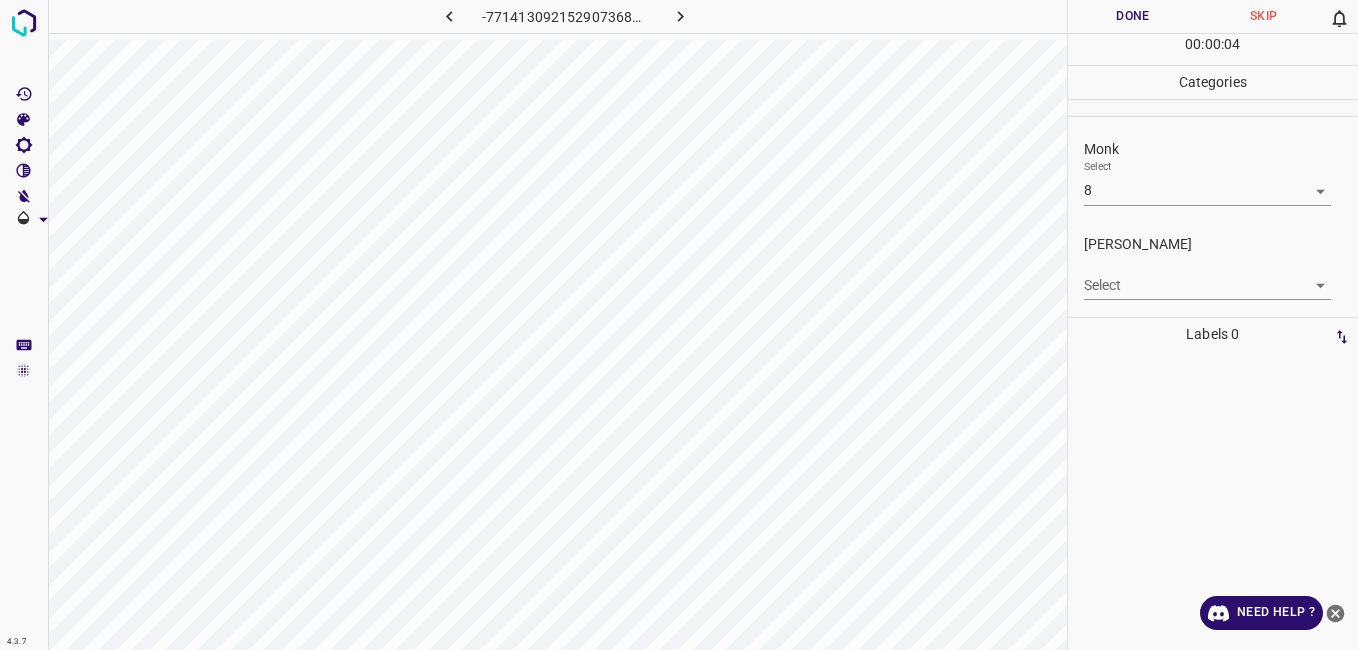 click on "Fitzpatrick   Select ​" at bounding box center [1221, 267] 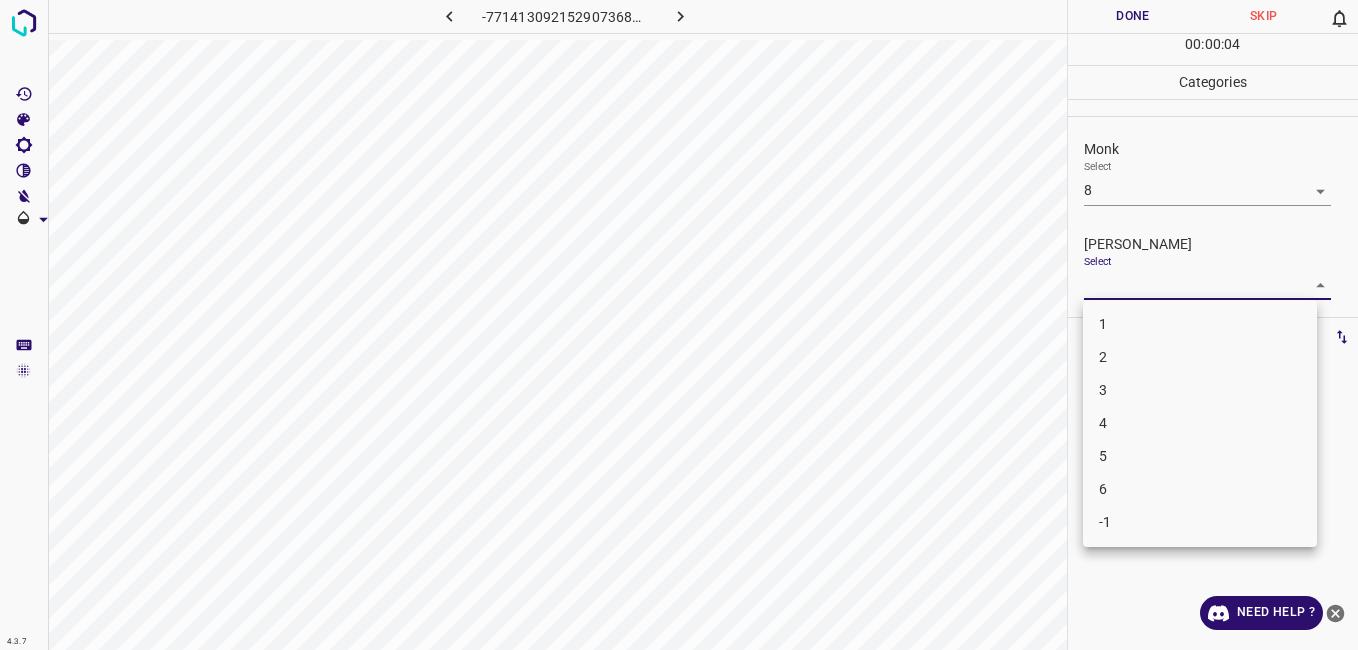 click on "5" at bounding box center [1200, 456] 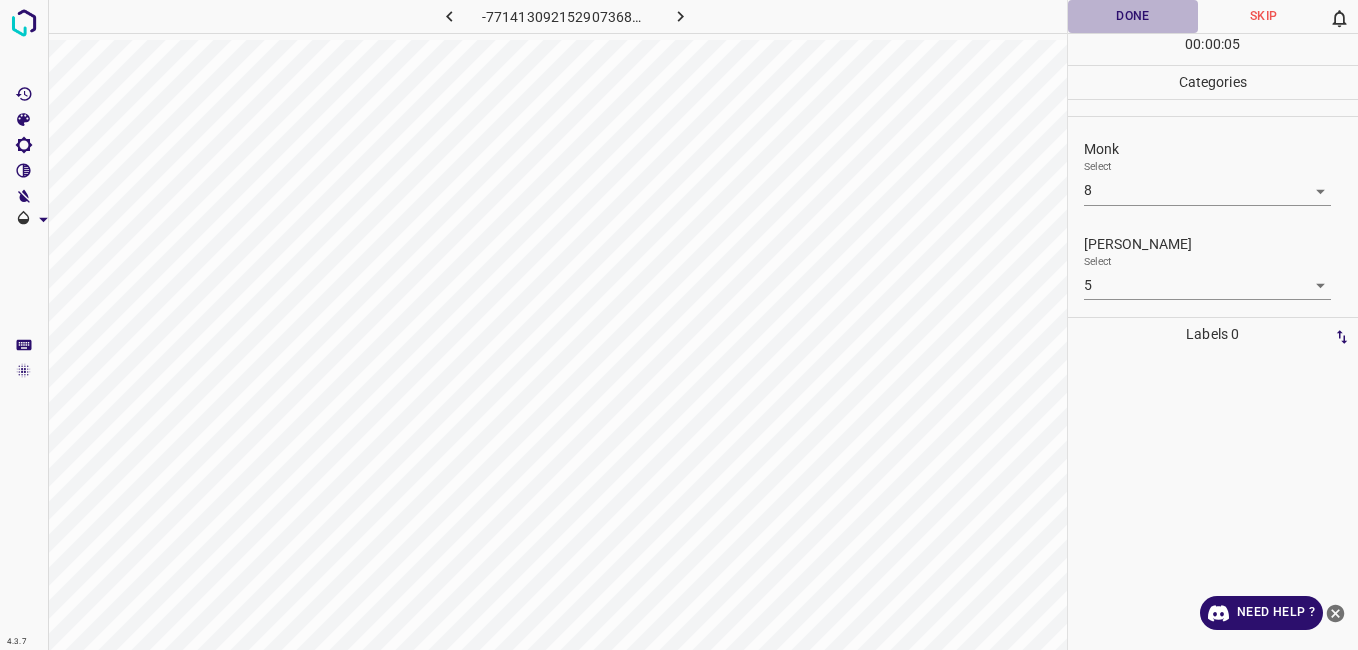 click on "Done" at bounding box center (1133, 16) 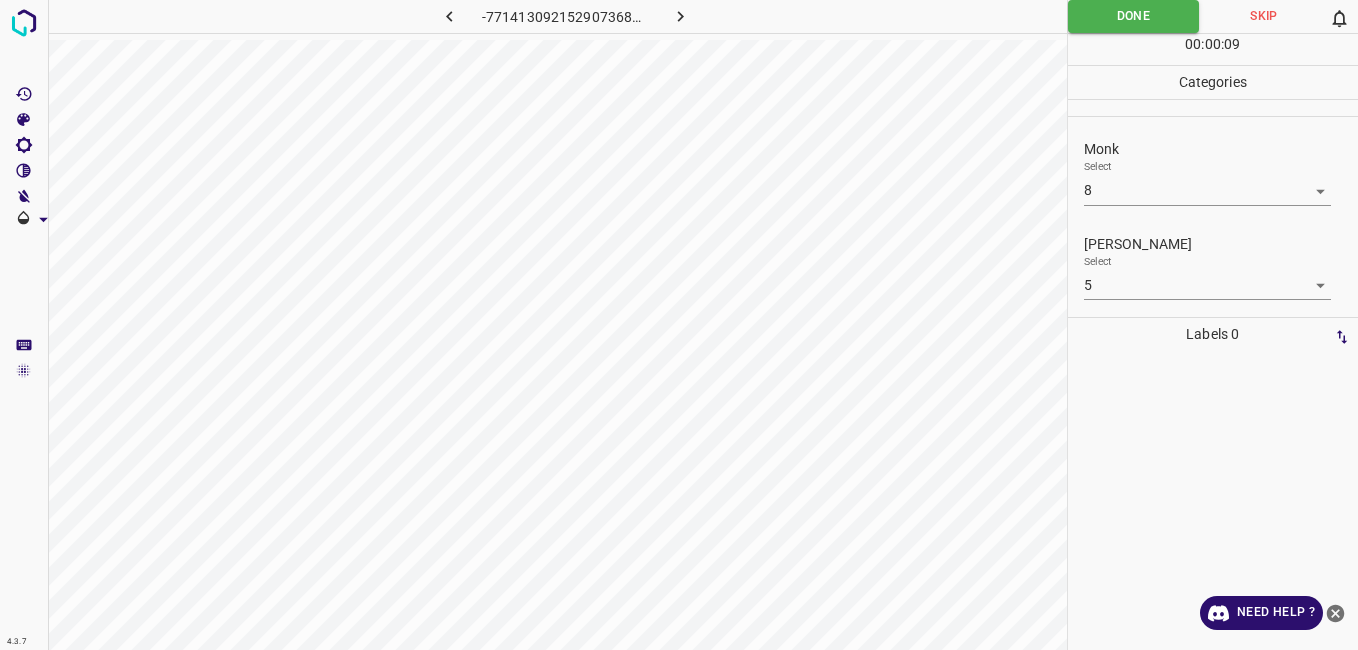 click 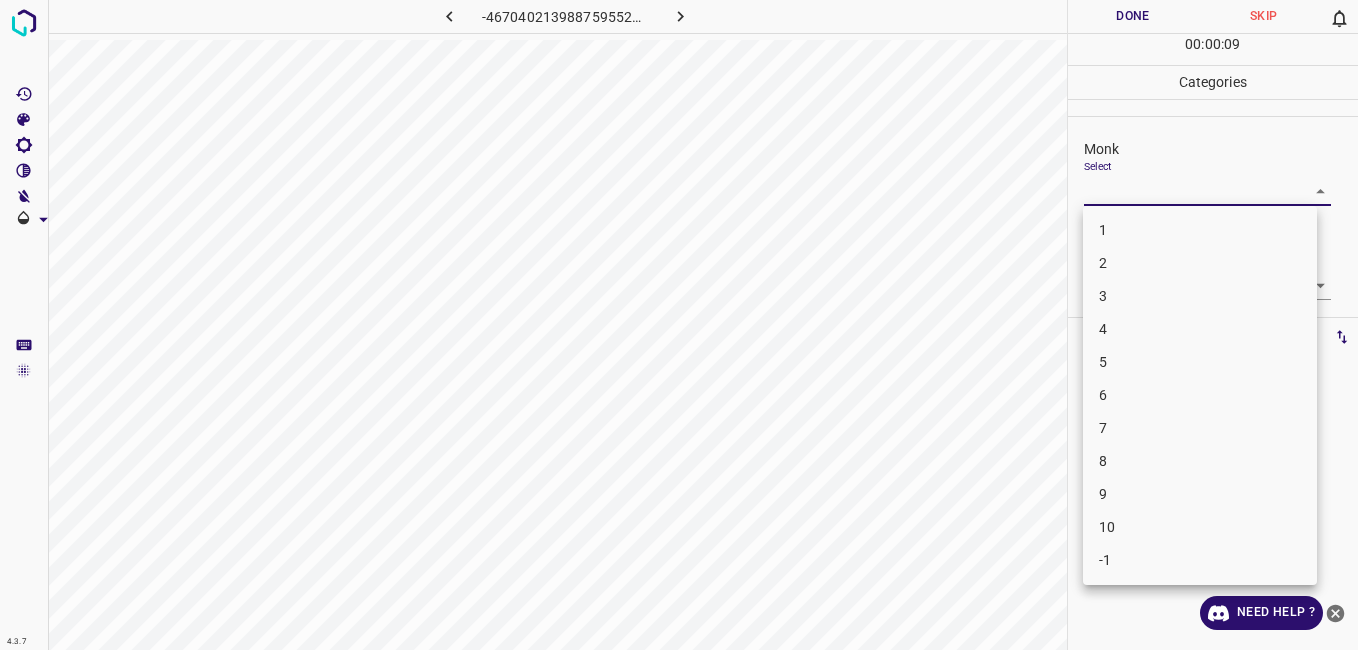 click on "4.3.7 -4670402139887595528.png Done Skip 0 00   : 00   : 09   Categories Monk   Select ​  Fitzpatrick   Select ​ Labels   0 Categories 1 Monk 2  Fitzpatrick Tools Space Change between modes (Draw & Edit) I Auto labeling R Restore zoom M Zoom in N Zoom out Delete Delete selecte label Filters Z Restore filters X Saturation filter C Brightness filter V Contrast filter B Gray scale filter General O Download Need Help ? - Text - Hide - Delete 1 2 3 4 5 6 7 8 9 10 -1" at bounding box center (679, 325) 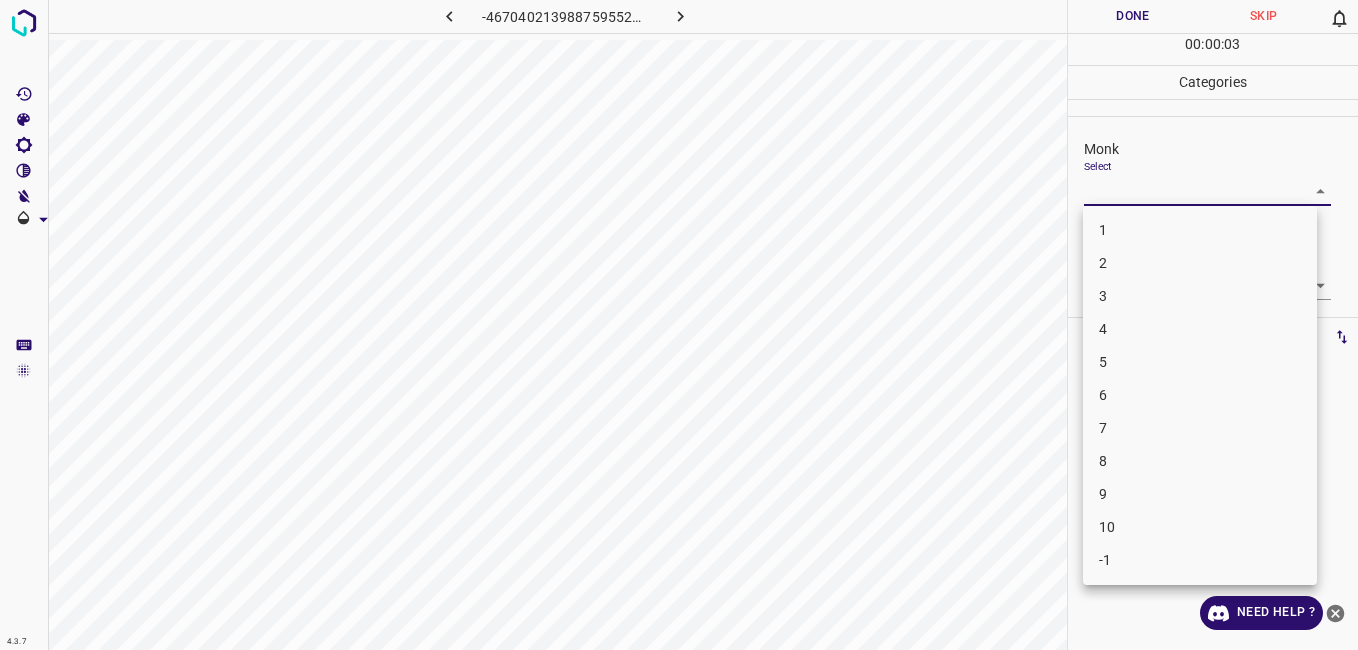 click on "9" at bounding box center (1200, 494) 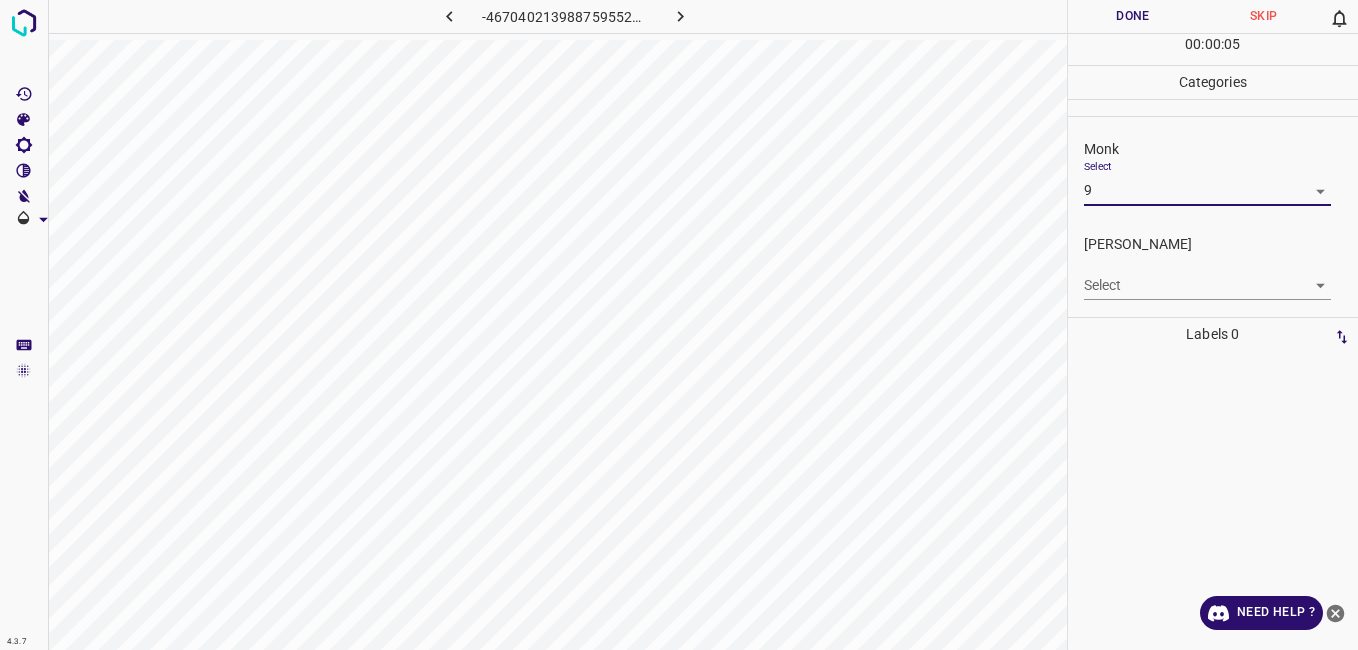 click on "4.3.7 -4670402139887595528.png Done Skip 0 00   : 00   : 05   Categories Monk   Select 9 9  Fitzpatrick   Select ​ Labels   0 Categories 1 Monk 2  Fitzpatrick Tools Space Change between modes (Draw & Edit) I Auto labeling R Restore zoom M Zoom in N Zoom out Delete Delete selecte label Filters Z Restore filters X Saturation filter C Brightness filter V Contrast filter B Gray scale filter General O Download Need Help ? - Text - Hide - Delete" at bounding box center (679, 325) 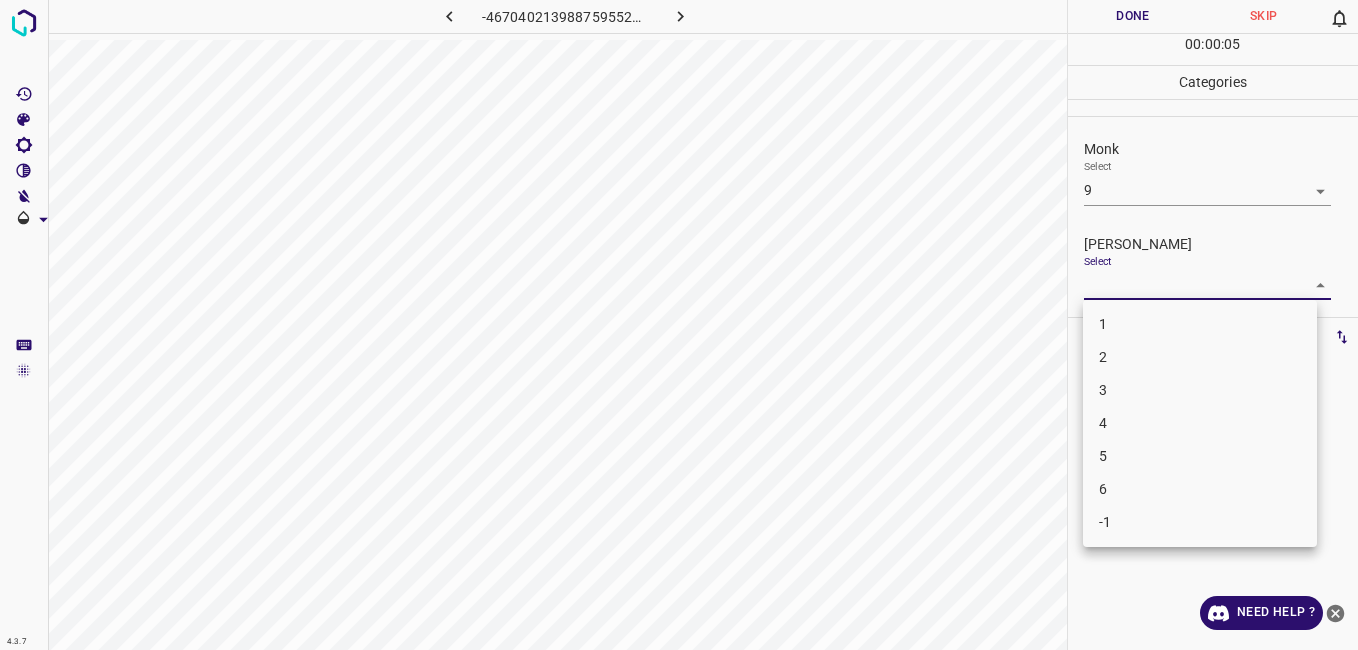 click on "6" at bounding box center [1200, 489] 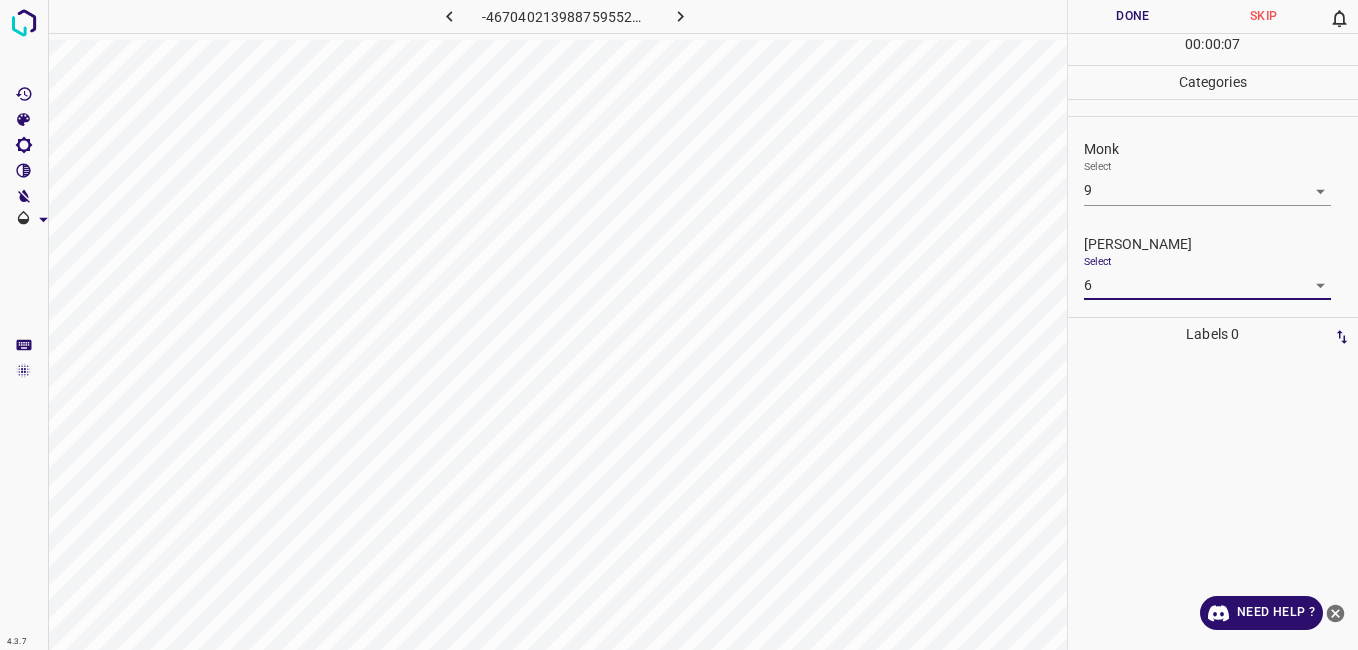 click on "Done" at bounding box center [1133, 16] 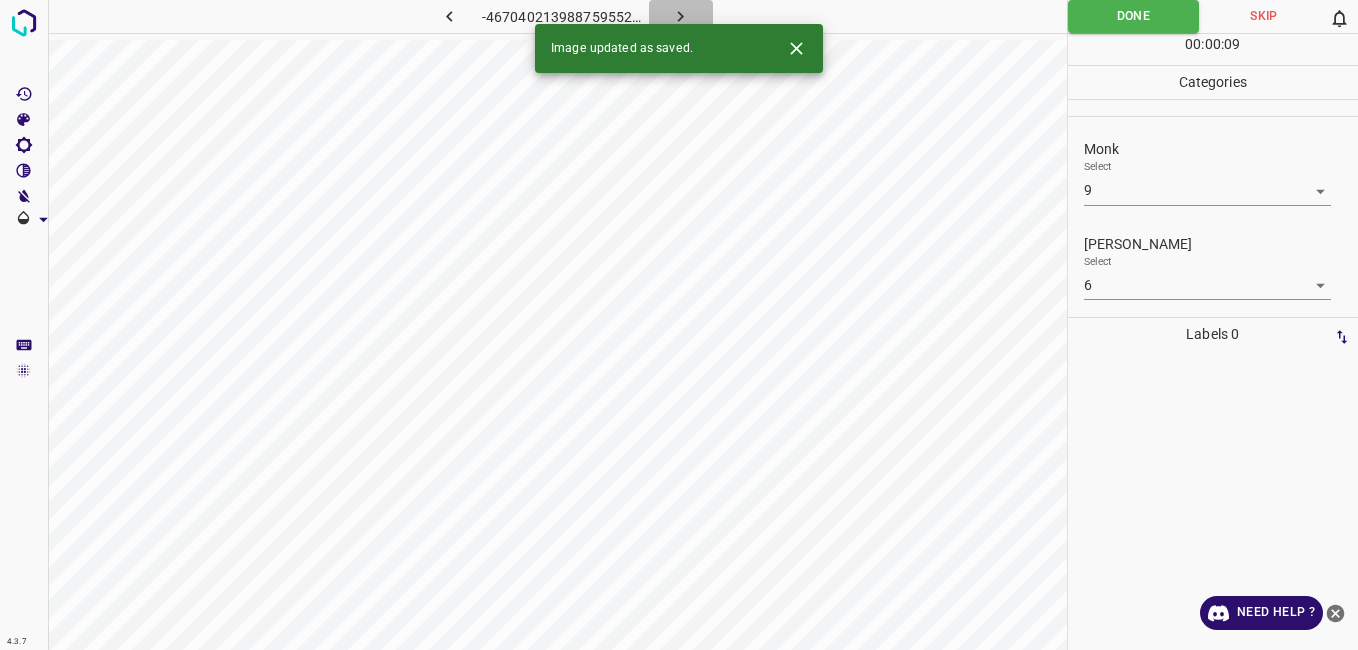 click at bounding box center [681, 16] 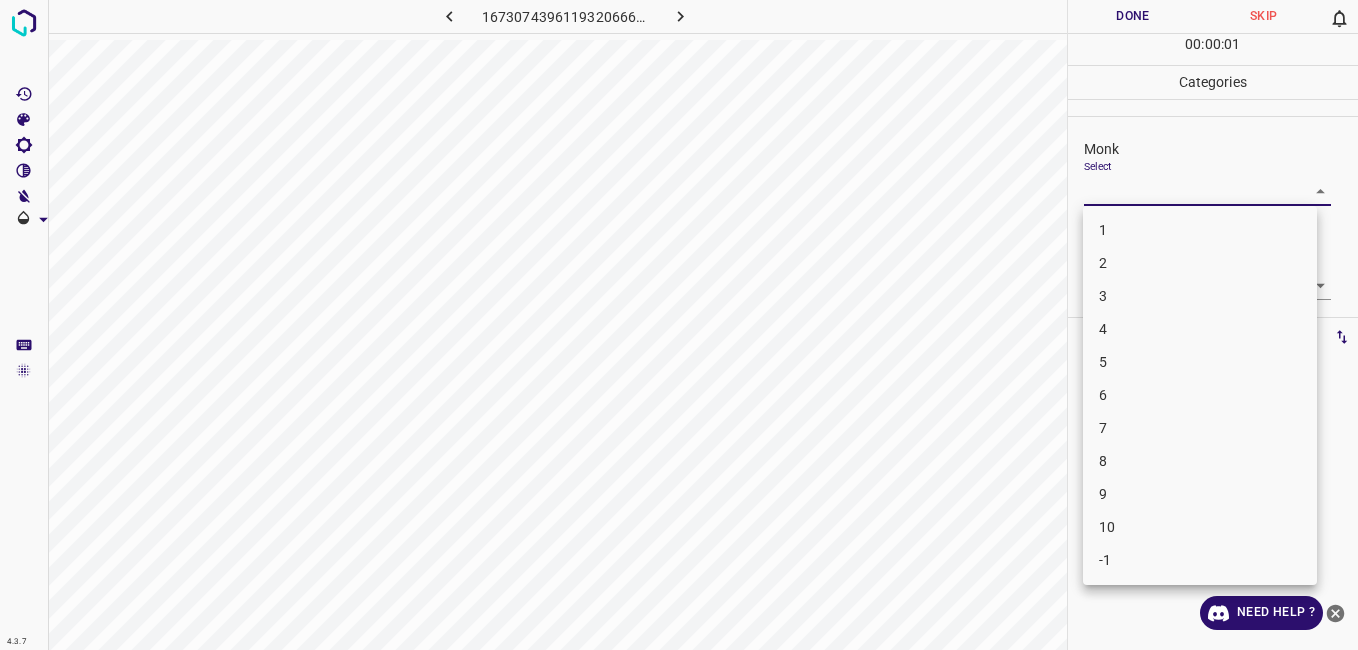 click on "4.3.7 1673074396119320666.png Done Skip 0 00   : 00   : 01   Categories Monk   Select ​  Fitzpatrick   Select ​ Labels   0 Categories 1 Monk 2  Fitzpatrick Tools Space Change between modes (Draw & Edit) I Auto labeling R Restore zoom M Zoom in N Zoom out Delete Delete selecte label Filters Z Restore filters X Saturation filter C Brightness filter V Contrast filter B Gray scale filter General O Download Need Help ? - Text - Hide - Delete 1 2 3 4 5 6 7 8 9 10 -1" at bounding box center (679, 325) 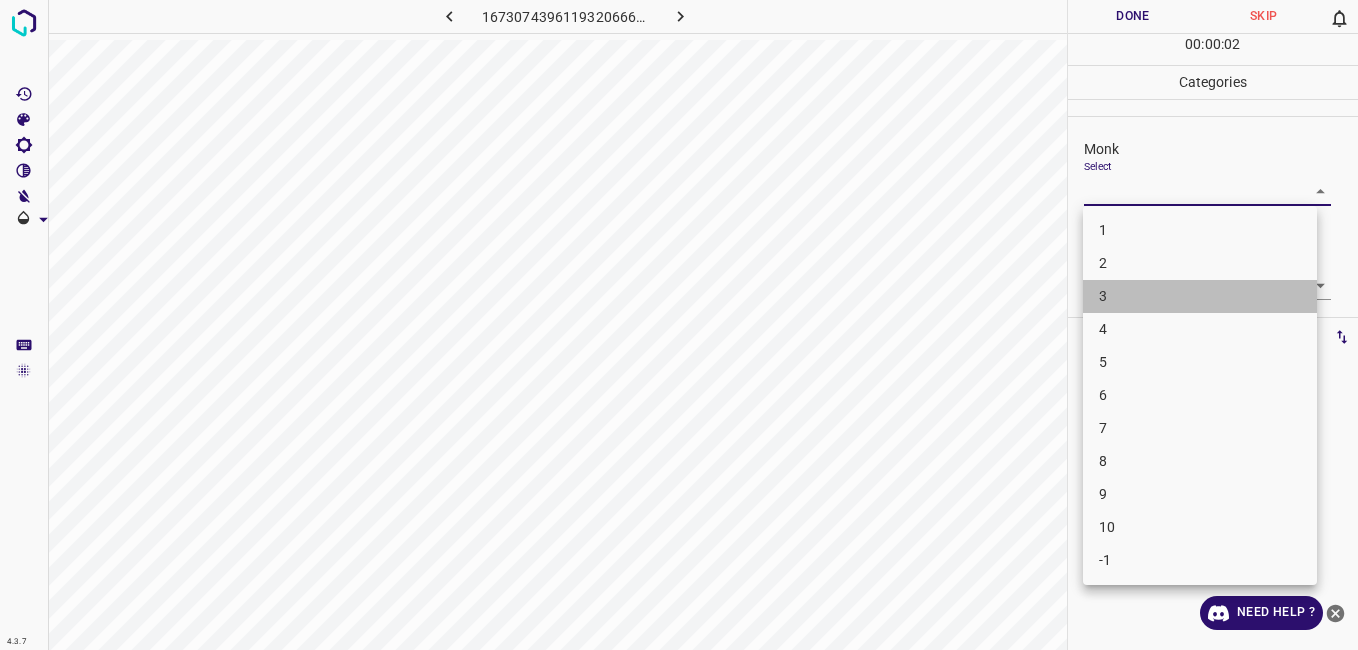 click on "3" at bounding box center (1200, 296) 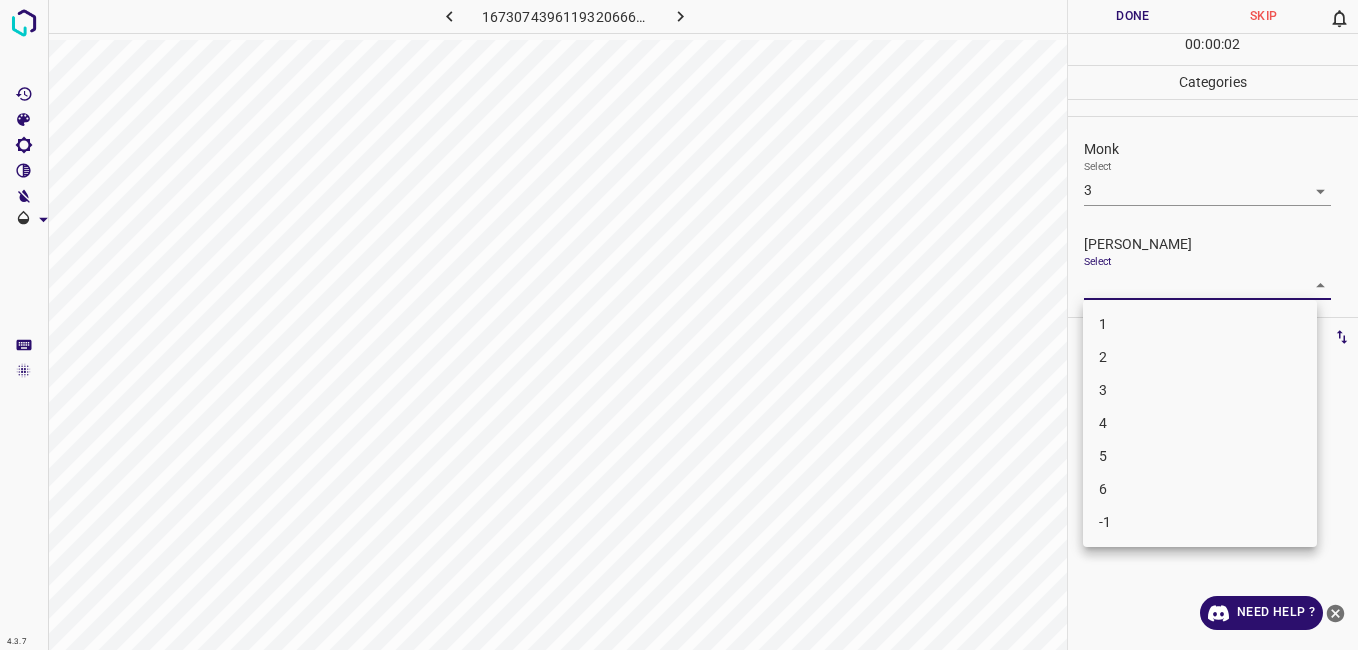 click on "4.3.7 1673074396119320666.png Done Skip 0 00   : 00   : 02   Categories Monk   Select 3 3  Fitzpatrick   Select ​ Labels   0 Categories 1 Monk 2  Fitzpatrick Tools Space Change between modes (Draw & Edit) I Auto labeling R Restore zoom M Zoom in N Zoom out Delete Delete selecte label Filters Z Restore filters X Saturation filter C Brightness filter V Contrast filter B Gray scale filter General O Download Need Help ? - Text - Hide - Delete 1 2 3 4 5 6 -1" at bounding box center [679, 325] 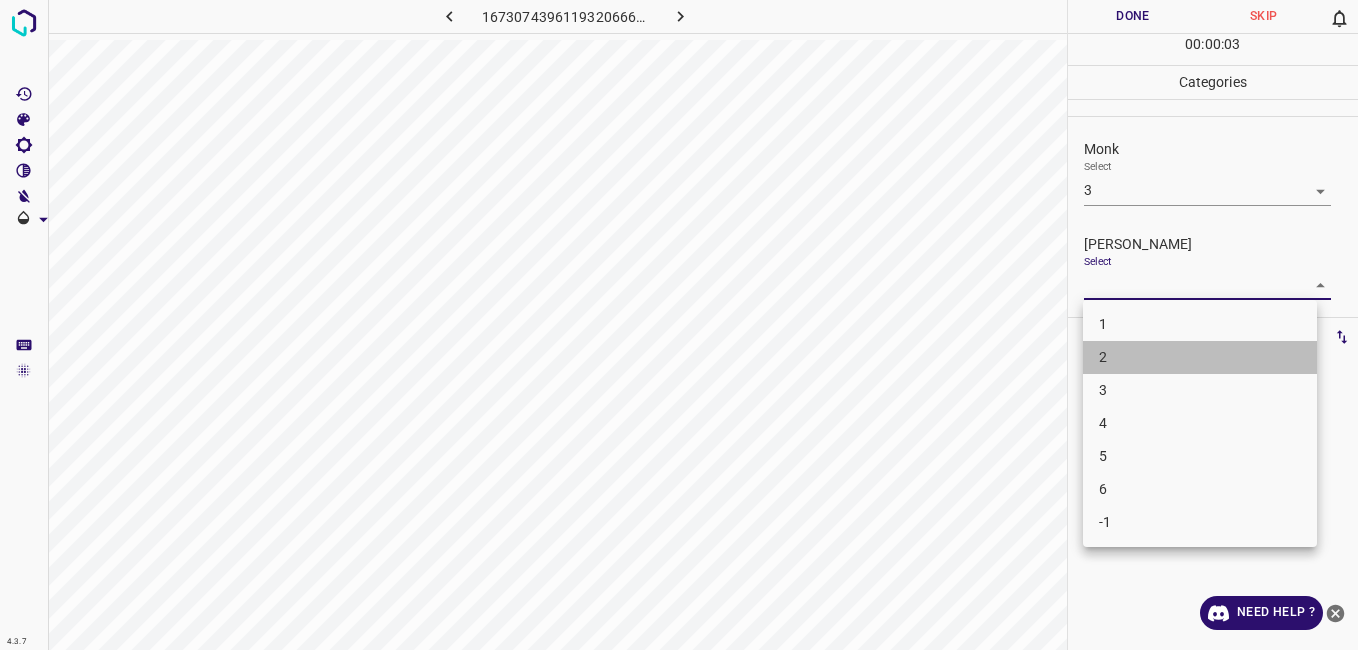 click on "2" at bounding box center [1200, 357] 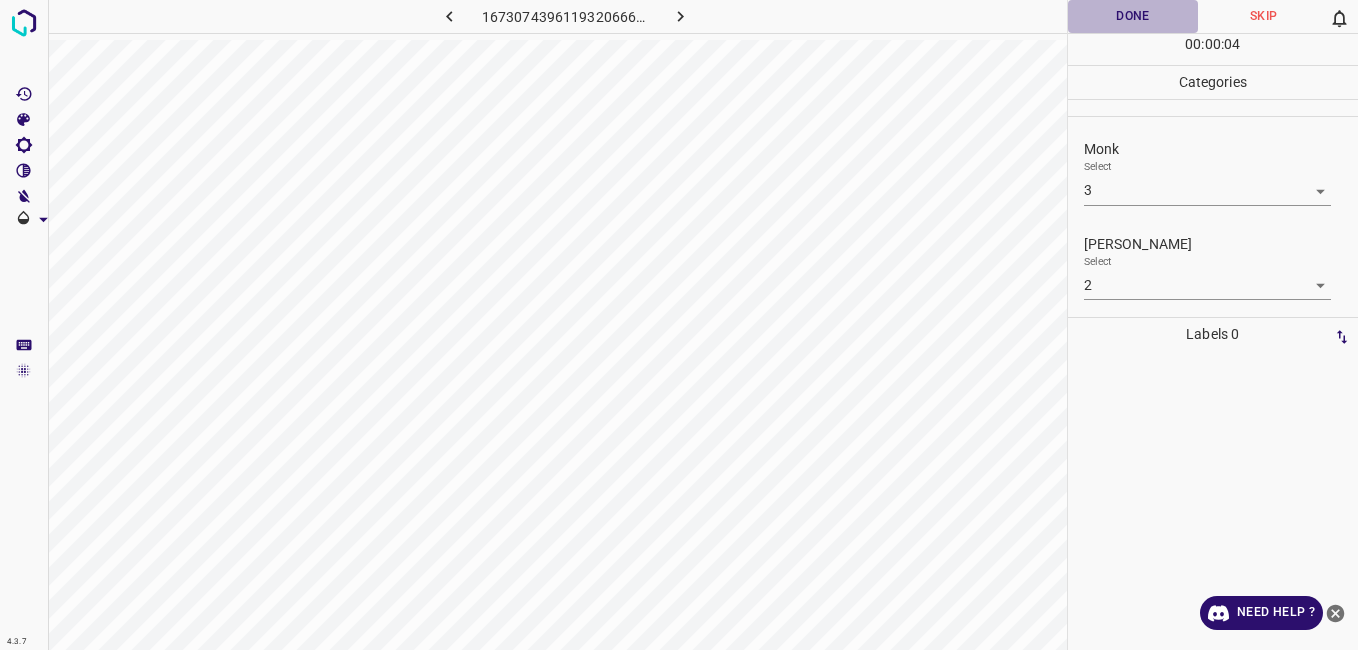 click on "Done" at bounding box center (1133, 16) 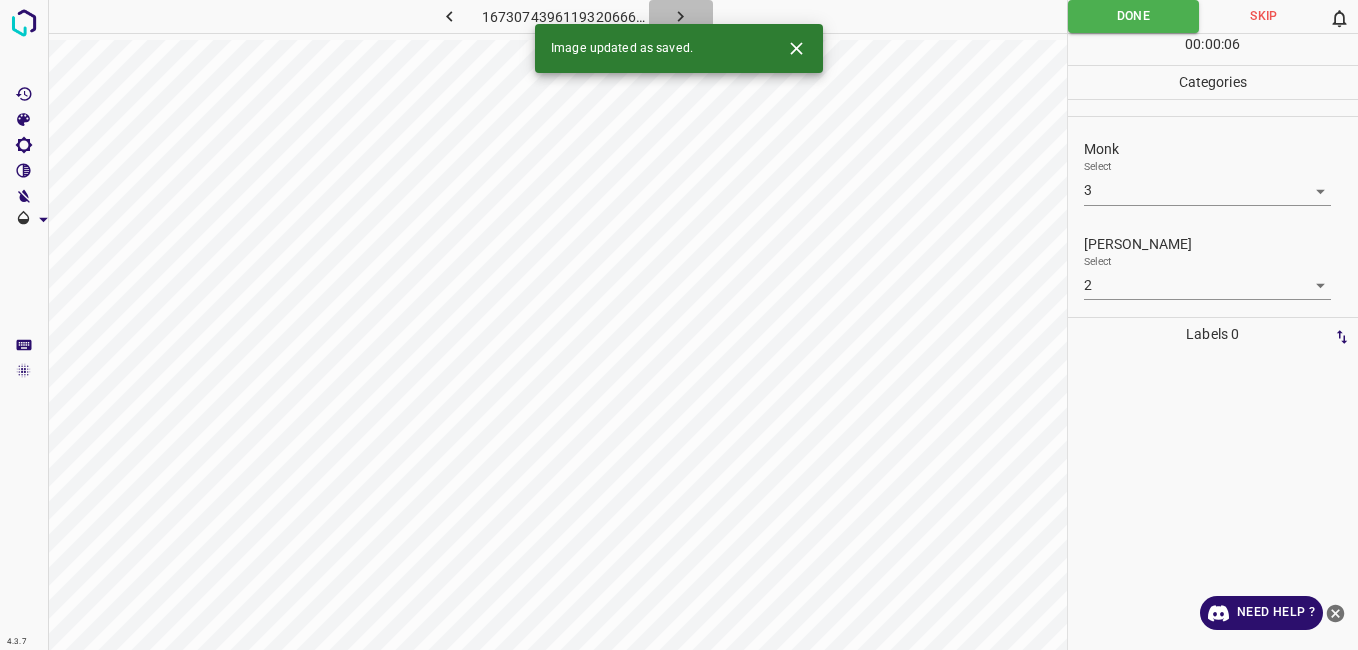 click at bounding box center (681, 16) 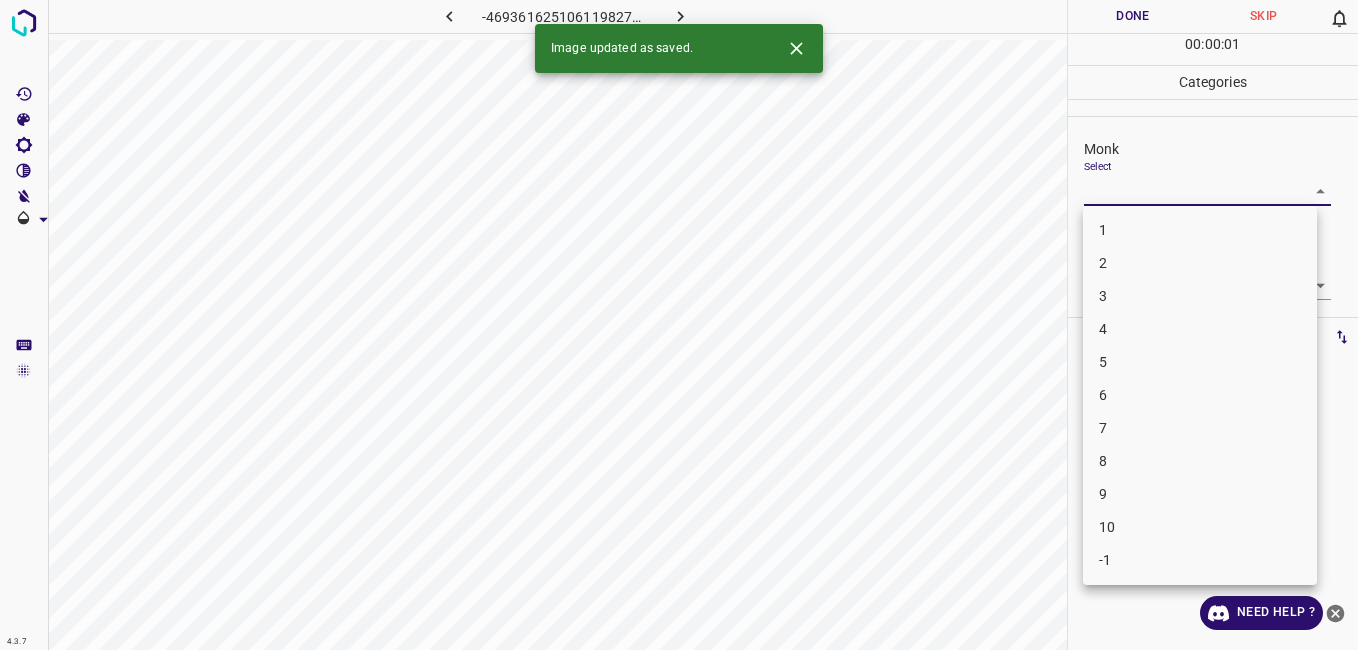 click on "4.3.7 -4693616251061198273.png Done Skip 0 00   : 00   : 01   Categories Monk   Select ​  Fitzpatrick   Select ​ Labels   0 Categories 1 Monk 2  Fitzpatrick Tools Space Change between modes (Draw & Edit) I Auto labeling R Restore zoom M Zoom in N Zoom out Delete Delete selecte label Filters Z Restore filters X Saturation filter C Brightness filter V Contrast filter B Gray scale filter General O Download Image updated as saved. Need Help ? - Text - Hide - Delete 1 2 3 4 5 6 7 8 9 10 -1" at bounding box center [679, 325] 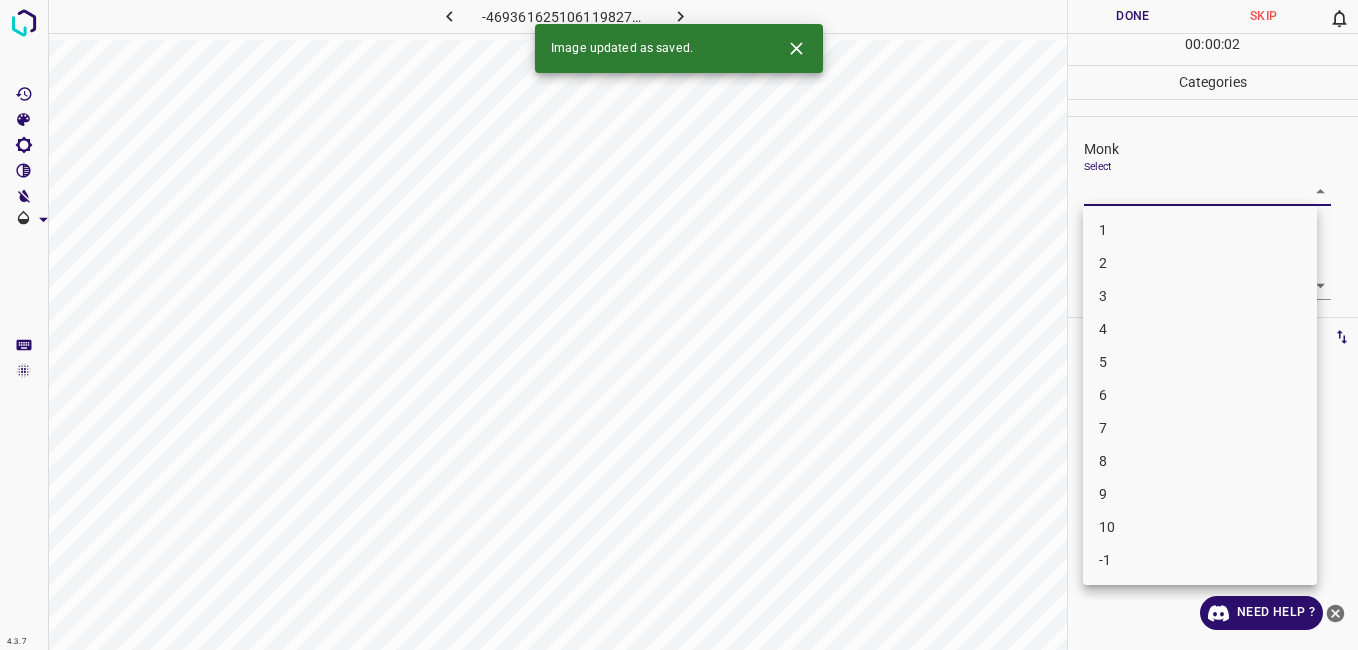 click on "3" at bounding box center (1200, 296) 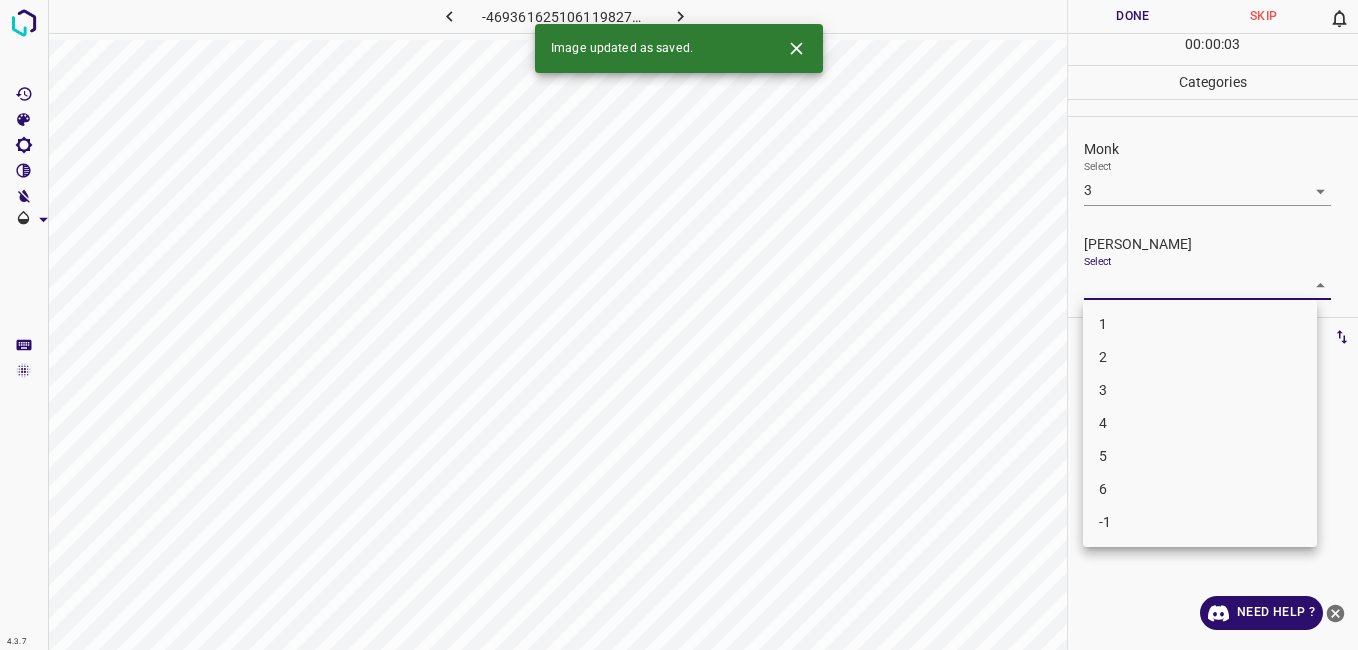 click on "4.3.7 -4693616251061198273.png Done Skip 0 00   : 00   : 03   Categories Monk   Select 3 3  Fitzpatrick   Select ​ Labels   0 Categories 1 Monk 2  Fitzpatrick Tools Space Change between modes (Draw & Edit) I Auto labeling R Restore zoom M Zoom in N Zoom out Delete Delete selecte label Filters Z Restore filters X Saturation filter C Brightness filter V Contrast filter B Gray scale filter General O Download Image updated as saved. Need Help ? - Text - Hide - Delete 1 2 3 4 5 6 -1" at bounding box center (679, 325) 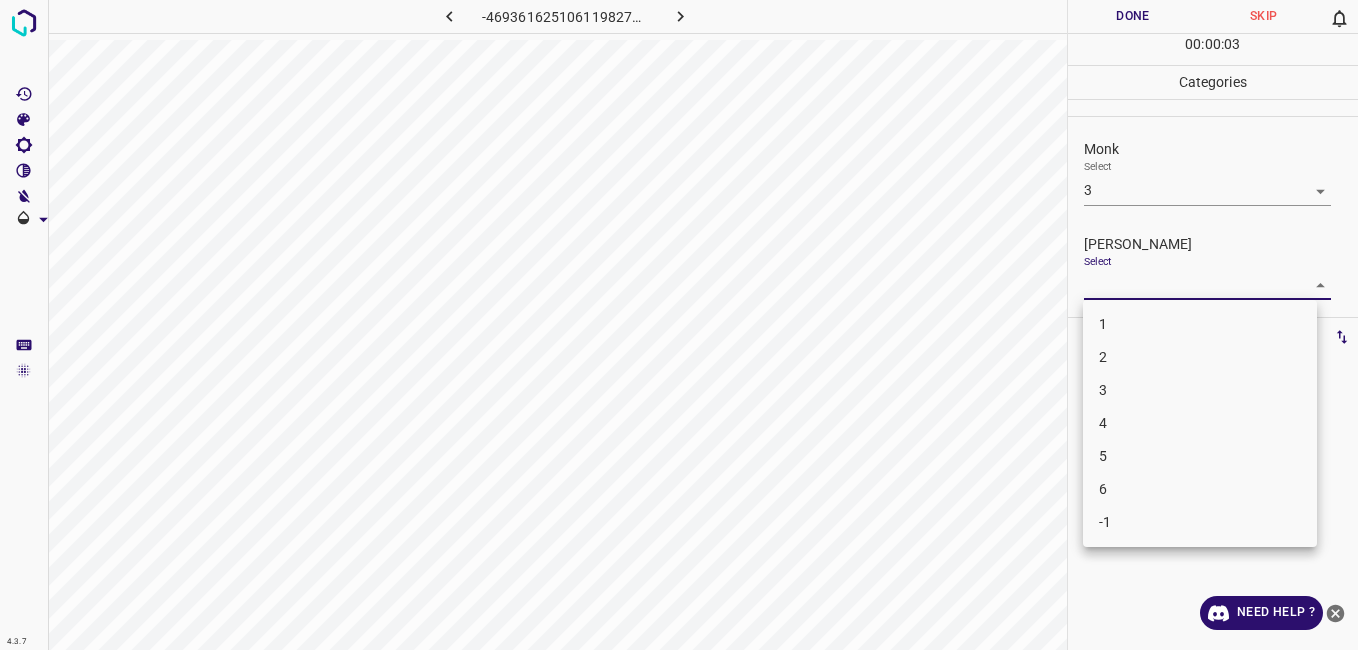 click on "2" at bounding box center (1200, 357) 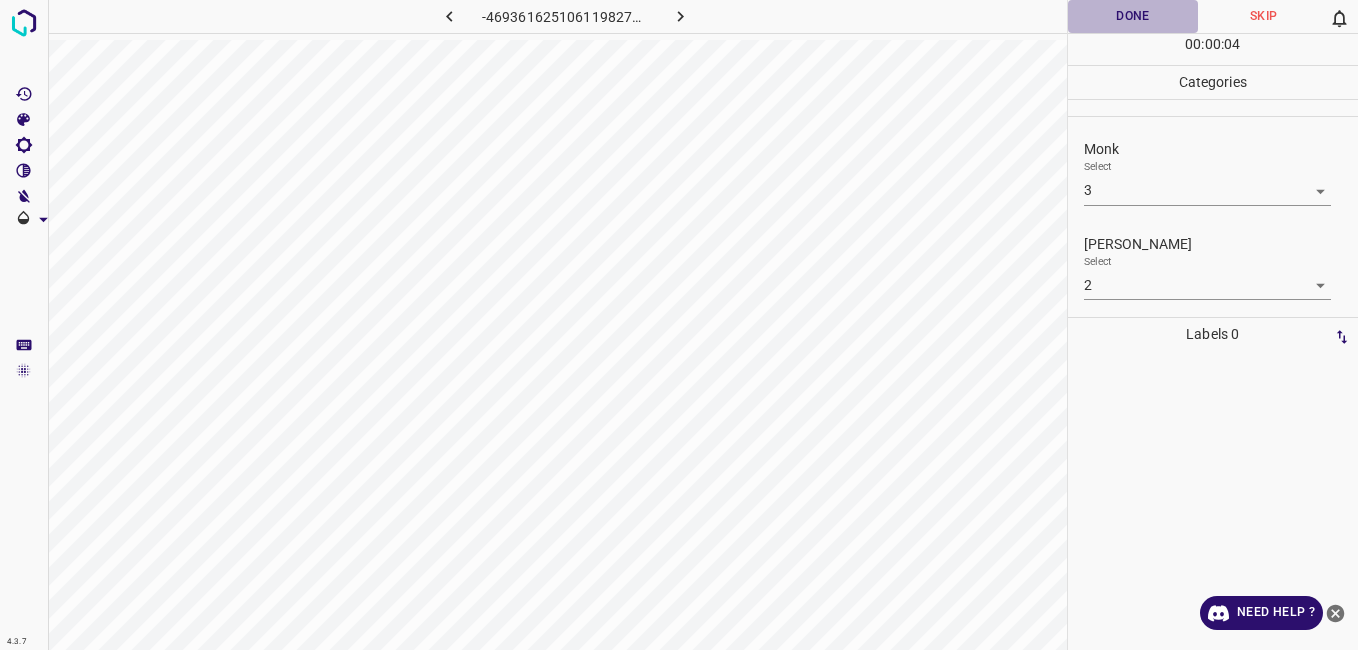 click on "Done" at bounding box center [1133, 16] 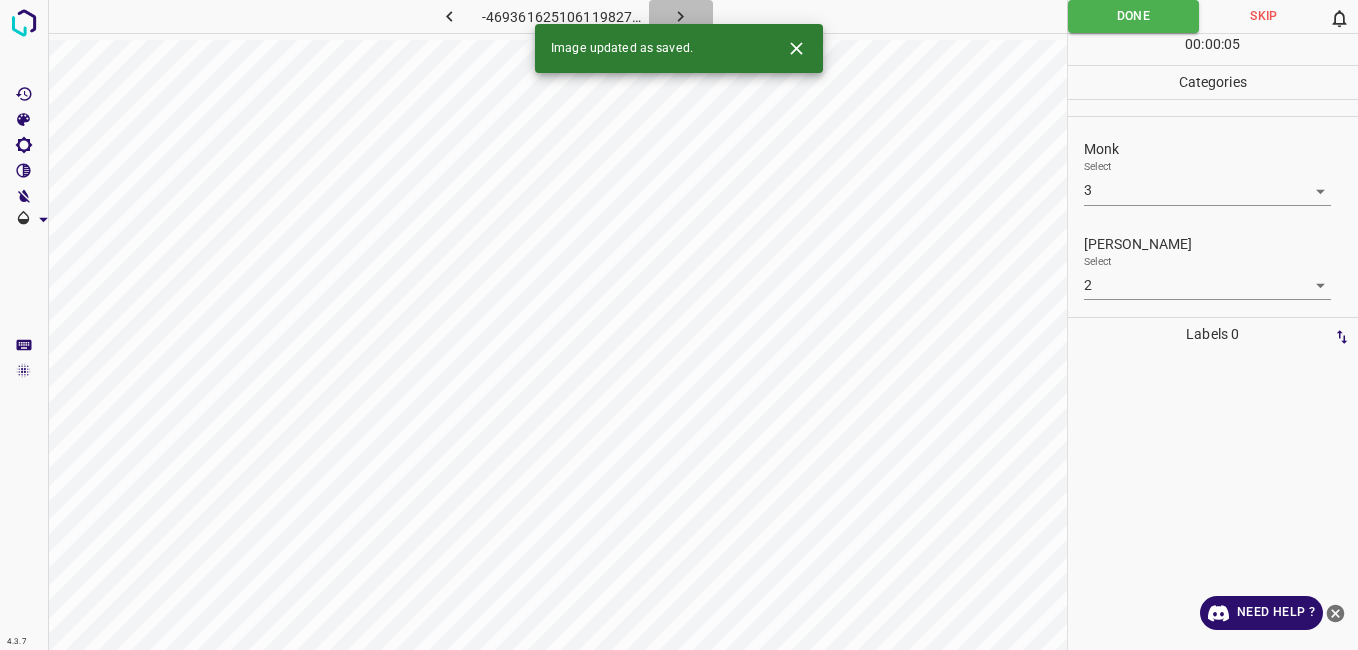 click 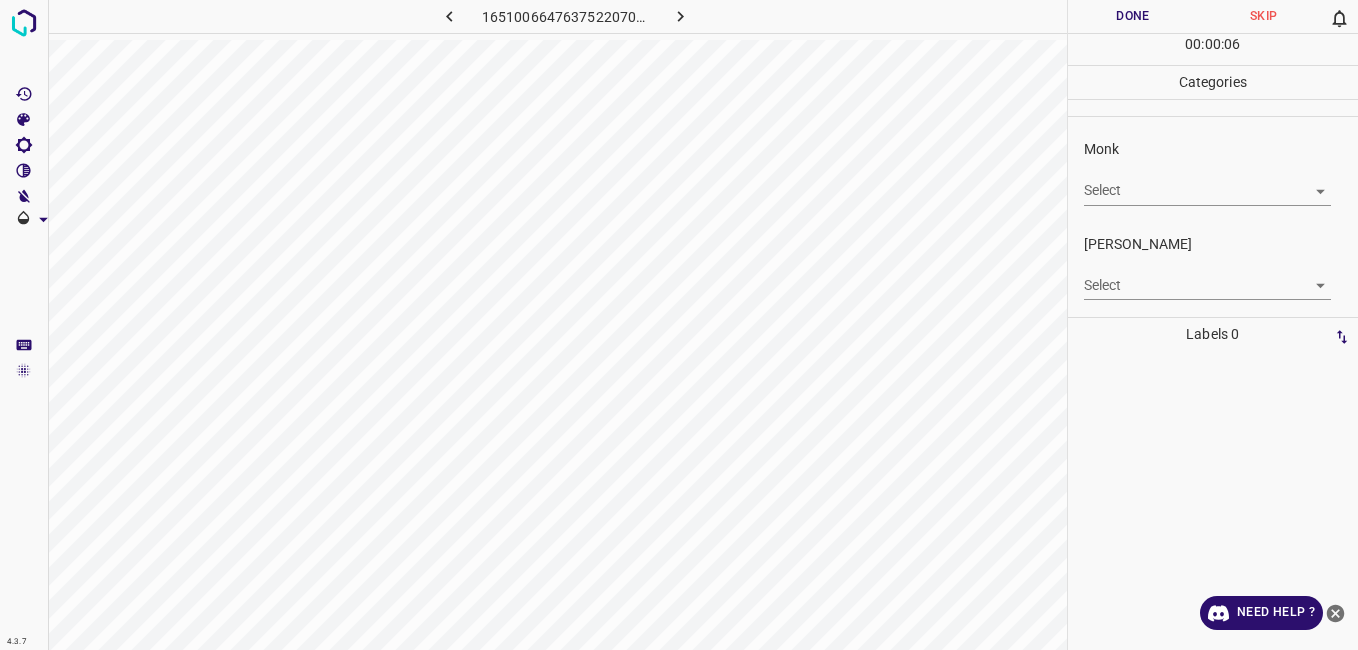 click on "4.3.7 1651006647637522070.png Done Skip 0 00   : 00   : 06   Categories Monk   Select ​  Fitzpatrick   Select ​ Labels   0 Categories 1 Monk 2  Fitzpatrick Tools Space Change between modes (Draw & Edit) I Auto labeling R Restore zoom M Zoom in N Zoom out Delete Delete selecte label Filters Z Restore filters X Saturation filter C Brightness filter V Contrast filter B Gray scale filter General O Download Need Help ? - Text - Hide - Delete" at bounding box center (679, 325) 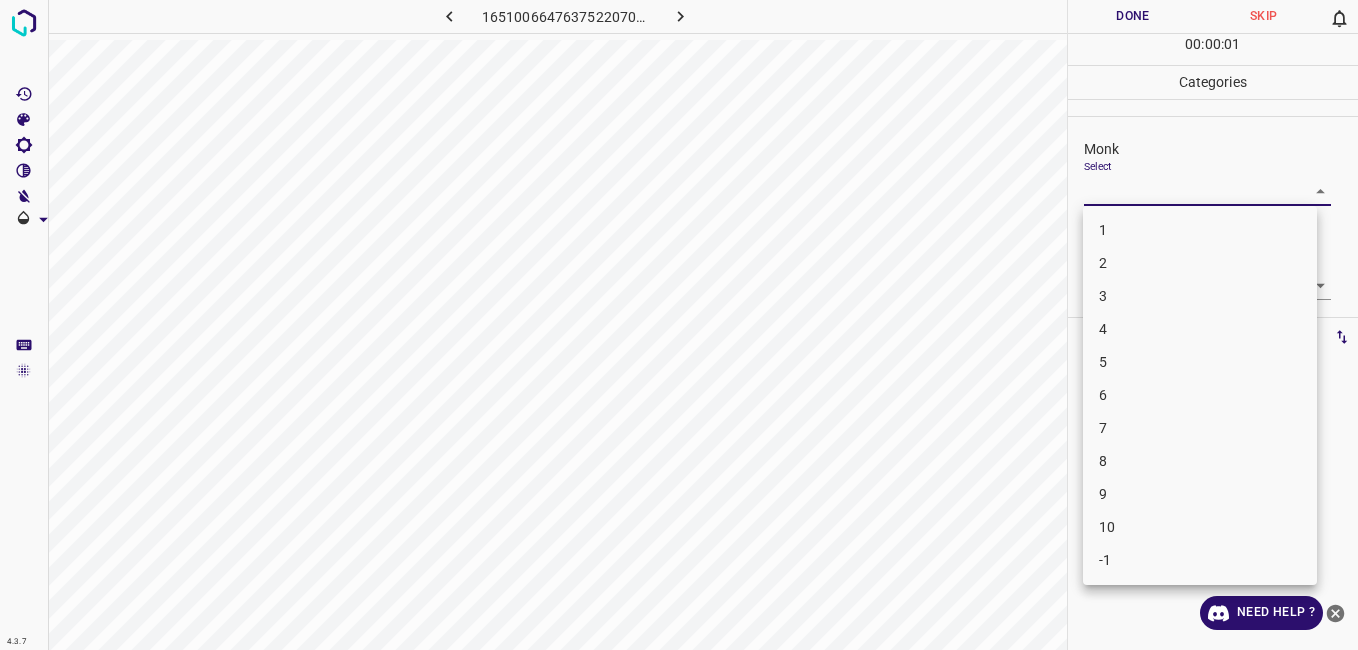 click on "1" at bounding box center [1200, 230] 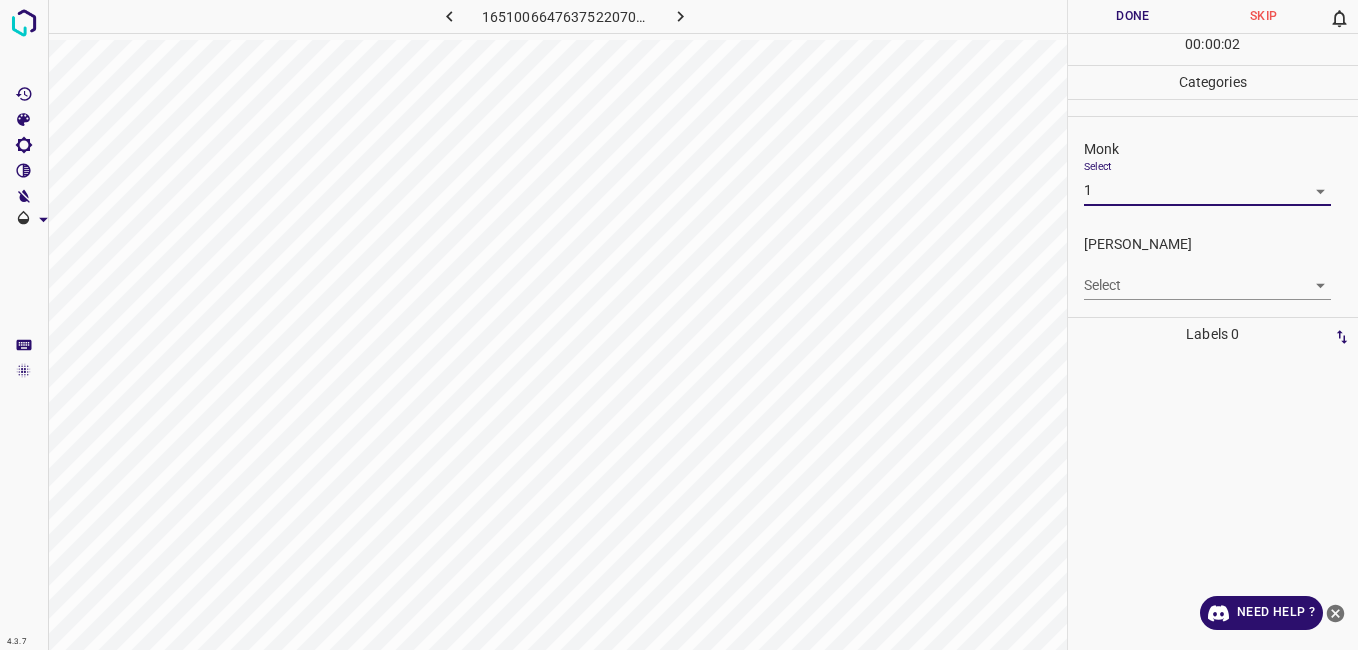 click on "4.3.7 1651006647637522070.png Done Skip 0 00   : 00   : 02   Categories Monk   Select 1 1  Fitzpatrick   Select ​ Labels   0 Categories 1 Monk 2  Fitzpatrick Tools Space Change between modes (Draw & Edit) I Auto labeling R Restore zoom M Zoom in N Zoom out Delete Delete selecte label Filters Z Restore filters X Saturation filter C Brightness filter V Contrast filter B Gray scale filter General O Download Need Help ? - Text - Hide - Delete 1 2 3 4 5 6 7 8 9 10 -1" at bounding box center [679, 325] 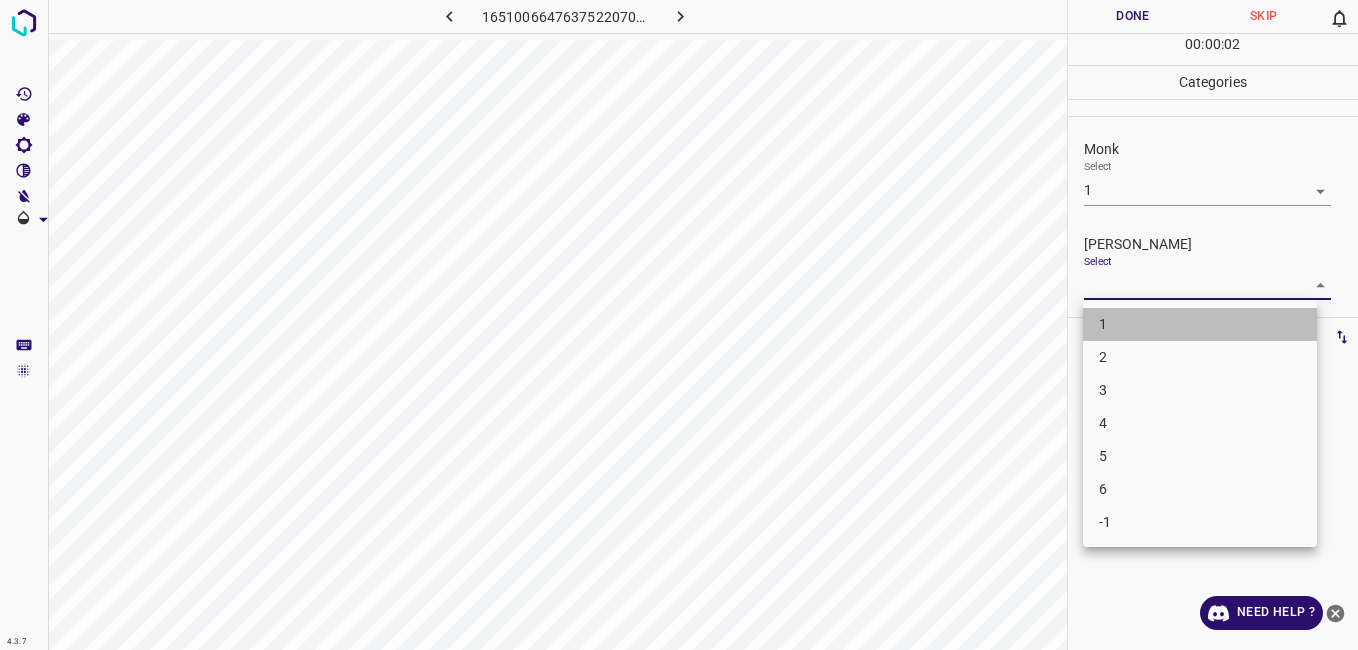 click on "1" at bounding box center [1200, 324] 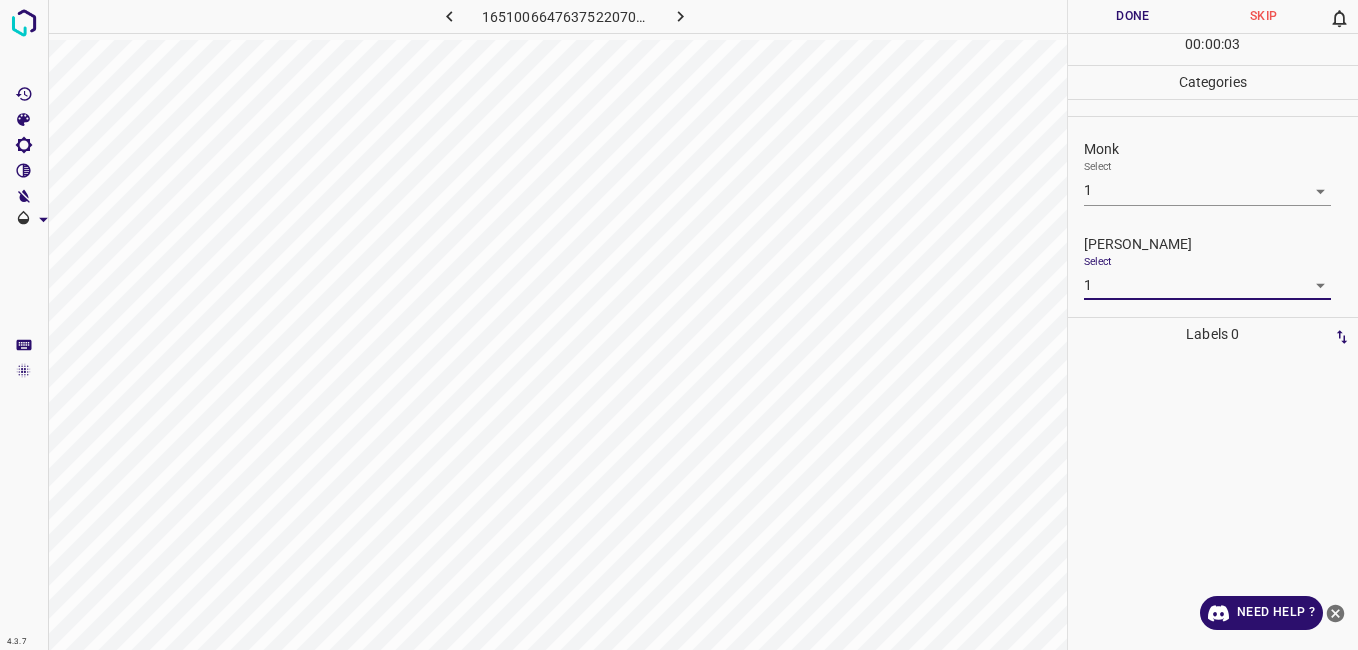 click on "Done" at bounding box center [1133, 16] 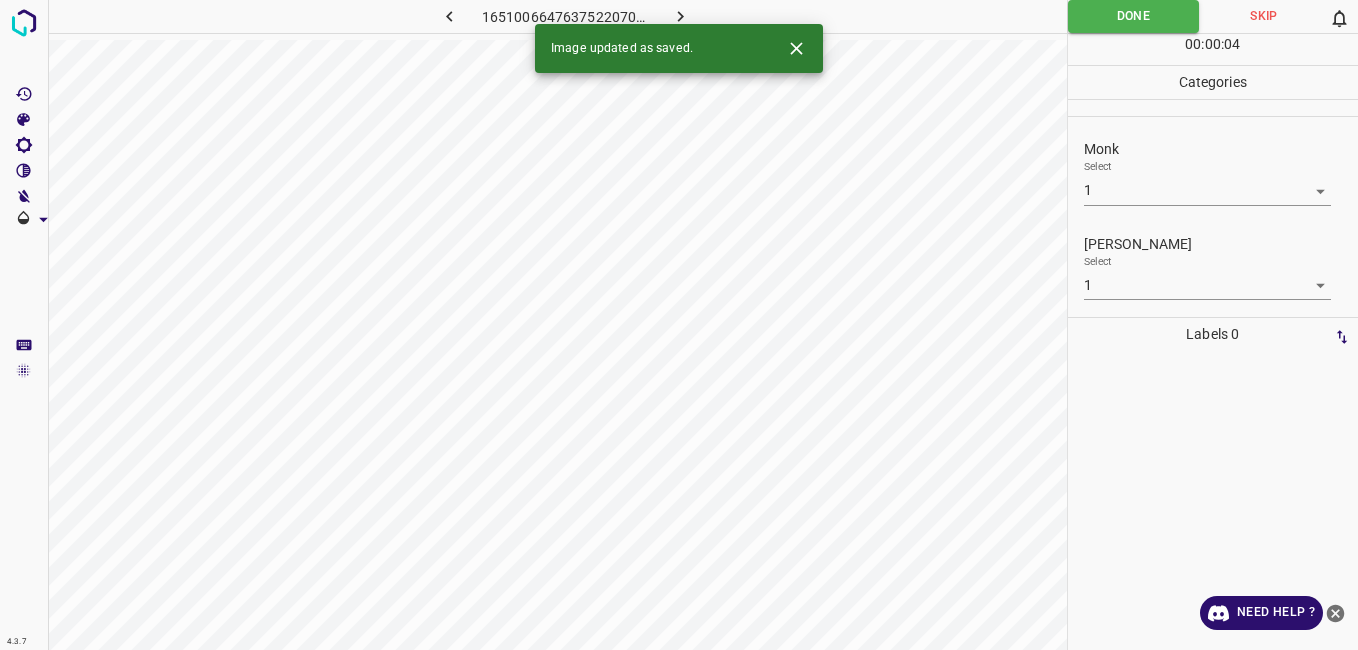 click 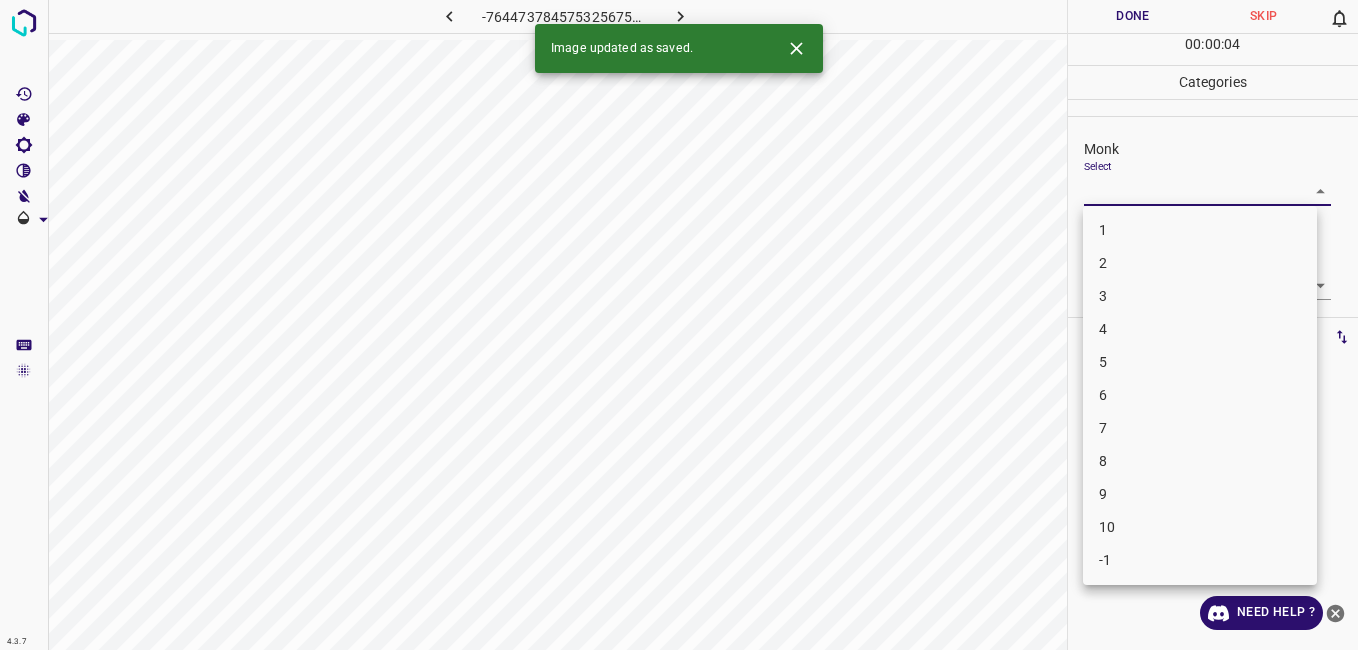 click on "4.3.7 -7644737845753256759.png Done Skip 0 00   : 00   : 04   Categories Monk   Select ​  Fitzpatrick   Select ​ Labels   0 Categories 1 Monk 2  Fitzpatrick Tools Space Change between modes (Draw & Edit) I Auto labeling R Restore zoom M Zoom in N Zoom out Delete Delete selecte label Filters Z Restore filters X Saturation filter C Brightness filter V Contrast filter B Gray scale filter General O Download Image updated as saved. Need Help ? - Text - Hide - Delete 1 2 3 4 5 6 7 8 9 10 -1" at bounding box center [679, 325] 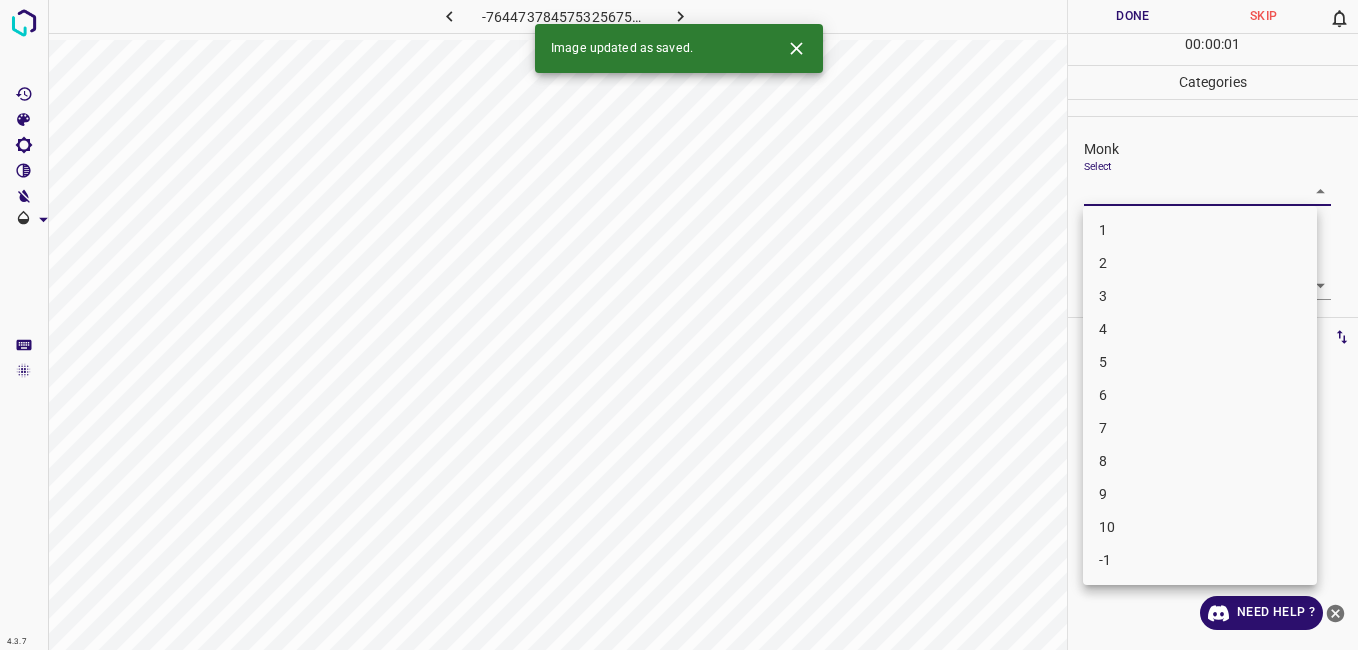 click on "8" at bounding box center [1200, 461] 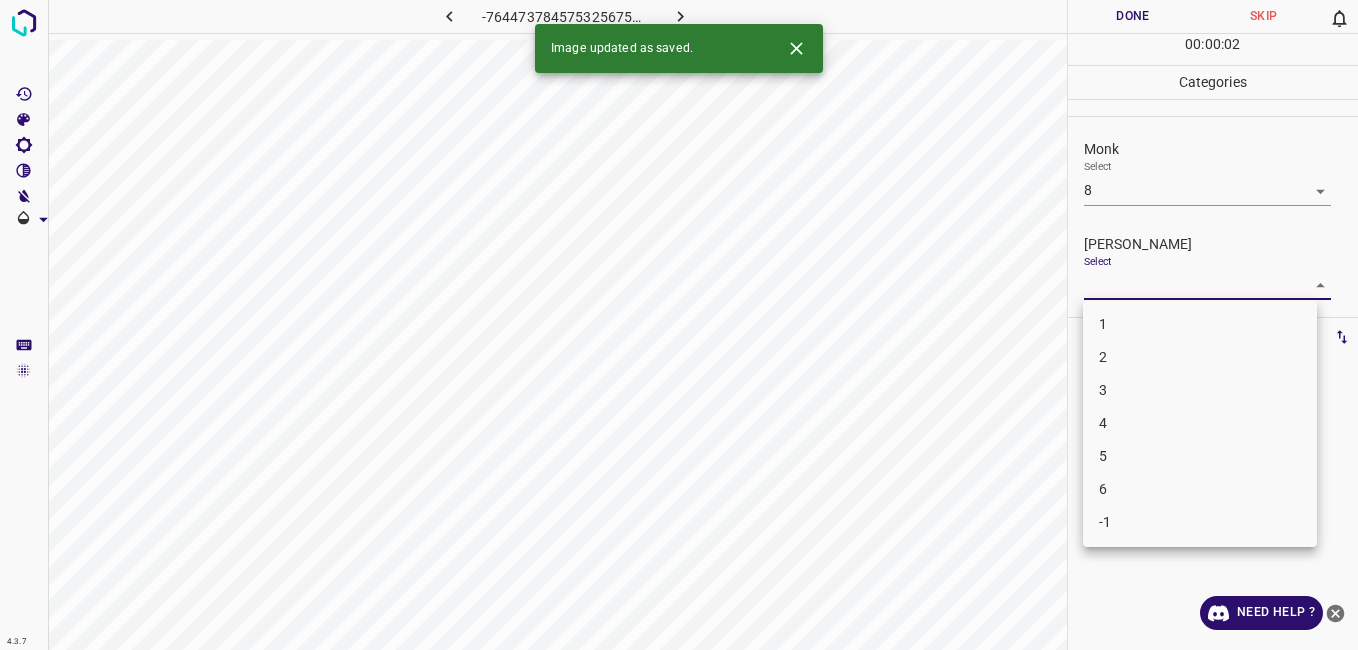 click on "4.3.7 -7644737845753256759.png Done Skip 0 00   : 00   : 02   Categories Monk   Select 8 8  Fitzpatrick   Select ​ Labels   0 Categories 1 Monk 2  Fitzpatrick Tools Space Change between modes (Draw & Edit) I Auto labeling R Restore zoom M Zoom in N Zoom out Delete Delete selecte label Filters Z Restore filters X Saturation filter C Brightness filter V Contrast filter B Gray scale filter General O Download Image updated as saved. Need Help ? - Text - Hide - Delete 1 2 3 4 5 6 -1" at bounding box center (679, 325) 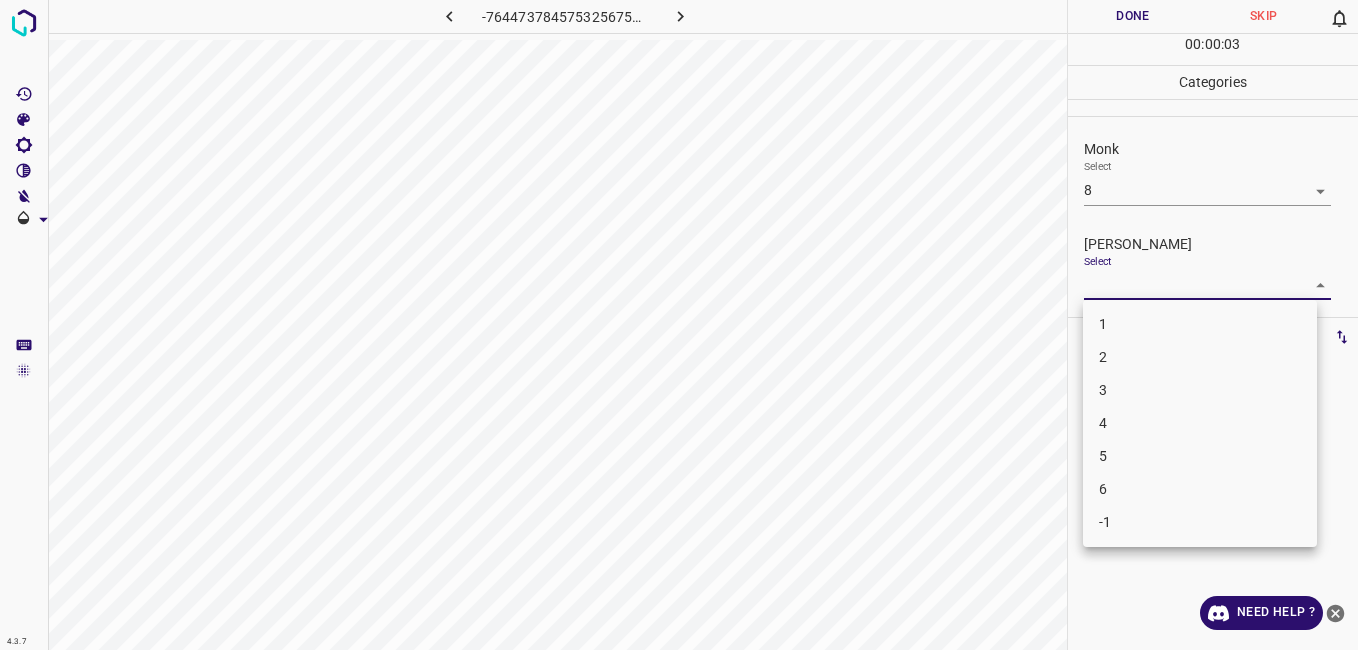 click on "5" at bounding box center (1200, 456) 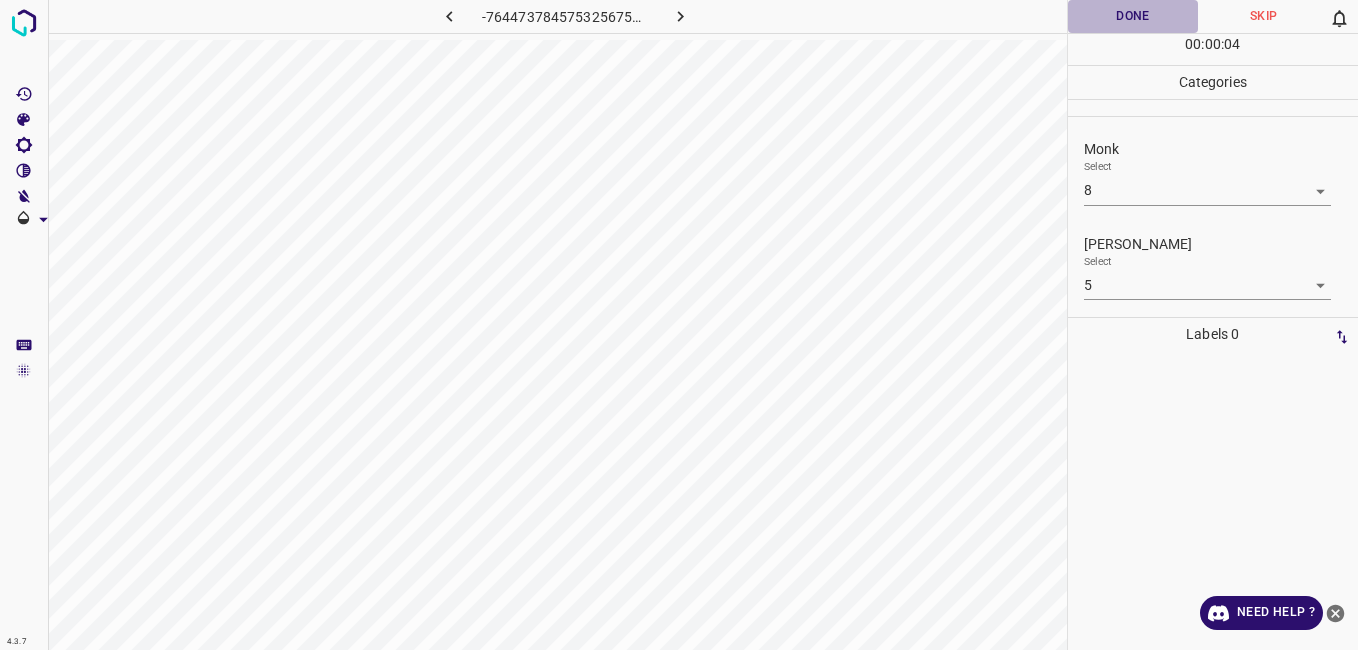 click on "Done" at bounding box center (1133, 16) 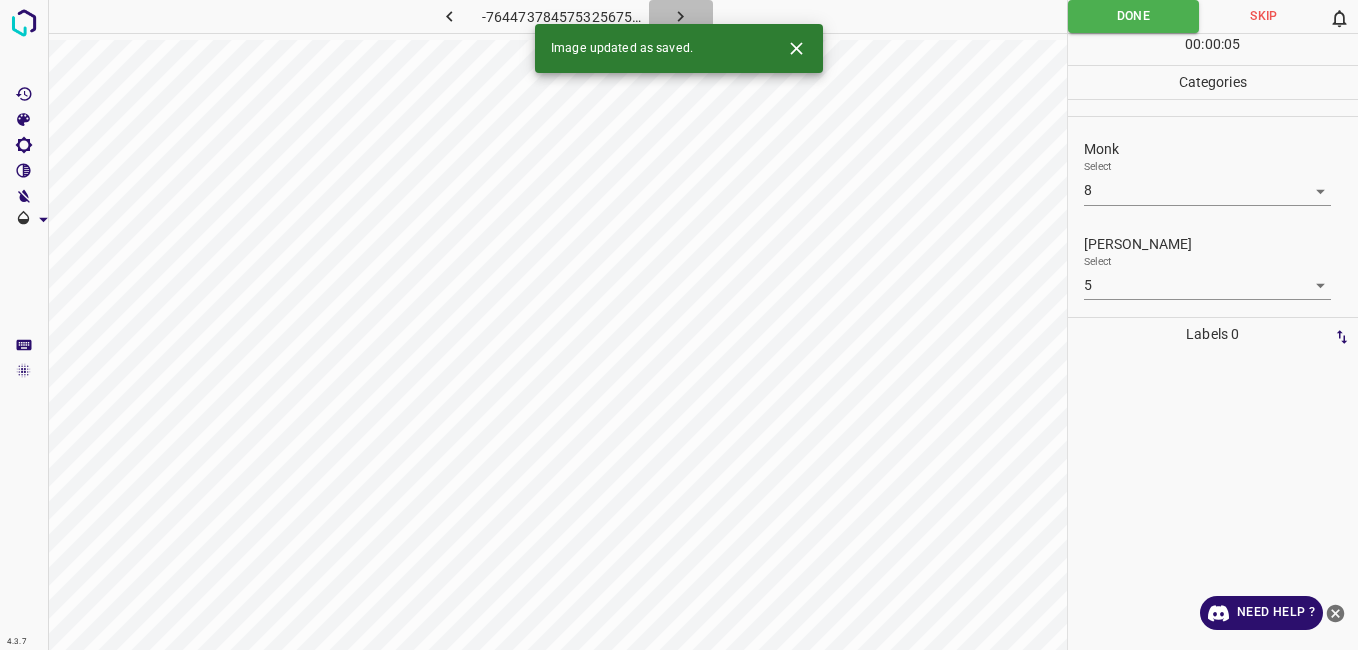 click 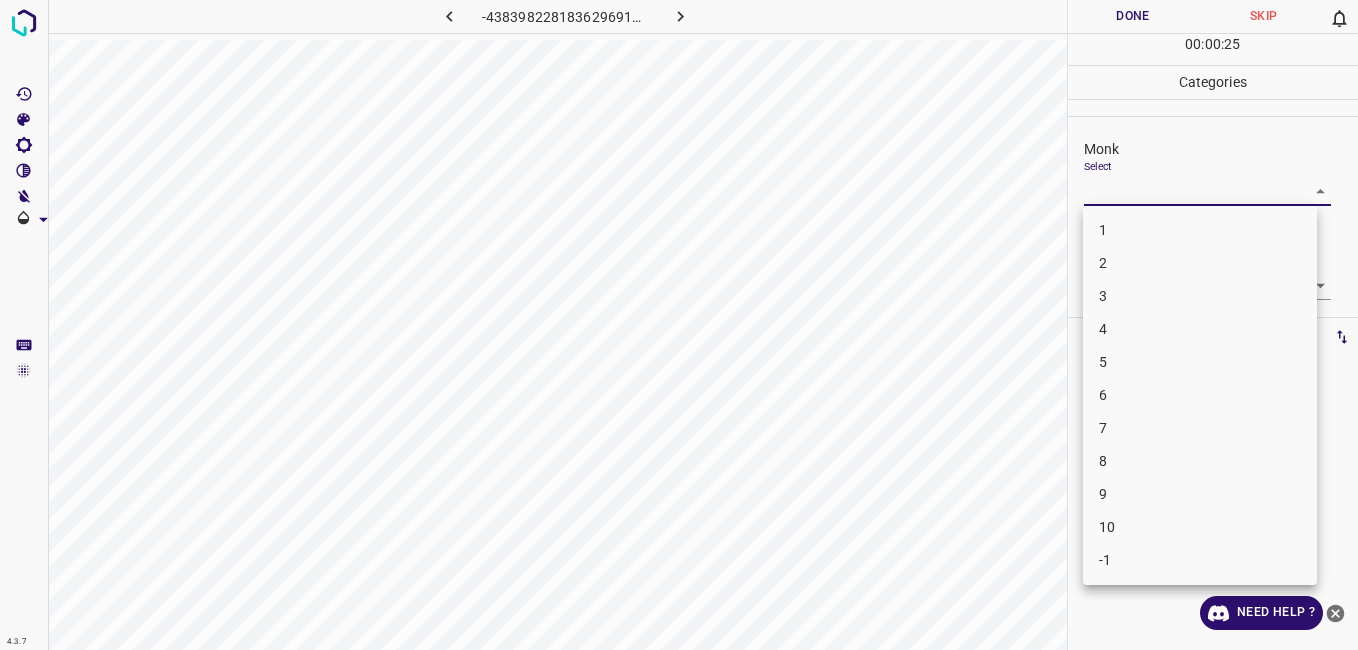 click on "4.3.7 -4383982281836296919.png Done Skip 0 00   : 00   : 25   Categories Monk   Select ​  Fitzpatrick   Select ​ Labels   0 Categories 1 Monk 2  Fitzpatrick Tools Space Change between modes (Draw & Edit) I Auto labeling R Restore zoom M Zoom in N Zoom out Delete Delete selecte label Filters Z Restore filters X Saturation filter C Brightness filter V Contrast filter B Gray scale filter General O Download Need Help ? - Text - Hide - Delete 1 2 3 4 5 6 7 8 9 10 -1" at bounding box center [679, 325] 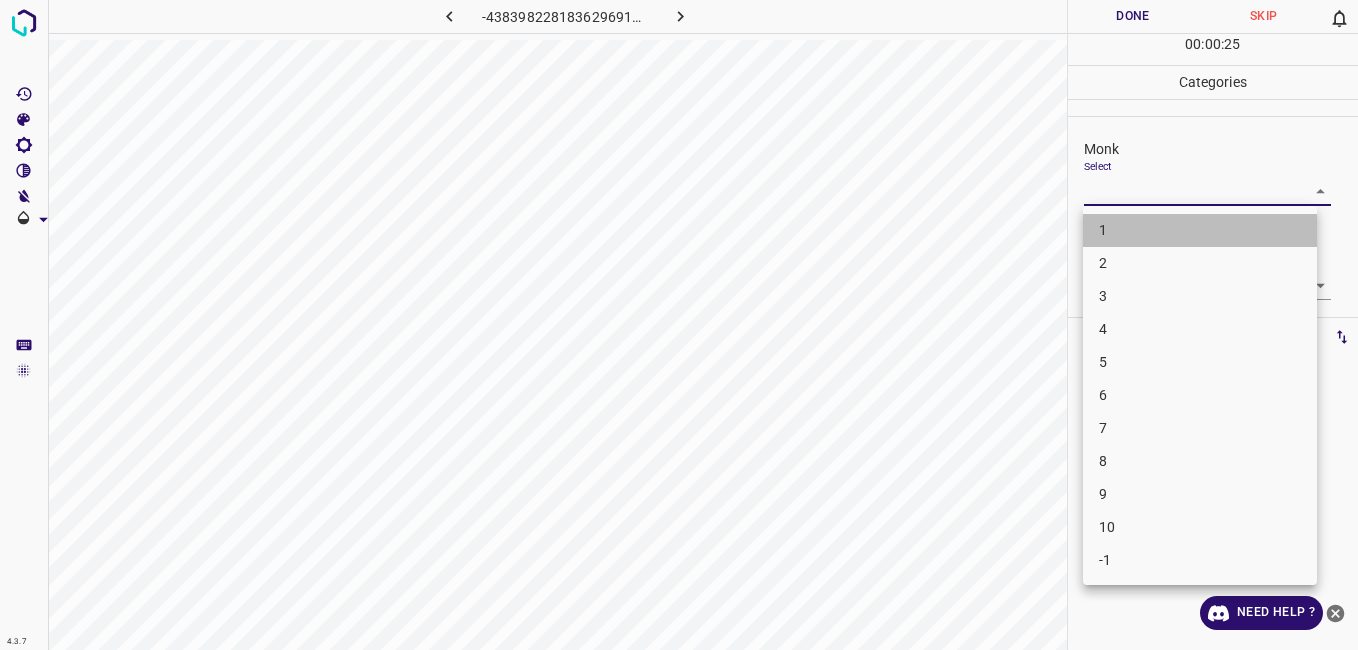 click on "1" at bounding box center [1200, 230] 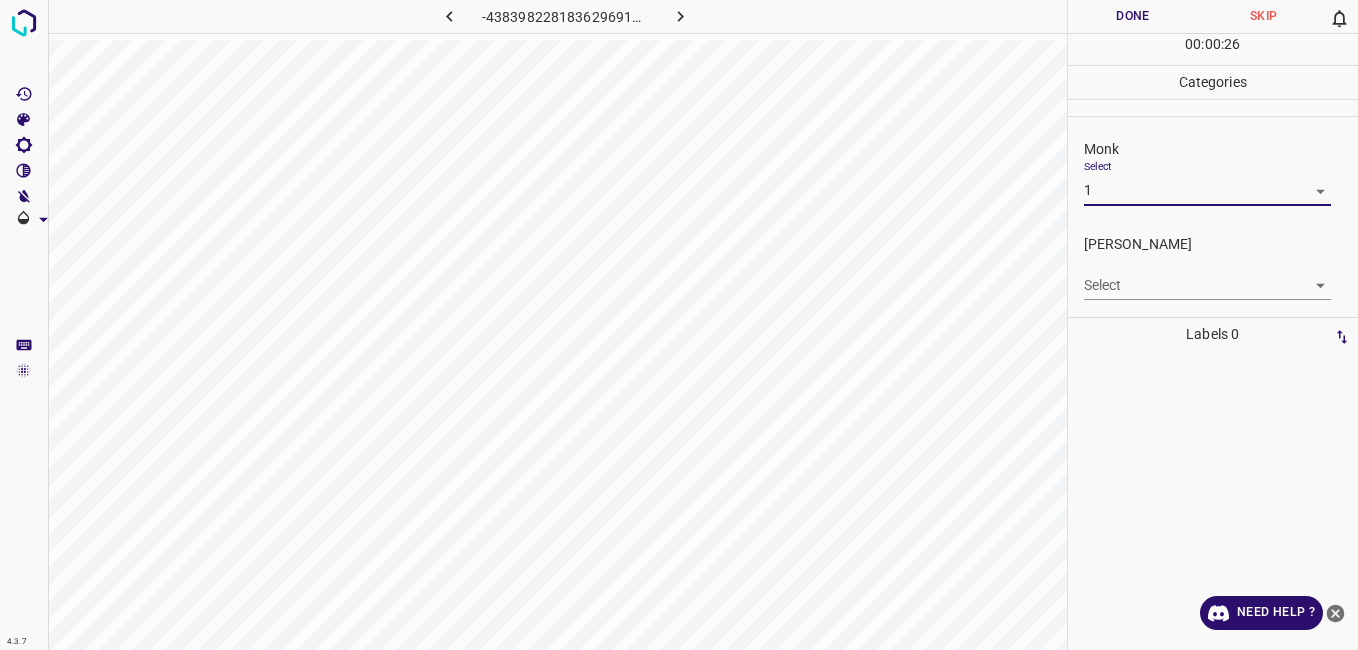 click on "4.3.7 -4383982281836296919.png Done Skip 0 00   : 00   : 26   Categories Monk   Select 1 1  Fitzpatrick   Select ​ Labels   0 Categories 1 Monk 2  Fitzpatrick Tools Space Change between modes (Draw & Edit) I Auto labeling R Restore zoom M Zoom in N Zoom out Delete Delete selecte label Filters Z Restore filters X Saturation filter C Brightness filter V Contrast filter B Gray scale filter General O Download Need Help ? - Text - Hide - Delete" at bounding box center [679, 325] 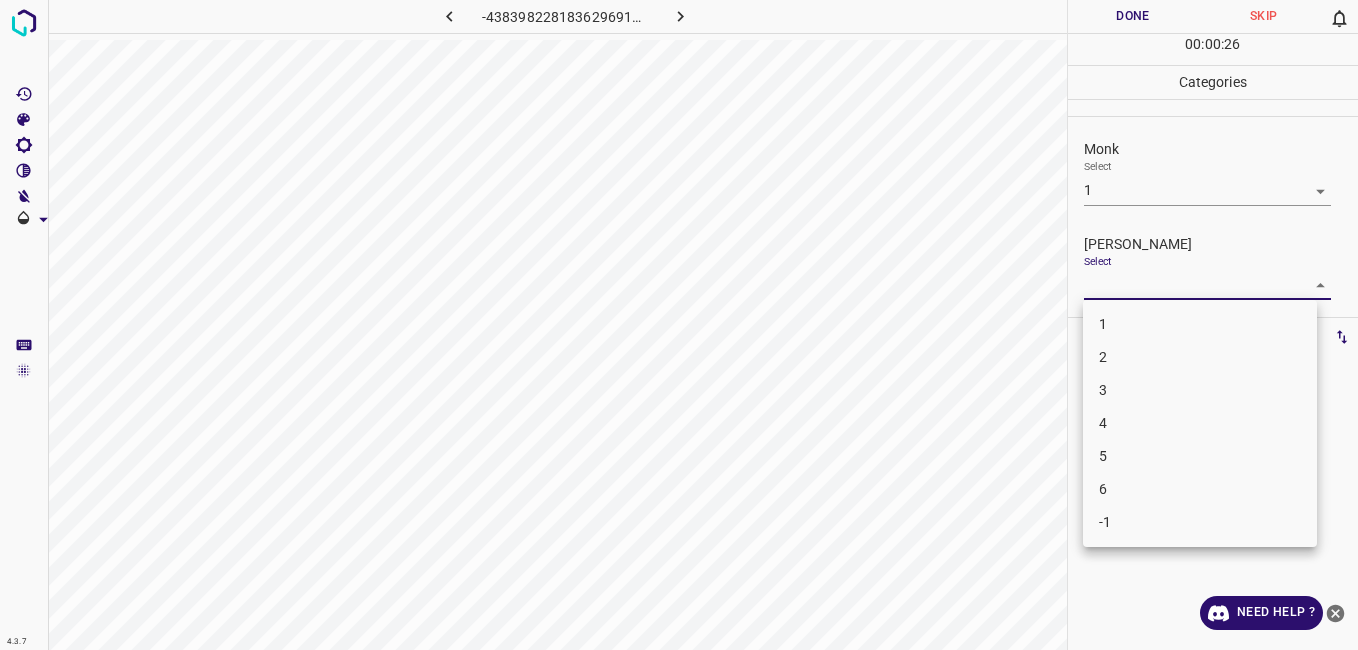 click on "1" at bounding box center [1200, 324] 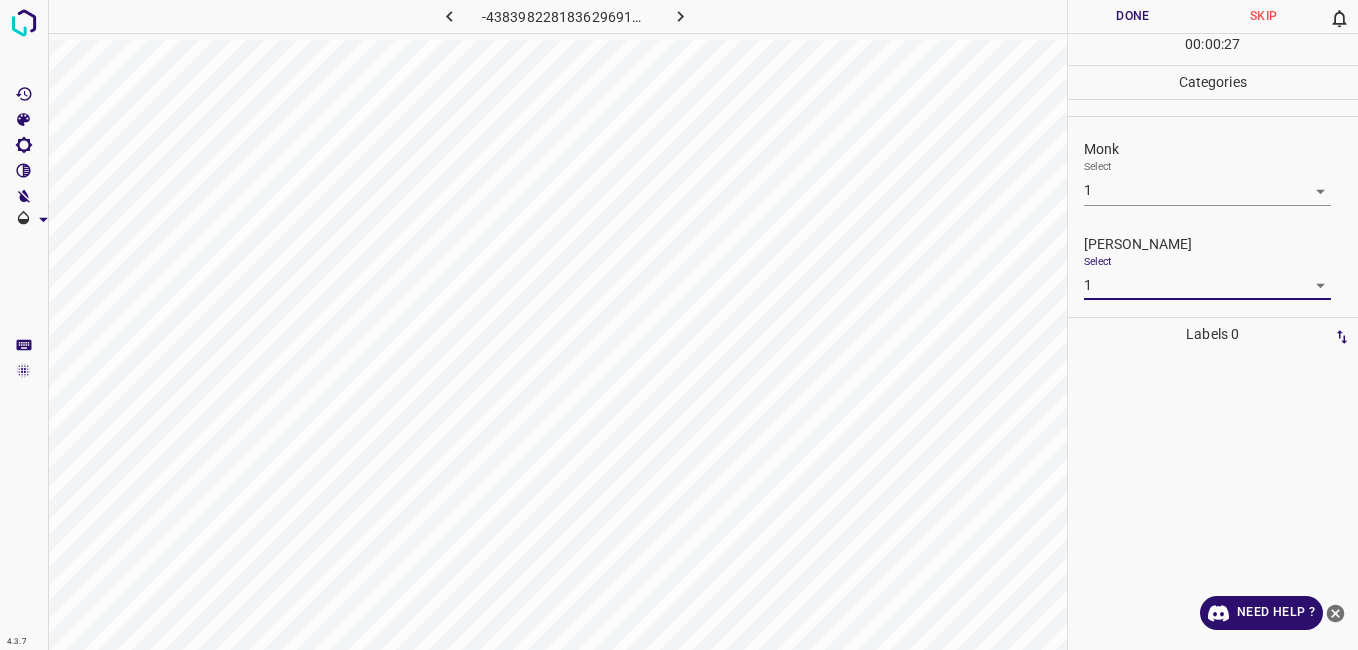 click on "Done" at bounding box center (1133, 16) 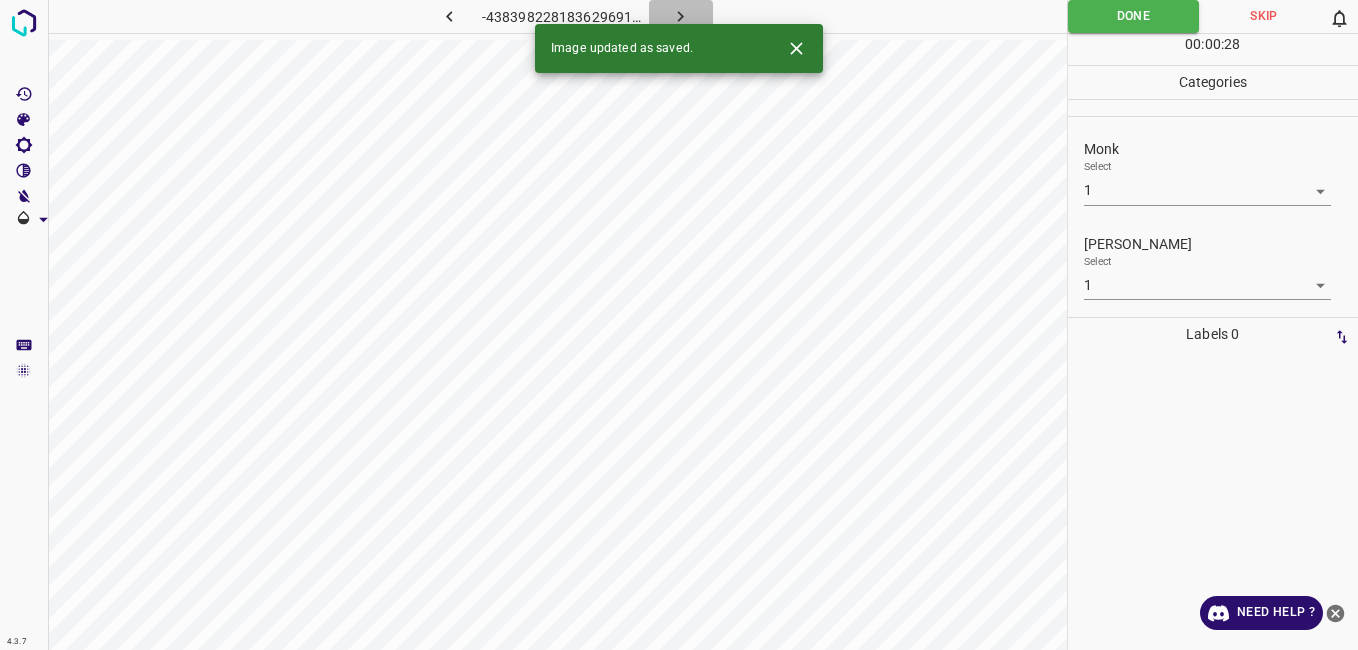 click 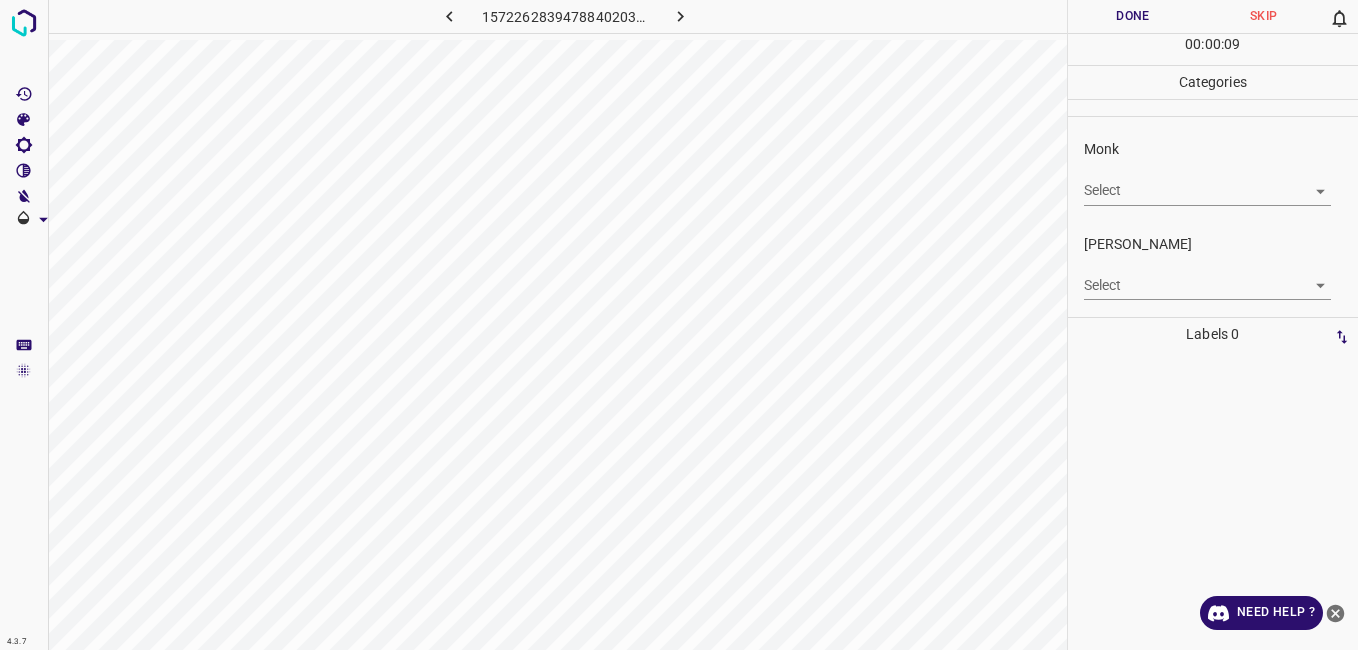 click on "4.3.7 1572262839478840203.png Done Skip 0 00   : 00   : 09   Categories Monk   Select ​  Fitzpatrick   Select ​ Labels   0 Categories 1 Monk 2  Fitzpatrick Tools Space Change between modes (Draw & Edit) I Auto labeling R Restore zoom M Zoom in N Zoom out Delete Delete selecte label Filters Z Restore filters X Saturation filter C Brightness filter V Contrast filter B Gray scale filter General O Download Need Help ? - Text - Hide - Delete" at bounding box center (679, 325) 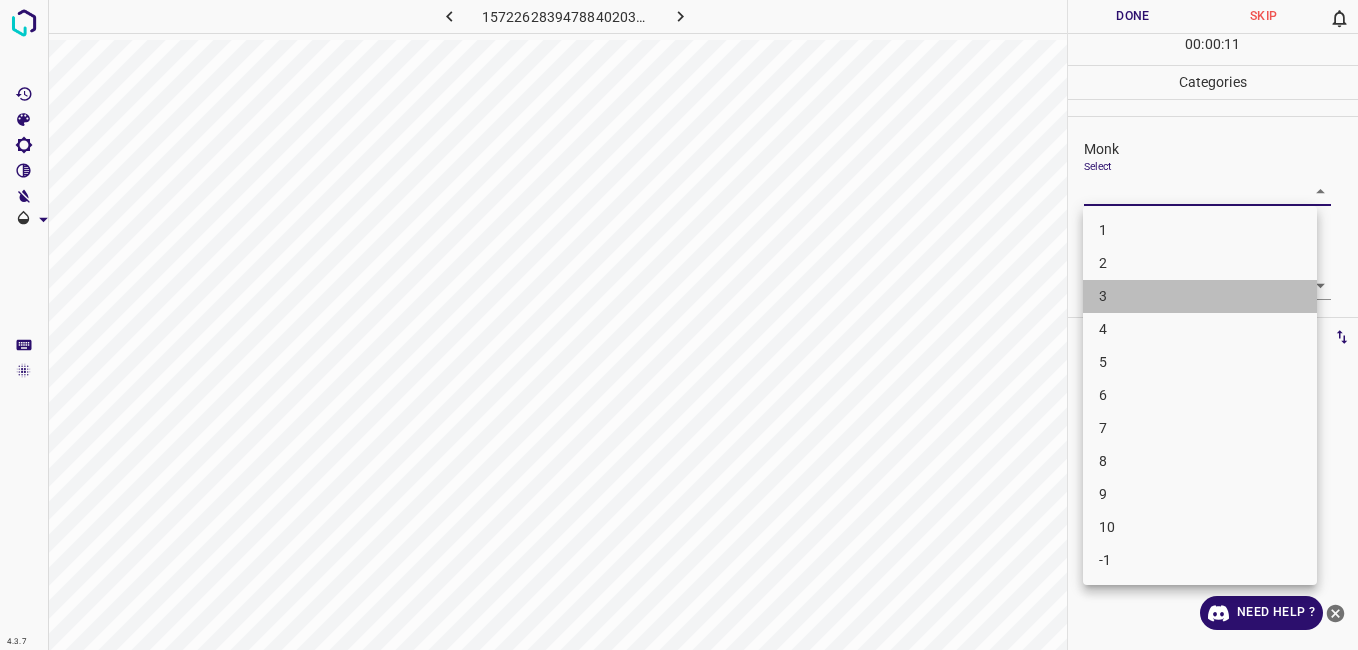 click on "3" at bounding box center (1200, 296) 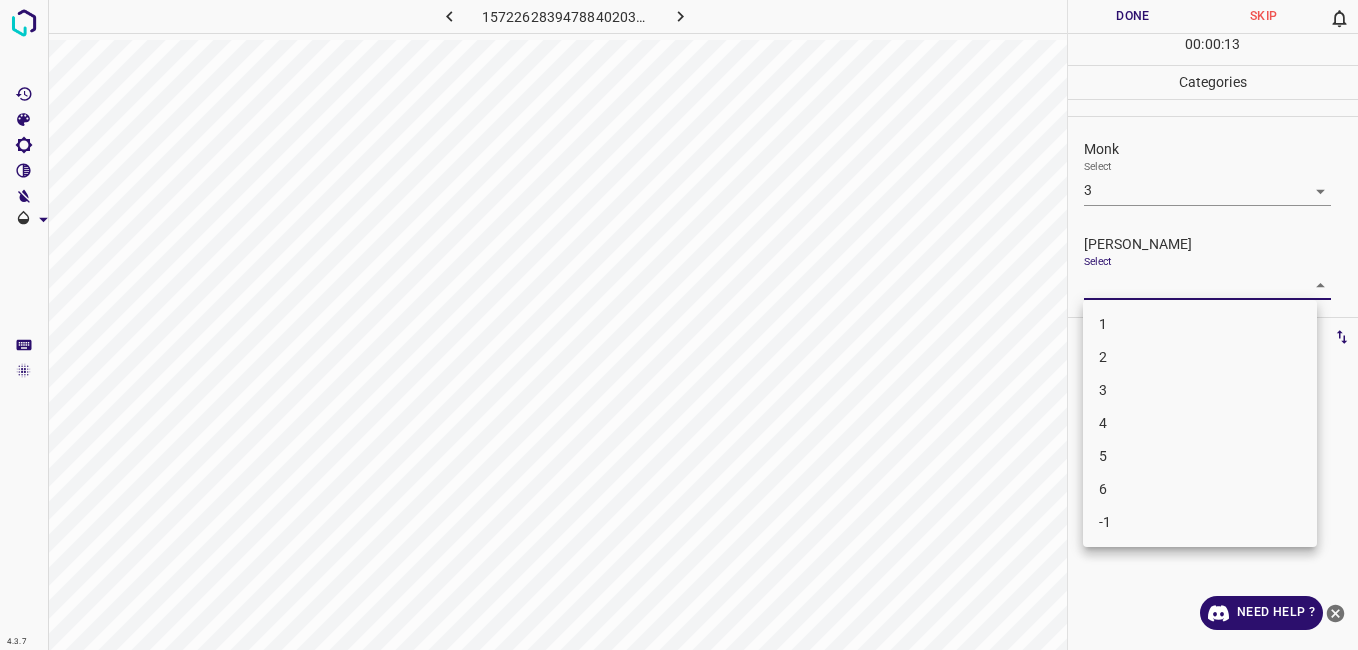 click on "4.3.7 1572262839478840203.png Done Skip 0 00   : 00   : 13   Categories Monk   Select 3 3  Fitzpatrick   Select ​ Labels   0 Categories 1 Monk 2  Fitzpatrick Tools Space Change between modes (Draw & Edit) I Auto labeling R Restore zoom M Zoom in N Zoom out Delete Delete selecte label Filters Z Restore filters X Saturation filter C Brightness filter V Contrast filter B Gray scale filter General O Download Need Help ? - Text - Hide - Delete 1 2 3 4 5 6 -1" at bounding box center [679, 325] 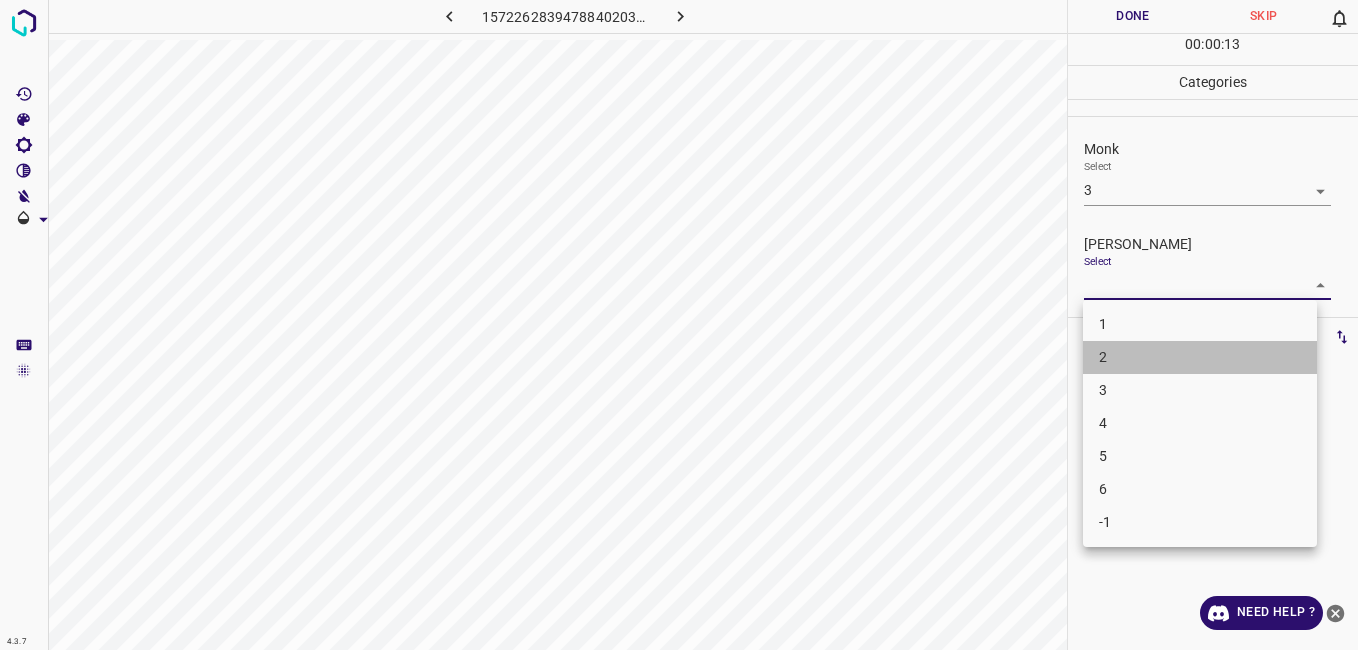 click on "2" at bounding box center [1200, 357] 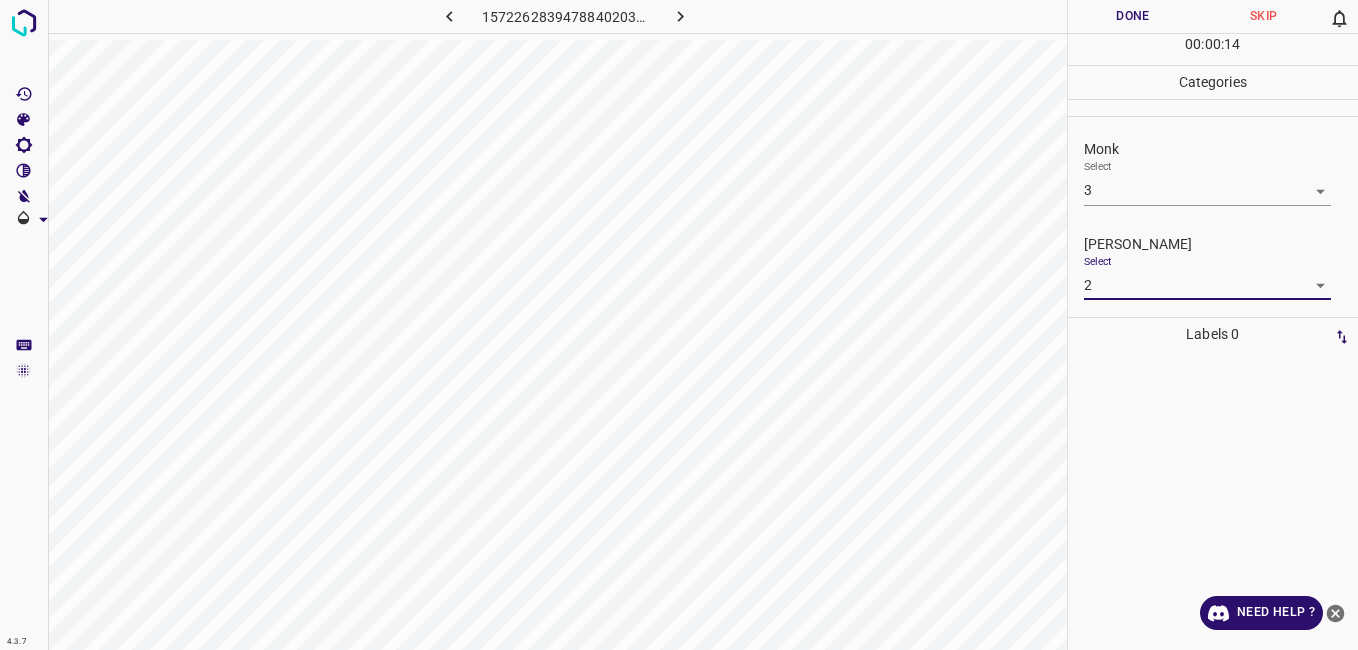 click on "Done" at bounding box center [1133, 16] 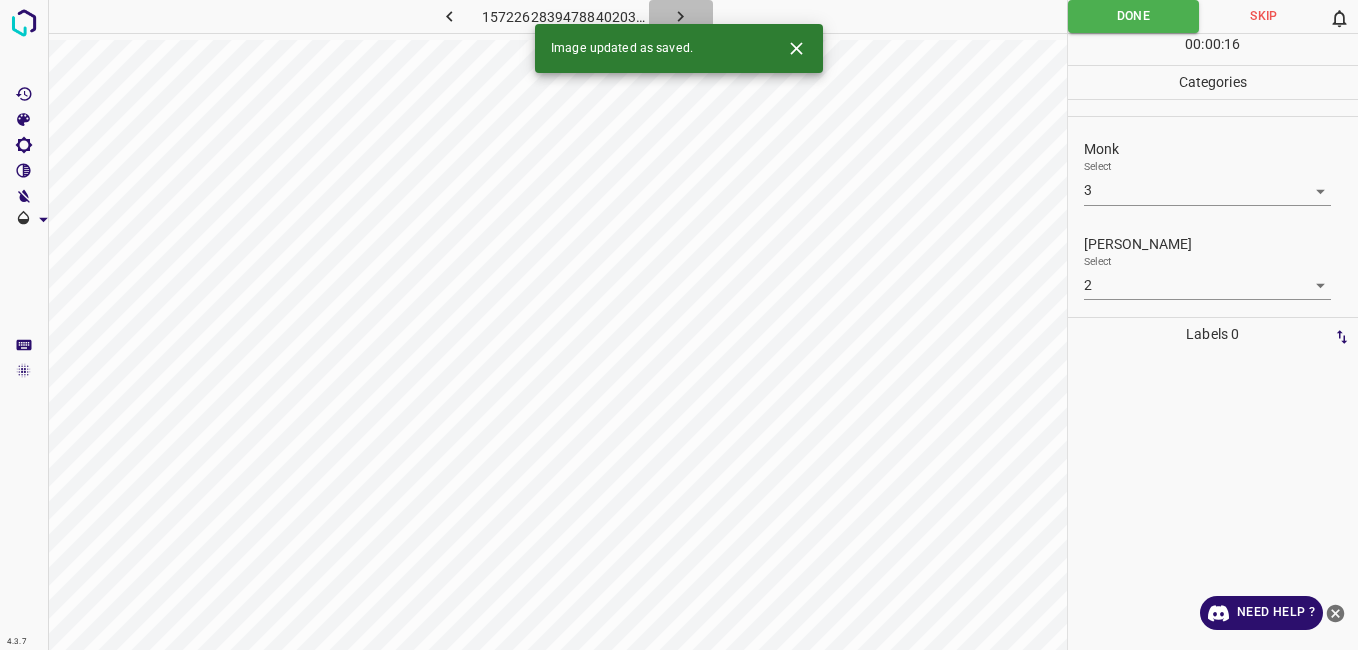 click 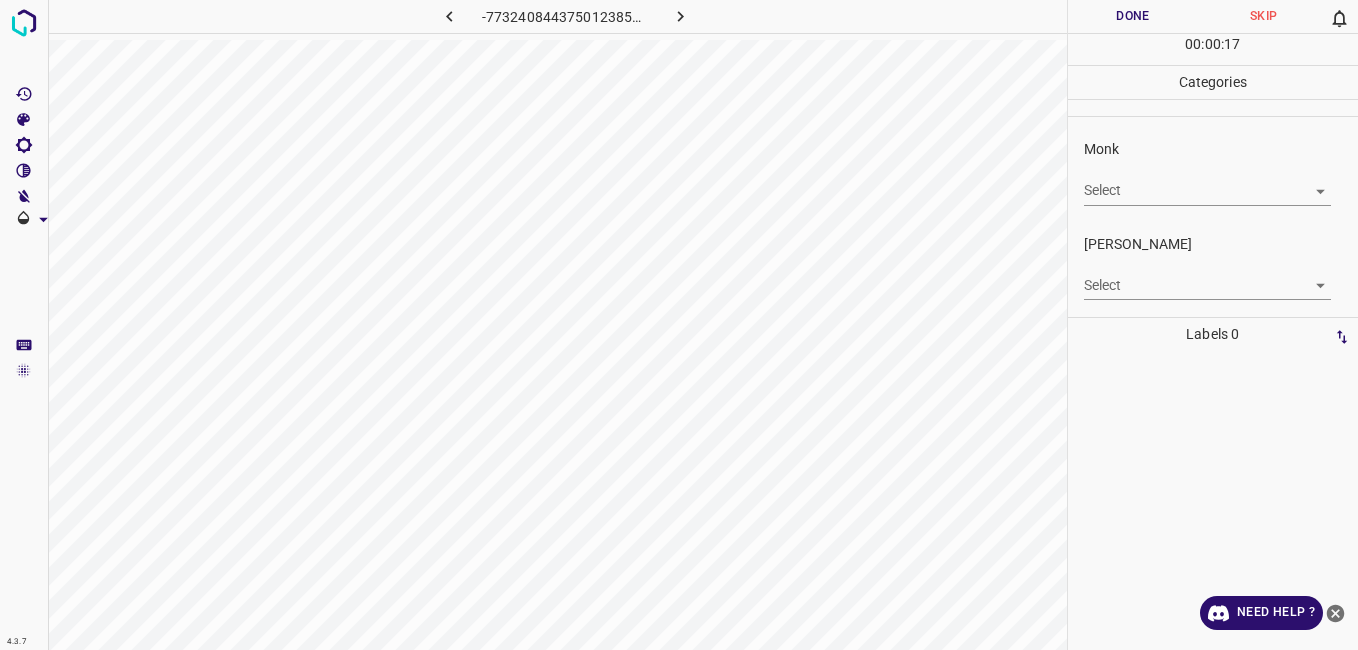 click on "4.3.7 -7732408443750123854.png Done Skip 0 00   : 00   : 17   Categories Monk   Select ​  Fitzpatrick   Select ​ Labels   0 Categories 1 Monk 2  Fitzpatrick Tools Space Change between modes (Draw & Edit) I Auto labeling R Restore zoom M Zoom in N Zoom out Delete Delete selecte label Filters Z Restore filters X Saturation filter C Brightness filter V Contrast filter B Gray scale filter General O Download Need Help ? - Text - Hide - Delete" at bounding box center (679, 325) 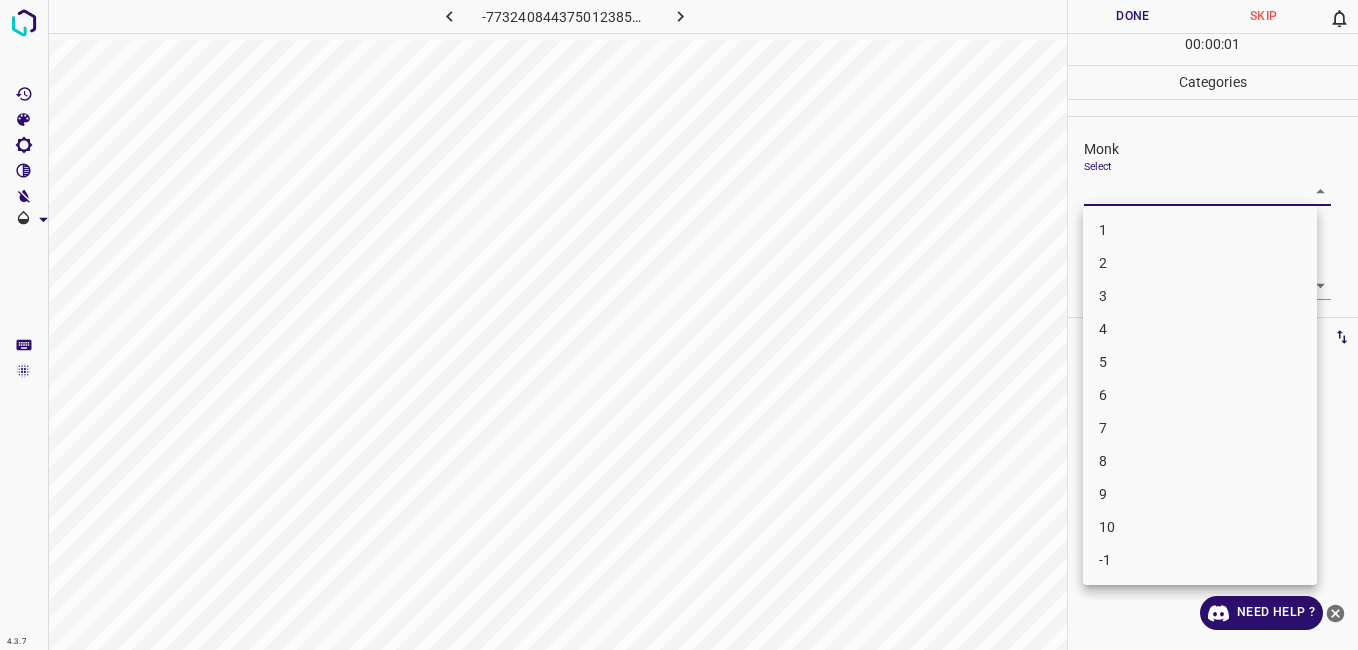 click on "4" at bounding box center (1200, 329) 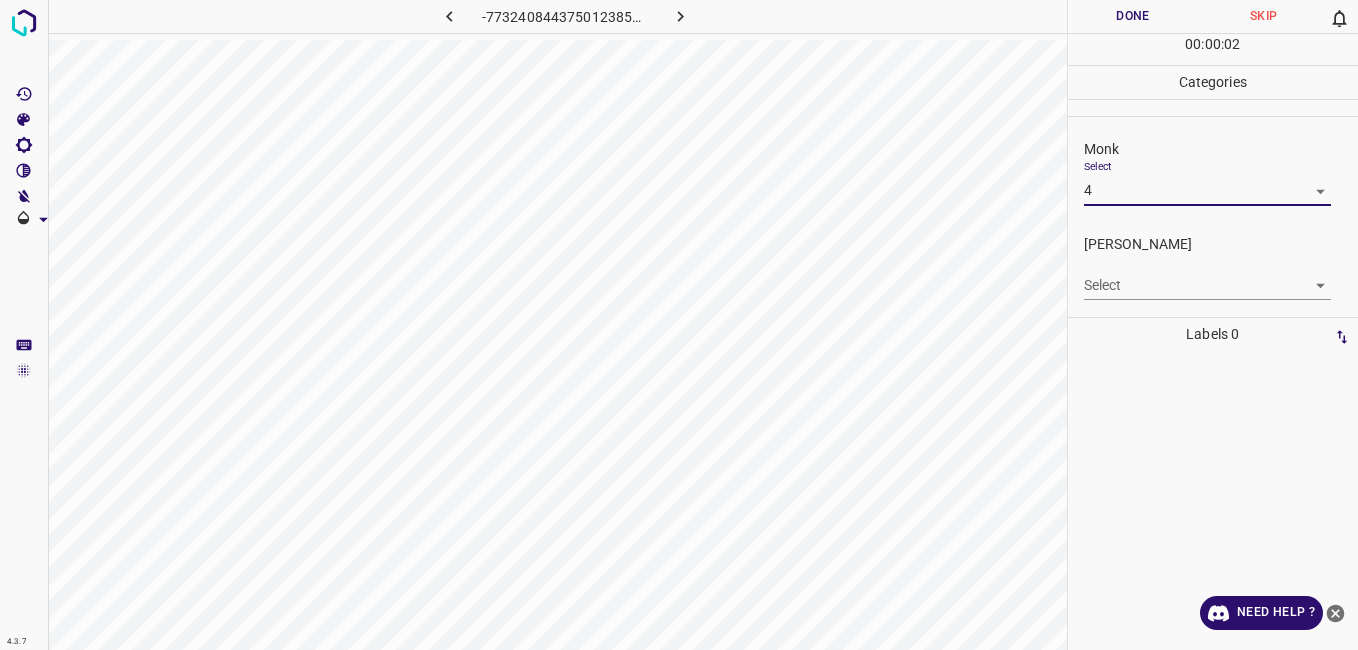 click on "4.3.7 -7732408443750123854.png Done Skip 0 00   : 00   : 02   Categories Monk   Select 4 4  Fitzpatrick   Select ​ Labels   0 Categories 1 Monk 2  Fitzpatrick Tools Space Change between modes (Draw & Edit) I Auto labeling R Restore zoom M Zoom in N Zoom out Delete Delete selecte label Filters Z Restore filters X Saturation filter C Brightness filter V Contrast filter B Gray scale filter General O Download Need Help ? - Text - Hide - Delete" at bounding box center (679, 325) 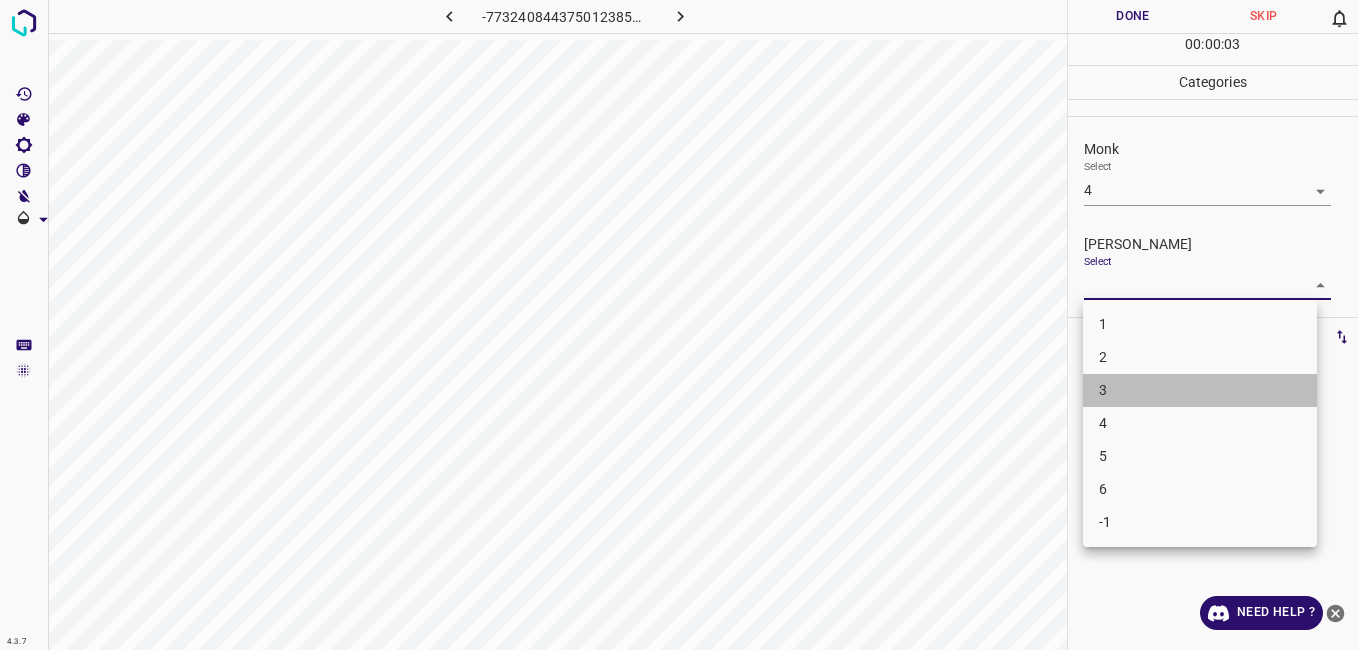 click on "3" at bounding box center [1200, 390] 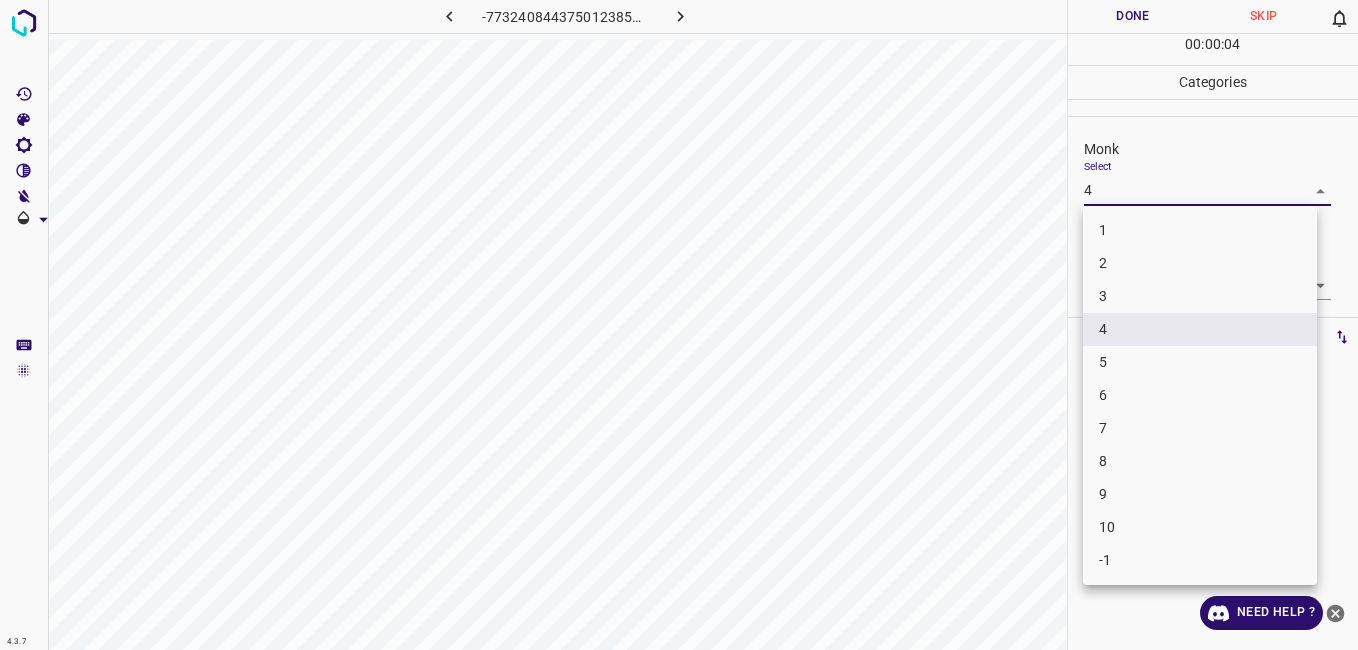 click on "4.3.7 -7732408443750123854.png Done Skip 0 00   : 00   : 04   Categories Monk   Select 4 4  Fitzpatrick   Select 3 3 Labels   0 Categories 1 Monk 2  Fitzpatrick Tools Space Change between modes (Draw & Edit) I Auto labeling R Restore zoom M Zoom in N Zoom out Delete Delete selecte label Filters Z Restore filters X Saturation filter C Brightness filter V Contrast filter B Gray scale filter General O Download Need Help ? - Text - Hide - Delete 1 2 3 4 5 6 7 8 9 10 -1" at bounding box center (679, 325) 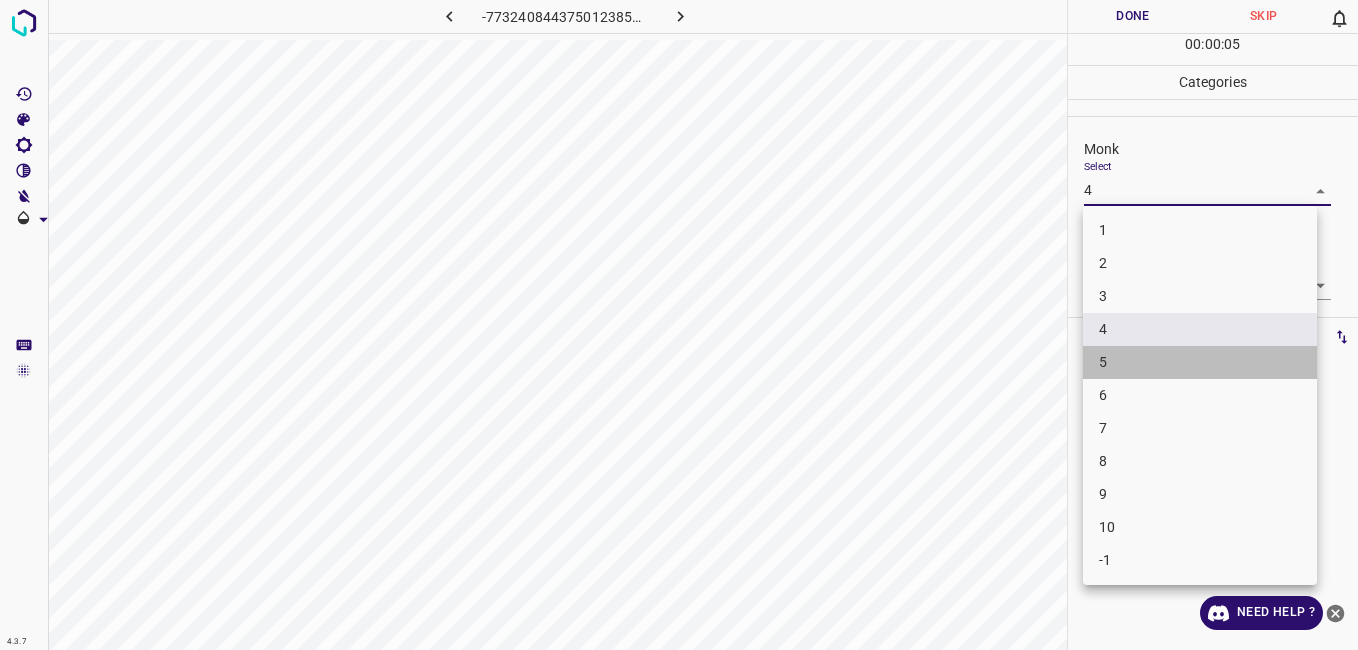 click on "5" at bounding box center [1200, 362] 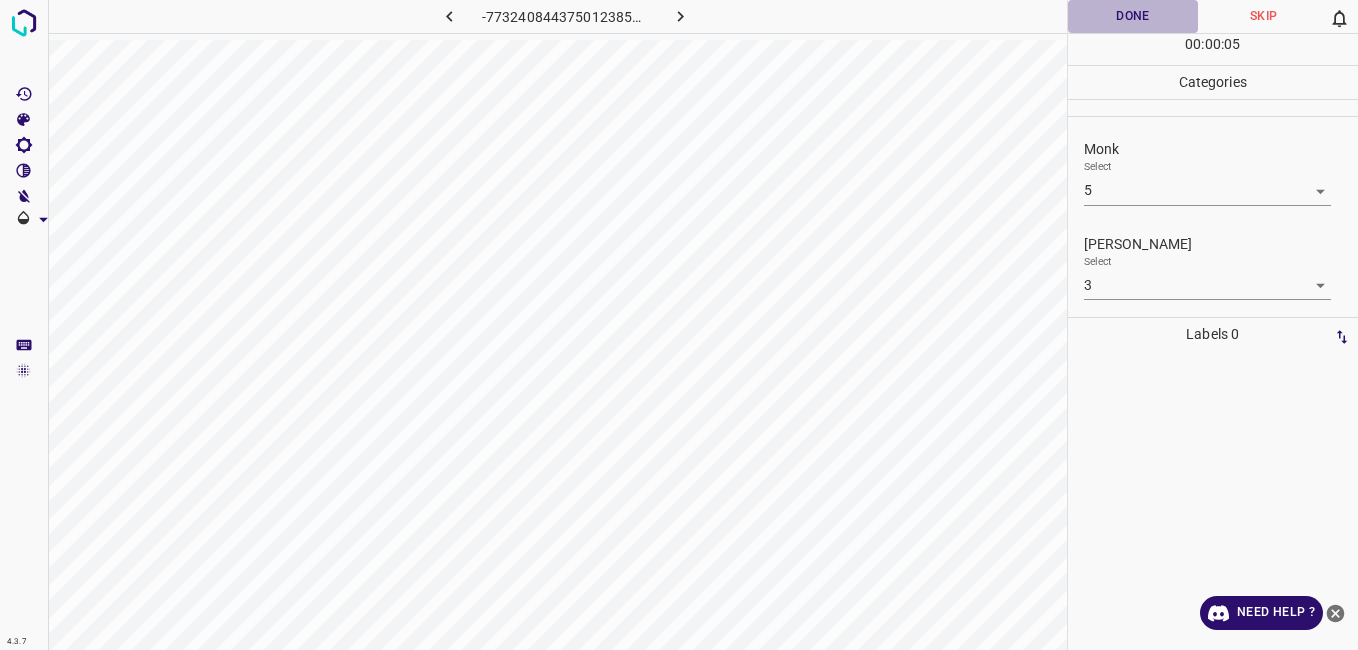 click on "Done" at bounding box center (1133, 16) 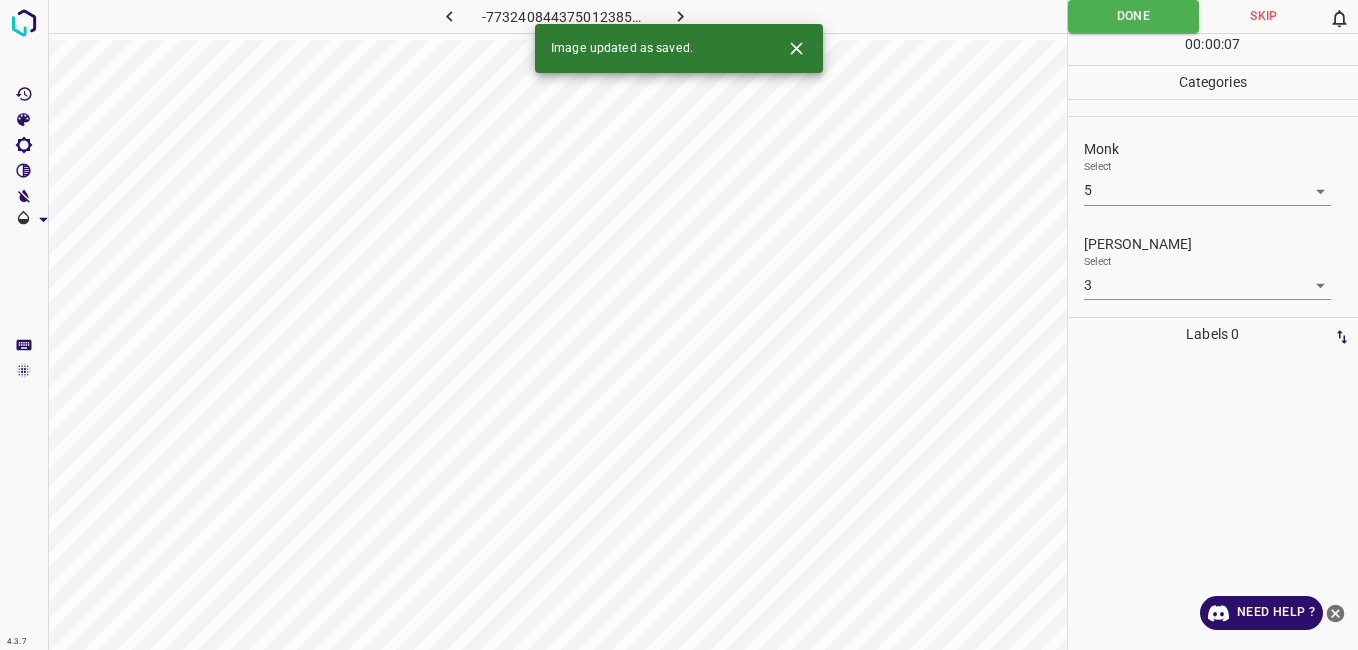 click on "Image updated as saved." at bounding box center [679, 48] 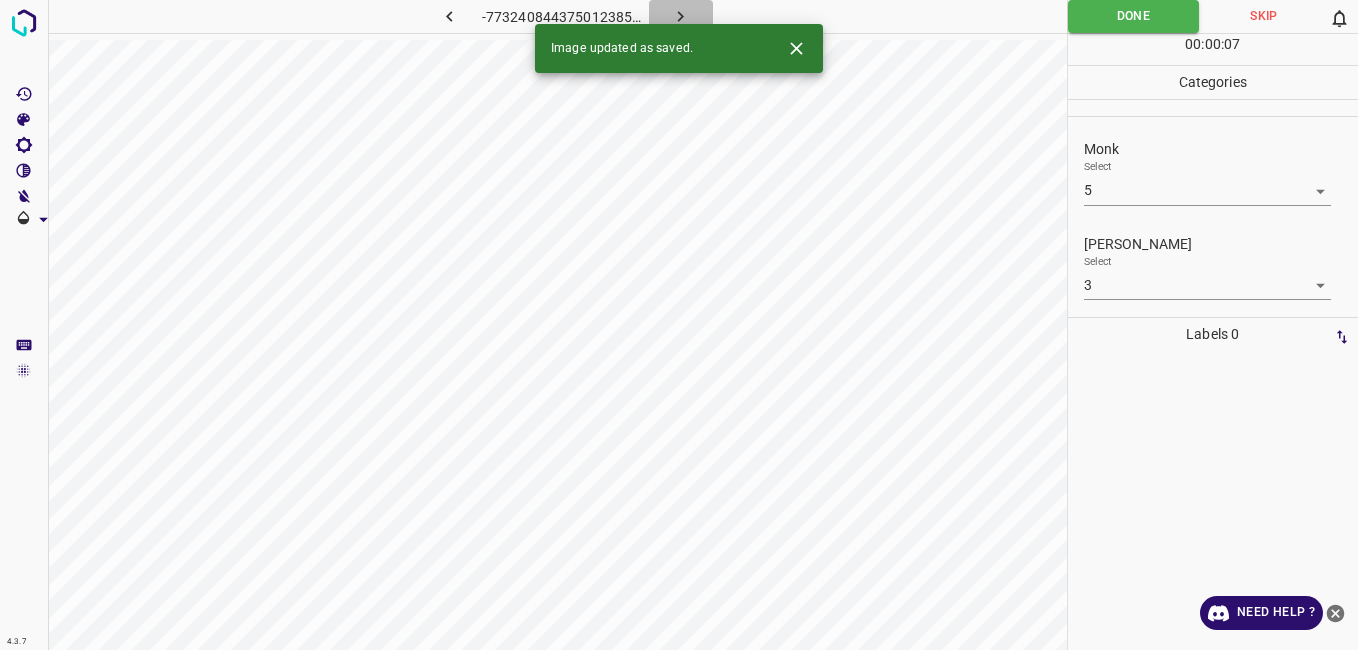 click 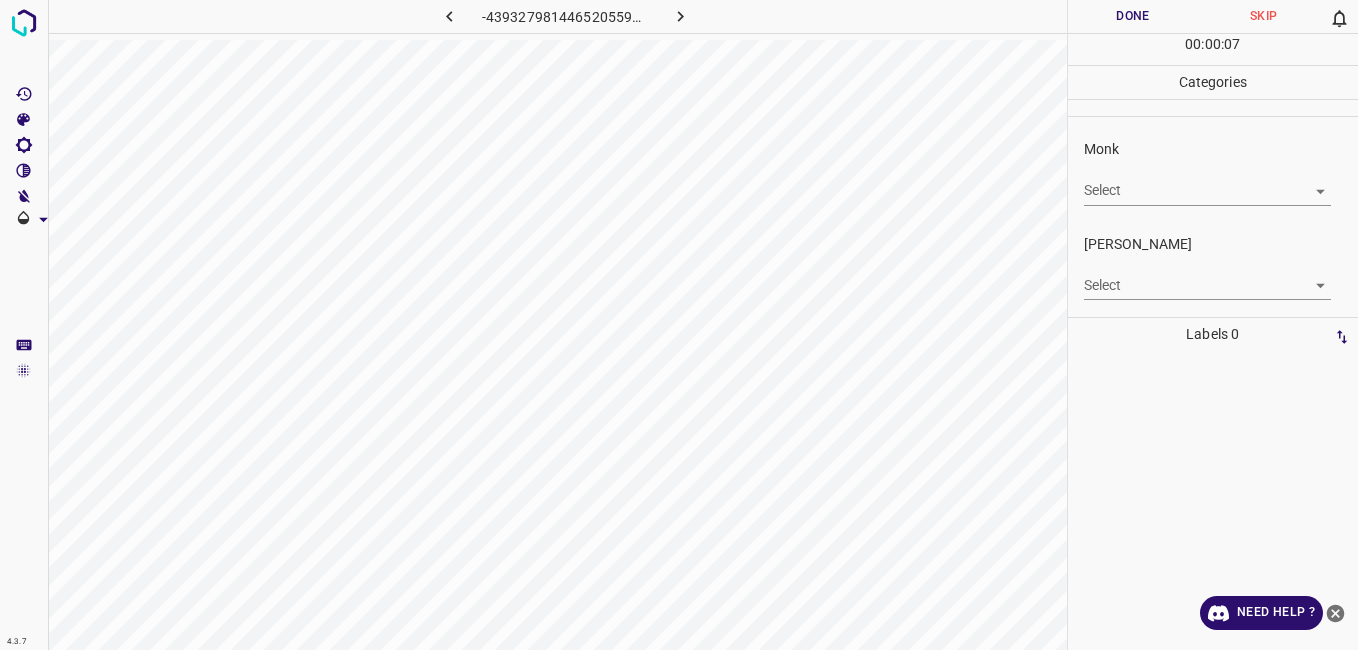 click on "4.3.7 -4393279814465205593.png Done Skip 0 00   : 00   : 07   Categories Monk   Select ​  Fitzpatrick   Select ​ Labels   0 Categories 1 Monk 2  Fitzpatrick Tools Space Change between modes (Draw & Edit) I Auto labeling R Restore zoom M Zoom in N Zoom out Delete Delete selecte label Filters Z Restore filters X Saturation filter C Brightness filter V Contrast filter B Gray scale filter General O Download Need Help ? - Text - Hide - Delete" at bounding box center (679, 325) 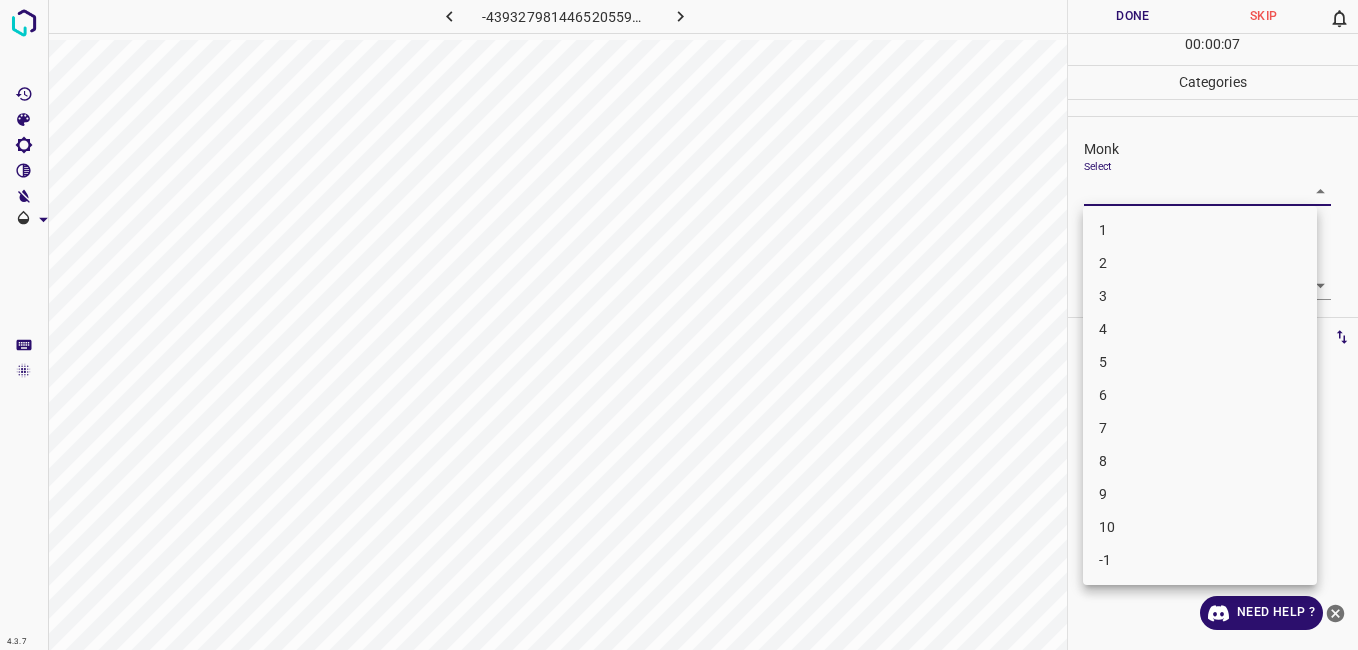 click on "2" at bounding box center (1200, 263) 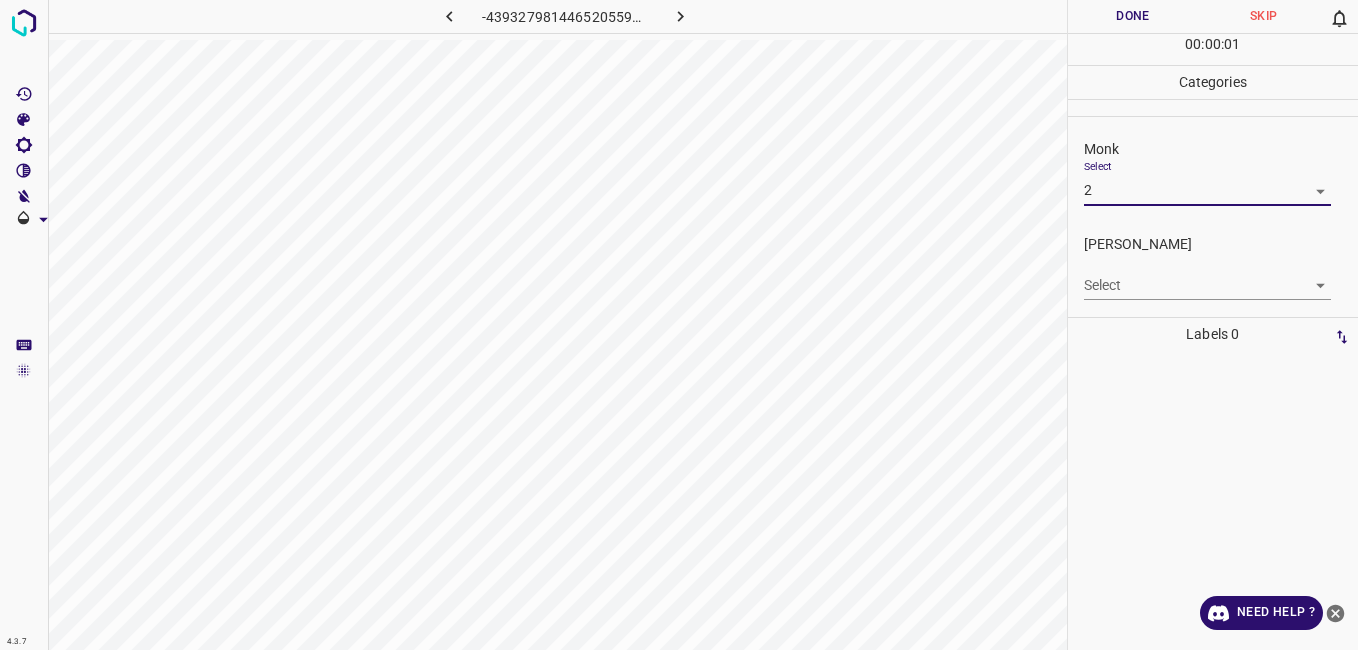 click on "4.3.7 -4393279814465205593.png Done Skip 0 00   : 00   : 01   Categories Monk   Select 2 2  Fitzpatrick   Select ​ Labels   0 Categories 1 Monk 2  Fitzpatrick Tools Space Change between modes (Draw & Edit) I Auto labeling R Restore zoom M Zoom in N Zoom out Delete Delete selecte label Filters Z Restore filters X Saturation filter C Brightness filter V Contrast filter B Gray scale filter General O Download Need Help ? - Text - Hide - Delete" at bounding box center (679, 325) 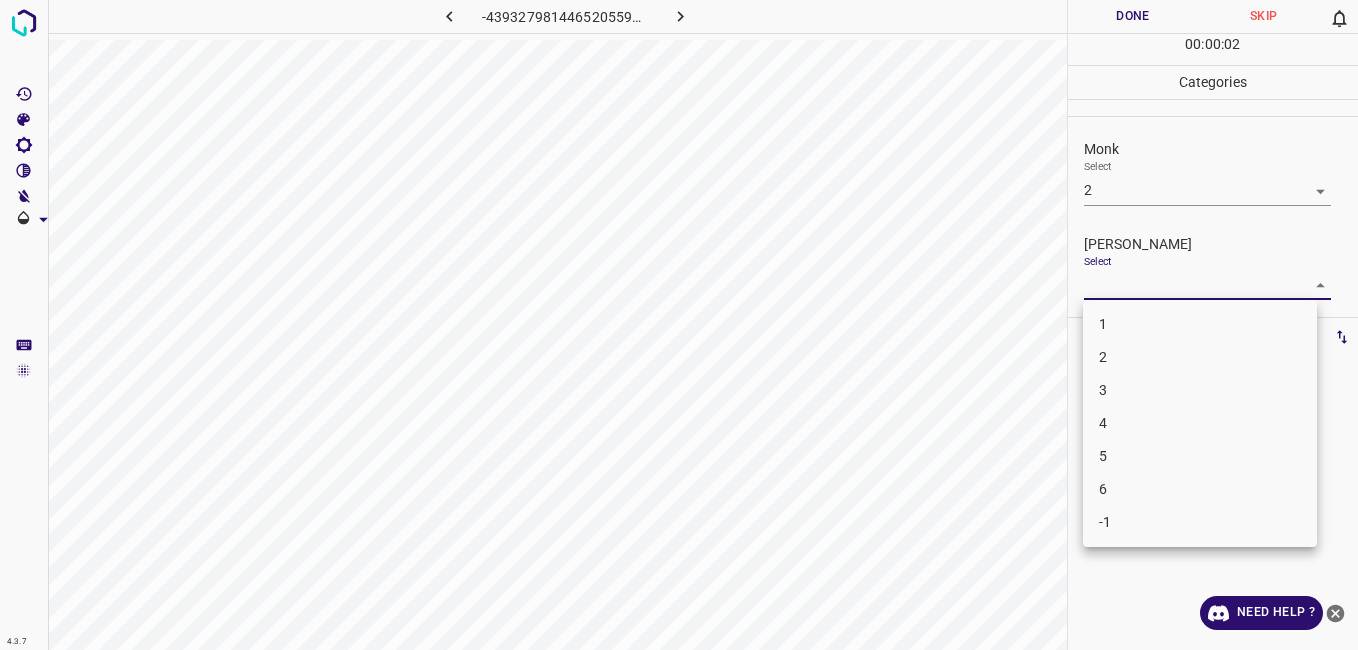 click on "1" at bounding box center (1200, 324) 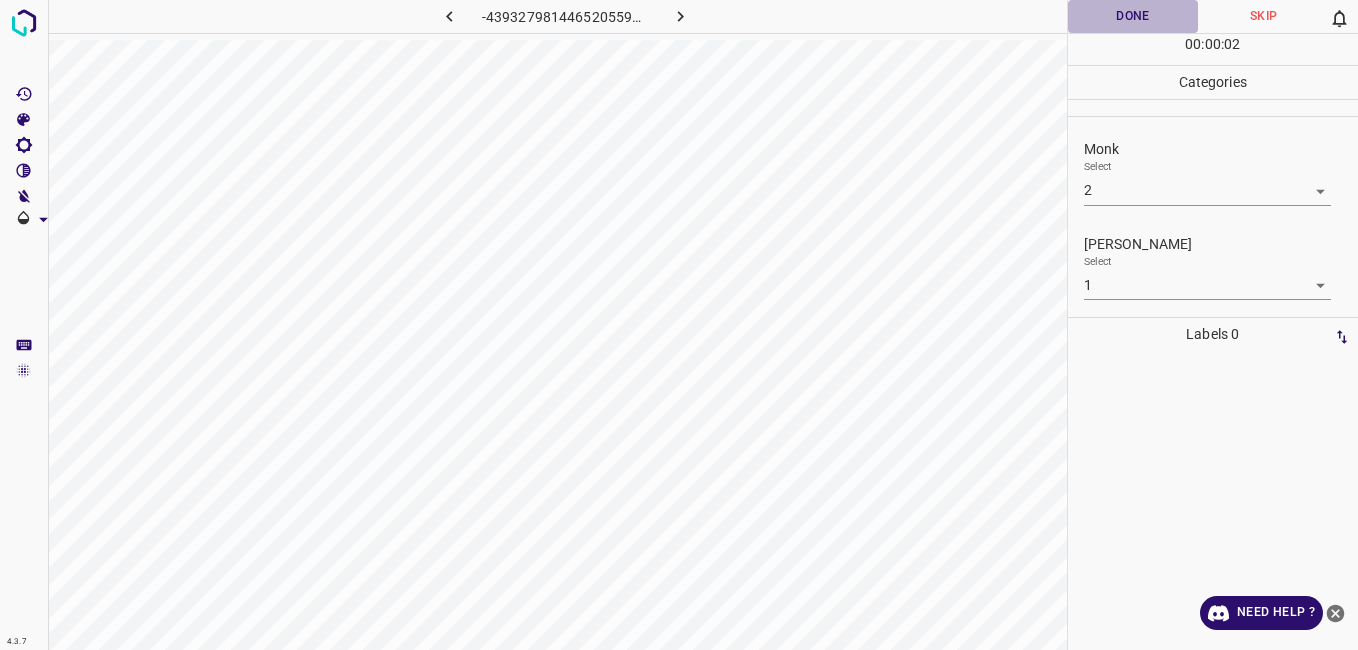 click on "Done" at bounding box center (1133, 16) 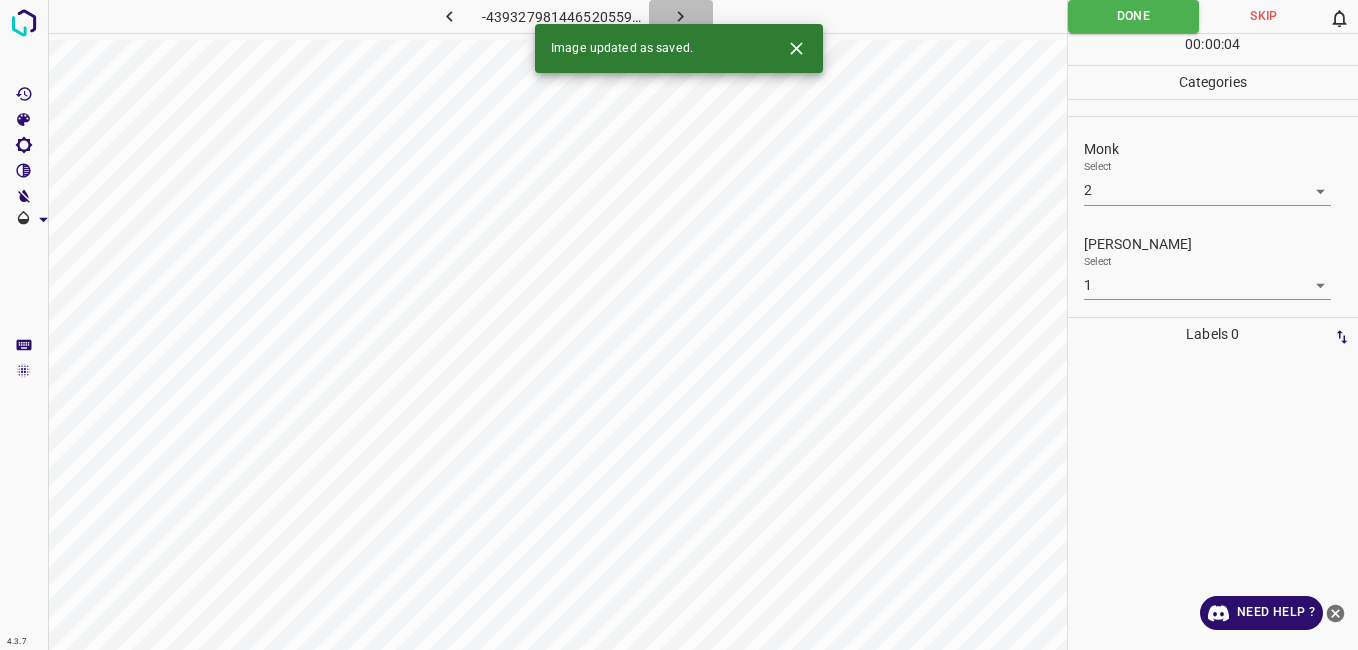click 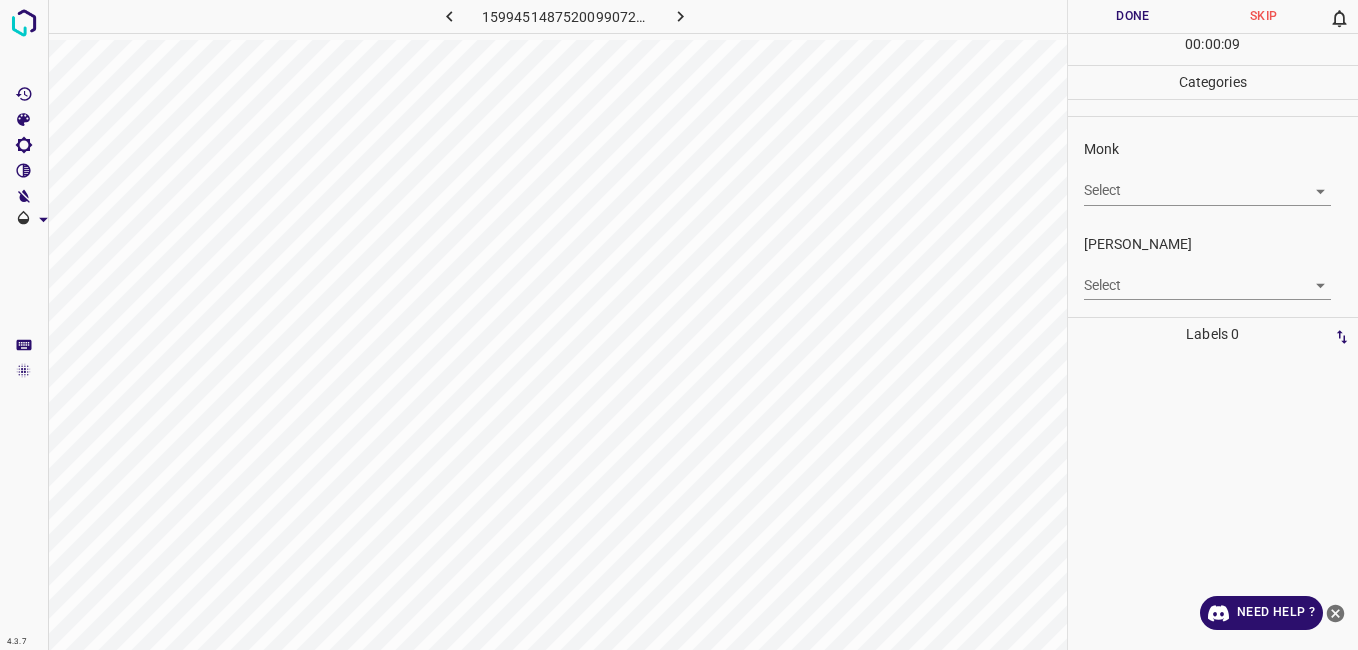 click on "4.3.7 1599451487520099072.png Done Skip 0 00   : 00   : 09   Categories Monk   Select ​  Fitzpatrick   Select ​ Labels   0 Categories 1 Monk 2  Fitzpatrick Tools Space Change between modes (Draw & Edit) I Auto labeling R Restore zoom M Zoom in N Zoom out Delete Delete selecte label Filters Z Restore filters X Saturation filter C Brightness filter V Contrast filter B Gray scale filter General O Download Need Help ? - Text - Hide - Delete" at bounding box center [679, 325] 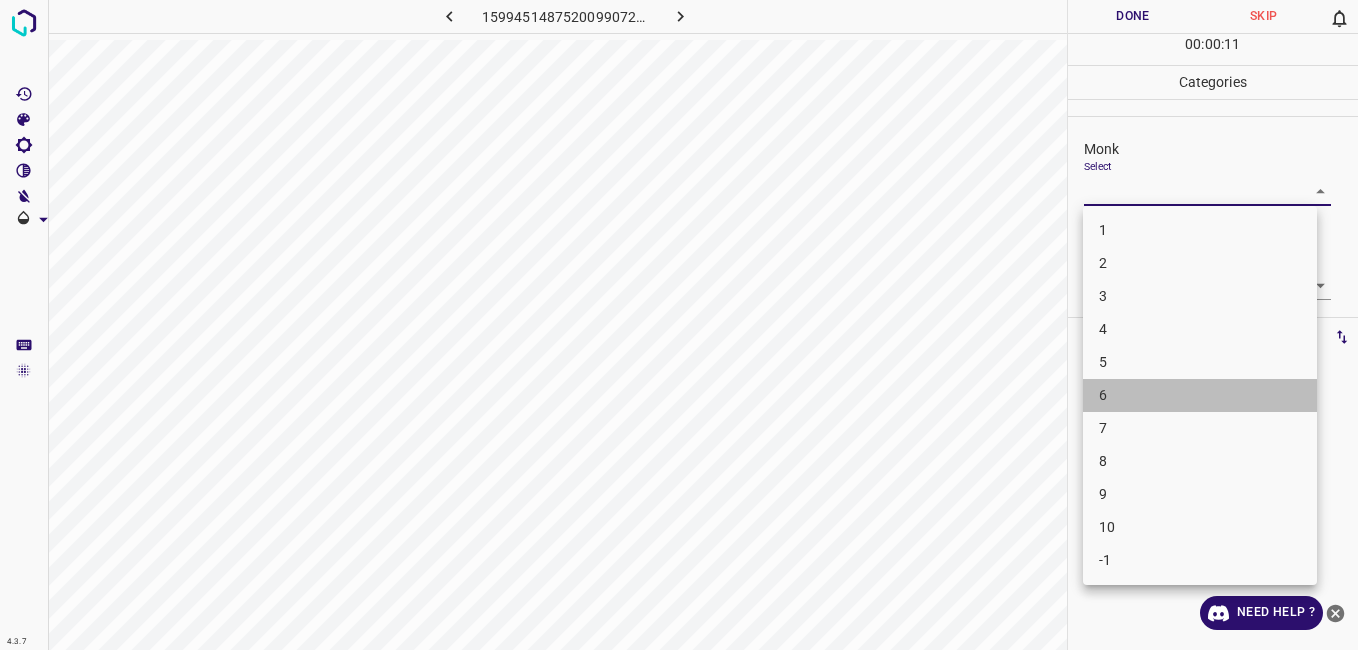 click on "6" at bounding box center [1200, 395] 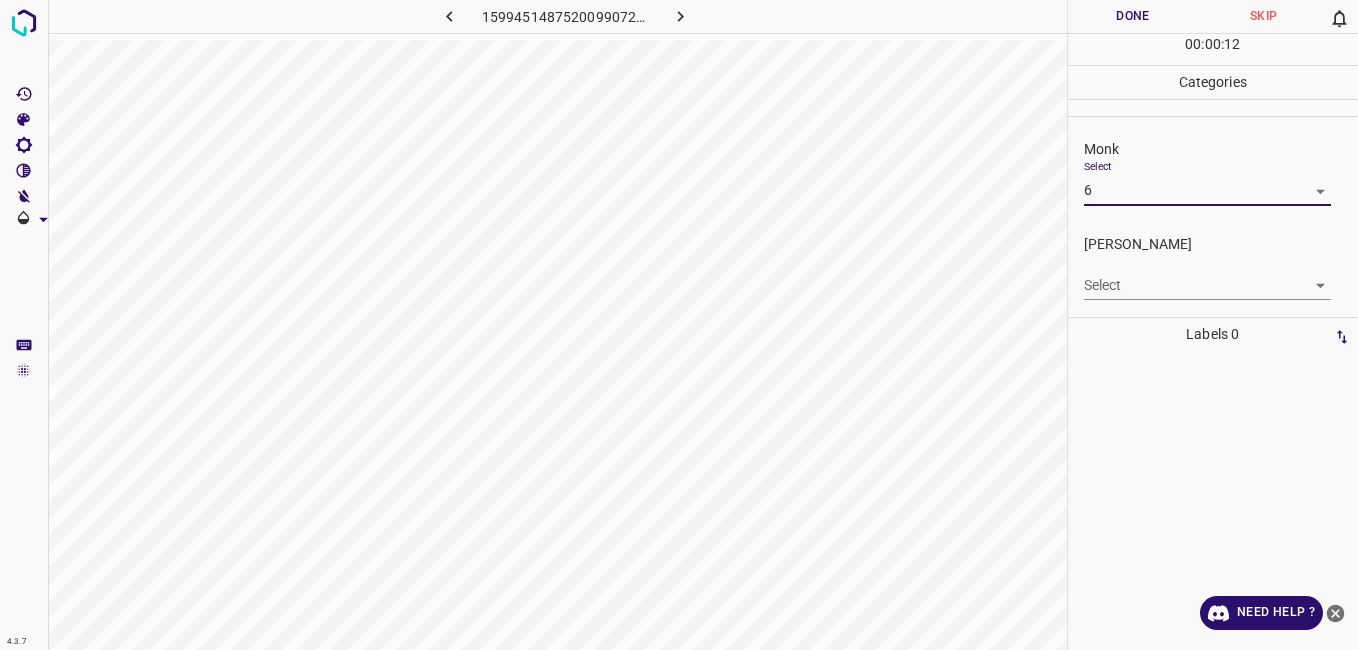 click on "4.3.7 1599451487520099072.png Done Skip 0 00   : 00   : 12   Categories Monk   Select 6 6  Fitzpatrick   Select ​ Labels   0 Categories 1 Monk 2  Fitzpatrick Tools Space Change between modes (Draw & Edit) I Auto labeling R Restore zoom M Zoom in N Zoom out Delete Delete selecte label Filters Z Restore filters X Saturation filter C Brightness filter V Contrast filter B Gray scale filter General O Download Need Help ? - Text - Hide - Delete" at bounding box center (679, 325) 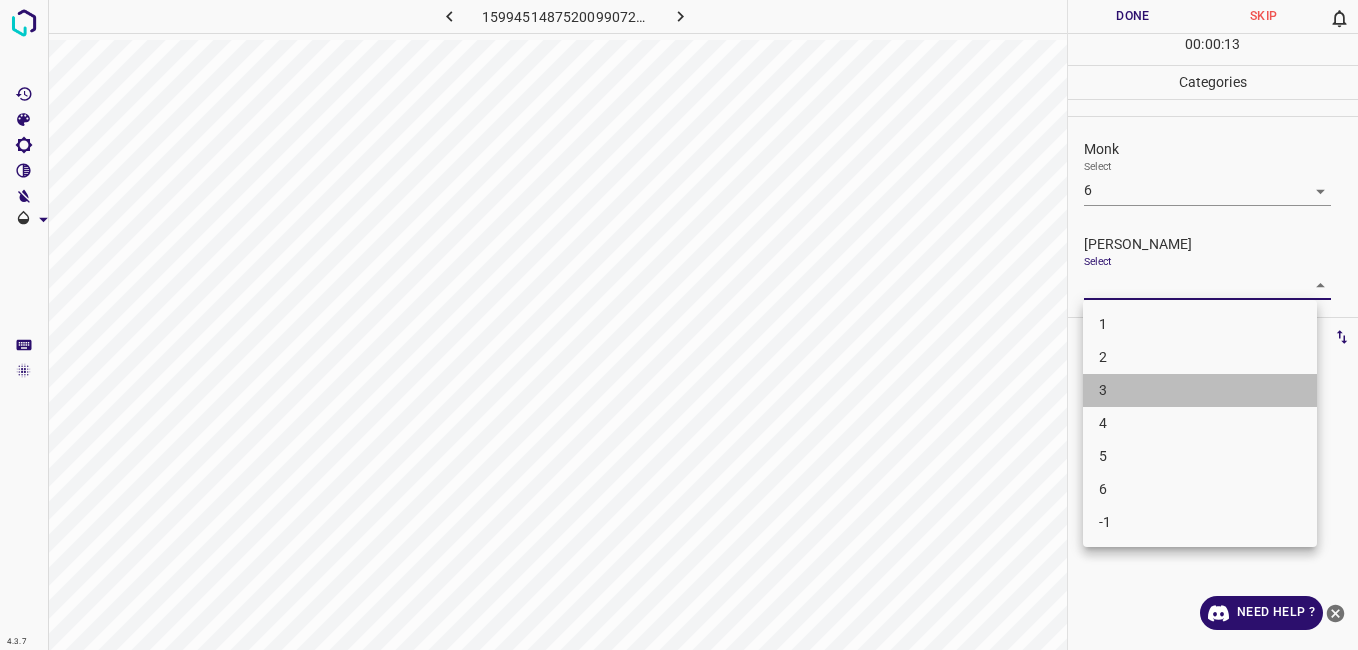 click on "3" at bounding box center [1200, 390] 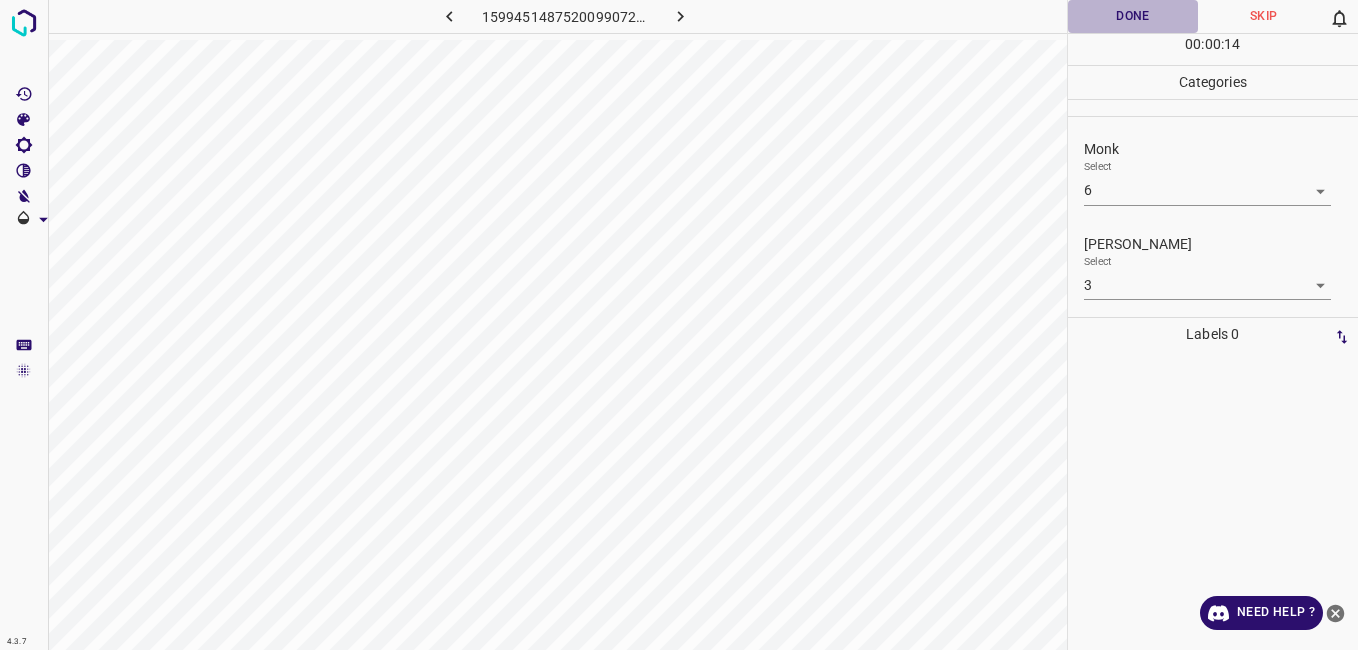 click on "Done" at bounding box center [1133, 16] 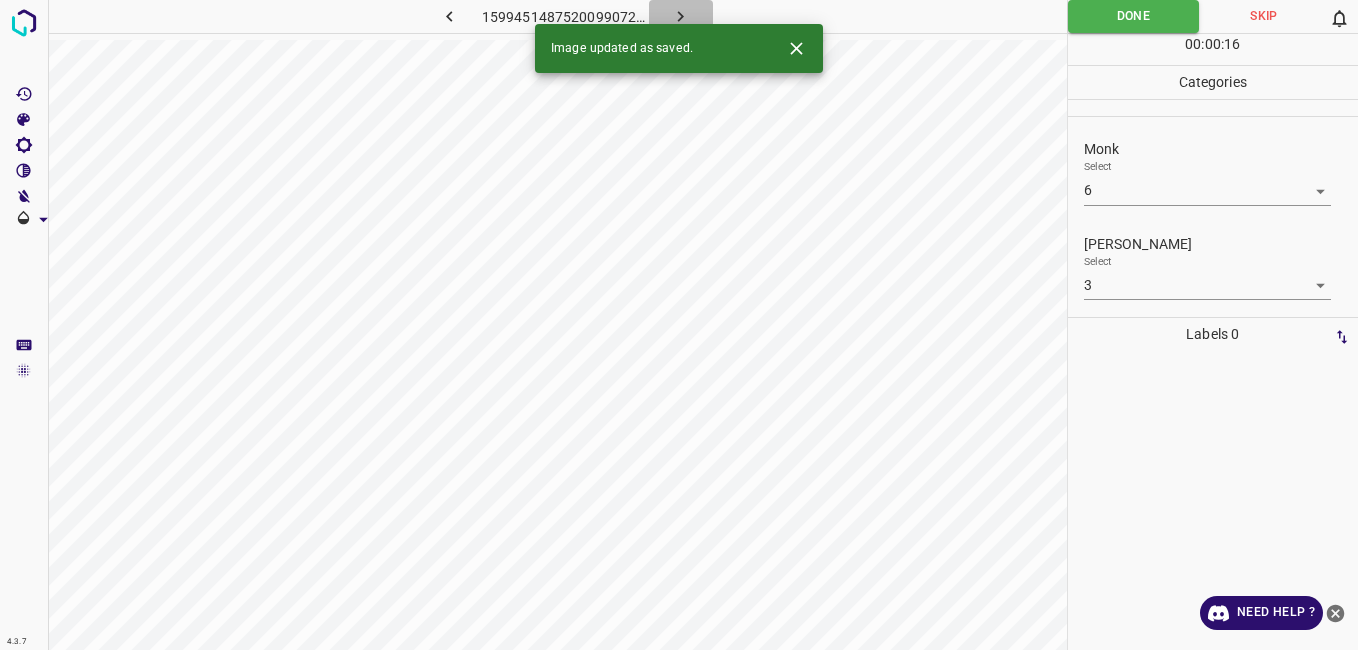 click 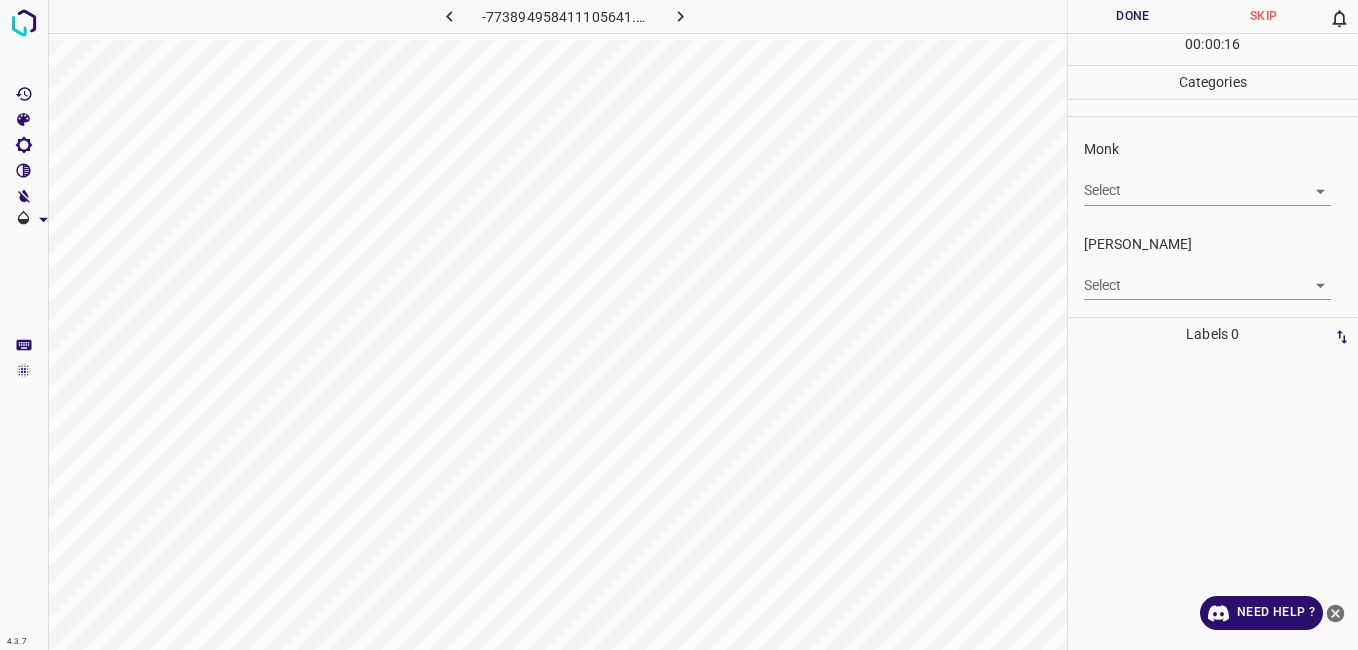 click on "4.3.7 -773894958411105641.png Done Skip 0 00   : 00   : 16   Categories Monk   Select ​  Fitzpatrick   Select ​ Labels   0 Categories 1 Monk 2  Fitzpatrick Tools Space Change between modes (Draw & Edit) I Auto labeling R Restore zoom M Zoom in N Zoom out Delete Delete selecte label Filters Z Restore filters X Saturation filter C Brightness filter V Contrast filter B Gray scale filter General O Download Need Help ? - Text - Hide - Delete" at bounding box center [679, 325] 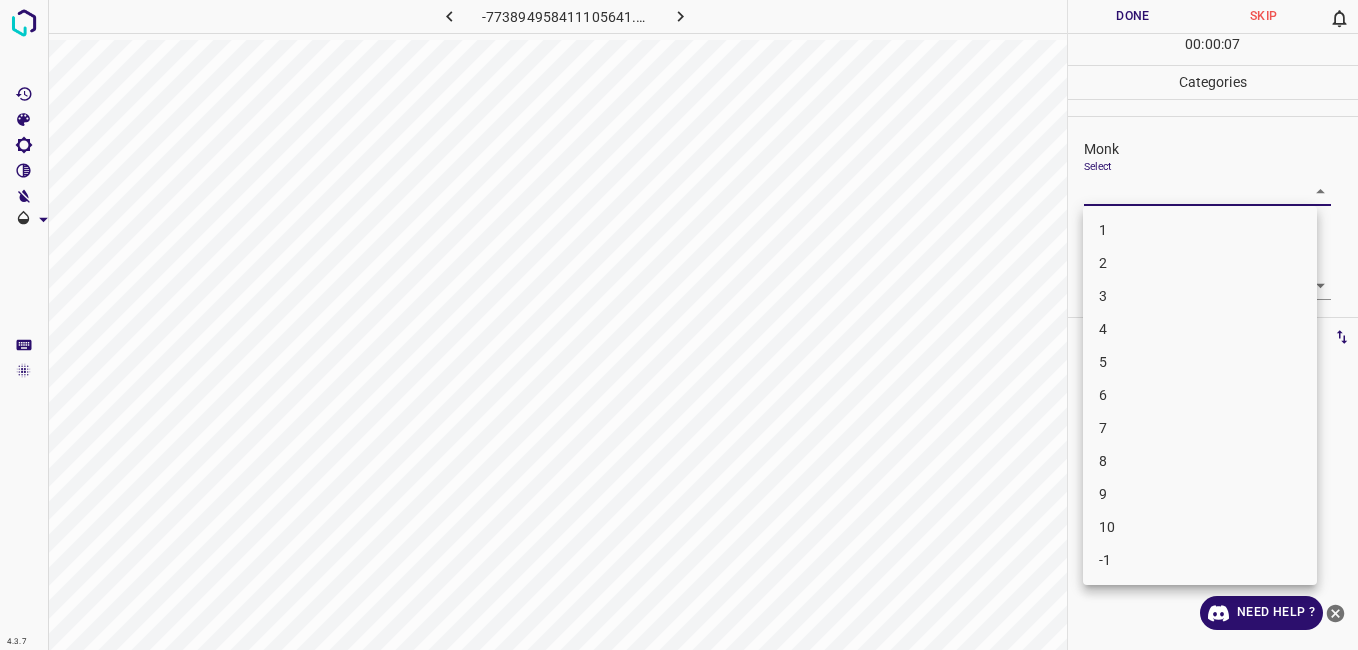 click on "4" at bounding box center [1200, 329] 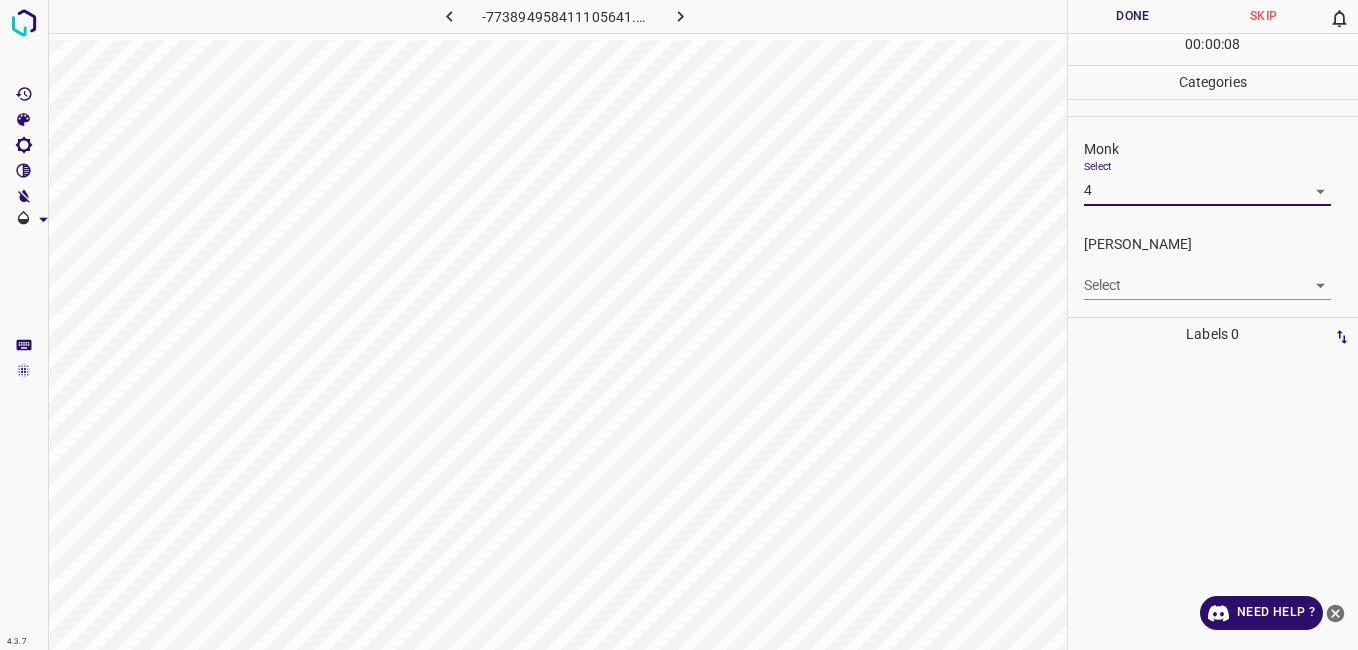 click on "4.3.7 -773894958411105641.png Done Skip 0 00   : 00   : 08   Categories Monk   Select 4 4  Fitzpatrick   Select ​ Labels   0 Categories 1 Monk 2  Fitzpatrick Tools Space Change between modes (Draw & Edit) I Auto labeling R Restore zoom M Zoom in N Zoom out Delete Delete selecte label Filters Z Restore filters X Saturation filter C Brightness filter V Contrast filter B Gray scale filter General O Download Need Help ? - Text - Hide - Delete" at bounding box center [679, 325] 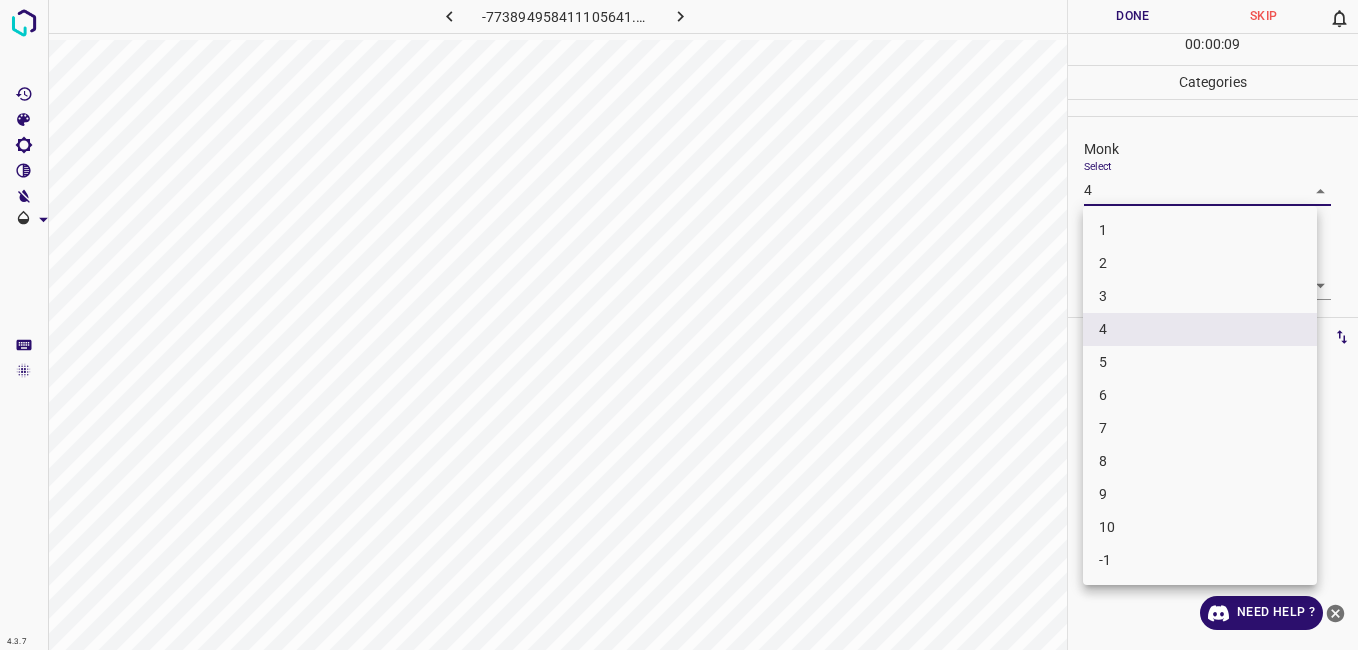 click on "3" at bounding box center [1200, 296] 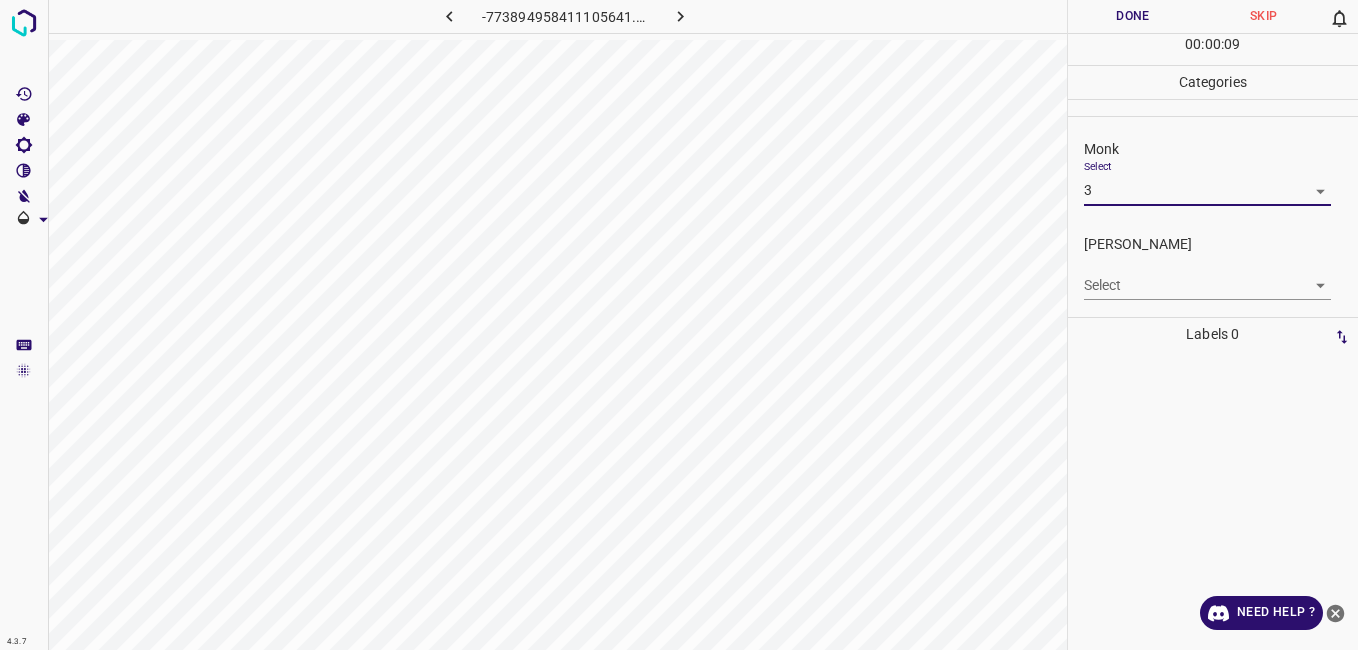 click on "4.3.7 -773894958411105641.png Done Skip 0 00   : 00   : 09   Categories Monk   Select 3 3  Fitzpatrick   Select ​ Labels   0 Categories 1 Monk 2  Fitzpatrick Tools Space Change between modes (Draw & Edit) I Auto labeling R Restore zoom M Zoom in N Zoom out Delete Delete selecte label Filters Z Restore filters X Saturation filter C Brightness filter V Contrast filter B Gray scale filter General O Download Need Help ? - Text - Hide - Delete 1 2 3 4 5 6 7 8 9 10 -1" at bounding box center (679, 325) 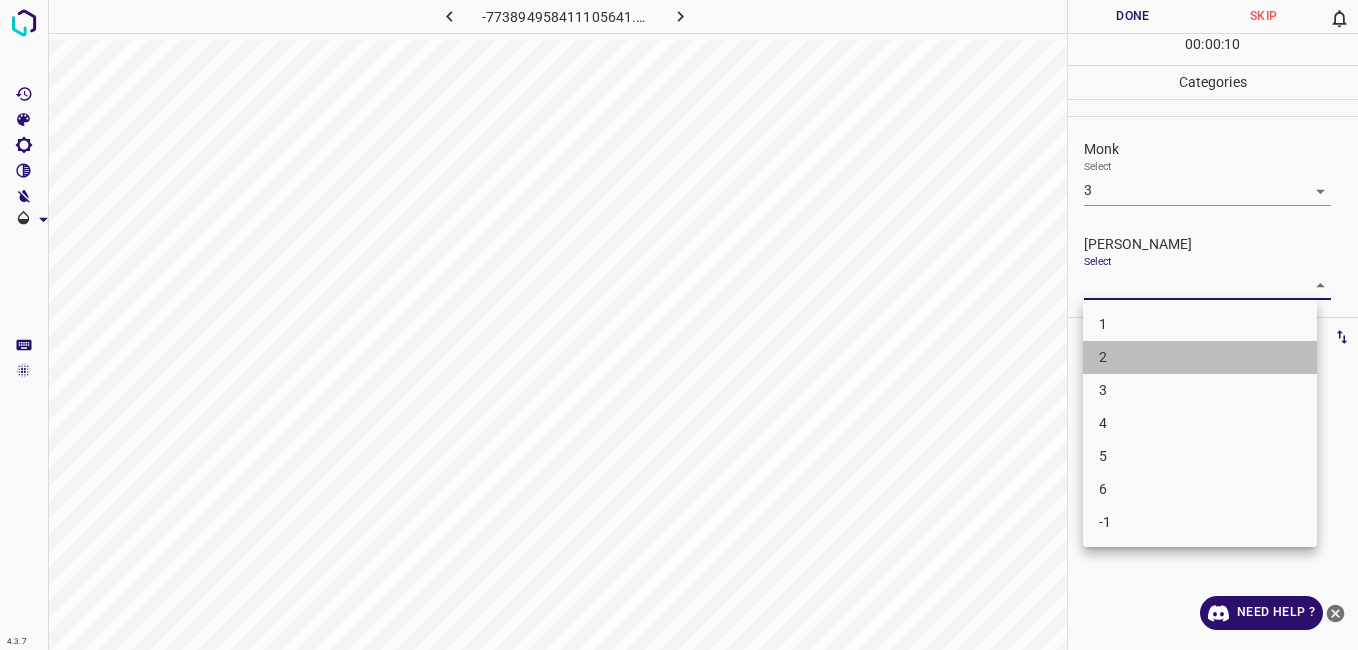 click on "2" at bounding box center [1200, 357] 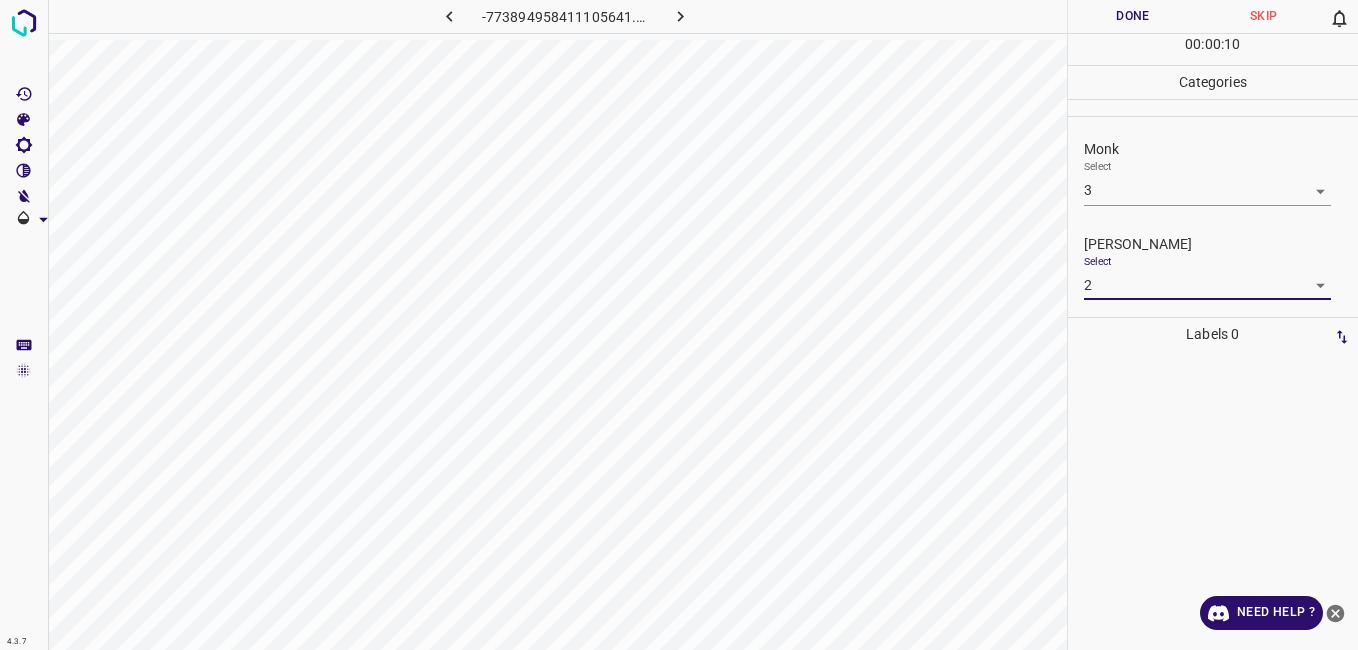 click on "Done" at bounding box center [1133, 16] 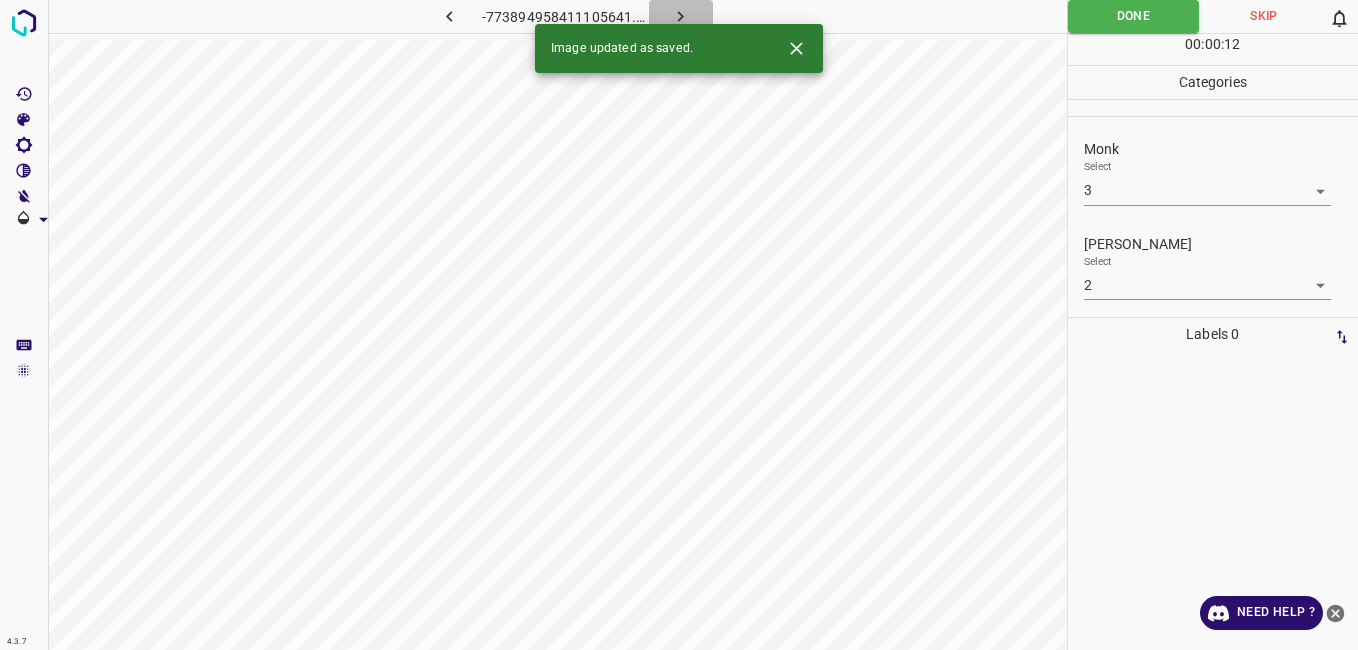click 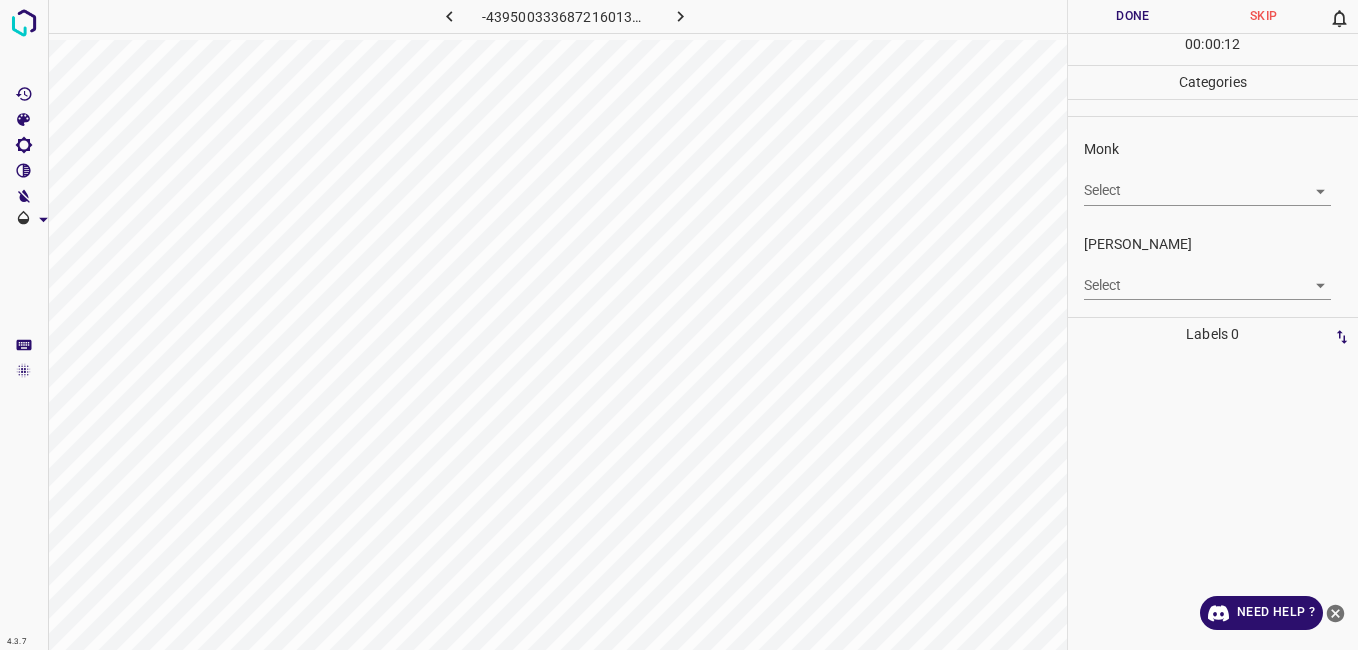 drag, startPoint x: 1181, startPoint y: 170, endPoint x: 1177, endPoint y: 181, distance: 11.7046995 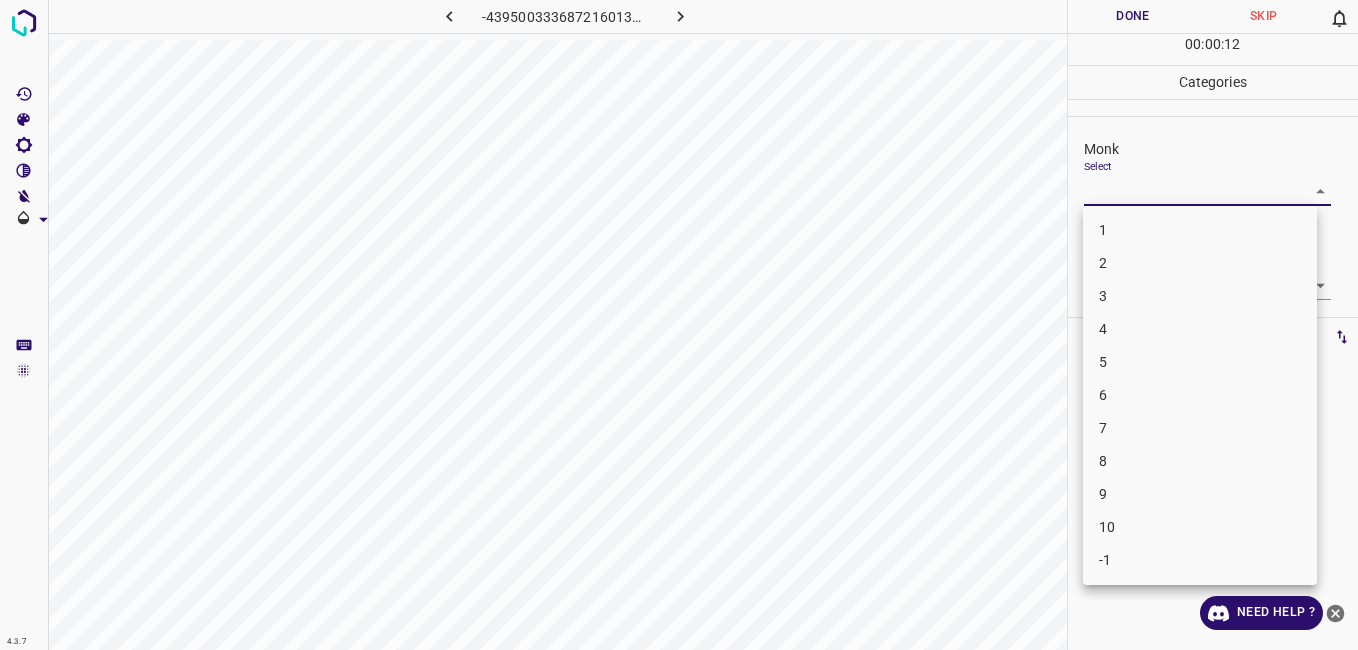click on "4.3.7 -4395003336872160138.png Done Skip 0 00   : 00   : 12   Categories Monk   Select ​  Fitzpatrick   Select ​ Labels   0 Categories 1 Monk 2  Fitzpatrick Tools Space Change between modes (Draw & Edit) I Auto labeling R Restore zoom M Zoom in N Zoom out Delete Delete selecte label Filters Z Restore filters X Saturation filter C Brightness filter V Contrast filter B Gray scale filter General O Download Need Help ? - Text - Hide - Delete 1 2 3 4 5 6 7 8 9 10 -1" at bounding box center (679, 325) 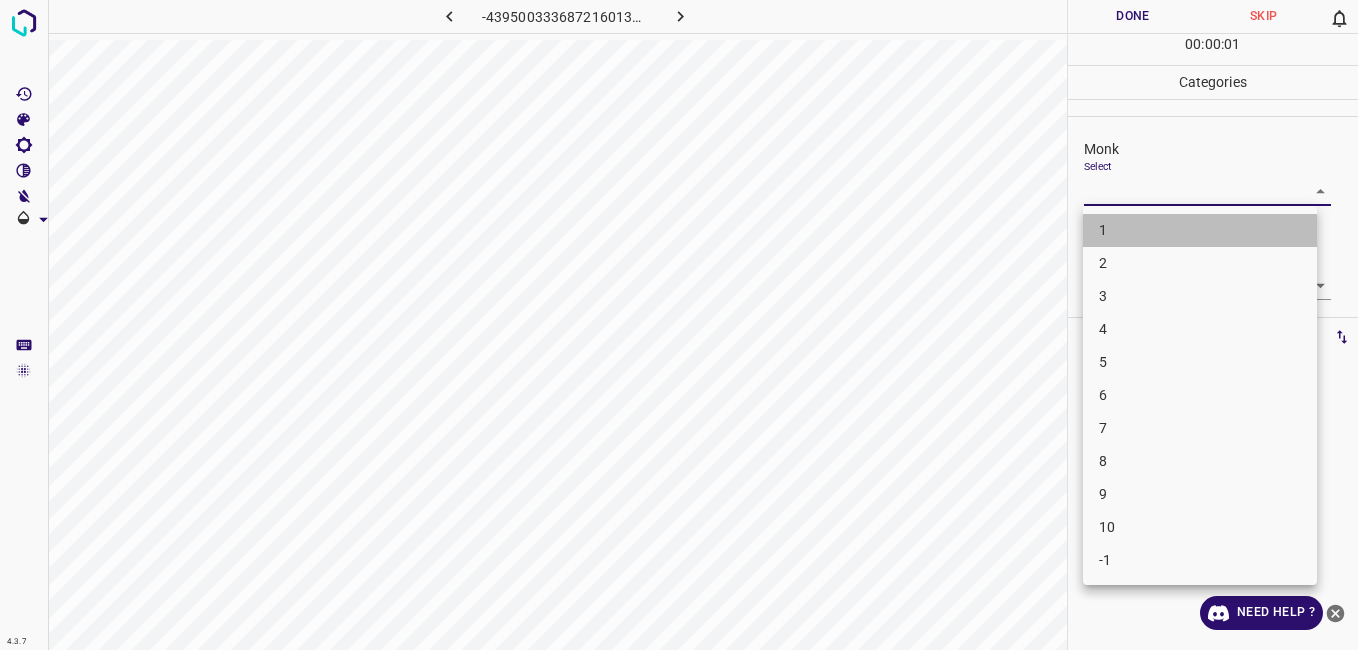 click on "1" at bounding box center (1200, 230) 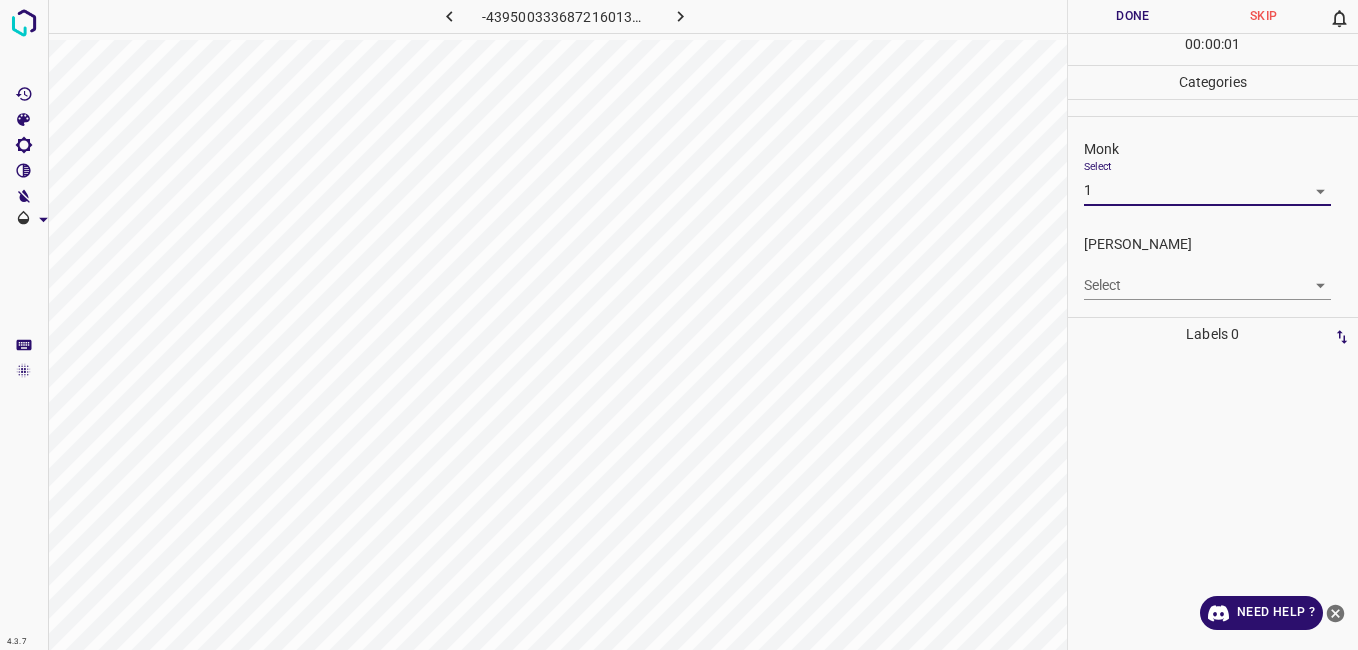 click on "4.3.7 -4395003336872160138.png Done Skip 0 00   : 00   : 01   Categories Monk   Select 1 1  Fitzpatrick   Select ​ Labels   0 Categories 1 Monk 2  Fitzpatrick Tools Space Change between modes (Draw & Edit) I Auto labeling R Restore zoom M Zoom in N Zoom out Delete Delete selecte label Filters Z Restore filters X Saturation filter C Brightness filter V Contrast filter B Gray scale filter General O Download Need Help ? - Text - Hide - Delete" at bounding box center (679, 325) 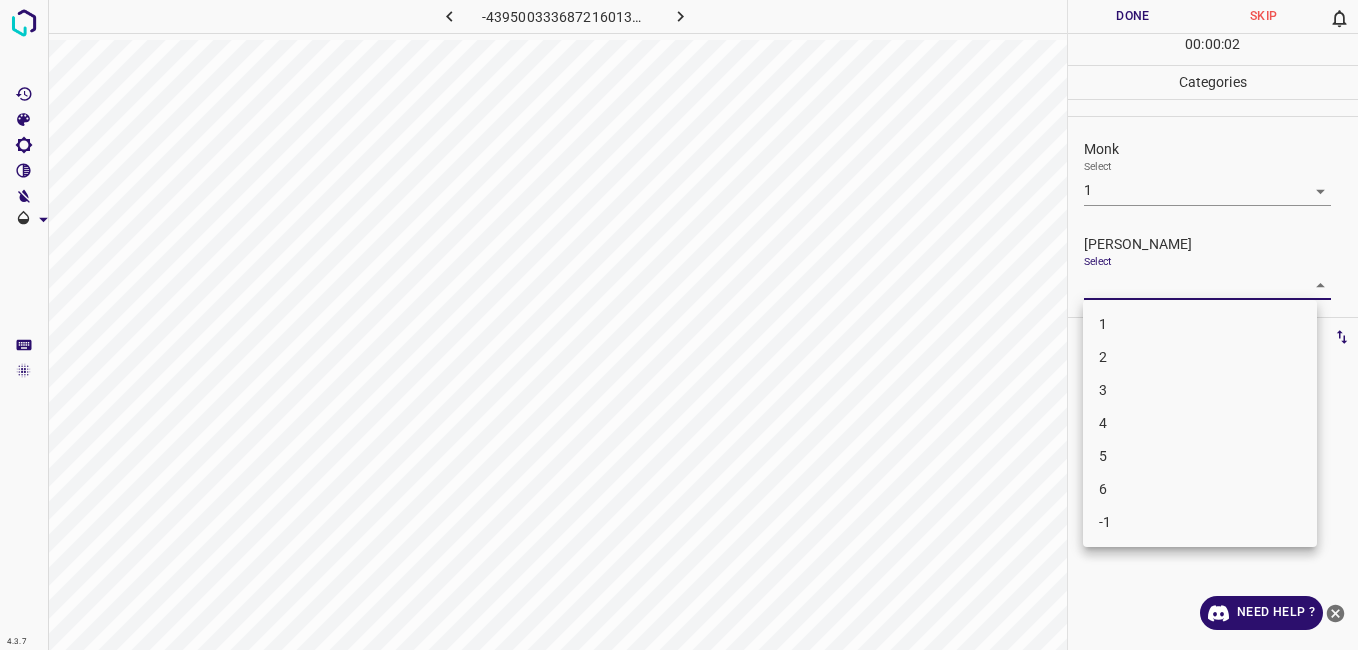 click on "1" at bounding box center (1200, 324) 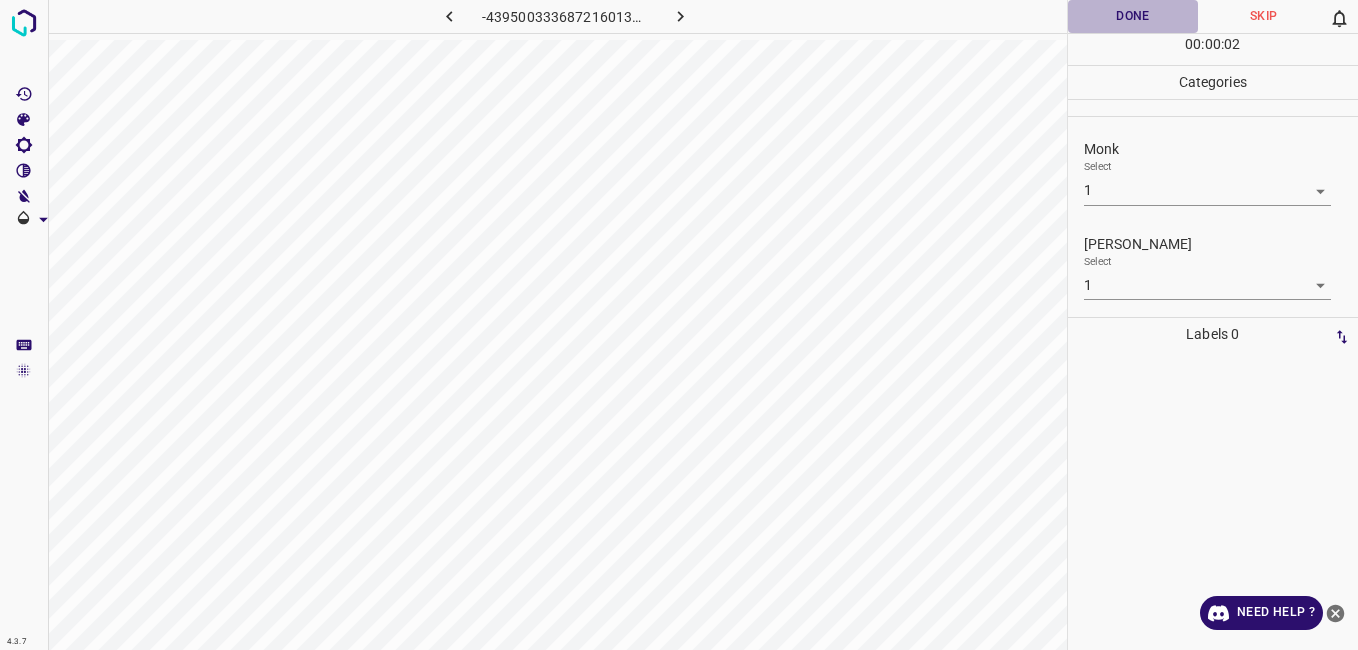 click on "Done" at bounding box center (1133, 16) 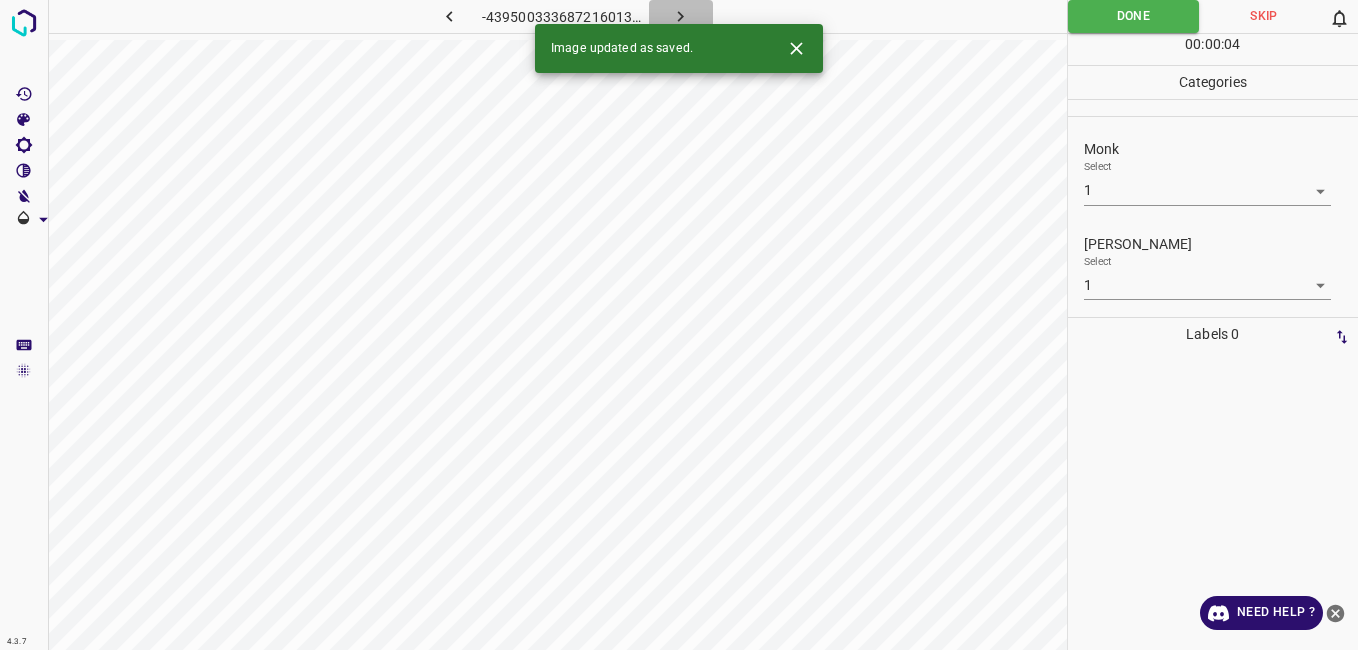 click at bounding box center [681, 16] 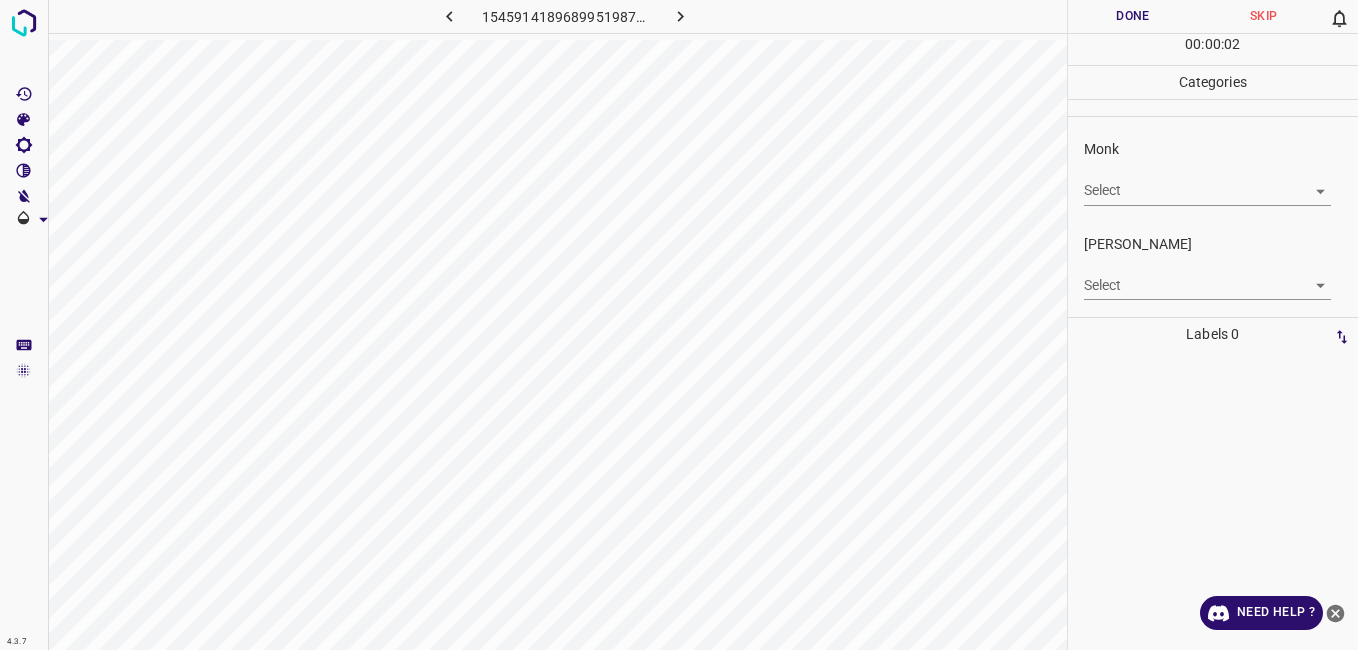 click on "4.3.7 1545914189689951987.png Done Skip 0 00   : 00   : 02   Categories Monk   Select ​  Fitzpatrick   Select ​ Labels   0 Categories 1 Monk 2  Fitzpatrick Tools Space Change between modes (Draw & Edit) I Auto labeling R Restore zoom M Zoom in N Zoom out Delete Delete selecte label Filters Z Restore filters X Saturation filter C Brightness filter V Contrast filter B Gray scale filter General O Download Need Help ? - Text - Hide - Delete" at bounding box center (679, 325) 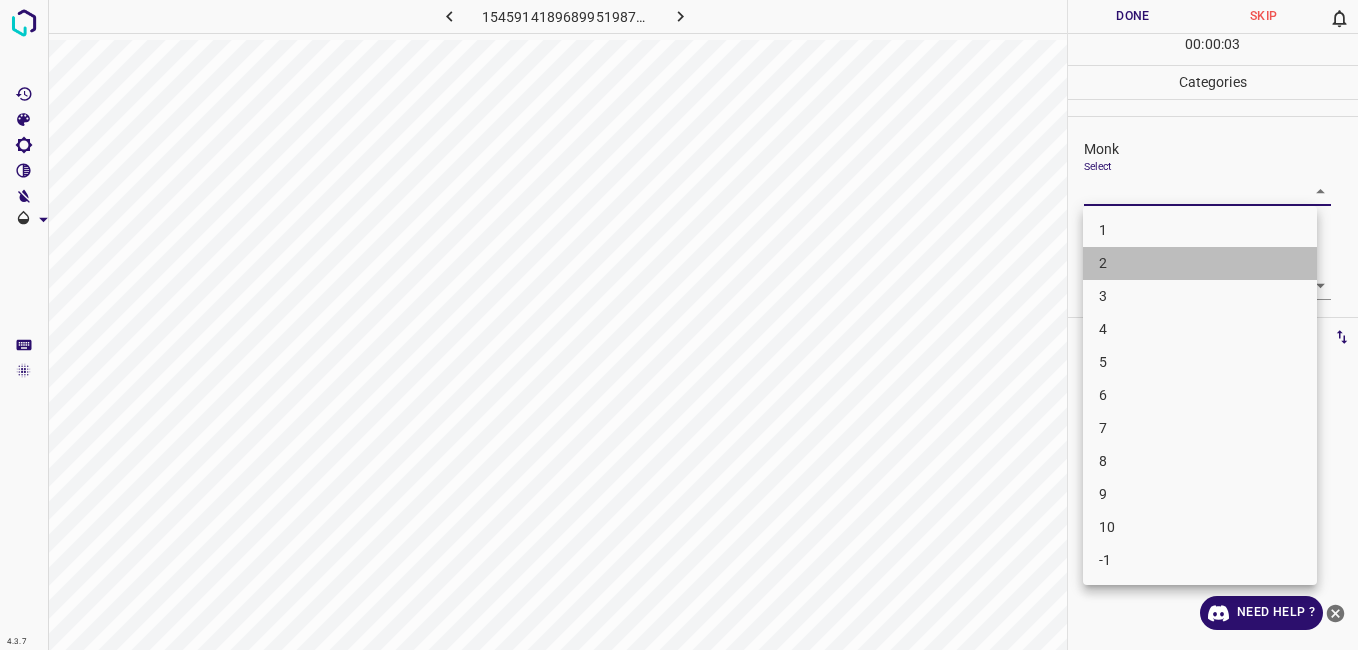 click on "2" at bounding box center [1200, 263] 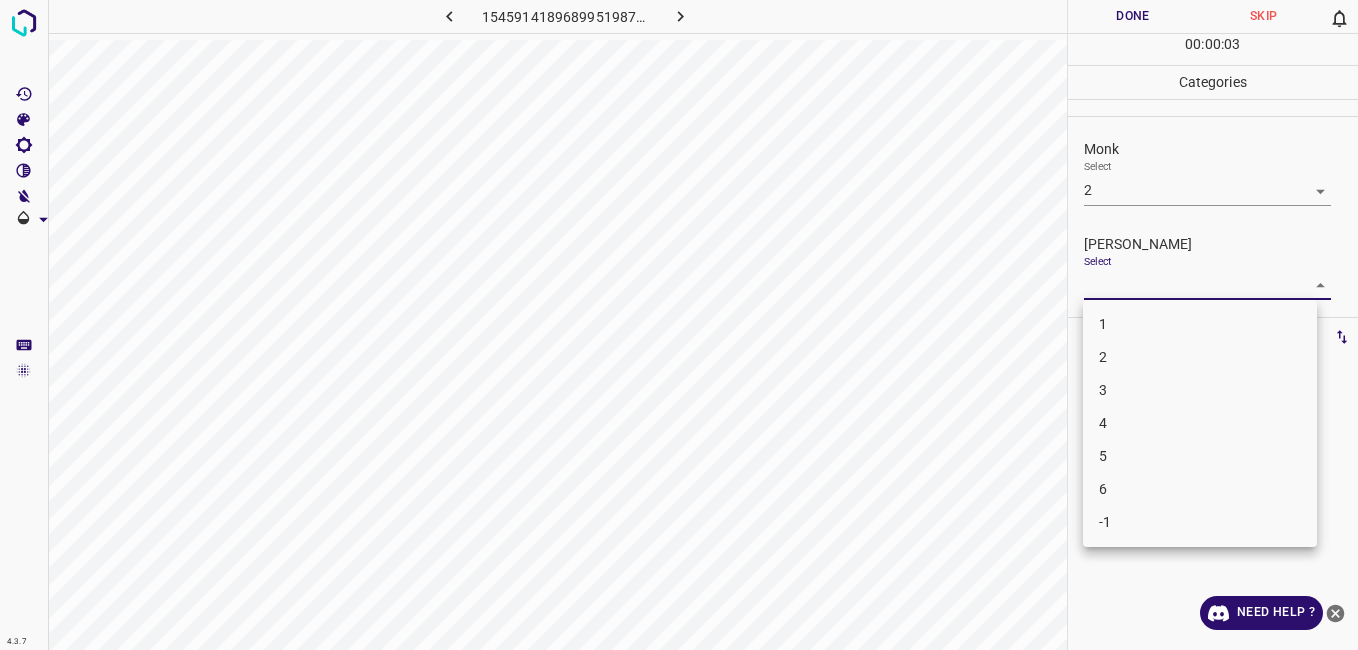 click on "4.3.7 1545914189689951987.png Done Skip 0 00   : 00   : 03   Categories Monk   Select 2 2  Fitzpatrick   Select ​ Labels   0 Categories 1 Monk 2  Fitzpatrick Tools Space Change between modes (Draw & Edit) I Auto labeling R Restore zoom M Zoom in N Zoom out Delete Delete selecte label Filters Z Restore filters X Saturation filter C Brightness filter V Contrast filter B Gray scale filter General O Download Need Help ? - Text - Hide - Delete 1 2 3 4 5 6 -1" at bounding box center [679, 325] 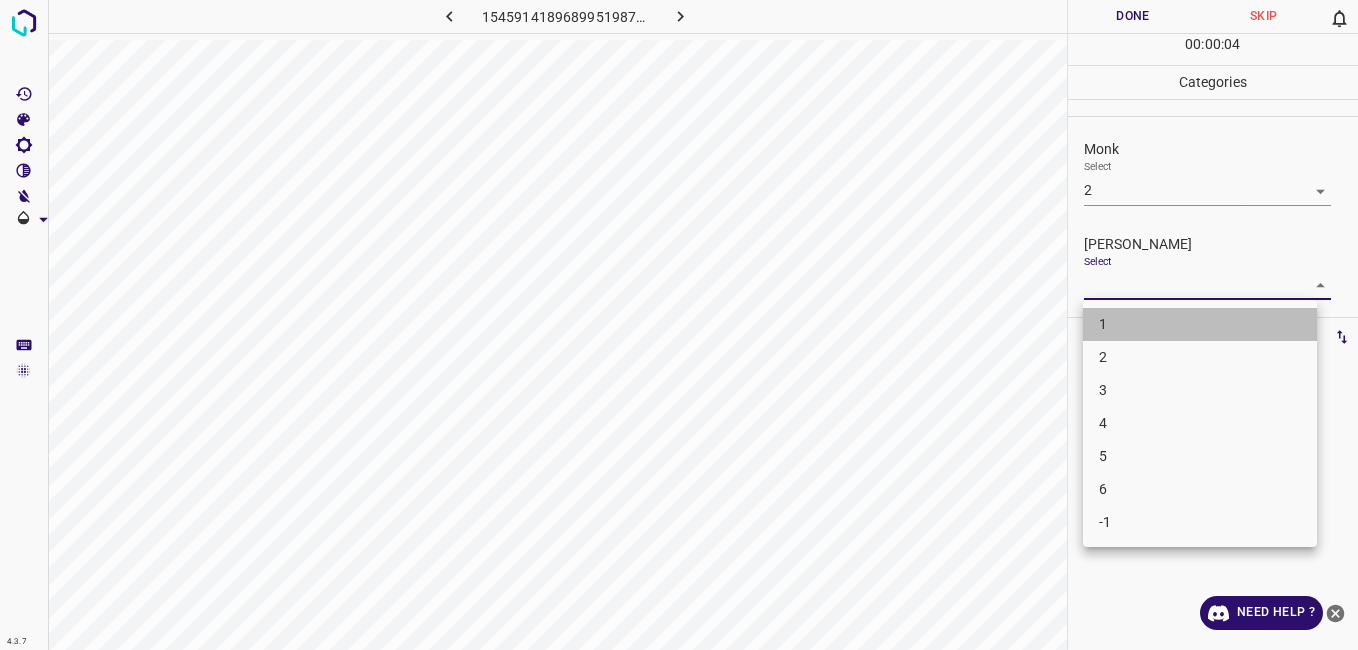 click on "1" at bounding box center [1200, 324] 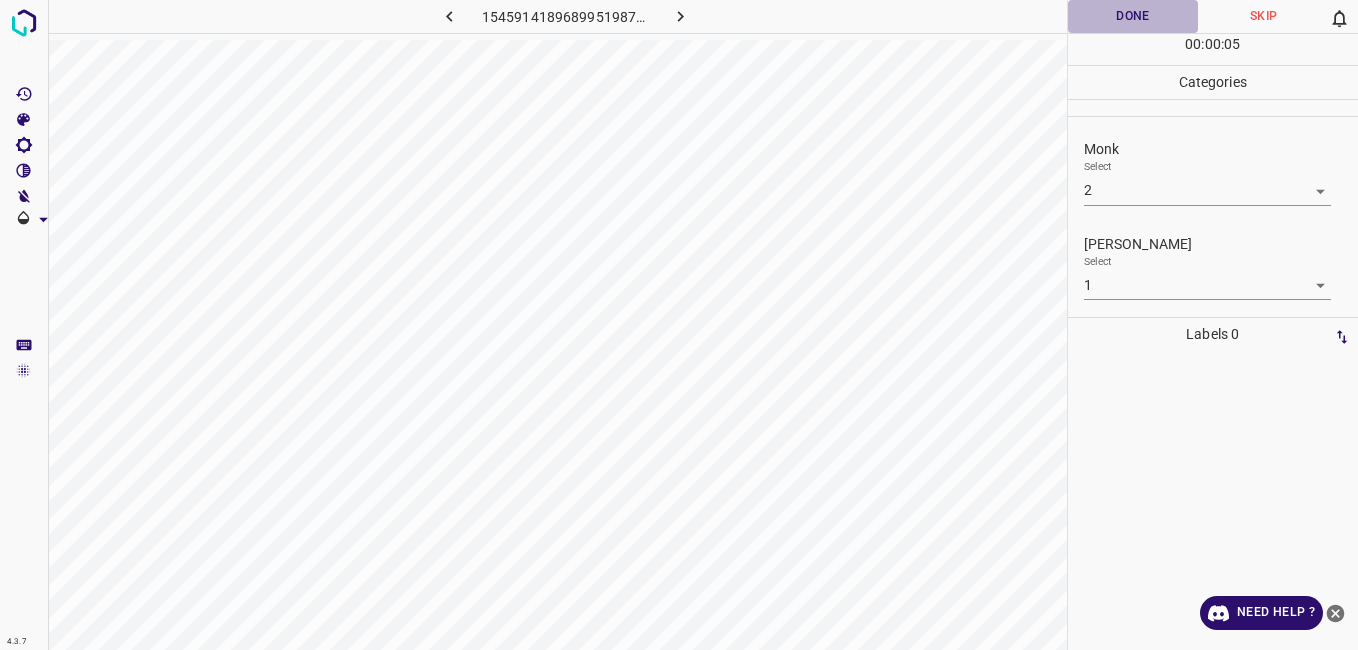 click on "Done" at bounding box center (1133, 16) 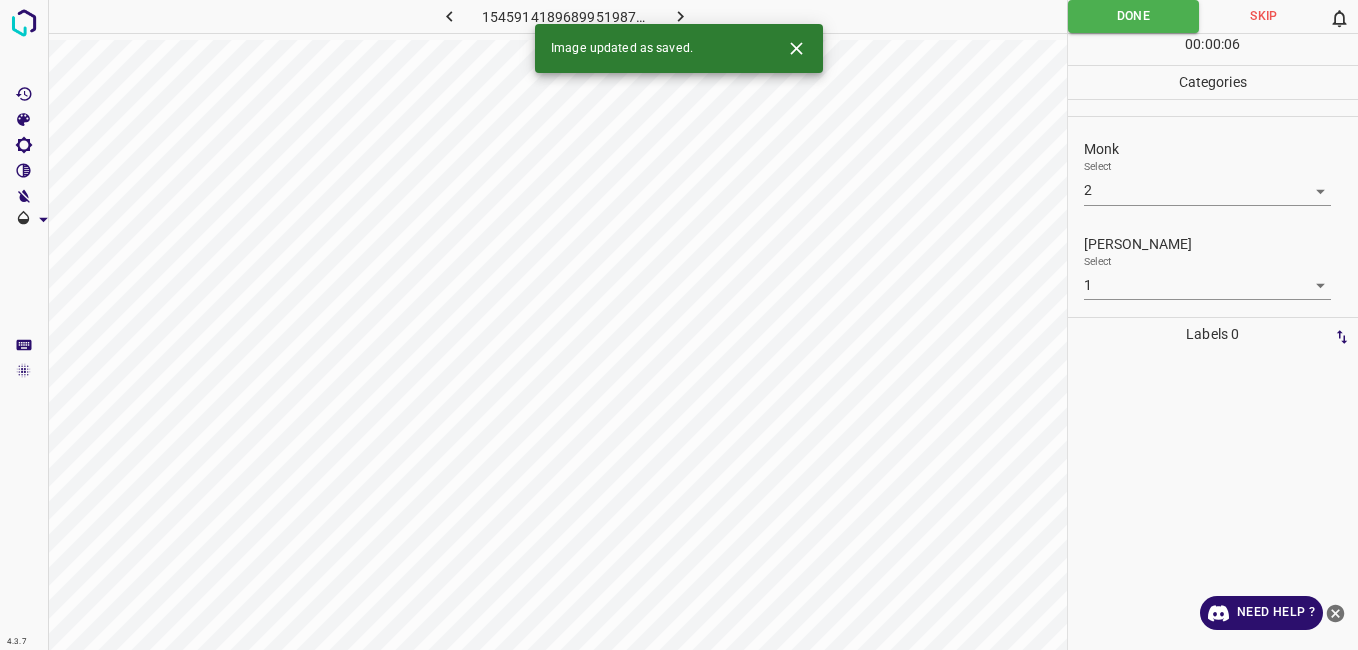 click 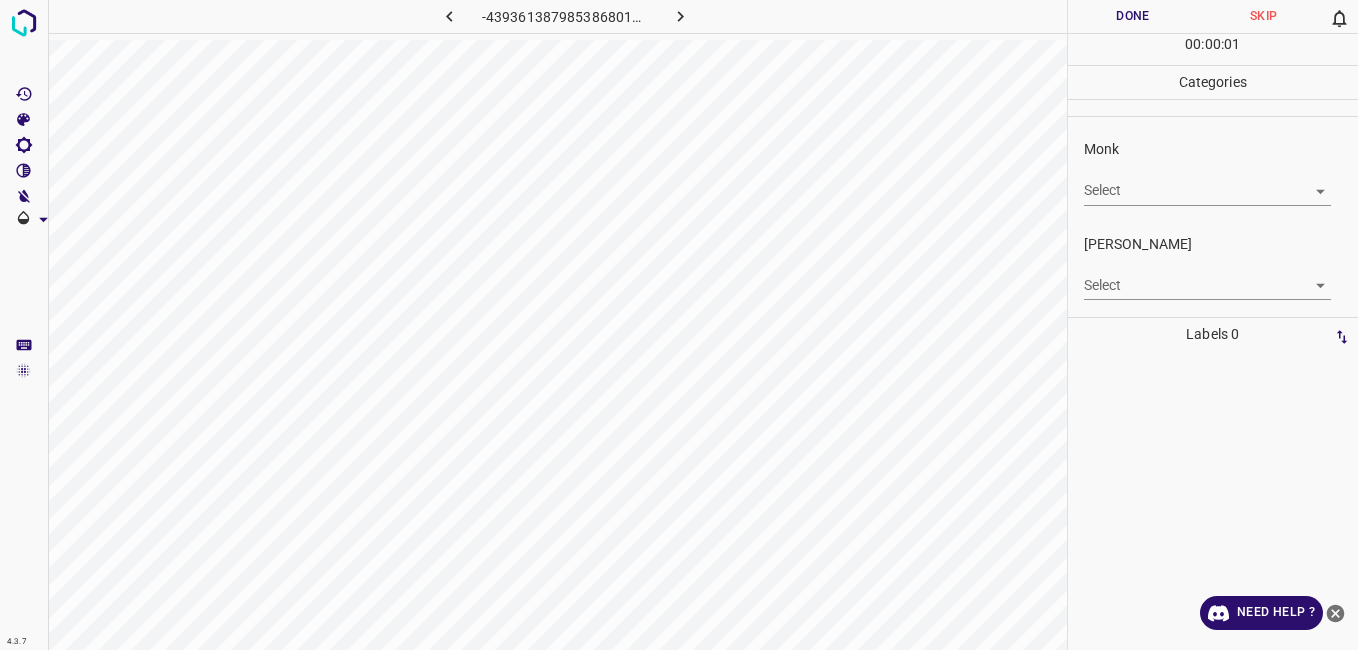click on "4.3.7 -4393613879853868010.png Done Skip 0 00   : 00   : 01   Categories Monk   Select ​  Fitzpatrick   Select ​ Labels   0 Categories 1 Monk 2  Fitzpatrick Tools Space Change between modes (Draw & Edit) I Auto labeling R Restore zoom M Zoom in N Zoom out Delete Delete selecte label Filters Z Restore filters X Saturation filter C Brightness filter V Contrast filter B Gray scale filter General O Download Need Help ? - Text - Hide - Delete" at bounding box center [679, 325] 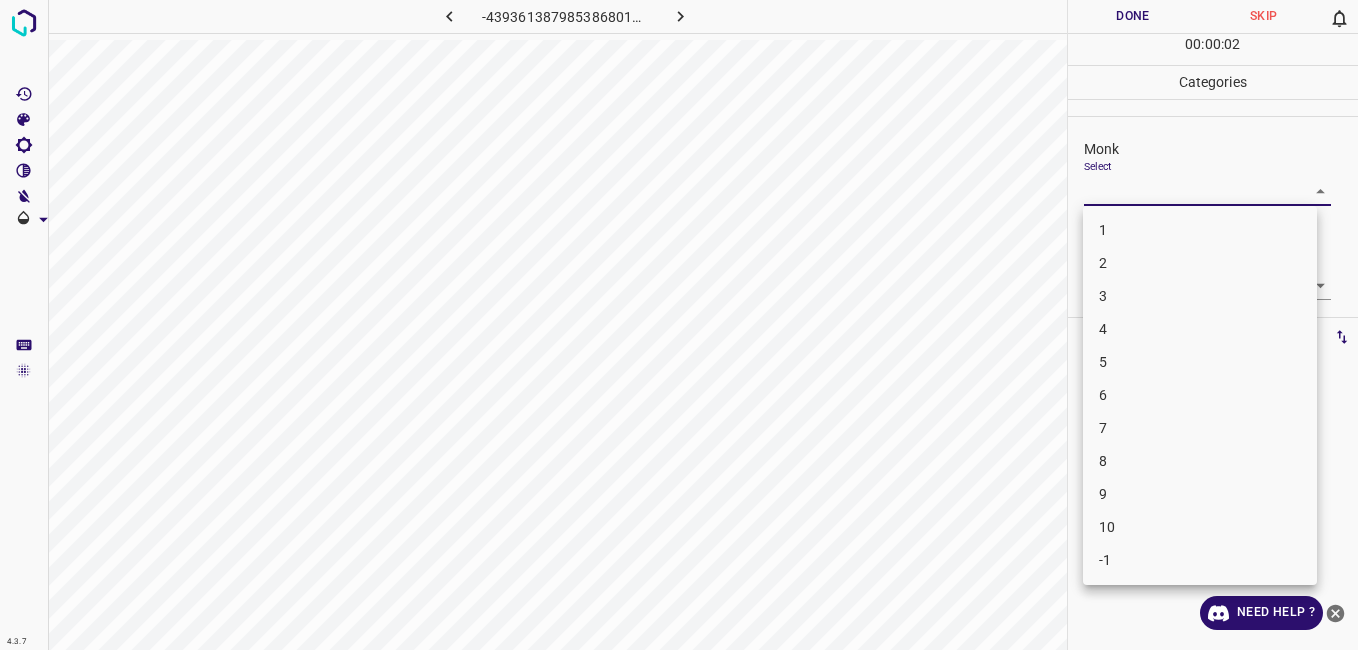 click on "5" at bounding box center [1200, 362] 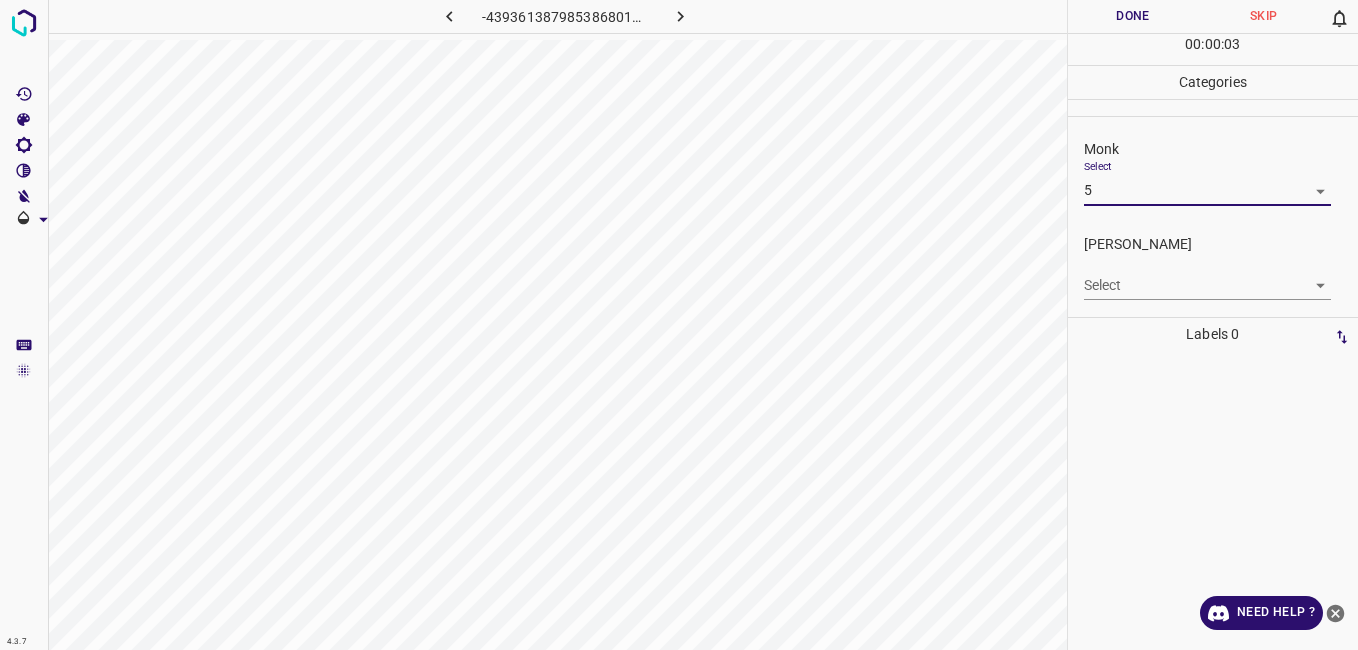 click on "4.3.7 -4393613879853868010.png Done Skip 0 00   : 00   : 03   Categories Monk   Select 5 5  Fitzpatrick   Select ​ Labels   0 Categories 1 Monk 2  Fitzpatrick Tools Space Change between modes (Draw & Edit) I Auto labeling R Restore zoom M Zoom in N Zoom out Delete Delete selecte label Filters Z Restore filters X Saturation filter C Brightness filter V Contrast filter B Gray scale filter General O Download Need Help ? - Text - Hide - Delete" at bounding box center (679, 325) 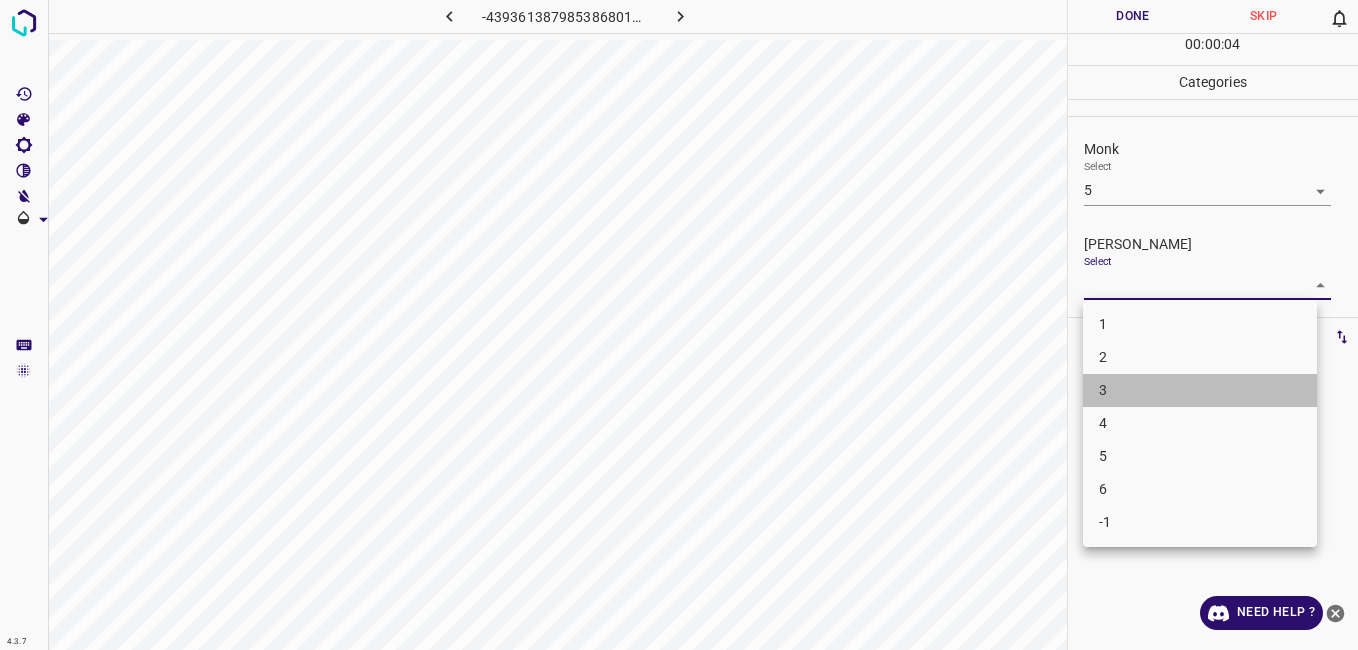 click on "3" at bounding box center (1200, 390) 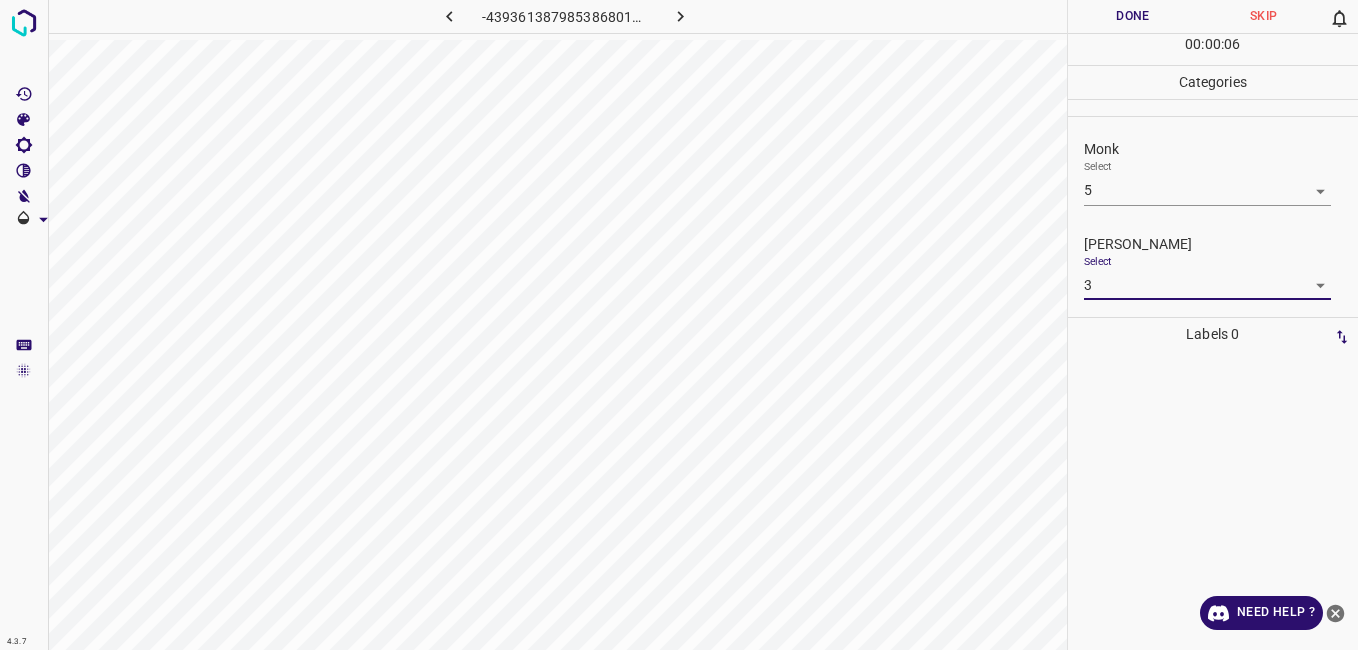 click on "Done" at bounding box center (1133, 16) 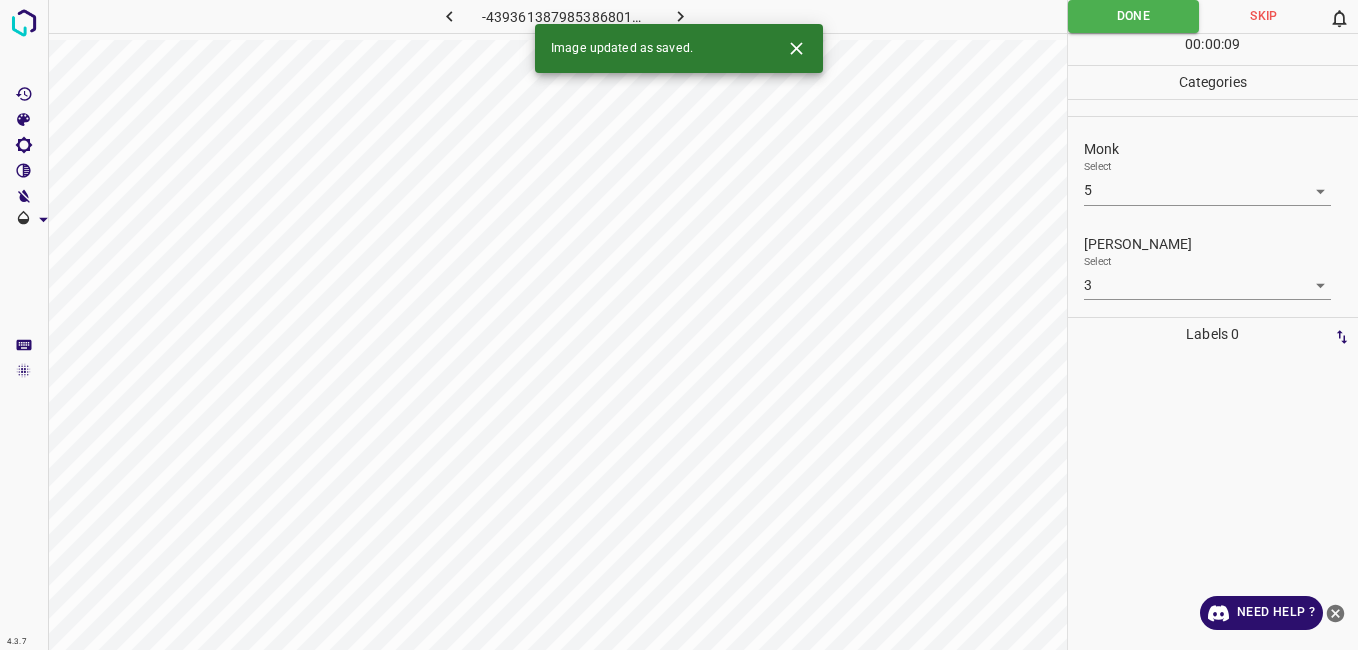 click at bounding box center [681, 16] 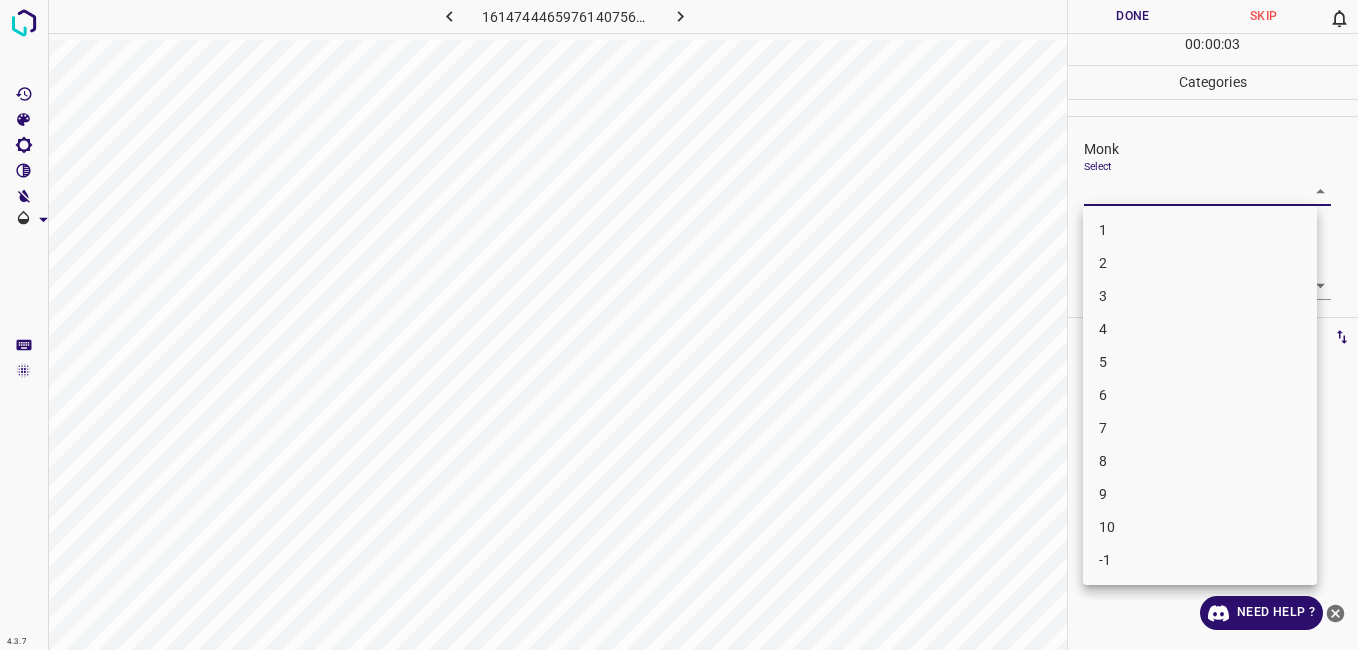 click on "4.3.7 1614744465976140756.png Done Skip 0 00   : 00   : 03   Categories Monk   Select ​  Fitzpatrick   Select ​ Labels   0 Categories 1 Monk 2  Fitzpatrick Tools Space Change between modes (Draw & Edit) I Auto labeling R Restore zoom M Zoom in N Zoom out Delete Delete selecte label Filters Z Restore filters X Saturation filter C Brightness filter V Contrast filter B Gray scale filter General O Download Need Help ? - Text - Hide - Delete 1 2 3 4 5 6 7 8 9 10 -1" at bounding box center (679, 325) 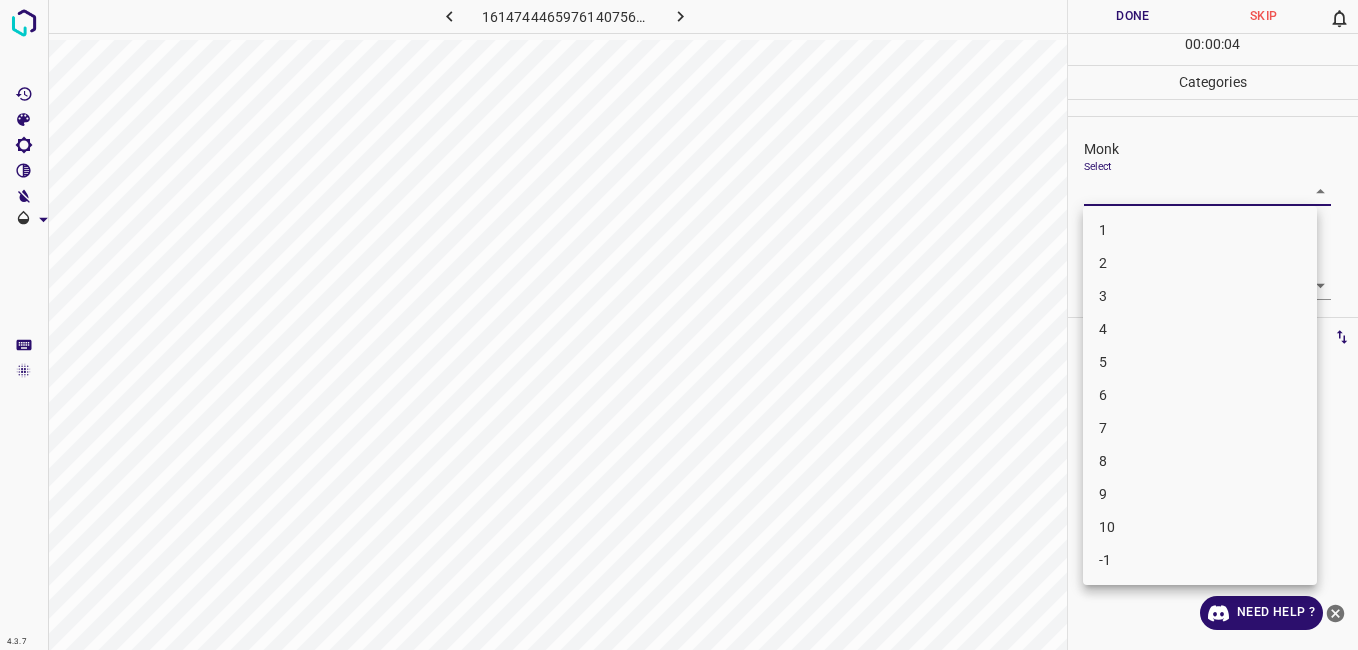 click on "7" at bounding box center (1200, 428) 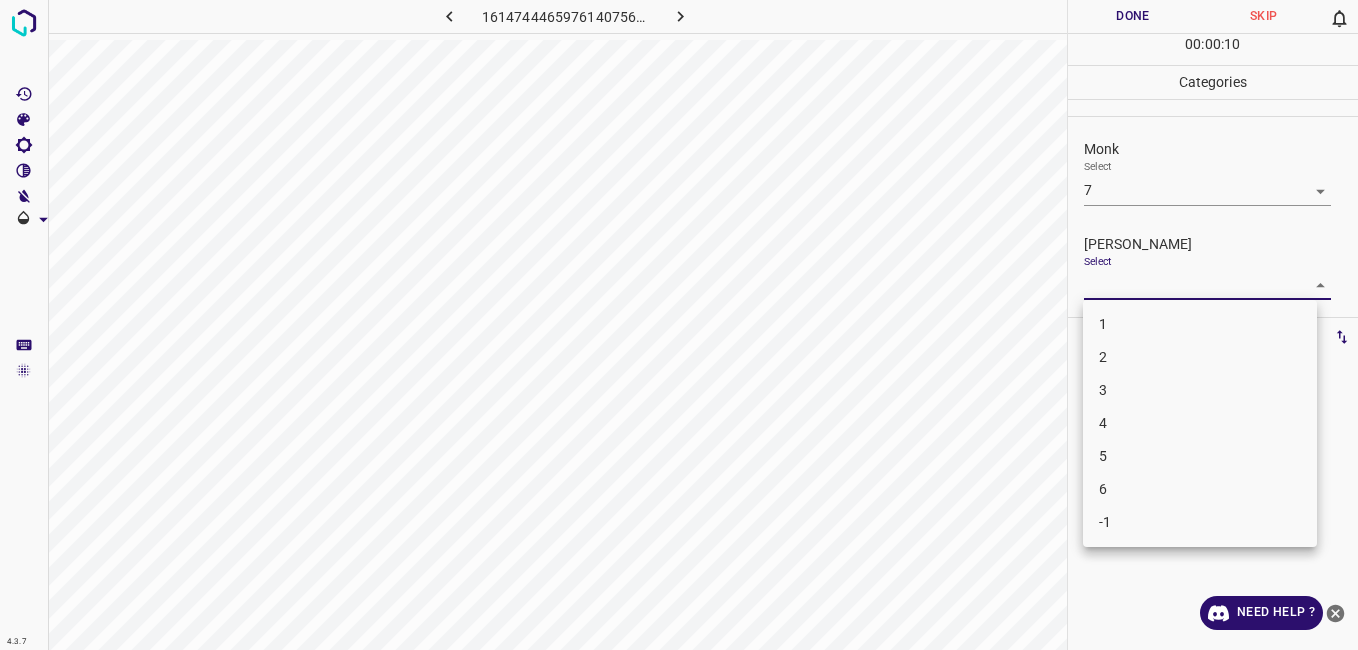 click on "4.3.7 1614744465976140756.png Done Skip 0 00   : 00   : 10   Categories Monk   Select 7 7  Fitzpatrick   Select ​ Labels   0 Categories 1 Monk 2  Fitzpatrick Tools Space Change between modes (Draw & Edit) I Auto labeling R Restore zoom M Zoom in N Zoom out Delete Delete selecte label Filters Z Restore filters X Saturation filter C Brightness filter V Contrast filter B Gray scale filter General O Download Need Help ? - Text - Hide - Delete 1 2 3 4 5 6 -1" at bounding box center (679, 325) 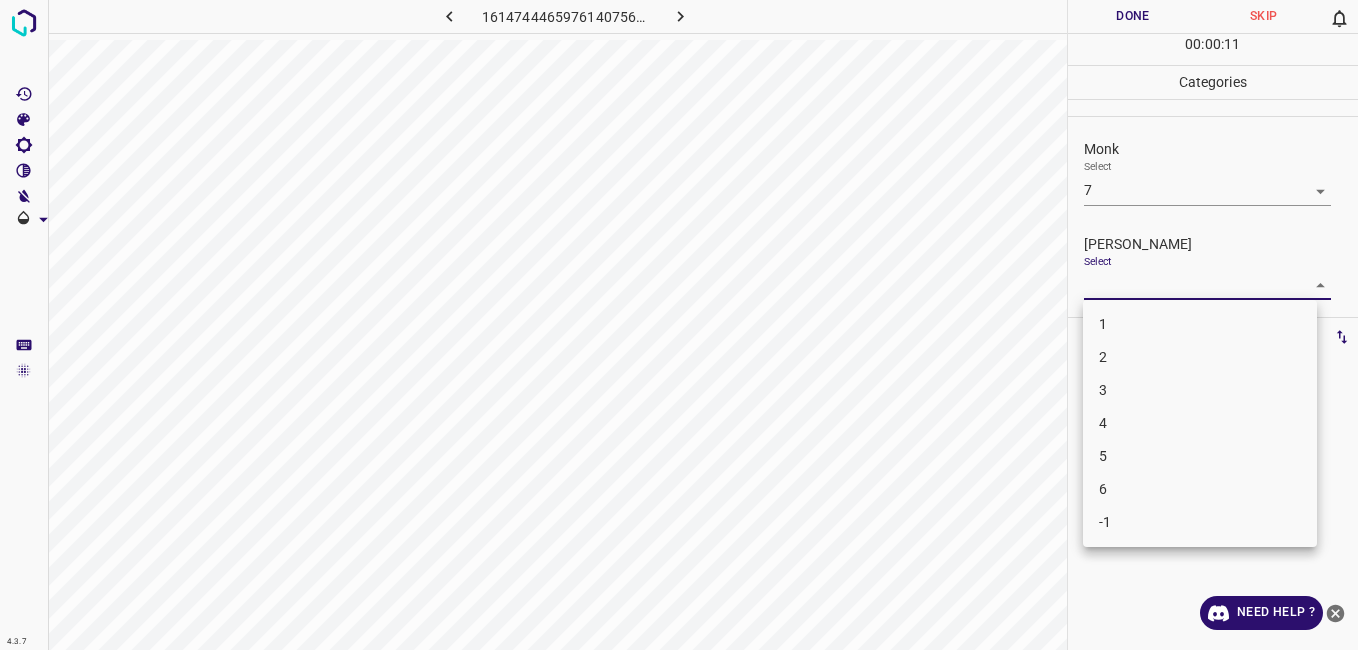 click on "5" at bounding box center (1200, 456) 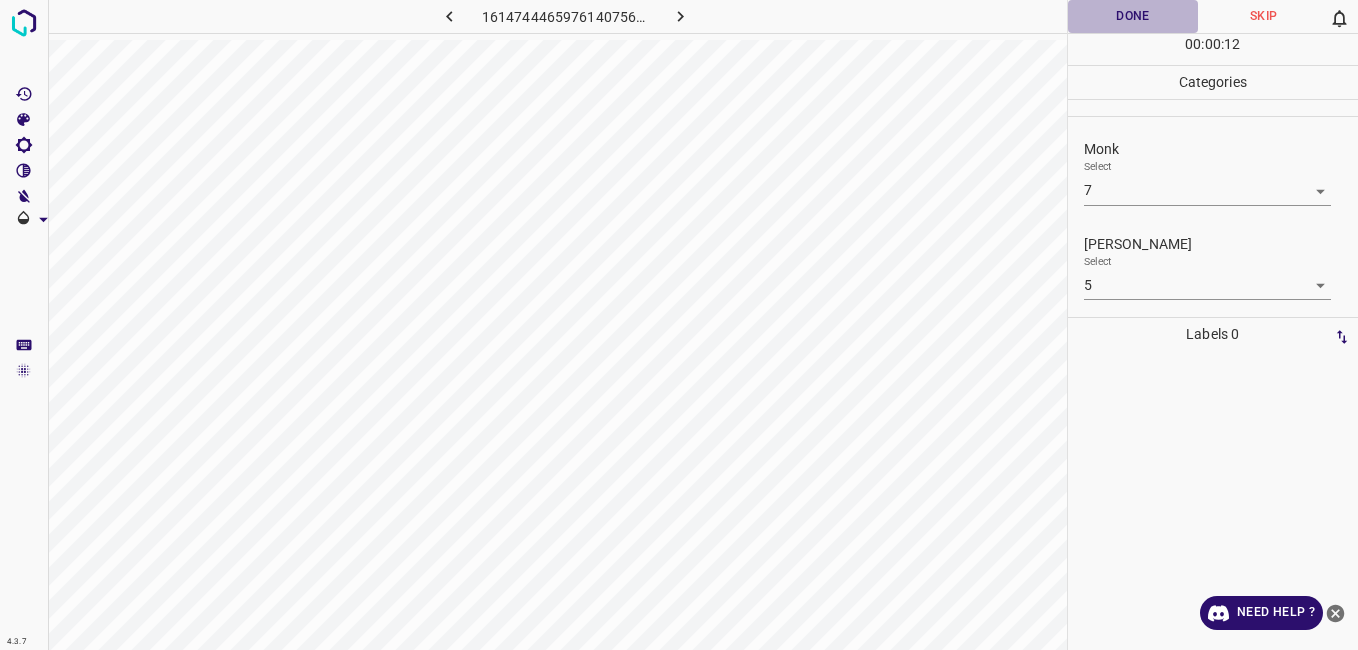 click on "Done" at bounding box center [1133, 16] 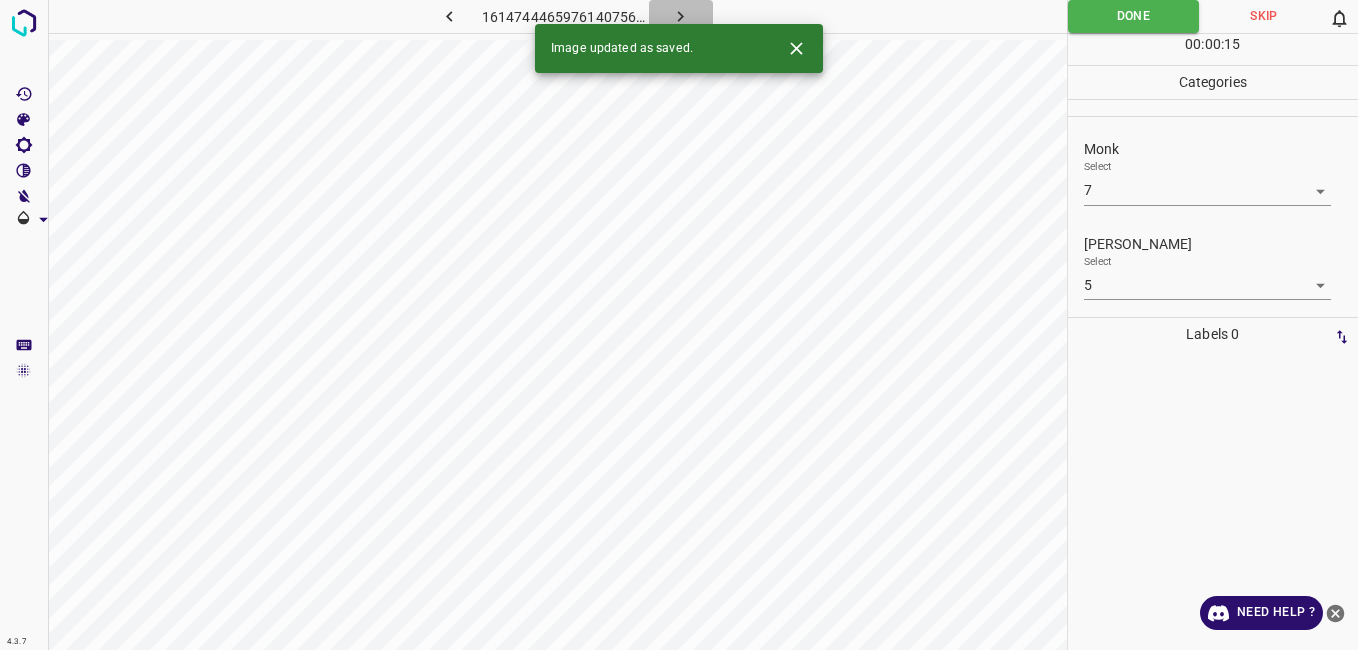 click 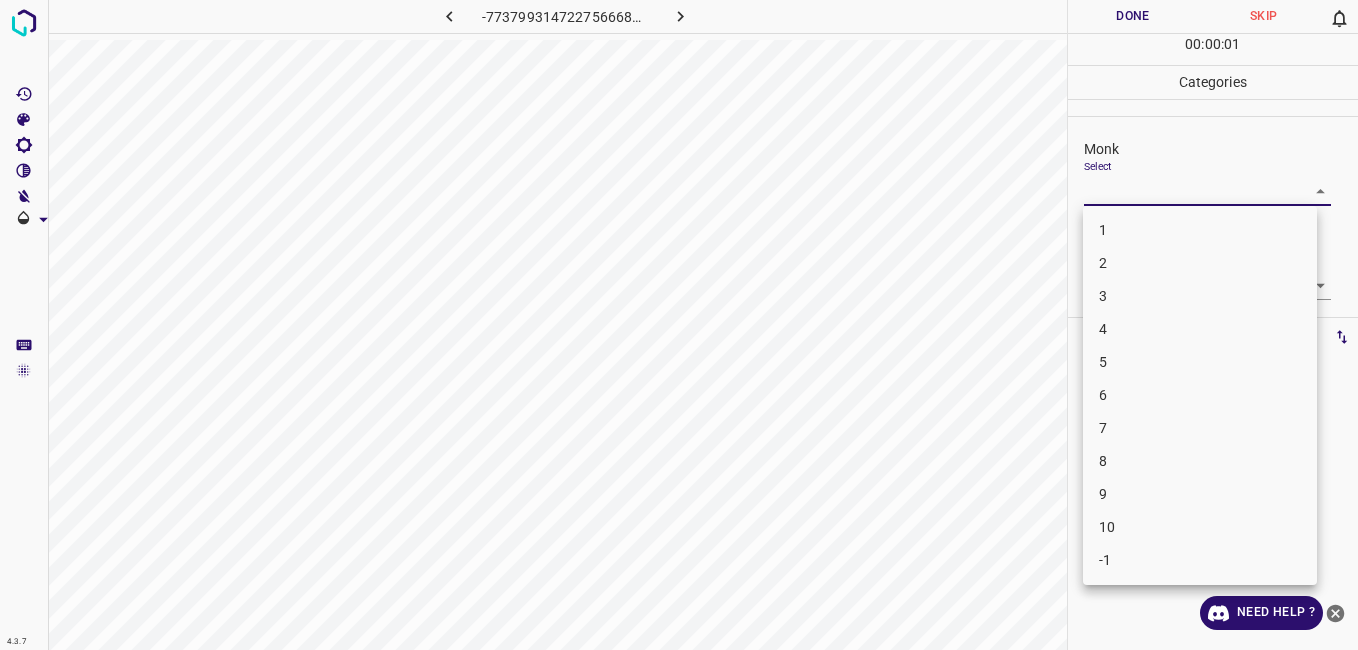click on "4.3.7 -7737993147227566686.png Done Skip 0 00   : 00   : 01   Categories Monk   Select ​  Fitzpatrick   Select ​ Labels   0 Categories 1 Monk 2  Fitzpatrick Tools Space Change between modes (Draw & Edit) I Auto labeling R Restore zoom M Zoom in N Zoom out Delete Delete selecte label Filters Z Restore filters X Saturation filter C Brightness filter V Contrast filter B Gray scale filter General O Download Need Help ? - Text - Hide - Delete 1 2 3 4 5 6 7 8 9 10 -1" at bounding box center (679, 325) 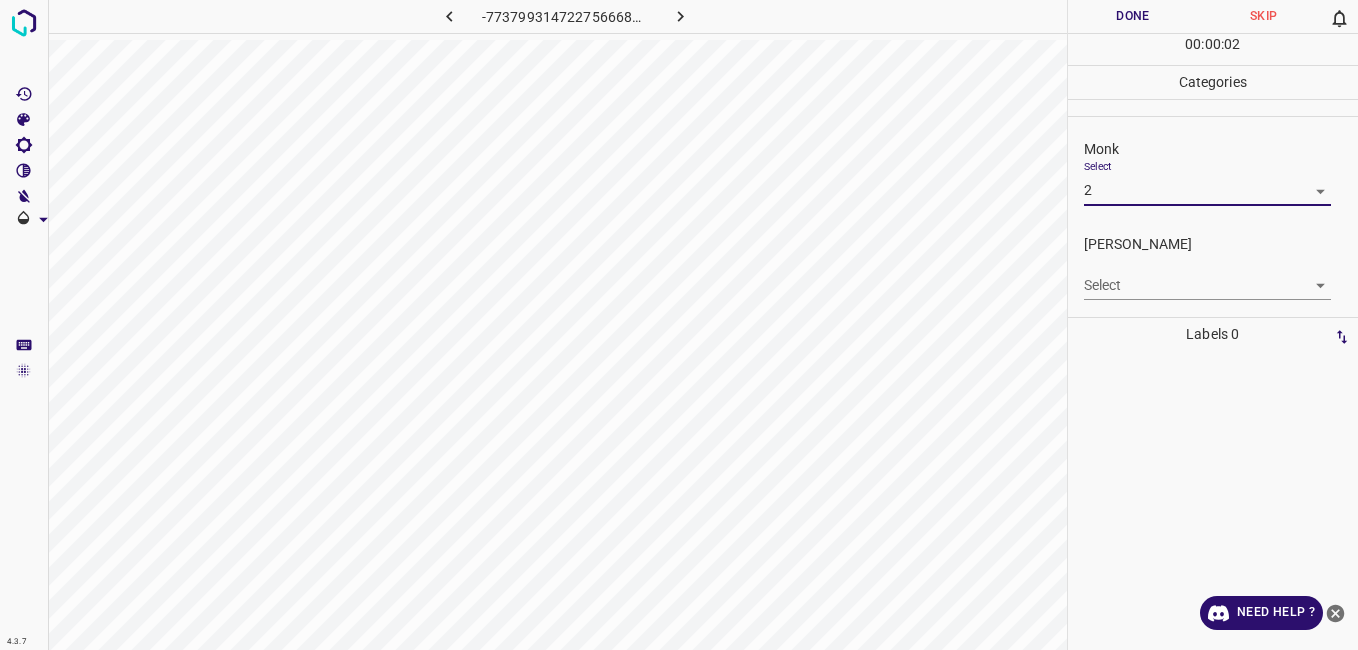 click on "4.3.7 -7737993147227566686.png Done Skip 0 00   : 00   : 02   Categories Monk   Select 2 2  Fitzpatrick   Select ​ Labels   0 Categories 1 Monk 2  Fitzpatrick Tools Space Change between modes (Draw & Edit) I Auto labeling R Restore zoom M Zoom in N Zoom out Delete Delete selecte label Filters Z Restore filters X Saturation filter C Brightness filter V Contrast filter B Gray scale filter General O Download Need Help ? - Text - Hide - Delete" at bounding box center (679, 325) 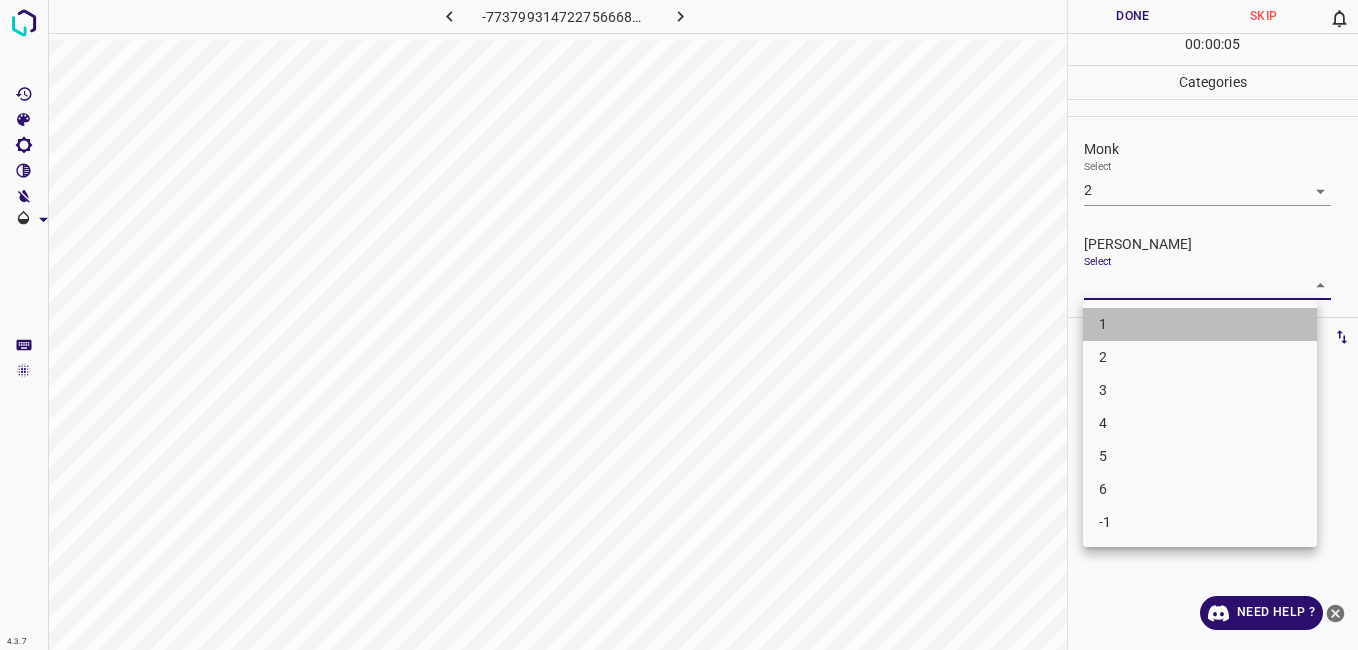 click on "1" at bounding box center [1200, 324] 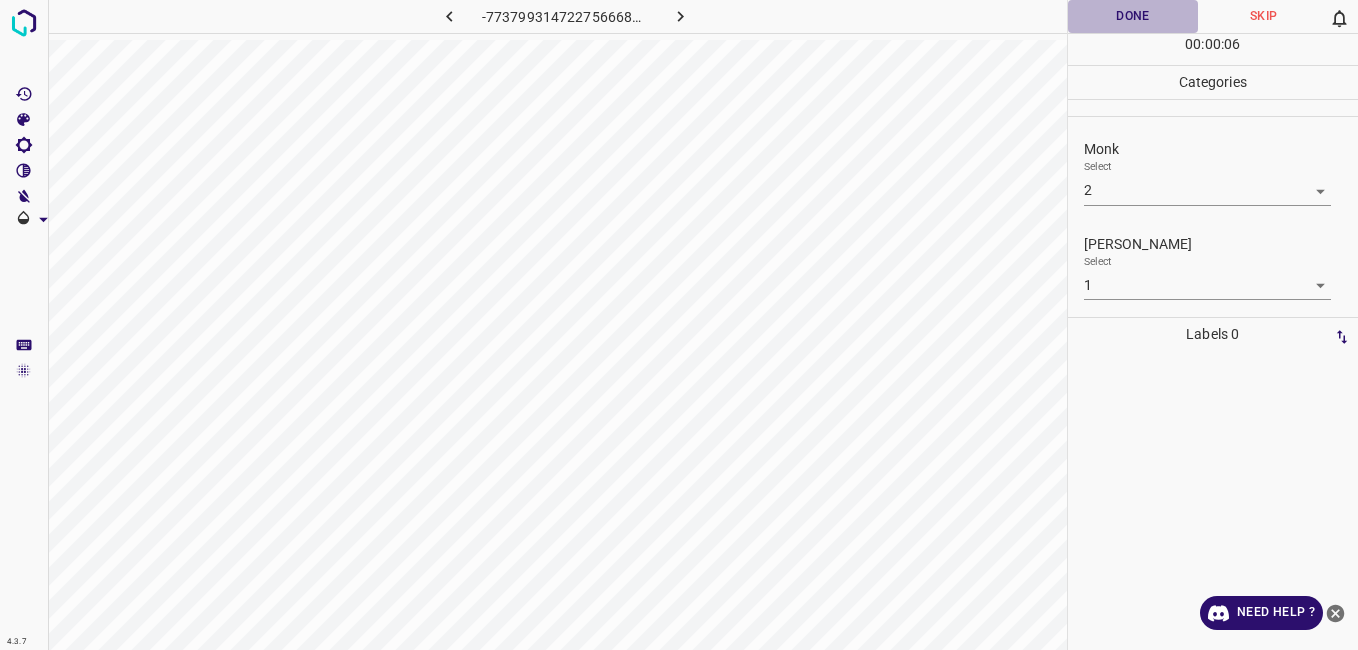 click on "Done" at bounding box center (1133, 16) 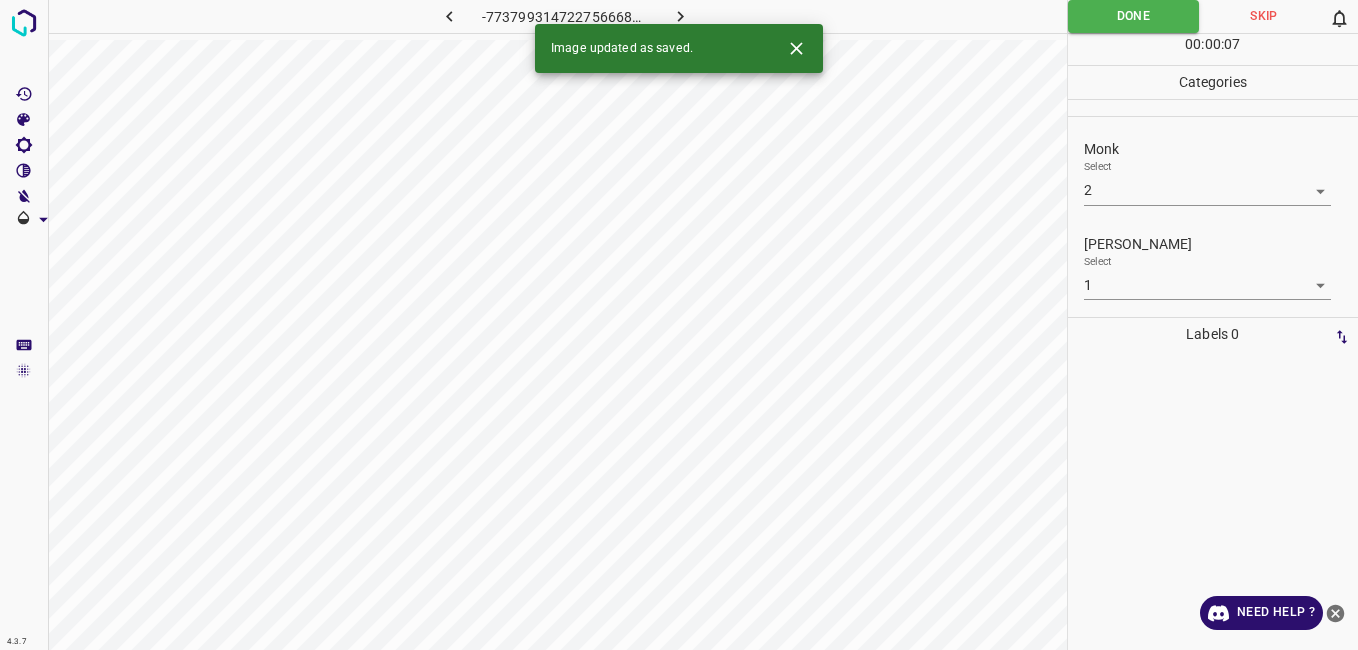 click 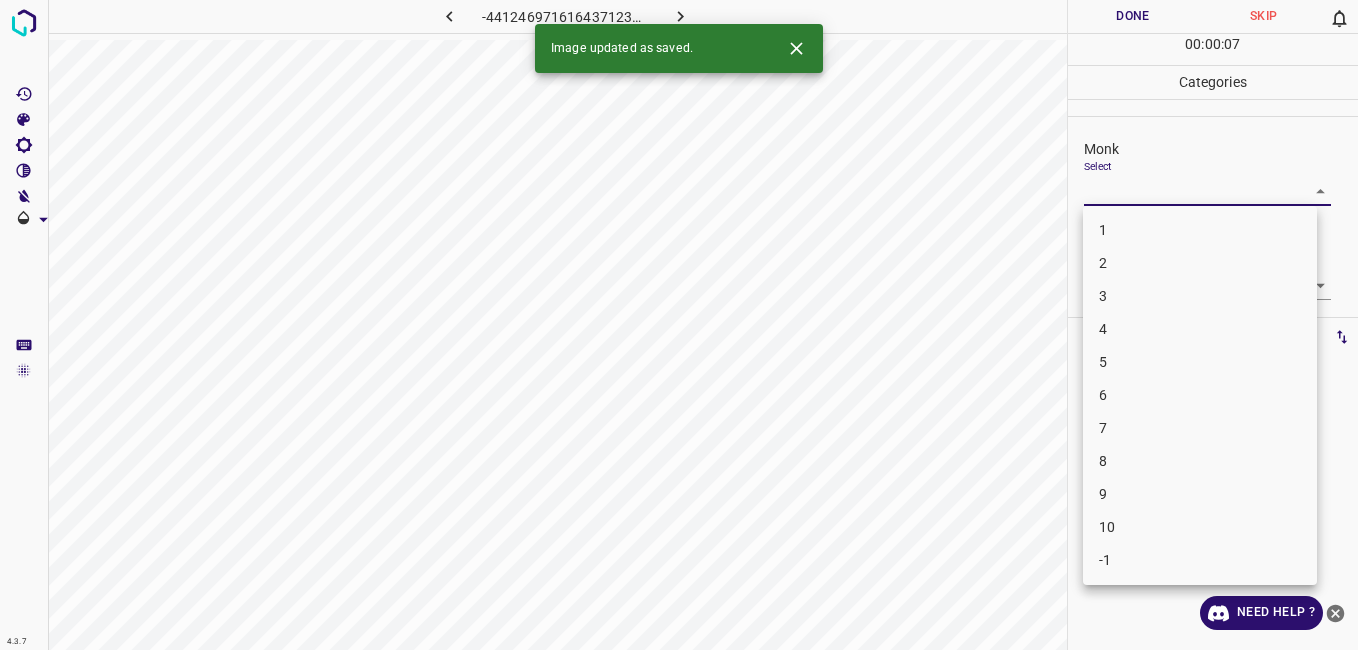 click on "4.3.7 -4412469716164371237.png Done Skip 0 00   : 00   : 07   Categories Monk   Select ​  Fitzpatrick   Select ​ Labels   0 Categories 1 Monk 2  Fitzpatrick Tools Space Change between modes (Draw & Edit) I Auto labeling R Restore zoom M Zoom in N Zoom out Delete Delete selecte label Filters Z Restore filters X Saturation filter C Brightness filter V Contrast filter B Gray scale filter General O Download Image updated as saved. Need Help ? - Text - Hide - Delete 1 2 3 4 5 6 7 8 9 10 -1" at bounding box center [679, 325] 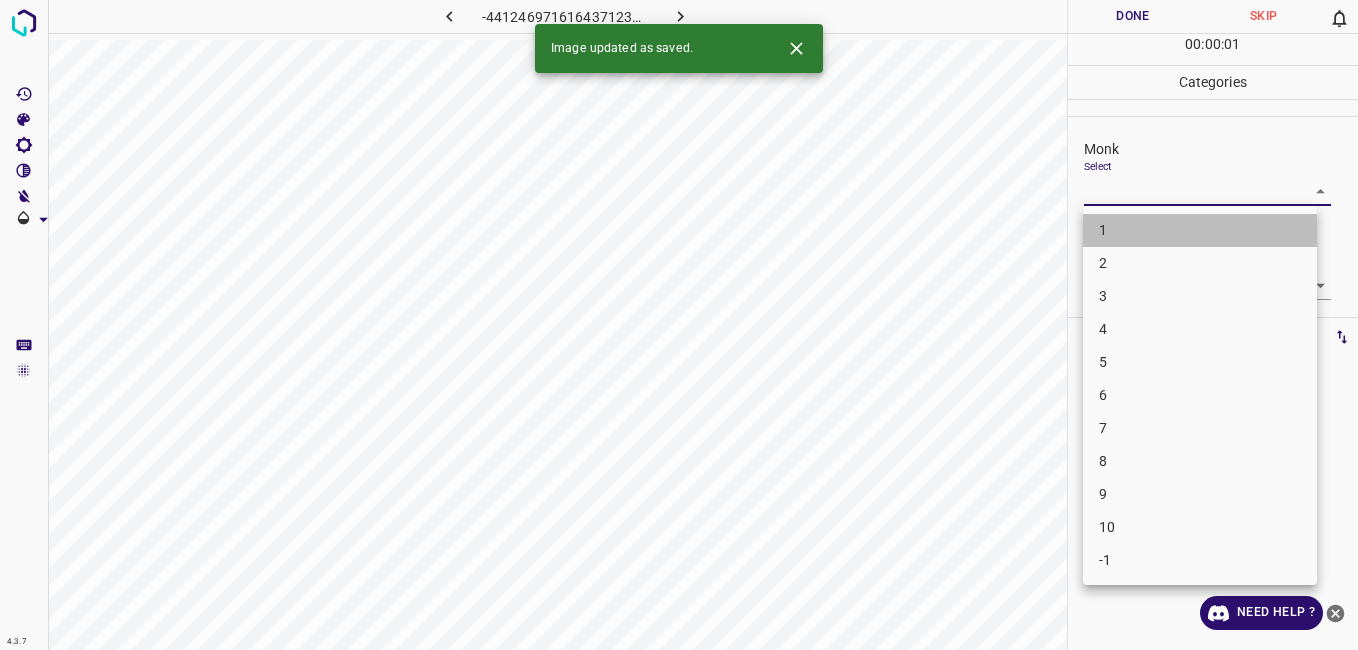 click on "1" at bounding box center (1200, 230) 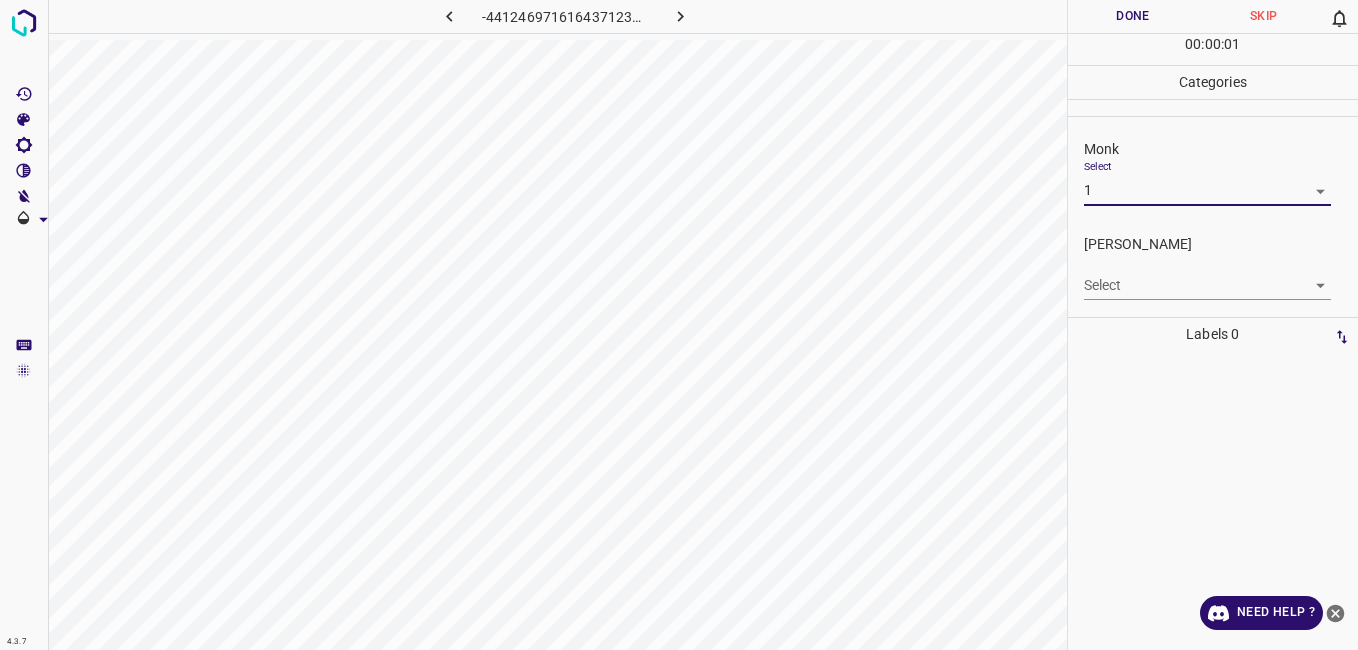 click on "4.3.7 -4412469716164371237.png Done Skip 0 00   : 00   : 01   Categories Monk   Select 1 1  Fitzpatrick   Select ​ Labels   0 Categories 1 Monk 2  Fitzpatrick Tools Space Change between modes (Draw & Edit) I Auto labeling R Restore zoom M Zoom in N Zoom out Delete Delete selecte label Filters Z Restore filters X Saturation filter C Brightness filter V Contrast filter B Gray scale filter General O Download Need Help ? - Text - Hide - Delete" at bounding box center (679, 325) 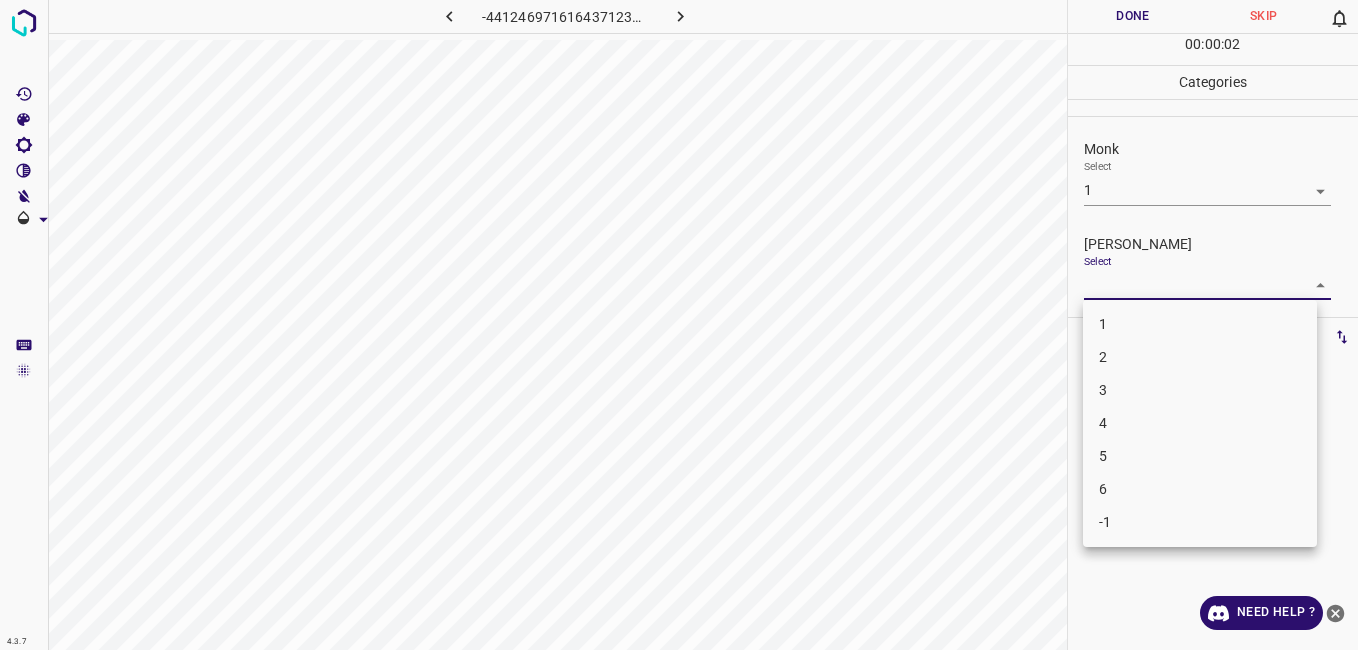 click on "1" at bounding box center [1200, 324] 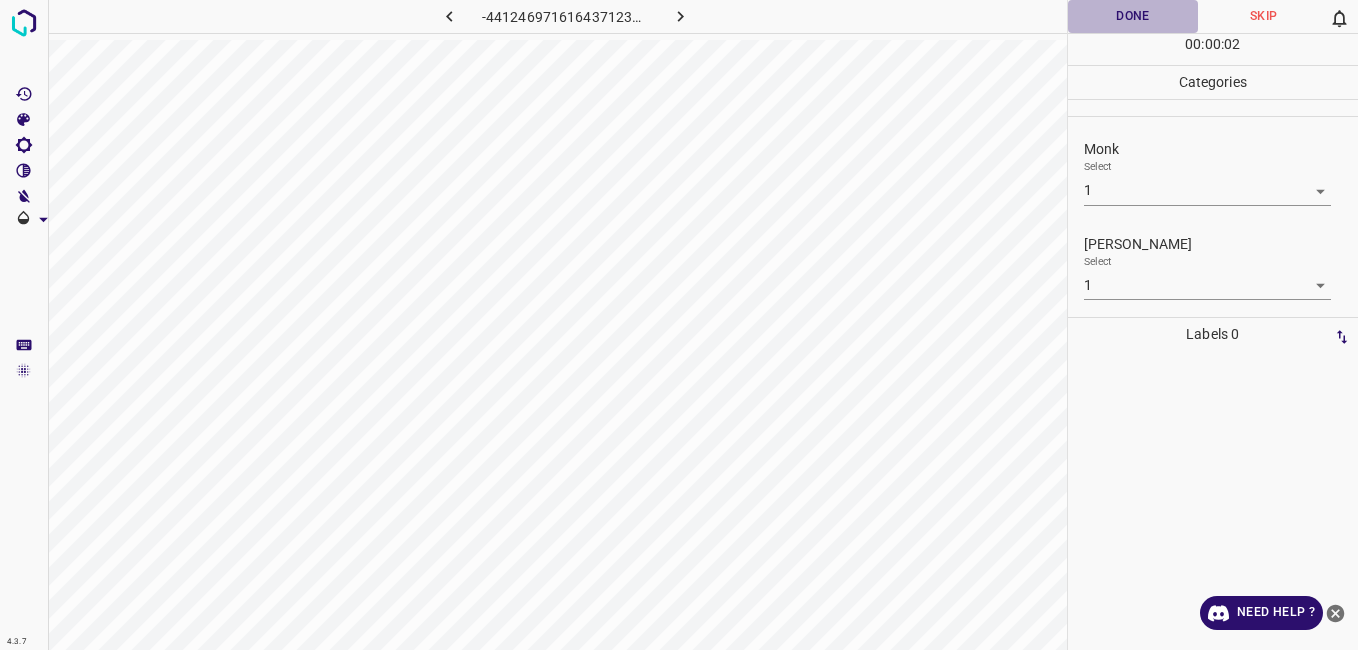 click on "Done" at bounding box center (1133, 16) 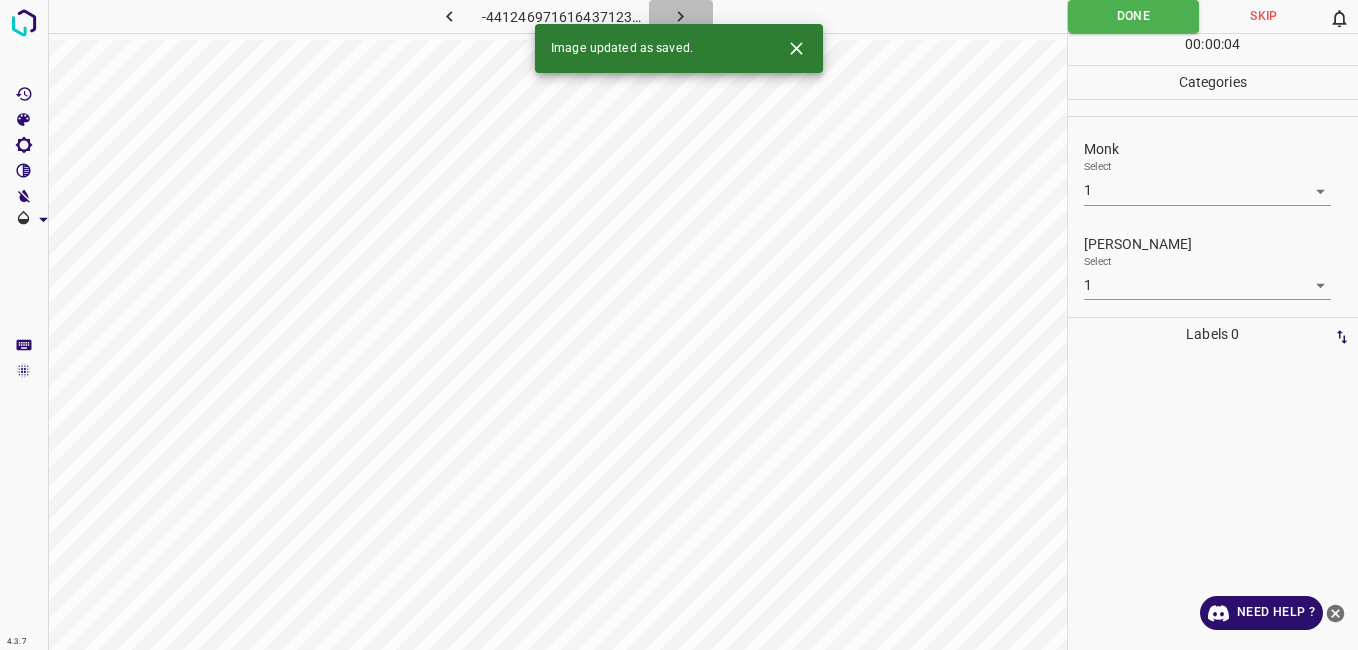 click 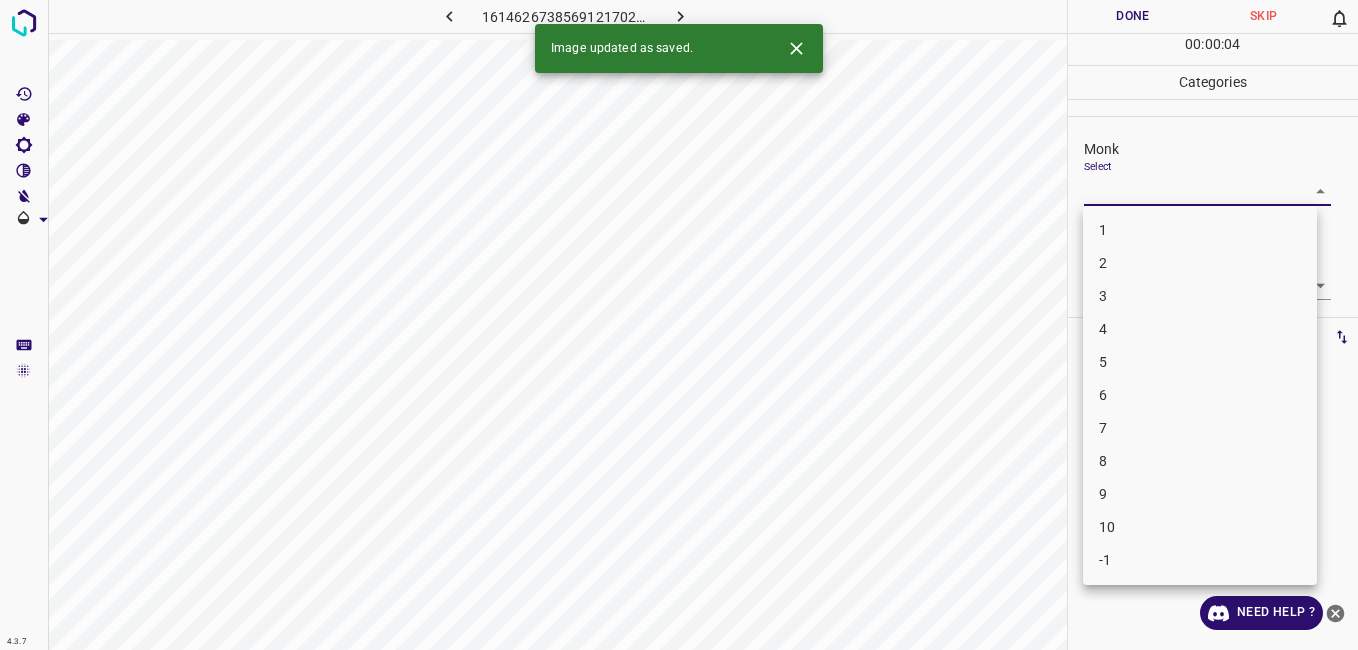 click on "4.3.7 1614626738569121702.png Done Skip 0 00   : 00   : 04   Categories Monk   Select ​  Fitzpatrick   Select ​ Labels   0 Categories 1 Monk 2  Fitzpatrick Tools Space Change between modes (Draw & Edit) I Auto labeling R Restore zoom M Zoom in N Zoom out Delete Delete selecte label Filters Z Restore filters X Saturation filter C Brightness filter V Contrast filter B Gray scale filter General O Download Image updated as saved. Need Help ? - Text - Hide - Delete 1 2 3 4 5 6 7 8 9 10 -1" at bounding box center [679, 325] 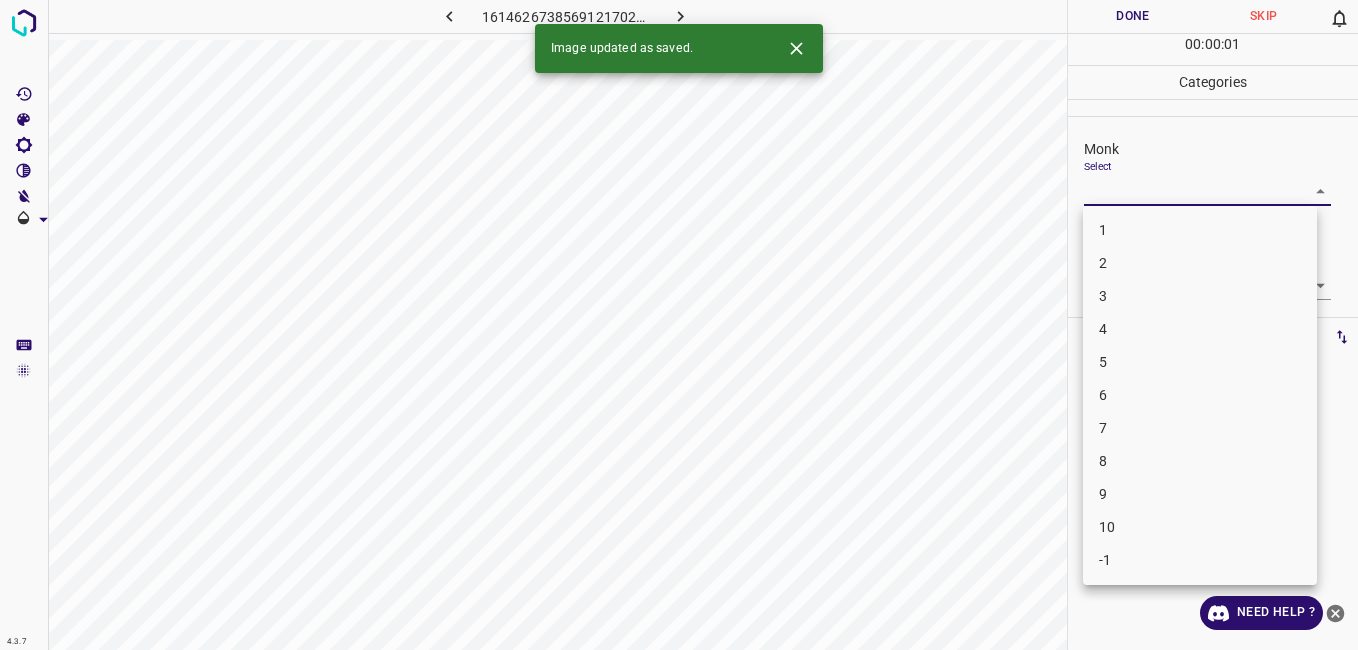 click on "4" at bounding box center (1200, 329) 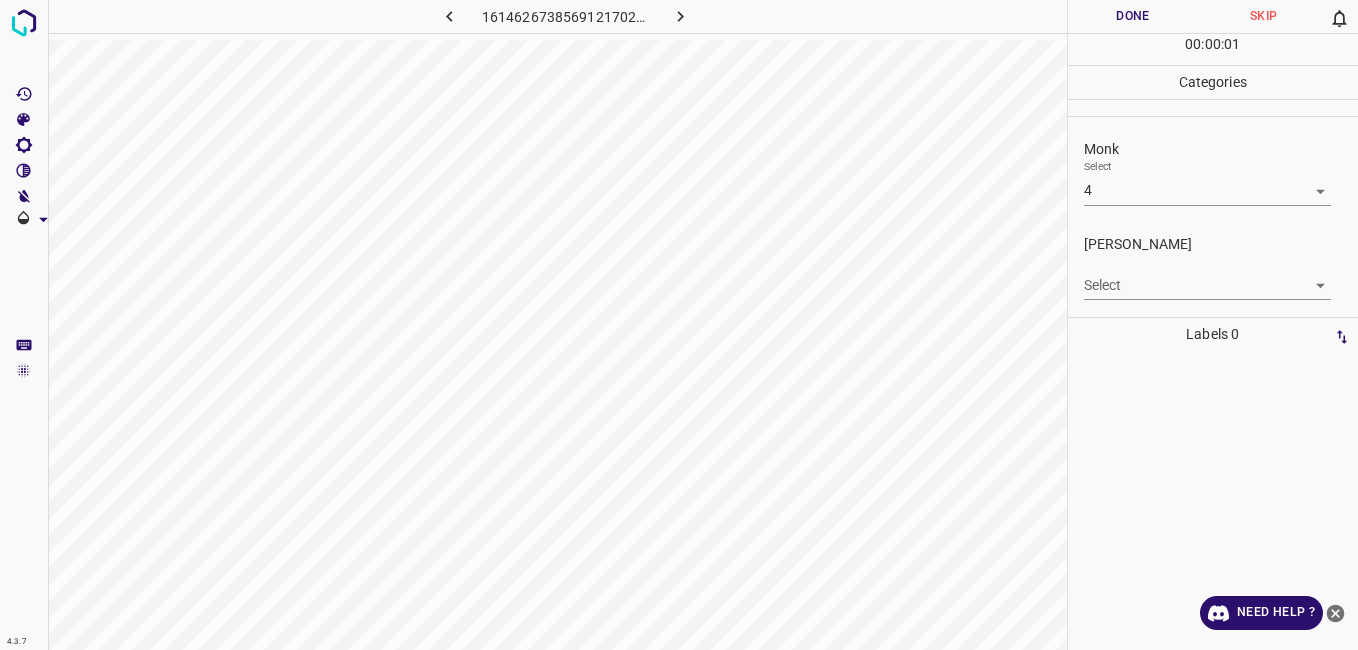 click on "Select ​" at bounding box center (1207, 277) 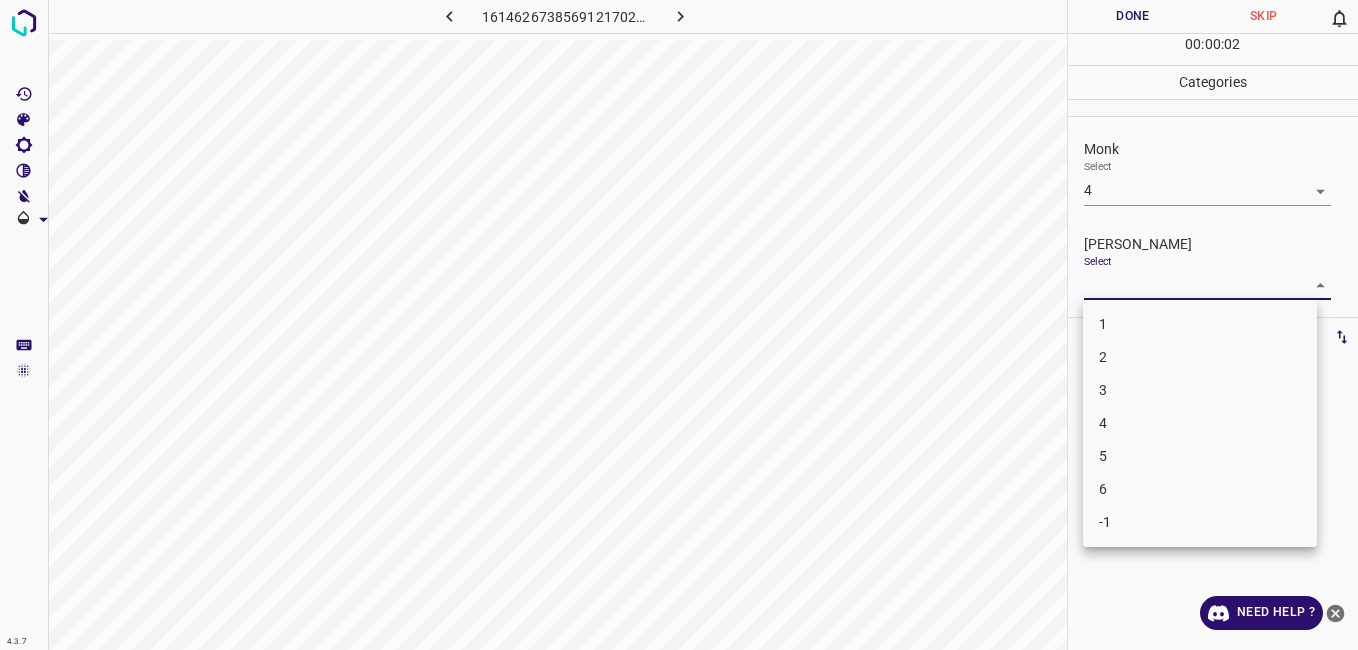 click on "4.3.7 1614626738569121702.png Done Skip 0 00   : 00   : 02   Categories Monk   Select 4 4  Fitzpatrick   Select ​ Labels   0 Categories 1 Monk 2  Fitzpatrick Tools Space Change between modes (Draw & Edit) I Auto labeling R Restore zoom M Zoom in N Zoom out Delete Delete selecte label Filters Z Restore filters X Saturation filter C Brightness filter V Contrast filter B Gray scale filter General O Download Need Help ? - Text - Hide - Delete 1 2 3 4 5 6 -1" at bounding box center (679, 325) 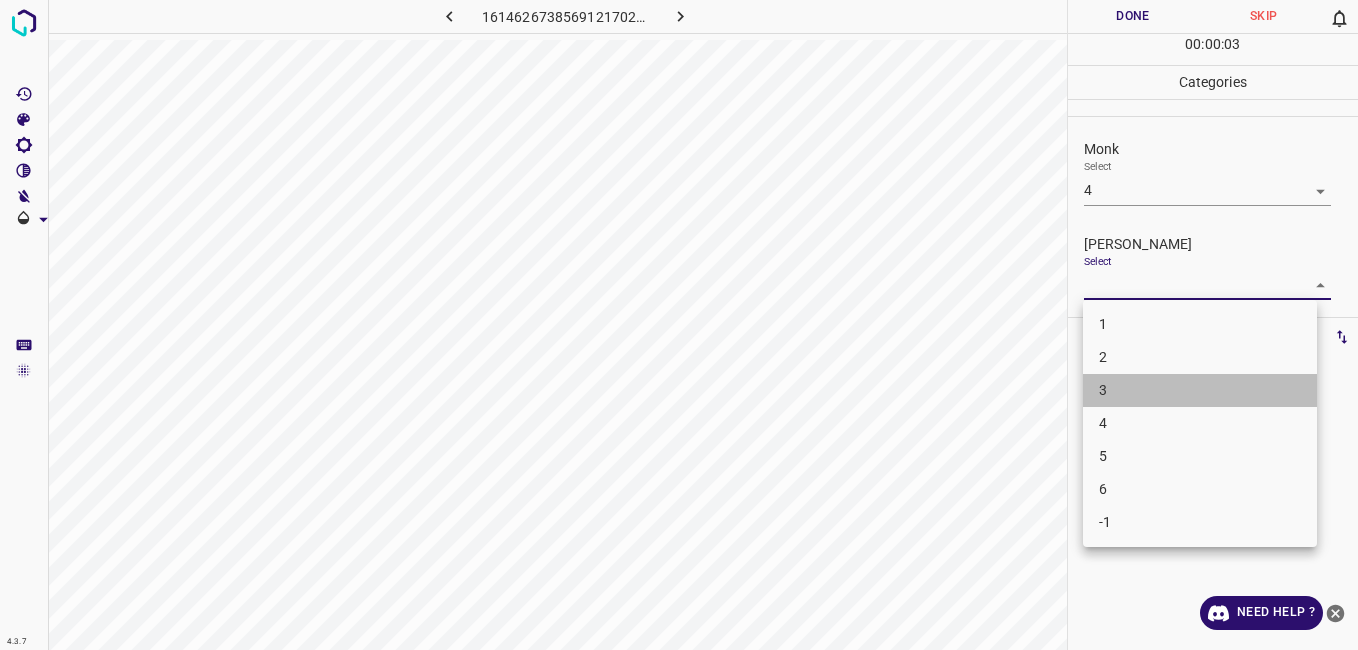 click on "3" at bounding box center [1200, 390] 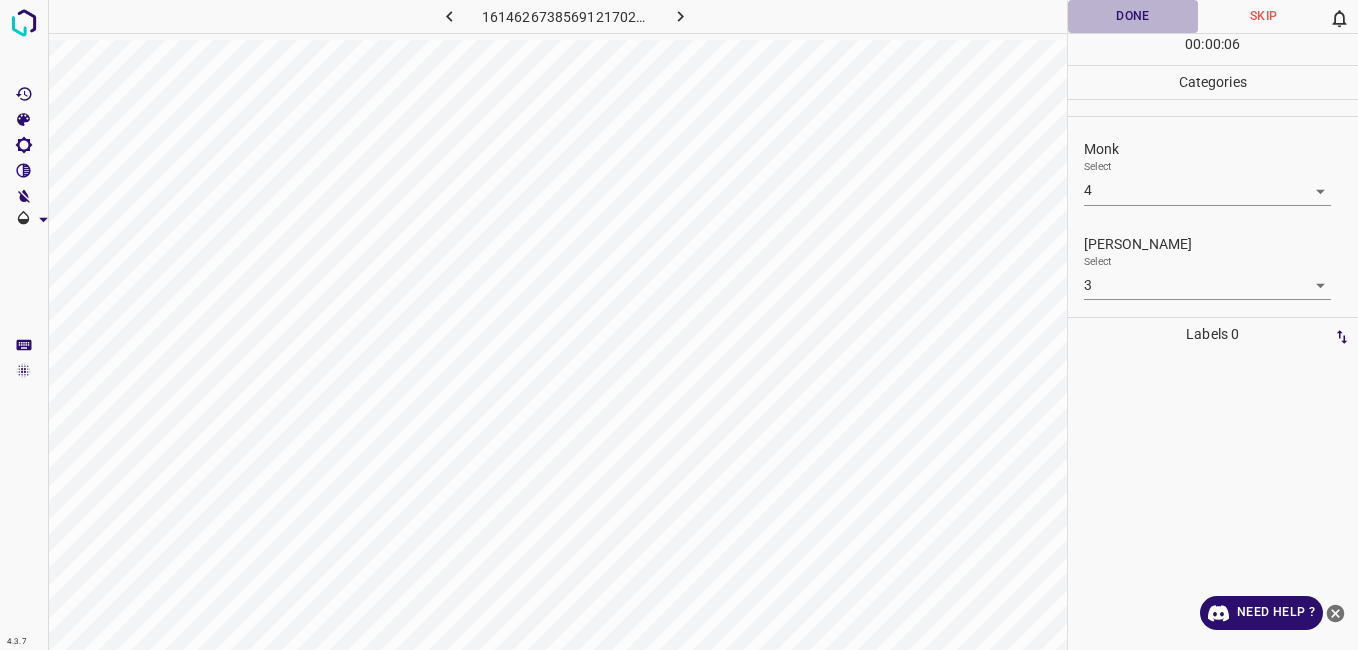 click on "Done" at bounding box center [1133, 16] 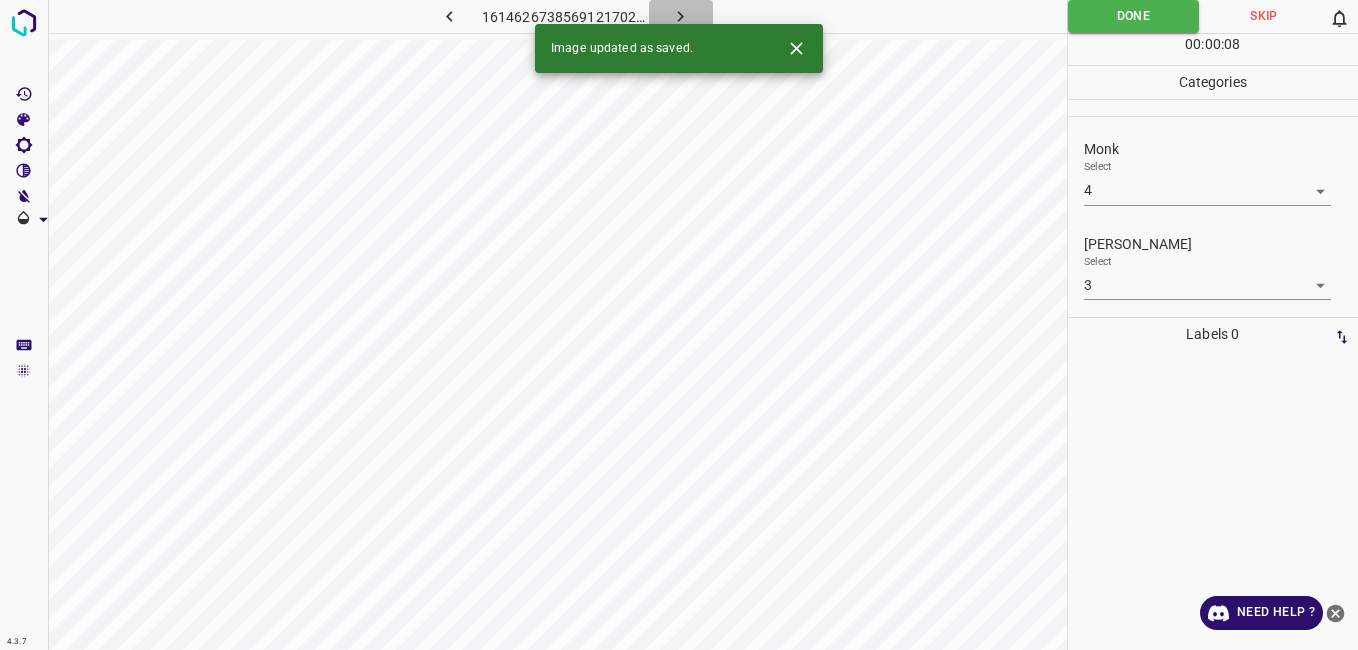 click 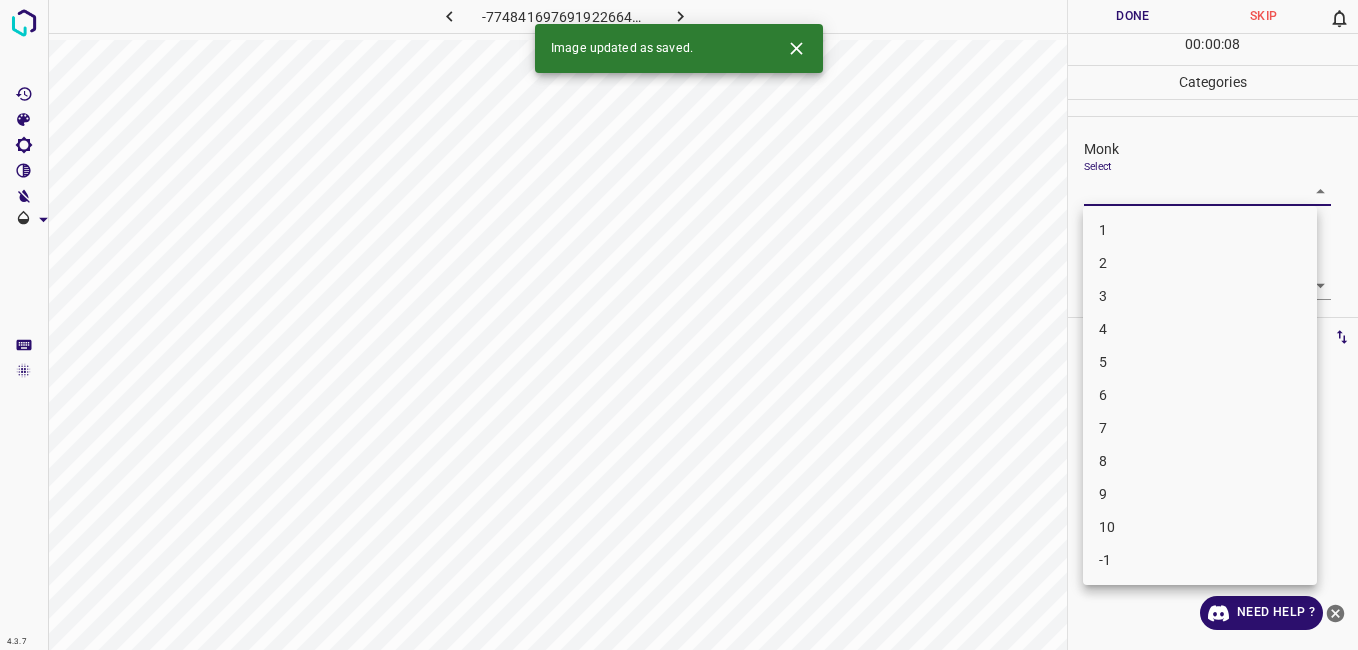 click on "4.3.7 -7748416976919226647.png Done Skip 0 00   : 00   : 08   Categories Monk   Select ​  Fitzpatrick   Select ​ Labels   0 Categories 1 Monk 2  Fitzpatrick Tools Space Change between modes (Draw & Edit) I Auto labeling R Restore zoom M Zoom in N Zoom out Delete Delete selecte label Filters Z Restore filters X Saturation filter C Brightness filter V Contrast filter B Gray scale filter General O Download Image updated as saved. Need Help ? - Text - Hide - Delete 1 2 3 4 5 6 7 8 9 10 -1" at bounding box center (679, 325) 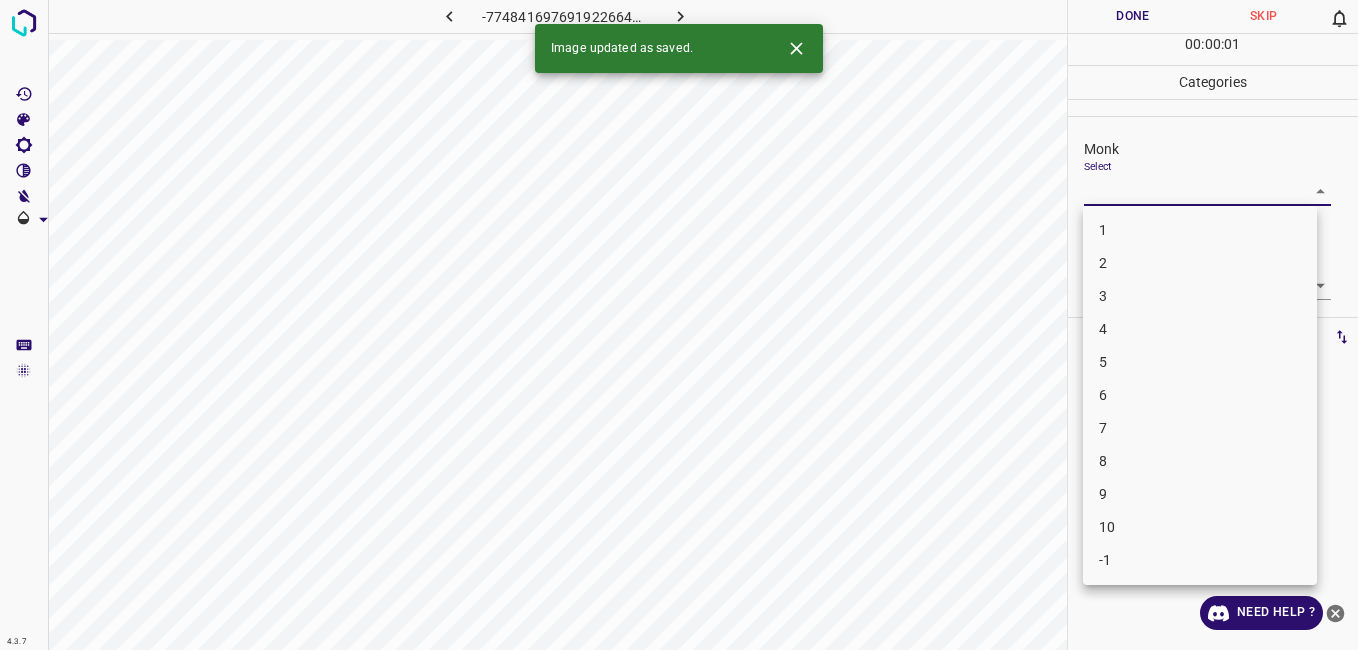 click on "1" at bounding box center [1200, 230] 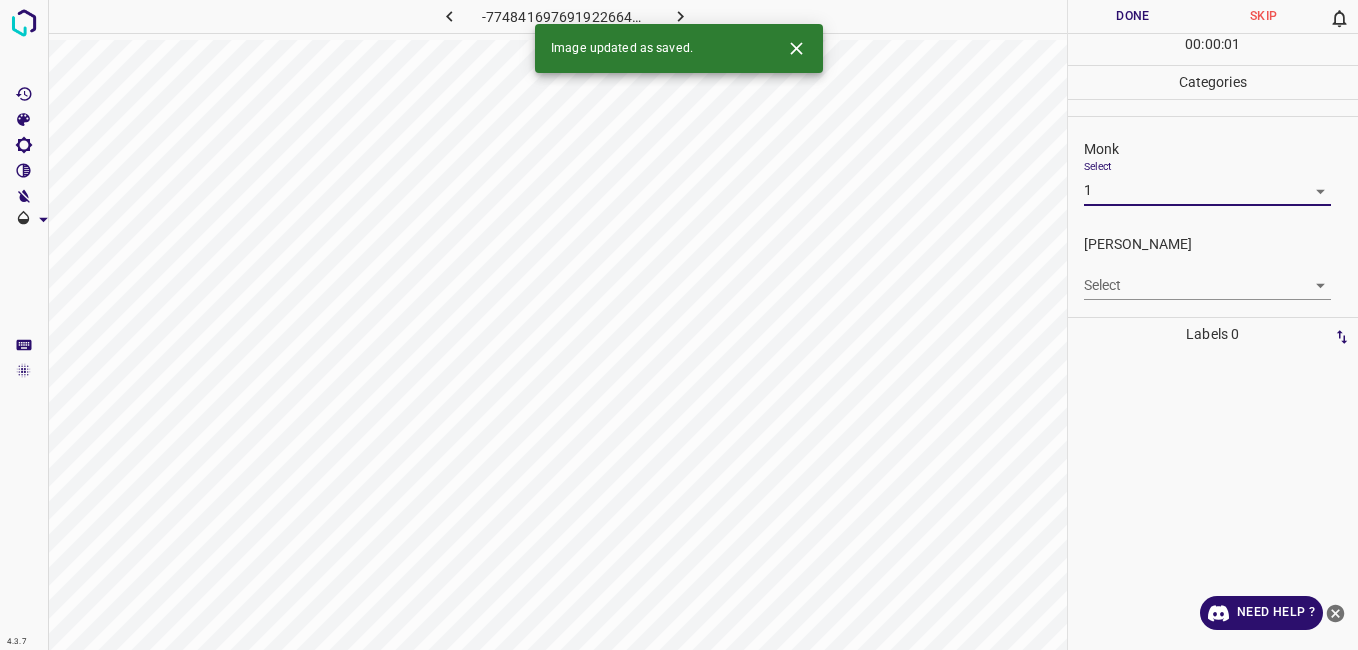 click on "4.3.7 -7748416976919226647.png Done Skip 0 00   : 00   : 01   Categories Monk   Select 1 1  Fitzpatrick   Select ​ Labels   0 Categories 1 Monk 2  Fitzpatrick Tools Space Change between modes (Draw & Edit) I Auto labeling R Restore zoom M Zoom in N Zoom out Delete Delete selecte label Filters Z Restore filters X Saturation filter C Brightness filter V Contrast filter B Gray scale filter General O Download Image updated as saved. Need Help ? - Text - Hide - Delete 1 2 3 4 5 6 7 8 9 10 -1" at bounding box center (679, 325) 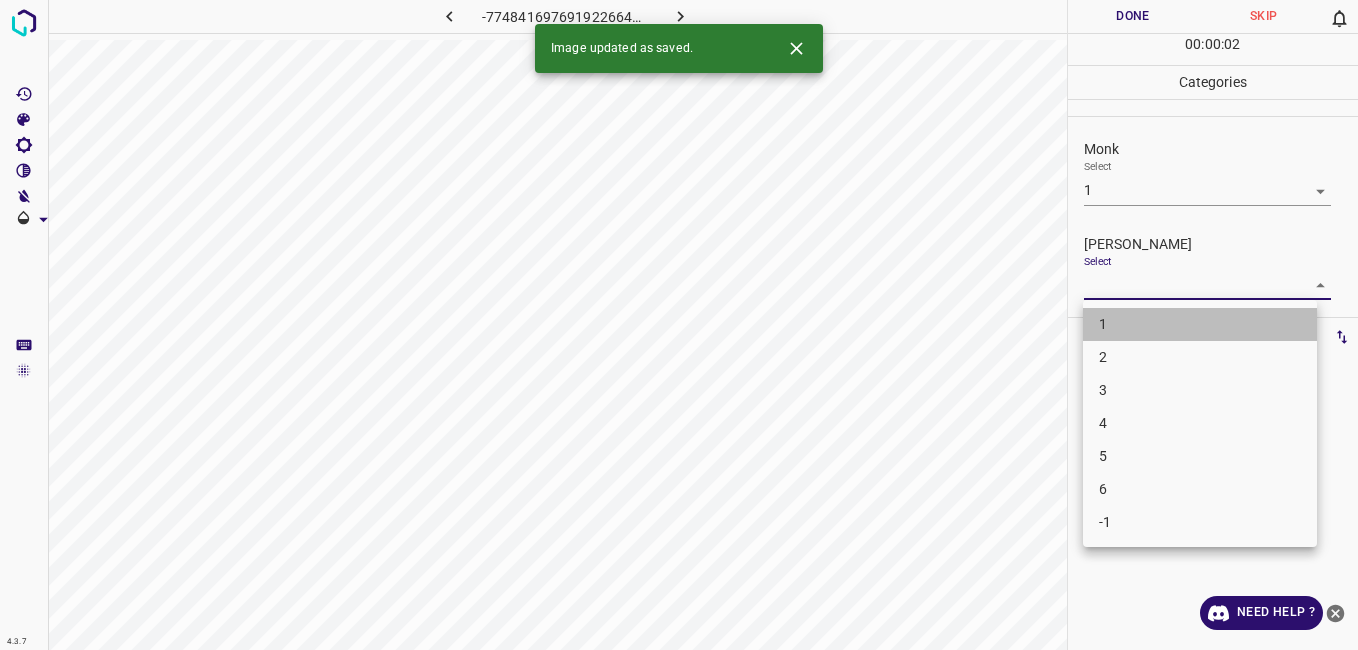 click on "1" at bounding box center (1200, 324) 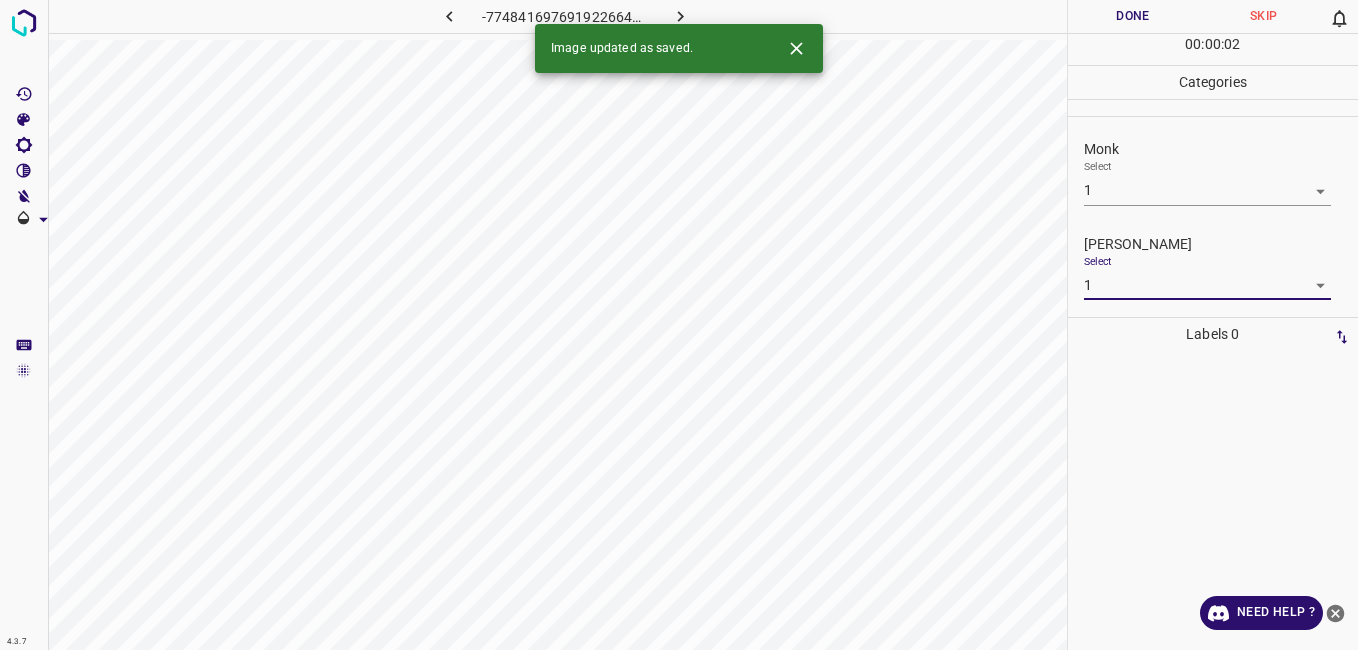 click on "Done" at bounding box center (1133, 16) 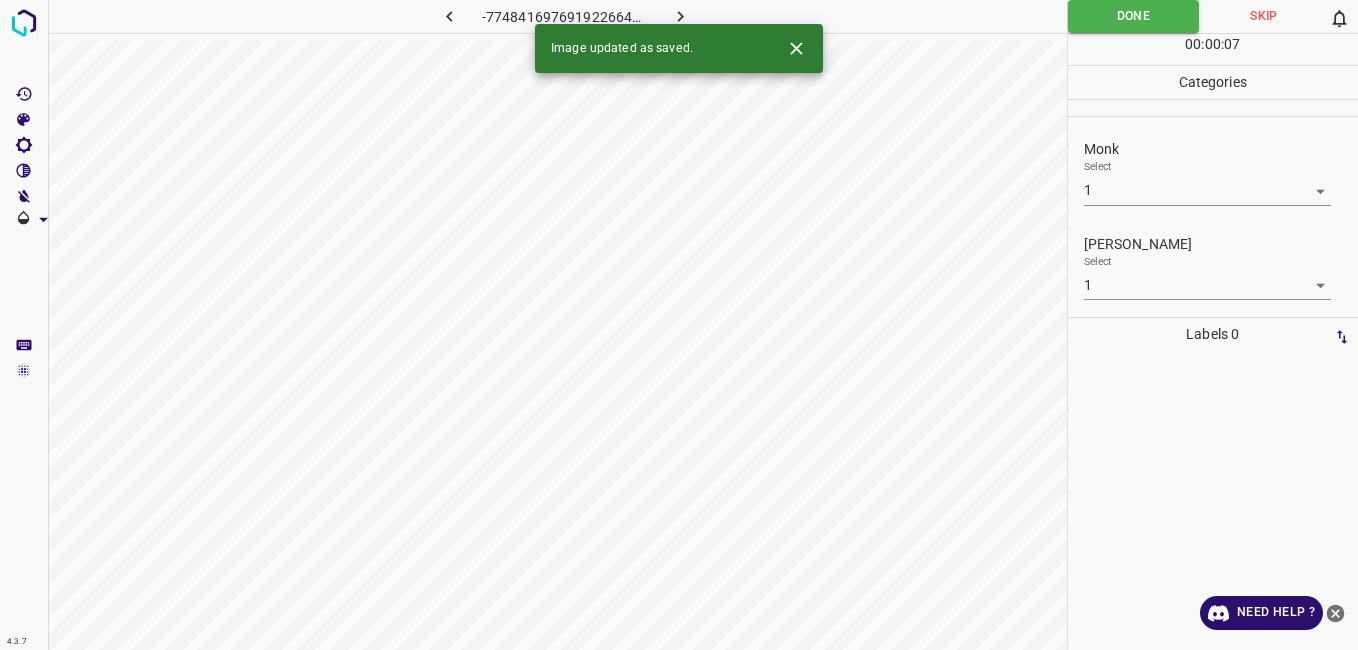 click 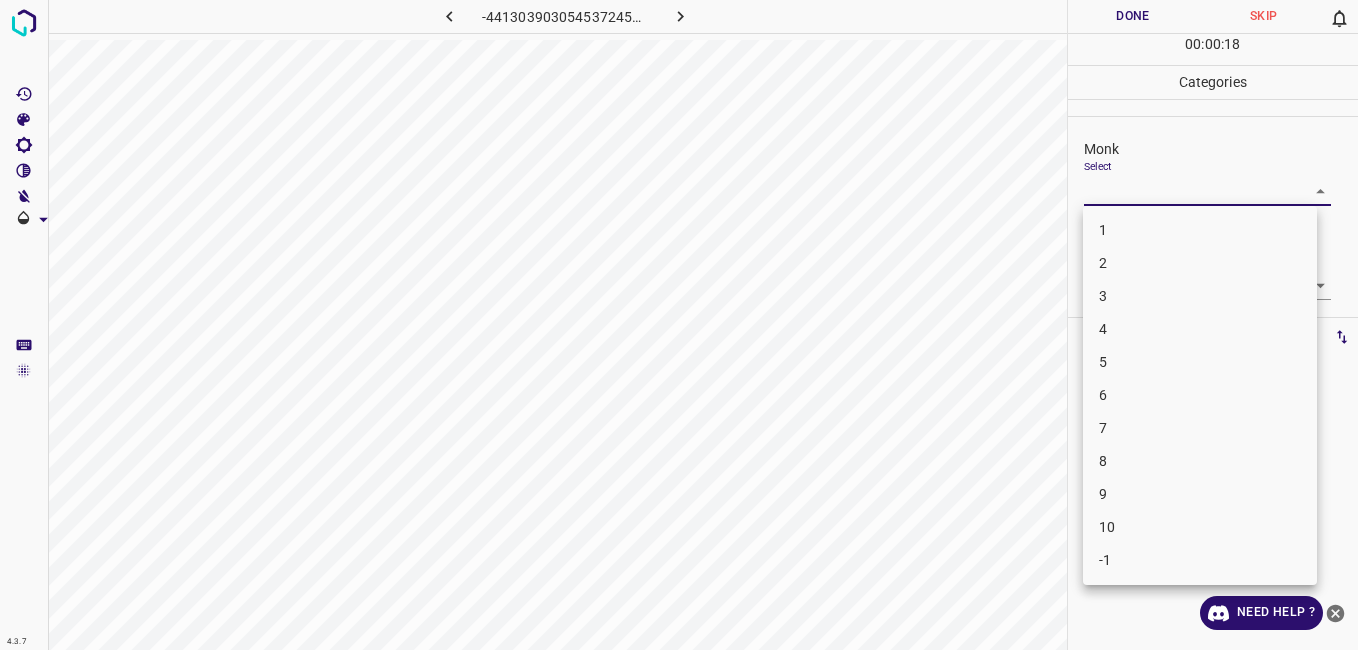 click on "4.3.7 -4413039030545372453.png Done Skip 0 00   : 00   : 18   Categories Monk   Select ​  Fitzpatrick   Select ​ Labels   0 Categories 1 Monk 2  Fitzpatrick Tools Space Change between modes (Draw & Edit) I Auto labeling R Restore zoom M Zoom in N Zoom out Delete Delete selecte label Filters Z Restore filters X Saturation filter C Brightness filter V Contrast filter B Gray scale filter General O Download Need Help ? - Text - Hide - Delete 1 2 3 4 5 6 7 8 9 10 -1" at bounding box center [679, 325] 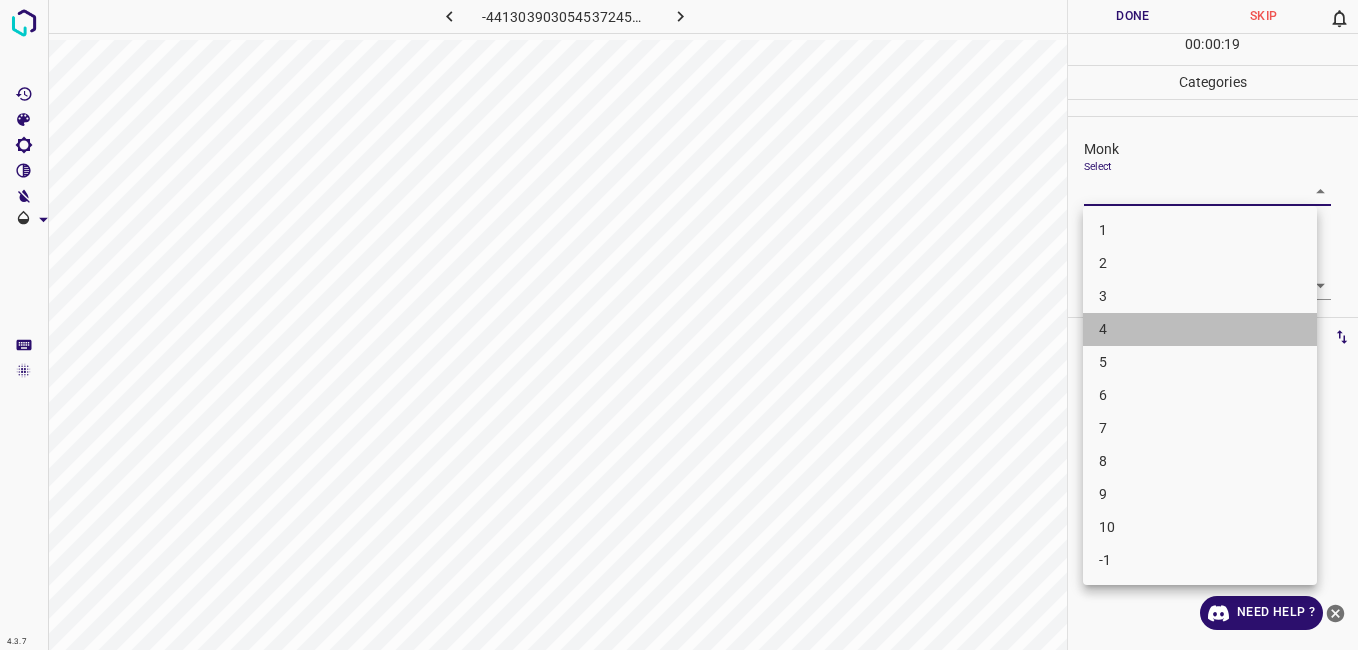 click on "4" at bounding box center (1200, 329) 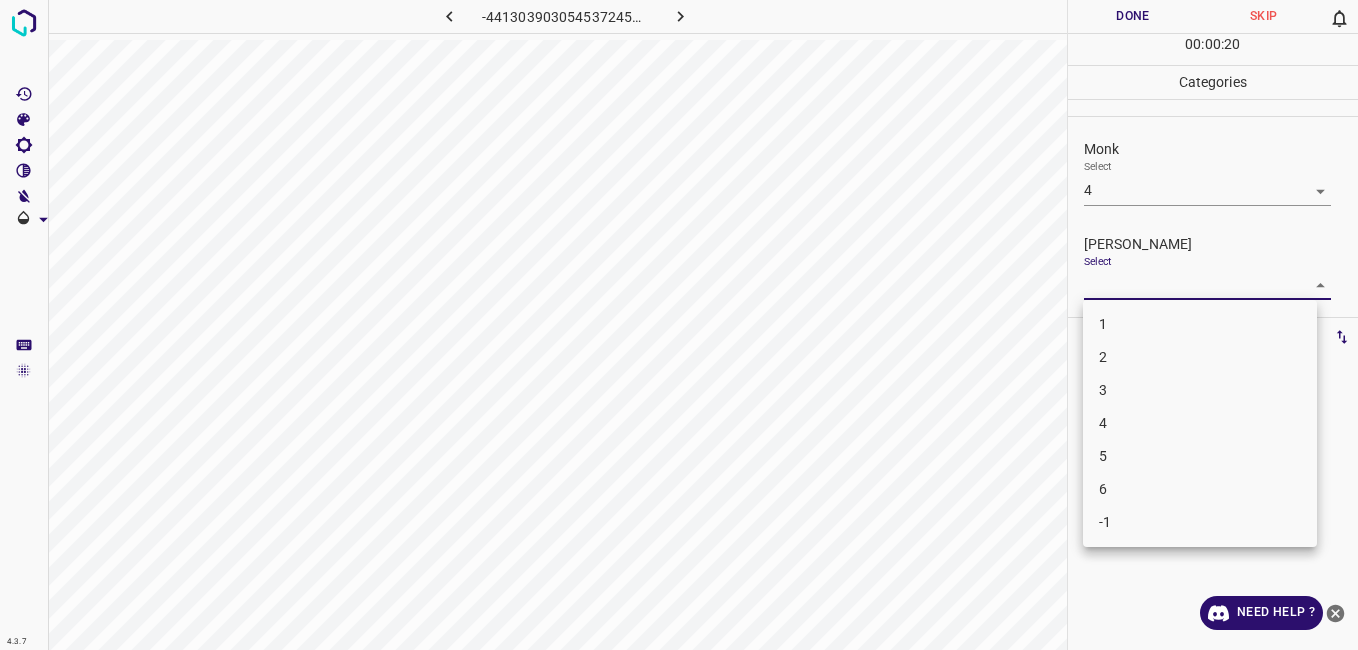click on "4.3.7 -4413039030545372453.png Done Skip 0 00   : 00   : 20   Categories Monk   Select 4 4  Fitzpatrick   Select ​ Labels   0 Categories 1 Monk 2  Fitzpatrick Tools Space Change between modes (Draw & Edit) I Auto labeling R Restore zoom M Zoom in N Zoom out Delete Delete selecte label Filters Z Restore filters X Saturation filter C Brightness filter V Contrast filter B Gray scale filter General O Download Need Help ? - Text - Hide - Delete 1 2 3 4 5 6 -1" at bounding box center [679, 325] 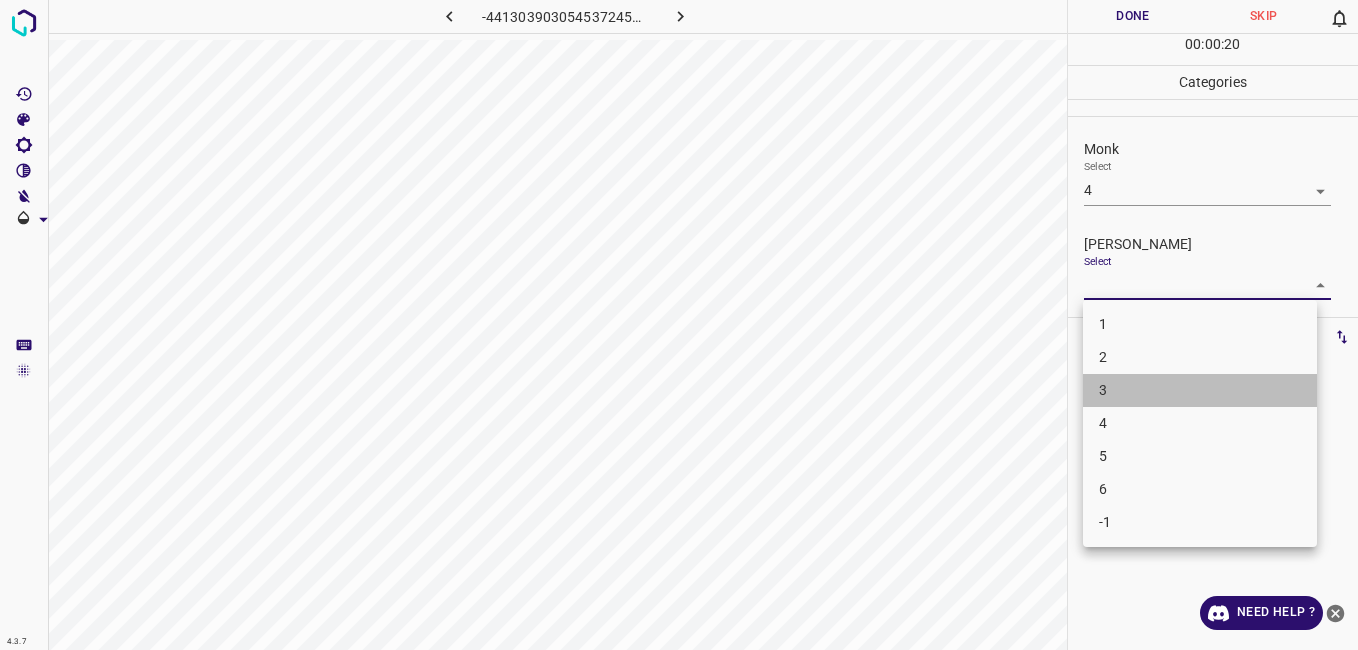 click on "3" at bounding box center (1200, 390) 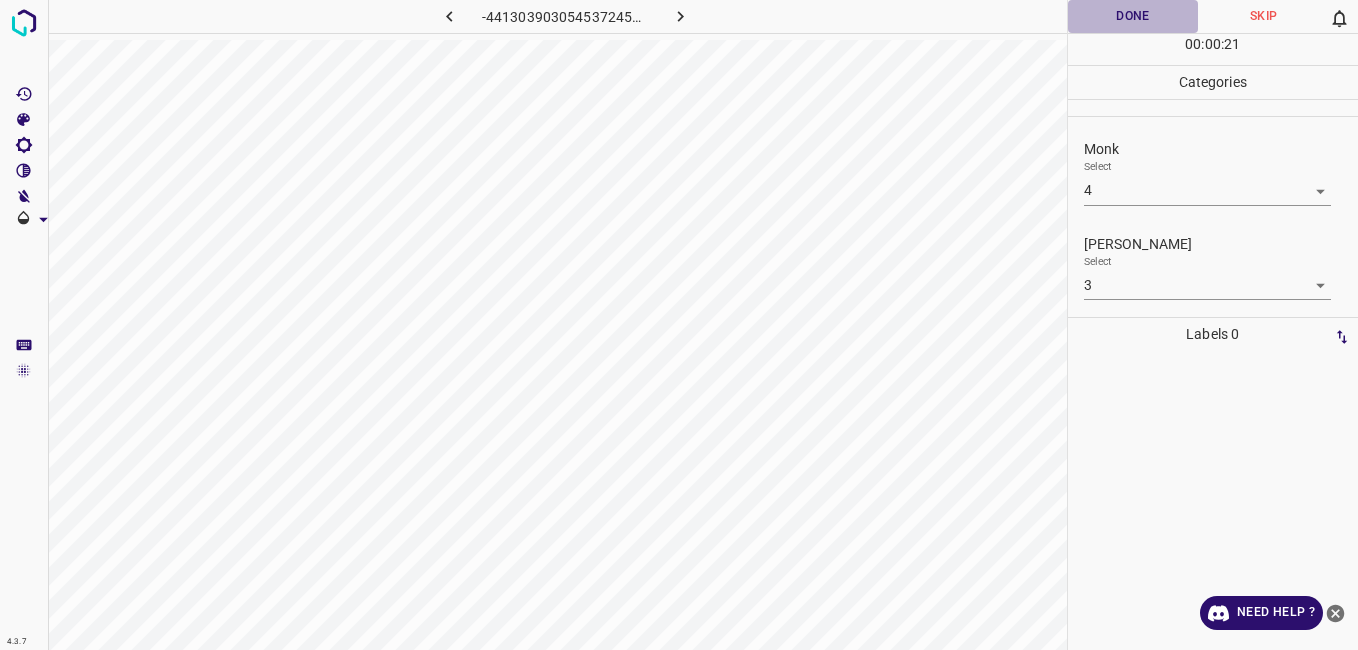 click on "Done" at bounding box center [1133, 16] 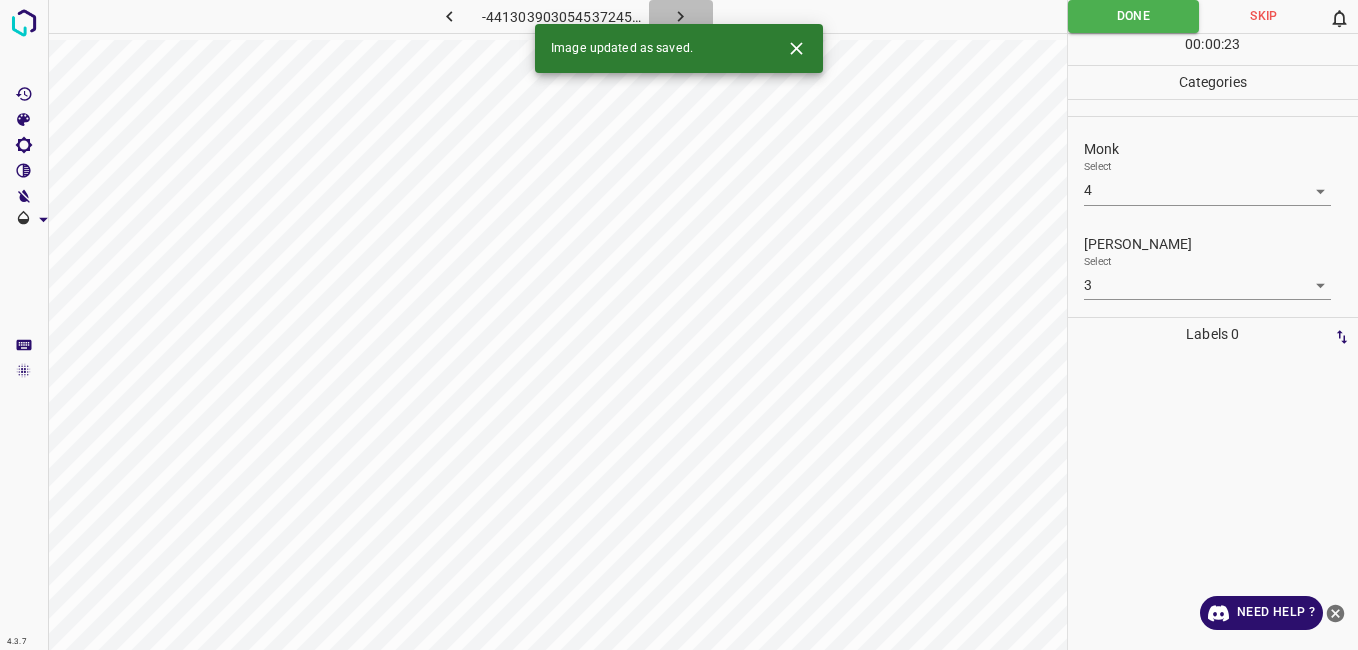 click 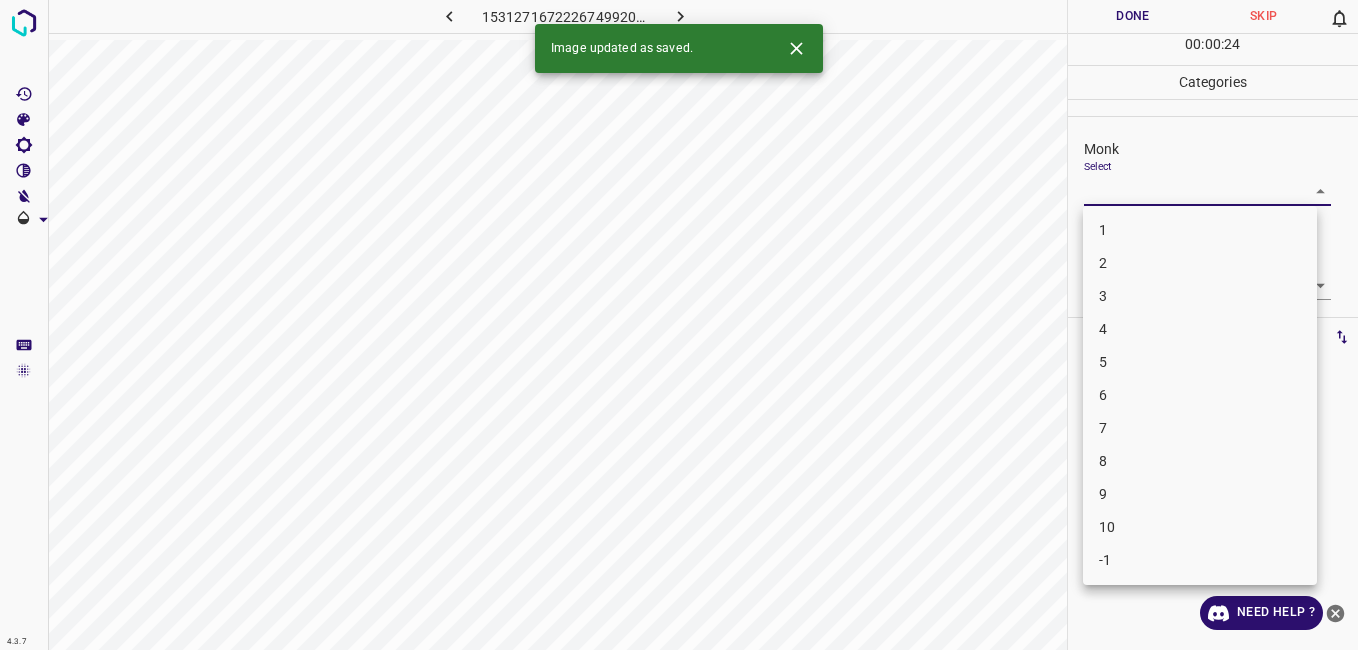 click on "4.3.7 1531271672226749920.png Done Skip 0 00   : 00   : 24   Categories Monk   Select ​  Fitzpatrick   Select ​ Labels   0 Categories 1 Monk 2  Fitzpatrick Tools Space Change between modes (Draw & Edit) I Auto labeling R Restore zoom M Zoom in N Zoom out Delete Delete selecte label Filters Z Restore filters X Saturation filter C Brightness filter V Contrast filter B Gray scale filter General O Download Image updated as saved. Need Help ? - Text - Hide - Delete 1 2 3 4 5 6 7 8 9 10 -1" at bounding box center (679, 325) 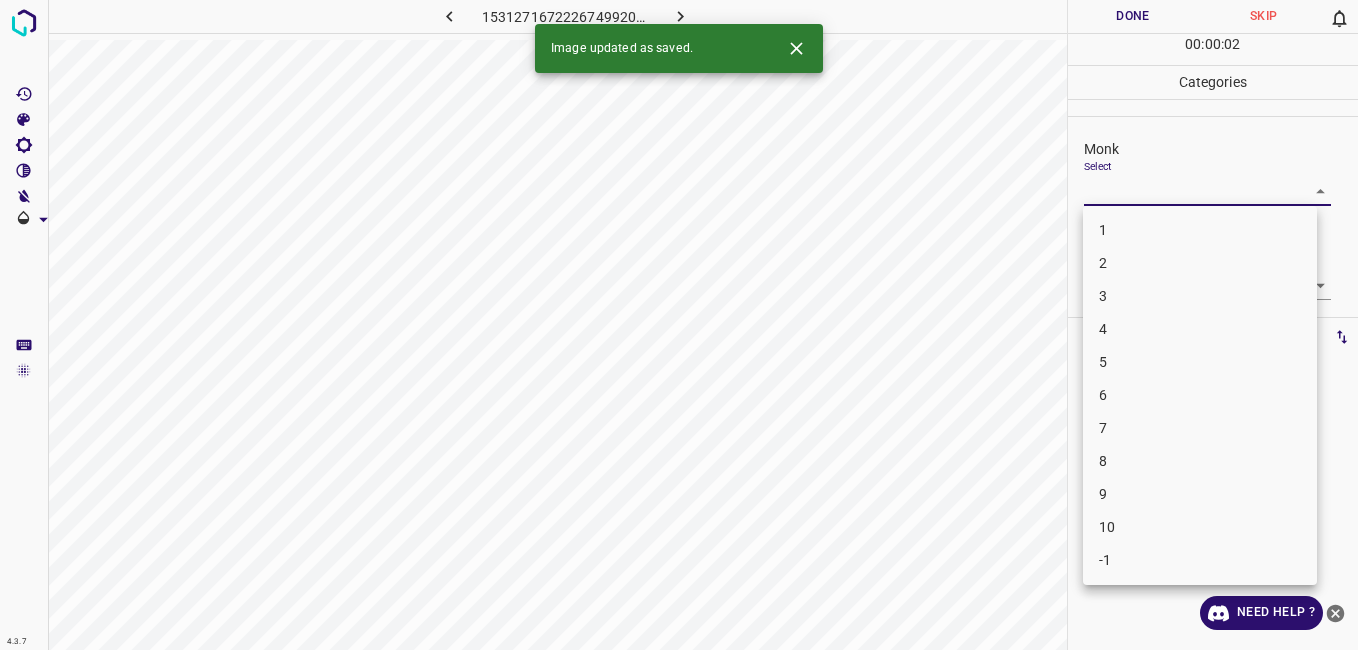 click on "3" at bounding box center [1200, 296] 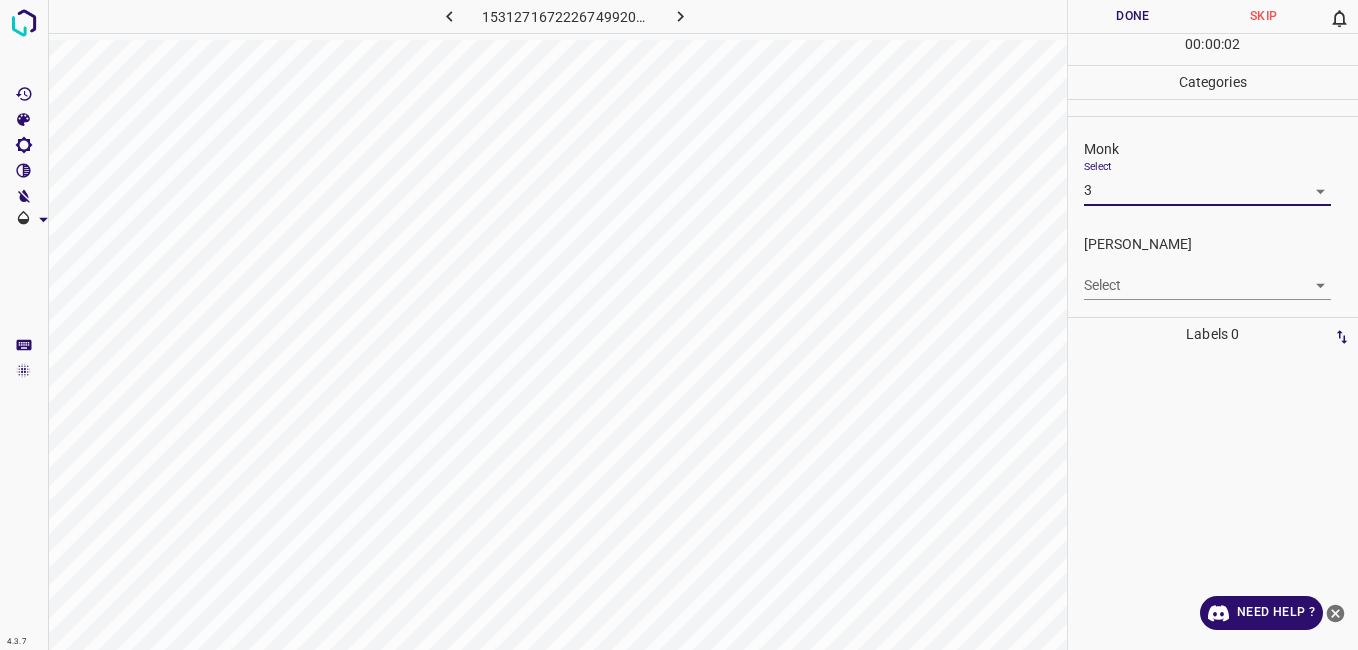 click on "4.3.7 1531271672226749920.png Done Skip 0 00   : 00   : 02   Categories Monk   Select 3 3  Fitzpatrick   Select ​ Labels   0 Categories 1 Monk 2  Fitzpatrick Tools Space Change between modes (Draw & Edit) I Auto labeling R Restore zoom M Zoom in N Zoom out Delete Delete selecte label Filters Z Restore filters X Saturation filter C Brightness filter V Contrast filter B Gray scale filter General O Download Need Help ? - Text - Hide - Delete" at bounding box center [679, 325] 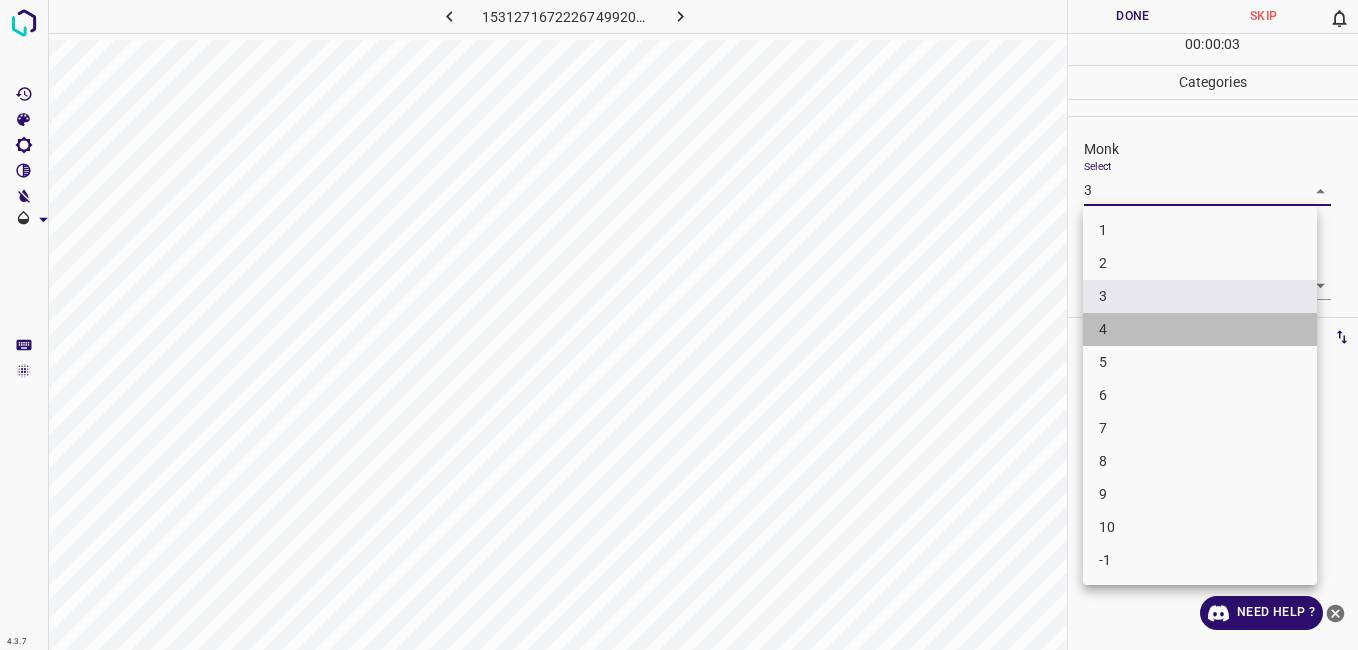 click on "4" at bounding box center [1200, 329] 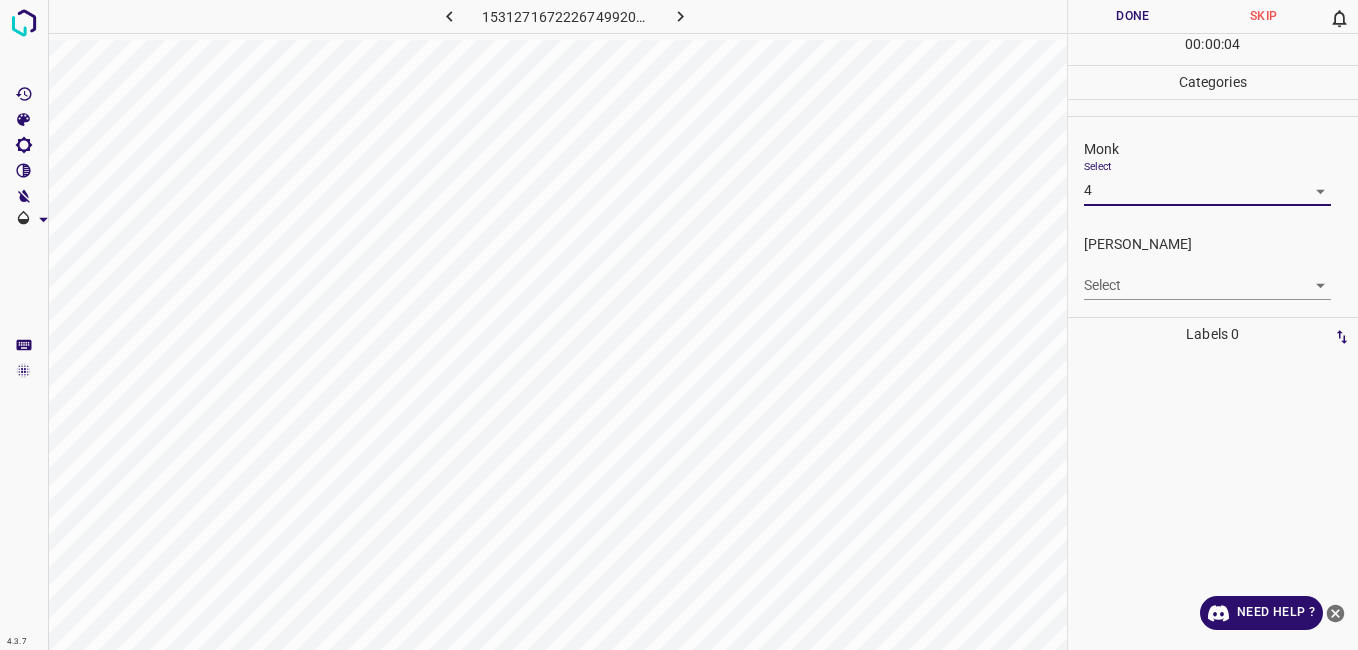 click on "4.3.7 1531271672226749920.png Done Skip 0 00   : 00   : 04   Categories Monk   Select 4 4  Fitzpatrick   Select ​ Labels   0 Categories 1 Monk 2  Fitzpatrick Tools Space Change between modes (Draw & Edit) I Auto labeling R Restore zoom M Zoom in N Zoom out Delete Delete selecte label Filters Z Restore filters X Saturation filter C Brightness filter V Contrast filter B Gray scale filter General O Download Need Help ? - Text - Hide - Delete" at bounding box center [679, 325] 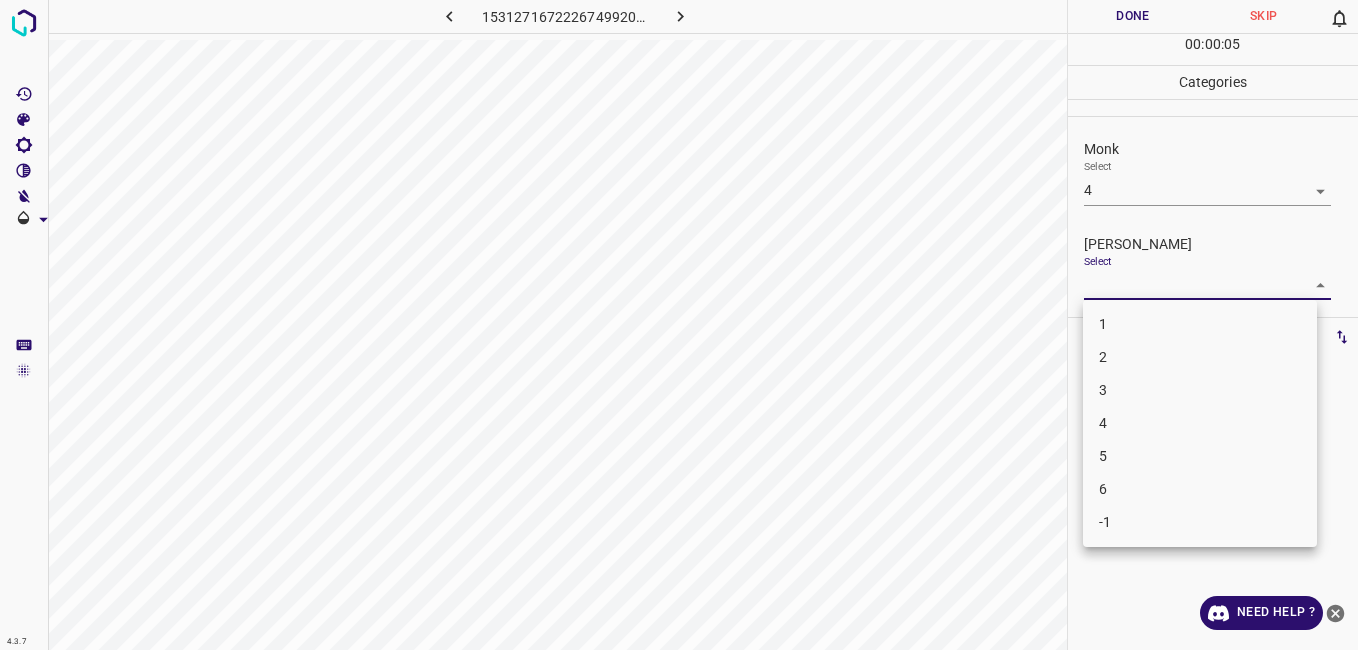 click on "3" at bounding box center [1200, 390] 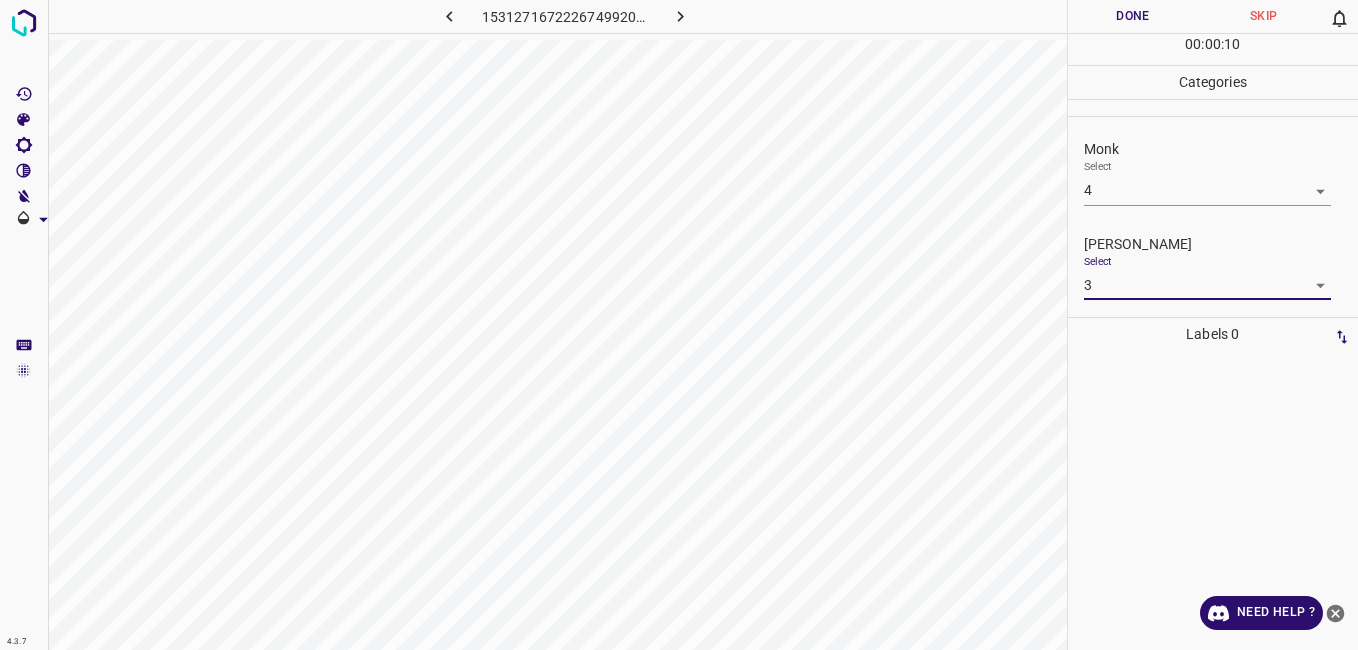 click on "Done" at bounding box center [1133, 16] 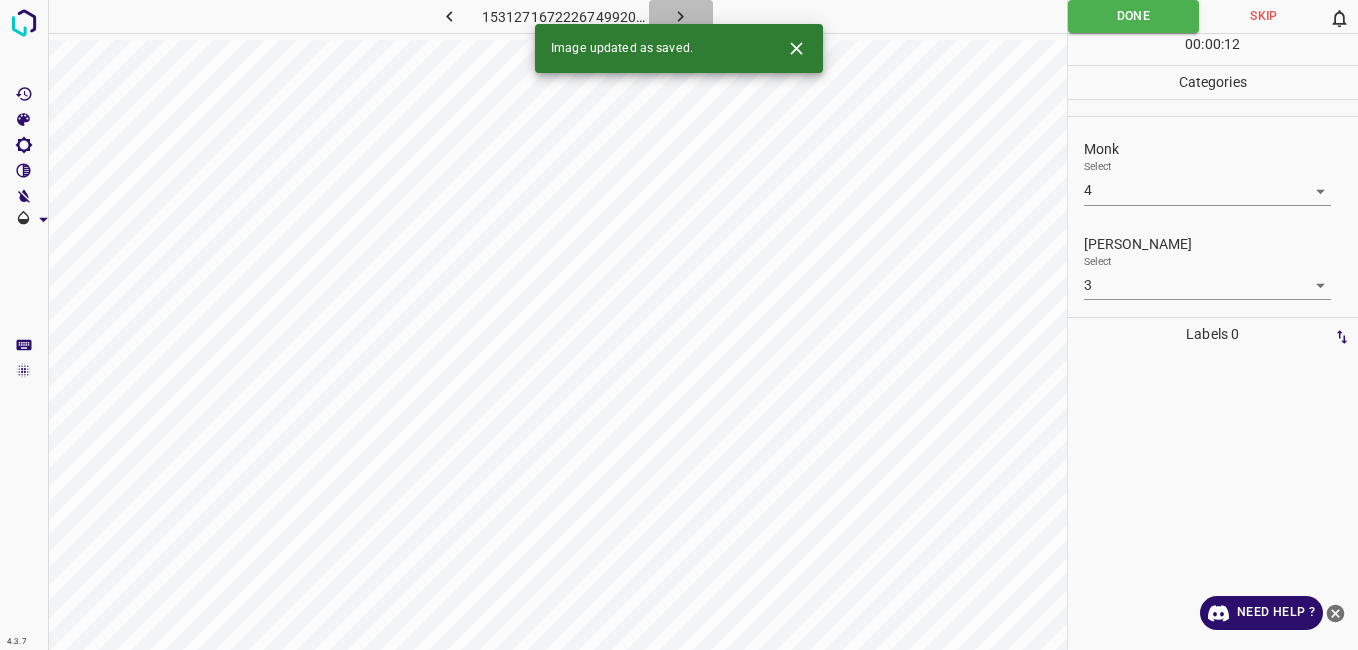 click 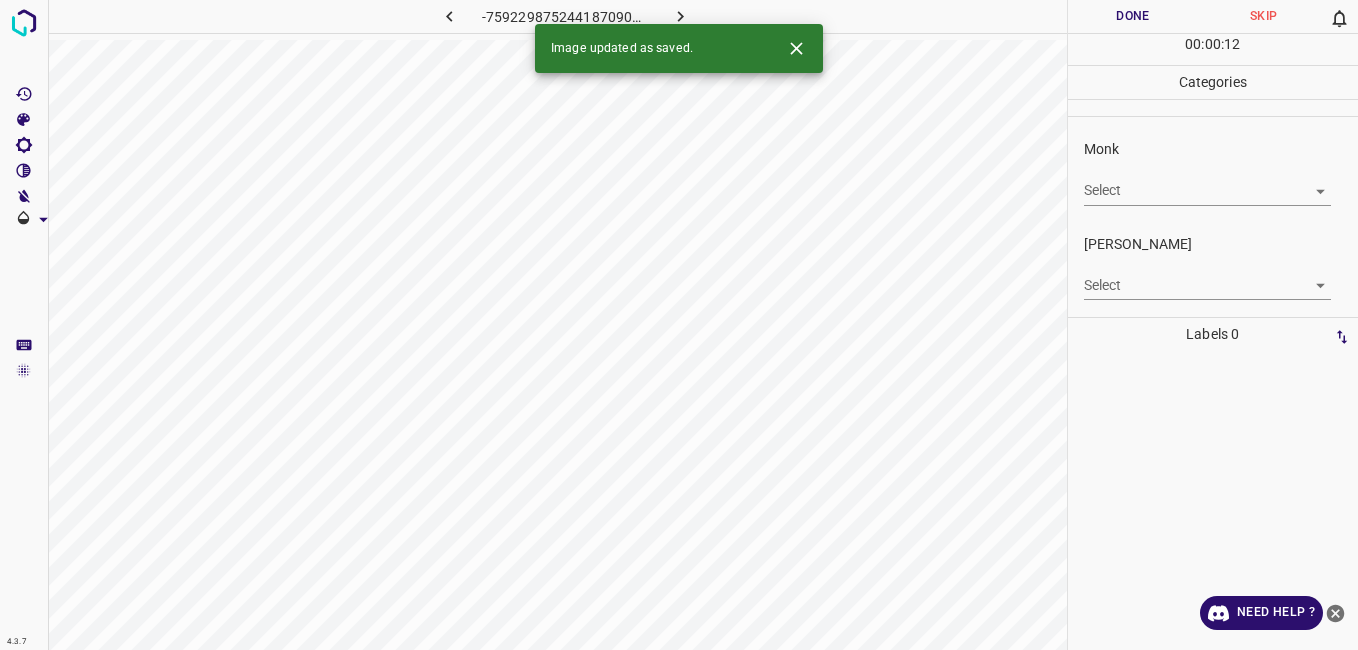 drag, startPoint x: 1105, startPoint y: 207, endPoint x: 1110, endPoint y: 192, distance: 15.811388 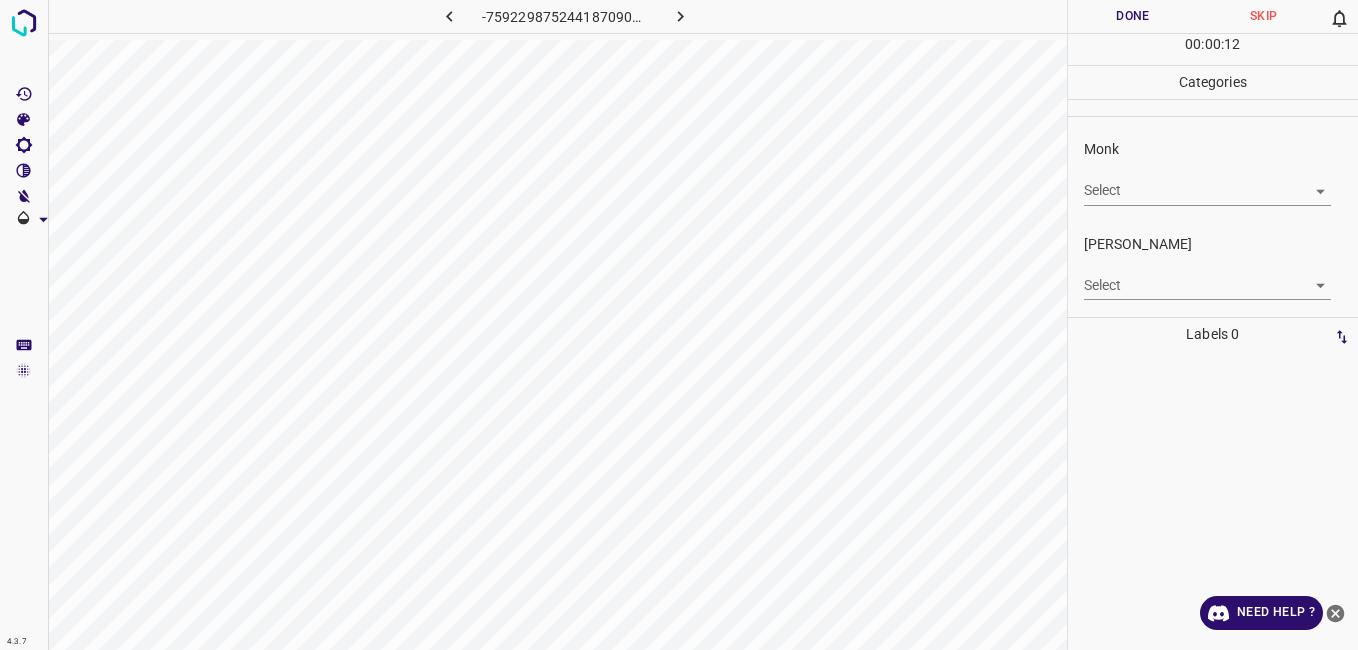 click on "4.3.7 -7592298752441870900.png Done Skip 0 00   : 00   : 12   Categories Monk   Select ​  Fitzpatrick   Select ​ Labels   0 Categories 1 Monk 2  Fitzpatrick Tools Space Change between modes (Draw & Edit) I Auto labeling R Restore zoom M Zoom in N Zoom out Delete Delete selecte label Filters Z Restore filters X Saturation filter C Brightness filter V Contrast filter B Gray scale filter General O Download Need Help ? - Text - Hide - Delete" at bounding box center (679, 325) 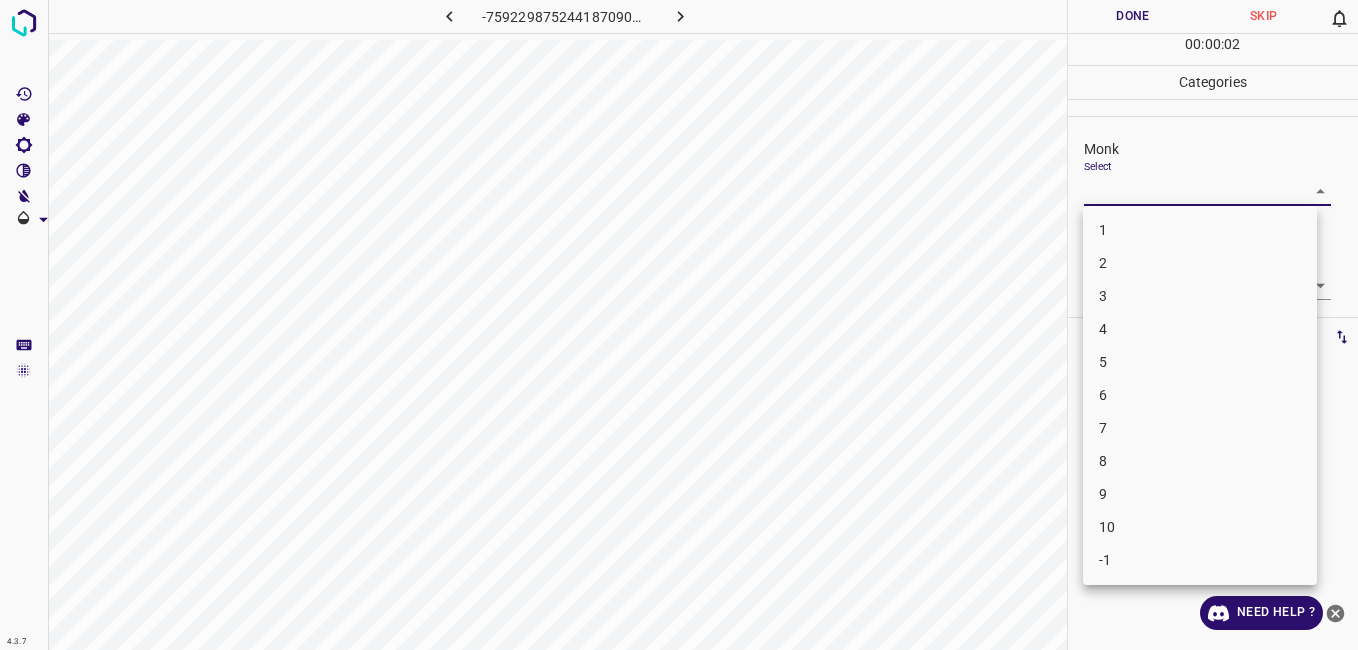 click on "4" at bounding box center (1200, 329) 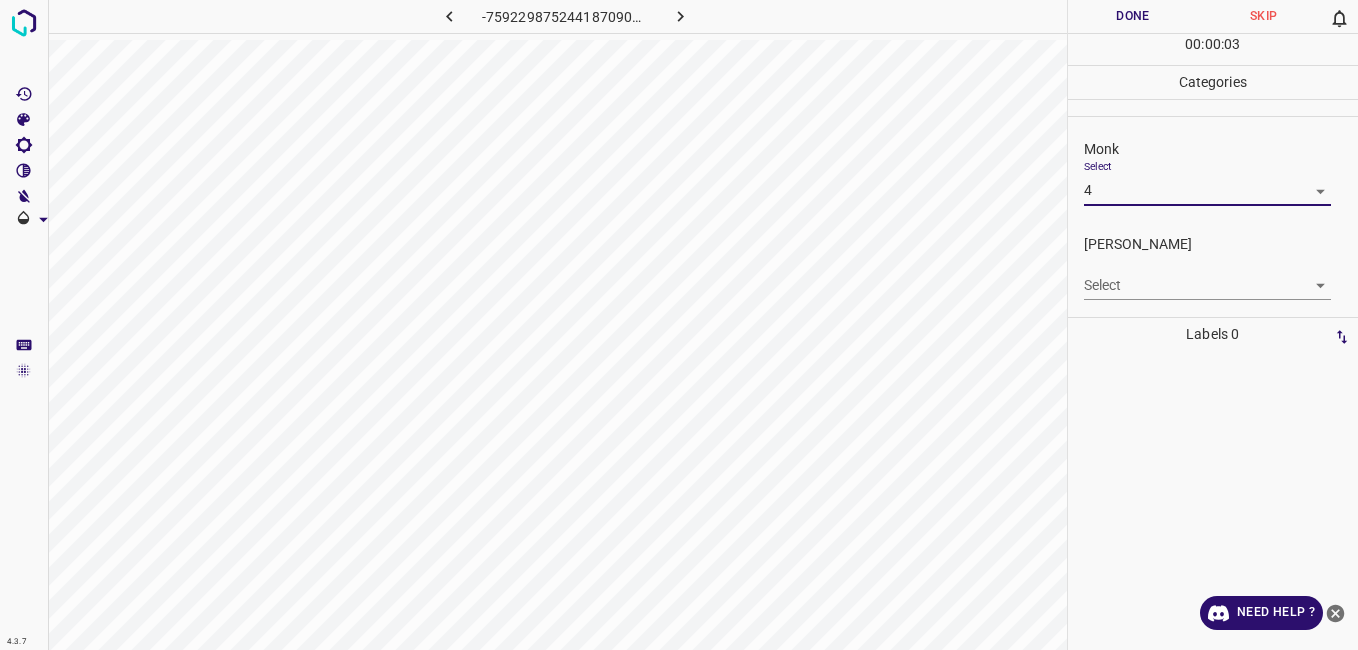 click on "4.3.7 -7592298752441870900.png Done Skip 0 00   : 00   : 03   Categories Monk   Select 4 4  Fitzpatrick   Select ​ Labels   0 Categories 1 Monk 2  Fitzpatrick Tools Space Change between modes (Draw & Edit) I Auto labeling R Restore zoom M Zoom in N Zoom out Delete Delete selecte label Filters Z Restore filters X Saturation filter C Brightness filter V Contrast filter B Gray scale filter General O Download Need Help ? - Text - Hide - Delete" at bounding box center [679, 325] 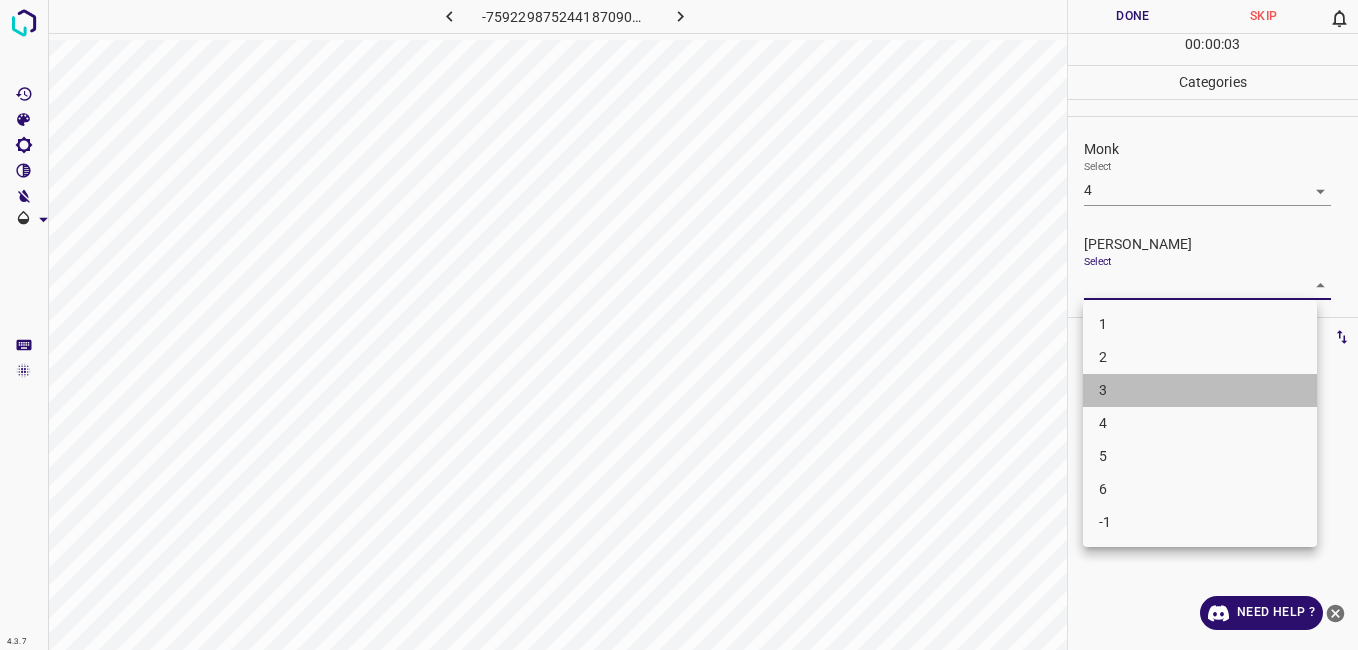 click on "3" at bounding box center [1200, 390] 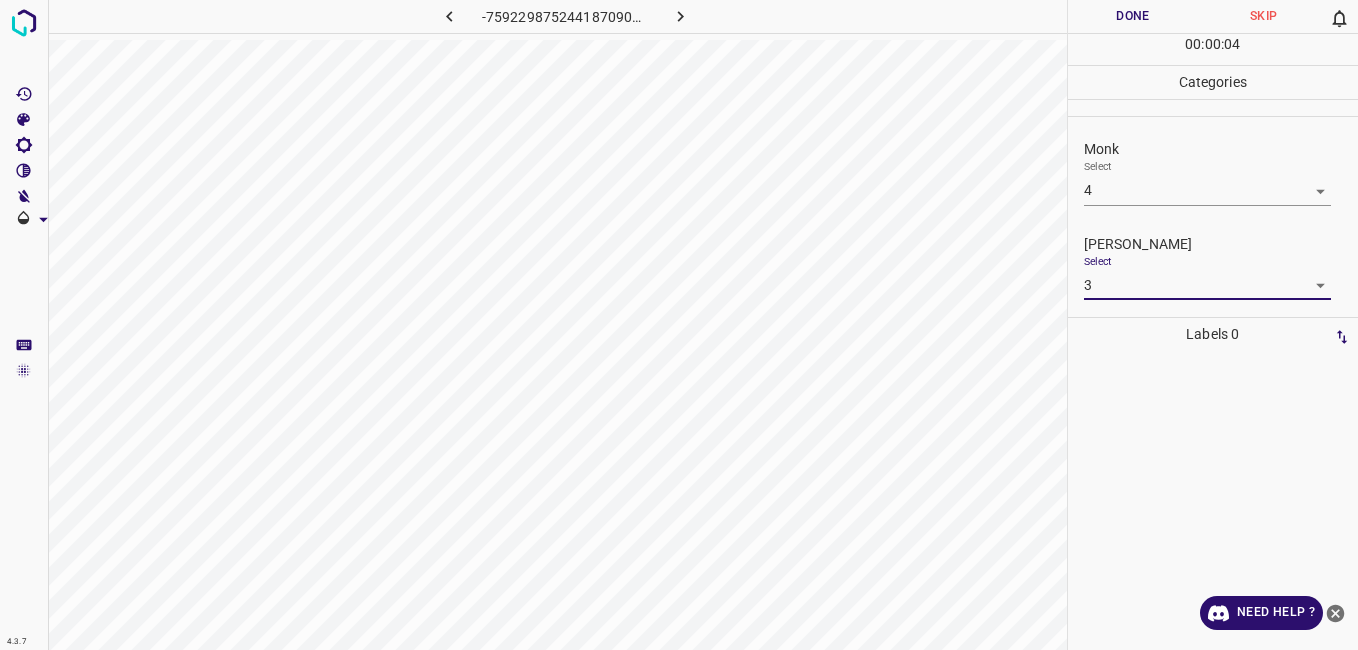 click on "Done" at bounding box center [1133, 16] 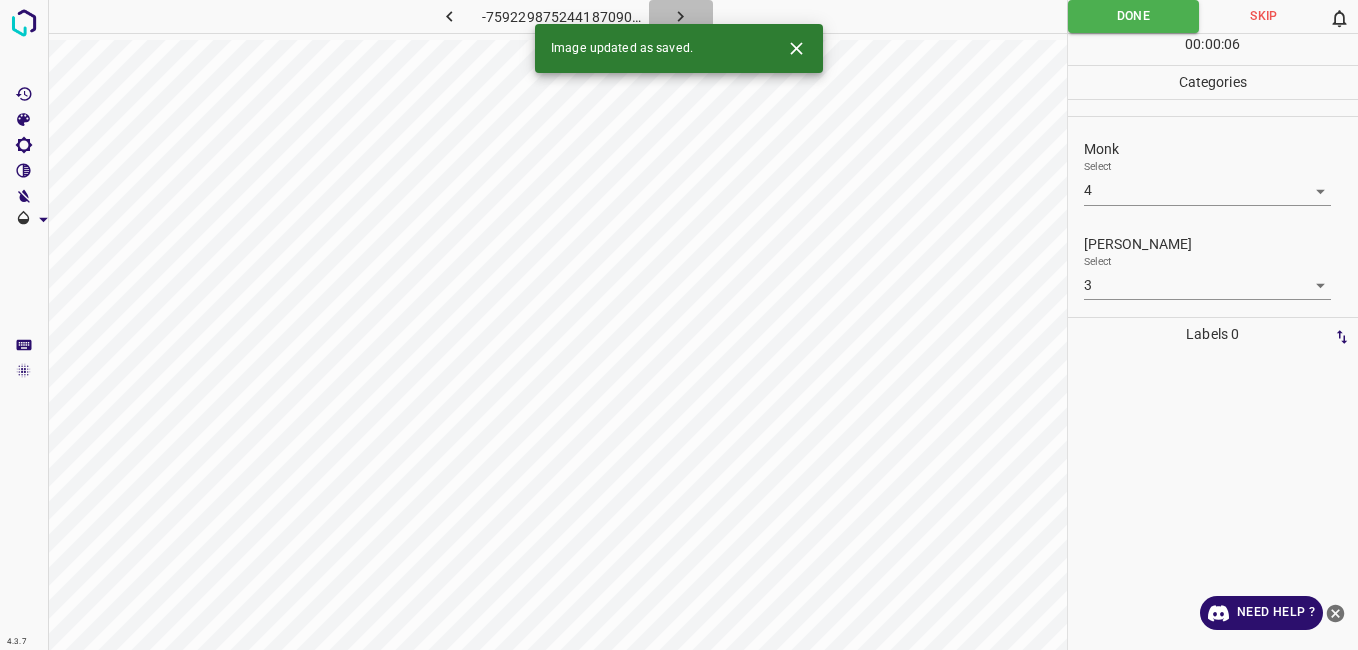 click 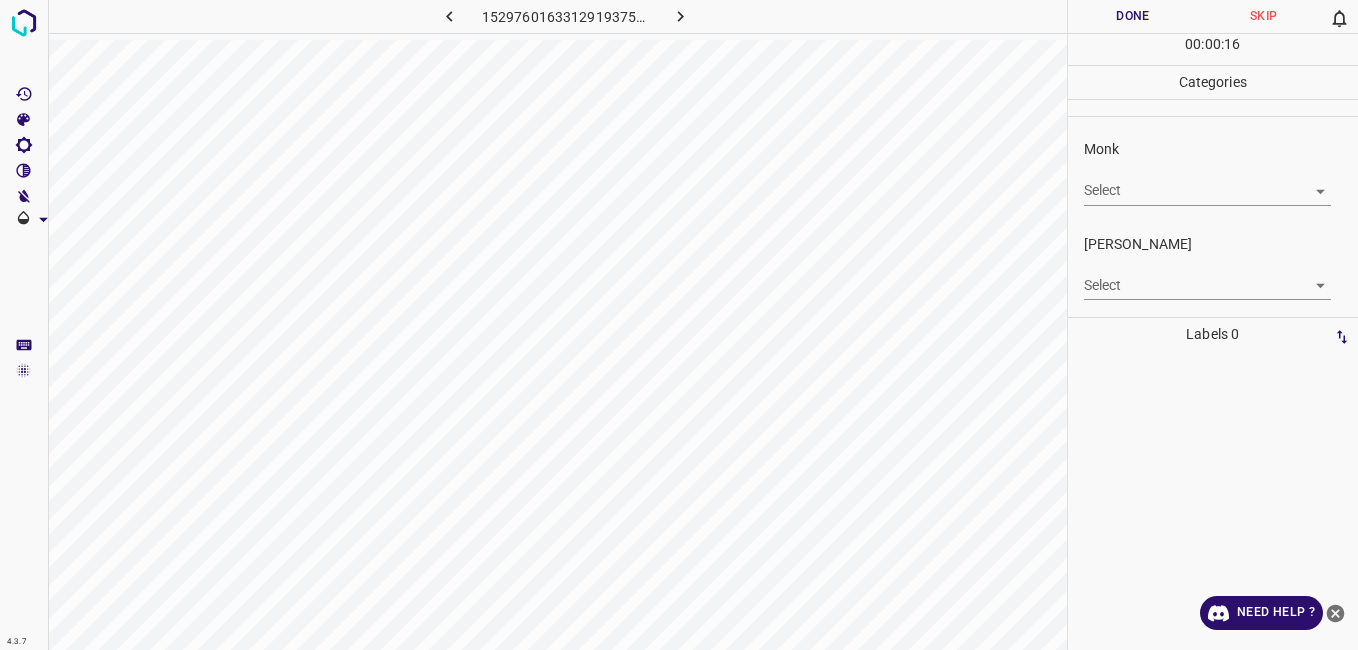 click on "4.3.7 1529760163312919375.png Done Skip 0 00   : 00   : 16   Categories Monk   Select ​  Fitzpatrick   Select ​ Labels   0 Categories 1 Monk 2  Fitzpatrick Tools Space Change between modes (Draw & Edit) I Auto labeling R Restore zoom M Zoom in N Zoom out Delete Delete selecte label Filters Z Restore filters X Saturation filter C Brightness filter V Contrast filter B Gray scale filter General O Download Need Help ? - Text - Hide - Delete" at bounding box center (679, 325) 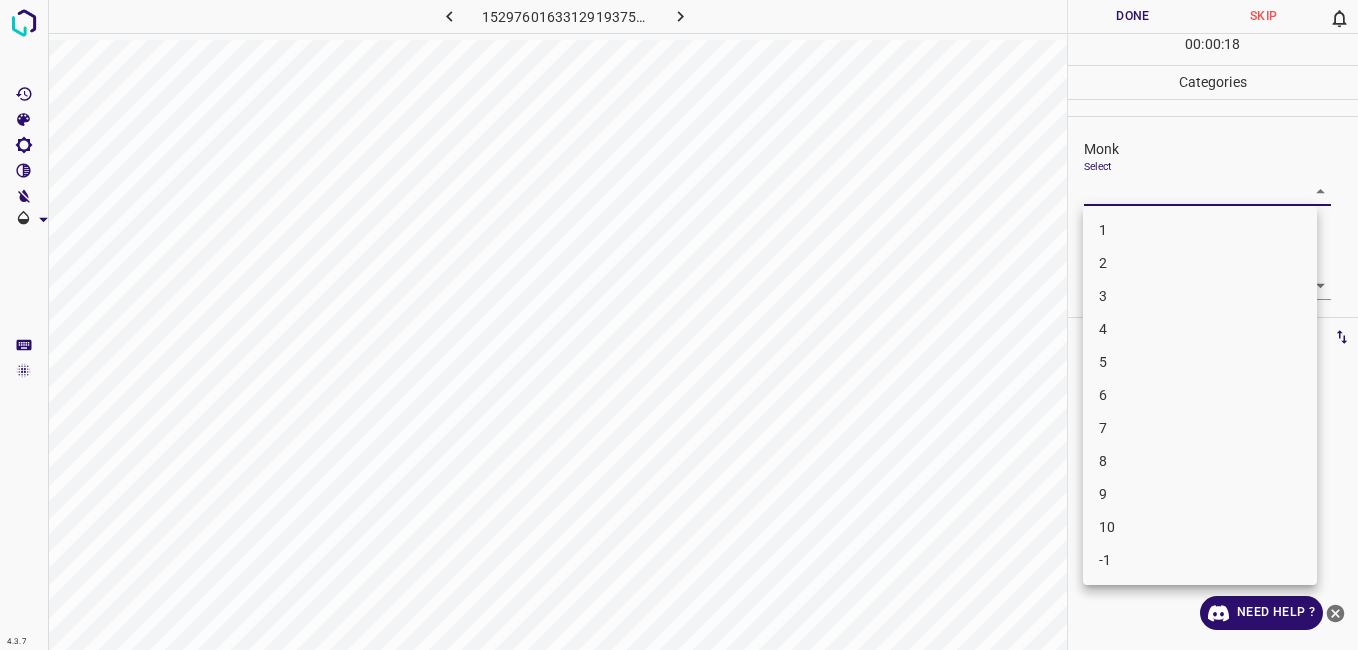 click on "4" at bounding box center (1200, 329) 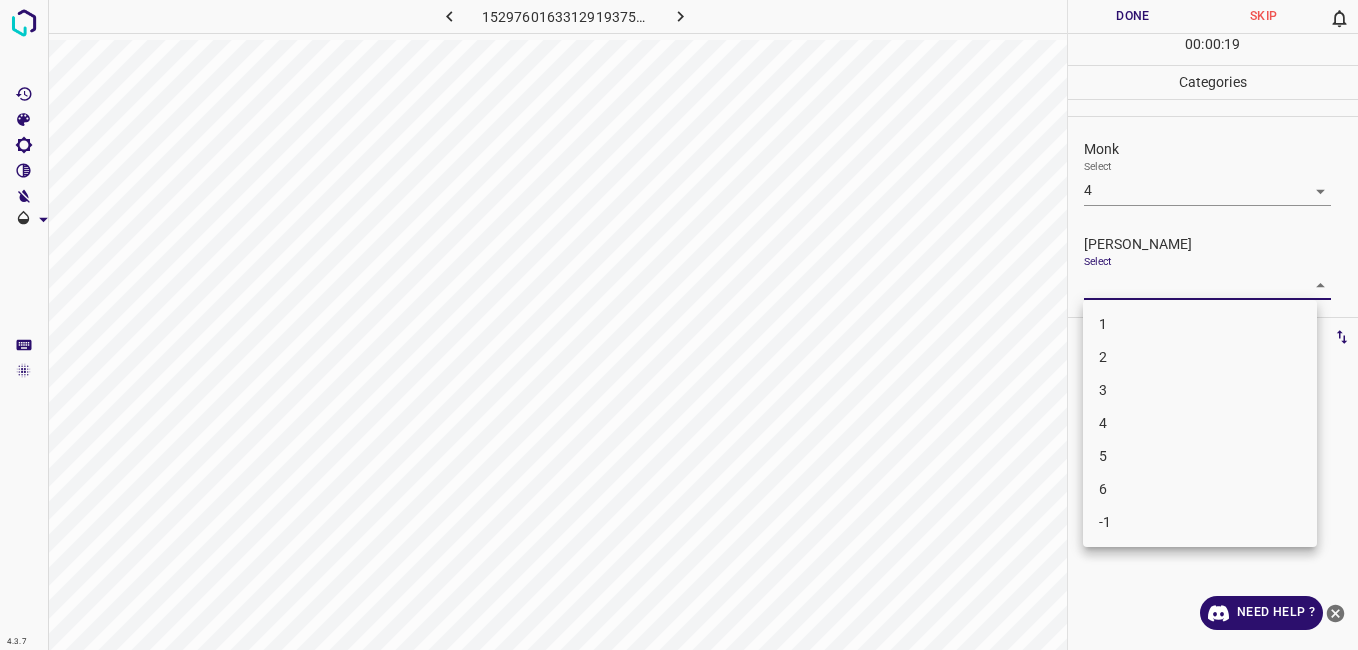 click on "4.3.7 1529760163312919375.png Done Skip 0 00   : 00   : 19   Categories Monk   Select 4 4  Fitzpatrick   Select ​ Labels   0 Categories 1 Monk 2  Fitzpatrick Tools Space Change between modes (Draw & Edit) I Auto labeling R Restore zoom M Zoom in N Zoom out Delete Delete selecte label Filters Z Restore filters X Saturation filter C Brightness filter V Contrast filter B Gray scale filter General O Download Need Help ? - Text - Hide - Delete 1 2 3 4 5 6 -1" at bounding box center [679, 325] 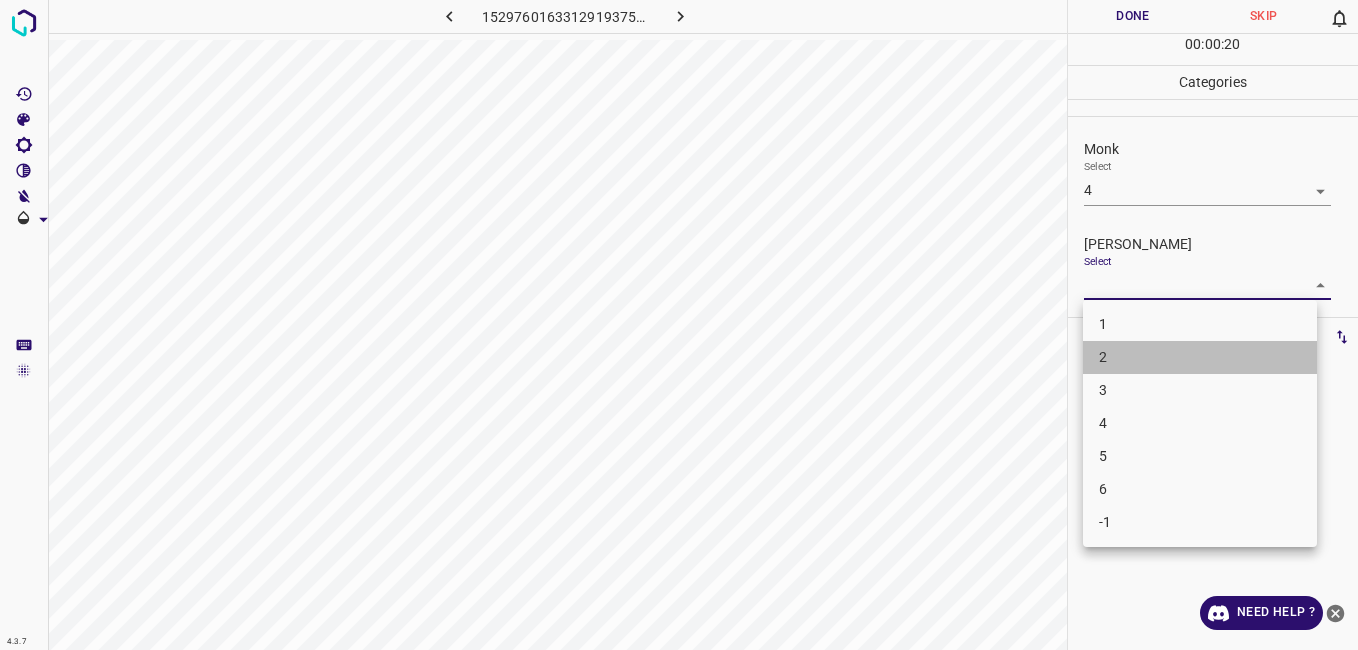 click on "2" at bounding box center (1200, 357) 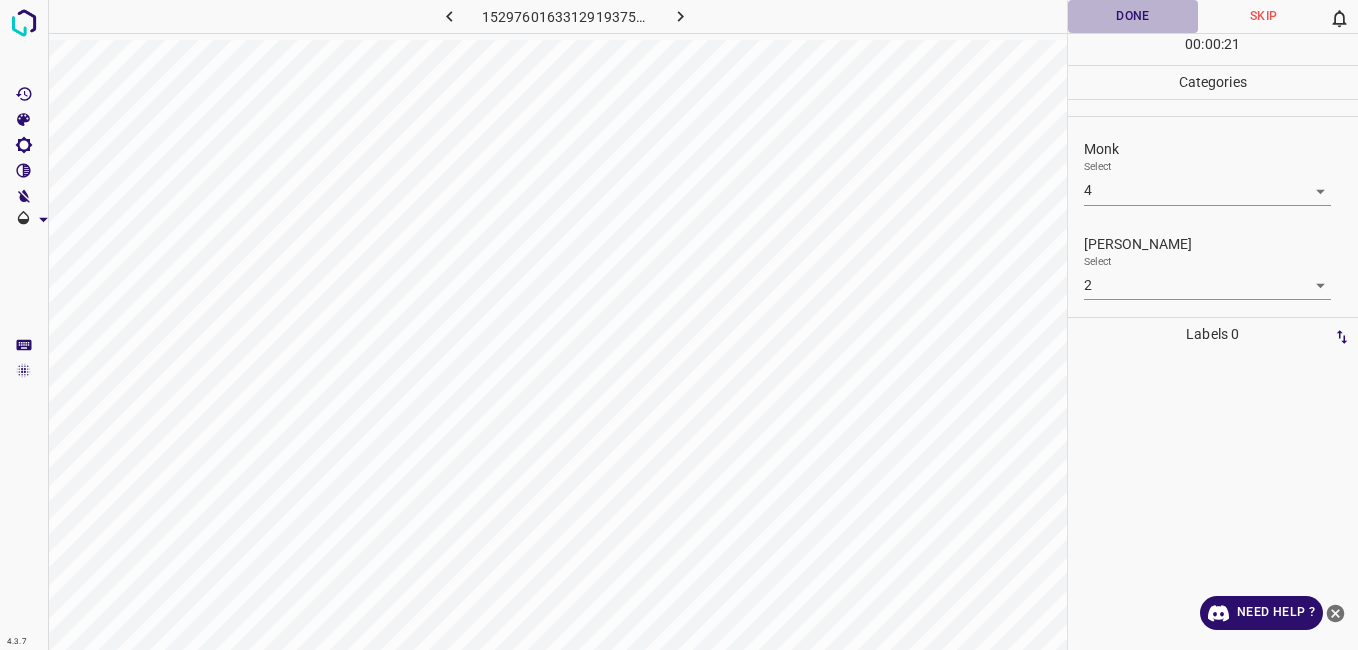 click on "Done" at bounding box center [1133, 16] 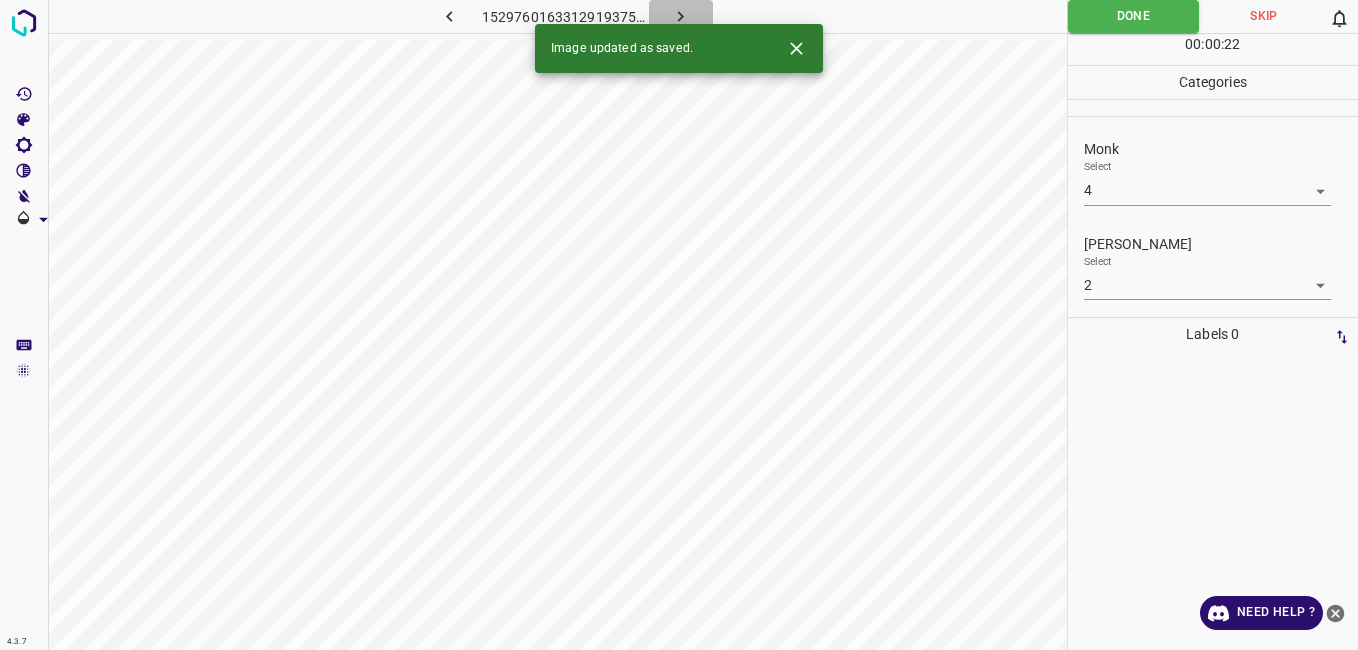 click 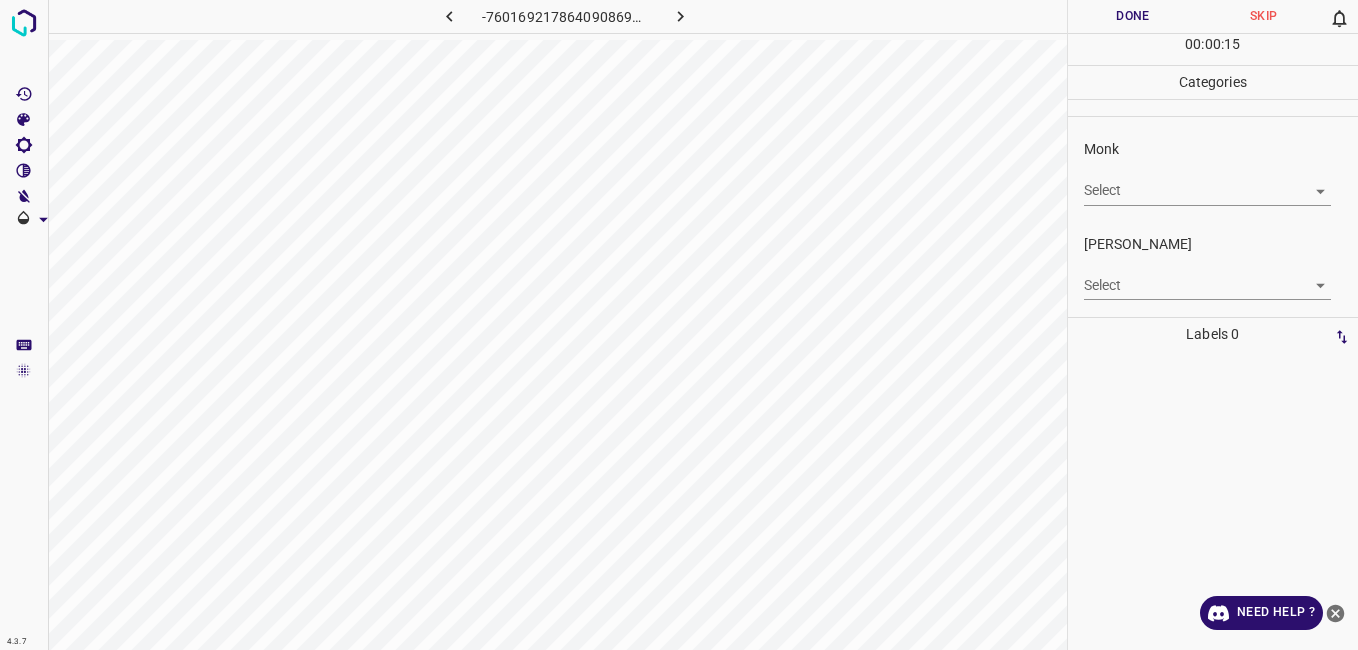 click on "Monk   Select ​" at bounding box center (1213, 172) 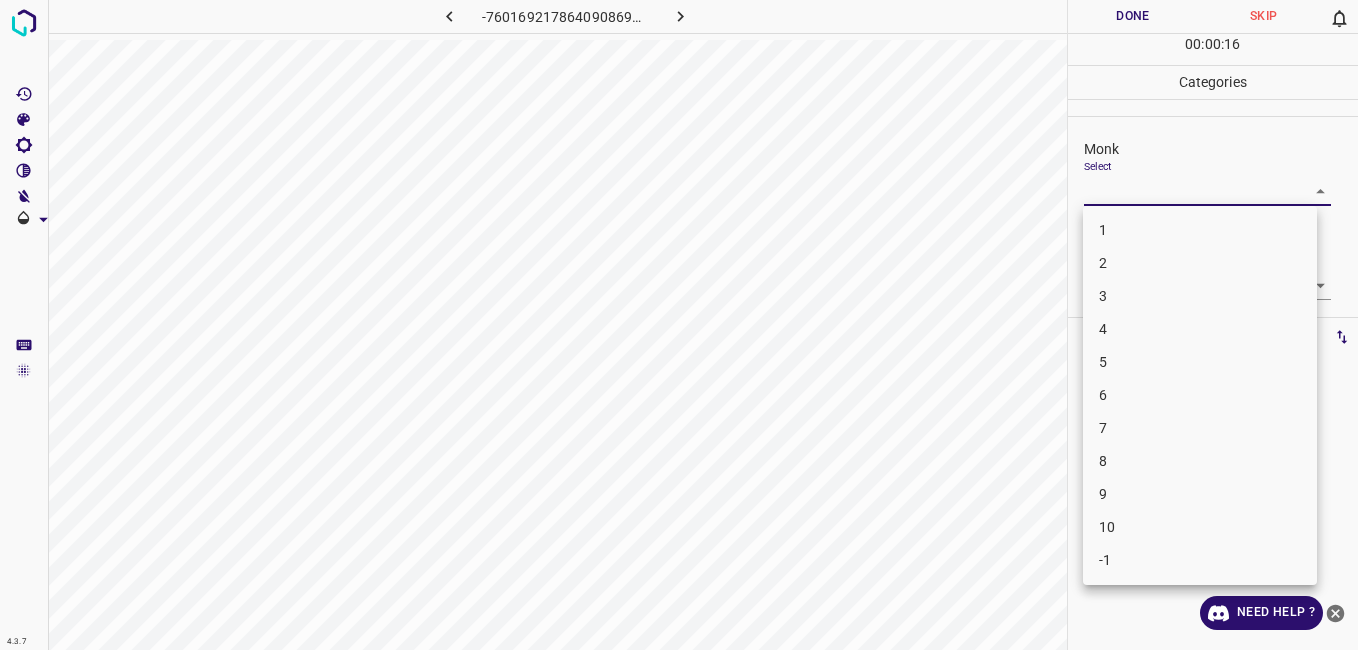 click on "4" at bounding box center (1200, 329) 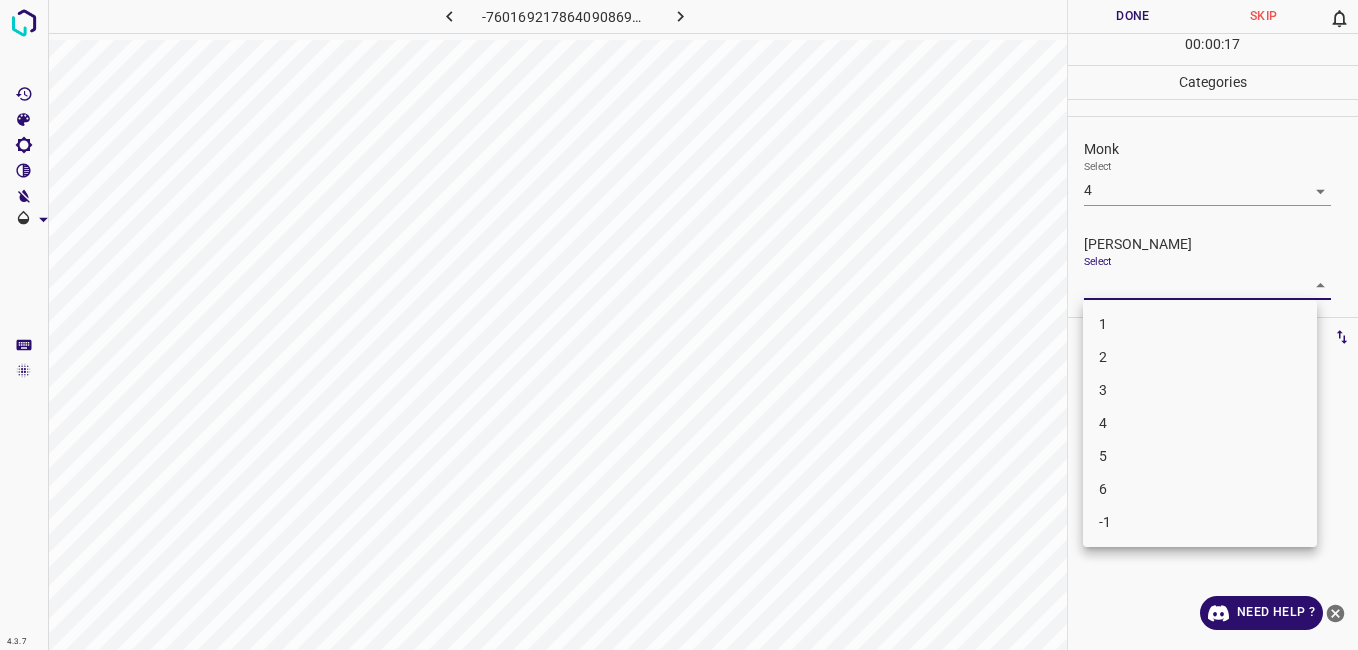 click on "4.3.7 -7601692178640908695.png Done Skip 0 00   : 00   : 17   Categories Monk   Select 4 4  Fitzpatrick   Select ​ Labels   0 Categories 1 Monk 2  Fitzpatrick Tools Space Change between modes (Draw & Edit) I Auto labeling R Restore zoom M Zoom in N Zoom out Delete Delete selecte label Filters Z Restore filters X Saturation filter C Brightness filter V Contrast filter B Gray scale filter General O Download Need Help ? - Text - Hide - Delete 1 2 3 4 5 6 -1" at bounding box center (679, 325) 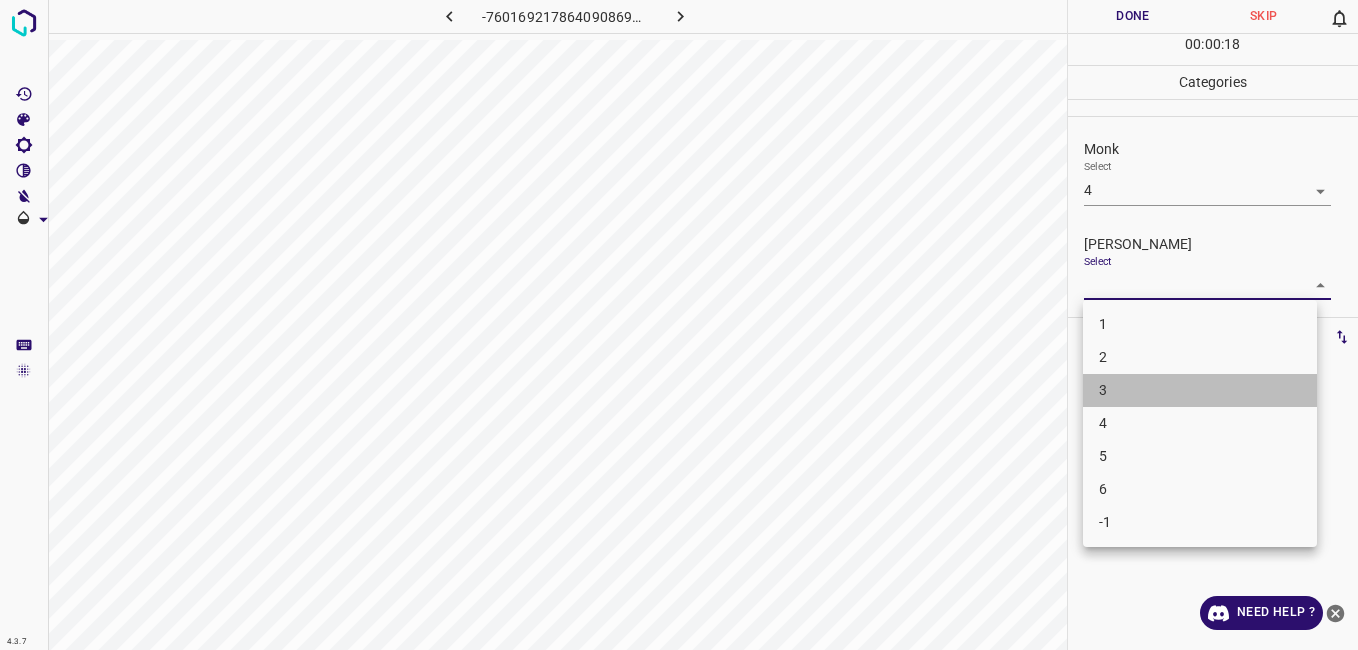 click on "3" at bounding box center (1200, 390) 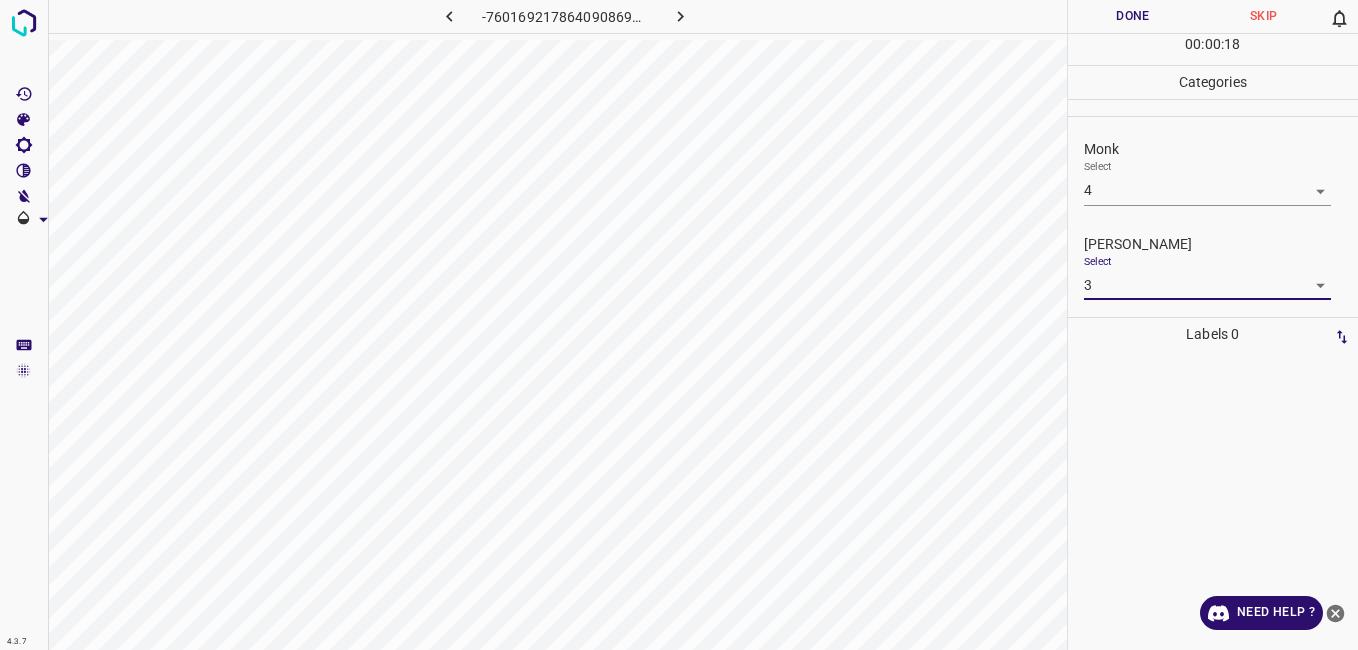 click on "Done" at bounding box center (1133, 16) 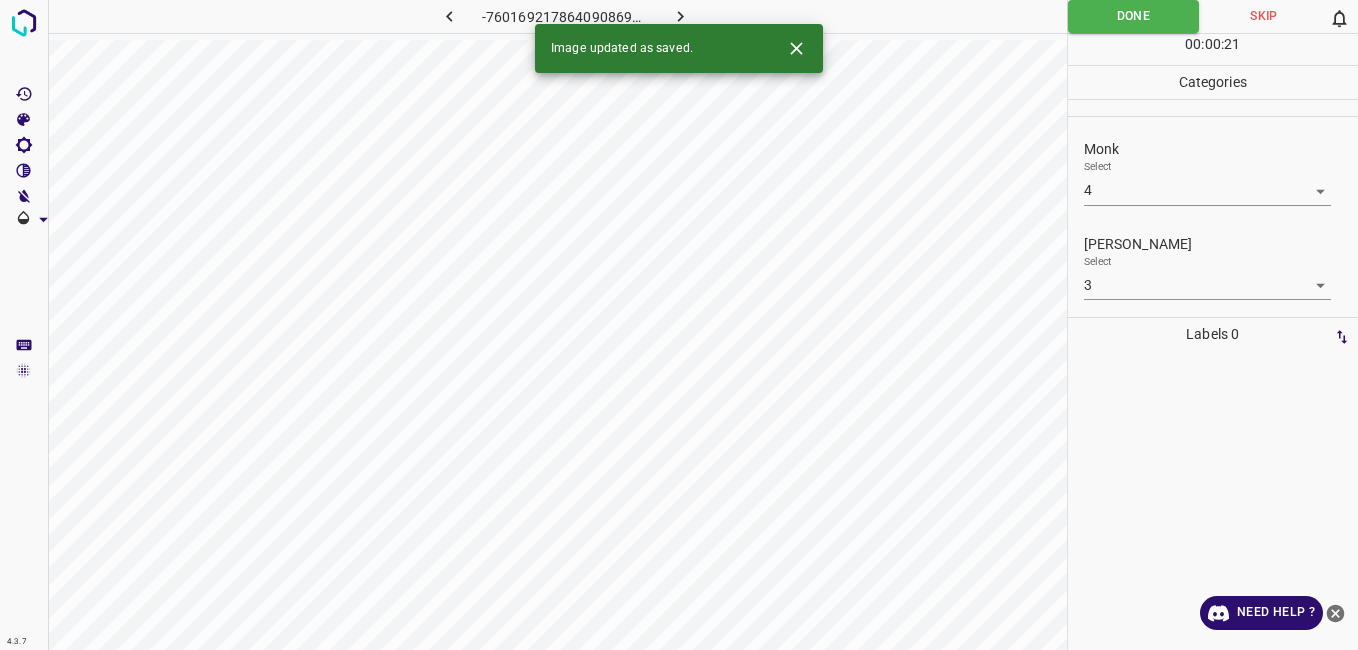 click at bounding box center (681, 16) 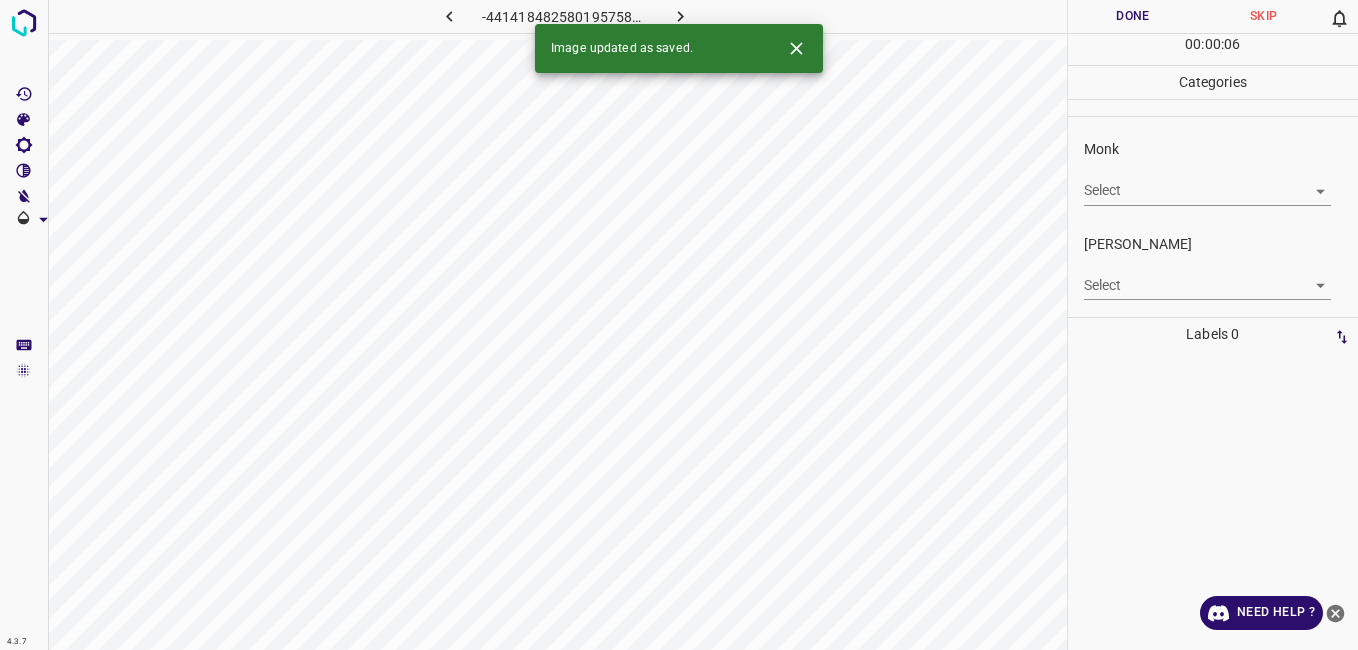 click on "4.3.7 -4414184825801957588.png Done Skip 0 00   : 00   : 06   Categories Monk   Select ​  Fitzpatrick   Select ​ Labels   0 Categories 1 Monk 2  Fitzpatrick Tools Space Change between modes (Draw & Edit) I Auto labeling R Restore zoom M Zoom in N Zoom out Delete Delete selecte label Filters Z Restore filters X Saturation filter C Brightness filter V Contrast filter B Gray scale filter General O Download Image updated as saved. Need Help ? - Text - Hide - Delete" at bounding box center (679, 325) 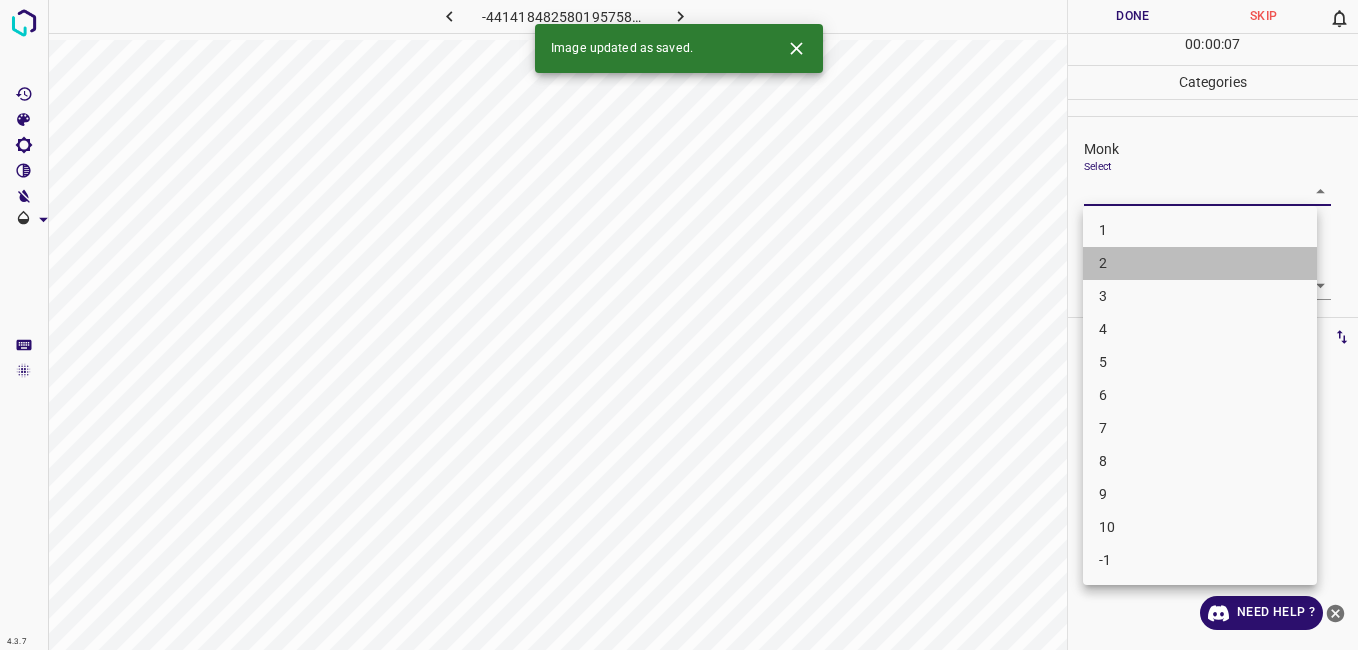 click on "2" at bounding box center (1200, 263) 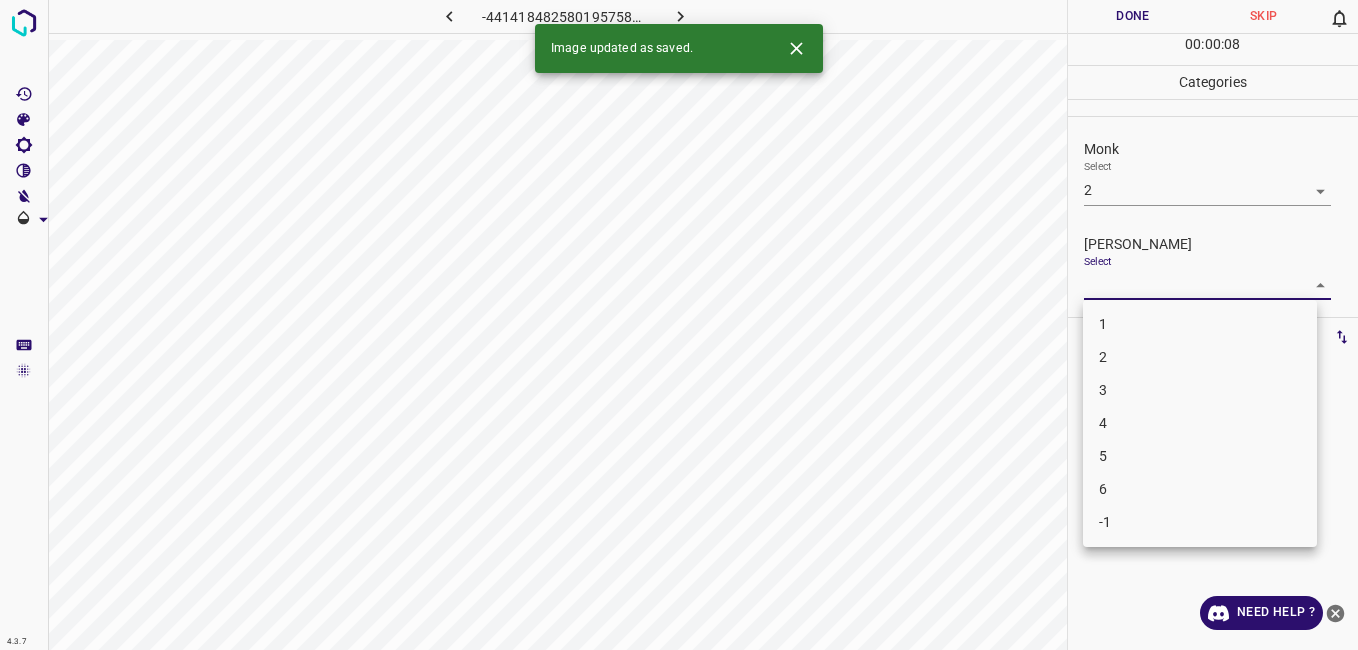 click on "4.3.7 -4414184825801957588.png Done Skip 0 00   : 00   : 08   Categories Monk   Select 2 2  Fitzpatrick   Select ​ Labels   0 Categories 1 Monk 2  Fitzpatrick Tools Space Change between modes (Draw & Edit) I Auto labeling R Restore zoom M Zoom in N Zoom out Delete Delete selecte label Filters Z Restore filters X Saturation filter C Brightness filter V Contrast filter B Gray scale filter General O Download Image updated as saved. Need Help ? - Text - Hide - Delete 1 2 3 4 5 6 -1" at bounding box center (679, 325) 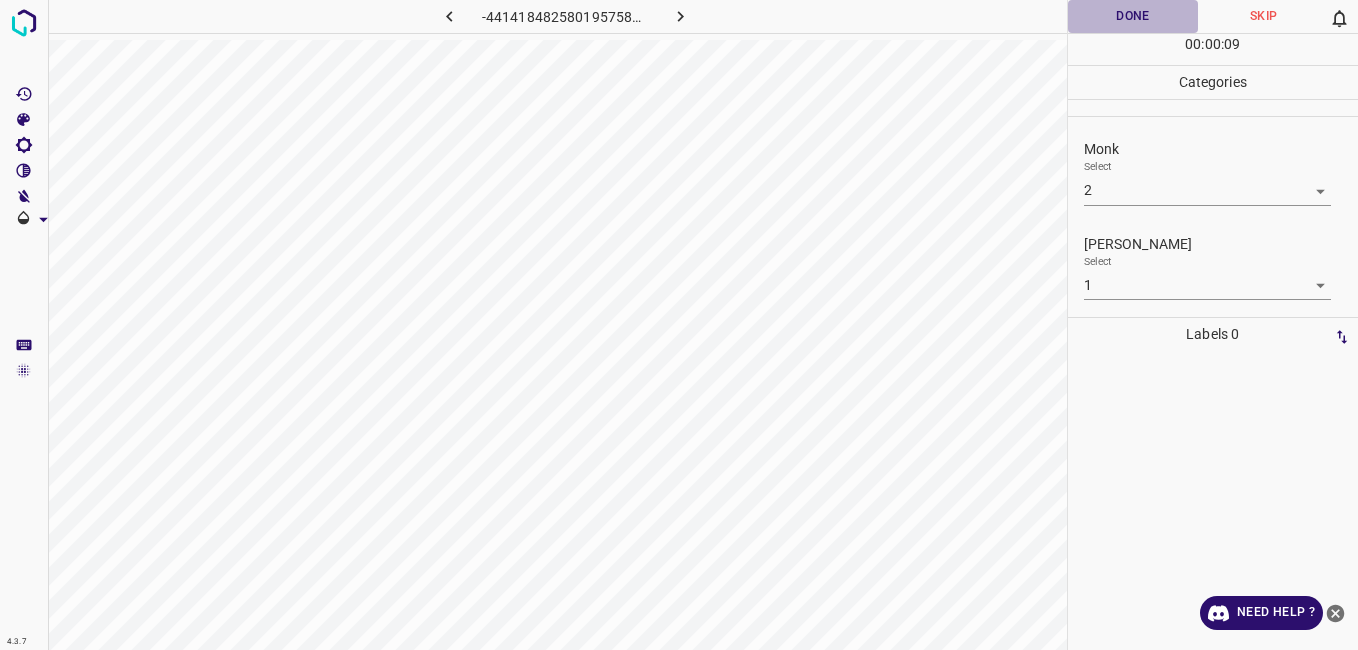 click on "Done" at bounding box center (1133, 16) 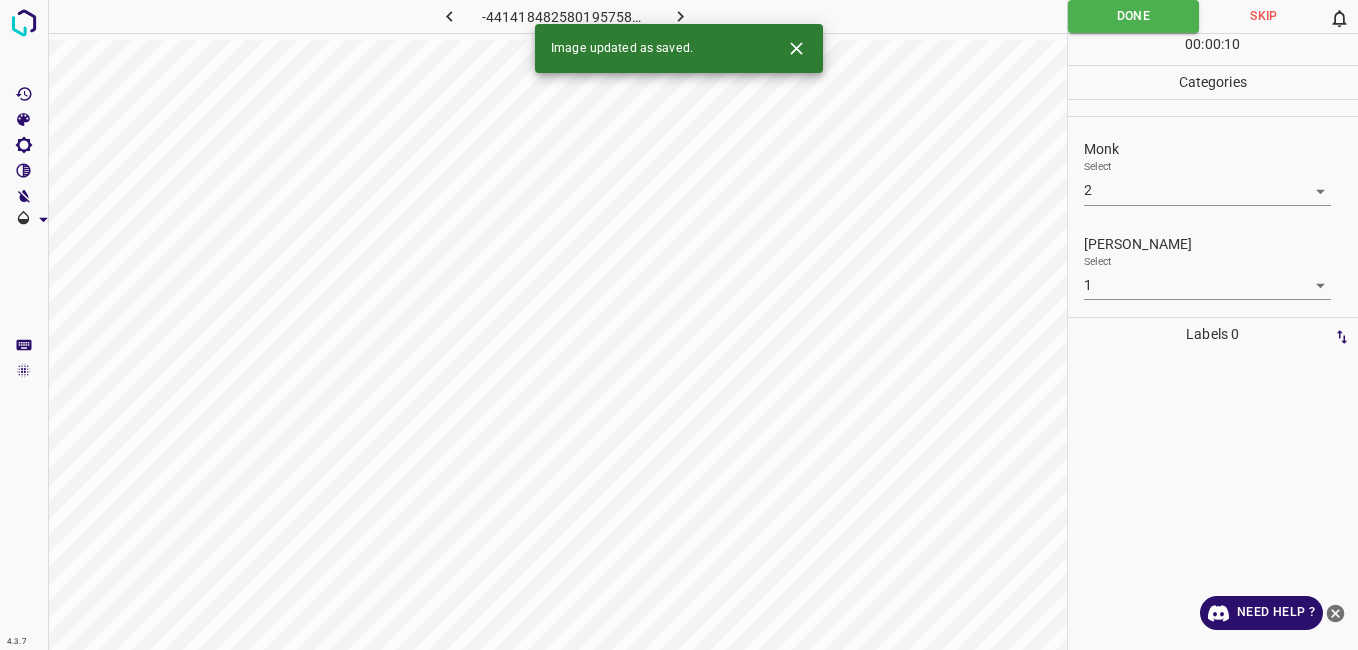 click 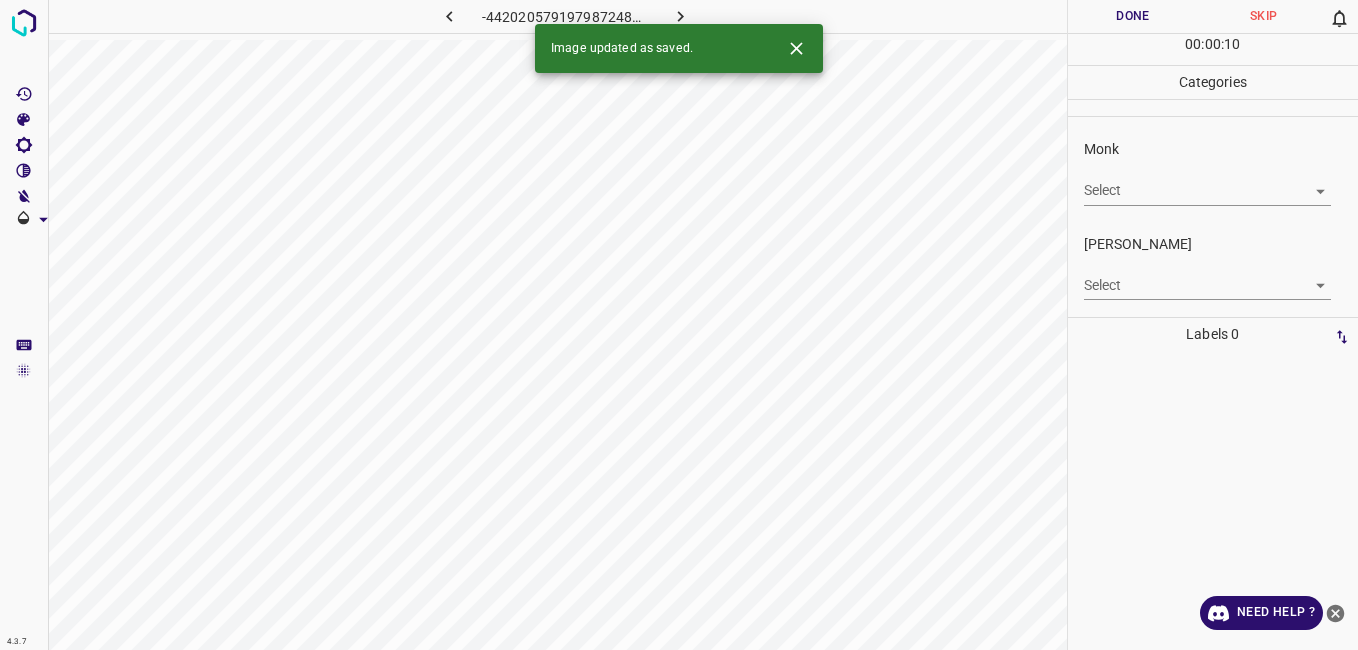 click on "4.3.7 -4420205791979872483.png Done Skip 0 00   : 00   : 10   Categories Monk   Select ​  Fitzpatrick   Select ​ Labels   0 Categories 1 Monk 2  Fitzpatrick Tools Space Change between modes (Draw & Edit) I Auto labeling R Restore zoom M Zoom in N Zoom out Delete Delete selecte label Filters Z Restore filters X Saturation filter C Brightness filter V Contrast filter B Gray scale filter General O Download Image updated as saved. Need Help ? - Text - Hide - Delete" at bounding box center [679, 325] 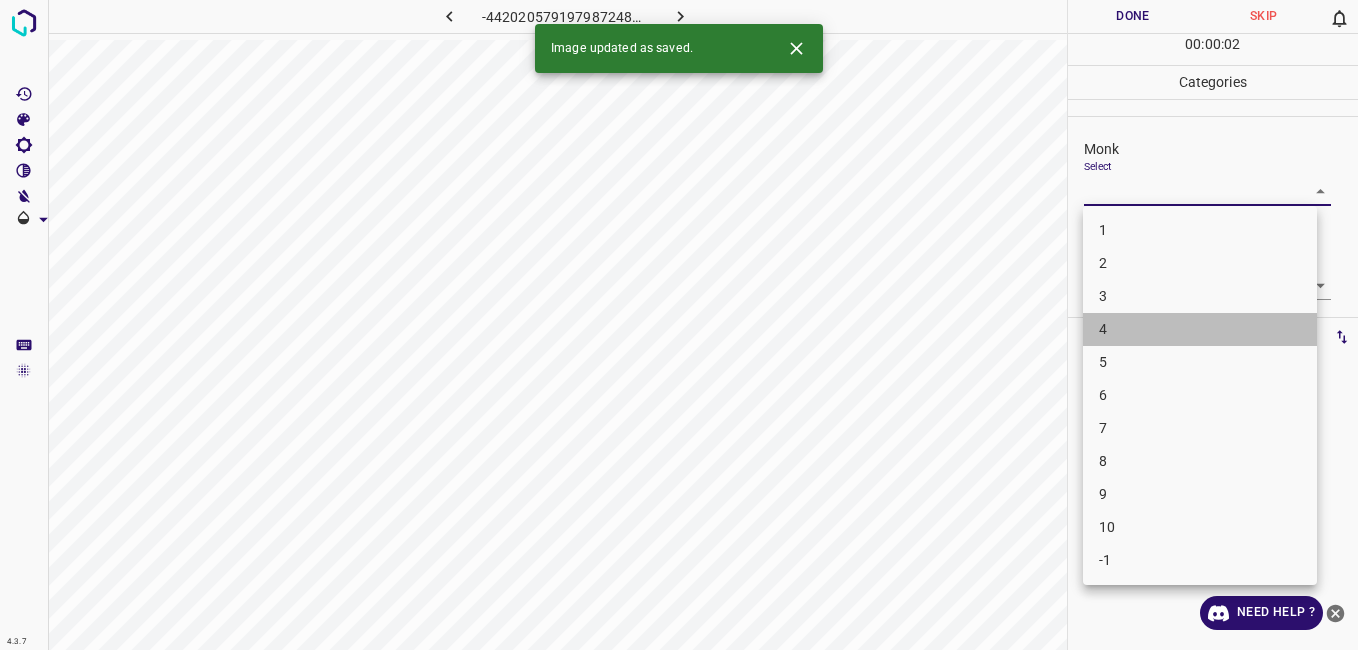 click on "4" at bounding box center [1200, 329] 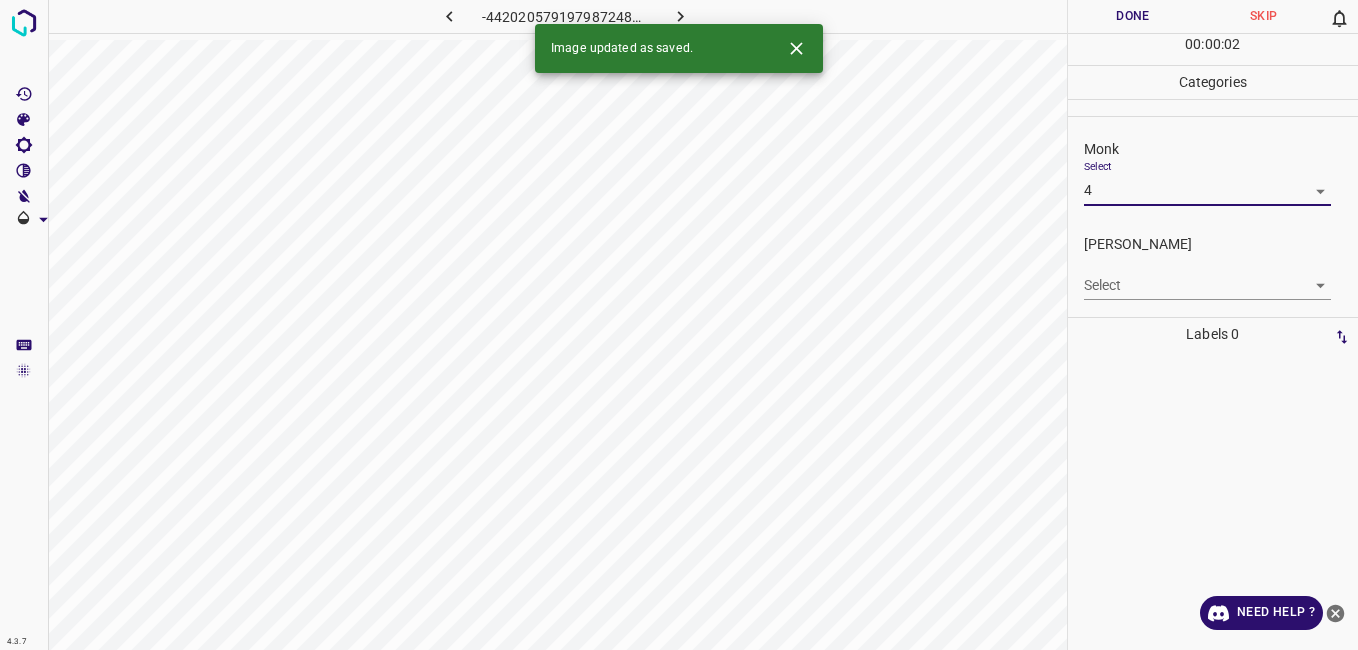click on "4.3.7 -4420205791979872483.png Done Skip 0 00   : 00   : 02   Categories Monk   Select 4 4  Fitzpatrick   Select ​ Labels   0 Categories 1 Monk 2  Fitzpatrick Tools Space Change between modes (Draw & Edit) I Auto labeling R Restore zoom M Zoom in N Zoom out Delete Delete selecte label Filters Z Restore filters X Saturation filter C Brightness filter V Contrast filter B Gray scale filter General O Download Image updated as saved. Need Help ? - Text - Hide - Delete" at bounding box center (679, 325) 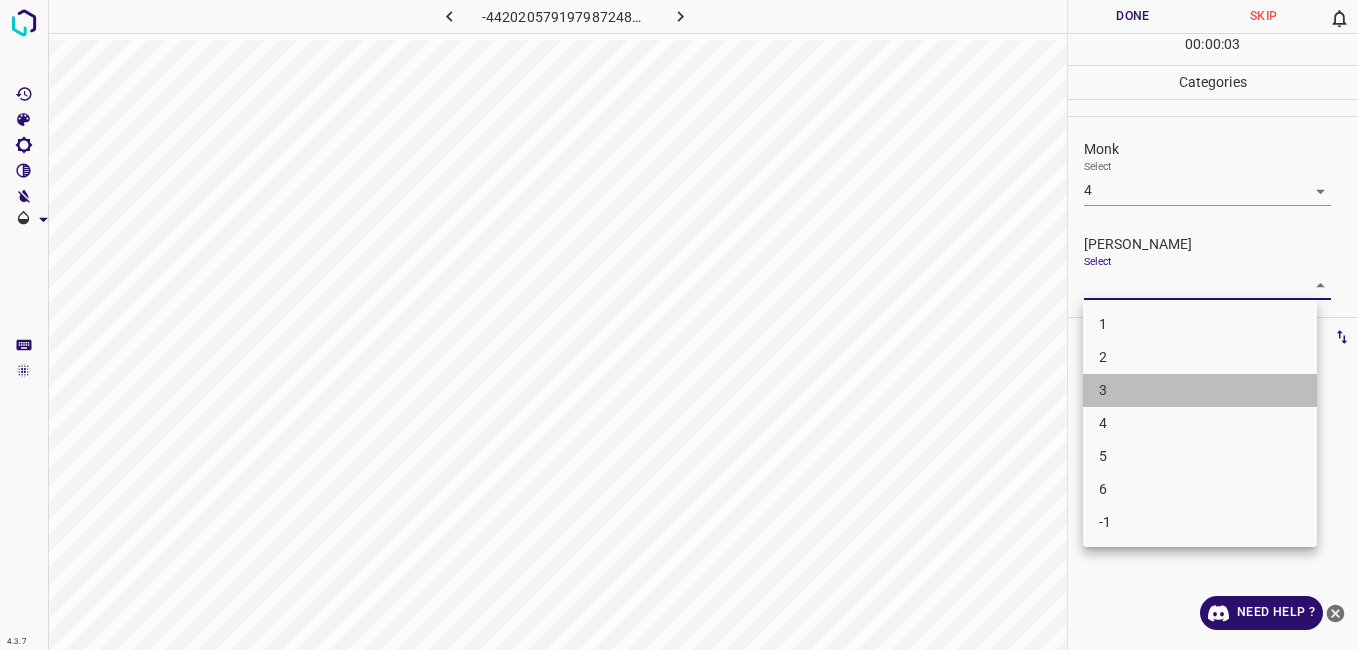 click on "3" at bounding box center [1200, 390] 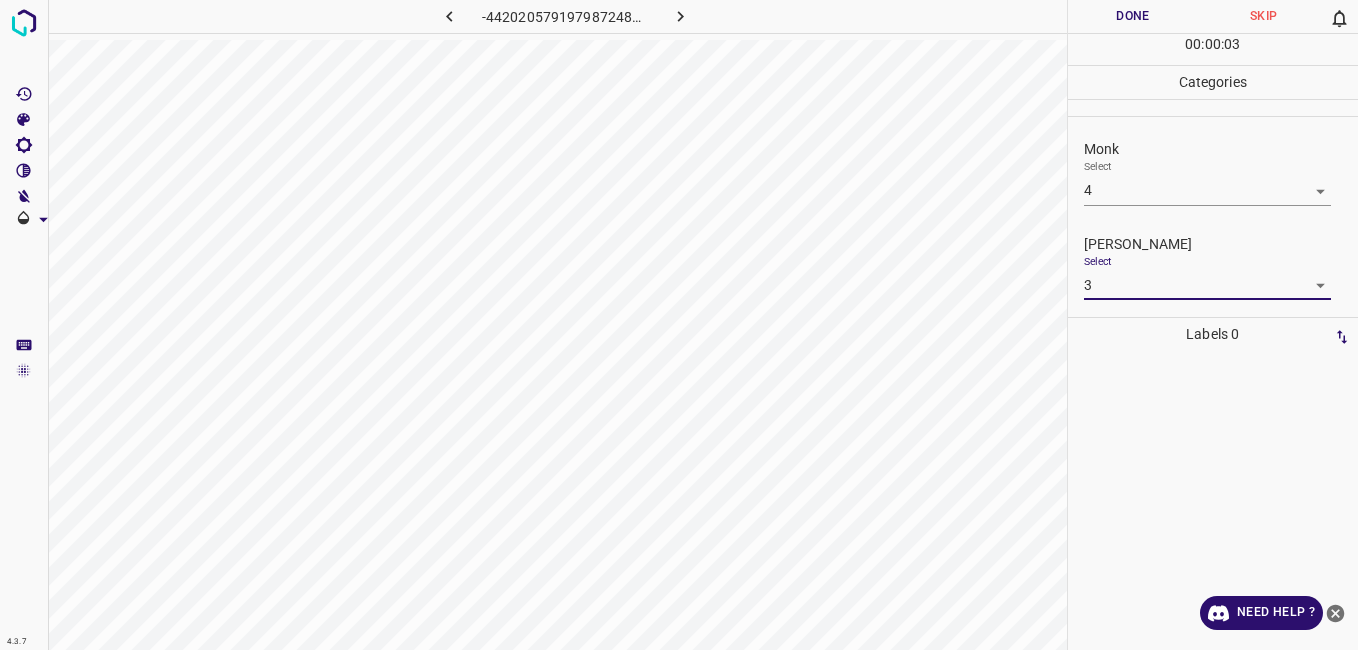click on "Done" at bounding box center [1133, 16] 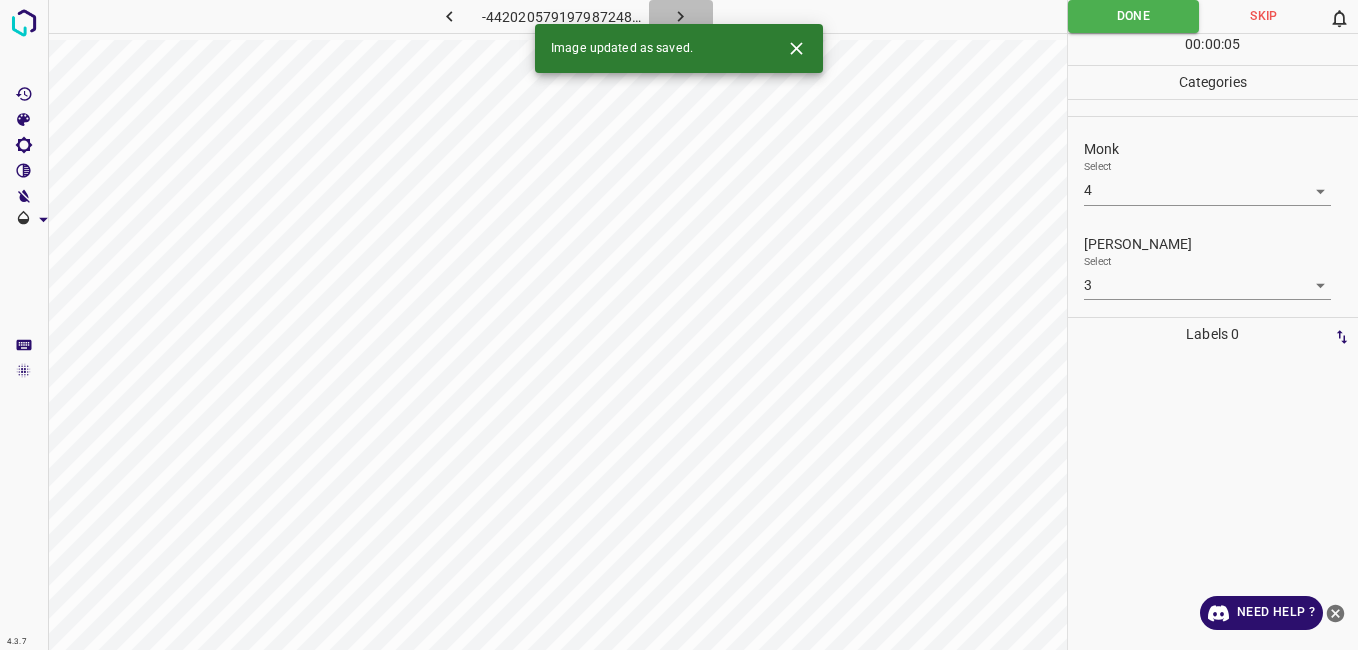 click 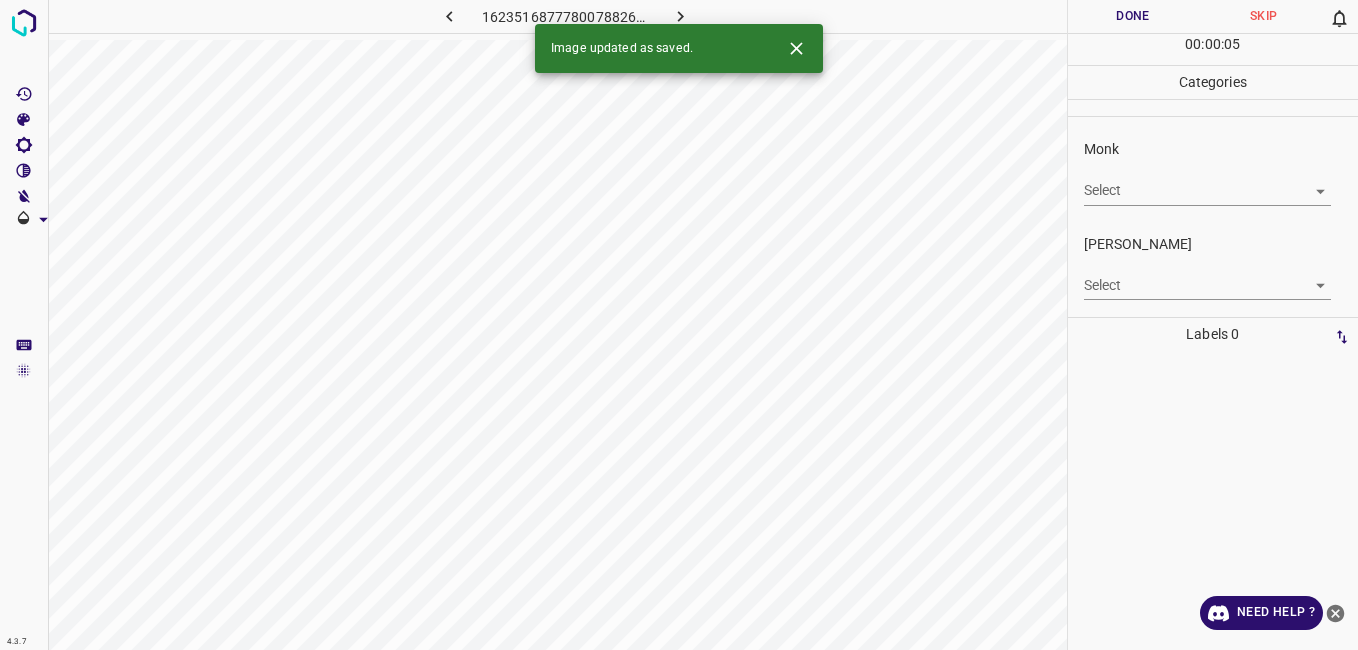 click on "4.3.7 1623516877780078826.png Done Skip 0 00   : 00   : 05   Categories Monk   Select ​  Fitzpatrick   Select ​ Labels   0 Categories 1 Monk 2  Fitzpatrick Tools Space Change between modes (Draw & Edit) I Auto labeling R Restore zoom M Zoom in N Zoom out Delete Delete selecte label Filters Z Restore filters X Saturation filter C Brightness filter V Contrast filter B Gray scale filter General O Download Image updated as saved. Need Help ? - Text - Hide - Delete" at bounding box center (679, 325) 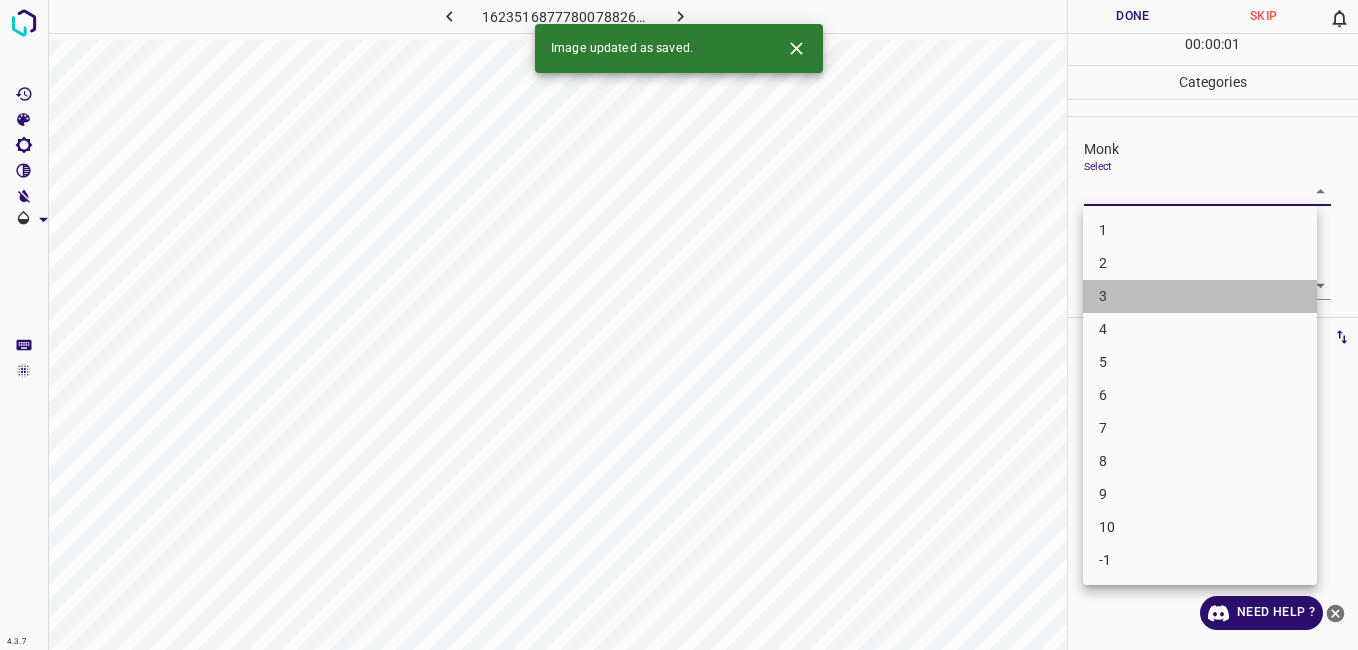 click on "3" at bounding box center (1200, 296) 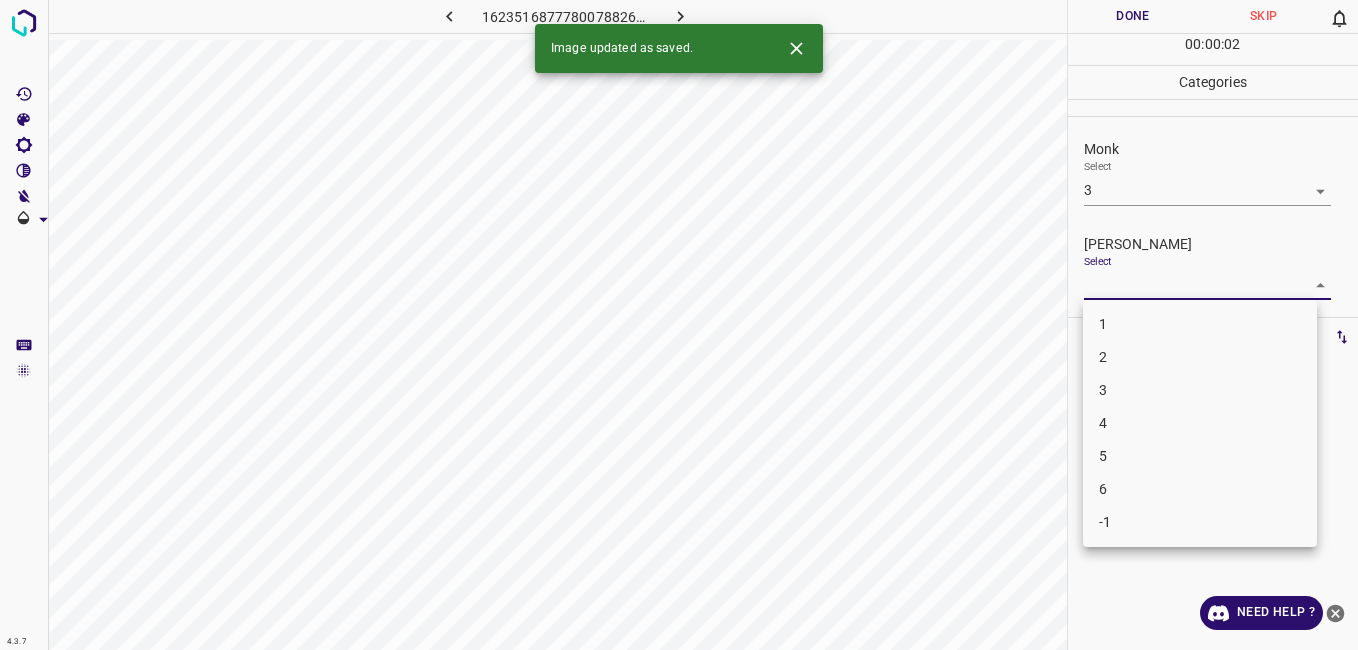 click on "4.3.7 1623516877780078826.png Done Skip 0 00   : 00   : 02   Categories Monk   Select 3 3  Fitzpatrick   Select ​ Labels   0 Categories 1 Monk 2  Fitzpatrick Tools Space Change between modes (Draw & Edit) I Auto labeling R Restore zoom M Zoom in N Zoom out Delete Delete selecte label Filters Z Restore filters X Saturation filter C Brightness filter V Contrast filter B Gray scale filter General O Download Image updated as saved. Need Help ? - Text - Hide - Delete 1 2 3 4 5 6 -1" at bounding box center [679, 325] 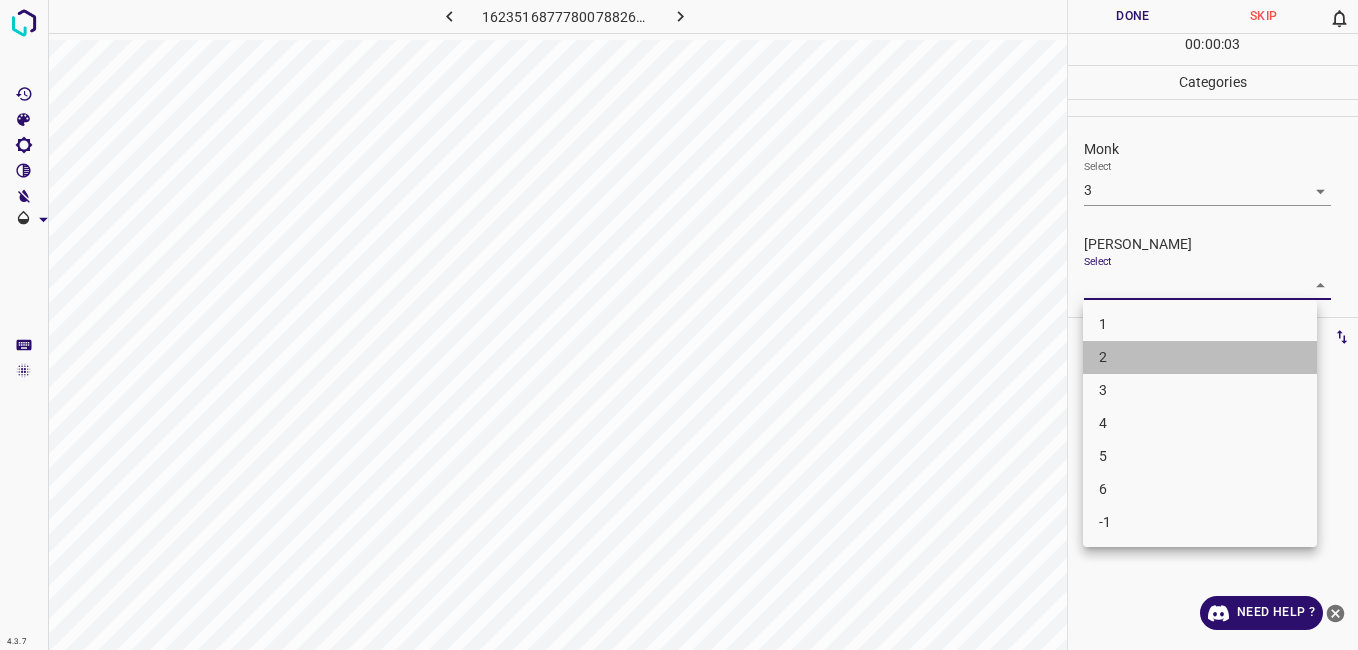 click on "2" at bounding box center (1200, 357) 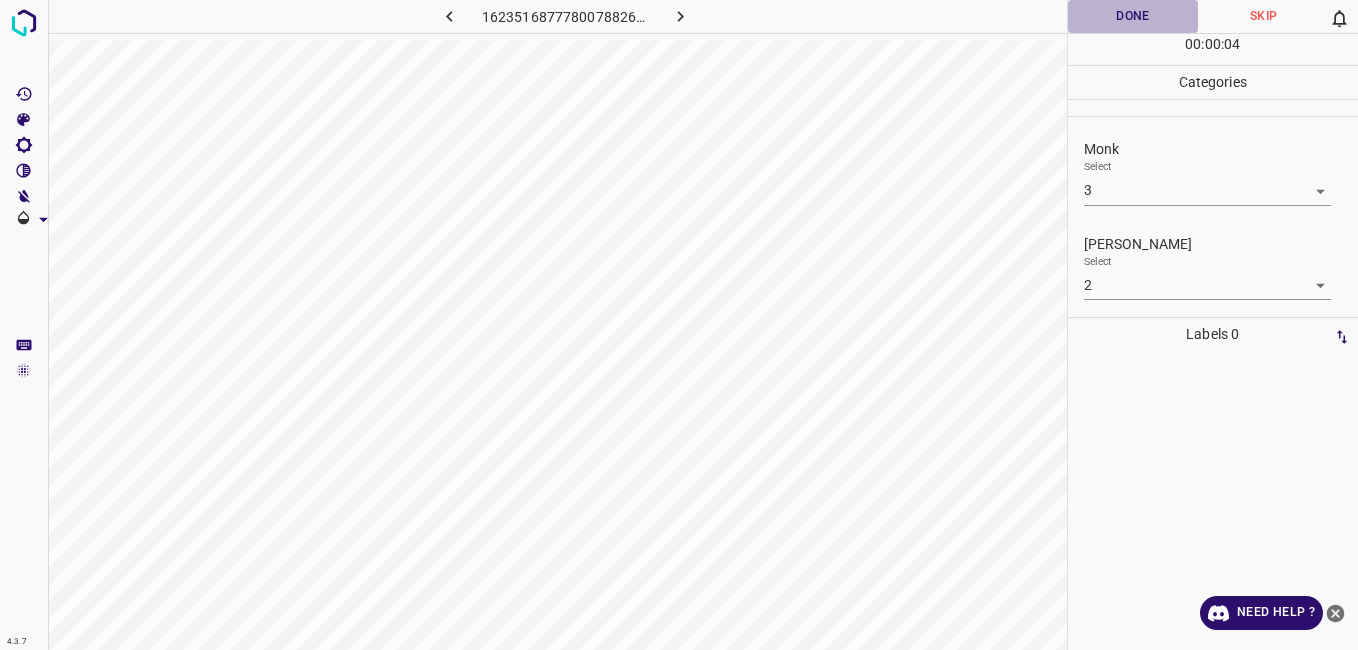 click on "Done" at bounding box center (1133, 16) 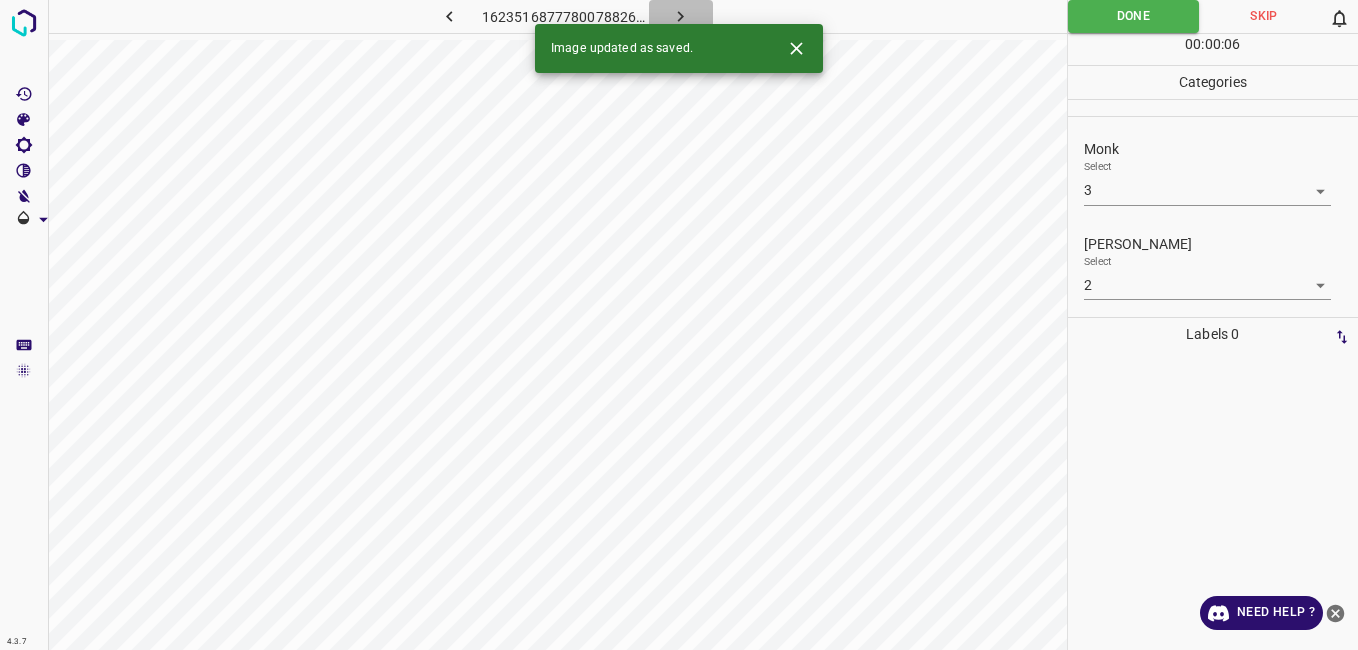 click 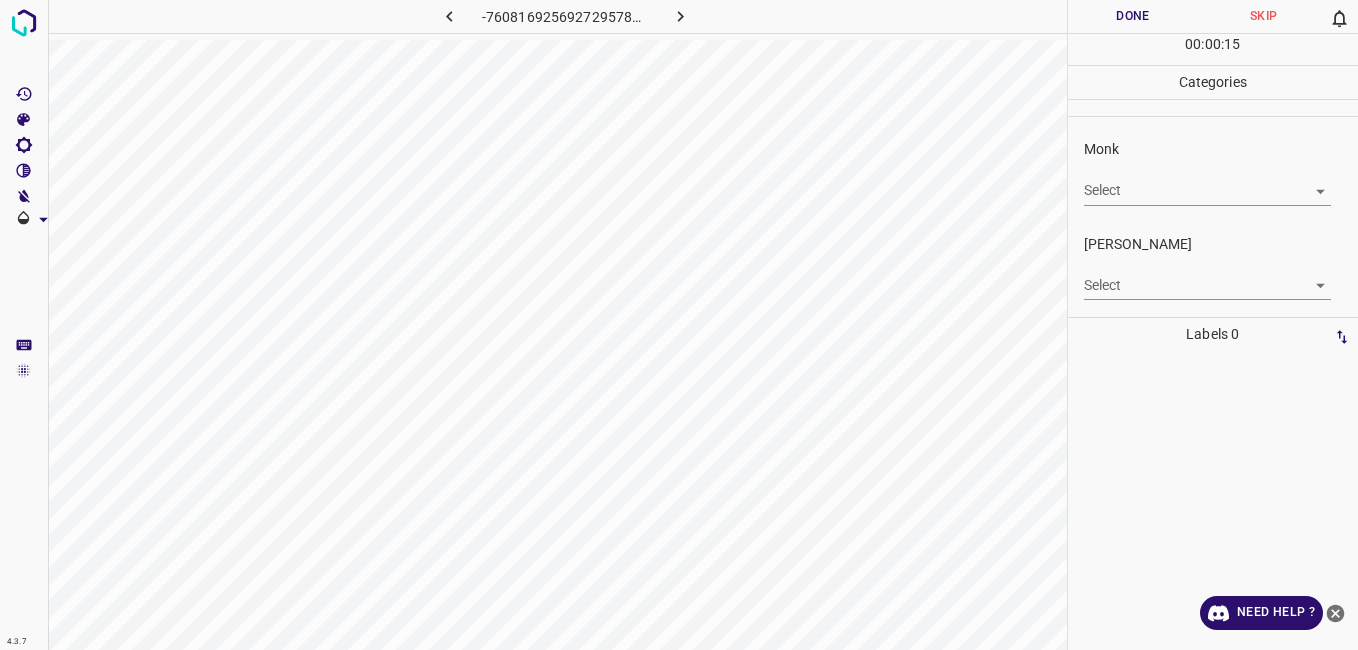 click on "4.3.7 -7608169256927295784.png Done Skip 0 00   : 00   : 15   Categories Monk   Select ​  Fitzpatrick   Select ​ Labels   0 Categories 1 Monk 2  Fitzpatrick Tools Space Change between modes (Draw & Edit) I Auto labeling R Restore zoom M Zoom in N Zoom out Delete Delete selecte label Filters Z Restore filters X Saturation filter C Brightness filter V Contrast filter B Gray scale filter General O Download Need Help ? - Text - Hide - Delete" at bounding box center (679, 325) 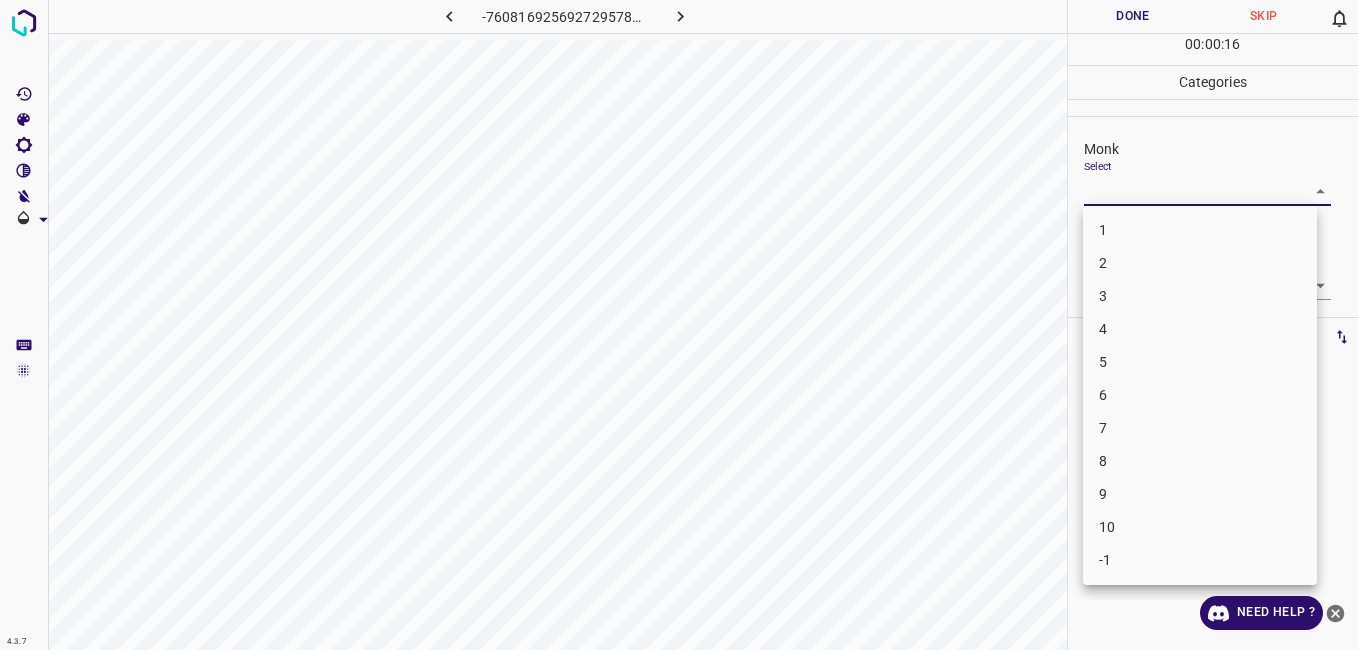 click on "4" at bounding box center [1200, 329] 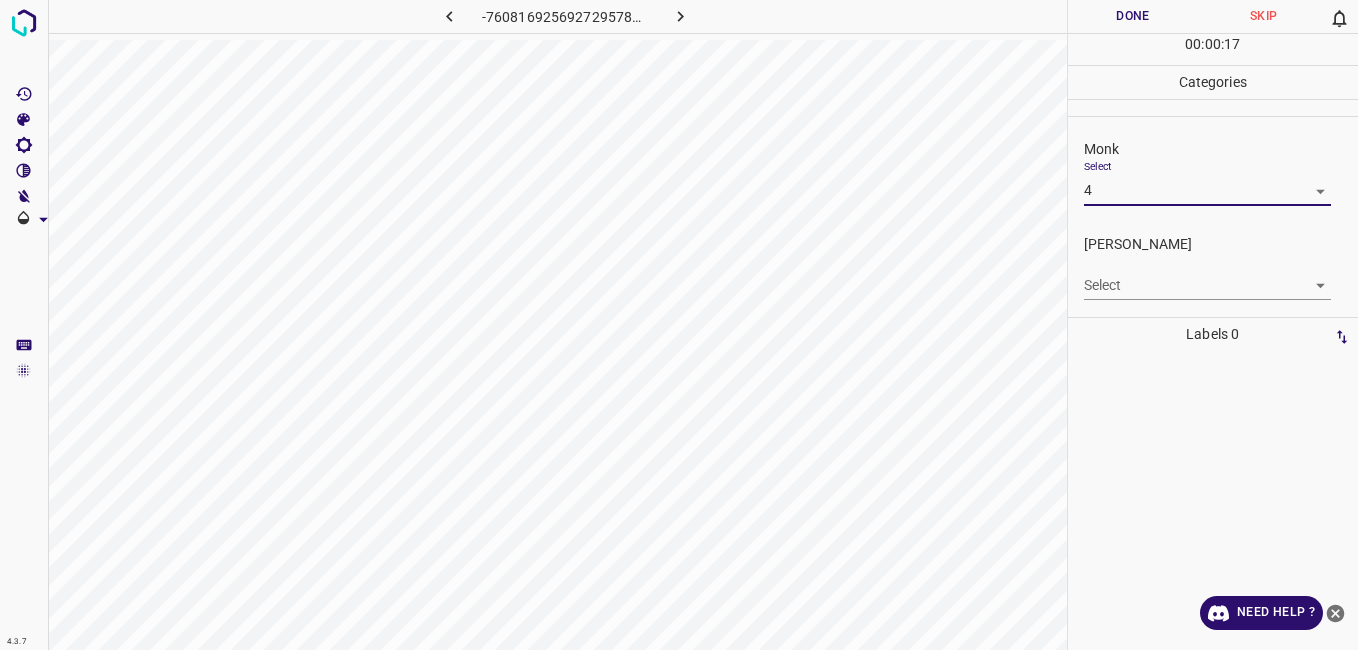 click on "4.3.7 -7608169256927295784.png Done Skip 0 00   : 00   : 17   Categories Monk   Select 4 4  Fitzpatrick   Select ​ Labels   0 Categories 1 Monk 2  Fitzpatrick Tools Space Change between modes (Draw & Edit) I Auto labeling R Restore zoom M Zoom in N Zoom out Delete Delete selecte label Filters Z Restore filters X Saturation filter C Brightness filter V Contrast filter B Gray scale filter General O Download Need Help ? - Text - Hide - Delete" at bounding box center [679, 325] 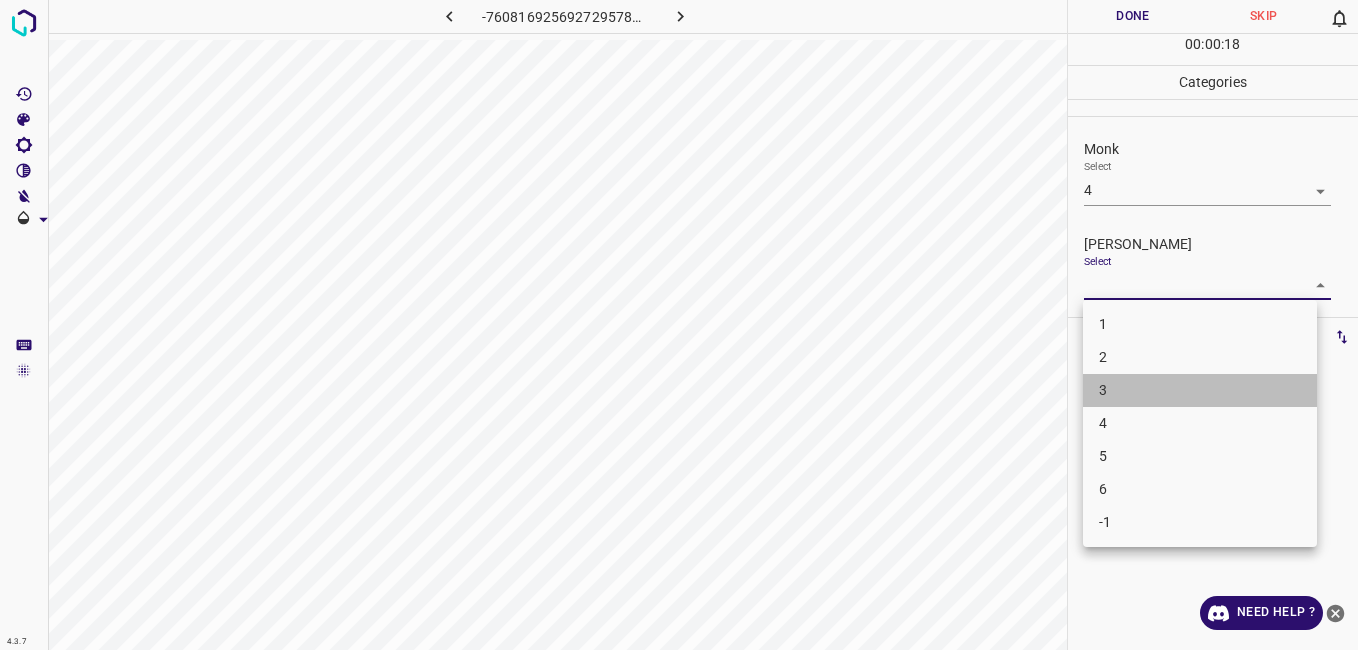 click on "3" at bounding box center [1200, 390] 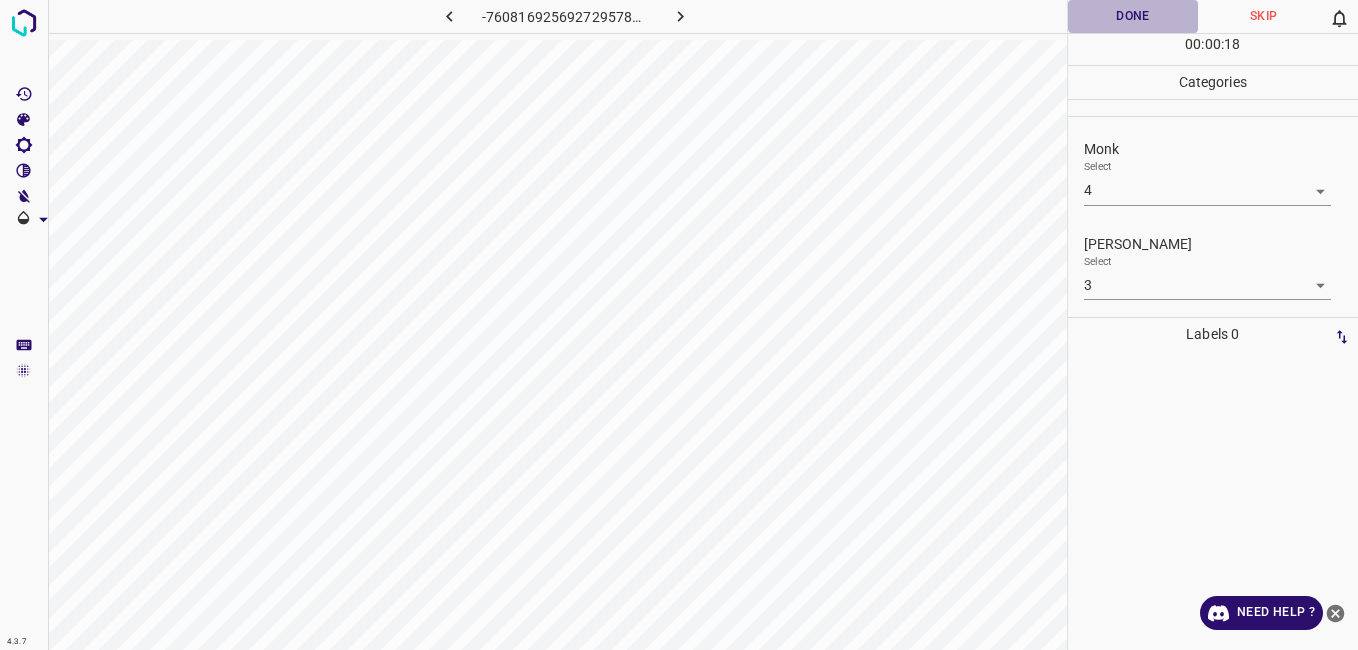 click on "Done" at bounding box center (1133, 16) 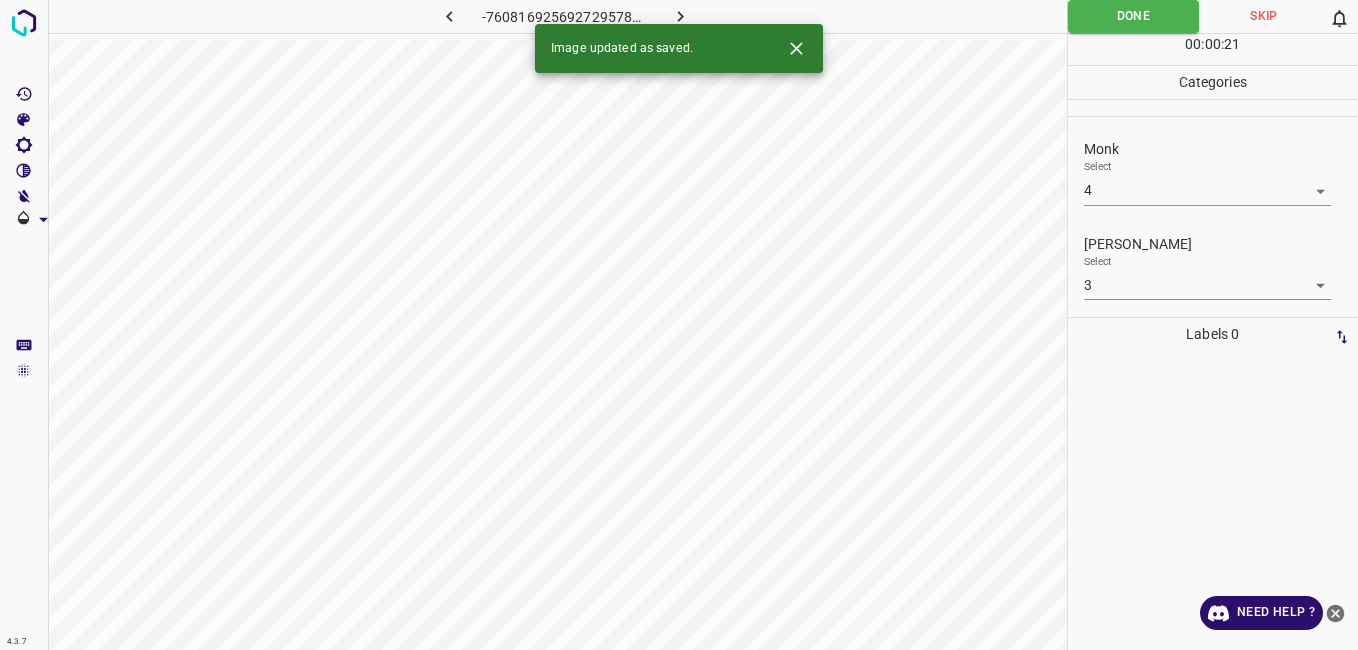 click 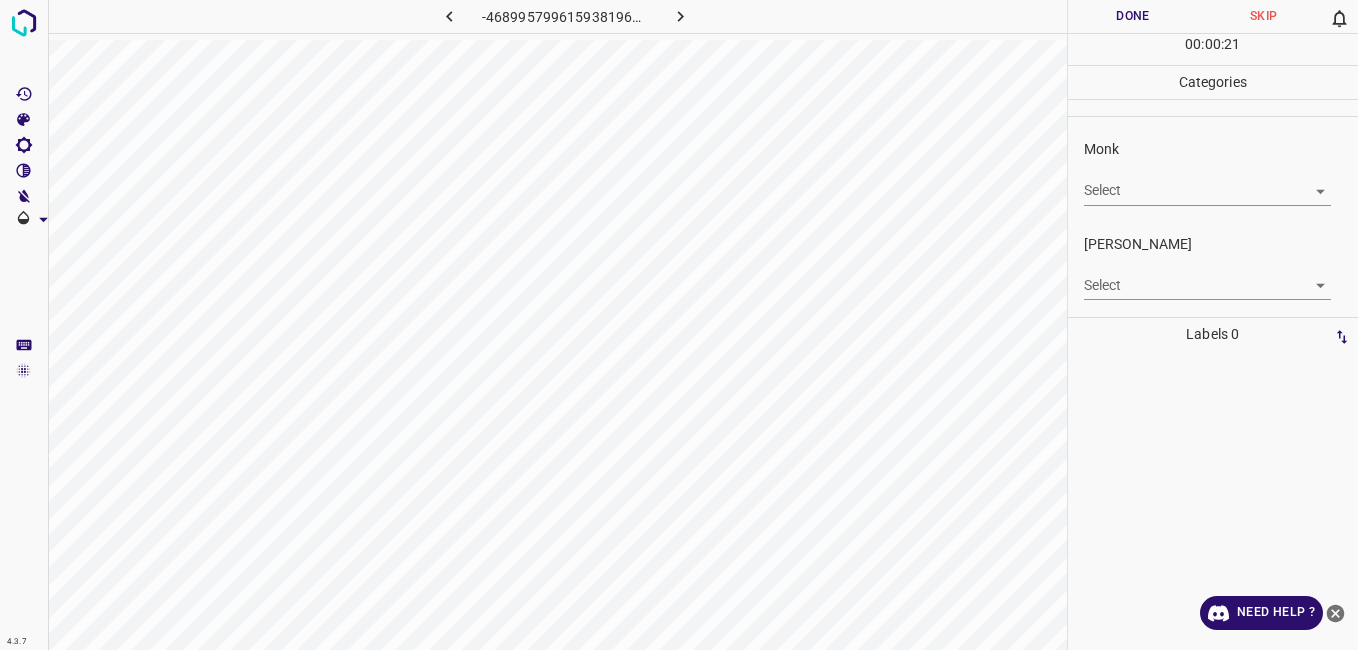 click on "Monk   Select ​" at bounding box center [1213, 172] 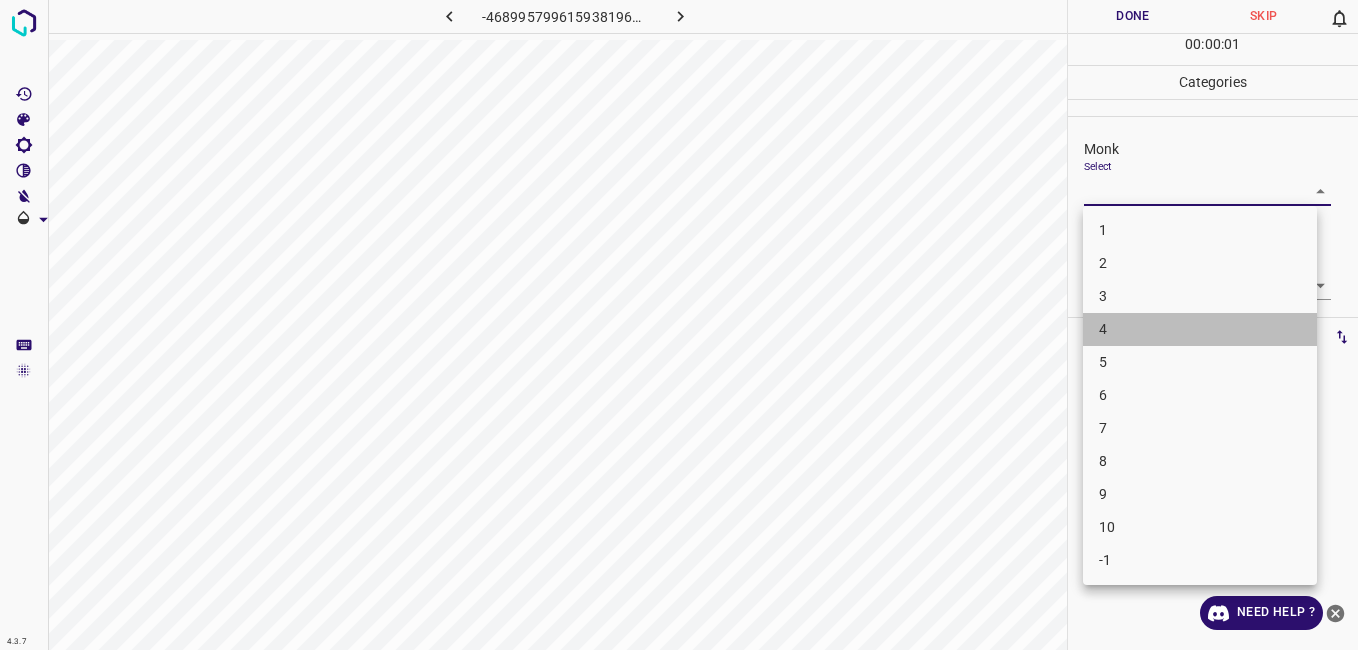 click on "4" at bounding box center [1200, 329] 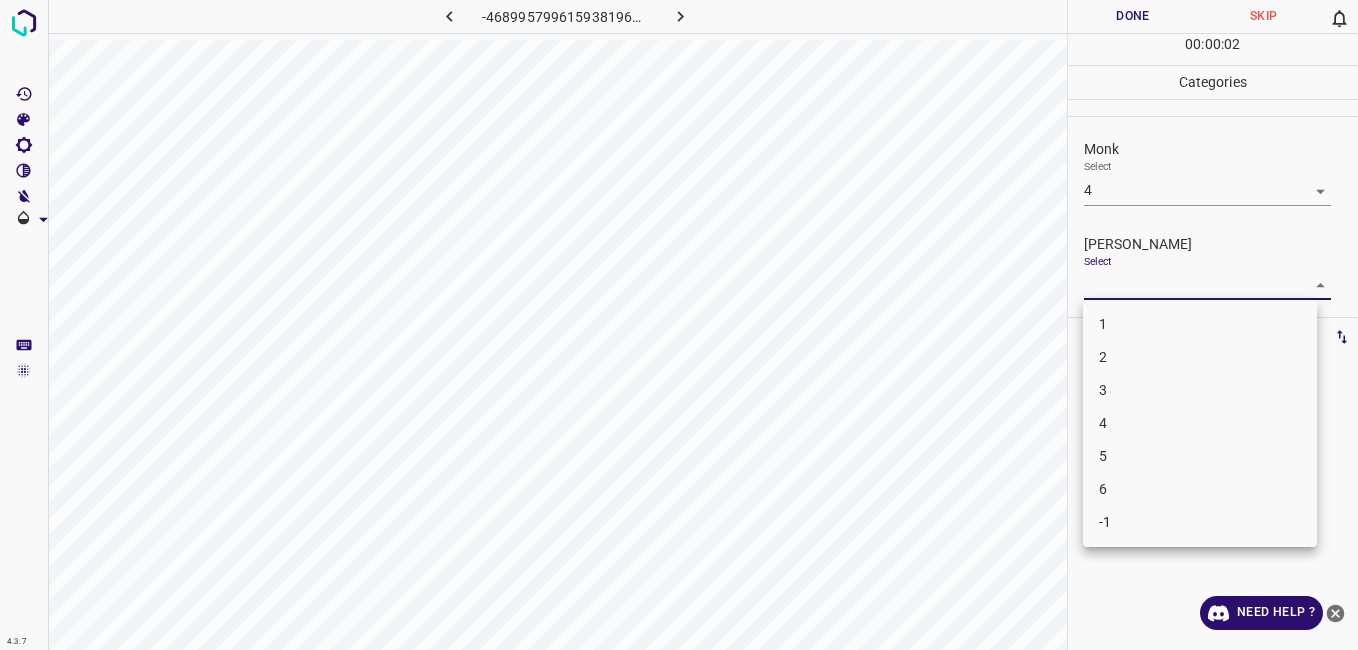 click on "4.3.7 -4689957996159381961.png Done Skip 0 00   : 00   : 02   Categories Monk   Select 4 4  Fitzpatrick   Select ​ Labels   0 Categories 1 Monk 2  Fitzpatrick Tools Space Change between modes (Draw & Edit) I Auto labeling R Restore zoom M Zoom in N Zoom out Delete Delete selecte label Filters Z Restore filters X Saturation filter C Brightness filter V Contrast filter B Gray scale filter General O Download Need Help ? - Text - Hide - Delete 1 2 3 4 5 6 -1" at bounding box center [679, 325] 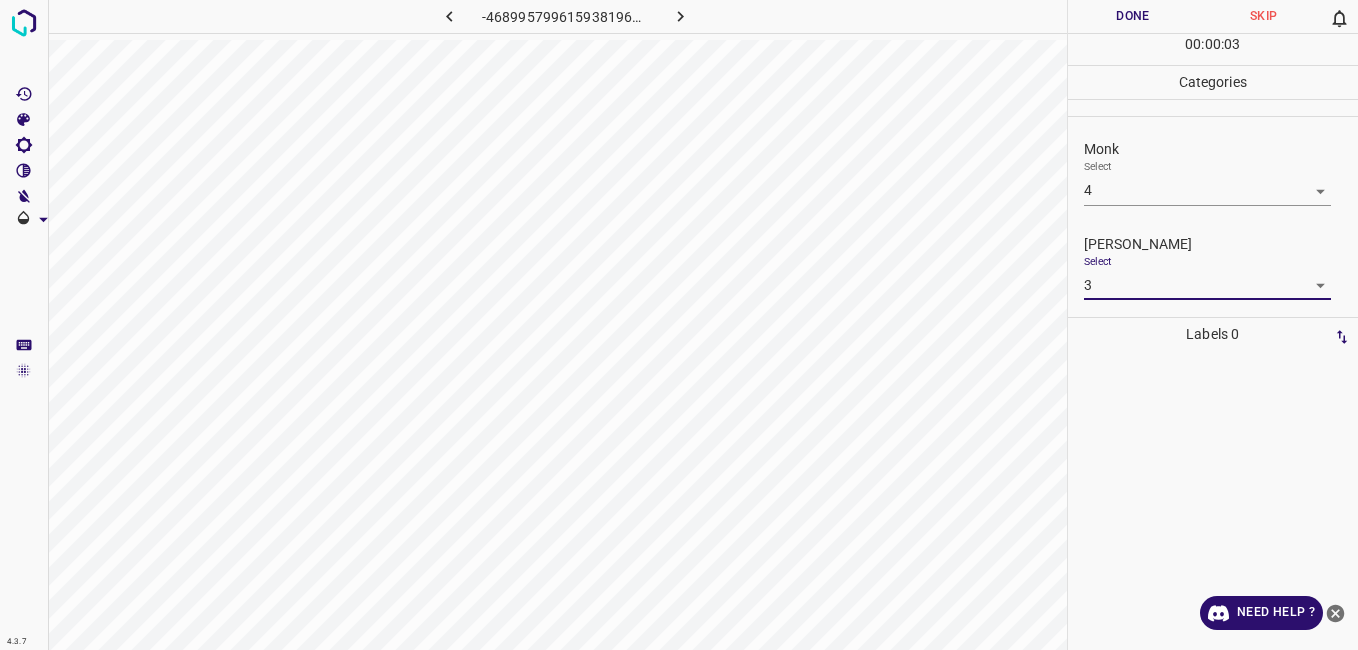 click on "Done" at bounding box center [1133, 16] 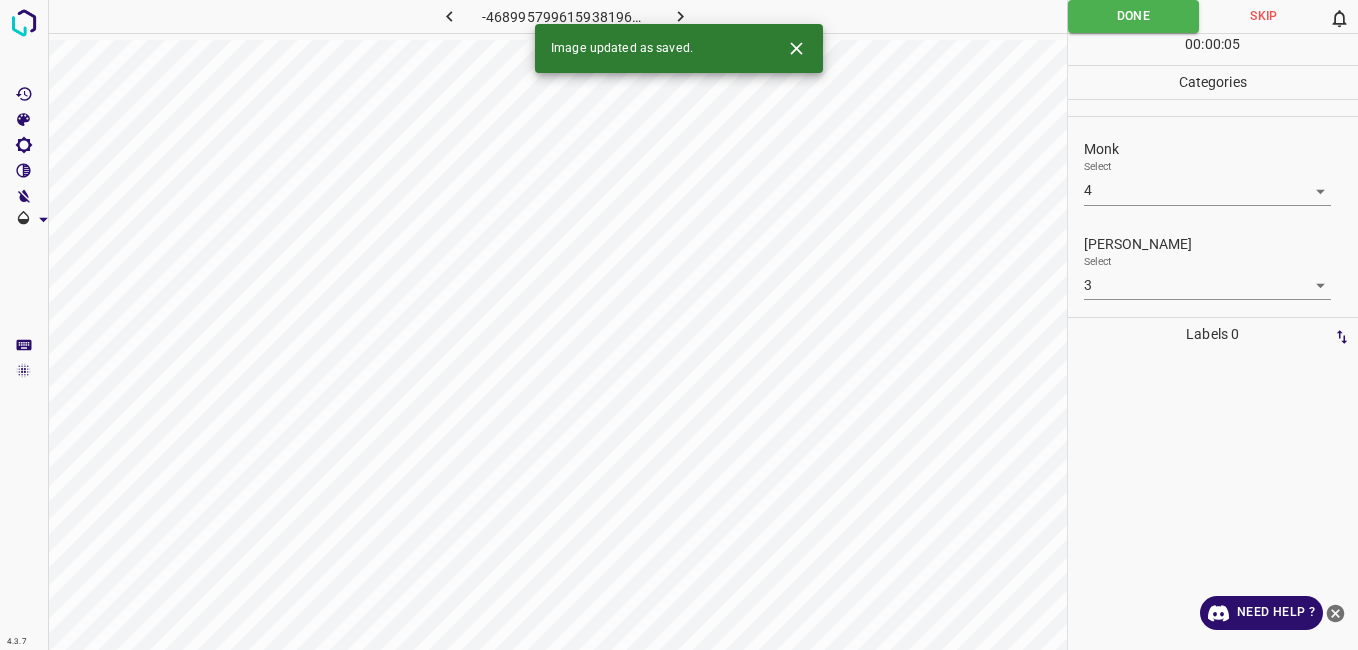 click at bounding box center (681, 16) 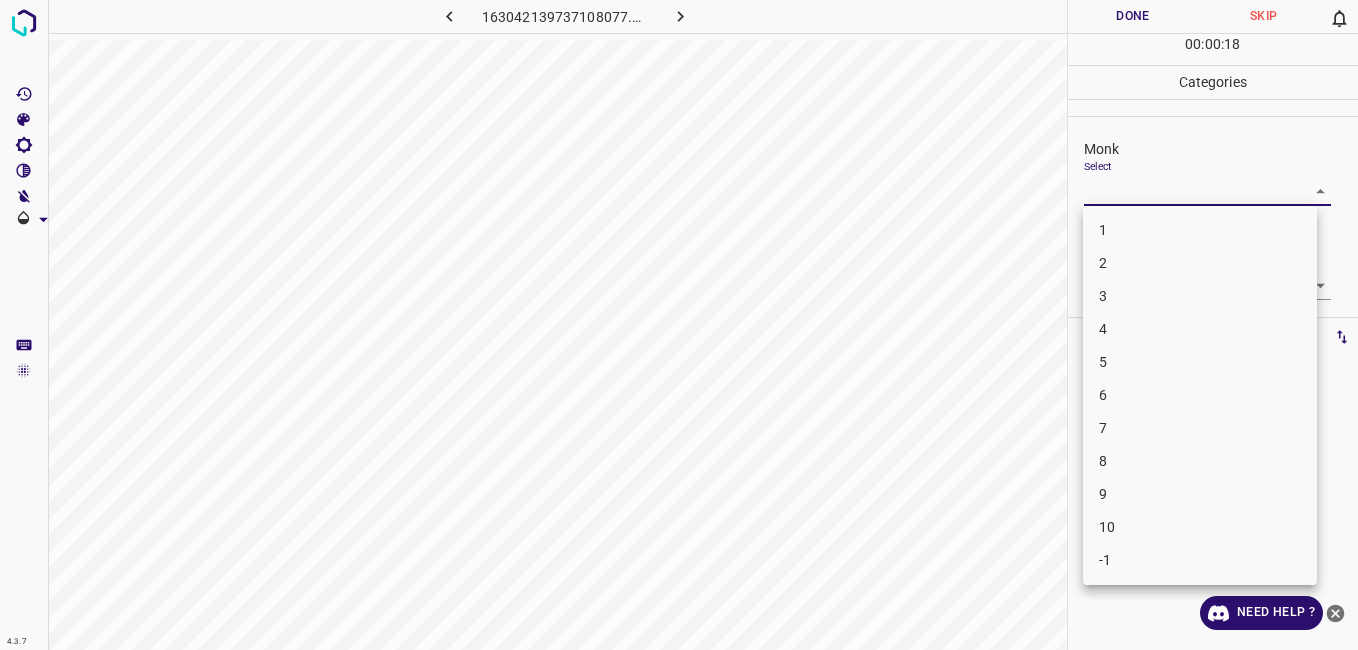 click on "4.3.7 163042139737108077.png Done Skip 0 00   : 00   : 18   Categories Monk   Select ​  Fitzpatrick   Select ​ Labels   0 Categories 1 Monk 2  Fitzpatrick Tools Space Change between modes (Draw & Edit) I Auto labeling R Restore zoom M Zoom in N Zoom out Delete Delete selecte label Filters Z Restore filters X Saturation filter C Brightness filter V Contrast filter B Gray scale filter General O Download Need Help ? - Text - Hide - Delete 1 2 3 4 5 6 7 8 9 10 -1" at bounding box center [679, 325] 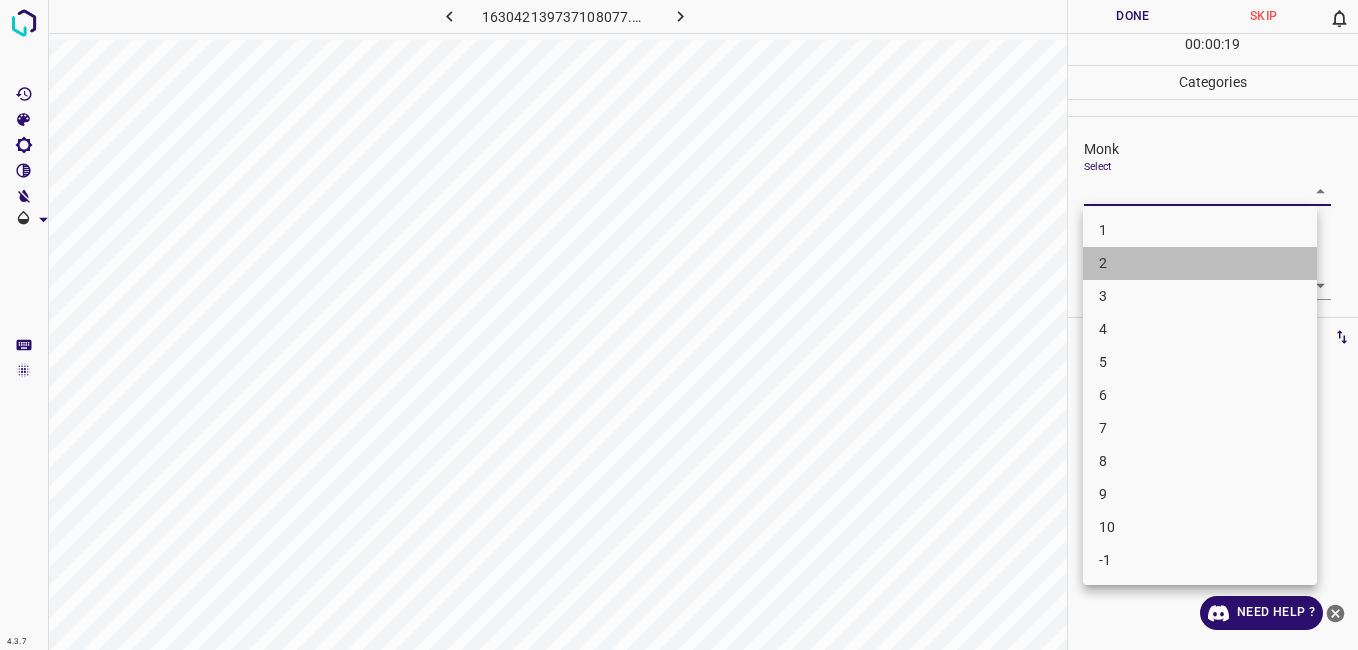 click on "2" at bounding box center [1200, 263] 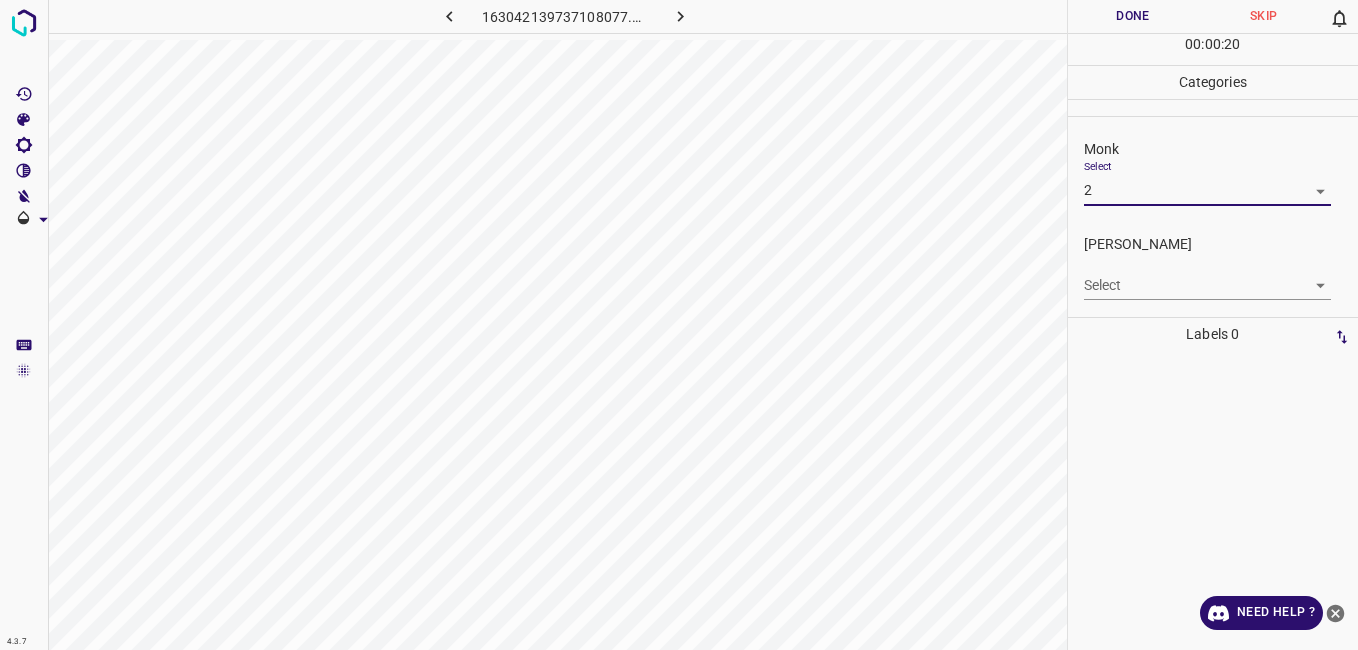 click on "4.3.7 163042139737108077.png Done Skip 0 00   : 00   : 20   Categories Monk   Select 2 2  Fitzpatrick   Select ​ Labels   0 Categories 1 Monk 2  Fitzpatrick Tools Space Change between modes (Draw & Edit) I Auto labeling R Restore zoom M Zoom in N Zoom out Delete Delete selecte label Filters Z Restore filters X Saturation filter C Brightness filter V Contrast filter B Gray scale filter General O Download Need Help ? - Text - Hide - Delete" at bounding box center (679, 325) 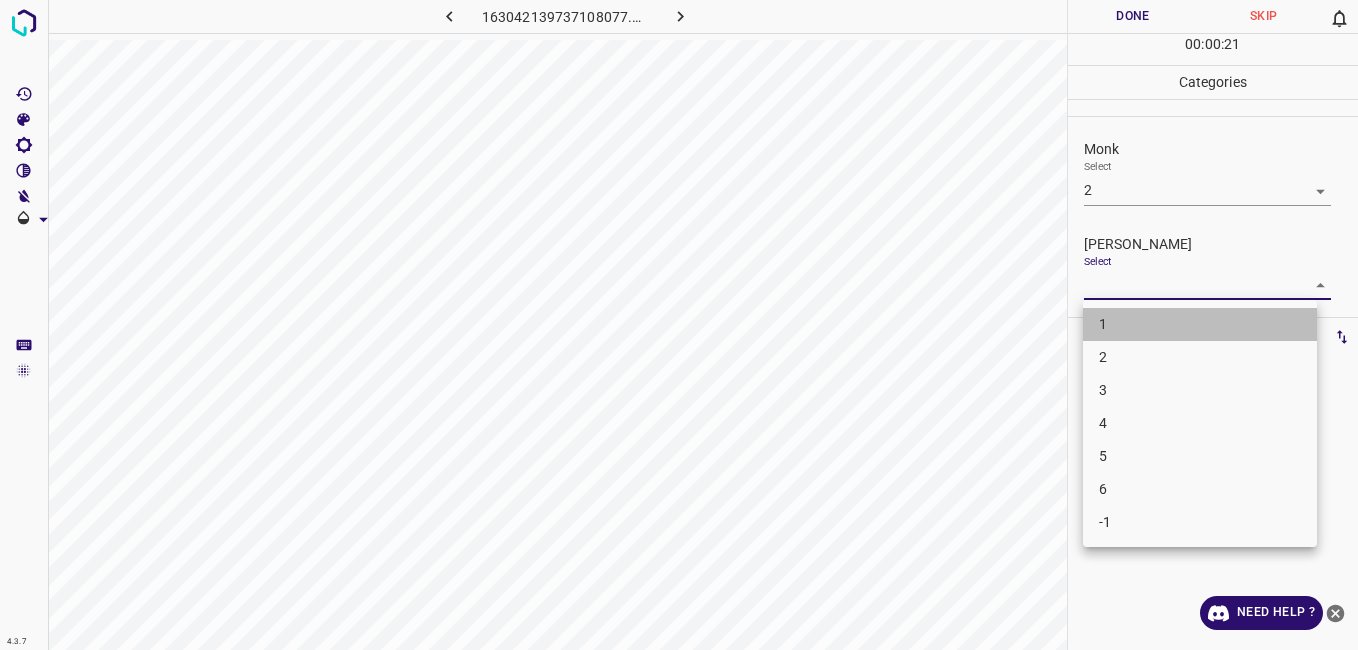 click on "1" at bounding box center (1200, 324) 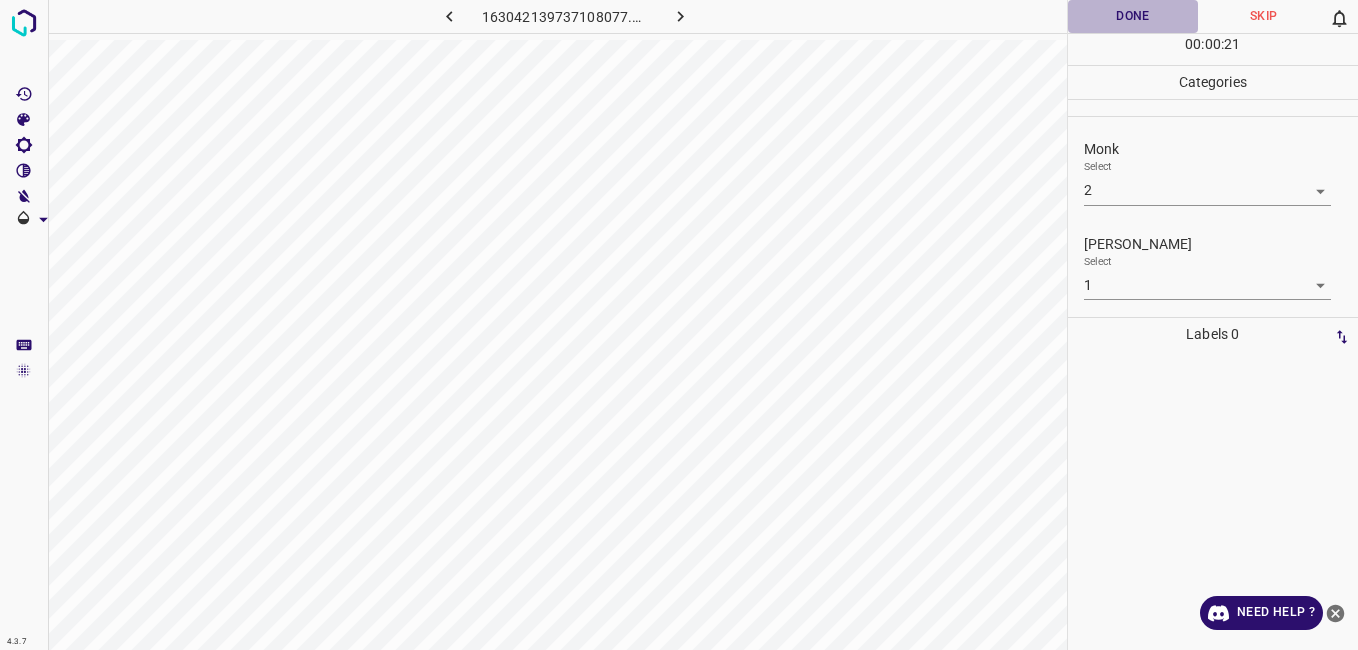 click on "Done" at bounding box center [1133, 16] 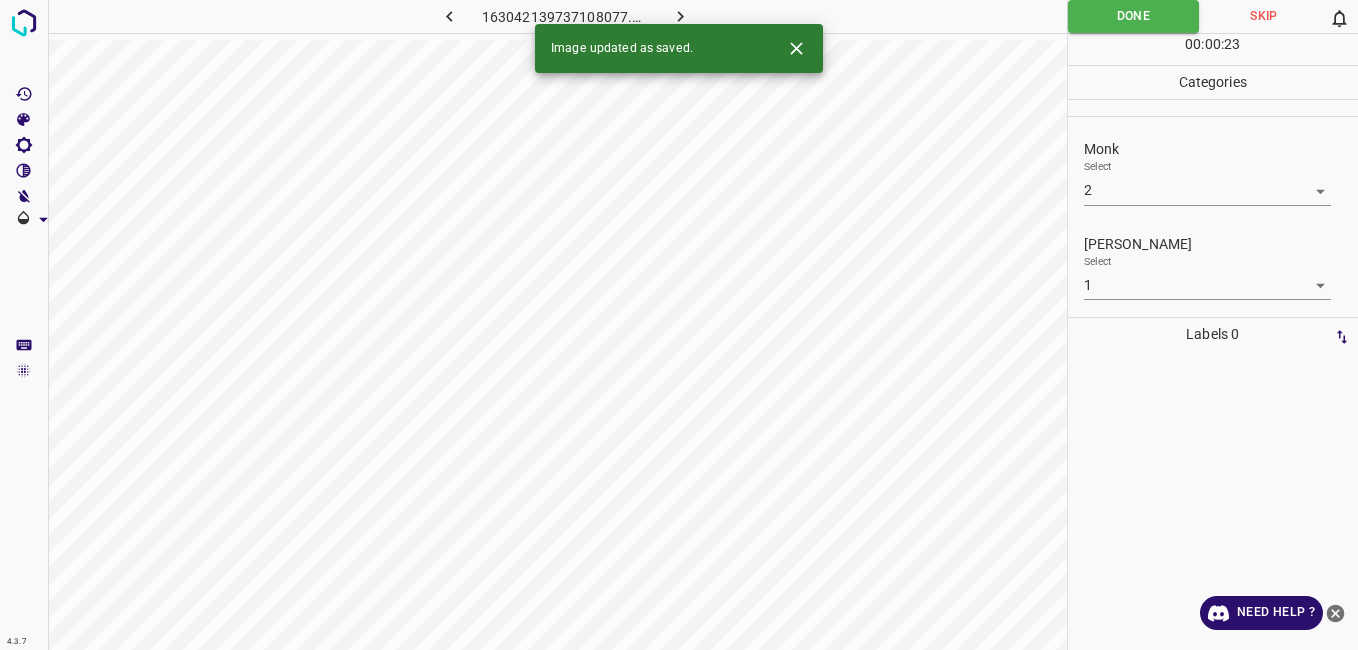 click at bounding box center [681, 16] 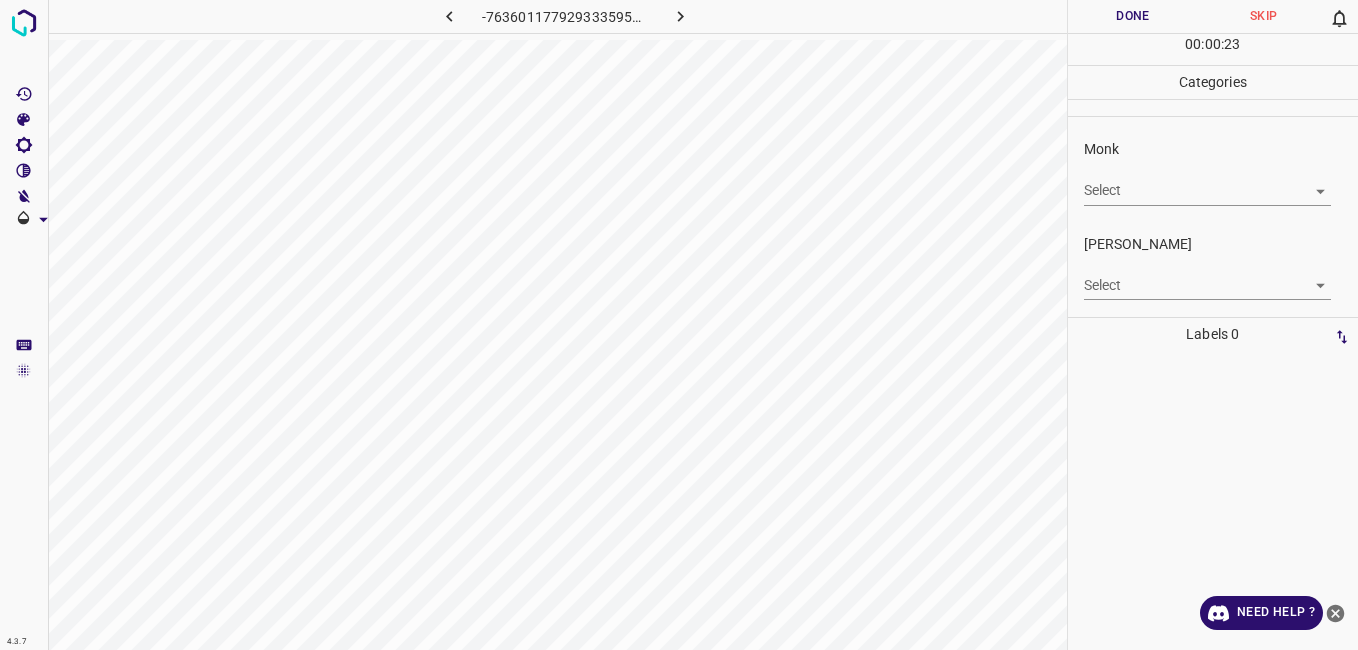 click on "4.3.7 -7636011779293335952.png Done Skip 0 00   : 00   : 23   Categories Monk   Select ​  Fitzpatrick   Select ​ Labels   0 Categories 1 Monk 2  Fitzpatrick Tools Space Change between modes (Draw & Edit) I Auto labeling R Restore zoom M Zoom in N Zoom out Delete Delete selecte label Filters Z Restore filters X Saturation filter C Brightness filter V Contrast filter B Gray scale filter General O Download Need Help ? - Text - Hide - Delete" at bounding box center (679, 325) 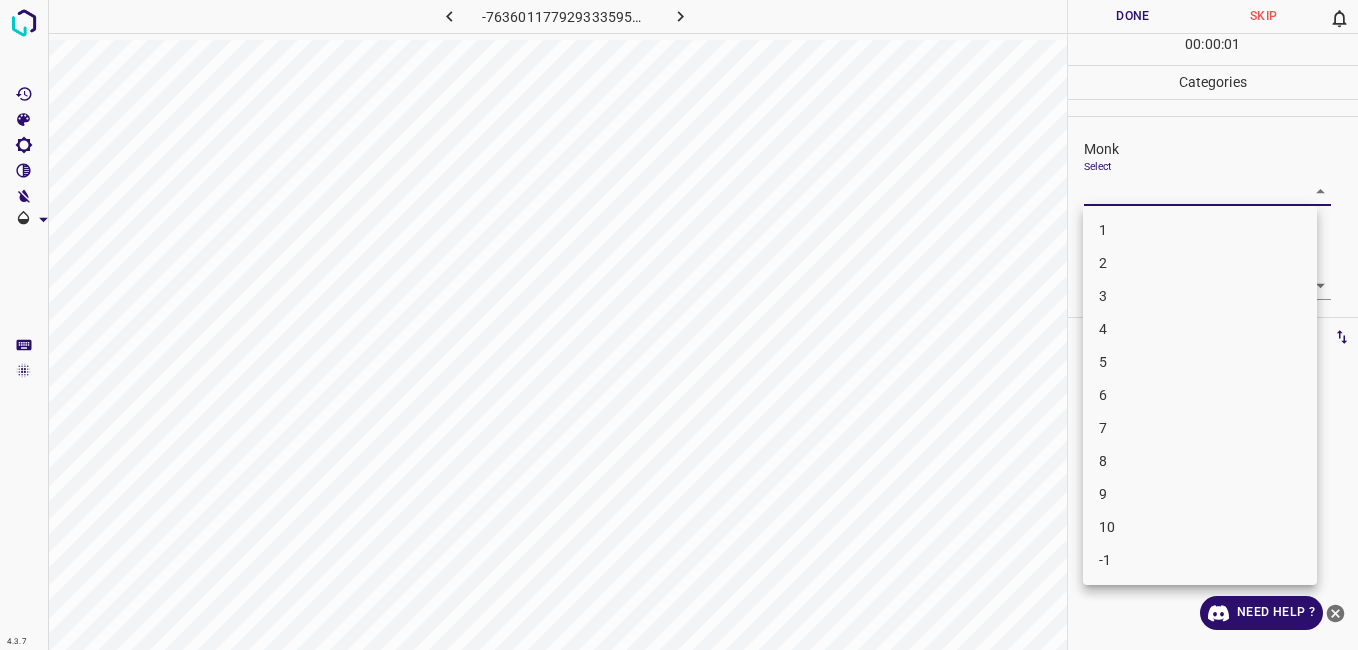 click on "5" at bounding box center (1200, 362) 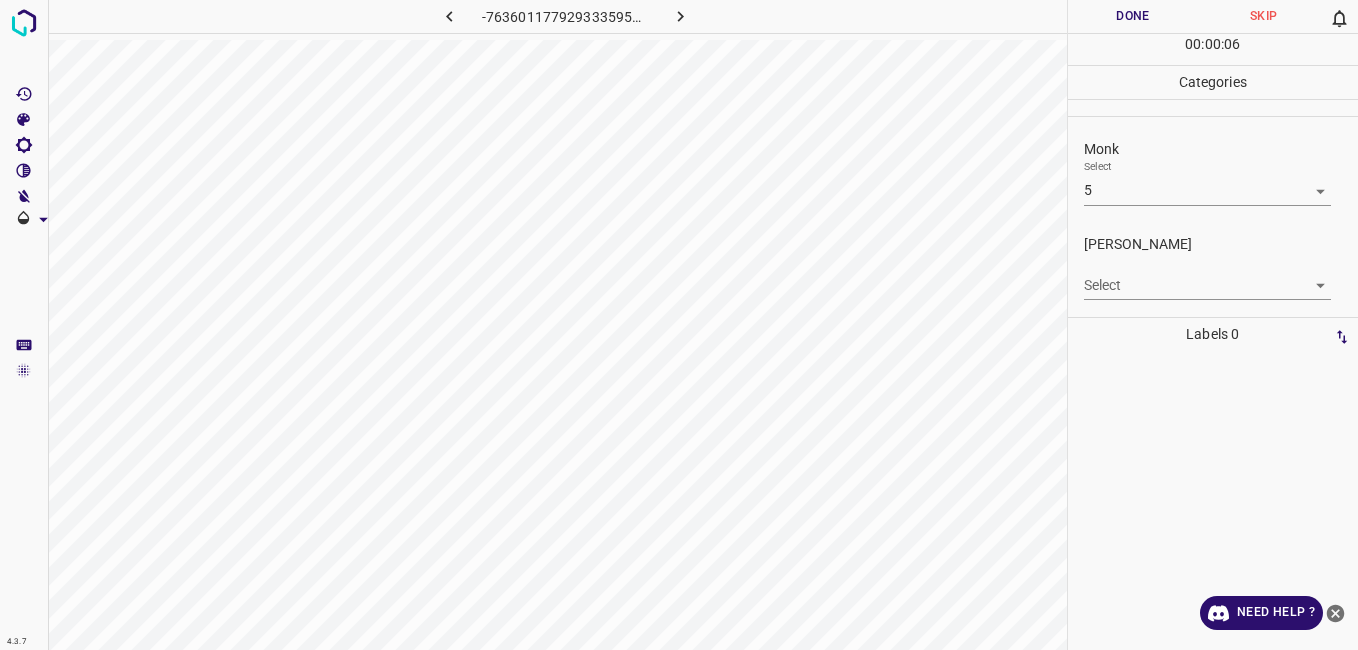 click on "Select ​" at bounding box center [1207, 277] 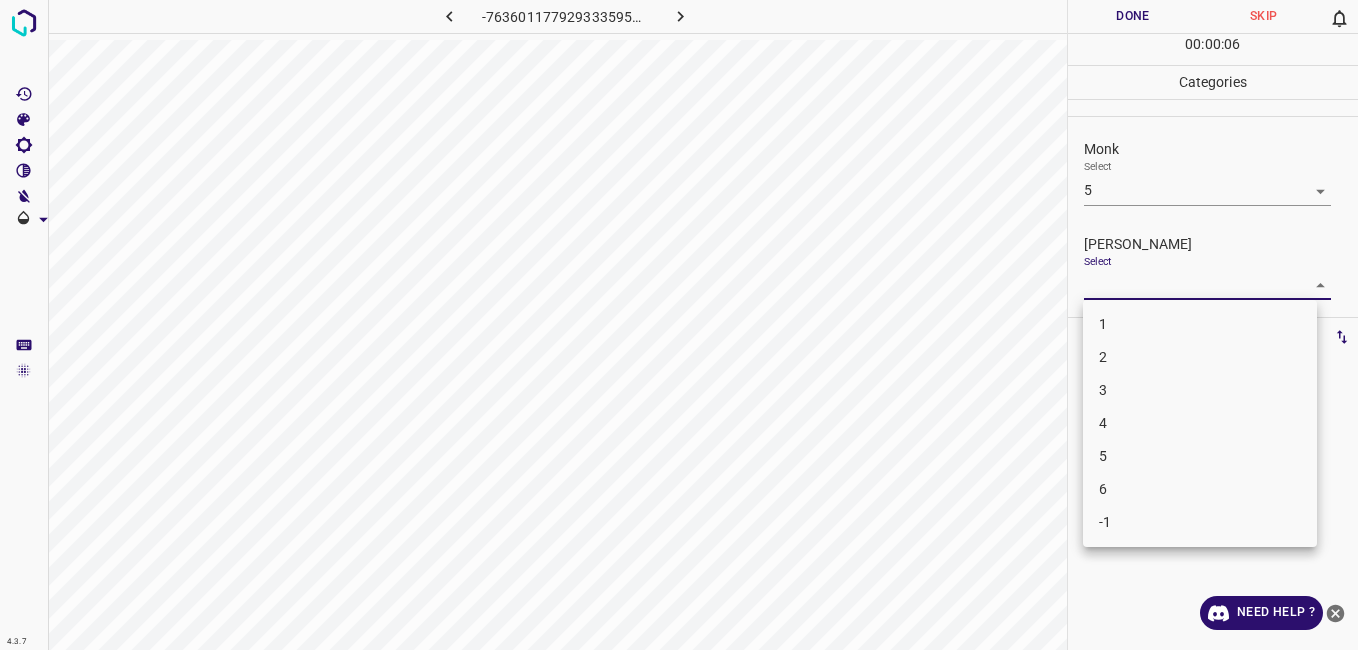 click on "4.3.7 -7636011779293335952.png Done Skip 0 00   : 00   : 06   Categories Monk   Select 5 5  Fitzpatrick   Select ​ Labels   0 Categories 1 Monk 2  Fitzpatrick Tools Space Change between modes (Draw & Edit) I Auto labeling R Restore zoom M Zoom in N Zoom out Delete Delete selecte label Filters Z Restore filters X Saturation filter C Brightness filter V Contrast filter B Gray scale filter General O Download Need Help ? - Text - Hide - Delete 1 2 3 4 5 6 -1" at bounding box center [679, 325] 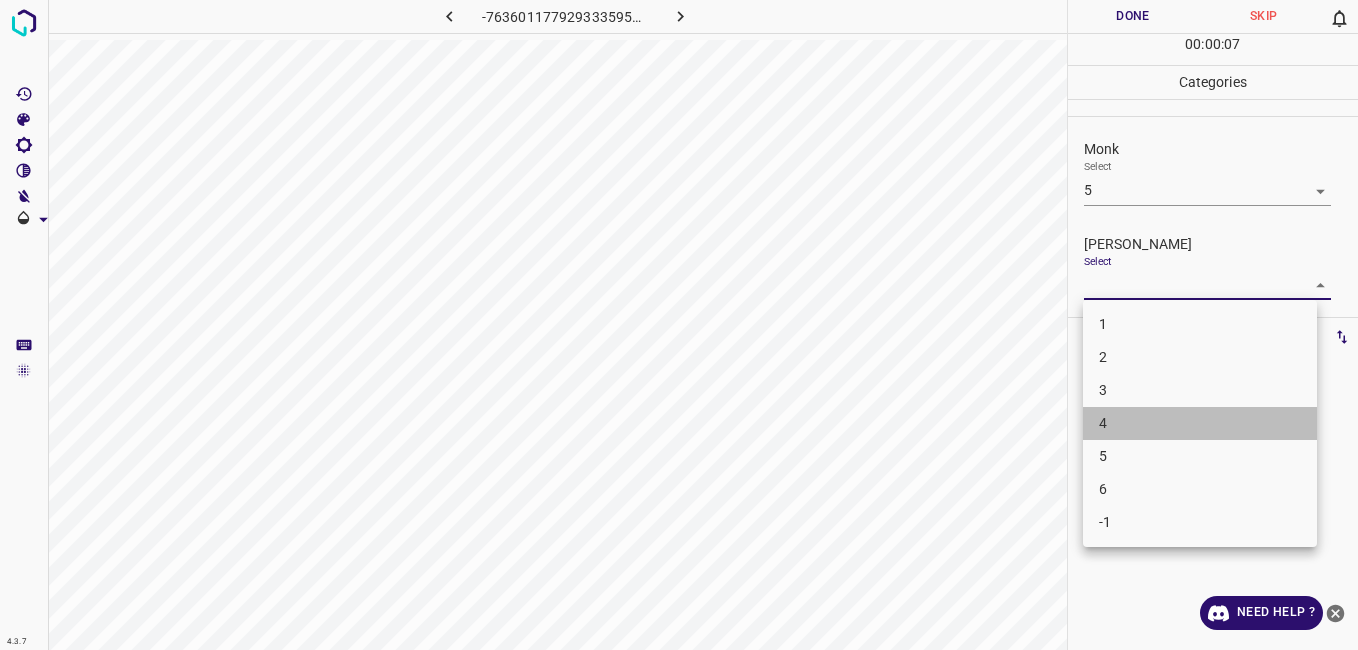 click on "4" at bounding box center [1200, 423] 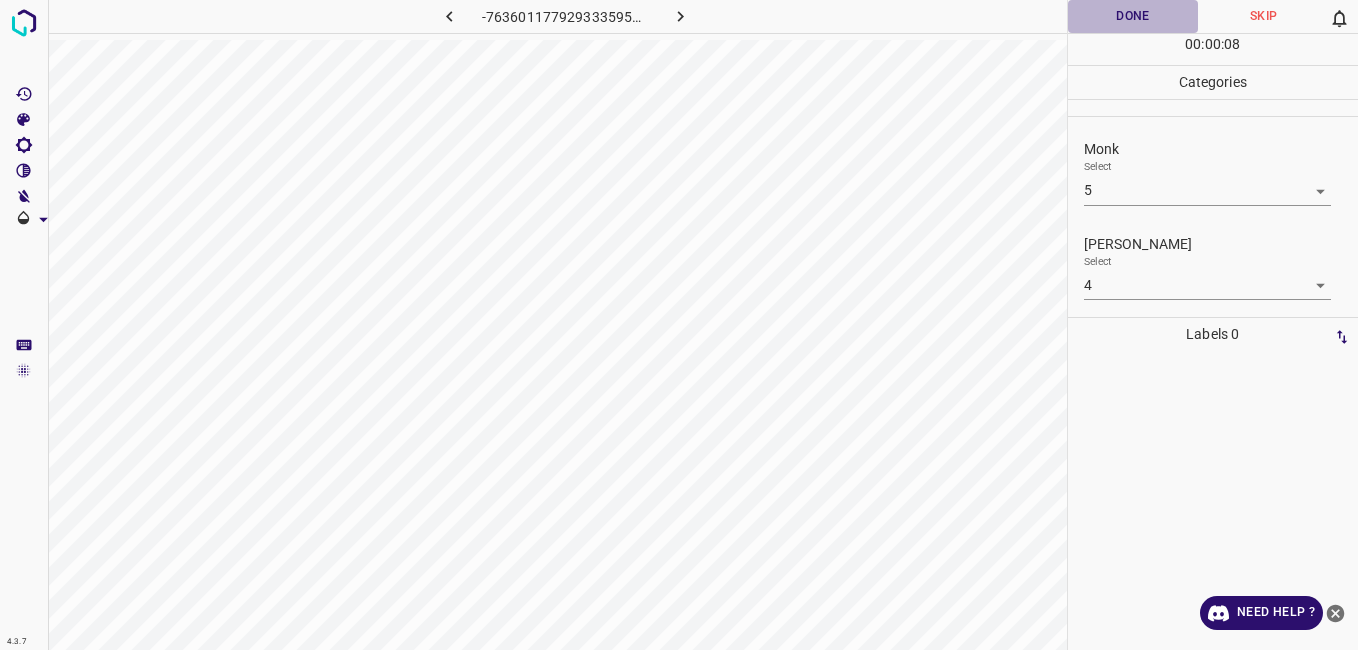 click on "Done" at bounding box center (1133, 16) 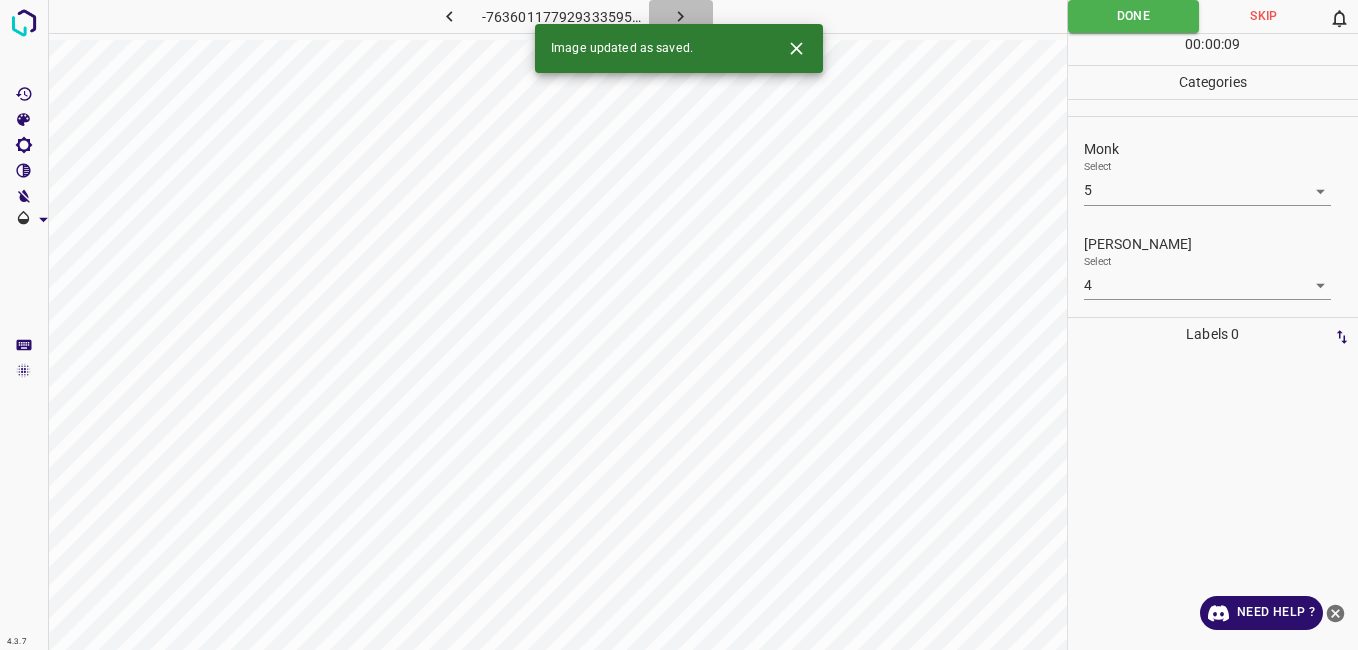 click 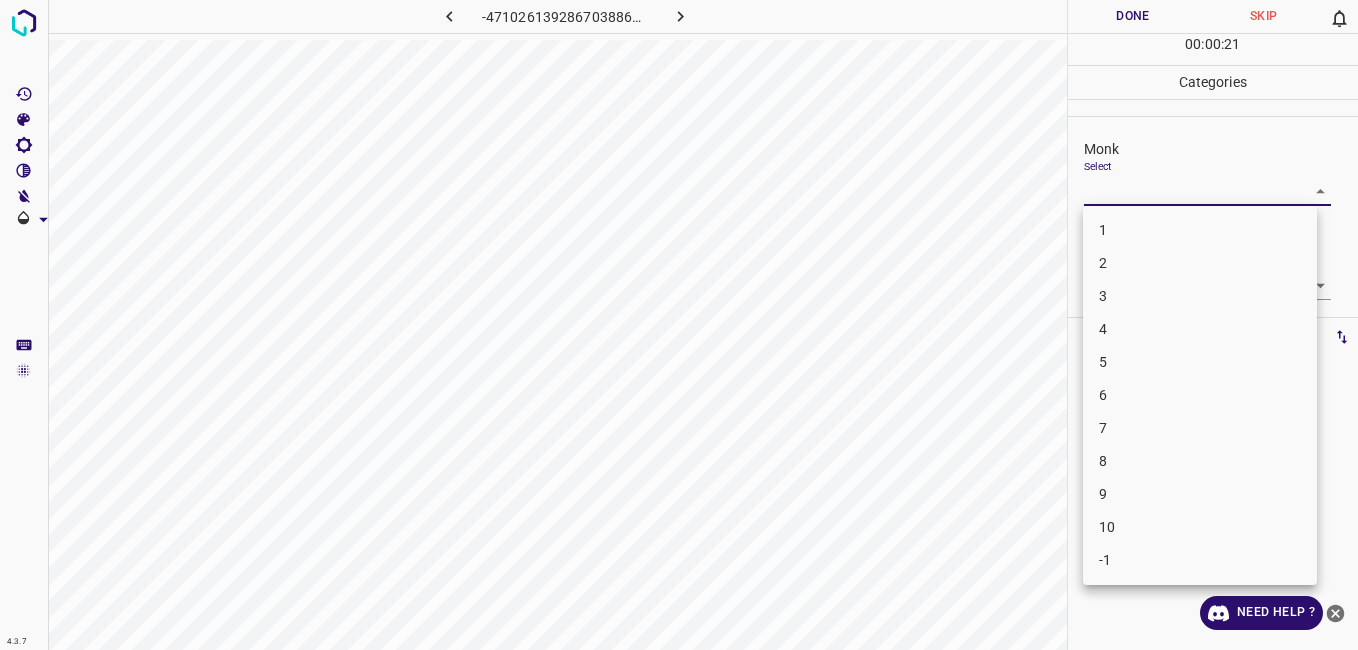 click on "4.3.7 -4710261392867038867.png Done Skip 0 00   : 00   : 21   Categories Monk   Select ​  Fitzpatrick   Select ​ Labels   0 Categories 1 Monk 2  Fitzpatrick Tools Space Change between modes (Draw & Edit) I Auto labeling R Restore zoom M Zoom in N Zoom out Delete Delete selecte label Filters Z Restore filters X Saturation filter C Brightness filter V Contrast filter B Gray scale filter General O Download Need Help ? - Text - Hide - Delete 1 2 3 4 5 6 7 8 9 10 -1" at bounding box center [679, 325] 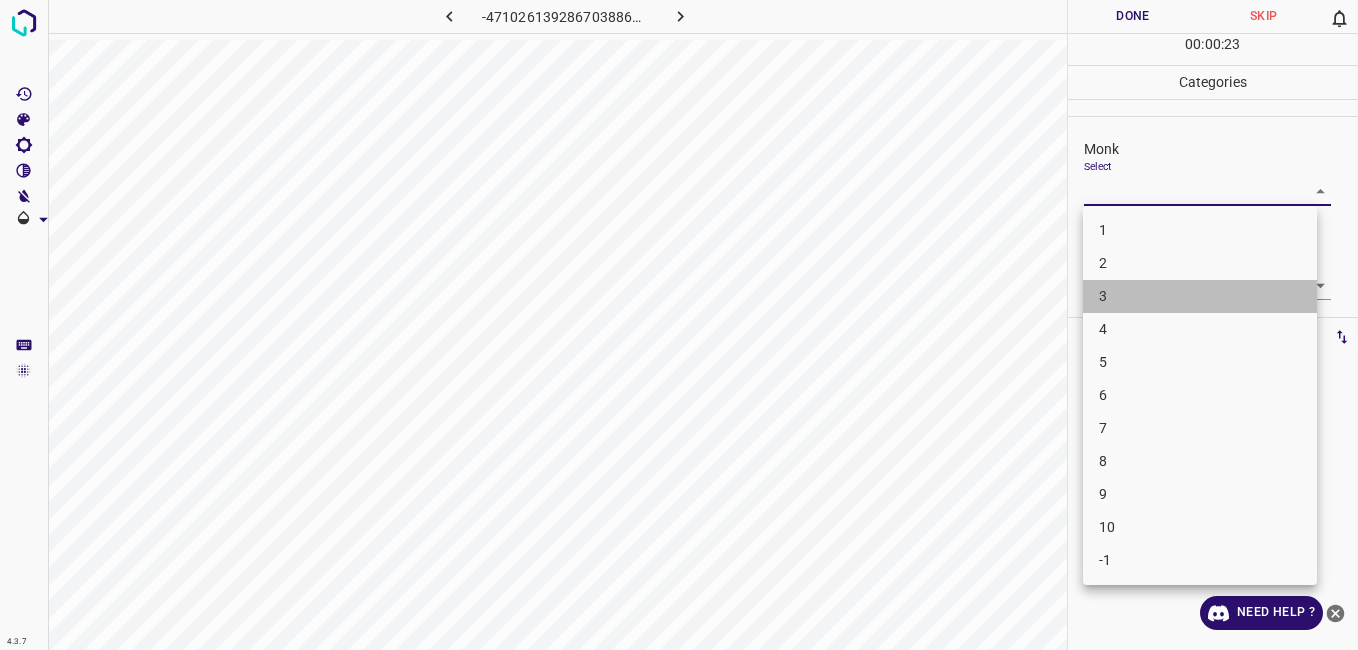 click on "3" at bounding box center [1200, 296] 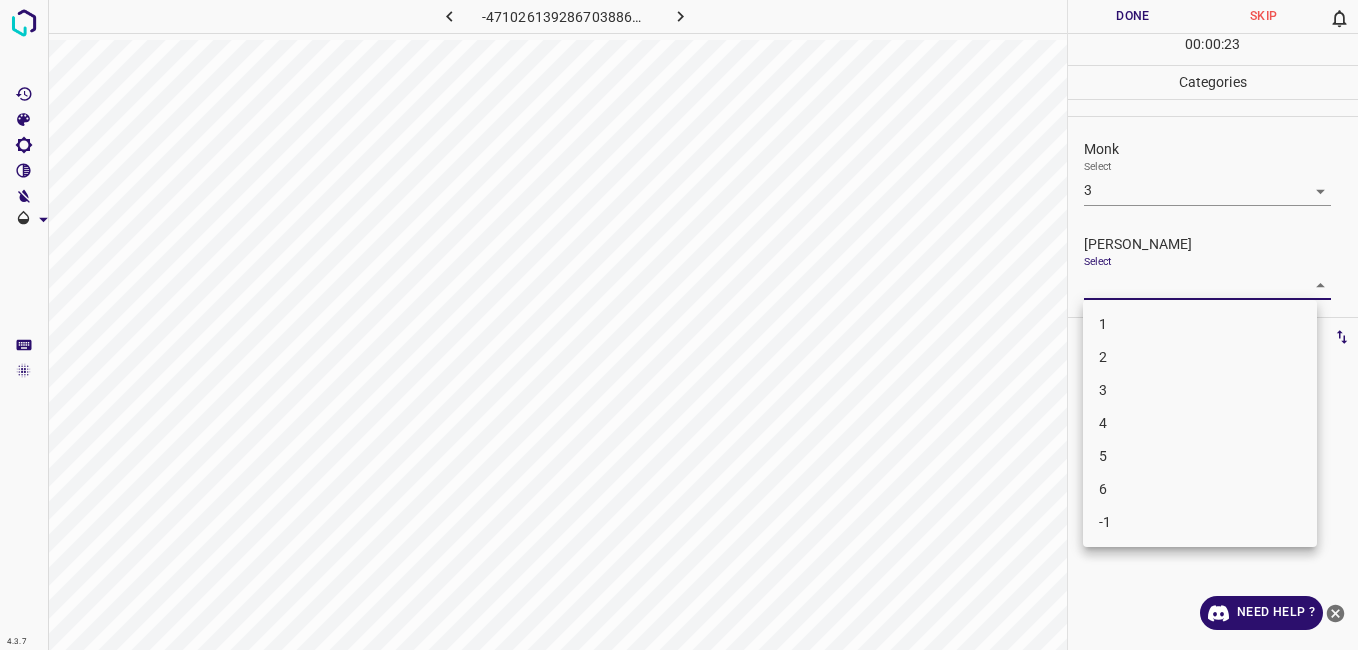 click on "4.3.7 -4710261392867038867.png Done Skip 0 00   : 00   : 23   Categories Monk   Select 3 3  Fitzpatrick   Select ​ Labels   0 Categories 1 Monk 2  Fitzpatrick Tools Space Change between modes (Draw & Edit) I Auto labeling R Restore zoom M Zoom in N Zoom out Delete Delete selecte label Filters Z Restore filters X Saturation filter C Brightness filter V Contrast filter B Gray scale filter General O Download Need Help ? - Text - Hide - Delete 1 2 3 4 5 6 -1" at bounding box center (679, 325) 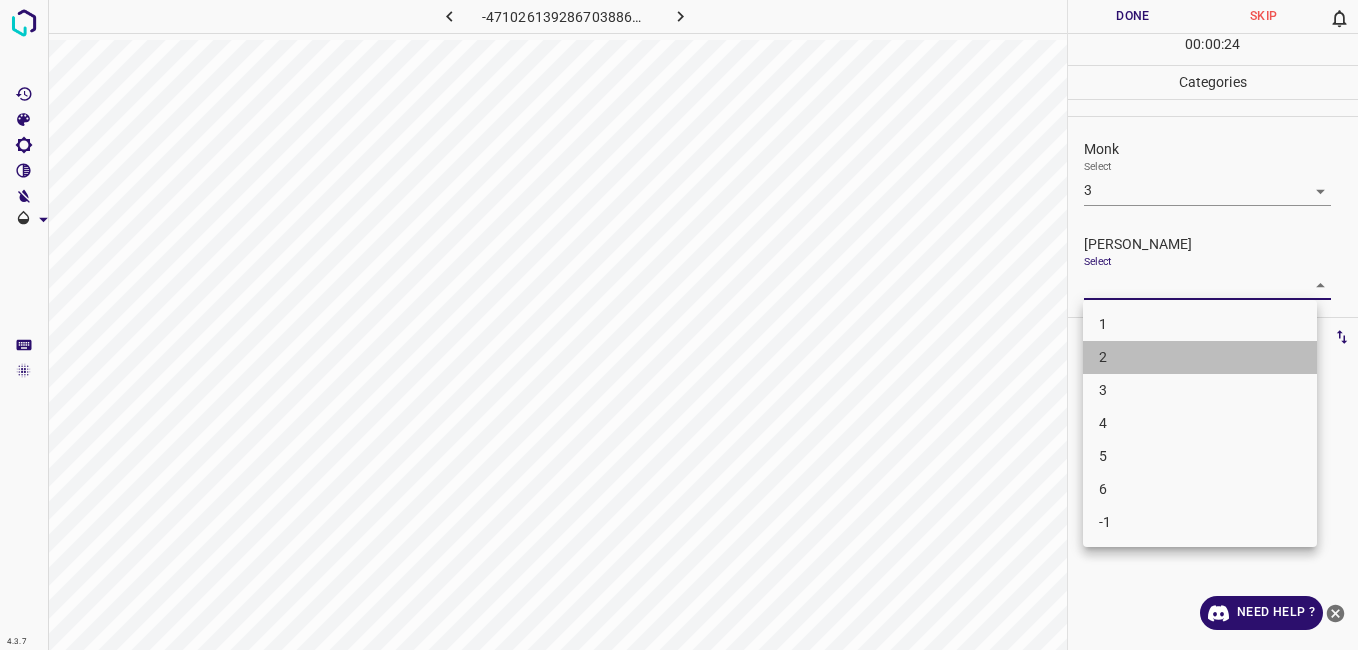 click on "2" at bounding box center (1200, 357) 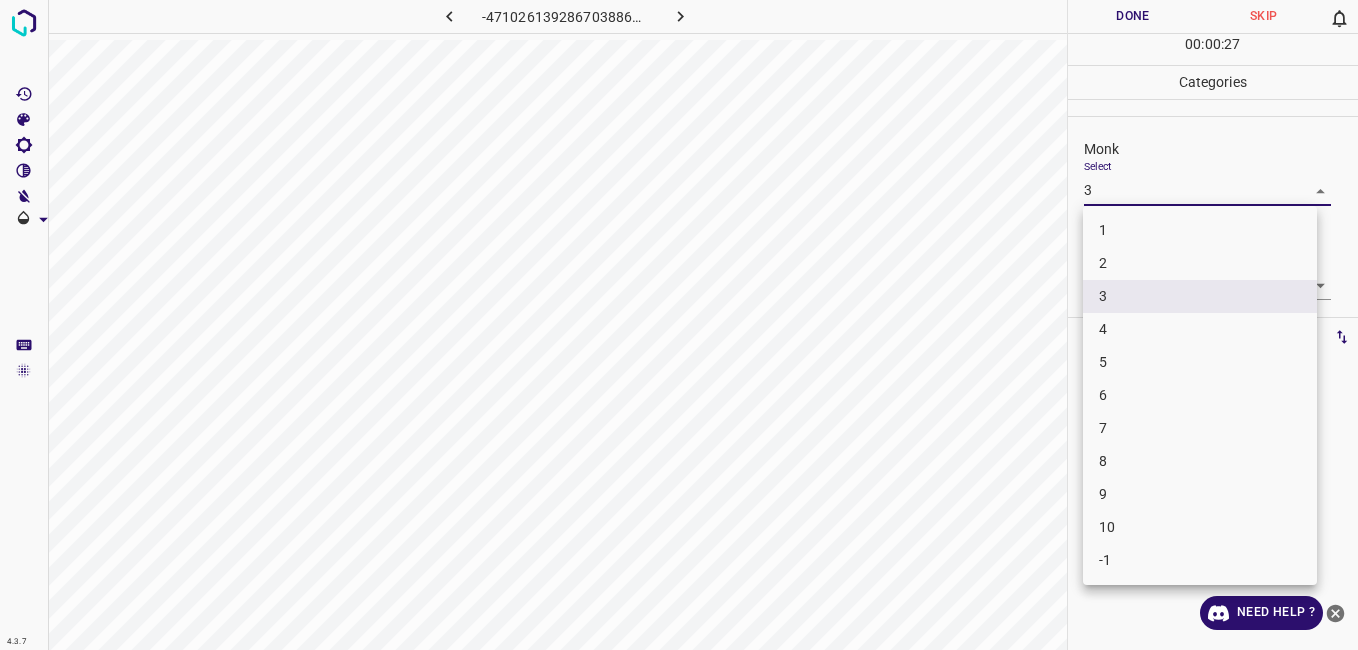 click on "4.3.7 -4710261392867038867.png Done Skip 0 00   : 00   : 27   Categories Monk   Select 3 3  Fitzpatrick   Select 2 2 Labels   0 Categories 1 Monk 2  Fitzpatrick Tools Space Change between modes (Draw & Edit) I Auto labeling R Restore zoom M Zoom in N Zoom out Delete Delete selecte label Filters Z Restore filters X Saturation filter C Brightness filter V Contrast filter B Gray scale filter General O Download Need Help ? - Text - Hide - Delete 1 2 3 4 5 6 7 8 9 10 -1" at bounding box center (679, 325) 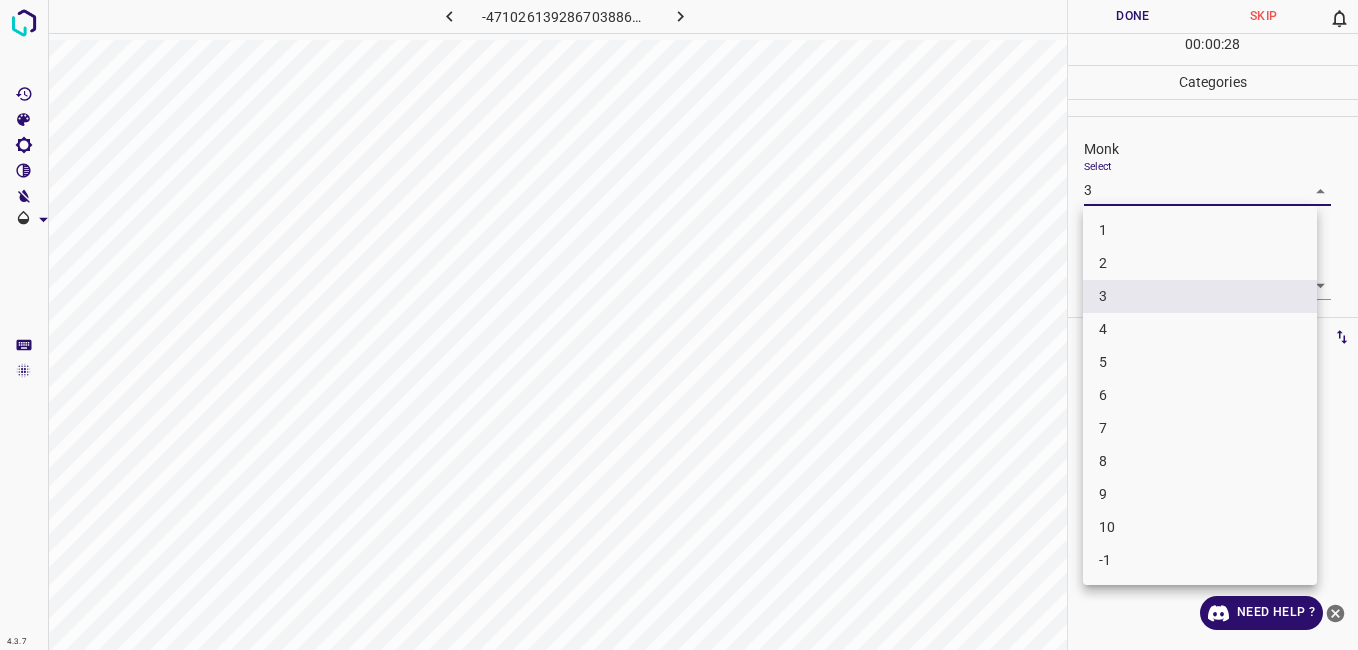 click on "4" at bounding box center (1200, 329) 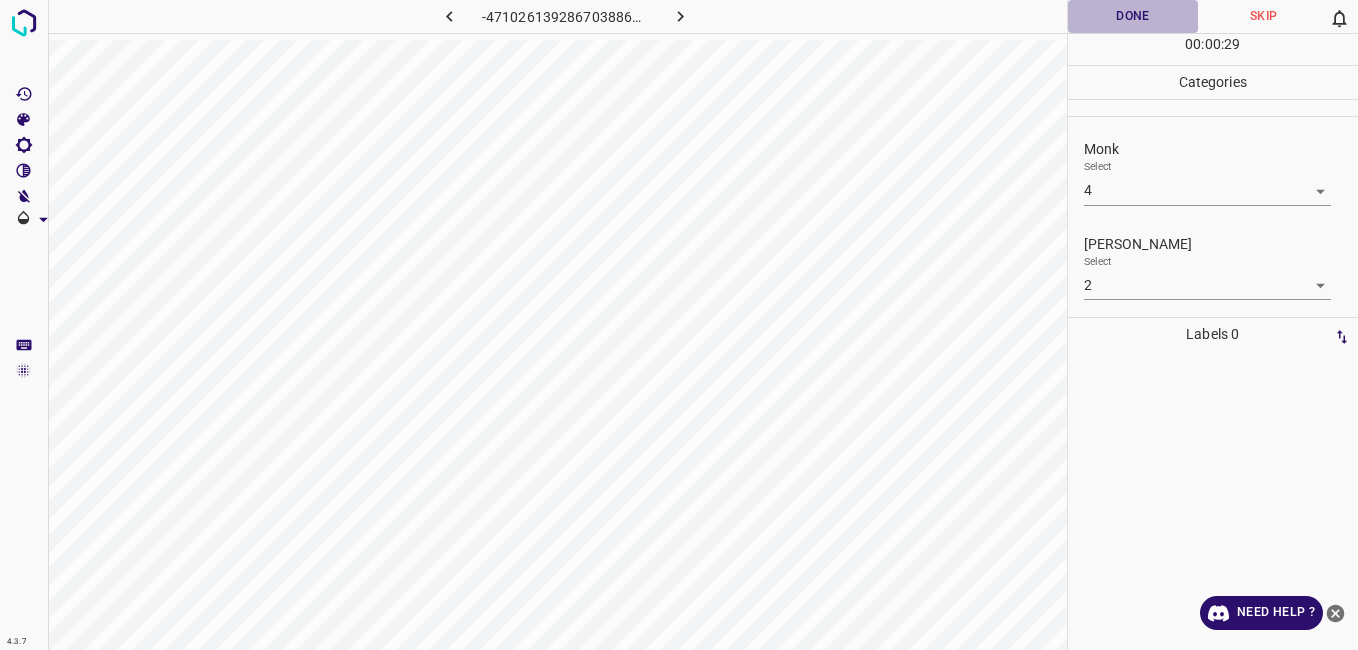 click on "Done" at bounding box center [1133, 16] 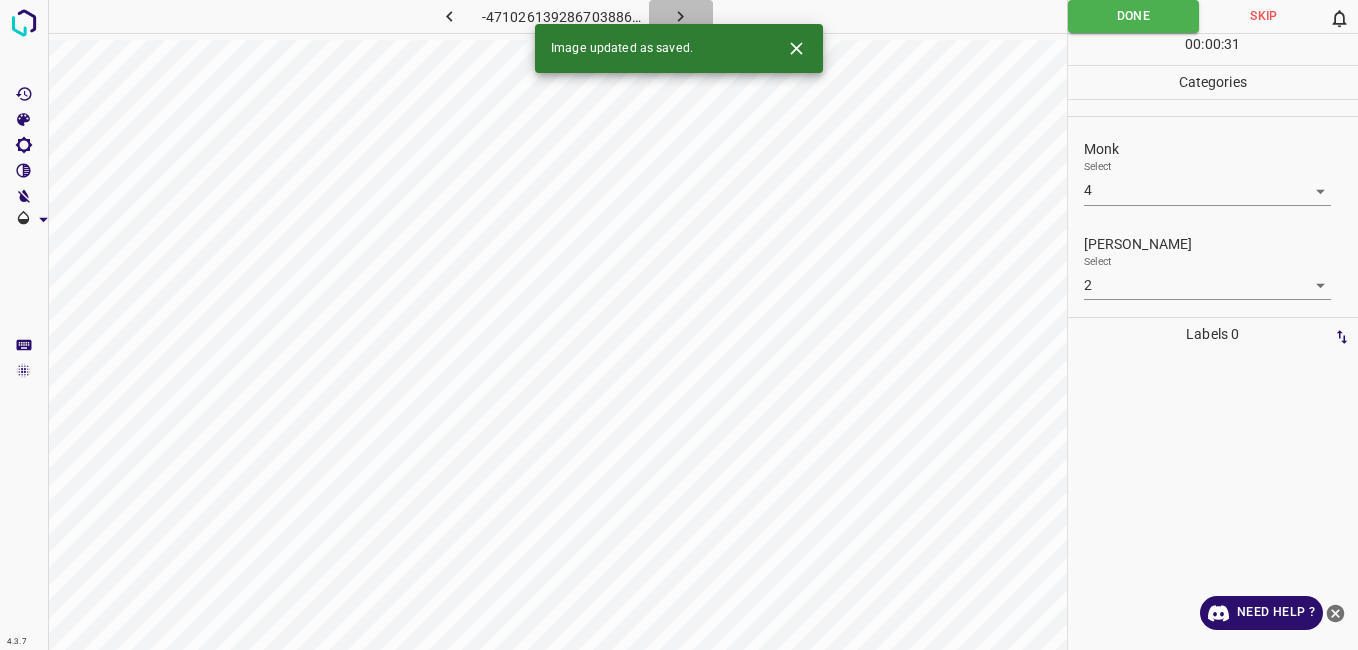 click 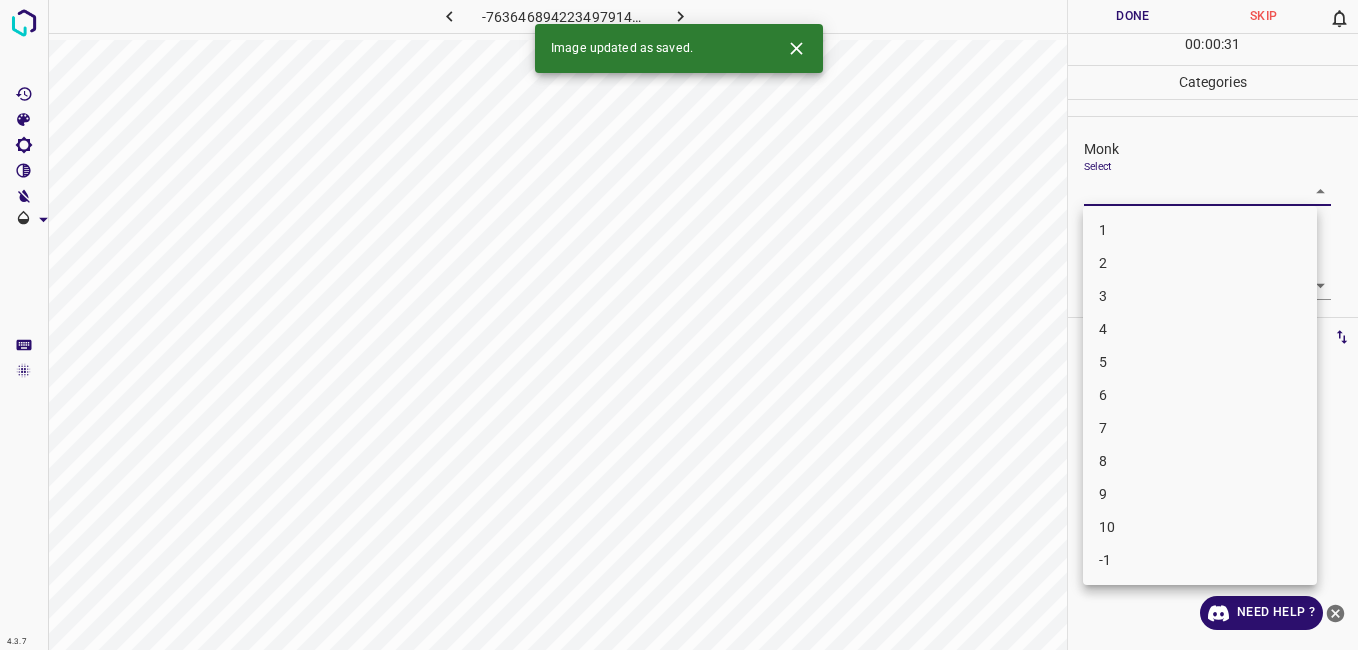click on "4.3.7 -7636468942234979144.png Done Skip 0 00   : 00   : 31   Categories Monk   Select ​  Fitzpatrick   Select ​ Labels   0 Categories 1 Monk 2  Fitzpatrick Tools Space Change between modes (Draw & Edit) I Auto labeling R Restore zoom M Zoom in N Zoom out Delete Delete selecte label Filters Z Restore filters X Saturation filter C Brightness filter V Contrast filter B Gray scale filter General O Download Image updated as saved. Need Help ? - Text - Hide - Delete 1 2 3 4 5 6 7 8 9 10 -1" at bounding box center [679, 325] 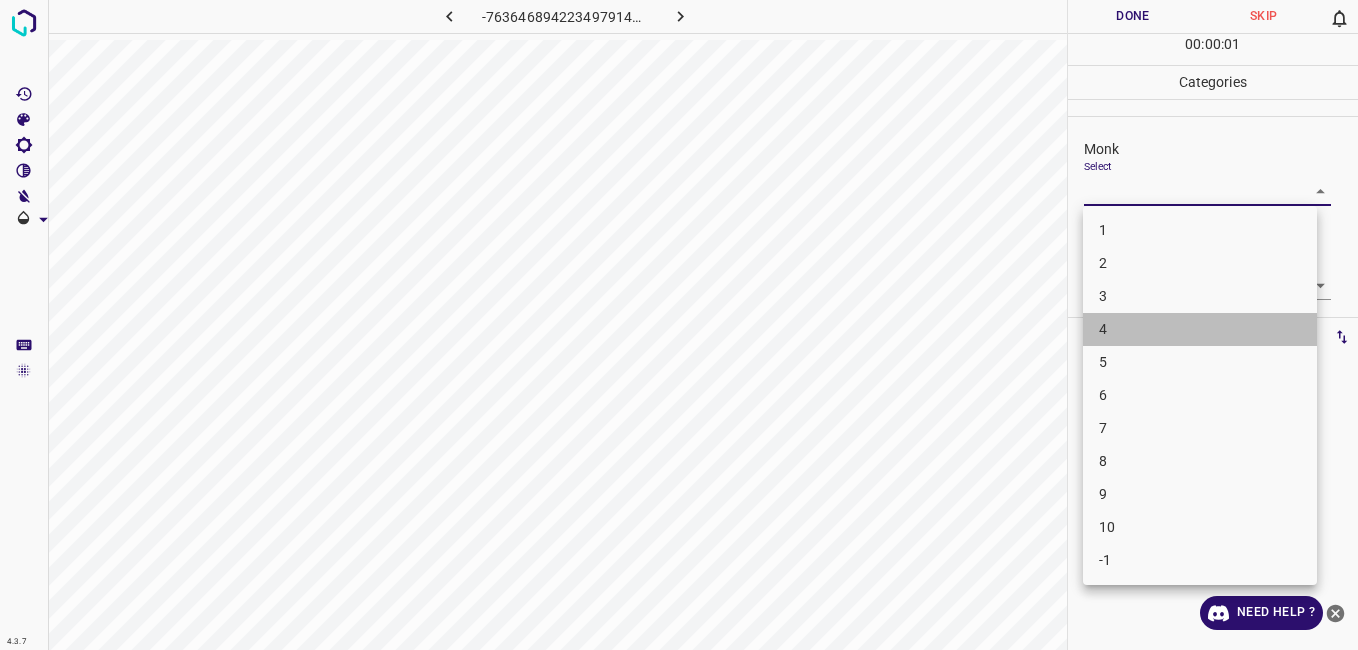 click on "4" at bounding box center (1200, 329) 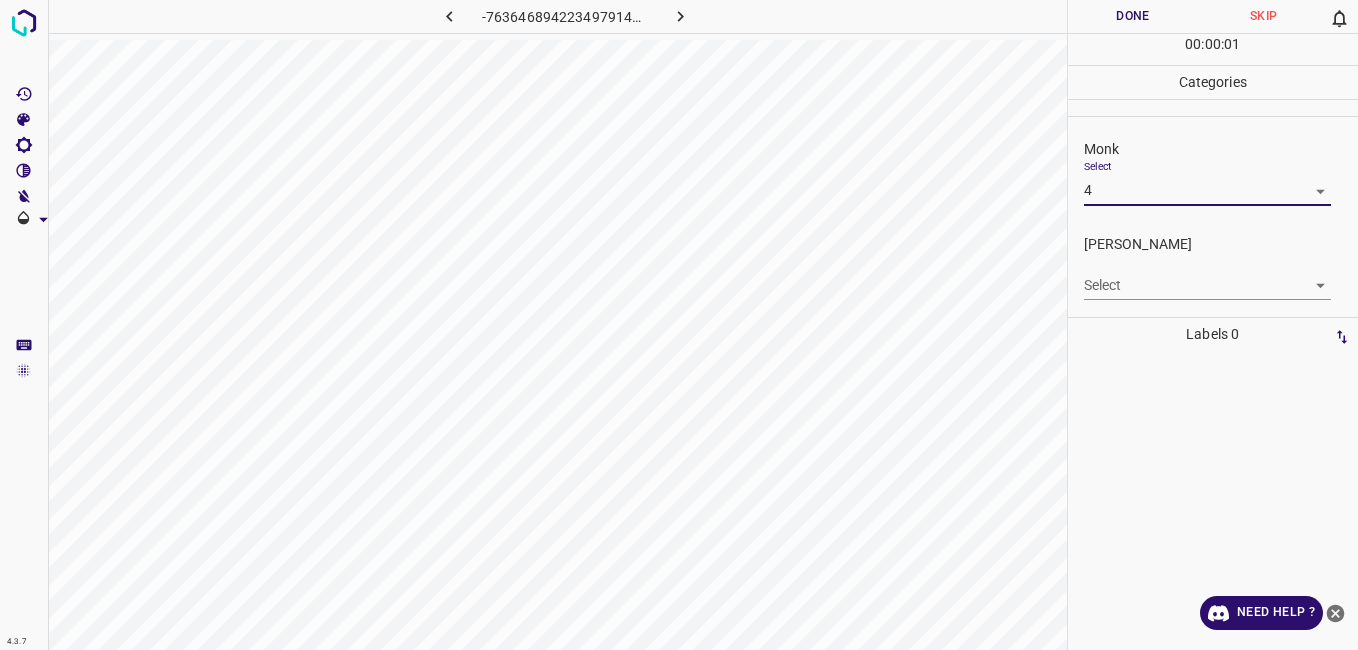 click on "4.3.7 -7636468942234979144.png Done Skip 0 00   : 00   : 01   Categories Monk   Select 4 4  Fitzpatrick   Select ​ Labels   0 Categories 1 Monk 2  Fitzpatrick Tools Space Change between modes (Draw & Edit) I Auto labeling R Restore zoom M Zoom in N Zoom out Delete Delete selecte label Filters Z Restore filters X Saturation filter C Brightness filter V Contrast filter B Gray scale filter General O Download Need Help ? - Text - Hide - Delete" at bounding box center [679, 325] 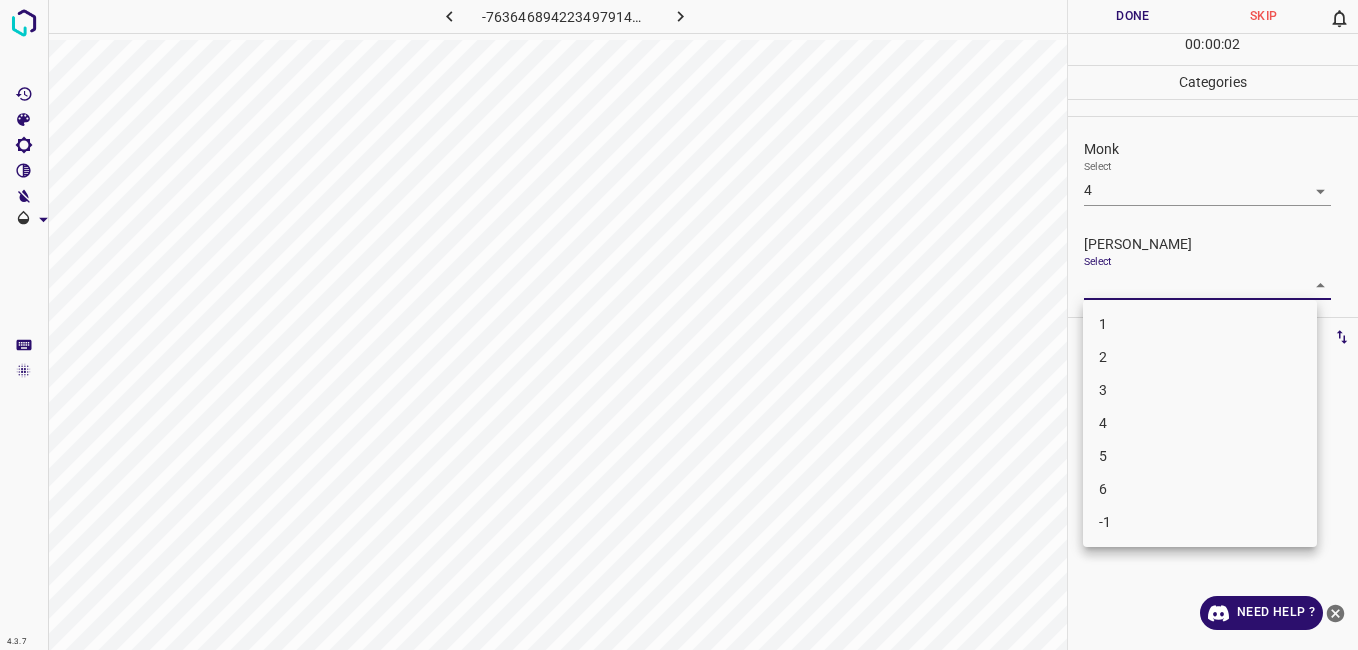 click on "3" at bounding box center (1200, 390) 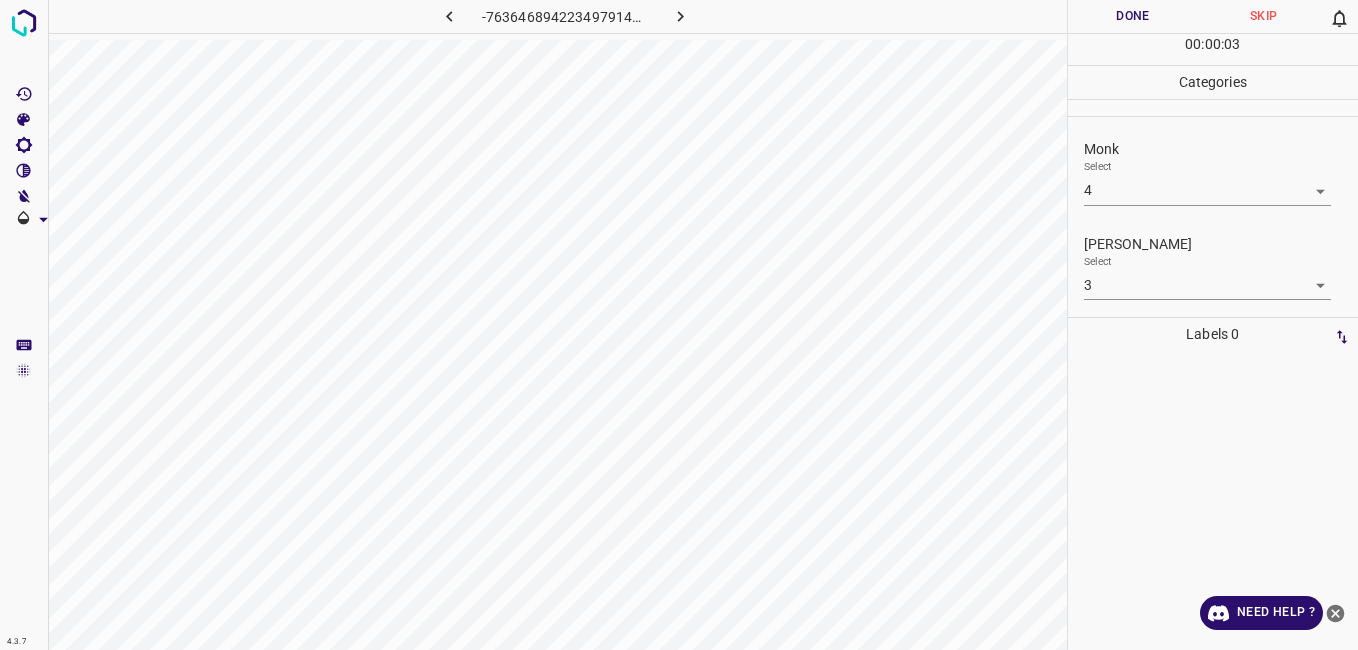 click on "00   : 00   : 03" at bounding box center [1213, 49] 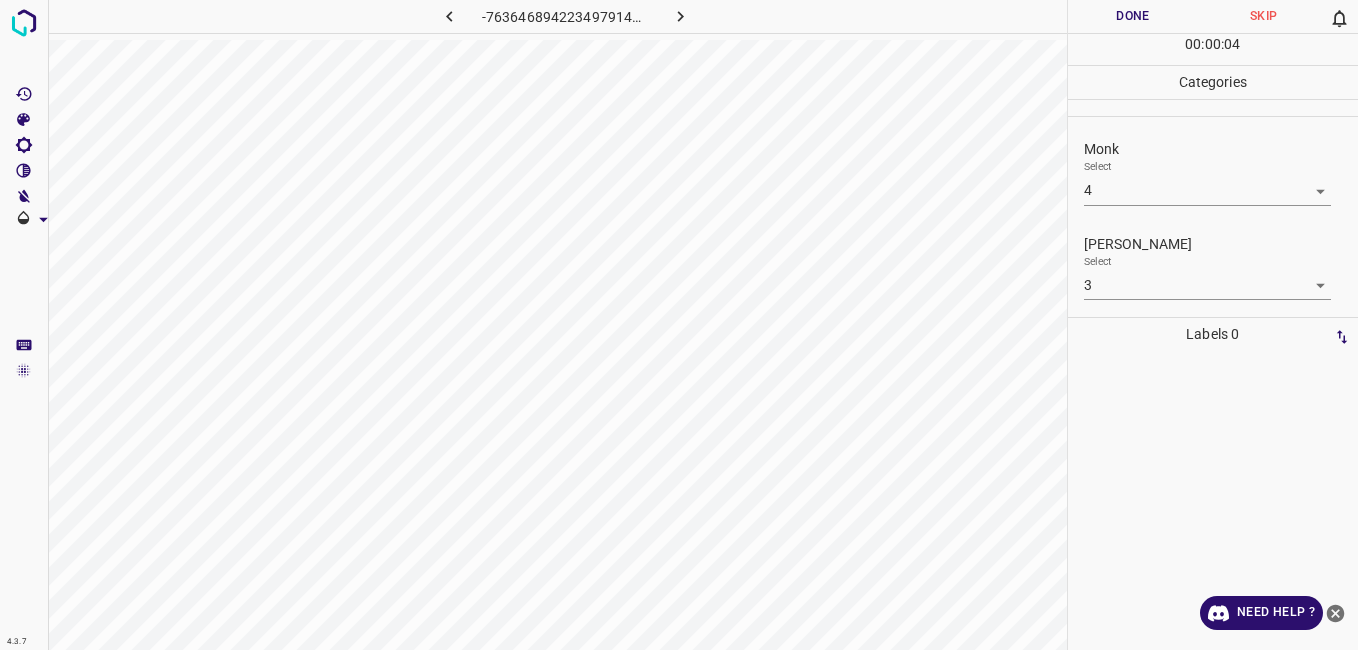 click on "Done" at bounding box center [1133, 16] 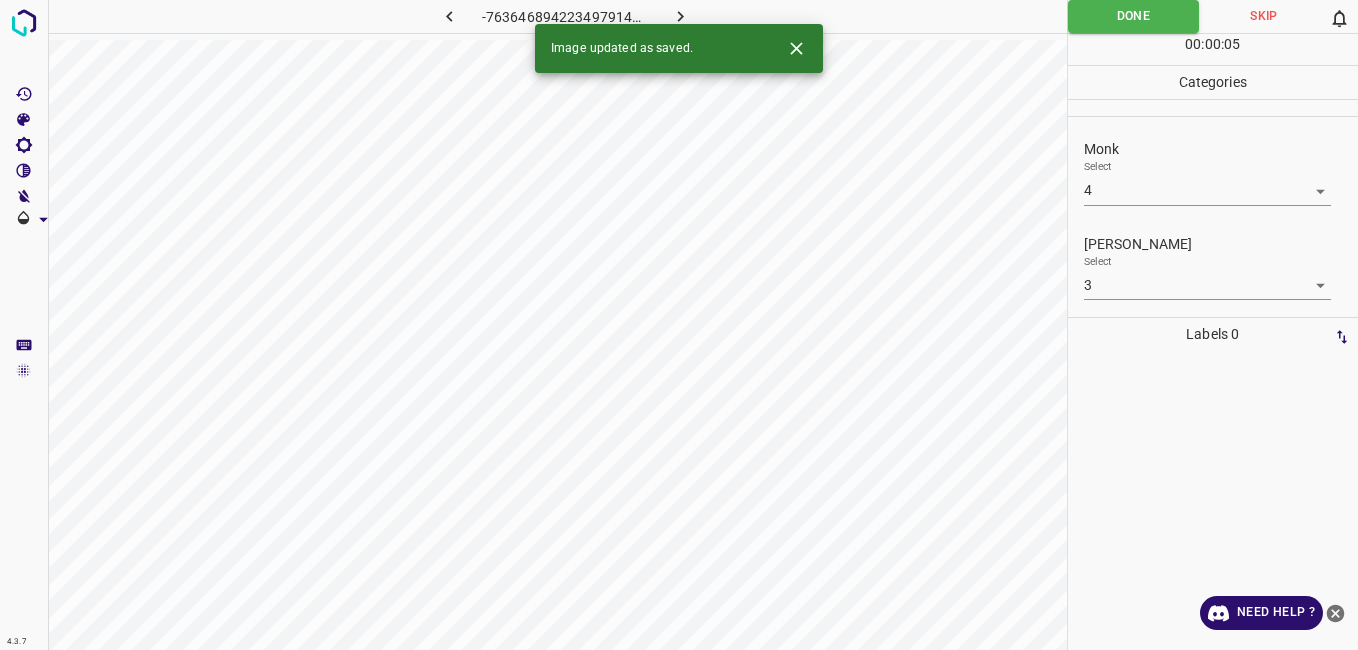 click 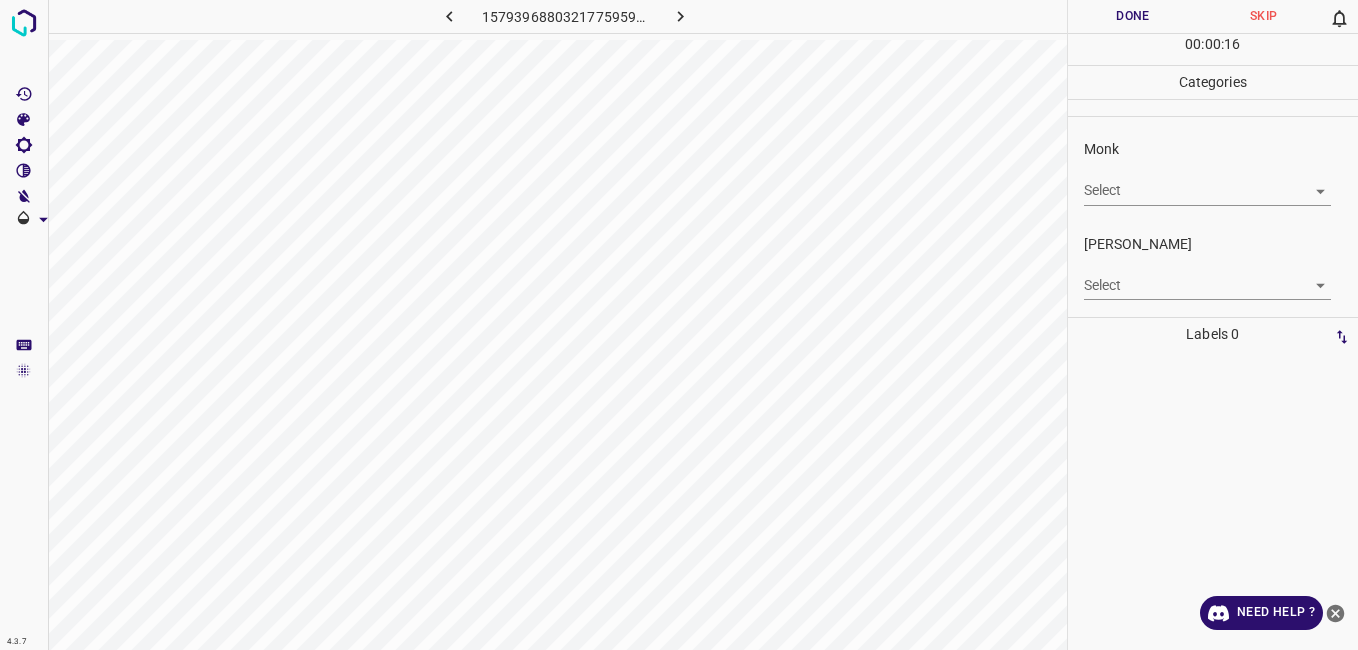 click on "4.3.7 1579396880321775959.png Done Skip 0 00   : 00   : 16   Categories Monk   Select ​  Fitzpatrick   Select ​ Labels   0 Categories 1 Monk 2  Fitzpatrick Tools Space Change between modes (Draw & Edit) I Auto labeling R Restore zoom M Zoom in N Zoom out Delete Delete selecte label Filters Z Restore filters X Saturation filter C Brightness filter V Contrast filter B Gray scale filter General O Download Need Help ? - Text - Hide - Delete" at bounding box center (679, 325) 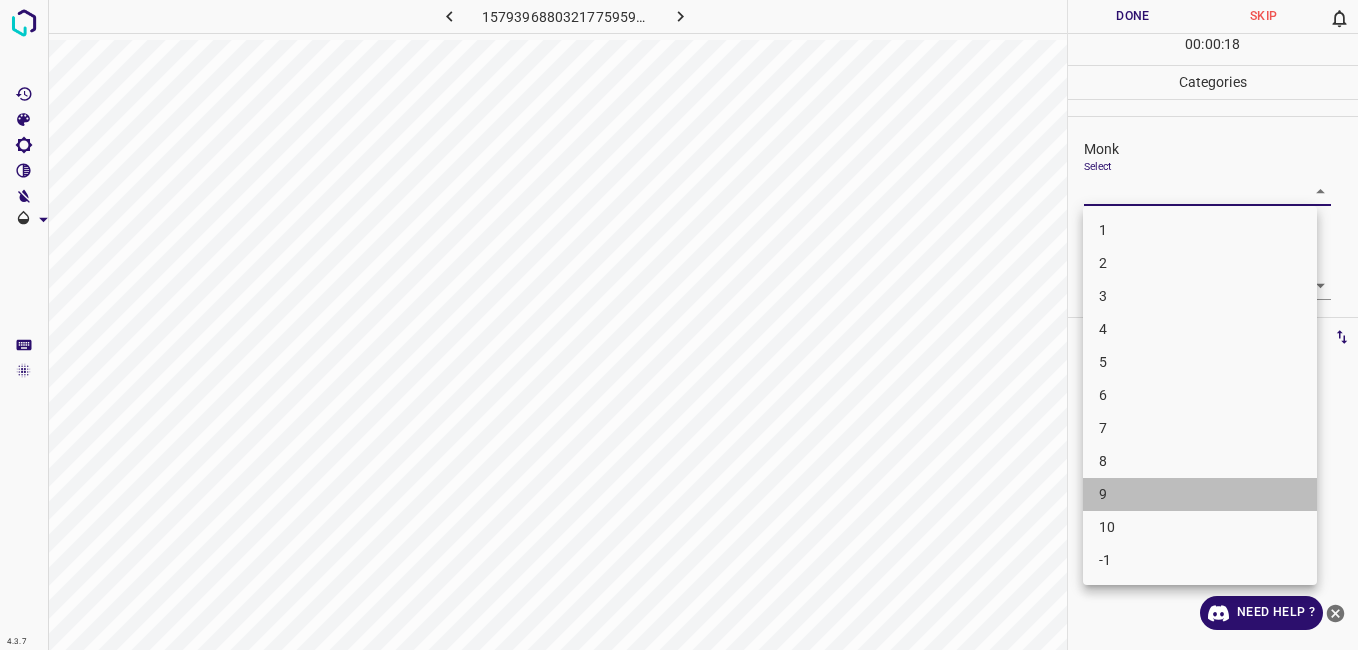 click on "9" at bounding box center (1200, 494) 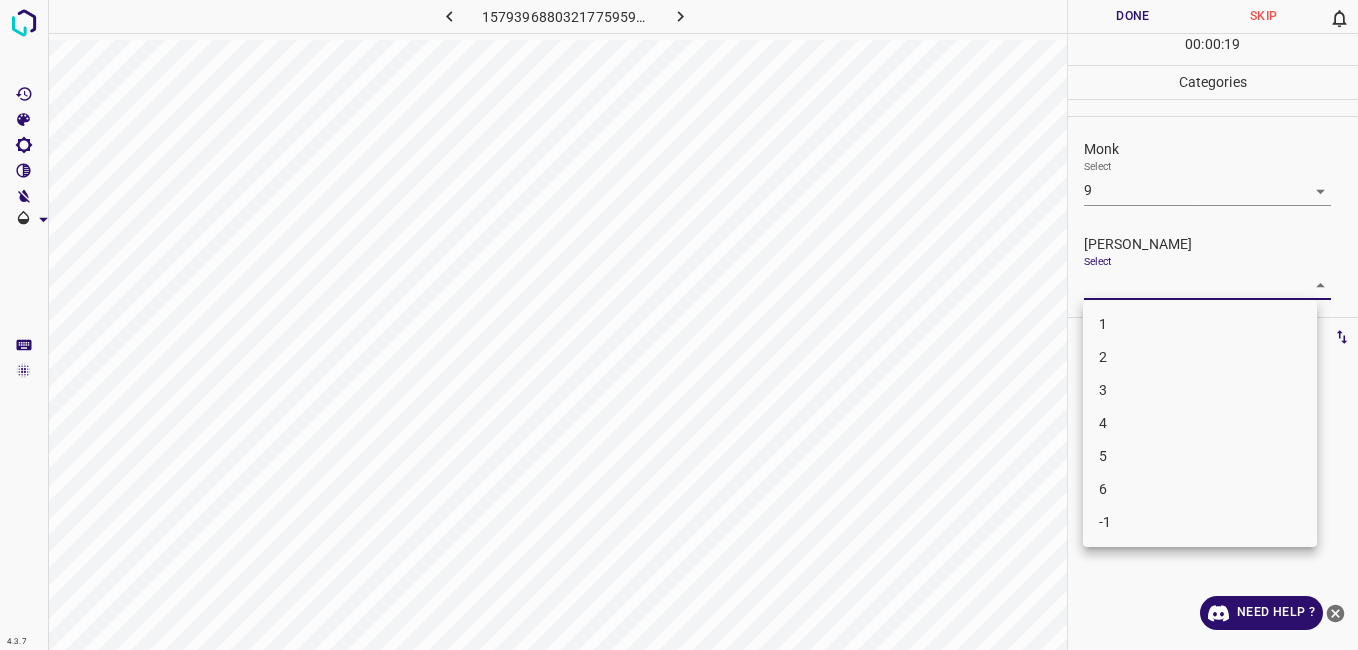 click on "4.3.7 1579396880321775959.png Done Skip 0 00   : 00   : 19   Categories Monk   Select 9 9  Fitzpatrick   Select ​ Labels   0 Categories 1 Monk 2  Fitzpatrick Tools Space Change between modes (Draw & Edit) I Auto labeling R Restore zoom M Zoom in N Zoom out Delete Delete selecte label Filters Z Restore filters X Saturation filter C Brightness filter V Contrast filter B Gray scale filter General O Download Need Help ? - Text - Hide - Delete 1 2 3 4 5 6 -1" at bounding box center (679, 325) 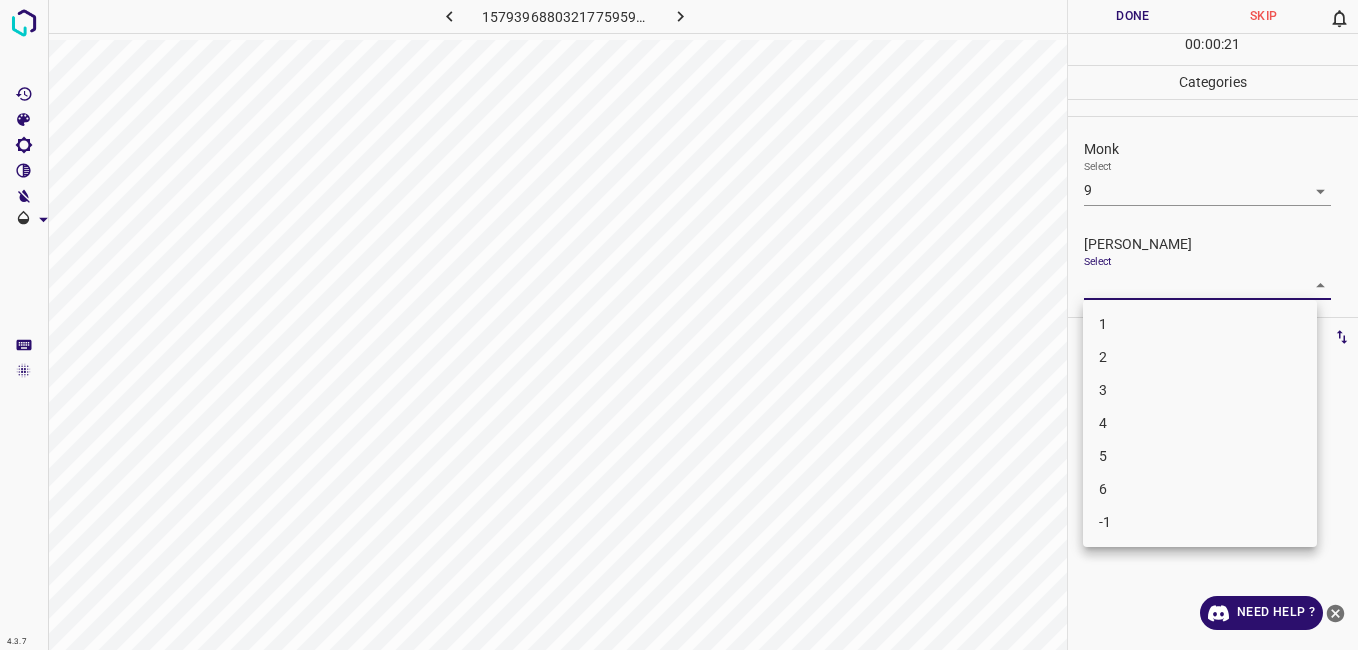 click on "6" at bounding box center (1200, 489) 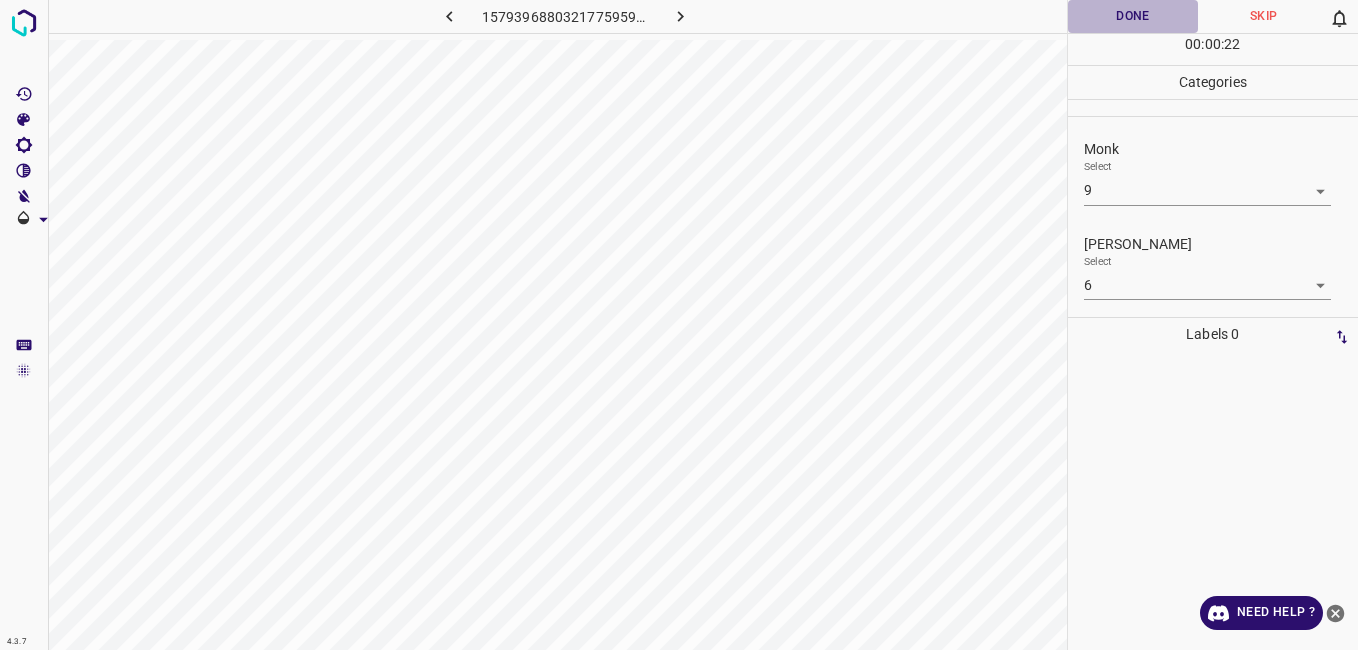 click on "Done" at bounding box center [1133, 16] 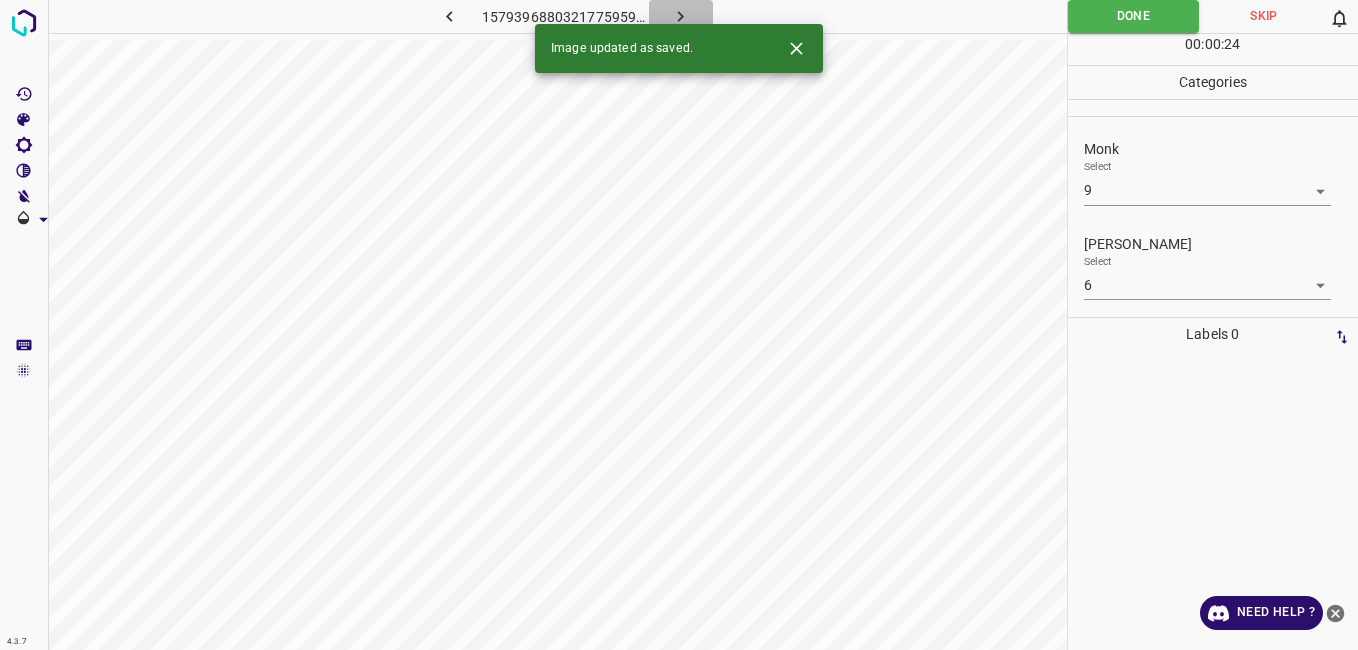 click 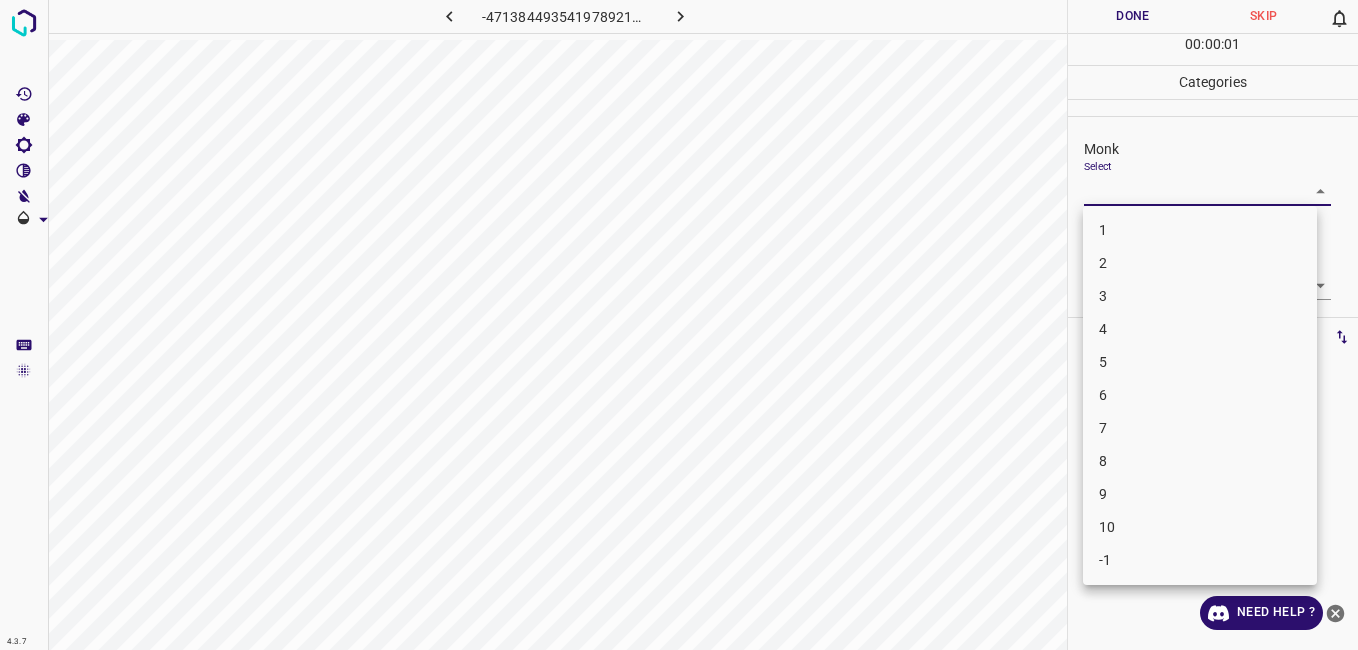 click on "4.3.7 -4713844935419789215.png Done Skip 0 00   : 00   : 01   Categories Monk   Select ​  Fitzpatrick   Select ​ Labels   0 Categories 1 Monk 2  Fitzpatrick Tools Space Change between modes (Draw & Edit) I Auto labeling R Restore zoom M Zoom in N Zoom out Delete Delete selecte label Filters Z Restore filters X Saturation filter C Brightness filter V Contrast filter B Gray scale filter General O Download Need Help ? - Text - Hide - Delete 1 2 3 4 5 6 7 8 9 10 -1" at bounding box center (679, 325) 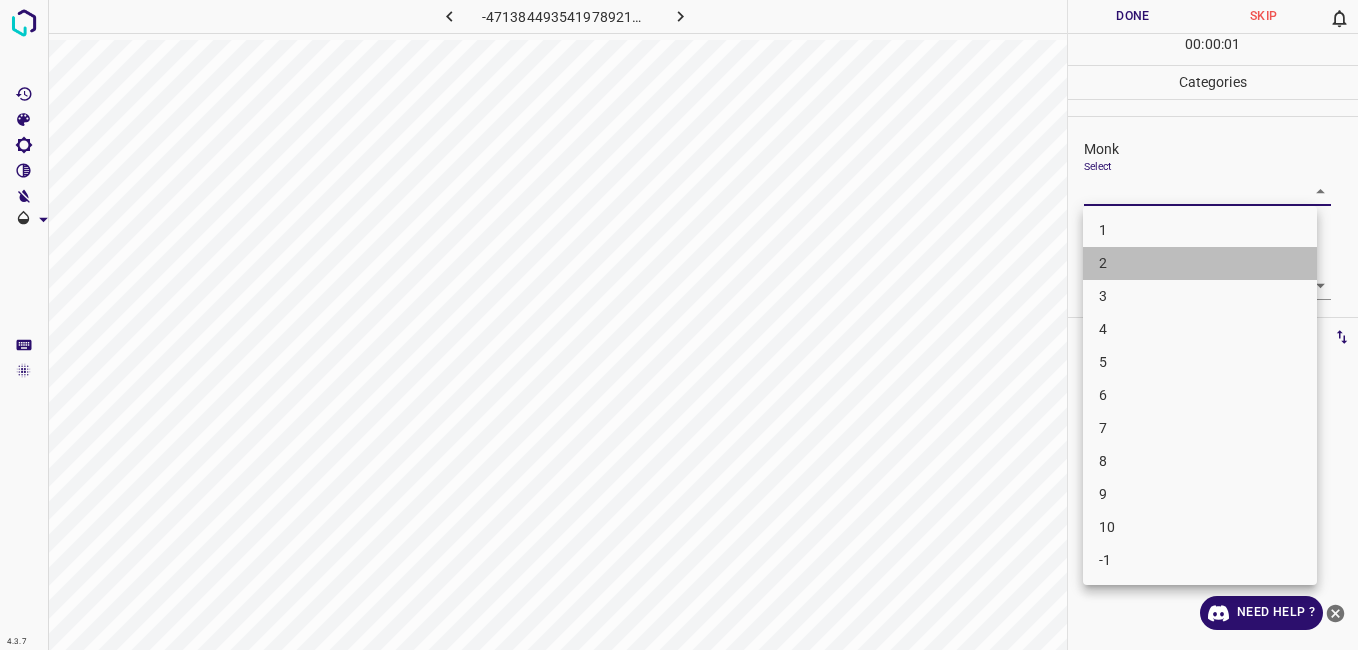 click on "2" at bounding box center (1200, 263) 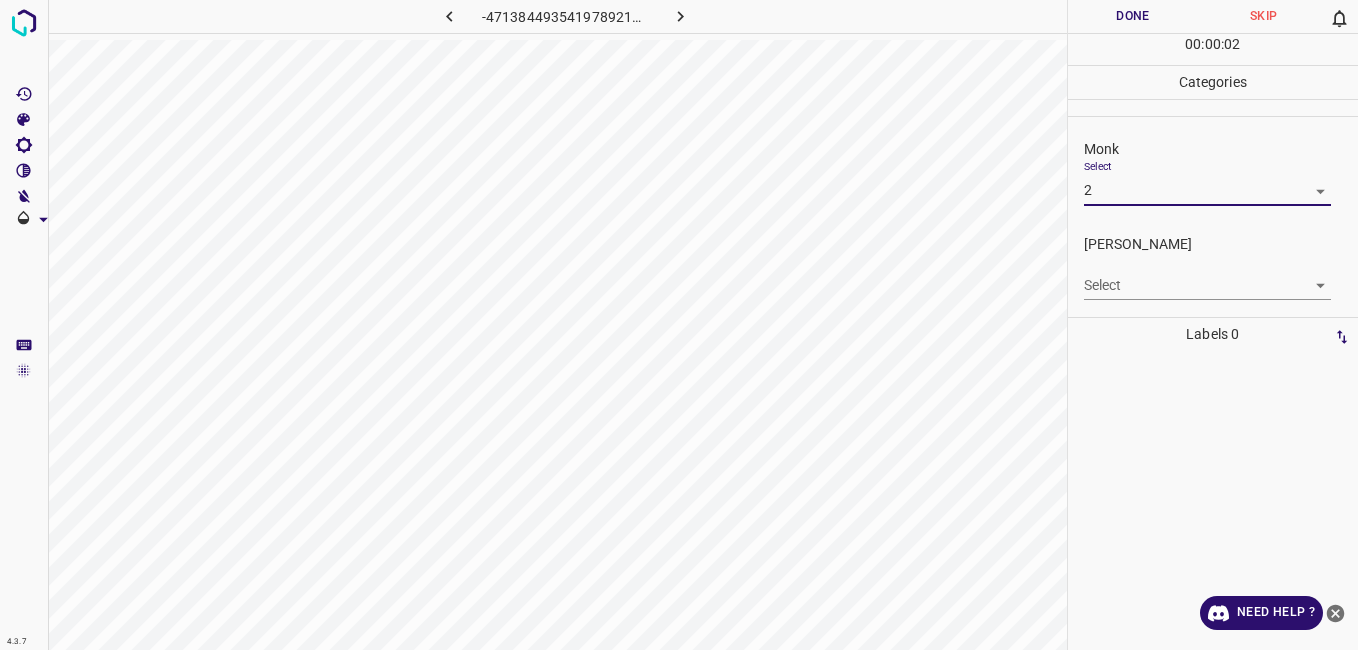 click on "4.3.7 -4713844935419789215.png Done Skip 0 00   : 00   : 02   Categories Monk   Select 2 2  Fitzpatrick   Select ​ Labels   0 Categories 1 Monk 2  Fitzpatrick Tools Space Change between modes (Draw & Edit) I Auto labeling R Restore zoom M Zoom in N Zoom out Delete Delete selecte label Filters Z Restore filters X Saturation filter C Brightness filter V Contrast filter B Gray scale filter General O Download Need Help ? - Text - Hide - Delete" at bounding box center (679, 325) 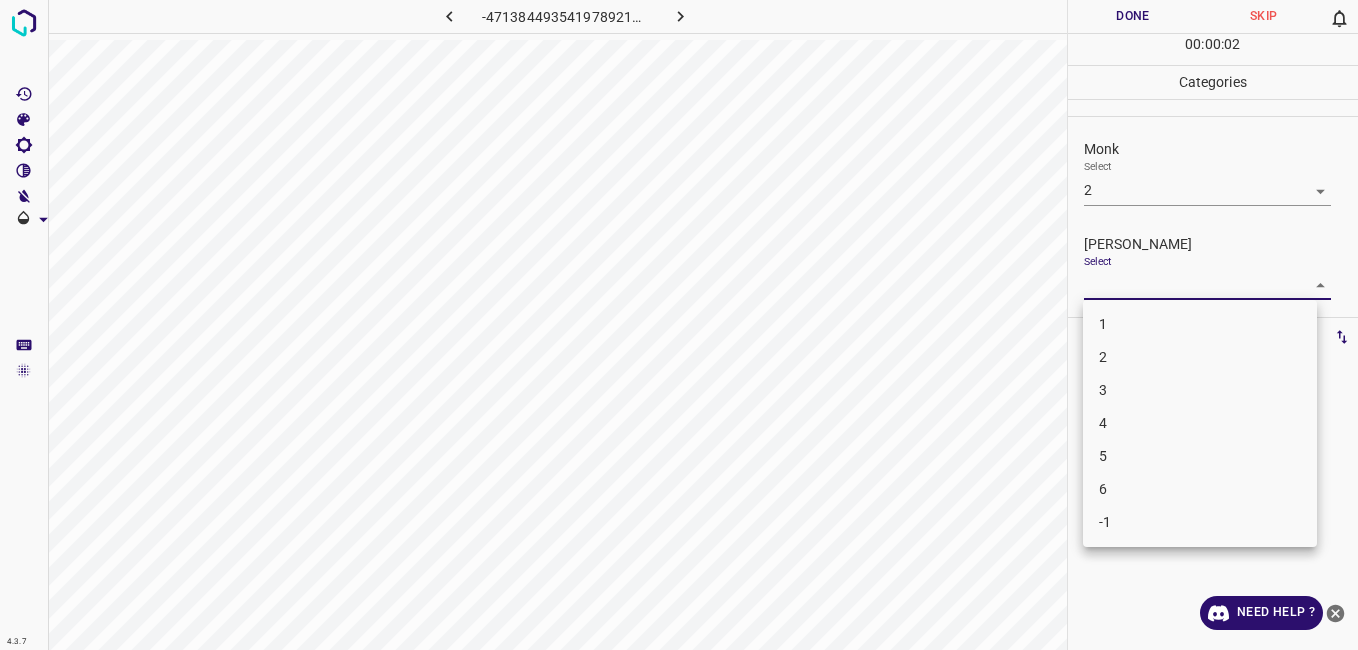 click on "1" at bounding box center (1200, 324) 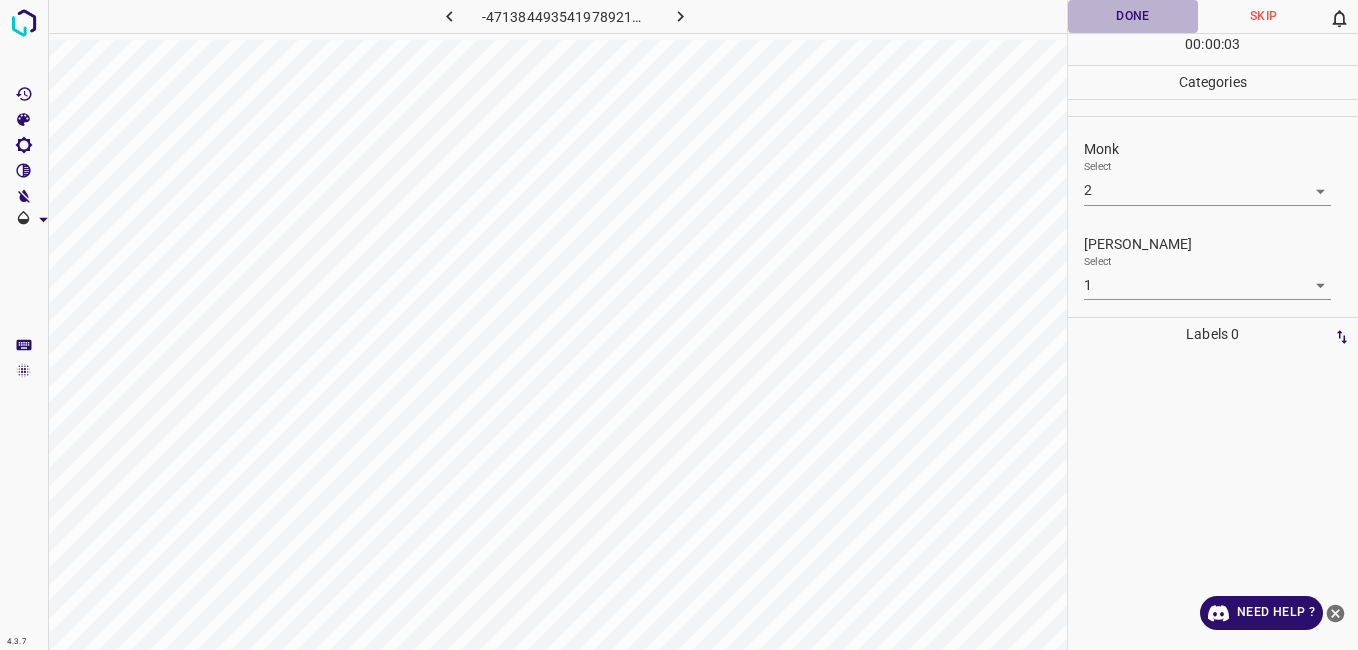 click on "Done" at bounding box center [1133, 16] 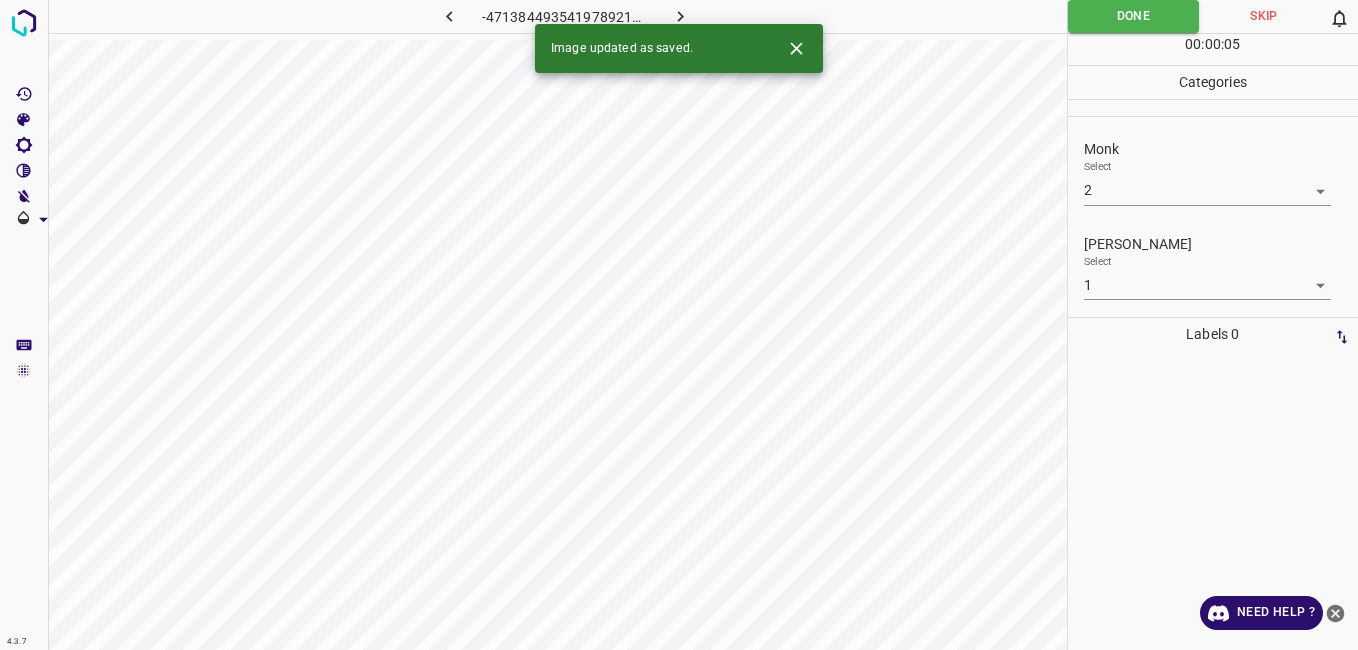 click 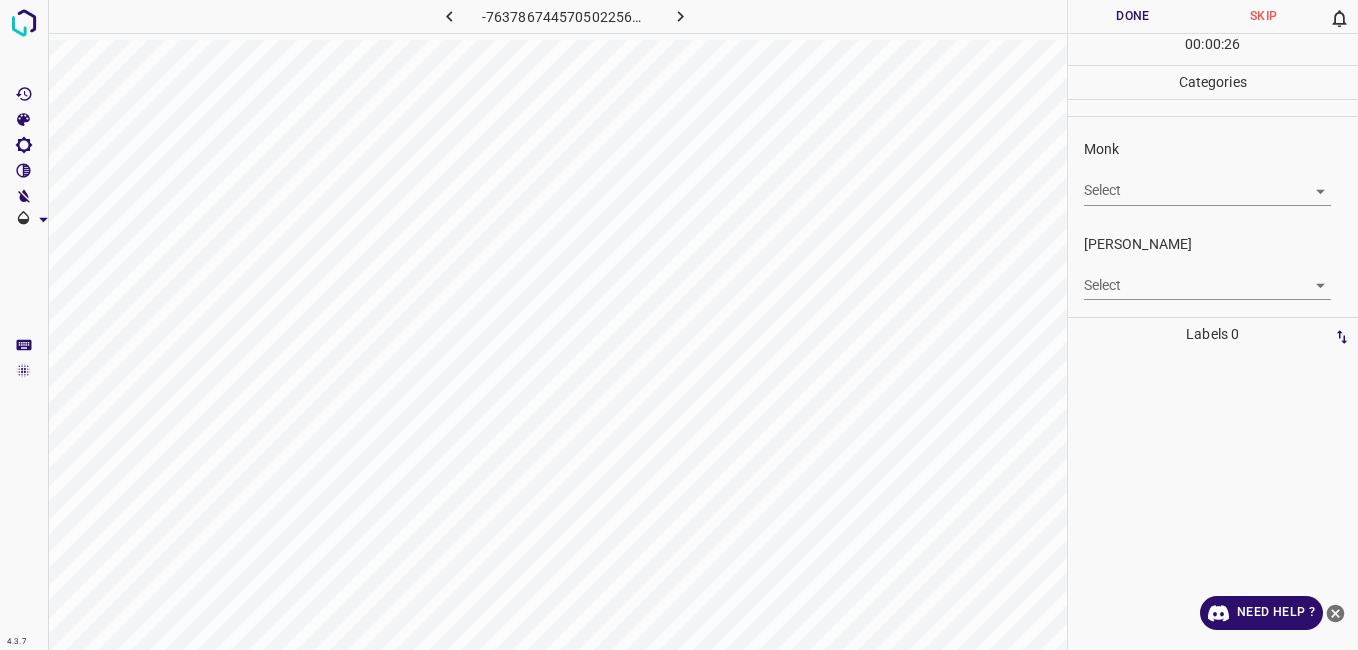 click on "4.3.7 -7637867445705022563.png Done Skip 0 00   : 00   : 26   Categories Monk   Select ​  Fitzpatrick   Select ​ Labels   0 Categories 1 Monk 2  Fitzpatrick Tools Space Change between modes (Draw & Edit) I Auto labeling R Restore zoom M Zoom in N Zoom out Delete Delete selecte label Filters Z Restore filters X Saturation filter C Brightness filter V Contrast filter B Gray scale filter General O Download Need Help ? - Text - Hide - Delete" at bounding box center (679, 325) 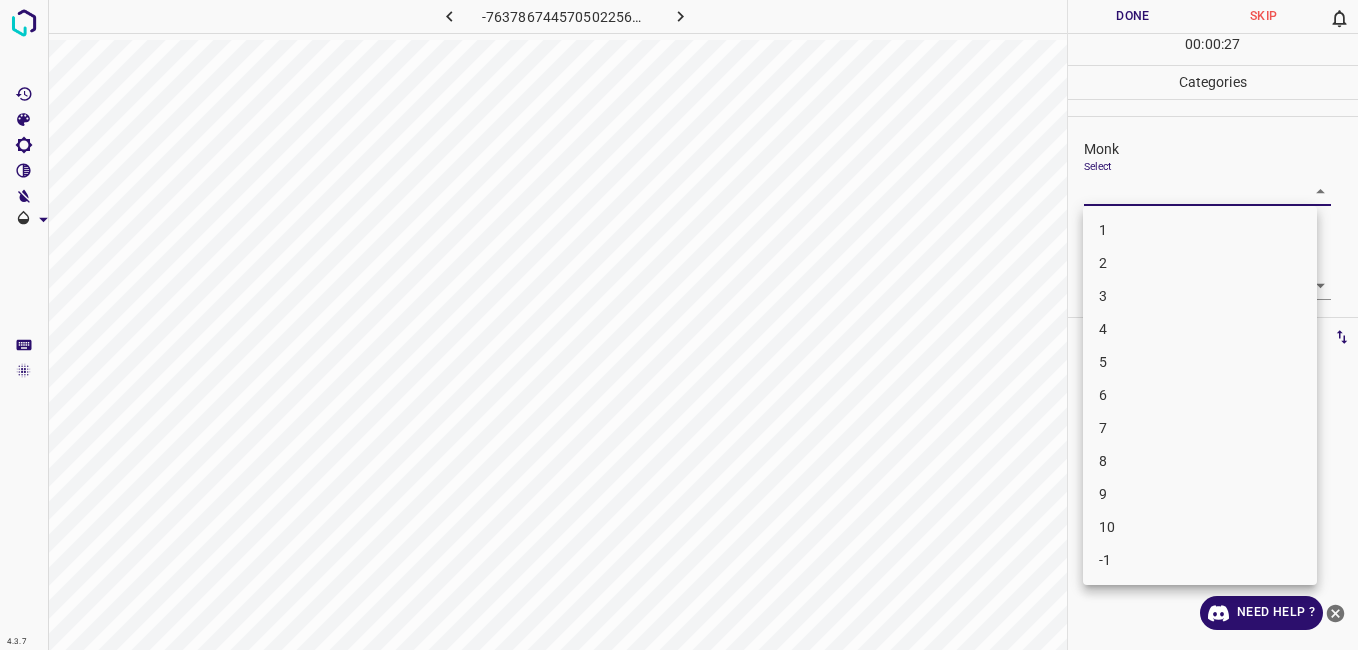 click on "2" at bounding box center (1200, 263) 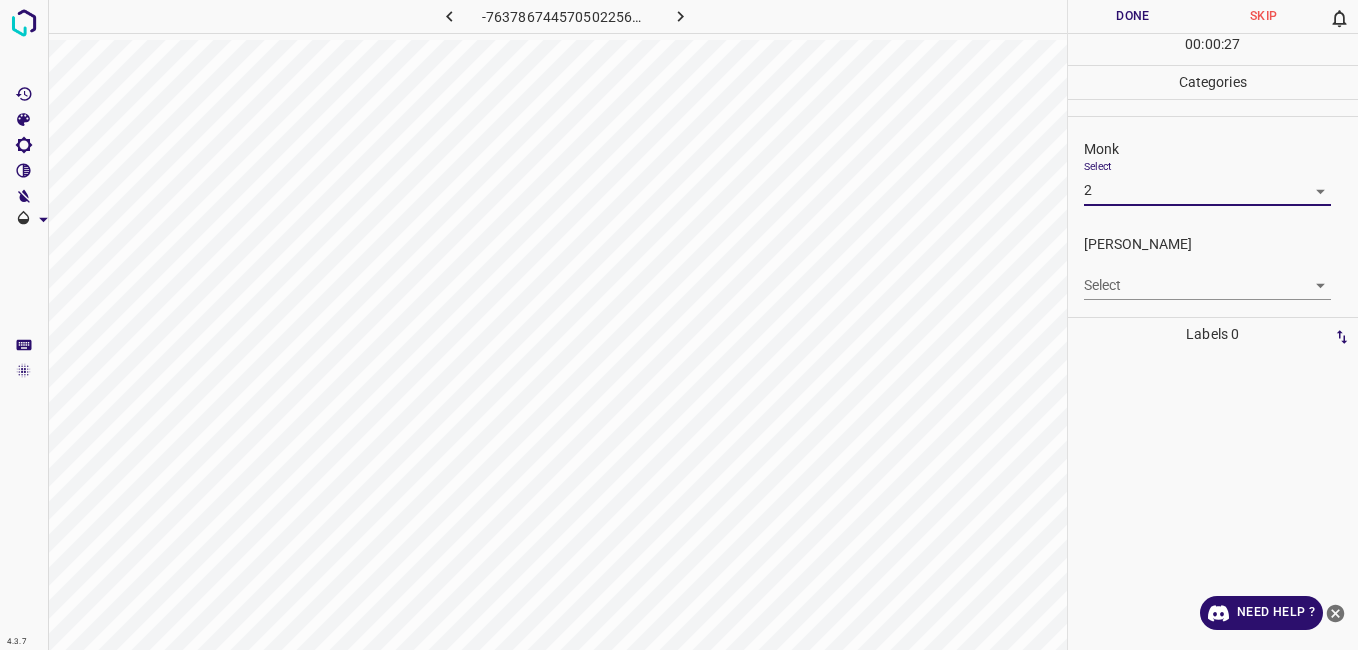 click on "Fitzpatrick   Select ​" at bounding box center [1213, 267] 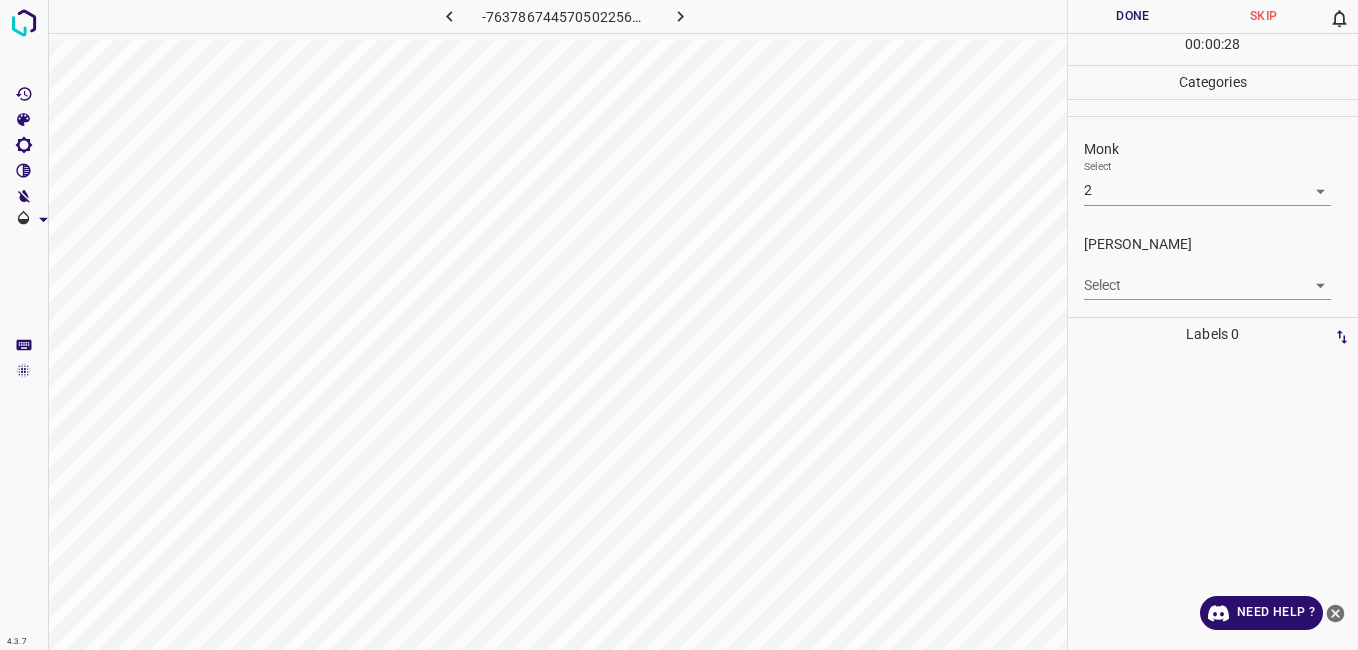 click on "4.3.7 -7637867445705022563.png Done Skip 0 00   : 00   : 28   Categories Monk   Select 2 2  Fitzpatrick   Select ​ Labels   0 Categories 1 Monk 2  Fitzpatrick Tools Space Change between modes (Draw & Edit) I Auto labeling R Restore zoom M Zoom in N Zoom out Delete Delete selecte label Filters Z Restore filters X Saturation filter C Brightness filter V Contrast filter B Gray scale filter General O Download Need Help ? - Text - Hide - Delete" at bounding box center (679, 325) 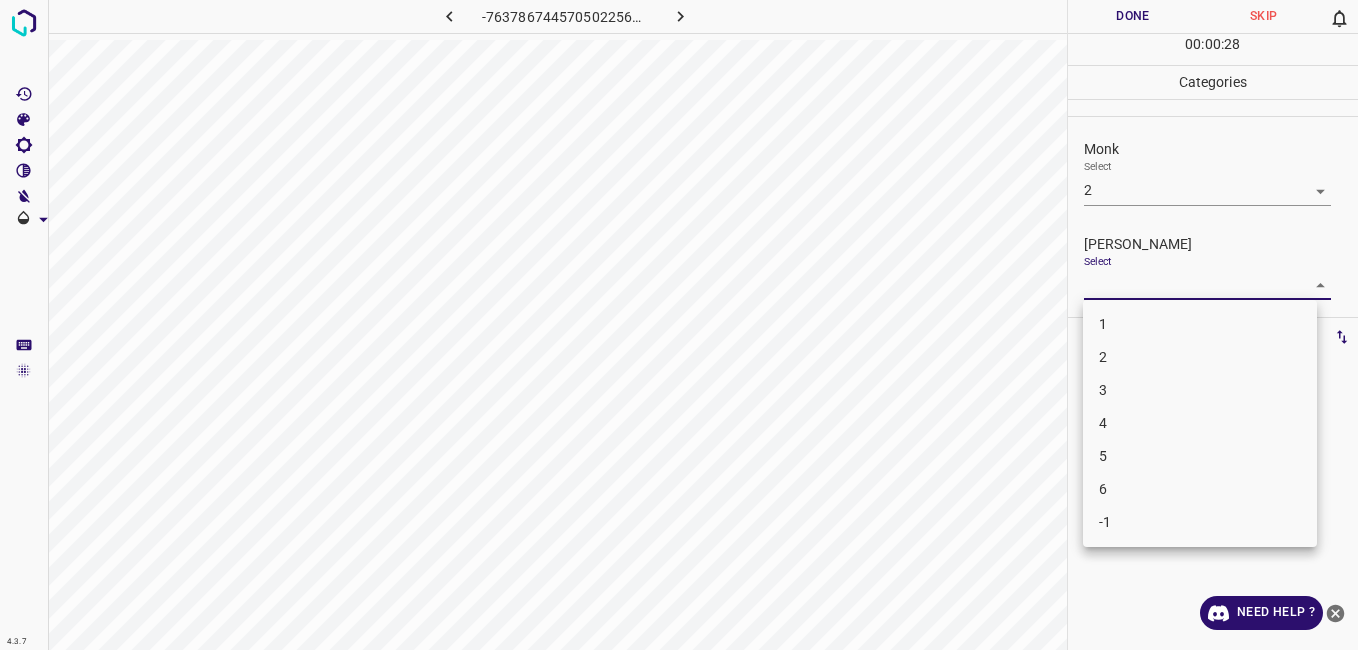 click on "1" at bounding box center [1200, 324] 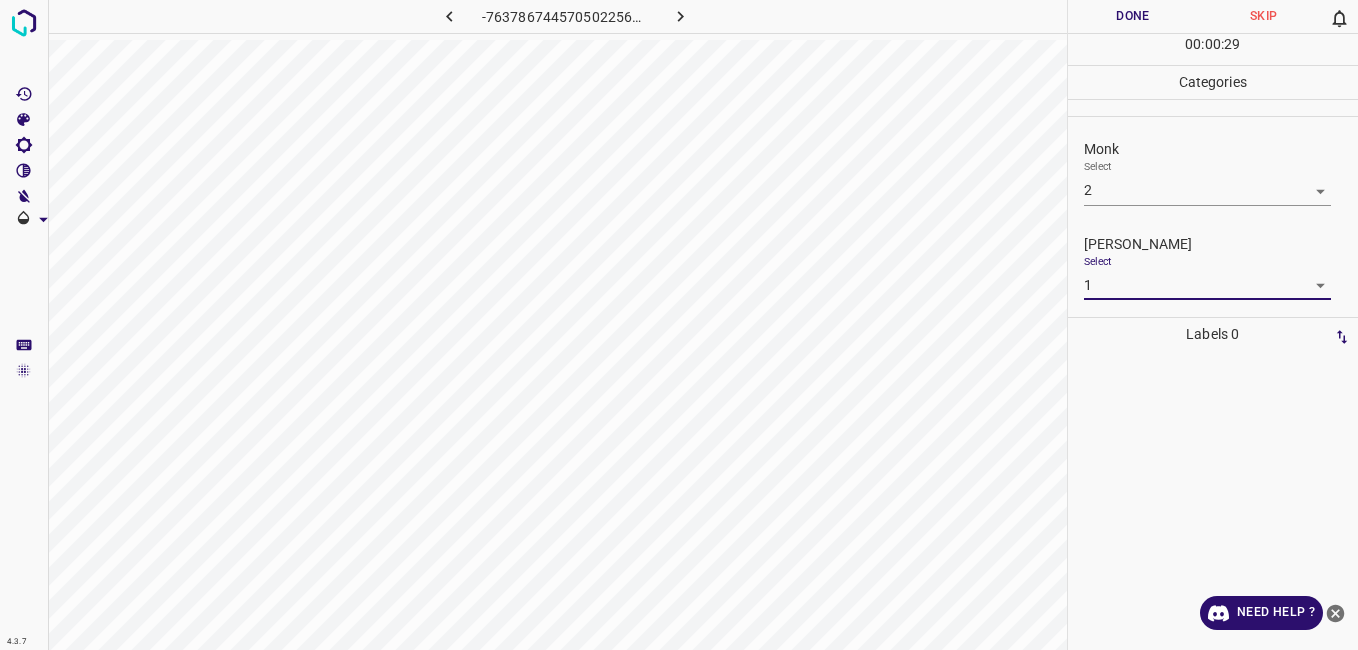 click on "Done" at bounding box center [1133, 16] 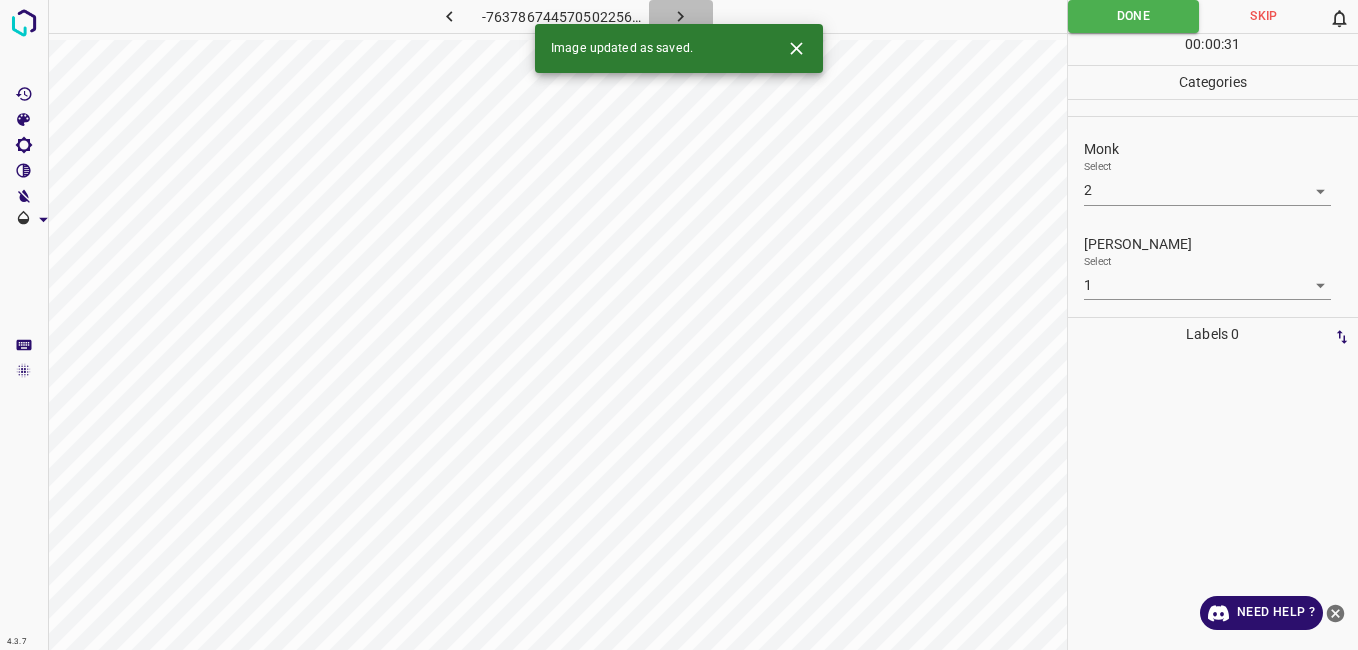 click 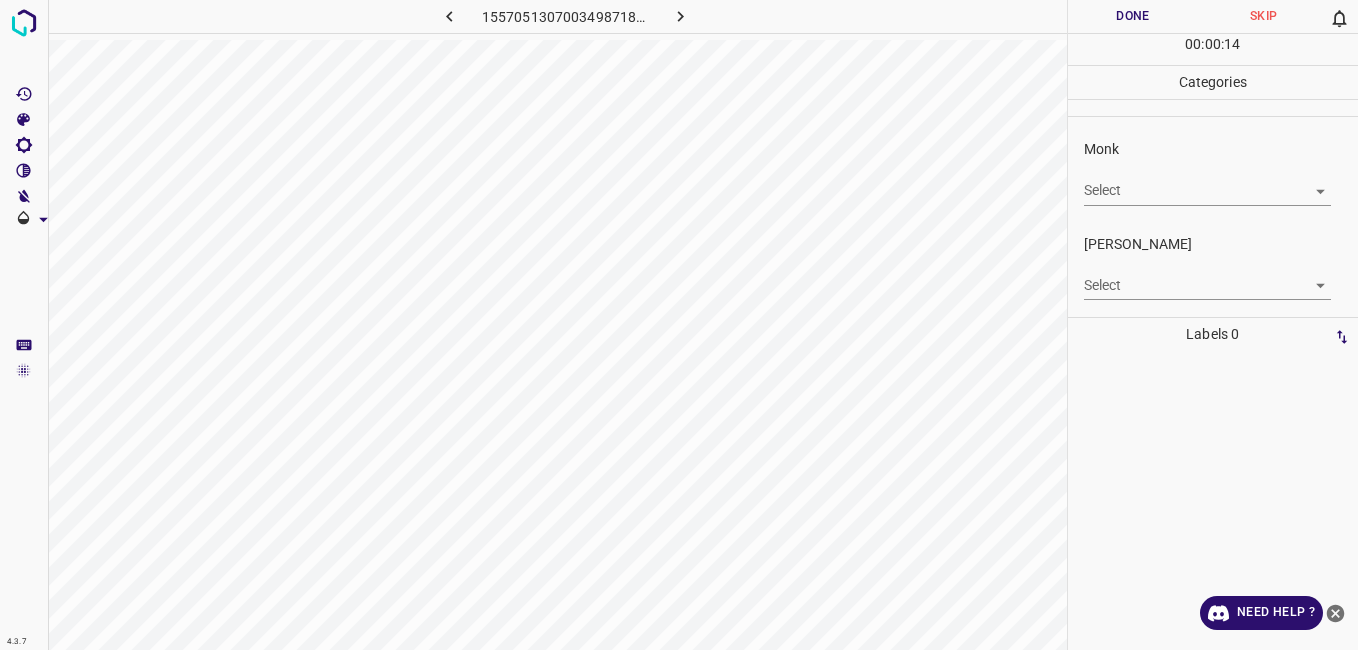 click on "4.3.7 1557051307003498718.png Done Skip 0 00   : 00   : 14   Categories Monk   Select ​  Fitzpatrick   Select ​ Labels   0 Categories 1 Monk 2  Fitzpatrick Tools Space Change between modes (Draw & Edit) I Auto labeling R Restore zoom M Zoom in N Zoom out Delete Delete selecte label Filters Z Restore filters X Saturation filter C Brightness filter V Contrast filter B Gray scale filter General O Download Need Help ? - Text - Hide - Delete" at bounding box center (679, 325) 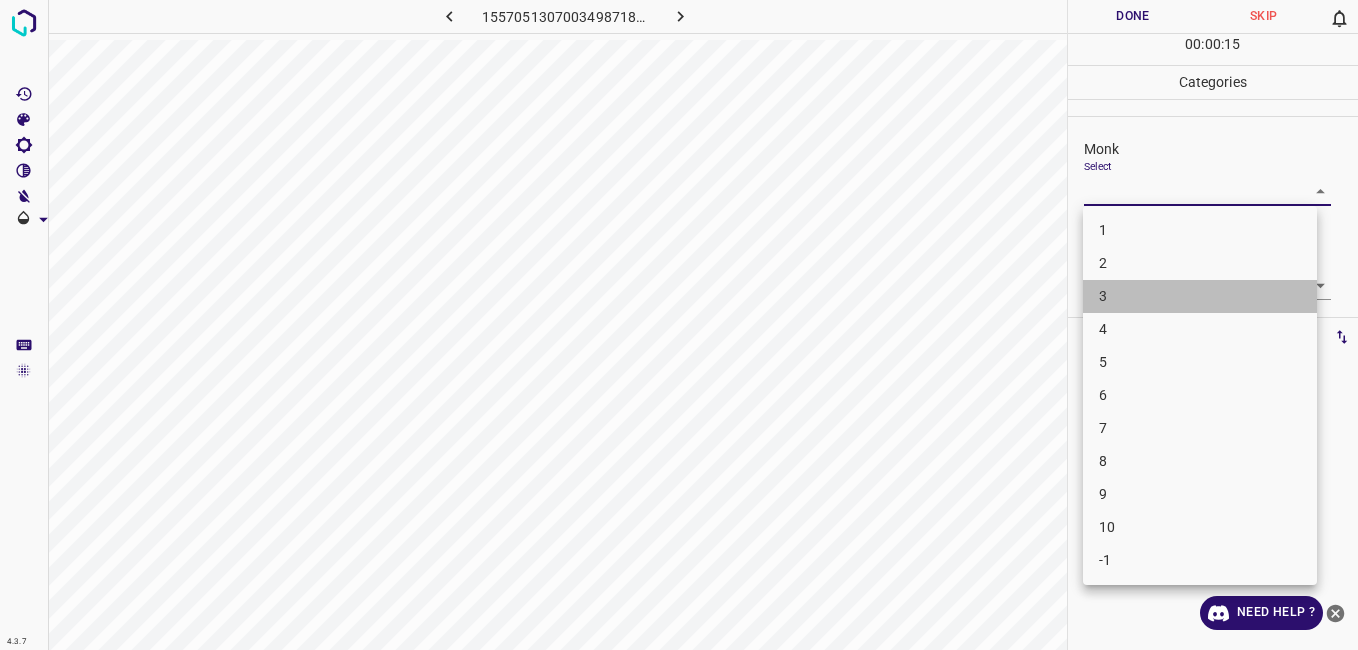 click on "3" at bounding box center [1200, 296] 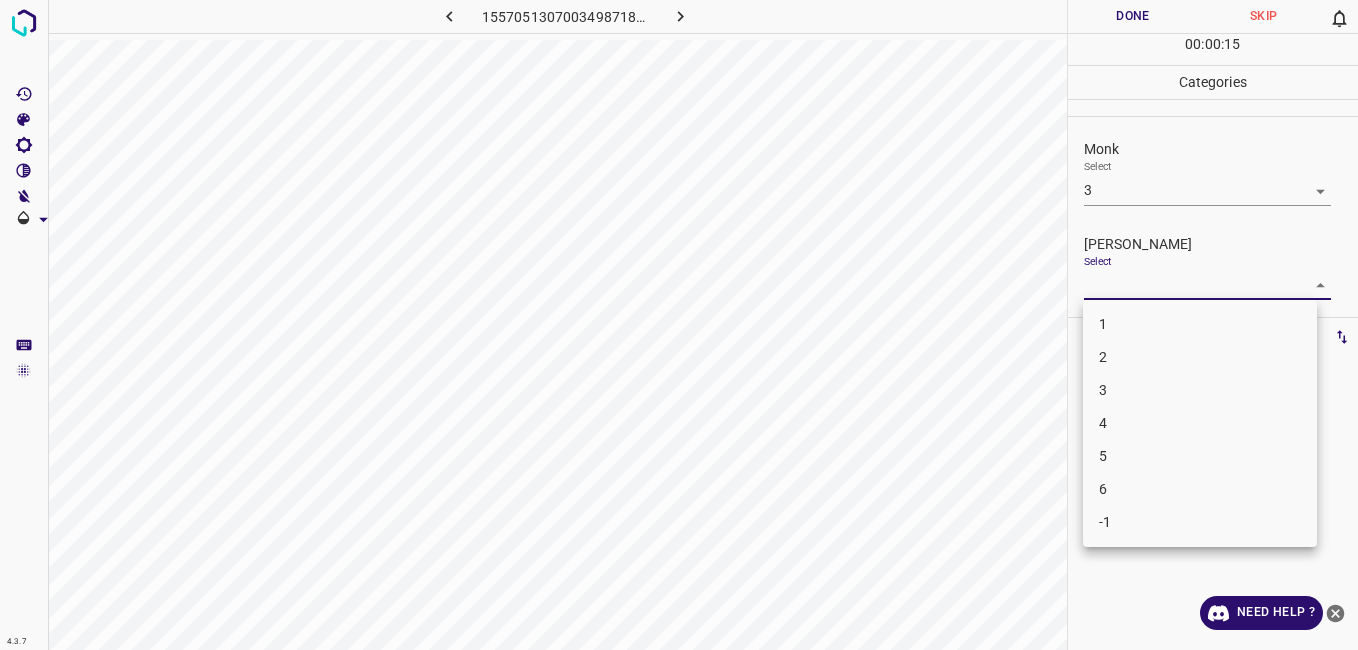 click on "4.3.7 1557051307003498718.png Done Skip 0 00   : 00   : 15   Categories Monk   Select 3 3  Fitzpatrick   Select ​ Labels   0 Categories 1 Monk 2  Fitzpatrick Tools Space Change between modes (Draw & Edit) I Auto labeling R Restore zoom M Zoom in N Zoom out Delete Delete selecte label Filters Z Restore filters X Saturation filter C Brightness filter V Contrast filter B Gray scale filter General O Download Need Help ? - Text - Hide - Delete 1 2 3 4 5 6 -1" at bounding box center [679, 325] 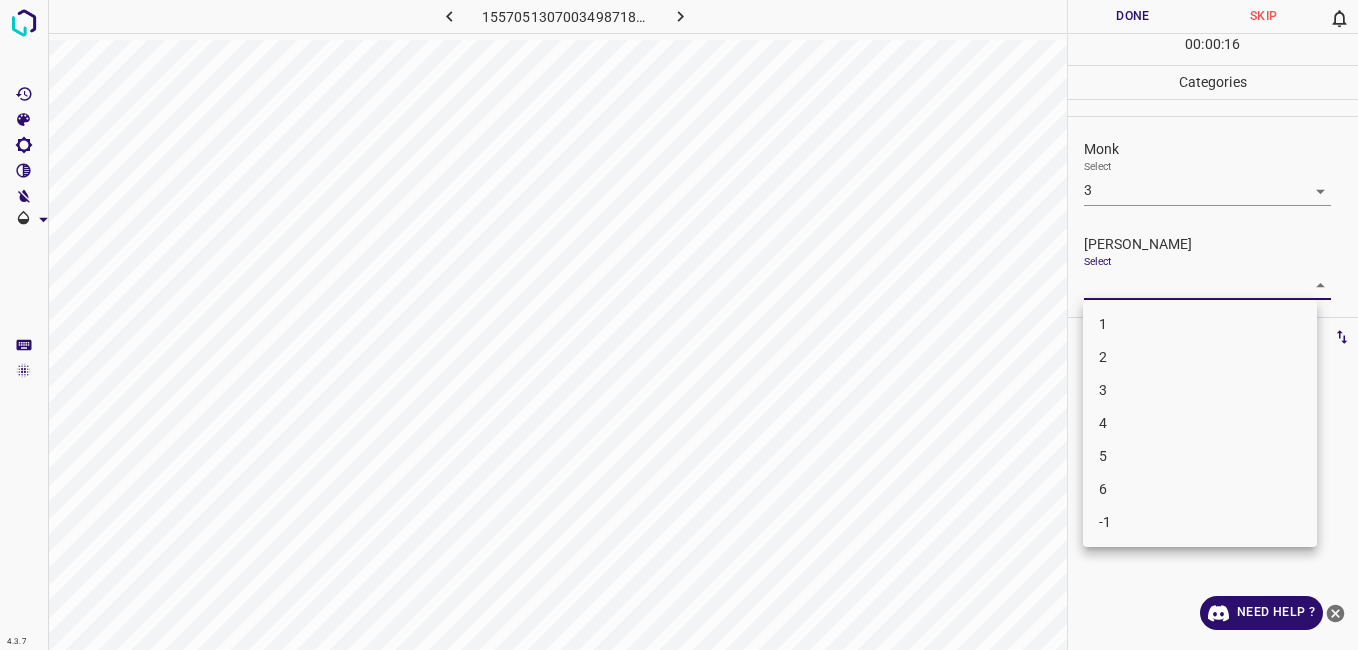 click on "1" at bounding box center (1200, 324) 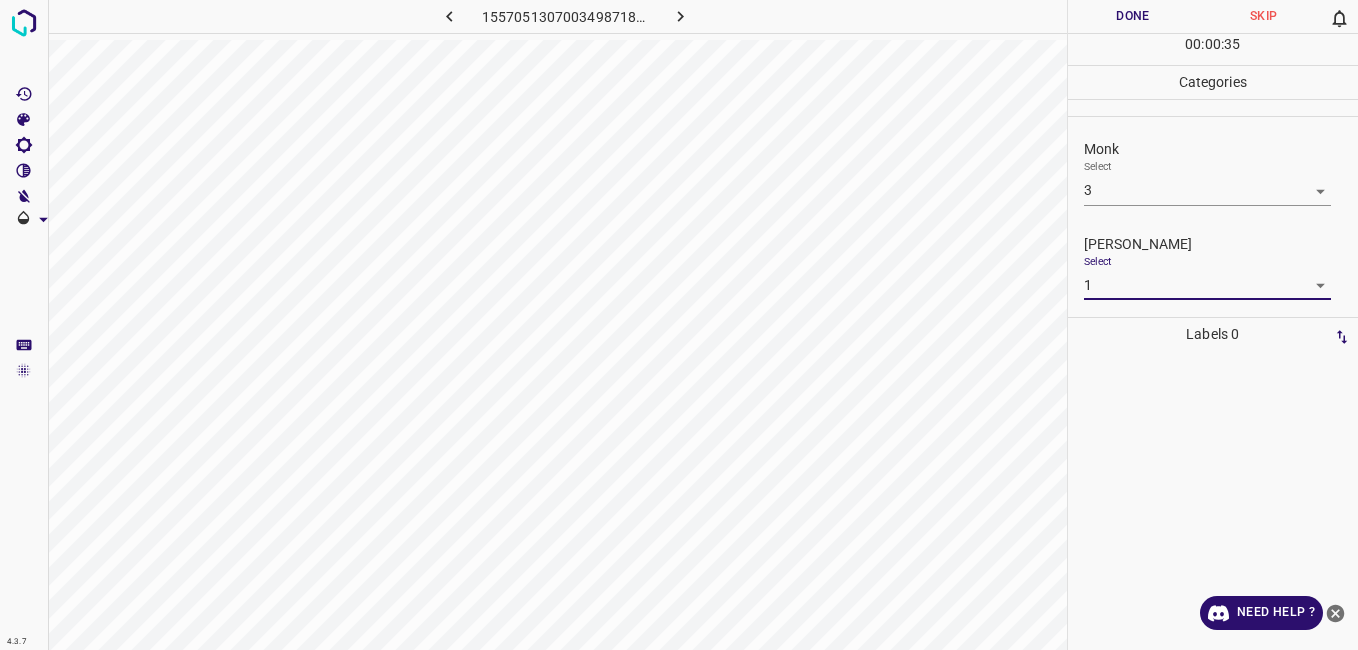 click on "Done" at bounding box center [1133, 16] 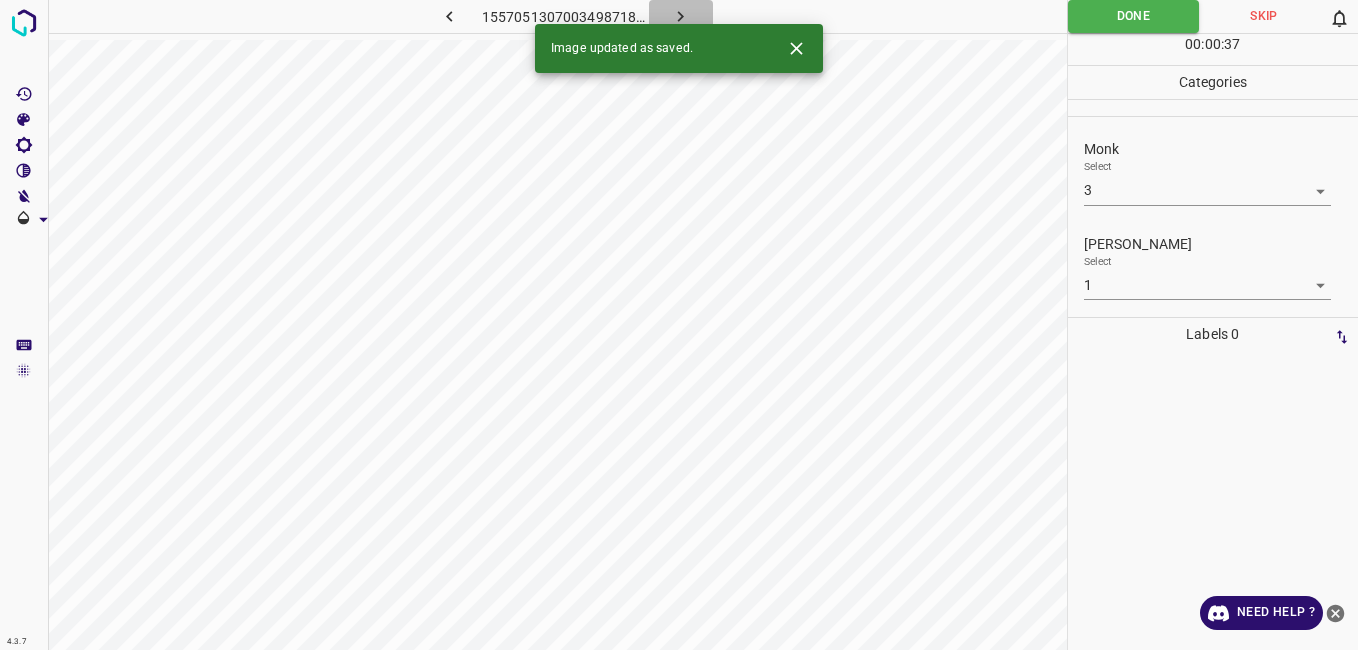 click 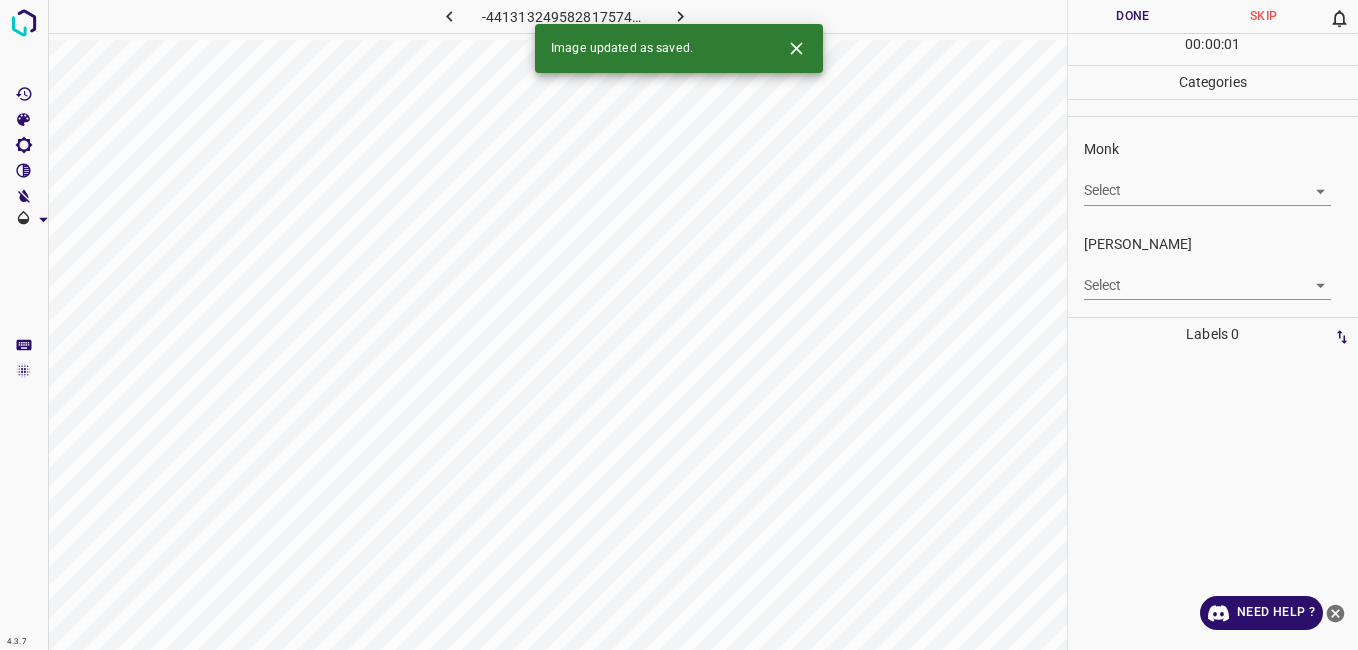 click on "4.3.7 -4413132495828175743.png Done Skip 0 00   : 00   : 01   Categories Monk   Select ​  Fitzpatrick   Select ​ Labels   0 Categories 1 Monk 2  Fitzpatrick Tools Space Change between modes (Draw & Edit) I Auto labeling R Restore zoom M Zoom in N Zoom out Delete Delete selecte label Filters Z Restore filters X Saturation filter C Brightness filter V Contrast filter B Gray scale filter General O Download Image updated as saved. Need Help ? - Text - Hide - Delete" at bounding box center (679, 325) 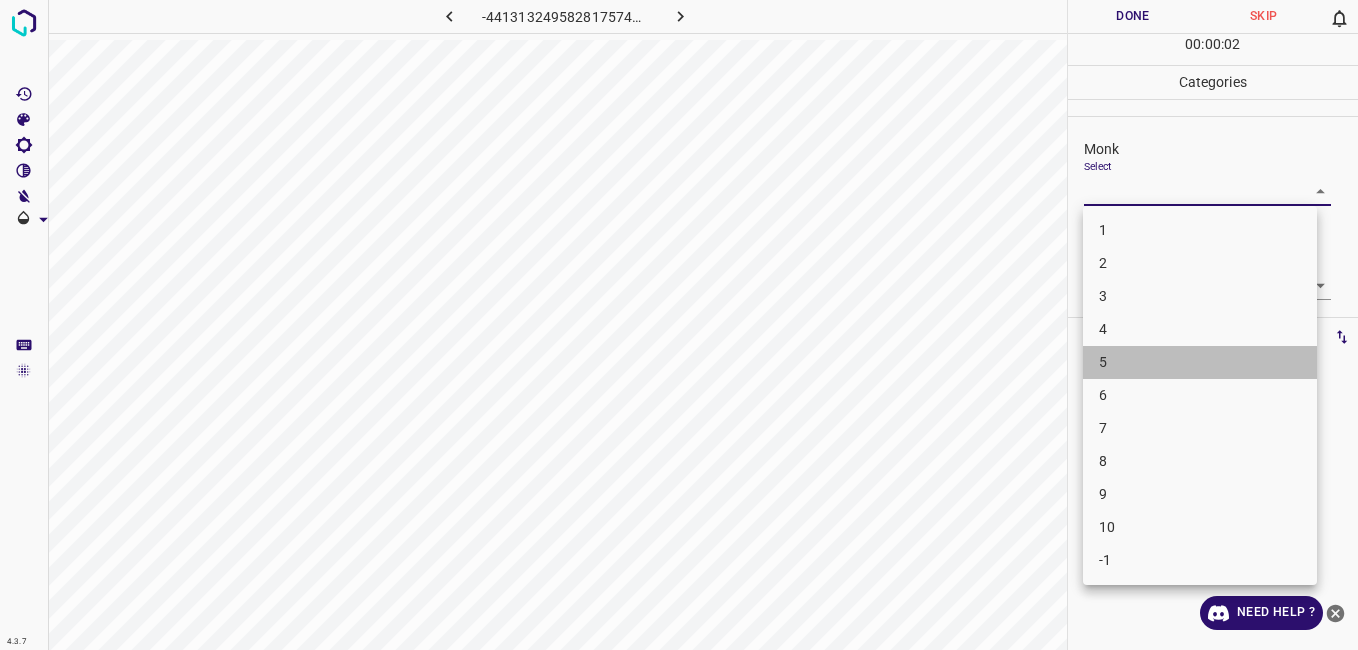 click on "5" at bounding box center (1200, 362) 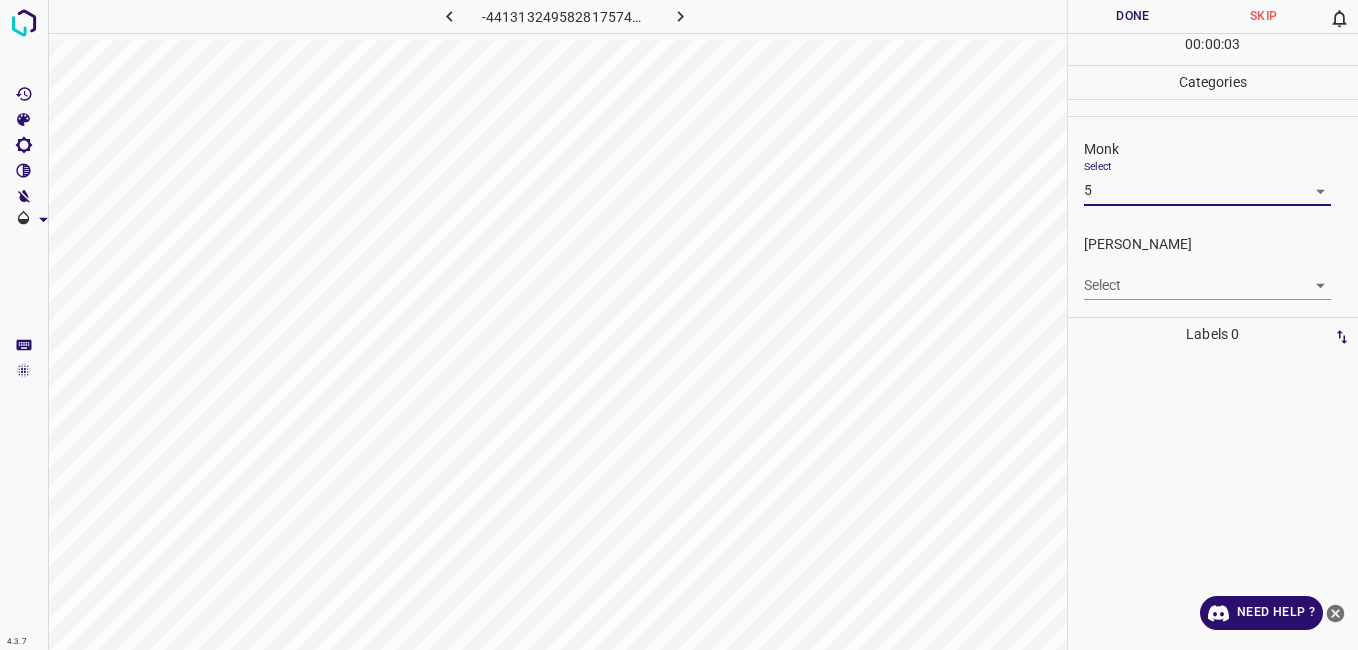click on "4.3.7 -4413132495828175743.png Done Skip 0 00   : 00   : 03   Categories Monk   Select 5 5  Fitzpatrick   Select ​ Labels   0 Categories 1 Monk 2  Fitzpatrick Tools Space Change between modes (Draw & Edit) I Auto labeling R Restore zoom M Zoom in N Zoom out Delete Delete selecte label Filters Z Restore filters X Saturation filter C Brightness filter V Contrast filter B Gray scale filter General O Download Need Help ? - Text - Hide - Delete" at bounding box center [679, 325] 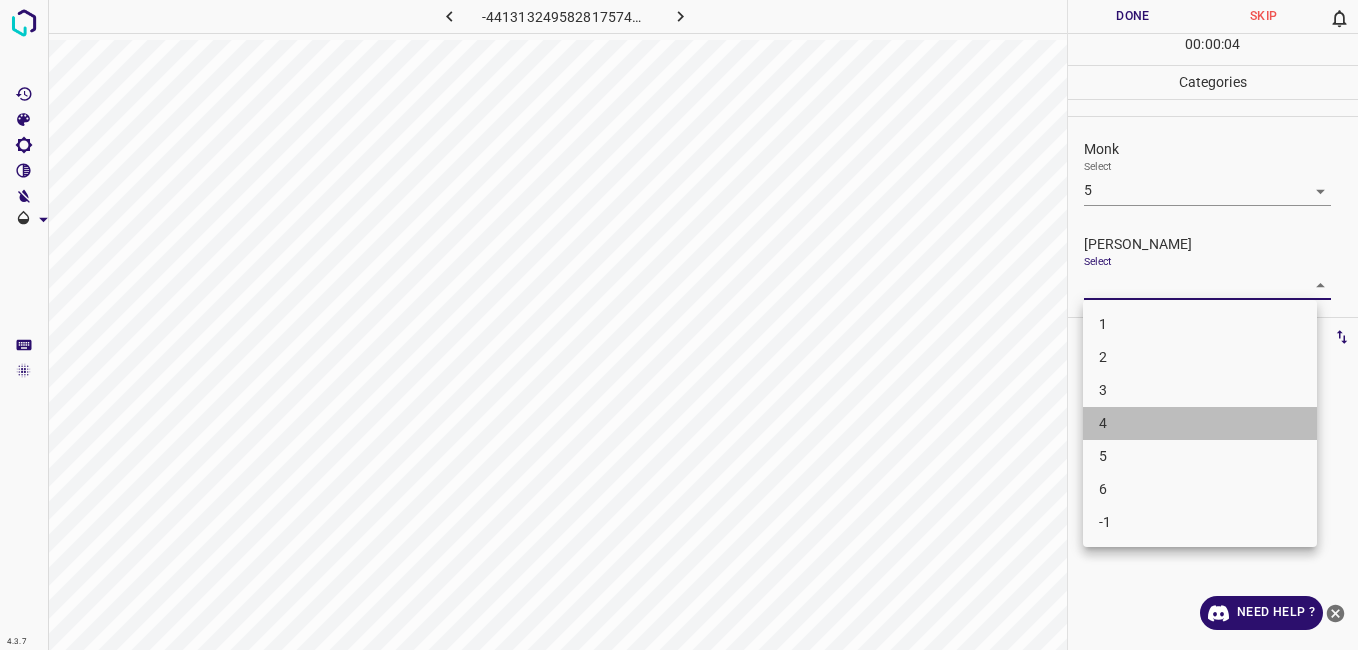 click on "4" at bounding box center (1200, 423) 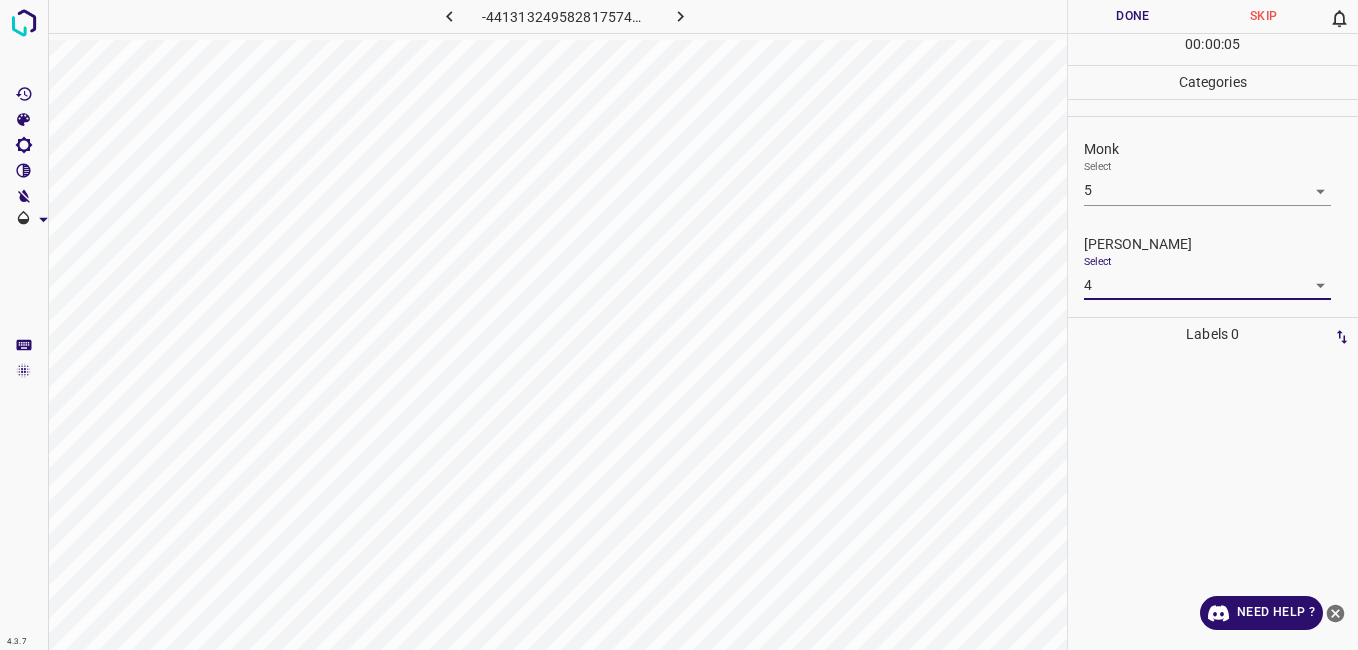 click on "Done" at bounding box center [1133, 16] 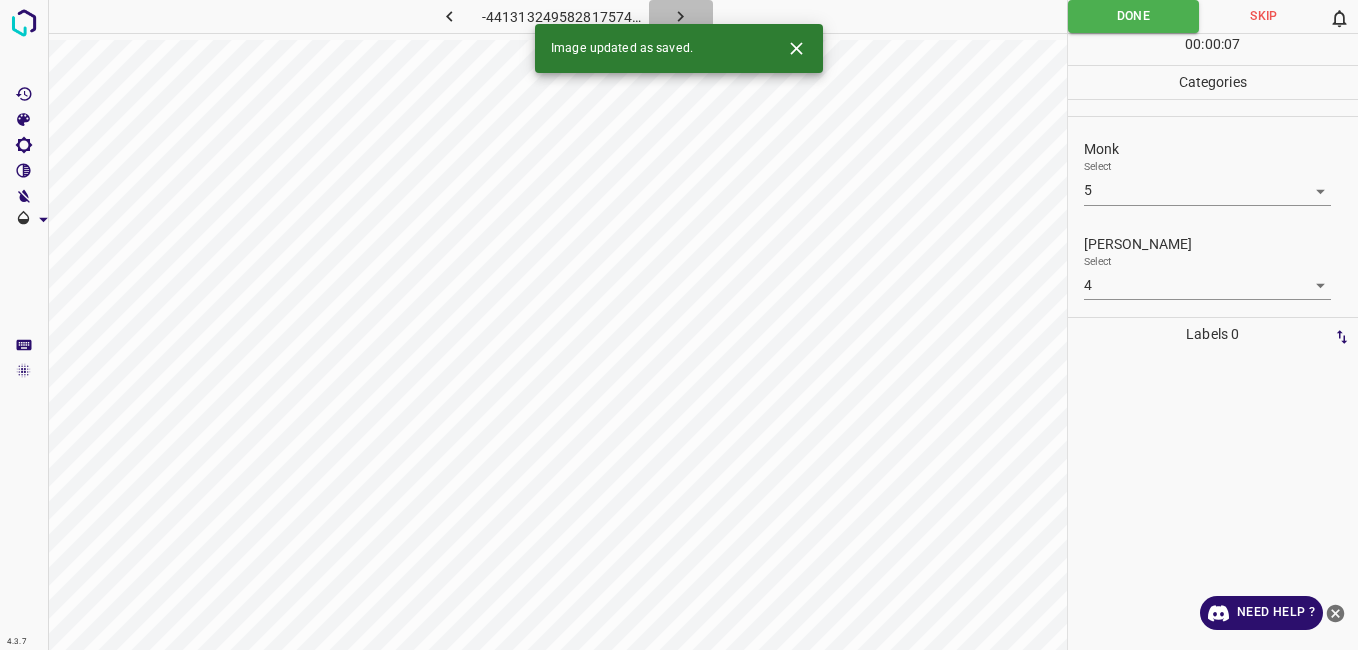 click at bounding box center [681, 16] 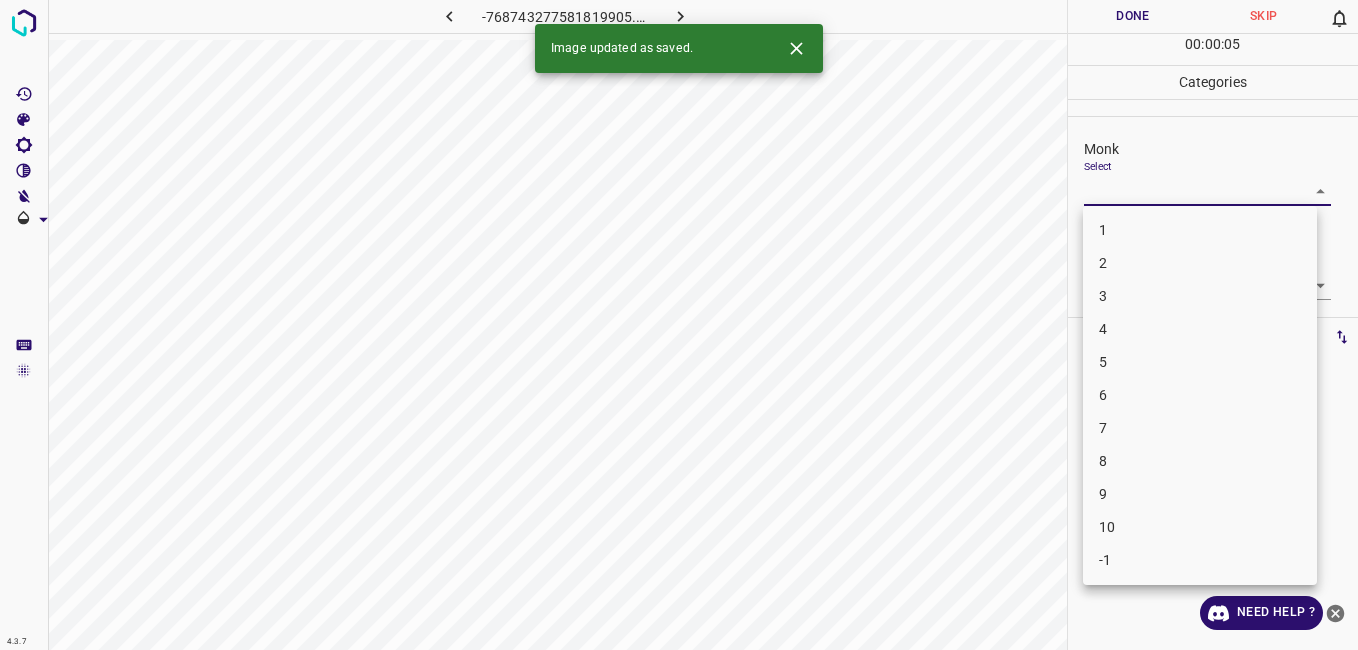 click on "4.3.7 -768743277581819905.png Done Skip 0 00   : 00   : 05   Categories Monk   Select ​  Fitzpatrick   Select ​ Labels   0 Categories 1 Monk 2  Fitzpatrick Tools Space Change between modes (Draw & Edit) I Auto labeling R Restore zoom M Zoom in N Zoom out Delete Delete selecte label Filters Z Restore filters X Saturation filter C Brightness filter V Contrast filter B Gray scale filter General O Download Image updated as saved. Need Help ? - Text - Hide - Delete 1 2 3 4 5 6 7 8 9 10 -1" at bounding box center [679, 325] 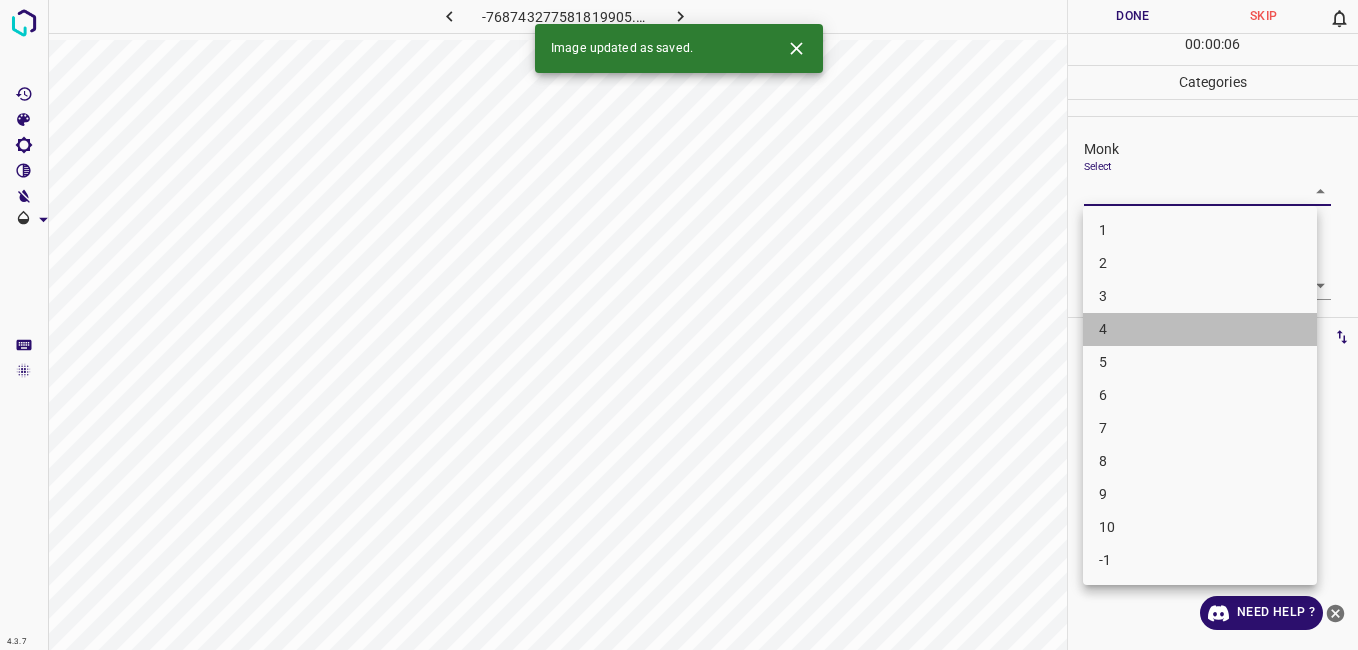 click on "4" at bounding box center (1200, 329) 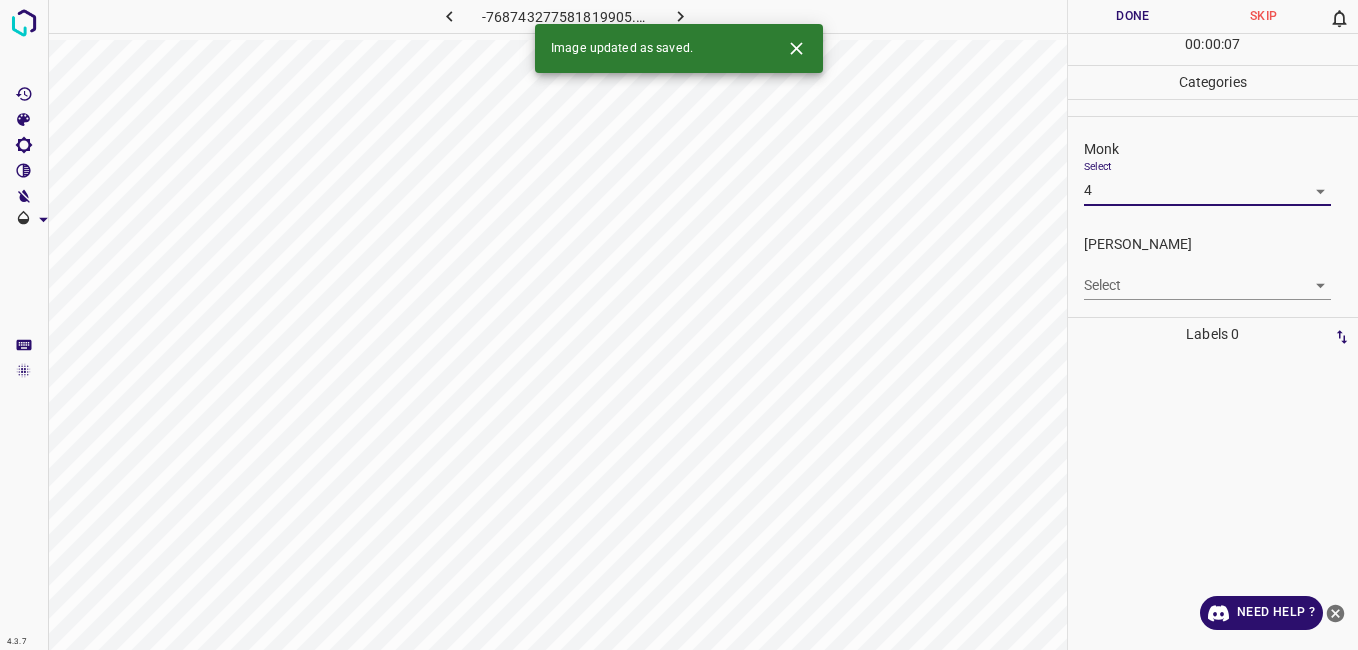 click on "4.3.7 -768743277581819905.png Done Skip 0 00   : 00   : 07   Categories Monk   Select 4 4  Fitzpatrick   Select ​ Labels   0 Categories 1 Monk 2  Fitzpatrick Tools Space Change between modes (Draw & Edit) I Auto labeling R Restore zoom M Zoom in N Zoom out Delete Delete selecte label Filters Z Restore filters X Saturation filter C Brightness filter V Contrast filter B Gray scale filter General O Download Image updated as saved. Need Help ? - Text - Hide - Delete" at bounding box center (679, 325) 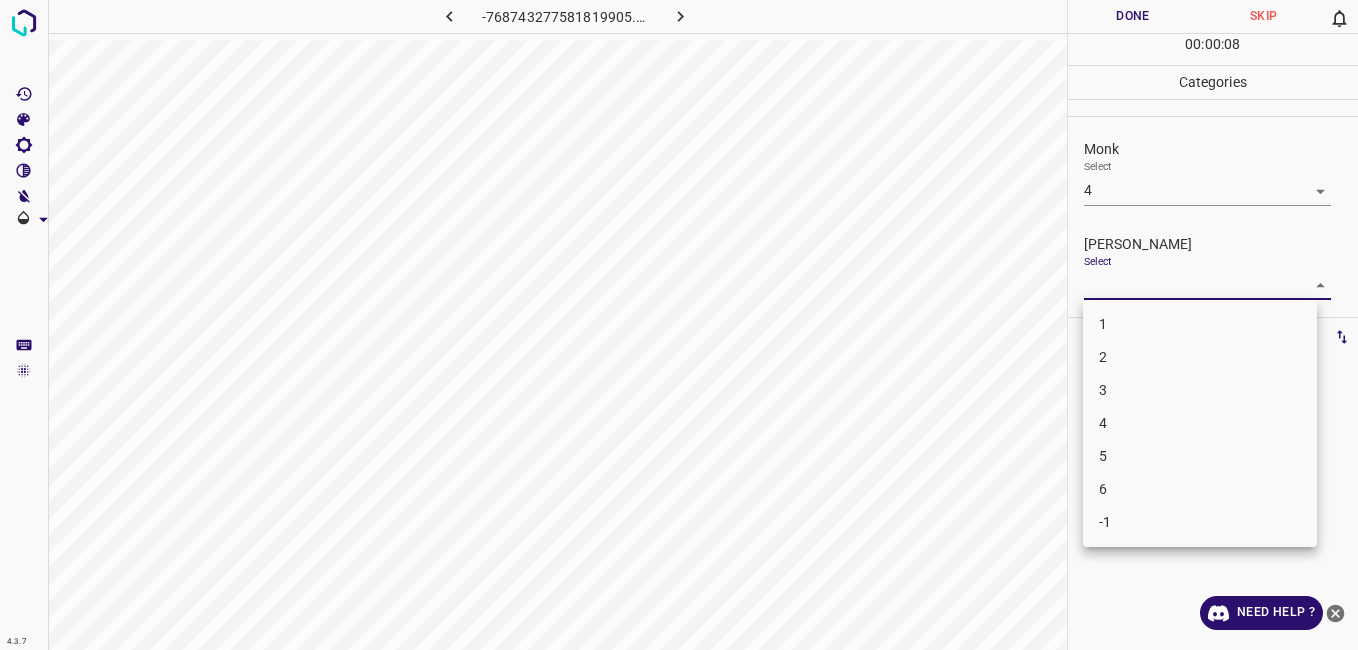 click on "3" at bounding box center [1200, 390] 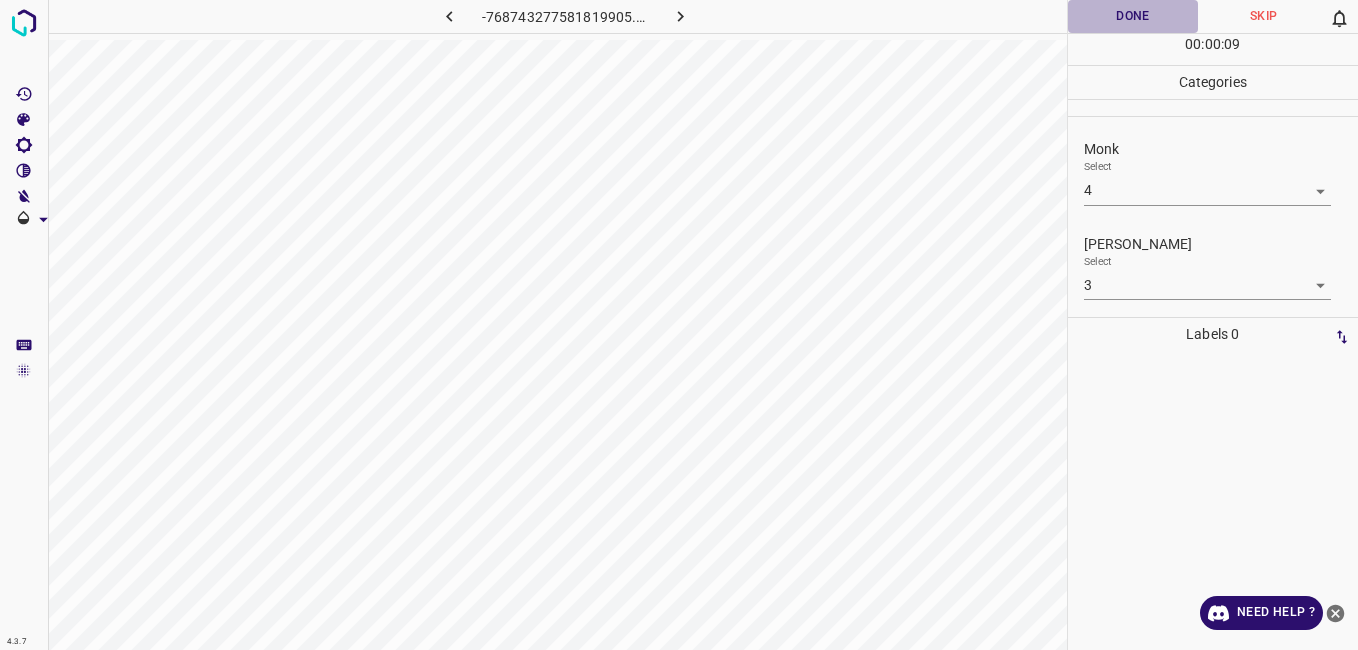 click on "Done" at bounding box center [1133, 16] 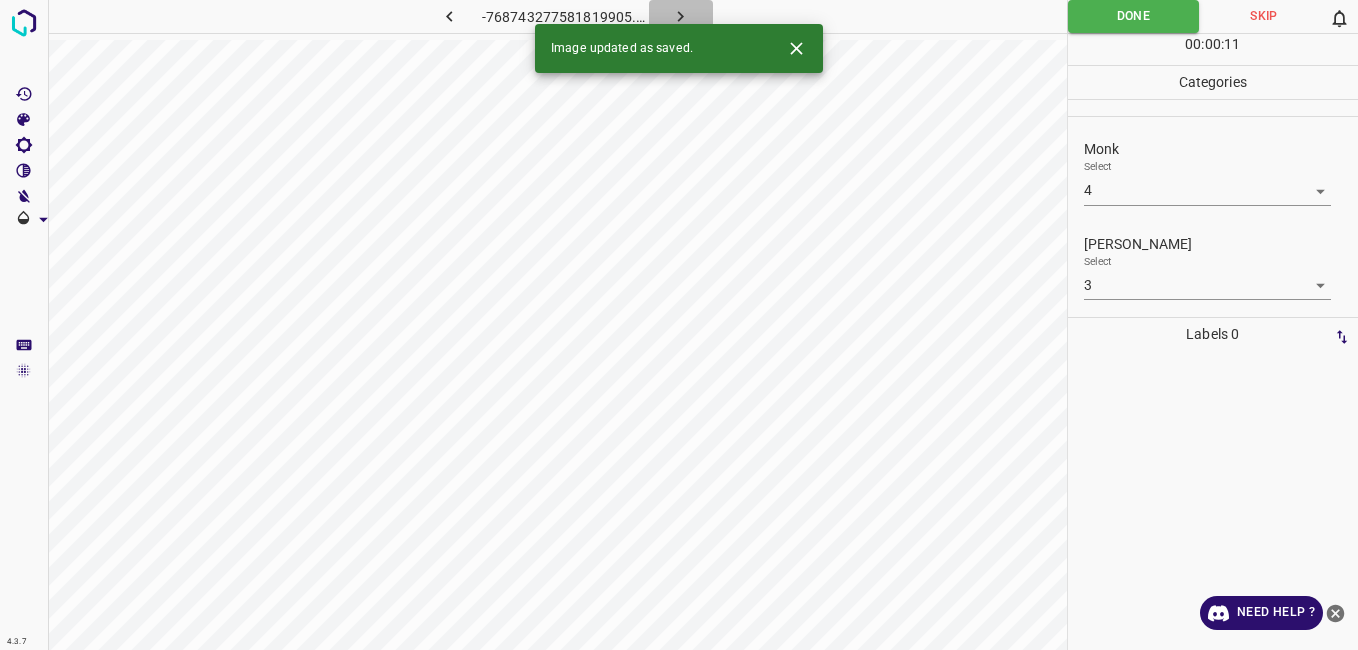 click at bounding box center [681, 16] 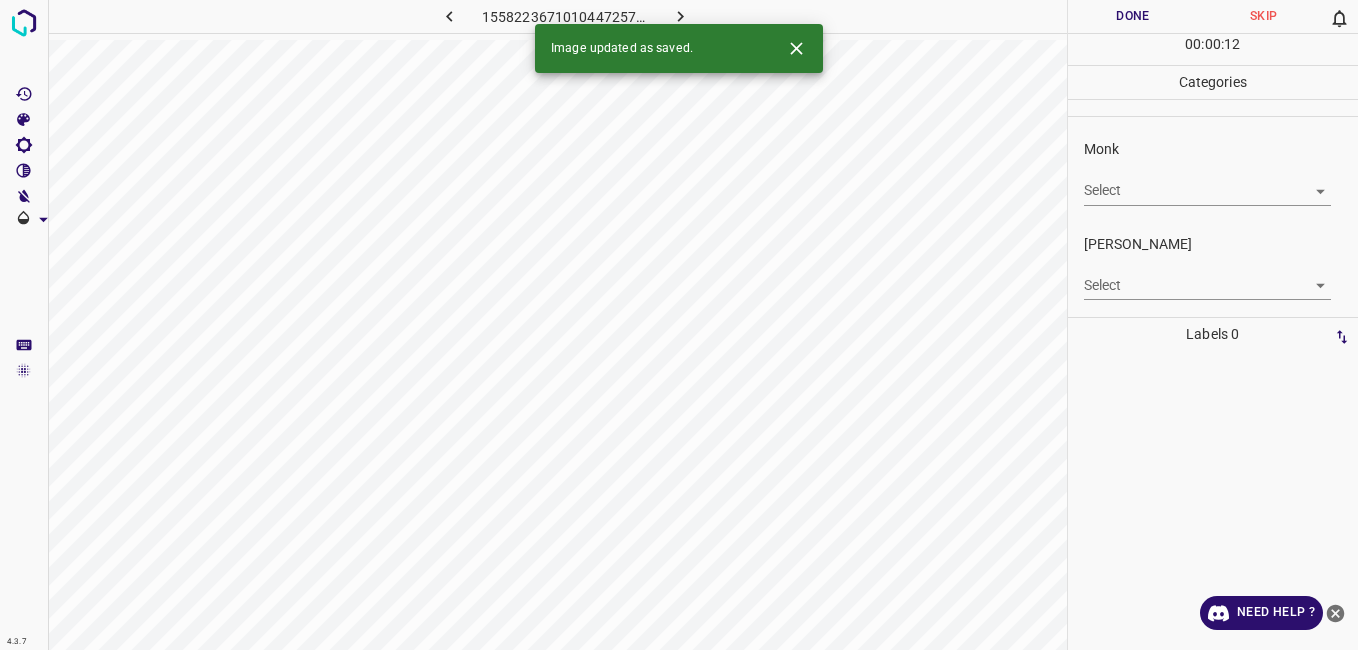 click on "4.3.7 1558223671010447257.png Done Skip 0 00   : 00   : 12   Categories Monk   Select ​  Fitzpatrick   Select ​ Labels   0 Categories 1 Monk 2  Fitzpatrick Tools Space Change between modes (Draw & Edit) I Auto labeling R Restore zoom M Zoom in N Zoom out Delete Delete selecte label Filters Z Restore filters X Saturation filter C Brightness filter V Contrast filter B Gray scale filter General O Download Image updated as saved. Need Help ? - Text - Hide - Delete" at bounding box center (679, 325) 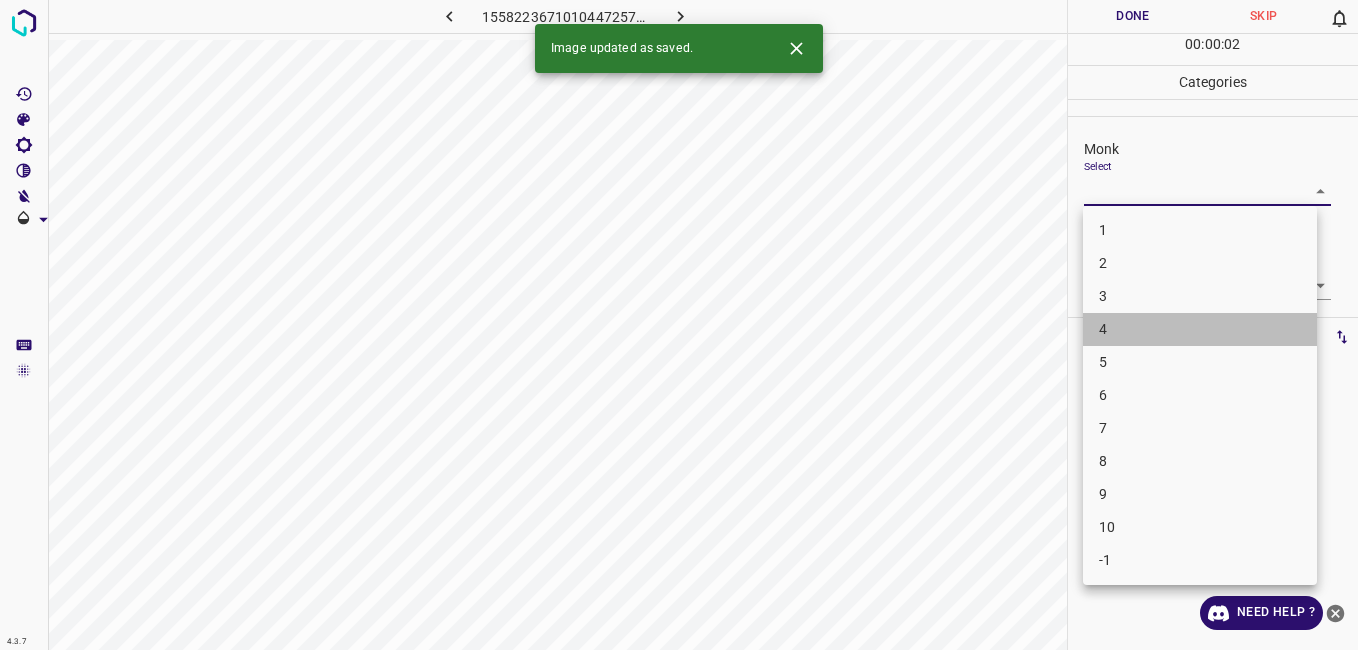 click on "4" at bounding box center [1200, 329] 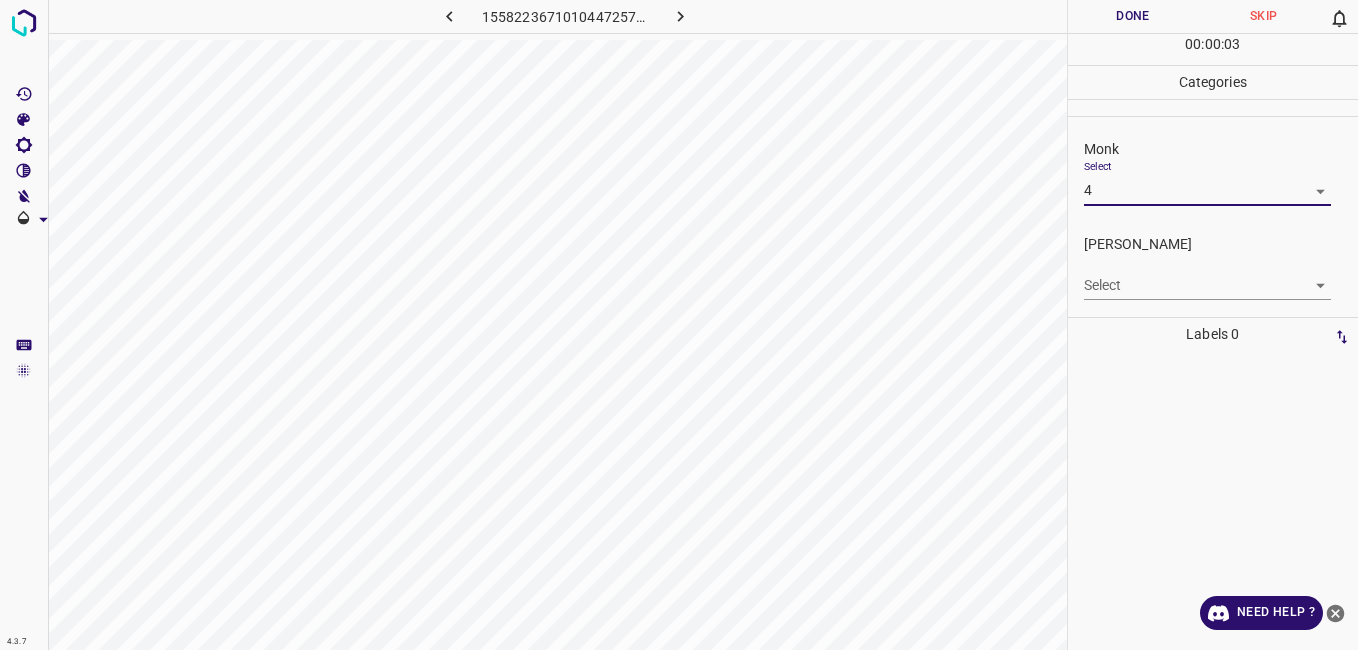 click on "4.3.7 1558223671010447257.png Done Skip 0 00   : 00   : 03   Categories Monk   Select 4 4  Fitzpatrick   Select ​ Labels   0 Categories 1 Monk 2  Fitzpatrick Tools Space Change between modes (Draw & Edit) I Auto labeling R Restore zoom M Zoom in N Zoom out Delete Delete selecte label Filters Z Restore filters X Saturation filter C Brightness filter V Contrast filter B Gray scale filter General O Download Need Help ? - Text - Hide - Delete" at bounding box center [679, 325] 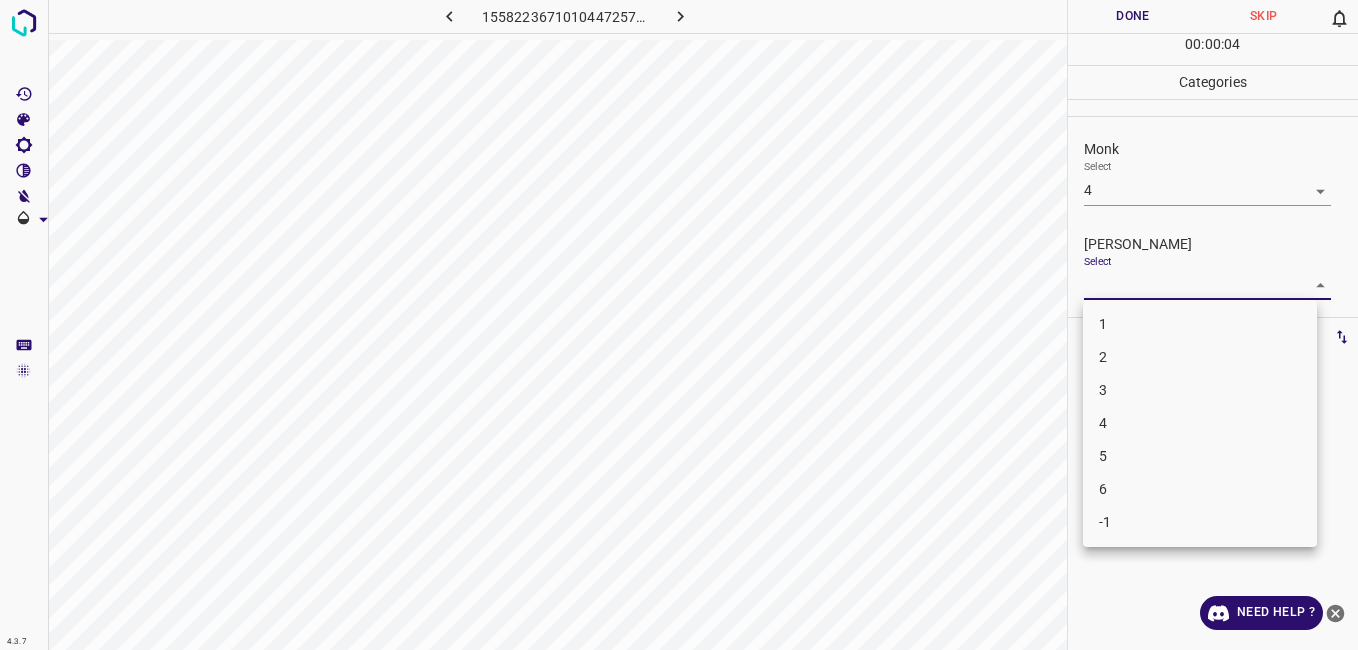 click on "3" at bounding box center [1200, 390] 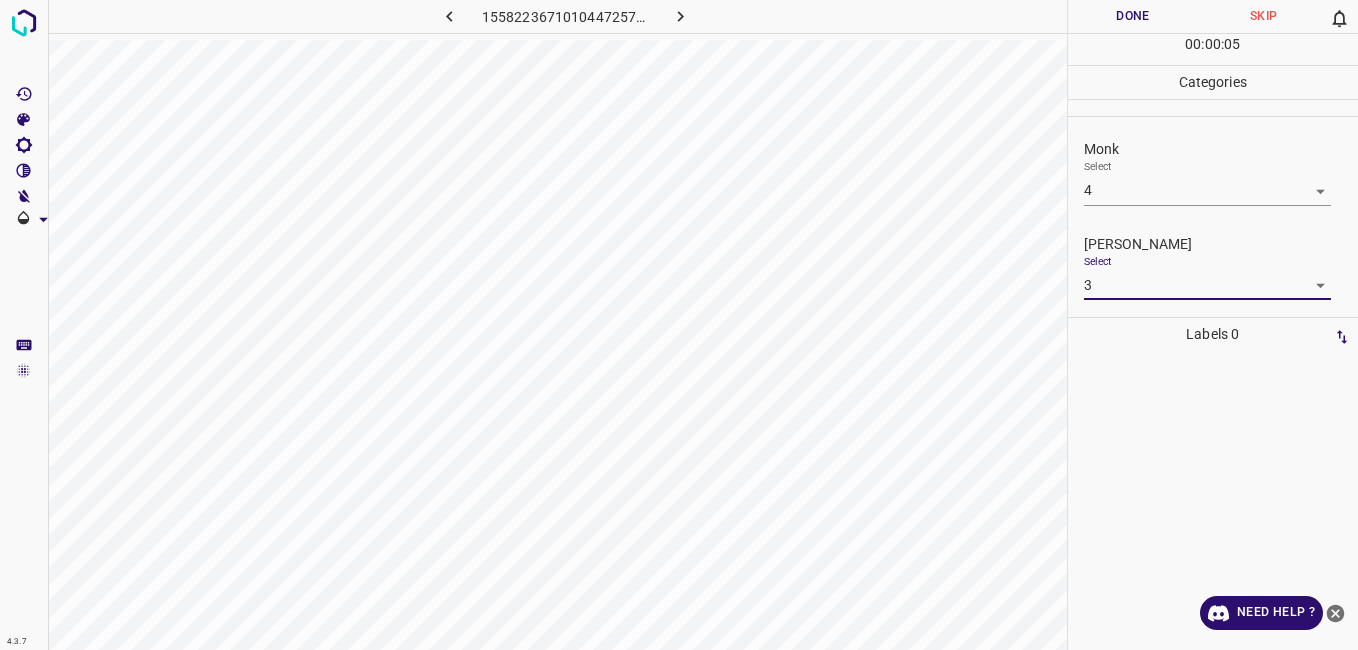 click on "00   : 00   : 05" at bounding box center (1213, 49) 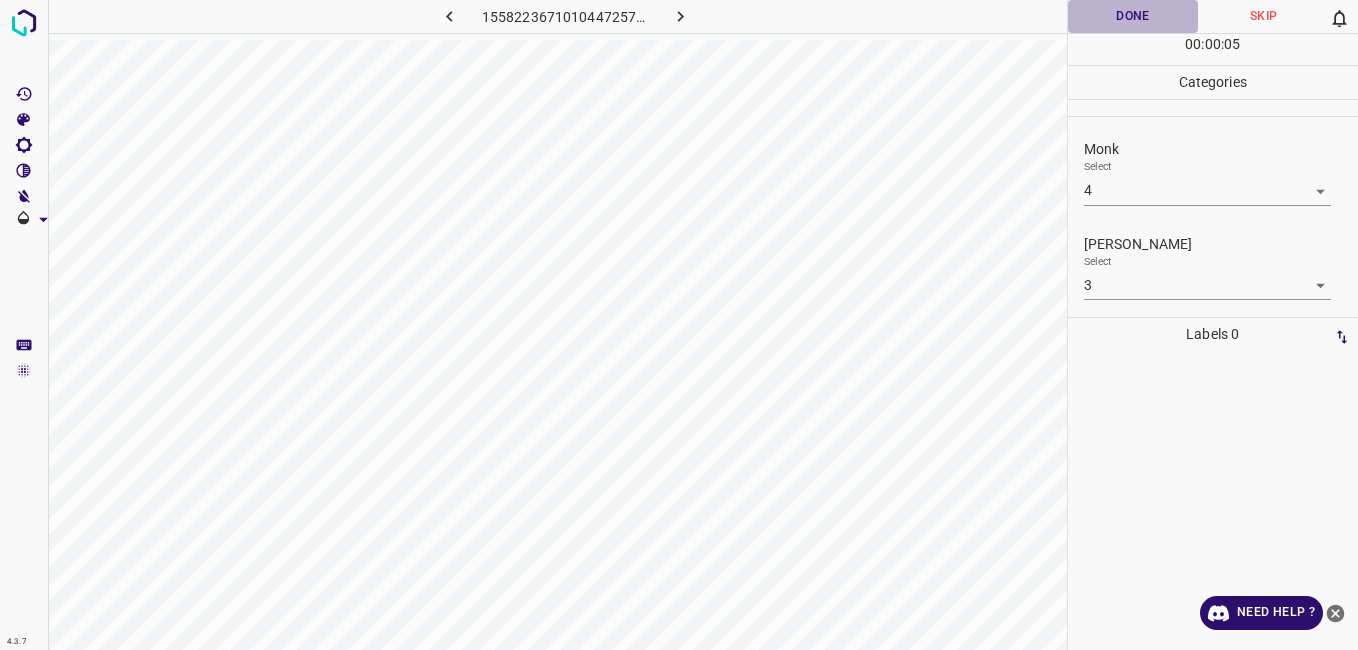 click on "Done" at bounding box center [1133, 16] 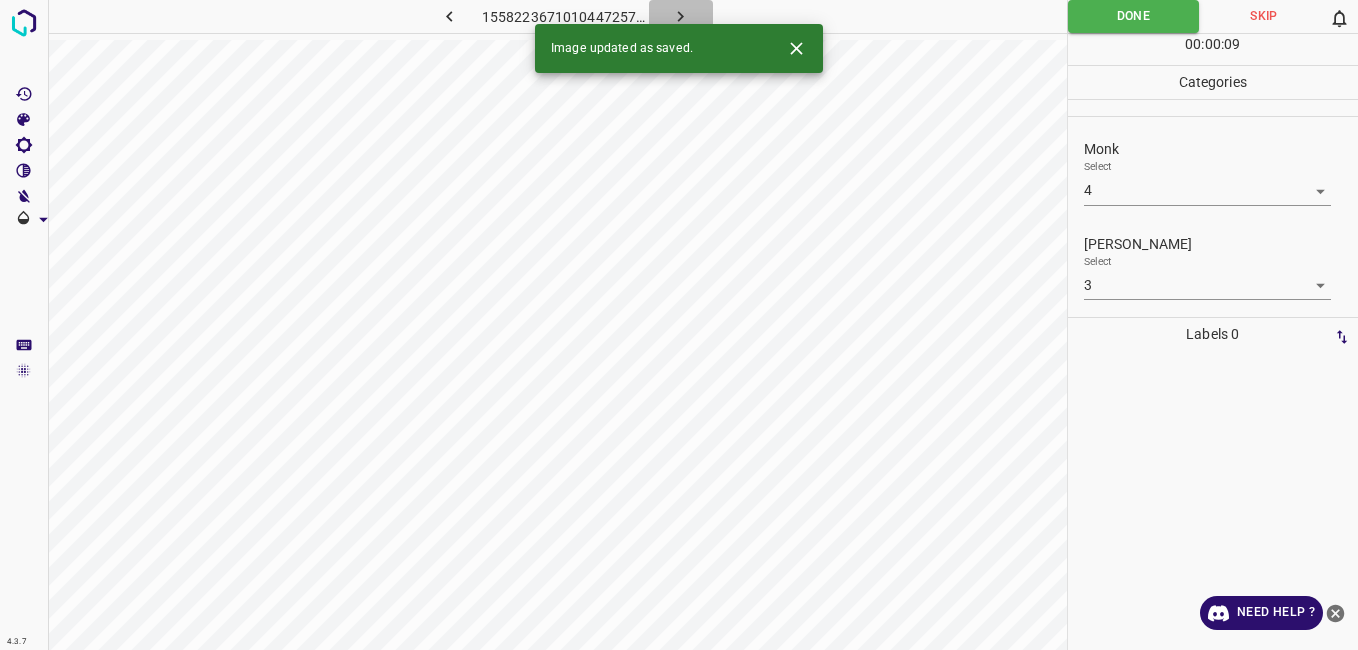 click at bounding box center (681, 16) 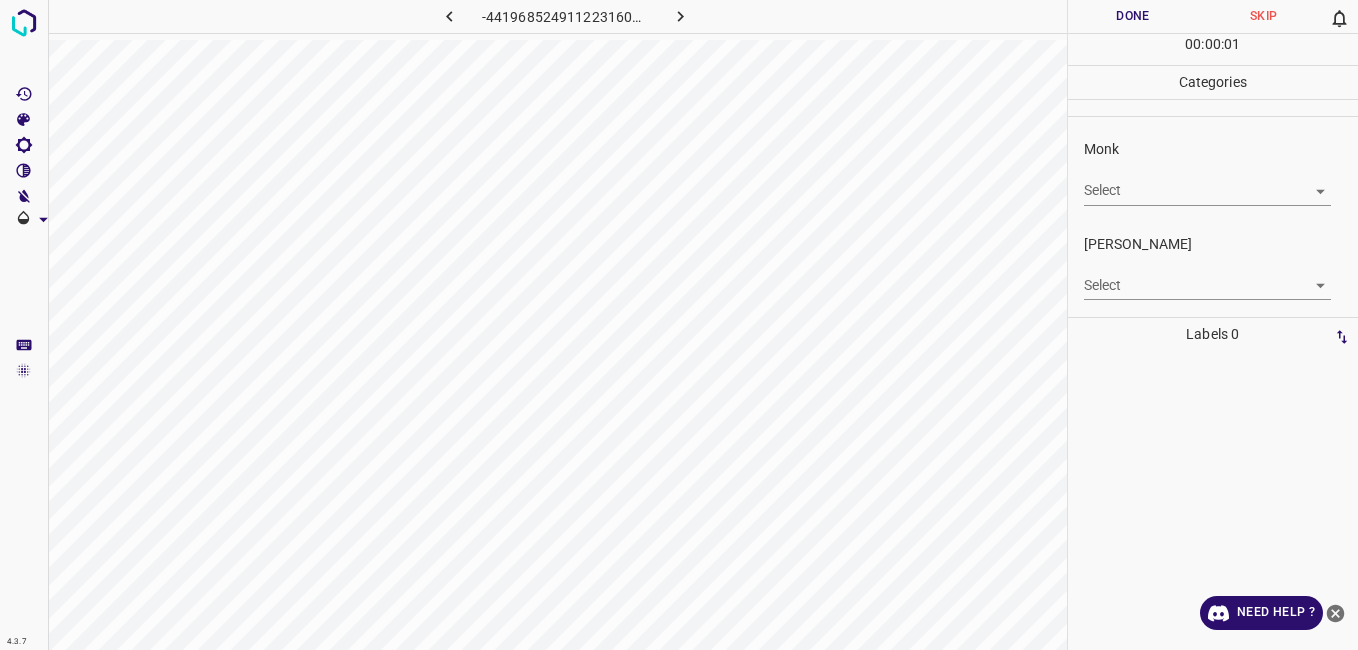 click on "4.3.7 -4419685249112231603.png Done Skip 0 00   : 00   : 01   Categories Monk   Select ​  Fitzpatrick   Select ​ Labels   0 Categories 1 Monk 2  Fitzpatrick Tools Space Change between modes (Draw & Edit) I Auto labeling R Restore zoom M Zoom in N Zoom out Delete Delete selecte label Filters Z Restore filters X Saturation filter C Brightness filter V Contrast filter B Gray scale filter General O Download Need Help ? - Text - Hide - Delete" at bounding box center [679, 325] 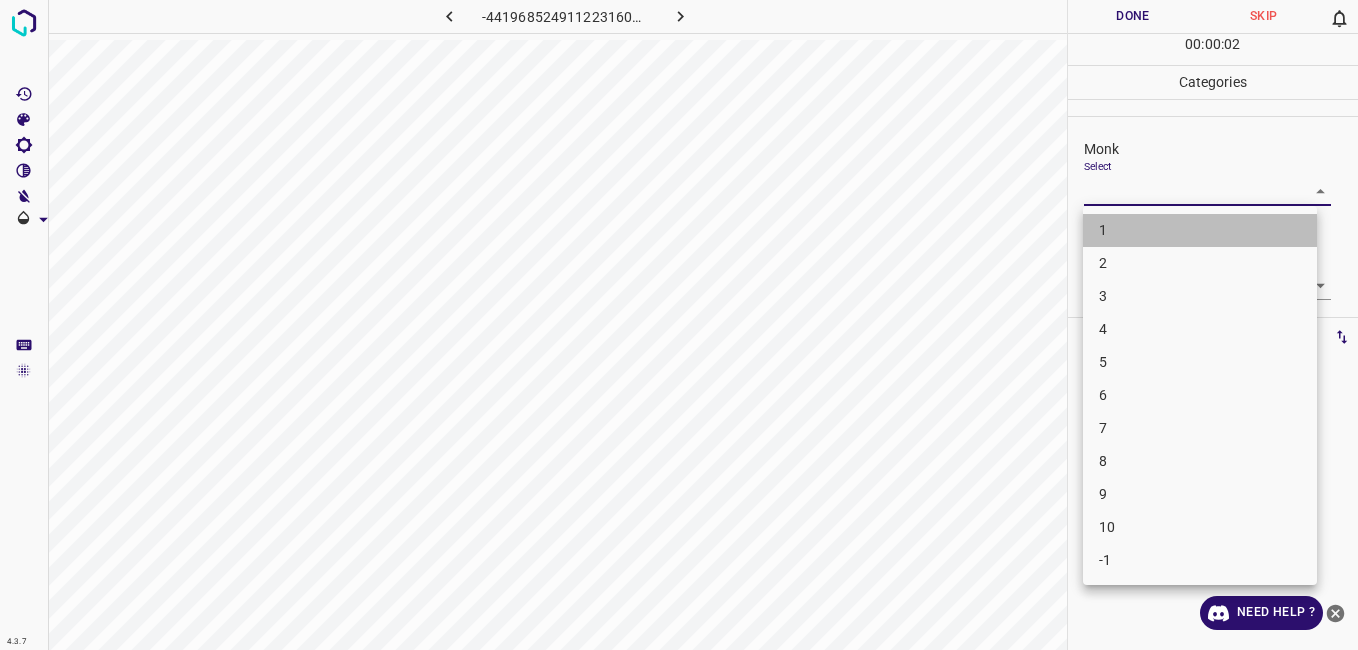 click on "1" at bounding box center (1200, 230) 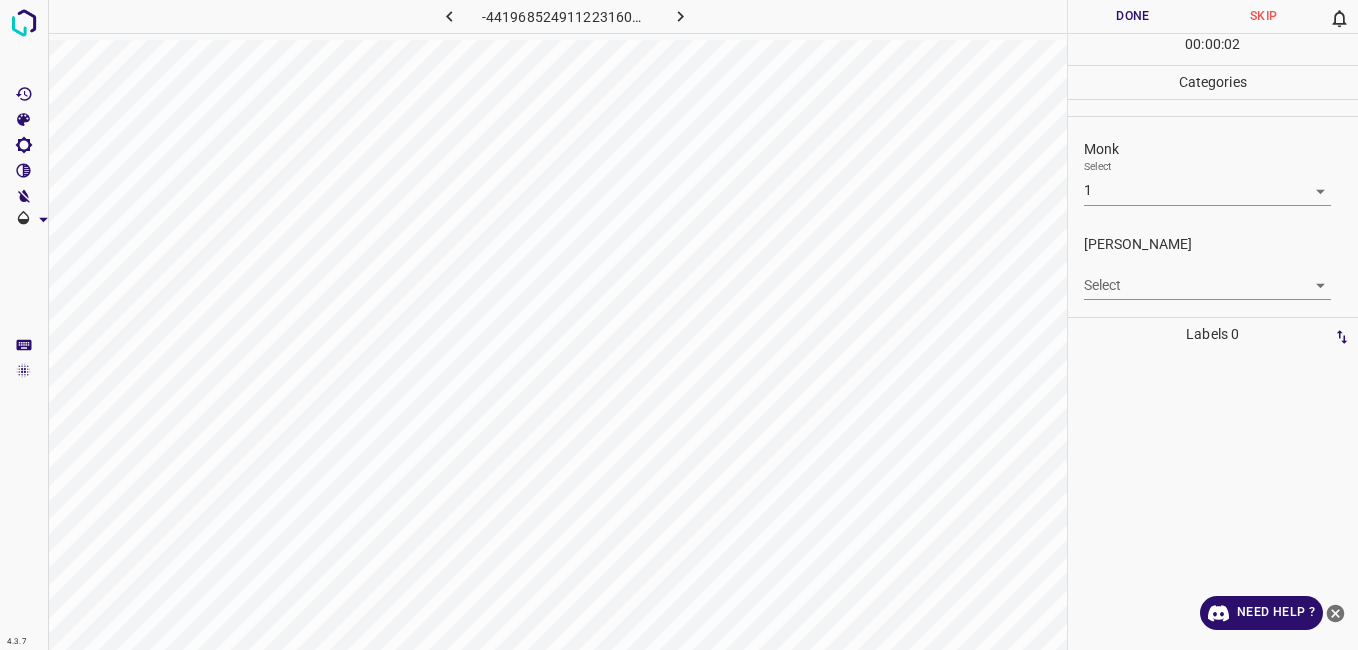 click on "Fitzpatrick   Select ​" at bounding box center [1213, 267] 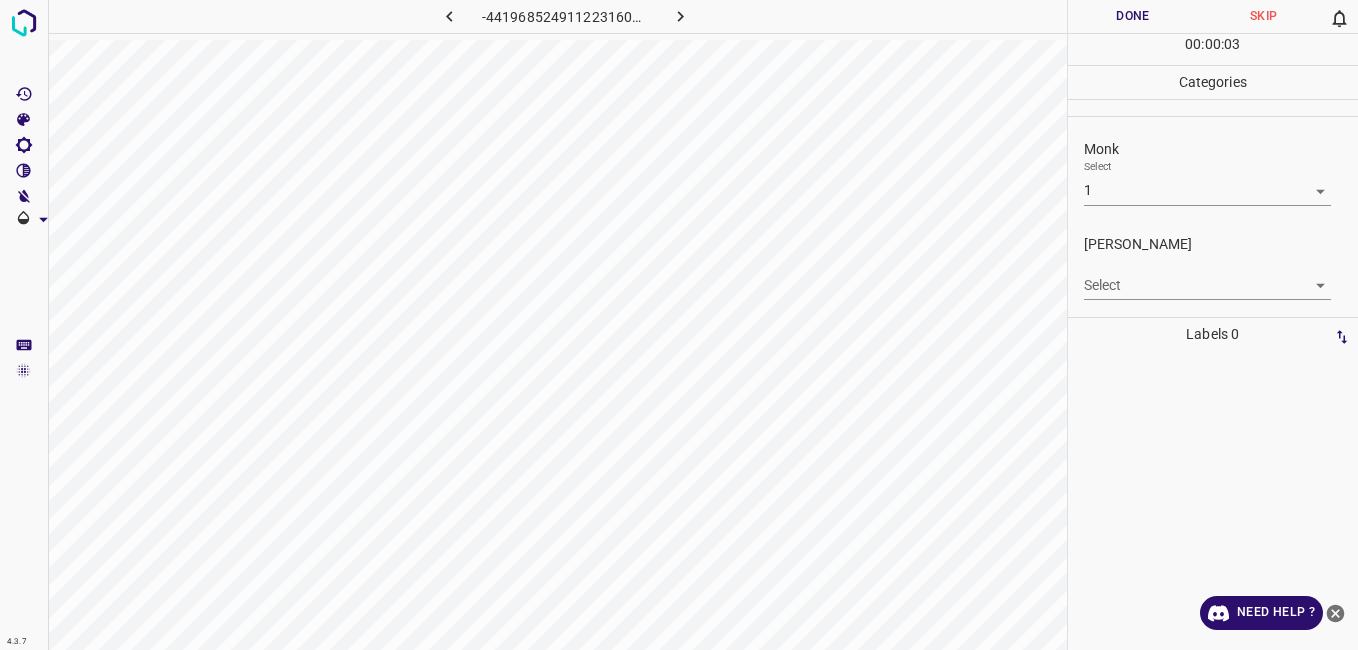 click on "4.3.7 -4419685249112231603.png Done Skip 0 00   : 00   : 03   Categories Monk   Select 1 1  Fitzpatrick   Select ​ Labels   0 Categories 1 Monk 2  Fitzpatrick Tools Space Change between modes (Draw & Edit) I Auto labeling R Restore zoom M Zoom in N Zoom out Delete Delete selecte label Filters Z Restore filters X Saturation filter C Brightness filter V Contrast filter B Gray scale filter General O Download Need Help ? - Text - Hide - Delete" at bounding box center [679, 325] 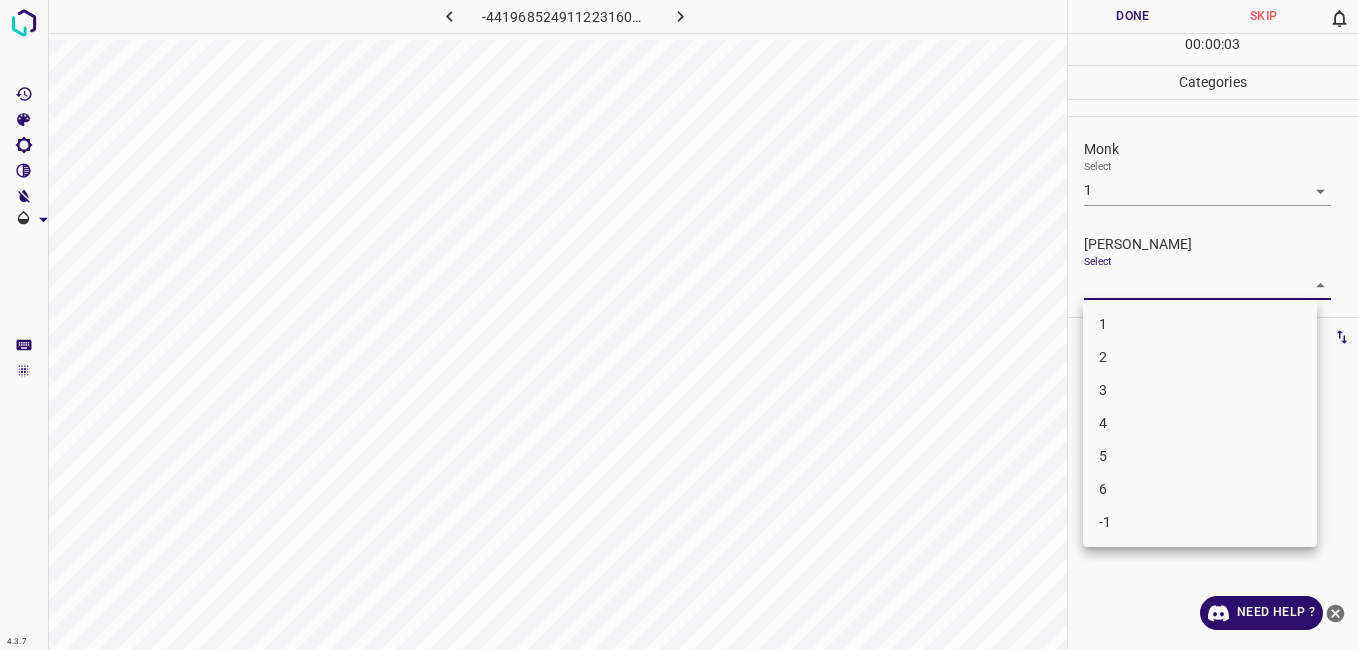 click on "1" at bounding box center (1200, 324) 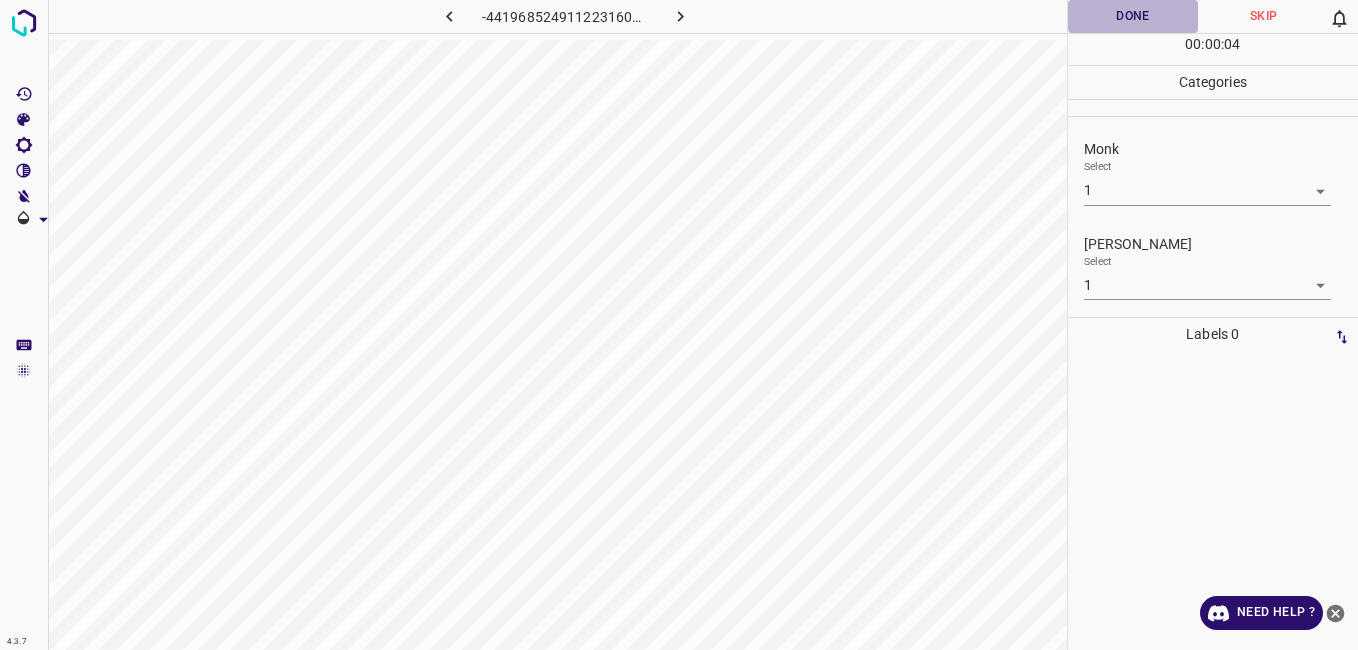 click on "Done" at bounding box center [1133, 16] 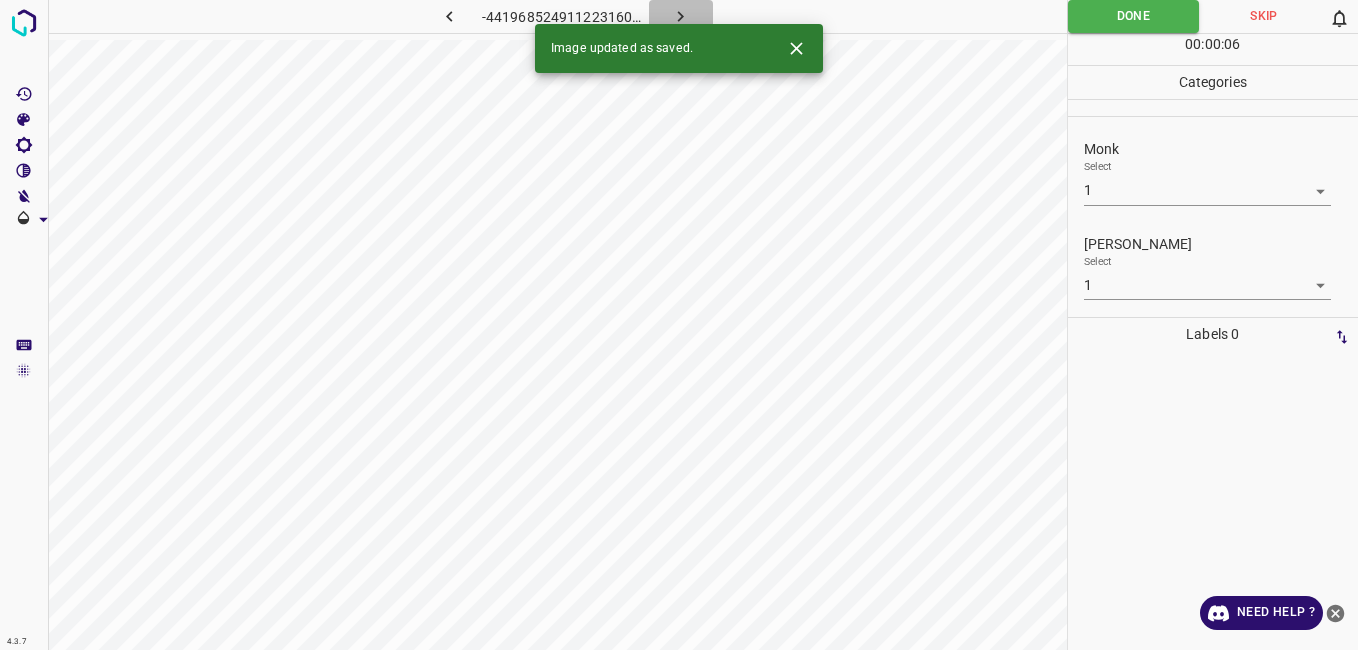 click 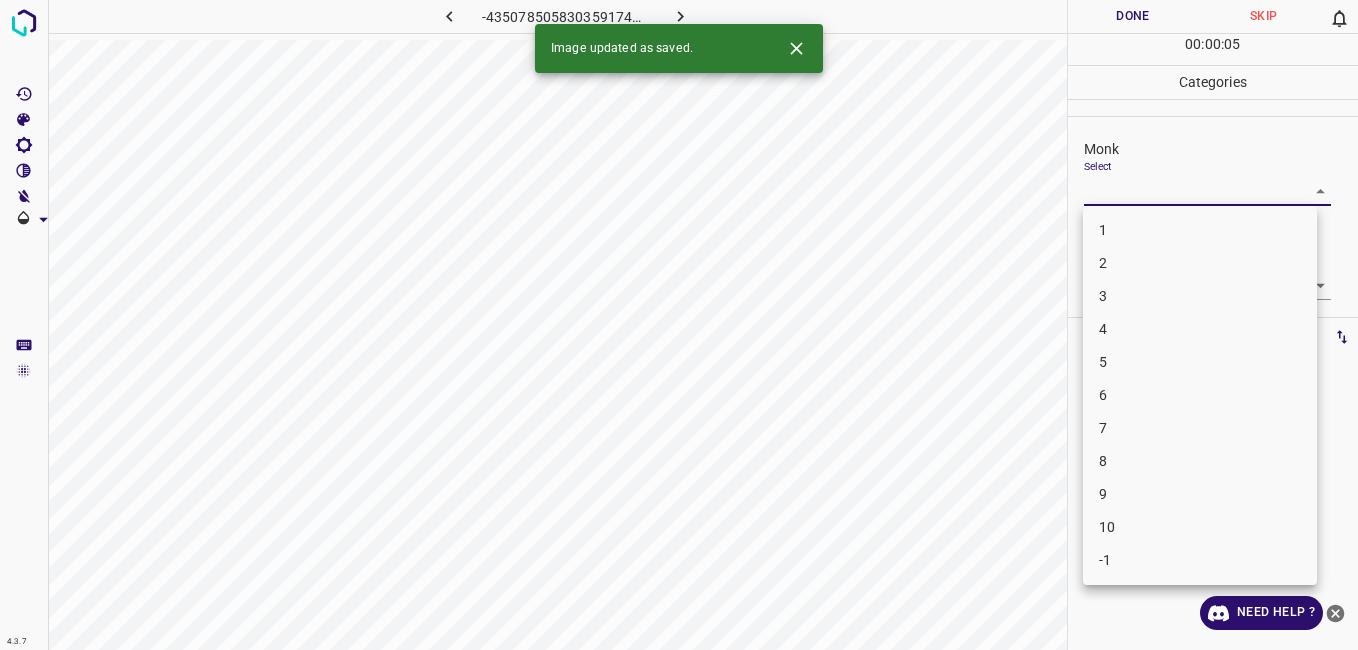 click on "4.3.7 -4350785058303591747.png Done Skip 0 00   : 00   : 05   Categories Monk   Select ​  Fitzpatrick   Select ​ Labels   0 Categories 1 Monk 2  Fitzpatrick Tools Space Change between modes (Draw & Edit) I Auto labeling R Restore zoom M Zoom in N Zoom out Delete Delete selecte label Filters Z Restore filters X Saturation filter C Brightness filter V Contrast filter B Gray scale filter General O Download Image updated as saved. Need Help ? - Text - Hide - Delete 1 2 3 4 5 6 7 8 9 10 -1" at bounding box center (679, 325) 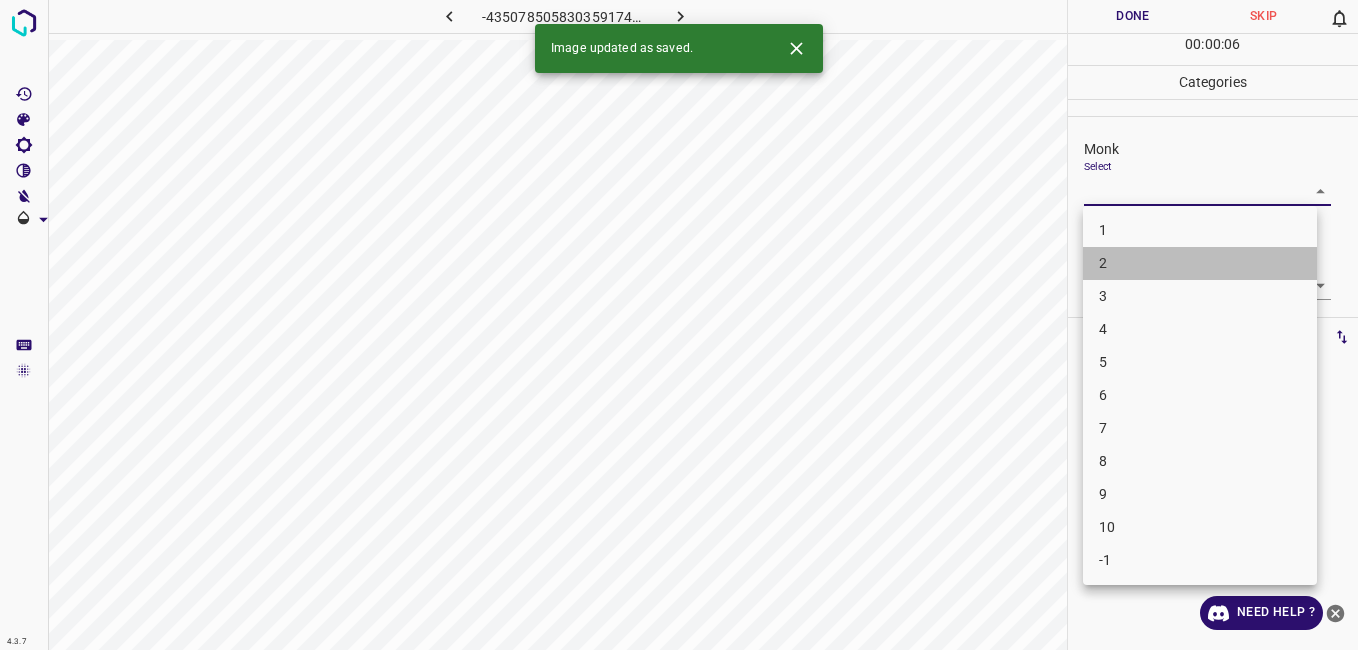 click on "2" at bounding box center [1200, 263] 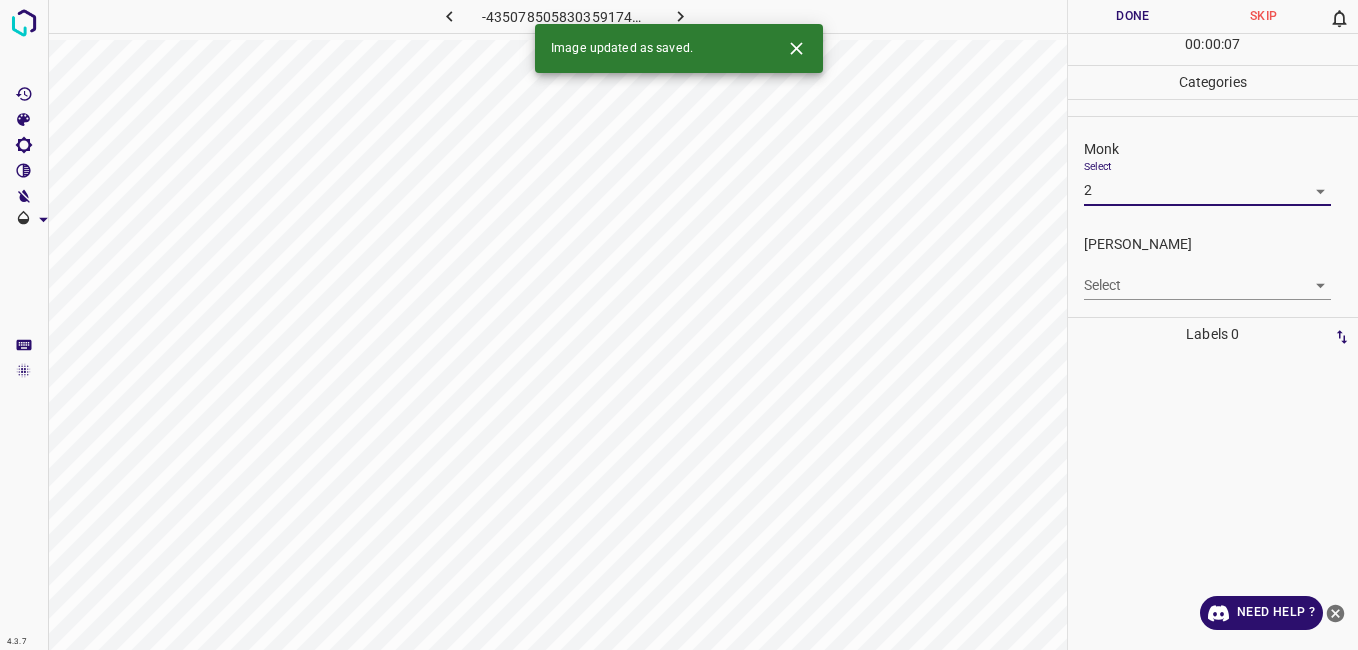 click on "4.3.7 -4350785058303591747.png Done Skip 0 00   : 00   : 07   Categories Monk   Select 2 2  Fitzpatrick   Select ​ Labels   0 Categories 1 Monk 2  Fitzpatrick Tools Space Change between modes (Draw & Edit) I Auto labeling R Restore zoom M Zoom in N Zoom out Delete Delete selecte label Filters Z Restore filters X Saturation filter C Brightness filter V Contrast filter B Gray scale filter General O Download Image updated as saved. Need Help ? - Text - Hide - Delete" at bounding box center [679, 325] 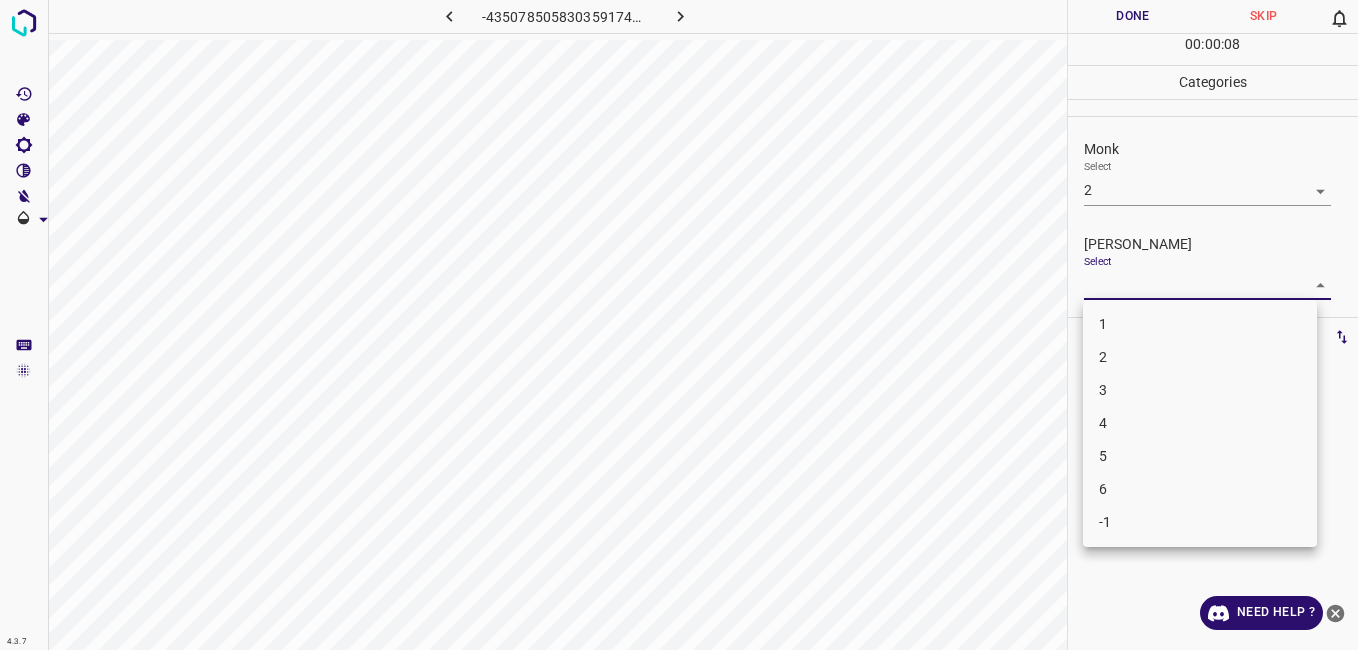 click on "1" at bounding box center (1200, 324) 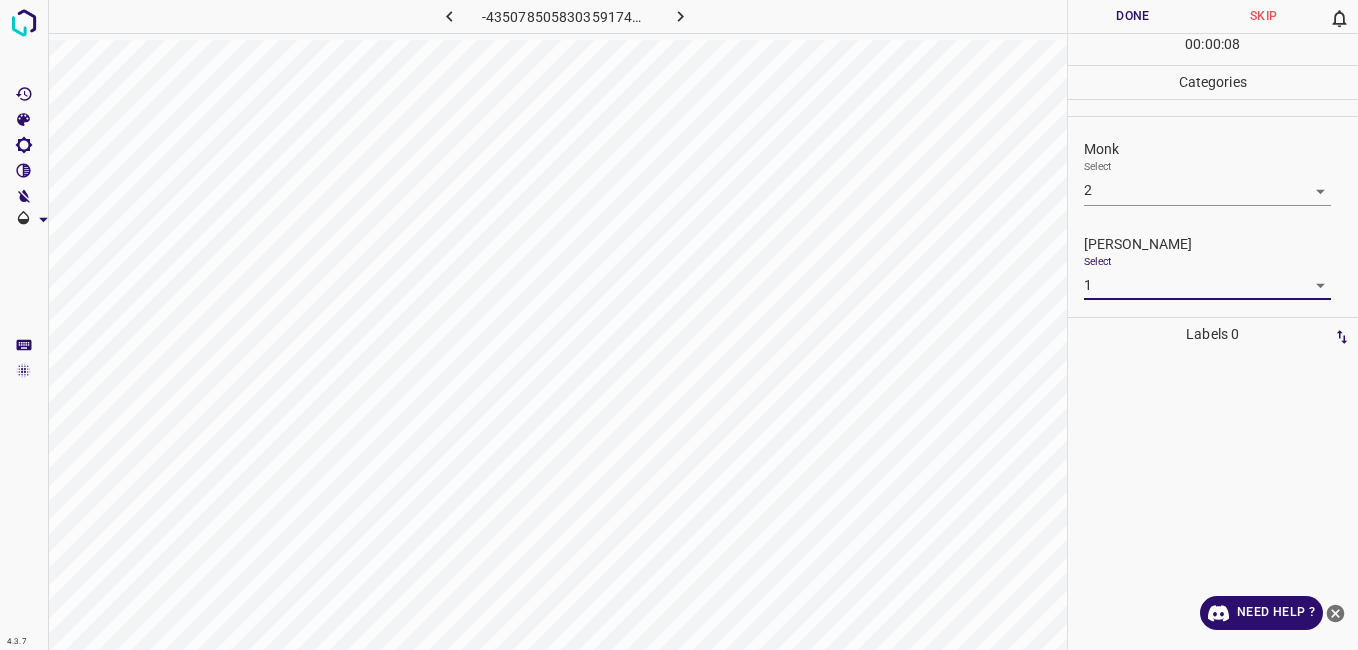 click on "Done" at bounding box center [1133, 16] 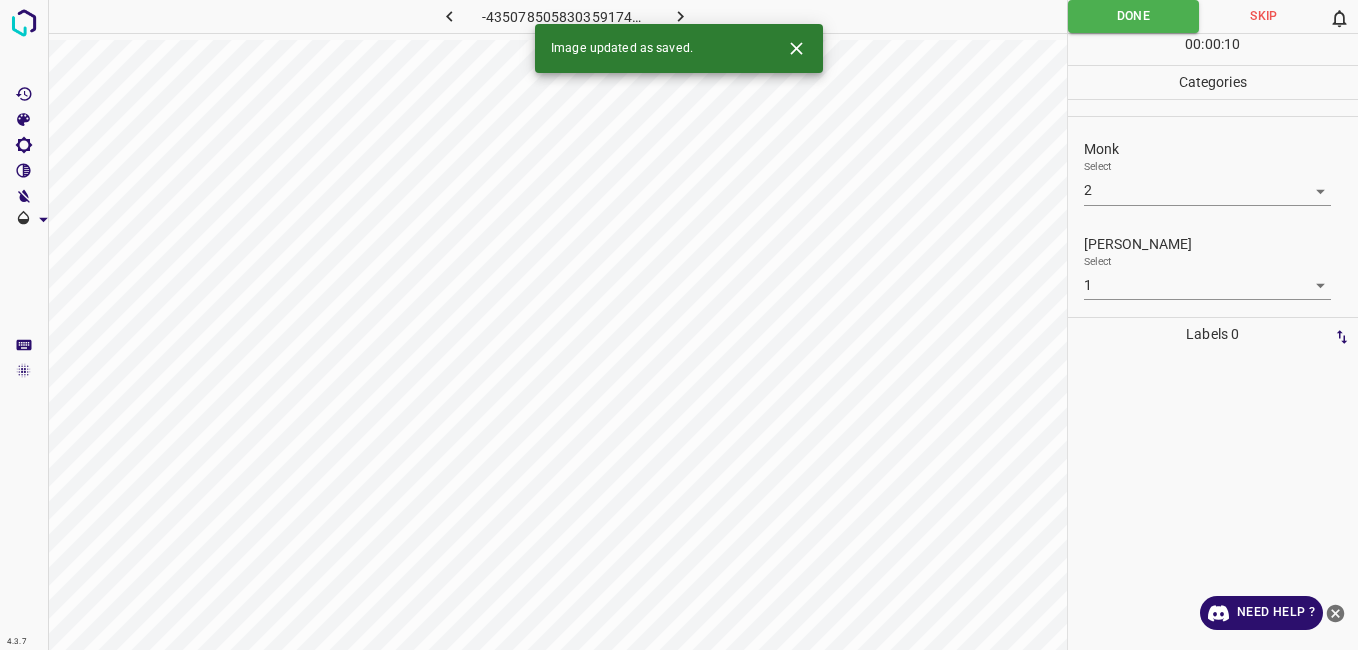 click at bounding box center (681, 16) 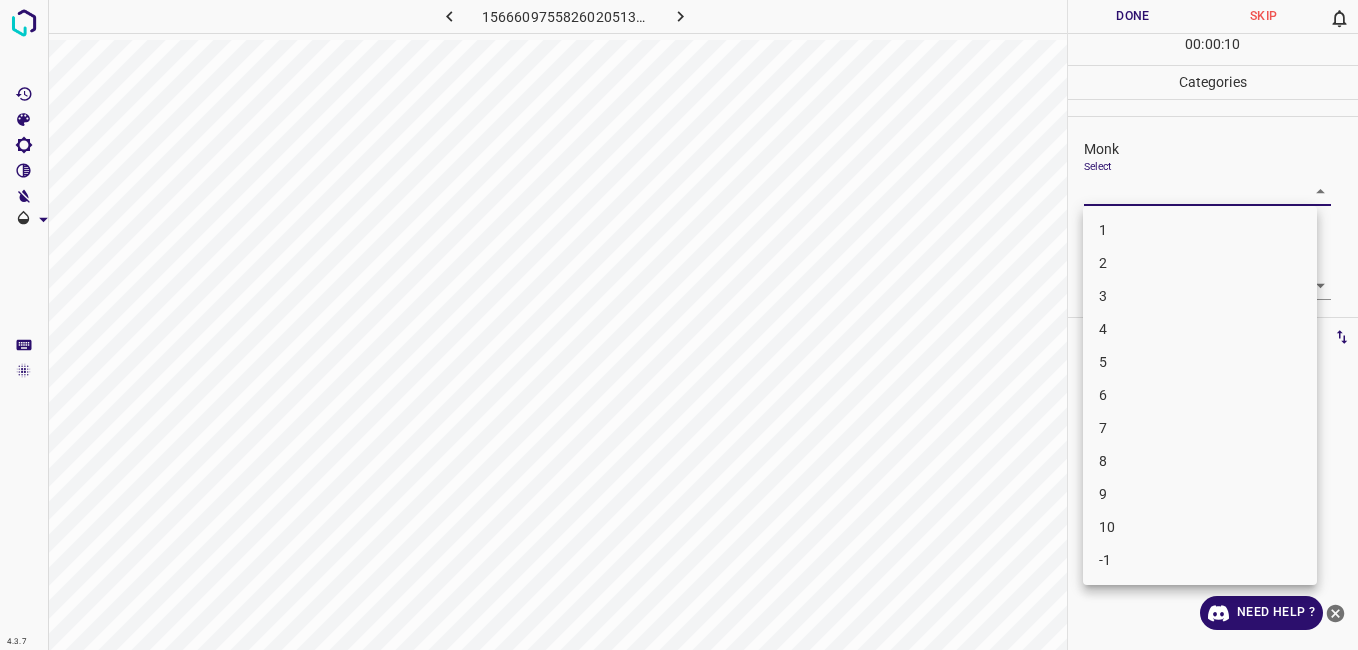 click on "4.3.7 1566609755826020513.png Done Skip 0 00   : 00   : 10   Categories Monk   Select ​  Fitzpatrick   Select ​ Labels   0 Categories 1 Monk 2  Fitzpatrick Tools Space Change between modes (Draw & Edit) I Auto labeling R Restore zoom M Zoom in N Zoom out Delete Delete selecte label Filters Z Restore filters X Saturation filter C Brightness filter V Contrast filter B Gray scale filter General O Download Need Help ? - Text - Hide - Delete 1 2 3 4 5 6 7 8 9 10 -1" at bounding box center (679, 325) 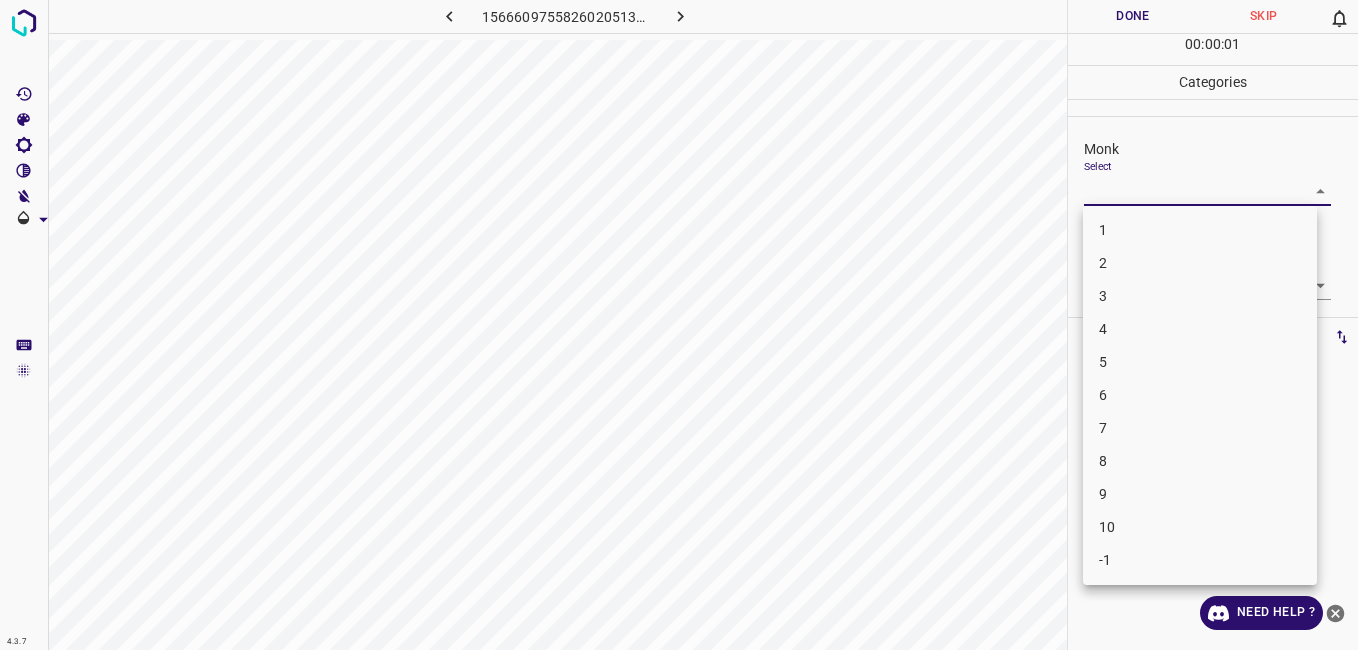 click on "4" at bounding box center [1200, 329] 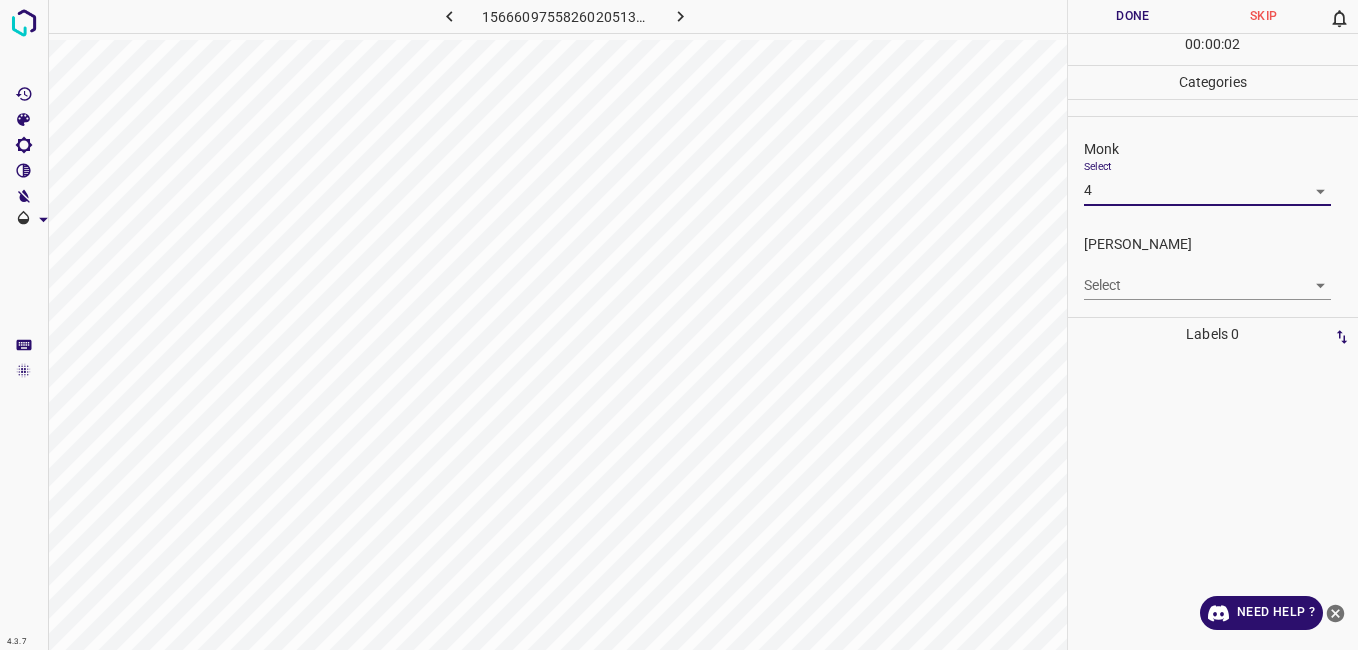click on "4.3.7 1566609755826020513.png Done Skip 0 00   : 00   : 02   Categories Monk   Select 4 4  Fitzpatrick   Select ​ Labels   0 Categories 1 Monk 2  Fitzpatrick Tools Space Change between modes (Draw & Edit) I Auto labeling R Restore zoom M Zoom in N Zoom out Delete Delete selecte label Filters Z Restore filters X Saturation filter C Brightness filter V Contrast filter B Gray scale filter General O Download Need Help ? - Text - Hide - Delete 1 2 3 4 5 6 7 8 9 10 -1" at bounding box center [679, 325] 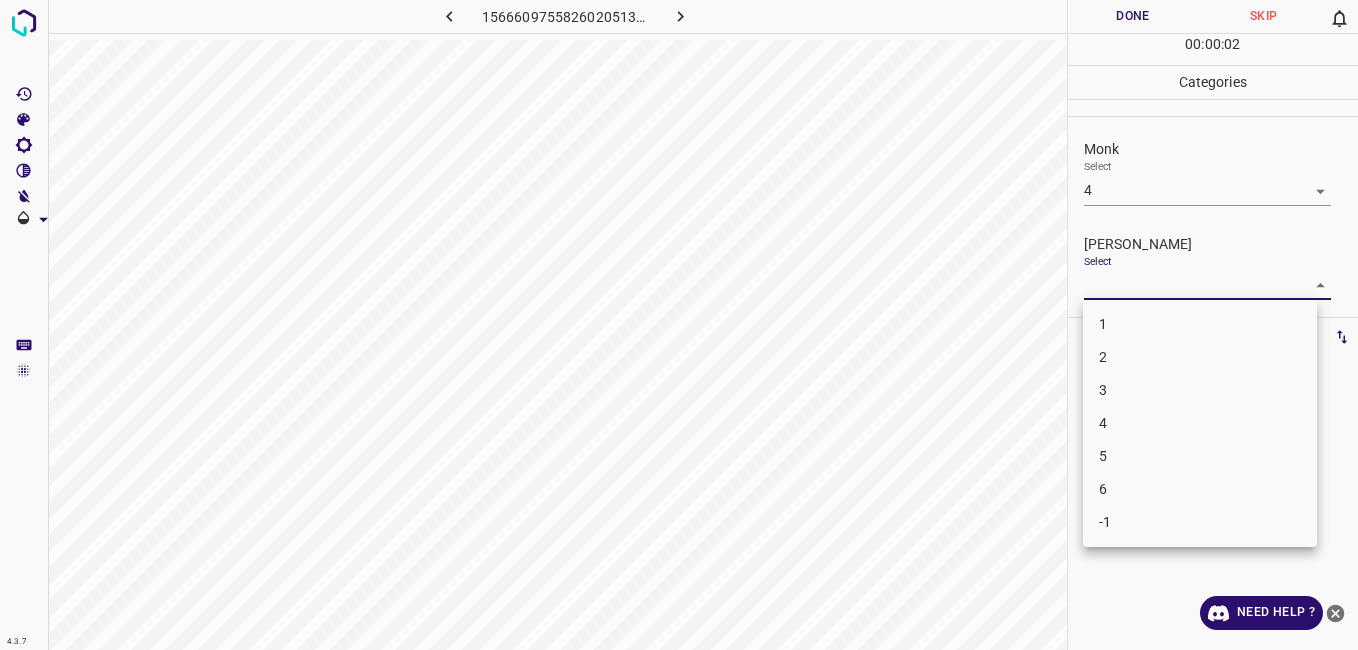 click on "3" at bounding box center (1200, 390) 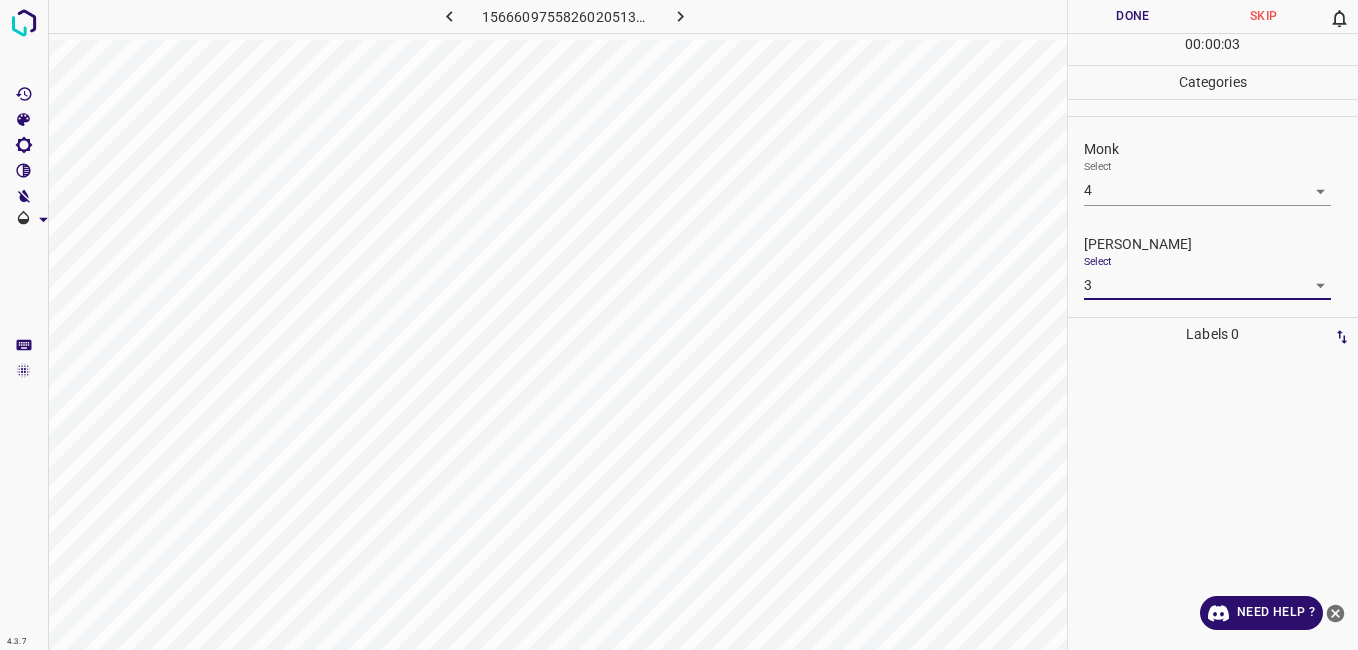 click on "Done" at bounding box center (1133, 16) 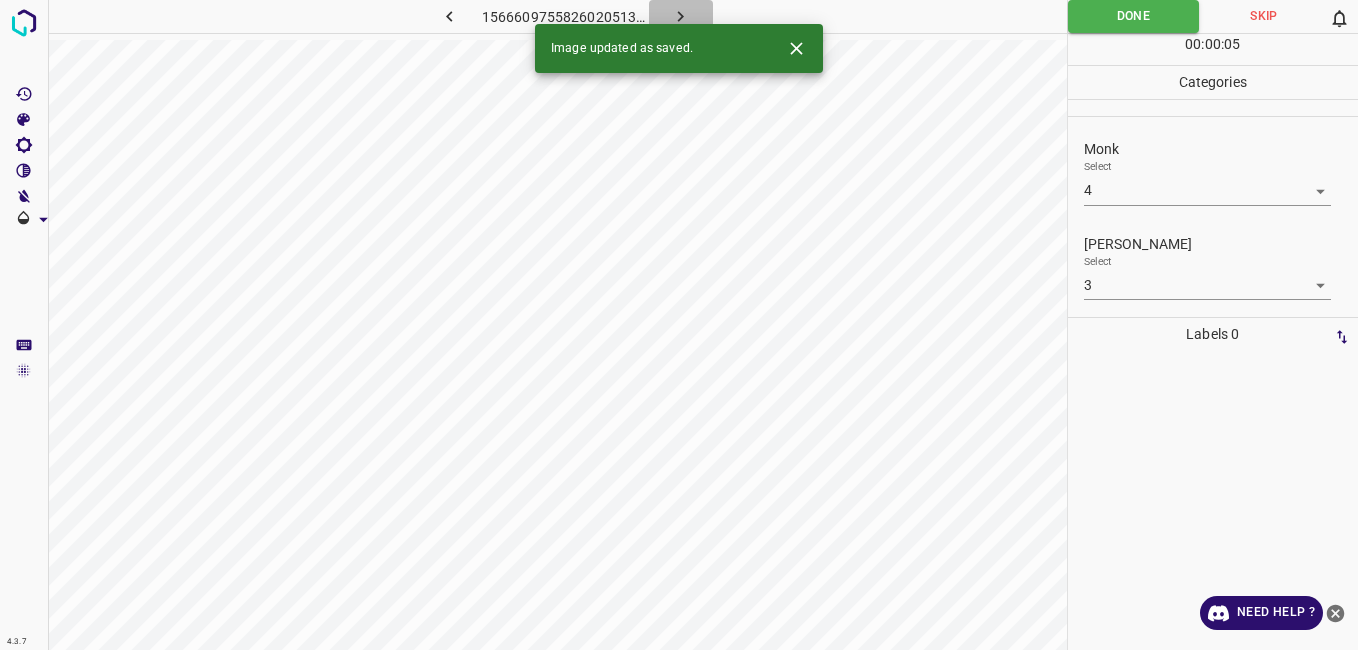 click 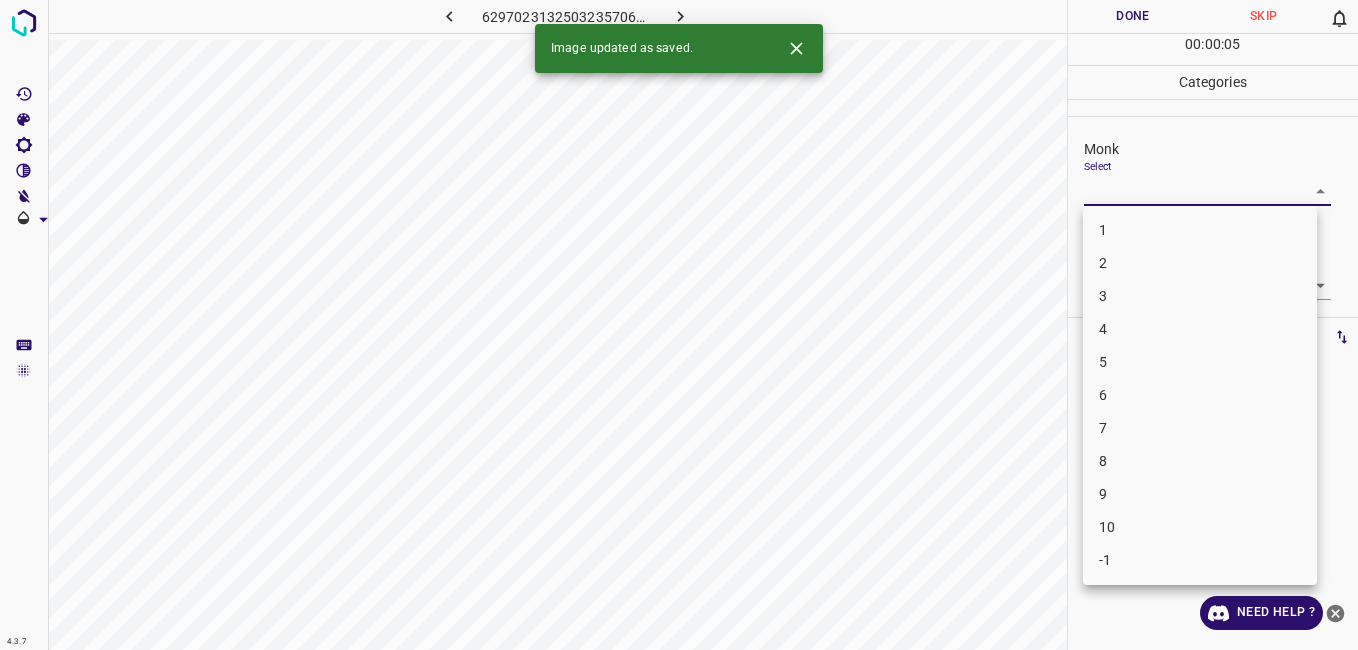click on "4.3.7 6297023132503235706.png Done Skip 0 00   : 00   : 05   Categories Monk   Select ​  Fitzpatrick   Select ​ Labels   0 Categories 1 Monk 2  Fitzpatrick Tools Space Change between modes (Draw & Edit) I Auto labeling R Restore zoom M Zoom in N Zoom out Delete Delete selecte label Filters Z Restore filters X Saturation filter C Brightness filter V Contrast filter B Gray scale filter General O Download Image updated as saved. Need Help ? - Text - Hide - Delete 1 2 3 4 5 6 7 8 9 10 -1" at bounding box center (679, 325) 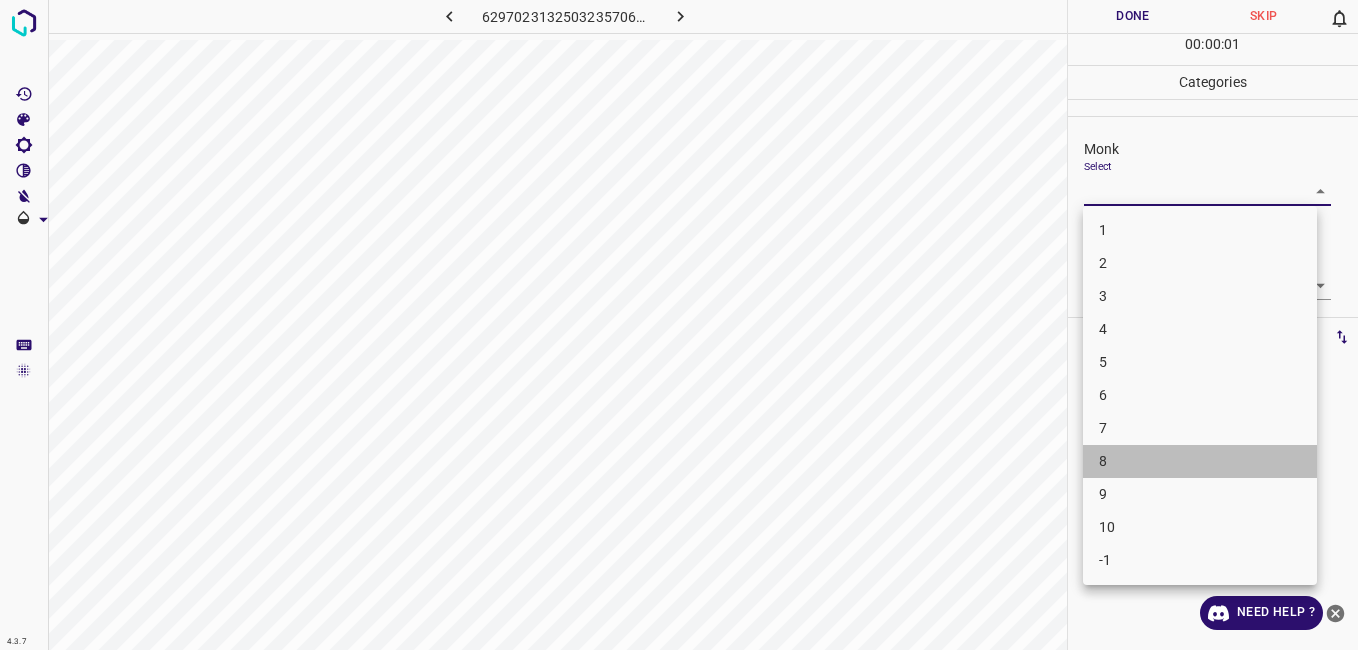 click on "8" at bounding box center (1200, 461) 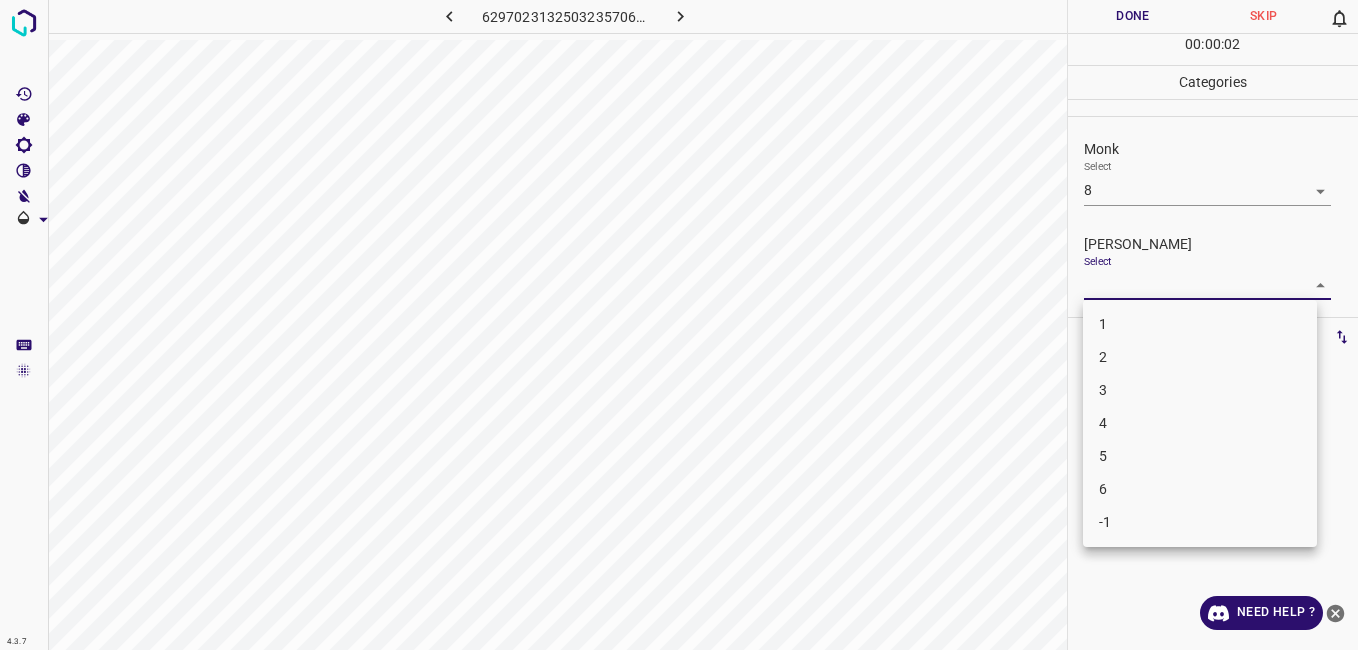 click on "4.3.7 6297023132503235706.png Done Skip 0 00   : 00   : 02   Categories Monk   Select 8 8  Fitzpatrick   Select ​ Labels   0 Categories 1 Monk 2  Fitzpatrick Tools Space Change between modes (Draw & Edit) I Auto labeling R Restore zoom M Zoom in N Zoom out Delete Delete selecte label Filters Z Restore filters X Saturation filter C Brightness filter V Contrast filter B Gray scale filter General O Download Need Help ? - Text - Hide - Delete 1 2 3 4 5 6 -1" at bounding box center (679, 325) 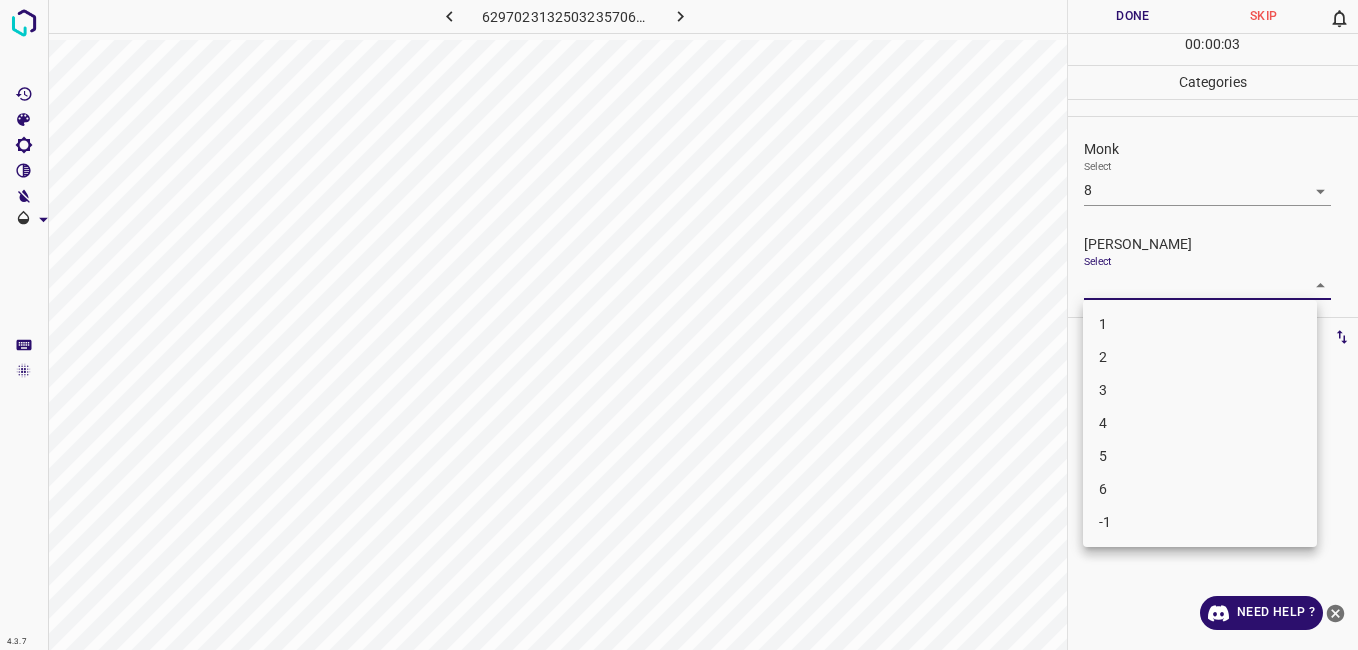 click on "5" at bounding box center (1200, 456) 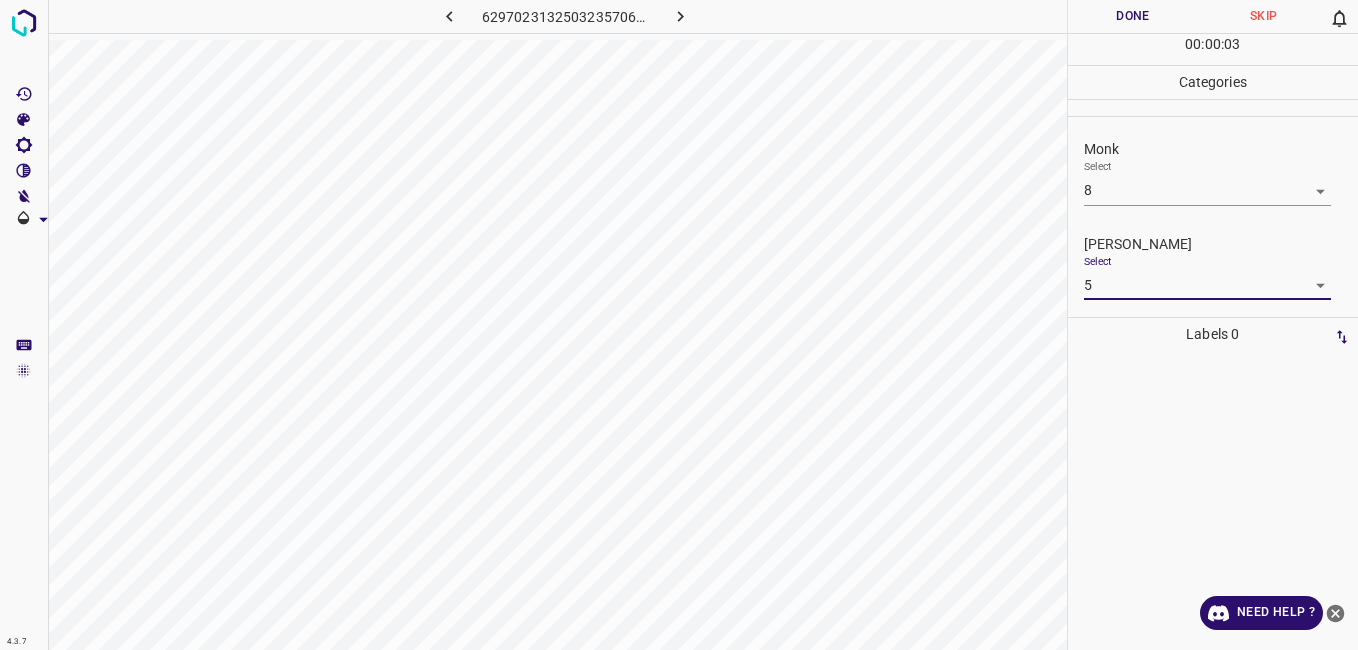 click on "Done" at bounding box center [1133, 16] 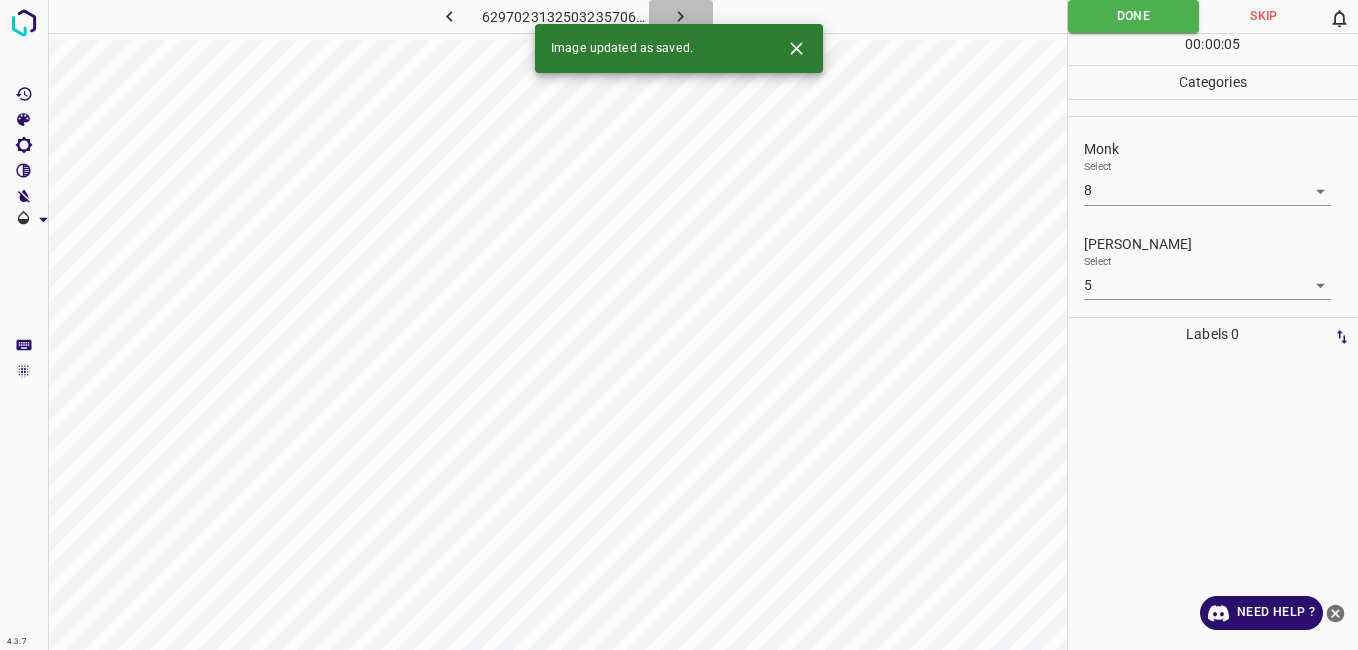 click at bounding box center (681, 16) 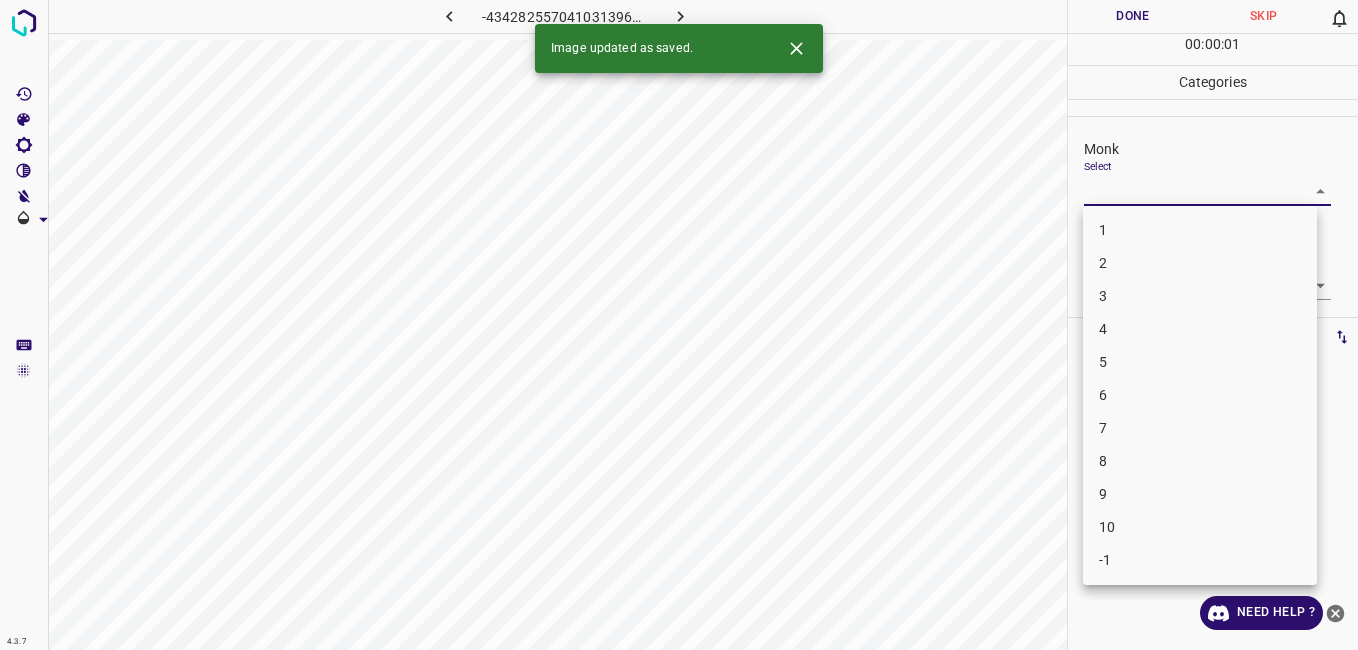 click on "4.3.7 -4342825570410313967.png Done Skip 0 00   : 00   : 01   Categories Monk   Select ​  Fitzpatrick   Select ​ Labels   0 Categories 1 Monk 2  Fitzpatrick Tools Space Change between modes (Draw & Edit) I Auto labeling R Restore zoom M Zoom in N Zoom out Delete Delete selecte label Filters Z Restore filters X Saturation filter C Brightness filter V Contrast filter B Gray scale filter General O Download Image updated as saved. Need Help ? - Text - Hide - Delete 1 2 3 4 5 6 7 8 9 10 -1" at bounding box center (679, 325) 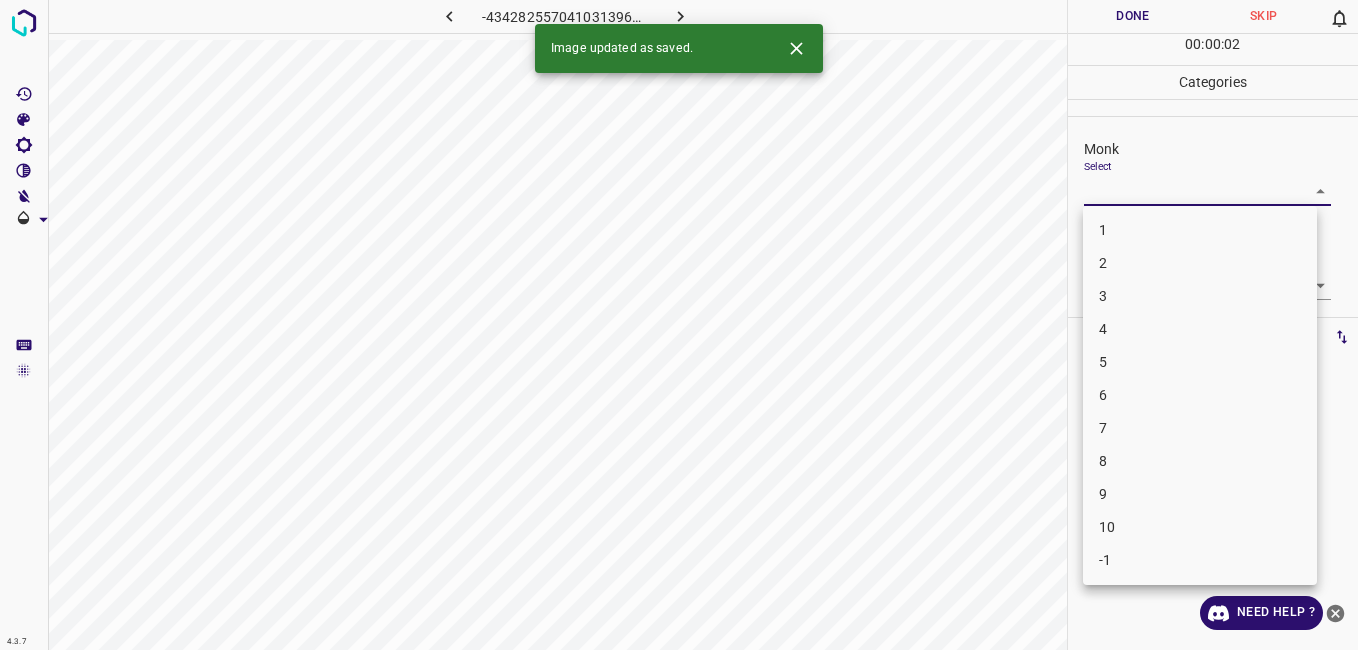 click on "2" at bounding box center [1200, 263] 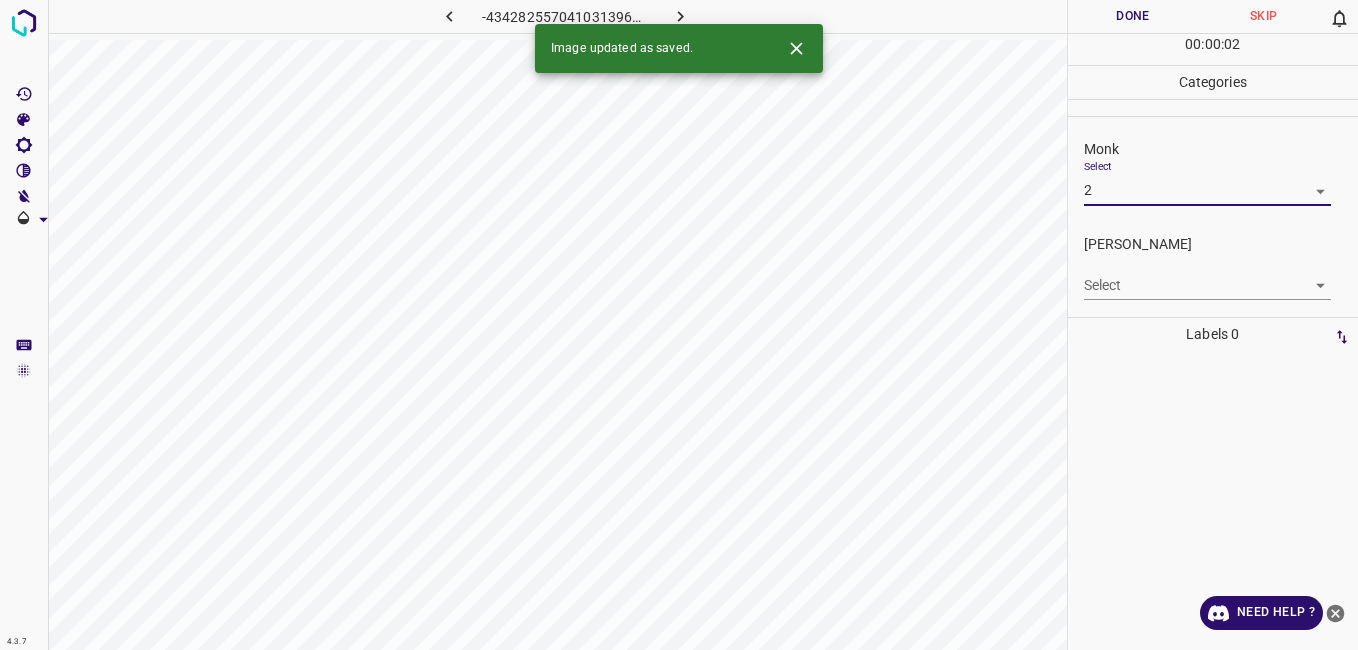 click on "Select ​" at bounding box center (1207, 277) 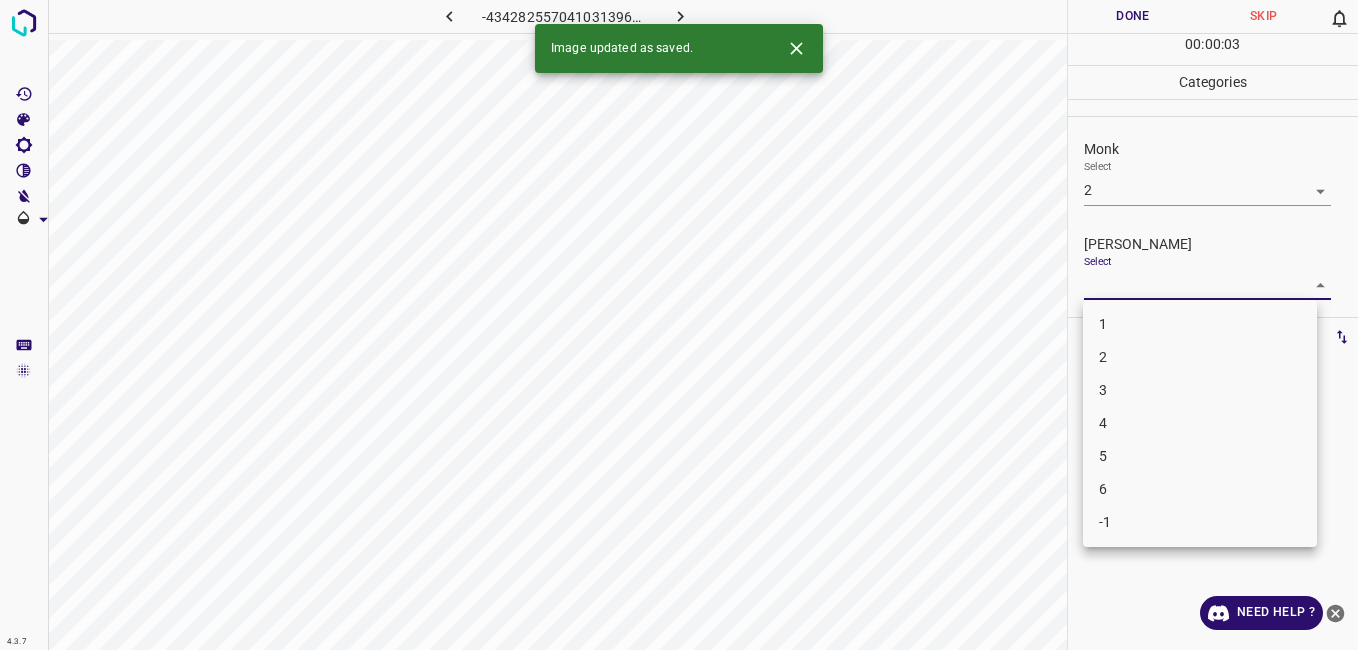 click on "4.3.7 -4342825570410313967.png Done Skip 0 00   : 00   : 03   Categories Monk   Select 2 2  Fitzpatrick   Select ​ Labels   0 Categories 1 Monk 2  Fitzpatrick Tools Space Change between modes (Draw & Edit) I Auto labeling R Restore zoom M Zoom in N Zoom out Delete Delete selecte label Filters Z Restore filters X Saturation filter C Brightness filter V Contrast filter B Gray scale filter General O Download Image updated as saved. Need Help ? - Text - Hide - Delete 1 2 3 4 5 6 -1" at bounding box center (679, 325) 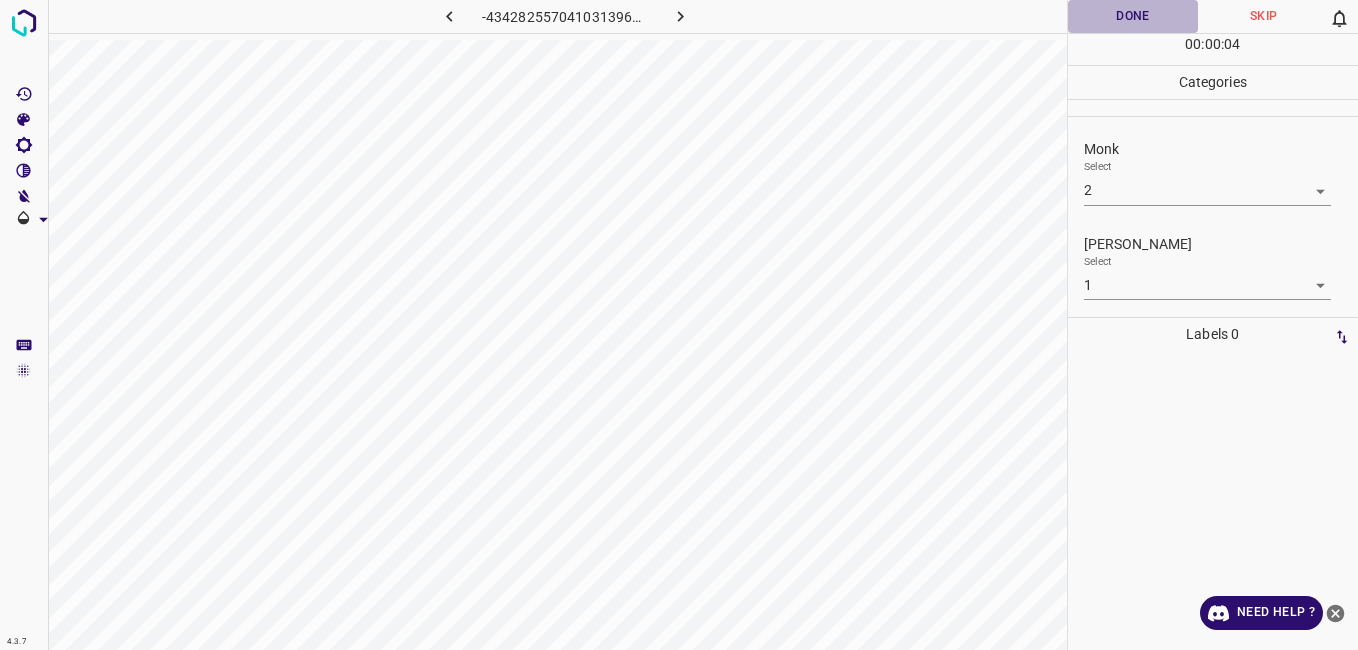 click on "Done" at bounding box center (1133, 16) 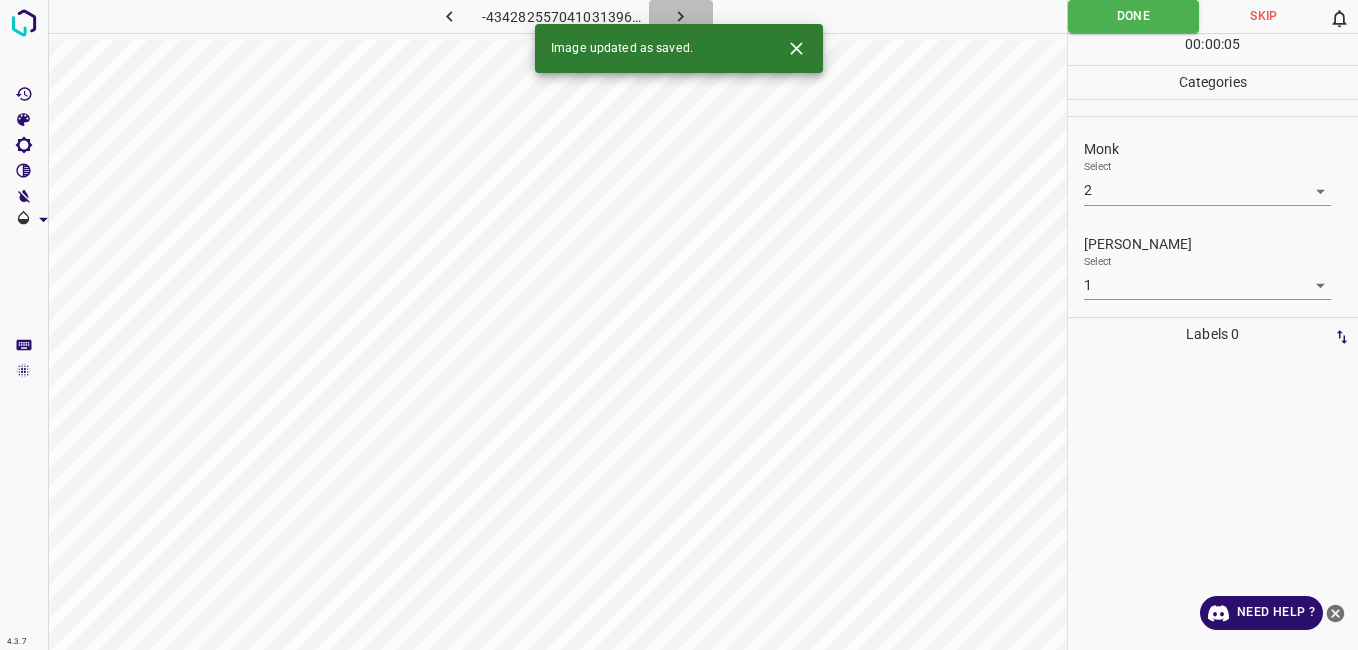 click 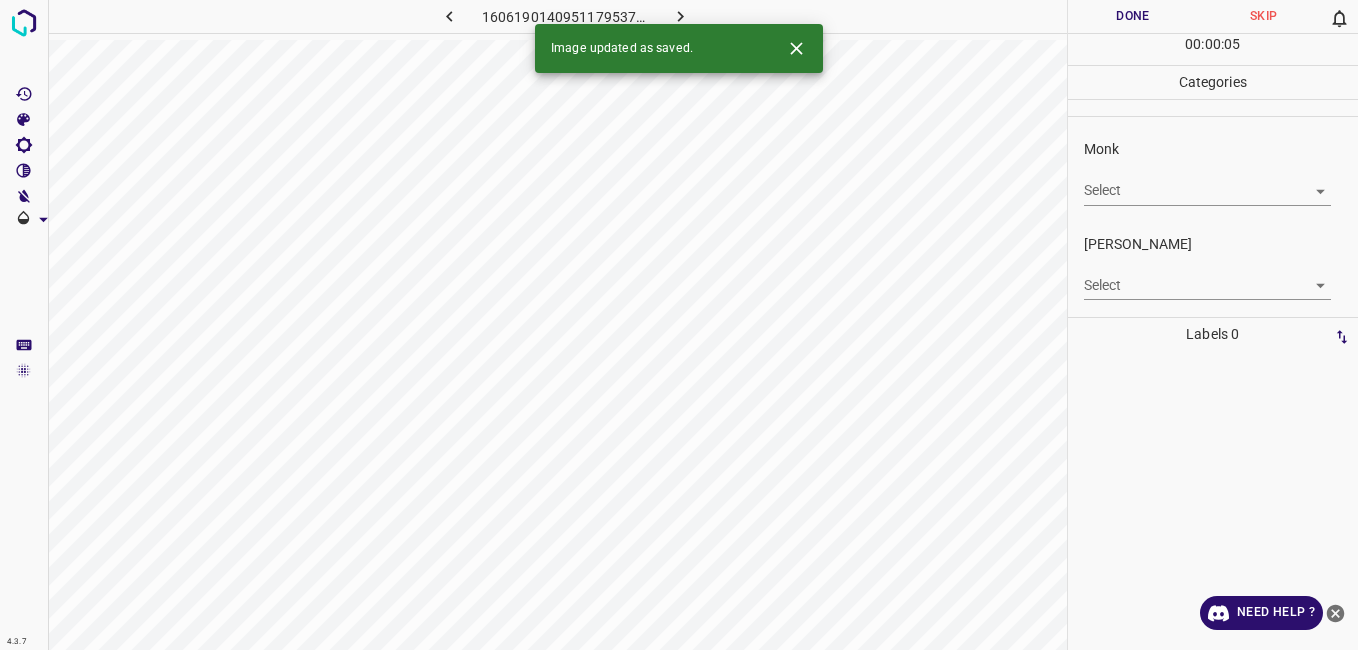click on "4.3.7 1606190140951179537.png Done Skip 0 00   : 00   : 05   Categories Monk   Select ​  Fitzpatrick   Select ​ Labels   0 Categories 1 Monk 2  Fitzpatrick Tools Space Change between modes (Draw & Edit) I Auto labeling R Restore zoom M Zoom in N Zoom out Delete Delete selecte label Filters Z Restore filters X Saturation filter C Brightness filter V Contrast filter B Gray scale filter General O Download Image updated as saved. Need Help ? - Text - Hide - Delete" at bounding box center (679, 325) 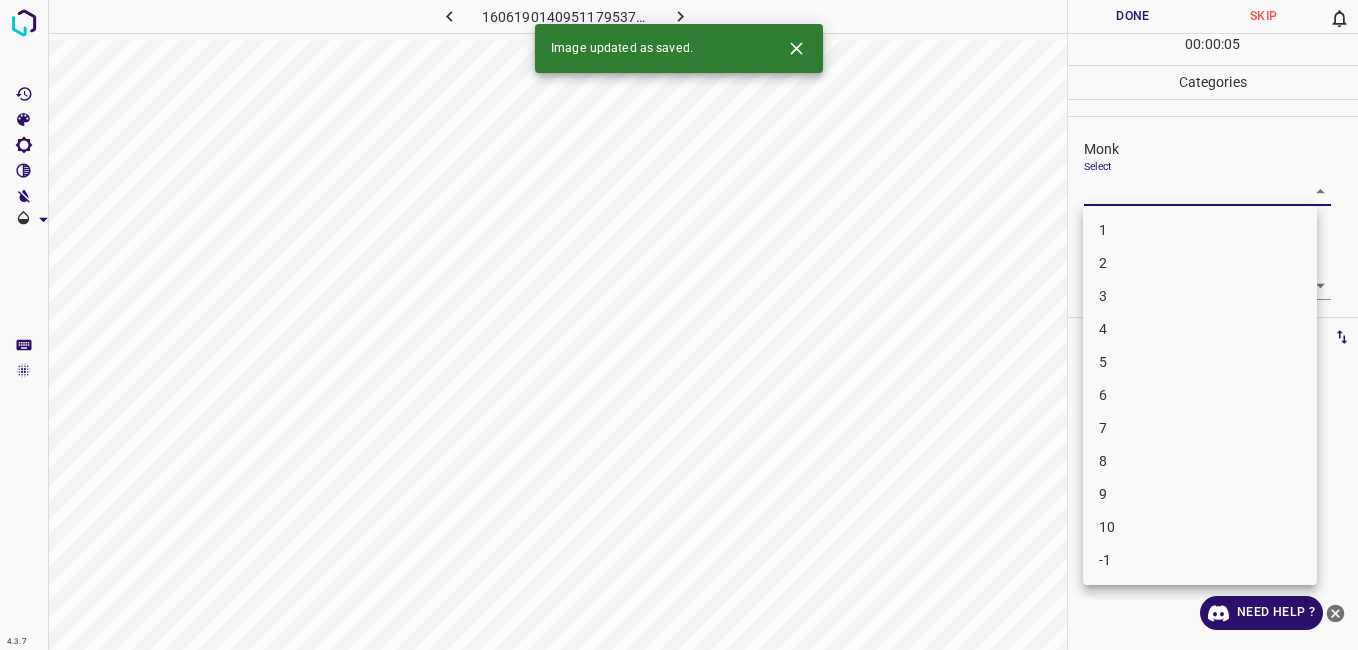 click on "1" at bounding box center (1200, 230) 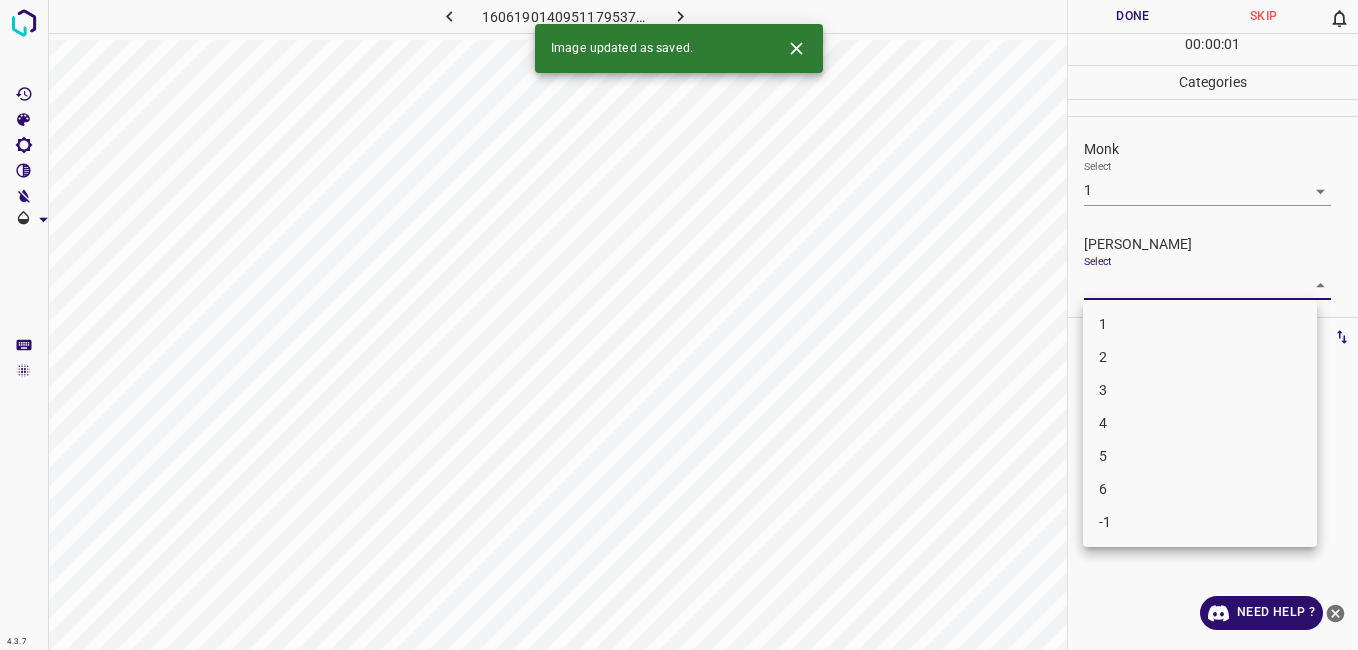 click on "4.3.7 1606190140951179537.png Done Skip 0 00   : 00   : 01   Categories Monk   Select 1 1  Fitzpatrick   Select ​ Labels   0 Categories 1 Monk 2  Fitzpatrick Tools Space Change between modes (Draw & Edit) I Auto labeling R Restore zoom M Zoom in N Zoom out Delete Delete selecte label Filters Z Restore filters X Saturation filter C Brightness filter V Contrast filter B Gray scale filter General O Download Image updated as saved. Need Help ? - Text - Hide - Delete 1 2 3 4 5 6 -1" at bounding box center [679, 325] 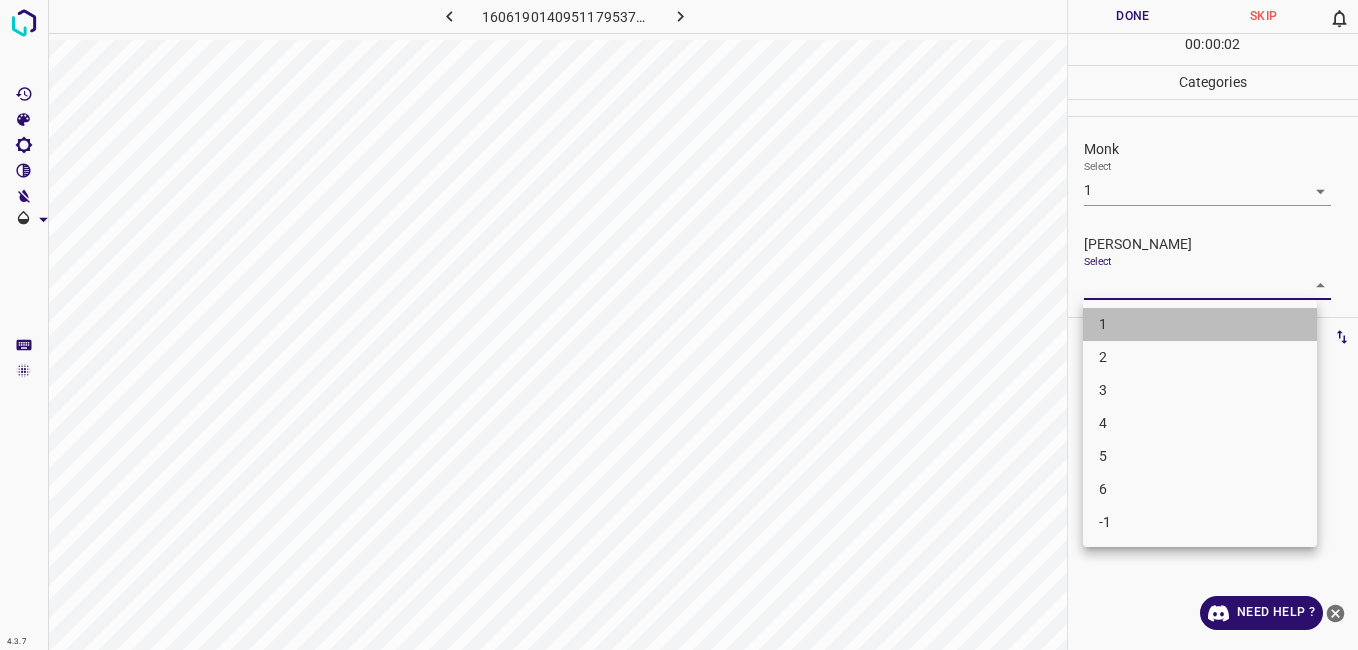 click on "1" at bounding box center (1200, 324) 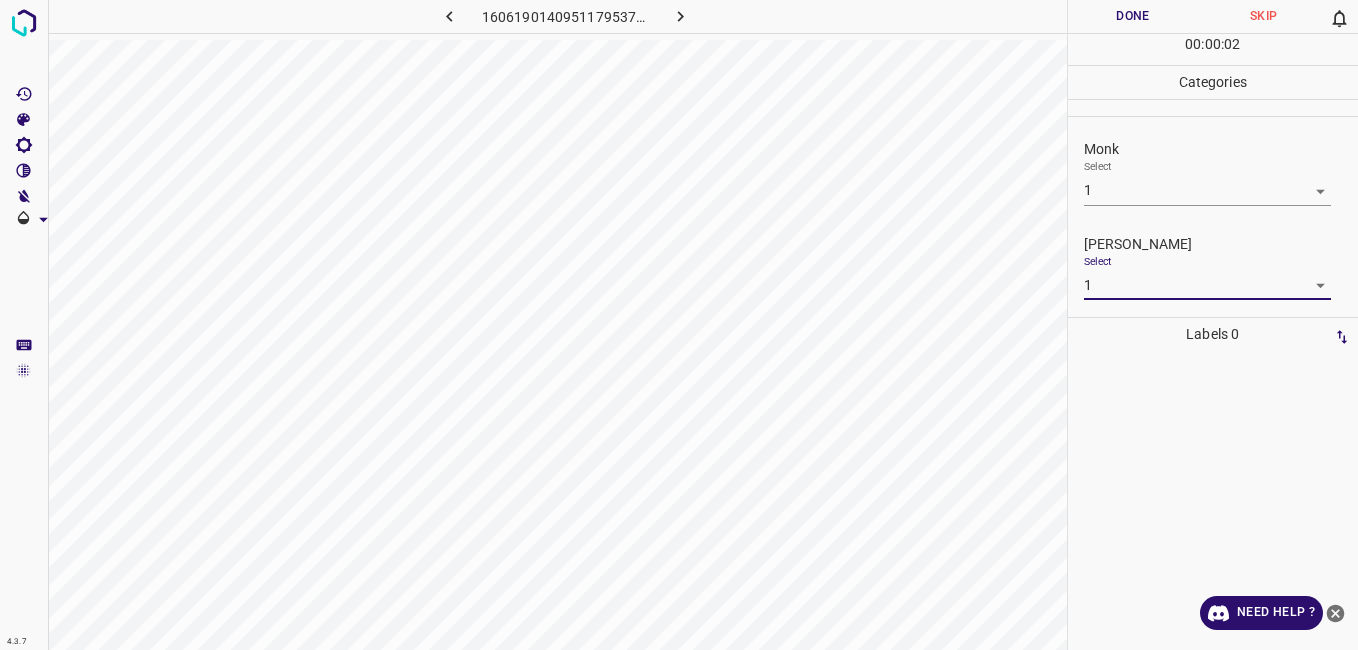 click on "Done" at bounding box center [1133, 16] 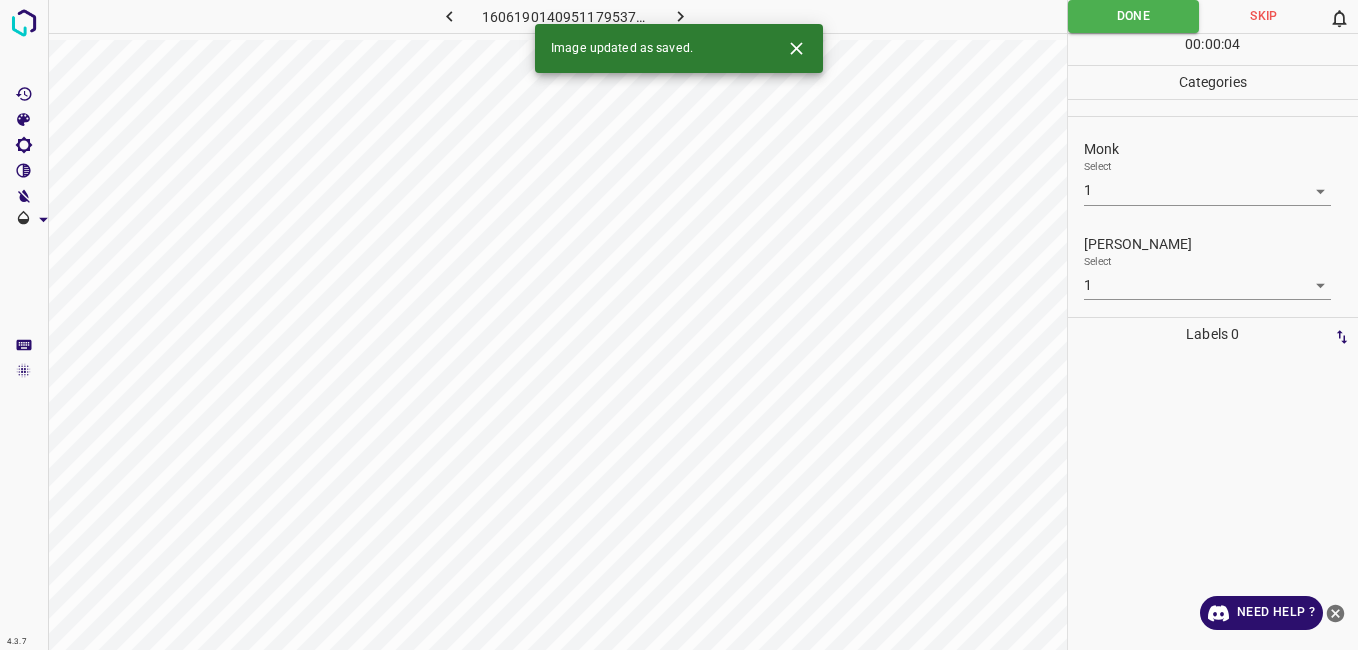 click 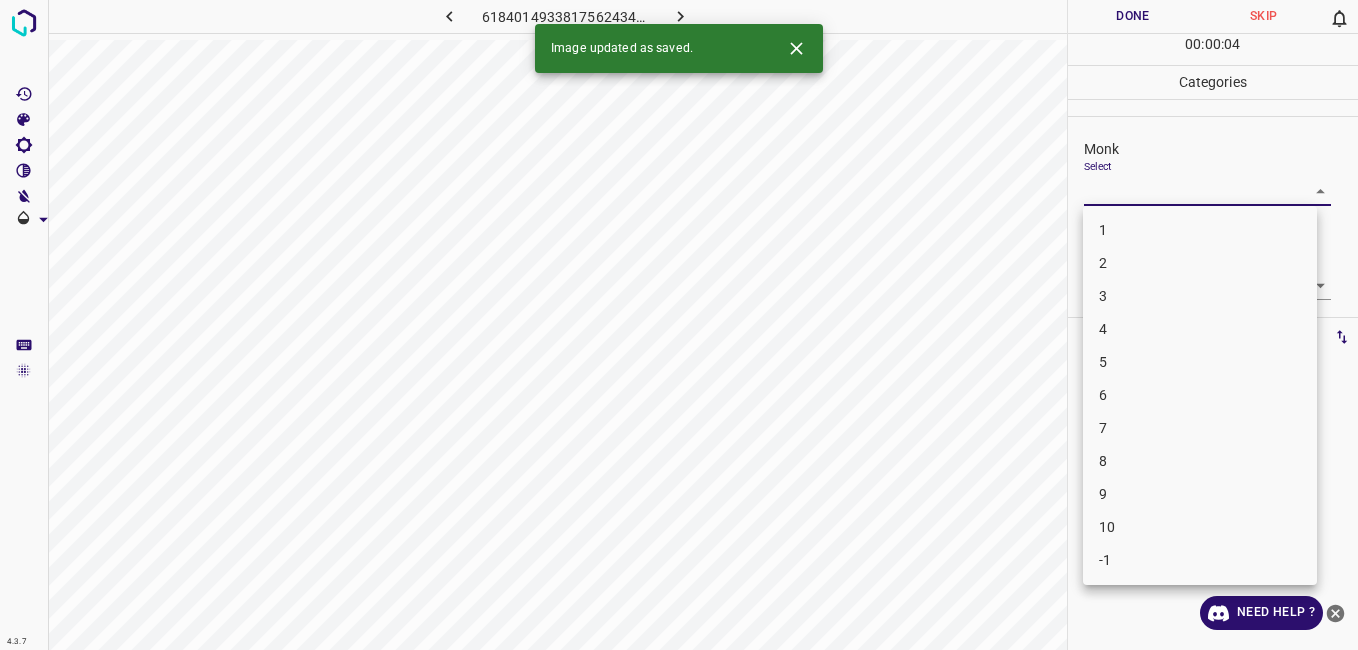 click on "4.3.7 6184014933817562434.png Done Skip 0 00   : 00   : 04   Categories Monk   Select ​  Fitzpatrick   Select ​ Labels   0 Categories 1 Monk 2  Fitzpatrick Tools Space Change between modes (Draw & Edit) I Auto labeling R Restore zoom M Zoom in N Zoom out Delete Delete selecte label Filters Z Restore filters X Saturation filter C Brightness filter V Contrast filter B Gray scale filter General O Download Image updated as saved. Need Help ? - Text - Hide - Delete 1 2 3 4 5 6 7 8 9 10 -1" at bounding box center [679, 325] 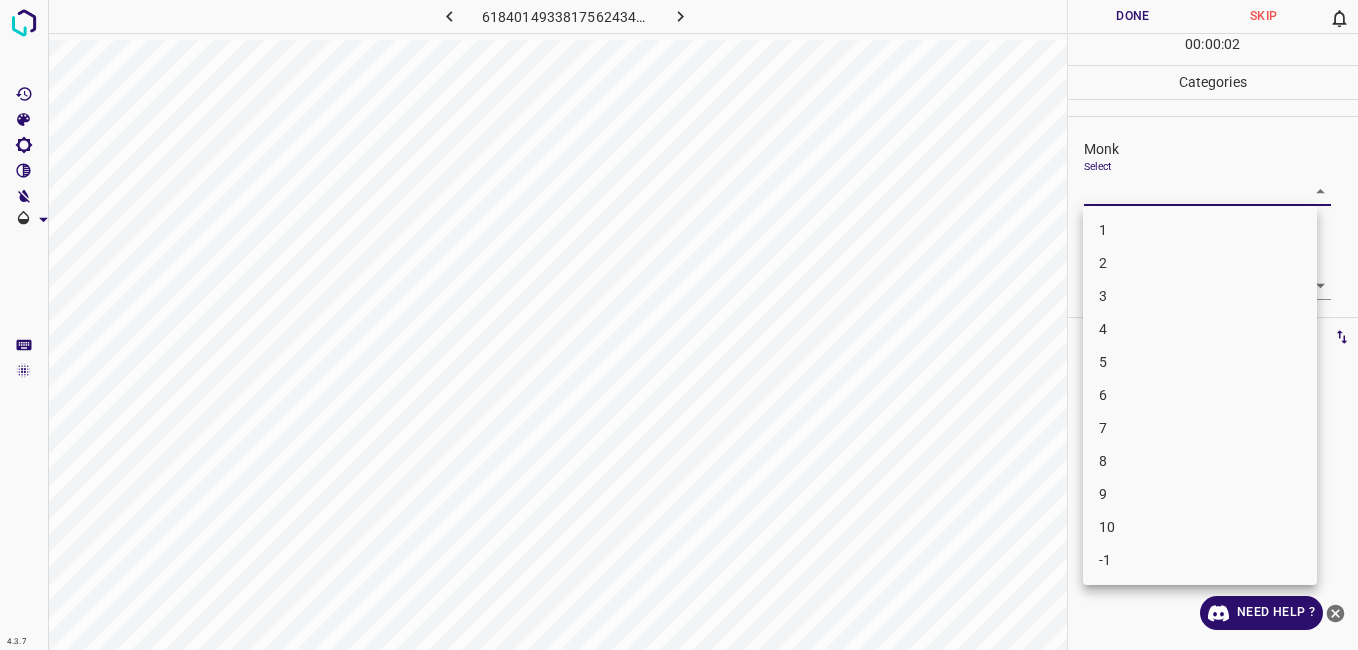 click on "8" at bounding box center [1200, 461] 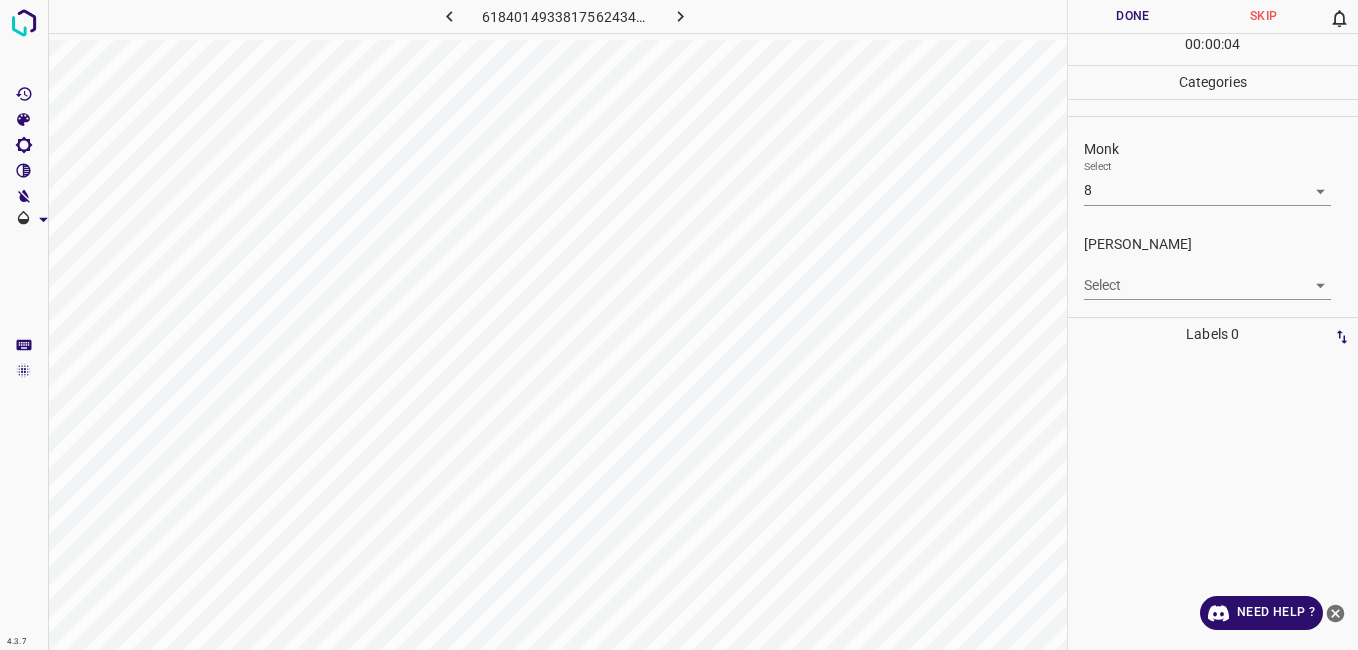 click on "Select ​" at bounding box center (1207, 277) 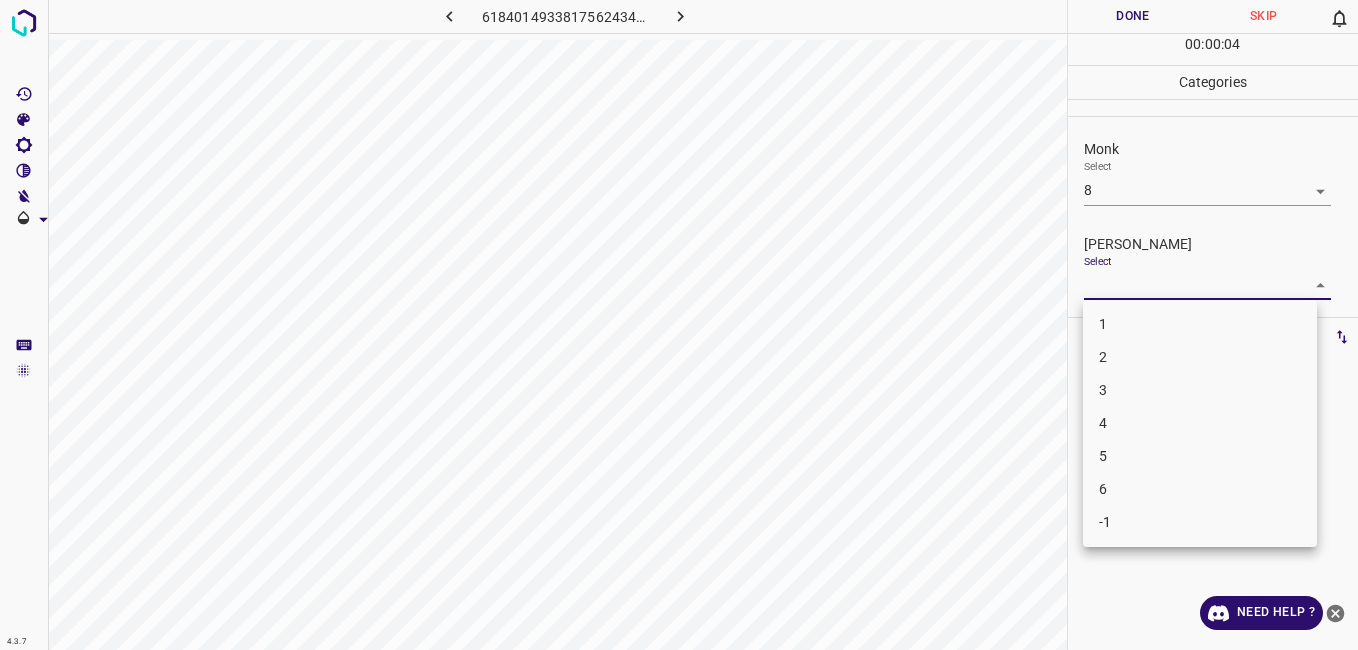 click on "4.3.7 6184014933817562434.png Done Skip 0 00   : 00   : 04   Categories Monk   Select 8 8  Fitzpatrick   Select ​ Labels   0 Categories 1 Monk 2  Fitzpatrick Tools Space Change between modes (Draw & Edit) I Auto labeling R Restore zoom M Zoom in N Zoom out Delete Delete selecte label Filters Z Restore filters X Saturation filter C Brightness filter V Contrast filter B Gray scale filter General O Download Need Help ? - Text - Hide - Delete 1 2 3 4 5 6 -1" at bounding box center (679, 325) 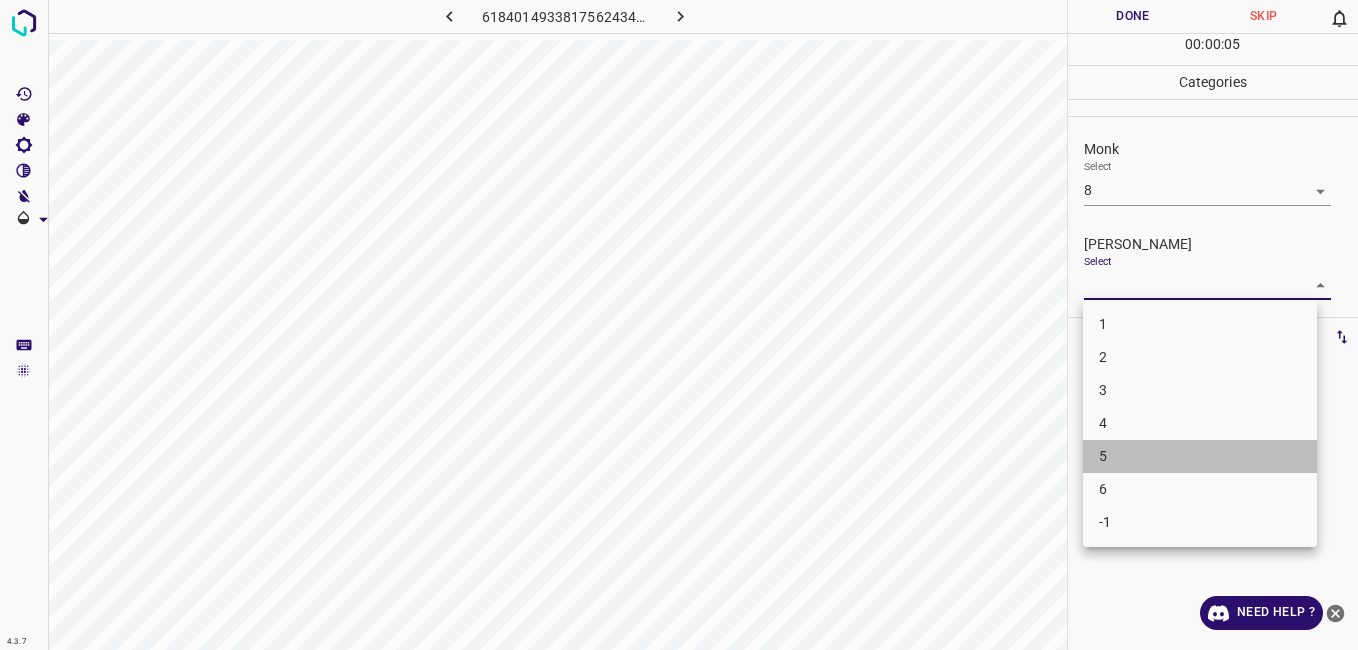 drag, startPoint x: 1104, startPoint y: 452, endPoint x: 1090, endPoint y: 440, distance: 18.439089 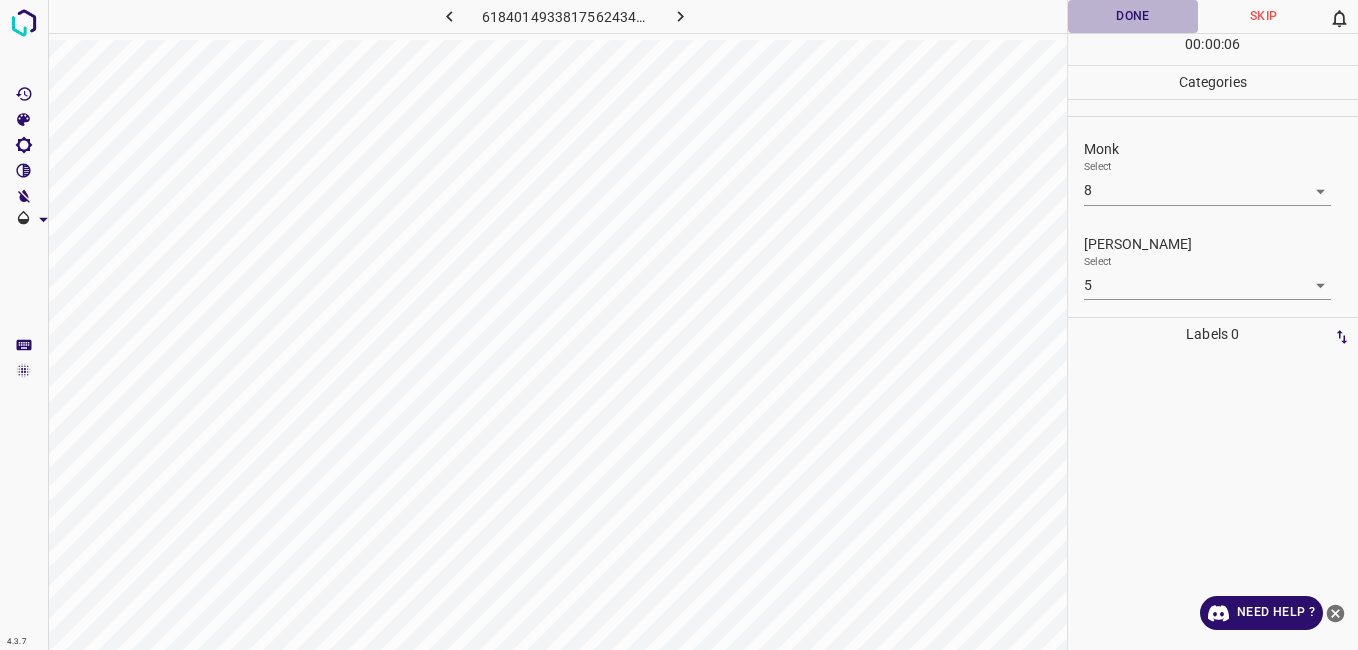click on "Done" at bounding box center [1133, 16] 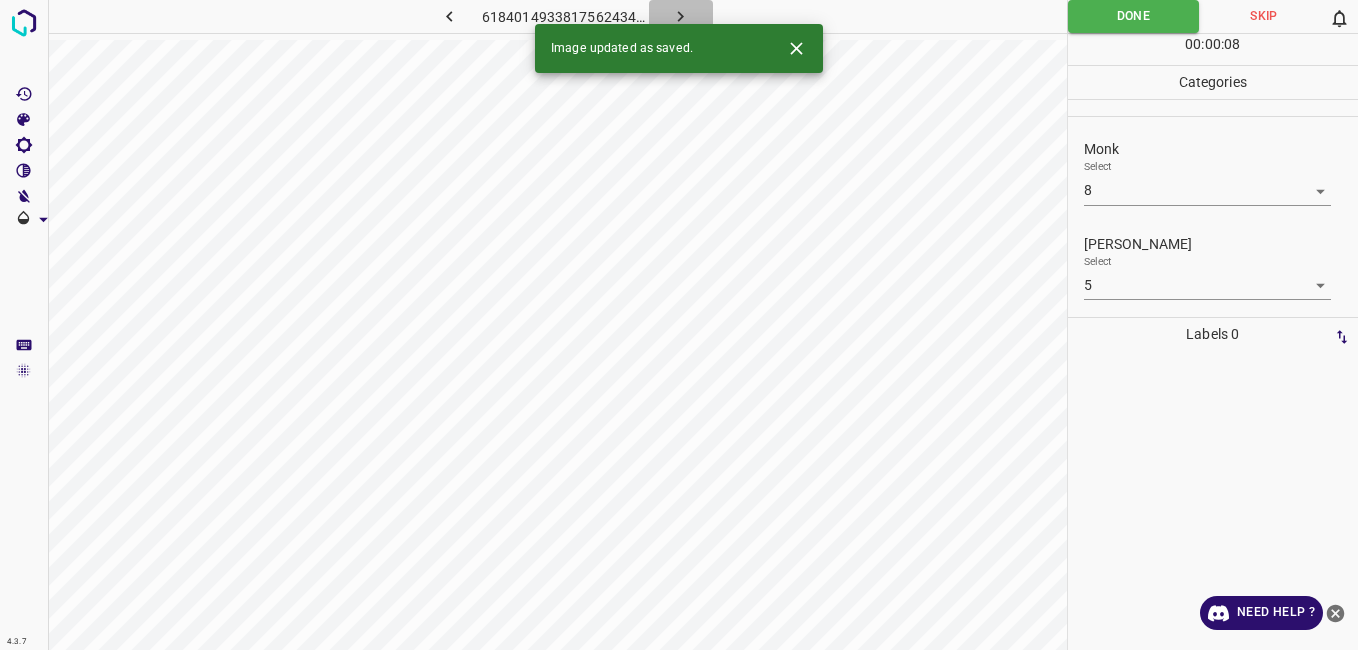 click at bounding box center (681, 16) 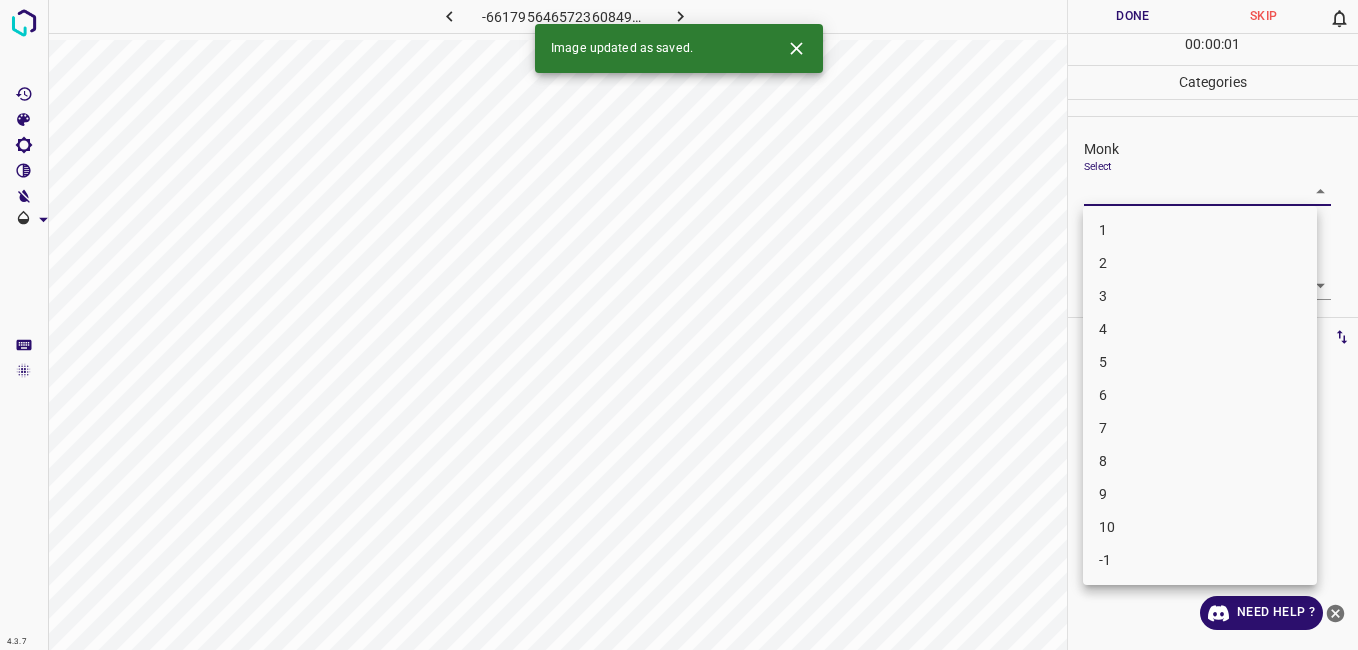 click on "4.3.7 -6617956465723608493.png Done Skip 0 00   : 00   : 01   Categories Monk   Select ​  Fitzpatrick   Select ​ Labels   0 Categories 1 Monk 2  Fitzpatrick Tools Space Change between modes (Draw & Edit) I Auto labeling R Restore zoom M Zoom in N Zoom out Delete Delete selecte label Filters Z Restore filters X Saturation filter C Brightness filter V Contrast filter B Gray scale filter General O Download Image updated as saved. Need Help ? - Text - Hide - Delete 1 2 3 4 5 6 7 8 9 10 -1" at bounding box center (679, 325) 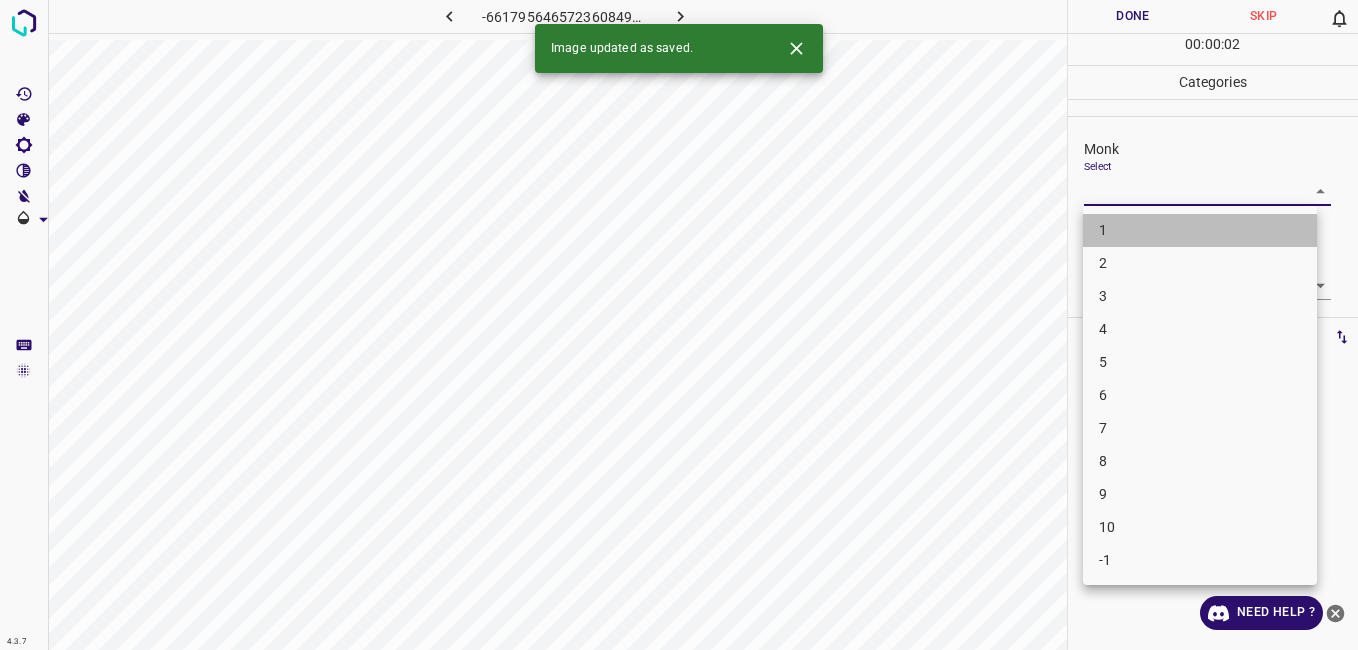 click on "1" at bounding box center [1200, 230] 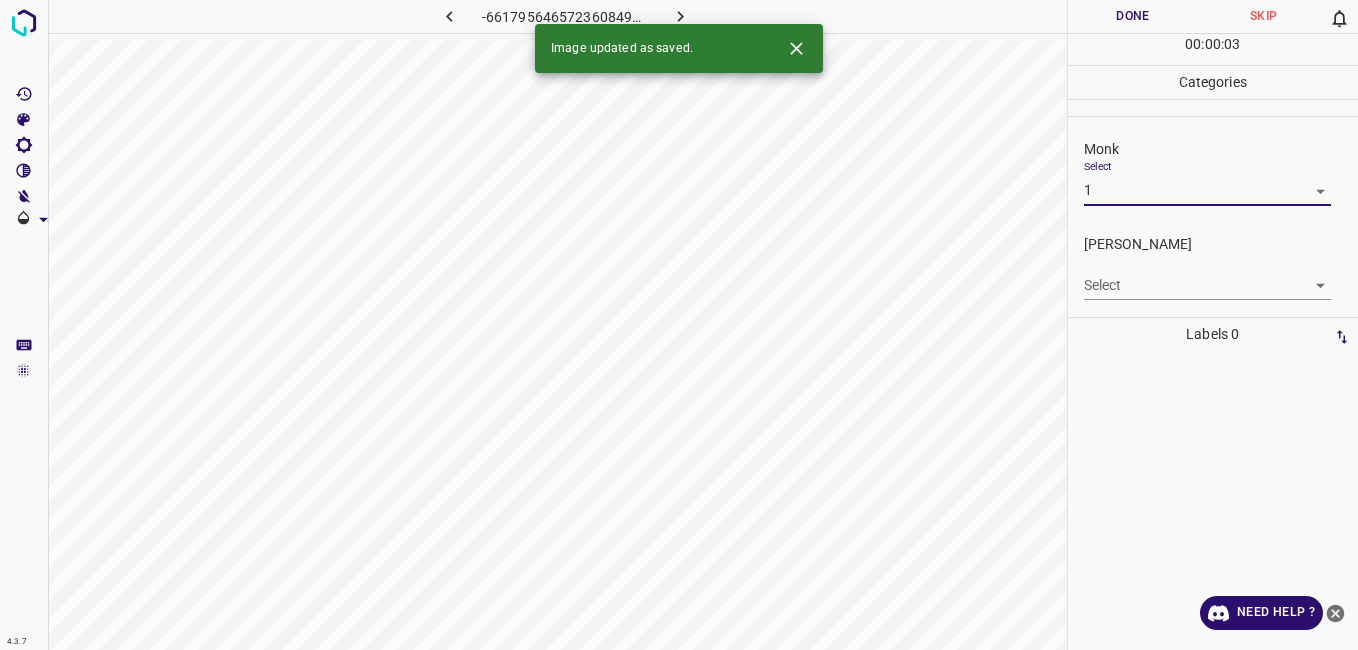click on "4.3.7 -6617956465723608493.png Done Skip 0 00   : 00   : 03   Categories Monk   Select 1 1  Fitzpatrick   Select ​ Labels   0 Categories 1 Monk 2  Fitzpatrick Tools Space Change between modes (Draw & Edit) I Auto labeling R Restore zoom M Zoom in N Zoom out Delete Delete selecte label Filters Z Restore filters X Saturation filter C Brightness filter V Contrast filter B Gray scale filter General O Download Image updated as saved. Need Help ? - Text - Hide - Delete" at bounding box center (679, 325) 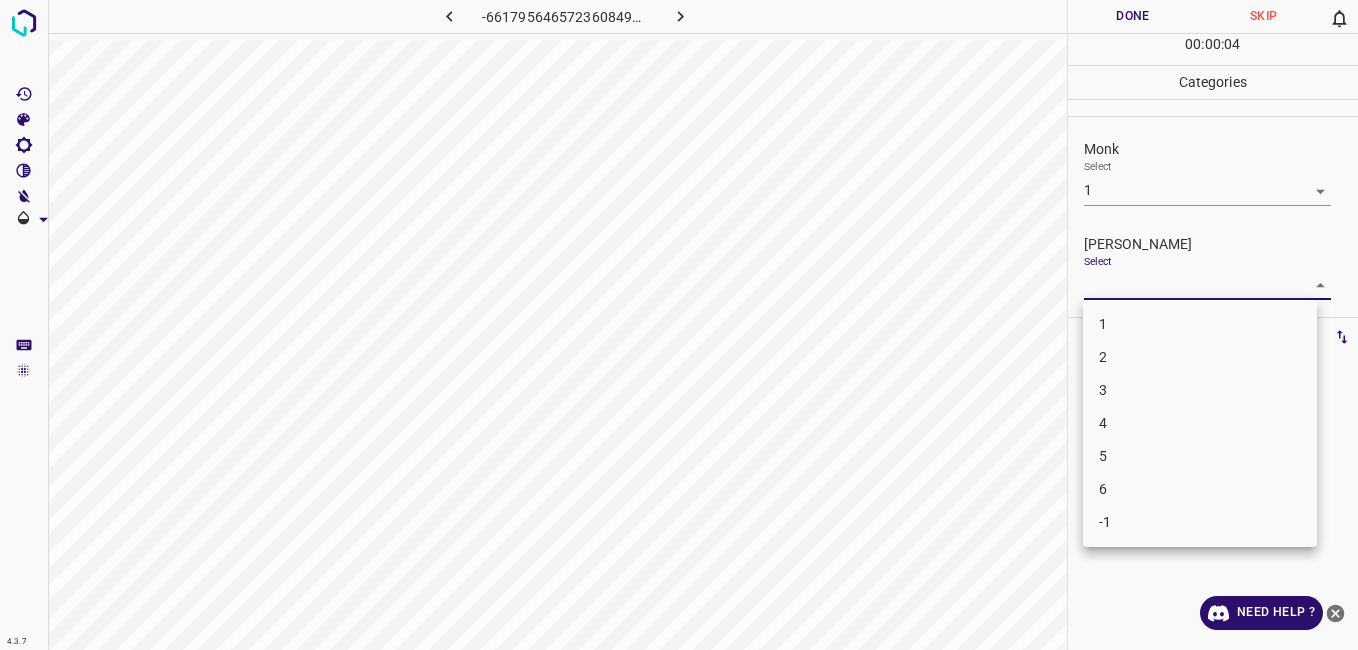 click on "1 2 3 4 5 6 -1" at bounding box center (1200, 423) 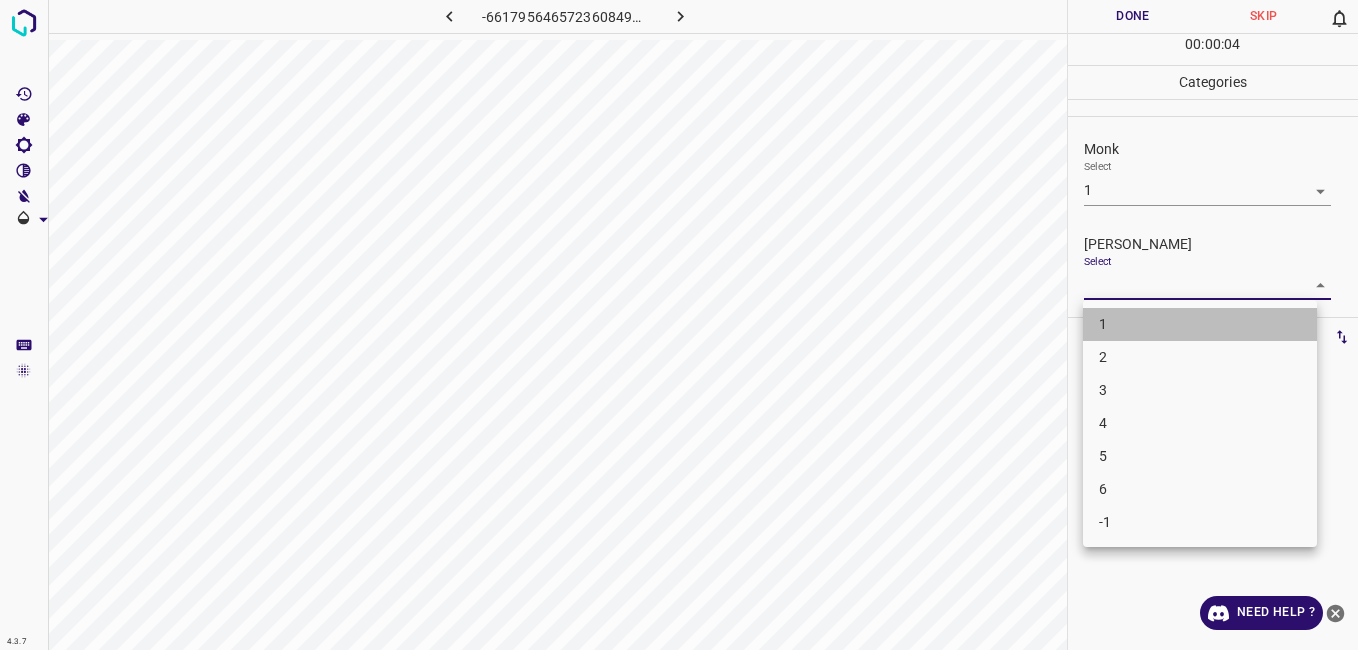 click on "1" at bounding box center [1200, 324] 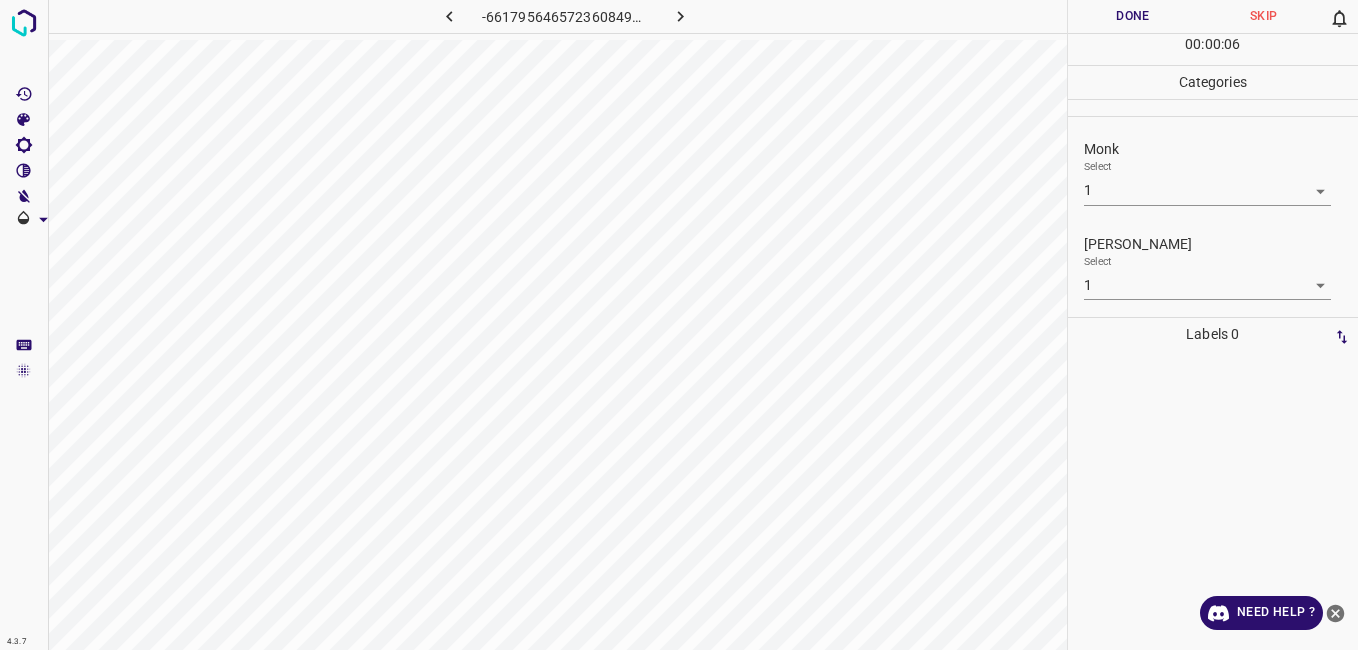 click on "Done" at bounding box center [1133, 16] 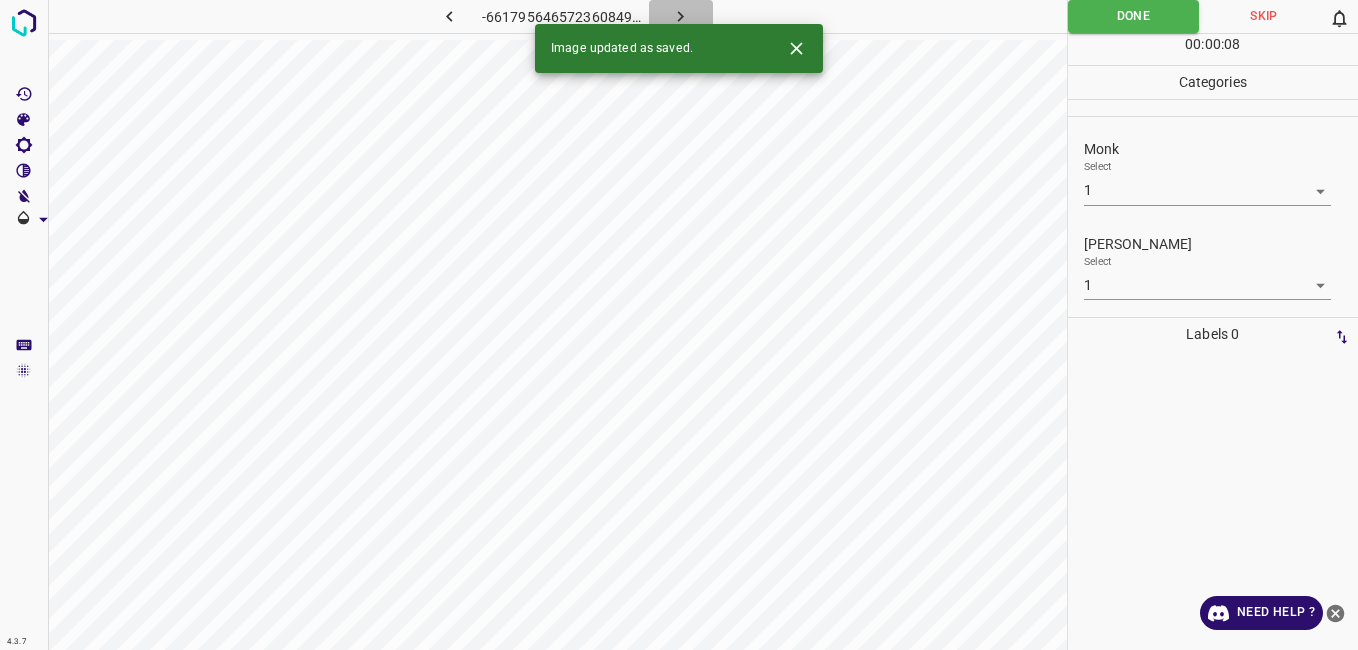 click at bounding box center (681, 16) 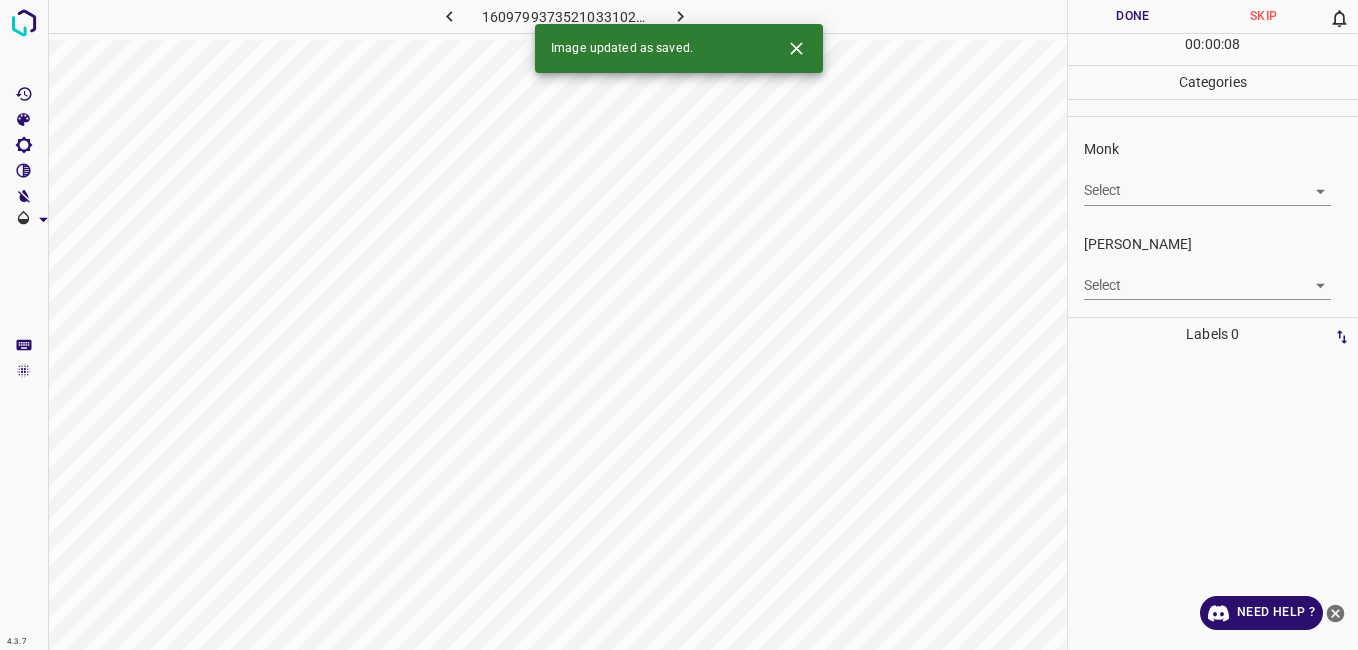 click on "4.3.7 1609799373521033102.png Done Skip 0 00   : 00   : 08   Categories Monk   Select ​  Fitzpatrick   Select ​ Labels   0 Categories 1 Monk 2  Fitzpatrick Tools Space Change between modes (Draw & Edit) I Auto labeling R Restore zoom M Zoom in N Zoom out Delete Delete selecte label Filters Z Restore filters X Saturation filter C Brightness filter V Contrast filter B Gray scale filter General O Download Image updated as saved. Need Help ? - Text - Hide - Delete" at bounding box center (679, 325) 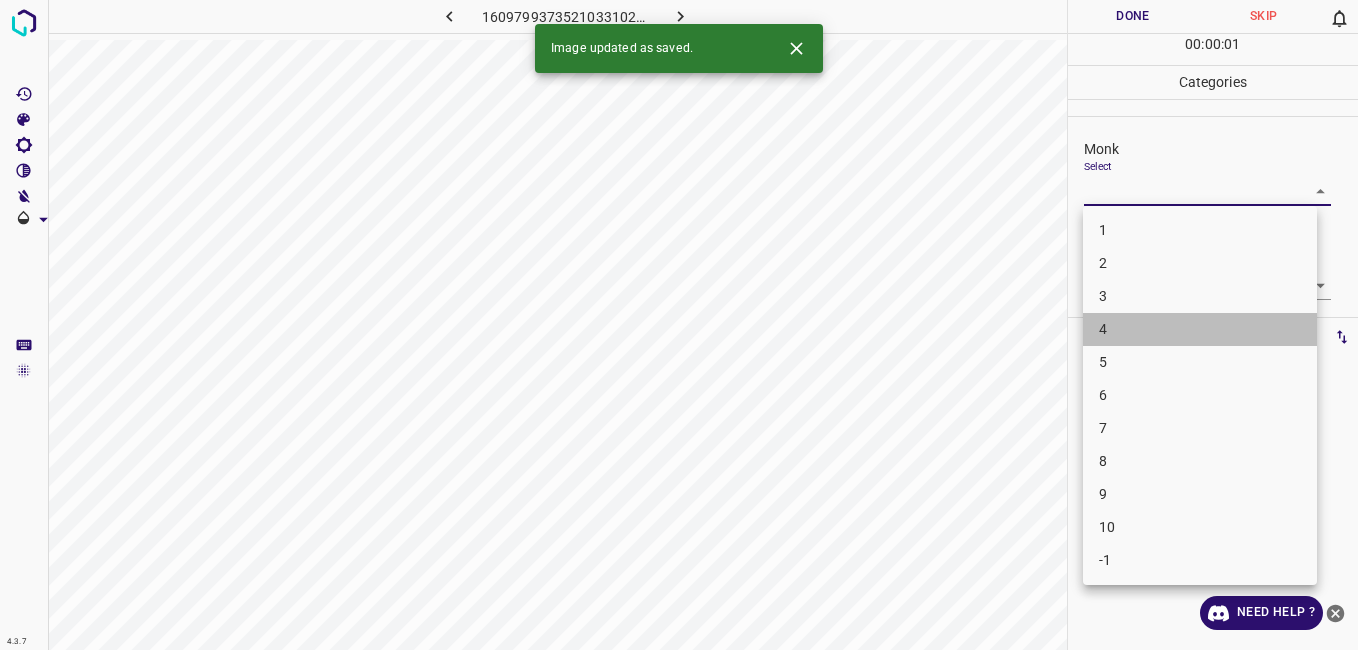 click on "4" at bounding box center [1200, 329] 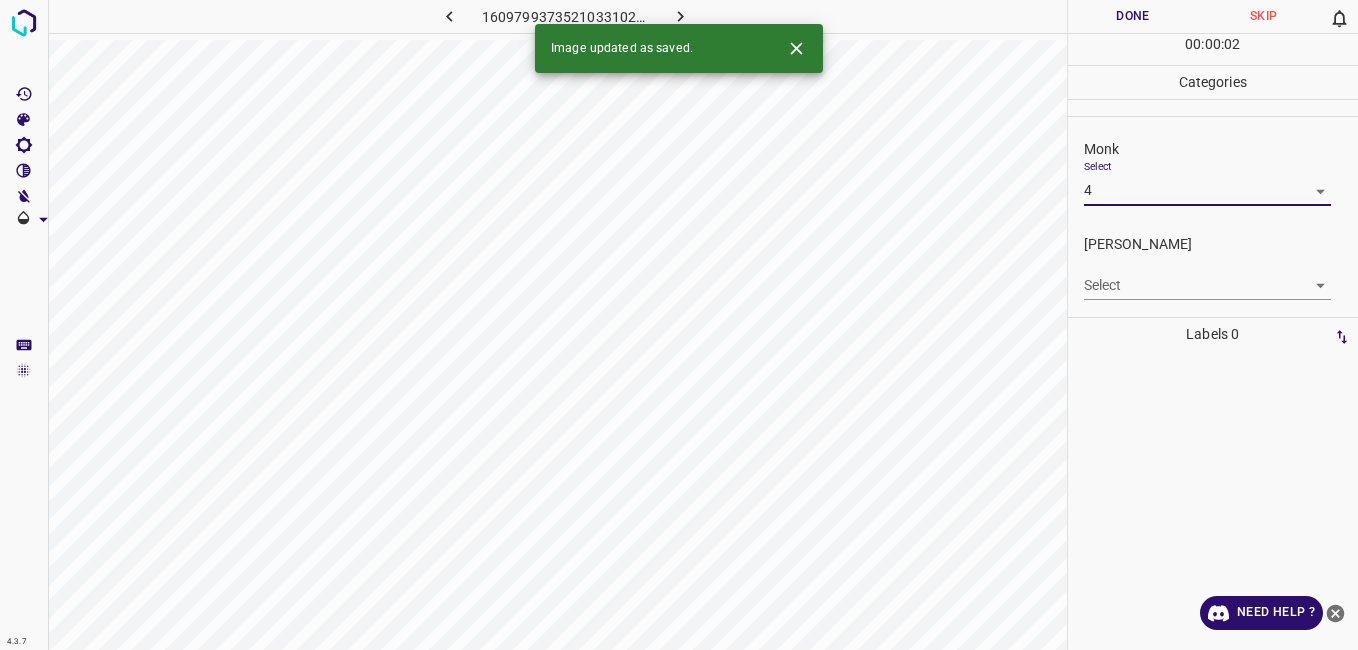 click on "4.3.7 1609799373521033102.png Done Skip 0 00   : 00   : 02   Categories Monk   Select 4 4  Fitzpatrick   Select ​ Labels   0 Categories 1 Monk 2  Fitzpatrick Tools Space Change between modes (Draw & Edit) I Auto labeling R Restore zoom M Zoom in N Zoom out Delete Delete selecte label Filters Z Restore filters X Saturation filter C Brightness filter V Contrast filter B Gray scale filter General O Download Image updated as saved. Need Help ? - Text - Hide - Delete" at bounding box center [679, 325] 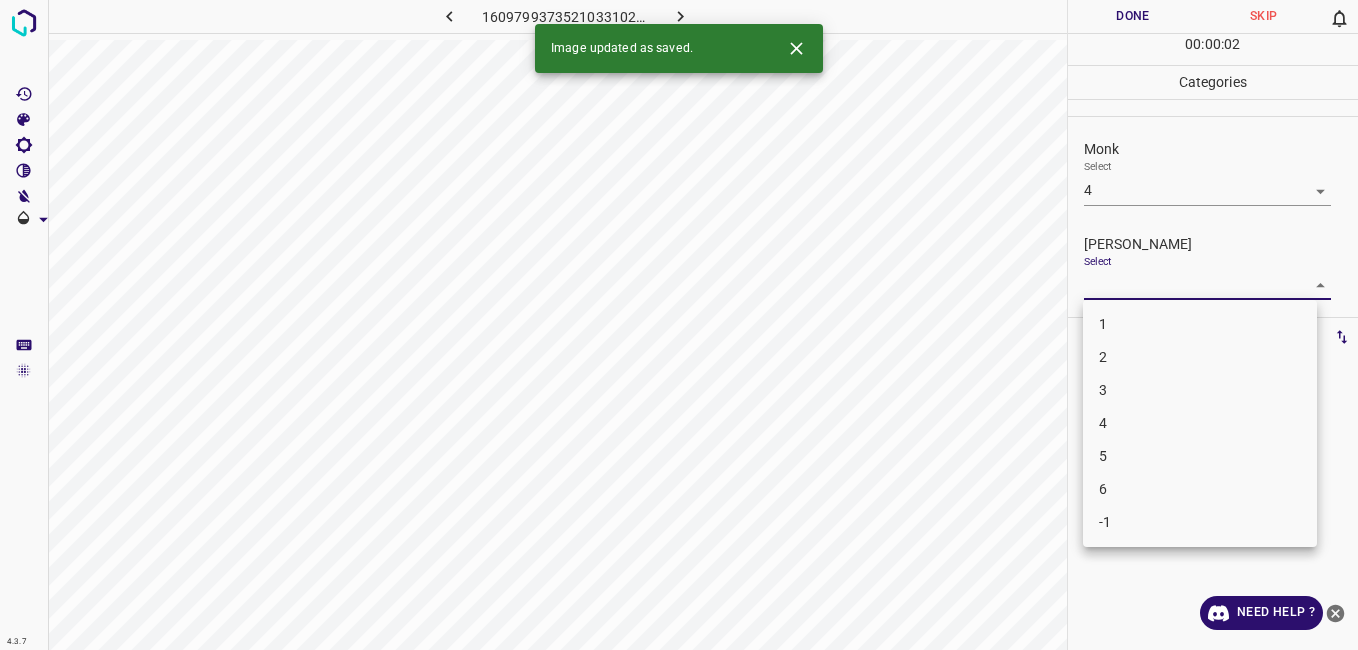 click on "3" at bounding box center (1200, 390) 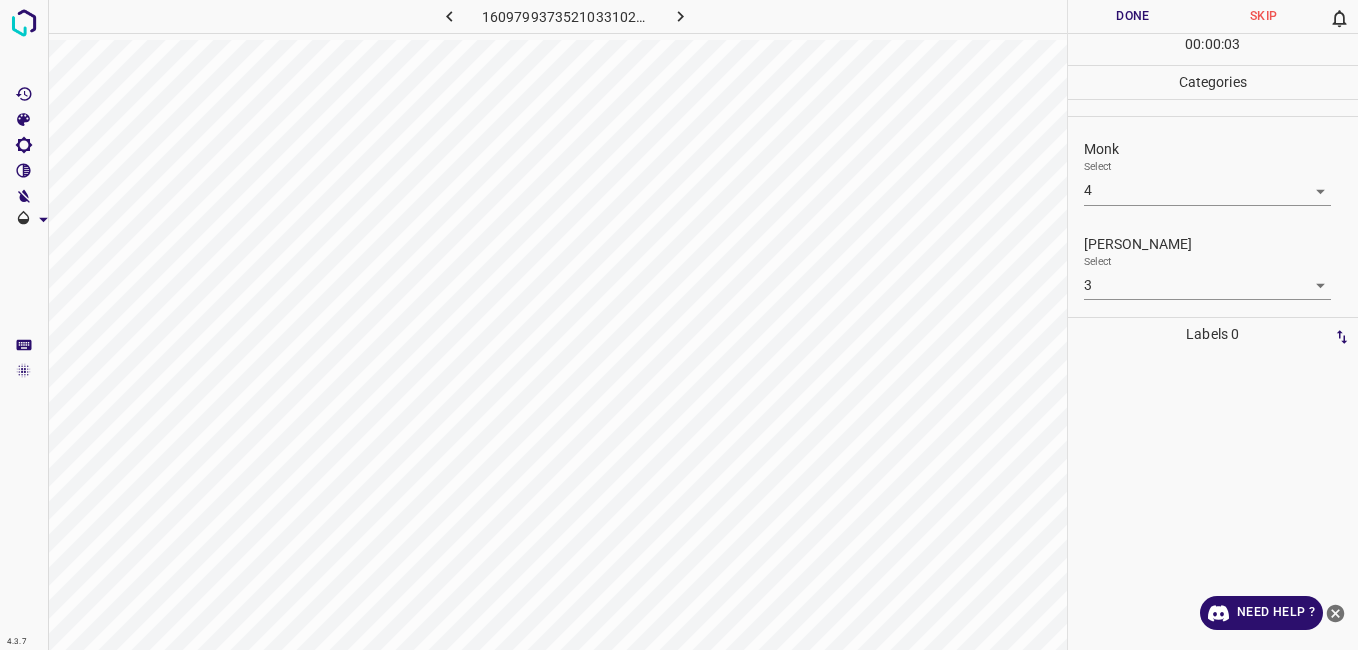 click on "00   : 00   : 03" at bounding box center (1213, 49) 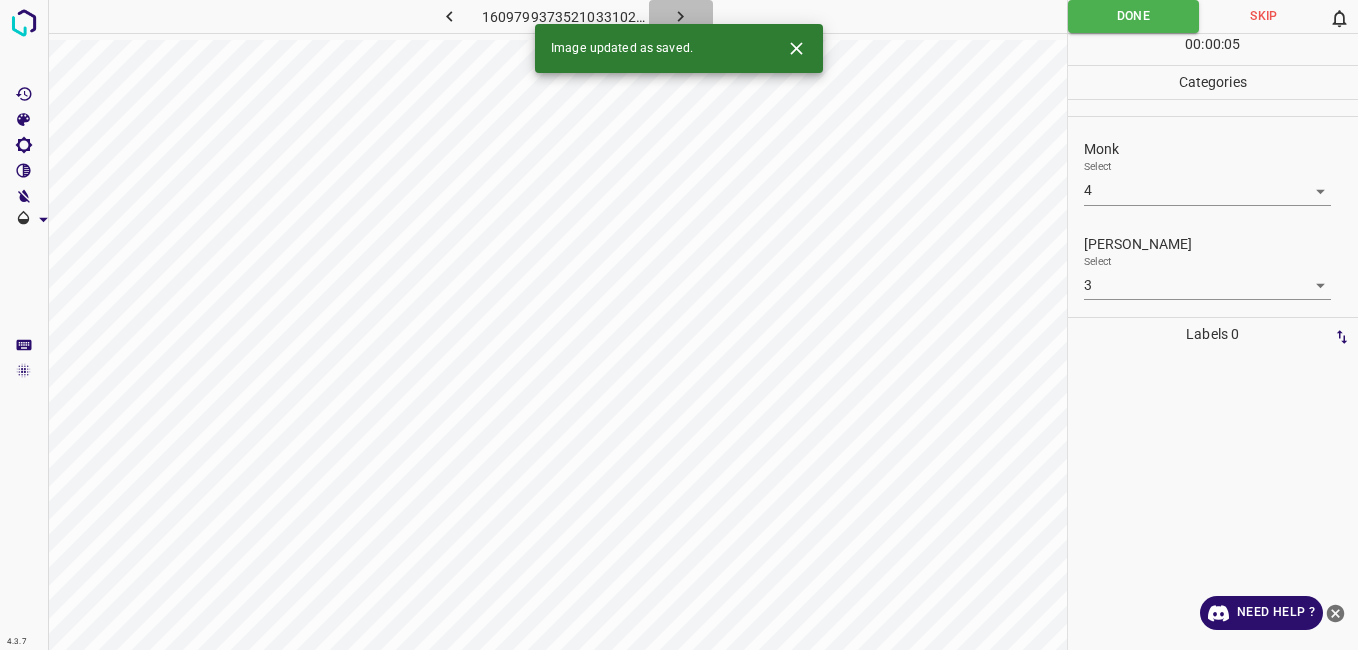 click at bounding box center (681, 16) 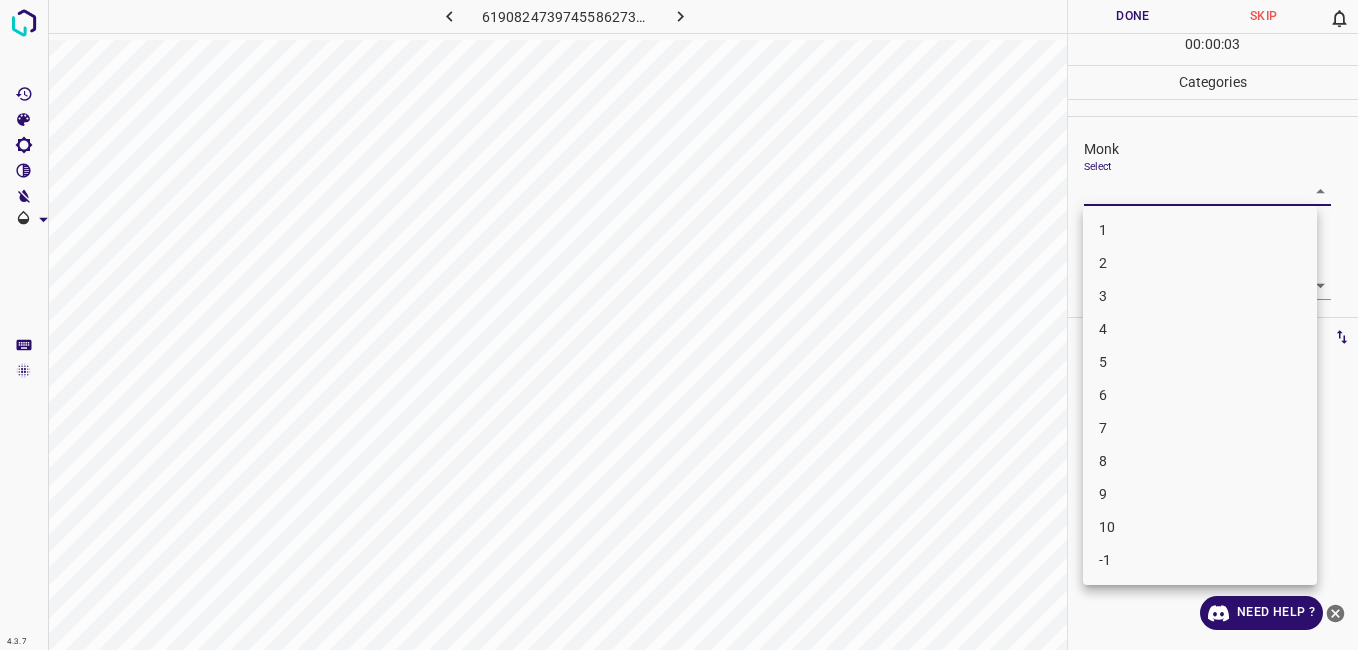 click on "4.3.7 6190824739745586273.png Done Skip 0 00   : 00   : 03   Categories Monk   Select ​  Fitzpatrick   Select ​ Labels   0 Categories 1 Monk 2  Fitzpatrick Tools Space Change between modes (Draw & Edit) I Auto labeling R Restore zoom M Zoom in N Zoom out Delete Delete selecte label Filters Z Restore filters X Saturation filter C Brightness filter V Contrast filter B Gray scale filter General O Download Need Help ? - Text - Hide - Delete 1 2 3 4 5 6 7 8 9 10 -1" at bounding box center [679, 325] 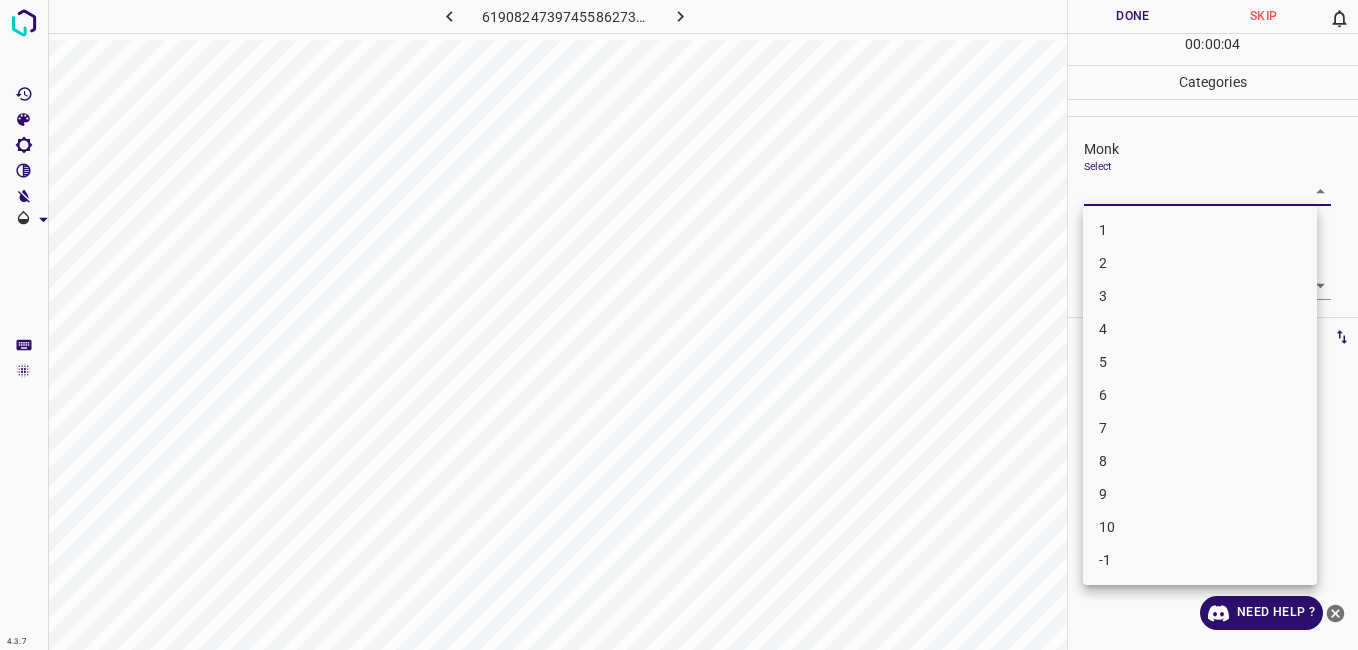 click on "3" at bounding box center [1200, 296] 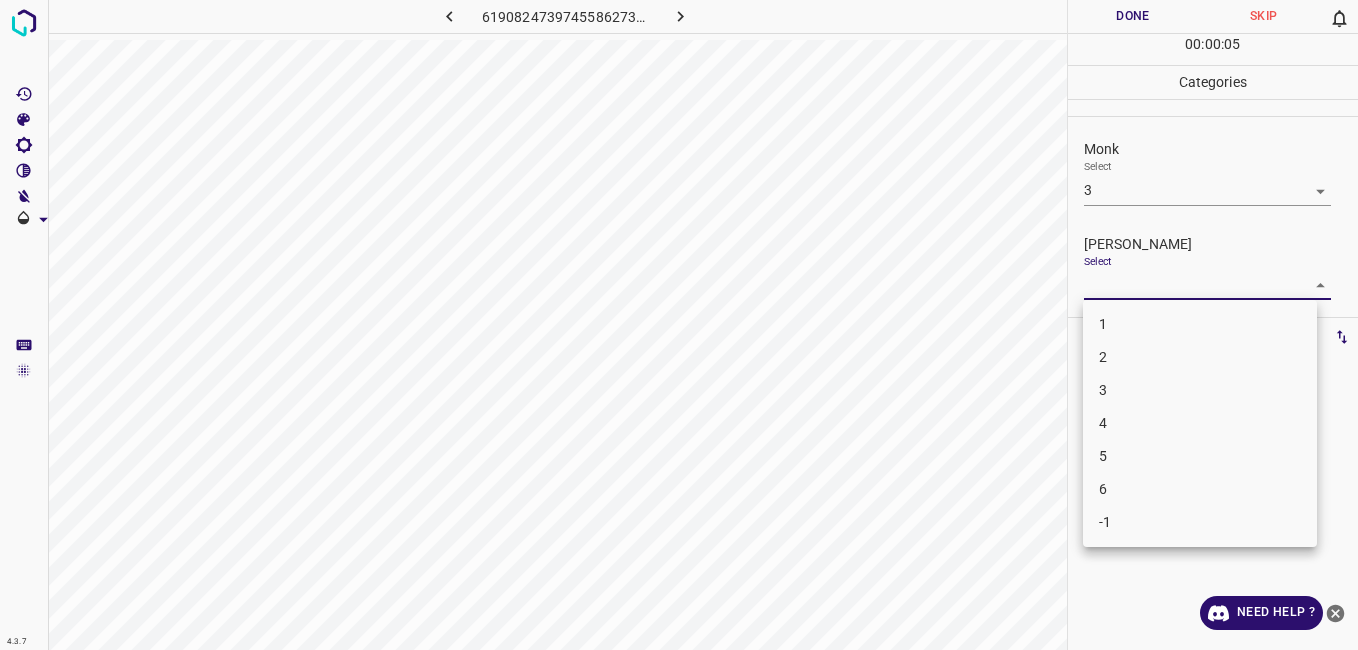 click on "4.3.7 6190824739745586273.png Done Skip 0 00   : 00   : 05   Categories Monk   Select 3 3  Fitzpatrick   Select ​ Labels   0 Categories 1 Monk 2  Fitzpatrick Tools Space Change between modes (Draw & Edit) I Auto labeling R Restore zoom M Zoom in N Zoom out Delete Delete selecte label Filters Z Restore filters X Saturation filter C Brightness filter V Contrast filter B Gray scale filter General O Download Need Help ? - Text - Hide - Delete 1 2 3 4 5 6 -1" at bounding box center [679, 325] 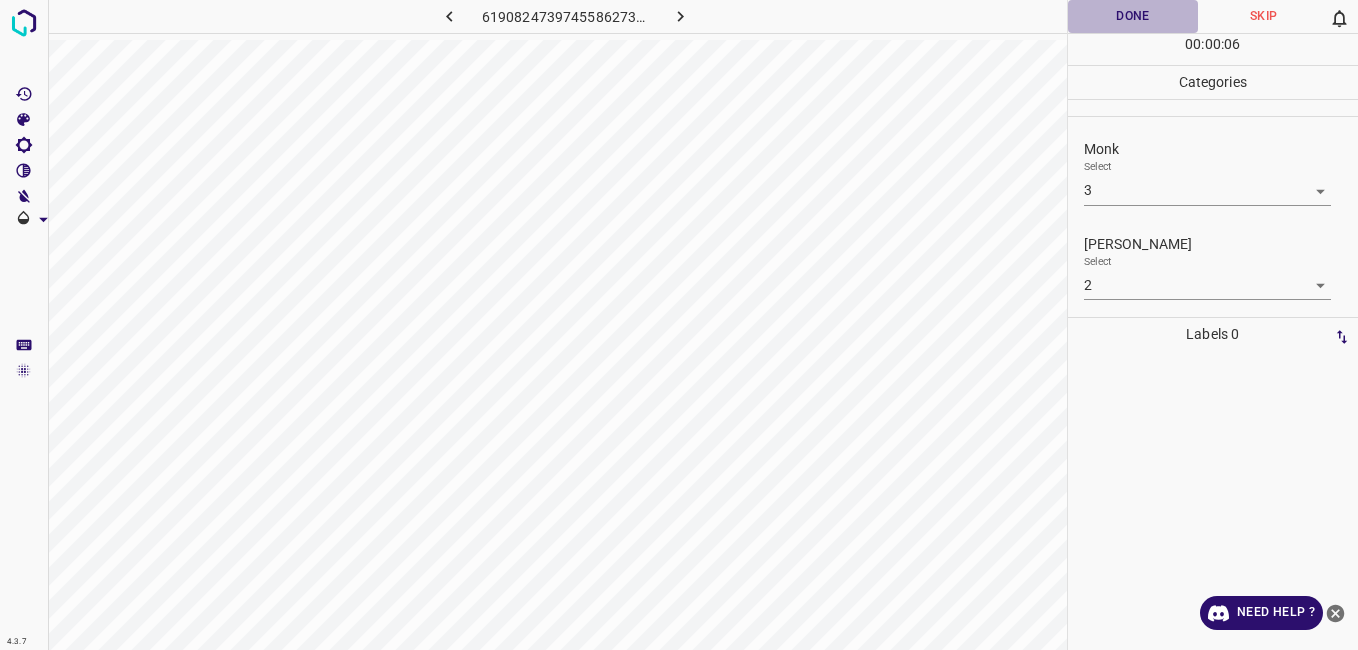 click on "Done" at bounding box center (1133, 16) 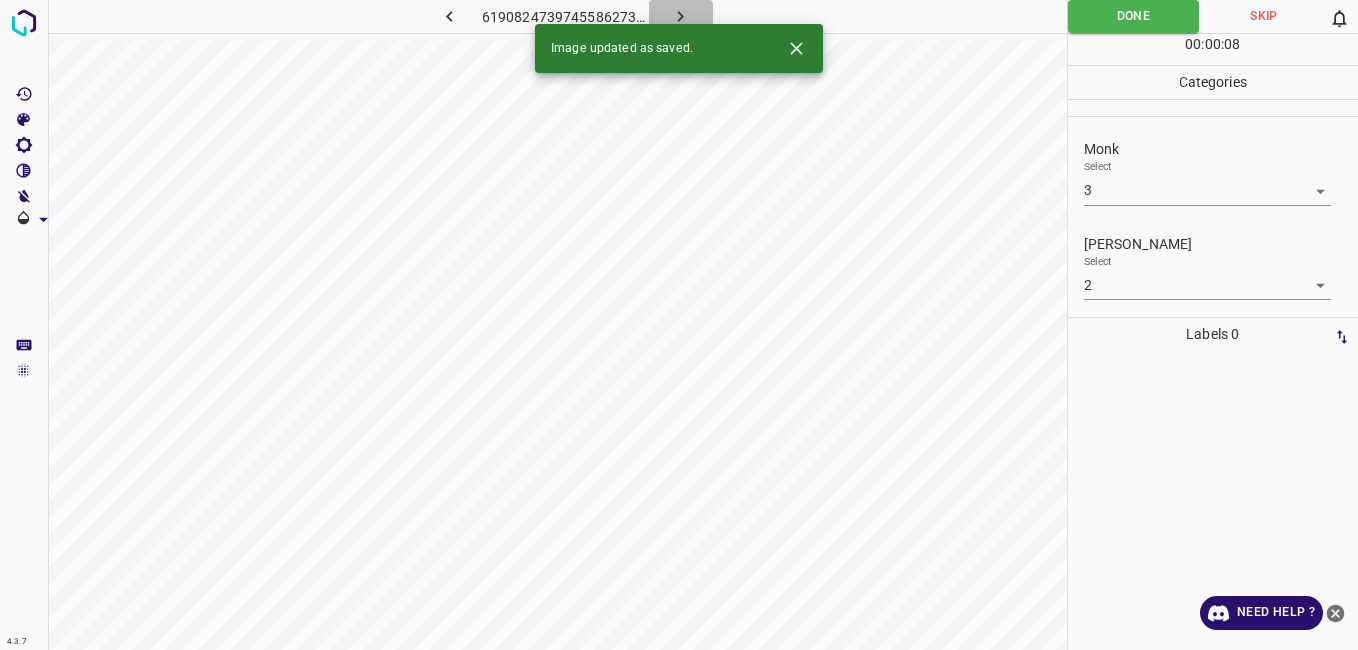 click 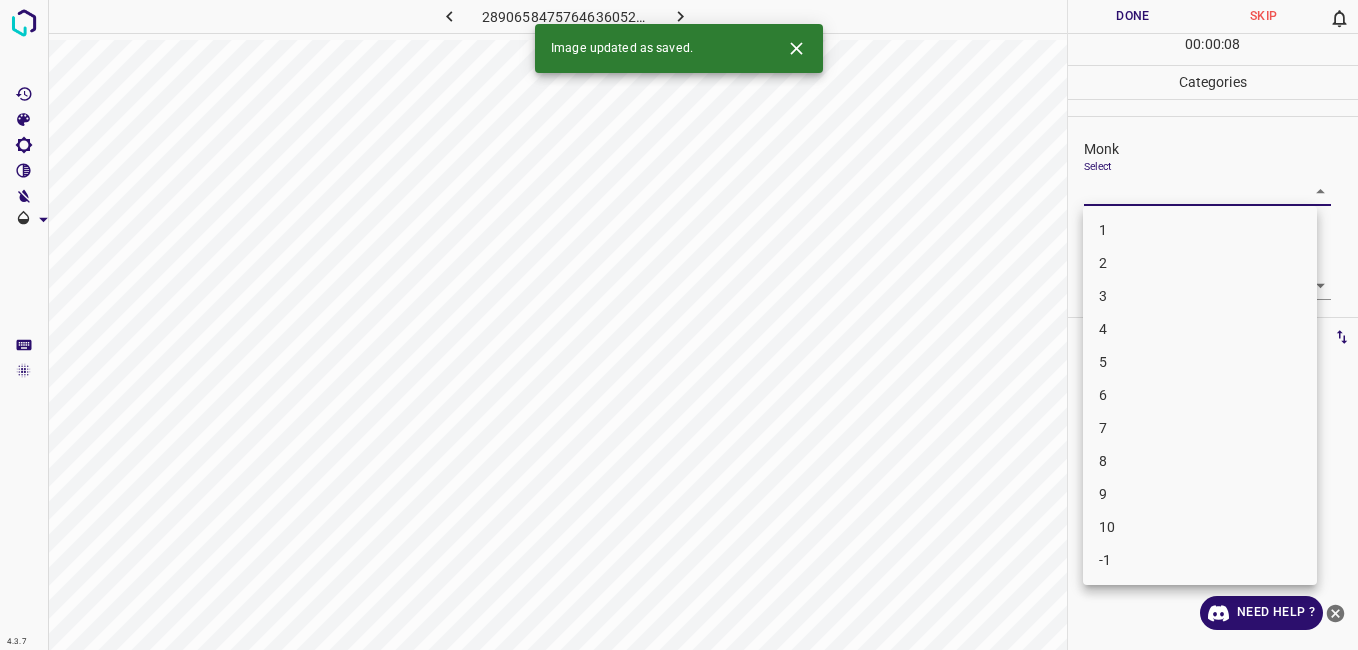 click on "4.3.7 2890658475764636052.png Done Skip 0 00   : 00   : 08   Categories Monk   Select ​  Fitzpatrick   Select ​ Labels   0 Categories 1 Monk 2  Fitzpatrick Tools Space Change between modes (Draw & Edit) I Auto labeling R Restore zoom M Zoom in N Zoom out Delete Delete selecte label Filters Z Restore filters X Saturation filter C Brightness filter V Contrast filter B Gray scale filter General O Download Image updated as saved. Need Help ? - Text - Hide - Delete 1 2 3 4 5 6 7 8 9 10 -1" at bounding box center [679, 325] 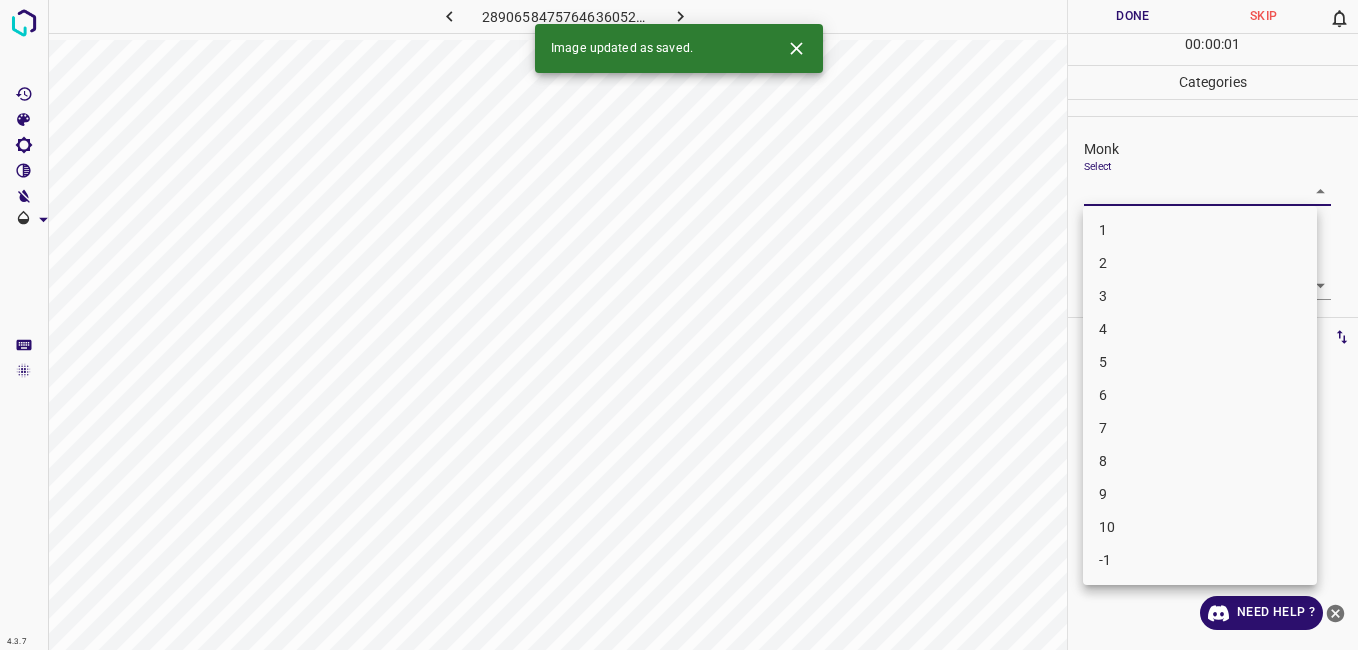 click on "2" at bounding box center [1200, 263] 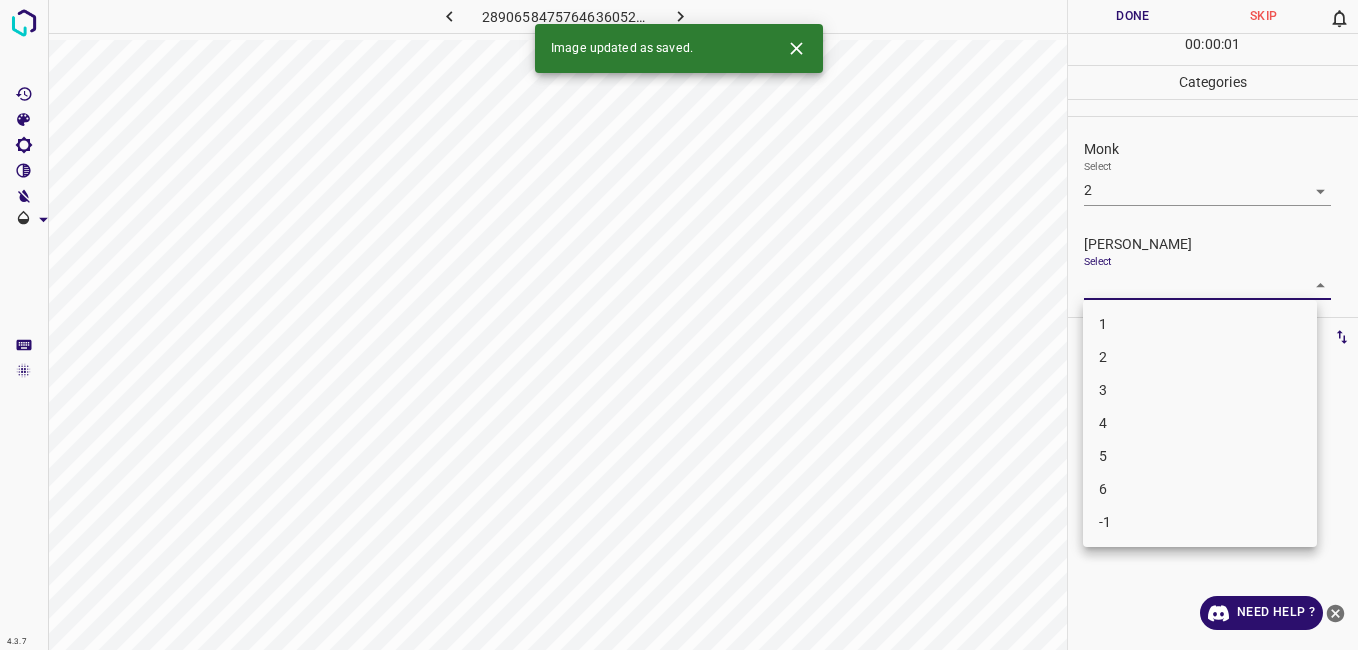 click on "4.3.7 2890658475764636052.png Done Skip 0 00   : 00   : 01   Categories Monk   Select 2 2  Fitzpatrick   Select ​ Labels   0 Categories 1 Monk 2  Fitzpatrick Tools Space Change between modes (Draw & Edit) I Auto labeling R Restore zoom M Zoom in N Zoom out Delete Delete selecte label Filters Z Restore filters X Saturation filter C Brightness filter V Contrast filter B Gray scale filter General O Download Image updated as saved. Need Help ? - Text - Hide - Delete 1 2 3 4 5 6 -1" at bounding box center (679, 325) 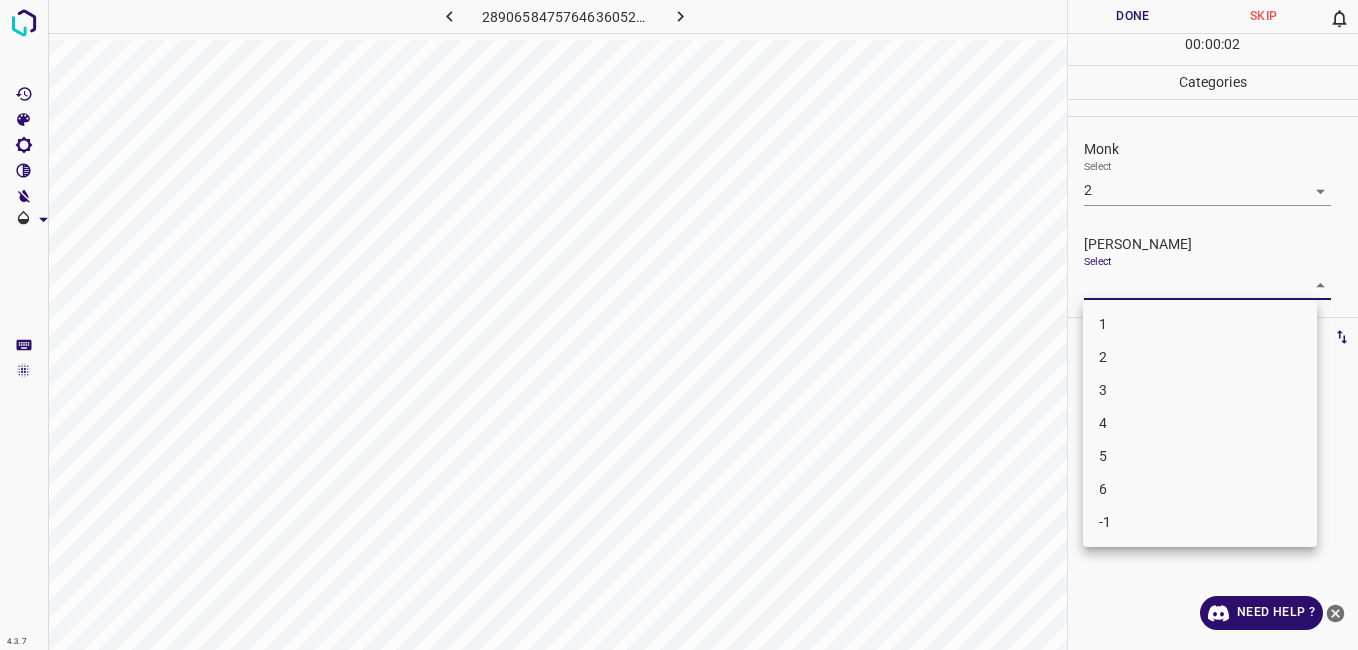 click on "1" at bounding box center (1200, 324) 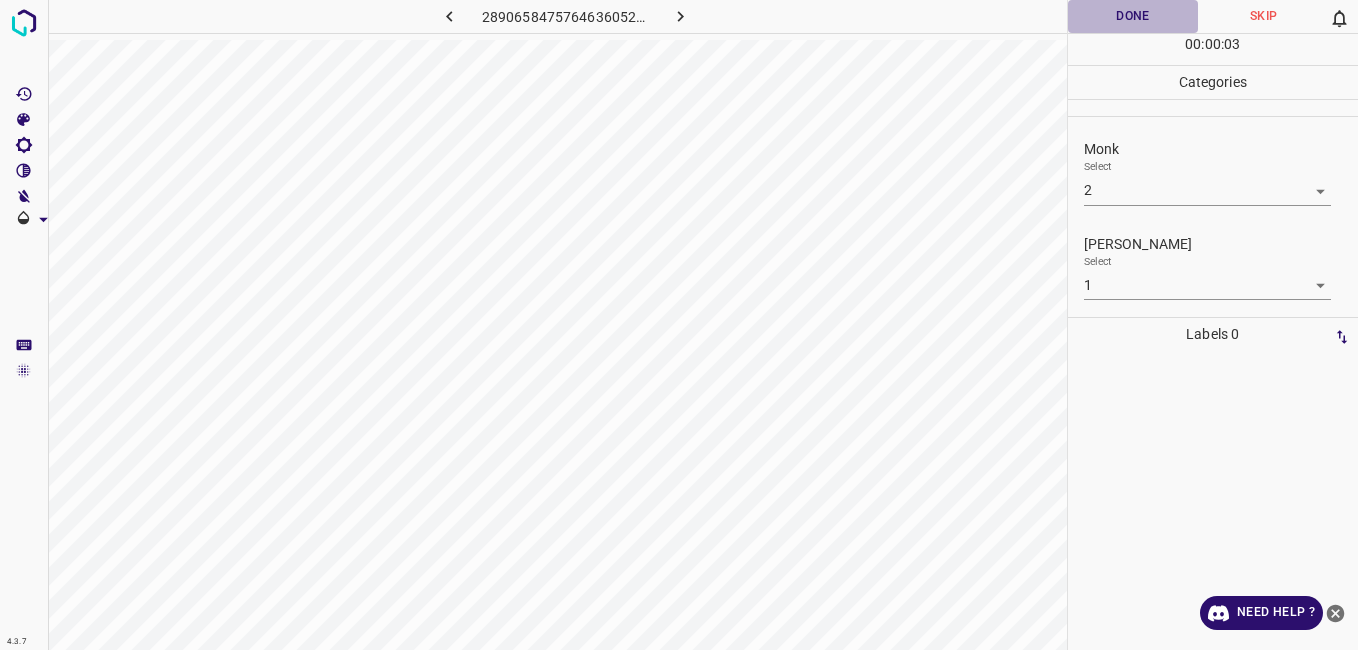 click on "Done" at bounding box center (1133, 16) 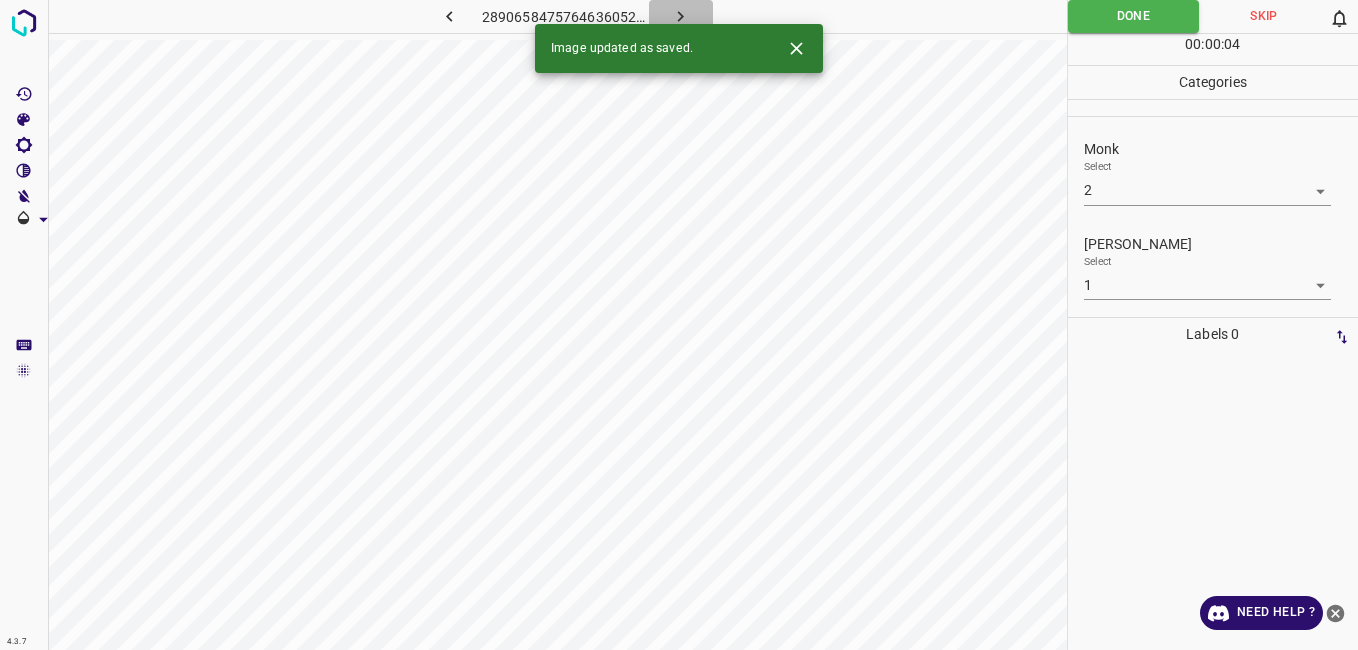 click 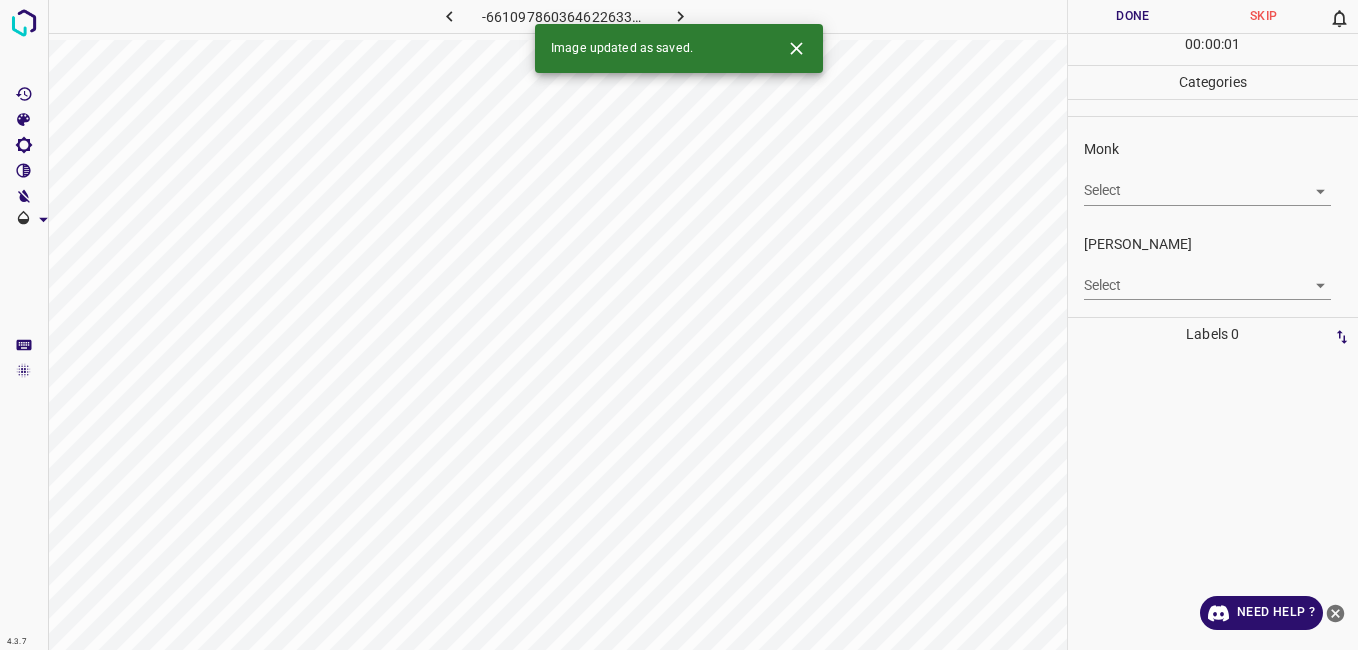 click on "4.3.7 -6610978603646226333.png Done Skip 0 00   : 00   : 01   Categories Monk   Select ​  Fitzpatrick   Select ​ Labels   0 Categories 1 Monk 2  Fitzpatrick Tools Space Change between modes (Draw & Edit) I Auto labeling R Restore zoom M Zoom in N Zoom out Delete Delete selecte label Filters Z Restore filters X Saturation filter C Brightness filter V Contrast filter B Gray scale filter General O Download Image updated as saved. Need Help ? - Text - Hide - Delete" at bounding box center [679, 325] 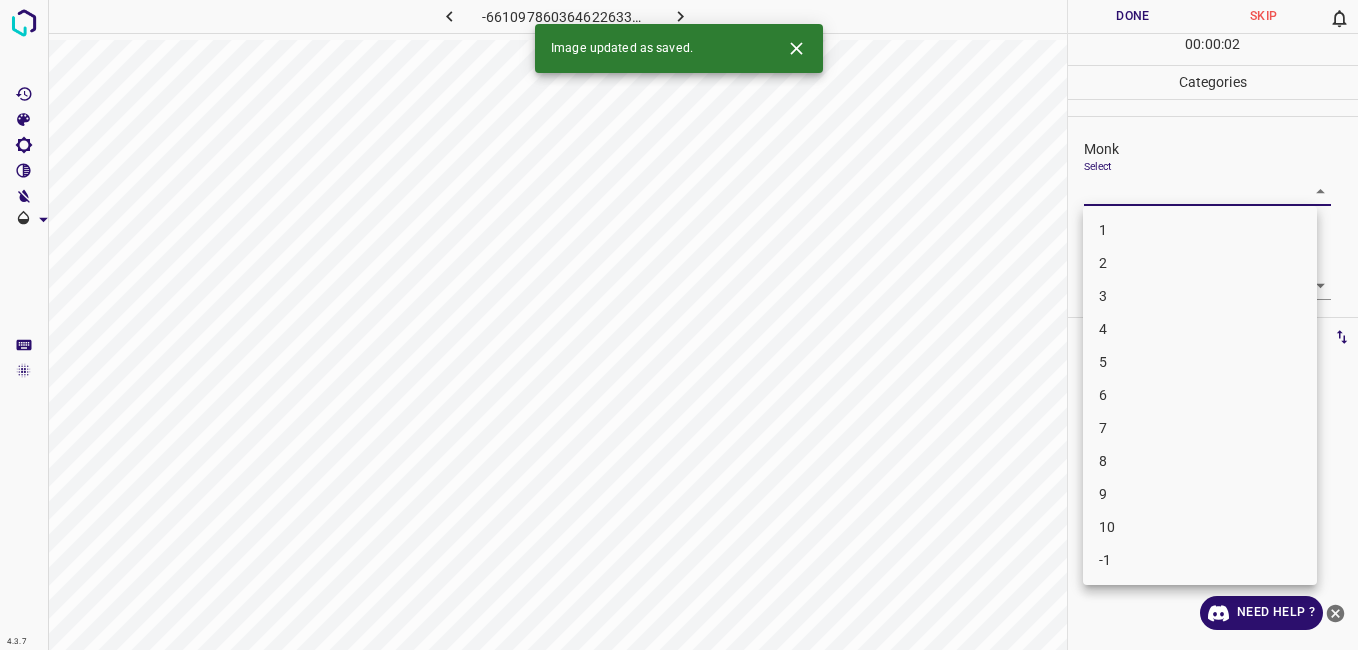 click on "5" at bounding box center (1200, 362) 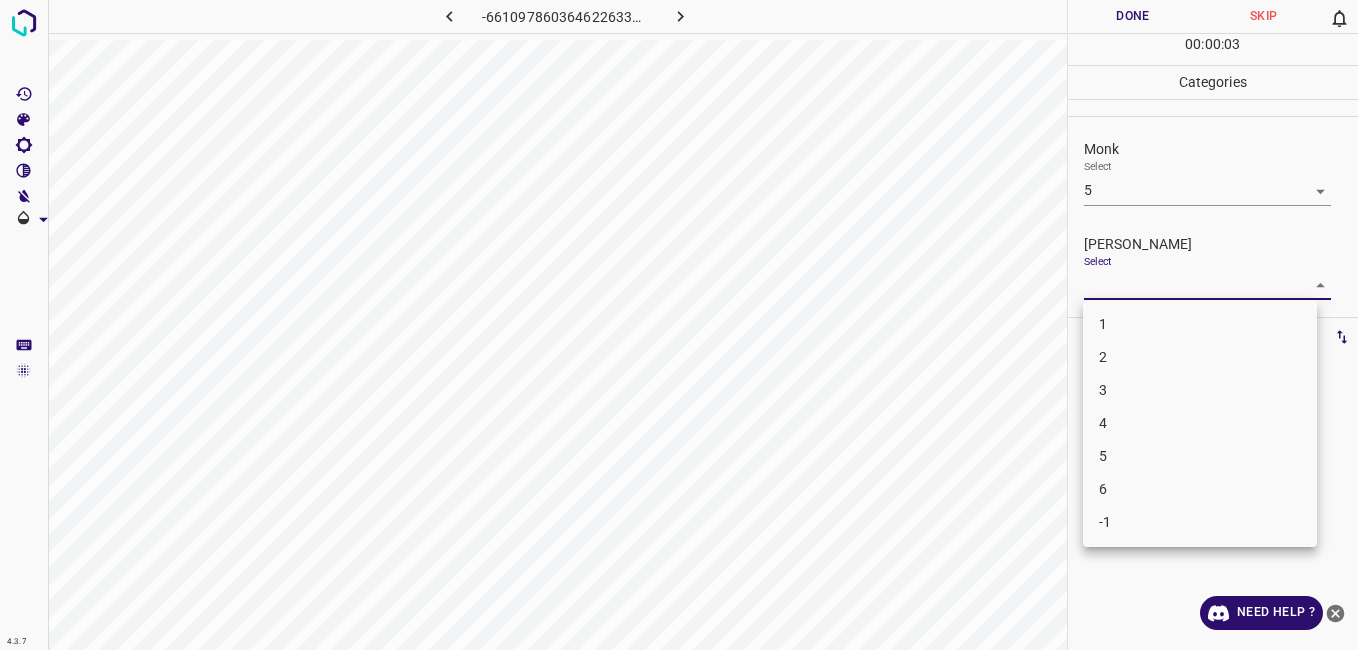 click on "4.3.7 -6610978603646226333.png Done Skip 0 00   : 00   : 03   Categories Monk   Select 5 5  Fitzpatrick   Select ​ Labels   0 Categories 1 Monk 2  Fitzpatrick Tools Space Change between modes (Draw & Edit) I Auto labeling R Restore zoom M Zoom in N Zoom out Delete Delete selecte label Filters Z Restore filters X Saturation filter C Brightness filter V Contrast filter B Gray scale filter General O Download Need Help ? - Text - Hide - Delete 1 2 3 4 5 6 -1" at bounding box center [679, 325] 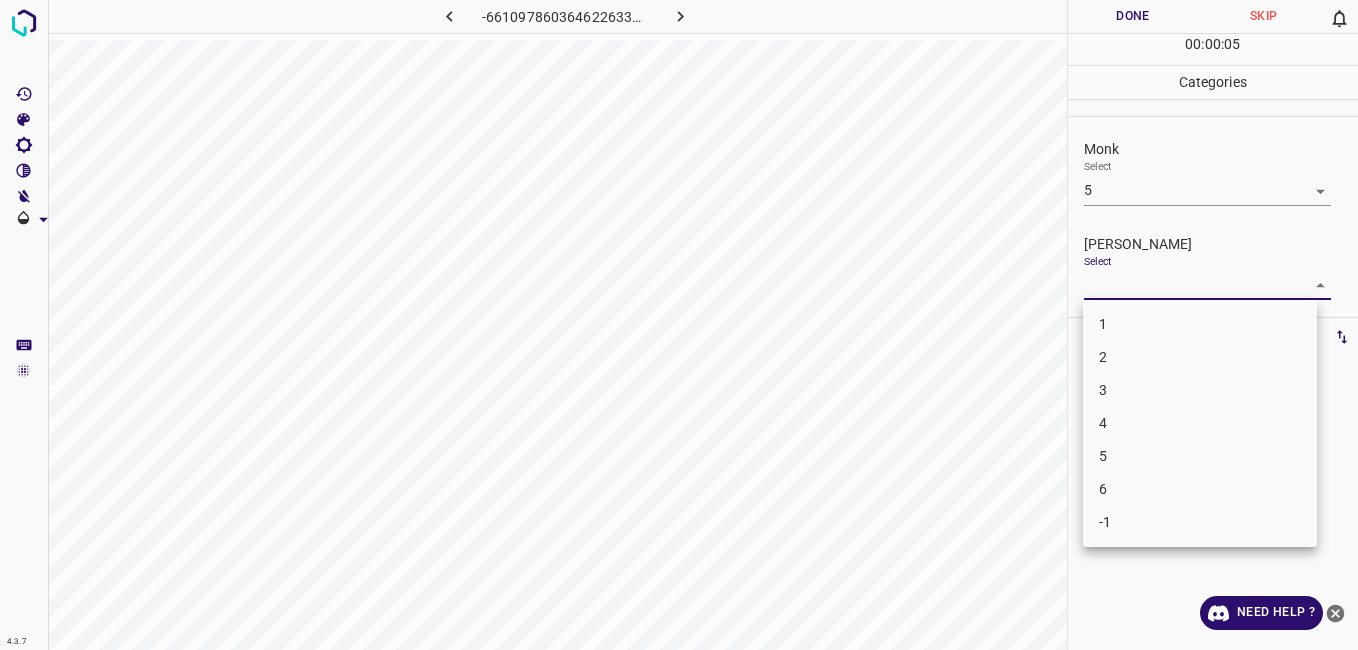 click on "3" at bounding box center (1200, 390) 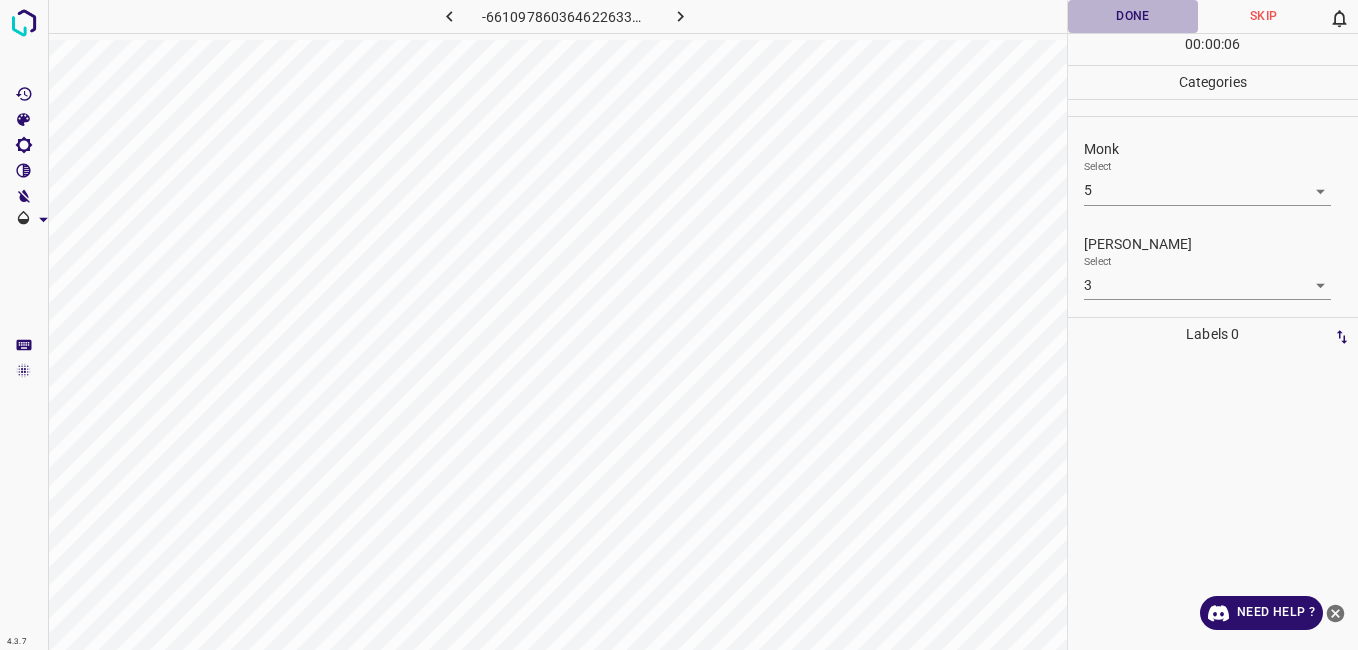 click on "Done" at bounding box center (1133, 16) 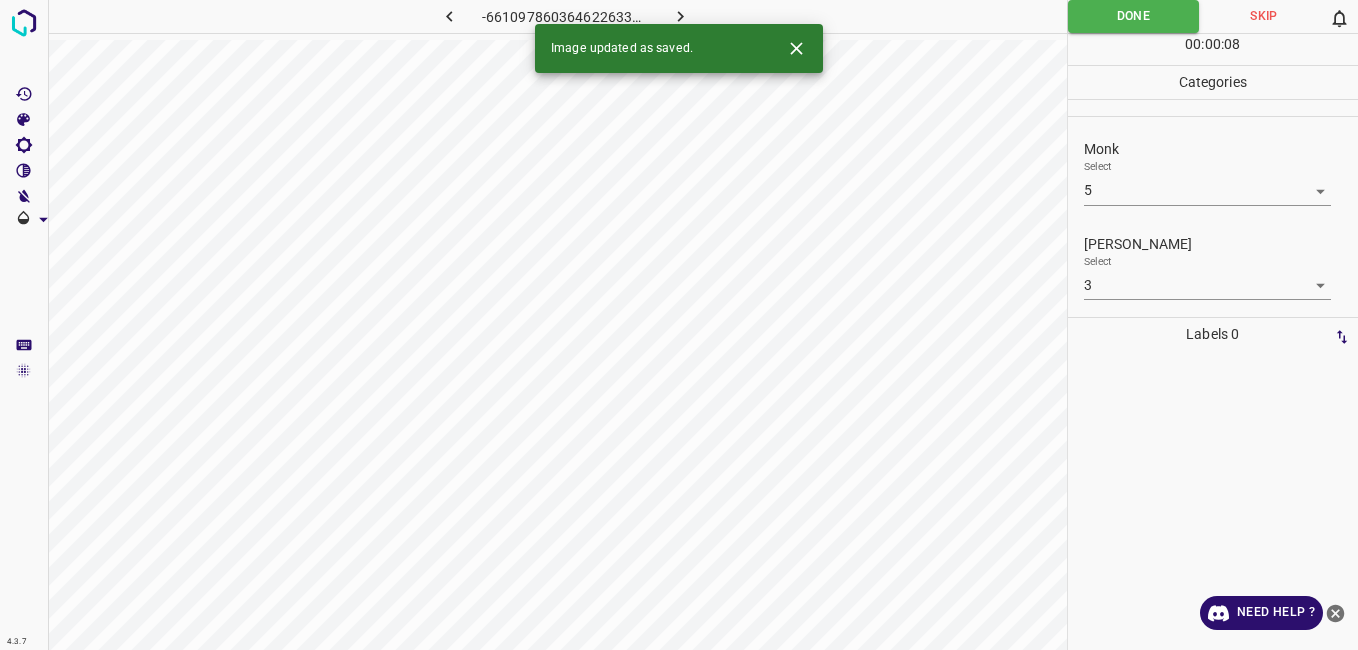 click 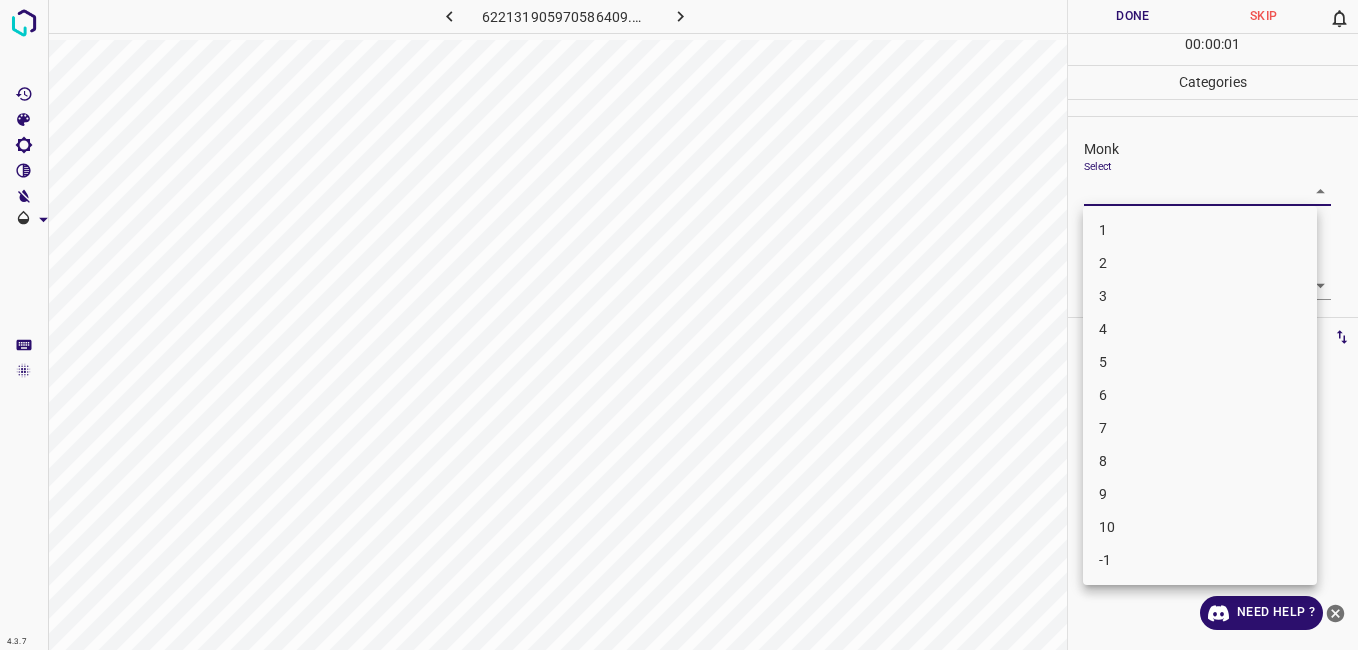 click on "4.3.7 622131905970586409.png Done Skip 0 00   : 00   : 01   Categories Monk   Select ​  Fitzpatrick   Select ​ Labels   0 Categories 1 Monk 2  Fitzpatrick Tools Space Change between modes (Draw & Edit) I Auto labeling R Restore zoom M Zoom in N Zoom out Delete Delete selecte label Filters Z Restore filters X Saturation filter C Brightness filter V Contrast filter B Gray scale filter General O Download Need Help ? - Text - Hide - Delete 1 2 3 4 5 6 7 8 9 10 -1" at bounding box center (679, 325) 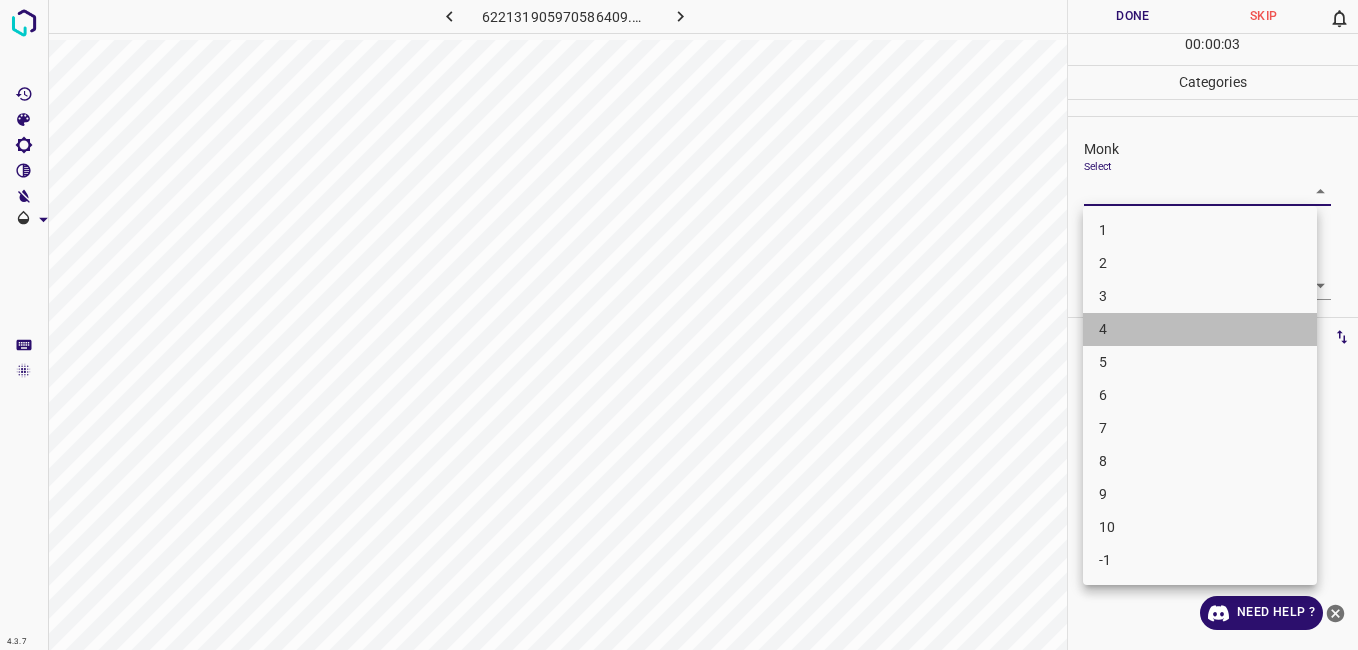 click on "4" at bounding box center (1200, 329) 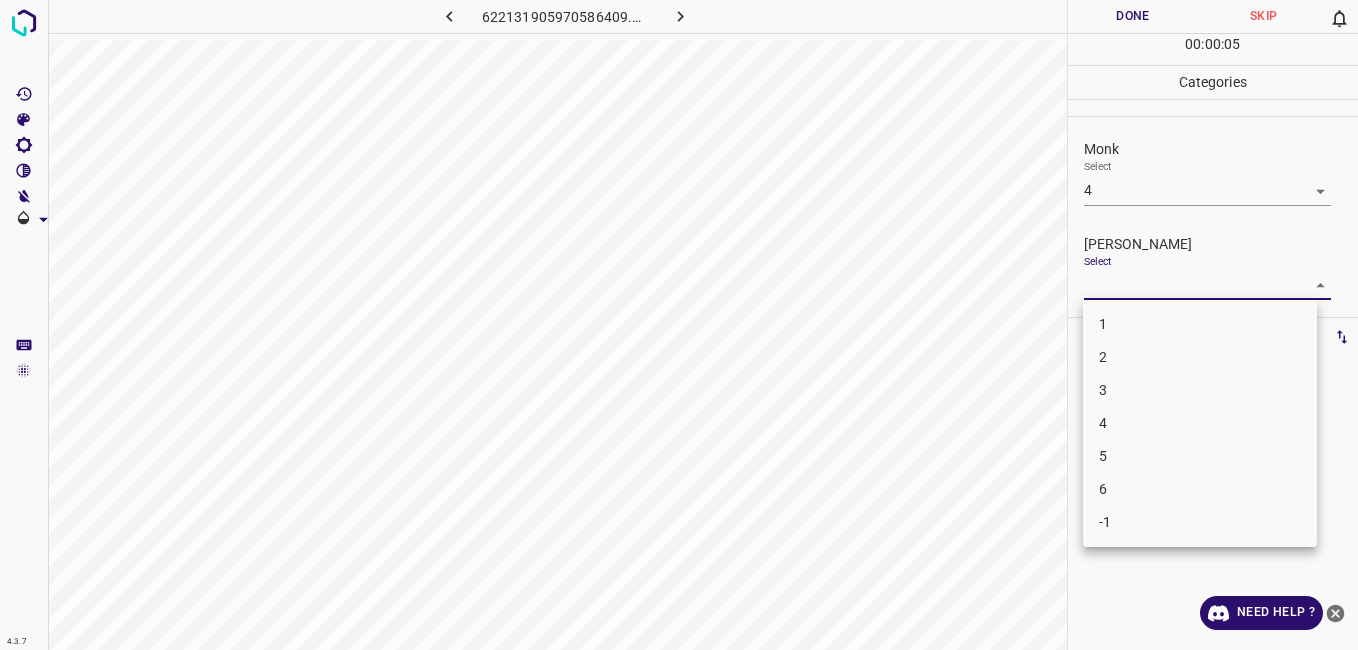 click on "4.3.7 622131905970586409.png Done Skip 0 00   : 00   : 05   Categories Monk   Select 4 4  Fitzpatrick   Select ​ Labels   0 Categories 1 Monk 2  Fitzpatrick Tools Space Change between modes (Draw & Edit) I Auto labeling R Restore zoom M Zoom in N Zoom out Delete Delete selecte label Filters Z Restore filters X Saturation filter C Brightness filter V Contrast filter B Gray scale filter General O Download Need Help ? - Text - Hide - Delete 1 2 3 4 5 6 -1" at bounding box center [679, 325] 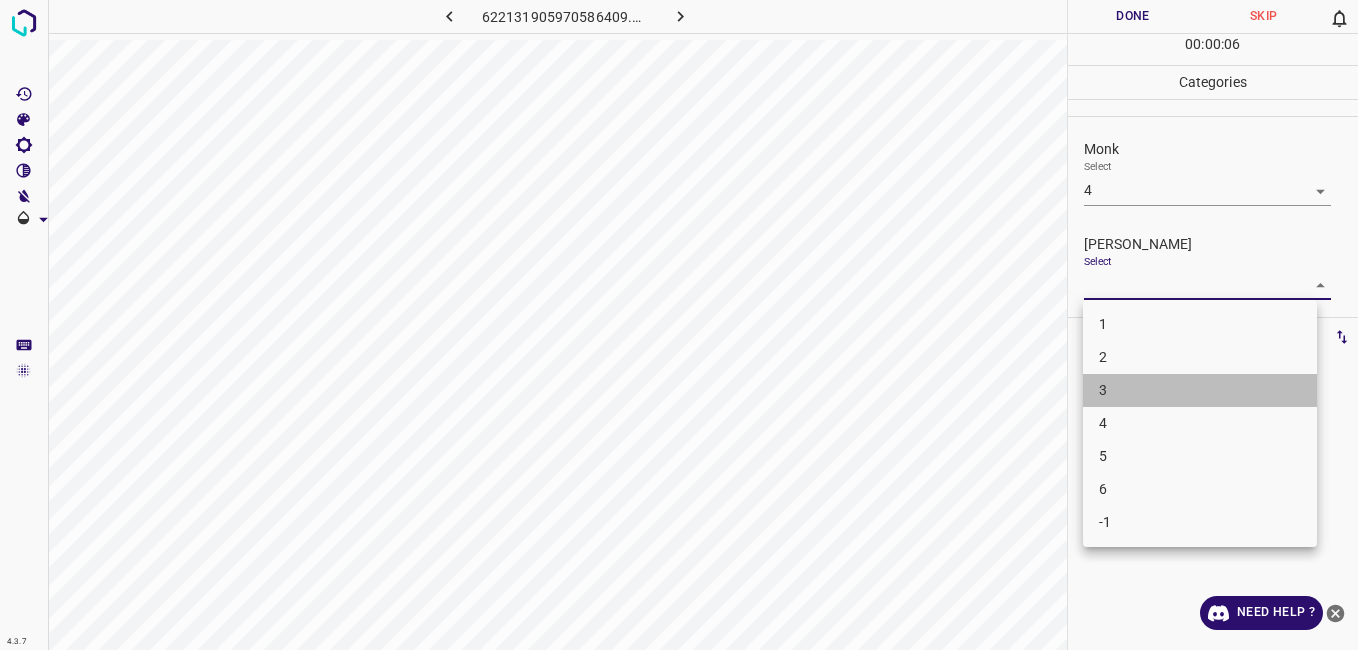 click on "3" at bounding box center [1200, 390] 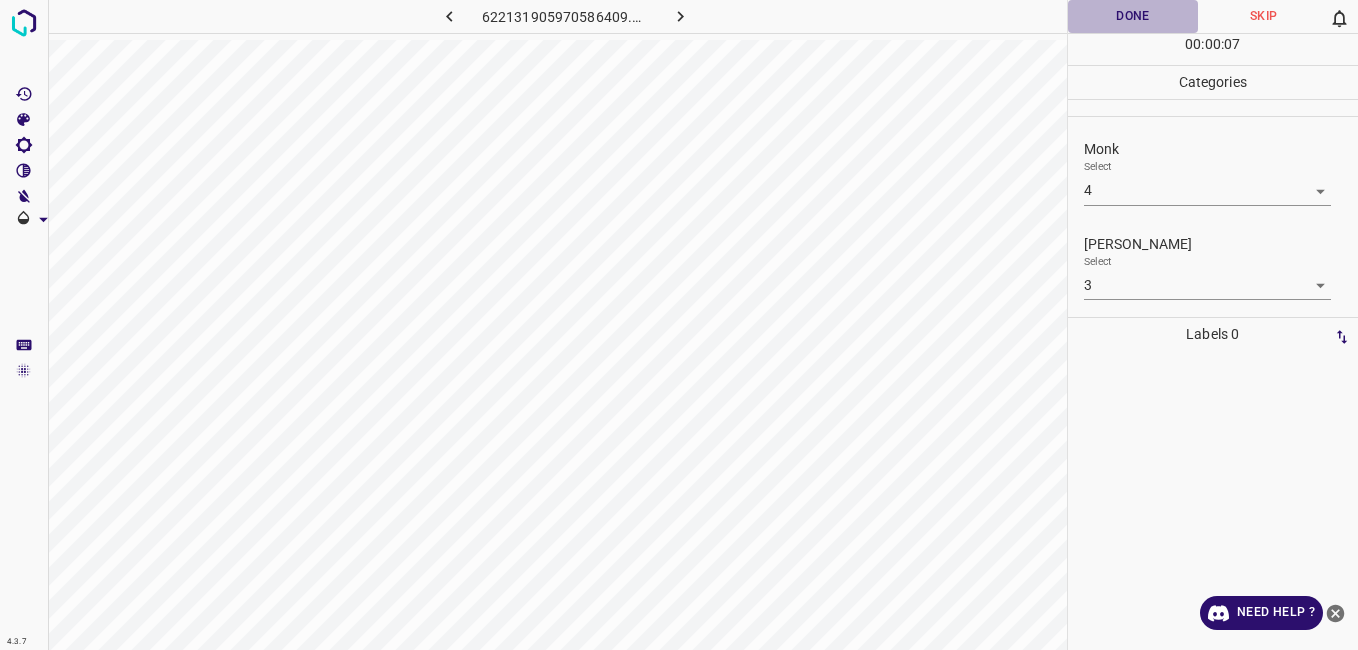 click on "Done" at bounding box center [1133, 16] 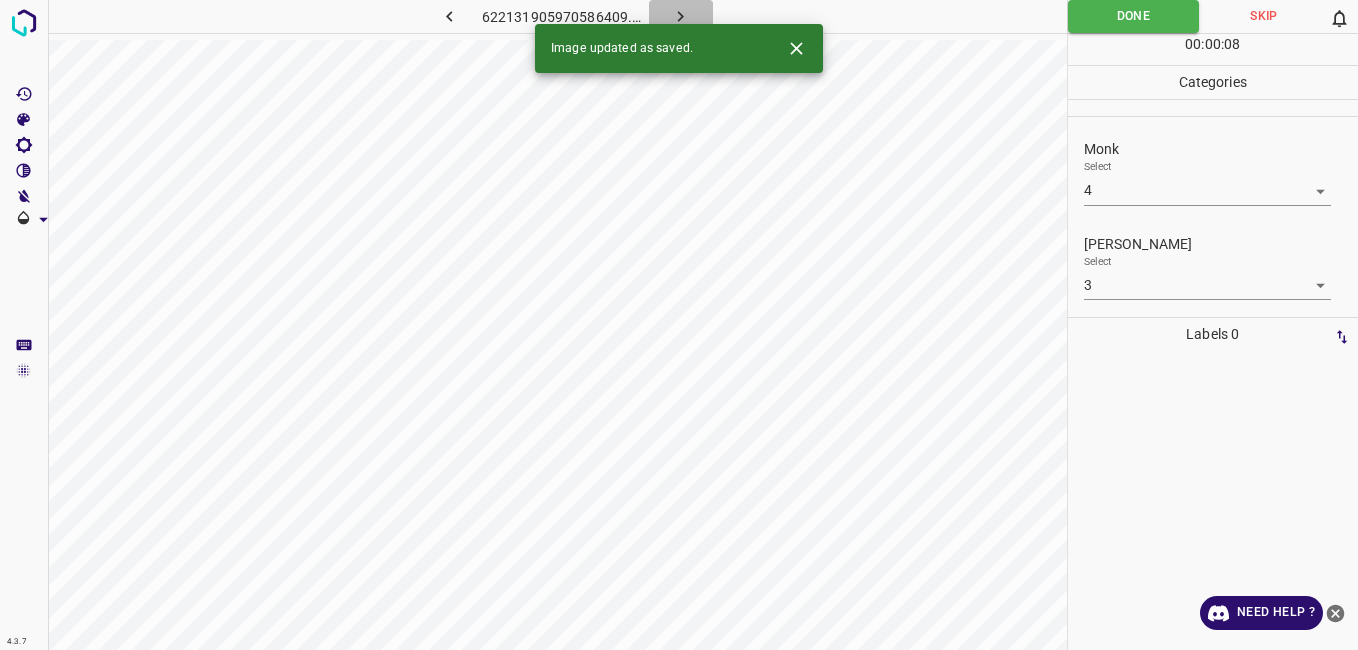 click 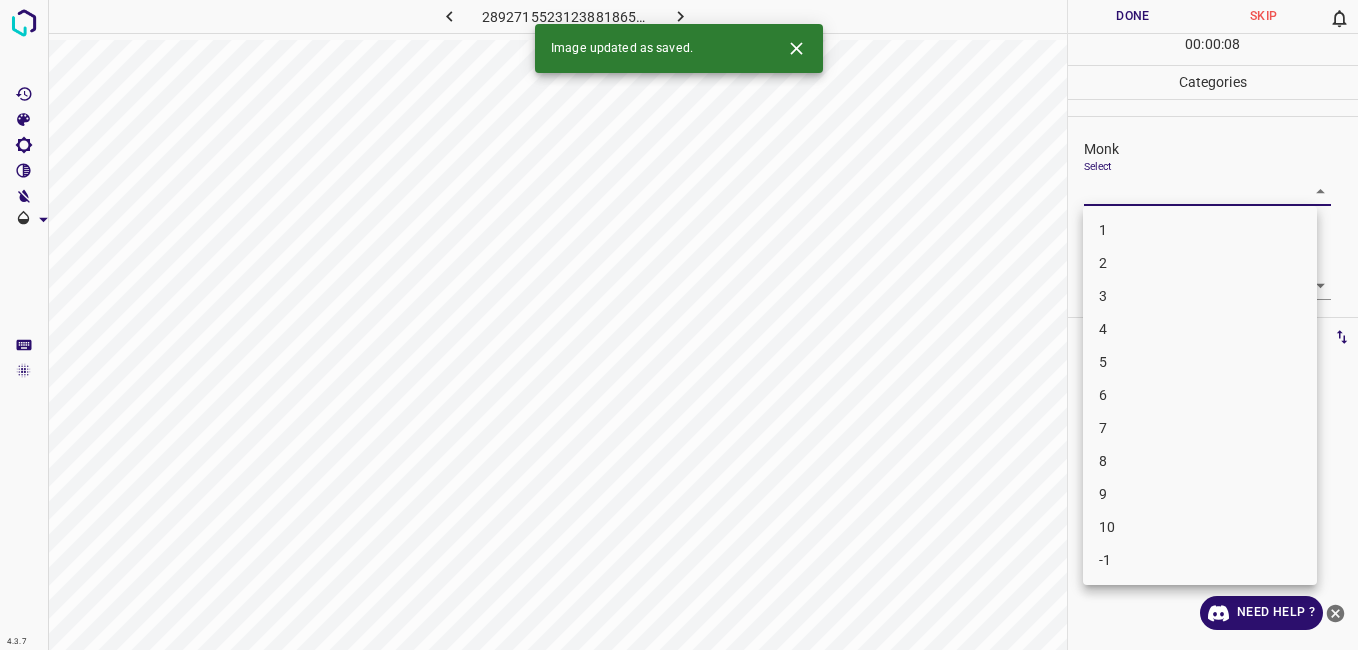 click on "4.3.7 2892715523123881865.png Done Skip 0 00   : 00   : 08   Categories Monk   Select ​  Fitzpatrick   Select ​ Labels   0 Categories 1 Monk 2  Fitzpatrick Tools Space Change between modes (Draw & Edit) I Auto labeling R Restore zoom M Zoom in N Zoom out Delete Delete selecte label Filters Z Restore filters X Saturation filter C Brightness filter V Contrast filter B Gray scale filter General O Download Image updated as saved. Need Help ? - Text - Hide - Delete 1 2 3 4 5 6 7 8 9 10 -1" at bounding box center [679, 325] 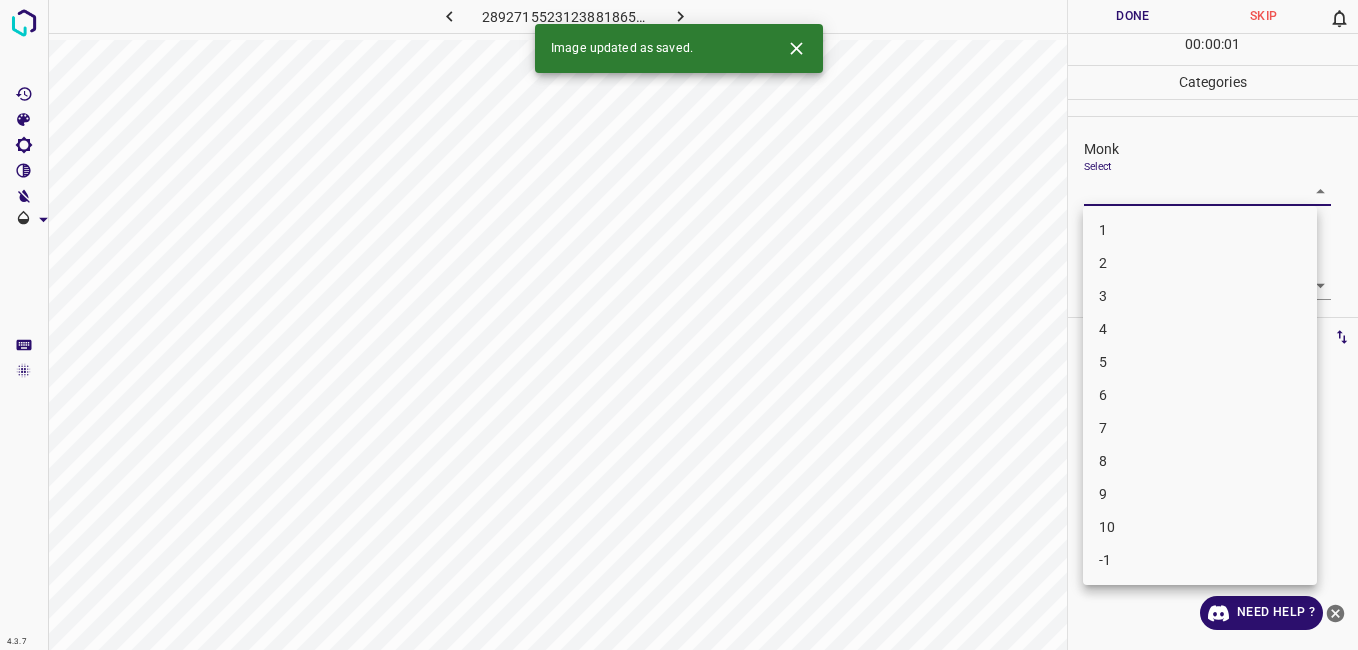 click on "4" at bounding box center (1200, 329) 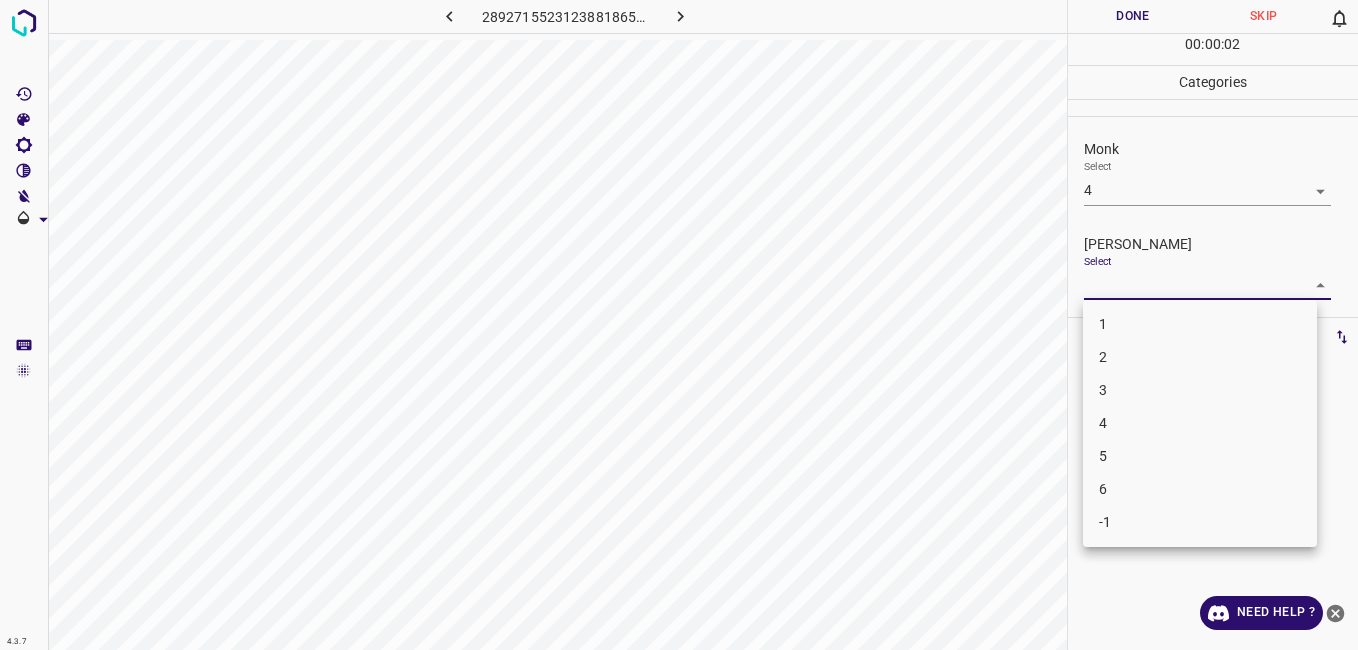 click on "4.3.7 2892715523123881865.png Done Skip 0 00   : 00   : 02   Categories Monk   Select 4 4  Fitzpatrick   Select ​ Labels   0 Categories 1 Monk 2  Fitzpatrick Tools Space Change between modes (Draw & Edit) I Auto labeling R Restore zoom M Zoom in N Zoom out Delete Delete selecte label Filters Z Restore filters X Saturation filter C Brightness filter V Contrast filter B Gray scale filter General O Download Need Help ? - Text - Hide - Delete 1 2 3 4 5 6 -1" at bounding box center (679, 325) 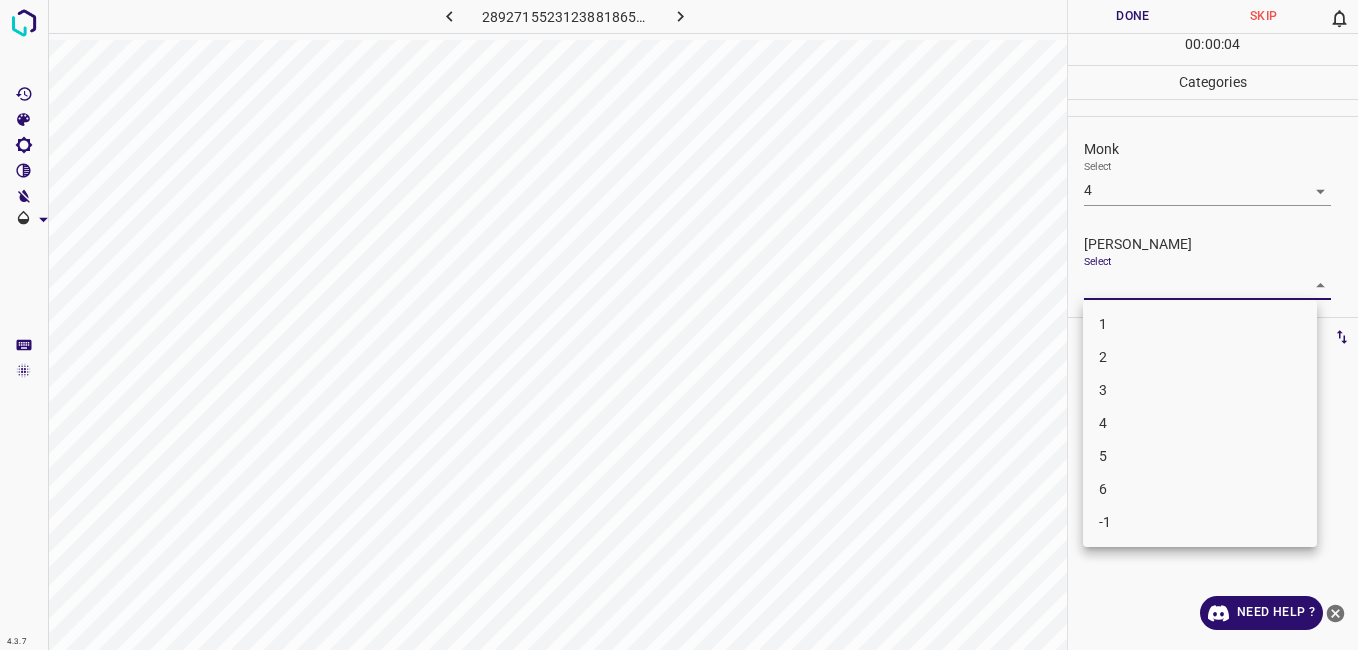 click on "3" at bounding box center (1200, 390) 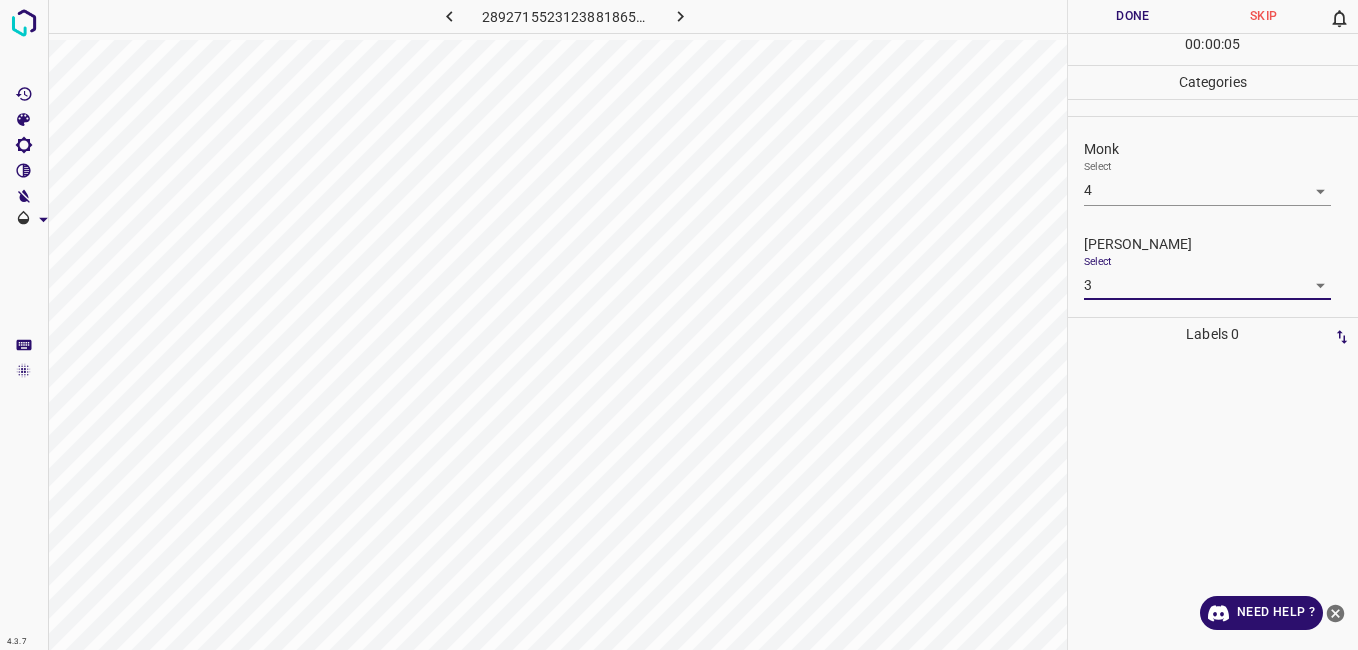 click on "Done" at bounding box center [1133, 16] 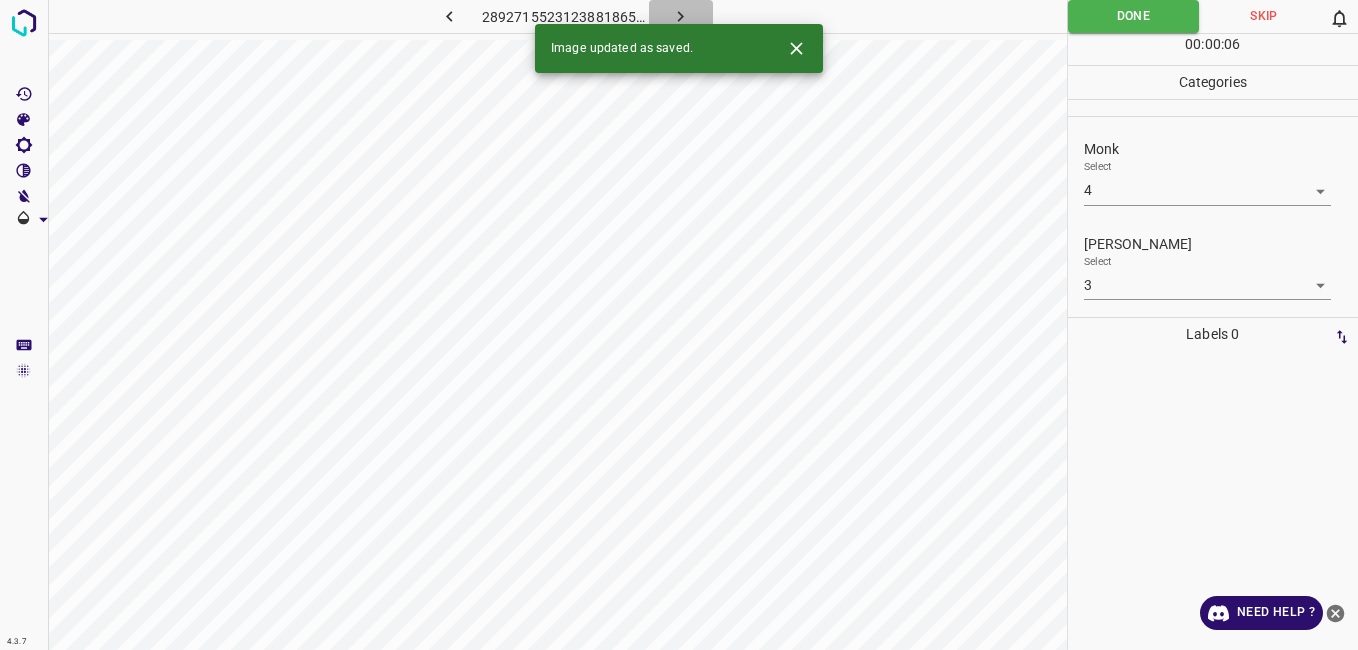 click 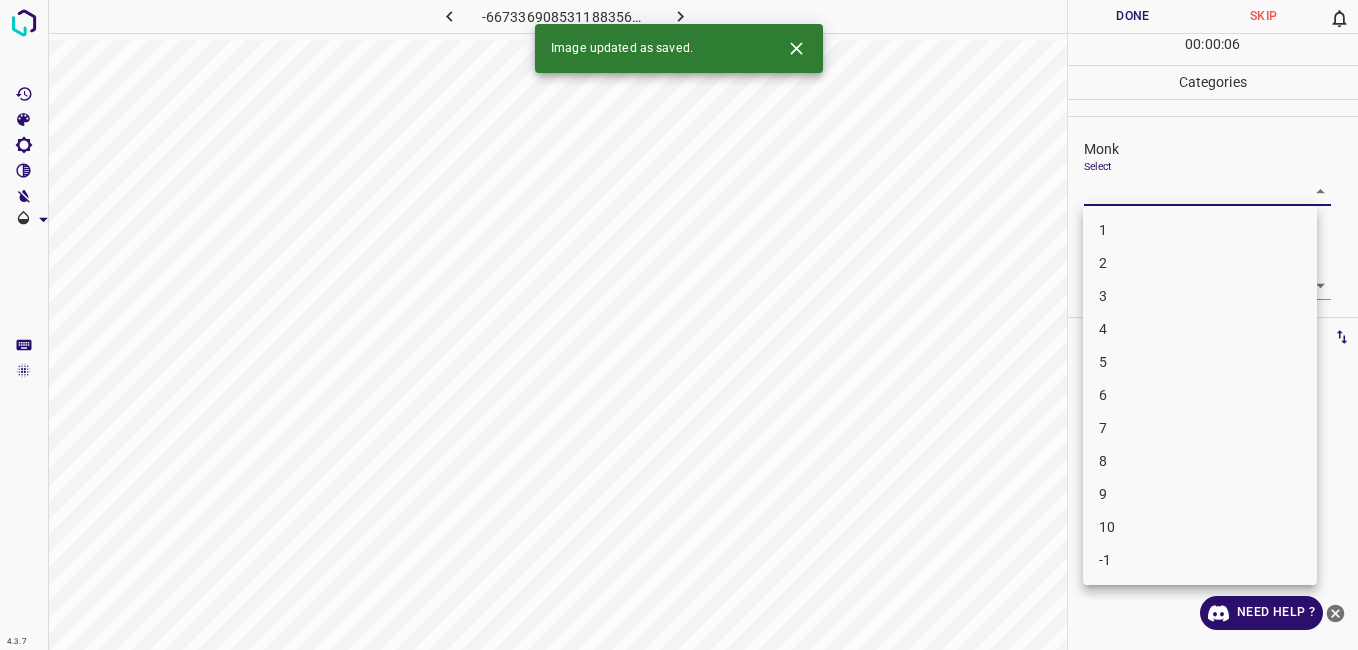 click on "4.3.7 -6673369085311883562.png Done Skip 0 00   : 00   : 06   Categories Monk   Select ​  Fitzpatrick   Select ​ Labels   0 Categories 1 Monk 2  Fitzpatrick Tools Space Change between modes (Draw & Edit) I Auto labeling R Restore zoom M Zoom in N Zoom out Delete Delete selecte label Filters Z Restore filters X Saturation filter C Brightness filter V Contrast filter B Gray scale filter General O Download Image updated as saved. Need Help ? - Text - Hide - Delete 1 2 3 4 5 6 7 8 9 10 -1" at bounding box center [679, 325] 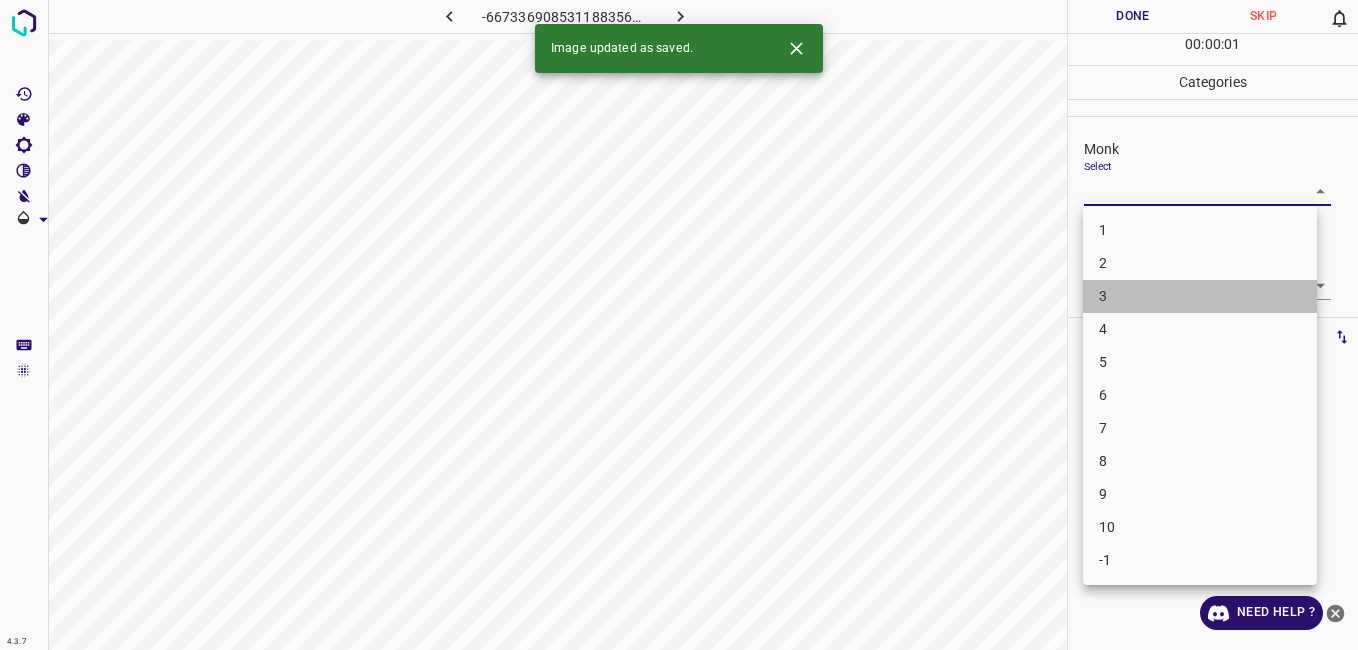click on "3" at bounding box center (1200, 296) 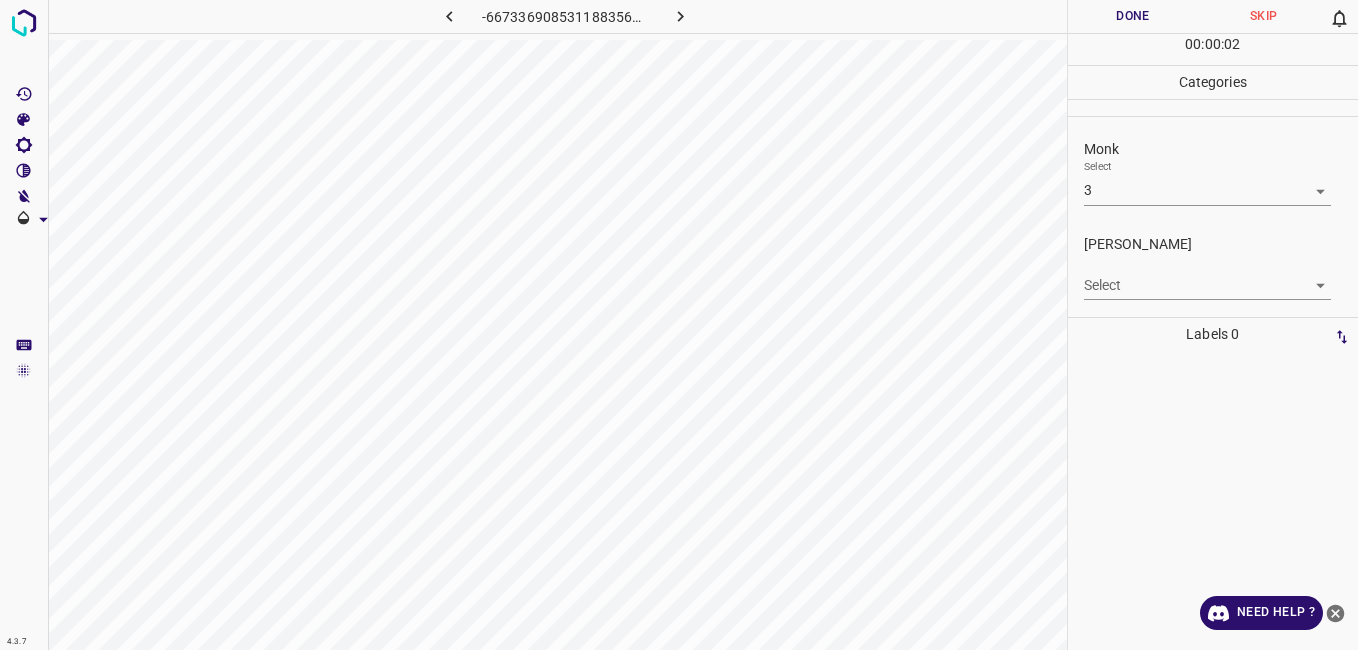 click on "4.3.7 -6673369085311883562.png Done Skip 0 00   : 00   : 02   Categories Monk   Select 3 3  Fitzpatrick   Select ​ Labels   0 Categories 1 Monk 2  Fitzpatrick Tools Space Change between modes (Draw & Edit) I Auto labeling R Restore zoom M Zoom in N Zoom out Delete Delete selecte label Filters Z Restore filters X Saturation filter C Brightness filter V Contrast filter B Gray scale filter General O Download Need Help ? - Text - Hide - Delete" at bounding box center [679, 325] 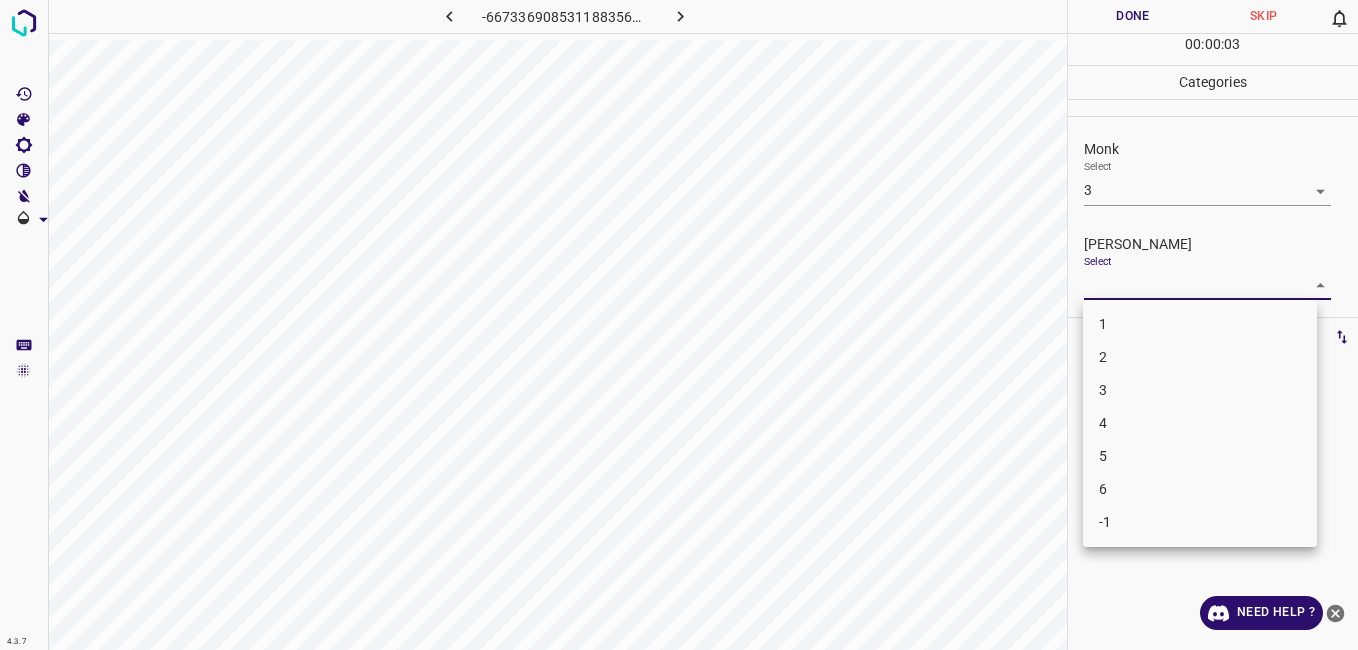 click on "2" at bounding box center (1200, 357) 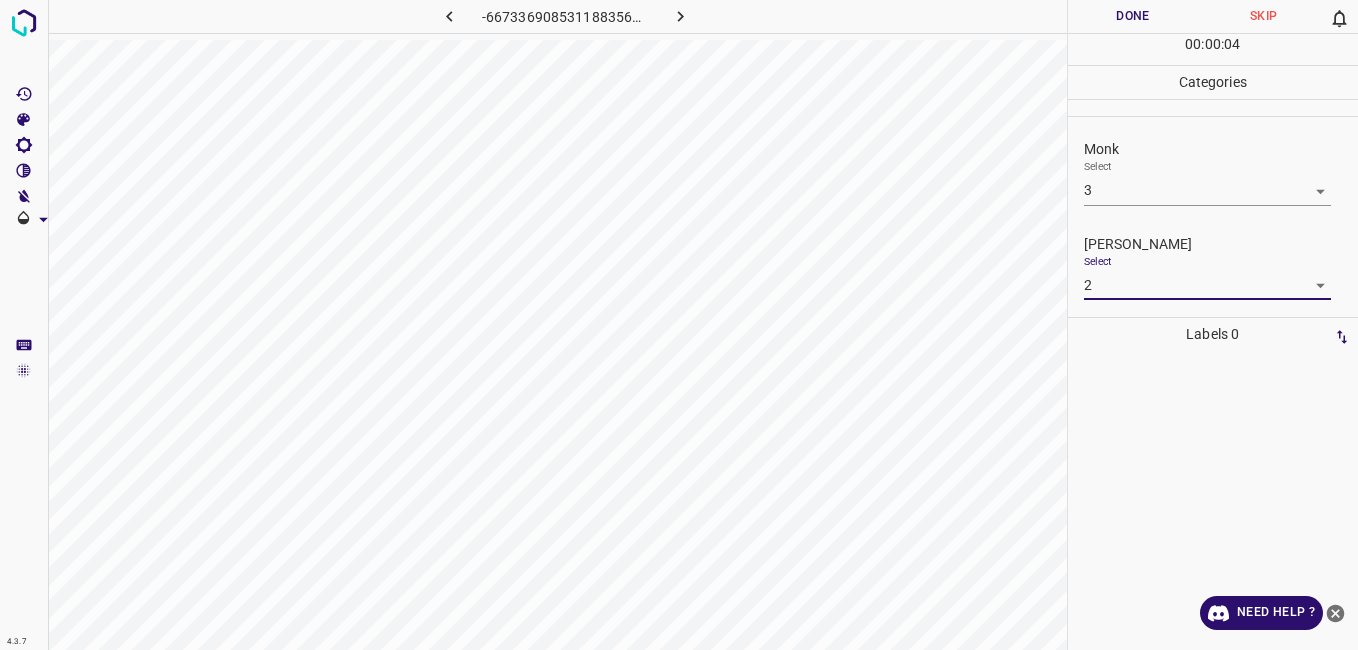 click on "4.3.7 -6673369085311883562.png Done Skip 0 00   : 00   : 04   Categories Monk   Select 3 3  Fitzpatrick   Select 2 2 Labels   0 Categories 1 Monk 2  Fitzpatrick Tools Space Change between modes (Draw & Edit) I Auto labeling R Restore zoom M Zoom in N Zoom out Delete Delete selecte label Filters Z Restore filters X Saturation filter C Brightness filter V Contrast filter B Gray scale filter General O Download Need Help ? - Text - Hide - Delete" at bounding box center [679, 325] 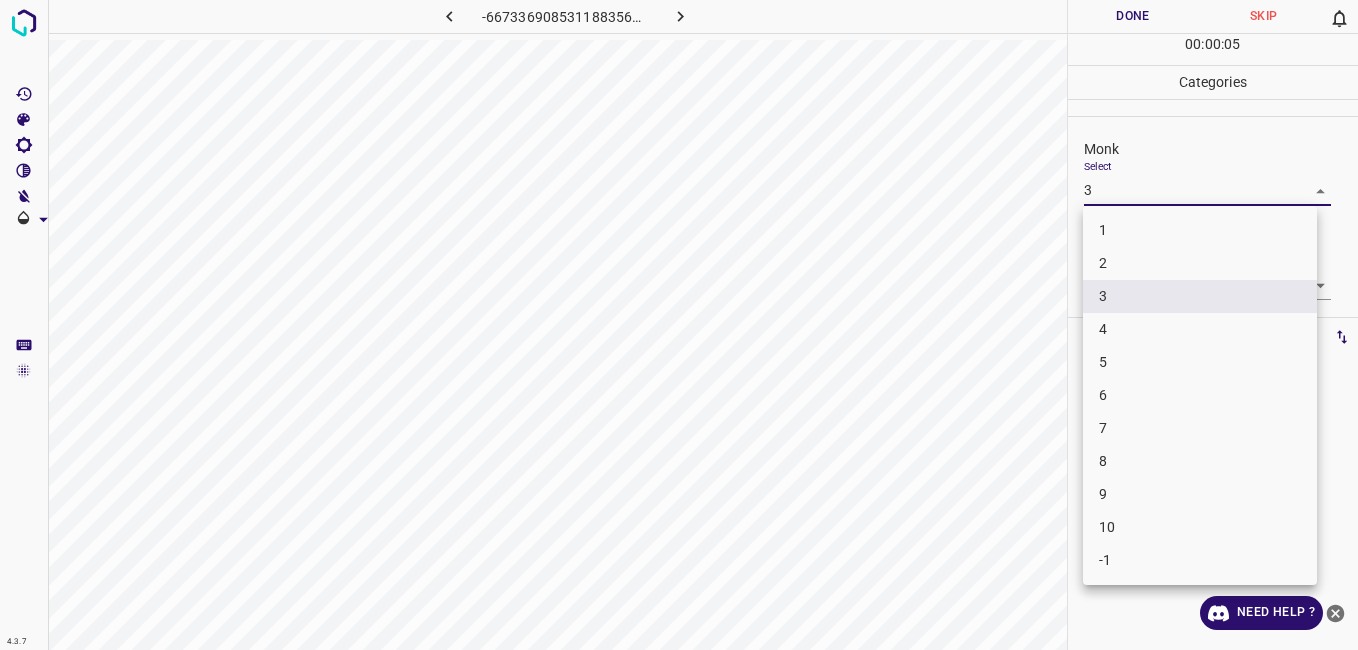 click on "4" at bounding box center (1200, 329) 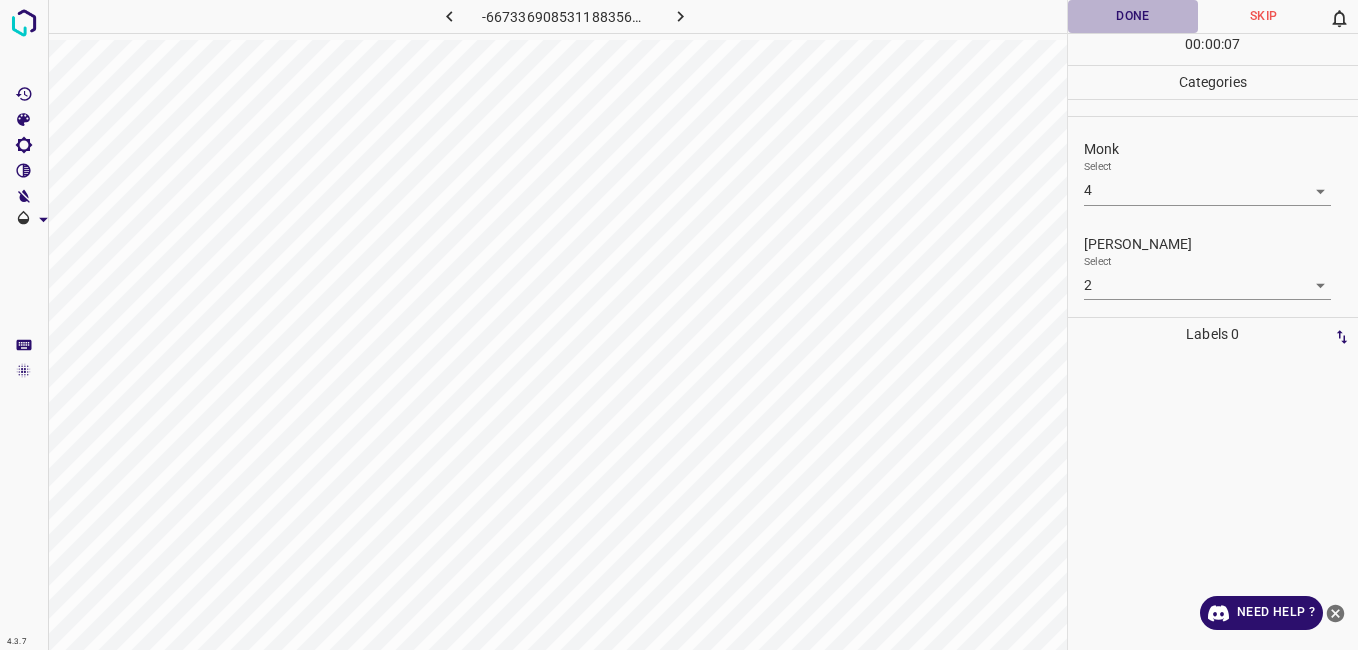 click on "Done" at bounding box center [1133, 16] 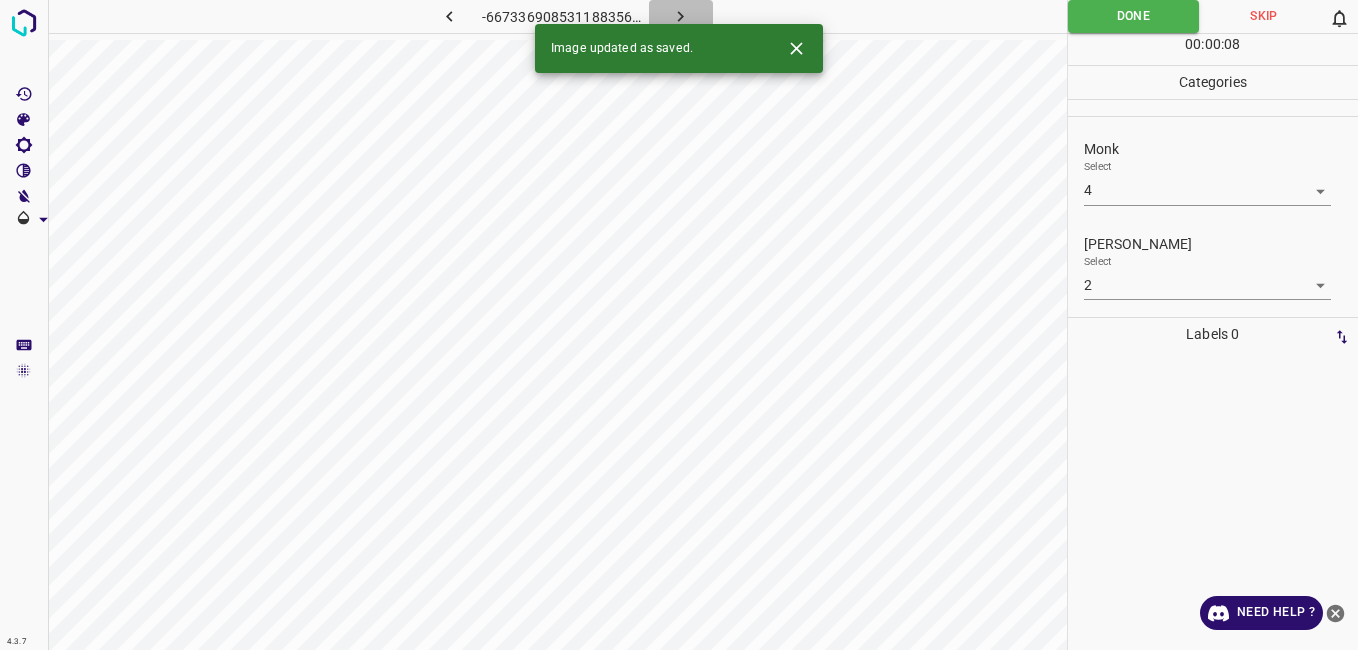 click 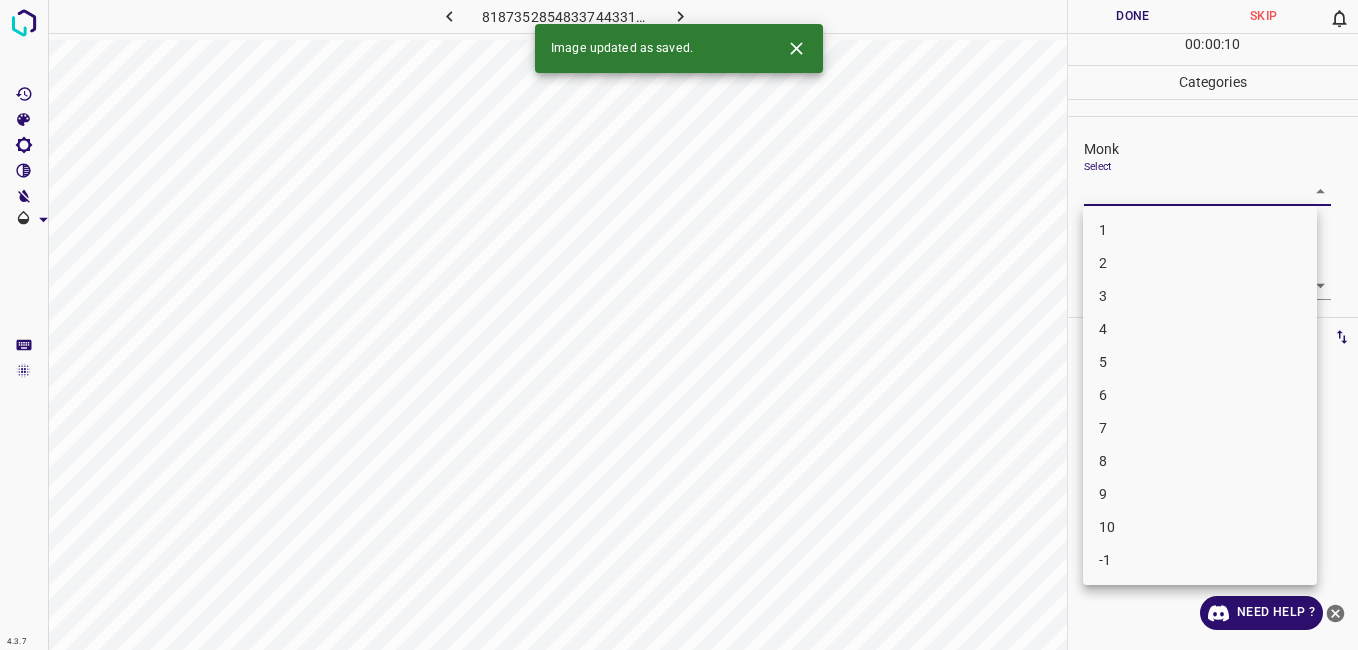 click on "4.3.7 8187352854833744331.png Done Skip 0 00   : 00   : 10   Categories Monk   Select ​  Fitzpatrick   Select ​ Labels   0 Categories 1 Monk 2  Fitzpatrick Tools Space Change between modes (Draw & Edit) I Auto labeling R Restore zoom M Zoom in N Zoom out Delete Delete selecte label Filters Z Restore filters X Saturation filter C Brightness filter V Contrast filter B Gray scale filter General O Download Image updated as saved. Need Help ? - Text - Hide - Delete 1 2 3 4 5 6 7 8 9 10 -1" at bounding box center (679, 325) 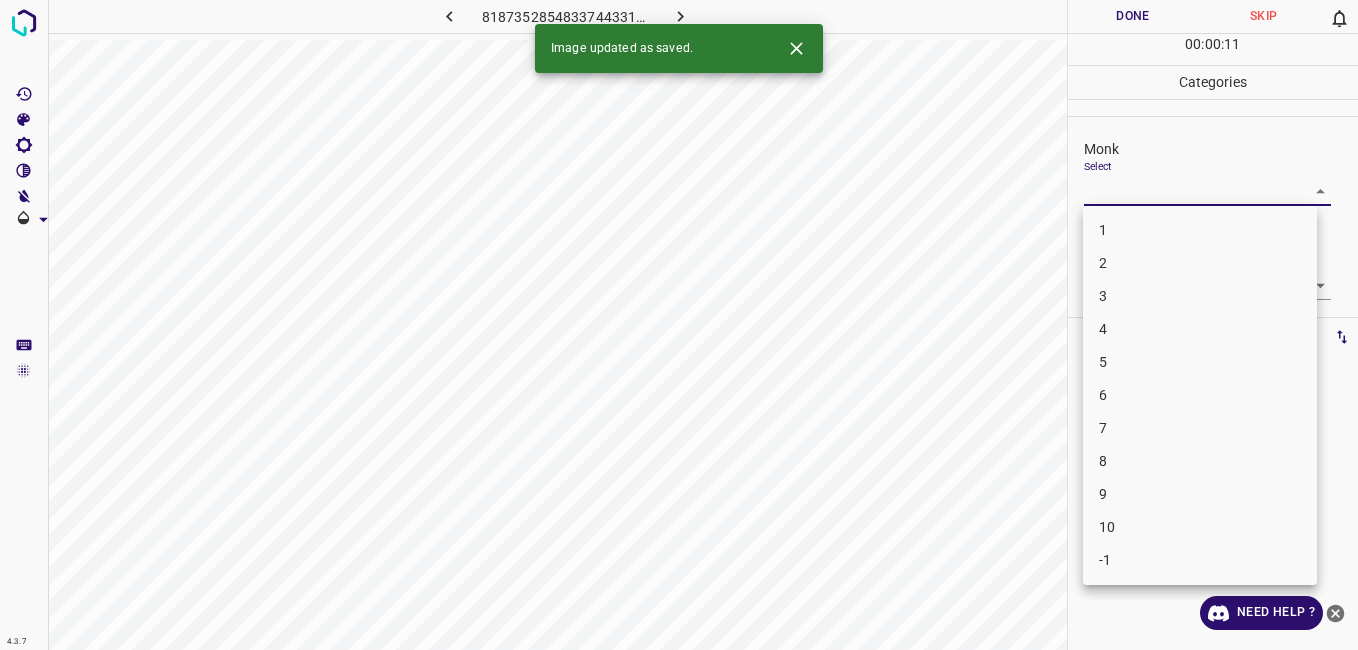click on "2" at bounding box center (1200, 263) 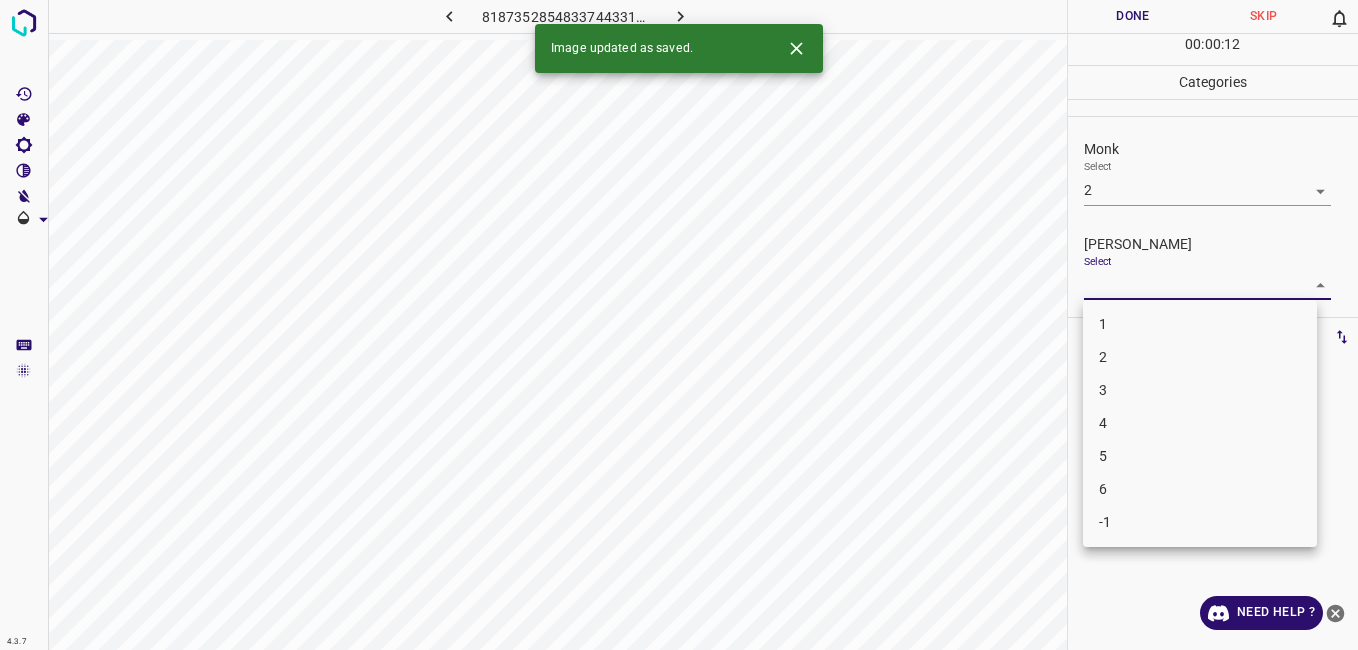 click on "4.3.7 8187352854833744331.png Done Skip 0 00   : 00   : 12   Categories Monk   Select 2 2  Fitzpatrick   Select ​ Labels   0 Categories 1 Monk 2  Fitzpatrick Tools Space Change between modes (Draw & Edit) I Auto labeling R Restore zoom M Zoom in N Zoom out Delete Delete selecte label Filters Z Restore filters X Saturation filter C Brightness filter V Contrast filter B Gray scale filter General O Download Image updated as saved. Need Help ? - Text - Hide - Delete 1 2 3 4 5 6 -1" at bounding box center (679, 325) 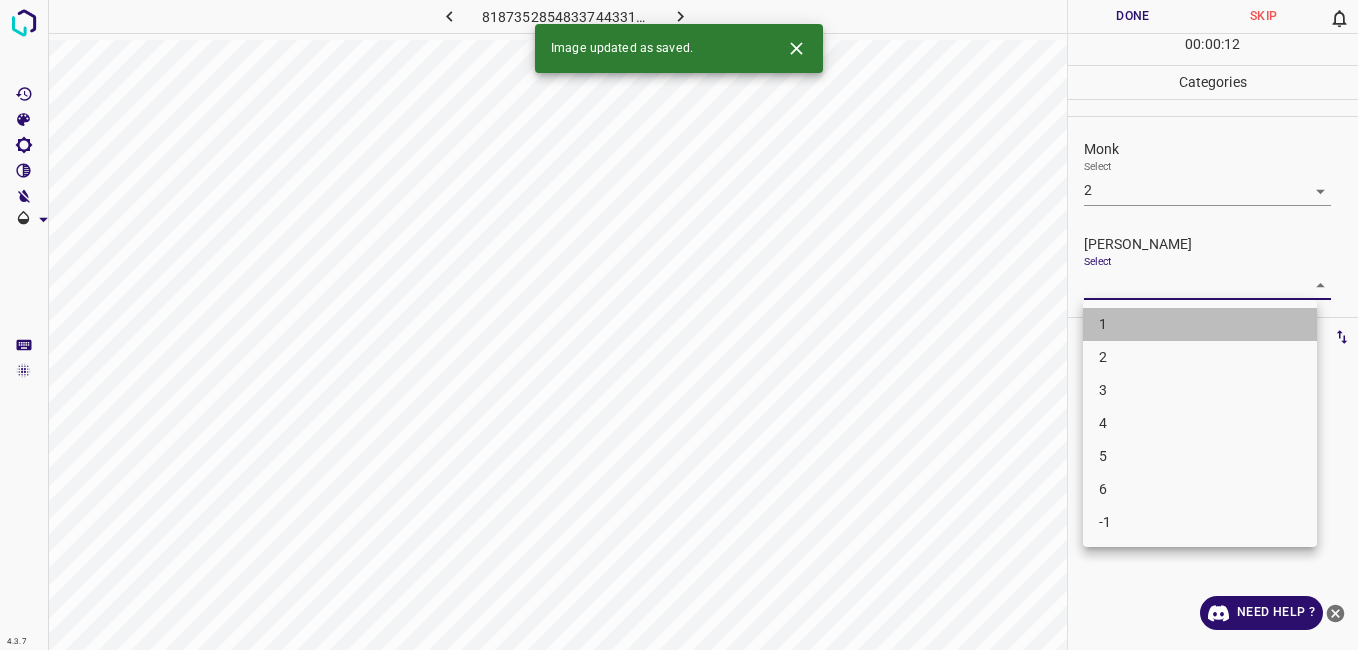 click on "1" at bounding box center [1200, 324] 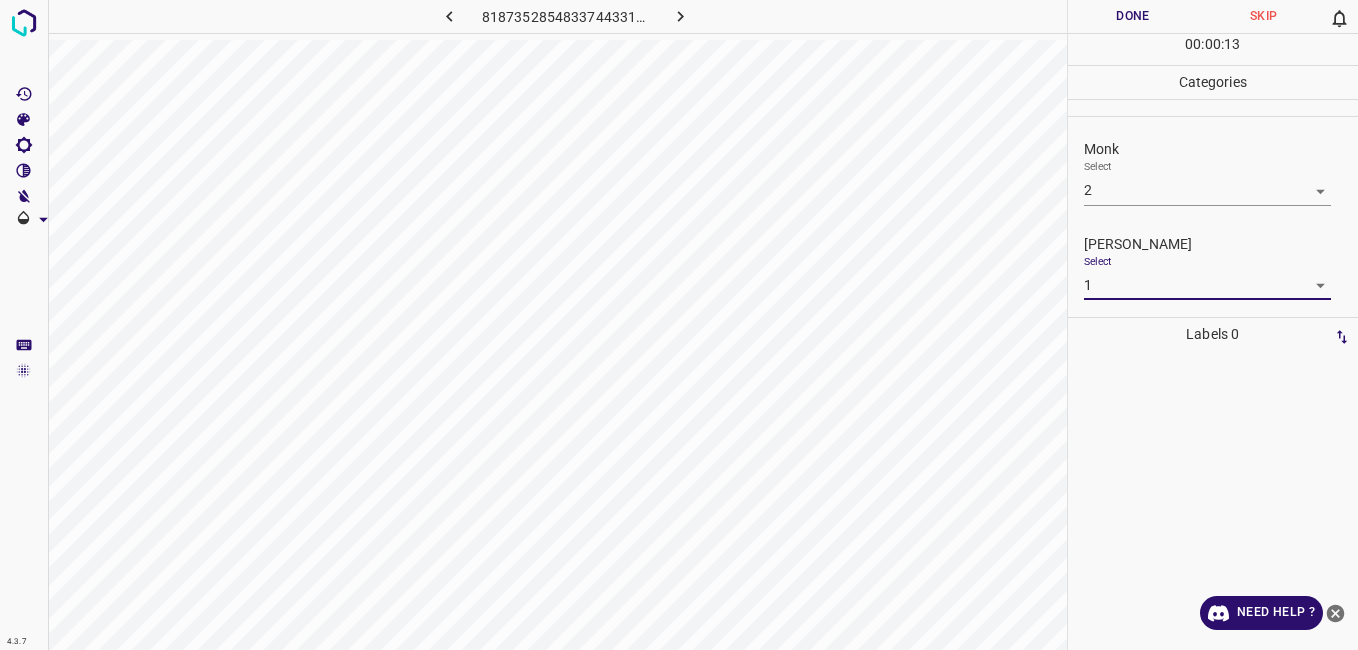 click on "Done" at bounding box center (1133, 16) 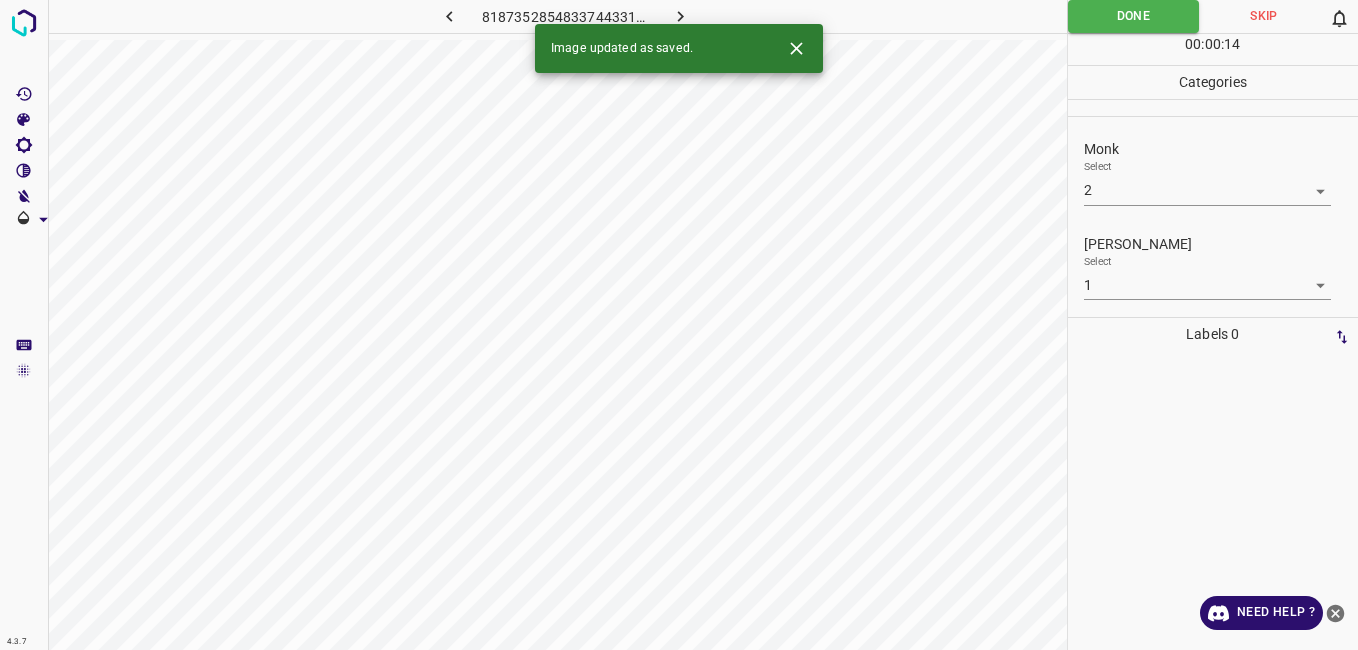click on "4.3.7 8187352854833744331.png Done Skip 0 00   : 00   : 14   Categories Monk   Select 2 2  Fitzpatrick   Select 1 1 Labels   0 Categories 1 Monk 2  Fitzpatrick Tools Space Change between modes (Draw & Edit) I Auto labeling R Restore zoom M Zoom in N Zoom out Delete Delete selecte label Filters Z Restore filters X Saturation filter C Brightness filter V Contrast filter B Gray scale filter General O Download Image updated as saved. Need Help ?" at bounding box center (679, 325) 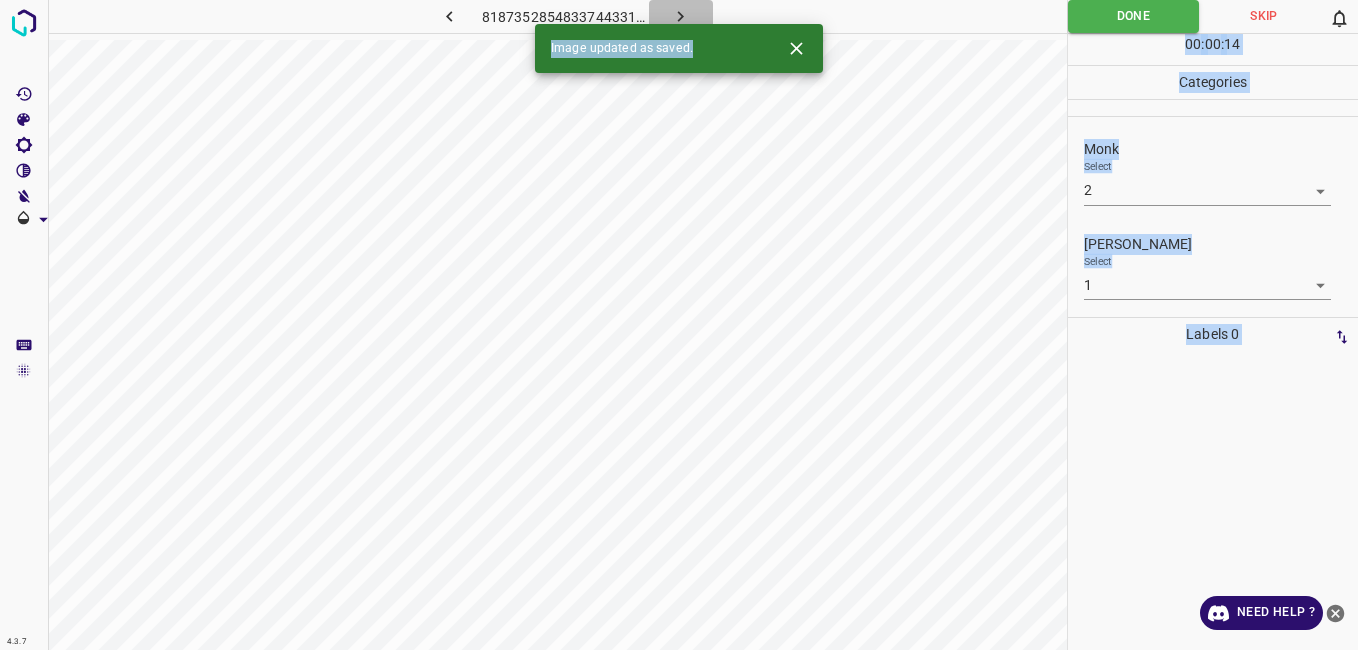 drag, startPoint x: 691, startPoint y: 21, endPoint x: 681, endPoint y: 12, distance: 13.453624 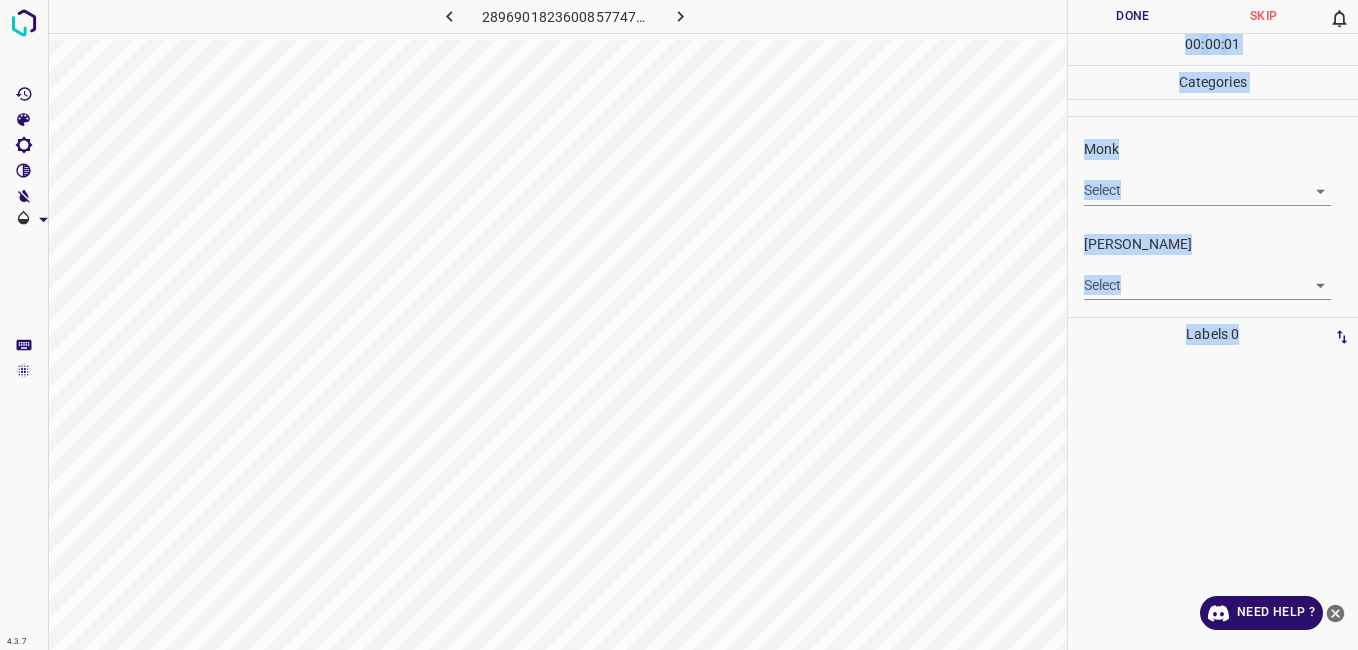 click on "4.3.7 2896901823600857747.png Done Skip 0 00   : 00   : 01   Categories Monk   Select ​  Fitzpatrick   Select ​ Labels   0 Categories 1 Monk 2  Fitzpatrick Tools Space Change between modes (Draw & Edit) I Auto labeling R Restore zoom M Zoom in N Zoom out Delete Delete selecte label Filters Z Restore filters X Saturation filter C Brightness filter V Contrast filter B Gray scale filter General O Download Need Help ? - Text - Hide - Delete" at bounding box center (679, 325) 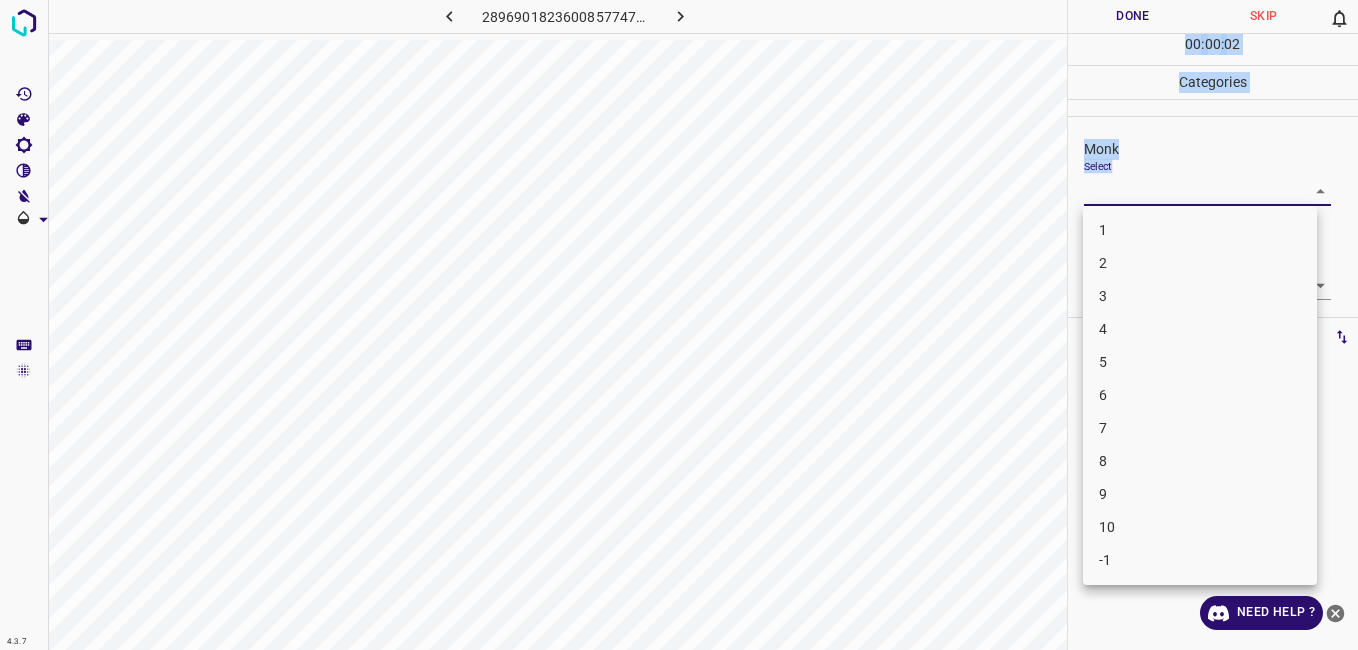 click on "3" at bounding box center (1200, 296) 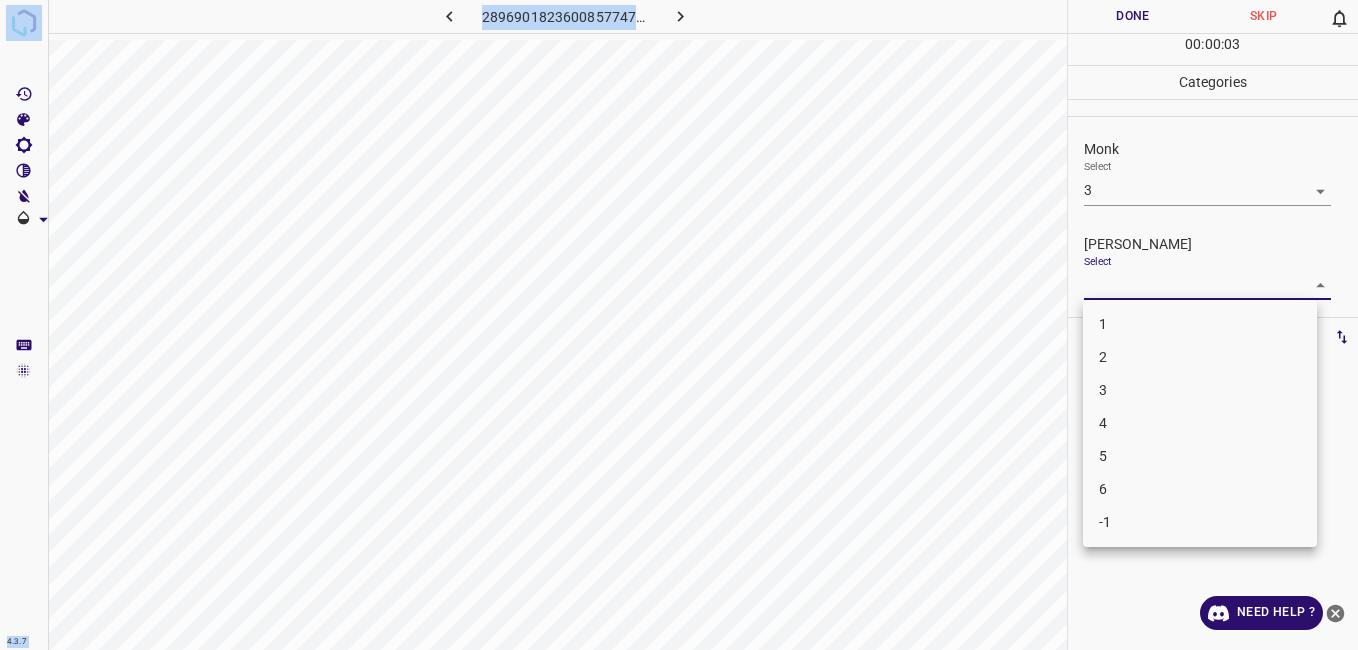 click on "4.3.7 2896901823600857747.png Done Skip 0 00   : 00   : 03   Categories Monk   Select 3 3  Fitzpatrick   Select ​ Labels   0 Categories 1 Monk 2  Fitzpatrick Tools Space Change between modes (Draw & Edit) I Auto labeling R Restore zoom M Zoom in N Zoom out Delete Delete selecte label Filters Z Restore filters X Saturation filter C Brightness filter V Contrast filter B Gray scale filter General O Download Need Help ? - Text - Hide - Delete 1 2 3 4 5 6 -1" at bounding box center (679, 325) 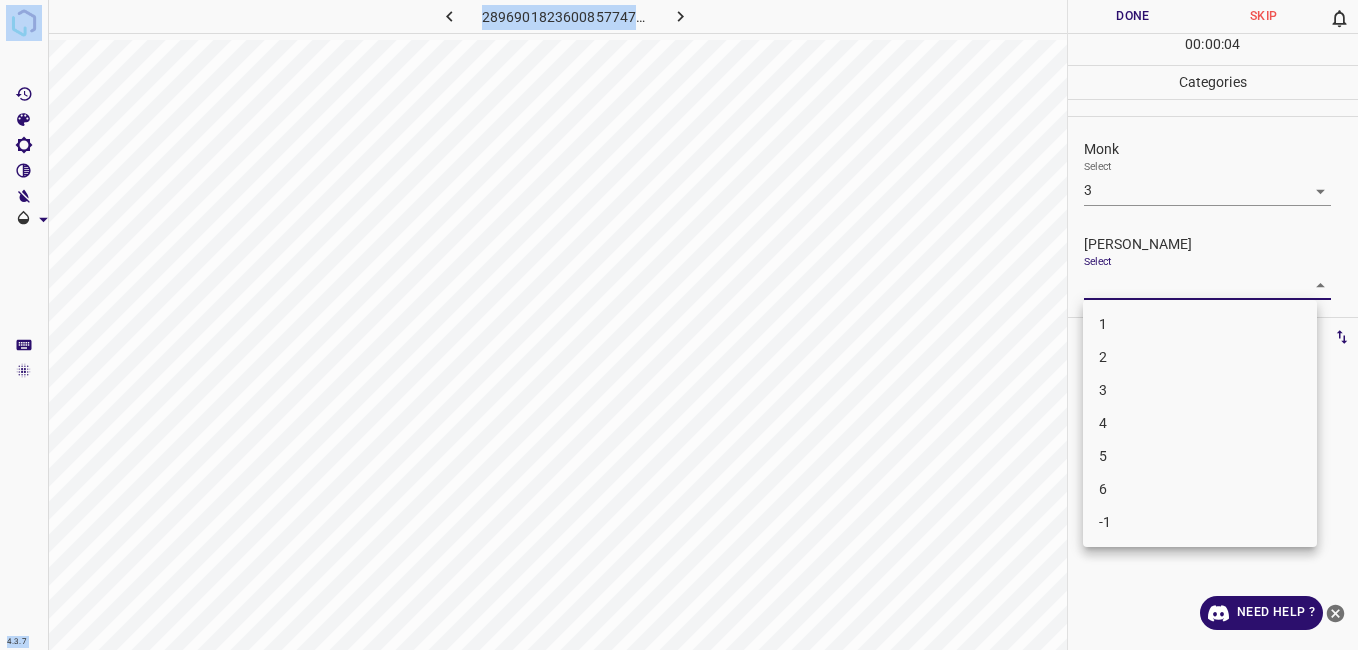 click on "2" at bounding box center (1200, 357) 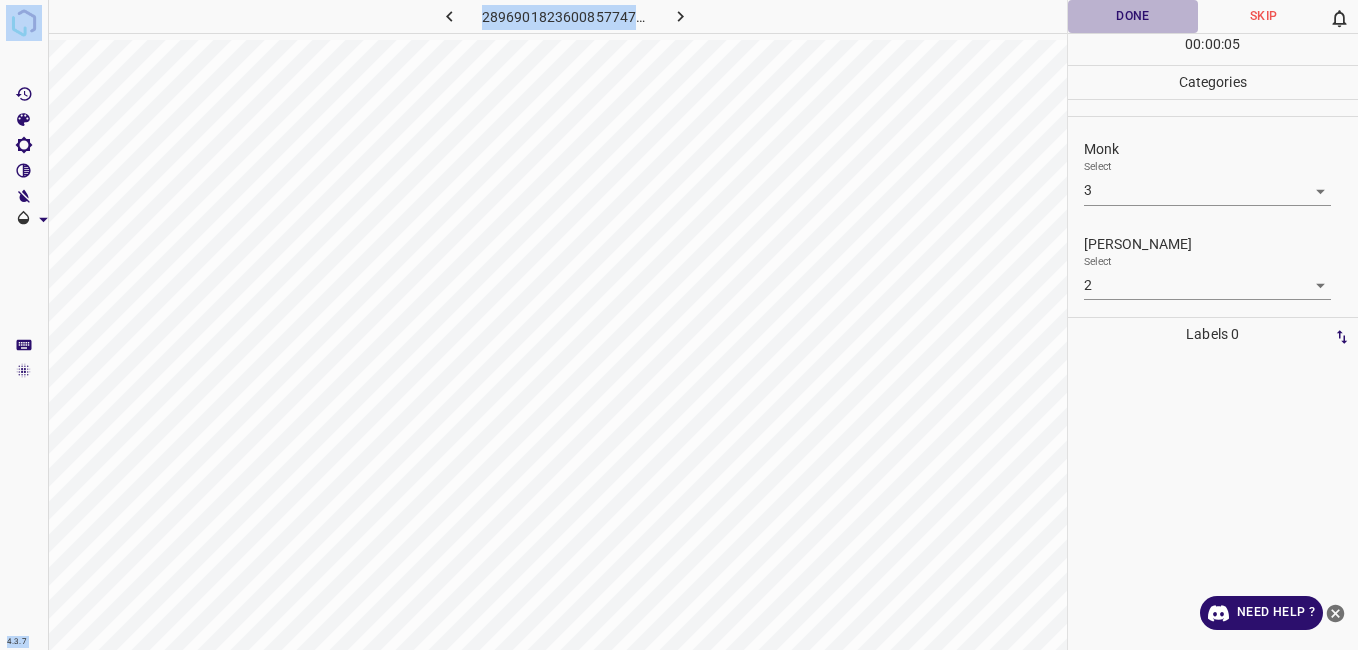click on "Done" at bounding box center (1133, 16) 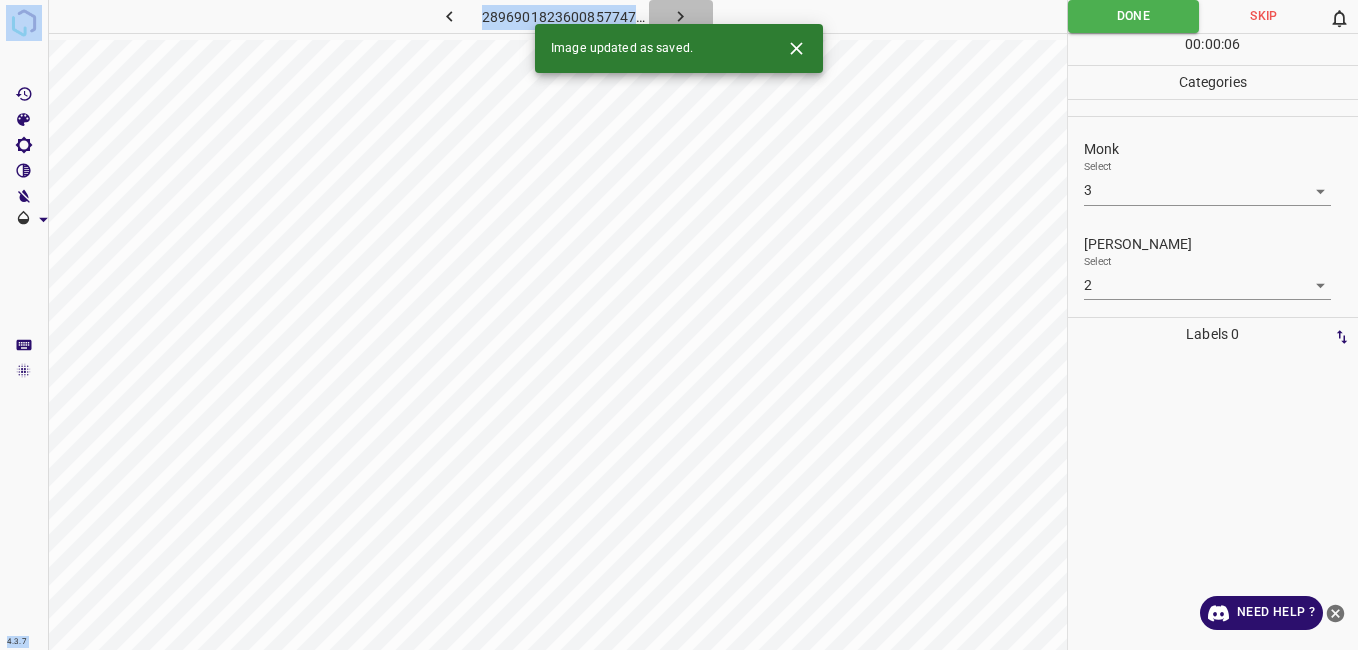 click 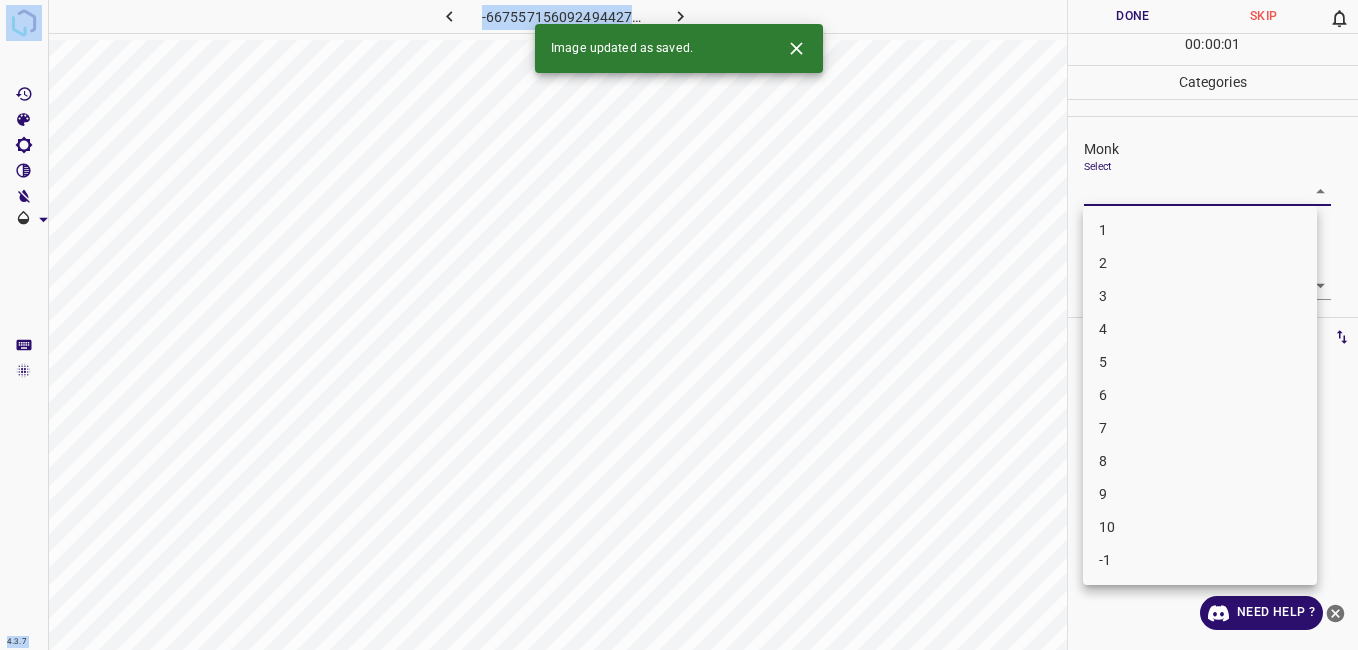 click on "4.3.7 -6675571560924944270.png Done Skip 0 00   : 00   : 01   Categories Monk   Select ​  Fitzpatrick   Select ​ Labels   0 Categories 1 Monk 2  Fitzpatrick Tools Space Change between modes (Draw & Edit) I Auto labeling R Restore zoom M Zoom in N Zoom out Delete Delete selecte label Filters Z Restore filters X Saturation filter C Brightness filter V Contrast filter B Gray scale filter General O Download Image updated as saved. Need Help ? - Text - Hide - Delete 1 2 3 4 5 6 7 8 9 10 -1" at bounding box center (679, 325) 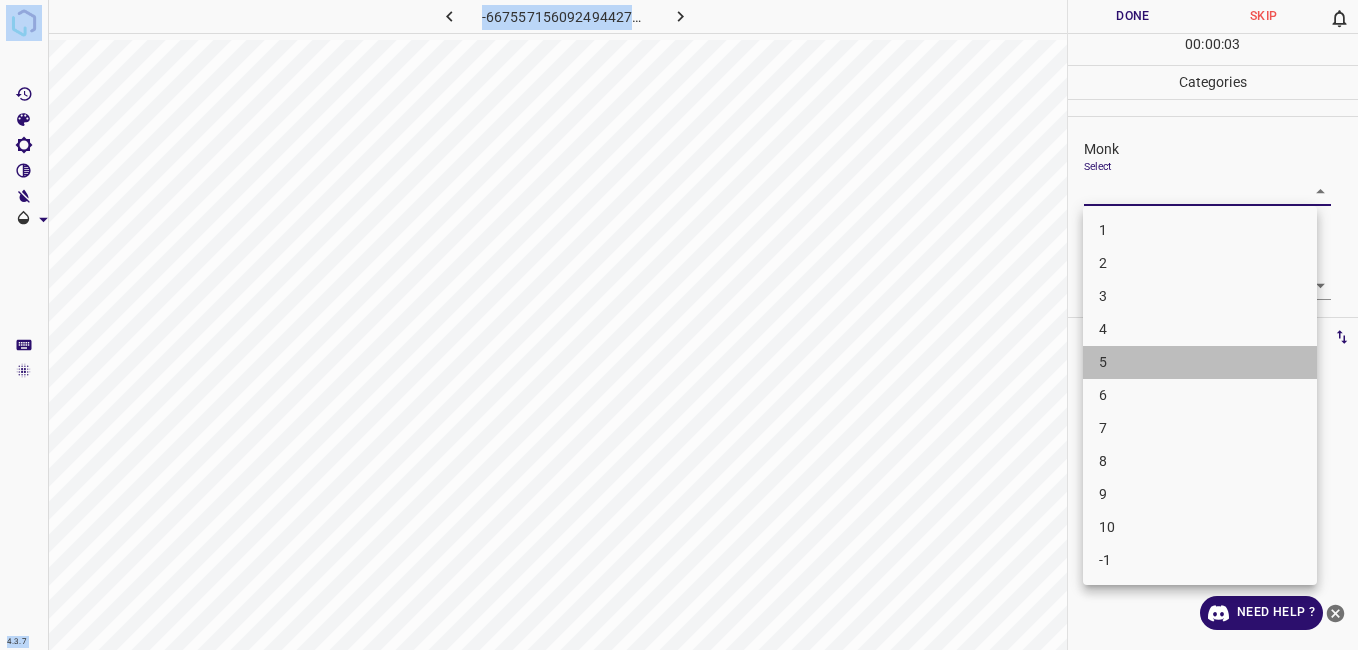 click on "5" at bounding box center [1200, 362] 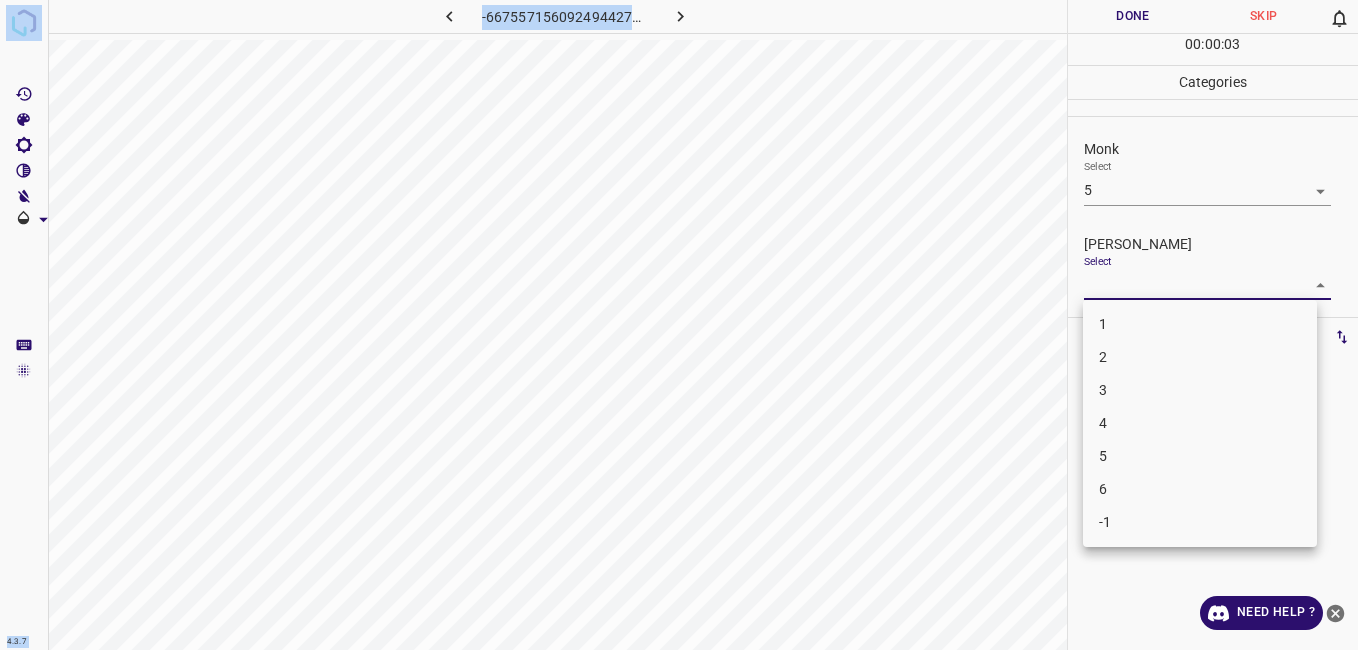 click on "4.3.7 -6675571560924944270.png Done Skip 0 00   : 00   : 03   Categories Monk   Select 5 5  Fitzpatrick   Select ​ Labels   0 Categories 1 Monk 2  Fitzpatrick Tools Space Change between modes (Draw & Edit) I Auto labeling R Restore zoom M Zoom in N Zoom out Delete Delete selecte label Filters Z Restore filters X Saturation filter C Brightness filter V Contrast filter B Gray scale filter General O Download Need Help ? - Text - Hide - Delete 1 2 3 4 5 6 -1" at bounding box center (679, 325) 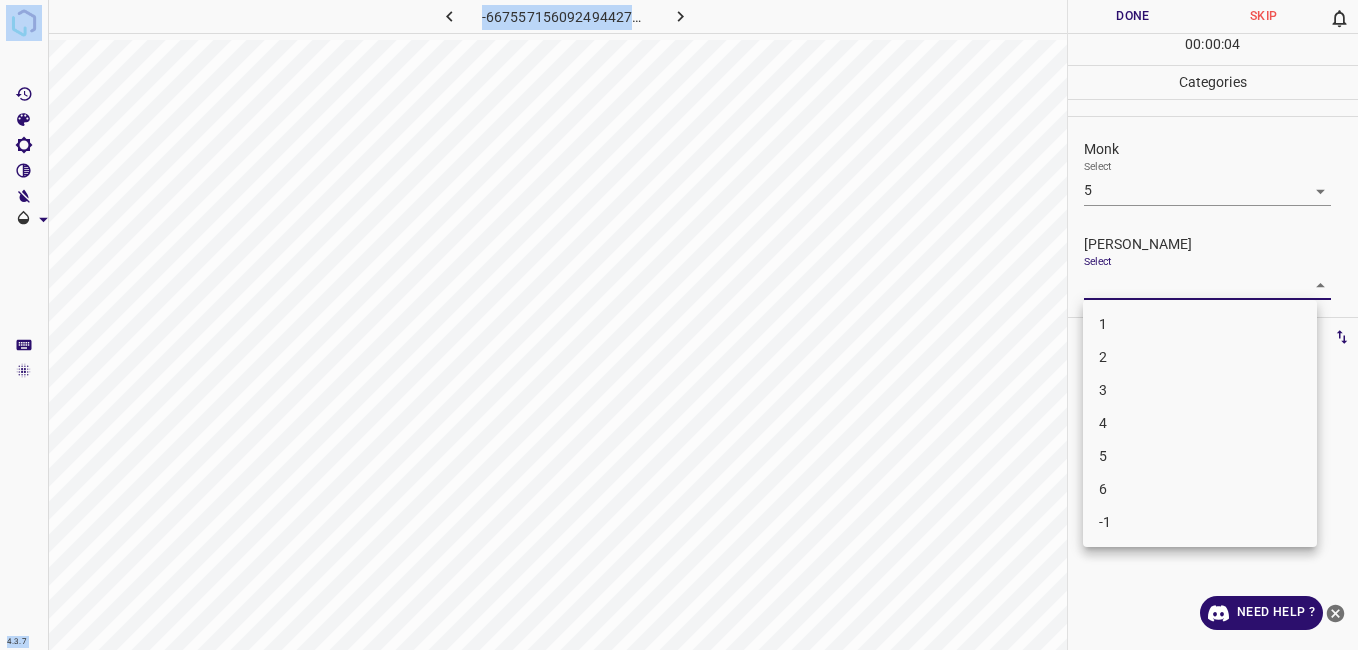 click on "4" at bounding box center (1200, 423) 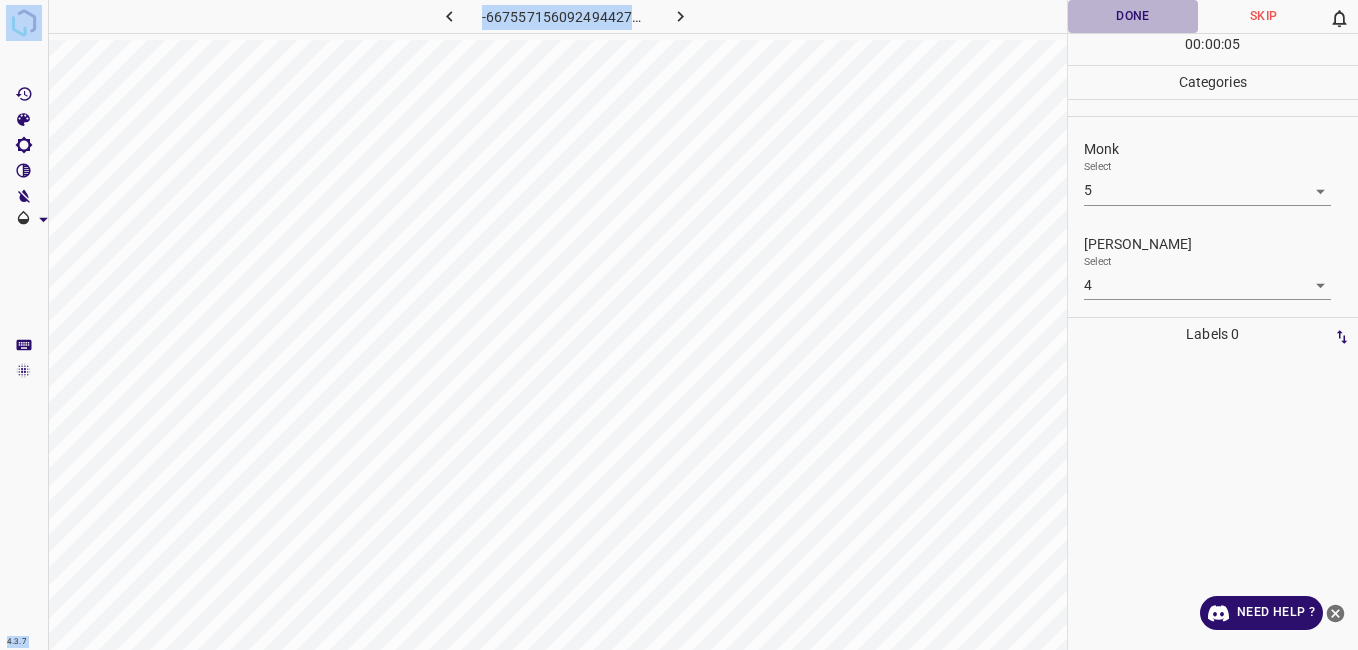 click on "Done" at bounding box center (1133, 16) 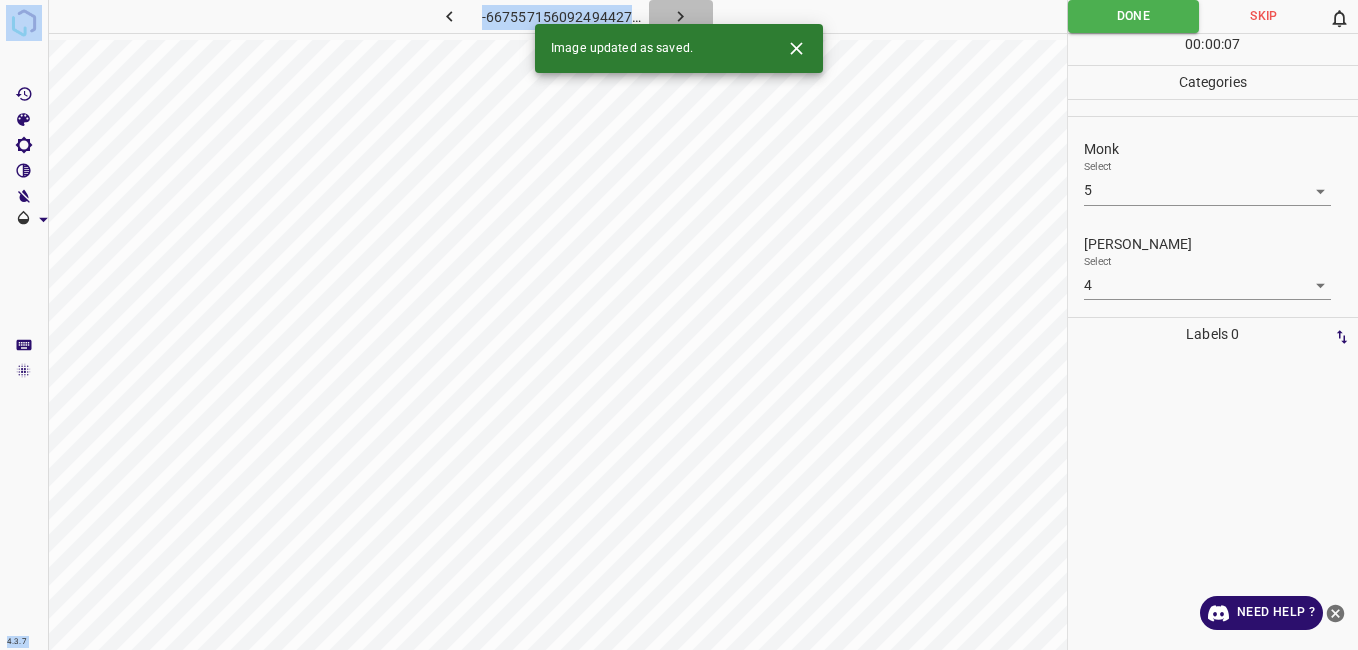 click 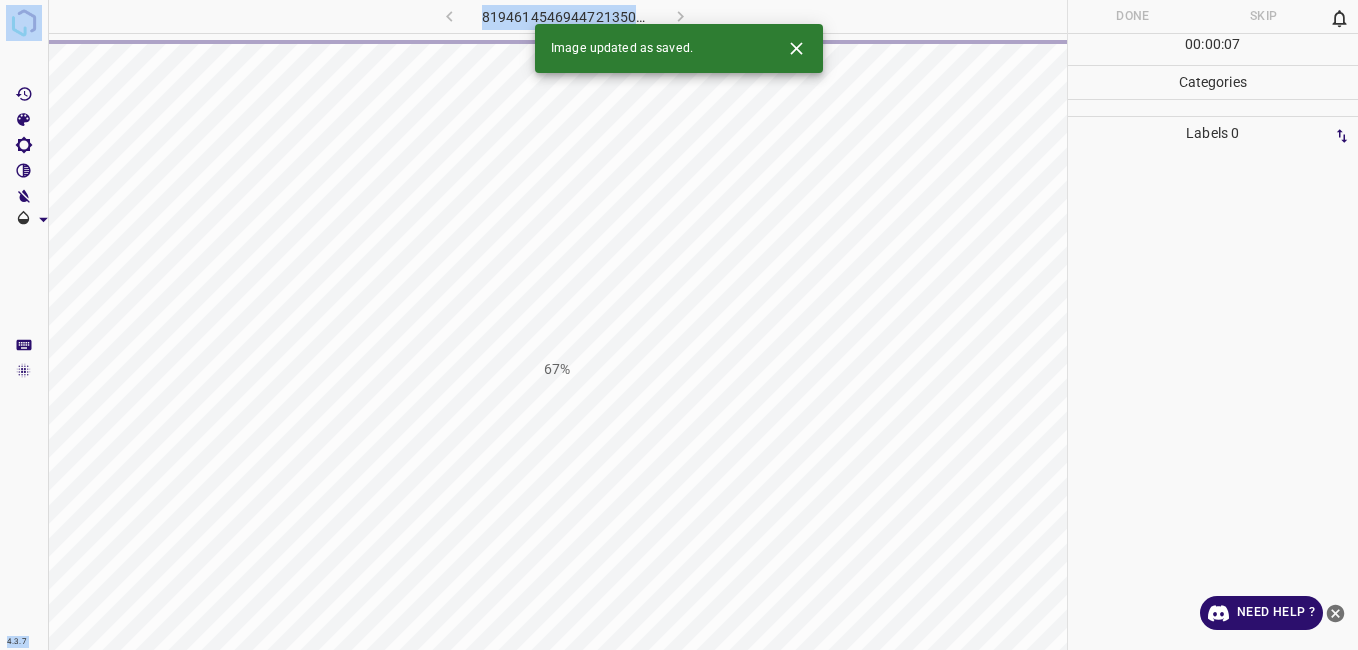 click on "67%" at bounding box center (557, 369) 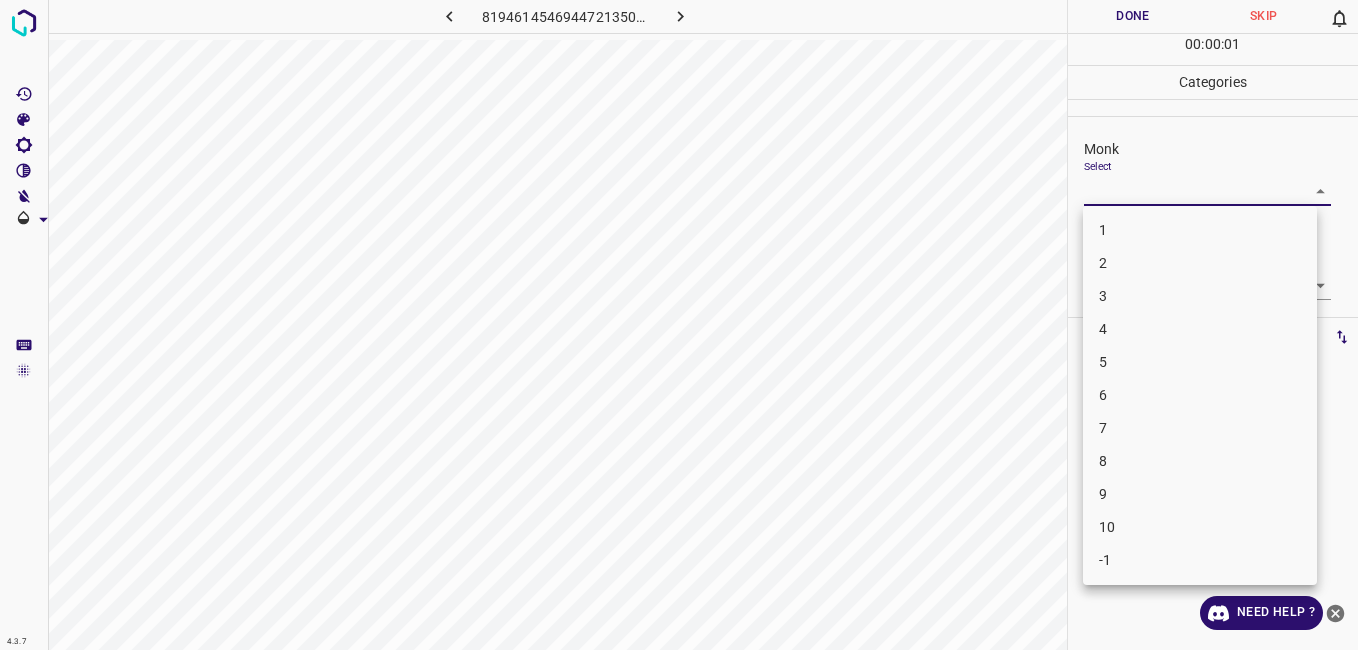 click on "4.3.7 8194614546944721350.png Done Skip 0 00   : 00   : 01   Categories Monk   Select ​  Fitzpatrick   Select ​ Labels   0 Categories 1 Monk 2  Fitzpatrick Tools Space Change between modes (Draw & Edit) I Auto labeling R Restore zoom M Zoom in N Zoom out Delete Delete selecte label Filters Z Restore filters X Saturation filter C Brightness filter V Contrast filter B Gray scale filter General O Download Need Help ? - Text - Hide - Delete 1 2 3 4 5 6 7 8 9 10 -1" at bounding box center [679, 325] 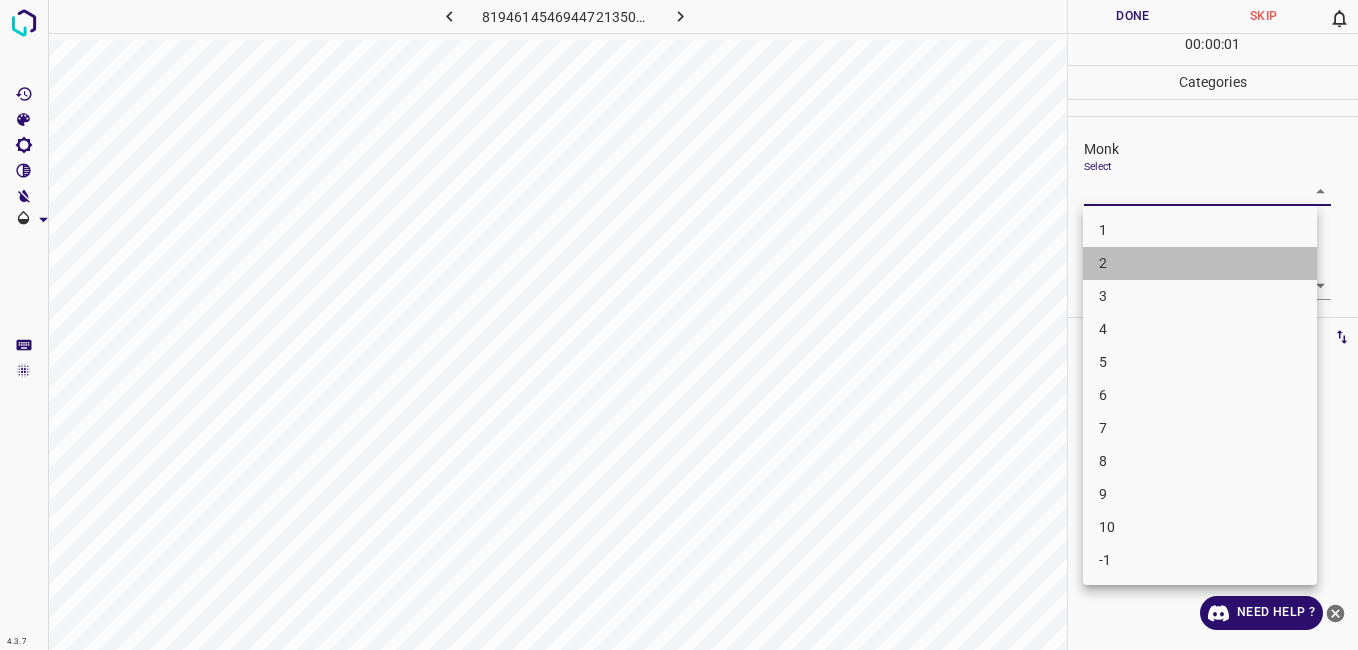 click on "2" at bounding box center [1200, 263] 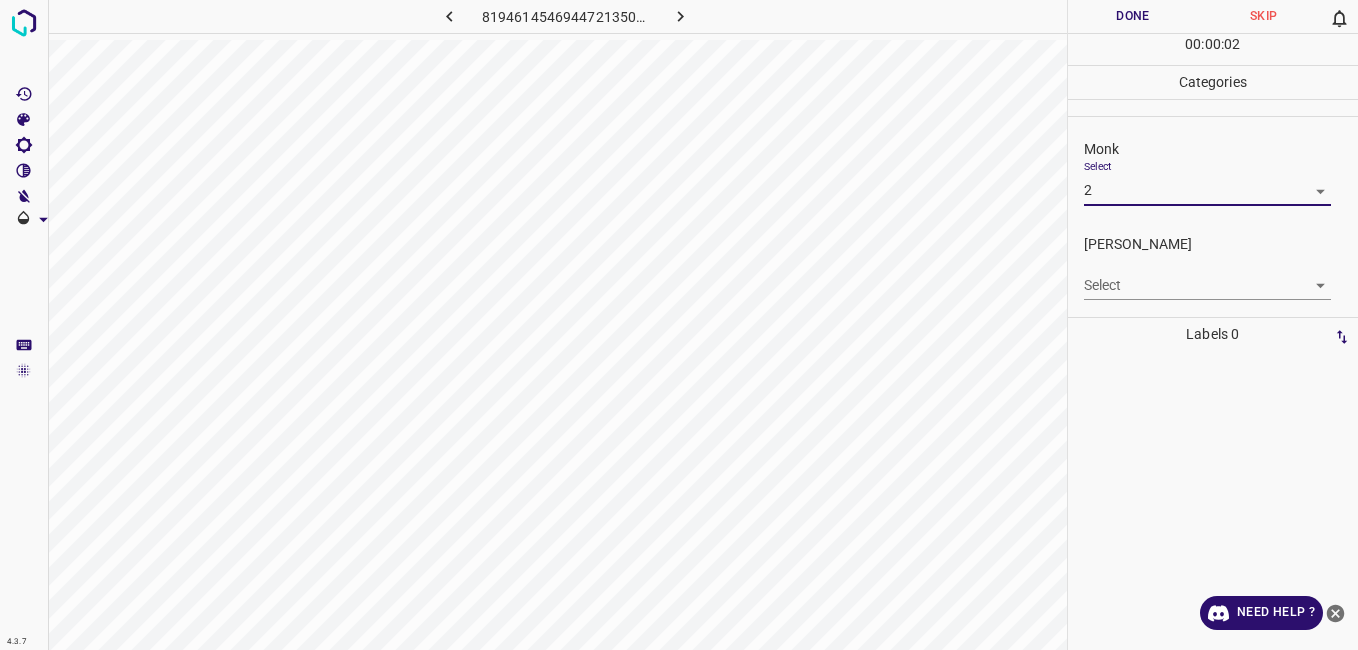 click on "4.3.7 8194614546944721350.png Done Skip 0 00   : 00   : 02   Categories Monk   Select 2 2  Fitzpatrick   Select ​ Labels   0 Categories 1 Monk 2  Fitzpatrick Tools Space Change between modes (Draw & Edit) I Auto labeling R Restore zoom M Zoom in N Zoom out Delete Delete selecte label Filters Z Restore filters X Saturation filter C Brightness filter V Contrast filter B Gray scale filter General O Download Need Help ? - Text - Hide - Delete" at bounding box center (679, 325) 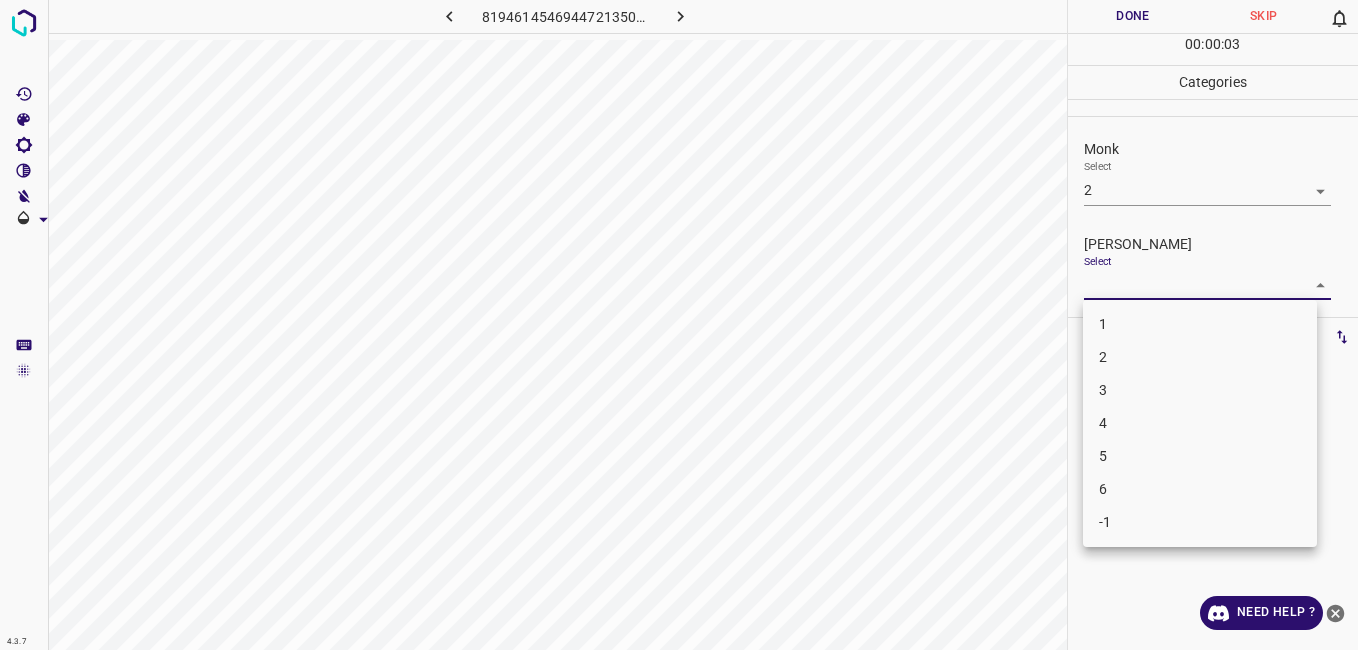 click on "1" at bounding box center (1200, 324) 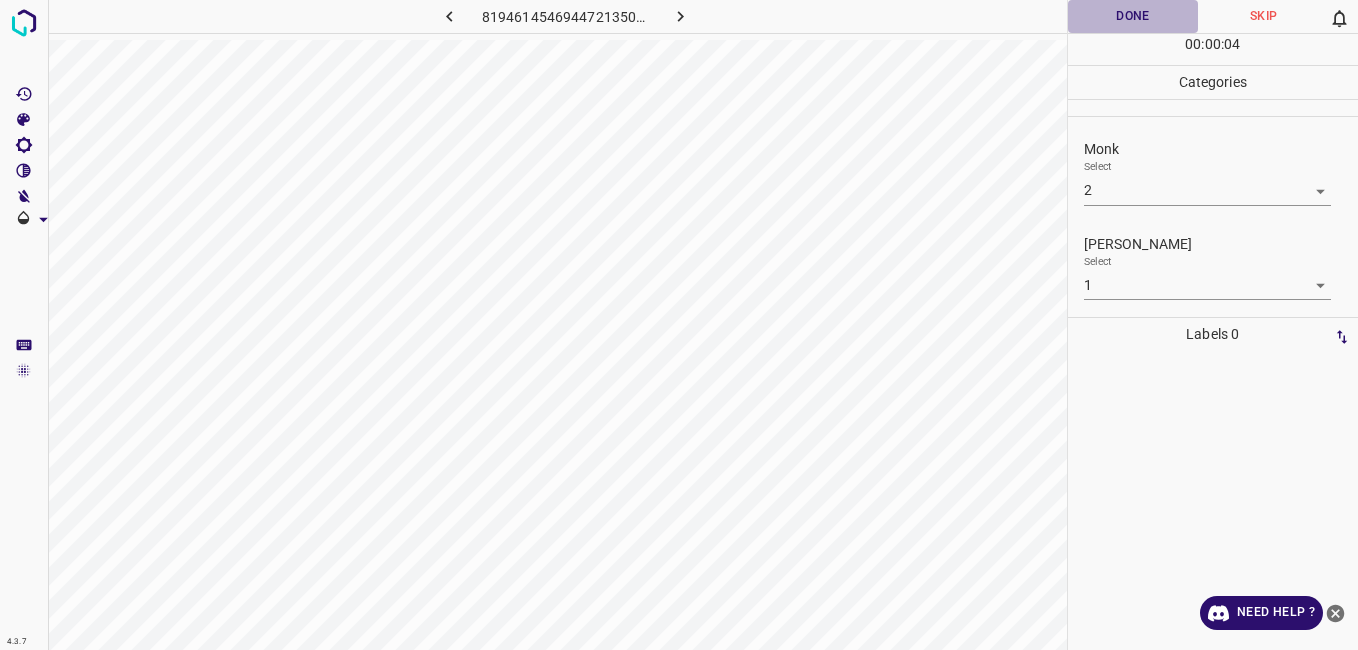 click on "Done" at bounding box center [1133, 16] 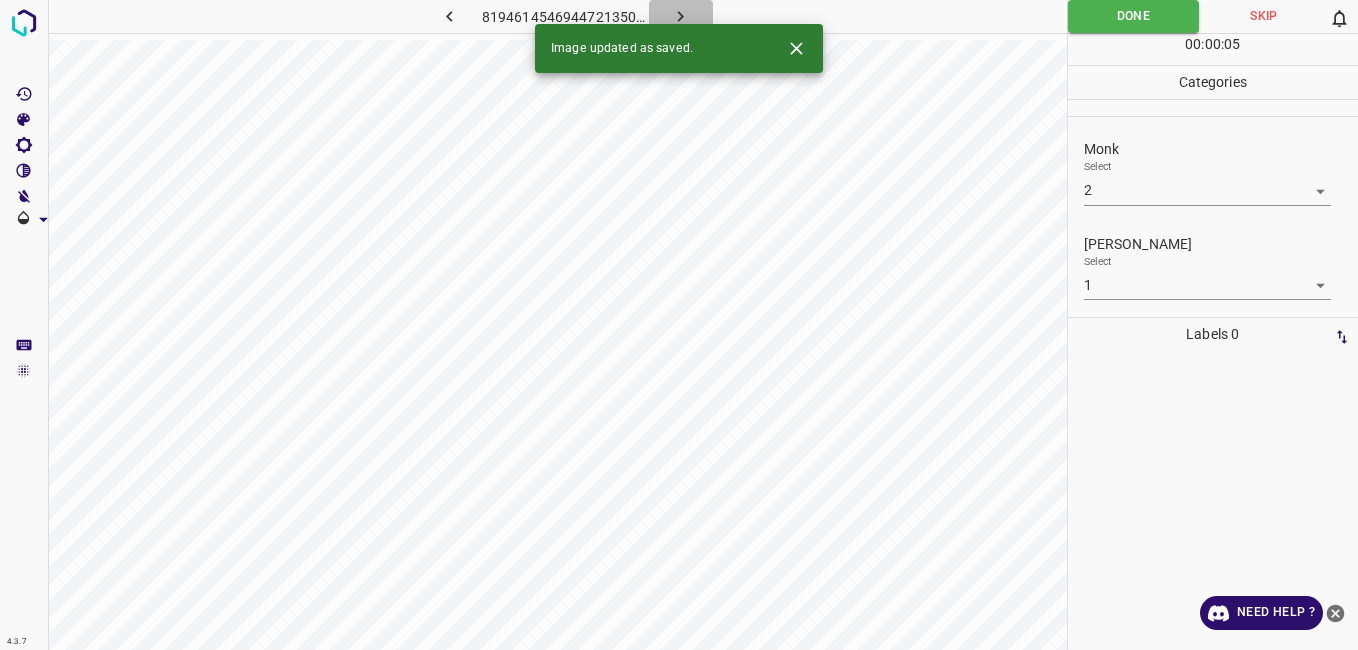 click 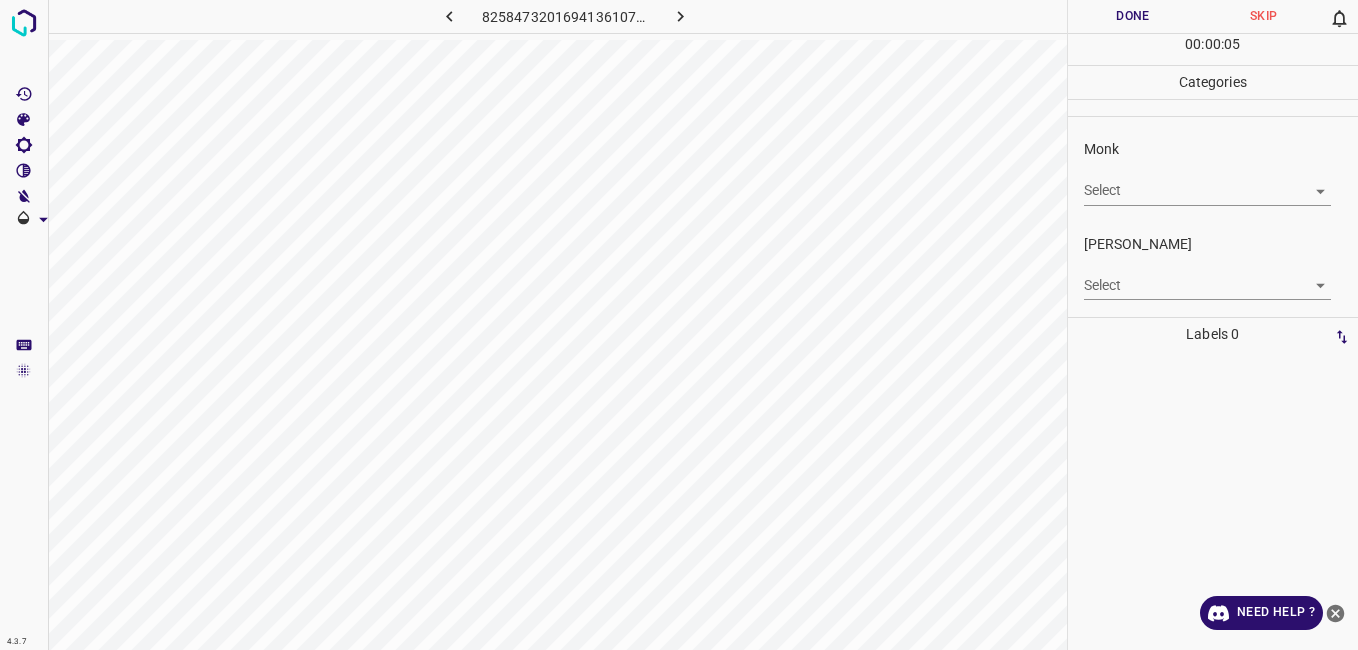 click on "4.3.7 8258473201694136107.png Done Skip 0 00   : 00   : 05   Categories Monk   Select ​  Fitzpatrick   Select ​ Labels   0 Categories 1 Monk 2  Fitzpatrick Tools Space Change between modes (Draw & Edit) I Auto labeling R Restore zoom M Zoom in N Zoom out Delete Delete selecte label Filters Z Restore filters X Saturation filter C Brightness filter V Contrast filter B Gray scale filter General O Download Need Help ? - Text - Hide - Delete" at bounding box center (679, 325) 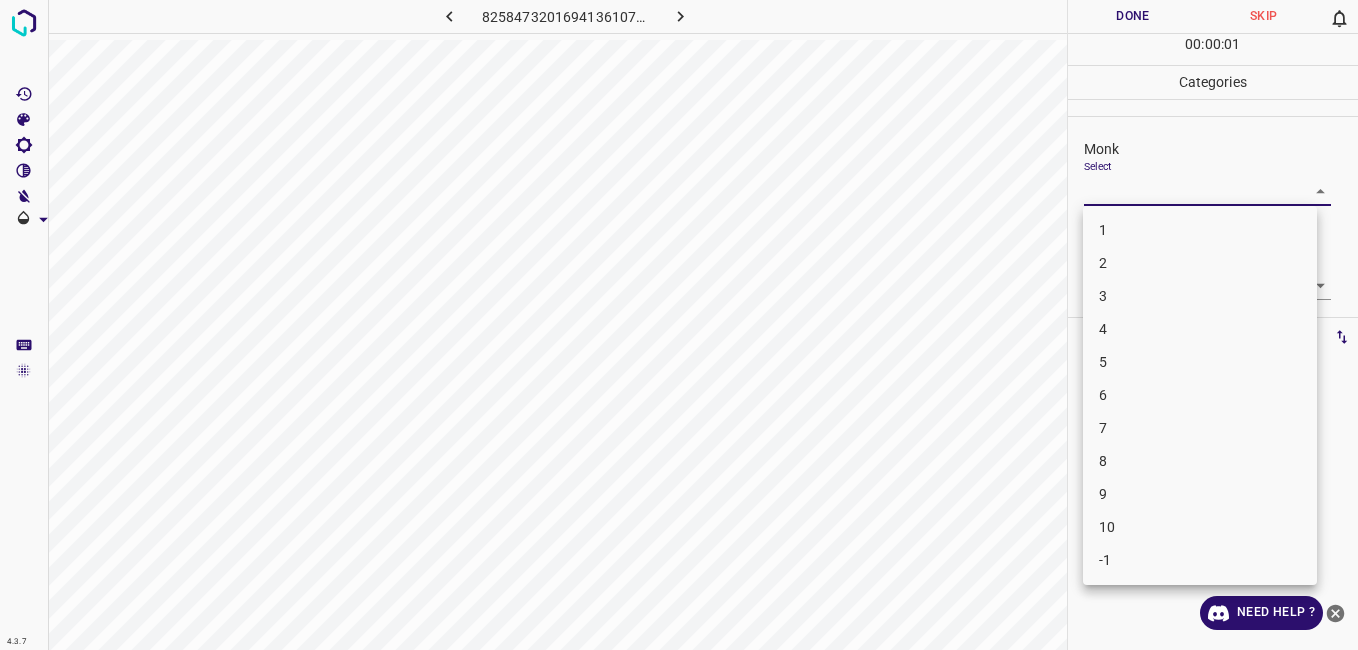 click on "2" at bounding box center (1200, 263) 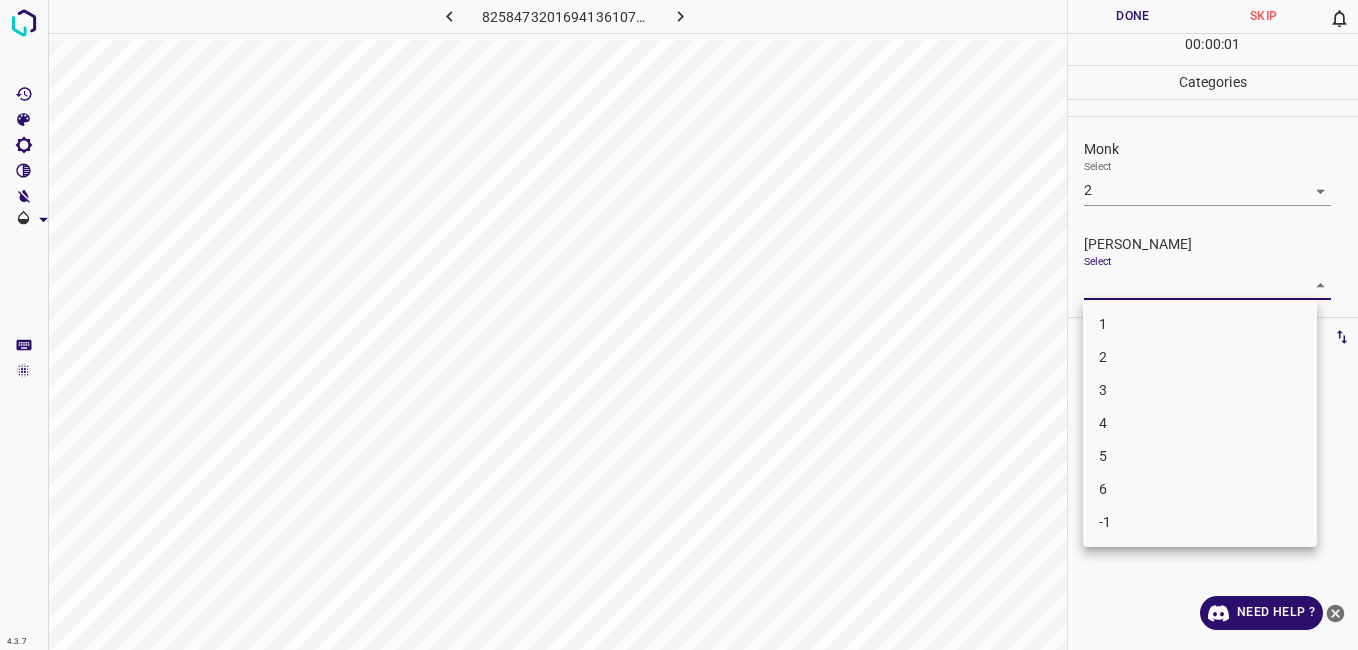 click on "4.3.7 8258473201694136107.png Done Skip 0 00   : 00   : 01   Categories Monk   Select 2 2  Fitzpatrick   Select ​ Labels   0 Categories 1 Monk 2  Fitzpatrick Tools Space Change between modes (Draw & Edit) I Auto labeling R Restore zoom M Zoom in N Zoom out Delete Delete selecte label Filters Z Restore filters X Saturation filter C Brightness filter V Contrast filter B Gray scale filter General O Download Need Help ? - Text - Hide - Delete 1 2 3 4 5 6 -1" at bounding box center [679, 325] 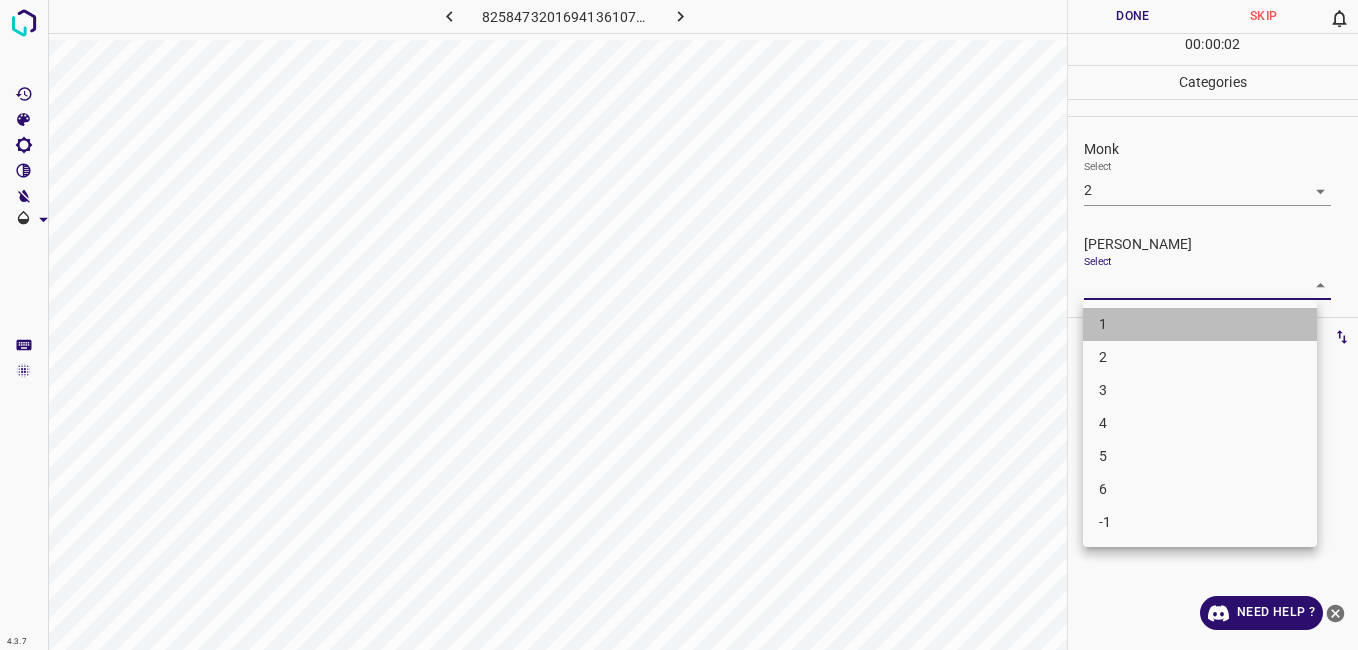 drag, startPoint x: 1116, startPoint y: 329, endPoint x: 1130, endPoint y: 256, distance: 74.330345 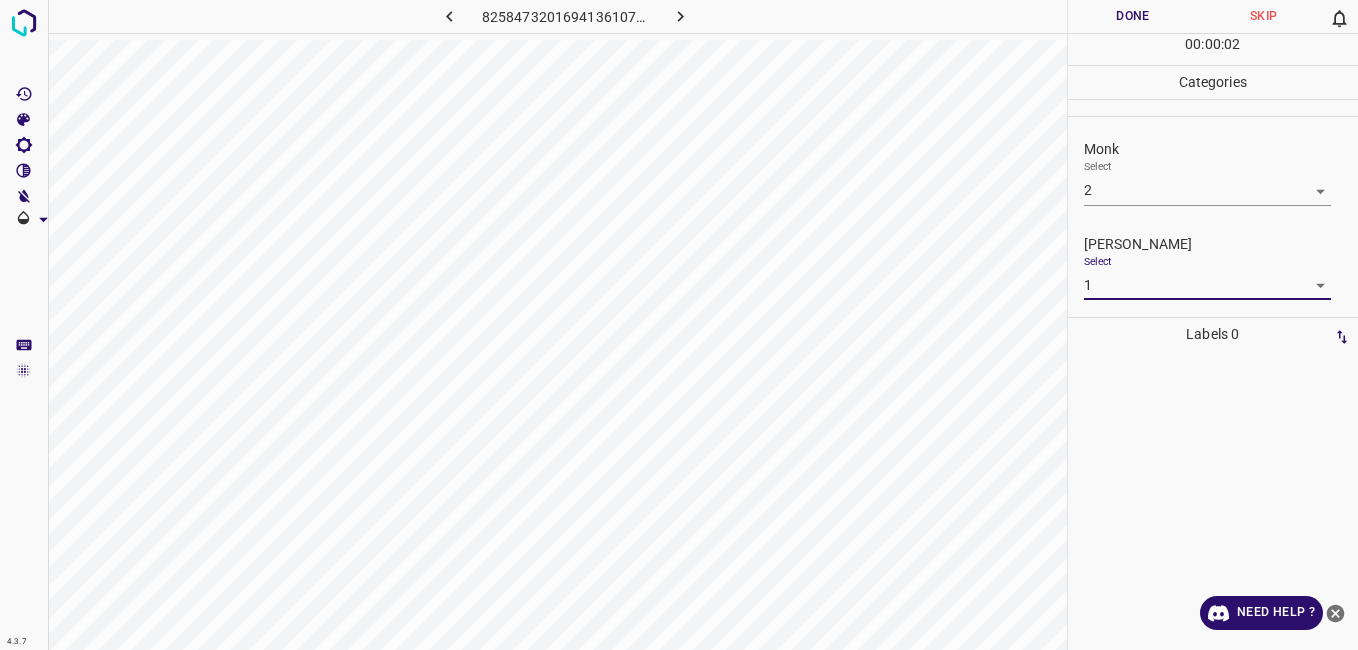 click on "Done" at bounding box center (1133, 16) 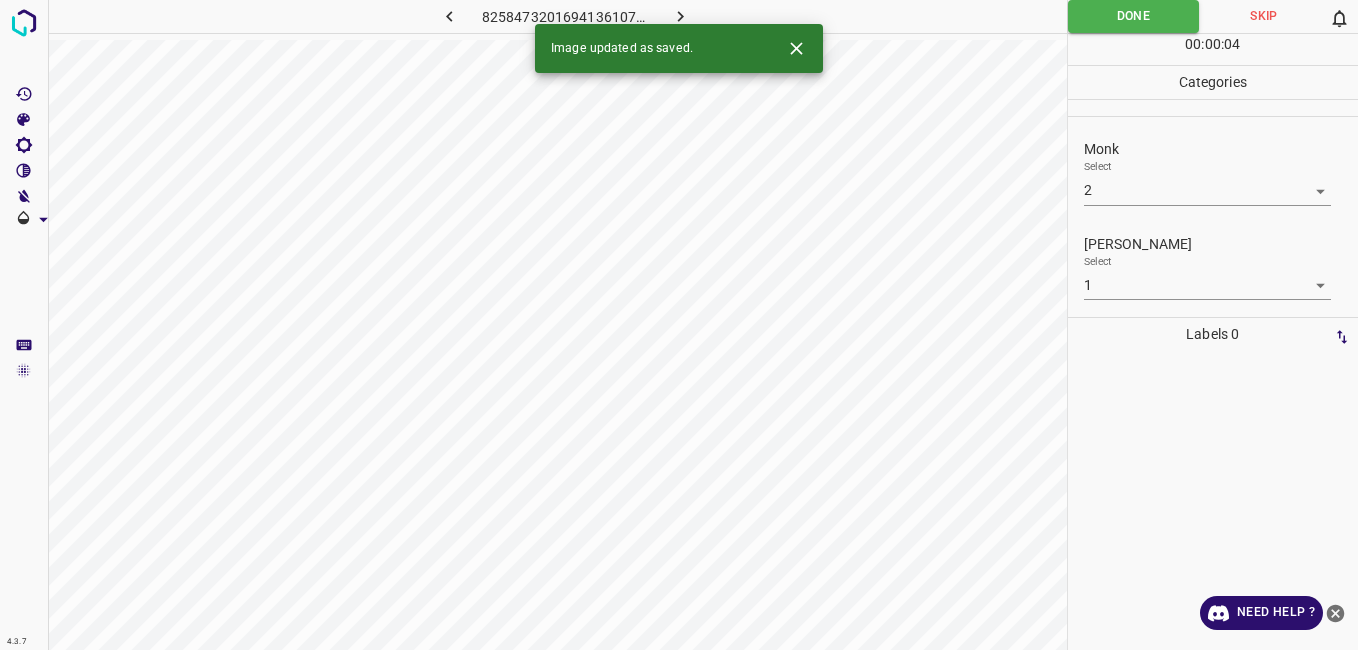 click at bounding box center [681, 16] 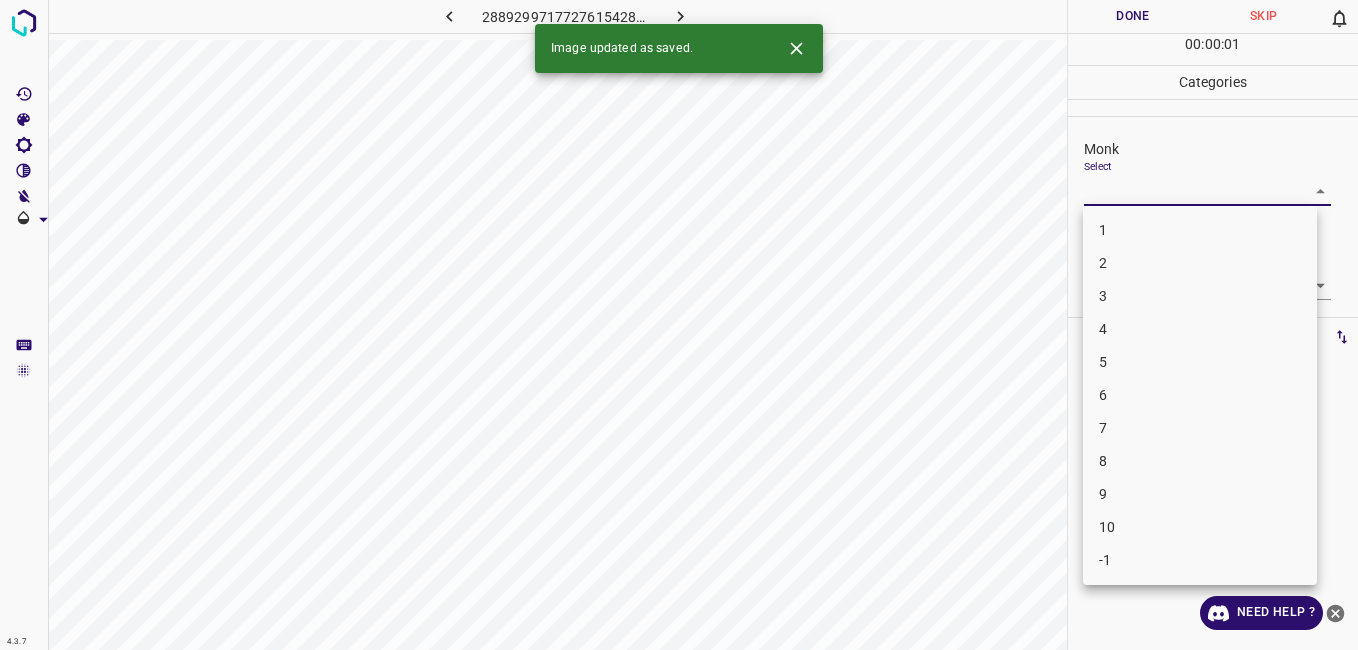 click on "4.3.7 2889299717727615428.png Done Skip 0 00   : 00   : 01   Categories Monk   Select ​  Fitzpatrick   Select ​ Labels   0 Categories 1 Monk 2  Fitzpatrick Tools Space Change between modes (Draw & Edit) I Auto labeling R Restore zoom M Zoom in N Zoom out Delete Delete selecte label Filters Z Restore filters X Saturation filter C Brightness filter V Contrast filter B Gray scale filter General O Download Image updated as saved. Need Help ? - Text - Hide - Delete 1 2 3 4 5 6 7 8 9 10 -1" at bounding box center (679, 325) 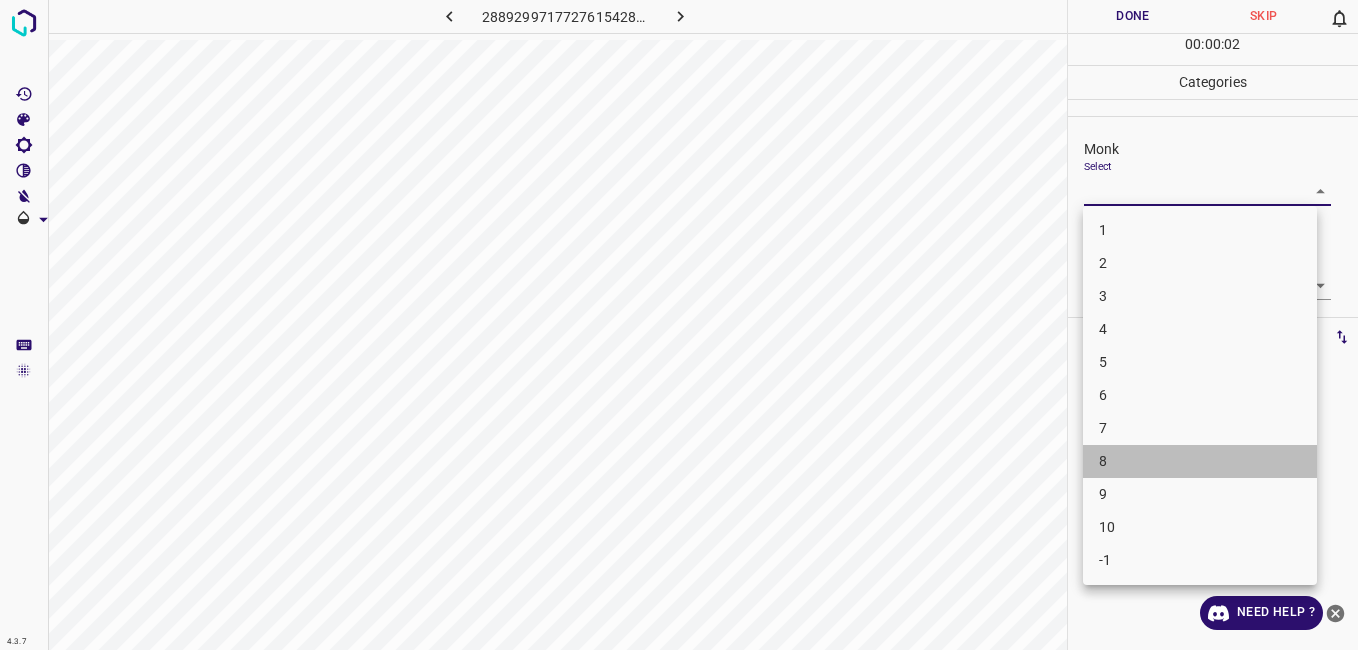 click on "8" at bounding box center [1200, 461] 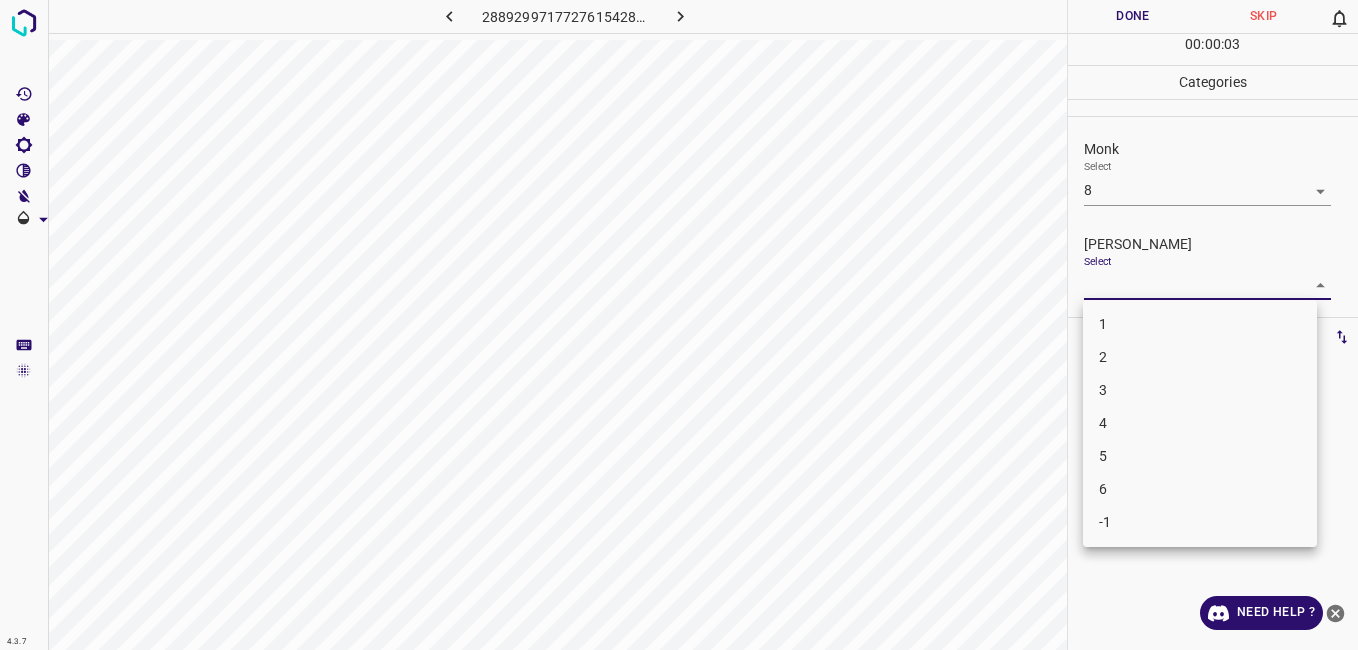 click on "4.3.7 2889299717727615428.png Done Skip 0 00   : 00   : 03   Categories Monk   Select 8 8  Fitzpatrick   Select ​ Labels   0 Categories 1 Monk 2  Fitzpatrick Tools Space Change between modes (Draw & Edit) I Auto labeling R Restore zoom M Zoom in N Zoom out Delete Delete selecte label Filters Z Restore filters X Saturation filter C Brightness filter V Contrast filter B Gray scale filter General O Download Need Help ? - Text - Hide - Delete 1 2 3 4 5 6 -1" at bounding box center (679, 325) 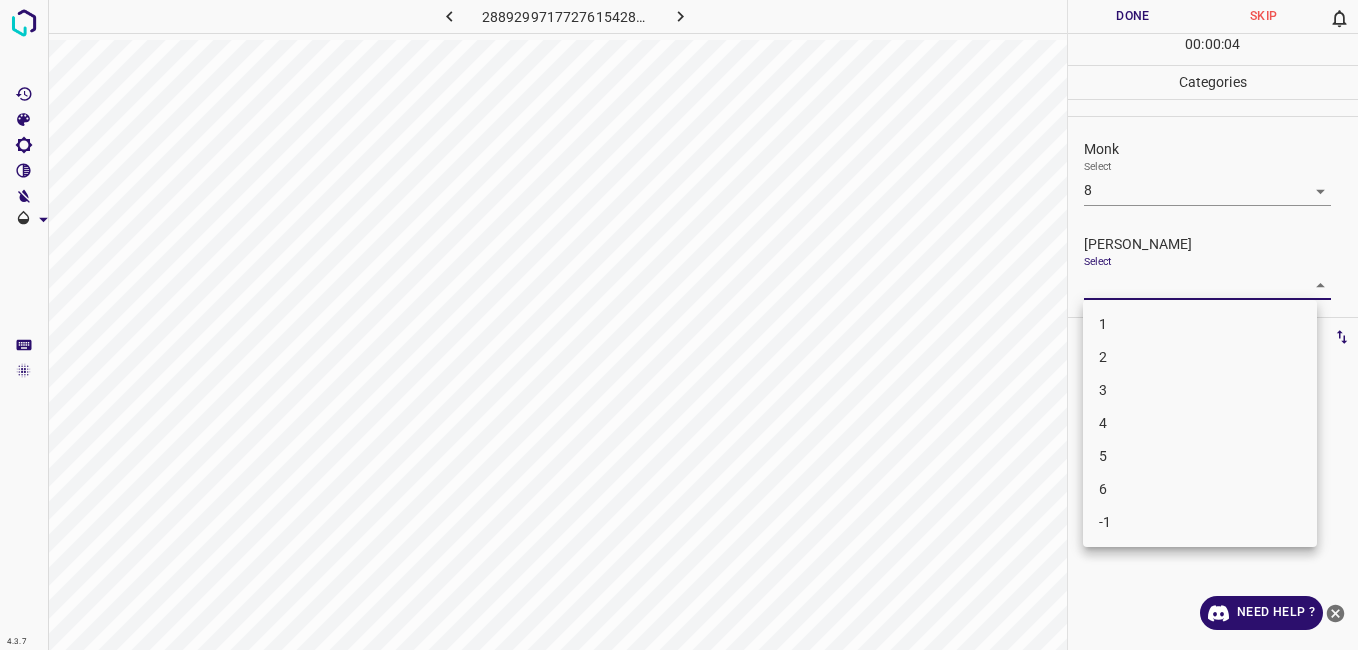 click on "5" at bounding box center (1200, 456) 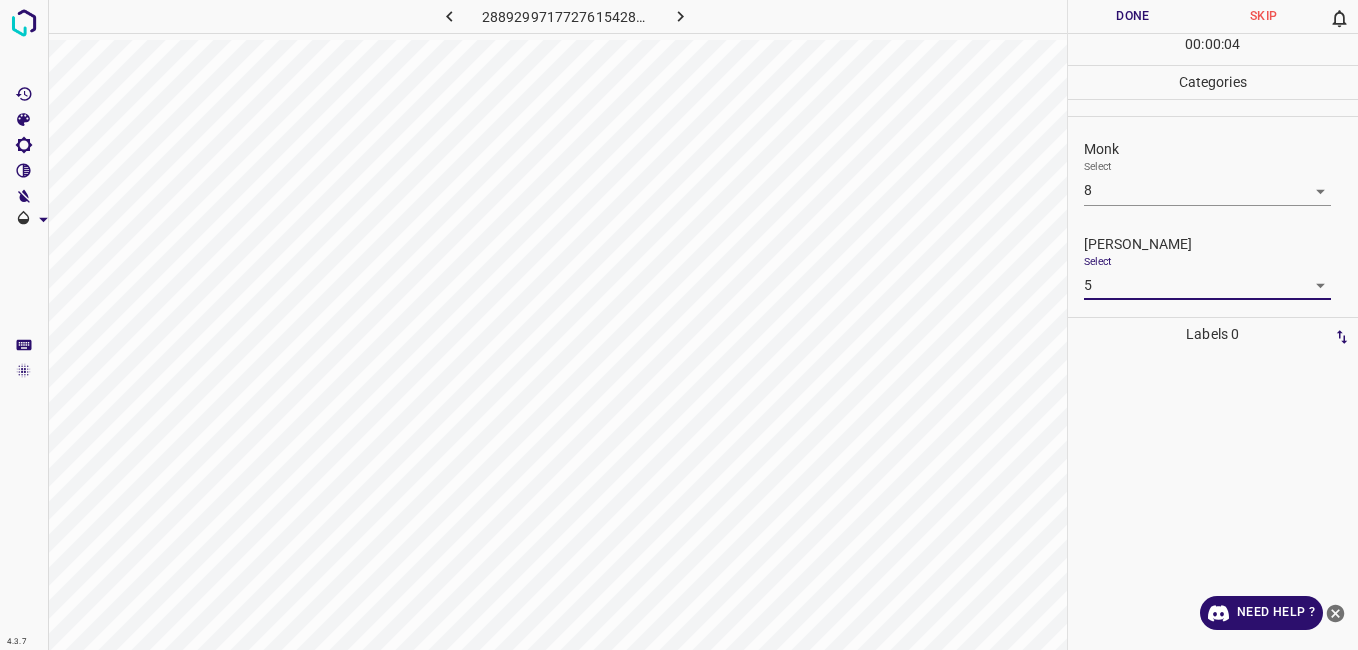 click on "Done" at bounding box center (1133, 16) 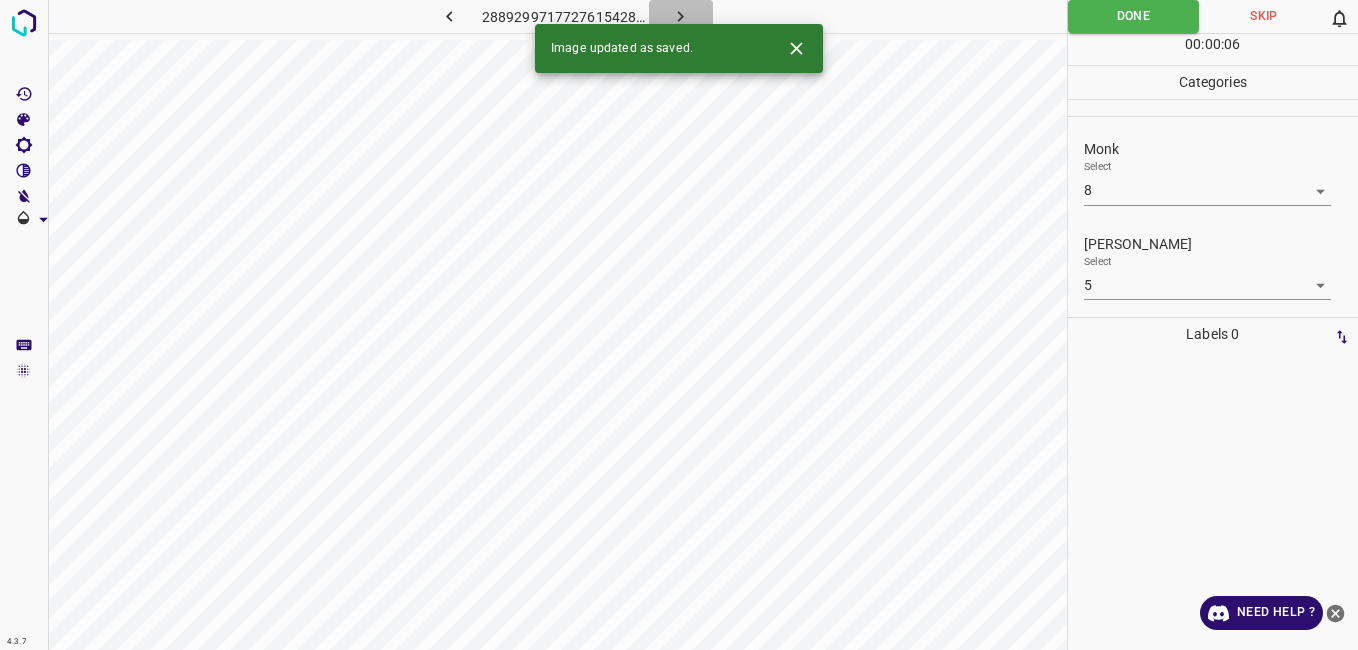 click 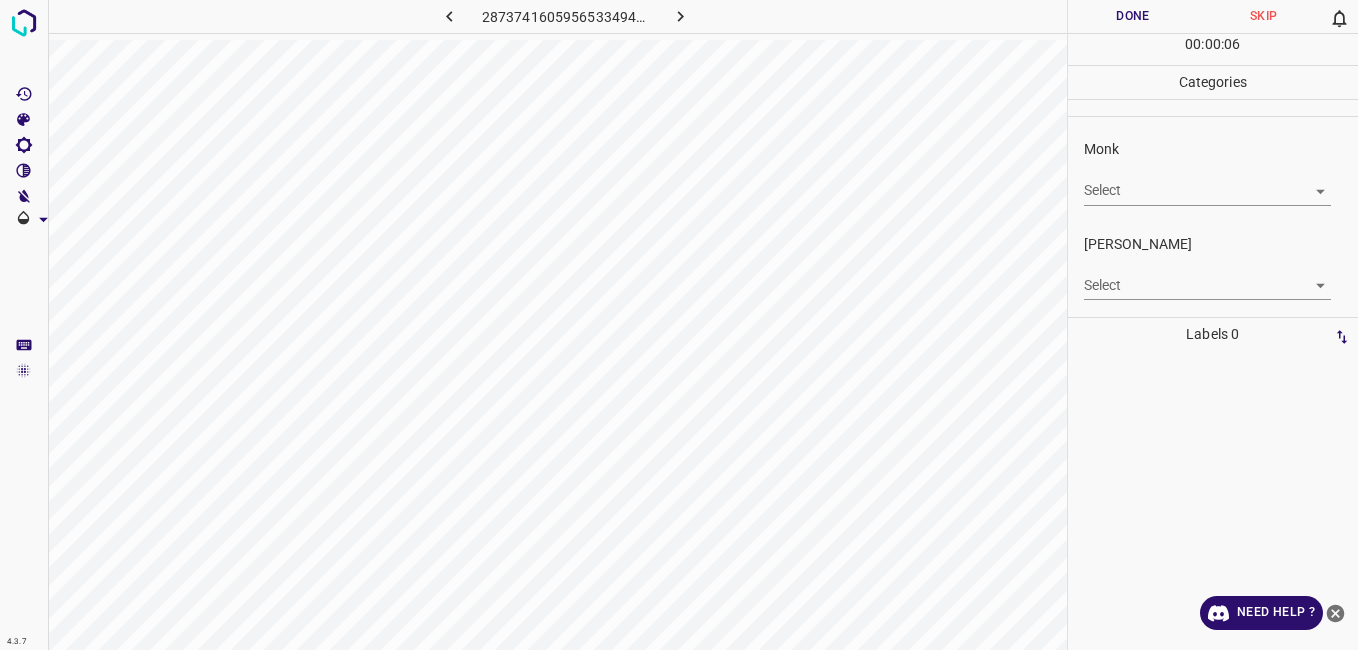 click on "4.3.7 2873741605956533494.png Done Skip 0 00   : 00   : 06   Categories Monk   Select ​  Fitzpatrick   Select ​ Labels   0 Categories 1 Monk 2  Fitzpatrick Tools Space Change between modes (Draw & Edit) I Auto labeling R Restore zoom M Zoom in N Zoom out Delete Delete selecte label Filters Z Restore filters X Saturation filter C Brightness filter V Contrast filter B Gray scale filter General O Download Need Help ? - Text - Hide - Delete" at bounding box center (679, 325) 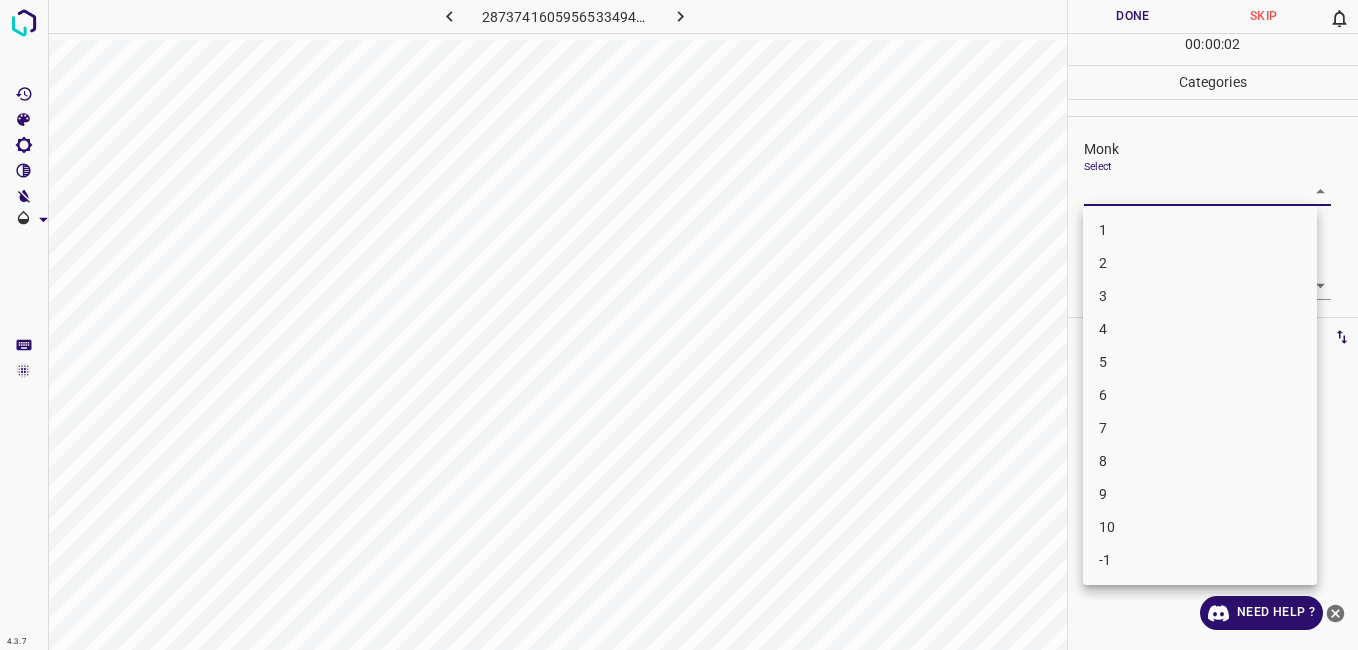 click on "3" at bounding box center [1200, 296] 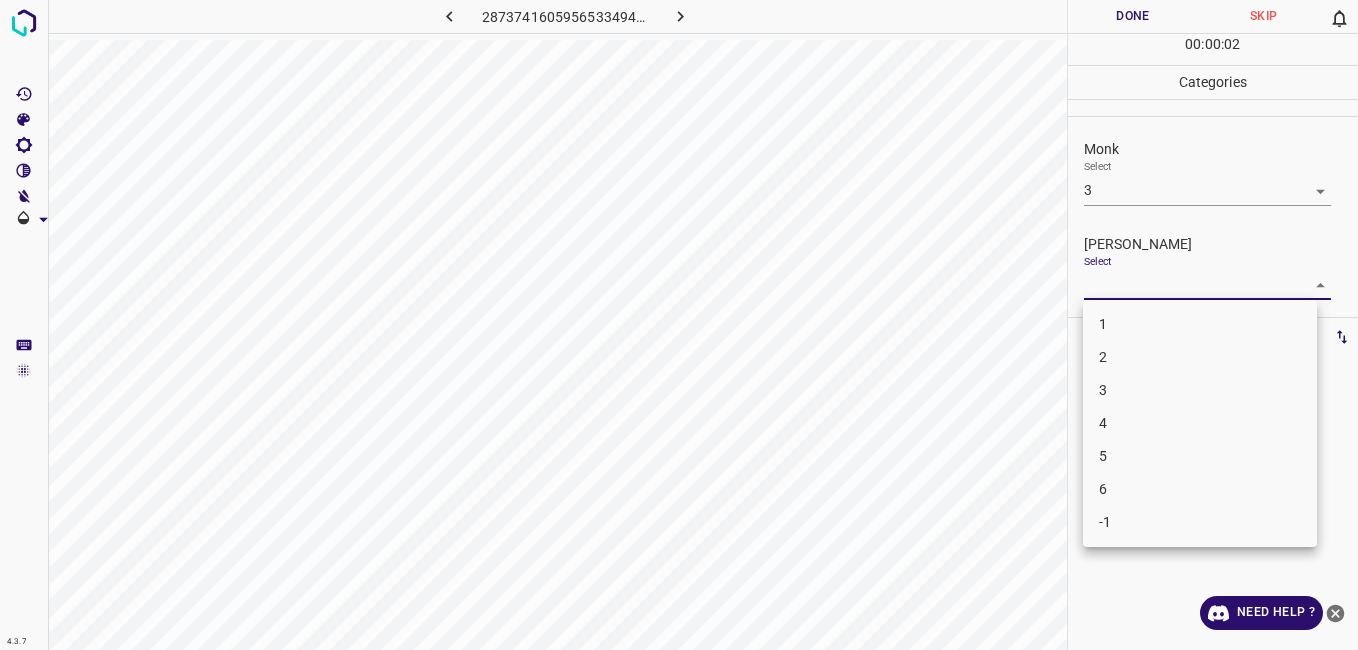 click on "4.3.7 2873741605956533494.png Done Skip 0 00   : 00   : 02   Categories Monk   Select 3 3  Fitzpatrick   Select ​ Labels   0 Categories 1 Monk 2  Fitzpatrick Tools Space Change between modes (Draw & Edit) I Auto labeling R Restore zoom M Zoom in N Zoom out Delete Delete selecte label Filters Z Restore filters X Saturation filter C Brightness filter V Contrast filter B Gray scale filter General O Download Need Help ? - Text - Hide - Delete 1 2 3 4 5 6 -1" at bounding box center [679, 325] 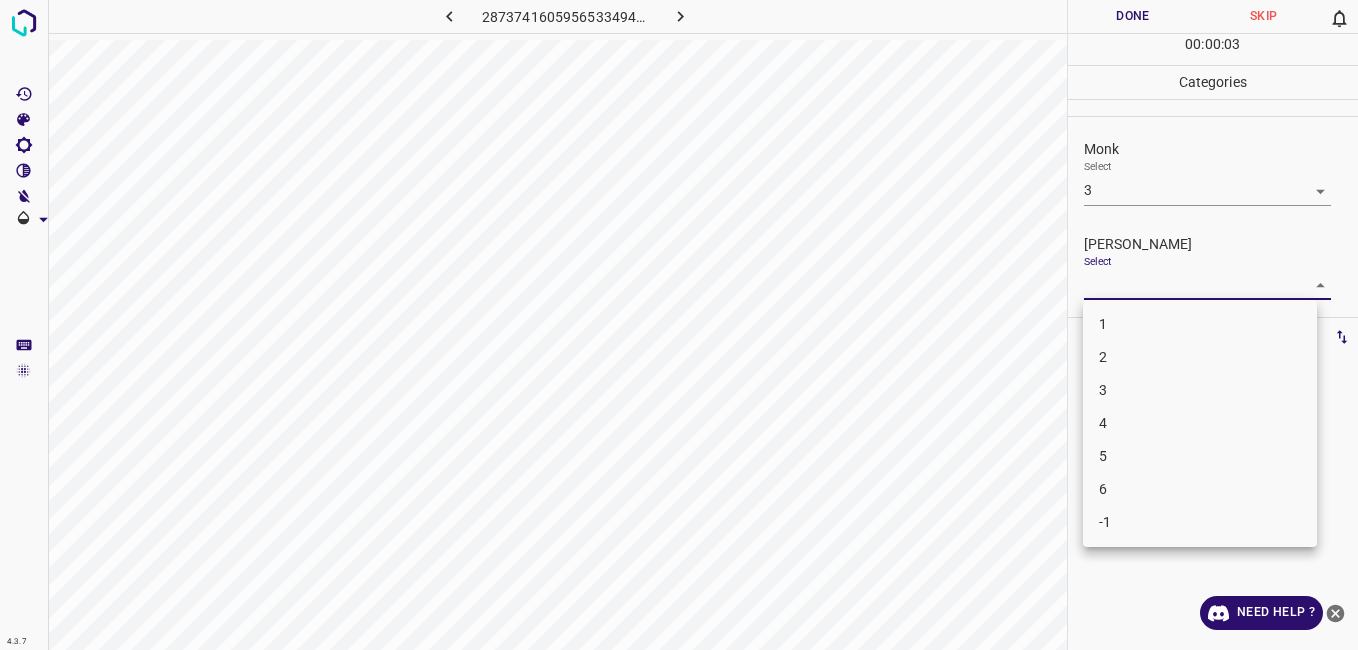 click on "2" at bounding box center (1200, 357) 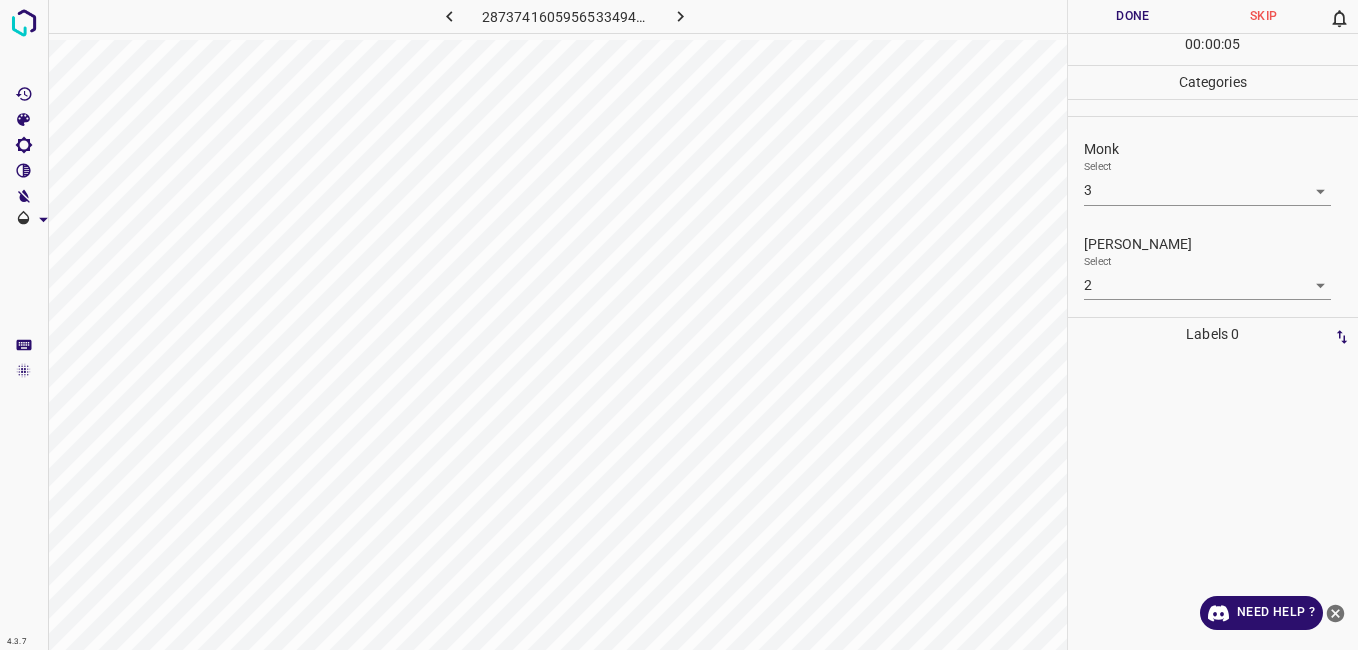 click on "Done" at bounding box center [1133, 16] 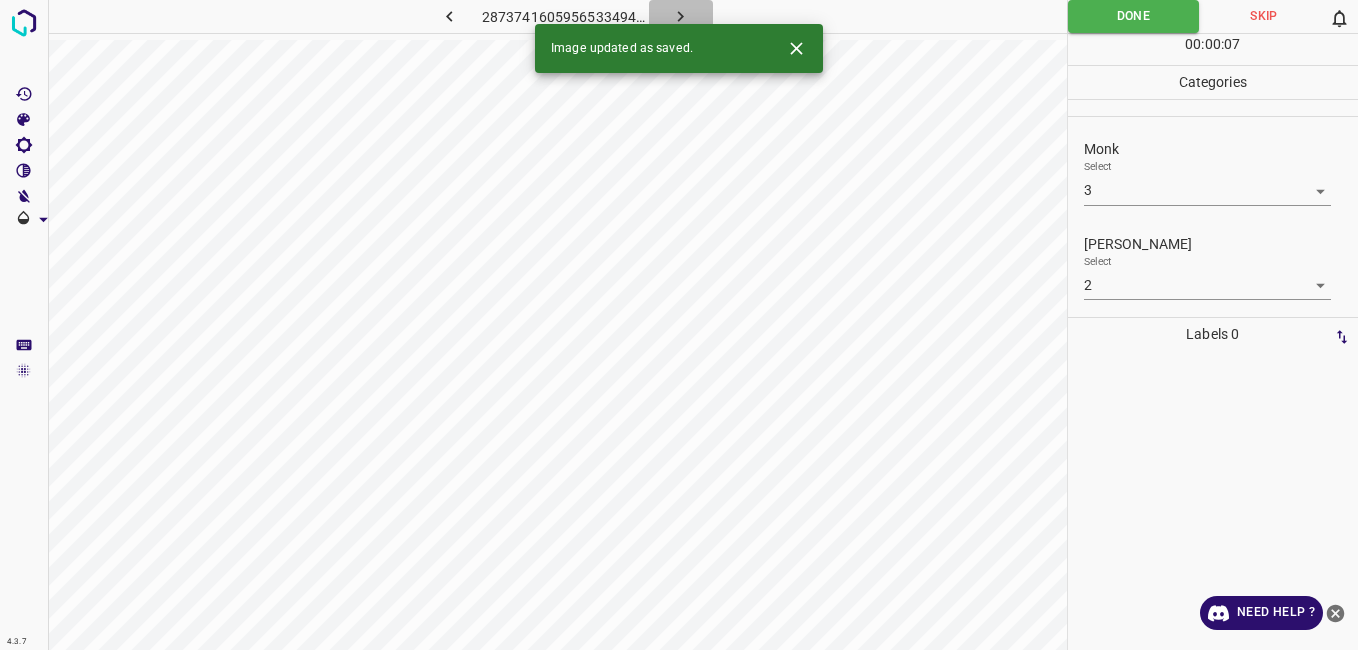 click at bounding box center (681, 16) 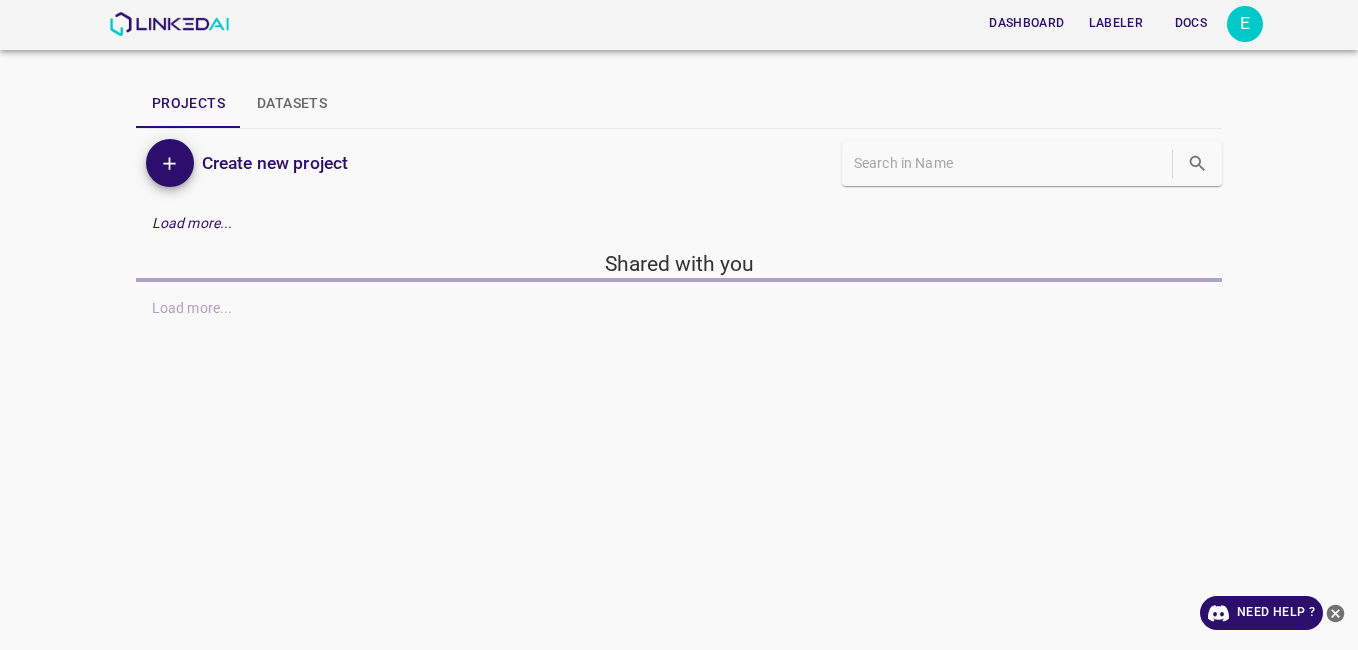 scroll, scrollTop: 0, scrollLeft: 0, axis: both 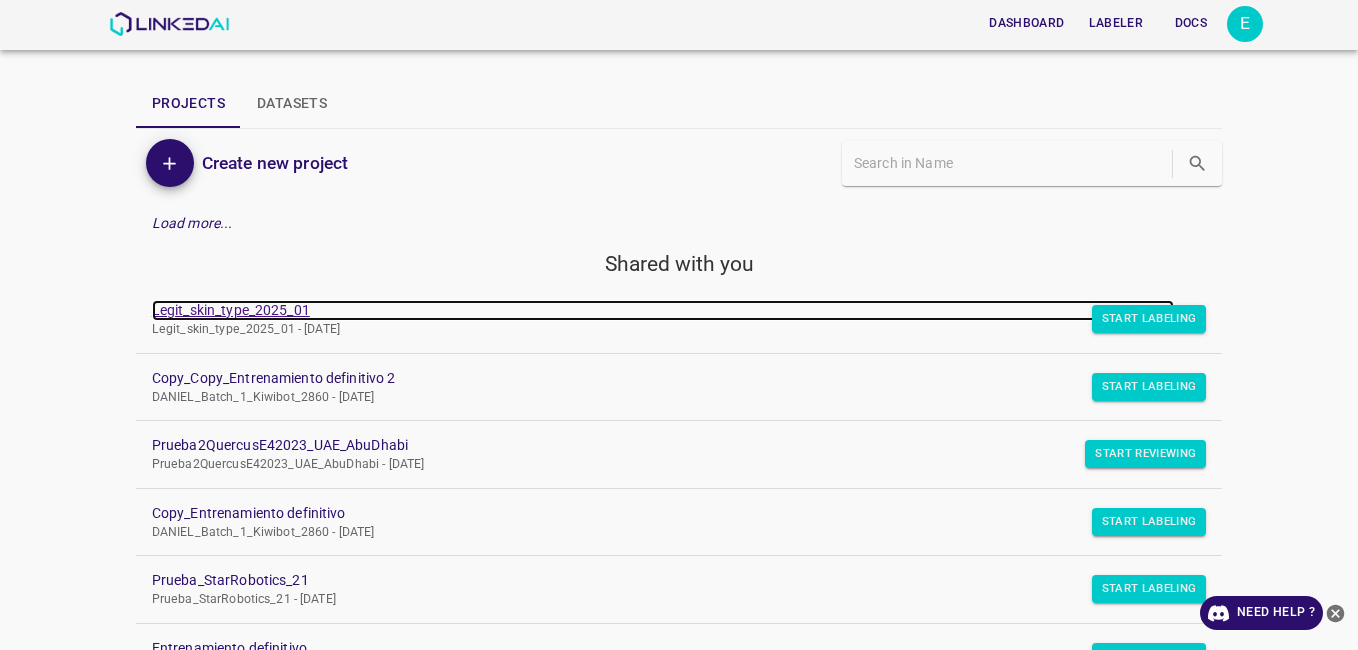 click on "Legit_skin_type_2025_01" at bounding box center [663, 310] 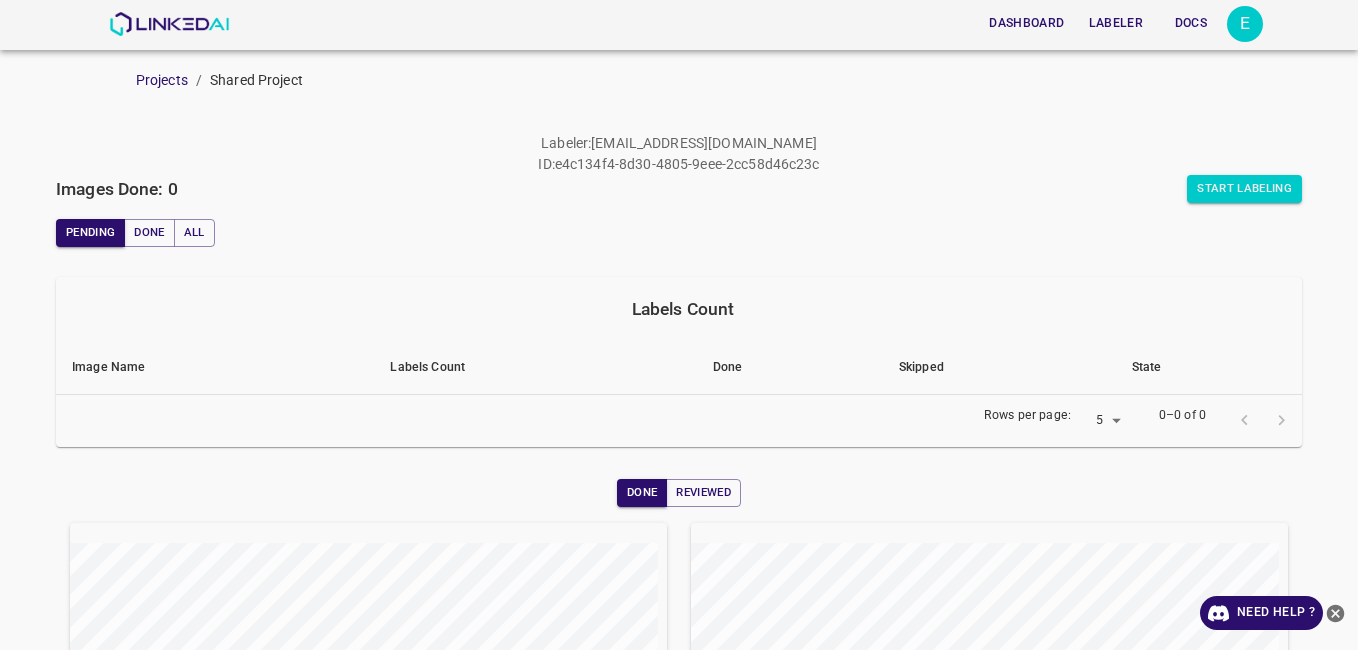 scroll, scrollTop: 0, scrollLeft: 0, axis: both 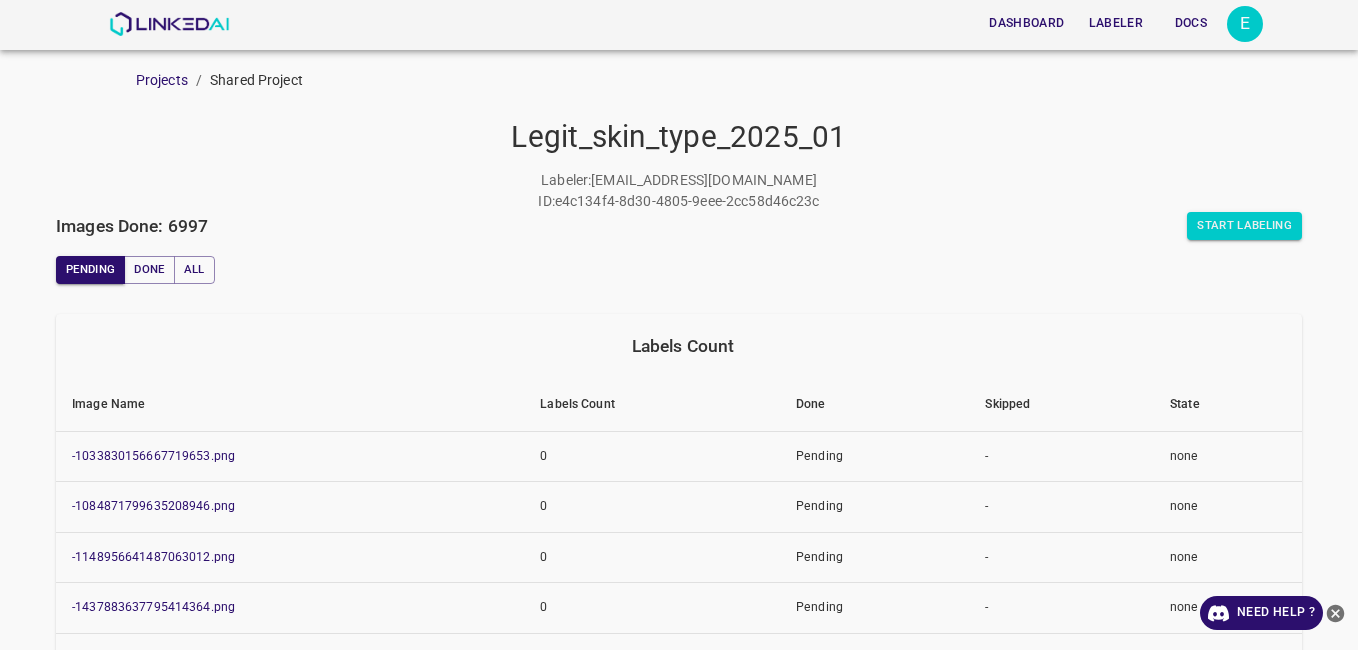 click on "Dashboard Labeler Docs" at bounding box center (736, 23) 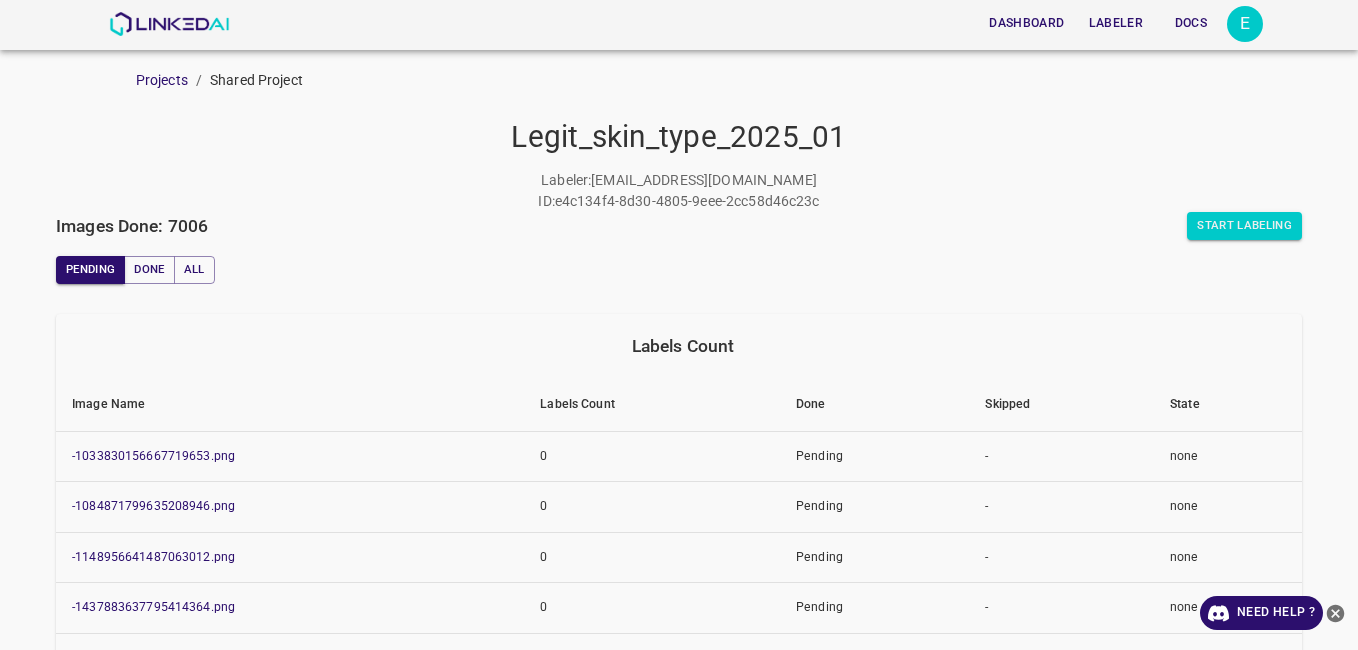 scroll, scrollTop: 0, scrollLeft: 0, axis: both 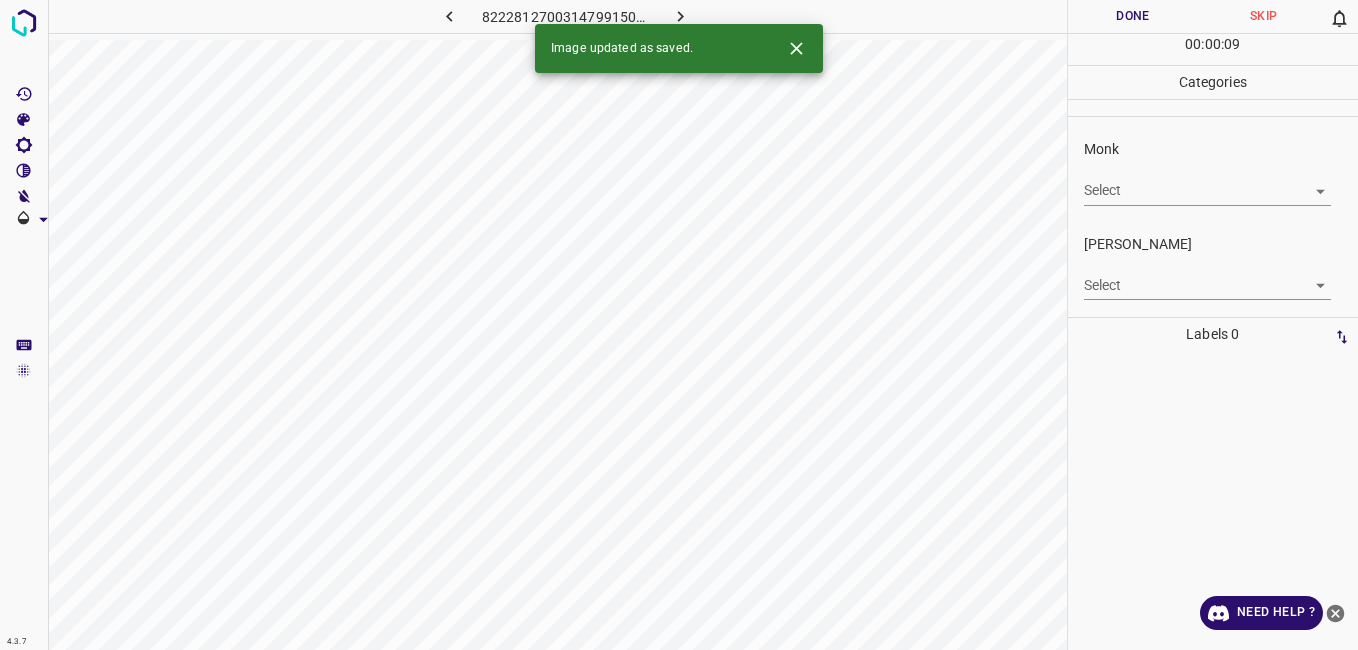 click on "4.3.7 8222812700314799150.png Done Skip 0 00   : 00   : 09   Categories Monk   Select ​  [PERSON_NAME]   Select ​ Labels   0 Categories 1 Monk 2  [PERSON_NAME] Tools Space Change between modes (Draw & Edit) I Auto labeling R Restore zoom M Zoom in N Zoom out Delete Delete selecte label Filters Z Restore filters X Saturation filter C Brightness filter V Contrast filter B Gray scale filter General O Download Image updated as saved. Need Help ? - Text - Hide - Delete" at bounding box center (679, 325) 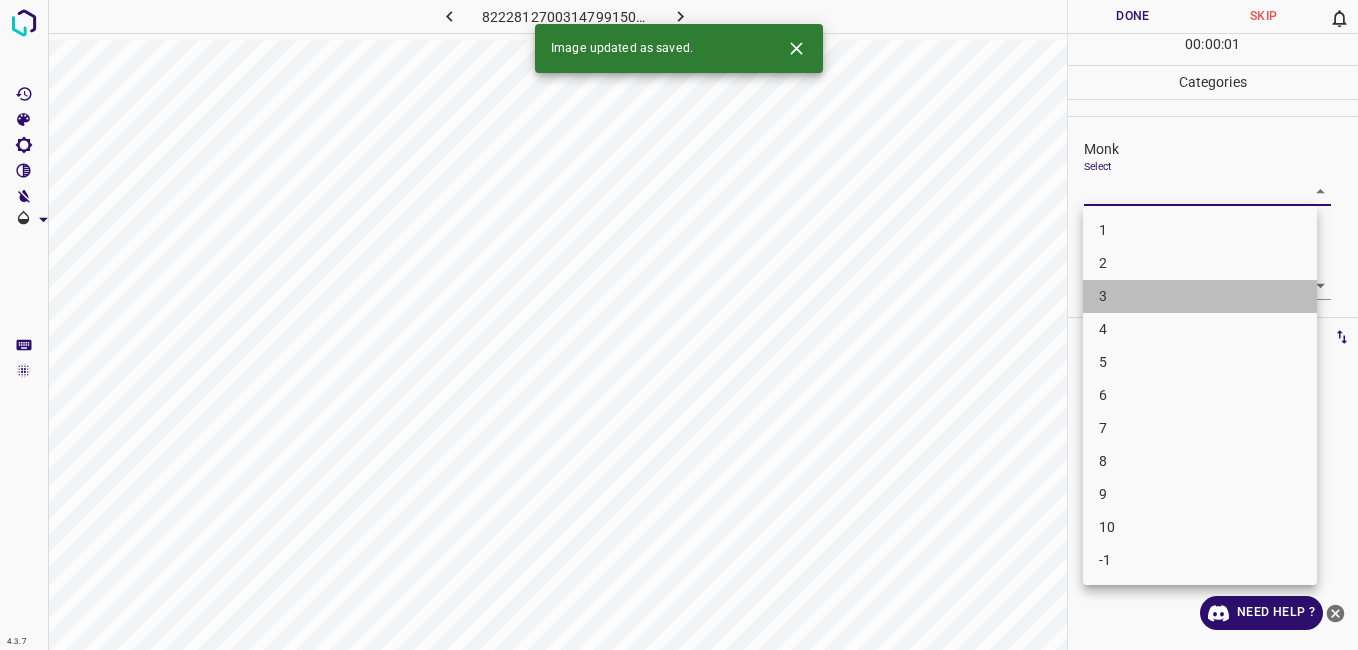 click on "3" at bounding box center [1200, 296] 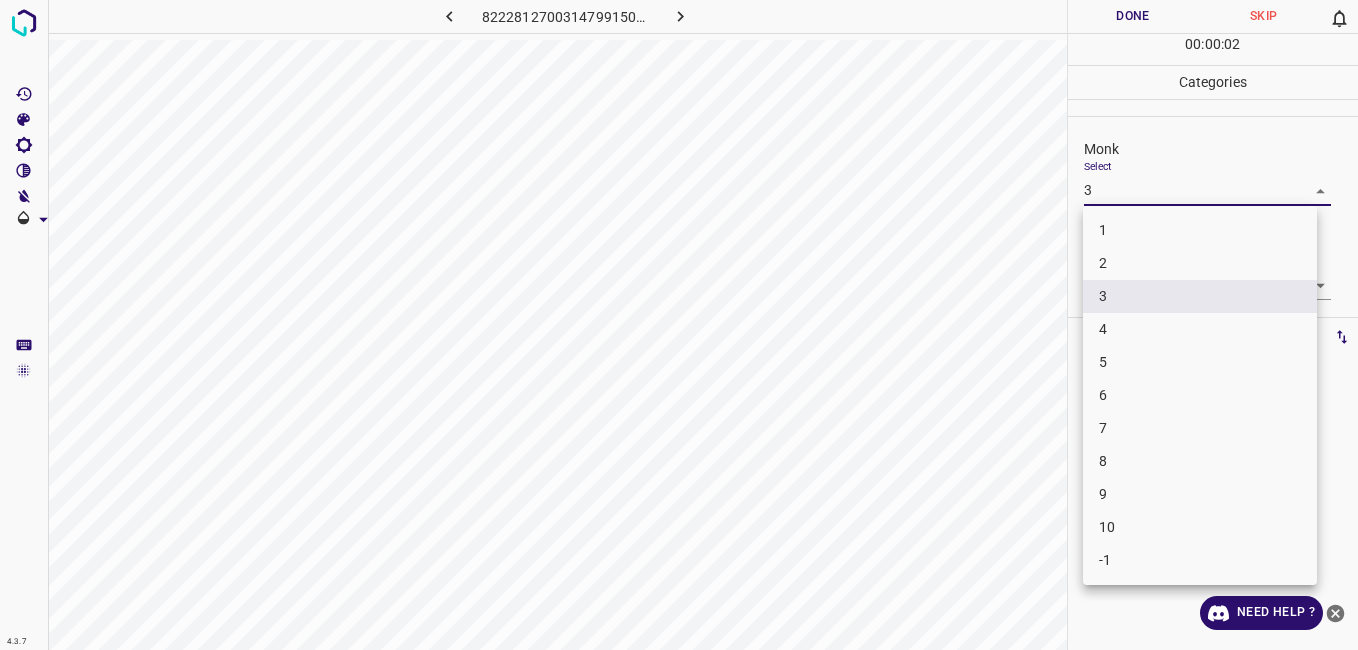 click on "4.3.7 8222812700314799150.png Done Skip 0 00   : 00   : 02   Categories Monk   Select 3 3  Fitzpatrick   Select ​ Labels   0 Categories 1 Monk 2  Fitzpatrick Tools Space Change between modes (Draw & Edit) I Auto labeling R Restore zoom M Zoom in N Zoom out Delete Delete selecte label Filters Z Restore filters X Saturation filter C Brightness filter V Contrast filter B Gray scale filter General O Download Need Help ? - Text - Hide - Delete 1 2 3 4 5 6 7 8 9 10 -1" at bounding box center (679, 325) 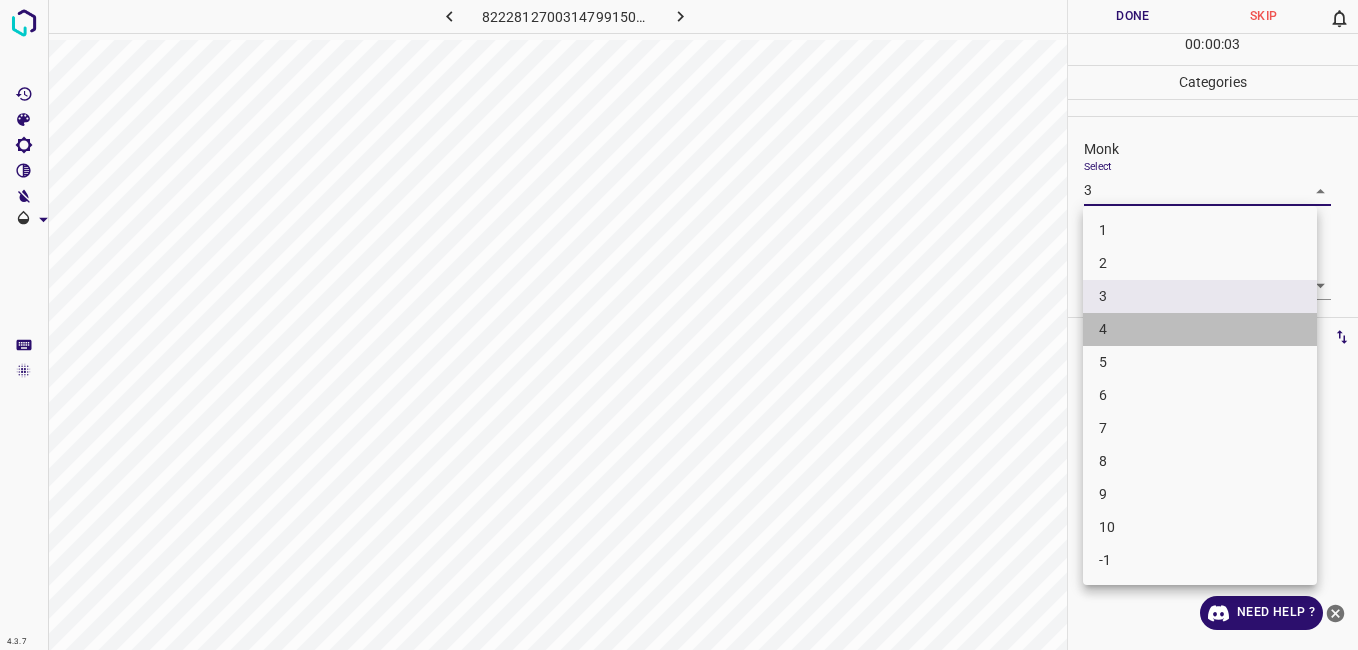 click on "4" at bounding box center (1200, 329) 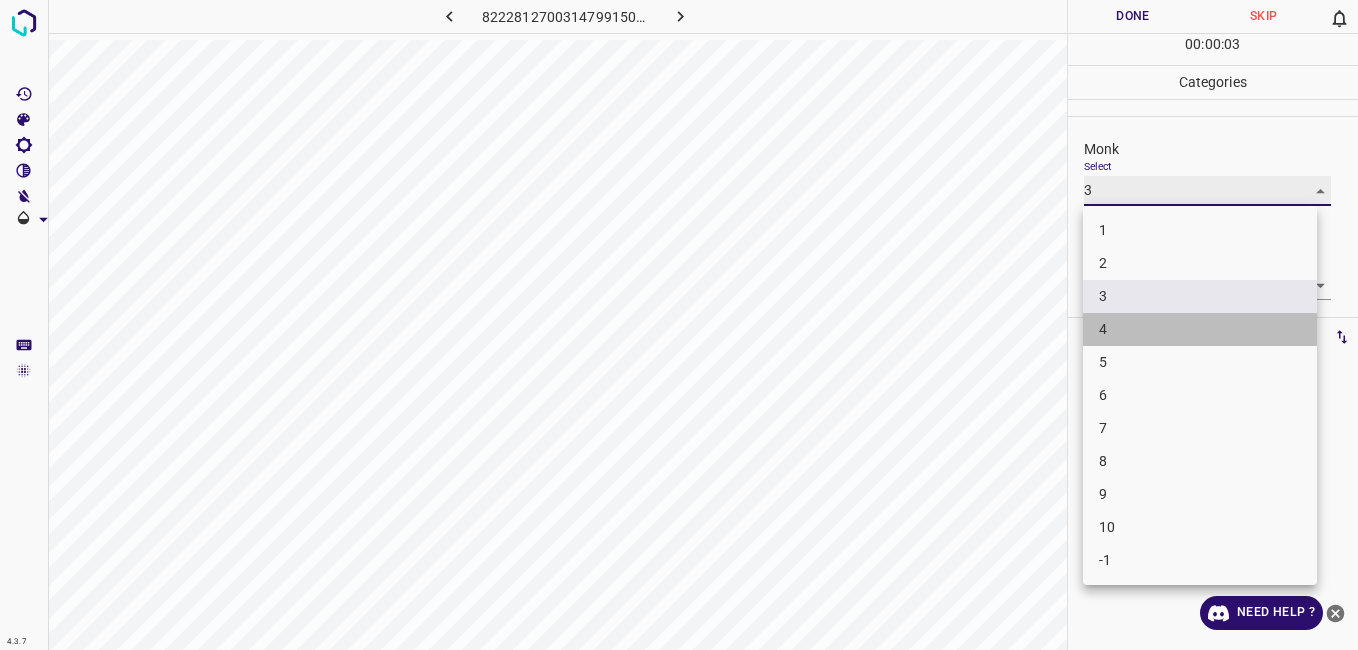 type on "4" 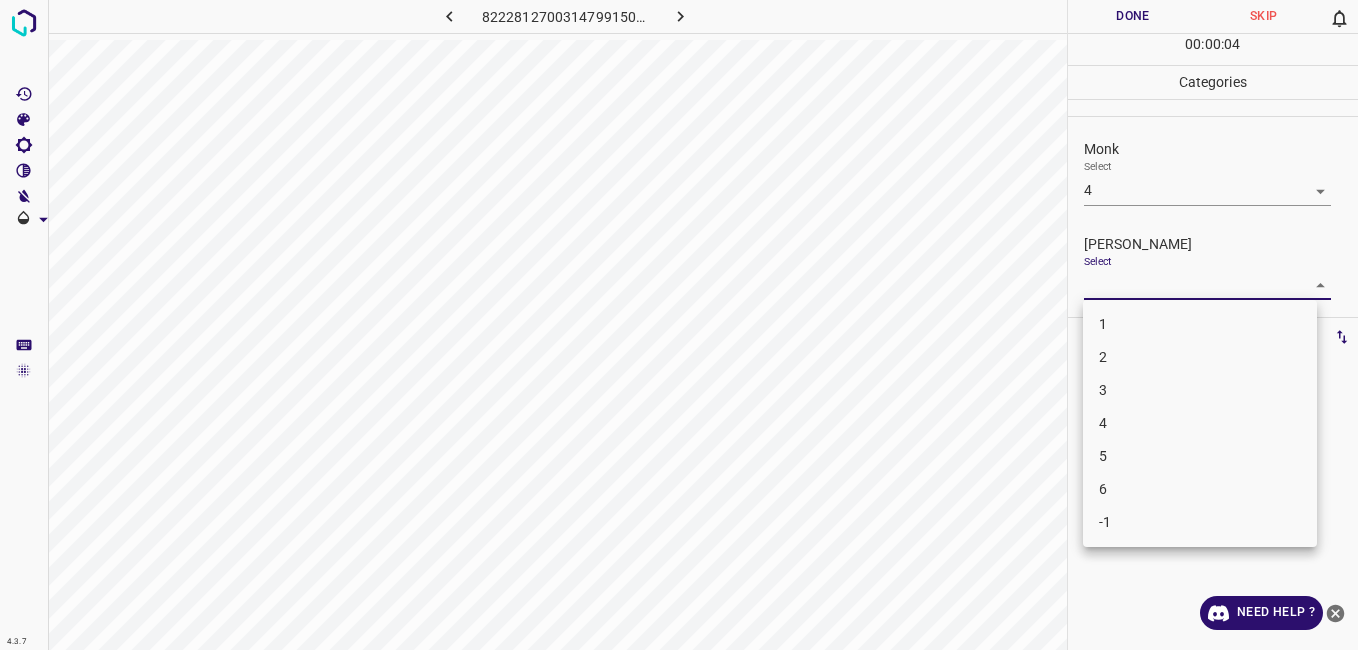 click on "4.3.7 8222812700314799150.png Done Skip 0 00   : 00   : 04   Categories Monk   Select 4 4  Fitzpatrick   Select ​ Labels   0 Categories 1 Monk 2  Fitzpatrick Tools Space Change between modes (Draw & Edit) I Auto labeling R Restore zoom M Zoom in N Zoom out Delete Delete selecte label Filters Z Restore filters X Saturation filter C Brightness filter V Contrast filter B Gray scale filter General O Download Need Help ? - Text - Hide - Delete 1 2 3 4 5 6 -1" at bounding box center [679, 325] 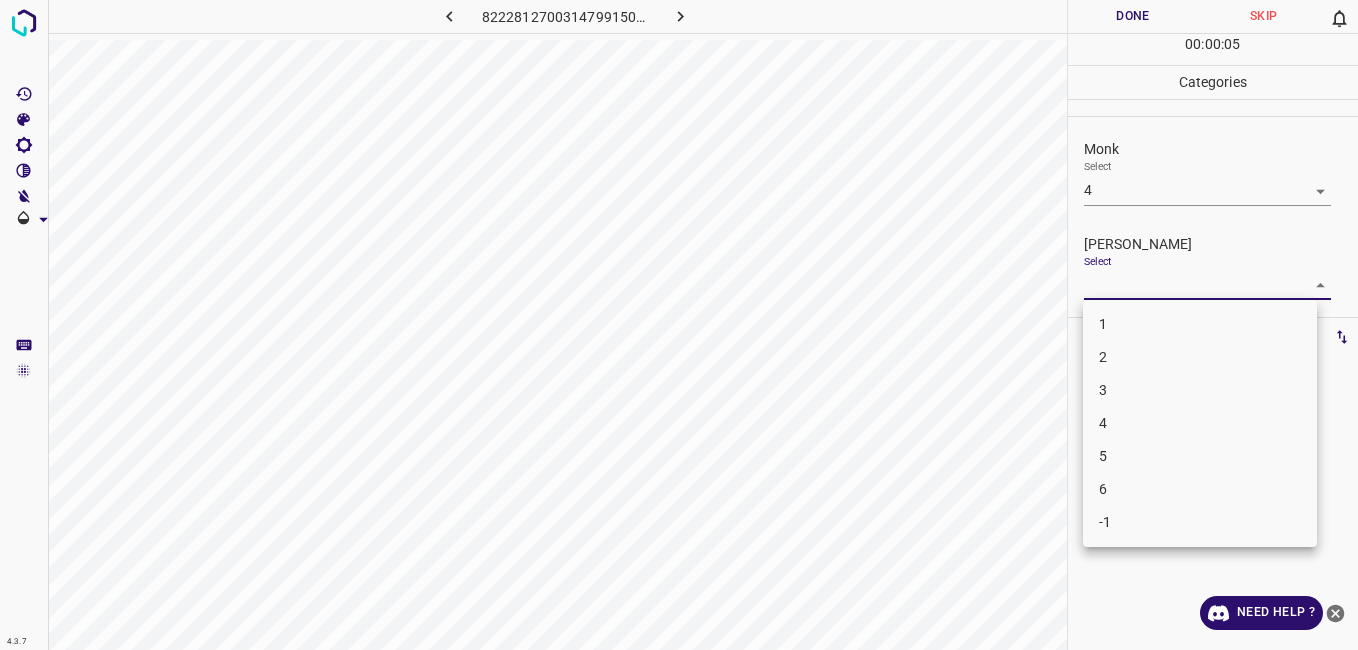 click on "3" at bounding box center (1200, 390) 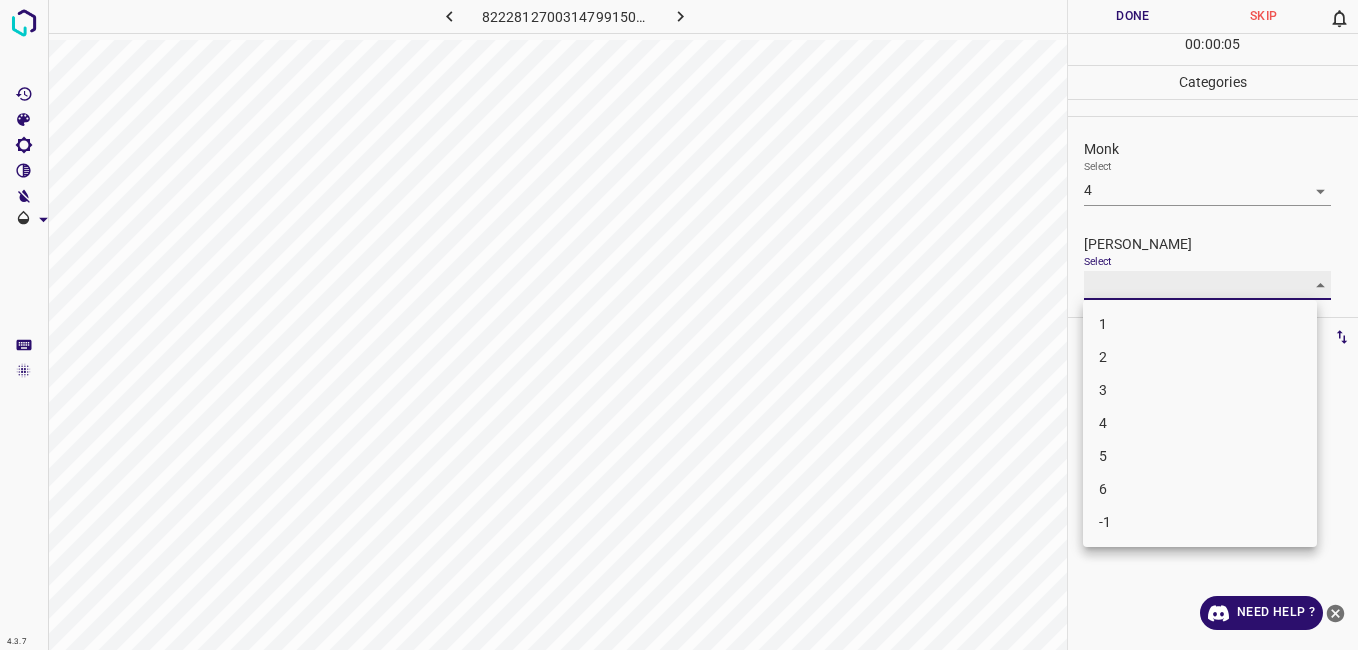 type on "3" 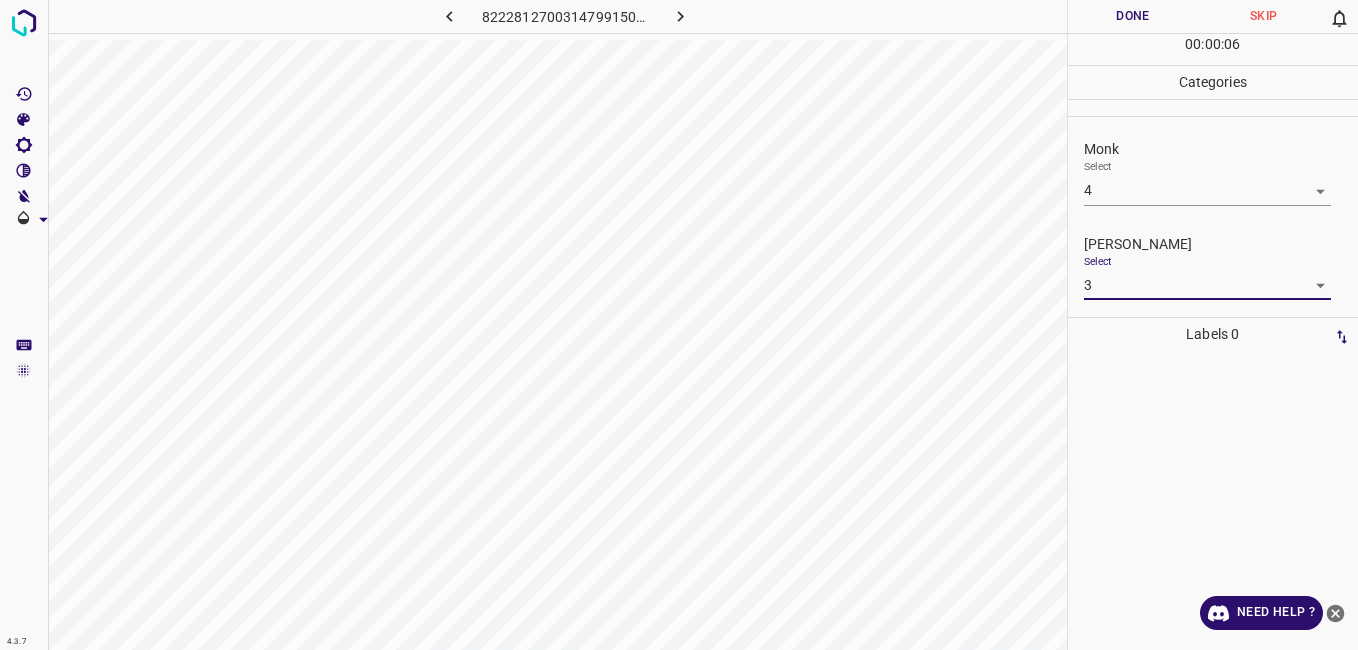 click on "Done" at bounding box center [1133, 16] 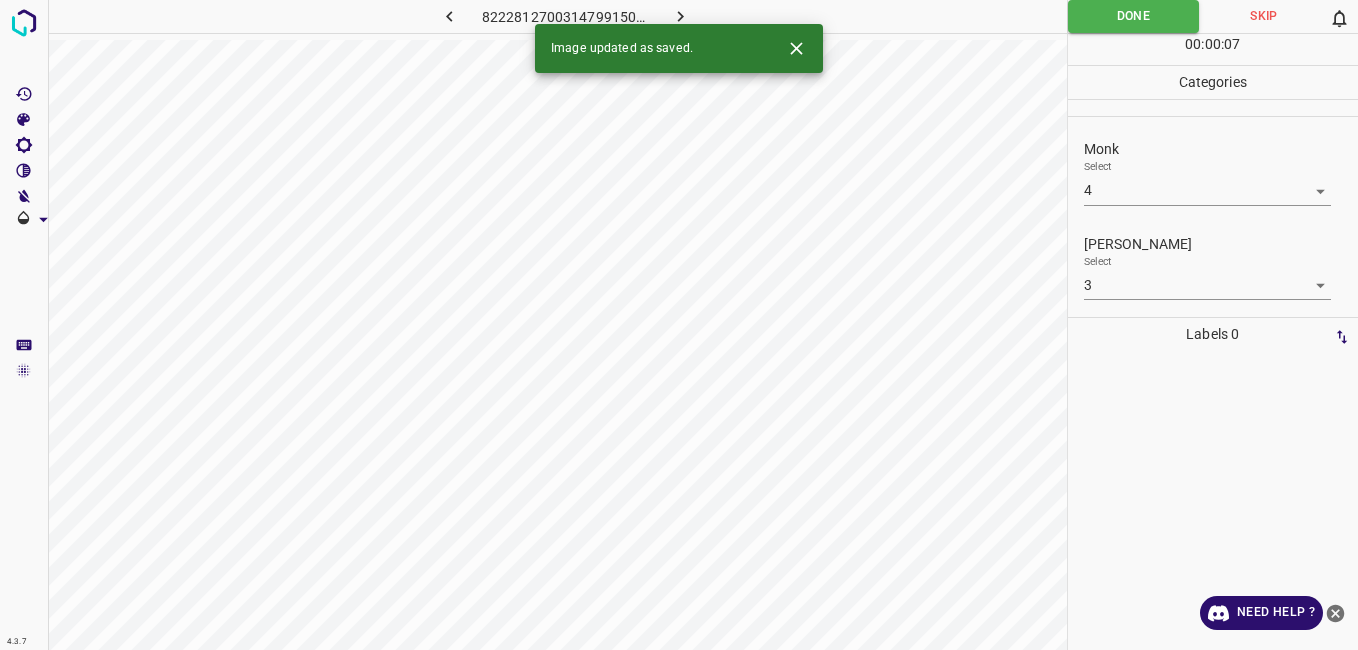 click at bounding box center [681, 16] 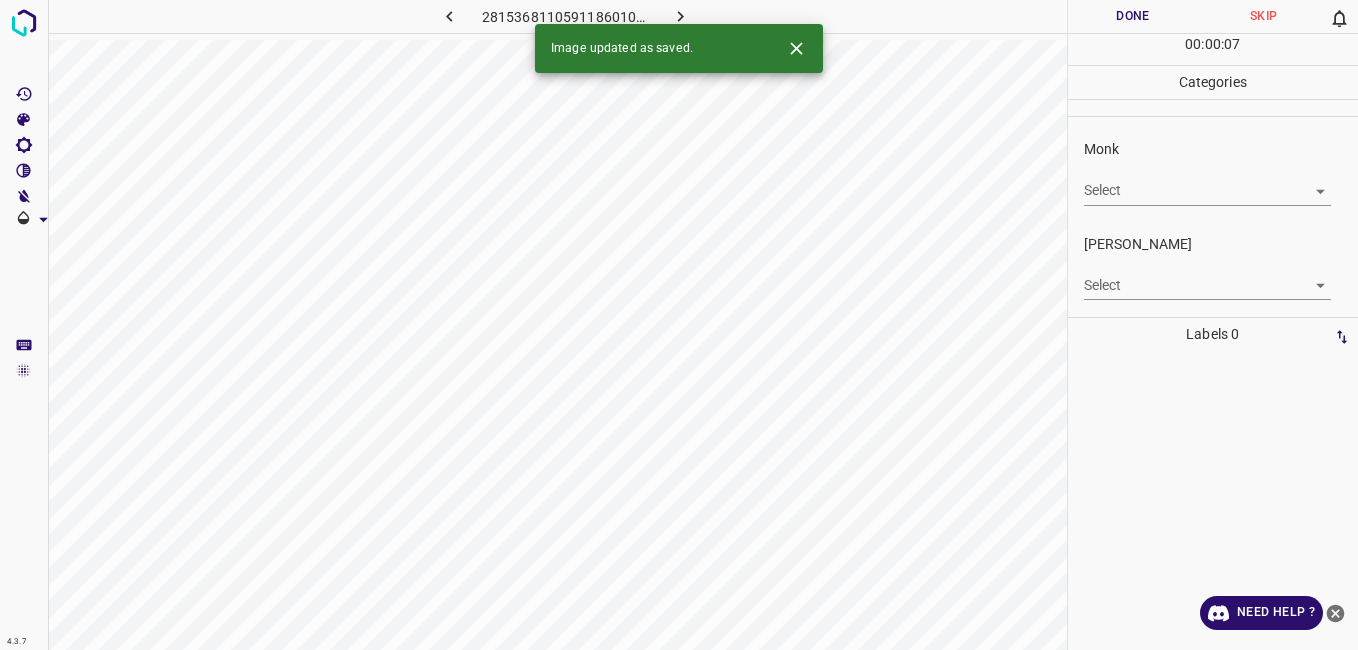 click on "4.3.7 2815368110591186010.png Done Skip 0 00   : 00   : 07   Categories Monk   Select ​  Fitzpatrick   Select ​ Labels   0 Categories 1 Monk 2  Fitzpatrick Tools Space Change between modes (Draw & Edit) I Auto labeling R Restore zoom M Zoom in N Zoom out Delete Delete selecte label Filters Z Restore filters X Saturation filter C Brightness filter V Contrast filter B Gray scale filter General O Download Image updated as saved. Need Help ? - Text - Hide - Delete" at bounding box center (679, 325) 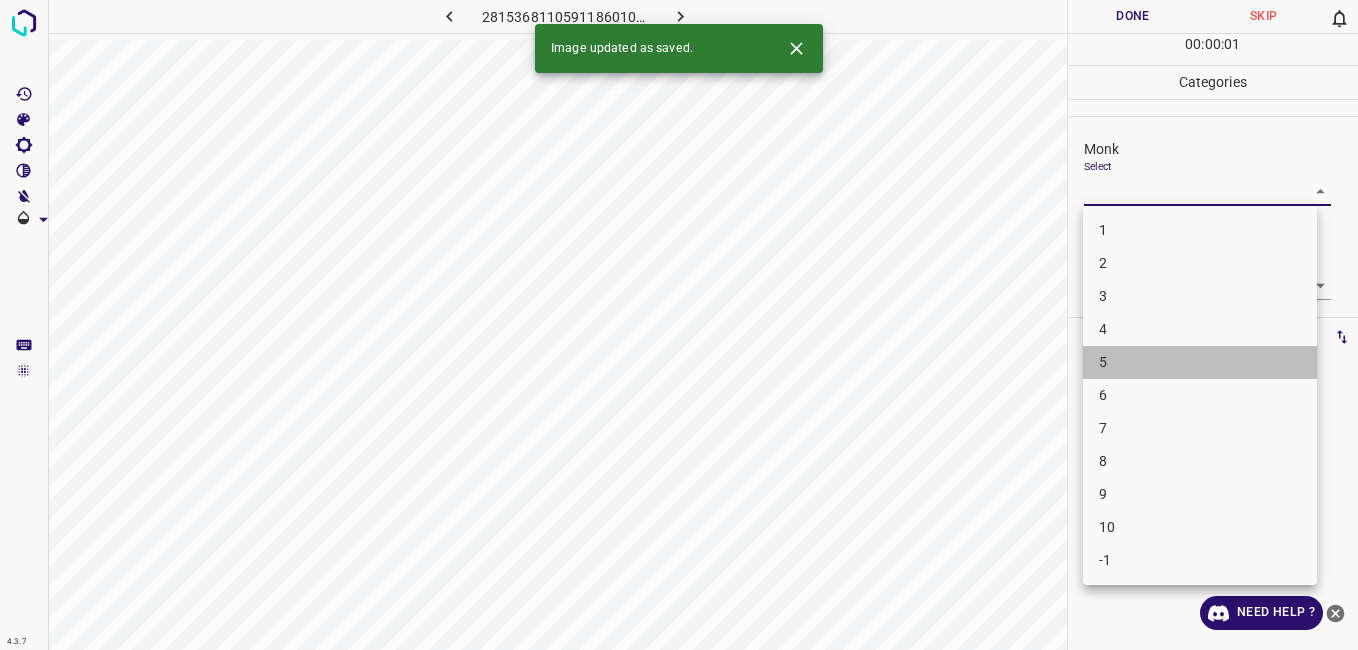 click on "5" at bounding box center [1200, 362] 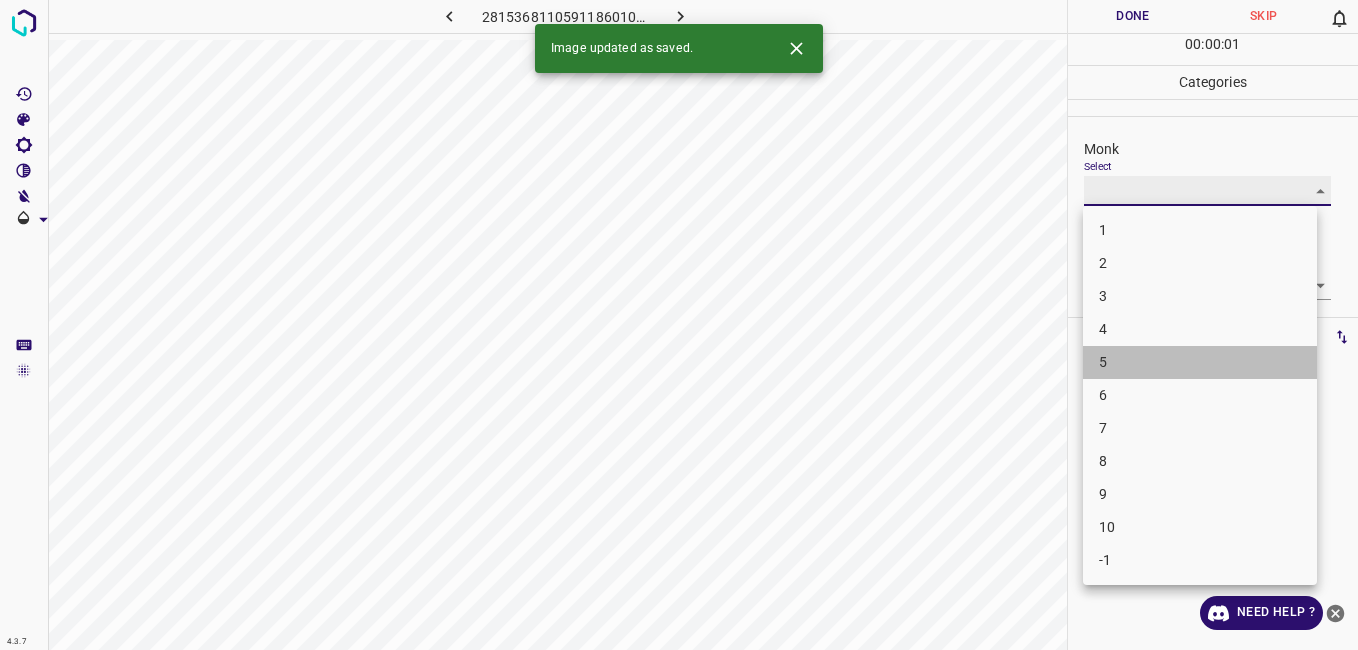 type on "5" 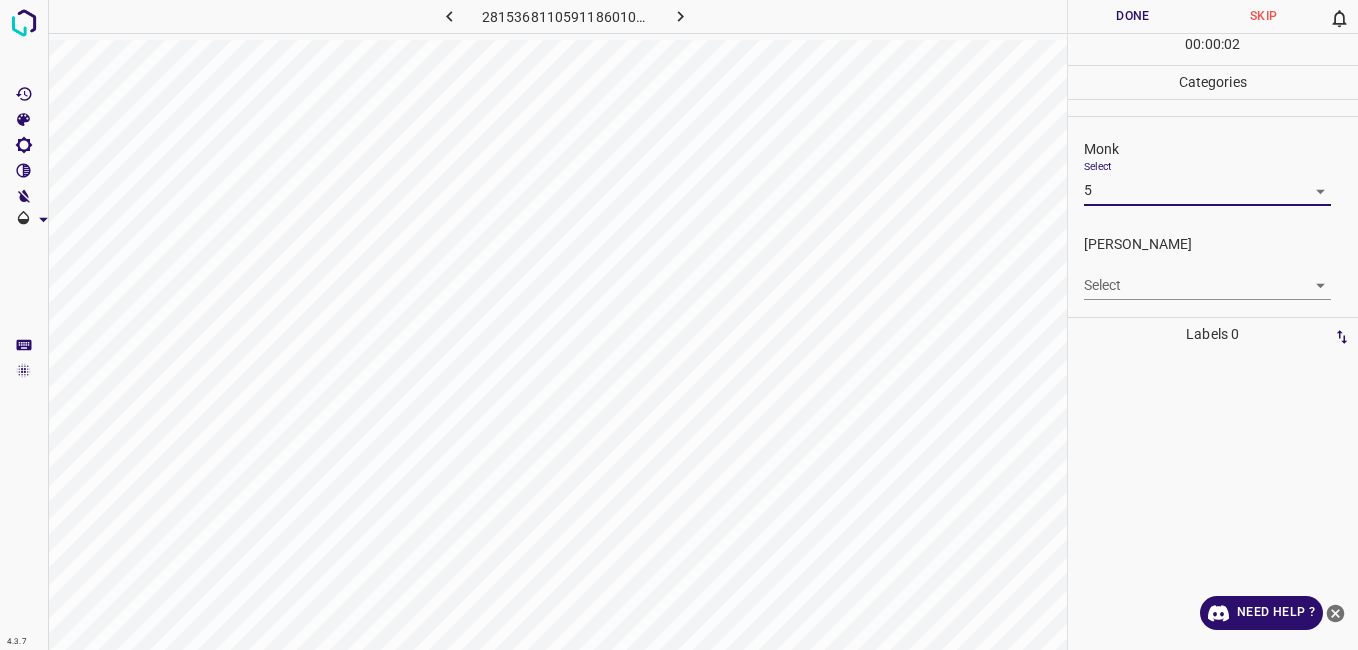click on "4.3.7 2815368110591186010.png Done Skip 0 00   : 00   : 02   Categories Monk   Select 5 5  Fitzpatrick   Select ​ Labels   0 Categories 1 Monk 2  Fitzpatrick Tools Space Change between modes (Draw & Edit) I Auto labeling R Restore zoom M Zoom in N Zoom out Delete Delete selecte label Filters Z Restore filters X Saturation filter C Brightness filter V Contrast filter B Gray scale filter General O Download Need Help ? - Text - Hide - Delete" at bounding box center [679, 325] 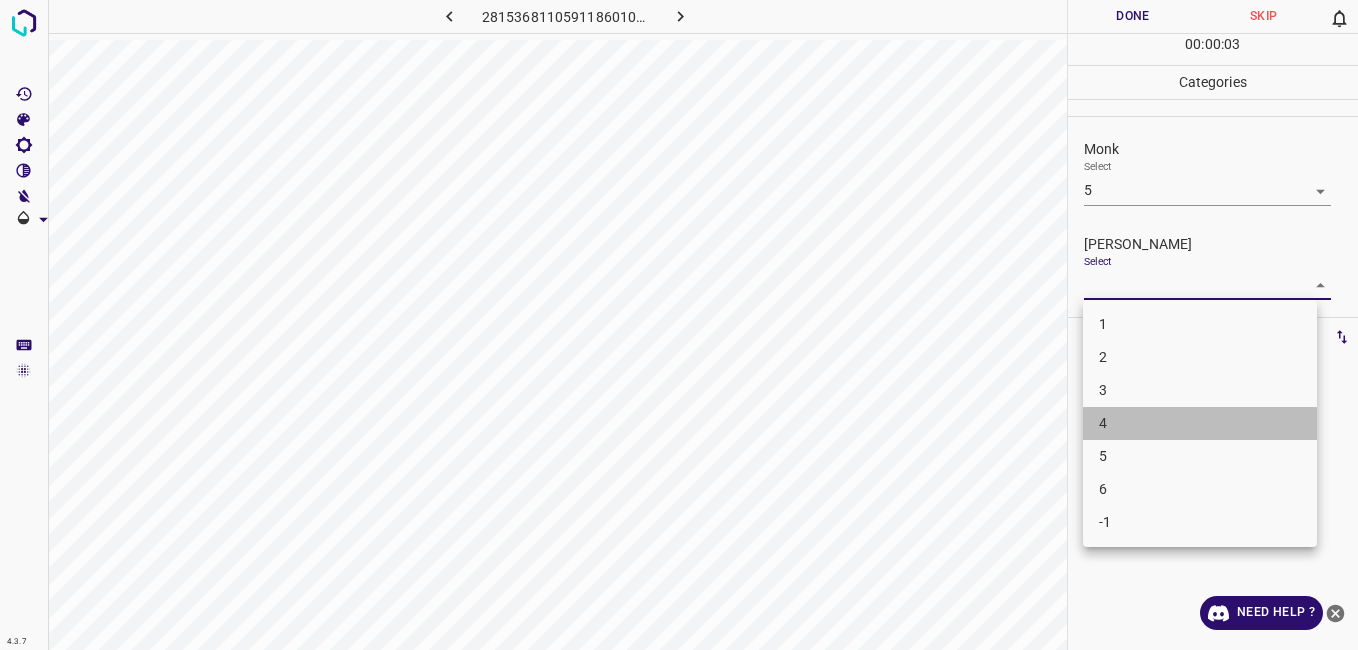 click on "4" at bounding box center (1200, 423) 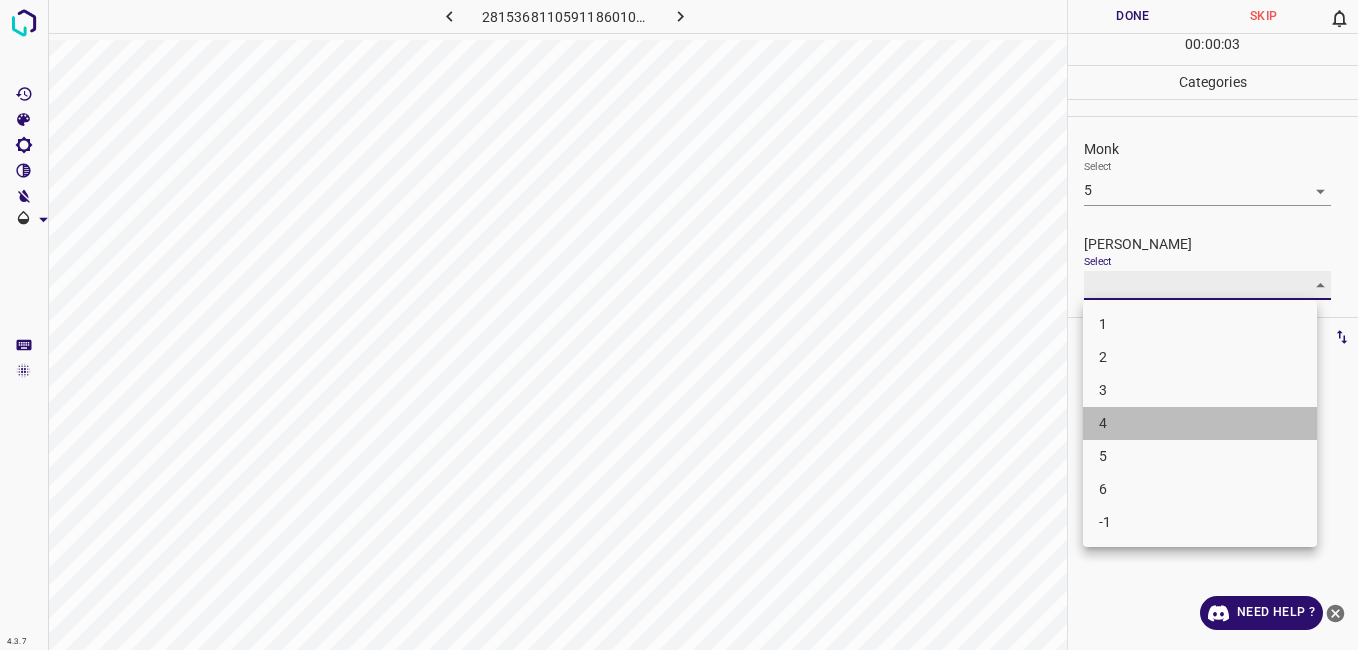 type on "4" 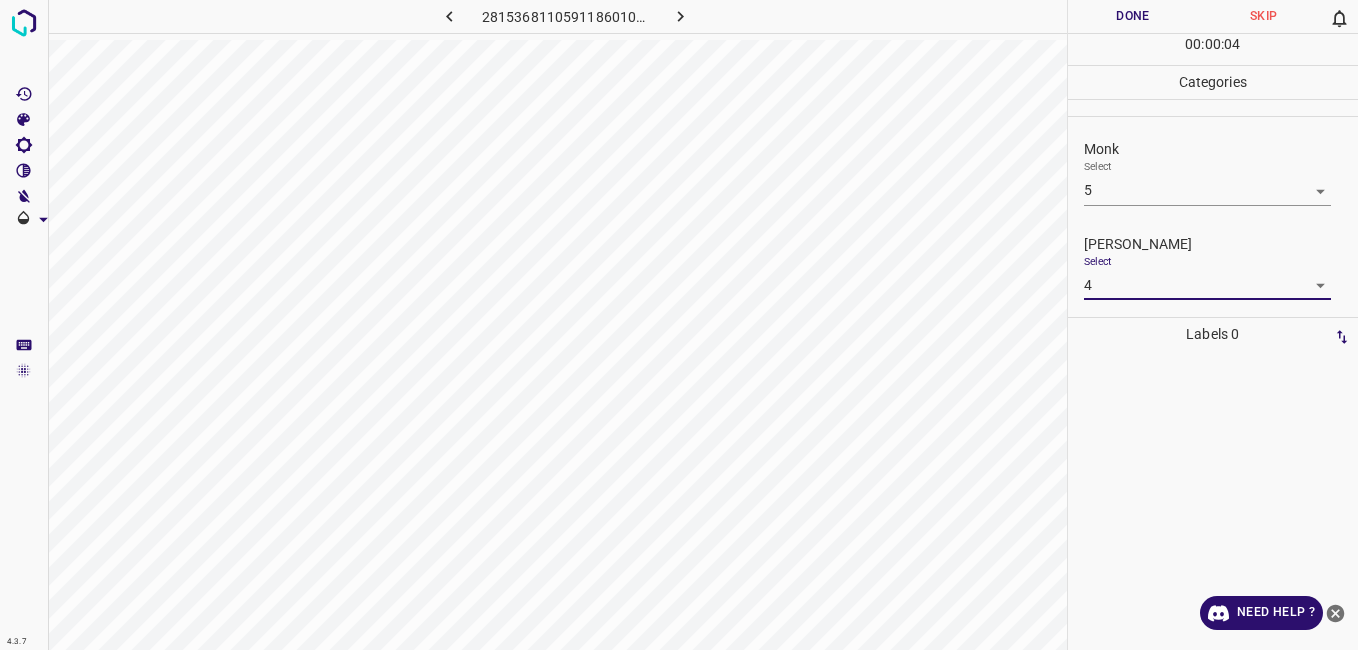 click on "Done" at bounding box center [1133, 16] 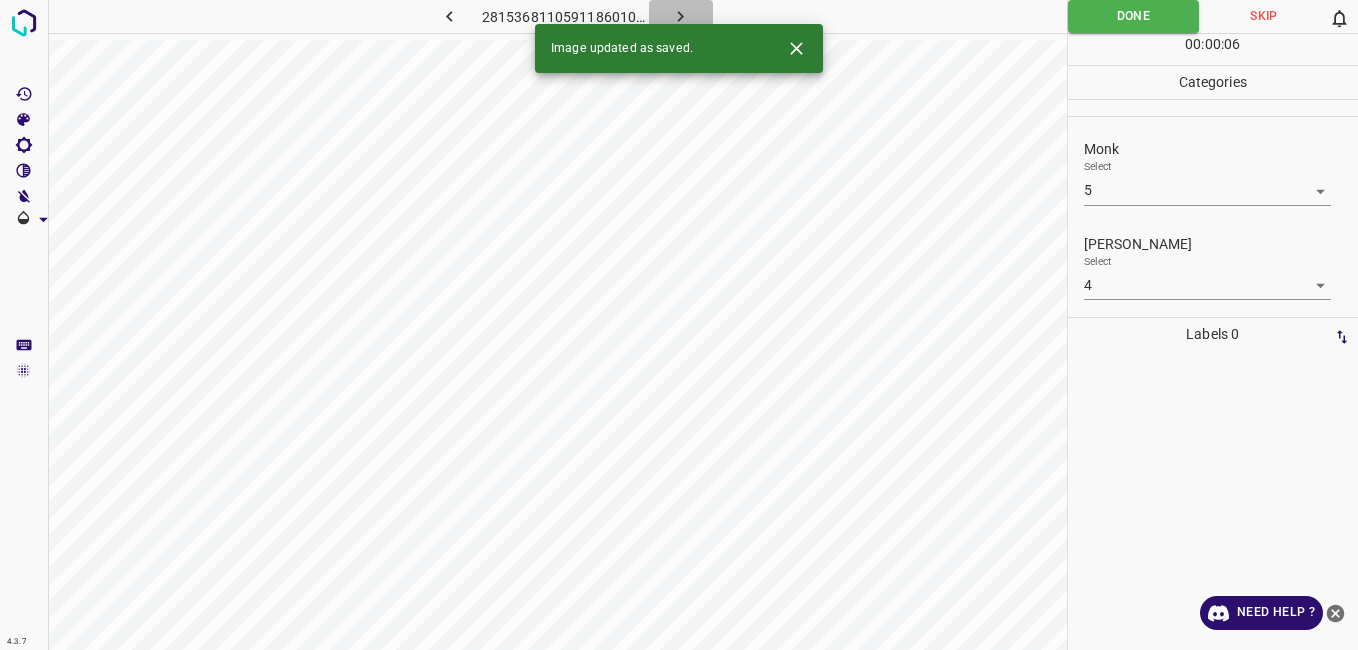 click 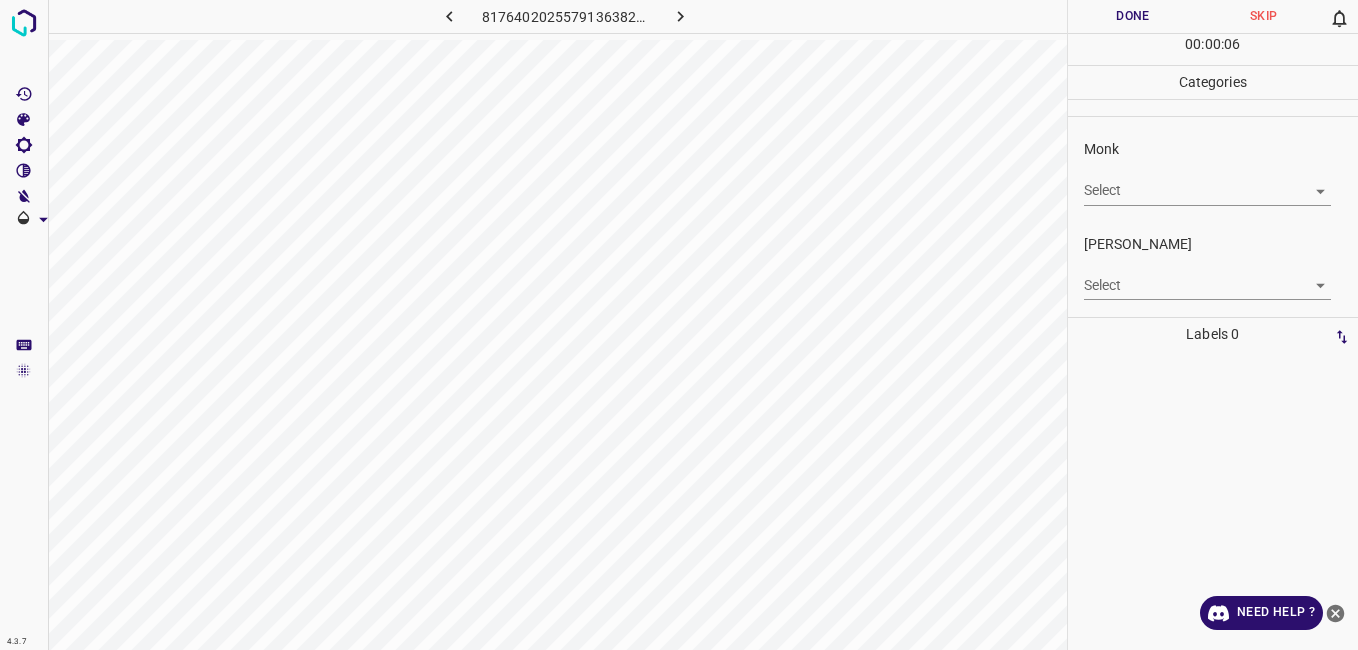 click on "4.3.7 8176402025579136382.png Done Skip 0 00   : 00   : 06   Categories Monk   Select ​  Fitzpatrick   Select ​ Labels   0 Categories 1 Monk 2  Fitzpatrick Tools Space Change between modes (Draw & Edit) I Auto labeling R Restore zoom M Zoom in N Zoom out Delete Delete selecte label Filters Z Restore filters X Saturation filter C Brightness filter V Contrast filter B Gray scale filter General O Download Need Help ? - Text - Hide - Delete" at bounding box center (679, 325) 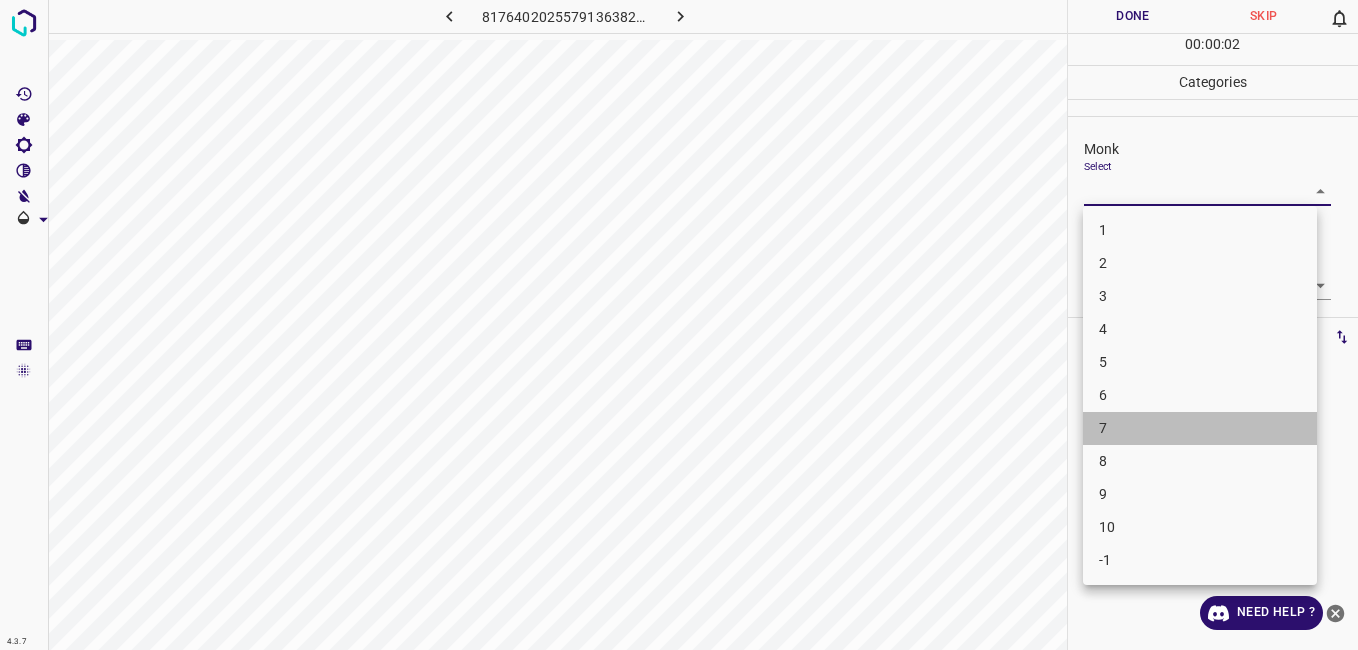 click on "7" at bounding box center [1200, 428] 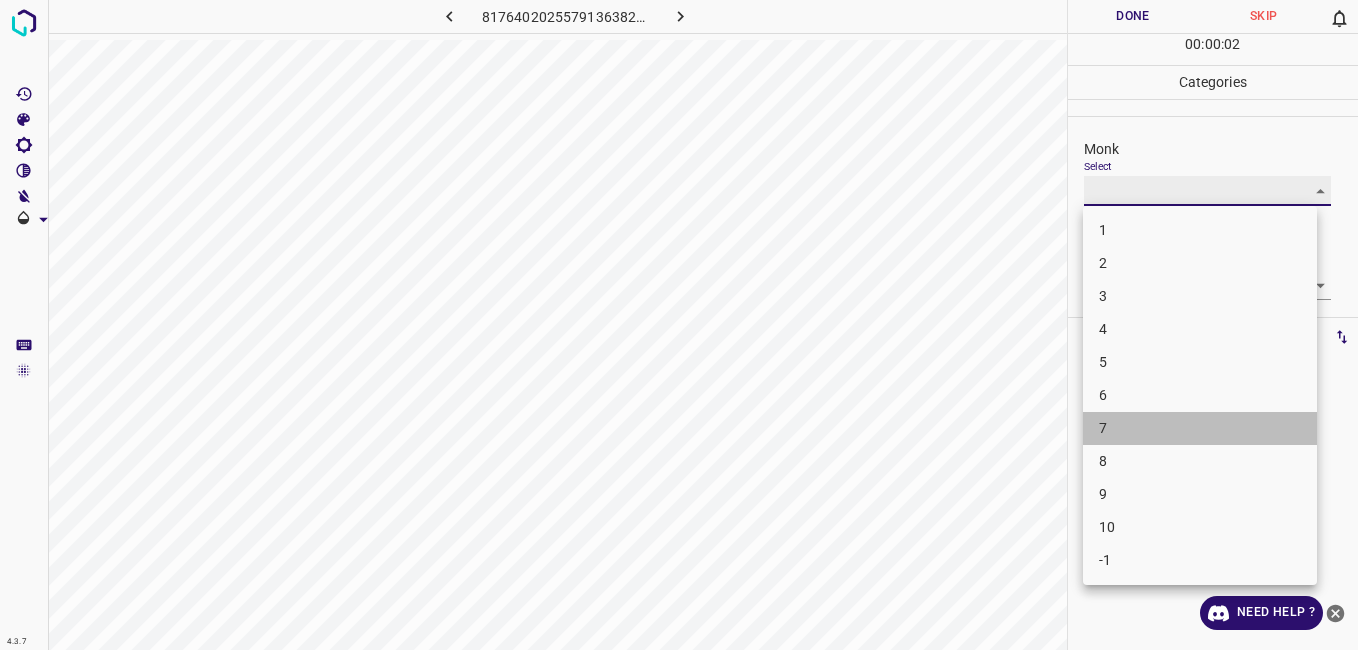 type on "7" 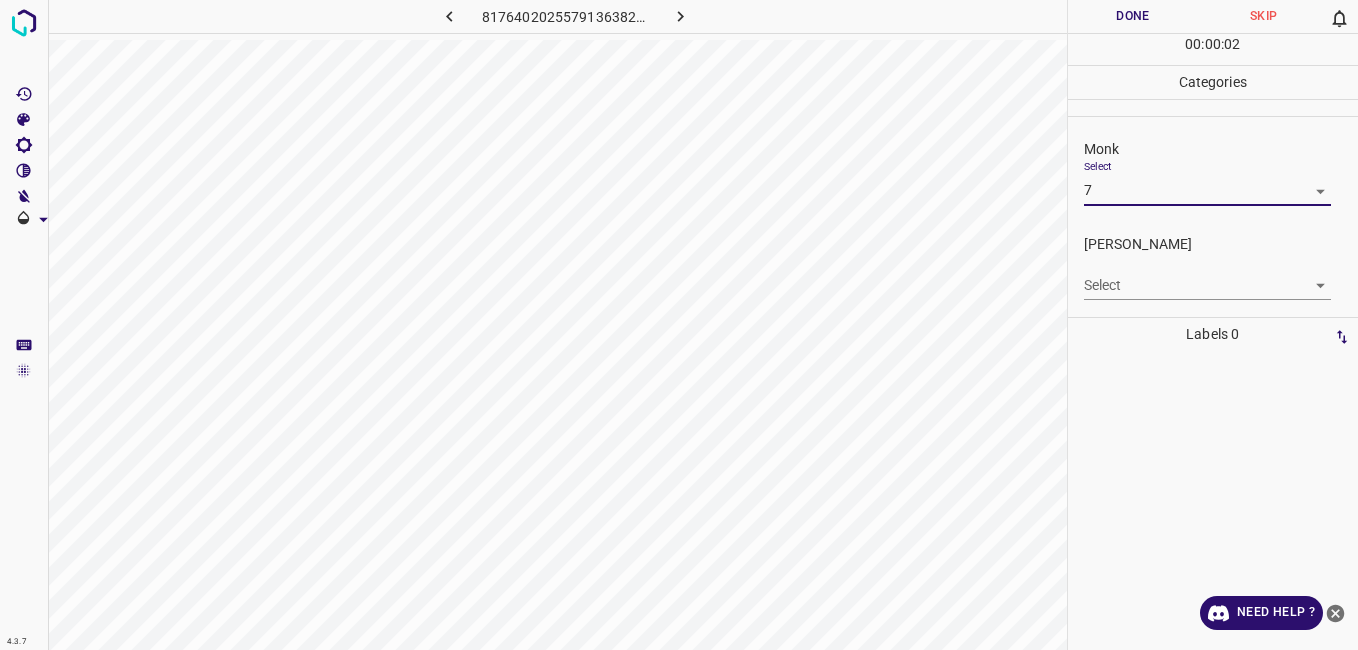 click on "4.3.7 8176402025579136382.png Done Skip 0 00   : 00   : 02   Categories Monk   Select 7 7  Fitzpatrick   Select ​ Labels   0 Categories 1 Monk 2  Fitzpatrick Tools Space Change between modes (Draw & Edit) I Auto labeling R Restore zoom M Zoom in N Zoom out Delete Delete selecte label Filters Z Restore filters X Saturation filter C Brightness filter V Contrast filter B Gray scale filter General O Download Need Help ? - Text - Hide - Delete" at bounding box center [679, 325] 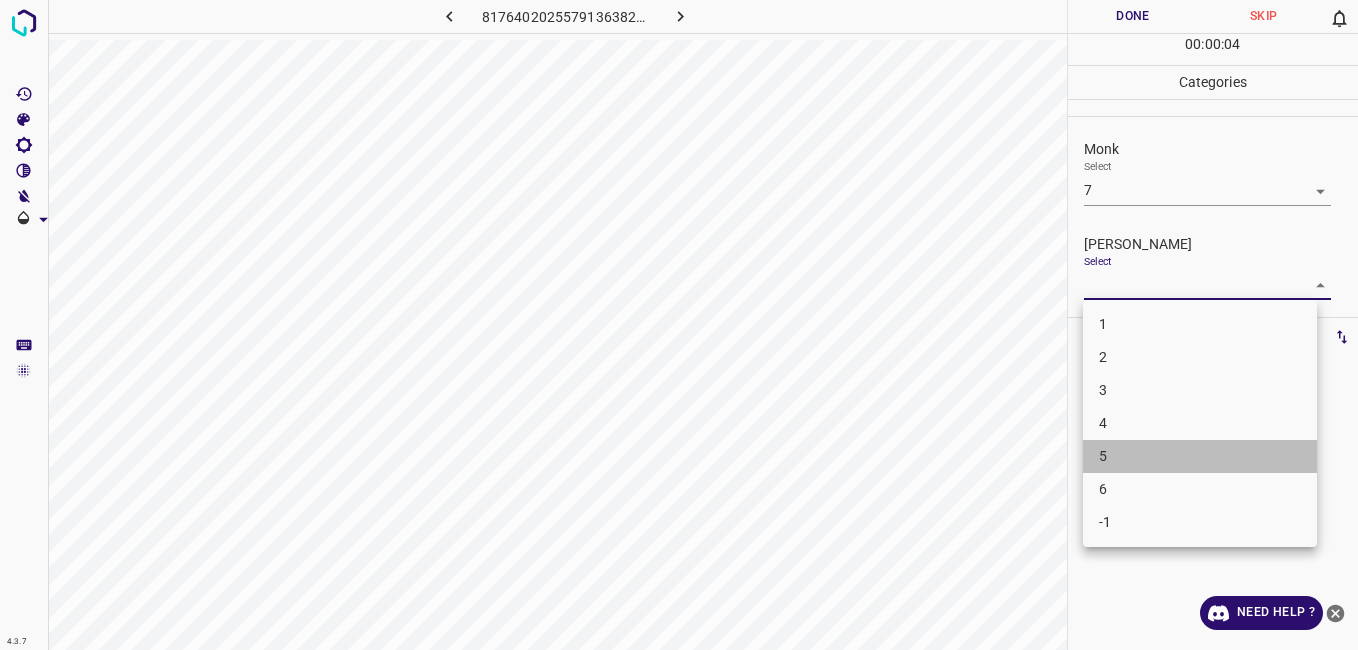 click on "5" at bounding box center (1200, 456) 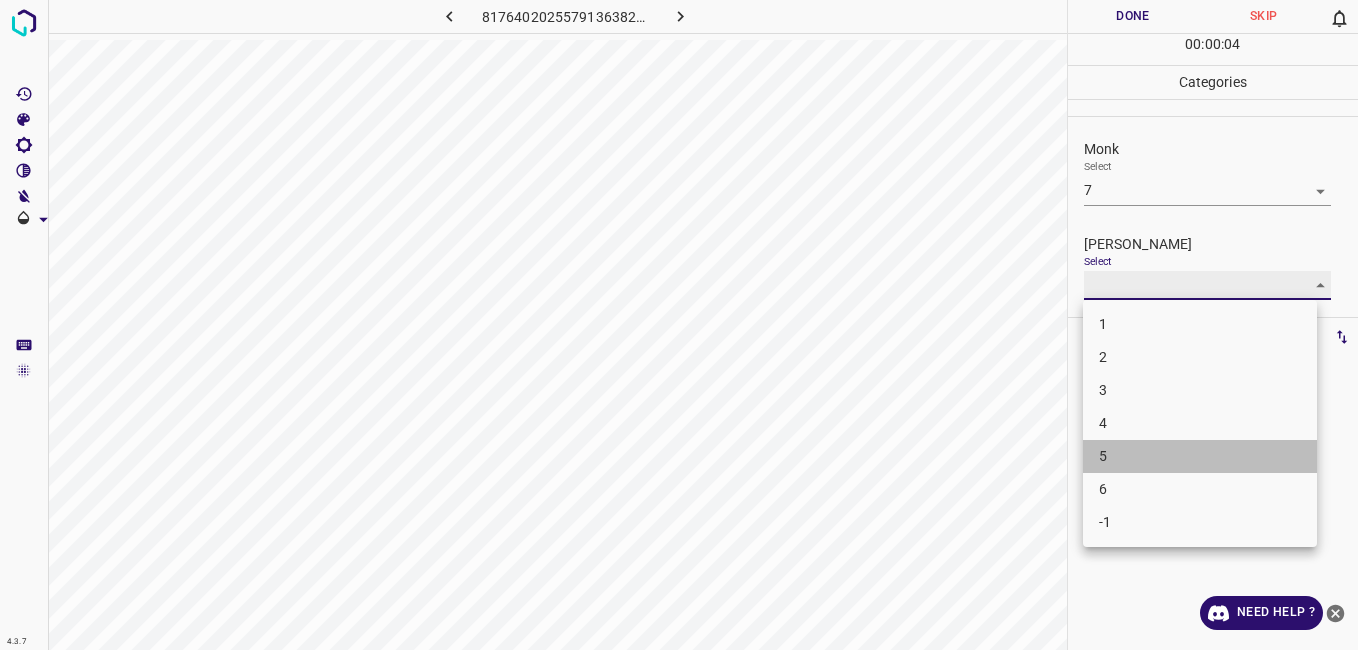 type on "5" 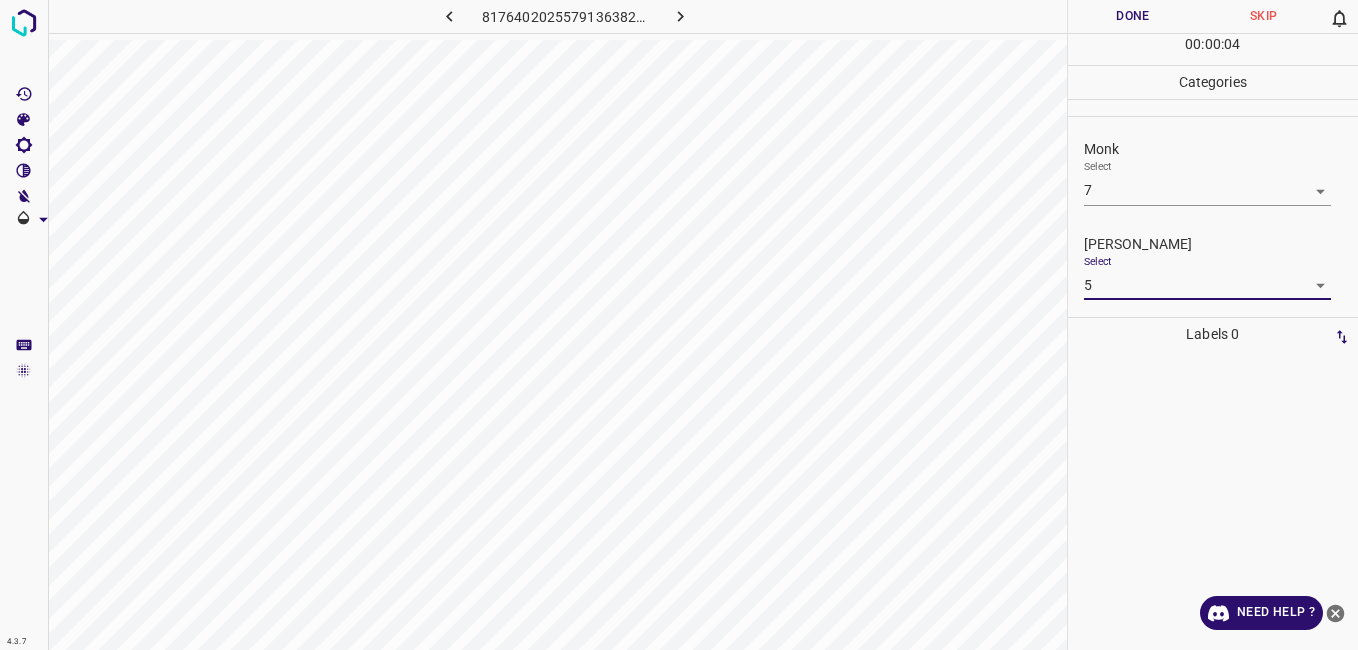 click on "Done" at bounding box center [1133, 16] 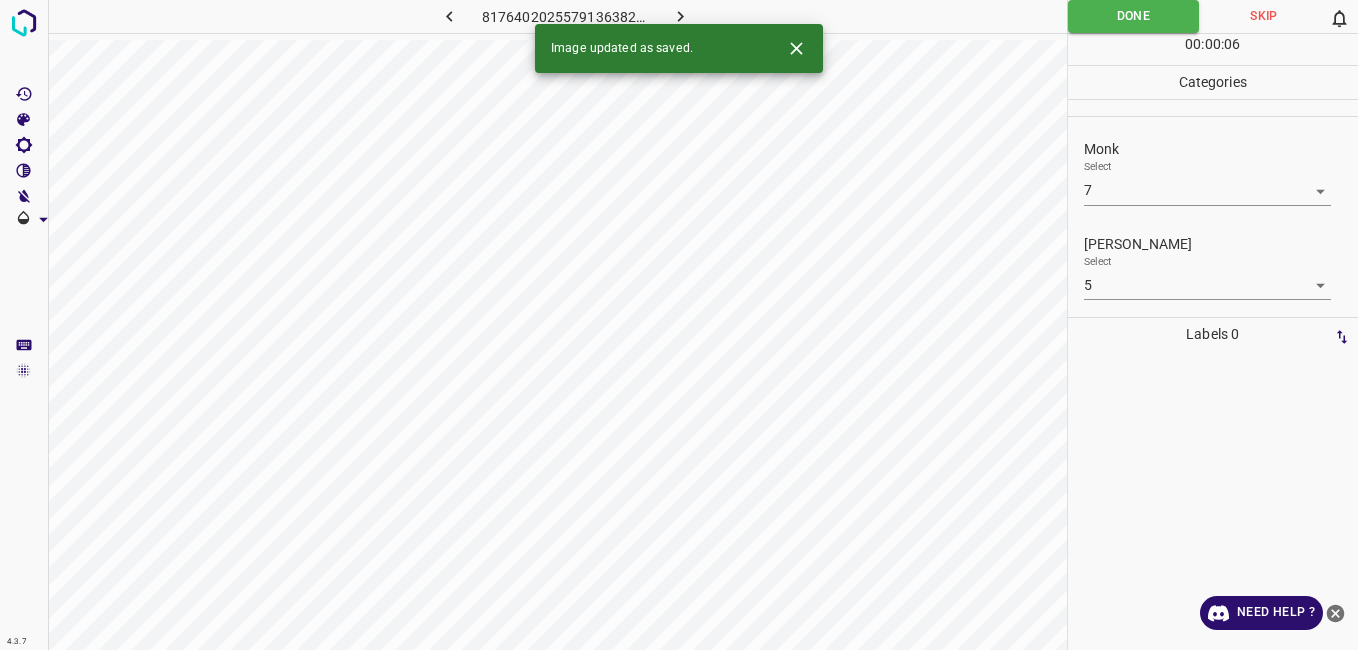 click 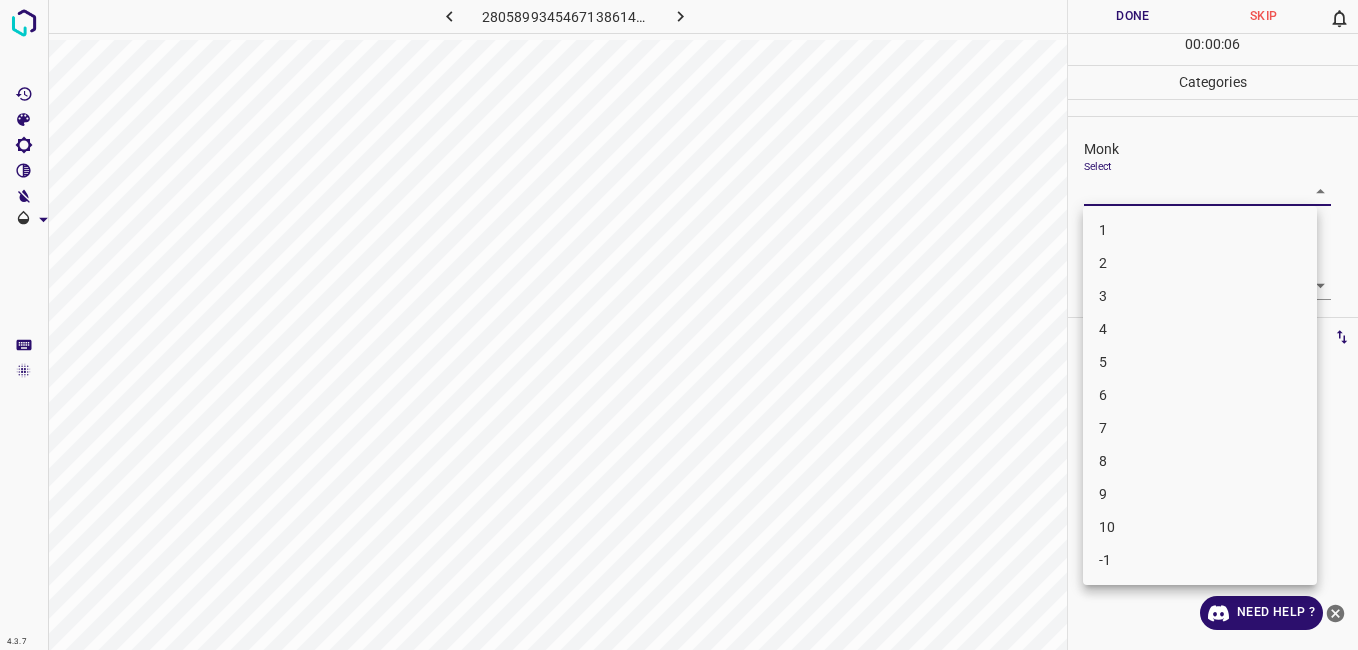 click on "4.3.7 2805899345467138614.png Done Skip 0 00   : 00   : 06   Categories Monk   Select ​  Fitzpatrick   Select ​ Labels   0 Categories 1 Monk 2  Fitzpatrick Tools Space Change between modes (Draw & Edit) I Auto labeling R Restore zoom M Zoom in N Zoom out Delete Delete selecte label Filters Z Restore filters X Saturation filter C Brightness filter V Contrast filter B Gray scale filter General O Download Need Help ? - Text - Hide - Delete 1 2 3 4 5 6 7 8 9 10 -1" at bounding box center [679, 325] 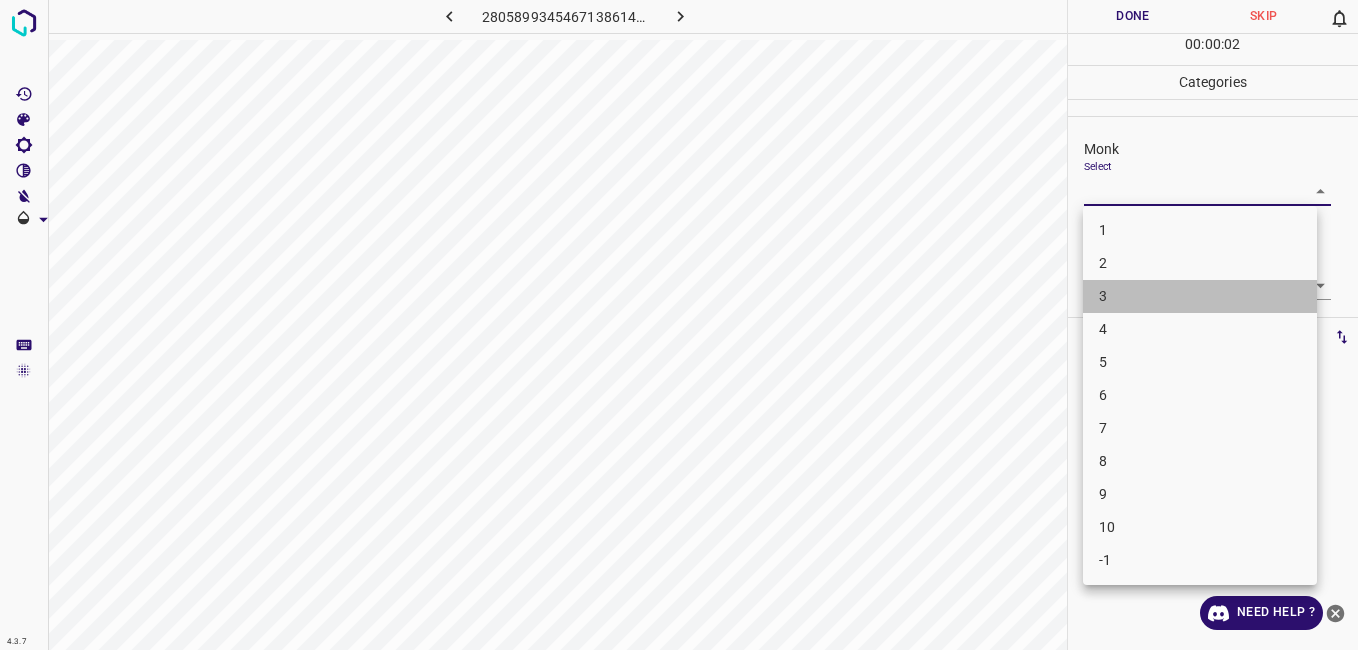click on "3" at bounding box center [1200, 296] 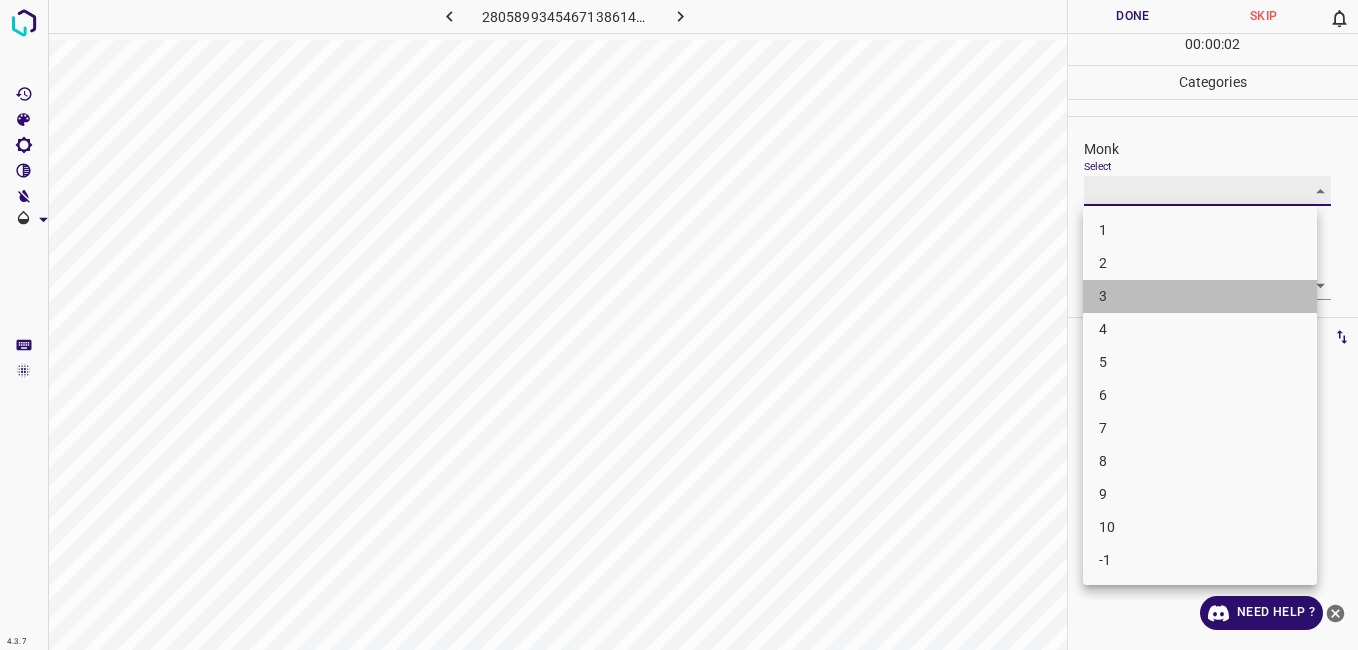type on "3" 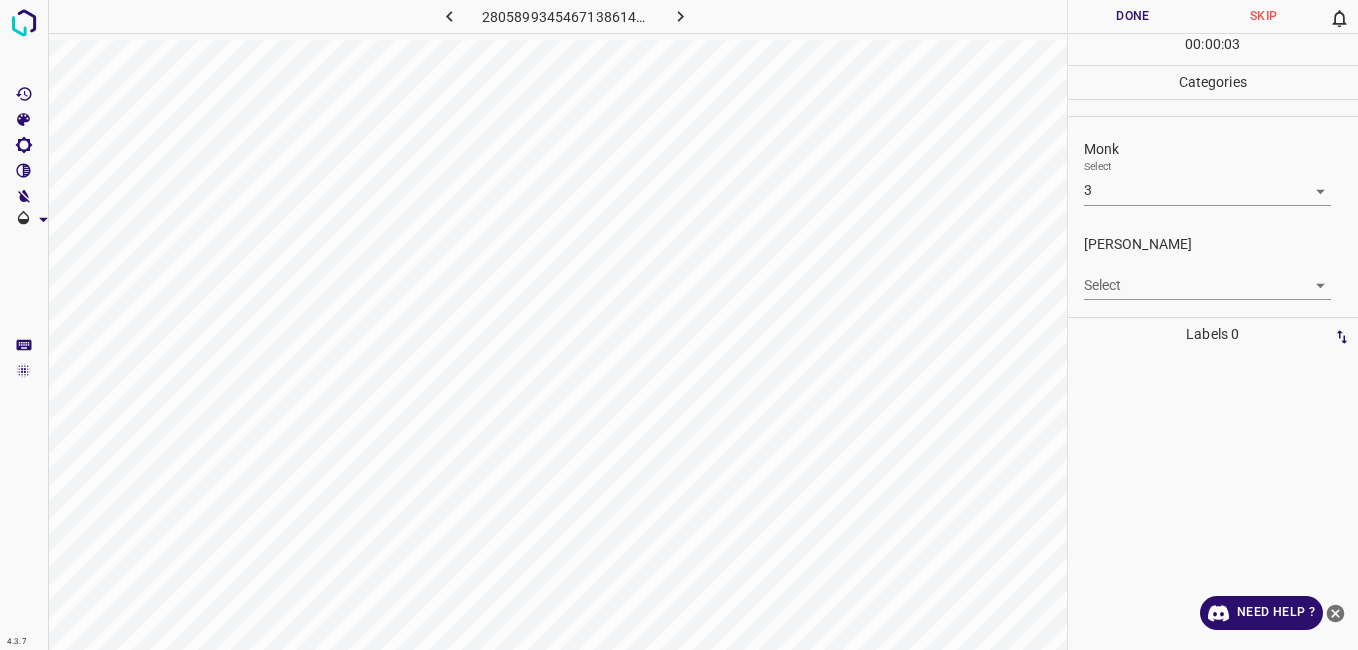 click on "4.3.7 2805899345467138614.png Done Skip 0 00   : 00   : 03   Categories Monk   Select 3 3  Fitzpatrick   Select ​ Labels   0 Categories 1 Monk 2  Fitzpatrick Tools Space Change between modes (Draw & Edit) I Auto labeling R Restore zoom M Zoom in N Zoom out Delete Delete selecte label Filters Z Restore filters X Saturation filter C Brightness filter V Contrast filter B Gray scale filter General O Download Need Help ? - Text - Hide - Delete" at bounding box center [679, 325] 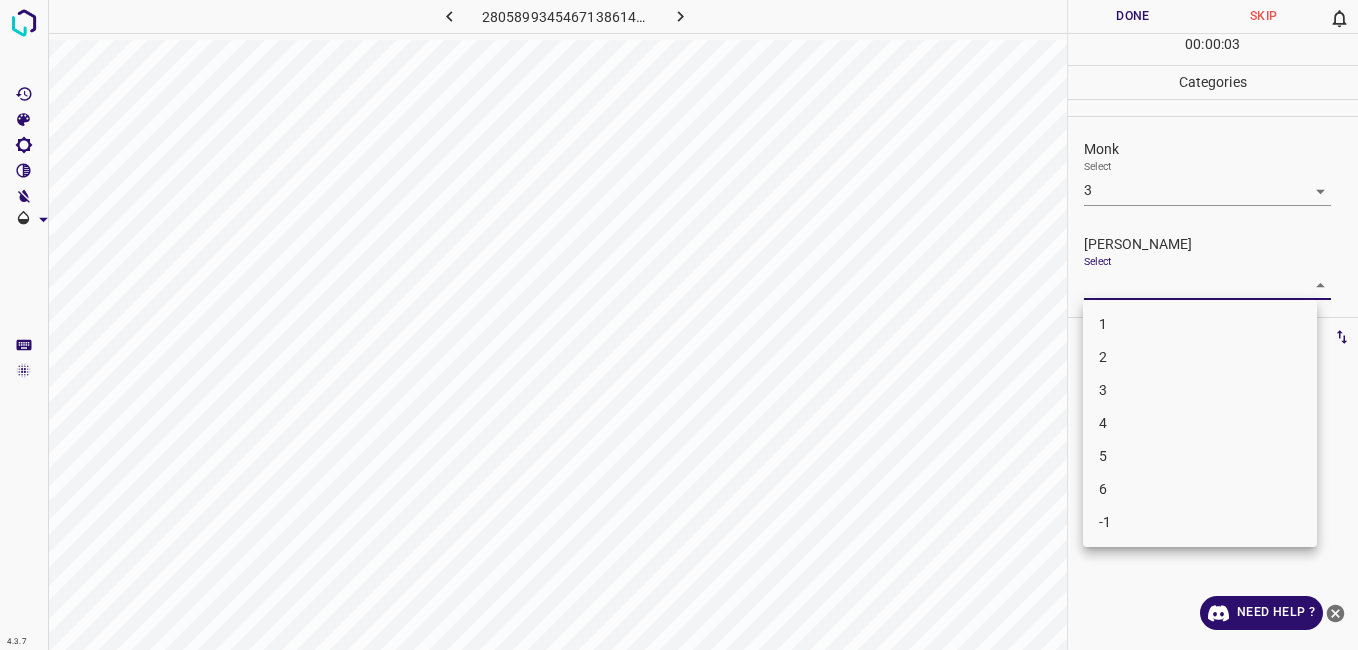 click on "2" at bounding box center [1200, 357] 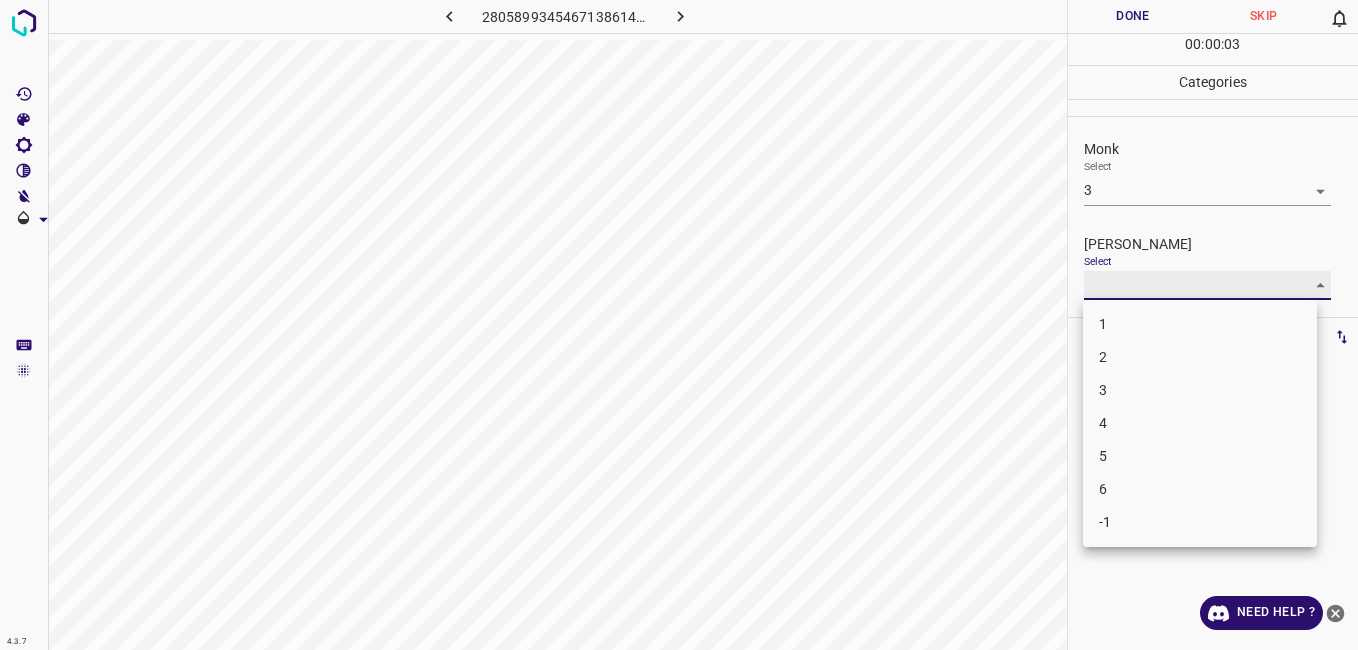 type on "2" 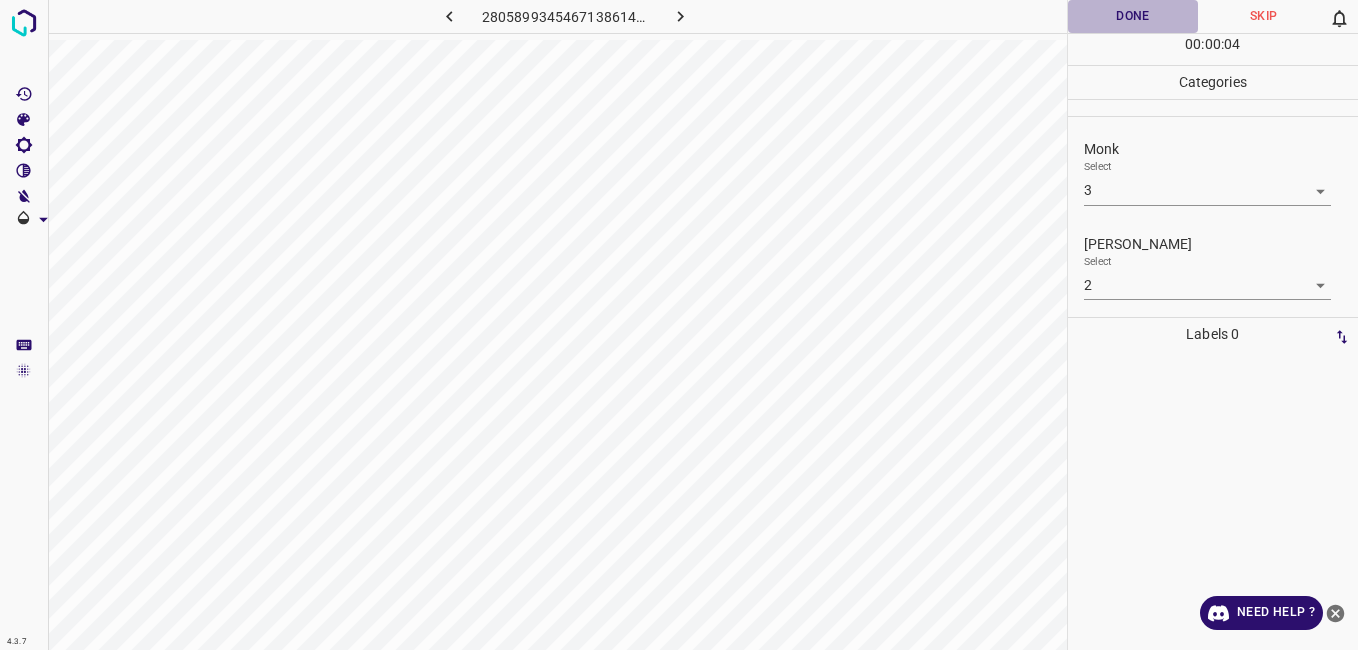 click on "Done" at bounding box center [1133, 16] 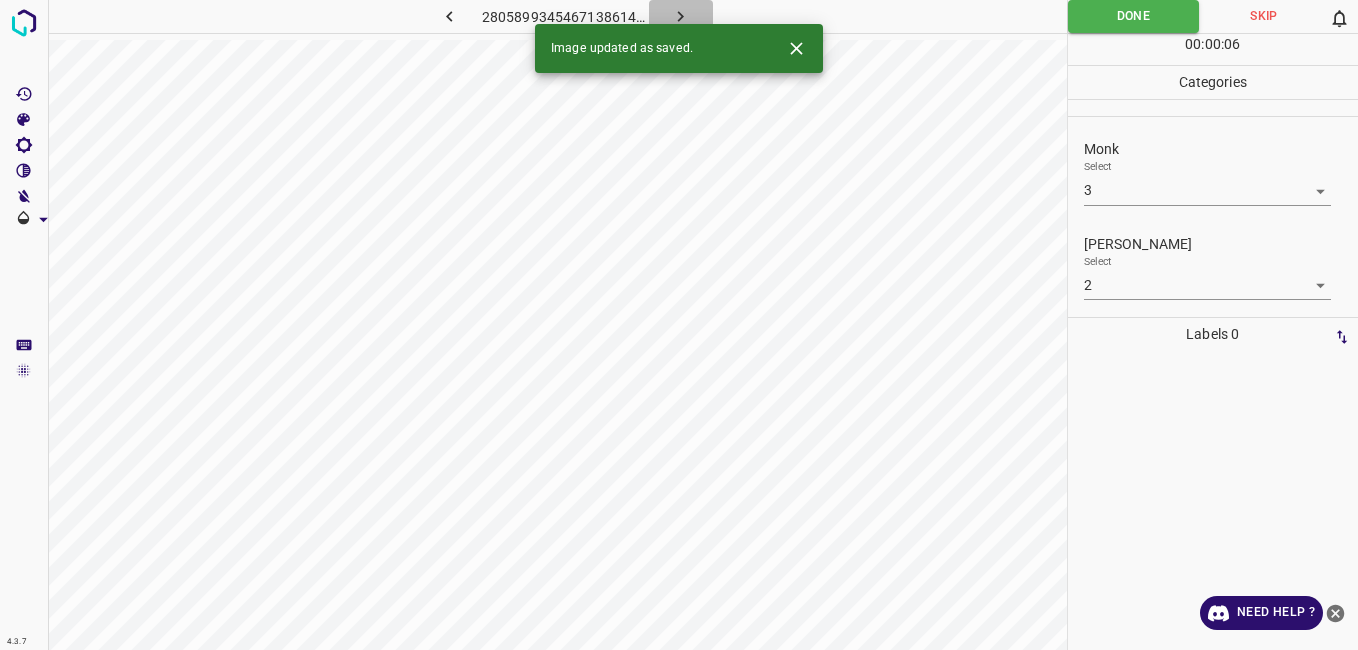 click at bounding box center (681, 16) 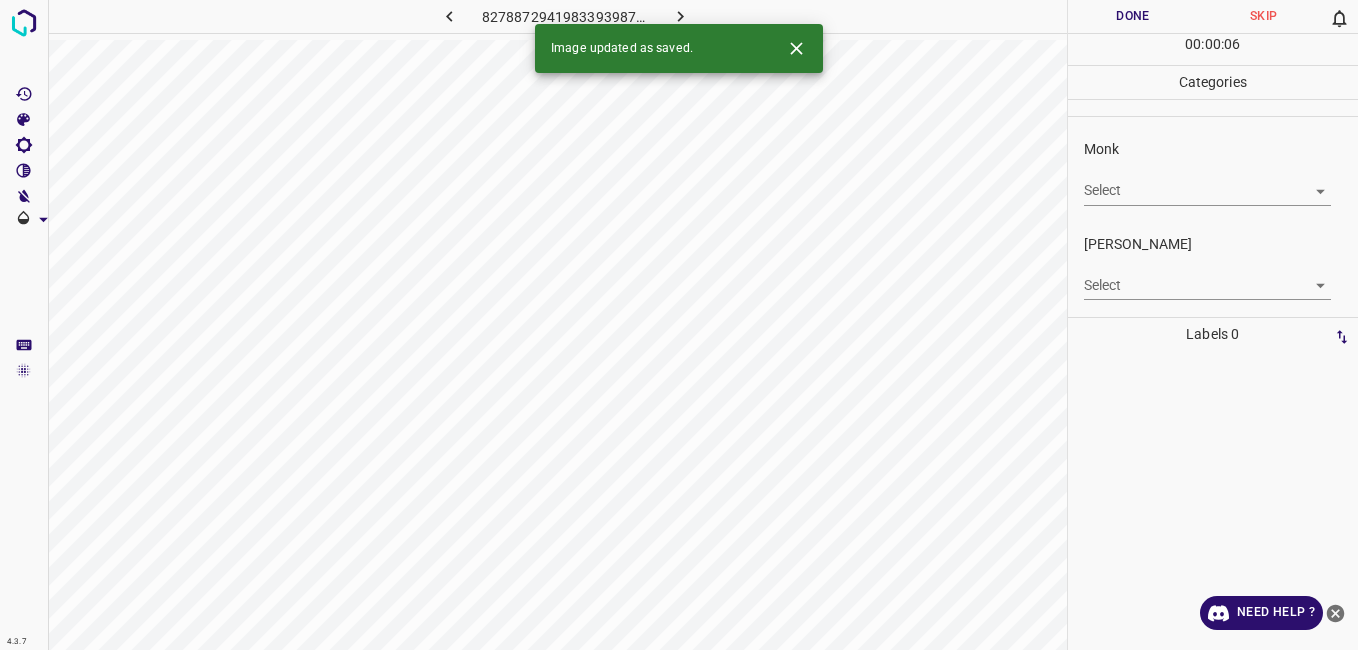 click on "4.3.7 8278872941983393987.png Done Skip 0 00   : 00   : 06   Categories Monk   Select ​  Fitzpatrick   Select ​ Labels   0 Categories 1 Monk 2  Fitzpatrick Tools Space Change between modes (Draw & Edit) I Auto labeling R Restore zoom M Zoom in N Zoom out Delete Delete selecte label Filters Z Restore filters X Saturation filter C Brightness filter V Contrast filter B Gray scale filter General O Download Image updated as saved. Need Help ? - Text - Hide - Delete" at bounding box center (679, 325) 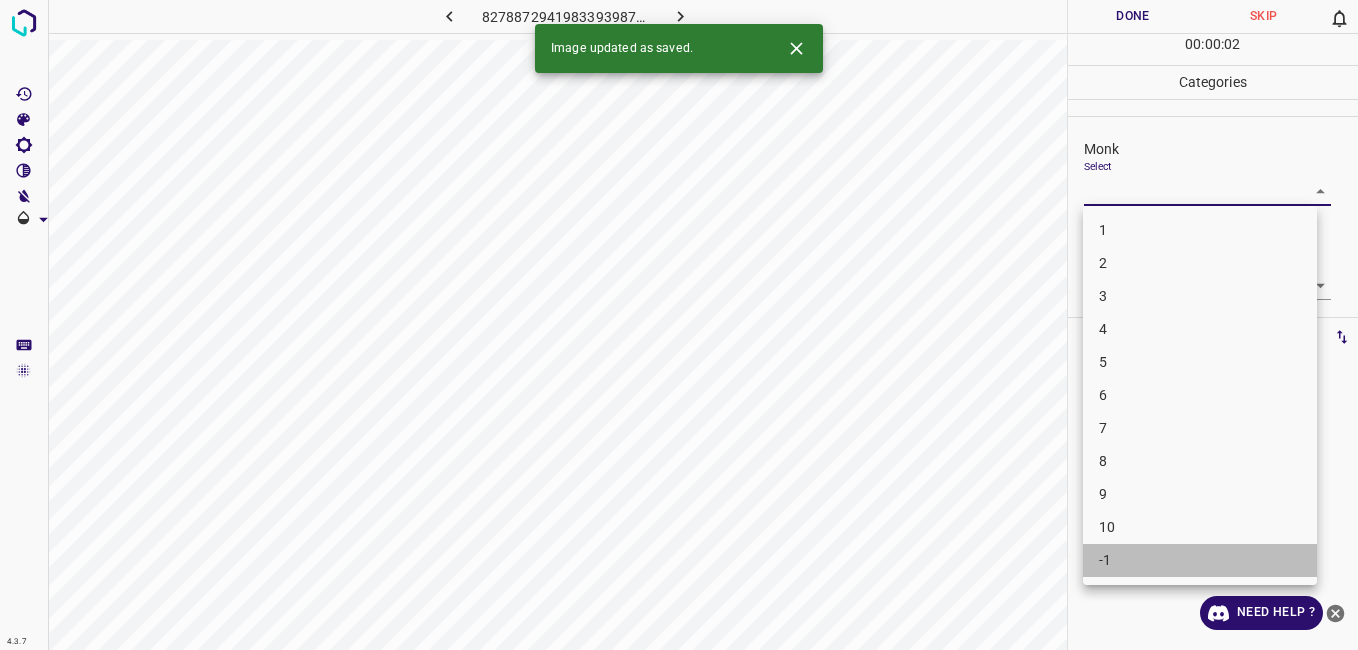 click on "-1" at bounding box center (1200, 560) 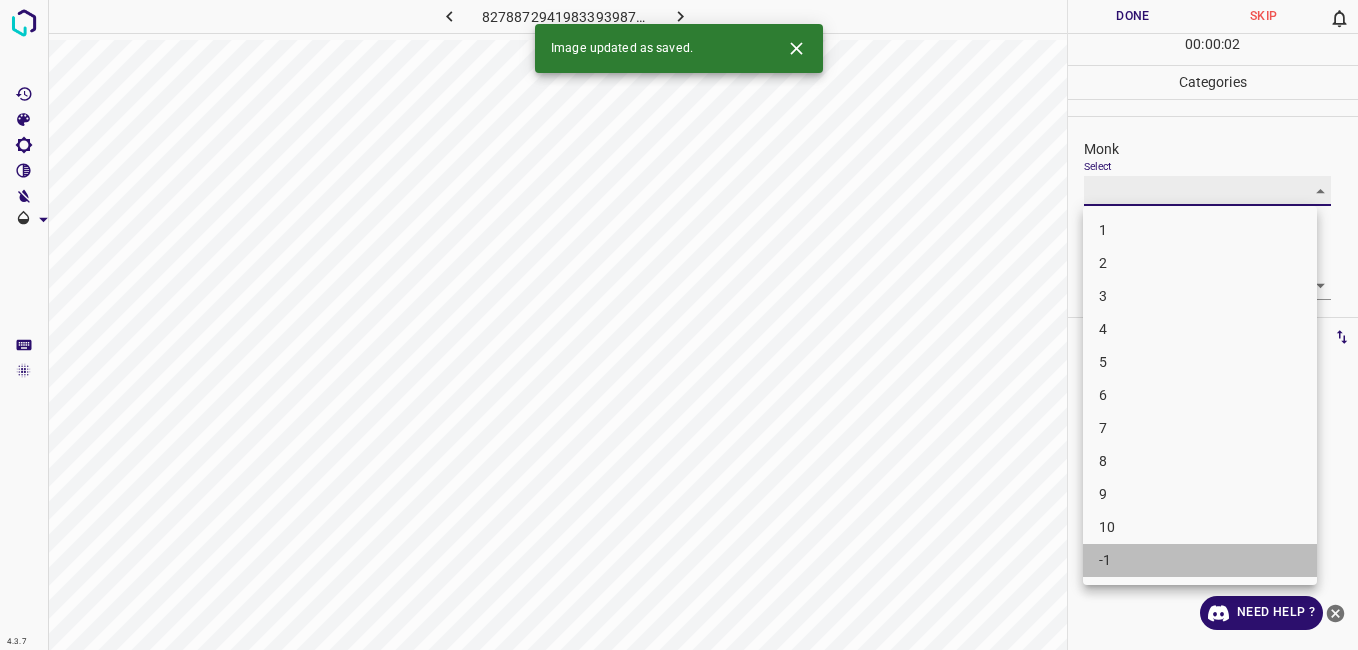 type on "-1" 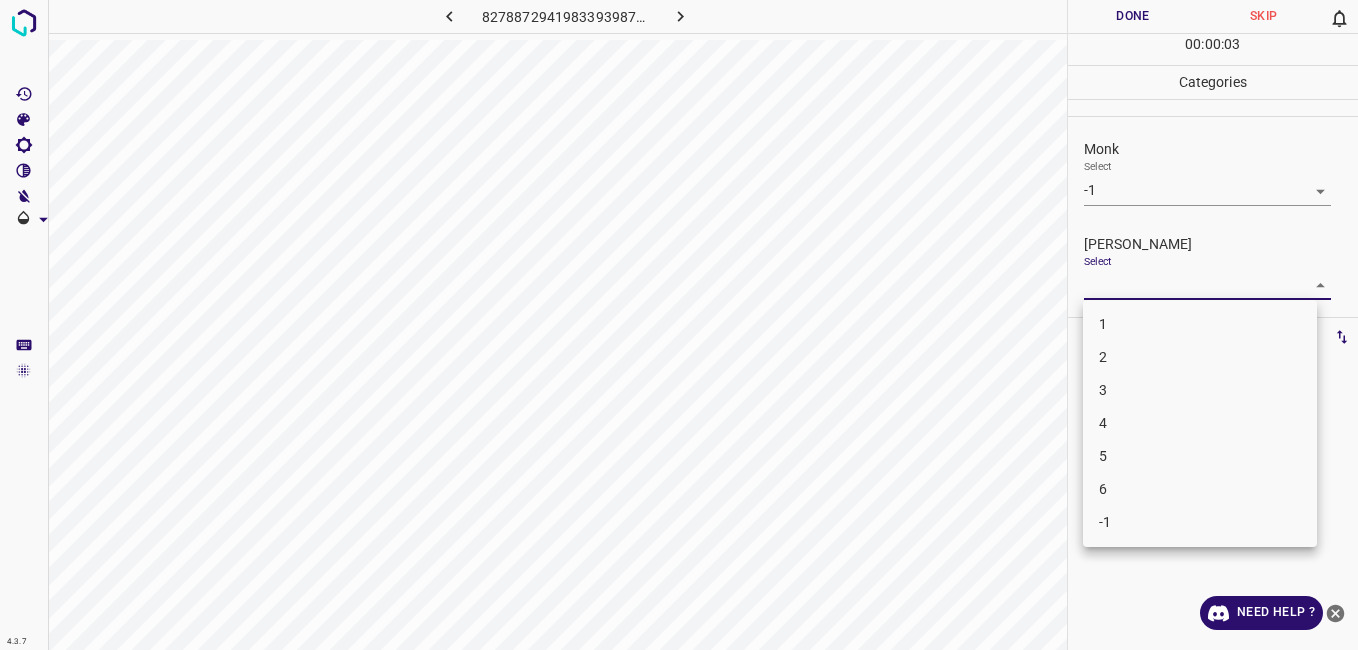 click on "4.3.7 8278872941983393987.png Done Skip 0 00   : 00   : 03   Categories Monk   Select -1 -1  Fitzpatrick   Select ​ Labels   0 Categories 1 Monk 2  Fitzpatrick Tools Space Change between modes (Draw & Edit) I Auto labeling R Restore zoom M Zoom in N Zoom out Delete Delete selecte label Filters Z Restore filters X Saturation filter C Brightness filter V Contrast filter B Gray scale filter General O Download Need Help ? - Text - Hide - Delete 1 2 3 4 5 6 -1" at bounding box center (679, 325) 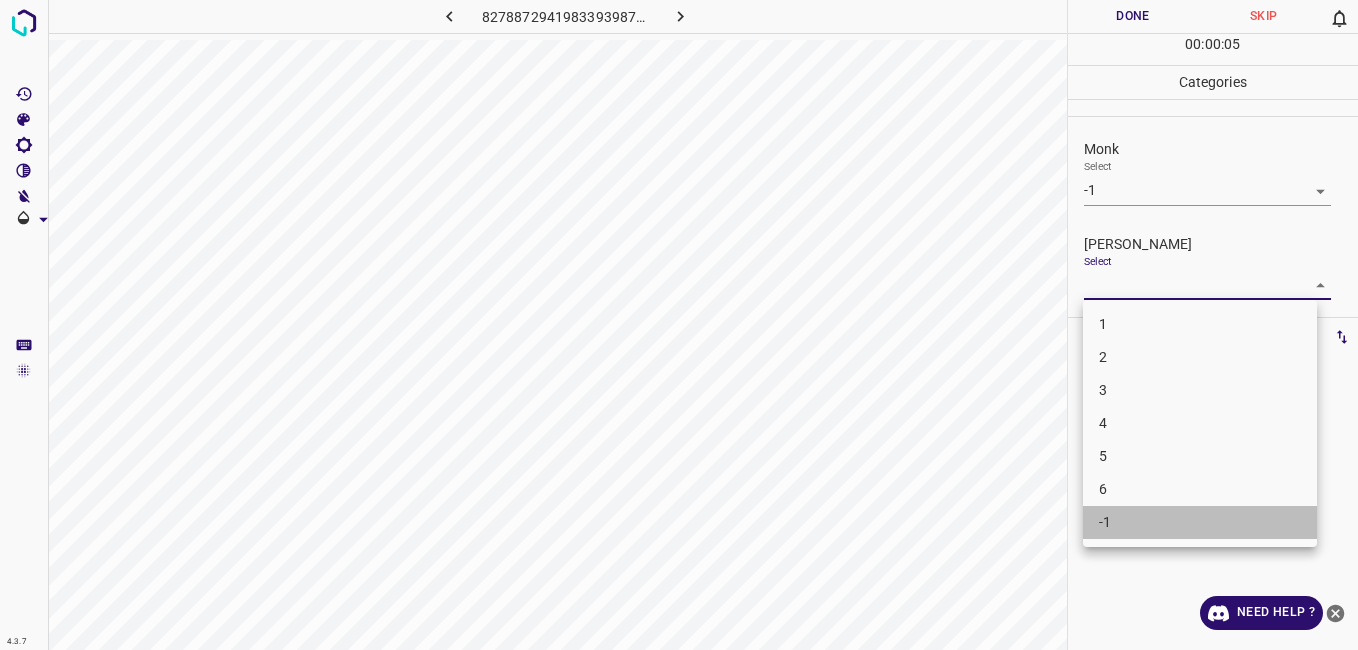 click on "-1" at bounding box center (1200, 522) 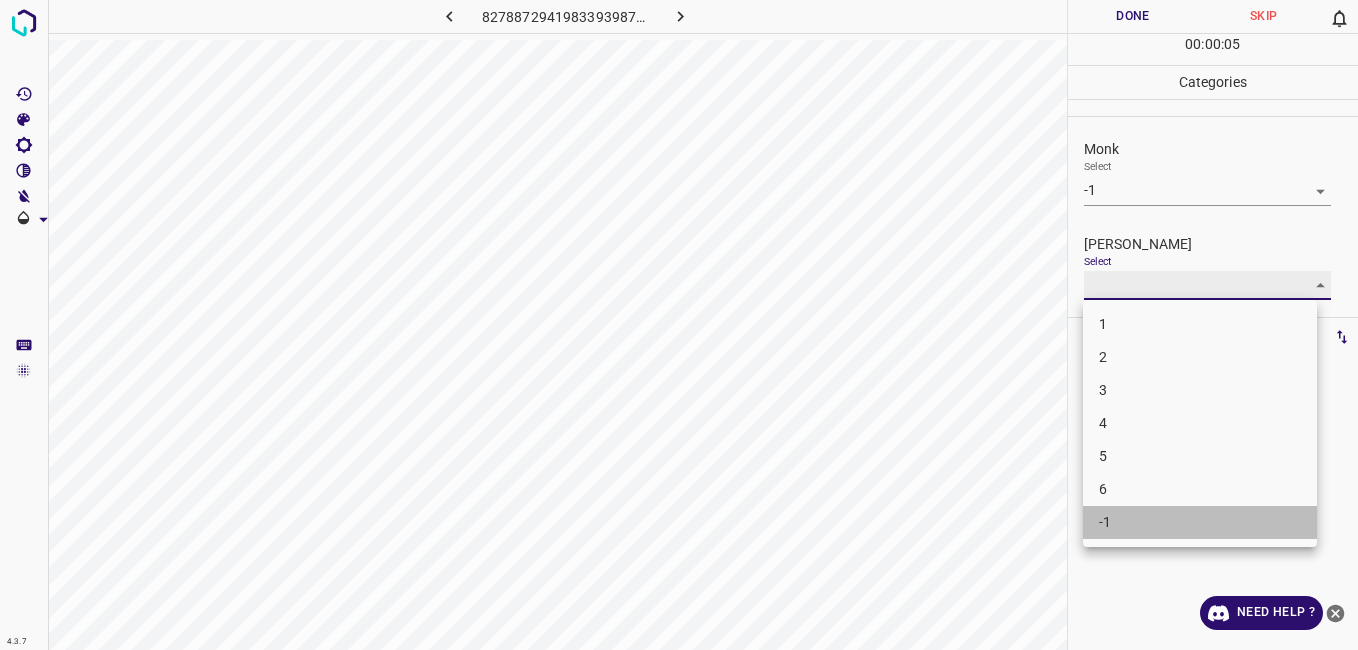 type on "-1" 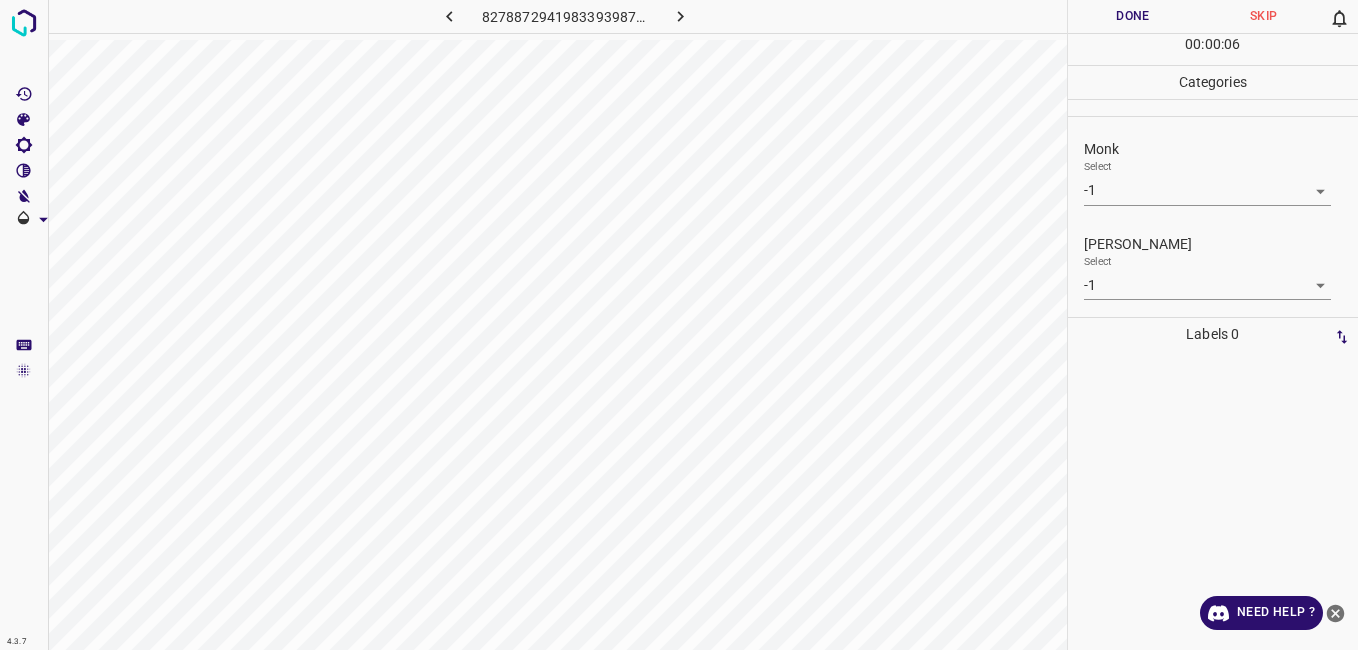 click on "00   : 00   : 06" at bounding box center [1213, 49] 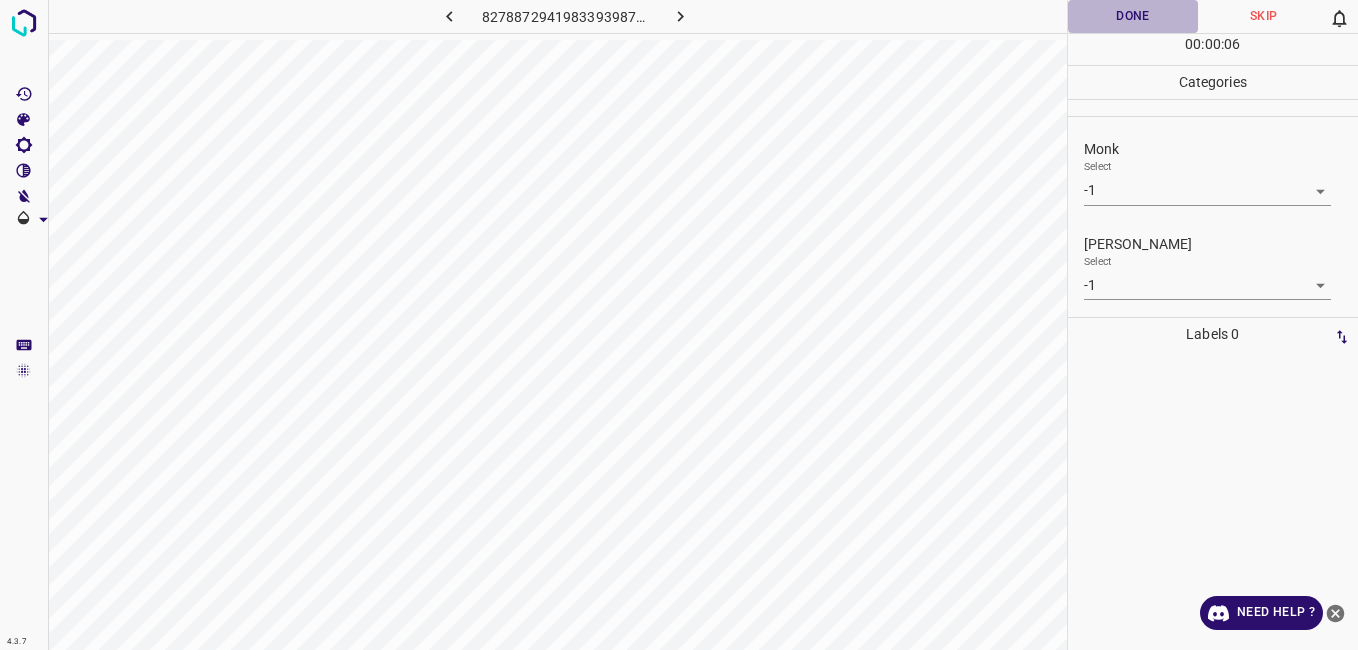 click on "Done" at bounding box center (1133, 16) 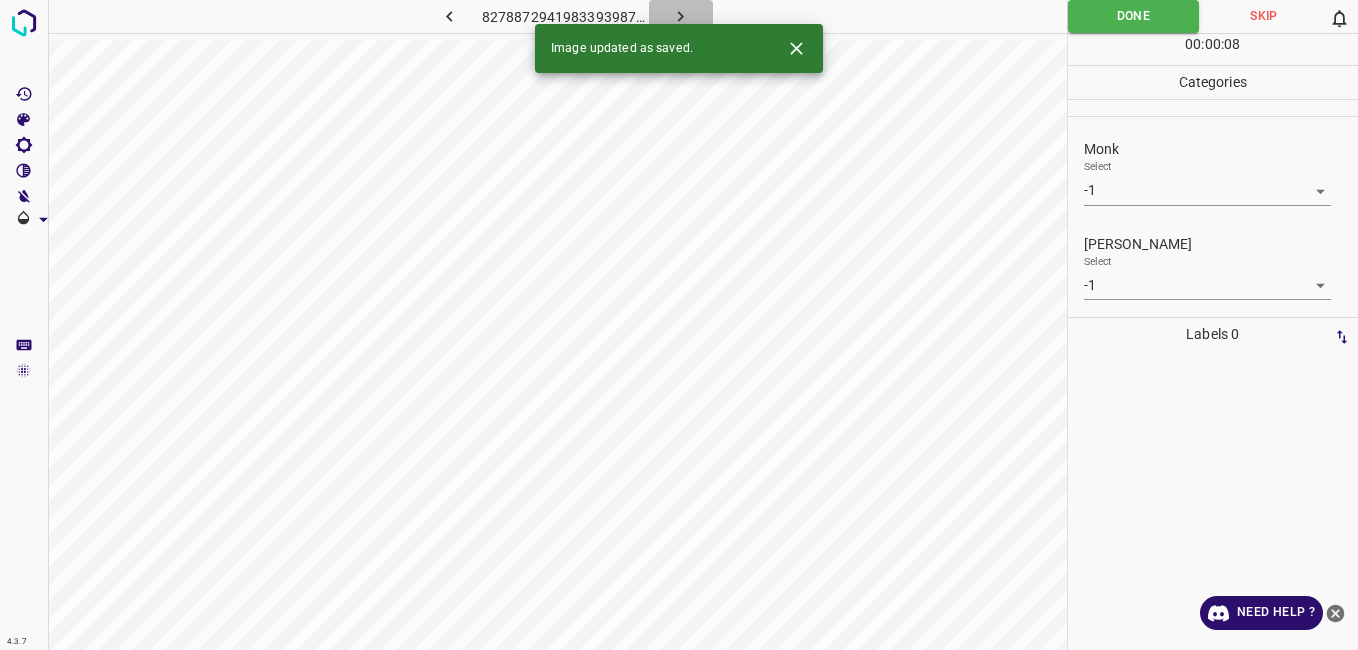 click 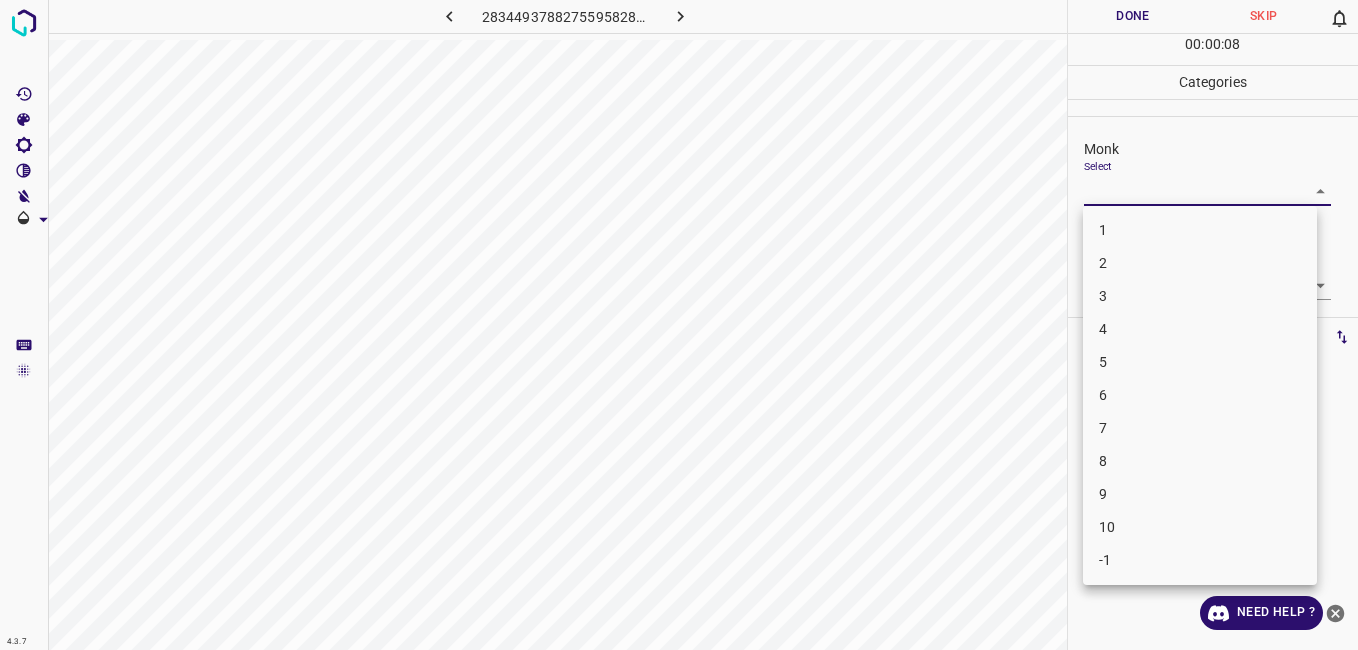 click on "4.3.7 2834493788275595828.png Done Skip 0 00   : 00   : 08   Categories Monk   Select ​  Fitzpatrick   Select ​ Labels   0 Categories 1 Monk 2  Fitzpatrick Tools Space Change between modes (Draw & Edit) I Auto labeling R Restore zoom M Zoom in N Zoom out Delete Delete selecte label Filters Z Restore filters X Saturation filter C Brightness filter V Contrast filter B Gray scale filter General O Download Need Help ? - Text - Hide - Delete 1 2 3 4 5 6 7 8 9 10 -1" at bounding box center [679, 325] 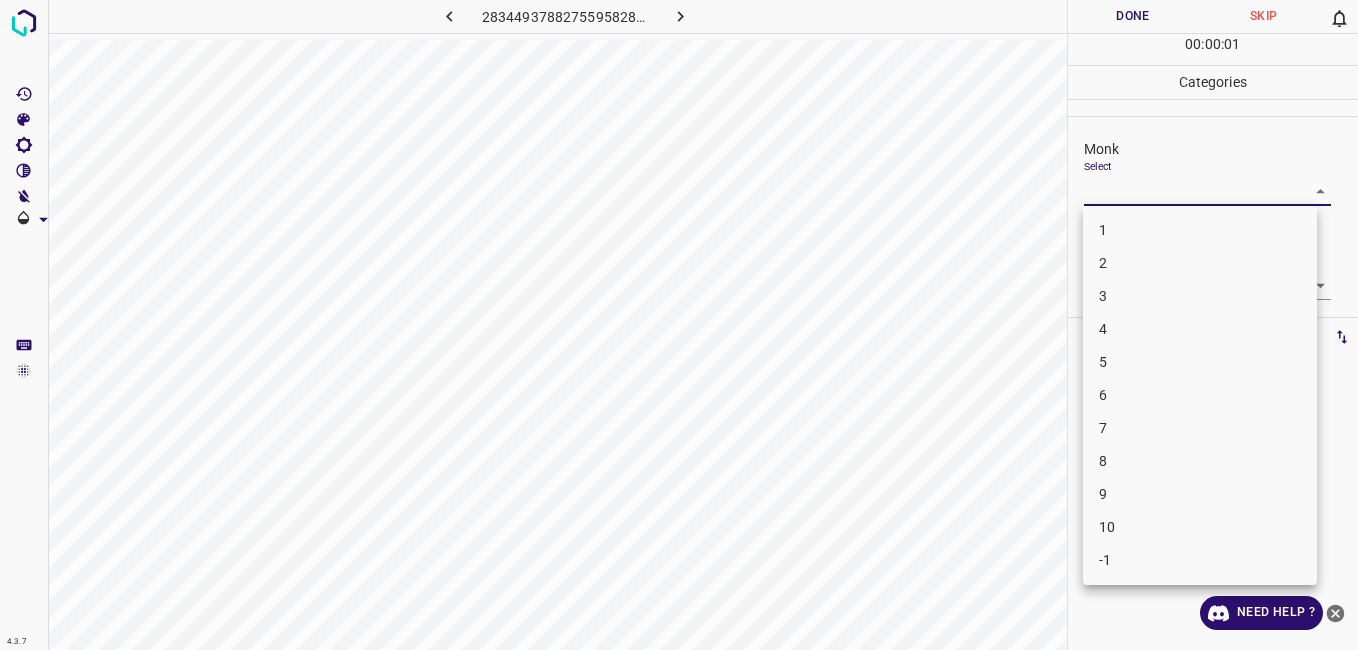 click on "1" at bounding box center [1200, 230] 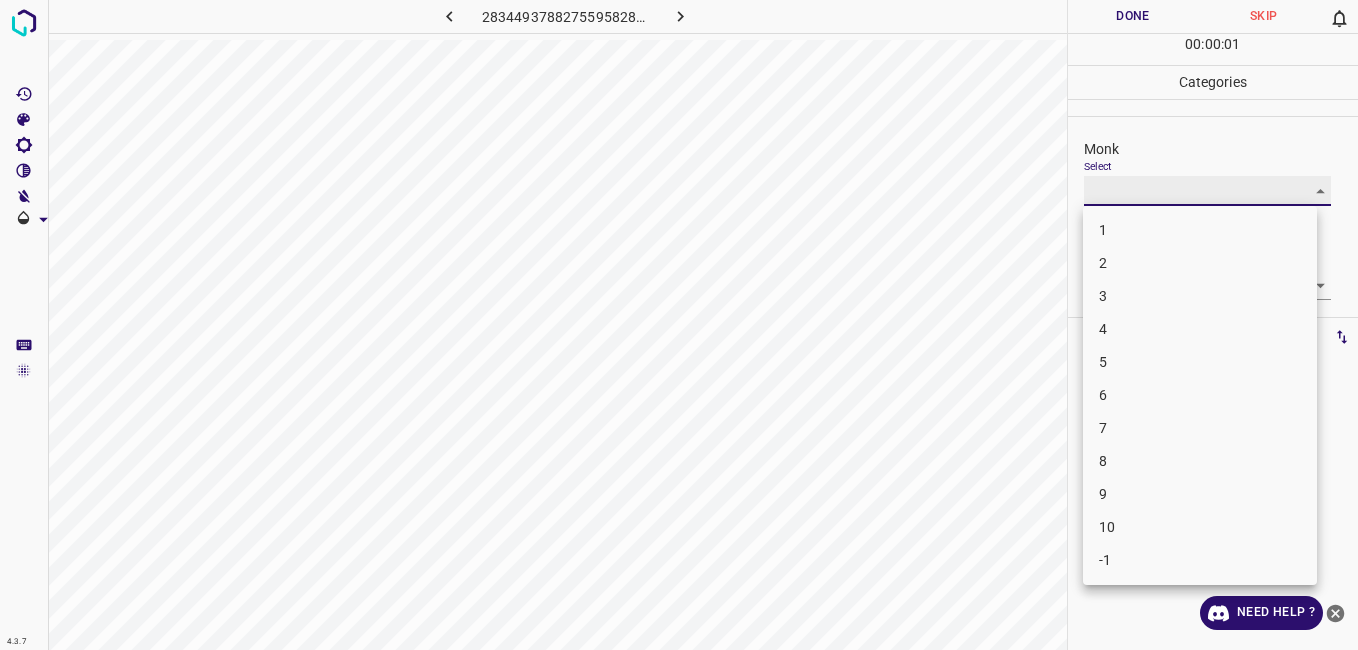 type on "1" 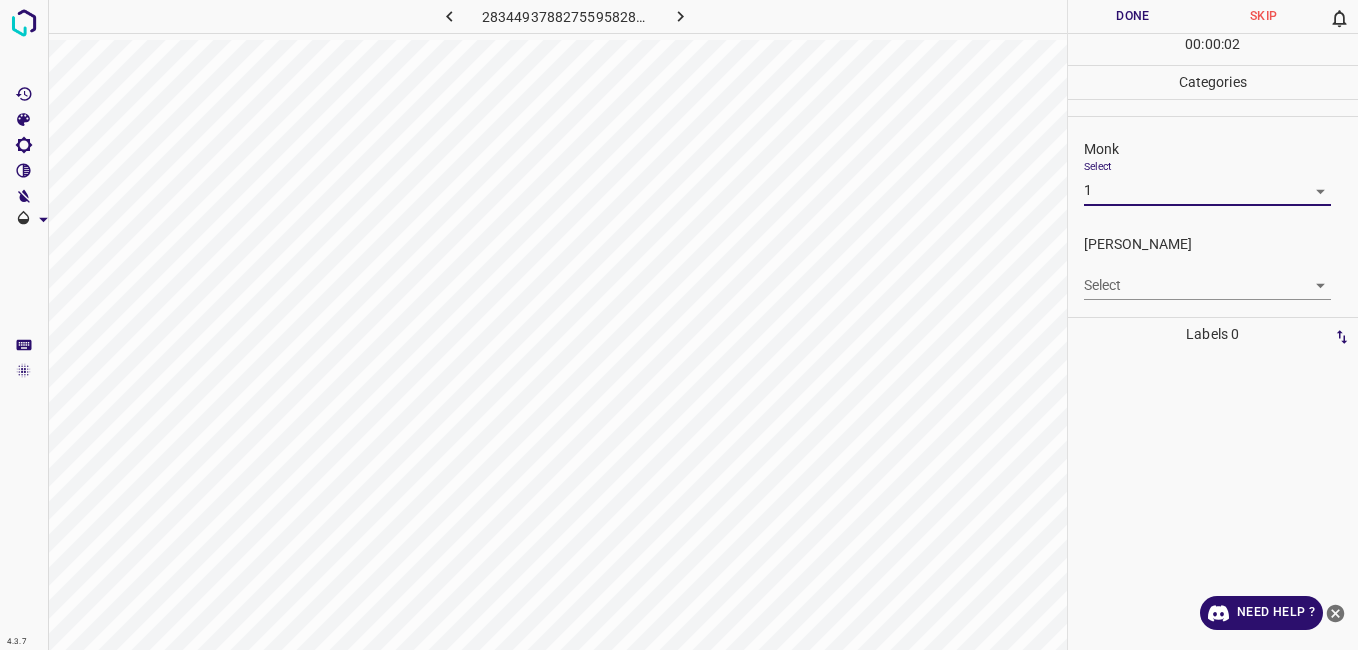 click on "4.3.7 2834493788275595828.png Done Skip 0 00   : 00   : 02   Categories Monk   Select 1 1  Fitzpatrick   Select ​ Labels   0 Categories 1 Monk 2  Fitzpatrick Tools Space Change between modes (Draw & Edit) I Auto labeling R Restore zoom M Zoom in N Zoom out Delete Delete selecte label Filters Z Restore filters X Saturation filter C Brightness filter V Contrast filter B Gray scale filter General O Download Need Help ? - Text - Hide - Delete" at bounding box center (679, 325) 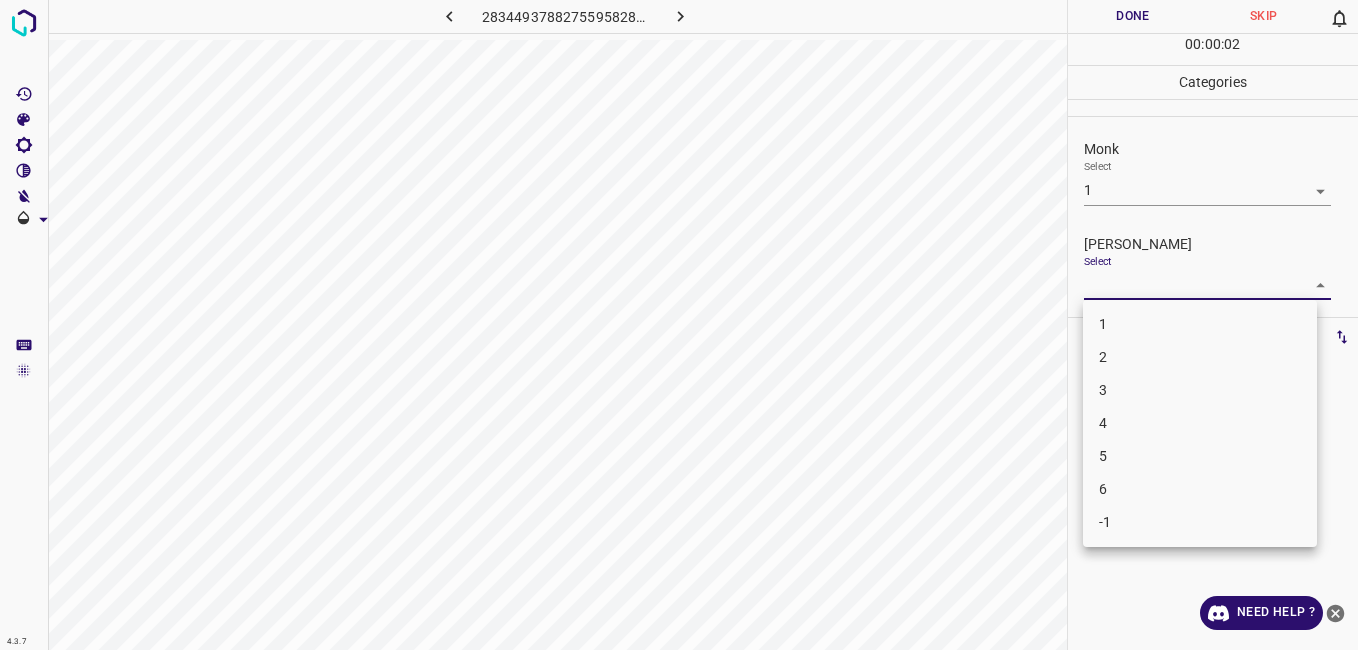 click on "1" at bounding box center (1200, 324) 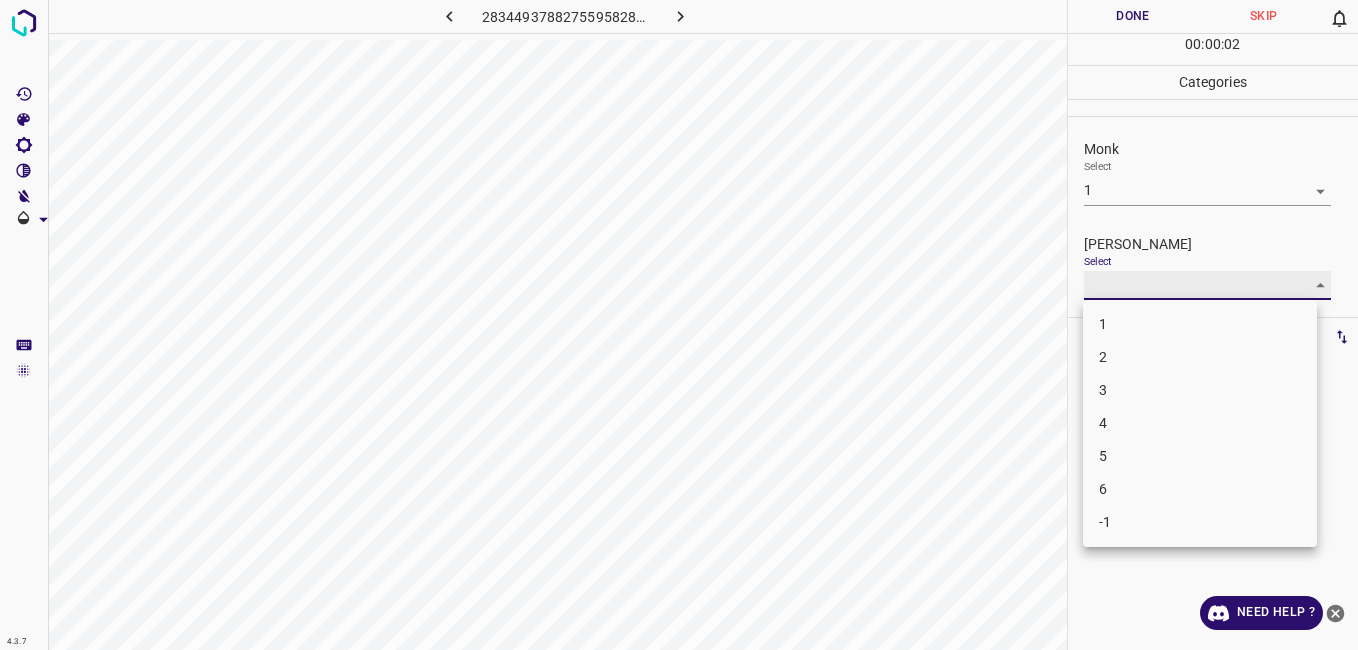 type on "1" 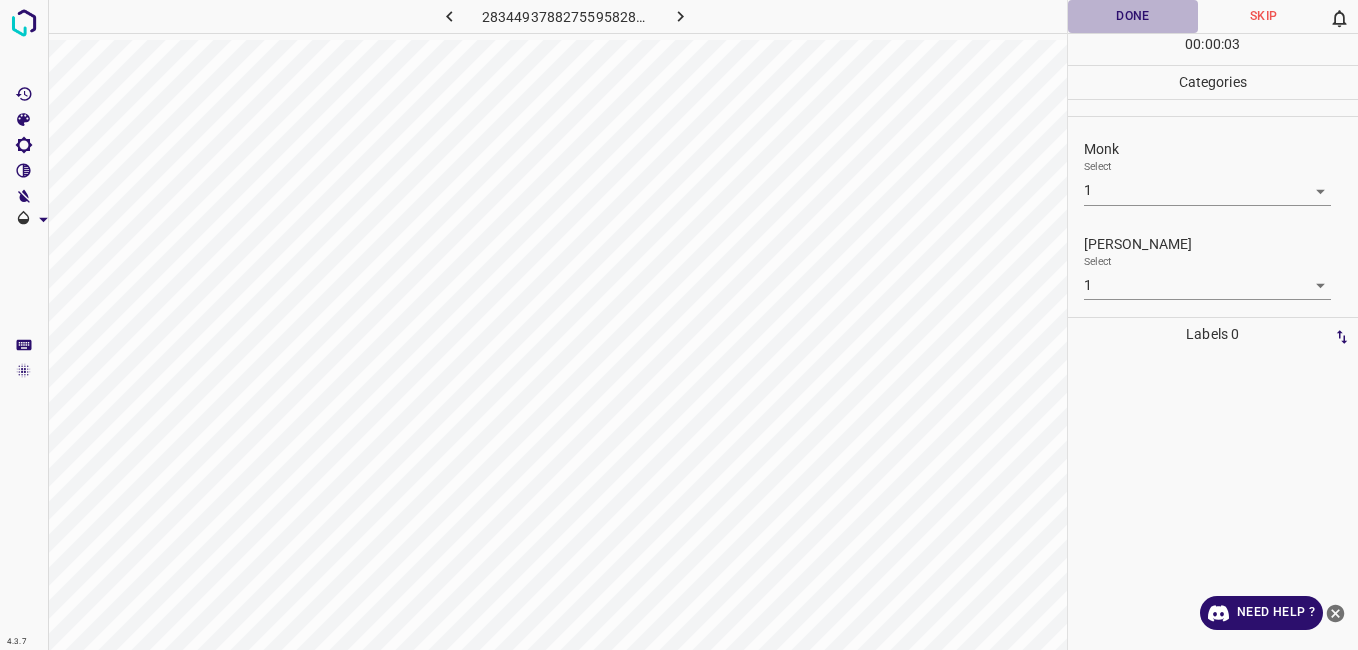 click on "Done" at bounding box center (1133, 16) 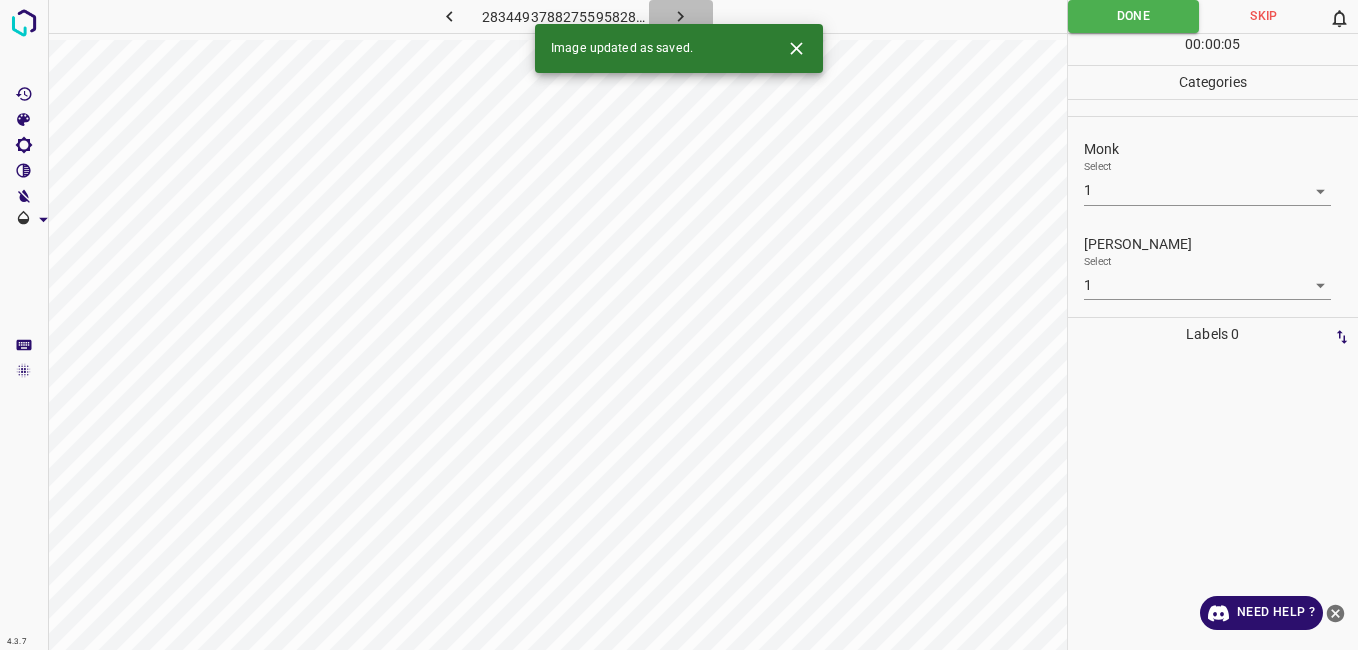 click at bounding box center [681, 16] 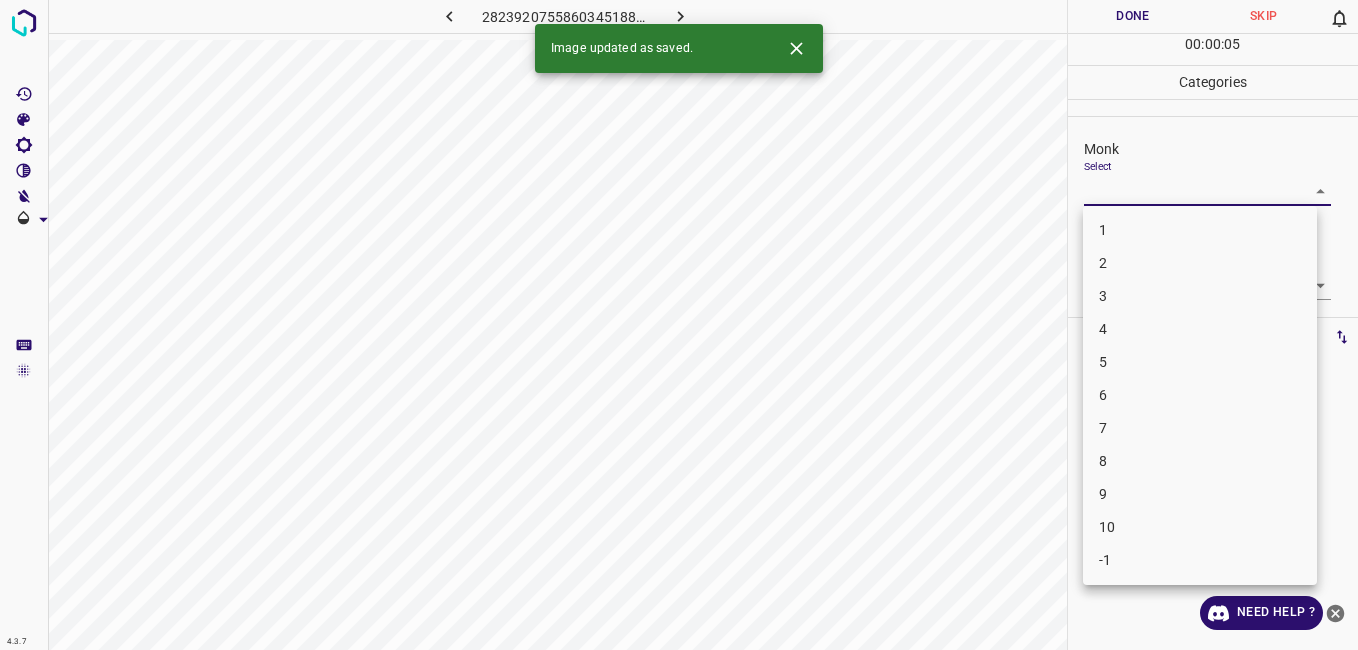 click on "4.3.7 2823920755860345188.png Done Skip 0 00   : 00   : 05   Categories Monk   Select ​  Fitzpatrick   Select ​ Labels   0 Categories 1 Monk 2  Fitzpatrick Tools Space Change between modes (Draw & Edit) I Auto labeling R Restore zoom M Zoom in N Zoom out Delete Delete selecte label Filters Z Restore filters X Saturation filter C Brightness filter V Contrast filter B Gray scale filter General O Download Image updated as saved. Need Help ? - Text - Hide - Delete 1 2 3 4 5 6 7 8 9 10 -1" at bounding box center (679, 325) 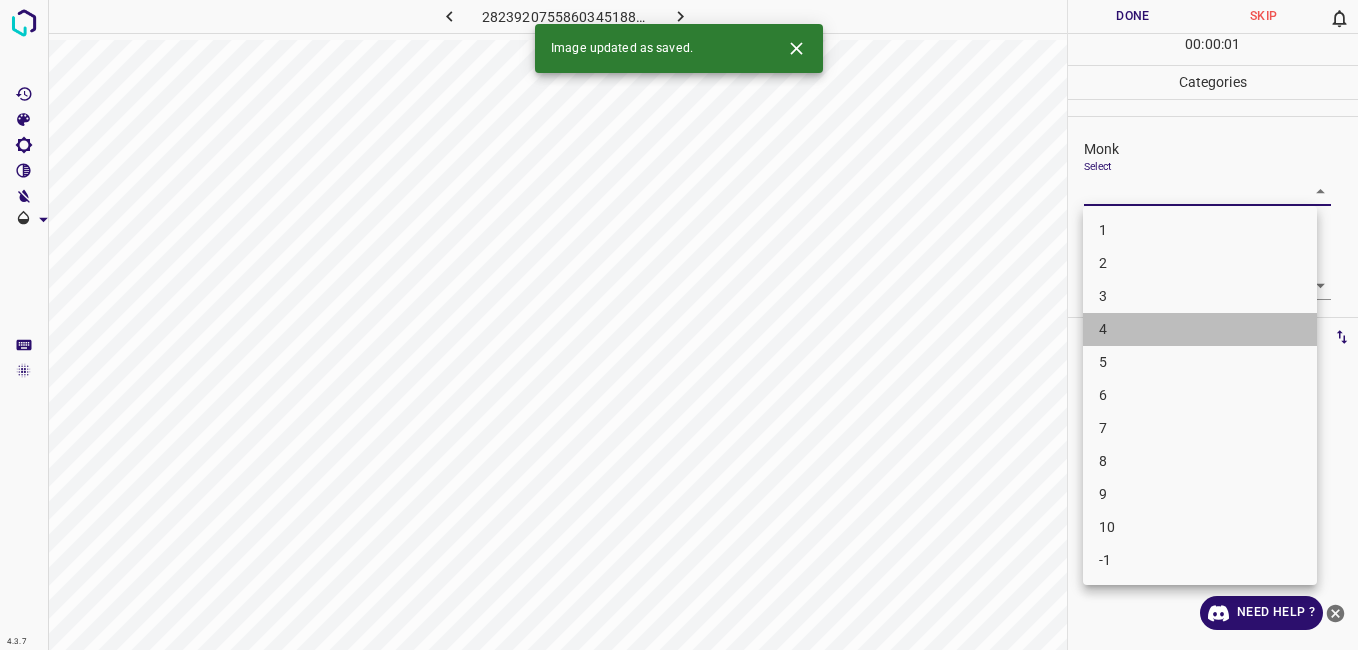 click on "4" at bounding box center (1200, 329) 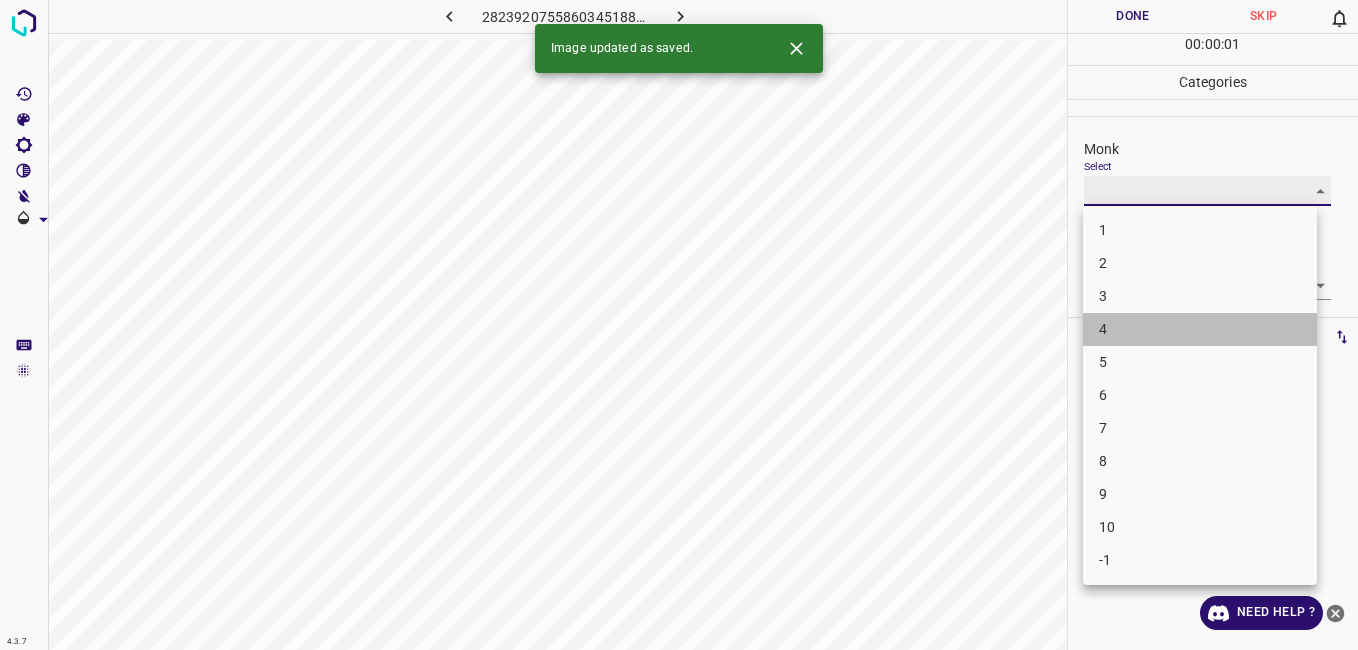 type on "4" 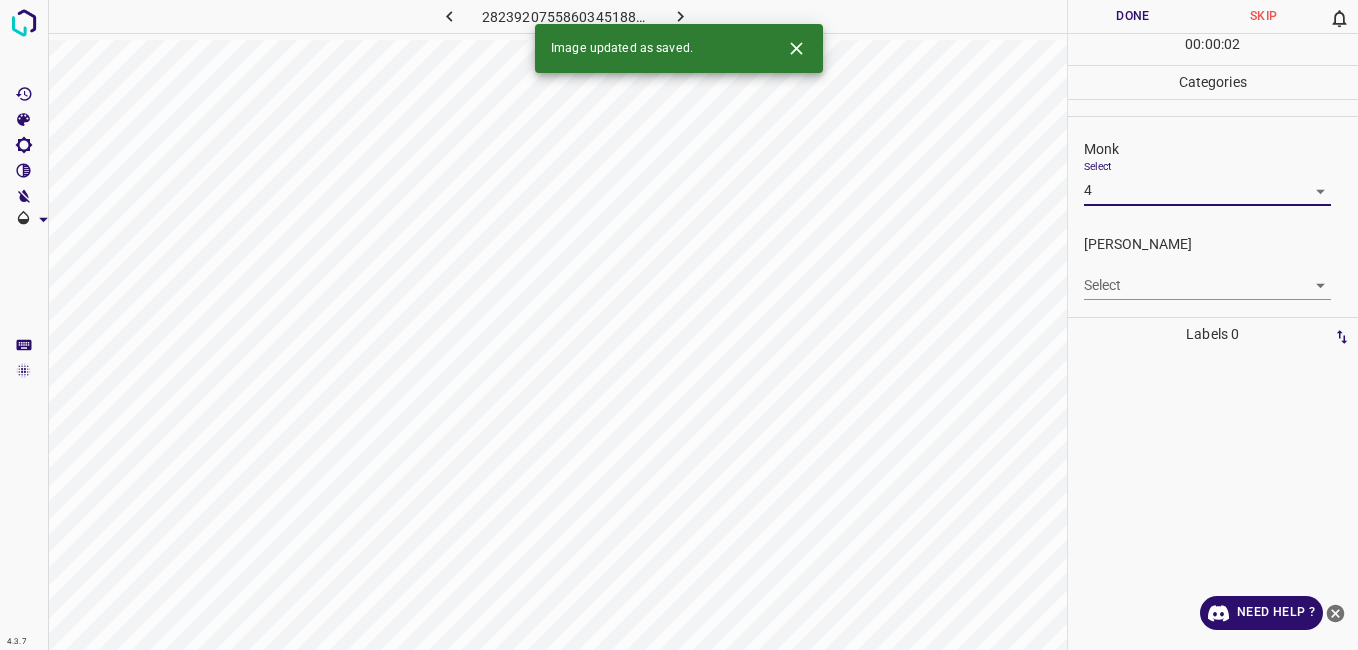 click on "4.3.7 2823920755860345188.png Done Skip 0 00   : 00   : 02   Categories Monk   Select 4 4  Fitzpatrick   Select ​ Labels   0 Categories 1 Monk 2  Fitzpatrick Tools Space Change between modes (Draw & Edit) I Auto labeling R Restore zoom M Zoom in N Zoom out Delete Delete selecte label Filters Z Restore filters X Saturation filter C Brightness filter V Contrast filter B Gray scale filter General O Download Image updated as saved. Need Help ? - Text - Hide - Delete" at bounding box center (679, 325) 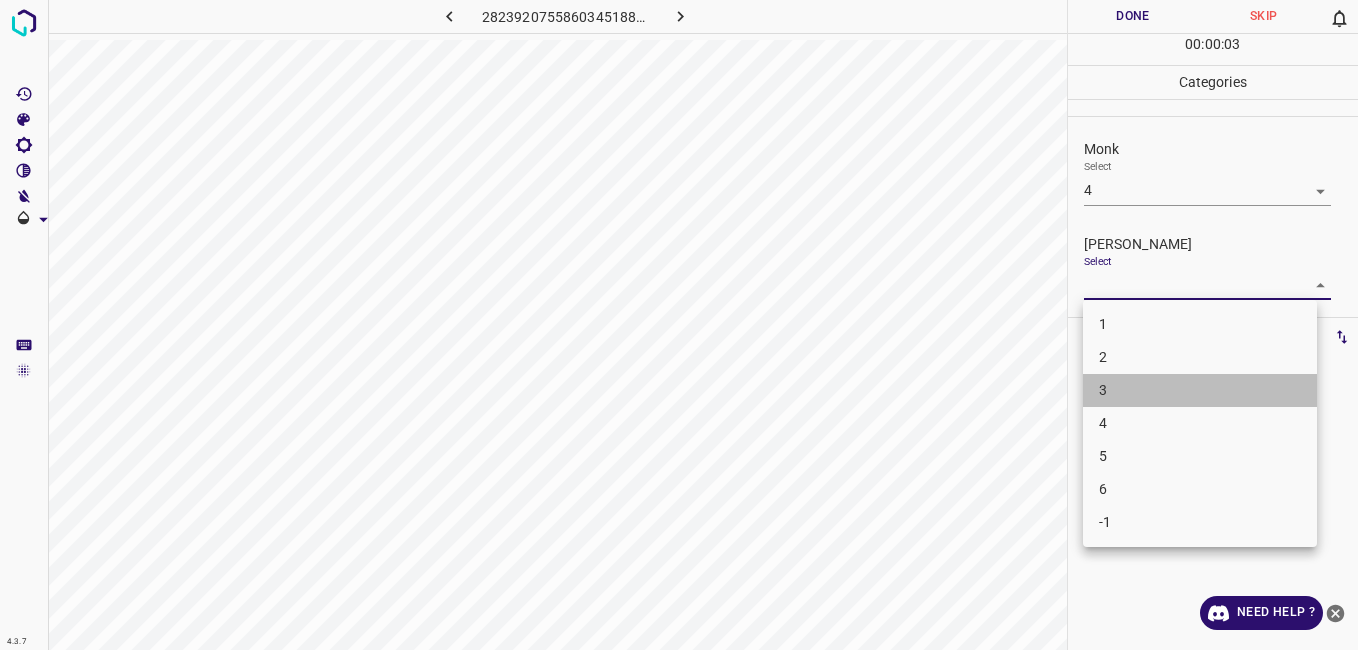 click on "3" at bounding box center (1200, 390) 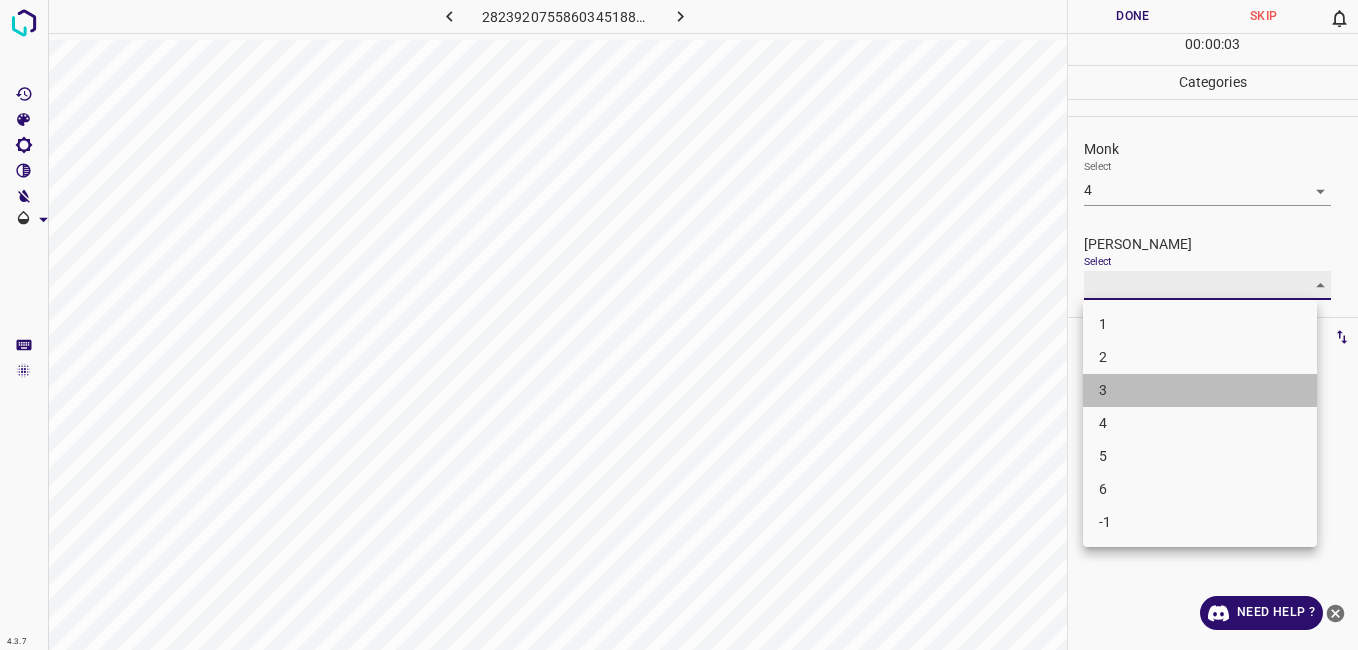 type on "3" 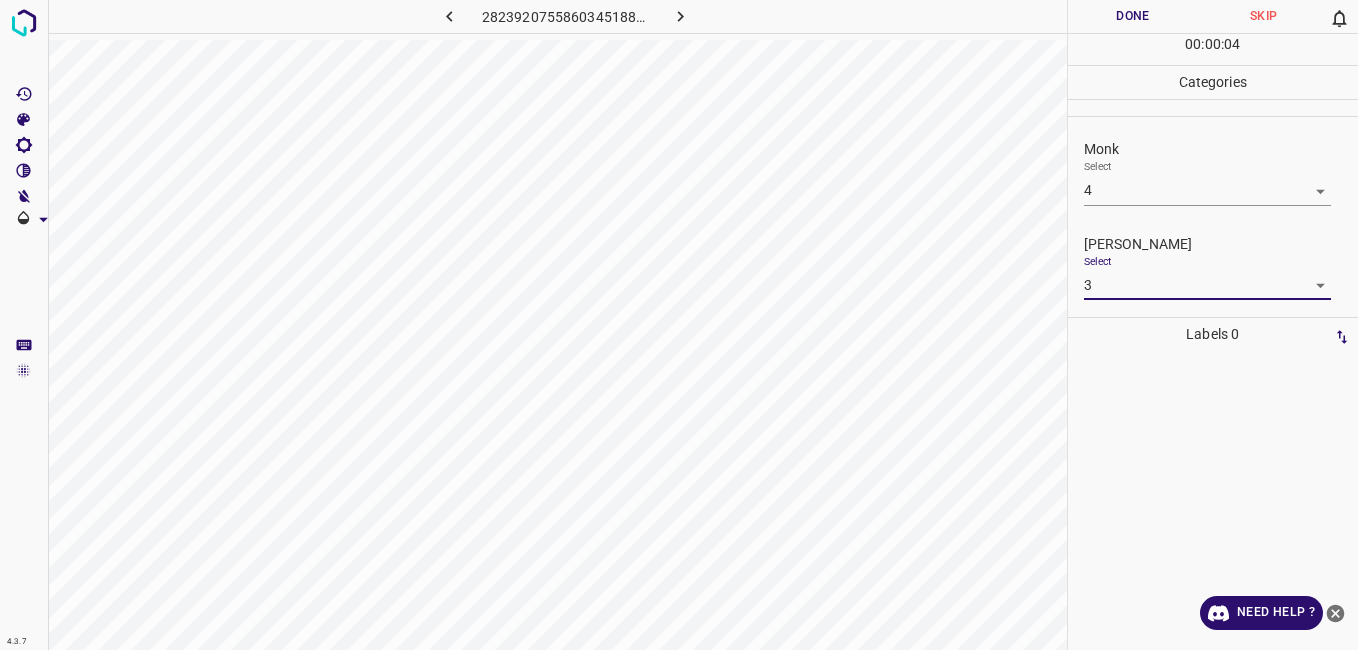 click on "Done" at bounding box center [1133, 16] 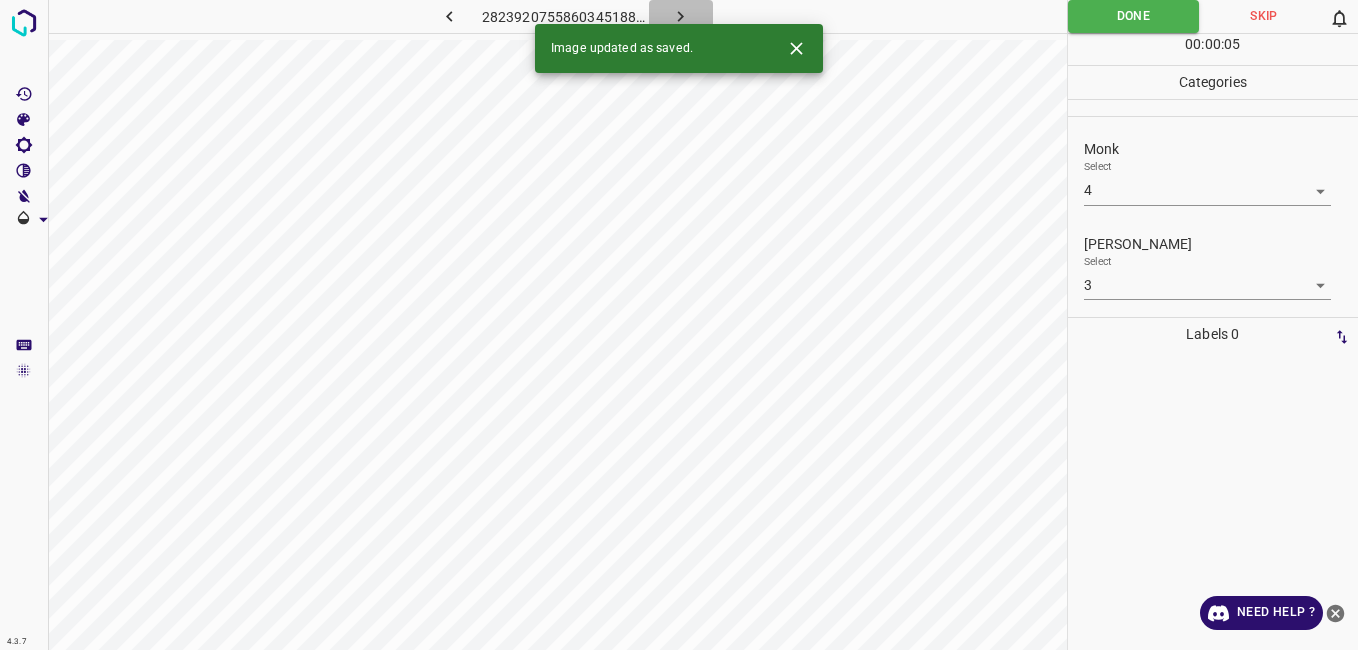 click 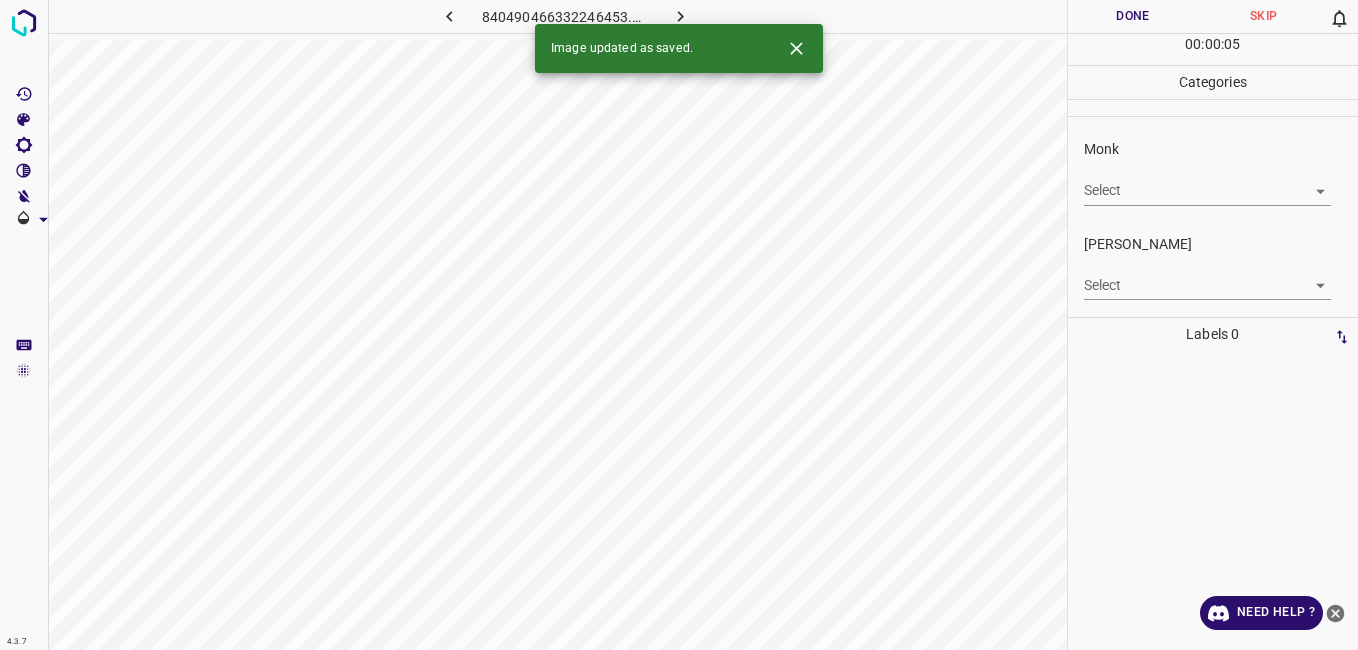 click on "4.3.7 840490466332246453.png Done Skip 0 00   : 00   : 05   Categories Monk   Select ​  Fitzpatrick   Select ​ Labels   0 Categories 1 Monk 2  Fitzpatrick Tools Space Change between modes (Draw & Edit) I Auto labeling R Restore zoom M Zoom in N Zoom out Delete Delete selecte label Filters Z Restore filters X Saturation filter C Brightness filter V Contrast filter B Gray scale filter General O Download Image updated as saved. Need Help ? - Text - Hide - Delete" at bounding box center [679, 325] 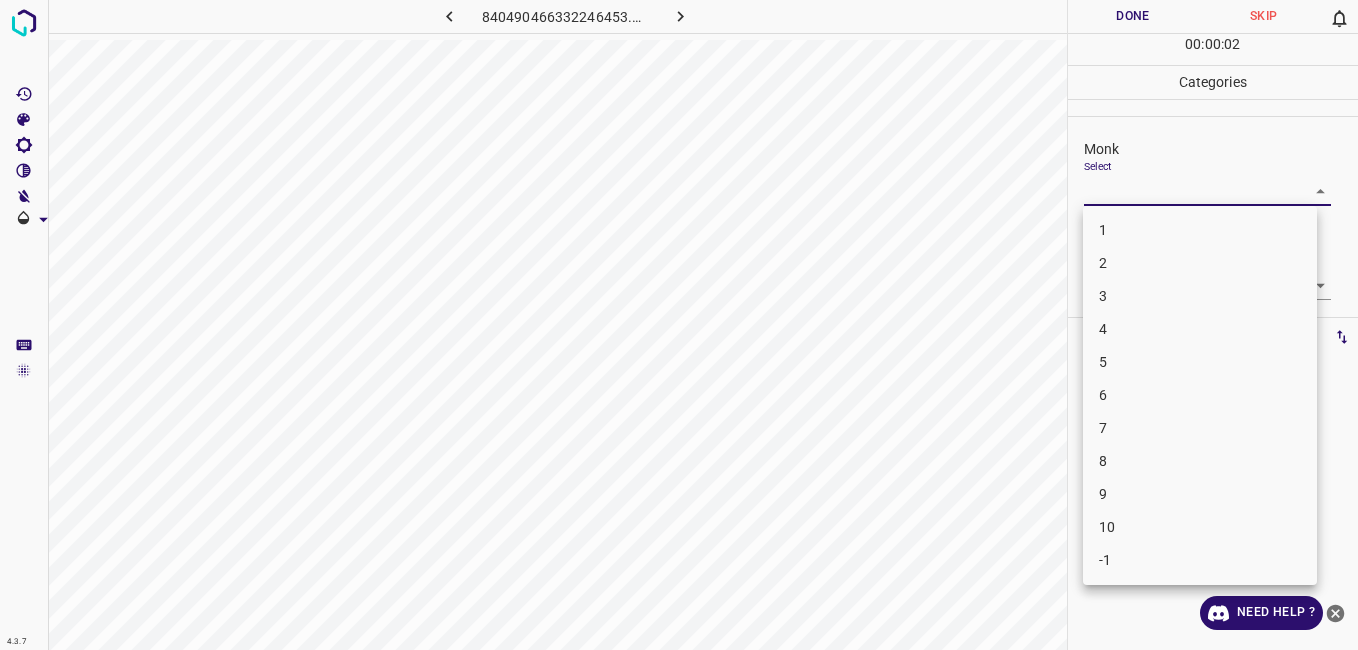click on "4" at bounding box center [1200, 329] 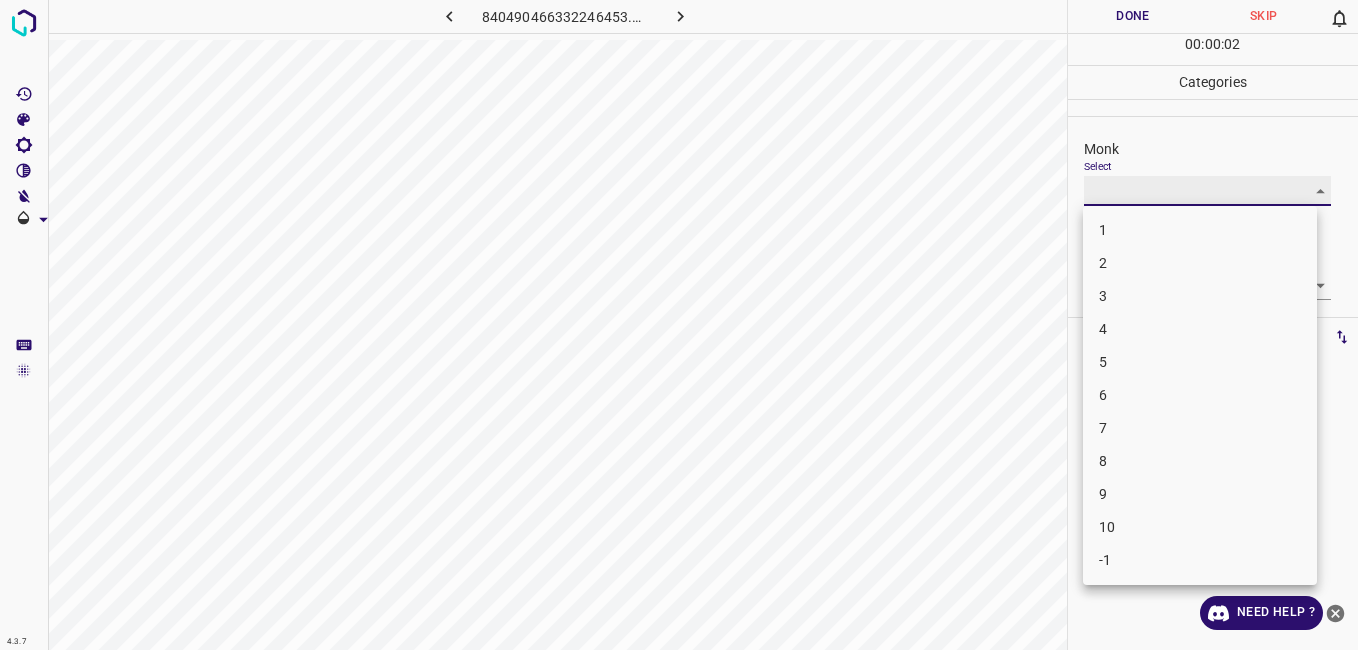type on "4" 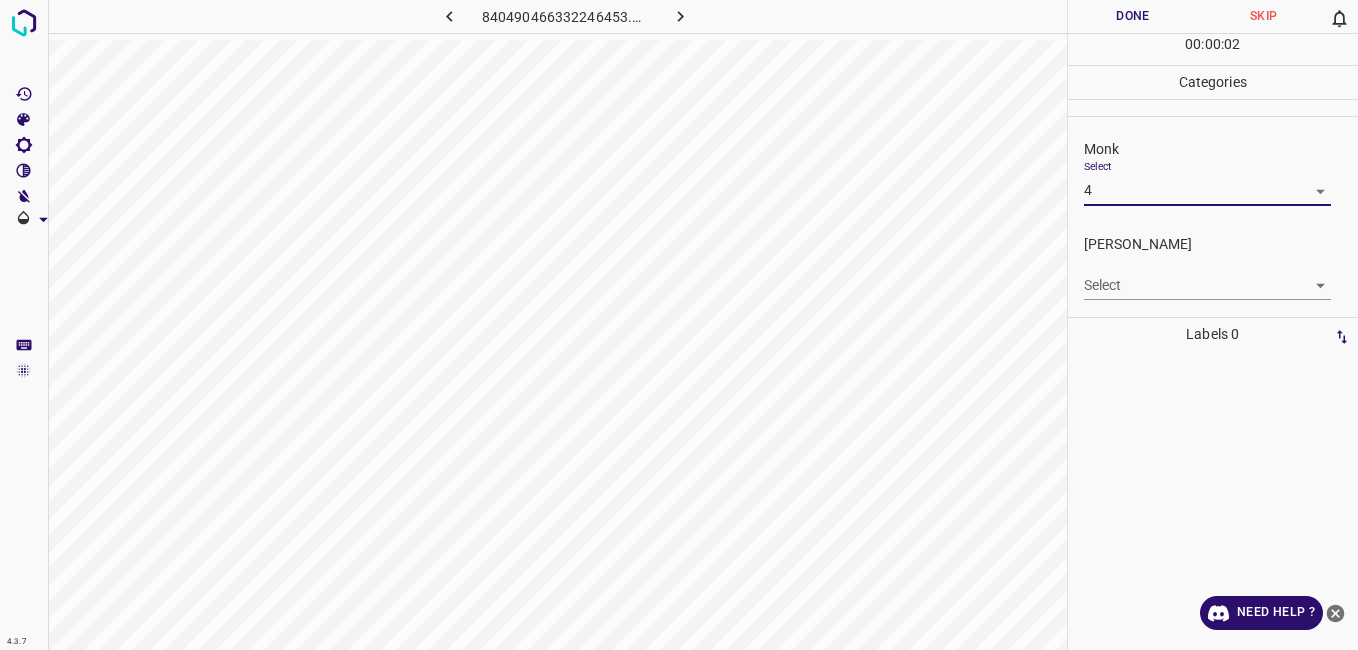 click on "4.3.7 840490466332246453.png Done Skip 0 00   : 00   : 02   Categories Monk   Select 4 4  Fitzpatrick   Select ​ Labels   0 Categories 1 Monk 2  Fitzpatrick Tools Space Change between modes (Draw & Edit) I Auto labeling R Restore zoom M Zoom in N Zoom out Delete Delete selecte label Filters Z Restore filters X Saturation filter C Brightness filter V Contrast filter B Gray scale filter General O Download Need Help ? - Text - Hide - Delete" at bounding box center [679, 325] 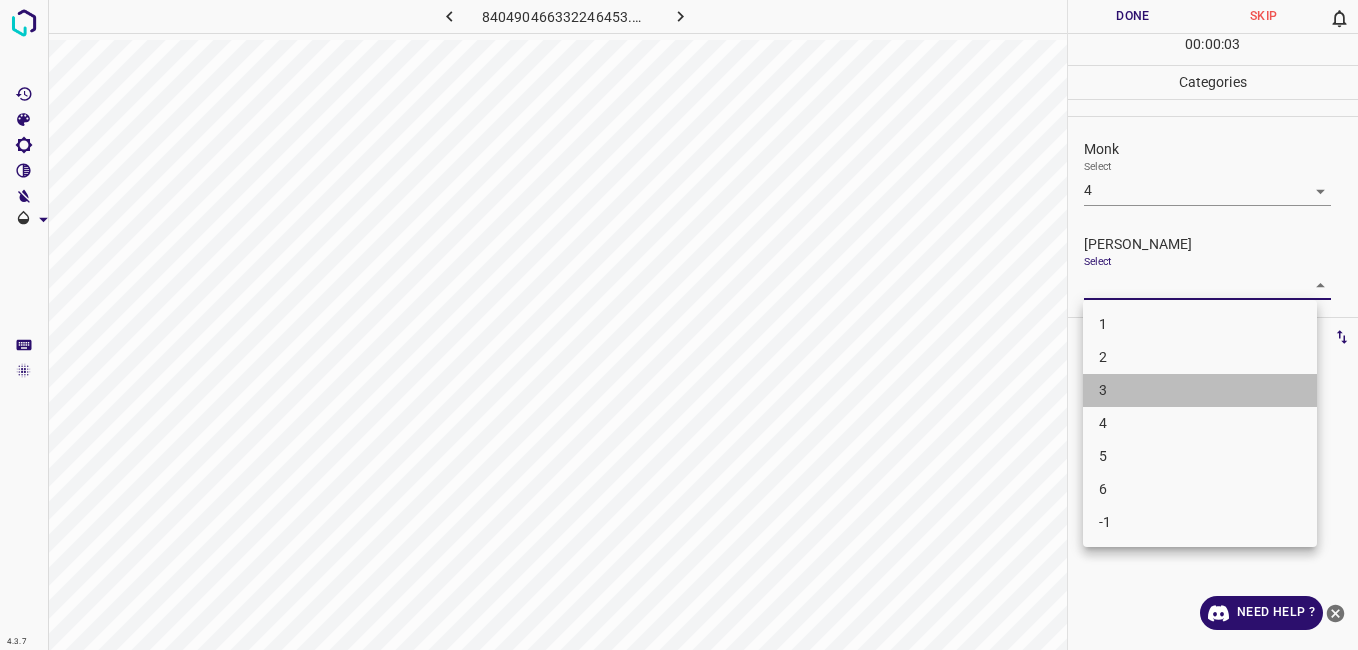 click on "3" at bounding box center [1200, 390] 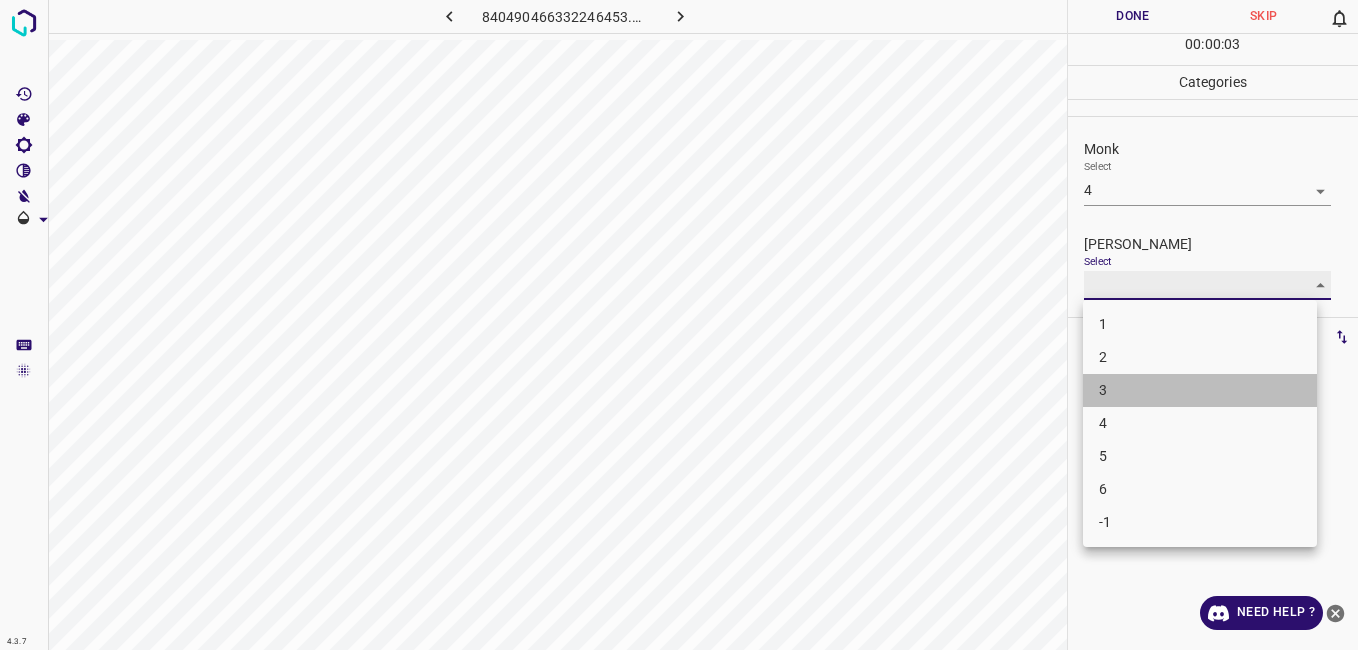 type on "3" 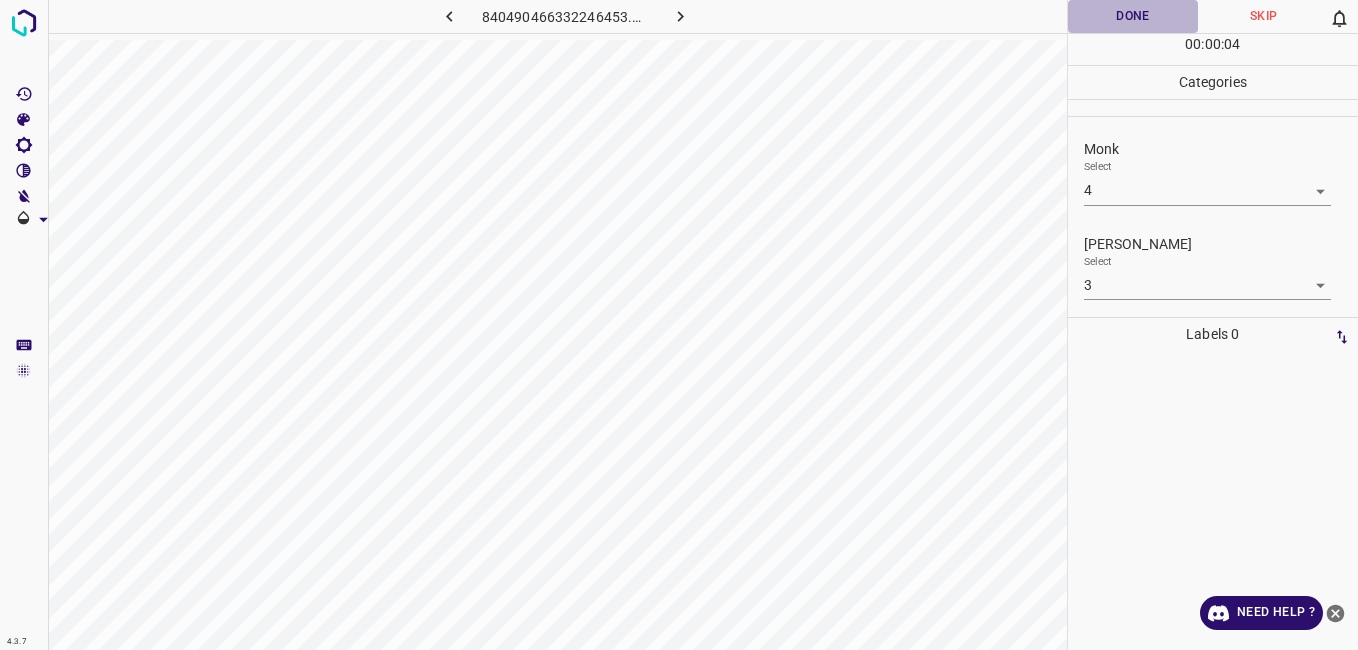 click on "Done" at bounding box center [1133, 16] 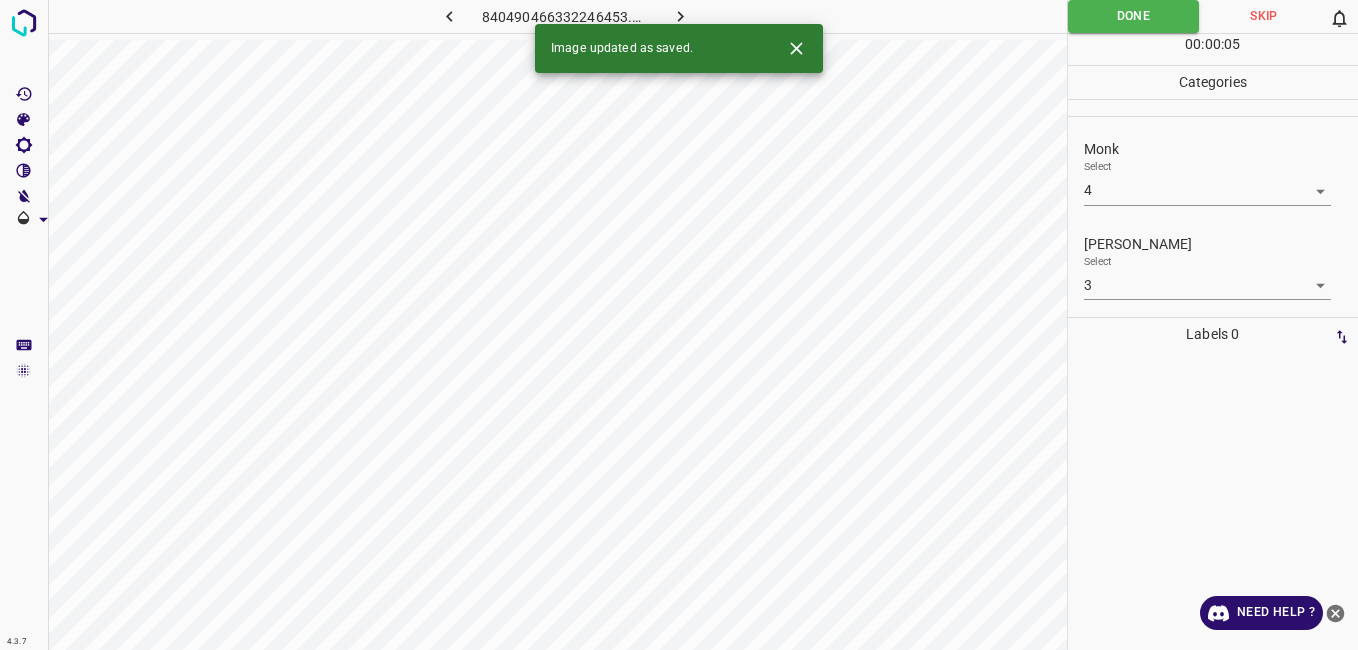 click 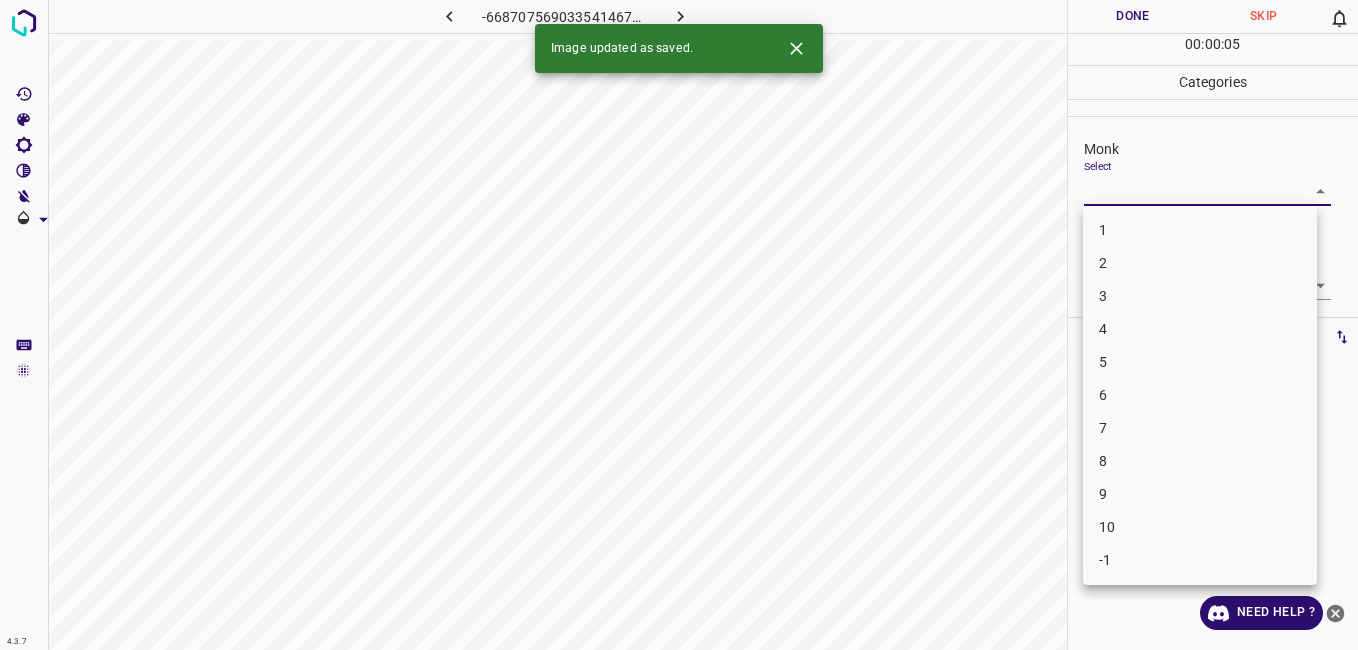 click on "4.3.7 -6687075690335414670.png Done Skip 0 00   : 00   : 05   Categories Monk   Select ​  Fitzpatrick   Select ​ Labels   0 Categories 1 Monk 2  Fitzpatrick Tools Space Change between modes (Draw & Edit) I Auto labeling R Restore zoom M Zoom in N Zoom out Delete Delete selecte label Filters Z Restore filters X Saturation filter C Brightness filter V Contrast filter B Gray scale filter General O Download Image updated as saved. Need Help ? - Text - Hide - Delete 1 2 3 4 5 6 7 8 9 10 -1" at bounding box center [679, 325] 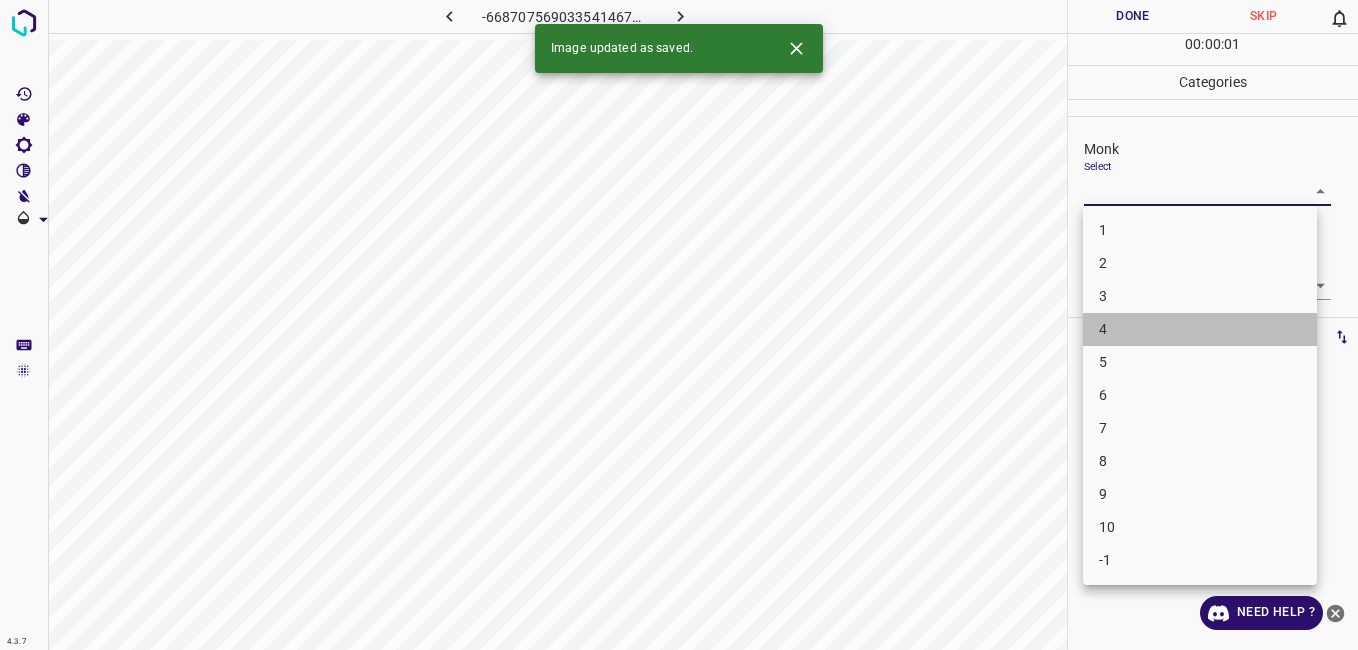 click on "4" at bounding box center [1200, 329] 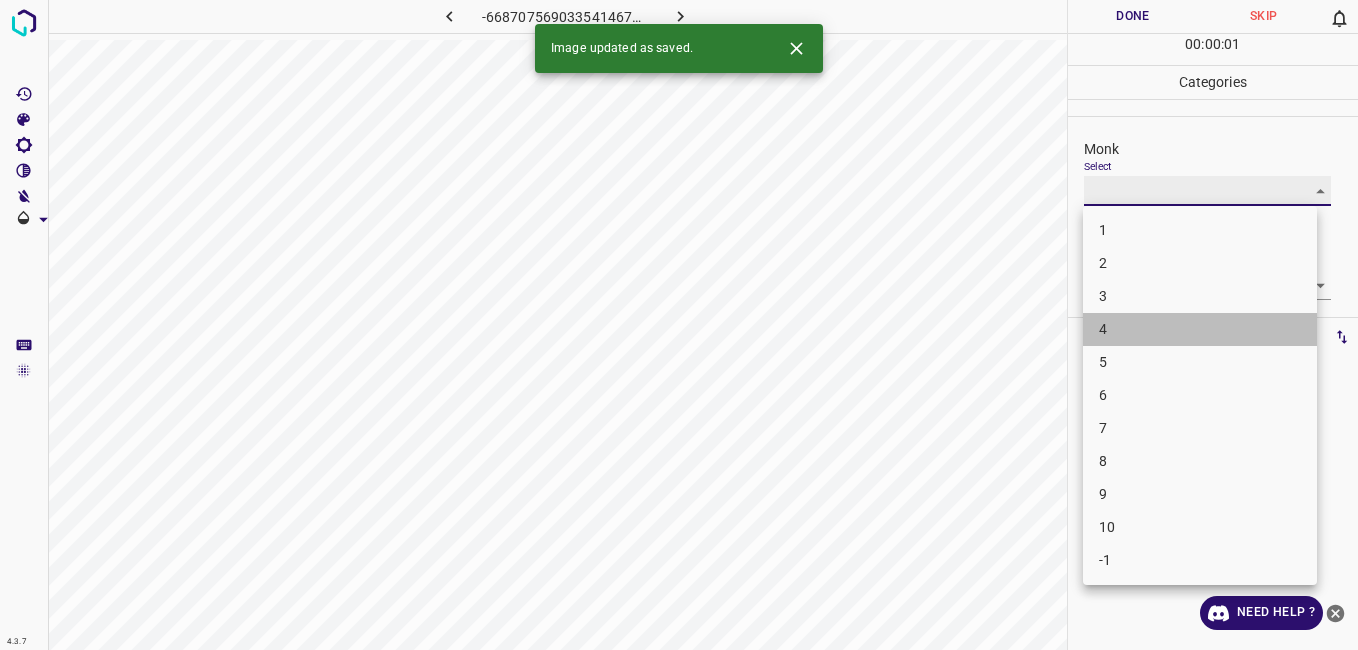 type on "4" 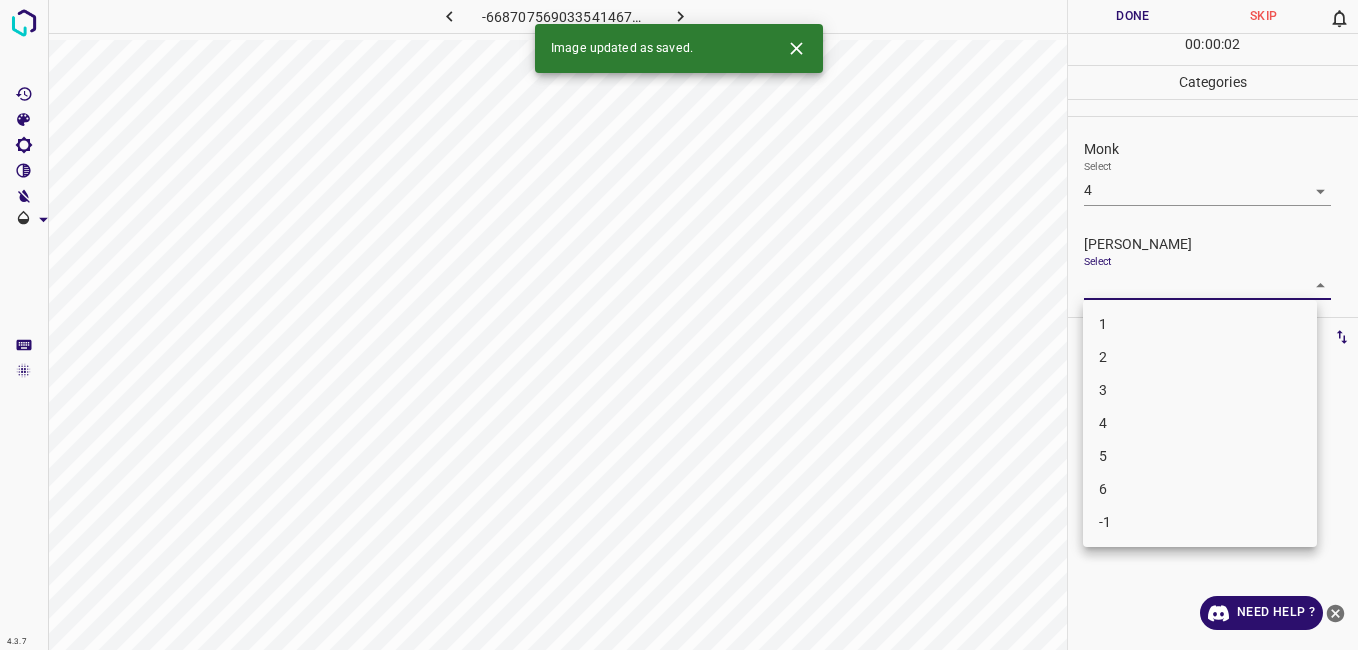 click on "4.3.7 -6687075690335414670.png Done Skip 0 00   : 00   : 02   Categories Monk   Select 4 4  Fitzpatrick   Select ​ Labels   0 Categories 1 Monk 2  Fitzpatrick Tools Space Change between modes (Draw & Edit) I Auto labeling R Restore zoom M Zoom in N Zoom out Delete Delete selecte label Filters Z Restore filters X Saturation filter C Brightness filter V Contrast filter B Gray scale filter General O Download Image updated as saved. Need Help ? - Text - Hide - Delete 1 2 3 4 5 6 -1" at bounding box center [679, 325] 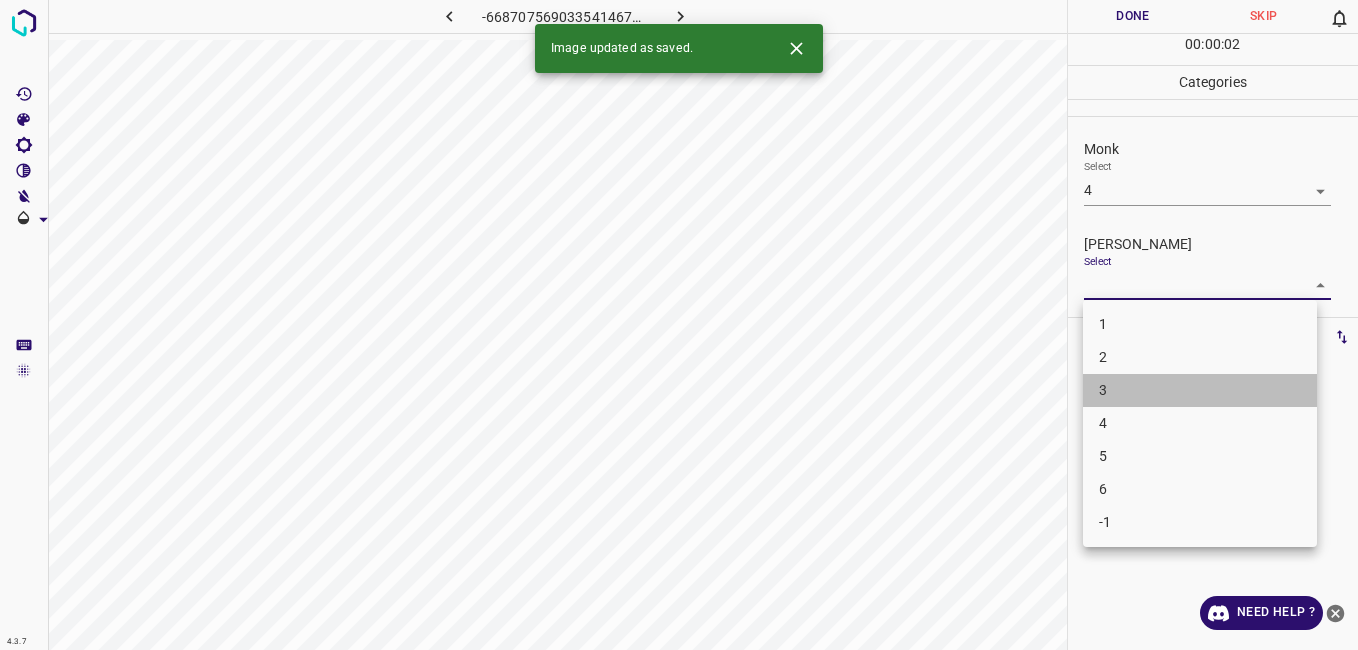 click on "3" at bounding box center [1200, 390] 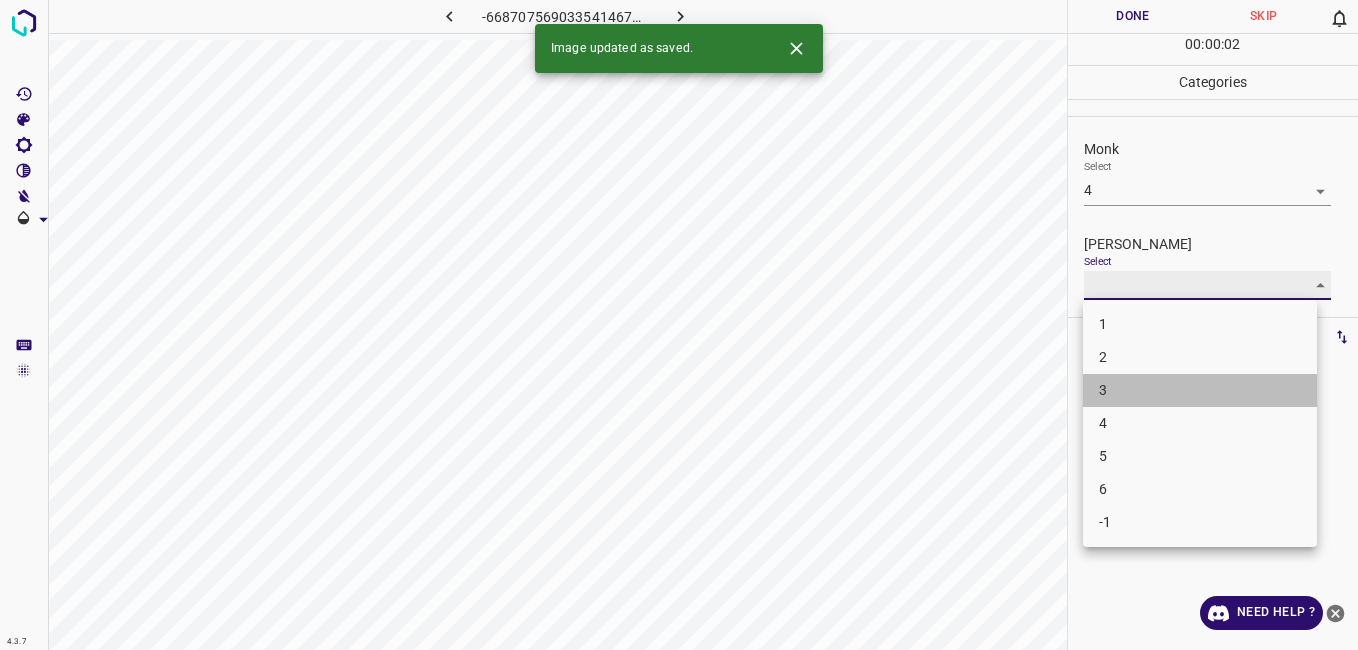 type on "3" 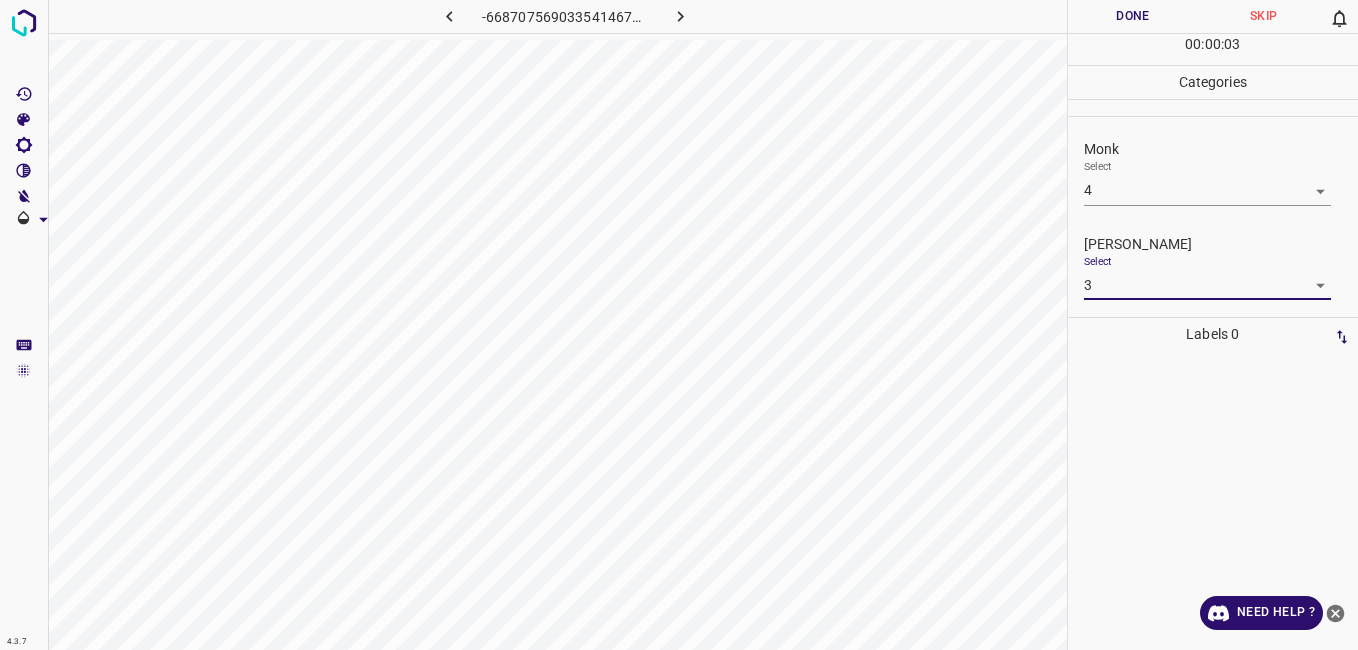 click on "Done" at bounding box center (1133, 16) 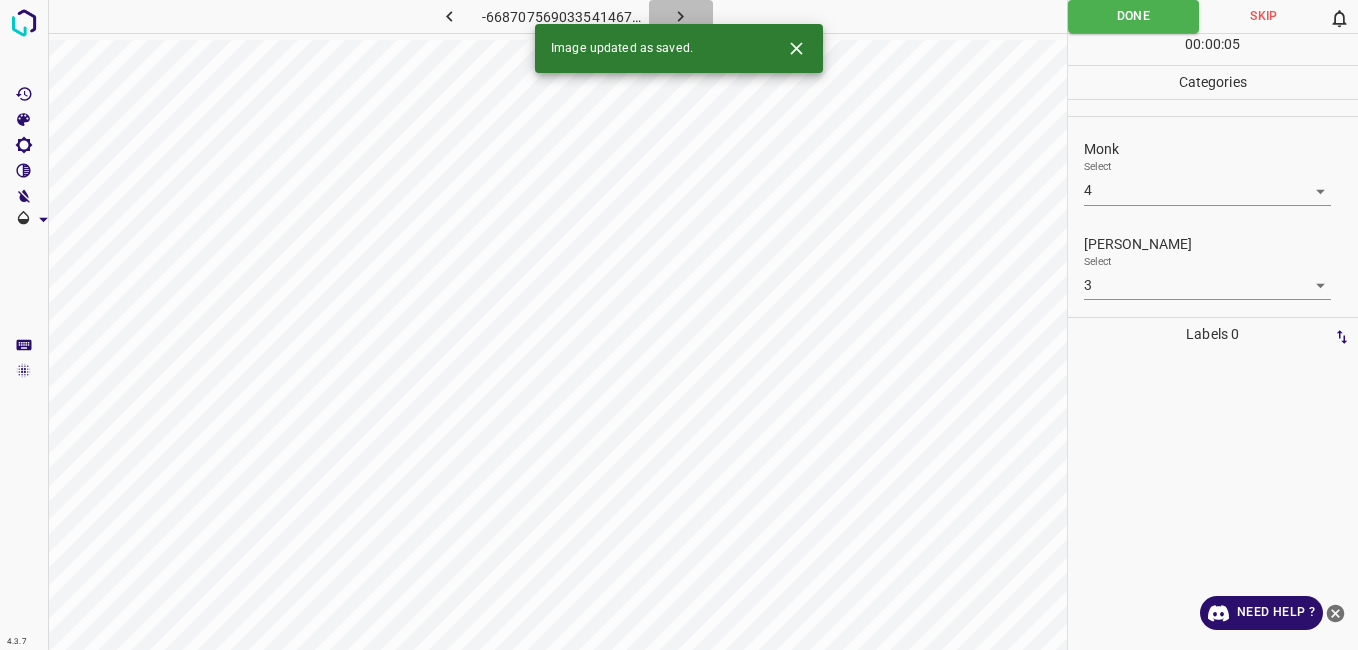 click 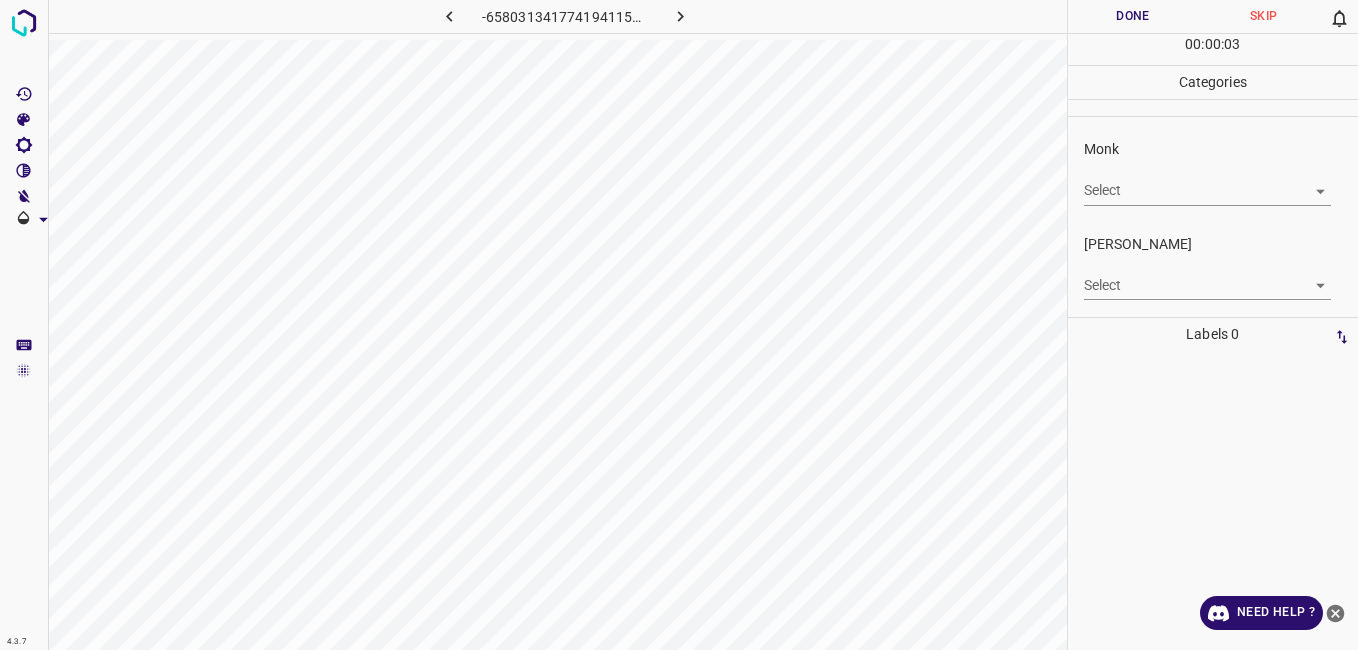 click on "Monk   Select ​" at bounding box center (1213, 172) 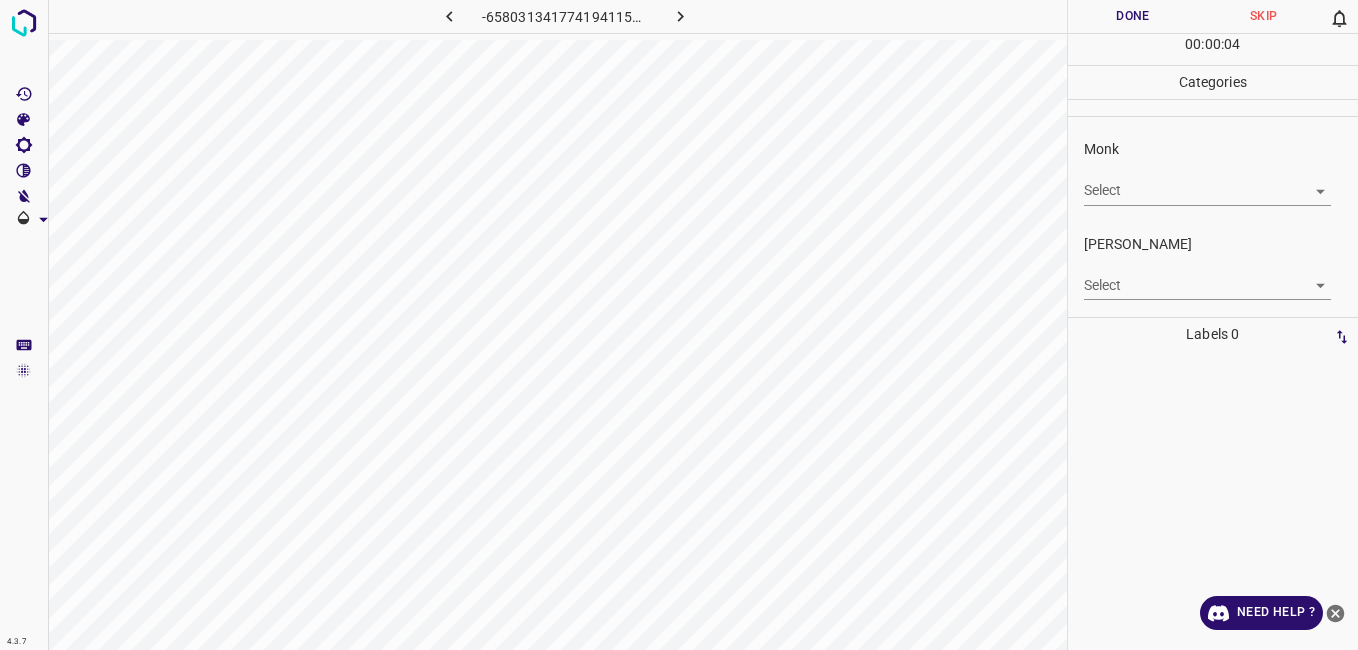 click on "4.3.7 -6580313417741941158.png Done Skip 0 00   : 00   : 04   Categories Monk   Select ​  Fitzpatrick   Select ​ Labels   0 Categories 1 Monk 2  Fitzpatrick Tools Space Change between modes (Draw & Edit) I Auto labeling R Restore zoom M Zoom in N Zoom out Delete Delete selecte label Filters Z Restore filters X Saturation filter C Brightness filter V Contrast filter B Gray scale filter General O Download Need Help ? - Text - Hide - Delete" at bounding box center [679, 325] 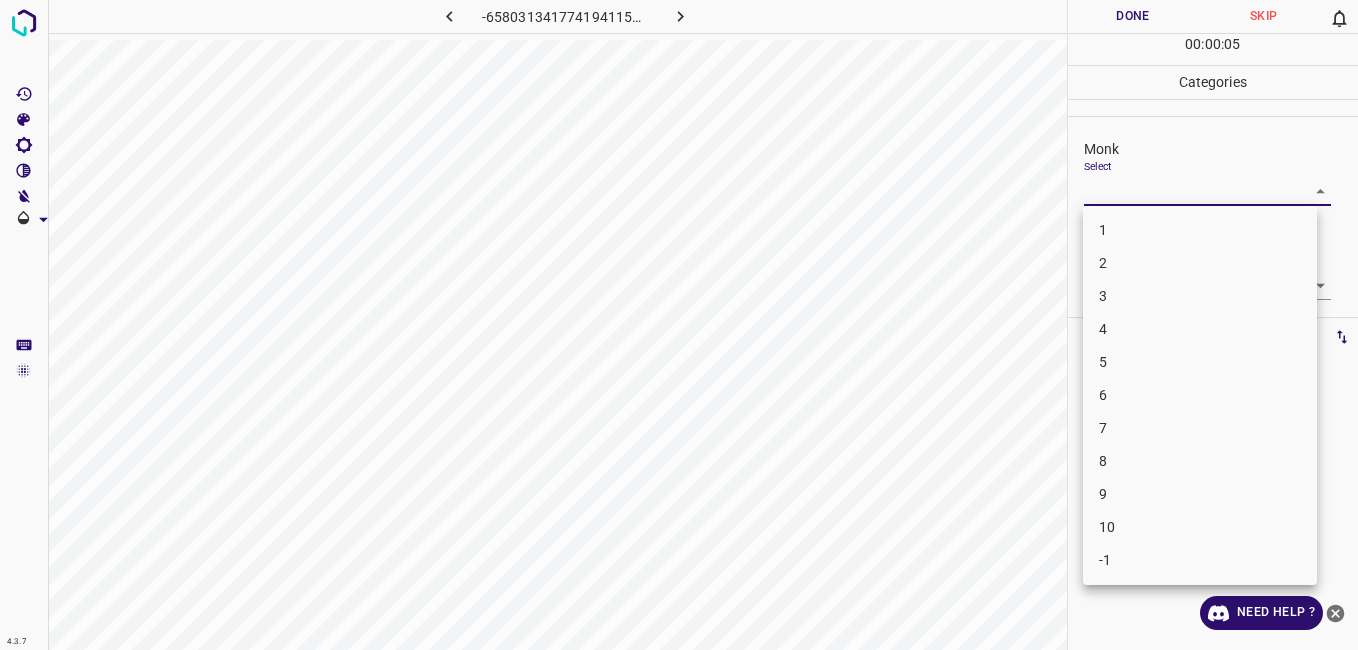 click on "3" at bounding box center (1200, 296) 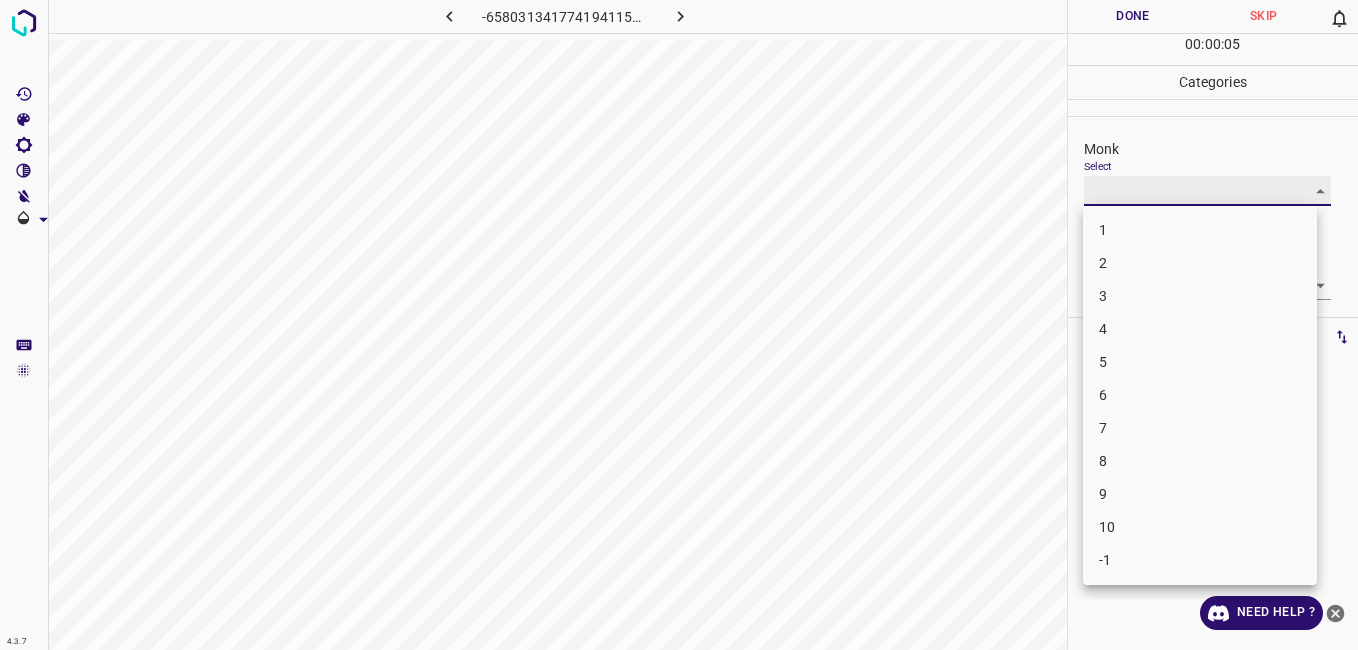 type on "3" 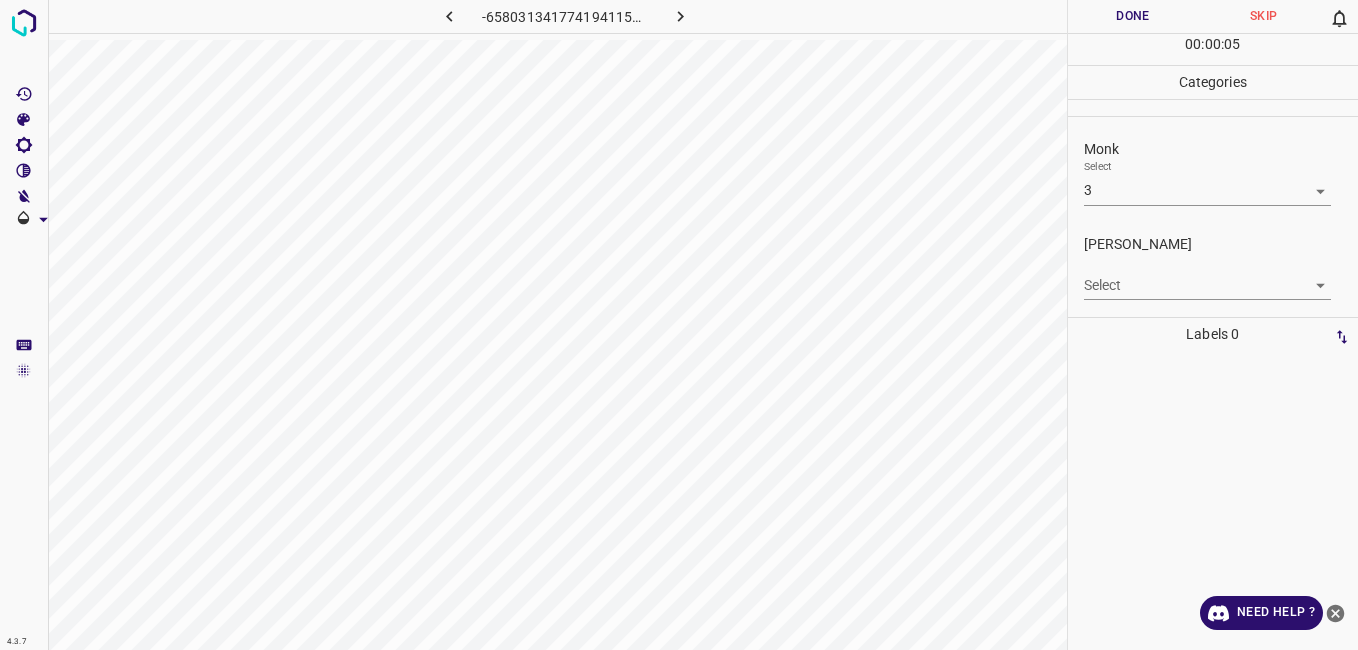 click on "Select ​" at bounding box center [1207, 277] 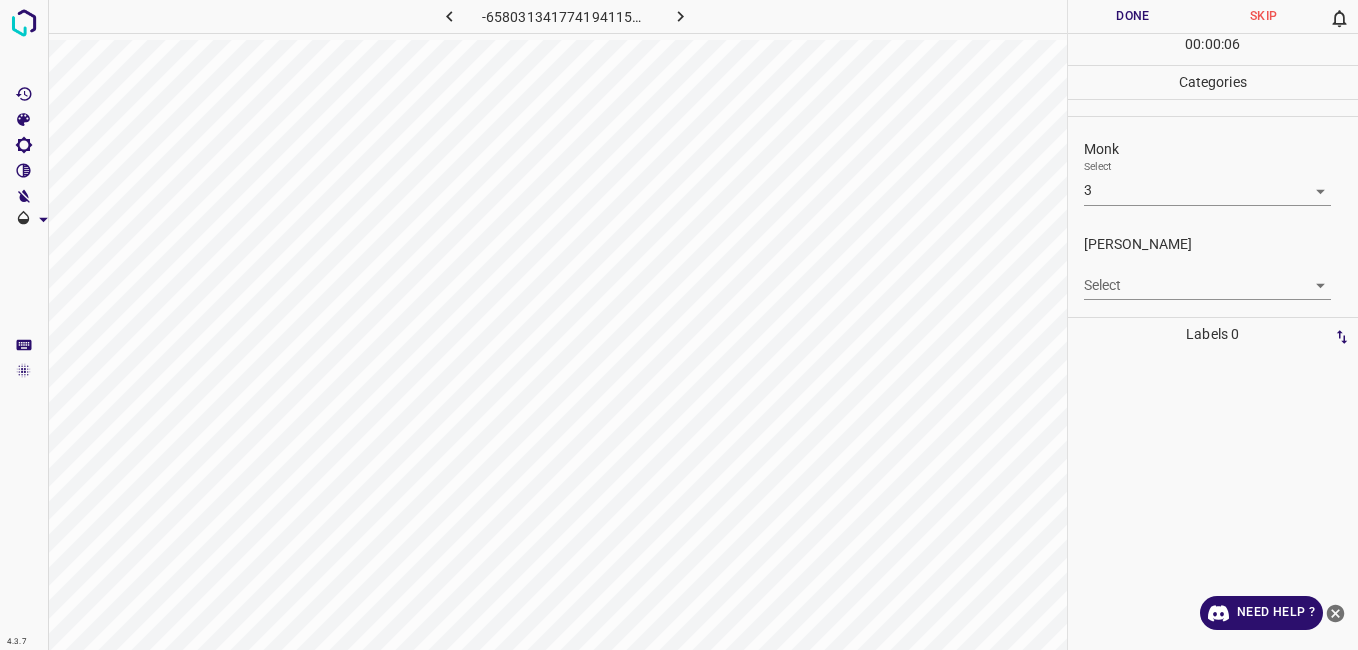click on "4.3.7 -6580313417741941158.png Done Skip 0 00   : 00   : 06   Categories Monk   Select 3 3  Fitzpatrick   Select ​ Labels   0 Categories 1 Monk 2  Fitzpatrick Tools Space Change between modes (Draw & Edit) I Auto labeling R Restore zoom M Zoom in N Zoom out Delete Delete selecte label Filters Z Restore filters X Saturation filter C Brightness filter V Contrast filter B Gray scale filter General O Download Need Help ? - Text - Hide - Delete" at bounding box center (679, 325) 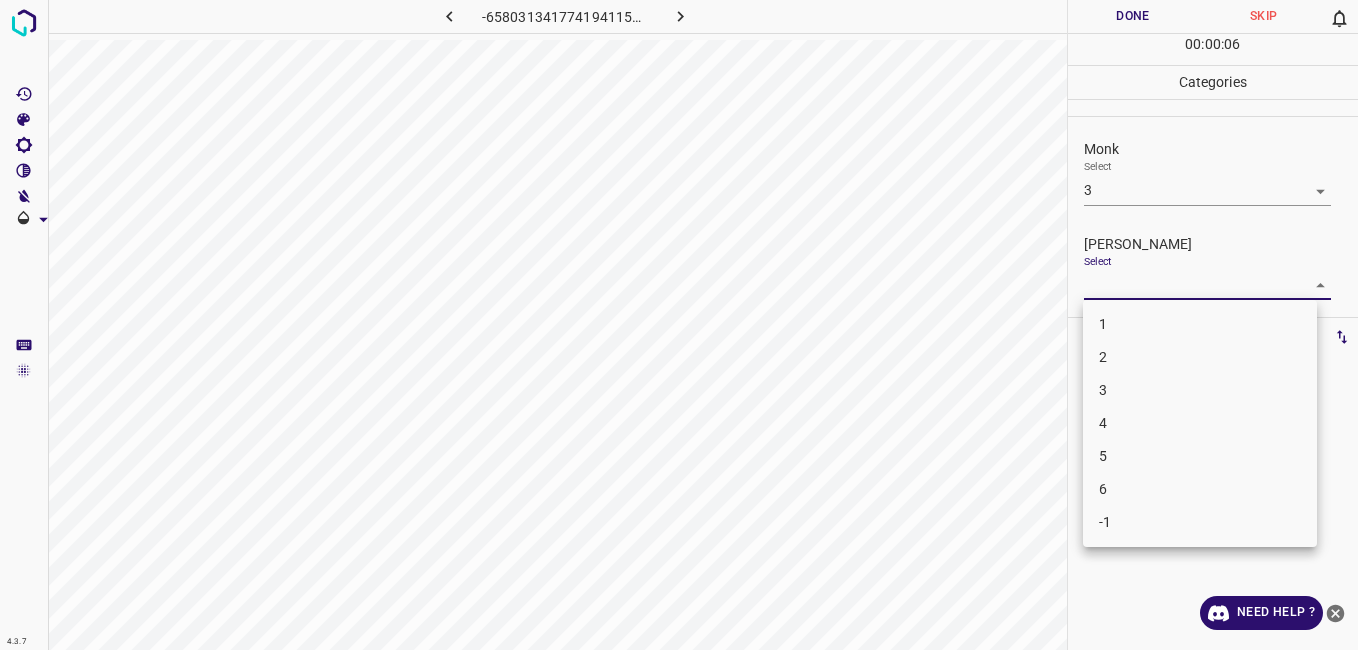 click on "2" at bounding box center (1200, 357) 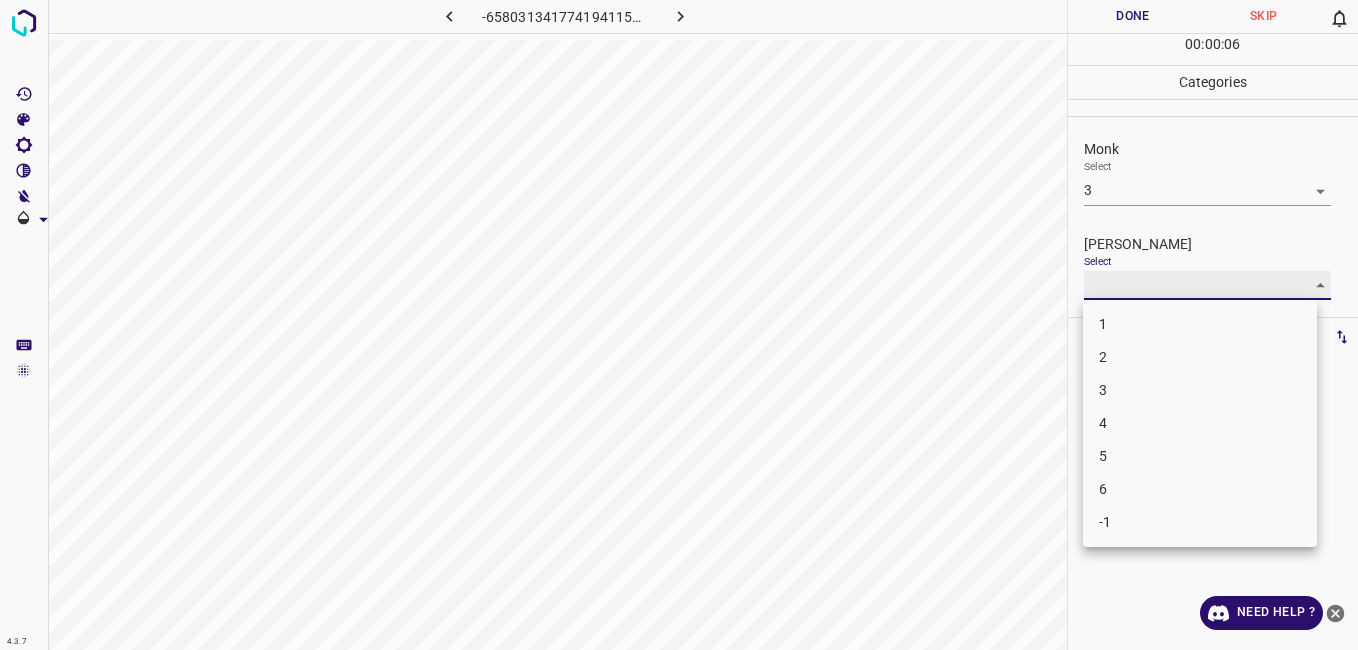 type on "2" 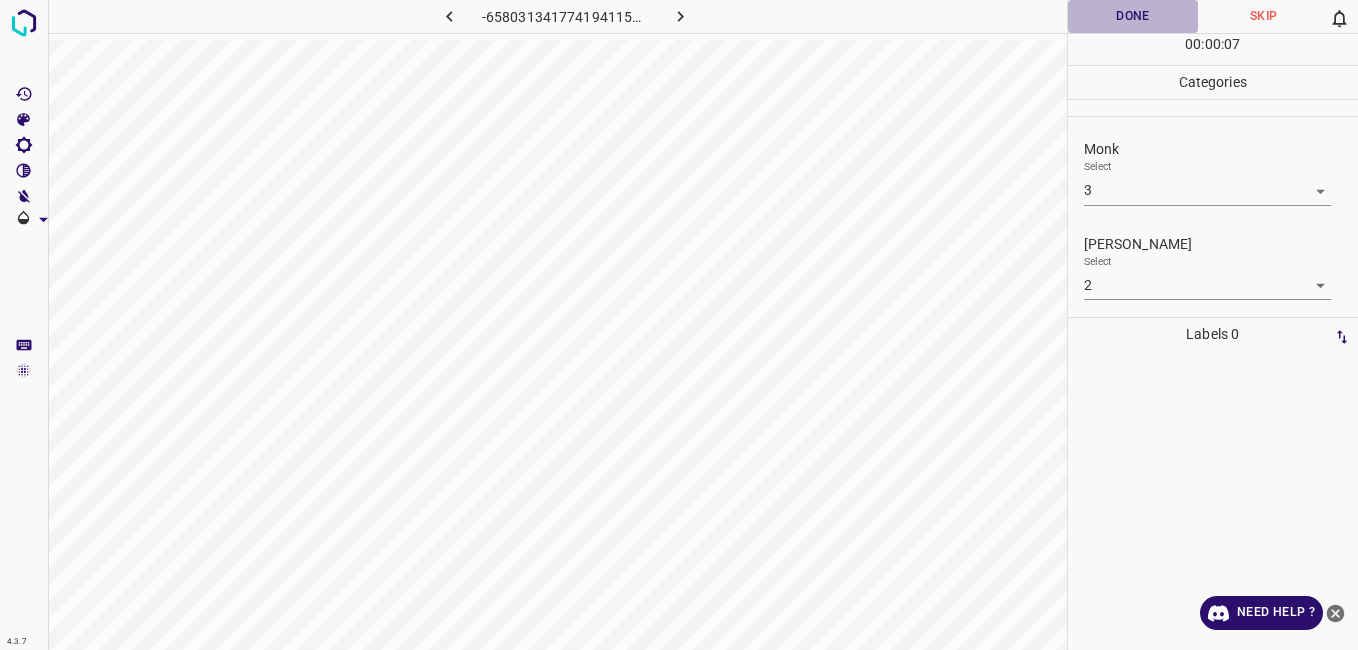 click on "Done" at bounding box center (1133, 16) 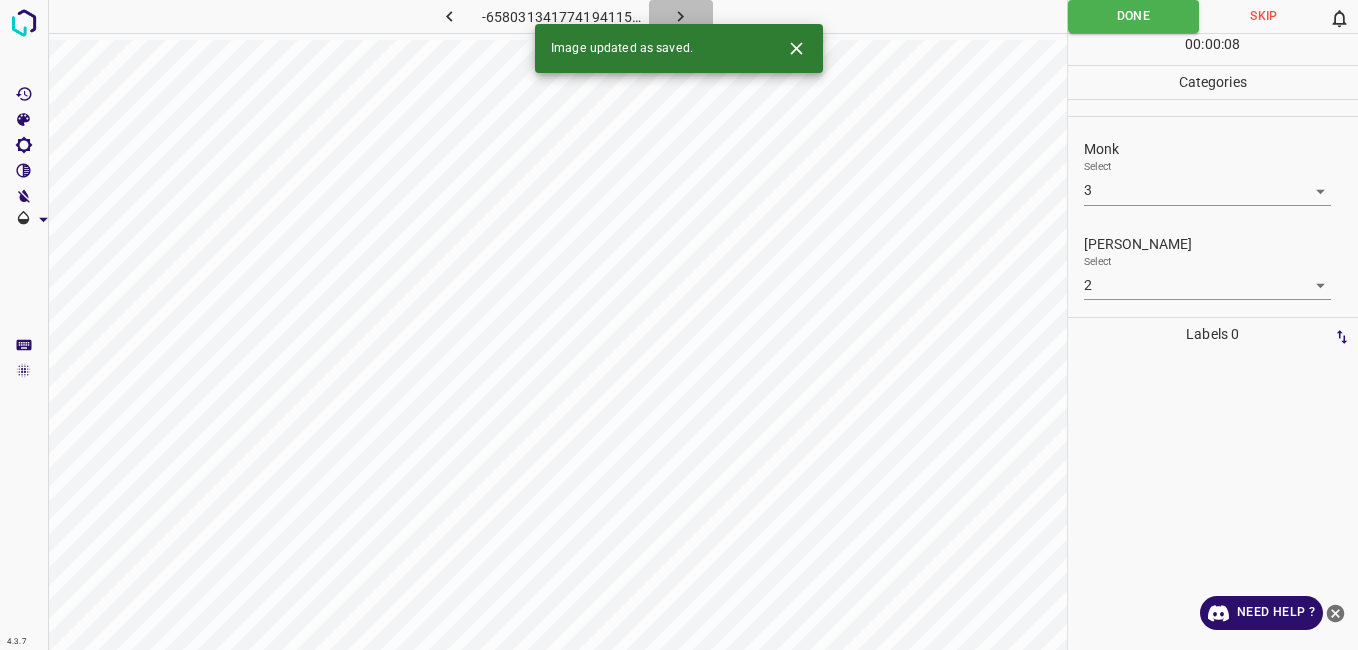 click 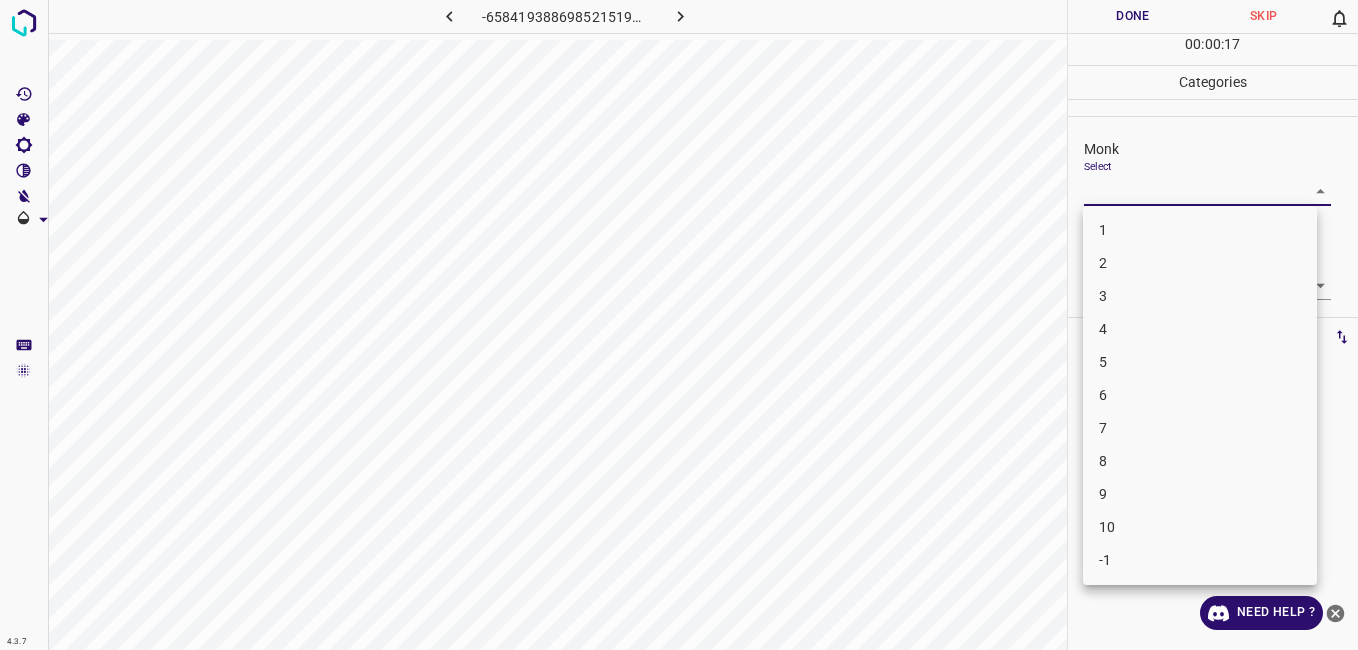 click on "4.3.7 -6584193886985215198.png Done Skip 0 00   : 00   : 17   Categories Monk   Select ​  Fitzpatrick   Select ​ Labels   0 Categories 1 Monk 2  Fitzpatrick Tools Space Change between modes (Draw & Edit) I Auto labeling R Restore zoom M Zoom in N Zoom out Delete Delete selecte label Filters Z Restore filters X Saturation filter C Brightness filter V Contrast filter B Gray scale filter General O Download Need Help ? - Text - Hide - Delete 1 2 3 4 5 6 7 8 9 10 -1" at bounding box center [679, 325] 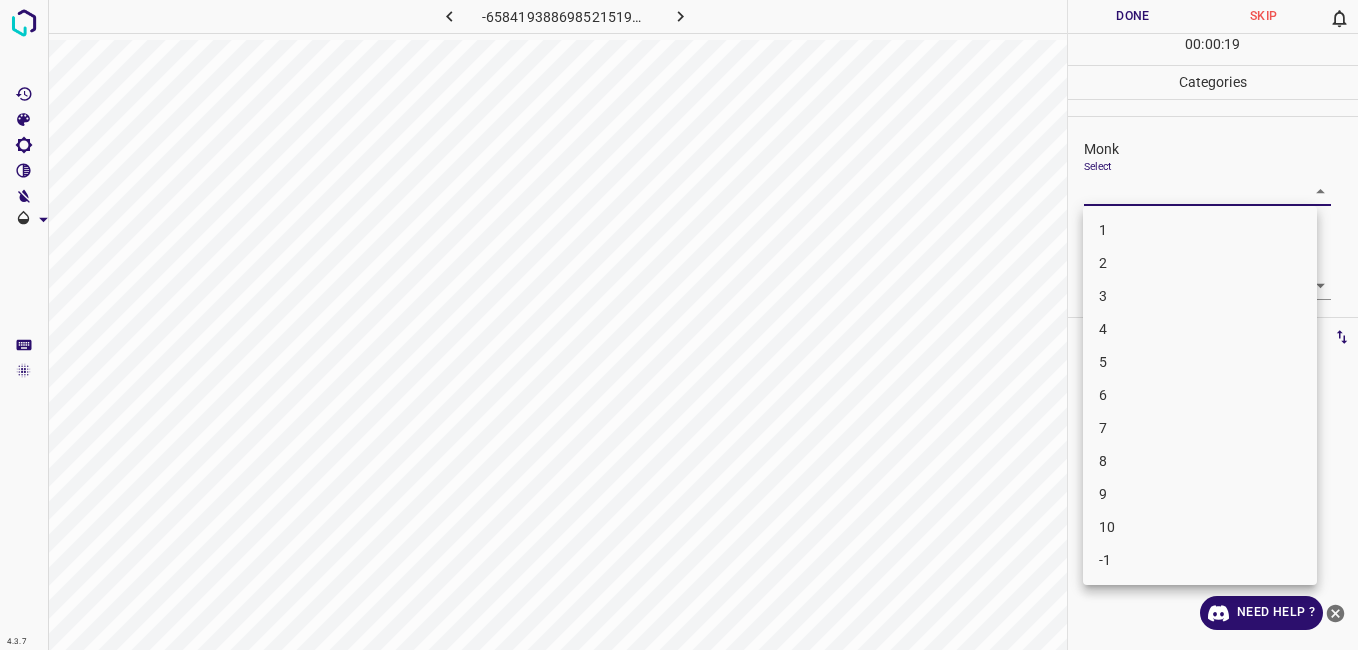 click on "8" at bounding box center [1200, 461] 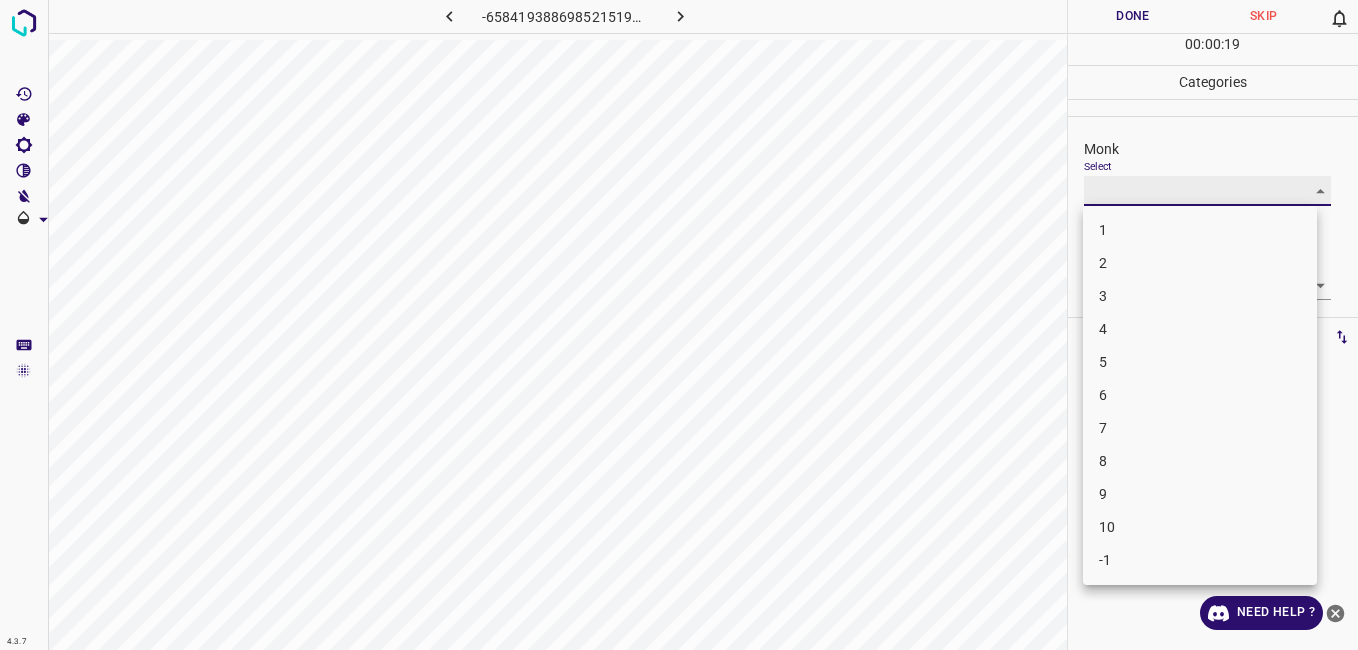 type on "8" 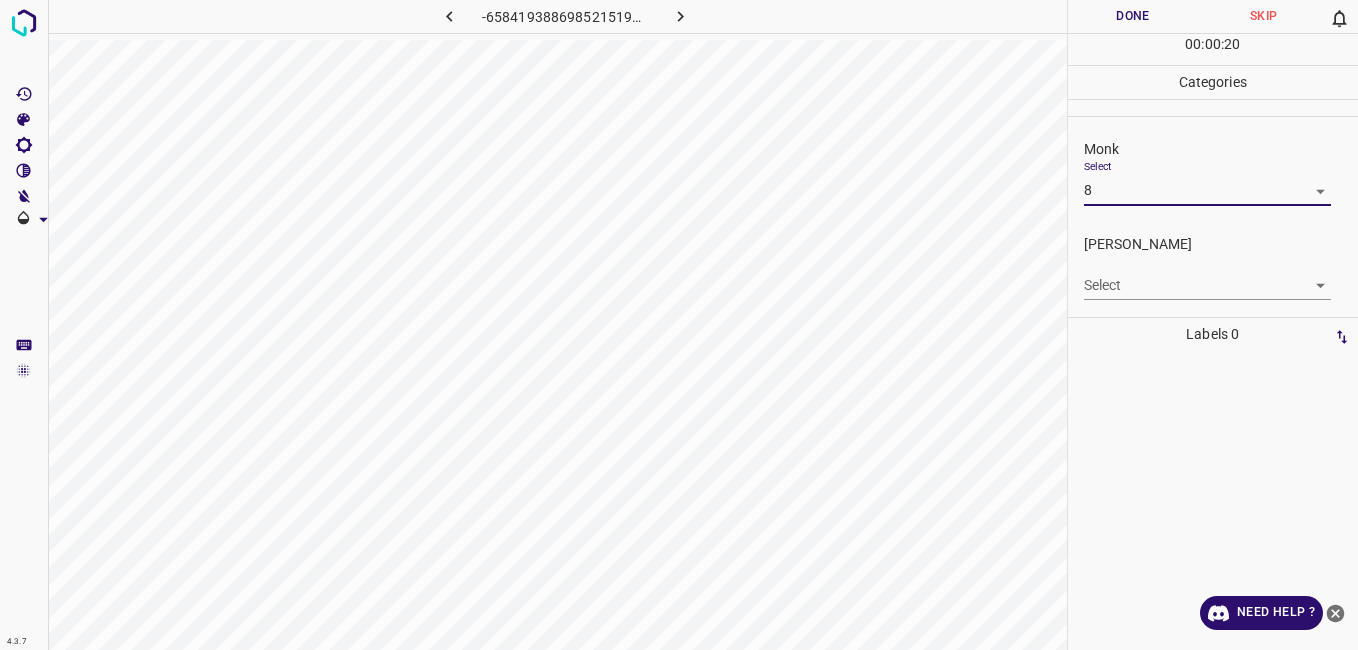 click on "4.3.7 -6584193886985215198.png Done Skip 0 00   : 00   : 20   Categories Monk   Select 8 8  Fitzpatrick   Select ​ Labels   0 Categories 1 Monk 2  Fitzpatrick Tools Space Change between modes (Draw & Edit) I Auto labeling R Restore zoom M Zoom in N Zoom out Delete Delete selecte label Filters Z Restore filters X Saturation filter C Brightness filter V Contrast filter B Gray scale filter General O Download Need Help ? - Text - Hide - Delete" at bounding box center (679, 325) 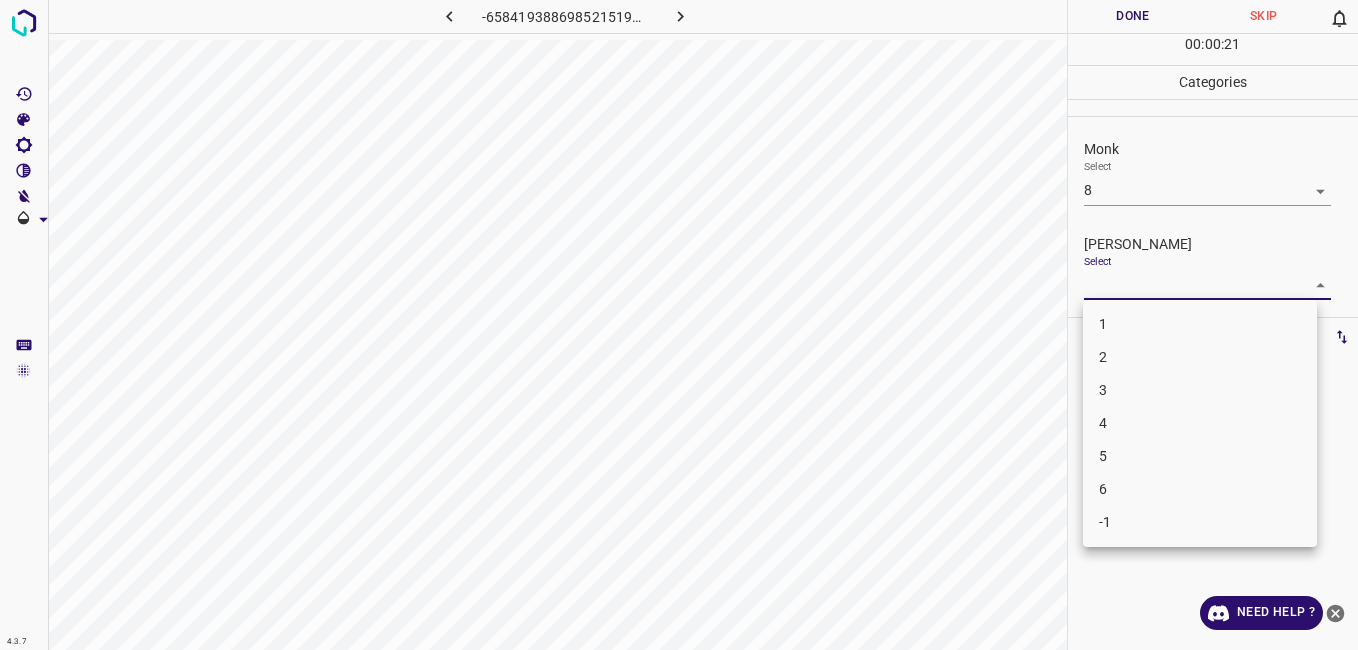 click on "5" at bounding box center (1200, 456) 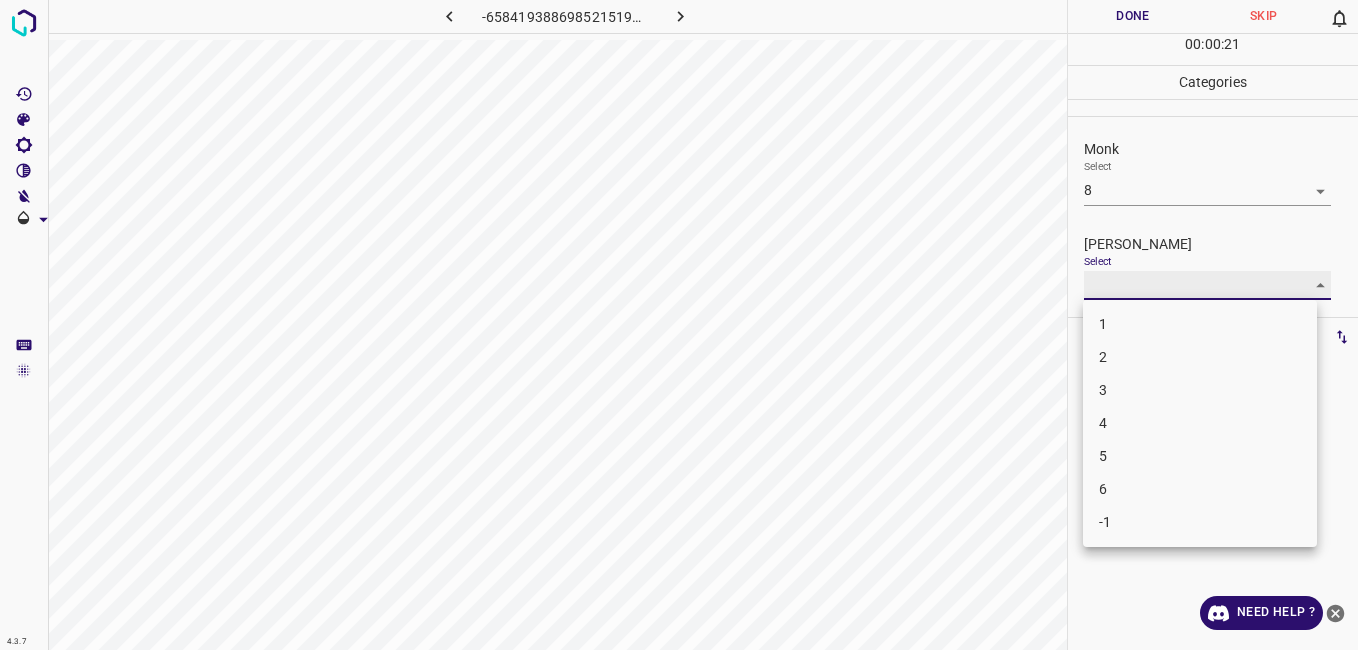 type on "5" 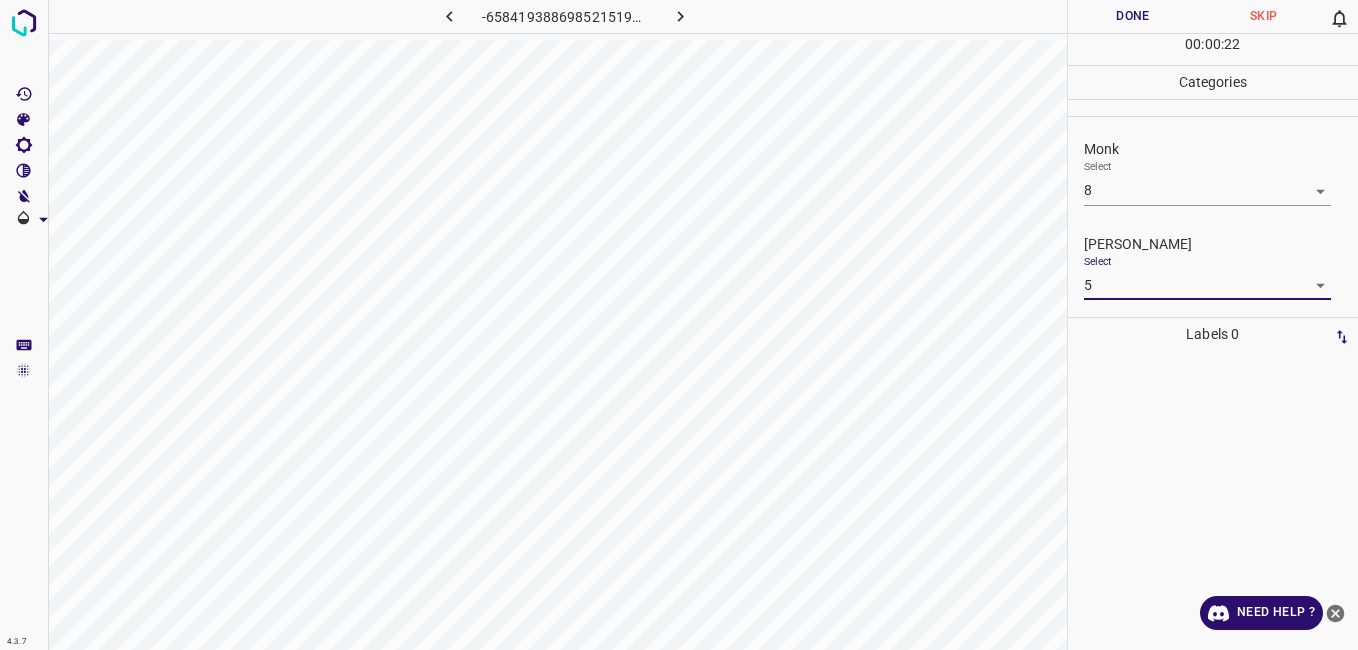 click on "Done" at bounding box center (1133, 16) 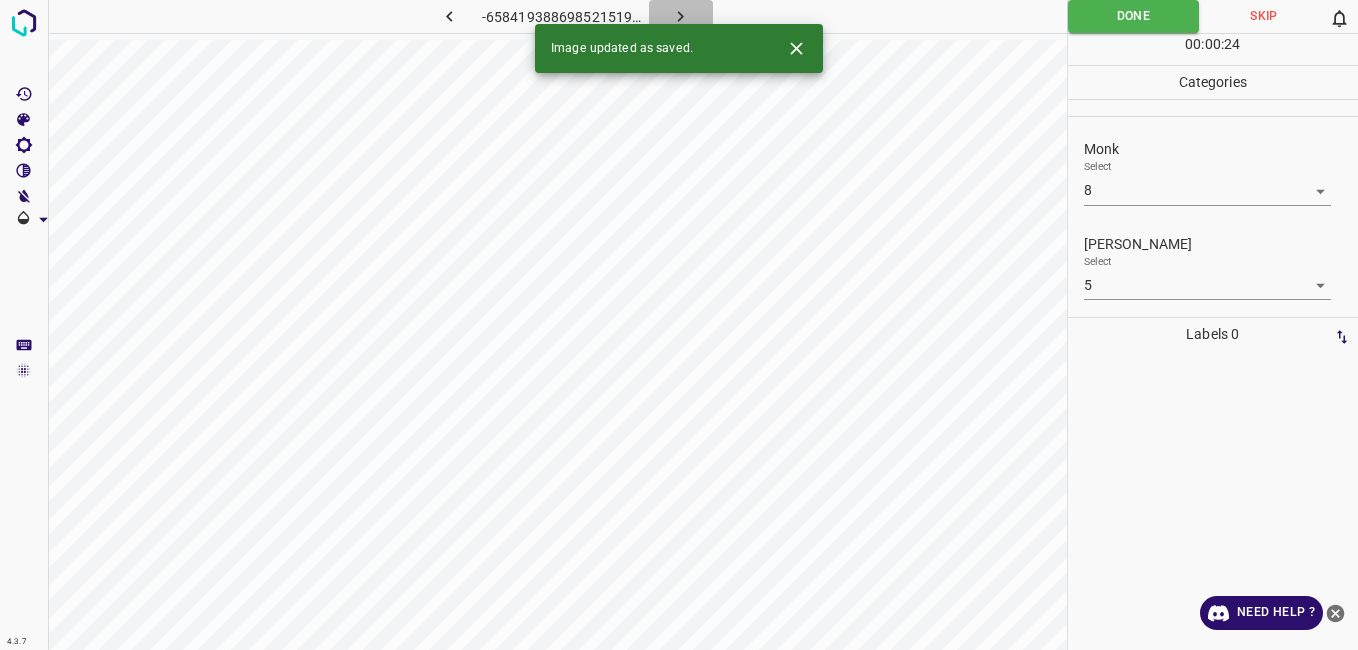 click 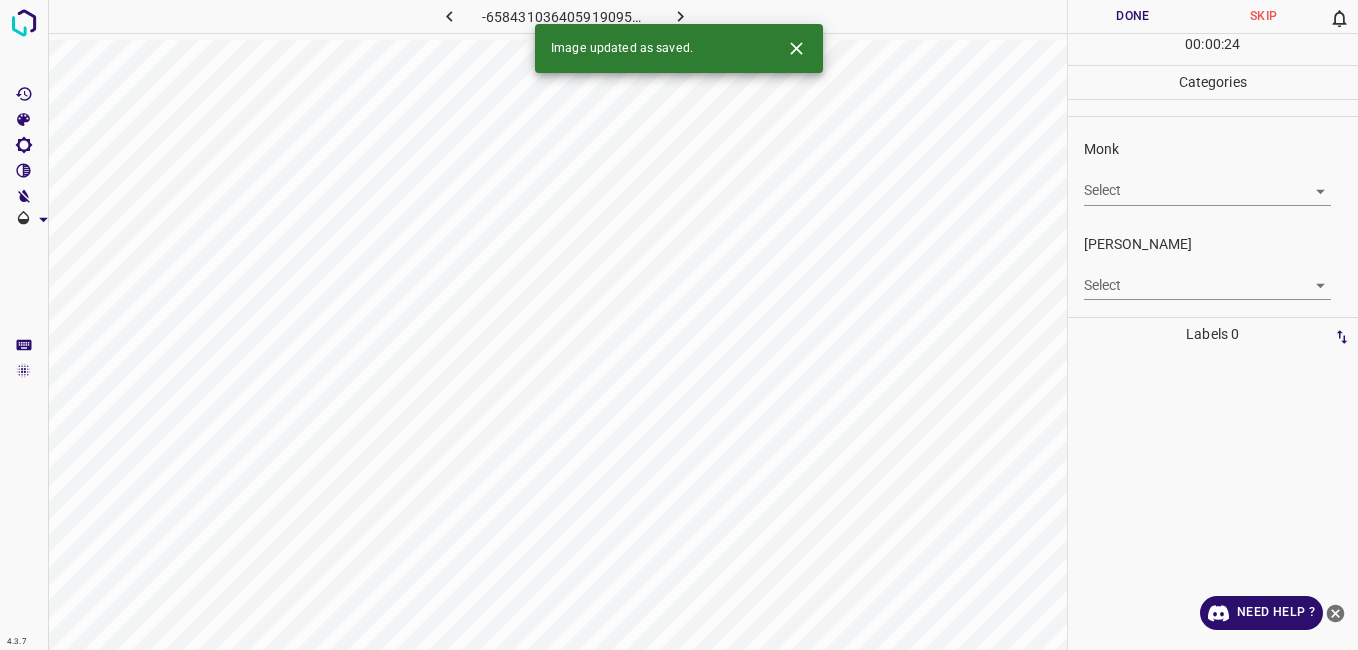 click on "4.3.7 -6584310364059190958.png Done Skip 0 00   : 00   : 24   Categories Monk   Select ​  Fitzpatrick   Select ​ Labels   0 Categories 1 Monk 2  Fitzpatrick Tools Space Change between modes (Draw & Edit) I Auto labeling R Restore zoom M Zoom in N Zoom out Delete Delete selecte label Filters Z Restore filters X Saturation filter C Brightness filter V Contrast filter B Gray scale filter General O Download Image updated as saved. Need Help ? - Text - Hide - Delete" at bounding box center (679, 325) 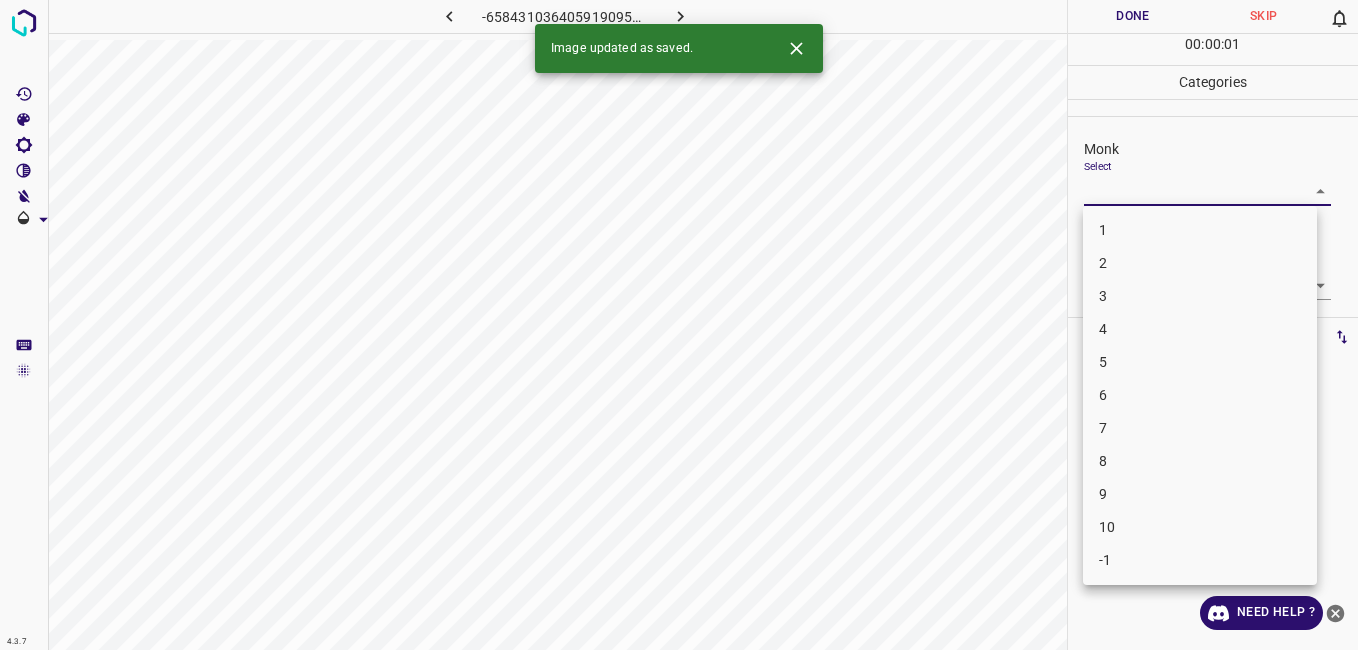 click on "4" at bounding box center (1200, 329) 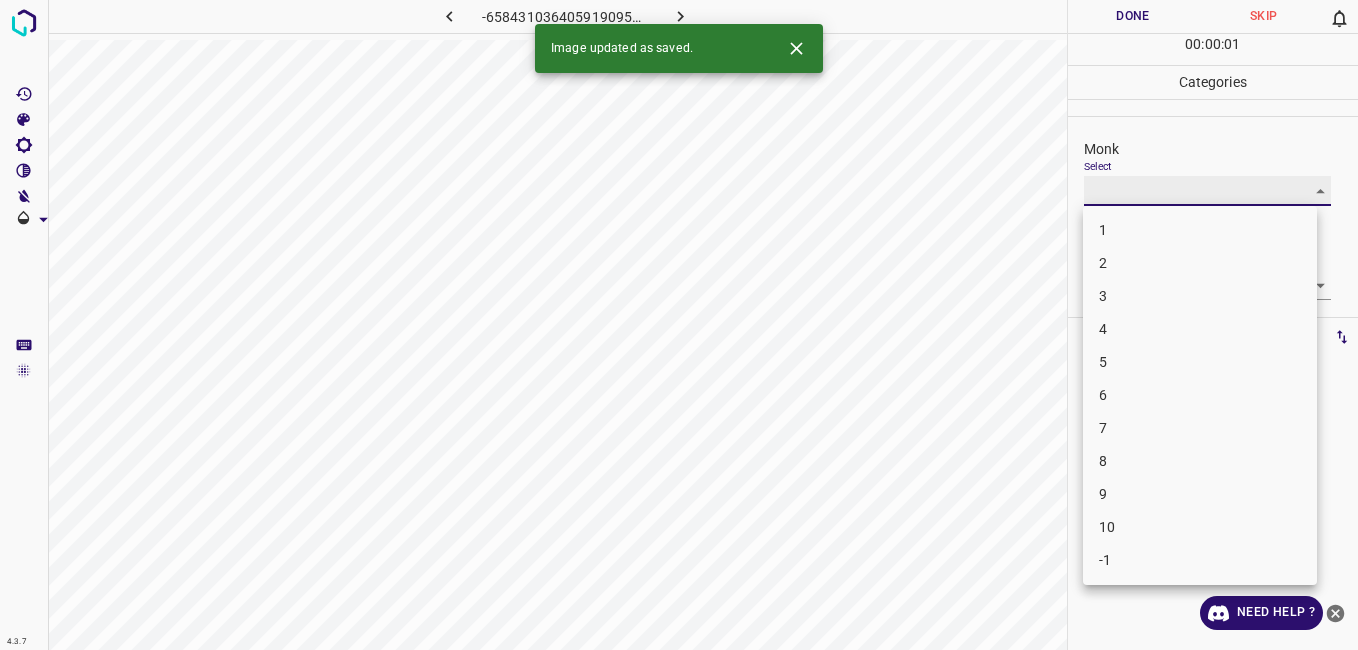 type on "4" 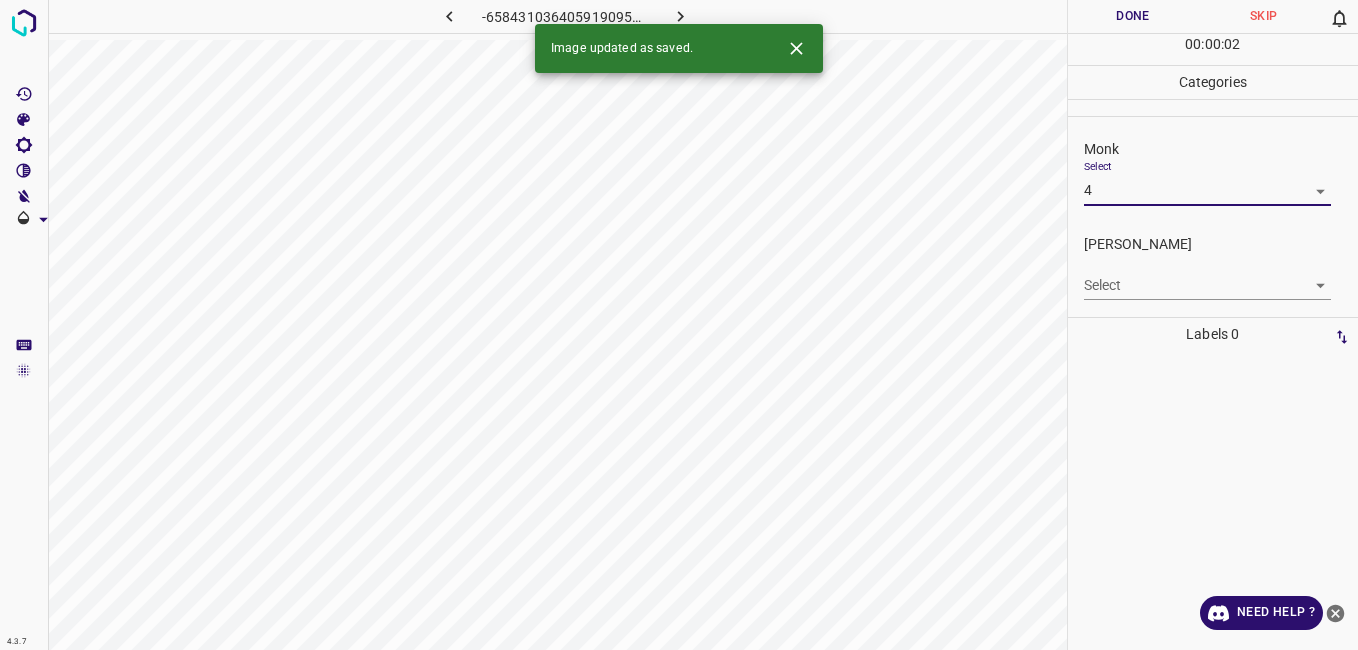 click on "4.3.7 -6584310364059190958.png Done Skip 0 00   : 00   : 02   Categories Monk   Select 4 4  Fitzpatrick   Select ​ Labels   0 Categories 1 Monk 2  Fitzpatrick Tools Space Change between modes (Draw & Edit) I Auto labeling R Restore zoom M Zoom in N Zoom out Delete Delete selecte label Filters Z Restore filters X Saturation filter C Brightness filter V Contrast filter B Gray scale filter General O Download Image updated as saved. Need Help ? - Text - Hide - Delete" at bounding box center [679, 325] 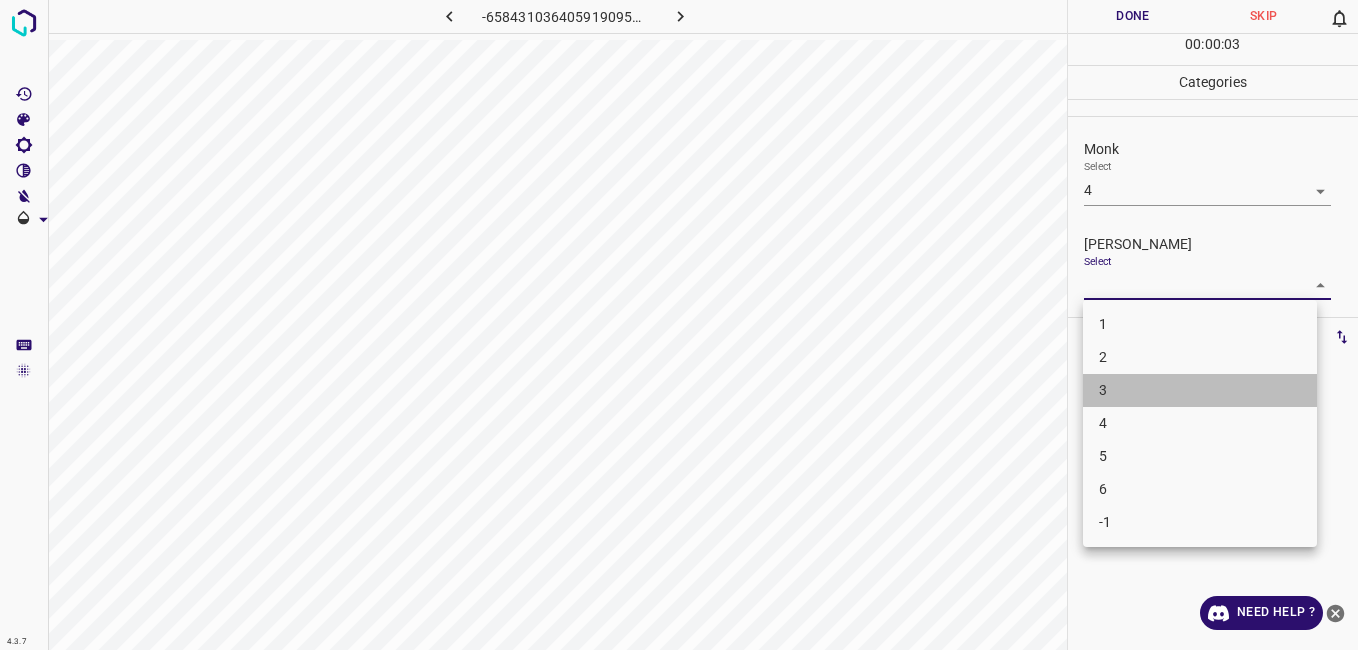 click on "3" at bounding box center (1200, 390) 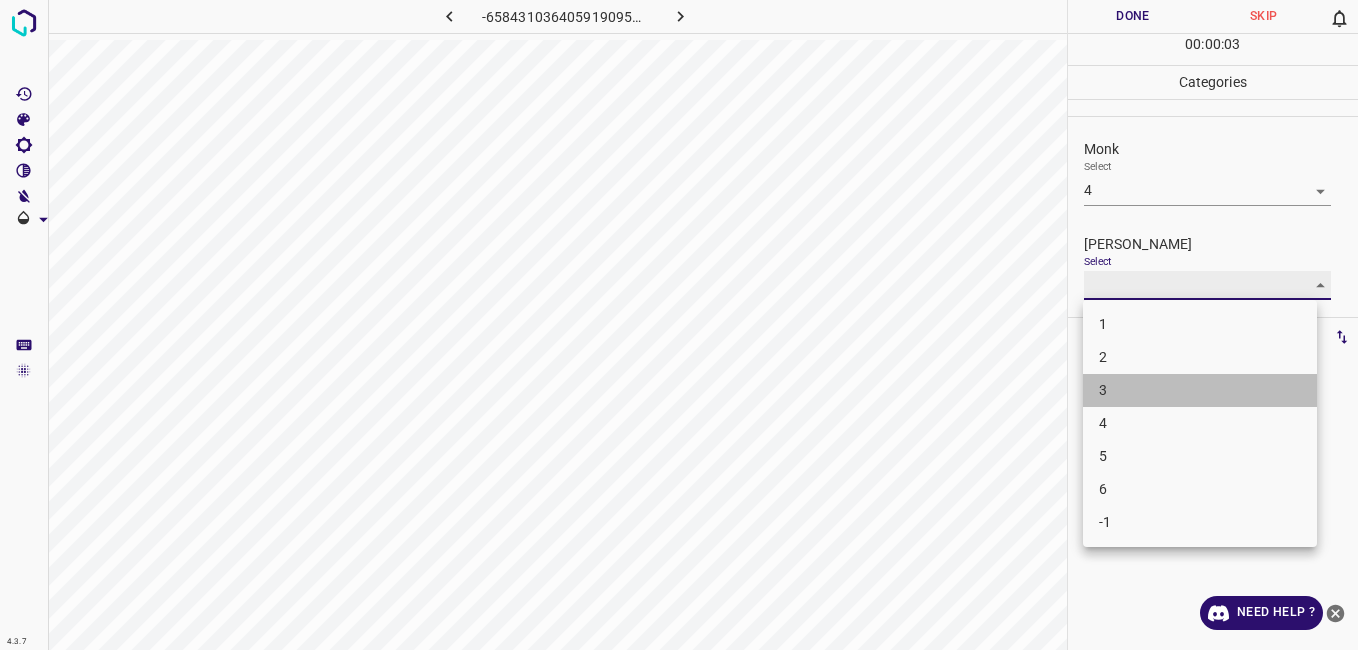 type on "3" 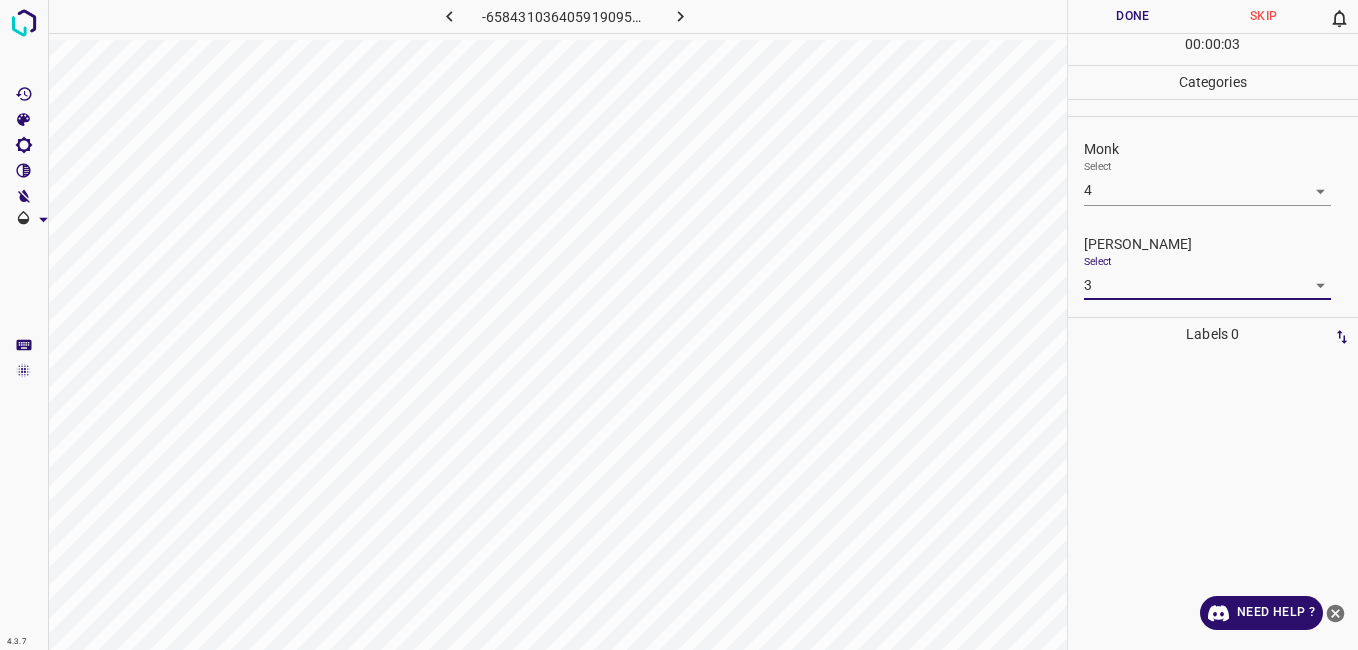 click on "Done" at bounding box center (1133, 16) 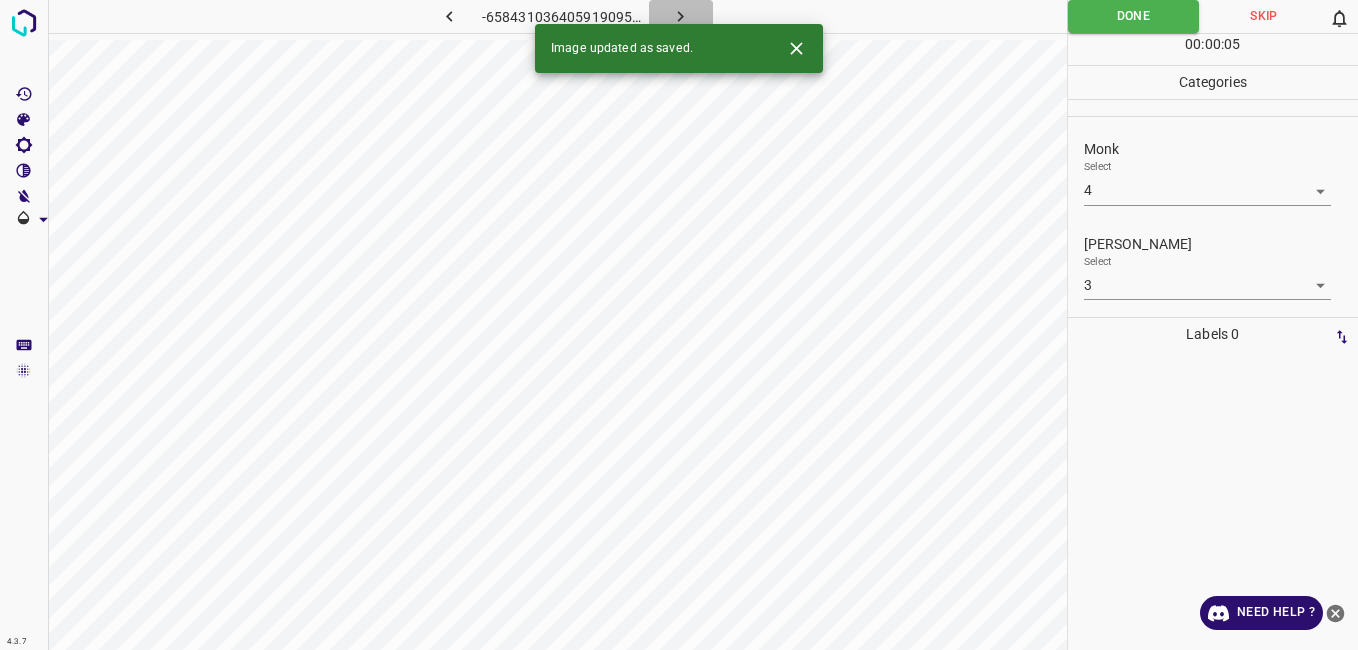 click 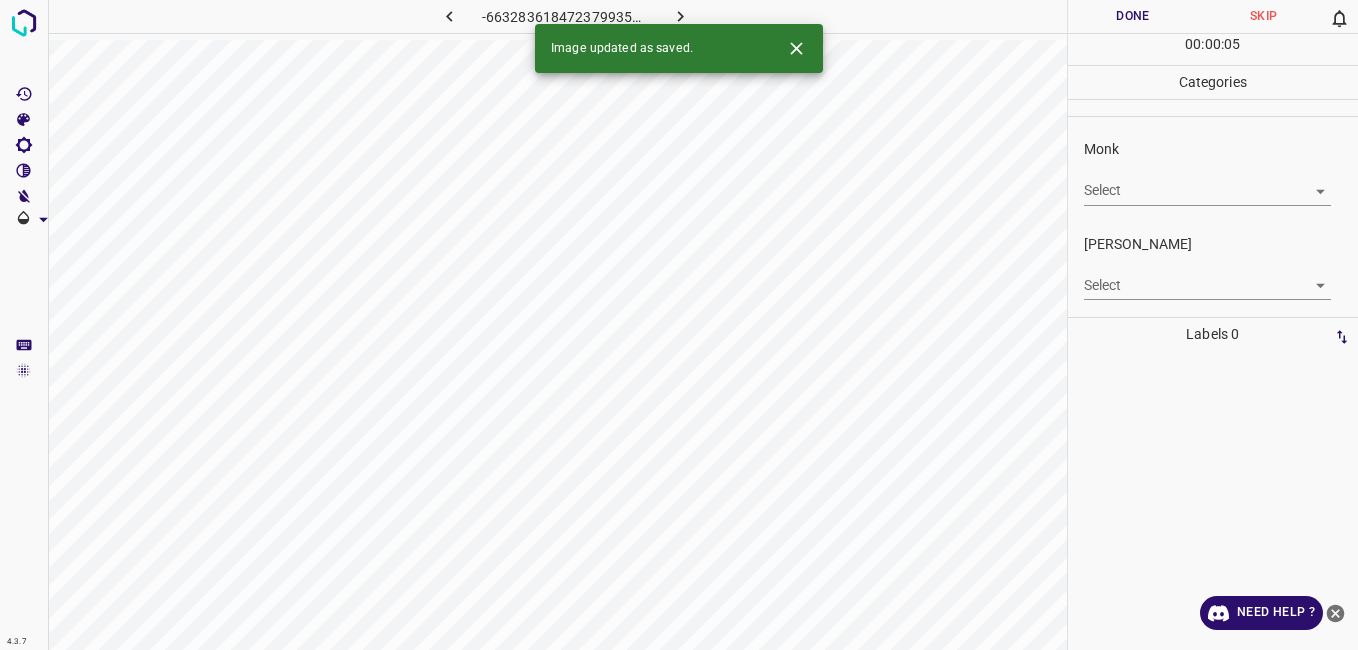 click on "Select ​" at bounding box center (1207, 182) 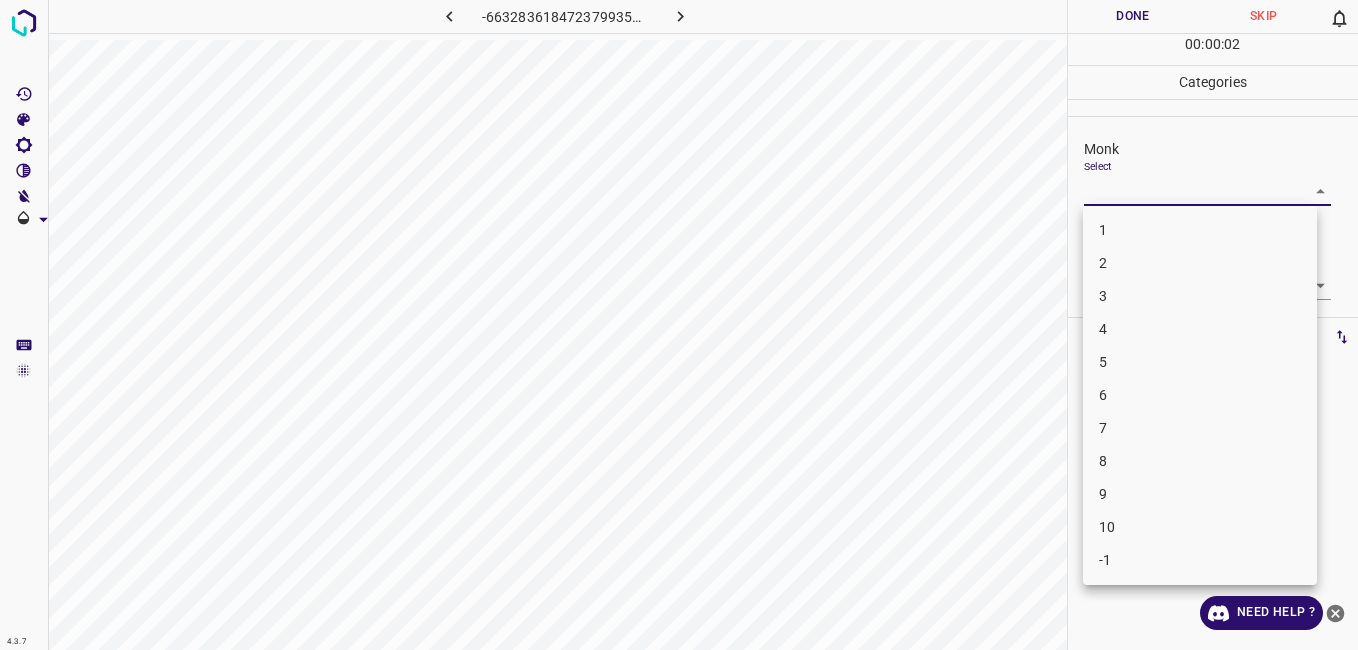 click on "5" at bounding box center (1200, 362) 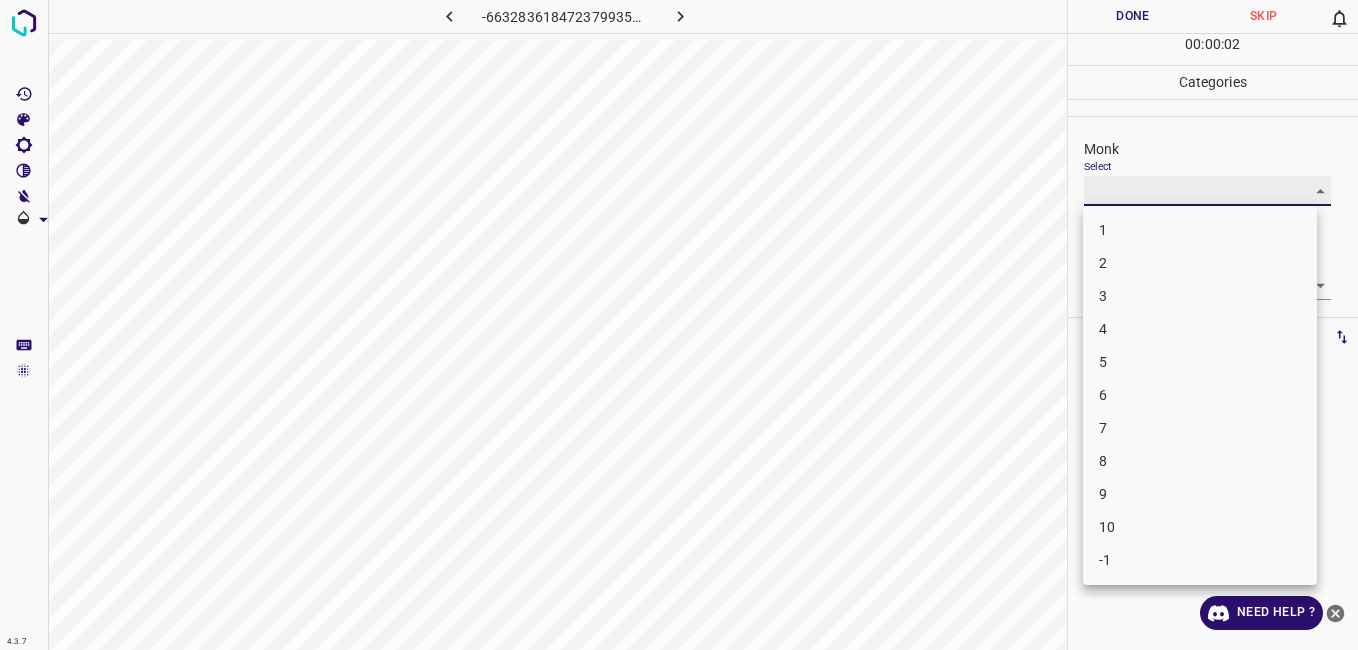 type on "5" 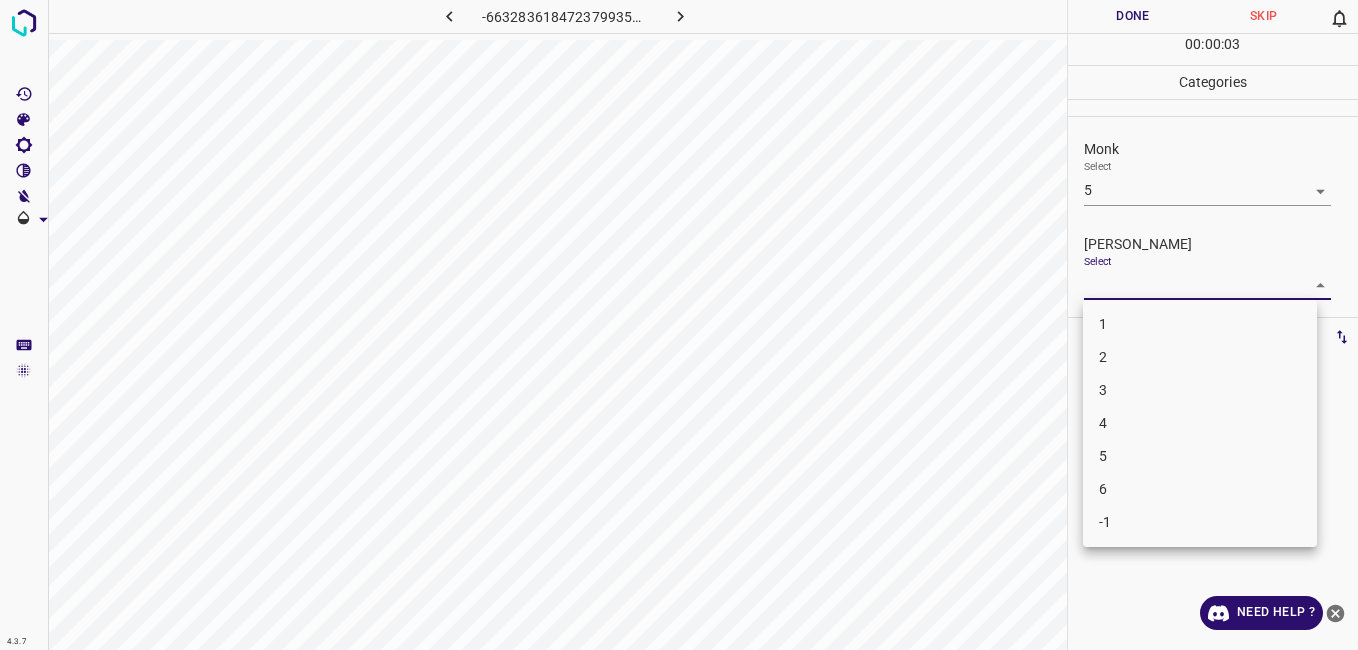 click on "4.3.7 -6632836184723799353.png Done Skip 0 00   : 00   : 03   Categories Monk   Select 5 5  Fitzpatrick   Select ​ Labels   0 Categories 1 Monk 2  Fitzpatrick Tools Space Change between modes (Draw & Edit) I Auto labeling R Restore zoom M Zoom in N Zoom out Delete Delete selecte label Filters Z Restore filters X Saturation filter C Brightness filter V Contrast filter B Gray scale filter General O Download Need Help ? - Text - Hide - Delete 1 2 3 4 5 6 -1" at bounding box center [679, 325] 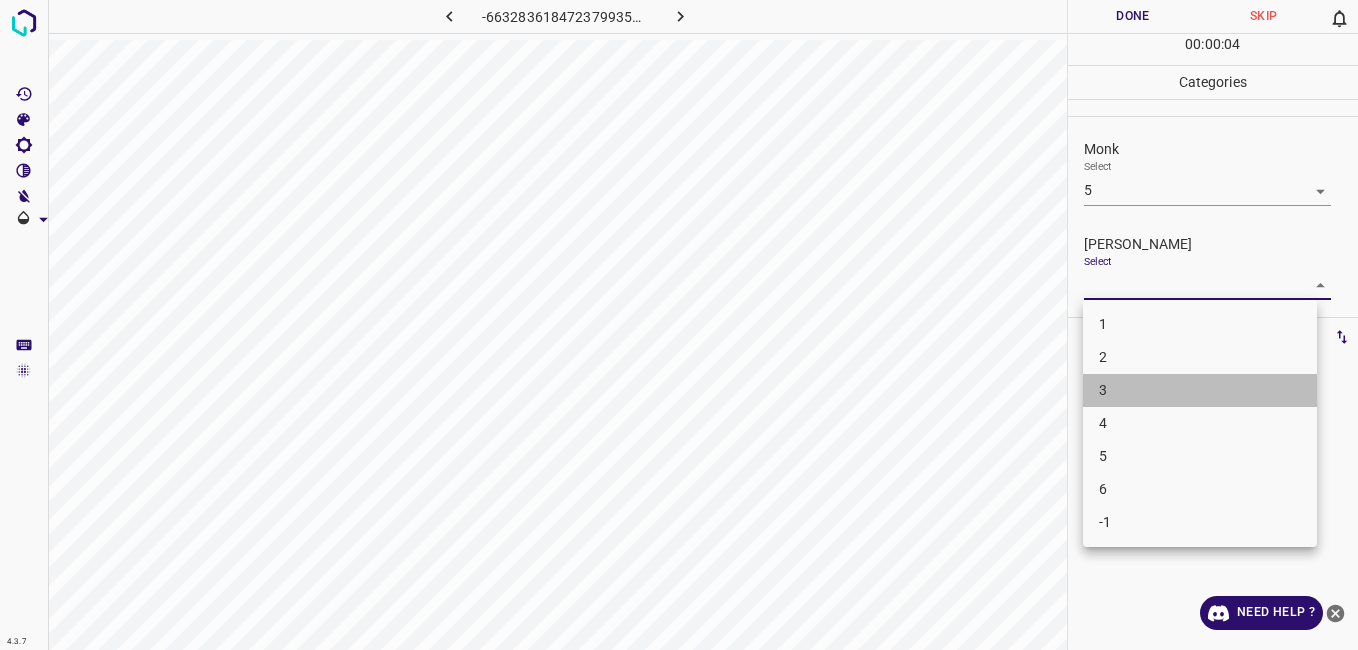 click on "3" at bounding box center (1200, 390) 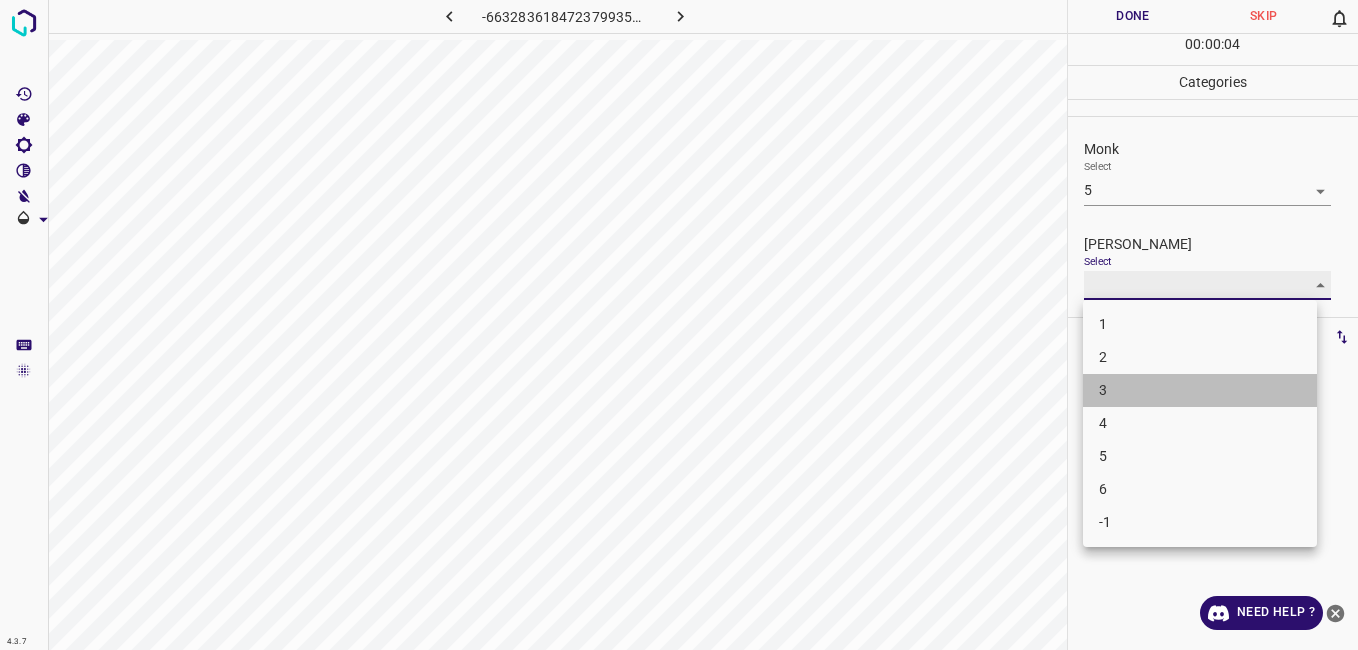 type on "3" 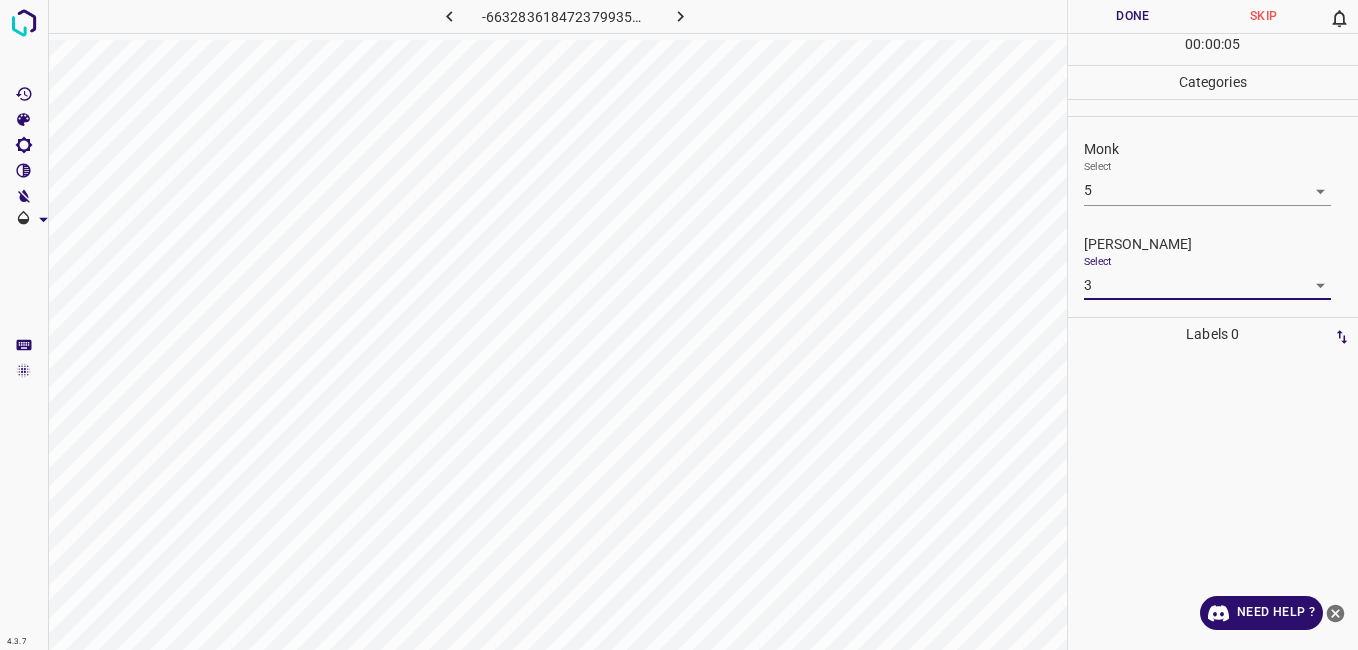 click on "Done" at bounding box center (1133, 16) 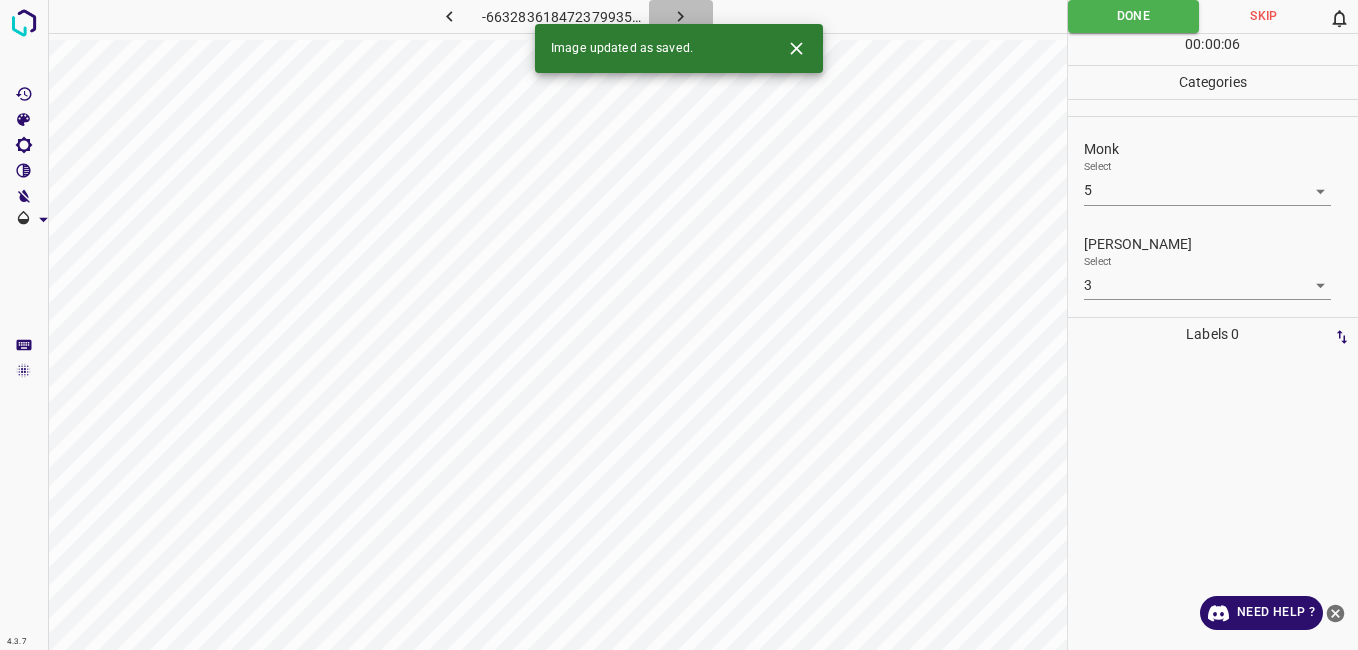 click 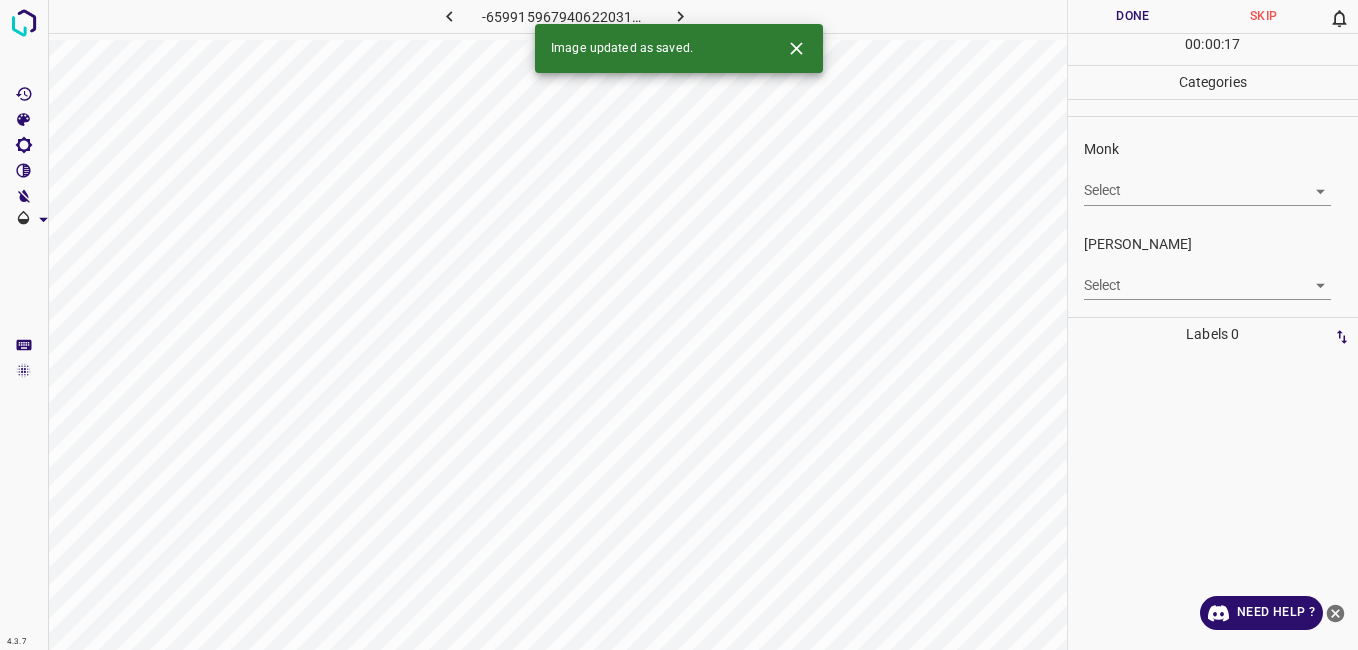 click on "4.3.7 -6599159679406220316.png Done Skip 0 00   : 00   : 17   Categories Monk   Select ​  Fitzpatrick   Select ​ Labels   0 Categories 1 Monk 2  Fitzpatrick Tools Space Change between modes (Draw & Edit) I Auto labeling R Restore zoom M Zoom in N Zoom out Delete Delete selecte label Filters Z Restore filters X Saturation filter C Brightness filter V Contrast filter B Gray scale filter General O Download Image updated as saved. Need Help ? - Text - Hide - Delete" at bounding box center [679, 325] 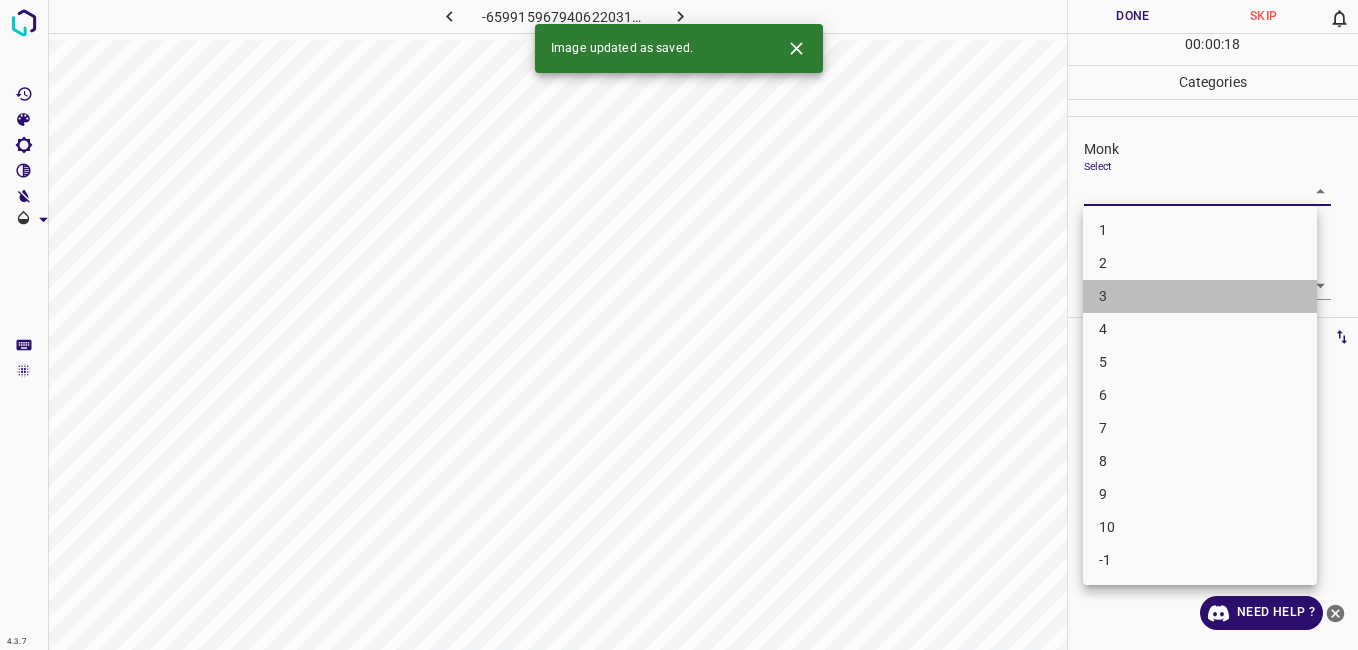 click on "3" at bounding box center [1200, 296] 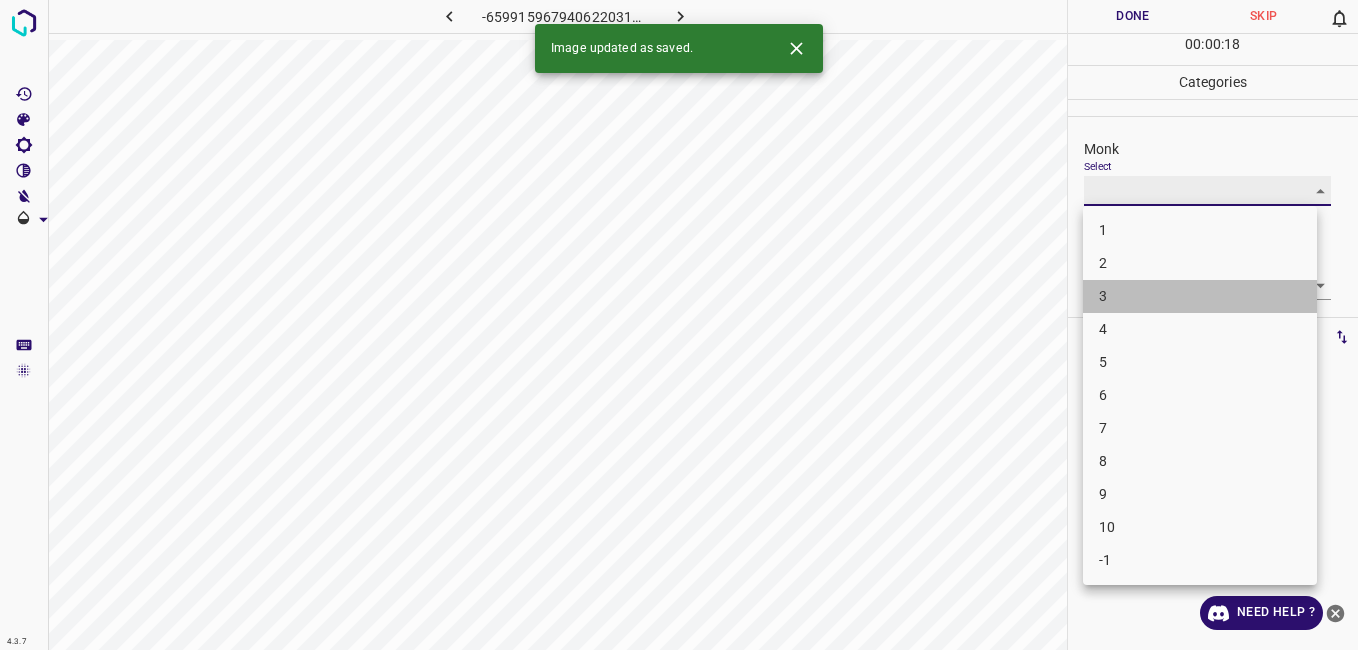 type on "3" 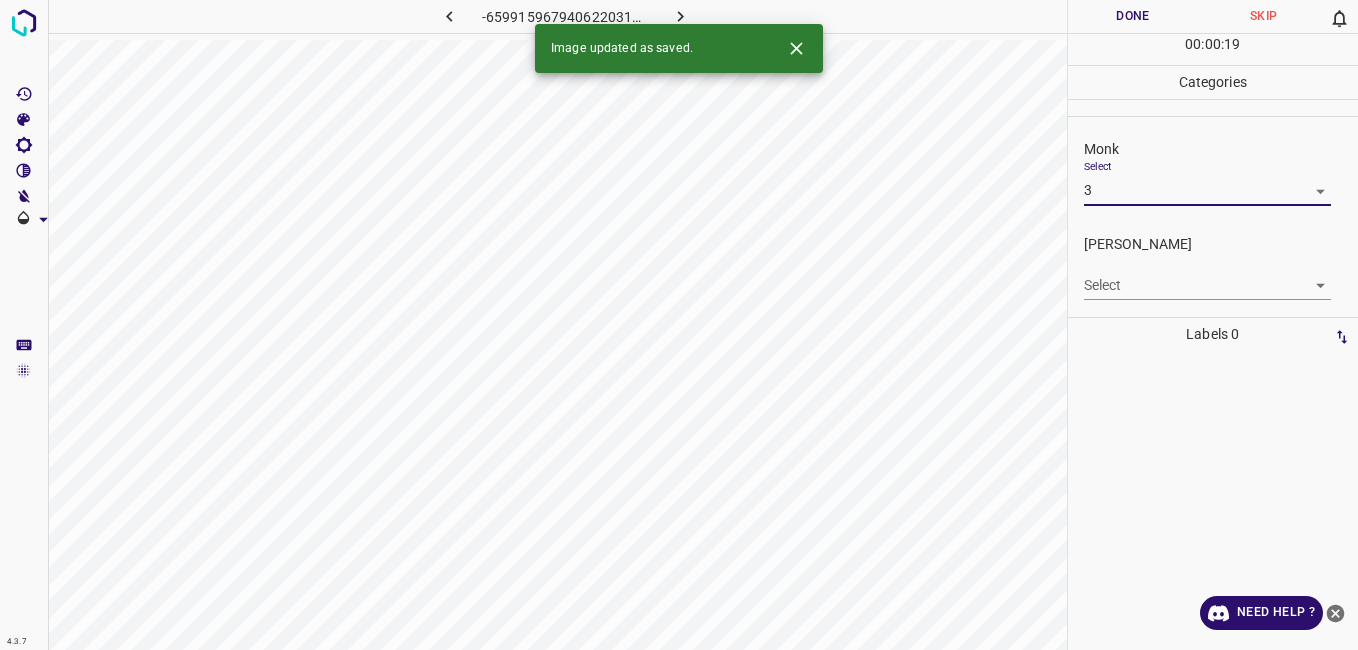 click on "Select ​" at bounding box center (1207, 277) 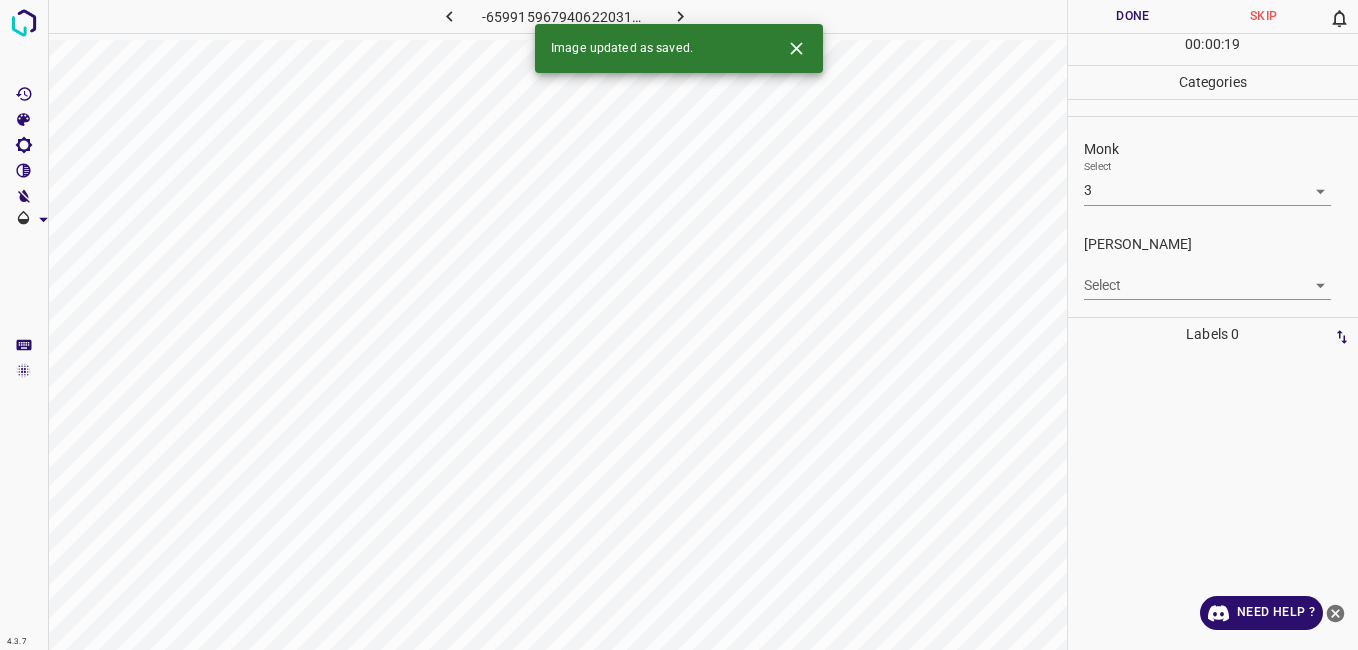 click on "4.3.7 -6599159679406220316.png Done Skip 0 00   : 00   : 19   Categories Monk   Select 3 3  Fitzpatrick   Select ​ Labels   0 Categories 1 Monk 2  Fitzpatrick Tools Space Change between modes (Draw & Edit) I Auto labeling R Restore zoom M Zoom in N Zoom out Delete Delete selecte label Filters Z Restore filters X Saturation filter C Brightness filter V Contrast filter B Gray scale filter General O Download Image updated as saved. Need Help ? - Text - Hide - Delete" at bounding box center [679, 325] 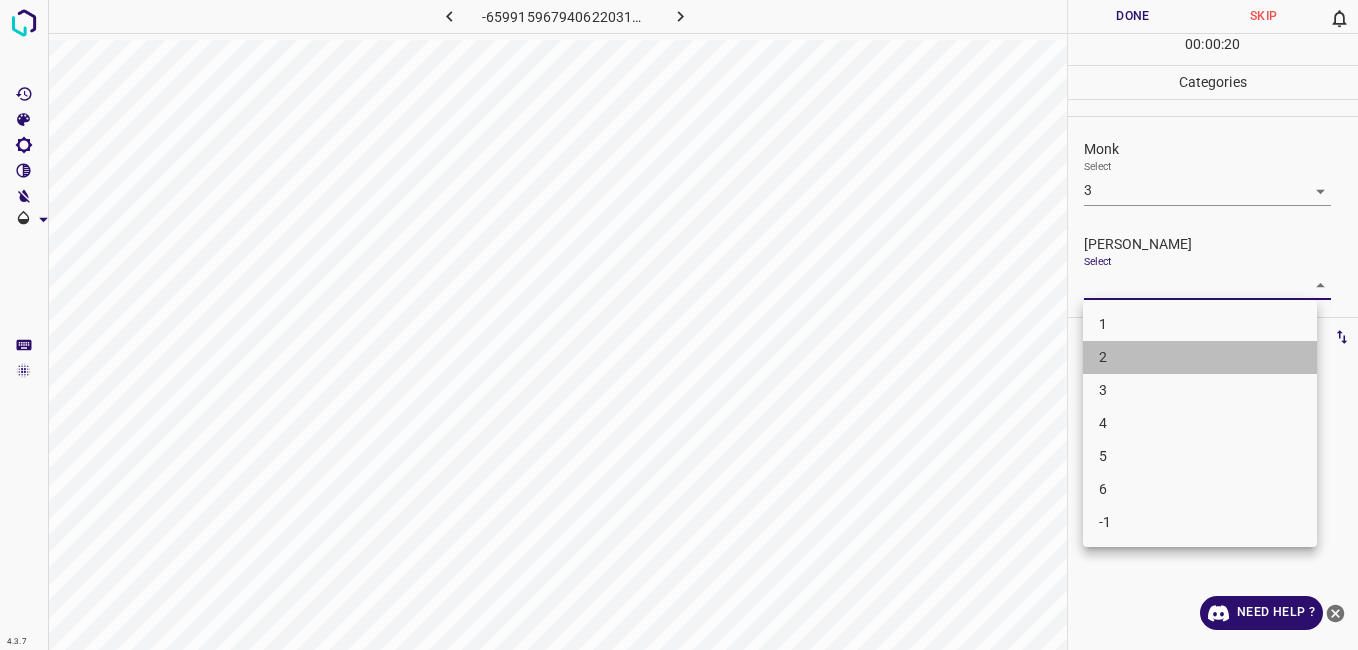 click on "2" at bounding box center (1200, 357) 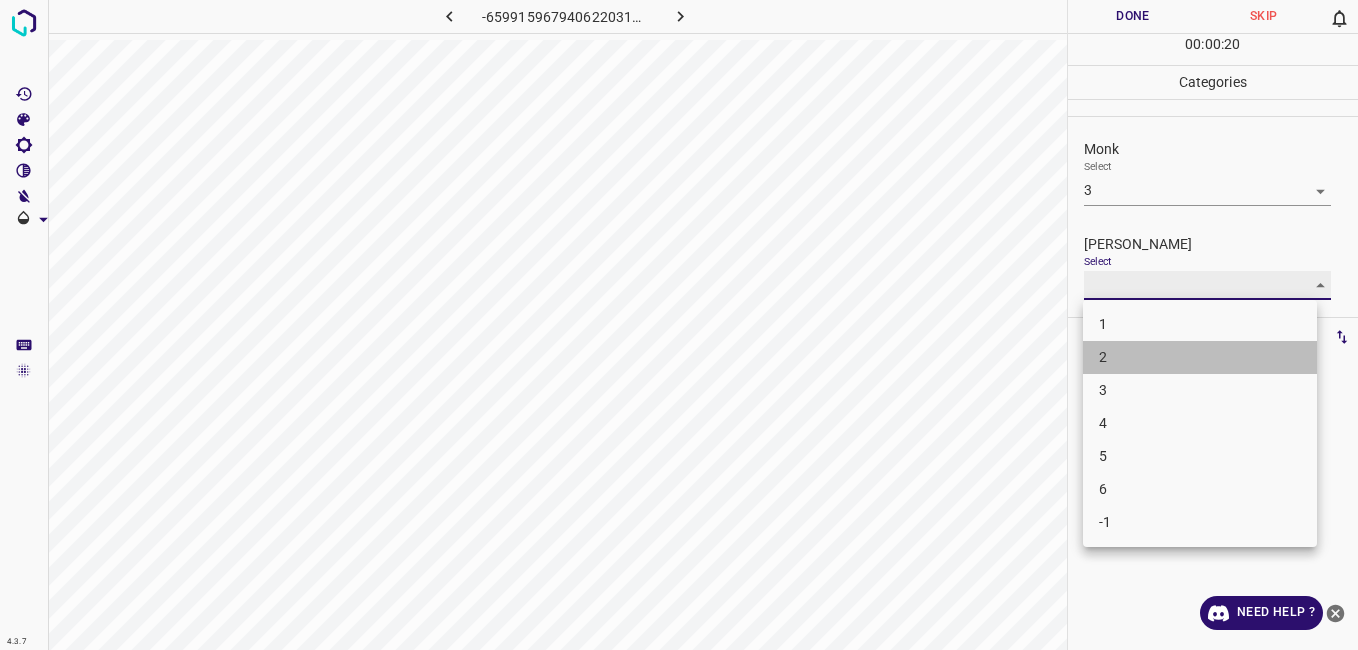 type on "2" 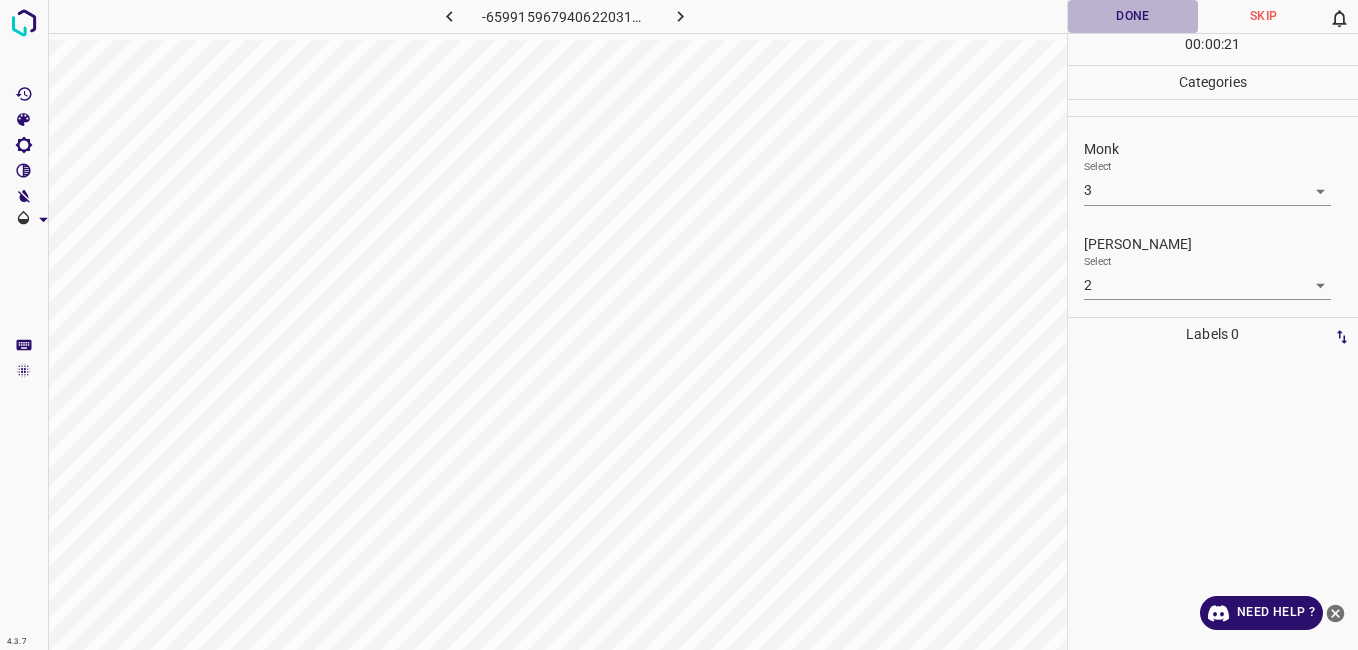 click on "Done" at bounding box center (1133, 16) 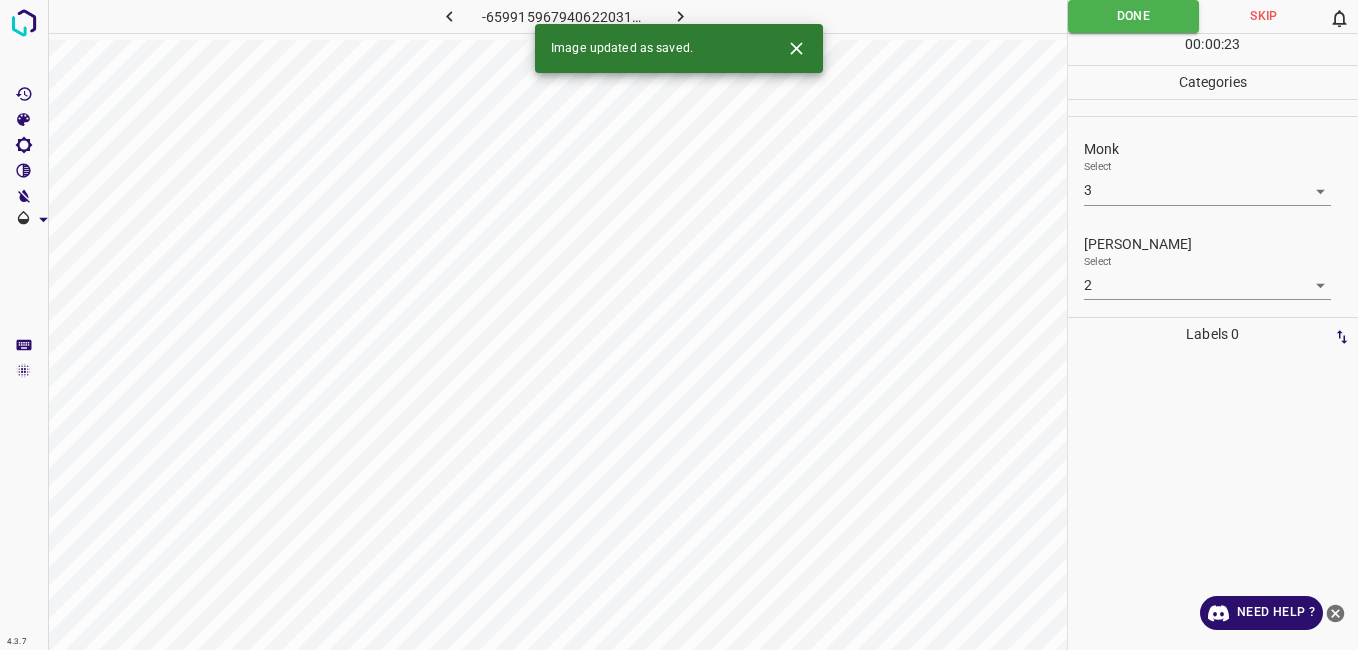 click 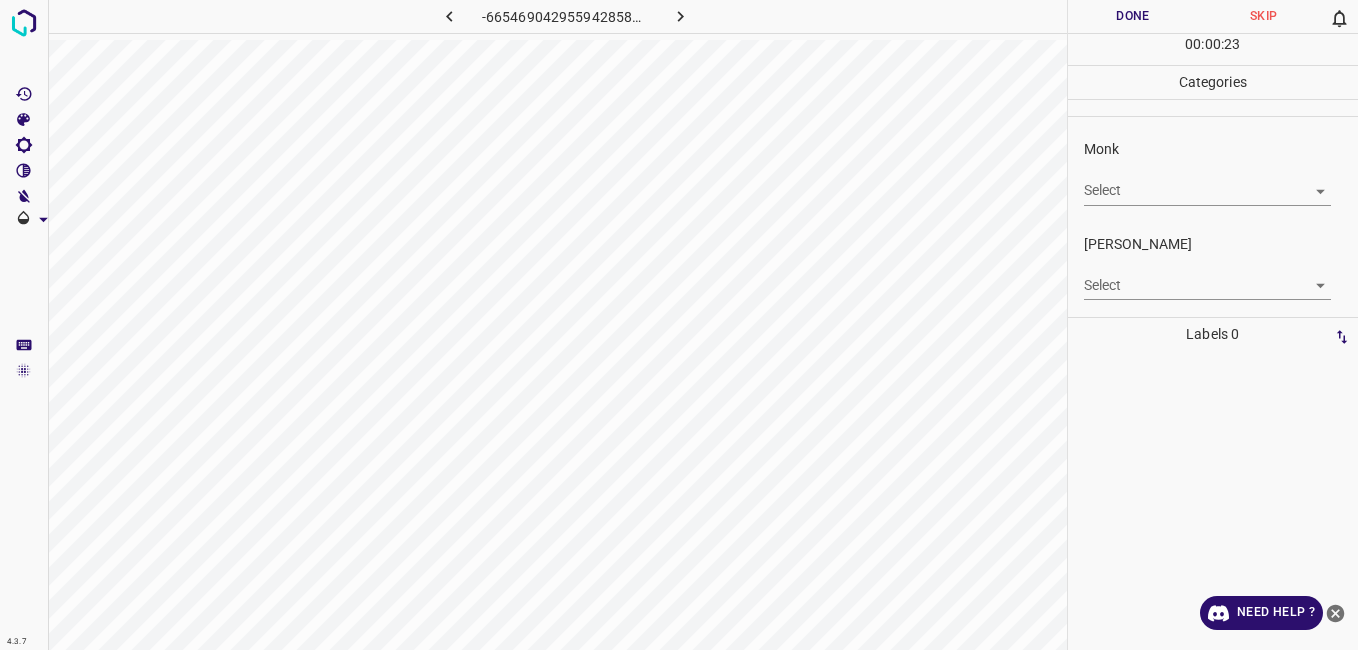 click on "4.3.7 -6654690429559428585.png Done Skip 0 00   : 00   : 23   Categories Monk   Select ​  Fitzpatrick   Select ​ Labels   0 Categories 1 Monk 2  Fitzpatrick Tools Space Change between modes (Draw & Edit) I Auto labeling R Restore zoom M Zoom in N Zoom out Delete Delete selecte label Filters Z Restore filters X Saturation filter C Brightness filter V Contrast filter B Gray scale filter General O Download Need Help ? - Text - Hide - Delete" at bounding box center (679, 325) 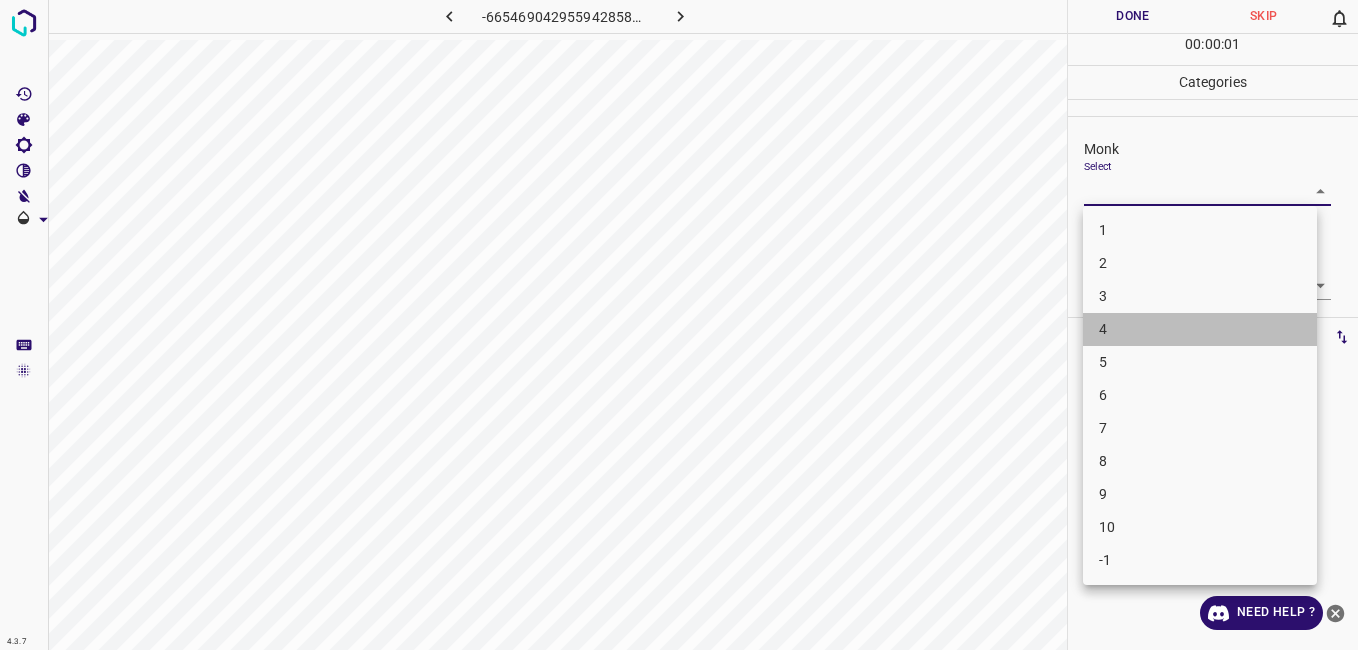 click on "4" at bounding box center (1200, 329) 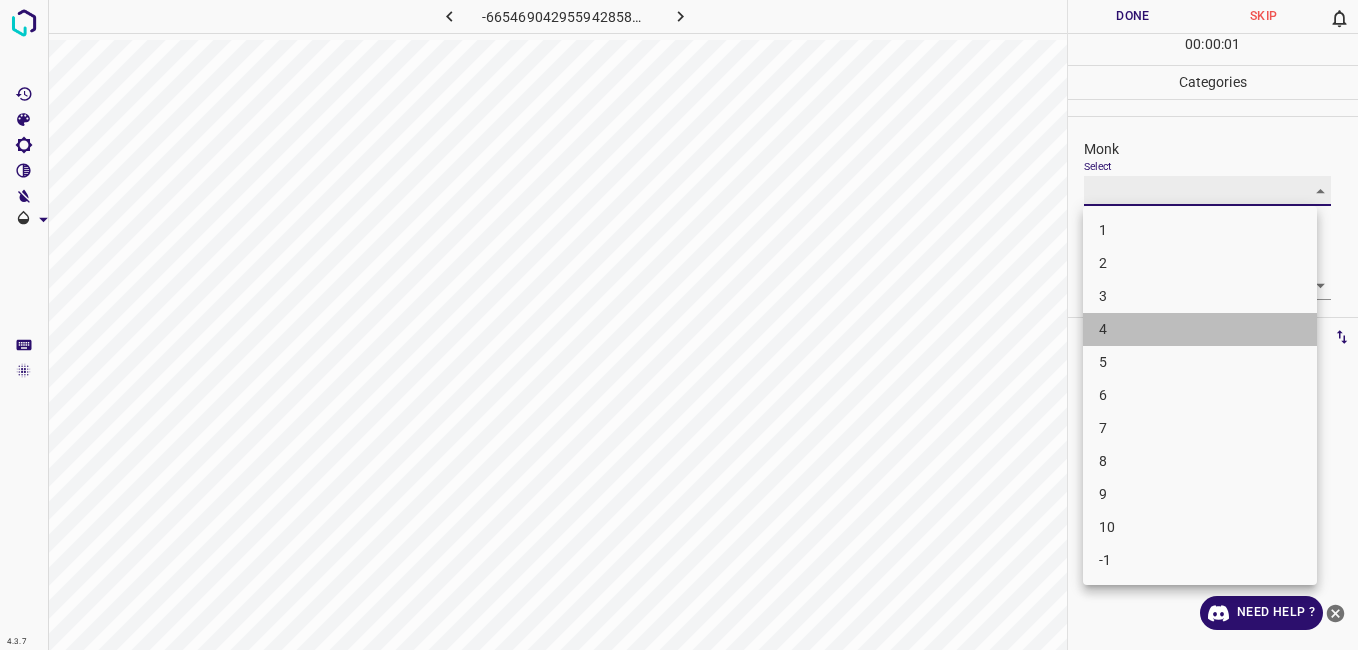 type on "4" 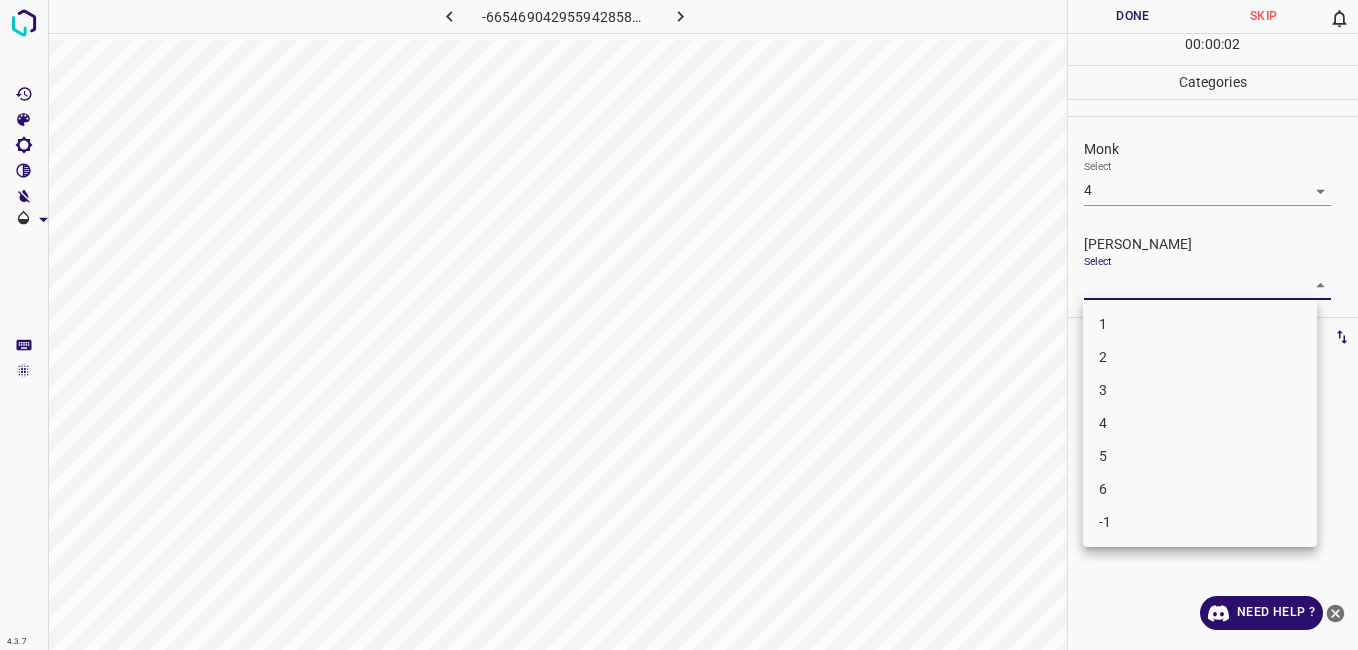 click on "4.3.7 -6654690429559428585.png Done Skip 0 00   : 00   : 02   Categories Monk   Select 4 4  Fitzpatrick   Select ​ Labels   0 Categories 1 Monk 2  Fitzpatrick Tools Space Change between modes (Draw & Edit) I Auto labeling R Restore zoom M Zoom in N Zoom out Delete Delete selecte label Filters Z Restore filters X Saturation filter C Brightness filter V Contrast filter B Gray scale filter General O Download Need Help ? - Text - Hide - Delete 1 2 3 4 5 6 -1" at bounding box center [679, 325] 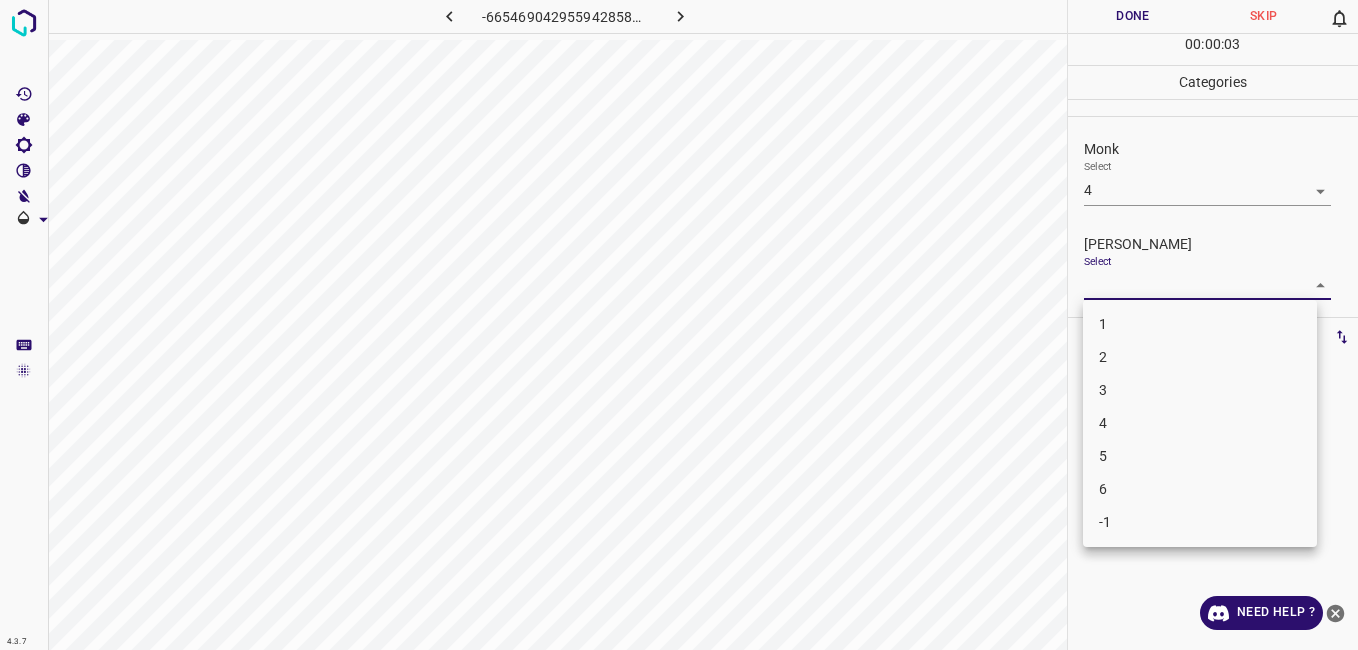 click on "3" at bounding box center [1200, 390] 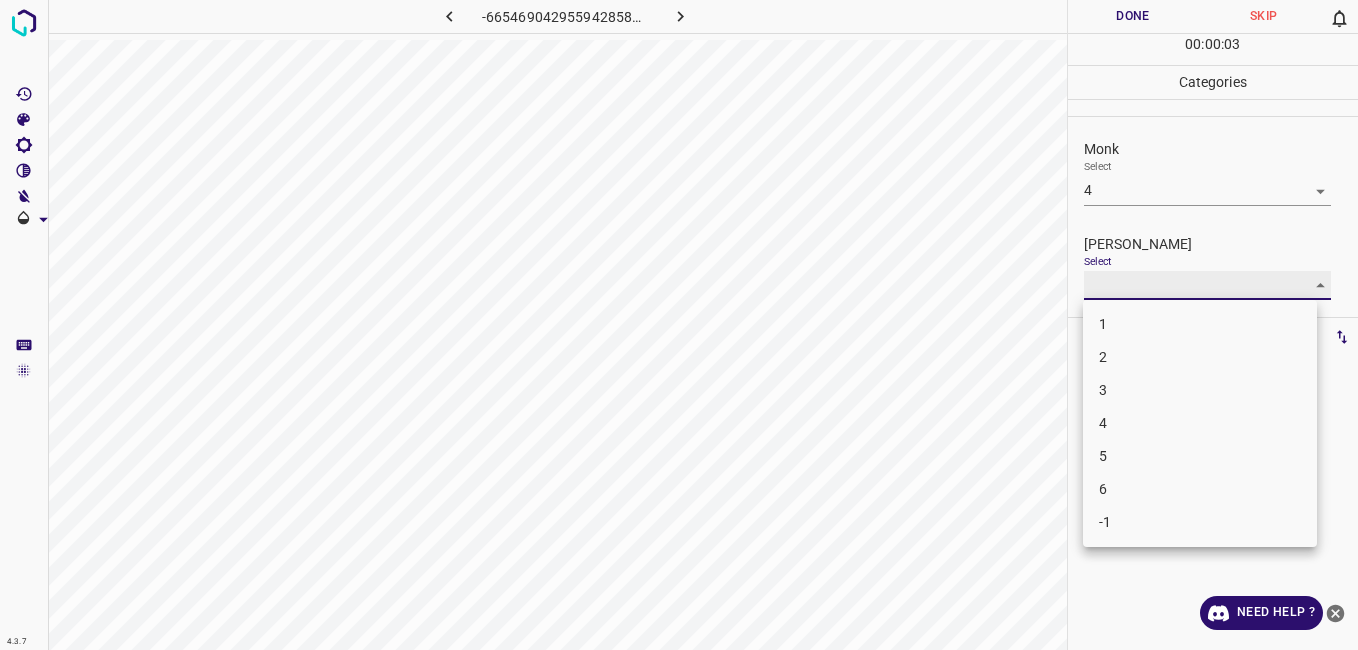type on "3" 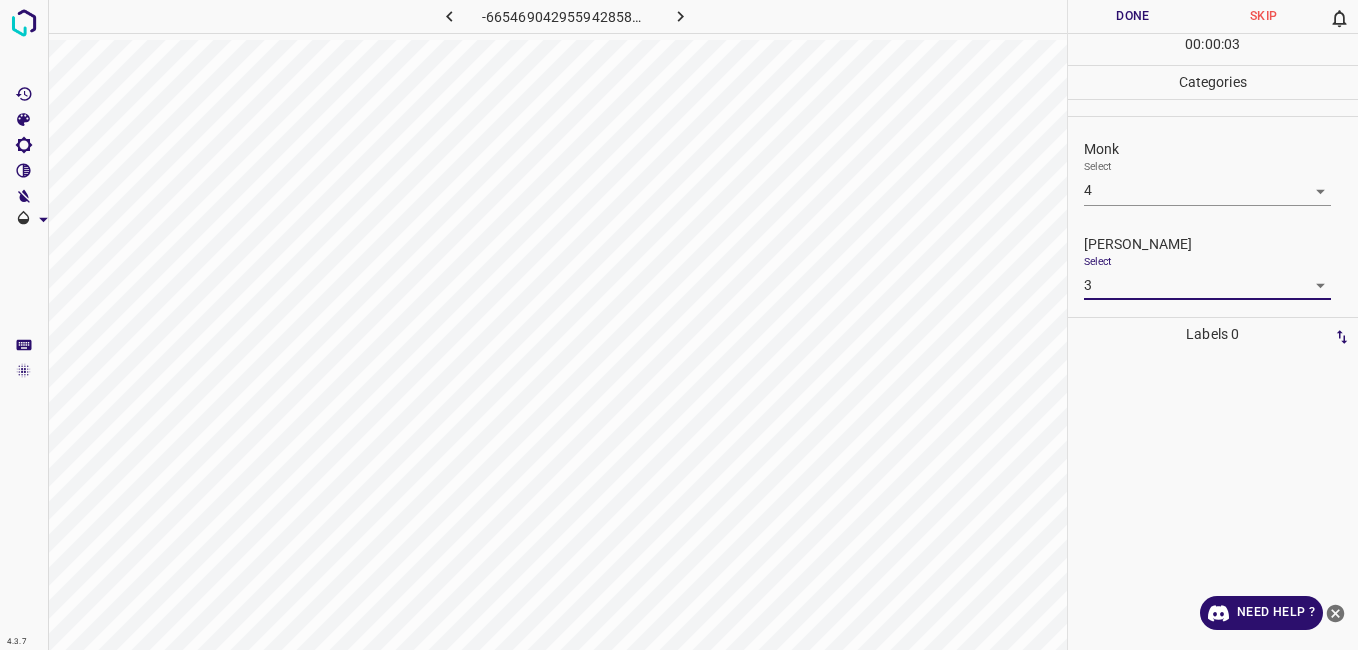 click on "Done" at bounding box center (1133, 16) 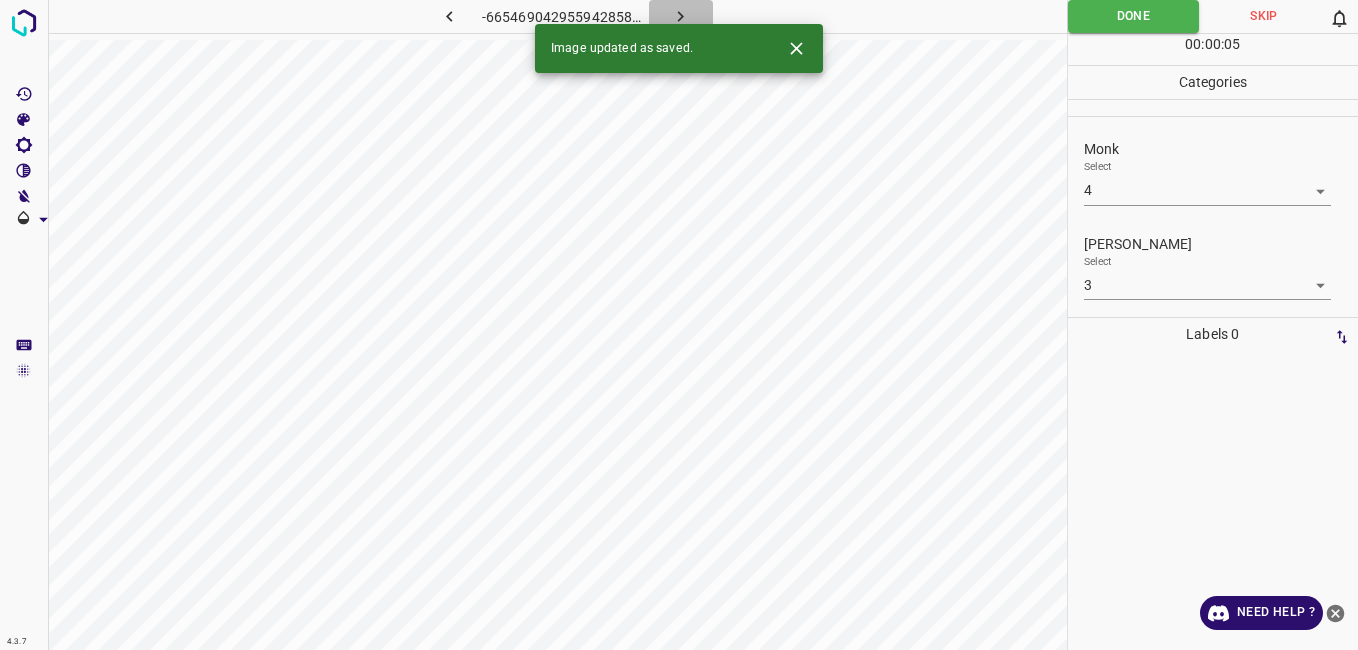 click at bounding box center [681, 16] 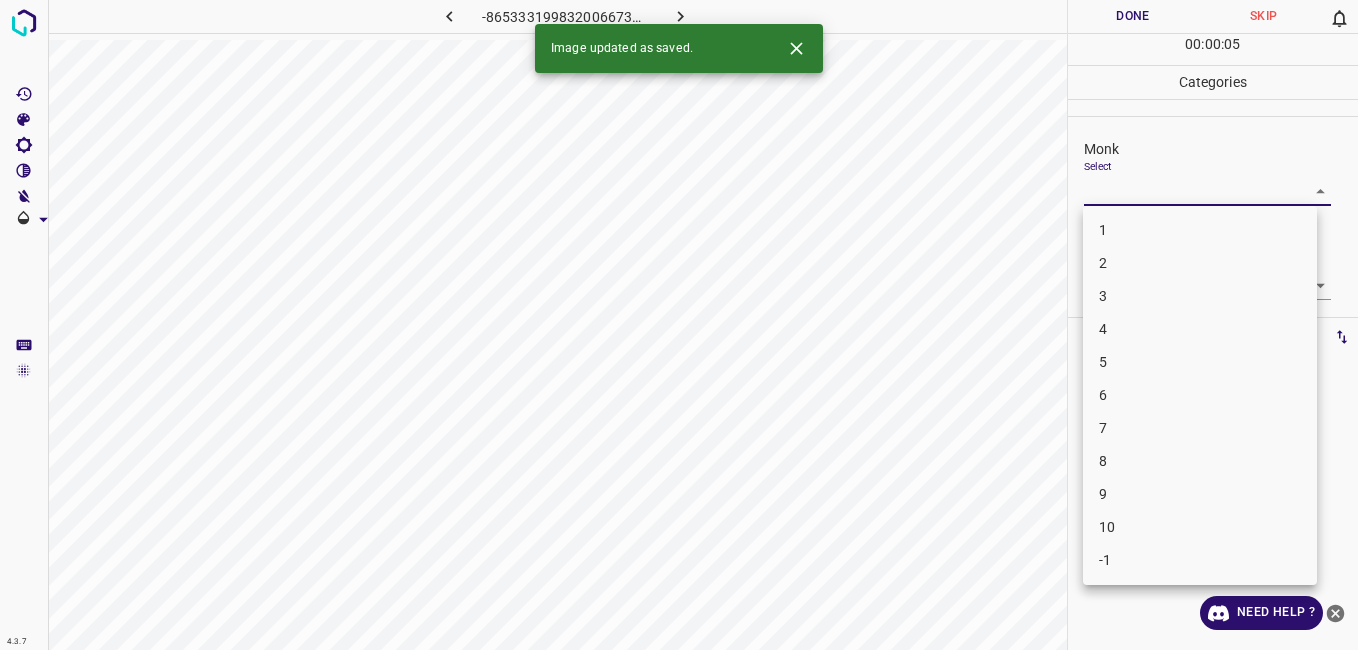 click on "4.3.7 -8653331998320066730.png Done Skip 0 00   : 00   : 05   Categories Monk   Select ​  Fitzpatrick   Select ​ Labels   0 Categories 1 Monk 2  Fitzpatrick Tools Space Change between modes (Draw & Edit) I Auto labeling R Restore zoom M Zoom in N Zoom out Delete Delete selecte label Filters Z Restore filters X Saturation filter C Brightness filter V Contrast filter B Gray scale filter General O Download Image updated as saved. Need Help ? - Text - Hide - Delete 1 2 3 4 5 6 7 8 9 10 -1" at bounding box center (679, 325) 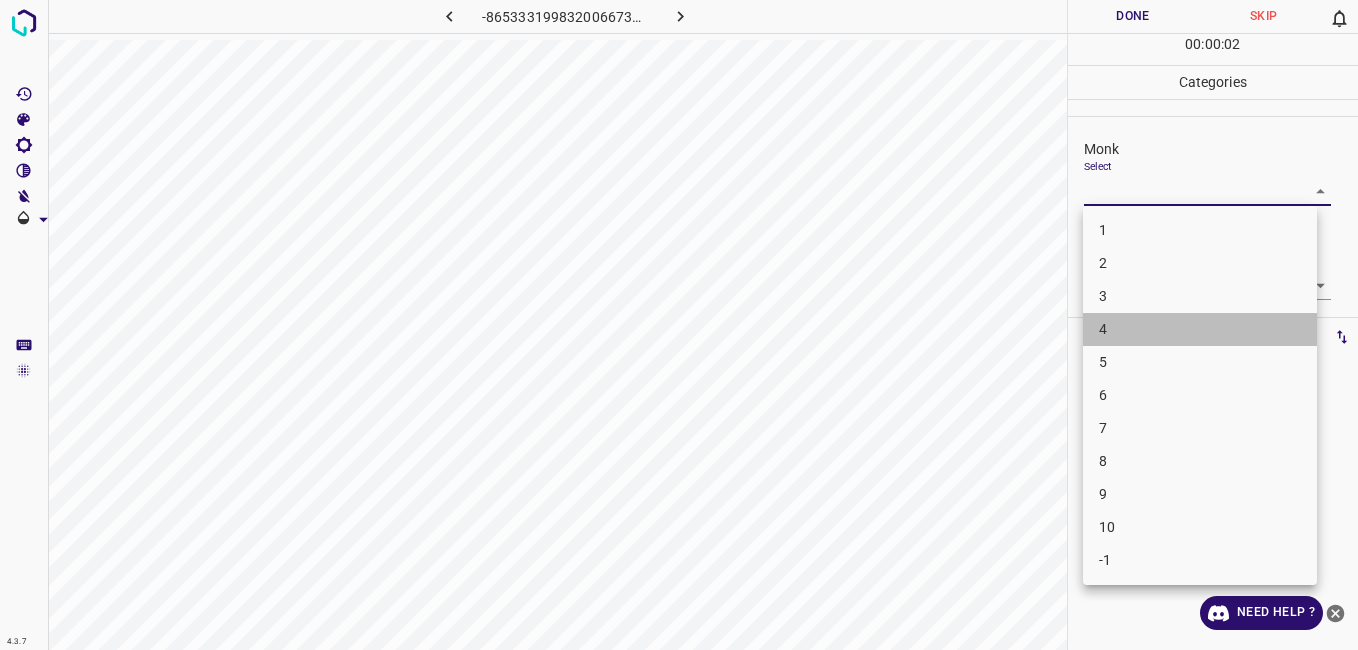 click on "4" at bounding box center (1200, 329) 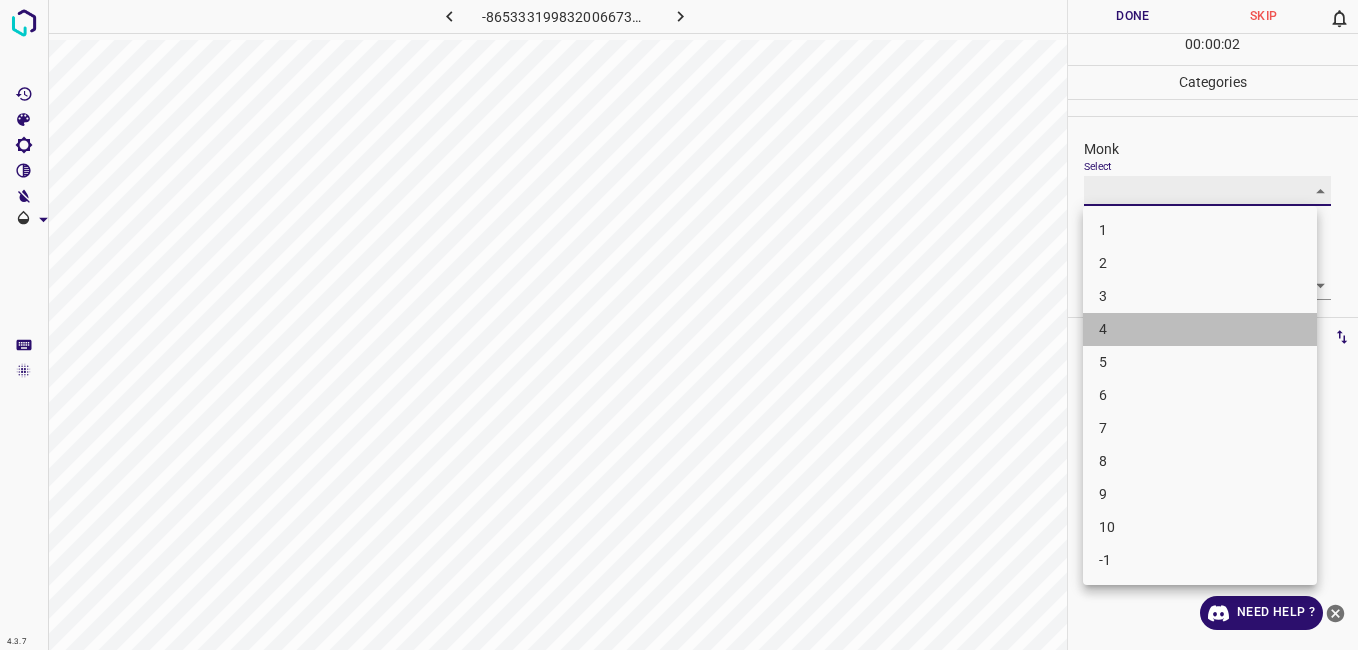 type on "4" 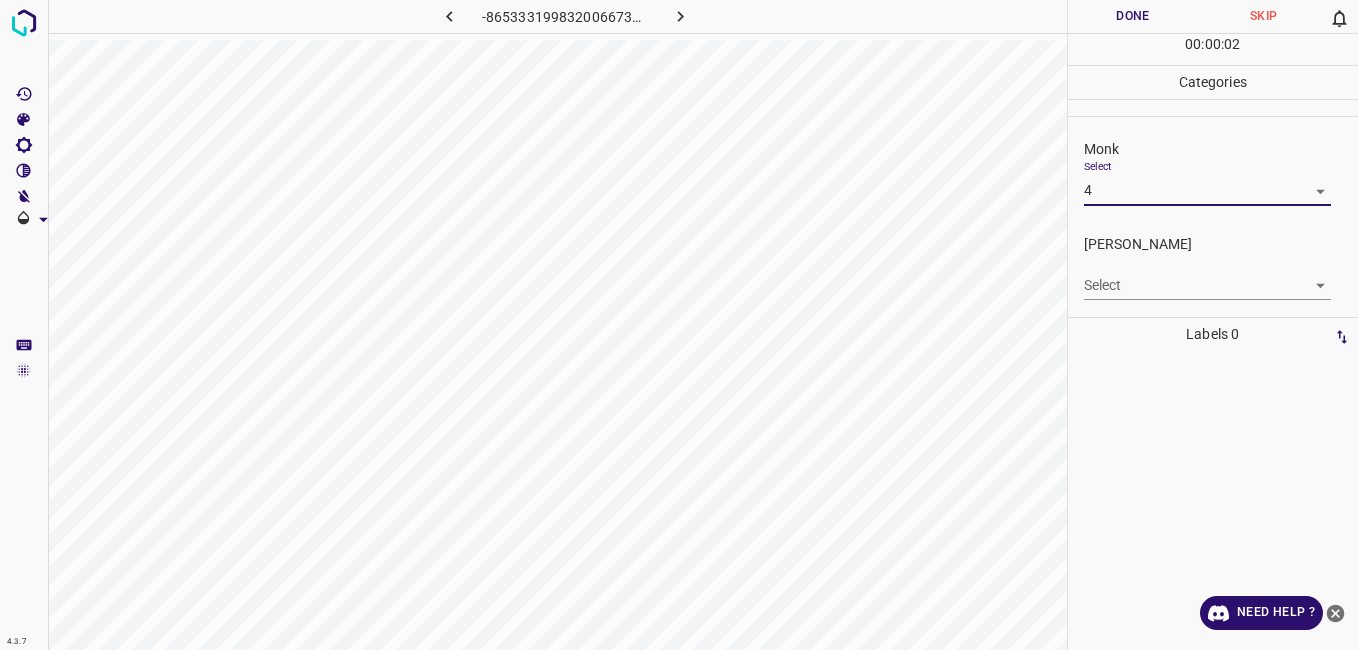 click on "4.3.7 -8653331998320066730.png Done Skip 0 00   : 00   : 02   Categories Monk   Select 4 4  Fitzpatrick   Select ​ Labels   0 Categories 1 Monk 2  Fitzpatrick Tools Space Change between modes (Draw & Edit) I Auto labeling R Restore zoom M Zoom in N Zoom out Delete Delete selecte label Filters Z Restore filters X Saturation filter C Brightness filter V Contrast filter B Gray scale filter General O Download Need Help ? - Text - Hide - Delete" at bounding box center (679, 325) 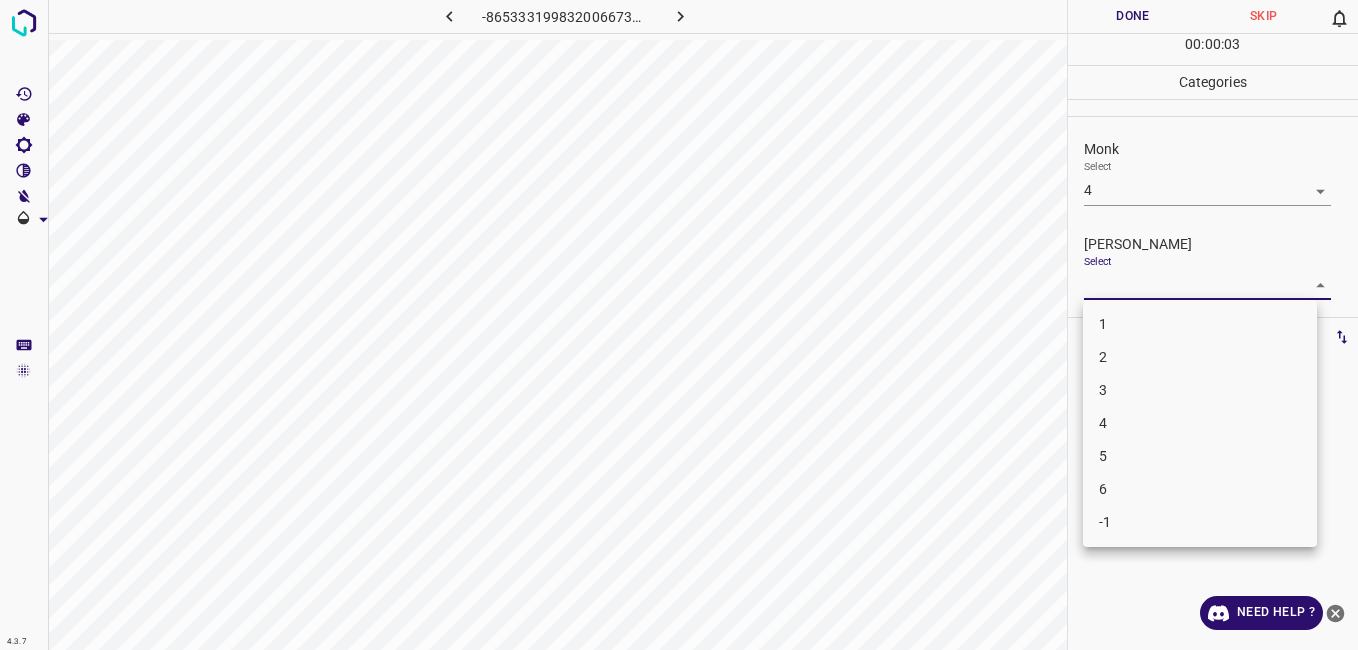 click on "3" at bounding box center [1200, 390] 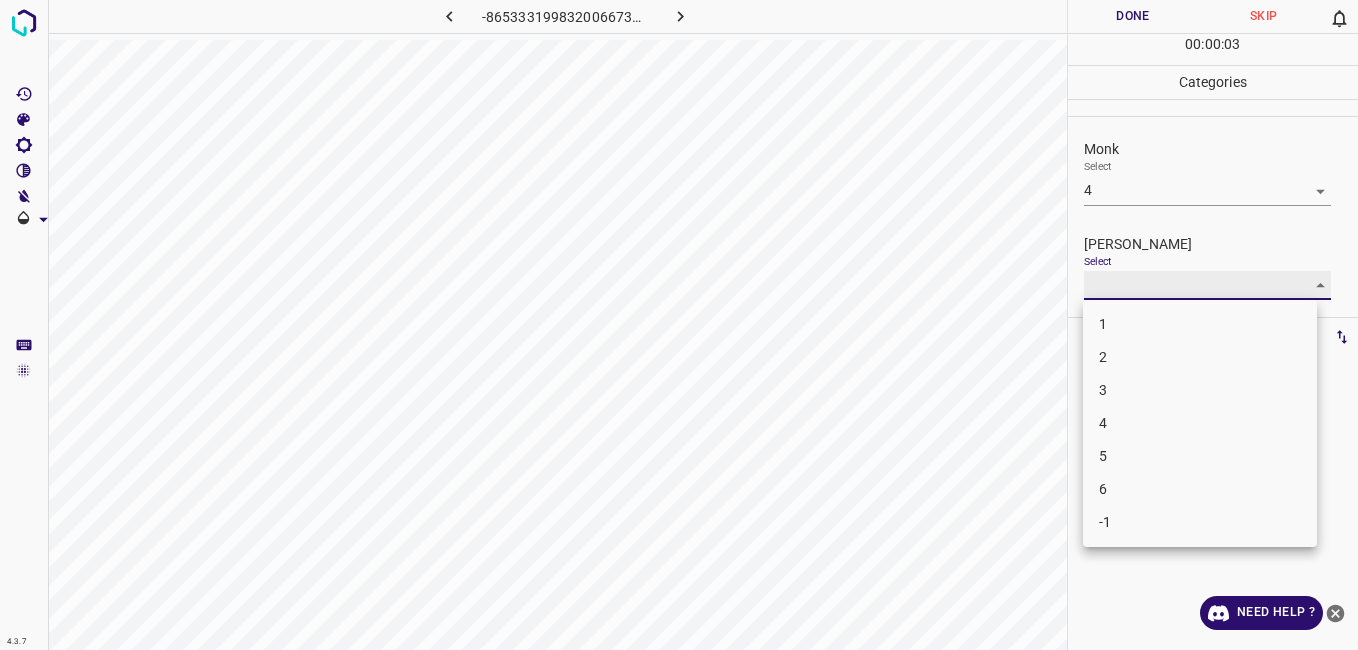 type on "3" 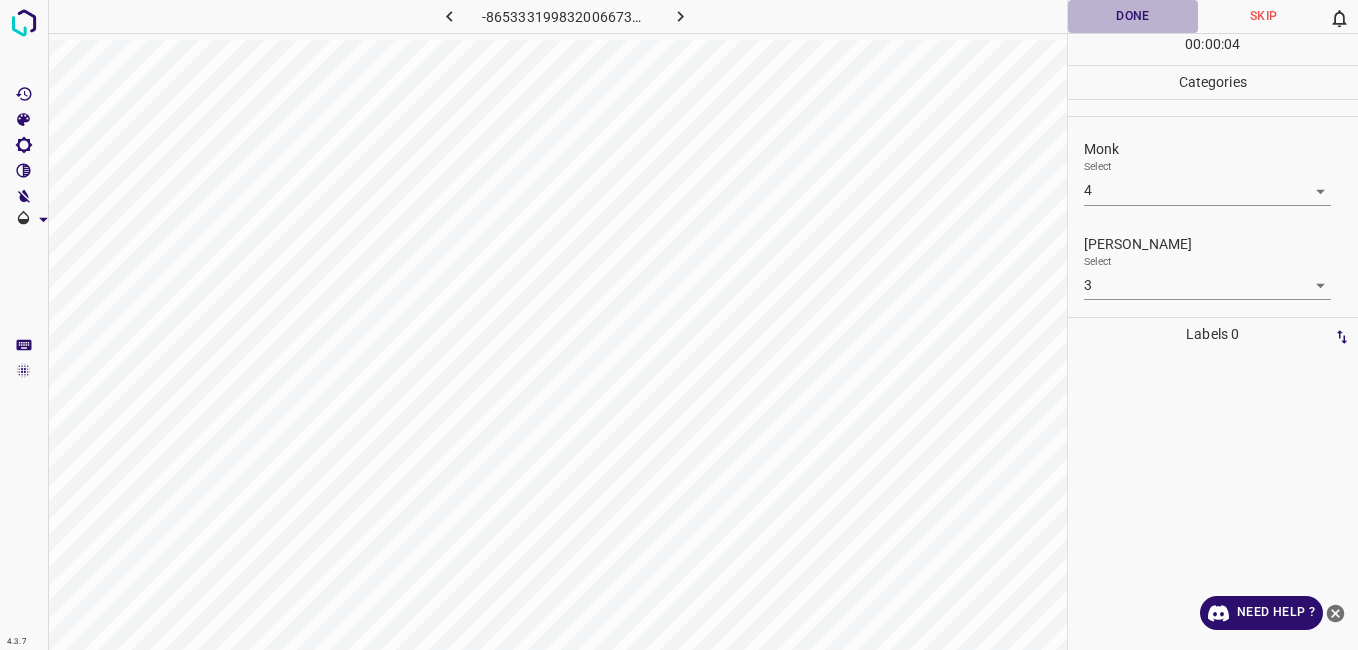 click on "Done" at bounding box center [1133, 16] 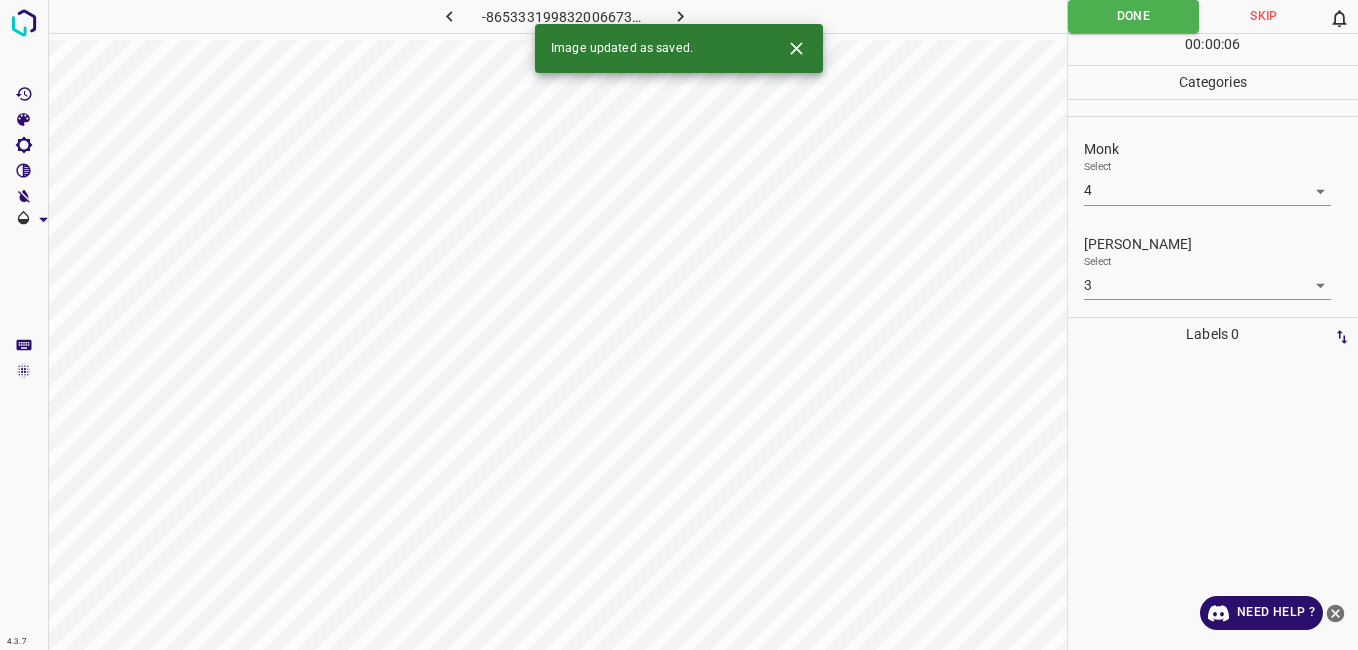 click at bounding box center [681, 16] 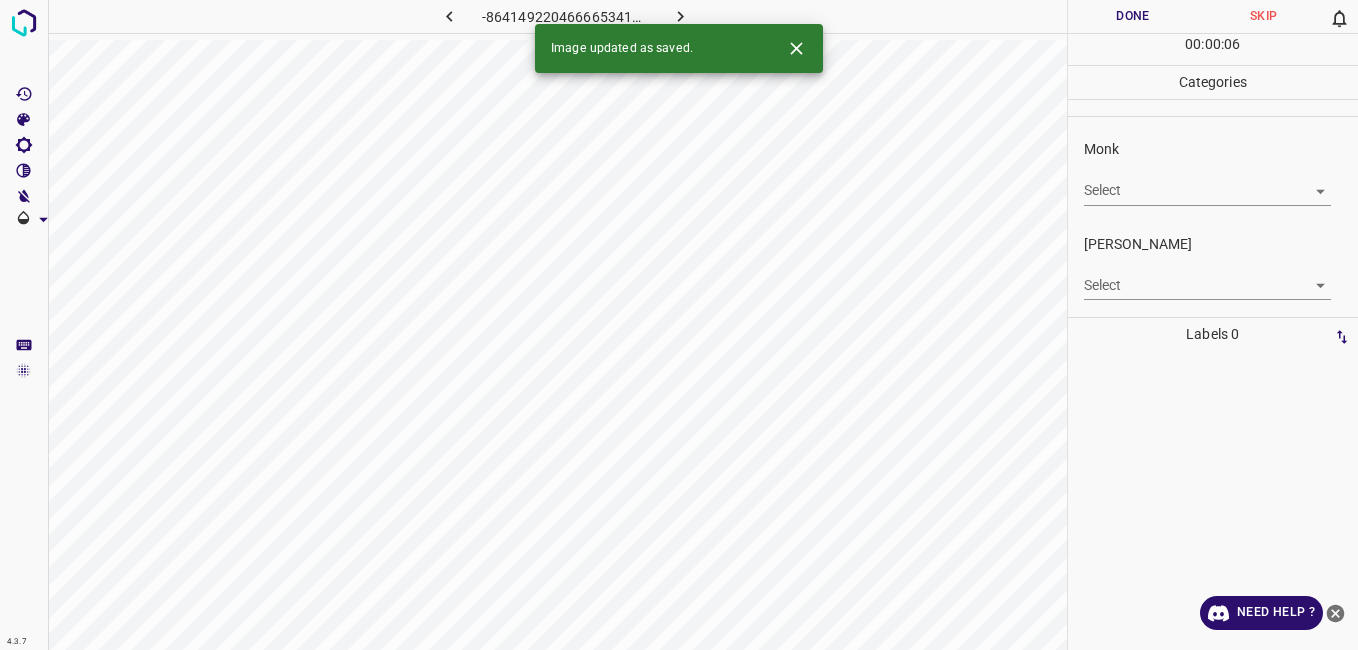 click on "Monk   Select ​" at bounding box center (1213, 172) 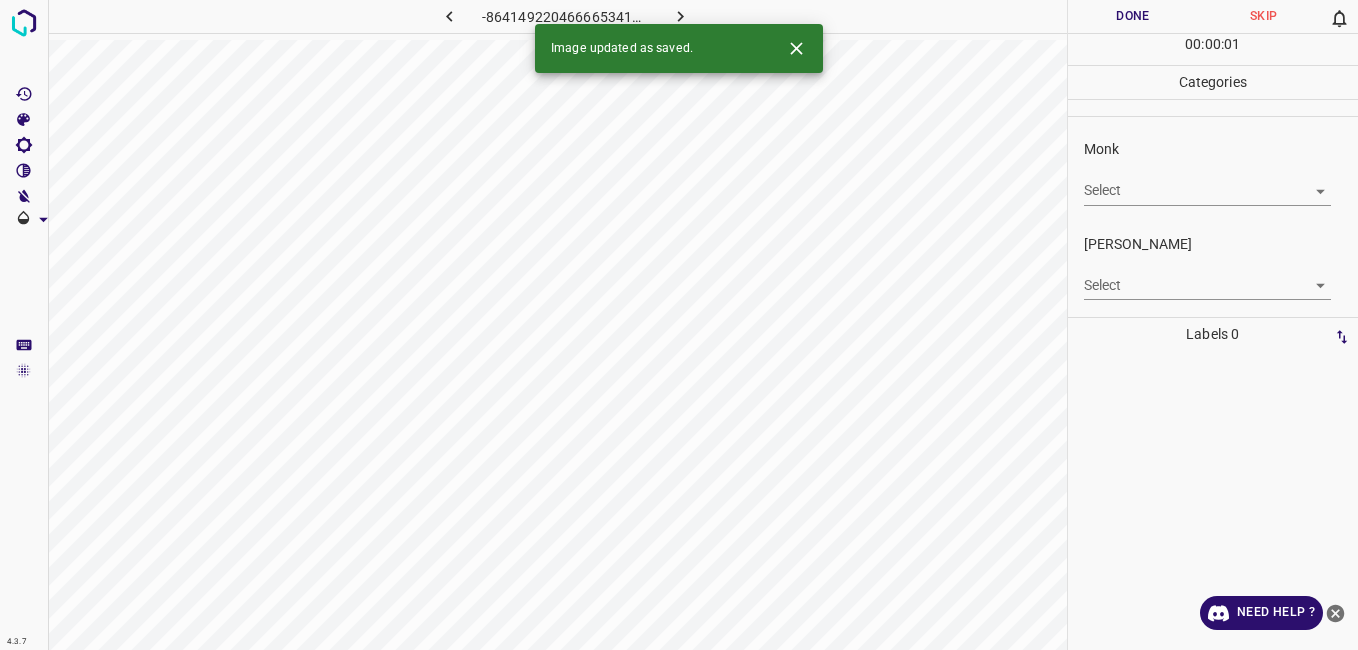 click on "4.3.7 -8641492204666653414.png Done Skip 0 00   : 00   : 01   Categories Monk   Select ​  Fitzpatrick   Select ​ Labels   0 Categories 1 Monk 2  Fitzpatrick Tools Space Change between modes (Draw & Edit) I Auto labeling R Restore zoom M Zoom in N Zoom out Delete Delete selecte label Filters Z Restore filters X Saturation filter C Brightness filter V Contrast filter B Gray scale filter General O Download Image updated as saved. Need Help ? - Text - Hide - Delete" at bounding box center (679, 325) 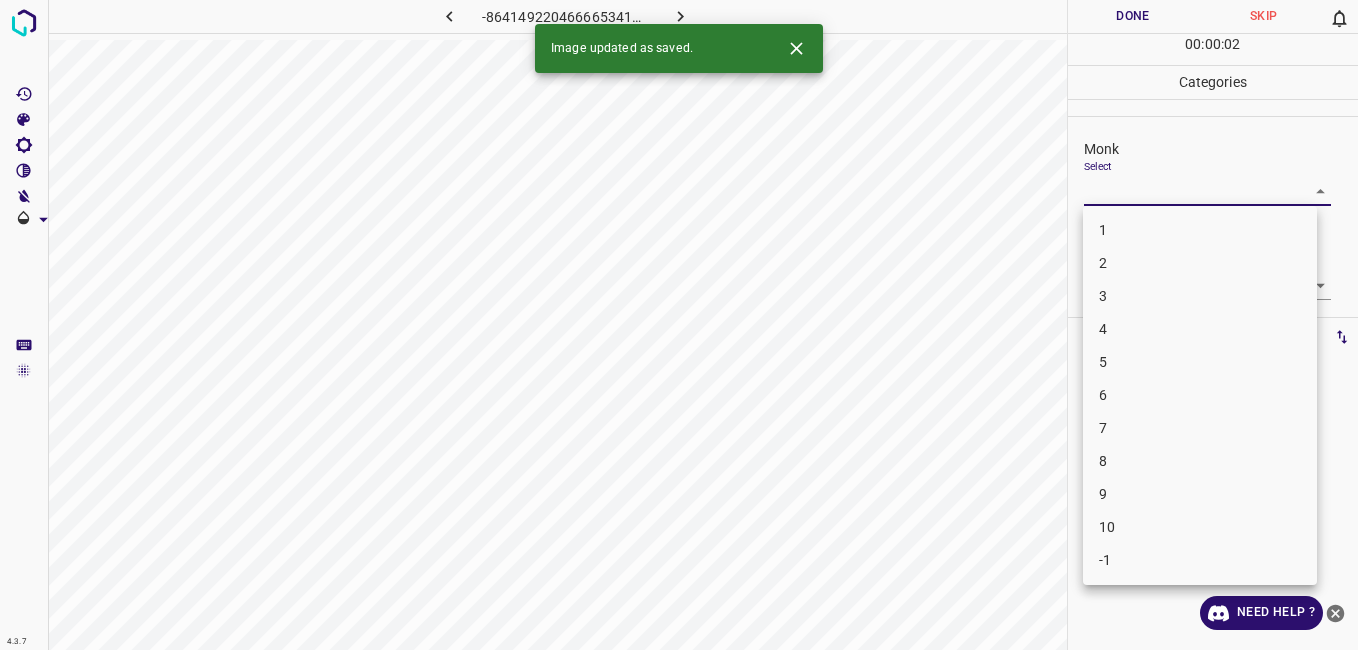 click on "5" at bounding box center (1200, 362) 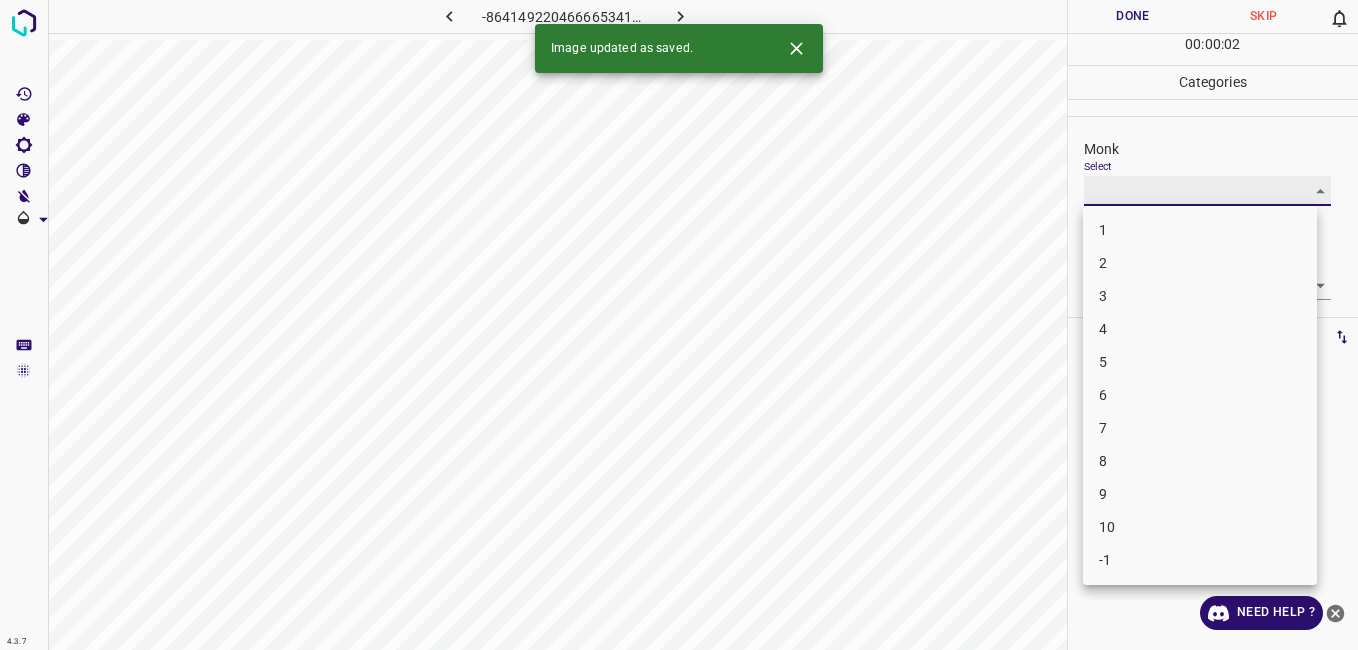 type on "5" 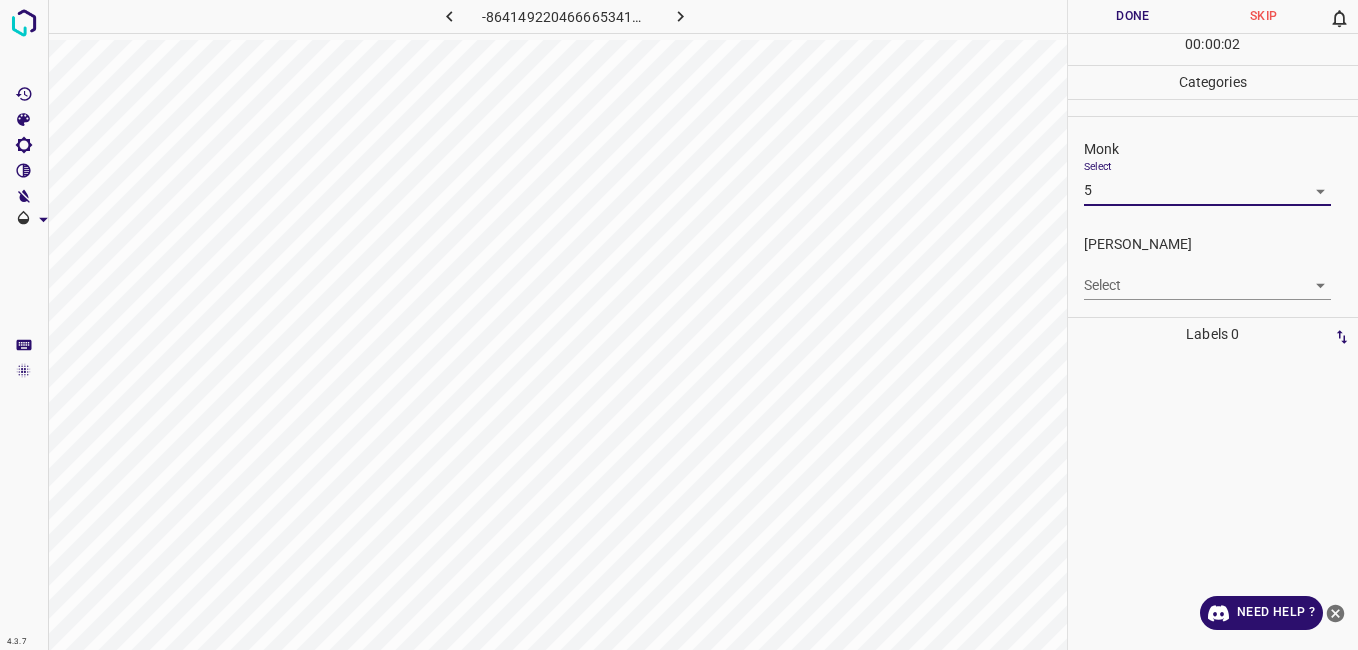 click on "4.3.7 -8641492204666653414.png Done Skip 0 00   : 00   : 02   Categories Monk   Select 5 5  Fitzpatrick   Select ​ Labels   0 Categories 1 Monk 2  Fitzpatrick Tools Space Change between modes (Draw & Edit) I Auto labeling R Restore zoom M Zoom in N Zoom out Delete Delete selecte label Filters Z Restore filters X Saturation filter C Brightness filter V Contrast filter B Gray scale filter General O Download Need Help ? - Text - Hide - Delete" at bounding box center (679, 325) 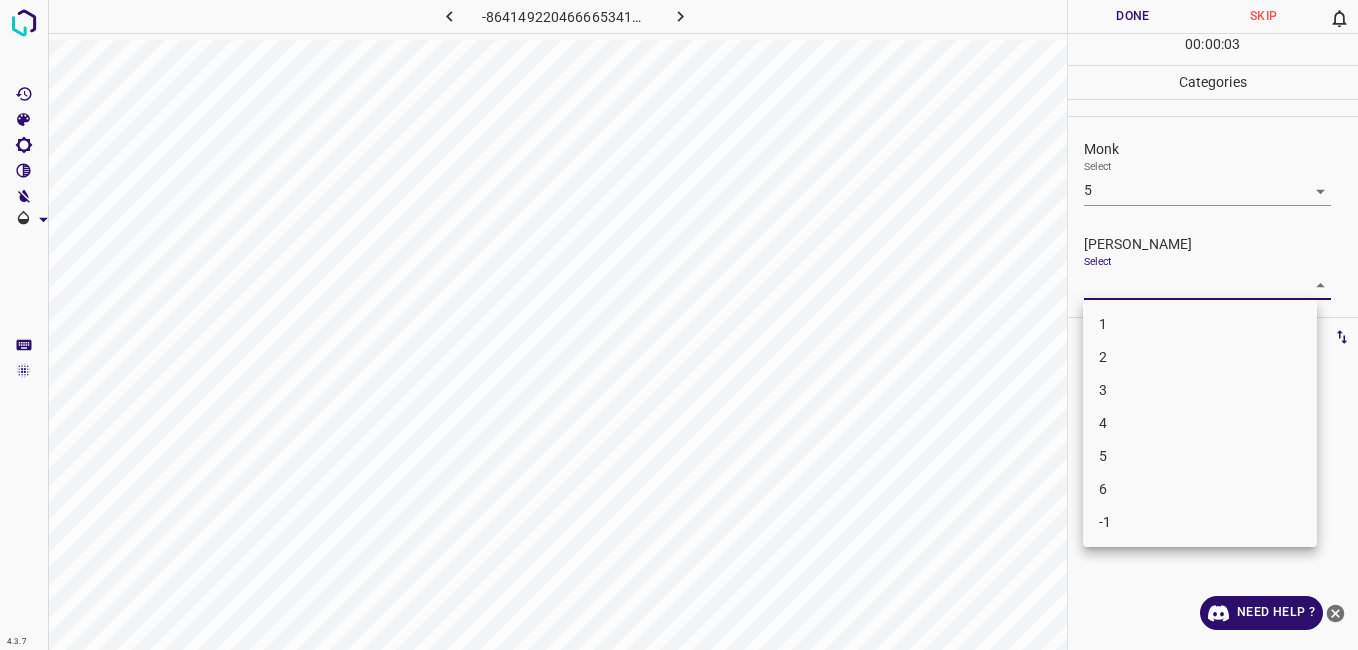 click on "4" at bounding box center (1200, 423) 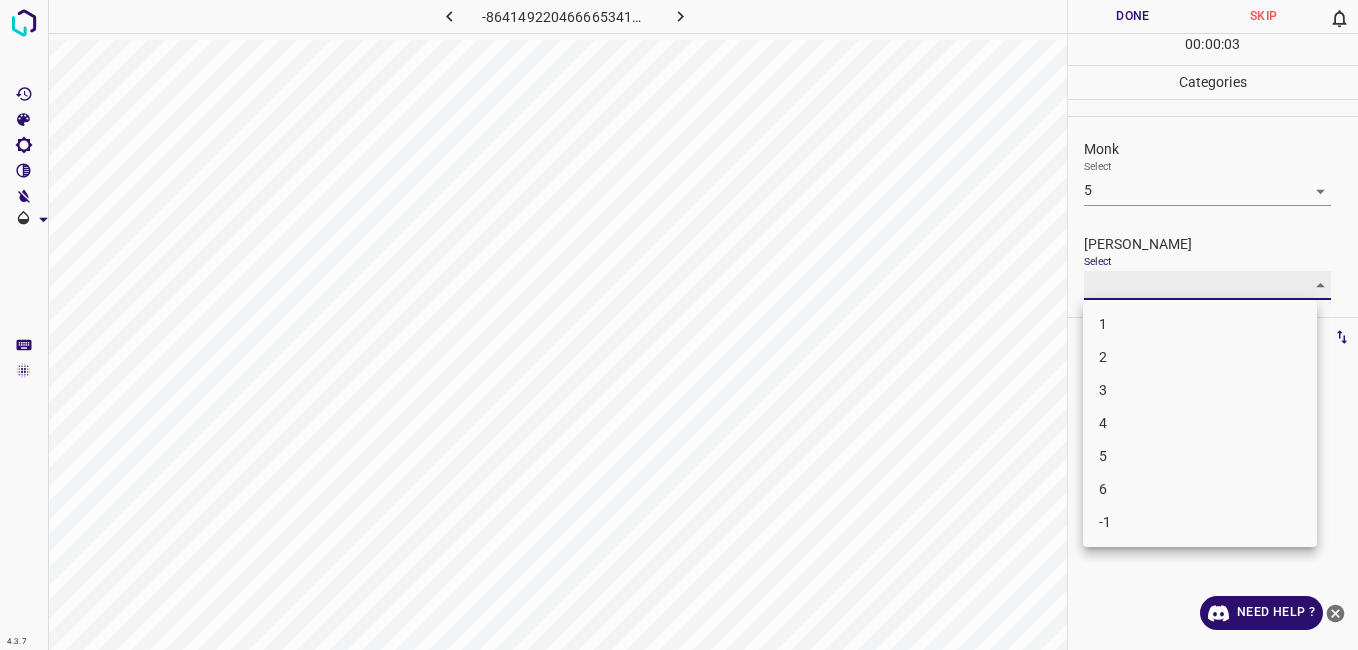 type on "4" 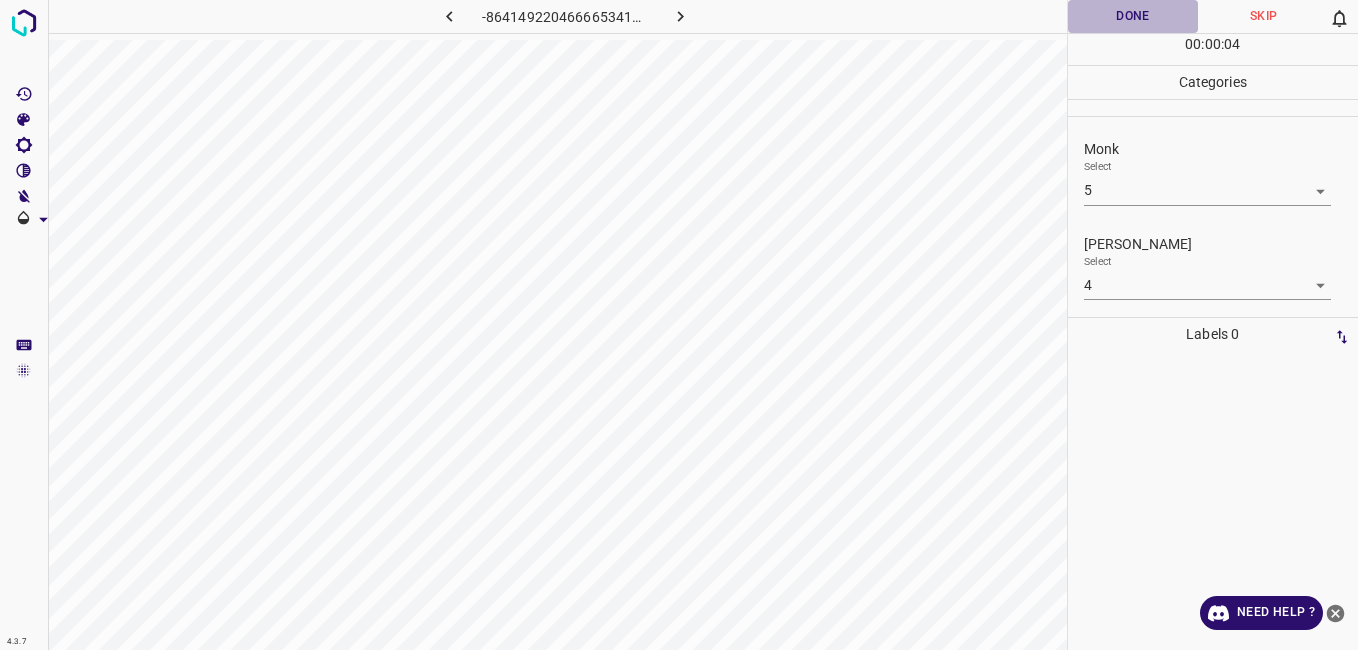 click on "Done" at bounding box center [1133, 16] 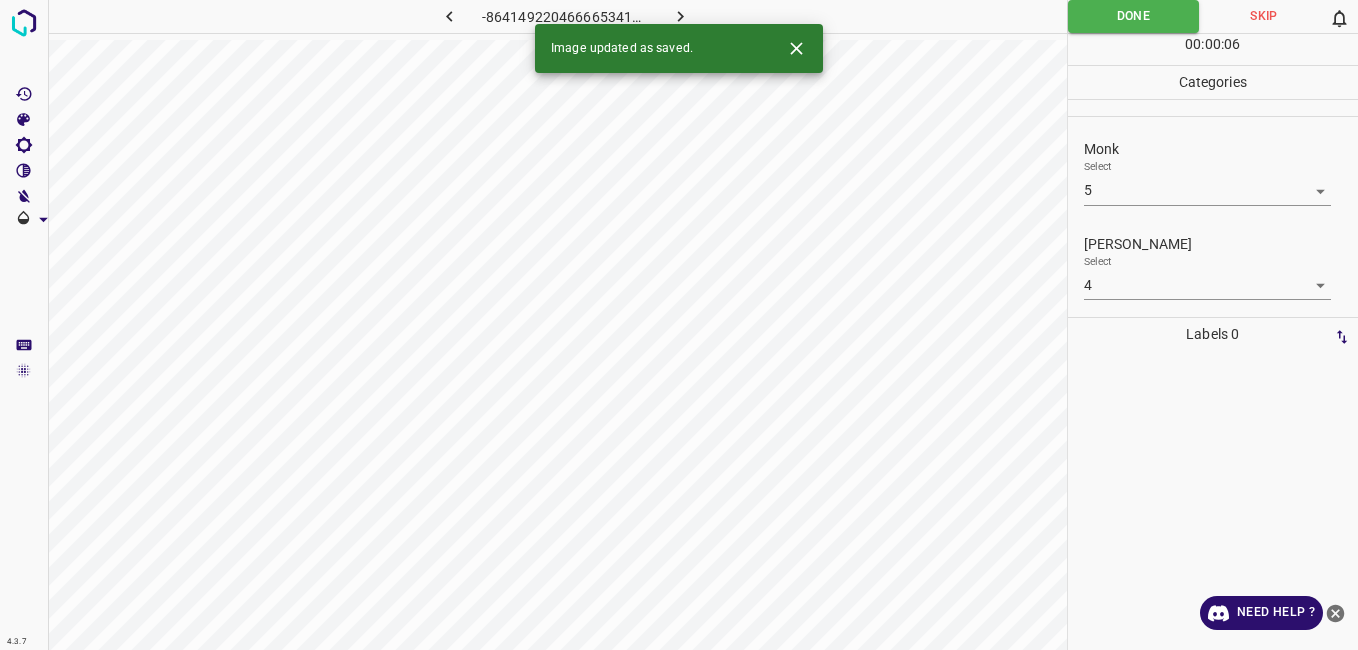 click 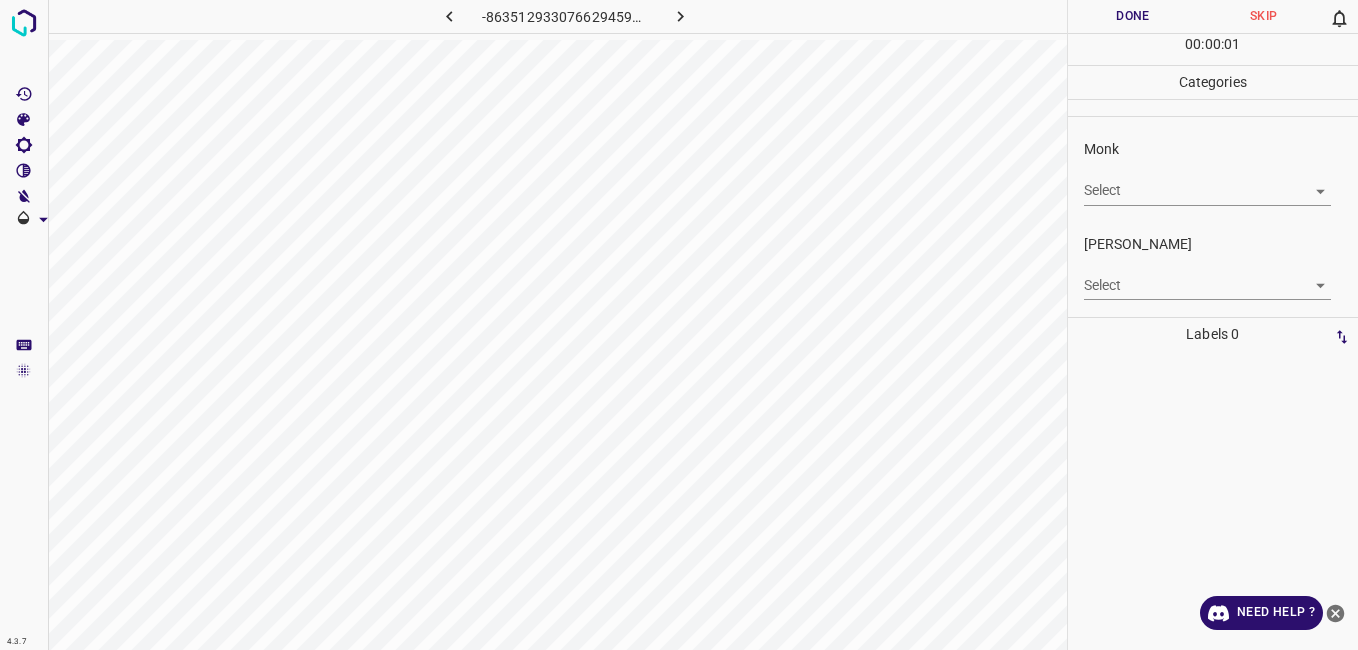 click on "4.3.7 -8635129330766294590.png Done Skip 0 00   : 00   : 01   Categories Monk   Select ​  Fitzpatrick   Select ​ Labels   0 Categories 1 Monk 2  Fitzpatrick Tools Space Change between modes (Draw & Edit) I Auto labeling R Restore zoom M Zoom in N Zoom out Delete Delete selecte label Filters Z Restore filters X Saturation filter C Brightness filter V Contrast filter B Gray scale filter General O Download Need Help ? - Text - Hide - Delete" at bounding box center (679, 325) 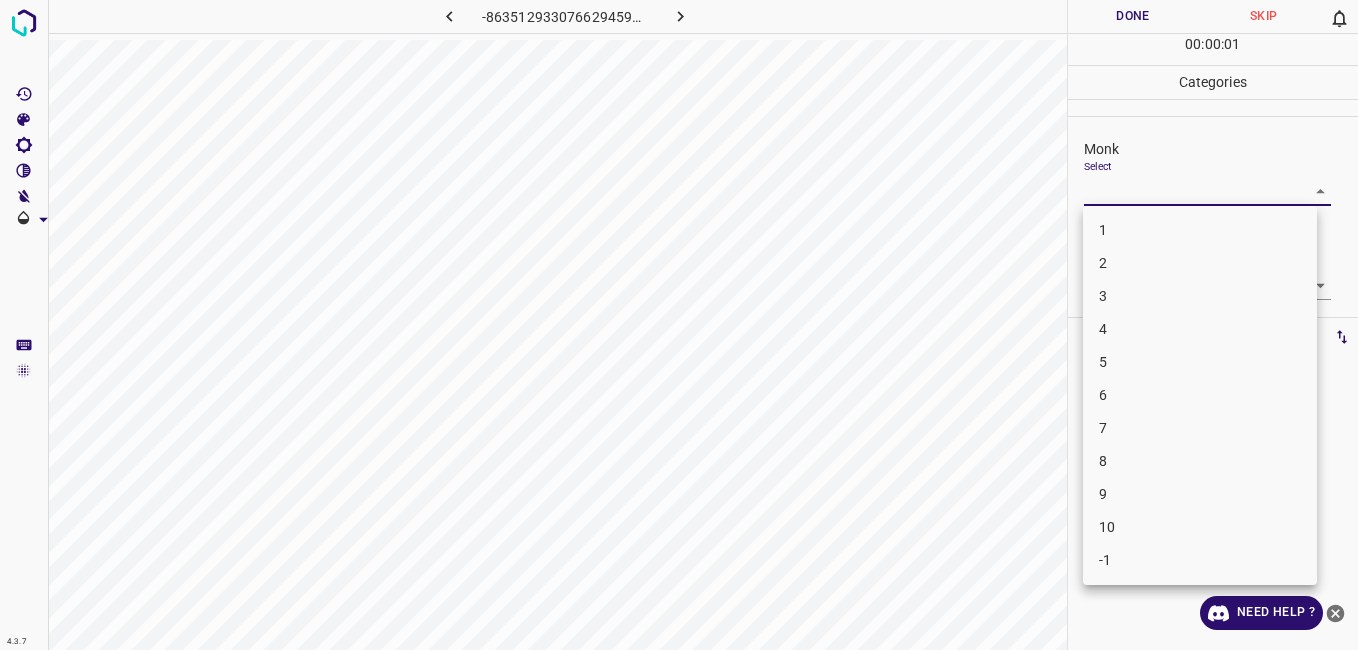 click on "3" at bounding box center [1200, 296] 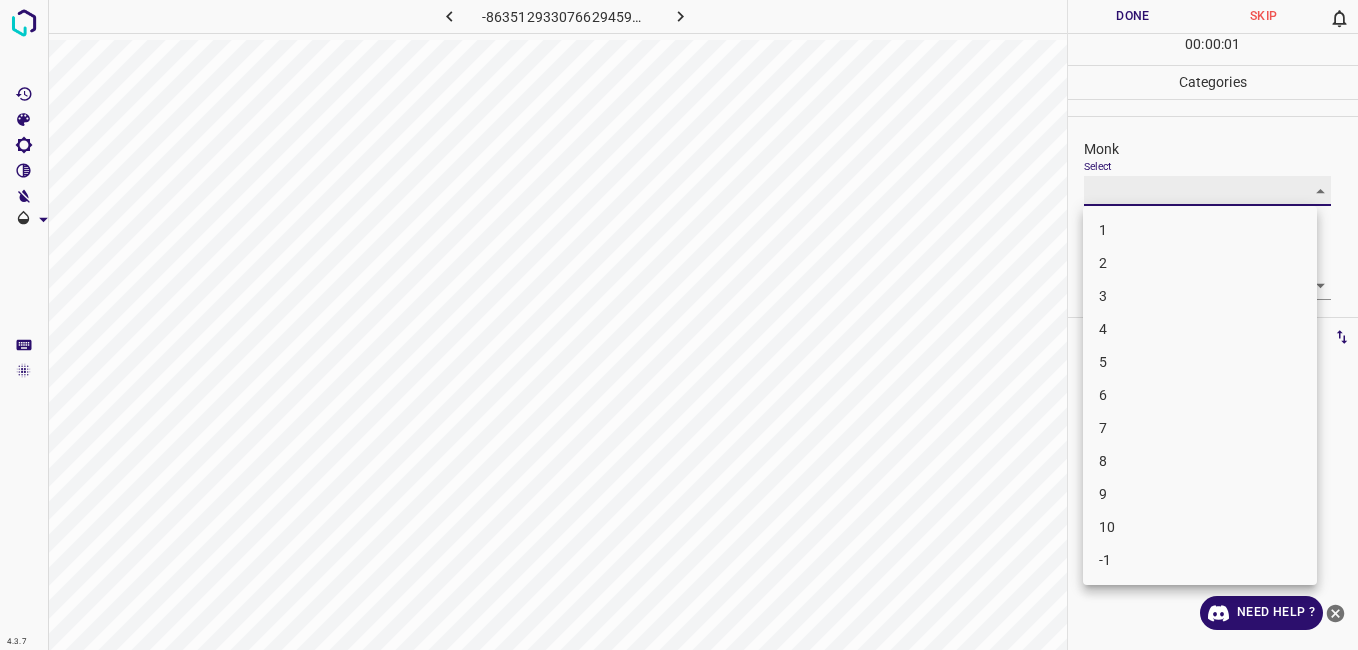 type on "3" 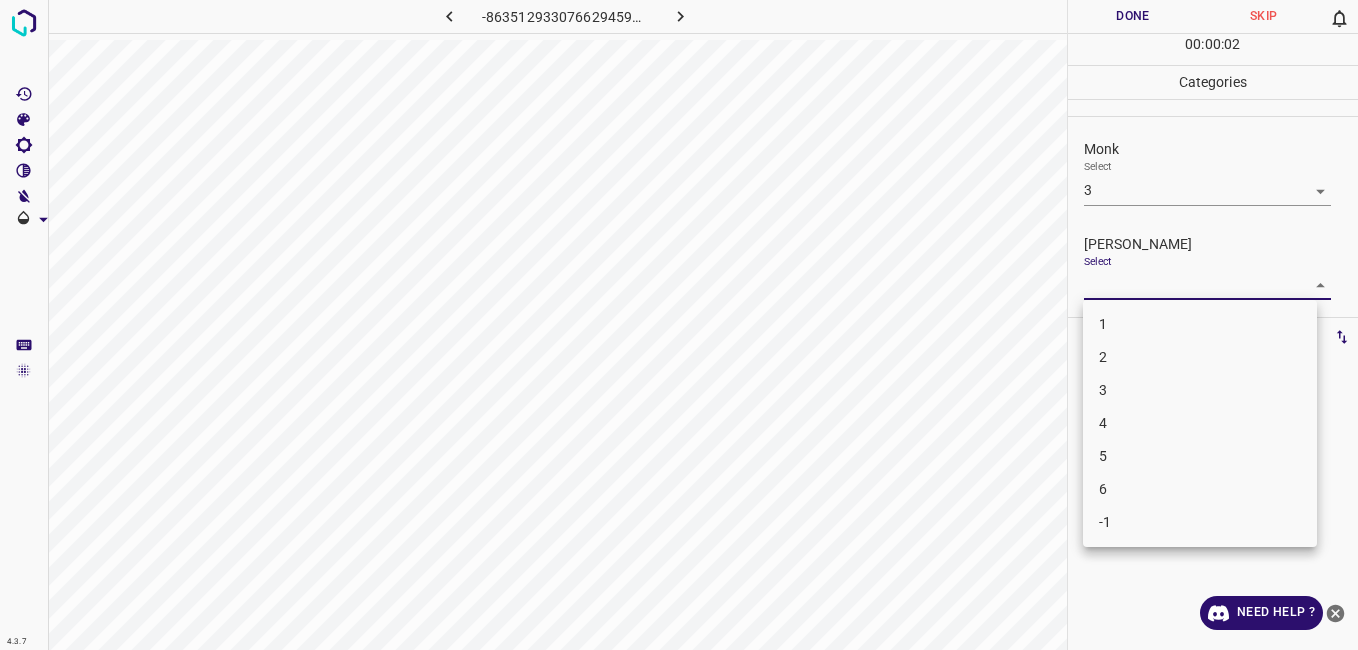 click on "4.3.7 -8635129330766294590.png Done Skip 0 00   : 00   : 02   Categories Monk   Select 3 3  Fitzpatrick   Select ​ Labels   0 Categories 1 Monk 2  Fitzpatrick Tools Space Change between modes (Draw & Edit) I Auto labeling R Restore zoom M Zoom in N Zoom out Delete Delete selecte label Filters Z Restore filters X Saturation filter C Brightness filter V Contrast filter B Gray scale filter General O Download Need Help ? - Text - Hide - Delete 1 2 3 4 5 6 -1" at bounding box center (679, 325) 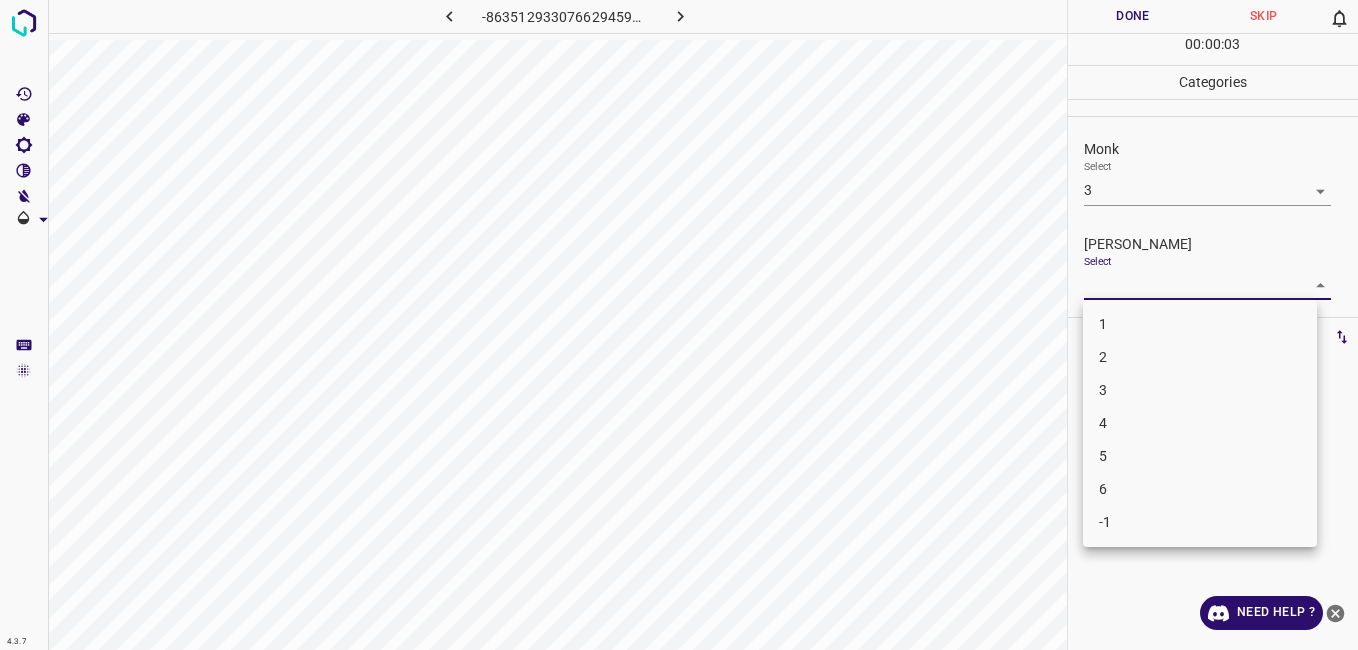 click on "2" at bounding box center [1200, 357] 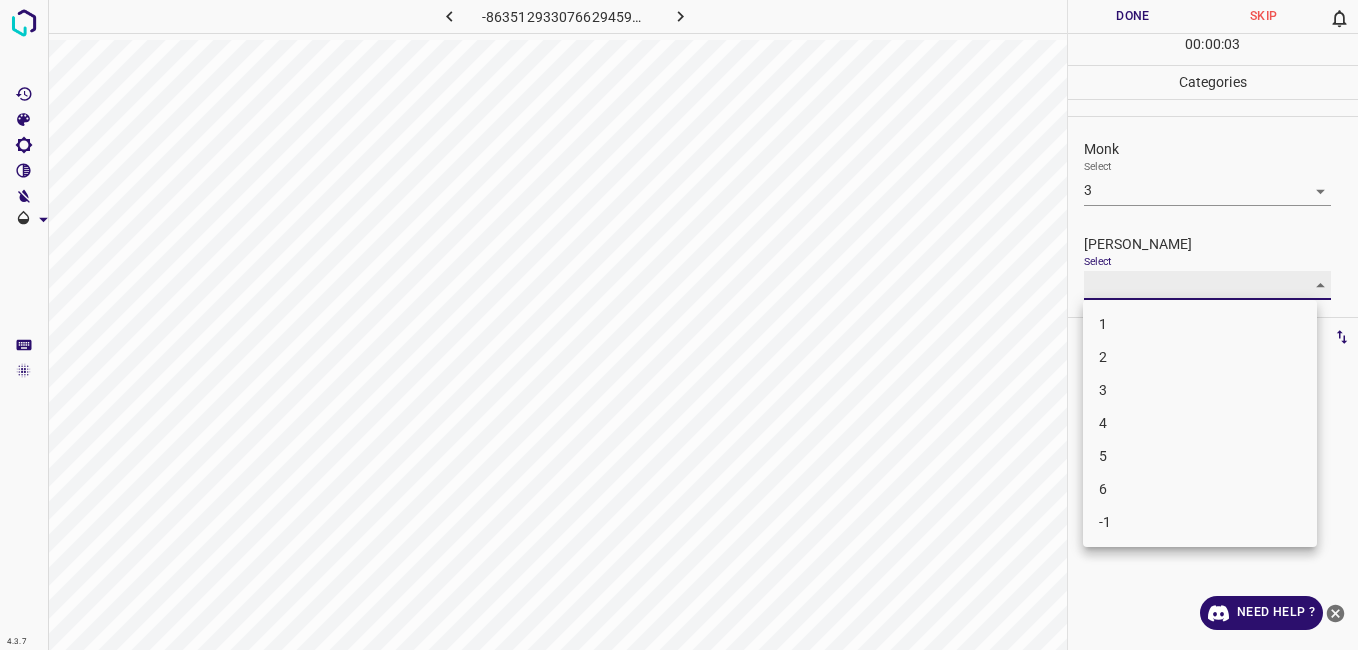 type on "2" 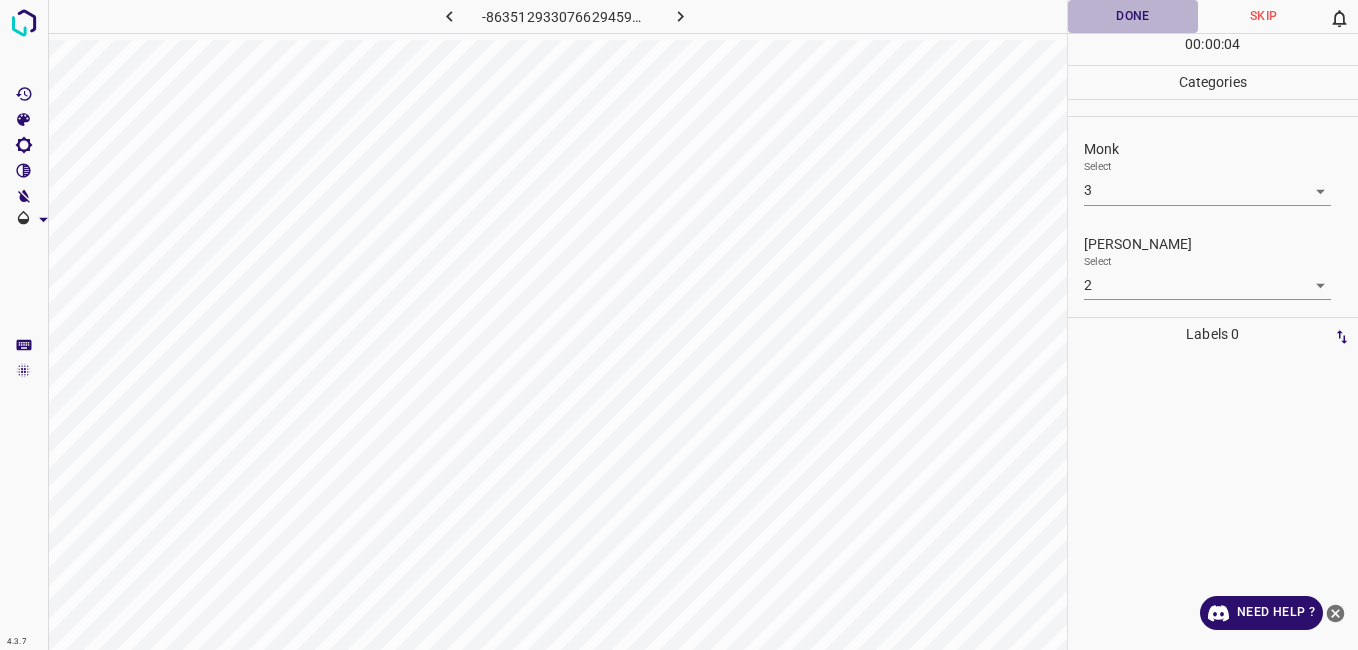click on "Done" at bounding box center (1133, 16) 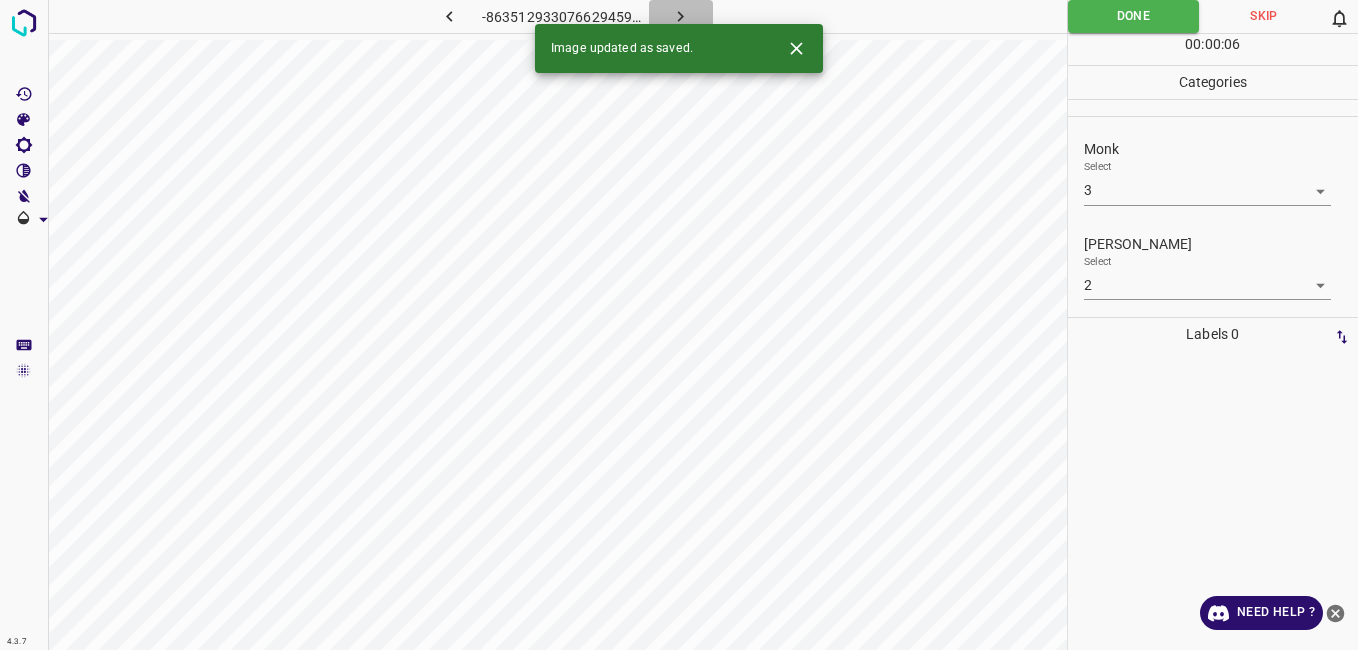 click 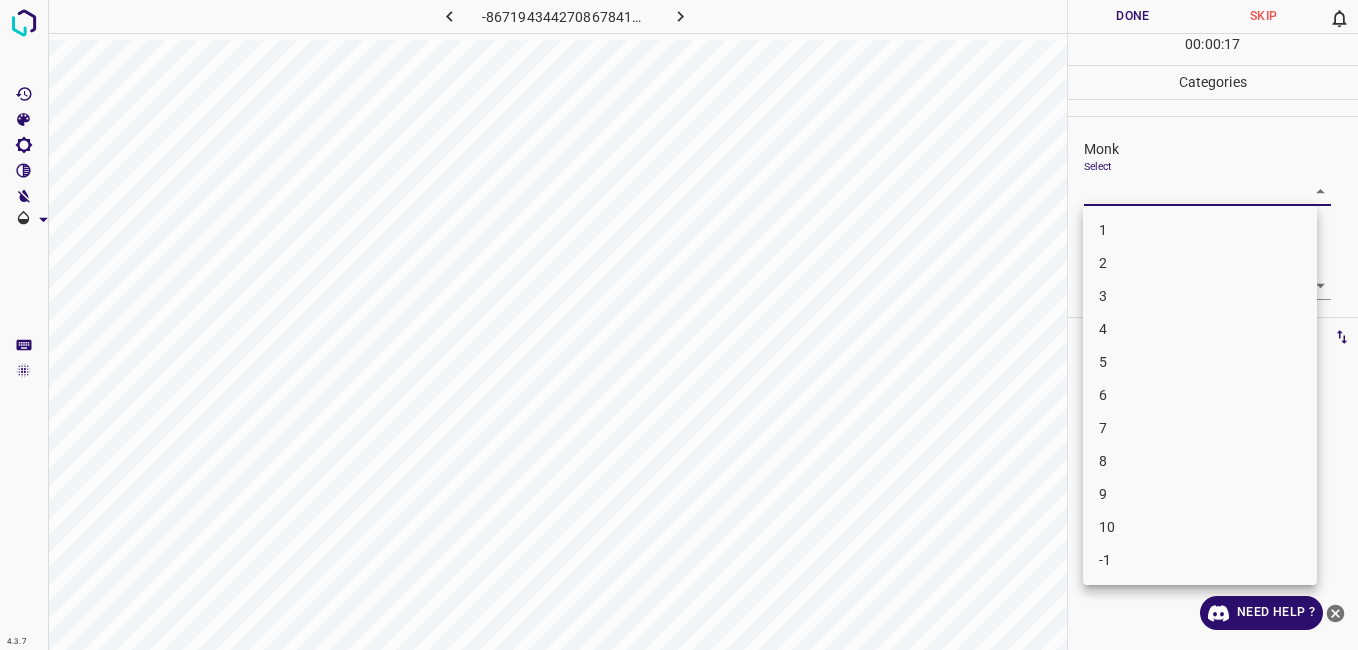 click on "4.3.7 -8671943442708678418.png Done Skip 0 00   : 00   : 17   Categories Monk   Select ​  Fitzpatrick   Select ​ Labels   0 Categories 1 Monk 2  Fitzpatrick Tools Space Change between modes (Draw & Edit) I Auto labeling R Restore zoom M Zoom in N Zoom out Delete Delete selecte label Filters Z Restore filters X Saturation filter C Brightness filter V Contrast filter B Gray scale filter General O Download Need Help ? - Text - Hide - Delete 1 2 3 4 5 6 7 8 9 10 -1" at bounding box center (679, 325) 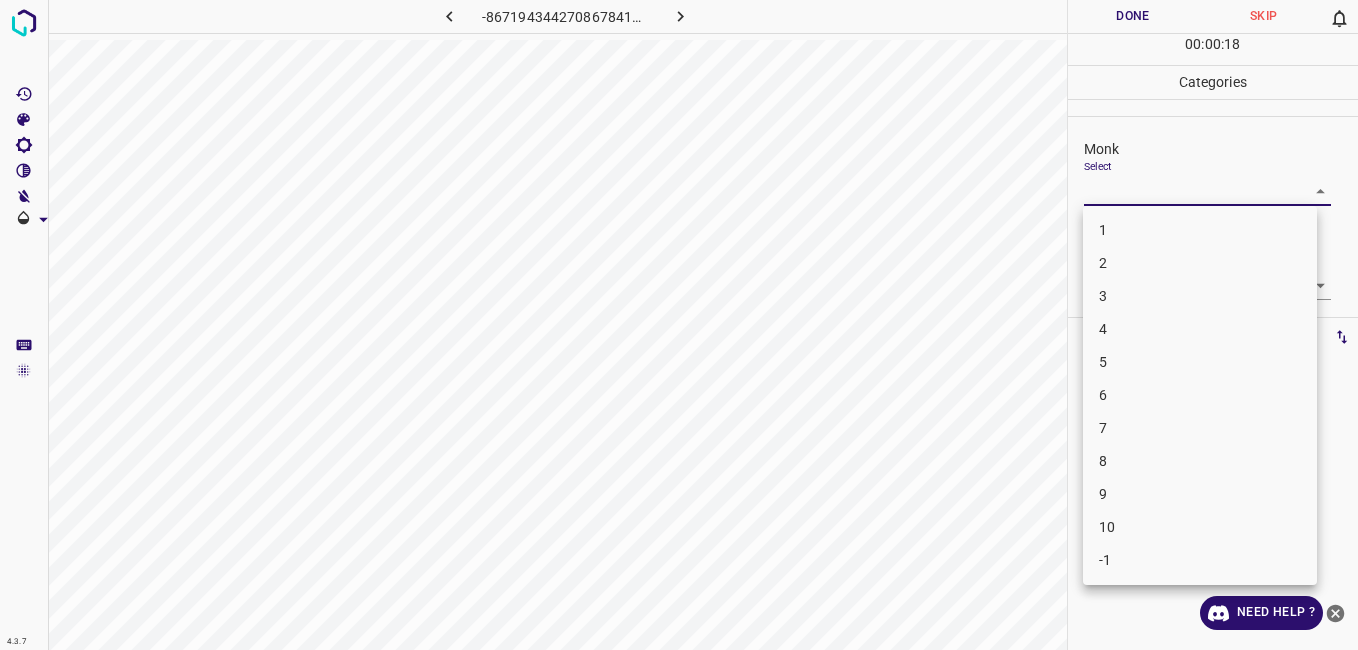 click on "2" at bounding box center (1200, 263) 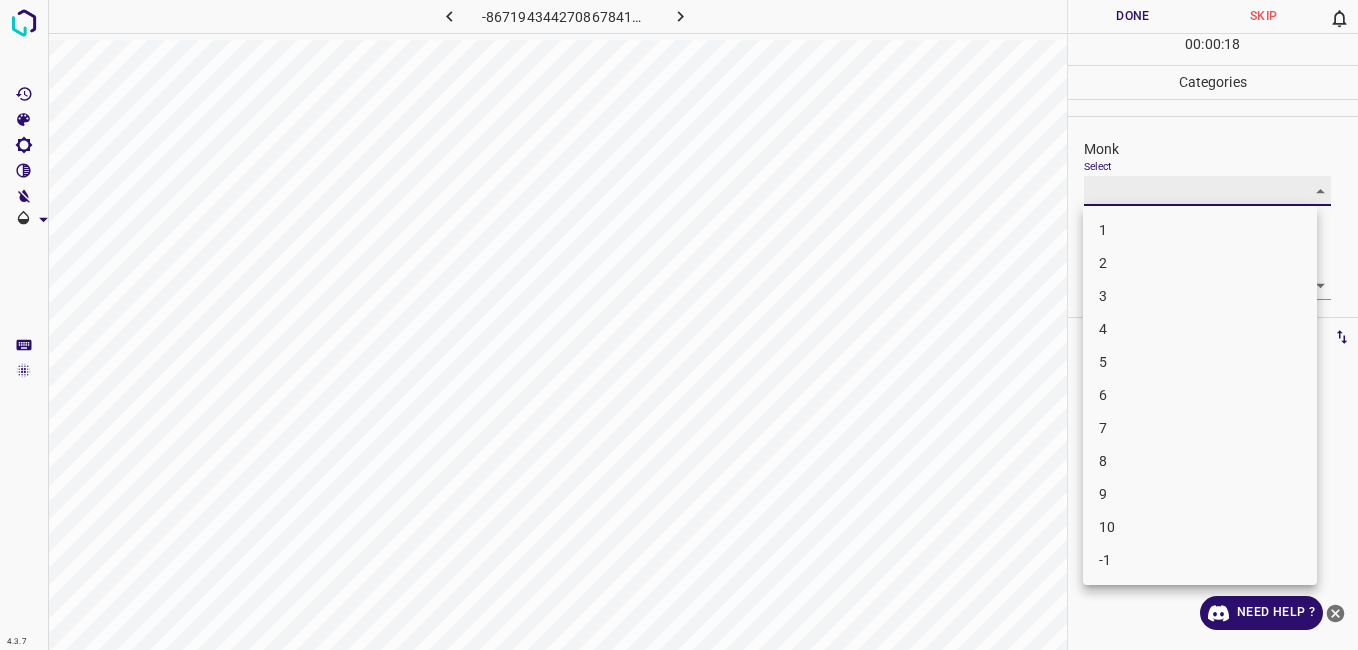 type on "2" 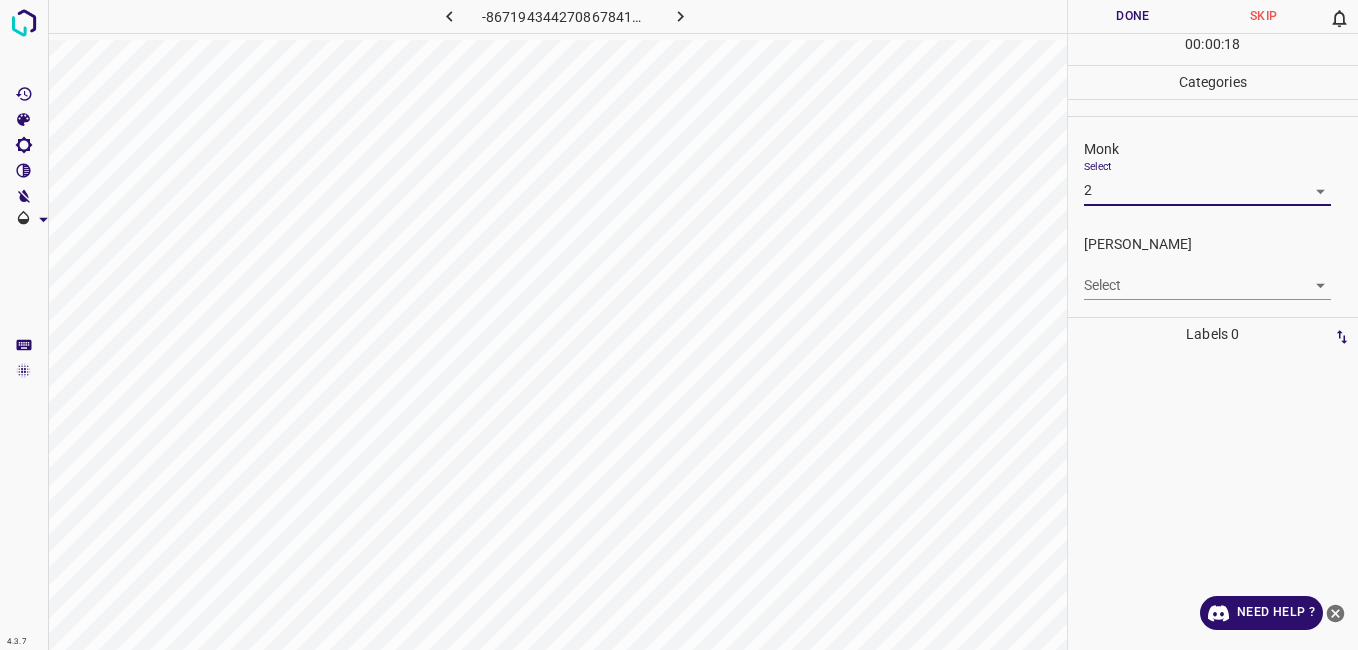 click on "4.3.7 -8671943442708678418.png Done Skip 0 00   : 00   : 18   Categories Monk   Select 2 2  Fitzpatrick   Select ​ Labels   0 Categories 1 Monk 2  Fitzpatrick Tools Space Change between modes (Draw & Edit) I Auto labeling R Restore zoom M Zoom in N Zoom out Delete Delete selecte label Filters Z Restore filters X Saturation filter C Brightness filter V Contrast filter B Gray scale filter General O Download Need Help ? - Text - Hide - Delete 1 2 3 4 5 6 7 8 9 10 -1" at bounding box center (679, 325) 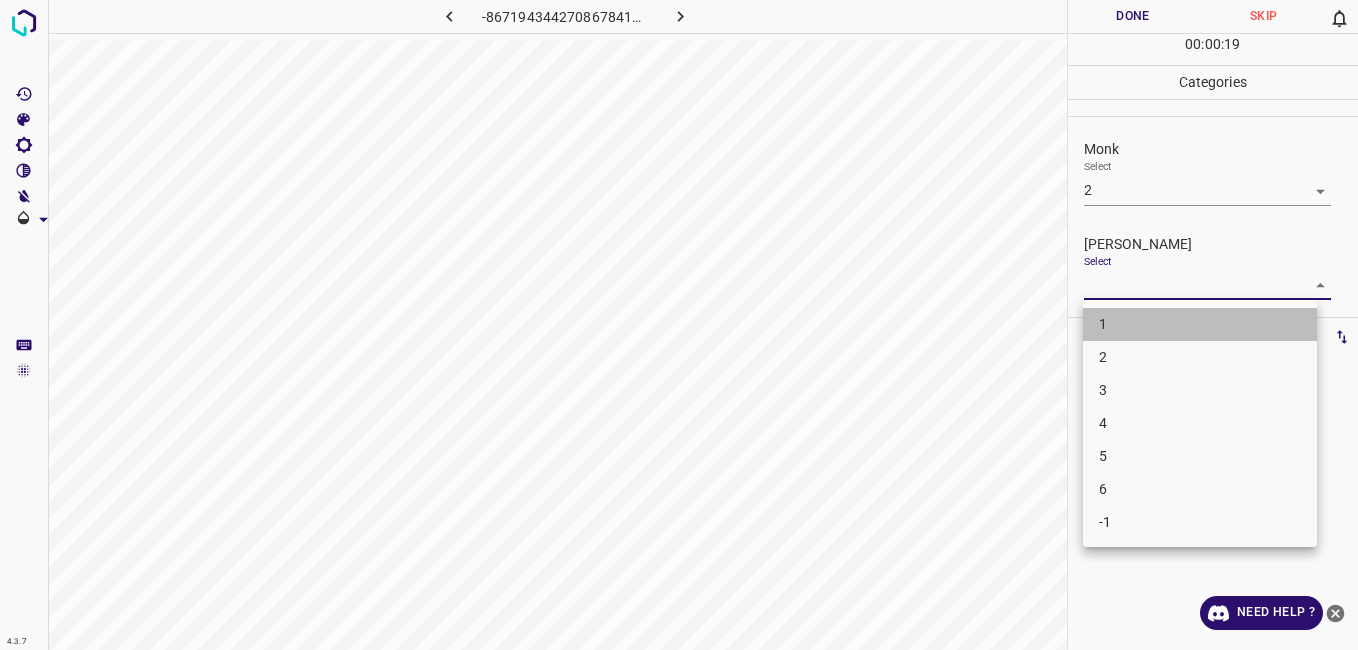 click on "1" at bounding box center (1200, 324) 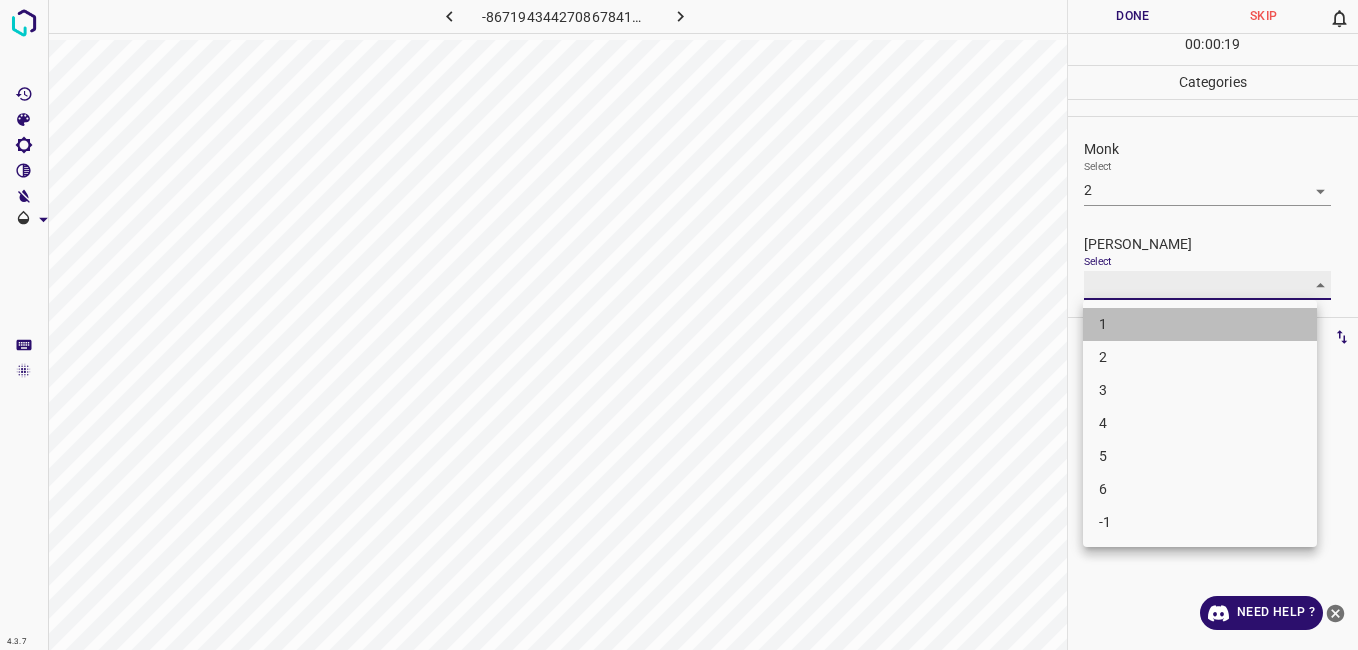 type on "1" 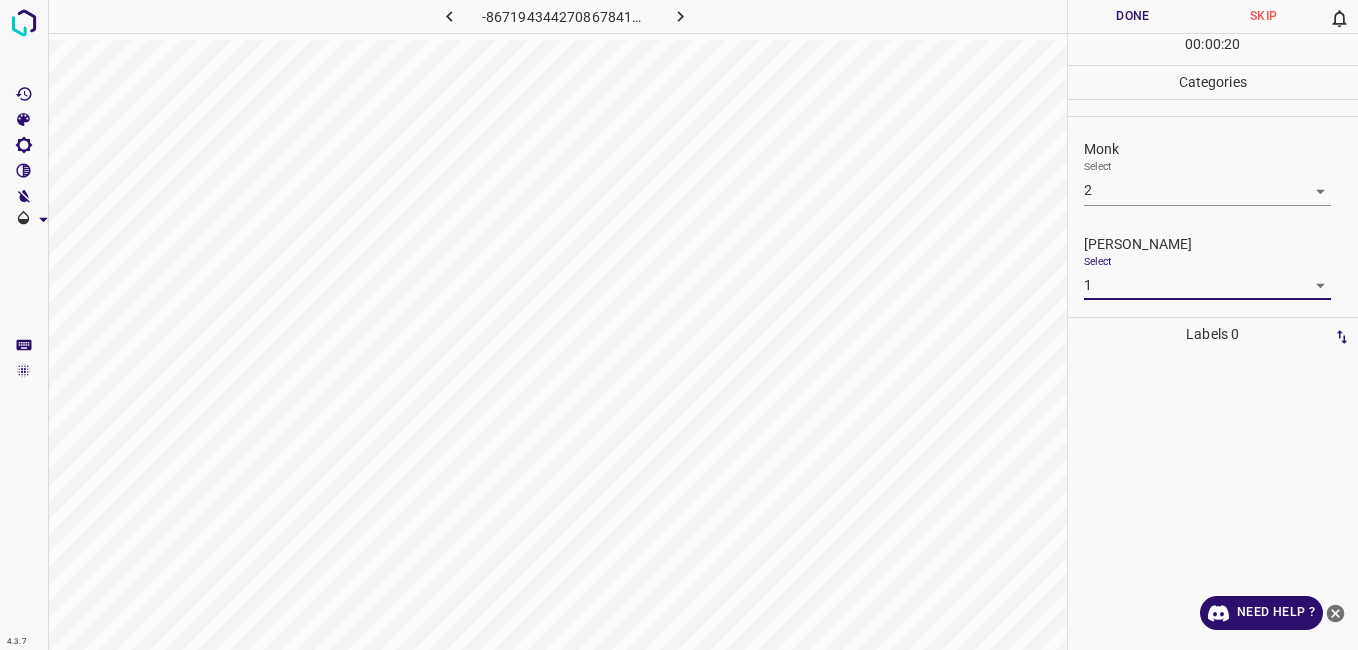 click on "Done" at bounding box center [1133, 16] 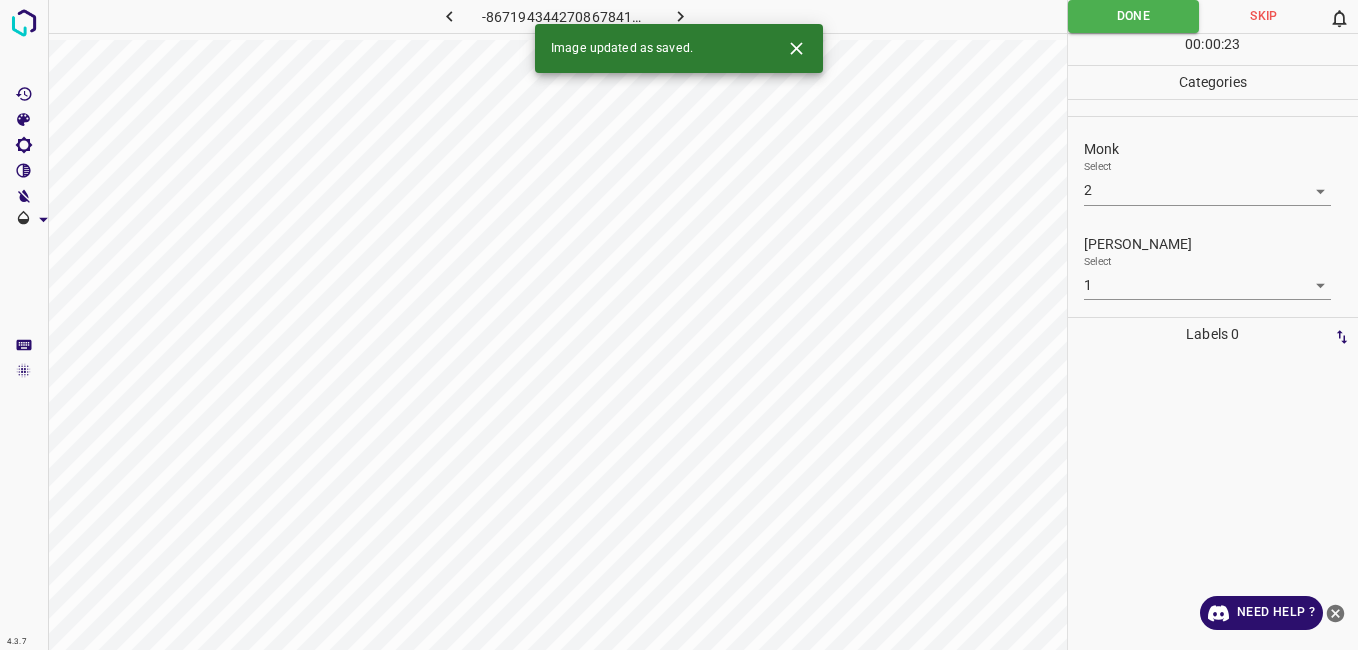 click 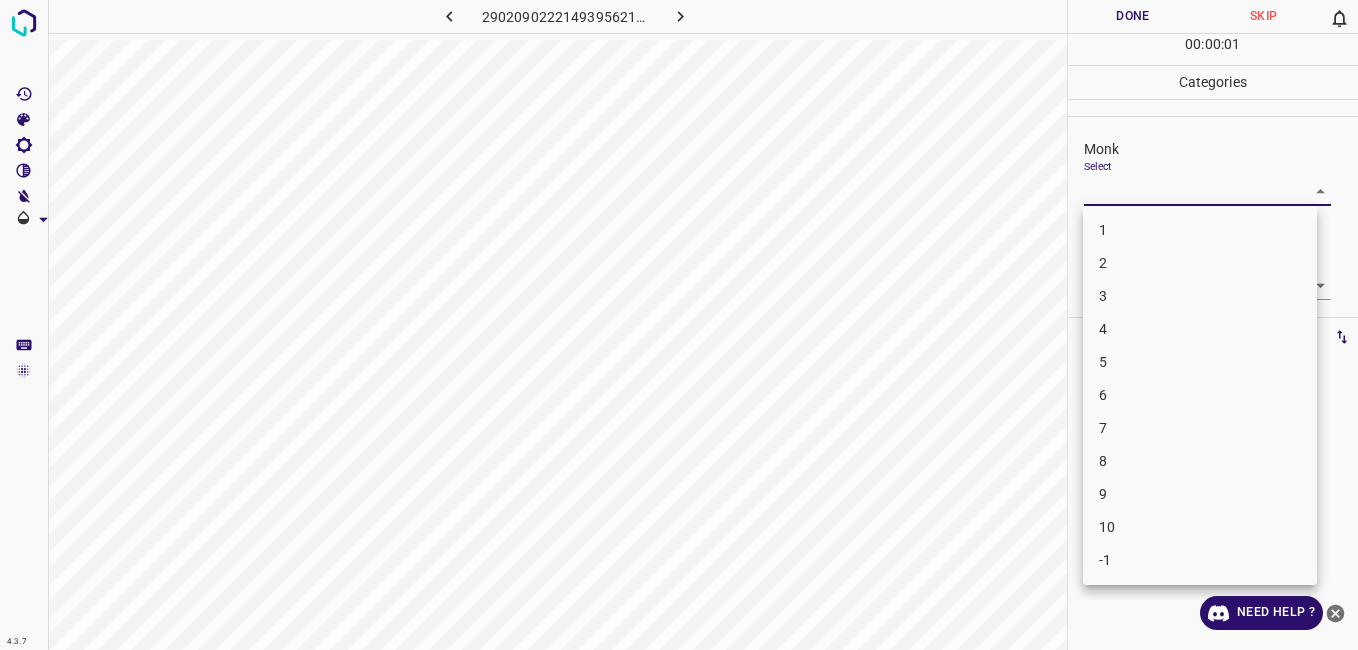 click on "4.3.7 2902090222149395621.png Done Skip 0 00   : 00   : 01   Categories Monk   Select ​  Fitzpatrick   Select ​ Labels   0 Categories 1 Monk 2  Fitzpatrick Tools Space Change between modes (Draw & Edit) I Auto labeling R Restore zoom M Zoom in N Zoom out Delete Delete selecte label Filters Z Restore filters X Saturation filter C Brightness filter V Contrast filter B Gray scale filter General O Download Need Help ? - Text - Hide - Delete 1 2 3 4 5 6 7 8 9 10 -1" at bounding box center (679, 325) 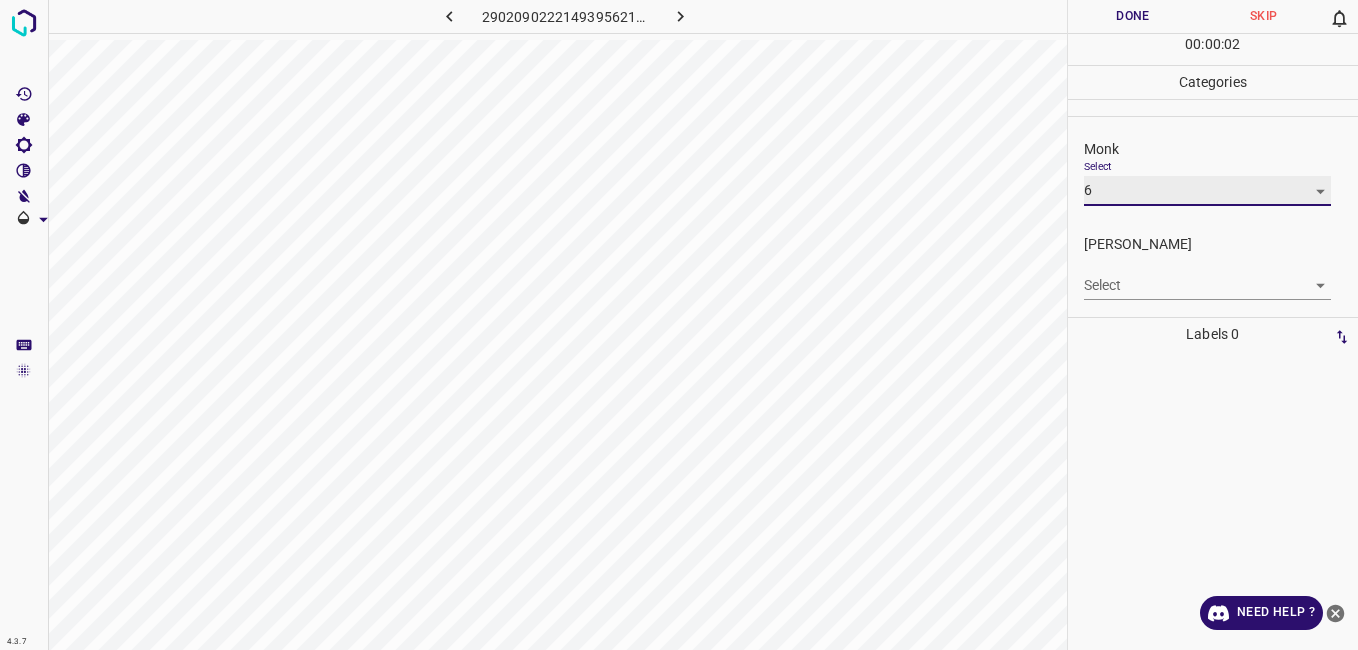 type on "6" 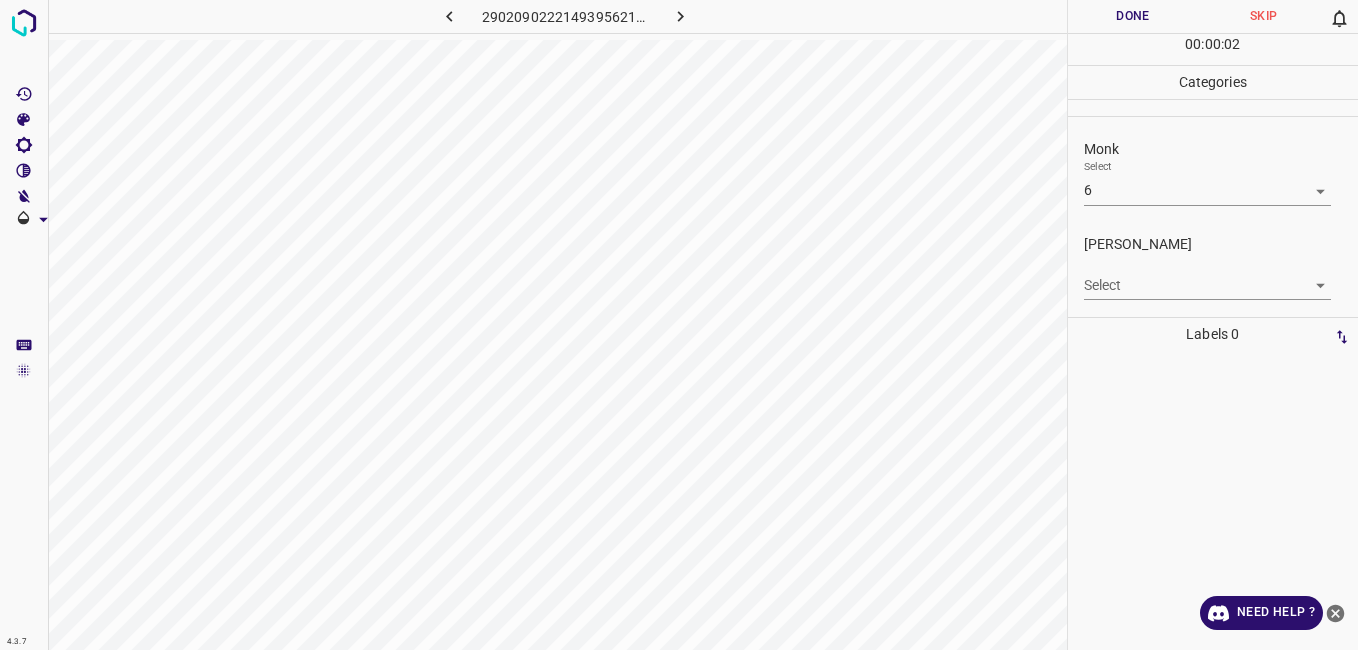 click on "Fitzpatrick   Select ​" at bounding box center [1213, 267] 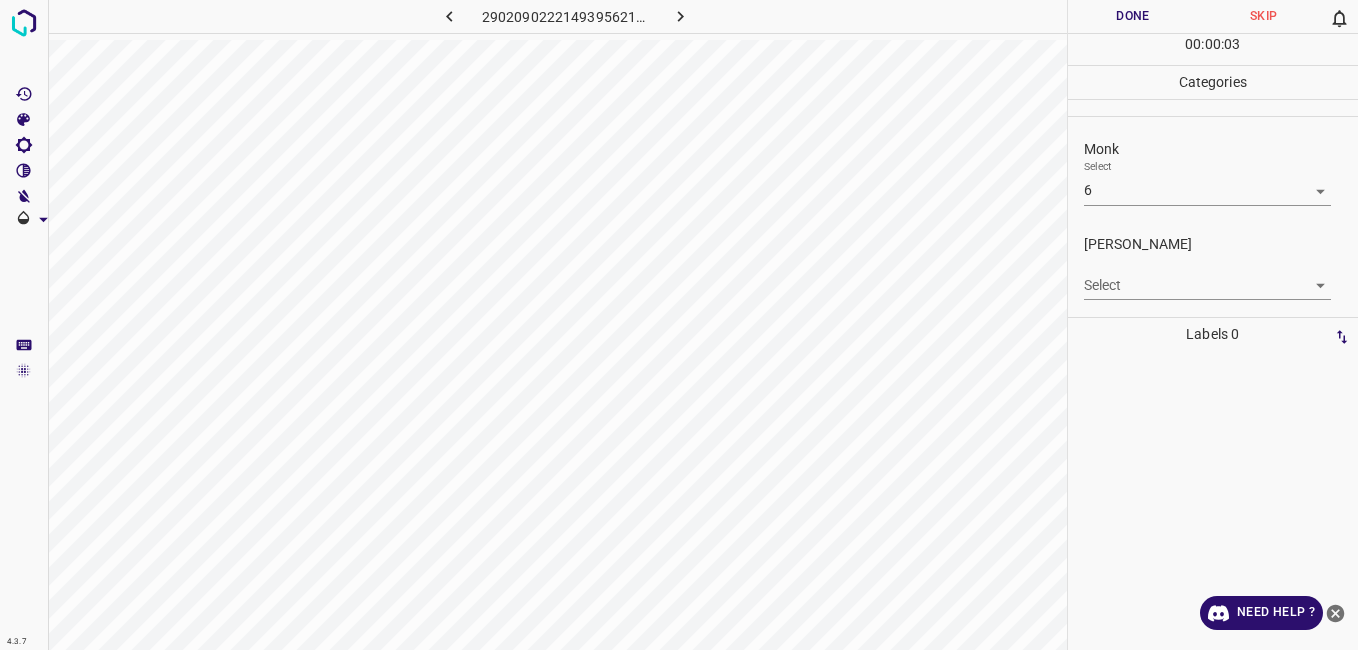 click on "4.3.7 2902090222149395621.png Done Skip 0 00   : 00   : 03   Categories Monk   Select 6 6  Fitzpatrick   Select ​ Labels   0 Categories 1 Monk 2  Fitzpatrick Tools Space Change between modes (Draw & Edit) I Auto labeling R Restore zoom M Zoom in N Zoom out Delete Delete selecte label Filters Z Restore filters X Saturation filter C Brightness filter V Contrast filter B Gray scale filter General O Download Need Help ? - Text - Hide - Delete" at bounding box center [679, 325] 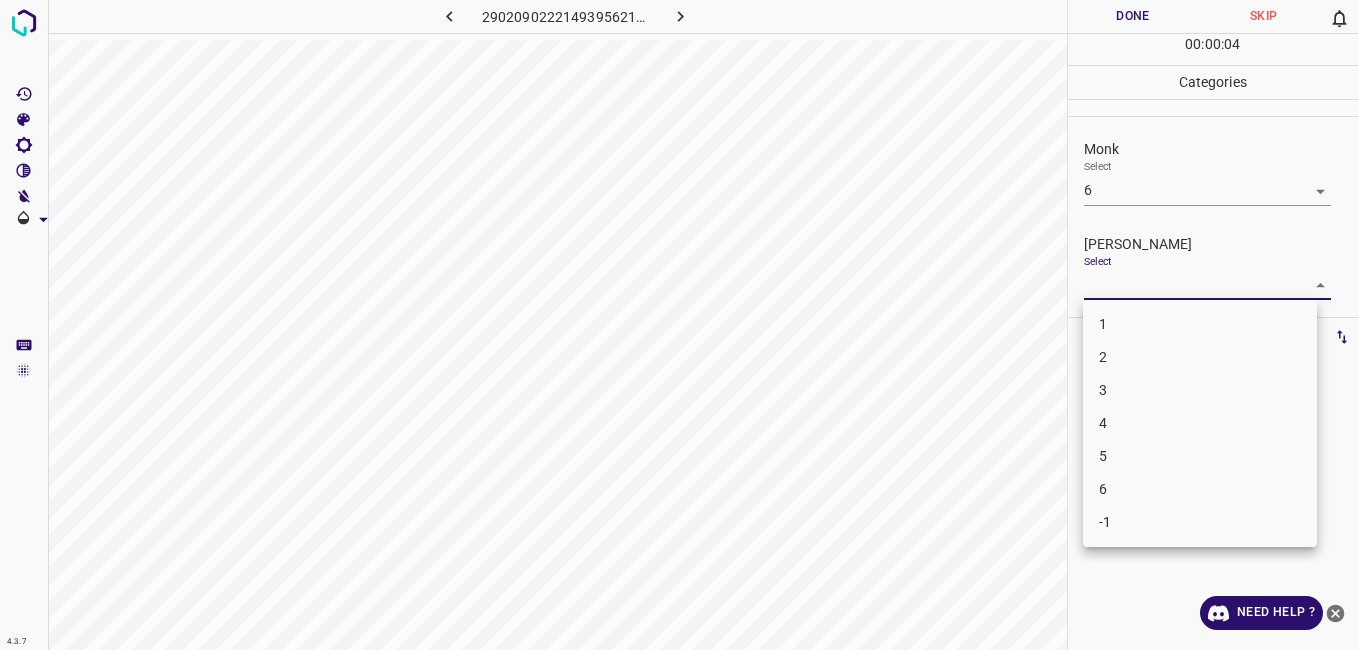 click on "5" at bounding box center (1200, 456) 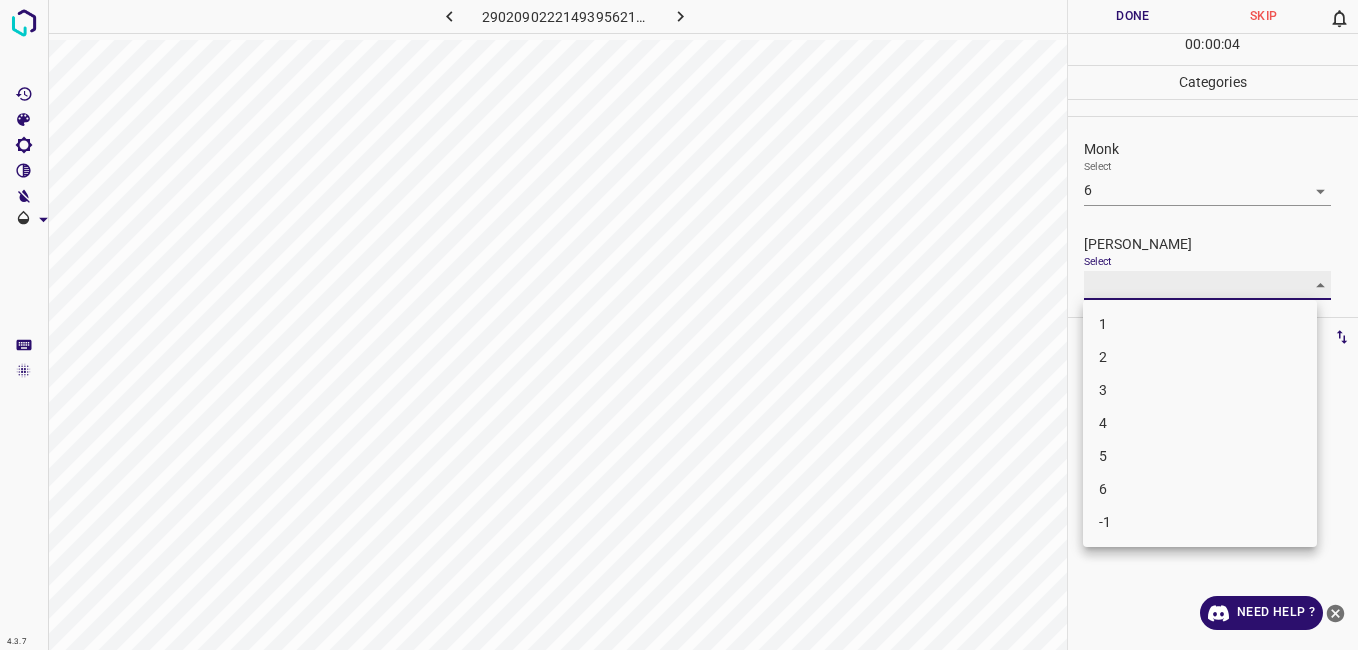 type on "5" 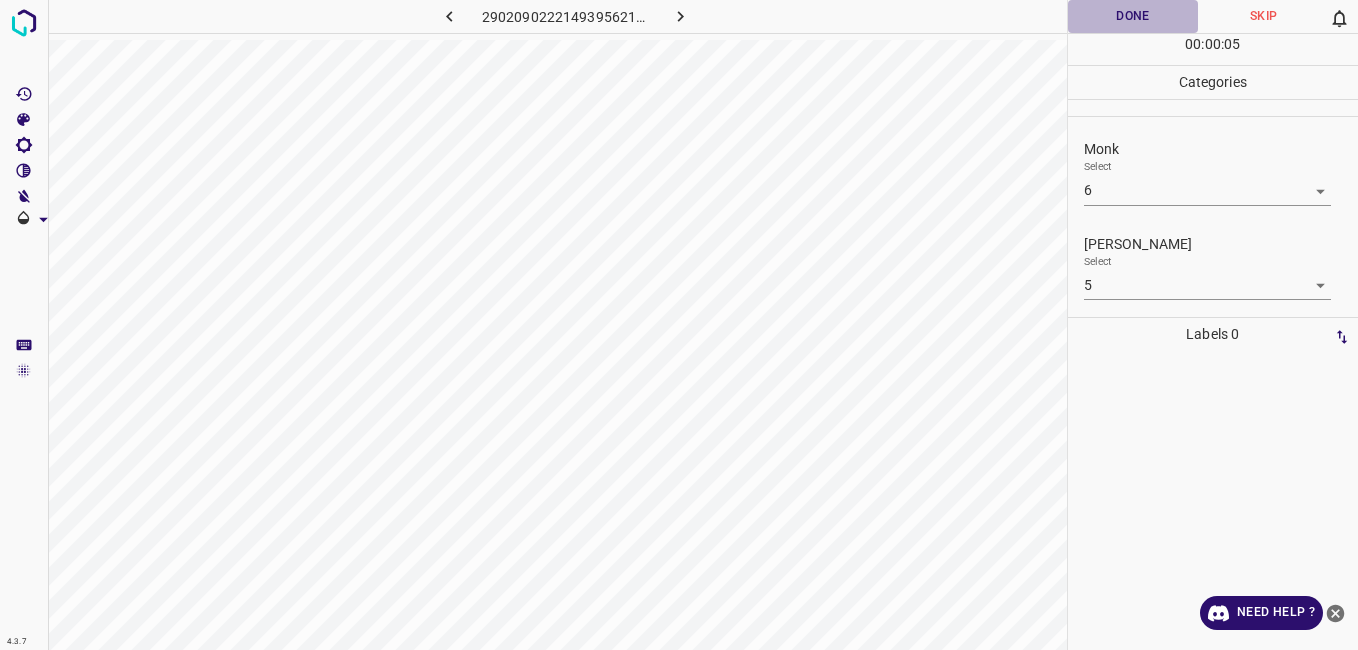 click on "Done" at bounding box center [1133, 16] 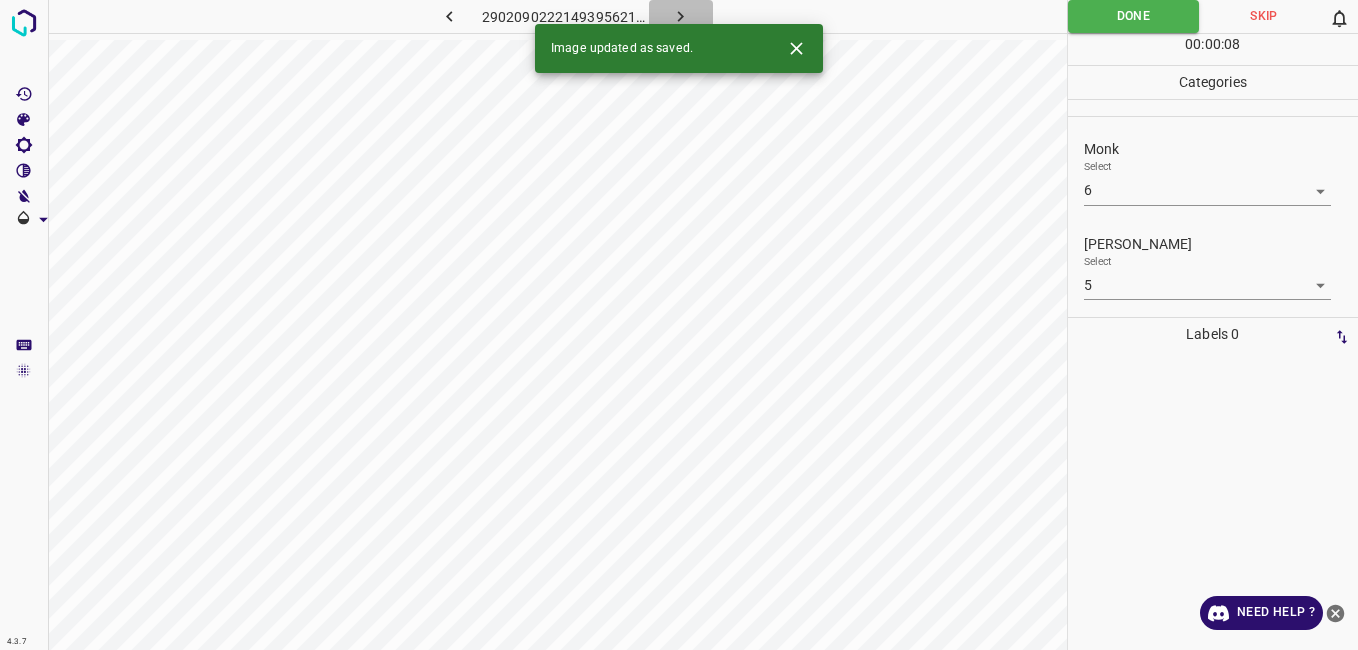 click at bounding box center (681, 16) 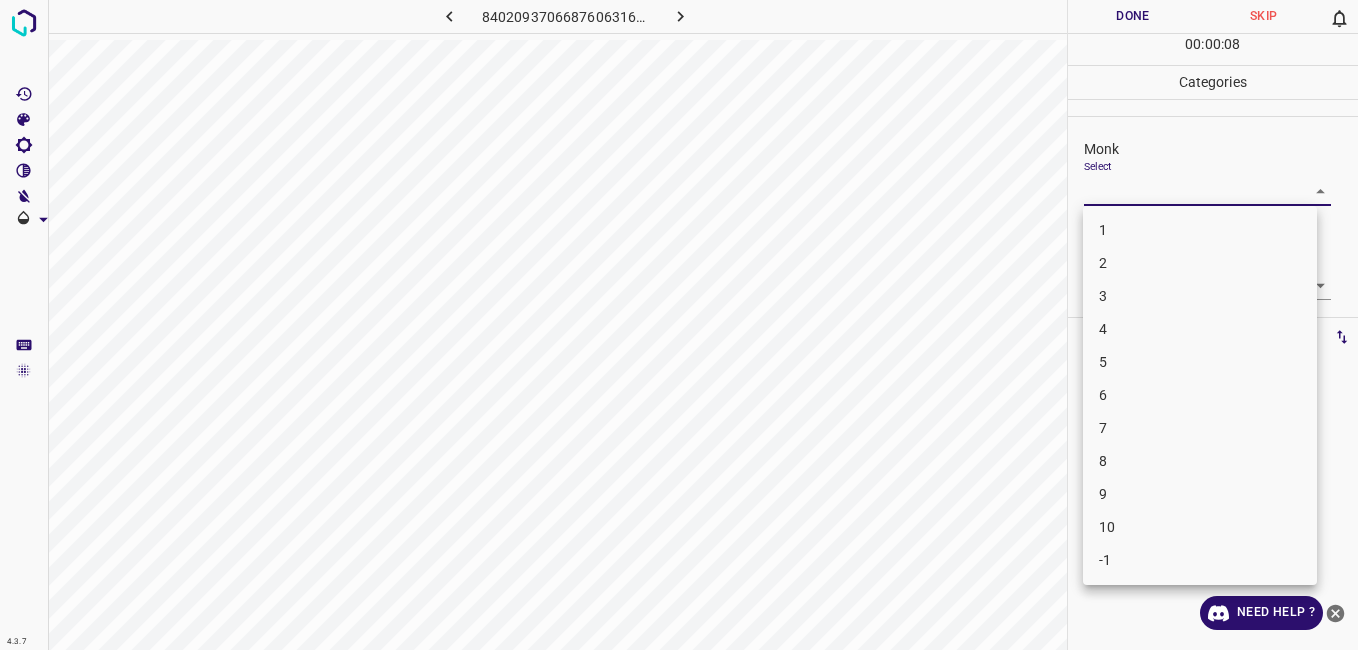 click on "4.3.7 8402093706687606316.png Done Skip 0 00   : 00   : 08   Categories Monk   Select ​  Fitzpatrick   Select ​ Labels   0 Categories 1 Monk 2  Fitzpatrick Tools Space Change between modes (Draw & Edit) I Auto labeling R Restore zoom M Zoom in N Zoom out Delete Delete selecte label Filters Z Restore filters X Saturation filter C Brightness filter V Contrast filter B Gray scale filter General O Download Need Help ? - Text - Hide - Delete 1 2 3 4 5 6 7 8 9 10 -1" at bounding box center [679, 325] 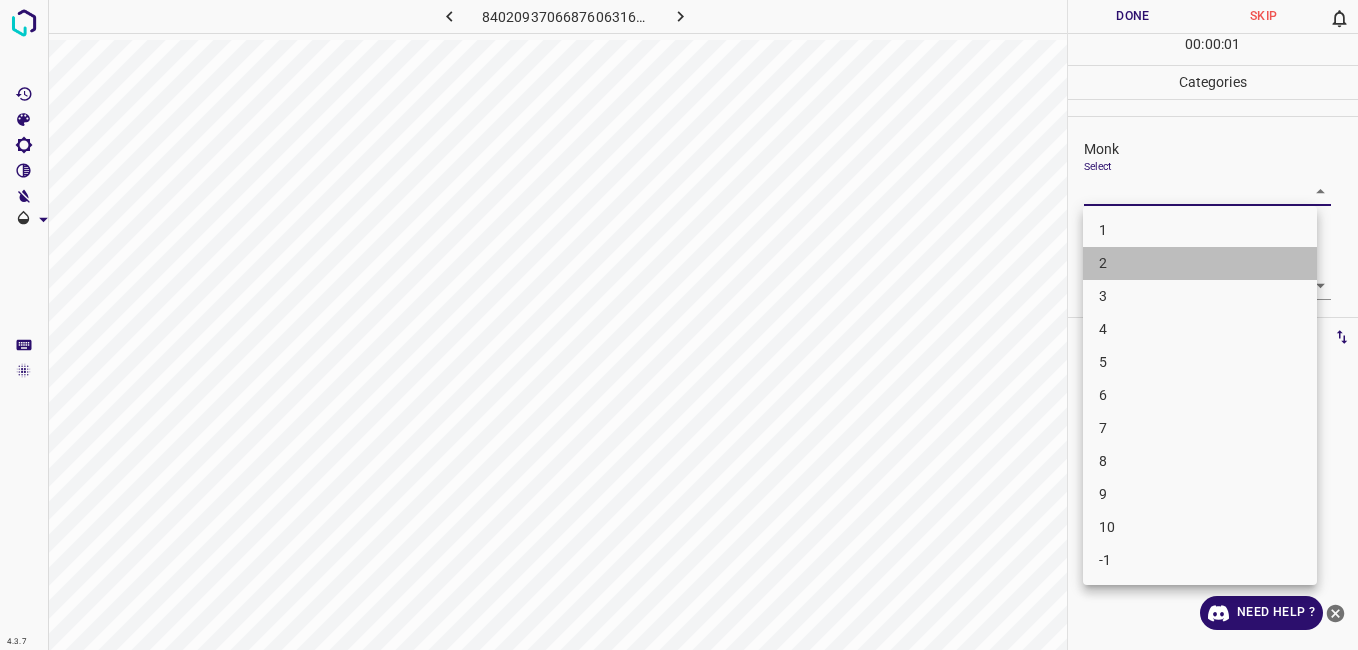 click on "2" at bounding box center [1200, 263] 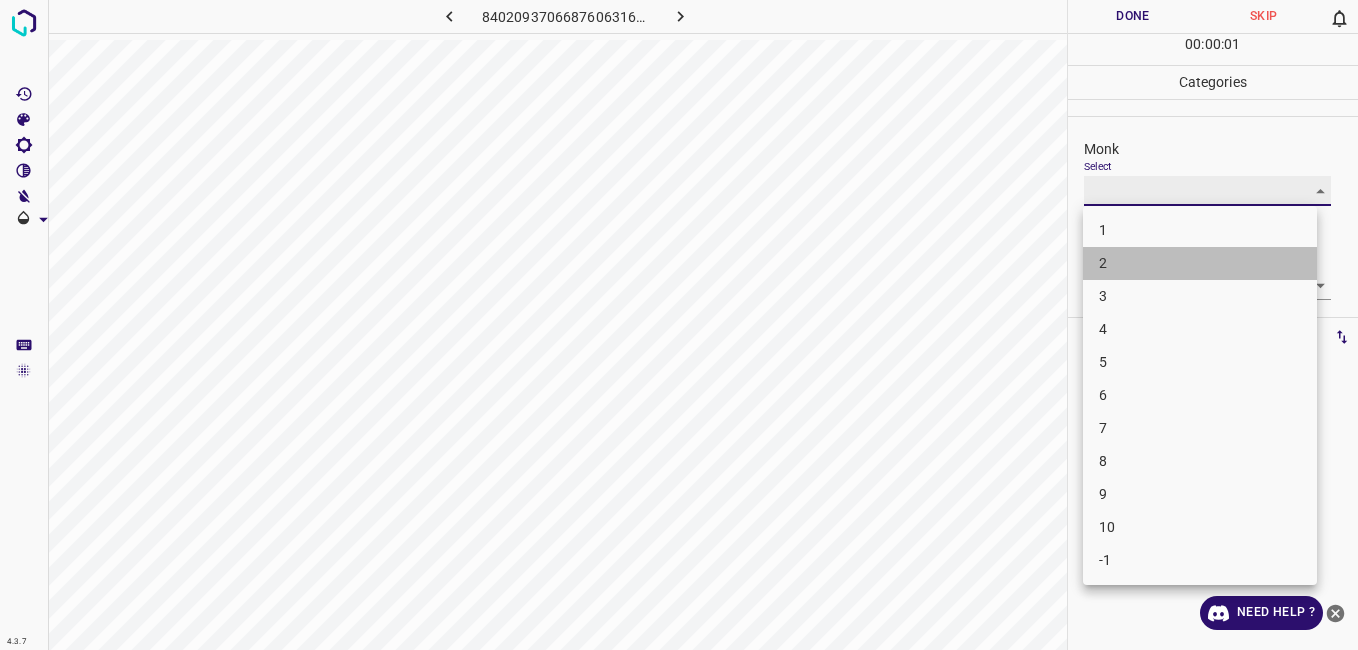 type on "2" 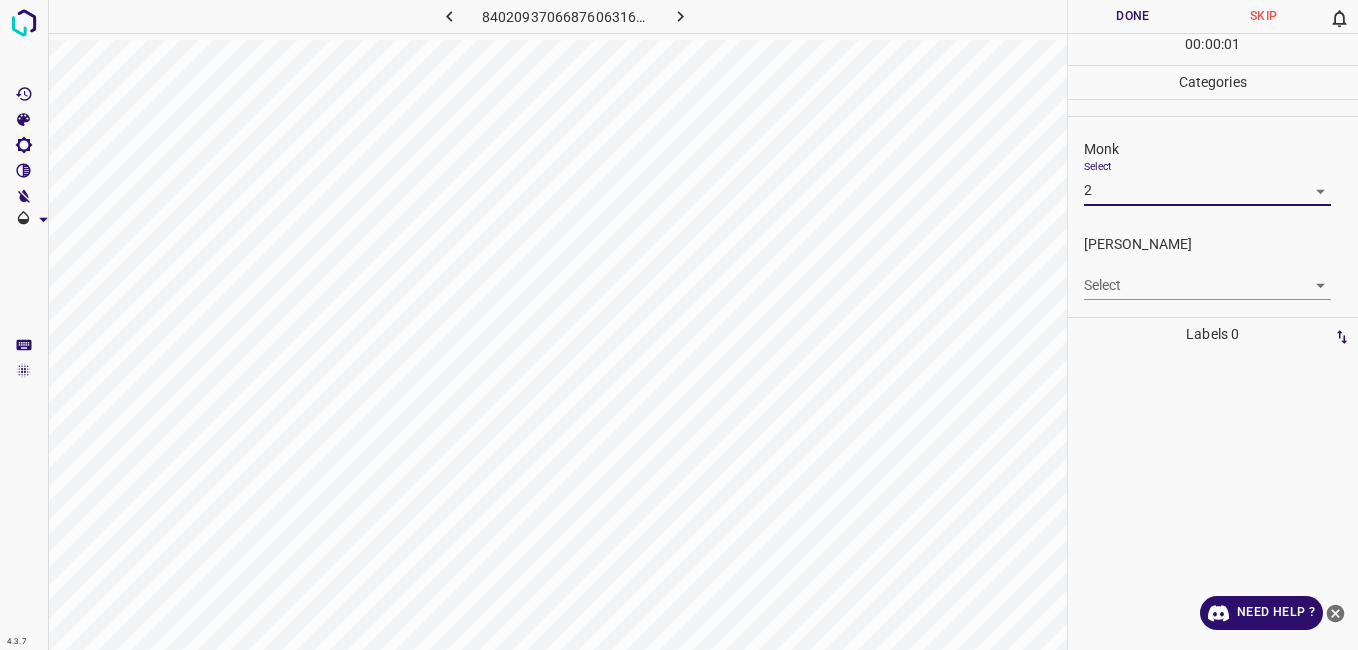 click on "4.3.7 8402093706687606316.png Done Skip 0 00   : 00   : 01   Categories Monk   Select 2 2  Fitzpatrick   Select ​ Labels   0 Categories 1 Monk 2  Fitzpatrick Tools Space Change between modes (Draw & Edit) I Auto labeling R Restore zoom M Zoom in N Zoom out Delete Delete selecte label Filters Z Restore filters X Saturation filter C Brightness filter V Contrast filter B Gray scale filter General O Download Need Help ? - Text - Hide - Delete" at bounding box center [679, 325] 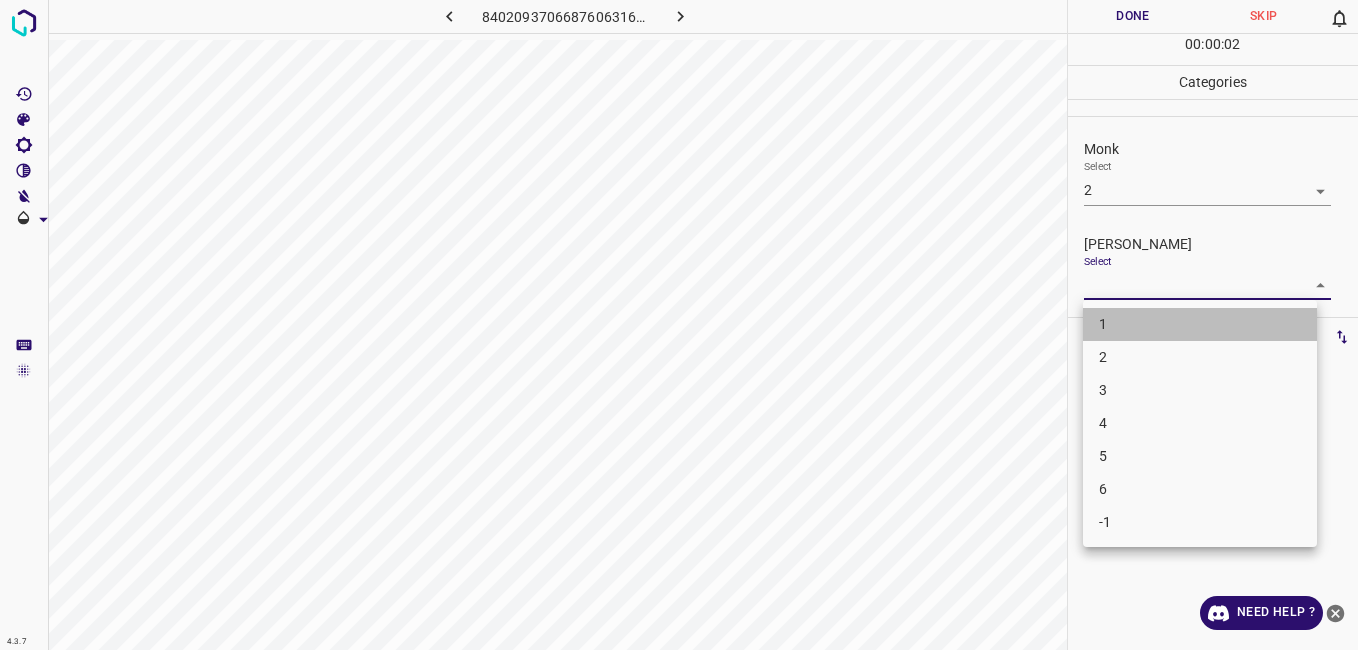 click on "1" at bounding box center [1200, 324] 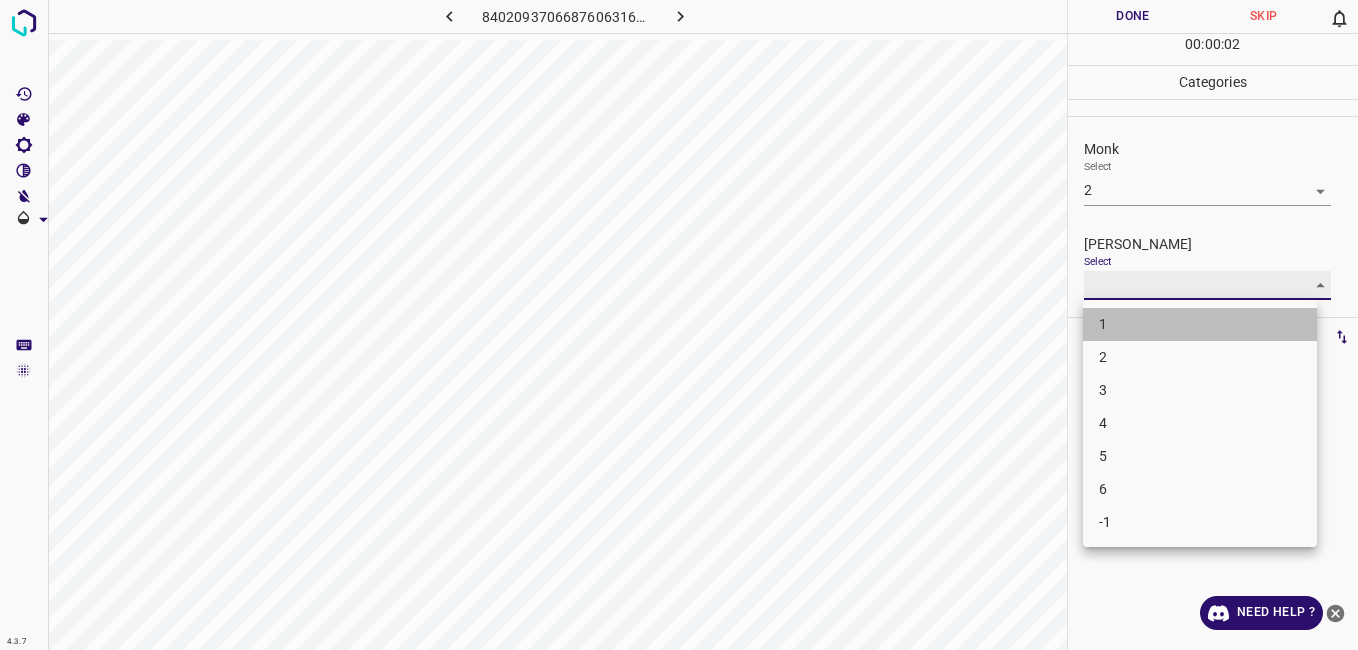 type on "1" 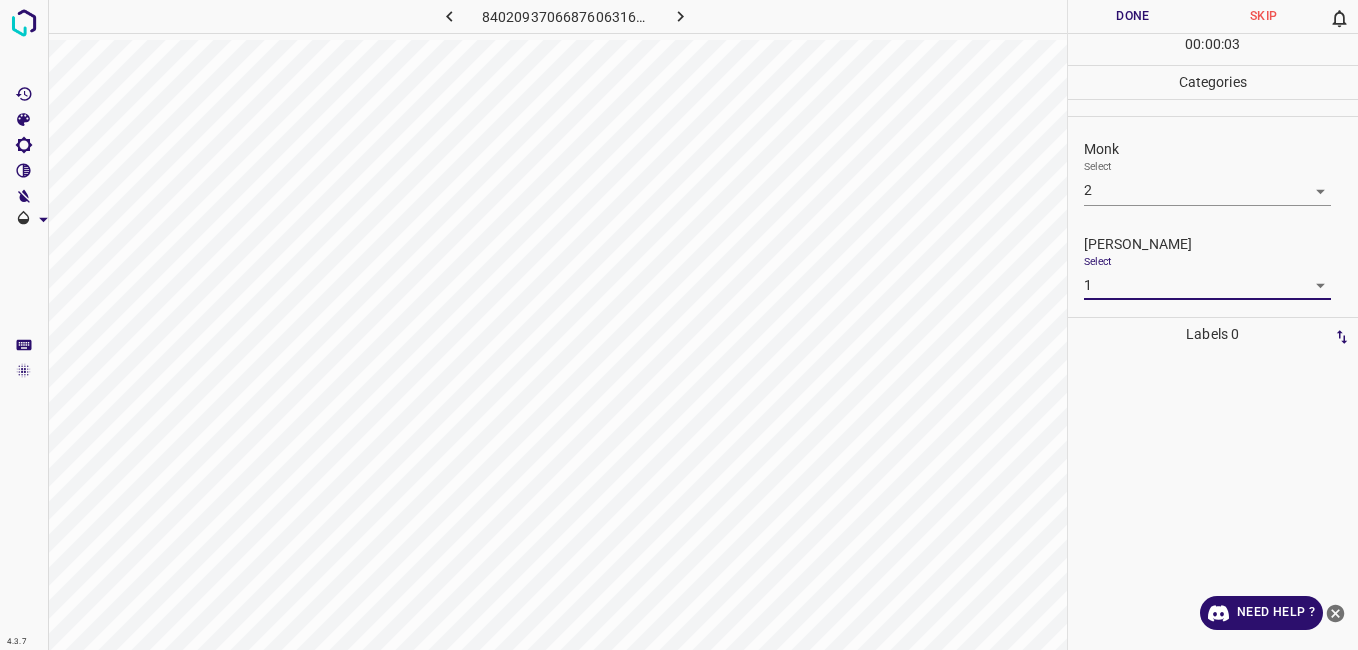 click on "Done" at bounding box center (1133, 16) 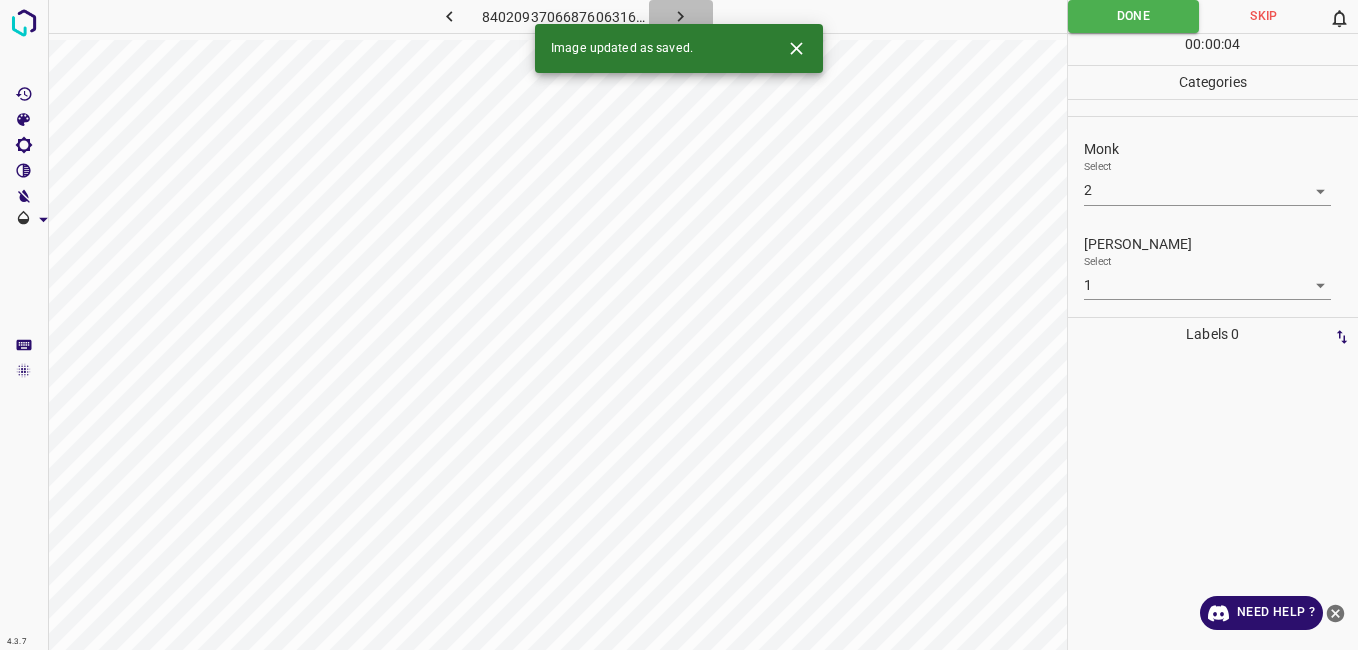 click 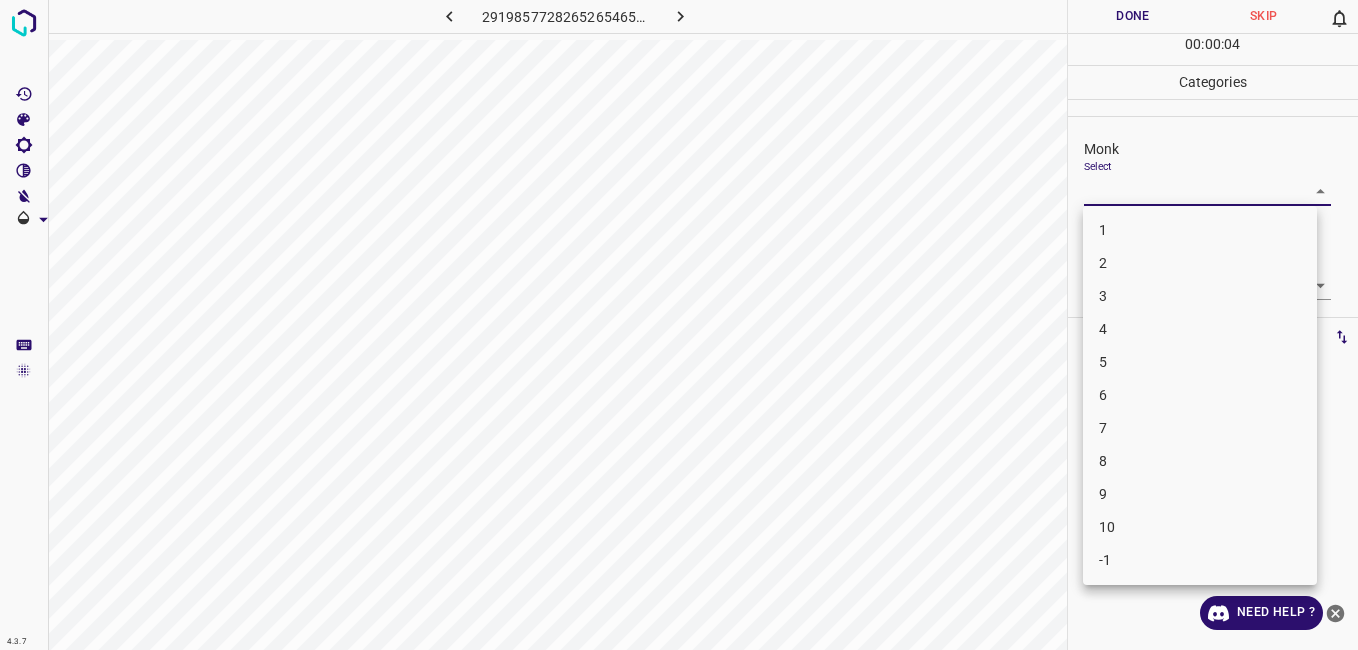 click on "4.3.7 2919857728265265465.png Done Skip 0 00   : 00   : 04   Categories Monk   Select ​  Fitzpatrick   Select ​ Labels   0 Categories 1 Monk 2  Fitzpatrick Tools Space Change between modes (Draw & Edit) I Auto labeling R Restore zoom M Zoom in N Zoom out Delete Delete selecte label Filters Z Restore filters X Saturation filter C Brightness filter V Contrast filter B Gray scale filter General O Download Need Help ? - Text - Hide - Delete 1 2 3 4 5 6 7 8 9 10 -1" at bounding box center (679, 325) 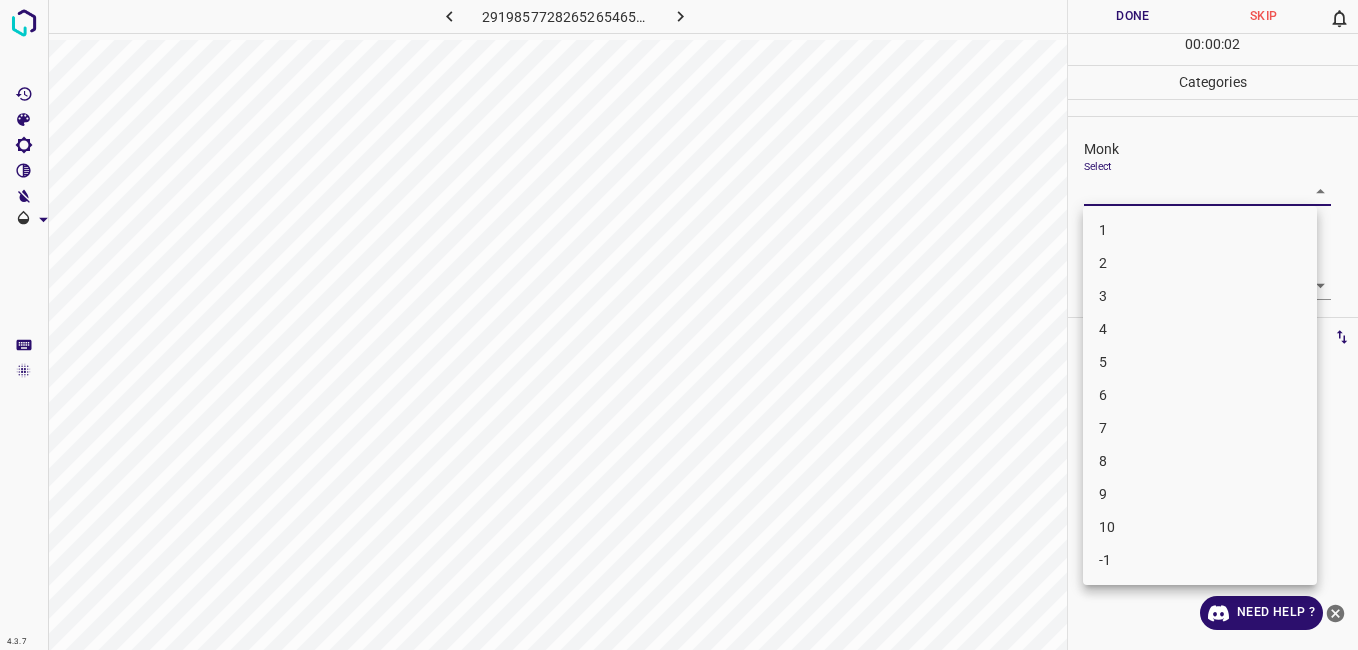 click on "7" at bounding box center (1200, 428) 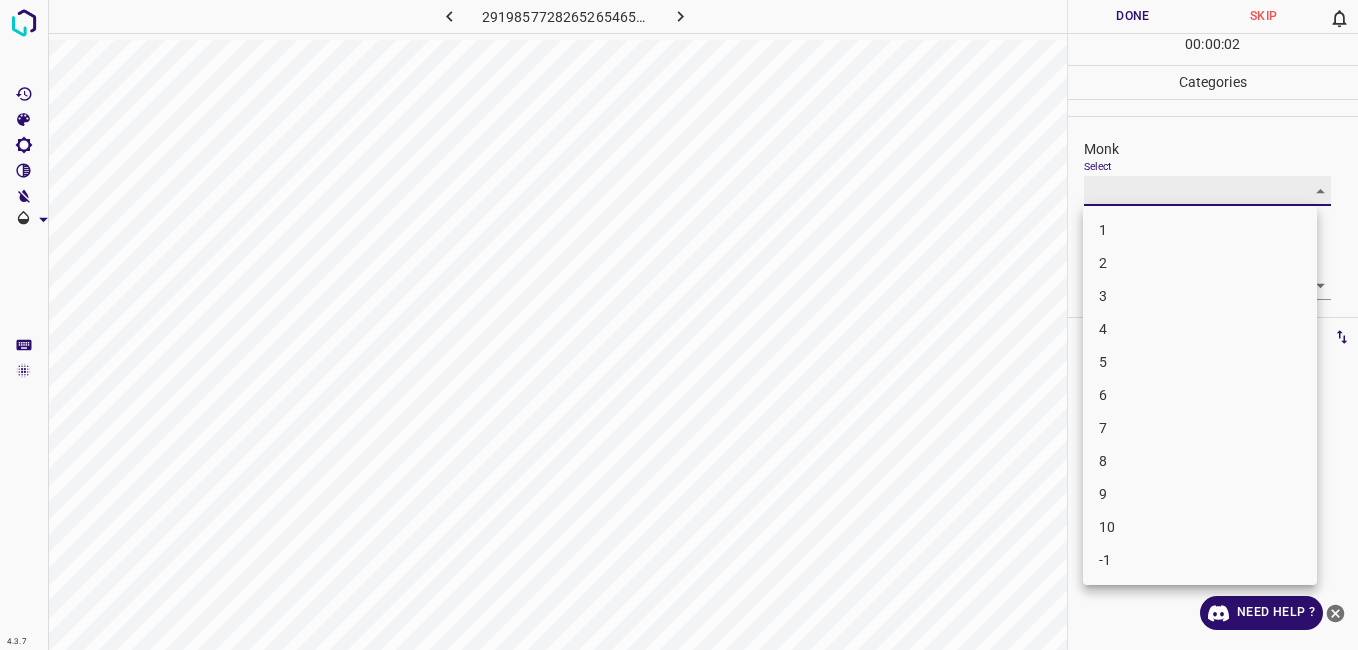 type on "7" 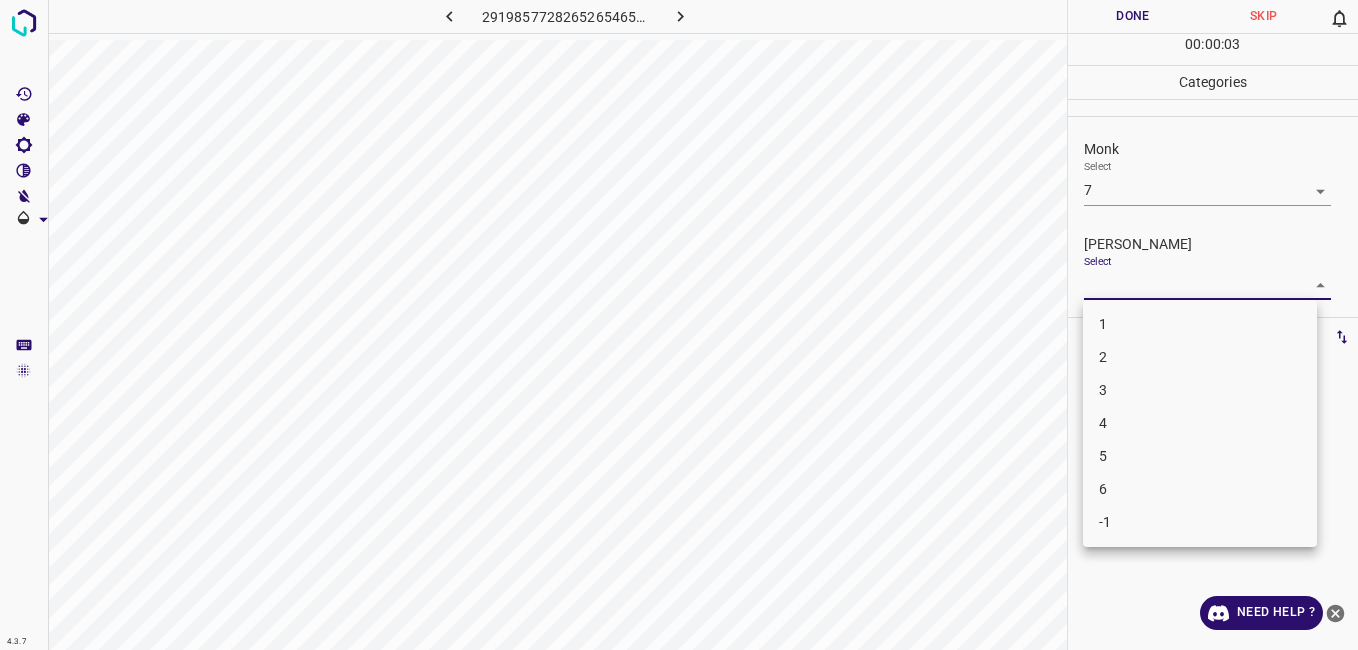 click on "4.3.7 2919857728265265465.png Done Skip 0 00   : 00   : 03   Categories Monk   Select 7 7  Fitzpatrick   Select ​ Labels   0 Categories 1 Monk 2  Fitzpatrick Tools Space Change between modes (Draw & Edit) I Auto labeling R Restore zoom M Zoom in N Zoom out Delete Delete selecte label Filters Z Restore filters X Saturation filter C Brightness filter V Contrast filter B Gray scale filter General O Download Need Help ? - Text - Hide - Delete 1 2 3 4 5 6 -1" at bounding box center (679, 325) 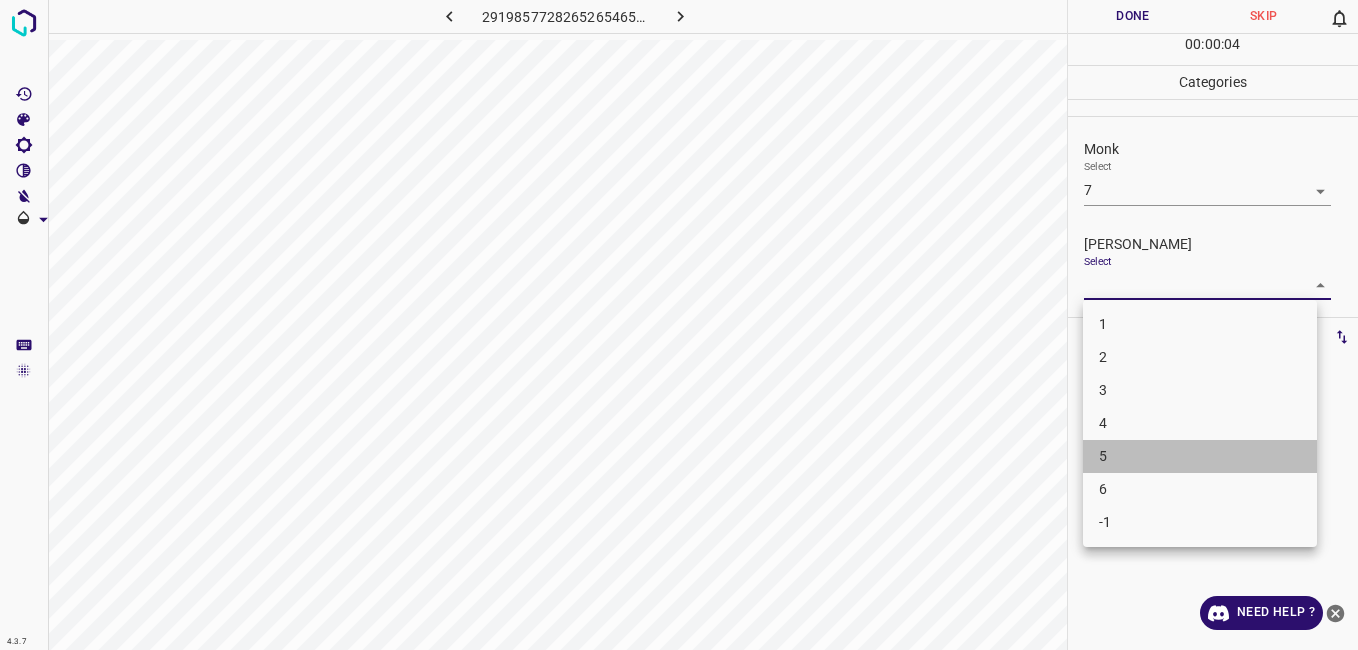 click on "5" at bounding box center [1200, 456] 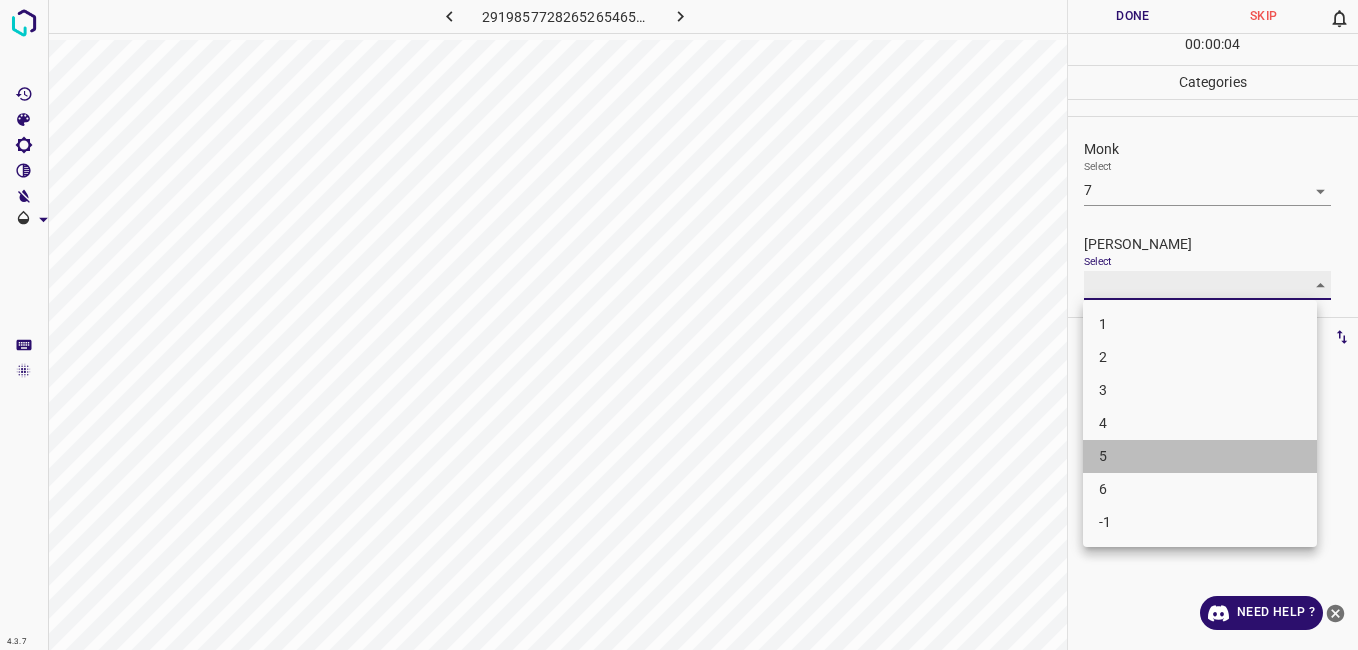type on "5" 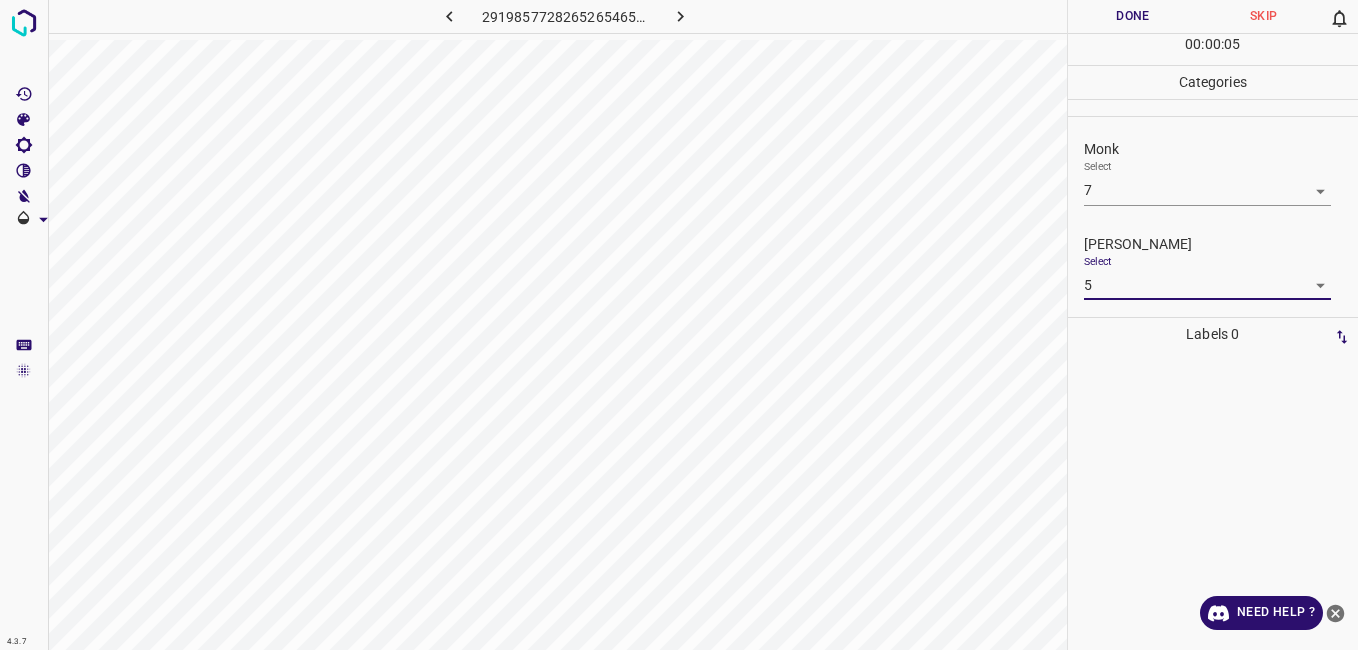 click on "Done" at bounding box center [1133, 16] 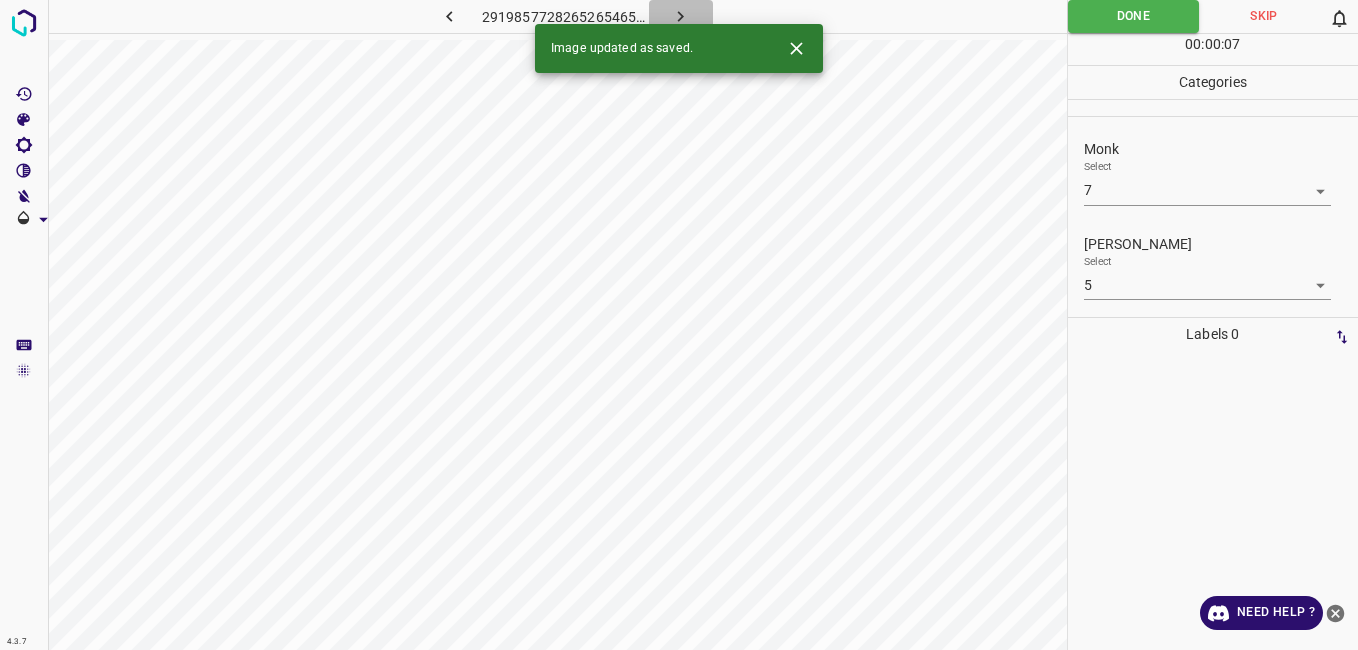 click 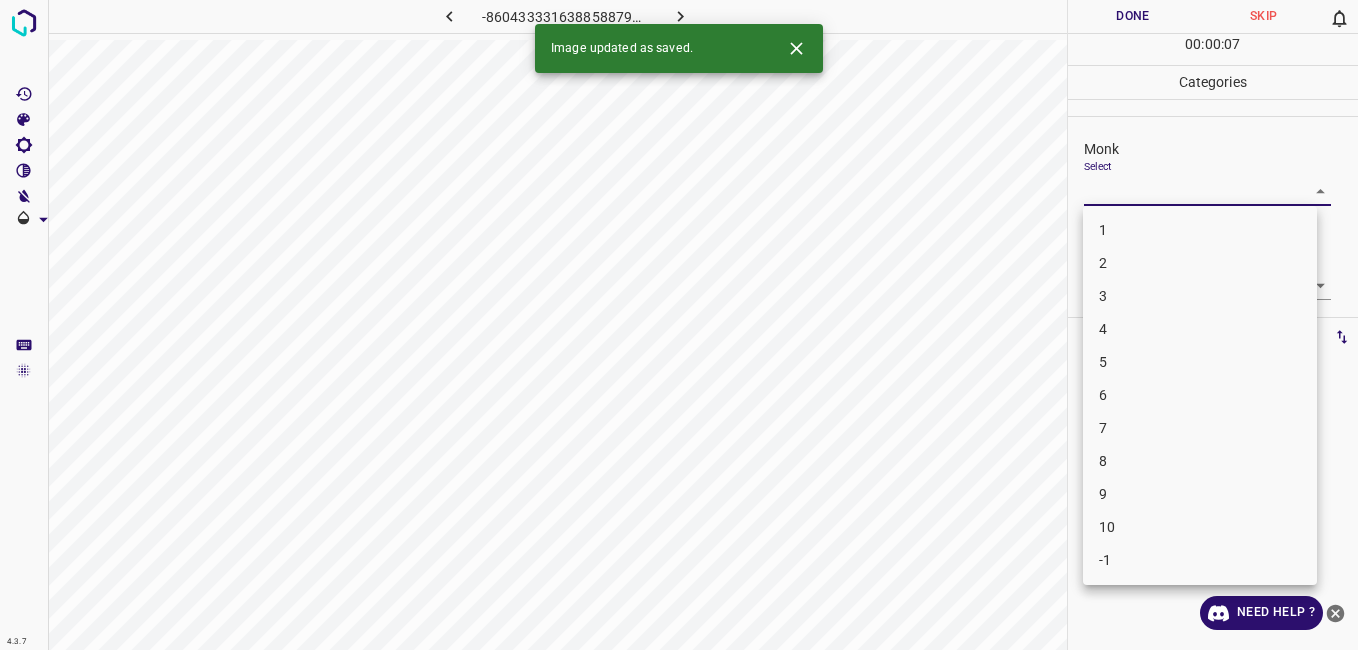 click on "4.3.7 -8604333316388588792.png Done Skip 0 00   : 00   : 07   Categories Monk   Select ​  Fitzpatrick   Select ​ Labels   0 Categories 1 Monk 2  Fitzpatrick Tools Space Change between modes (Draw & Edit) I Auto labeling R Restore zoom M Zoom in N Zoom out Delete Delete selecte label Filters Z Restore filters X Saturation filter C Brightness filter V Contrast filter B Gray scale filter General O Download Image updated as saved. Need Help ? - Text - Hide - Delete 1 2 3 4 5 6 7 8 9 10 -1" at bounding box center (679, 325) 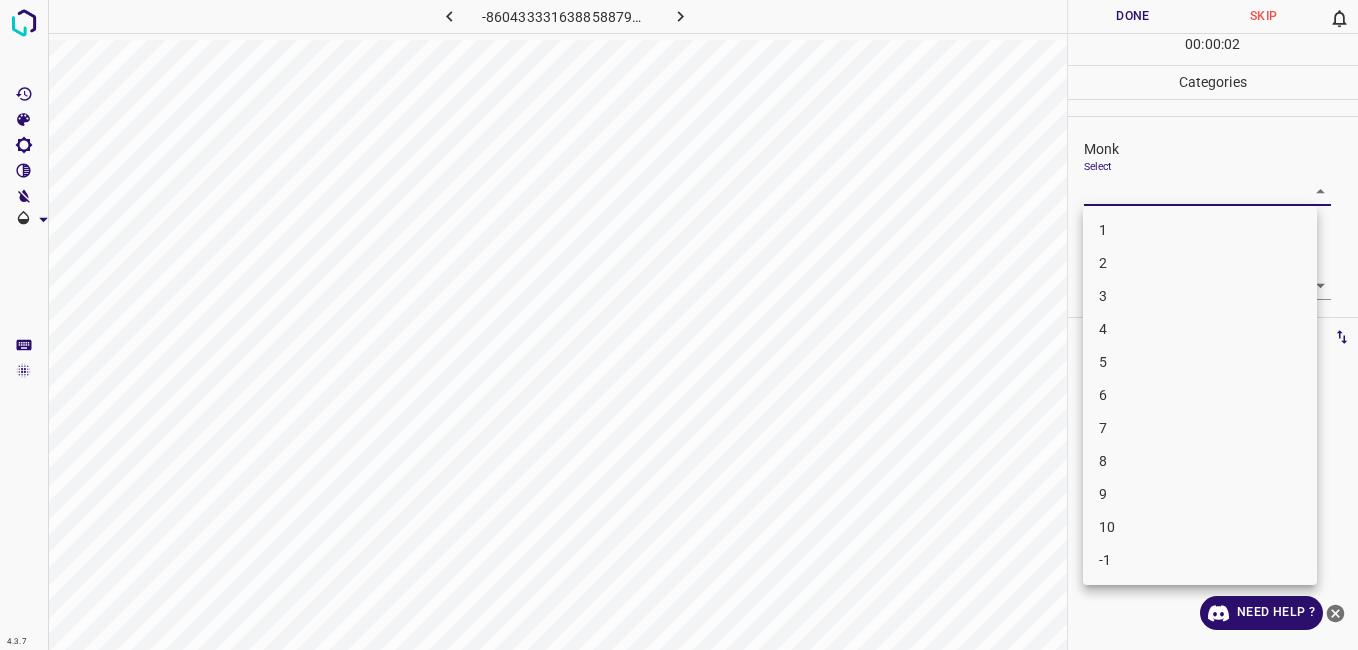 click on "7" at bounding box center (1200, 428) 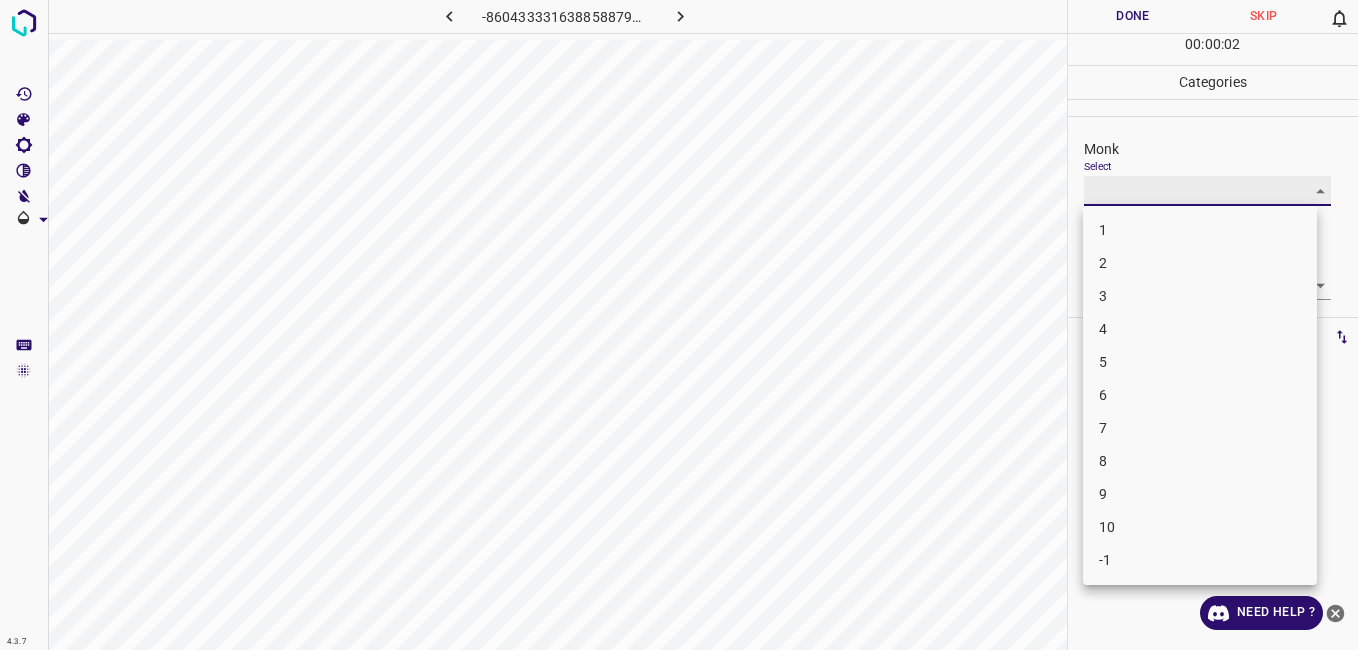 type on "7" 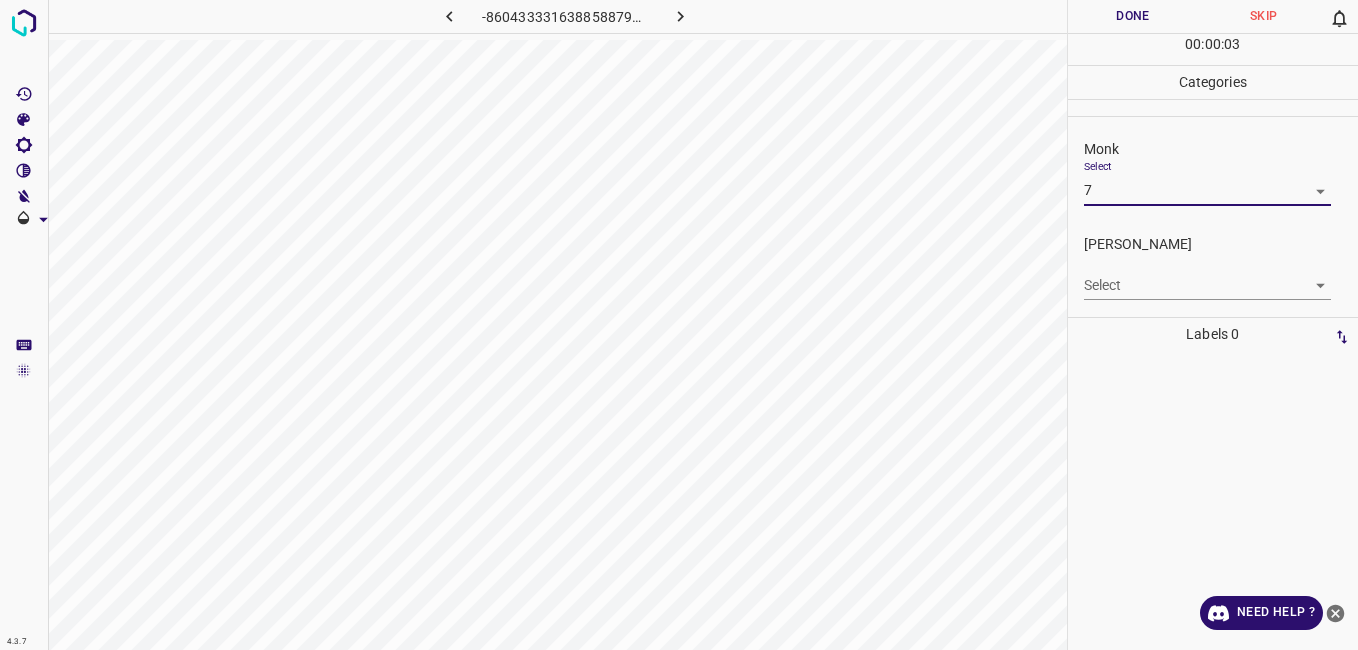 click on "4.3.7 -8604333316388588792.png Done Skip 0 00   : 00   : 03   Categories Monk   Select 7 7  Fitzpatrick   Select ​ Labels   0 Categories 1 Monk 2  Fitzpatrick Tools Space Change between modes (Draw & Edit) I Auto labeling R Restore zoom M Zoom in N Zoom out Delete Delete selecte label Filters Z Restore filters X Saturation filter C Brightness filter V Contrast filter B Gray scale filter General O Download Need Help ? - Text - Hide - Delete" at bounding box center [679, 325] 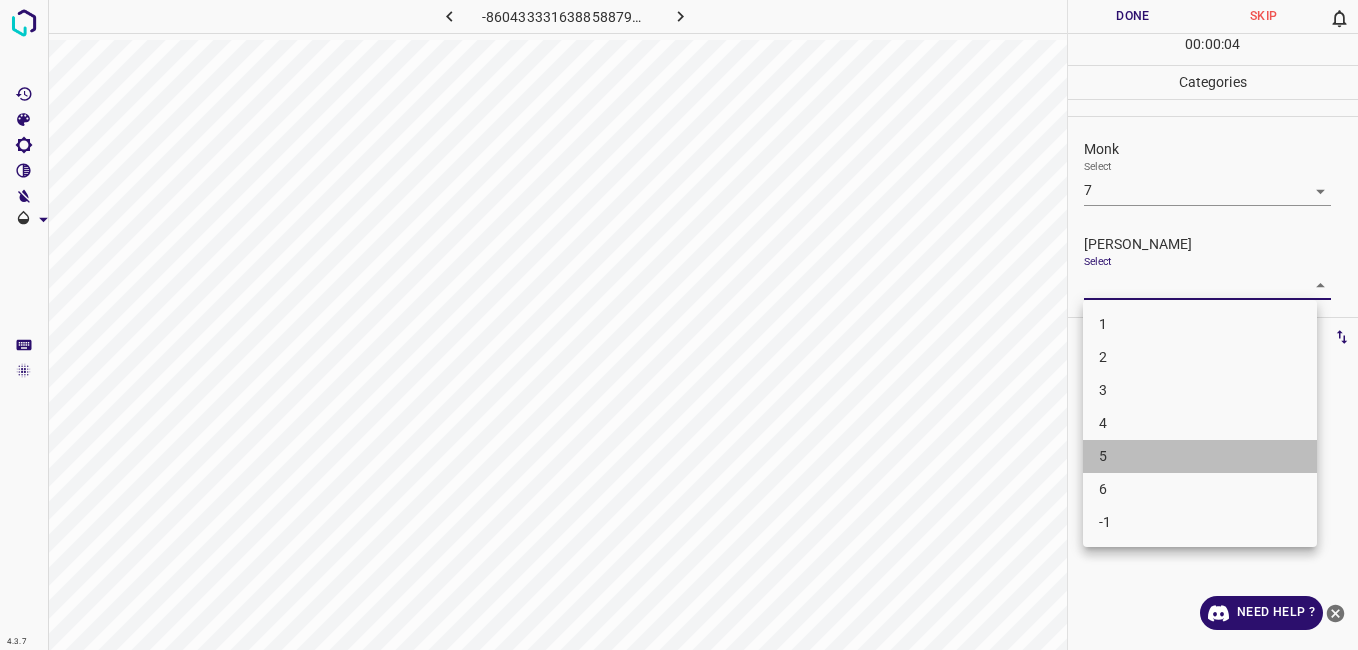 click on "5" at bounding box center (1200, 456) 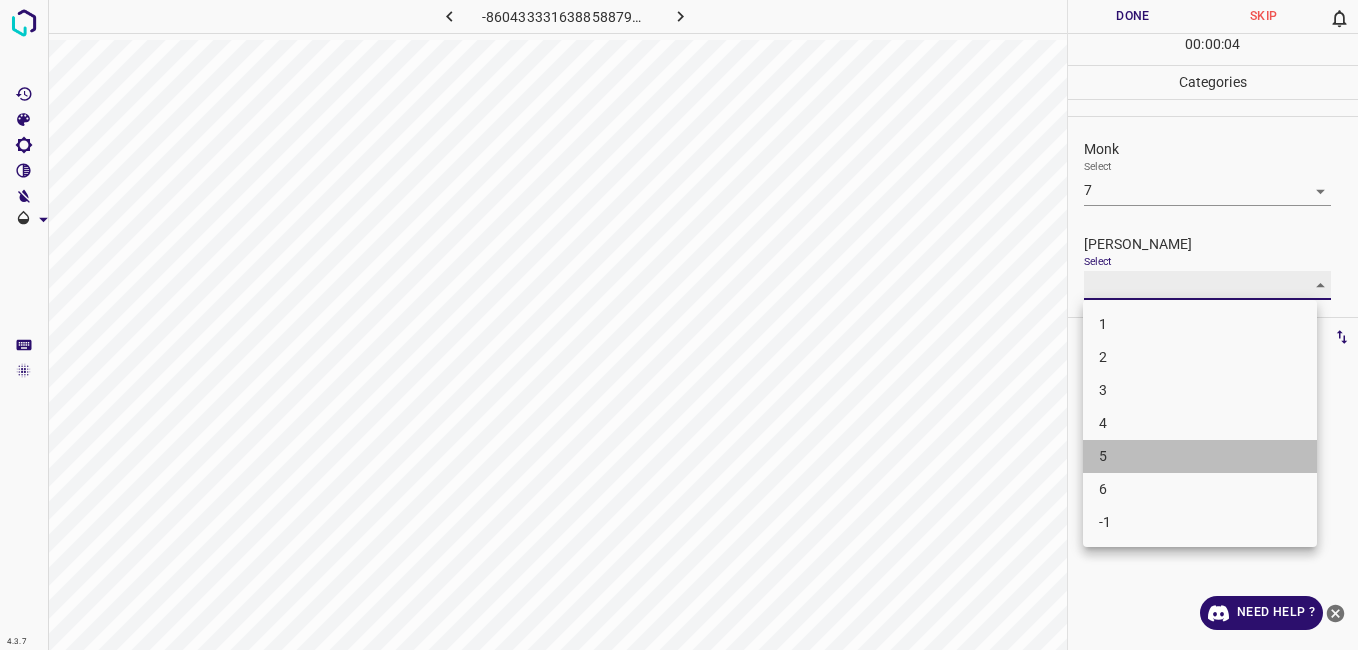 type on "5" 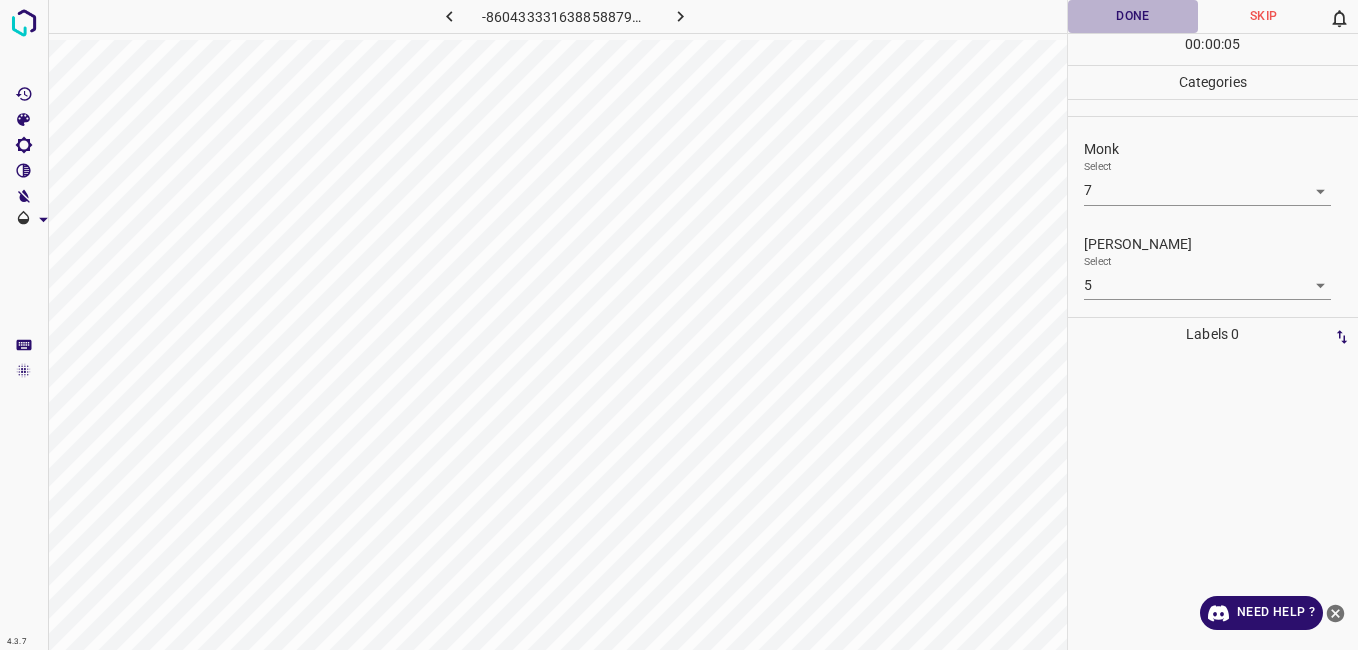 click on "Done" at bounding box center (1133, 16) 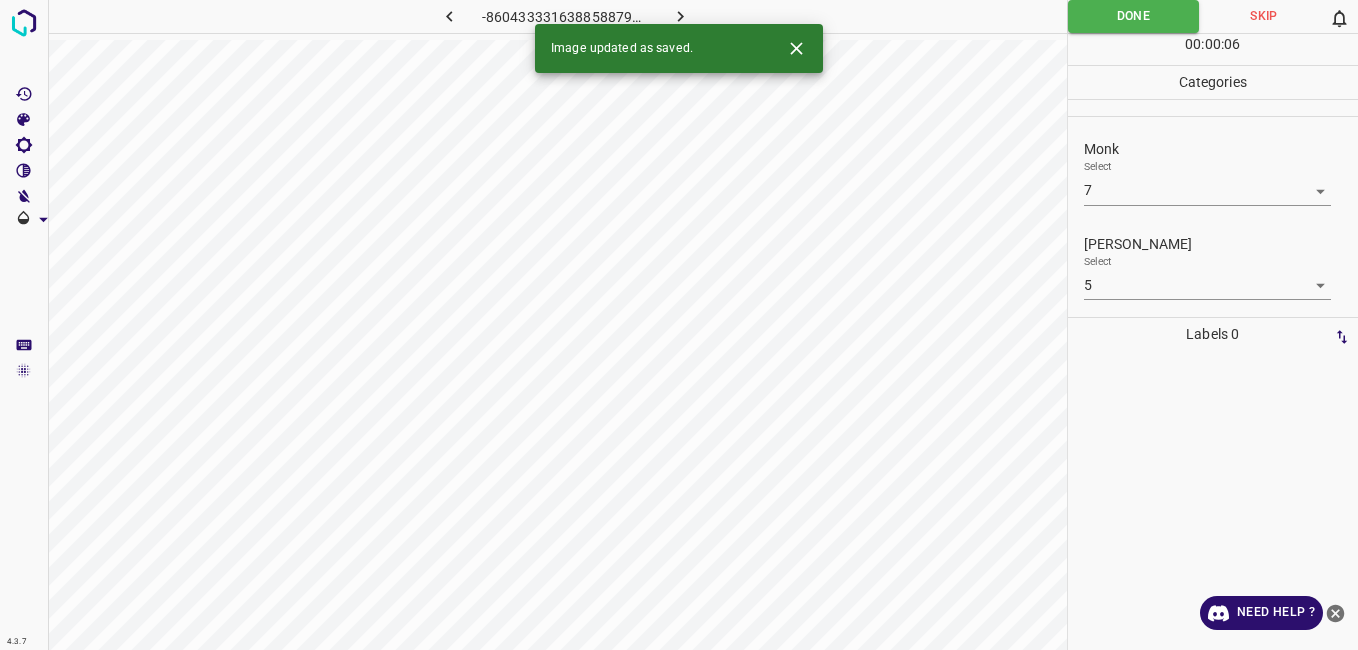 click 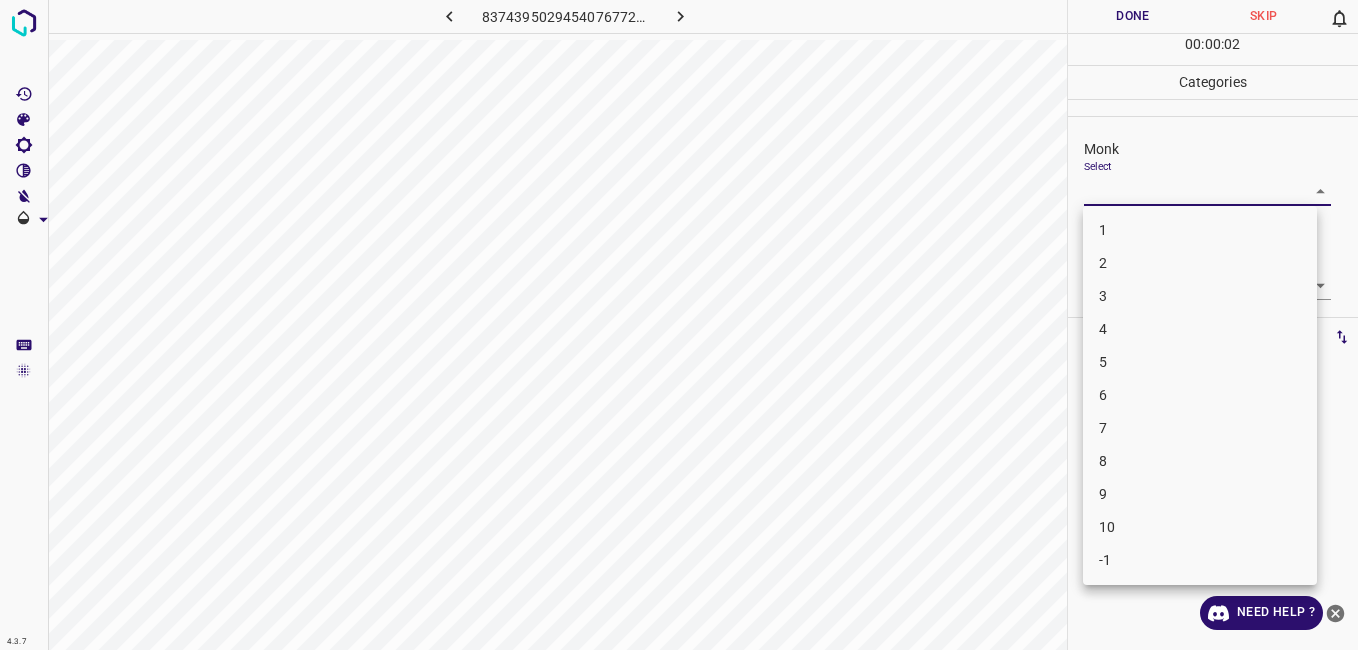 click on "4.3.7 8374395029454076772.png Done Skip 0 00   : 00   : 02   Categories Monk   Select ​  Fitzpatrick   Select ​ Labels   0 Categories 1 Monk 2  Fitzpatrick Tools Space Change between modes (Draw & Edit) I Auto labeling R Restore zoom M Zoom in N Zoom out Delete Delete selecte label Filters Z Restore filters X Saturation filter C Brightness filter V Contrast filter B Gray scale filter General O Download Need Help ? - Text - Hide - Delete 1 2 3 4 5 6 7 8 9 10 -1" at bounding box center [679, 325] 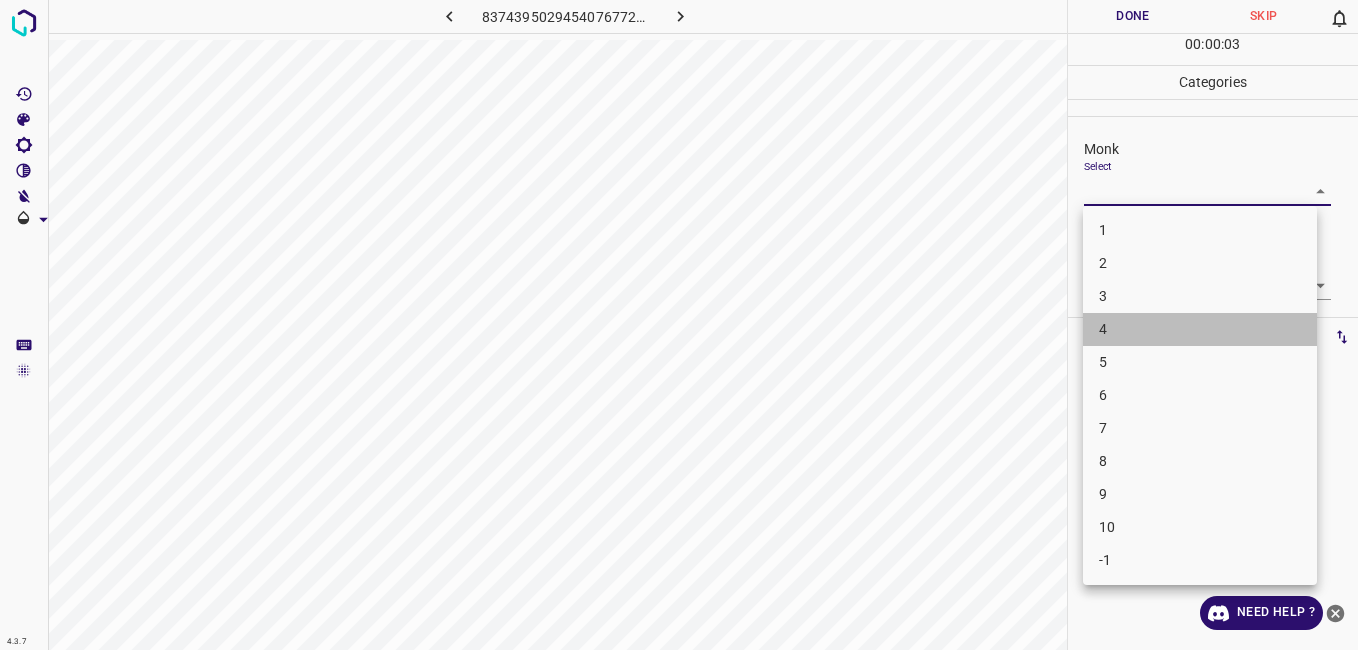 click on "4" at bounding box center [1200, 329] 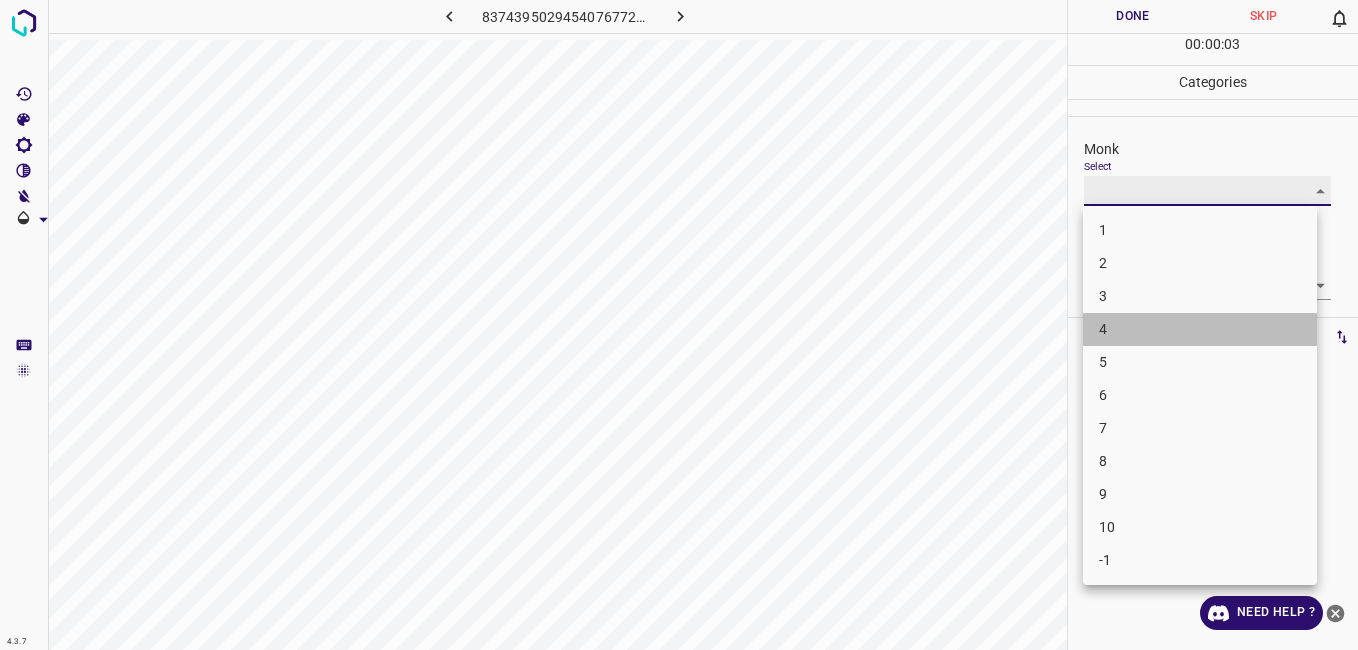 type on "4" 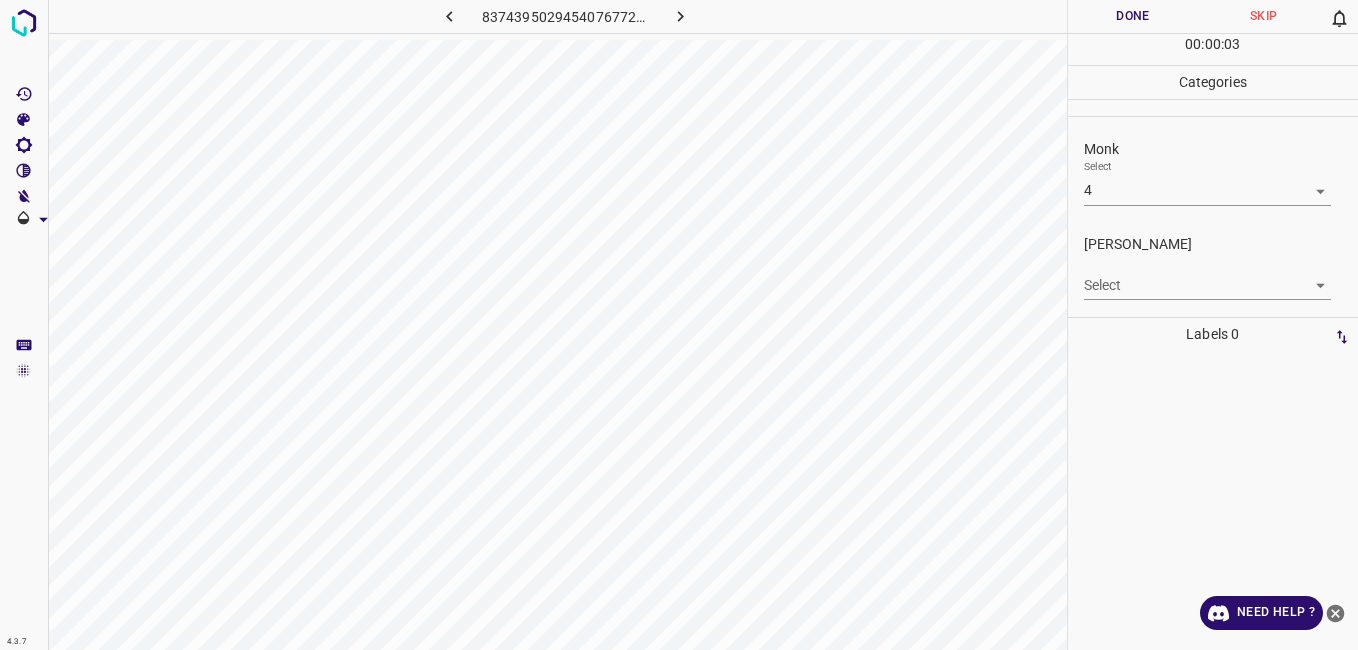 drag, startPoint x: 1124, startPoint y: 313, endPoint x: 1119, endPoint y: 288, distance: 25.495098 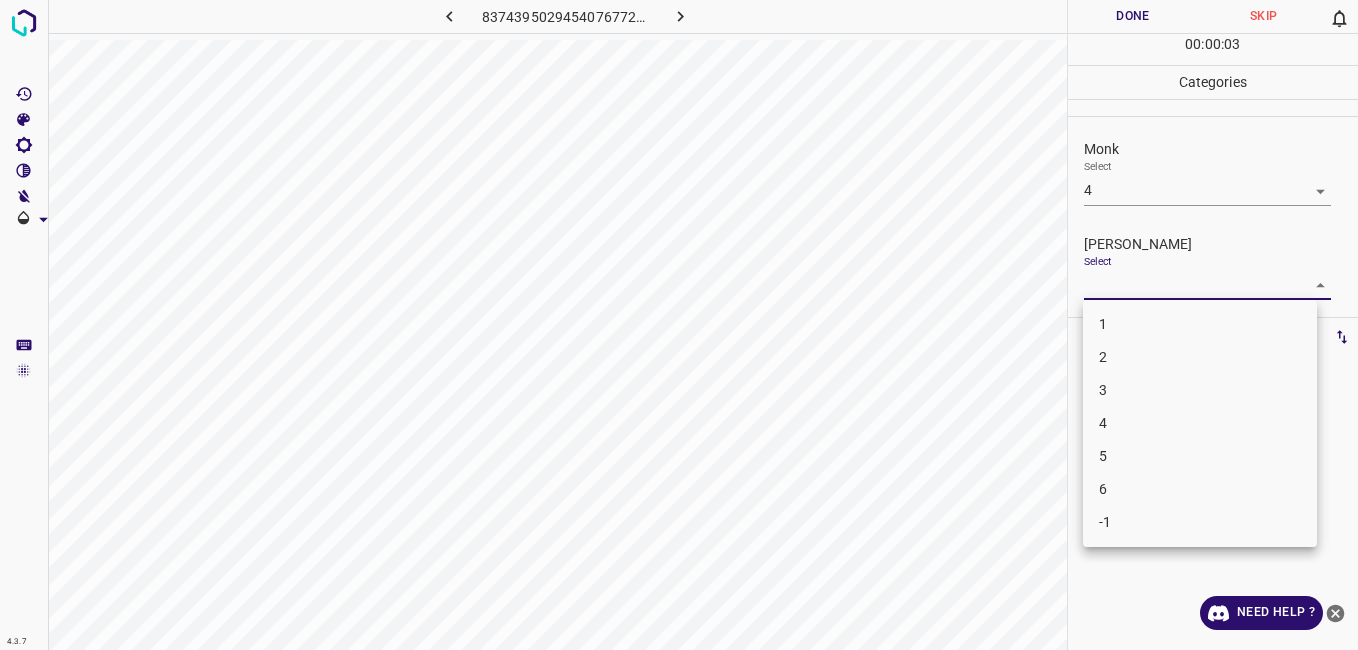 click on "4.3.7 8374395029454076772.png Done Skip 0 00   : 00   : 03   Categories Monk   Select 4 4  Fitzpatrick   Select ​ Labels   0 Categories 1 Monk 2  Fitzpatrick Tools Space Change between modes (Draw & Edit) I Auto labeling R Restore zoom M Zoom in N Zoom out Delete Delete selecte label Filters Z Restore filters X Saturation filter C Brightness filter V Contrast filter B Gray scale filter General O Download Need Help ? - Text - Hide - Delete 1 2 3 4 5 6 -1" at bounding box center [679, 325] 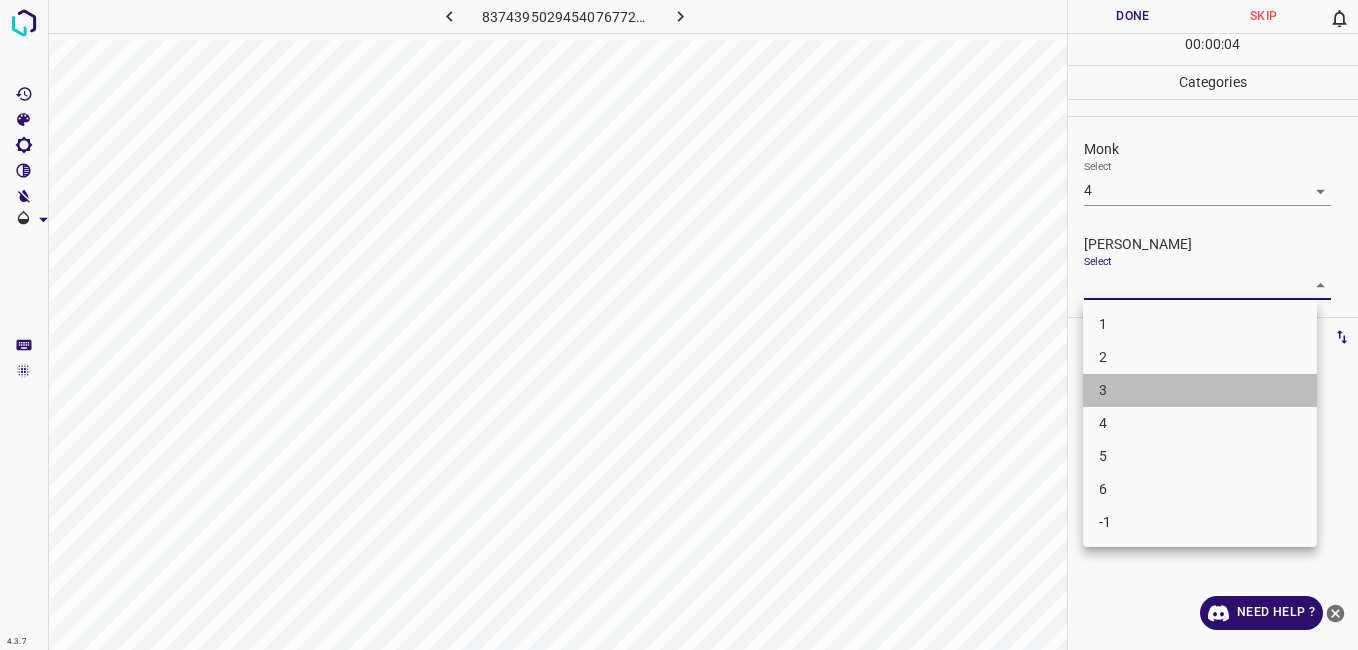 click on "3" at bounding box center [1200, 390] 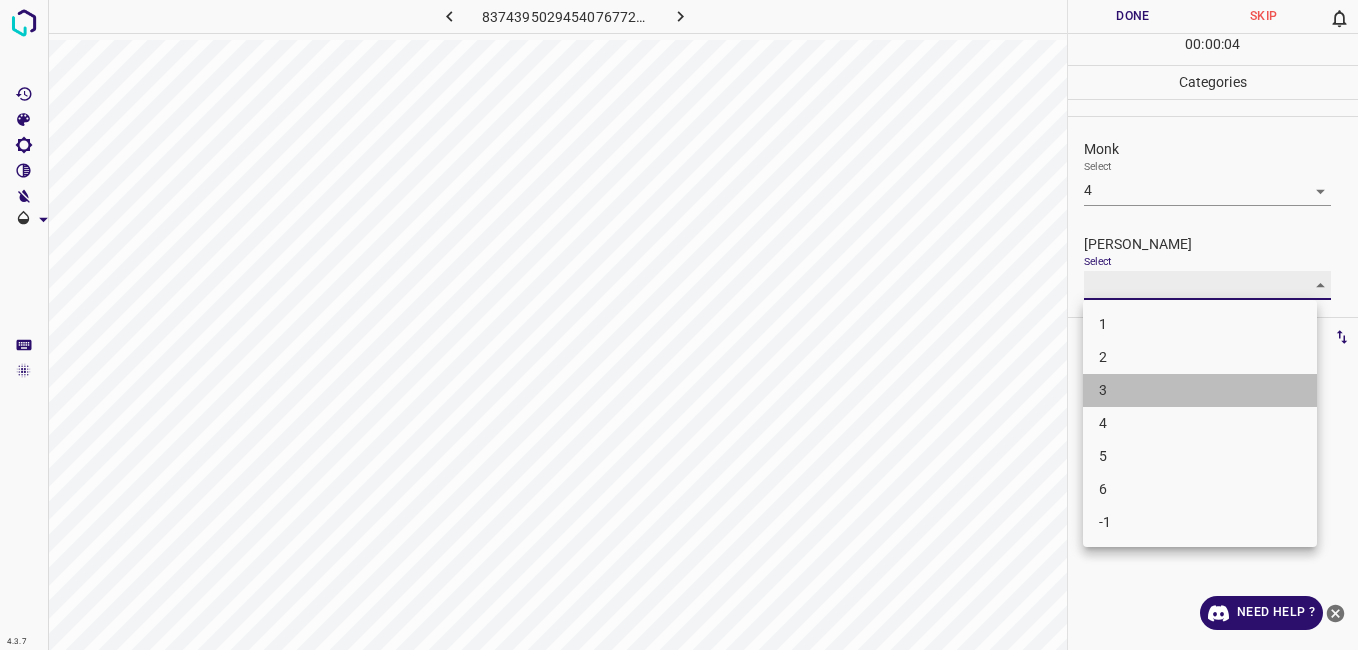 type on "3" 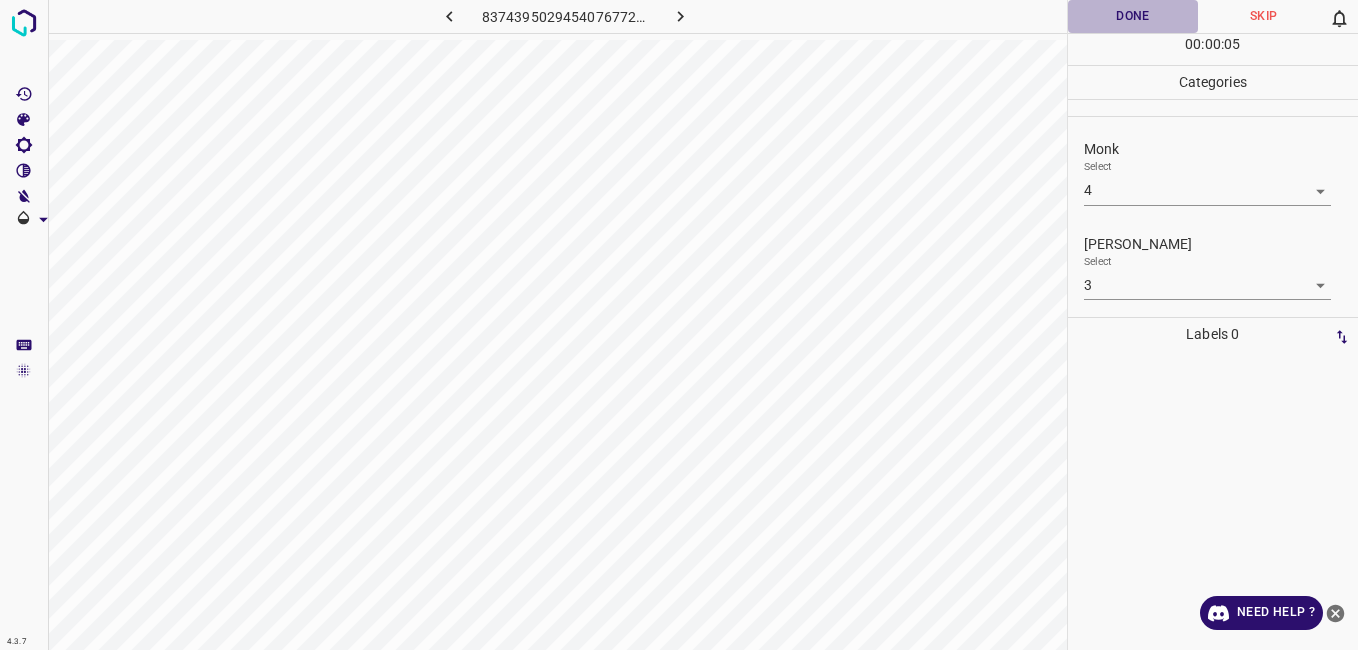 click on "Done" at bounding box center [1133, 16] 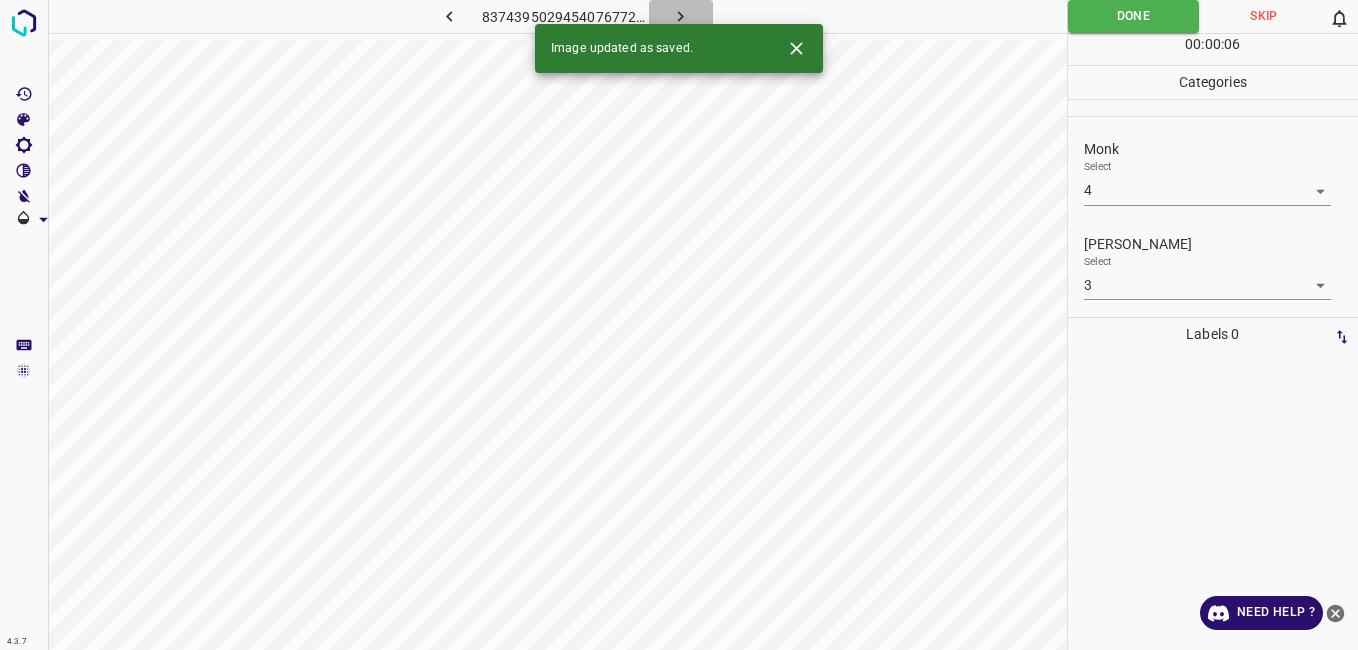 click 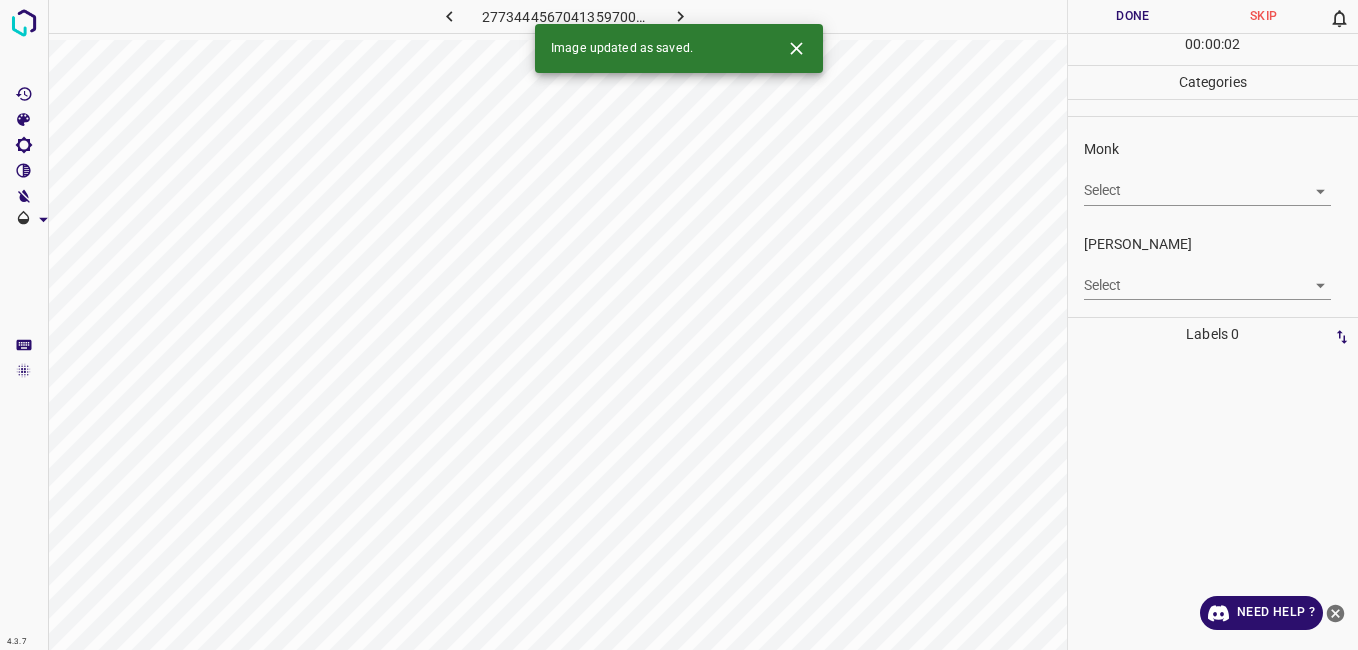 click on "Select ​" at bounding box center (1207, 182) 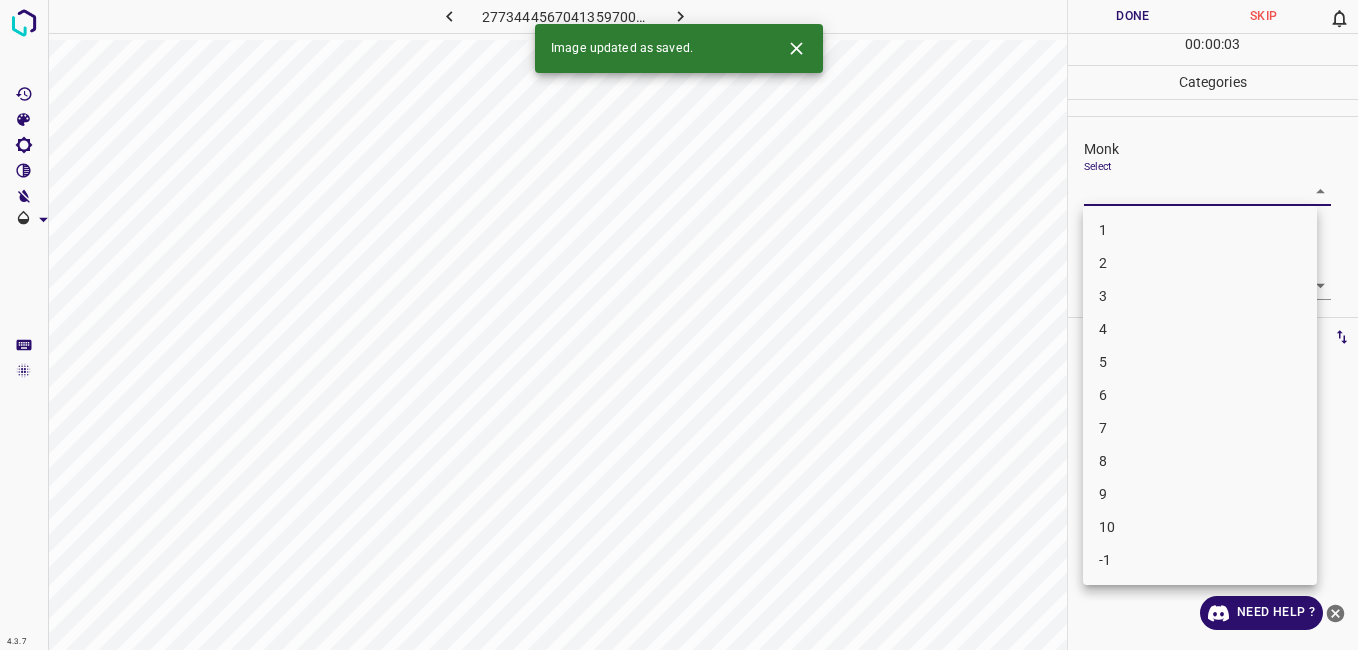 click on "4.3.7 2773444567041359700.png Done Skip 0 00   : 00   : 03   Categories Monk   Select ​  Fitzpatrick   Select ​ Labels   0 Categories 1 Monk 2  Fitzpatrick Tools Space Change between modes (Draw & Edit) I Auto labeling R Restore zoom M Zoom in N Zoom out Delete Delete selecte label Filters Z Restore filters X Saturation filter C Brightness filter V Contrast filter B Gray scale filter General O Download Image updated as saved. Need Help ? - Text - Hide - Delete 1 2 3 4 5 6 7 8 9 10 -1" at bounding box center [679, 325] 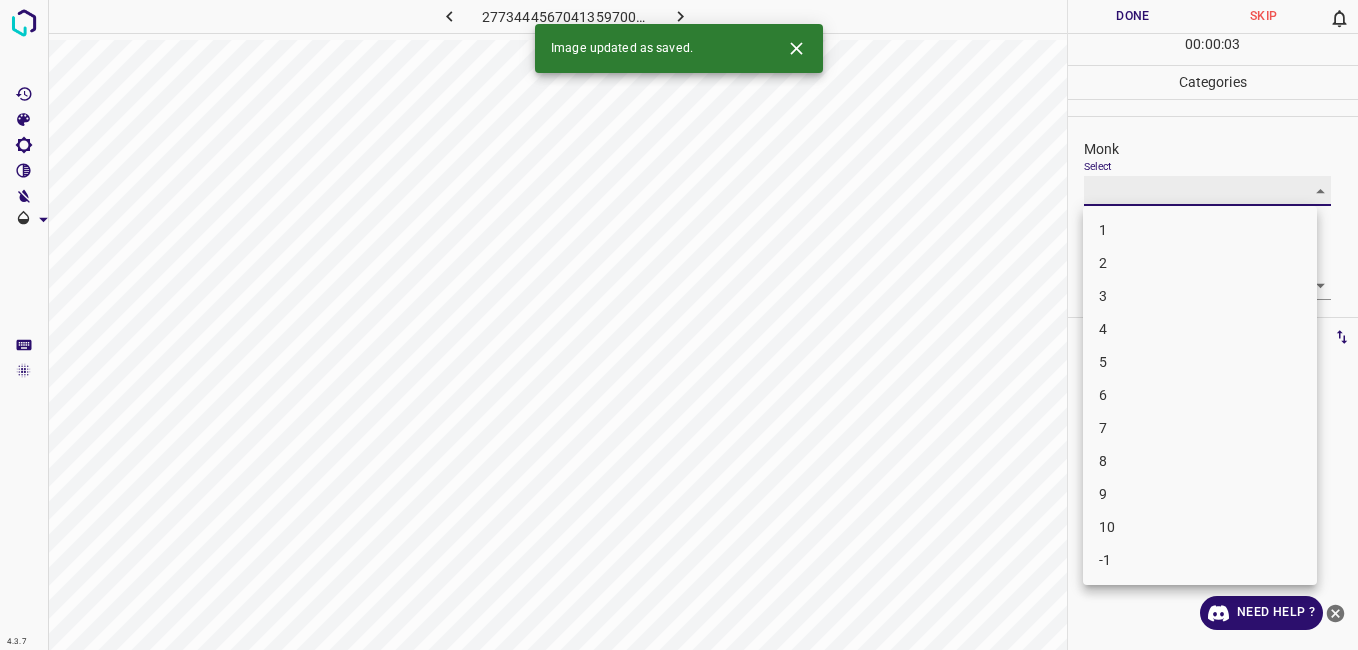 type on "2" 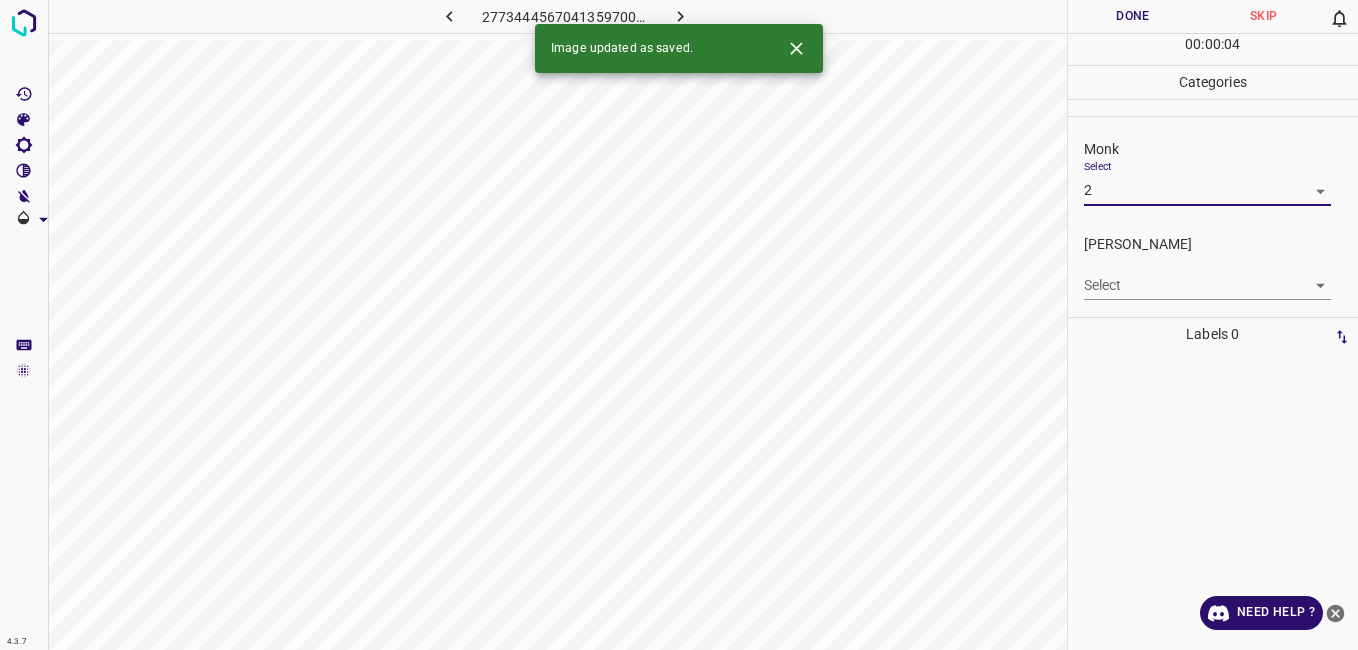 click on "4.3.7 2773444567041359700.png Done Skip 0 00   : 00   : 04   Categories Monk   Select 2 2  Fitzpatrick   Select ​ Labels   0 Categories 1 Monk 2  Fitzpatrick Tools Space Change between modes (Draw & Edit) I Auto labeling R Restore zoom M Zoom in N Zoom out Delete Delete selecte label Filters Z Restore filters X Saturation filter C Brightness filter V Contrast filter B Gray scale filter General O Download Image updated as saved. Need Help ? - Text - Hide - Delete 1 2 3 4 5 6 7 8 9 10 -1" at bounding box center (679, 325) 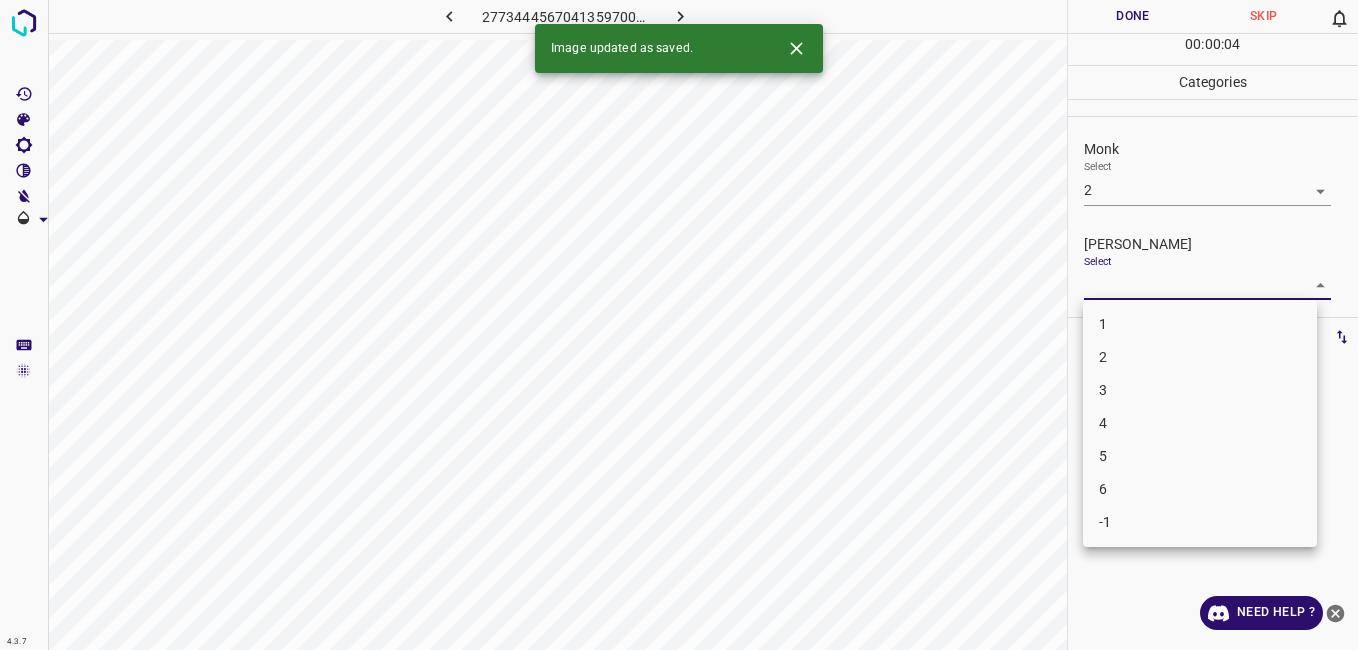 click on "1" at bounding box center (1200, 324) 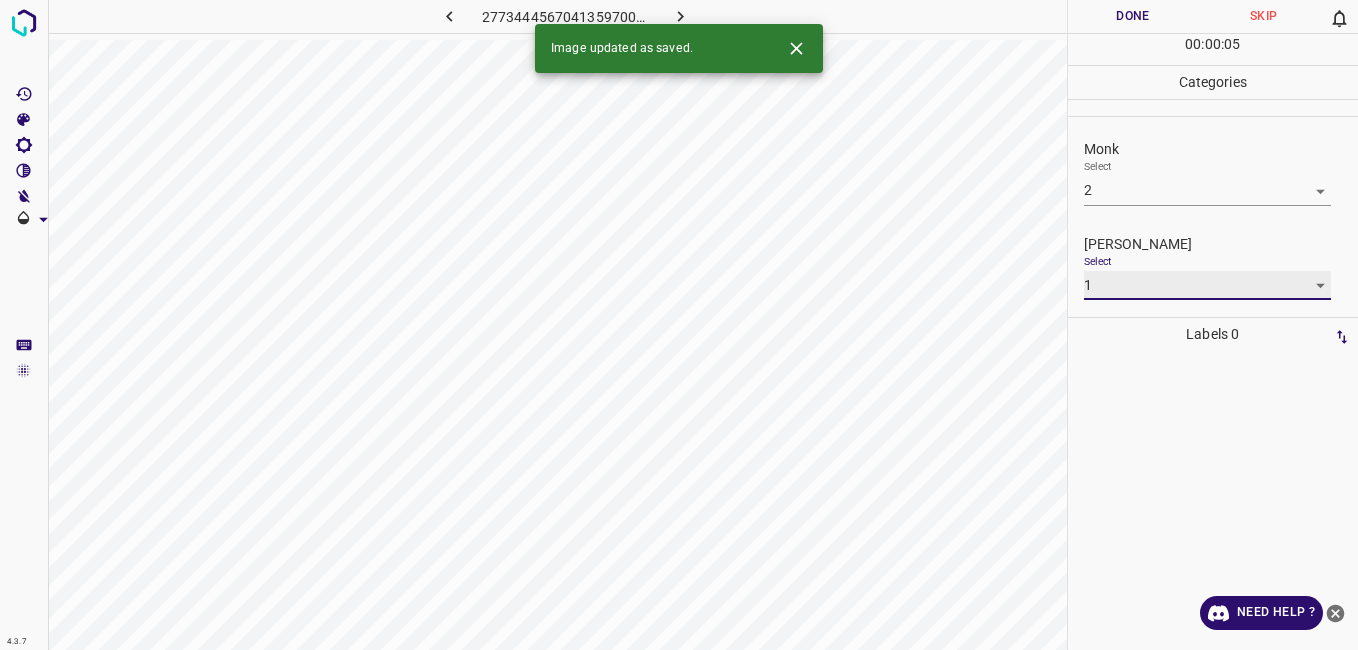 type on "1" 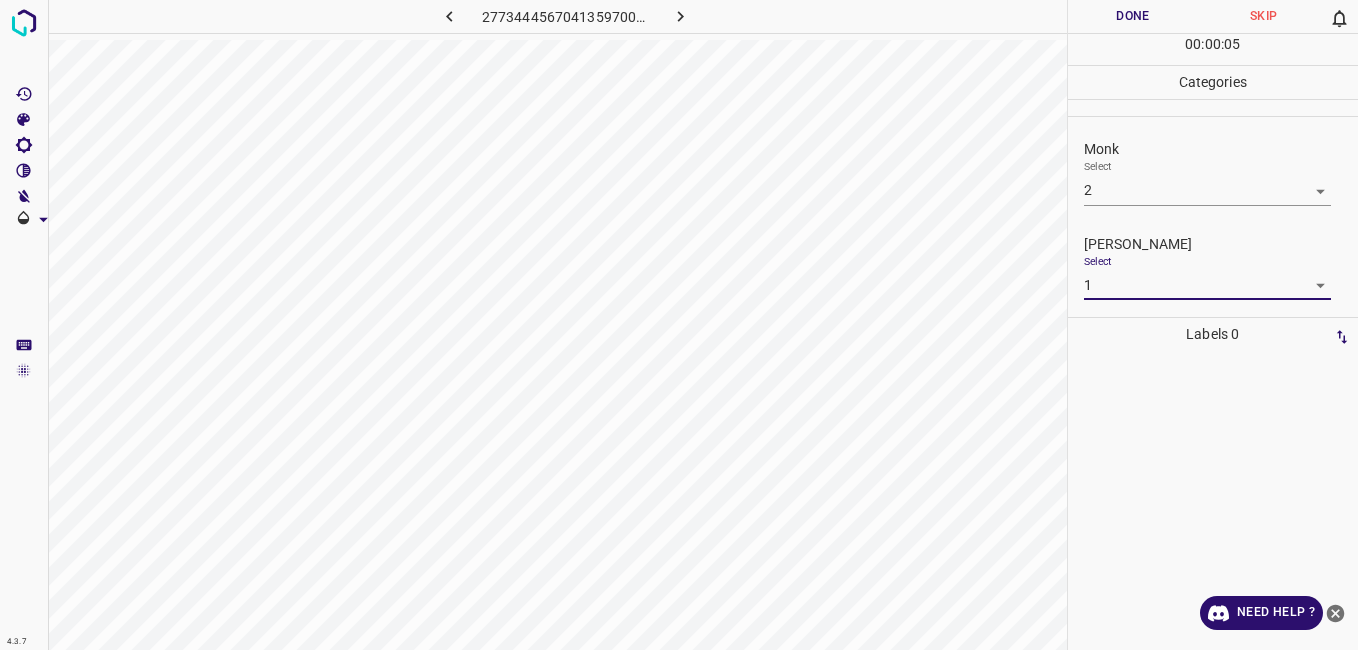 click on "Done" at bounding box center (1133, 16) 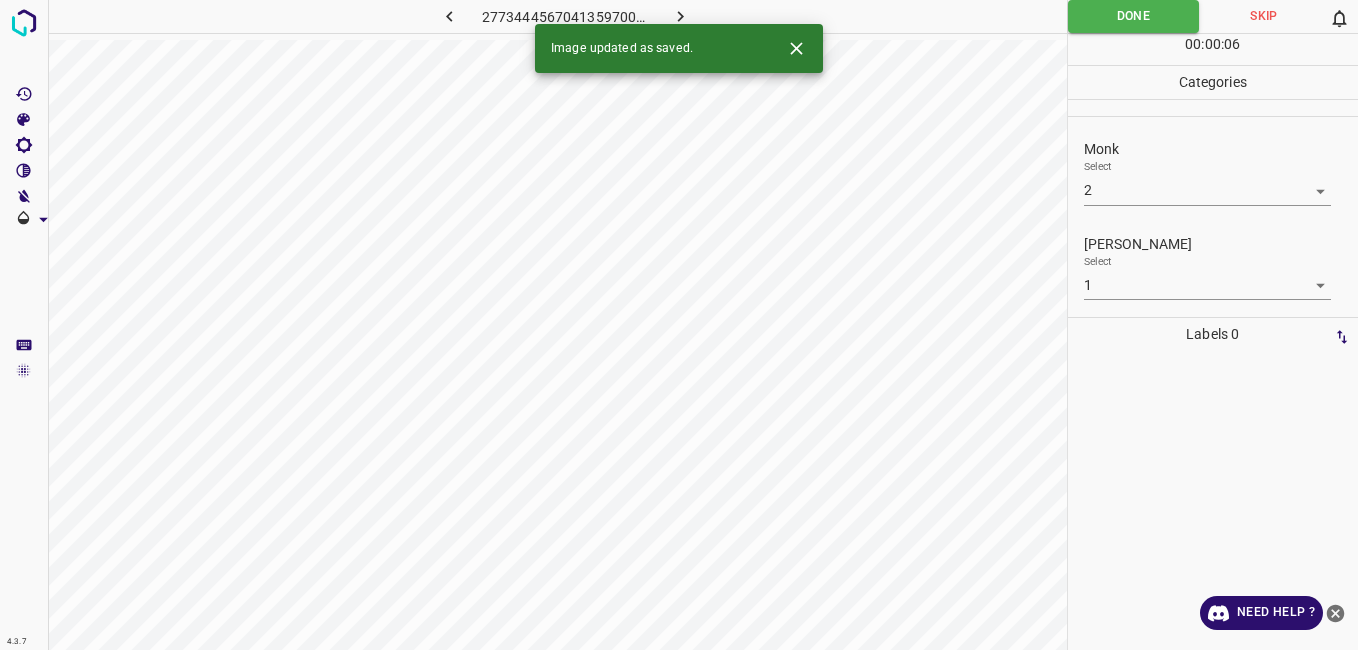 click 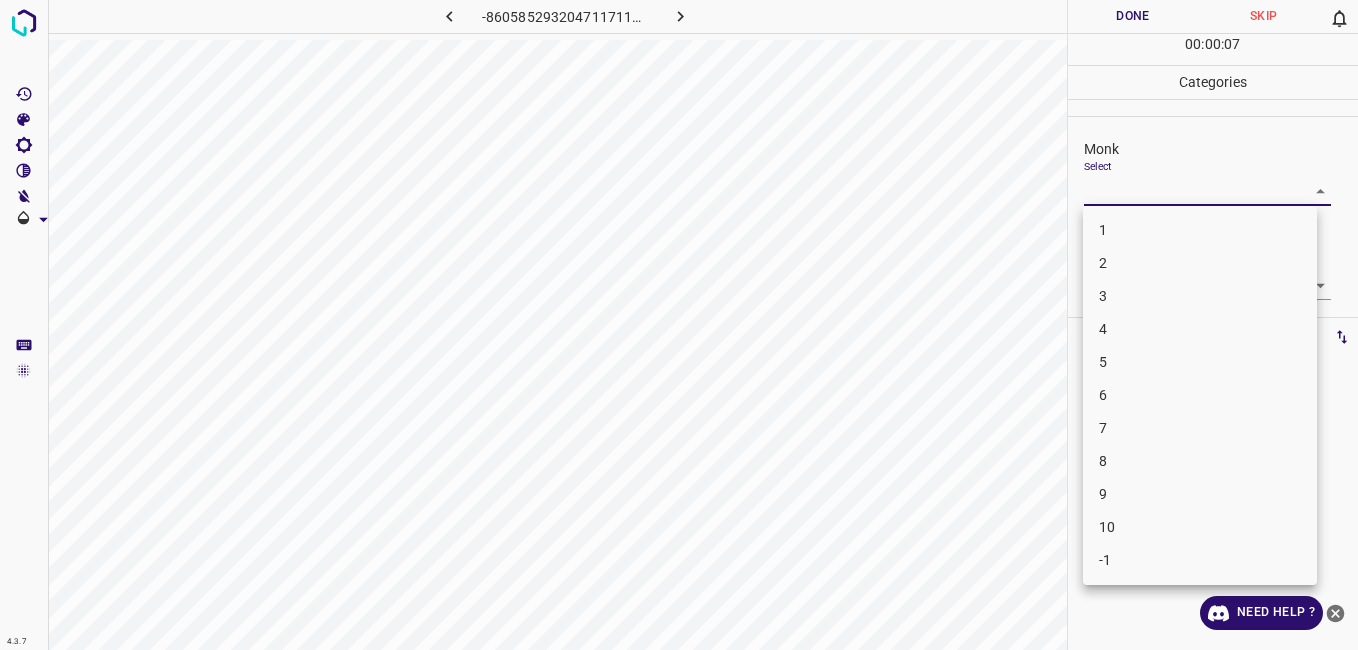 click on "4.3.7 -8605852932047117115.png Done Skip 0 00   : 00   : 07   Categories Monk   Select ​  Fitzpatrick   Select ​ Labels   0 Categories 1 Monk 2  Fitzpatrick Tools Space Change between modes (Draw & Edit) I Auto labeling R Restore zoom M Zoom in N Zoom out Delete Delete selecte label Filters Z Restore filters X Saturation filter C Brightness filter V Contrast filter B Gray scale filter General O Download Need Help ? - Text - Hide - Delete 1 2 3 4 5 6 7 8 9 10 -1" at bounding box center [679, 325] 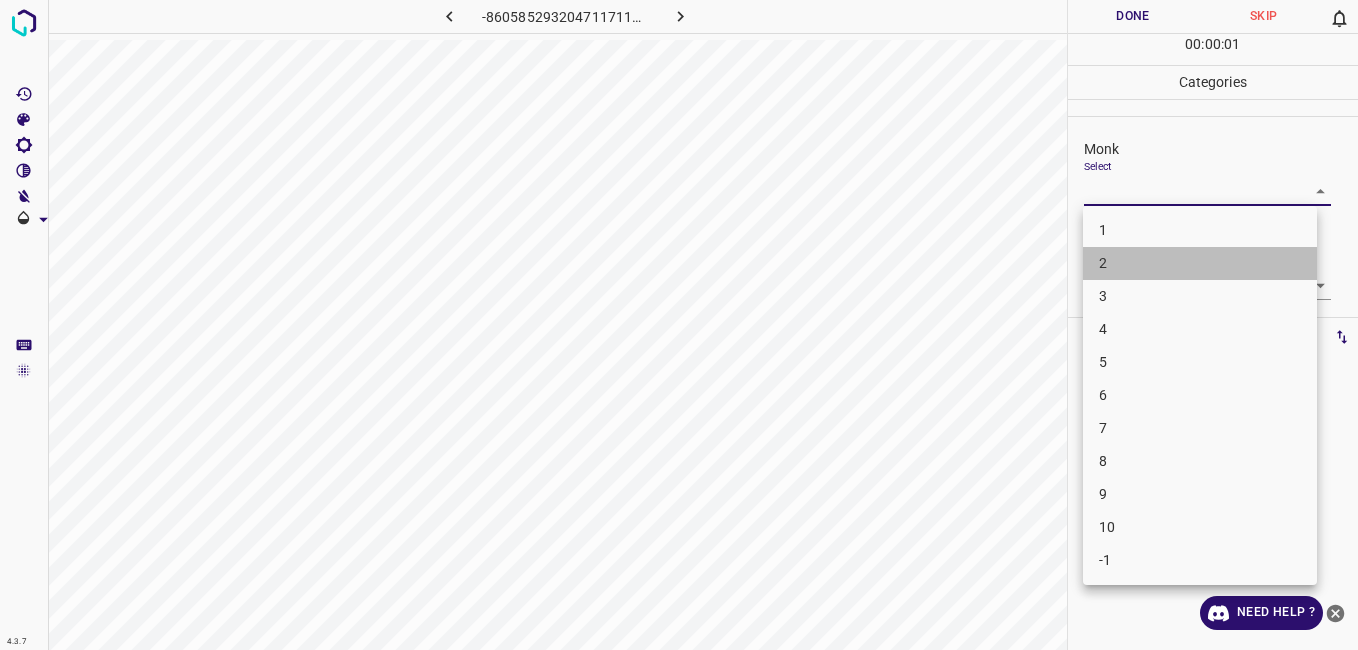 click on "2" at bounding box center (1200, 263) 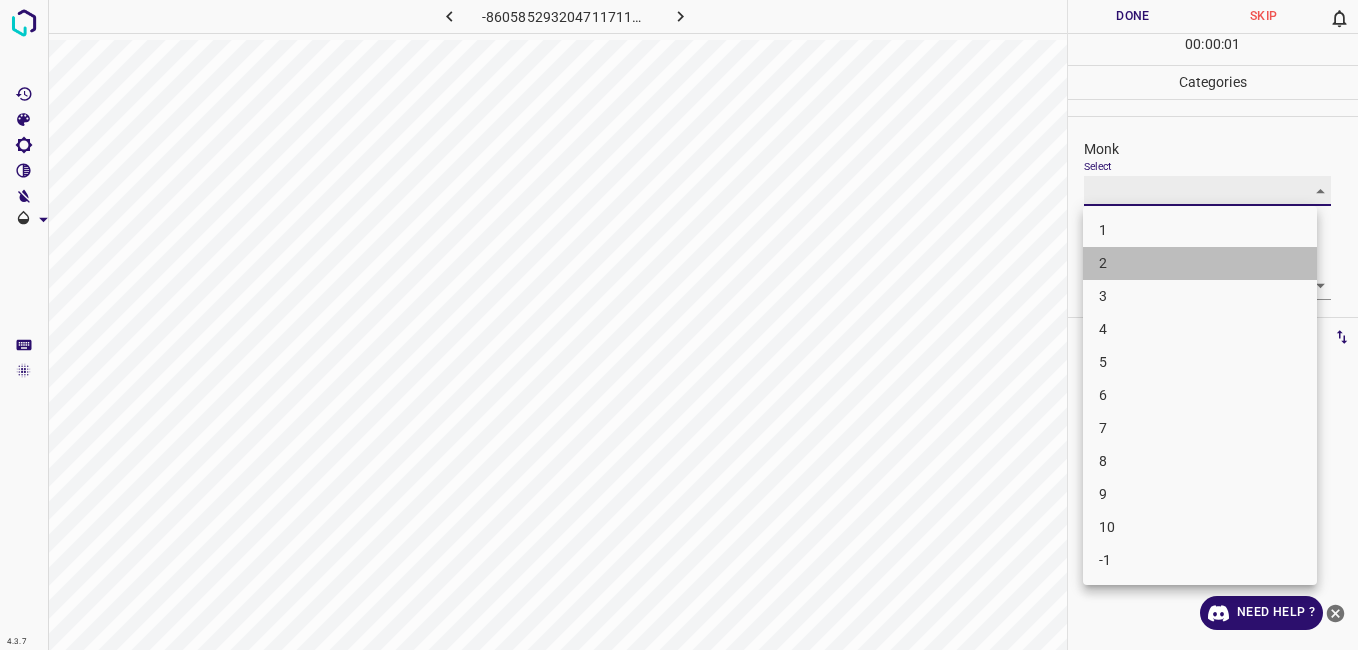 type on "2" 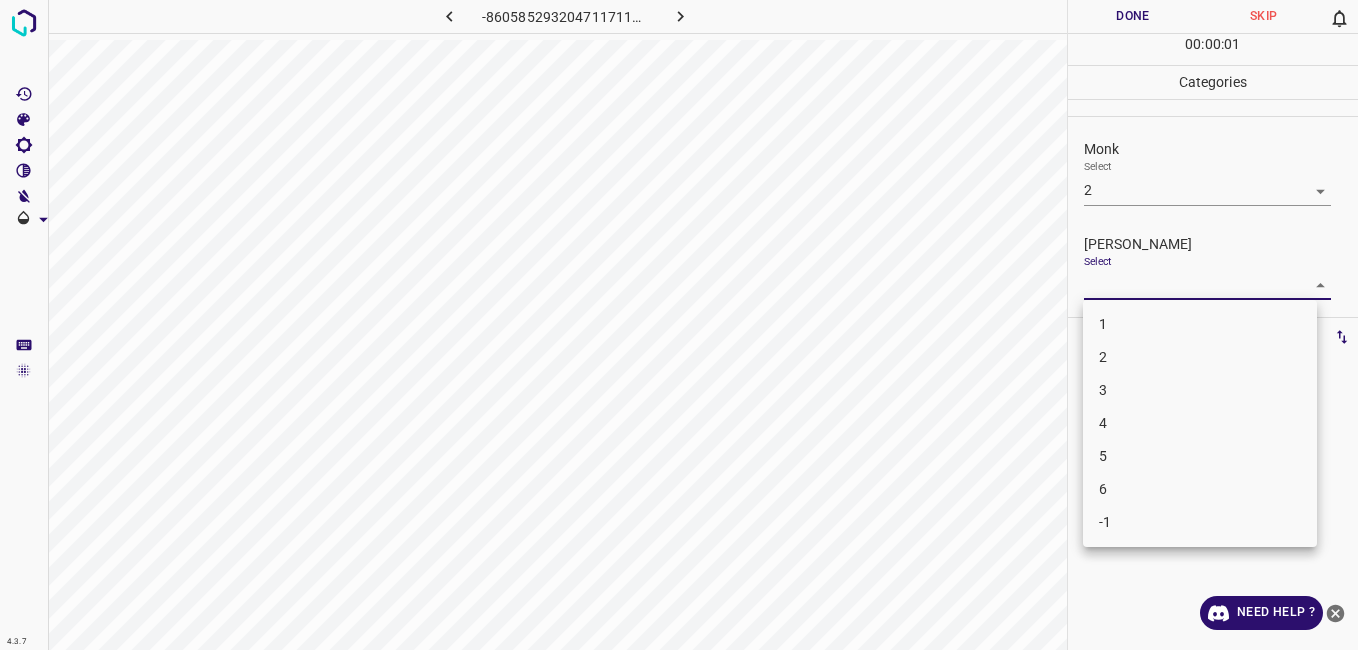click on "4.3.7 -8605852932047117115.png Done Skip 0 00   : 00   : 01   Categories Monk   Select 2 2  Fitzpatrick   Select ​ Labels   0 Categories 1 Monk 2  Fitzpatrick Tools Space Change between modes (Draw & Edit) I Auto labeling R Restore zoom M Zoom in N Zoom out Delete Delete selecte label Filters Z Restore filters X Saturation filter C Brightness filter V Contrast filter B Gray scale filter General O Download Need Help ? - Text - Hide - Delete 1 2 3 4 5 6 -1" at bounding box center (679, 325) 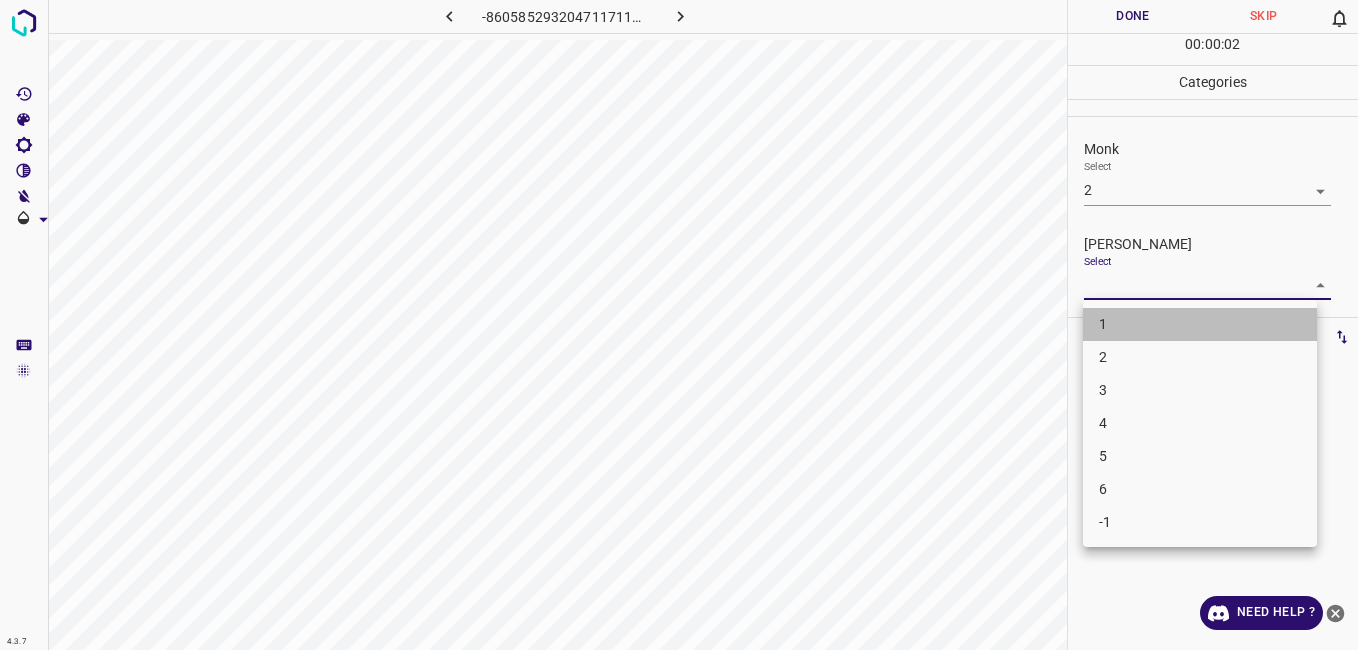 click on "1" at bounding box center [1200, 324] 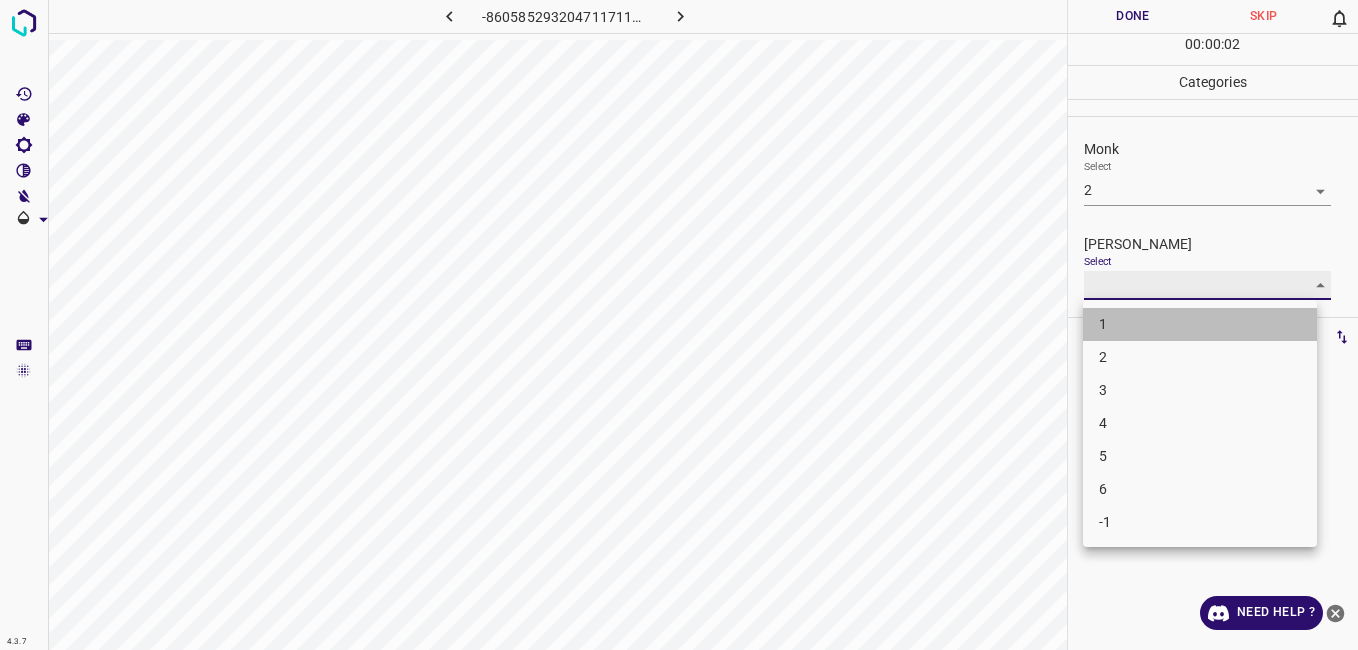 type on "1" 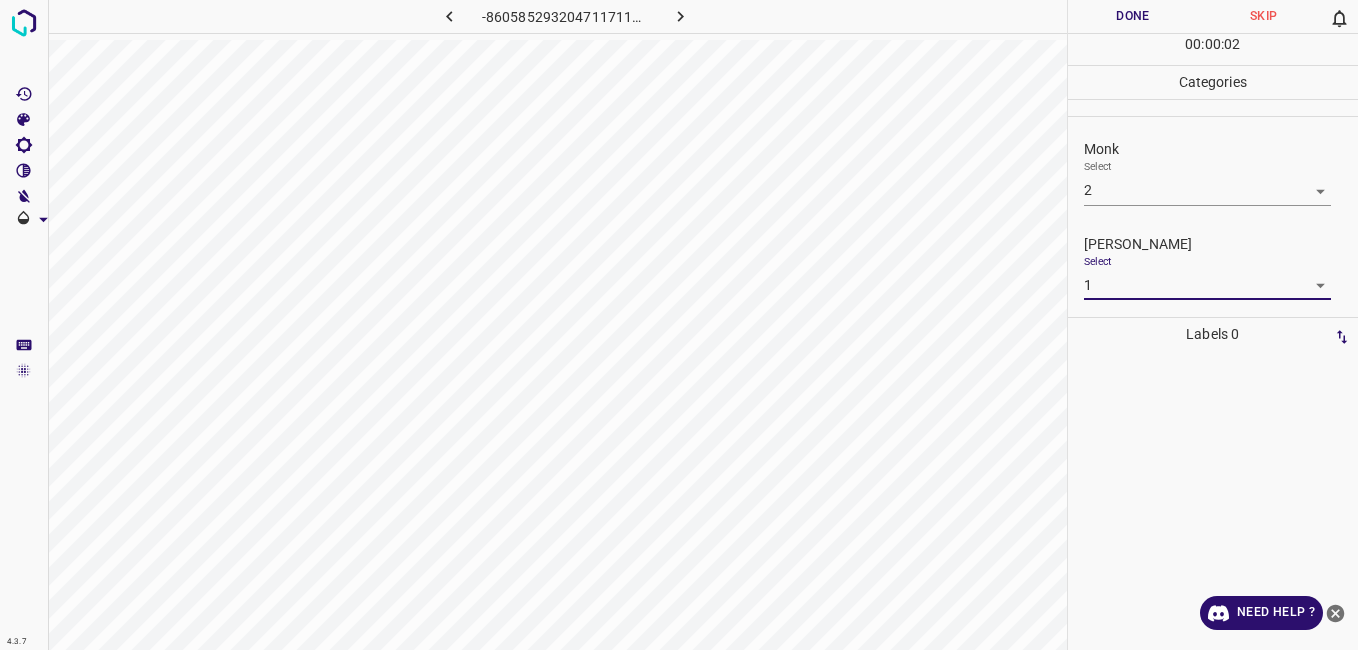 click on "Done" at bounding box center (1133, 16) 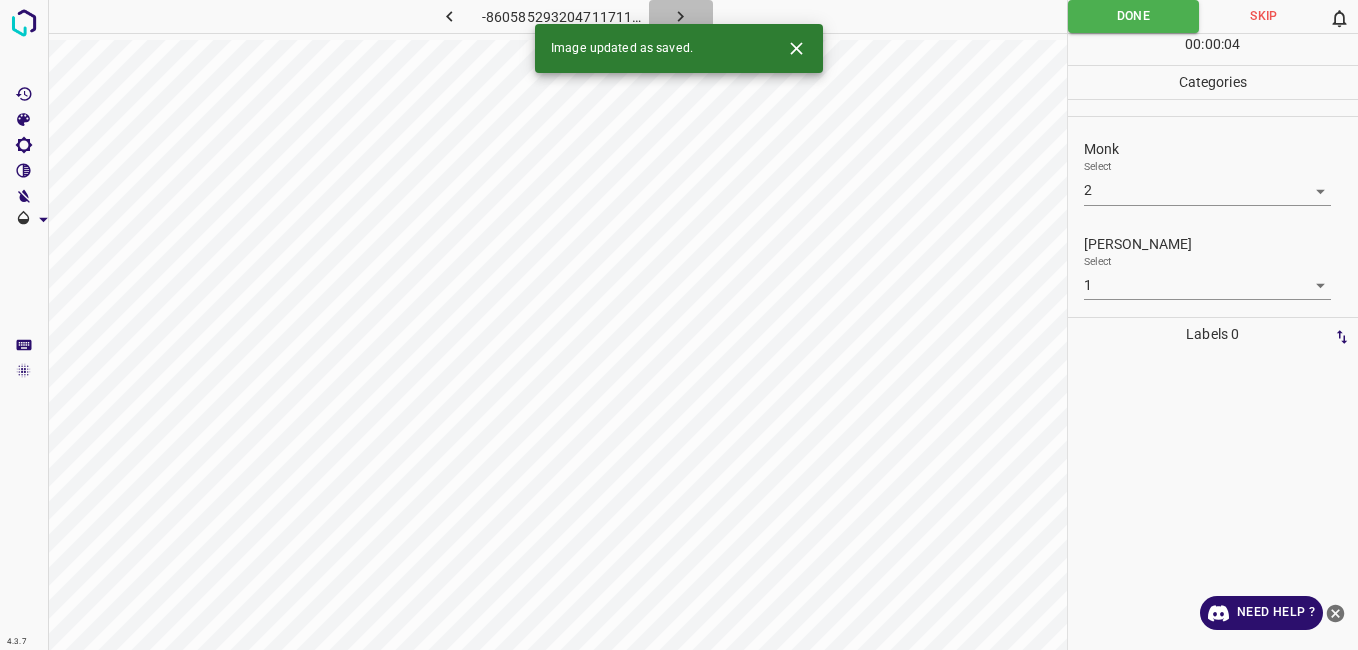 click 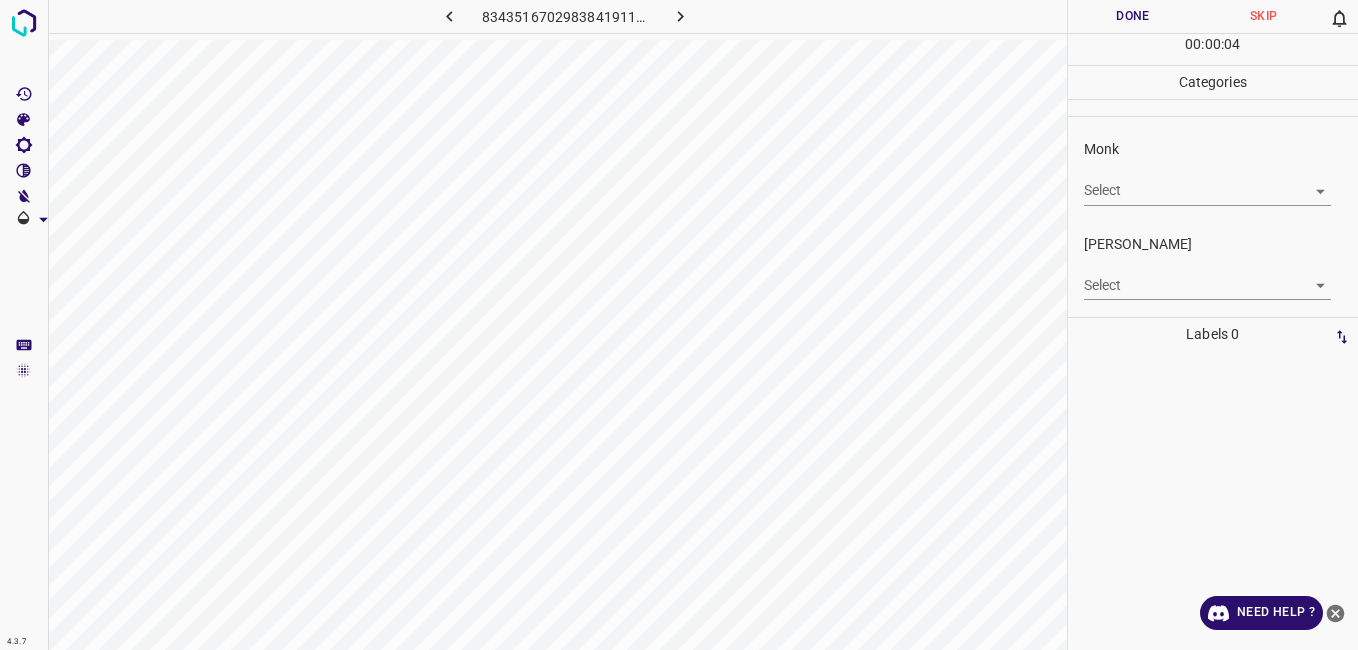click on "4.3.7 8343516702983841911.png Done Skip 0 00   : 00   : 04   Categories Monk   Select ​  Fitzpatrick   Select ​ Labels   0 Categories 1 Monk 2  Fitzpatrick Tools Space Change between modes (Draw & Edit) I Auto labeling R Restore zoom M Zoom in N Zoom out Delete Delete selecte label Filters Z Restore filters X Saturation filter C Brightness filter V Contrast filter B Gray scale filter General O Download Need Help ? - Text - Hide - Delete" at bounding box center [679, 325] 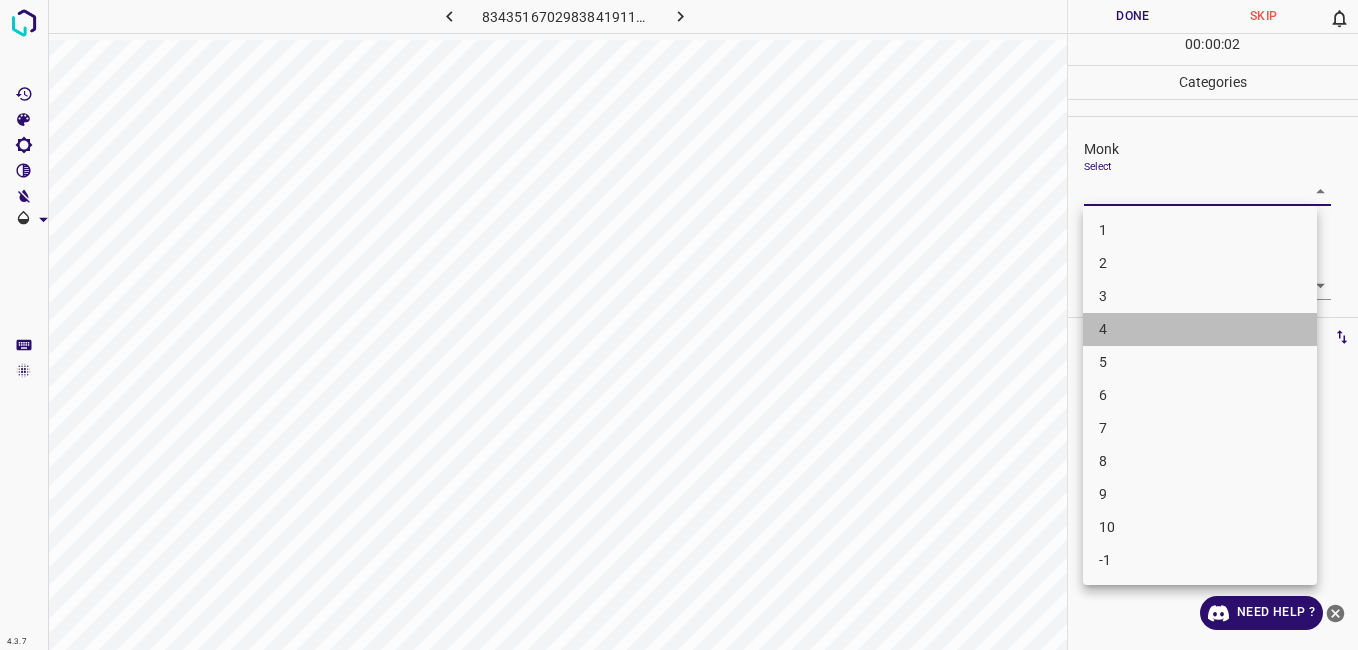 click on "4" at bounding box center (1200, 329) 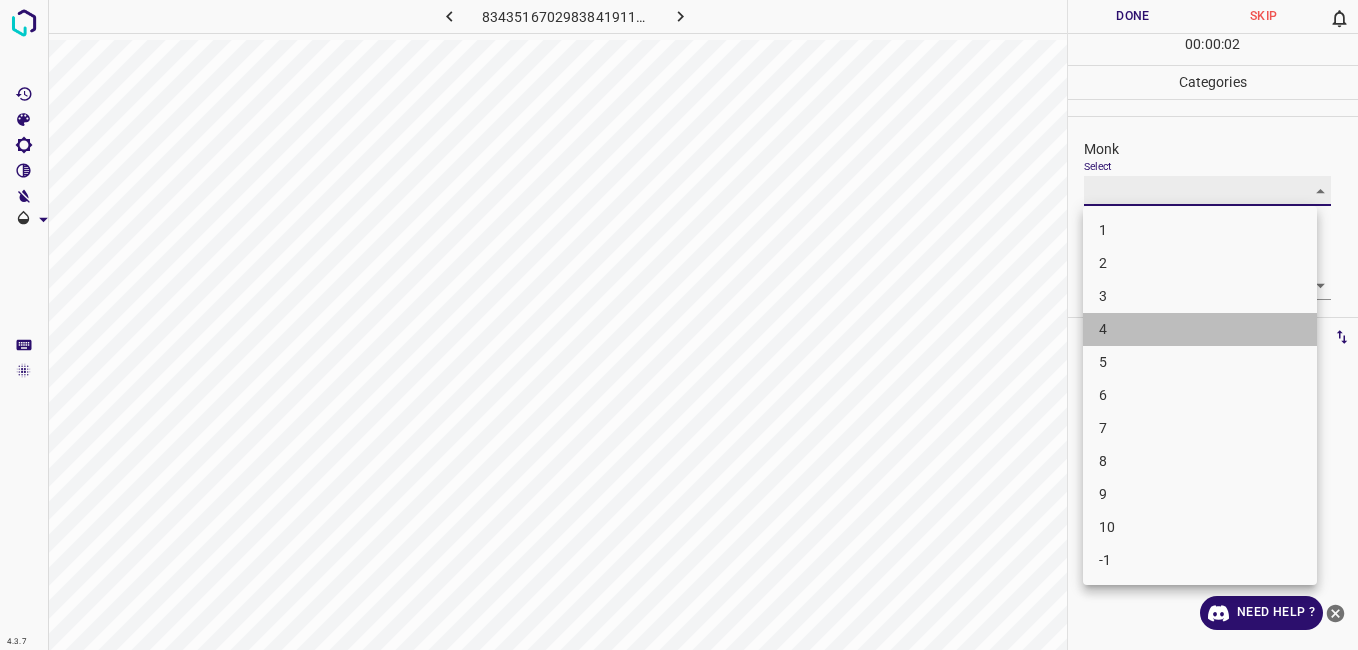 type on "4" 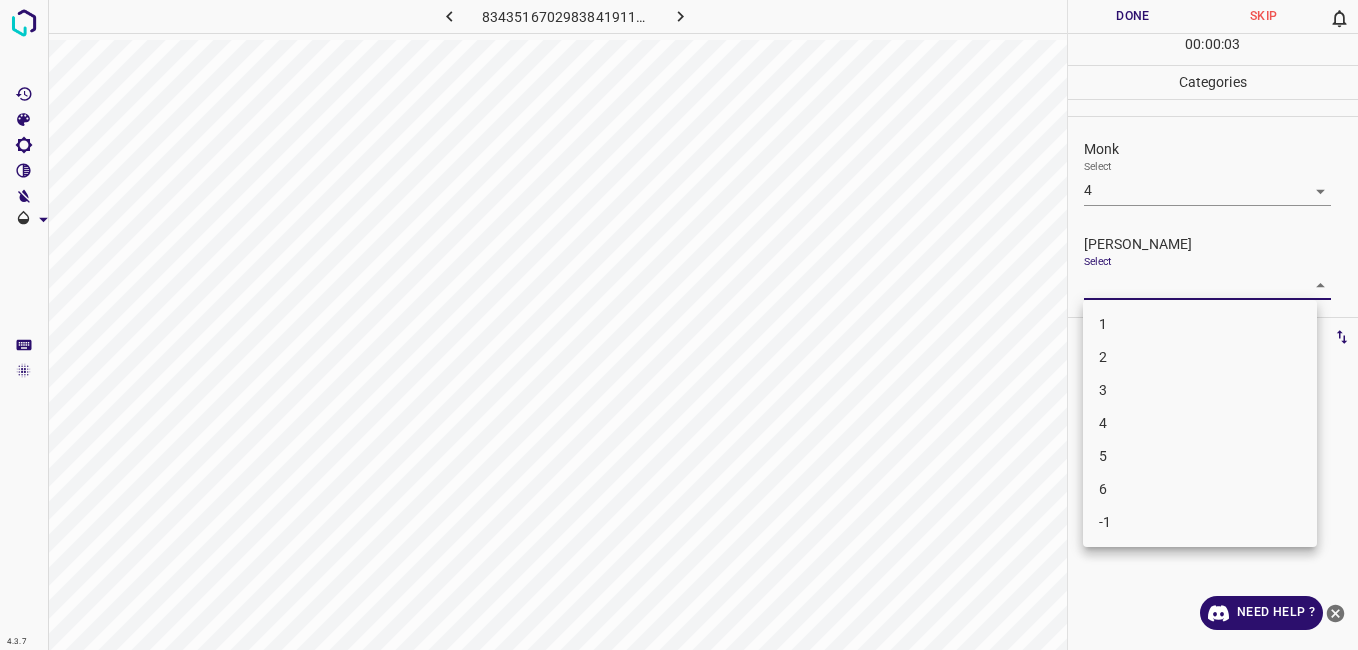 click on "4.3.7 8343516702983841911.png Done Skip 0 00   : 00   : 03   Categories Monk   Select 4 4  Fitzpatrick   Select ​ Labels   0 Categories 1 Monk 2  Fitzpatrick Tools Space Change between modes (Draw & Edit) I Auto labeling R Restore zoom M Zoom in N Zoom out Delete Delete selecte label Filters Z Restore filters X Saturation filter C Brightness filter V Contrast filter B Gray scale filter General O Download Need Help ? - Text - Hide - Delete 1 2 3 4 5 6 -1" at bounding box center (679, 325) 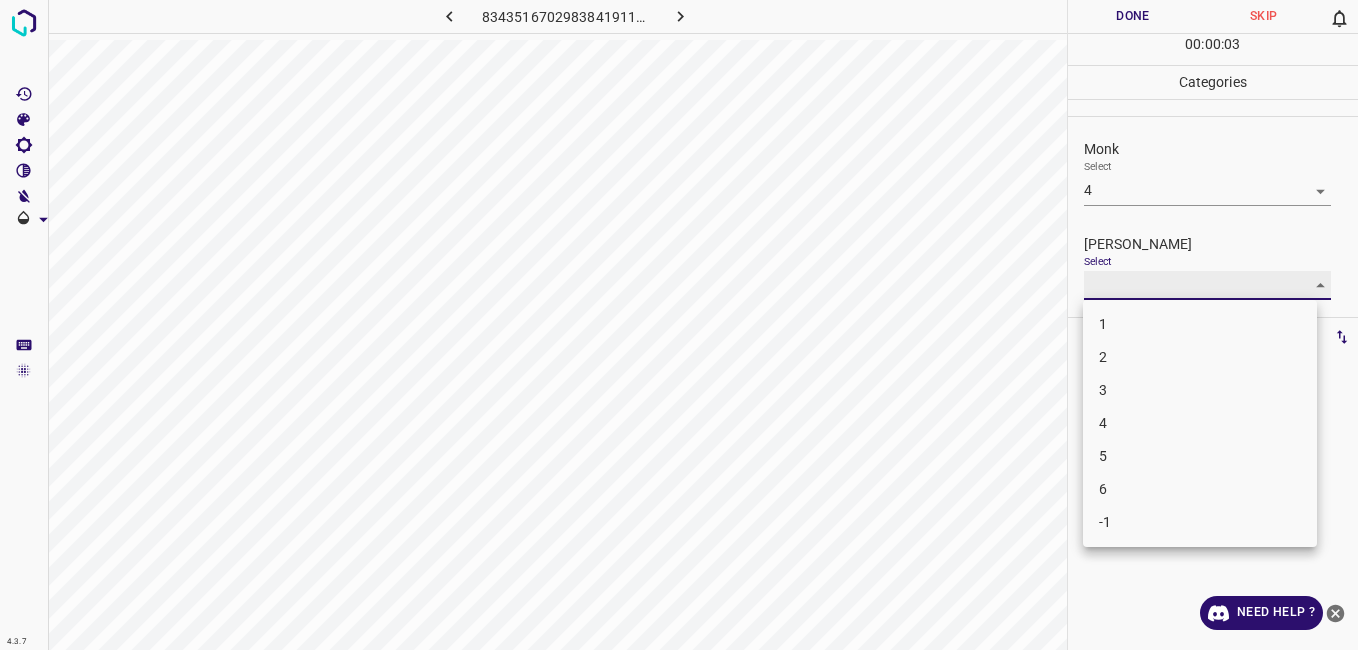 type on "2" 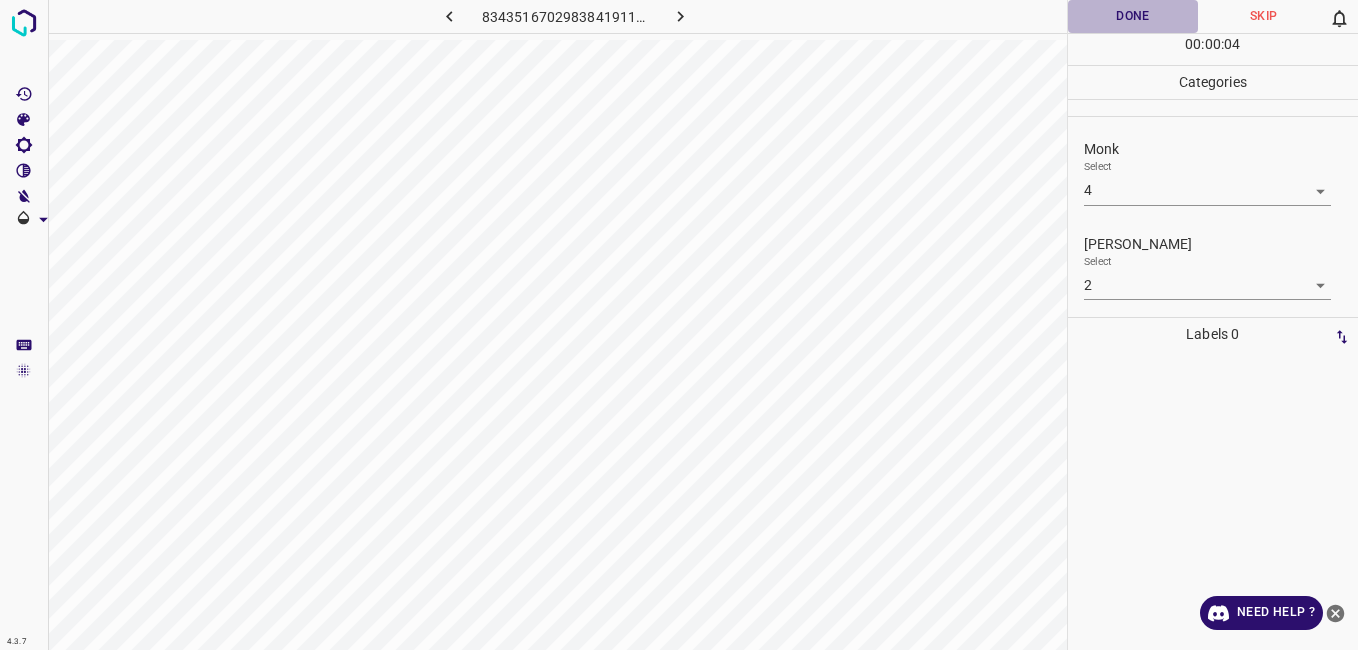 click on "Done" at bounding box center [1133, 16] 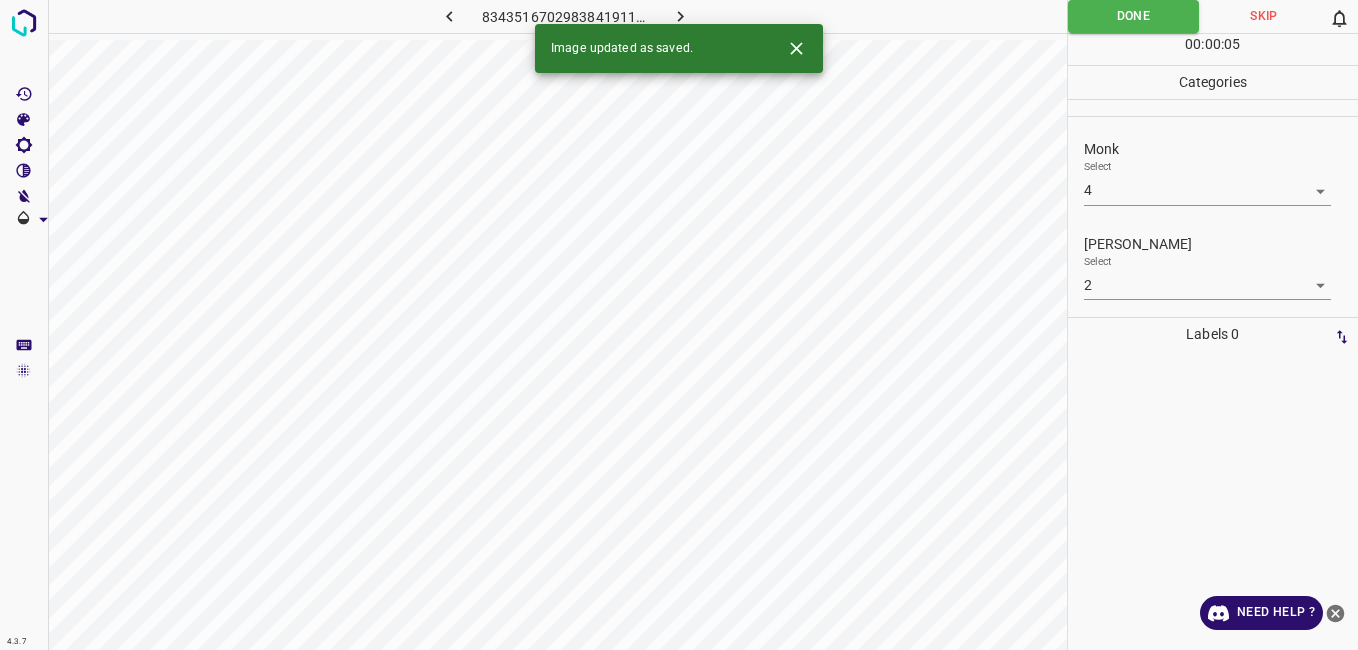click 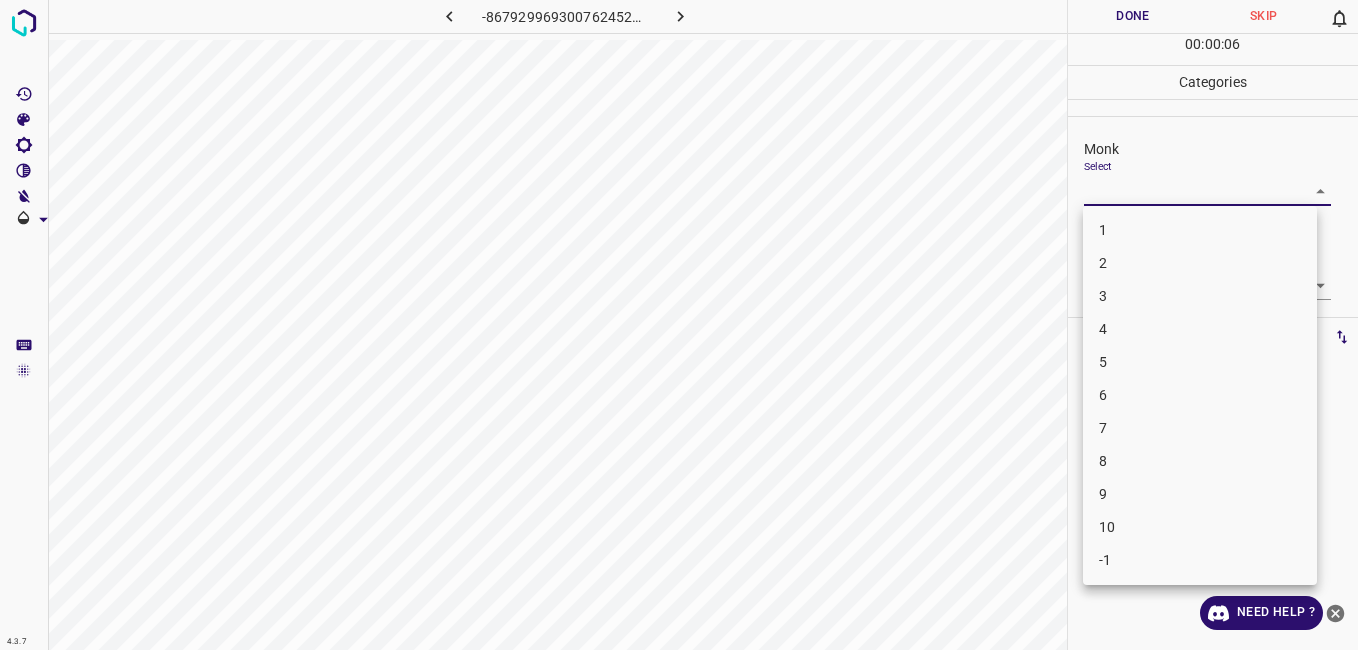click on "4.3.7 -8679299693007624526.png Done Skip 0 00   : 00   : 06   Categories Monk   Select ​  Fitzpatrick   Select ​ Labels   0 Categories 1 Monk 2  Fitzpatrick Tools Space Change between modes (Draw & Edit) I Auto labeling R Restore zoom M Zoom in N Zoom out Delete Delete selecte label Filters Z Restore filters X Saturation filter C Brightness filter V Contrast filter B Gray scale filter General O Download Need Help ? - Text - Hide - Delete 1 2 3 4 5 6 7 8 9 10 -1" at bounding box center [679, 325] 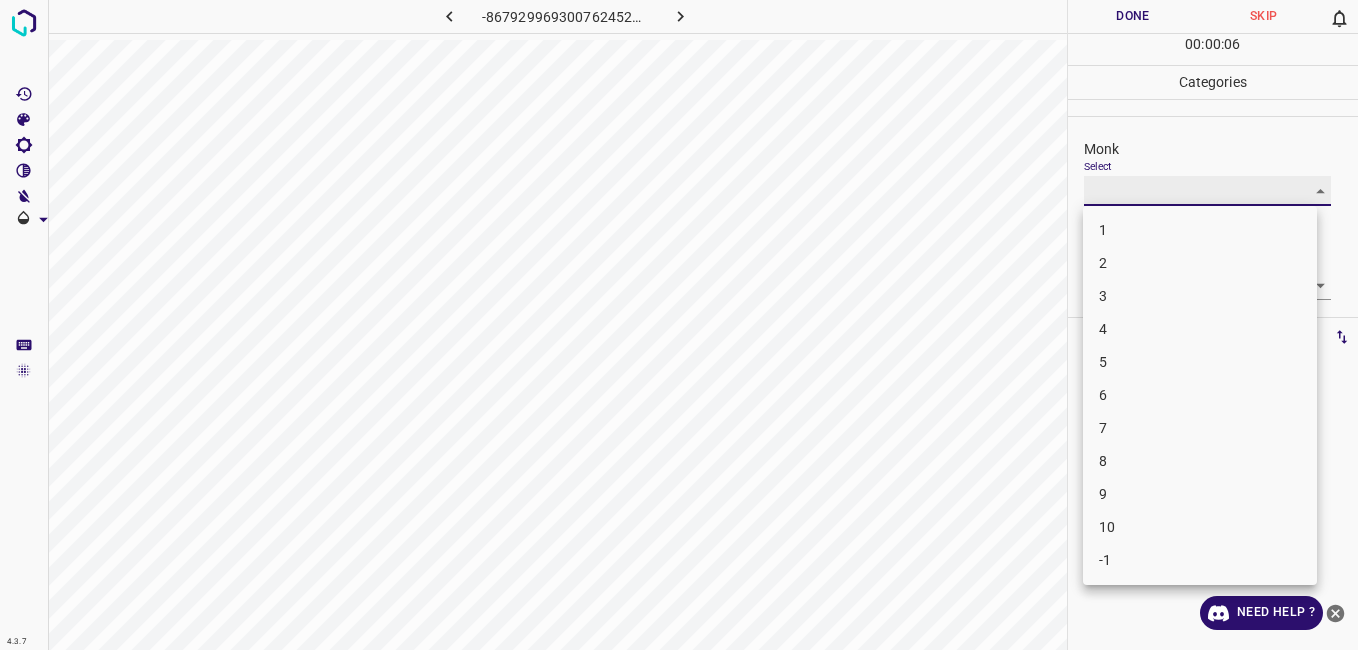 type on "9" 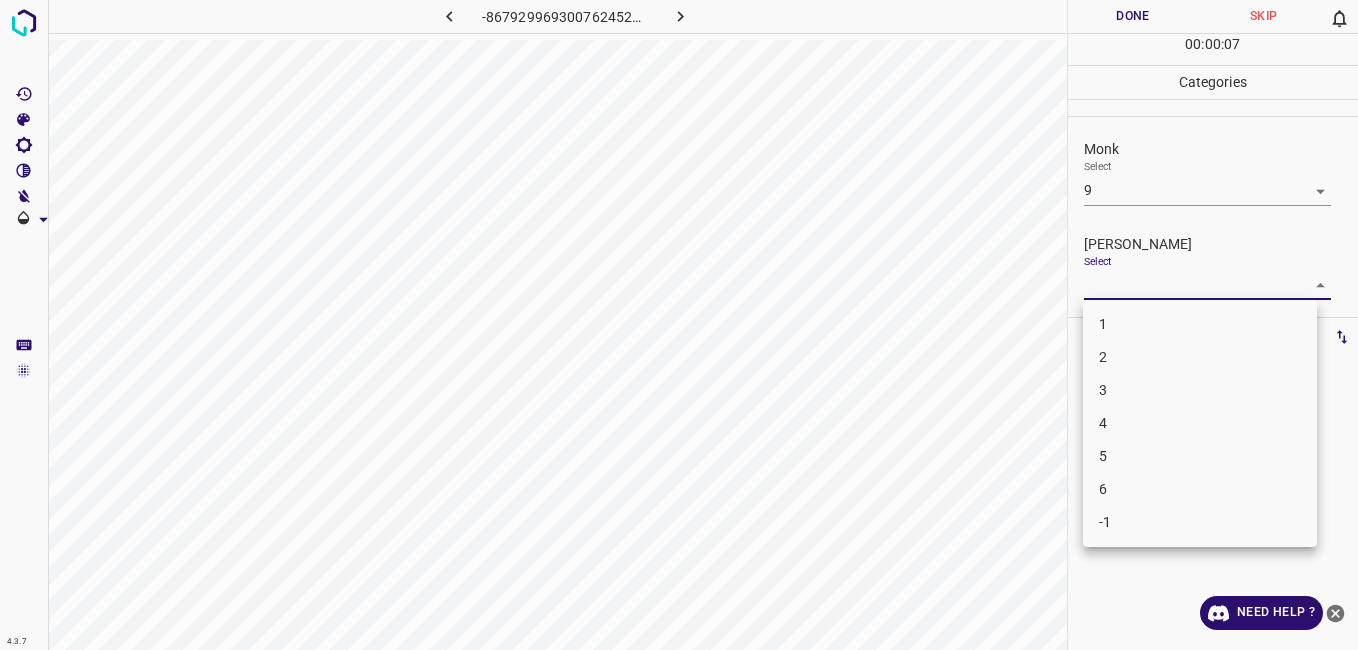 click on "4.3.7 -8679299693007624526.png Done Skip 0 00   : 00   : 07   Categories Monk   Select 9 9  Fitzpatrick   Select ​ Labels   0 Categories 1 Monk 2  Fitzpatrick Tools Space Change between modes (Draw & Edit) I Auto labeling R Restore zoom M Zoom in N Zoom out Delete Delete selecte label Filters Z Restore filters X Saturation filter C Brightness filter V Contrast filter B Gray scale filter General O Download Need Help ? - Text - Hide - Delete 1 2 3 4 5 6 -1" at bounding box center (679, 325) 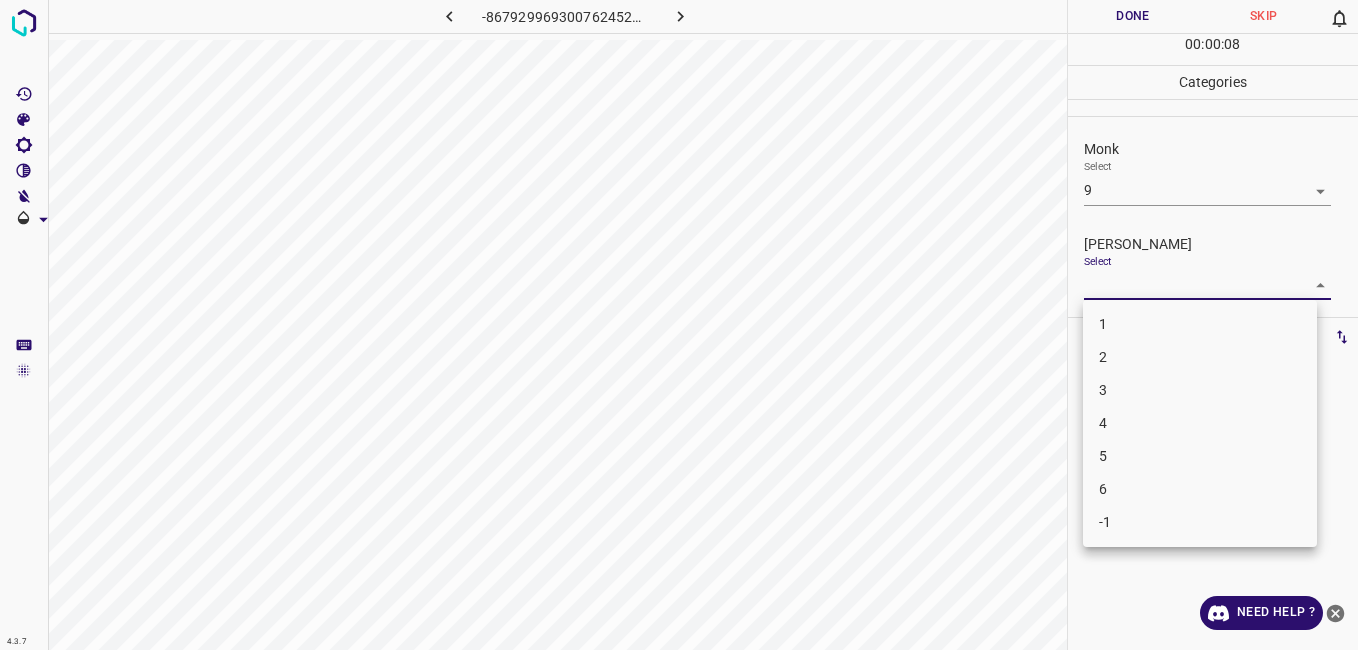 click on "5" at bounding box center (1200, 456) 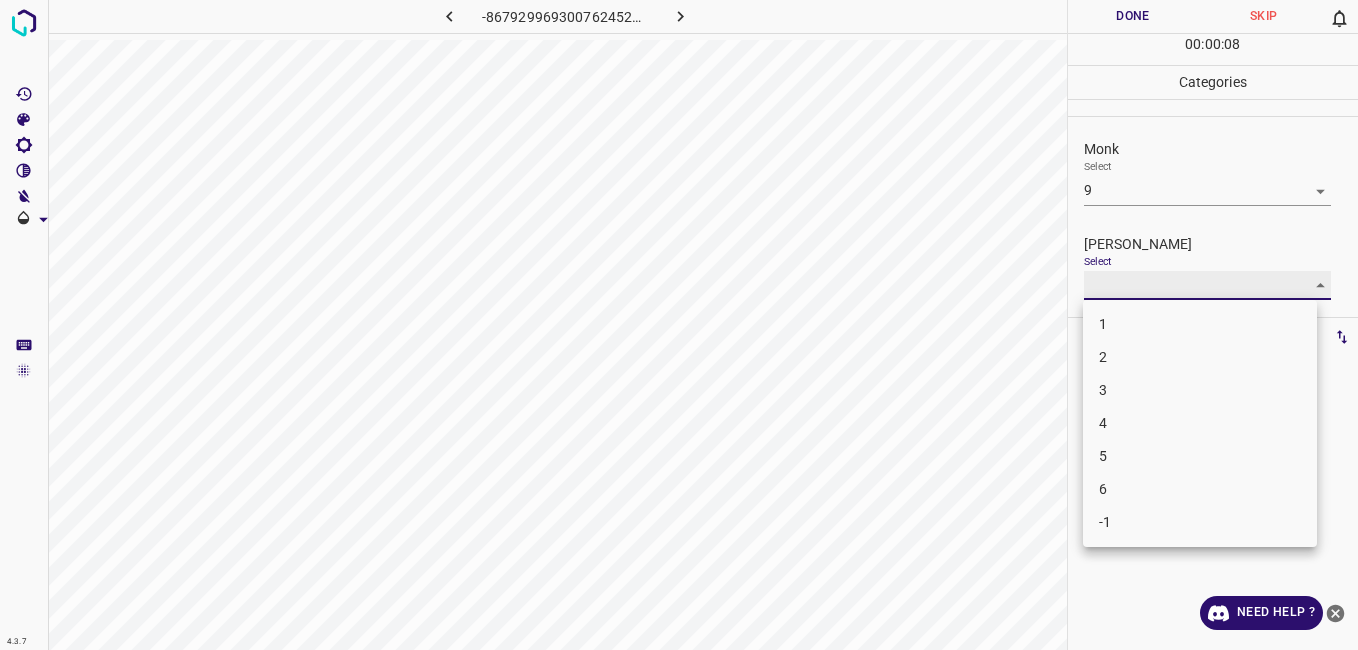 type on "5" 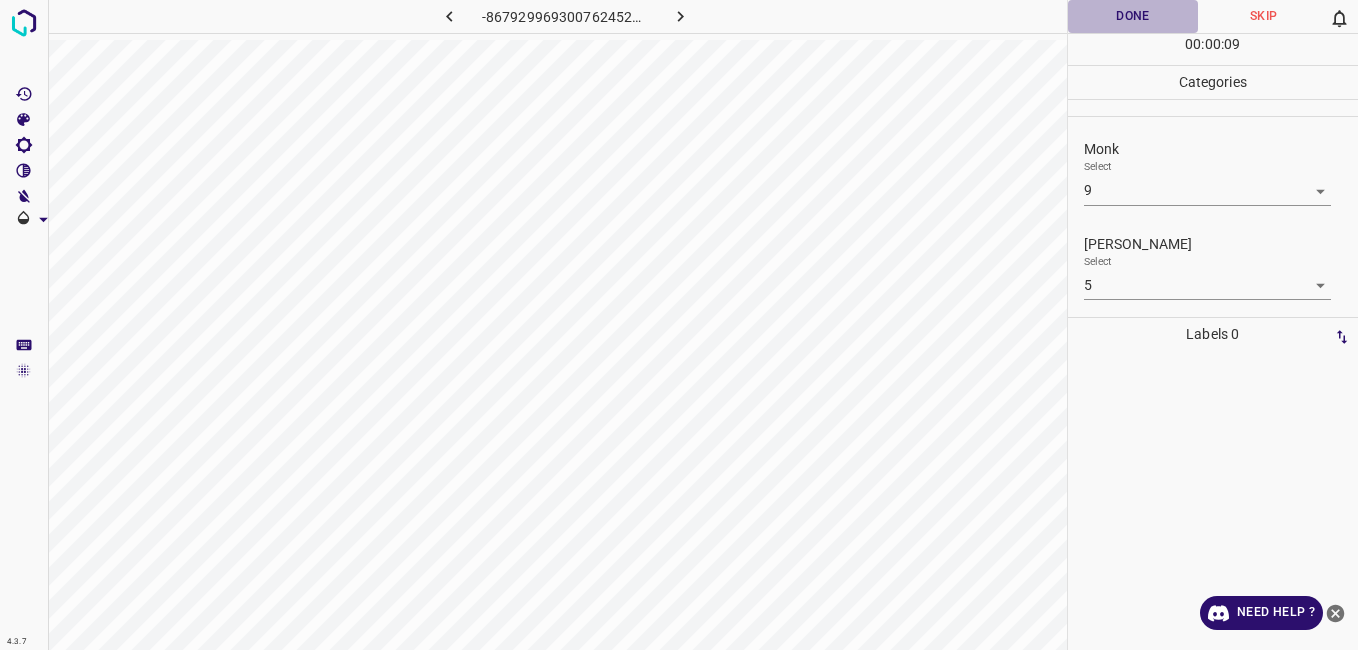 click on "Done" at bounding box center (1133, 16) 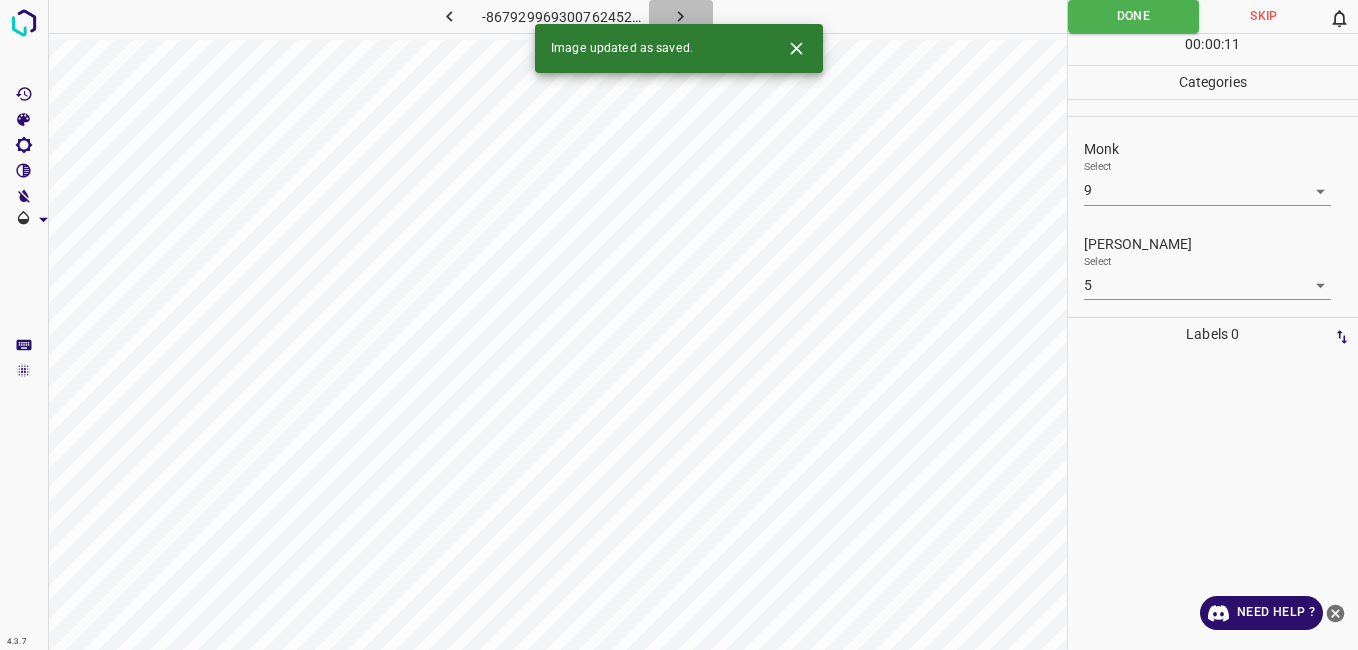 click 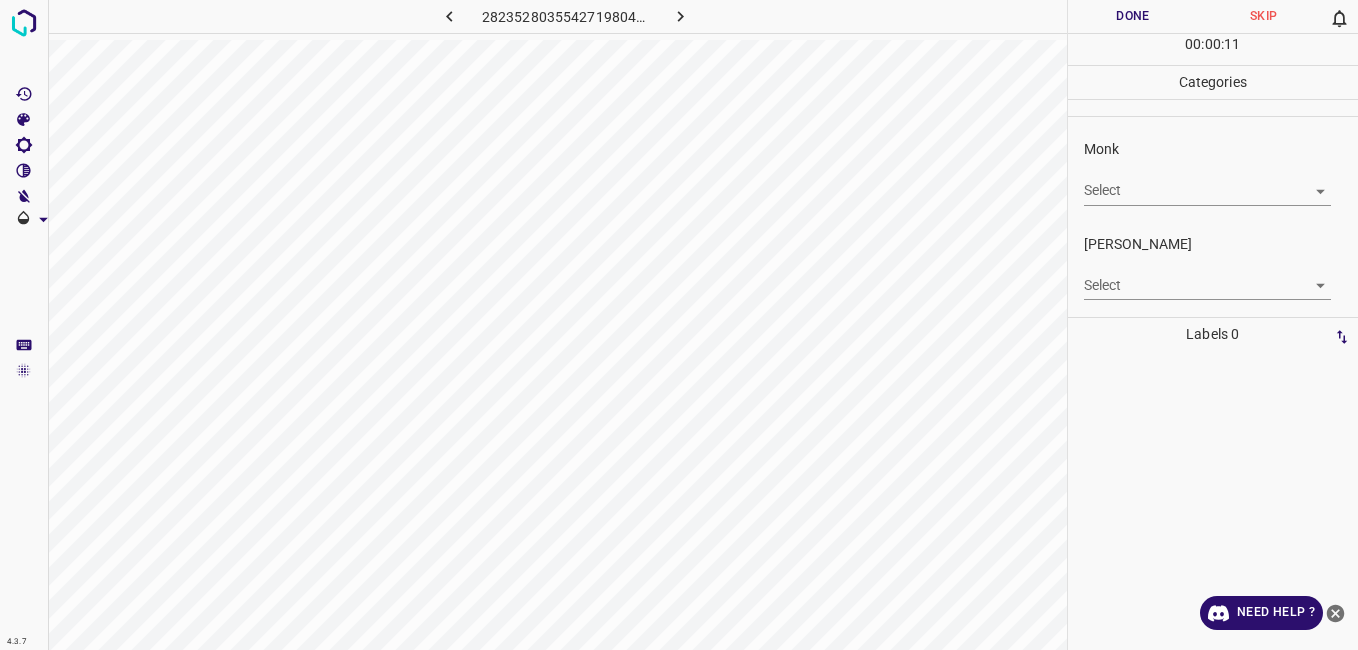 click on "4.3.7 2823528035542719804.png Done Skip 0 00   : 00   : 11   Categories Monk   Select ​  Fitzpatrick   Select ​ Labels   0 Categories 1 Monk 2  Fitzpatrick Tools Space Change between modes (Draw & Edit) I Auto labeling R Restore zoom M Zoom in N Zoom out Delete Delete selecte label Filters Z Restore filters X Saturation filter C Brightness filter V Contrast filter B Gray scale filter General O Download Need Help ? - Text - Hide - Delete" at bounding box center (679, 325) 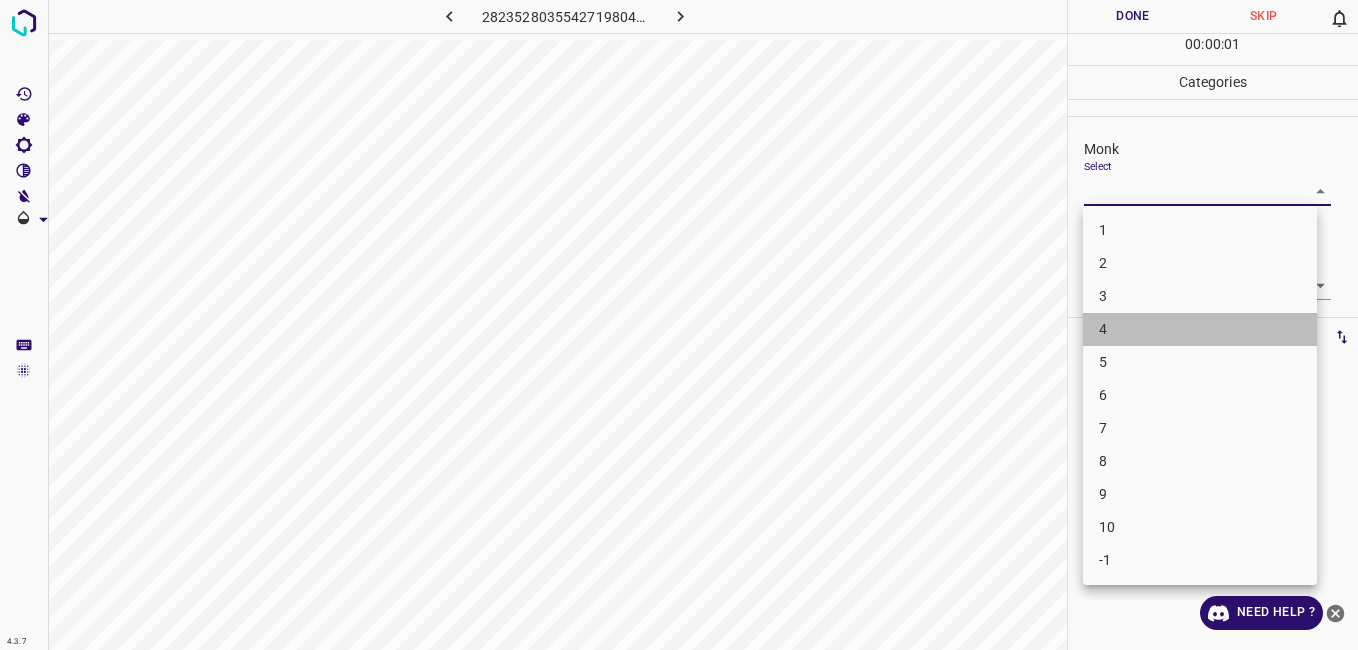 click on "4" at bounding box center (1200, 329) 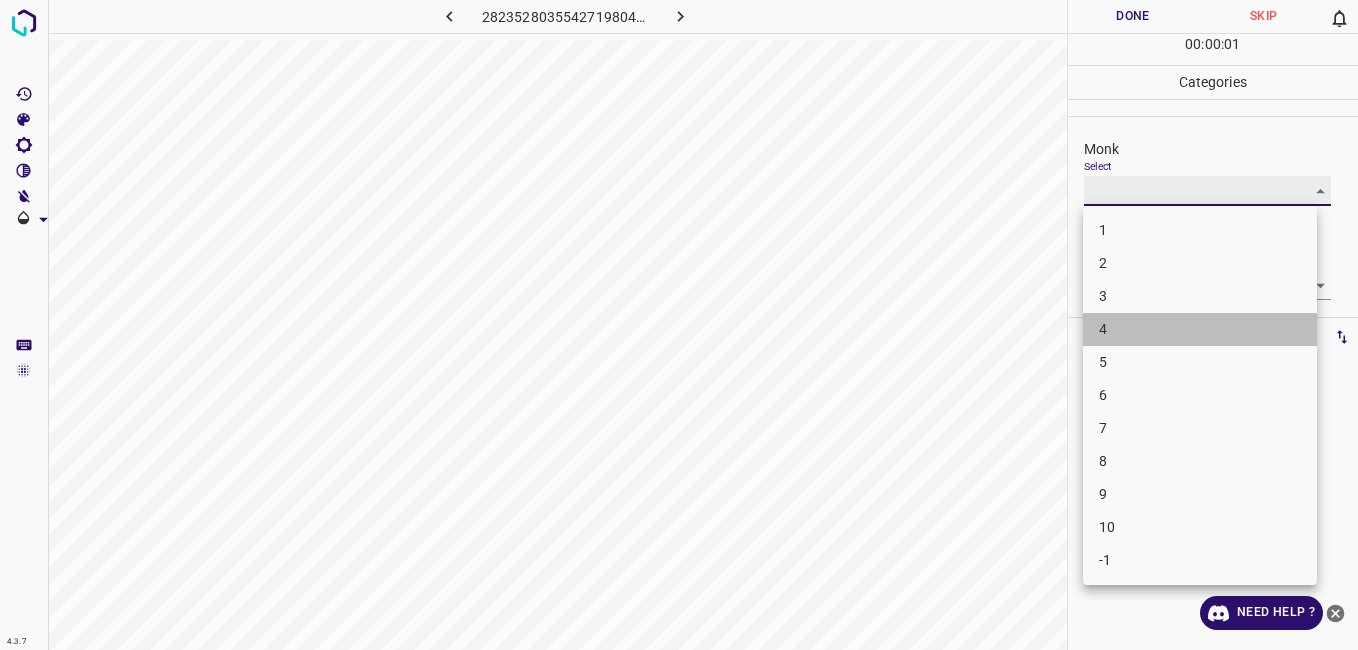 type on "4" 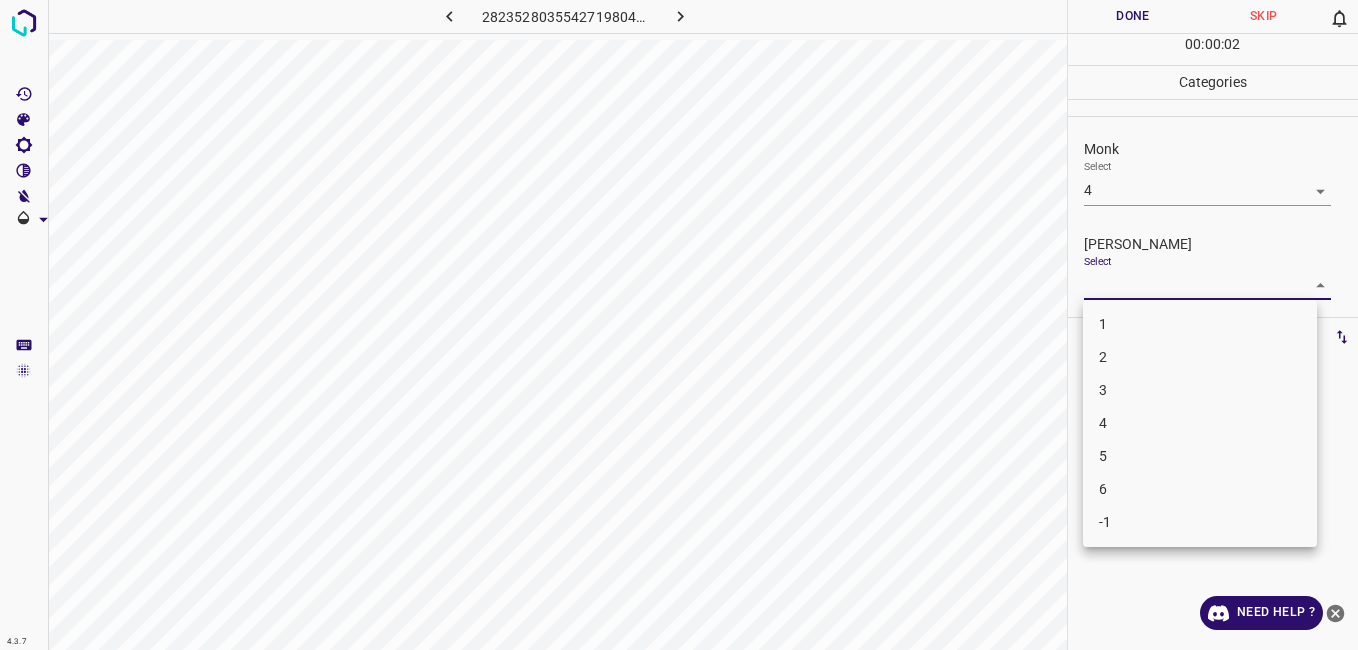 click on "4.3.7 2823528035542719804.png Done Skip 0 00   : 00   : 02   Categories Monk   Select 4 4  Fitzpatrick   Select ​ Labels   0 Categories 1 Monk 2  Fitzpatrick Tools Space Change between modes (Draw & Edit) I Auto labeling R Restore zoom M Zoom in N Zoom out Delete Delete selecte label Filters Z Restore filters X Saturation filter C Brightness filter V Contrast filter B Gray scale filter General O Download Need Help ? - Text - Hide - Delete 1 2 3 4 5 6 -1" at bounding box center [679, 325] 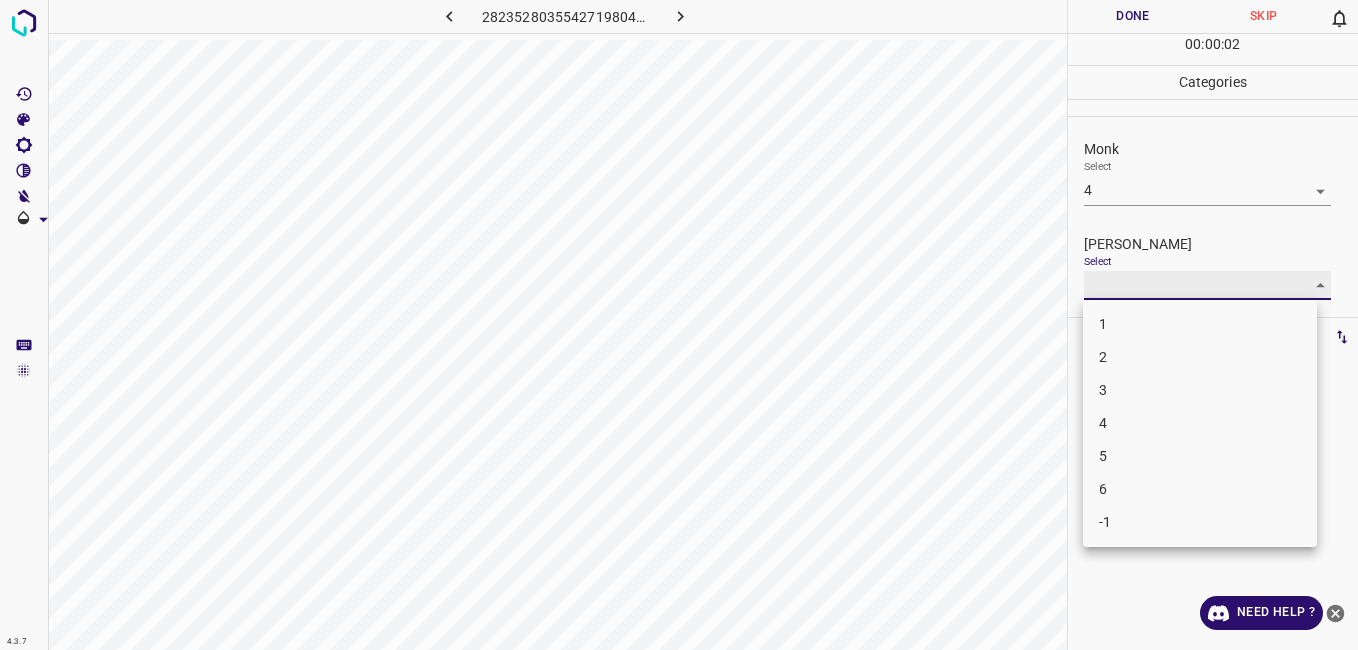 type on "2" 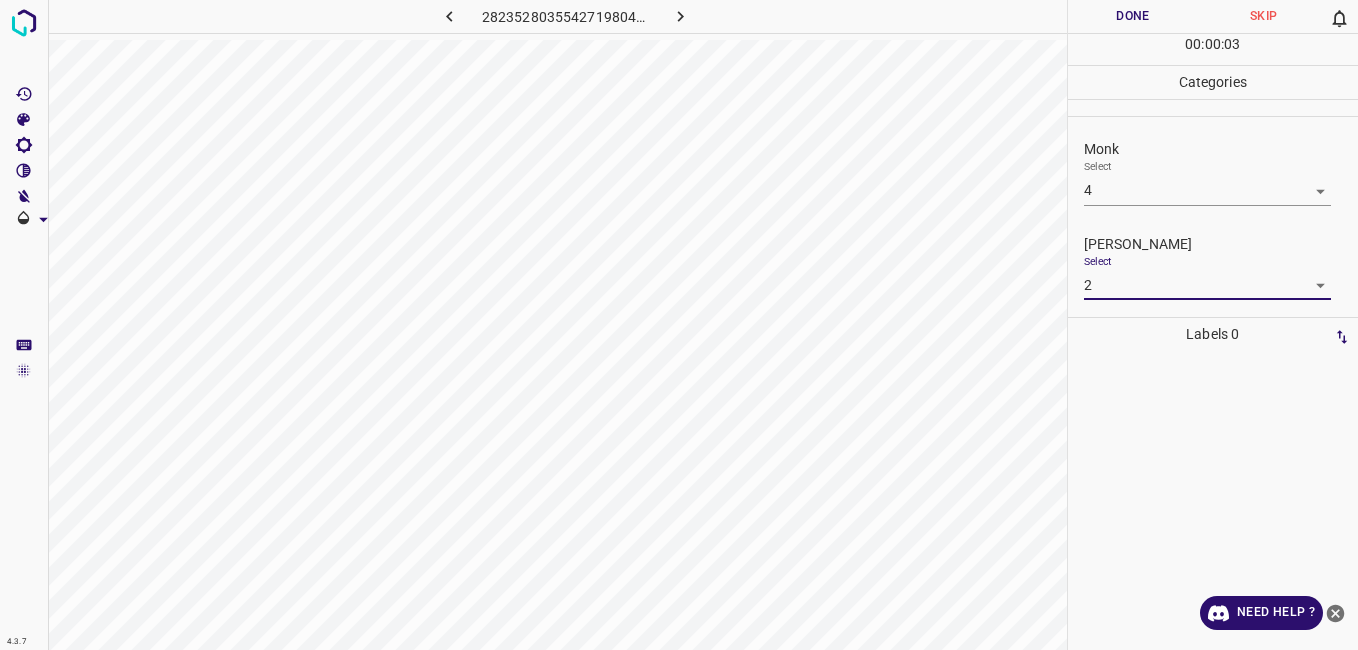 click on "Done" at bounding box center (1133, 16) 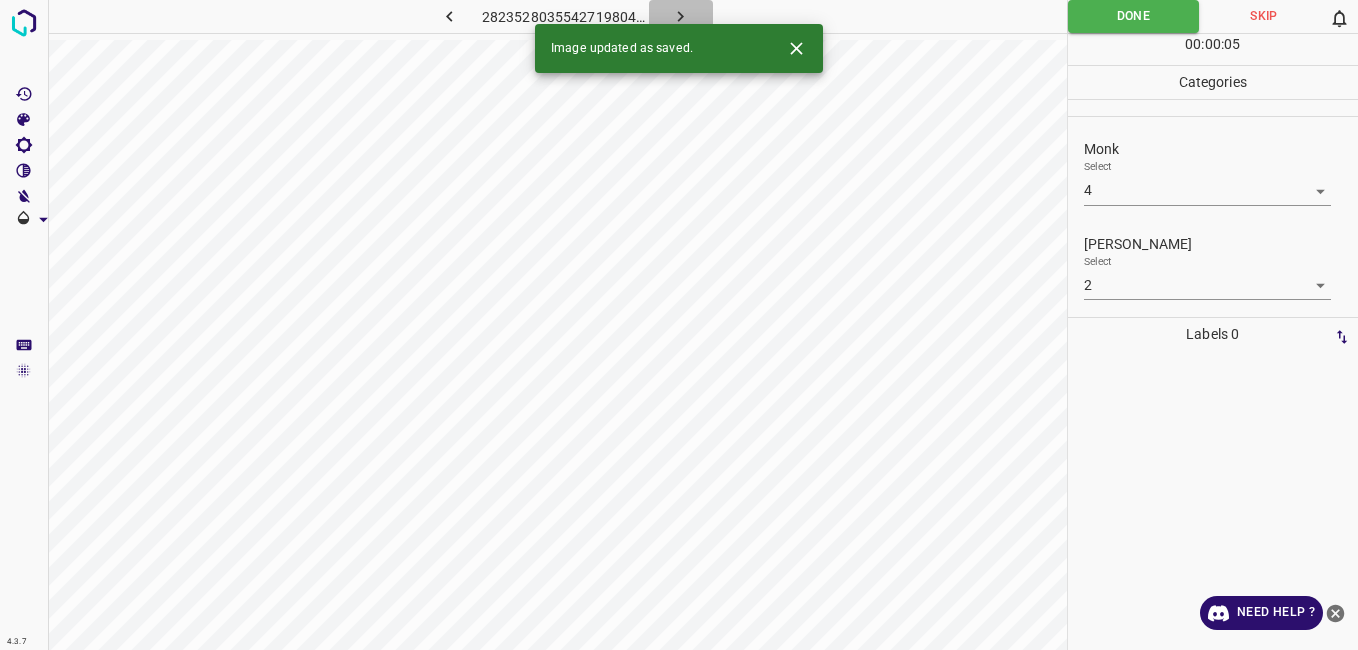 click 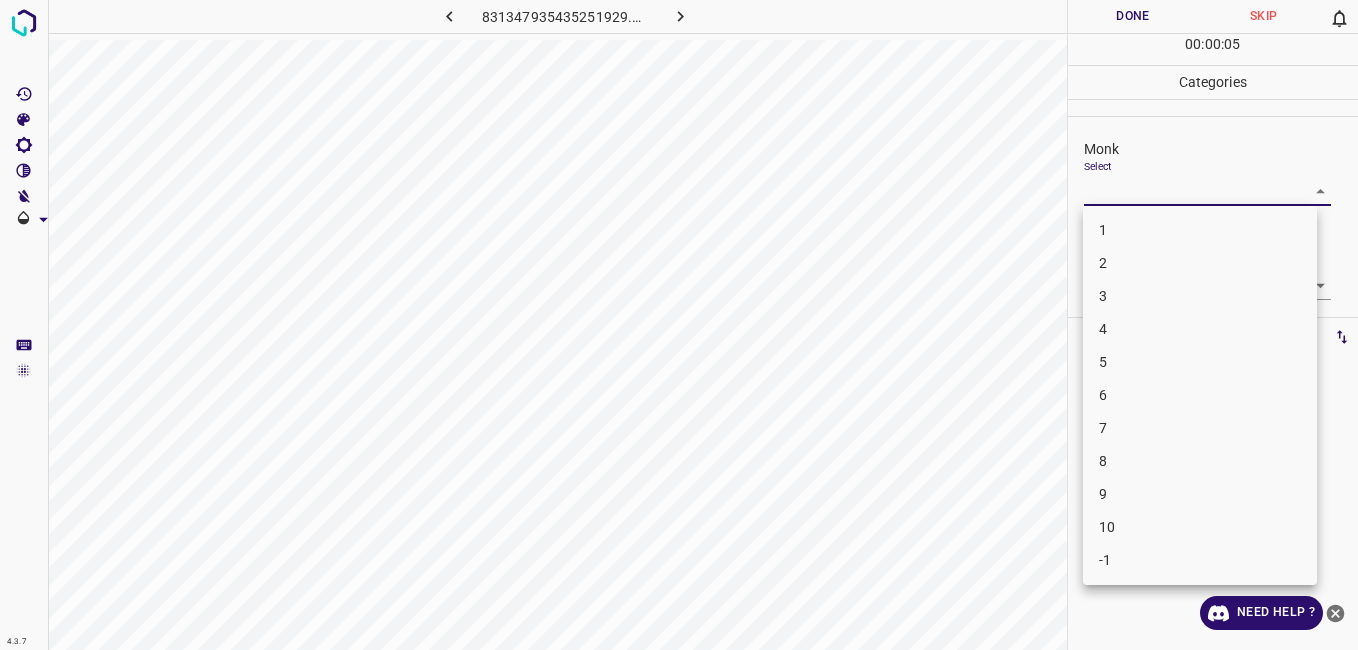 click on "4.3.7 831347935435251929.png Done Skip 0 00   : 00   : 05   Categories Monk   Select ​  Fitzpatrick   Select ​ Labels   0 Categories 1 Monk 2  Fitzpatrick Tools Space Change between modes (Draw & Edit) I Auto labeling R Restore zoom M Zoom in N Zoom out Delete Delete selecte label Filters Z Restore filters X Saturation filter C Brightness filter V Contrast filter B Gray scale filter General O Download Need Help ? - Text - Hide - Delete 1 2 3 4 5 6 7 8 9 10 -1" at bounding box center (679, 325) 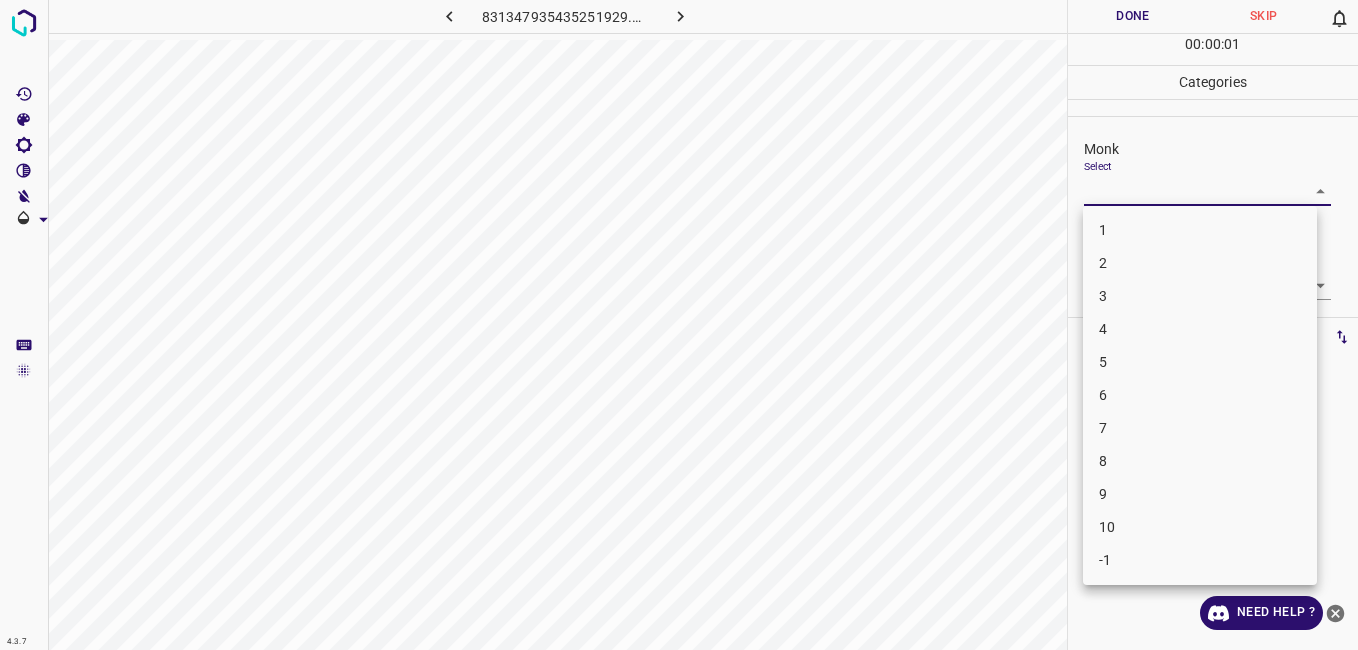 click on "4" at bounding box center [1200, 329] 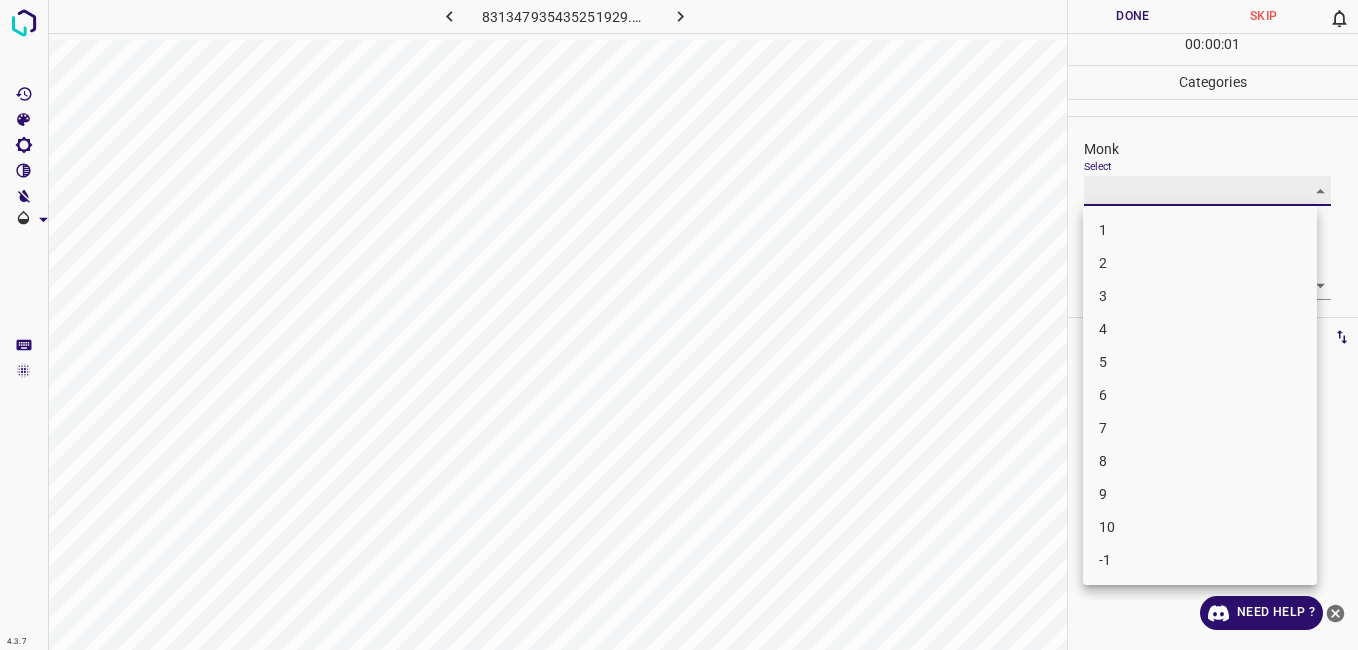type on "4" 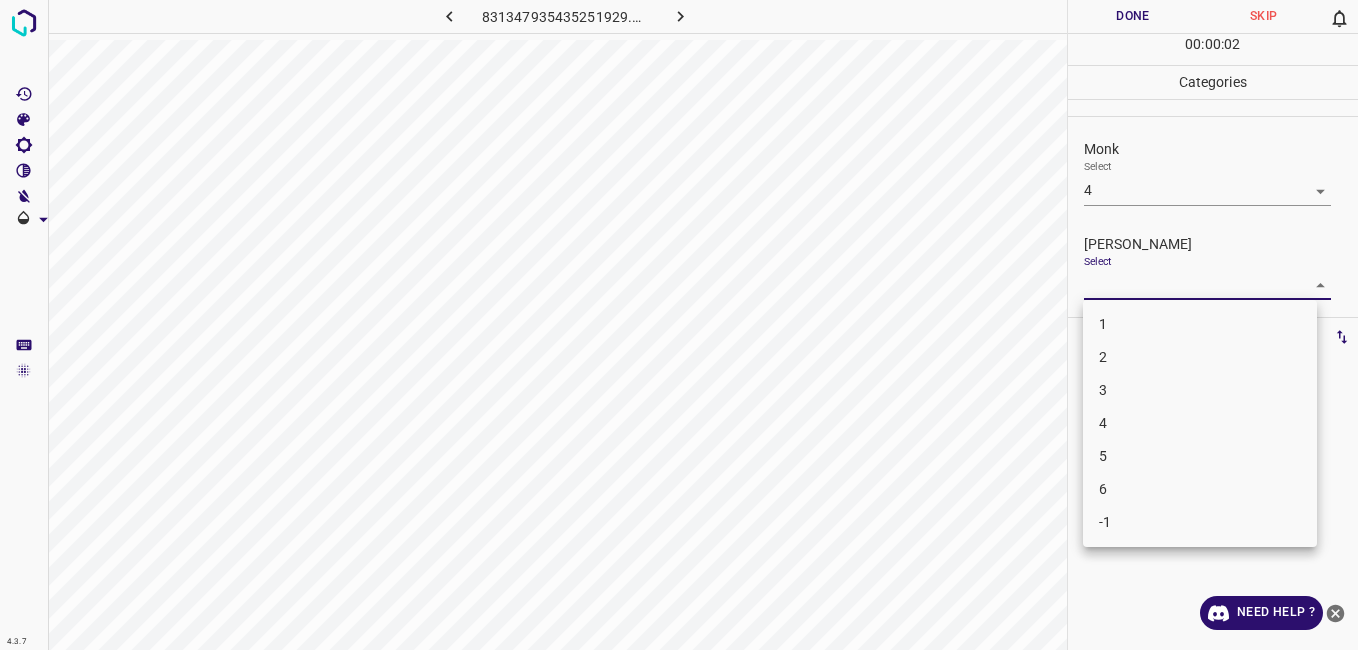 click on "4.3.7 831347935435251929.png Done Skip 0 00   : 00   : 02   Categories Monk   Select 4 4  Fitzpatrick   Select ​ Labels   0 Categories 1 Monk 2  Fitzpatrick Tools Space Change between modes (Draw & Edit) I Auto labeling R Restore zoom M Zoom in N Zoom out Delete Delete selecte label Filters Z Restore filters X Saturation filter C Brightness filter V Contrast filter B Gray scale filter General O Download Need Help ? - Text - Hide - Delete 1 2 3 4 5 6 -1" at bounding box center (679, 325) 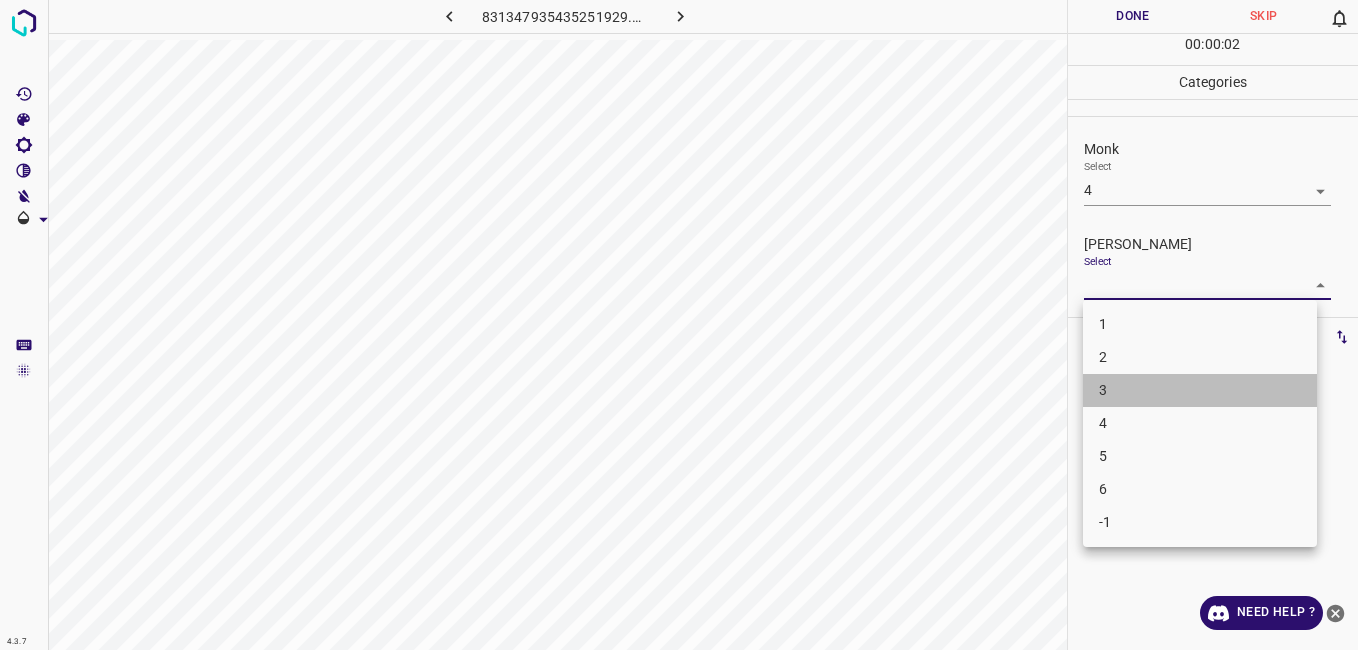 click on "3" at bounding box center (1200, 390) 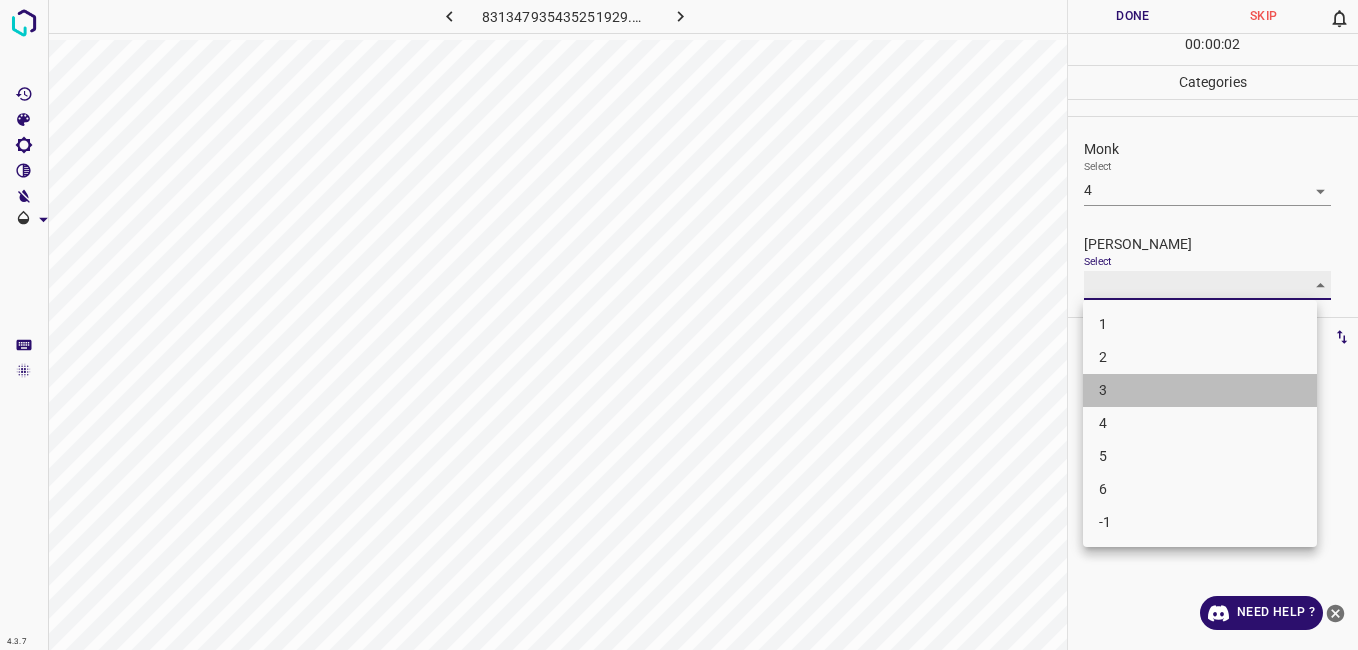 type on "3" 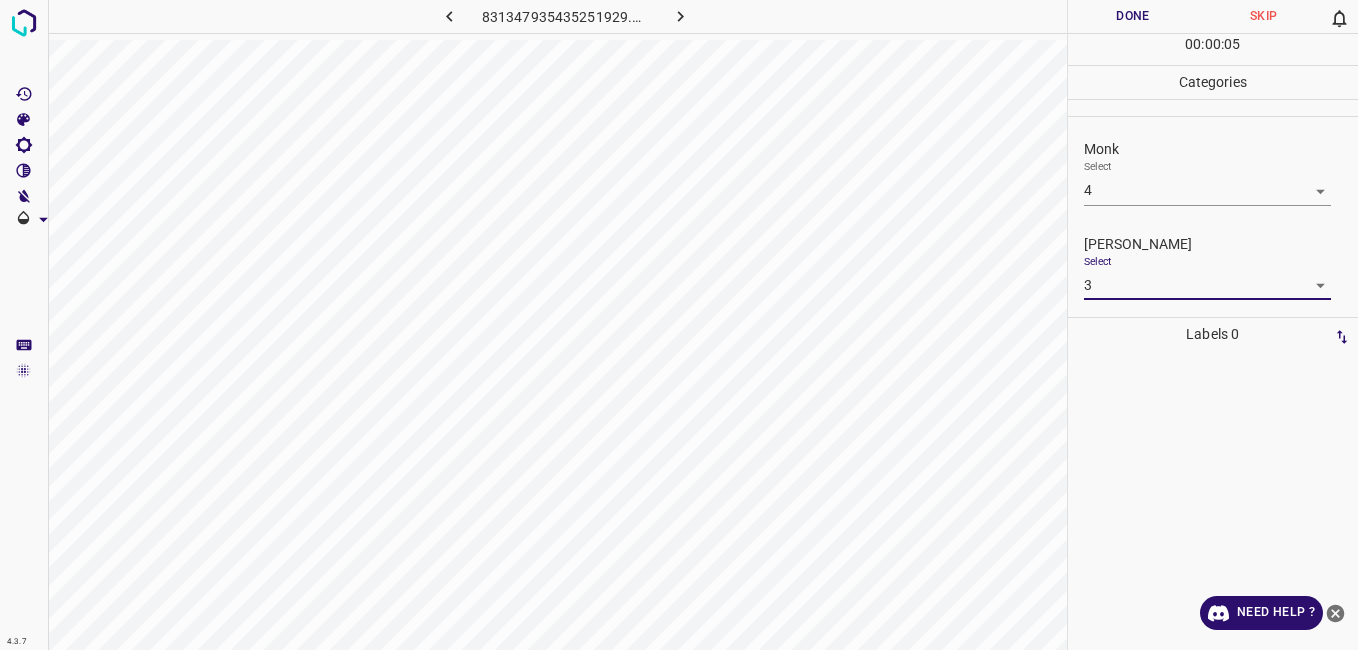 click on "Done" at bounding box center [1133, 16] 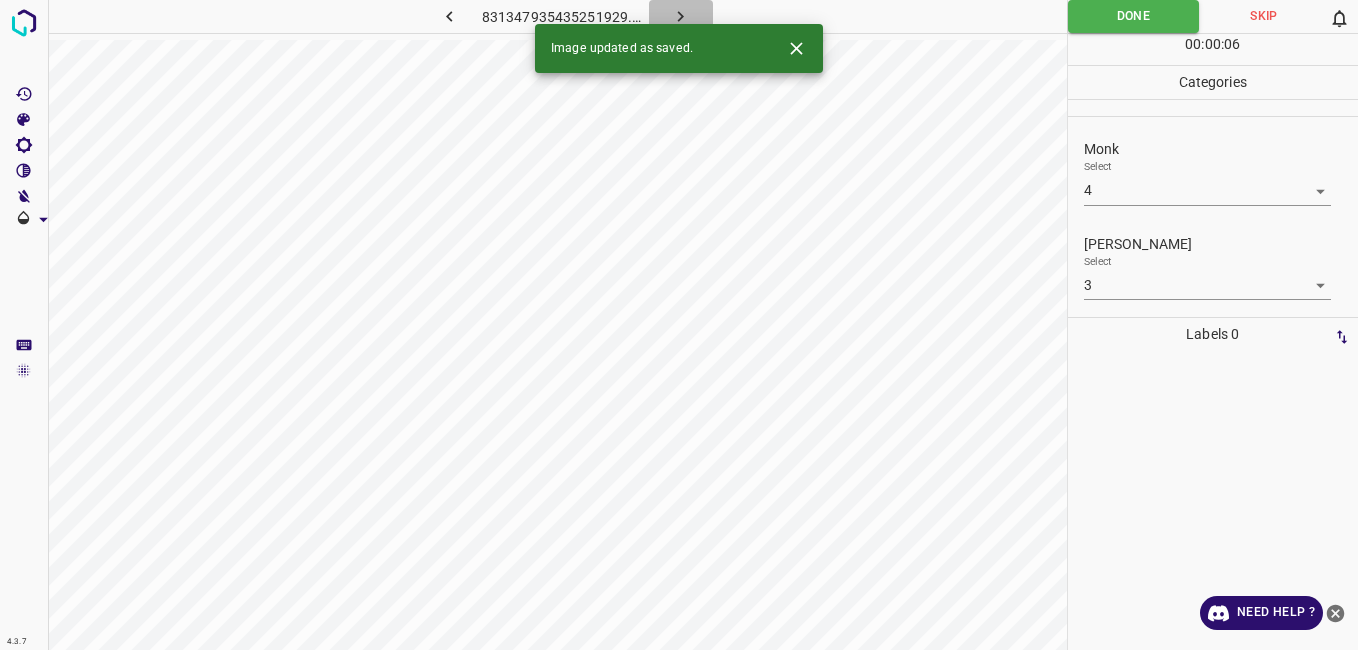 click 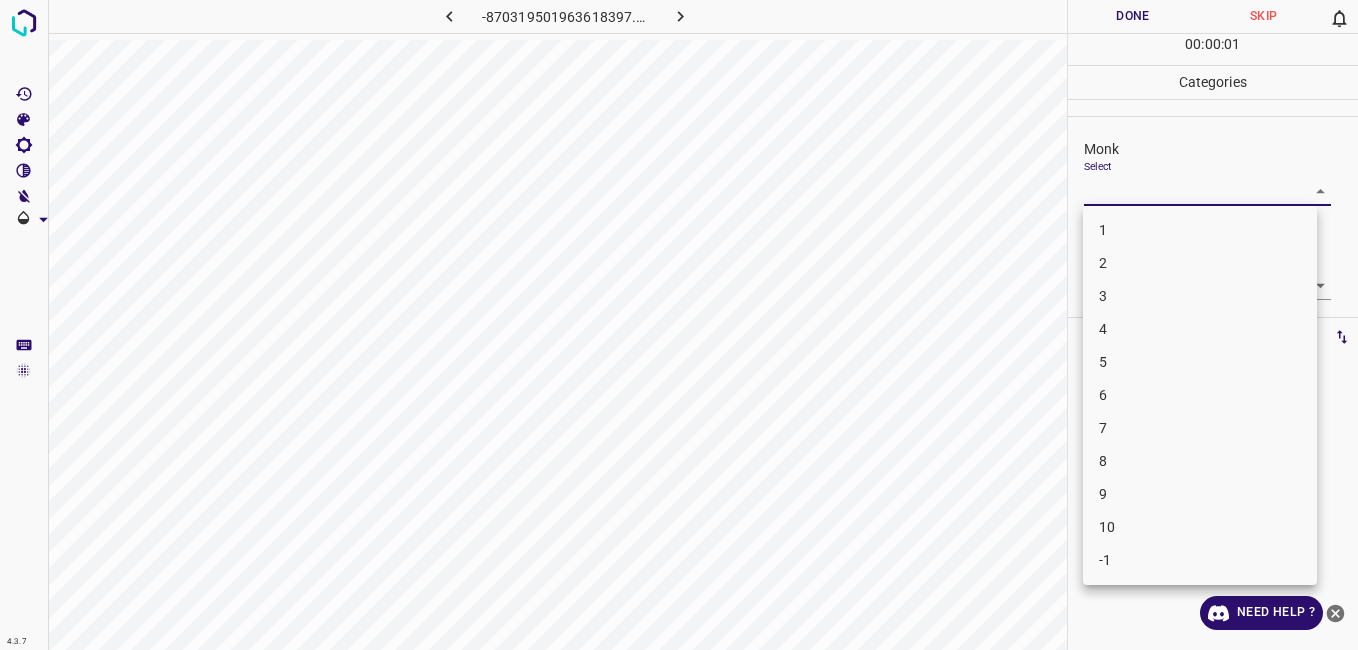 click on "4.3.7 -870319501963618397.png Done Skip 0 00   : 00   : 01   Categories Monk   Select ​  Fitzpatrick   Select ​ Labels   0 Categories 1 Monk 2  Fitzpatrick Tools Space Change between modes (Draw & Edit) I Auto labeling R Restore zoom M Zoom in N Zoom out Delete Delete selecte label Filters Z Restore filters X Saturation filter C Brightness filter V Contrast filter B Gray scale filter General O Download Need Help ? - Text - Hide - Delete 1 2 3 4 5 6 7 8 9 10 -1" at bounding box center [679, 325] 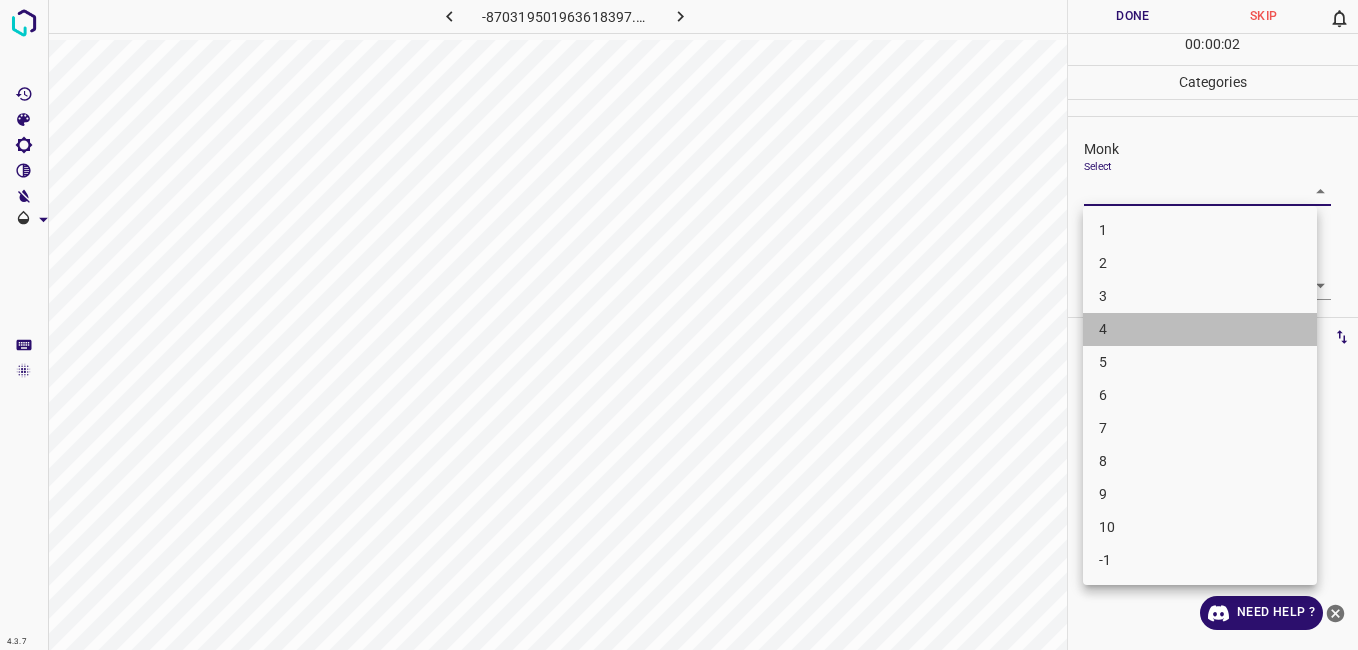 click on "4" at bounding box center [1200, 329] 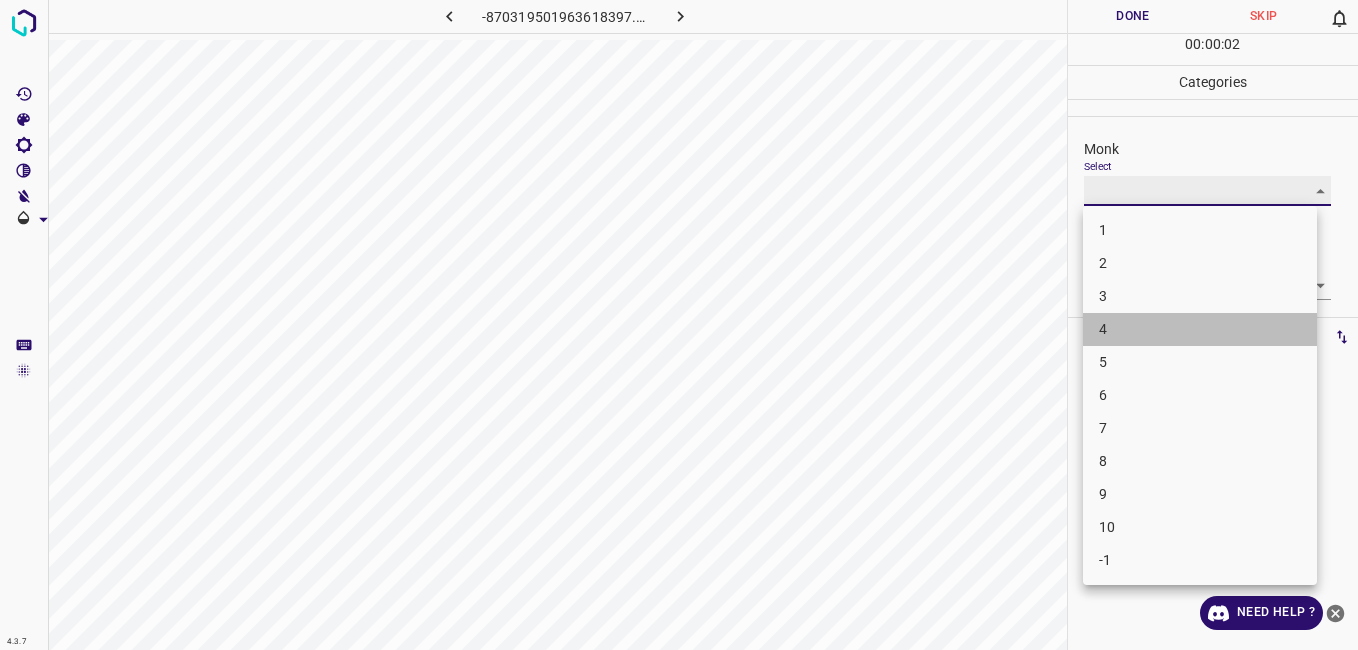 type on "4" 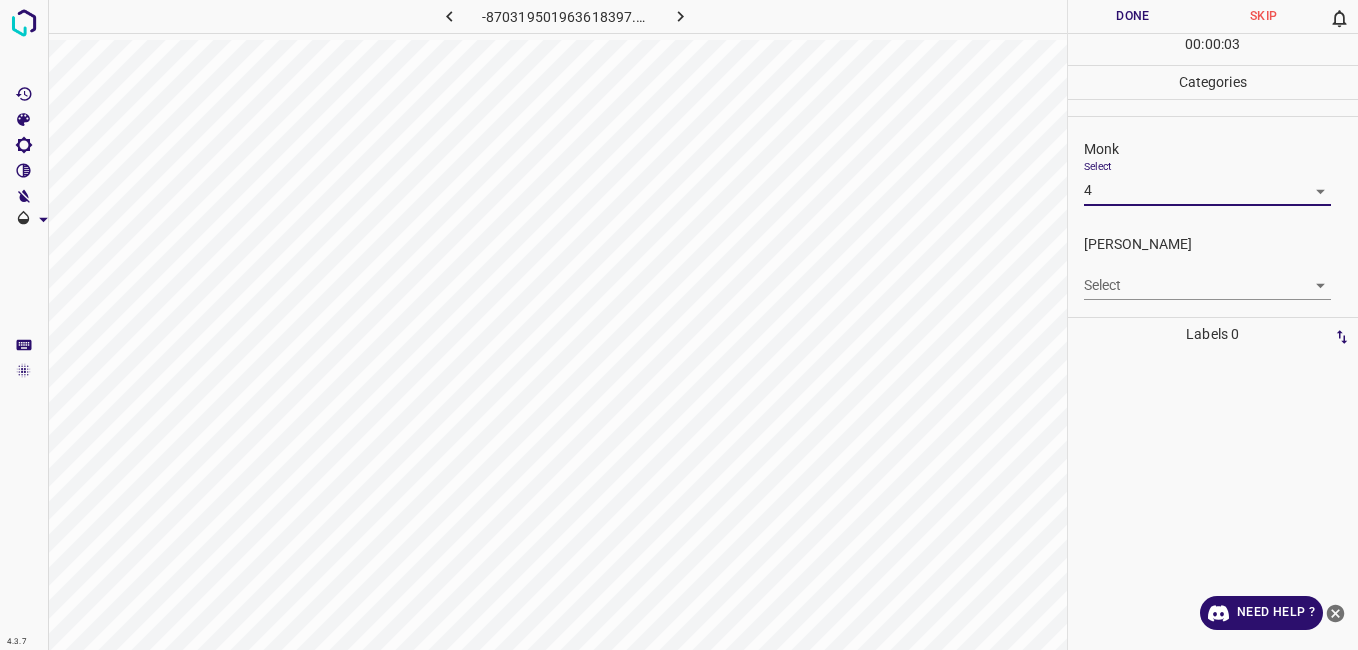 click on "4.3.7 -870319501963618397.png Done Skip 0 00   : 00   : 03   Categories Monk   Select 4 4  Fitzpatrick   Select ​ Labels   0 Categories 1 Monk 2  Fitzpatrick Tools Space Change between modes (Draw & Edit) I Auto labeling R Restore zoom M Zoom in N Zoom out Delete Delete selecte label Filters Z Restore filters X Saturation filter C Brightness filter V Contrast filter B Gray scale filter General O Download Need Help ? - Text - Hide - Delete" at bounding box center [679, 325] 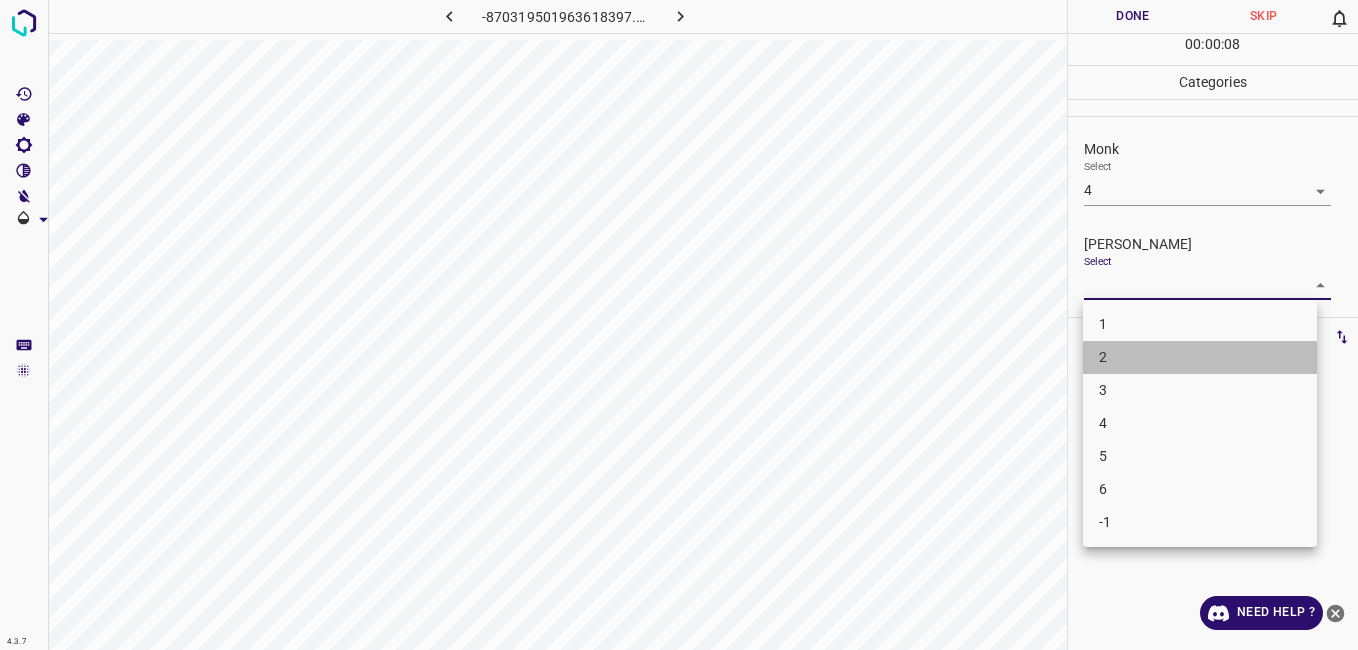 click on "2" at bounding box center [1200, 357] 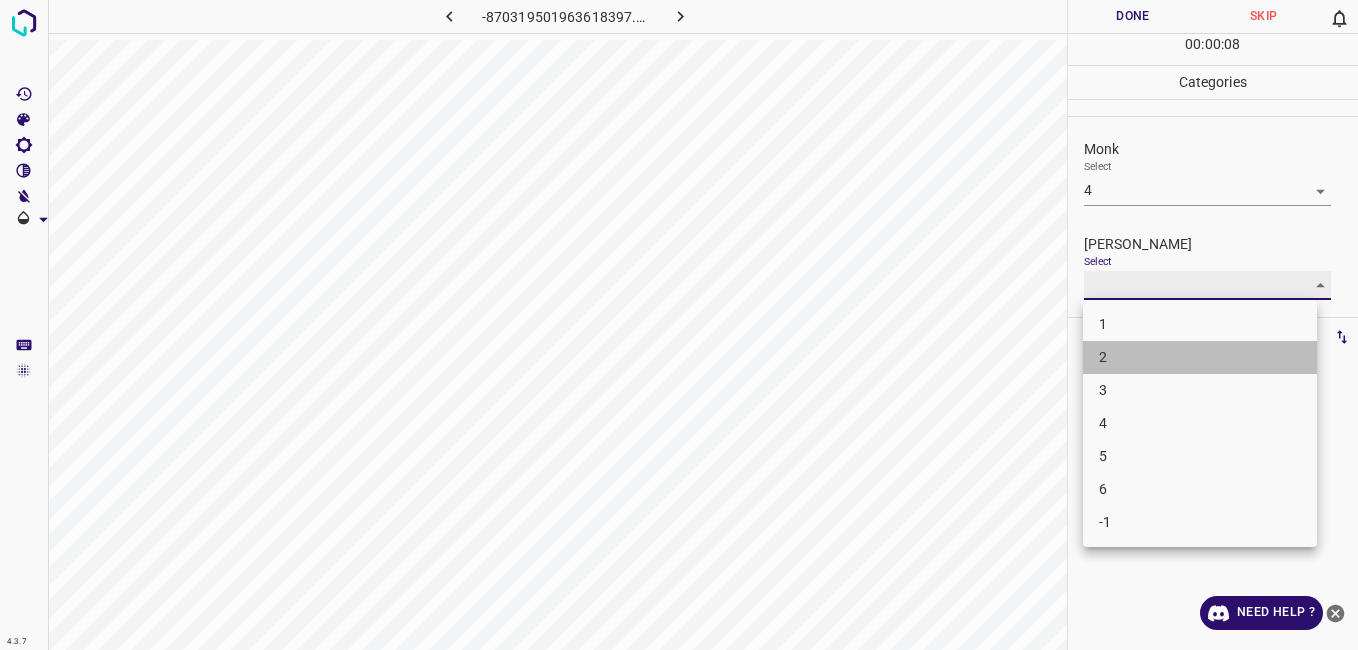 type on "2" 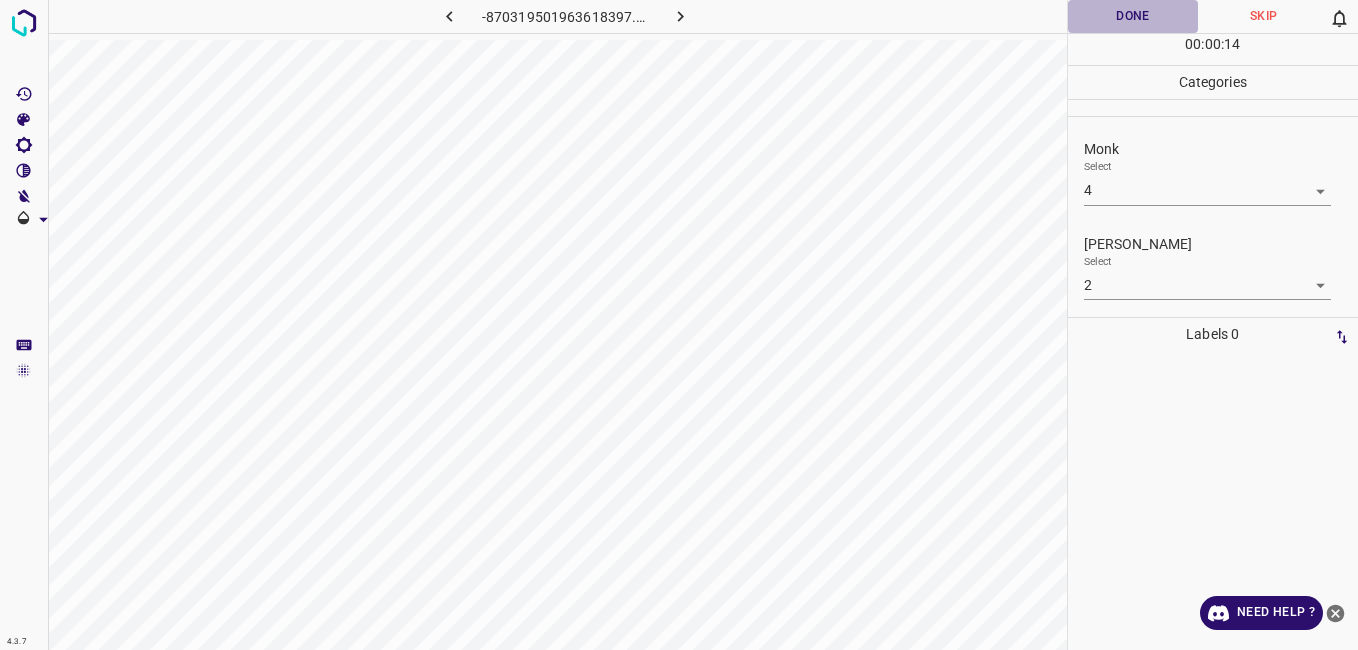 click on "Done" at bounding box center [1133, 16] 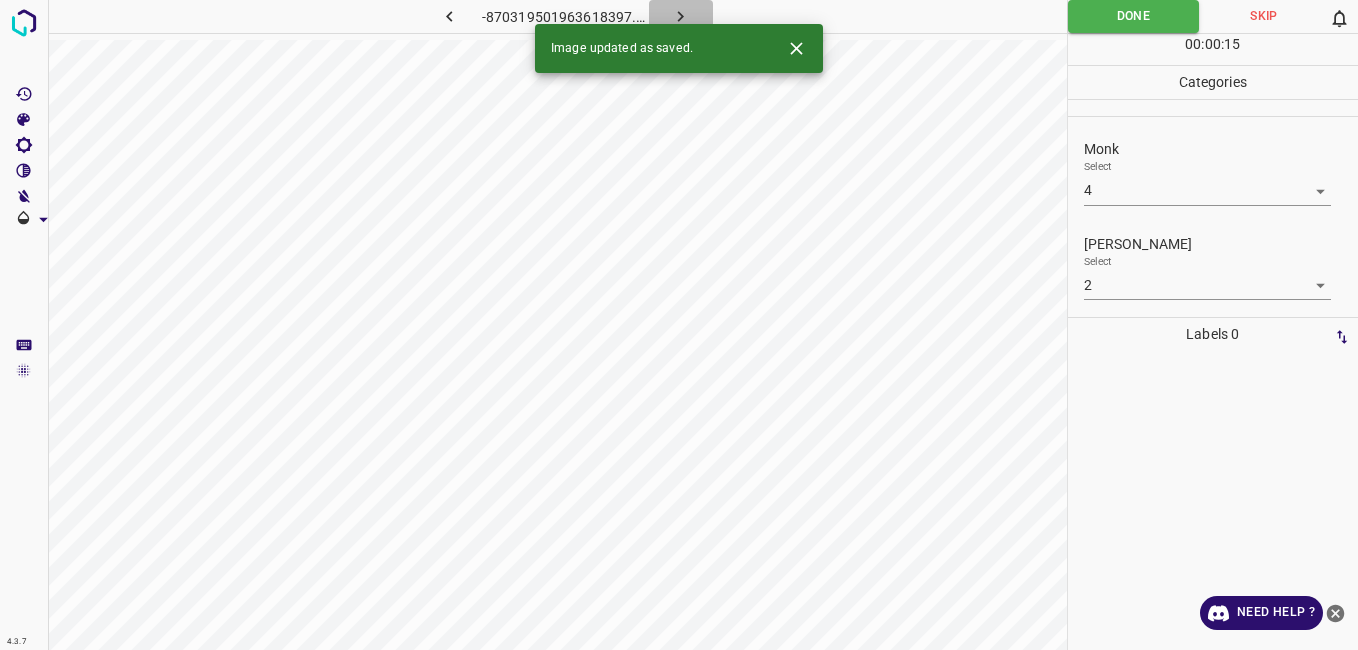 click 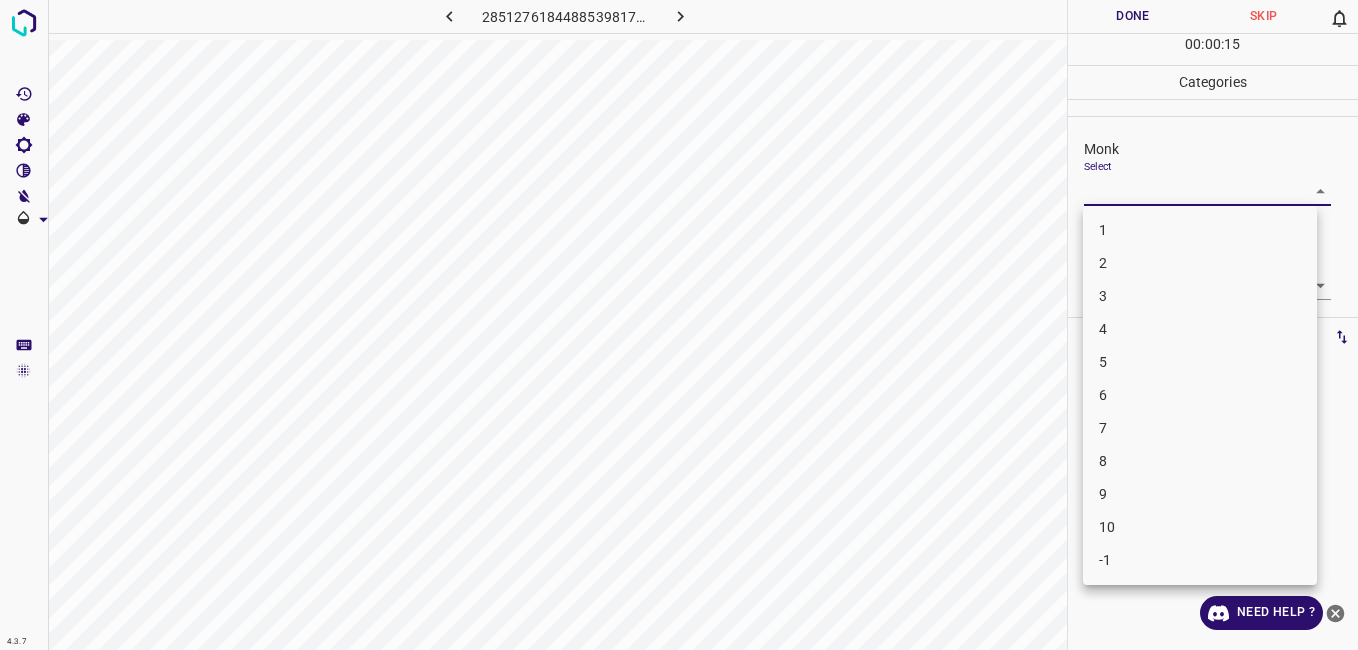 click on "4.3.7 2851276184488539817.png Done Skip 0 00   : 00   : 15   Categories Monk   Select ​  Fitzpatrick   Select ​ Labels   0 Categories 1 Monk 2  Fitzpatrick Tools Space Change between modes (Draw & Edit) I Auto labeling R Restore zoom M Zoom in N Zoom out Delete Delete selecte label Filters Z Restore filters X Saturation filter C Brightness filter V Contrast filter B Gray scale filter General O Download Need Help ? - Text - Hide - Delete 1 2 3 4 5 6 7 8 9 10 -1" at bounding box center (679, 325) 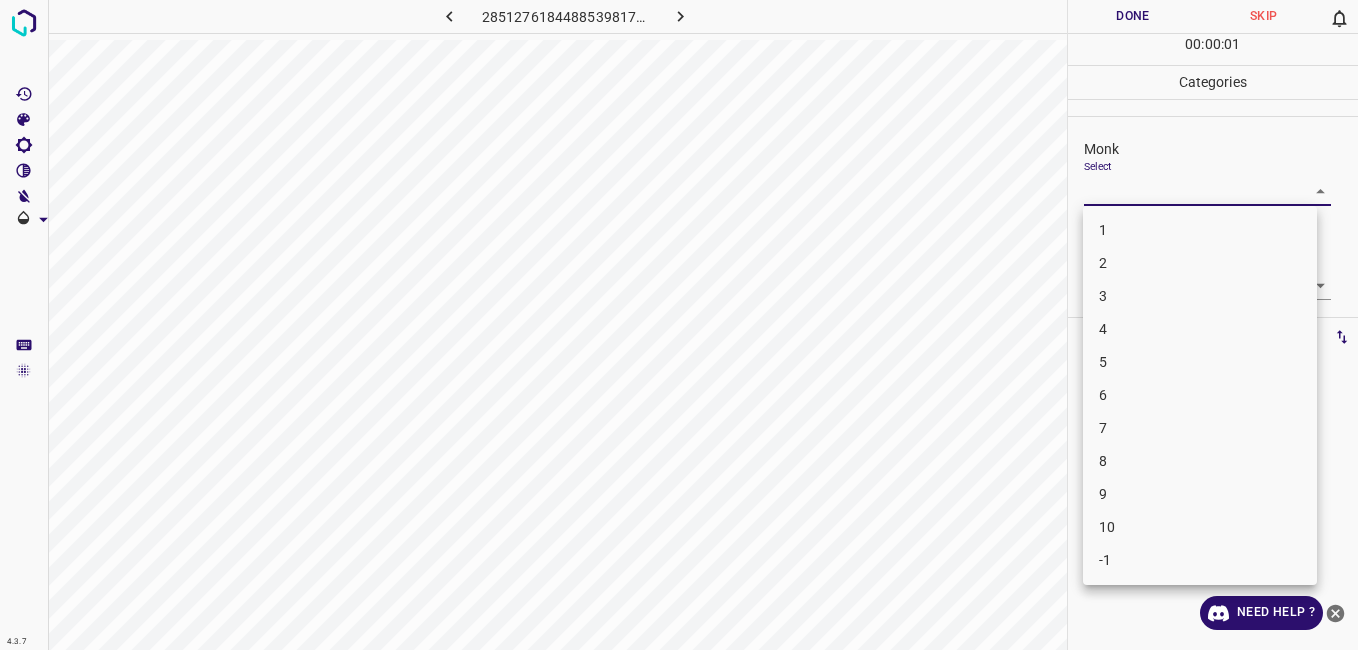 click on "4" at bounding box center (1200, 329) 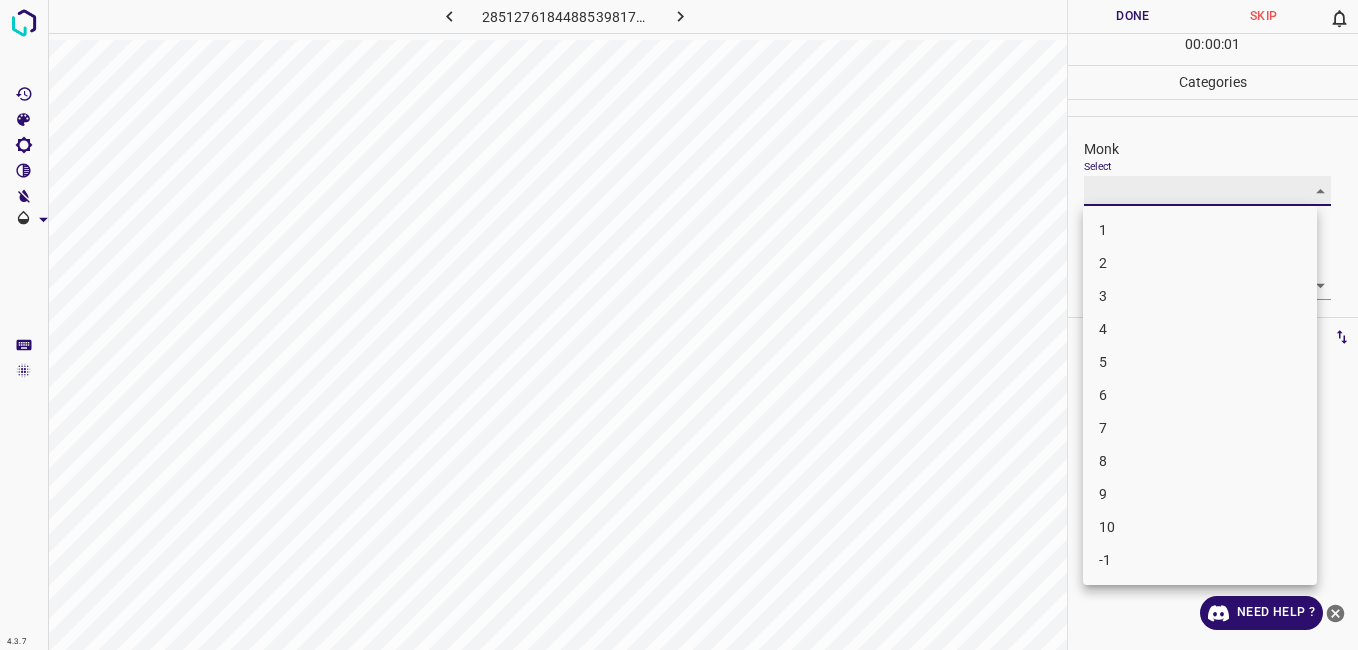 type on "4" 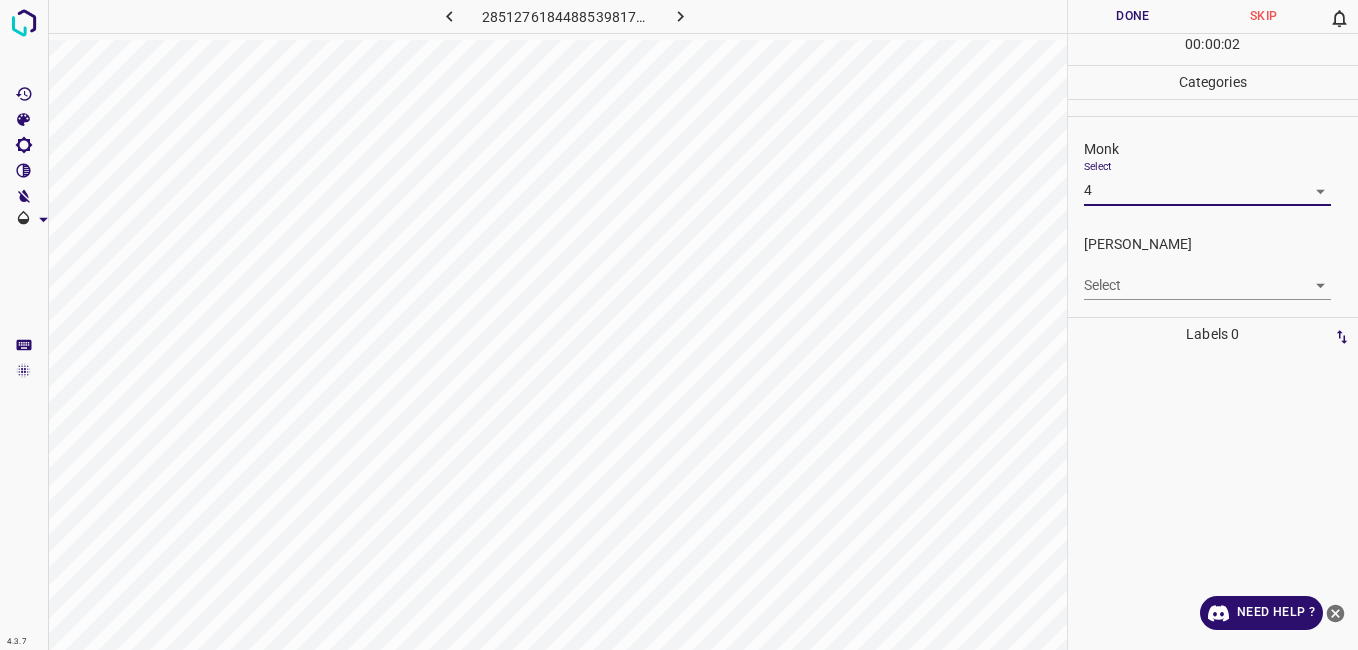 click on "4.3.7 2851276184488539817.png Done Skip 0 00   : 00   : 02   Categories Monk   Select 4 4  Fitzpatrick   Select ​ Labels   0 Categories 1 Monk 2  Fitzpatrick Tools Space Change between modes (Draw & Edit) I Auto labeling R Restore zoom M Zoom in N Zoom out Delete Delete selecte label Filters Z Restore filters X Saturation filter C Brightness filter V Contrast filter B Gray scale filter General O Download Need Help ? - Text - Hide - Delete" at bounding box center (679, 325) 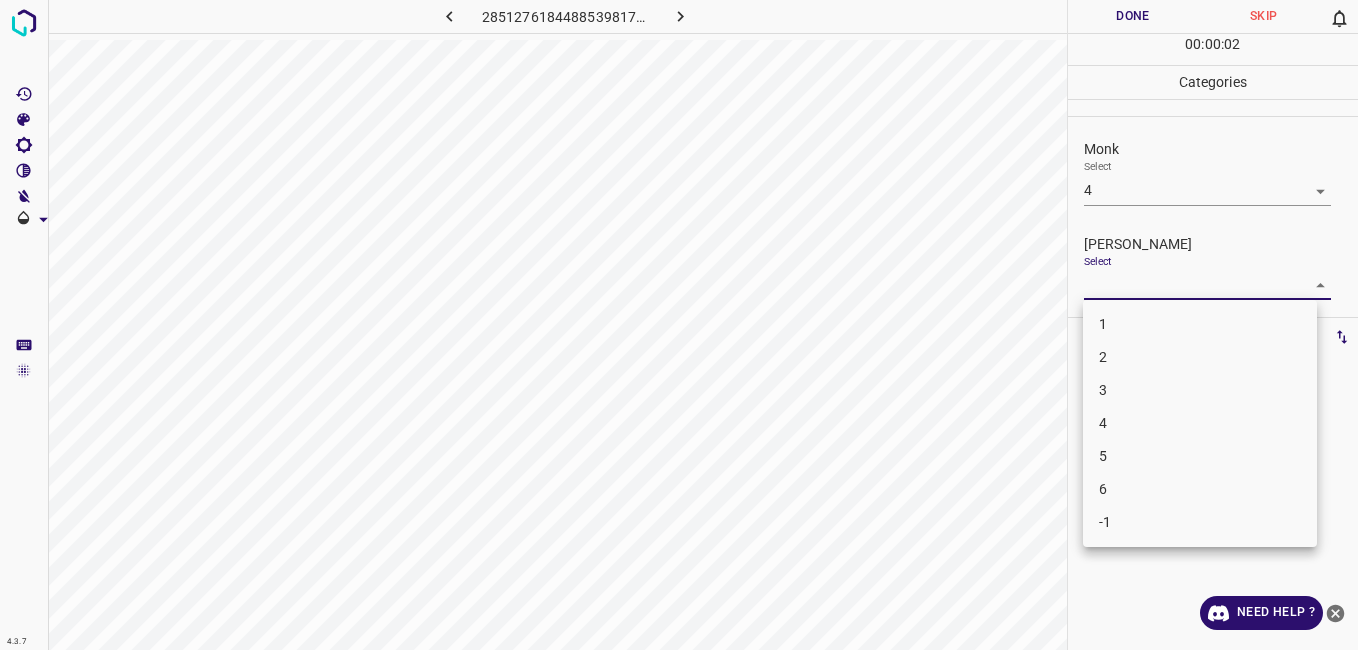 click on "3" at bounding box center (1200, 390) 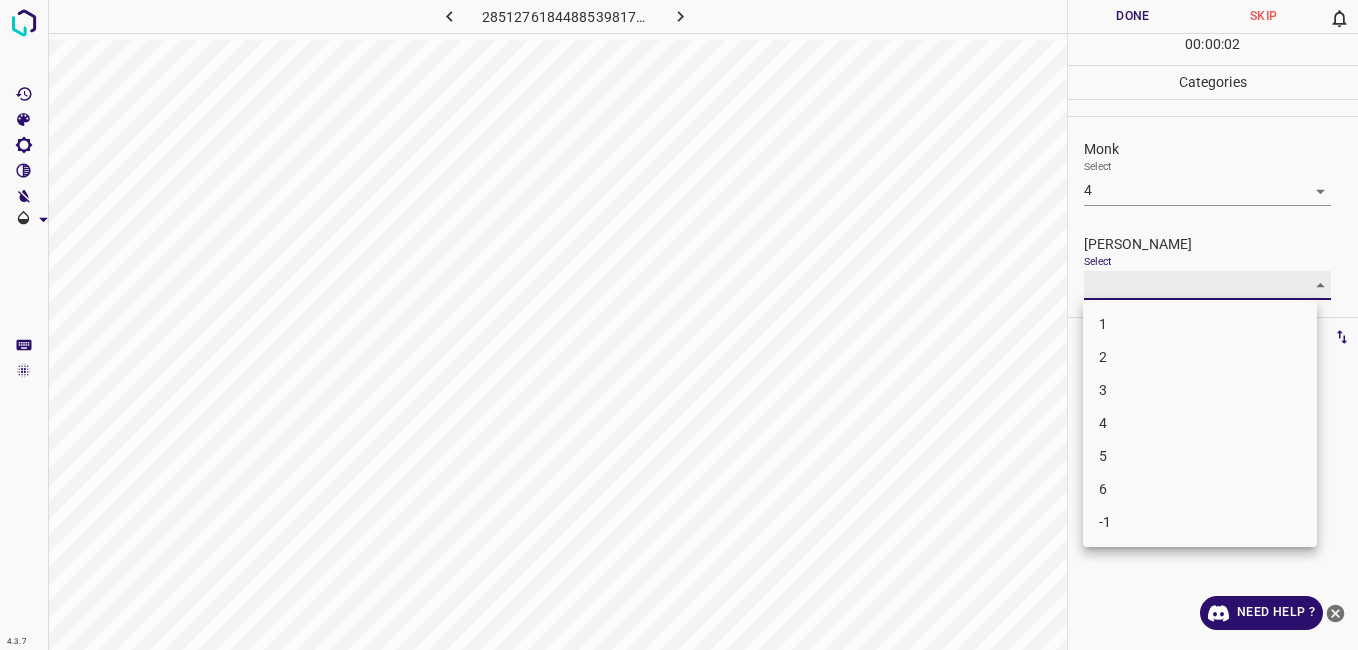 type on "3" 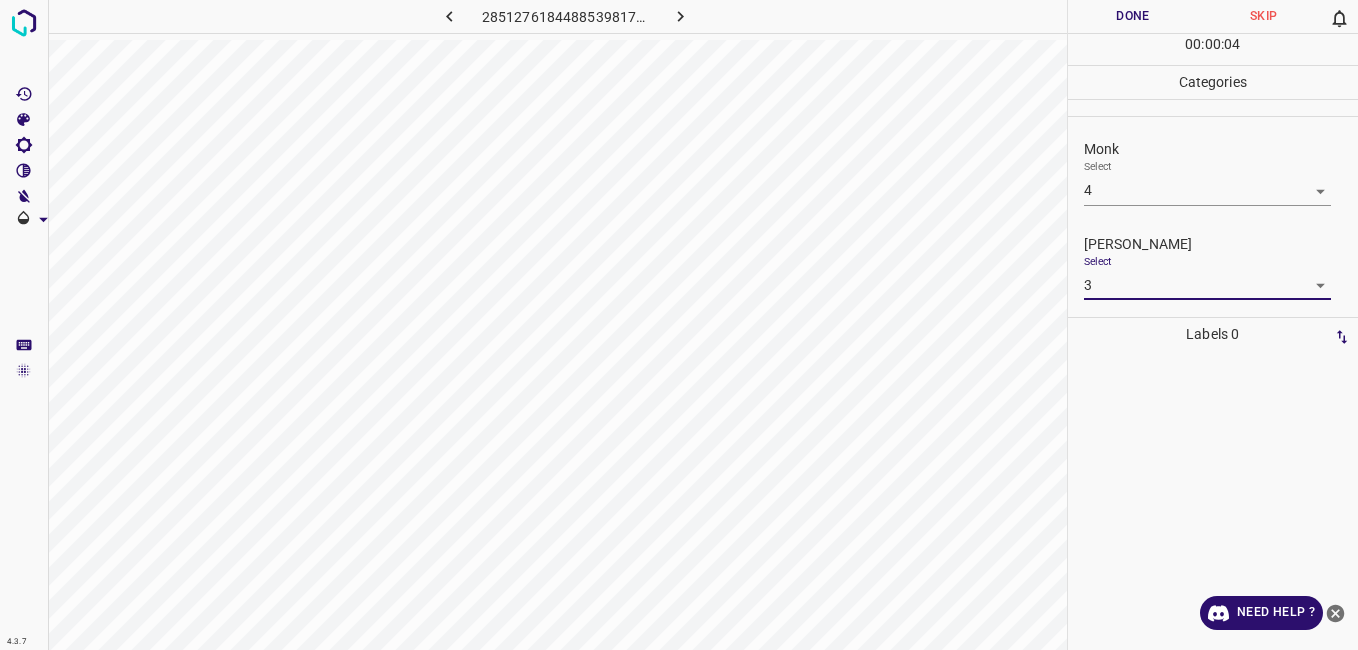 click on "Done" at bounding box center (1133, 16) 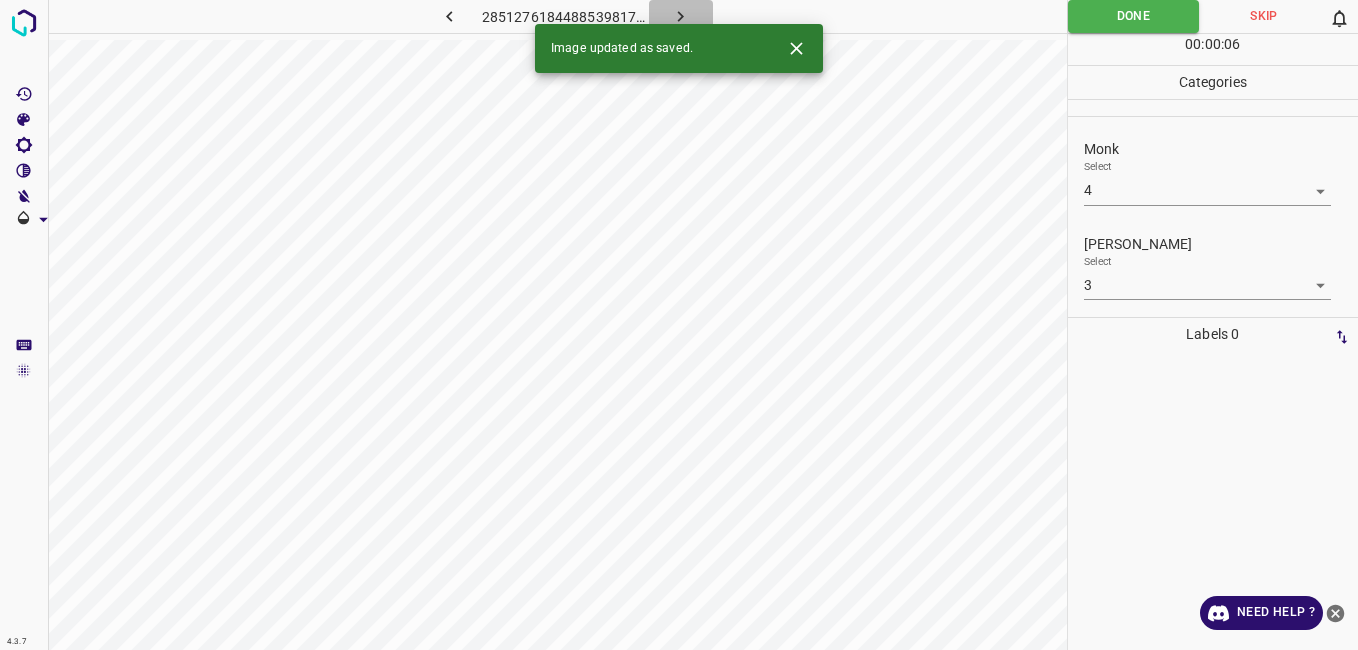 click at bounding box center [681, 16] 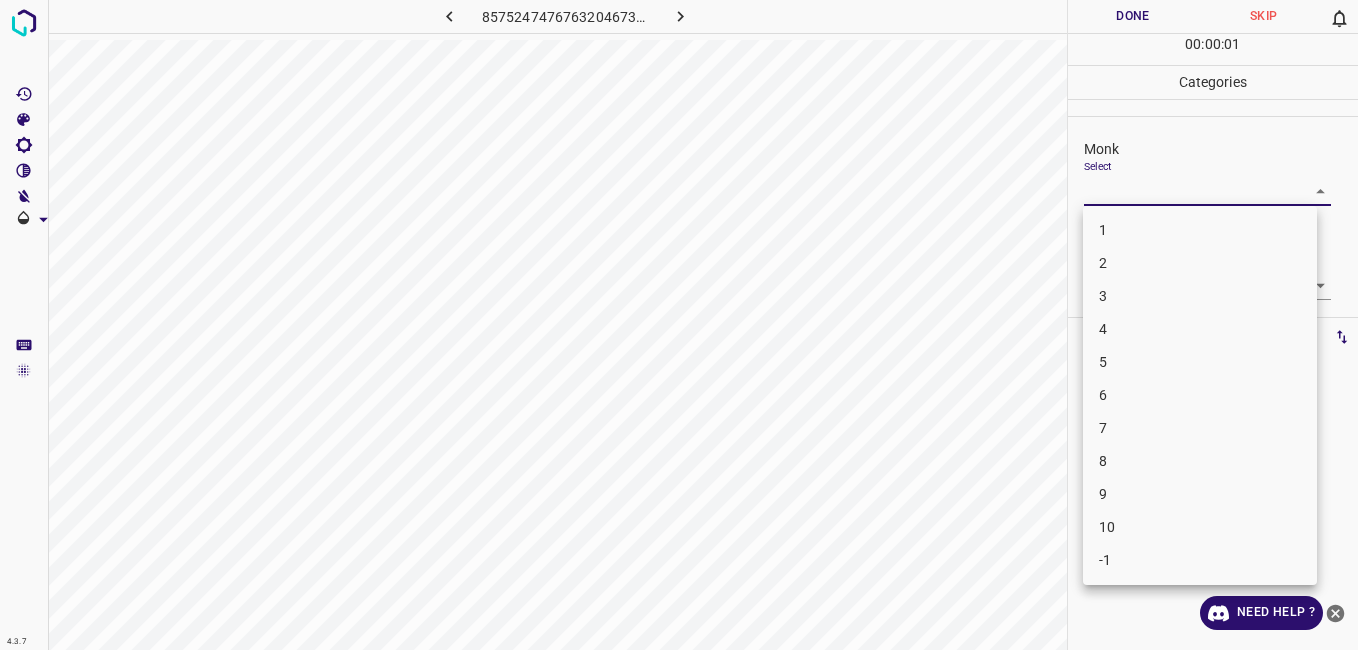 click on "4.3.7 8575247476763204673.png Done Skip 0 00   : 00   : 01   Categories Monk   Select ​  Fitzpatrick   Select ​ Labels   0 Categories 1 Monk 2  Fitzpatrick Tools Space Change between modes (Draw & Edit) I Auto labeling R Restore zoom M Zoom in N Zoom out Delete Delete selecte label Filters Z Restore filters X Saturation filter C Brightness filter V Contrast filter B Gray scale filter General O Download Need Help ? - Text - Hide - Delete 1 2 3 4 5 6 7 8 9 10 -1" at bounding box center (679, 325) 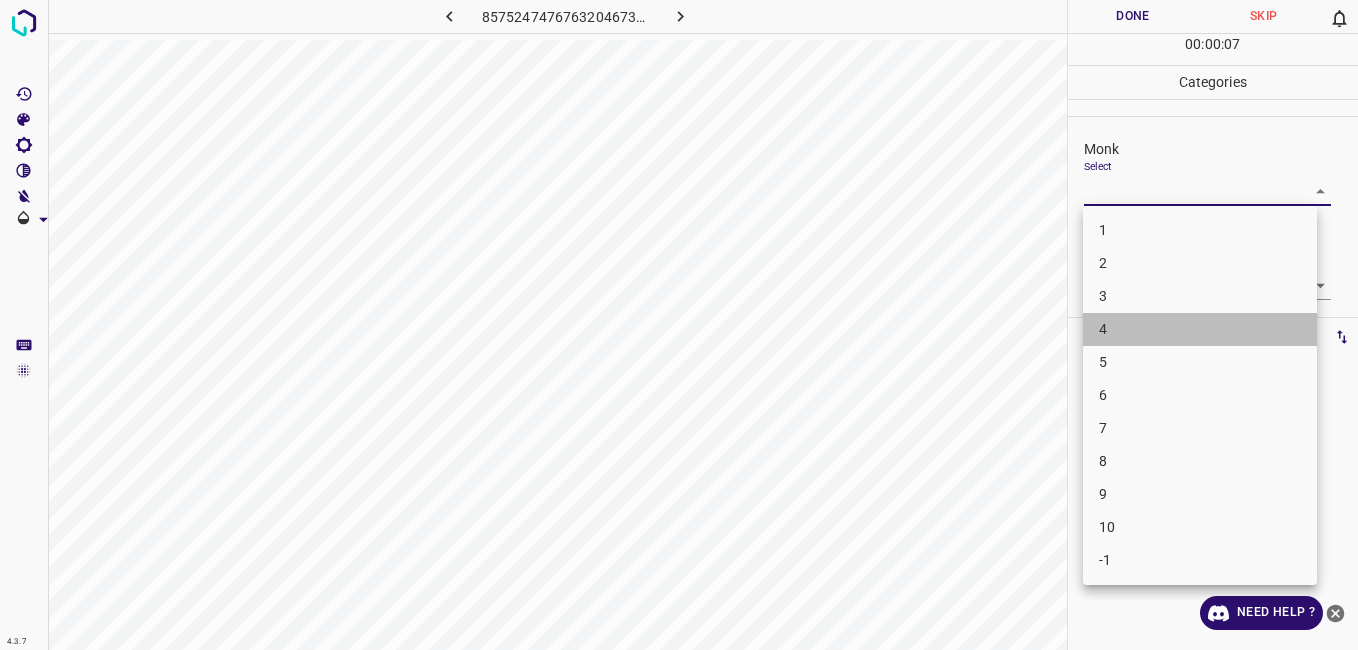 click on "4" at bounding box center (1200, 329) 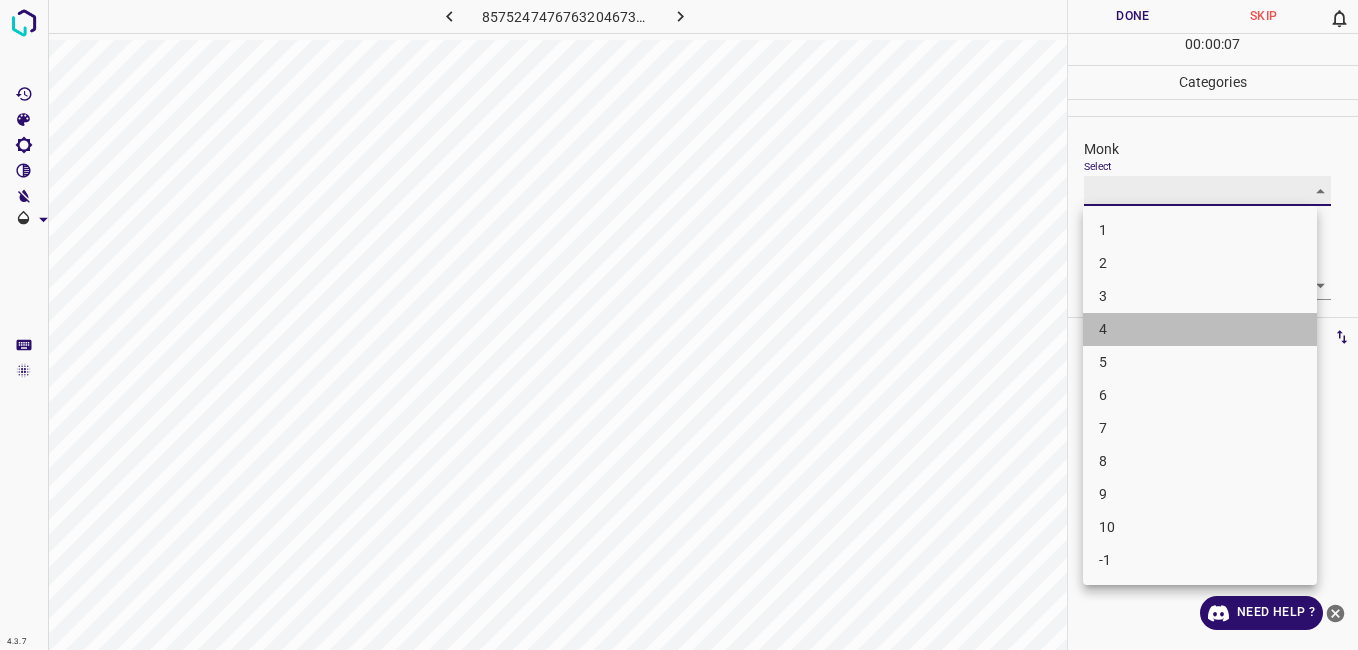 type on "4" 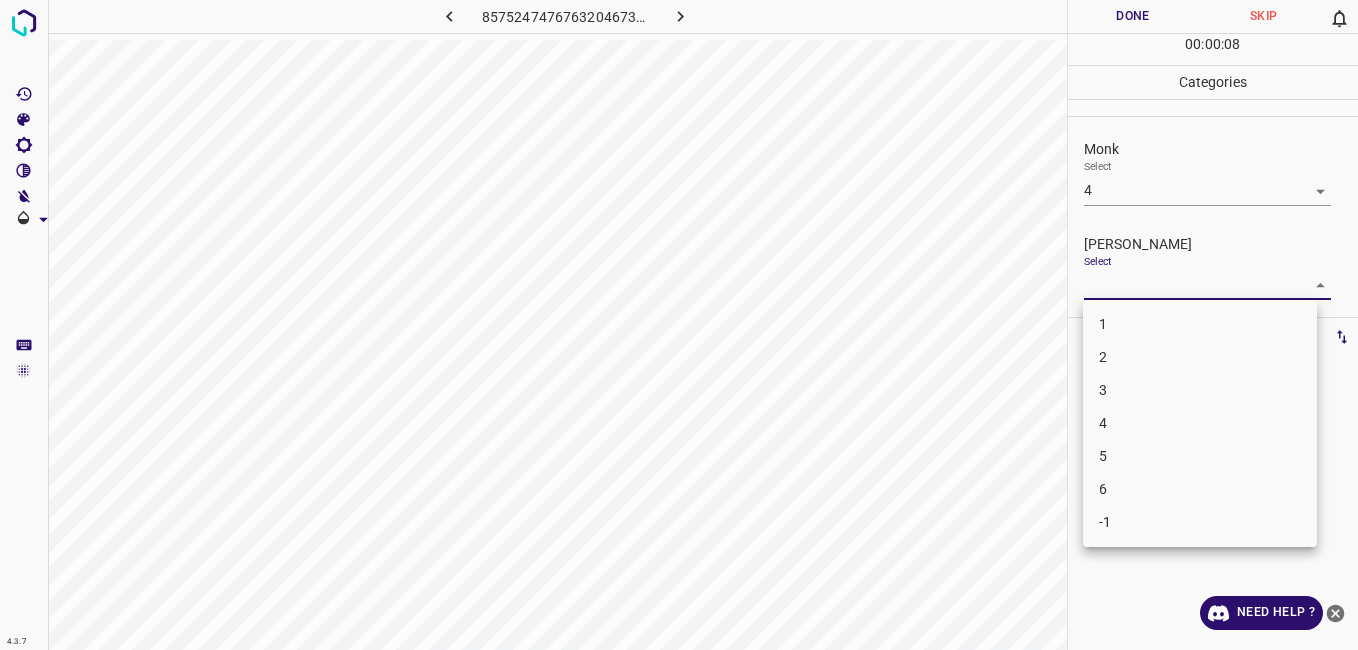 click on "4.3.7 8575247476763204673.png Done Skip 0 00   : 00   : 08   Categories Monk   Select 4 4  Fitzpatrick   Select ​ Labels   0 Categories 1 Monk 2  Fitzpatrick Tools Space Change between modes (Draw & Edit) I Auto labeling R Restore zoom M Zoom in N Zoom out Delete Delete selecte label Filters Z Restore filters X Saturation filter C Brightness filter V Contrast filter B Gray scale filter General O Download Need Help ? - Text - Hide - Delete 1 2 3 4 5 6 -1" at bounding box center [679, 325] 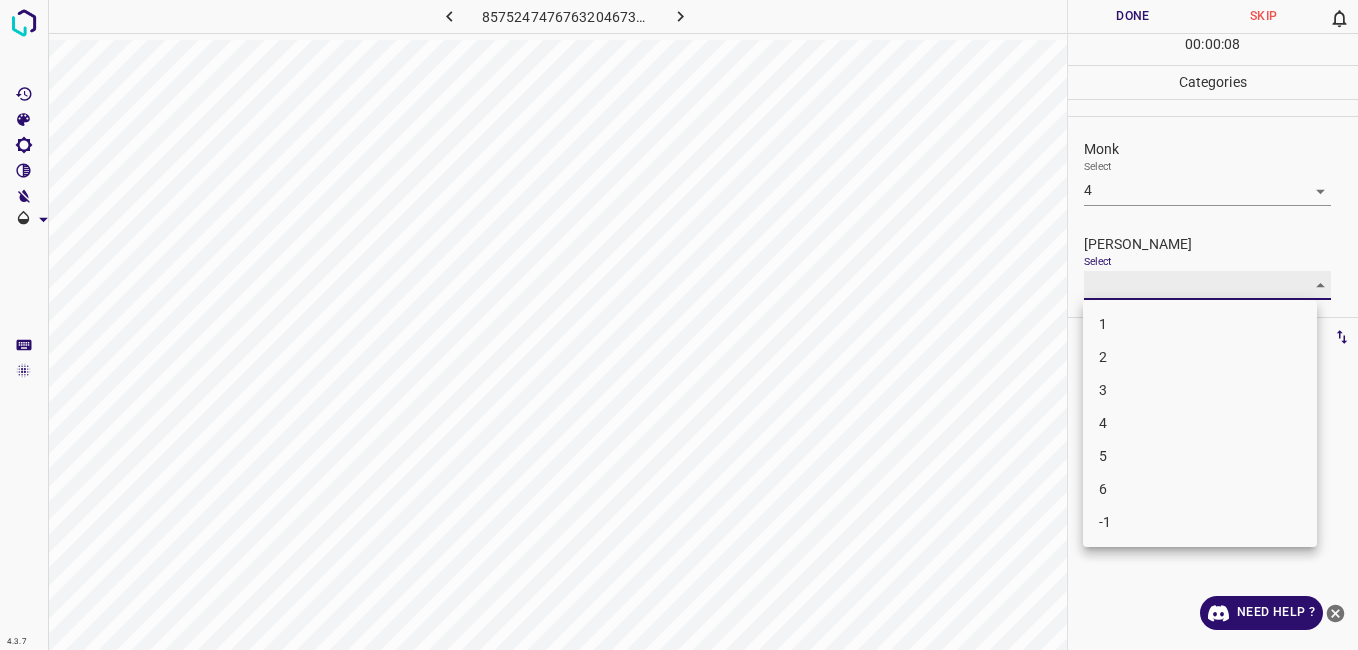 type on "3" 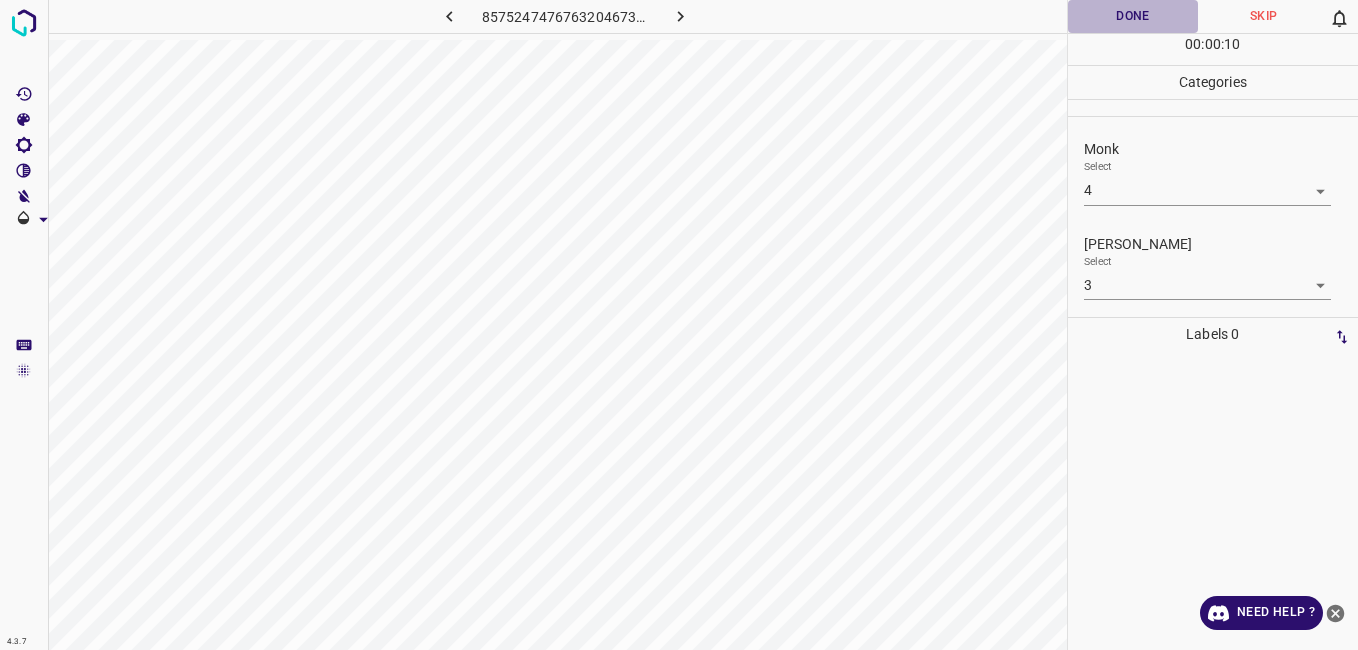 click on "Done" at bounding box center [1133, 16] 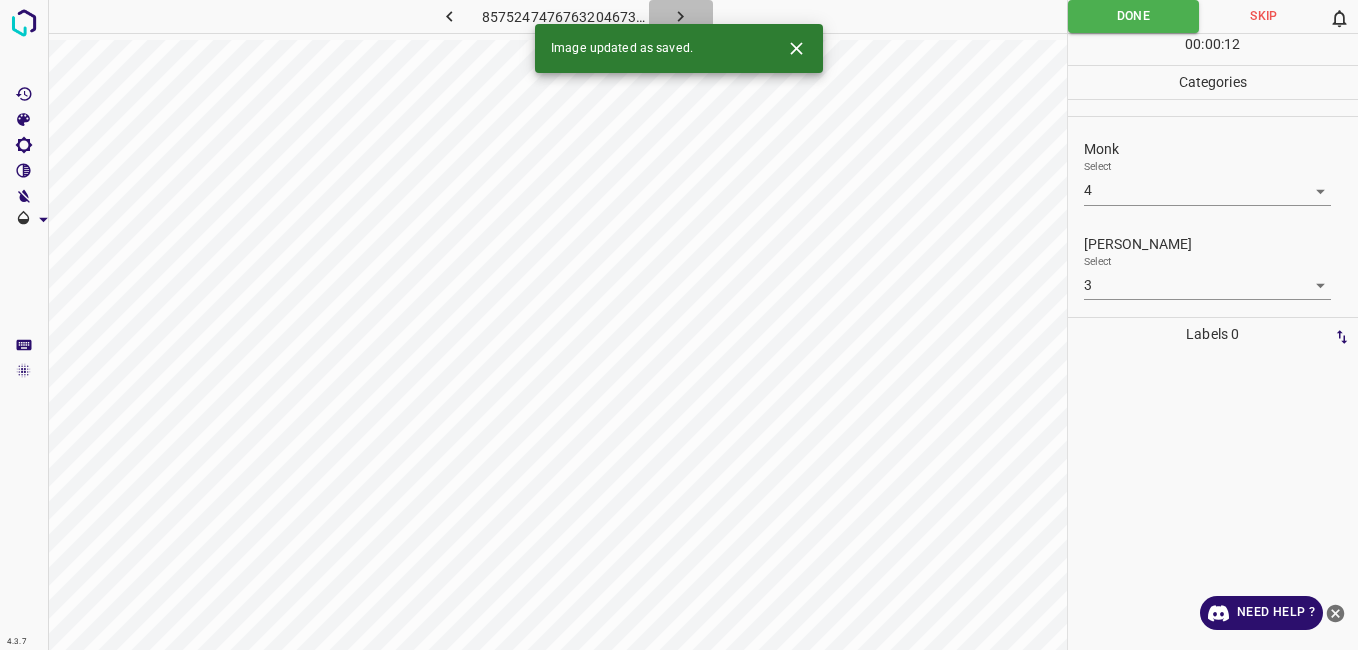 click 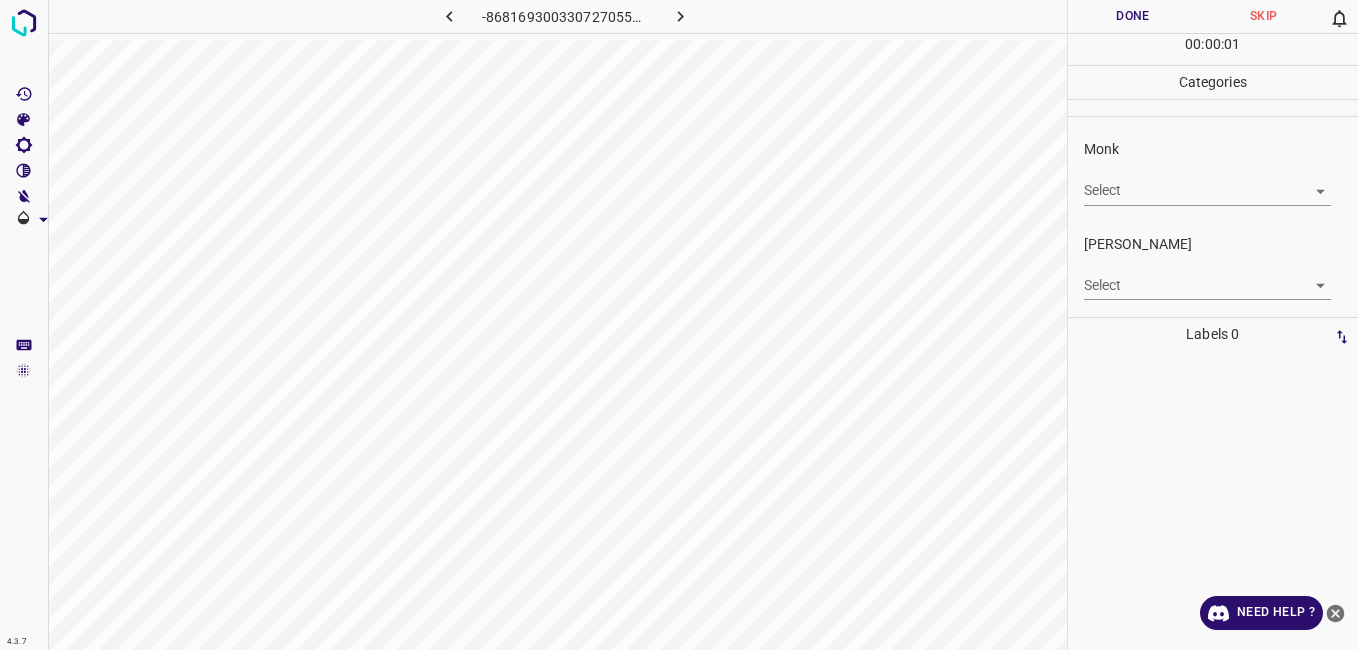 click on "4.3.7 -8681693003307270555.png Done Skip 0 00   : 00   : 01   Categories Monk   Select ​  Fitzpatrick   Select ​ Labels   0 Categories 1 Monk 2  Fitzpatrick Tools Space Change between modes (Draw & Edit) I Auto labeling R Restore zoom M Zoom in N Zoom out Delete Delete selecte label Filters Z Restore filters X Saturation filter C Brightness filter V Contrast filter B Gray scale filter General O Download Need Help ? - Text - Hide - Delete" at bounding box center (679, 325) 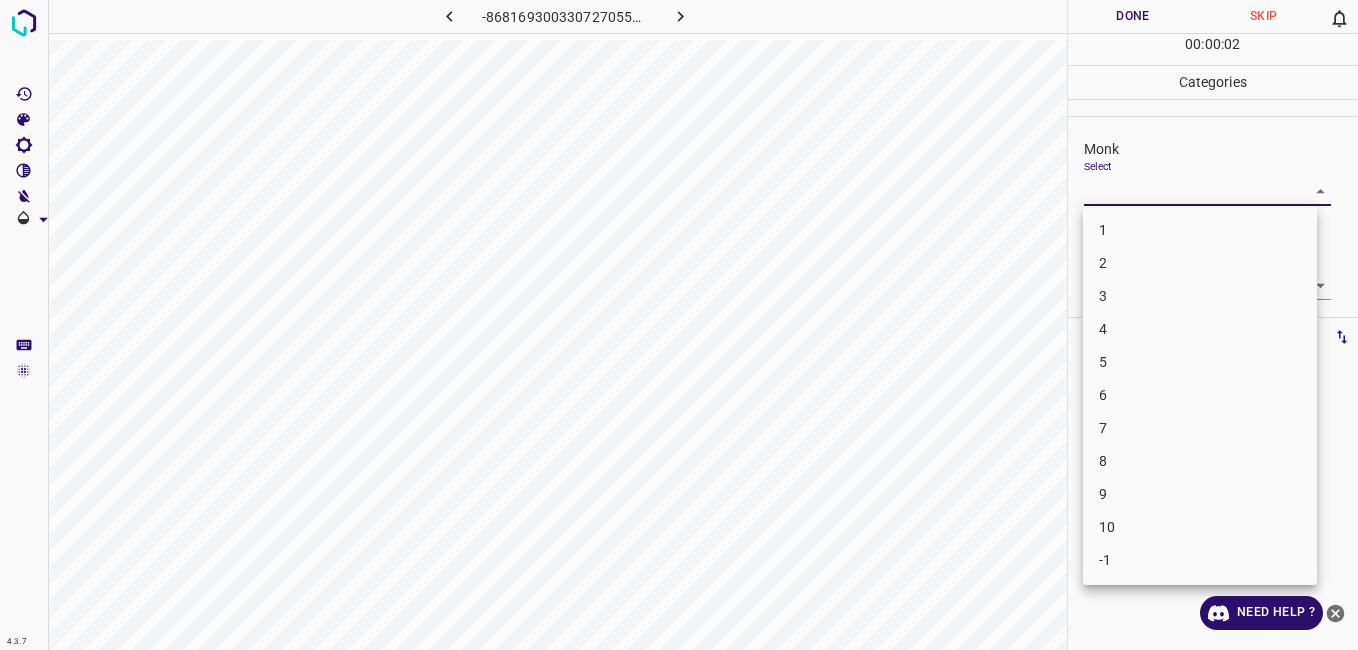 click on "4" at bounding box center [1200, 329] 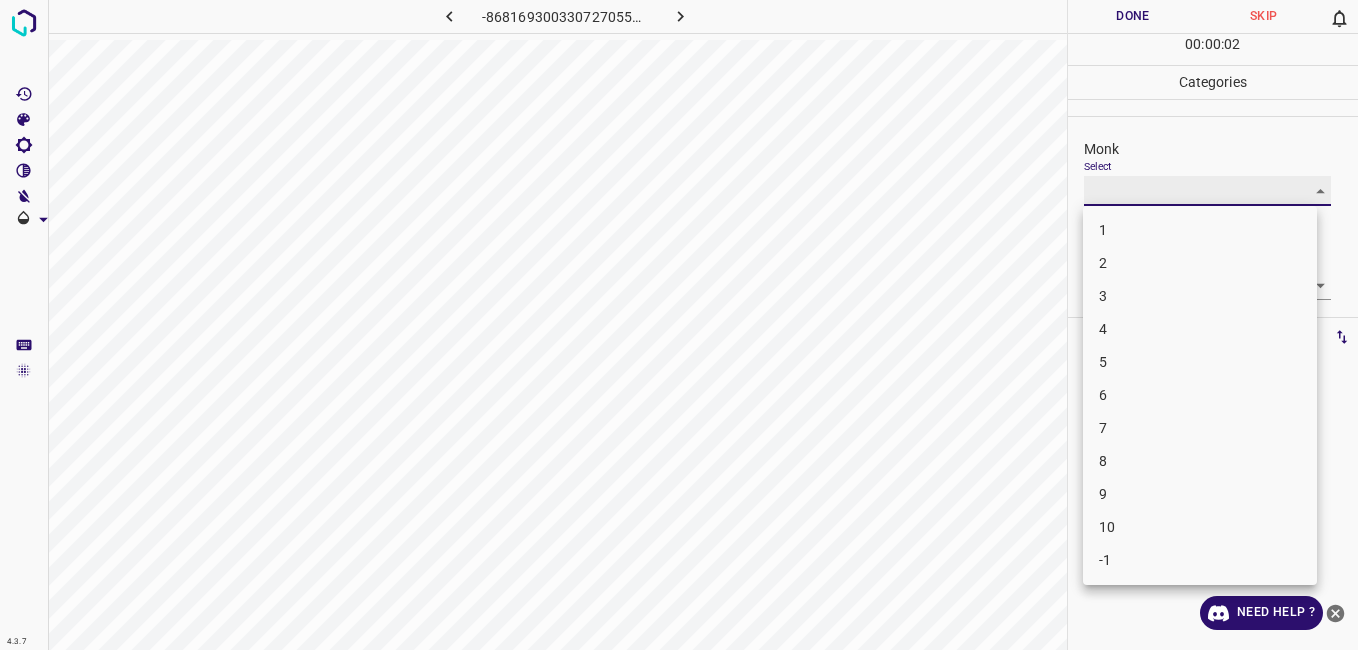 type on "4" 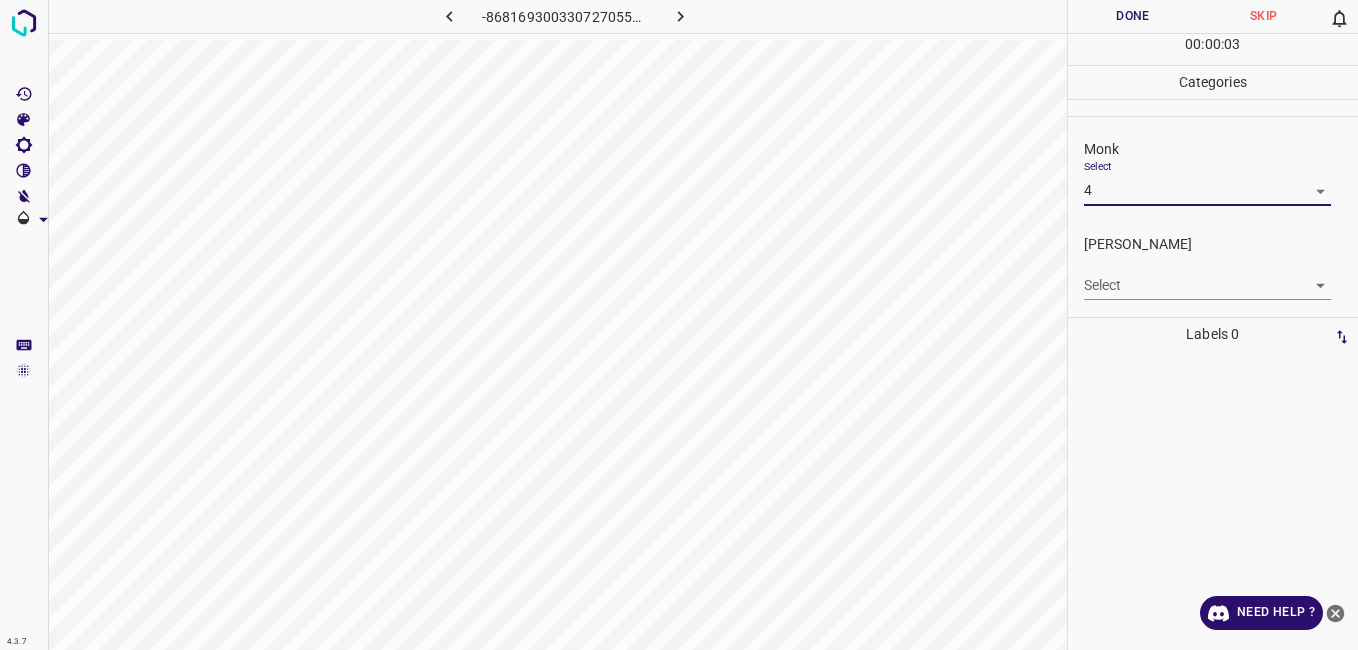 click on "4.3.7 -8681693003307270555.png Done Skip 0 00   : 00   : 03   Categories Monk   Select 4 4  Fitzpatrick   Select ​ Labels   0 Categories 1 Monk 2  Fitzpatrick Tools Space Change between modes (Draw & Edit) I Auto labeling R Restore zoom M Zoom in N Zoom out Delete Delete selecte label Filters Z Restore filters X Saturation filter C Brightness filter V Contrast filter B Gray scale filter General O Download Need Help ? - Text - Hide - Delete" at bounding box center (679, 325) 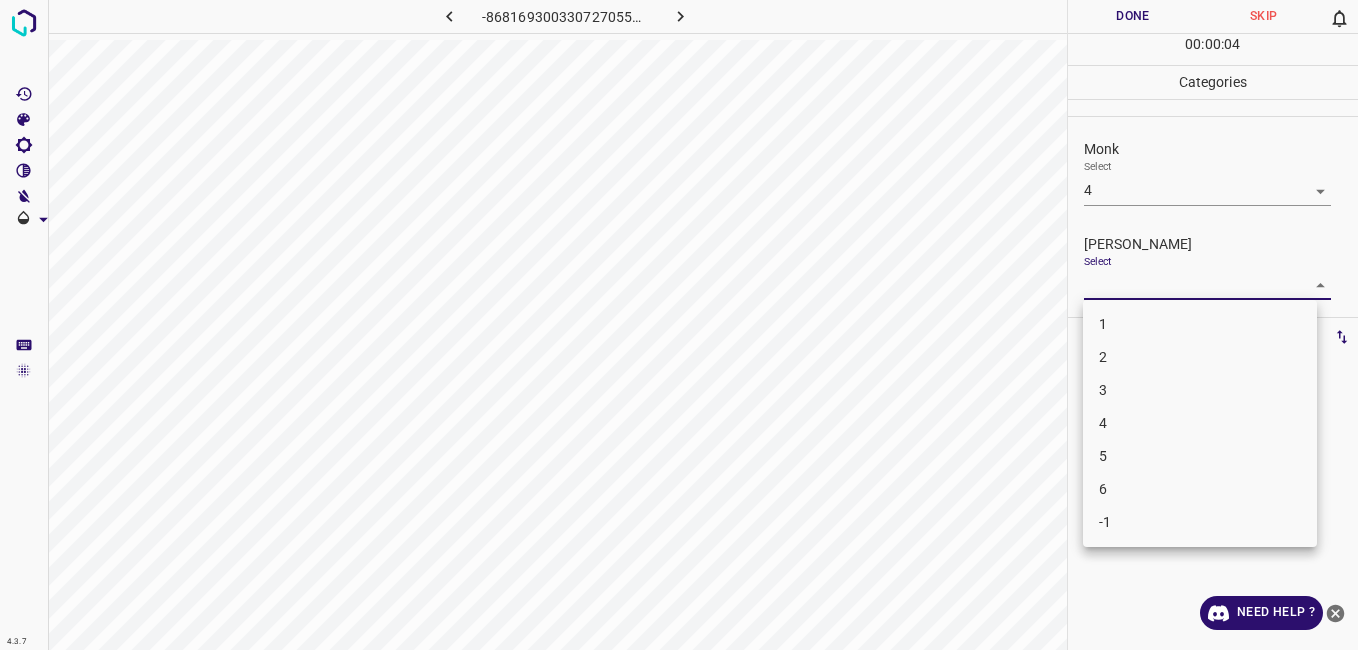 click on "3" at bounding box center [1200, 390] 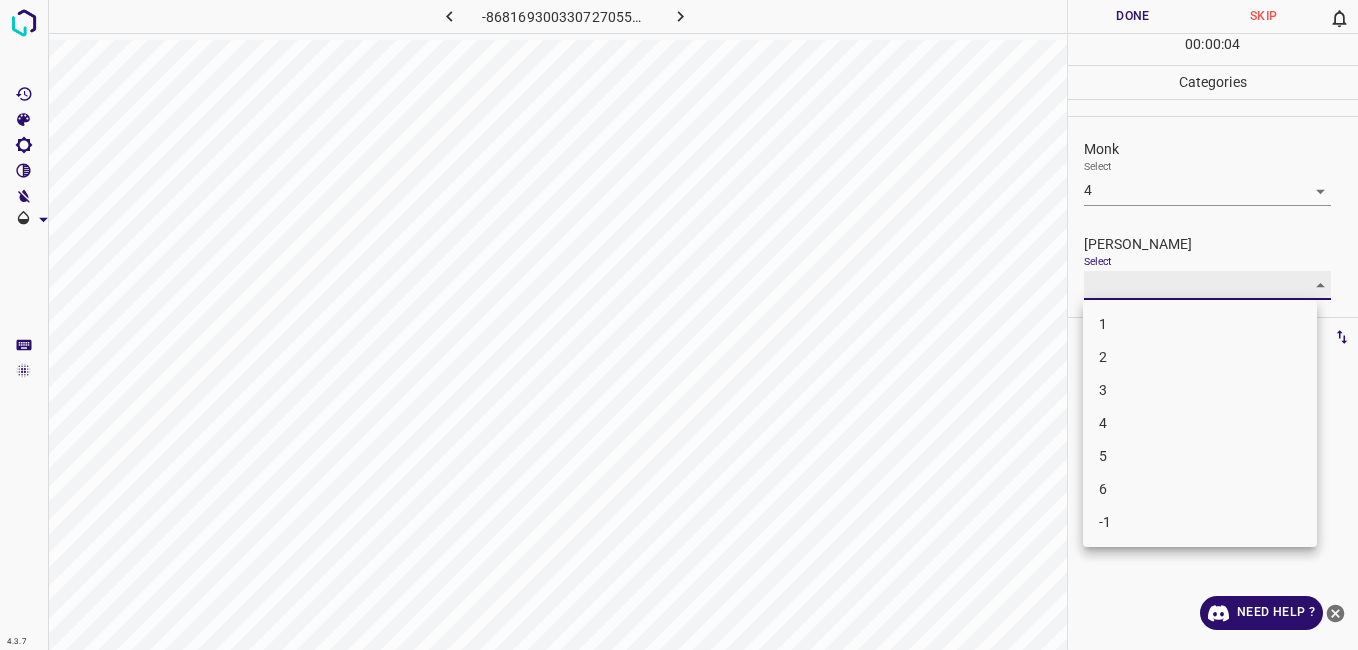 type on "3" 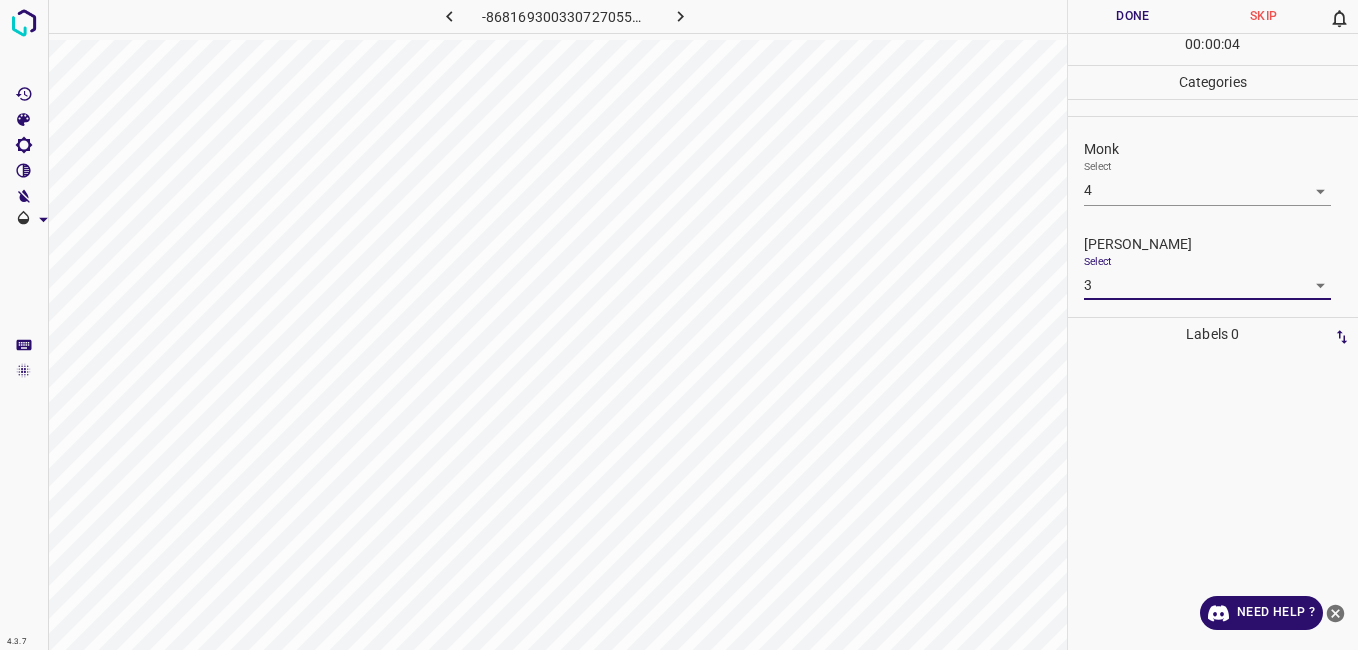 click on "Done" at bounding box center (1133, 16) 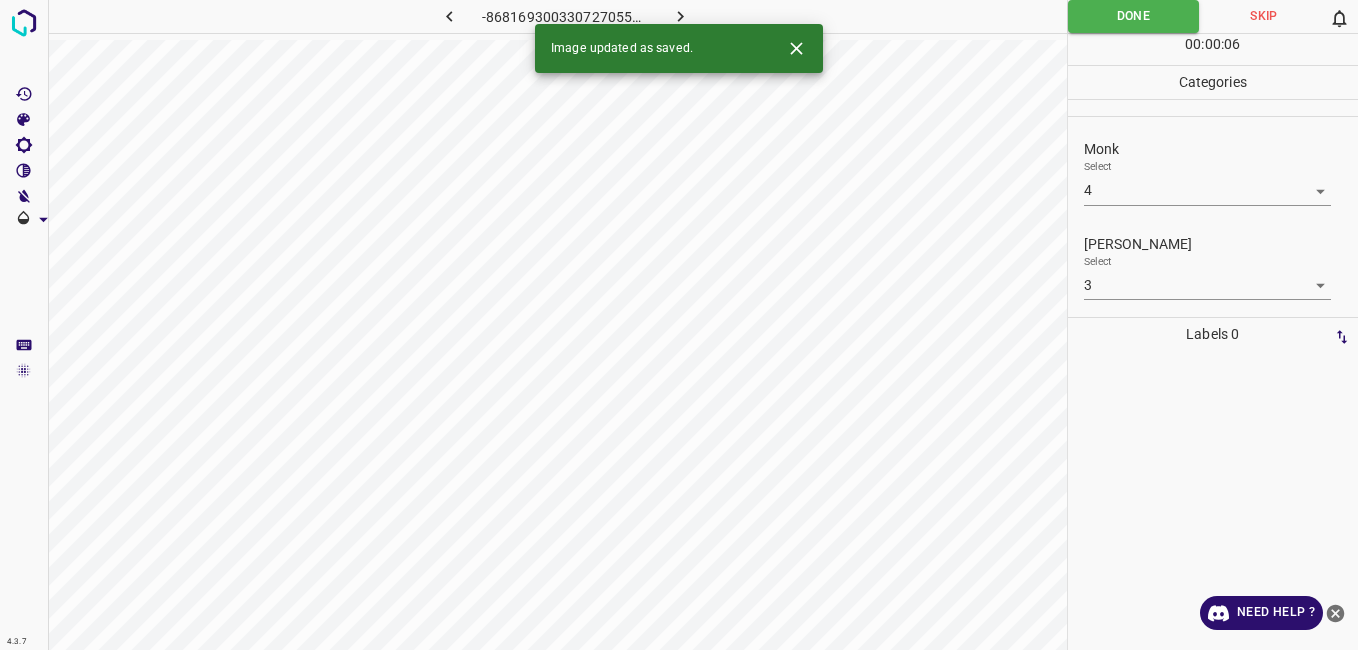 click on "Image updated as saved." at bounding box center (679, 48) 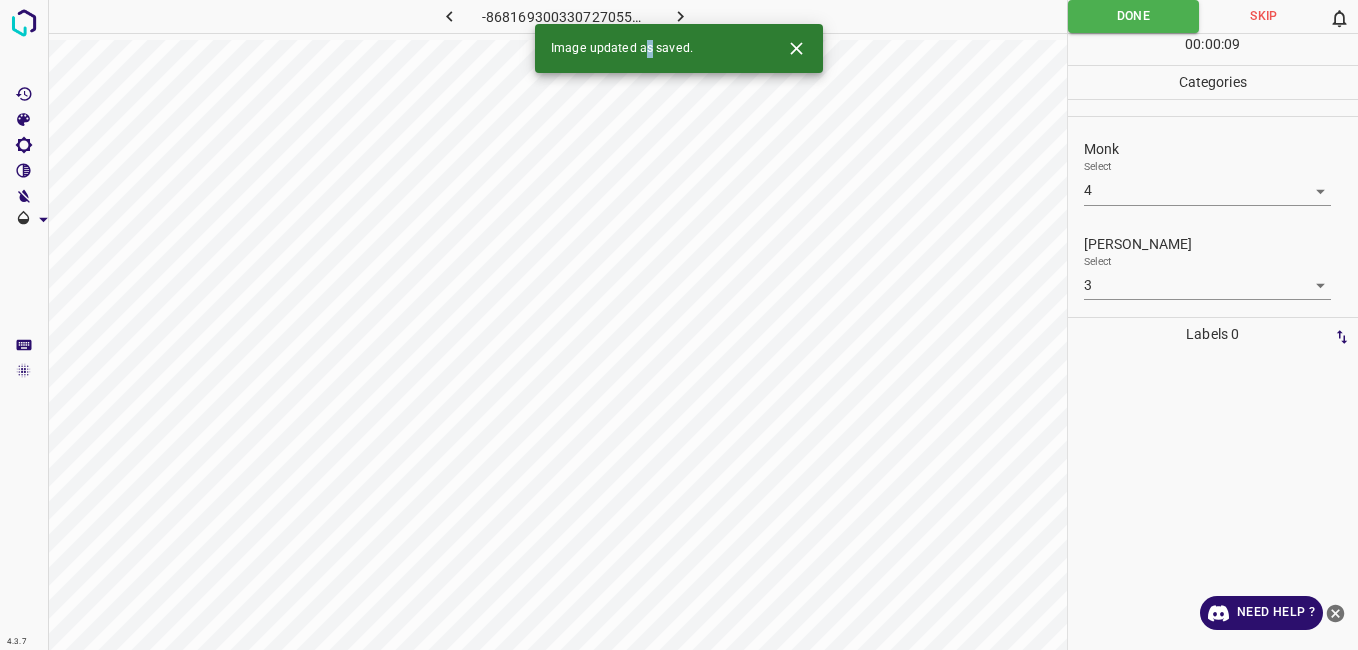 click 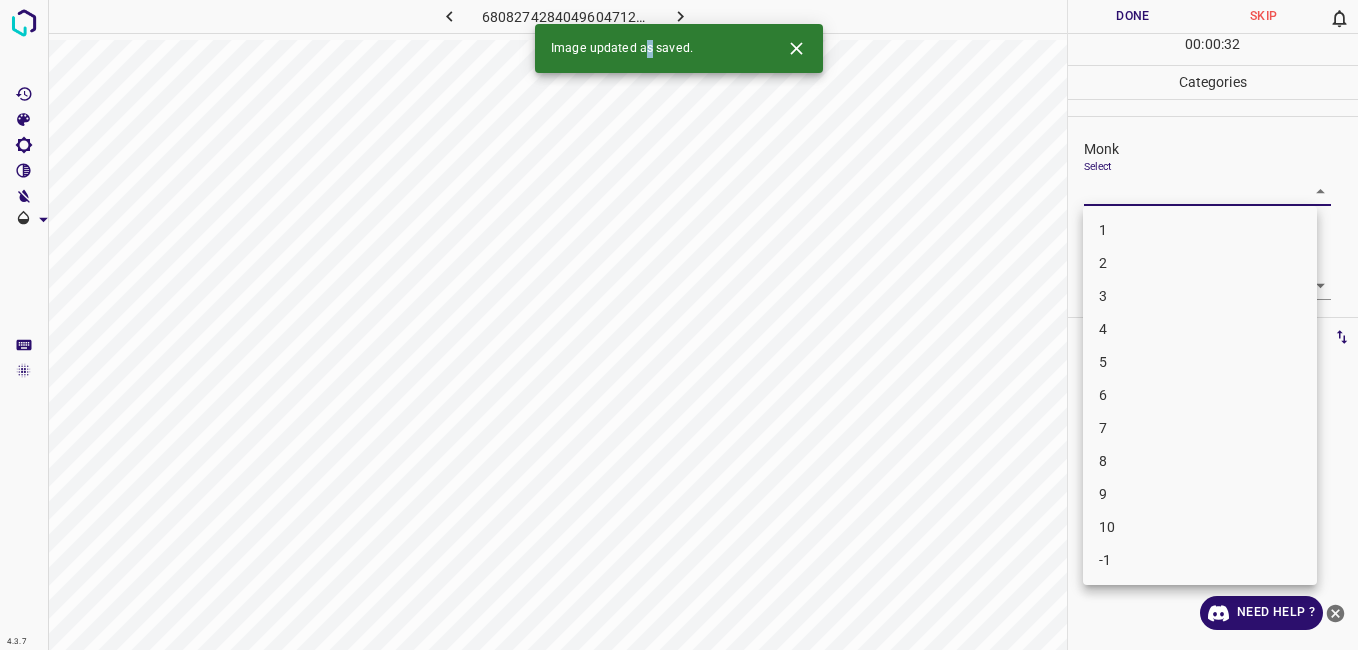 click on "4.3.7 6808274284049604712.png Done Skip 0 00   : 00   : 32   Categories Monk   Select ​  Fitzpatrick   Select ​ Labels   0 Categories 1 Monk 2  Fitzpatrick Tools Space Change between modes (Draw & Edit) I Auto labeling R Restore zoom M Zoom in N Zoom out Delete Delete selecte label Filters Z Restore filters X Saturation filter C Brightness filter V Contrast filter B Gray scale filter General O Download Image updated as saved. Need Help ? - Text - Hide - Delete 1 2 3 4 5 6 7 8 9 10 -1" at bounding box center (679, 325) 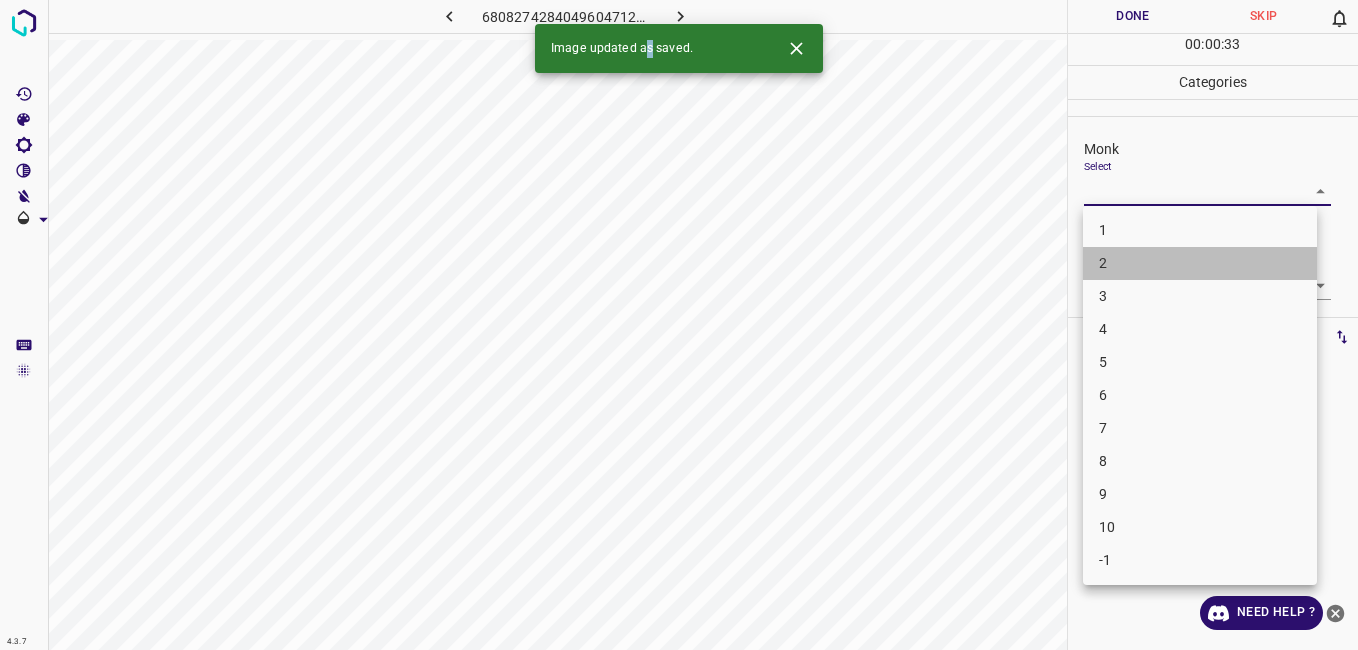 click on "2" at bounding box center (1200, 263) 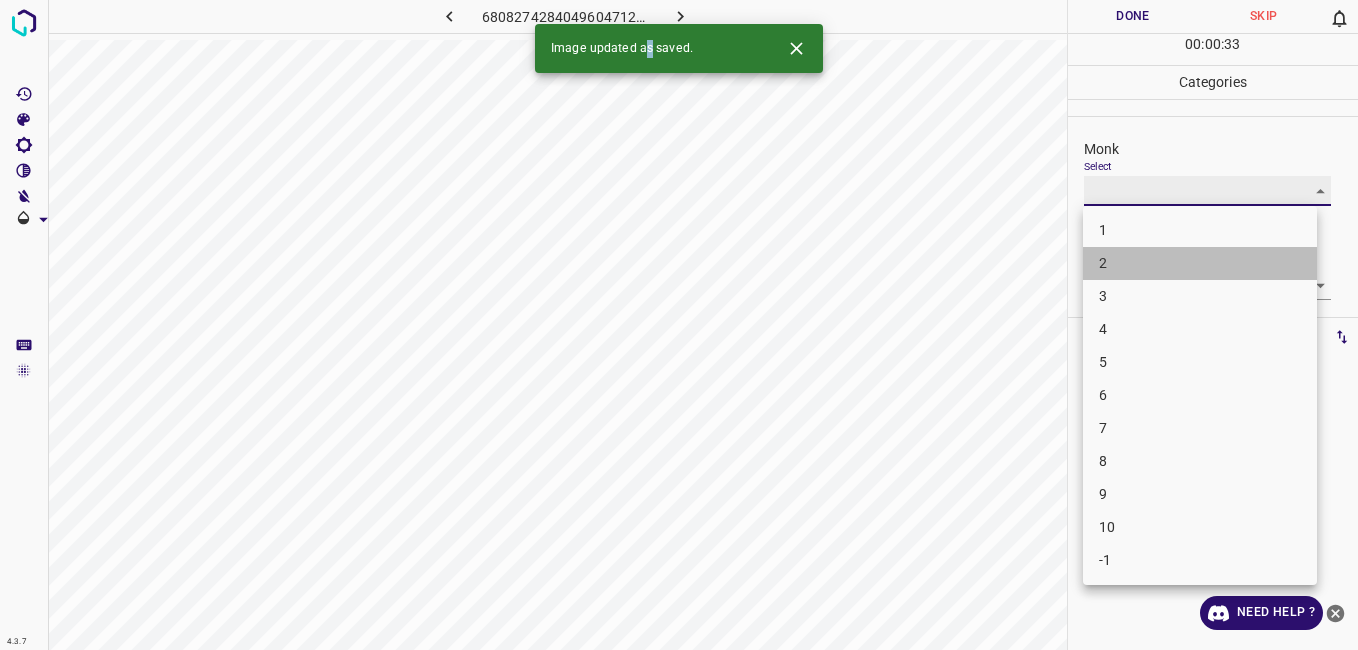 type on "2" 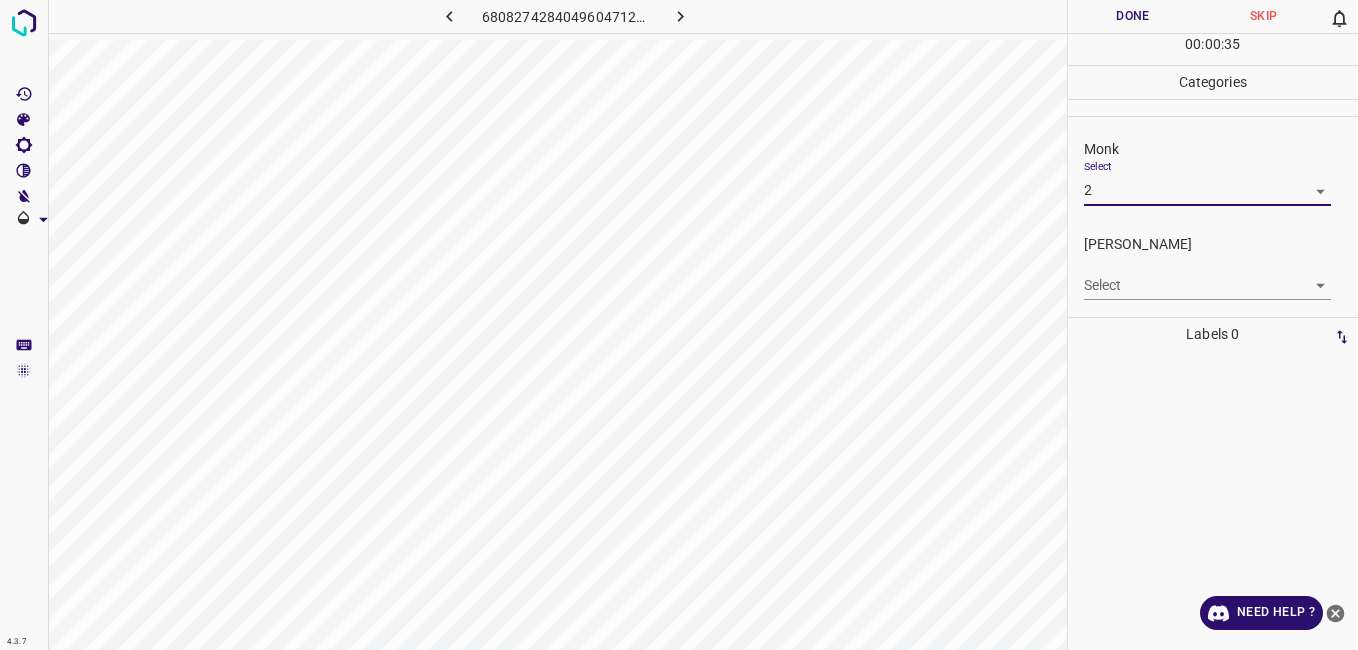 click on "4.3.7 6808274284049604712.png Done Skip 0 00   : 00   : 35   Categories Monk   Select 2 2  Fitzpatrick   Select ​ Labels   0 Categories 1 Monk 2  Fitzpatrick Tools Space Change between modes (Draw & Edit) I Auto labeling R Restore zoom M Zoom in N Zoom out Delete Delete selecte label Filters Z Restore filters X Saturation filter C Brightness filter V Contrast filter B Gray scale filter General O Download Need Help ? - Text - Hide - Delete" at bounding box center [679, 325] 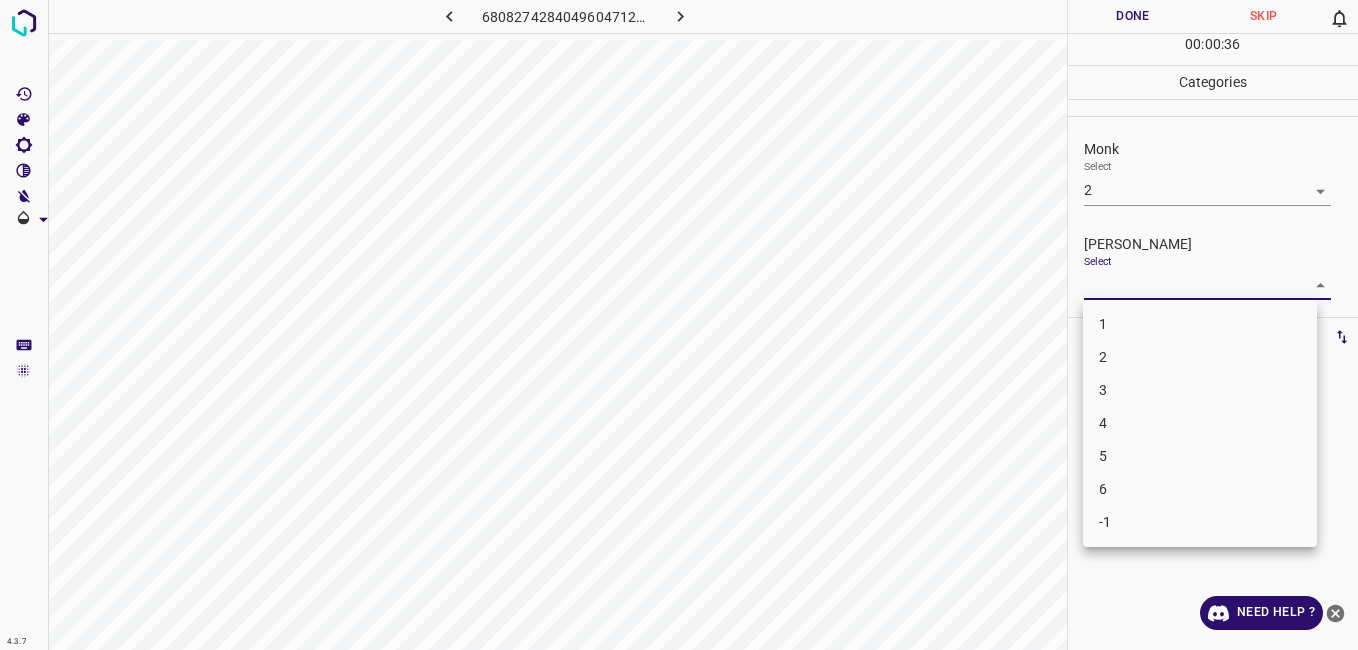 click on "1" at bounding box center [1200, 324] 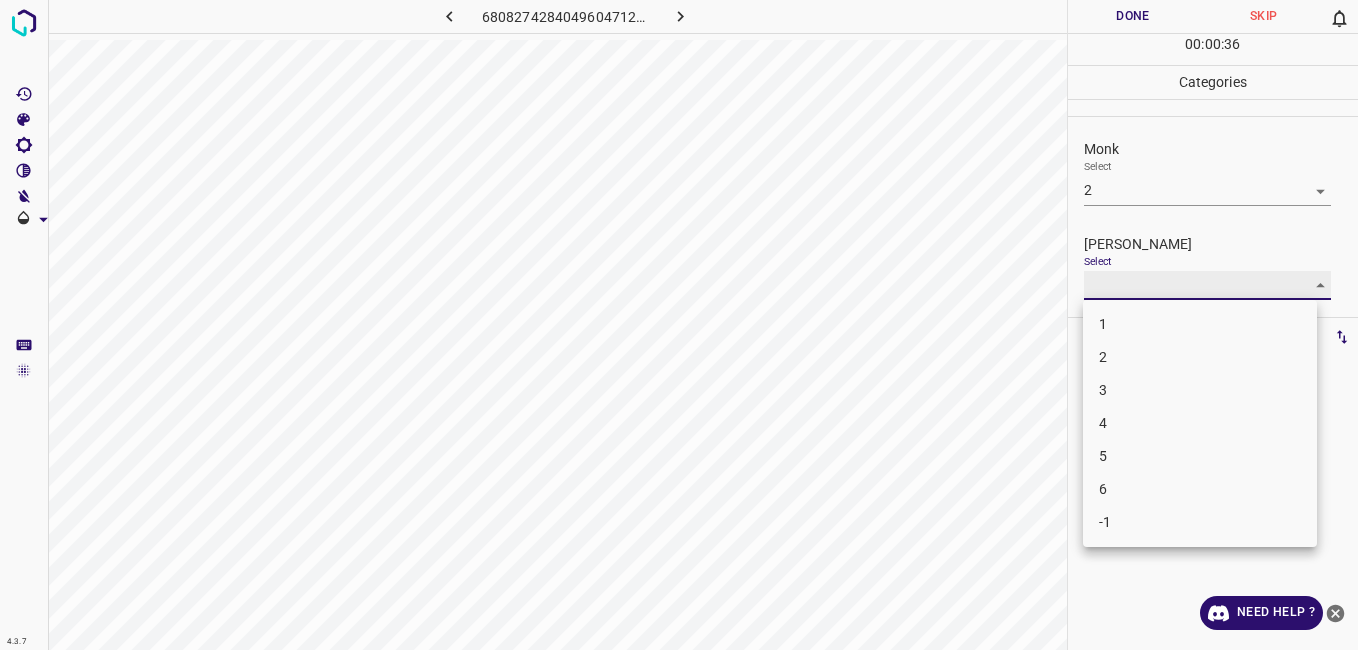type on "1" 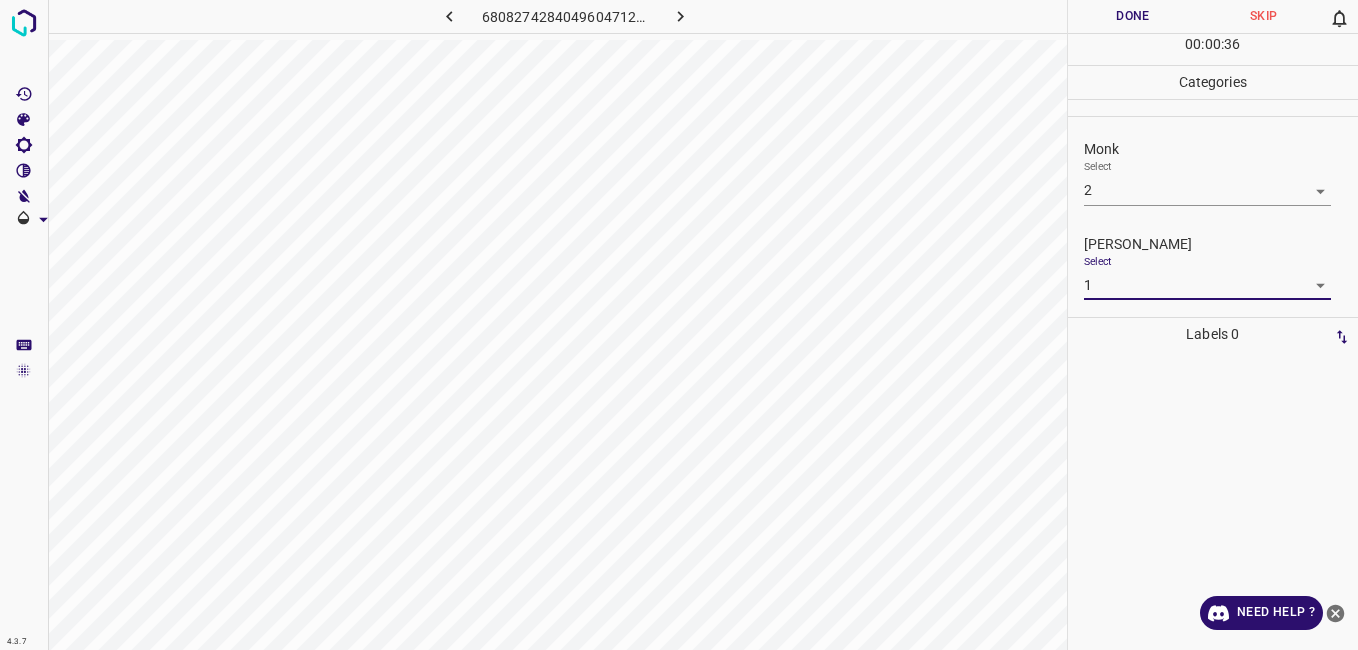 click on "Done" at bounding box center [1133, 16] 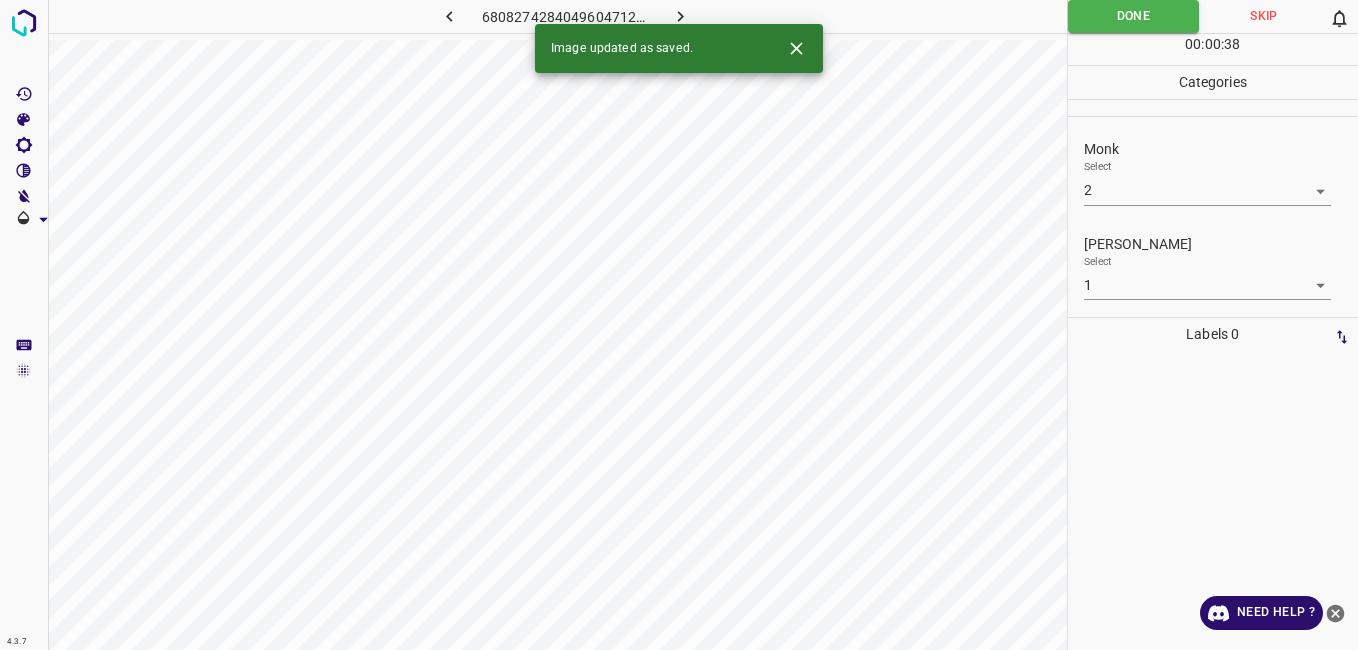 click 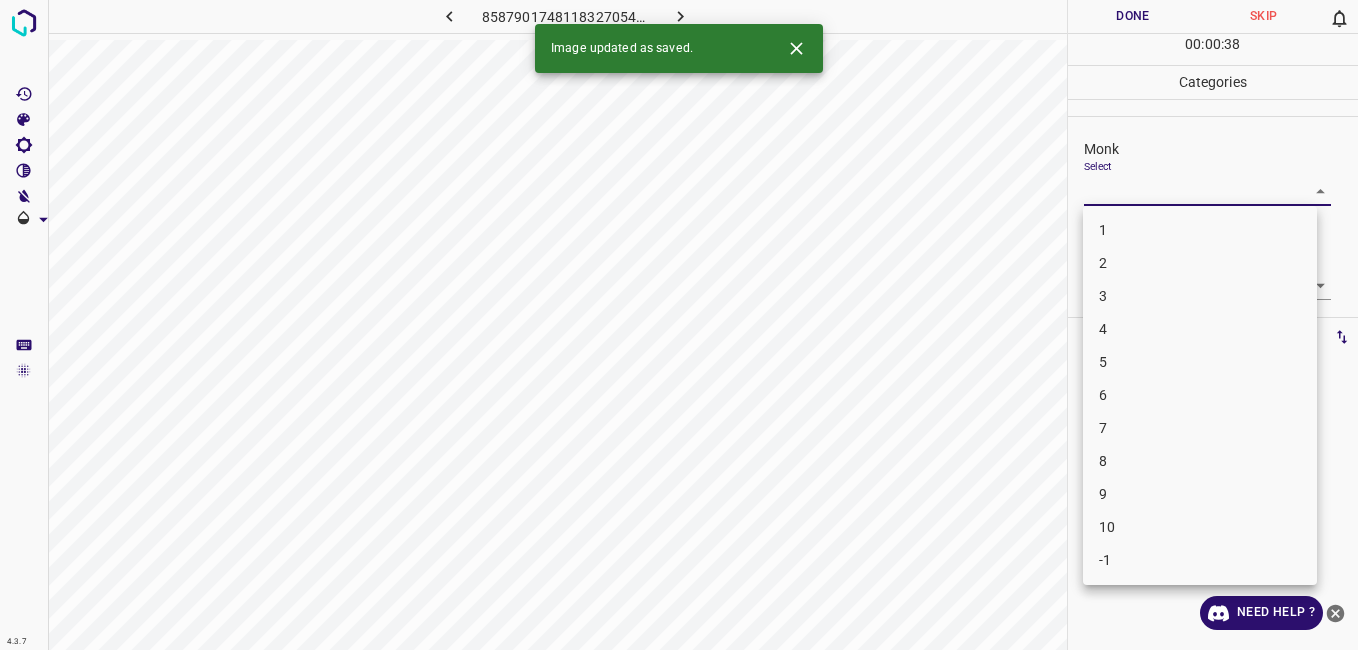 click on "4.3.7 8587901748118327054.png Done Skip 0 00   : 00   : 38   Categories Monk   Select ​  Fitzpatrick   Select ​ Labels   0 Categories 1 Monk 2  Fitzpatrick Tools Space Change between modes (Draw & Edit) I Auto labeling R Restore zoom M Zoom in N Zoom out Delete Delete selecte label Filters Z Restore filters X Saturation filter C Brightness filter V Contrast filter B Gray scale filter General O Download Image updated as saved. Need Help ? - Text - Hide - Delete 1 2 3 4 5 6 7 8 9 10 -1" at bounding box center [679, 325] 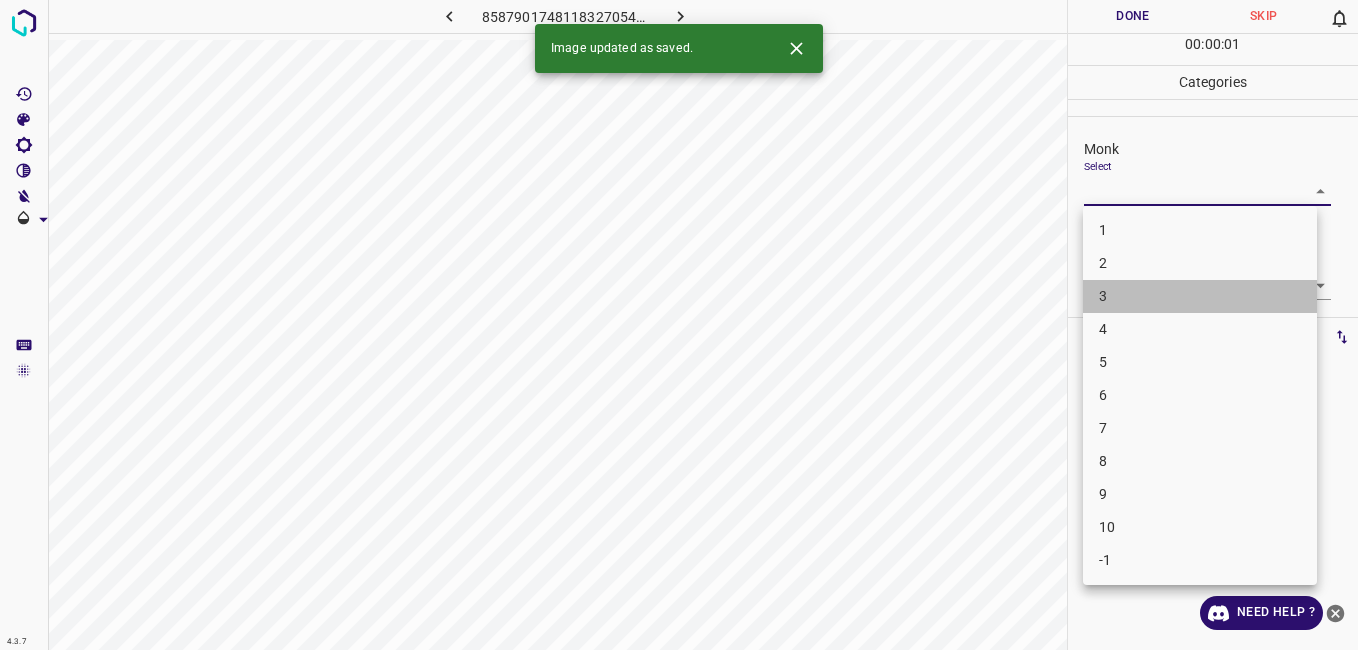 click on "3" at bounding box center (1200, 296) 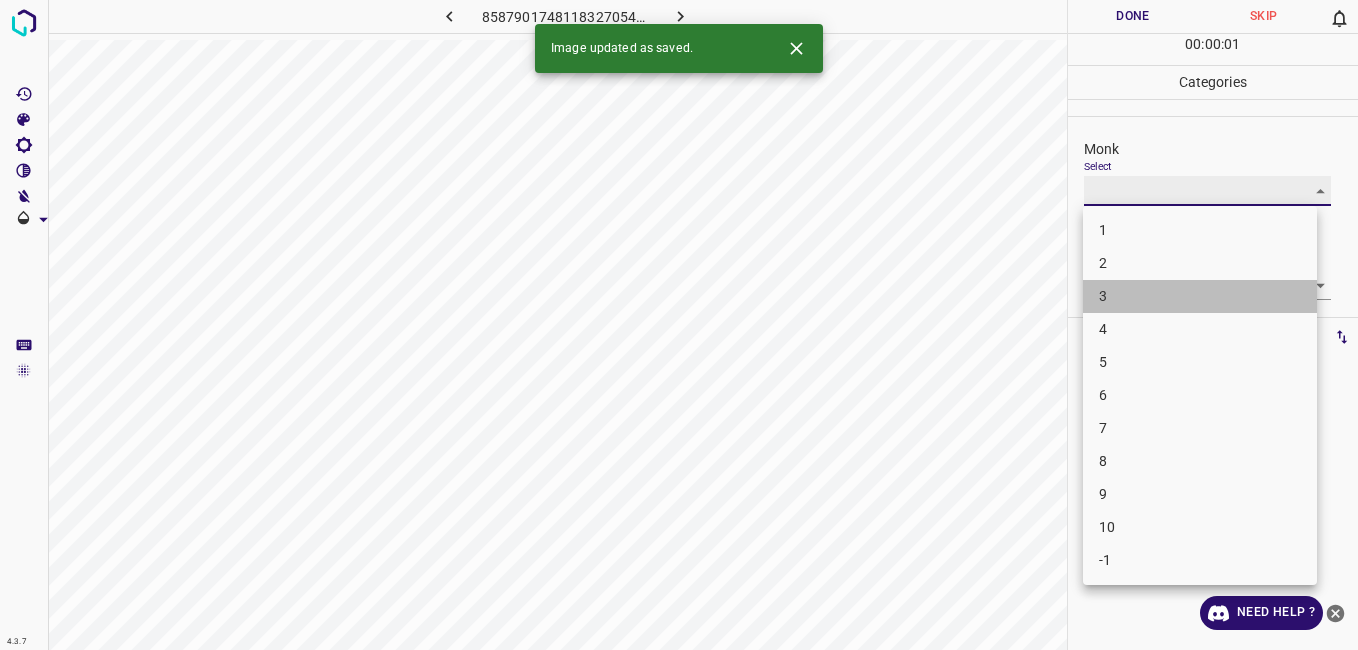 type on "3" 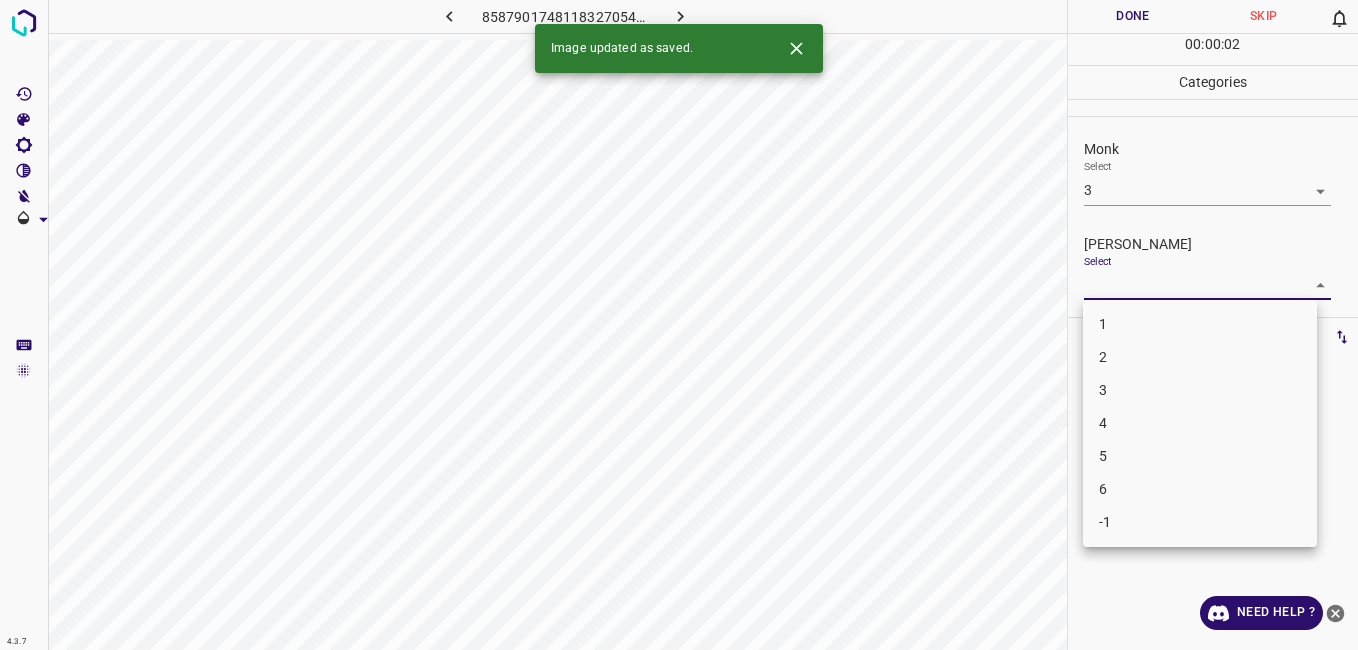 click on "4.3.7 8587901748118327054.png Done Skip 0 00   : 00   : 02   Categories Monk   Select 3 3  Fitzpatrick   Select ​ Labels   0 Categories 1 Monk 2  Fitzpatrick Tools Space Change between modes (Draw & Edit) I Auto labeling R Restore zoom M Zoom in N Zoom out Delete Delete selecte label Filters Z Restore filters X Saturation filter C Brightness filter V Contrast filter B Gray scale filter General O Download Image updated as saved. Need Help ? - Text - Hide - Delete 1 2 3 4 5 6 -1" at bounding box center (679, 325) 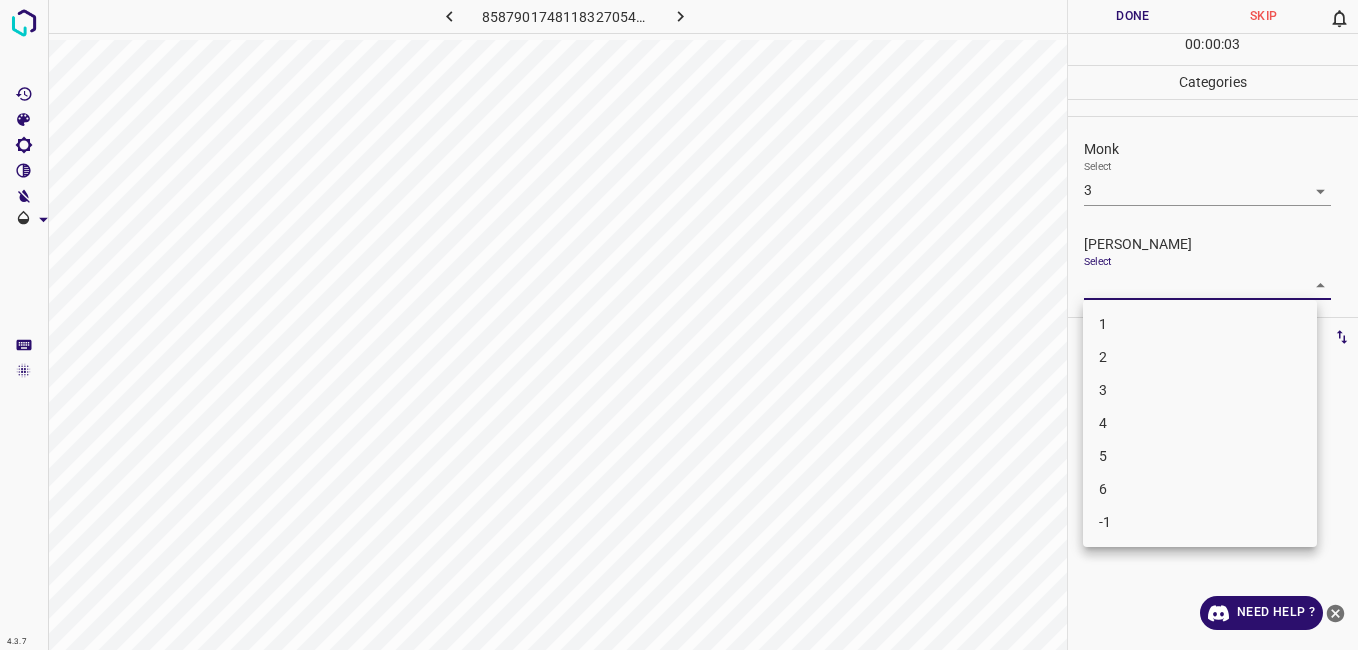 click on "2" at bounding box center (1200, 357) 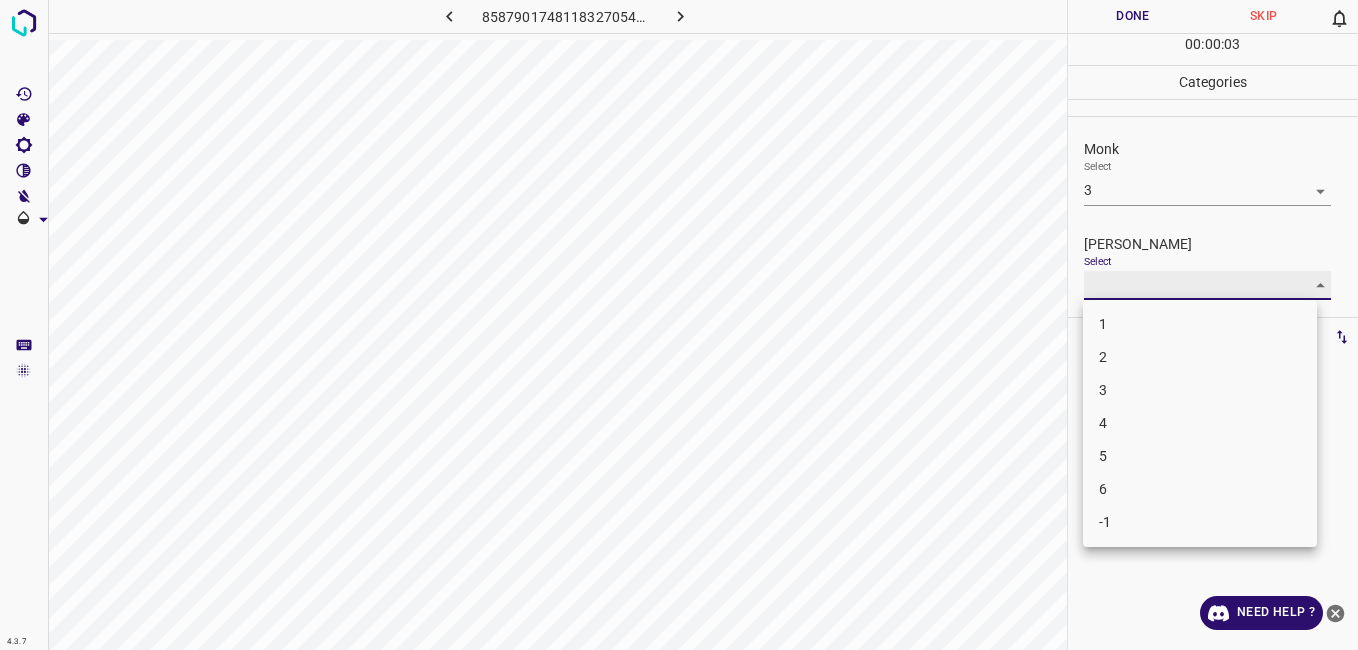 type on "2" 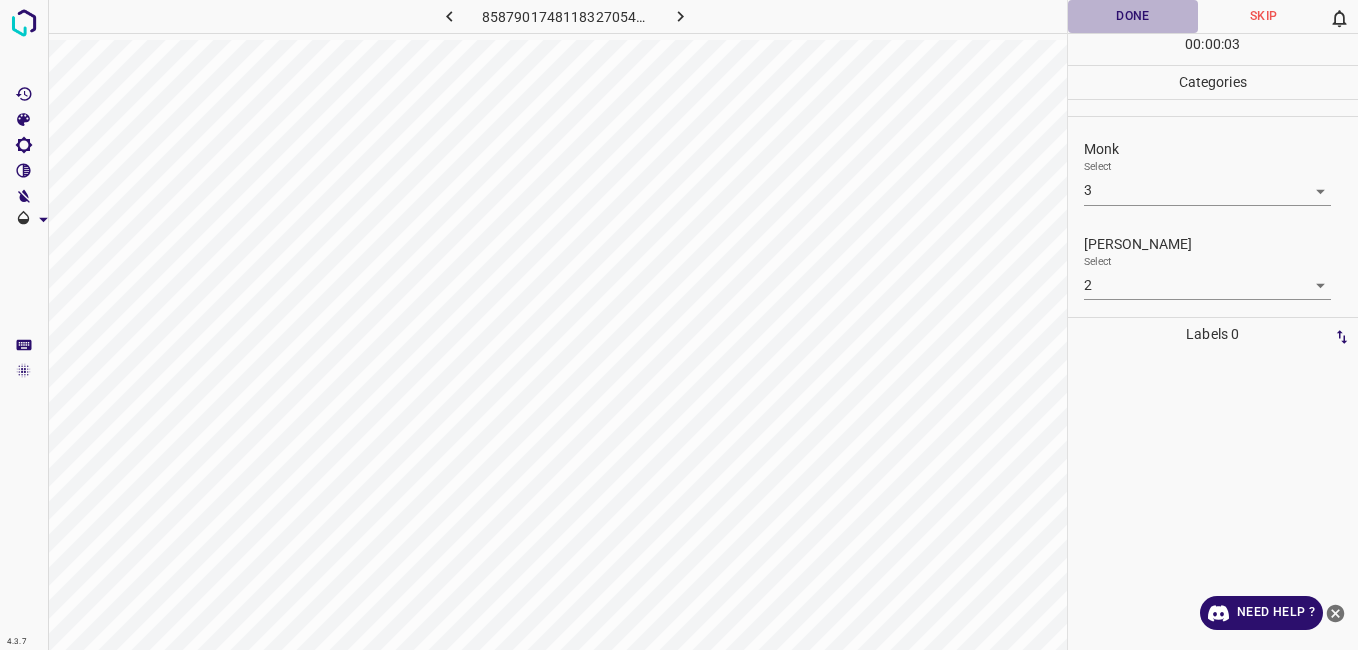click on "Done" at bounding box center (1133, 16) 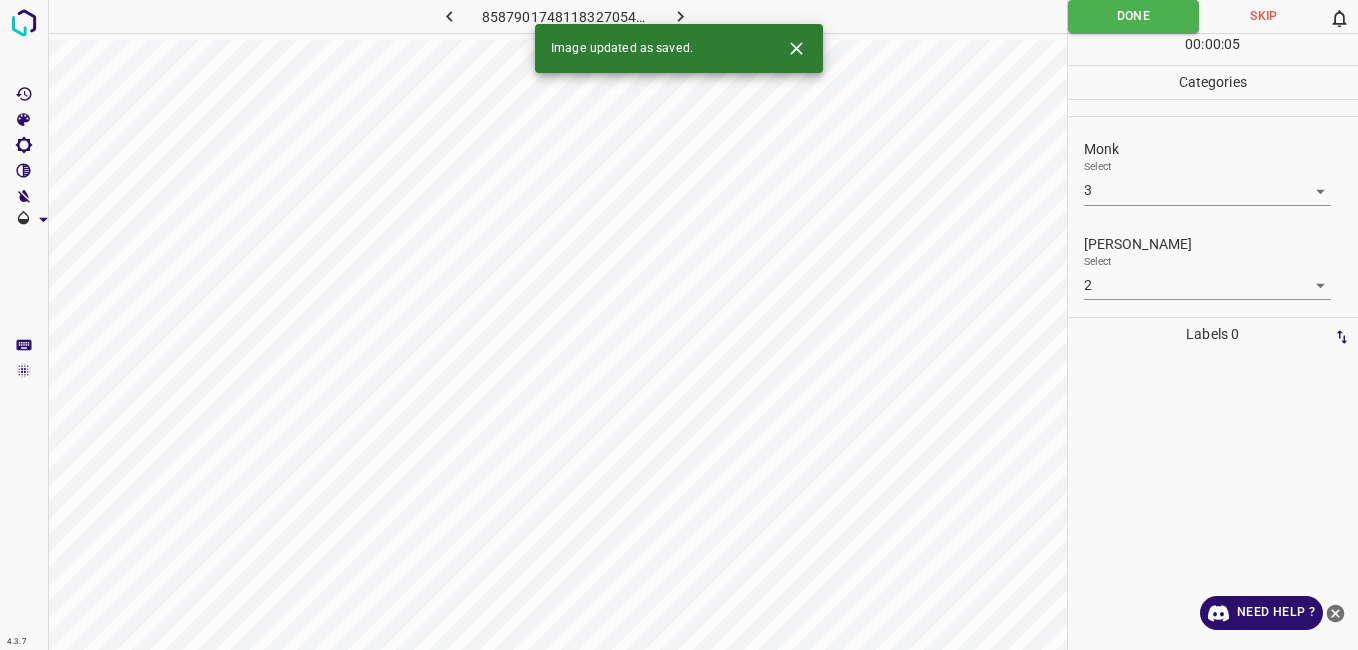 click 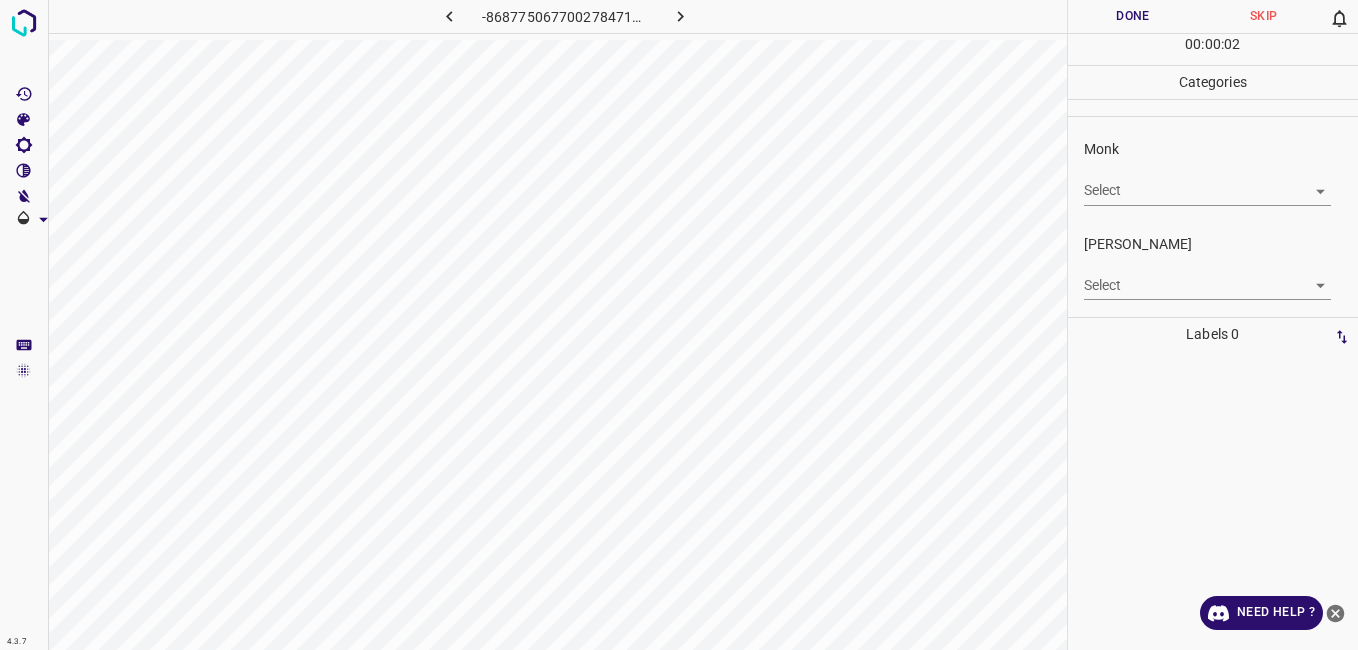 click on "4.3.7 -8687750677002784717.png Done Skip 0 00   : 00   : 02   Categories Monk   Select ​  Fitzpatrick   Select ​ Labels   0 Categories 1 Monk 2  Fitzpatrick Tools Space Change between modes (Draw & Edit) I Auto labeling R Restore zoom M Zoom in N Zoom out Delete Delete selecte label Filters Z Restore filters X Saturation filter C Brightness filter V Contrast filter B Gray scale filter General O Download Need Help ? - Text - Hide - Delete" at bounding box center [679, 325] 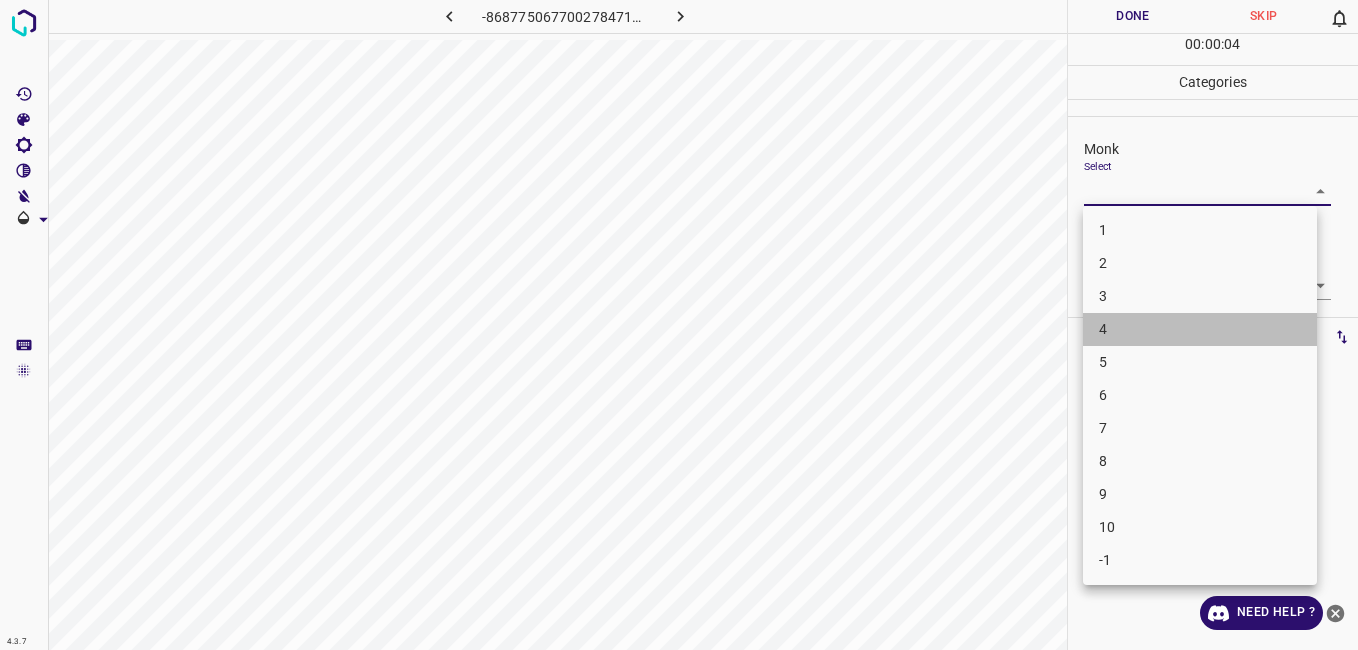 click on "4" at bounding box center [1200, 329] 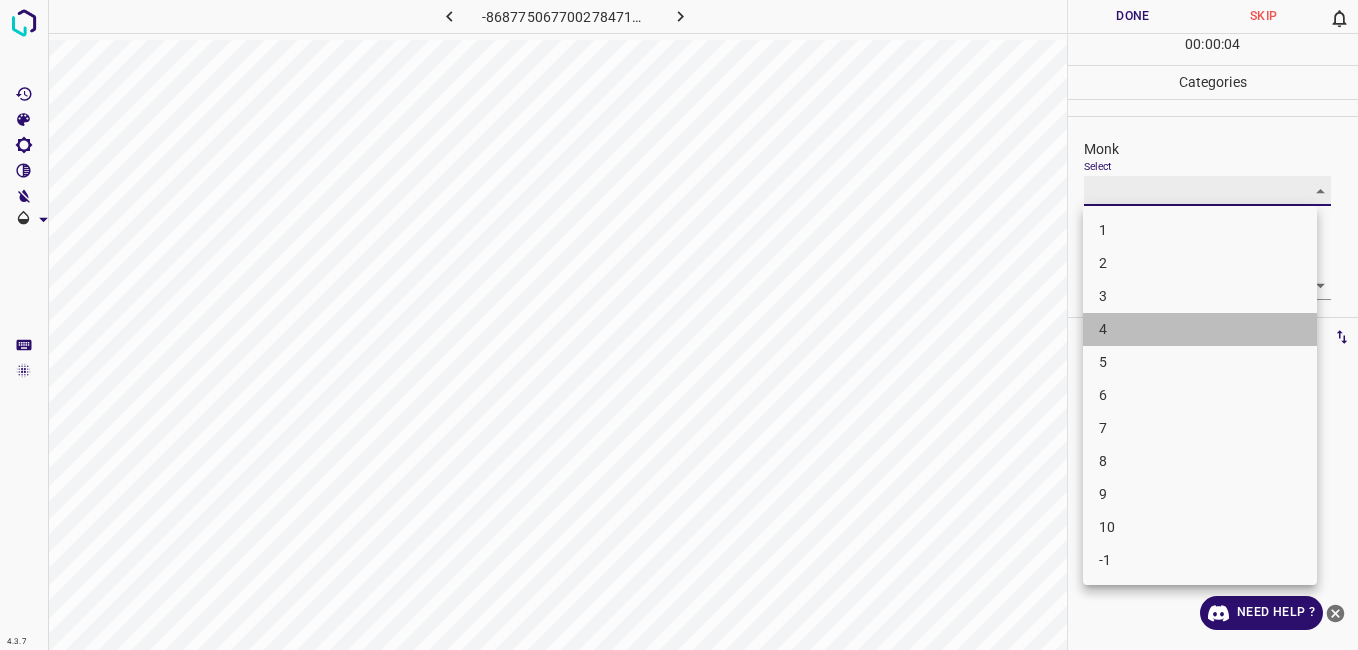 type on "4" 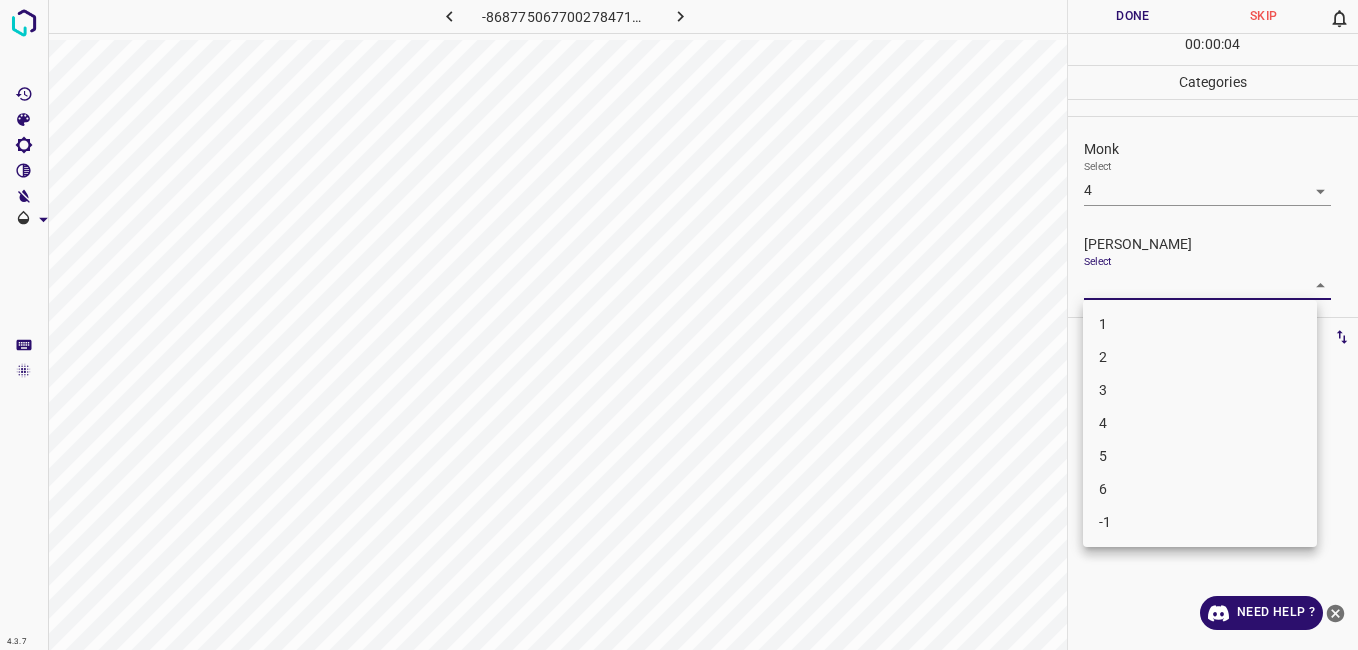 click on "4.3.7 -8687750677002784717.png Done Skip 0 00   : 00   : 04   Categories Monk   Select 4 4  Fitzpatrick   Select ​ Labels   0 Categories 1 Monk 2  Fitzpatrick Tools Space Change between modes (Draw & Edit) I Auto labeling R Restore zoom M Zoom in N Zoom out Delete Delete selecte label Filters Z Restore filters X Saturation filter C Brightness filter V Contrast filter B Gray scale filter General O Download Need Help ? - Text - Hide - Delete 1 2 3 4 5 6 -1" at bounding box center [679, 325] 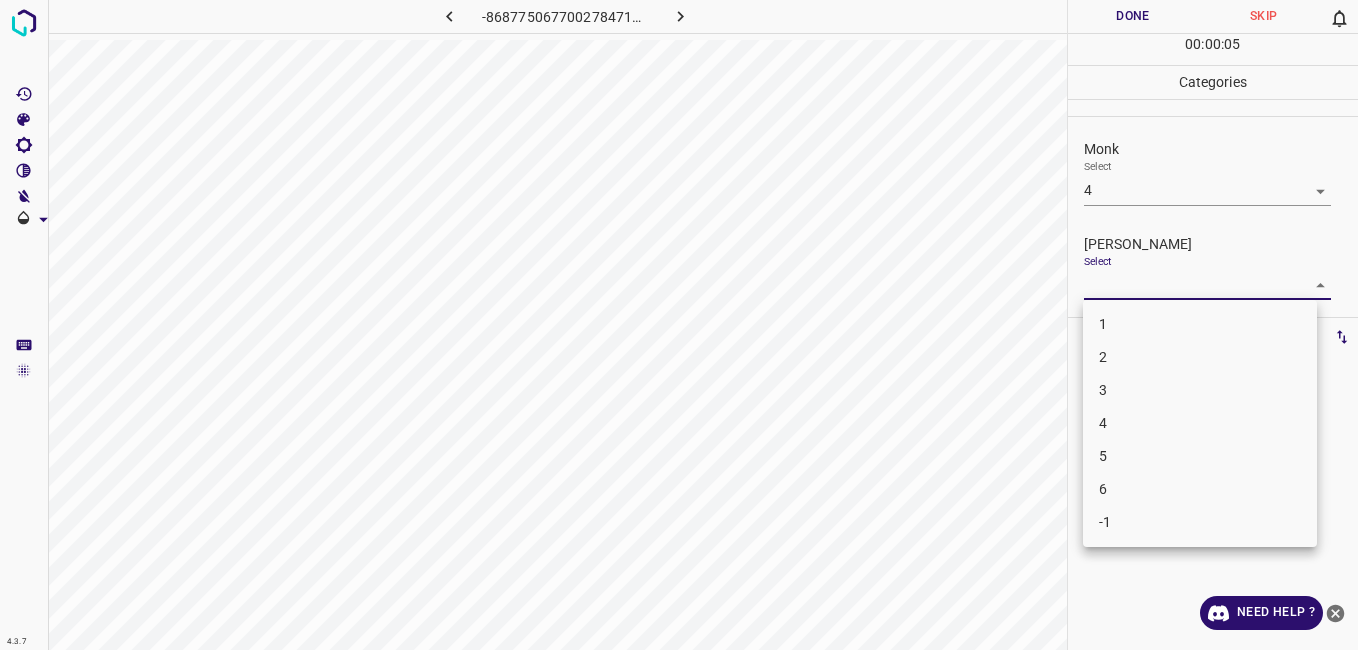click on "3" at bounding box center [1200, 390] 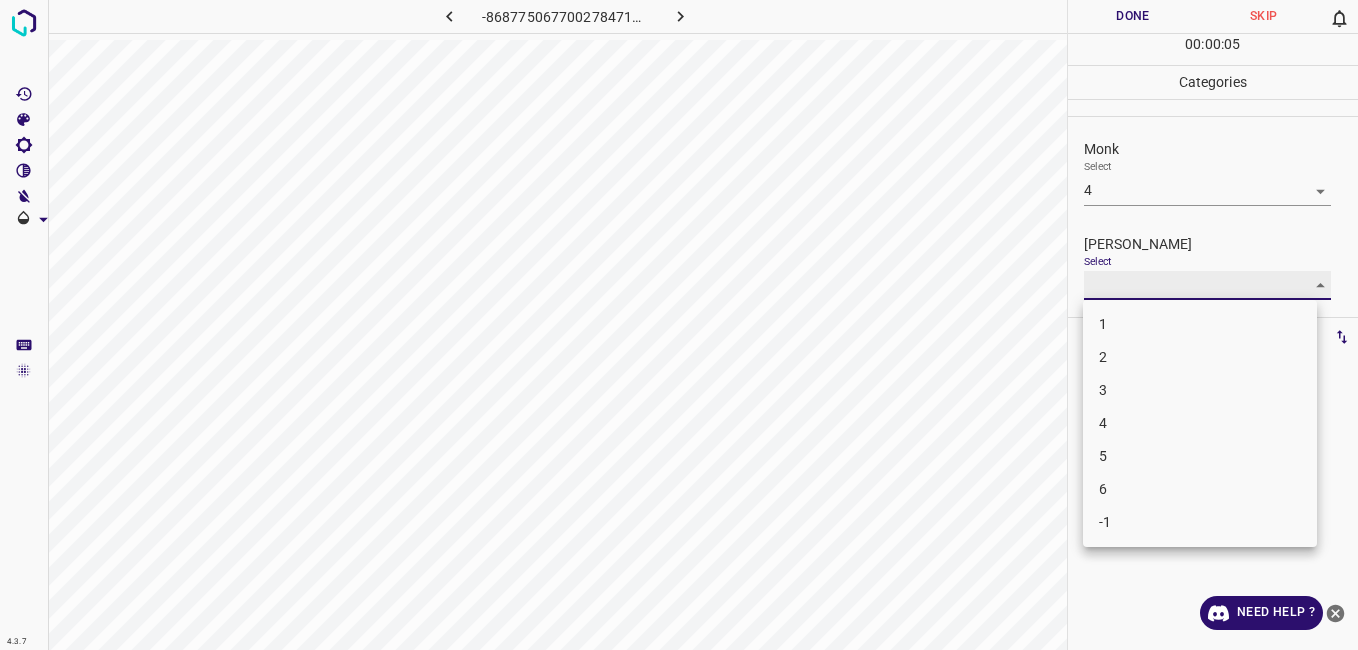 type on "3" 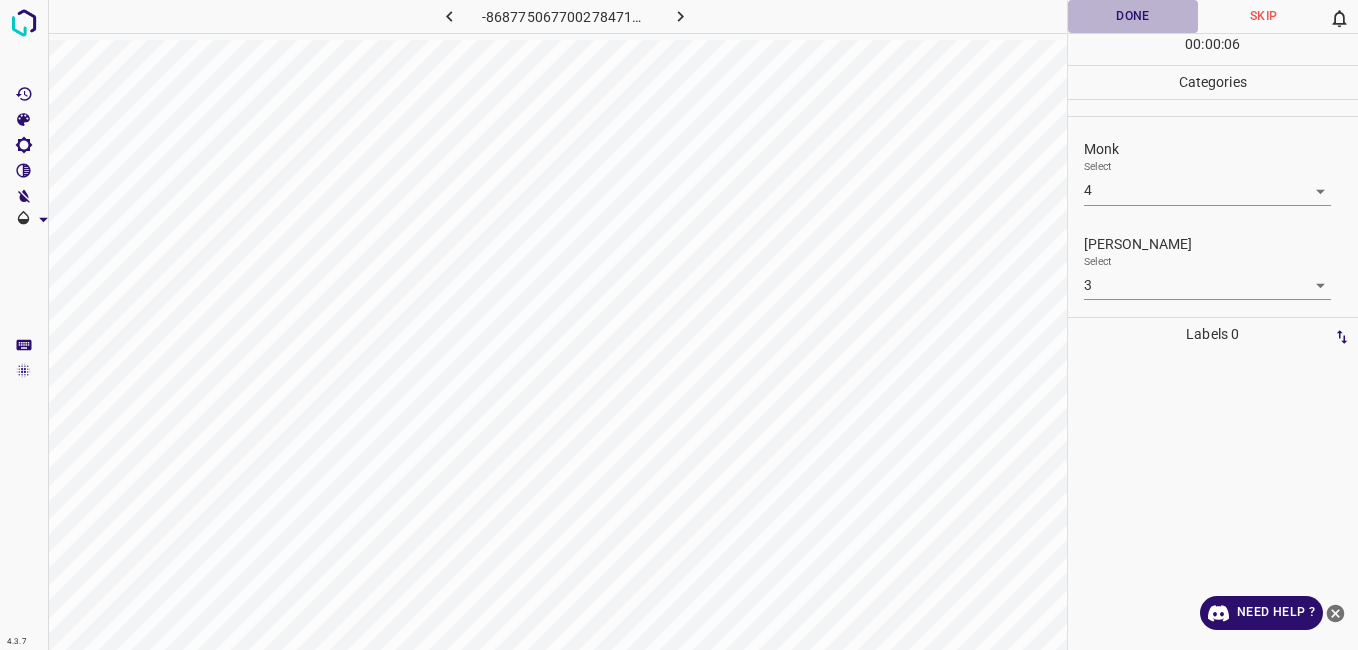 click on "Done" at bounding box center (1133, 16) 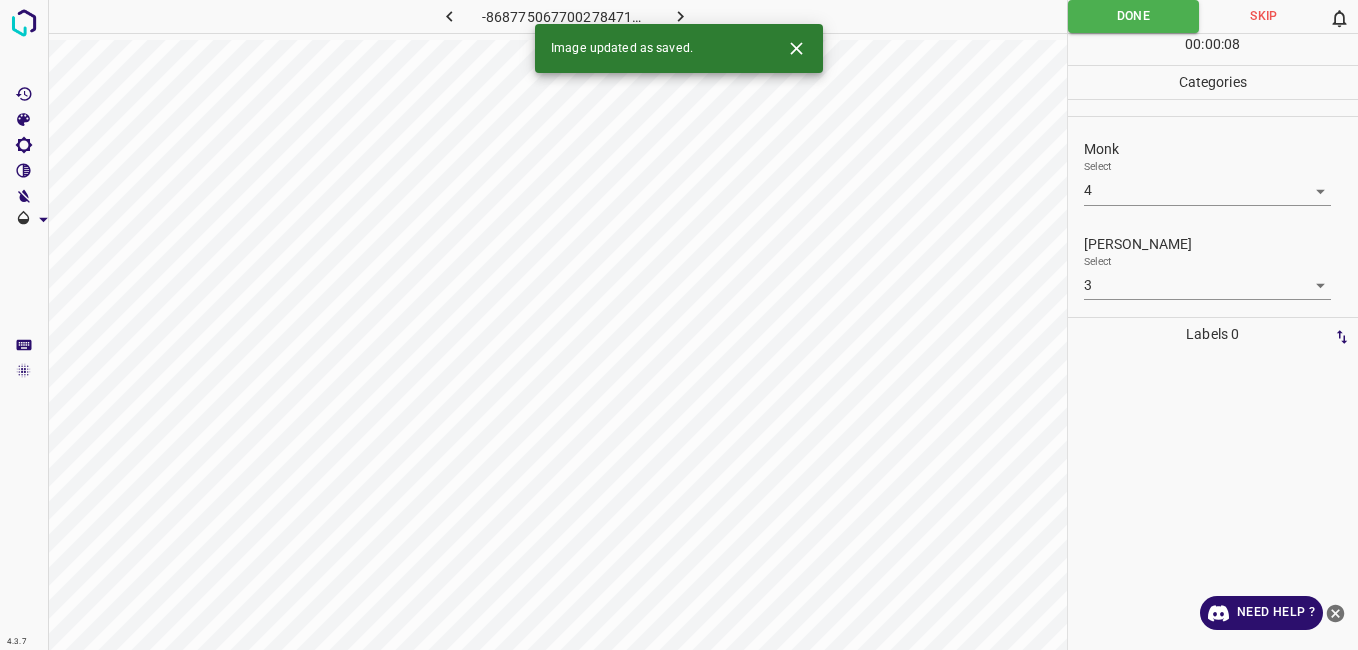 click 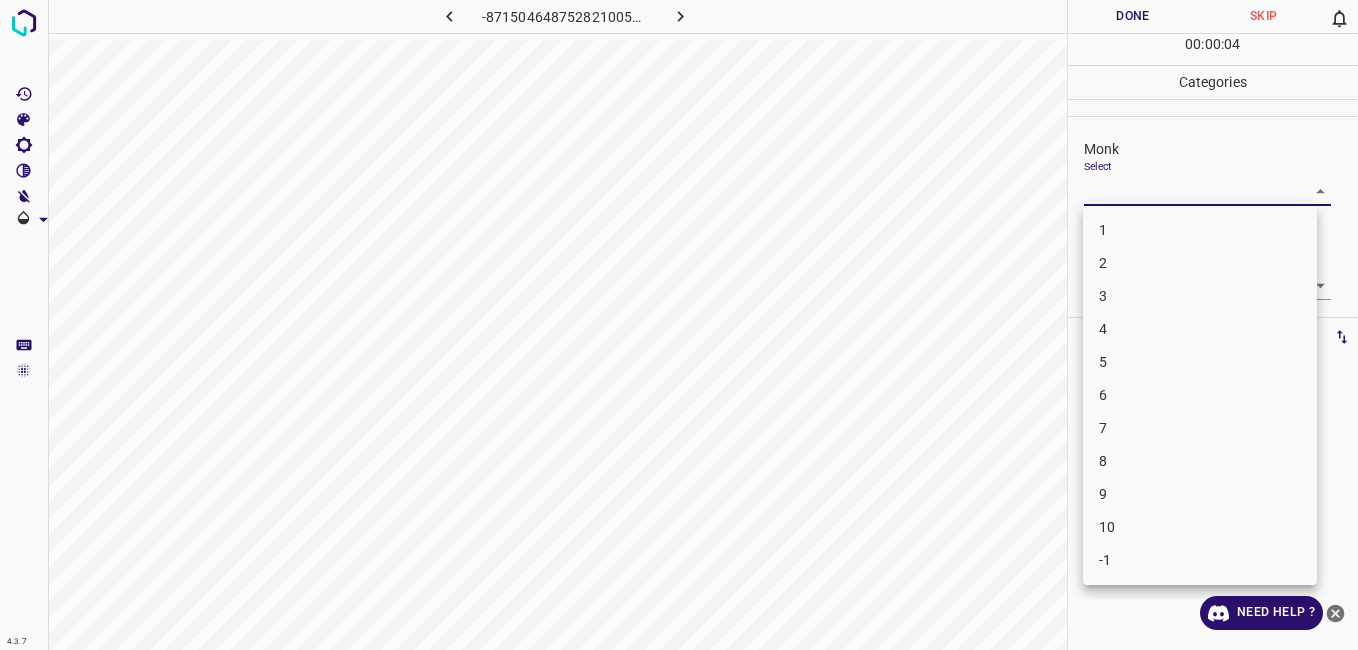 click on "4.3.7 -8715046487528210051.png Done Skip 0 00   : 00   : 04   Categories Monk   Select ​  Fitzpatrick   Select ​ Labels   0 Categories 1 Monk 2  Fitzpatrick Tools Space Change between modes (Draw & Edit) I Auto labeling R Restore zoom M Zoom in N Zoom out Delete Delete selecte label Filters Z Restore filters X Saturation filter C Brightness filter V Contrast filter B Gray scale filter General O Download Need Help ? - Text - Hide - Delete 1 2 3 4 5 6 7 8 9 10 -1" at bounding box center (679, 325) 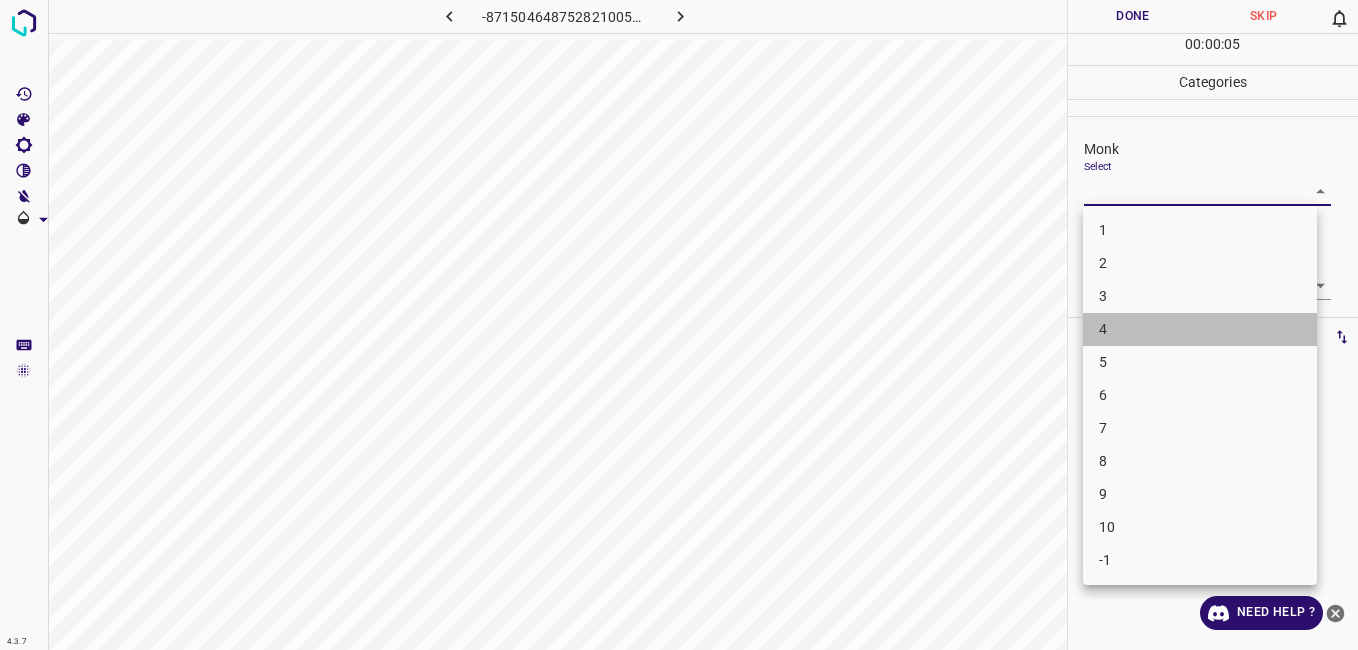 click on "4" at bounding box center (1200, 329) 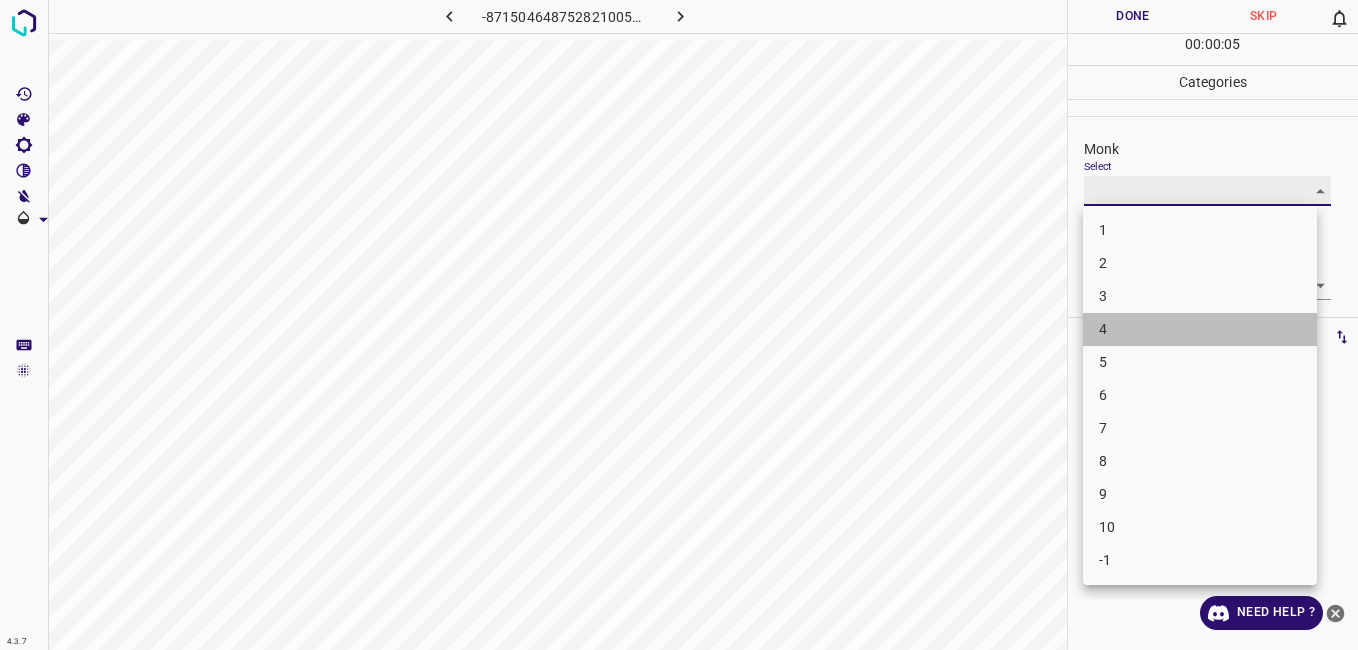 type on "4" 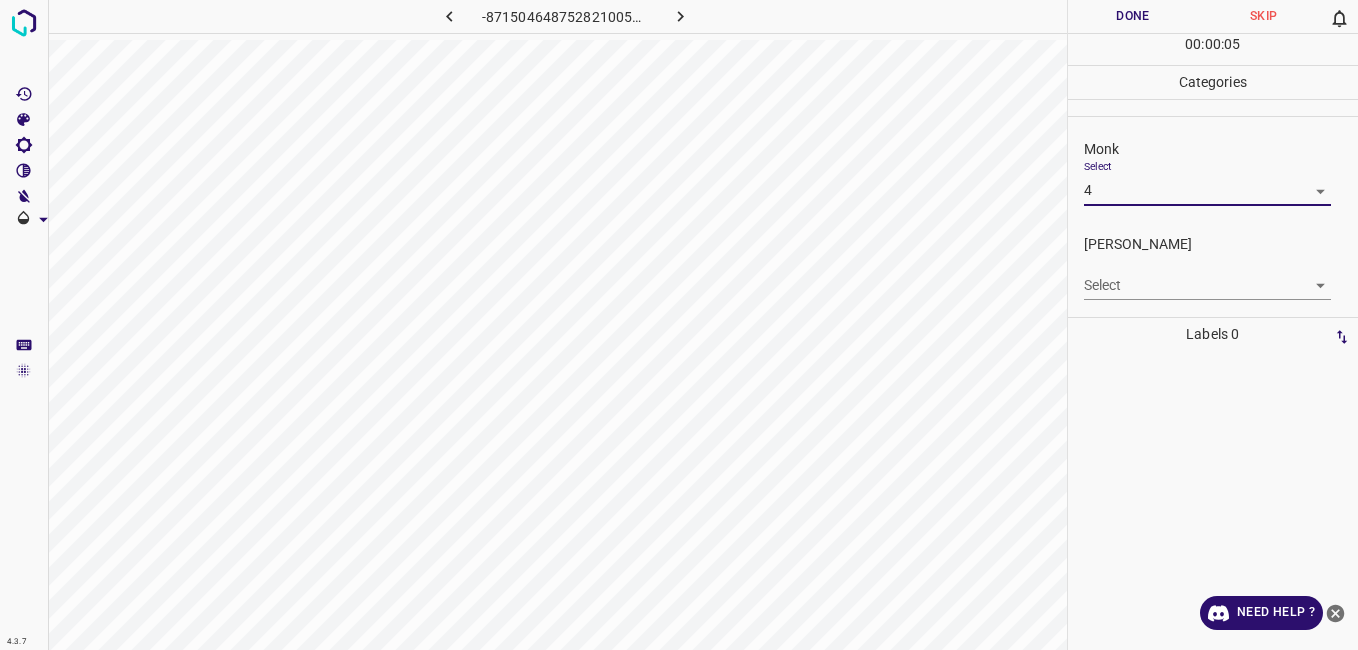 click on "4.3.7 -8715046487528210051.png Done Skip 0 00   : 00   : 05   Categories Monk   Select 4 4  Fitzpatrick   Select ​ Labels   0 Categories 1 Monk 2  Fitzpatrick Tools Space Change between modes (Draw & Edit) I Auto labeling R Restore zoom M Zoom in N Zoom out Delete Delete selecte label Filters Z Restore filters X Saturation filter C Brightness filter V Contrast filter B Gray scale filter General O Download Need Help ? - Text - Hide - Delete 1 2 3 4 5 6 7 8 9 10 -1" at bounding box center (679, 325) 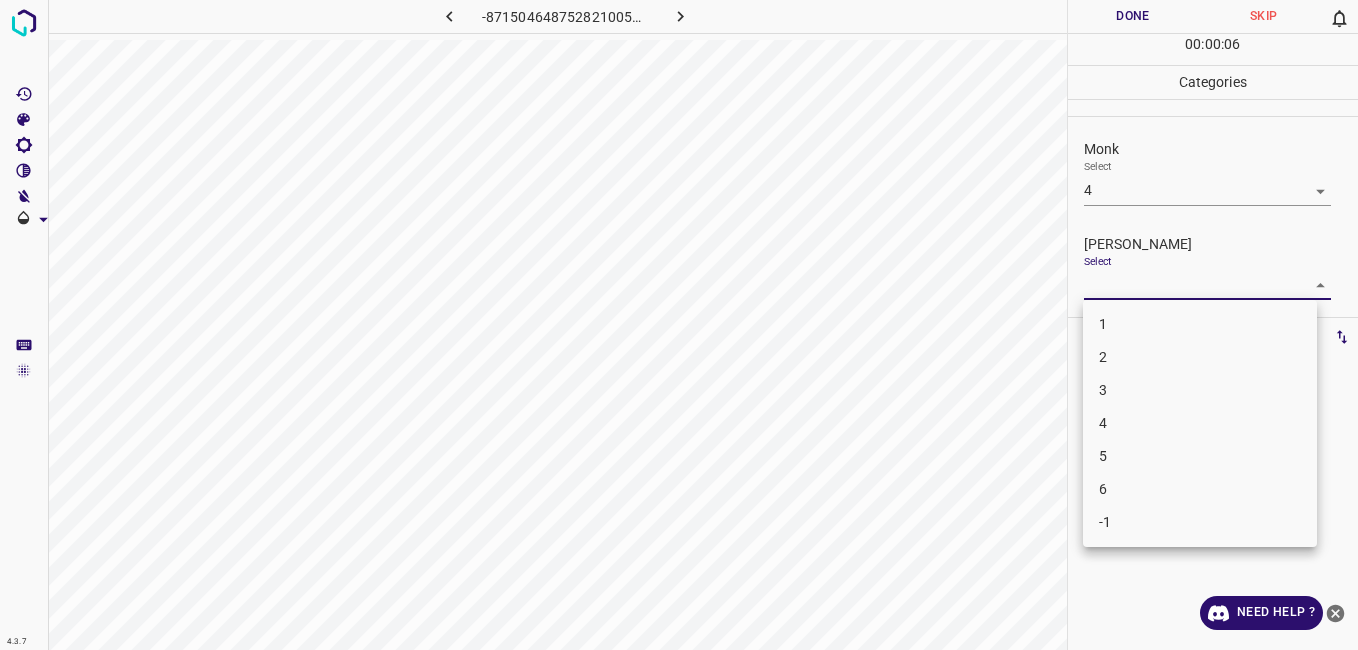 click on "3" at bounding box center (1200, 390) 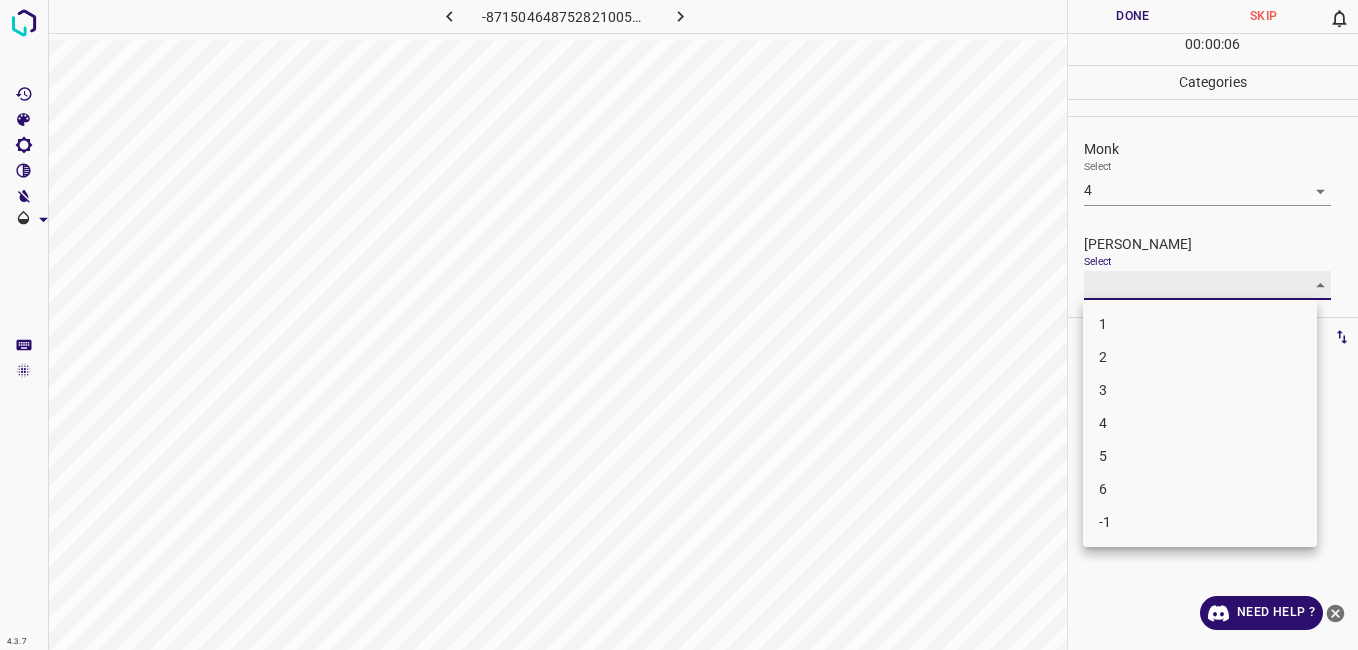 type on "3" 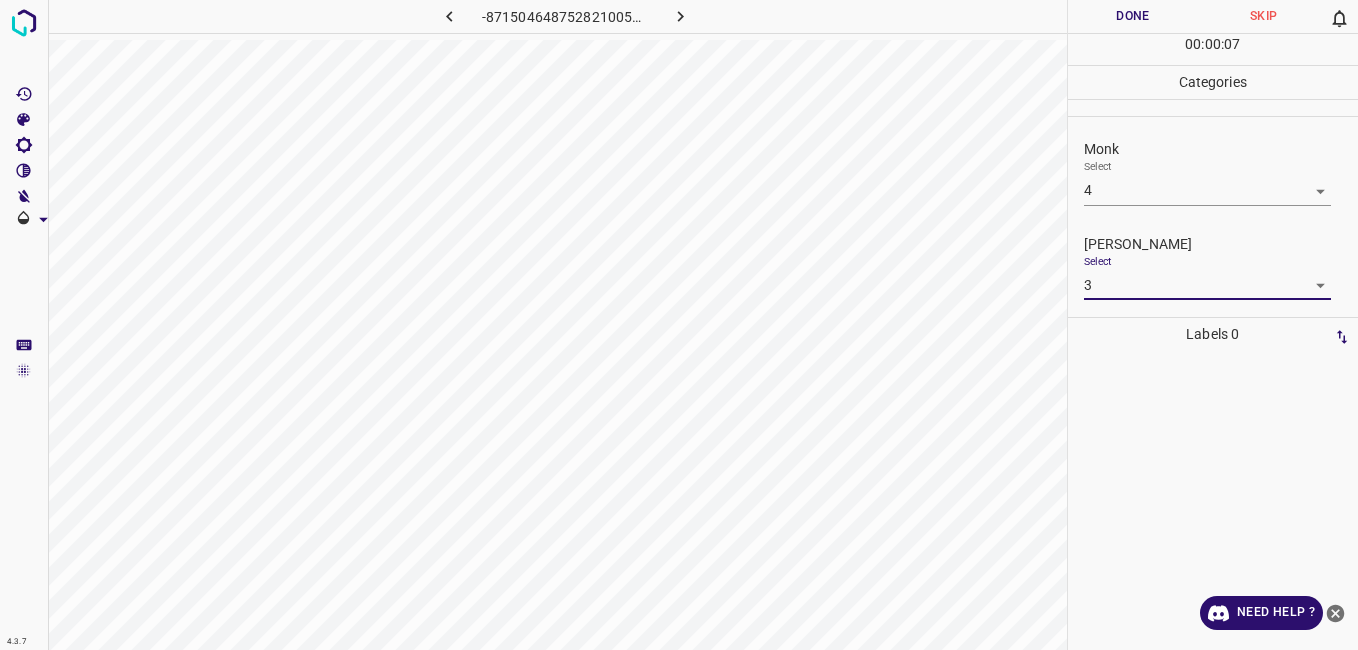 click on "00   : 00   : 07" at bounding box center [1213, 49] 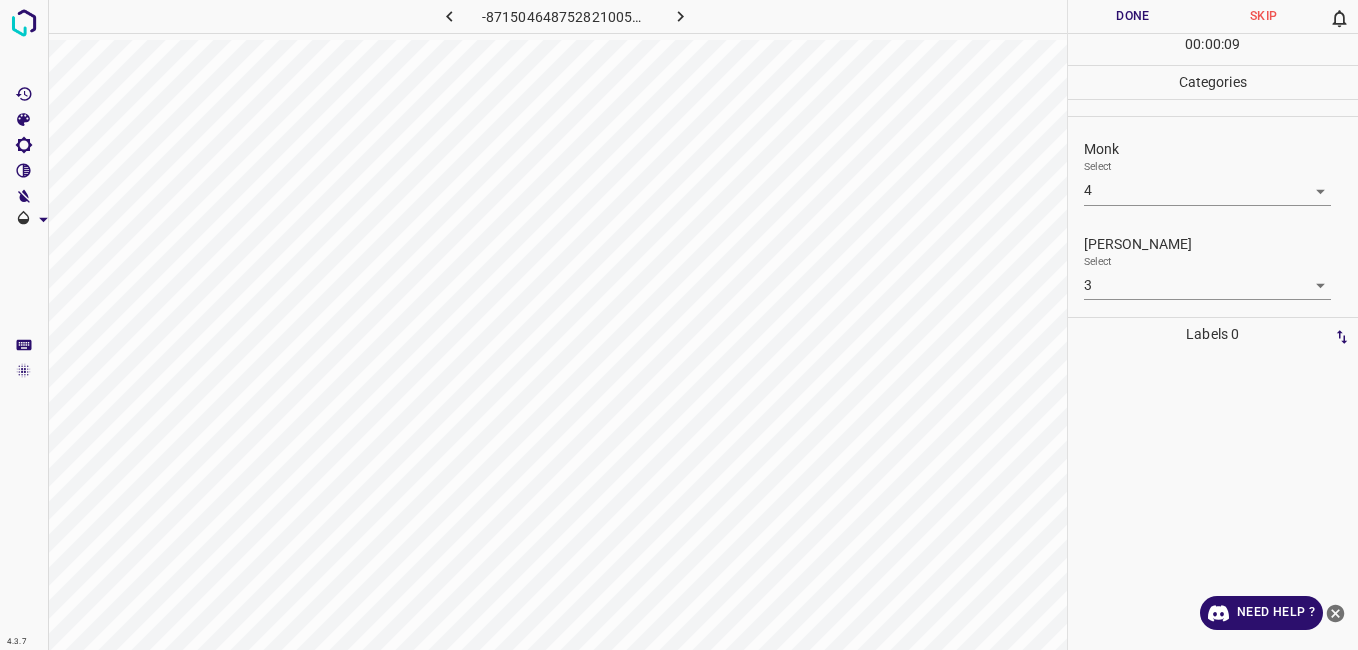 click on "Done" at bounding box center [1133, 16] 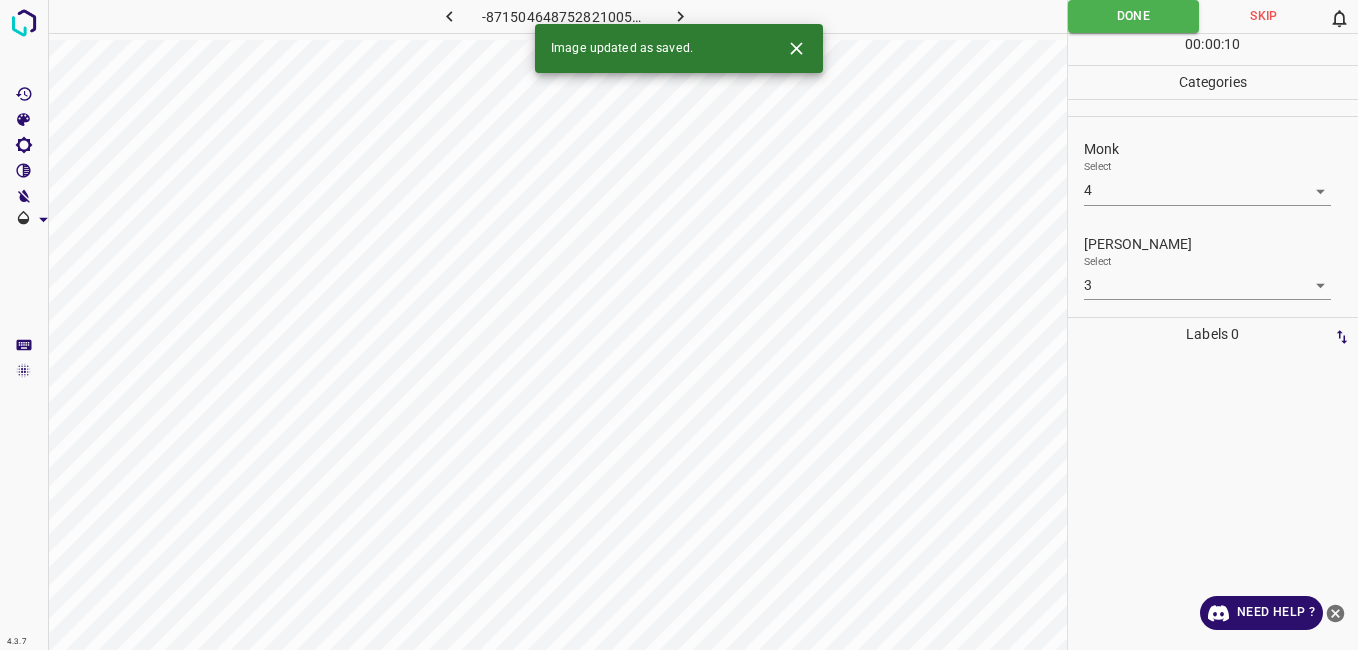 click 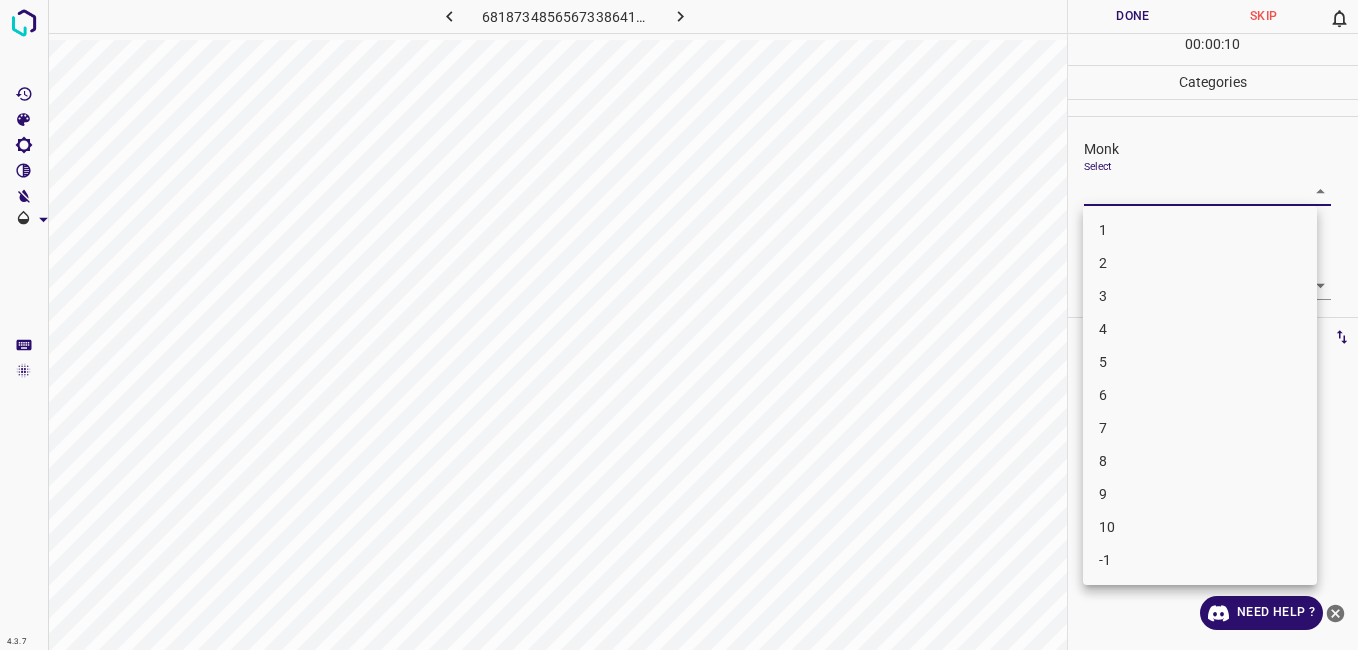 click on "4.3.7 6818734856567338641.png Done Skip 0 00   : 00   : 10   Categories Monk   Select ​  Fitzpatrick   Select ​ Labels   0 Categories 1 Monk 2  Fitzpatrick Tools Space Change between modes (Draw & Edit) I Auto labeling R Restore zoom M Zoom in N Zoom out Delete Delete selecte label Filters Z Restore filters X Saturation filter C Brightness filter V Contrast filter B Gray scale filter General O Download Need Help ? - Text - Hide - Delete 1 2 3 4 5 6 7 8 9 10 -1" at bounding box center [679, 325] 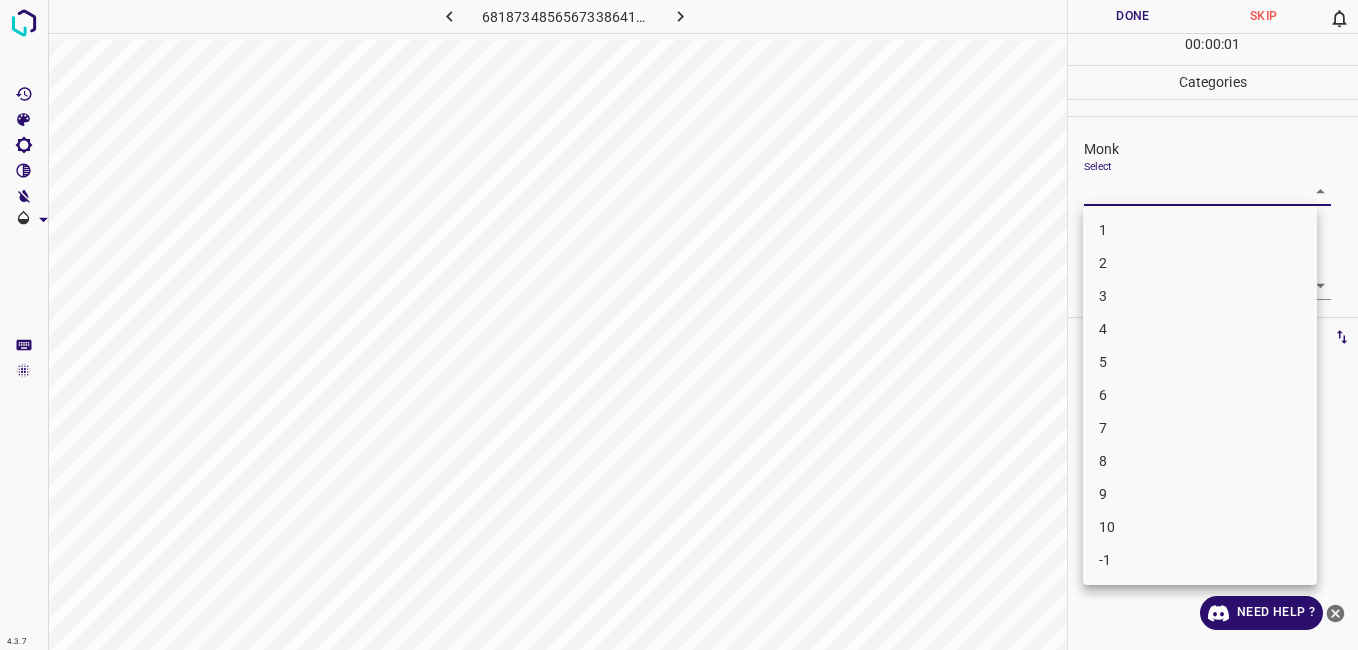 click on "2" at bounding box center (1200, 263) 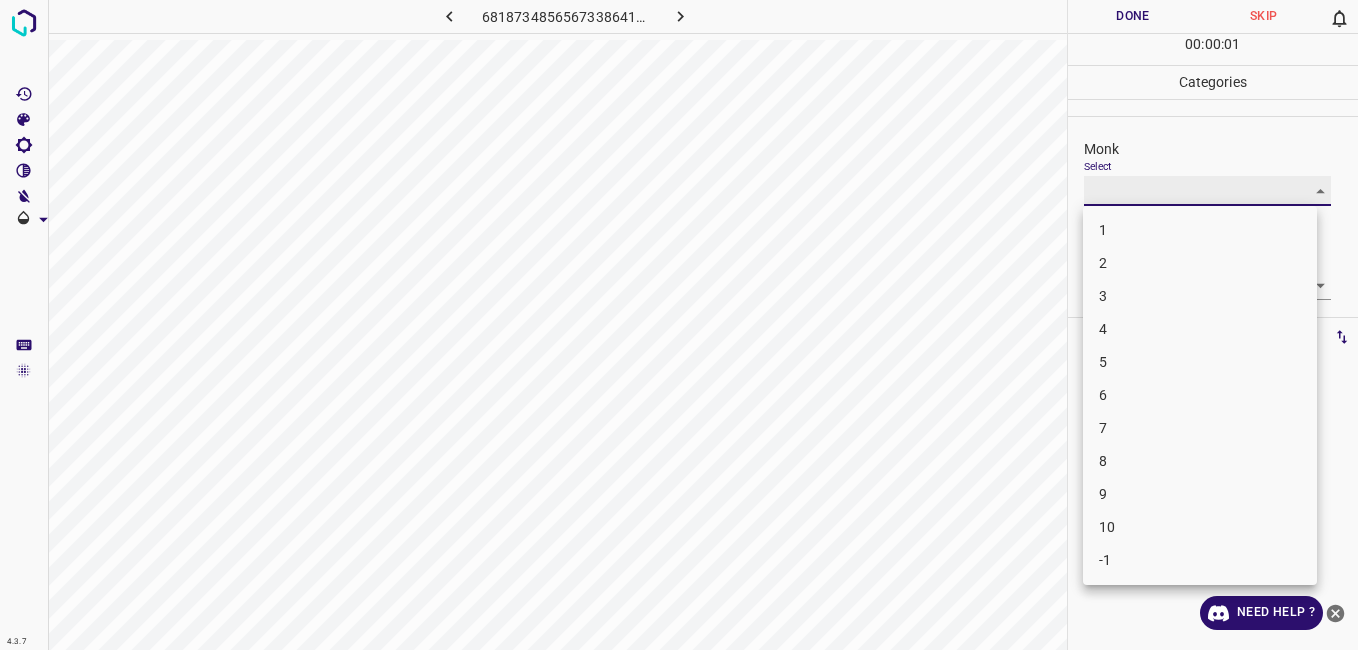 type on "2" 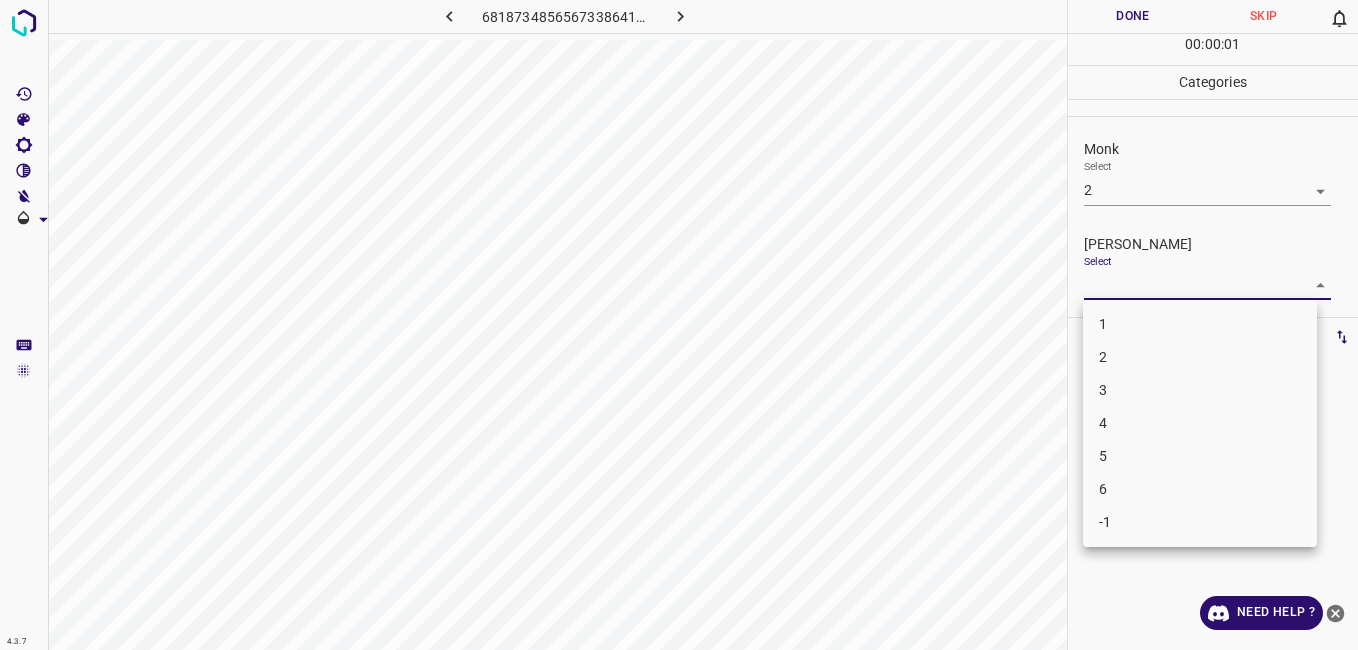 click on "4.3.7 6818734856567338641.png Done Skip 0 00   : 00   : 01   Categories Monk   Select 2 2  Fitzpatrick   Select ​ Labels   0 Categories 1 Monk 2  Fitzpatrick Tools Space Change between modes (Draw & Edit) I Auto labeling R Restore zoom M Zoom in N Zoom out Delete Delete selecte label Filters Z Restore filters X Saturation filter C Brightness filter V Contrast filter B Gray scale filter General O Download Need Help ? - Text - Hide - Delete 1 2 3 4 5 6 -1" at bounding box center [679, 325] 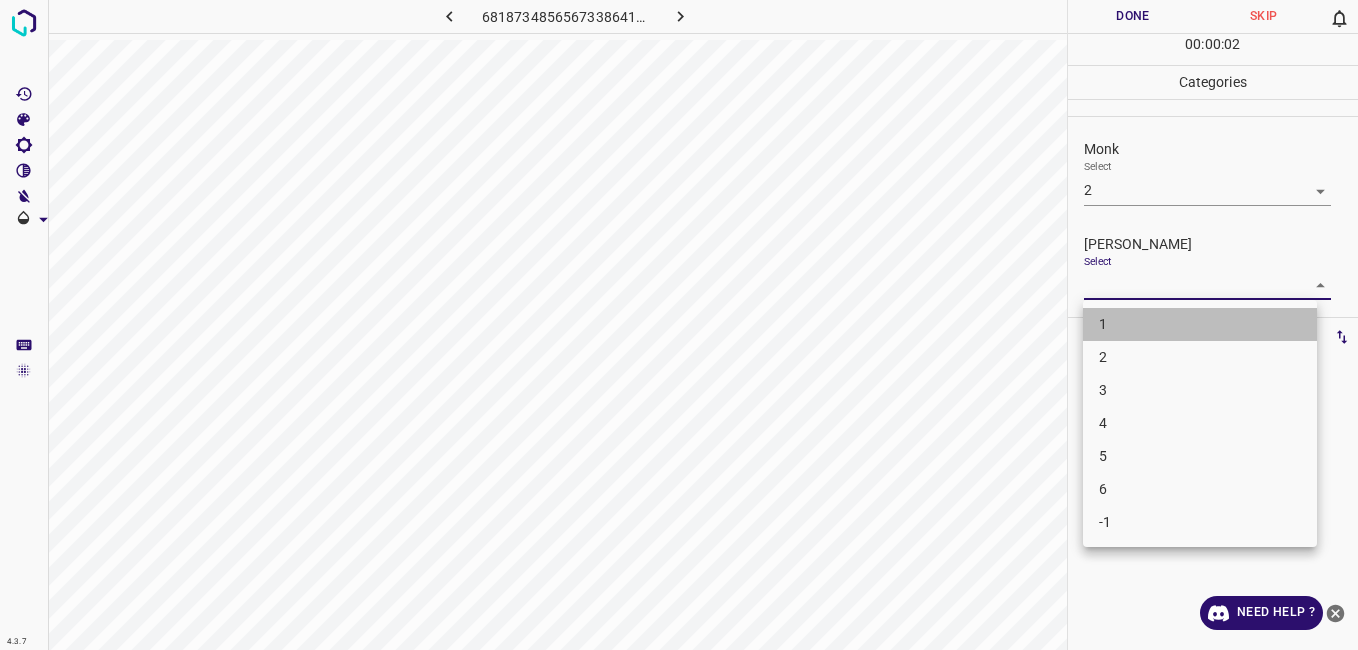 click on "1" at bounding box center [1200, 324] 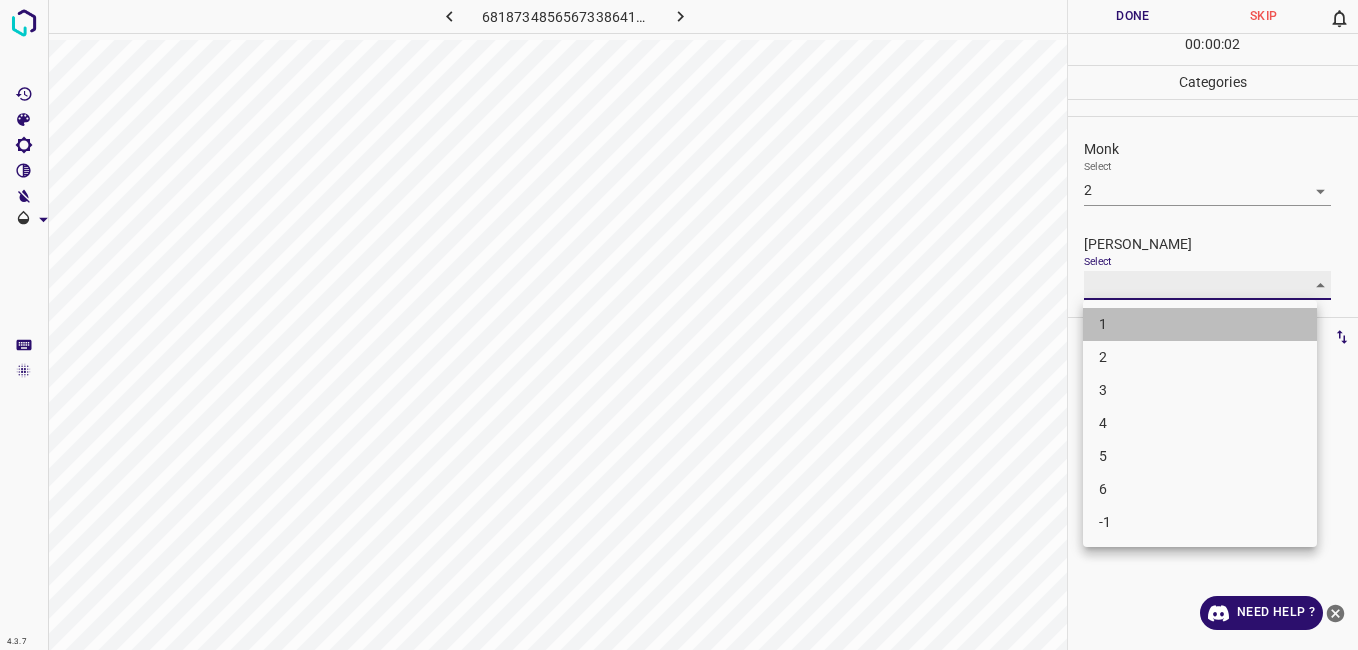 type on "1" 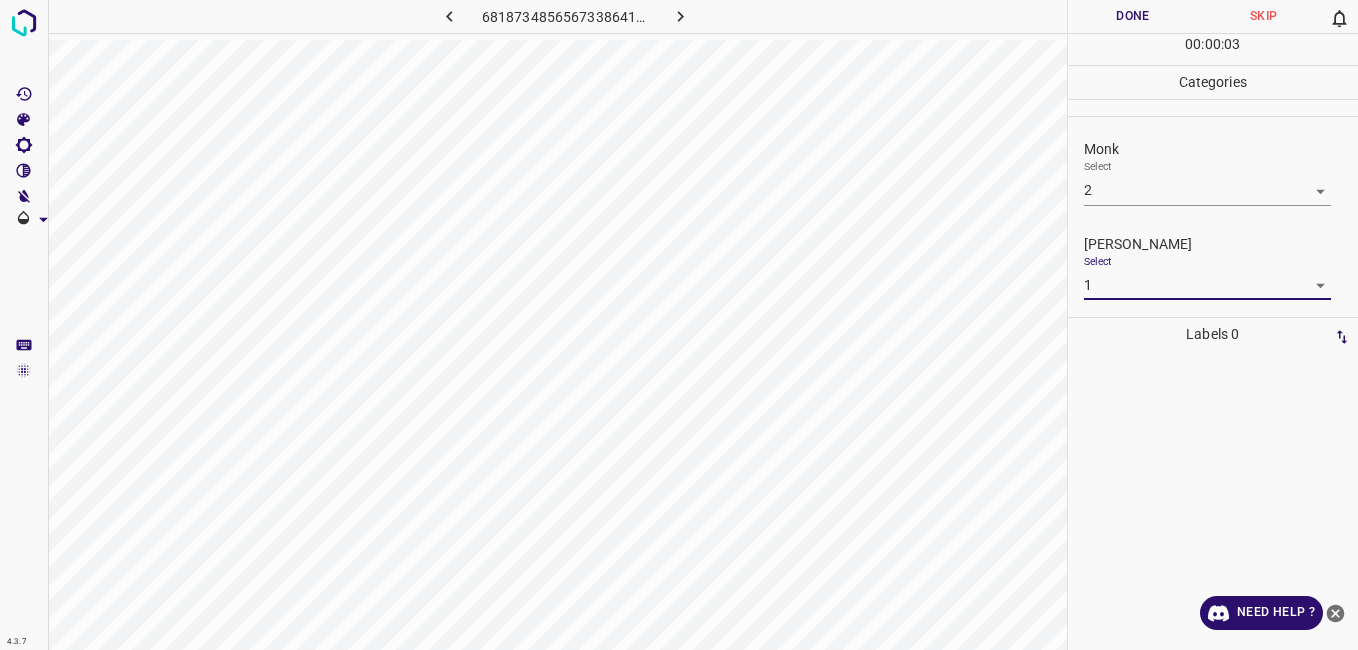 click on "Done" at bounding box center [1133, 16] 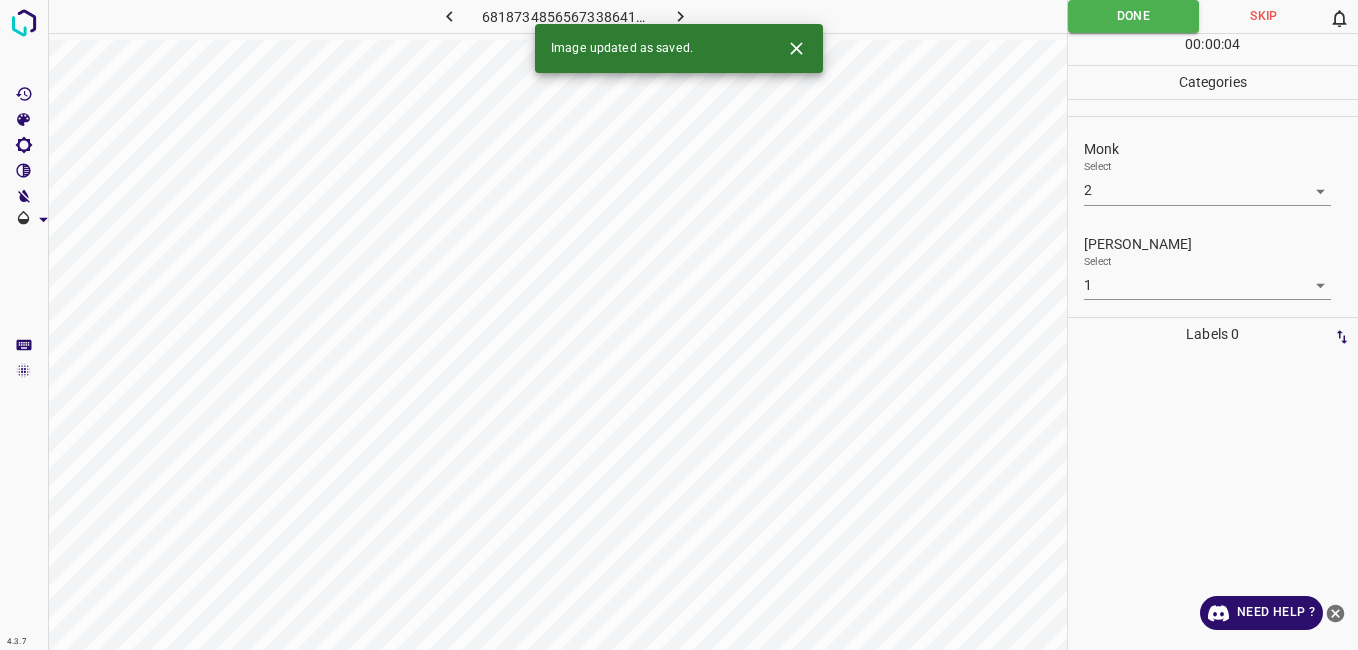 click 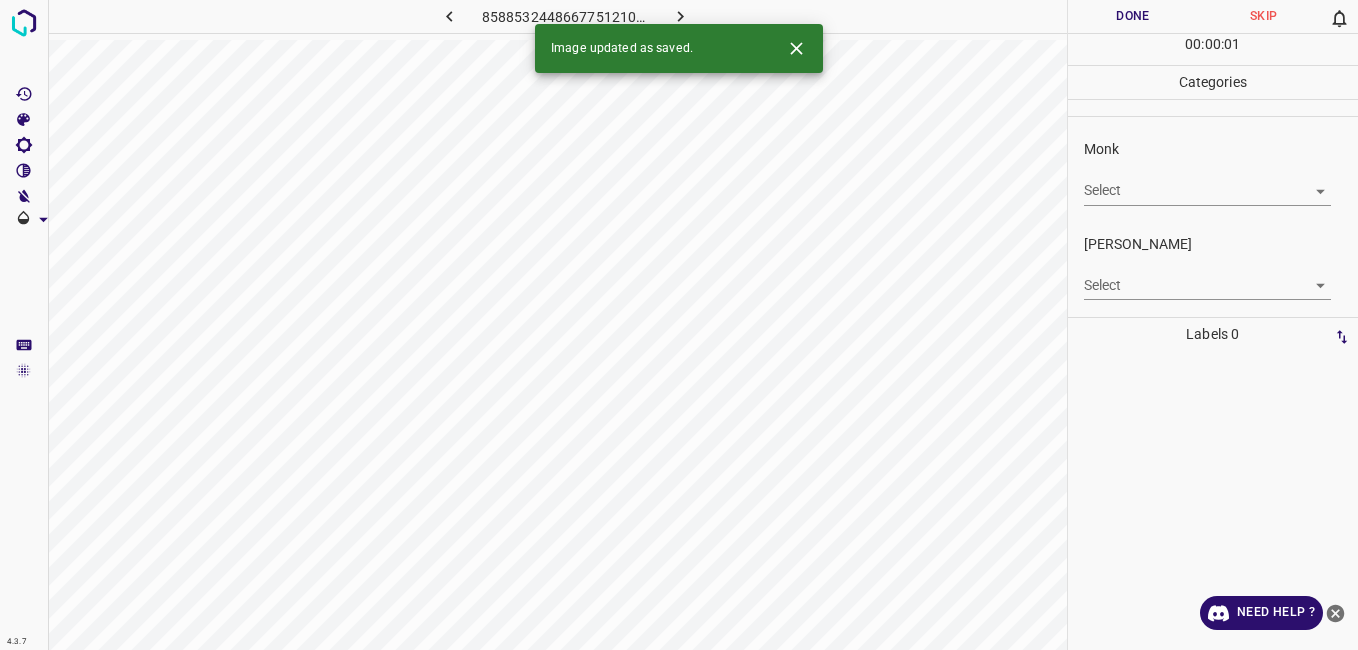 click on "4.3.7 8588532448667751210.png Done Skip 0 00   : 00   : 01   Categories Monk   Select ​  Fitzpatrick   Select ​ Labels   0 Categories 1 Monk 2  Fitzpatrick Tools Space Change between modes (Draw & Edit) I Auto labeling R Restore zoom M Zoom in N Zoom out Delete Delete selecte label Filters Z Restore filters X Saturation filter C Brightness filter V Contrast filter B Gray scale filter General O Download Image updated as saved. Need Help ? - Text - Hide - Delete" at bounding box center (679, 325) 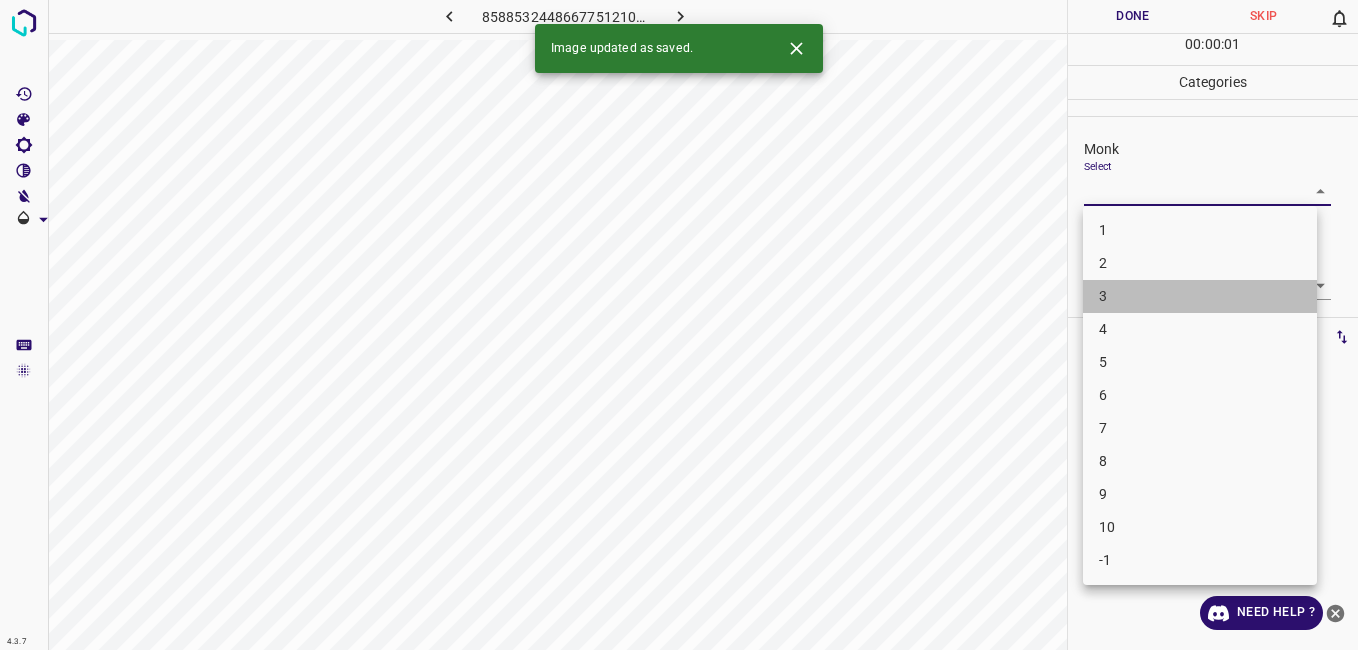 click on "3" at bounding box center (1200, 296) 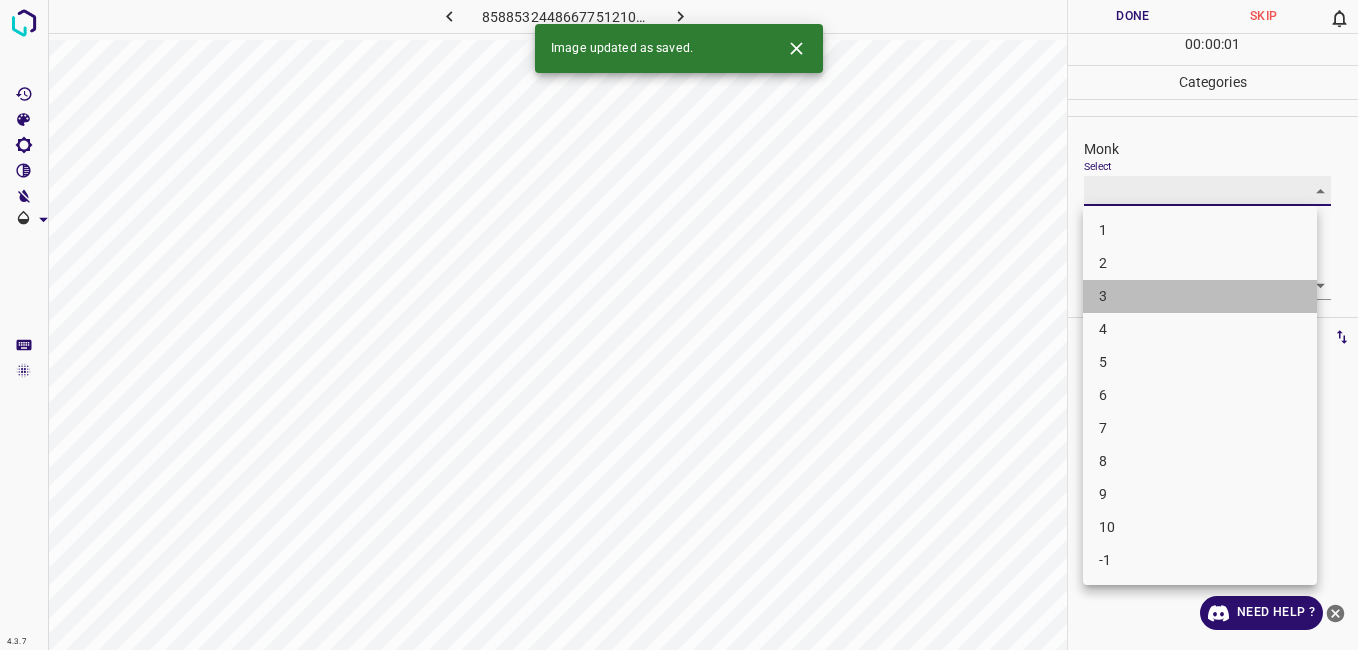 type on "3" 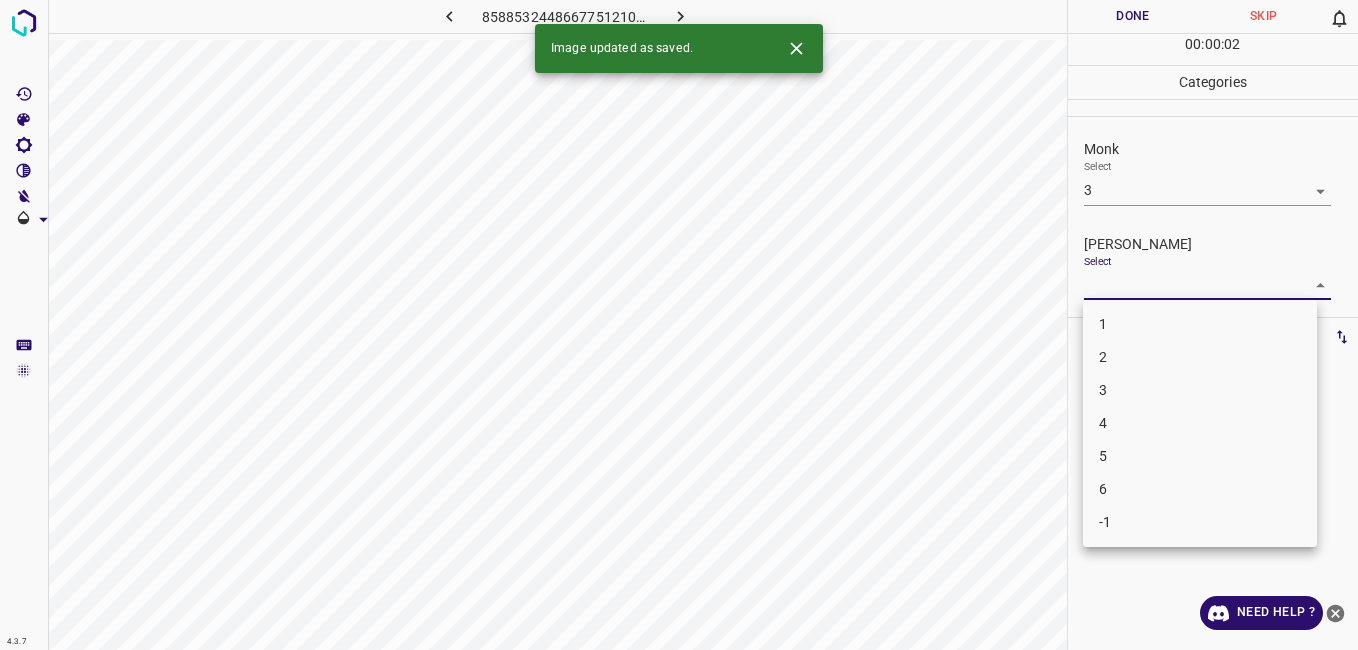 click on "4.3.7 8588532448667751210.png Done Skip 0 00   : 00   : 02   Categories Monk   Select 3 3  Fitzpatrick   Select ​ Labels   0 Categories 1 Monk 2  Fitzpatrick Tools Space Change between modes (Draw & Edit) I Auto labeling R Restore zoom M Zoom in N Zoom out Delete Delete selecte label Filters Z Restore filters X Saturation filter C Brightness filter V Contrast filter B Gray scale filter General O Download Image updated as saved. Need Help ? - Text - Hide - Delete 1 2 3 4 5 6 -1" at bounding box center [679, 325] 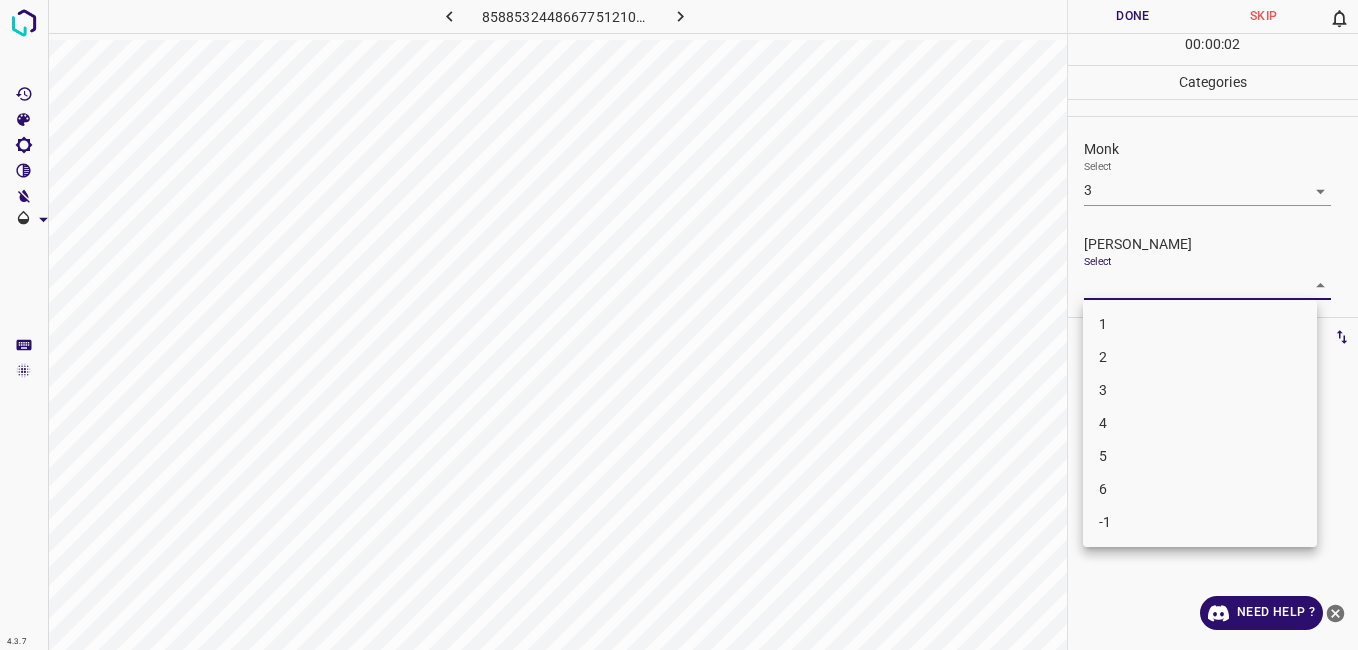 click on "2" at bounding box center [1200, 357] 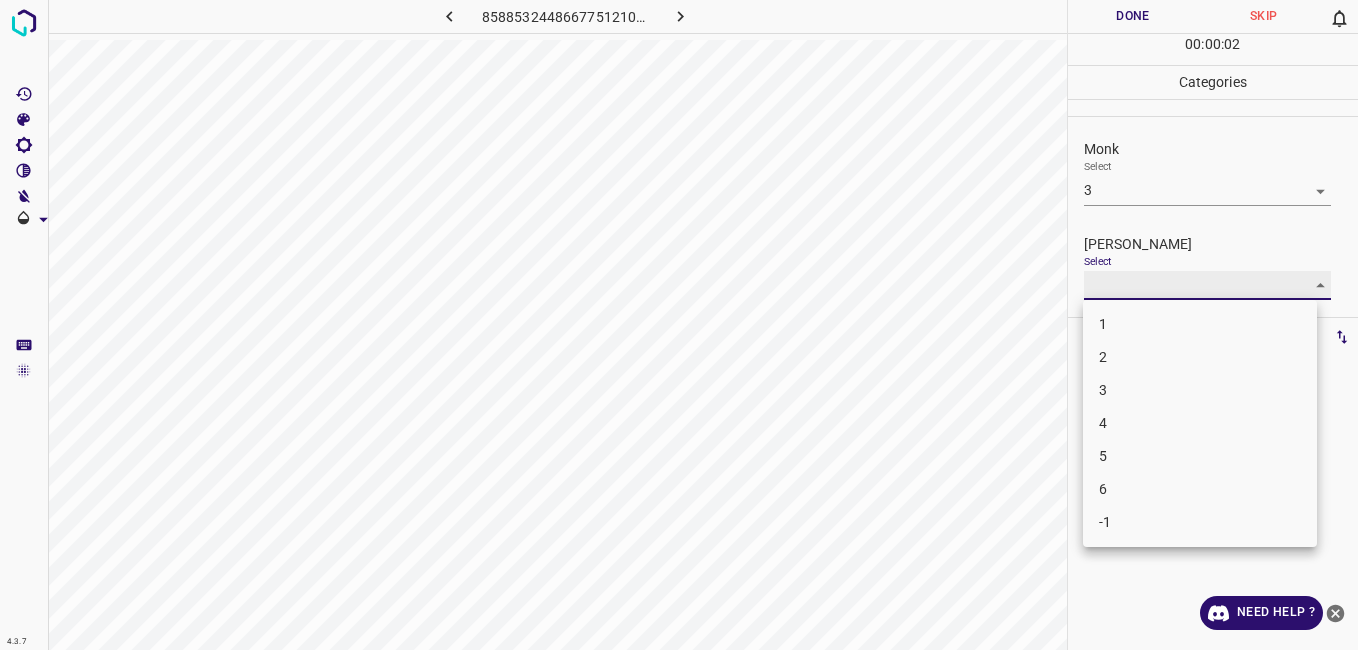 type on "2" 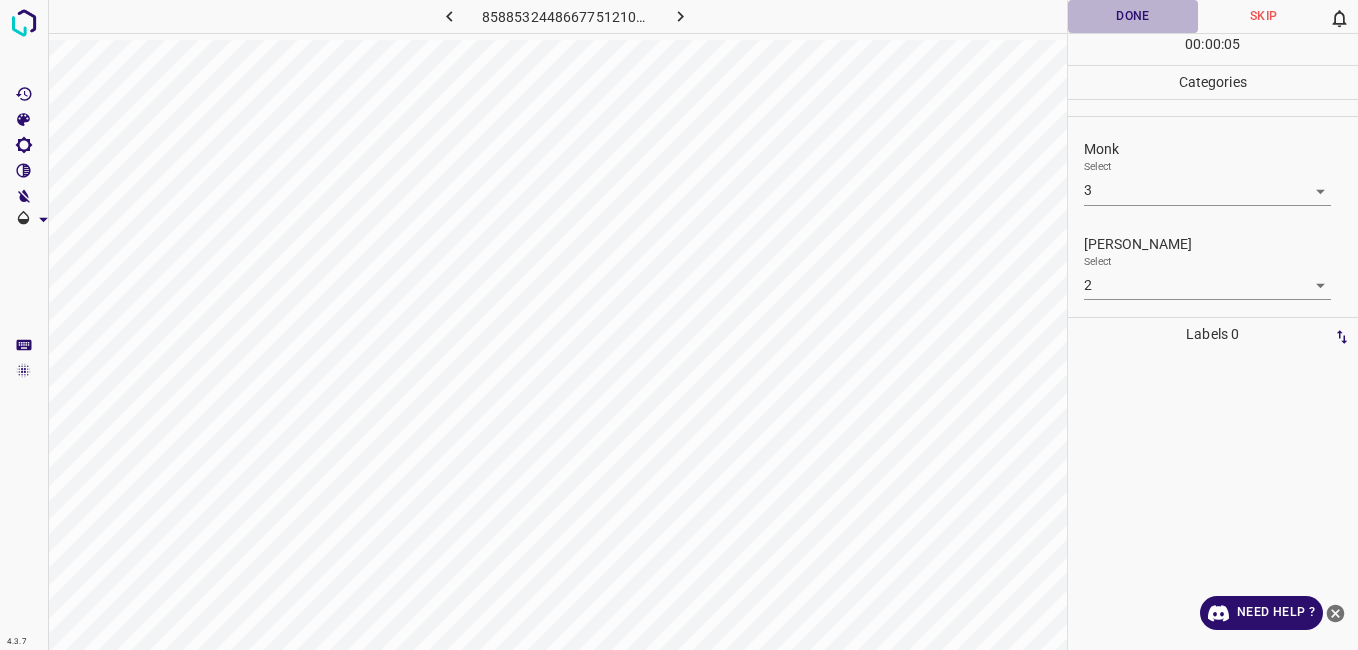 click on "Done" at bounding box center [1133, 16] 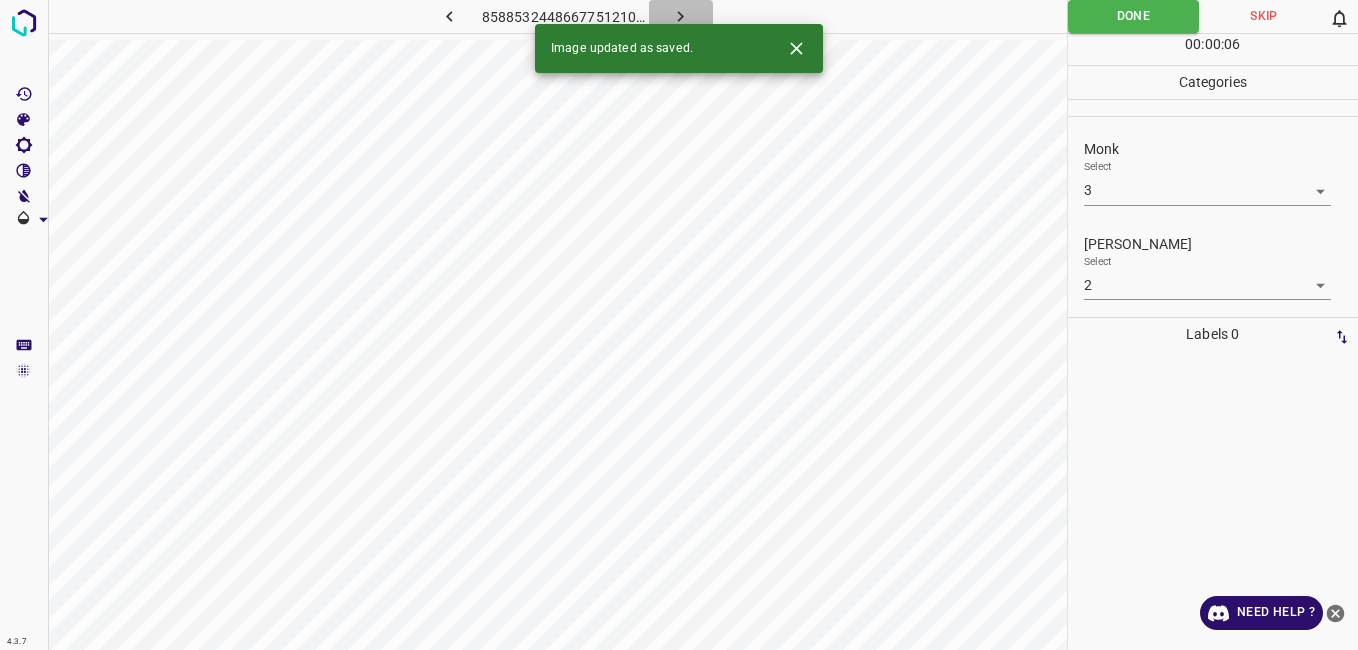 click 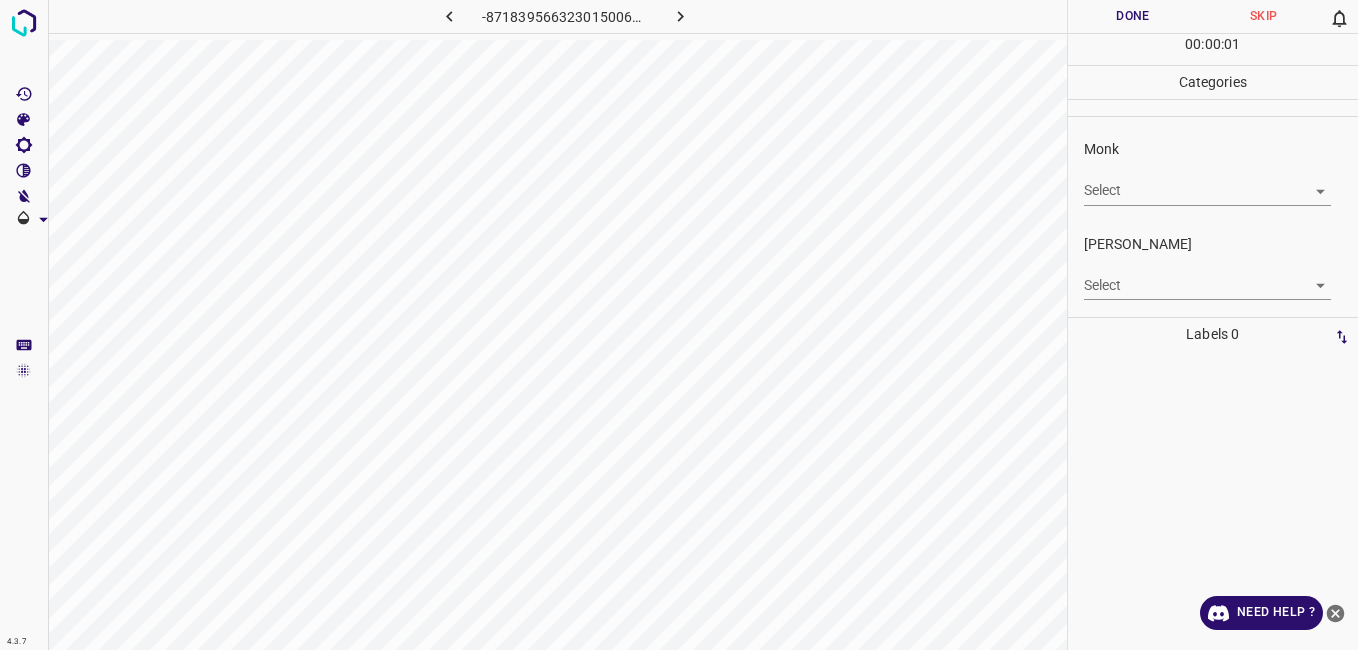 click on "4.3.7 -8718395663230150062.png Done Skip 0 00   : 00   : 01   Categories Monk   Select ​  Fitzpatrick   Select ​ Labels   0 Categories 1 Monk 2  Fitzpatrick Tools Space Change between modes (Draw & Edit) I Auto labeling R Restore zoom M Zoom in N Zoom out Delete Delete selecte label Filters Z Restore filters X Saturation filter C Brightness filter V Contrast filter B Gray scale filter General O Download Need Help ? - Text - Hide - Delete" at bounding box center [679, 325] 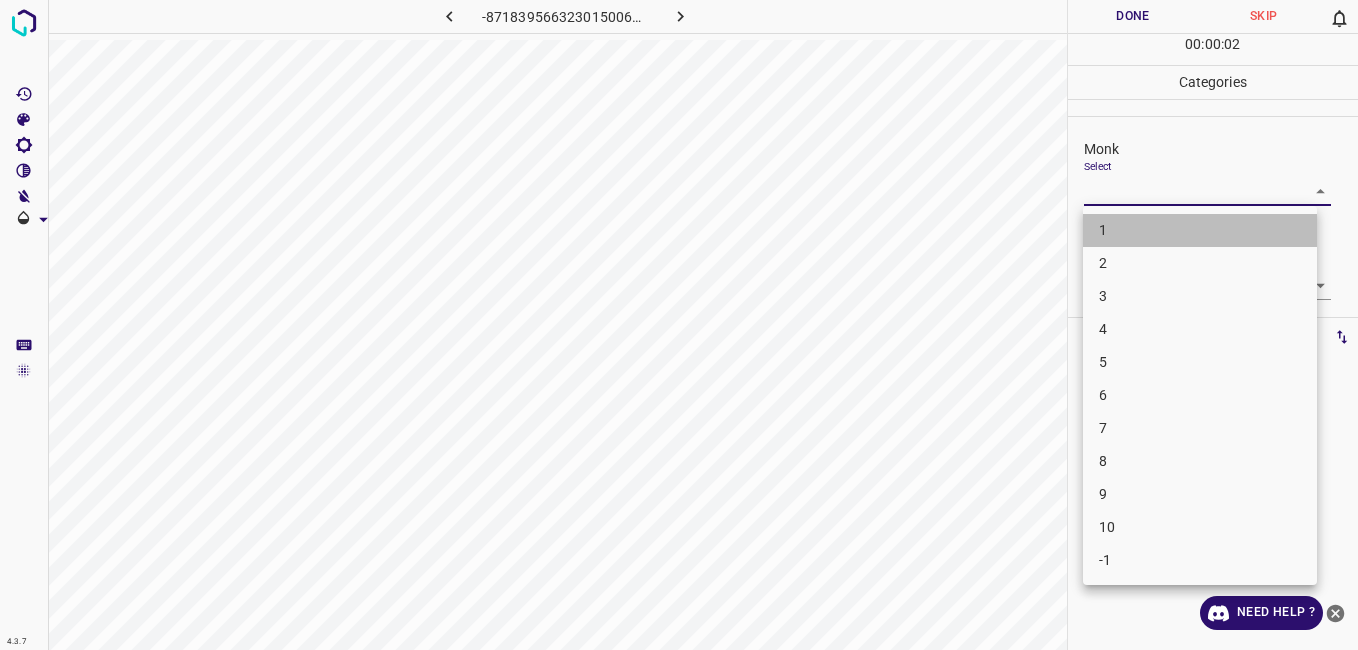 click on "1" at bounding box center [1200, 230] 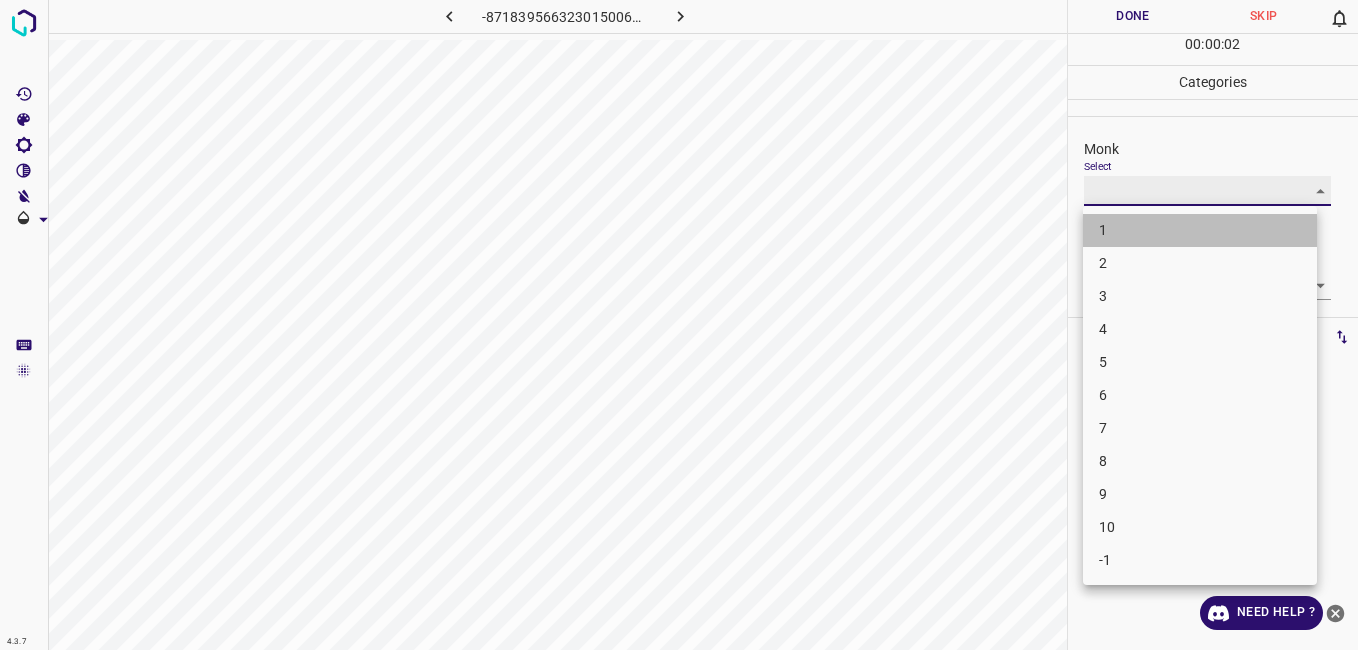 type on "1" 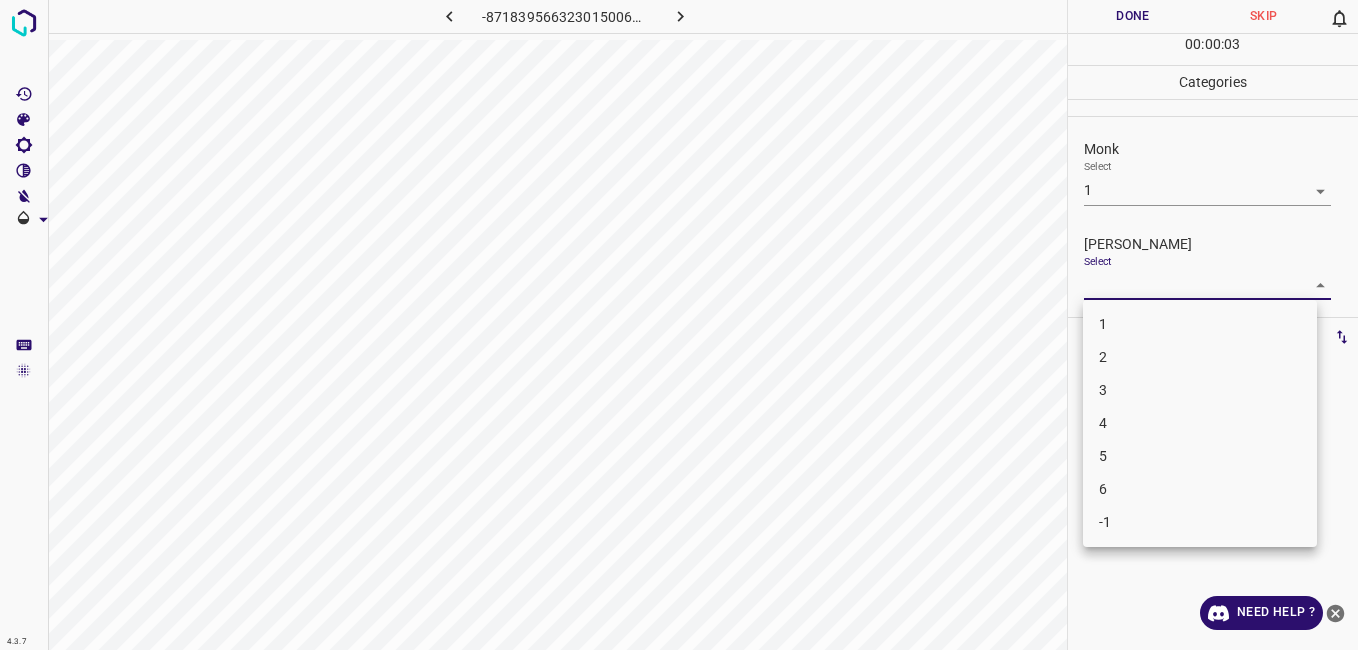 click on "4.3.7 -8718395663230150062.png Done Skip 0 00   : 00   : 03   Categories Monk   Select 1 1  Fitzpatrick   Select ​ Labels   0 Categories 1 Monk 2  Fitzpatrick Tools Space Change between modes (Draw & Edit) I Auto labeling R Restore zoom M Zoom in N Zoom out Delete Delete selecte label Filters Z Restore filters X Saturation filter C Brightness filter V Contrast filter B Gray scale filter General O Download Need Help ? - Text - Hide - Delete 1 2 3 4 5 6 -1" at bounding box center (679, 325) 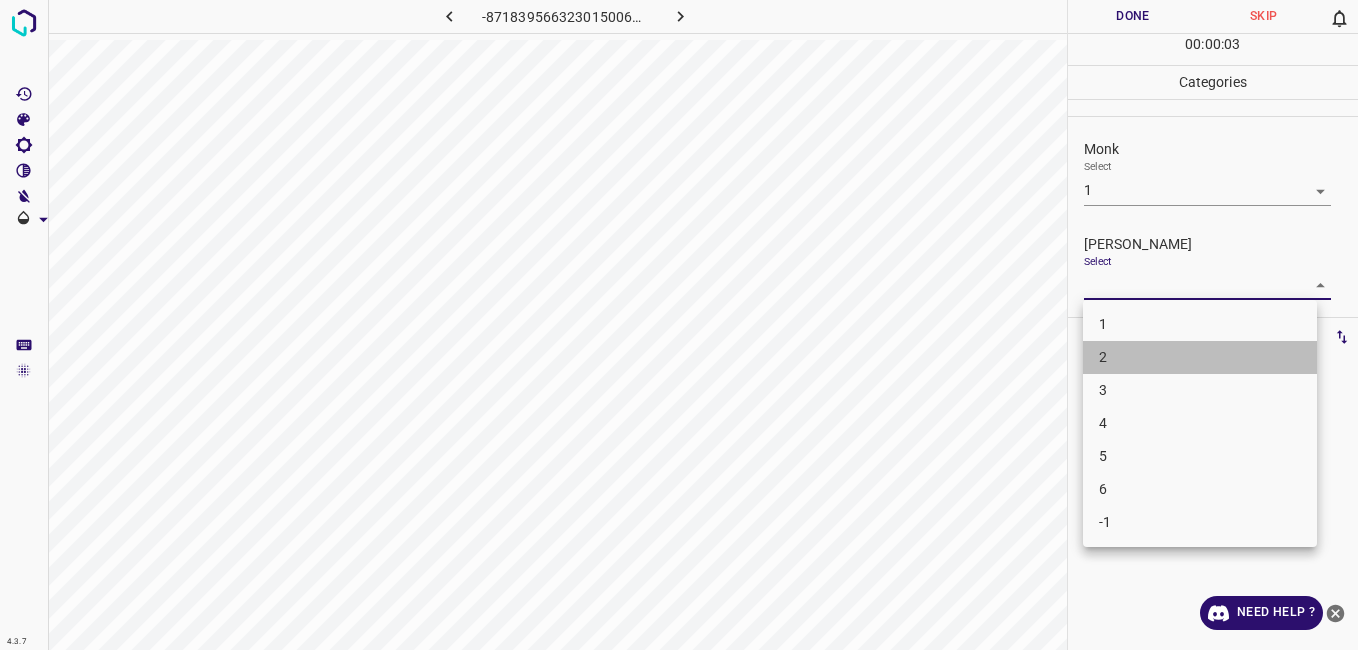 click on "2" at bounding box center (1200, 357) 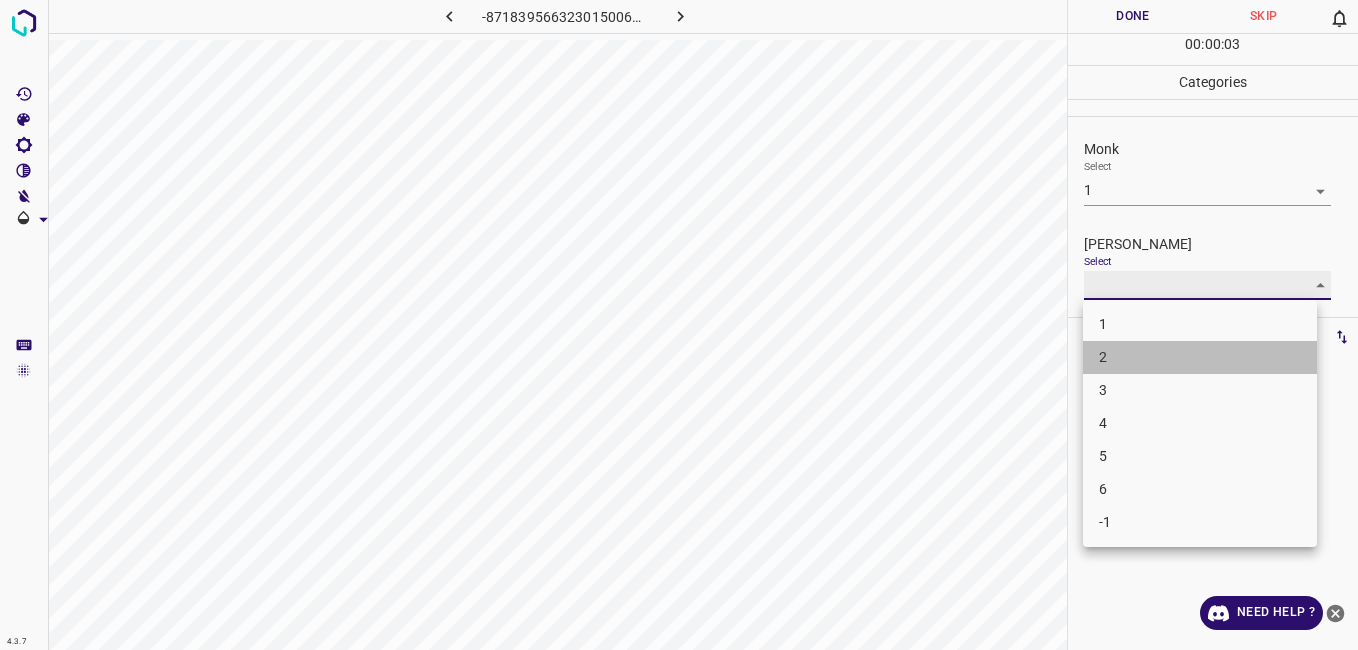 type on "2" 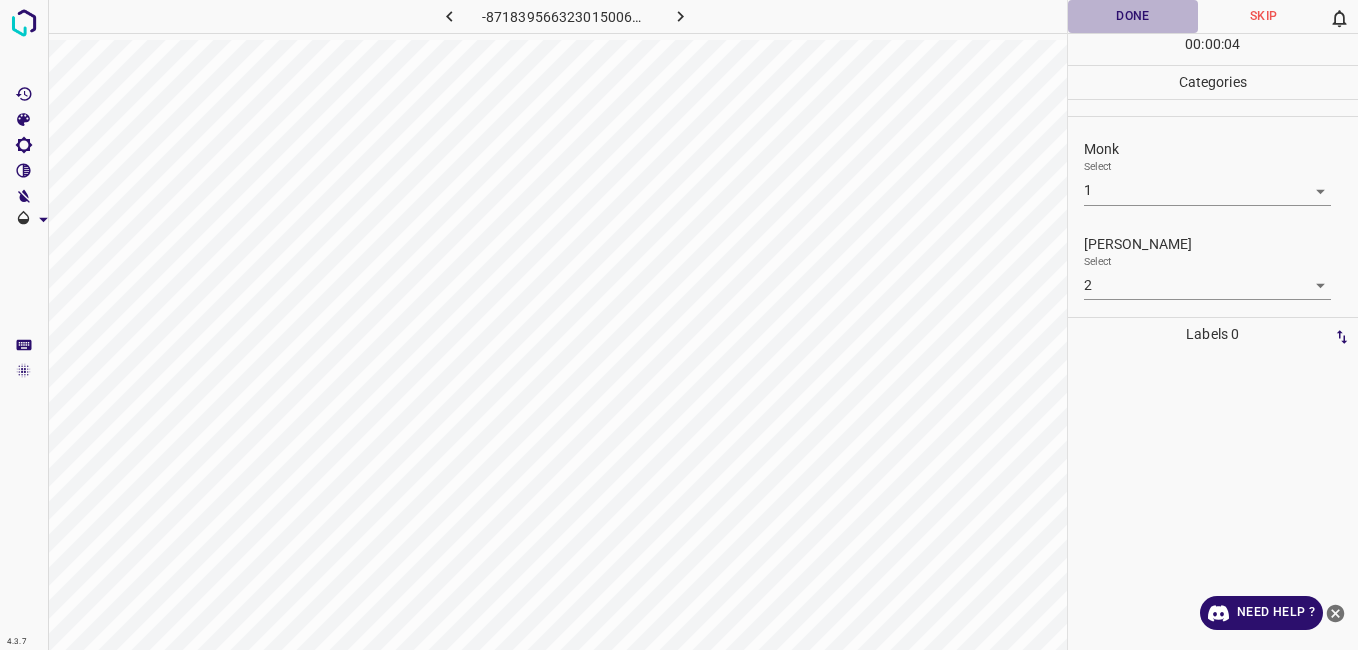 click on "Done" at bounding box center [1133, 16] 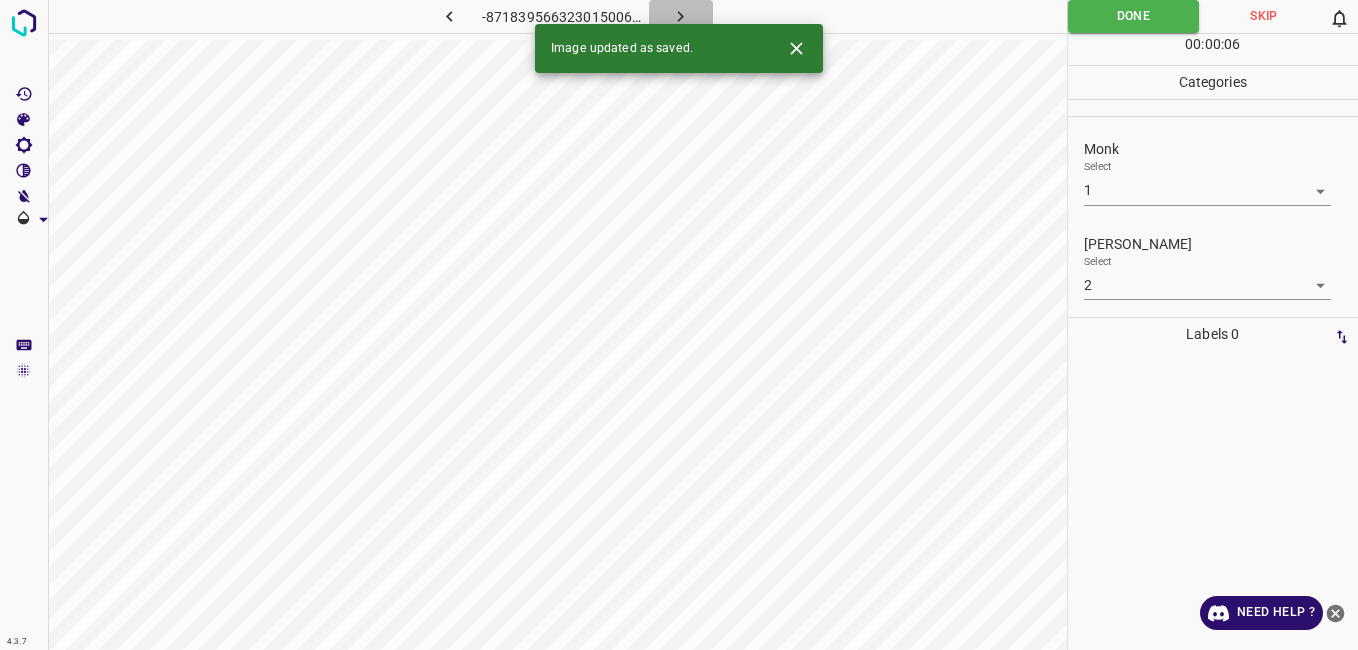 click 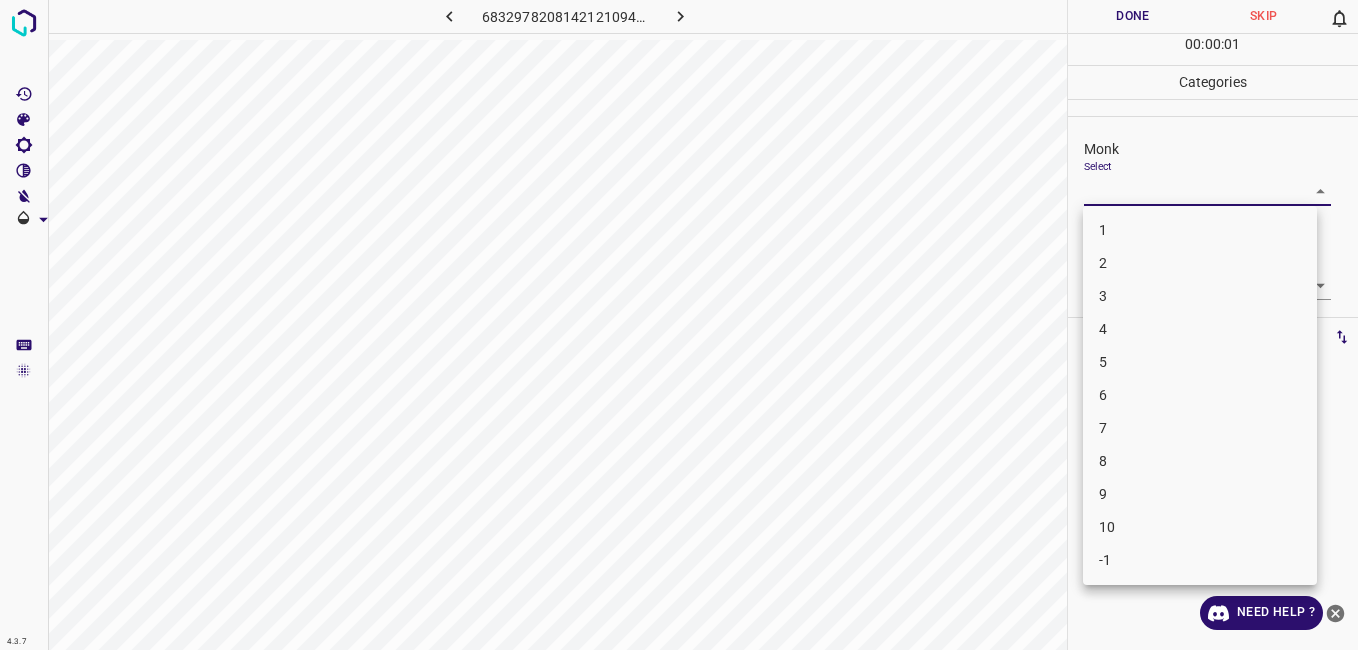 click on "4.3.7 6832978208142121094.png Done Skip 0 00   : 00   : 01   Categories Monk   Select ​  Fitzpatrick   Select ​ Labels   0 Categories 1 Monk 2  Fitzpatrick Tools Space Change between modes (Draw & Edit) I Auto labeling R Restore zoom M Zoom in N Zoom out Delete Delete selecte label Filters Z Restore filters X Saturation filter C Brightness filter V Contrast filter B Gray scale filter General O Download Need Help ? - Text - Hide - Delete 1 2 3 4 5 6 7 8 9 10 -1" at bounding box center [679, 325] 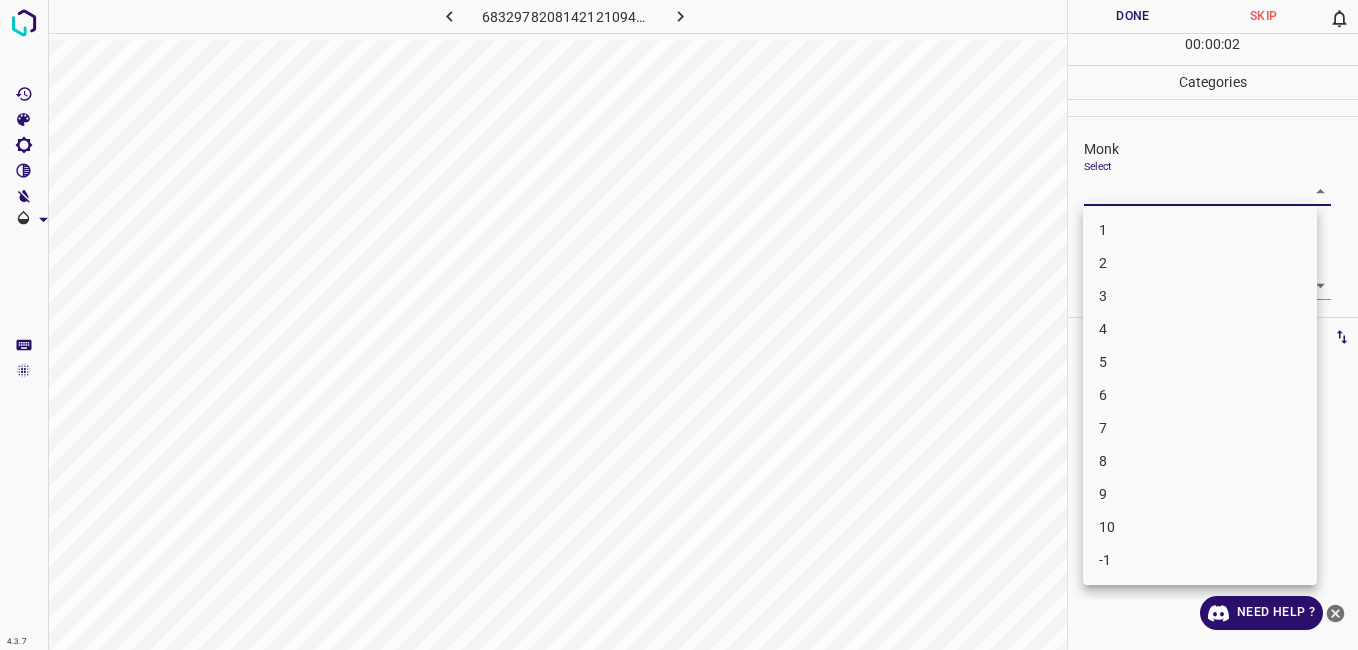 click on "4" at bounding box center [1200, 329] 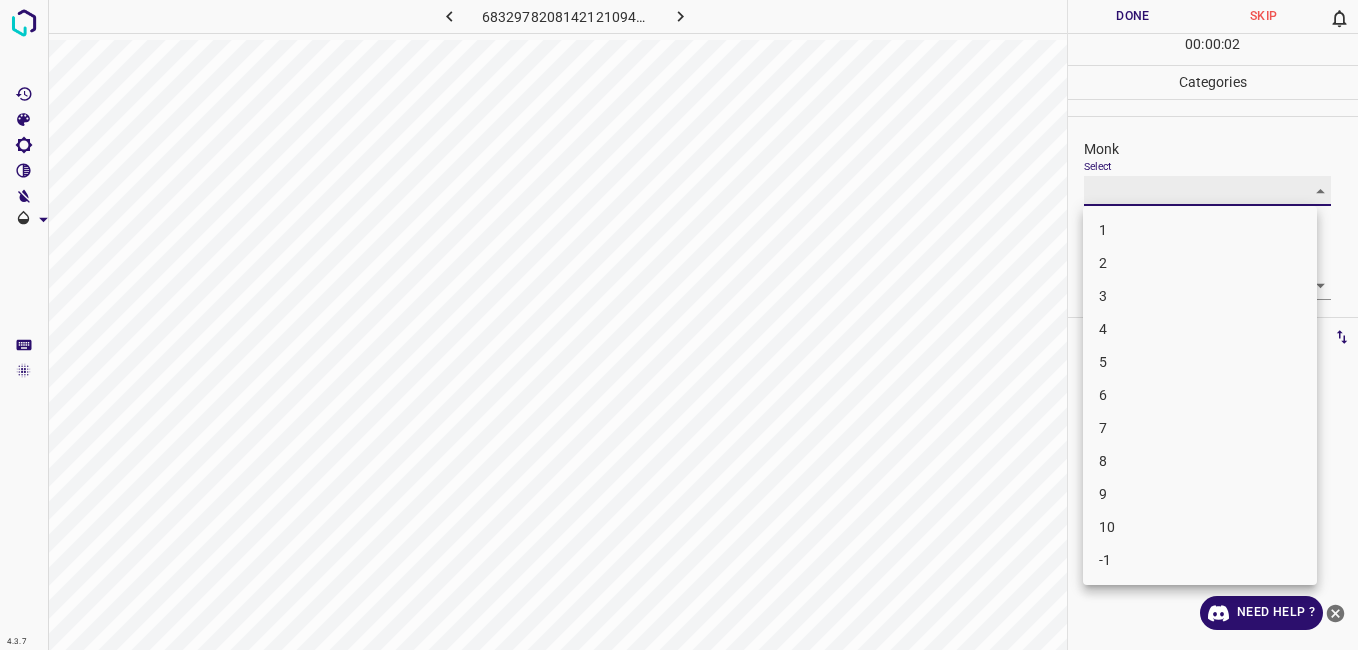 type on "4" 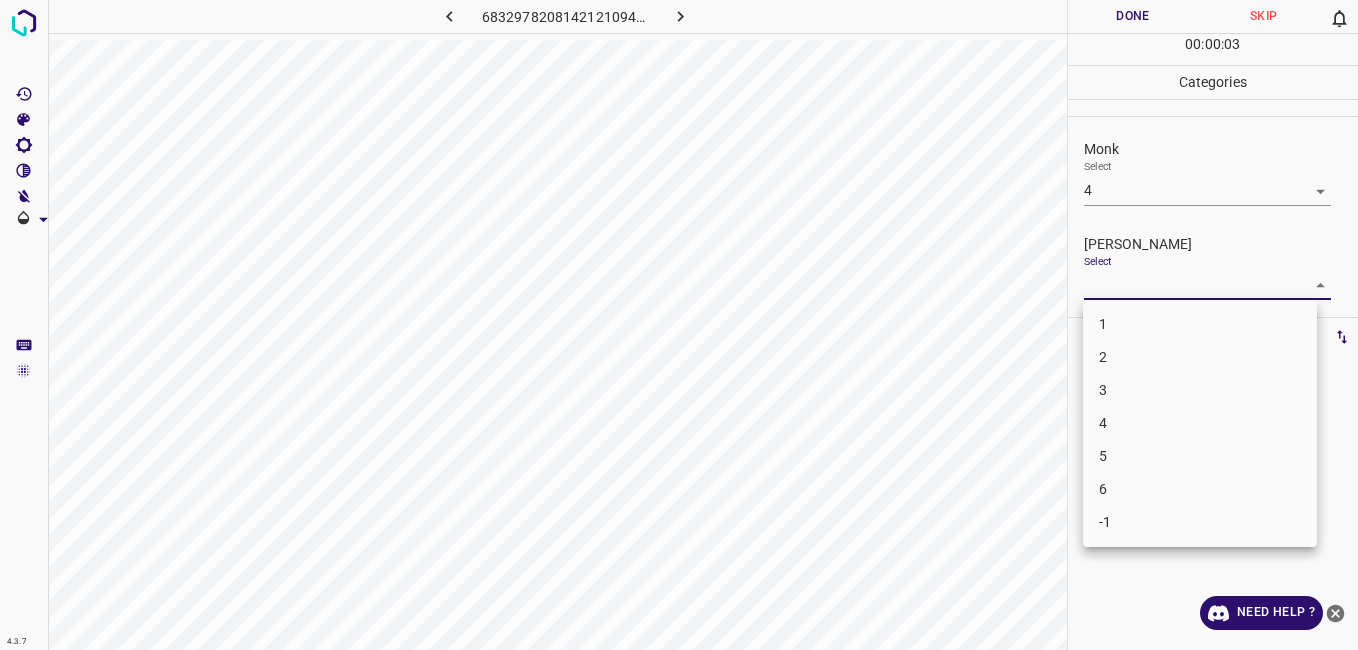 click on "4.3.7 6832978208142121094.png Done Skip 0 00   : 00   : 03   Categories Monk   Select 4 4  Fitzpatrick   Select ​ Labels   0 Categories 1 Monk 2  Fitzpatrick Tools Space Change between modes (Draw & Edit) I Auto labeling R Restore zoom M Zoom in N Zoom out Delete Delete selecte label Filters Z Restore filters X Saturation filter C Brightness filter V Contrast filter B Gray scale filter General O Download Need Help ? - Text - Hide - Delete 1 2 3 4 5 6 -1" at bounding box center [679, 325] 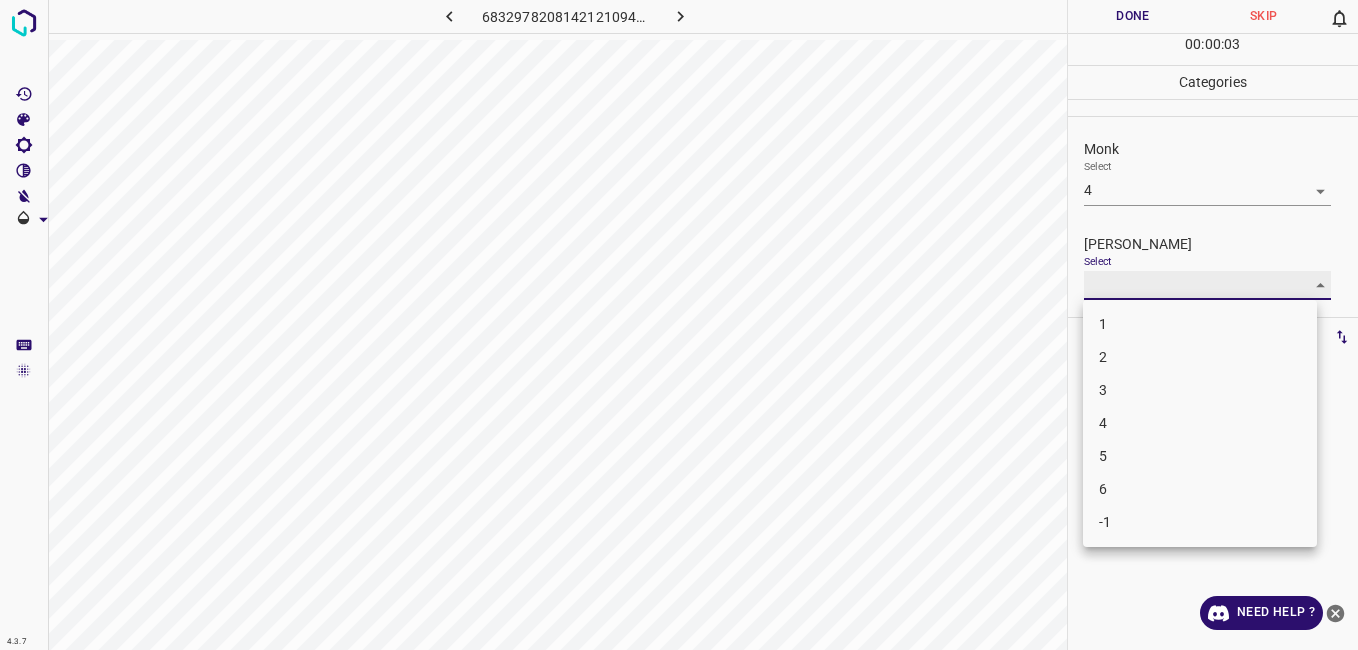 type on "3" 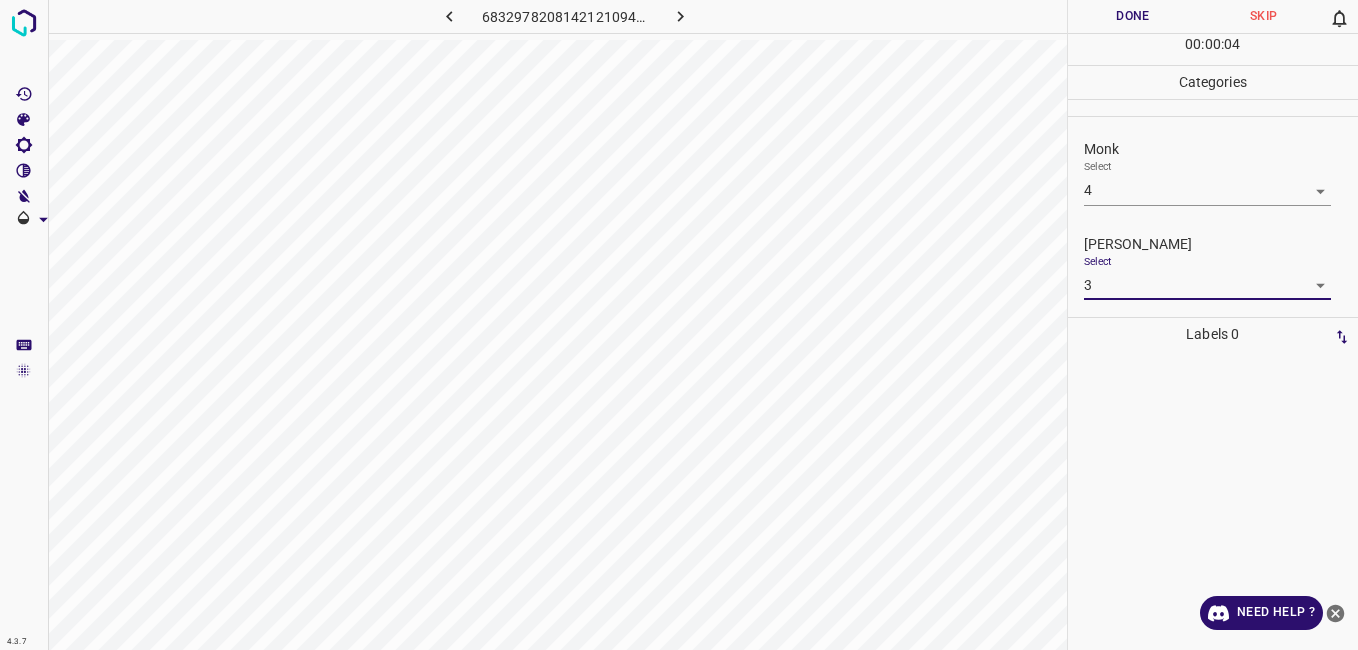 click on "Done" at bounding box center (1133, 16) 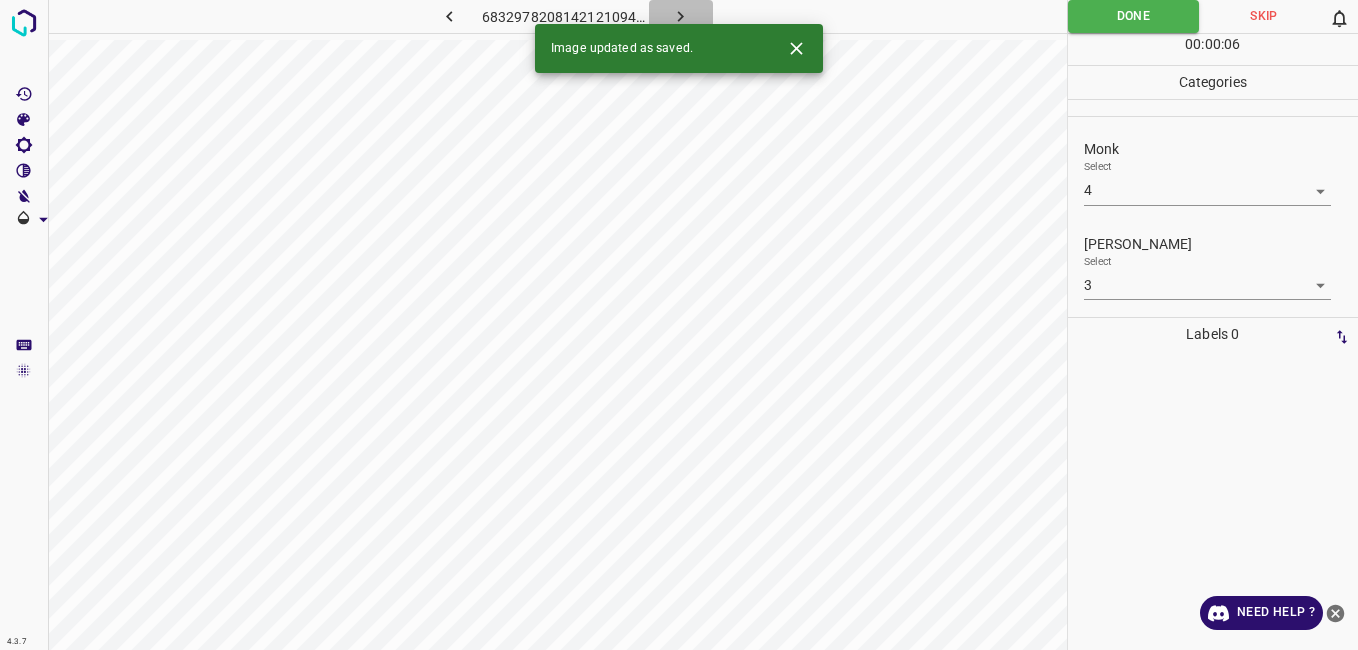 click 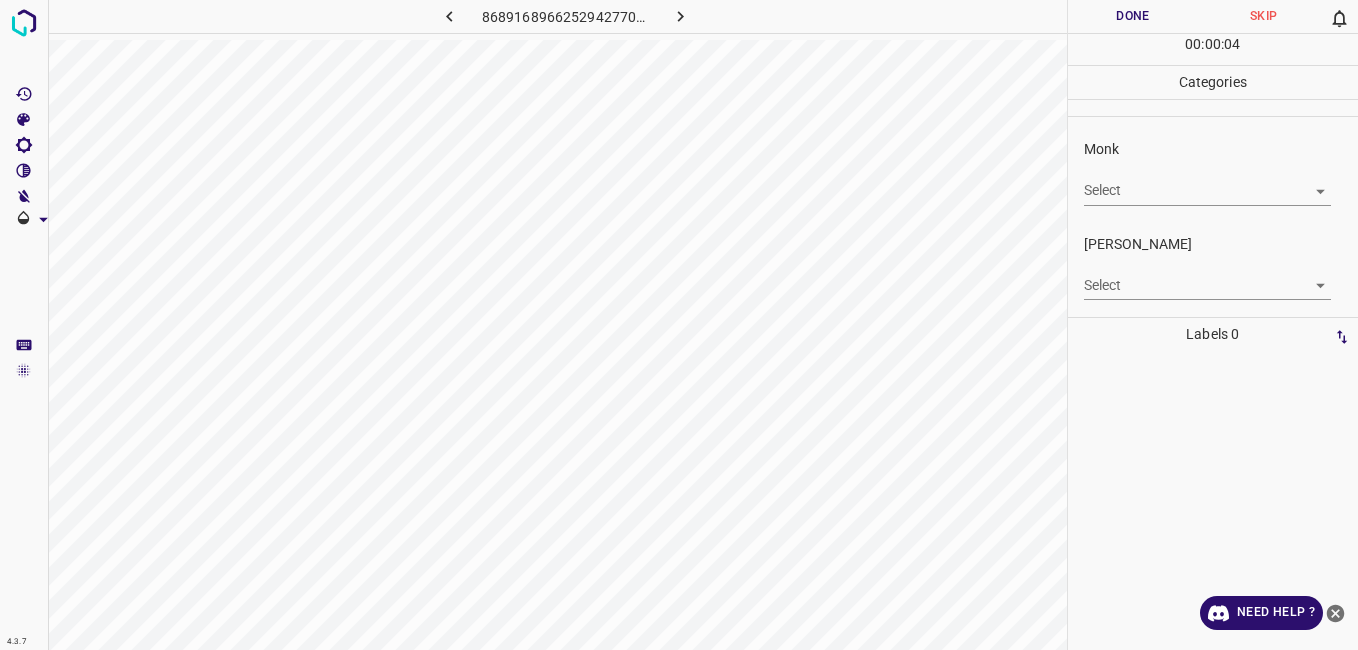 click on "Select ​" at bounding box center (1207, 182) 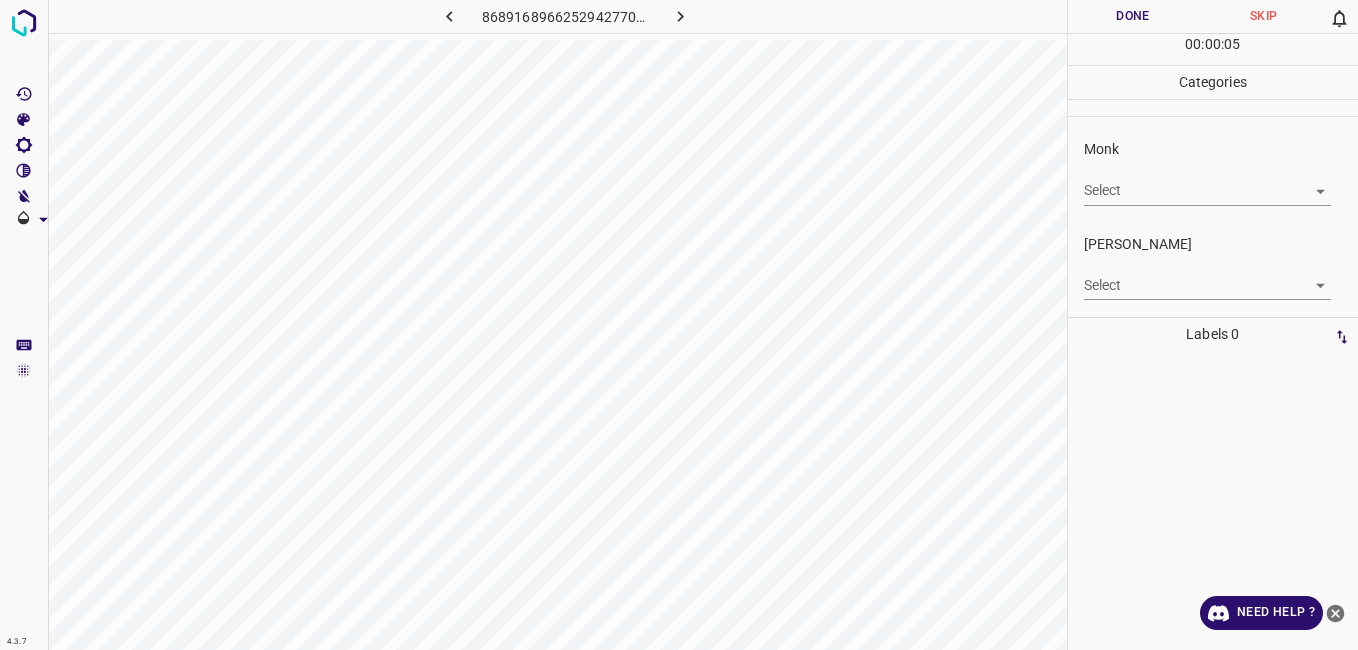 click on "Monk   Select ​" at bounding box center (1213, 172) 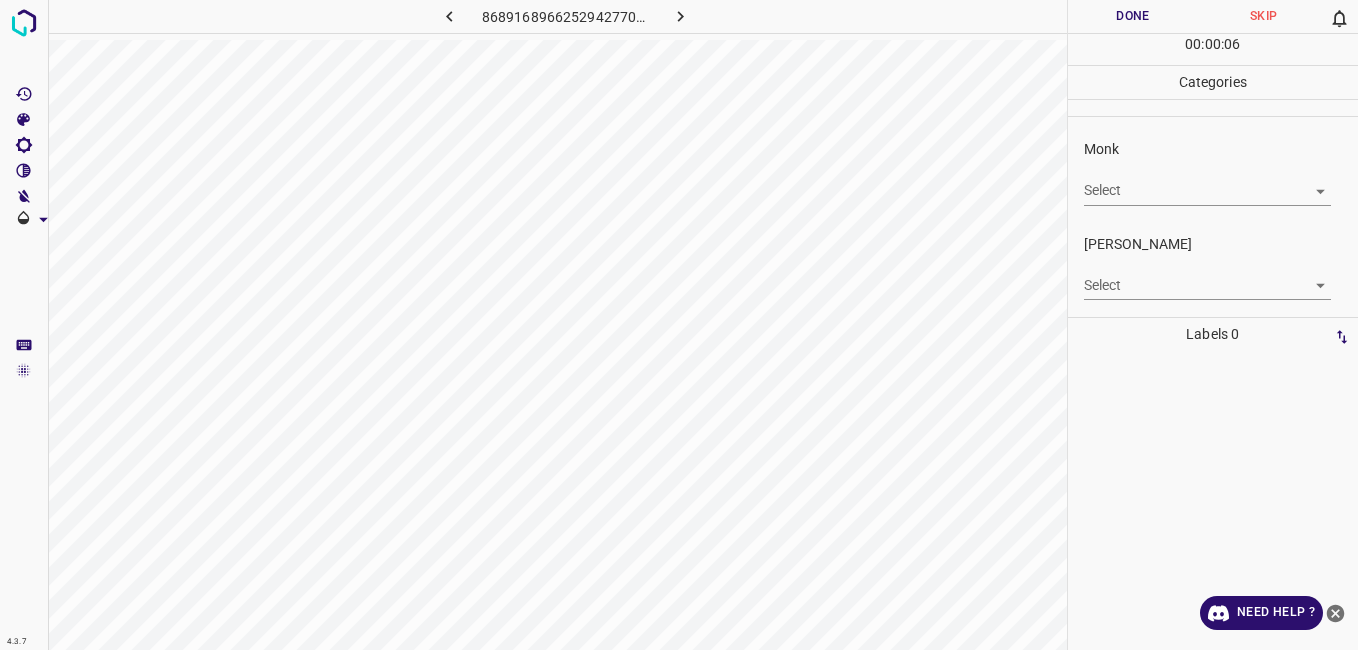 click on "Select ​" at bounding box center [1207, 182] 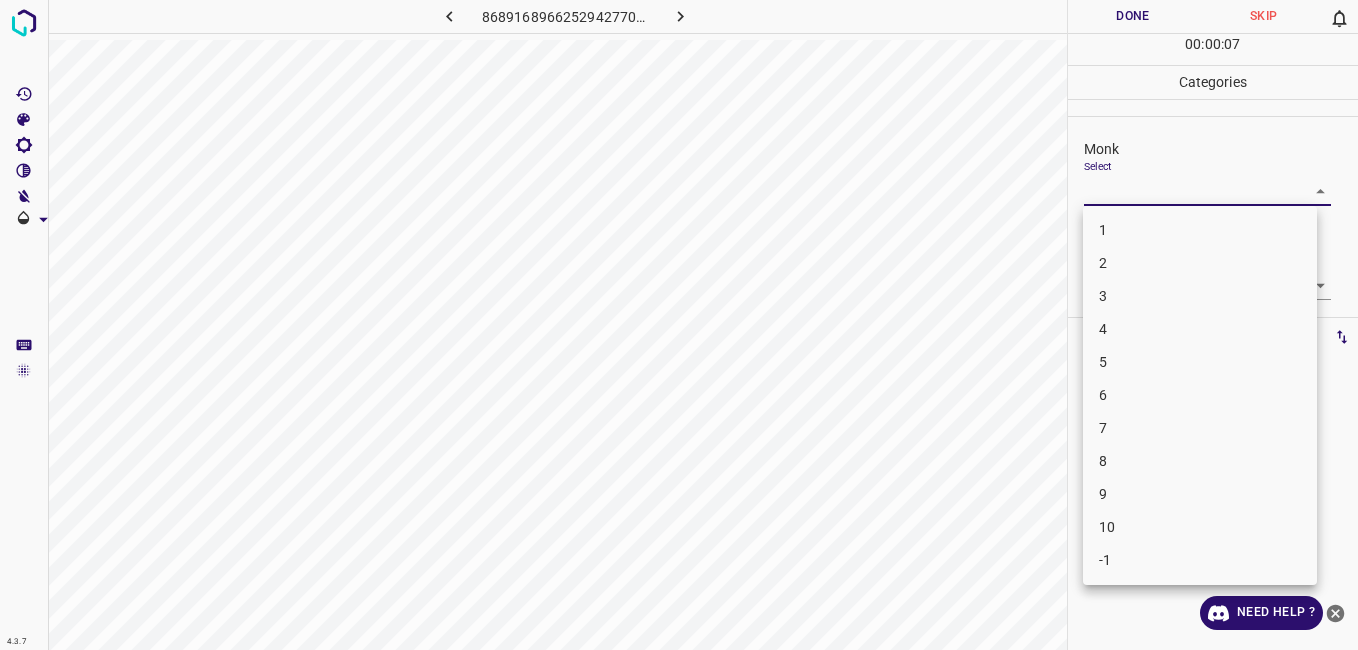 click on "2" at bounding box center [1200, 263] 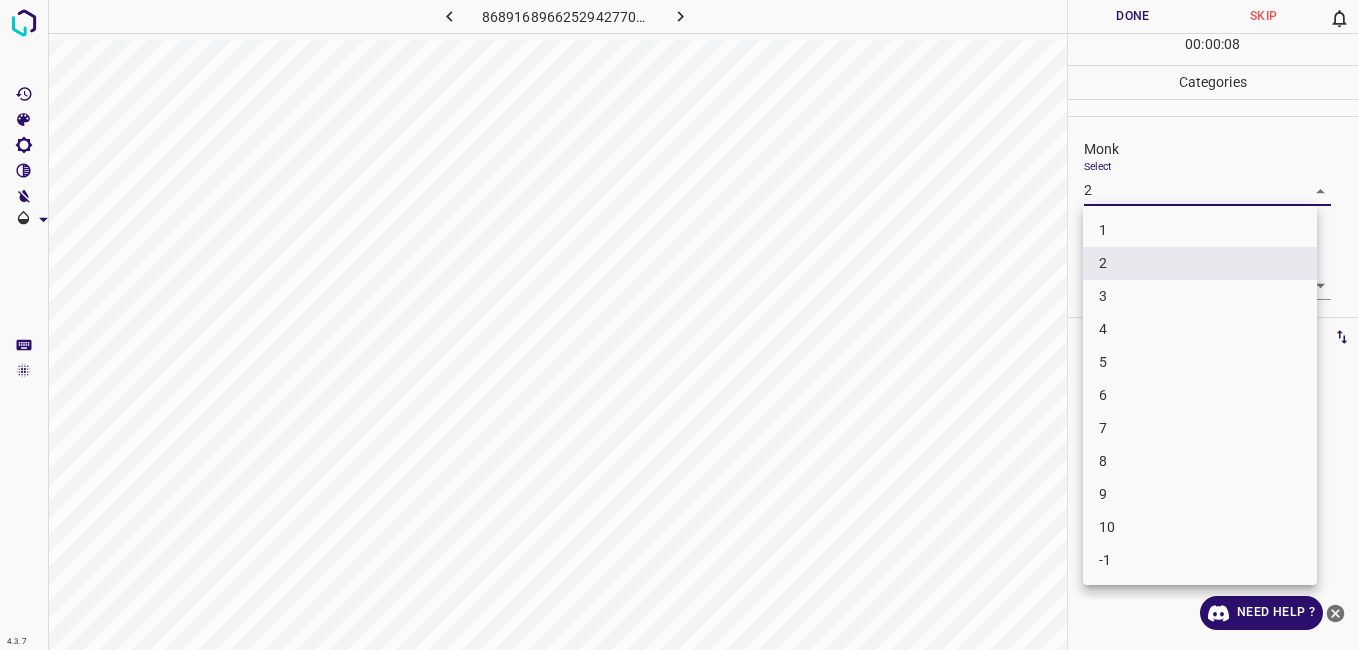 click on "4.3.7 8689168966252942770.png Done Skip 0 00   : 00   : 08   Categories Monk   Select 2 2  Fitzpatrick   Select ​ Labels   0 Categories 1 Monk 2  Fitzpatrick Tools Space Change between modes (Draw & Edit) I Auto labeling R Restore zoom M Zoom in N Zoom out Delete Delete selecte label Filters Z Restore filters X Saturation filter C Brightness filter V Contrast filter B Gray scale filter General O Download Need Help ? - Text - Hide - Delete 1 2 3 4 5 6 7 8 9 10 -1" at bounding box center (679, 325) 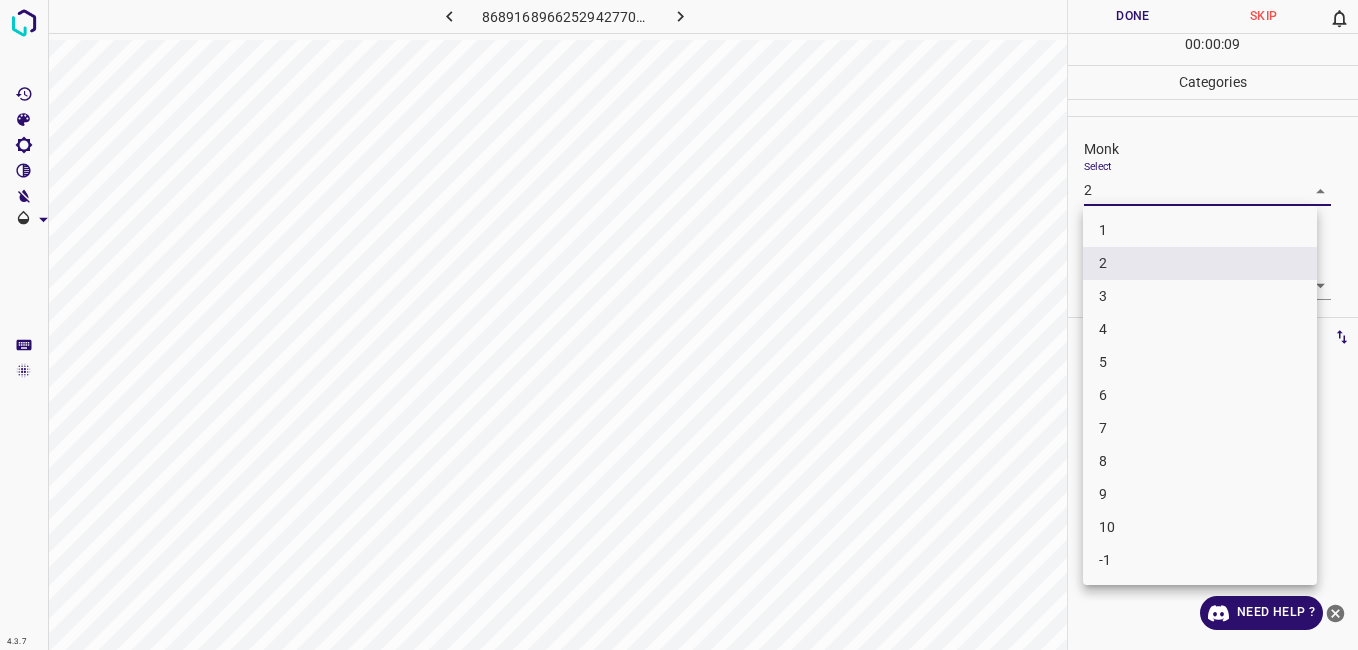 click on "3" at bounding box center [1200, 296] 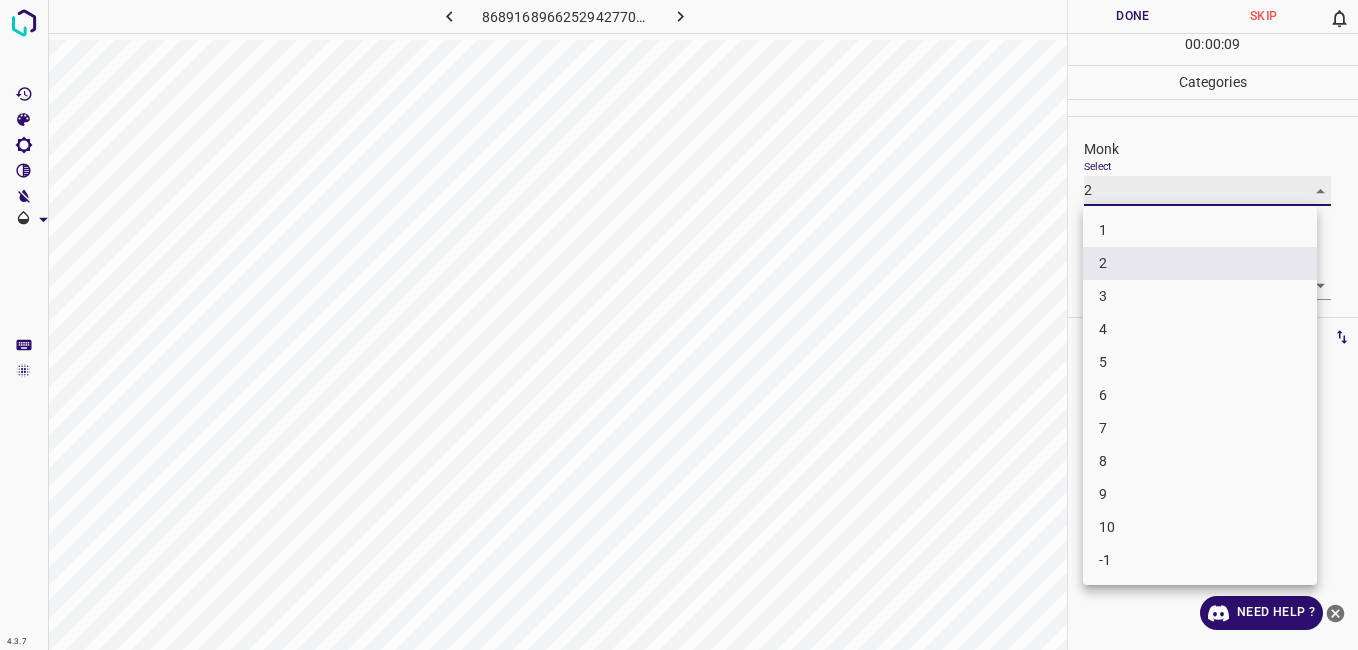 type on "3" 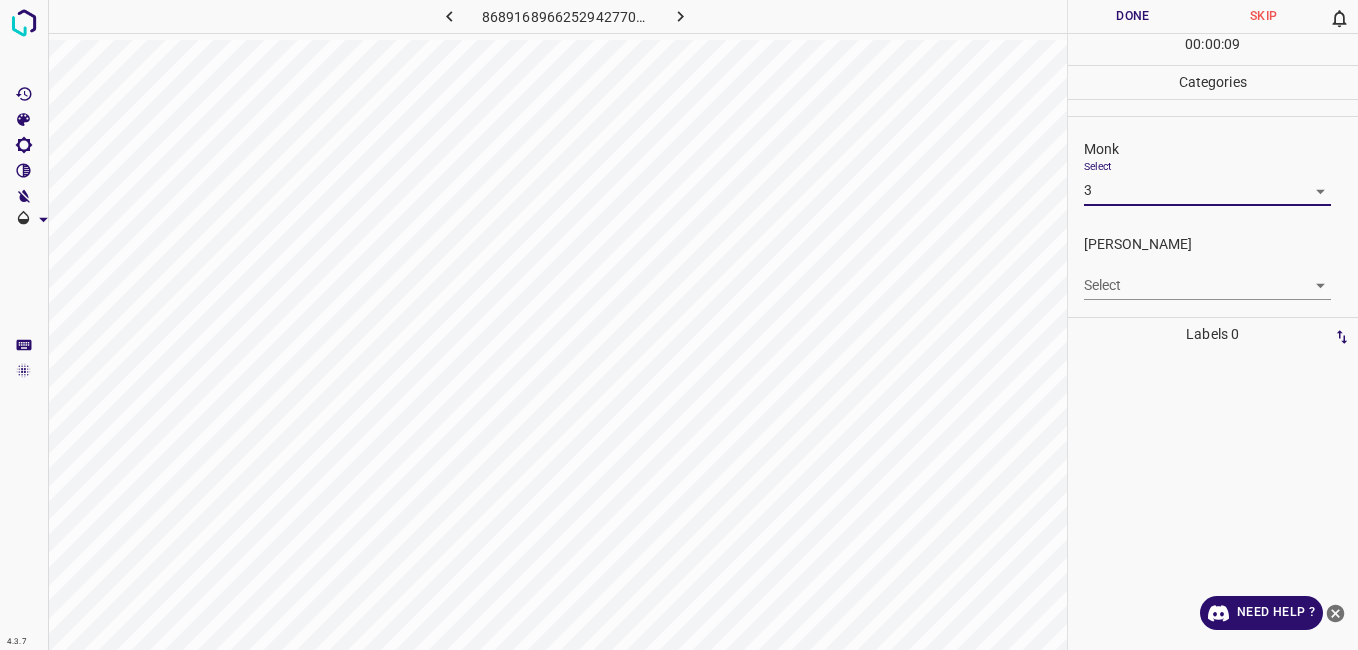 click on "4.3.7 8689168966252942770.png Done Skip 0 00   : 00   : 09   Categories Monk   Select 3 3  Fitzpatrick   Select ​ Labels   0 Categories 1 Monk 2  Fitzpatrick Tools Space Change between modes (Draw & Edit) I Auto labeling R Restore zoom M Zoom in N Zoom out Delete Delete selecte label Filters Z Restore filters X Saturation filter C Brightness filter V Contrast filter B Gray scale filter General O Download Need Help ? - Text - Hide - Delete 1 2 3 4 5 6 7 8 9 10 -1" at bounding box center (679, 325) 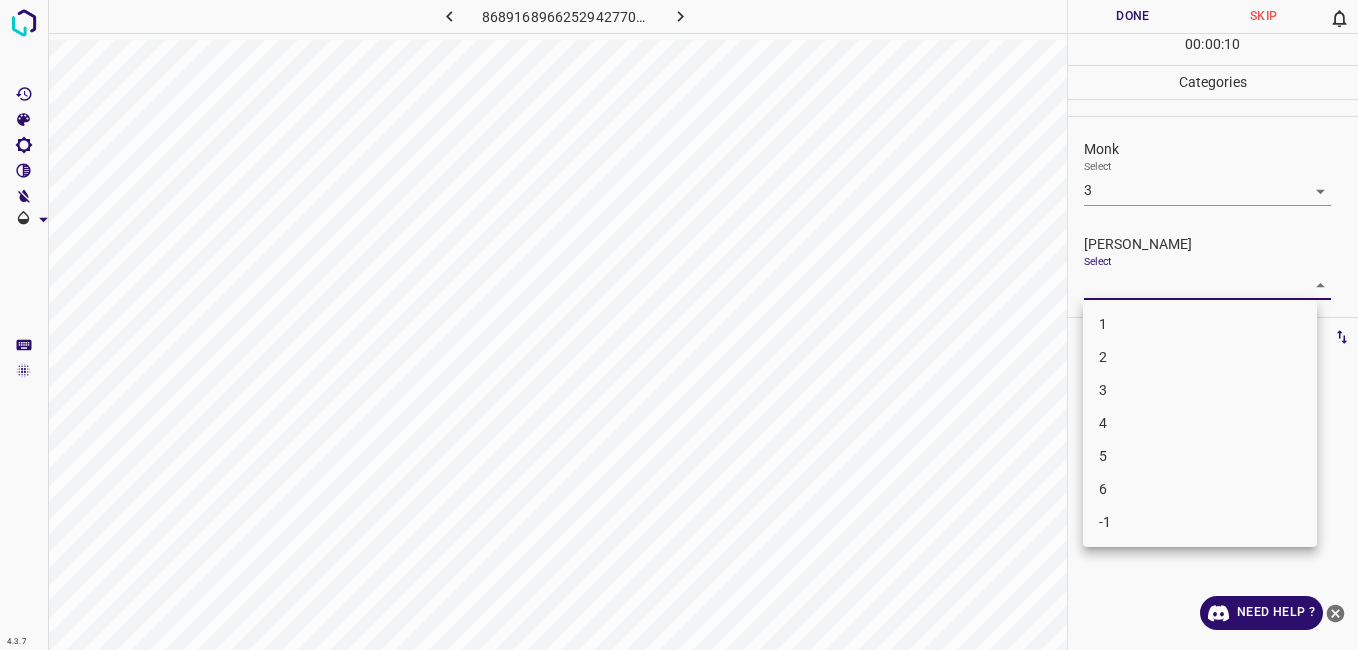 click on "2" at bounding box center (1200, 357) 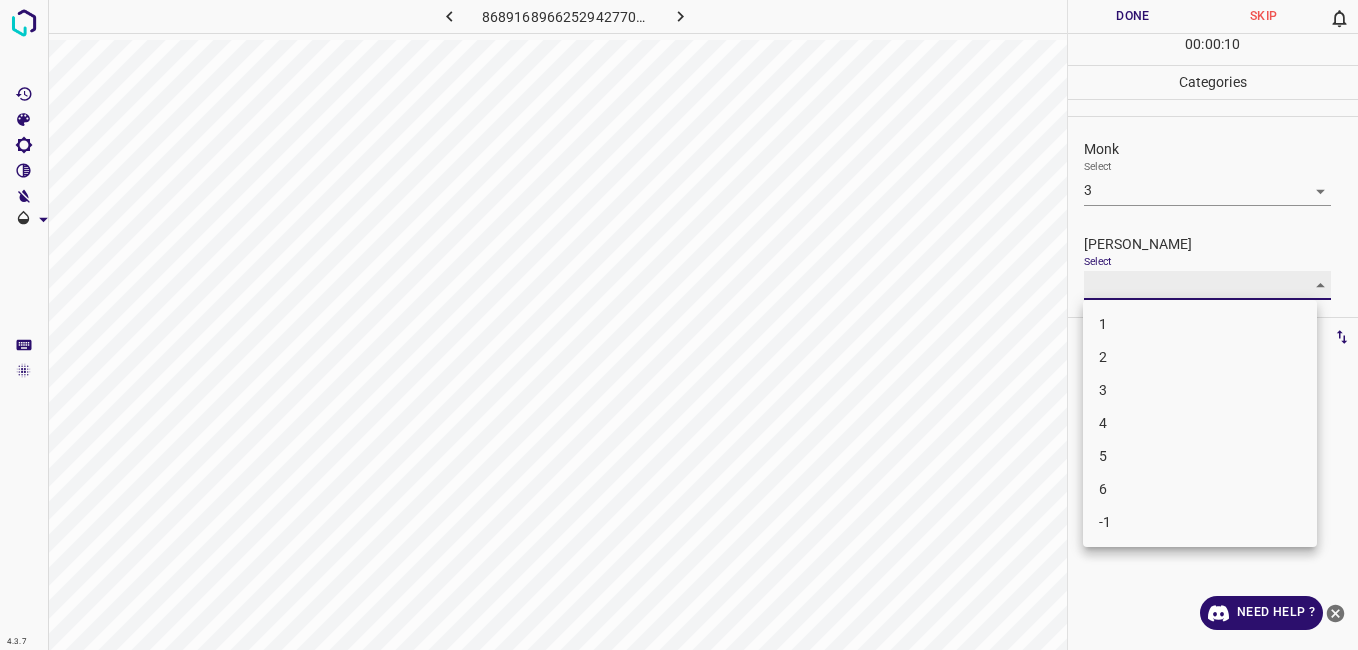type on "2" 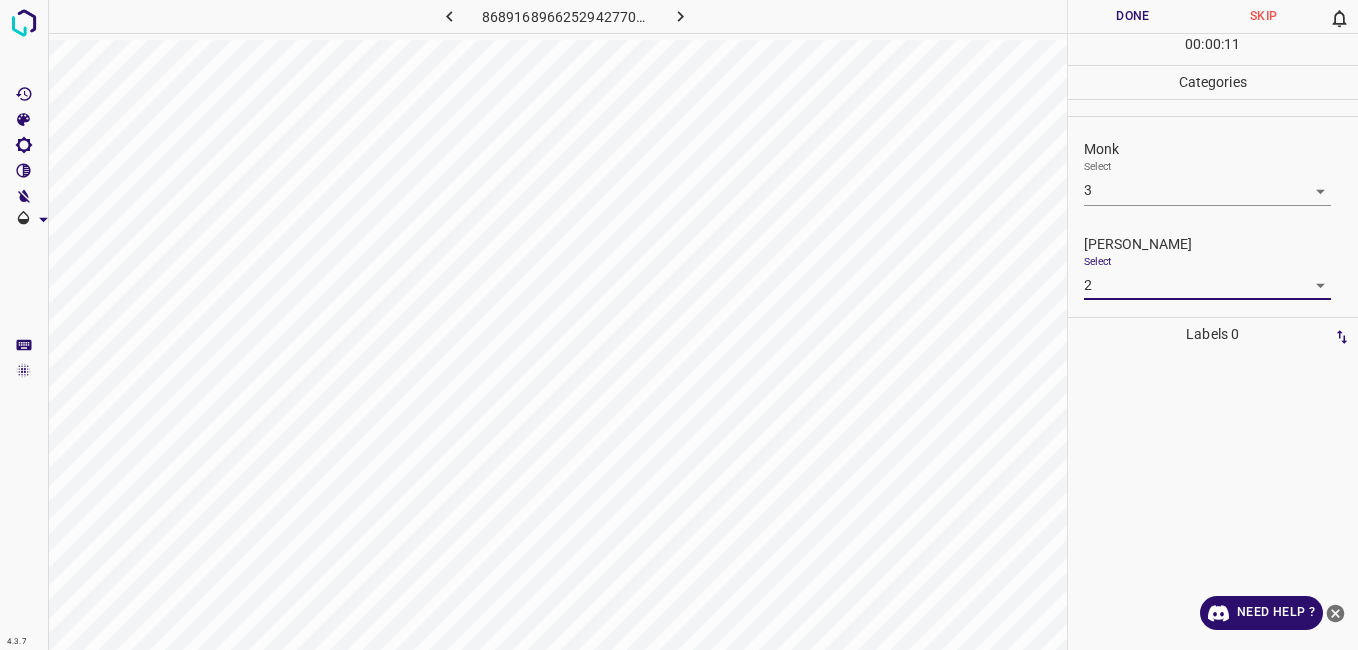 click on "Done" at bounding box center (1133, 16) 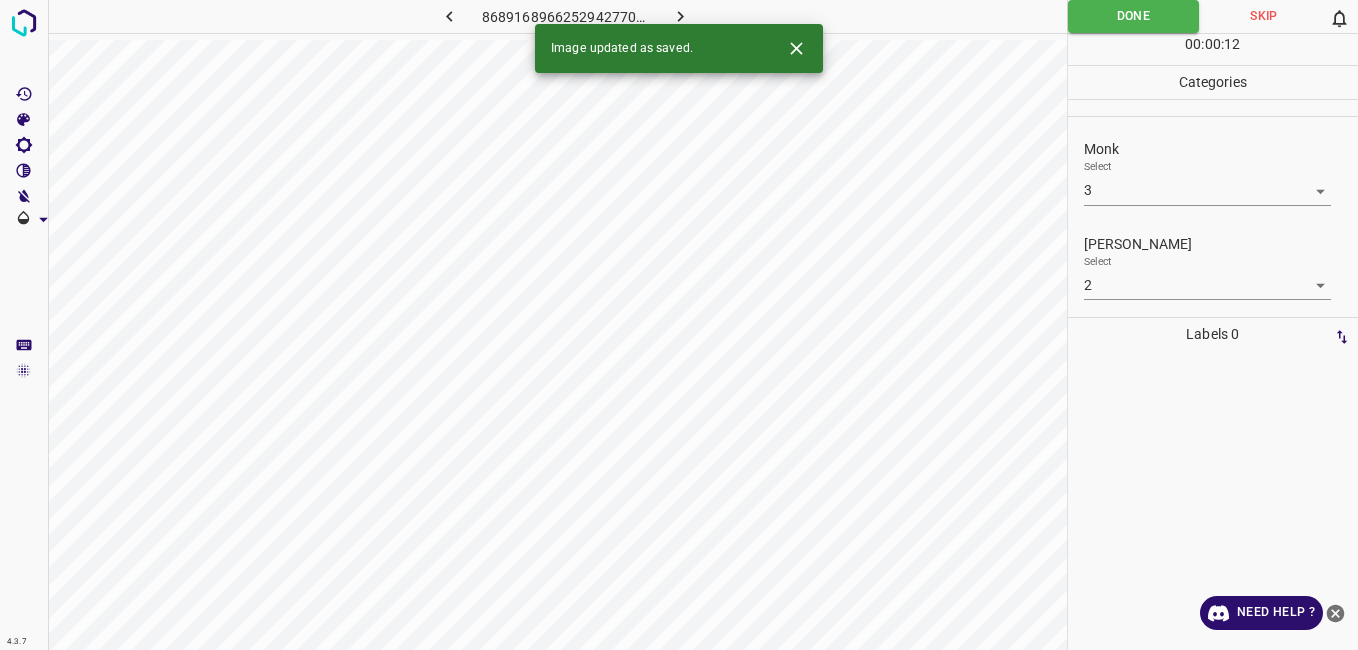 click 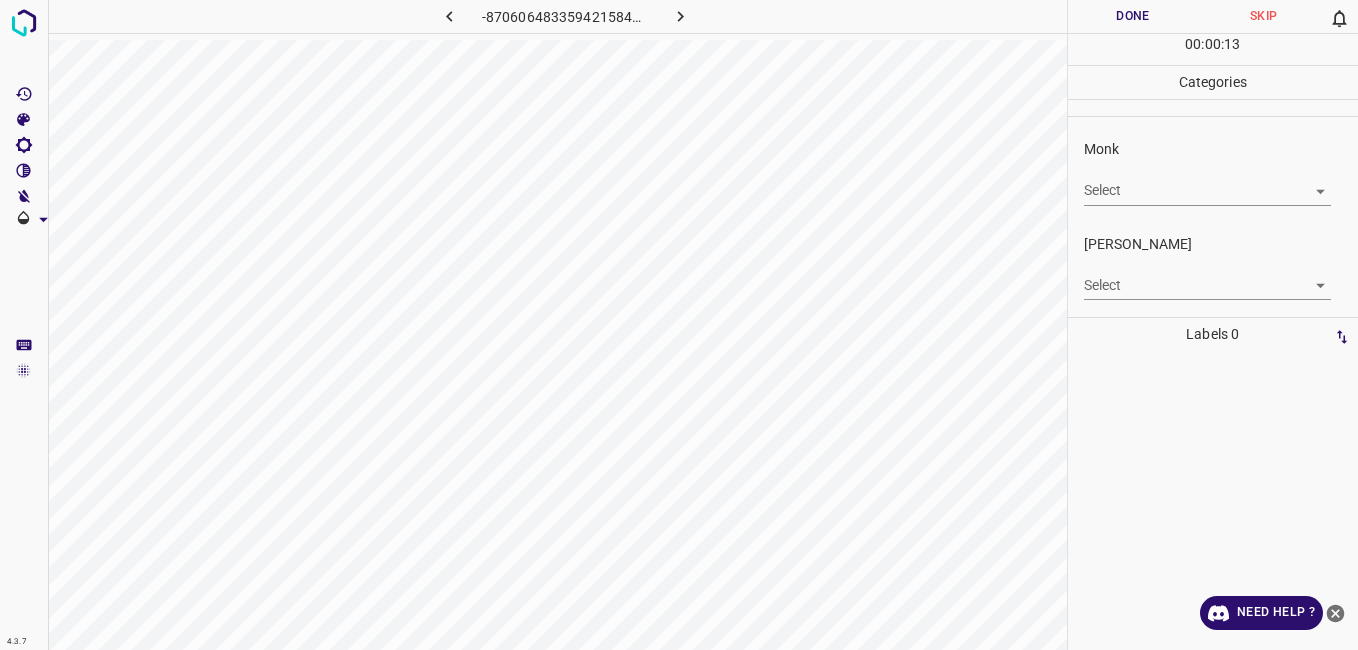 click on "4.3.7 -8706064833594215841.png Done Skip 0 00   : 00   : 13   Categories Monk   Select ​  Fitzpatrick   Select ​ Labels   0 Categories 1 Monk 2  Fitzpatrick Tools Space Change between modes (Draw & Edit) I Auto labeling R Restore zoom M Zoom in N Zoom out Delete Delete selecte label Filters Z Restore filters X Saturation filter C Brightness filter V Contrast filter B Gray scale filter General O Download Need Help ? - Text - Hide - Delete" at bounding box center (679, 325) 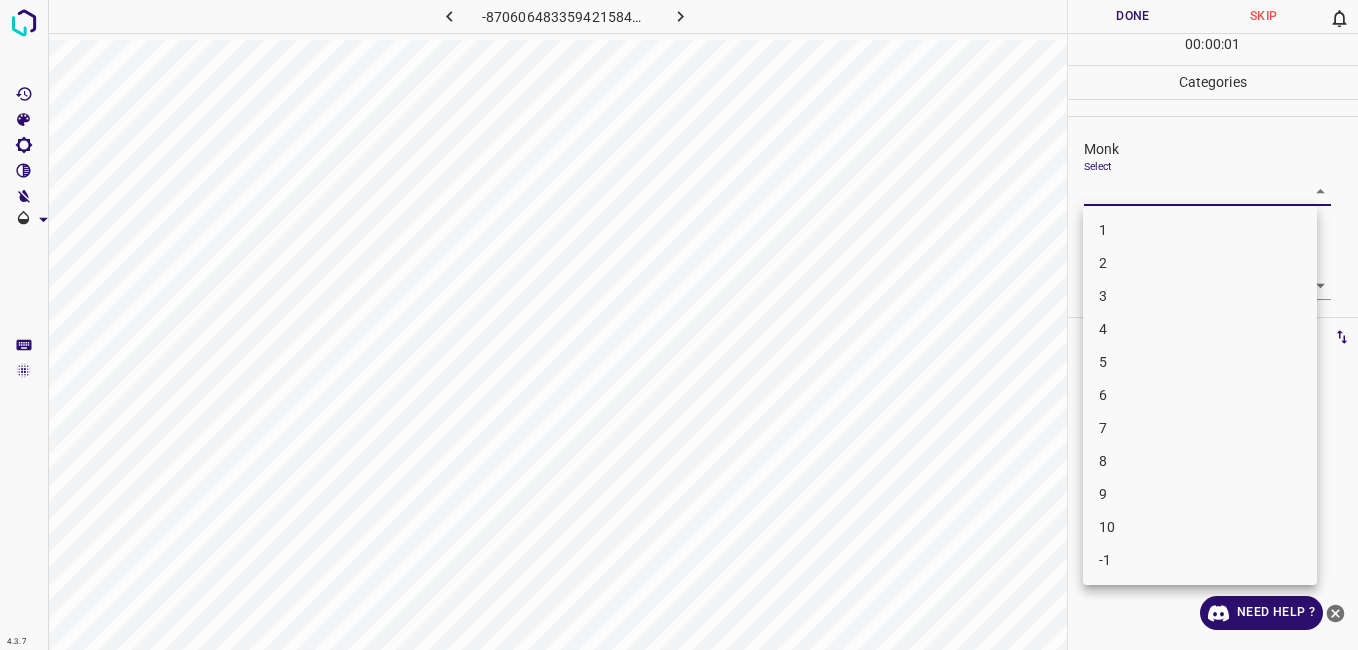 click on "4" at bounding box center [1200, 329] 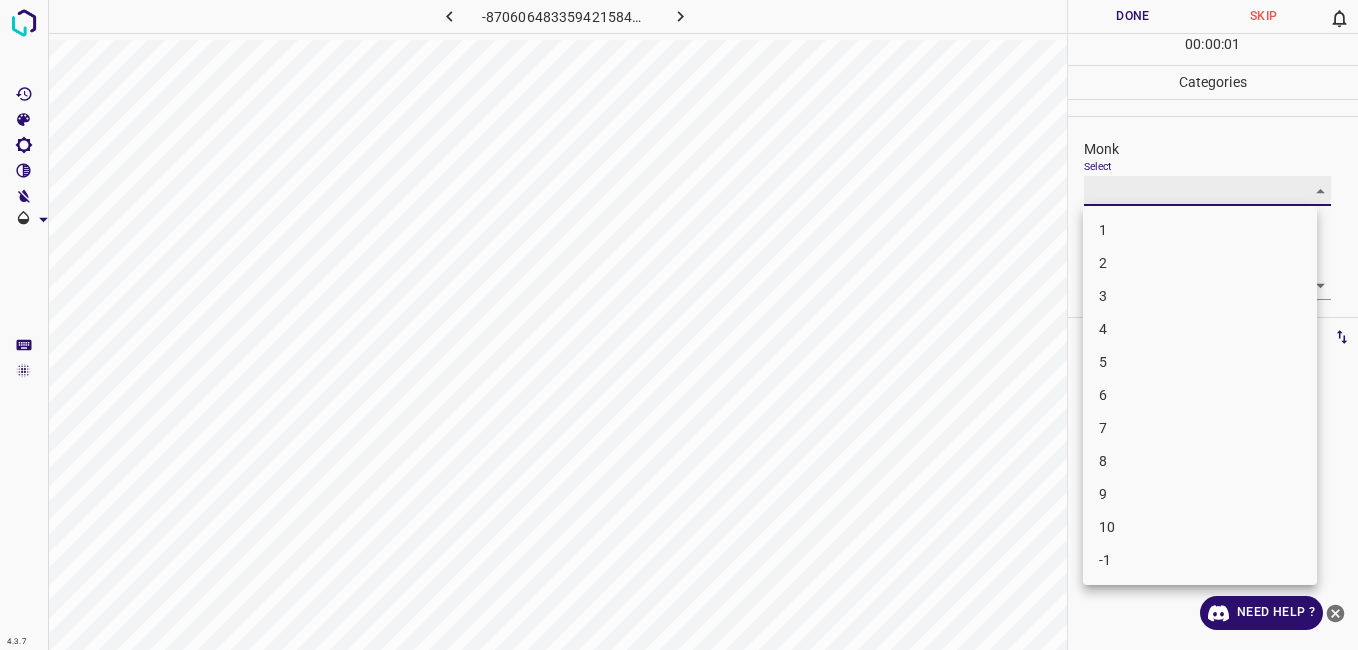 type on "4" 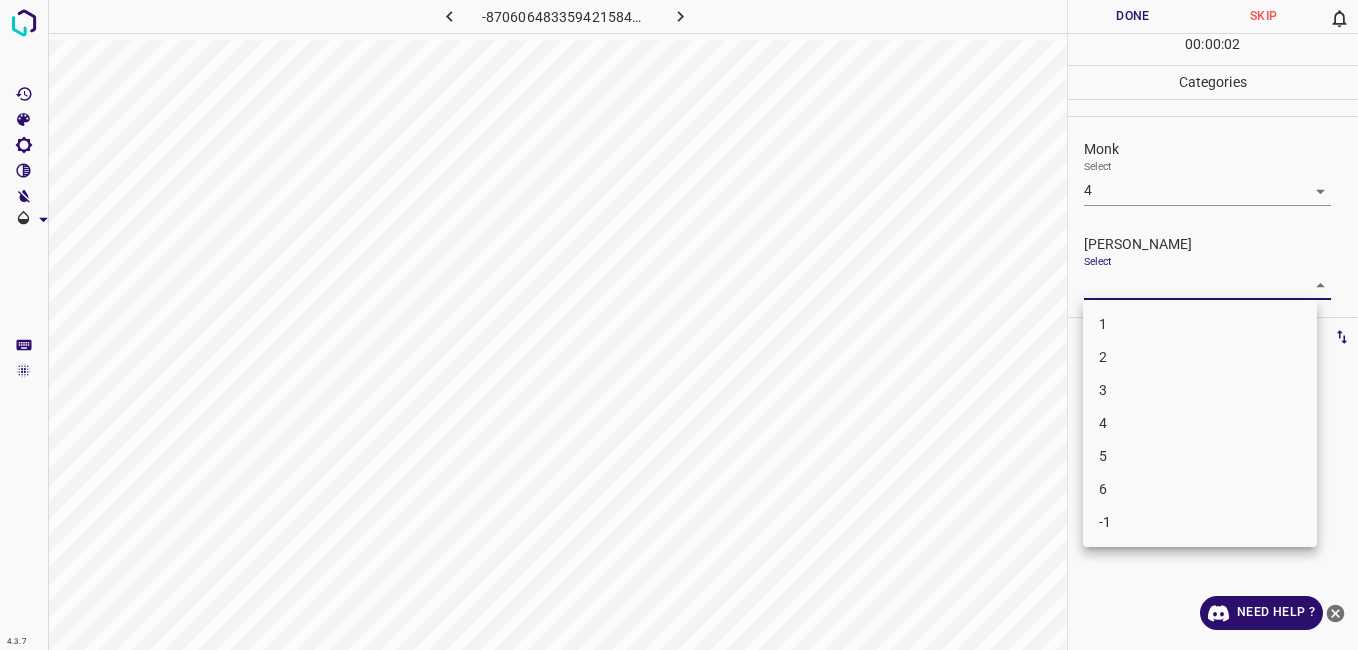 click on "4.3.7 -8706064833594215841.png Done Skip 0 00   : 00   : 02   Categories Monk   Select 4 4  Fitzpatrick   Select ​ Labels   0 Categories 1 Monk 2  Fitzpatrick Tools Space Change between modes (Draw & Edit) I Auto labeling R Restore zoom M Zoom in N Zoom out Delete Delete selecte label Filters Z Restore filters X Saturation filter C Brightness filter V Contrast filter B Gray scale filter General O Download Need Help ? - Text - Hide - Delete 1 2 3 4 5 6 -1" at bounding box center [679, 325] 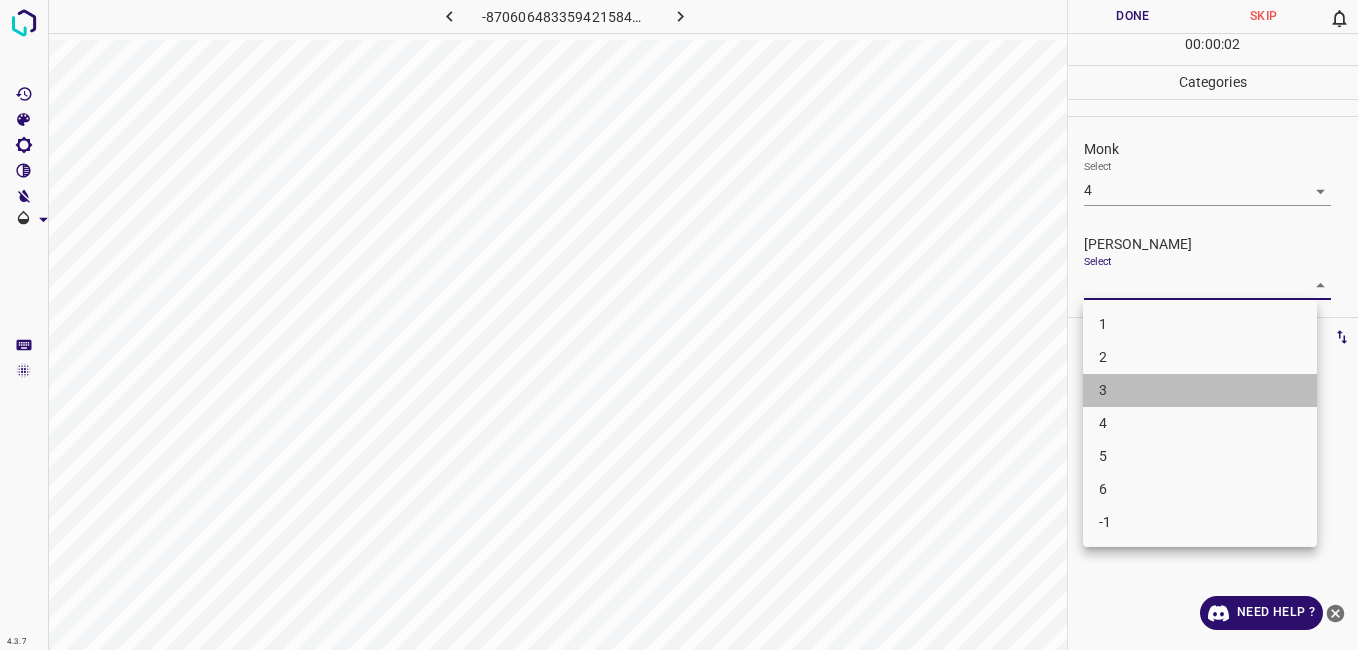 click on "3" at bounding box center [1200, 390] 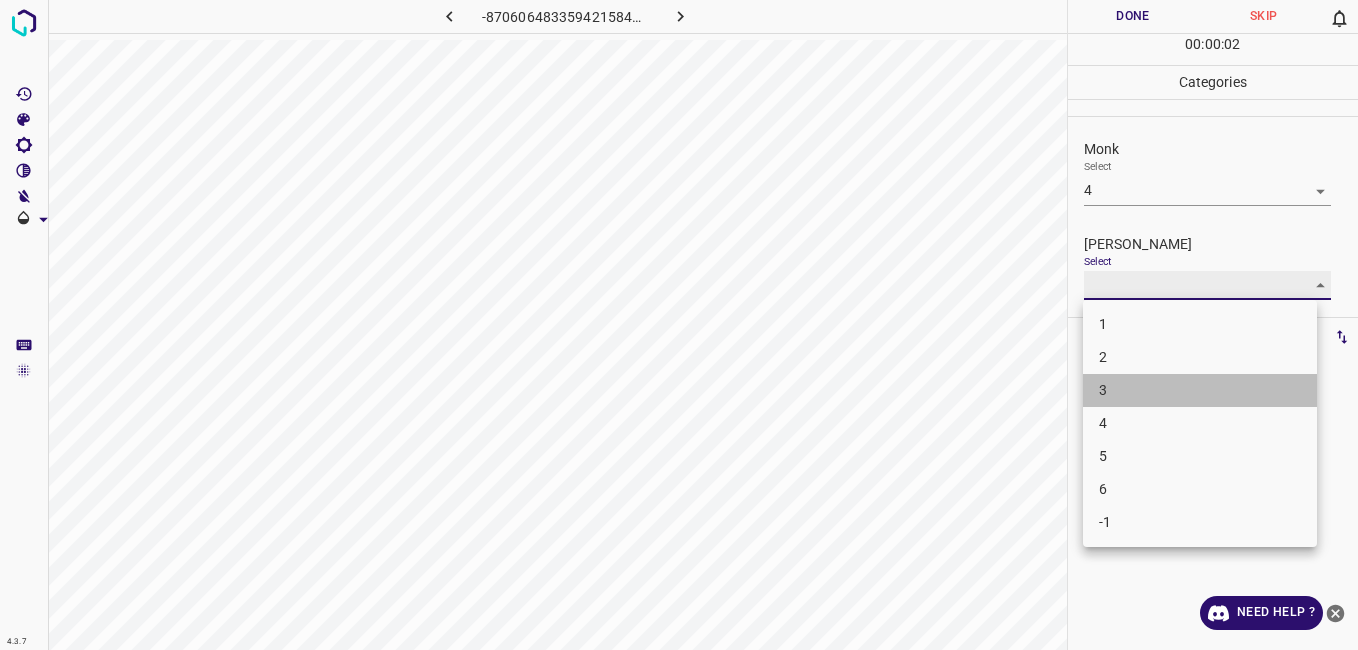 type on "3" 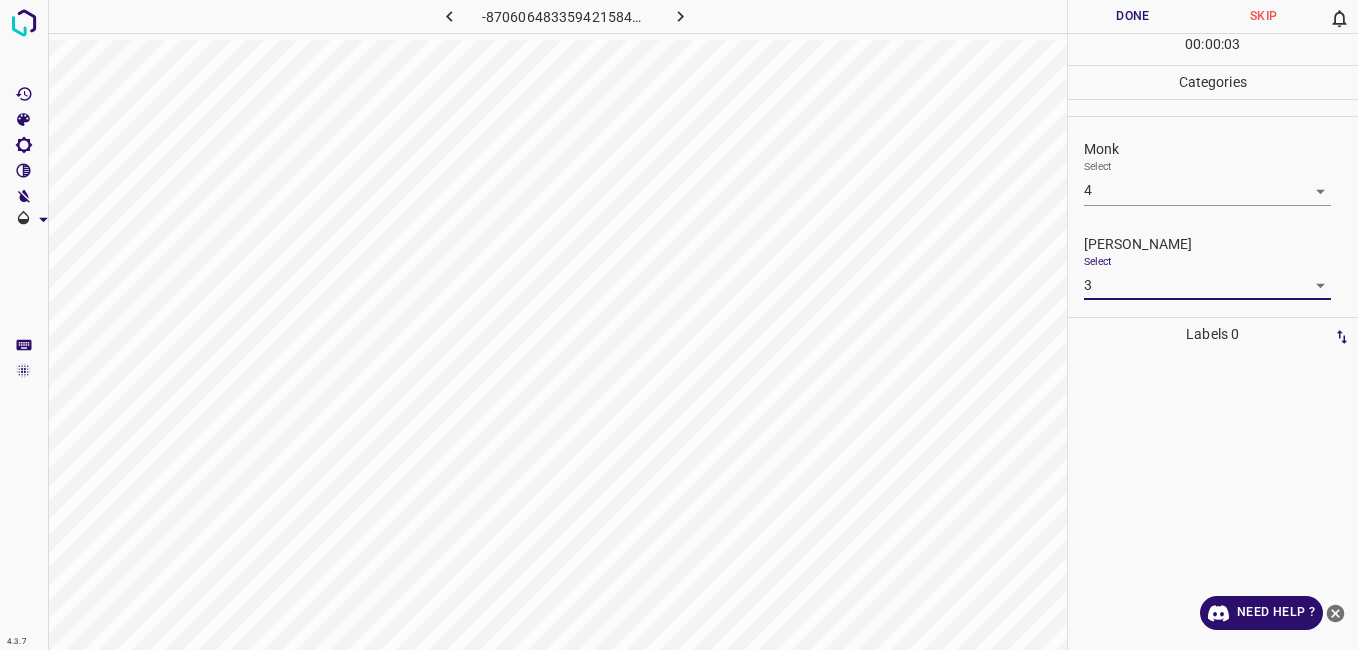 click on "Done" at bounding box center [1133, 16] 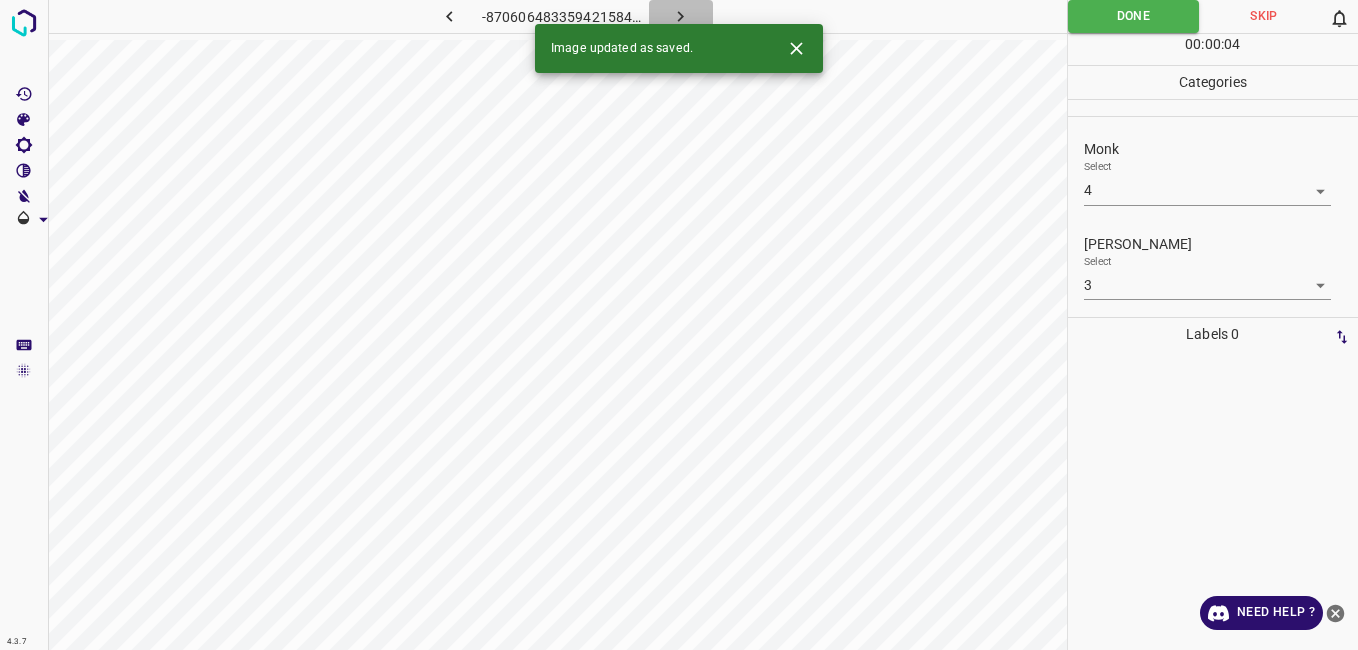 click 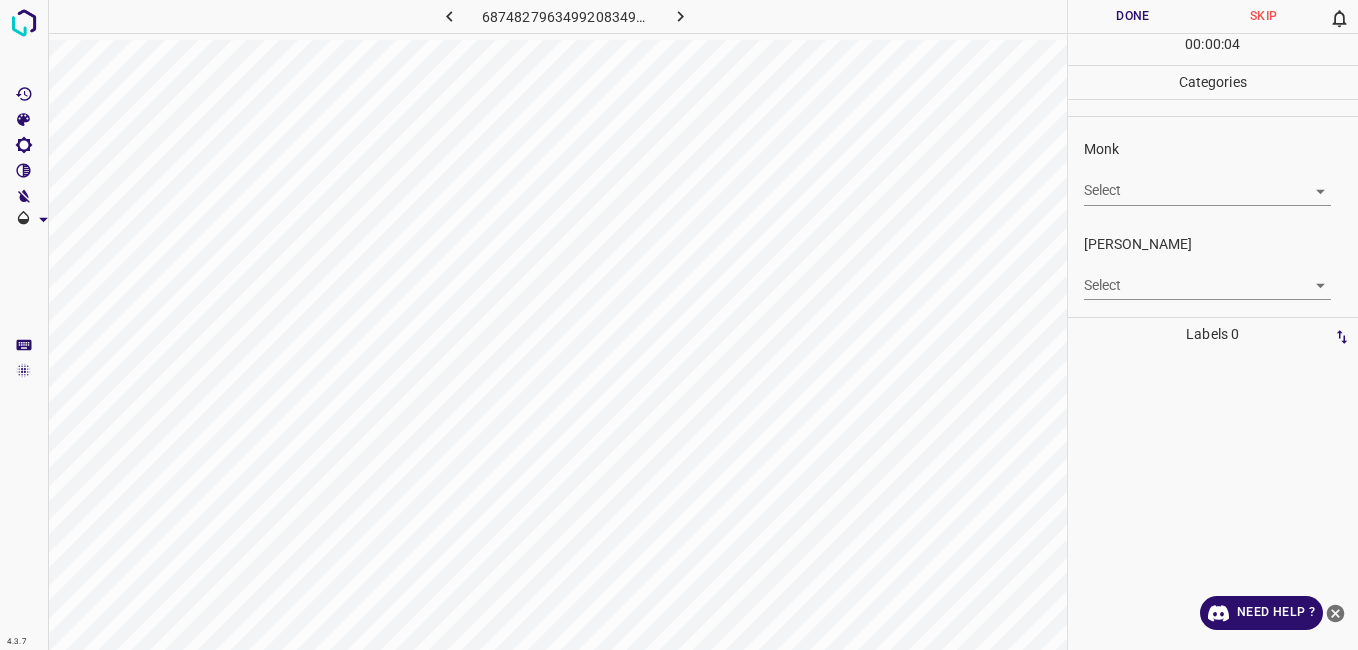 click on "4.3.7 6874827963499208349.png Done Skip 0 00   : 00   : 04   Categories Monk   Select ​  Fitzpatrick   Select ​ Labels   0 Categories 1 Monk 2  Fitzpatrick Tools Space Change between modes (Draw & Edit) I Auto labeling R Restore zoom M Zoom in N Zoom out Delete Delete selecte label Filters Z Restore filters X Saturation filter C Brightness filter V Contrast filter B Gray scale filter General O Download Need Help ? - Text - Hide - Delete" at bounding box center (679, 325) 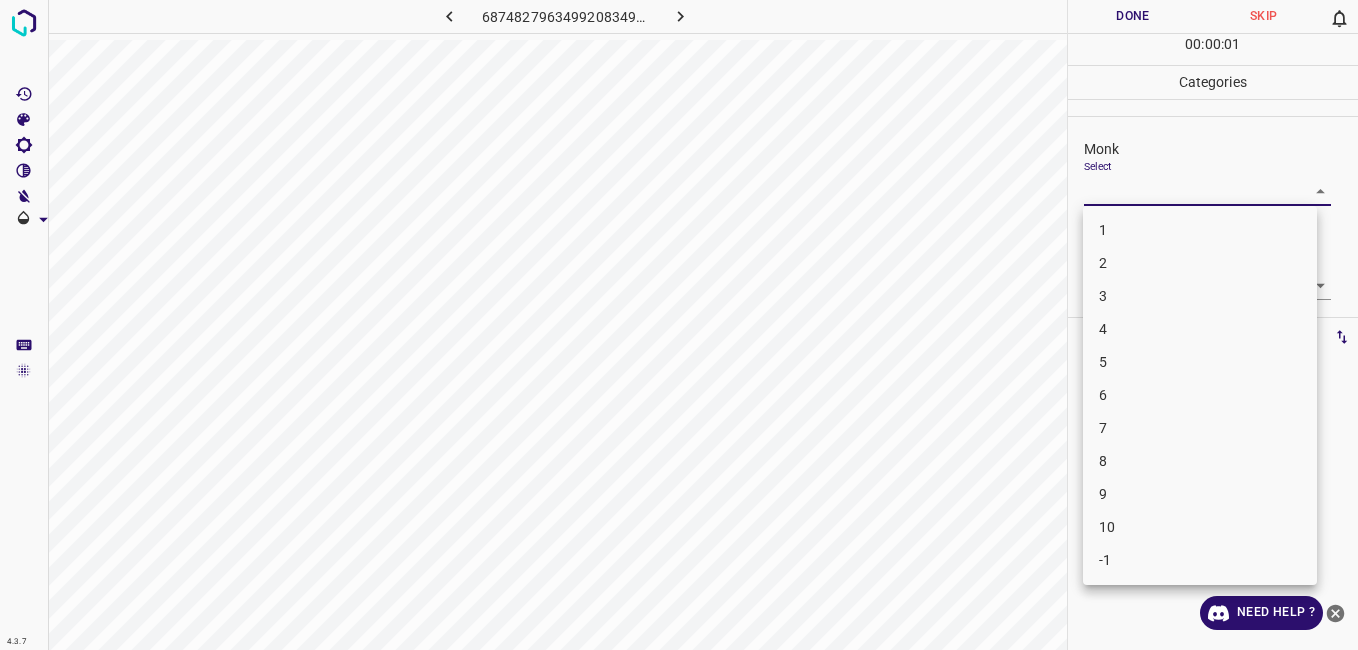 click on "3" at bounding box center [1200, 296] 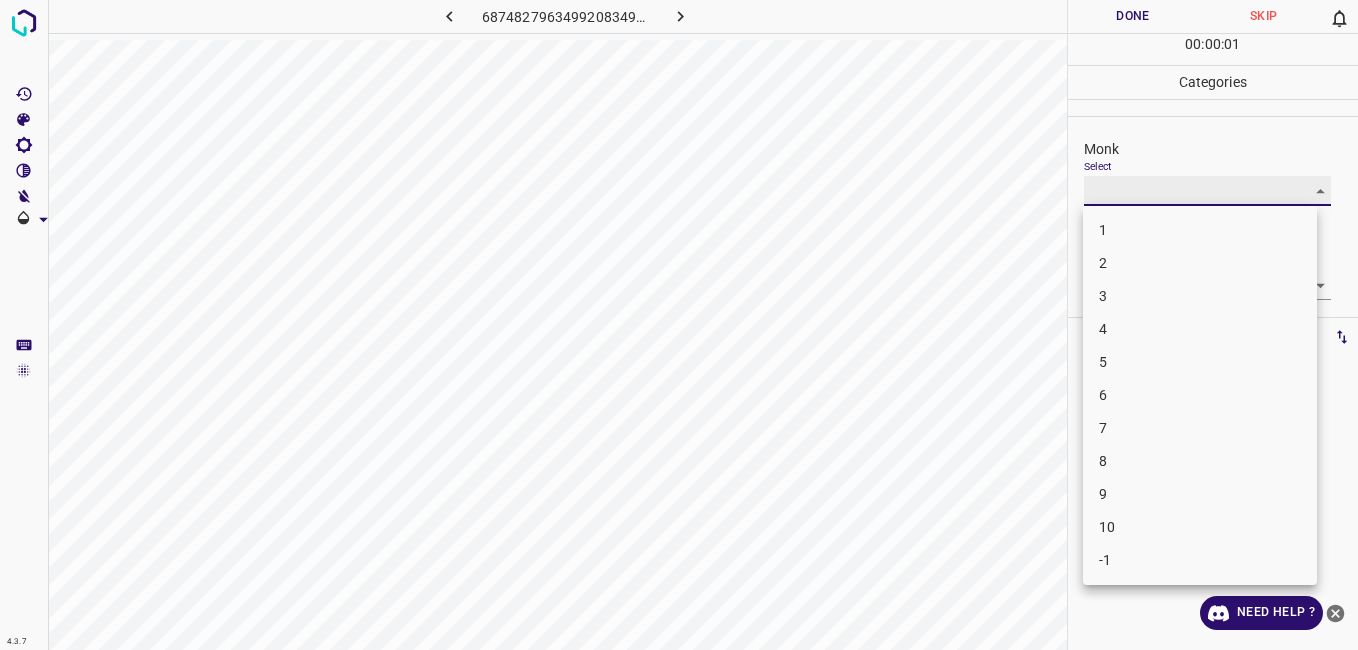 type on "3" 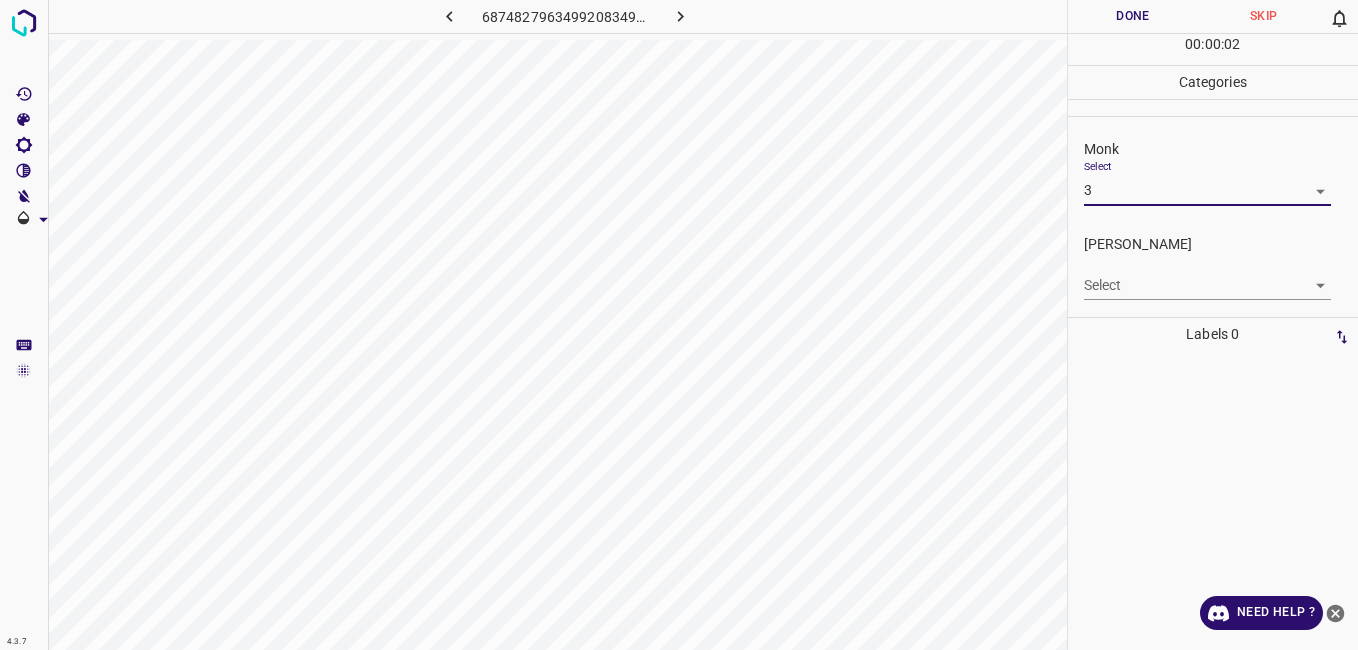 click on "4.3.7 6874827963499208349.png Done Skip 0 00   : 00   : 02   Categories Monk   Select 3 3  Fitzpatrick   Select ​ Labels   0 Categories 1 Monk 2  Fitzpatrick Tools Space Change between modes (Draw & Edit) I Auto labeling R Restore zoom M Zoom in N Zoom out Delete Delete selecte label Filters Z Restore filters X Saturation filter C Brightness filter V Contrast filter B Gray scale filter General O Download Need Help ? - Text - Hide - Delete 1 2 3 4 5 6 7 8 9 10 -1" at bounding box center (679, 325) 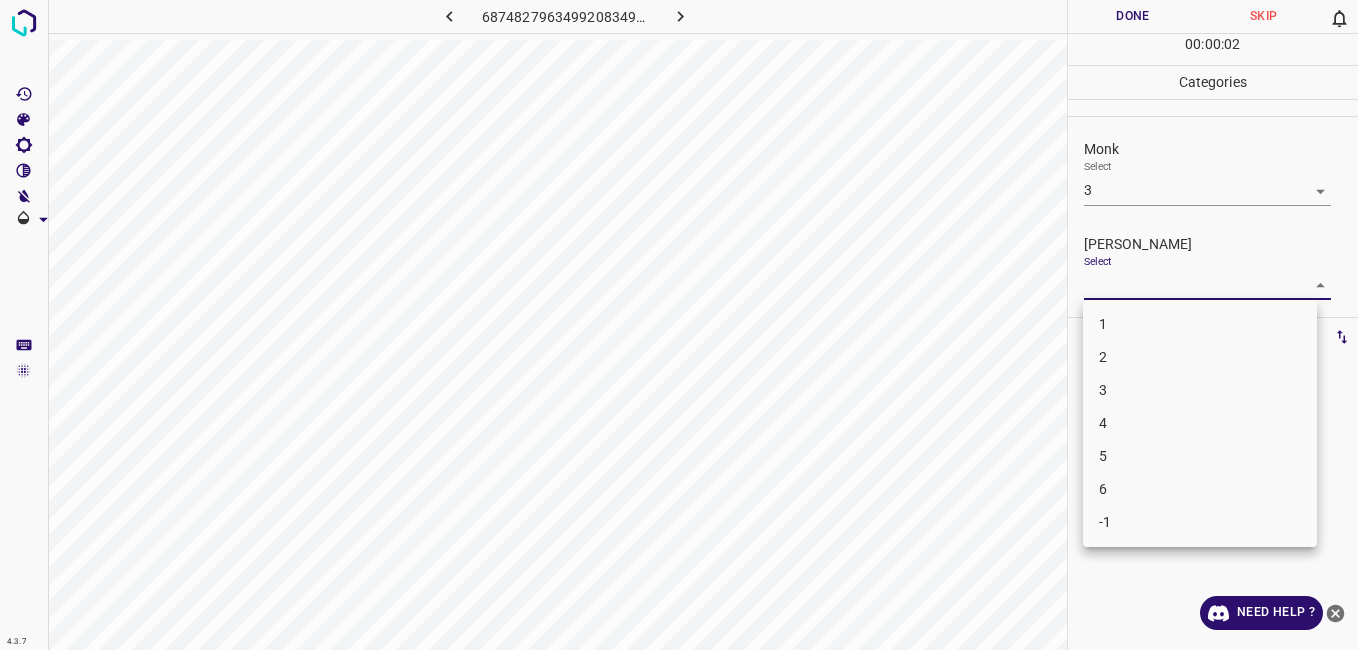 click on "2" at bounding box center [1200, 357] 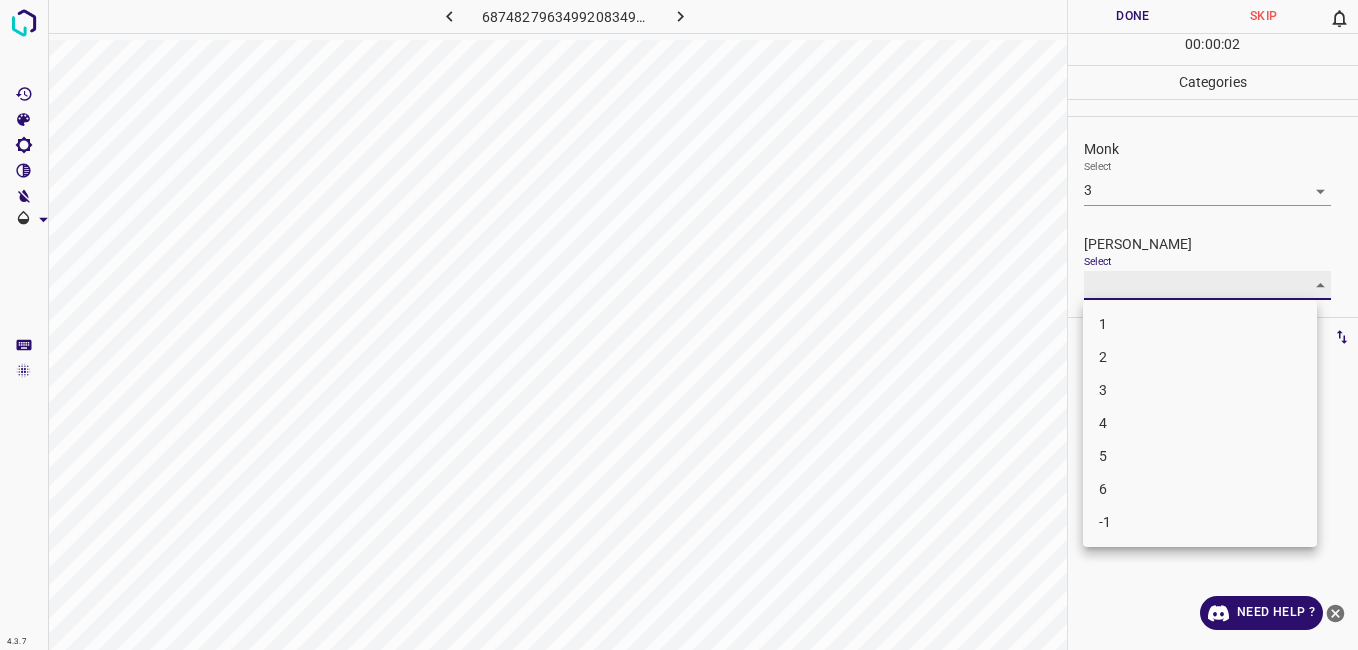 type on "2" 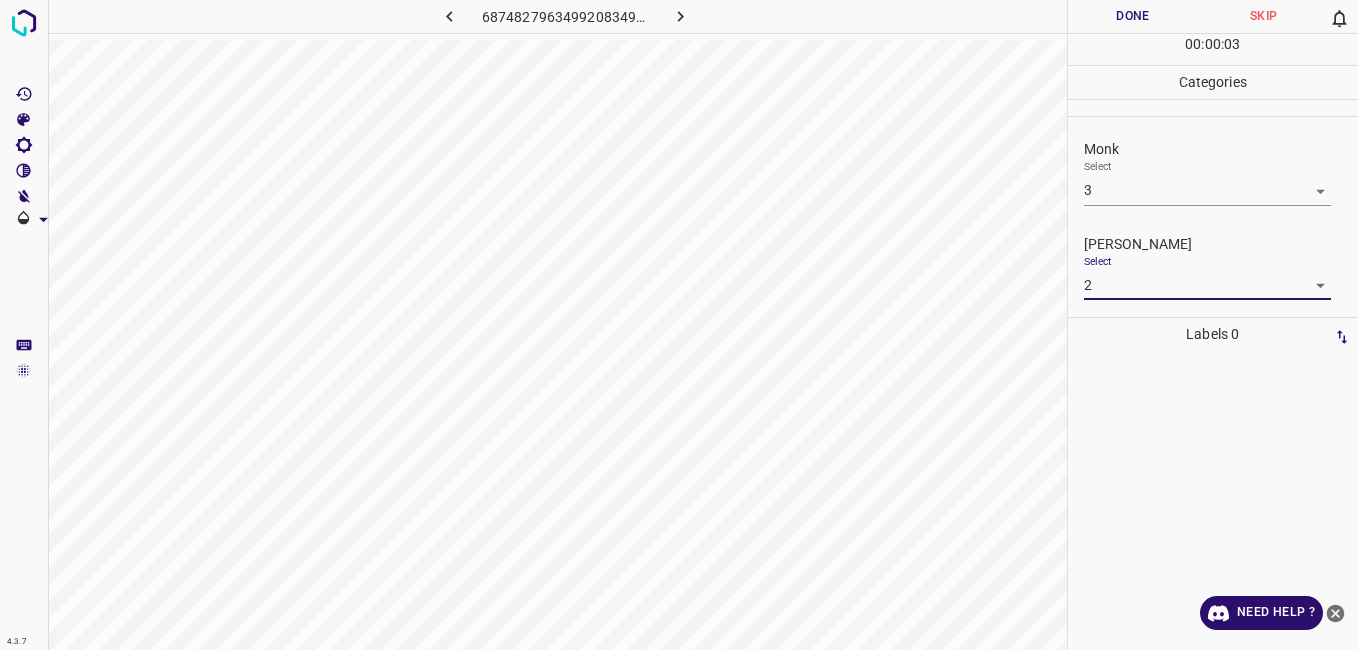 click on "Done" at bounding box center [1133, 16] 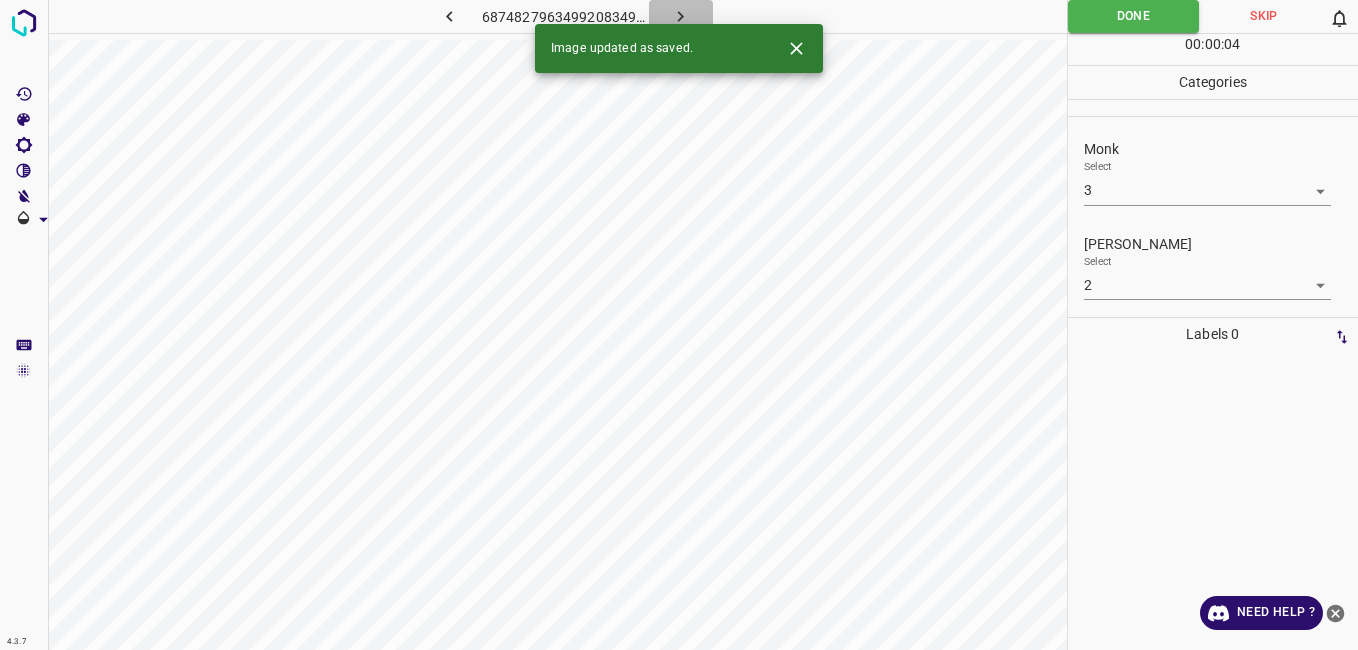 click 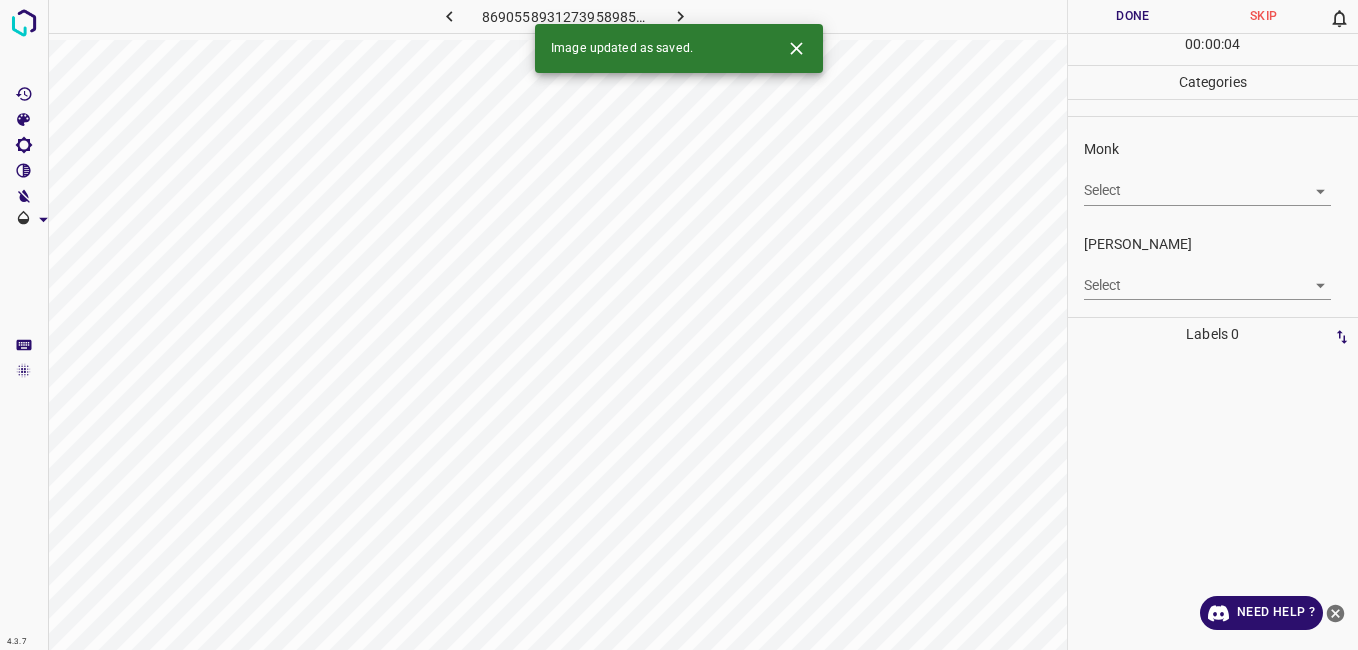 click on "Monk   Select ​" at bounding box center [1213, 172] 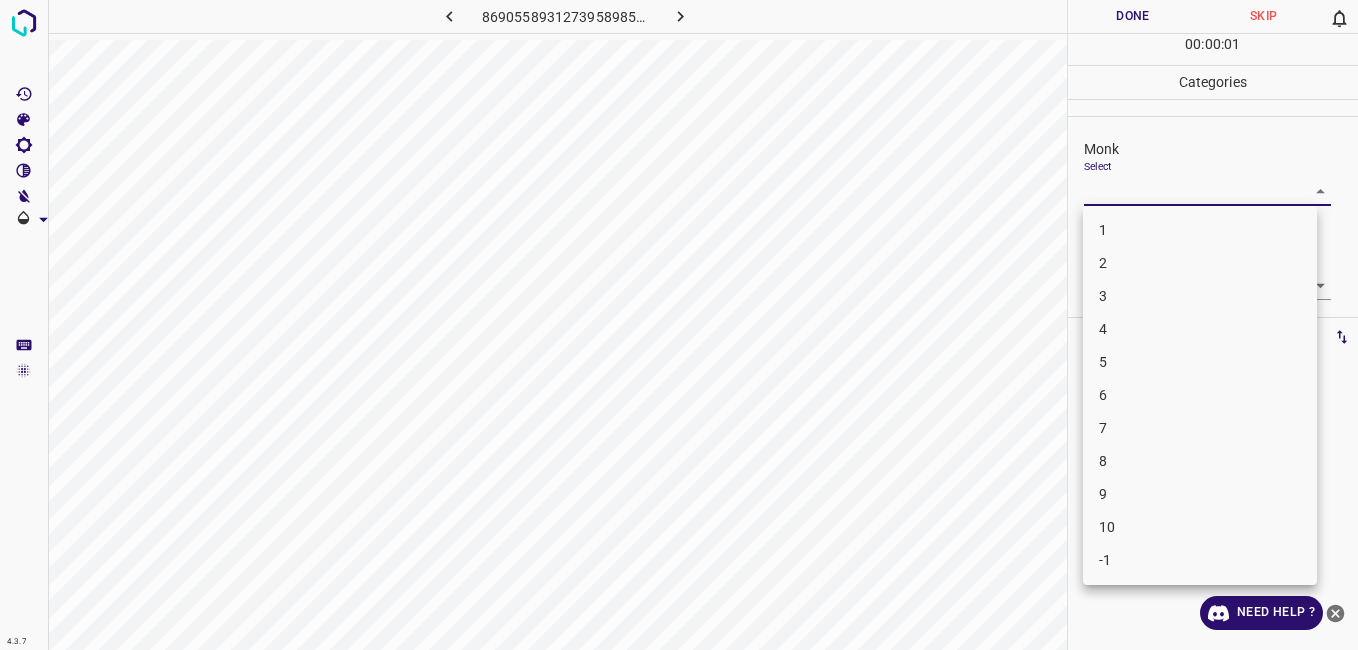 click on "1" at bounding box center [1200, 230] 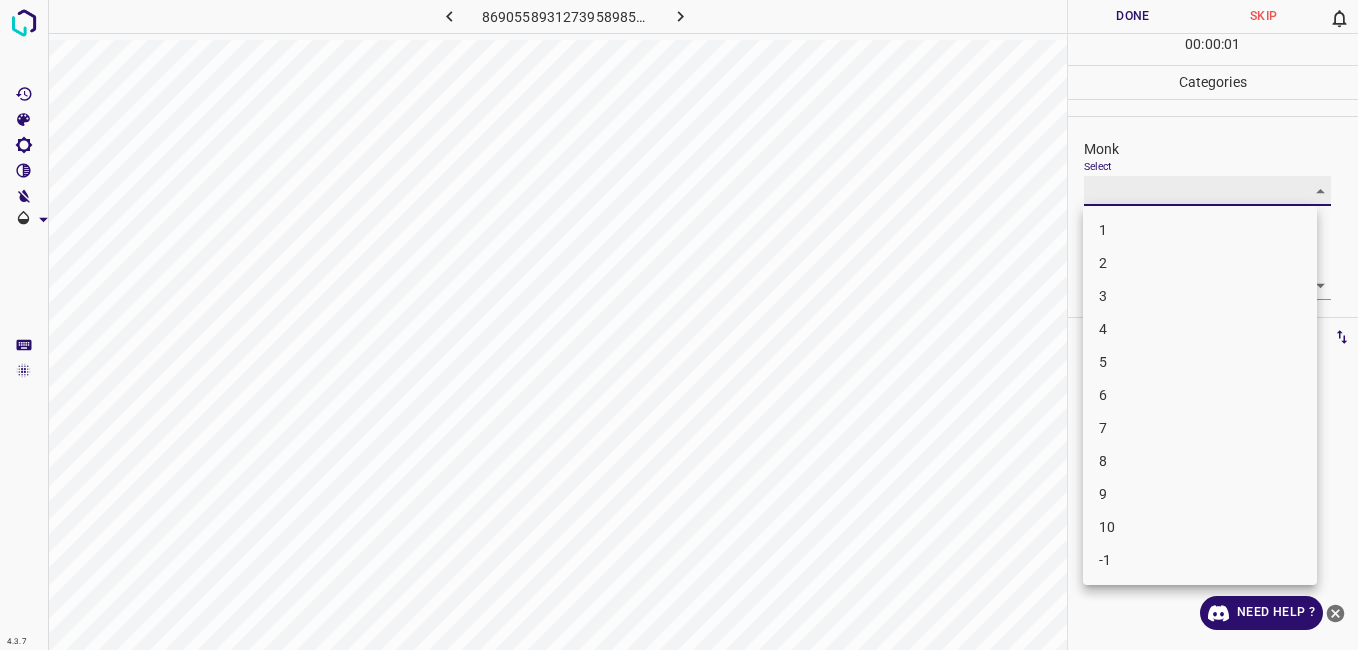 type on "1" 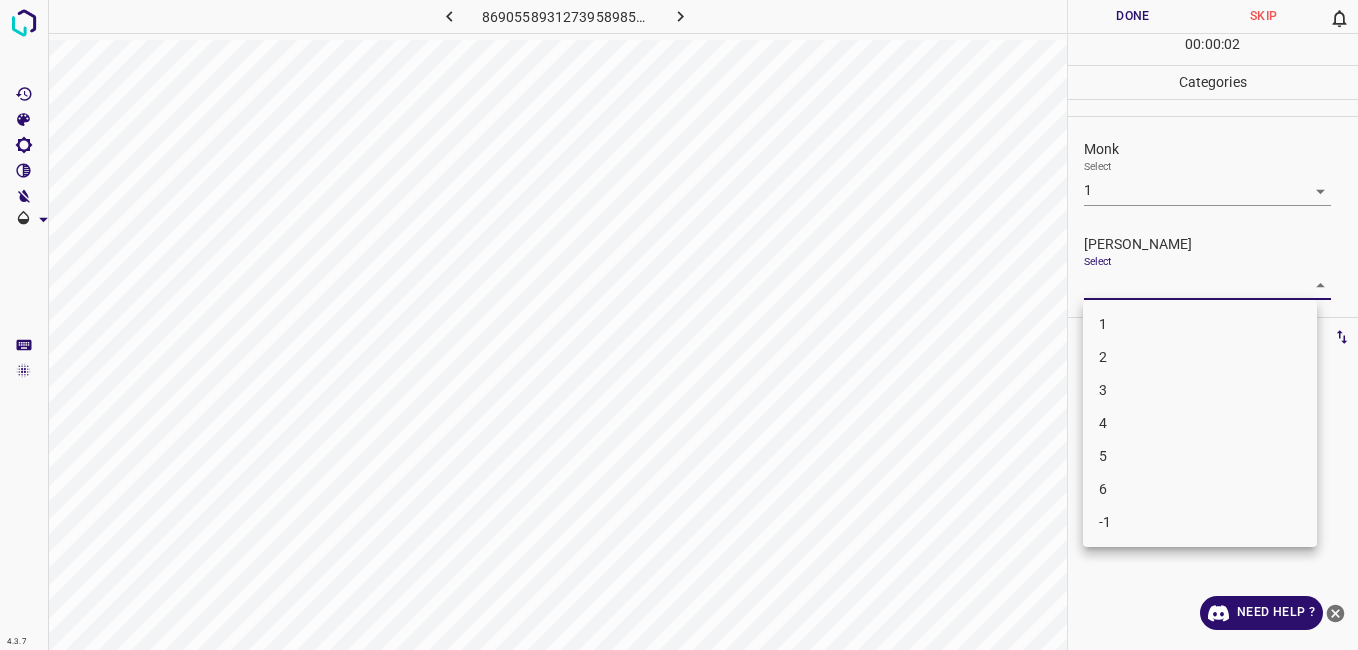 click on "4.3.7 8690558931273958985.png Done Skip 0 00   : 00   : 02   Categories Monk   Select 1 1  Fitzpatrick   Select ​ Labels   0 Categories 1 Monk 2  Fitzpatrick Tools Space Change between modes (Draw & Edit) I Auto labeling R Restore zoom M Zoom in N Zoom out Delete Delete selecte label Filters Z Restore filters X Saturation filter C Brightness filter V Contrast filter B Gray scale filter General O Download Need Help ? - Text - Hide - Delete 1 2 3 4 5 6 -1" at bounding box center (679, 325) 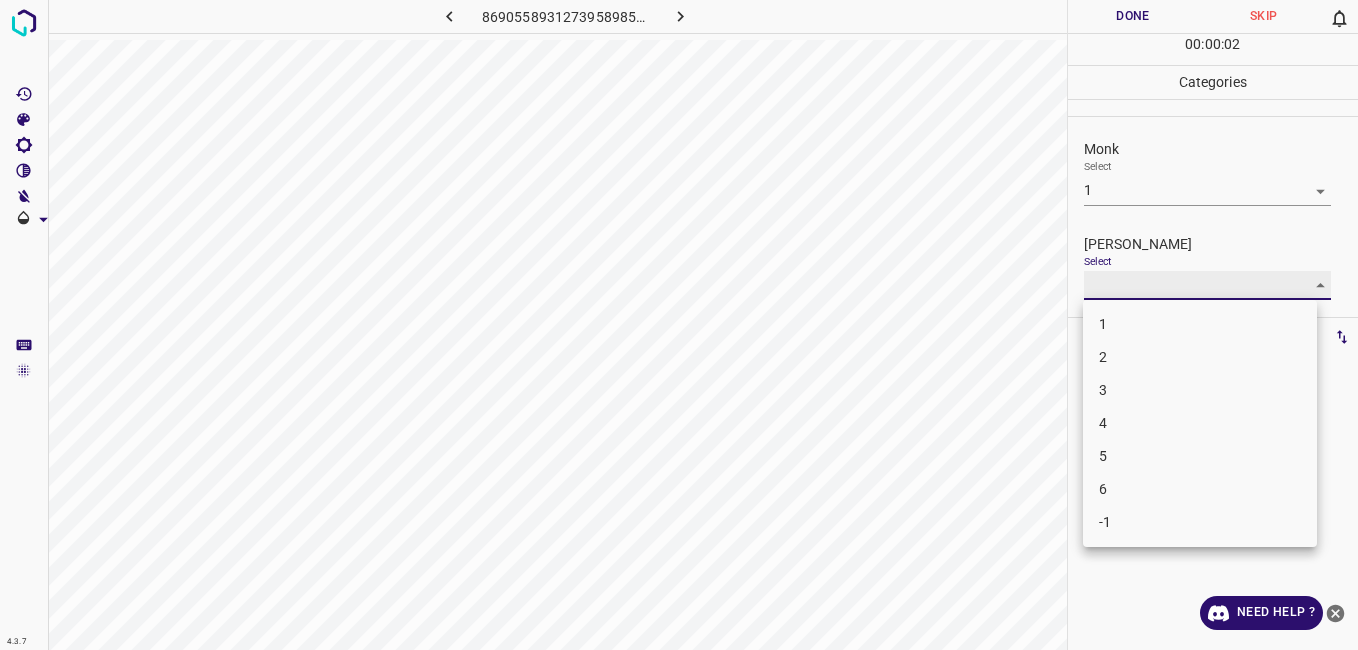 type on "1" 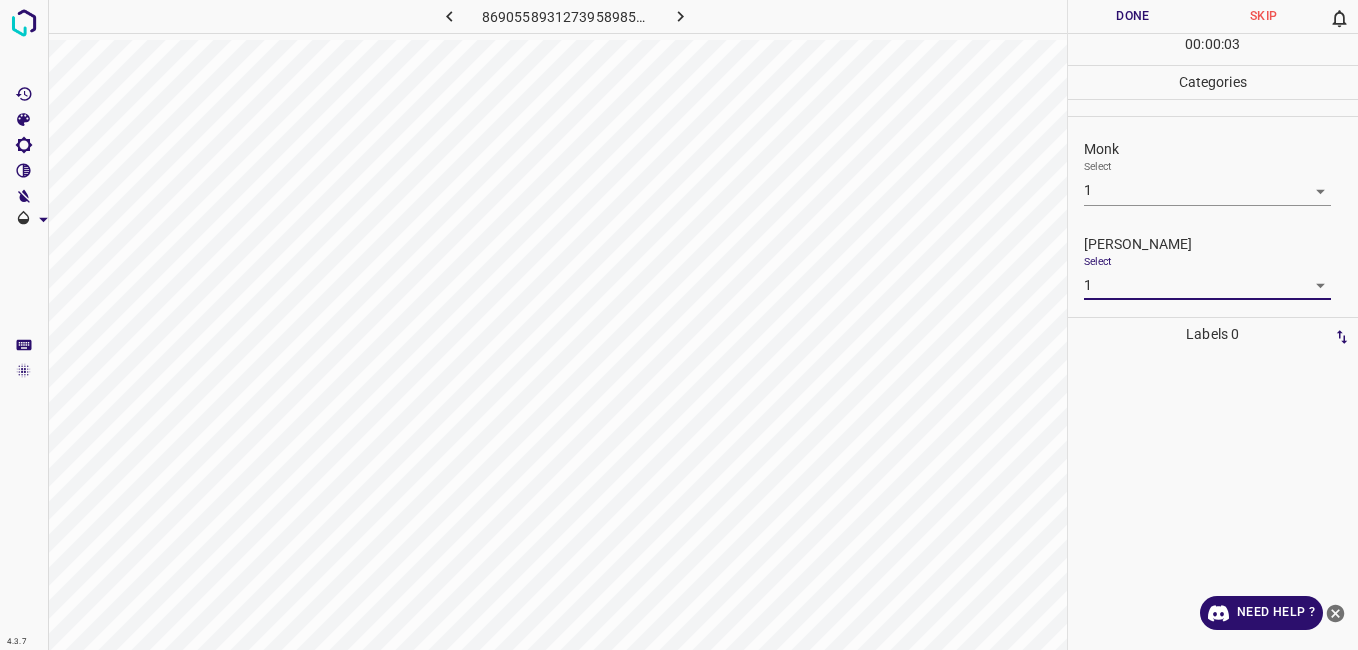 click on "Done" at bounding box center (1133, 16) 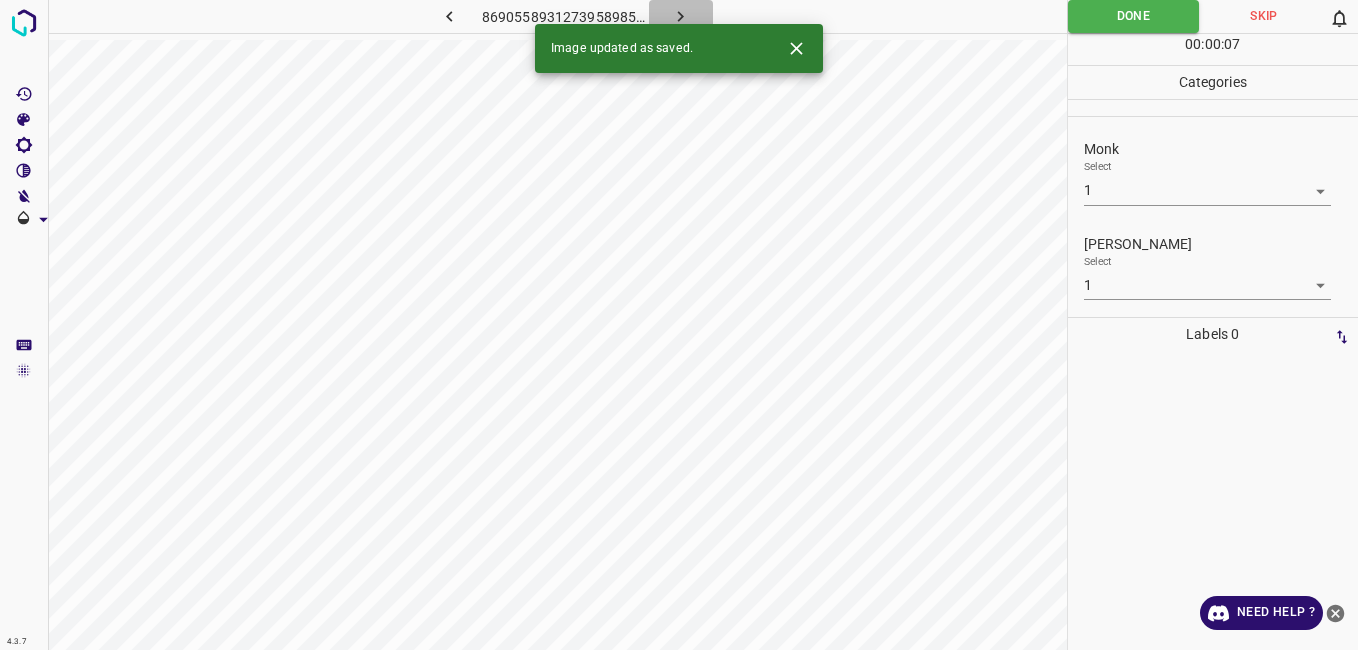 click at bounding box center (681, 16) 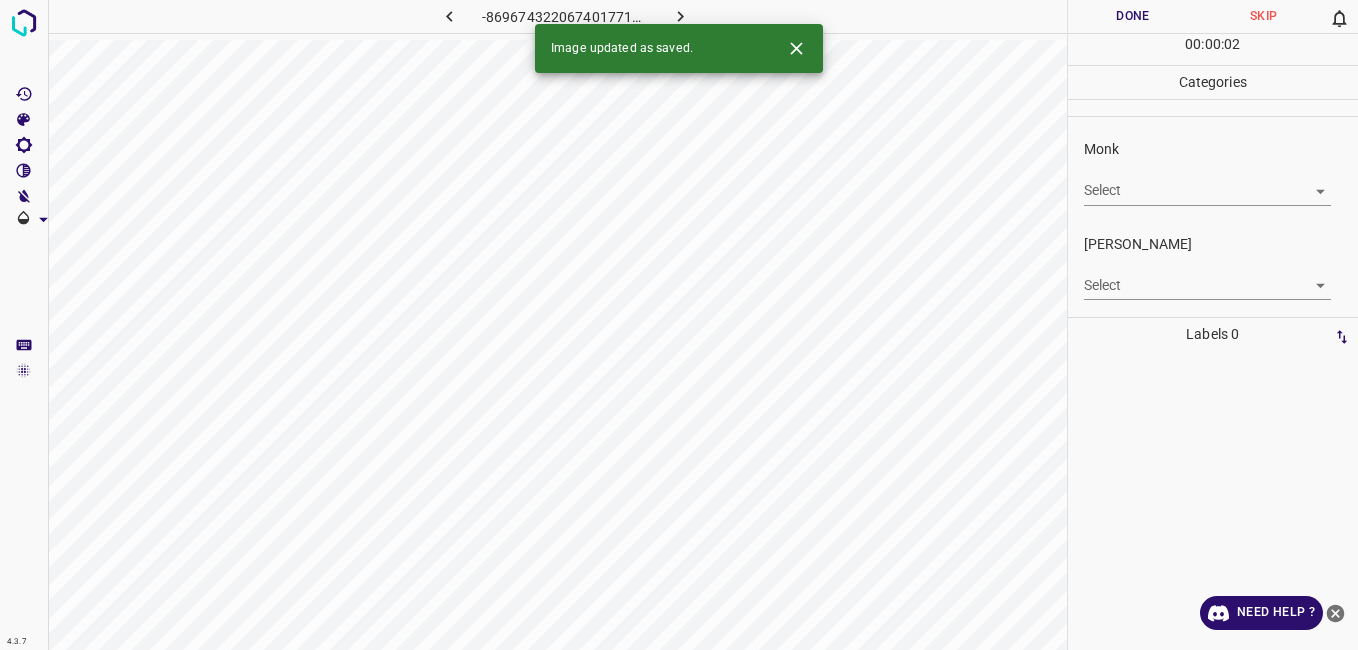 click on "Select ​" at bounding box center [1207, 182] 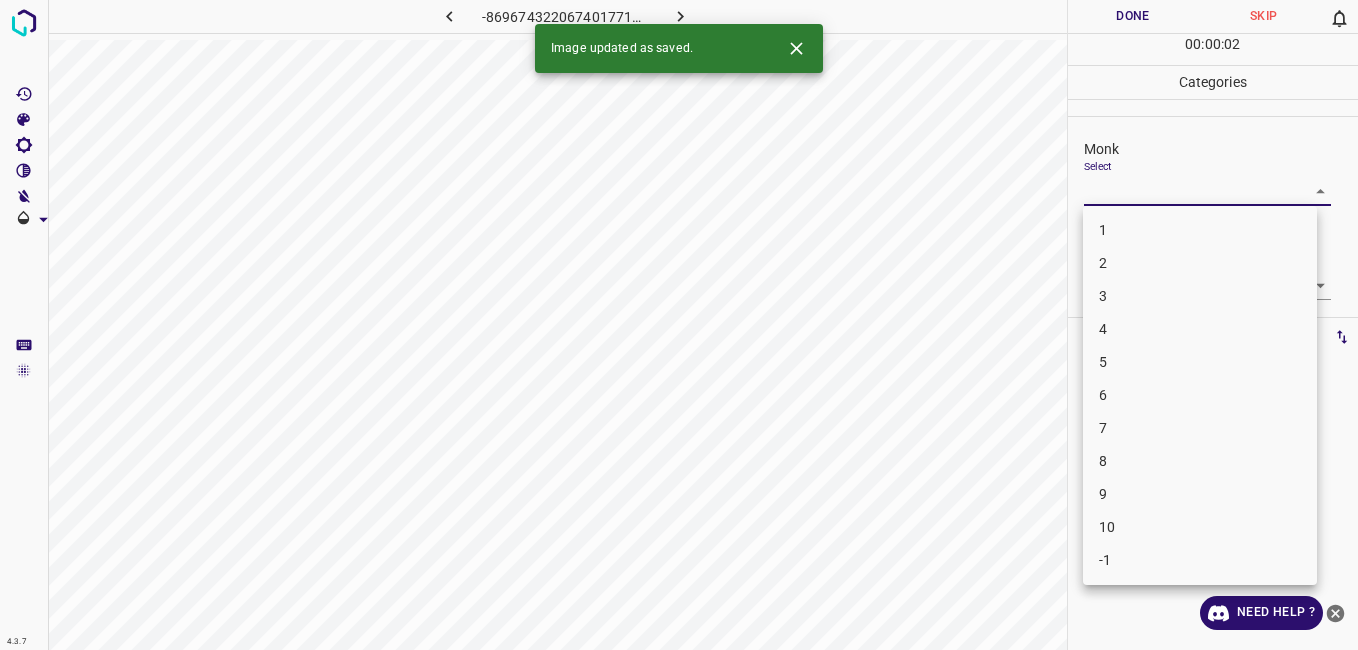 click on "4.3.7 -8696743220674017717.png Done Skip 0 00   : 00   : 02   Categories Monk   Select ​  Fitzpatrick   Select ​ Labels   0 Categories 1 Monk 2  Fitzpatrick Tools Space Change between modes (Draw & Edit) I Auto labeling R Restore zoom M Zoom in N Zoom out Delete Delete selecte label Filters Z Restore filters X Saturation filter C Brightness filter V Contrast filter B Gray scale filter General O Download Image updated as saved. Need Help ? - Text - Hide - Delete 1 2 3 4 5 6 7 8 9 10 -1" at bounding box center (679, 325) 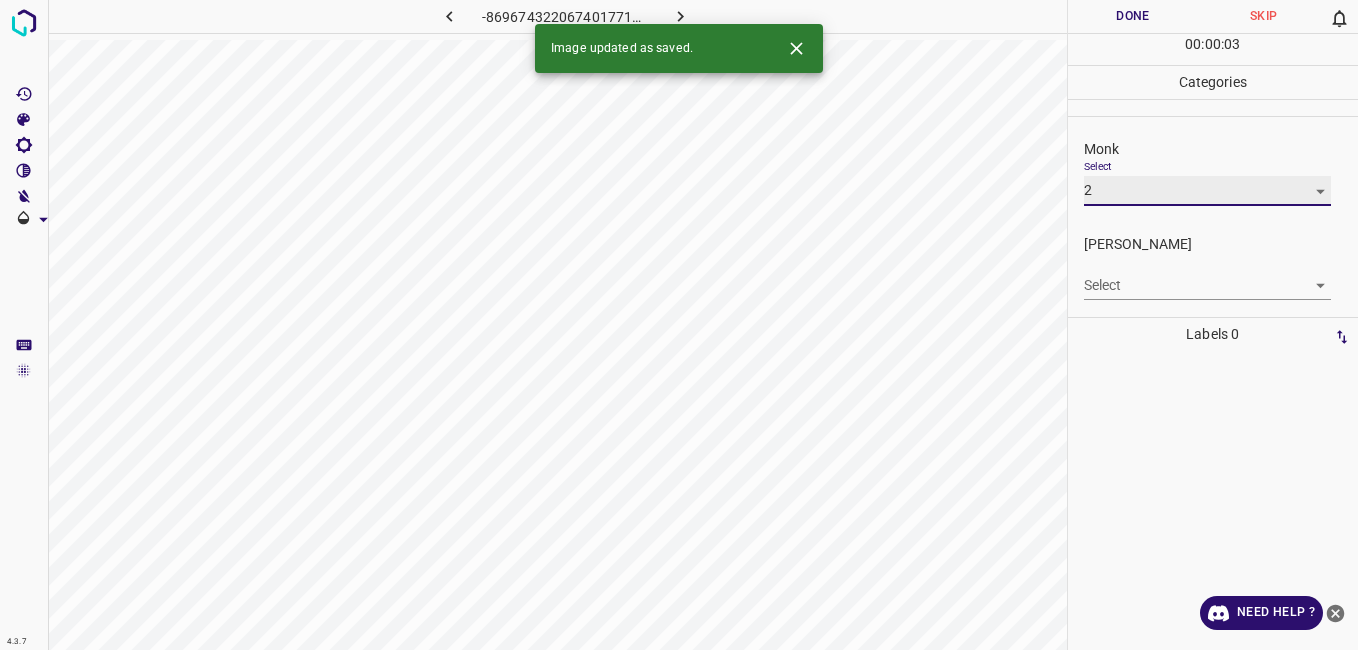 type on "2" 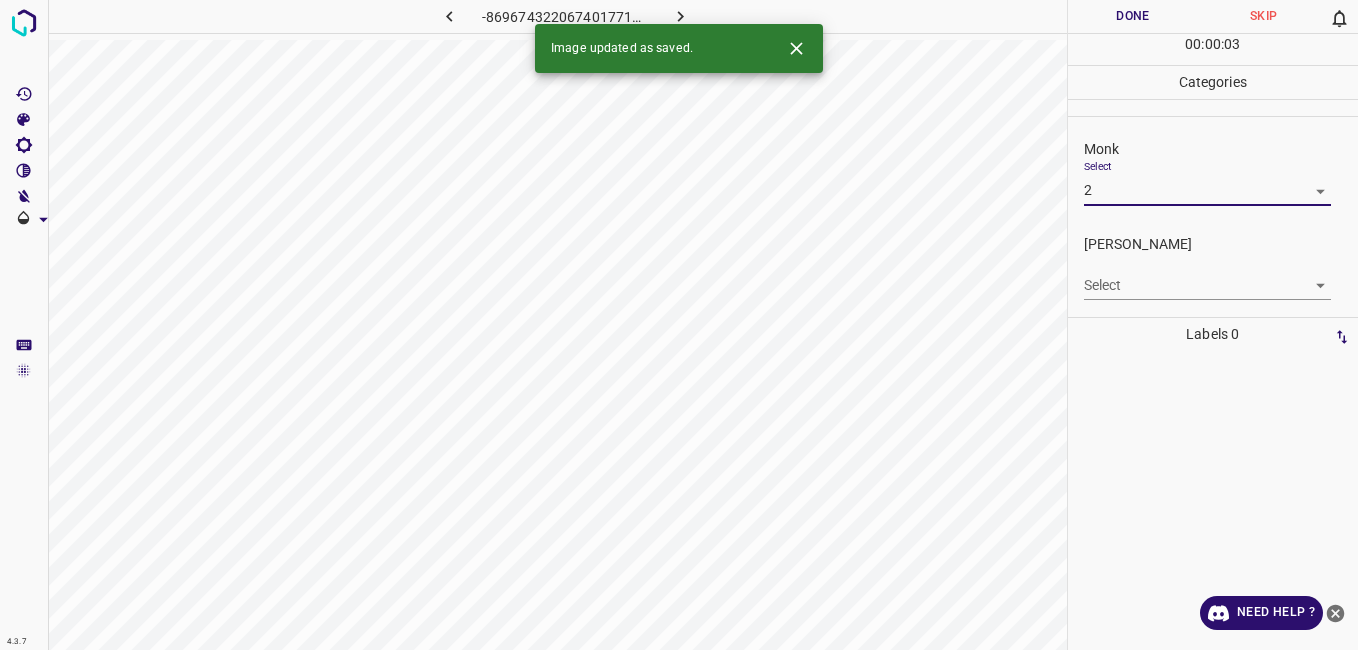 click on "4.3.7 -8696743220674017717.png Done Skip 0 00   : 00   : 03   Categories Monk   Select 2 2  Fitzpatrick   Select ​ Labels   0 Categories 1 Monk 2  Fitzpatrick Tools Space Change between modes (Draw & Edit) I Auto labeling R Restore zoom M Zoom in N Zoom out Delete Delete selecte label Filters Z Restore filters X Saturation filter C Brightness filter V Contrast filter B Gray scale filter General O Download Image updated as saved. Need Help ? - Text - Hide - Delete" at bounding box center [679, 325] 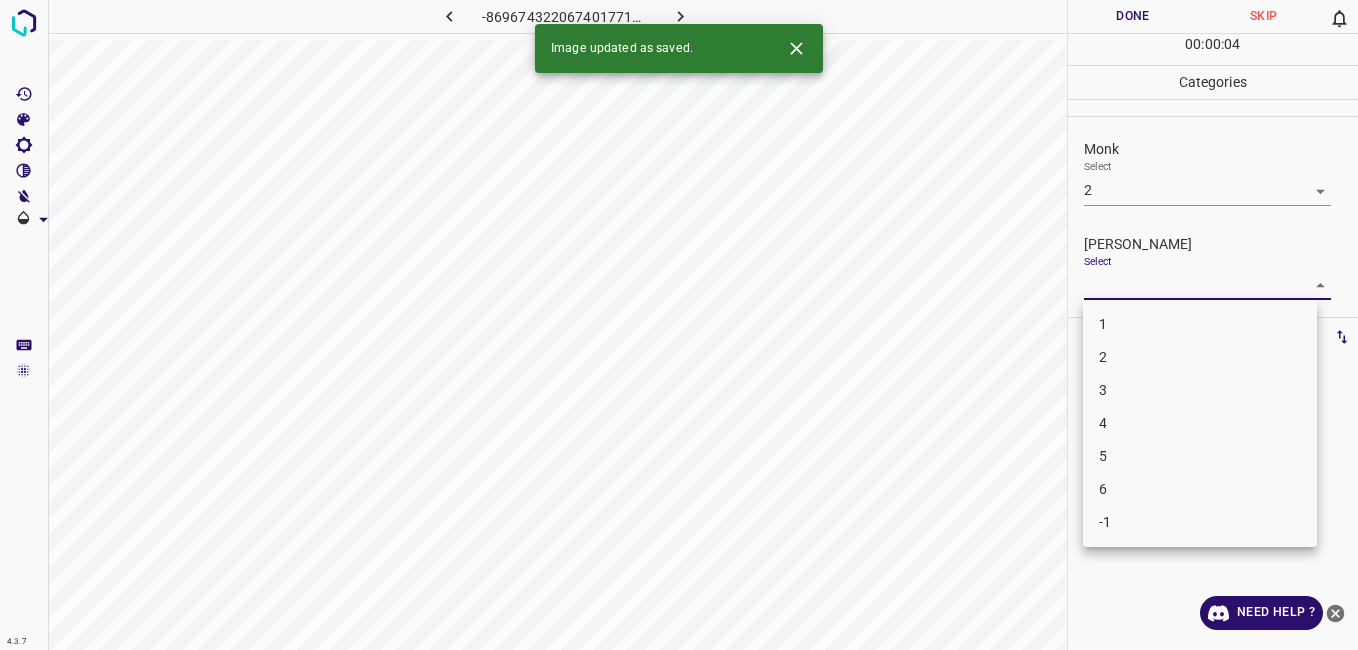 click on "1" at bounding box center (1200, 324) 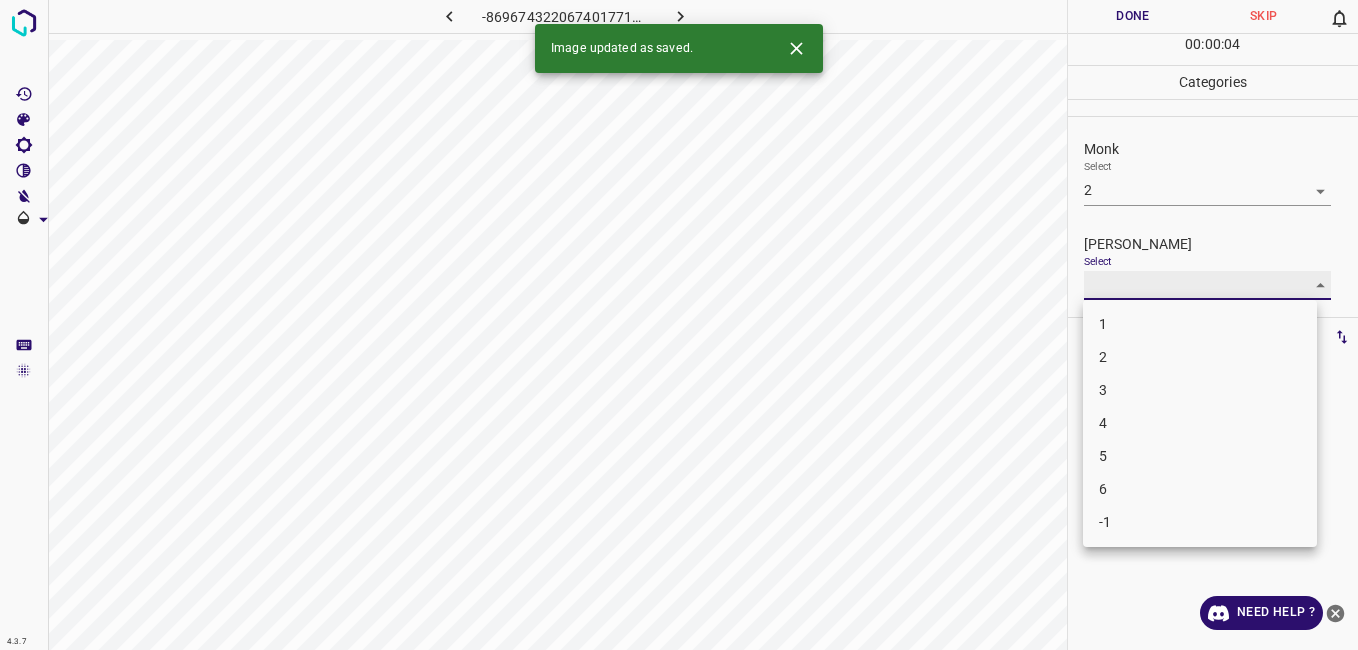 type on "1" 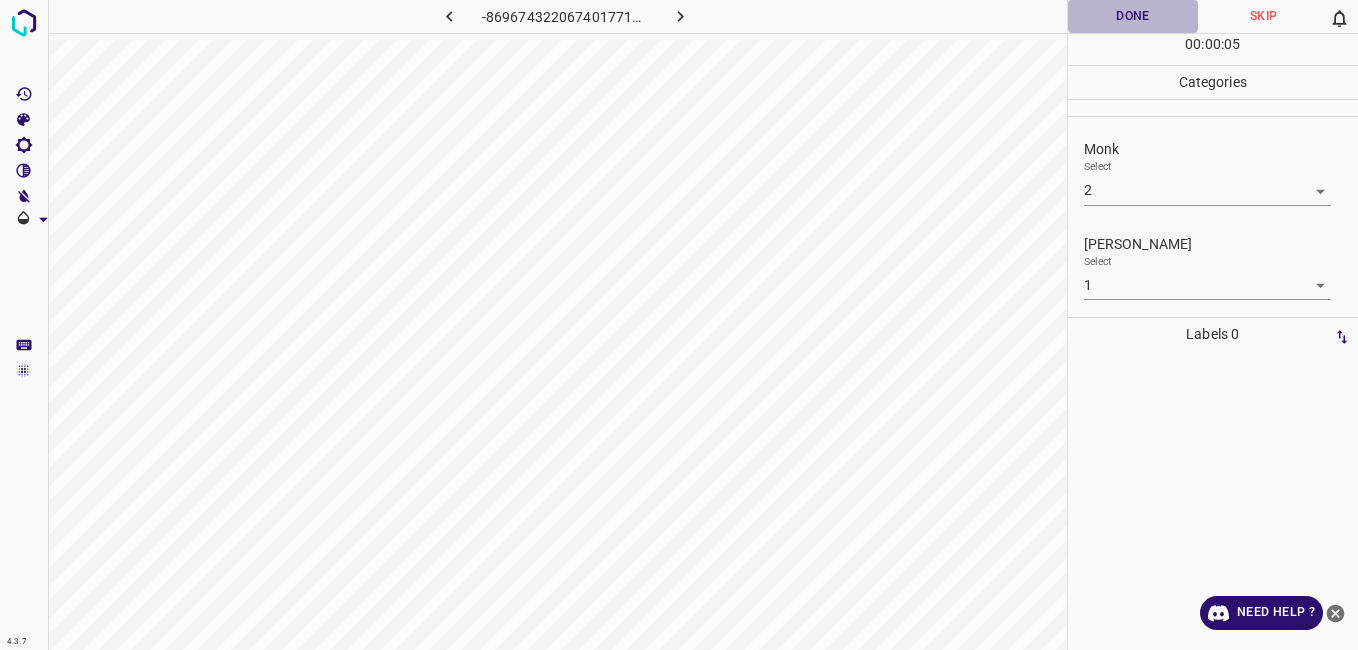 click on "Done" at bounding box center (1133, 16) 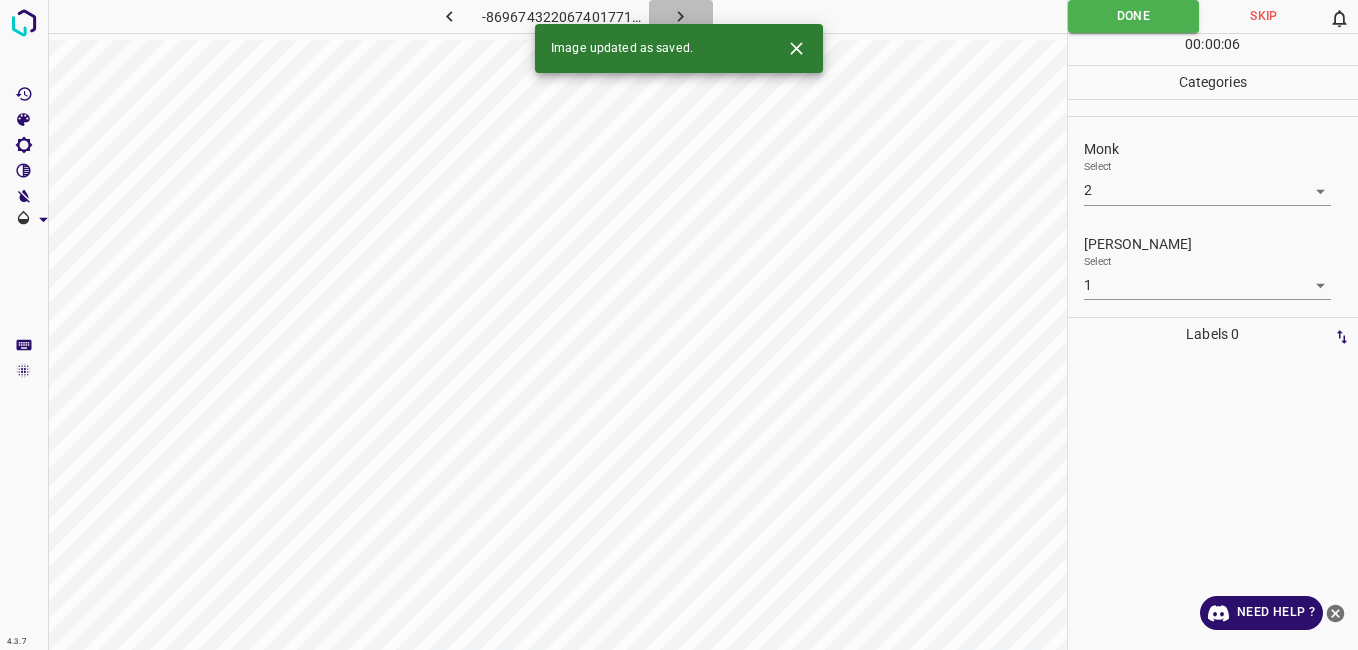 click 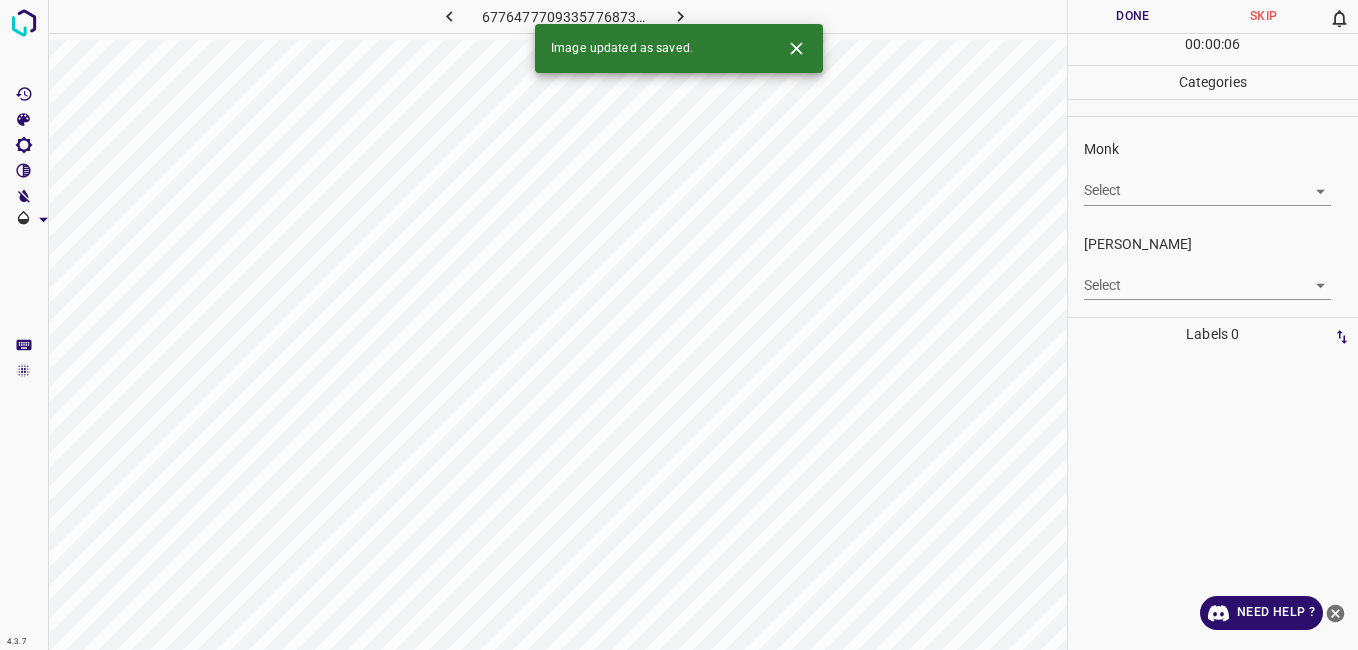click on "Monk   Select ​" at bounding box center (1213, 172) 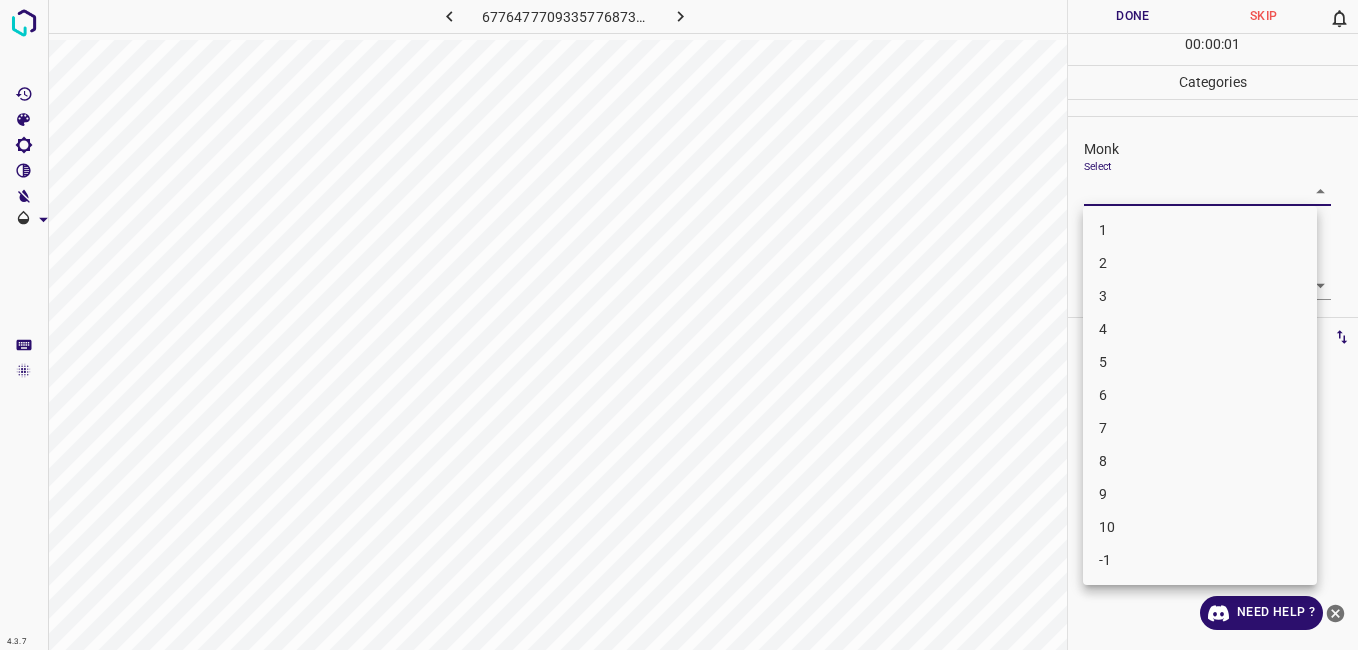 click on "3" at bounding box center (1200, 296) 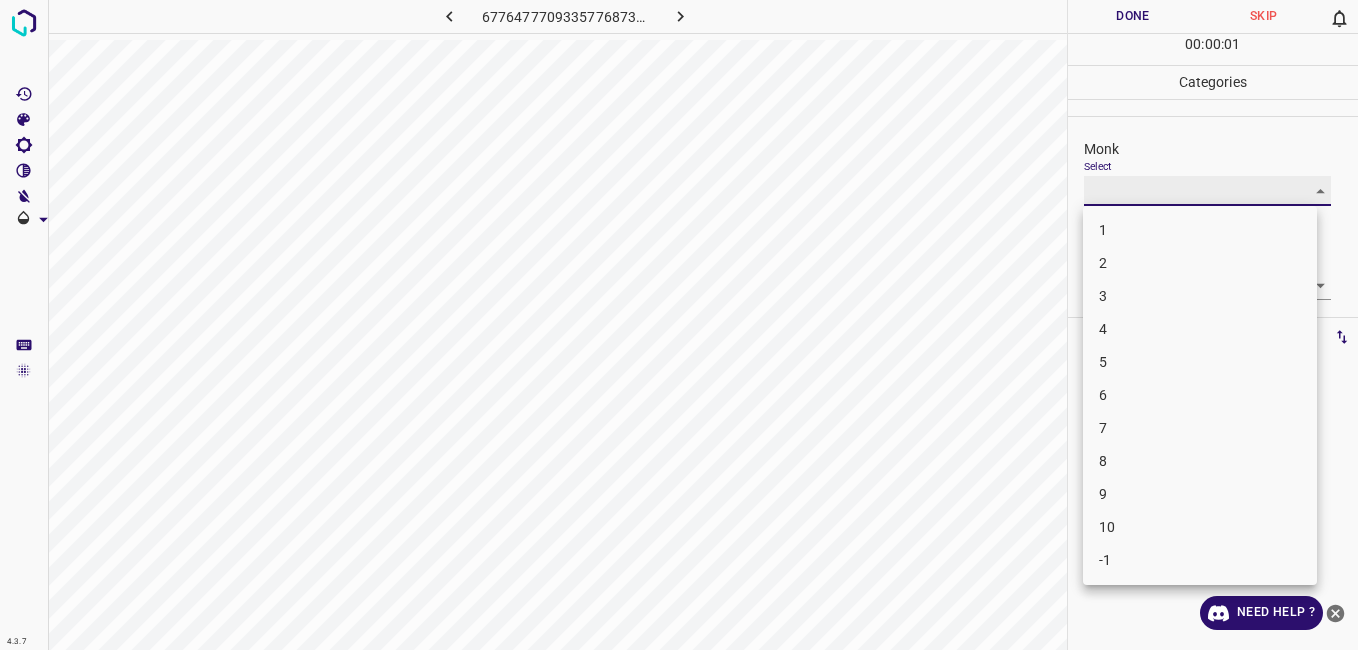 type on "3" 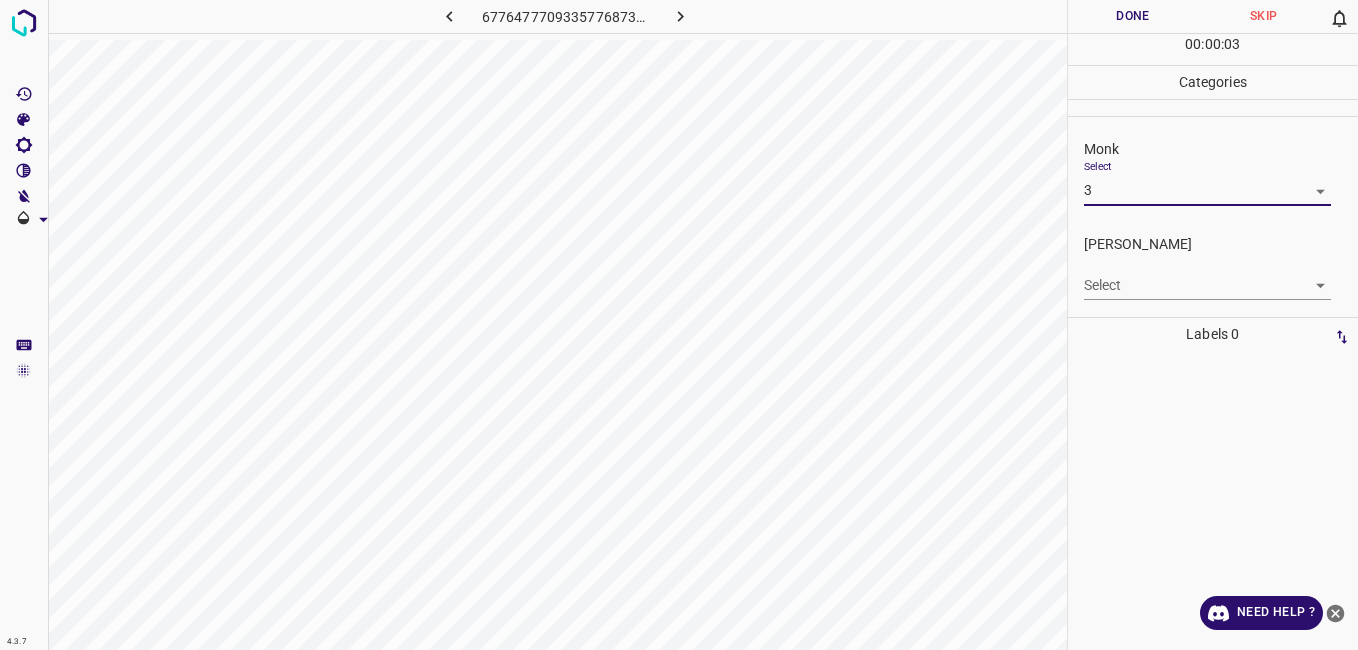 click on "4.3.7 6776477709335776873.png Done Skip 0 00   : 00   : 03   Categories Monk   Select 3 3  Fitzpatrick   Select ​ Labels   0 Categories 1 Monk 2  Fitzpatrick Tools Space Change between modes (Draw & Edit) I Auto labeling R Restore zoom M Zoom in N Zoom out Delete Delete selecte label Filters Z Restore filters X Saturation filter C Brightness filter V Contrast filter B Gray scale filter General O Download Need Help ? - Text - Hide - Delete" at bounding box center [679, 325] 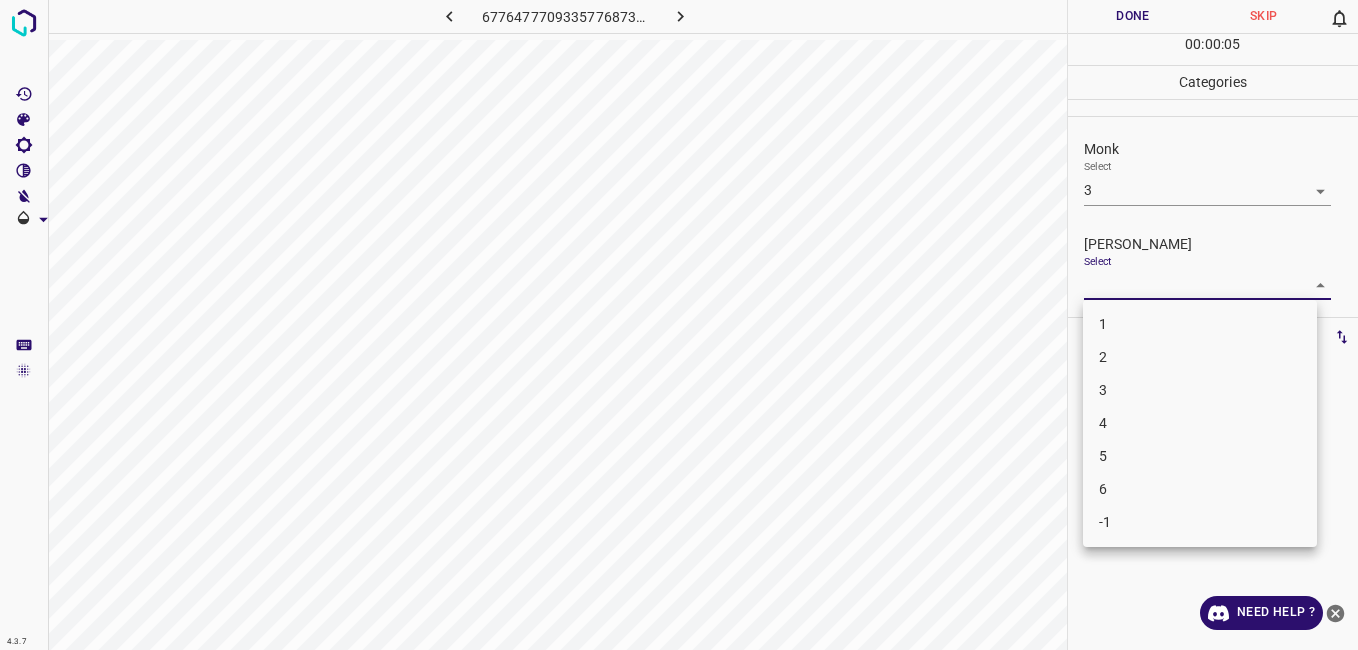 click on "1" at bounding box center (1200, 324) 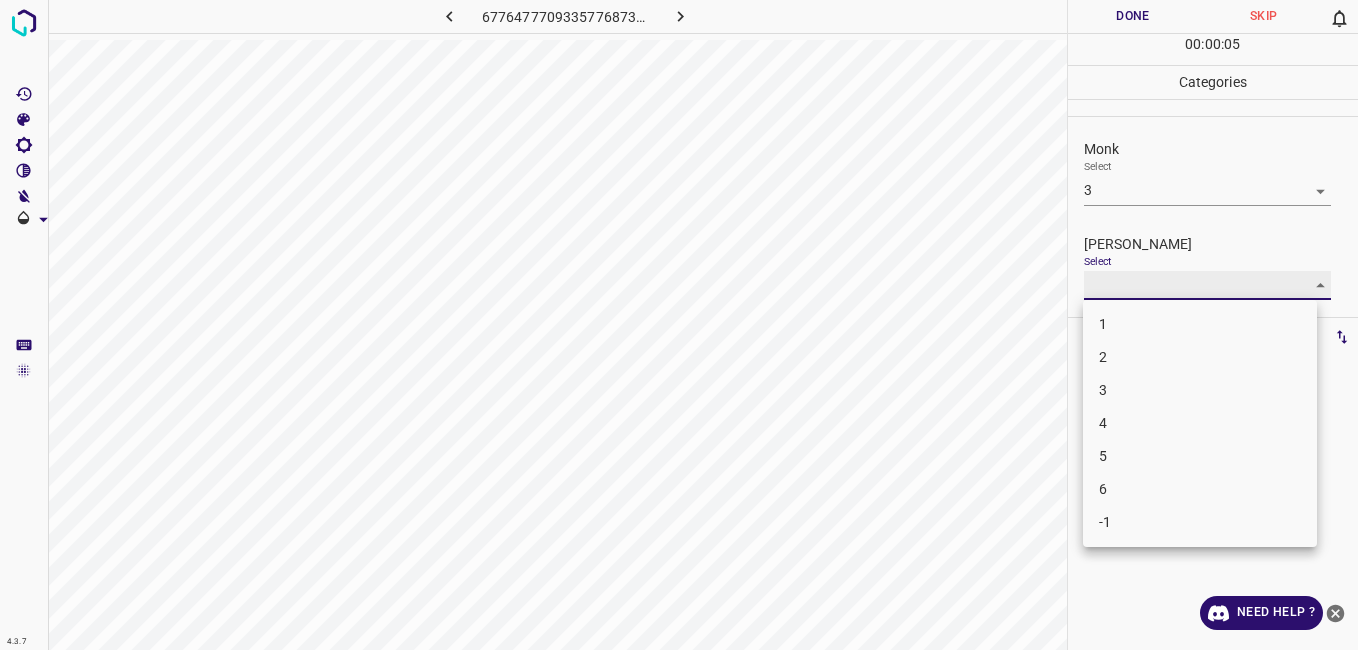 type on "1" 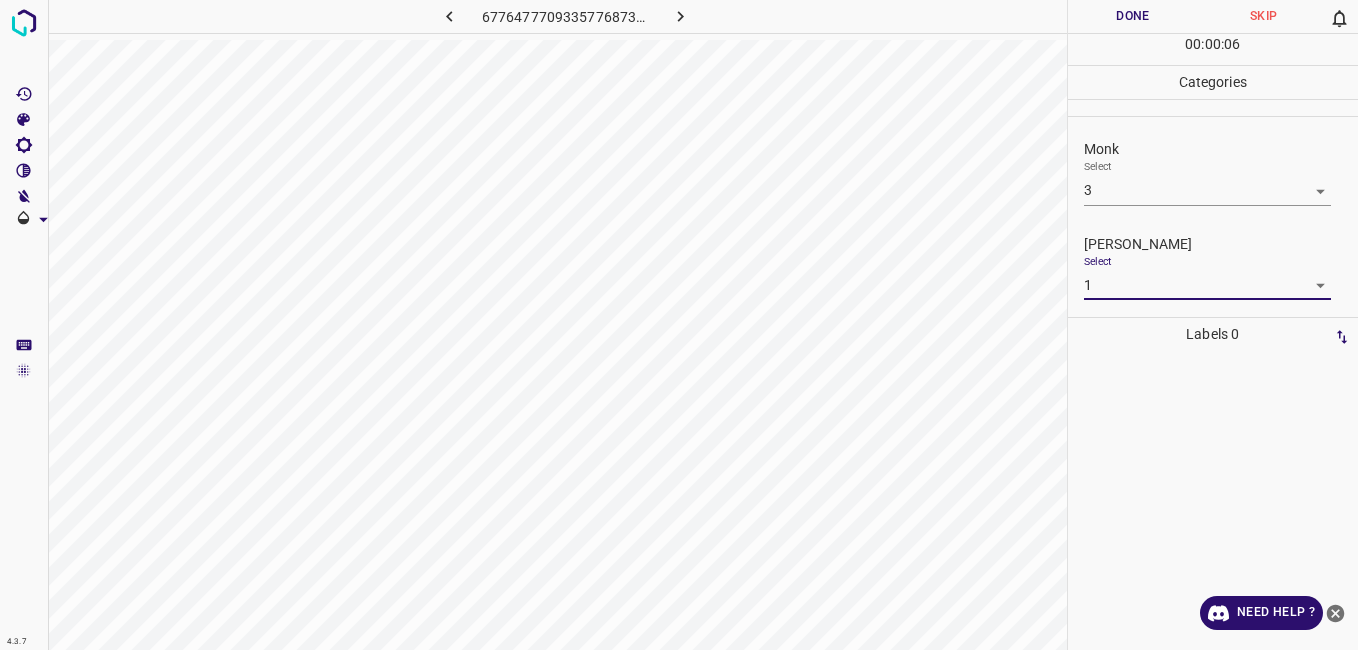 click on "Done" at bounding box center [1133, 16] 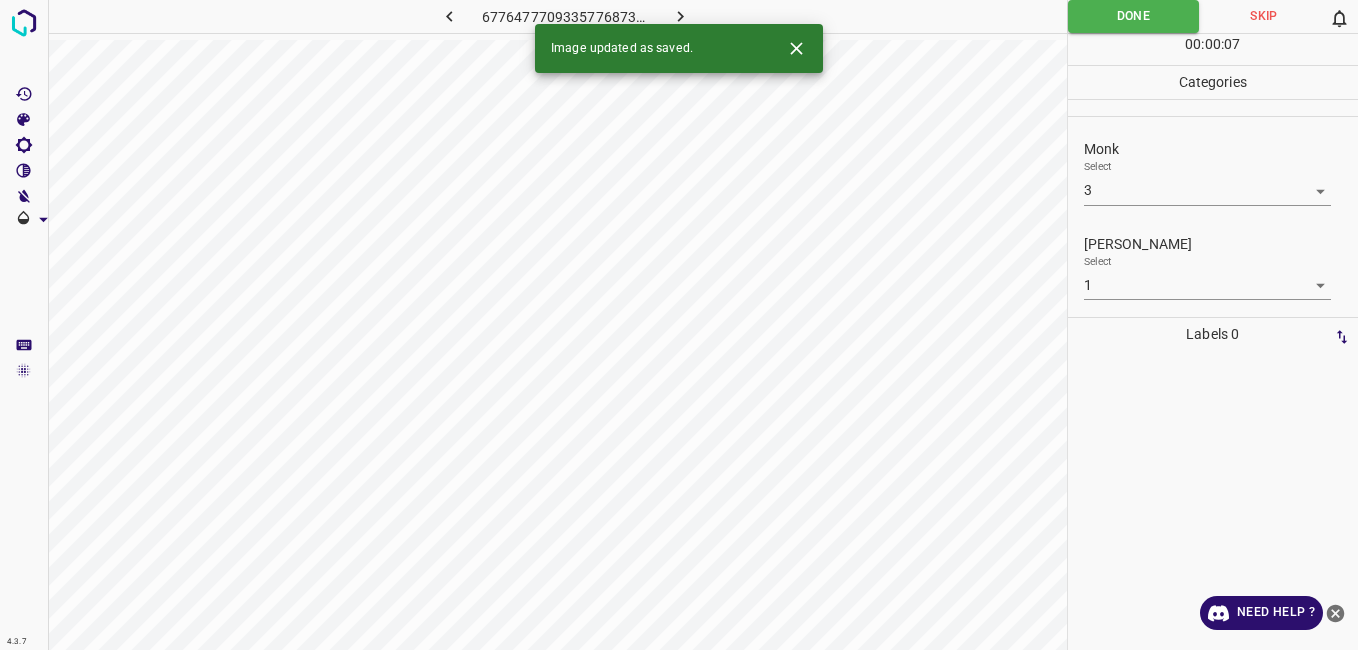 click at bounding box center (681, 16) 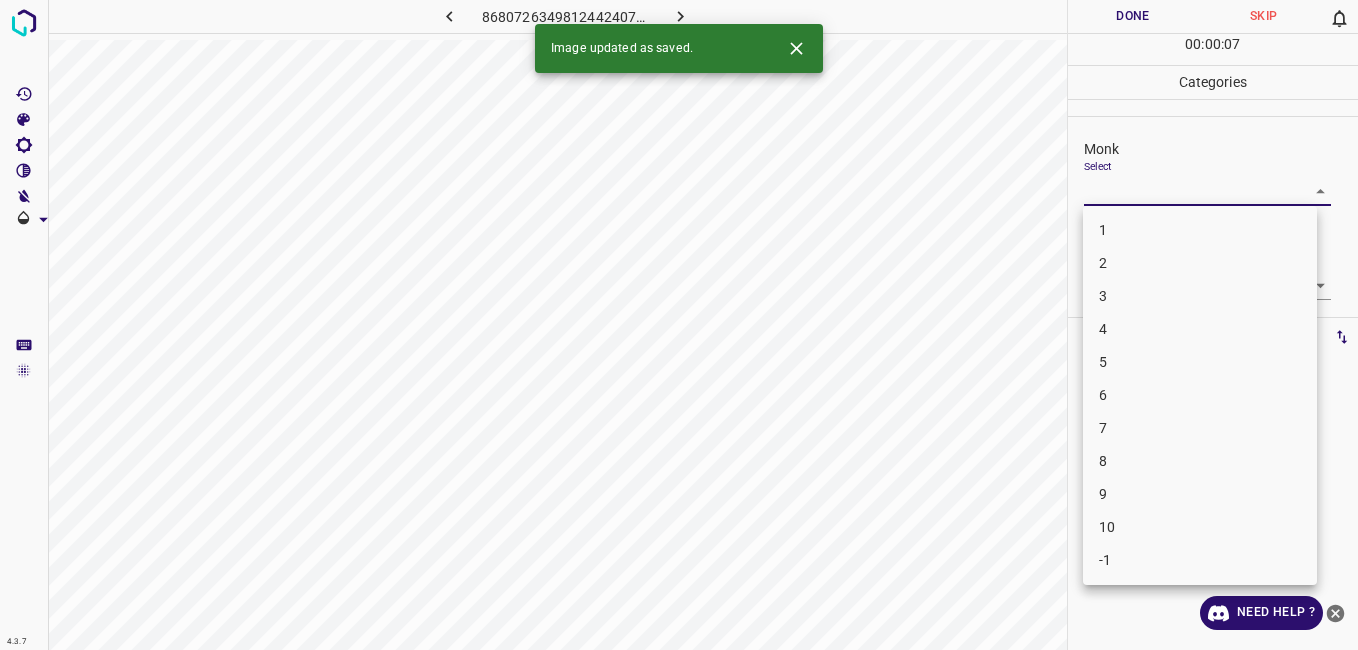 click on "4.3.7 8680726349812442407.png Done Skip 0 00   : 00   : 07   Categories Monk   Select ​  Fitzpatrick   Select ​ Labels   0 Categories 1 Monk 2  Fitzpatrick Tools Space Change between modes (Draw & Edit) I Auto labeling R Restore zoom M Zoom in N Zoom out Delete Delete selecte label Filters Z Restore filters X Saturation filter C Brightness filter V Contrast filter B Gray scale filter General O Download Image updated as saved. Need Help ? - Text - Hide - Delete 1 2 3 4 5 6 7 8 9 10 -1" at bounding box center (679, 325) 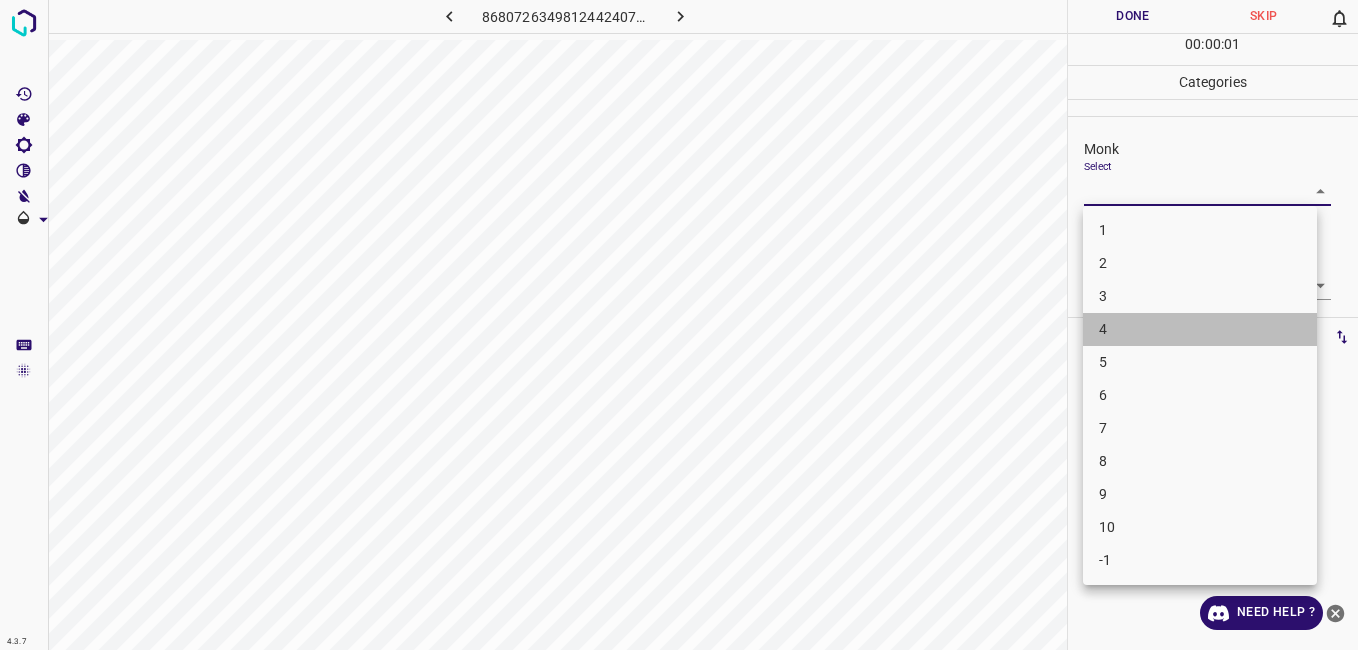 click on "4" at bounding box center (1200, 329) 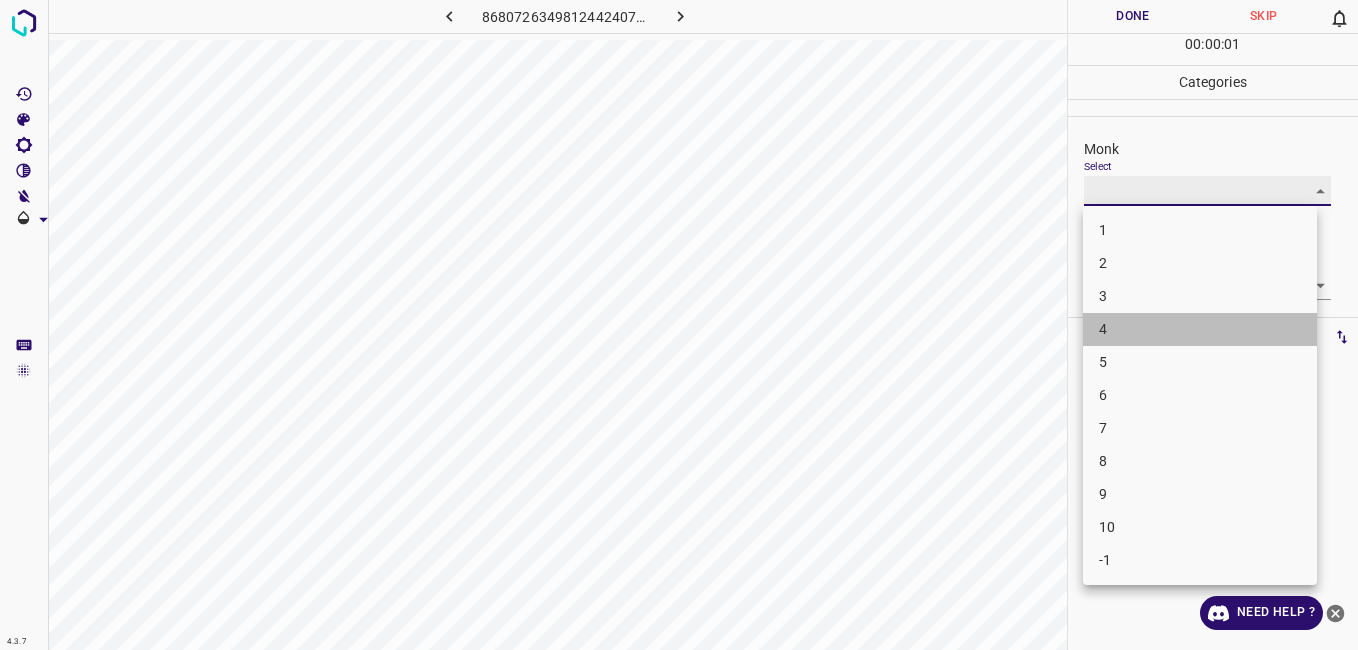 type on "4" 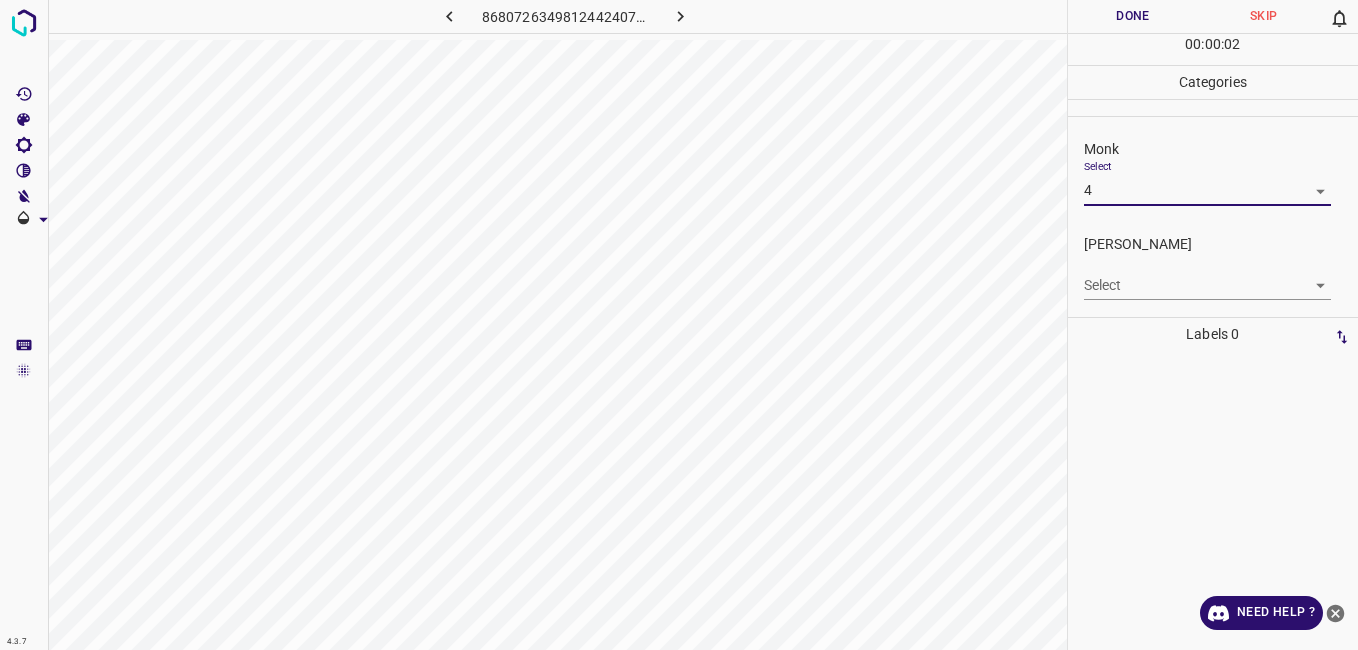 click on "4.3.7 8680726349812442407.png Done Skip 0 00   : 00   : 02   Categories Monk   Select 4 4  Fitzpatrick   Select ​ Labels   0 Categories 1 Monk 2  Fitzpatrick Tools Space Change between modes (Draw & Edit) I Auto labeling R Restore zoom M Zoom in N Zoom out Delete Delete selecte label Filters Z Restore filters X Saturation filter C Brightness filter V Contrast filter B Gray scale filter General O Download Need Help ? - Text - Hide - Delete" at bounding box center (679, 325) 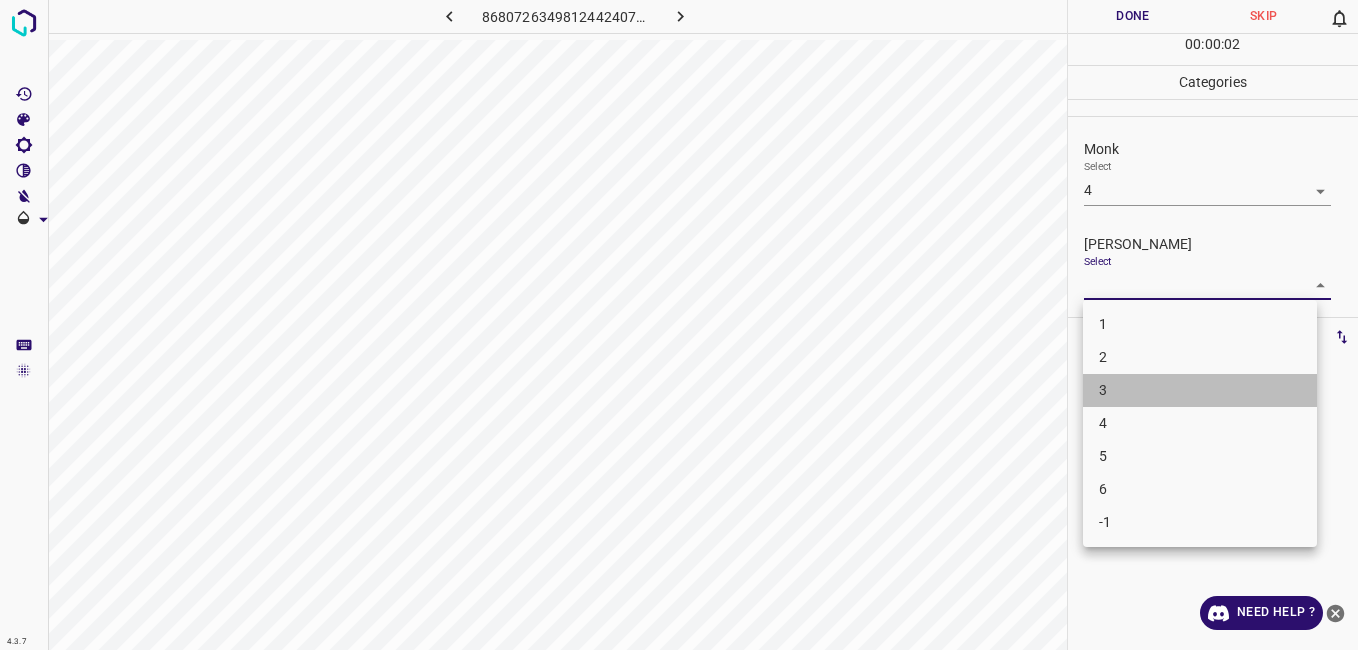 click on "3" at bounding box center [1200, 390] 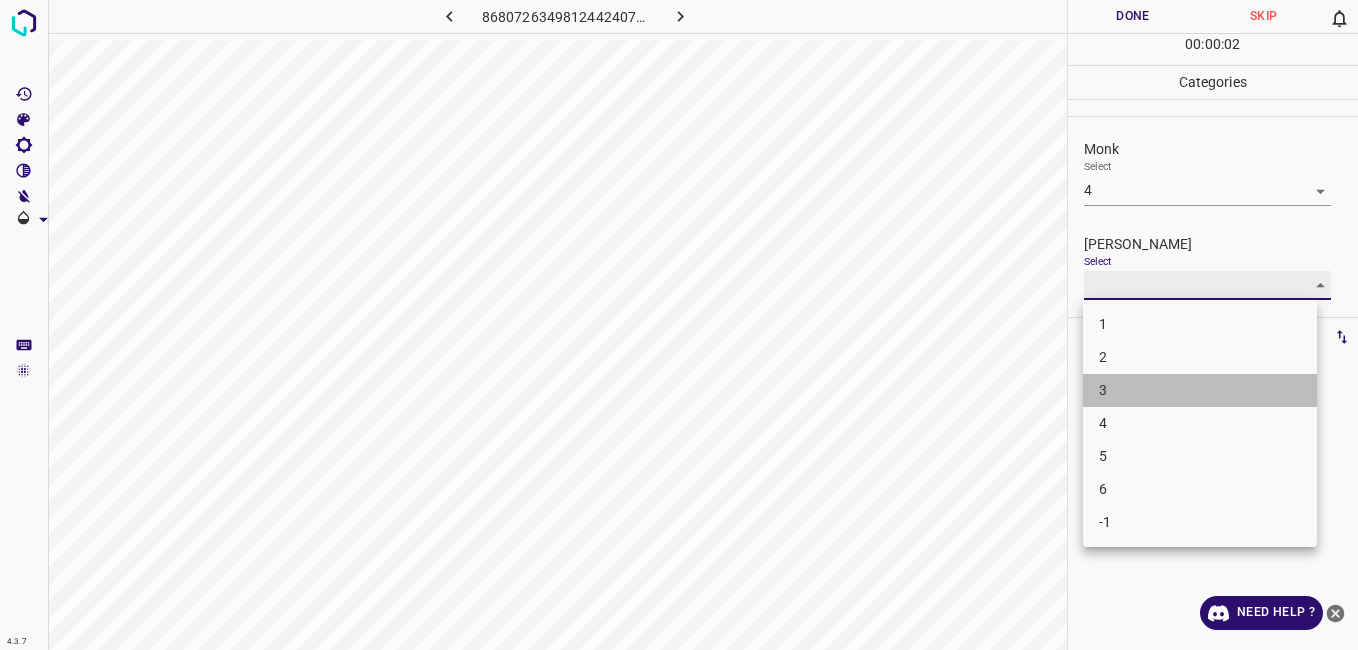 type on "3" 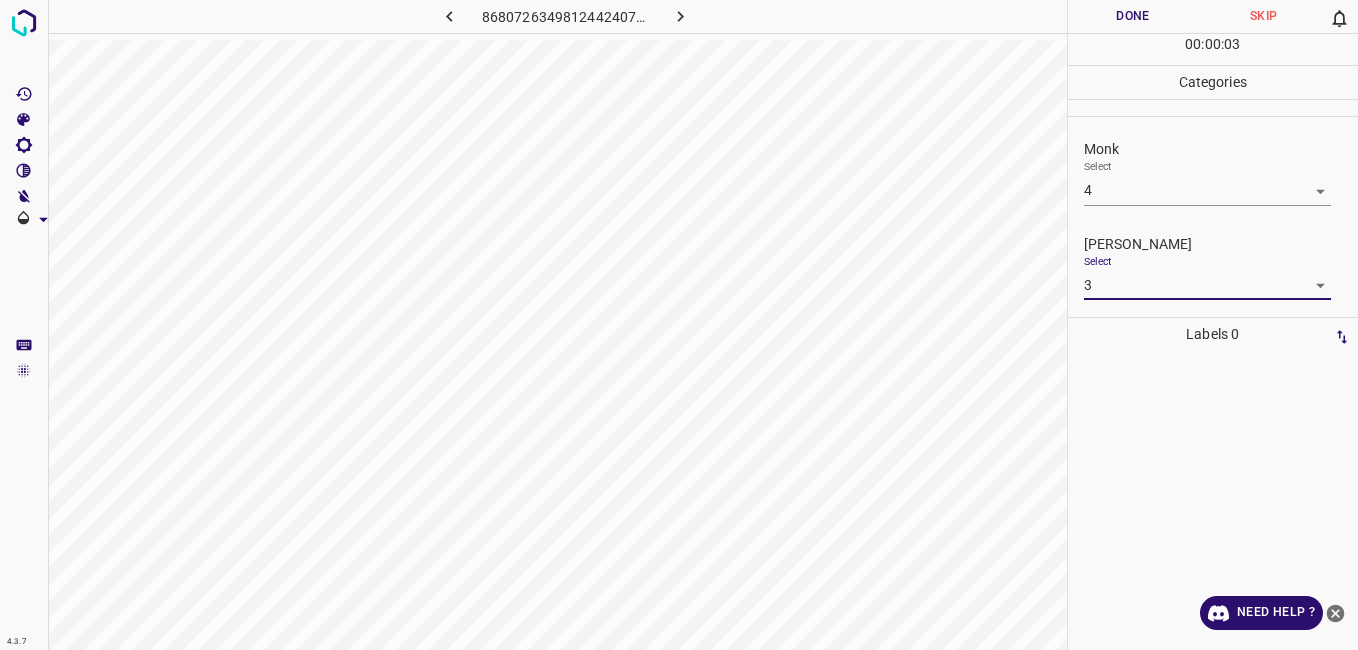 click on "Done" at bounding box center (1133, 16) 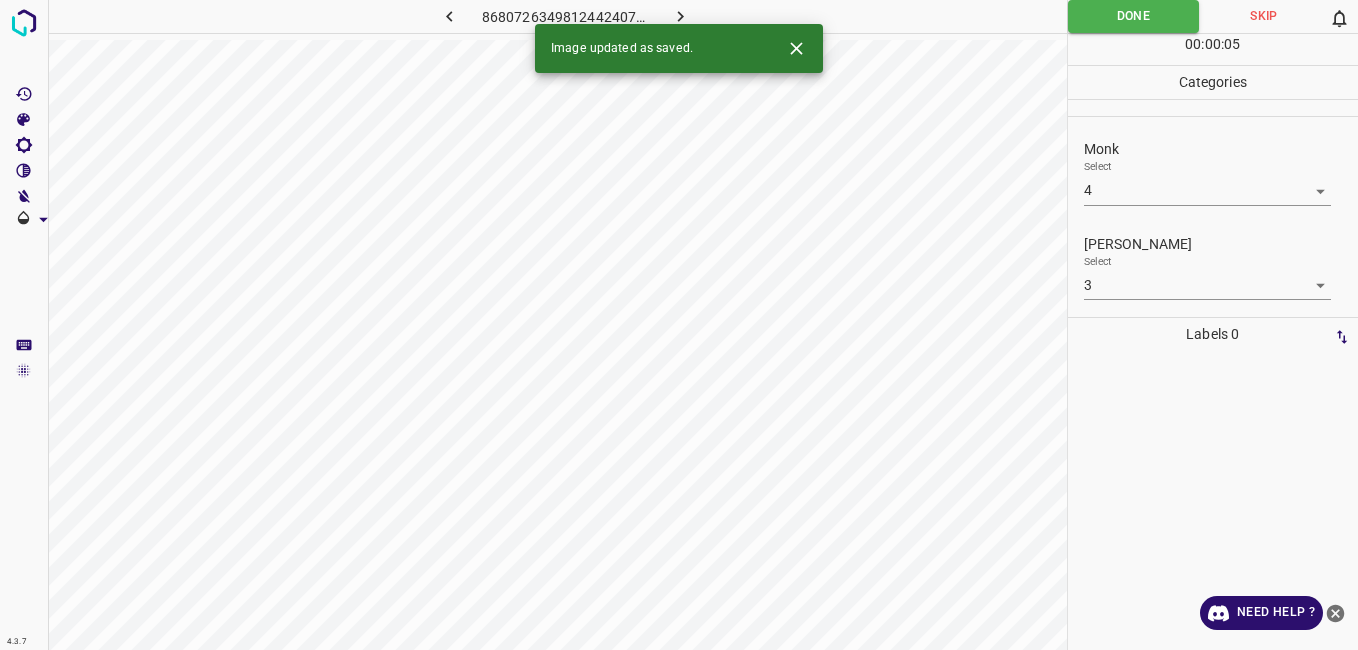 click 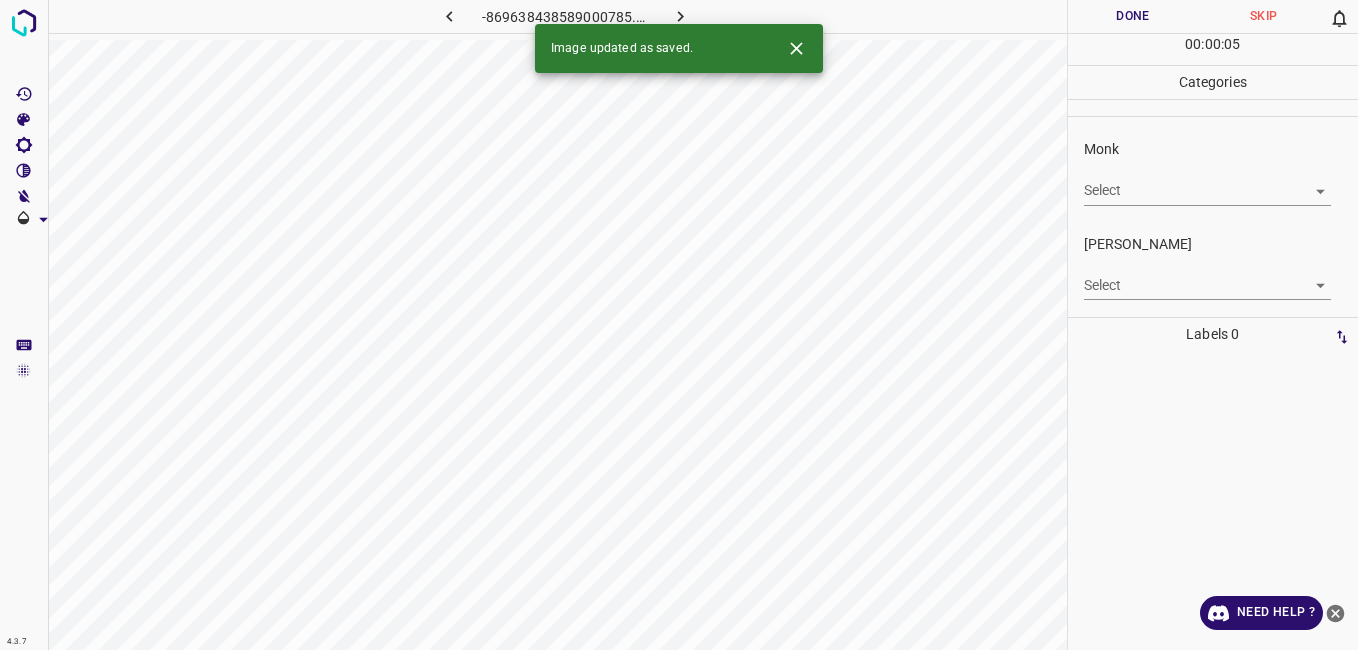 click on "4.3.7 -869638438589000785.png Done Skip 0 00   : 00   : 05   Categories Monk   Select ​  Fitzpatrick   Select ​ Labels   0 Categories 1 Monk 2  Fitzpatrick Tools Space Change between modes (Draw & Edit) I Auto labeling R Restore zoom M Zoom in N Zoom out Delete Delete selecte label Filters Z Restore filters X Saturation filter C Brightness filter V Contrast filter B Gray scale filter General O Download Image updated as saved. Need Help ? - Text - Hide - Delete" at bounding box center [679, 325] 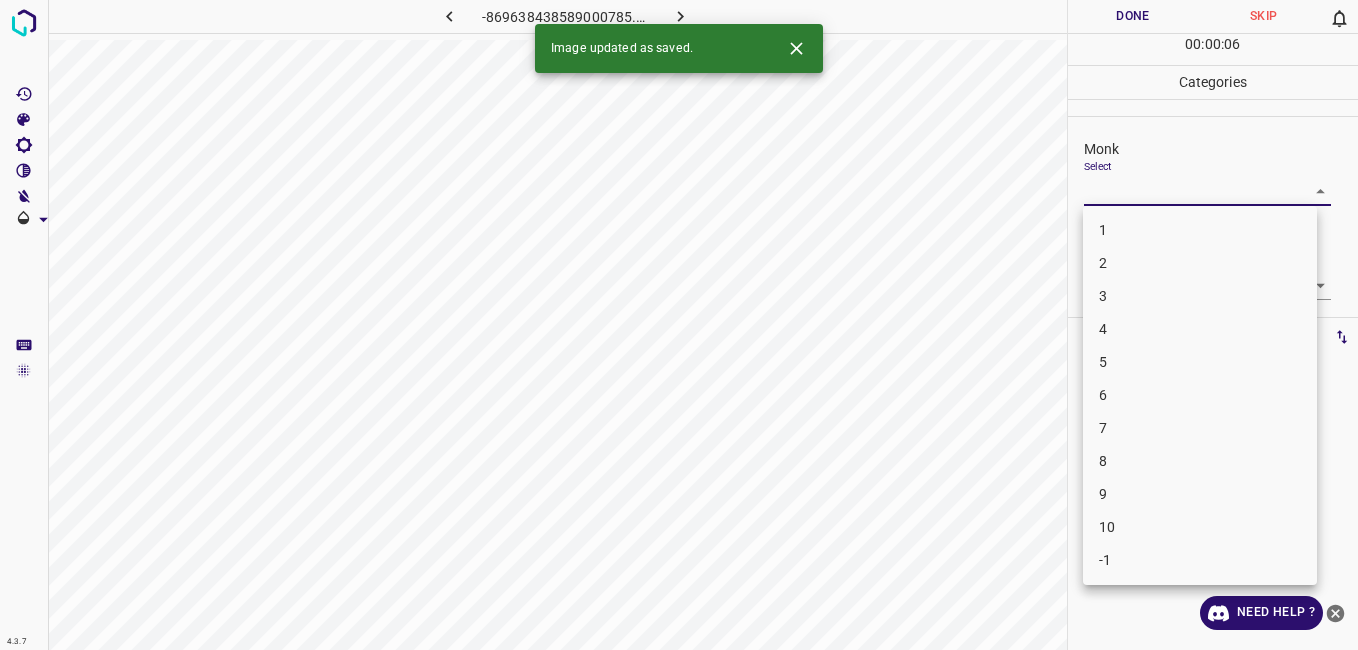 click on "1" at bounding box center [1200, 230] 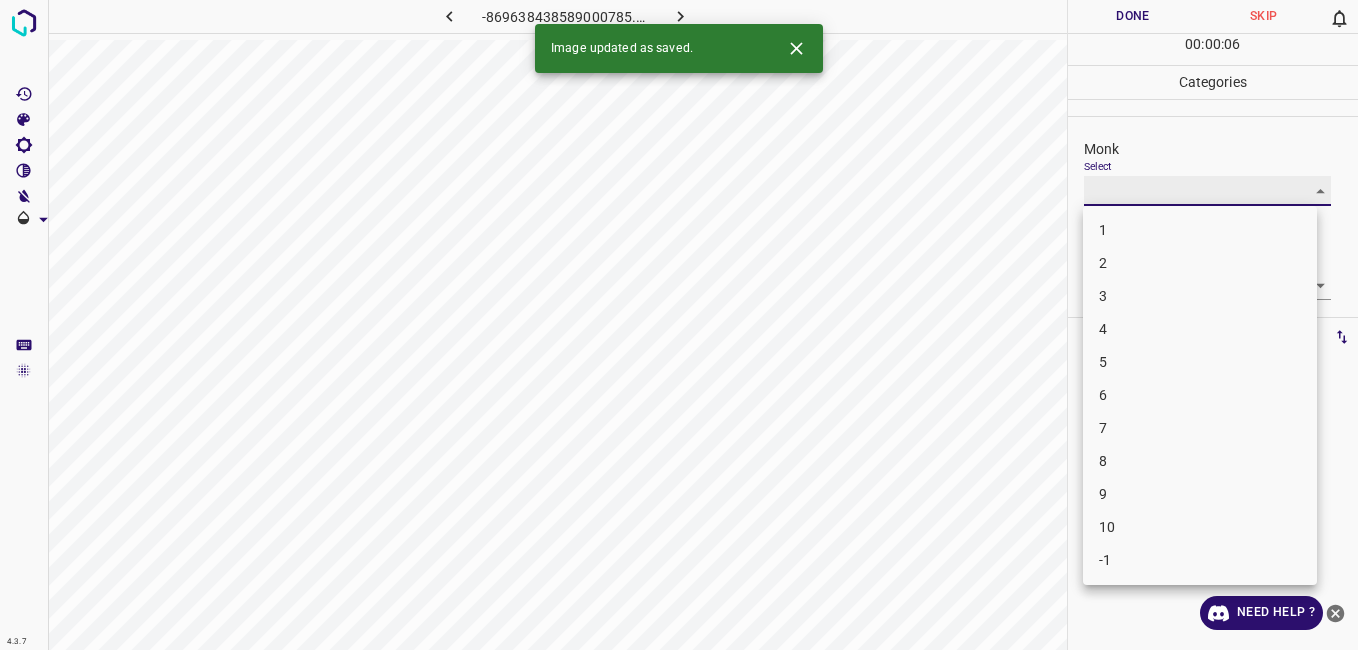 type on "1" 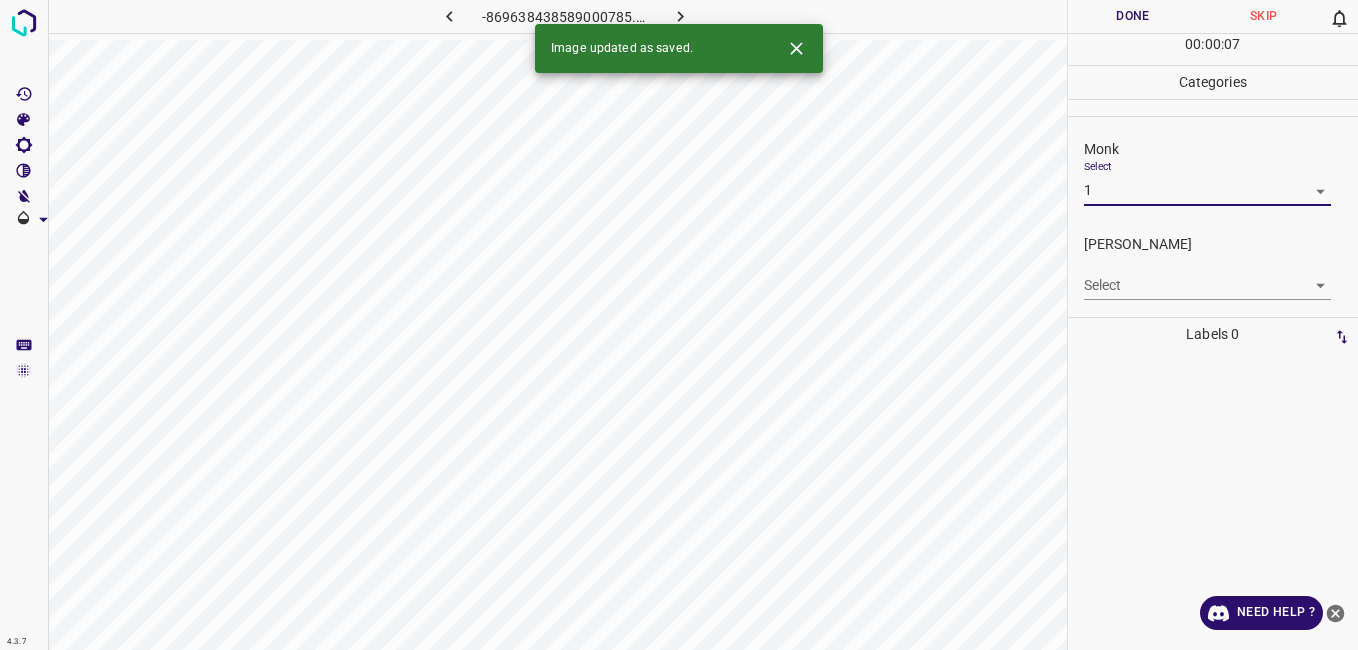 click on "4.3.7 -869638438589000785.png Done Skip 0 00   : 00   : 07   Categories Monk   Select 1 1  Fitzpatrick   Select ​ Labels   0 Categories 1 Monk 2  Fitzpatrick Tools Space Change between modes (Draw & Edit) I Auto labeling R Restore zoom M Zoom in N Zoom out Delete Delete selecte label Filters Z Restore filters X Saturation filter C Brightness filter V Contrast filter B Gray scale filter General O Download Image updated as saved. Need Help ? - Text - Hide - Delete" at bounding box center [679, 325] 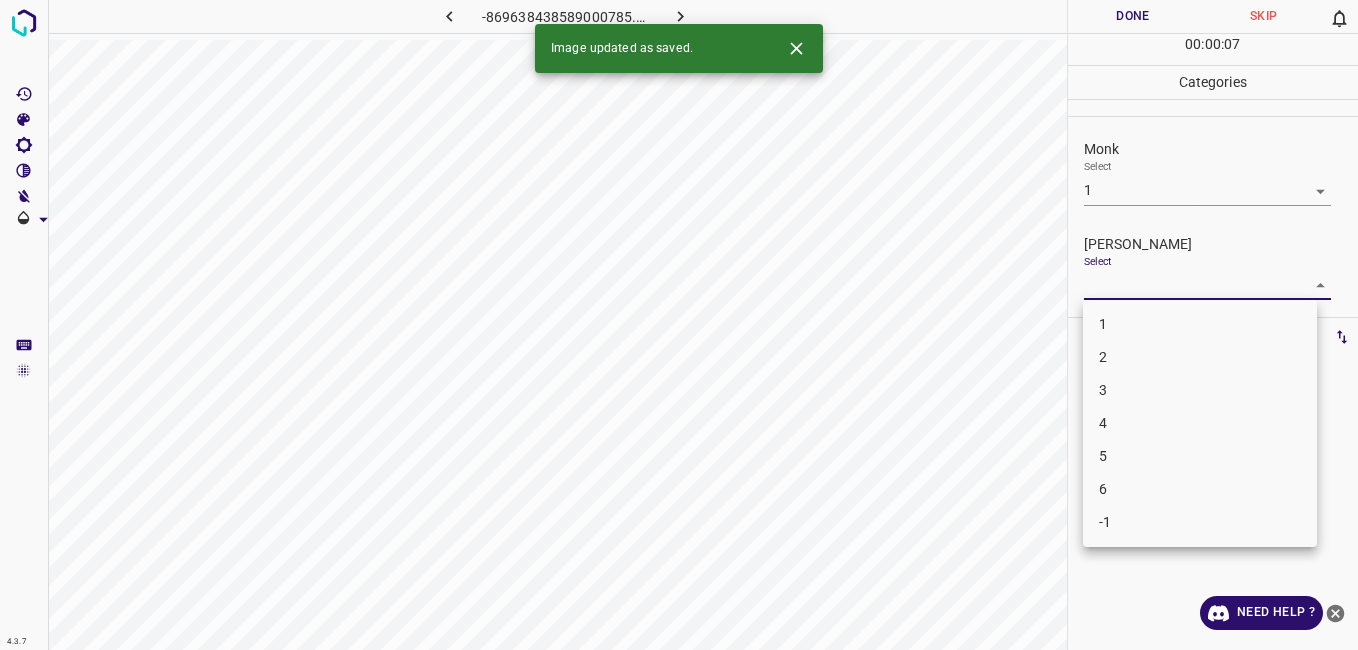click on "1" at bounding box center [1200, 324] 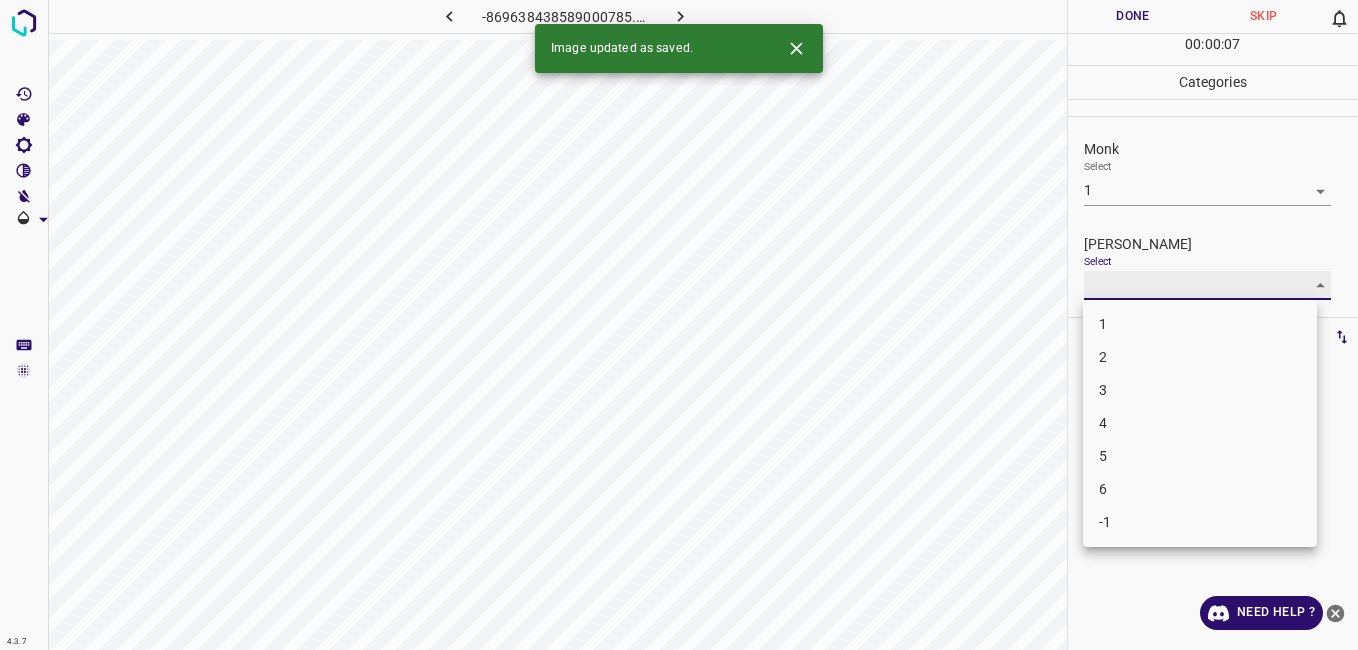 type on "1" 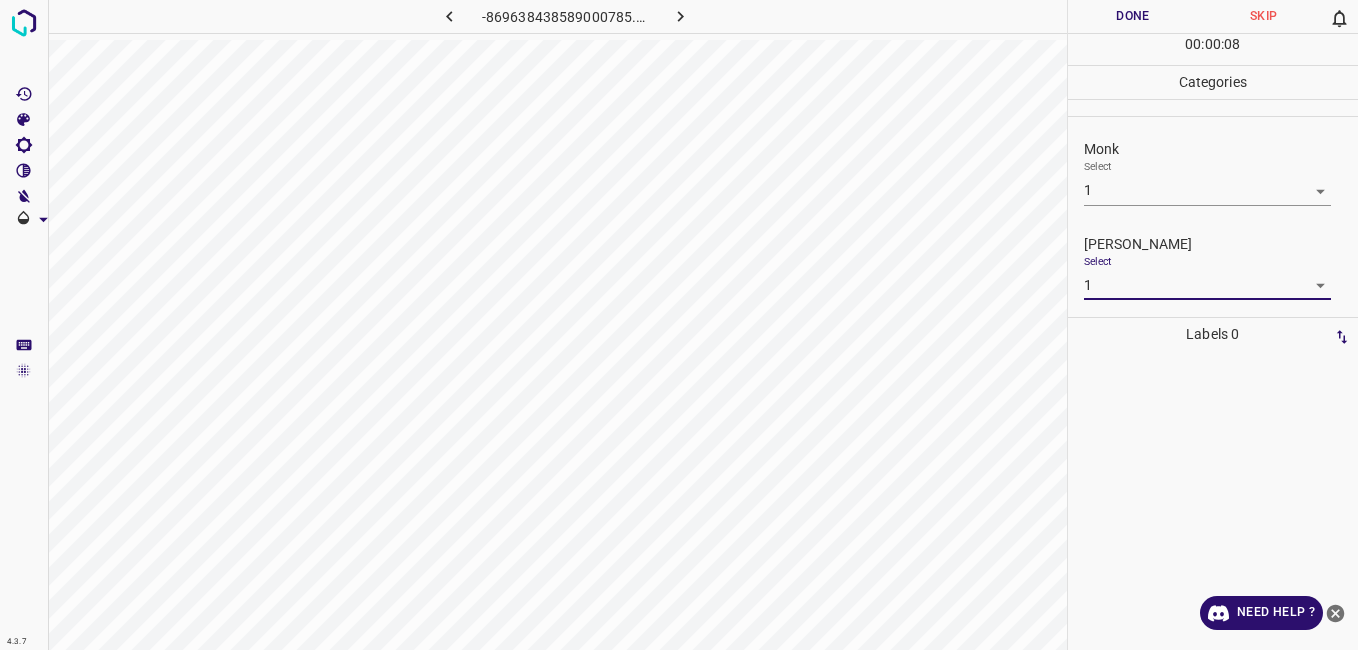 click on "Done" at bounding box center (1133, 16) 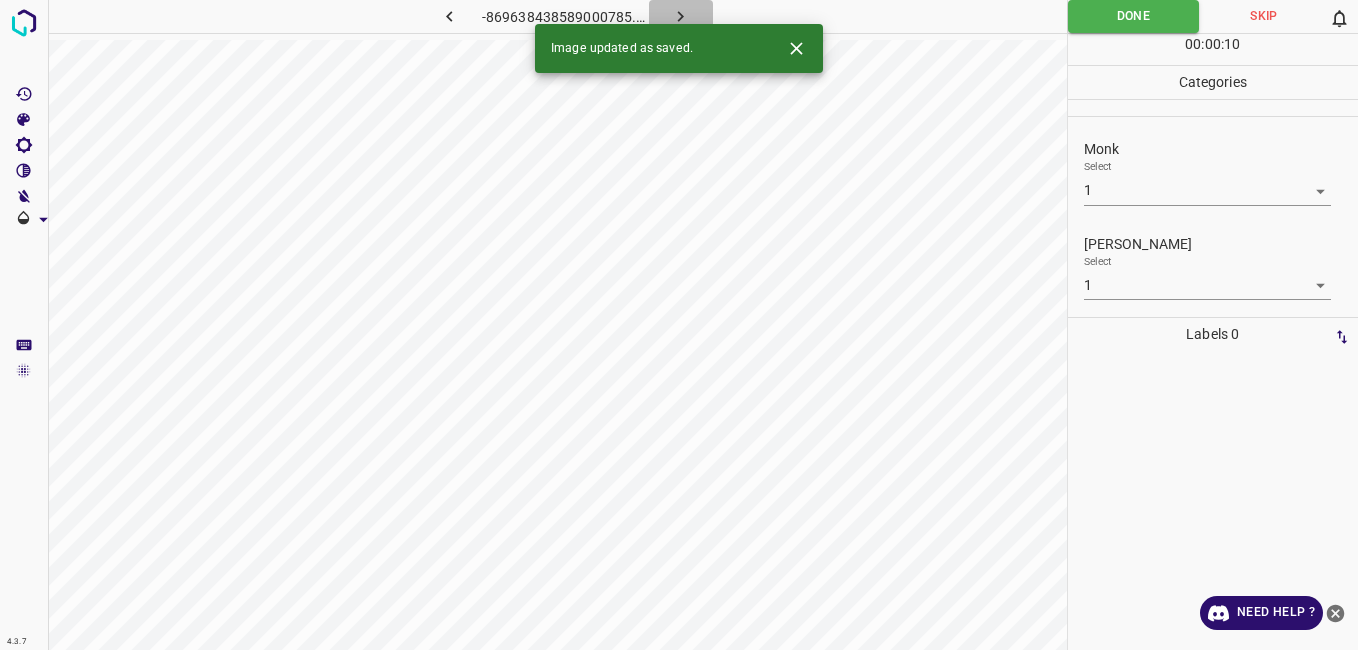 click 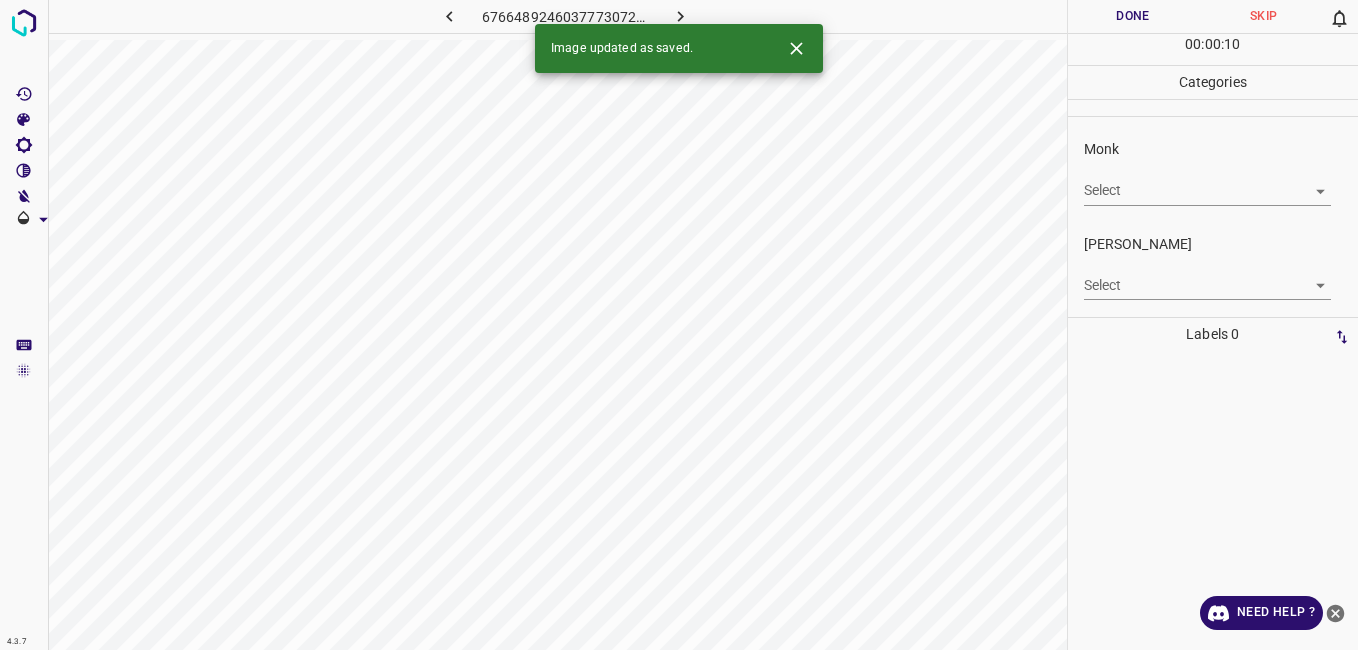 click on "4.3.7 6766489246037773072.png Done Skip 0 00   : 00   : 10   Categories Monk   Select ​  Fitzpatrick   Select ​ Labels   0 Categories 1 Monk 2  Fitzpatrick Tools Space Change between modes (Draw & Edit) I Auto labeling R Restore zoom M Zoom in N Zoom out Delete Delete selecte label Filters Z Restore filters X Saturation filter C Brightness filter V Contrast filter B Gray scale filter General O Download Image updated as saved. Need Help ? - Text - Hide - Delete" at bounding box center (679, 325) 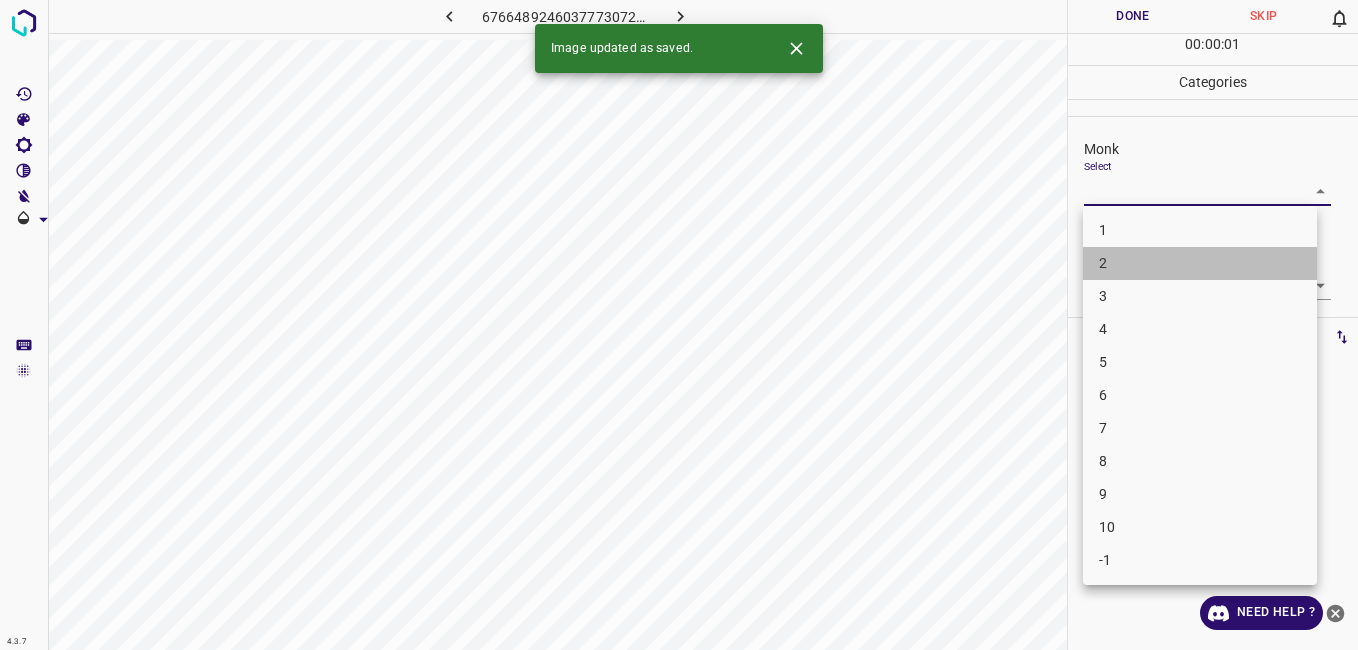 click on "2" at bounding box center (1200, 263) 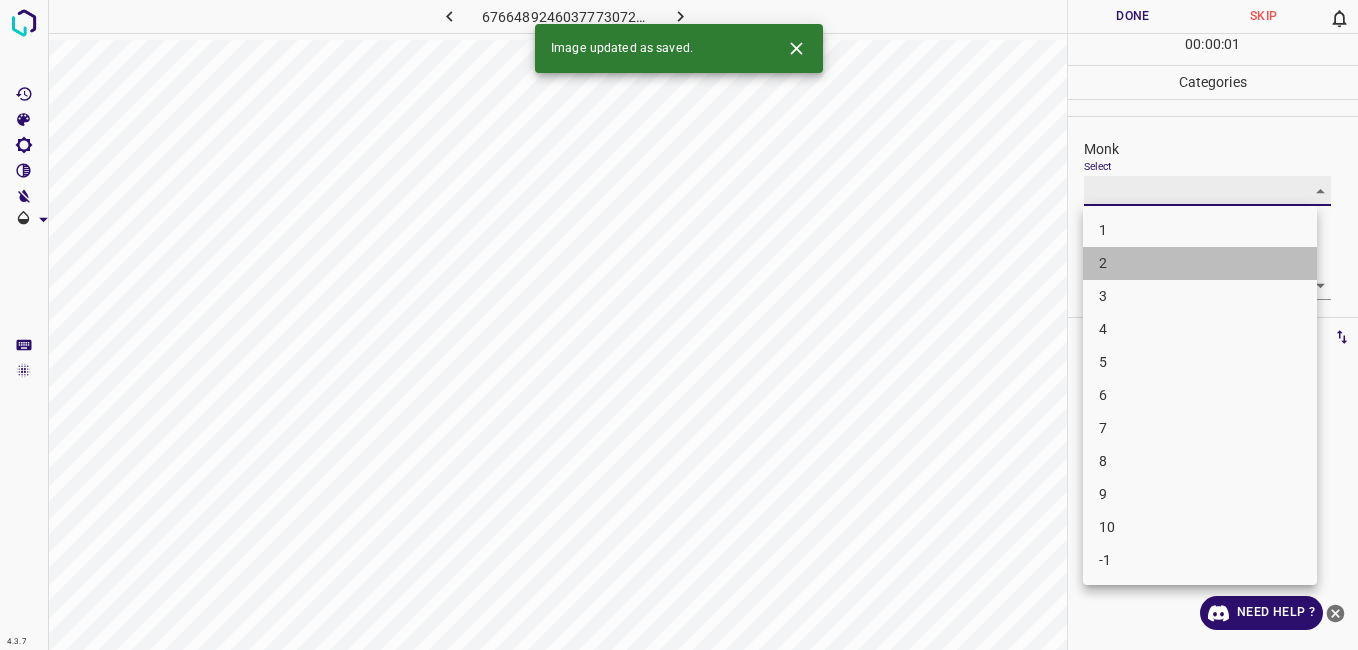 type on "2" 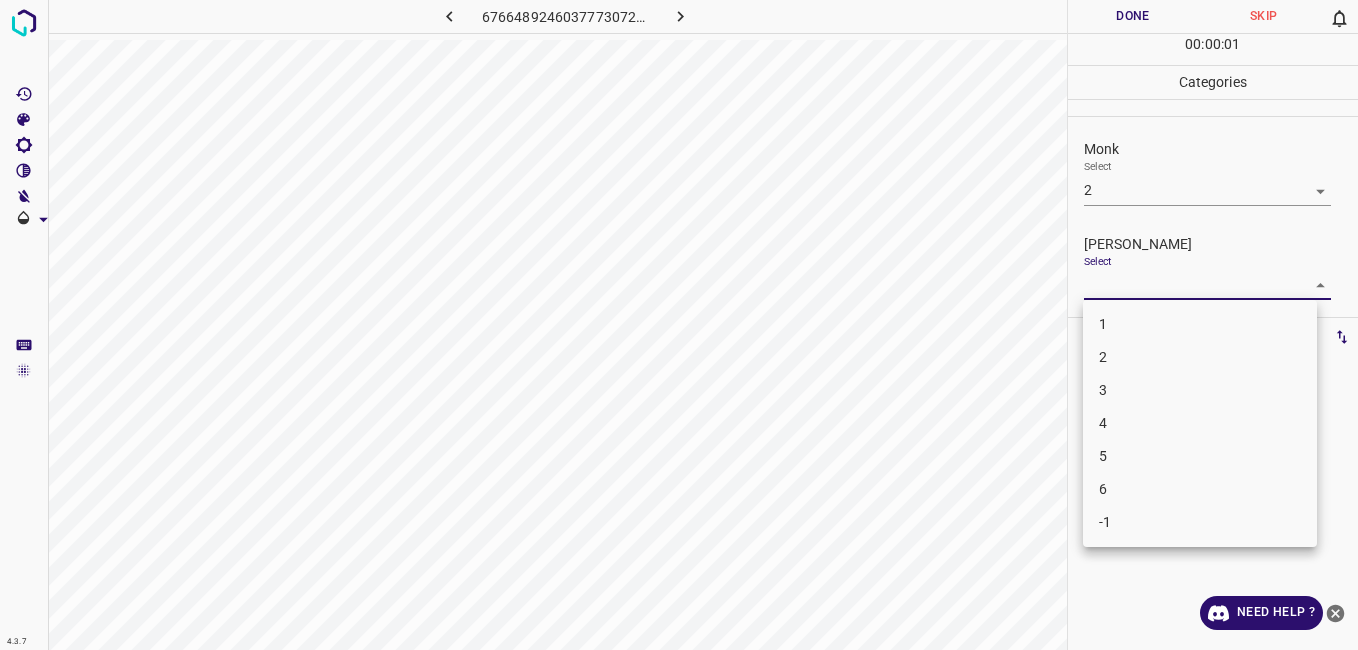 click on "4.3.7 6766489246037773072.png Done Skip 0 00   : 00   : 01   Categories Monk   Select 2 2  Fitzpatrick   Select ​ Labels   0 Categories 1 Monk 2  Fitzpatrick Tools Space Change between modes (Draw & Edit) I Auto labeling R Restore zoom M Zoom in N Zoom out Delete Delete selecte label Filters Z Restore filters X Saturation filter C Brightness filter V Contrast filter B Gray scale filter General O Download Need Help ? - Text - Hide - Delete 1 2 3 4 5 6 -1" at bounding box center [679, 325] 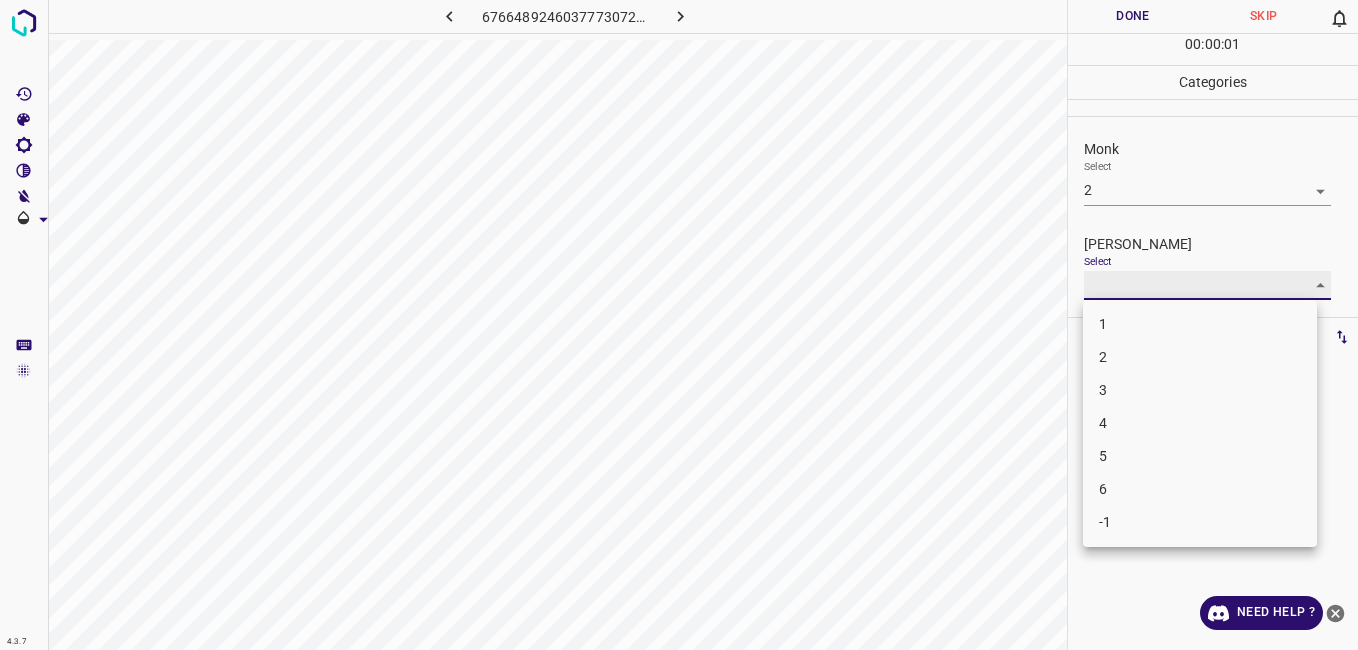 type on "1" 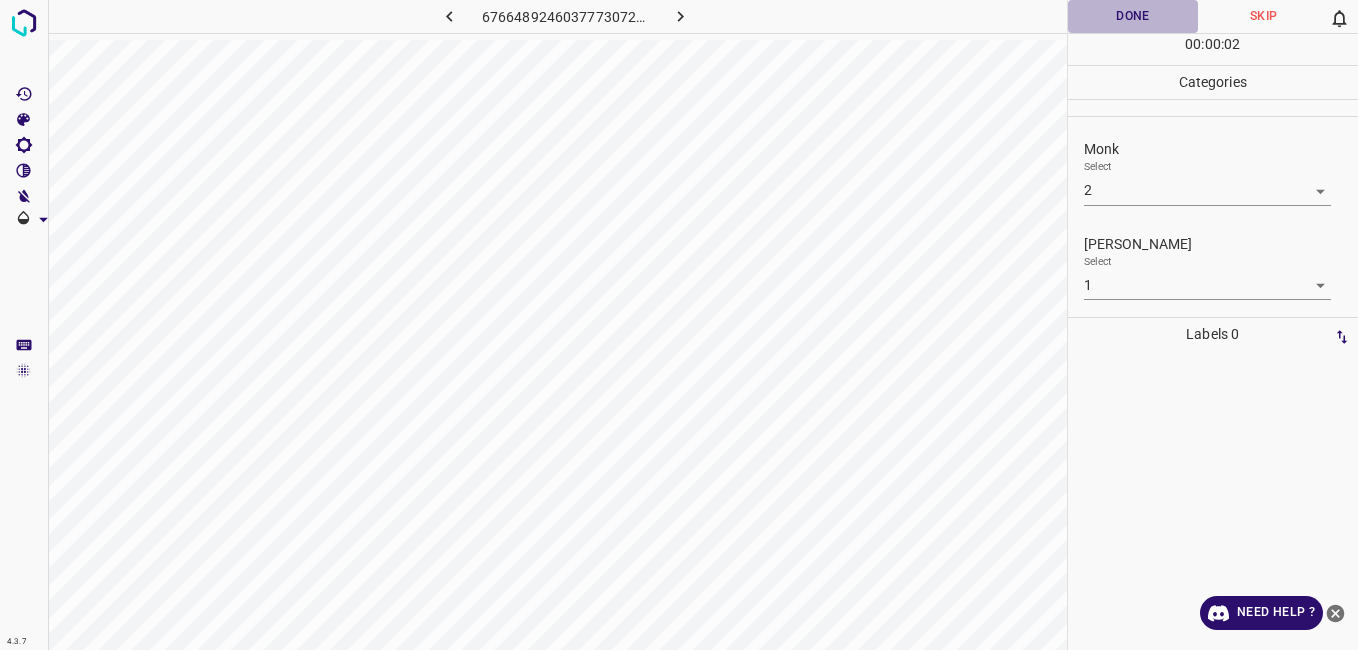 click on "Done" at bounding box center [1133, 16] 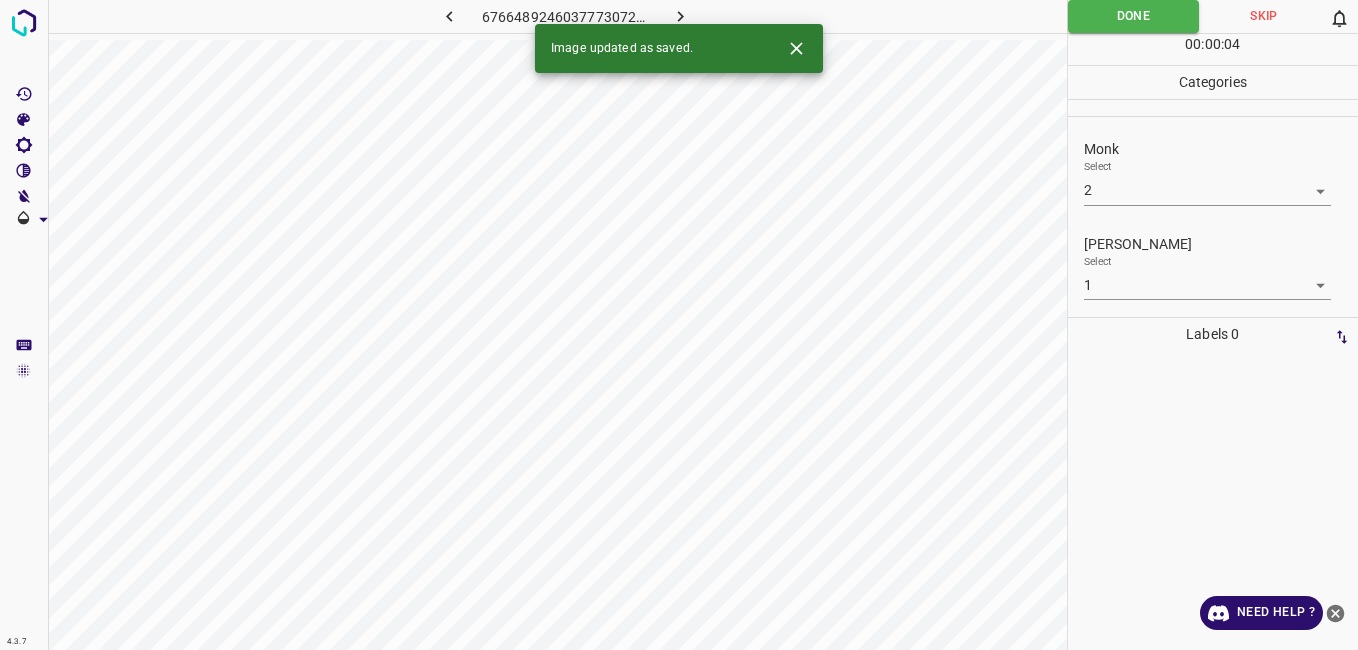 click 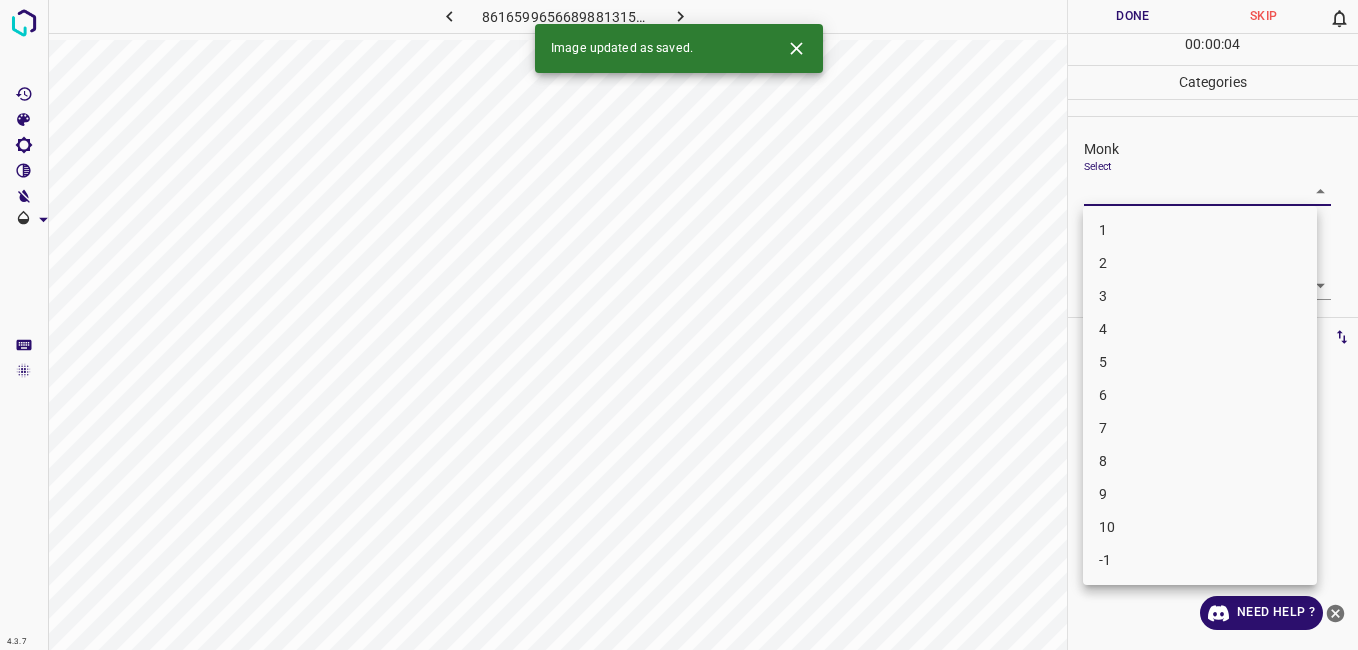 click on "4.3.7 8616599656689881315.png Done Skip 0 00   : 00   : 04   Categories Monk   Select ​  Fitzpatrick   Select ​ Labels   0 Categories 1 Monk 2  Fitzpatrick Tools Space Change between modes (Draw & Edit) I Auto labeling R Restore zoom M Zoom in N Zoom out Delete Delete selecte label Filters Z Restore filters X Saturation filter C Brightness filter V Contrast filter B Gray scale filter General O Download Image updated as saved. Need Help ? - Text - Hide - Delete 1 2 3 4 5 6 7 8 9 10 -1" at bounding box center [679, 325] 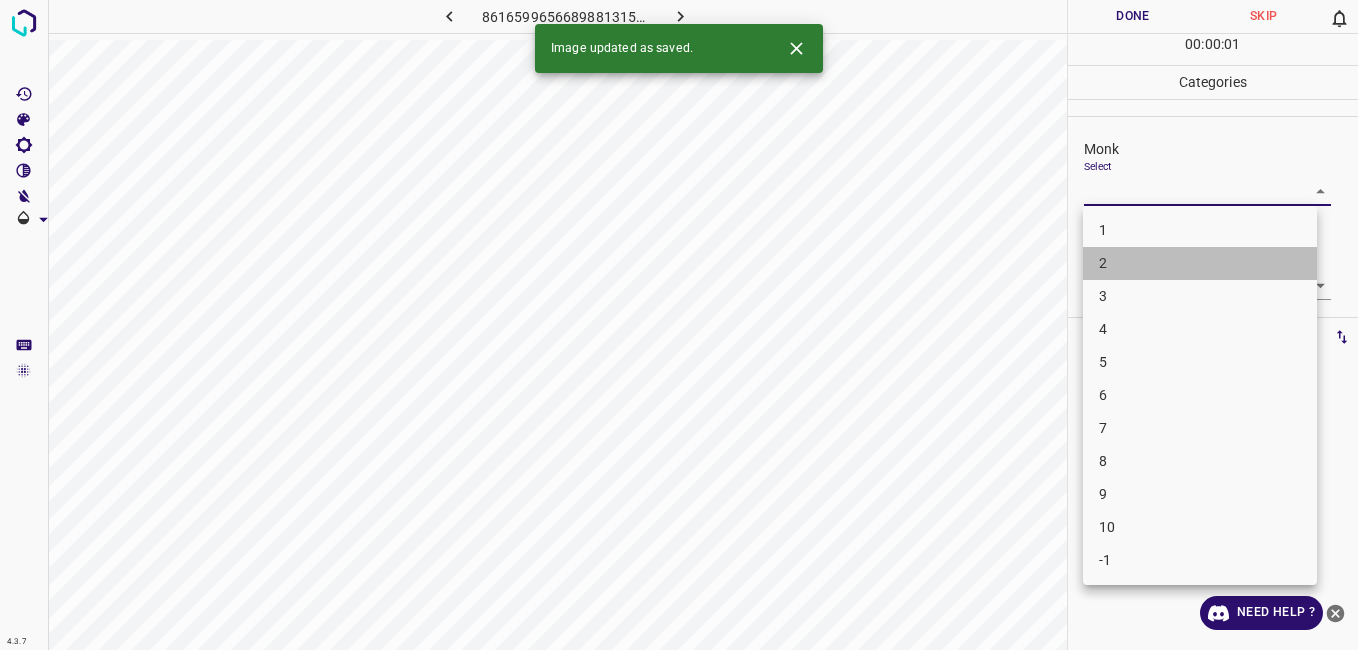 click on "2" at bounding box center [1200, 263] 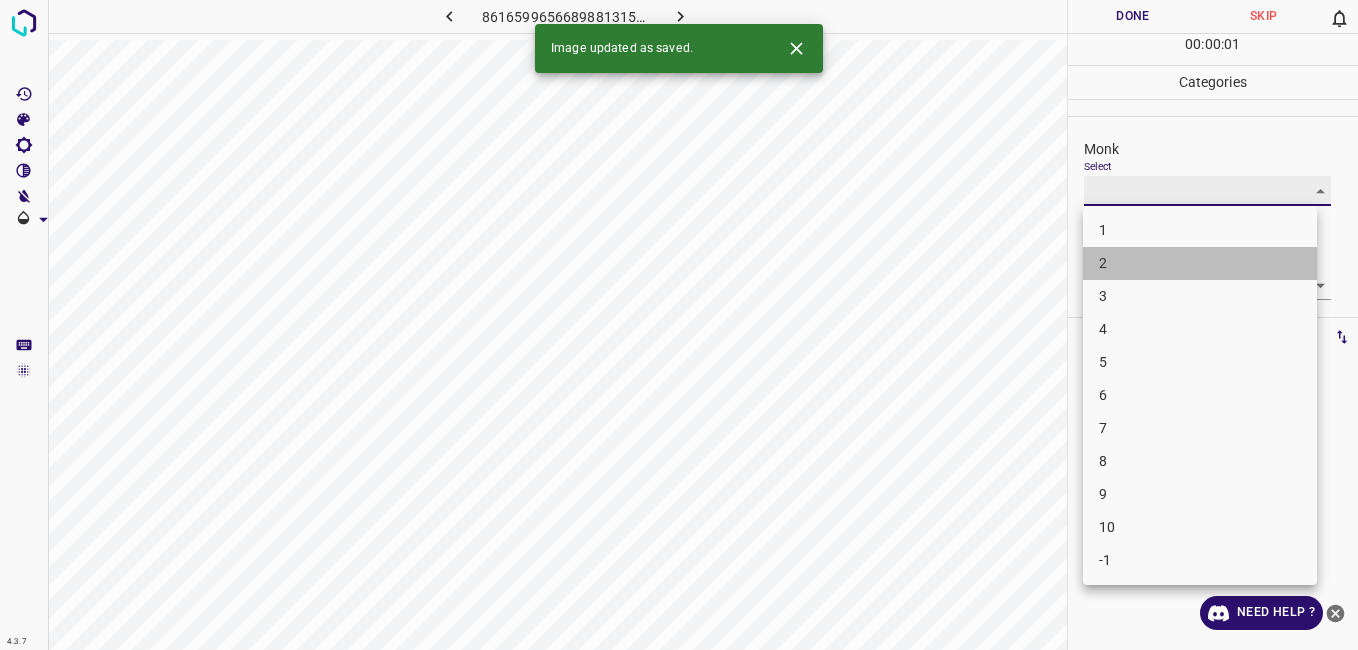 type on "2" 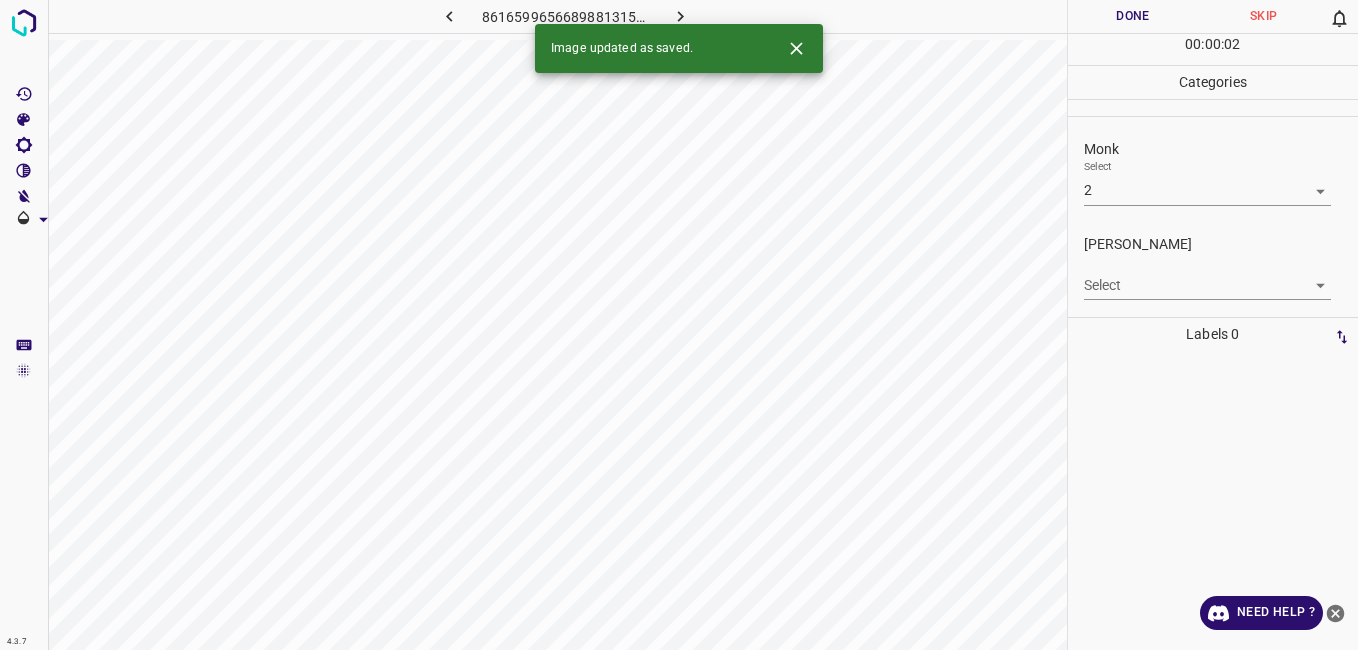 click on "4.3.7 8616599656689881315.png Done Skip 0 00   : 00   : 02   Categories Monk   Select 2 2  Fitzpatrick   Select ​ Labels   0 Categories 1 Monk 2  Fitzpatrick Tools Space Change between modes (Draw & Edit) I Auto labeling R Restore zoom M Zoom in N Zoom out Delete Delete selecte label Filters Z Restore filters X Saturation filter C Brightness filter V Contrast filter B Gray scale filter General O Download Image updated as saved. Need Help ? - Text - Hide - Delete" at bounding box center (679, 325) 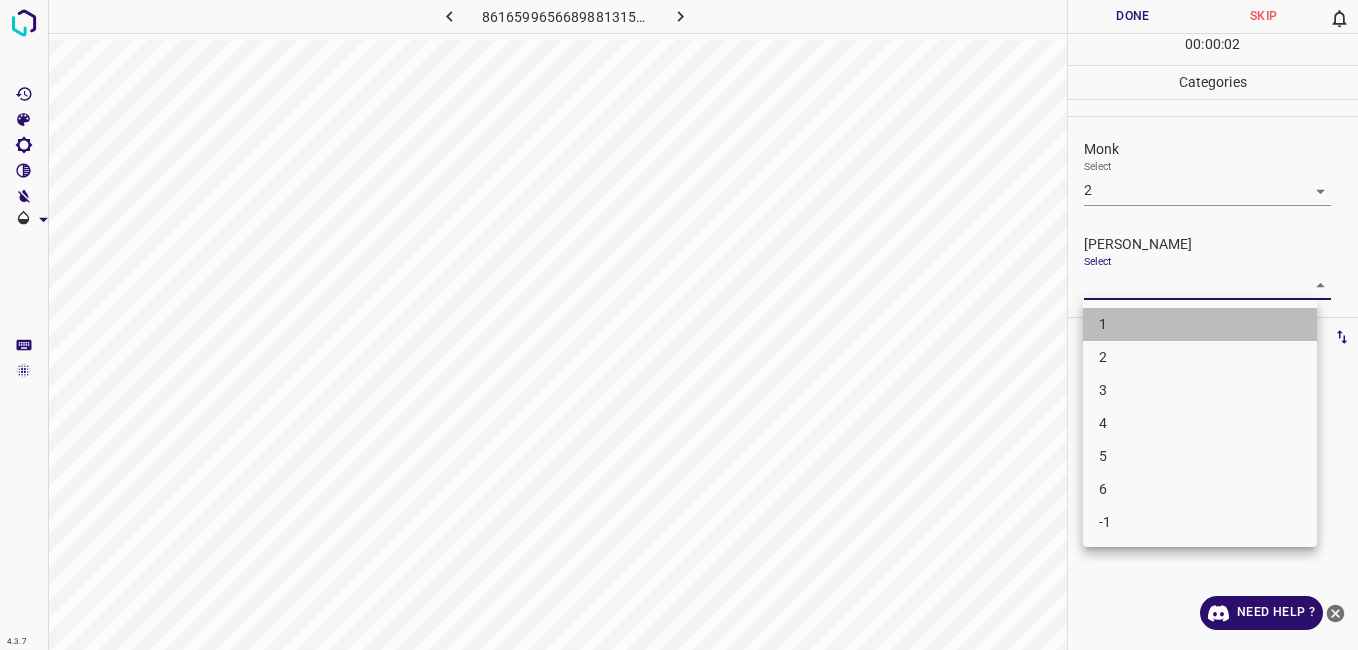 click on "1" at bounding box center (1200, 324) 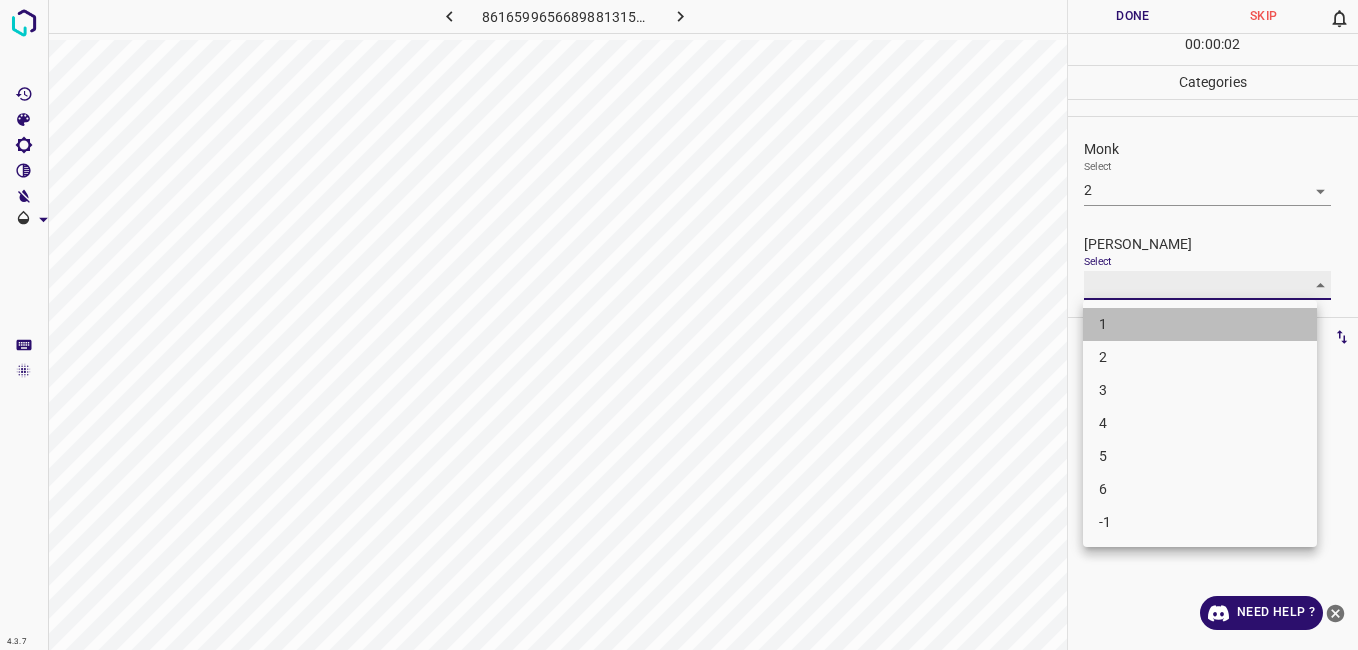 type on "1" 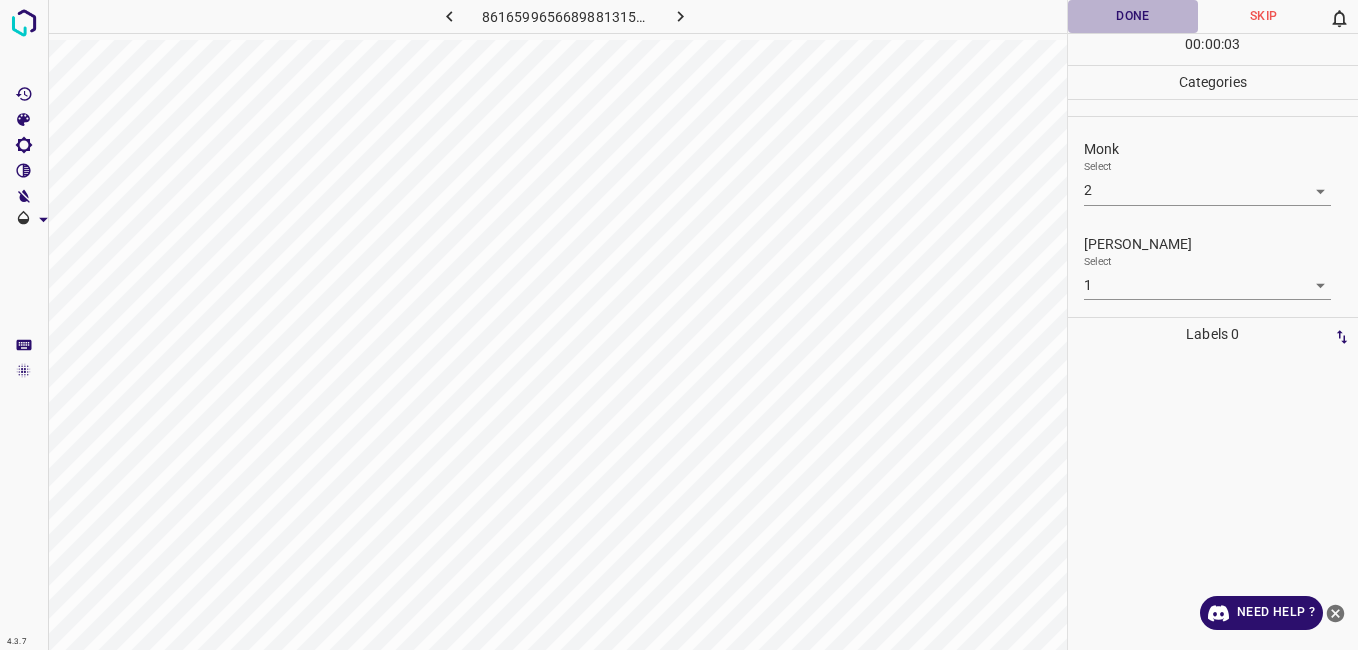 click on "Done" at bounding box center (1133, 16) 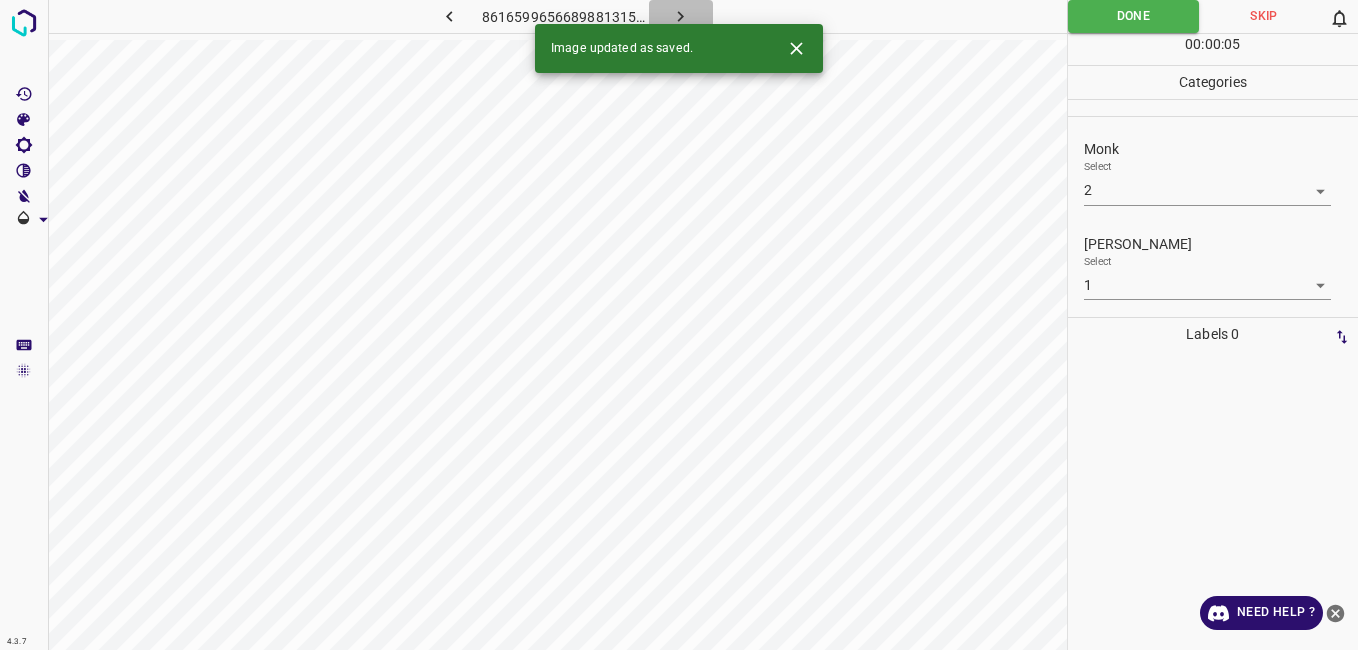 click 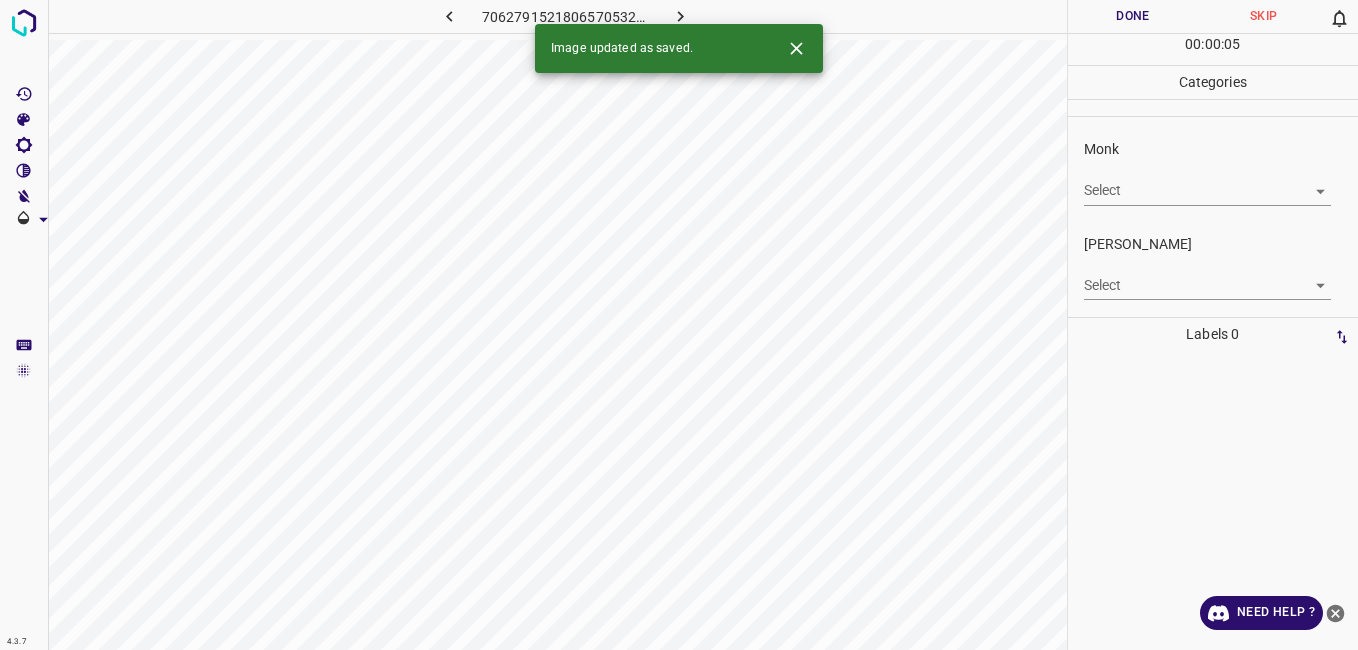 click on "4.3.7 7062791521806570532.png Done Skip 0 00   : 00   : 05   Categories Monk   Select ​  Fitzpatrick   Select ​ Labels   0 Categories 1 Monk 2  Fitzpatrick Tools Space Change between modes (Draw & Edit) I Auto labeling R Restore zoom M Zoom in N Zoom out Delete Delete selecte label Filters Z Restore filters X Saturation filter C Brightness filter V Contrast filter B Gray scale filter General O Download Image updated as saved. Need Help ? - Text - Hide - Delete" at bounding box center (679, 325) 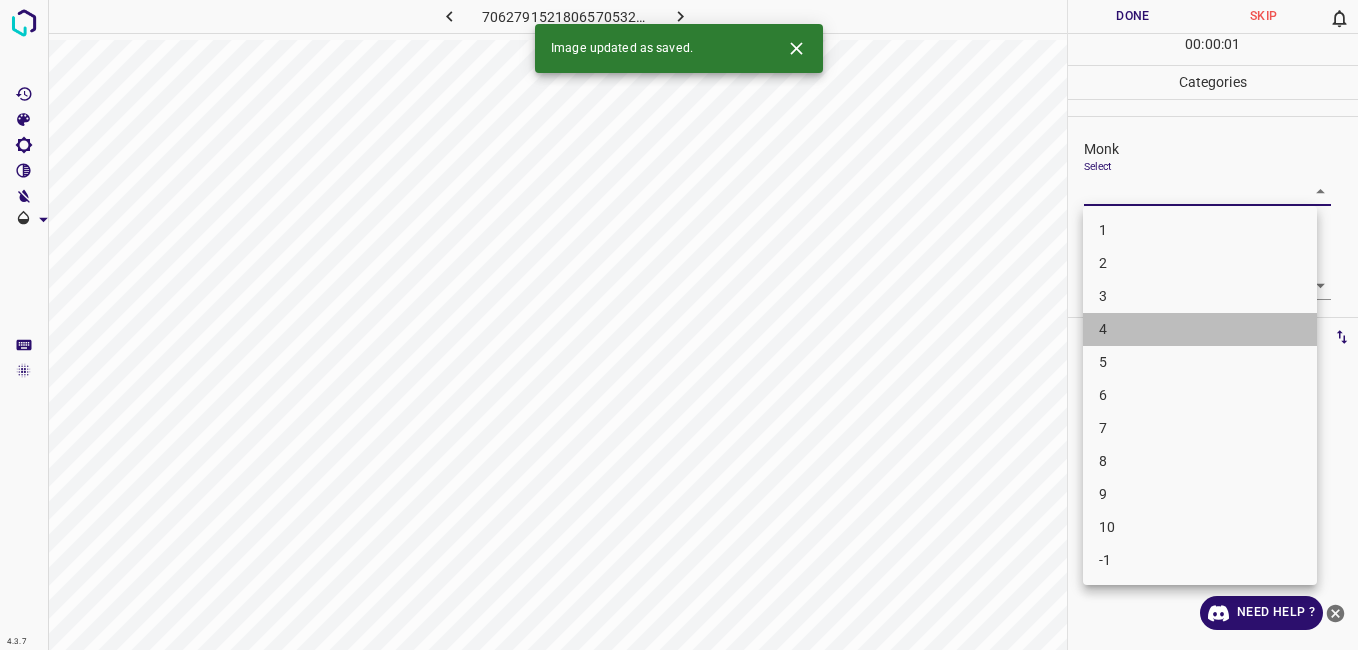 click on "4" at bounding box center [1200, 329] 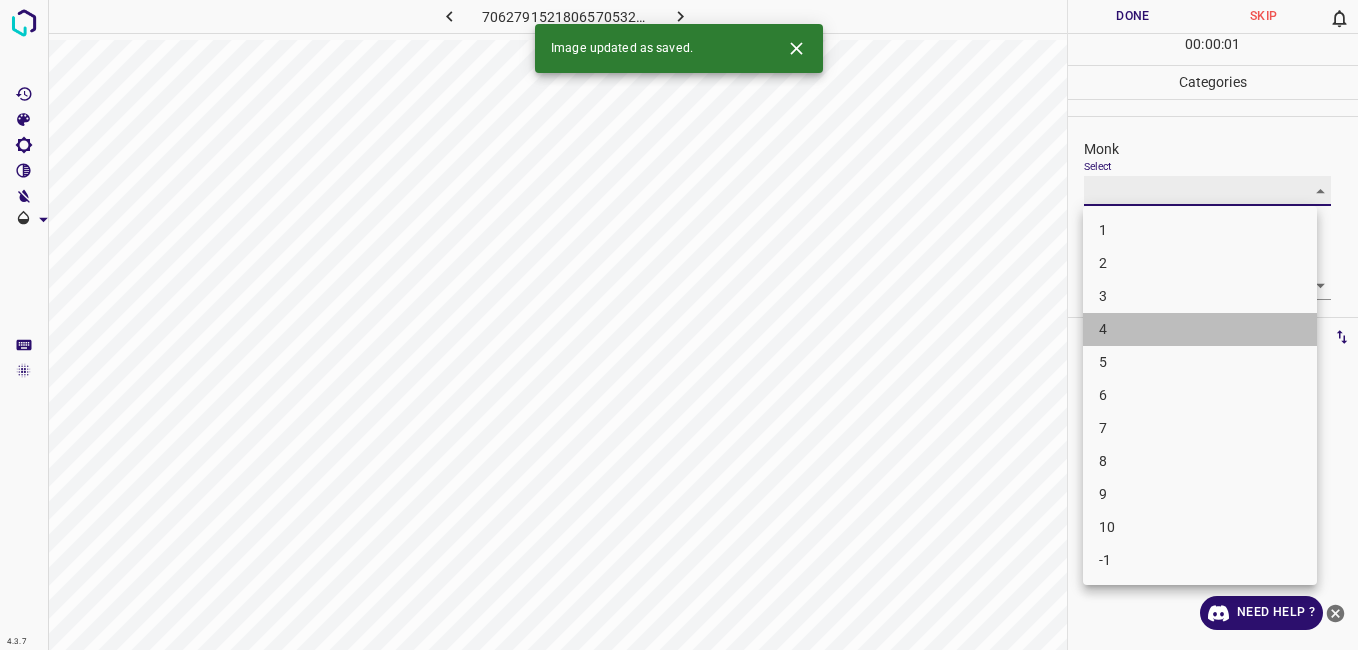 type on "4" 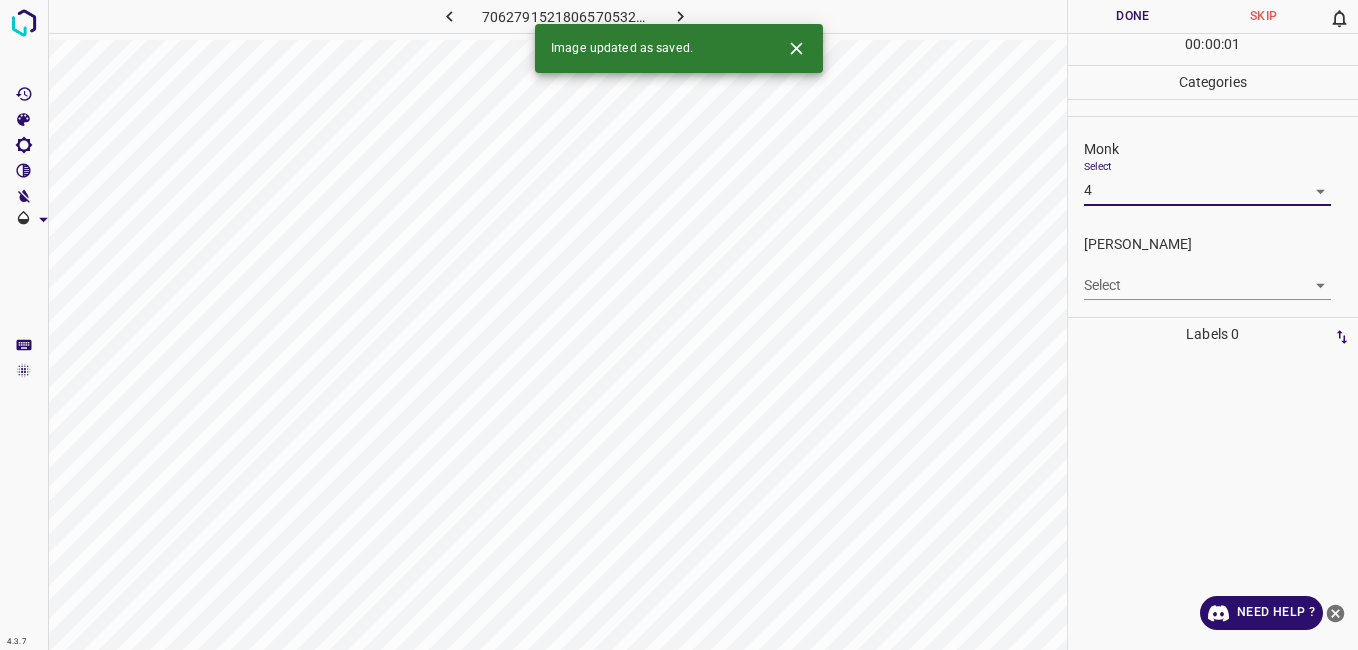 click on "4.3.7 7062791521806570532.png Done Skip 0 00   : 00   : 01   Categories Monk   Select 4 4  Fitzpatrick   Select ​ Labels   0 Categories 1 Monk 2  Fitzpatrick Tools Space Change between modes (Draw & Edit) I Auto labeling R Restore zoom M Zoom in N Zoom out Delete Delete selecte label Filters Z Restore filters X Saturation filter C Brightness filter V Contrast filter B Gray scale filter General O Download Image updated as saved. Need Help ? - Text - Hide - Delete" at bounding box center [679, 325] 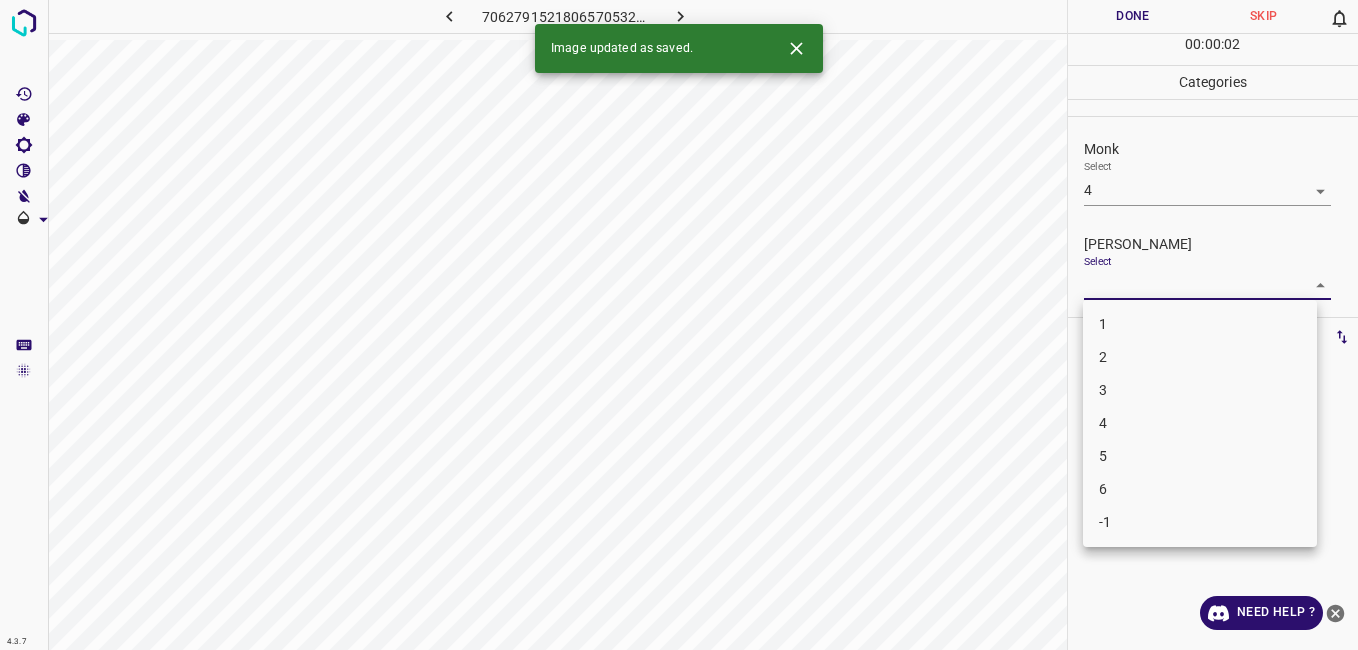 click on "3" at bounding box center [1200, 390] 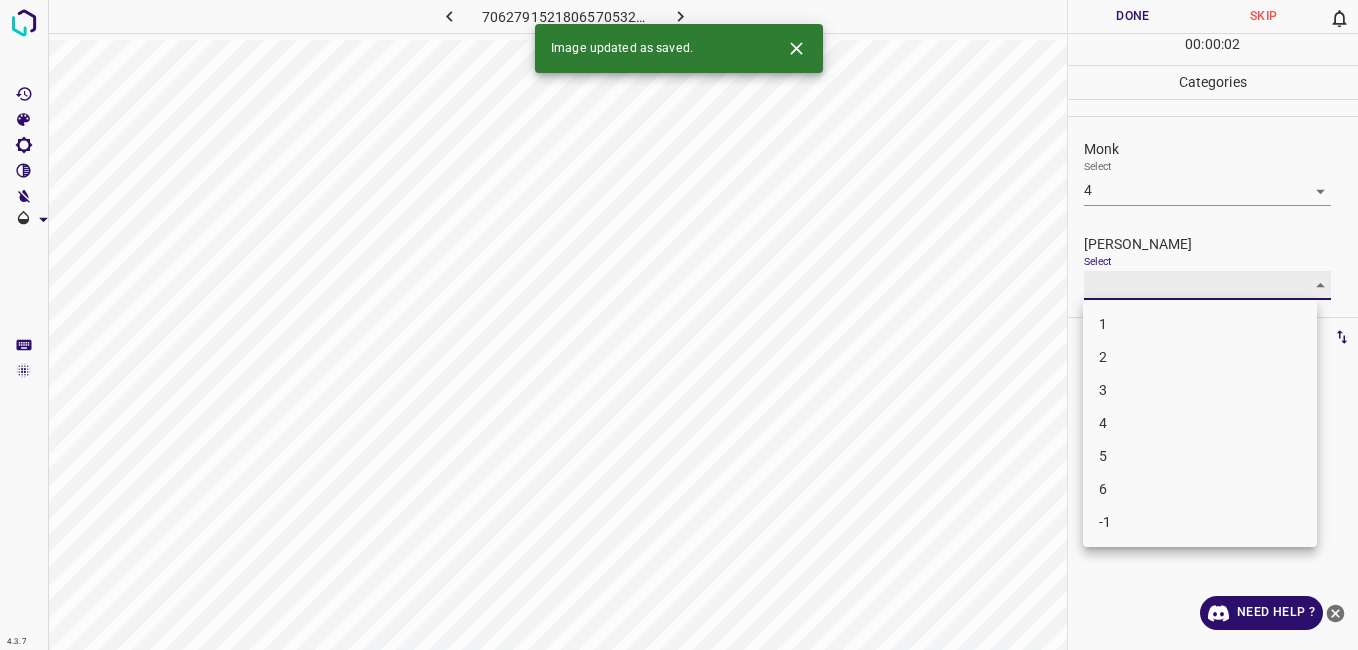 type on "3" 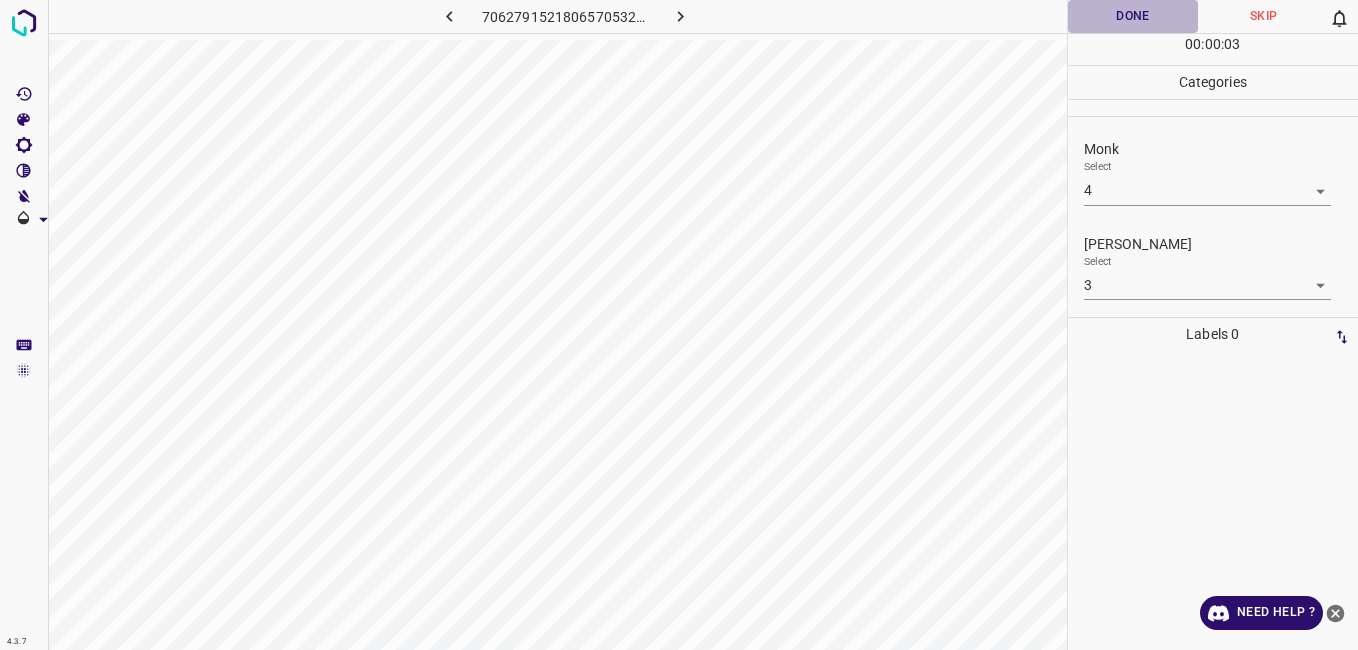 click on "Done" at bounding box center [1133, 16] 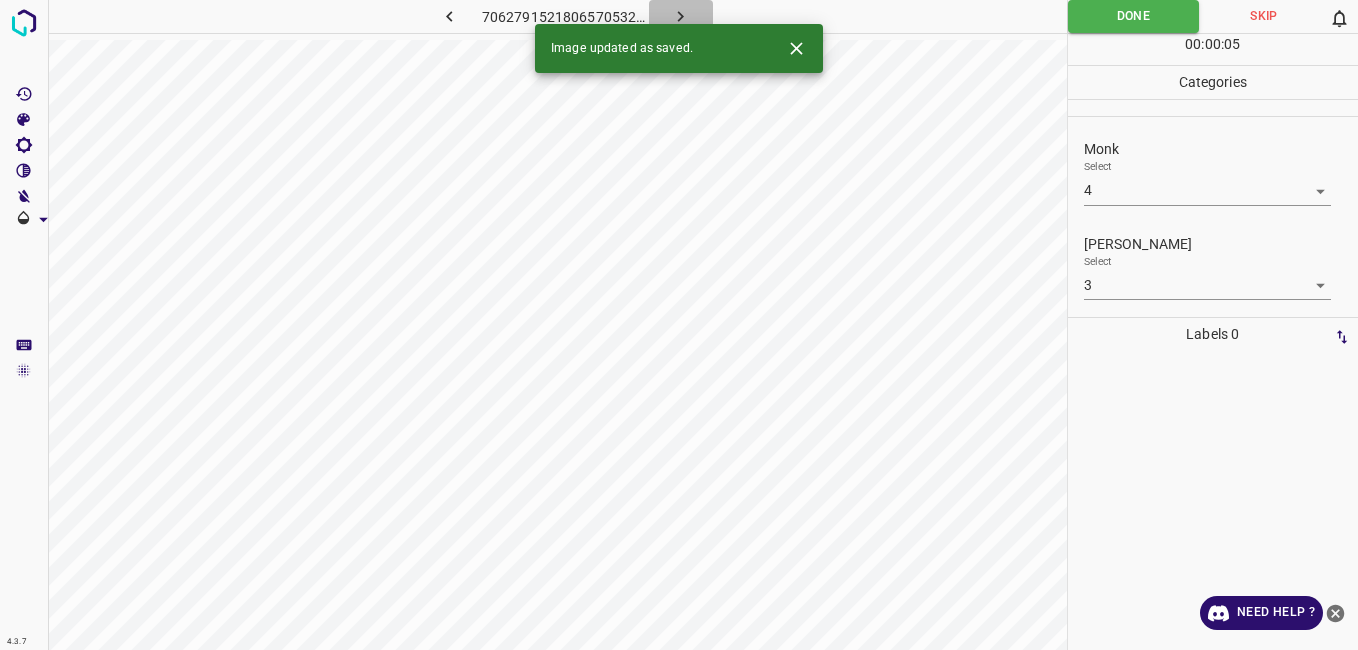 click 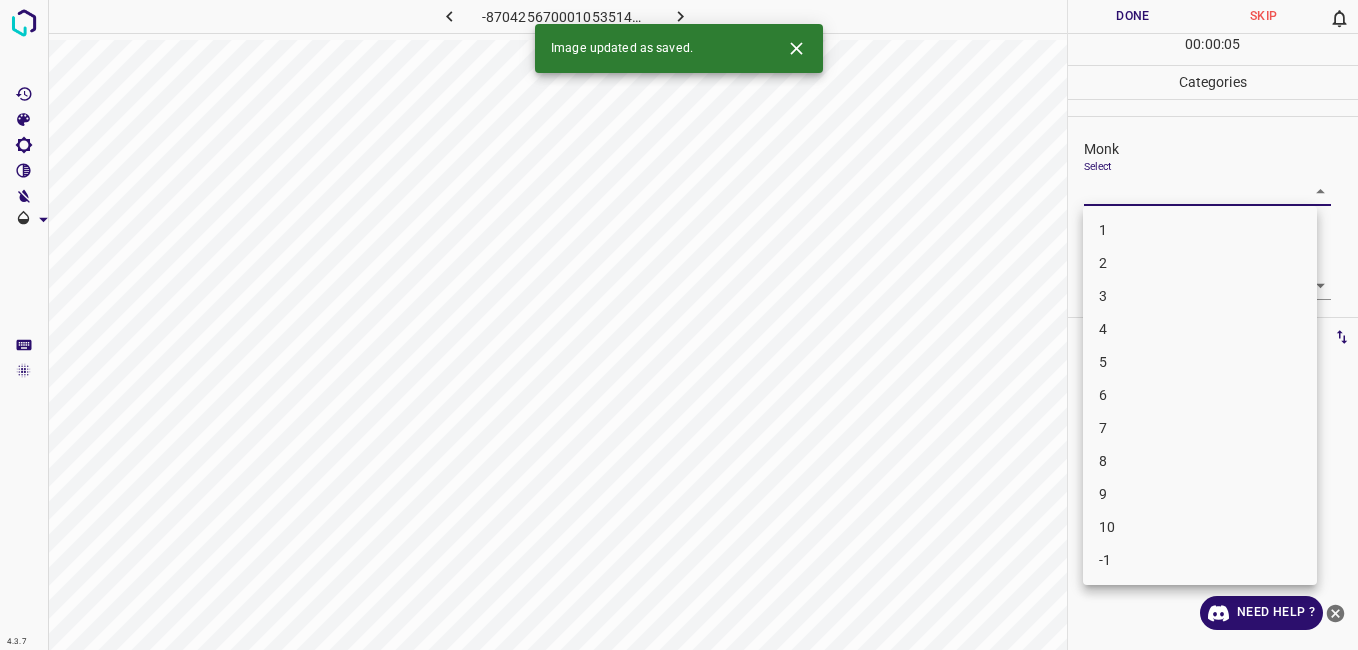 click on "4.3.7 -8704256700010535146.png Done Skip 0 00   : 00   : 05   Categories Monk   Select ​  Fitzpatrick   Select ​ Labels   0 Categories 1 Monk 2  Fitzpatrick Tools Space Change between modes (Draw & Edit) I Auto labeling R Restore zoom M Zoom in N Zoom out Delete Delete selecte label Filters Z Restore filters X Saturation filter C Brightness filter V Contrast filter B Gray scale filter General O Download Image updated as saved. Need Help ? - Text - Hide - Delete 1 2 3 4 5 6 7 8 9 10 -1" at bounding box center (679, 325) 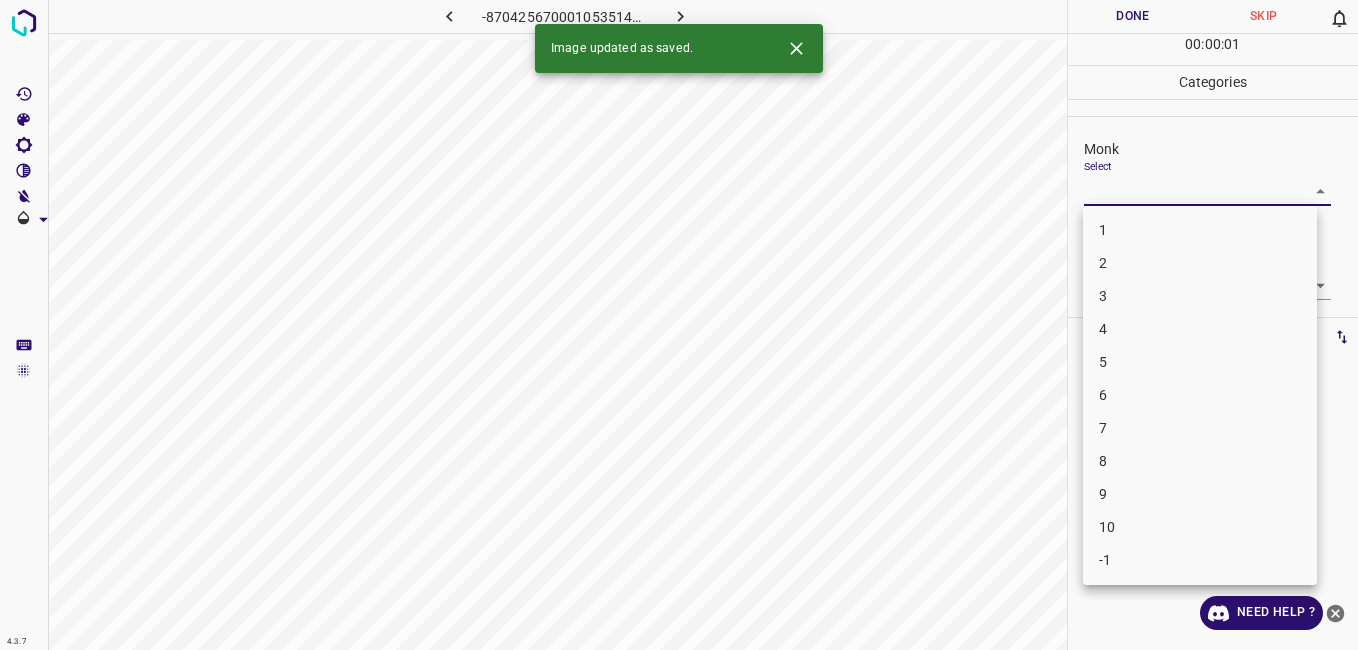 click on "4" at bounding box center [1200, 329] 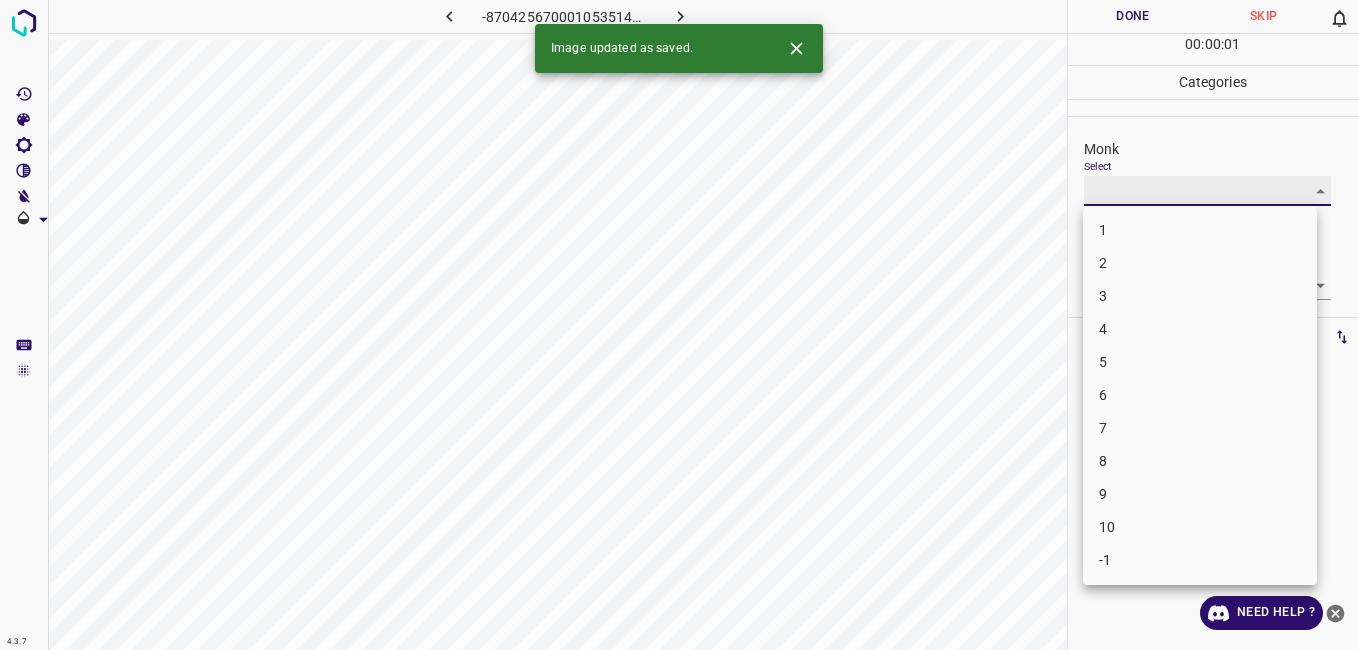 type on "4" 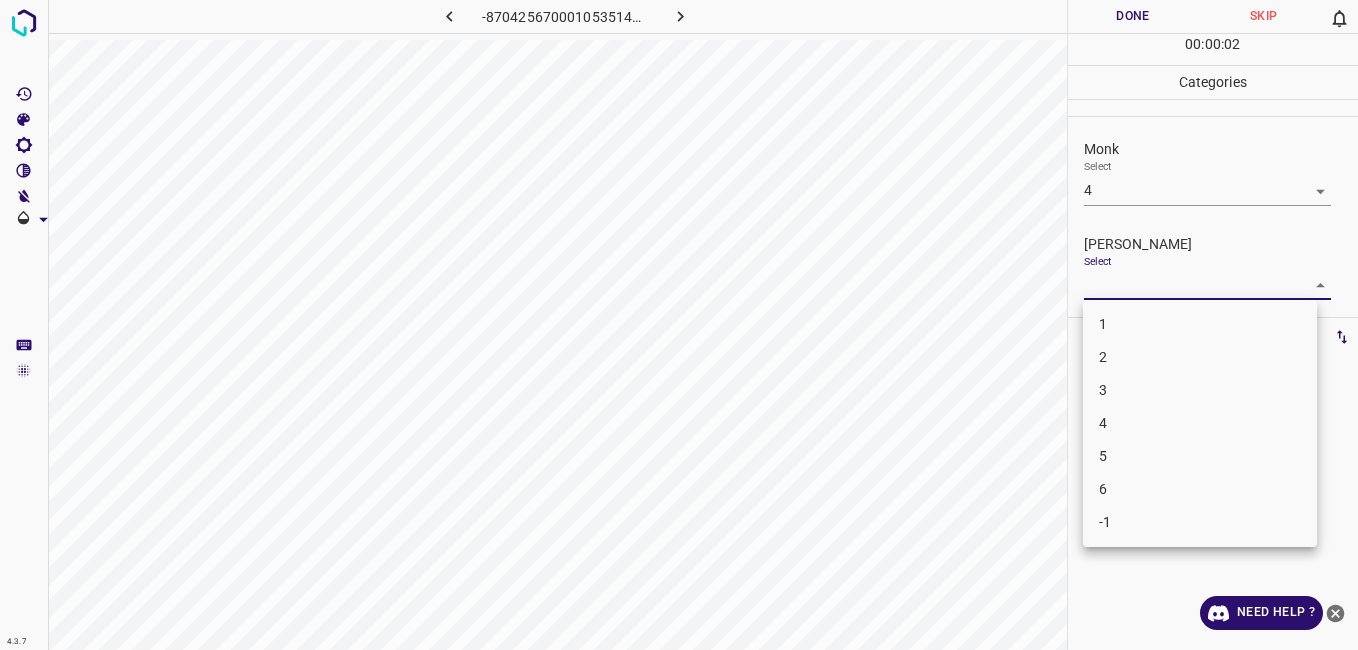 click on "4.3.7 -8704256700010535146.png Done Skip 0 00   : 00   : 02   Categories Monk   Select 4 4  Fitzpatrick   Select ​ Labels   0 Categories 1 Monk 2  Fitzpatrick Tools Space Change between modes (Draw & Edit) I Auto labeling R Restore zoom M Zoom in N Zoom out Delete Delete selecte label Filters Z Restore filters X Saturation filter C Brightness filter V Contrast filter B Gray scale filter General O Download Need Help ? - Text - Hide - Delete 1 2 3 4 5 6 -1" at bounding box center (679, 325) 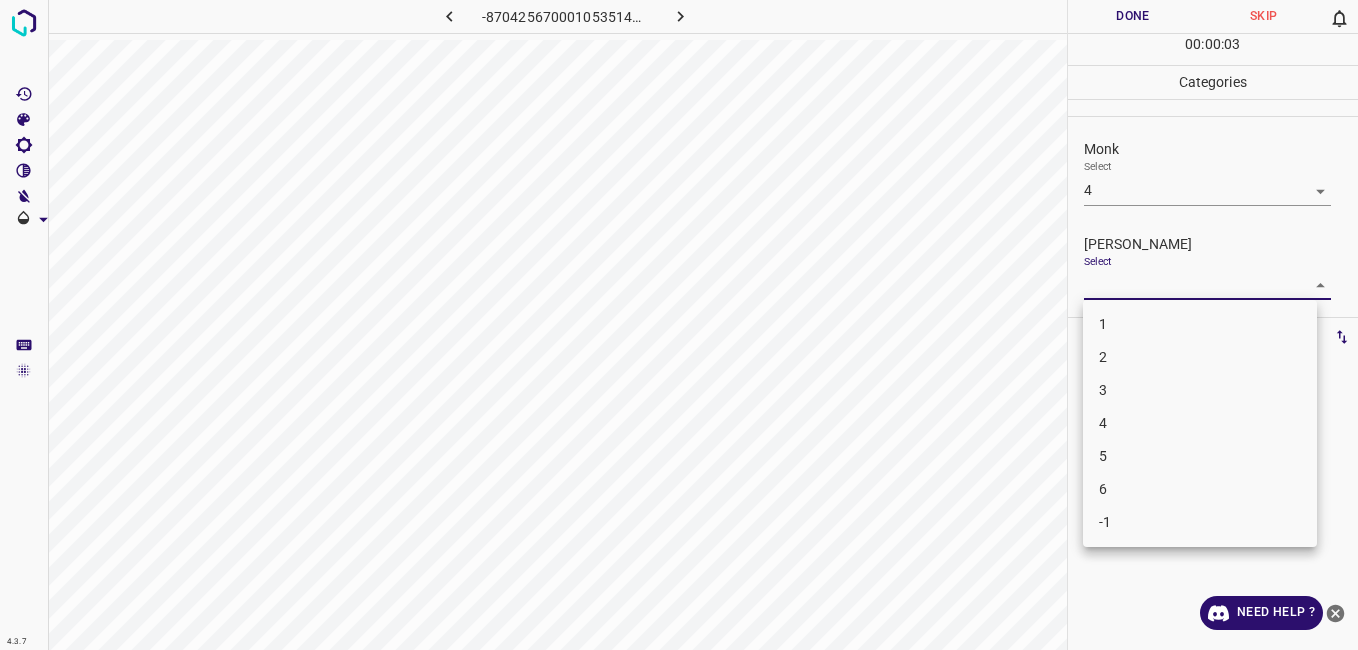click on "3" at bounding box center [1200, 390] 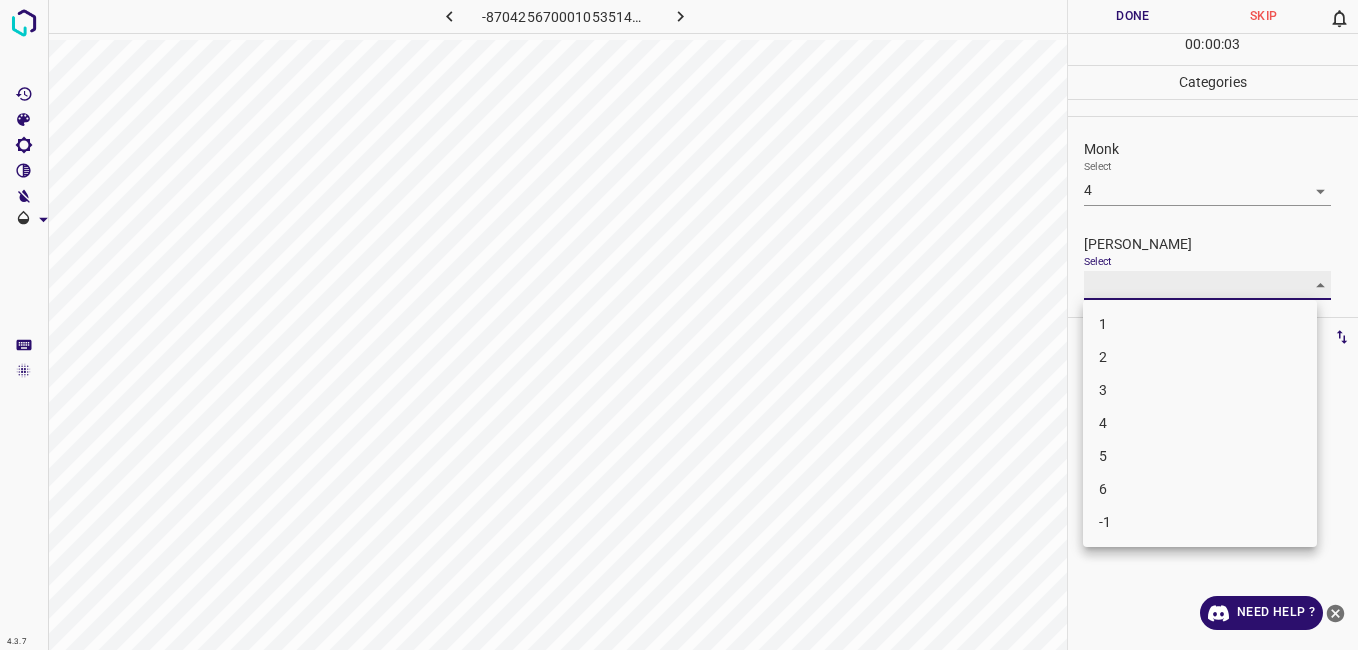 type on "3" 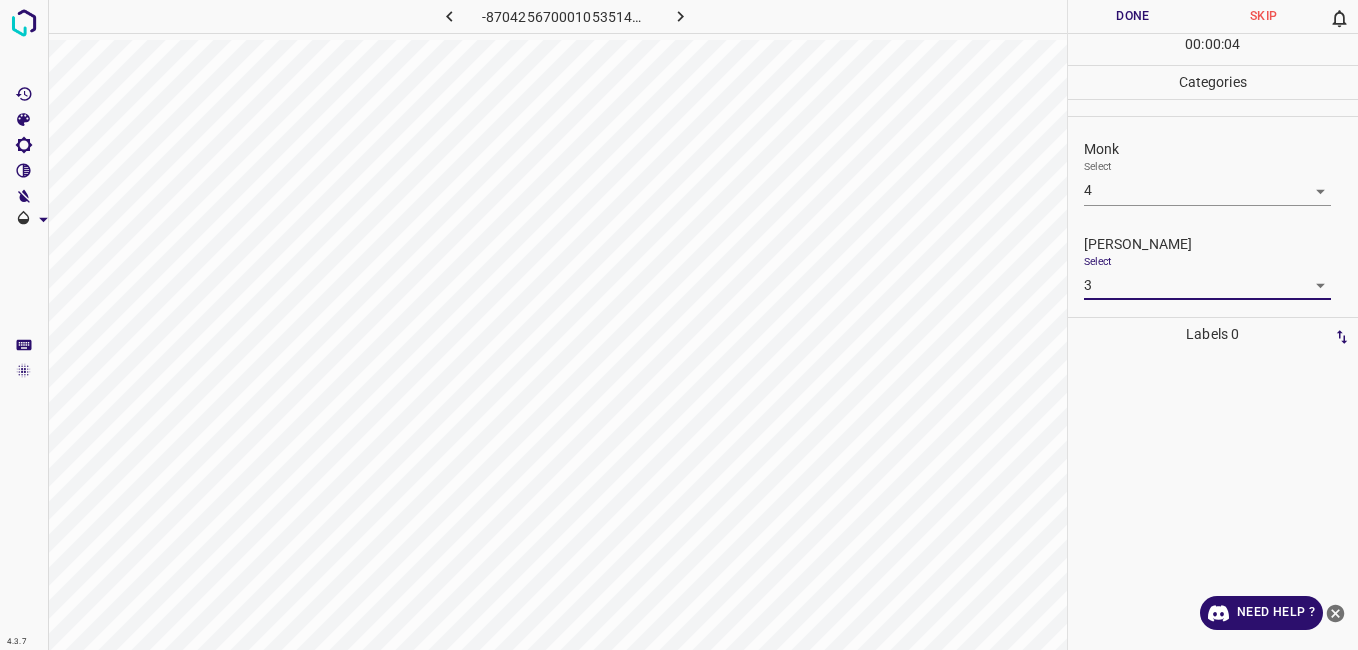 click on "00   : 00   : 04" at bounding box center (1213, 49) 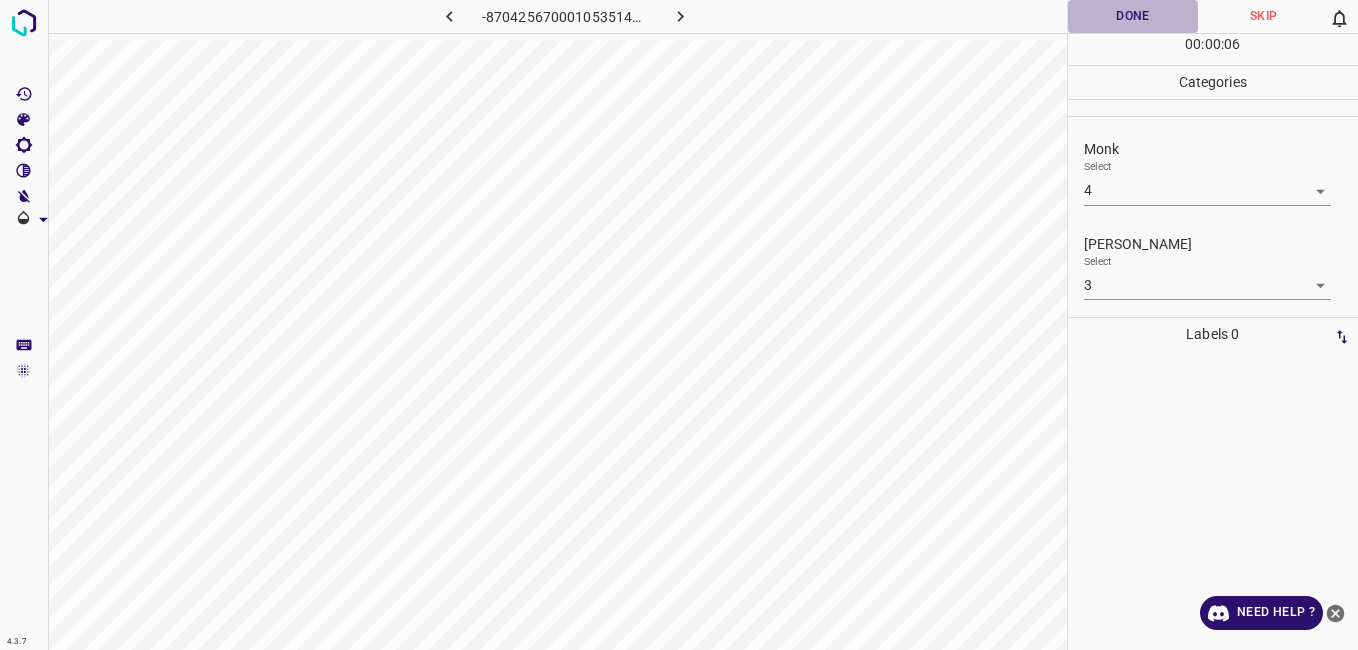 click on "Done" at bounding box center (1133, 16) 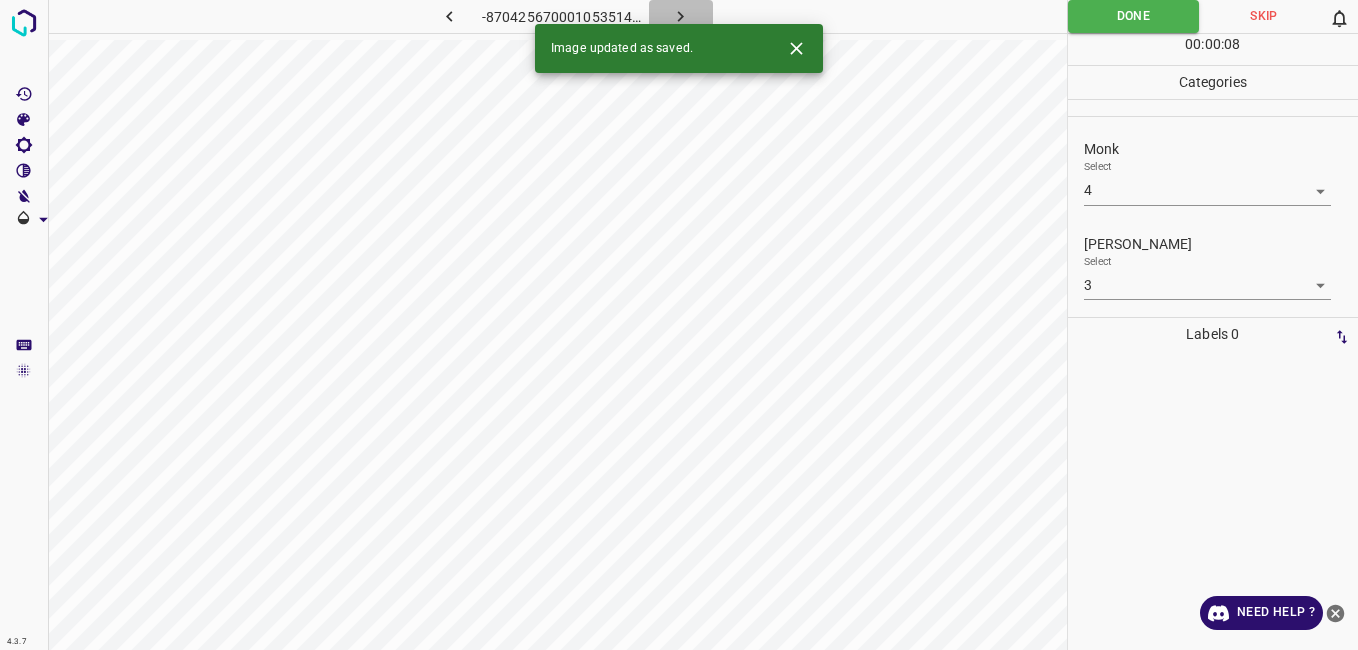 click 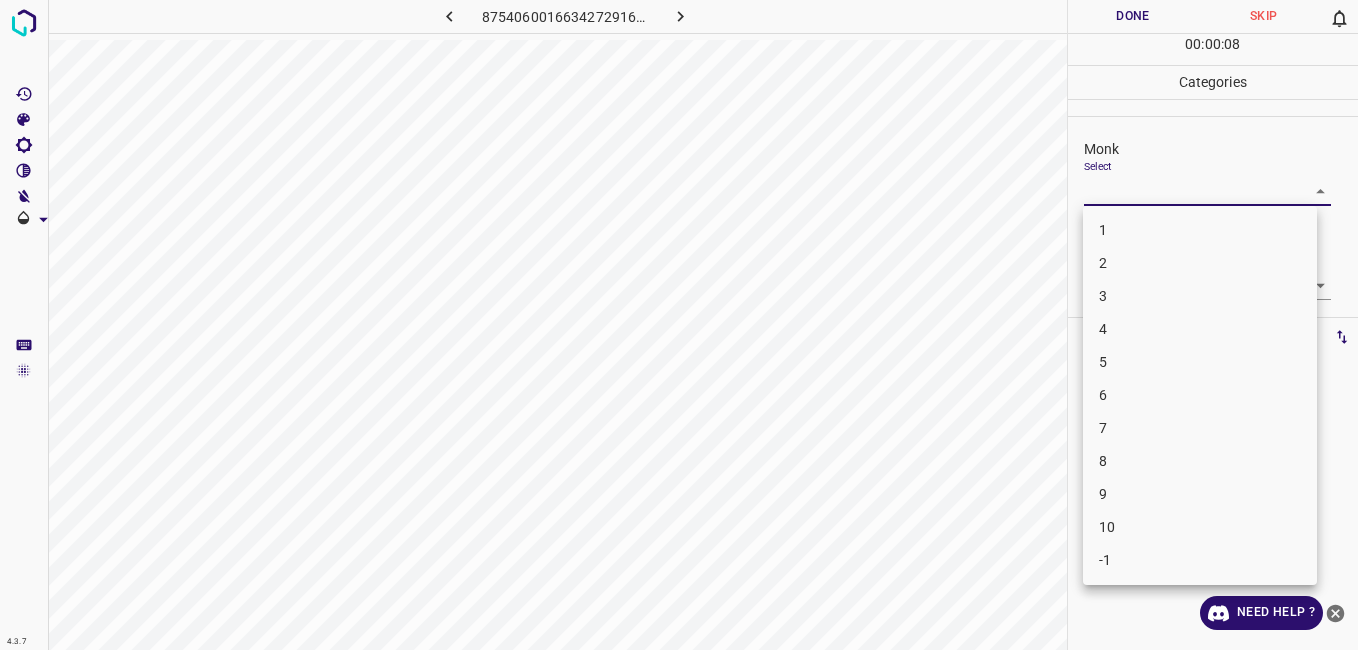 click on "4.3.7 8754060016634272916.png Done Skip 0 00   : 00   : 08   Categories Monk   Select ​  Fitzpatrick   Select ​ Labels   0 Categories 1 Monk 2  Fitzpatrick Tools Space Change between modes (Draw & Edit) I Auto labeling R Restore zoom M Zoom in N Zoom out Delete Delete selecte label Filters Z Restore filters X Saturation filter C Brightness filter V Contrast filter B Gray scale filter General O Download Need Help ? - Text - Hide - Delete 1 2 3 4 5 6 7 8 9 10 -1" at bounding box center [679, 325] 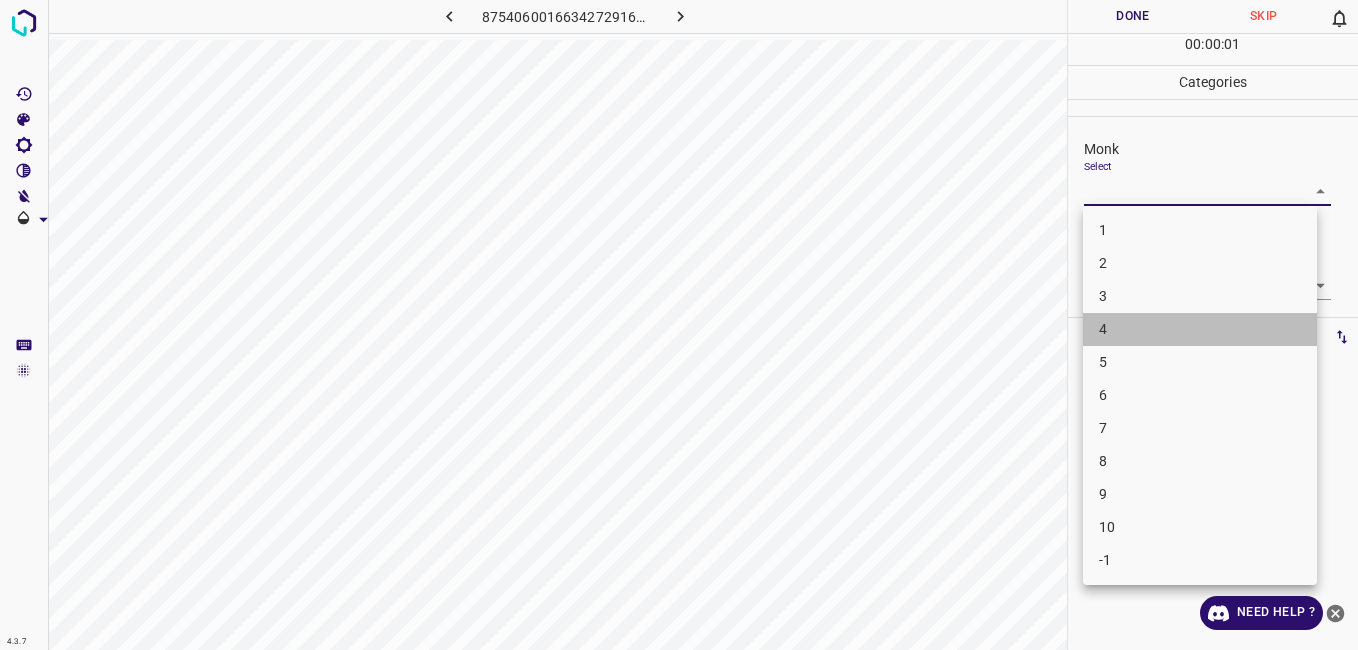 click on "4" at bounding box center [1200, 329] 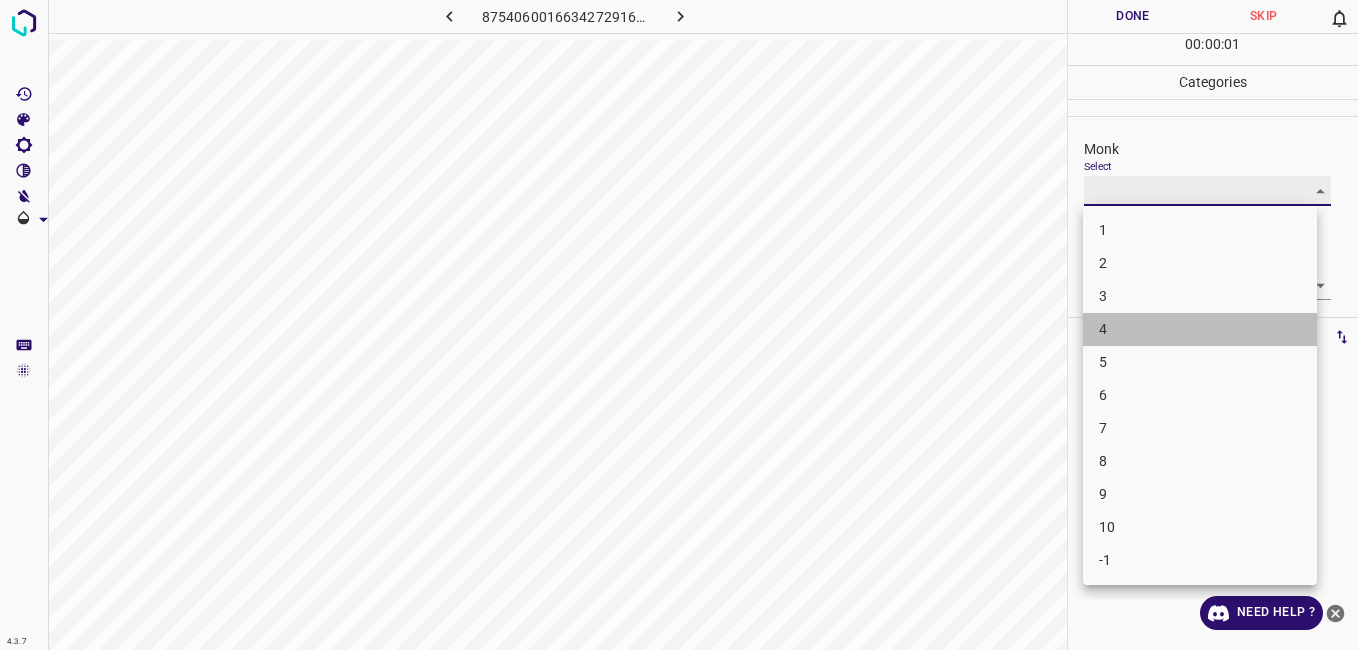 type on "4" 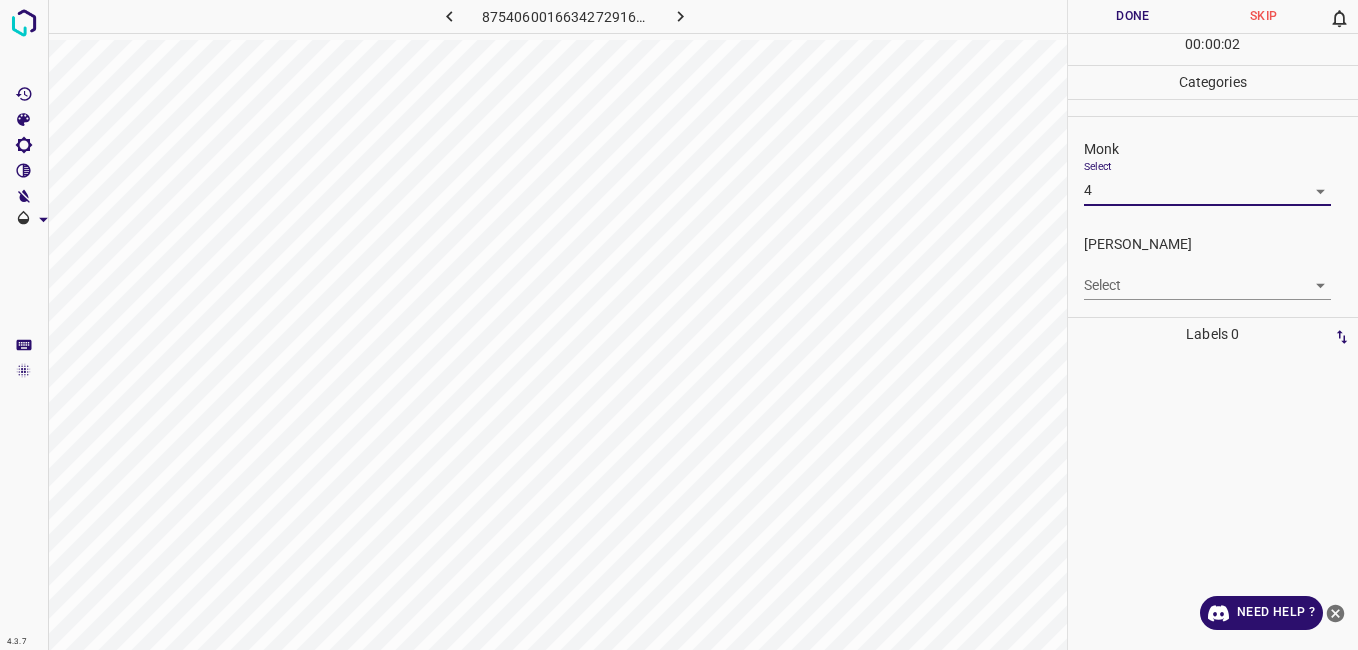 click on "4.3.7 8754060016634272916.png Done Skip 0 00   : 00   : 02   Categories Monk   Select 4 4  Fitzpatrick   Select ​ Labels   0 Categories 1 Monk 2  Fitzpatrick Tools Space Change between modes (Draw & Edit) I Auto labeling R Restore zoom M Zoom in N Zoom out Delete Delete selecte label Filters Z Restore filters X Saturation filter C Brightness filter V Contrast filter B Gray scale filter General O Download Need Help ? - Text - Hide - Delete" at bounding box center (679, 325) 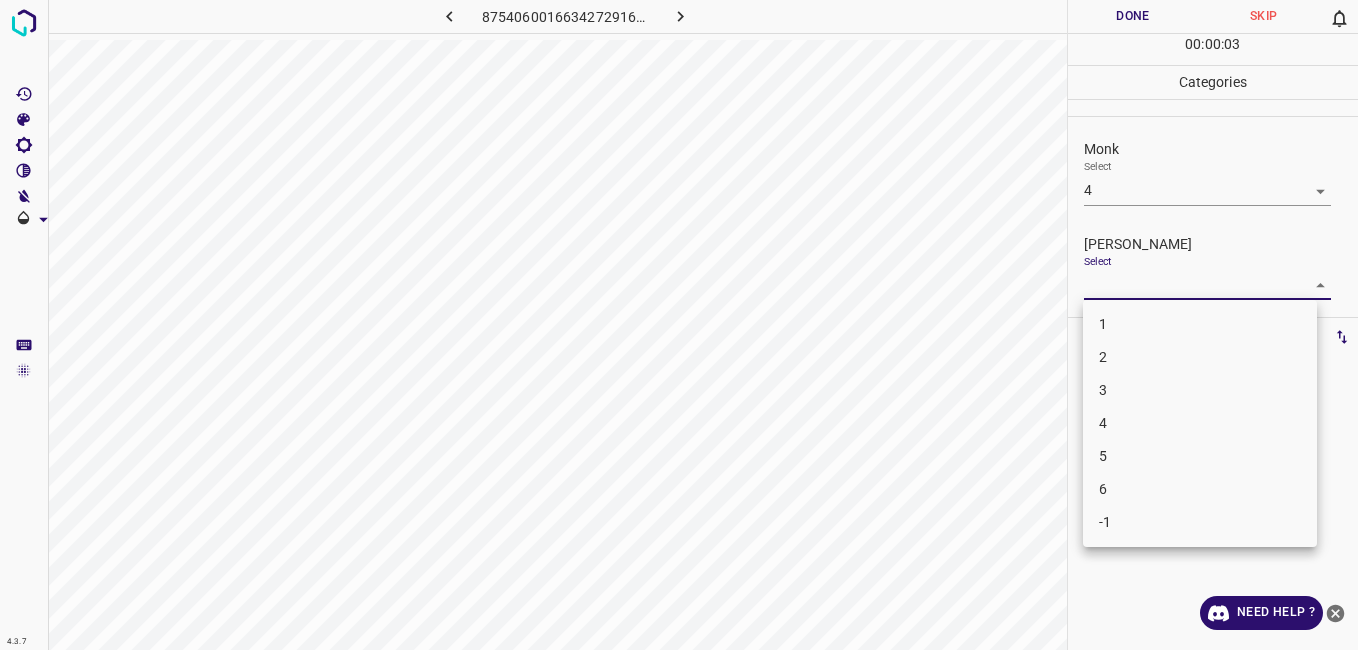 click on "3" at bounding box center (1200, 390) 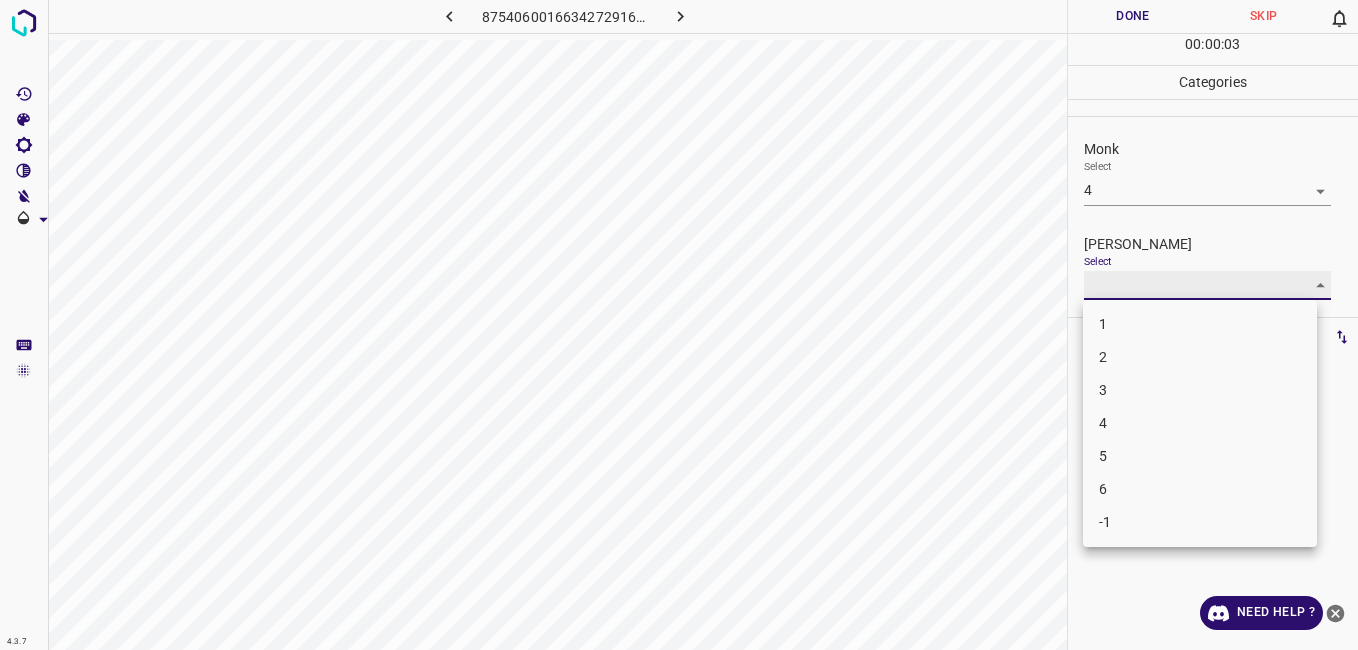 type on "3" 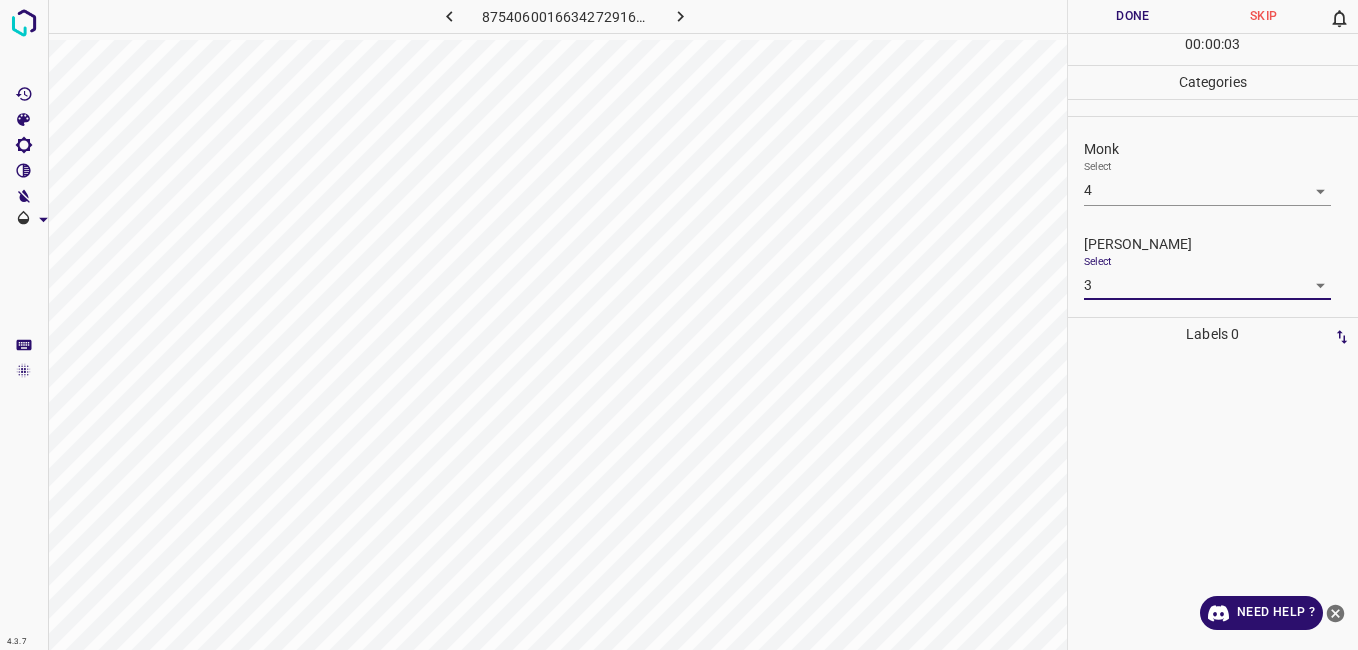 click on "Done" at bounding box center [1133, 16] 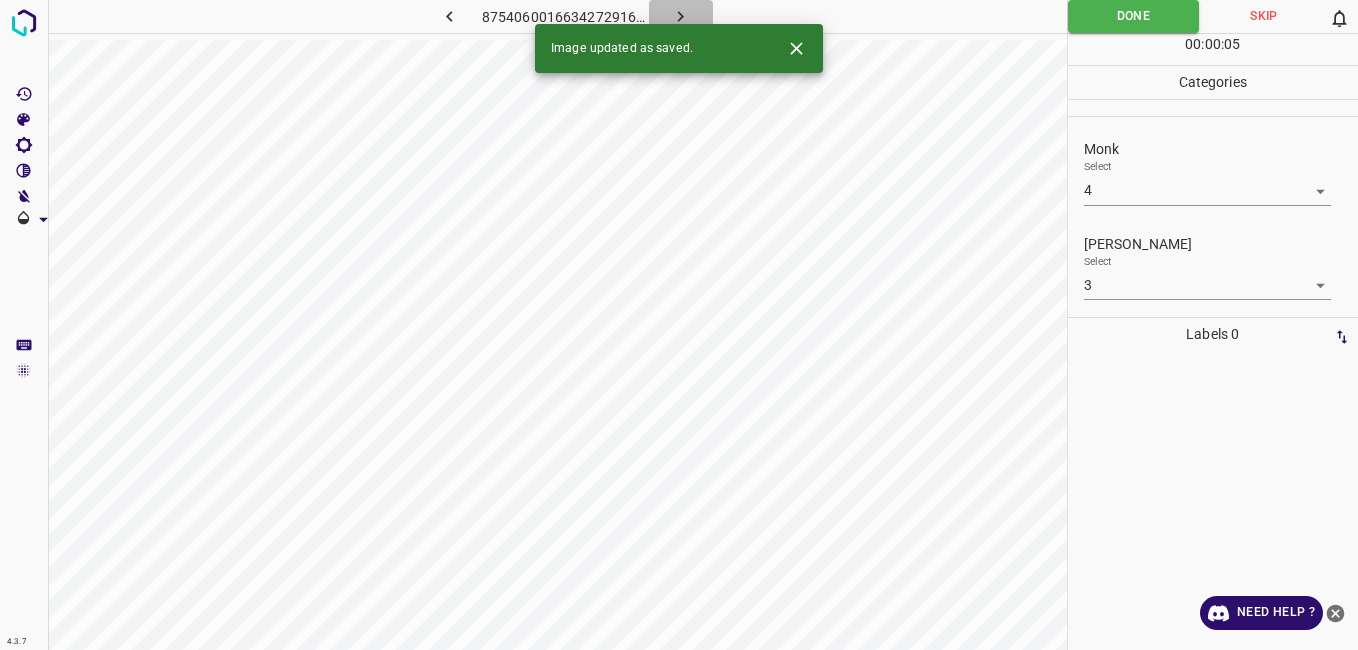 click 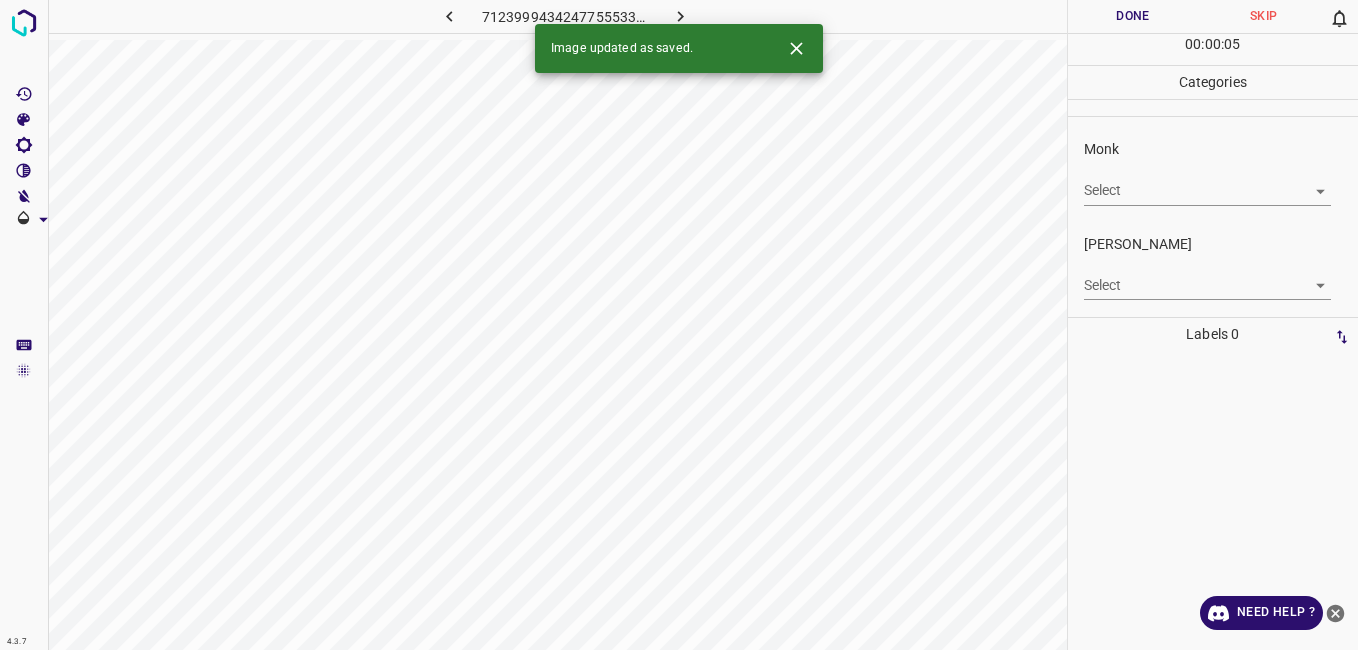 click on "4.3.7 7123999434247755533.png Done Skip 0 00   : 00   : 05   Categories Monk   Select ​  Fitzpatrick   Select ​ Labels   0 Categories 1 Monk 2  Fitzpatrick Tools Space Change between modes (Draw & Edit) I Auto labeling R Restore zoom M Zoom in N Zoom out Delete Delete selecte label Filters Z Restore filters X Saturation filter C Brightness filter V Contrast filter B Gray scale filter General O Download Image updated as saved. Need Help ? - Text - Hide - Delete" at bounding box center [679, 325] 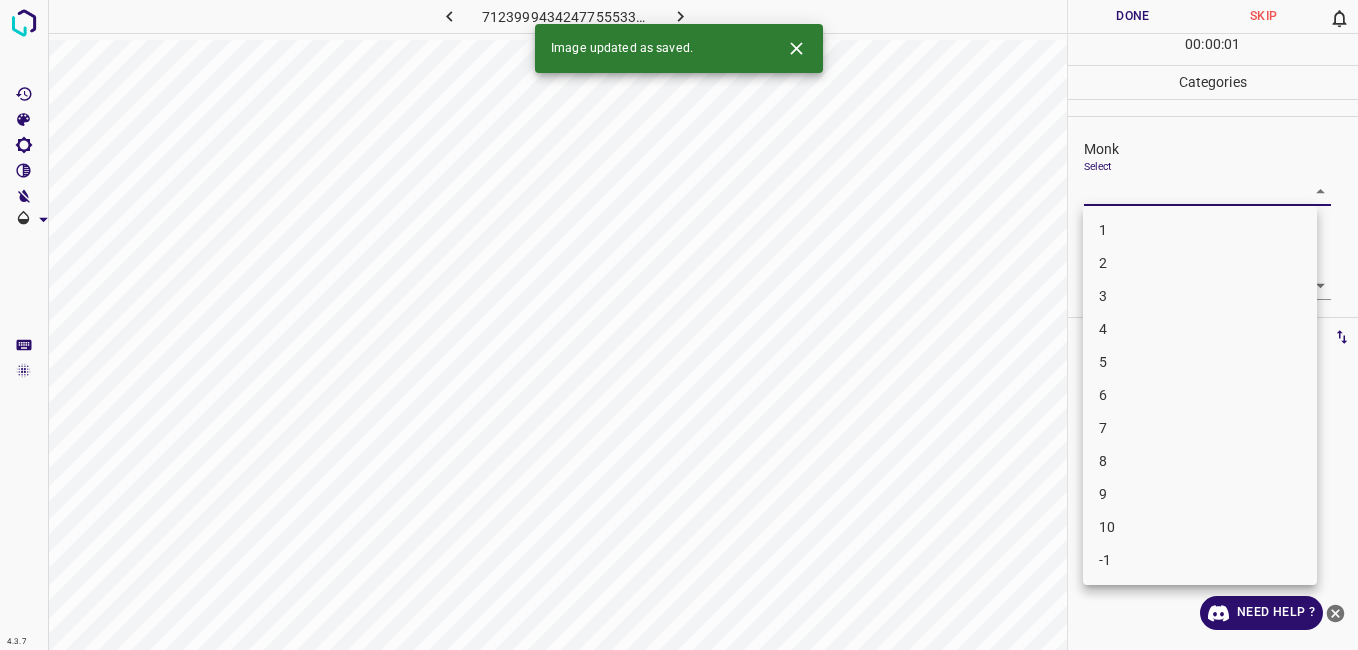 click on "1" at bounding box center [1200, 230] 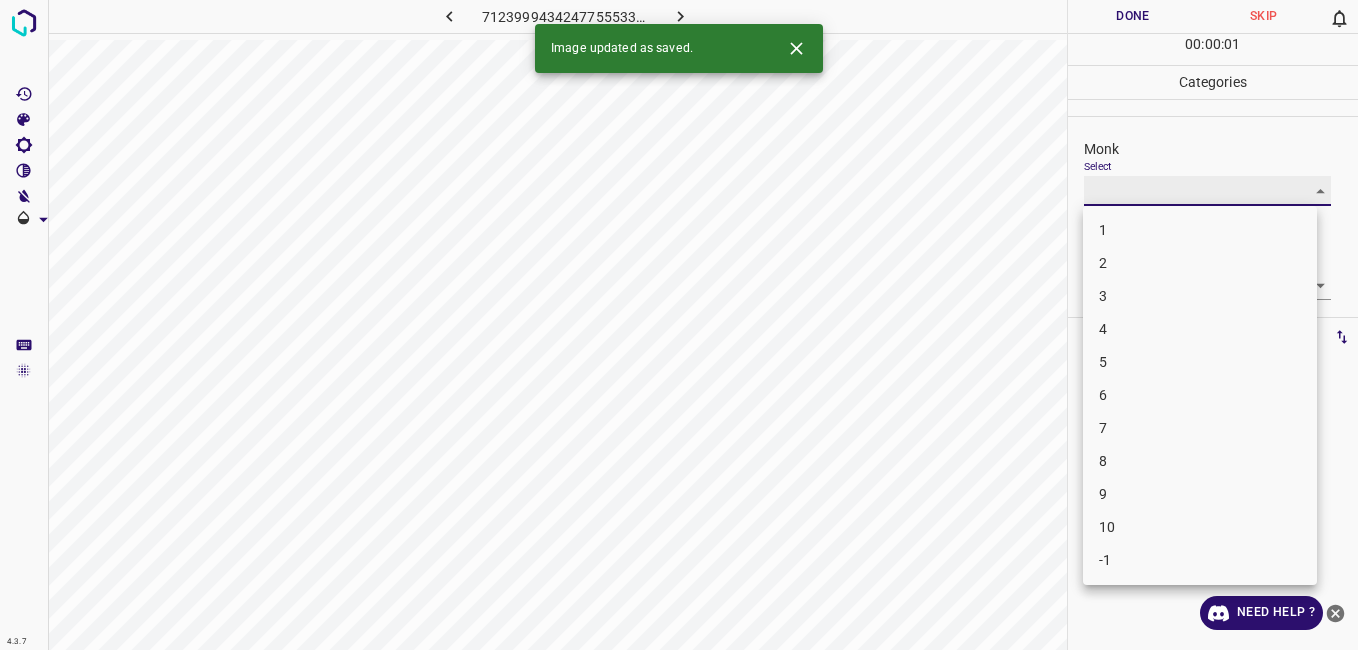 type on "1" 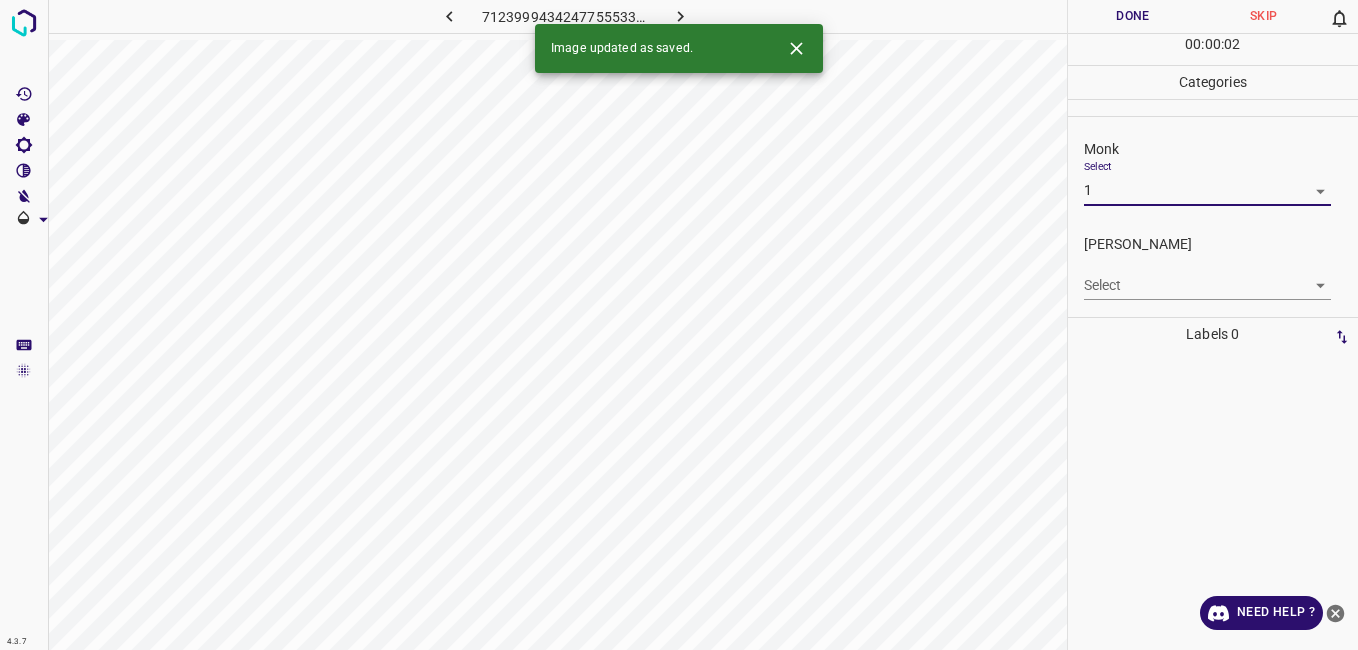 click on "4.3.7 7123999434247755533.png Done Skip 0 00   : 00   : 02   Categories Monk   Select 1 1  Fitzpatrick   Select ​ Labels   0 Categories 1 Monk 2  Fitzpatrick Tools Space Change between modes (Draw & Edit) I Auto labeling R Restore zoom M Zoom in N Zoom out Delete Delete selecte label Filters Z Restore filters X Saturation filter C Brightness filter V Contrast filter B Gray scale filter General O Download Image updated as saved. Need Help ? - Text - Hide - Delete 1 2 3 4 5 6 7 8 9 10 -1" at bounding box center [679, 325] 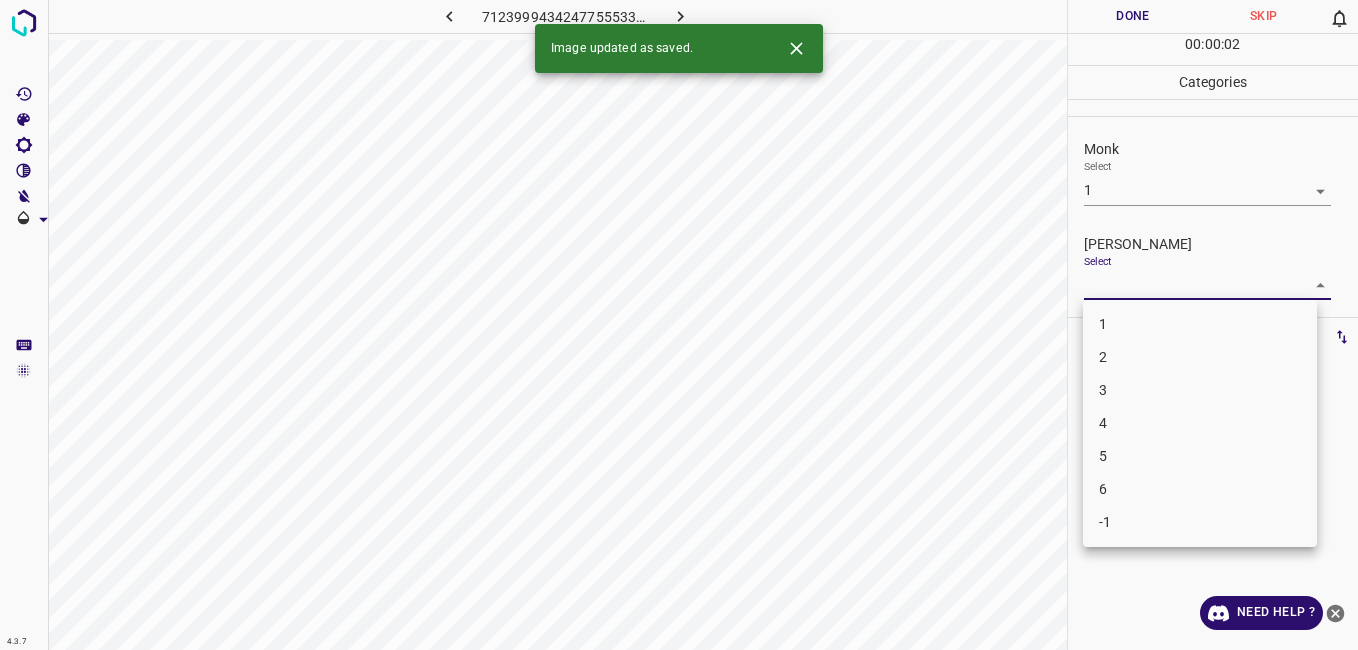 click on "1" at bounding box center (1200, 324) 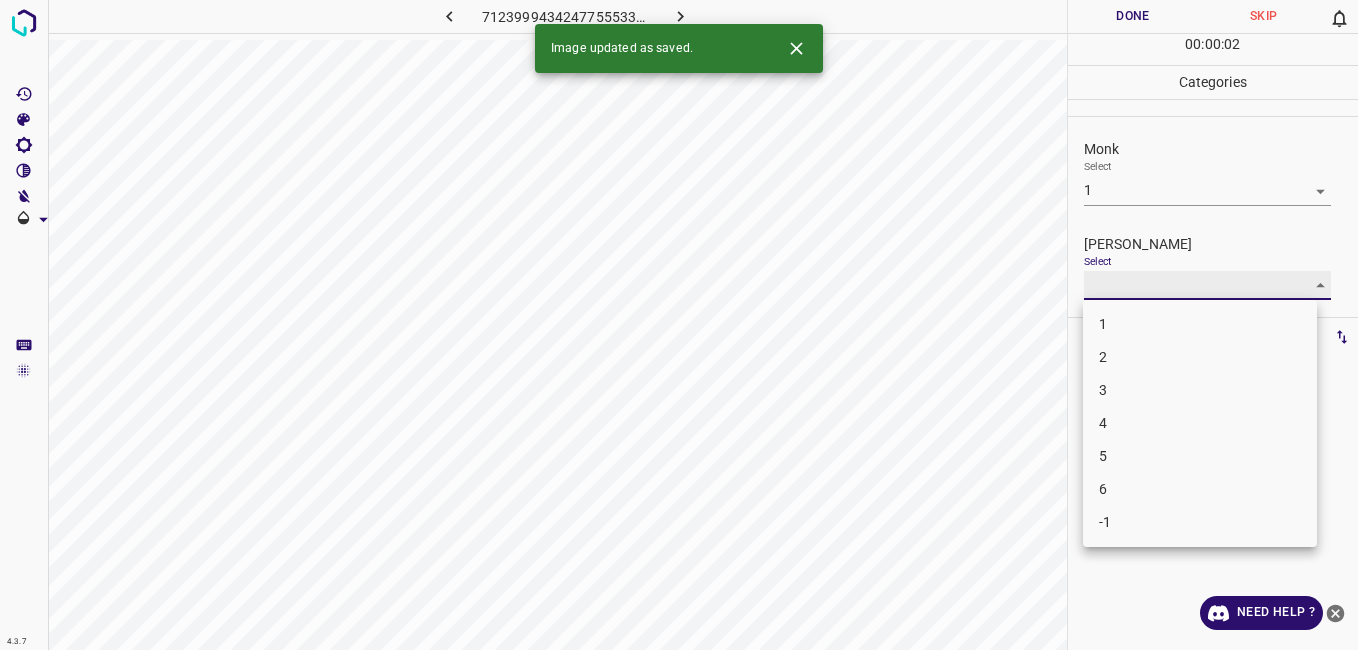 type on "1" 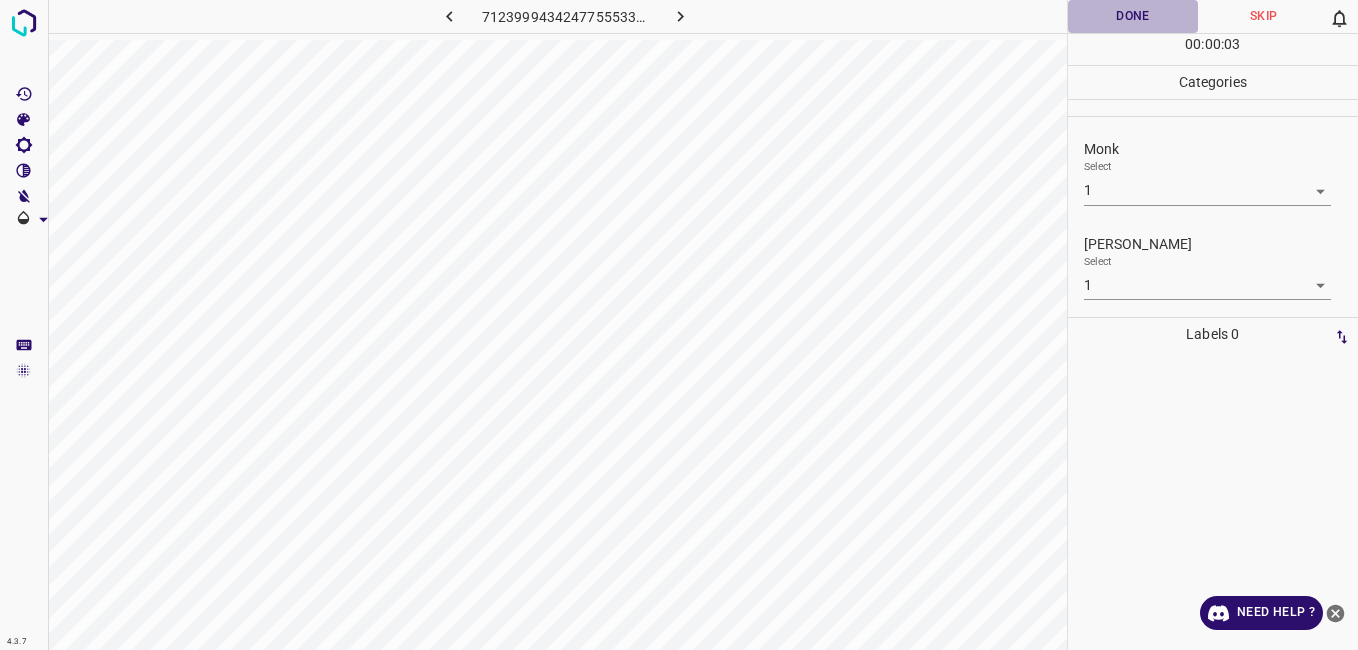 click on "Done" at bounding box center [1133, 16] 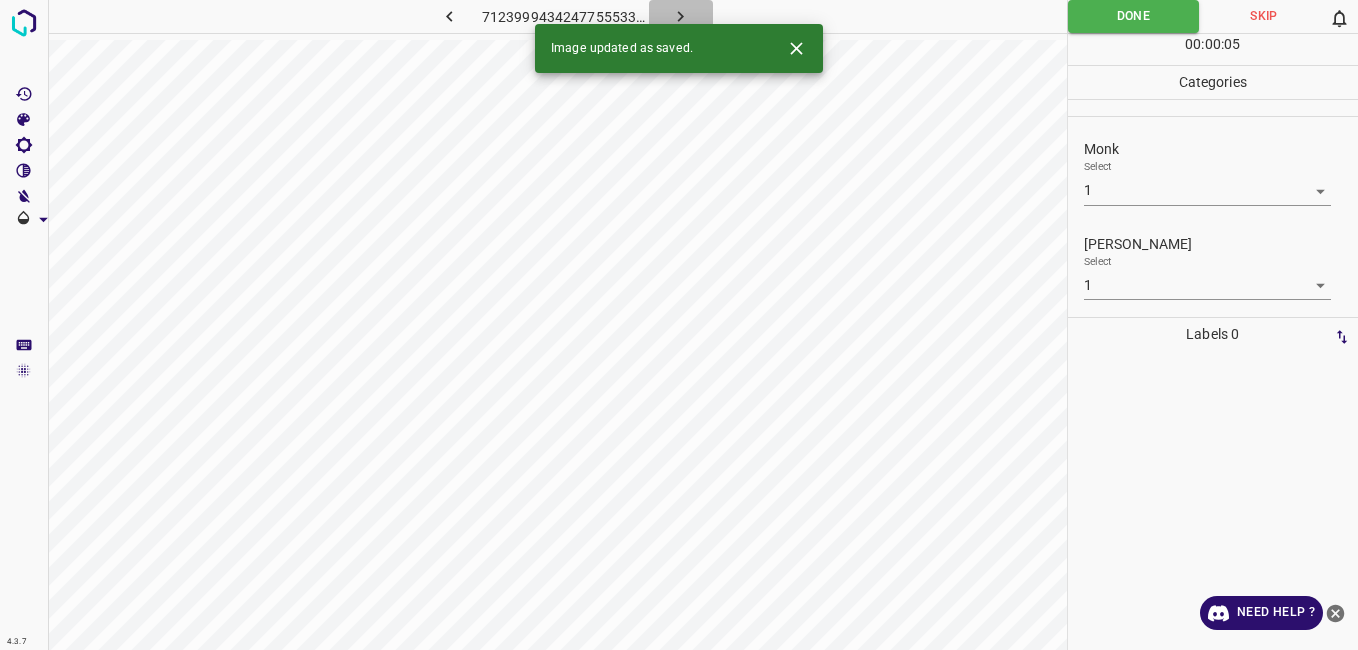 click 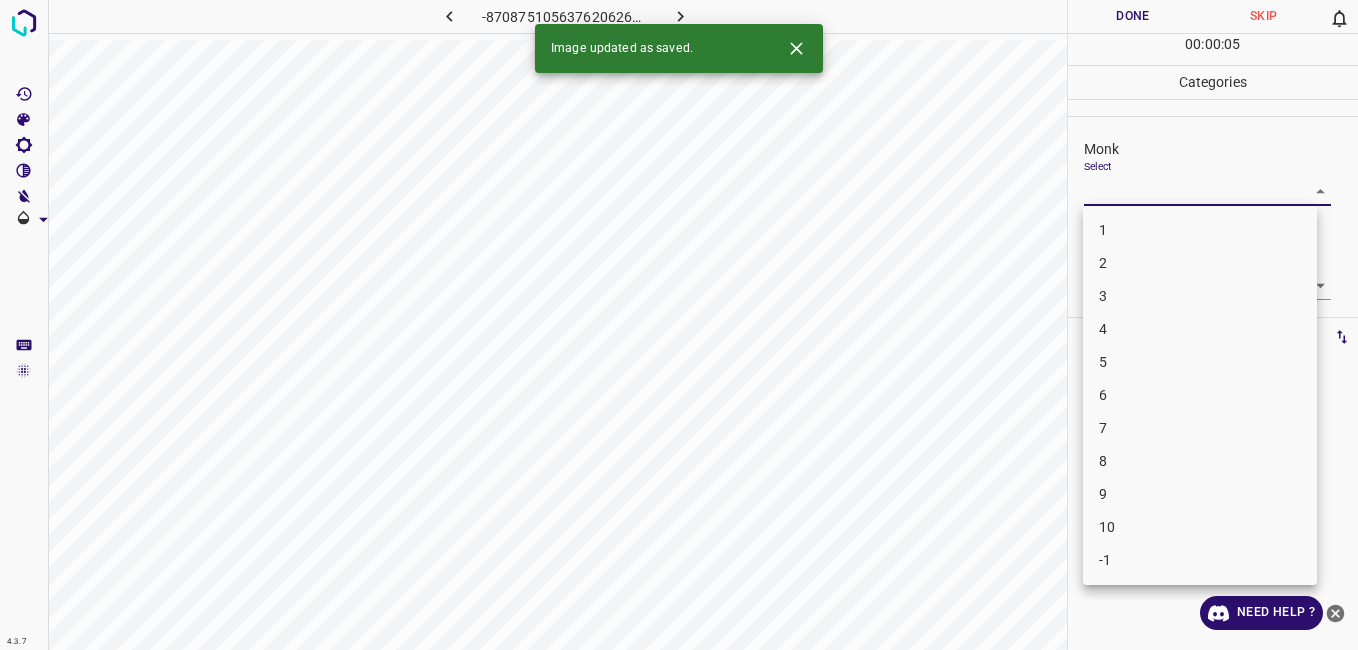 click on "4.3.7 -8708751056376206265.png Done Skip 0 00   : 00   : 05   Categories Monk   Select ​  Fitzpatrick   Select ​ Labels   0 Categories 1 Monk 2  Fitzpatrick Tools Space Change between modes (Draw & Edit) I Auto labeling R Restore zoom M Zoom in N Zoom out Delete Delete selecte label Filters Z Restore filters X Saturation filter C Brightness filter V Contrast filter B Gray scale filter General O Download Image updated as saved. Need Help ? - Text - Hide - Delete 1 2 3 4 5 6 7 8 9 10 -1" at bounding box center (679, 325) 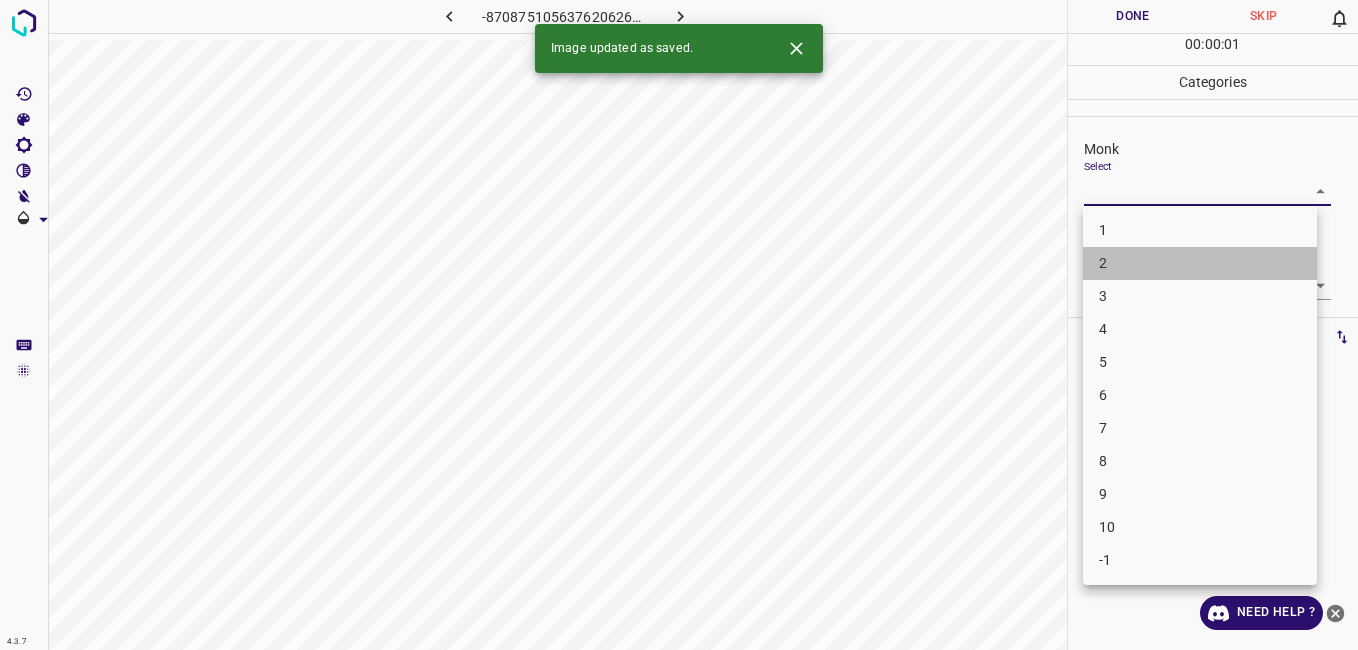 click on "2" at bounding box center (1200, 263) 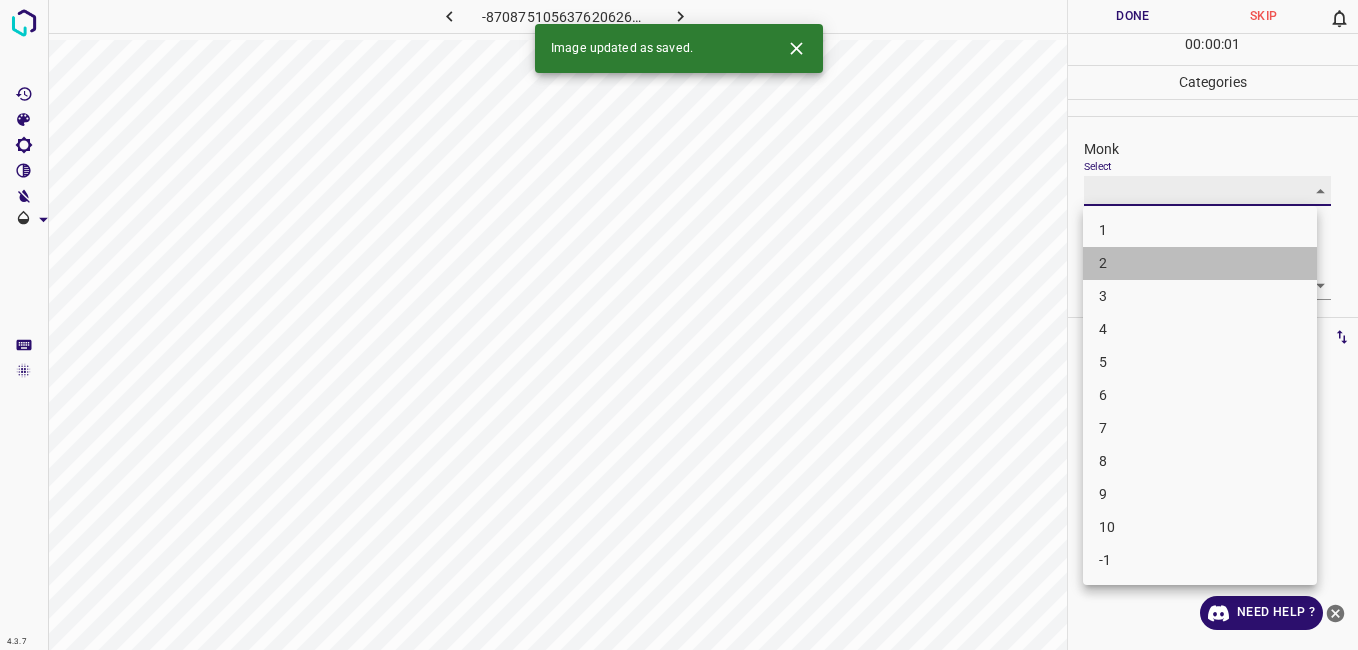 type on "2" 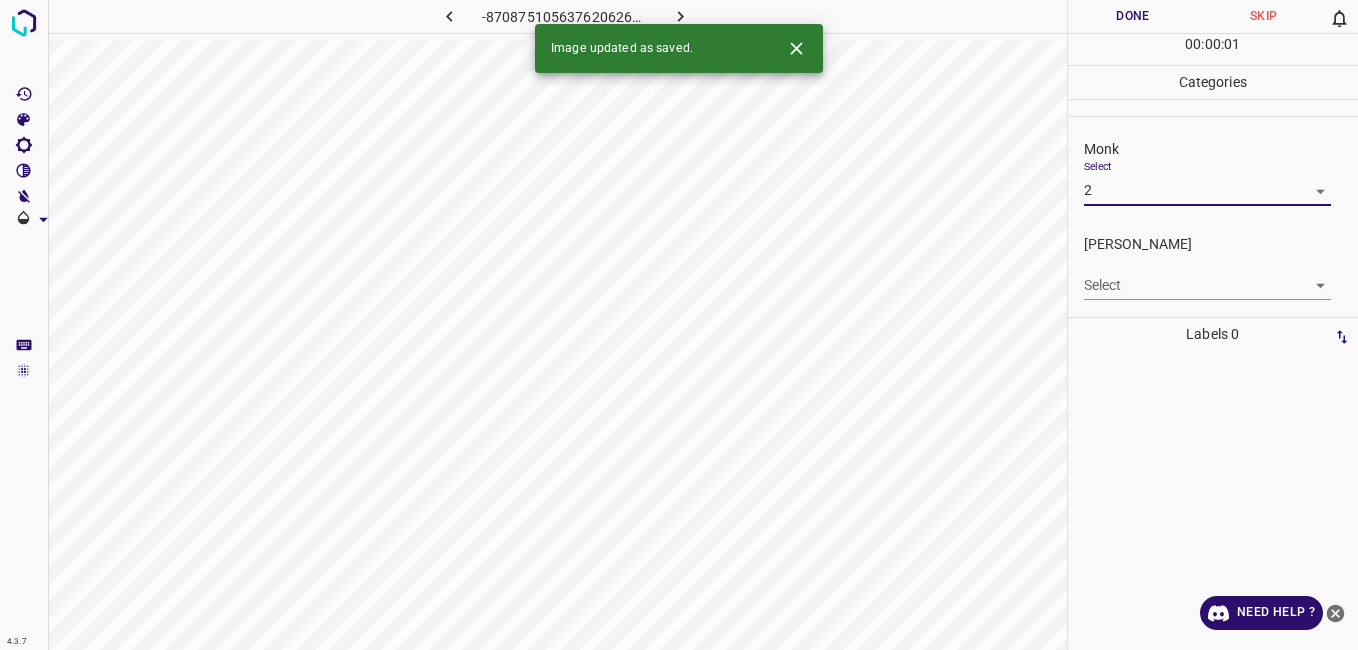 click on "4.3.7 -8708751056376206265.png Done Skip 0 00   : 00   : 01   Categories Monk   Select 2 2  Fitzpatrick   Select ​ Labels   0 Categories 1 Monk 2  Fitzpatrick Tools Space Change between modes (Draw & Edit) I Auto labeling R Restore zoom M Zoom in N Zoom out Delete Delete selecte label Filters Z Restore filters X Saturation filter C Brightness filter V Contrast filter B Gray scale filter General O Download Image updated as saved. Need Help ? - Text - Hide - Delete" at bounding box center (679, 325) 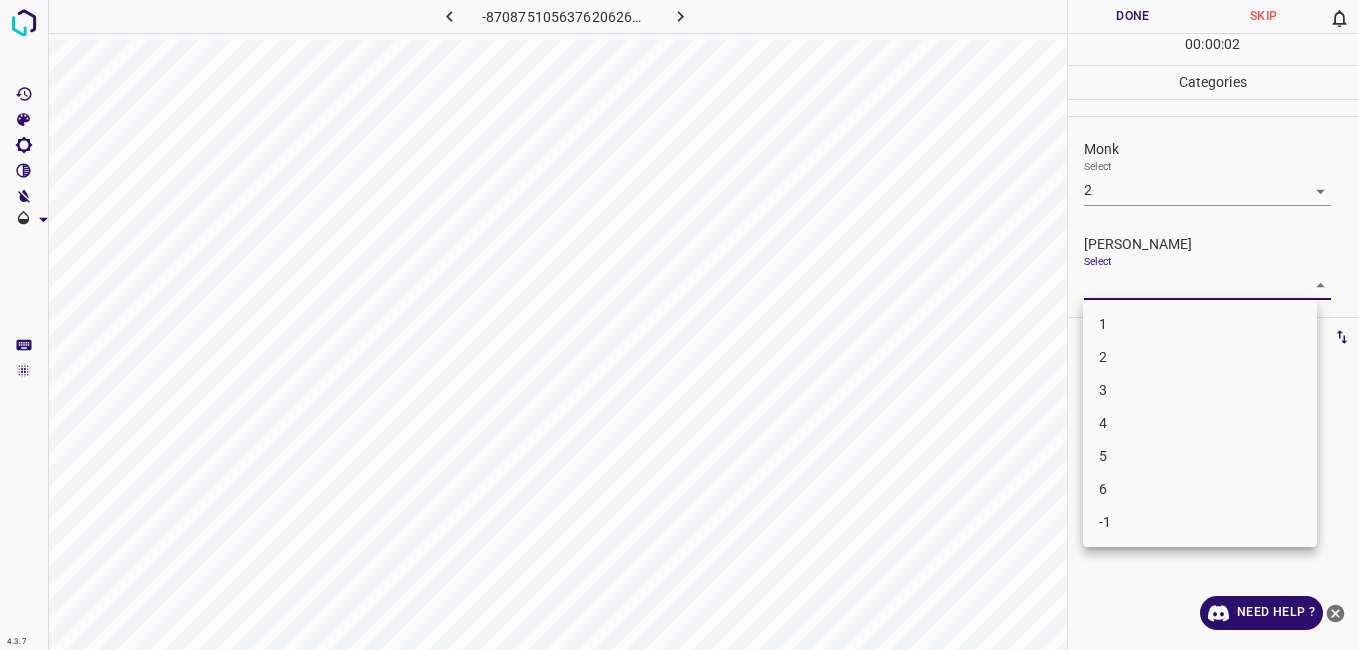 click on "1" at bounding box center [1200, 324] 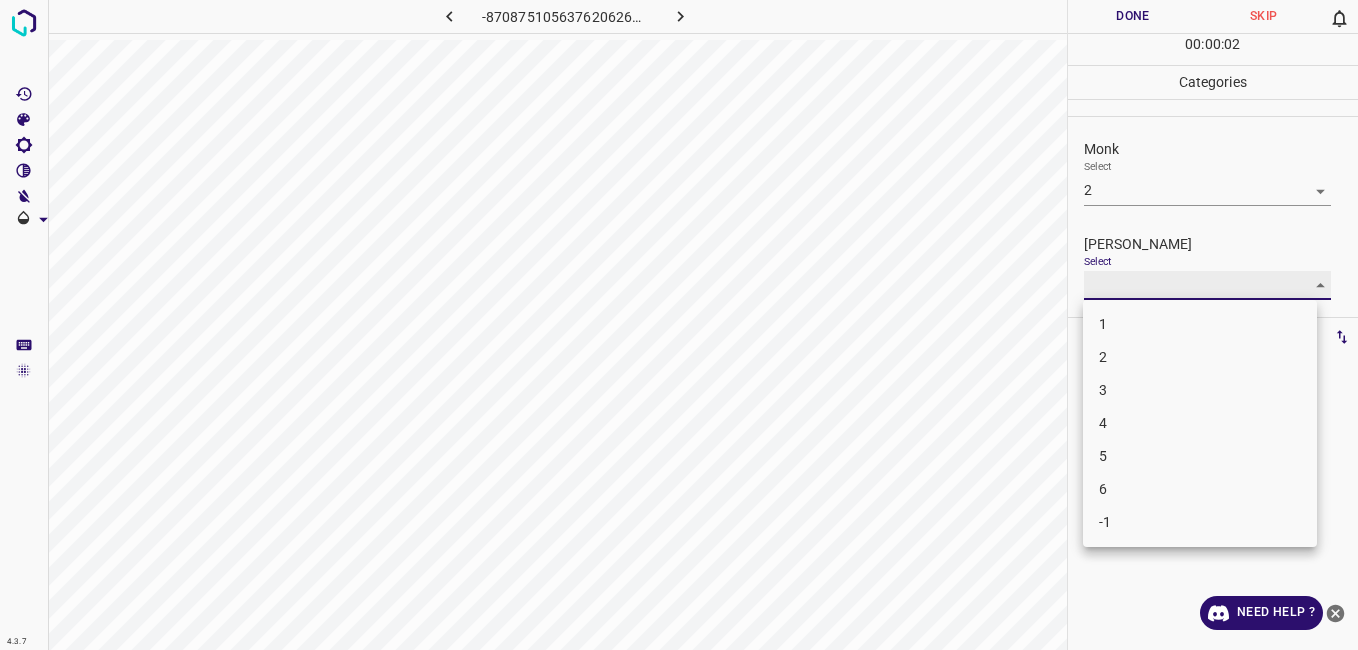 type on "1" 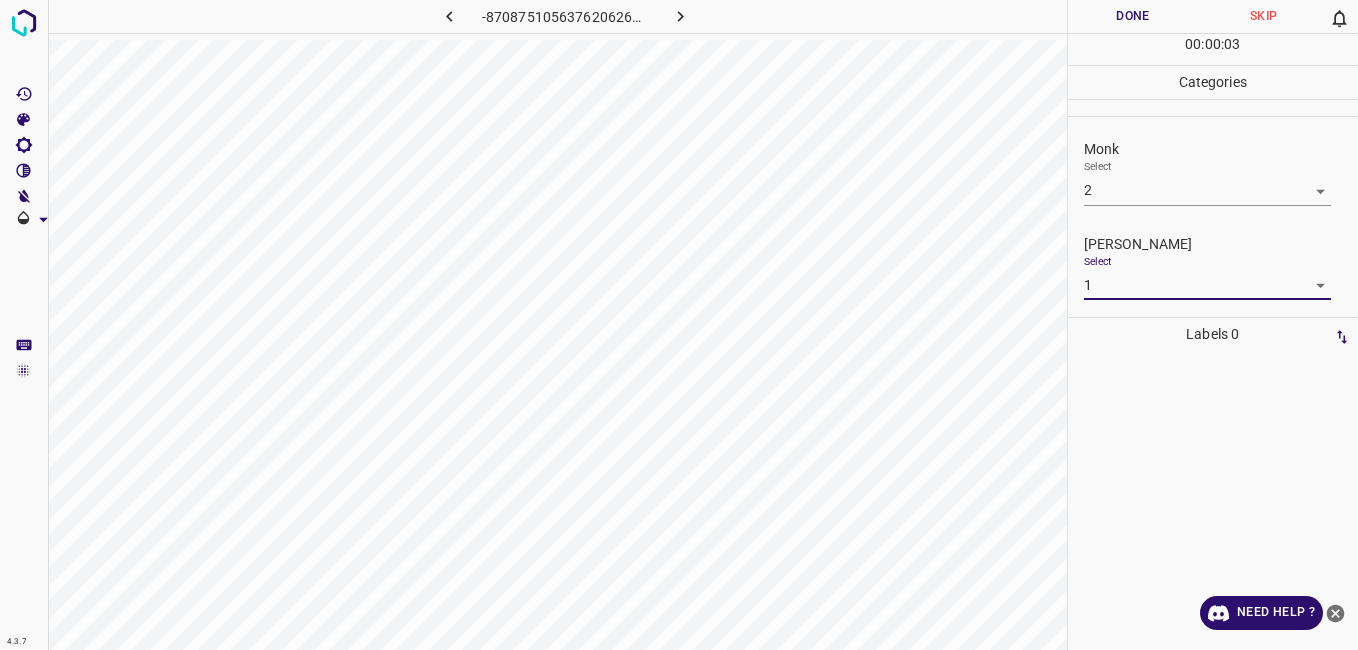 click on "Done" at bounding box center [1133, 16] 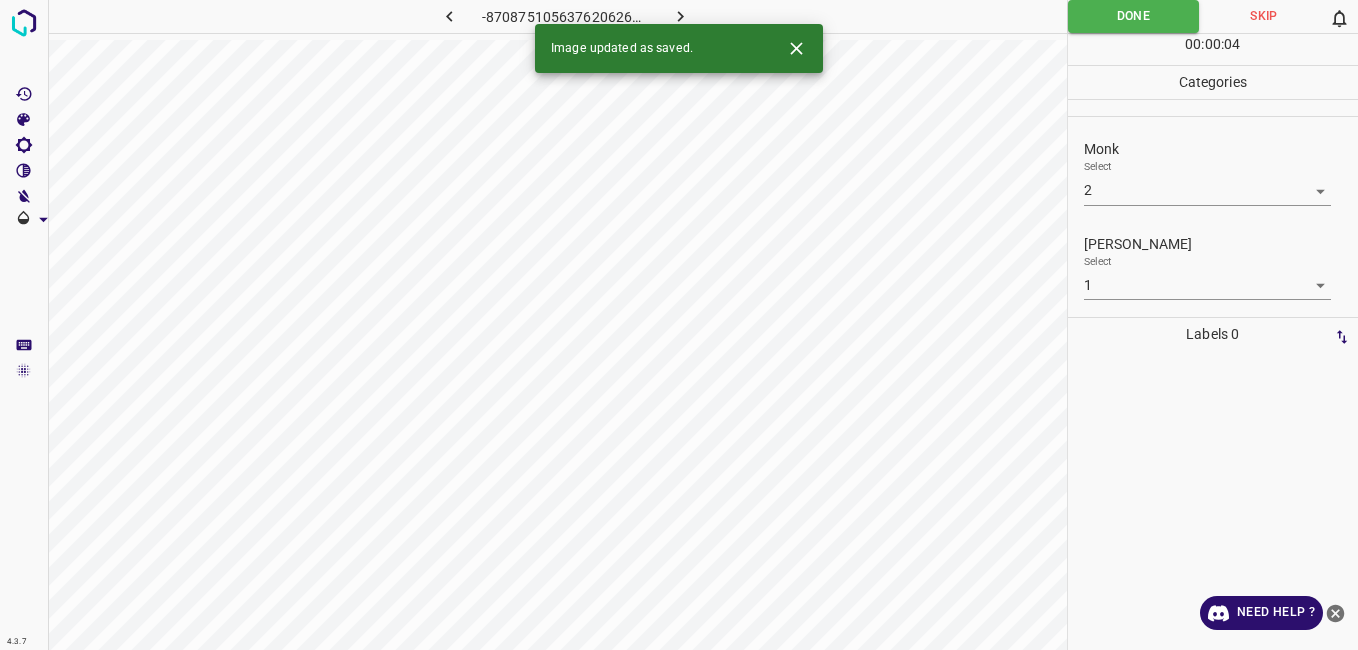 click at bounding box center [681, 16] 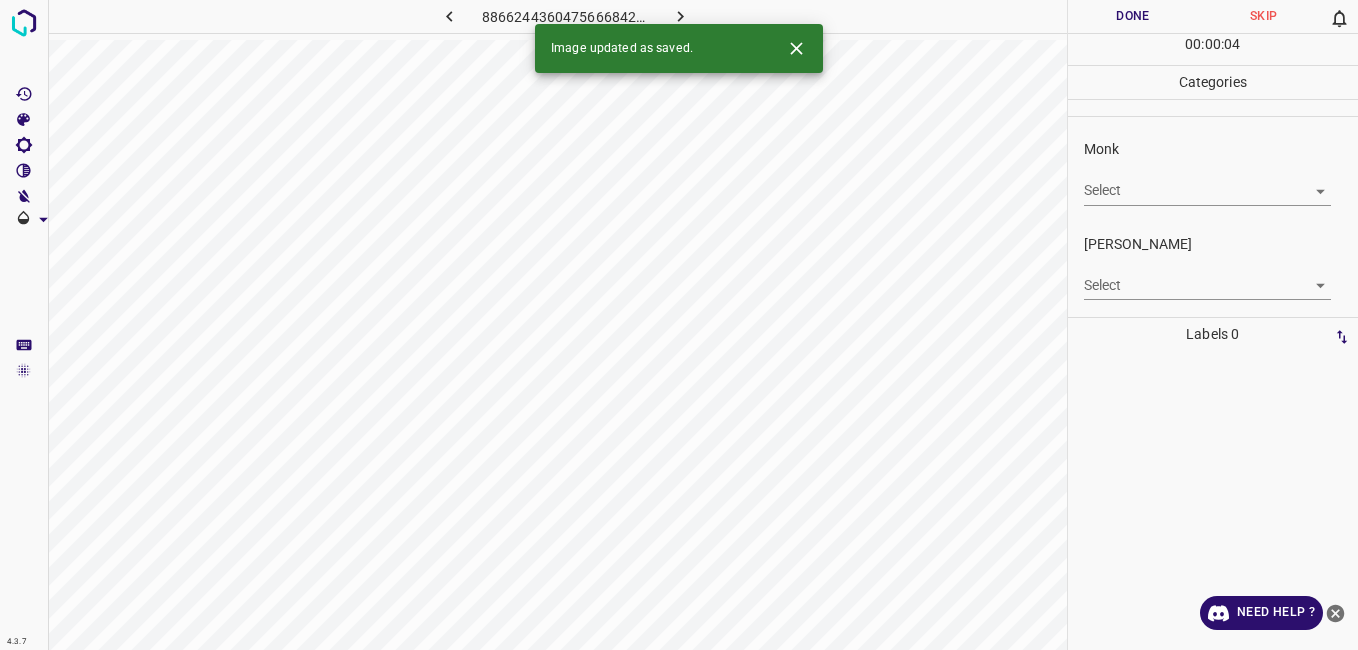 click on "Monk   Select ​" at bounding box center (1213, 172) 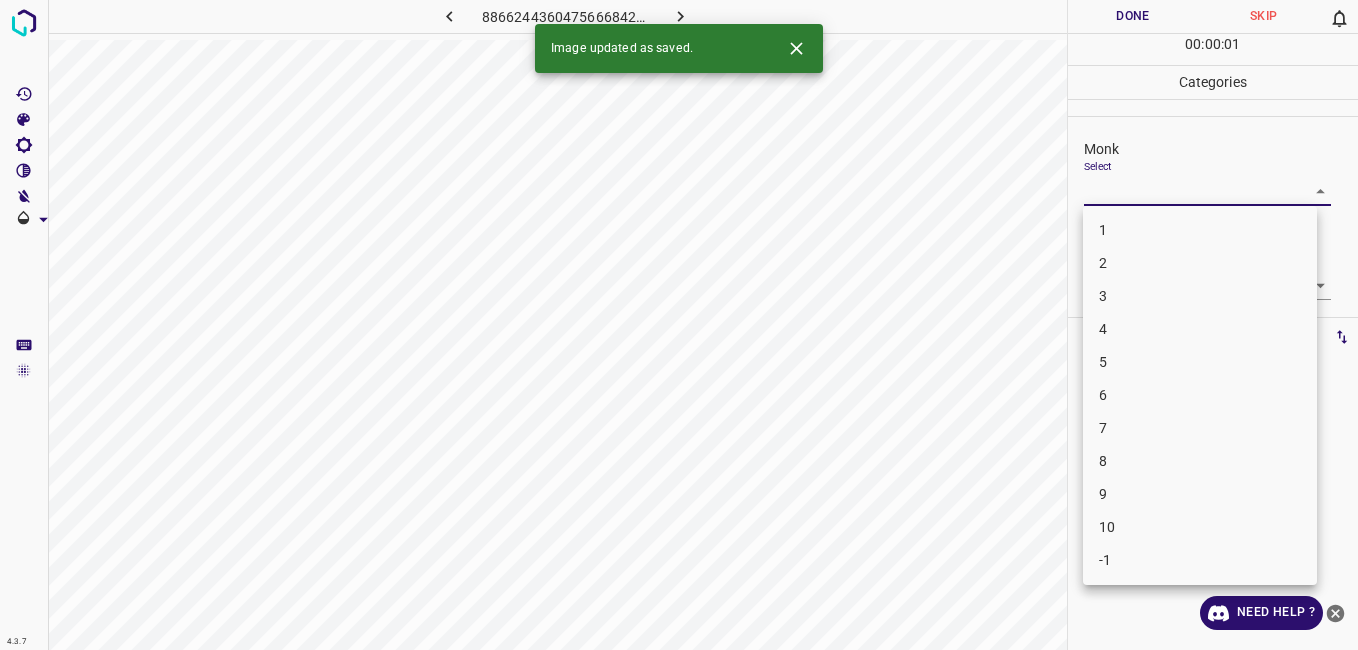 click on "4.3.7 8866244360475666842.png Done Skip 0 00   : 00   : 01   Categories Monk   Select ​  Fitzpatrick   Select ​ Labels   0 Categories 1 Monk 2  Fitzpatrick Tools Space Change between modes (Draw & Edit) I Auto labeling R Restore zoom M Zoom in N Zoom out Delete Delete selecte label Filters Z Restore filters X Saturation filter C Brightness filter V Contrast filter B Gray scale filter General O Download Image updated as saved. Need Help ? - Text - Hide - Delete 1 2 3 4 5 6 7 8 9 10 -1" at bounding box center (679, 325) 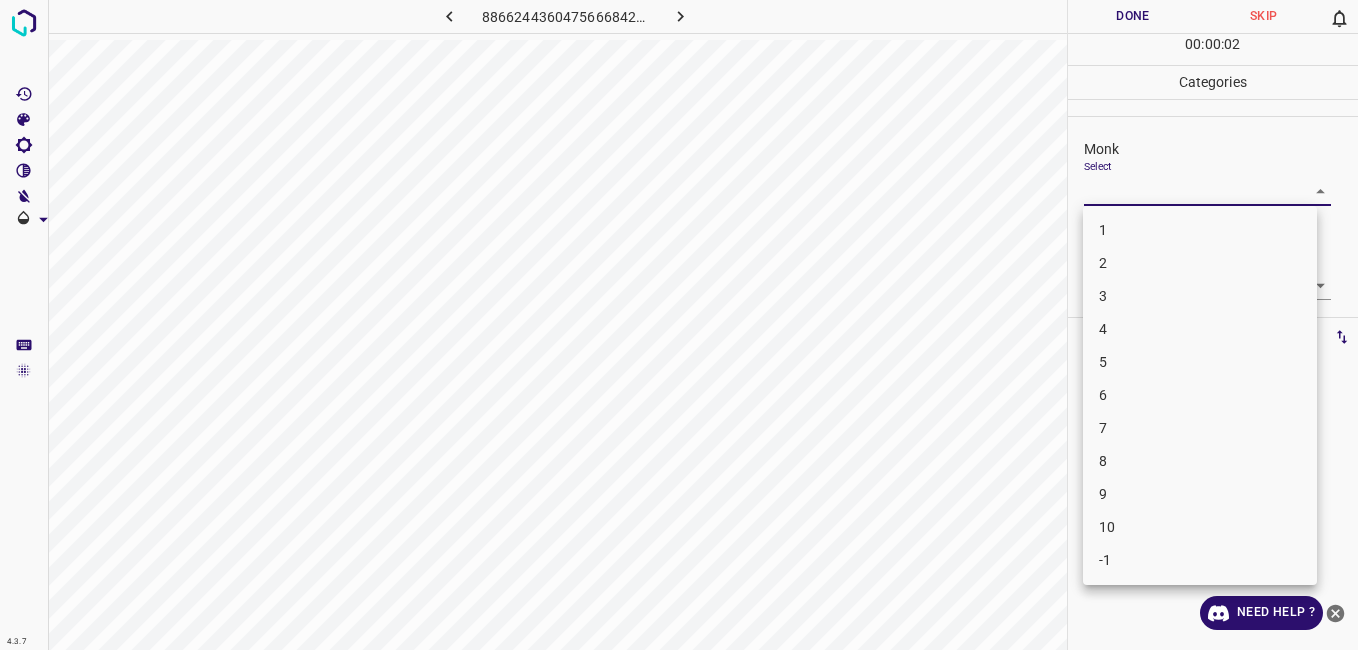 click on "3" at bounding box center [1200, 296] 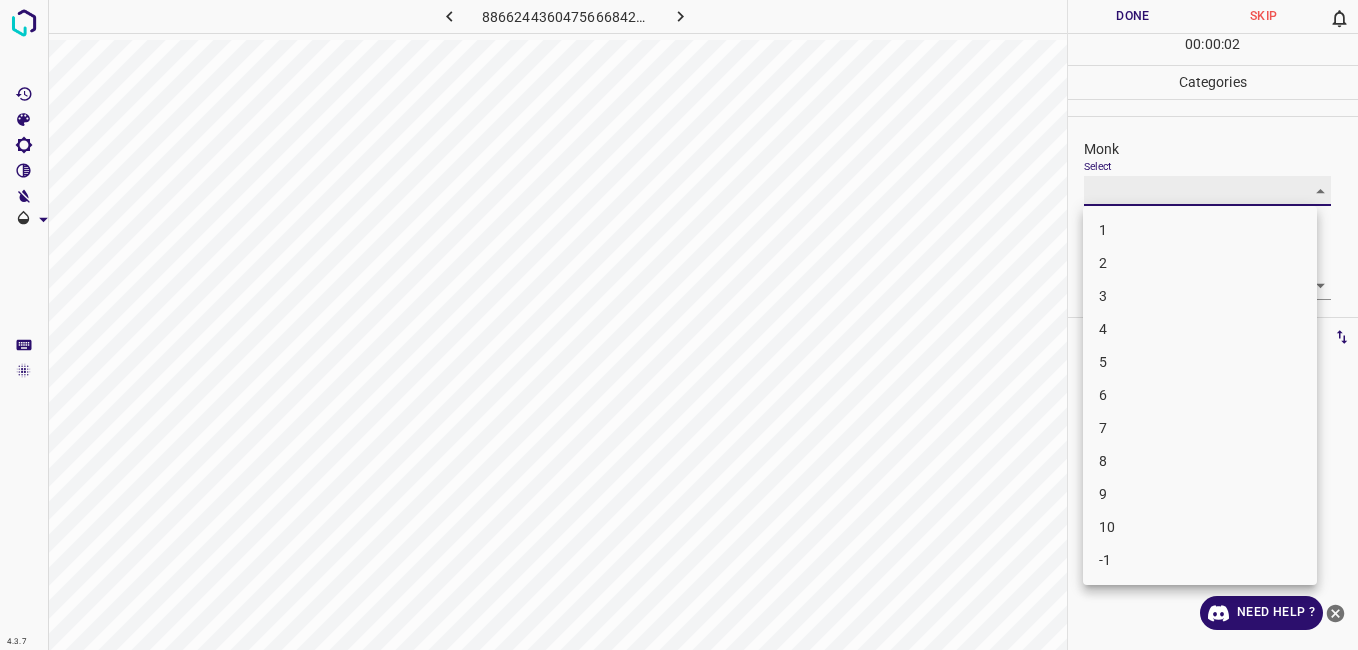 type on "3" 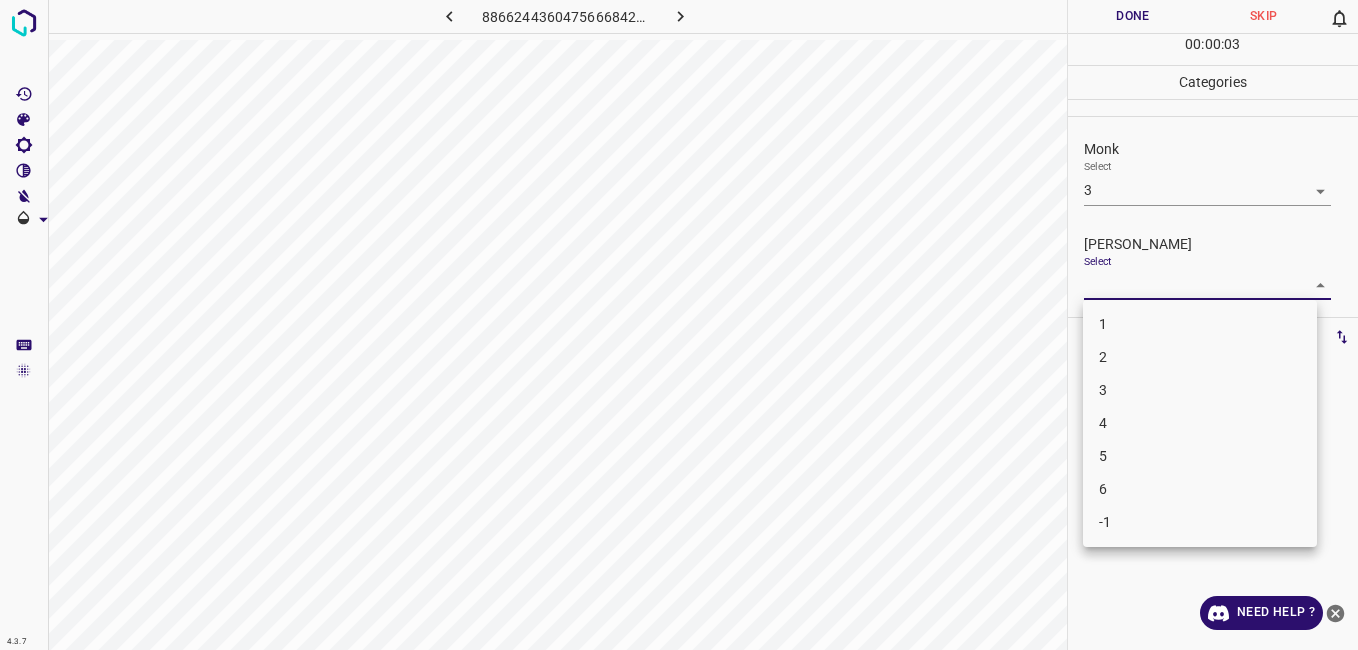 click on "4.3.7 8866244360475666842.png Done Skip 0 00   : 00   : 03   Categories Monk   Select 3 3  Fitzpatrick   Select ​ Labels   0 Categories 1 Monk 2  Fitzpatrick Tools Space Change between modes (Draw & Edit) I Auto labeling R Restore zoom M Zoom in N Zoom out Delete Delete selecte label Filters Z Restore filters X Saturation filter C Brightness filter V Contrast filter B Gray scale filter General O Download Need Help ? - Text - Hide - Delete 1 2 3 4 5 6 -1" at bounding box center (679, 325) 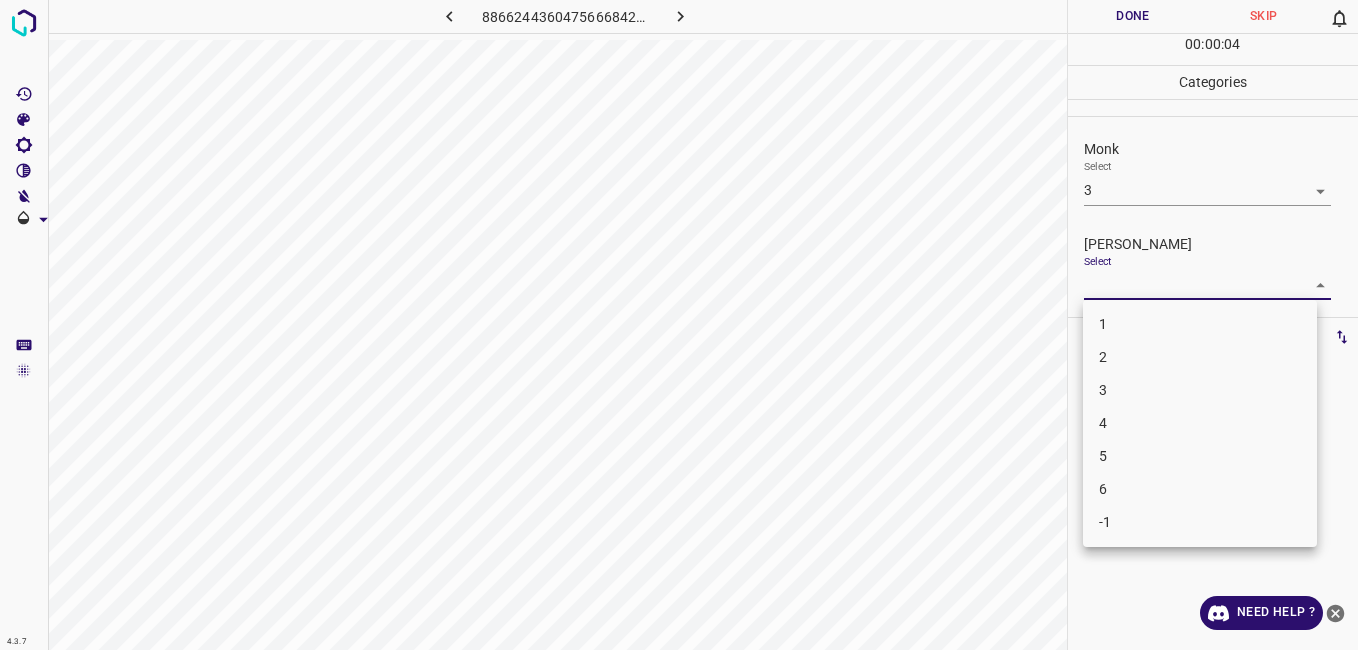 click on "1" at bounding box center (1200, 324) 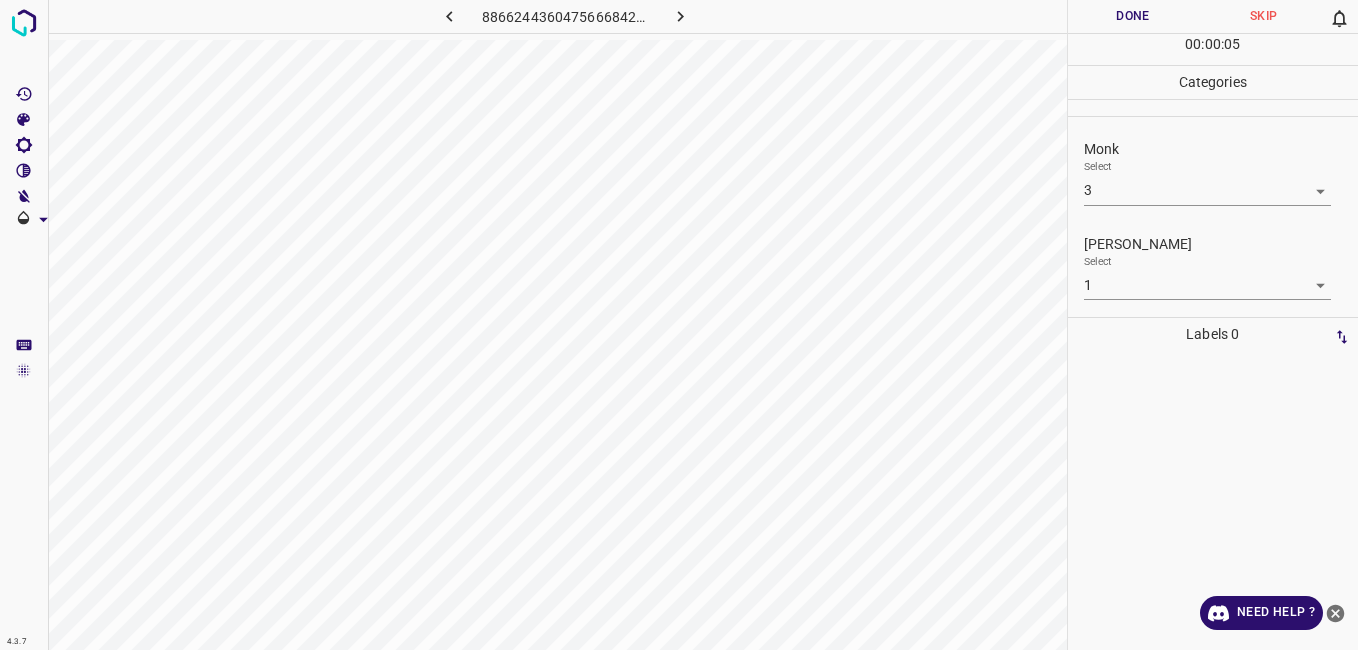 drag, startPoint x: 1126, startPoint y: 257, endPoint x: 1123, endPoint y: 278, distance: 21.213203 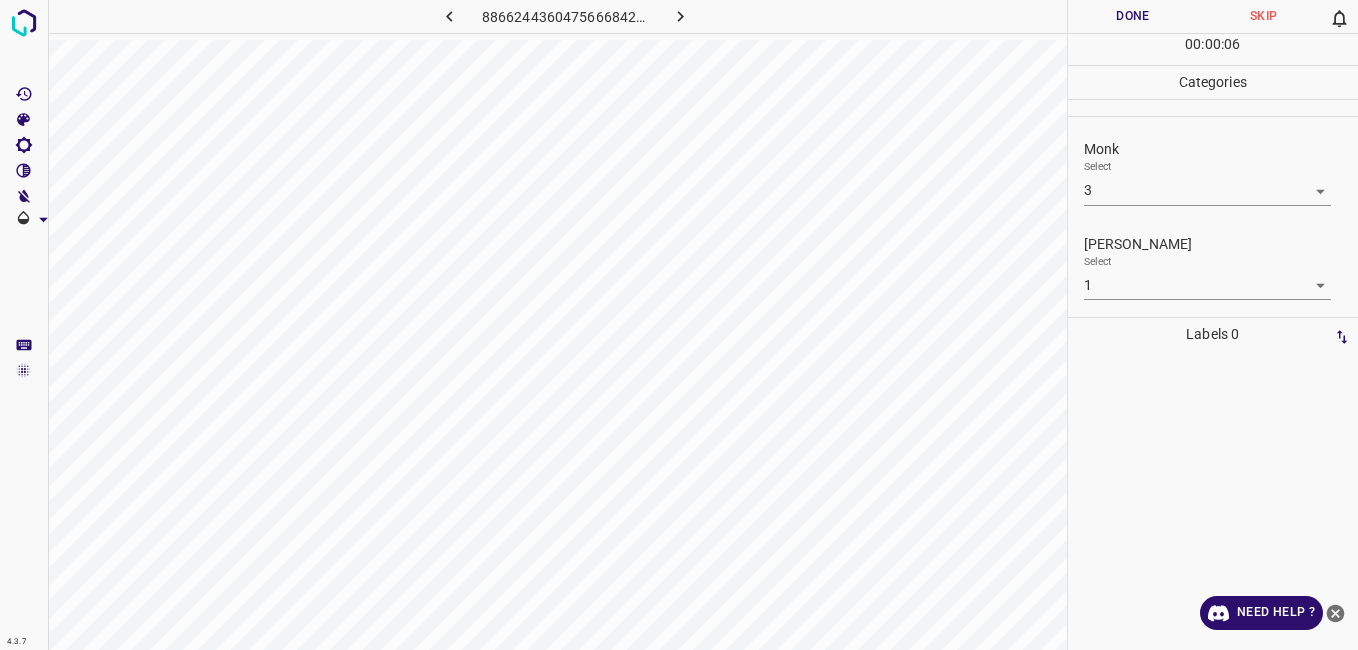 click on "4.3.7 8866244360475666842.png Done Skip 0 00   : 00   : 06   Categories Monk   Select 3 3  Fitzpatrick   Select 1 1 Labels   0 Categories 1 Monk 2  Fitzpatrick Tools Space Change between modes (Draw & Edit) I Auto labeling R Restore zoom M Zoom in N Zoom out Delete Delete selecte label Filters Z Restore filters X Saturation filter C Brightness filter V Contrast filter B Gray scale filter General O Download Need Help ? - Text - Hide - Delete" at bounding box center (679, 325) 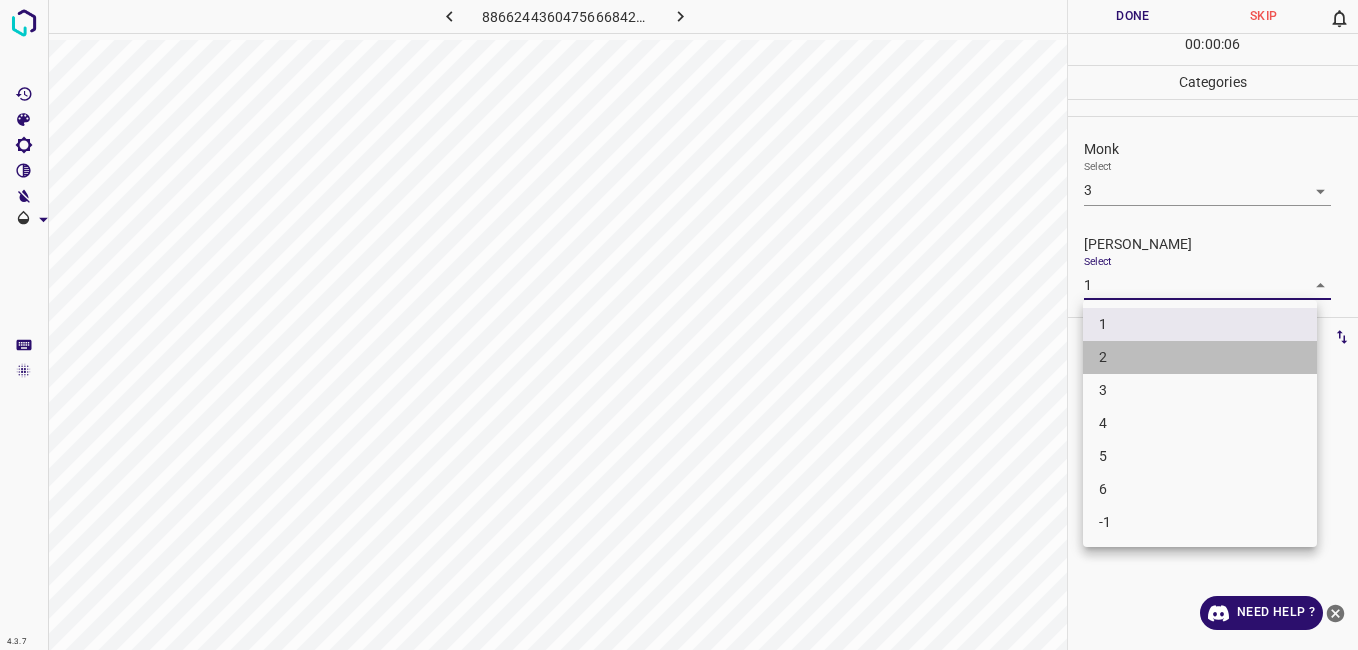 click on "2" at bounding box center [1200, 357] 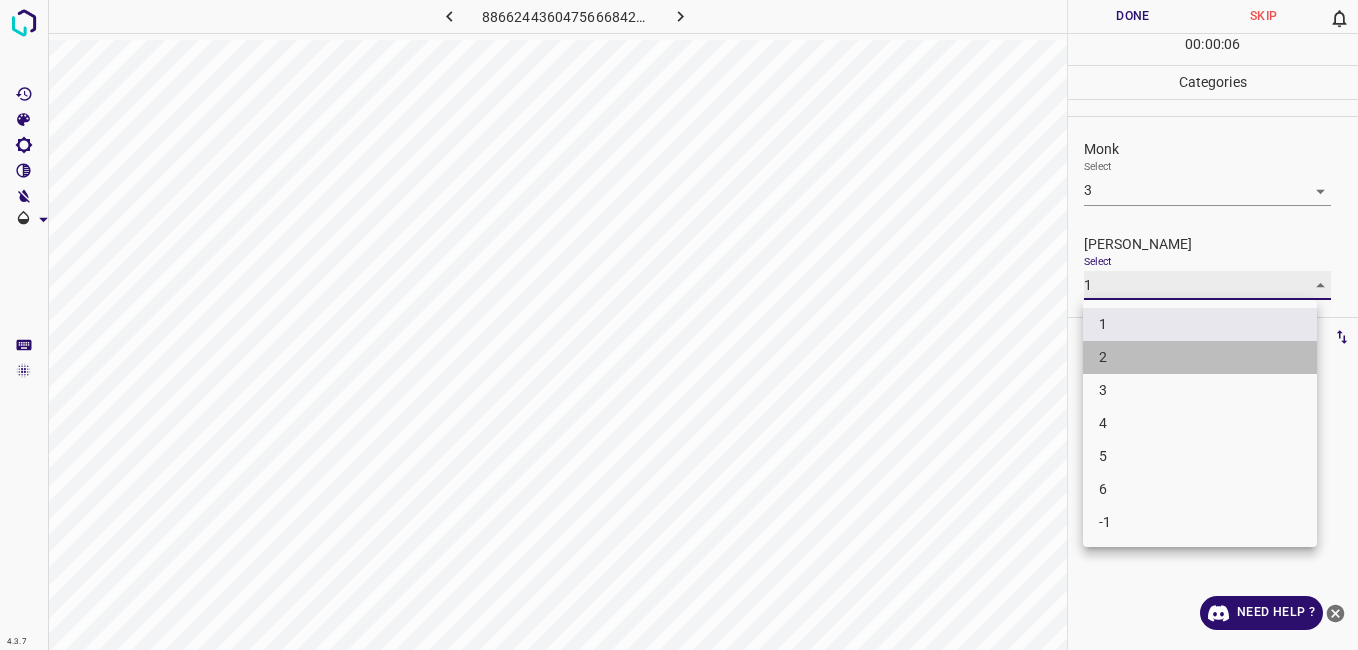type on "2" 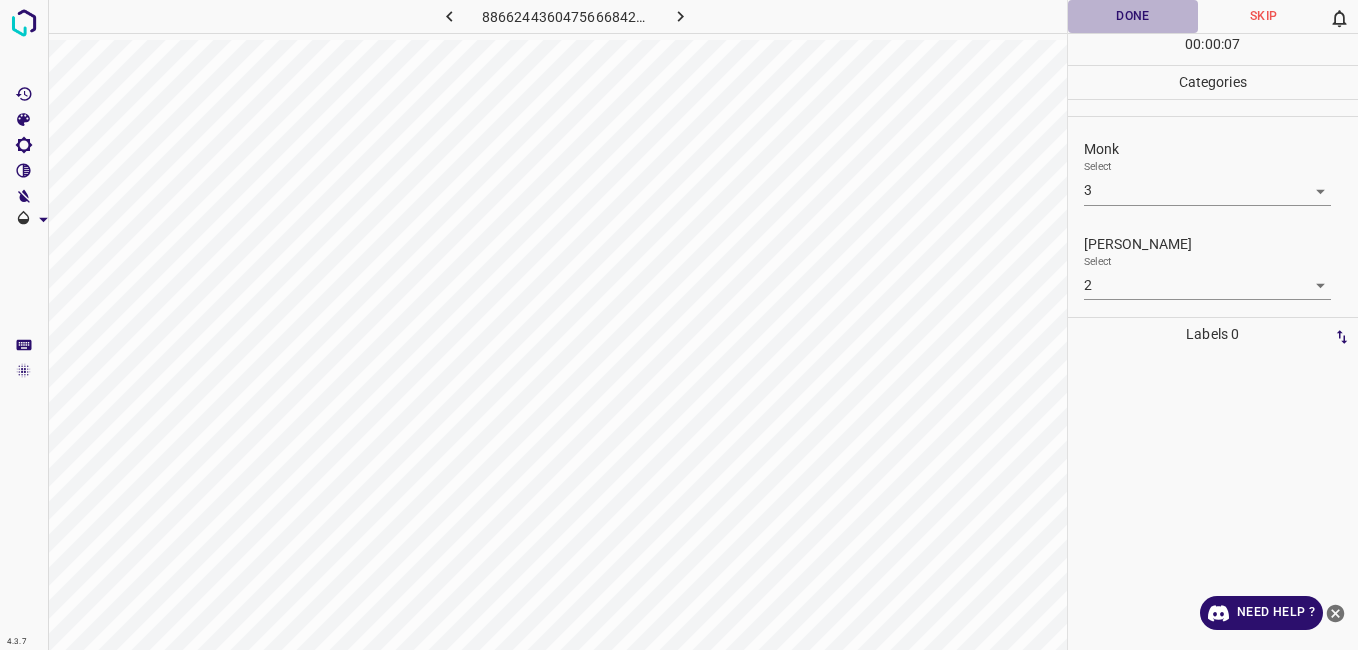 click on "Done" at bounding box center (1133, 16) 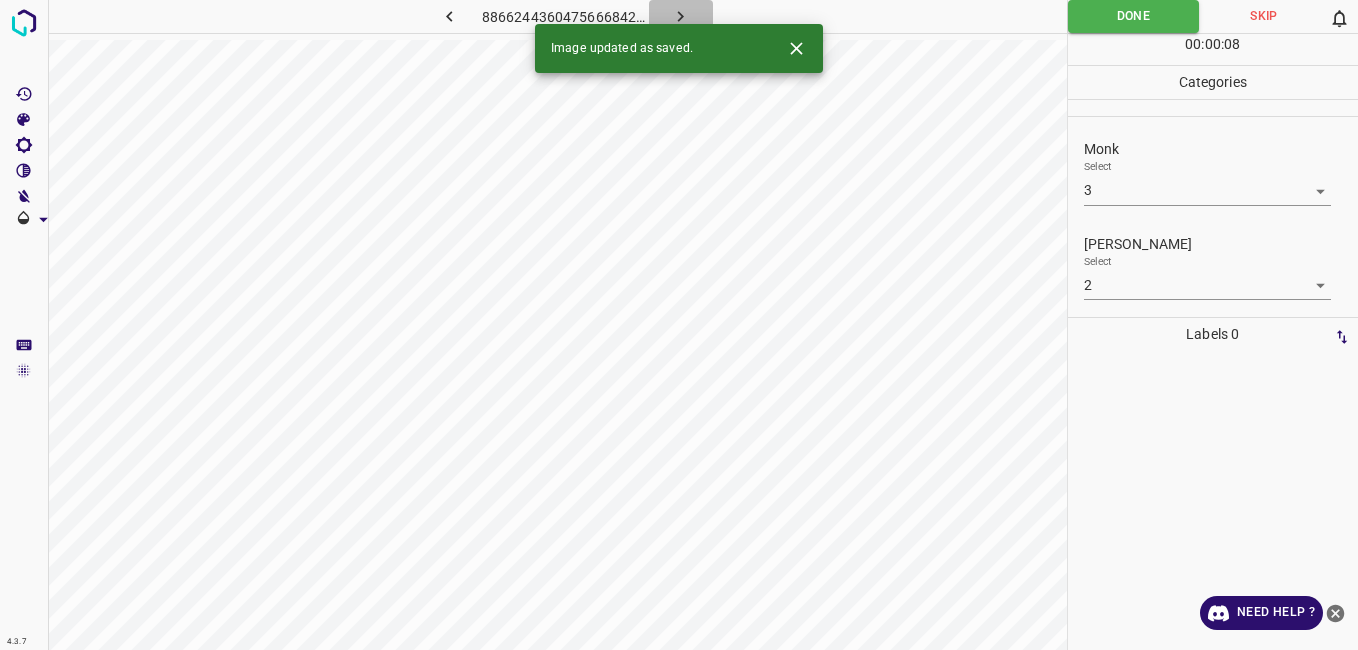 click 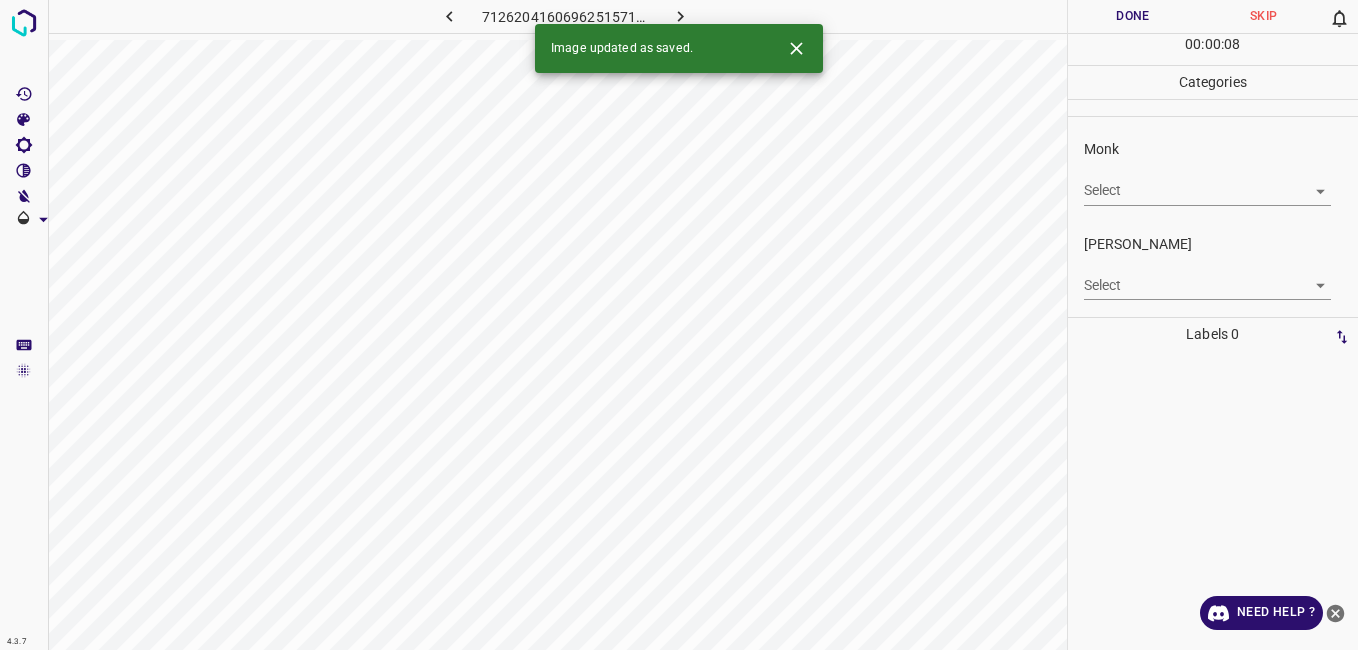 click on "4.3.7 7126204160696251571.png Done Skip 0 00   : 00   : 08   Categories Monk   Select ​  Fitzpatrick   Select ​ Labels   0 Categories 1 Monk 2  Fitzpatrick Tools Space Change between modes (Draw & Edit) I Auto labeling R Restore zoom M Zoom in N Zoom out Delete Delete selecte label Filters Z Restore filters X Saturation filter C Brightness filter V Contrast filter B Gray scale filter General O Download Image updated as saved. Need Help ? - Text - Hide - Delete" at bounding box center (679, 325) 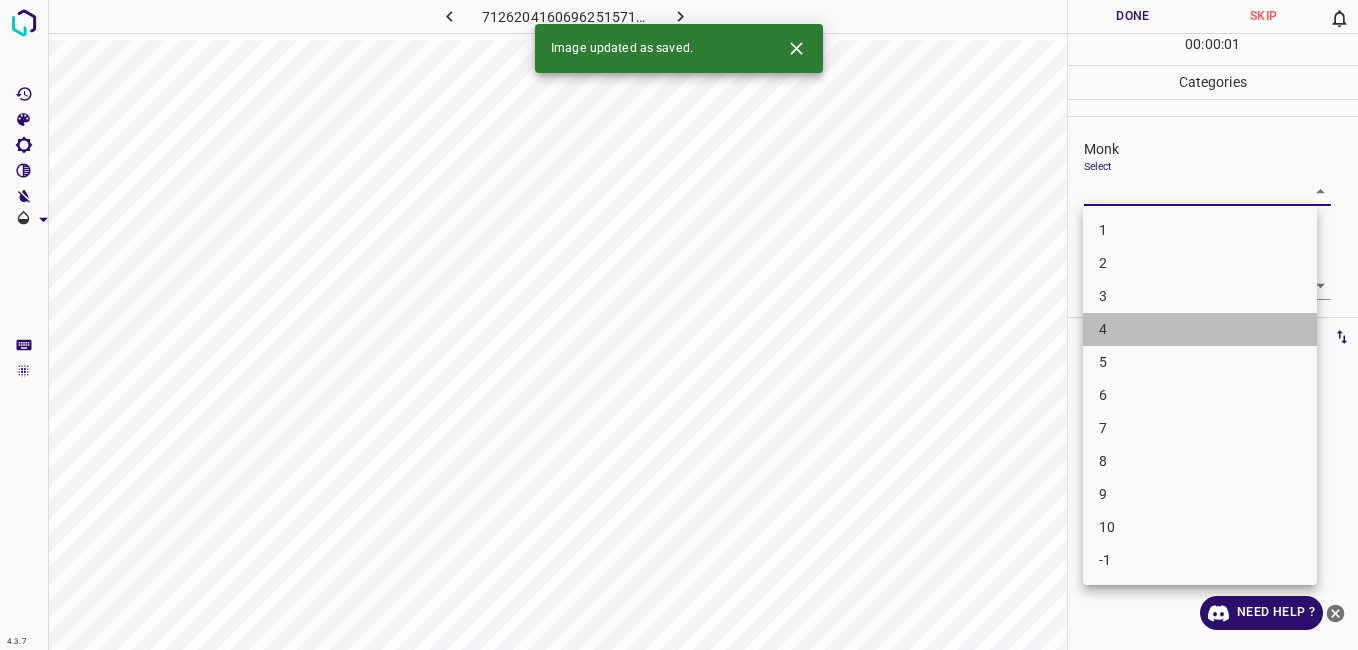 click on "4" at bounding box center [1200, 329] 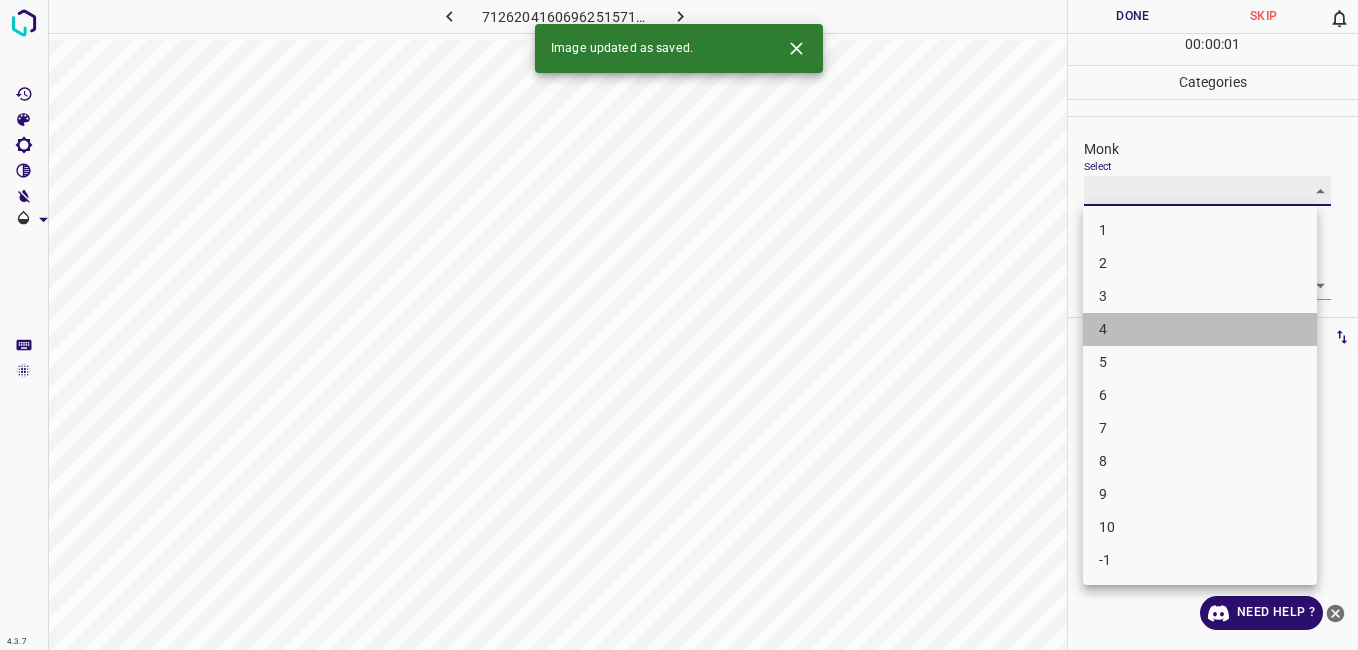 type on "4" 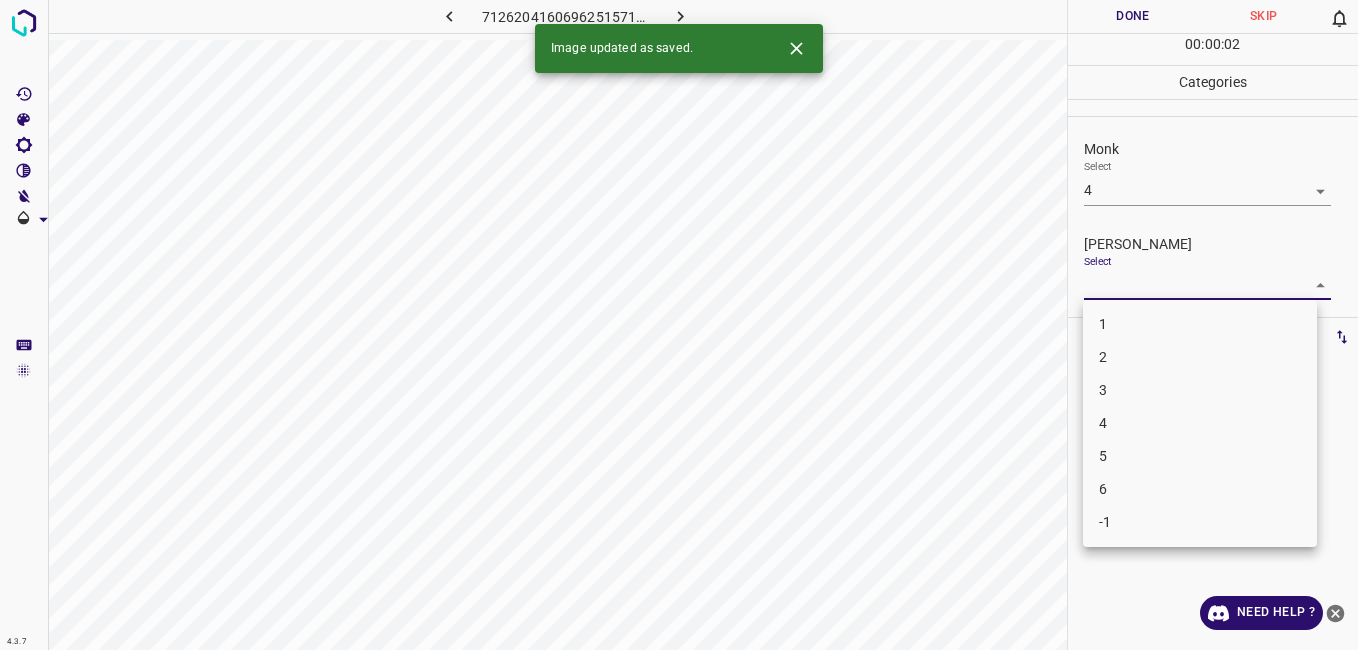 click on "4.3.7 7126204160696251571.png Done Skip 0 00   : 00   : 02   Categories Monk   Select 4 4  Fitzpatrick   Select ​ Labels   0 Categories 1 Monk 2  Fitzpatrick Tools Space Change between modes (Draw & Edit) I Auto labeling R Restore zoom M Zoom in N Zoom out Delete Delete selecte label Filters Z Restore filters X Saturation filter C Brightness filter V Contrast filter B Gray scale filter General O Download Image updated as saved. Need Help ? - Text - Hide - Delete 1 2 3 4 5 6 -1" at bounding box center [679, 325] 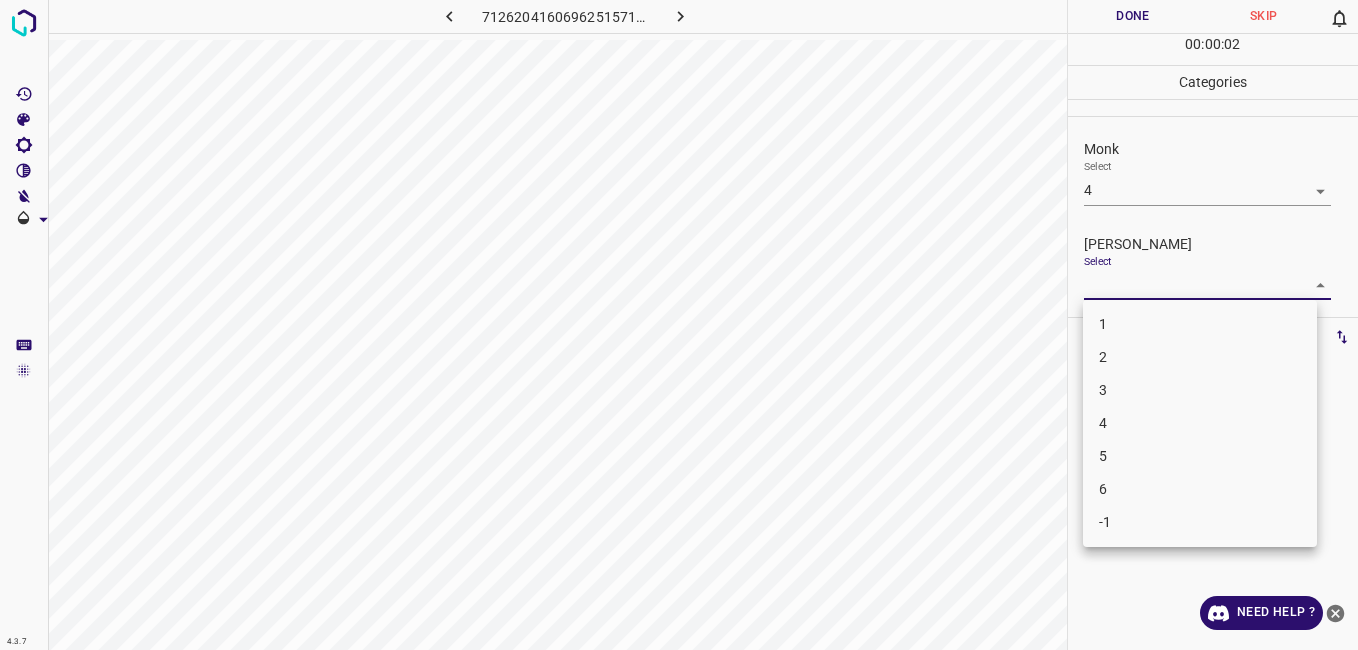 click on "3" at bounding box center [1200, 390] 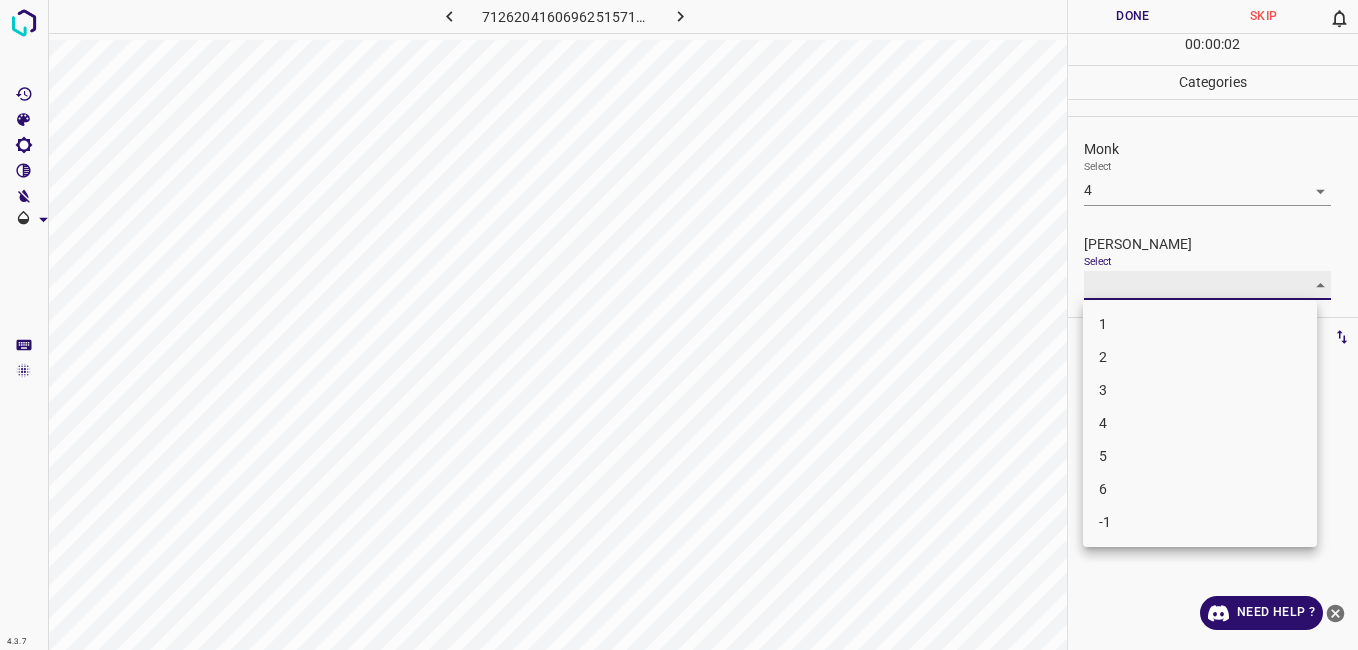 type on "3" 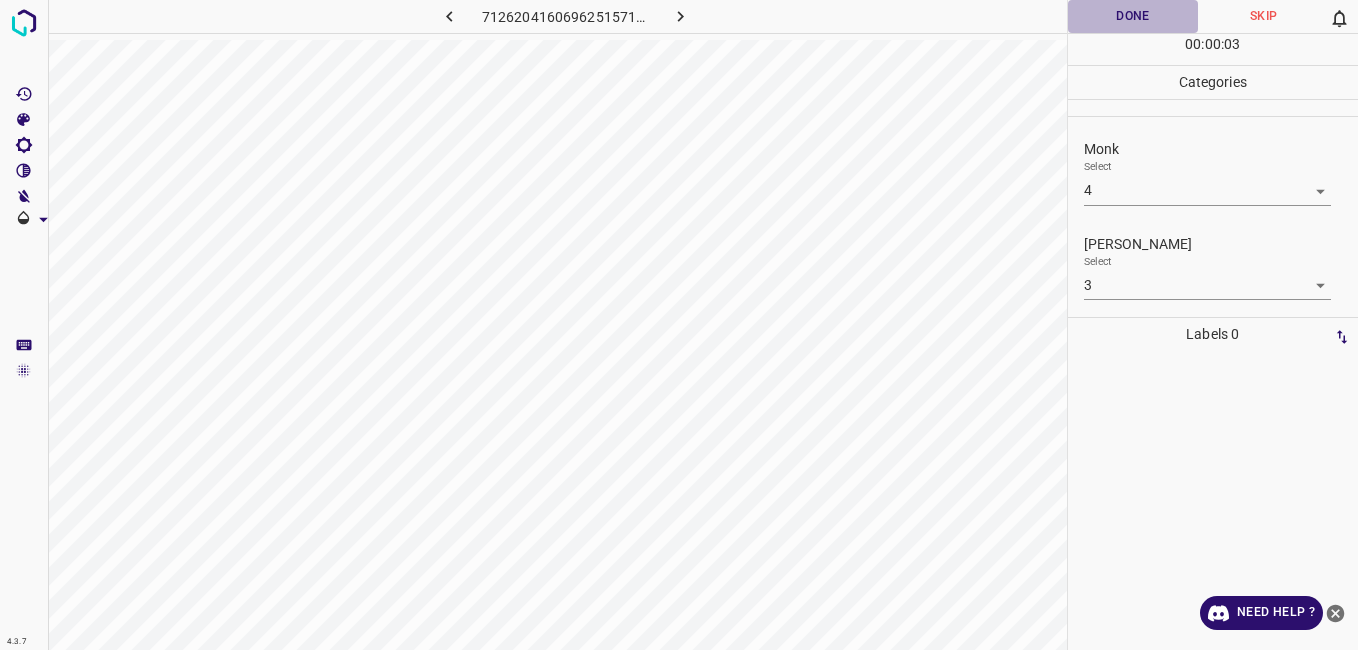 click on "Done" at bounding box center (1133, 16) 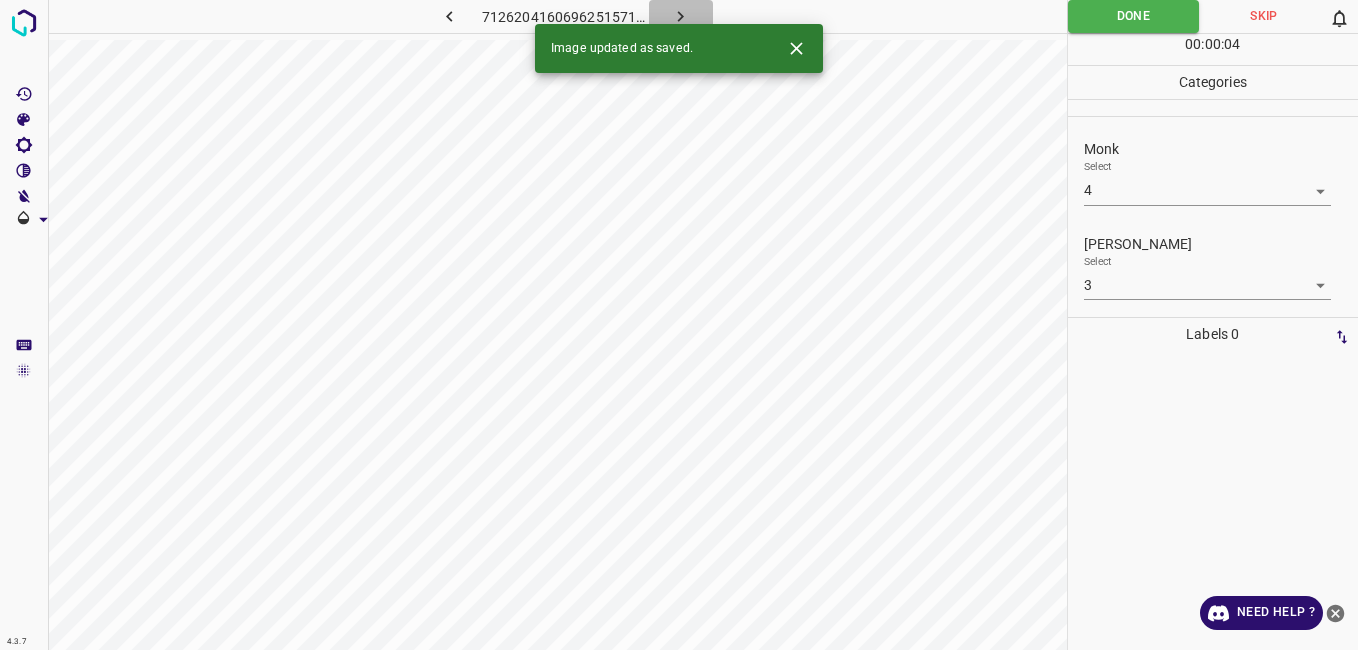 click at bounding box center (681, 16) 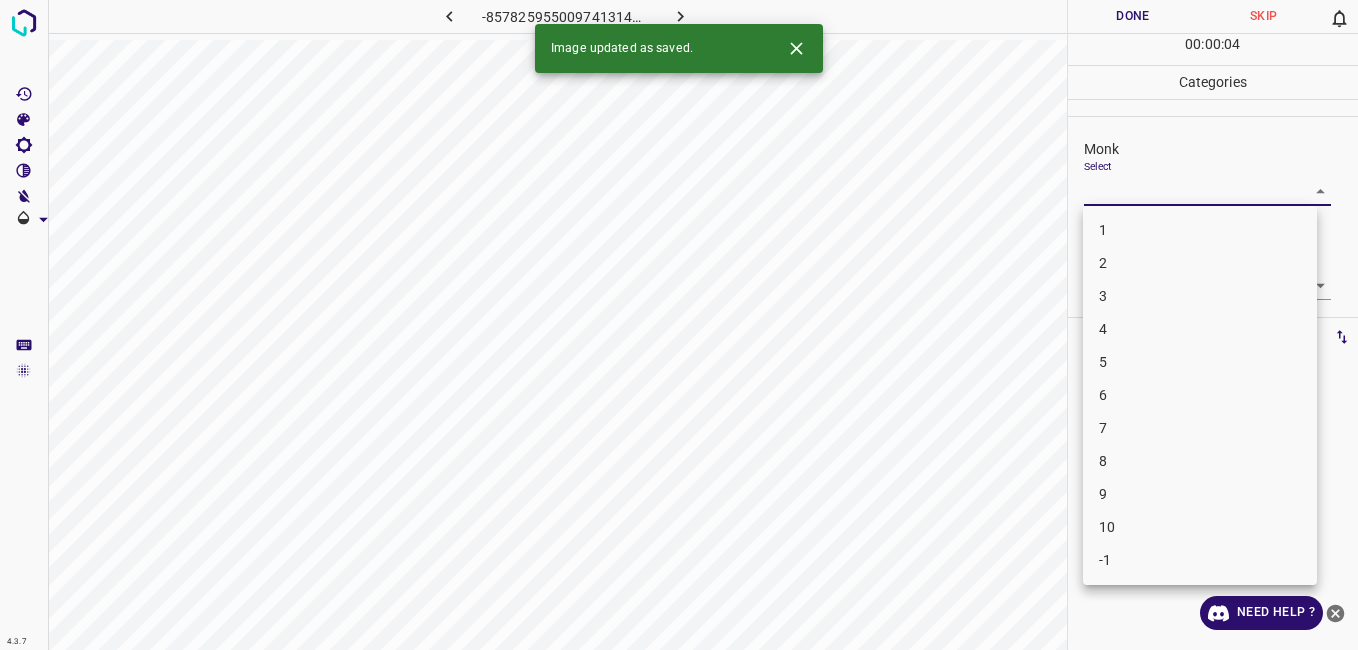 click on "4.3.7 -8578259550097413146.png Done Skip 0 00   : 00   : 04   Categories Monk   Select ​  Fitzpatrick   Select ​ Labels   0 Categories 1 Monk 2  Fitzpatrick Tools Space Change between modes (Draw & Edit) I Auto labeling R Restore zoom M Zoom in N Zoom out Delete Delete selecte label Filters Z Restore filters X Saturation filter C Brightness filter V Contrast filter B Gray scale filter General O Download Image updated as saved. Need Help ? - Text - Hide - Delete 1 2 3 4 5 6 7 8 9 10 -1" at bounding box center [679, 325] 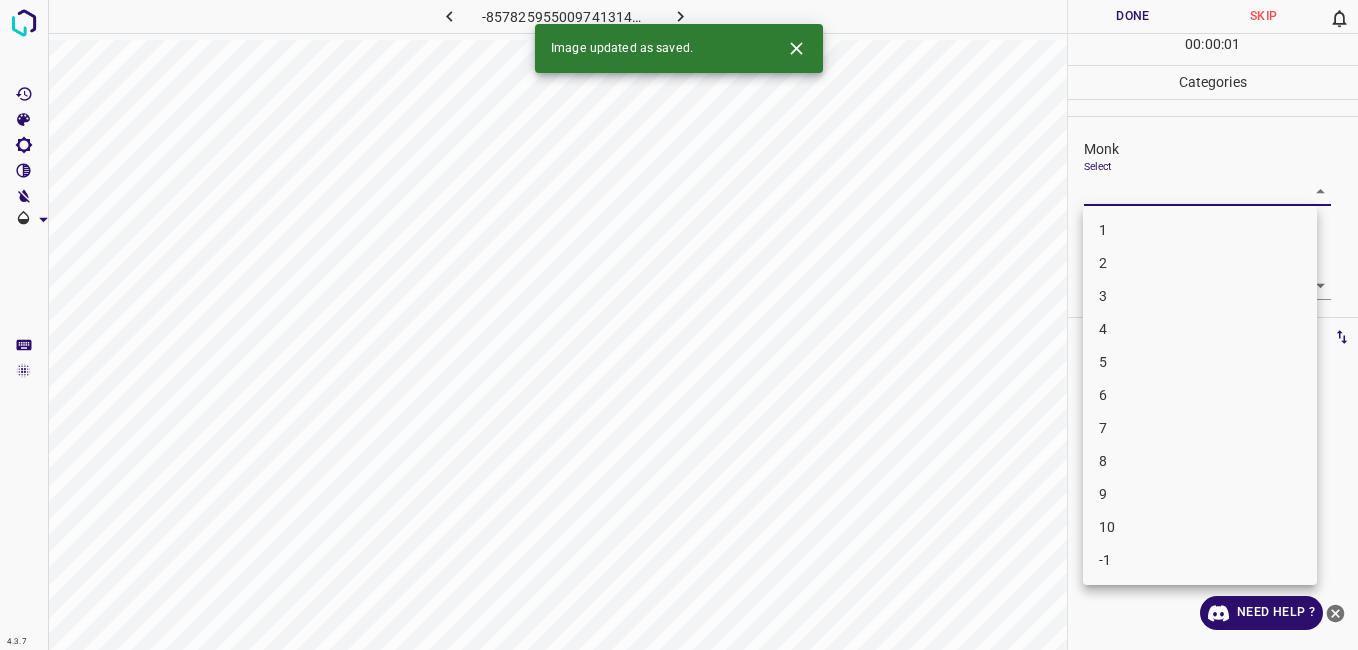 click on "4" at bounding box center (1200, 329) 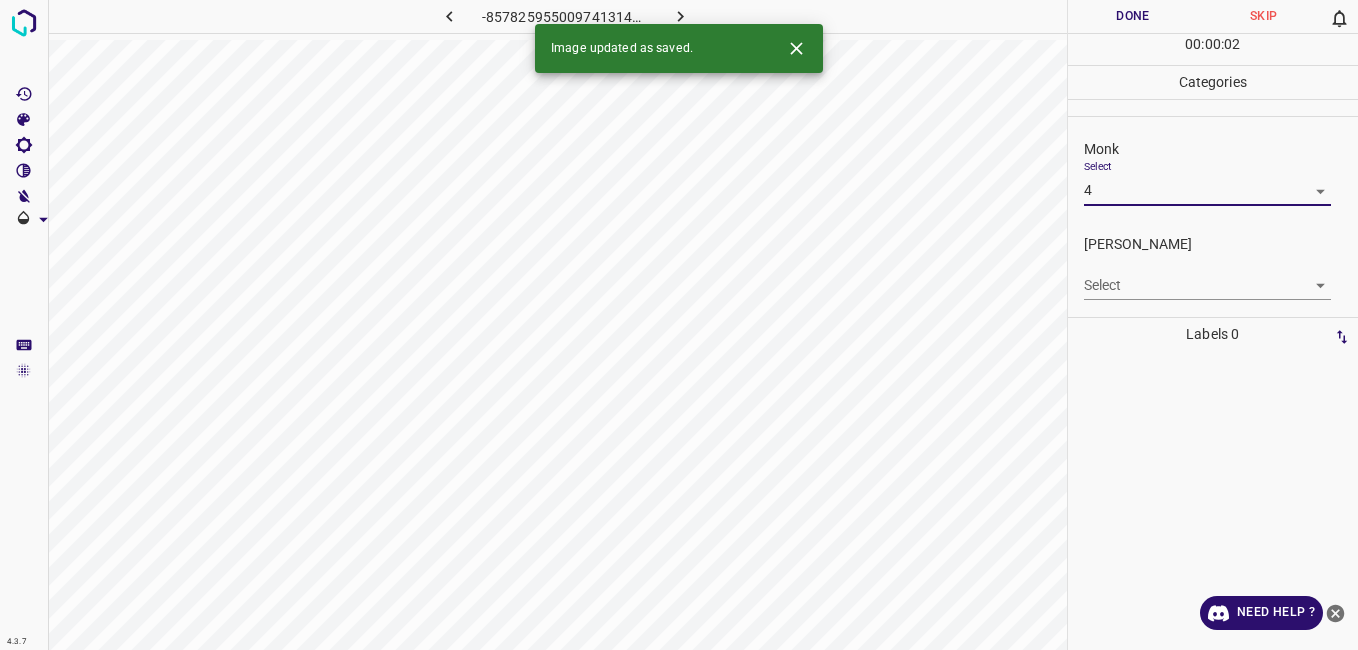 click on "4.3.7 -8578259550097413146.png Done Skip 0 00   : 00   : 02   Categories Monk   Select 4 4  Fitzpatrick   Select ​ Labels   0 Categories 1 Monk 2  Fitzpatrick Tools Space Change between modes (Draw & Edit) I Auto labeling R Restore zoom M Zoom in N Zoom out Delete Delete selecte label Filters Z Restore filters X Saturation filter C Brightness filter V Contrast filter B Gray scale filter General O Download Image updated as saved. Need Help ? - Text - Hide - Delete" at bounding box center [679, 325] 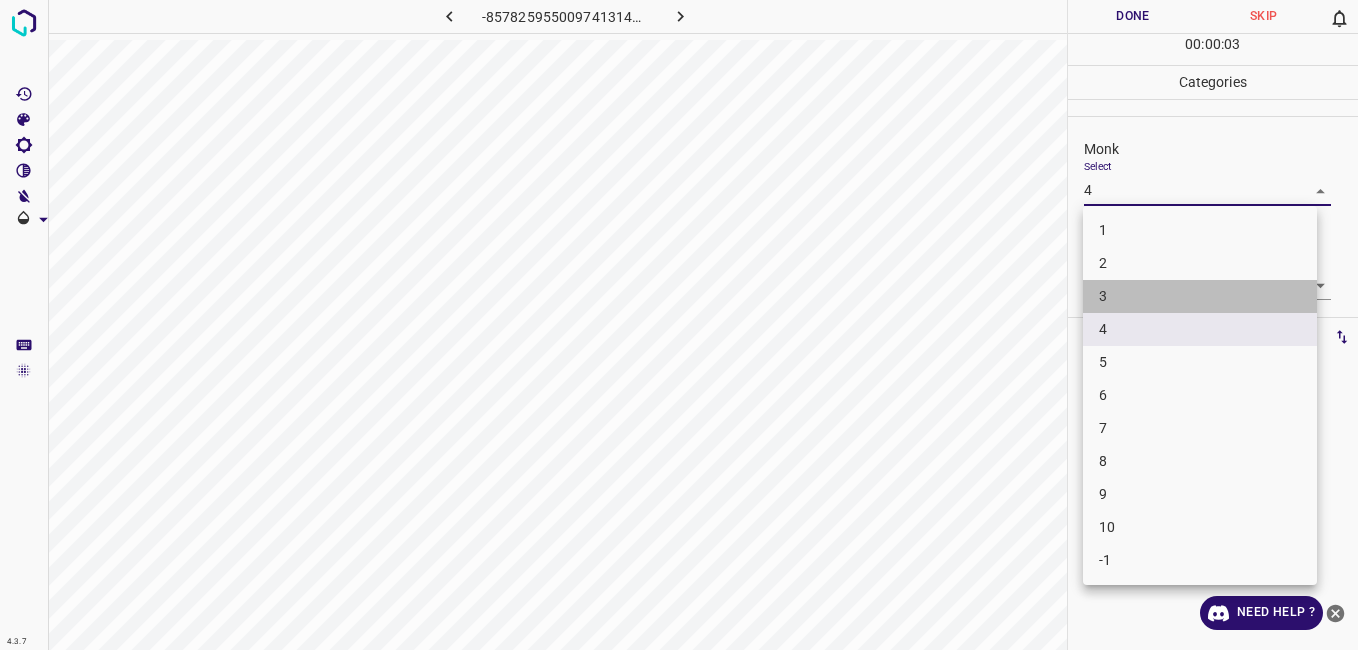 click on "3" at bounding box center (1200, 296) 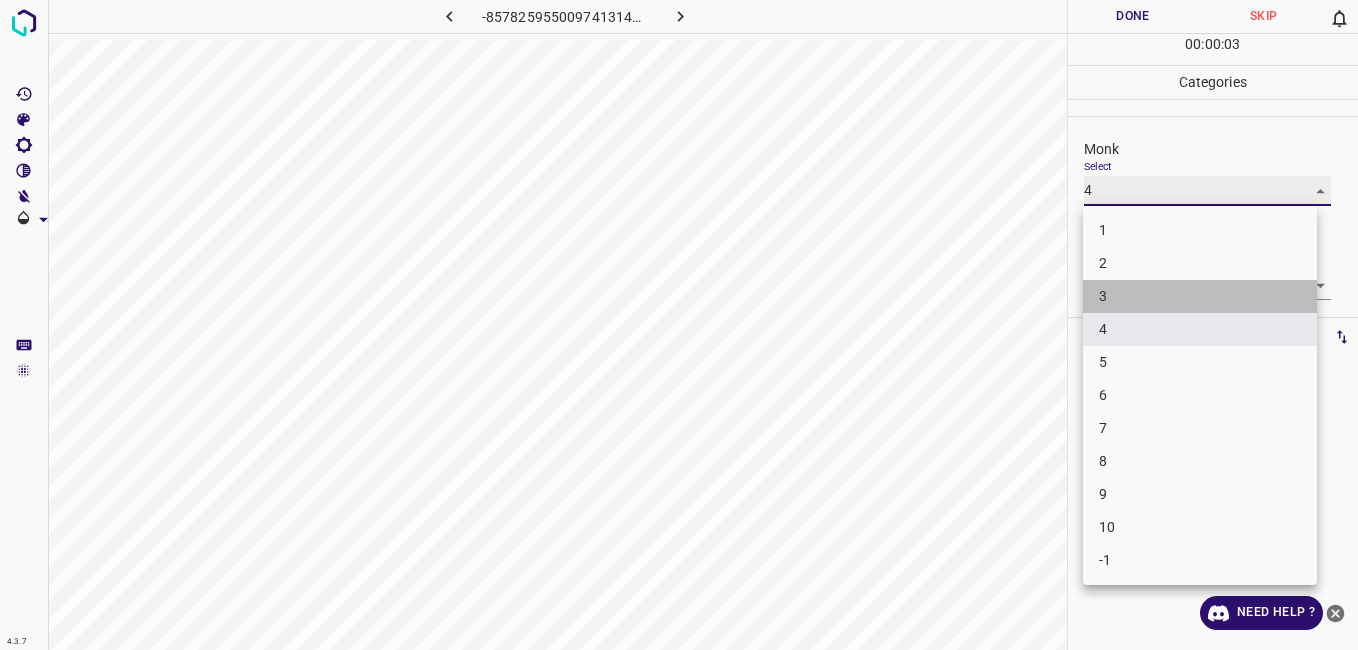 type on "3" 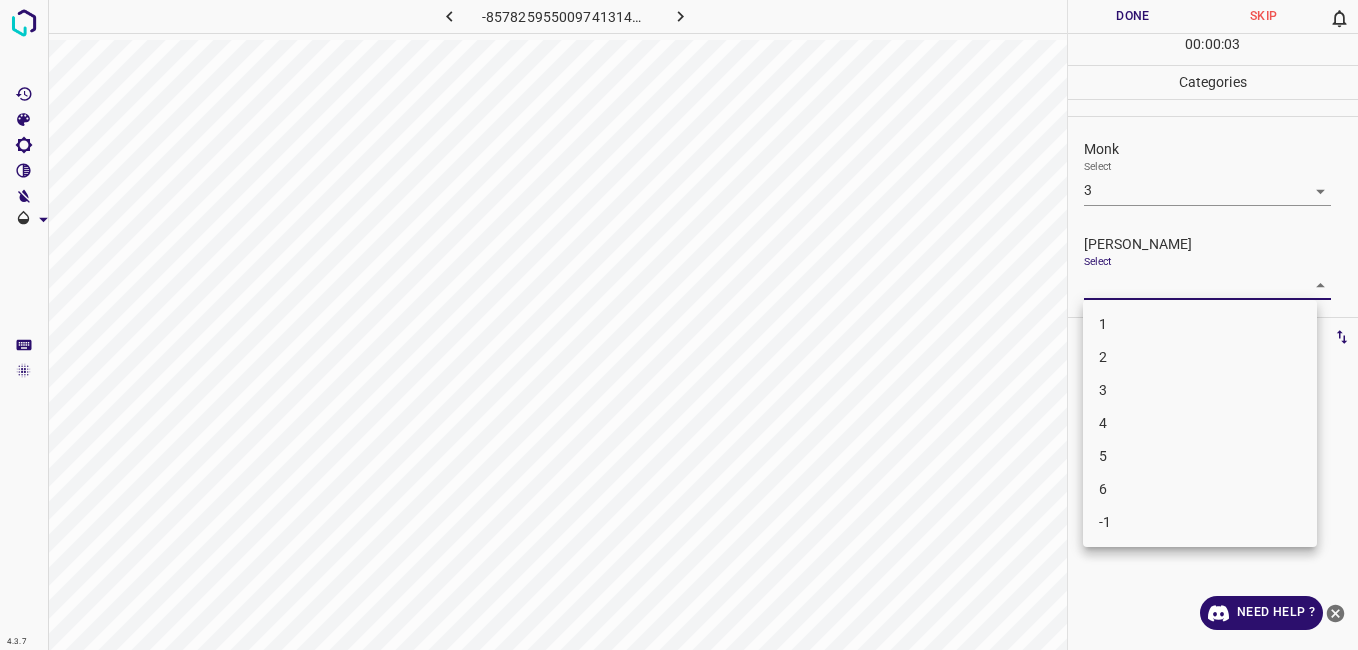 click on "4.3.7 -8578259550097413146.png Done Skip 0 00   : 00   : 03   Categories Monk   Select 3 3  Fitzpatrick   Select ​ Labels   0 Categories 1 Monk 2  Fitzpatrick Tools Space Change between modes (Draw & Edit) I Auto labeling R Restore zoom M Zoom in N Zoom out Delete Delete selecte label Filters Z Restore filters X Saturation filter C Brightness filter V Contrast filter B Gray scale filter General O Download Need Help ? - Text - Hide - Delete 1 2 3 4 5 6 -1" at bounding box center (679, 325) 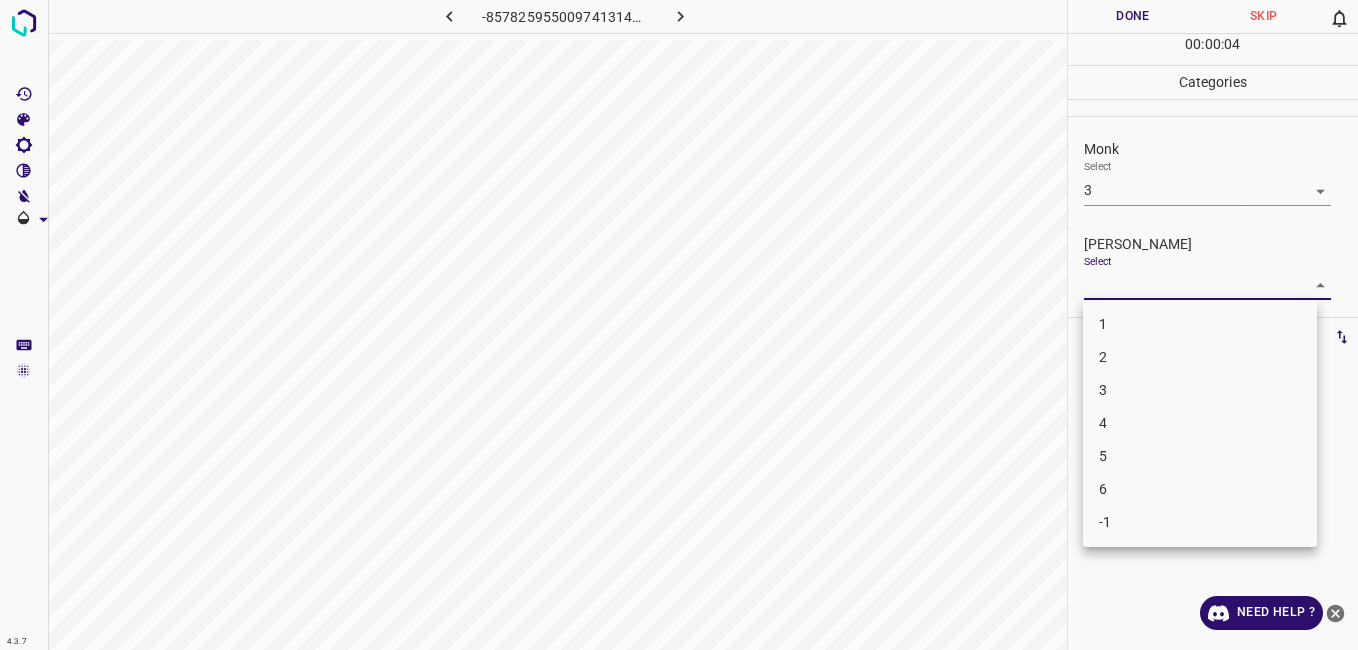 click on "3" at bounding box center [1200, 390] 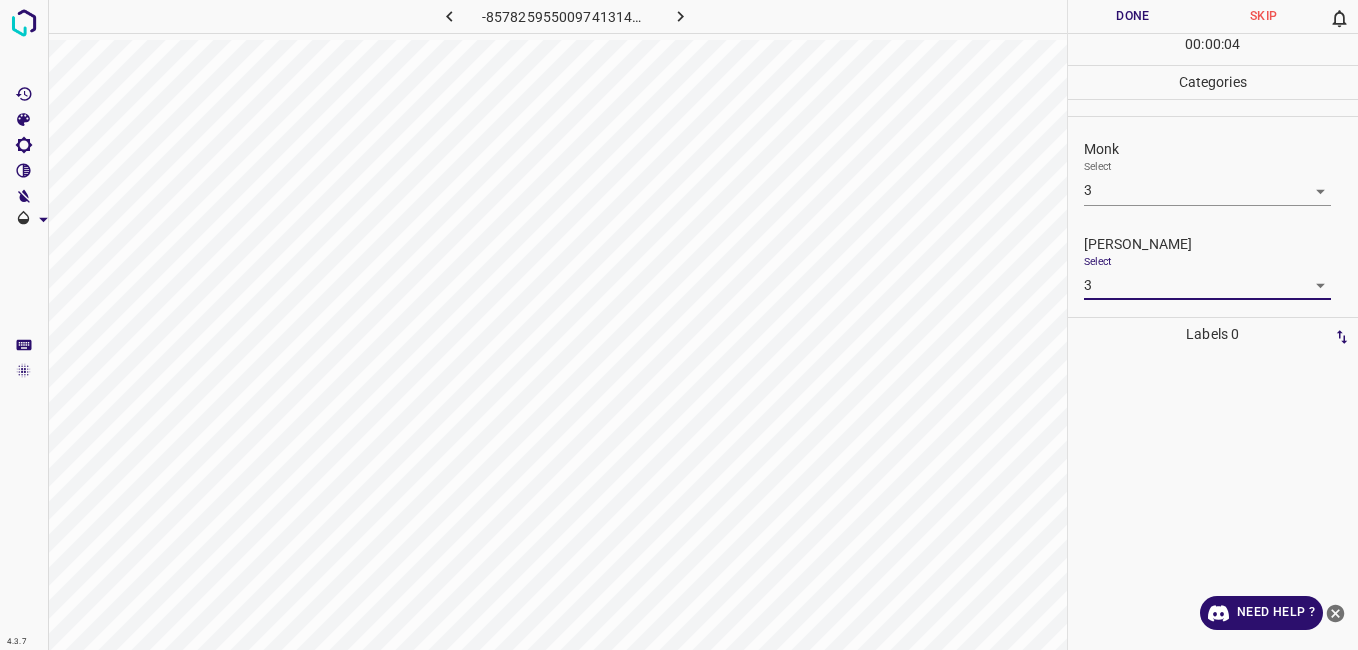 click on "4.3.7 -8578259550097413146.png Done Skip 0 00   : 00   : 04   Categories Monk   Select 3 3  Fitzpatrick   Select 3 3 Labels   0 Categories 1 Monk 2  Fitzpatrick Tools Space Change between modes (Draw & Edit) I Auto labeling R Restore zoom M Zoom in N Zoom out Delete Delete selecte label Filters Z Restore filters X Saturation filter C Brightness filter V Contrast filter B Gray scale filter General O Download Need Help ? - Text - Hide - Delete" at bounding box center (679, 325) 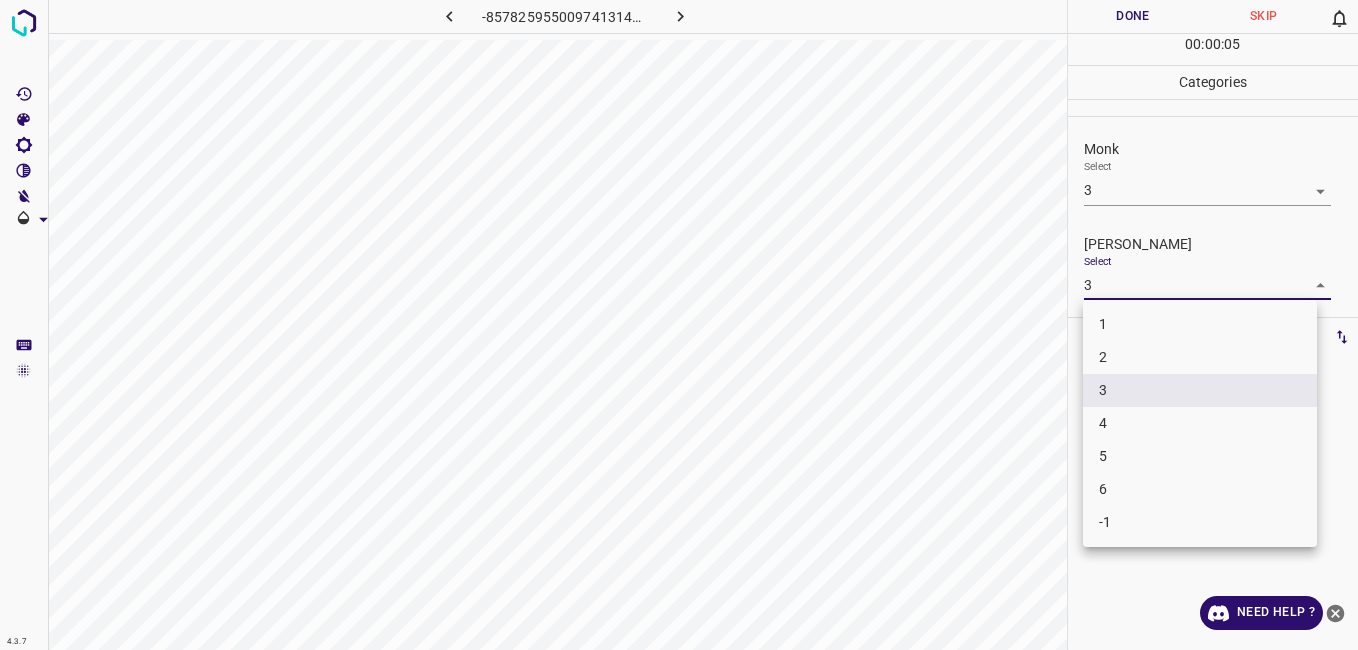 click on "2" at bounding box center (1200, 357) 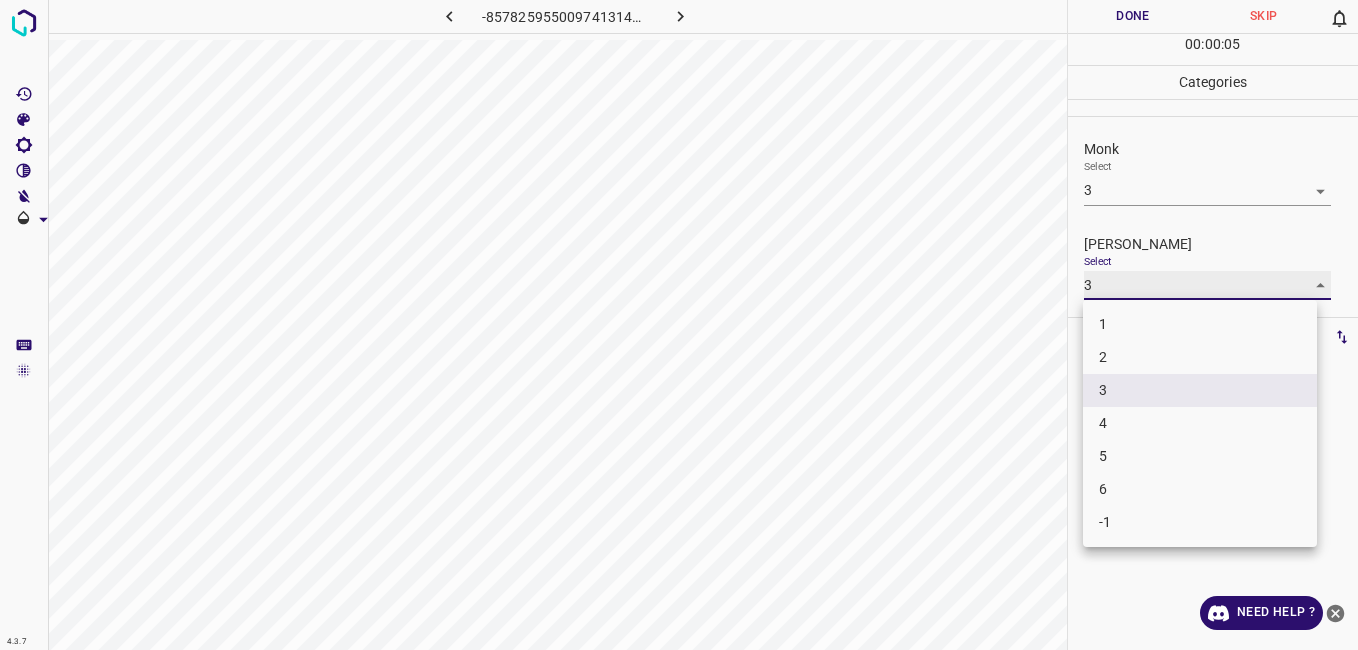type on "2" 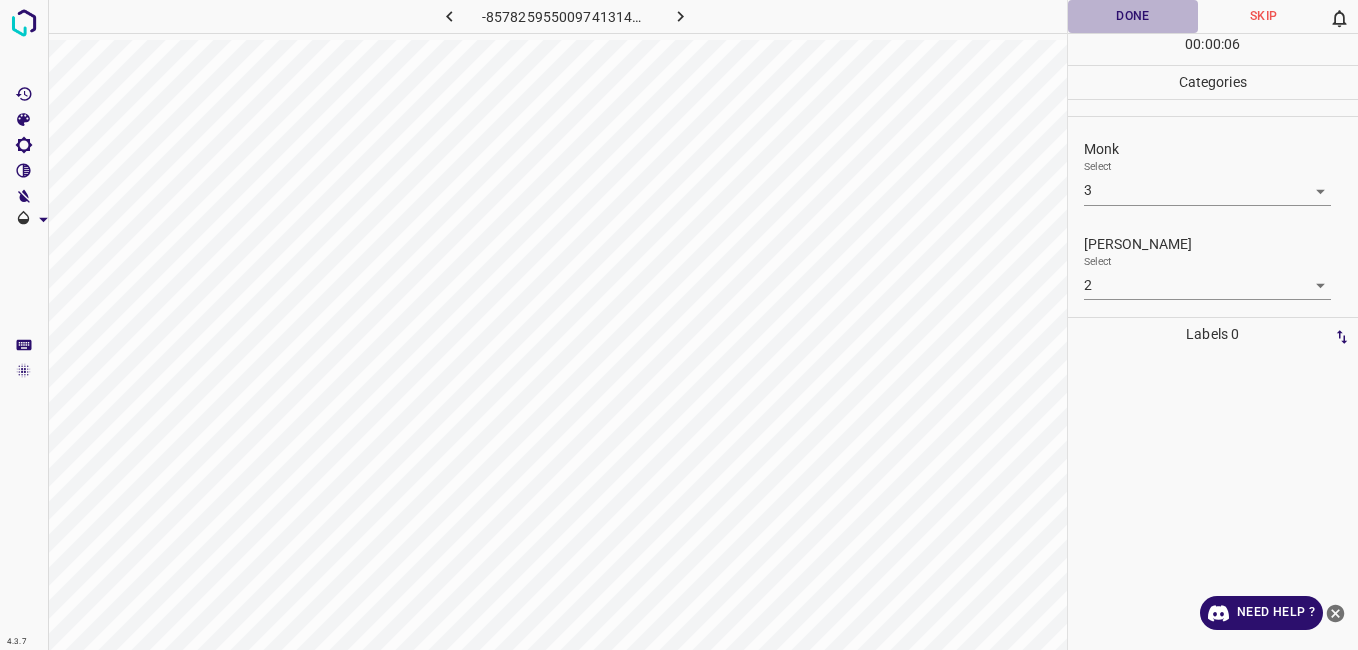 click on "Done" at bounding box center (1133, 16) 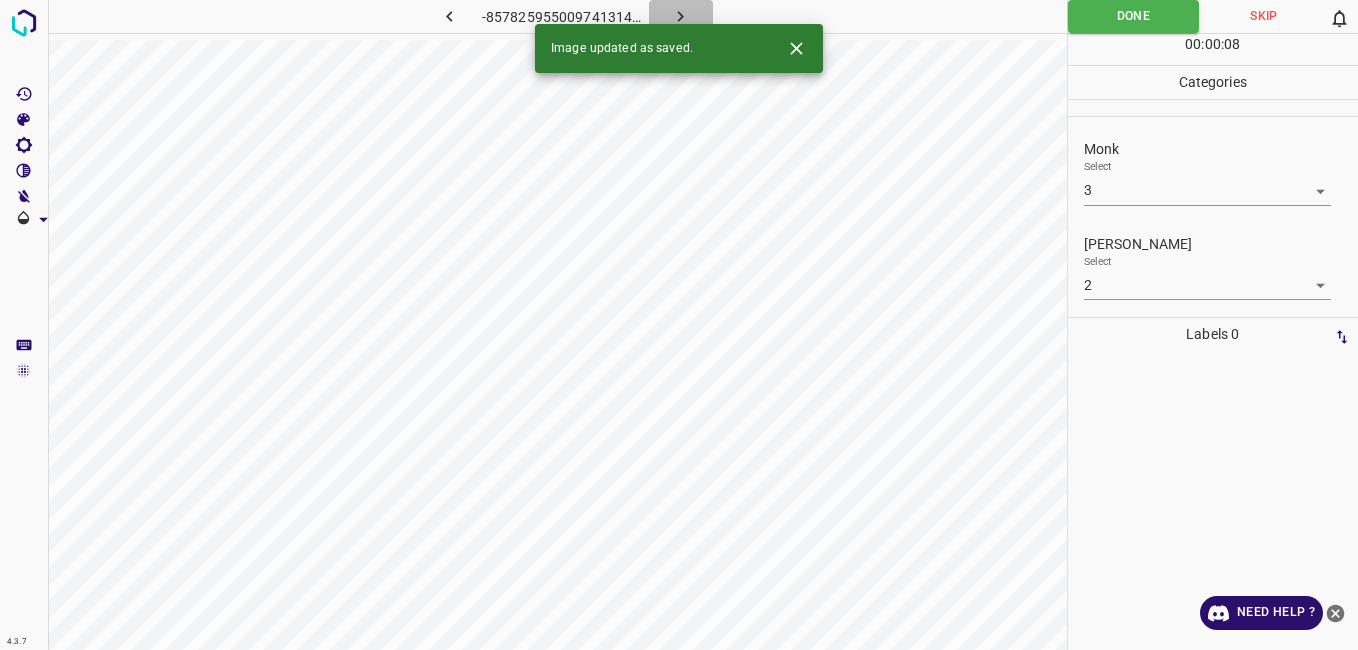 click 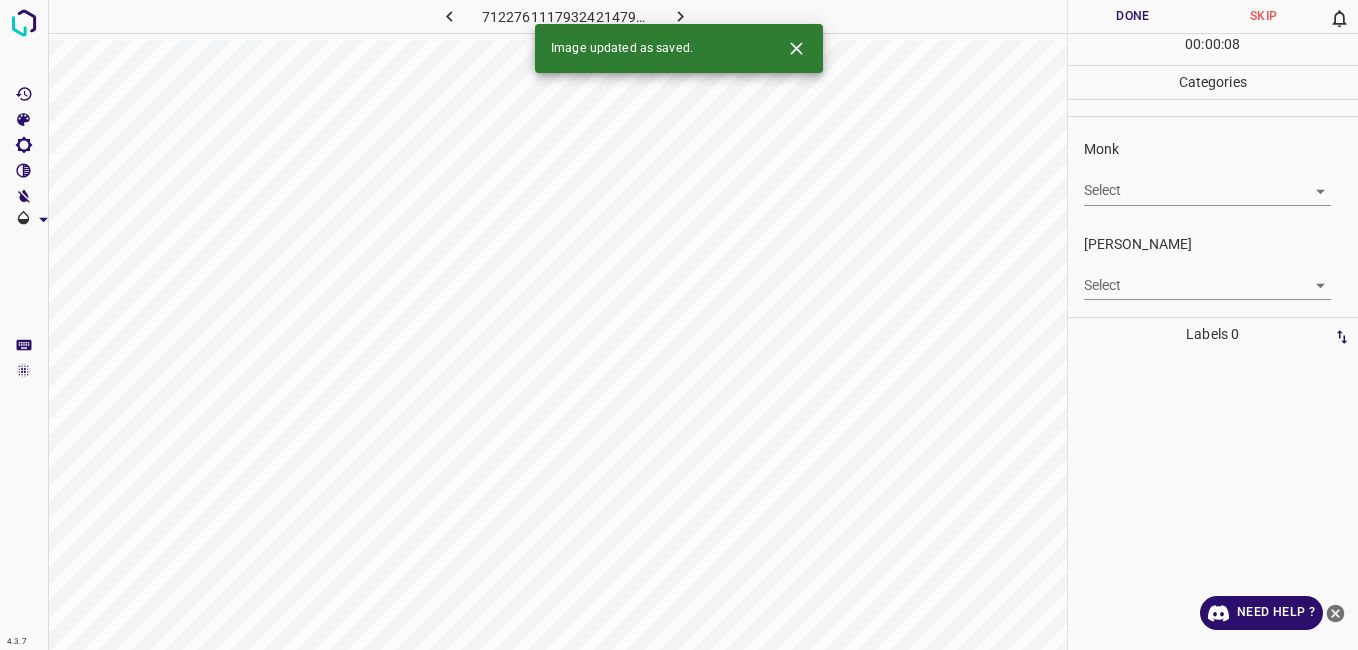 click on "4.3.7 7122761117932421479.png Done Skip 0 00   : 00   : 08   Categories Monk   Select ​  Fitzpatrick   Select ​ Labels   0 Categories 1 Monk 2  Fitzpatrick Tools Space Change between modes (Draw & Edit) I Auto labeling R Restore zoom M Zoom in N Zoom out Delete Delete selecte label Filters Z Restore filters X Saturation filter C Brightness filter V Contrast filter B Gray scale filter General O Download Image updated as saved. Need Help ? - Text - Hide - Delete" at bounding box center (679, 325) 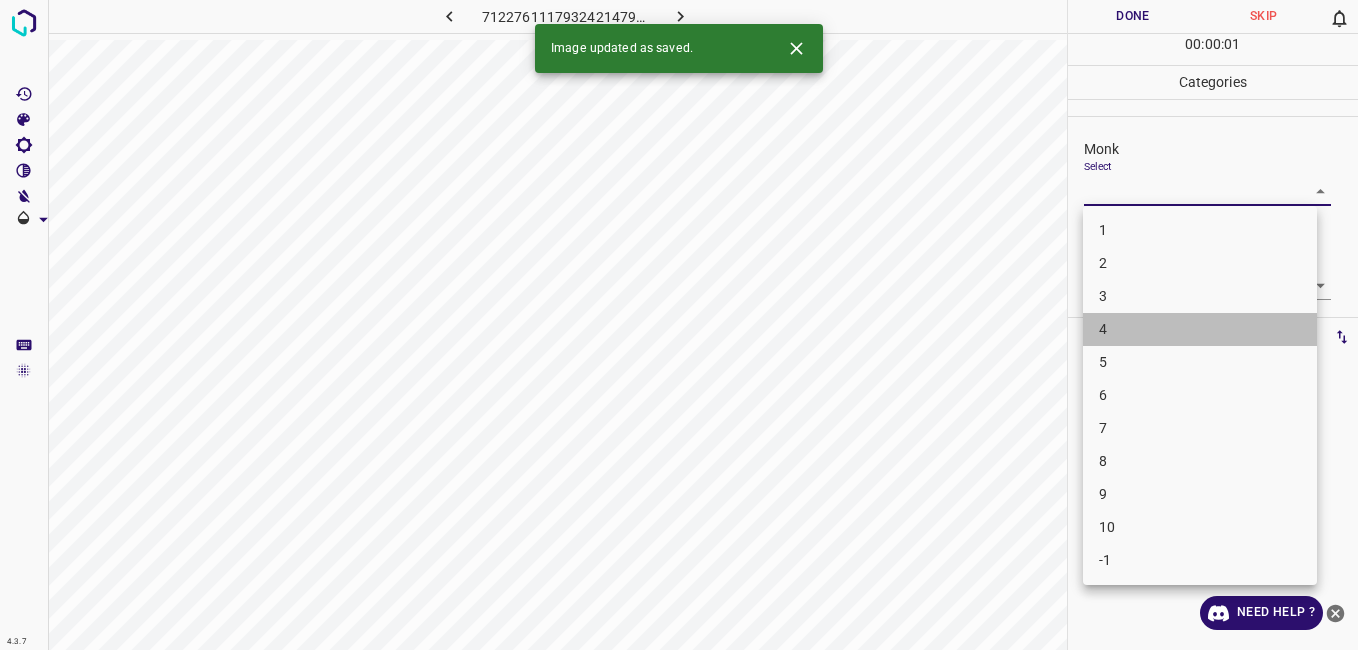 click on "4" at bounding box center (1200, 329) 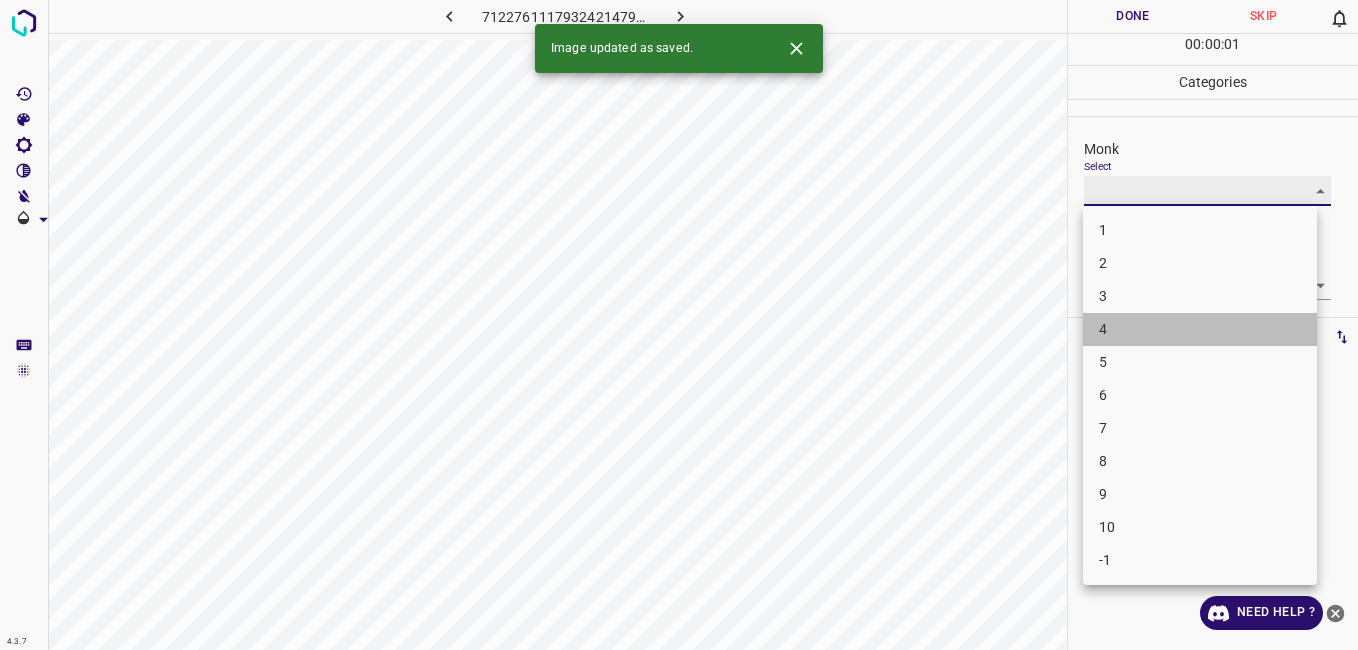 type on "4" 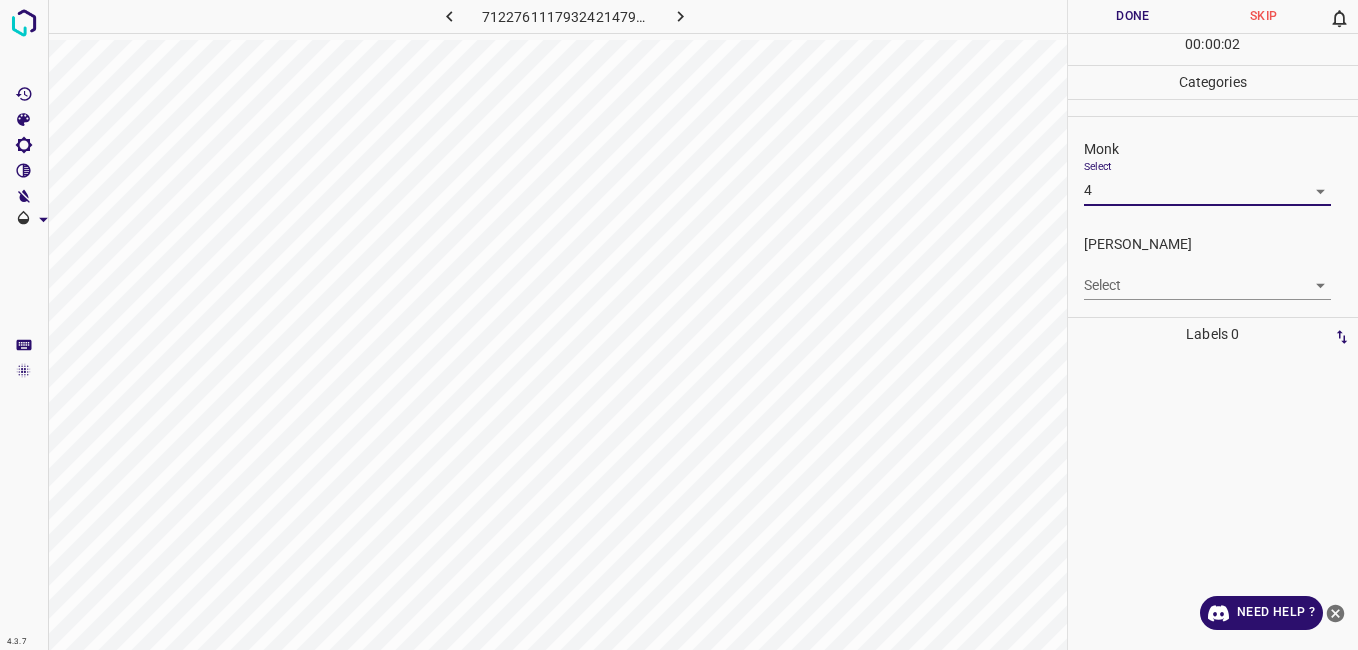 click on "4.3.7 7122761117932421479.png Done Skip 0 00   : 00   : 02   Categories Monk   Select 4 4  Fitzpatrick   Select ​ Labels   0 Categories 1 Monk 2  Fitzpatrick Tools Space Change between modes (Draw & Edit) I Auto labeling R Restore zoom M Zoom in N Zoom out Delete Delete selecte label Filters Z Restore filters X Saturation filter C Brightness filter V Contrast filter B Gray scale filter General O Download Need Help ? - Text - Hide - Delete" at bounding box center (679, 325) 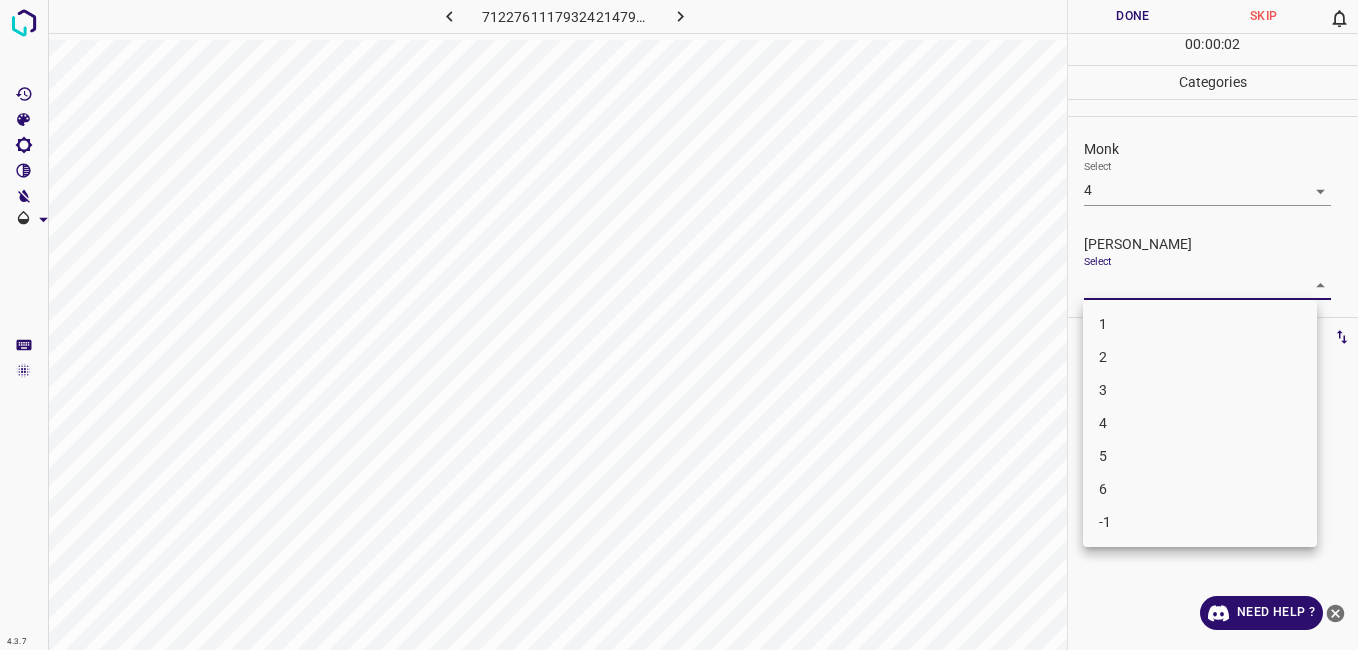 click on "3" at bounding box center (1200, 390) 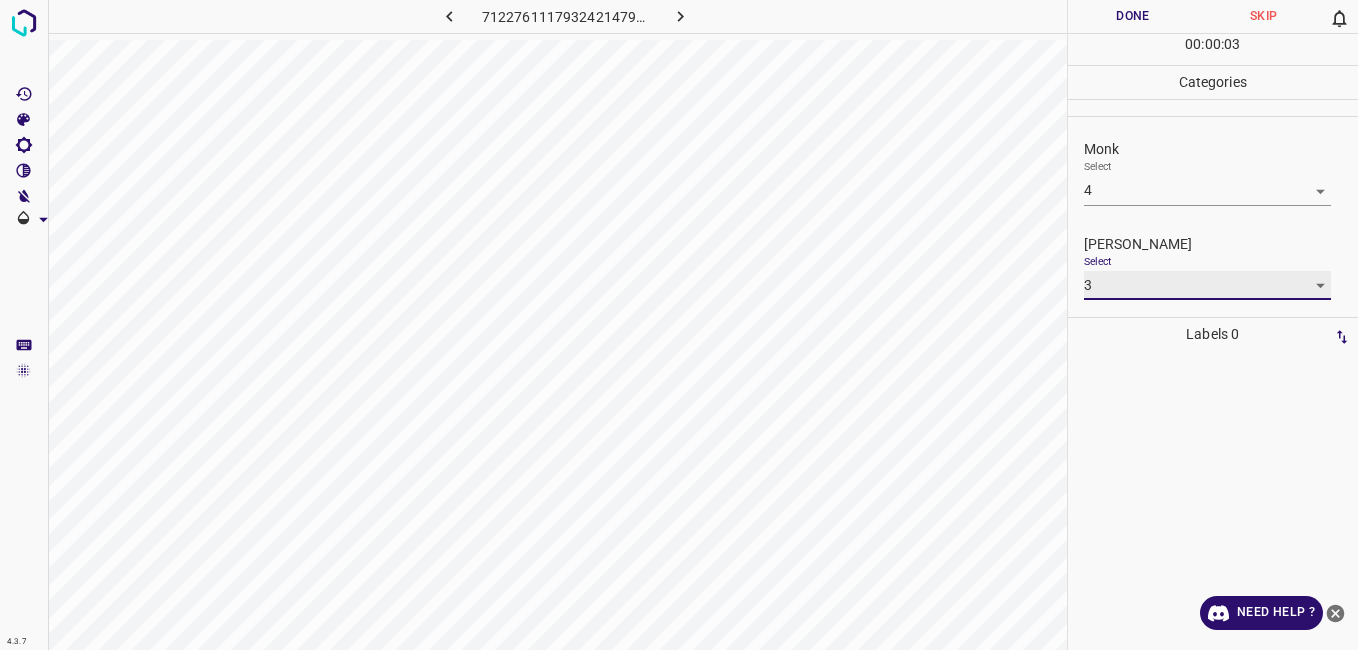 type on "3" 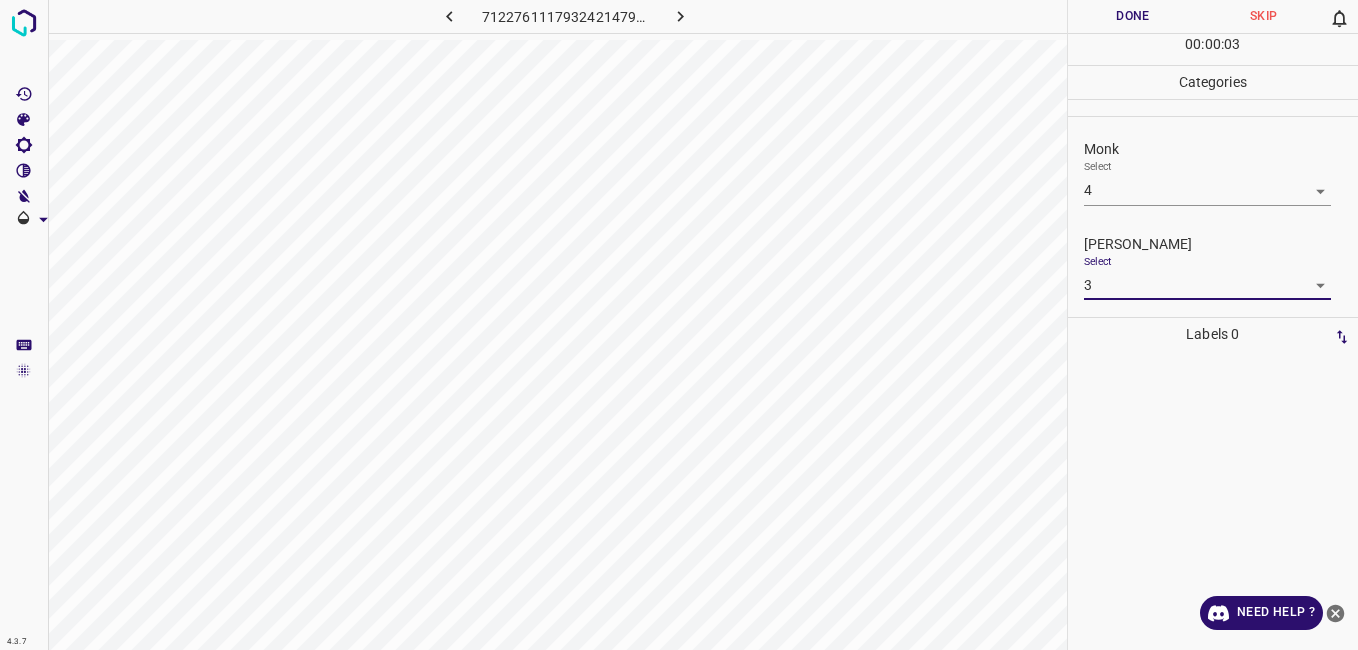 click on "Done" at bounding box center (1133, 16) 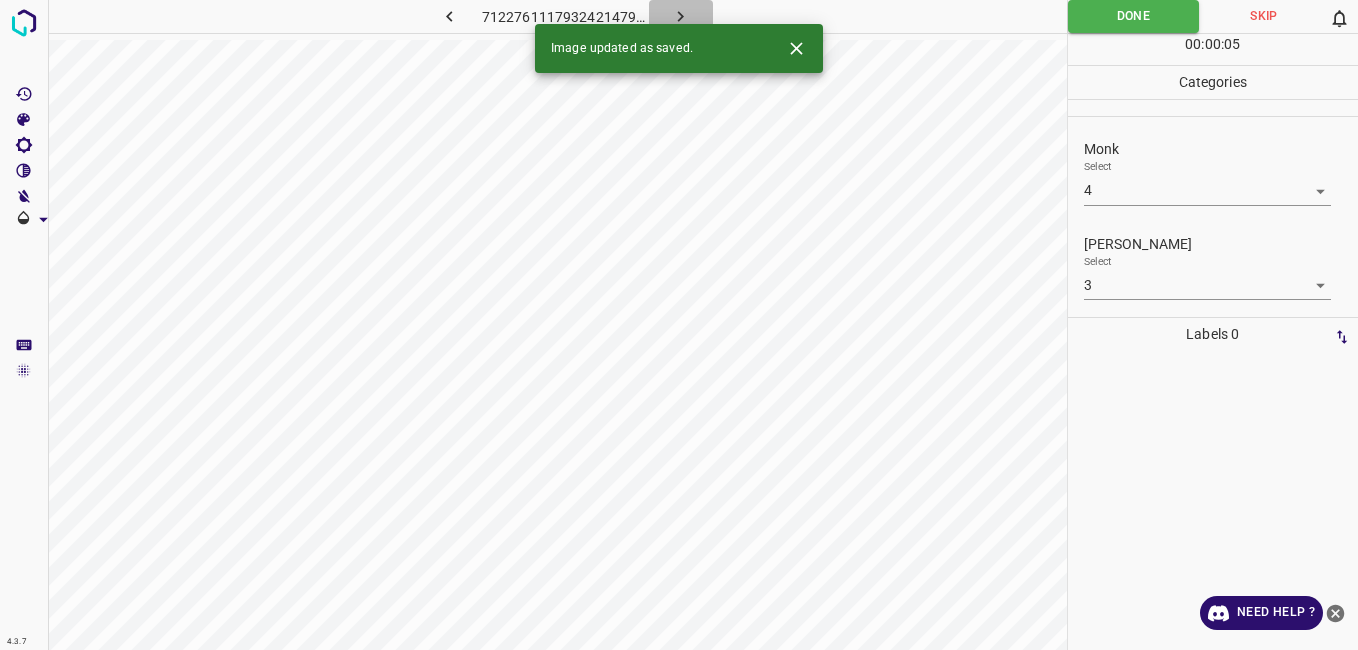 click 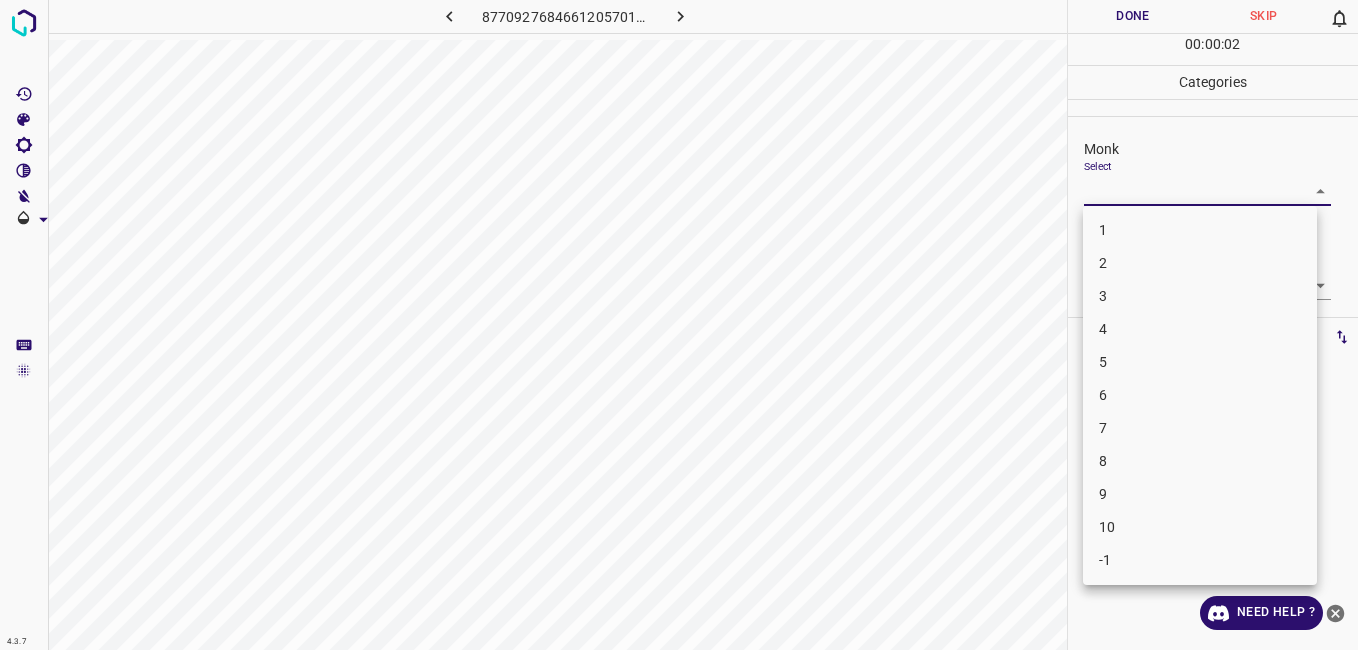 click on "4.3.7 8770927684661205701.png Done Skip 0 00   : 00   : 02   Categories Monk   Select ​  Fitzpatrick   Select ​ Labels   0 Categories 1 Monk 2  Fitzpatrick Tools Space Change between modes (Draw & Edit) I Auto labeling R Restore zoom M Zoom in N Zoom out Delete Delete selecte label Filters Z Restore filters X Saturation filter C Brightness filter V Contrast filter B Gray scale filter General O Download Need Help ? - Text - Hide - Delete 1 2 3 4 5 6 7 8 9 10 -1" at bounding box center (679, 325) 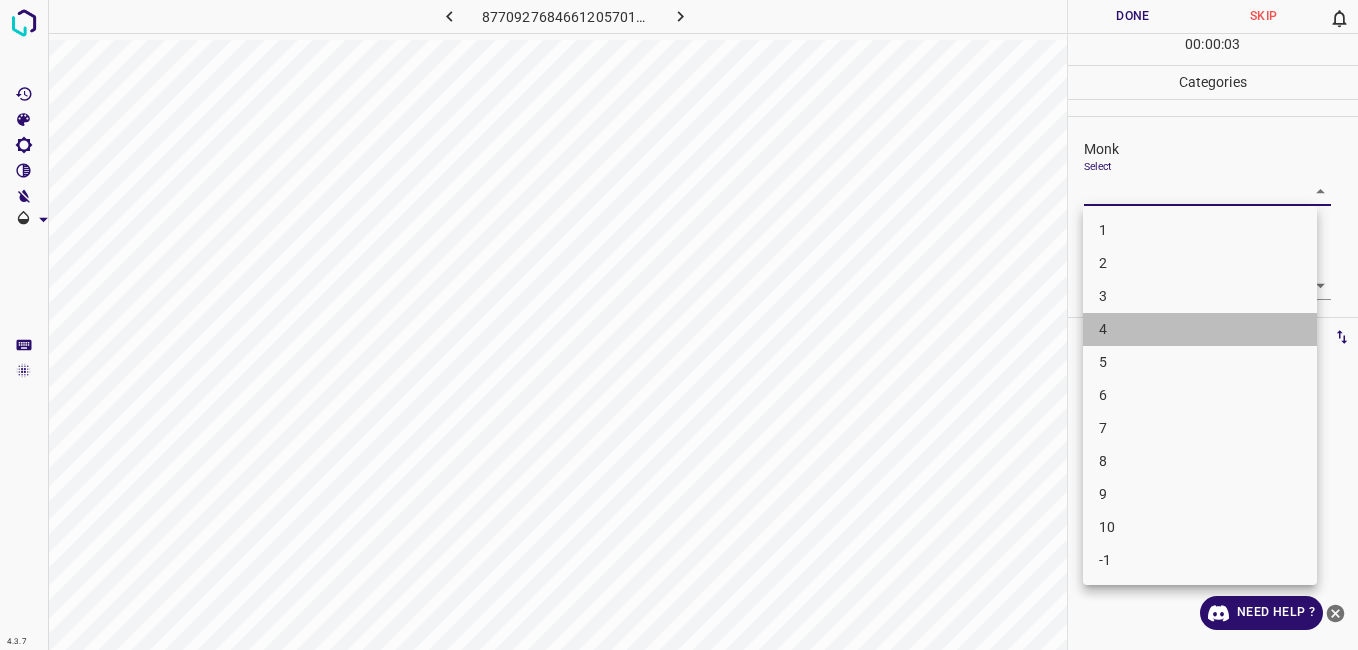 click on "4" at bounding box center (1200, 329) 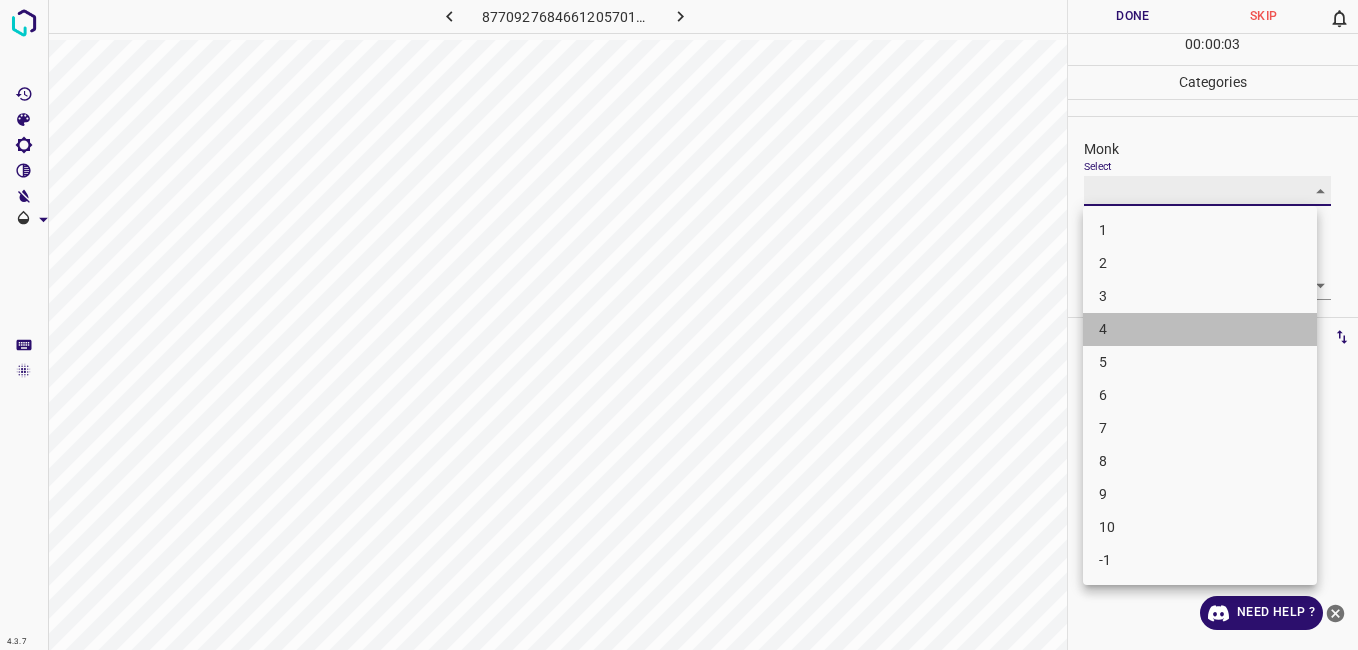 type on "4" 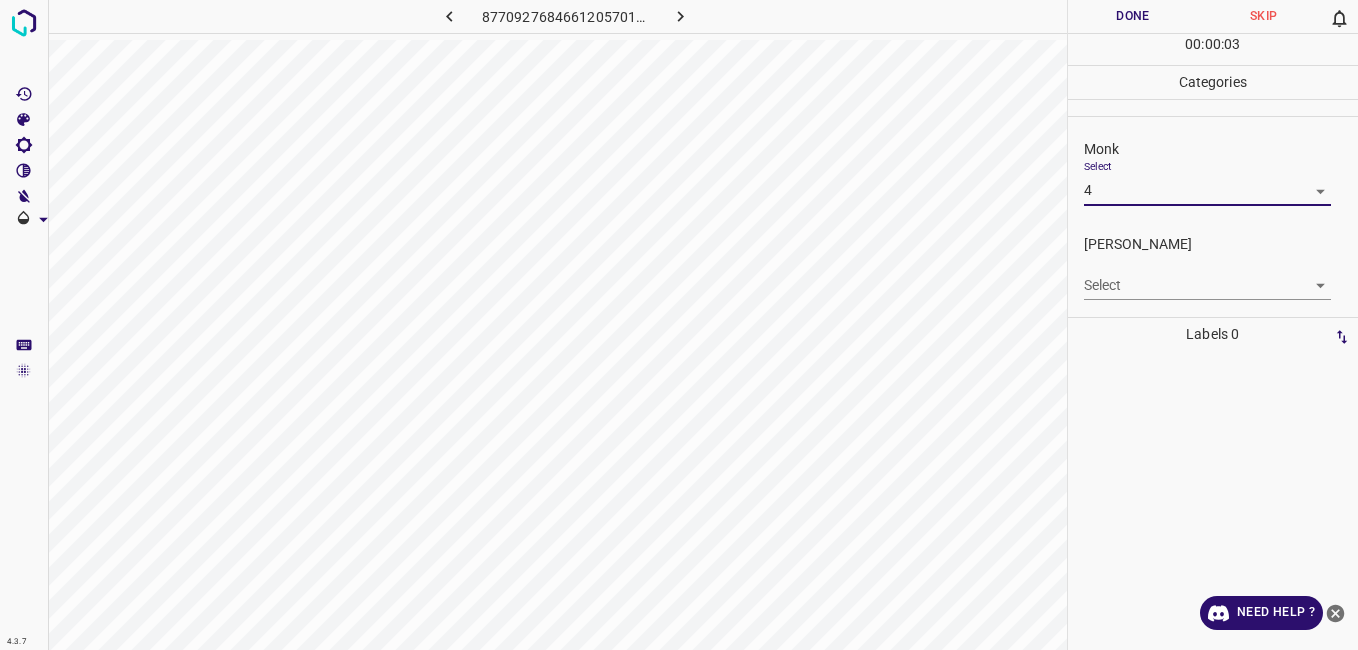 click on "4.3.7 8770927684661205701.png Done Skip 0 00   : 00   : 03   Categories Monk   Select 4 4  Fitzpatrick   Select ​ Labels   0 Categories 1 Monk 2  Fitzpatrick Tools Space Change between modes (Draw & Edit) I Auto labeling R Restore zoom M Zoom in N Zoom out Delete Delete selecte label Filters Z Restore filters X Saturation filter C Brightness filter V Contrast filter B Gray scale filter General O Download Need Help ? - Text - Hide - Delete" at bounding box center (679, 325) 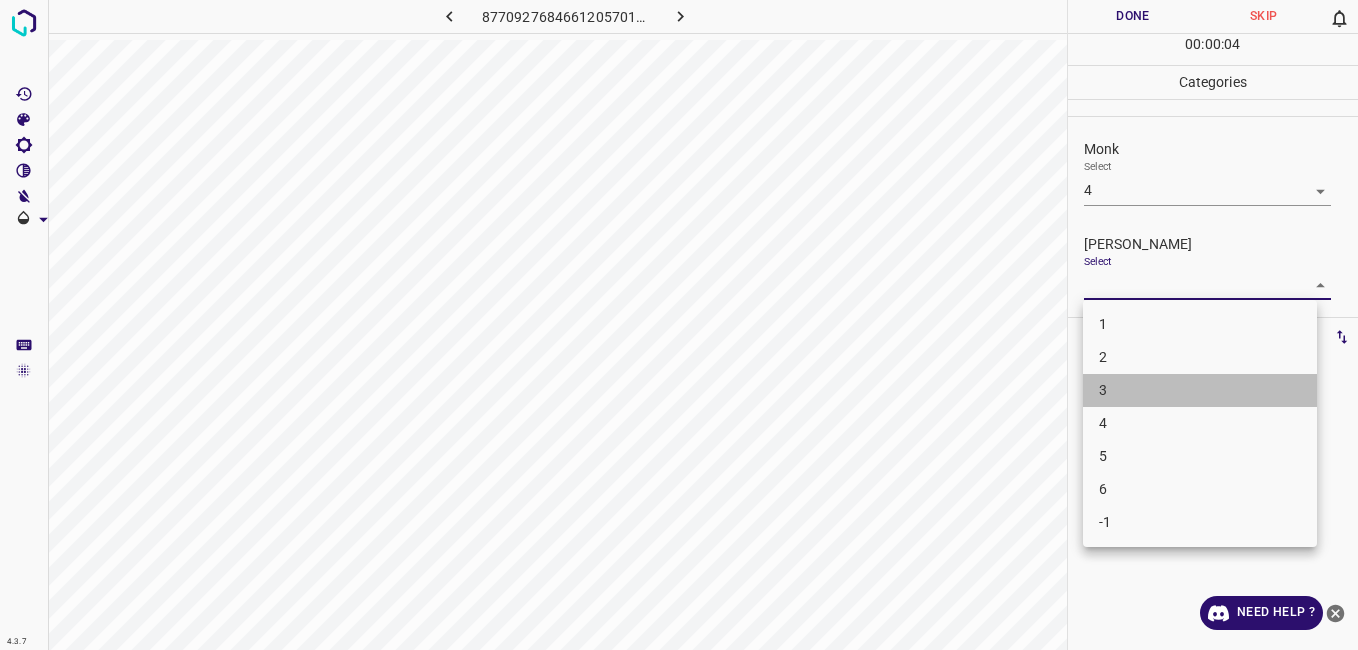 click on "3" at bounding box center (1200, 390) 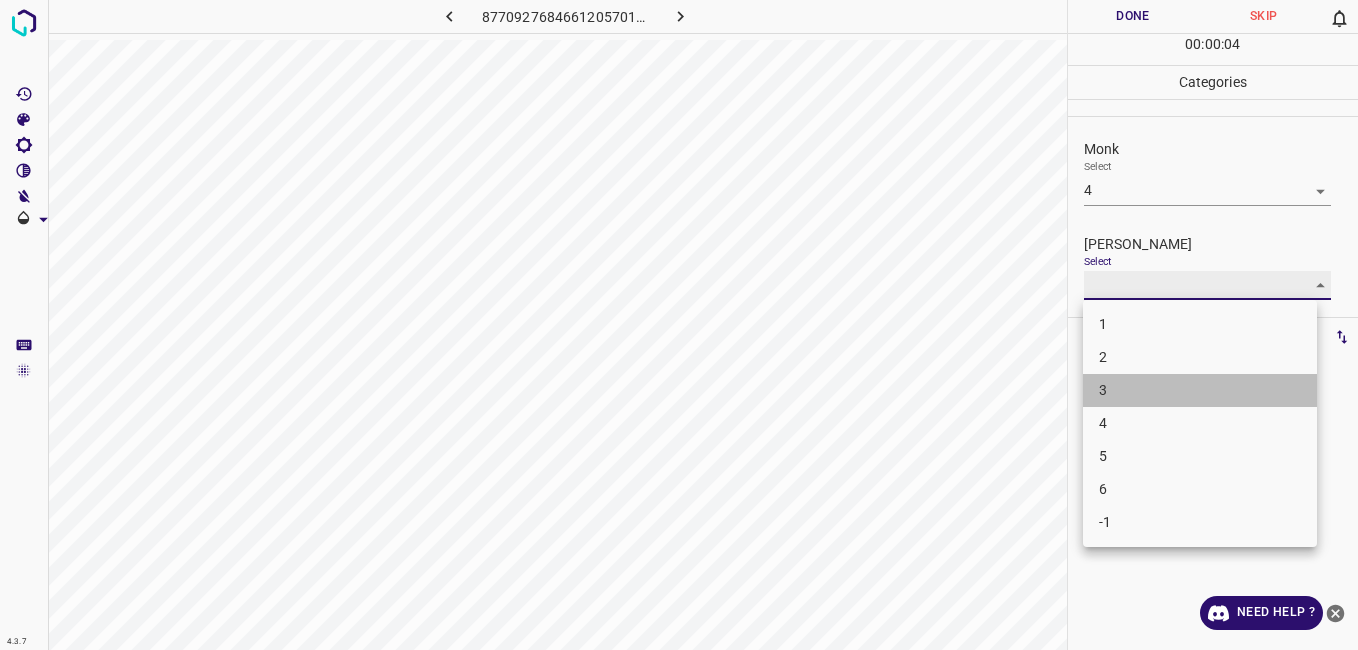 type on "3" 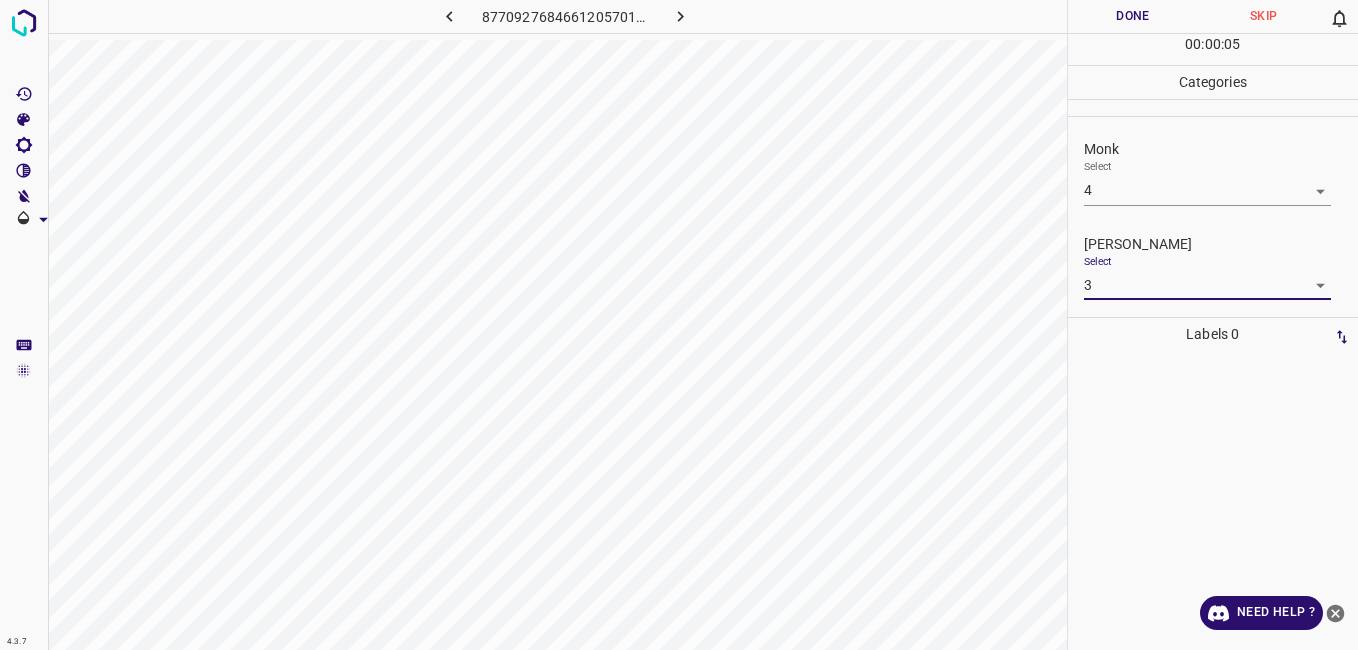 click on "00   : 00   : 05" at bounding box center [1213, 49] 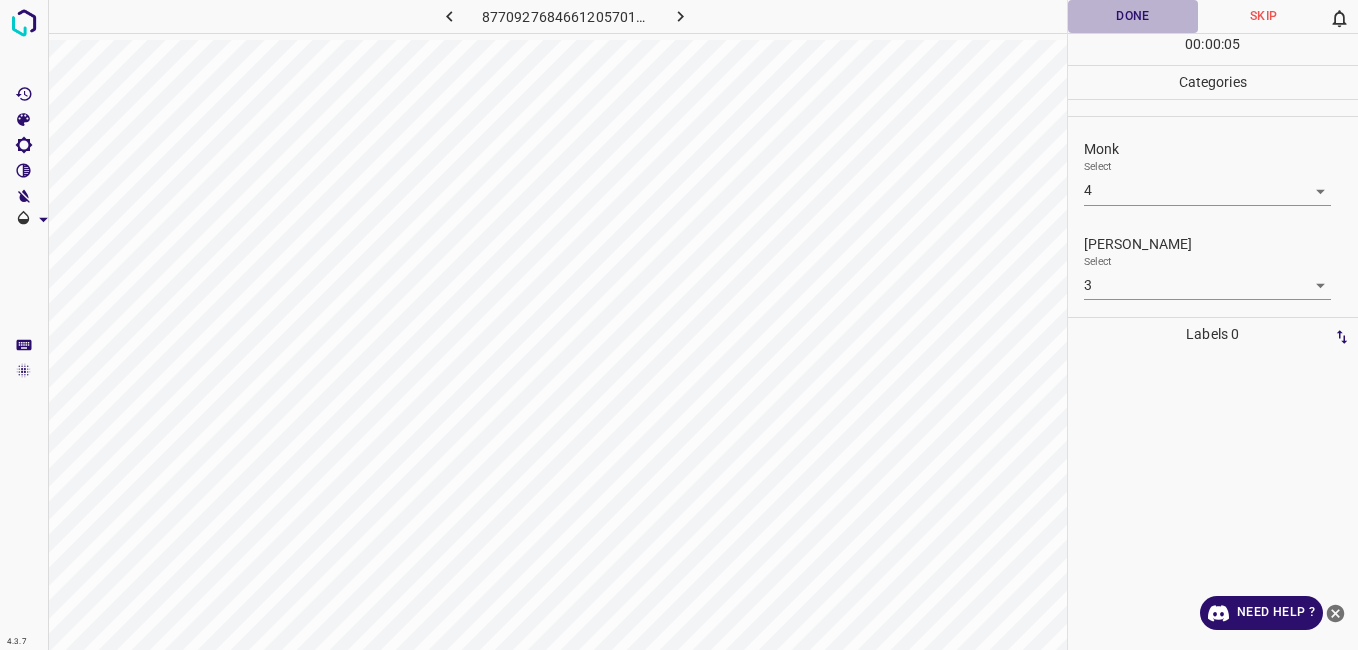click on "Done" at bounding box center [1133, 16] 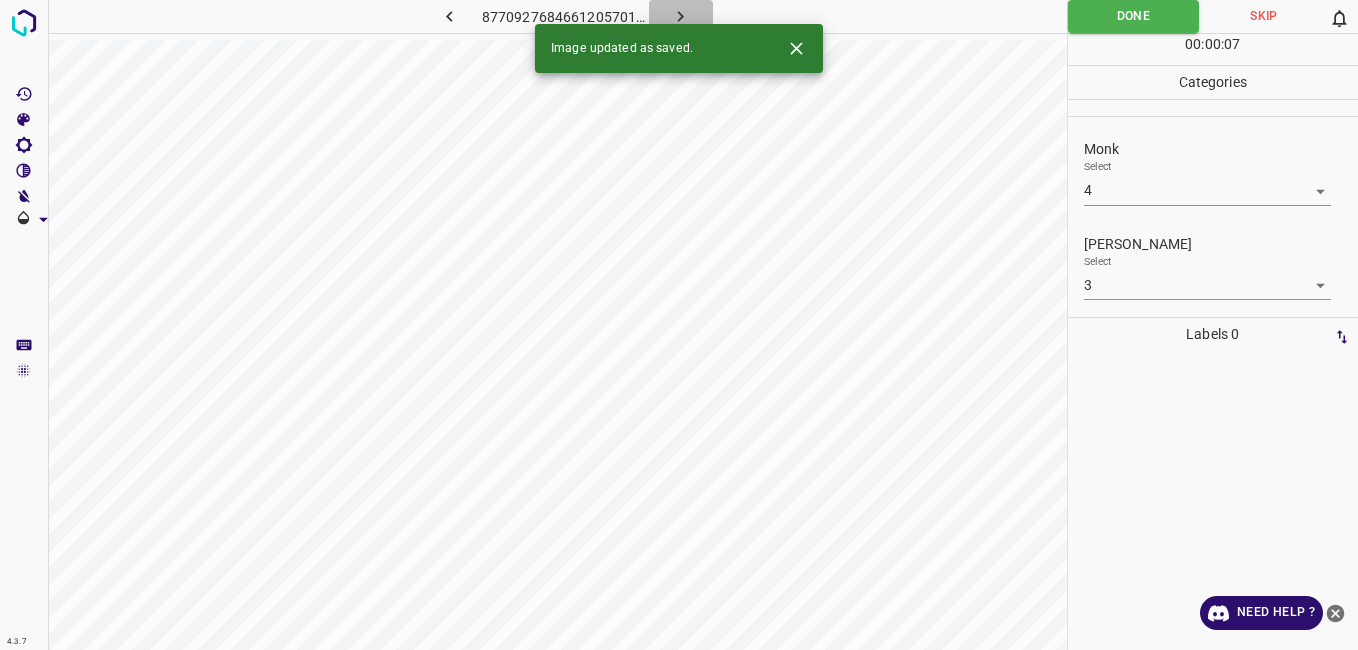 click 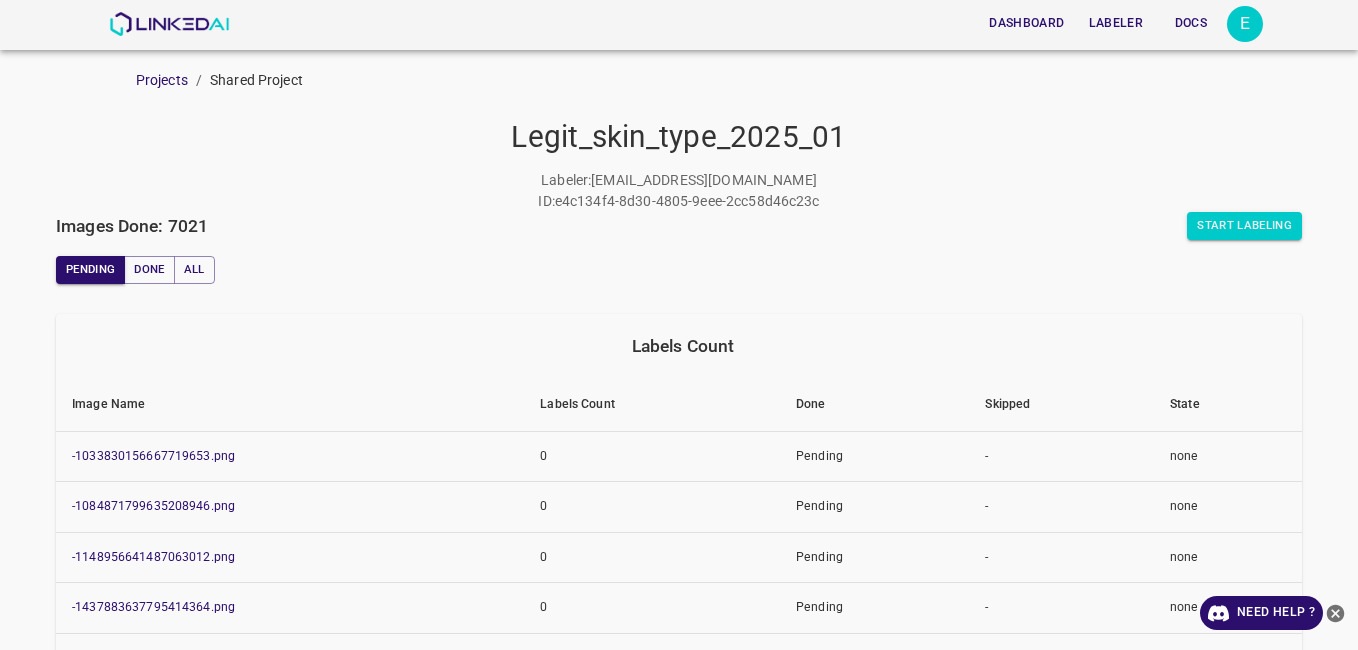 scroll, scrollTop: 0, scrollLeft: 0, axis: both 